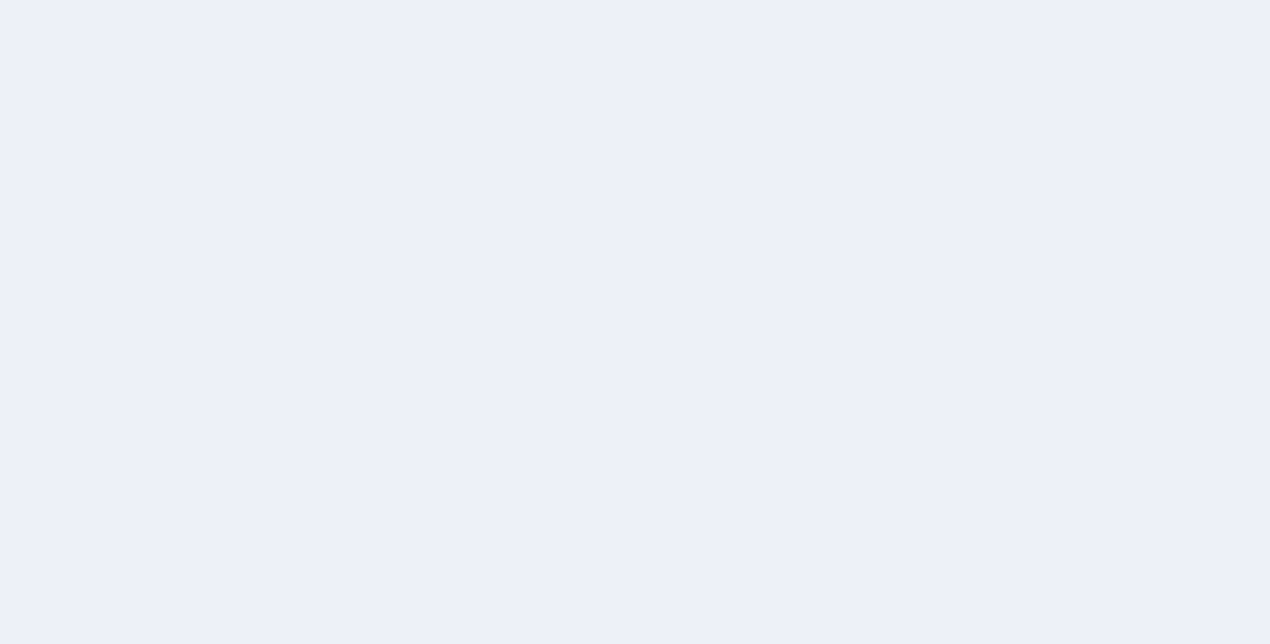 scroll, scrollTop: 0, scrollLeft: 0, axis: both 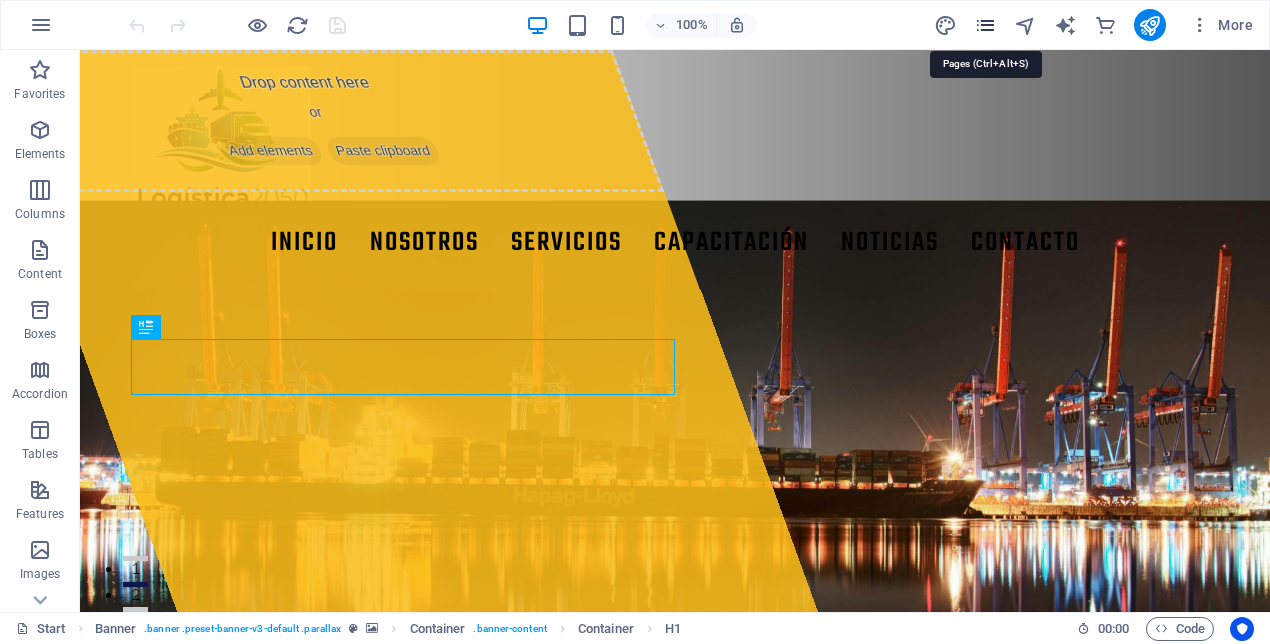 click at bounding box center [985, 25] 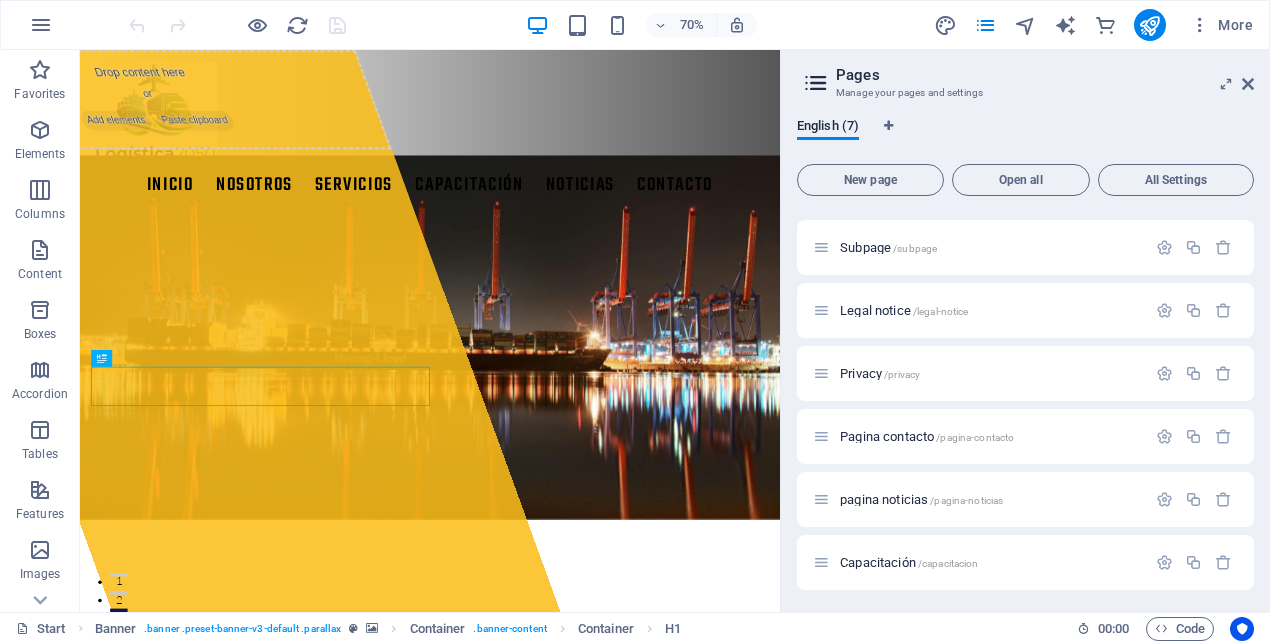 scroll, scrollTop: 57, scrollLeft: 0, axis: vertical 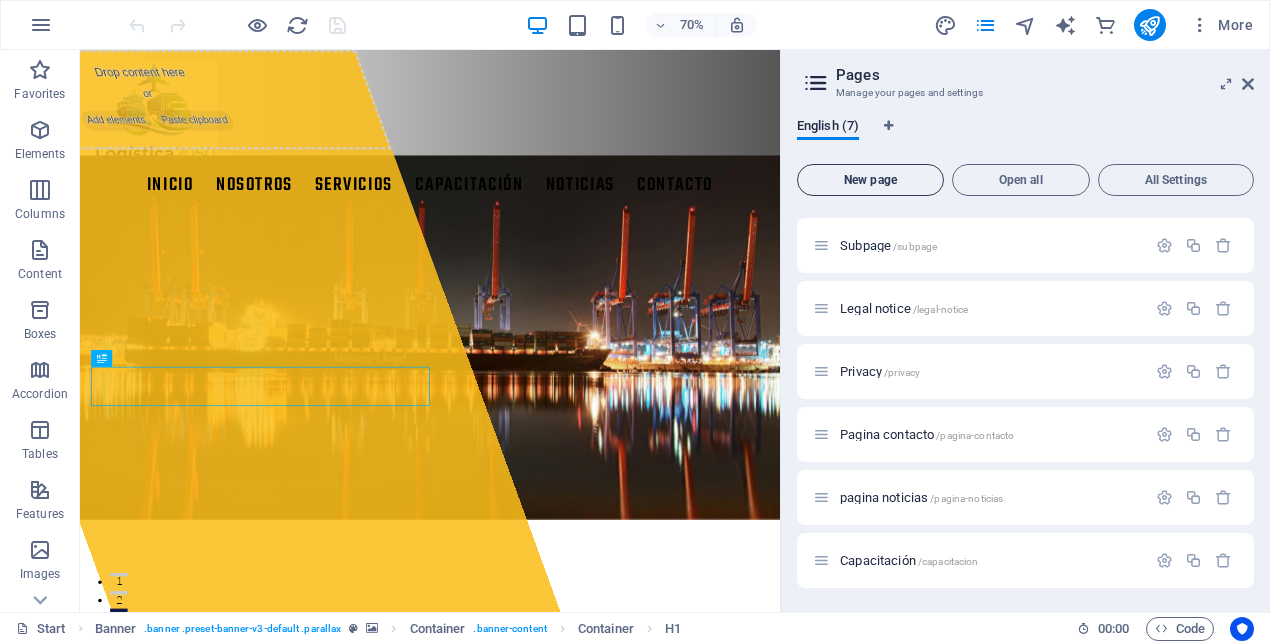 click on "New page" at bounding box center (870, 180) 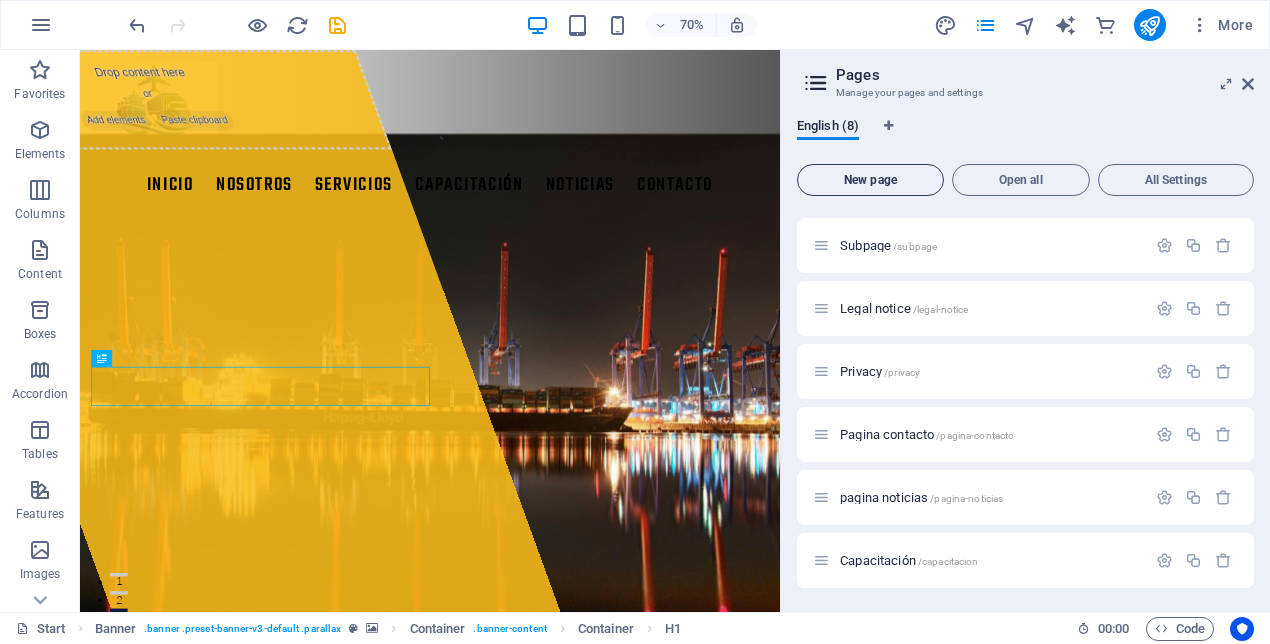 scroll, scrollTop: 352, scrollLeft: 0, axis: vertical 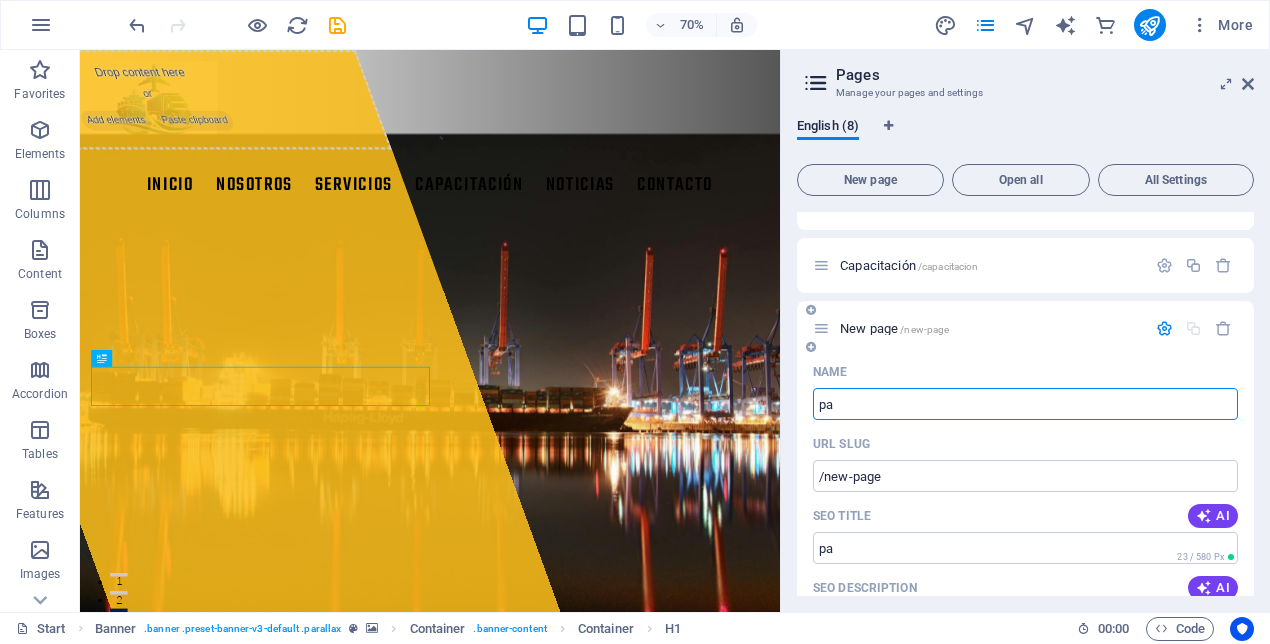 type on "pag" 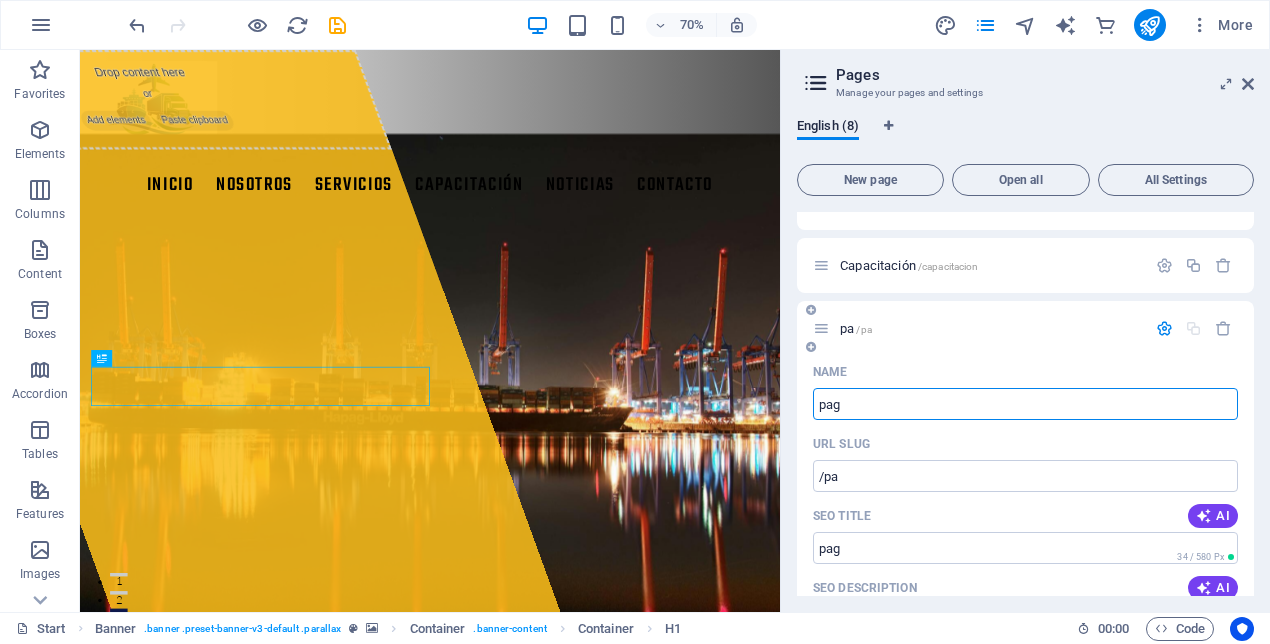 type on "/pa" 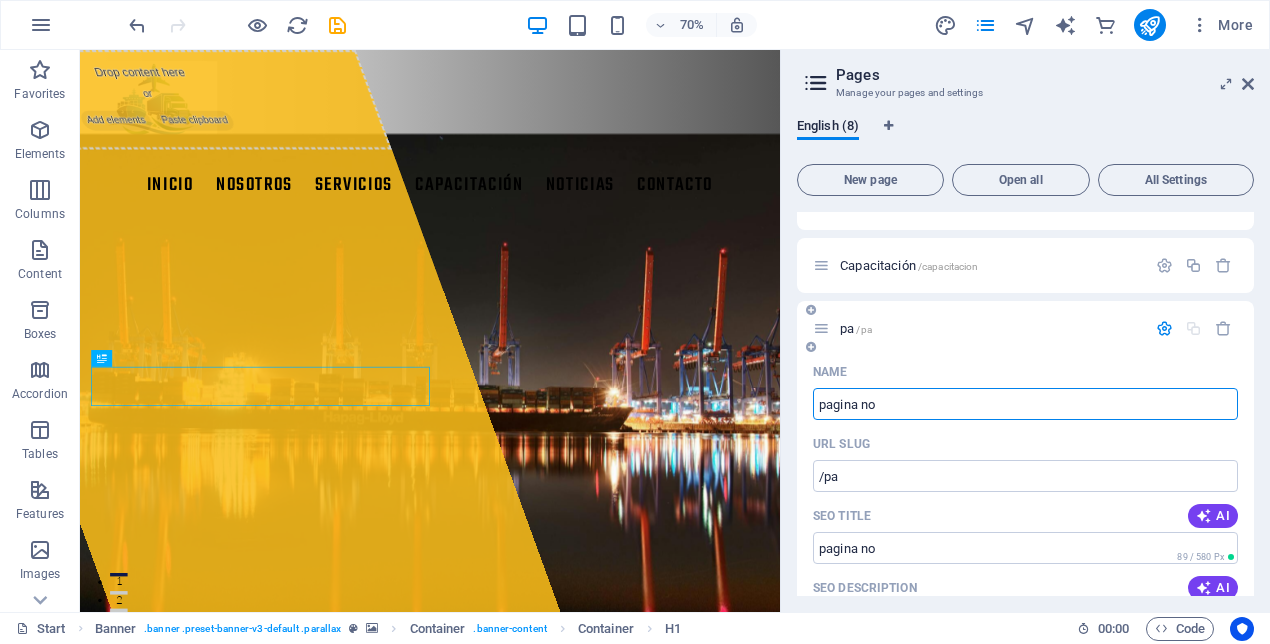 type on "pagina no" 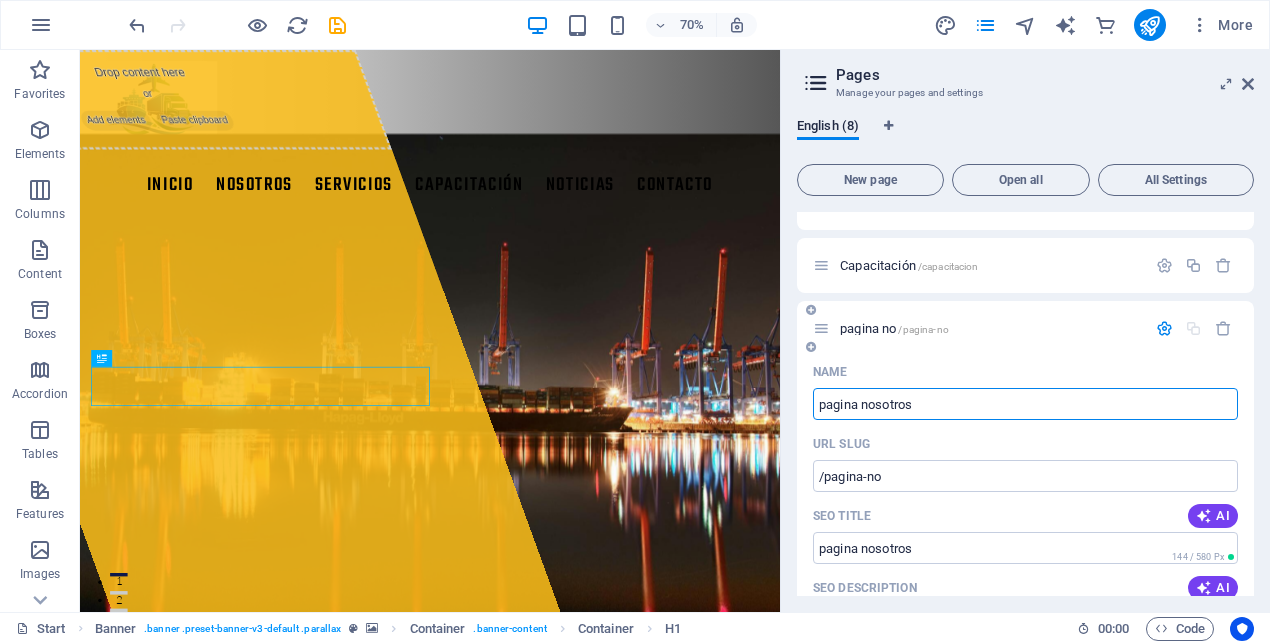 type on "pagina nosotros" 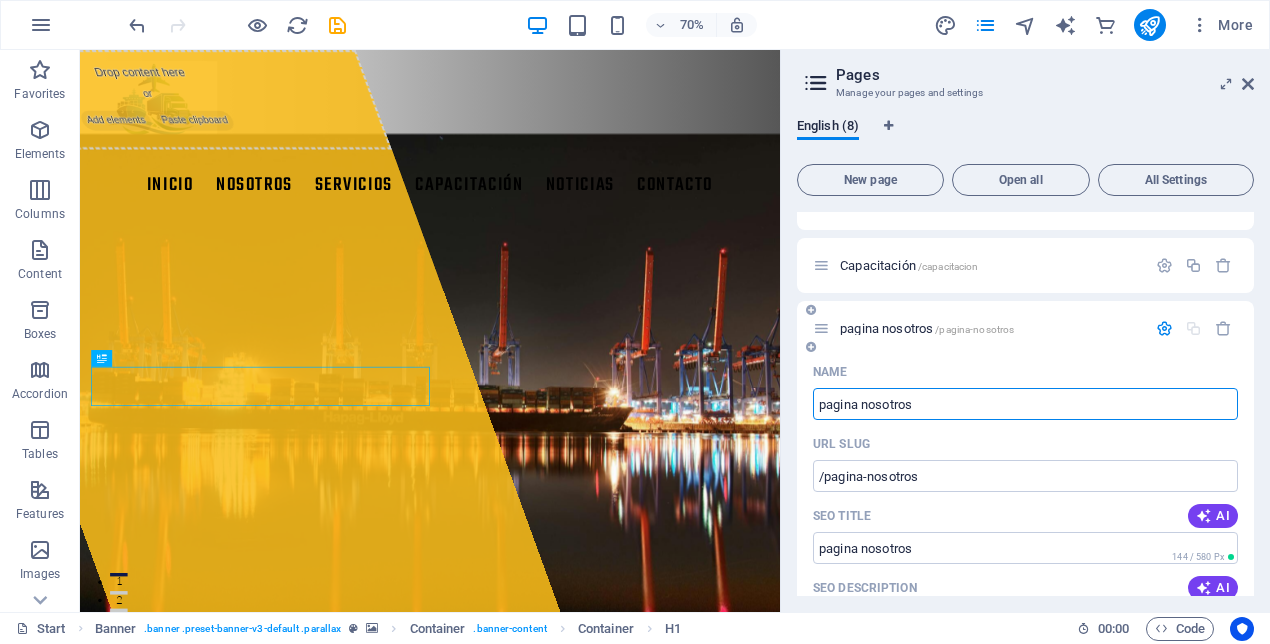 type on "pagina nosotros" 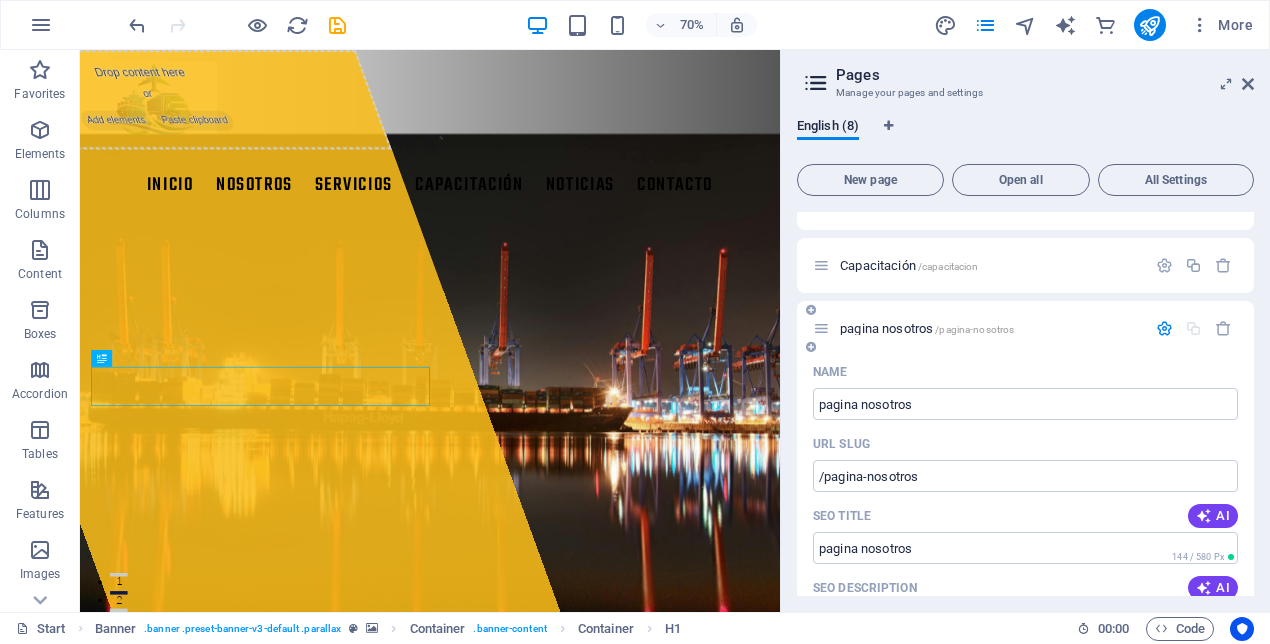 click on "pagina nosotros /pagina-nosotros" at bounding box center (927, 328) 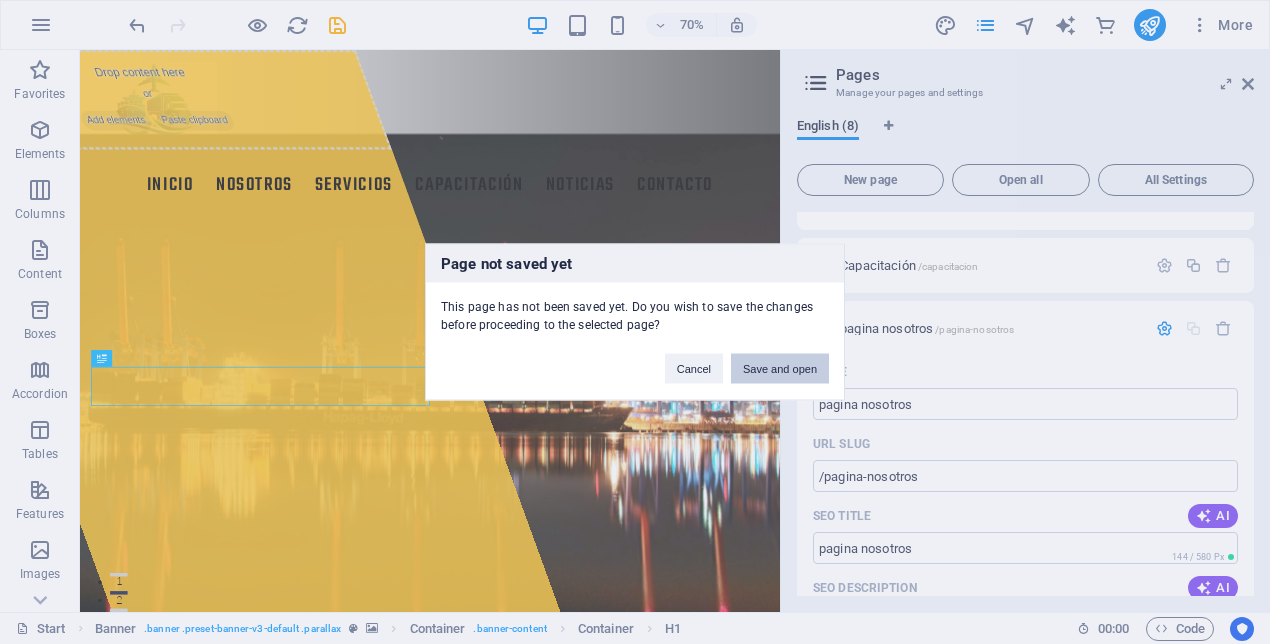 click on "Save and open" at bounding box center (780, 369) 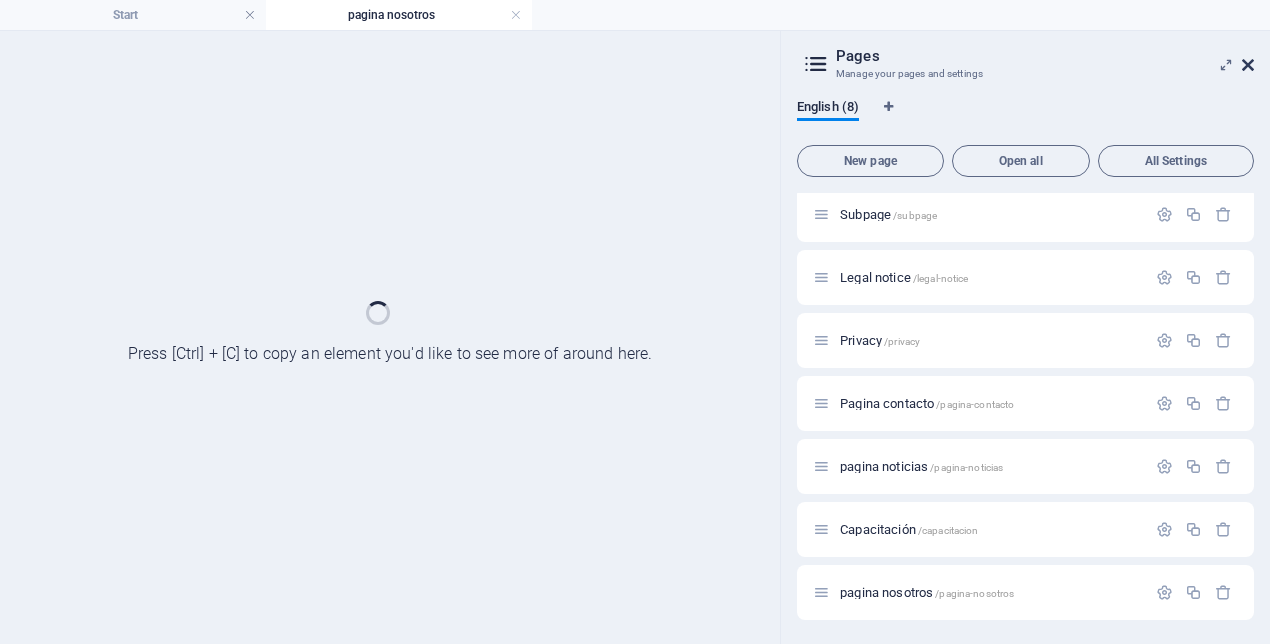 scroll, scrollTop: 69, scrollLeft: 0, axis: vertical 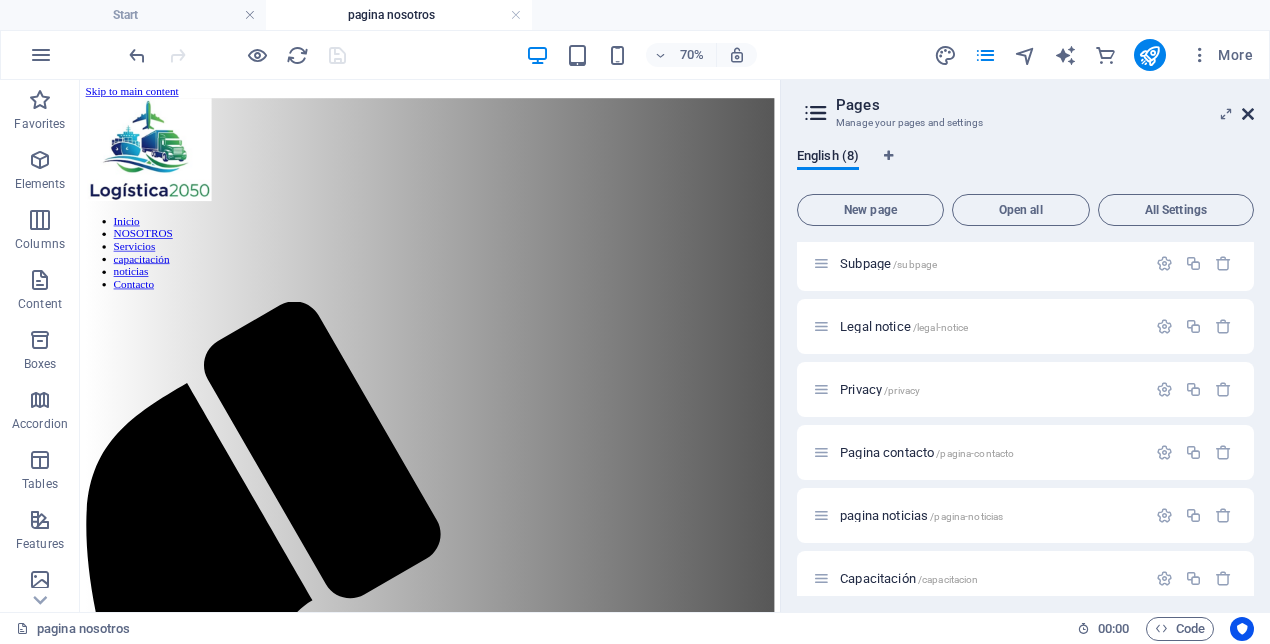 click at bounding box center (1248, 114) 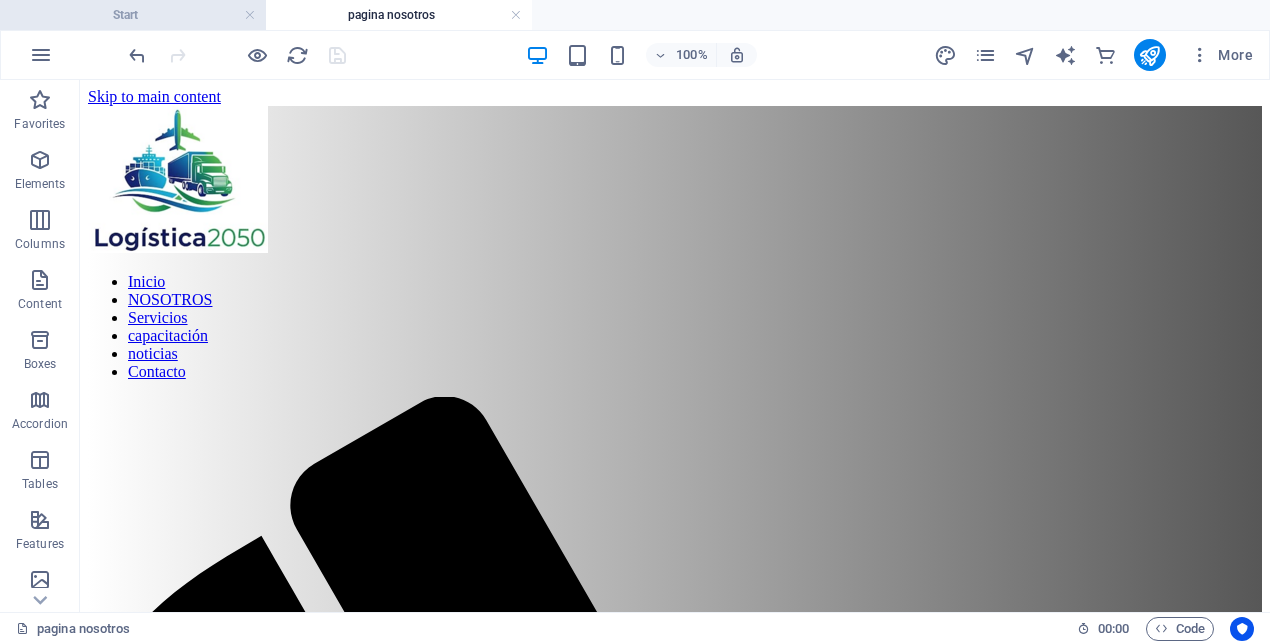 click on "Start" at bounding box center [133, 15] 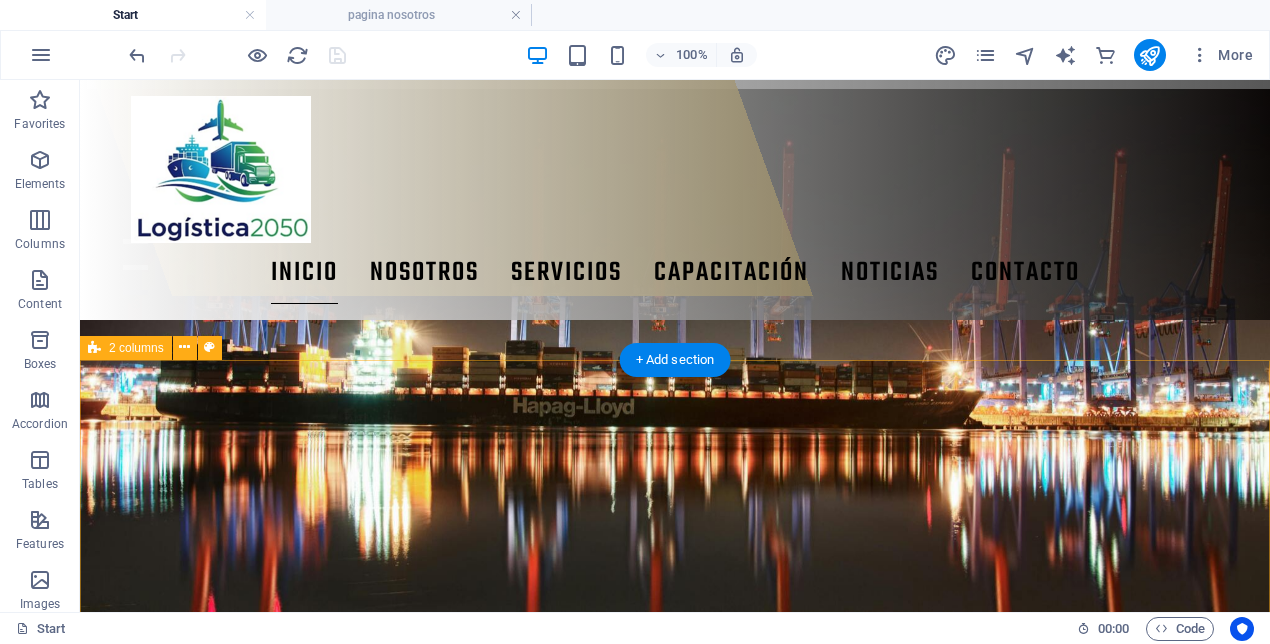 scroll, scrollTop: 275, scrollLeft: 0, axis: vertical 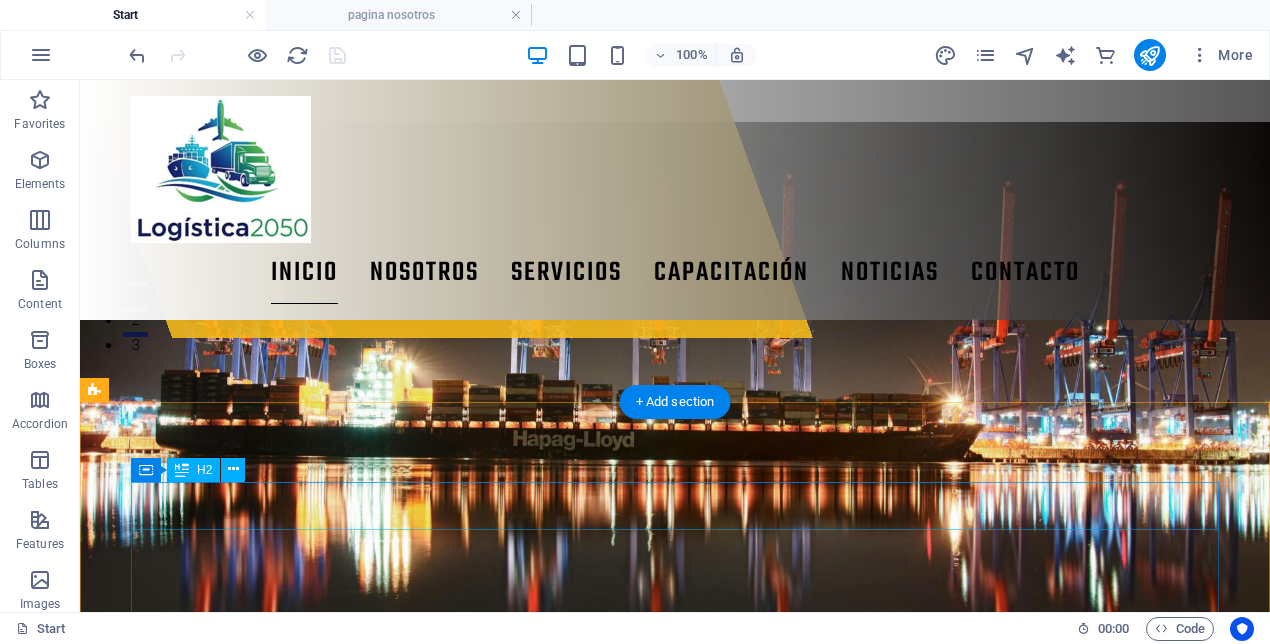 click on "NOSOTROS" at bounding box center (640, 1063) 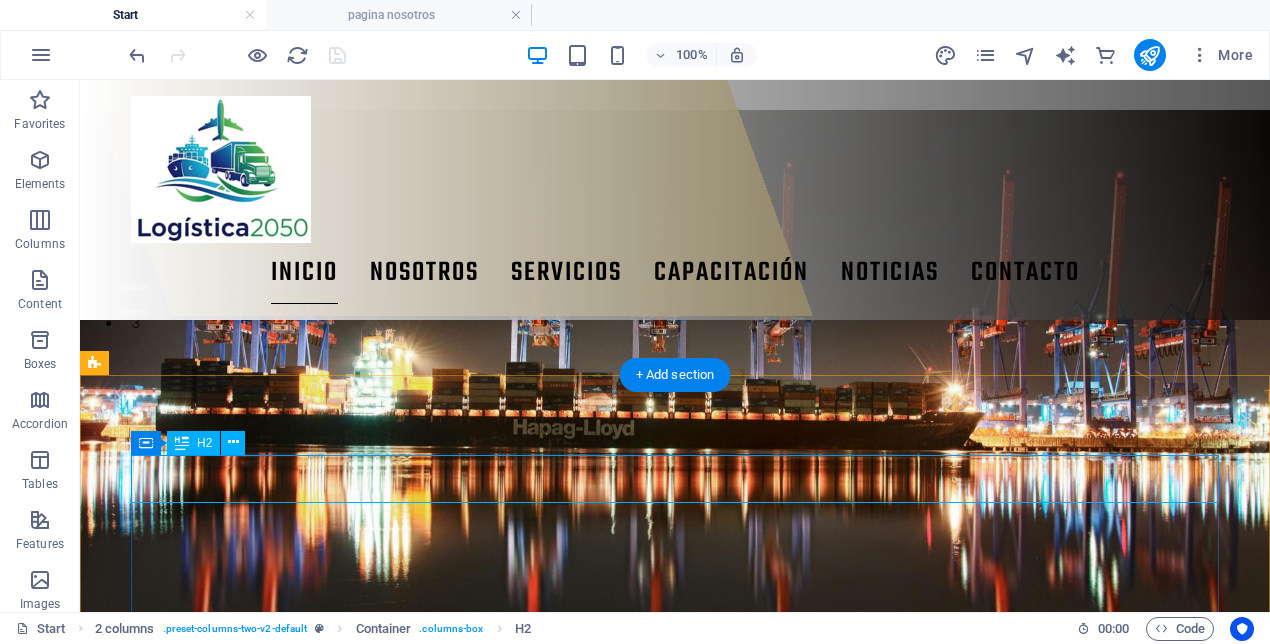 scroll, scrollTop: 296, scrollLeft: 0, axis: vertical 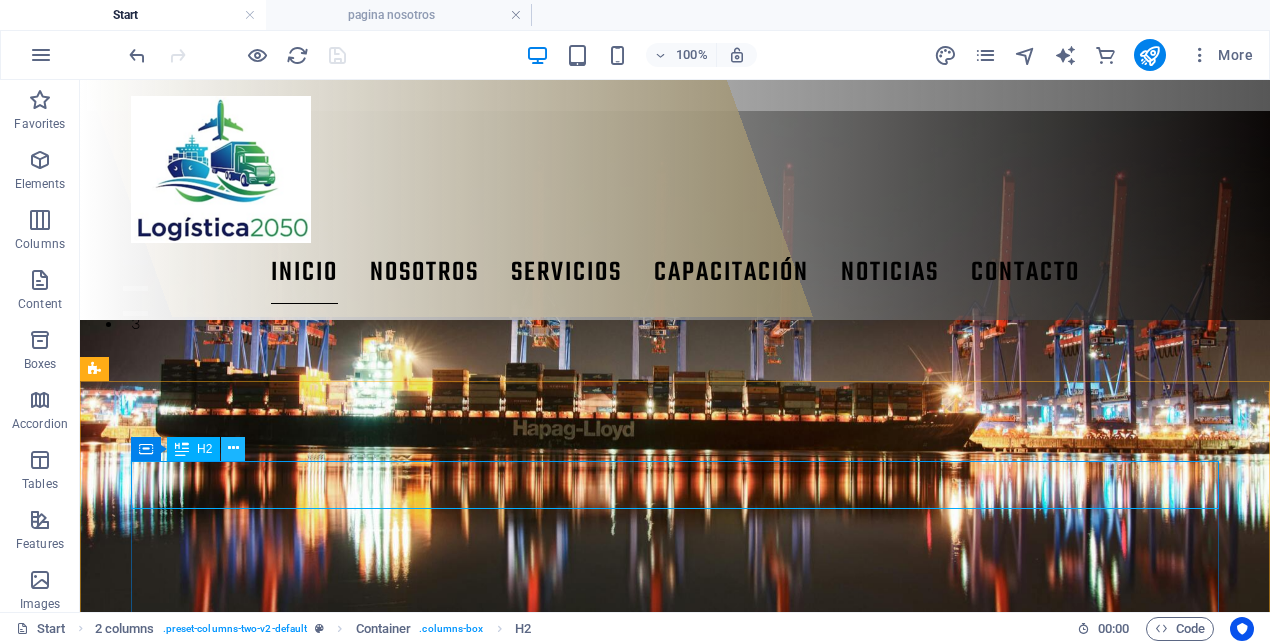click at bounding box center (233, 448) 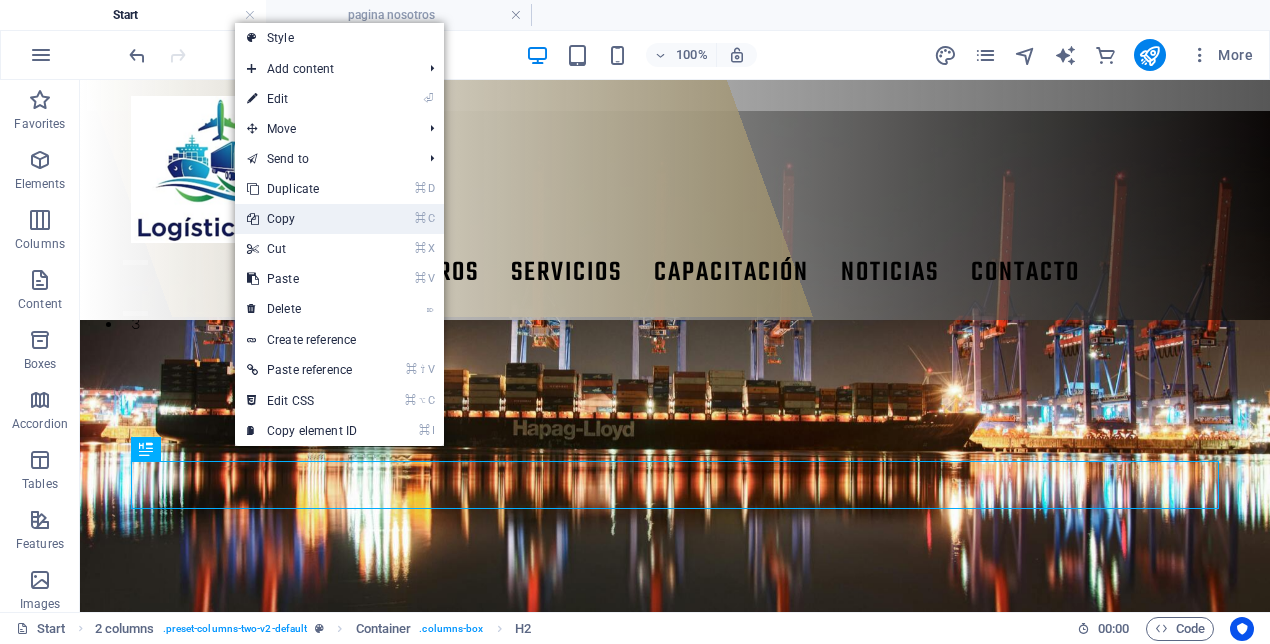 click on "⌘ C  Copy" at bounding box center [302, 219] 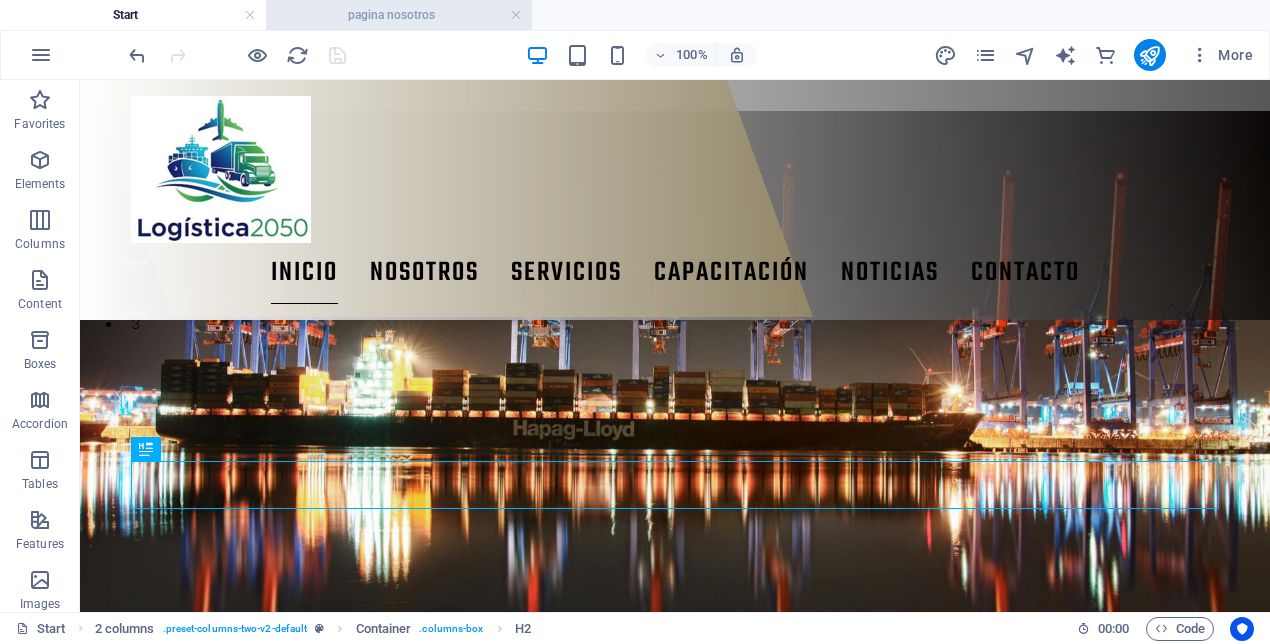 click on "pagina nosotros" at bounding box center (399, 15) 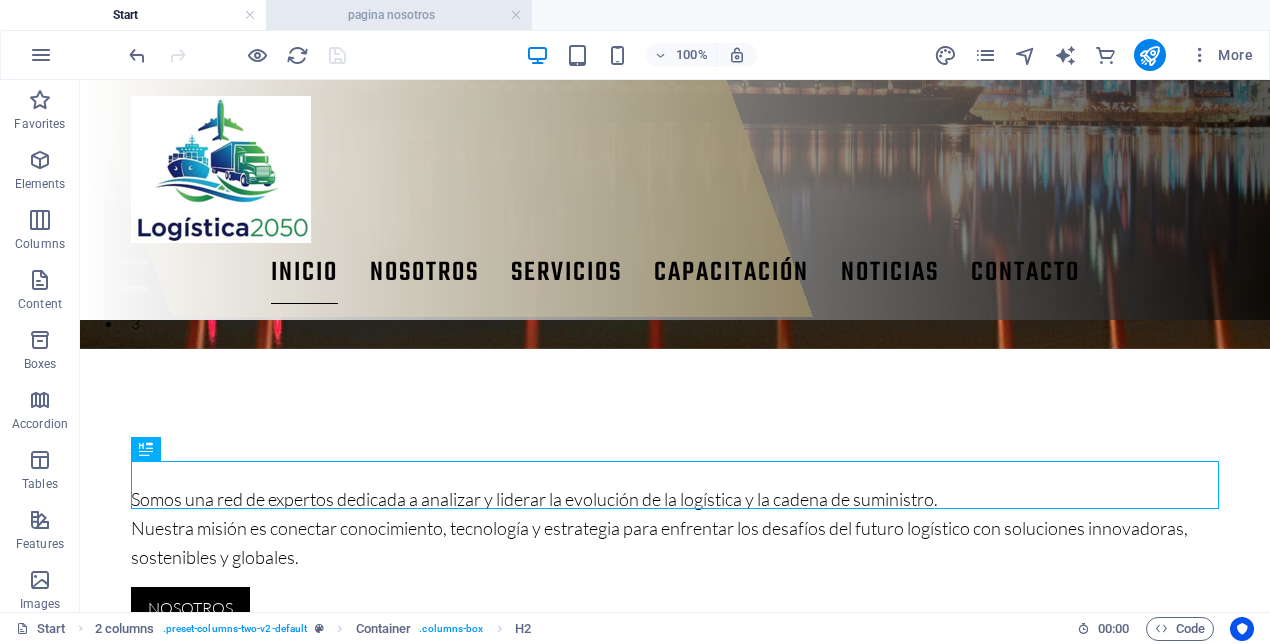 scroll, scrollTop: 0, scrollLeft: 0, axis: both 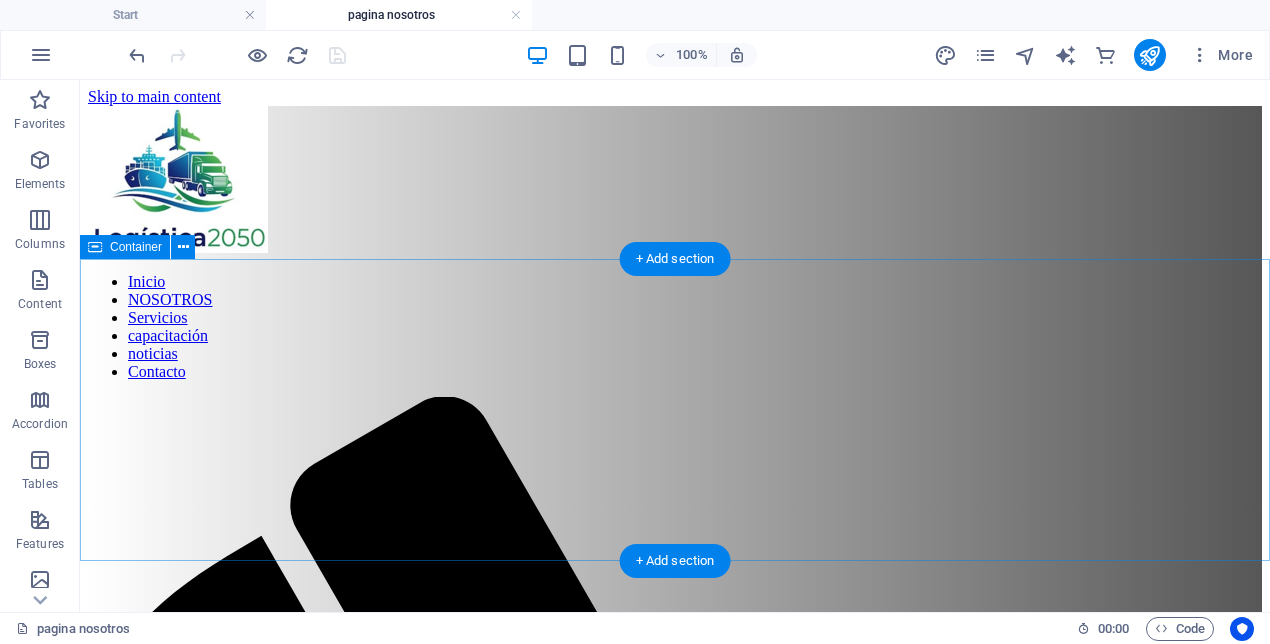 click on "Drop content here or  Add elements  Paste clipboard" at bounding box center (675, 2028) 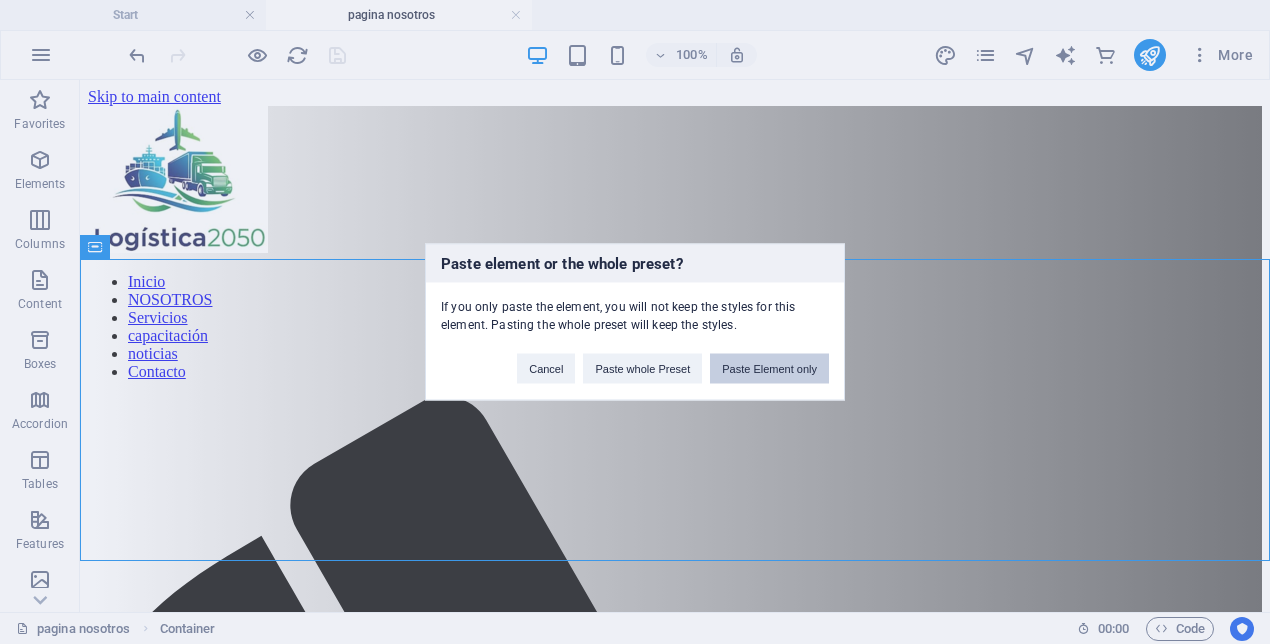 click on "Paste Element only" at bounding box center (769, 369) 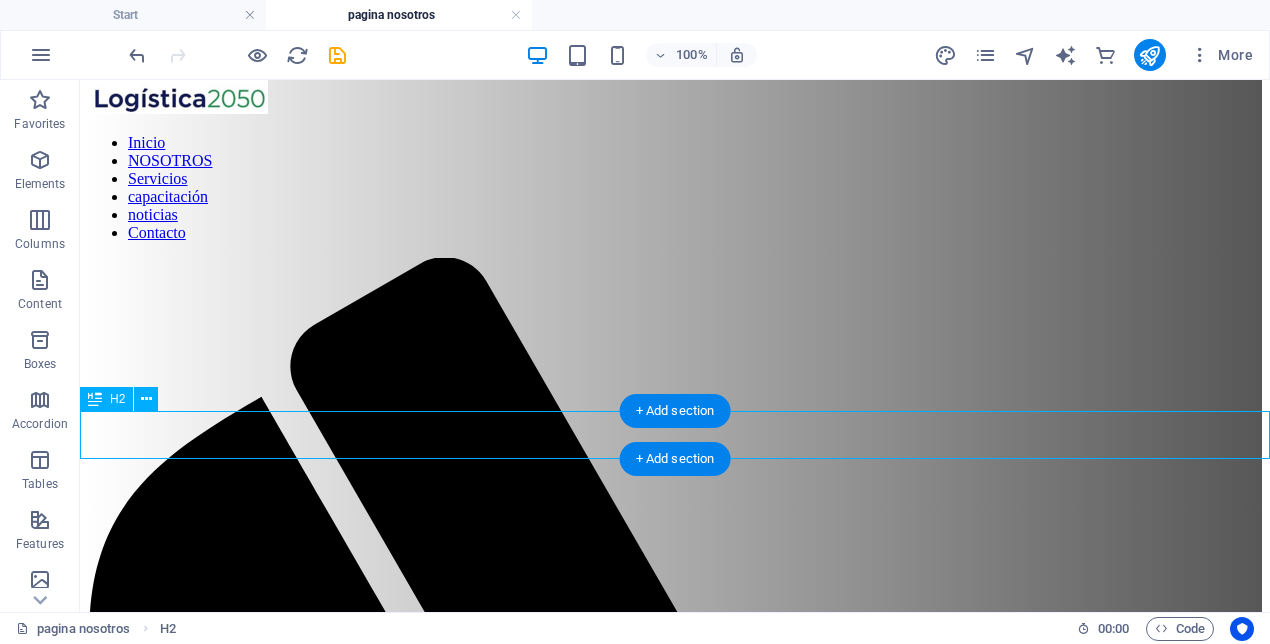 scroll, scrollTop: 133, scrollLeft: 0, axis: vertical 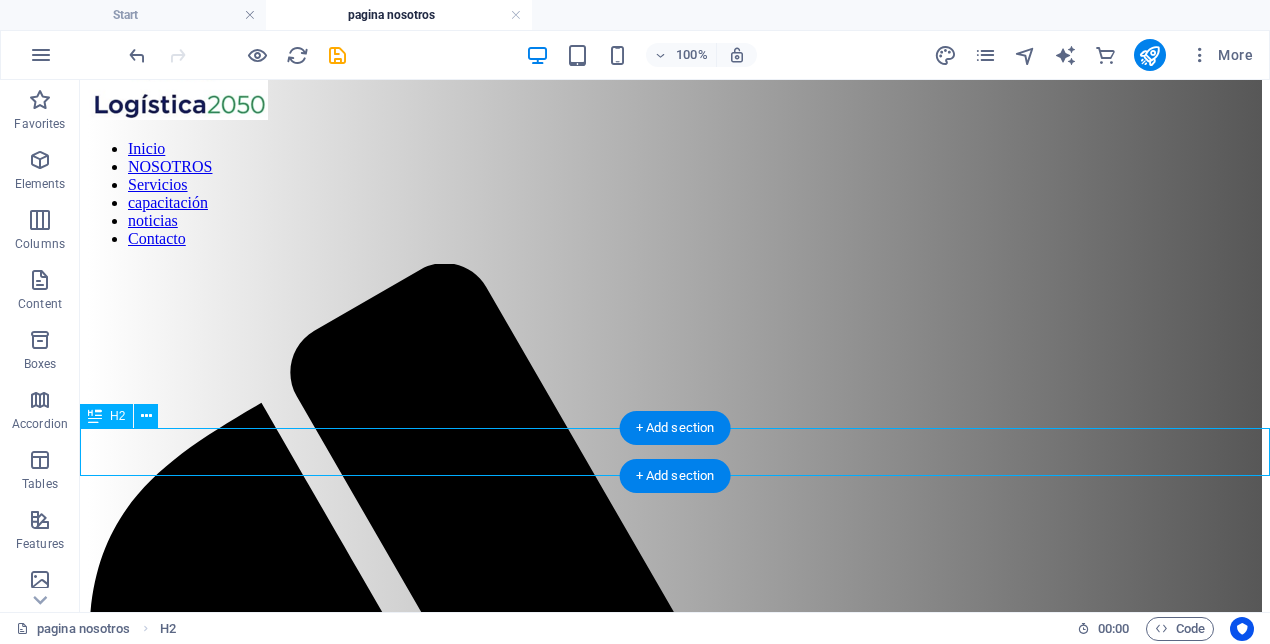 click on "NOSOTROS" at bounding box center [675, 1998] 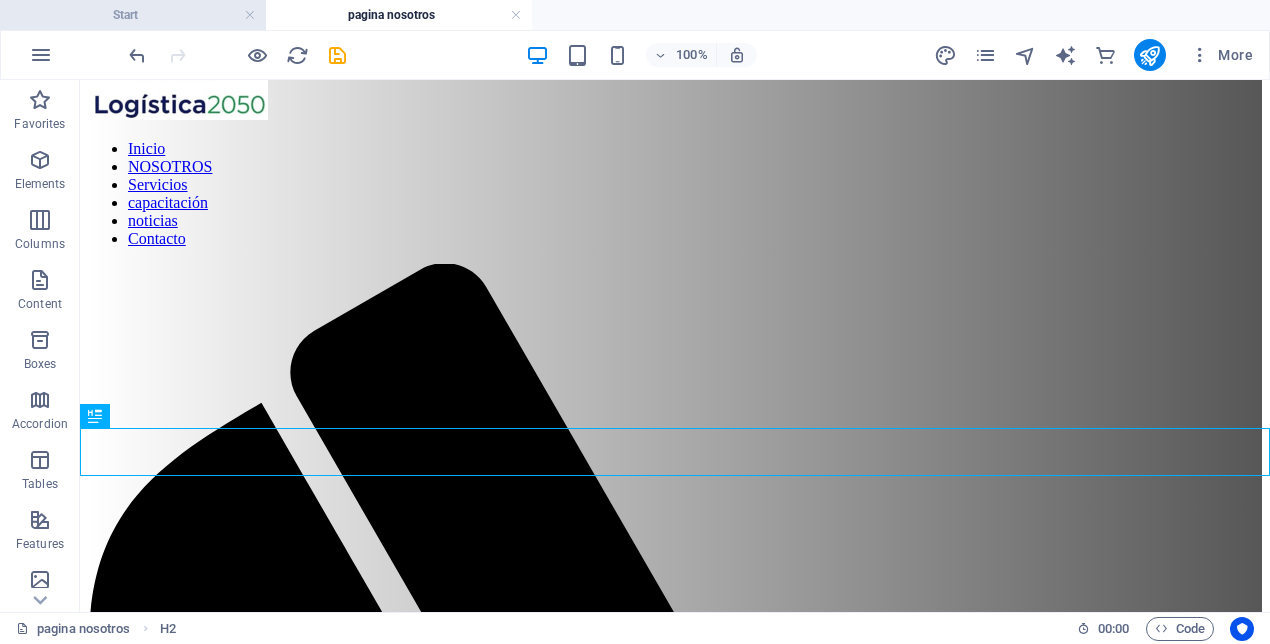 click on "Start" at bounding box center [133, 15] 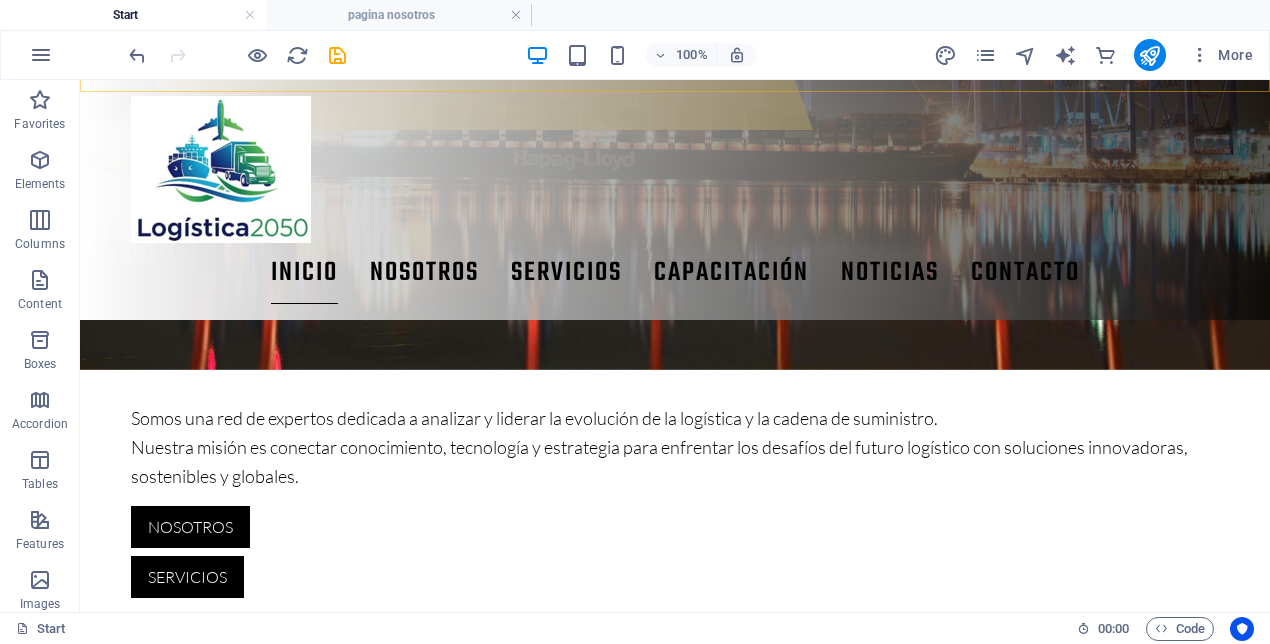 scroll, scrollTop: 491, scrollLeft: 0, axis: vertical 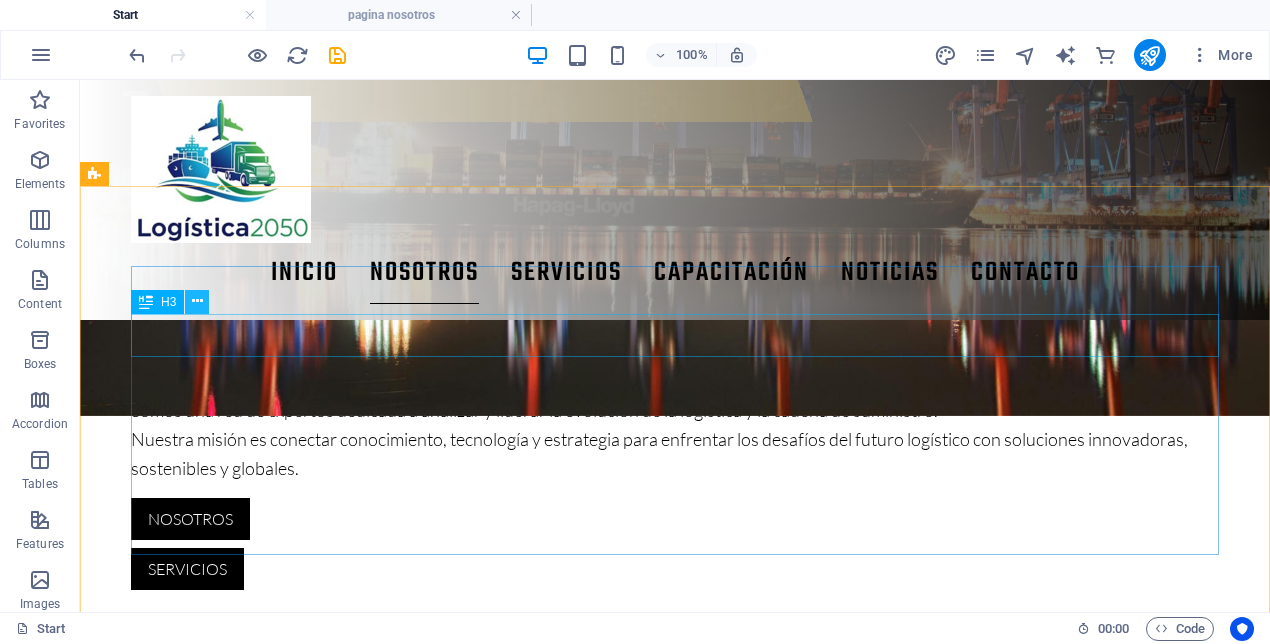 click at bounding box center (197, 301) 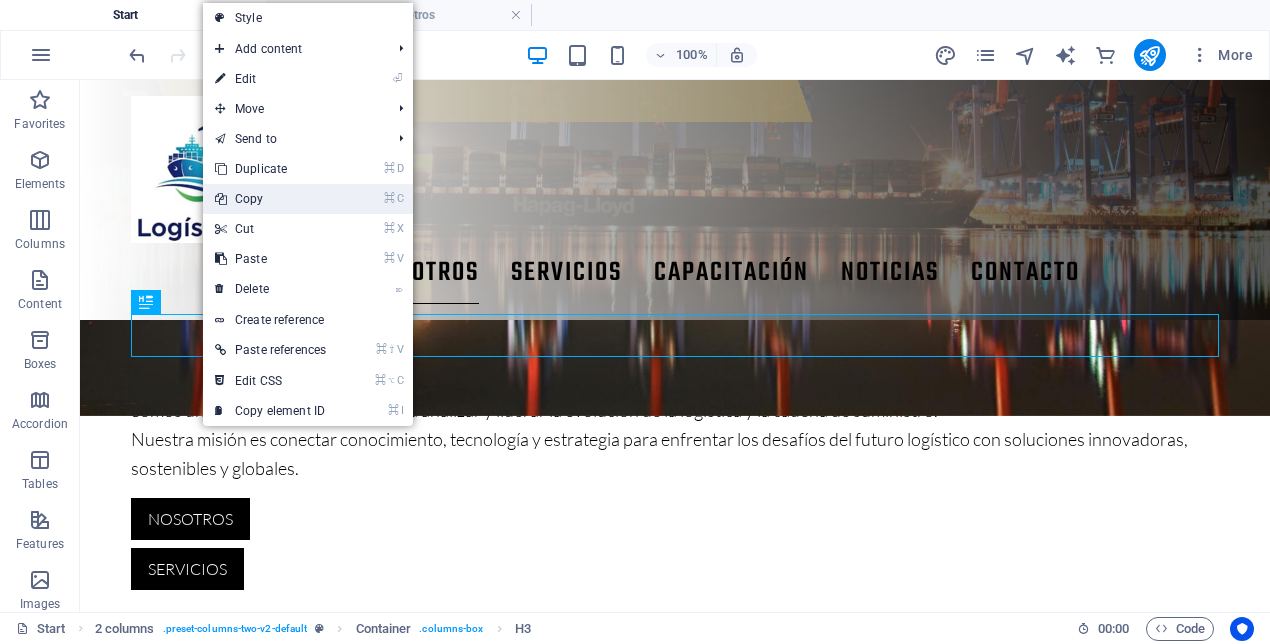 click on "⌘ C  Copy" at bounding box center [270, 199] 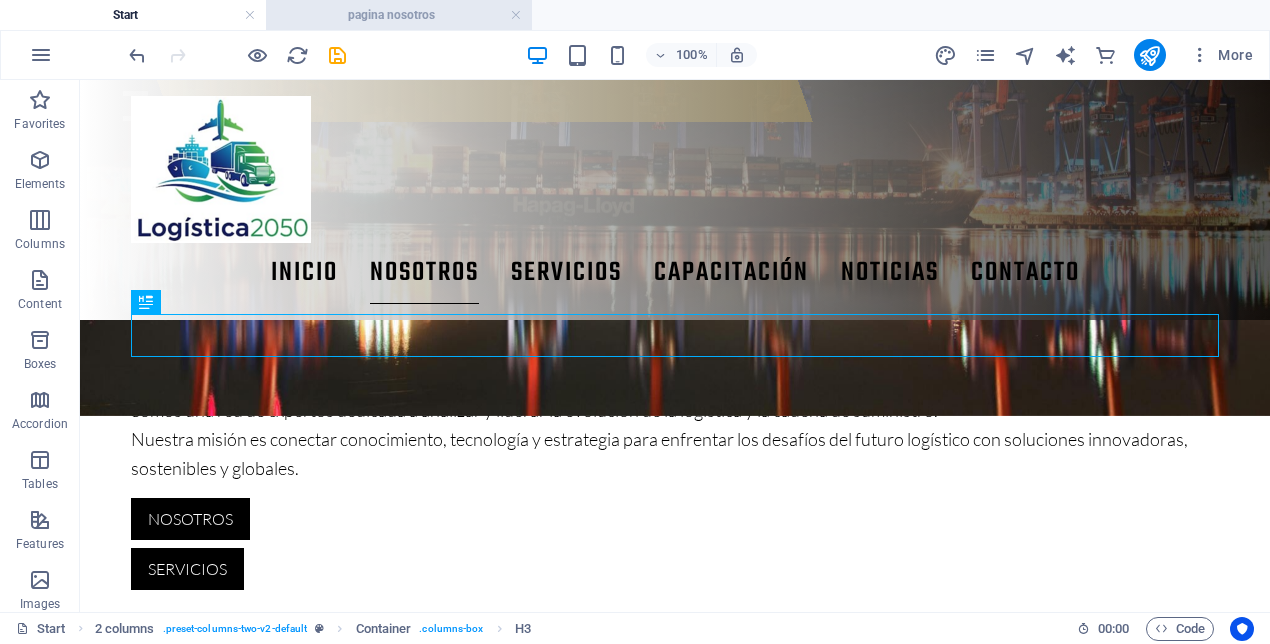 click on "pagina nosotros" at bounding box center (399, 15) 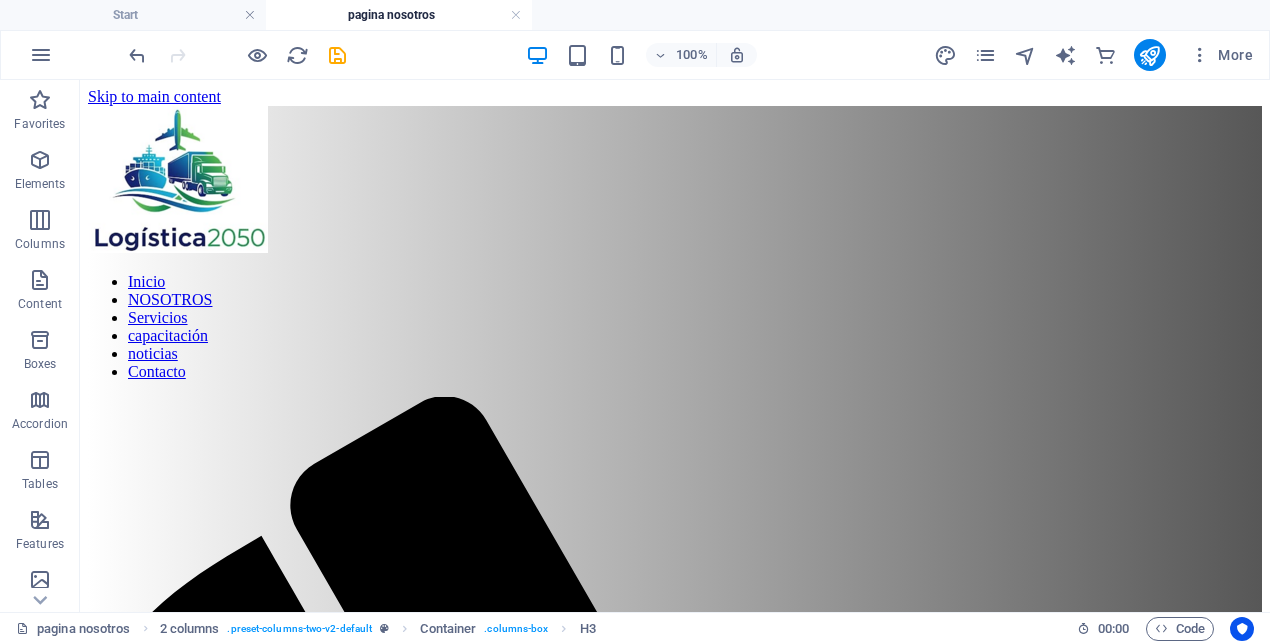 scroll, scrollTop: 133, scrollLeft: 0, axis: vertical 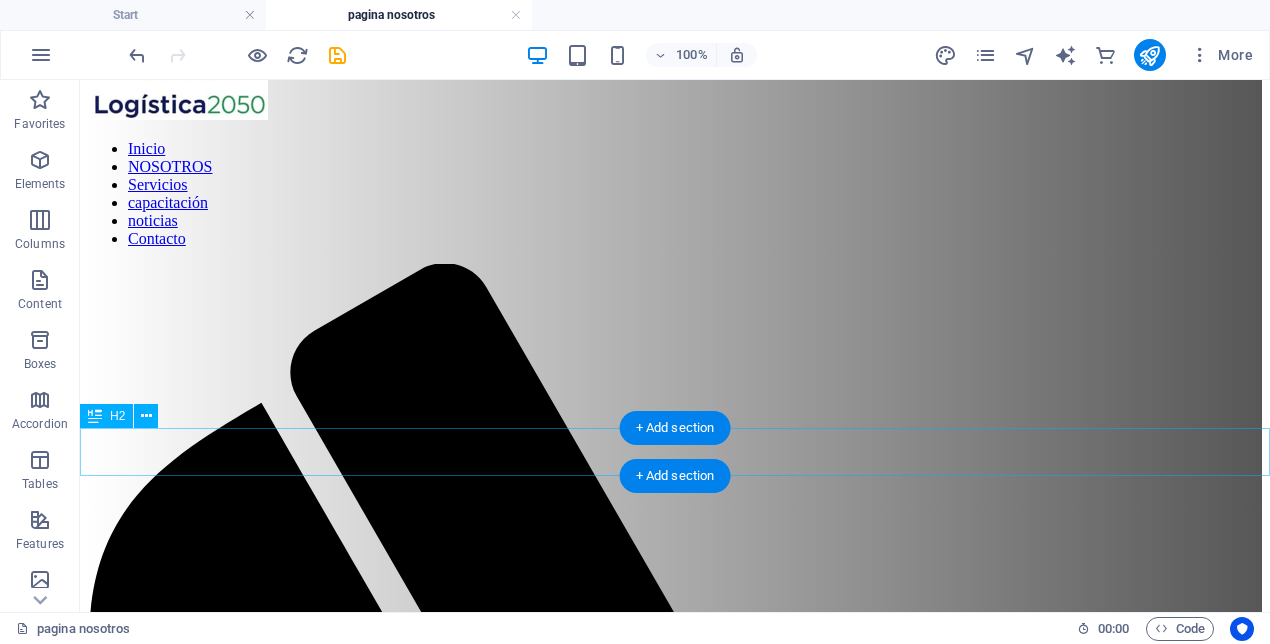 click on "NOSOTROS" at bounding box center (675, 1998) 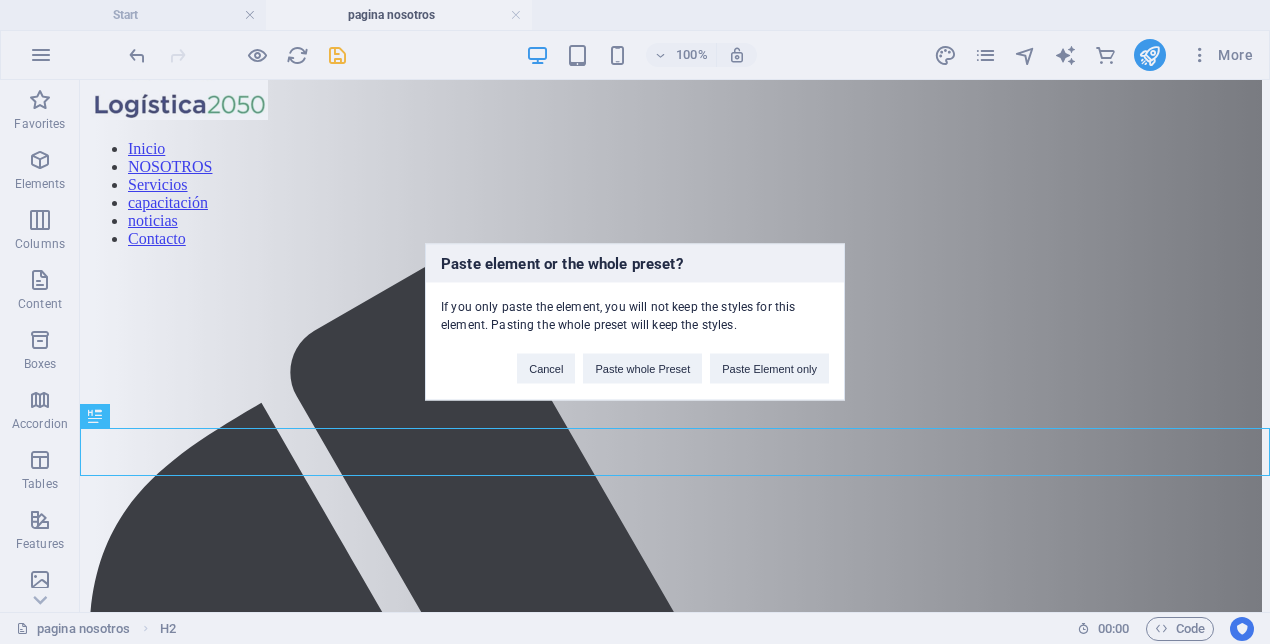 type 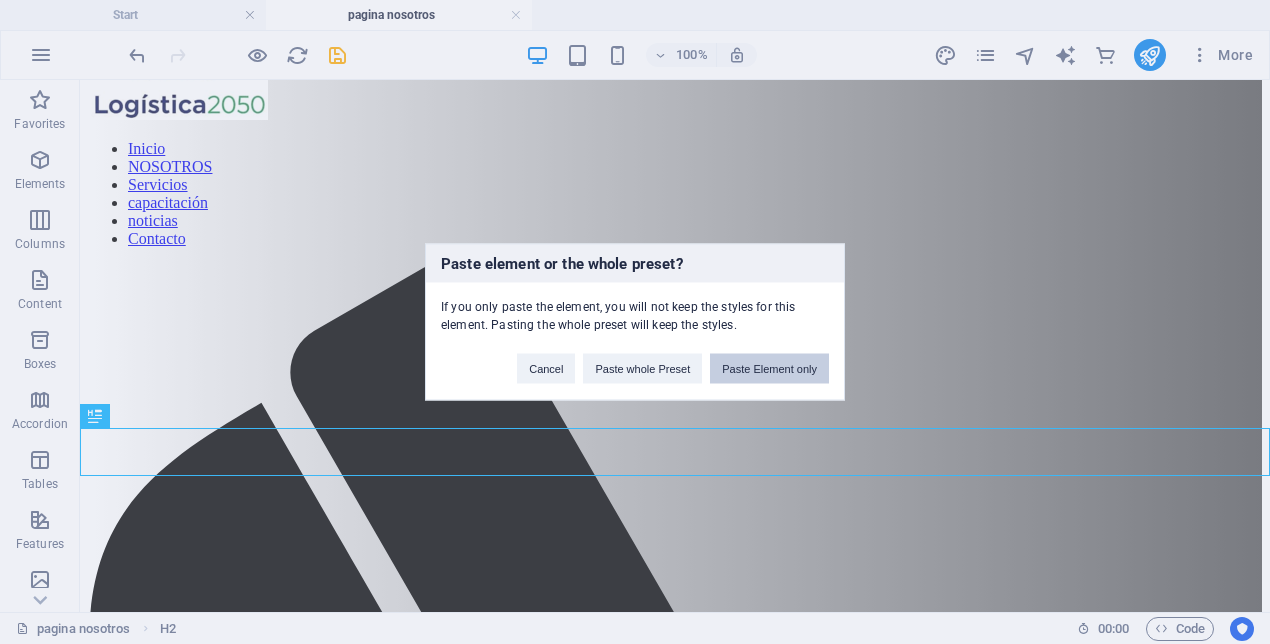 click on "Paste Element only" at bounding box center (769, 369) 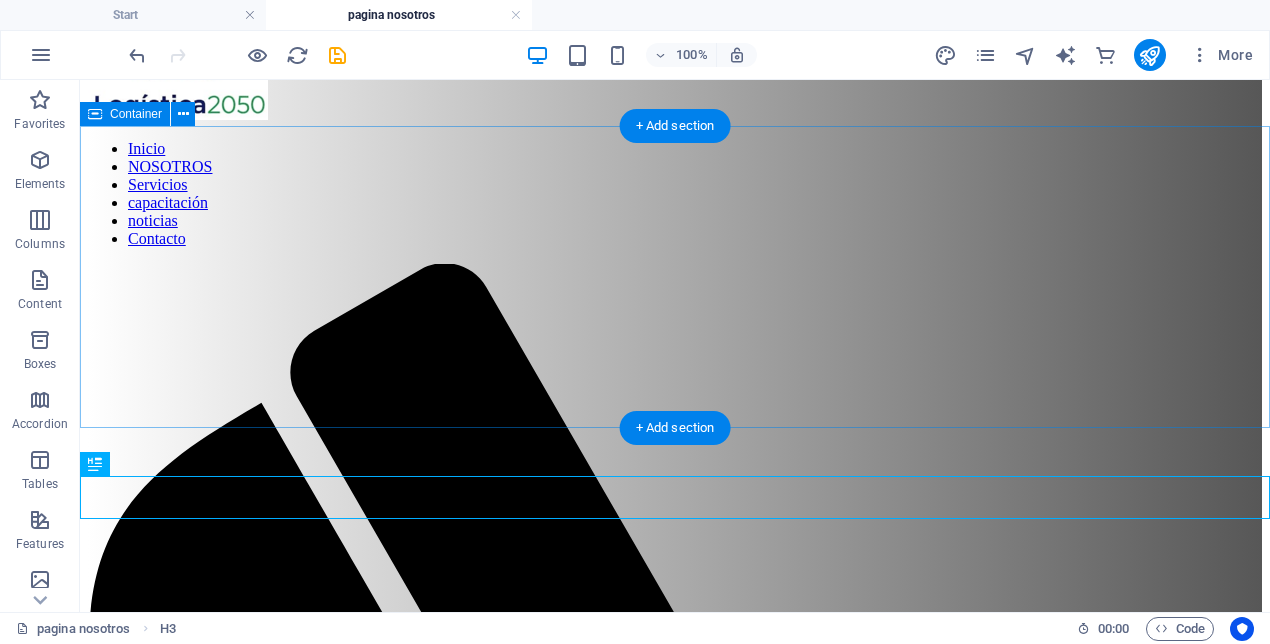 click on "Drop content here or  Add elements  Paste clipboard" at bounding box center [675, 1895] 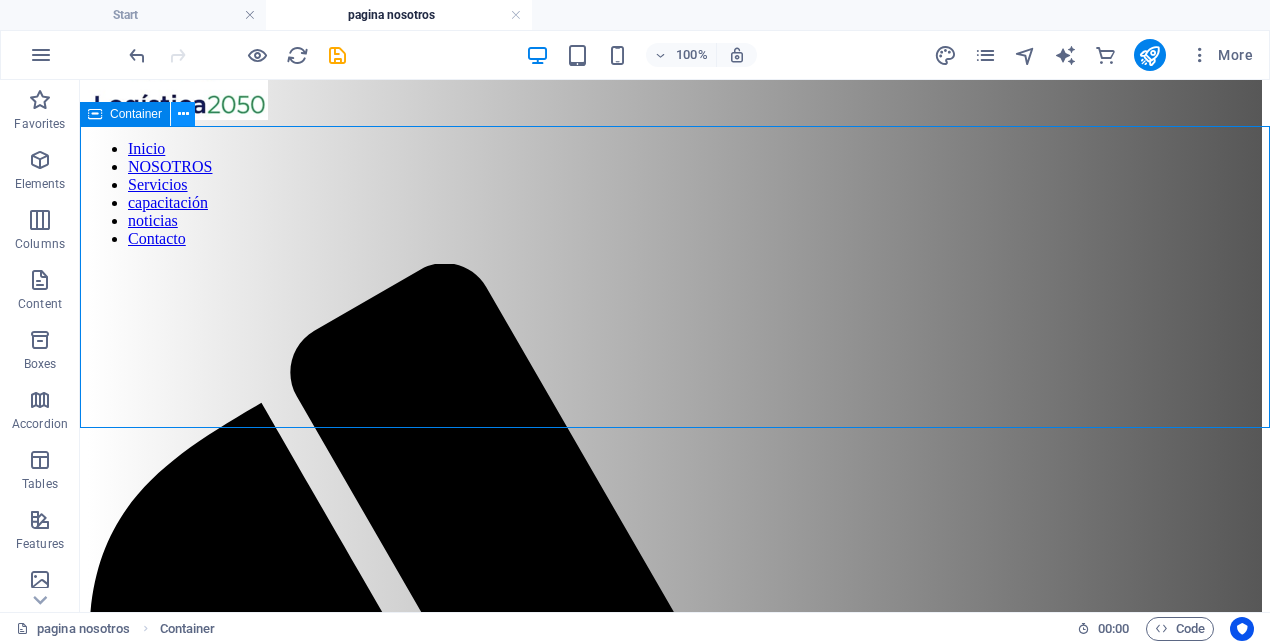click at bounding box center (183, 114) 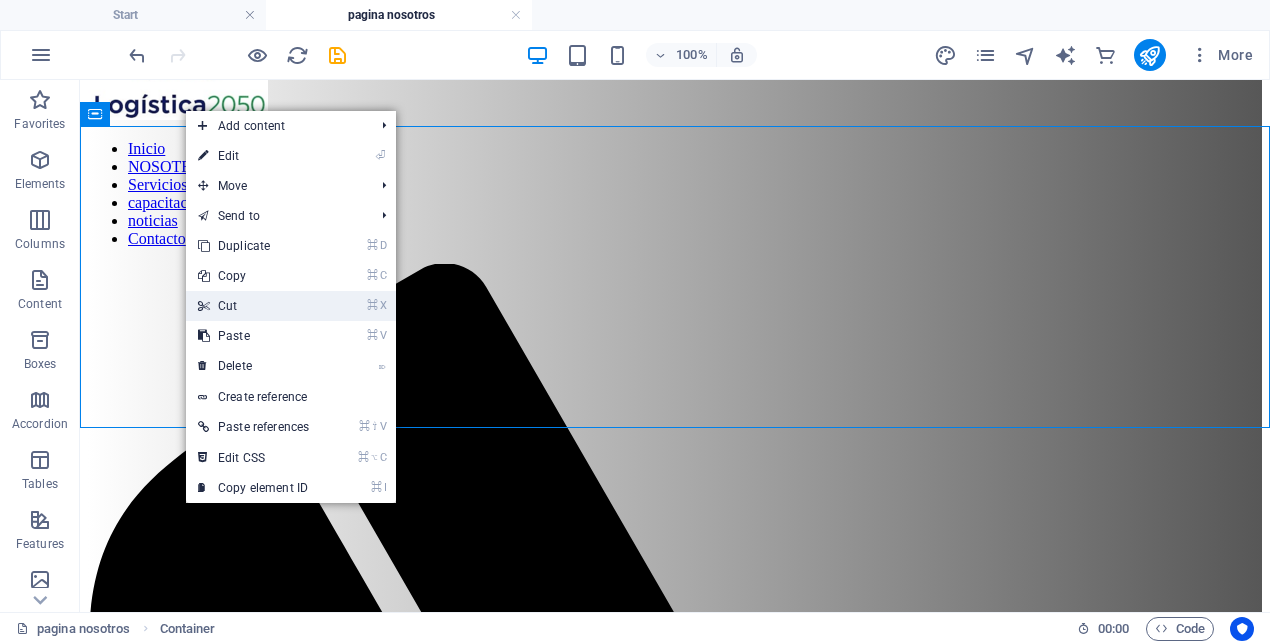 click on "⌘ X  Cut" at bounding box center [253, 306] 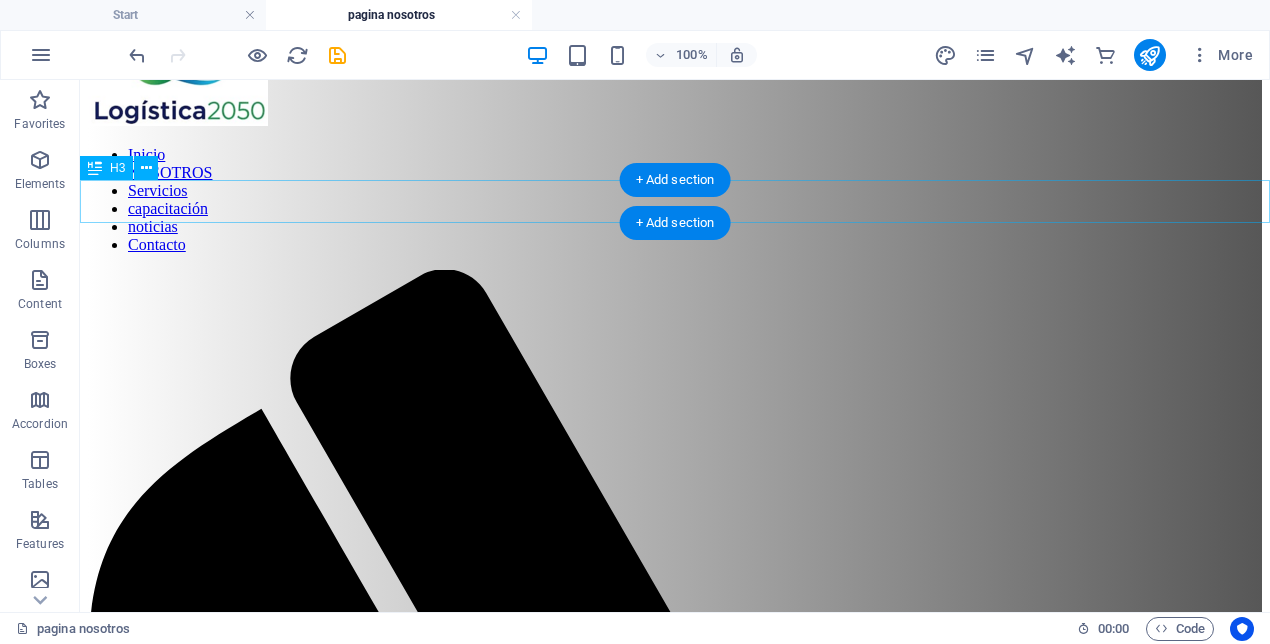 click on "Soluciones para la industria" at bounding box center (675, 1907) 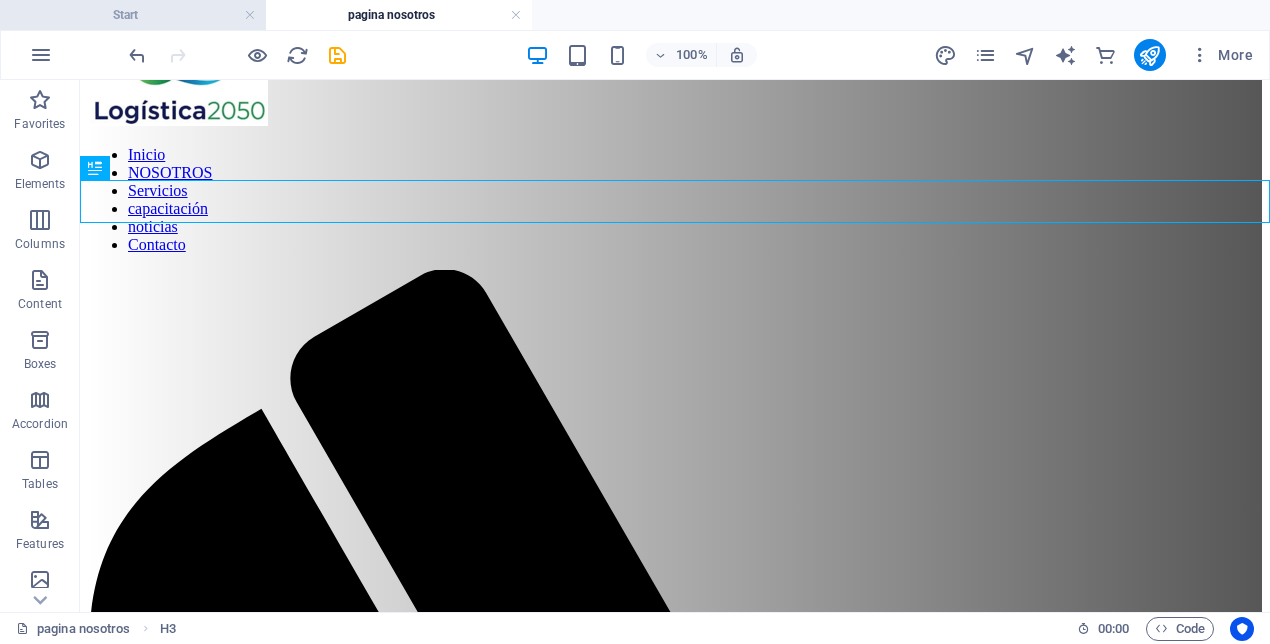 click on "Start" at bounding box center (133, 15) 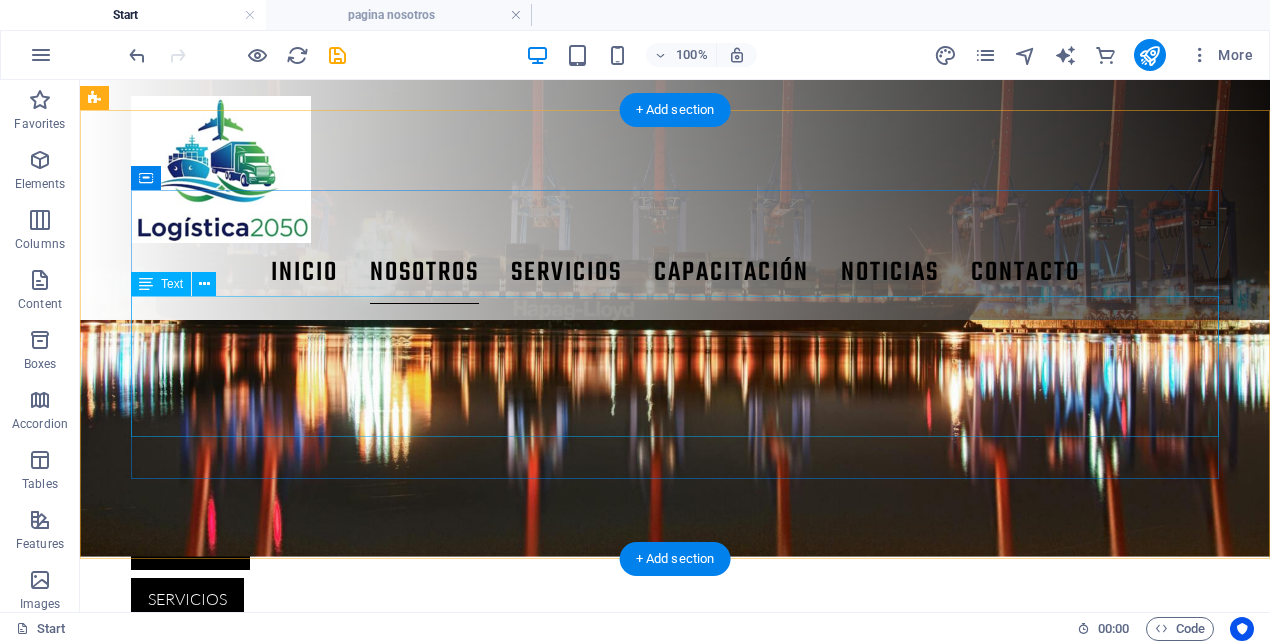 scroll, scrollTop: 533, scrollLeft: 0, axis: vertical 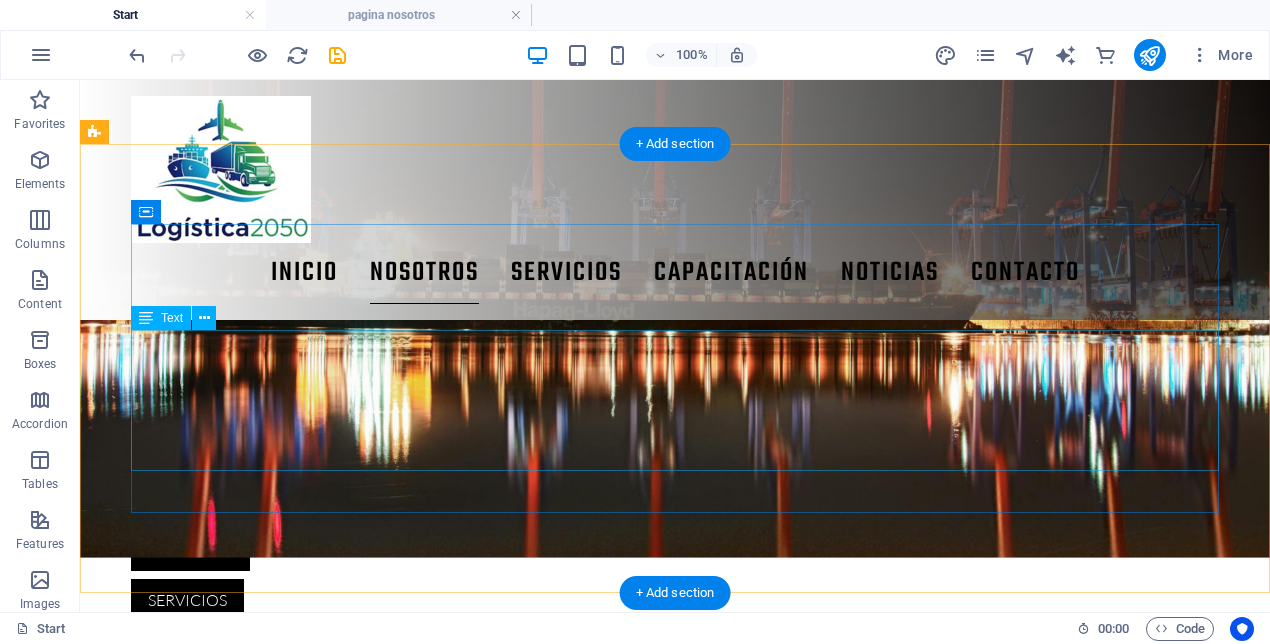 click on "Profesionales apasionados por la innovación en la logística y la cadena de suministro. Juntos impulsan una red de expertos que busca anticipar los desafíos del sector y proponer soluciones sostenibles, tecnológicas y estratégicas con visión al futuro. Tenemos una experiencia de más de 30 años en la industria, adaptándonos a las necesidades de nuestros clientes, sean del sector público o privado abarcado diversos sectores de la producción nacional e internacional." at bounding box center (640, 958) 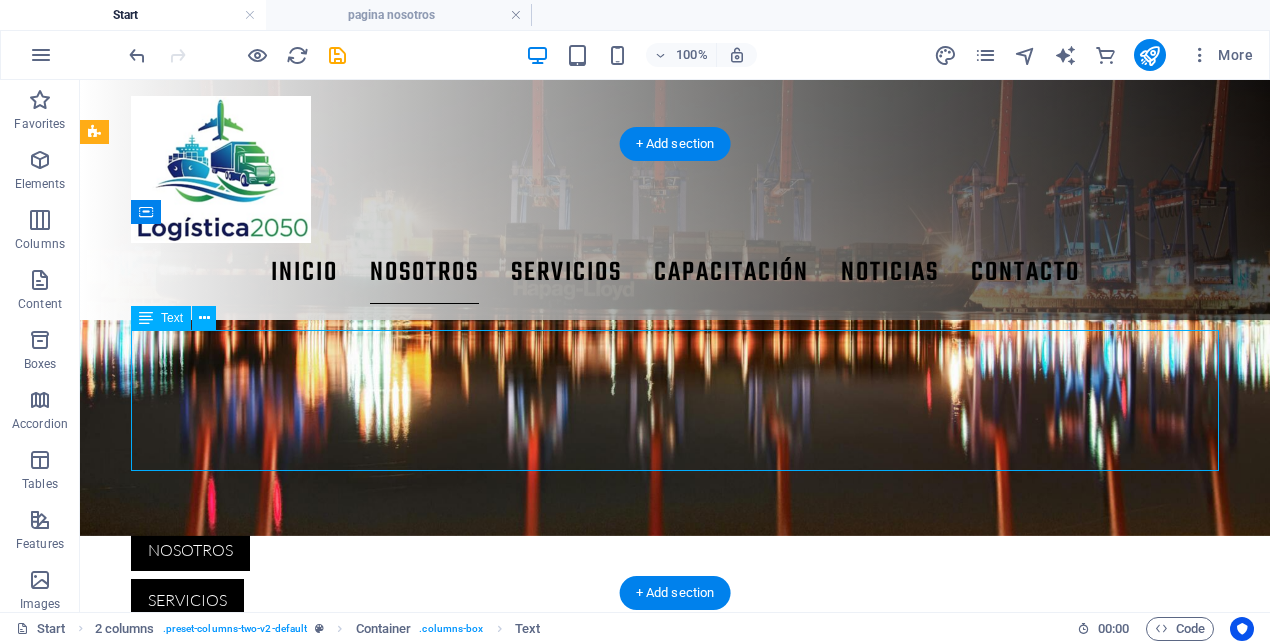 scroll, scrollTop: 482, scrollLeft: 0, axis: vertical 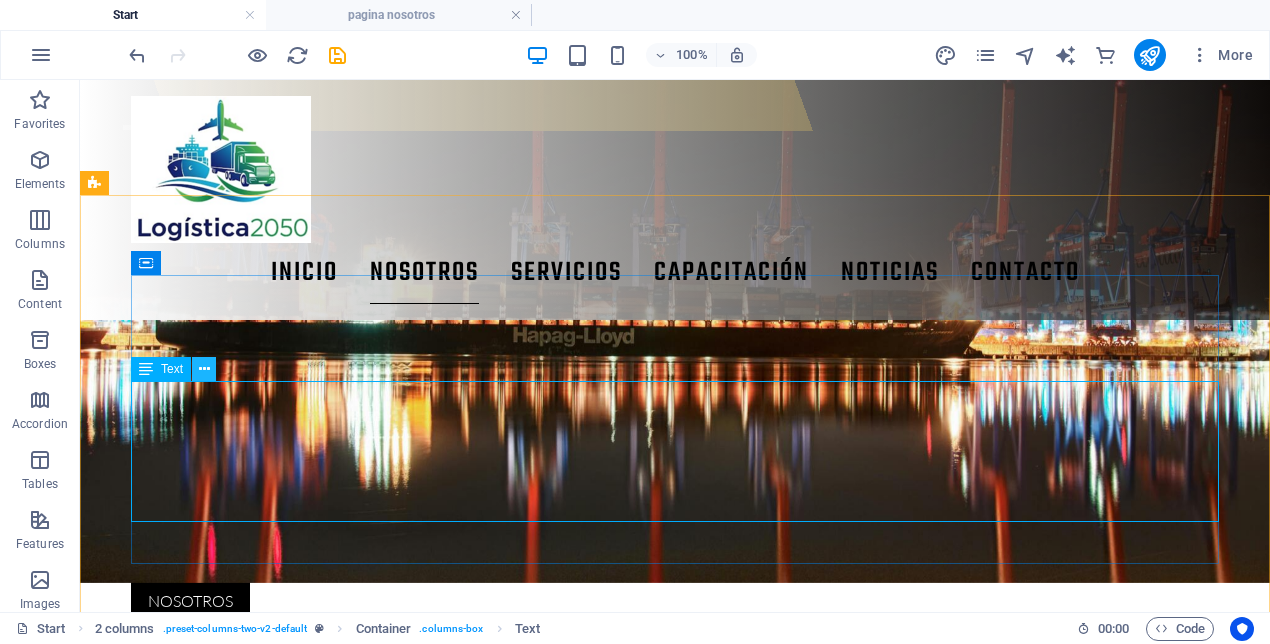 click at bounding box center (204, 369) 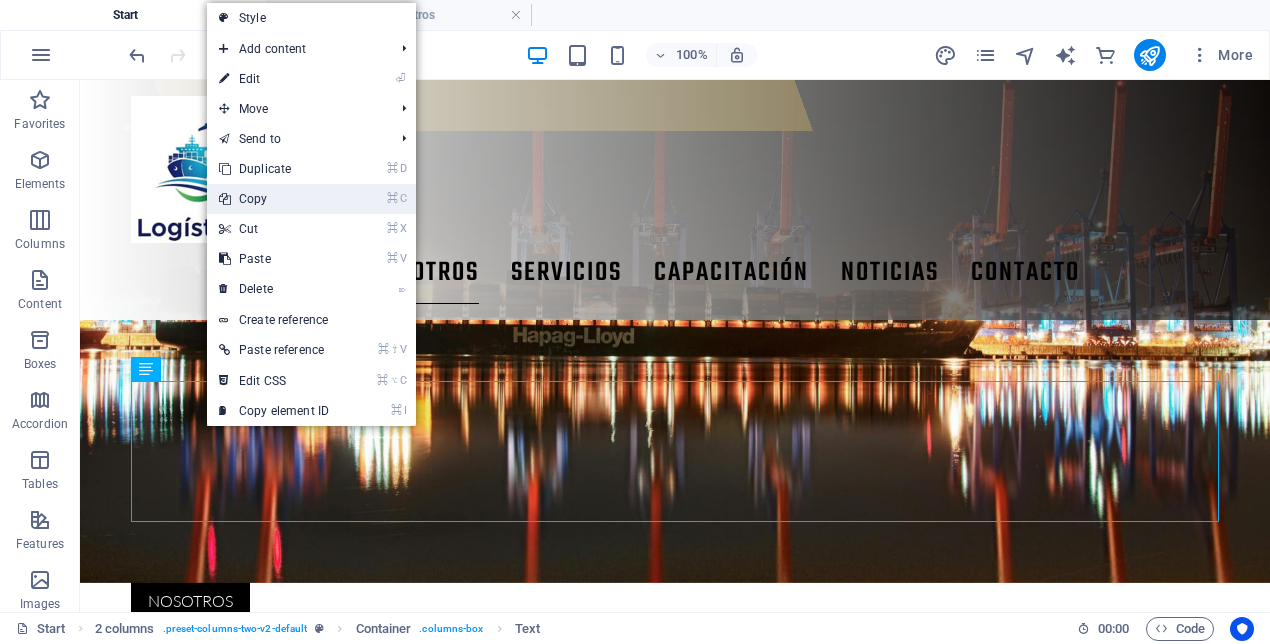 click on "⌘ C  Copy" at bounding box center (274, 199) 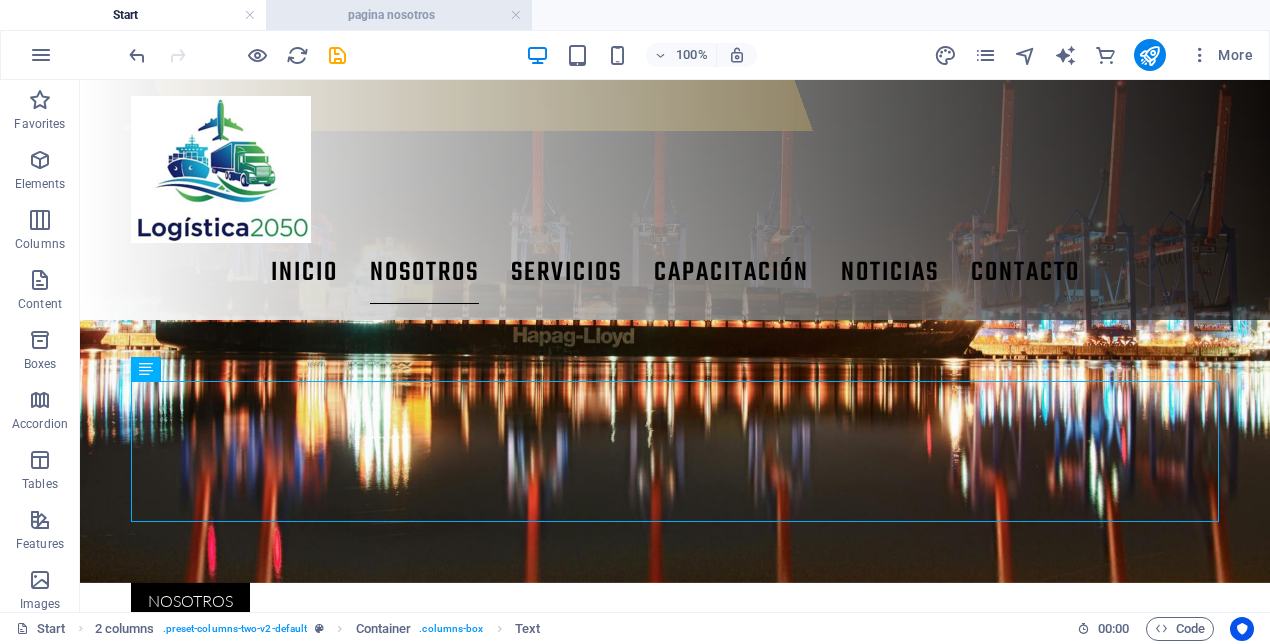 click on "pagina nosotros" at bounding box center (399, 15) 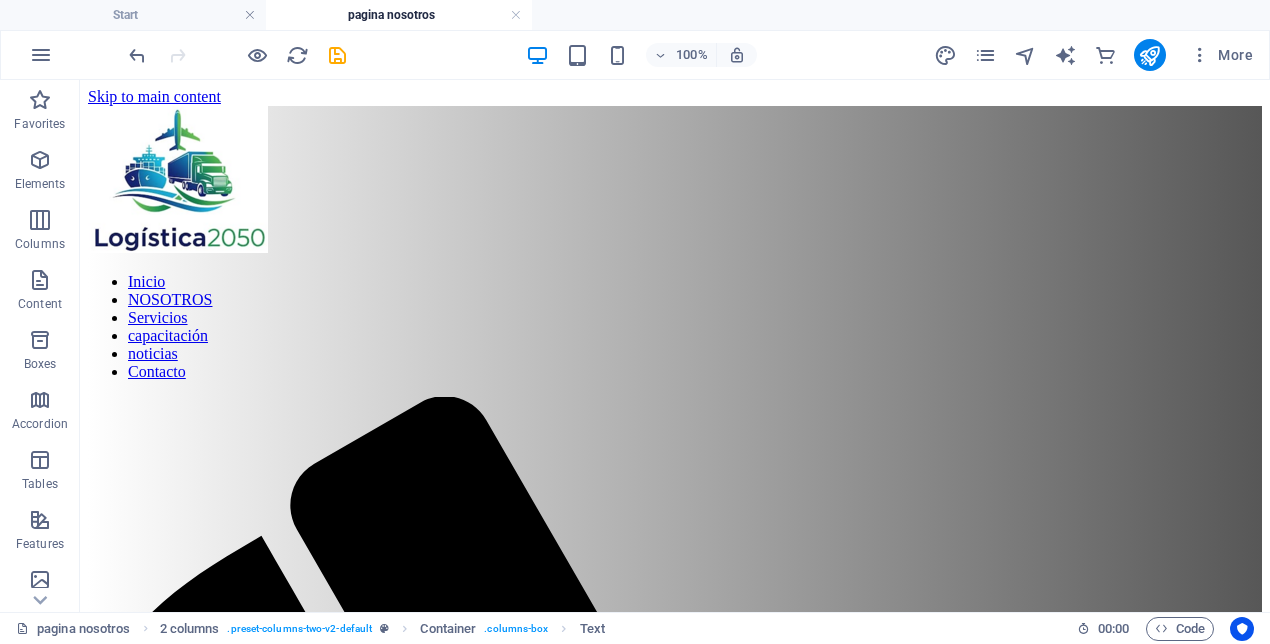 scroll, scrollTop: 127, scrollLeft: 0, axis: vertical 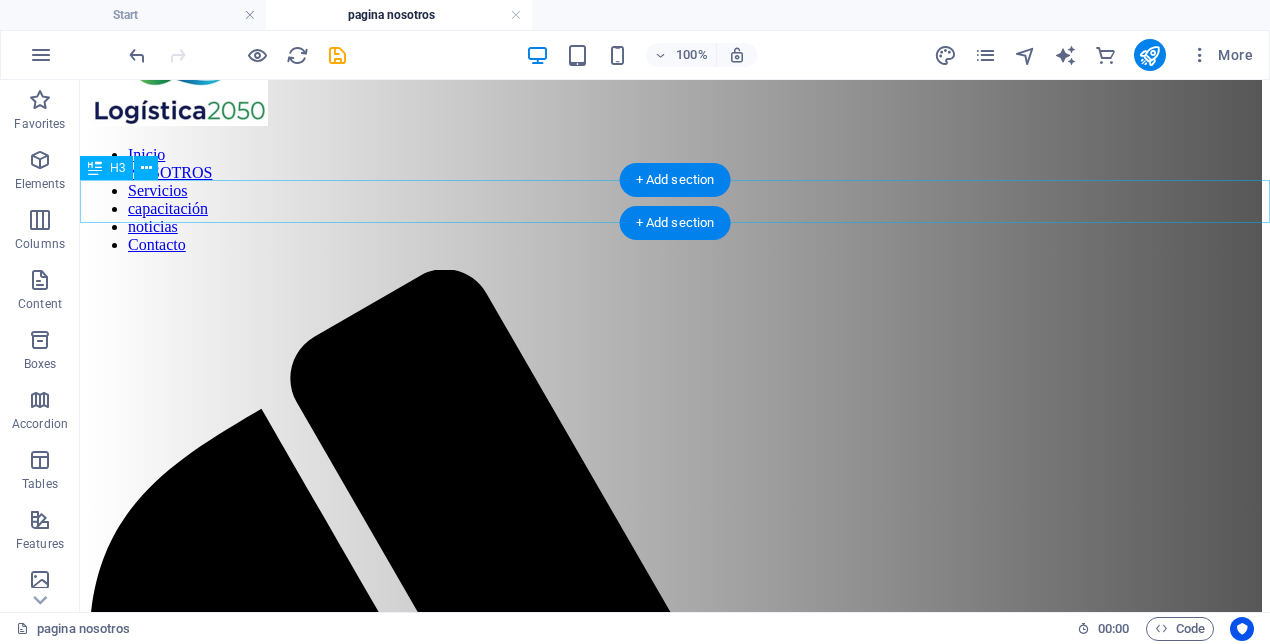 click on "Soluciones para la industria" at bounding box center (675, 1907) 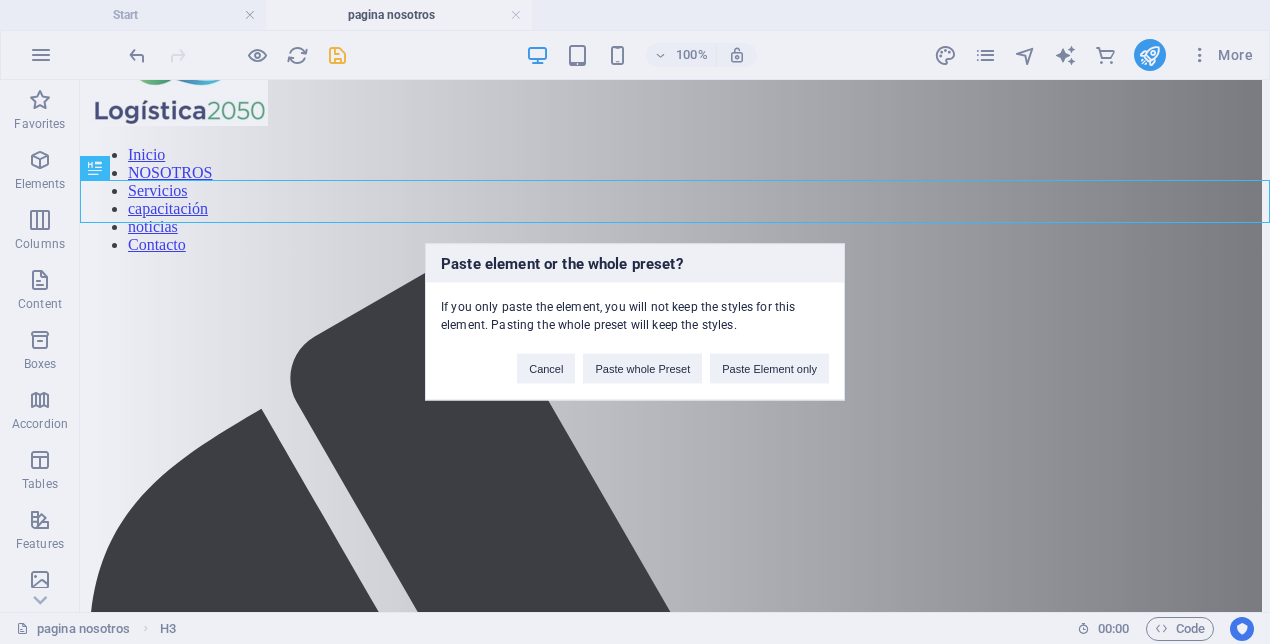 type 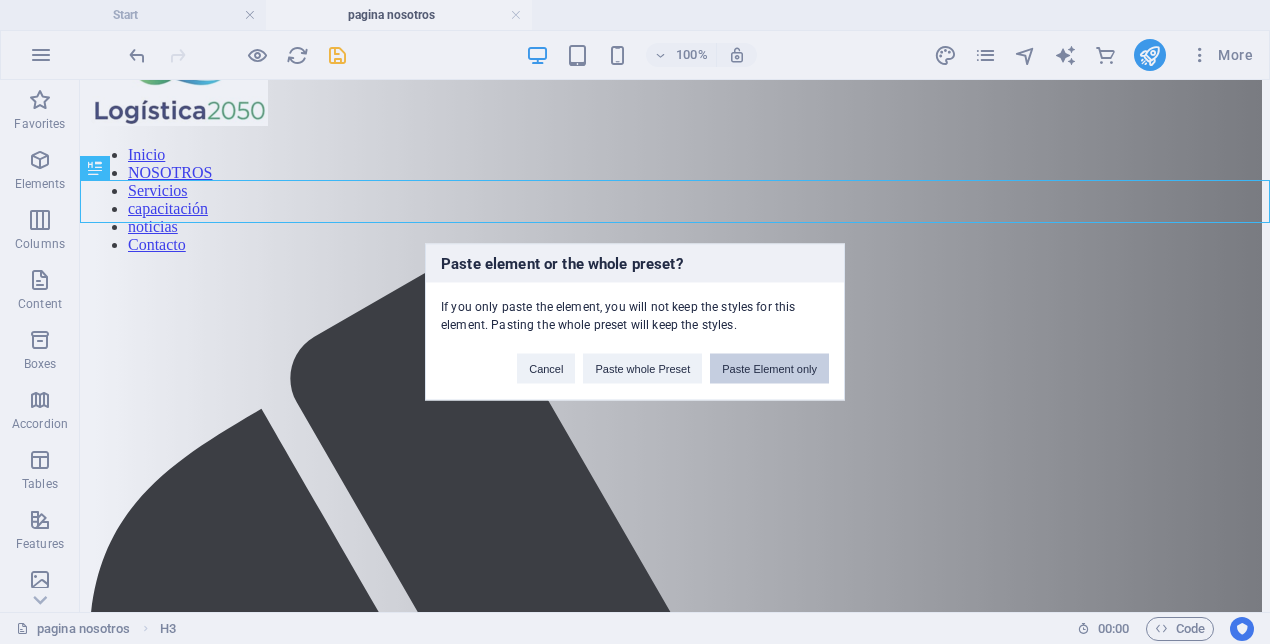 click on "Paste Element only" at bounding box center [769, 369] 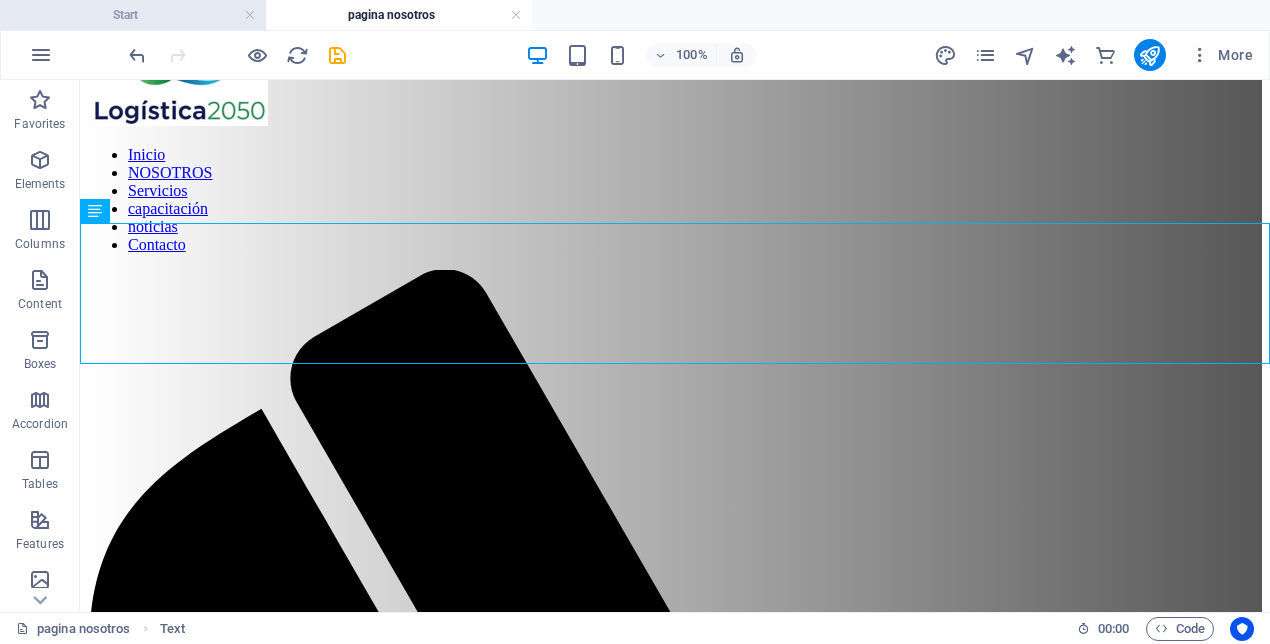 click on "Start" at bounding box center (133, 15) 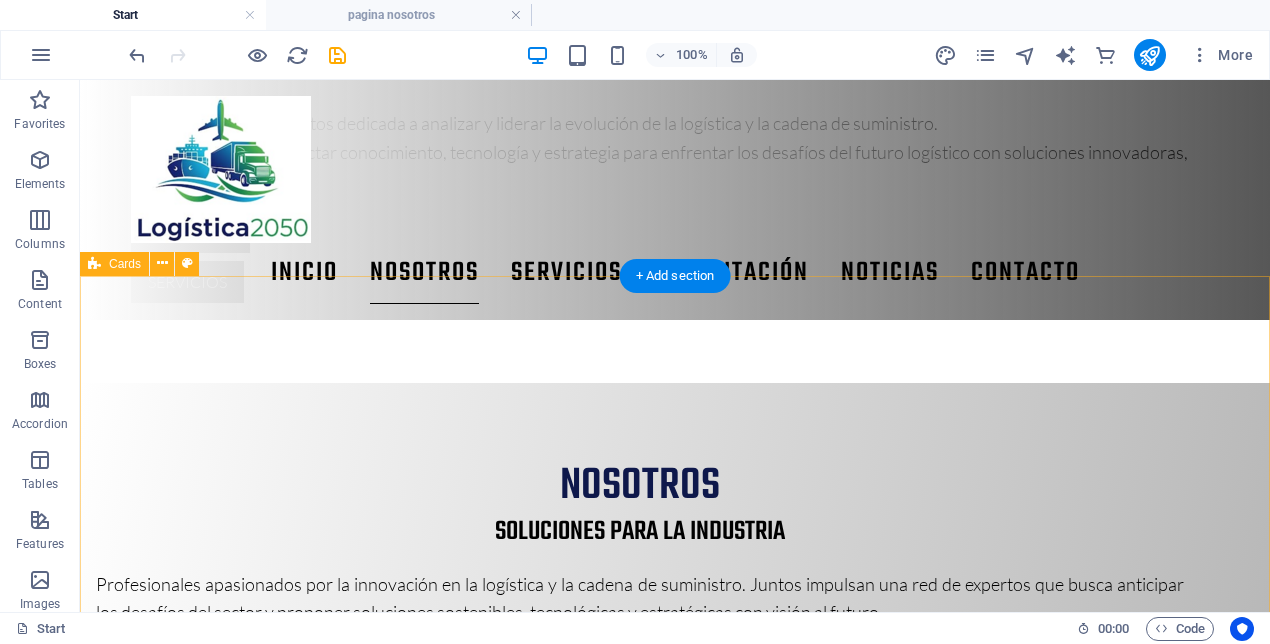 scroll, scrollTop: 850, scrollLeft: 0, axis: vertical 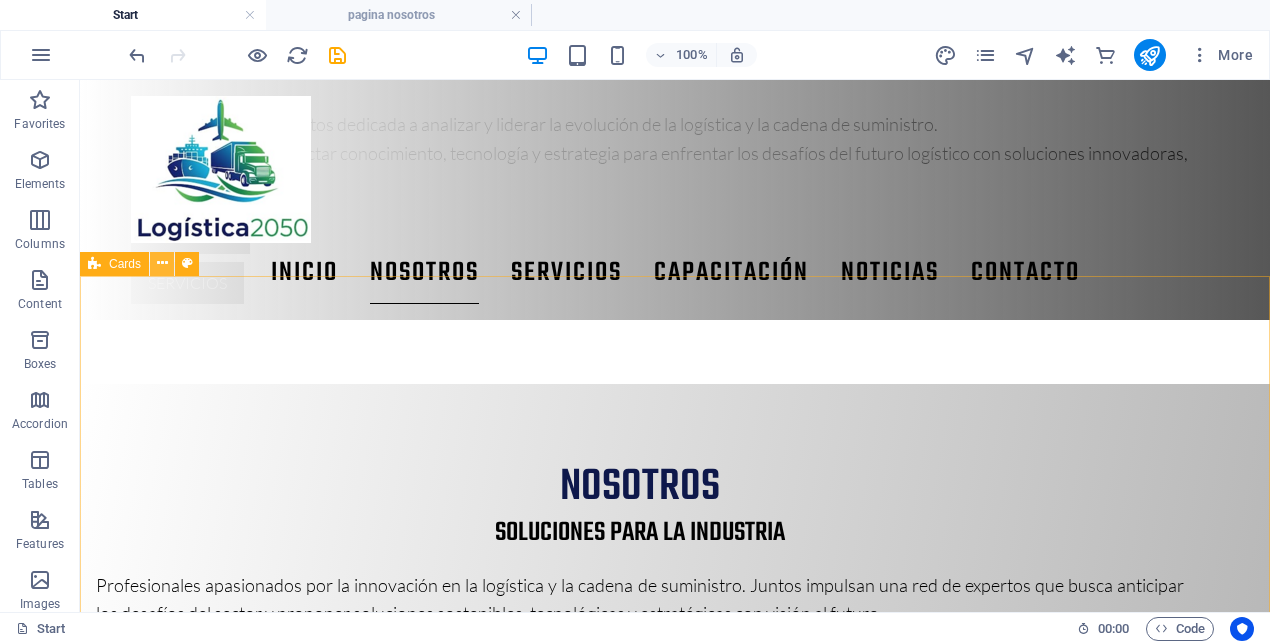 click at bounding box center [162, 263] 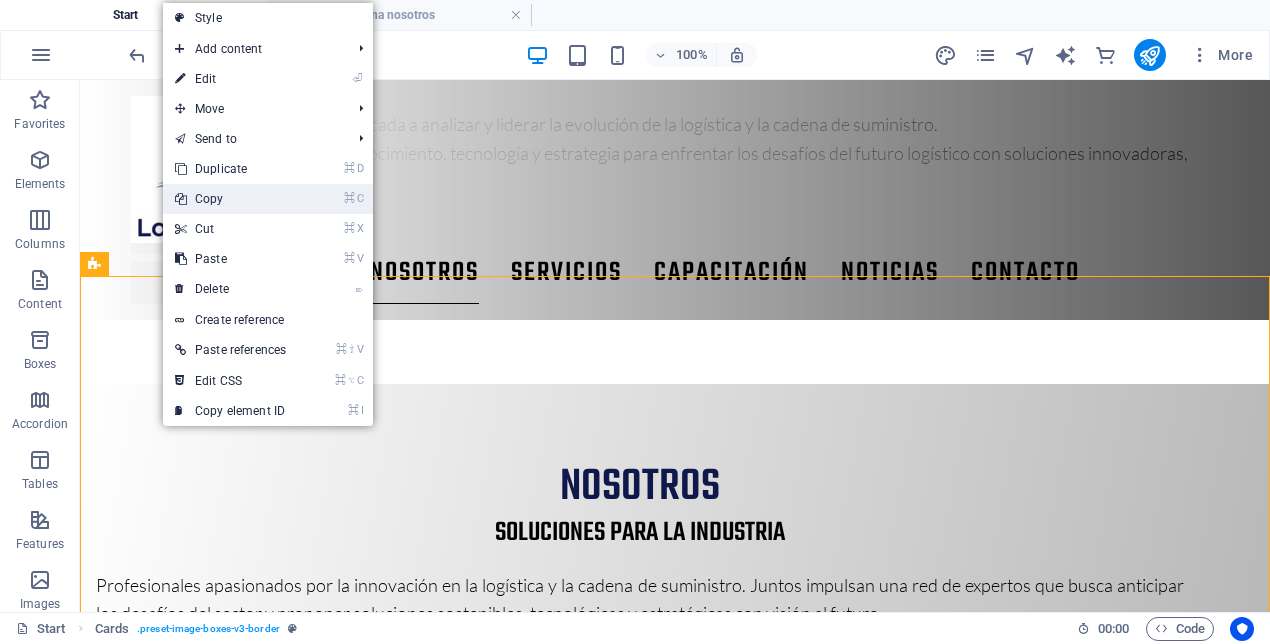 click on "⌘ C  Copy" at bounding box center [230, 199] 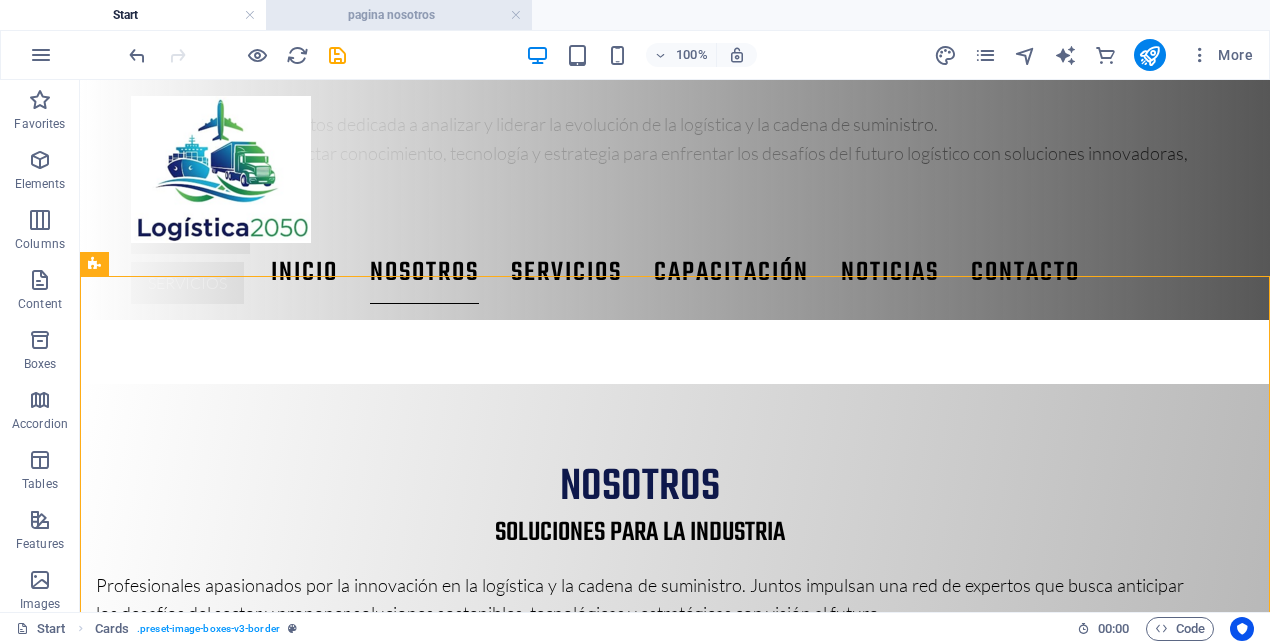 click on "pagina nosotros" at bounding box center (399, 15) 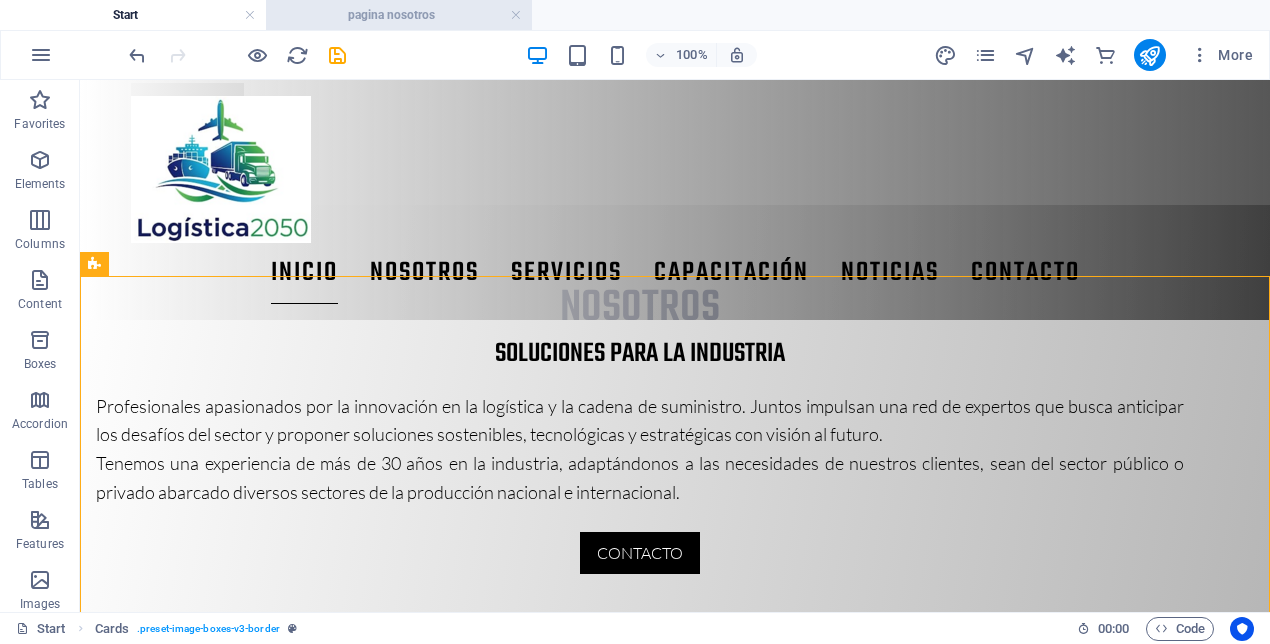 scroll, scrollTop: 0, scrollLeft: 0, axis: both 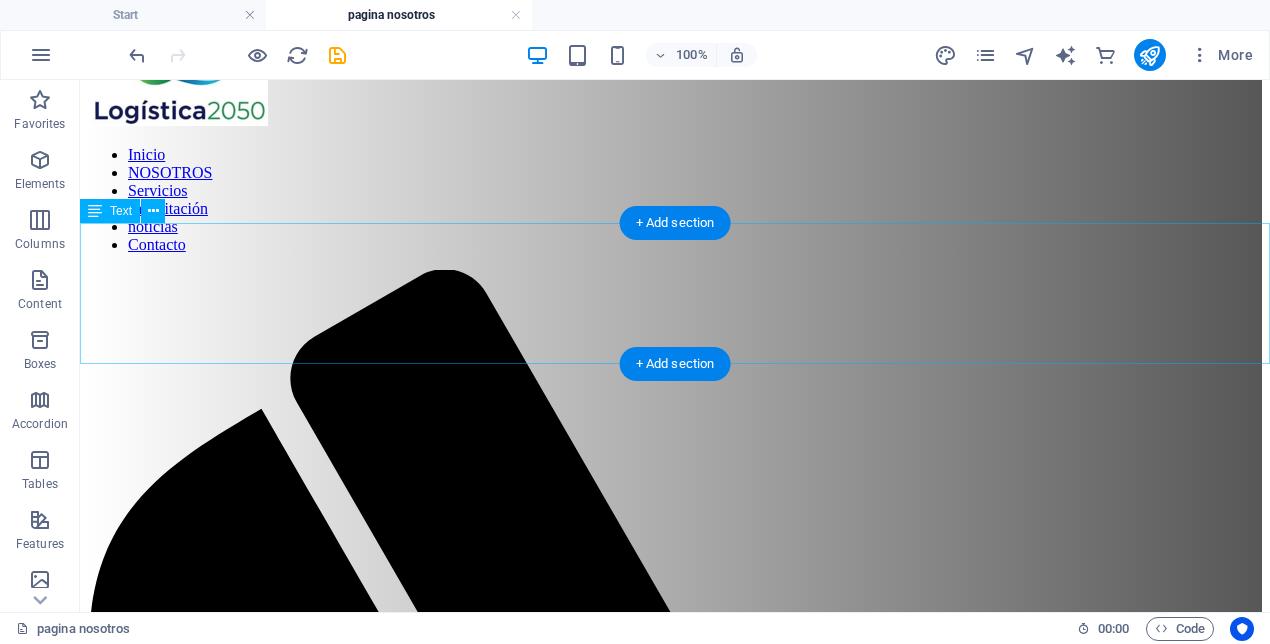 click on "Profesionales apasionados por la innovación en la logística y la cadena de suministro. Juntos impulsan una red de expertos que busca anticipar los desafíos del sector y proponer soluciones sostenibles, tecnológicas y estratégicas con visión al futuro. Tenemos una experiencia de más de 30 años en la industria, adaptándonos a las necesidades de nuestros clientes, sean del sector público o privado abarcado diversos sectores de la producción nacional e internacional." at bounding box center [675, 2004] 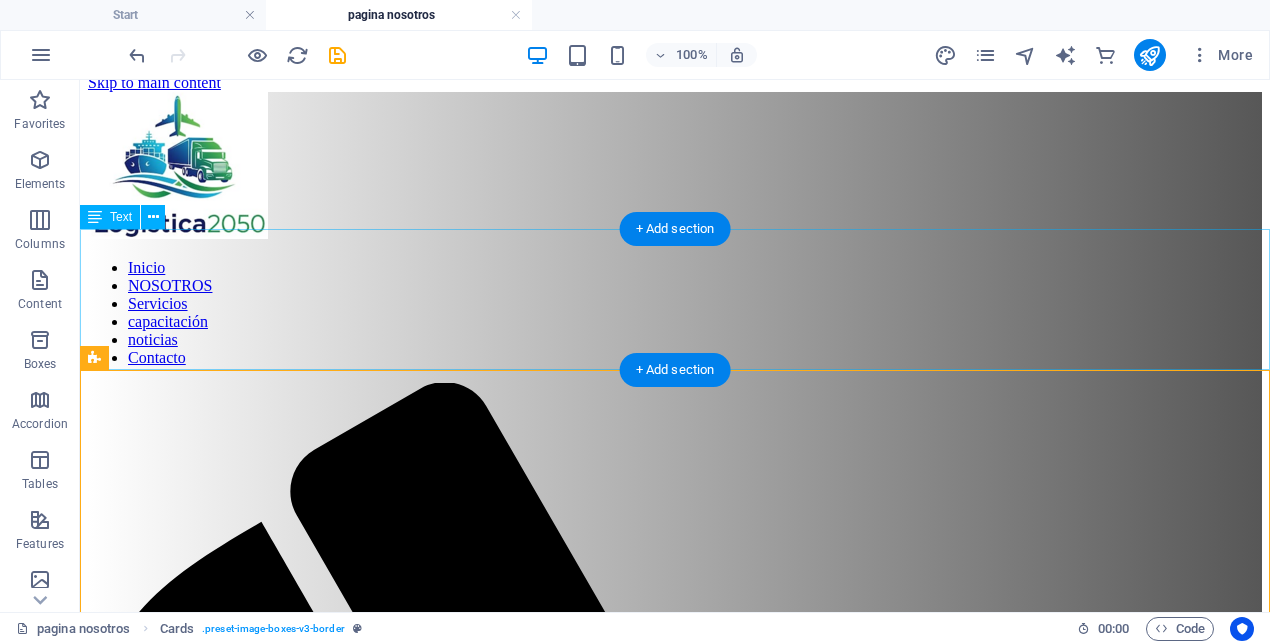 scroll, scrollTop: 0, scrollLeft: 0, axis: both 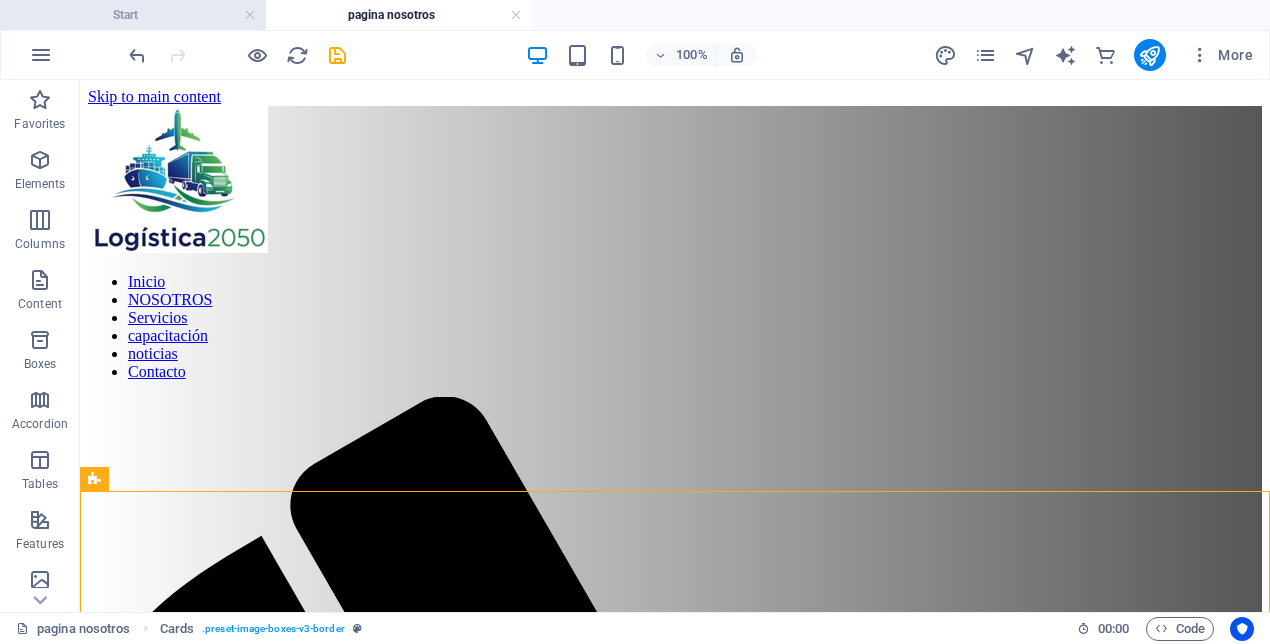 click on "Start" at bounding box center (133, 15) 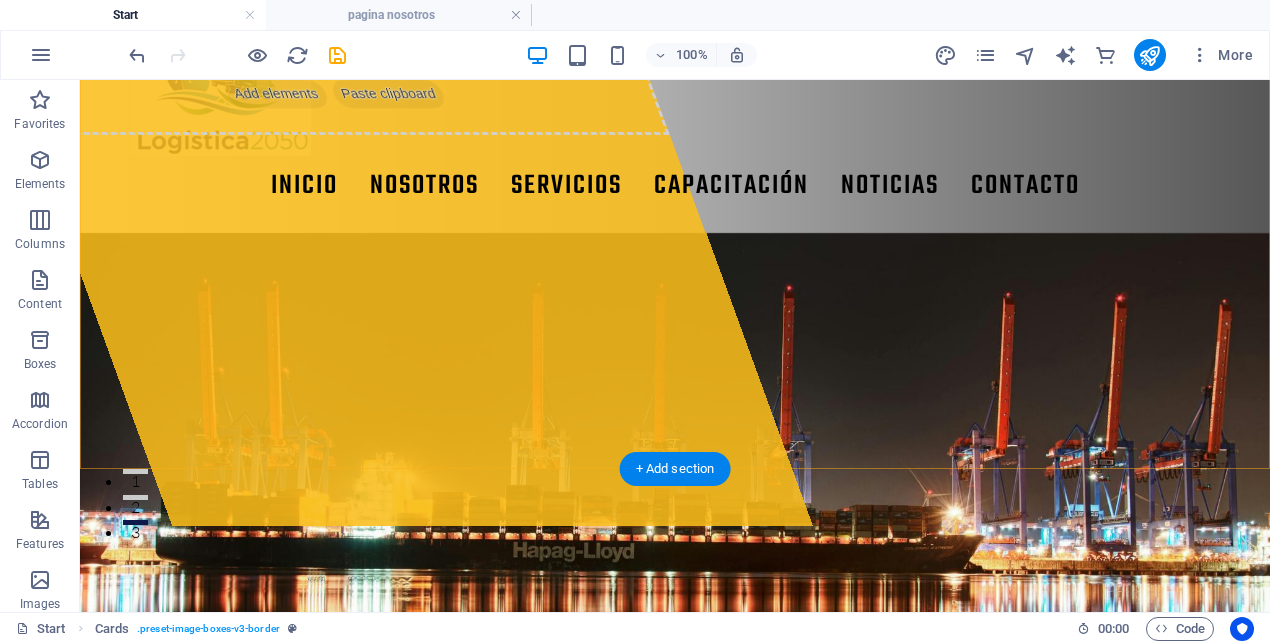 scroll, scrollTop: 0, scrollLeft: 0, axis: both 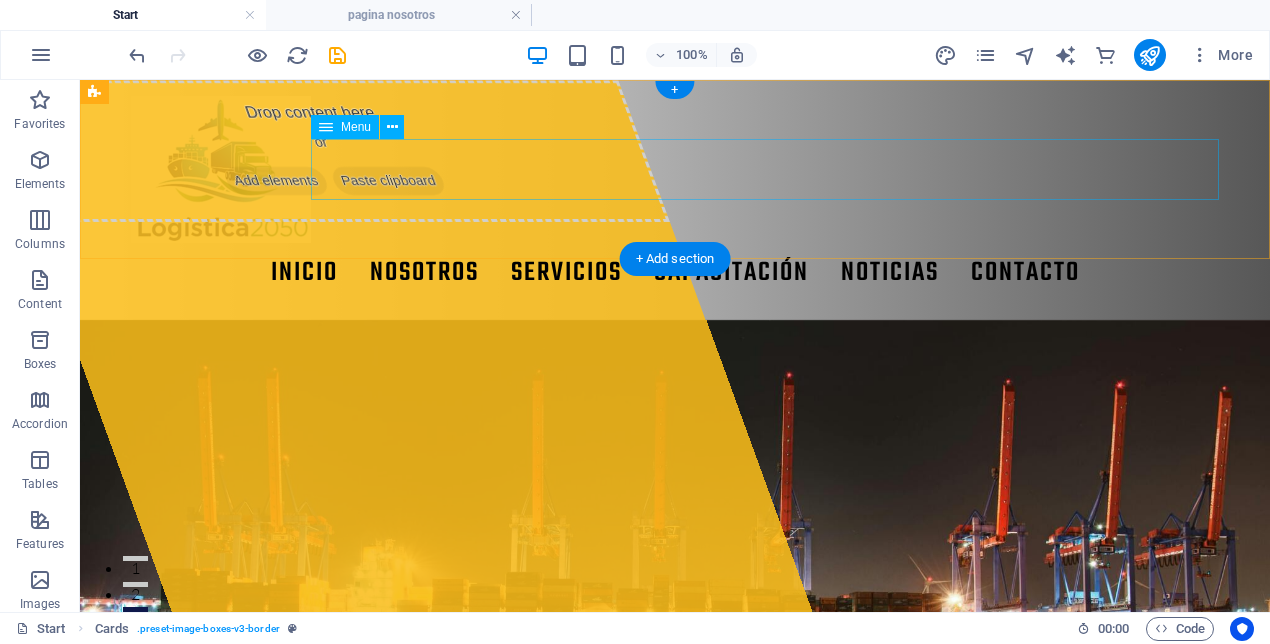 click on "Inicio NOSOTROS Servicios capacitación noticias Contacto" at bounding box center [675, 273] 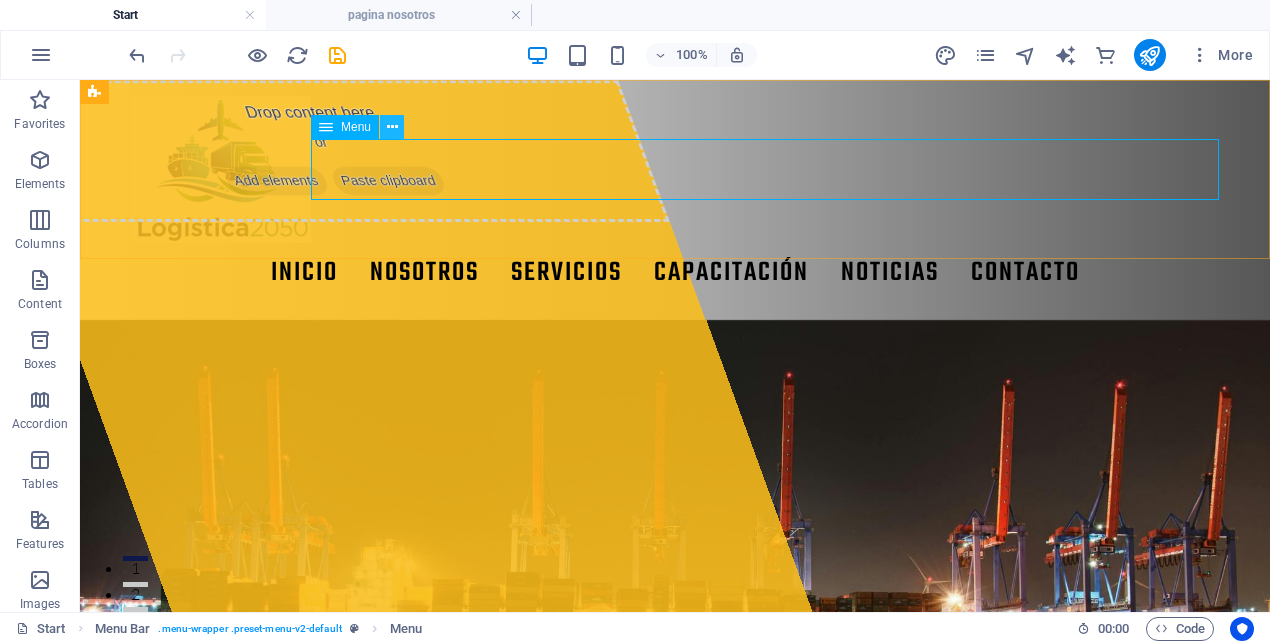 click at bounding box center (392, 127) 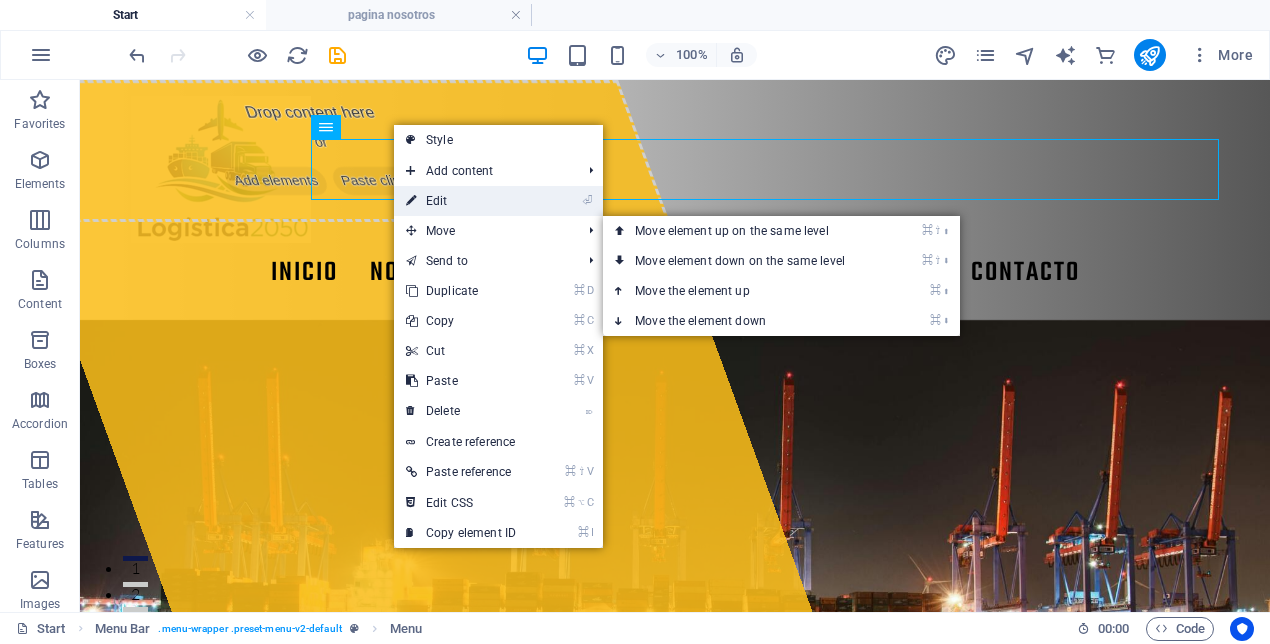 click on "⏎  Edit" at bounding box center [461, 201] 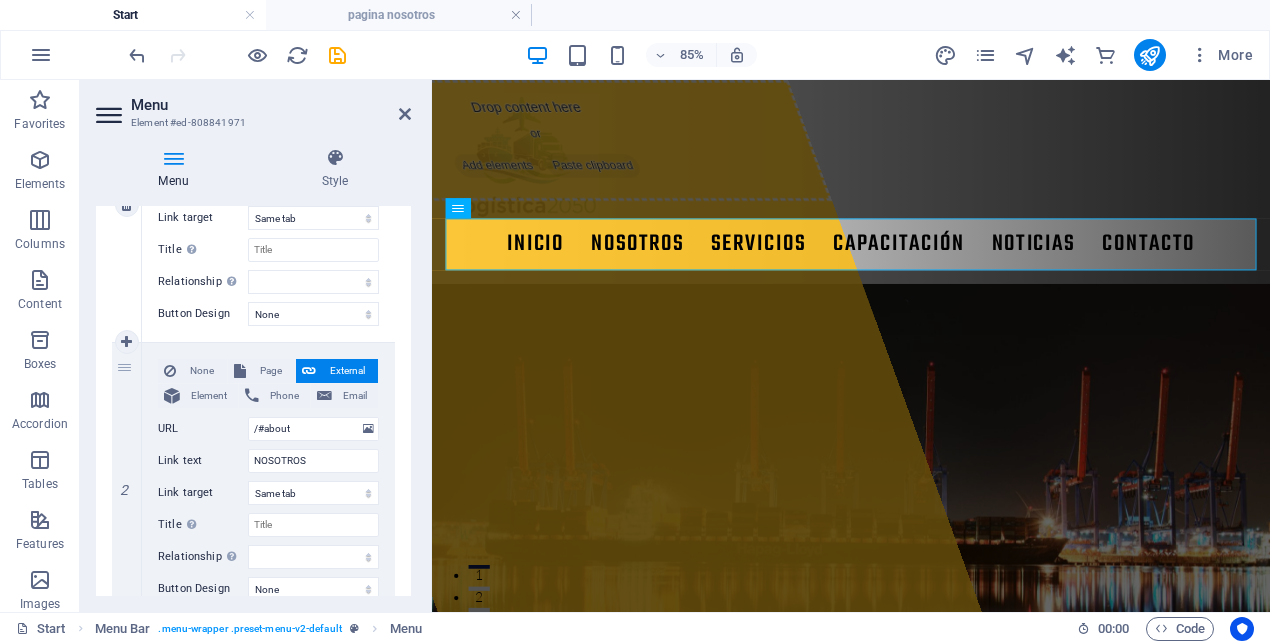 scroll, scrollTop: 343, scrollLeft: 0, axis: vertical 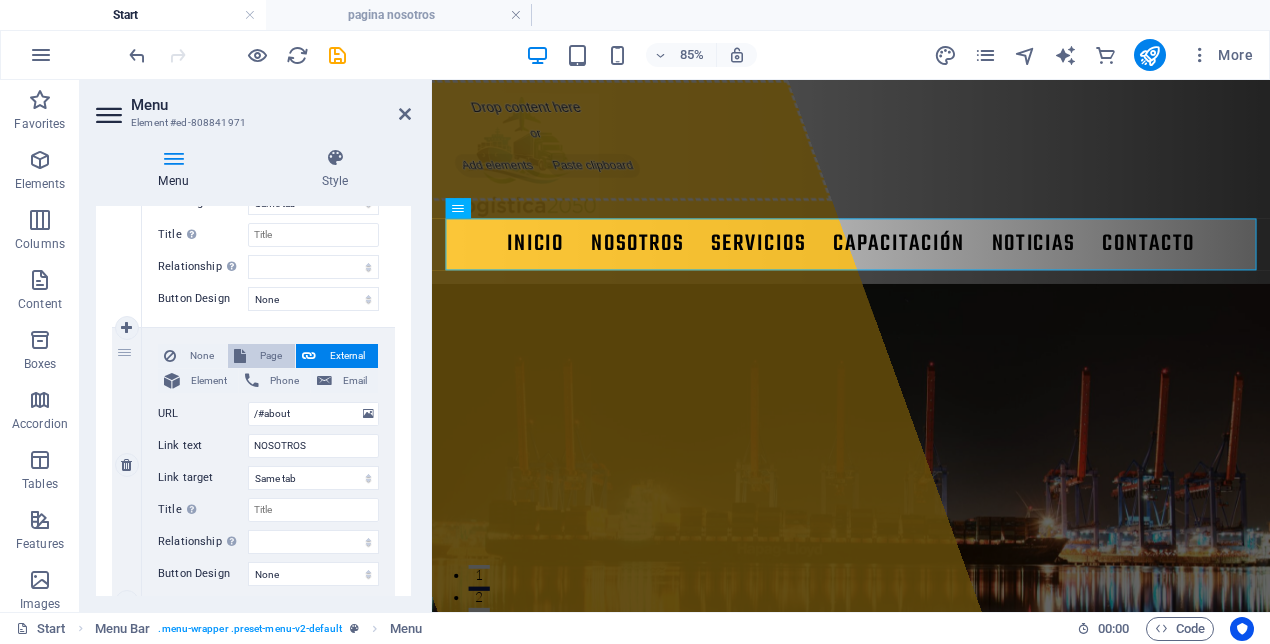 click on "Page" at bounding box center (270, 356) 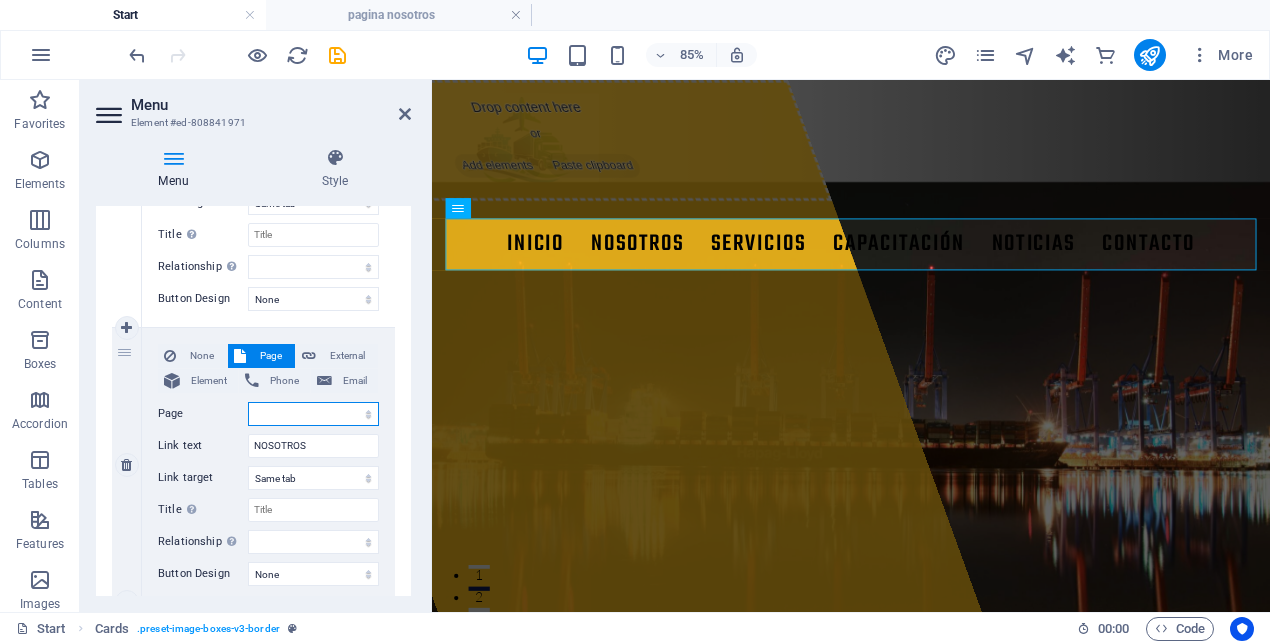 click on "Start Subpage Legal notice Privacy Pagina contacto pagina noticias Capacitación pagina nosotros" at bounding box center [313, 414] 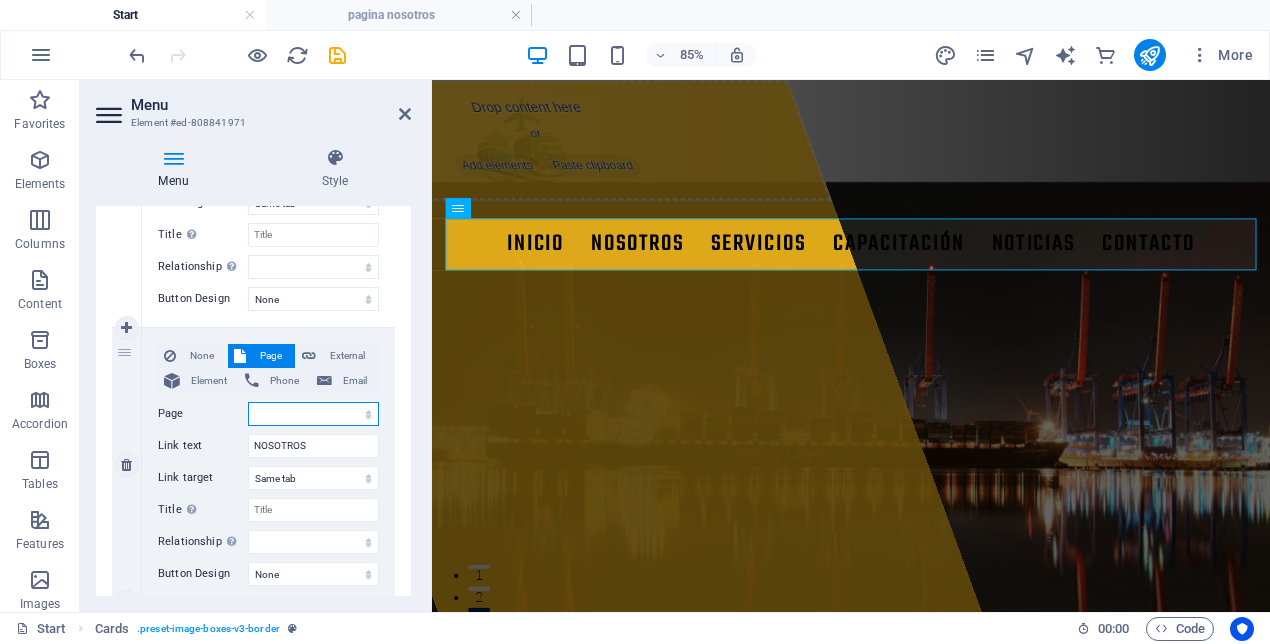 select on "7" 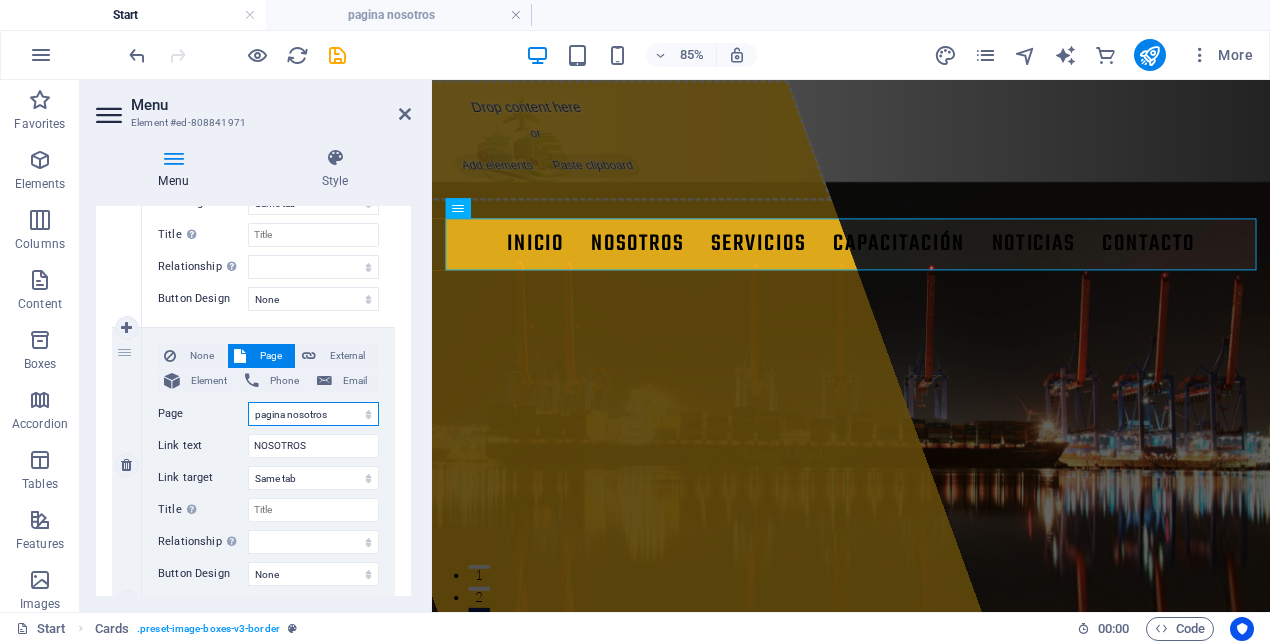 select 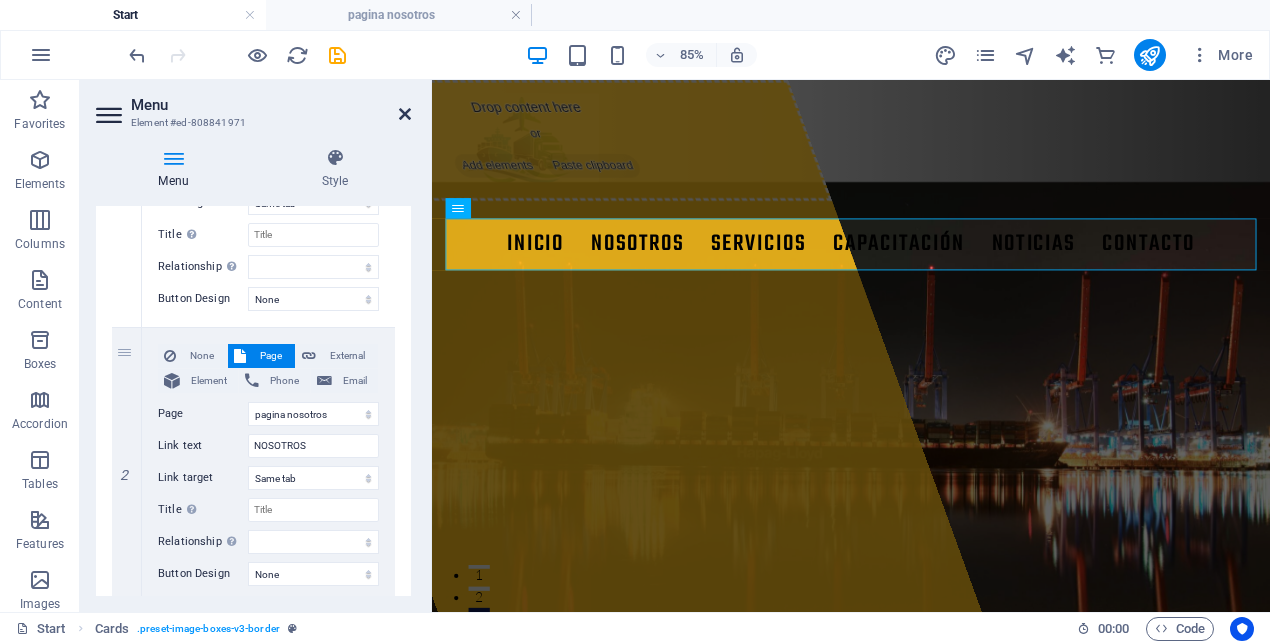 click at bounding box center (405, 114) 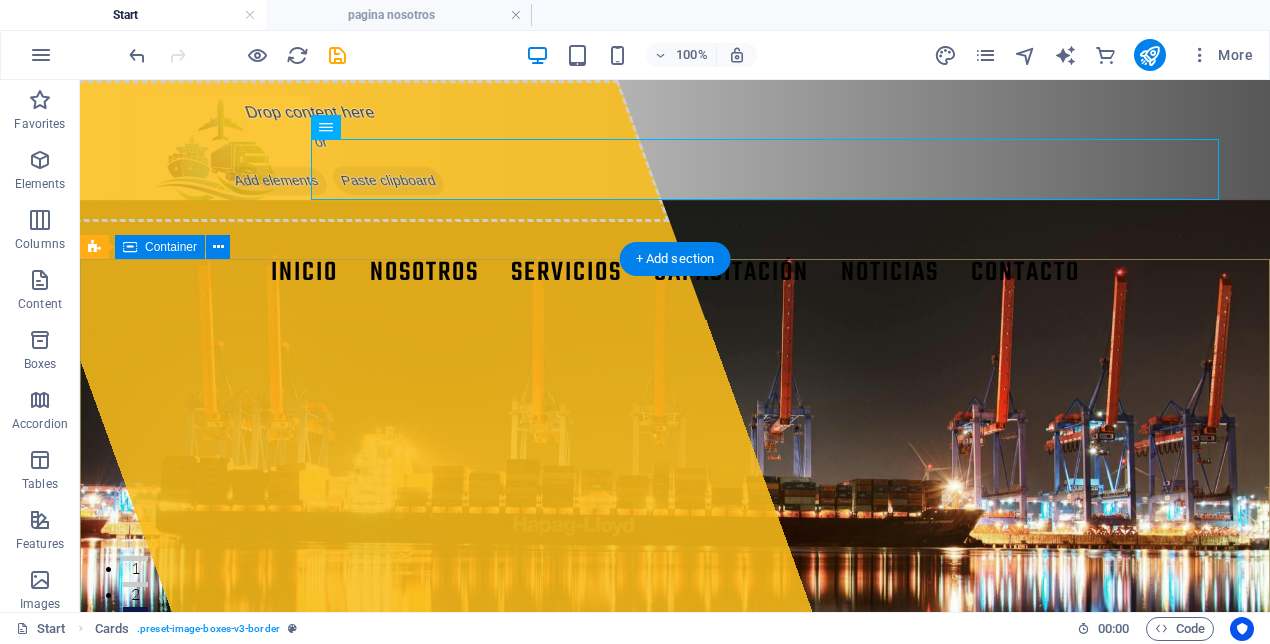 click on "Drop content here or  Add elements  Paste clipboard logística2050 Somos una red de expertos dedicada a analizar y liderar la evolución de la logística y la cadena de suministro.  Nuestra misión es conectar conocimiento, tecnología y estrategia para enfrentar los desafíos del futuro logístico con soluciones innovadoras, sostenibles y globales. Nosotros servicios" at bounding box center (675, 1104) 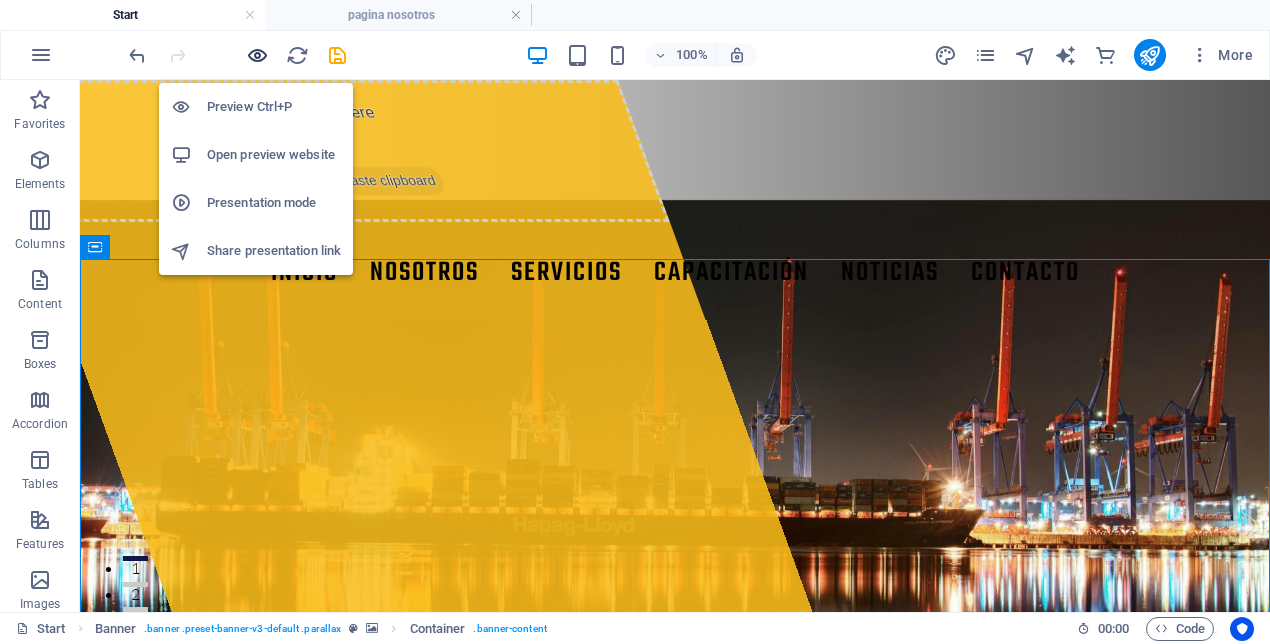 click at bounding box center [257, 55] 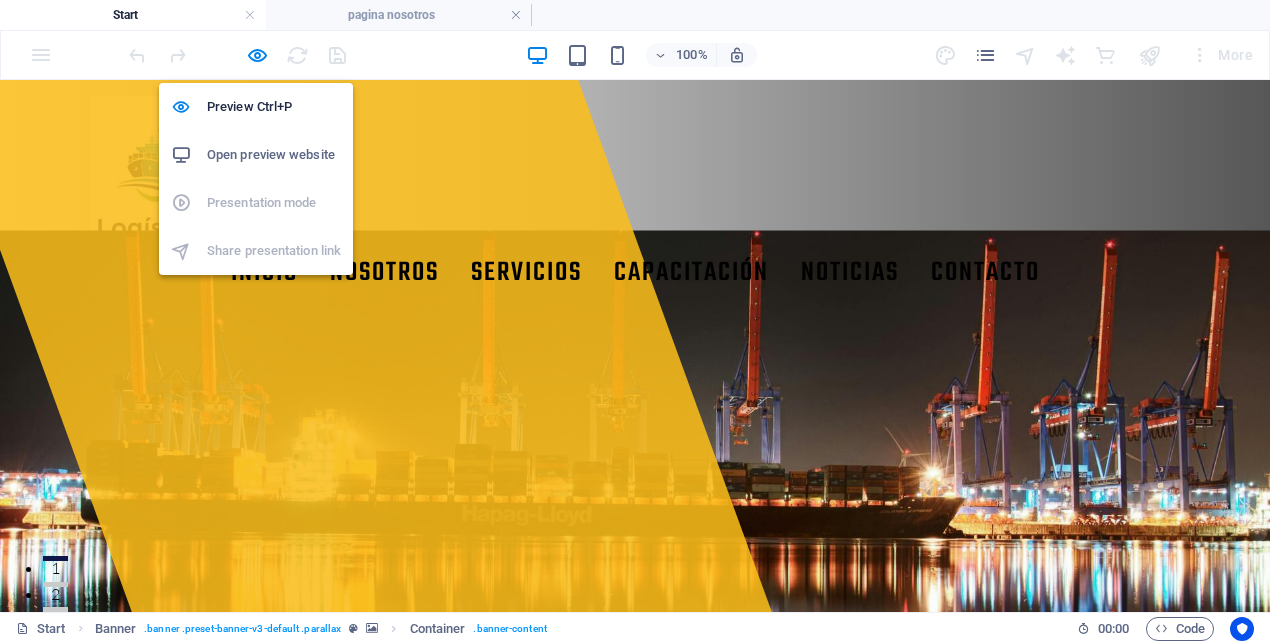 click on "Open preview website" at bounding box center (274, 155) 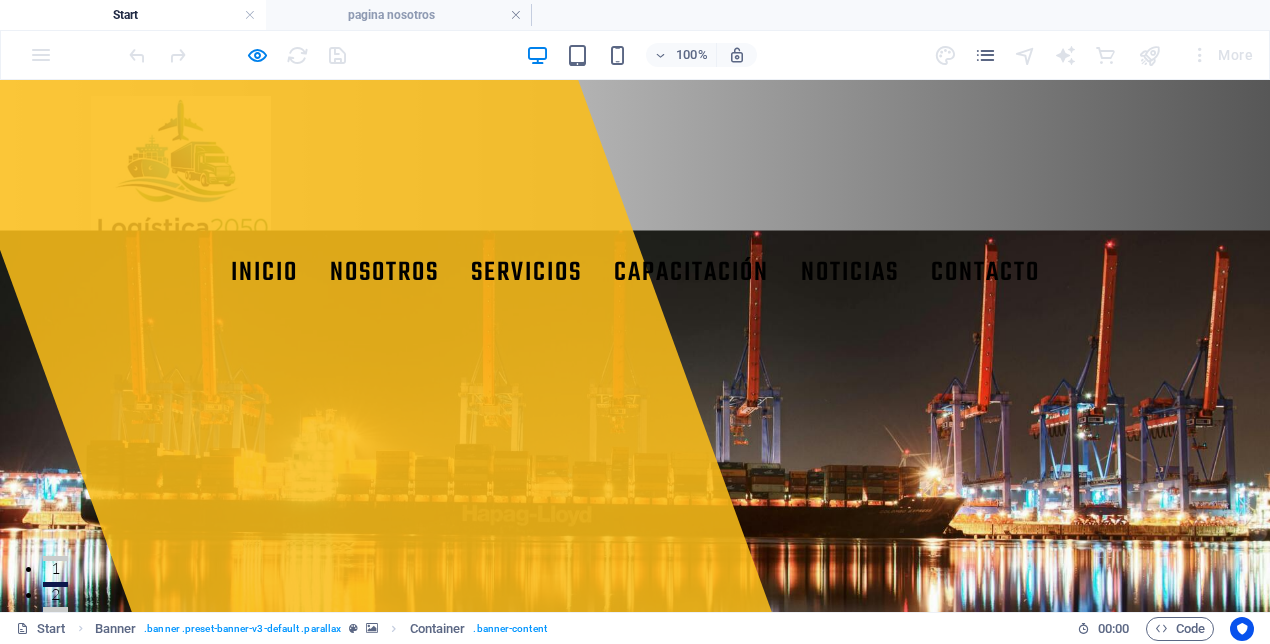 click on "100% More" at bounding box center (635, 55) 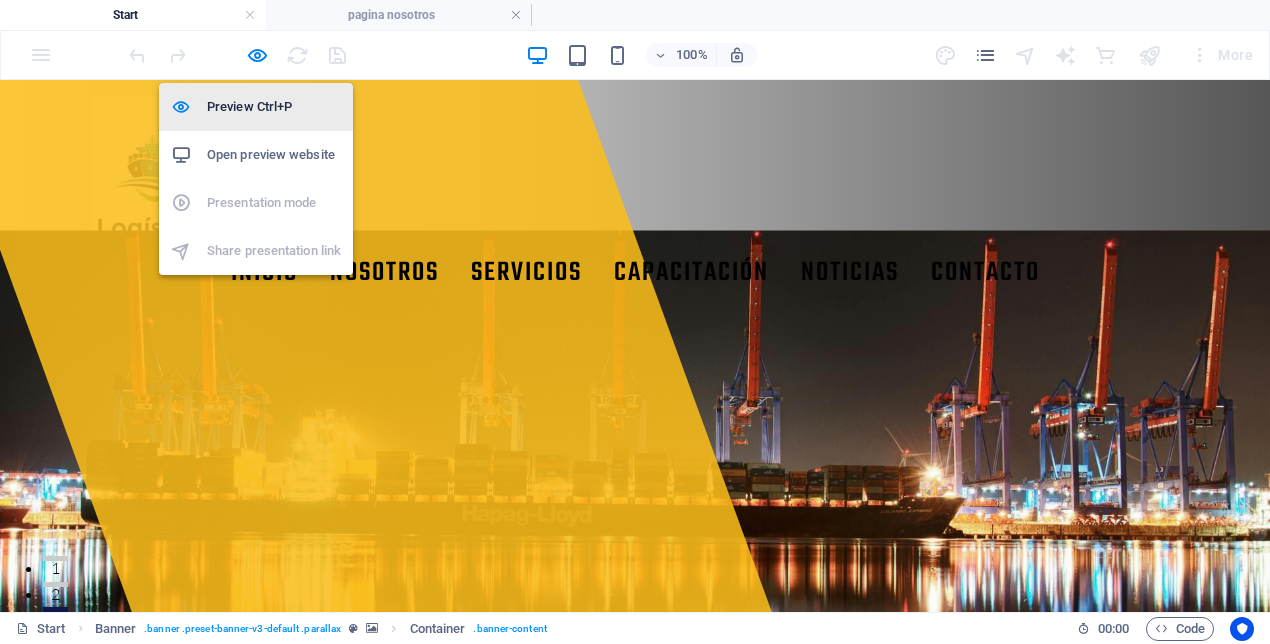 click on "Preview Ctrl+P" at bounding box center (274, 107) 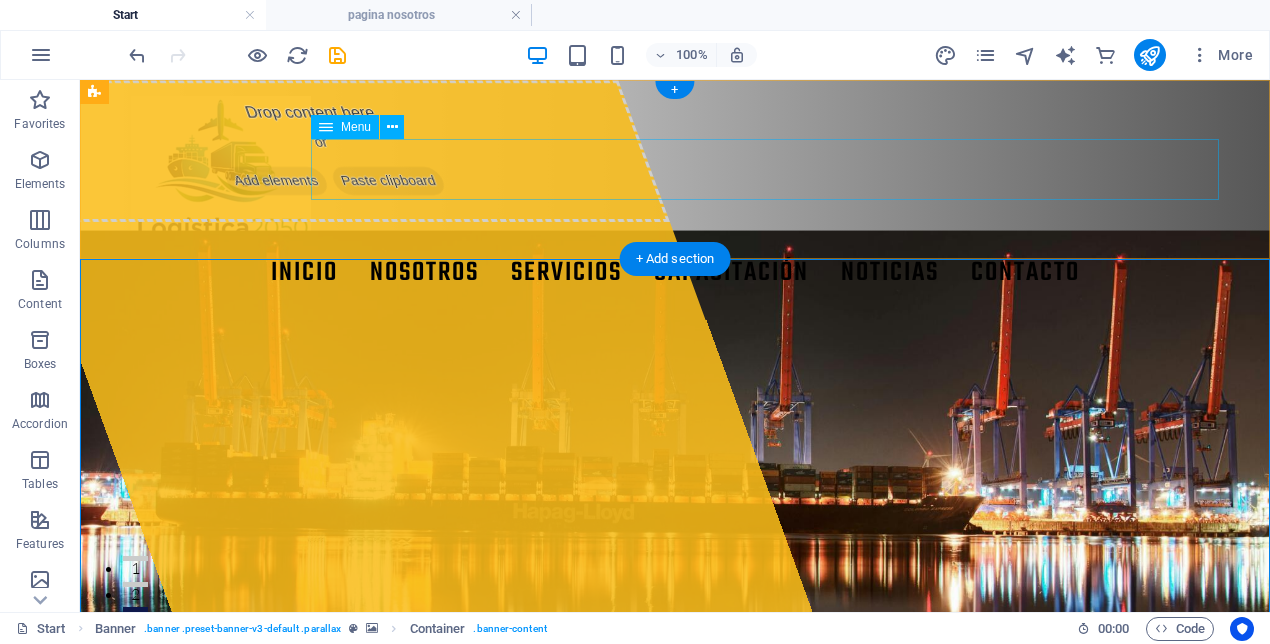 click on "Inicio NOSOTROS Servicios capacitación noticias Contacto" at bounding box center (675, 273) 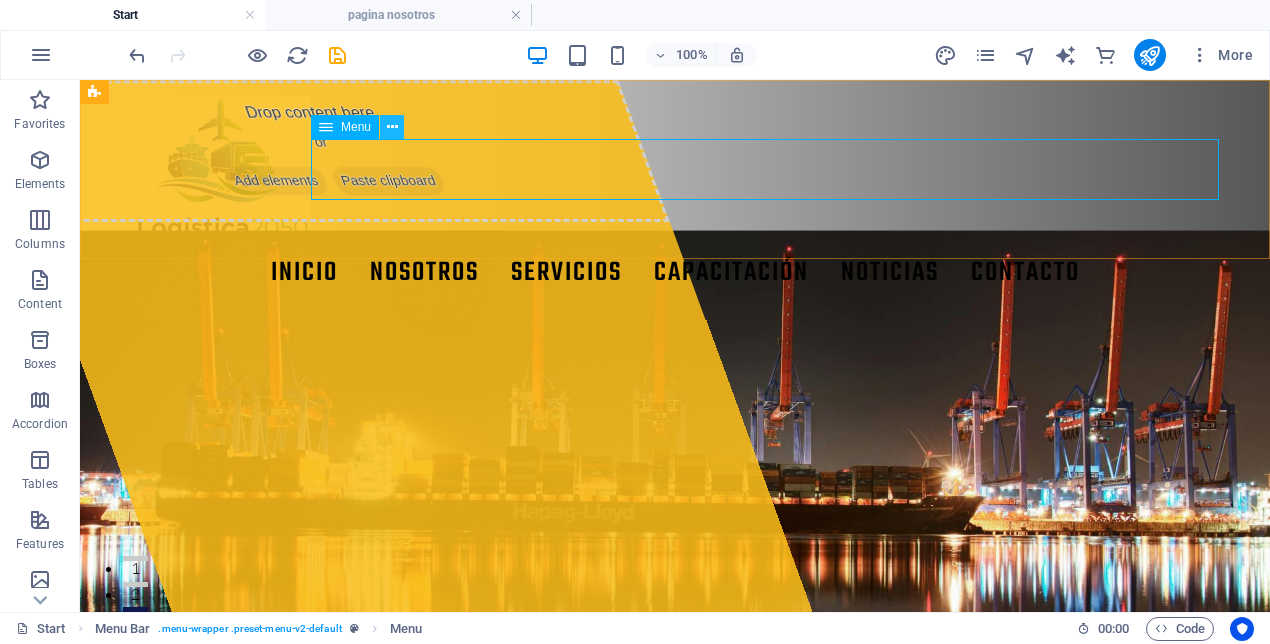 click at bounding box center [392, 127] 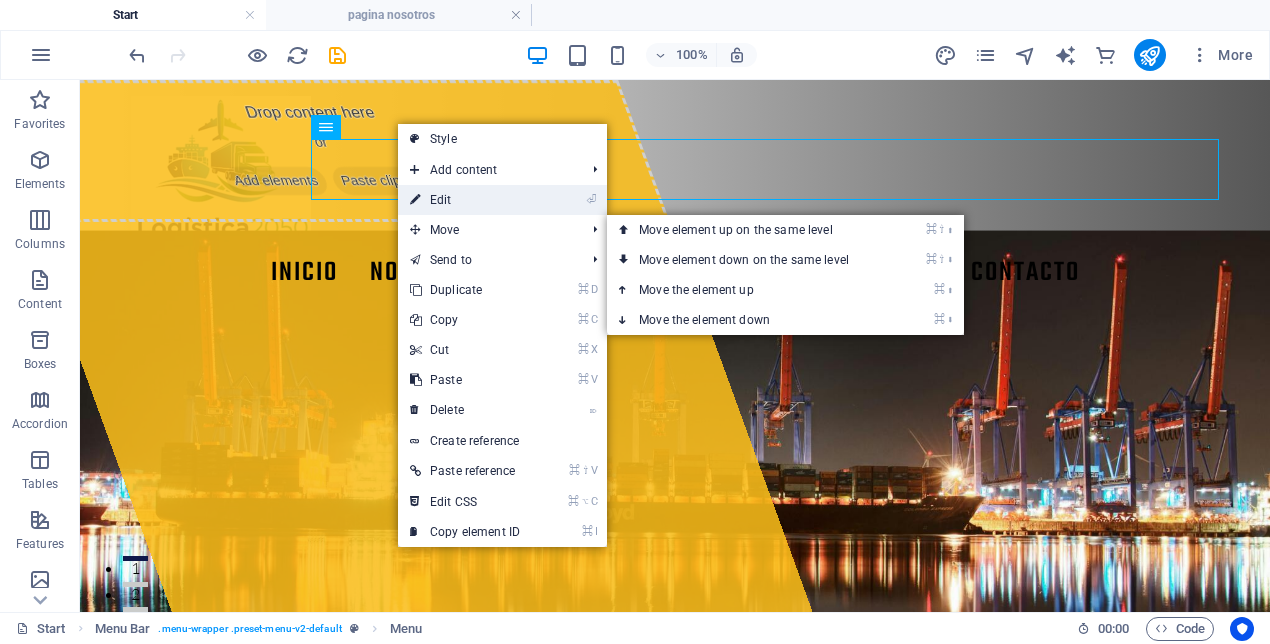 click on "⏎  Edit" at bounding box center [465, 200] 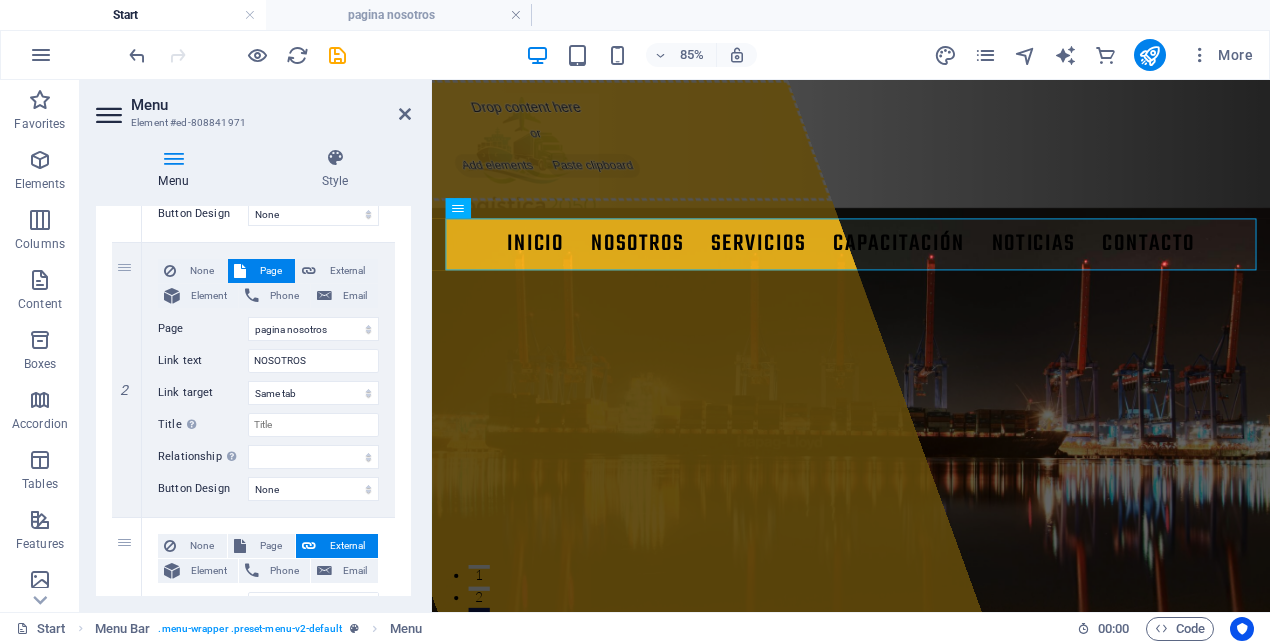 scroll, scrollTop: 425, scrollLeft: 0, axis: vertical 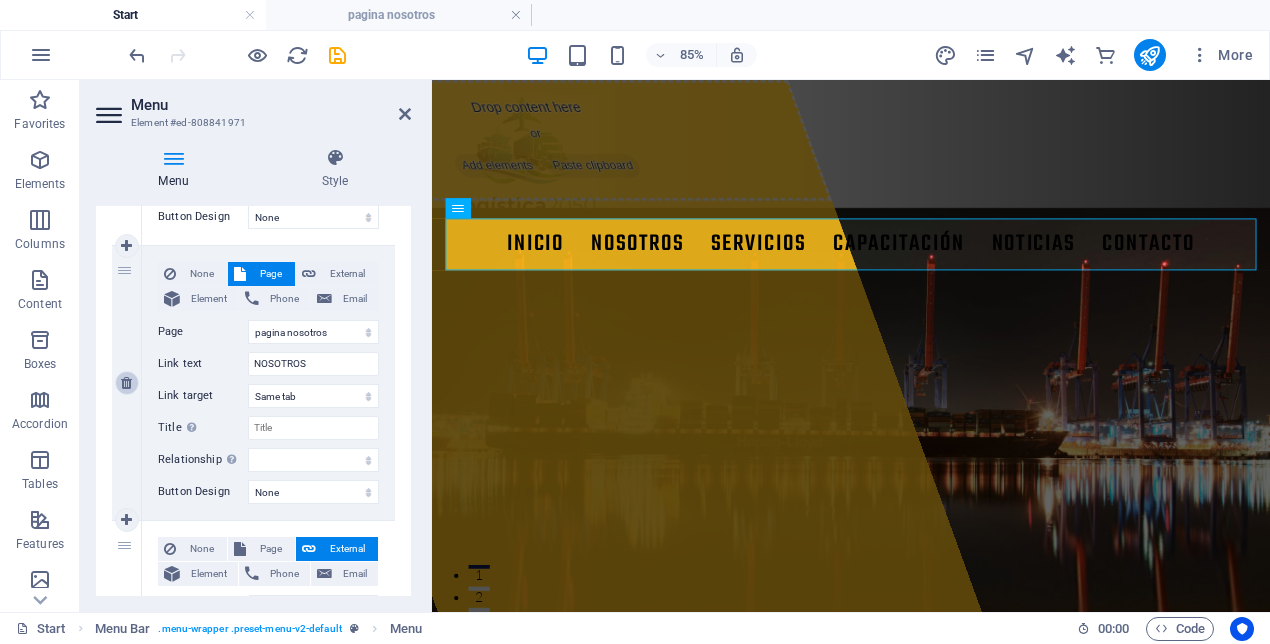 click at bounding box center [126, 383] 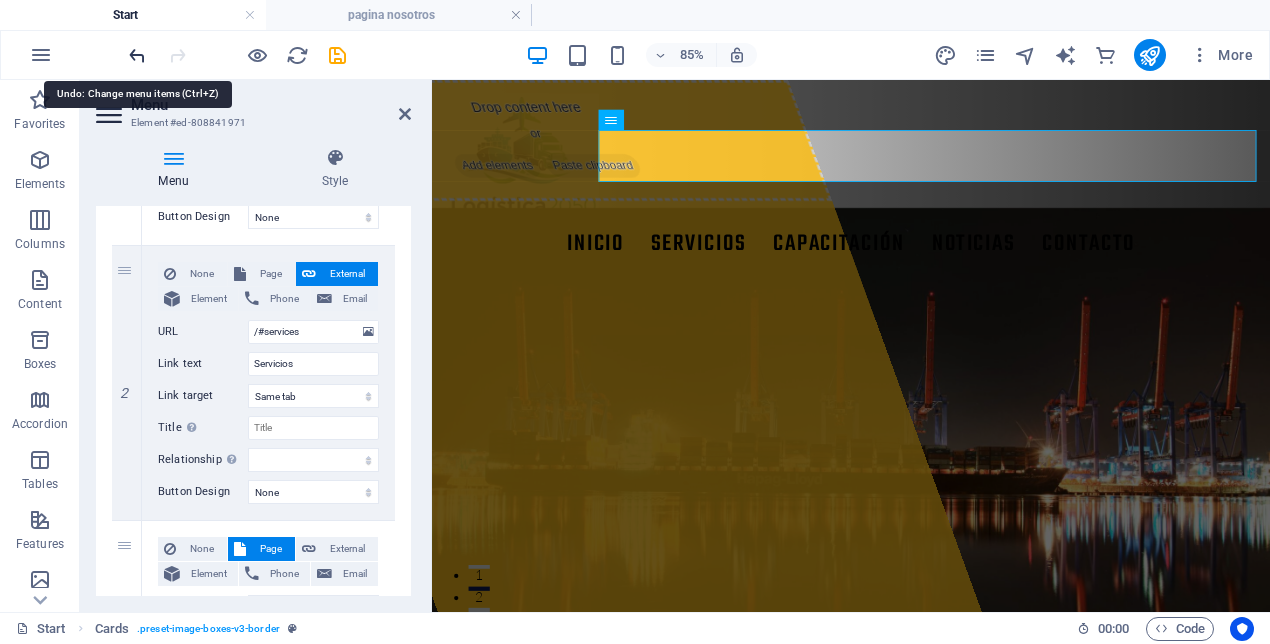 click at bounding box center (137, 55) 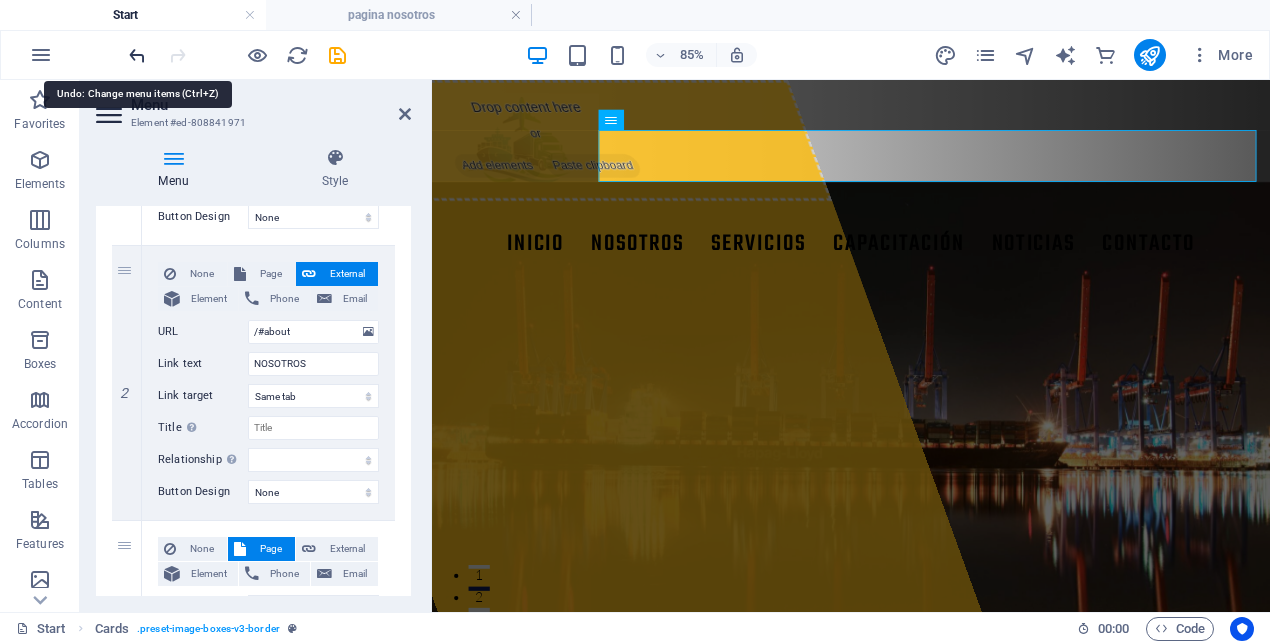 select on "4" 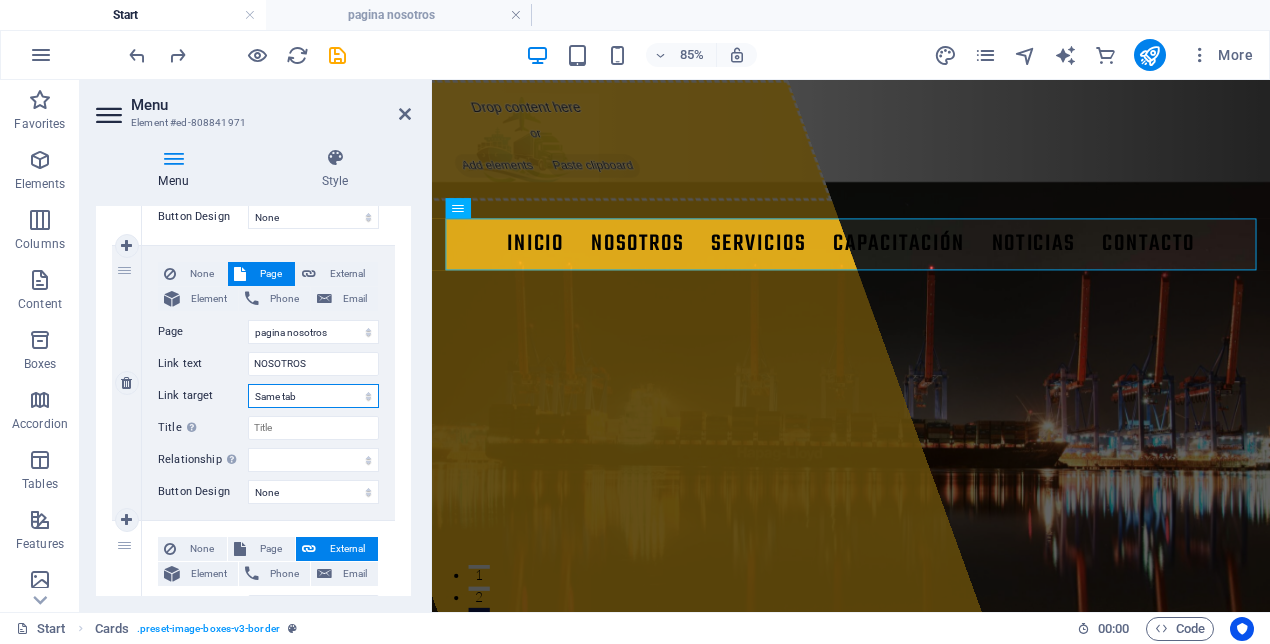 click on "New tab Same tab Overlay" at bounding box center [313, 396] 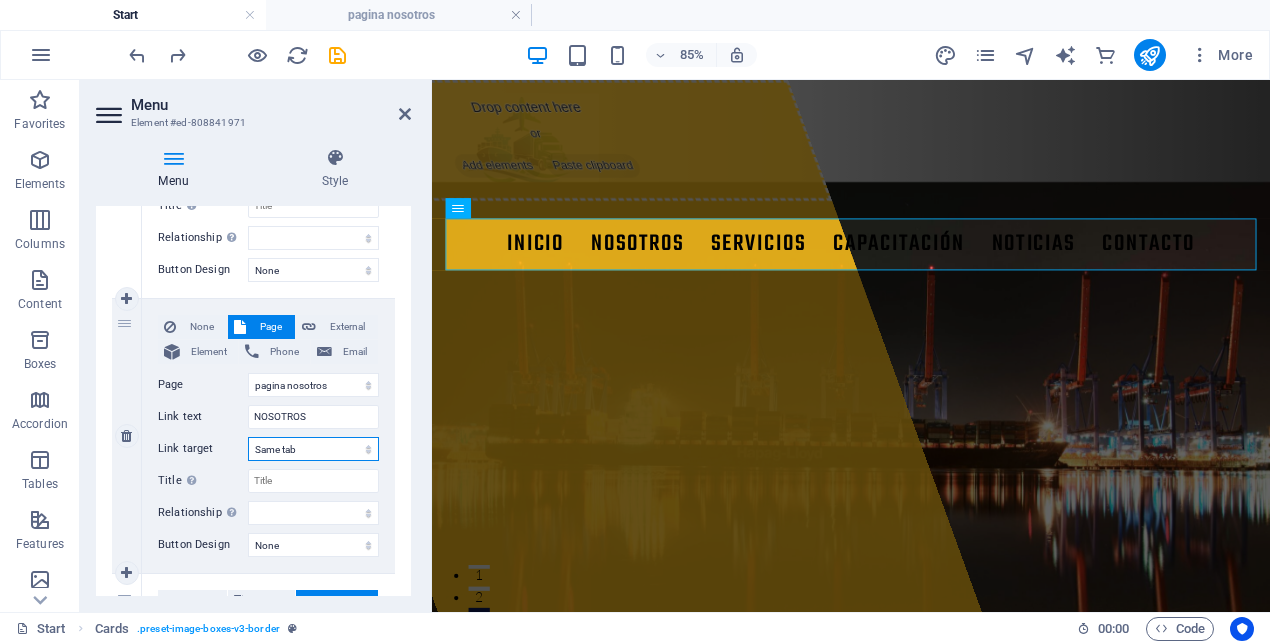 scroll, scrollTop: 351, scrollLeft: 0, axis: vertical 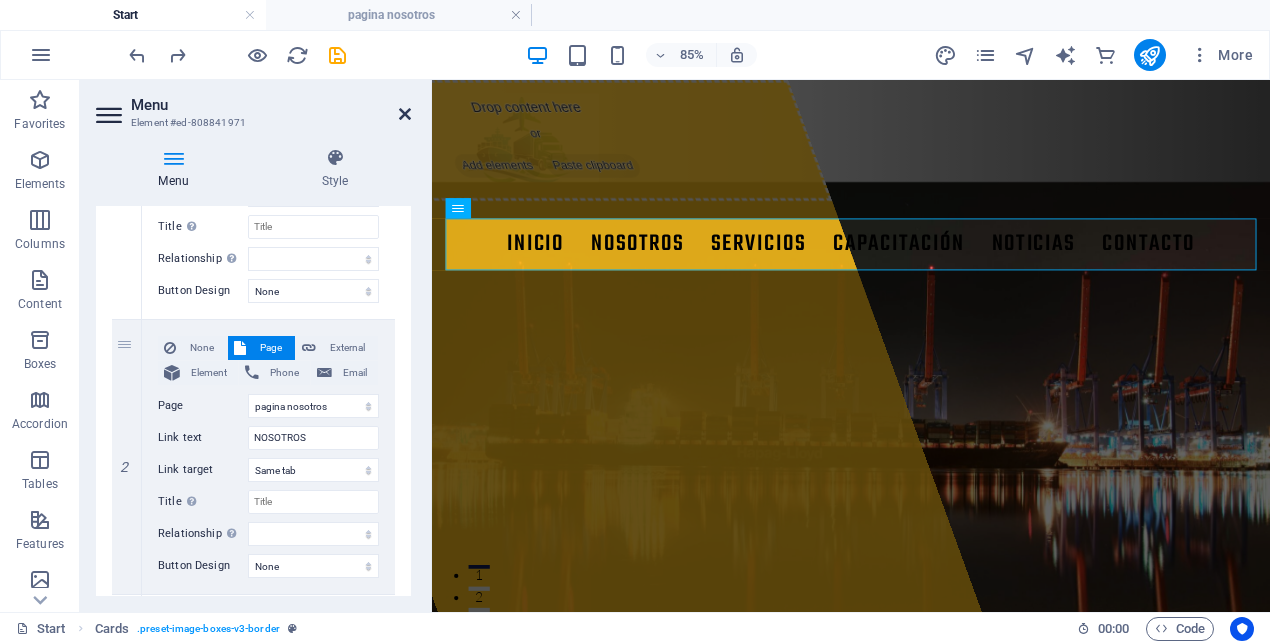 click at bounding box center [405, 114] 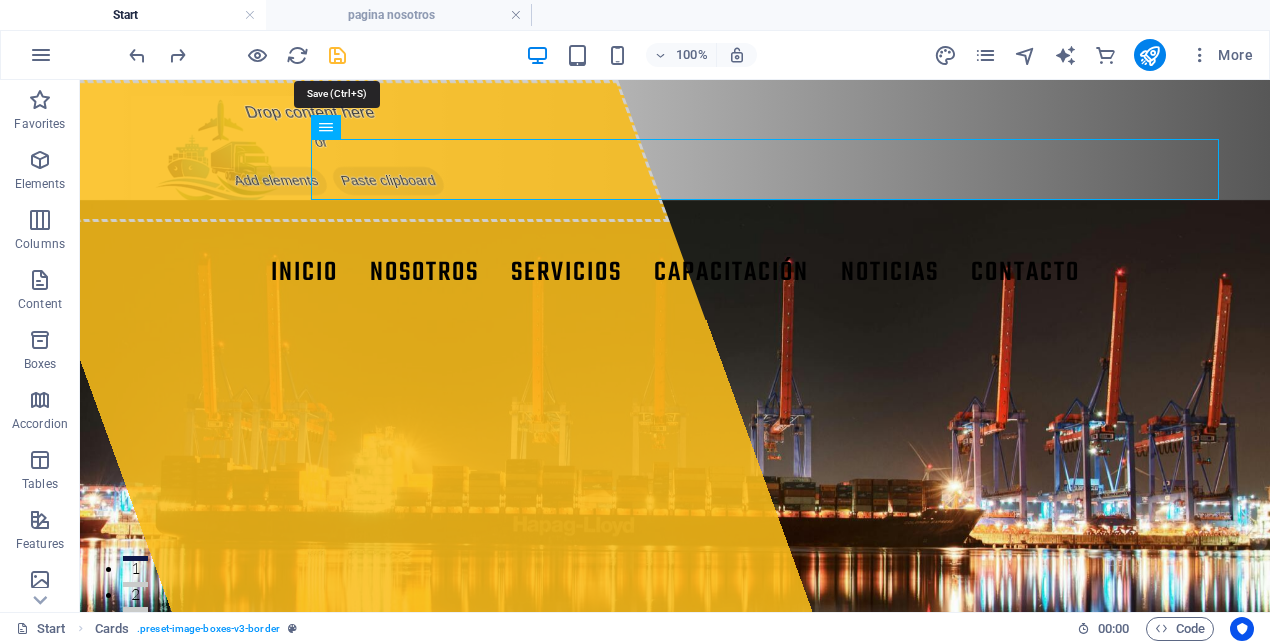 click at bounding box center [337, 55] 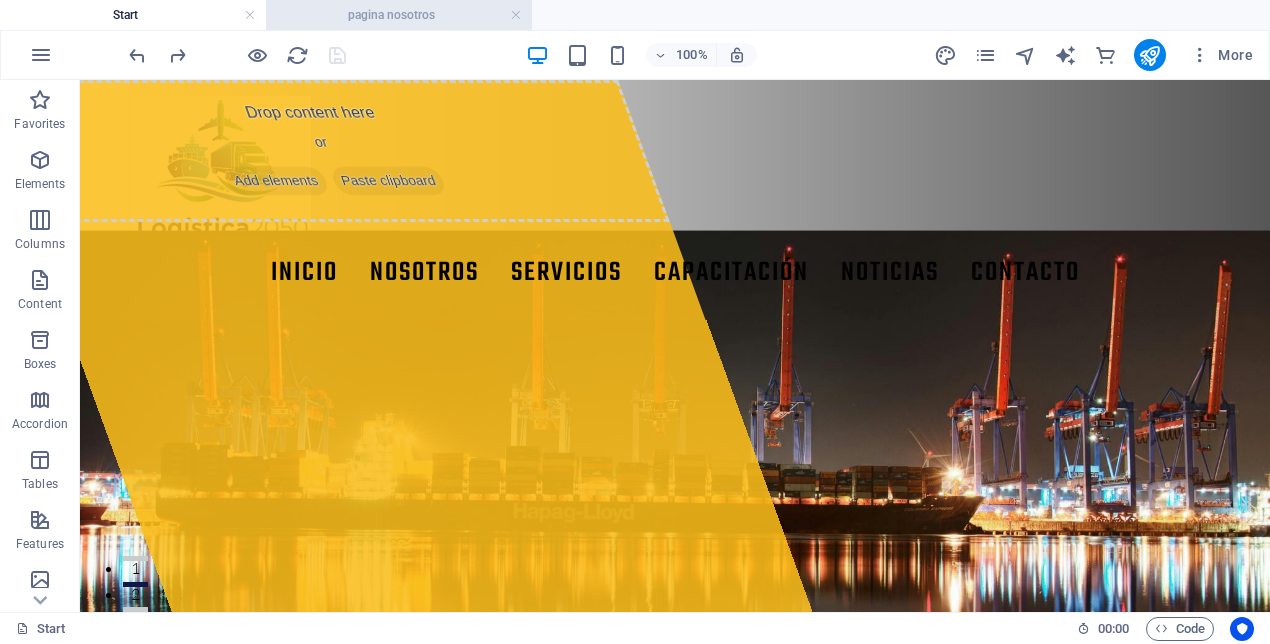 click on "pagina nosotros" at bounding box center (399, 15) 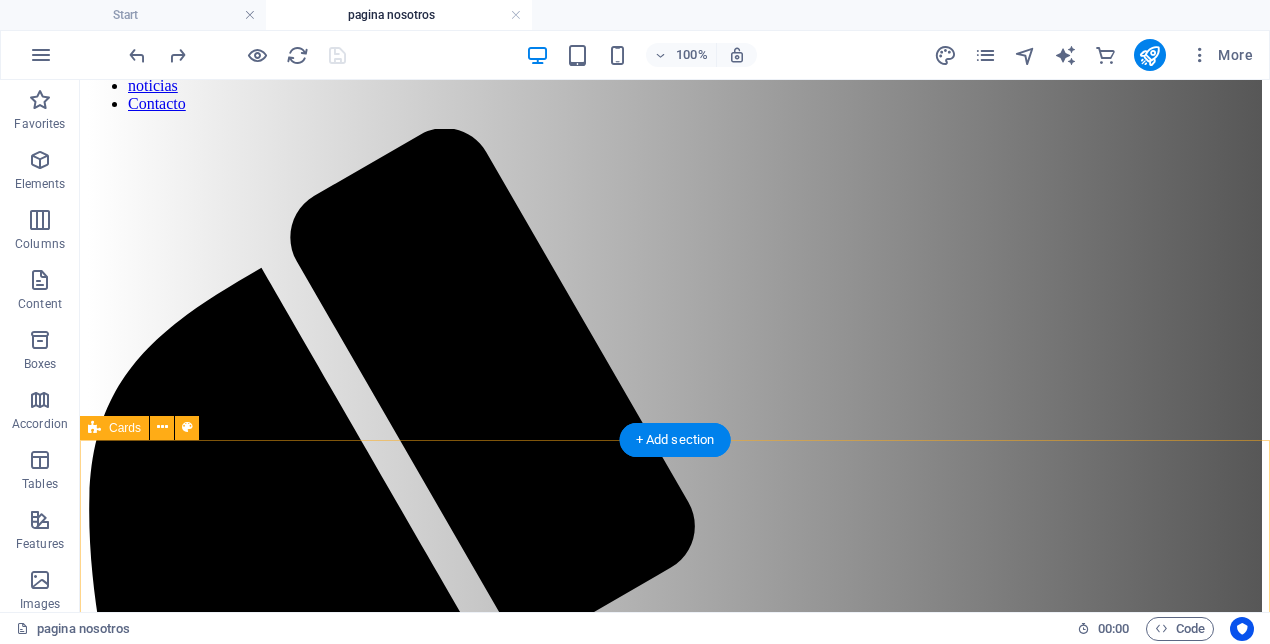 scroll, scrollTop: 0, scrollLeft: 0, axis: both 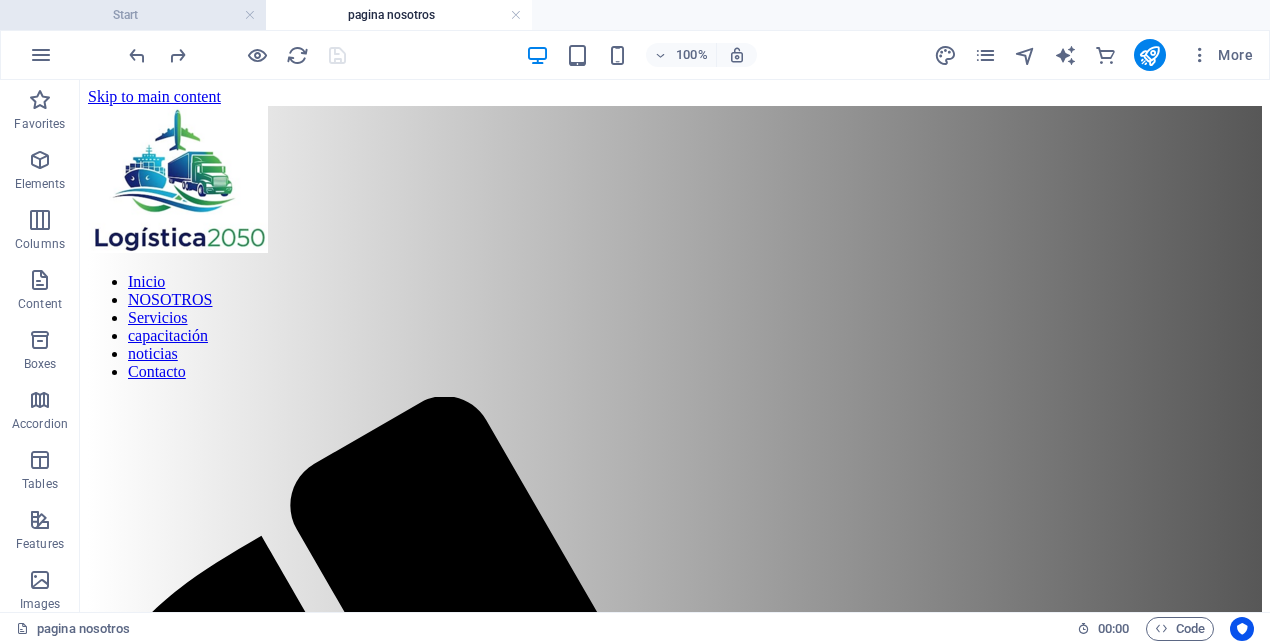 click on "Start" at bounding box center [133, 15] 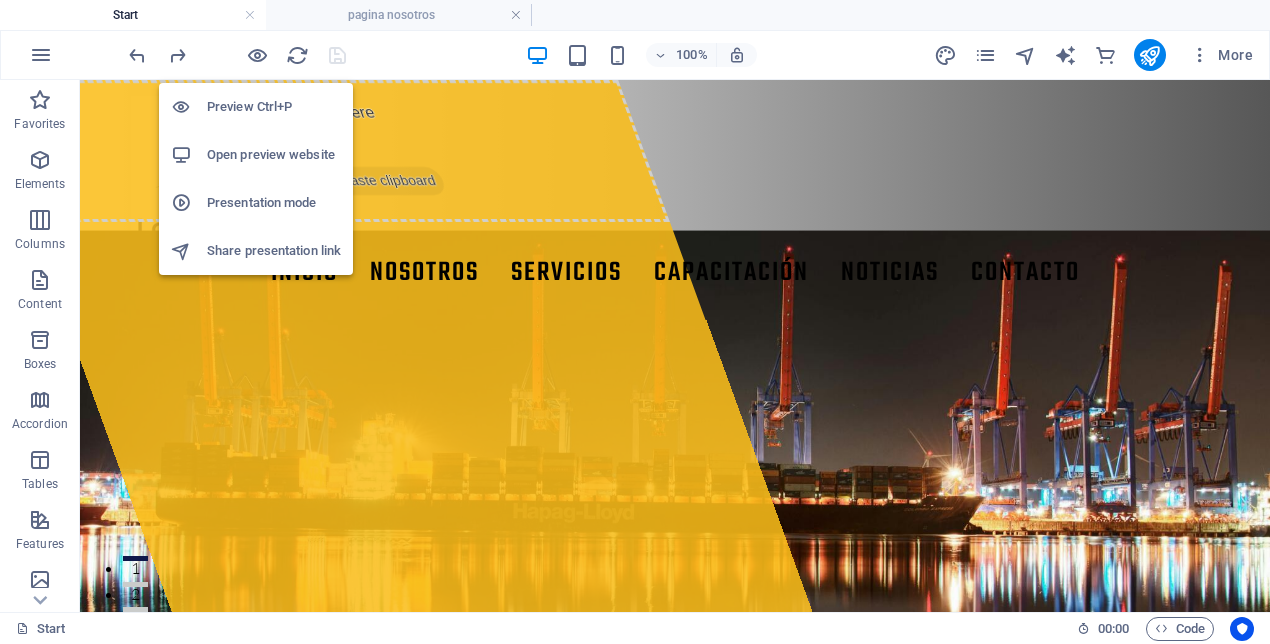 click on "Open preview website" at bounding box center (274, 155) 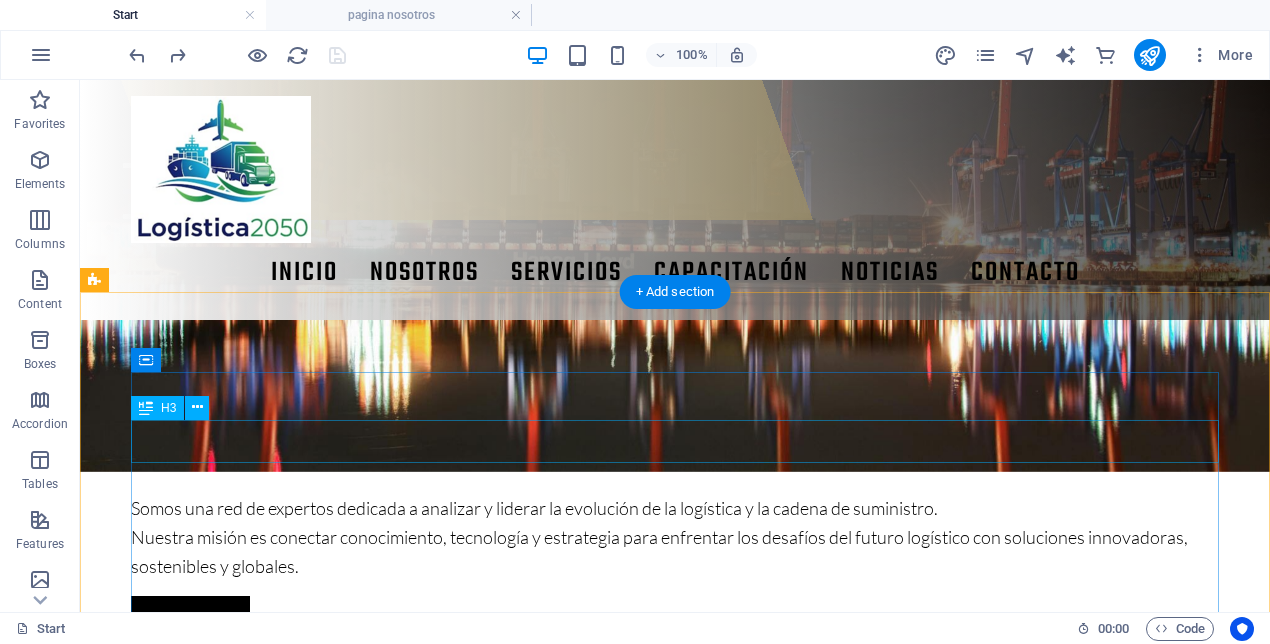 scroll, scrollTop: 406, scrollLeft: 0, axis: vertical 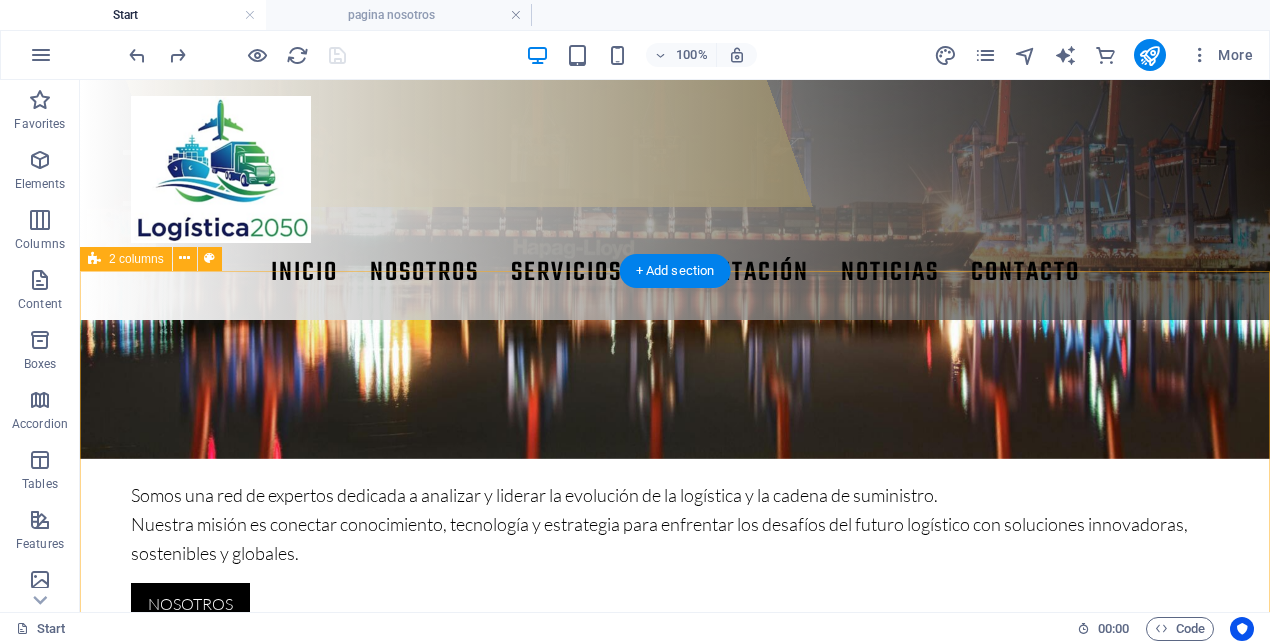 click on "NOSOTROS Soluciones para la industria Profesionales apasionados por la innovación en la logística y la cadena de suministro. Juntos impulsan una red de expertos que busca anticipar los desafíos del sector y proponer soluciones sostenibles, tecnológicas y estratégicas con visión al futuro. Tenemos una experiencia de más de 30 años en la industria, adaptándonos a las necesidades de nuestros clientes, sean del sector público o privado abarcado diversos sectores de la producción nacional e internacional. Contacto" at bounding box center [675, 979] 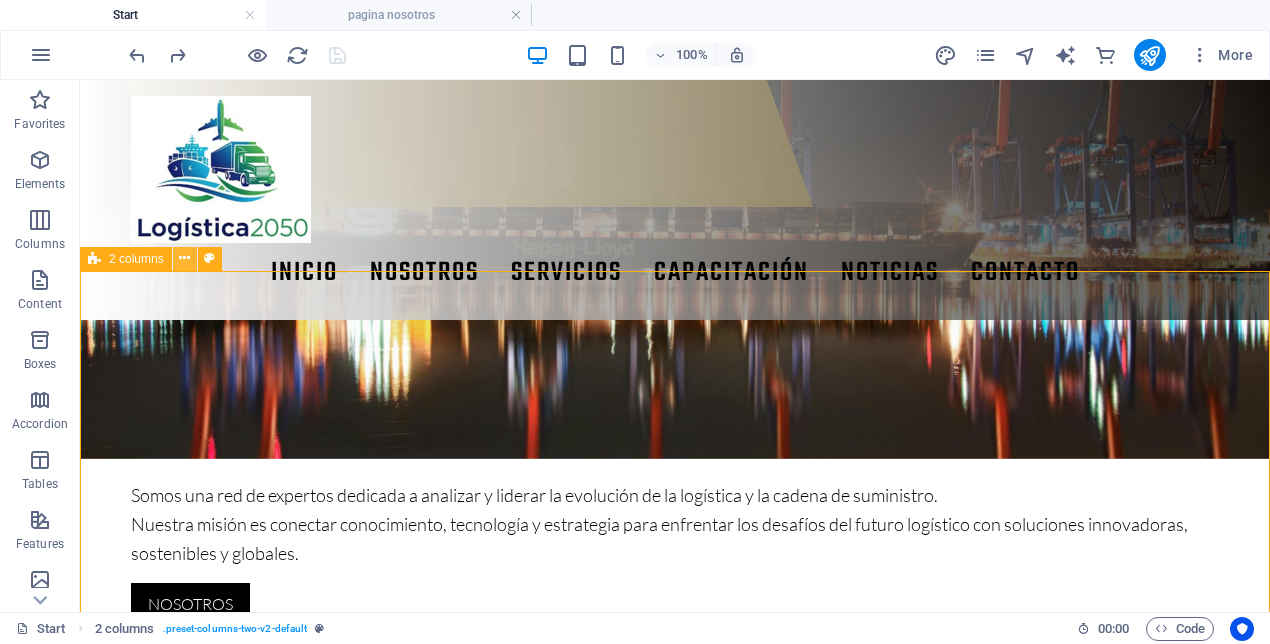 click at bounding box center (184, 258) 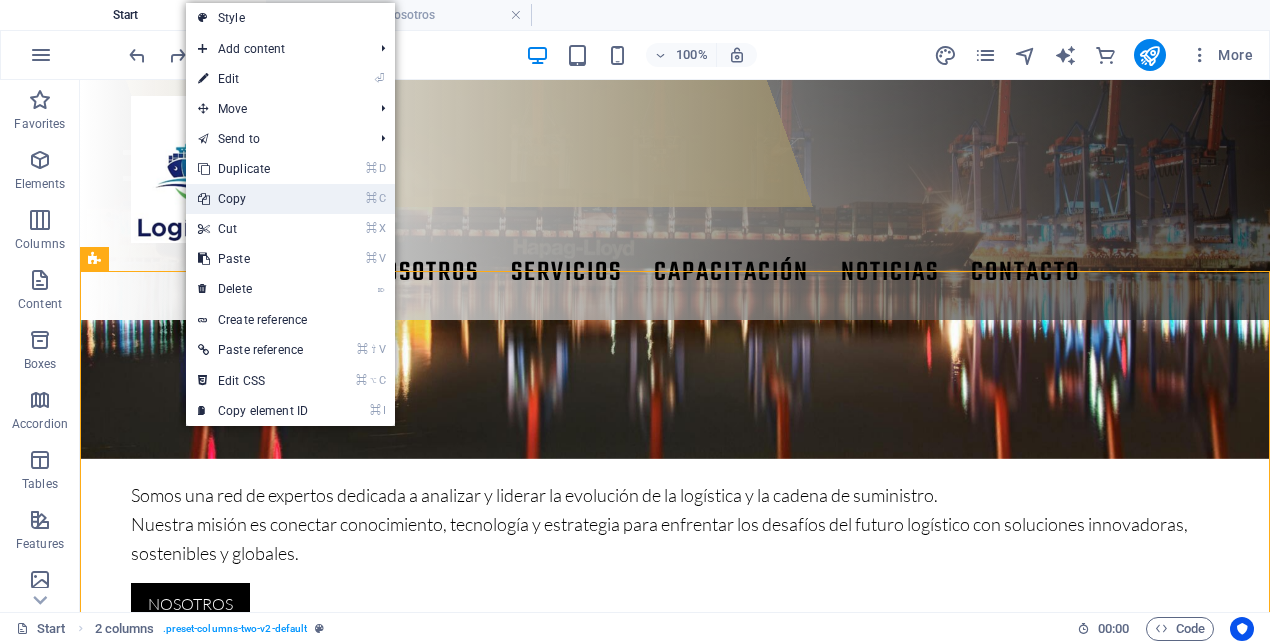 click on "⌘ C  Copy" at bounding box center [253, 199] 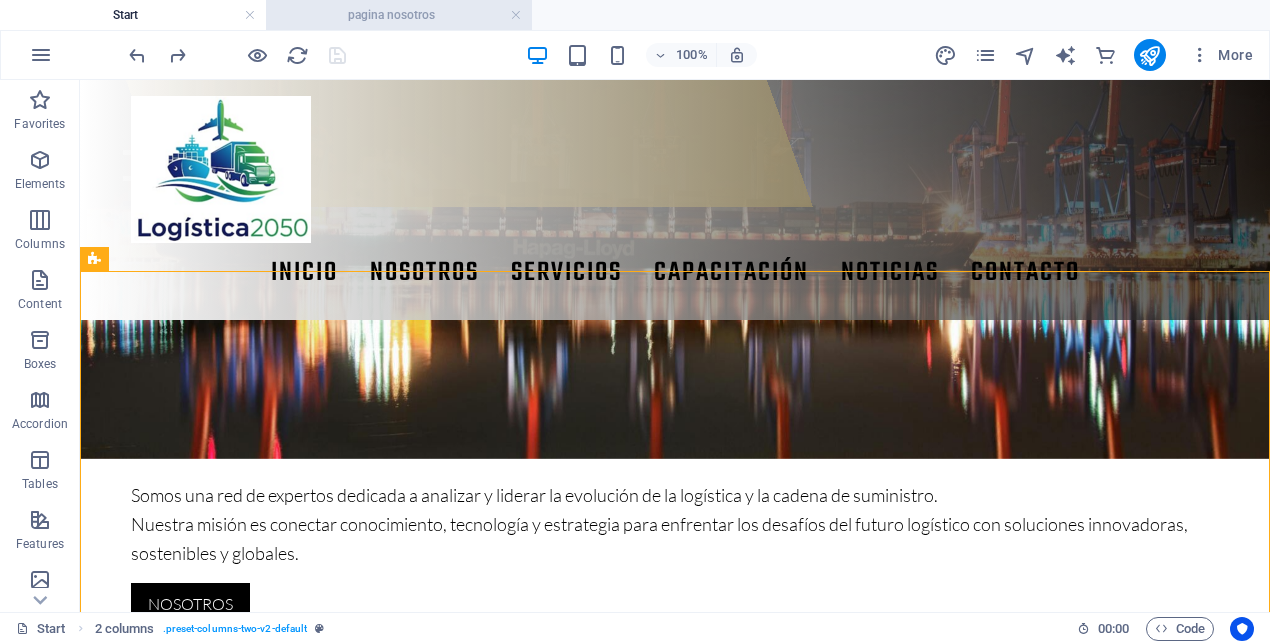 click on "pagina nosotros" at bounding box center (399, 15) 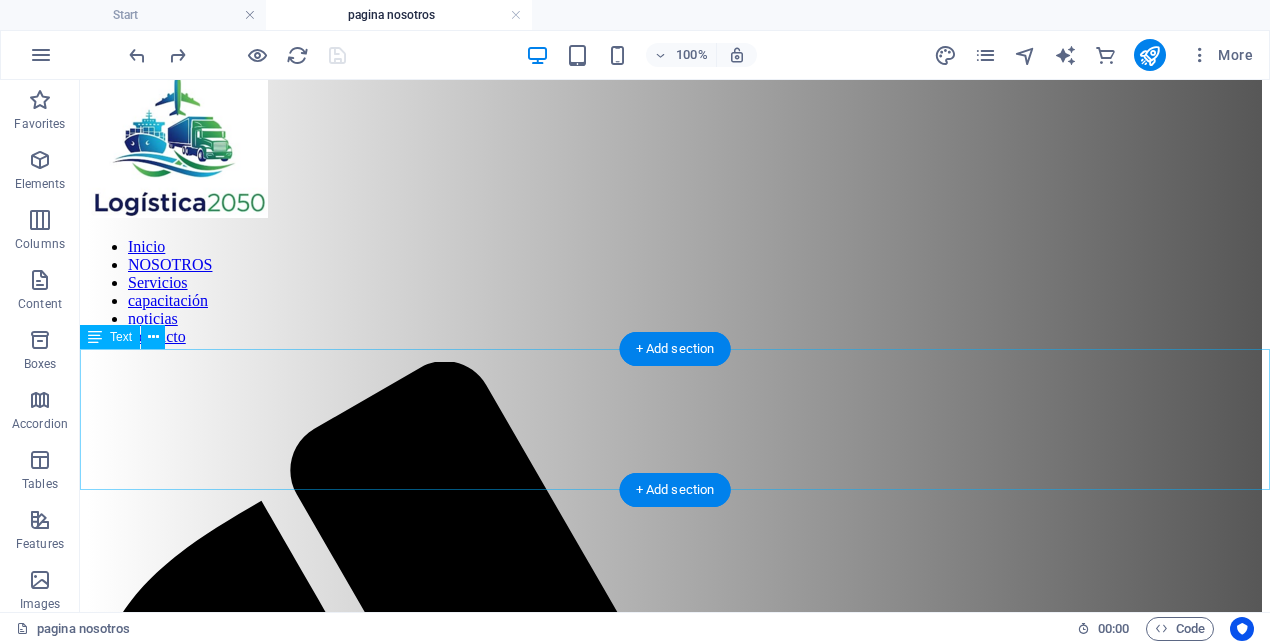 scroll, scrollTop: 0, scrollLeft: 0, axis: both 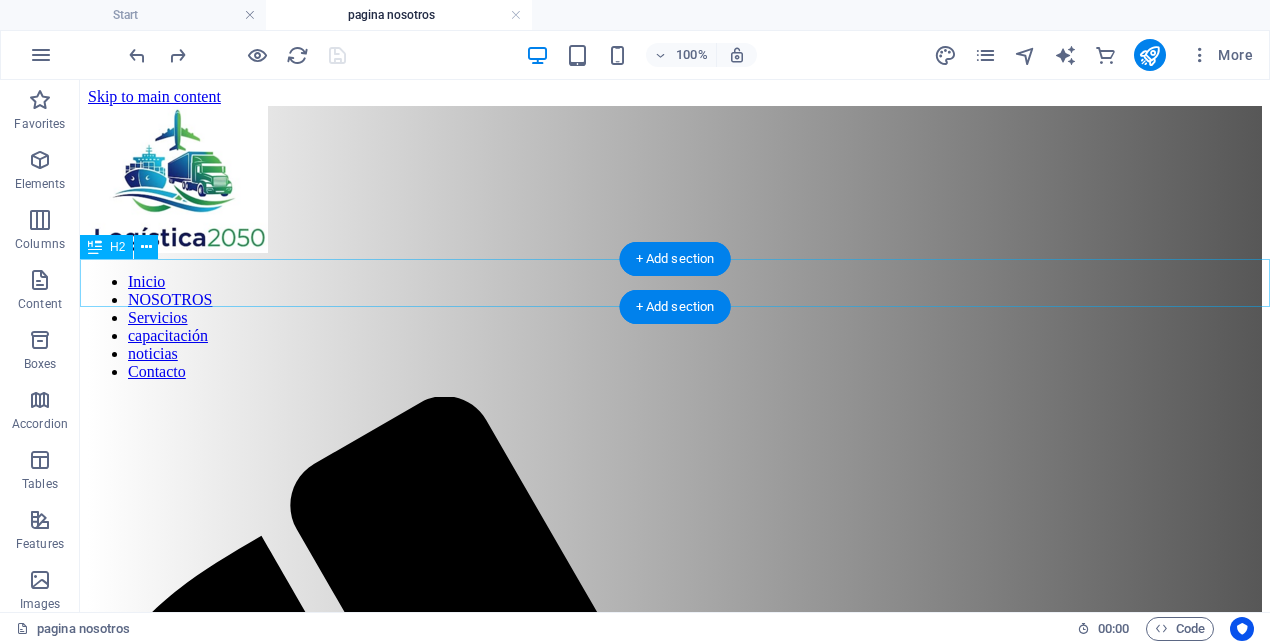 click on "NOSOTROS" at bounding box center [675, 1989] 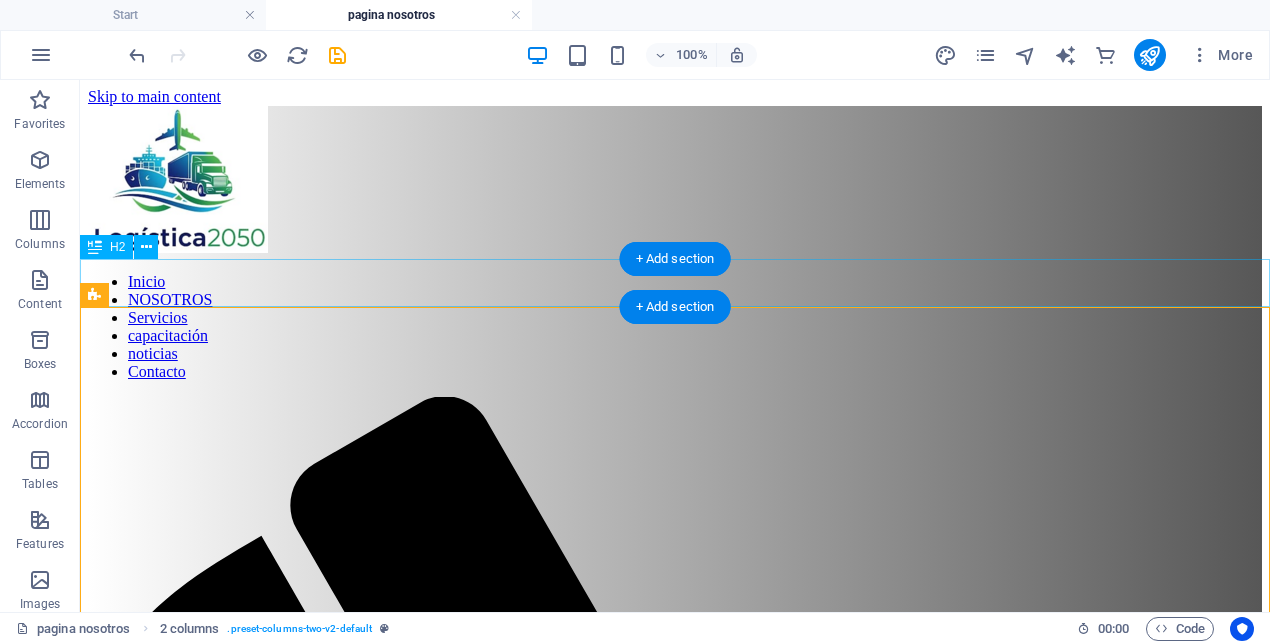click on "NOSOTROS" at bounding box center [675, 1989] 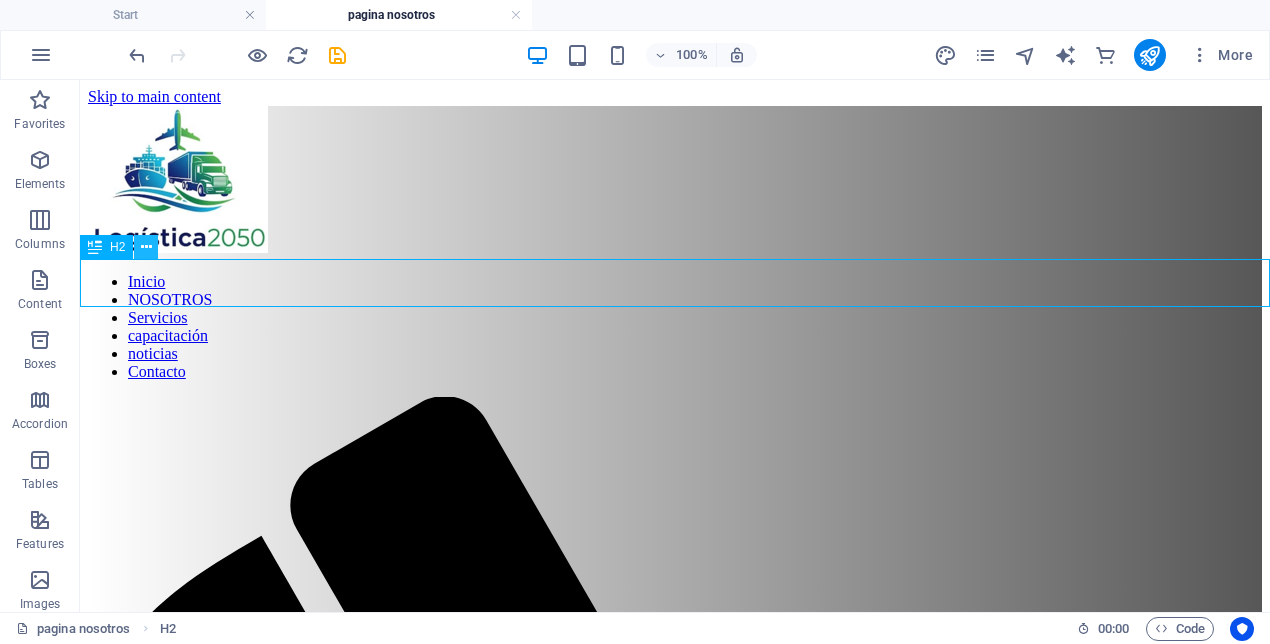 click at bounding box center [146, 247] 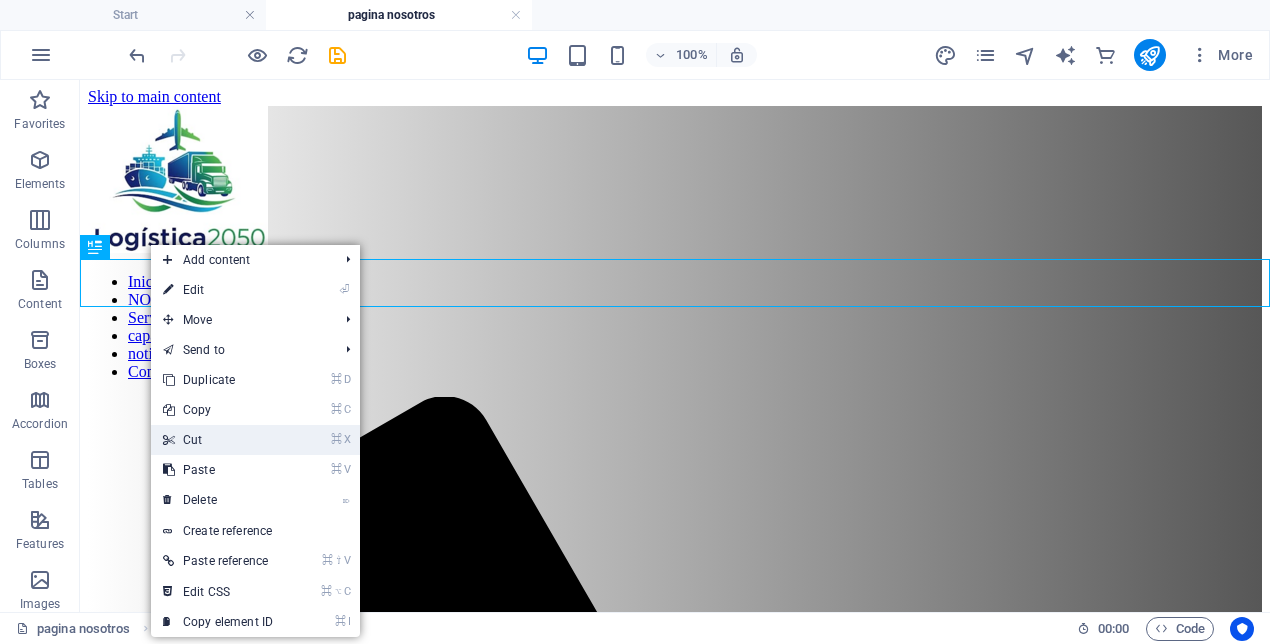 click on "⌘ X  Cut" at bounding box center [218, 440] 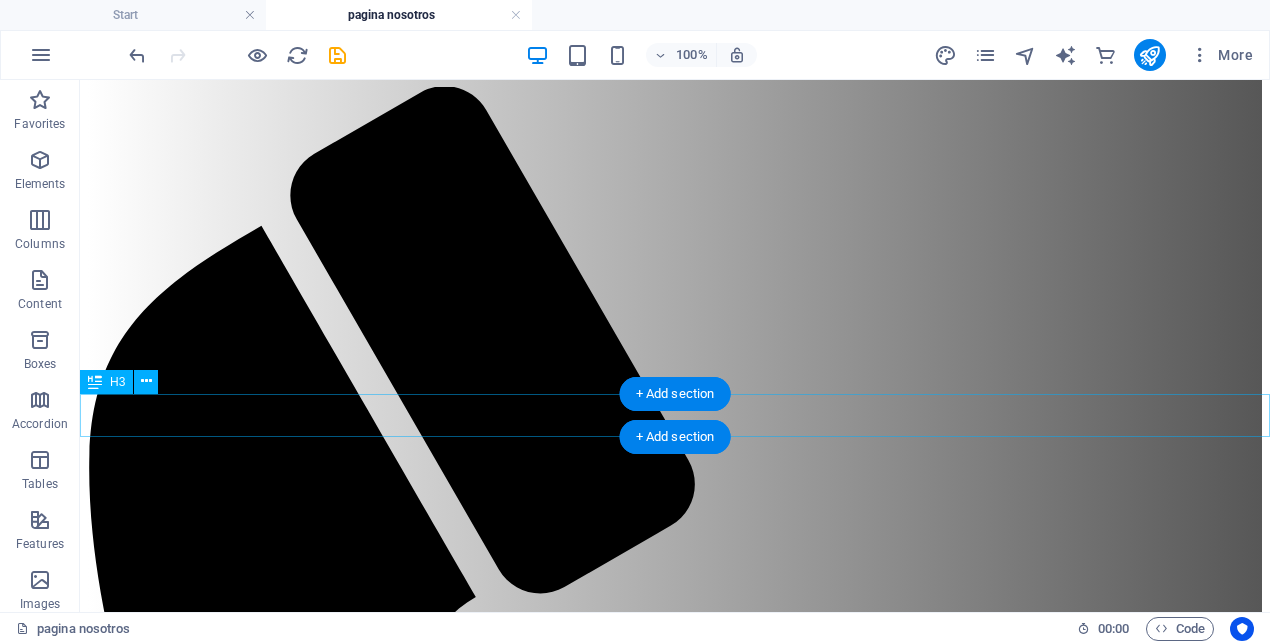 scroll, scrollTop: 328, scrollLeft: 0, axis: vertical 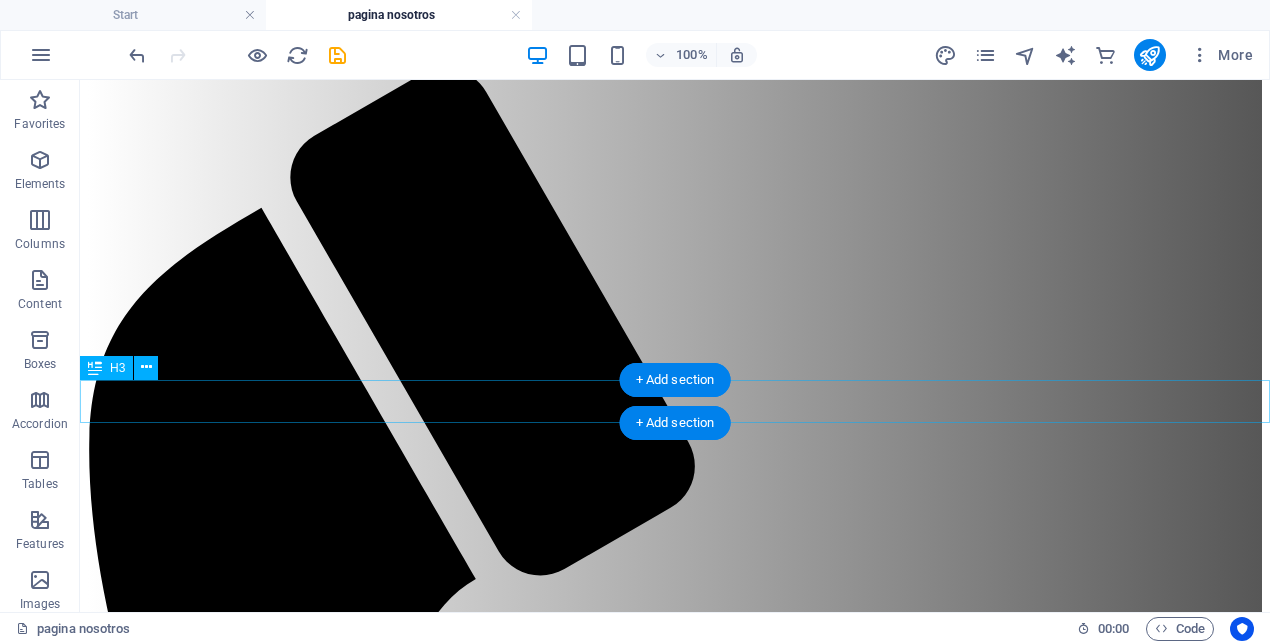click on "Soluciones para la industria" at bounding box center [675, 1965] 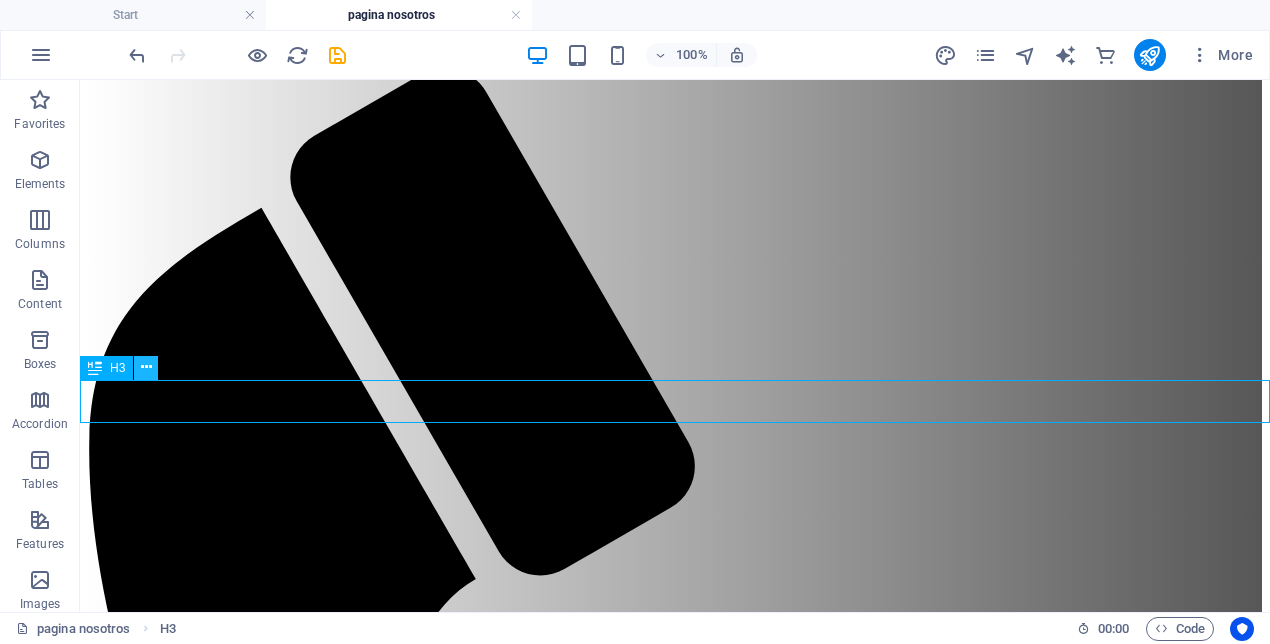click at bounding box center (146, 367) 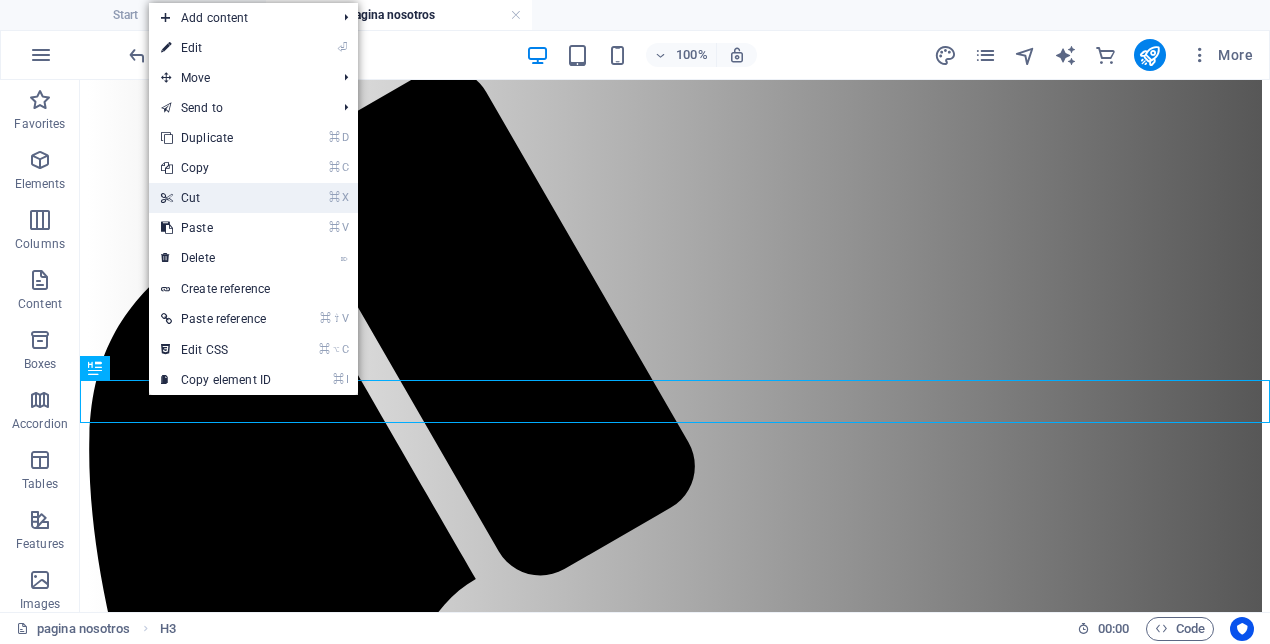 click on "⌘ X  Cut" at bounding box center (216, 198) 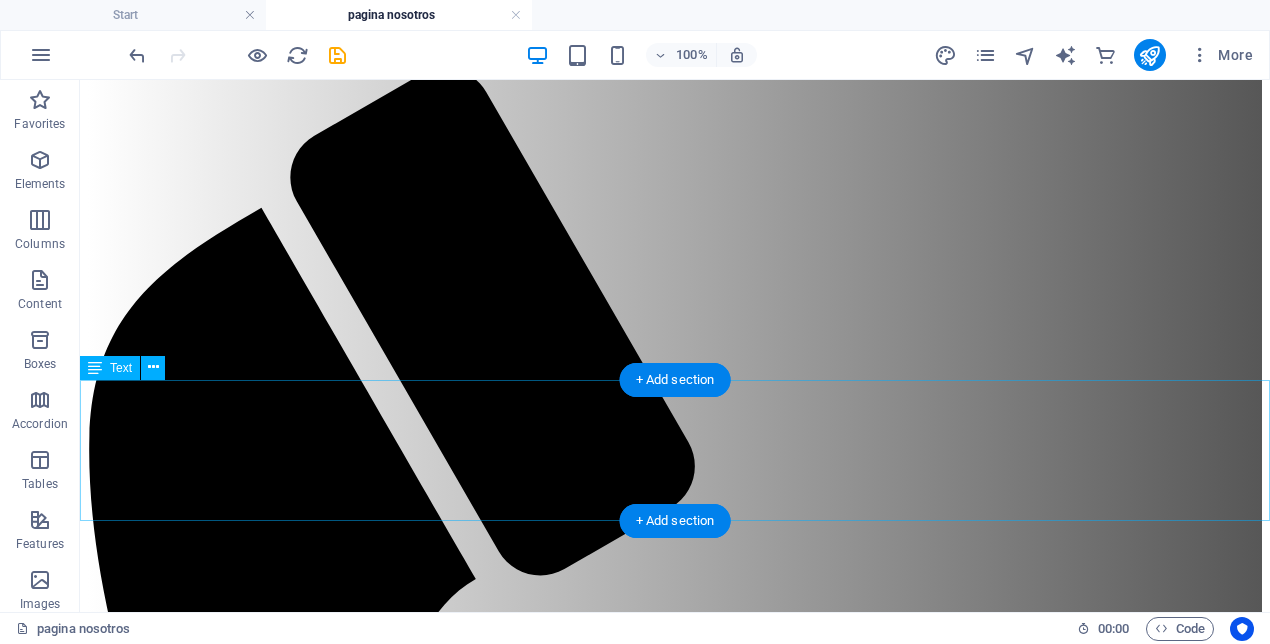 click on "Profesionales apasionados por la innovación en la logística y la cadena de suministro. Juntos impulsan una red de expertos que busca anticipar los desafíos del sector y proponer soluciones sostenibles, tecnológicas y estratégicas con visión al futuro. Tenemos una experiencia de más de 30 años en la industria, adaptándonos a las necesidades de nuestros clientes, sean del sector público o privado abarcado diversos sectores de la producción nacional e internacional." at bounding box center [675, 2018] 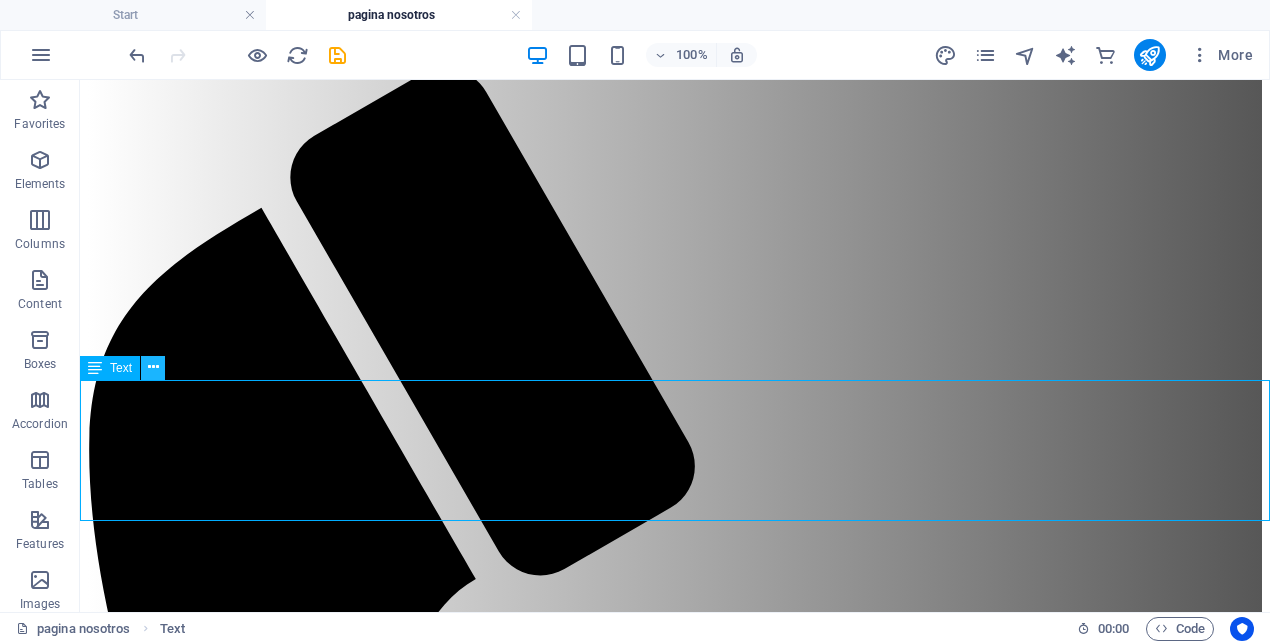 click at bounding box center (153, 367) 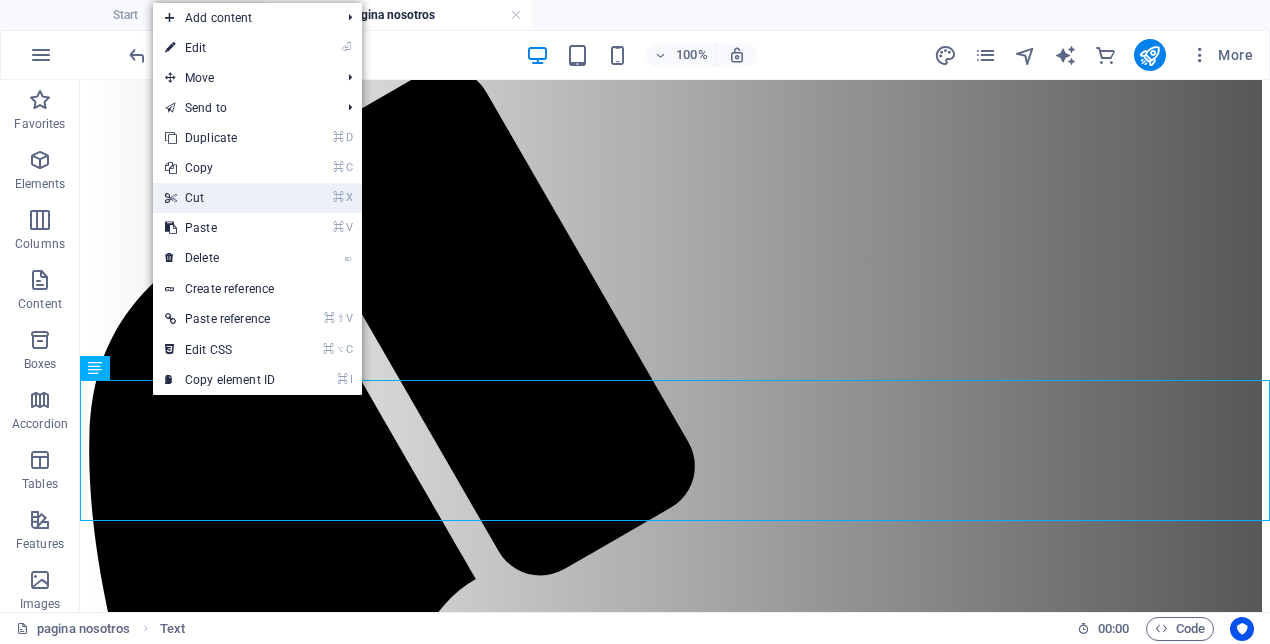 click on "⌘ X  Cut" at bounding box center [220, 198] 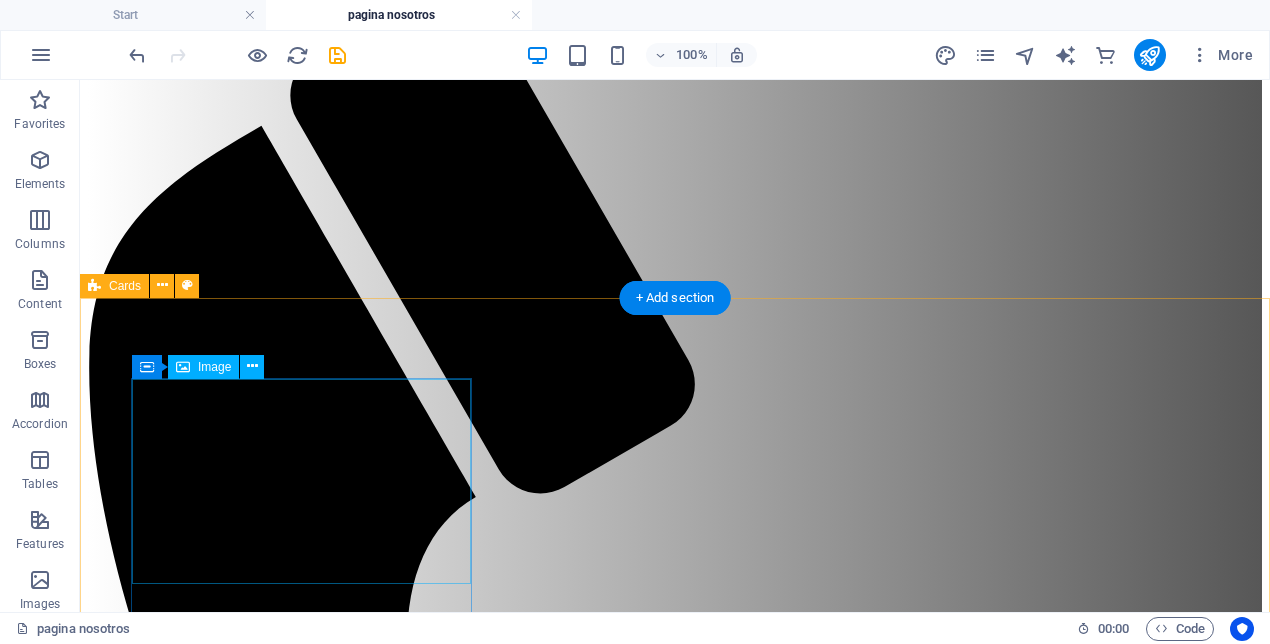scroll, scrollTop: 0, scrollLeft: 0, axis: both 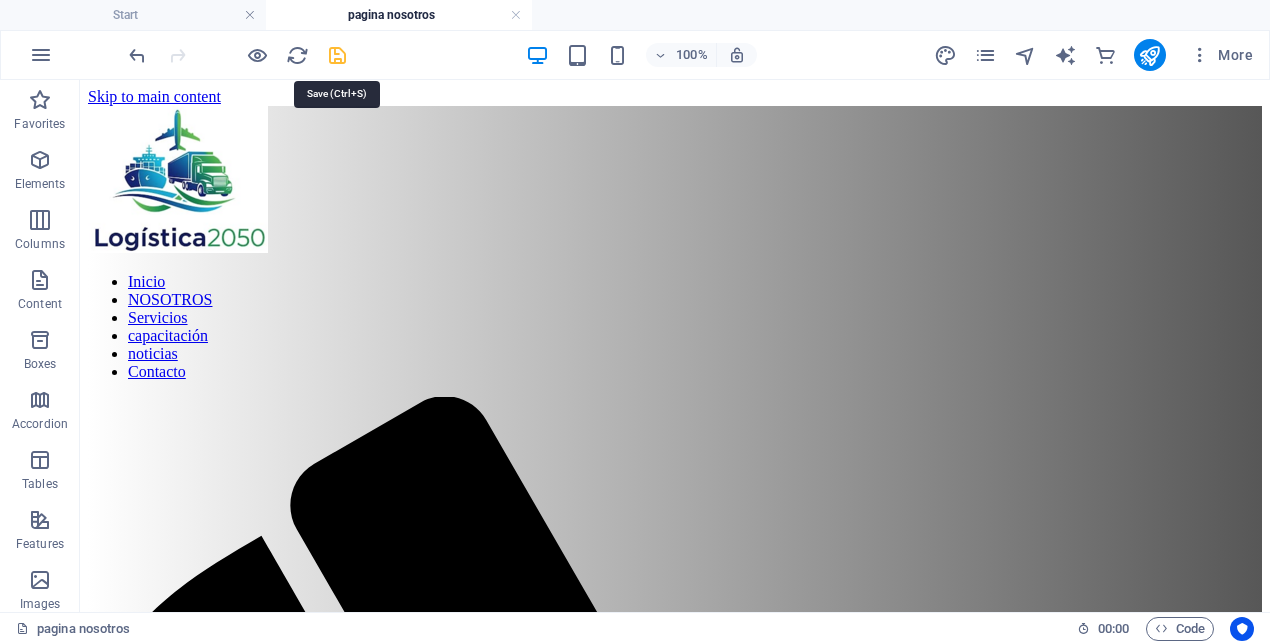 click at bounding box center (337, 55) 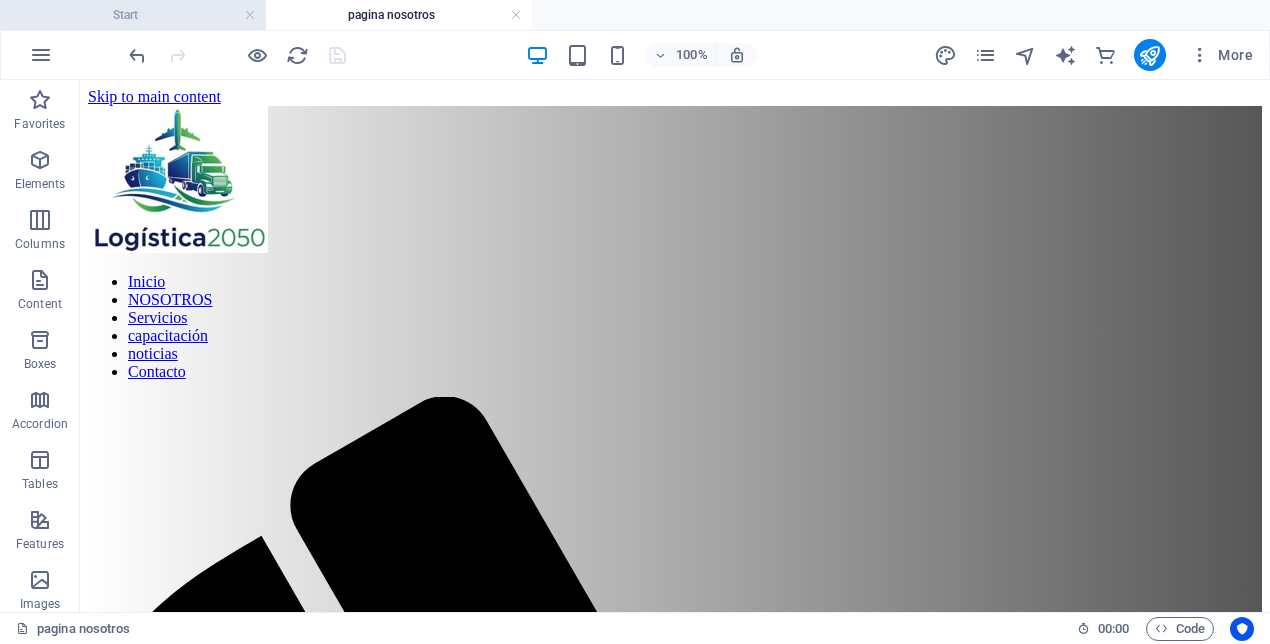 click on "Start" at bounding box center [133, 15] 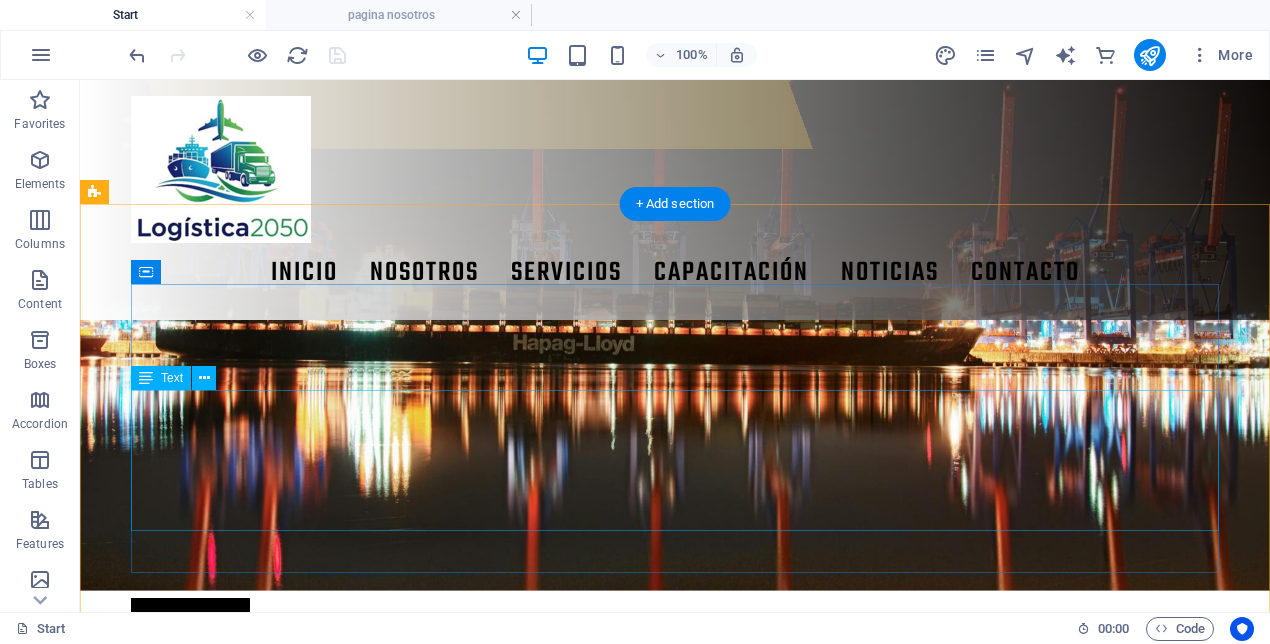 scroll, scrollTop: 461, scrollLeft: 0, axis: vertical 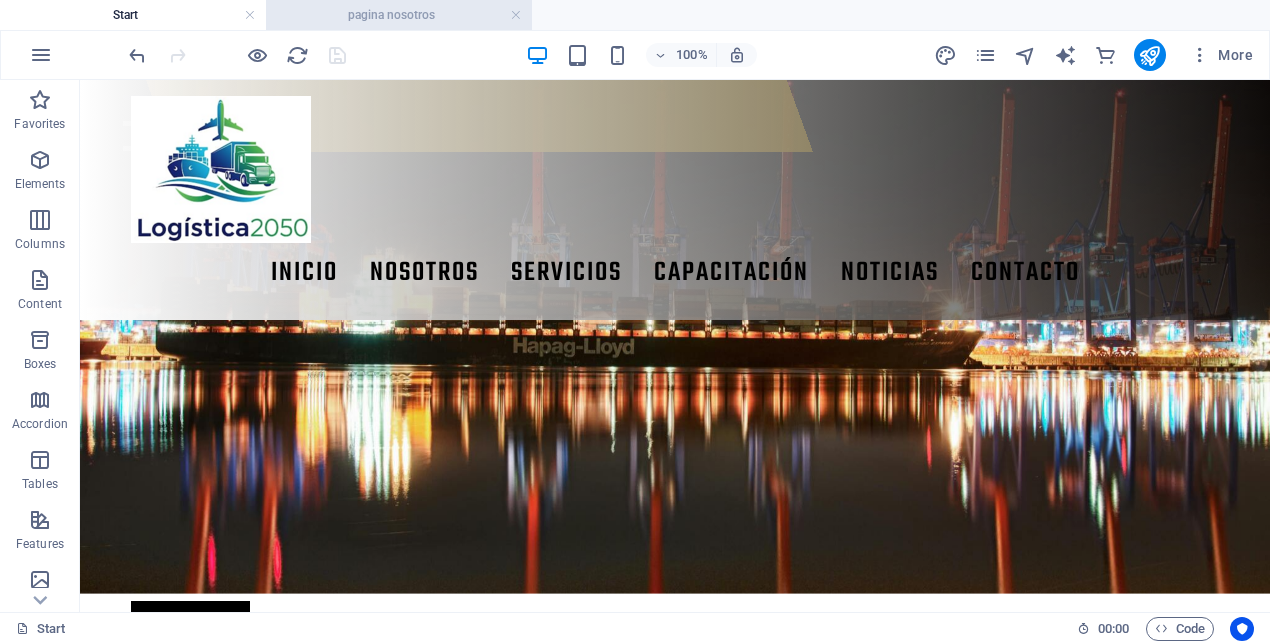 click on "pagina nosotros" at bounding box center (399, 15) 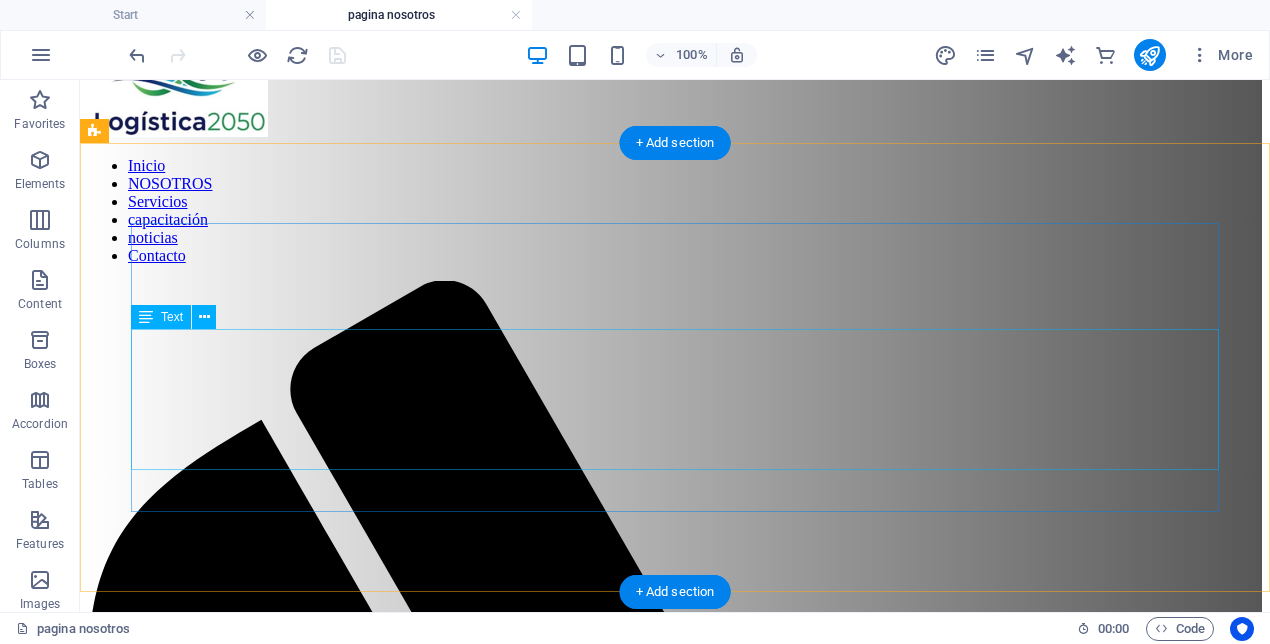 scroll, scrollTop: 134, scrollLeft: 0, axis: vertical 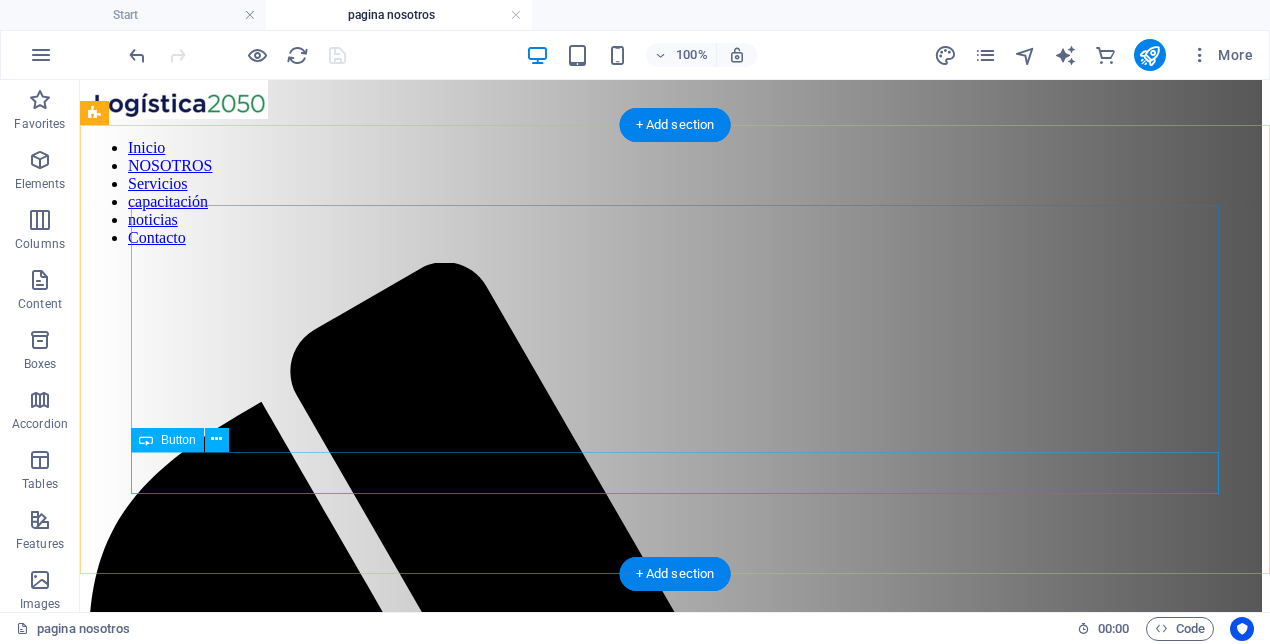 click on "Contacto" at bounding box center (675, 2120) 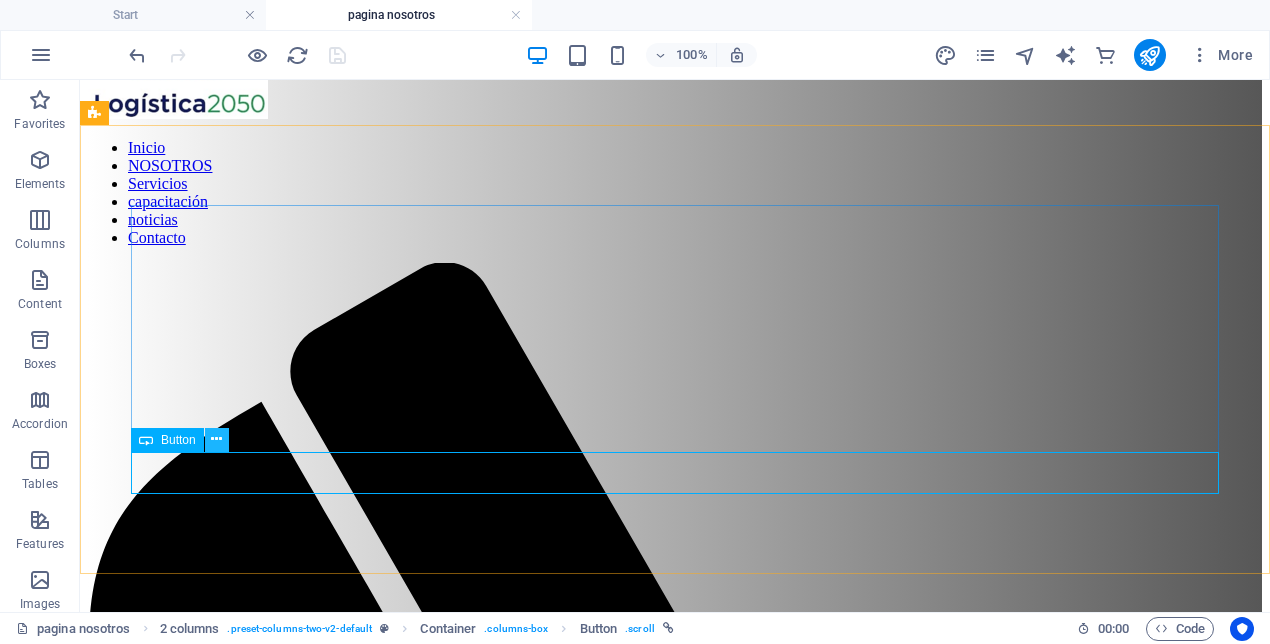 click at bounding box center (216, 439) 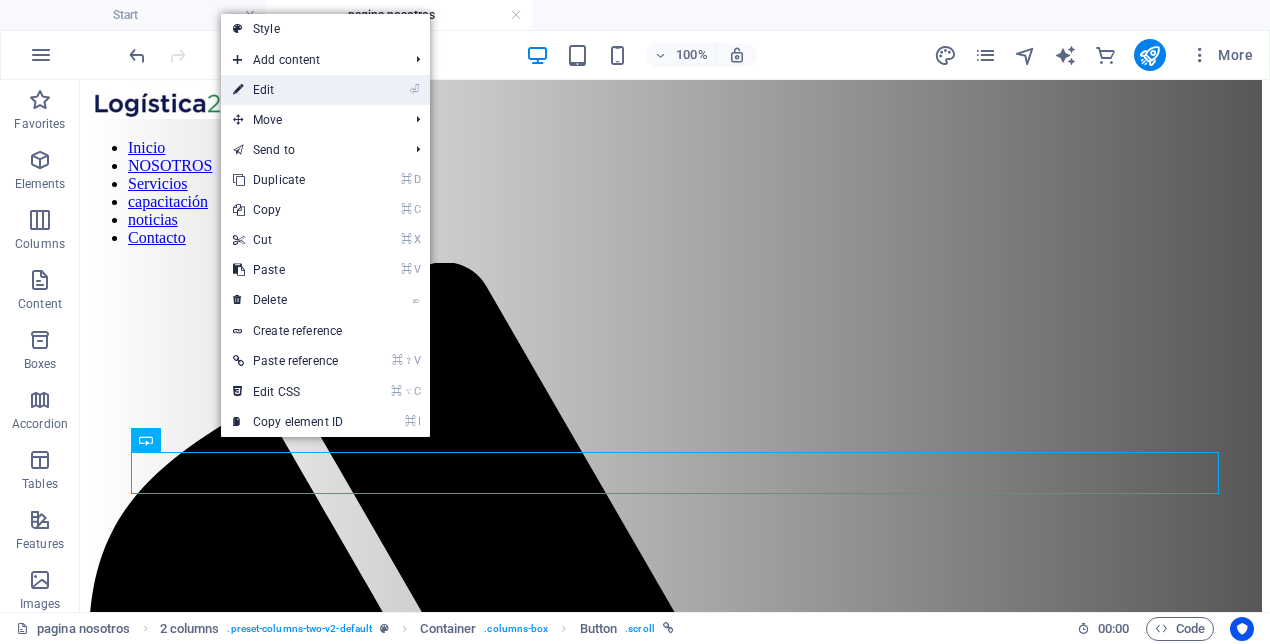 click on "⏎  Edit" at bounding box center (288, 90) 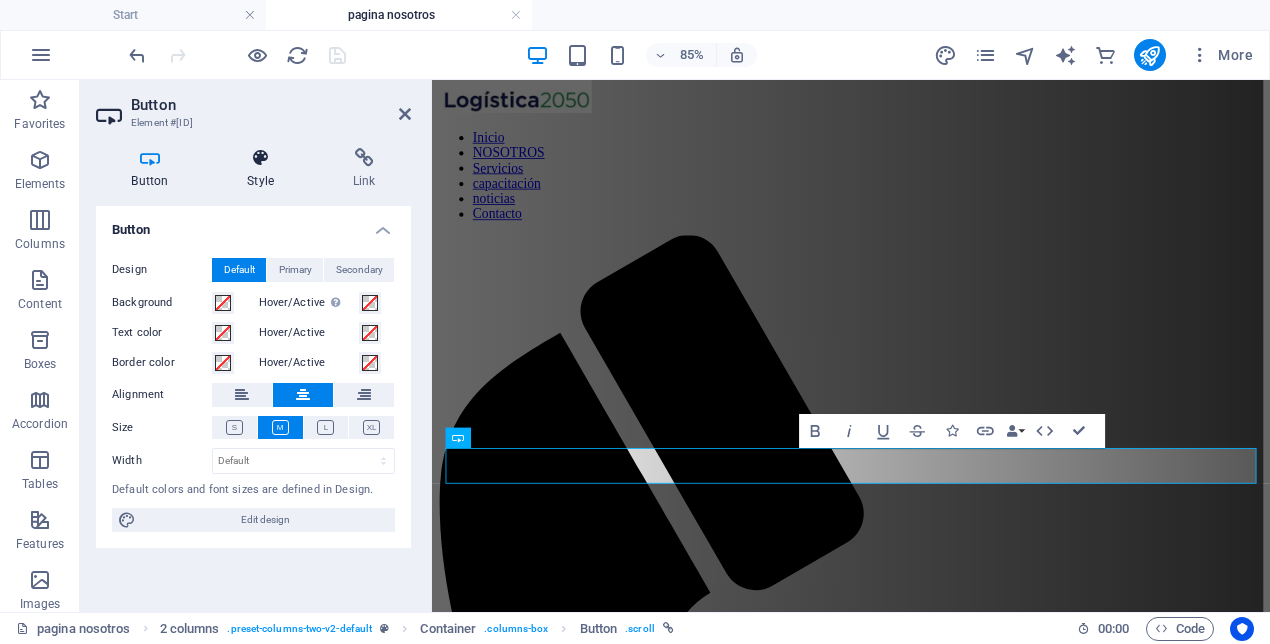 click at bounding box center (261, 158) 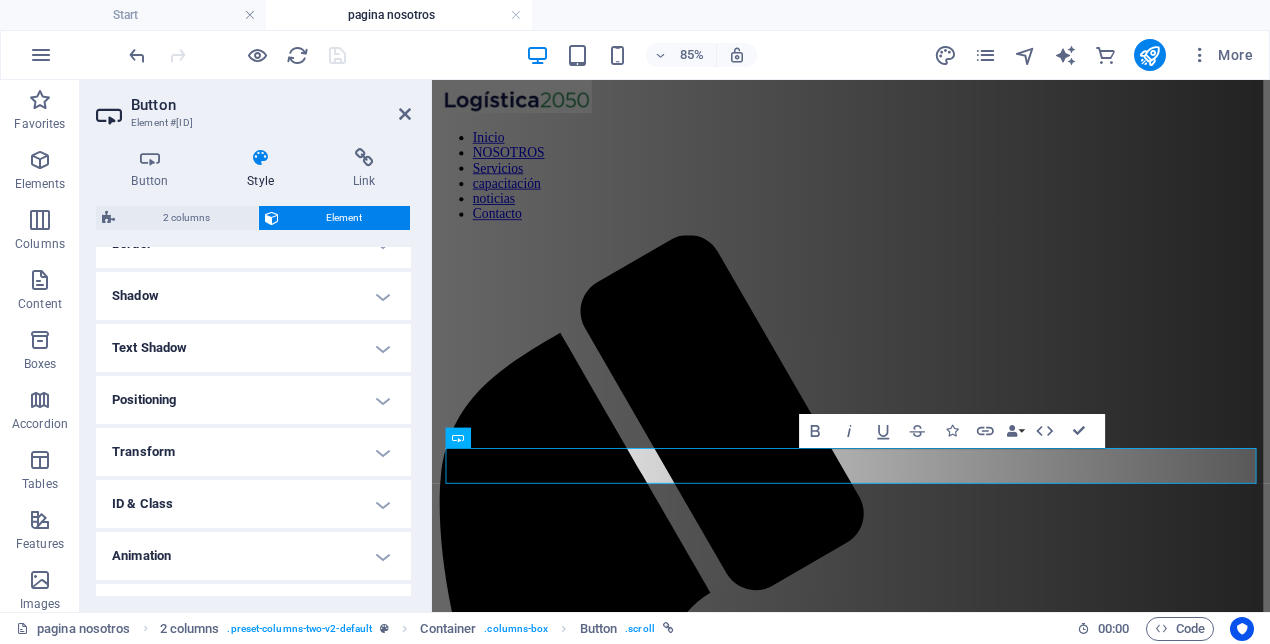 scroll, scrollTop: 467, scrollLeft: 0, axis: vertical 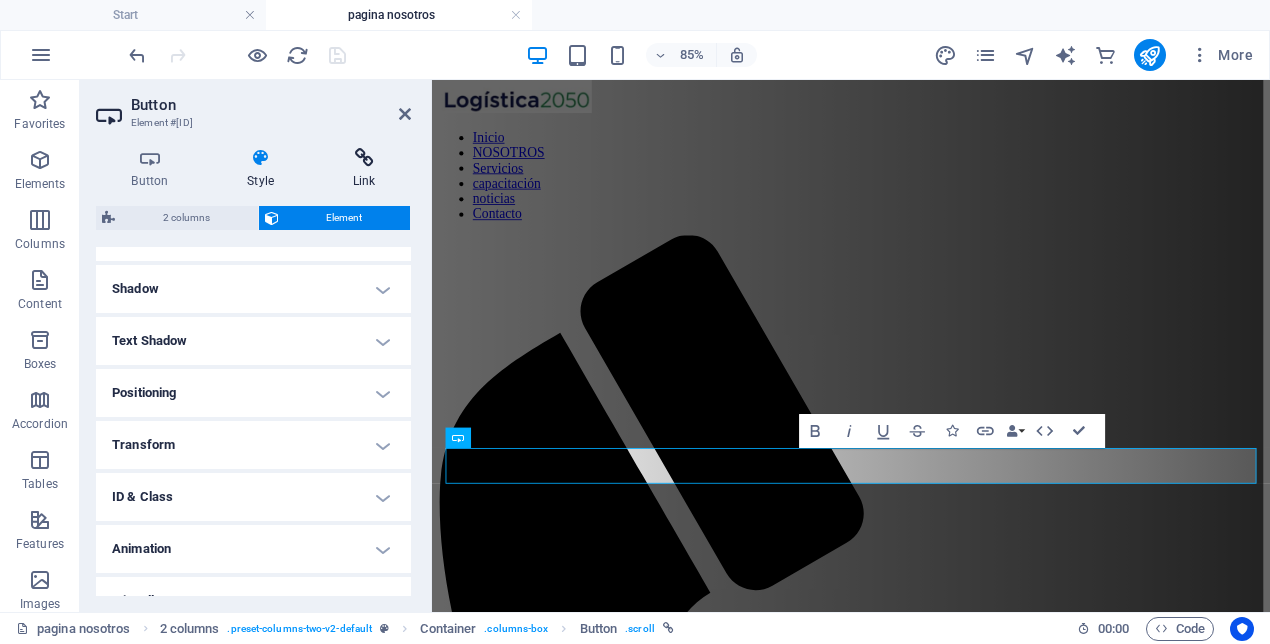 click at bounding box center (364, 158) 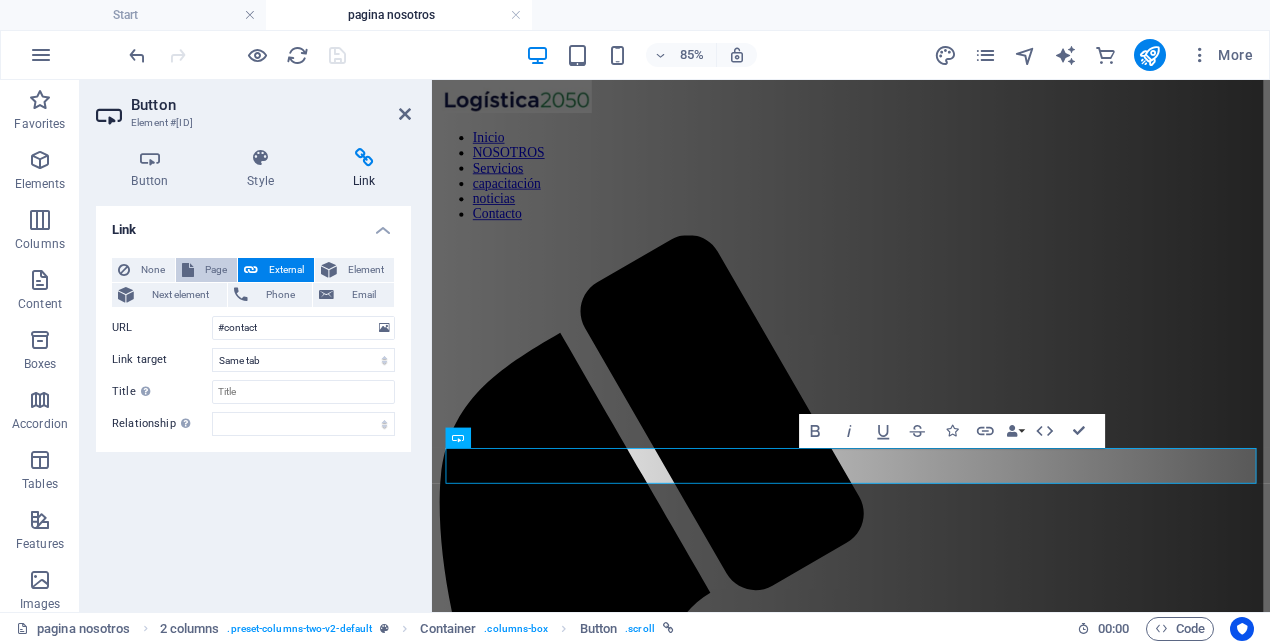 click on "Page" at bounding box center (206, 270) 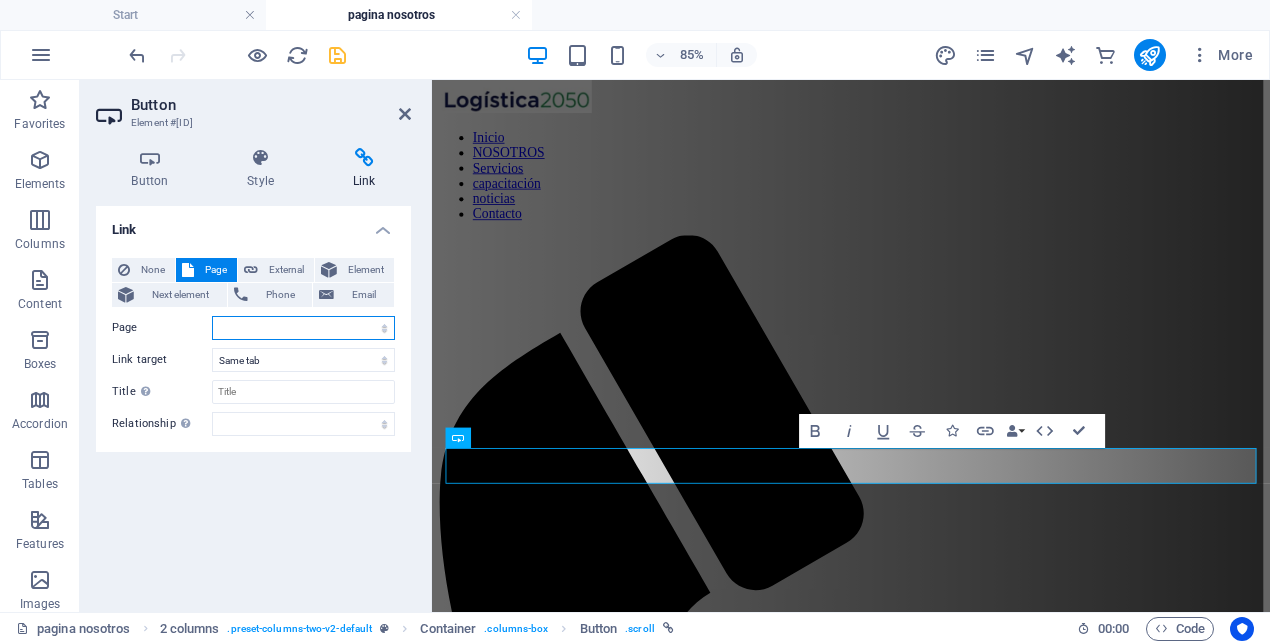 click on "Start Subpage Legal notice Privacy Pagina contacto pagina noticias Capacitación pagina nosotros" at bounding box center [303, 328] 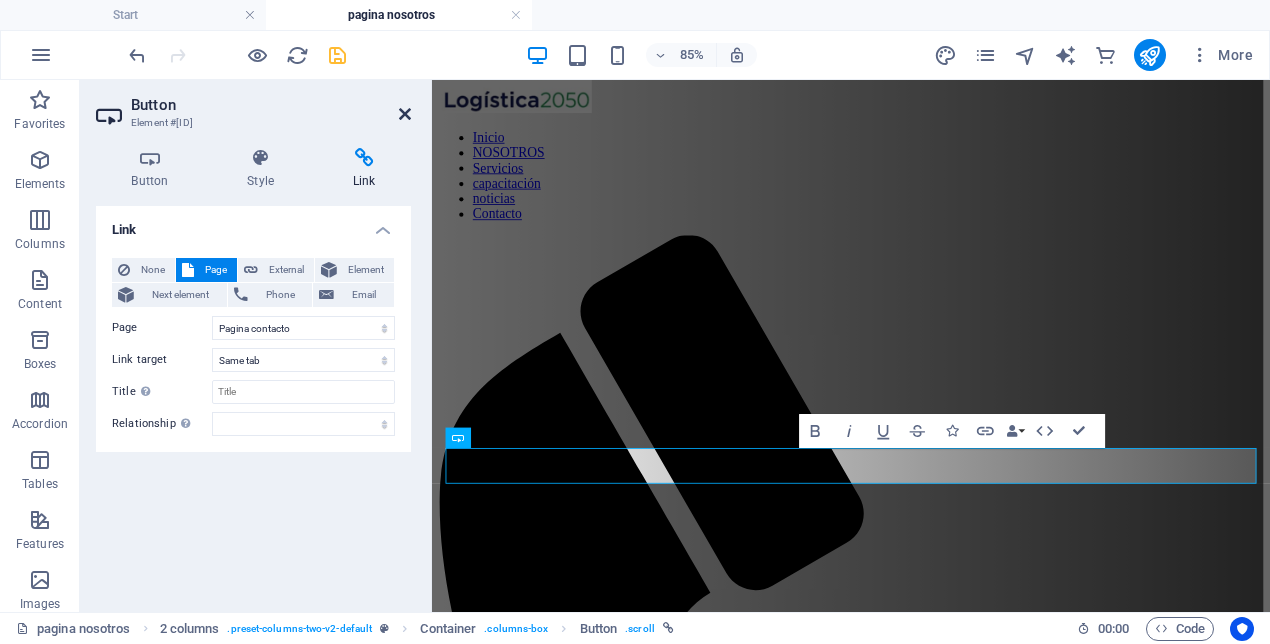 click at bounding box center (405, 114) 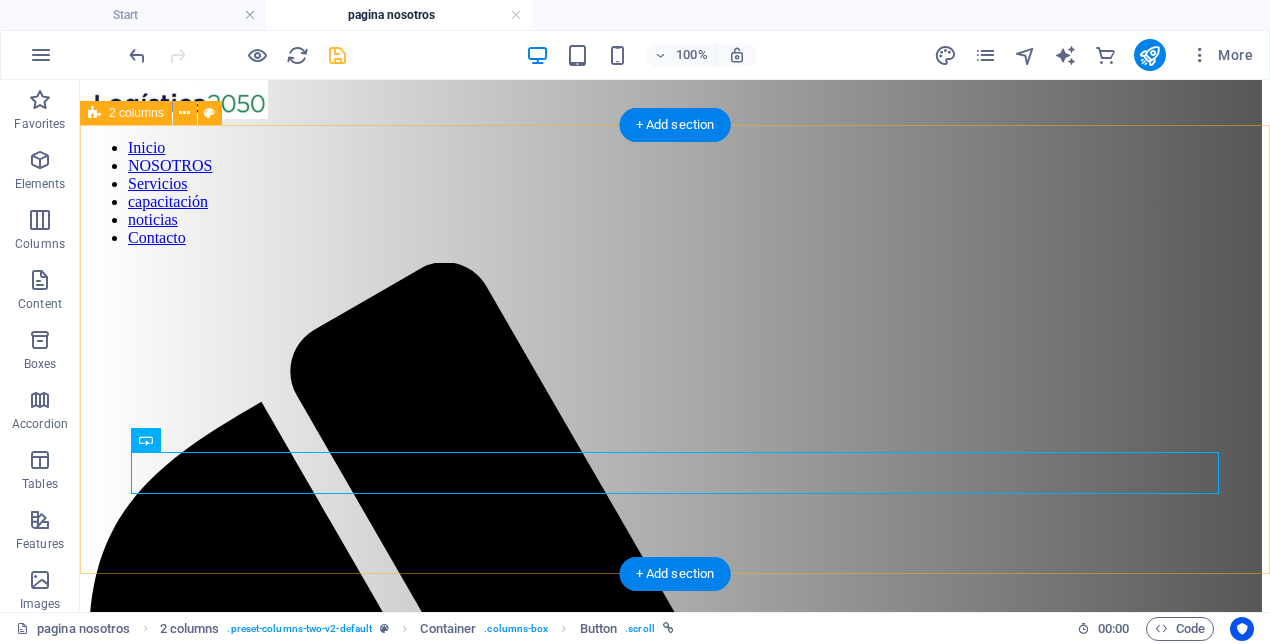 click on "NOSOTROS Soluciones para la industria Profesionales apasionados por la innovación en la logística y la cadena de suministro. Juntos impulsan una red de expertos que busca anticipar los desafíos del sector y proponer soluciones sostenibles, tecnológicas y estratégicas con visión al futuro. Tenemos una experiencia de más de 30 años en la industria, adaptándonos a las necesidades de nuestros clientes, sean del sector público o privado abarcado diversos sectores de la producción nacional e internacional. Contacto" at bounding box center [675, 1985] 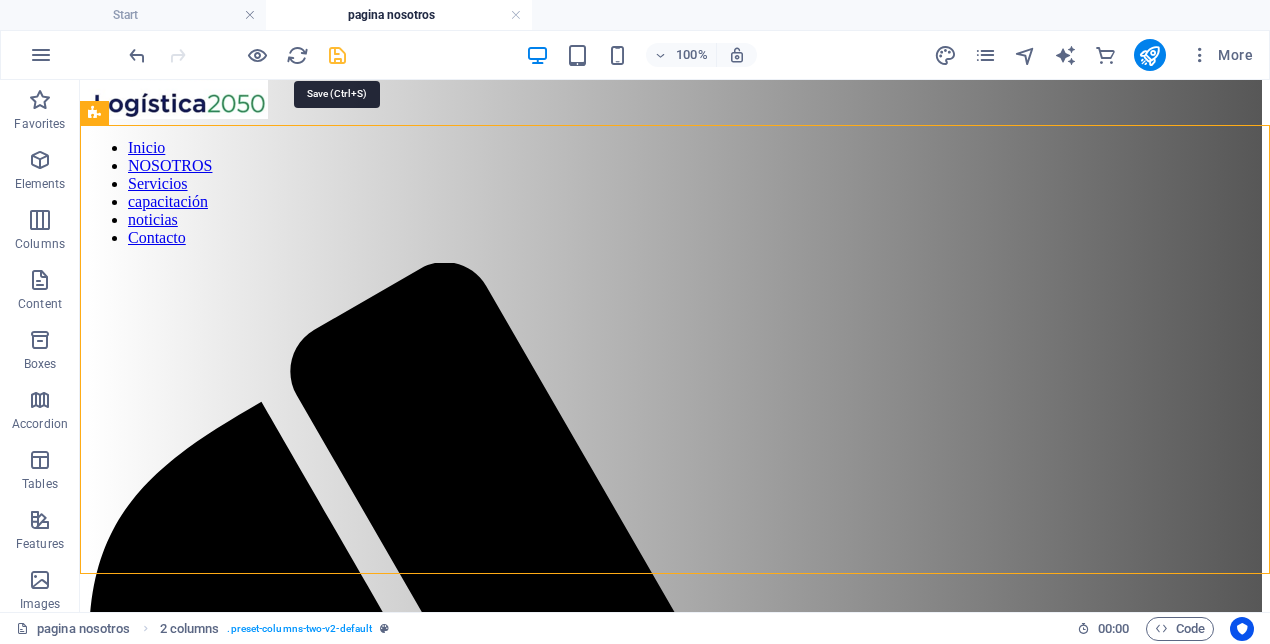 click at bounding box center (337, 55) 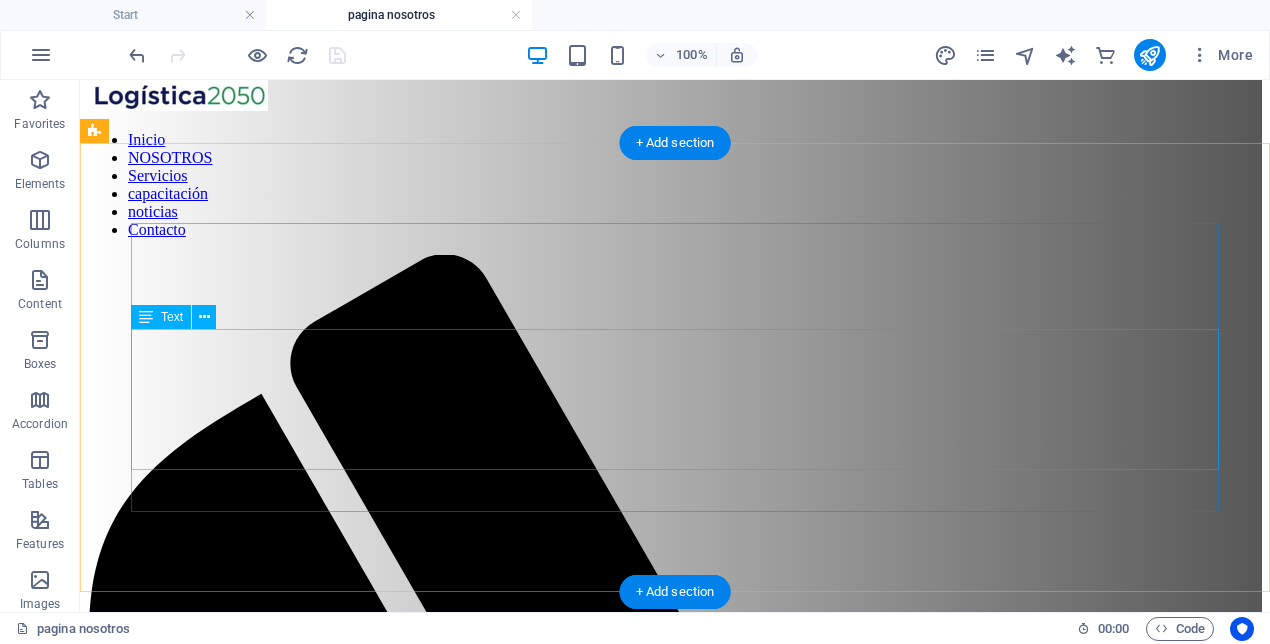 scroll, scrollTop: 0, scrollLeft: 0, axis: both 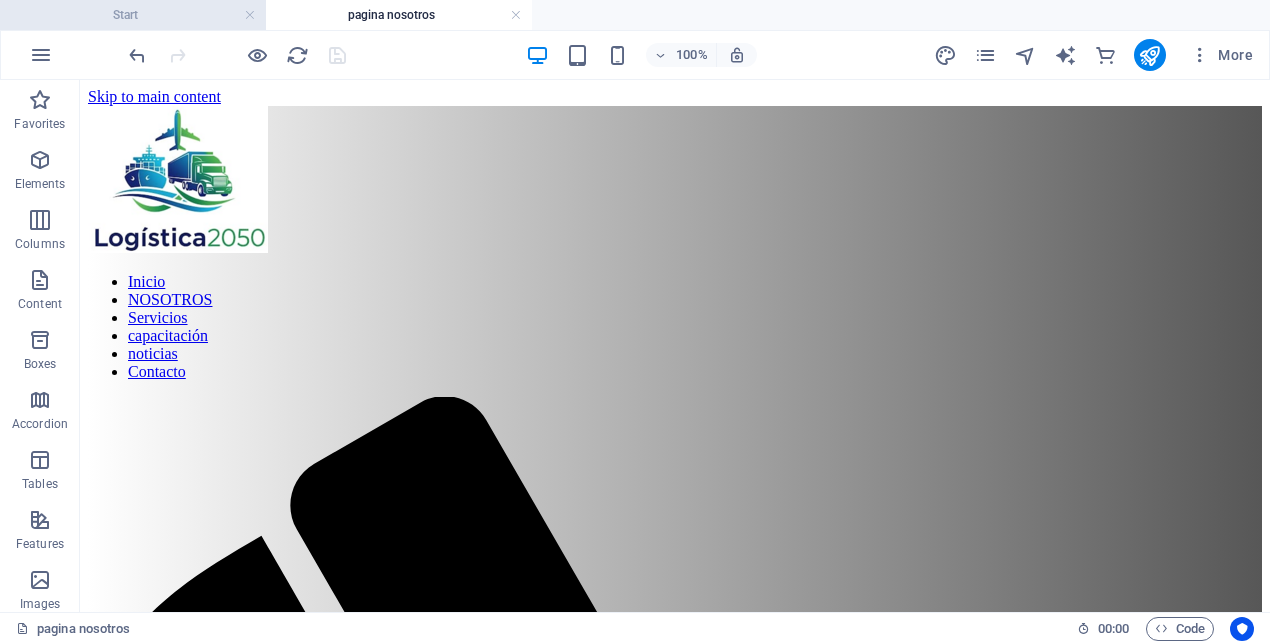 click on "Start" at bounding box center (133, 15) 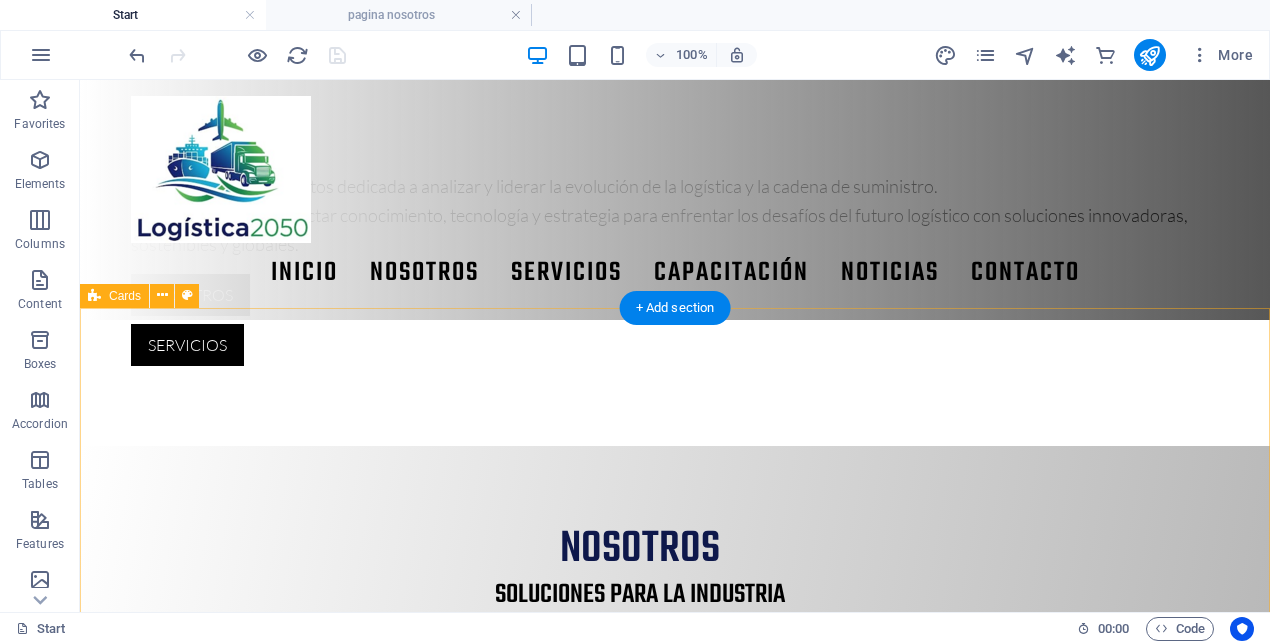 scroll, scrollTop: 776, scrollLeft: 0, axis: vertical 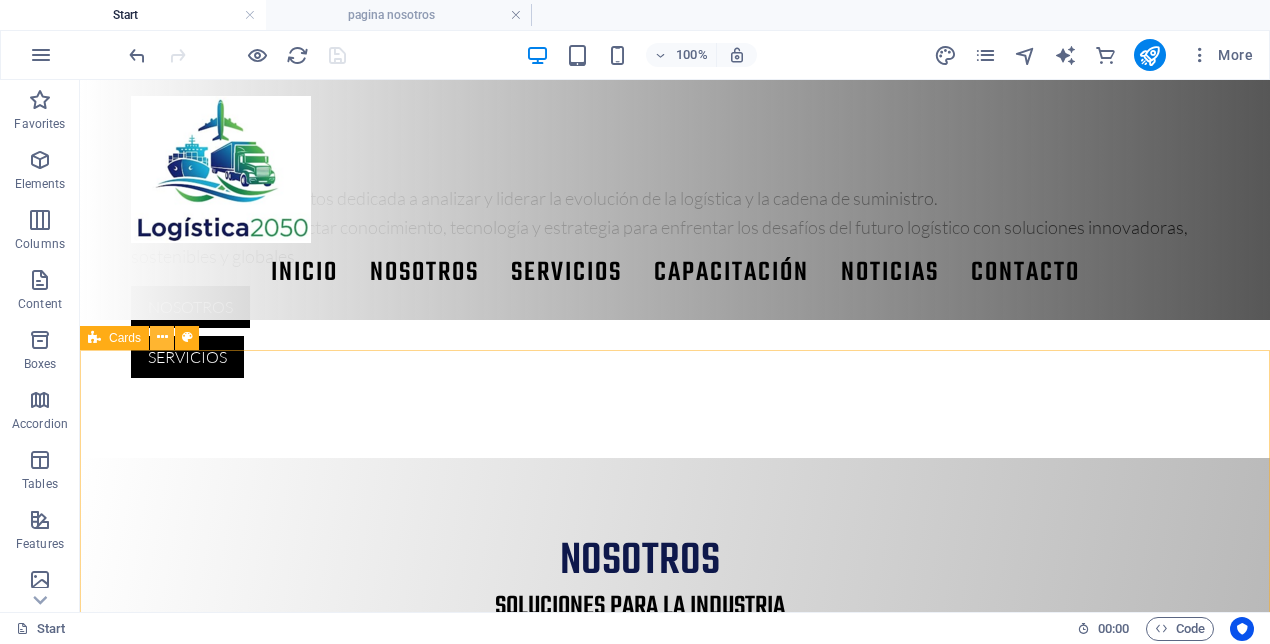 click at bounding box center (162, 337) 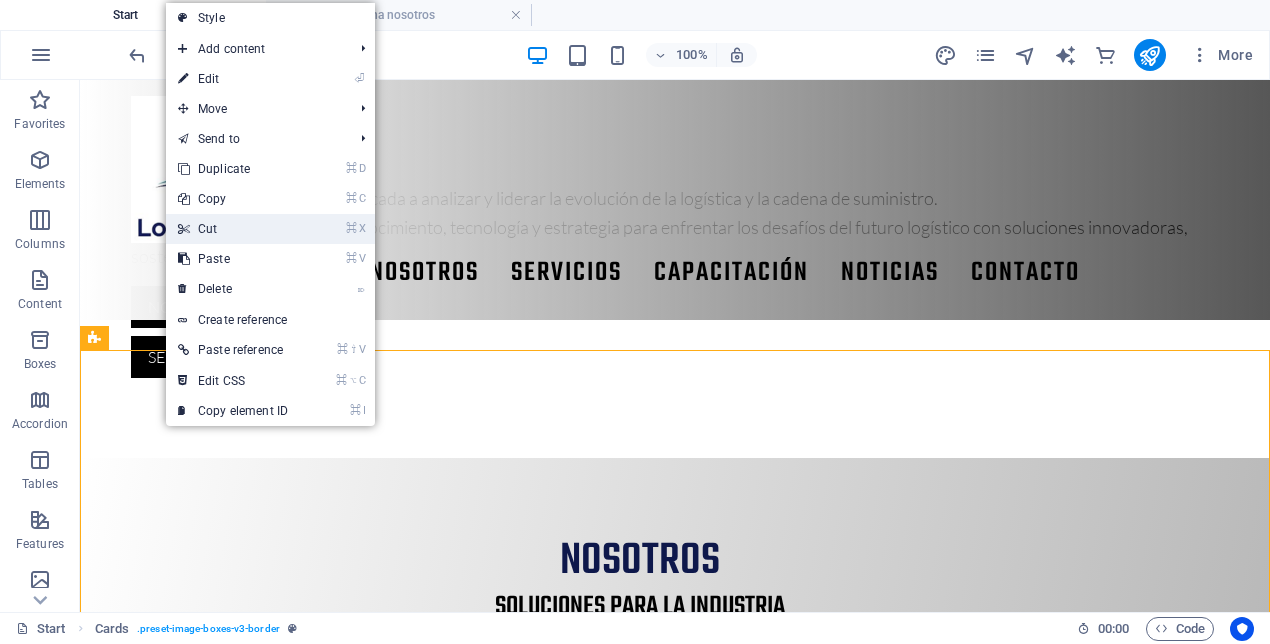 click on "⌘ X  Cut" at bounding box center [233, 229] 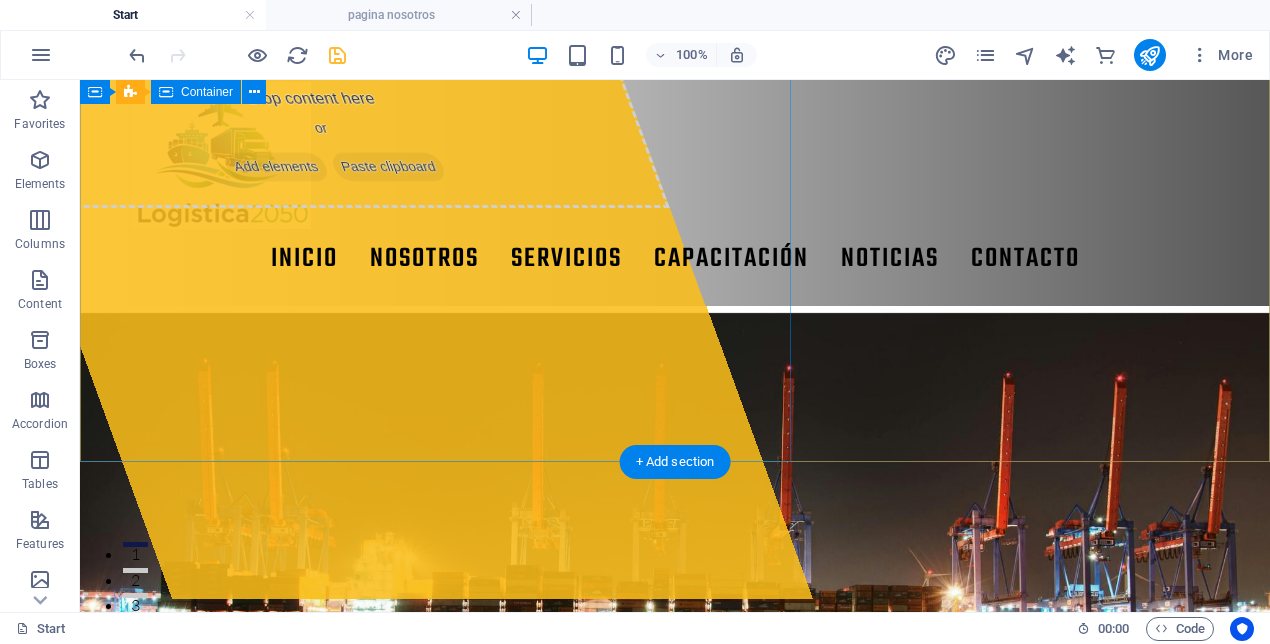 scroll, scrollTop: 0, scrollLeft: 0, axis: both 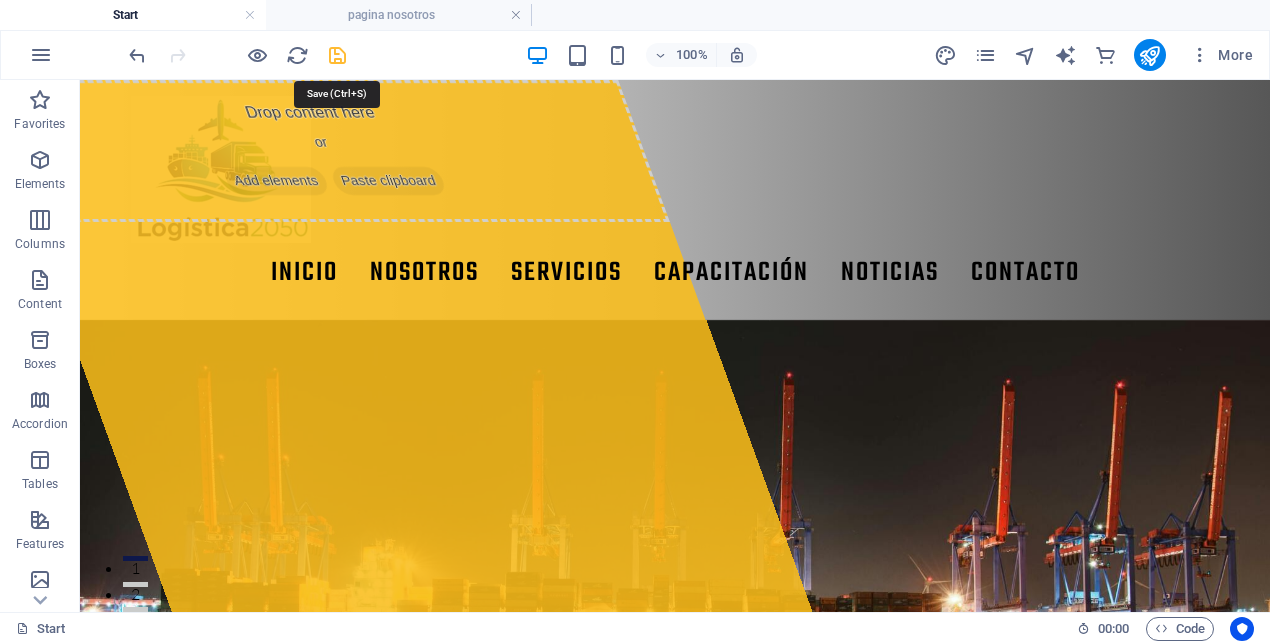 click at bounding box center [337, 55] 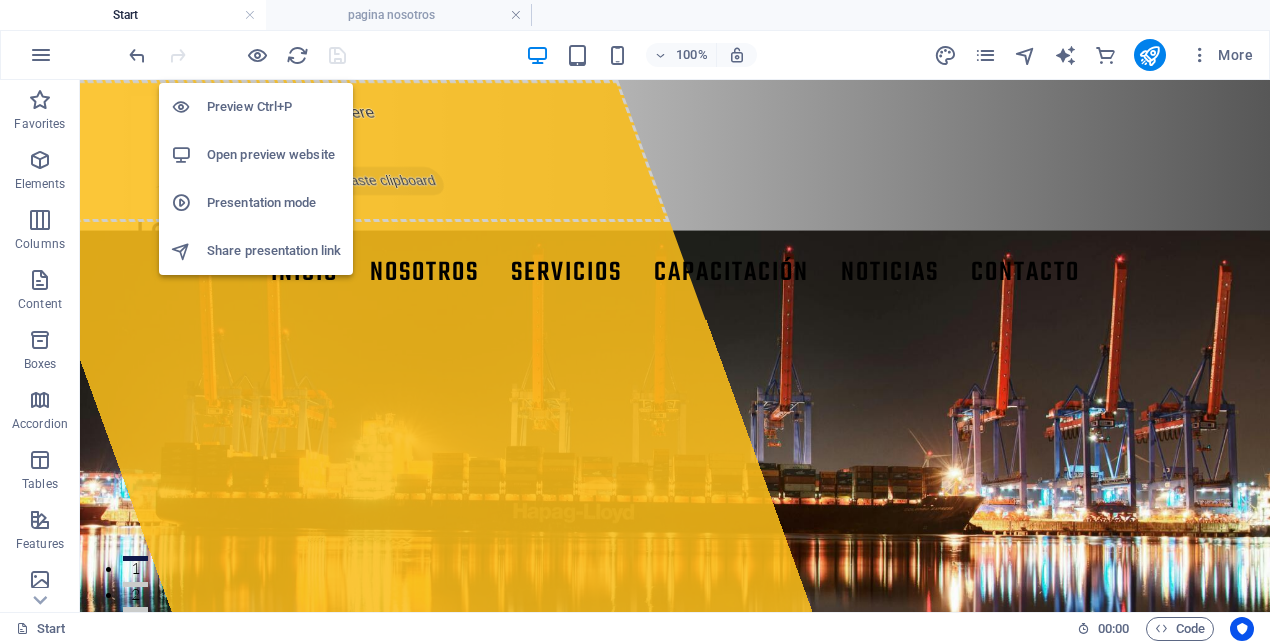 click on "Open preview website" at bounding box center [274, 155] 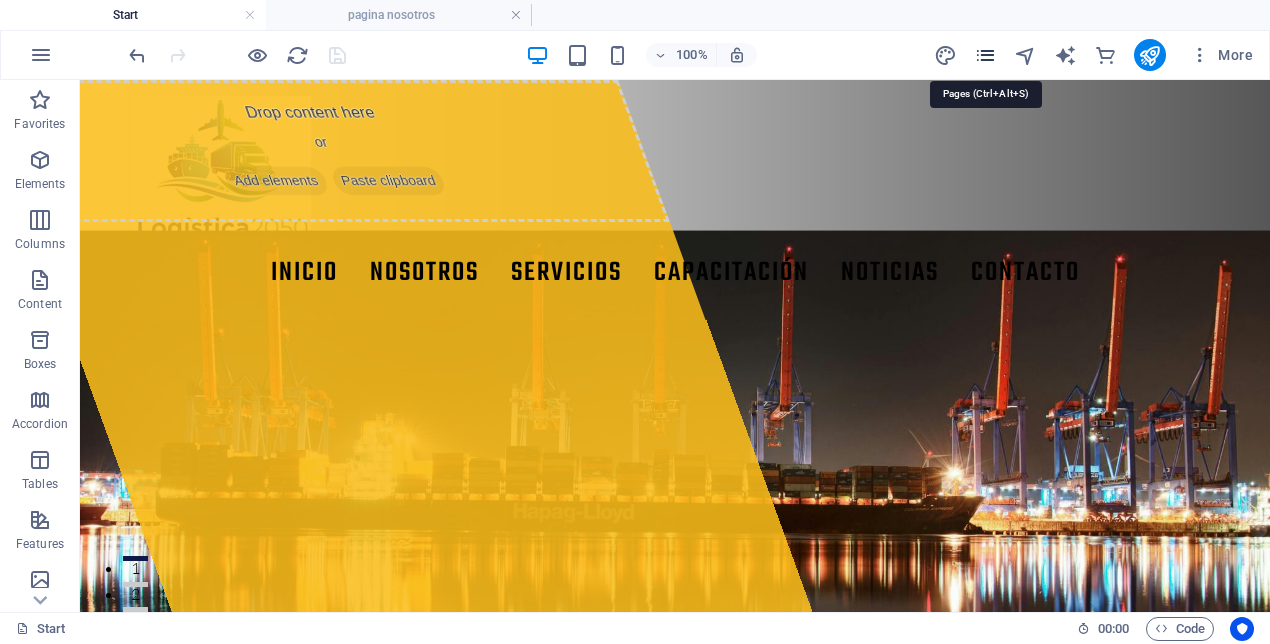 click at bounding box center [985, 55] 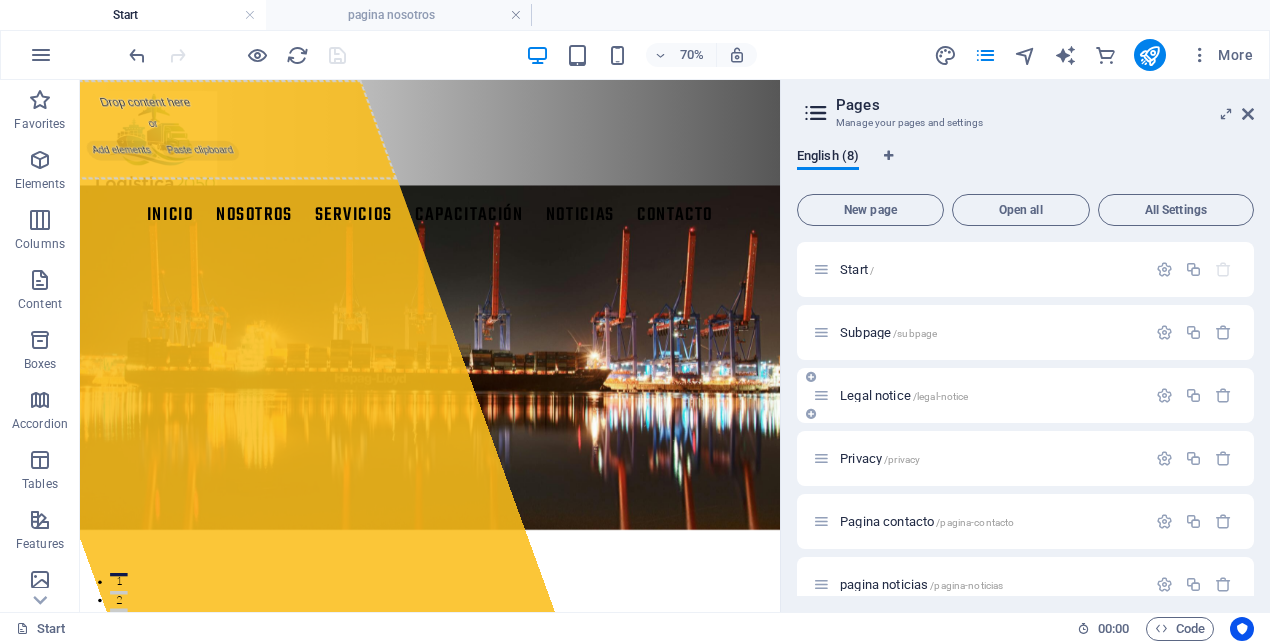 scroll, scrollTop: 150, scrollLeft: 0, axis: vertical 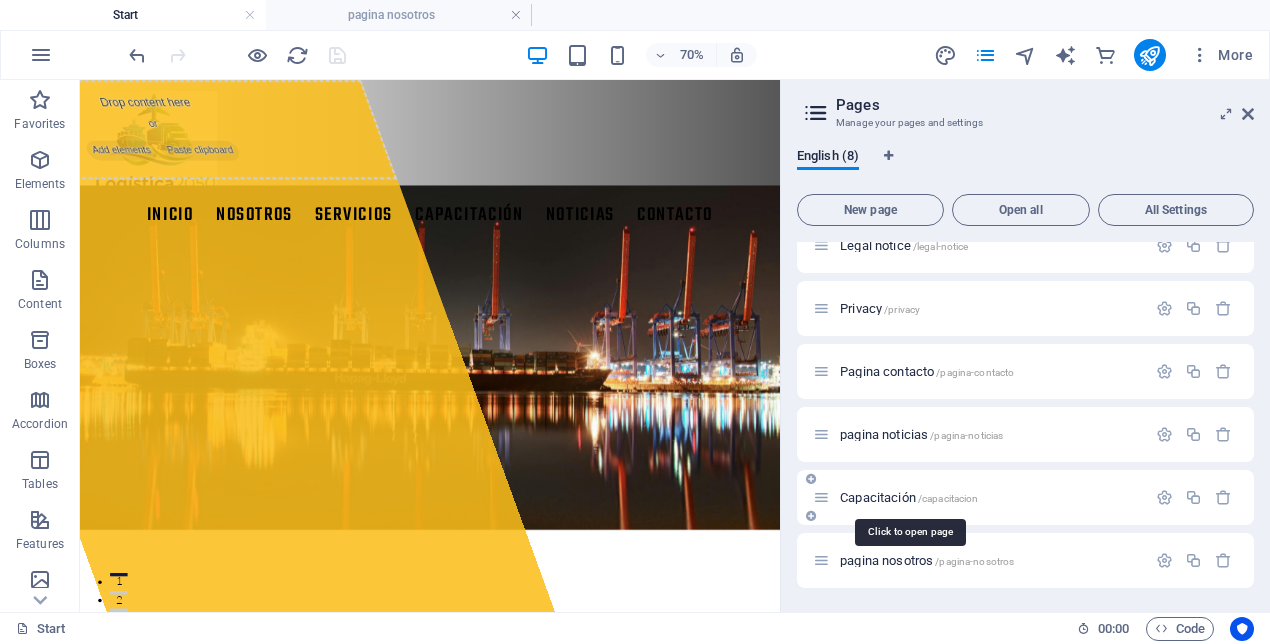 click on "Capacitación /capacitacion" at bounding box center (909, 497) 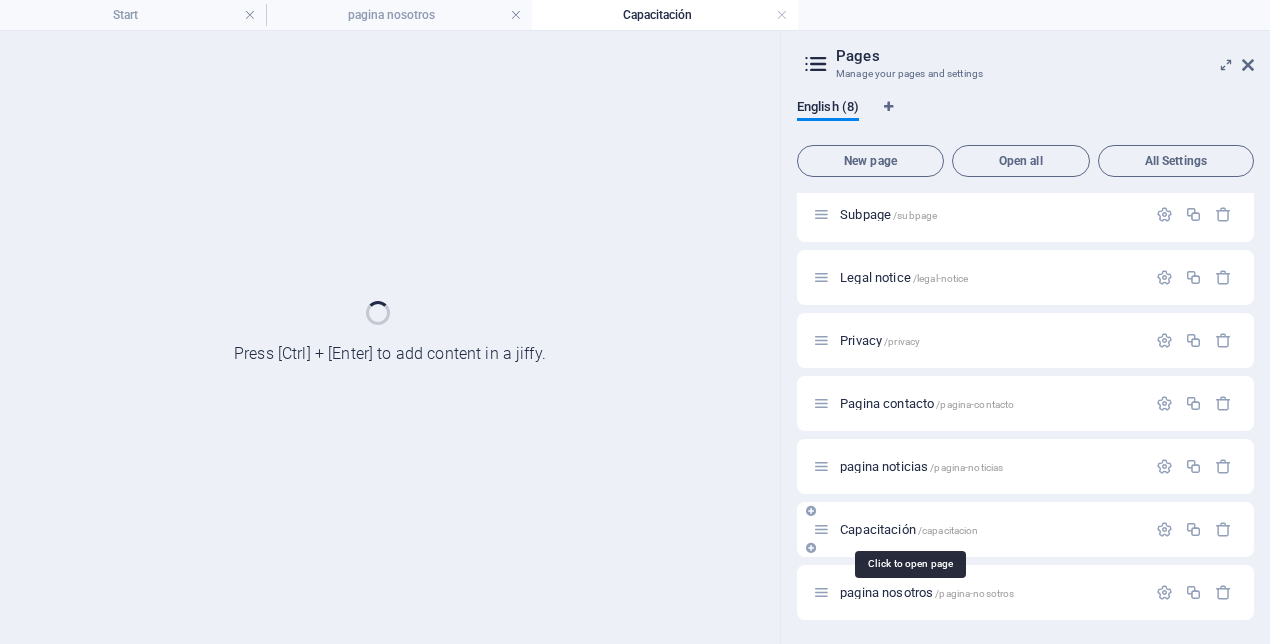 scroll, scrollTop: 69, scrollLeft: 0, axis: vertical 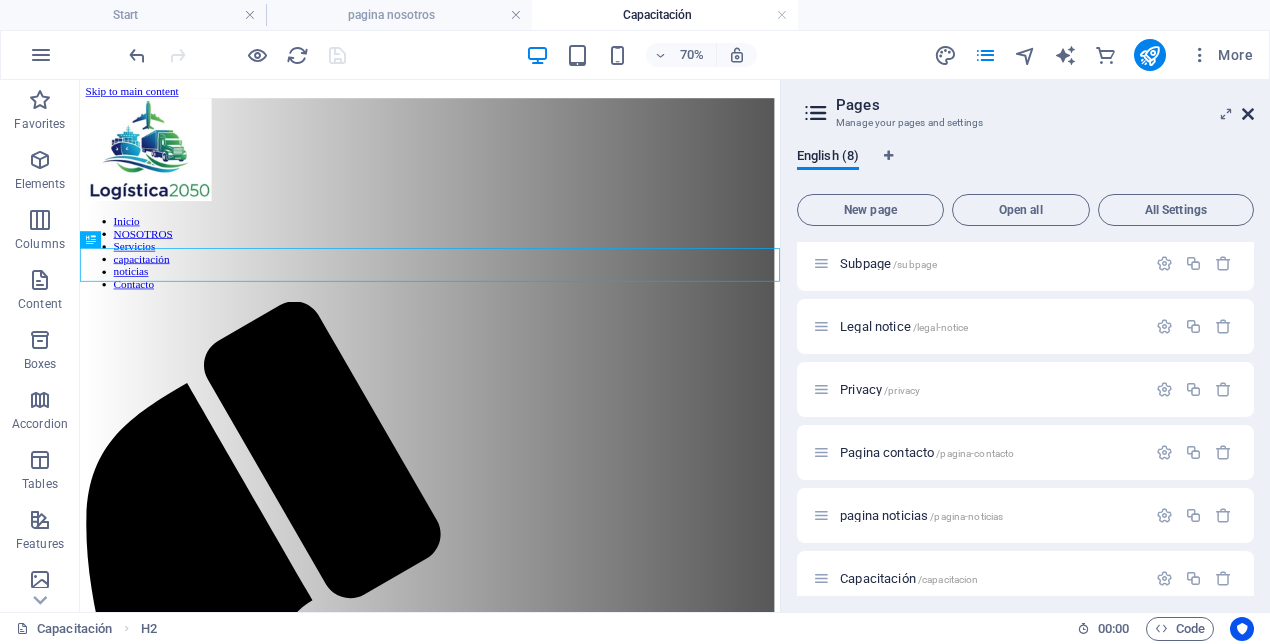 click at bounding box center (1248, 114) 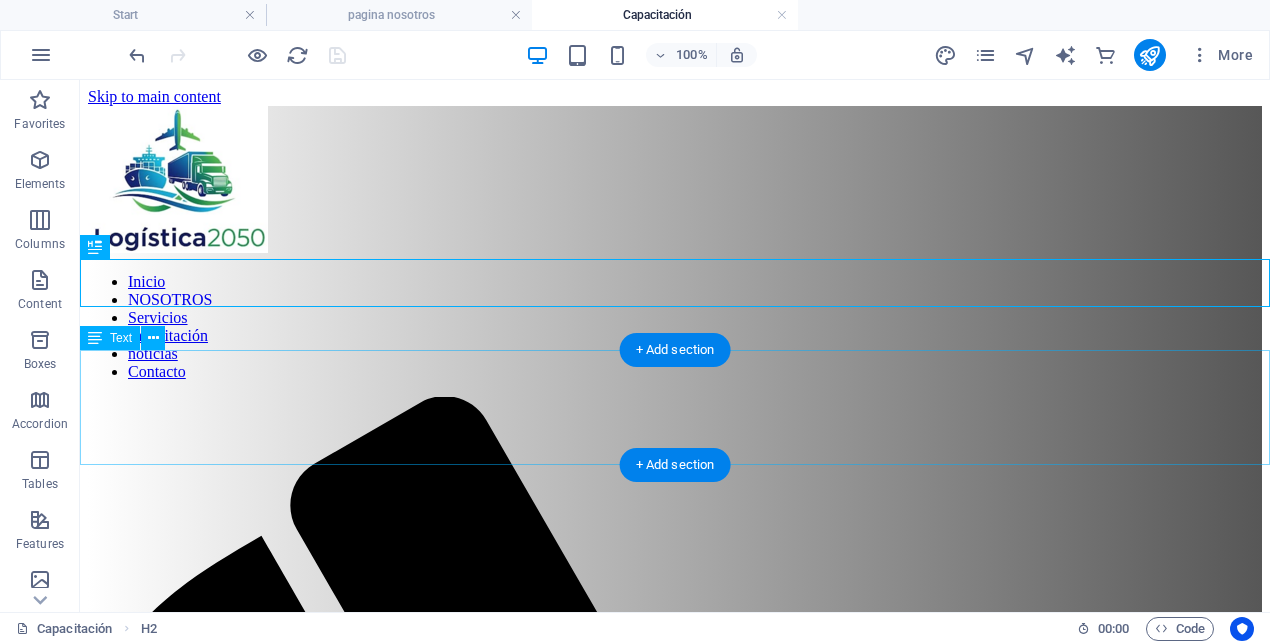 click on "El mundo logístico está cambiando, y quienes se preparan hoy liderarán el mañana. En  Logística2050  te invitamos a capacitarte  y adquirir las herramientas que exige la nueva cadena de suministro: automatización, datos, sostenibilidad y estrategia." at bounding box center [675, 2104] 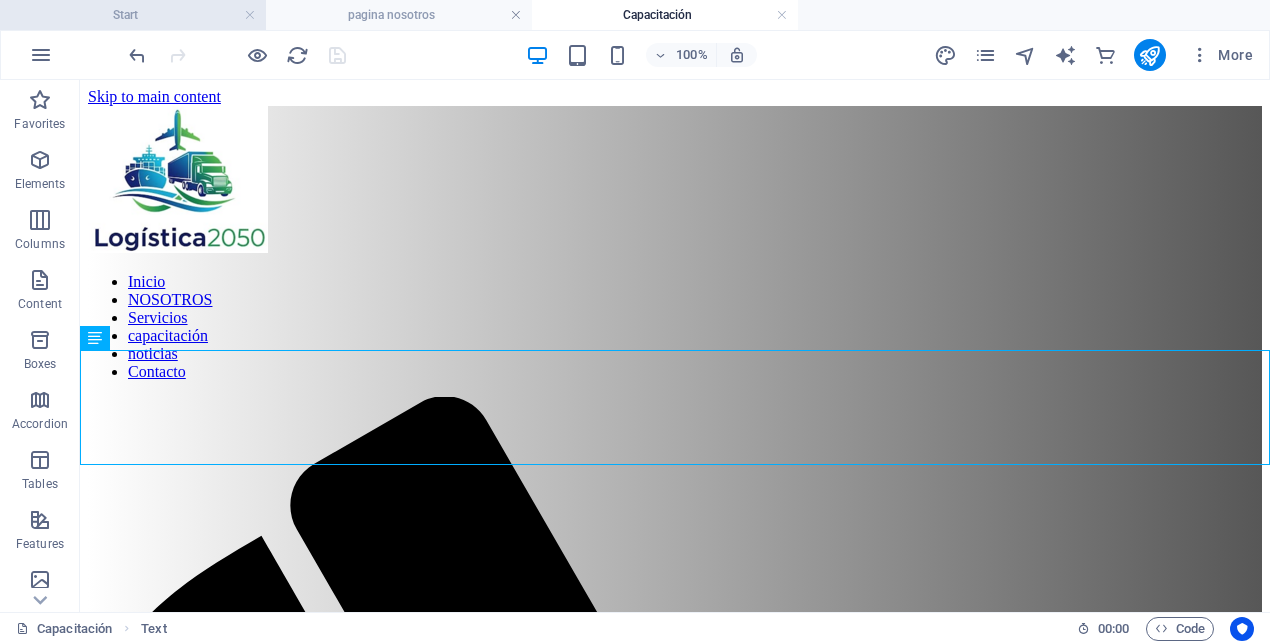 click on "Start" at bounding box center (133, 15) 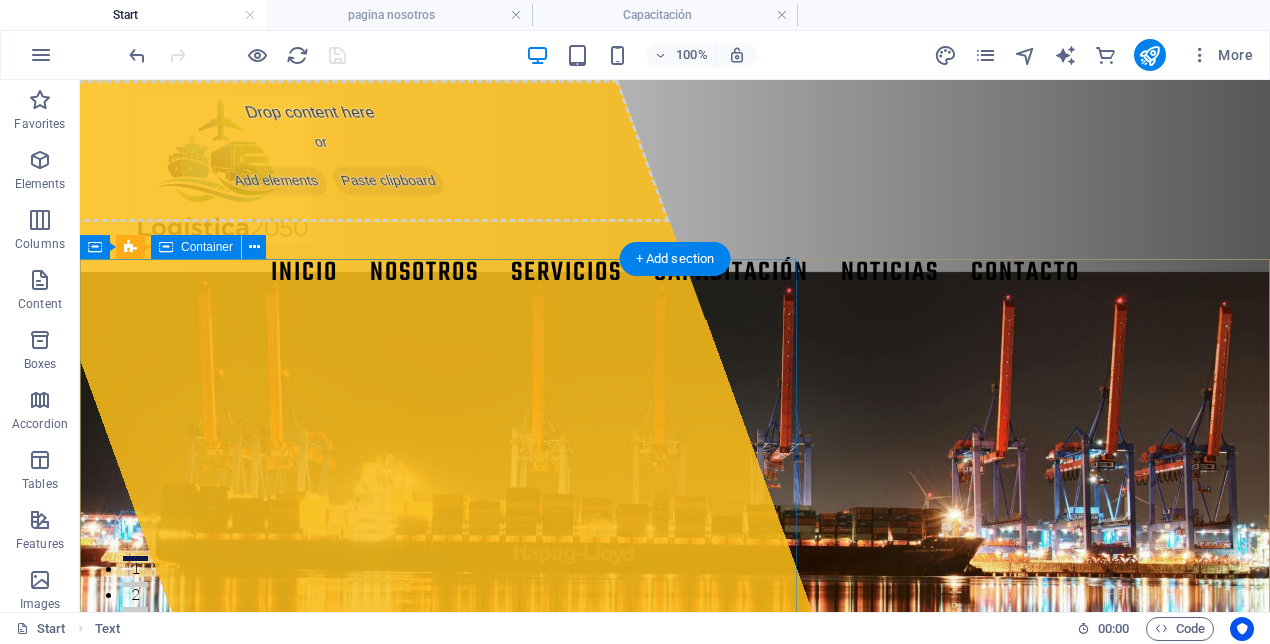 scroll, scrollTop: 117, scrollLeft: 0, axis: vertical 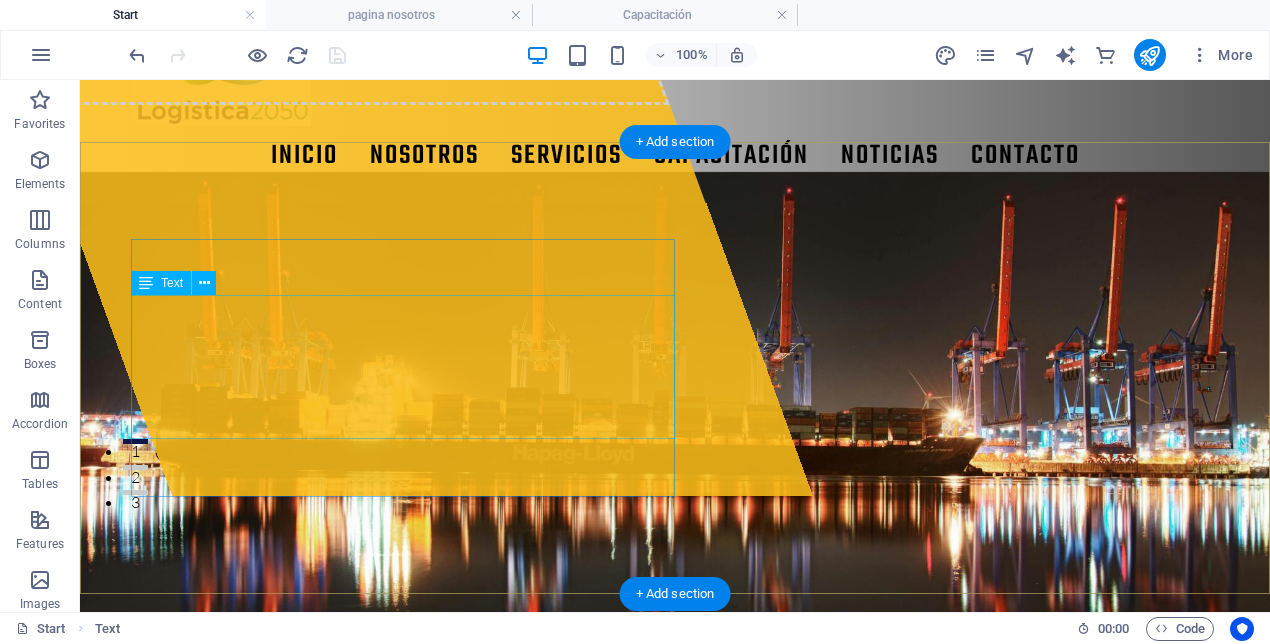 click on "Somos una red de expertos dedicada a analizar y liderar la evolución de la logística y la cadena de suministro.  Nuestra misión es conectar conocimiento, tecnología y estrategia para enfrentar los desafíos del futuro logístico con soluciones innovadoras, sostenibles y globales." at bounding box center [675, 874] 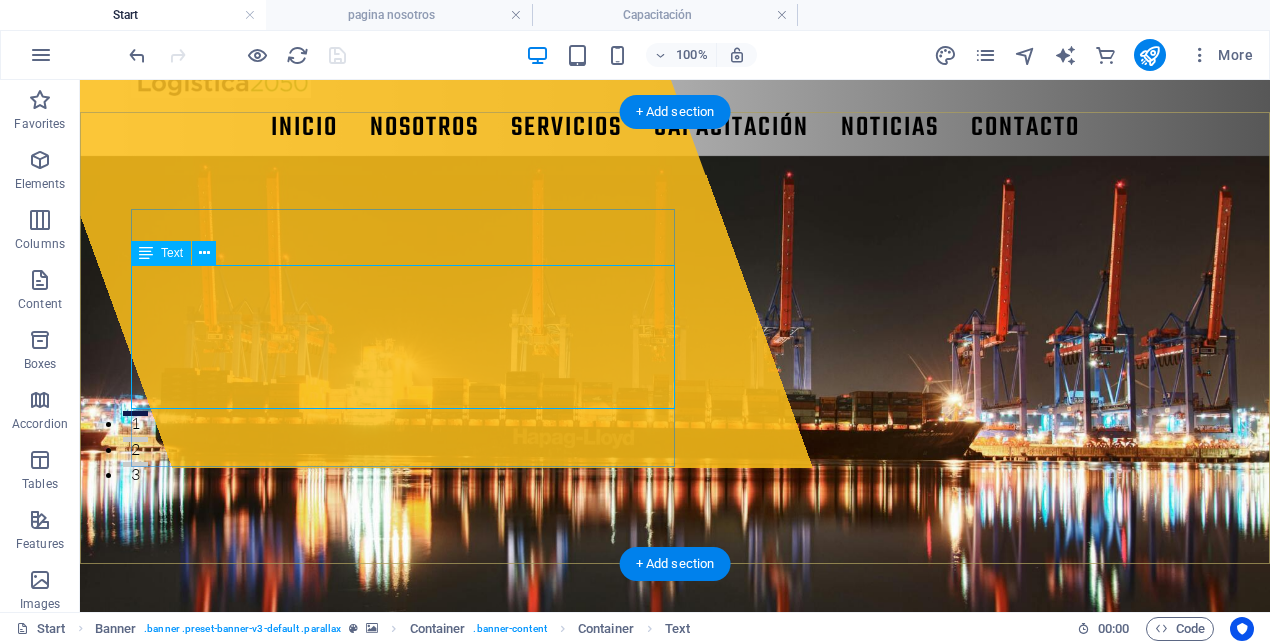 scroll, scrollTop: 148, scrollLeft: 0, axis: vertical 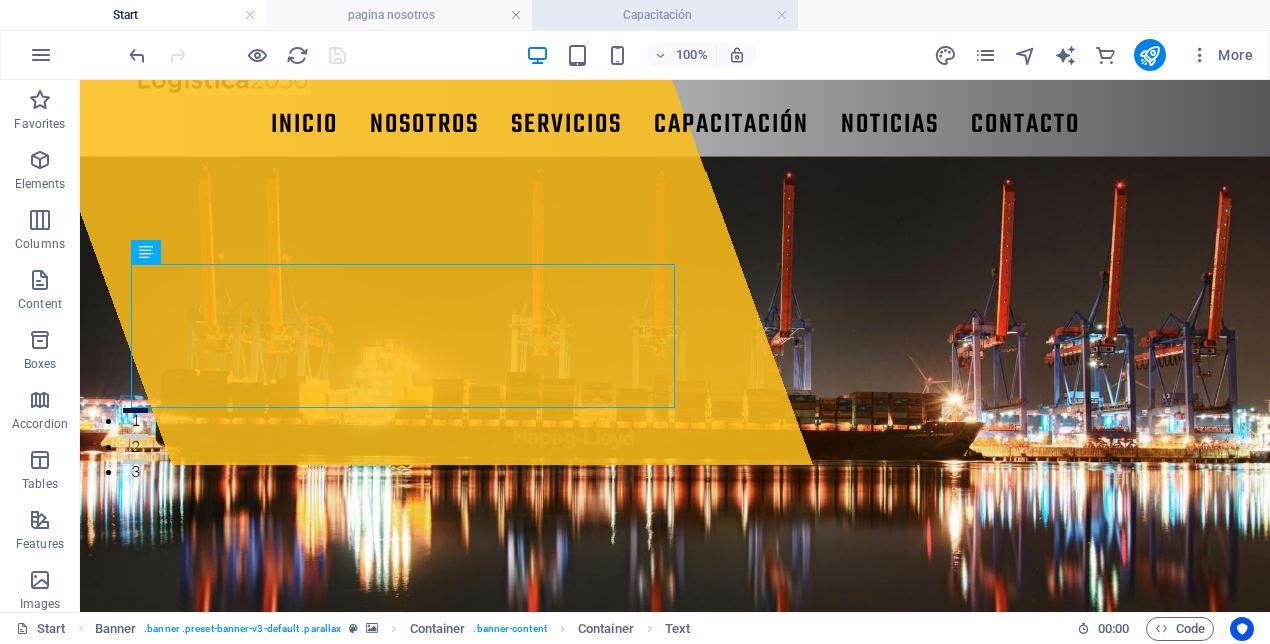 click on "Capacitación" at bounding box center [665, 15] 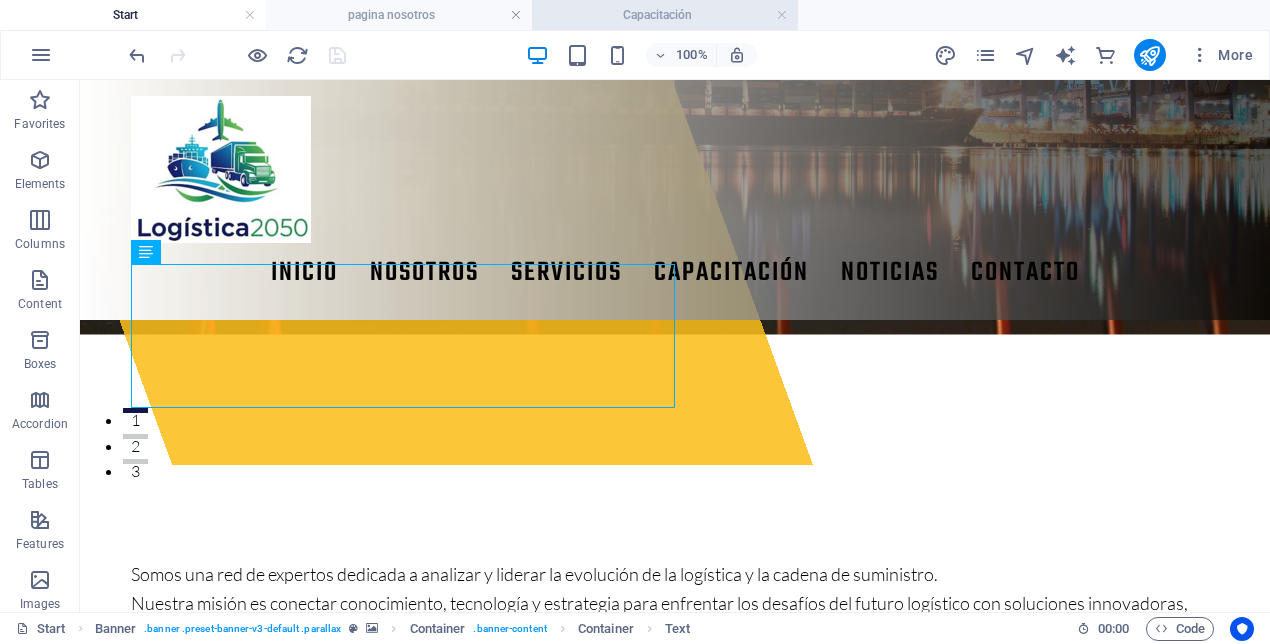 scroll, scrollTop: 0, scrollLeft: 0, axis: both 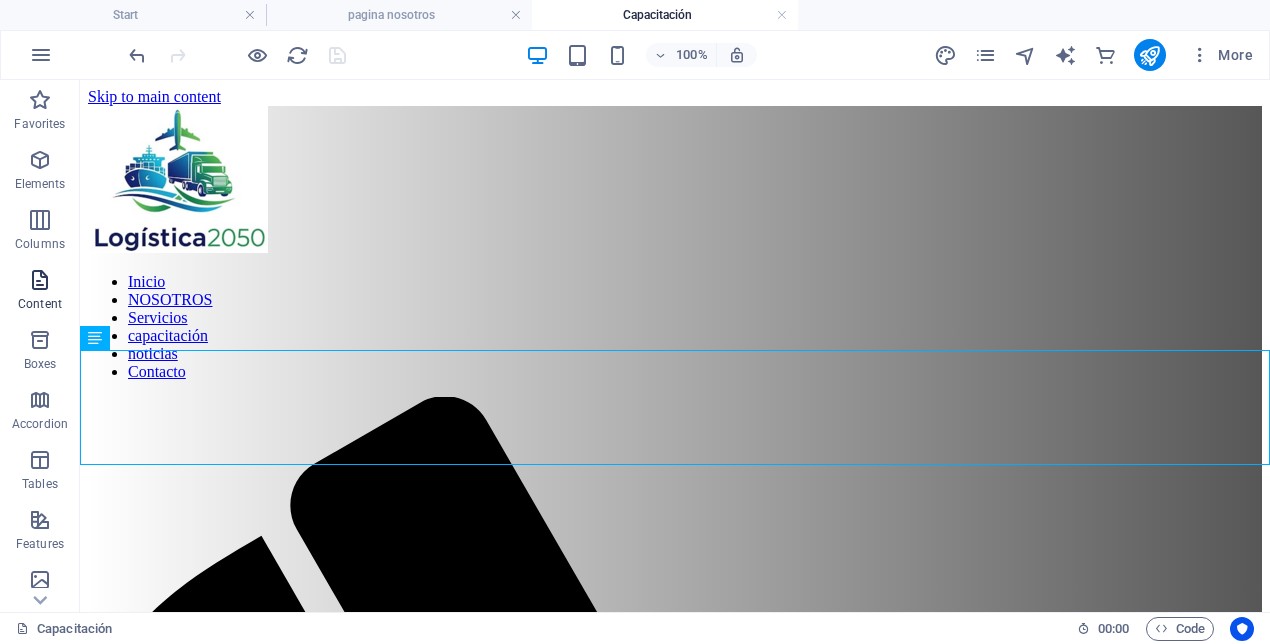 click at bounding box center [40, 280] 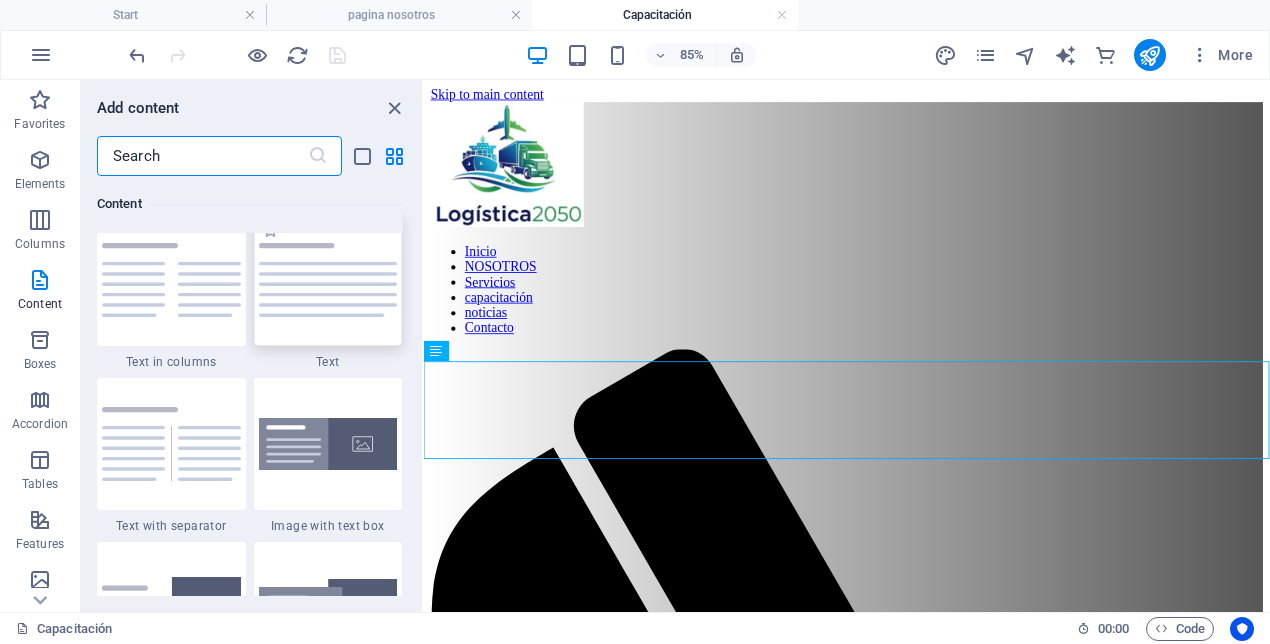 scroll, scrollTop: 3522, scrollLeft: 0, axis: vertical 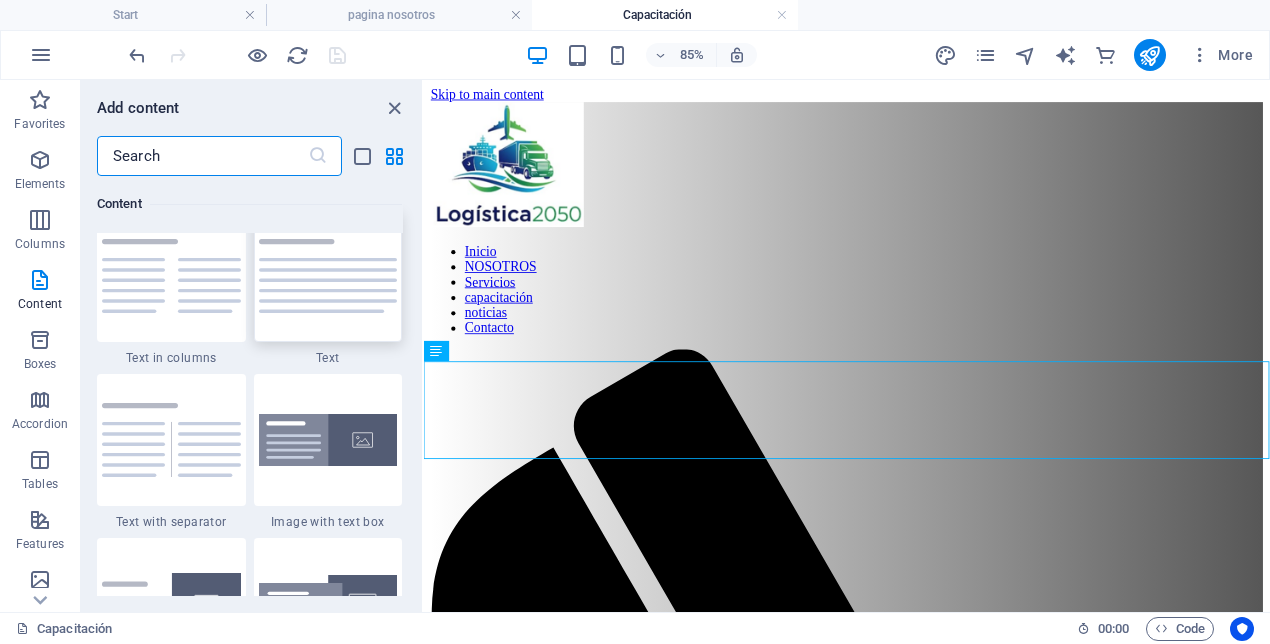 click at bounding box center (328, 276) 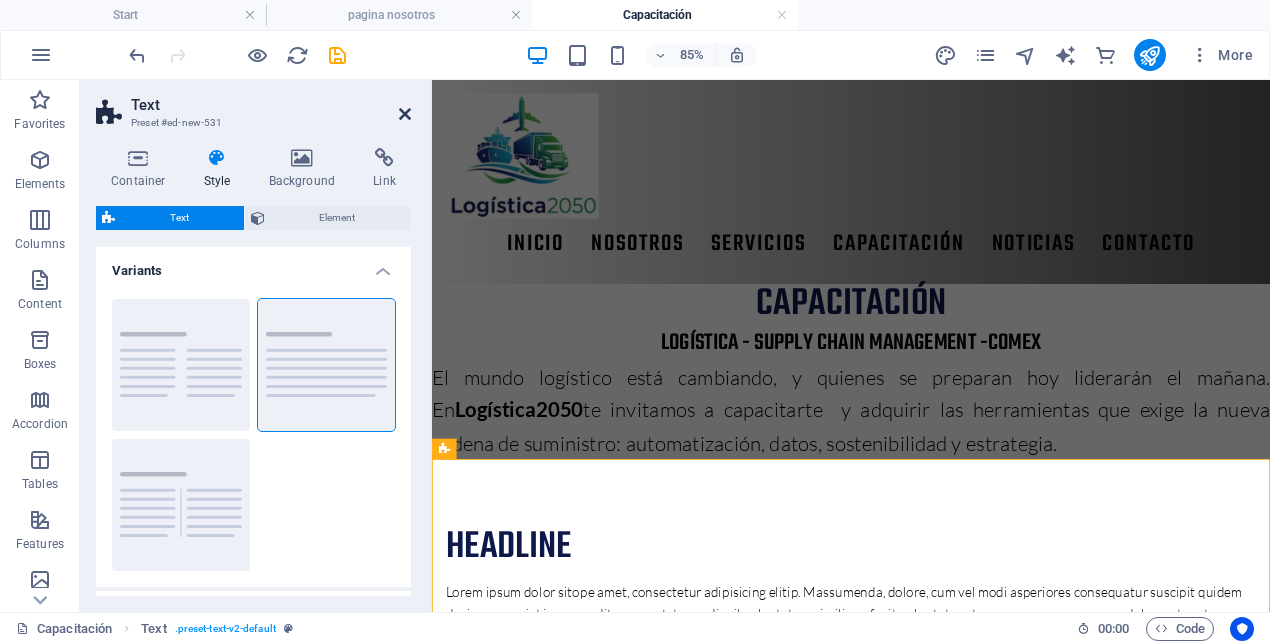 click at bounding box center [405, 114] 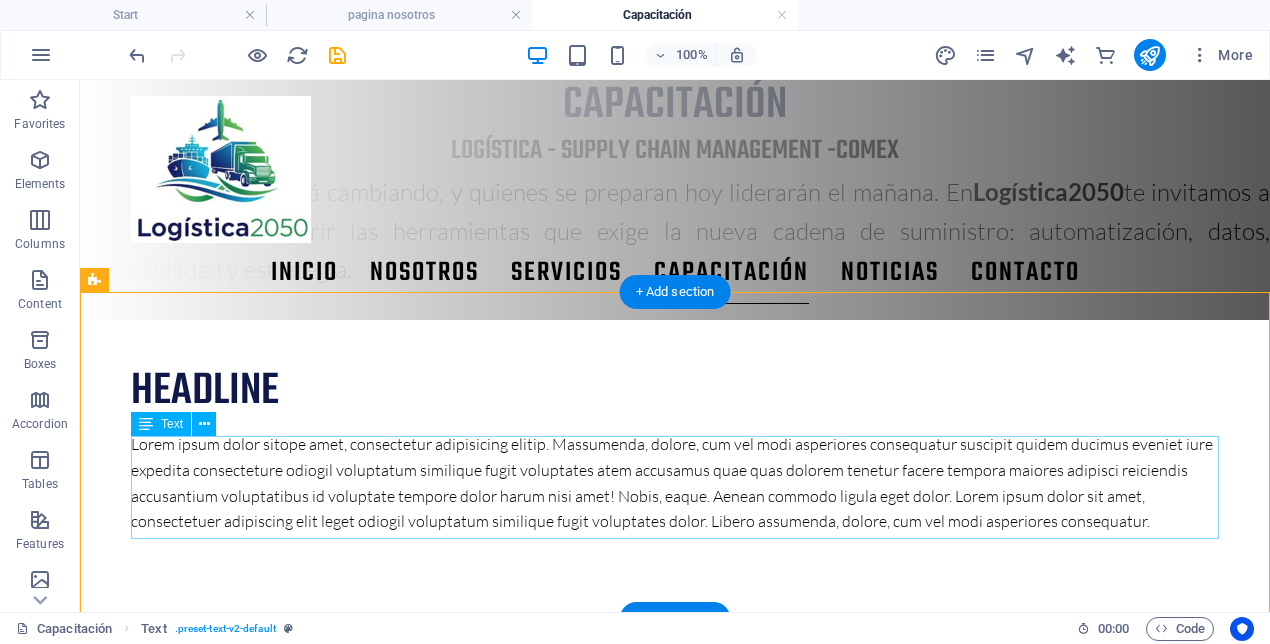 scroll, scrollTop: 171, scrollLeft: 0, axis: vertical 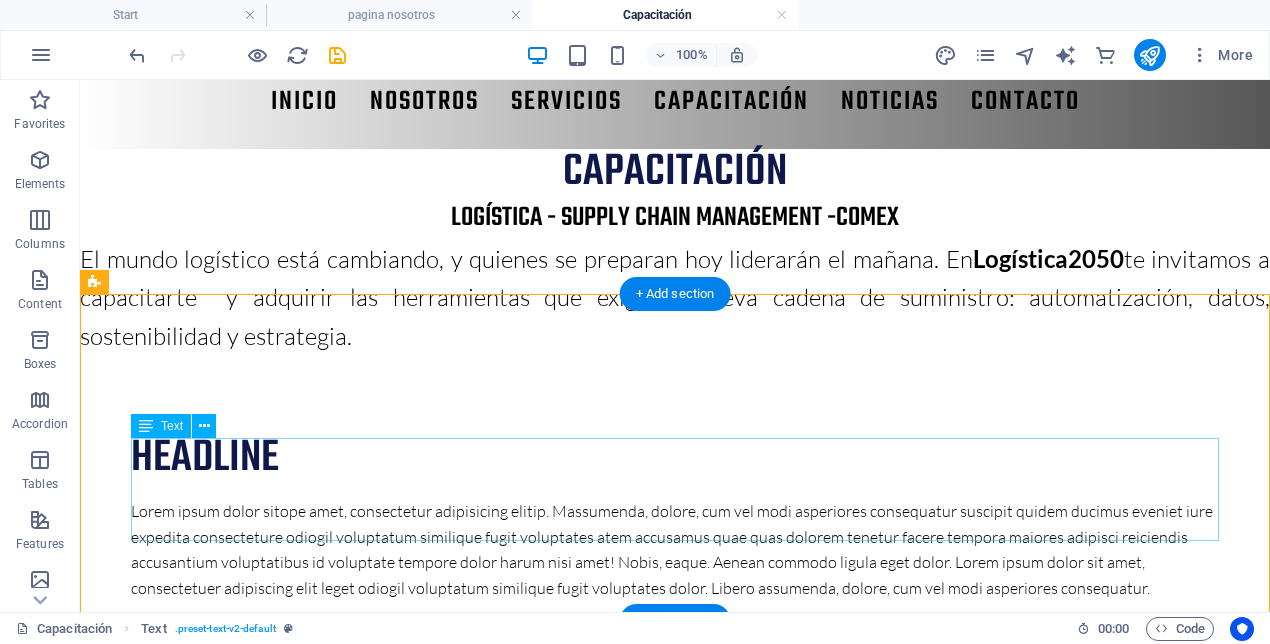 click on "Lorem ipsum dolor sitope amet, consectetur adipisicing elitip. Massumenda, dolore, cum vel modi asperiores consequatur suscipit quidem ducimus eveniet iure expedita consecteture odiogil voluptatum similique fugit voluptates atem accusamus quae quas dolorem tenetur facere tempora maiores adipisci reiciendis accusantium voluptatibus id voluptate tempore dolor harum nisi amet! Nobis, eaque. Aenean commodo ligula eget dolor. Lorem ipsum dolor sit amet, consectetuer adipiscing elit leget odiogil voluptatum similique fugit voluptates dolor. Libero assumenda, dolore, cum vel modi asperiores consequatur." at bounding box center [675, 550] 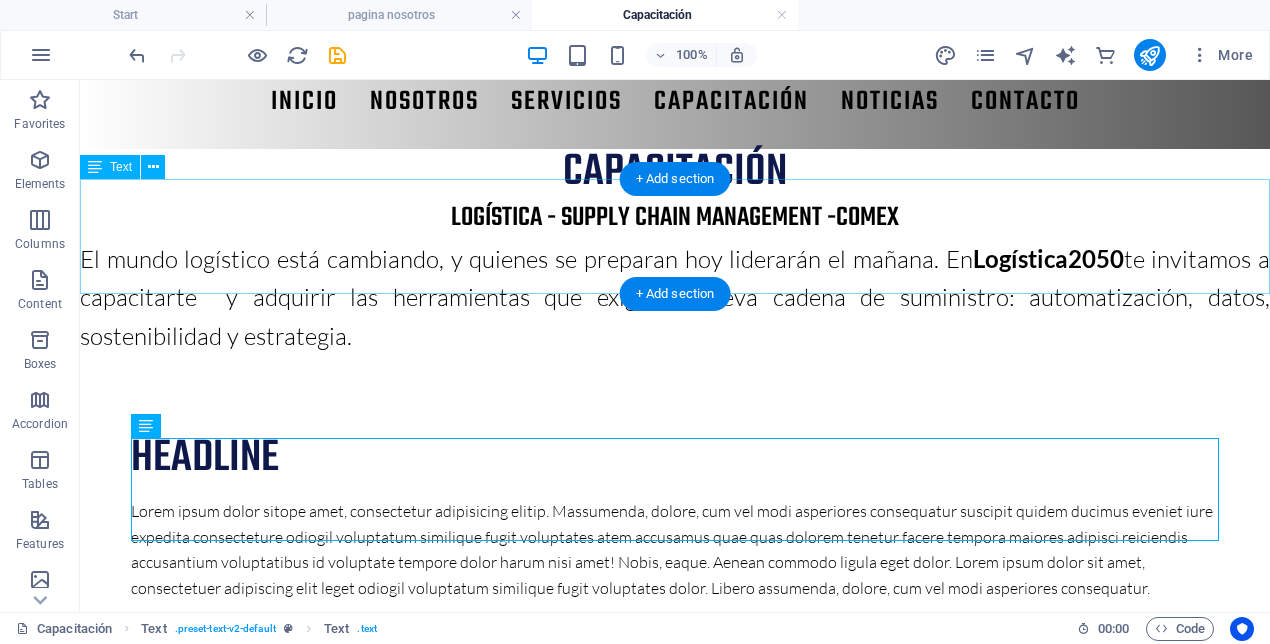 click on "El mundo logístico está cambiando, y quienes se preparan hoy liderarán el mañana. En  Logística2050  te invitamos a capacitarte  y adquirir las herramientas que exige la nueva cadena de suministro: automatización, datos, sostenibilidad y estrategia." at bounding box center (675, 297) 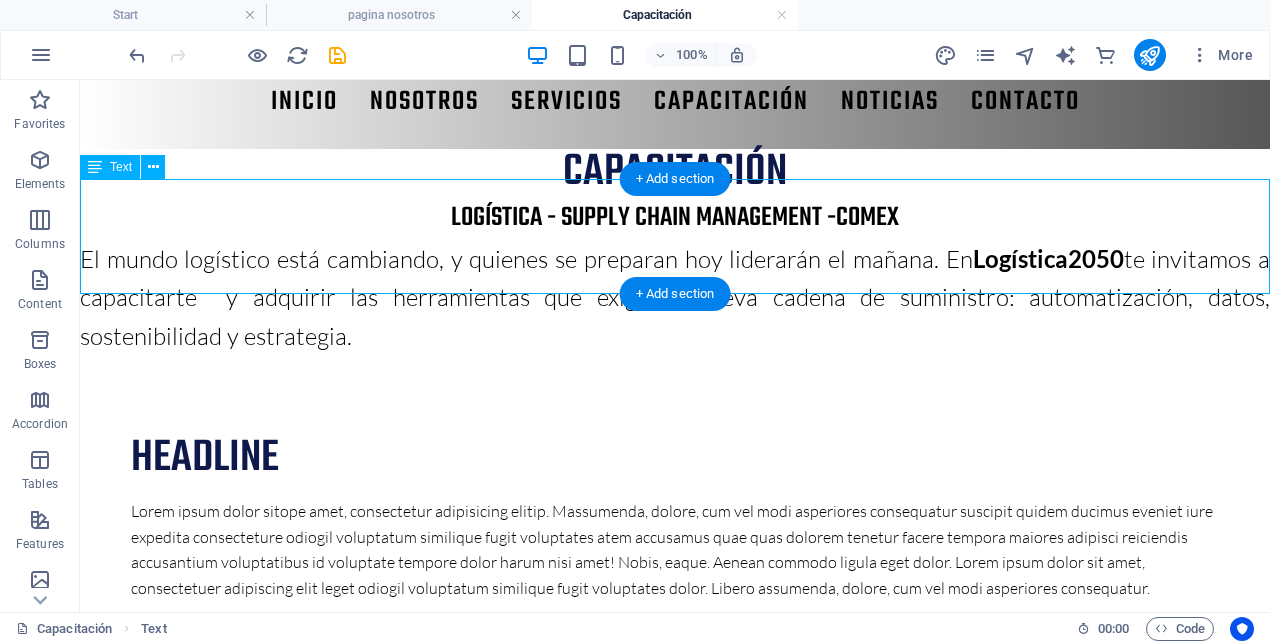click on "El mundo logístico está cambiando, y quienes se preparan hoy liderarán el mañana. En  Logística2050  te invitamos a capacitarte  y adquirir las herramientas que exige la nueva cadena de suministro: automatización, datos, sostenibilidad y estrategia." at bounding box center [675, 297] 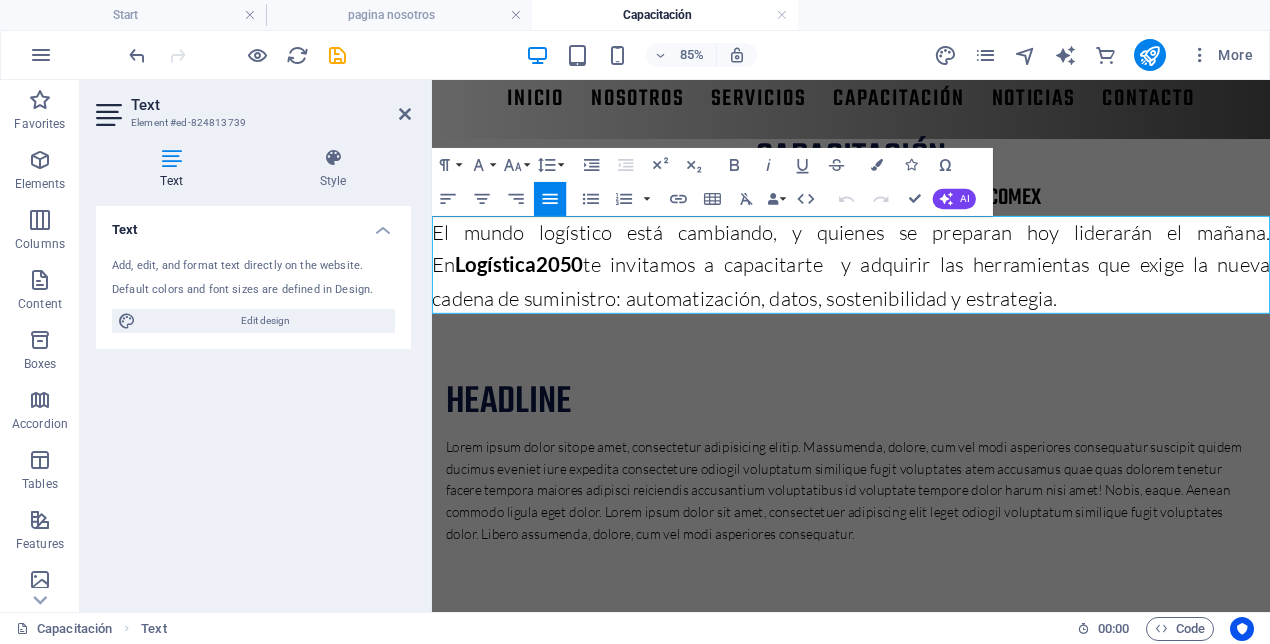 drag, startPoint x: 1096, startPoint y: 342, endPoint x: 432, endPoint y: 270, distance: 667.8922 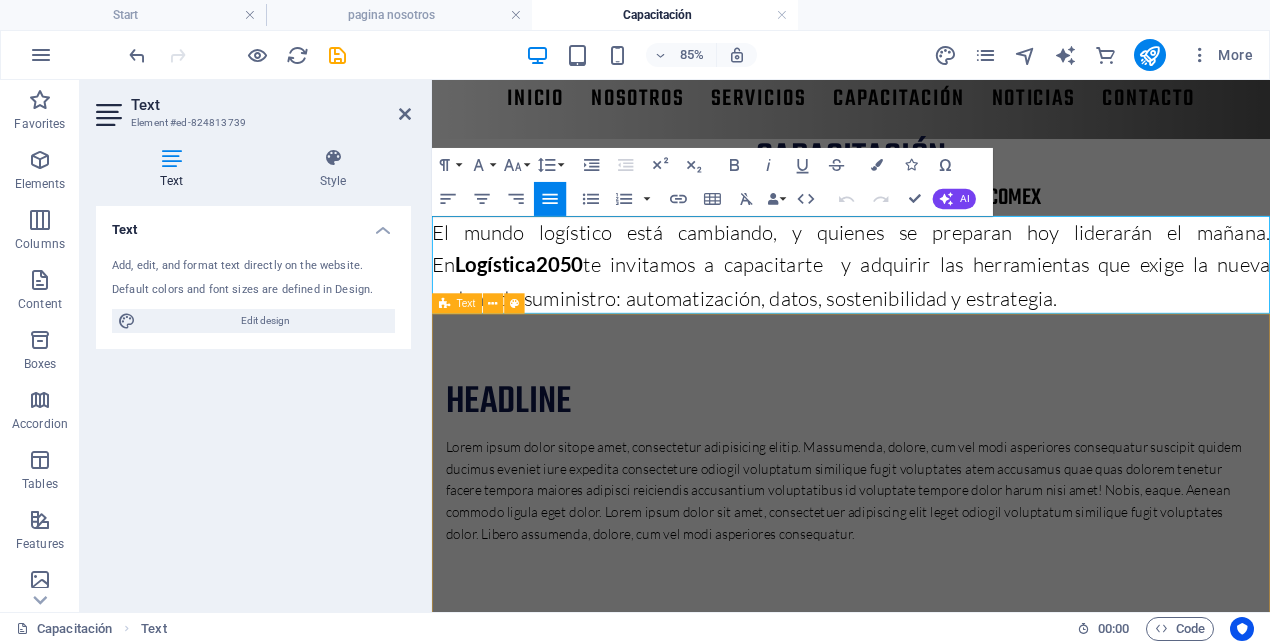 click on "Headline Lorem ipsum dolor sitope amet, consectetur adipisicing elitip. Massumenda, dolore, cum vel modi asperiores consequatur suscipit quidem ducimus eveniet iure expedita consecteture odiogil voluptatum similique fugit voluptates atem accusamus quae quas dolorem tenetur facere tempora maiores adipisci reiciendis accusantium voluptatibus id voluptate tempore dolor harum nisi amet! Nobis, eaque. Aenean commodo ligula eget dolor. Lorem ipsum dolor sit amet, consectetuer adipiscing elit leget odiogil voluptatum similique fugit voluptates dolor. Libero assumenda, dolore, cum vel modi asperiores consequatur." at bounding box center [925, 531] 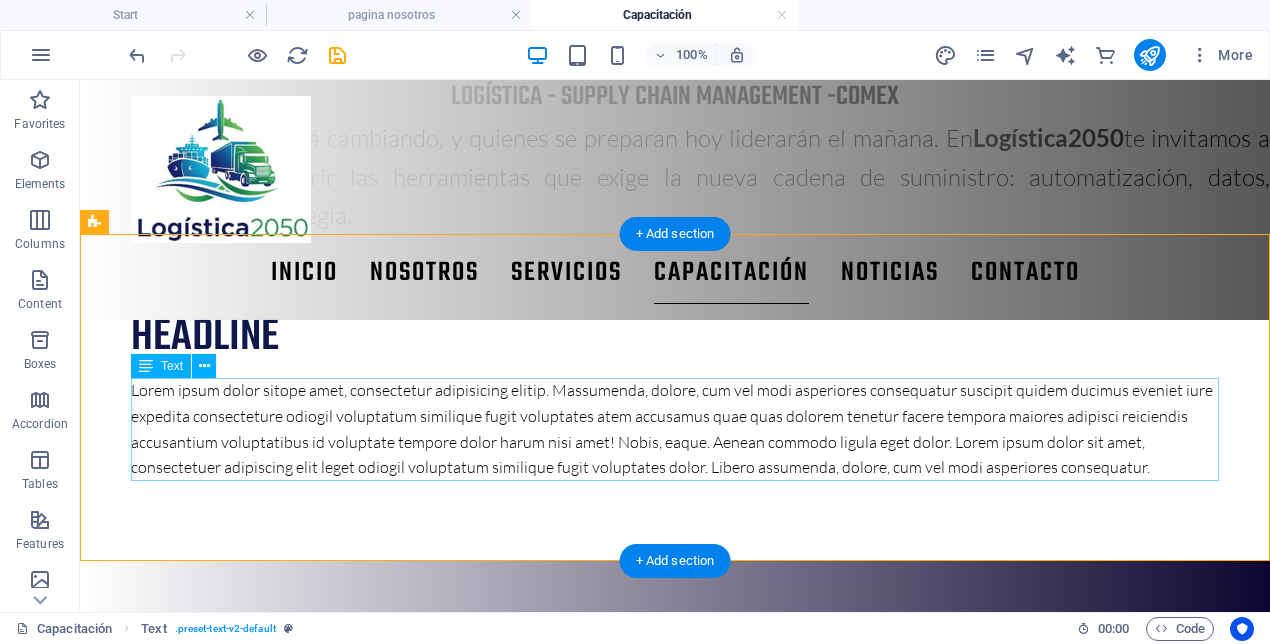 scroll, scrollTop: 232, scrollLeft: 0, axis: vertical 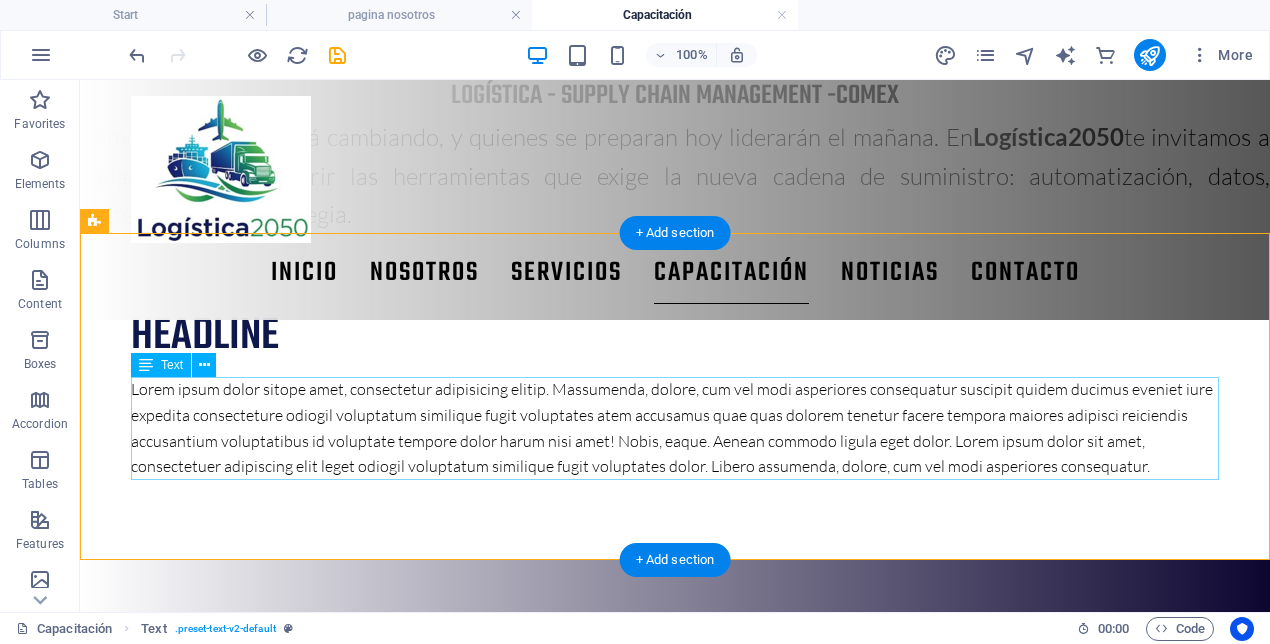 click on "Lorem ipsum dolor sitope amet, consectetur adipisicing elitip. Massumenda, dolore, cum vel modi asperiores consequatur suscipit quidem ducimus eveniet iure expedita consecteture odiogil voluptatum similique fugit voluptates atem accusamus quae quas dolorem tenetur facere tempora maiores adipisci reiciendis accusantium voluptatibus id voluptate tempore dolor harum nisi amet! Nobis, eaque. Aenean commodo ligula eget dolor. Lorem ipsum dolor sit amet, consectetuer adipiscing elit leget odiogil voluptatum similique fugit voluptates dolor. Libero assumenda, dolore, cum vel modi asperiores consequatur." at bounding box center [675, 428] 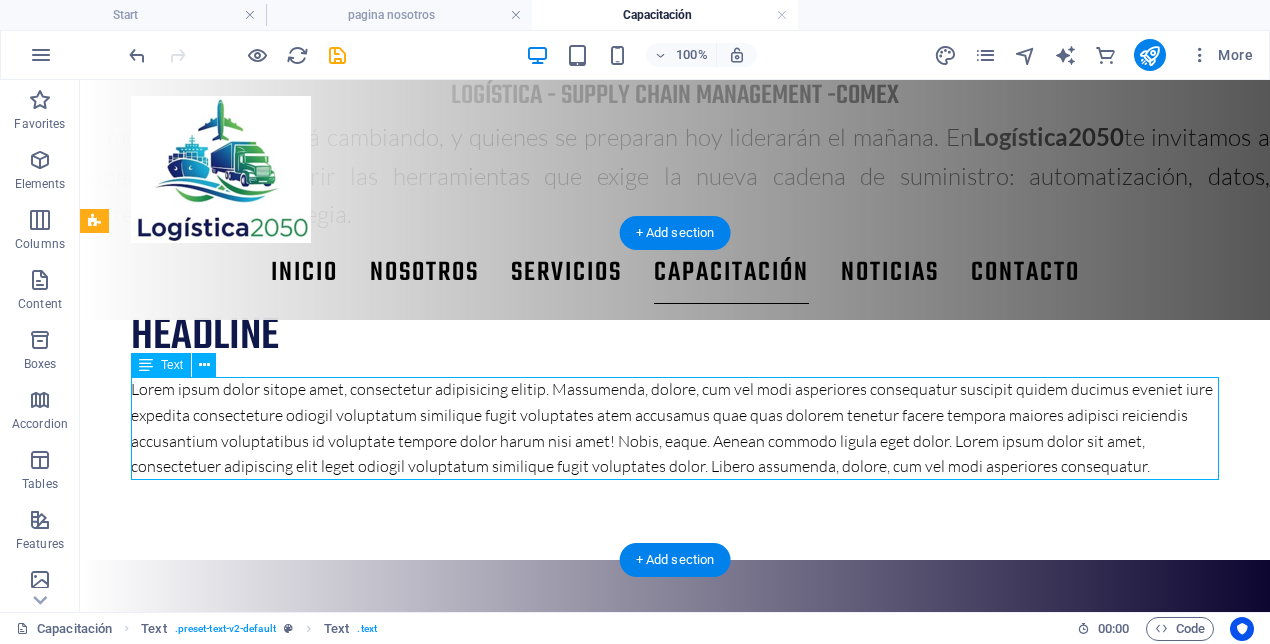 click on "Lorem ipsum dolor sitope amet, consectetur adipisicing elitip. Massumenda, dolore, cum vel modi asperiores consequatur suscipit quidem ducimus eveniet iure expedita consecteture odiogil voluptatum similique fugit voluptates atem accusamus quae quas dolorem tenetur facere tempora maiores adipisci reiciendis accusantium voluptatibus id voluptate tempore dolor harum nisi amet! Nobis, eaque. Aenean commodo ligula eget dolor. Lorem ipsum dolor sit amet, consectetuer adipiscing elit leget odiogil voluptatum similique fugit voluptates dolor. Libero assumenda, dolore, cum vel modi asperiores consequatur." at bounding box center [675, 428] 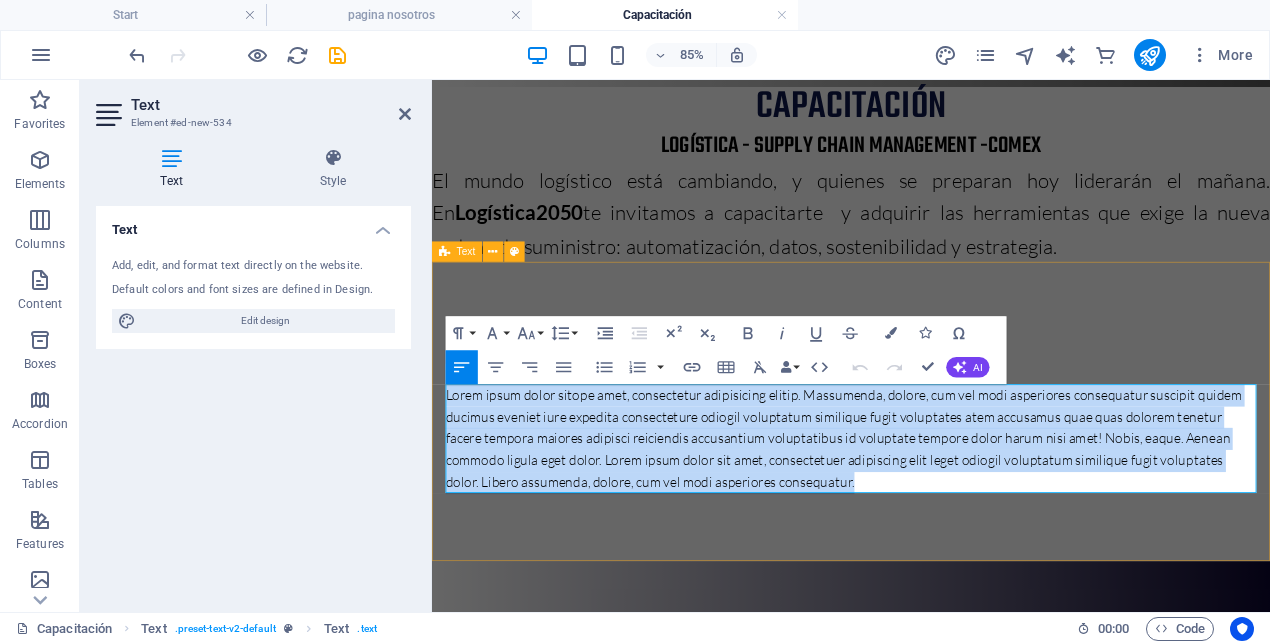 drag, startPoint x: 849, startPoint y: 557, endPoint x: 442, endPoint y: 457, distance: 419.105 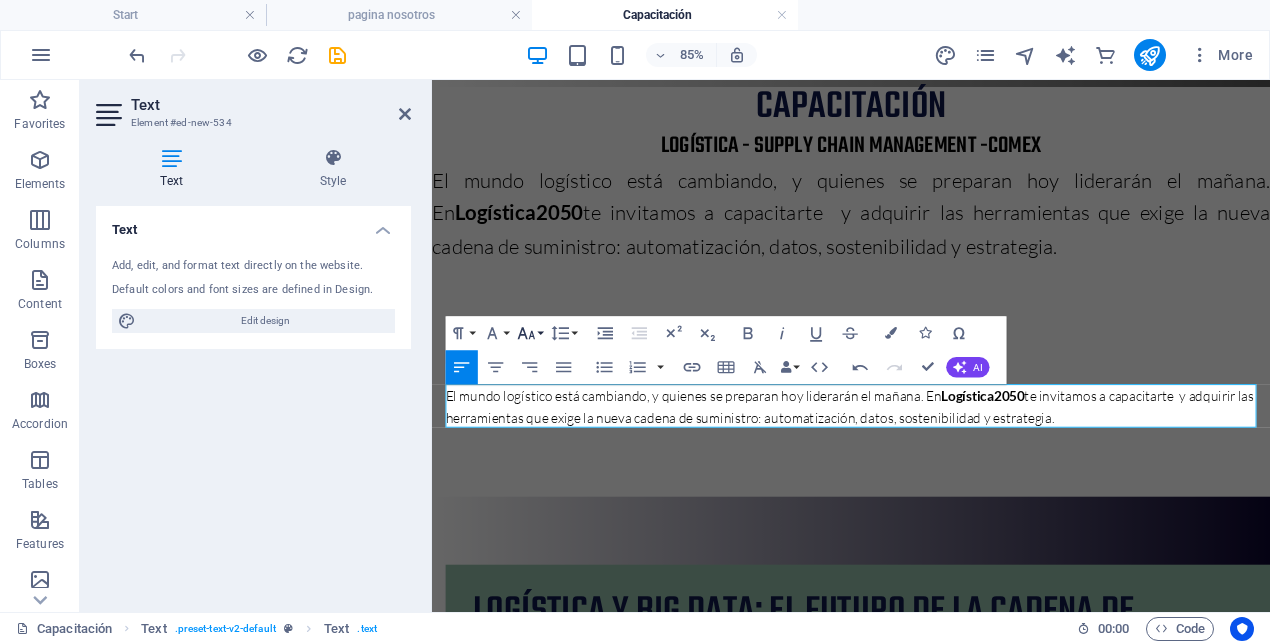 click 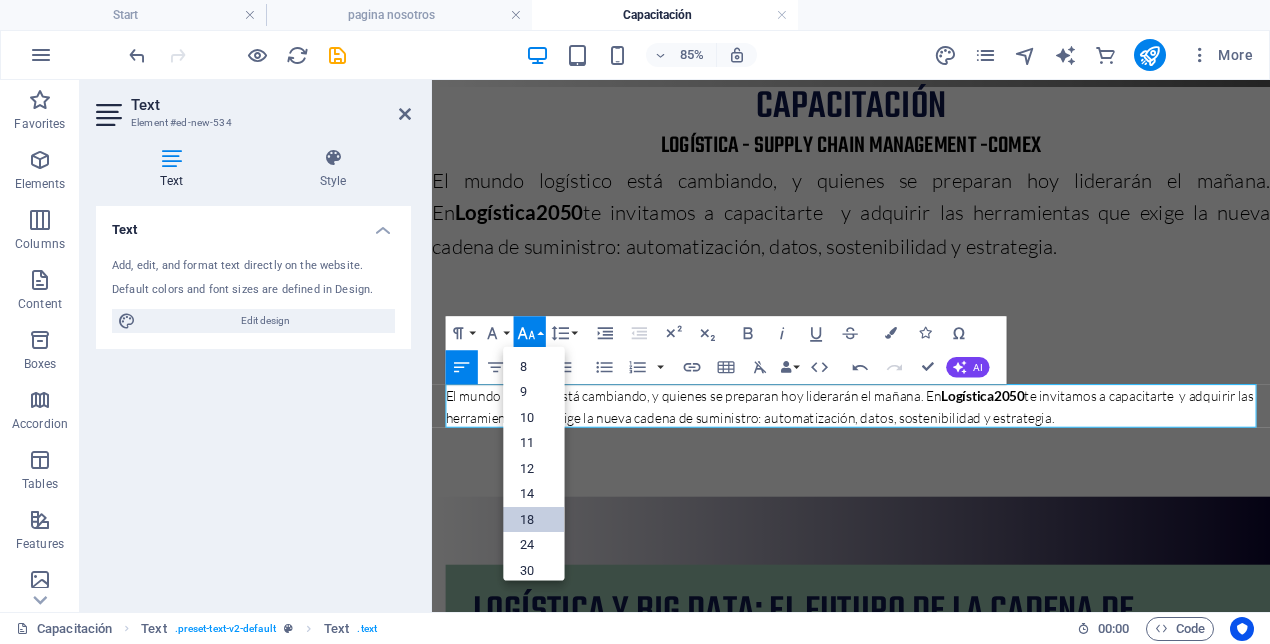 click on "18" at bounding box center (533, 519) 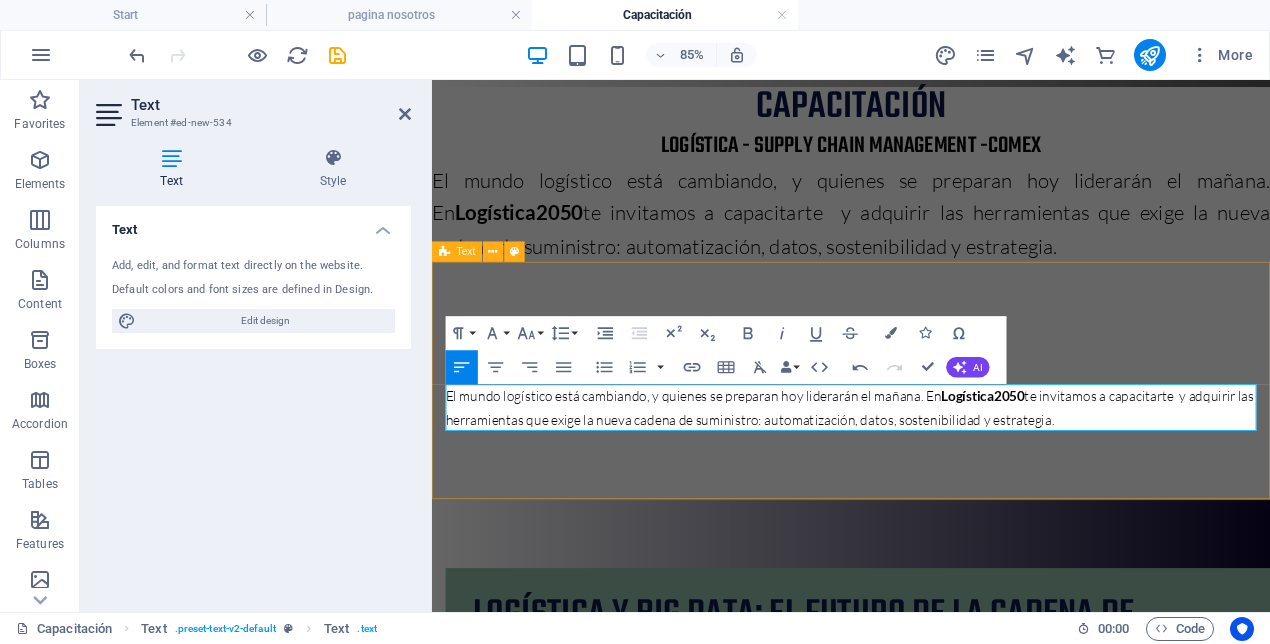 drag, startPoint x: 1159, startPoint y: 479, endPoint x: 433, endPoint y: 455, distance: 726.3966 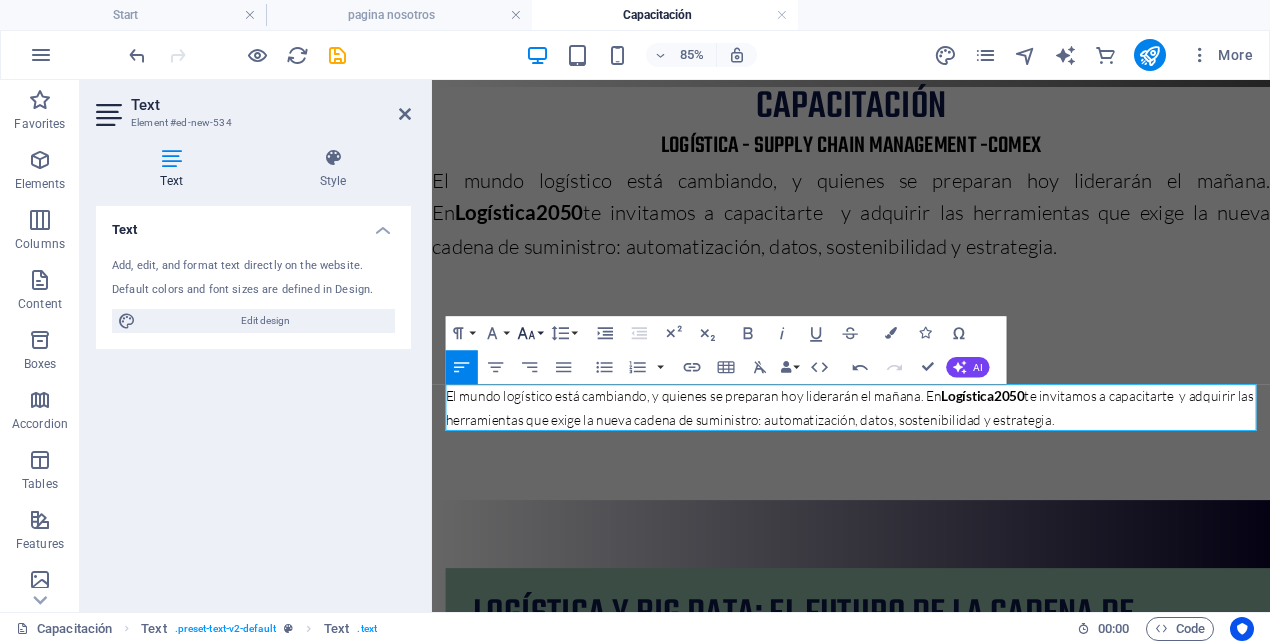 click 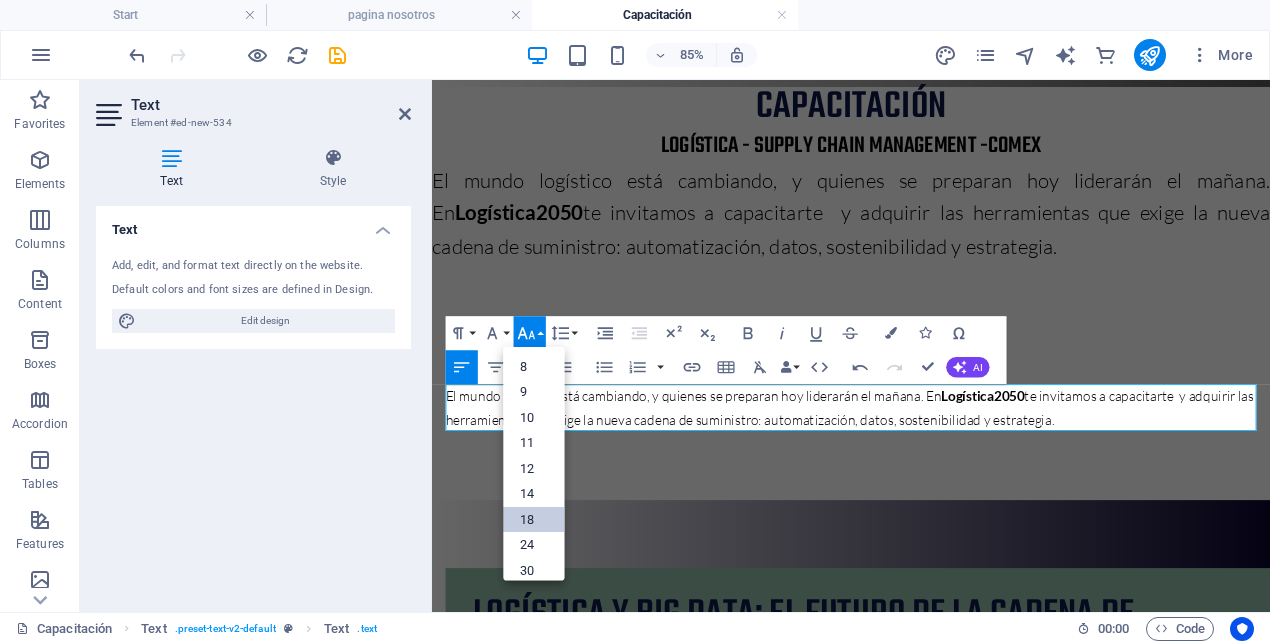 click on "18" at bounding box center [533, 519] 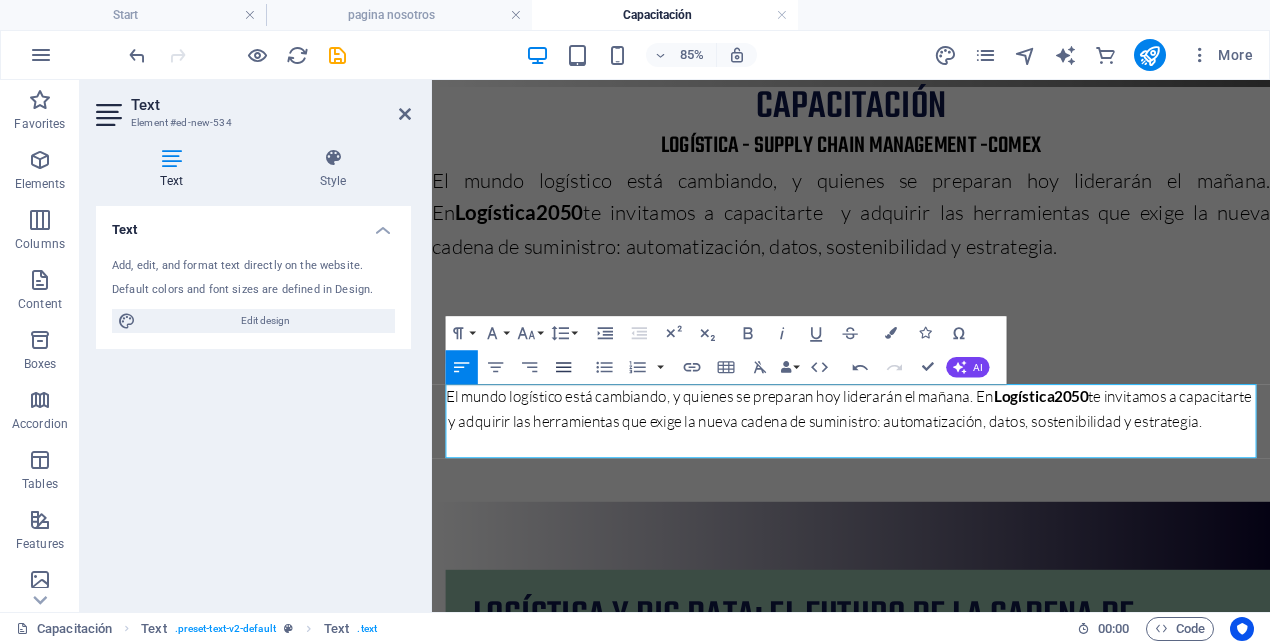 click 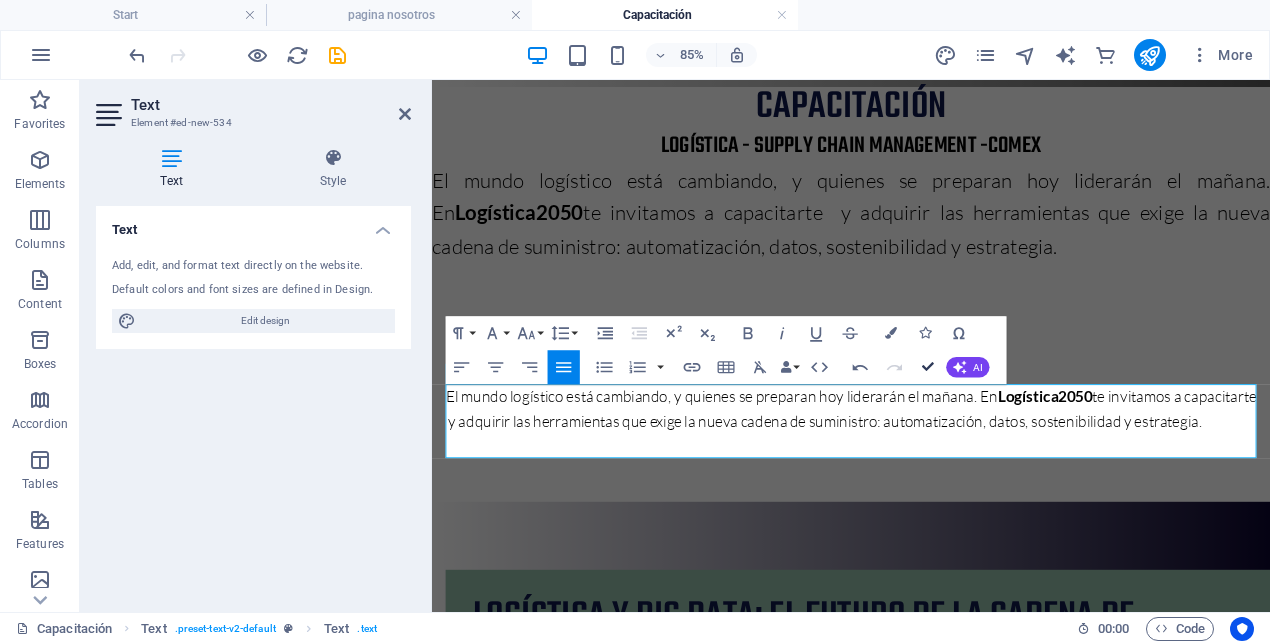 scroll, scrollTop: 171, scrollLeft: 0, axis: vertical 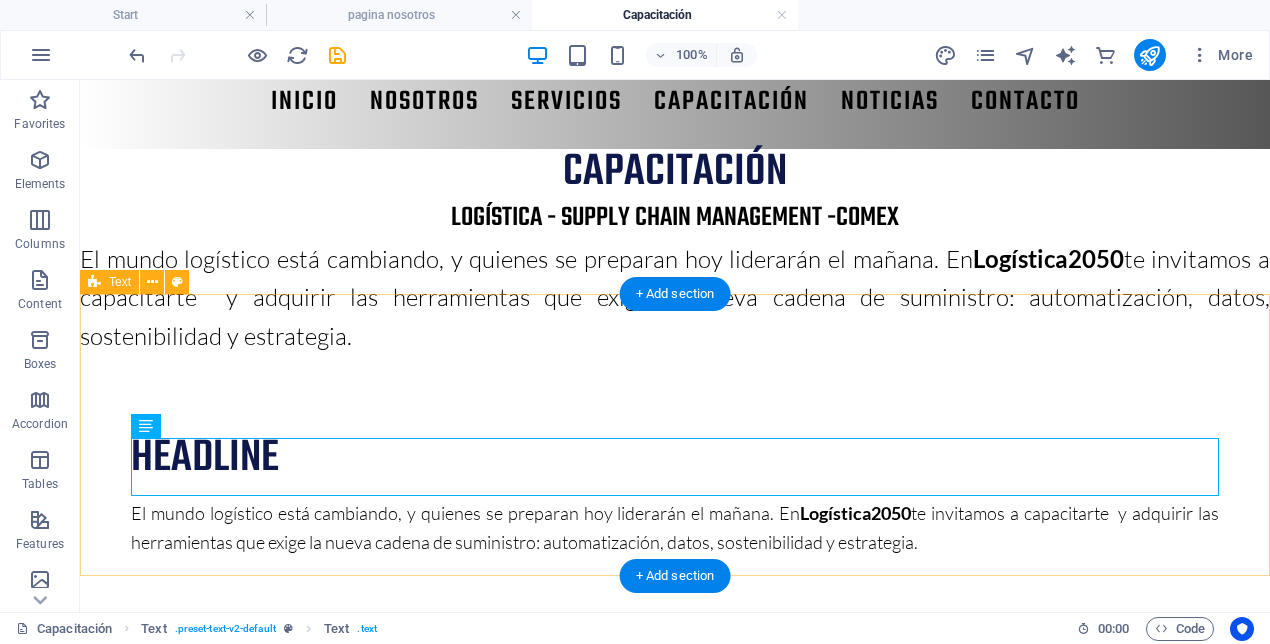 click on "Headline El mundo logístico está cambiando, y quienes se preparan hoy liderarán el mañana. En  Logística2050  te invitamos a capacitarte  y adquirir las herramientas que exige la nueva cadena de suministro: automatización, datos, sostenibilidad y estrategia." at bounding box center (675, 496) 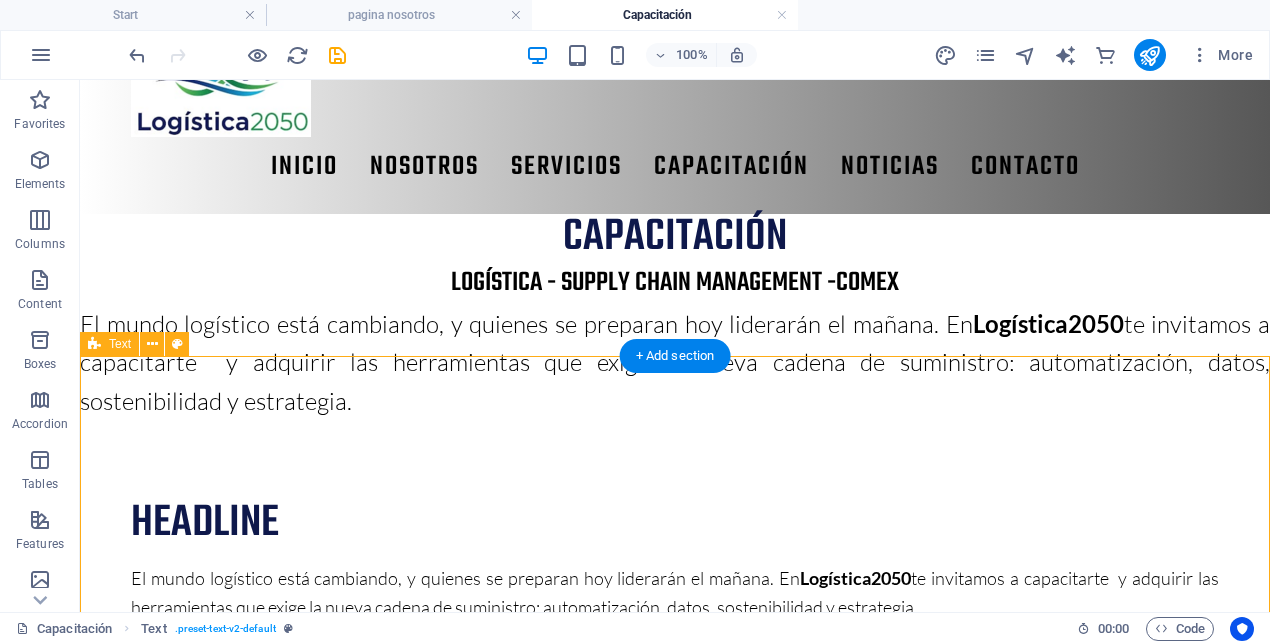 scroll, scrollTop: 105, scrollLeft: 0, axis: vertical 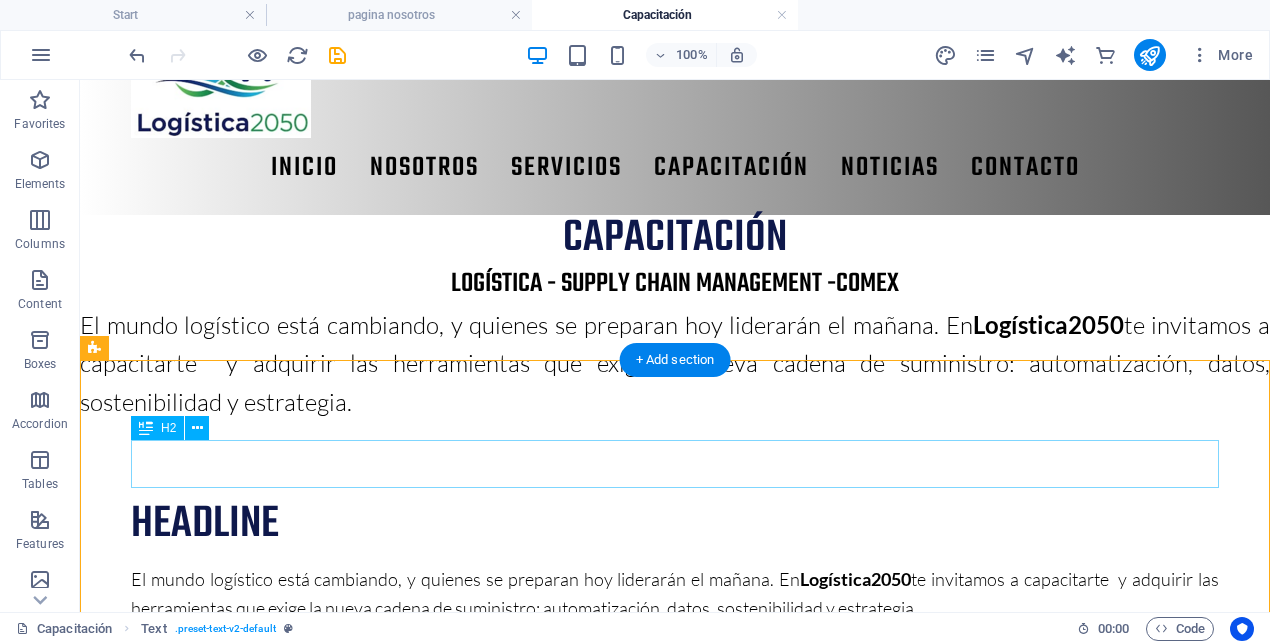 click on "Headline" at bounding box center [675, 525] 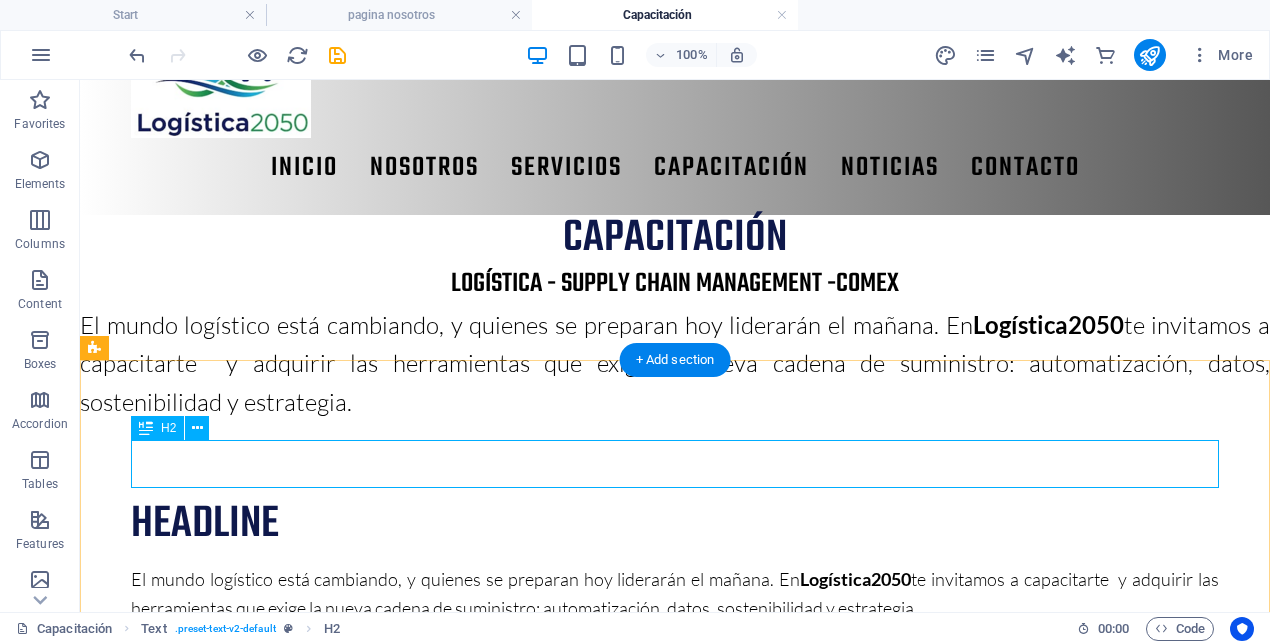 click on "Headline" at bounding box center (675, 525) 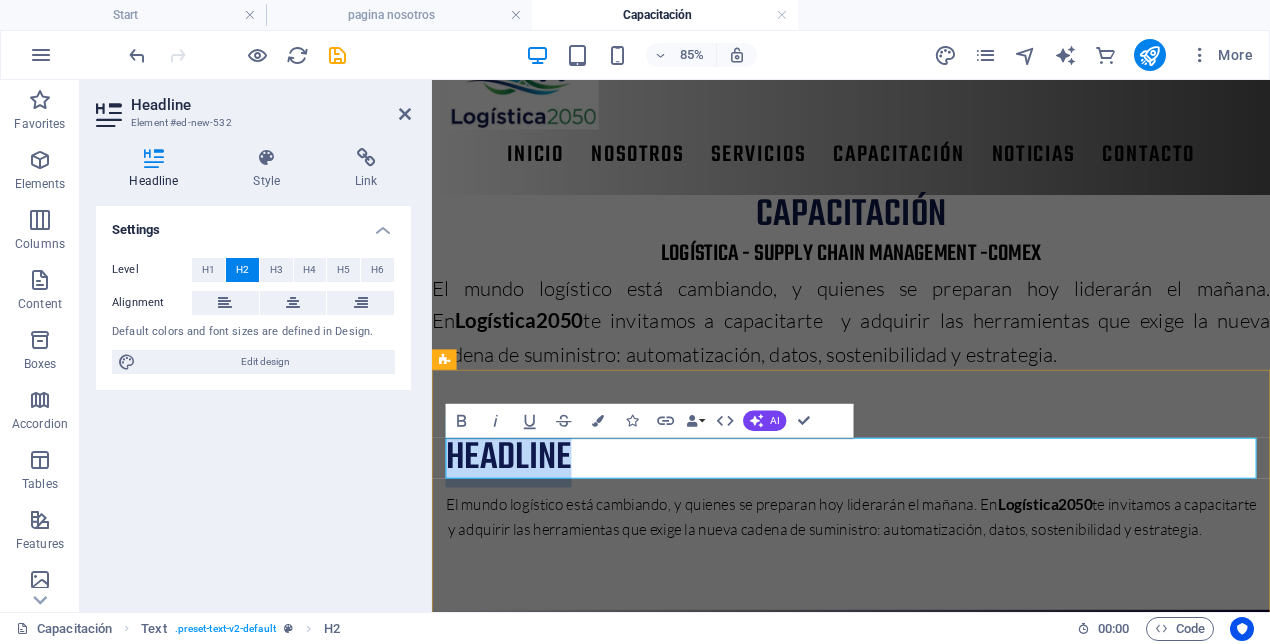 type 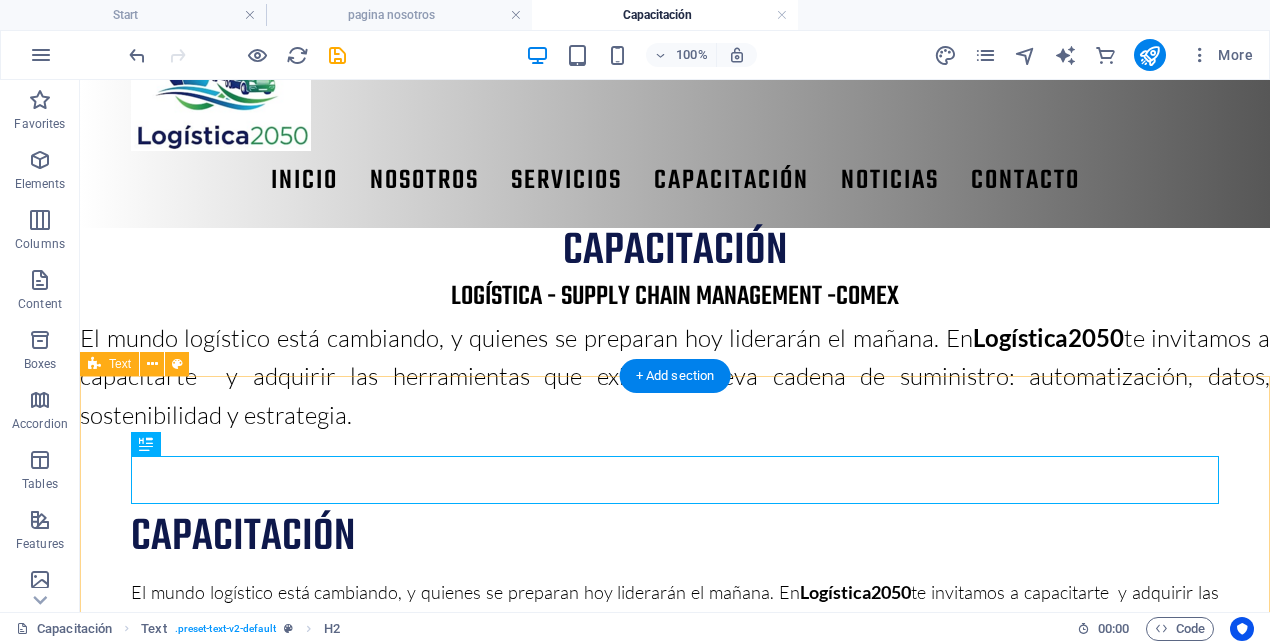 scroll, scrollTop: 89, scrollLeft: 0, axis: vertical 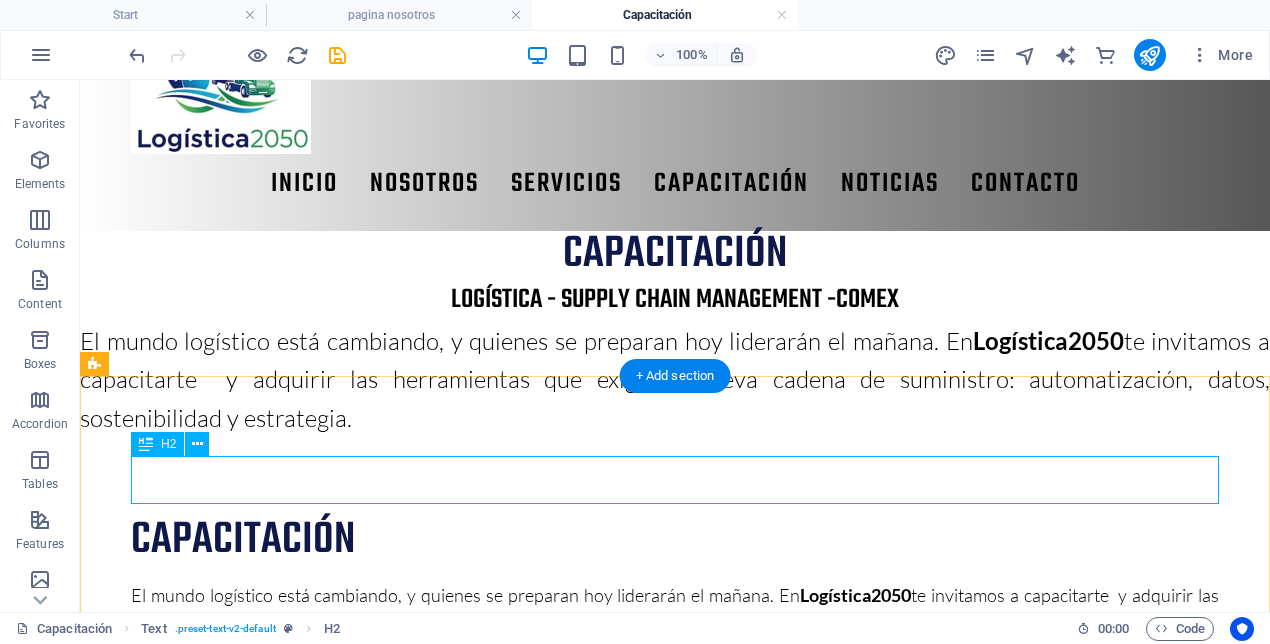 click on "capacitación" at bounding box center [675, 541] 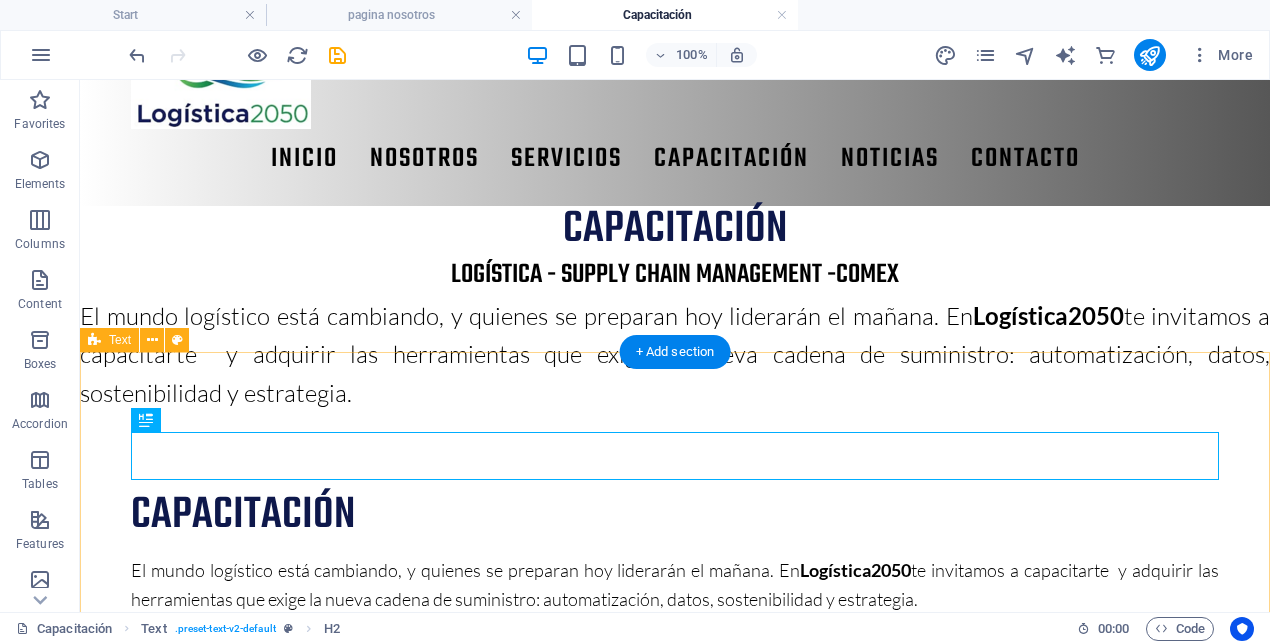 scroll, scrollTop: 116, scrollLeft: 0, axis: vertical 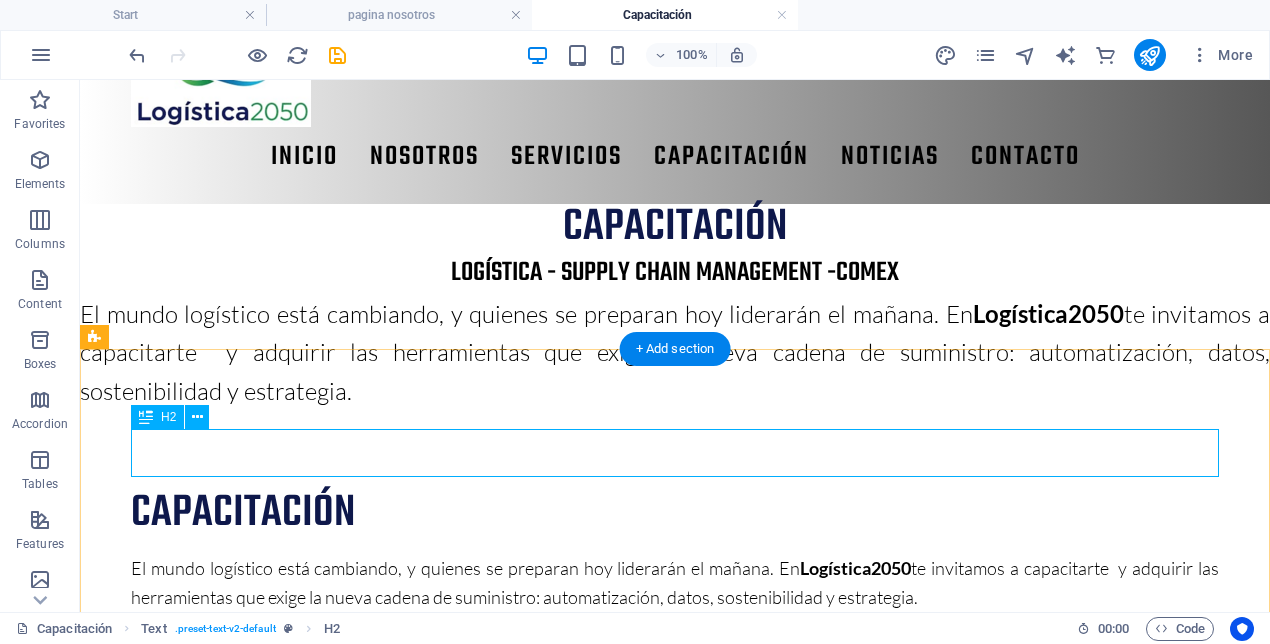 click on "capacitación" at bounding box center [675, 514] 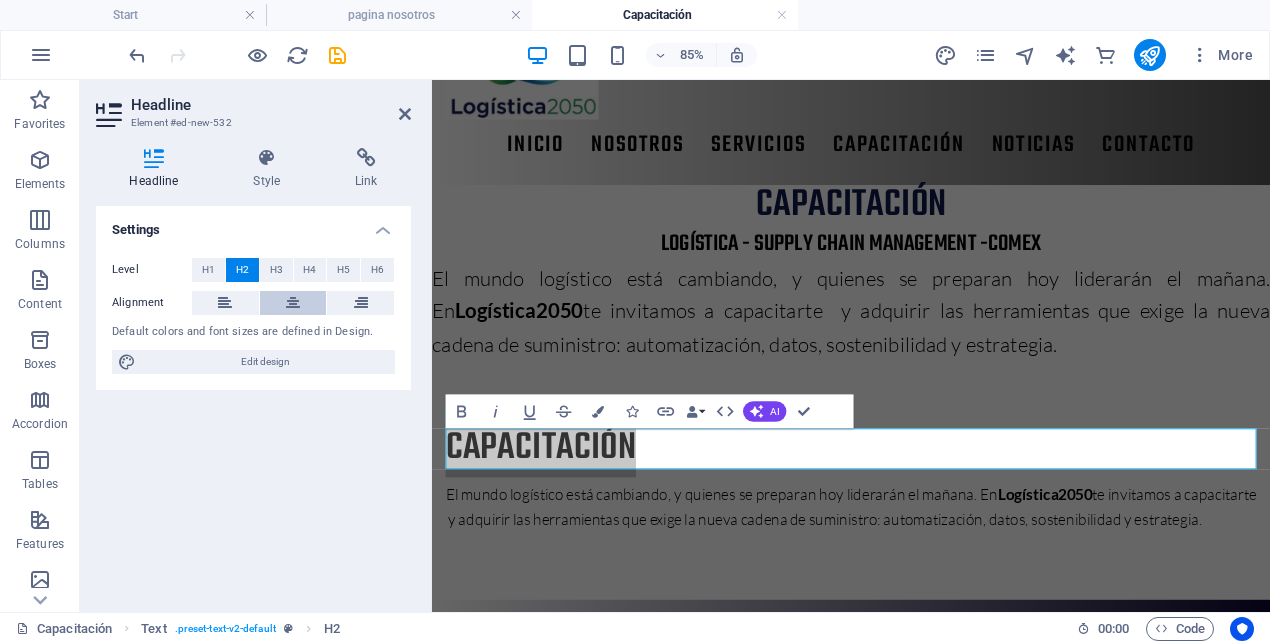 click at bounding box center (293, 303) 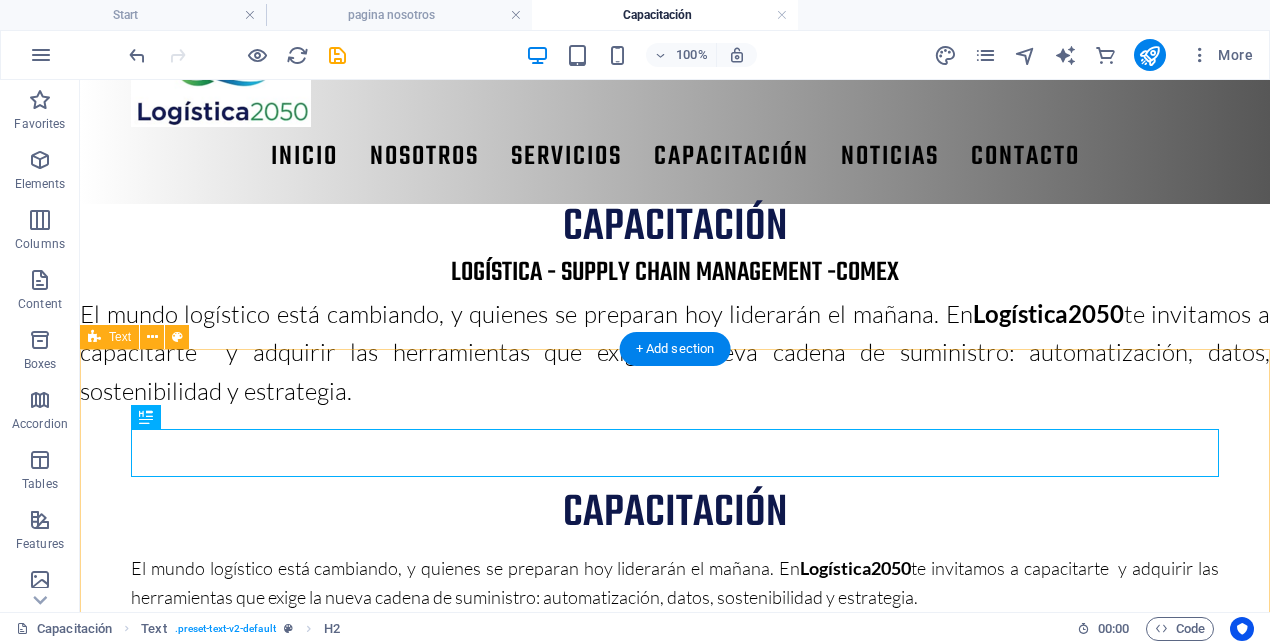 click on "capacitación El mundo logístico está cambiando, y quienes se preparan hoy liderarán el mañana. En  Logística2050  te invitamos a capacitarte  y adquirir las herramientas que exige la nueva cadena de suministro: automatización, datos, sostenibilidad y estrategia." at bounding box center (675, 551) 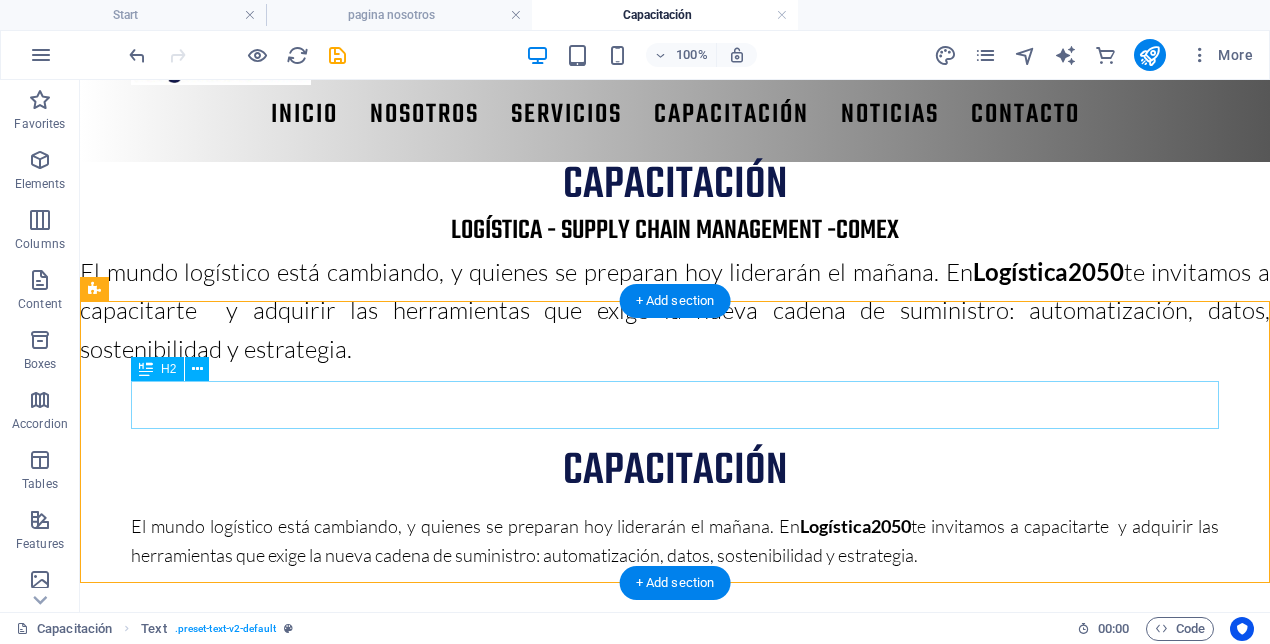 scroll, scrollTop: 124, scrollLeft: 0, axis: vertical 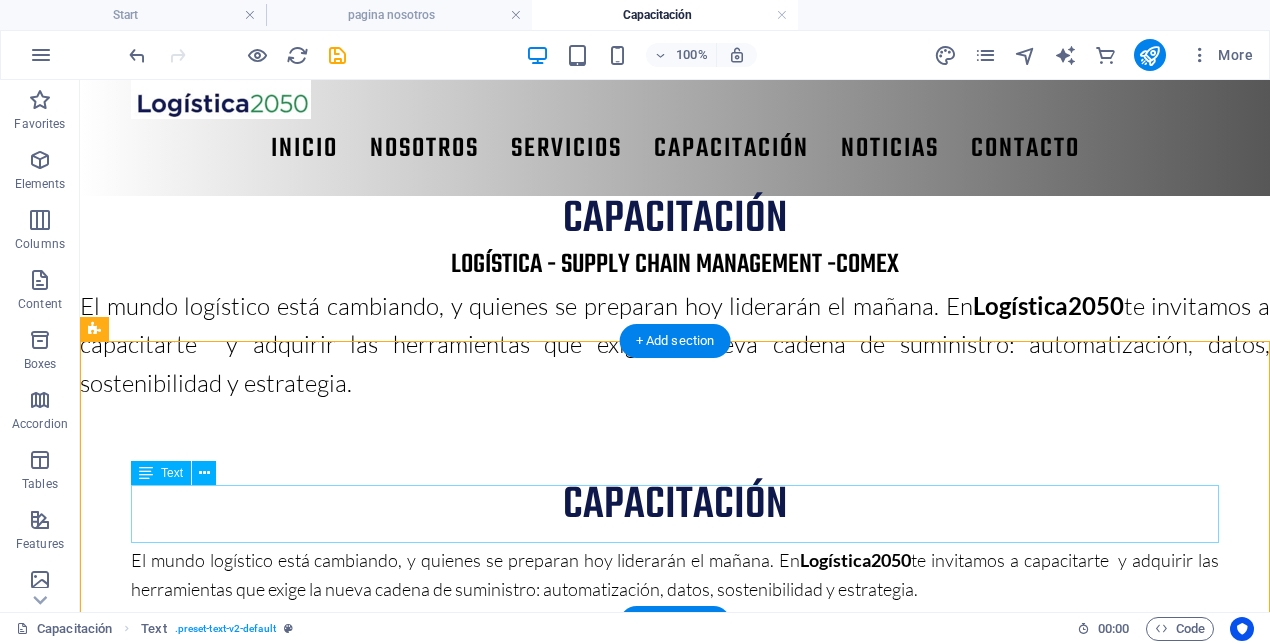 click on "El mundo logístico está cambiando, y quienes se preparan hoy liderarán el mañana. En  Logística2050  te invitamos a capacitarte  y adquirir las herramientas que exige la nueva cadena de suministro: automatización, datos, sostenibilidad y estrategia." at bounding box center (675, 575) 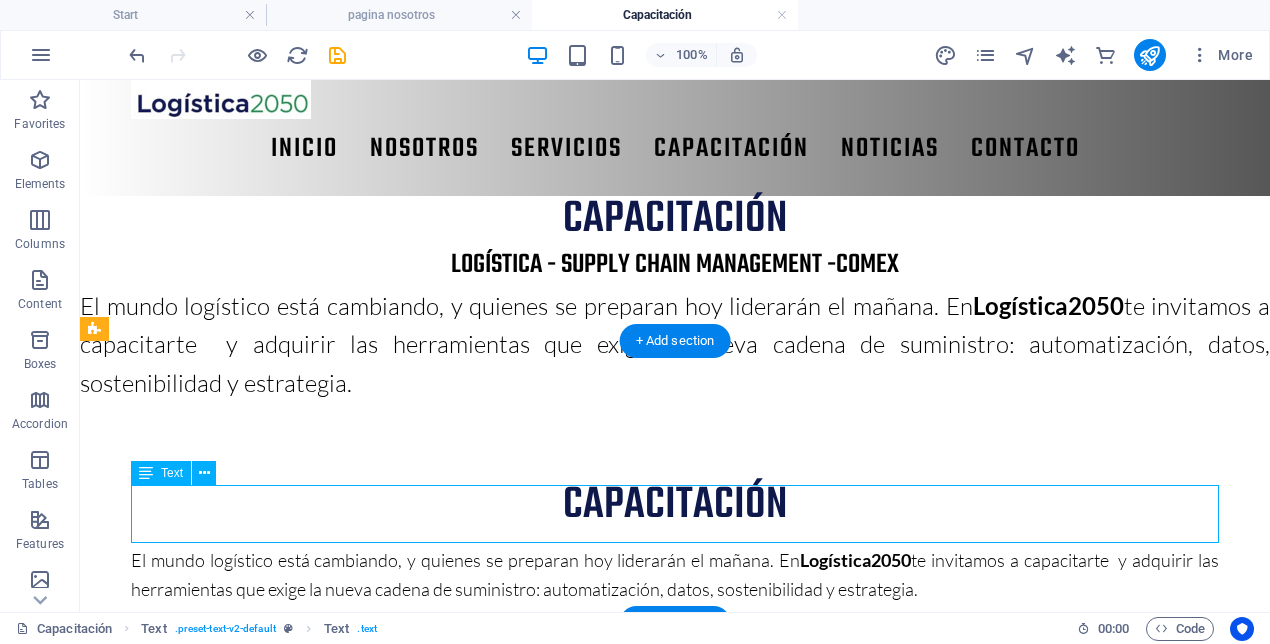 click on "El mundo logístico está cambiando, y quienes se preparan hoy liderarán el mañana. En  Logística2050  te invitamos a capacitarte  y adquirir las herramientas que exige la nueva cadena de suministro: automatización, datos, sostenibilidad y estrategia." at bounding box center (675, 575) 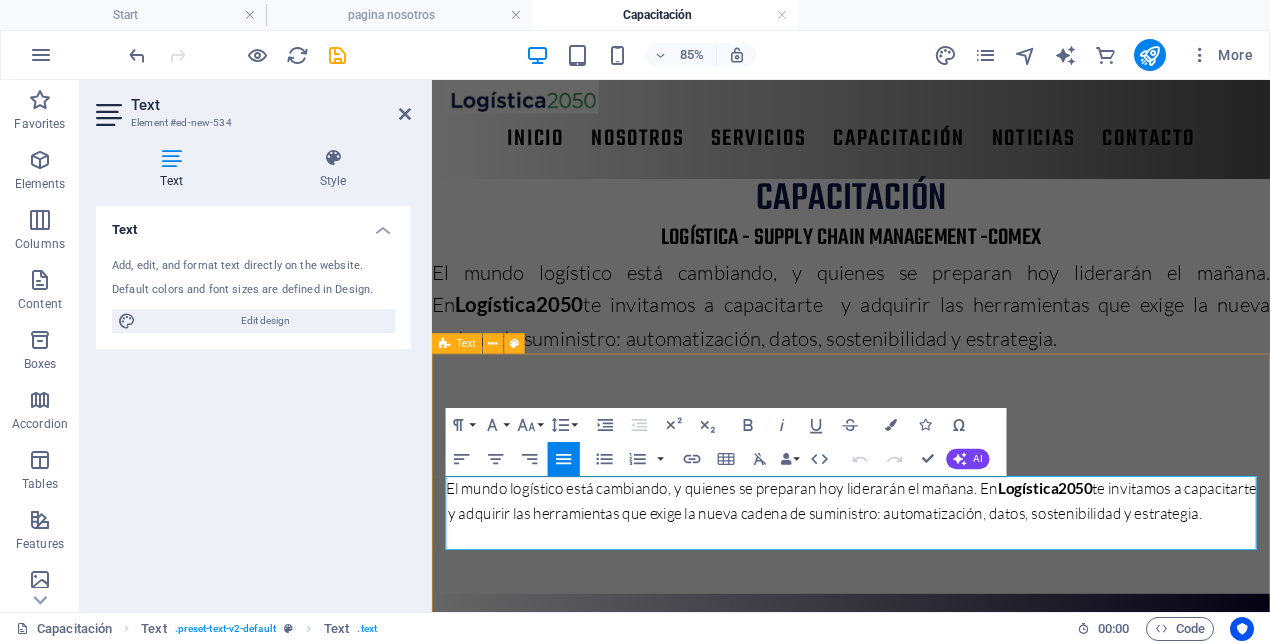 drag, startPoint x: 545, startPoint y: 618, endPoint x: 442, endPoint y: 557, distance: 119.70798 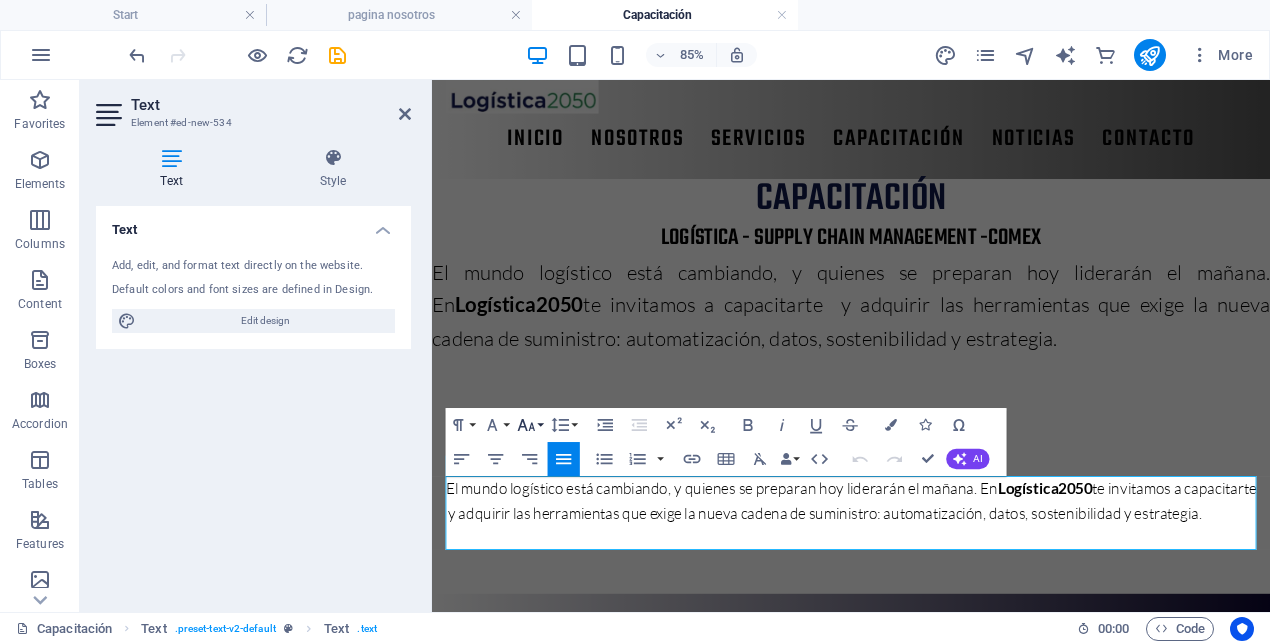 click 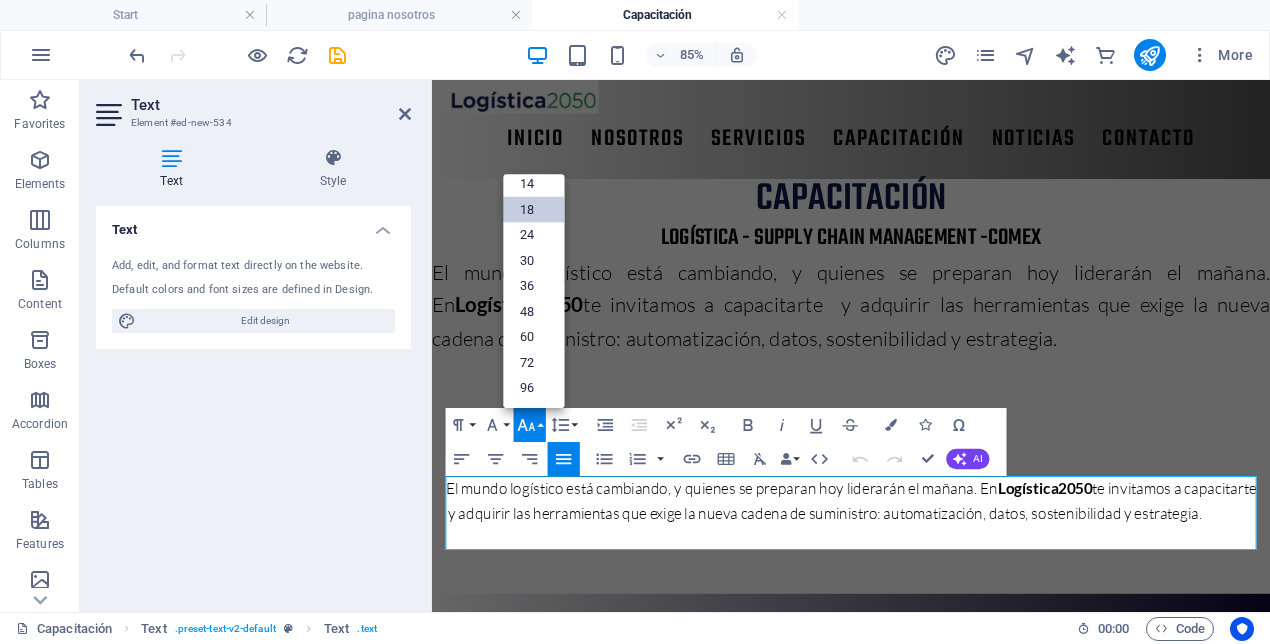 scroll, scrollTop: 161, scrollLeft: 0, axis: vertical 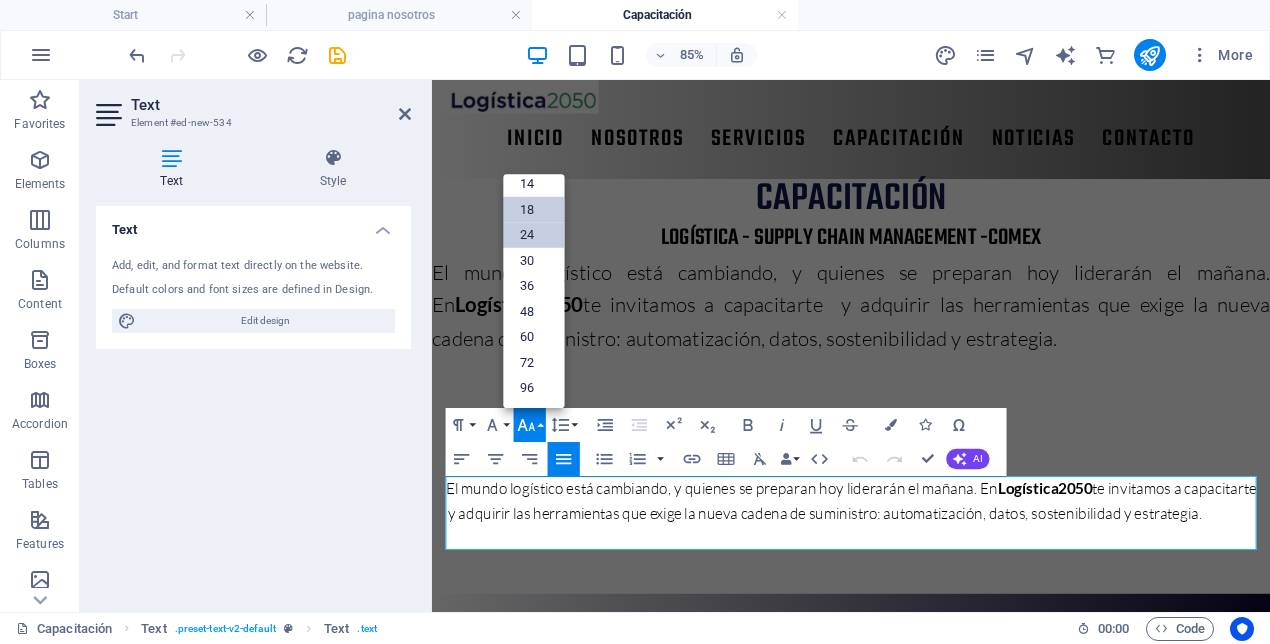 click on "24" at bounding box center (533, 236) 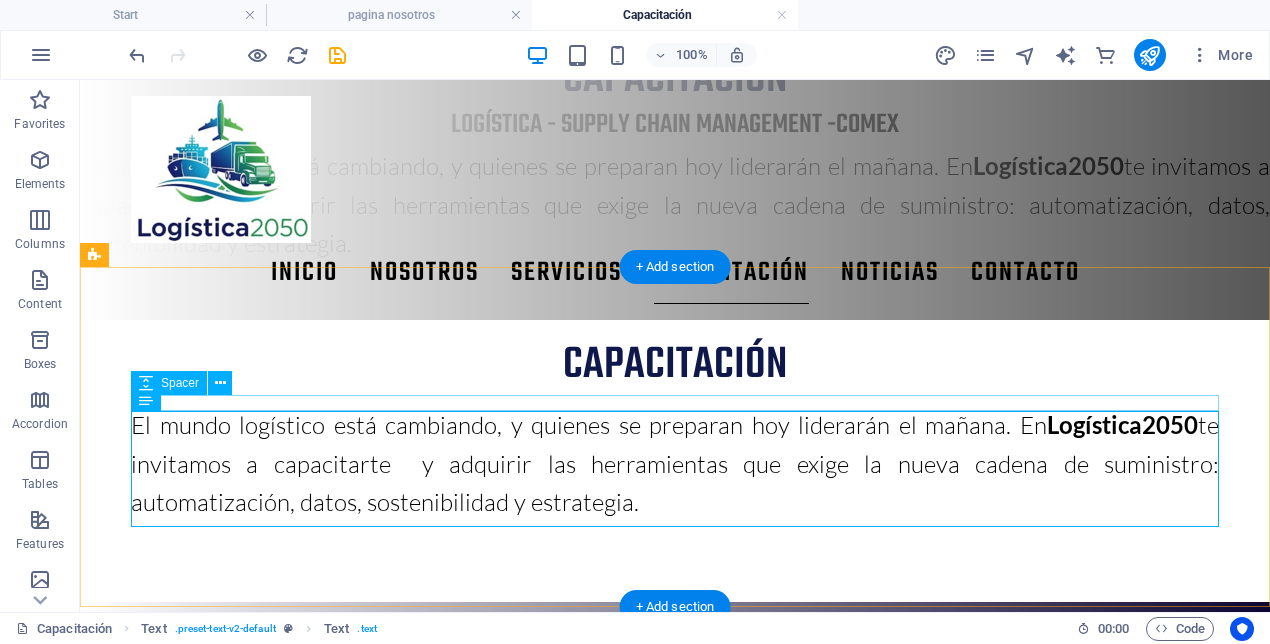 scroll, scrollTop: 204, scrollLeft: 0, axis: vertical 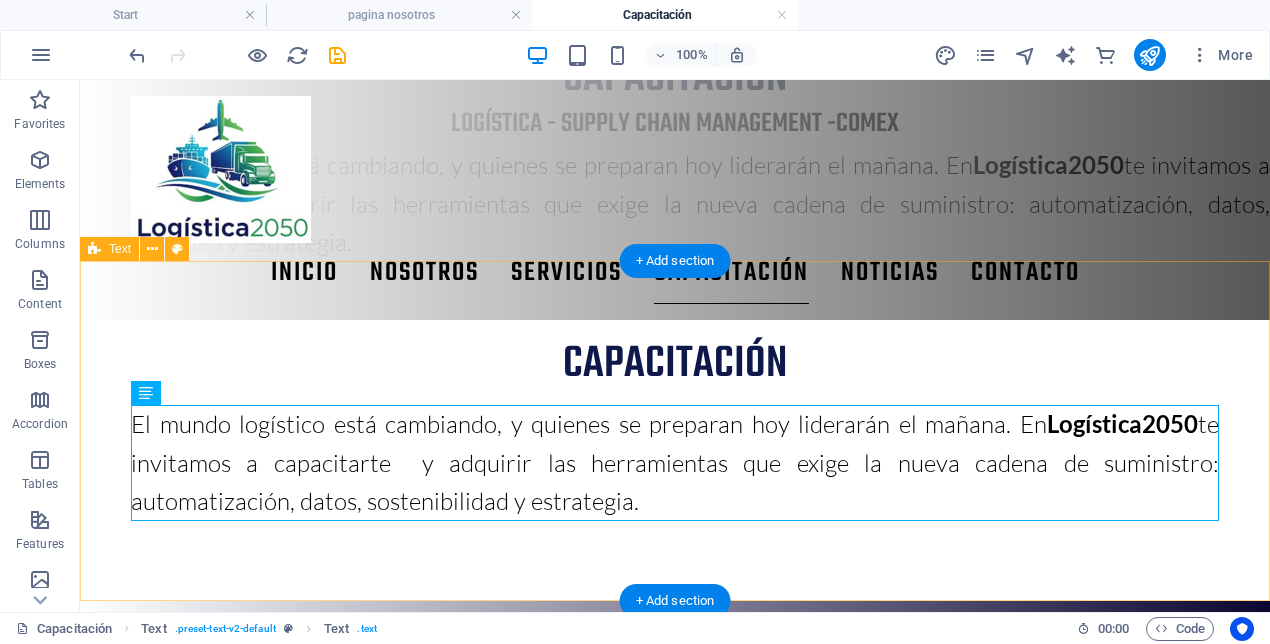 click on "capacitación El mundo logístico está cambiando, y quienes se preparan hoy liderarán el mañana. En  Logística2050  te invitamos a capacitarte  y adquirir las herramientas que exige la nueva cadena de suministro: automatización, datos, sostenibilidad y estrategia." at bounding box center (675, 430) 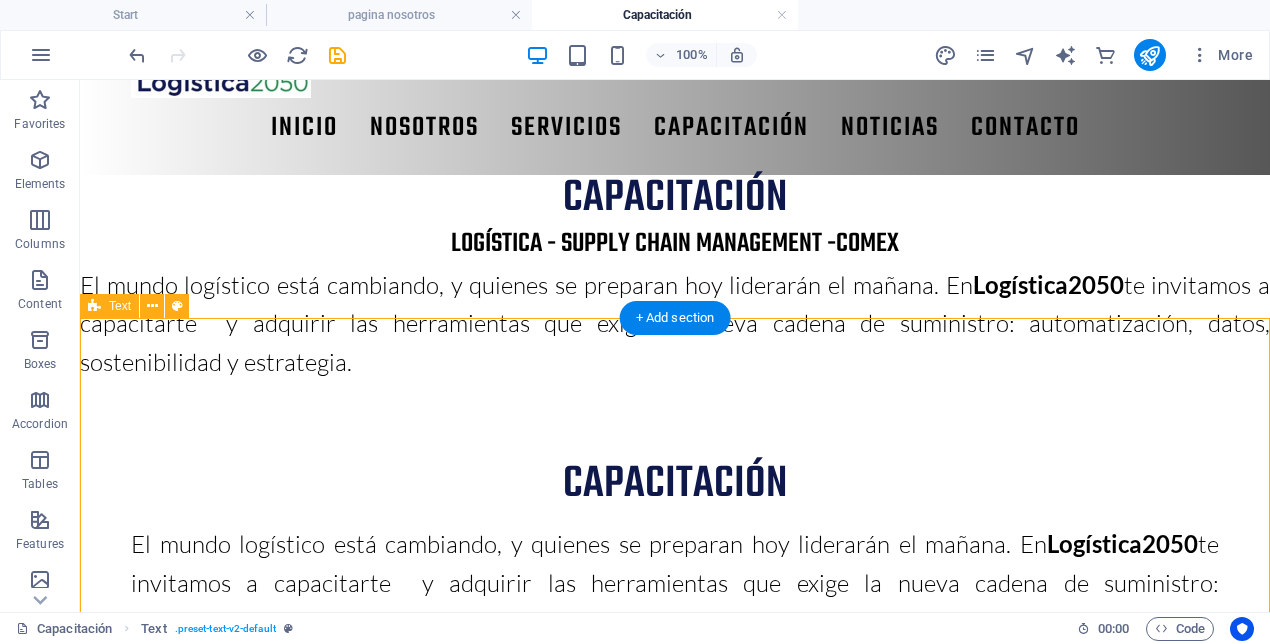 scroll, scrollTop: 129, scrollLeft: 0, axis: vertical 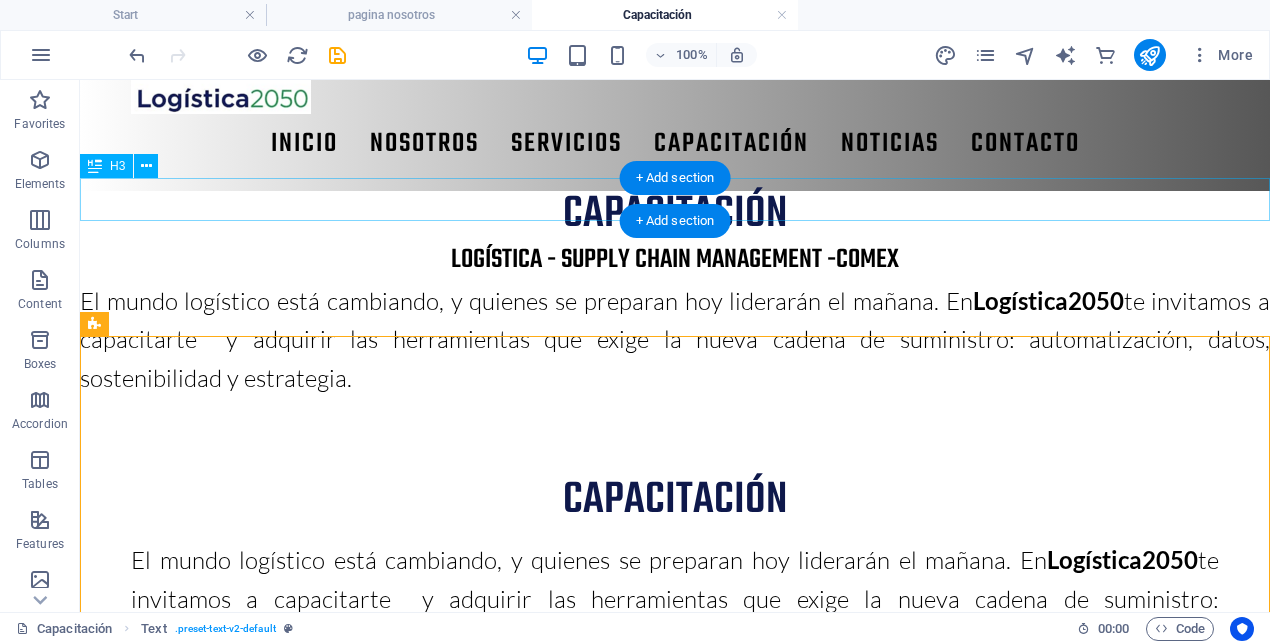 click on "logística - supply chain management -comex" at bounding box center (675, 260) 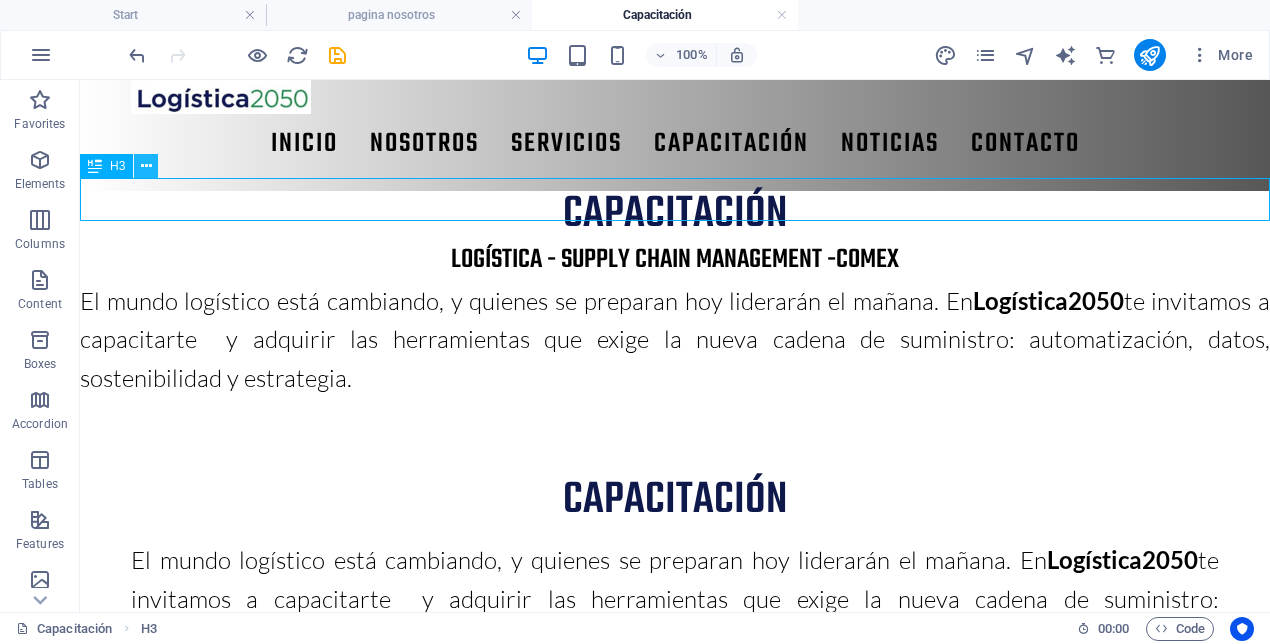 click at bounding box center (146, 166) 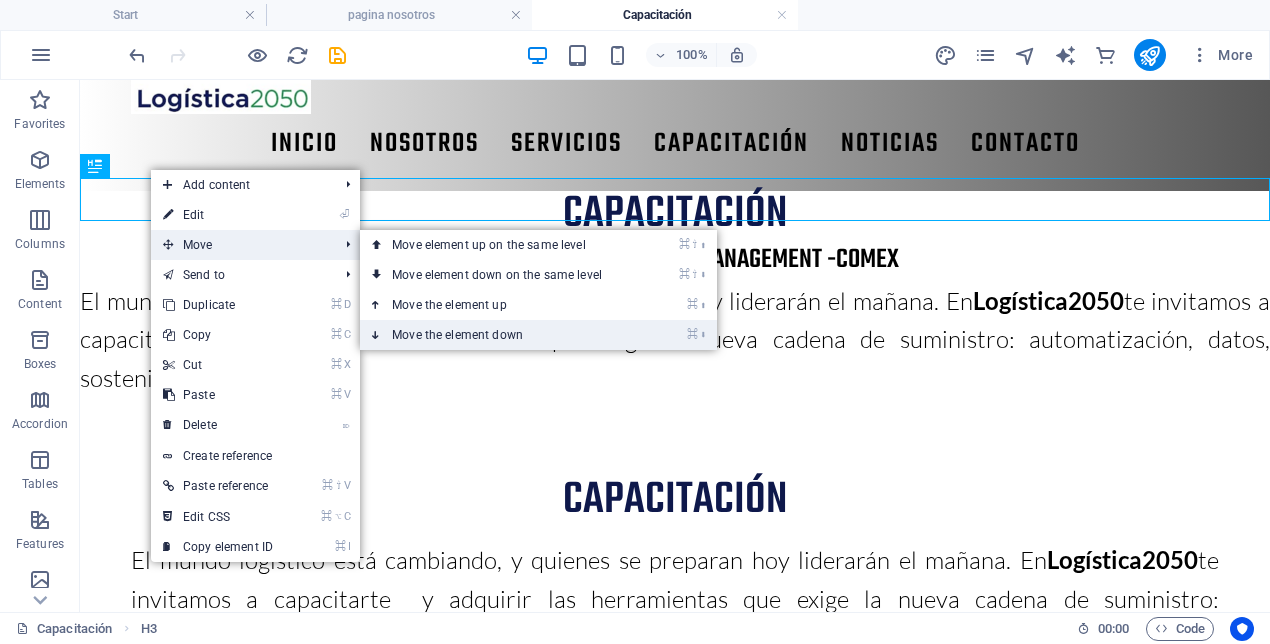click on "⌘ ⬇  Move the element down" at bounding box center [501, 335] 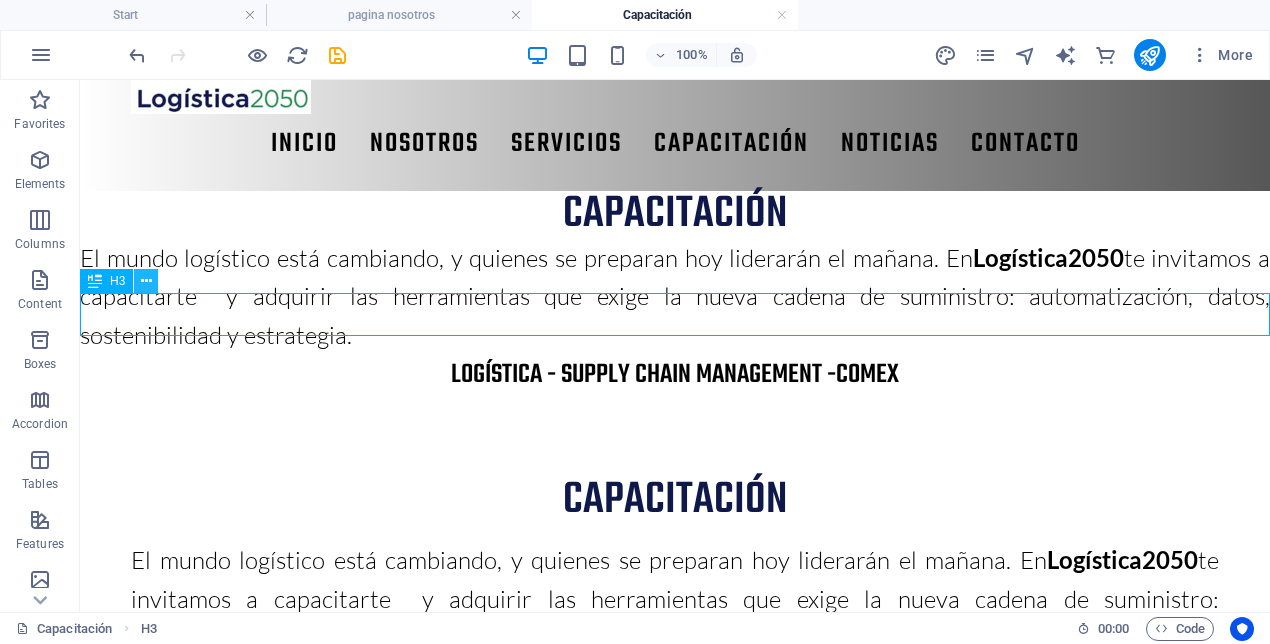 click at bounding box center [146, 281] 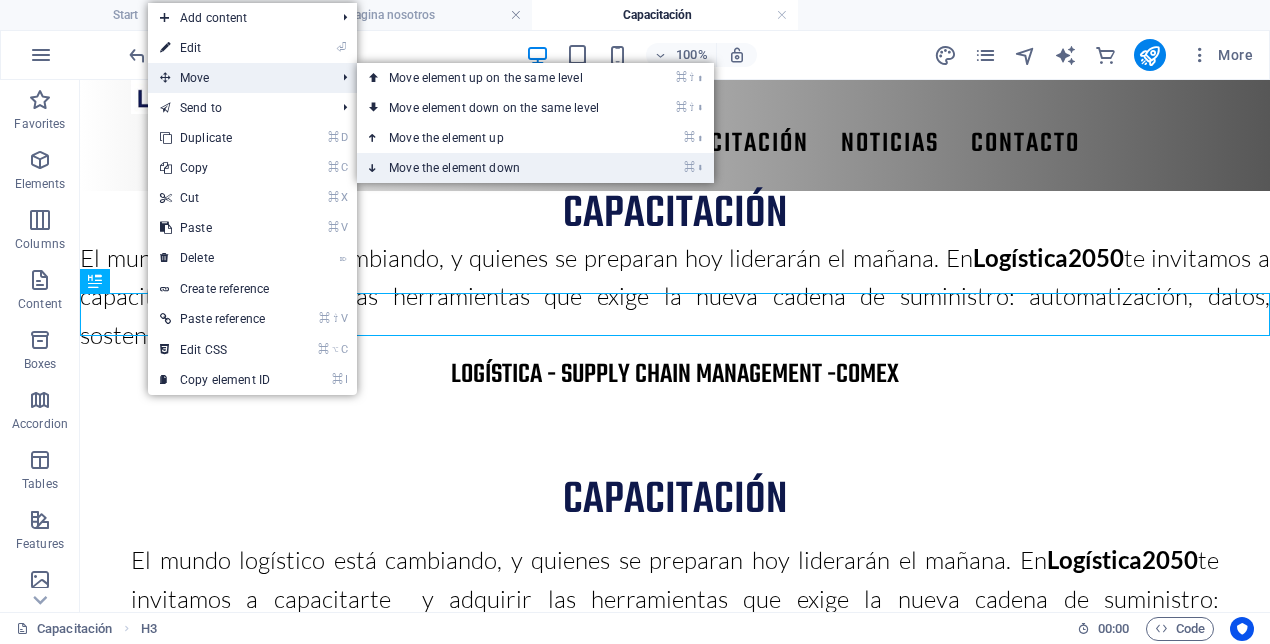 click on "⌘ ⬇  Move the element down" at bounding box center [498, 168] 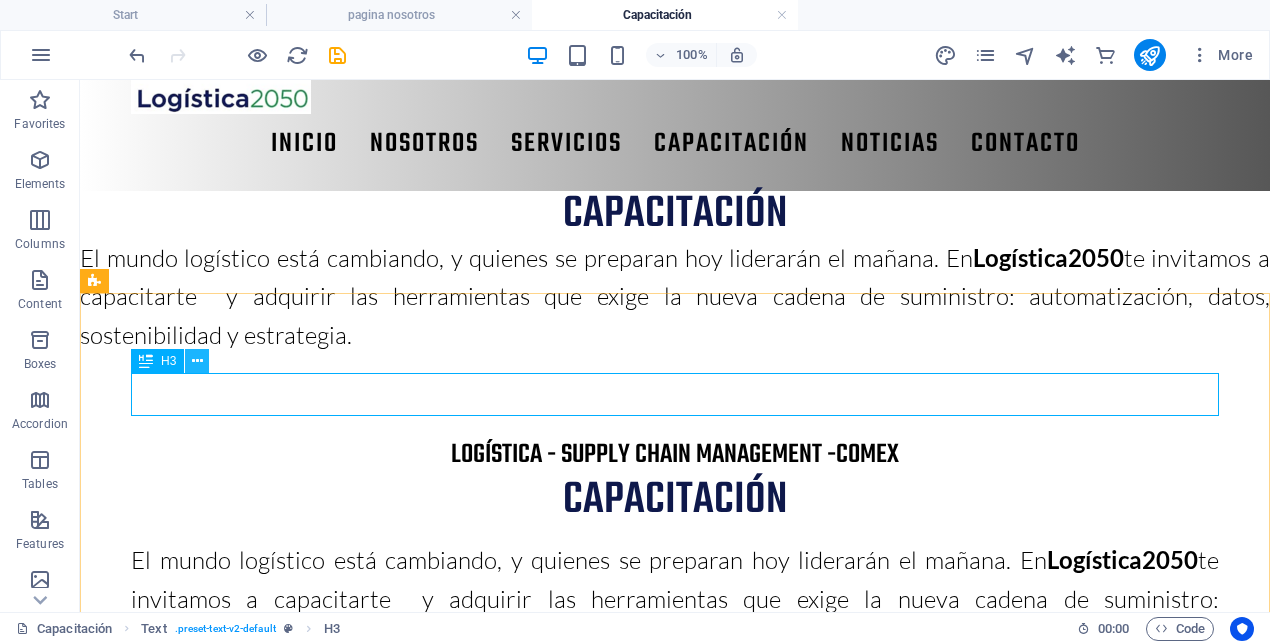 click at bounding box center [197, 361] 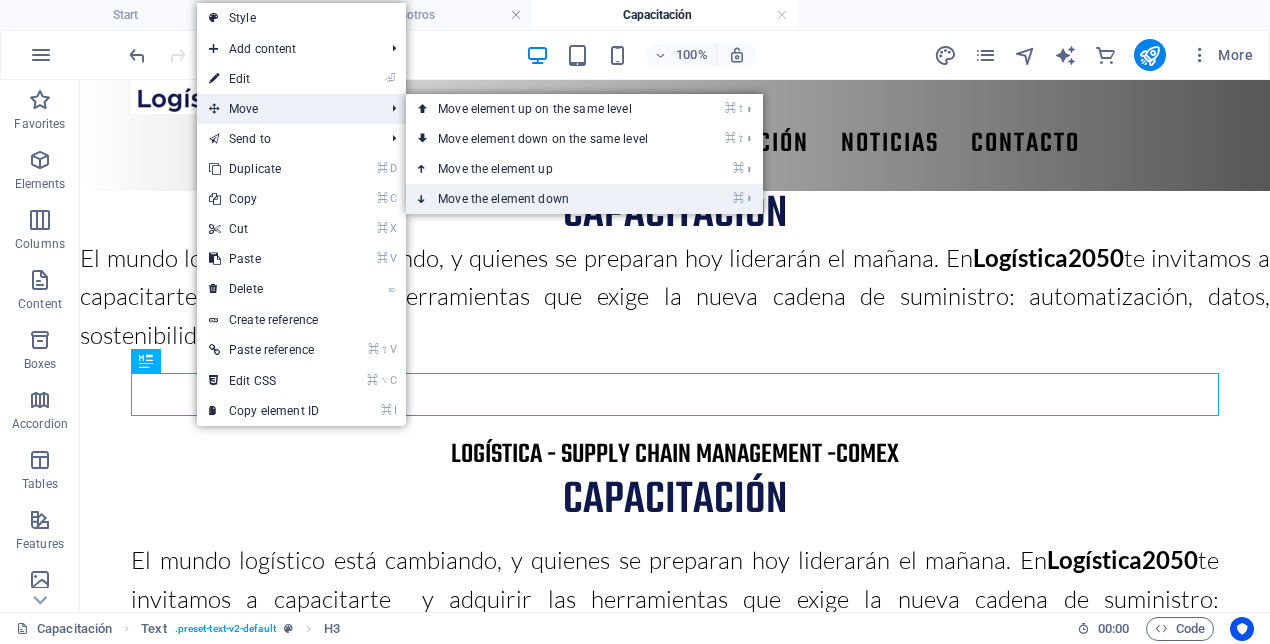 click on "⌘ ⬇  Move the element down" at bounding box center [547, 199] 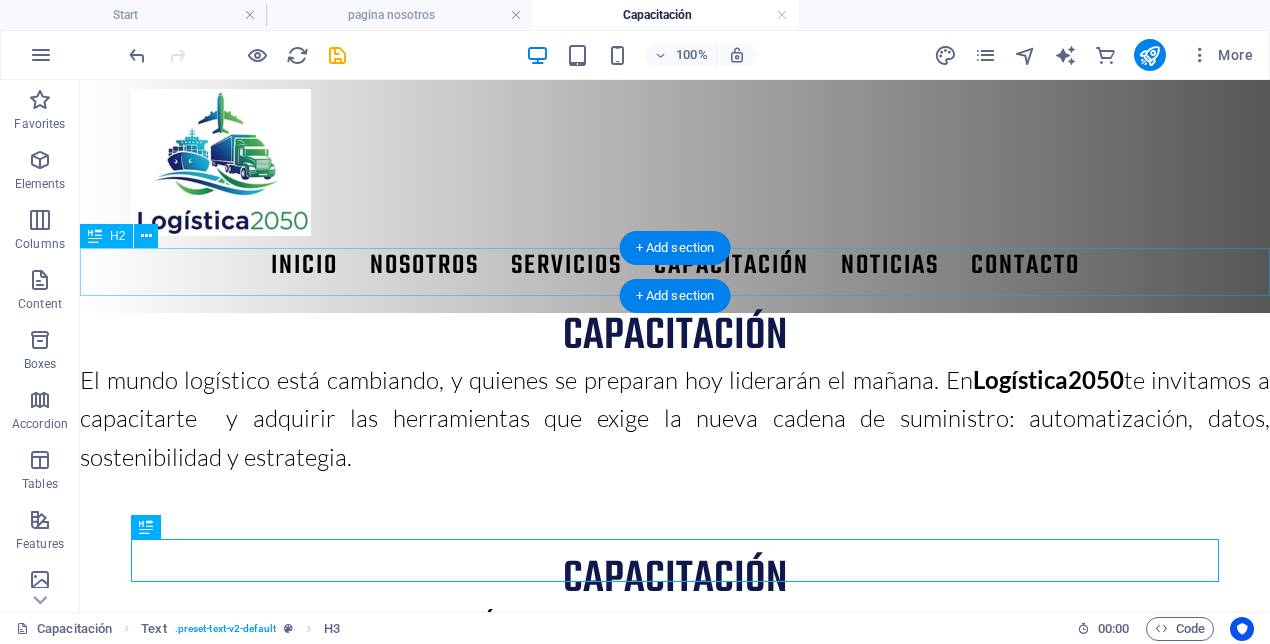 scroll, scrollTop: 2, scrollLeft: 0, axis: vertical 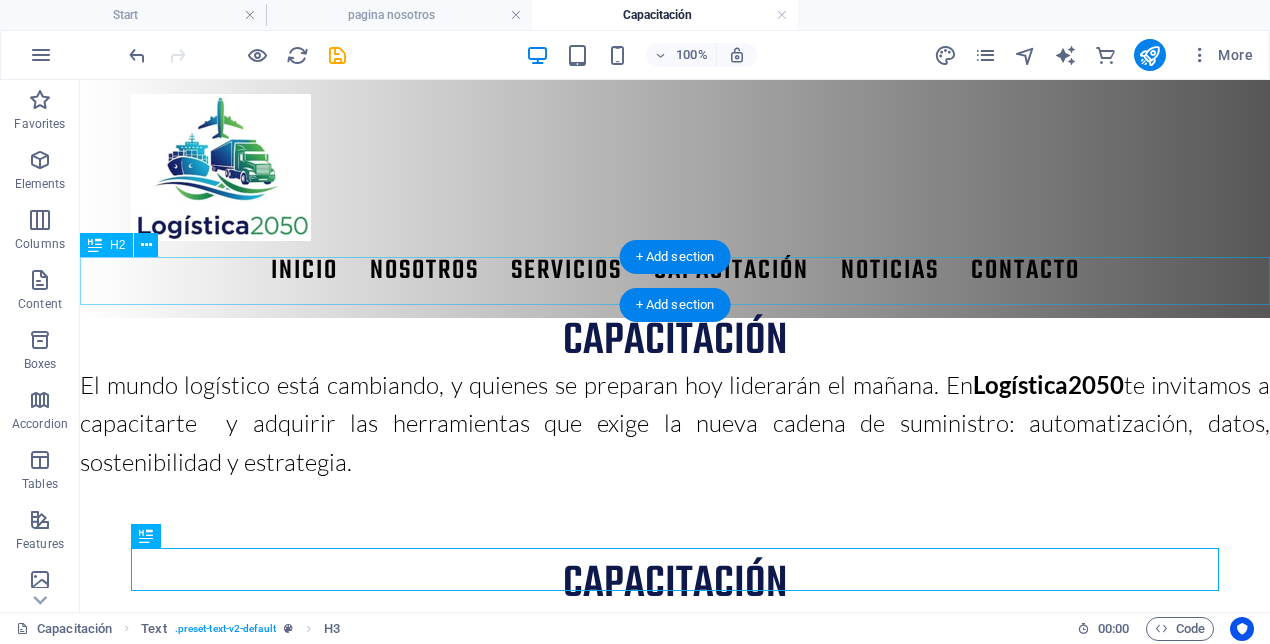 click on "capacitación" at bounding box center (675, 342) 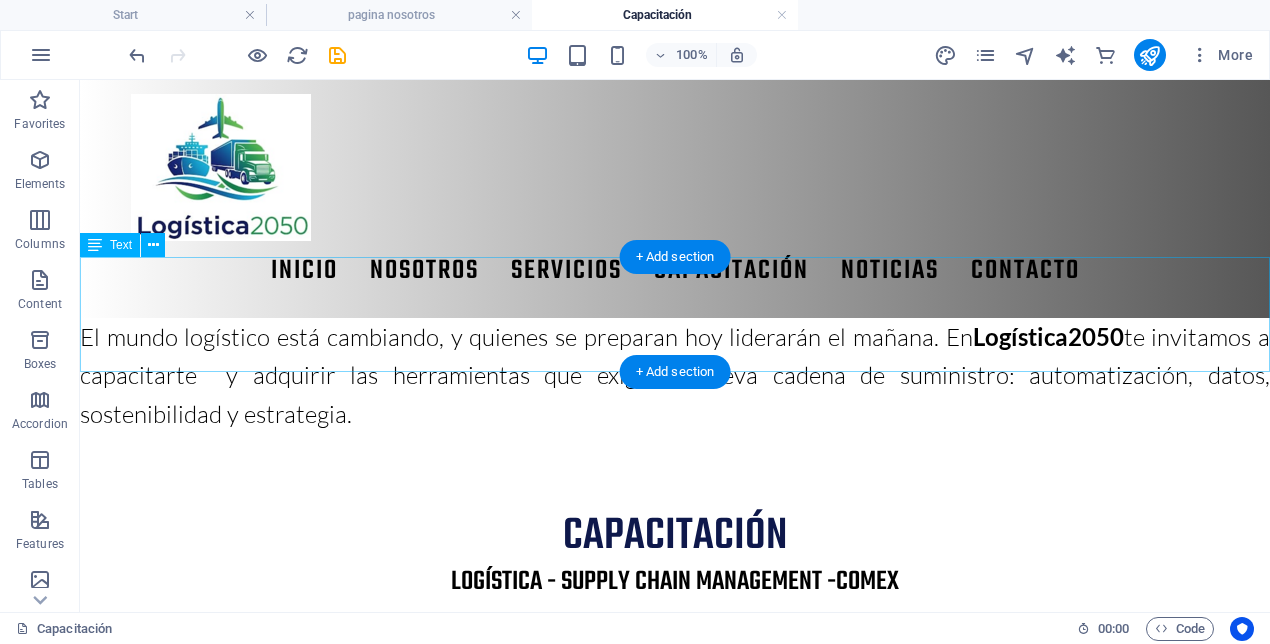 click on "El mundo logístico está cambiando, y quienes se preparan hoy liderarán el mañana. En  Logística2050  te invitamos a capacitarte  y adquirir las herramientas que exige la nueva cadena de suministro: automatización, datos, sostenibilidad y estrategia." at bounding box center (675, 375) 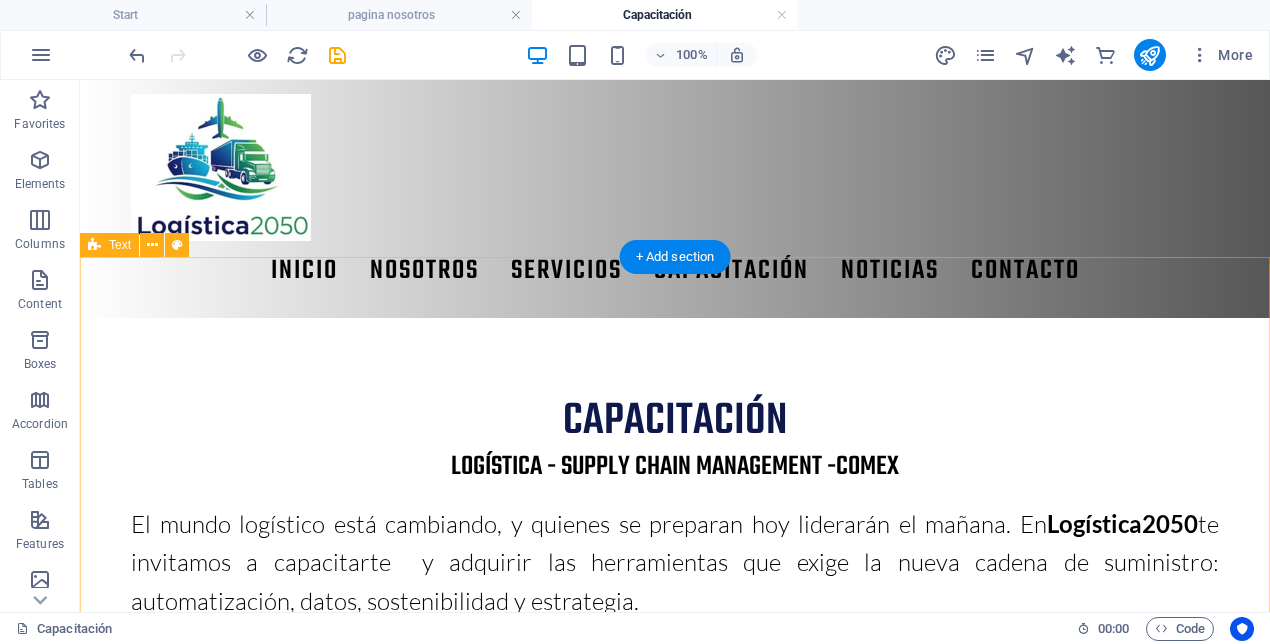 click on "capacitación logística - supply chain management -comex El mundo logístico está cambiando, y quienes se preparan hoy liderarán el mañana. En  Logística2050  te invitamos a capacitarte  y adquirir las herramientas que exige la nueva cadena de suministro: automatización, datos, sostenibilidad y estrategia." at bounding box center [675, 509] 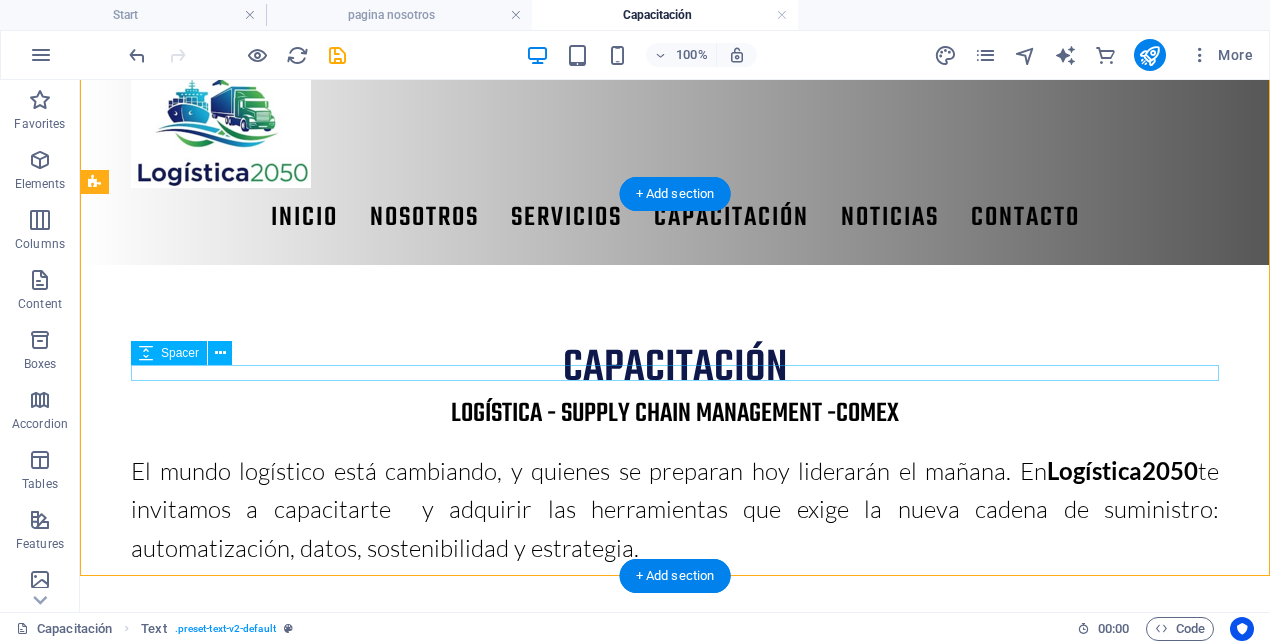 scroll, scrollTop: 38, scrollLeft: 0, axis: vertical 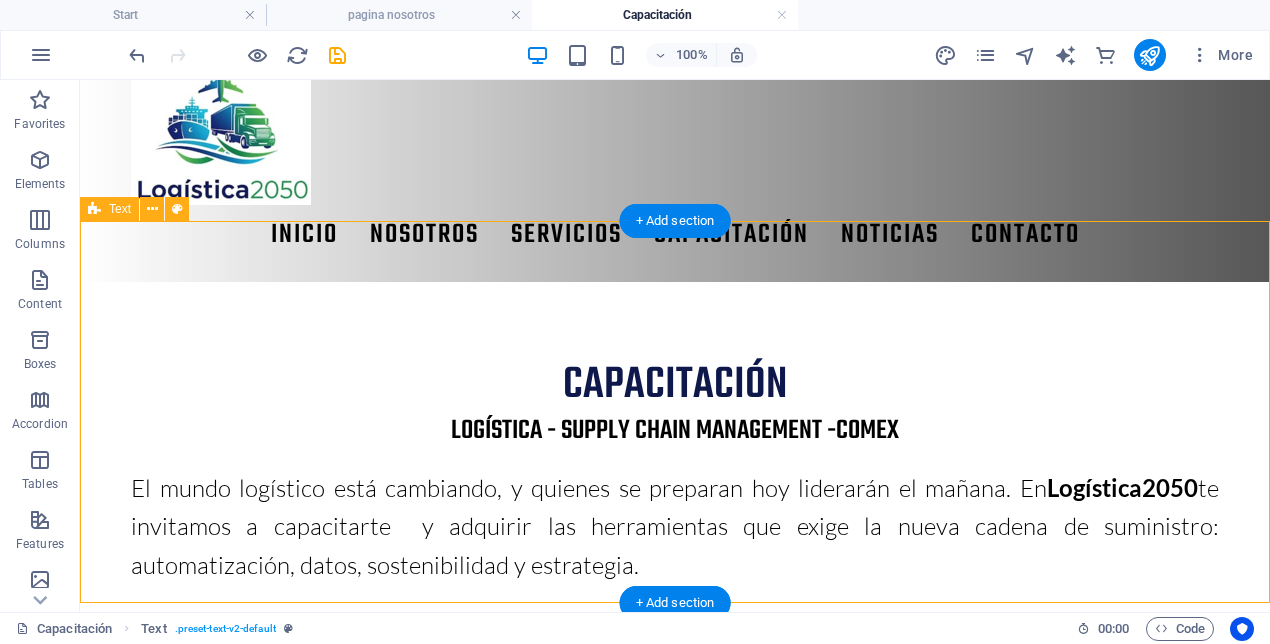 click on "capacitación logística - supply chain management -comex El mundo logístico está cambiando, y quienes se preparan hoy liderarán el mañana. En  Logística2050  te invitamos a capacitarte  y adquirir las herramientas que exige la nueva cadena de suministro: automatización, datos, sostenibilidad y estrategia." at bounding box center [675, 473] 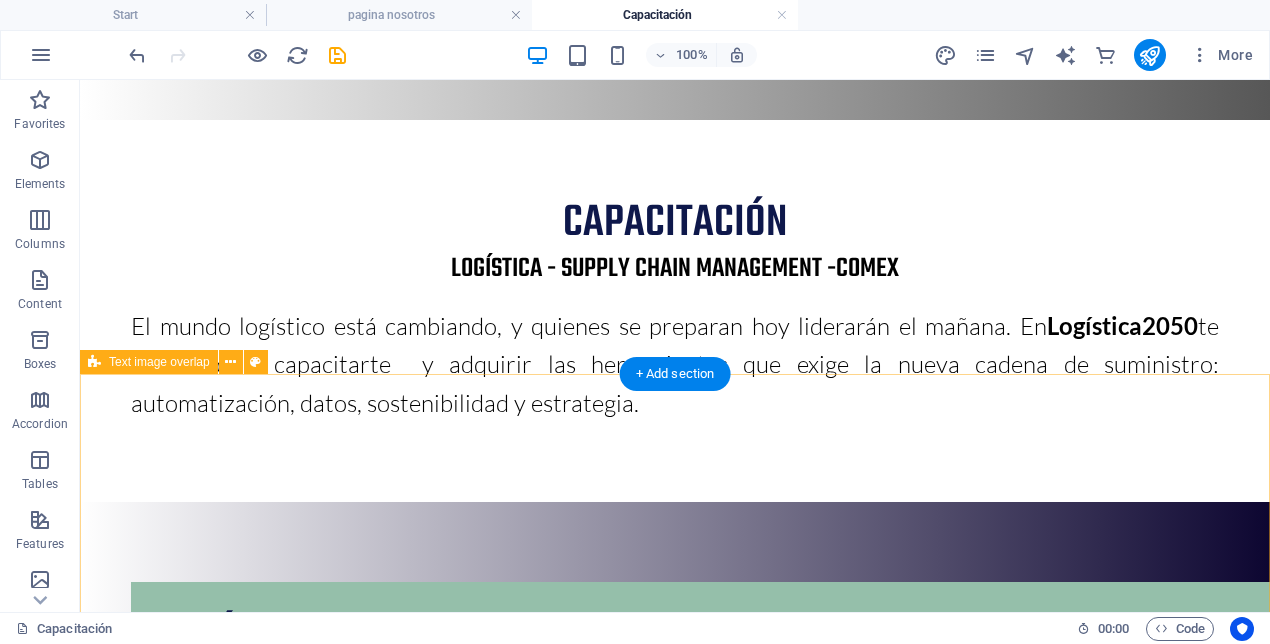scroll, scrollTop: 0, scrollLeft: 0, axis: both 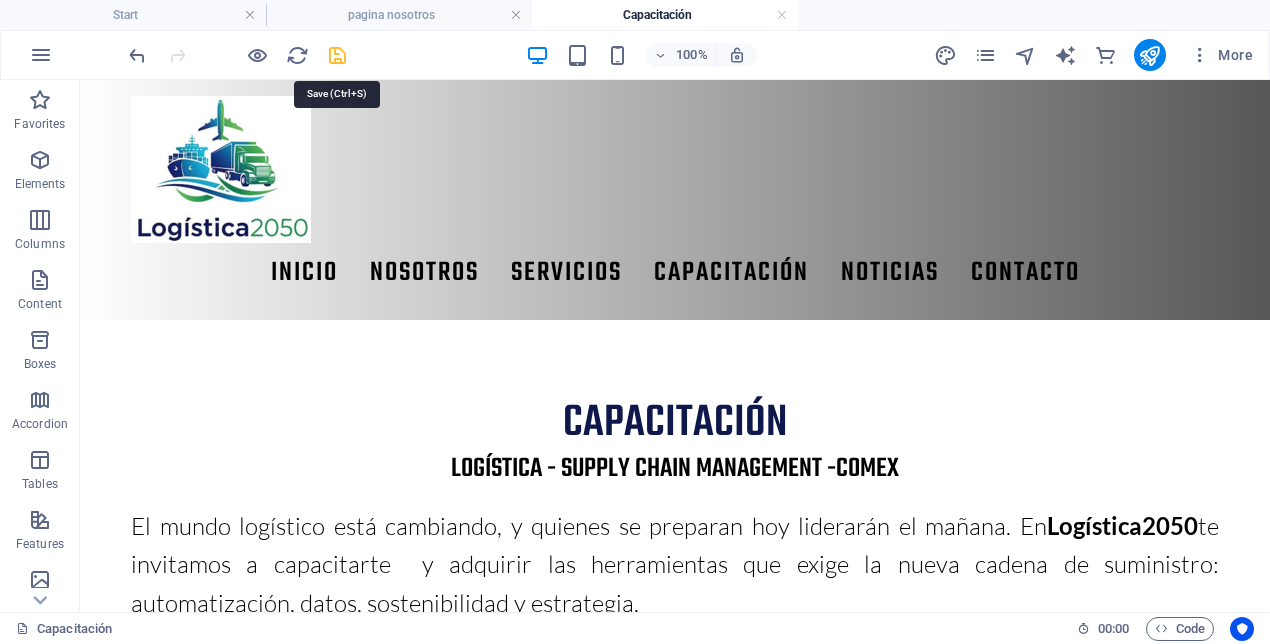 click at bounding box center (337, 55) 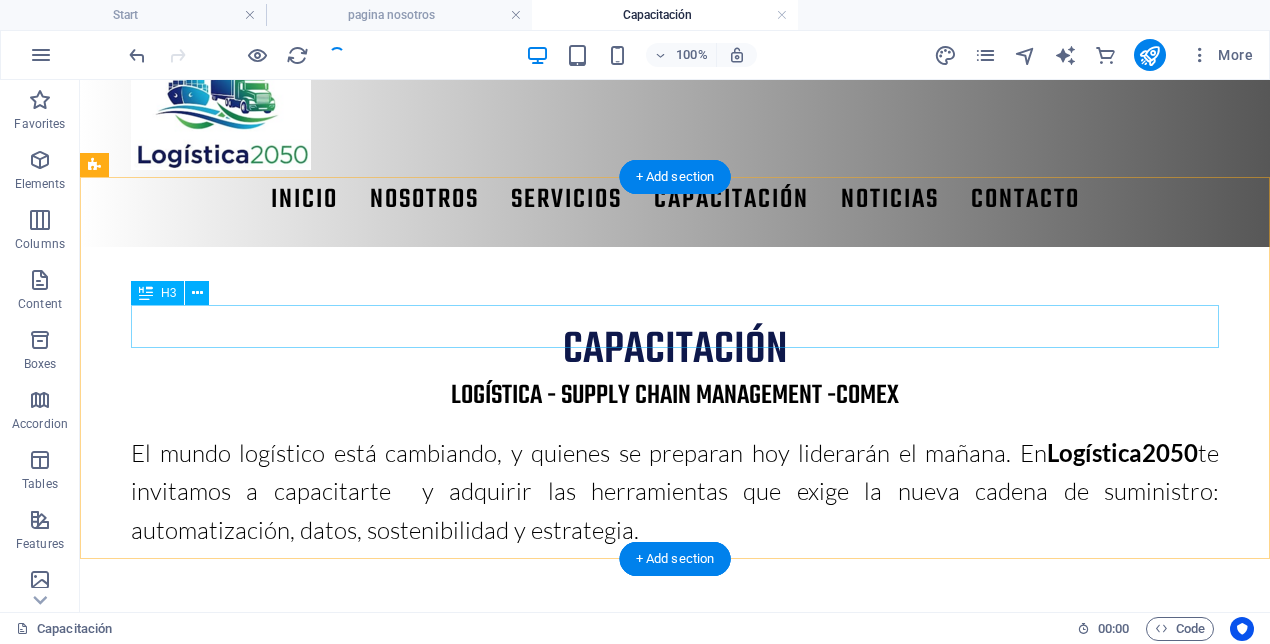 scroll, scrollTop: 83, scrollLeft: 0, axis: vertical 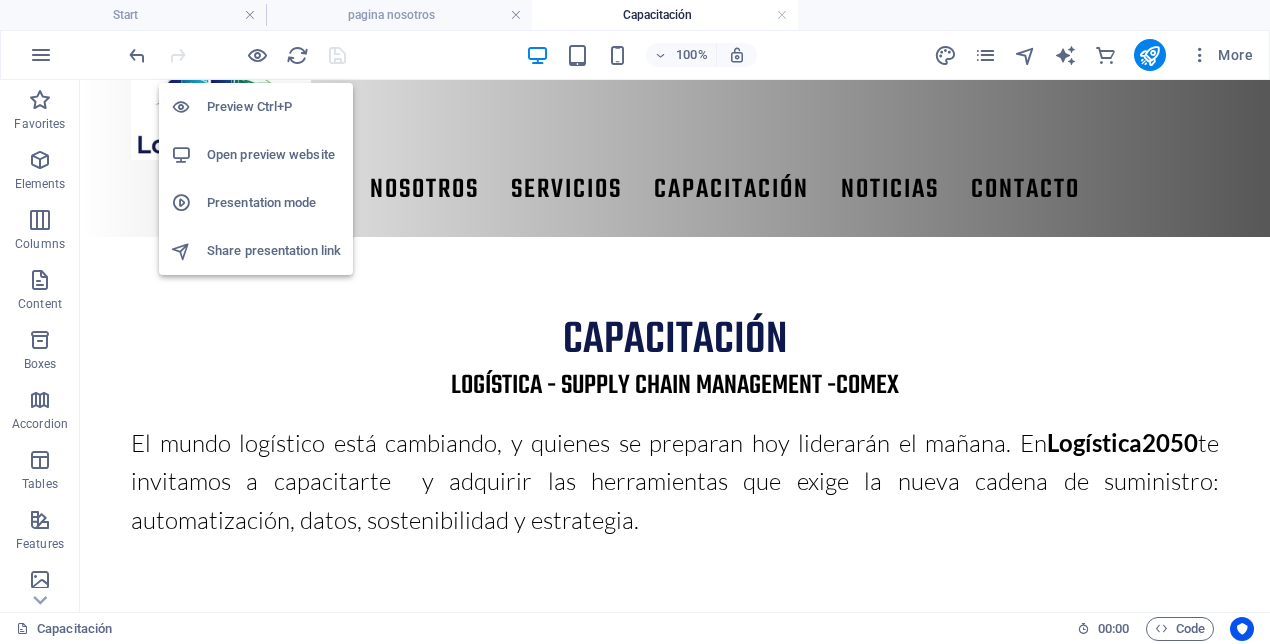 click on "Open preview website" at bounding box center (274, 155) 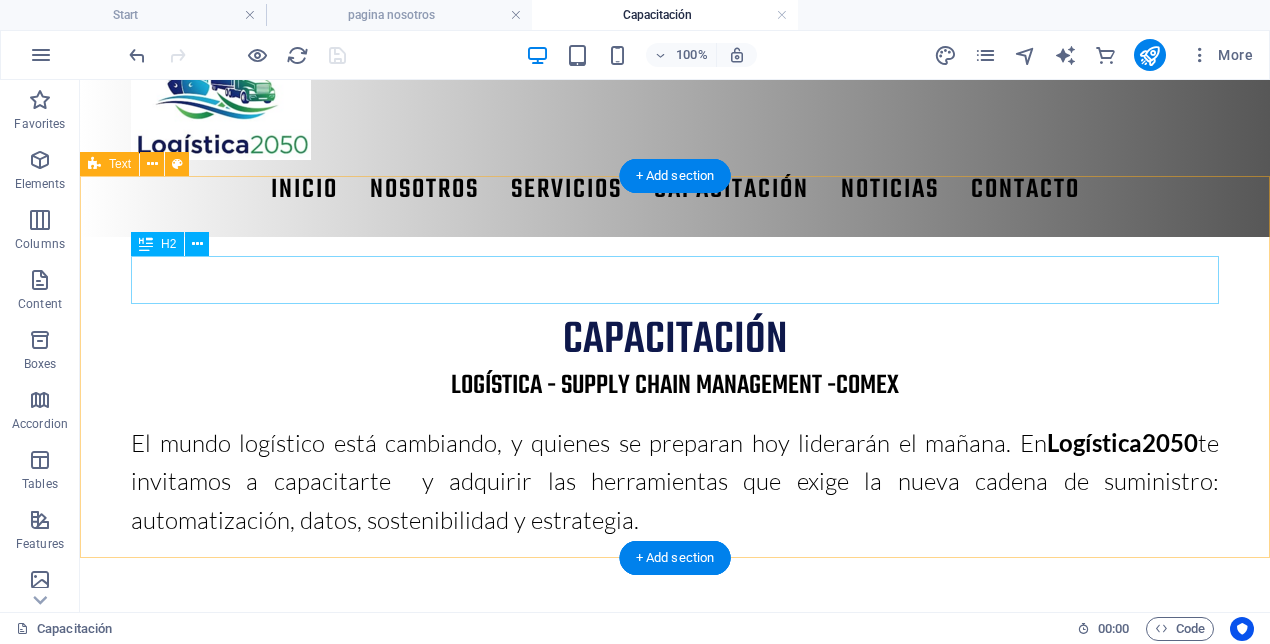scroll, scrollTop: 81, scrollLeft: 0, axis: vertical 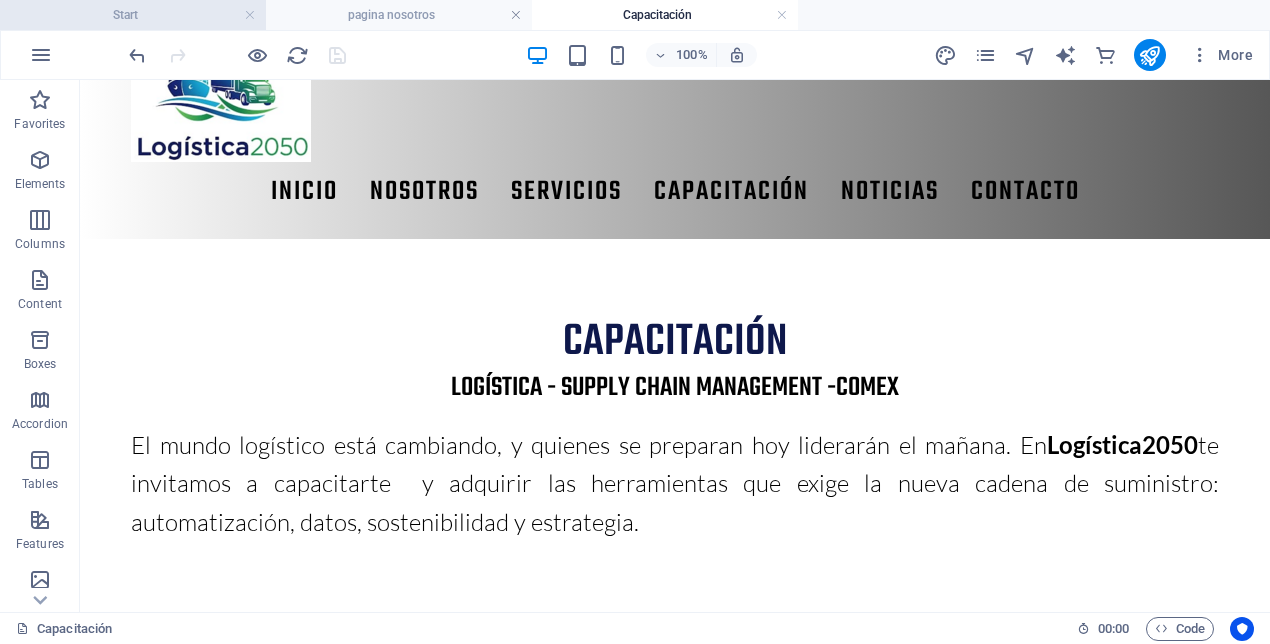 click on "Start" at bounding box center [133, 15] 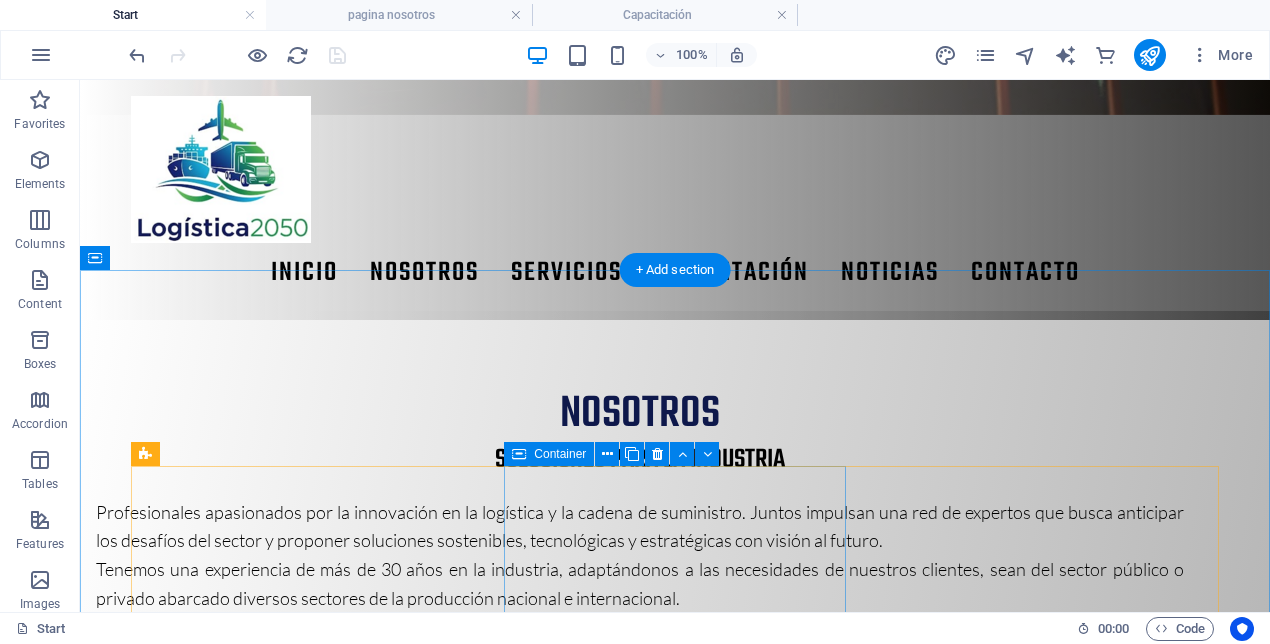 scroll, scrollTop: 848, scrollLeft: 0, axis: vertical 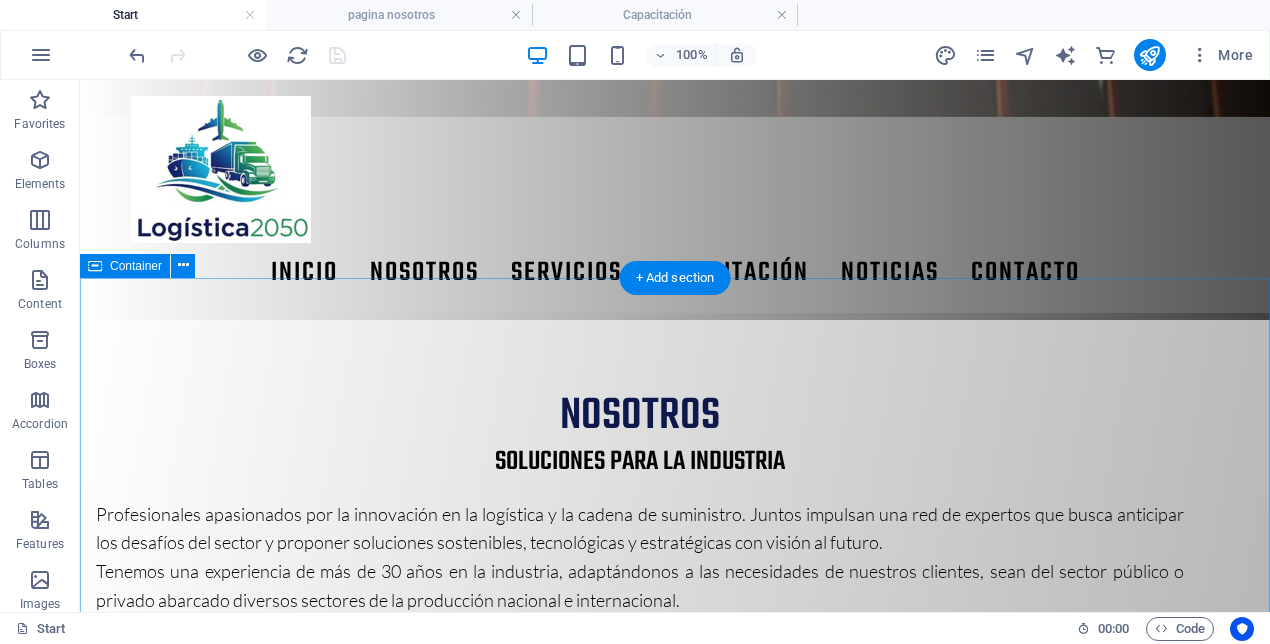click on "Servicios Soluciones para organizaciones públicas privadas CONTROL DE INVENTARIO abastecimiento Próximamente....  capacitación en      logística  y SCM Próximamente.... logística       INGENIERÍA DE PROCESOS Próximamente.... ALMACENAMIENTO Próximamente.... .fa-secondary{opacity:.4} COMEX Próximamente.... ai Próximamente...." at bounding box center [675, 1547] 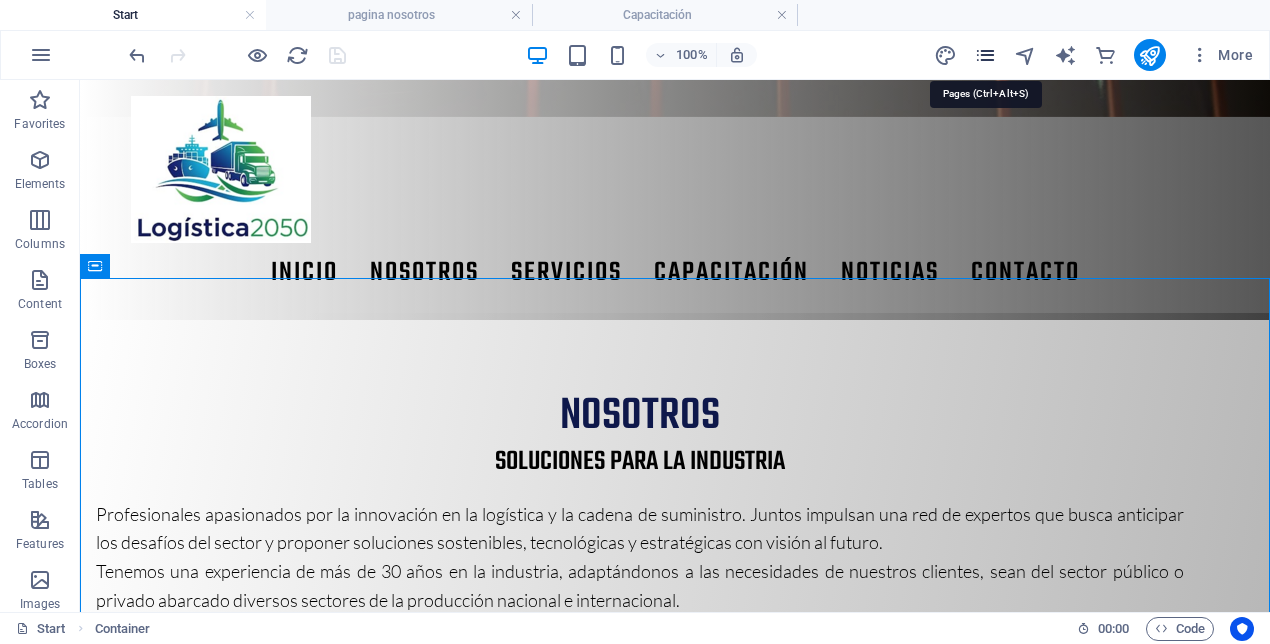click at bounding box center (985, 55) 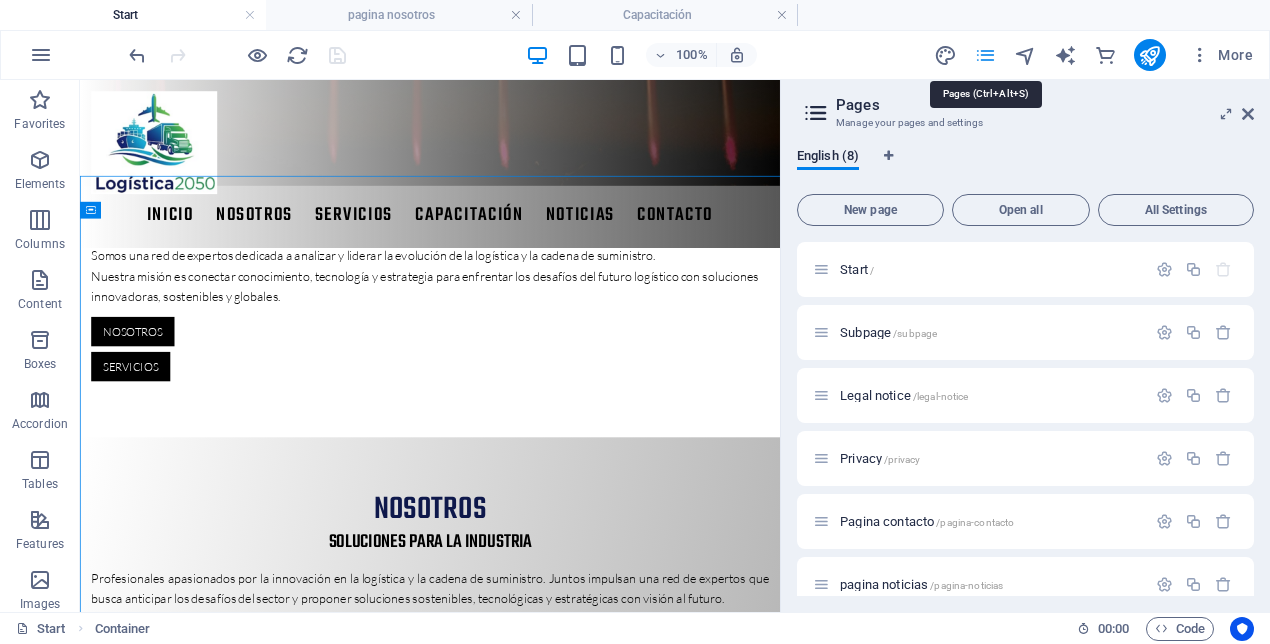 scroll, scrollTop: 909, scrollLeft: 0, axis: vertical 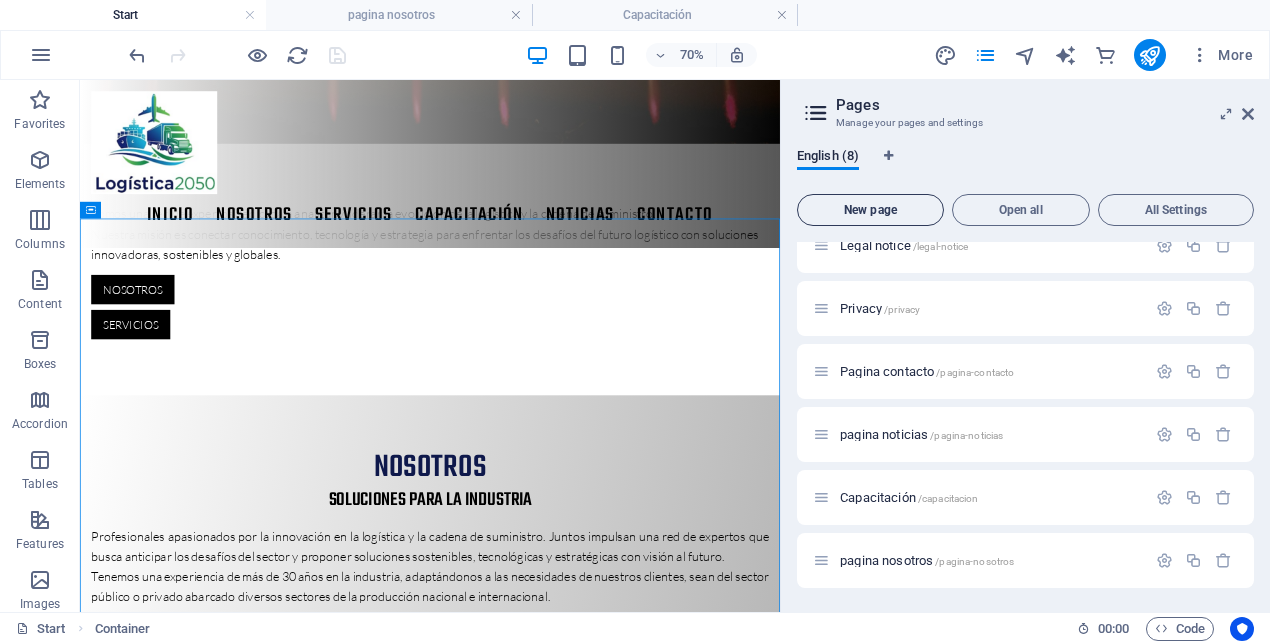 click on "New page" at bounding box center (870, 210) 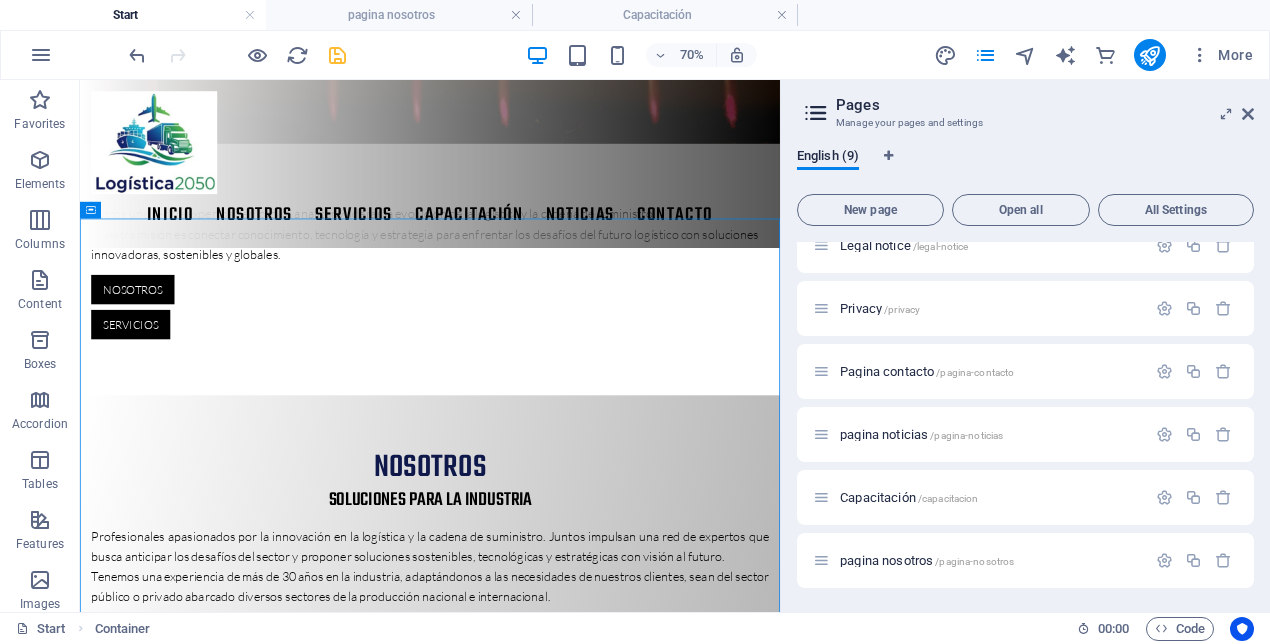 scroll, scrollTop: 430, scrollLeft: 0, axis: vertical 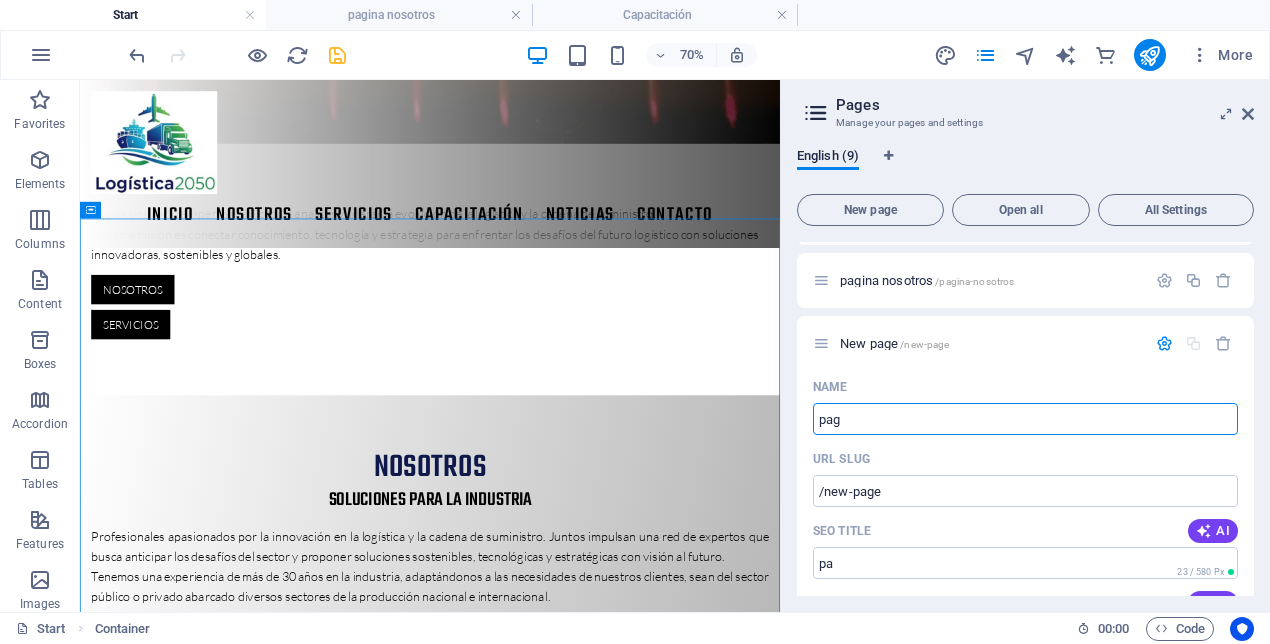 type on "pagi" 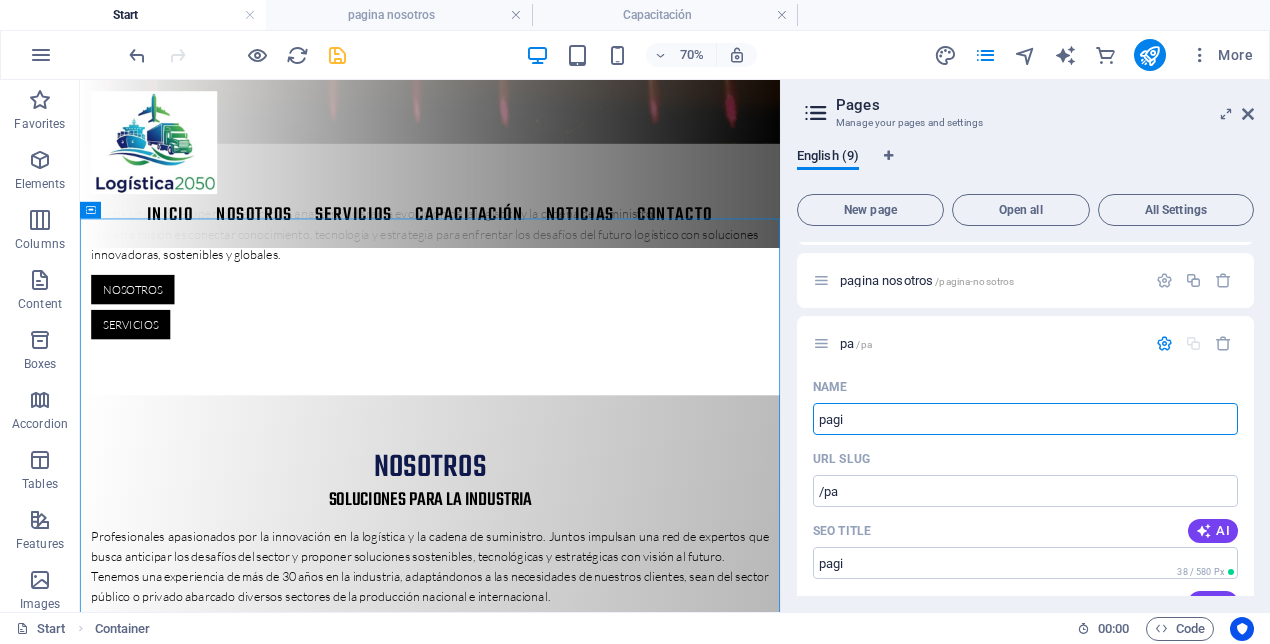 type on "/pa" 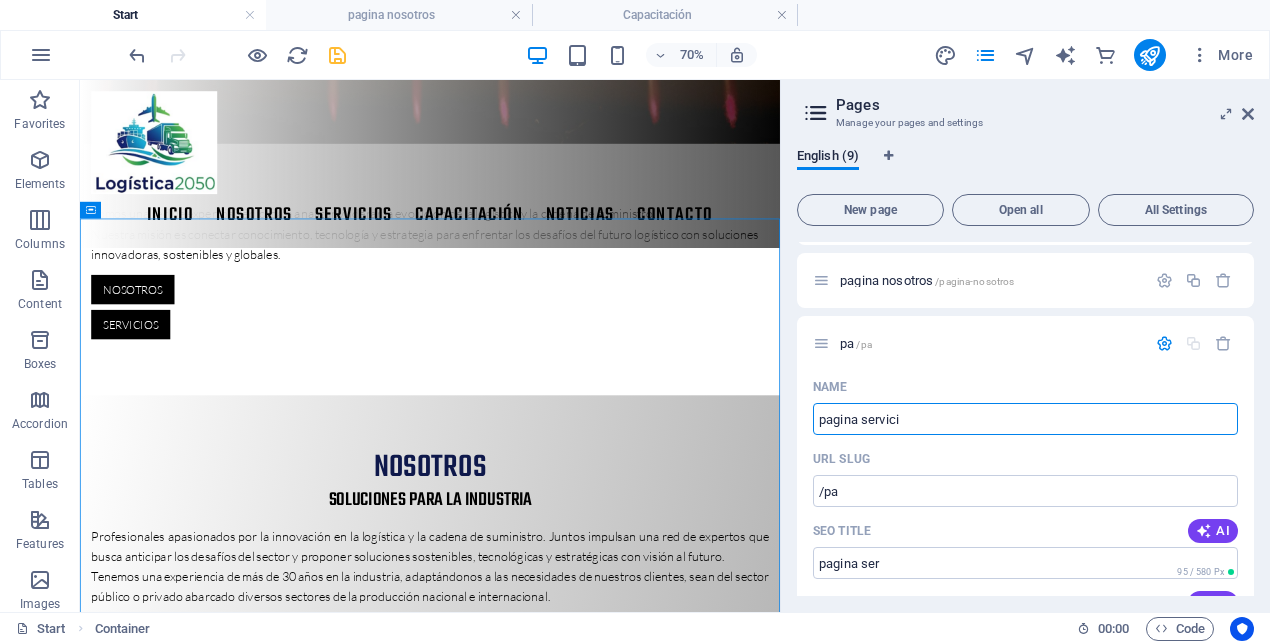 type on "pagina servicio" 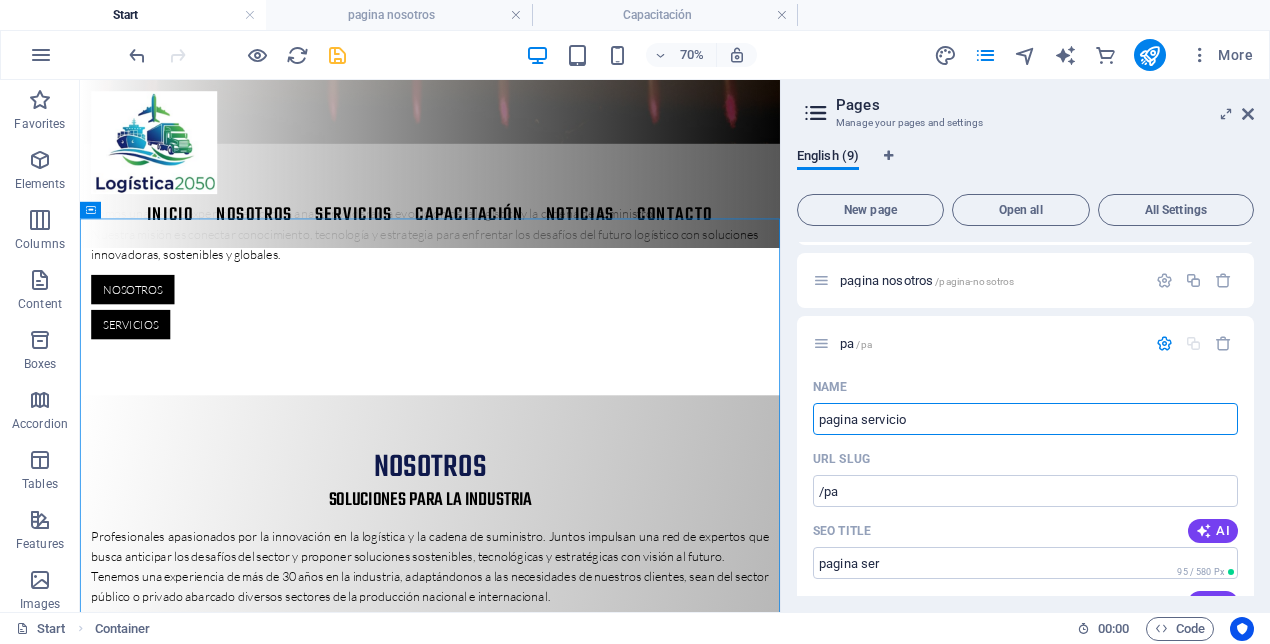 type on "/pagina-ser" 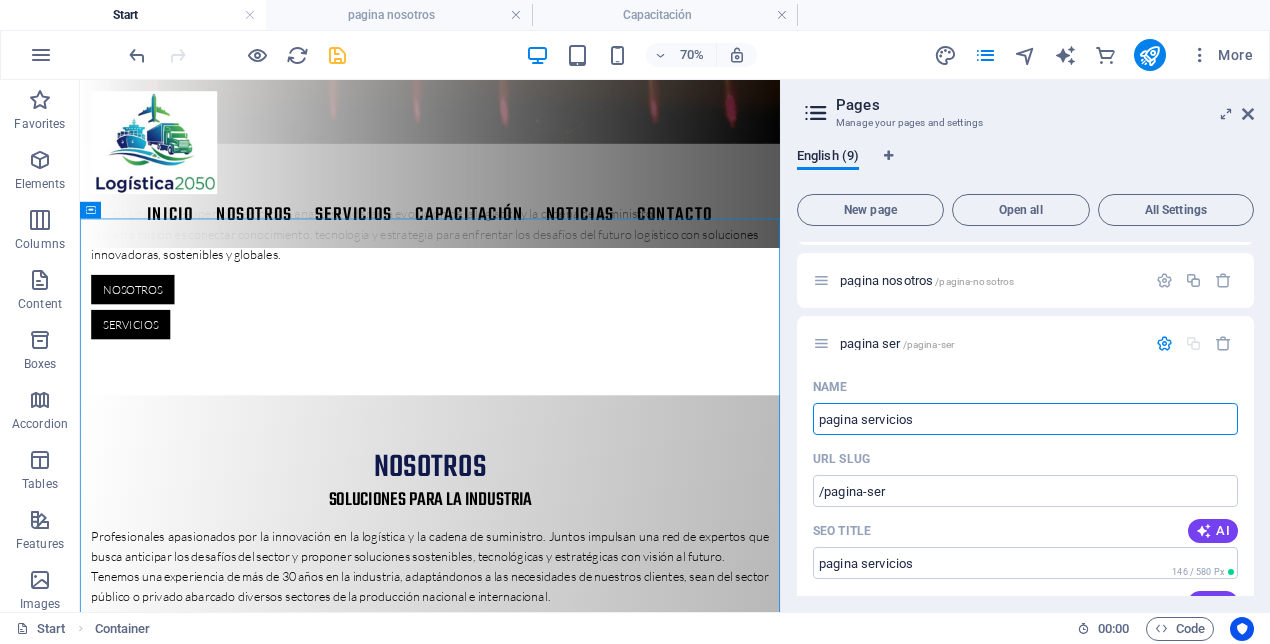 type on "pagina servicios" 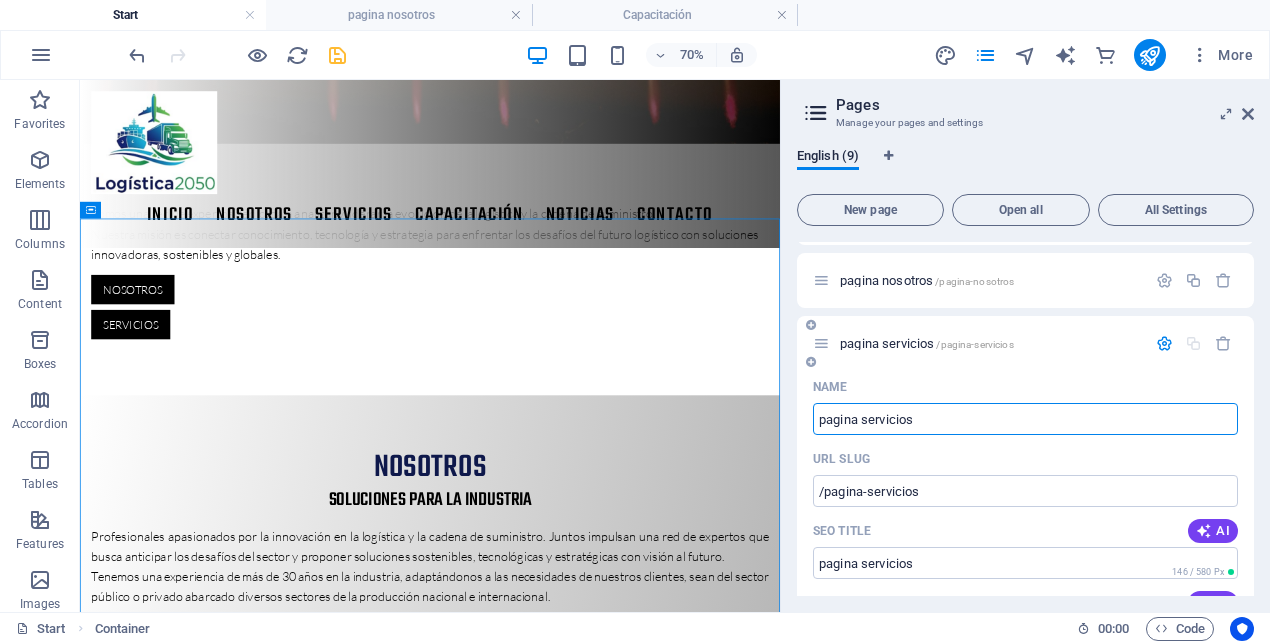 type on "pagina servicios" 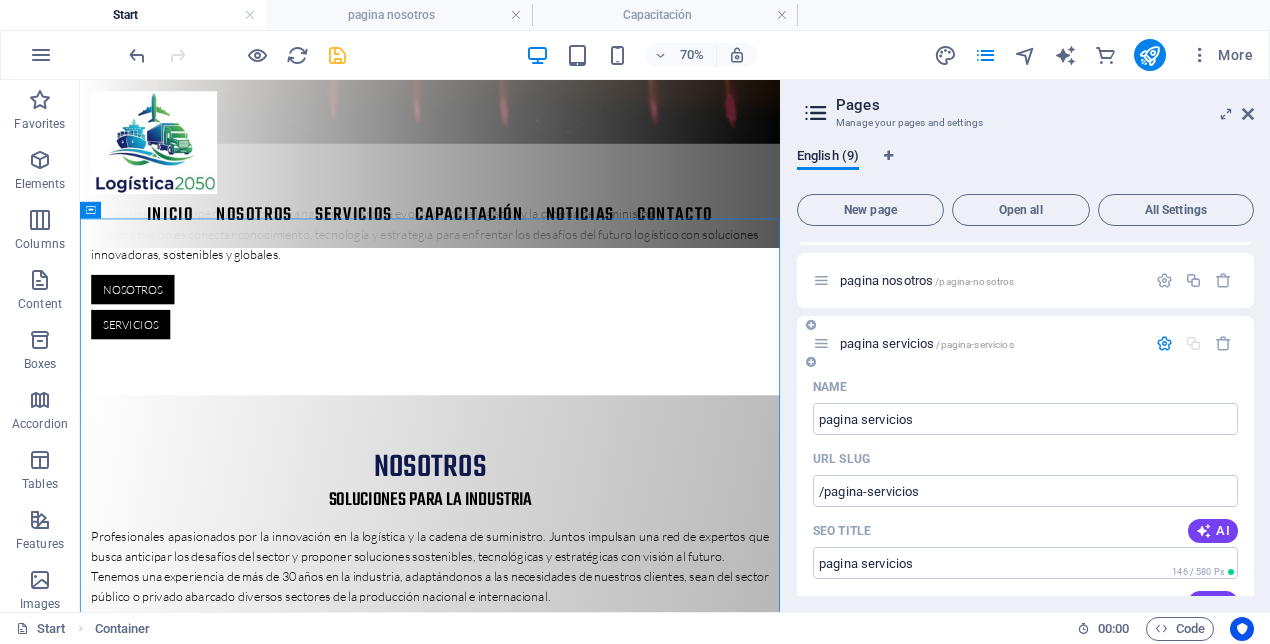 click on "pagina servicios /pagina-servicios" at bounding box center [927, 343] 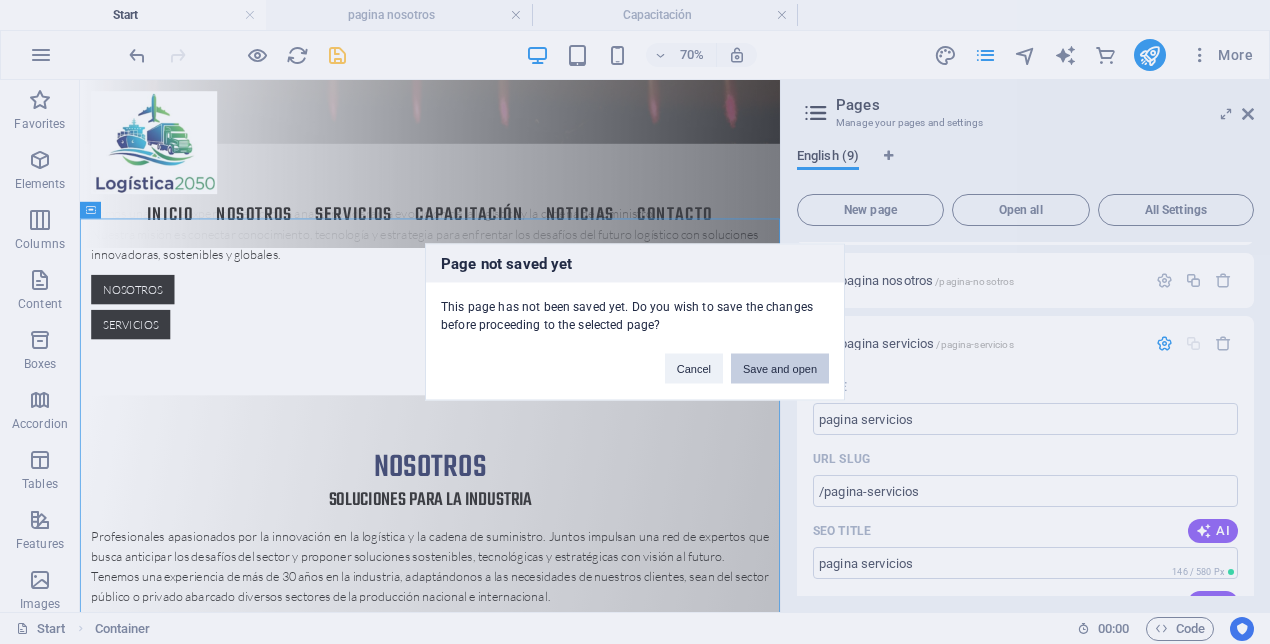 click on "Save and open" at bounding box center (780, 369) 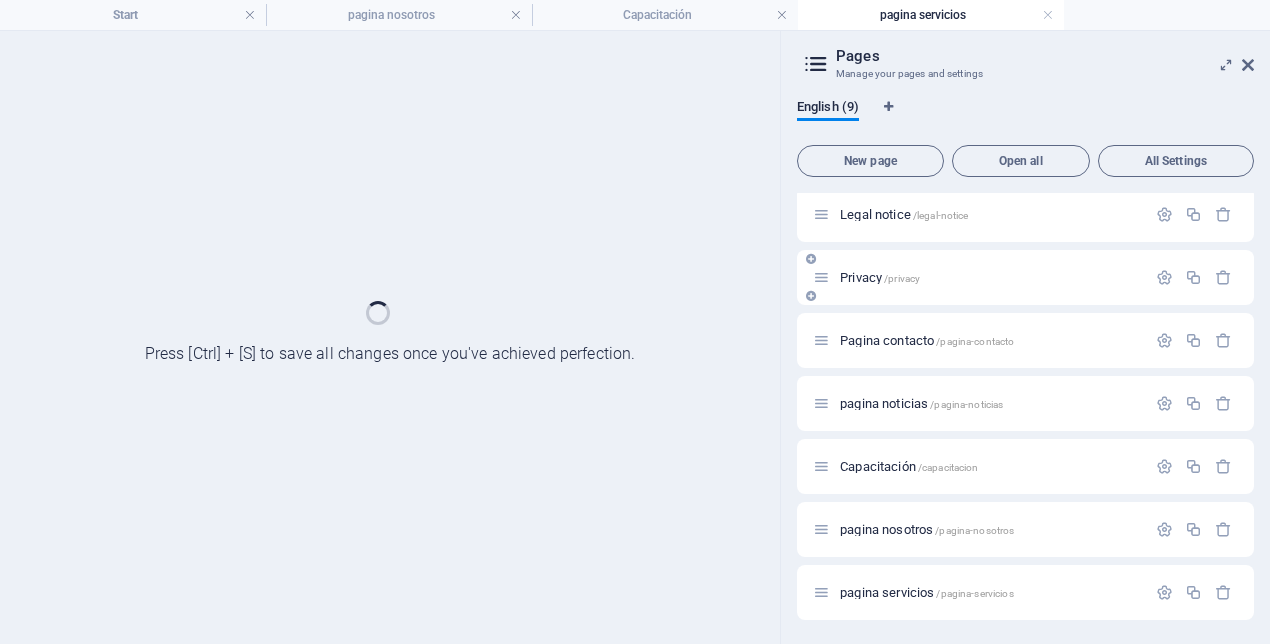 scroll, scrollTop: 132, scrollLeft: 0, axis: vertical 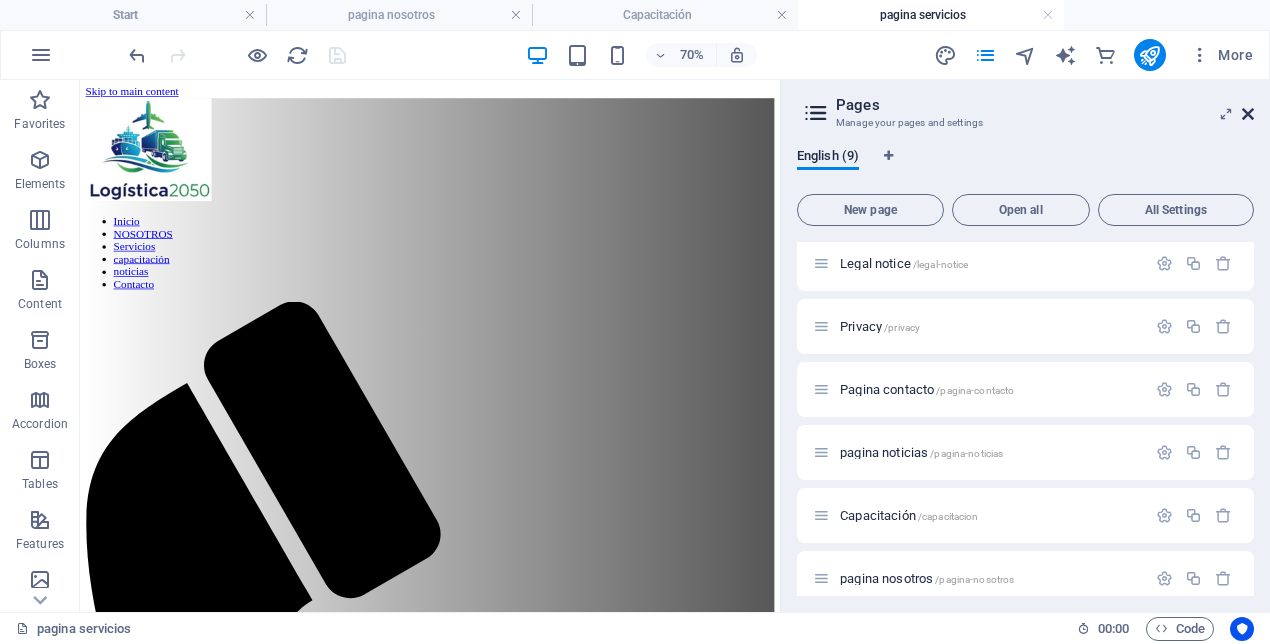 click at bounding box center [1248, 114] 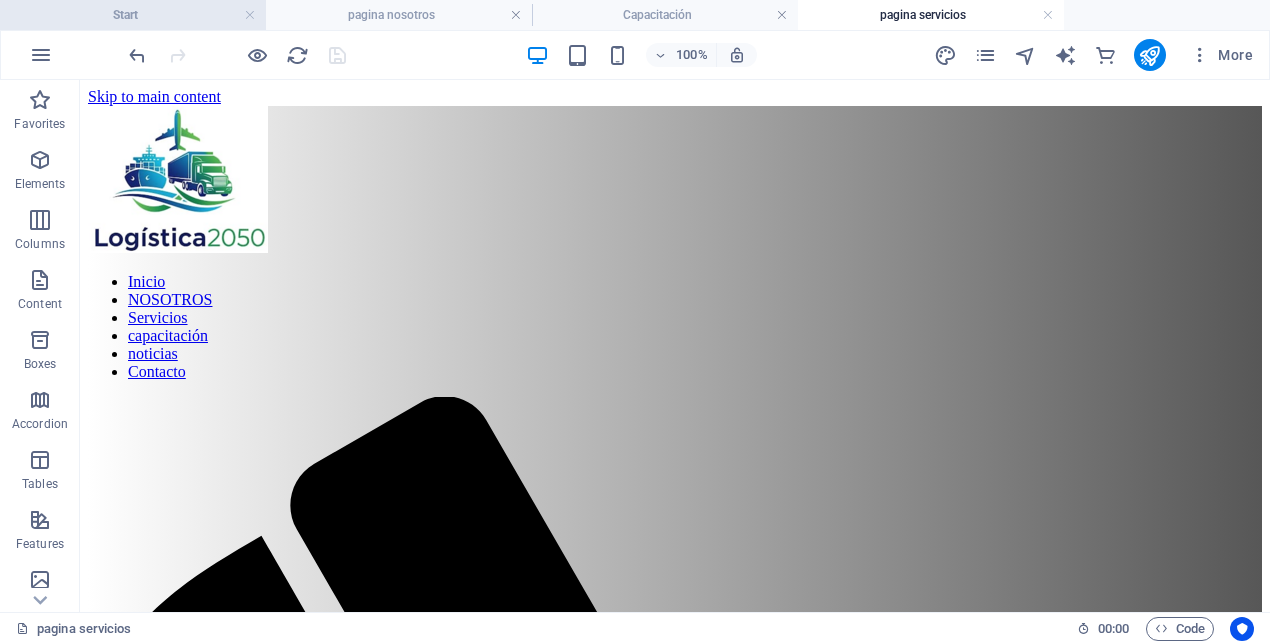 click on "Start" at bounding box center (133, 15) 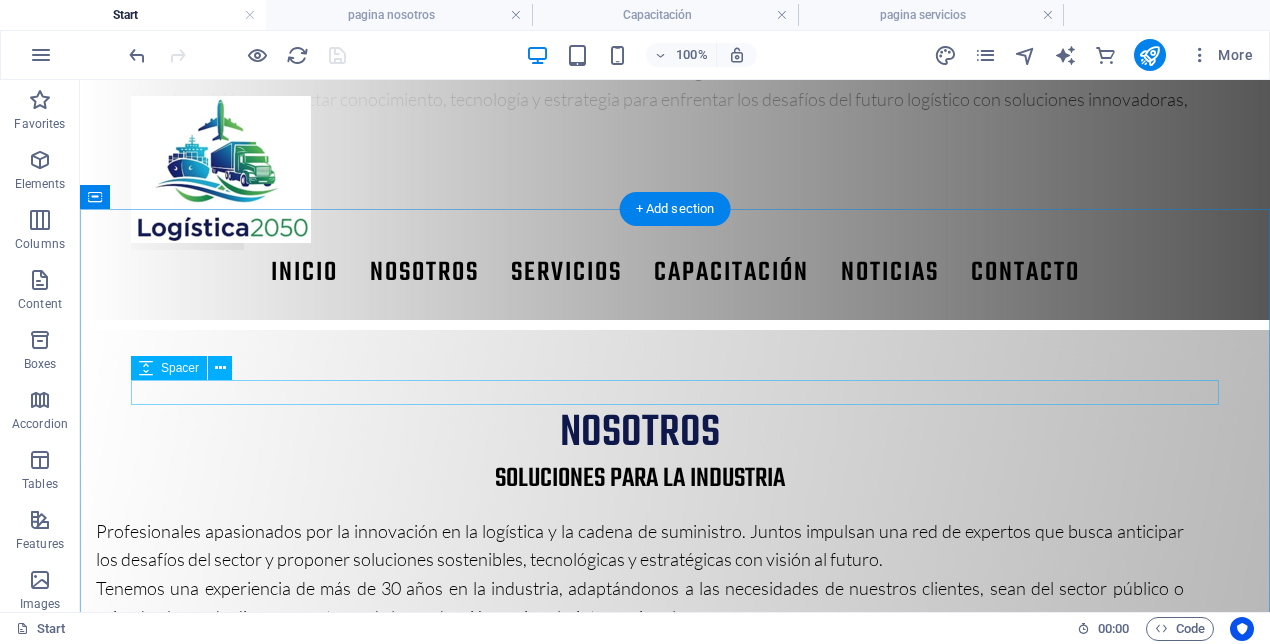 scroll, scrollTop: 855, scrollLeft: 0, axis: vertical 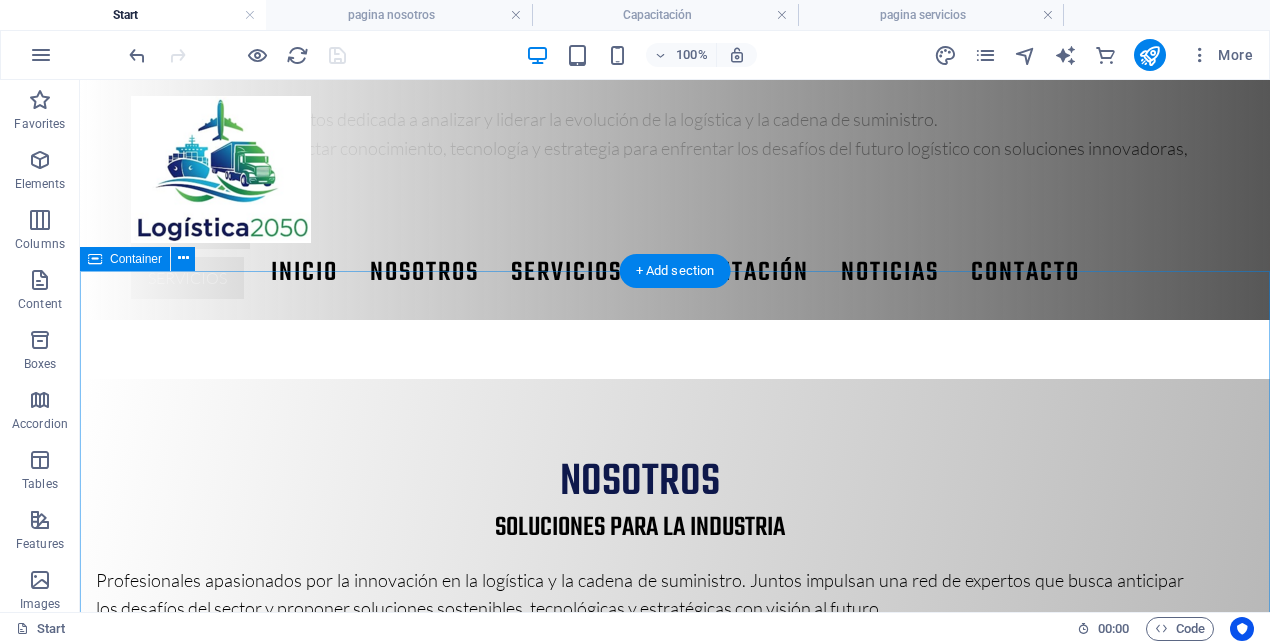 click on "Servicios Soluciones para organizaciones públicas privadas CONTROL DE INVENTARIO abastecimiento Próximamente....  capacitación en      logística  y SCM Próximamente.... logística       INGENIERÍA DE PROCESOS Próximamente.... ALMACENAMIENTO Próximamente.... .fa-secondary{opacity:.4} COMEX Próximamente.... ai Próximamente...." at bounding box center (675, 1613) 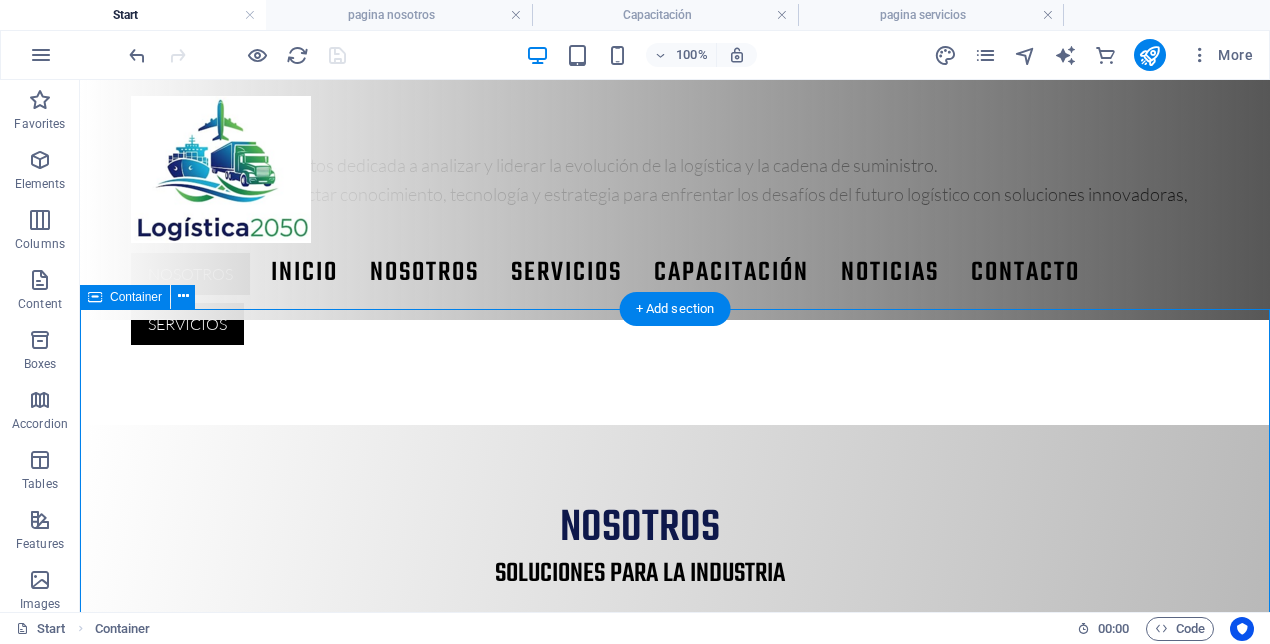 scroll, scrollTop: 801, scrollLeft: 0, axis: vertical 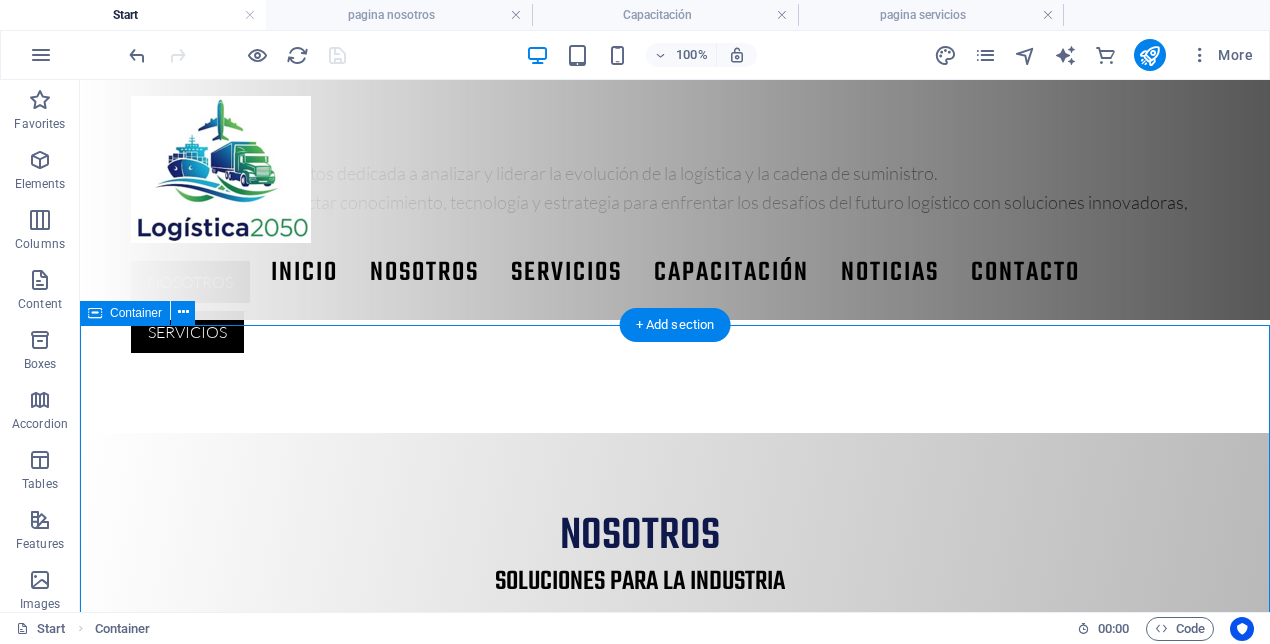 click at bounding box center [0, 0] 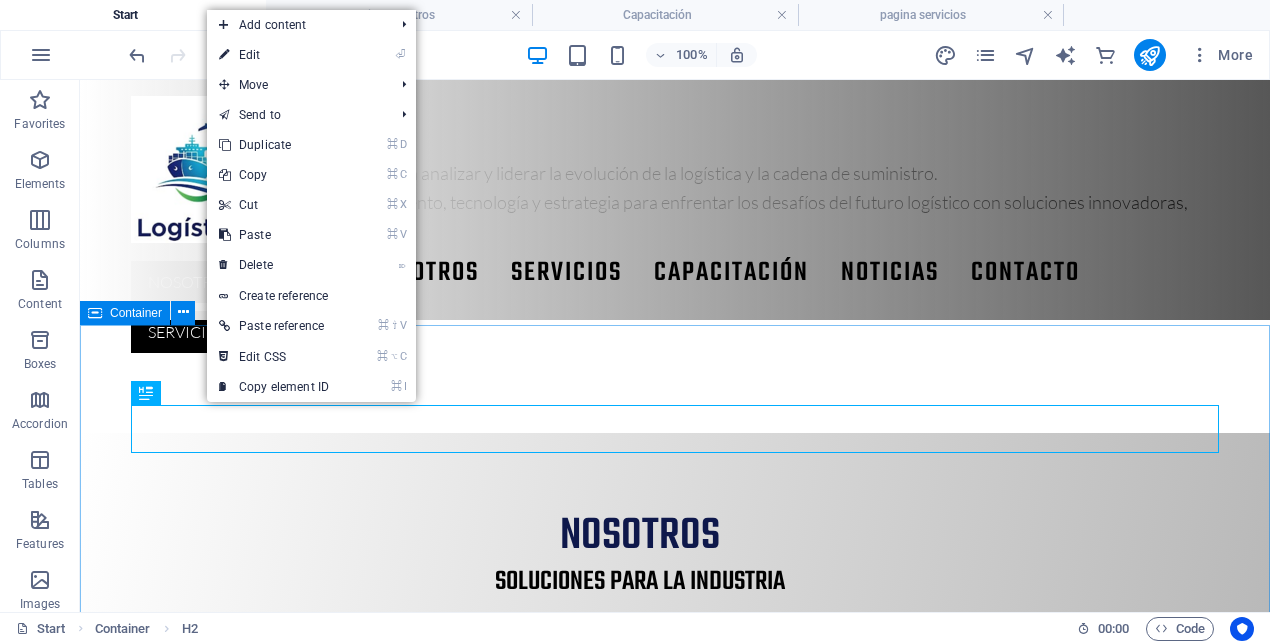 click on "Container" at bounding box center (136, 313) 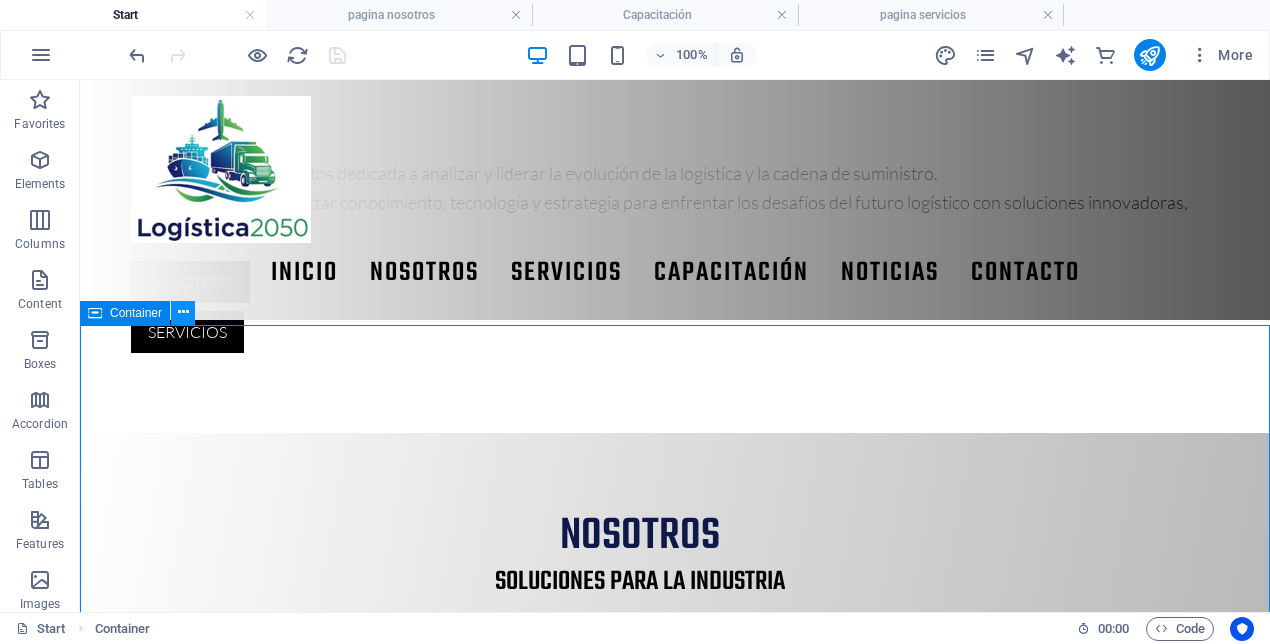 click at bounding box center (183, 312) 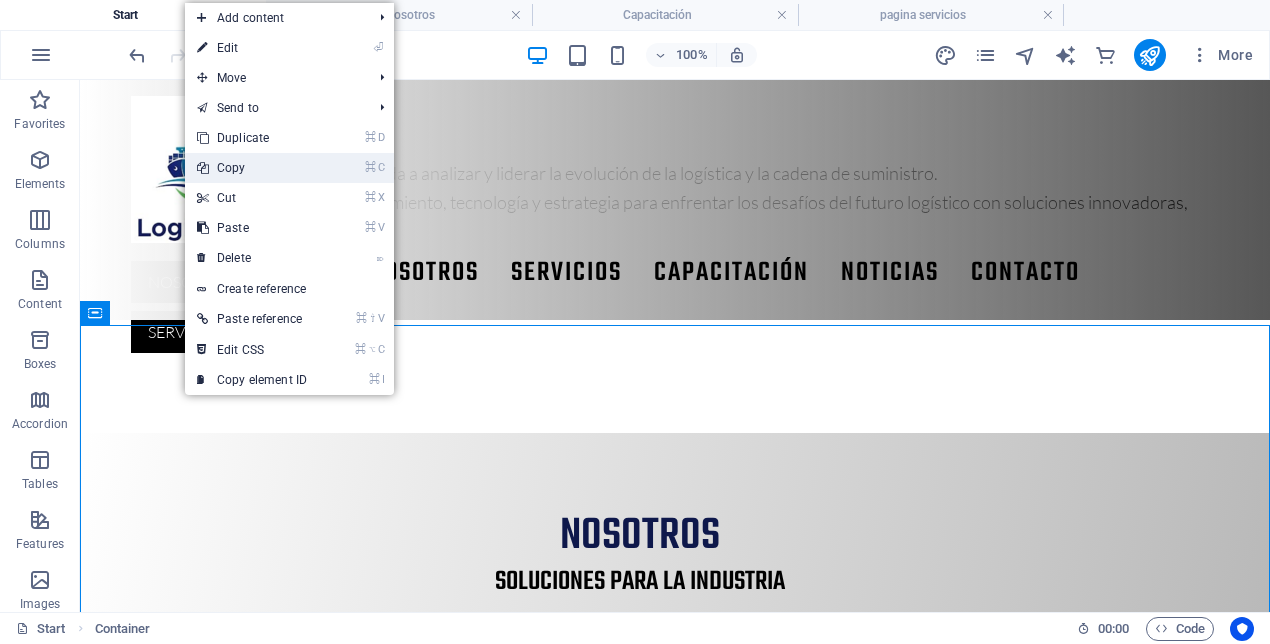 click on "⌘ C  Copy" at bounding box center [252, 168] 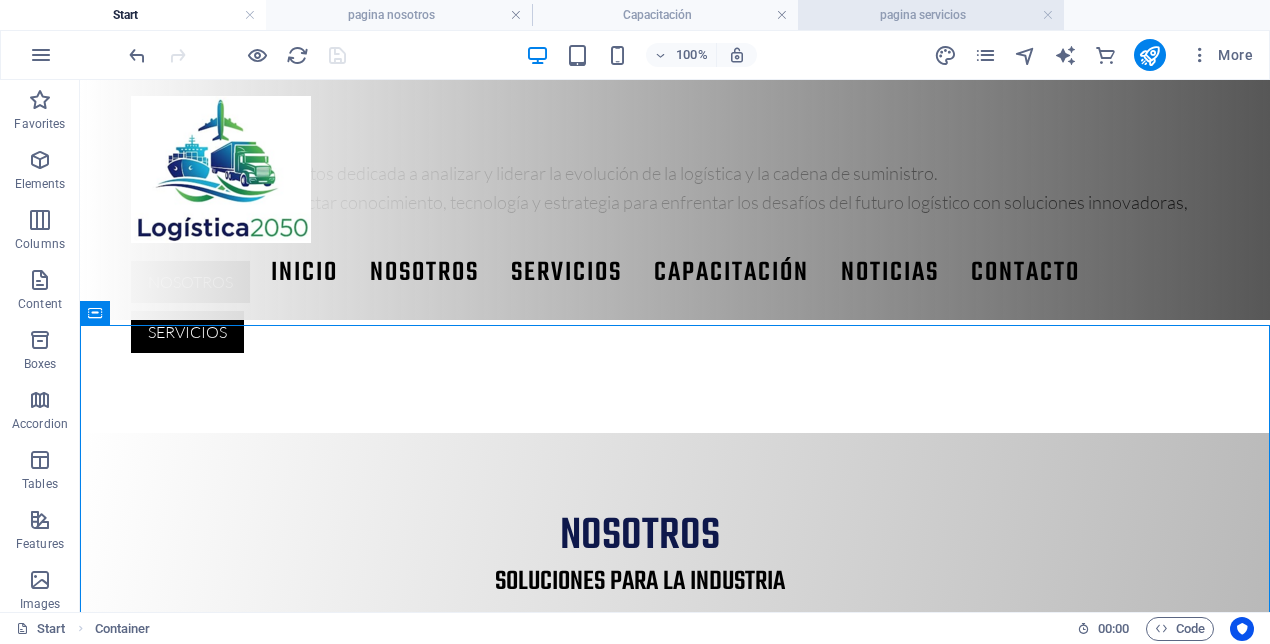 click on "pagina servicios" at bounding box center [931, 15] 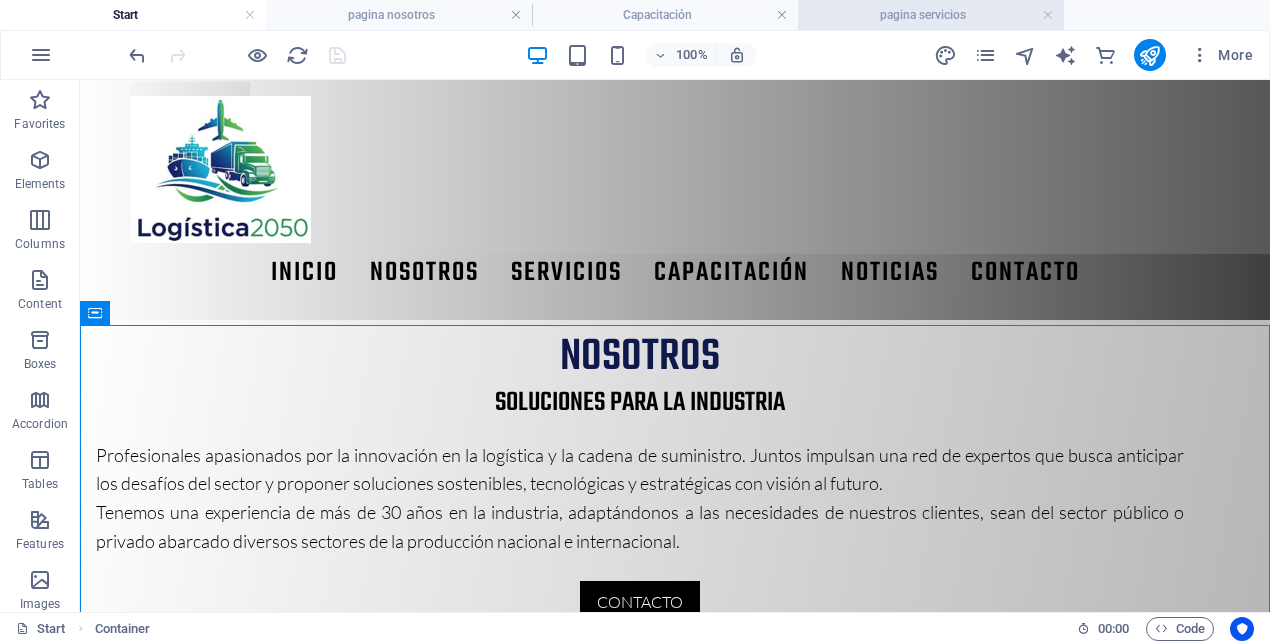 scroll, scrollTop: 0, scrollLeft: 0, axis: both 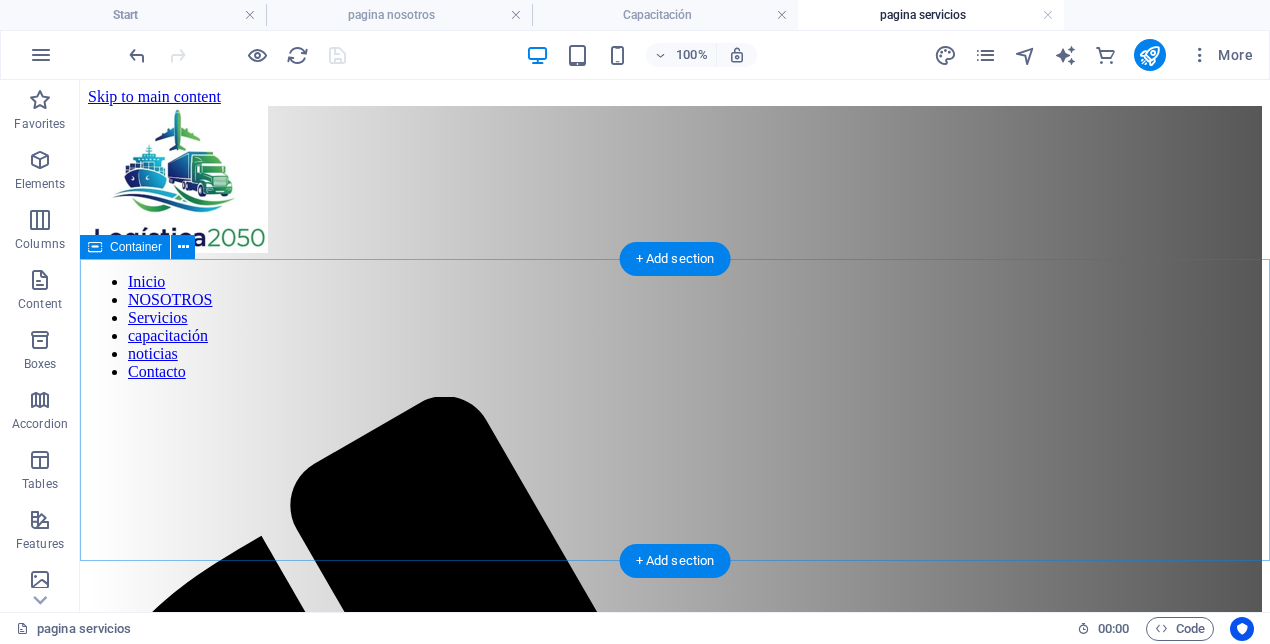 click on "Drop content here or  Add elements  Paste clipboard" at bounding box center [675, 2028] 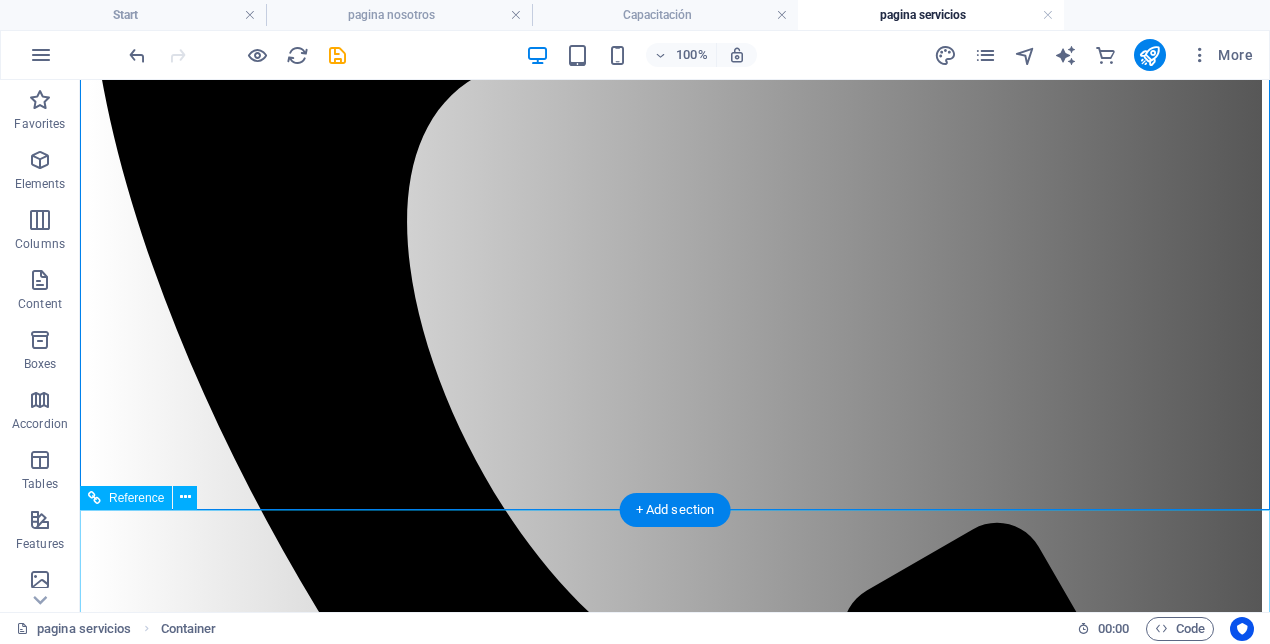 scroll, scrollTop: 912, scrollLeft: 0, axis: vertical 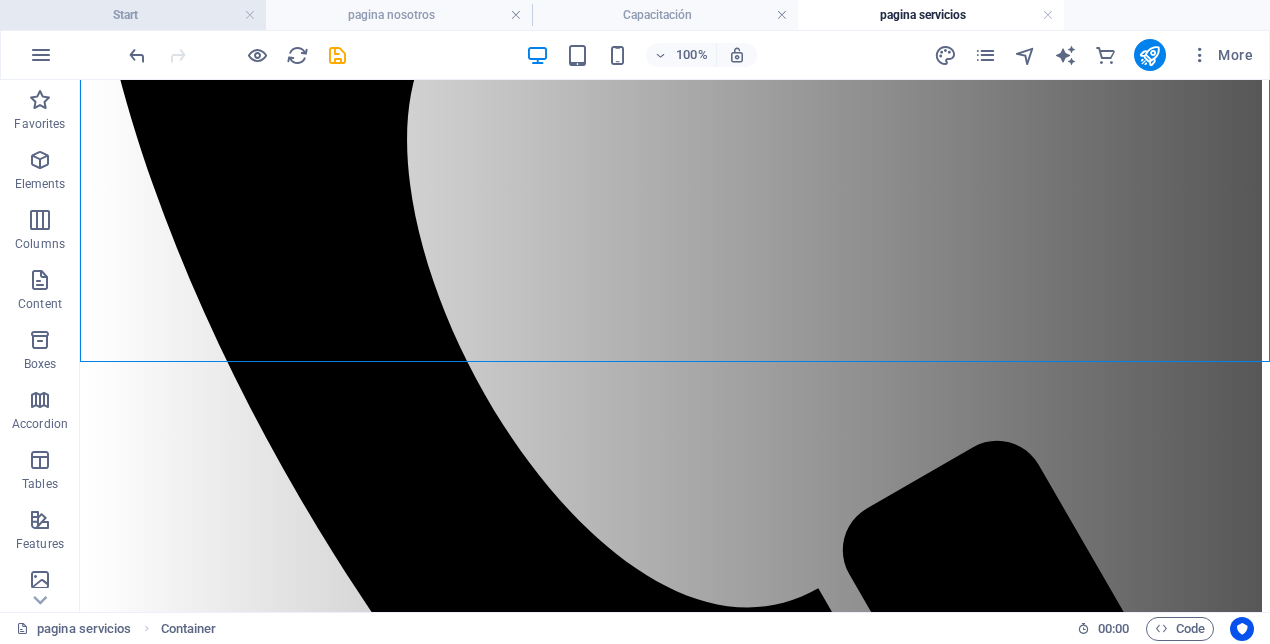 click on "Start" at bounding box center (133, 15) 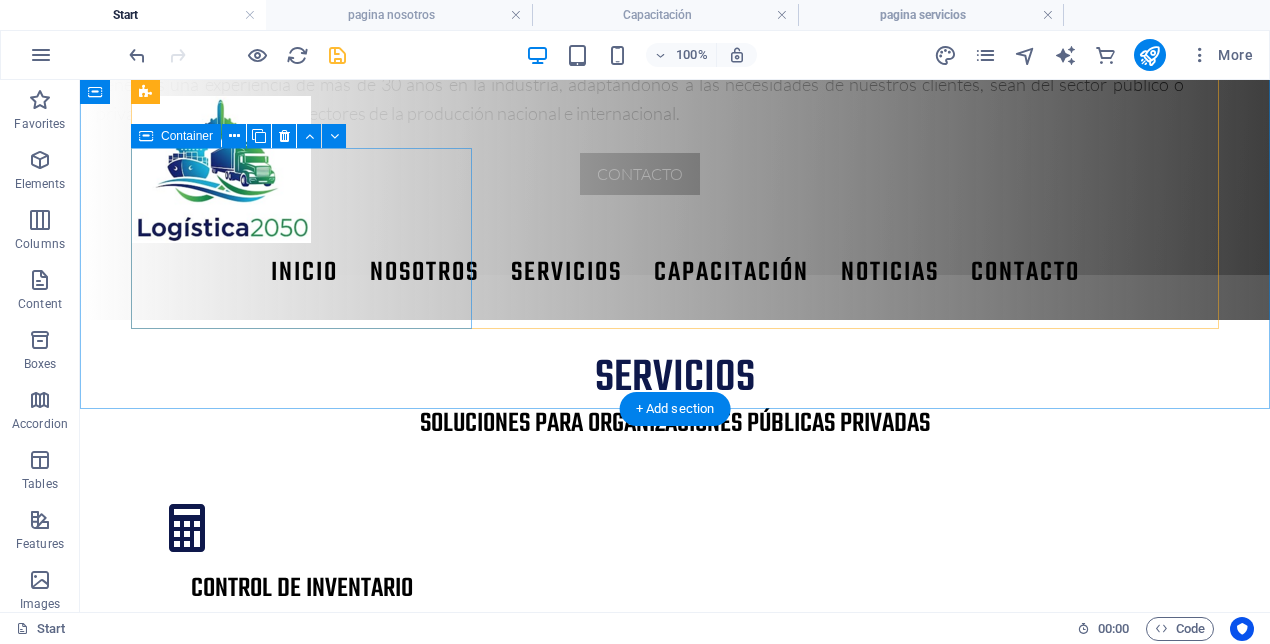 scroll, scrollTop: 1402, scrollLeft: 0, axis: vertical 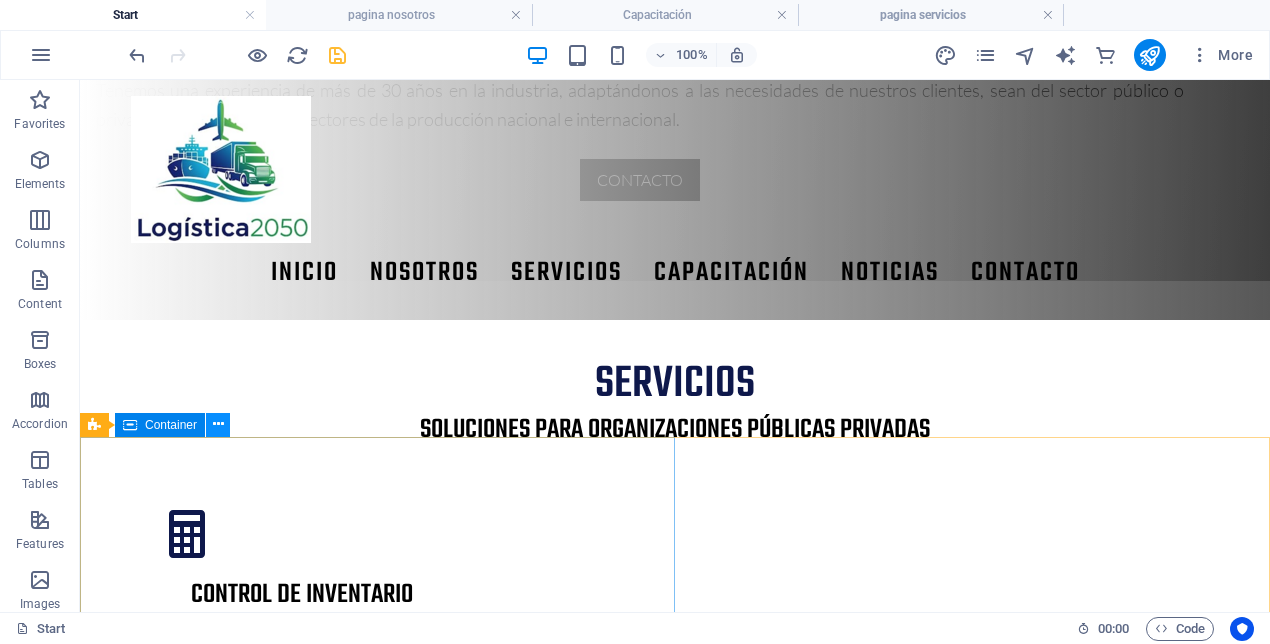 click at bounding box center [218, 424] 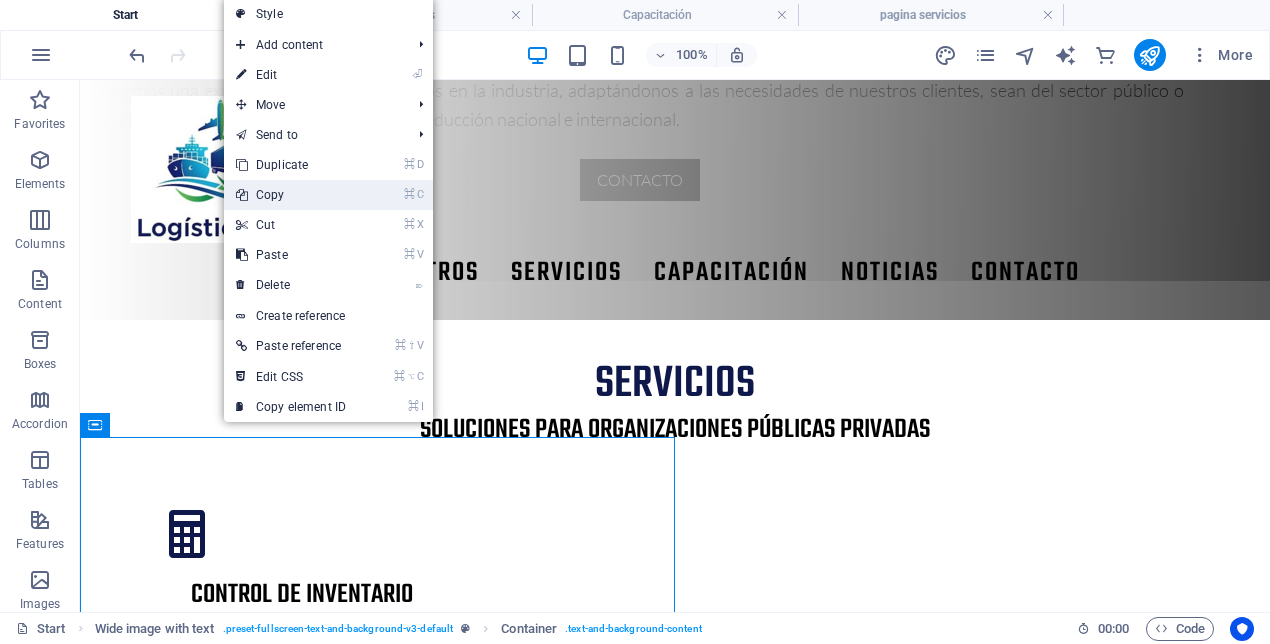click on "⌘ C  Copy" at bounding box center (291, 195) 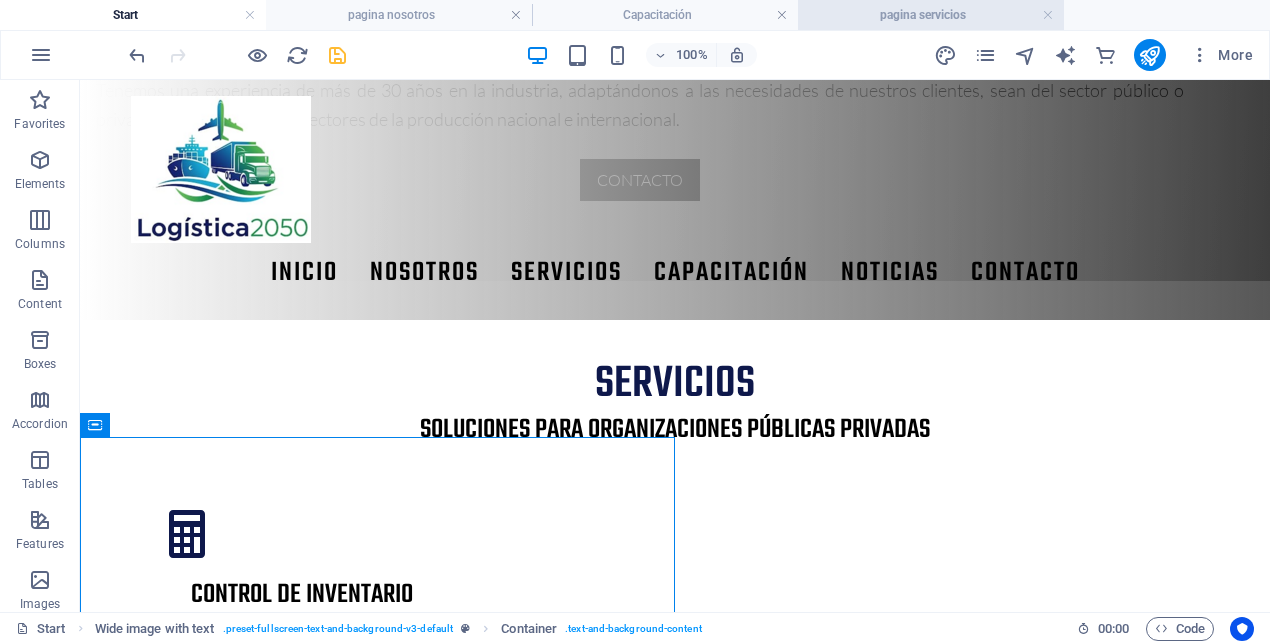 click on "pagina servicios" at bounding box center (931, 15) 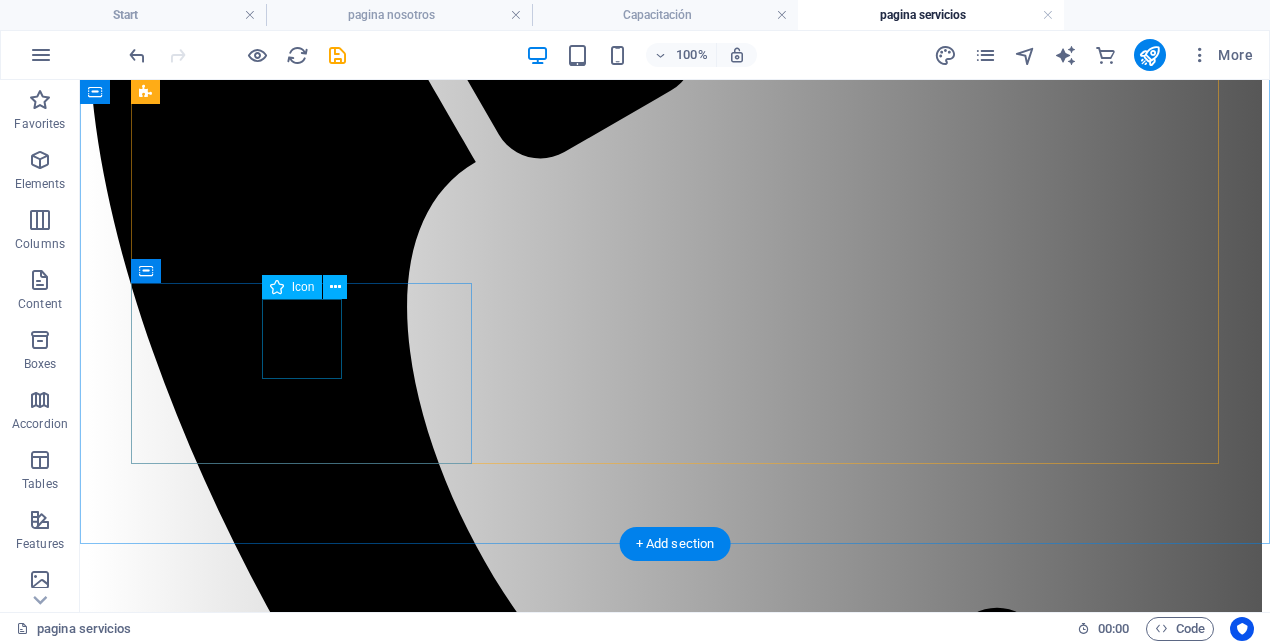 scroll, scrollTop: 798, scrollLeft: 0, axis: vertical 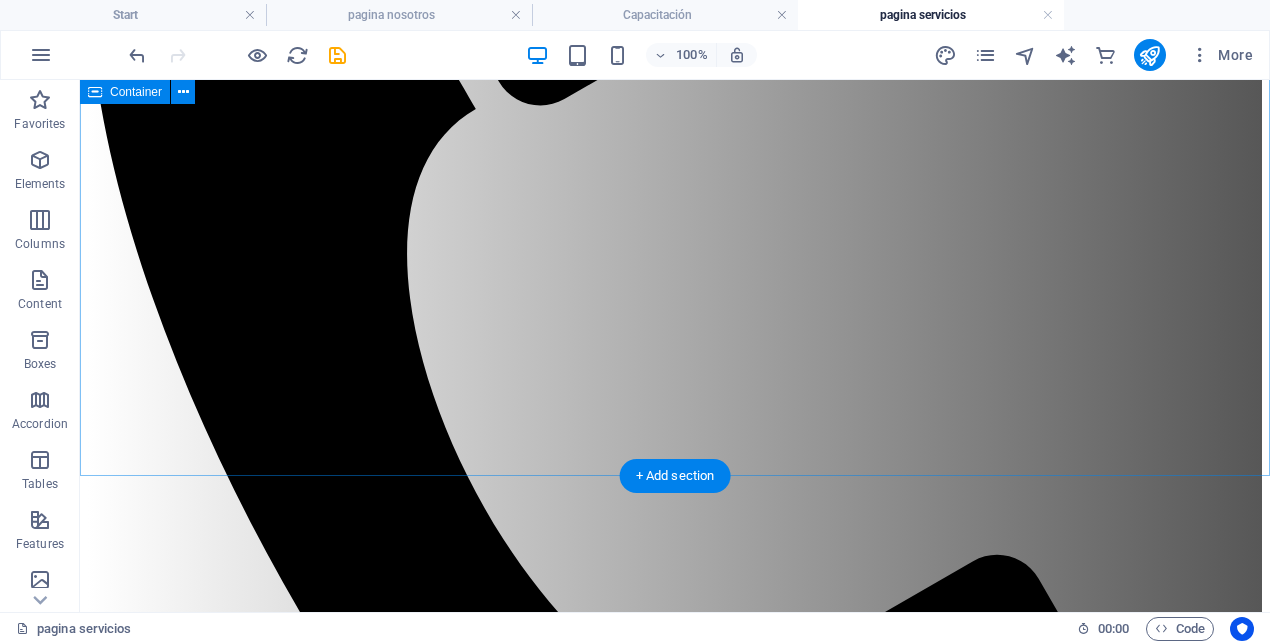 click on "Servicios Soluciones para organizaciones públicas privadas CONTROL DE INVENTARIO abastecimiento Próximamente....  capacitación en      logística  y SCM Próximamente.... logística       INGENIERÍA DE PROCESOS Próximamente.... ALMACENAMIENTO Próximamente.... .fa-secondary{opacity:.4} COMEX Próximamente.... ai Próximamente...." at bounding box center (675, 5586) 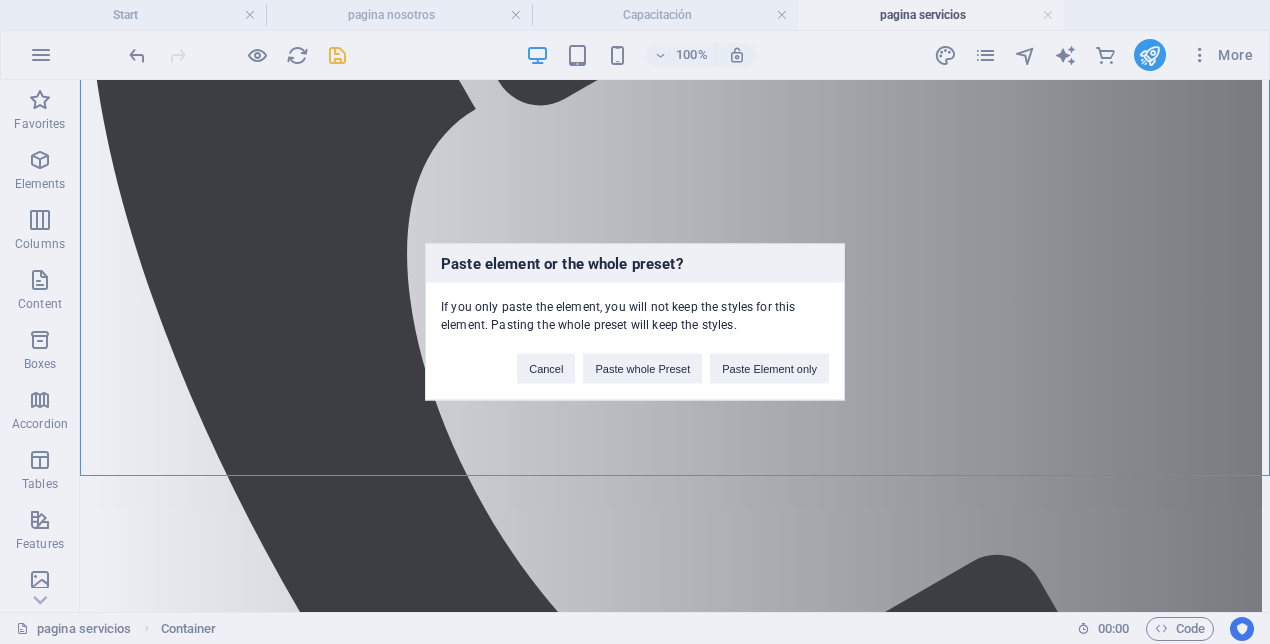 type 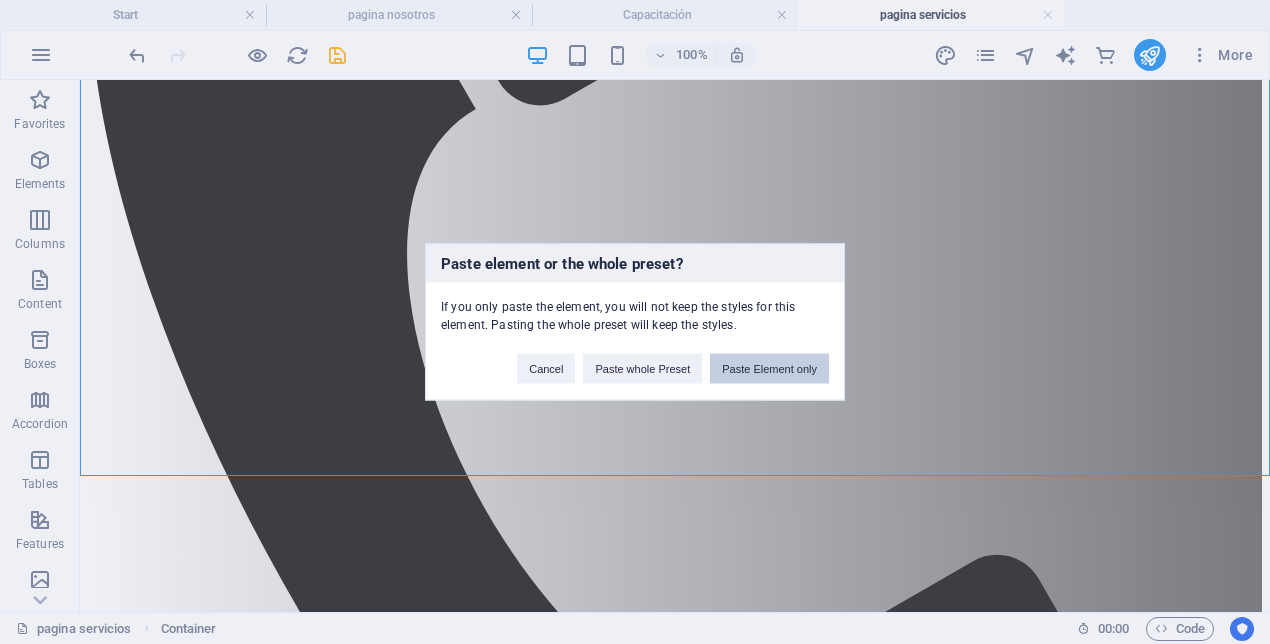 click on "Paste Element only" at bounding box center [769, 369] 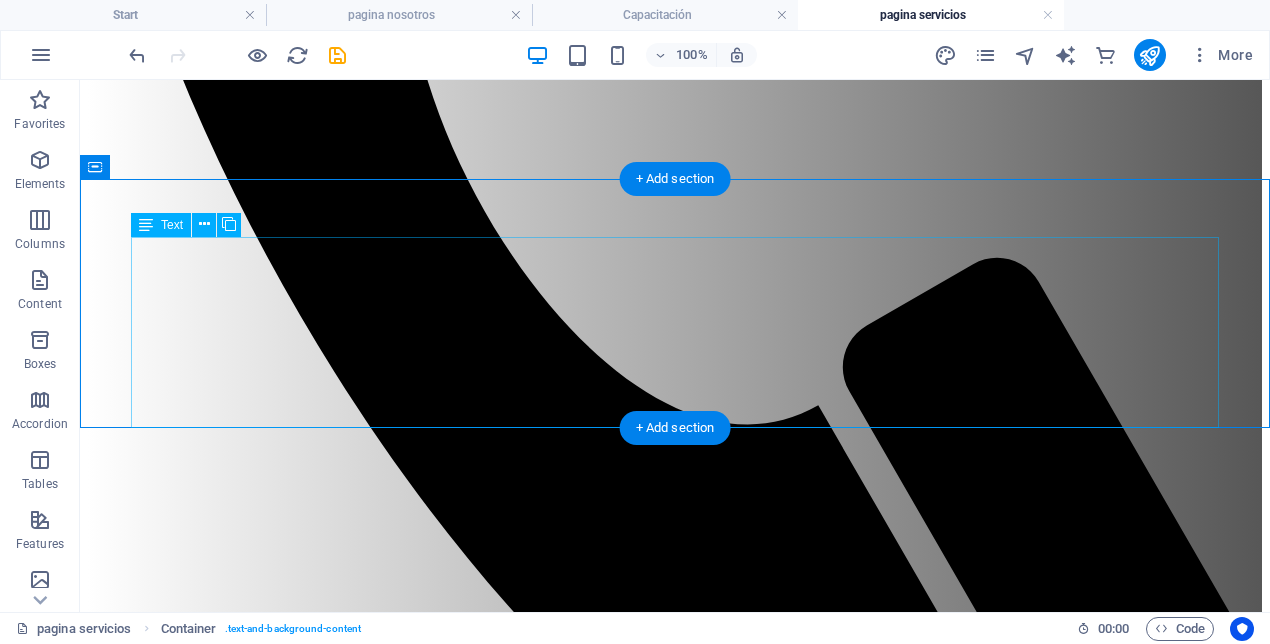 scroll, scrollTop: 1014, scrollLeft: 0, axis: vertical 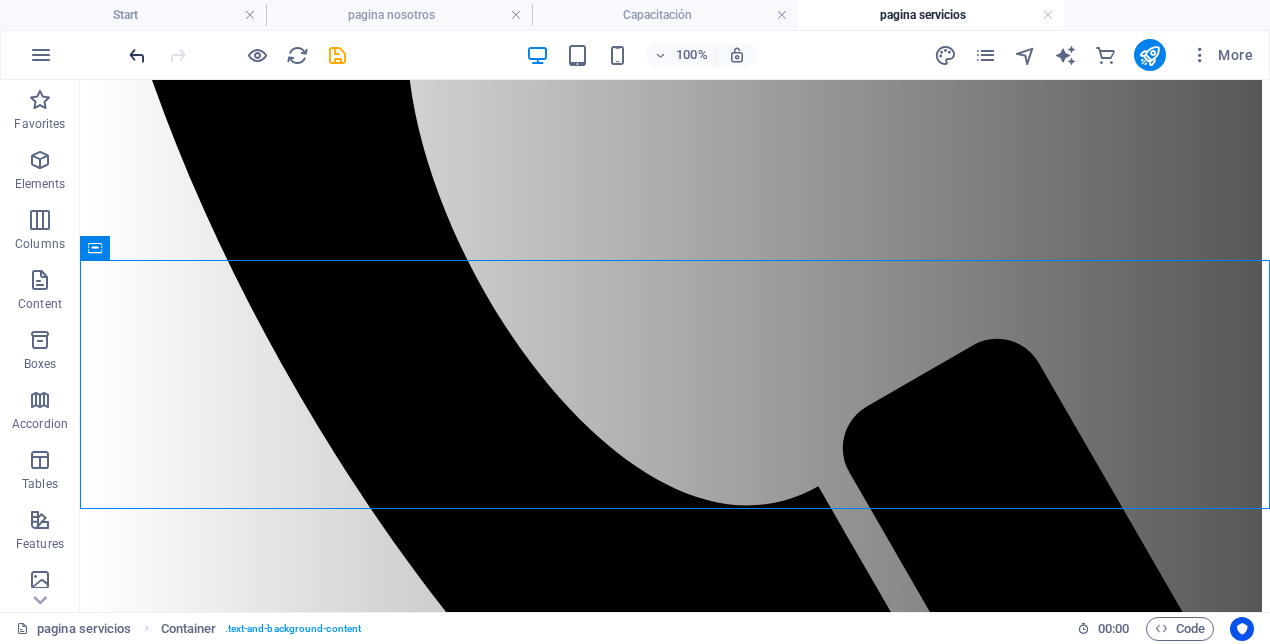 click at bounding box center [137, 55] 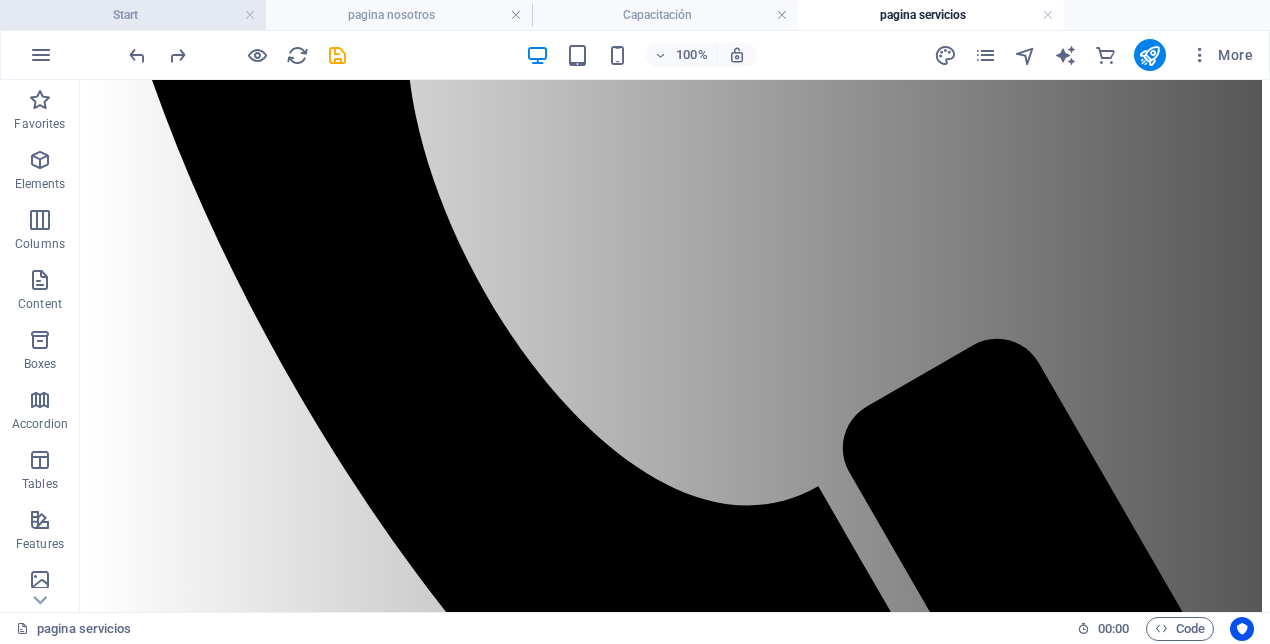 click on "Start" at bounding box center (133, 15) 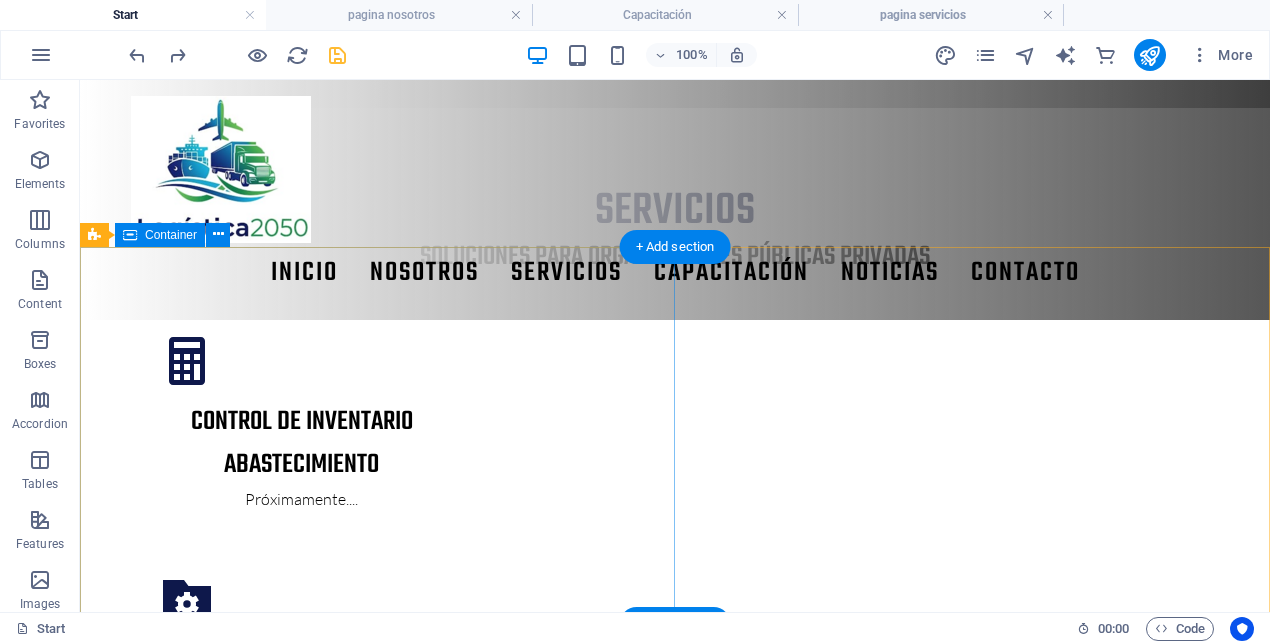 scroll, scrollTop: 1558, scrollLeft: 0, axis: vertical 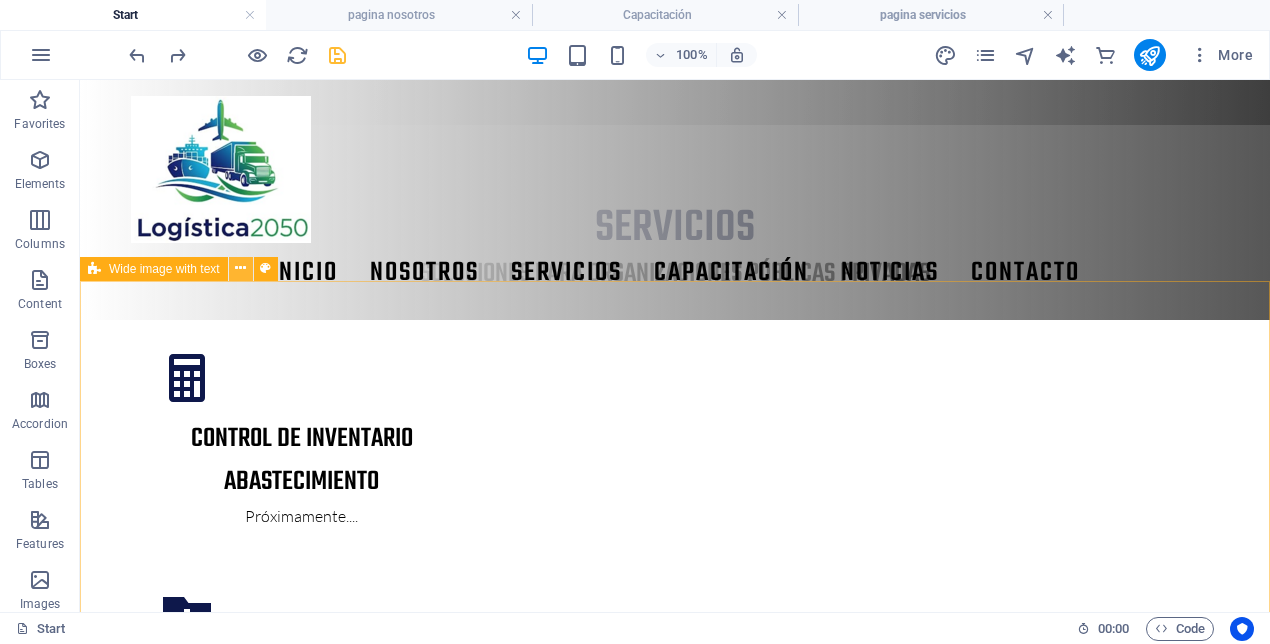 click at bounding box center [240, 268] 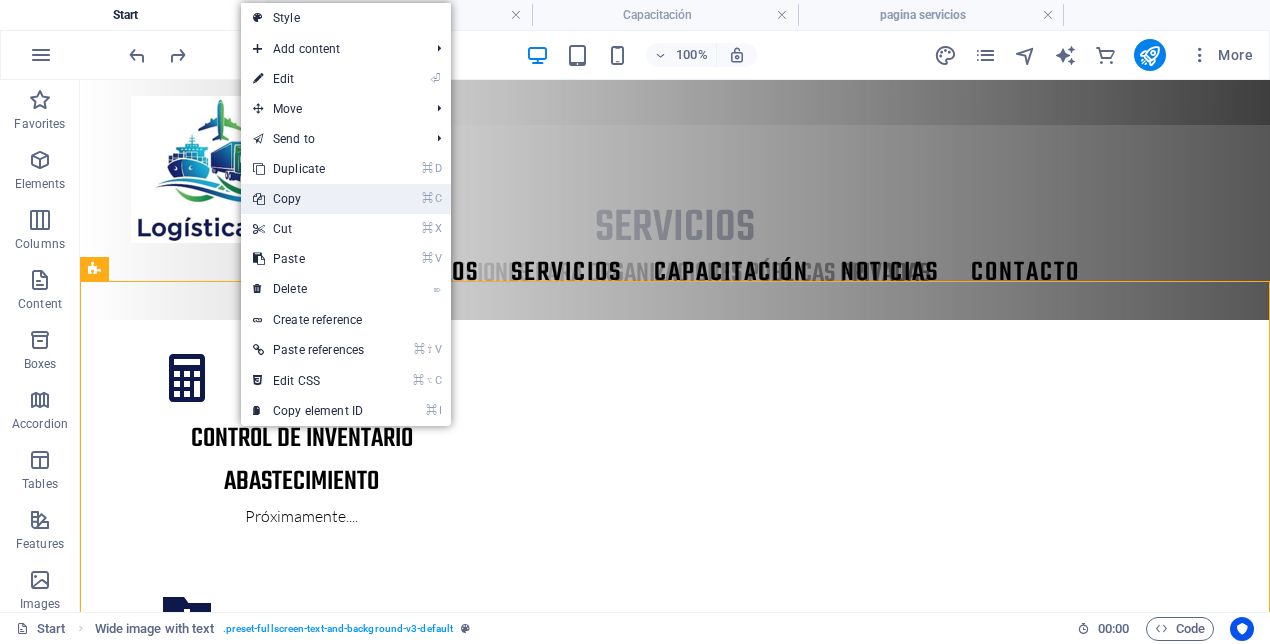 click on "⌘ C  Copy" at bounding box center [308, 199] 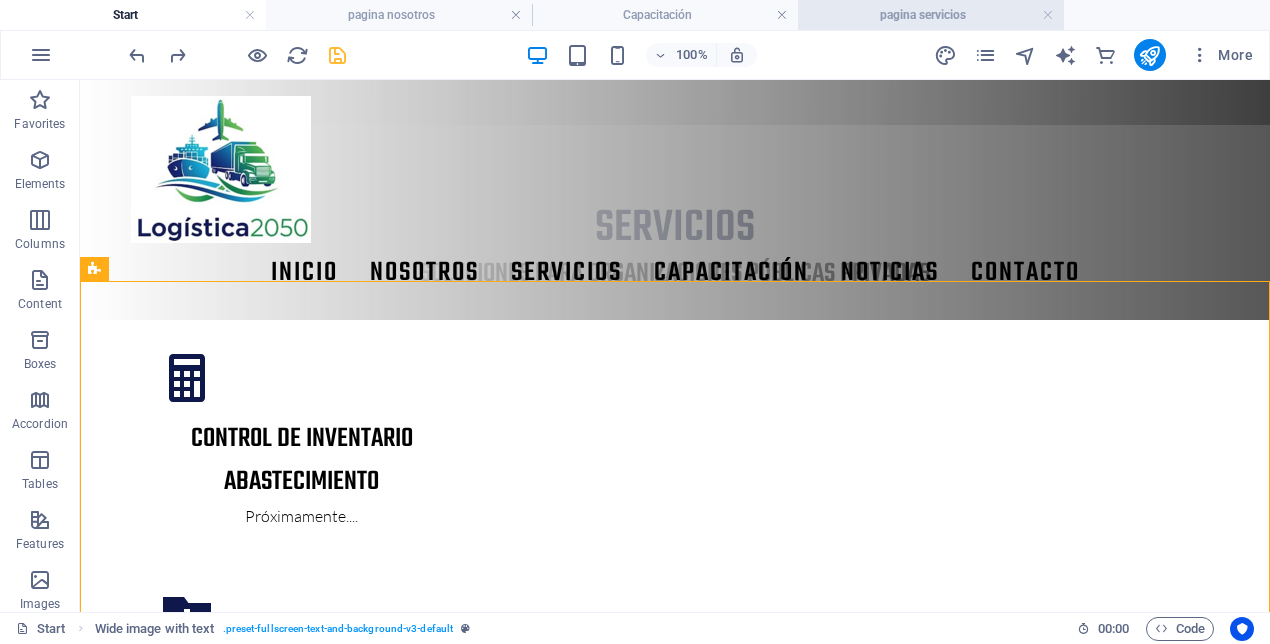 click on "pagina servicios" at bounding box center [931, 15] 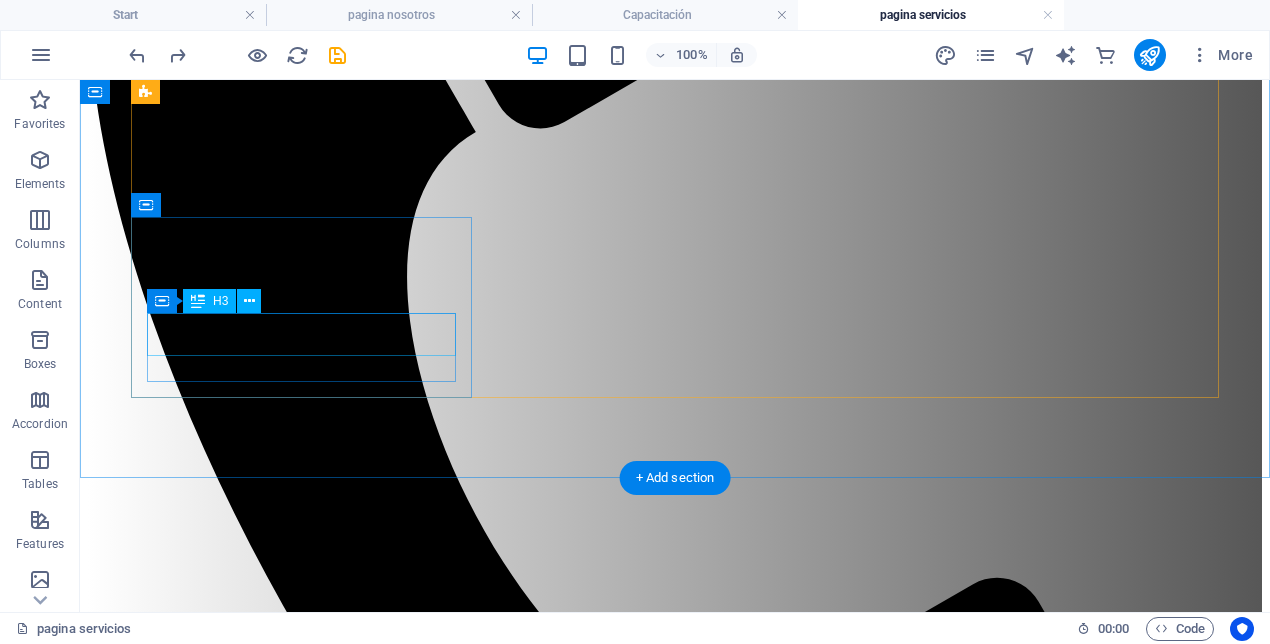 scroll, scrollTop: 777, scrollLeft: 0, axis: vertical 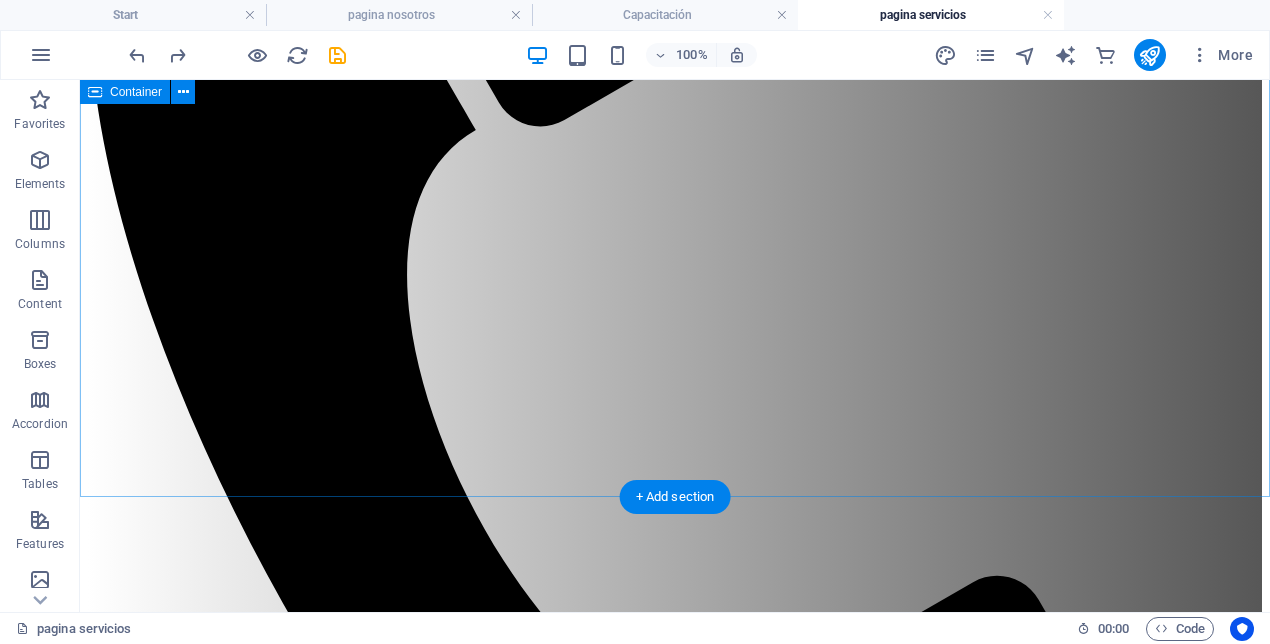 click on "Servicios Soluciones para organizaciones públicas privadas CONTROL DE INVENTARIO abastecimiento Próximamente....  capacitación en      logística  y SCM Próximamente.... logística       INGENIERÍA DE PROCESOS Próximamente.... ALMACENAMIENTO Próximamente.... .fa-secondary{opacity:.4} COMEX Próximamente.... ai Próximamente...." at bounding box center [675, 5607] 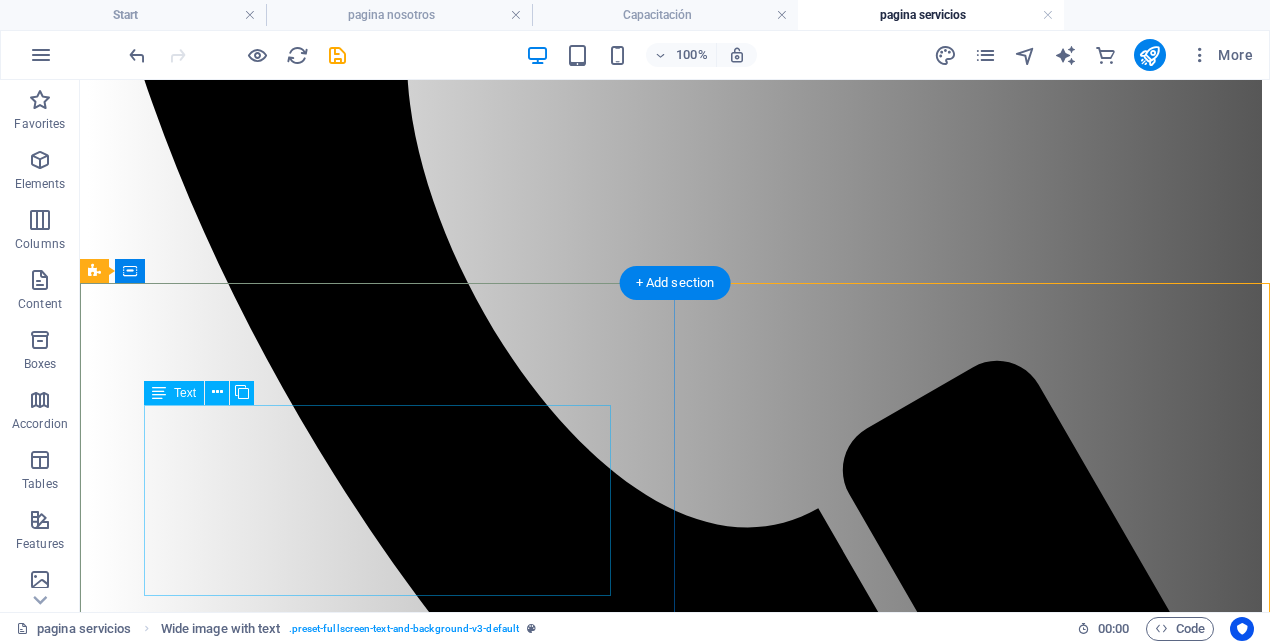 scroll, scrollTop: 991, scrollLeft: 0, axis: vertical 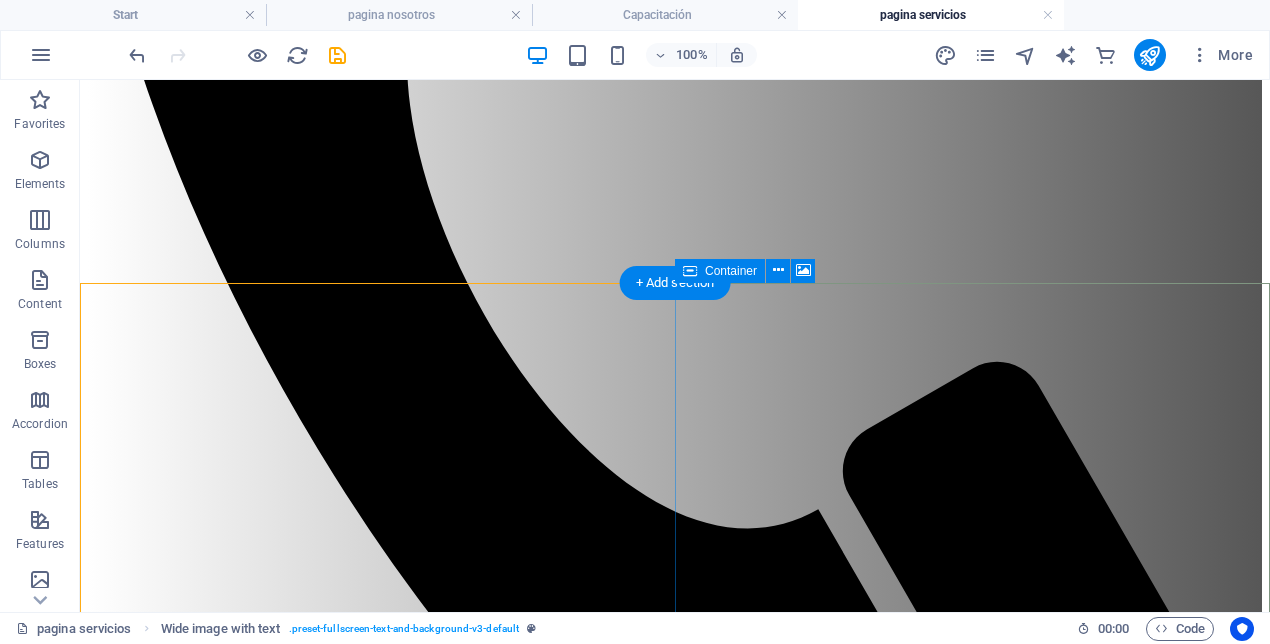 click on "Drop content here or  Add elements  Paste clipboard" at bounding box center [675, 10551] 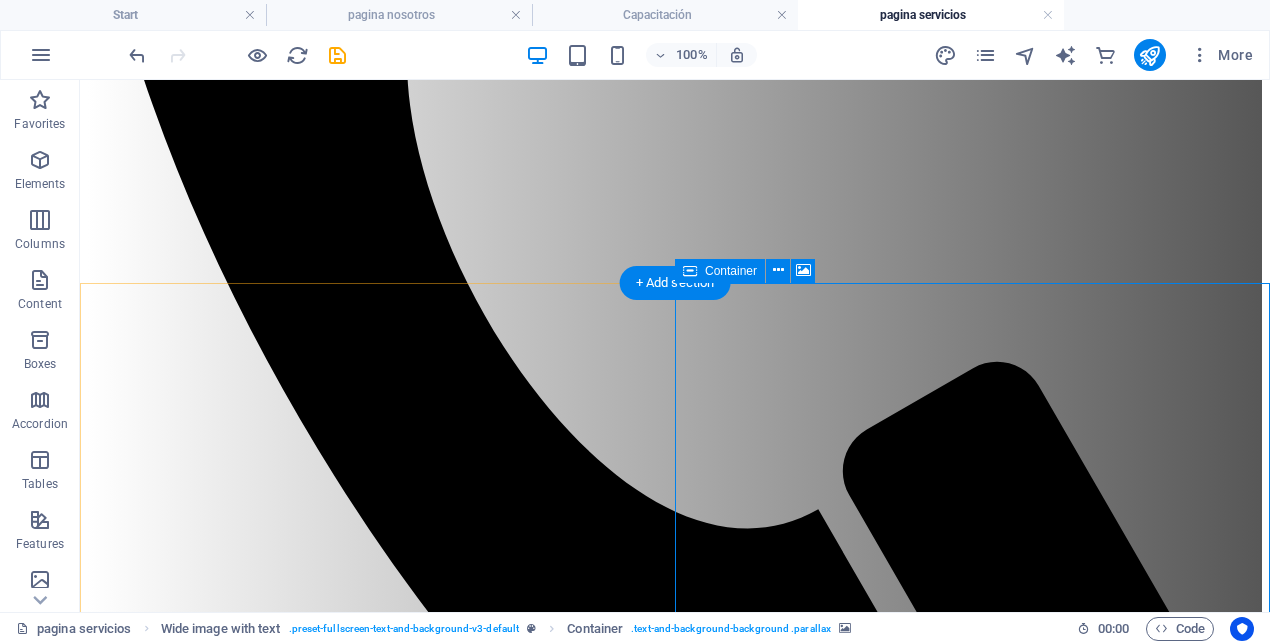 click on "Drop content here or  Add elements  Paste clipboard" at bounding box center (675, 10551) 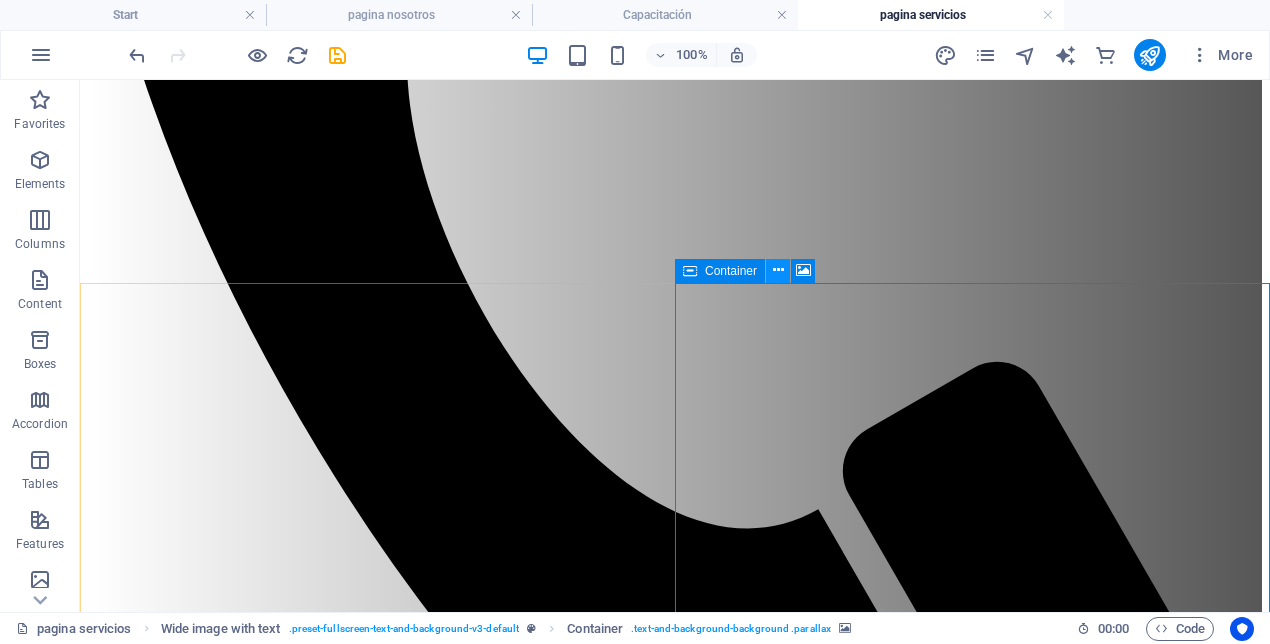 click at bounding box center [778, 270] 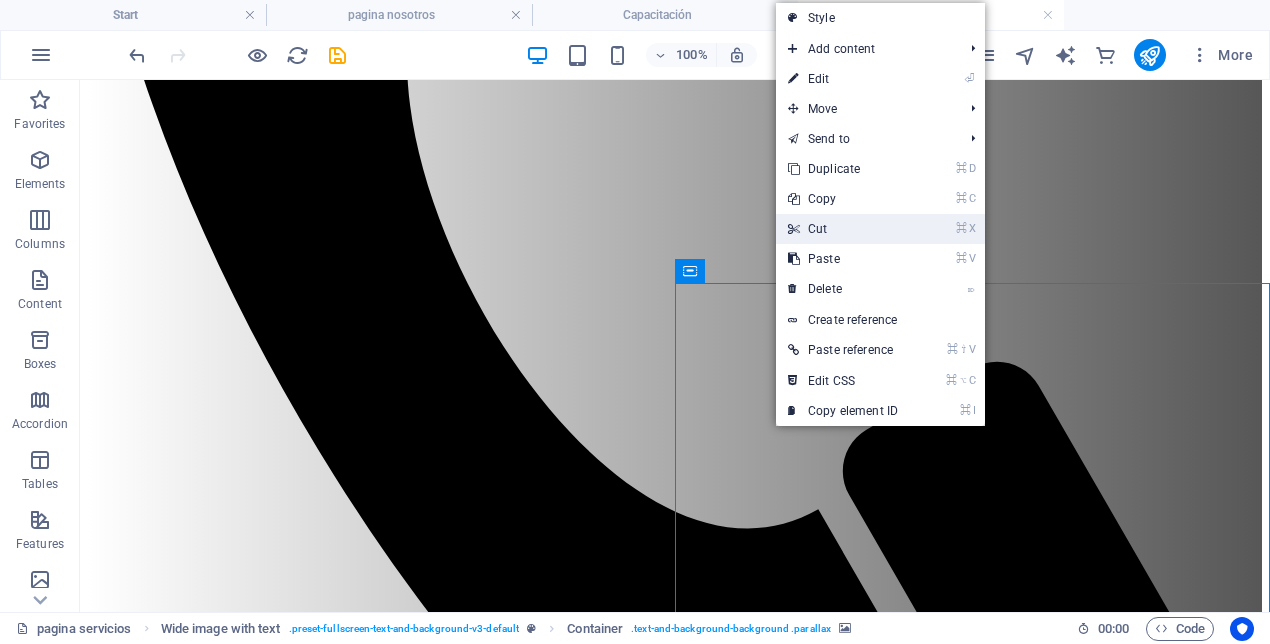 click on "⌘ X  Cut" at bounding box center [843, 229] 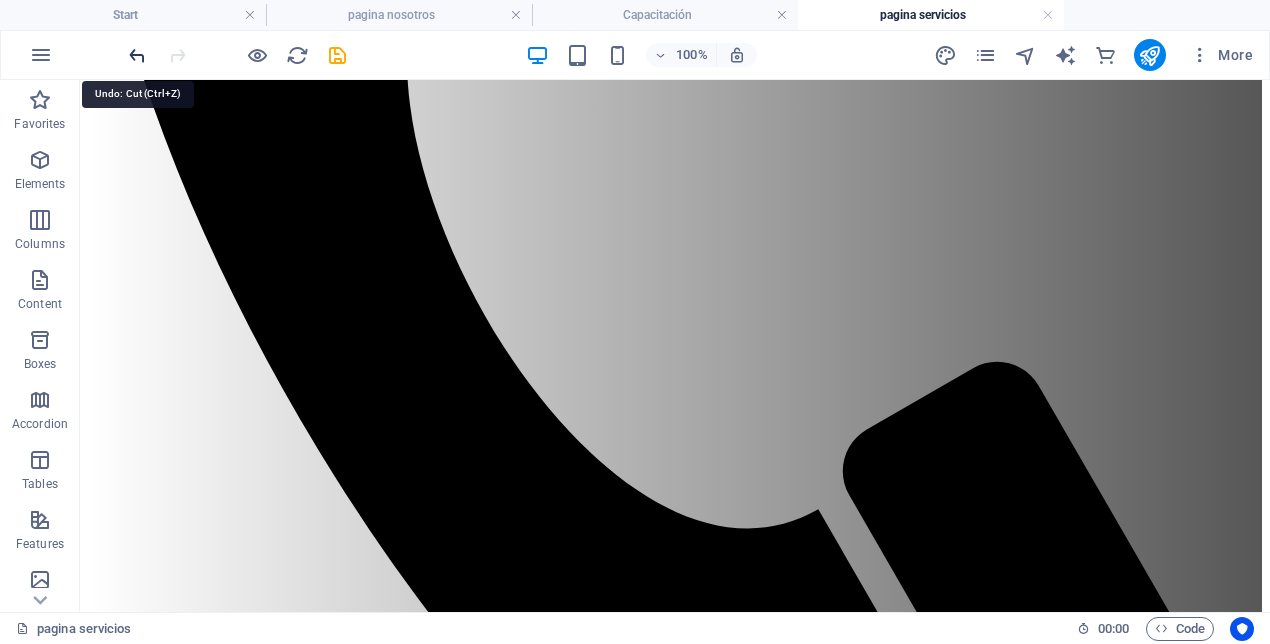 click at bounding box center [137, 55] 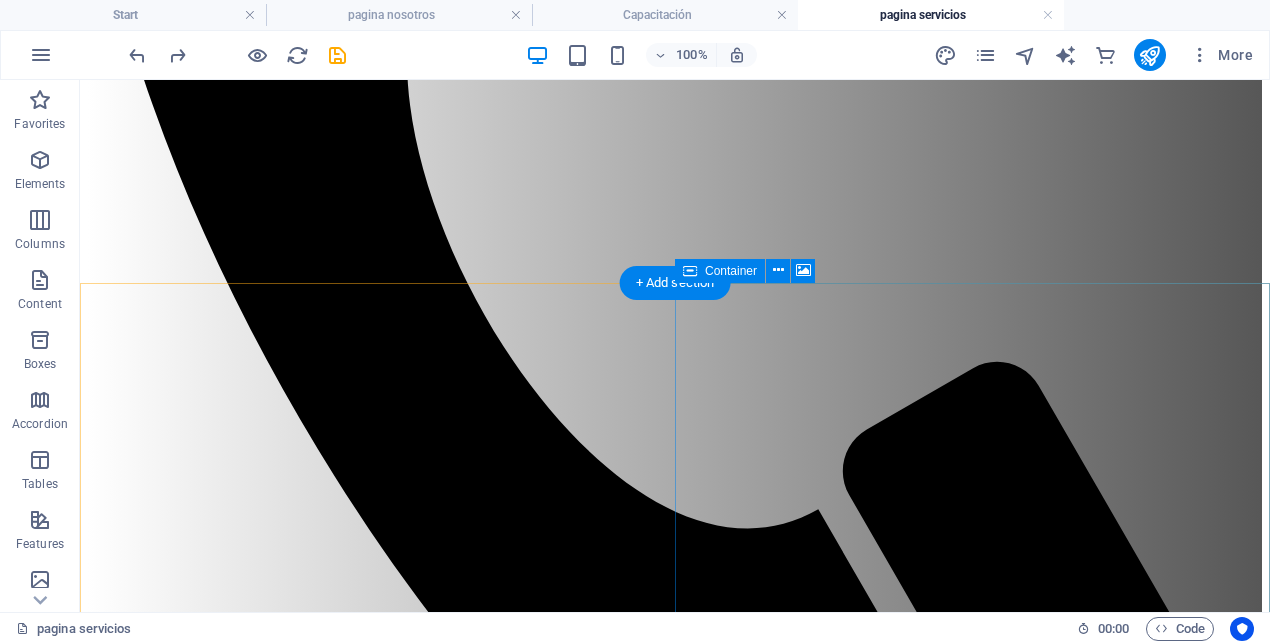 click at bounding box center [675, 9867] 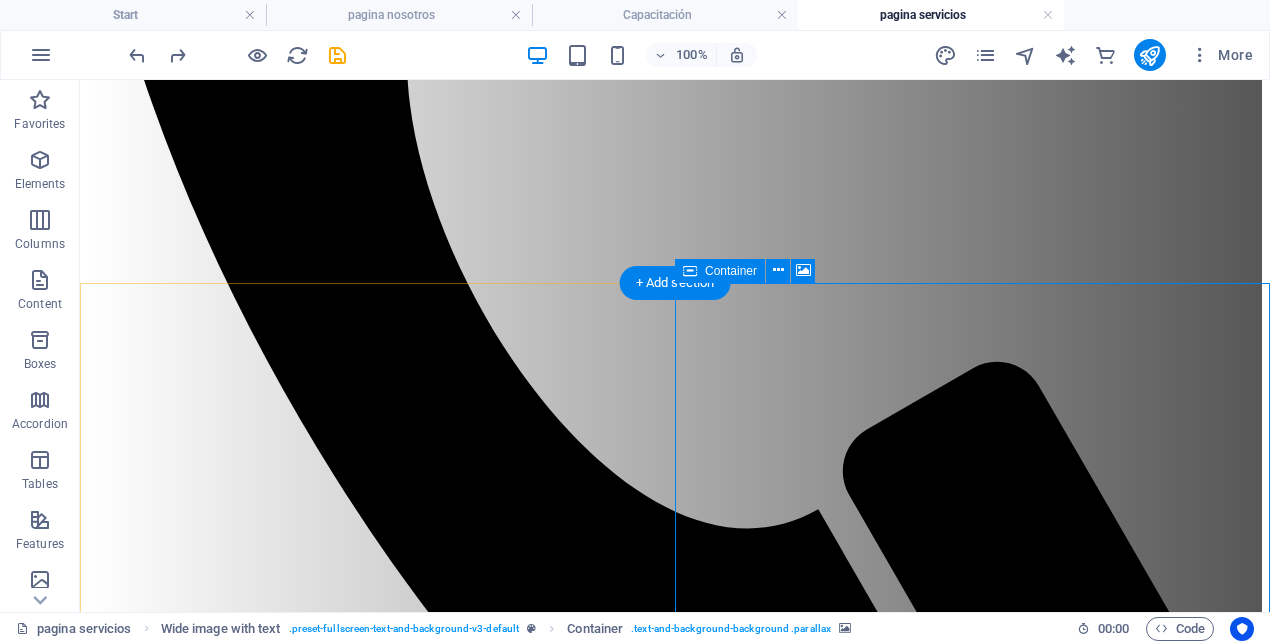 click on "Drop content here or  Add elements  Paste clipboard" at bounding box center [675, 10551] 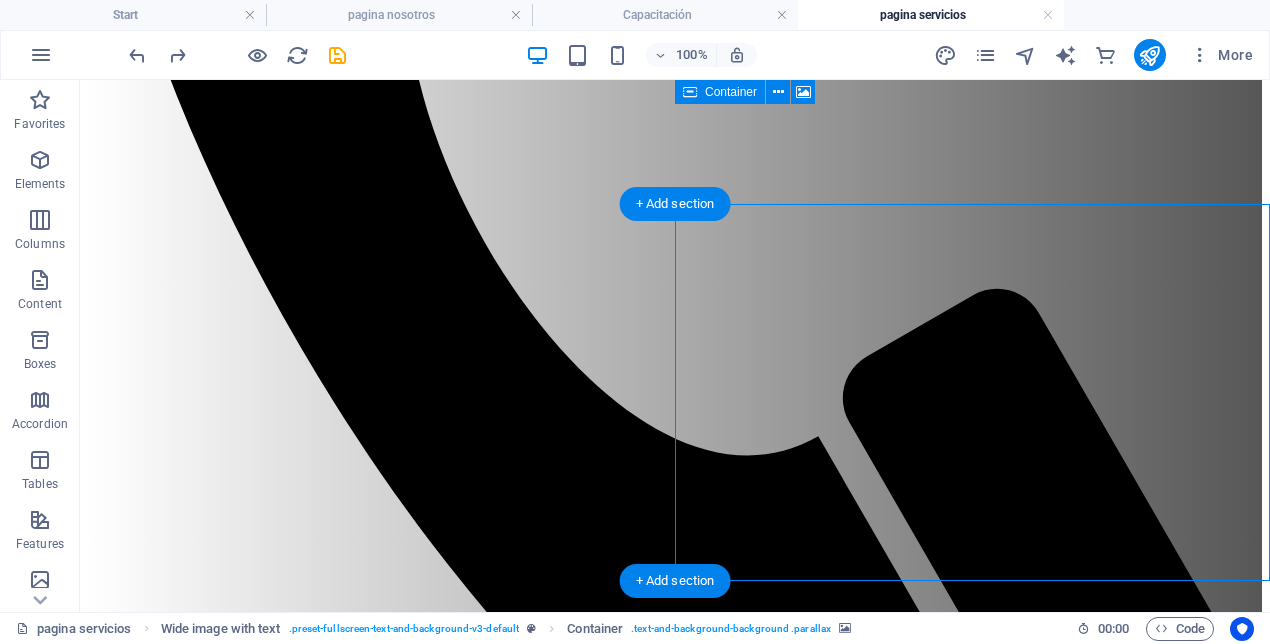scroll, scrollTop: 1052, scrollLeft: 0, axis: vertical 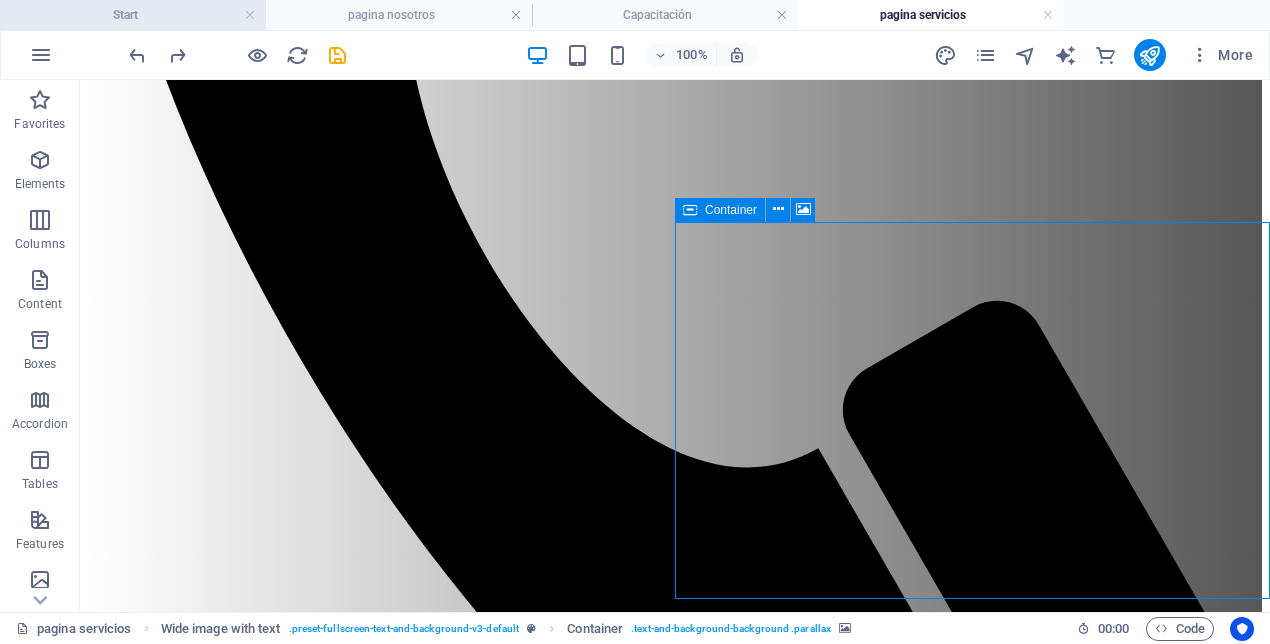 click on "Start" at bounding box center [133, 15] 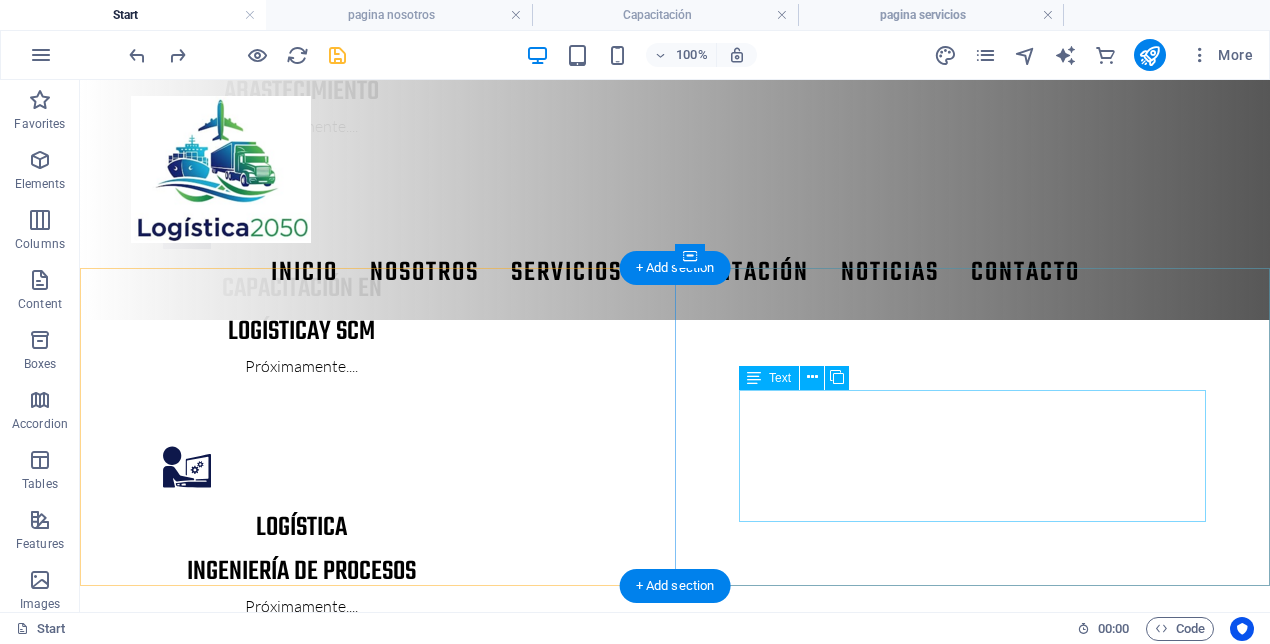 scroll, scrollTop: 1908, scrollLeft: 0, axis: vertical 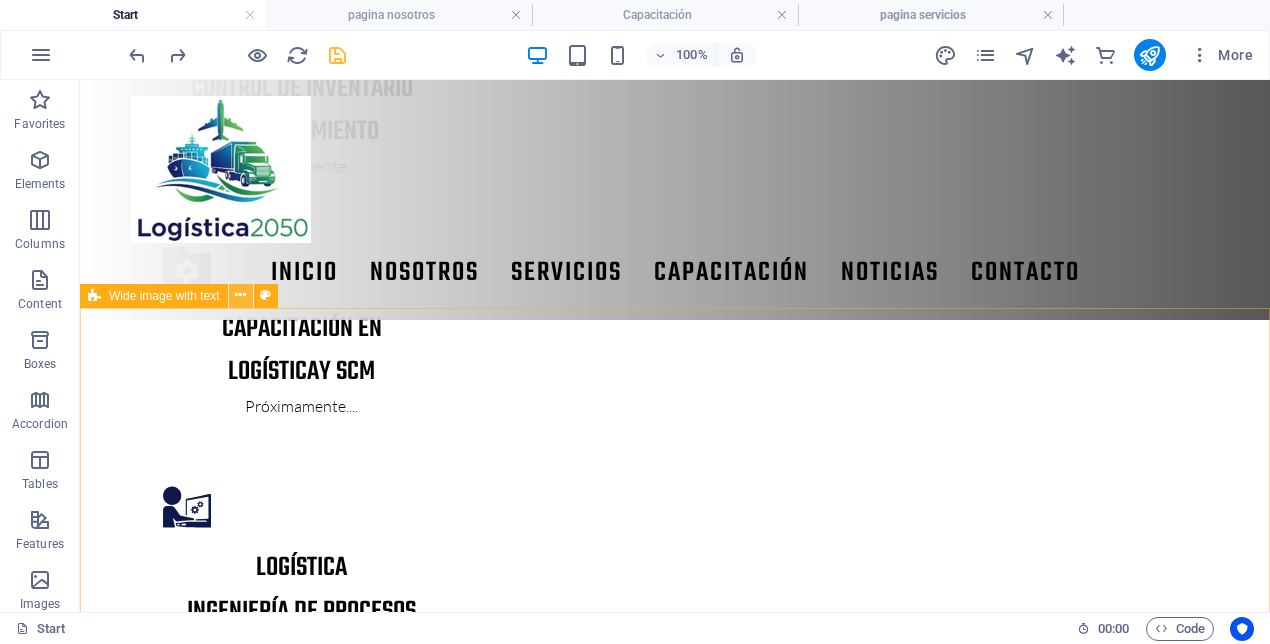 click at bounding box center (240, 295) 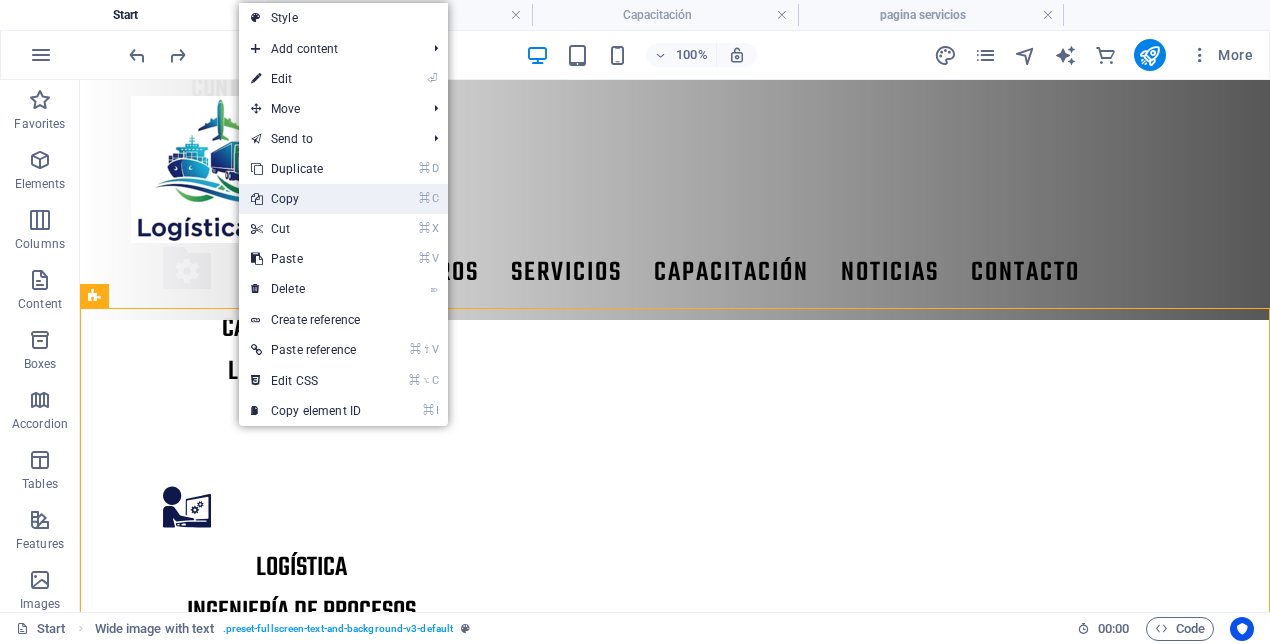 click on "⌘ C  Copy" at bounding box center [306, 199] 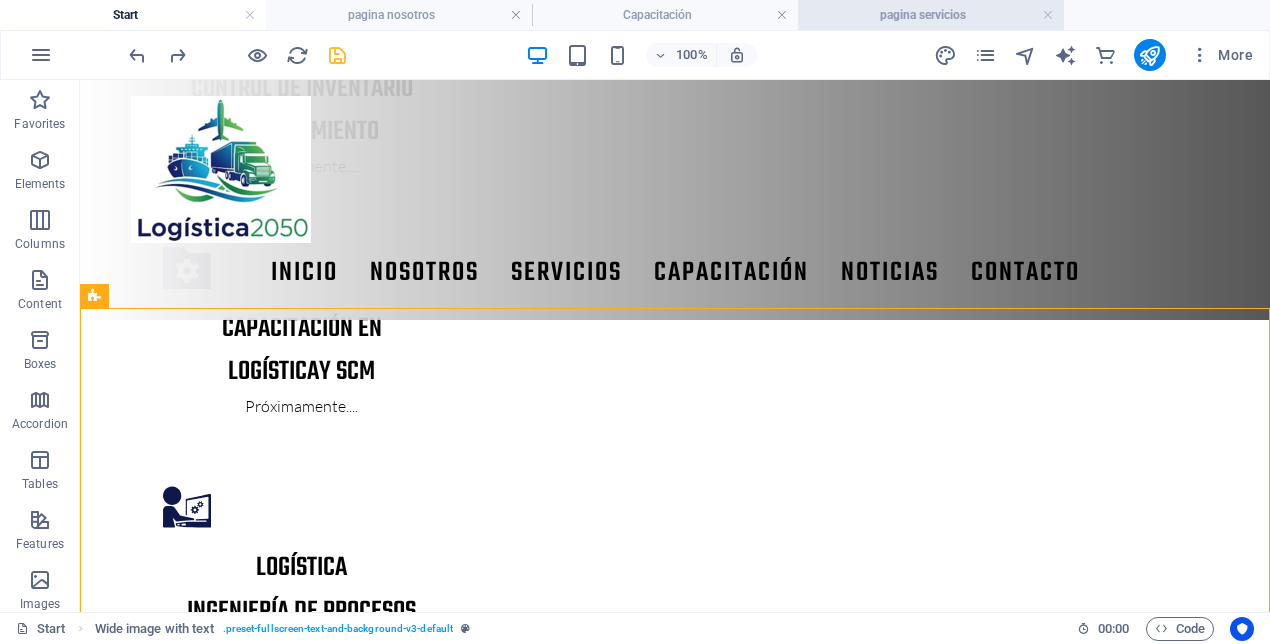 click on "pagina servicios" at bounding box center [931, 15] 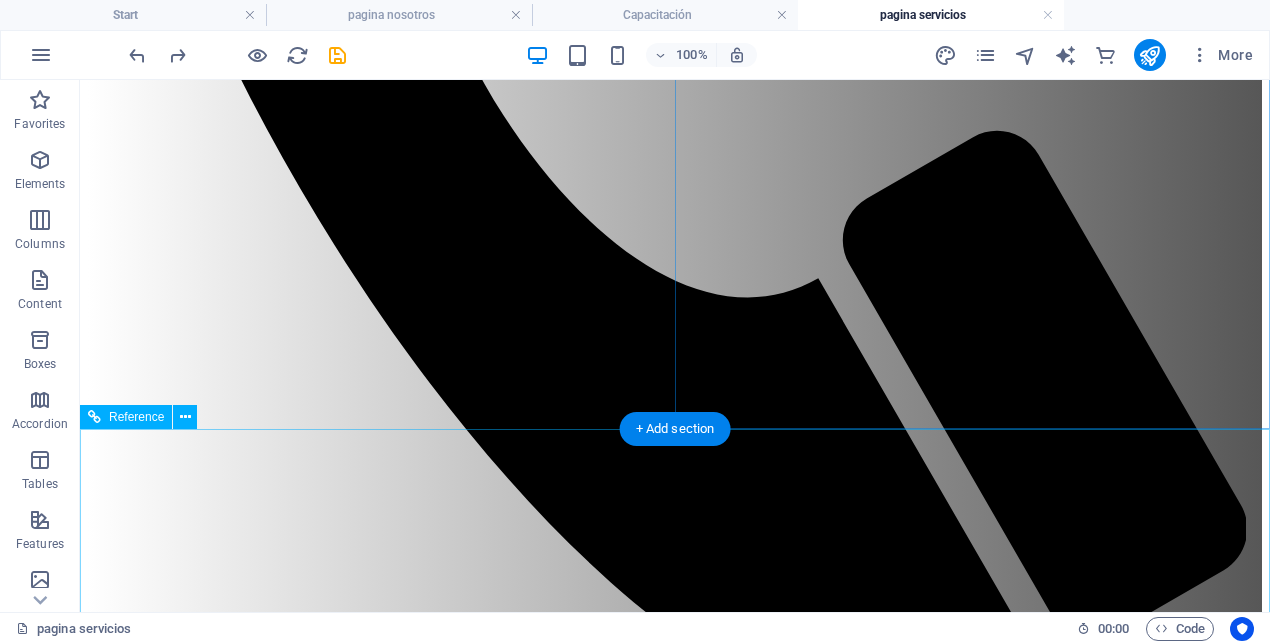 scroll, scrollTop: 1223, scrollLeft: 0, axis: vertical 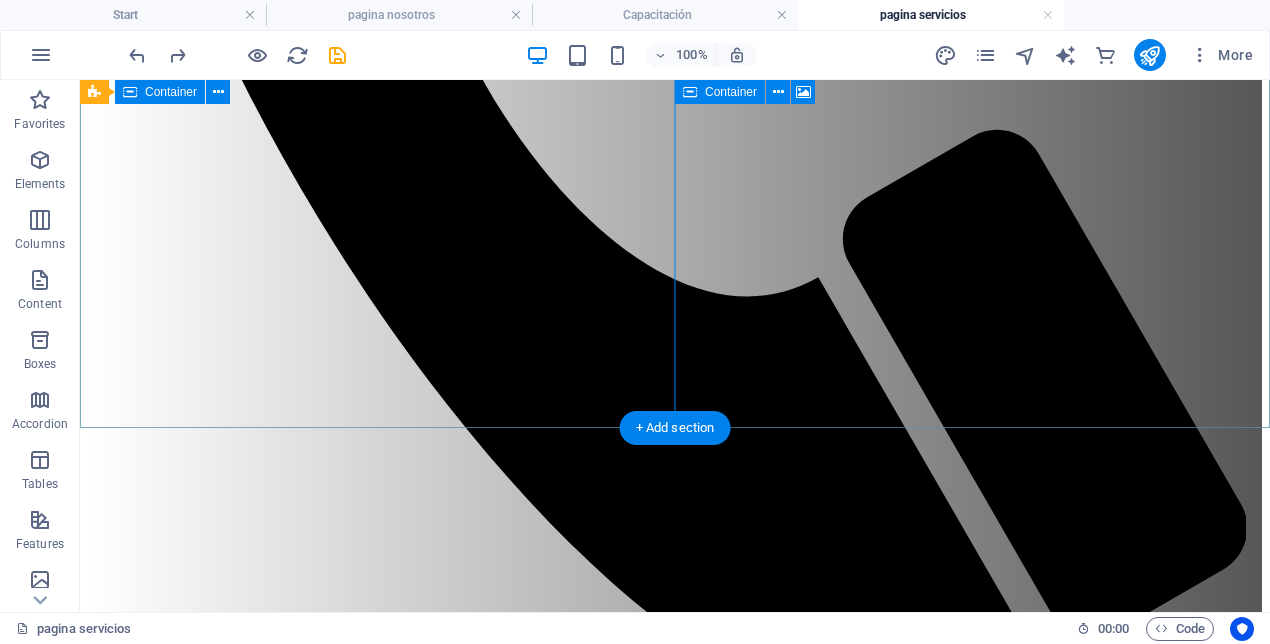 click on "SERVICIOS CONTROL DE GESTIÓN KPI  LOGÍSTICA DE ABASTECIMIENTO CONTROL DE INVENTARIO KAIZEN  LICITACIONES PÚBLICAS TRANSPORTE Y DISTRIBUCIÓN COMERCIO EXTERIOR" at bounding box center [675, 9583] 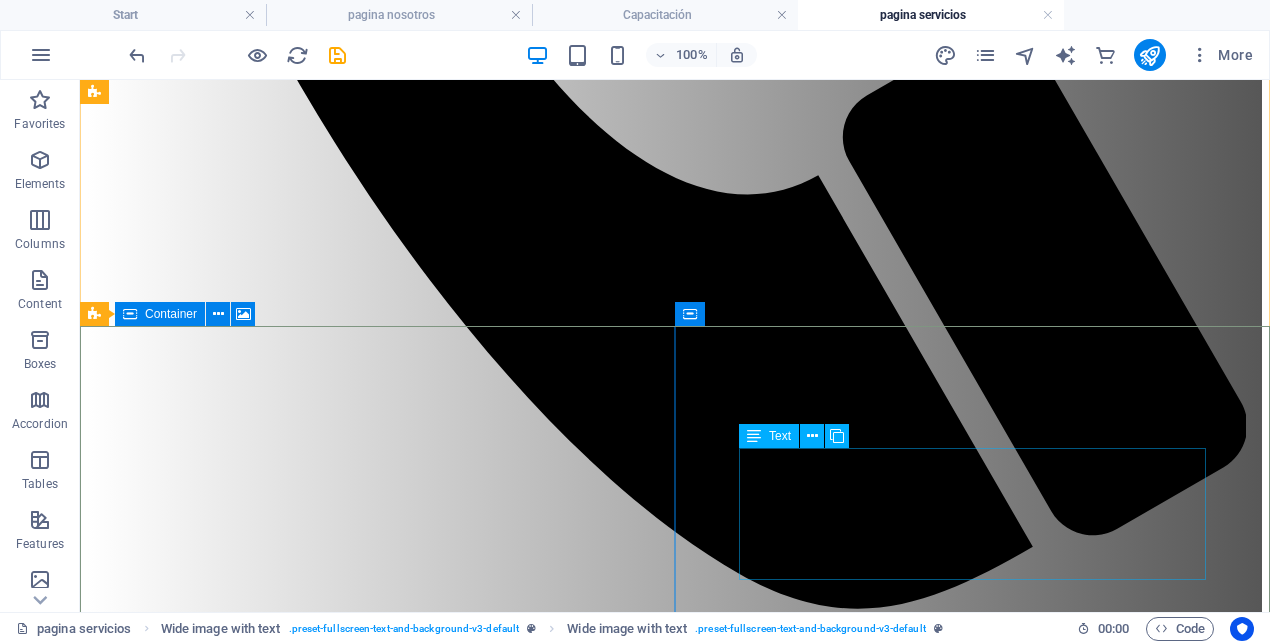 scroll, scrollTop: 1326, scrollLeft: 0, axis: vertical 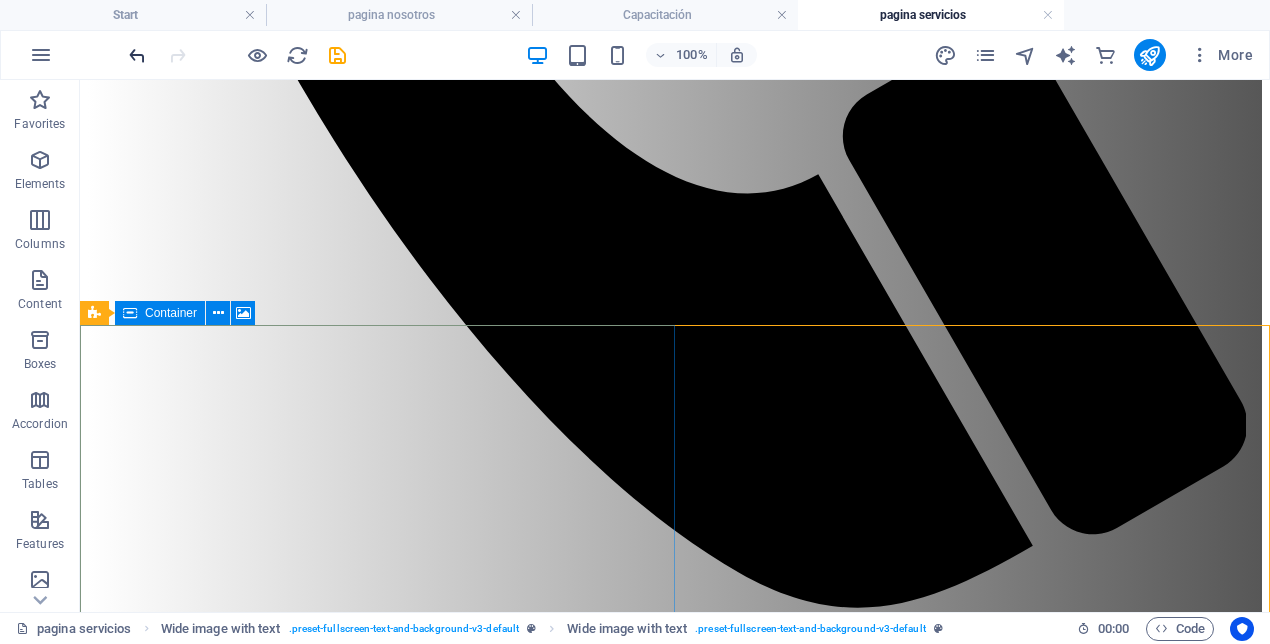 click at bounding box center (137, 55) 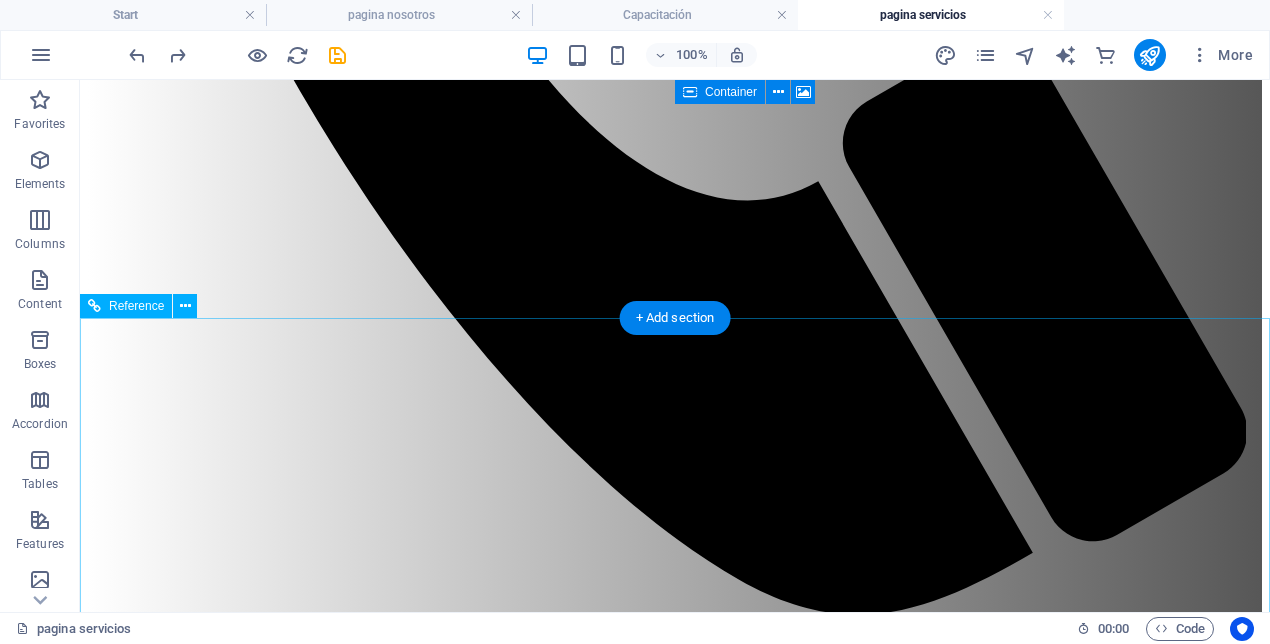 scroll, scrollTop: 1245, scrollLeft: 0, axis: vertical 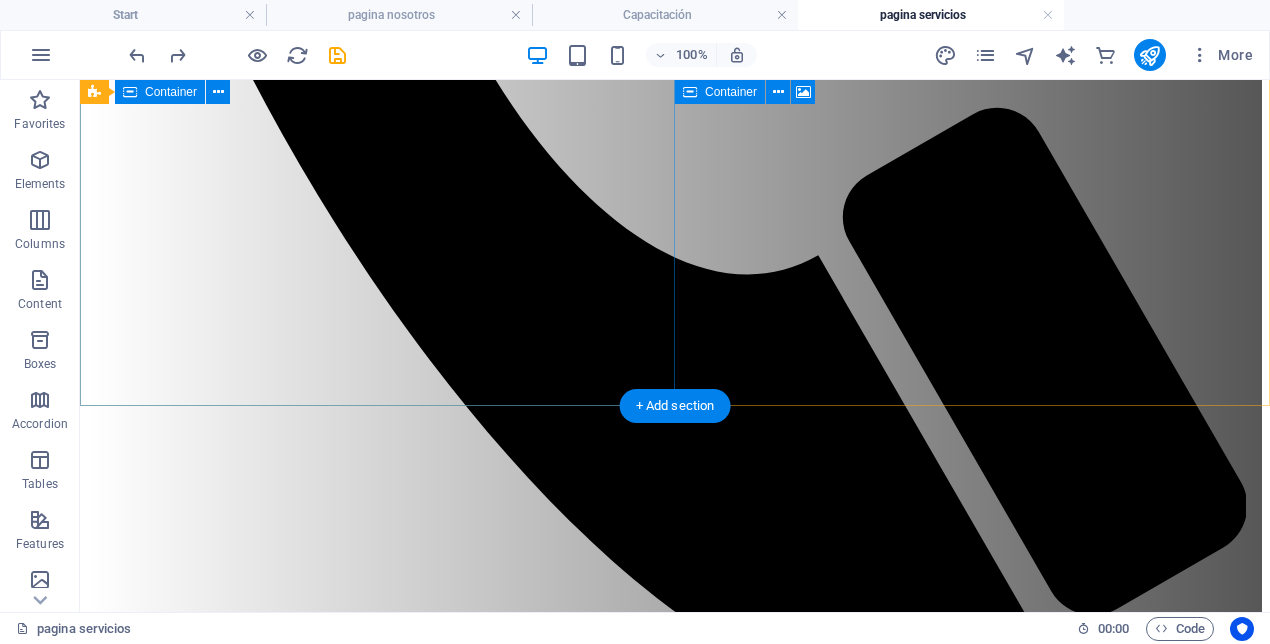 click on "SERVICIOS CONTROL DE GESTIÓN KPI  LOGÍSTICA DE ABASTECIMIENTO CONTROL DE INVENTARIO KAIZEN  LICITACIONES PÚBLICAS TRANSPORTE Y DISTRIBUCIÓN COMERCIO EXTERIOR" at bounding box center [675, 9561] 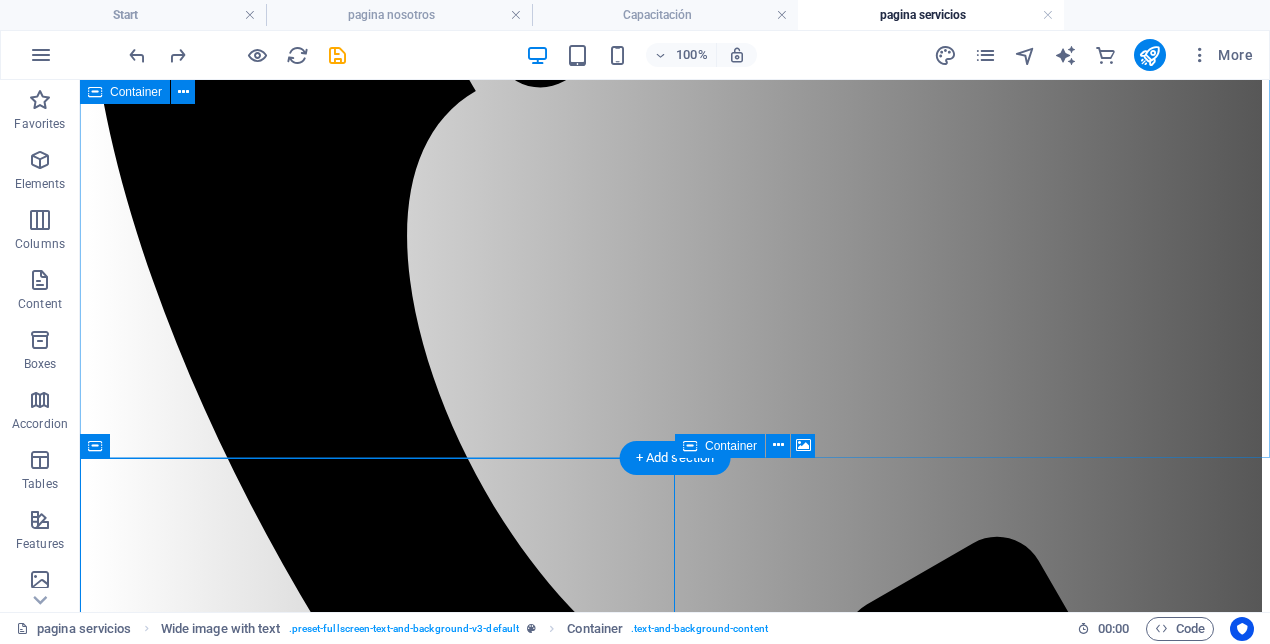 scroll, scrollTop: 964, scrollLeft: 0, axis: vertical 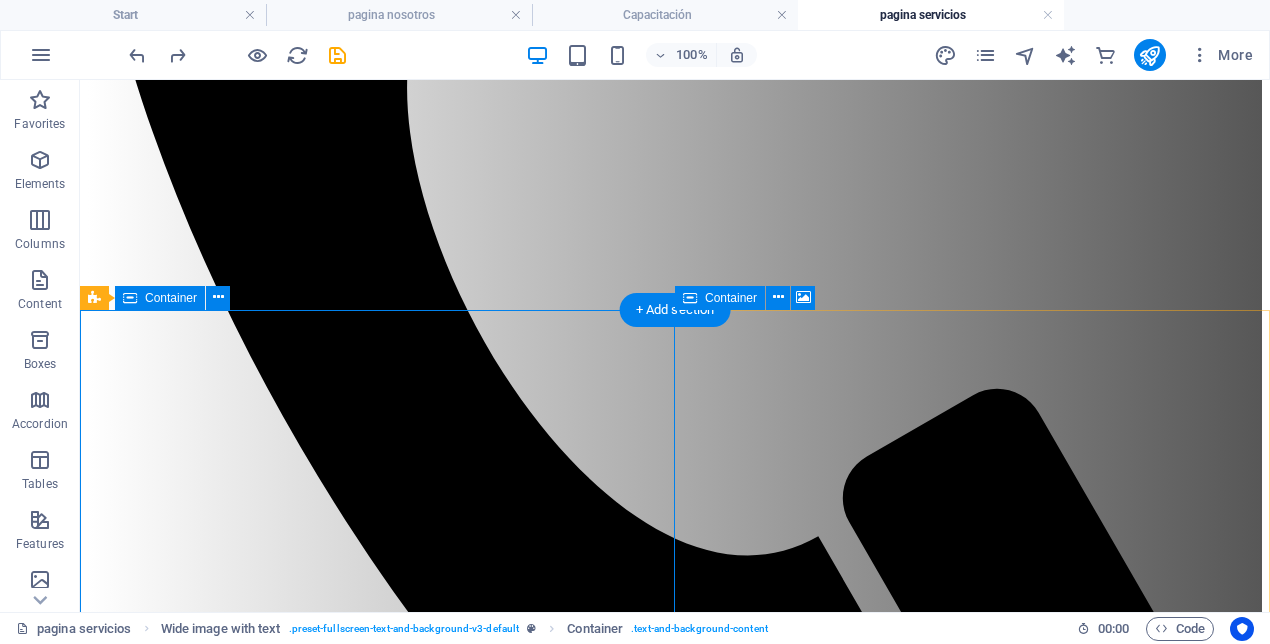 click on "SERVICIOS CONTROL DE GESTIÓN KPI  LOGÍSTICA DE ABASTECIMIENTO CONTROL DE INVENTARIO KAIZEN  LICITACIONES PÚBLICAS TRANSPORTE Y DISTRIBUCIÓN COMERCIO EXTERIOR" at bounding box center [675, 9842] 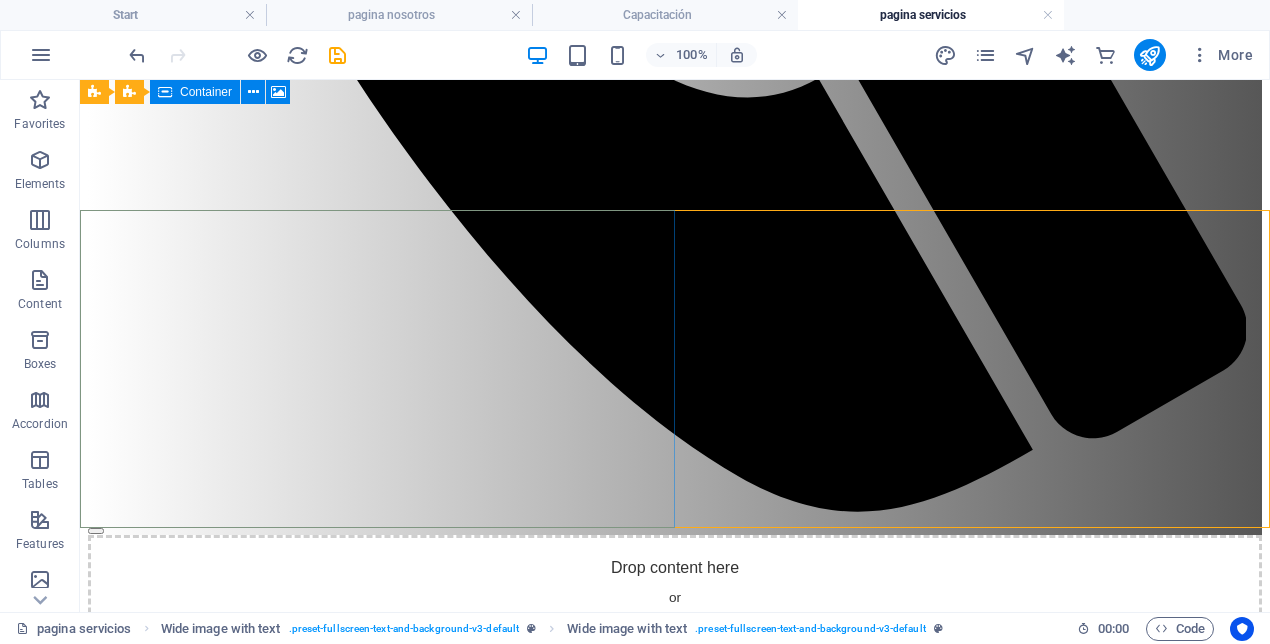 scroll, scrollTop: 1407, scrollLeft: 0, axis: vertical 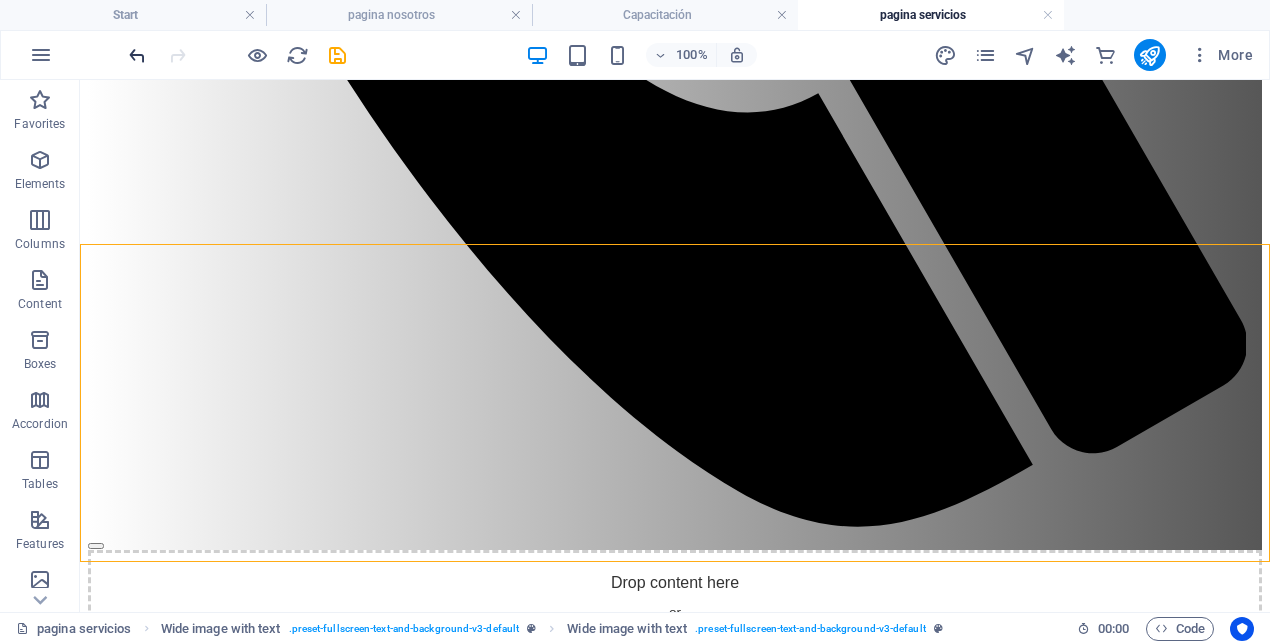 click at bounding box center (137, 55) 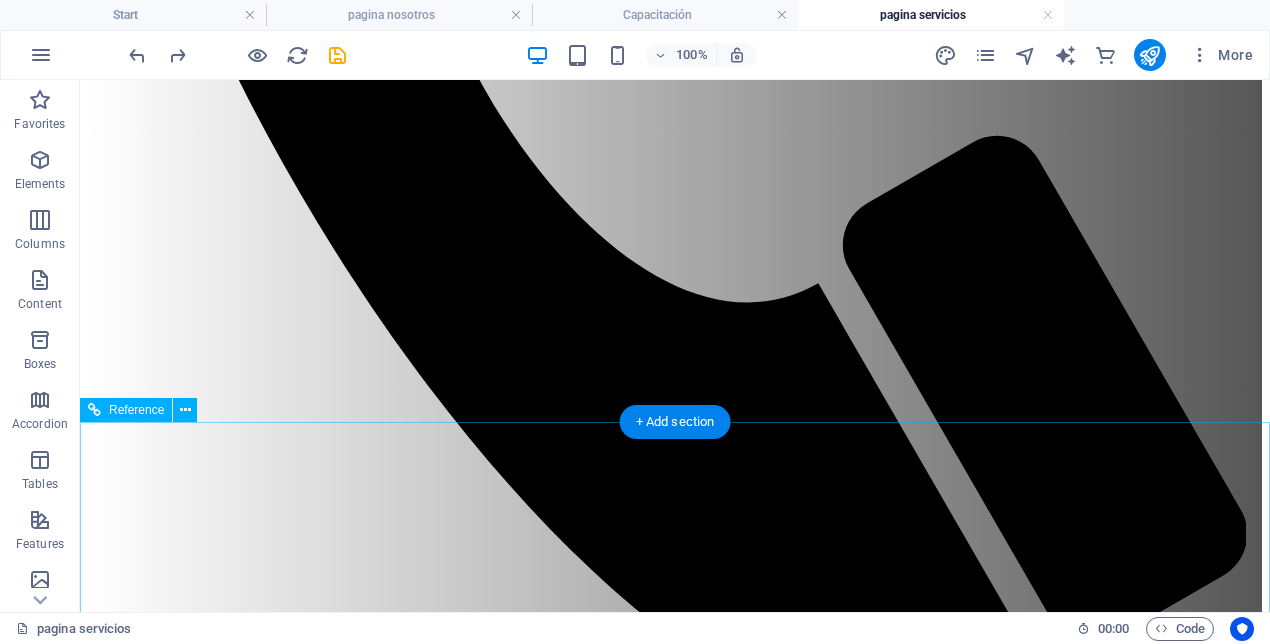 scroll, scrollTop: 1202, scrollLeft: 0, axis: vertical 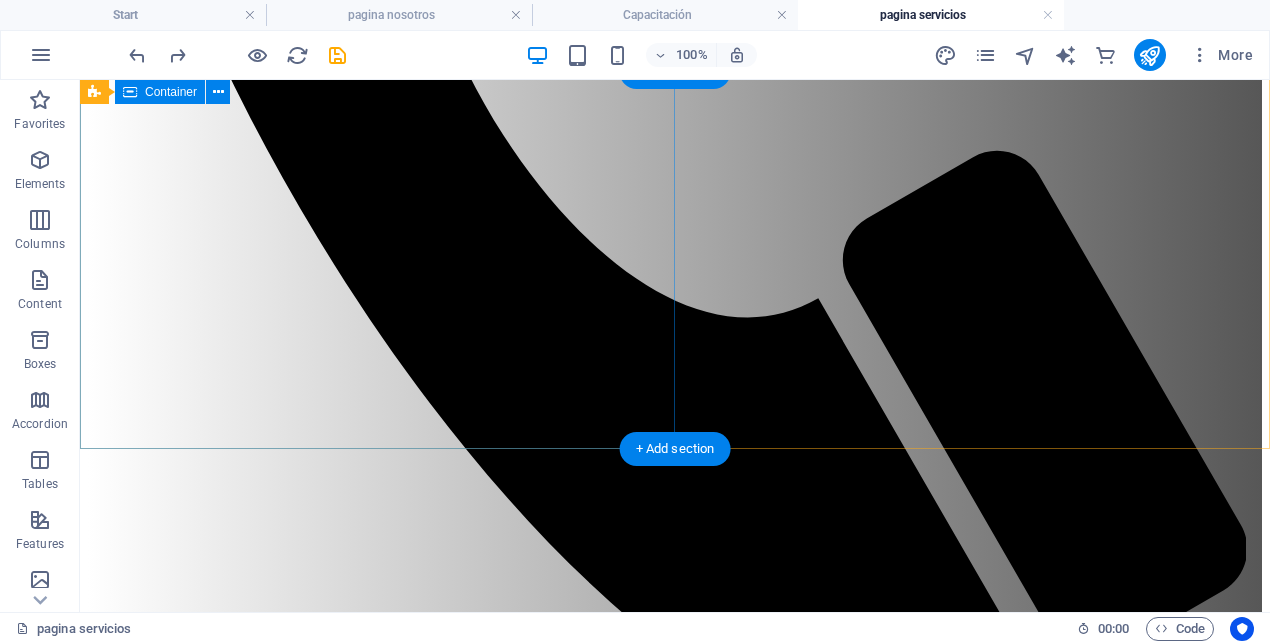 click on "SERVICIOS CONTROL DE GESTIÓN KPI  LOGÍSTICA DE ABASTECIMIENTO CONTROL DE INVENTARIO KAIZEN  LICITACIONES PÚBLICAS TRANSPORTE Y DISTRIBUCIÓN COMERCIO EXTERIOR" at bounding box center (675, 9604) 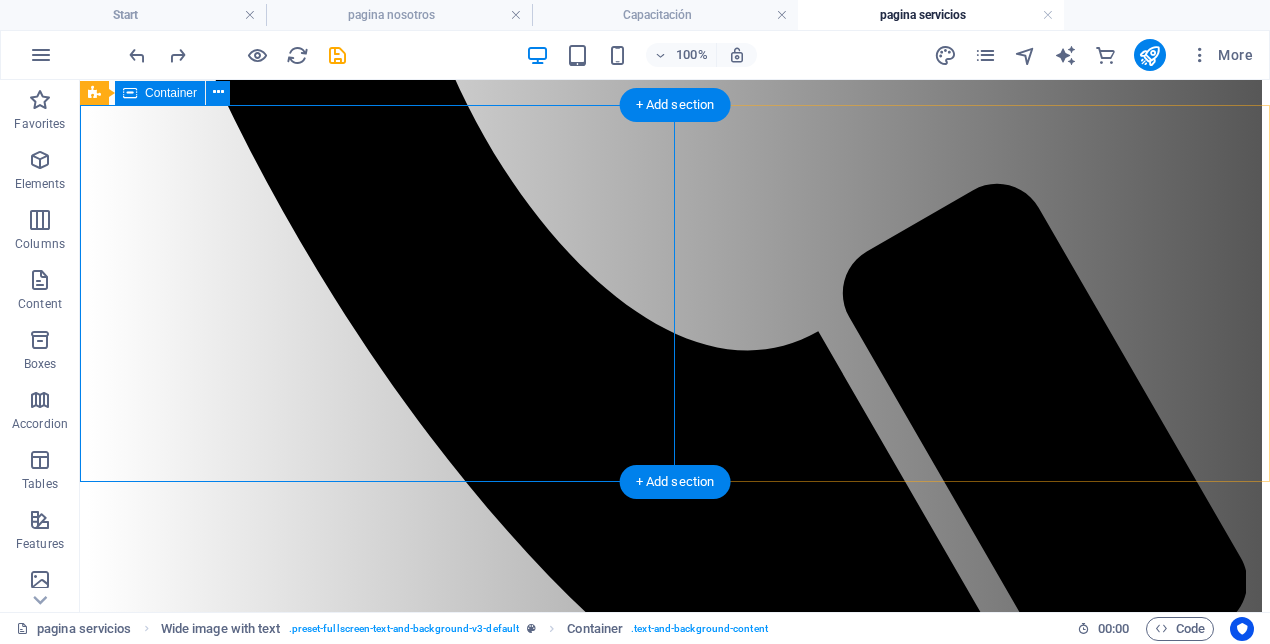 scroll, scrollTop: 1178, scrollLeft: 0, axis: vertical 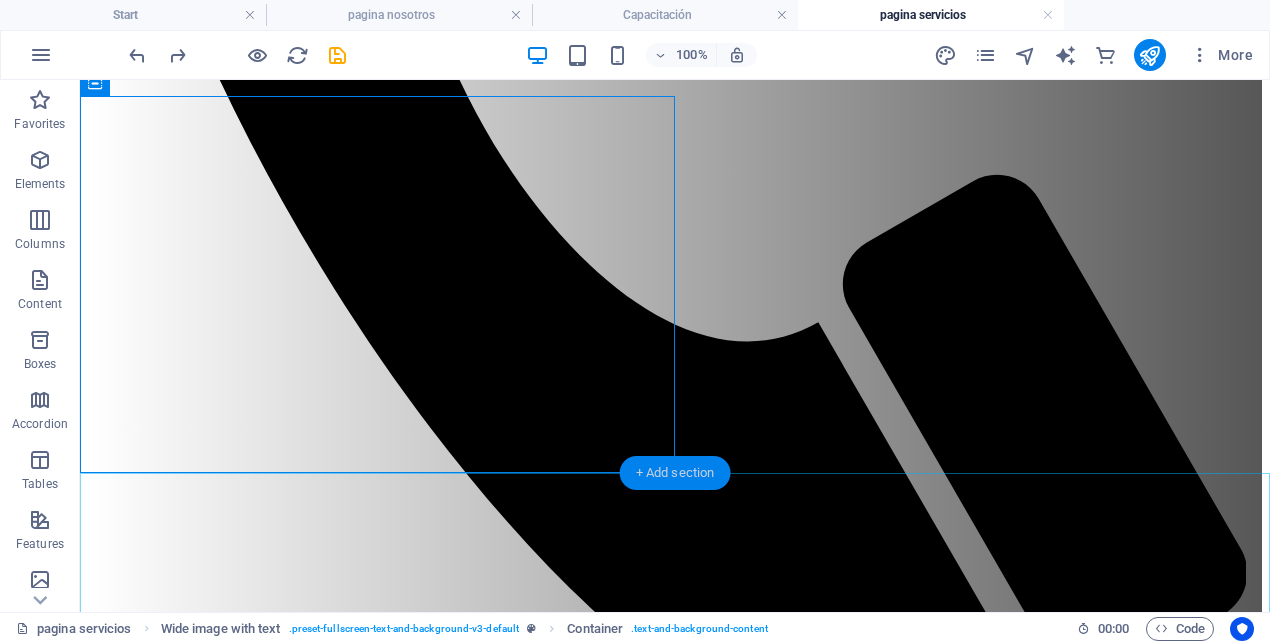 click on "+ Add section" at bounding box center [675, 473] 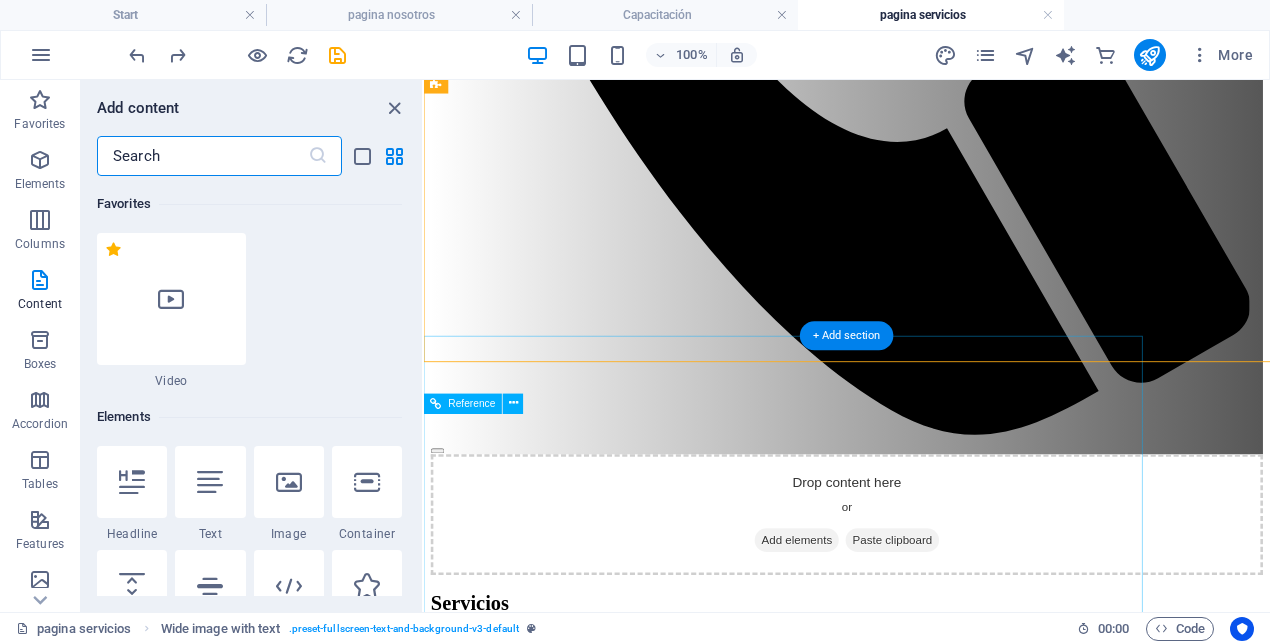 scroll, scrollTop: 1239, scrollLeft: 0, axis: vertical 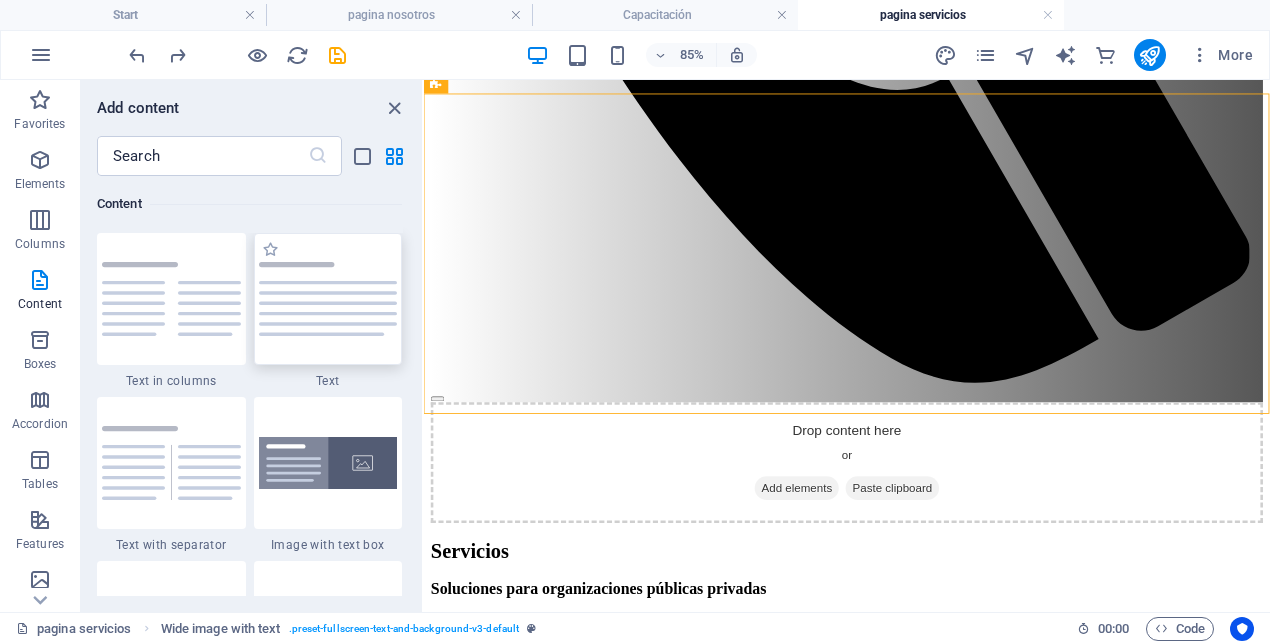 click at bounding box center [328, 299] 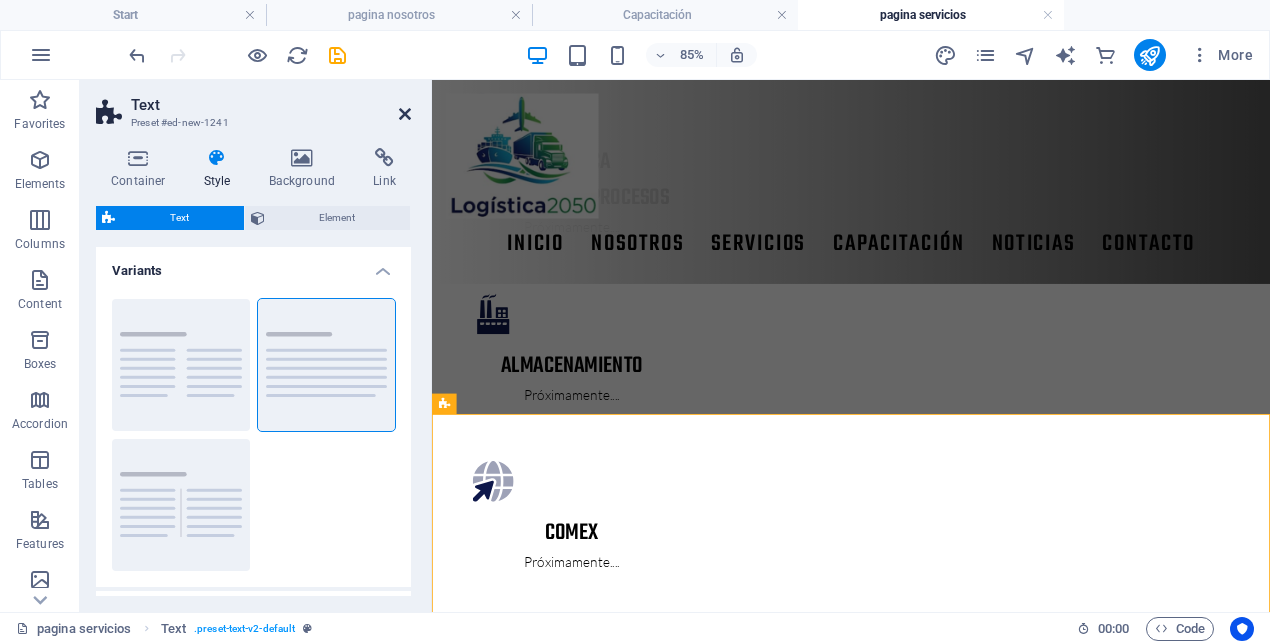 click at bounding box center (405, 114) 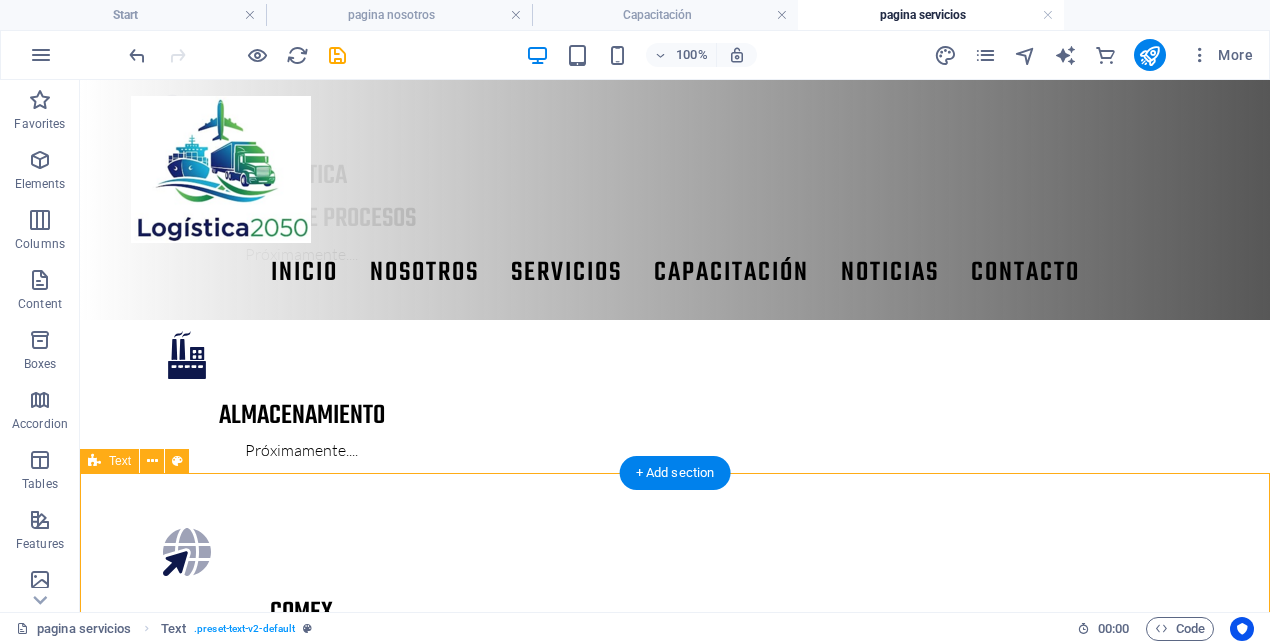 scroll, scrollTop: 1375, scrollLeft: 0, axis: vertical 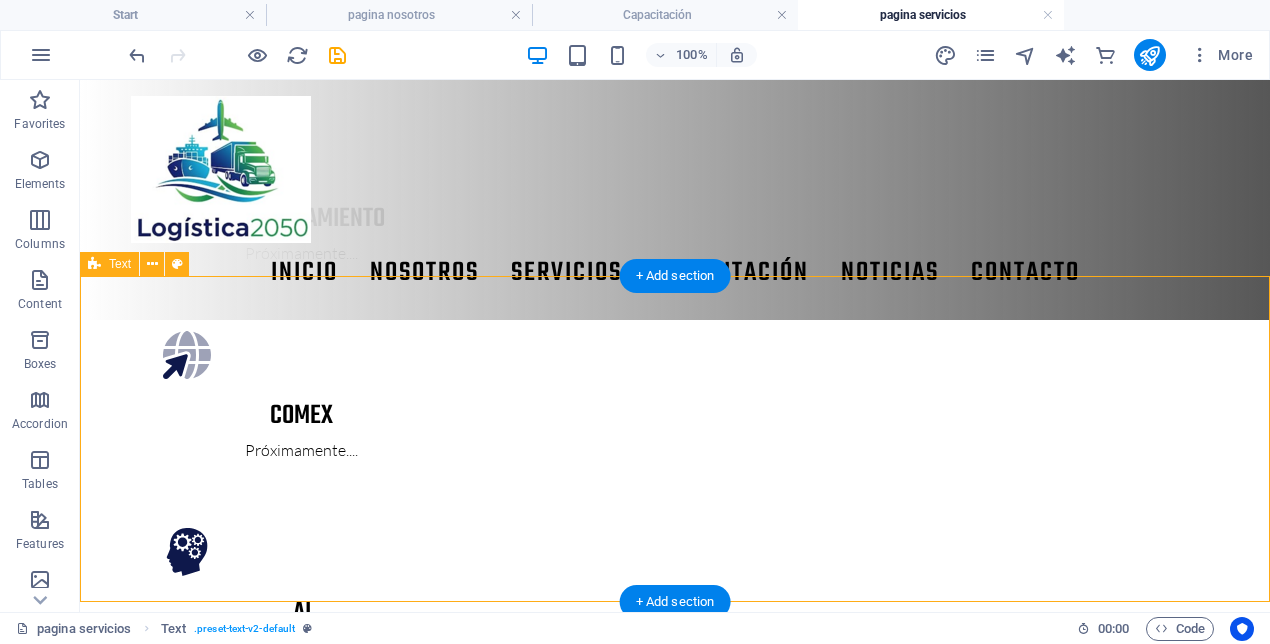 click on "Headline Lorem ipsum dolor sitope amet, consectetur adipisicing elitip. Massumenda, dolore, cum vel modi asperiores consequatur suscipit quidem ducimus eveniet iure expedita consecteture odiogil voluptatum similique fugit voluptates atem accusamus quae quas dolorem tenetur facere tempora maiores adipisci reiciendis accusantium voluptatibus id voluptate tempore dolor harum nisi amet! Nobis, eaque. Aenean commodo ligula eget dolor. Lorem ipsum dolor sit amet, consectetuer adipiscing elit leget odiogil voluptatum similique fugit voluptates dolor. Libero assumenda, dolore, cum vel modi asperiores consequatur." at bounding box center [675, 1955] 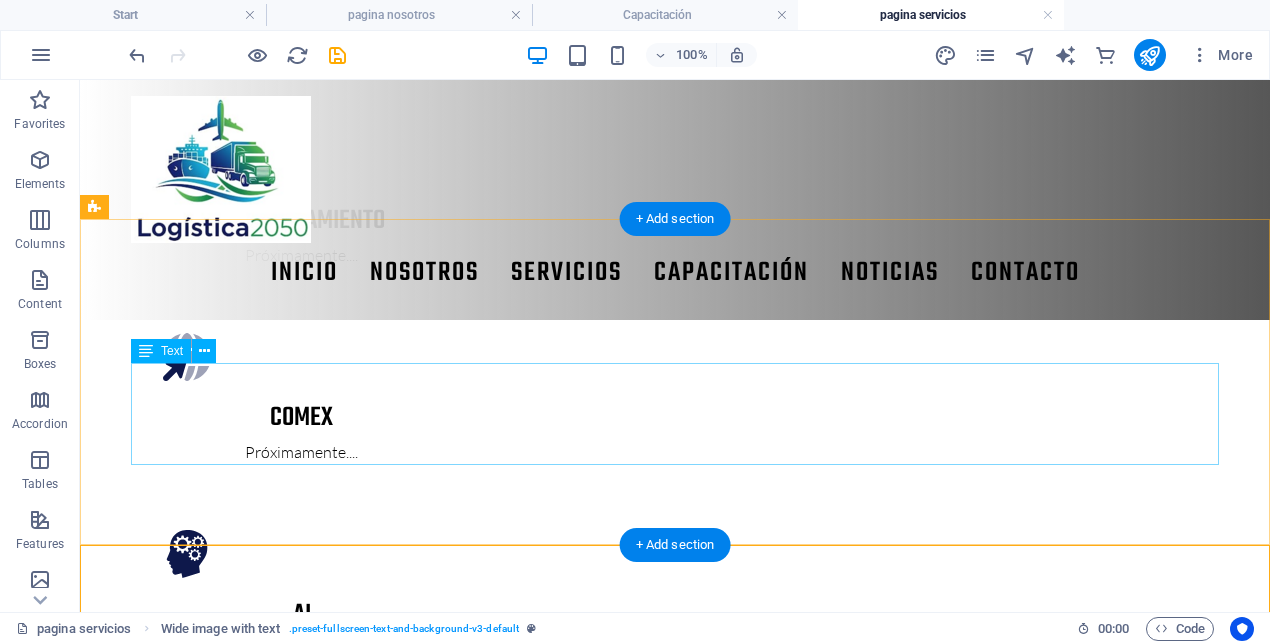 scroll, scrollTop: 1361, scrollLeft: 0, axis: vertical 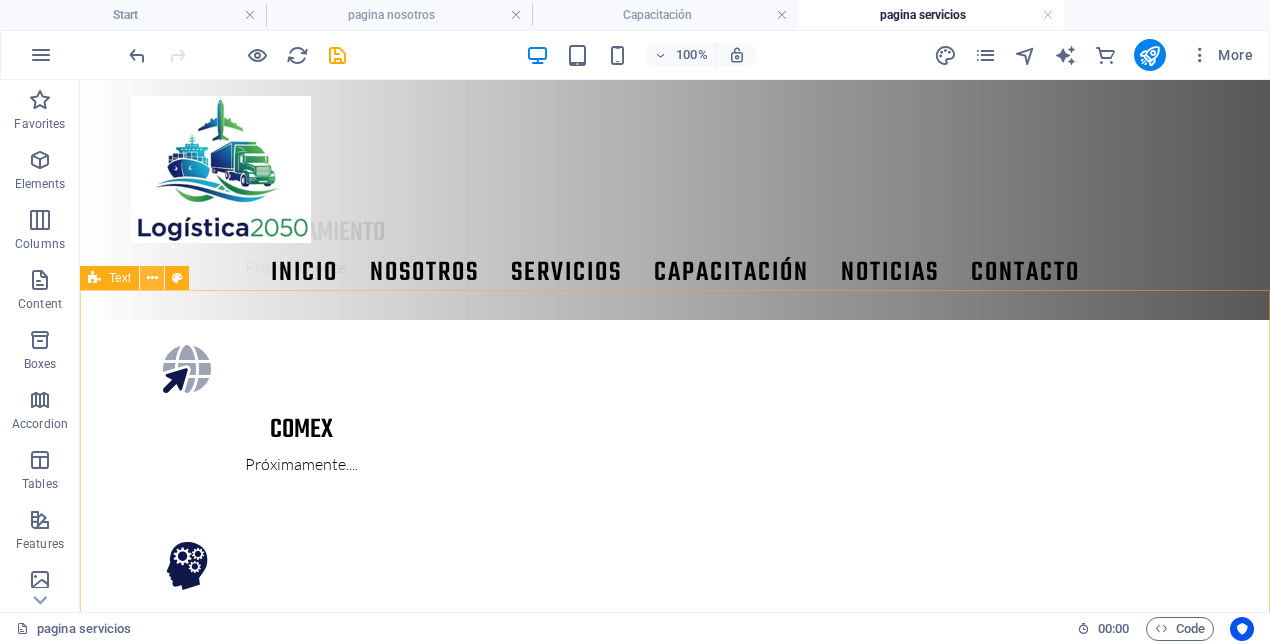 click at bounding box center [152, 278] 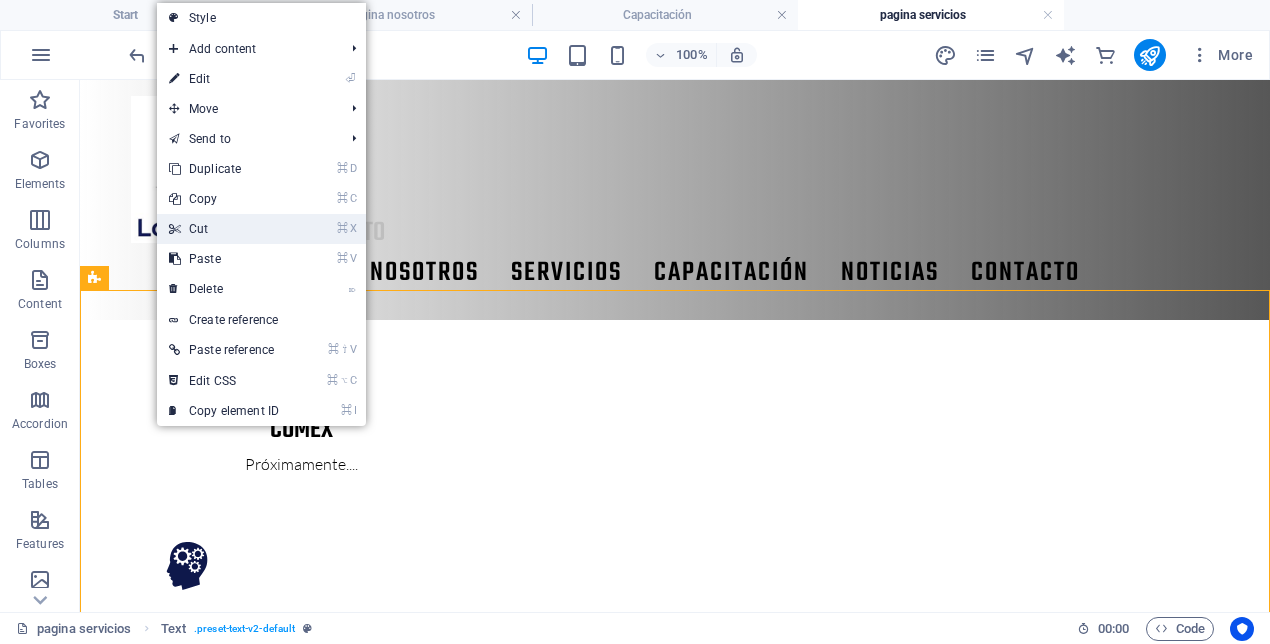 click on "⌘ X  Cut" at bounding box center (224, 229) 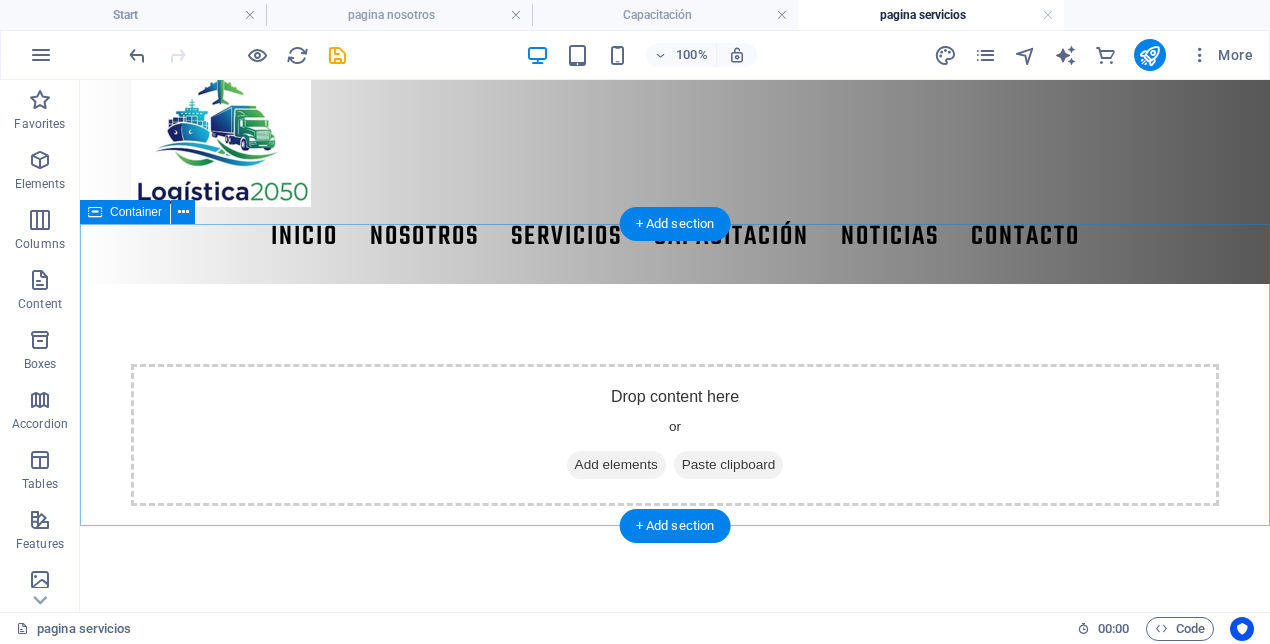 scroll, scrollTop: 35, scrollLeft: 0, axis: vertical 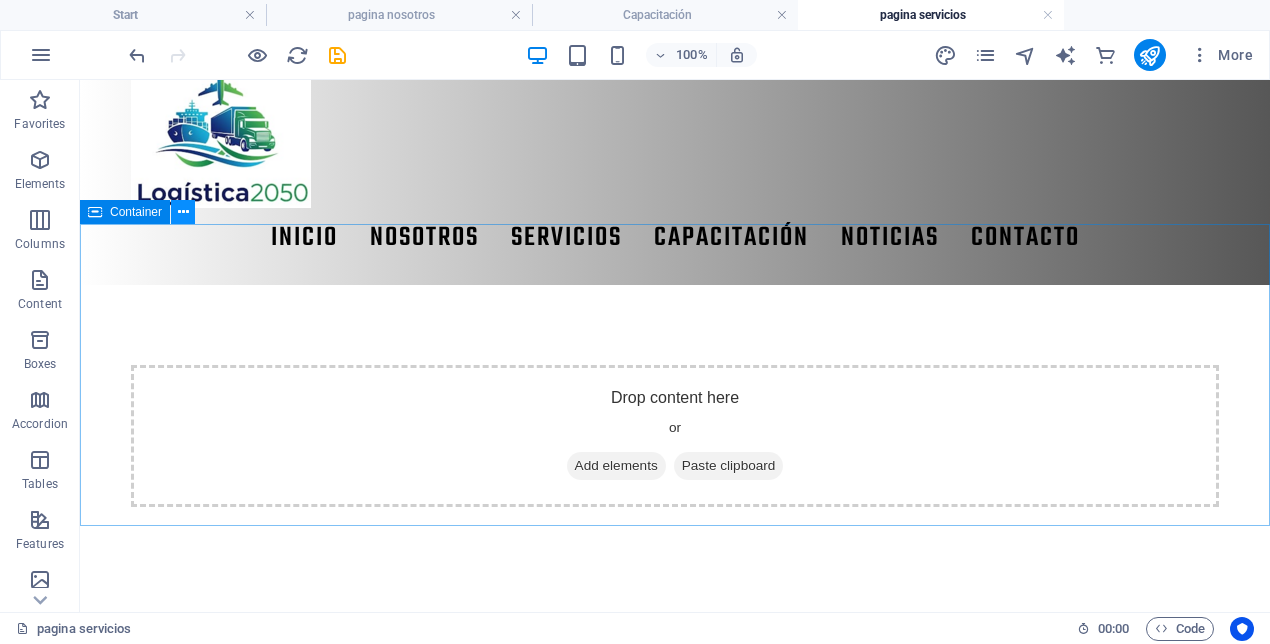 click at bounding box center [183, 212] 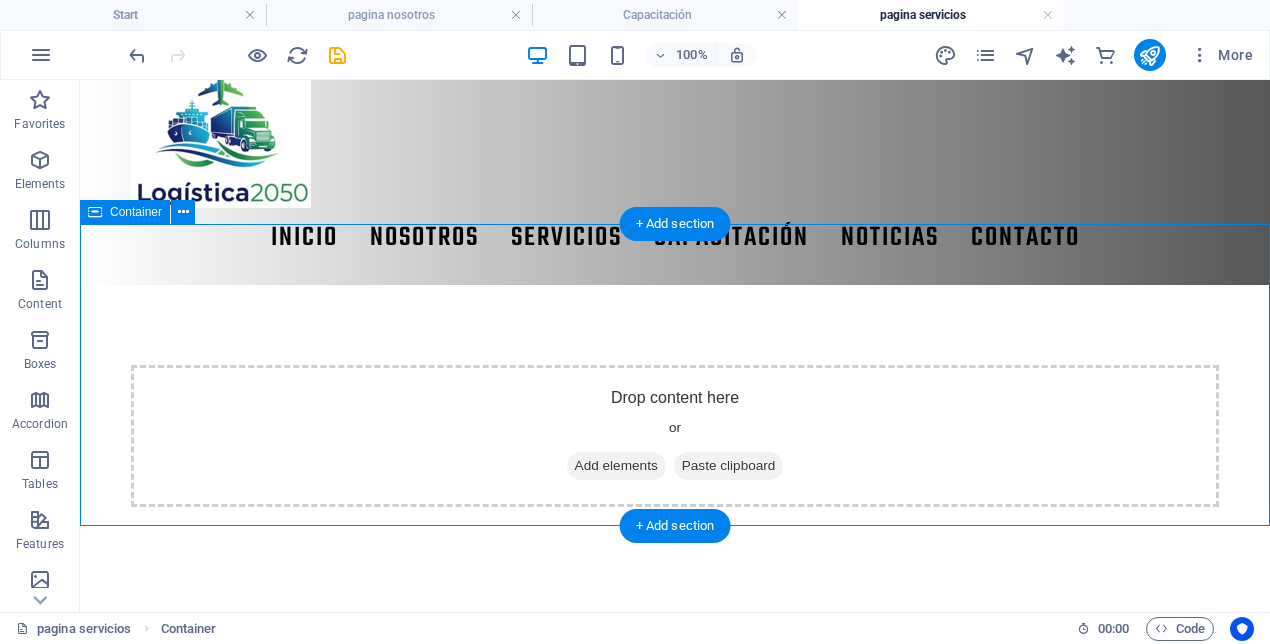 click on "Drop content here or  Add elements  Paste clipboard" at bounding box center [675, 436] 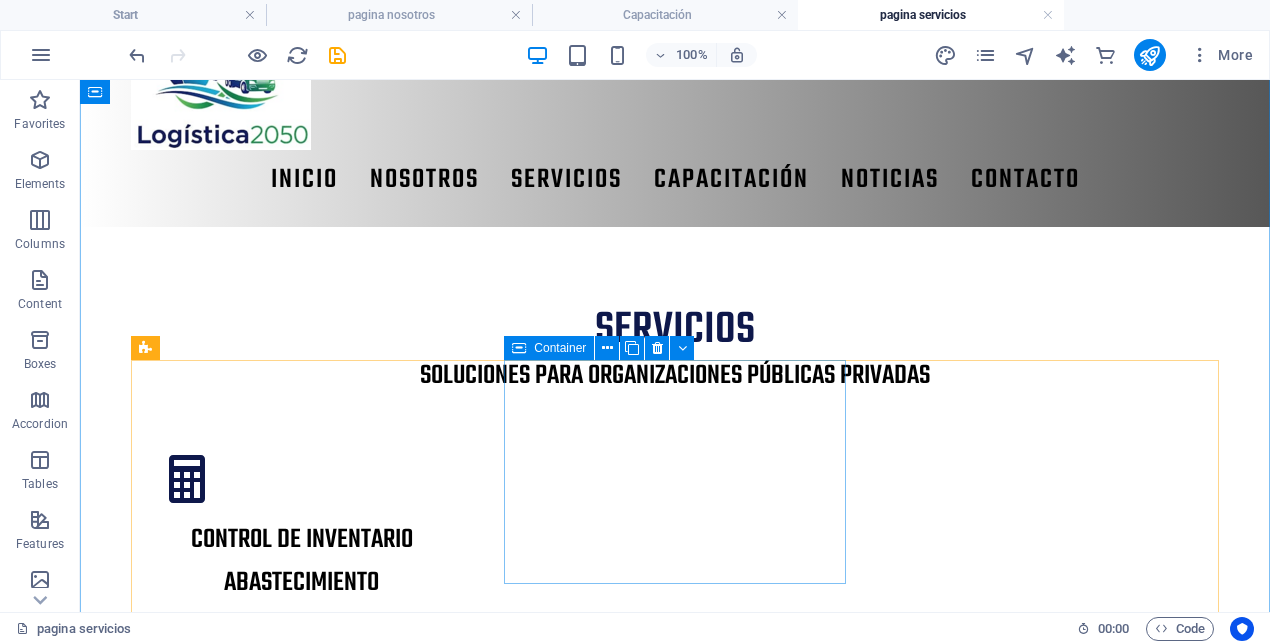 scroll, scrollTop: 91, scrollLeft: 0, axis: vertical 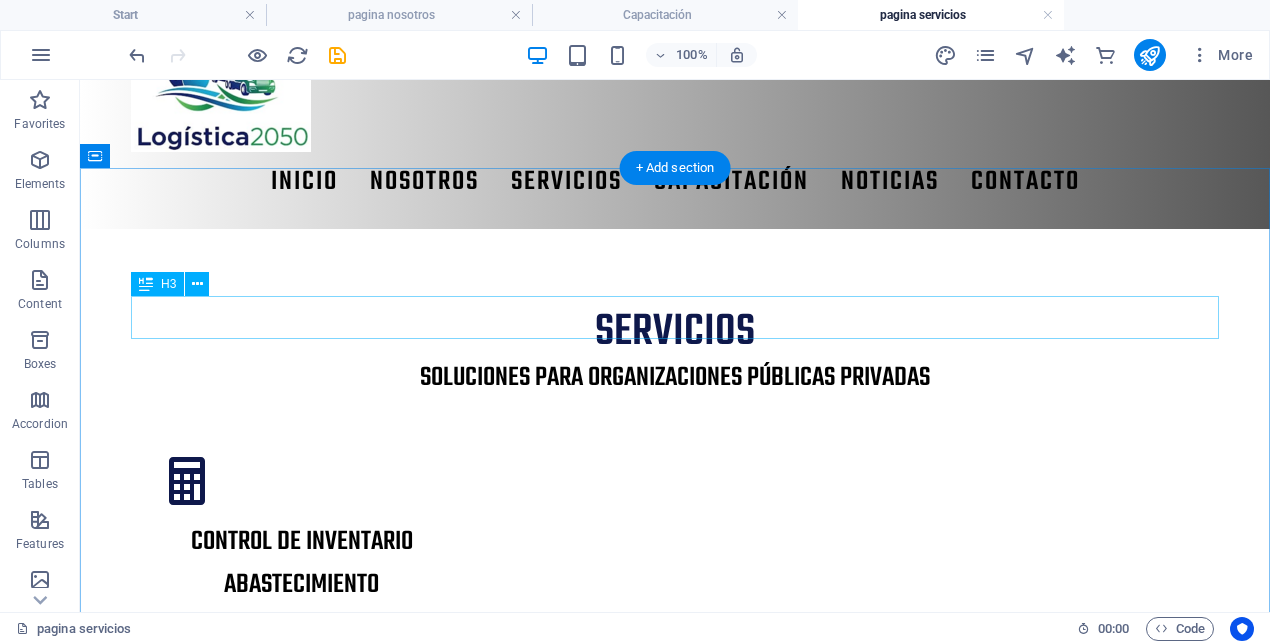 click on "Soluciones para organizaciones públicas privadas" at bounding box center (675, 378) 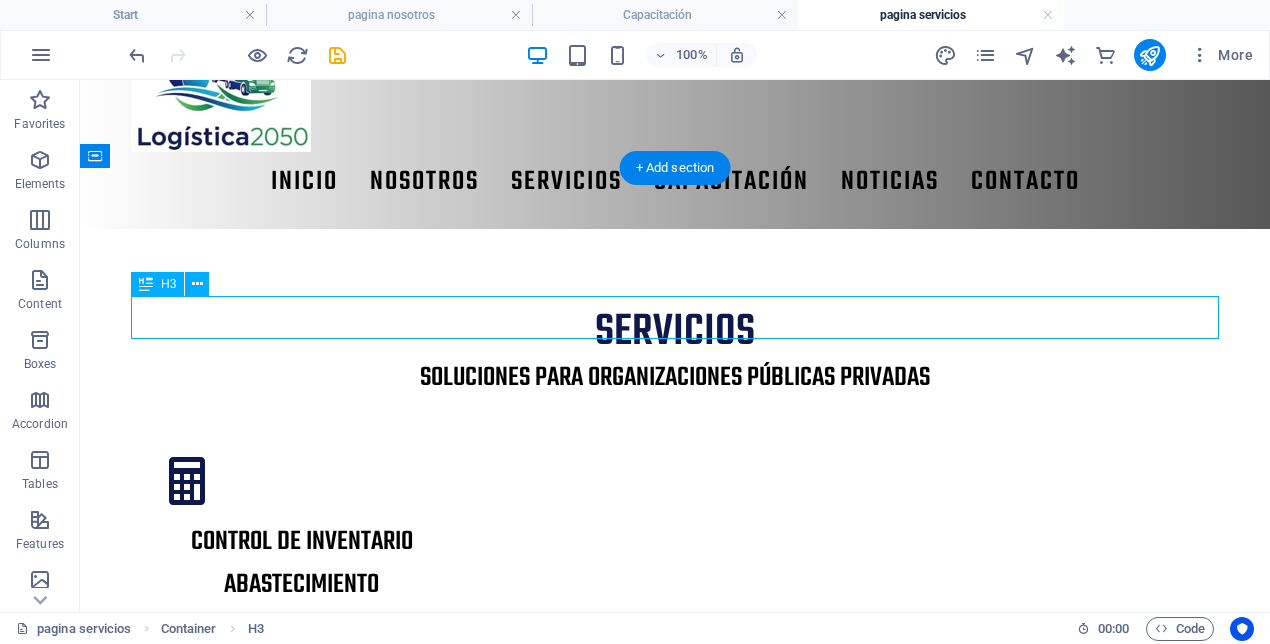 click on "Soluciones para organizaciones públicas privadas" at bounding box center (675, 378) 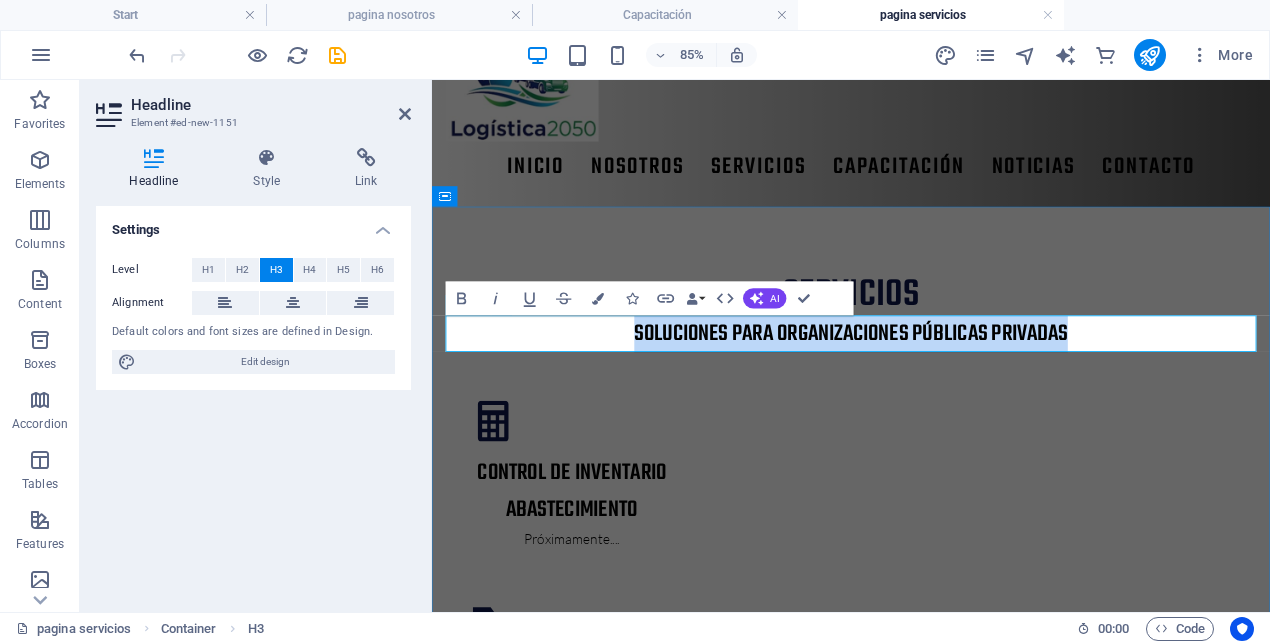 click on "Soluciones para organizaciones públicas privadas" at bounding box center (925, 378) 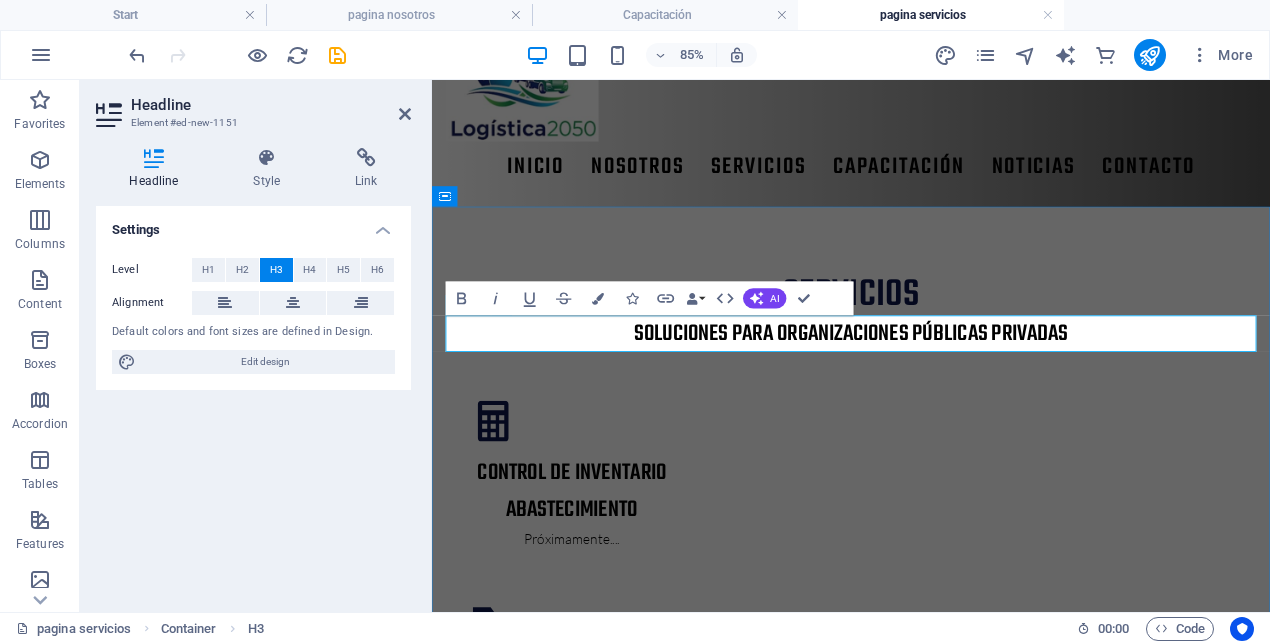 type 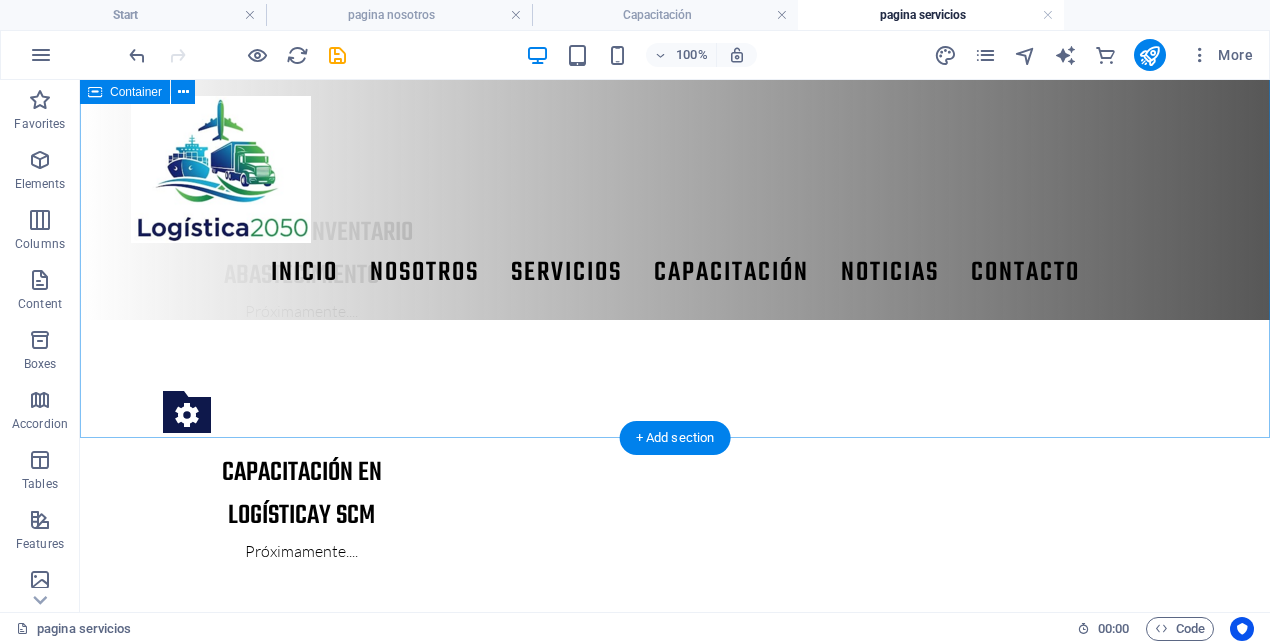 scroll, scrollTop: 0, scrollLeft: 0, axis: both 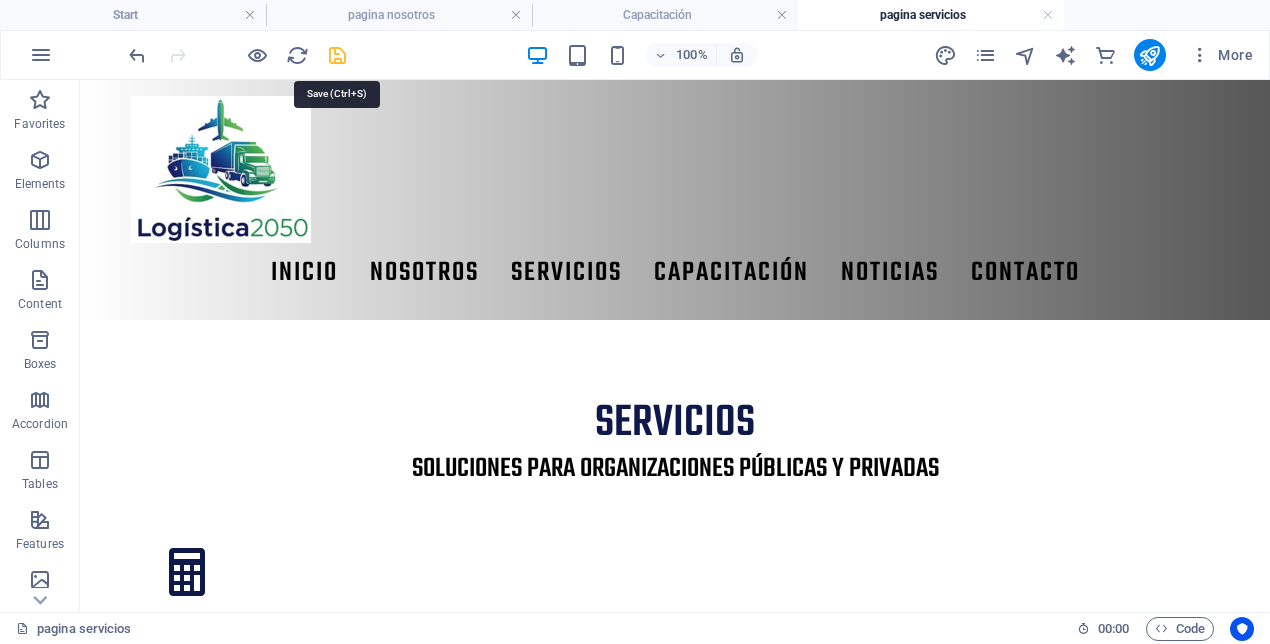 click at bounding box center (337, 55) 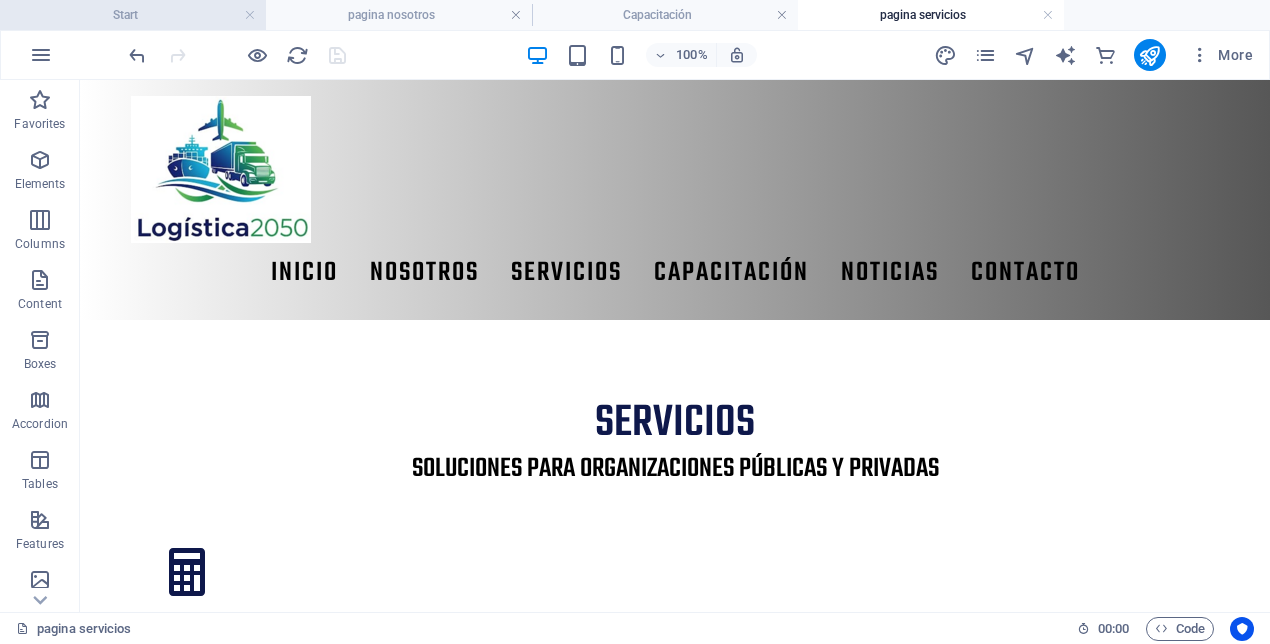 click on "Start" at bounding box center (133, 15) 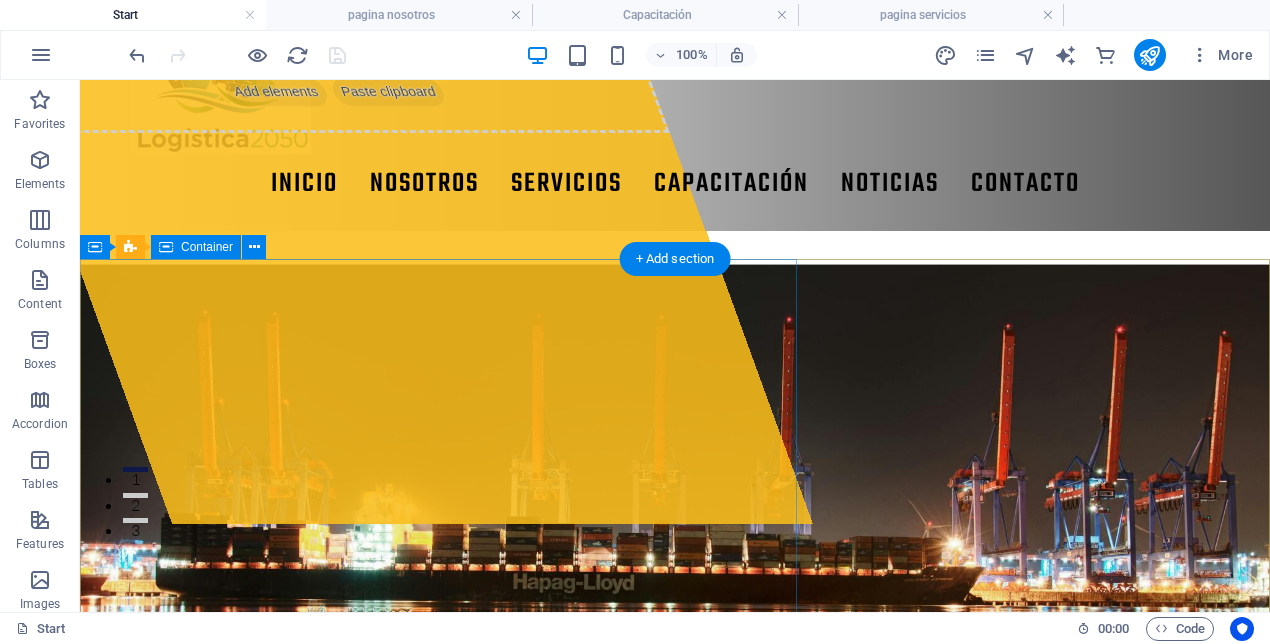 scroll, scrollTop: 0, scrollLeft: 0, axis: both 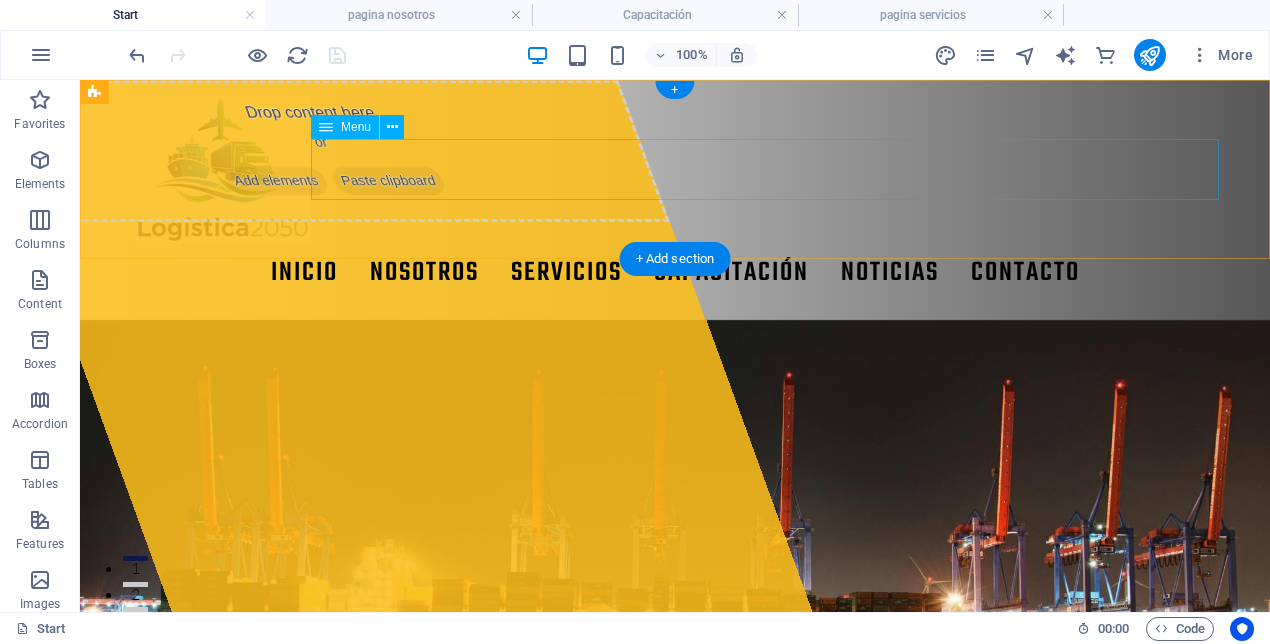 click on "Inicio NOSOTROS Servicios capacitación noticias Contacto" at bounding box center [675, 273] 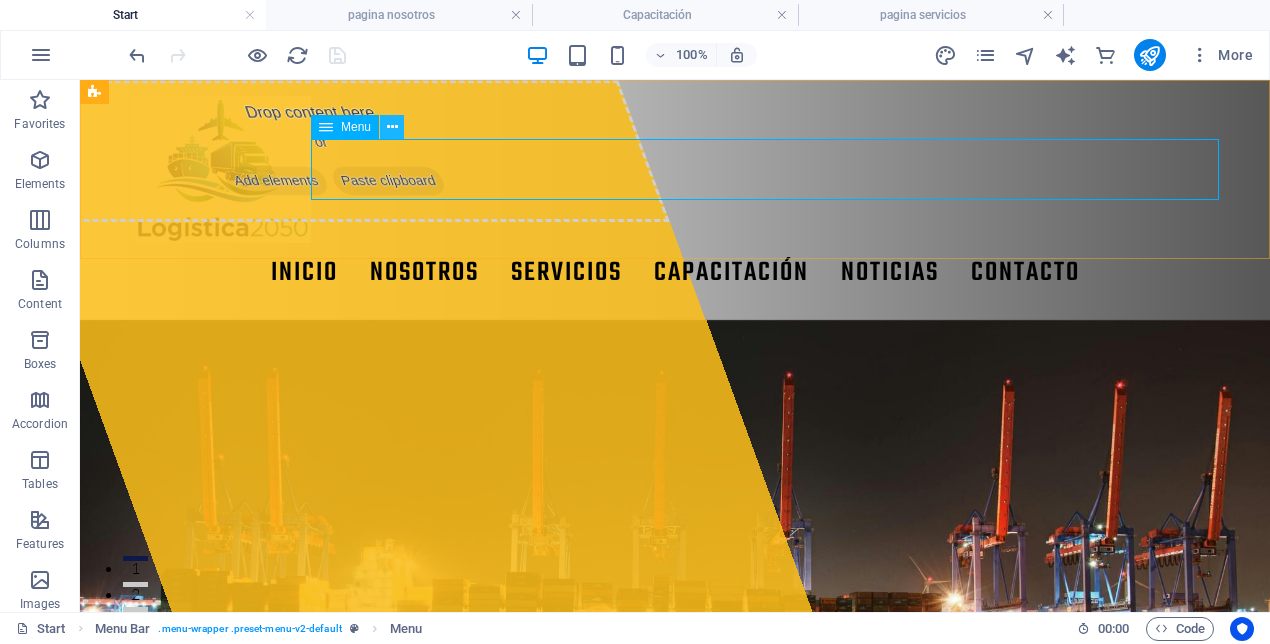 click at bounding box center (392, 127) 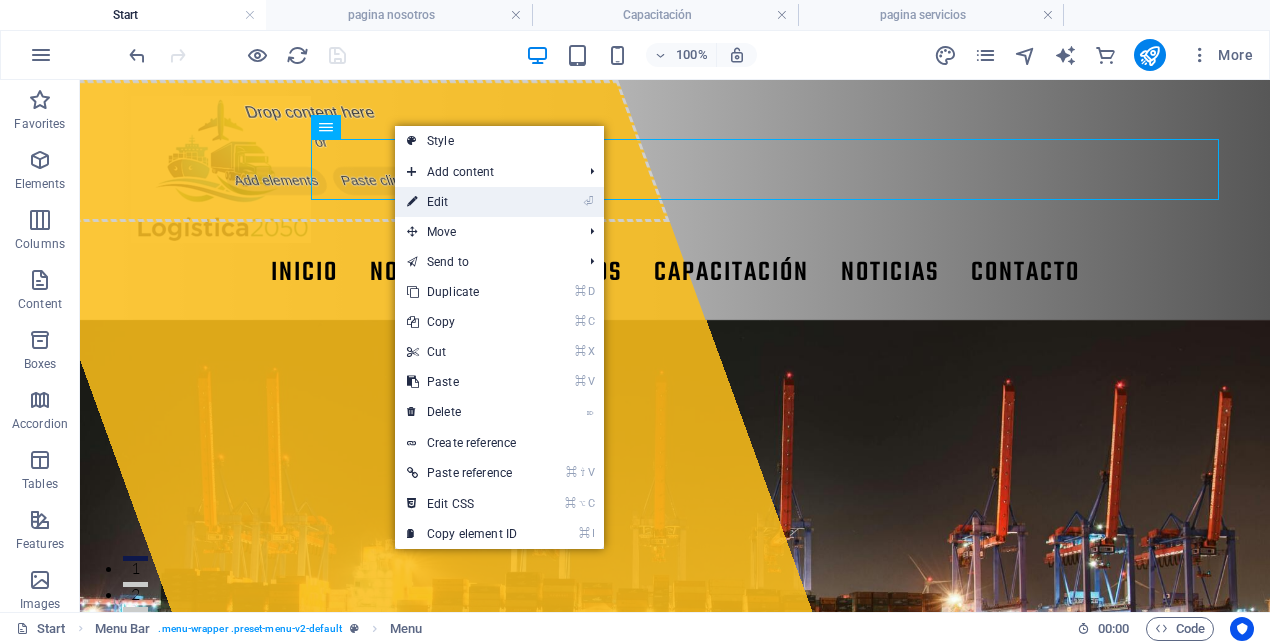 click on "⏎  Edit" at bounding box center (462, 202) 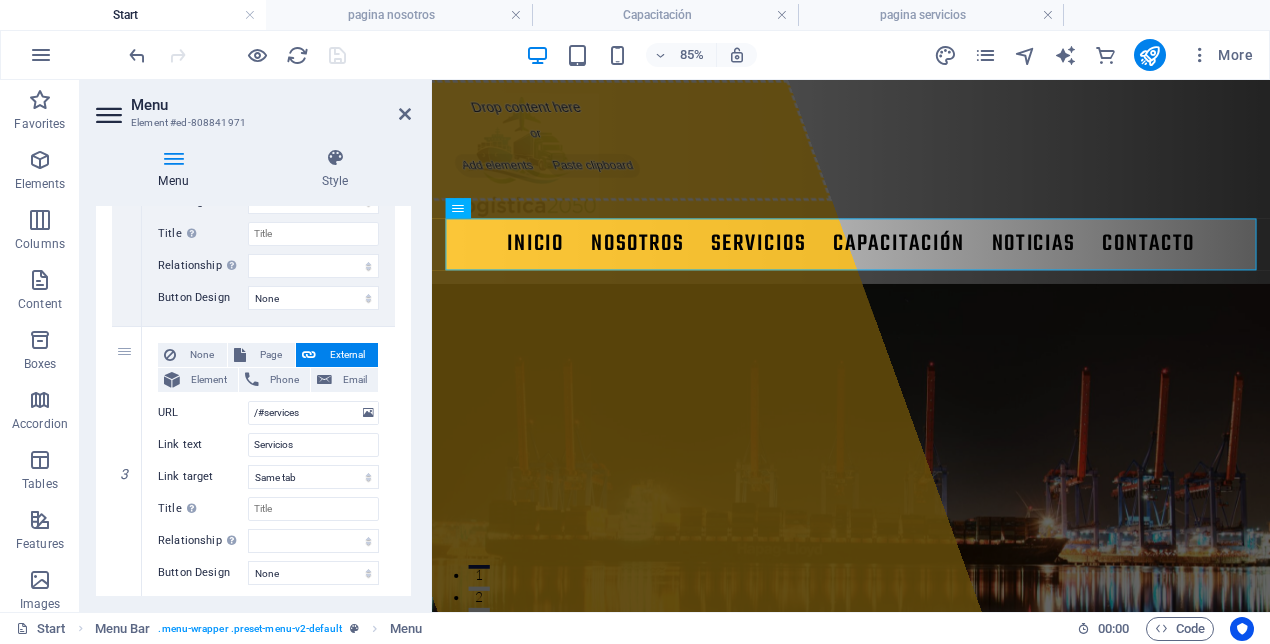 scroll, scrollTop: 620, scrollLeft: 0, axis: vertical 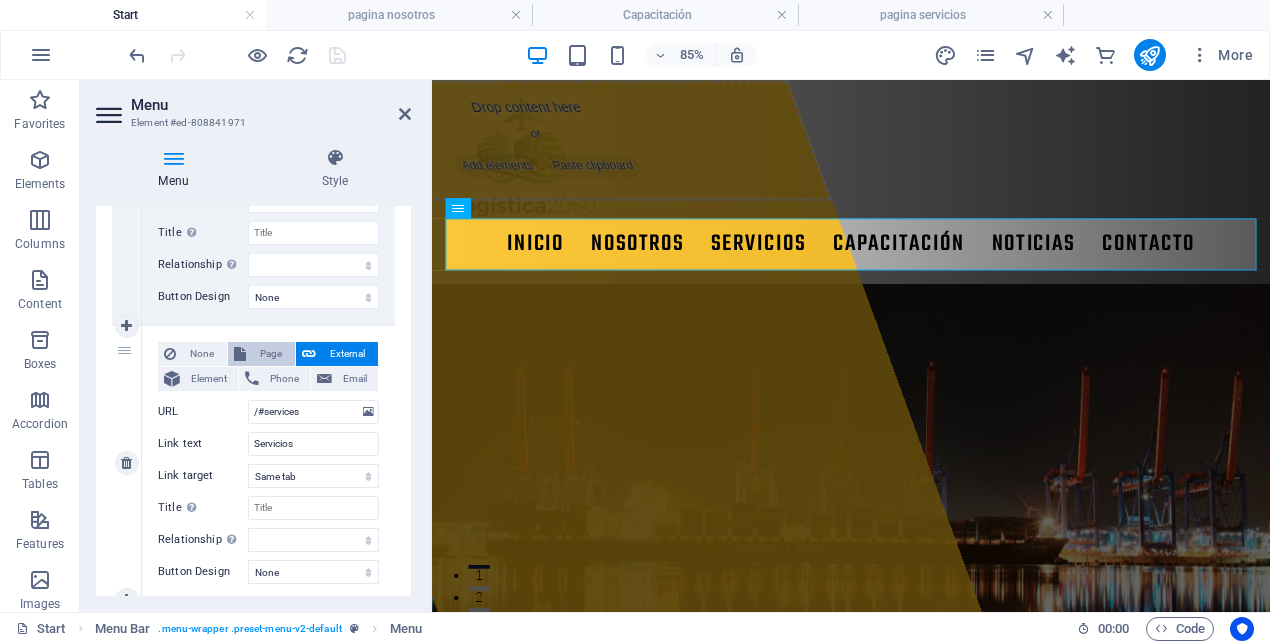 click on "Page" at bounding box center [270, 354] 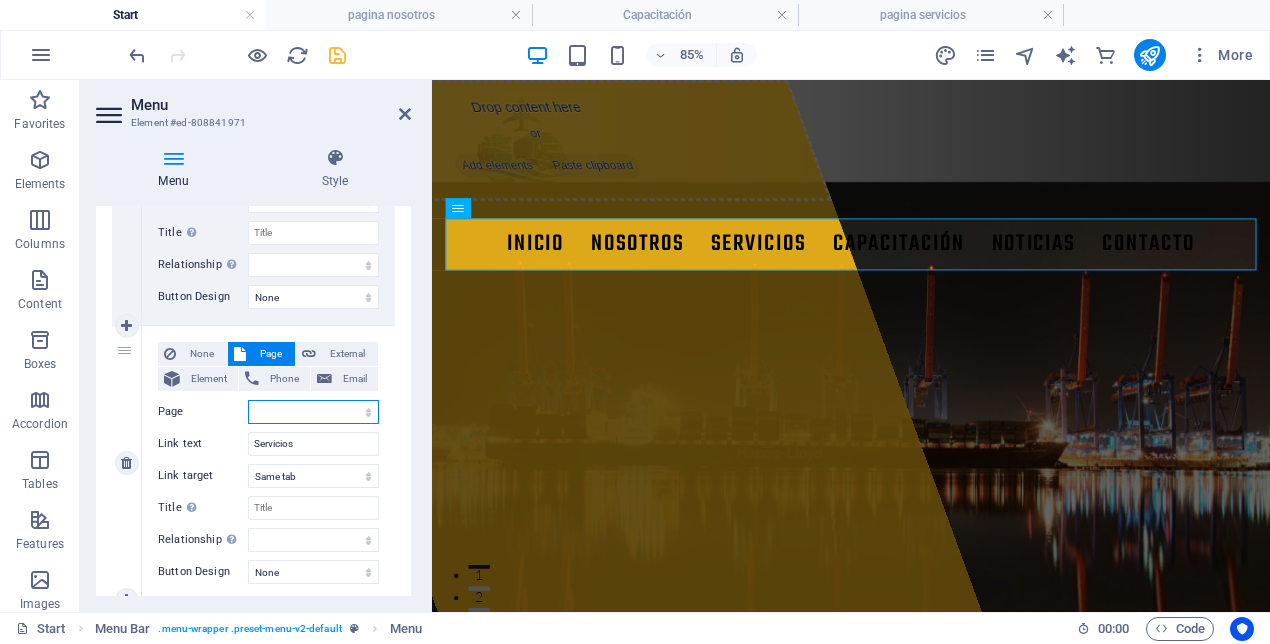 select 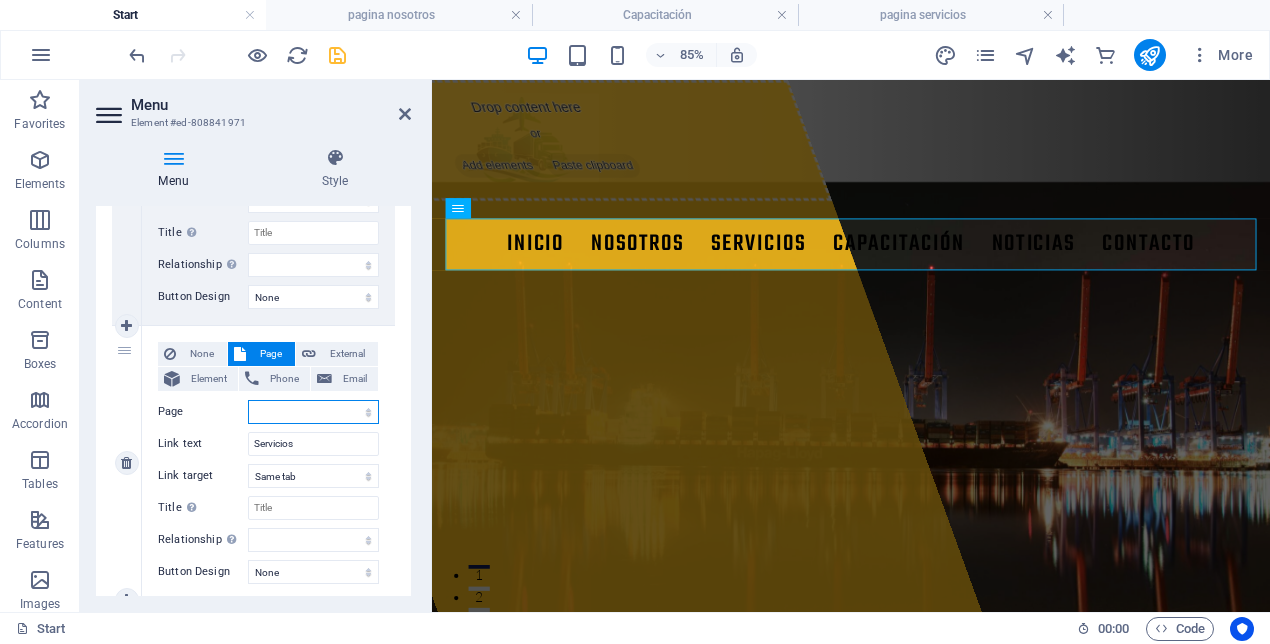 click on "Start Subpage Legal notice Privacy Pagina contacto pagina noticias Capacitación pagina nosotros pagina servicios" at bounding box center (313, 412) 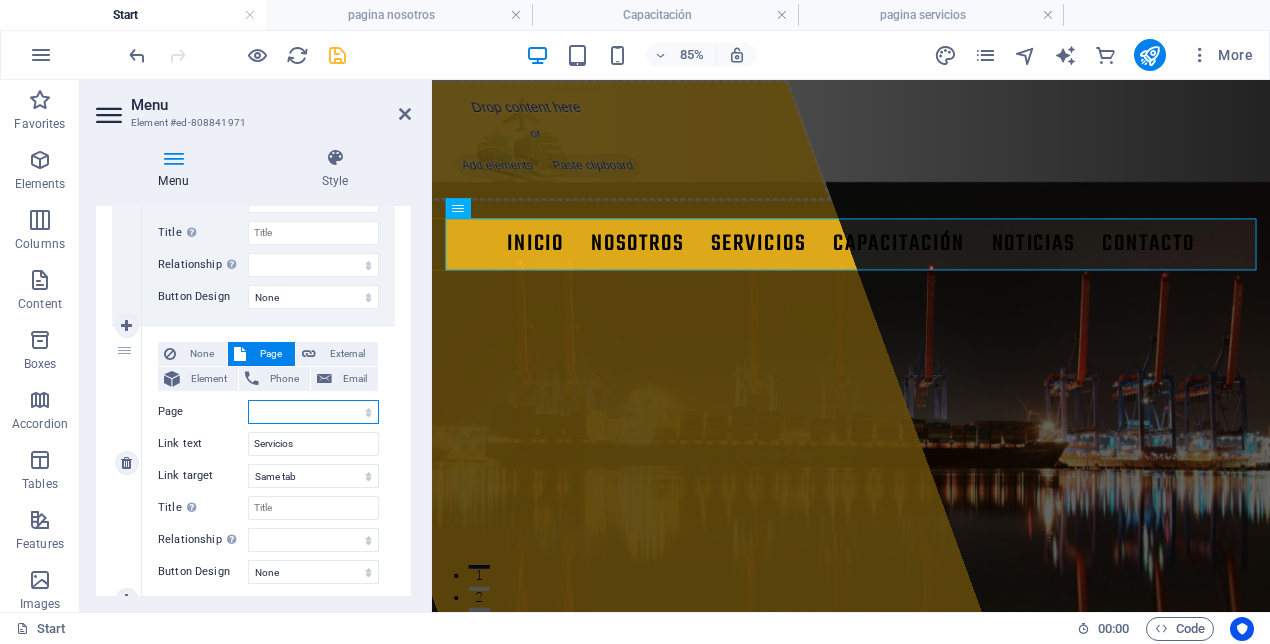 select on "8" 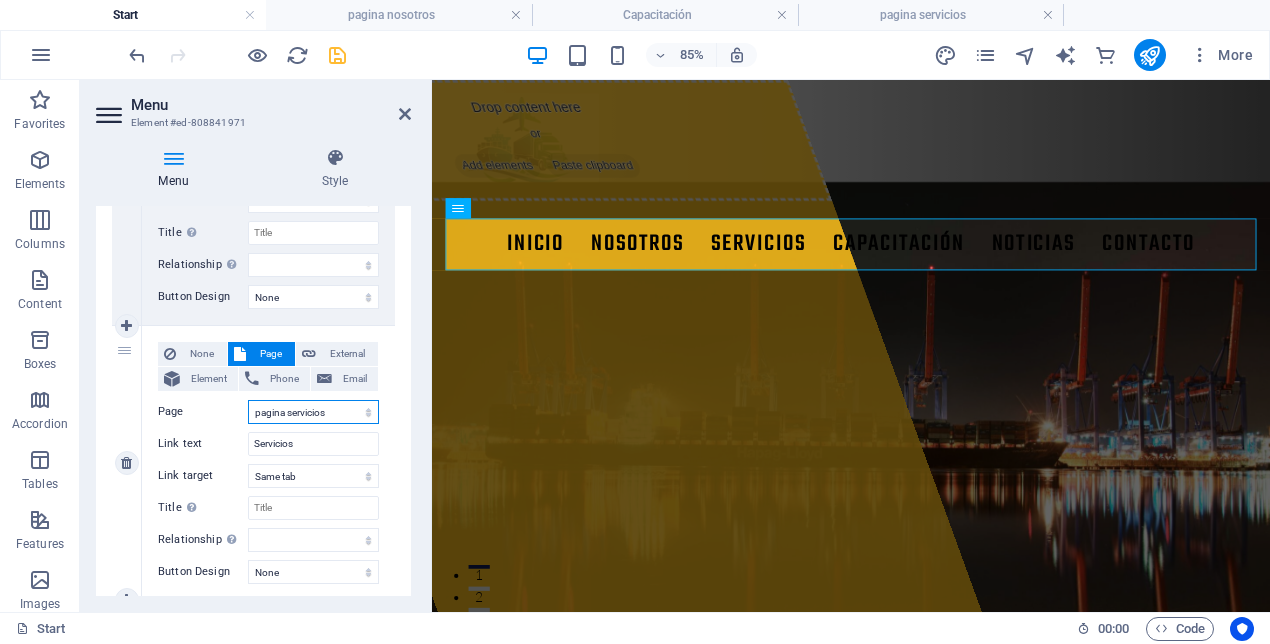 select 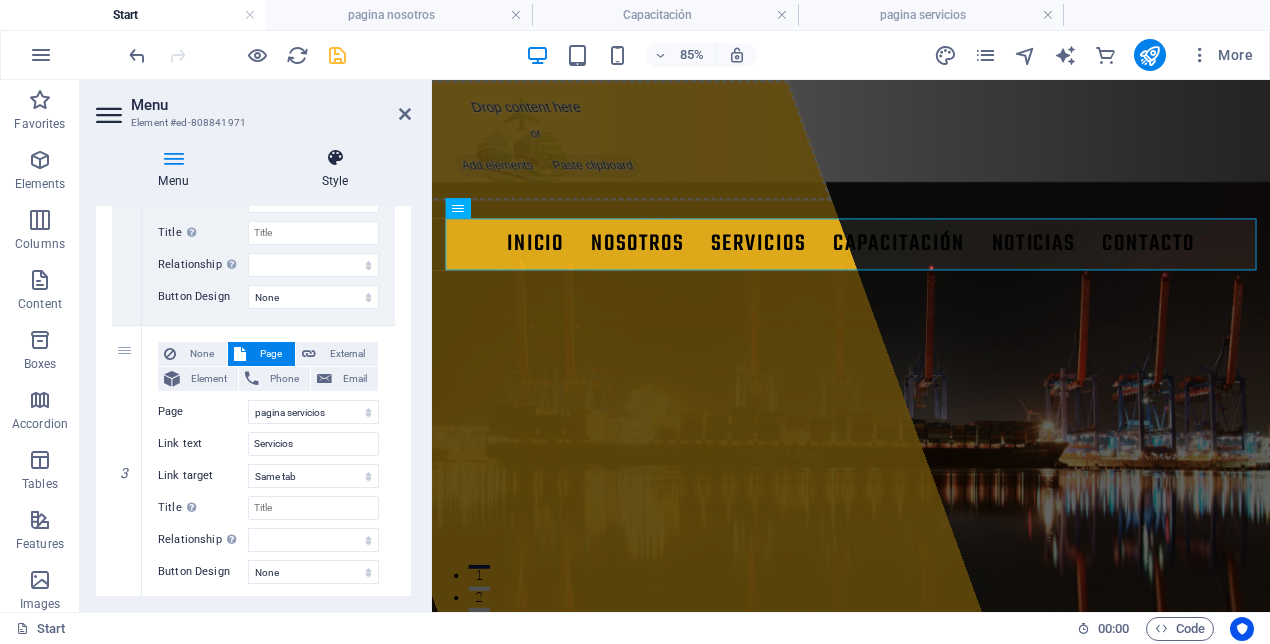 click at bounding box center [335, 158] 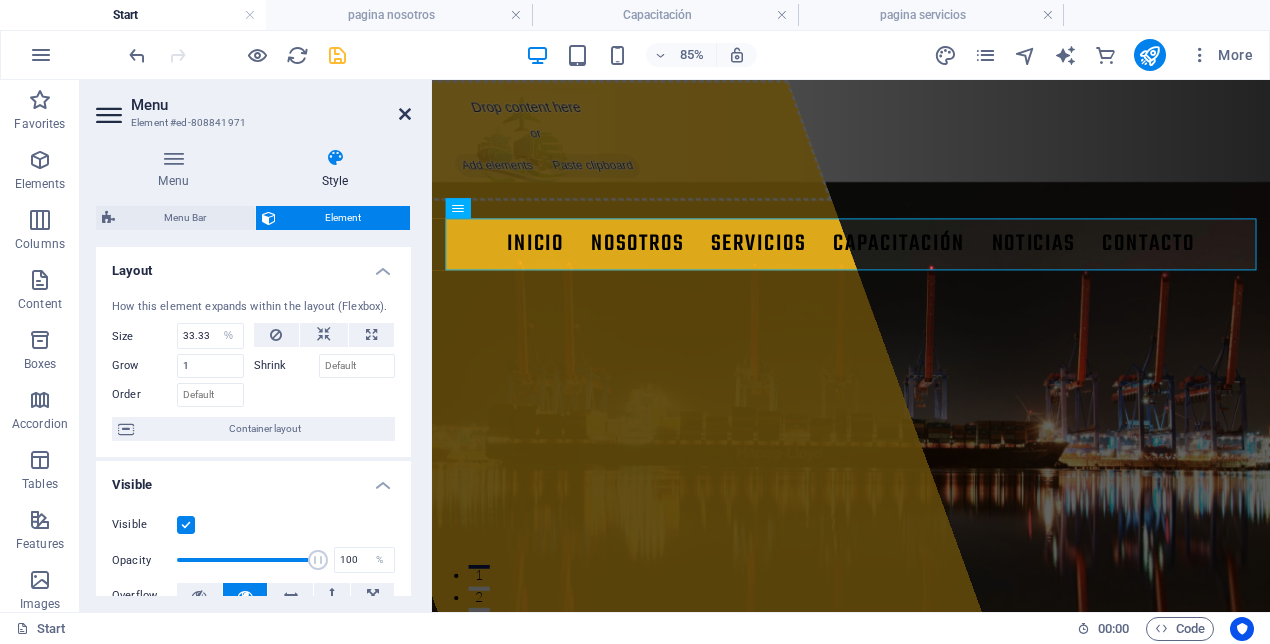 click at bounding box center (405, 114) 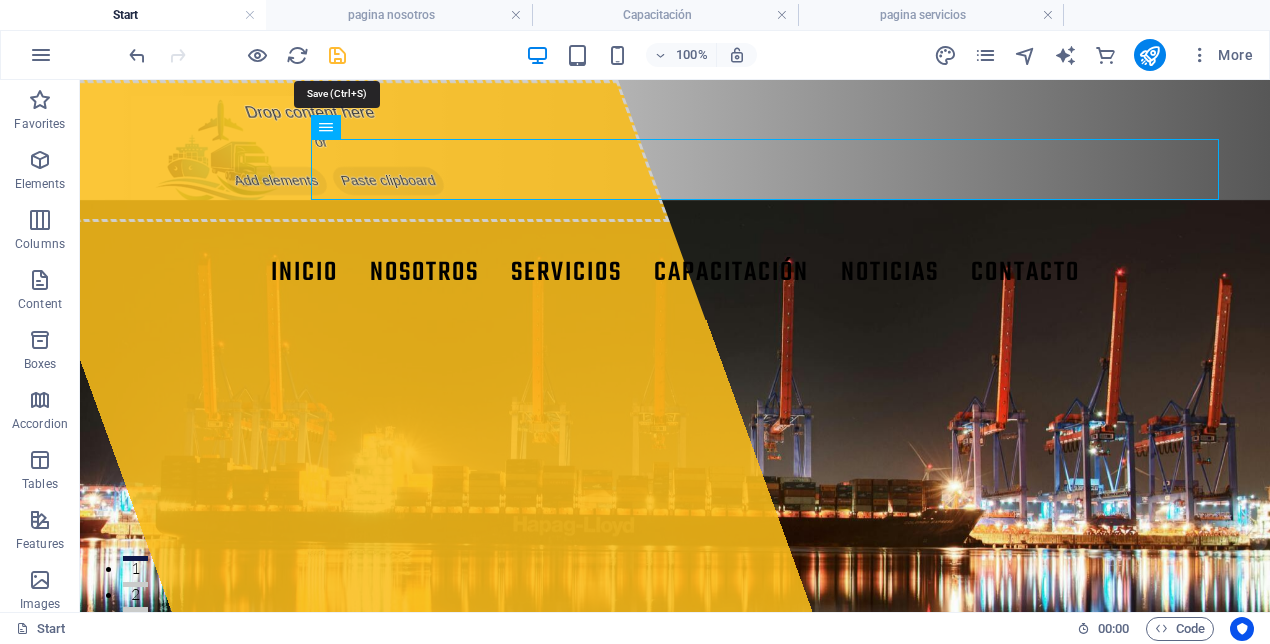 click at bounding box center [337, 55] 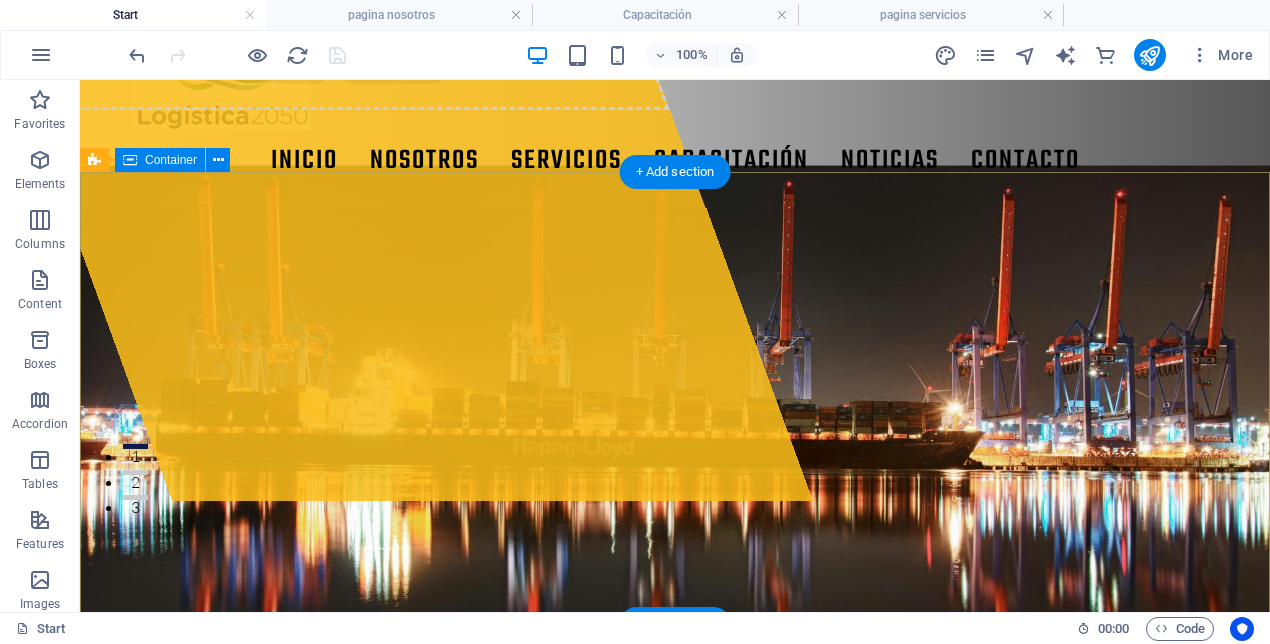 scroll, scrollTop: 87, scrollLeft: 0, axis: vertical 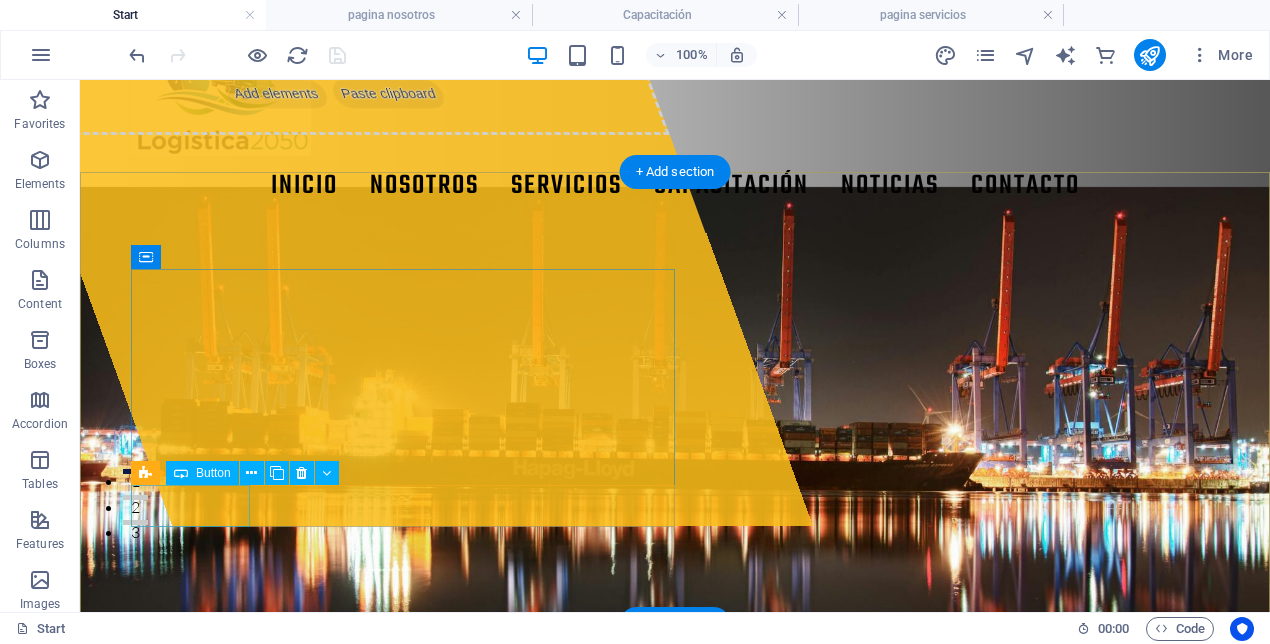 click on "Nosotros" at bounding box center [675, 984] 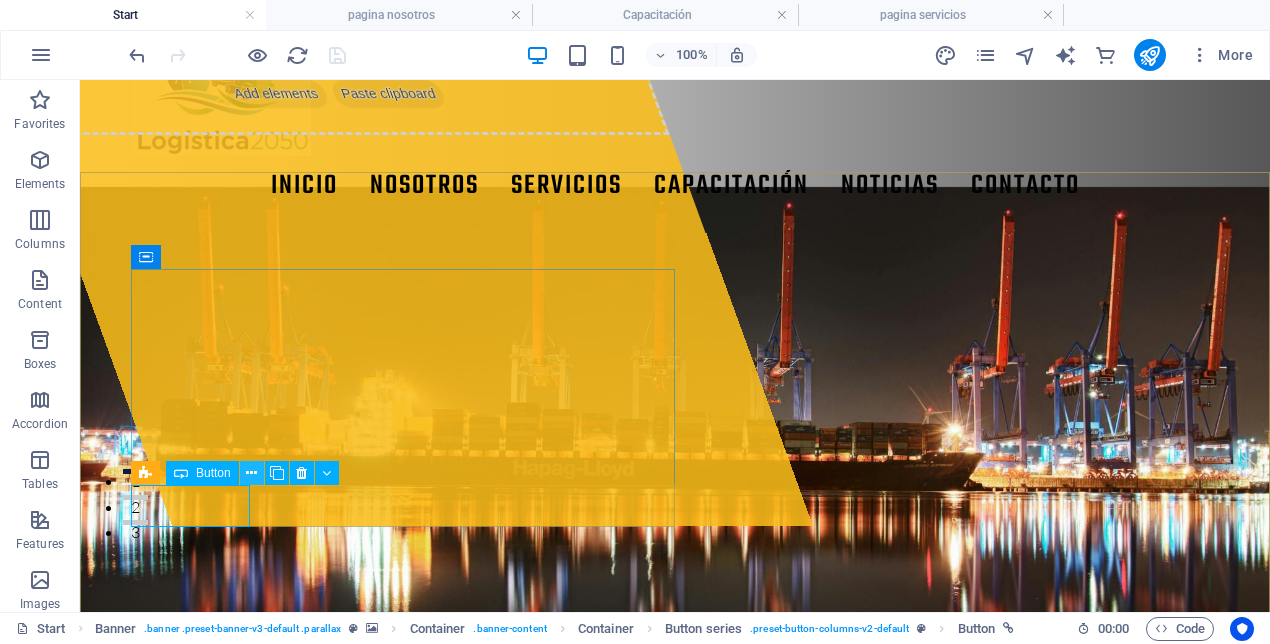 click at bounding box center [251, 473] 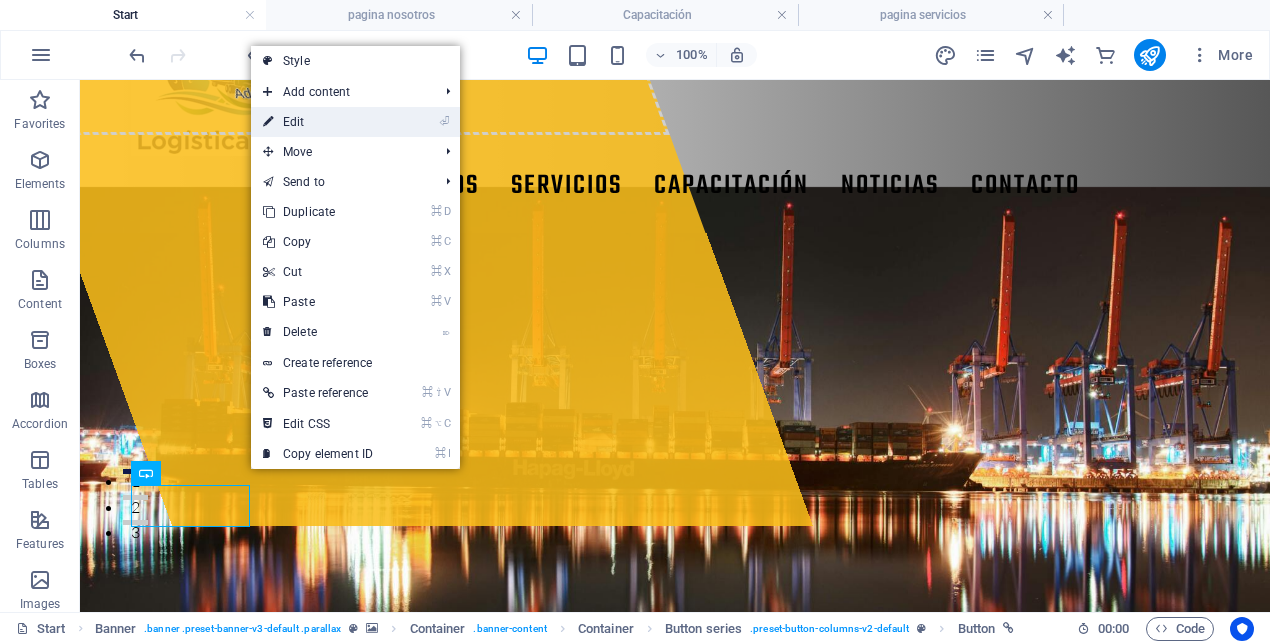 click on "⏎  Edit" at bounding box center (318, 122) 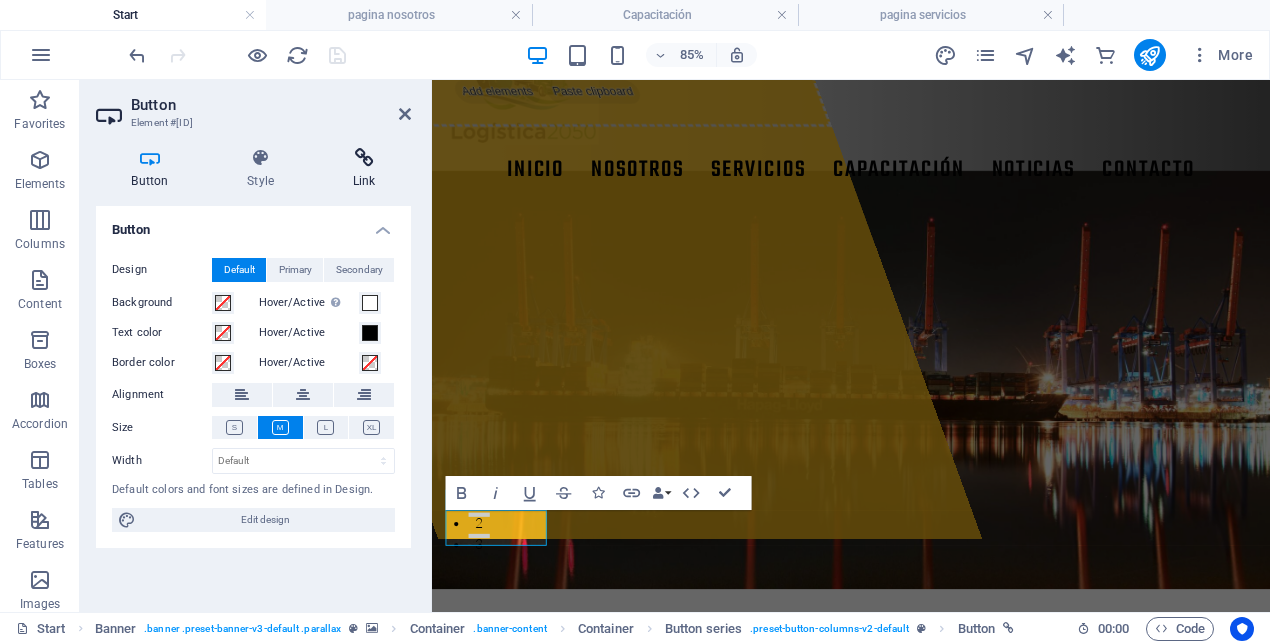 click at bounding box center [364, 158] 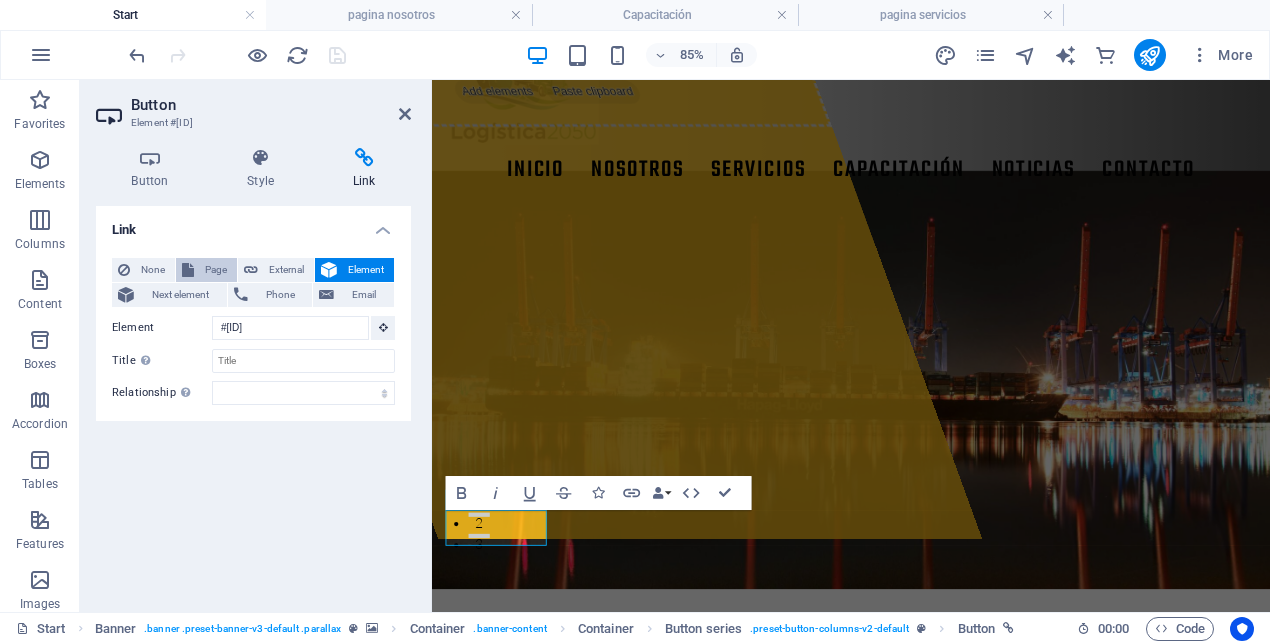 click on "Page" at bounding box center (215, 270) 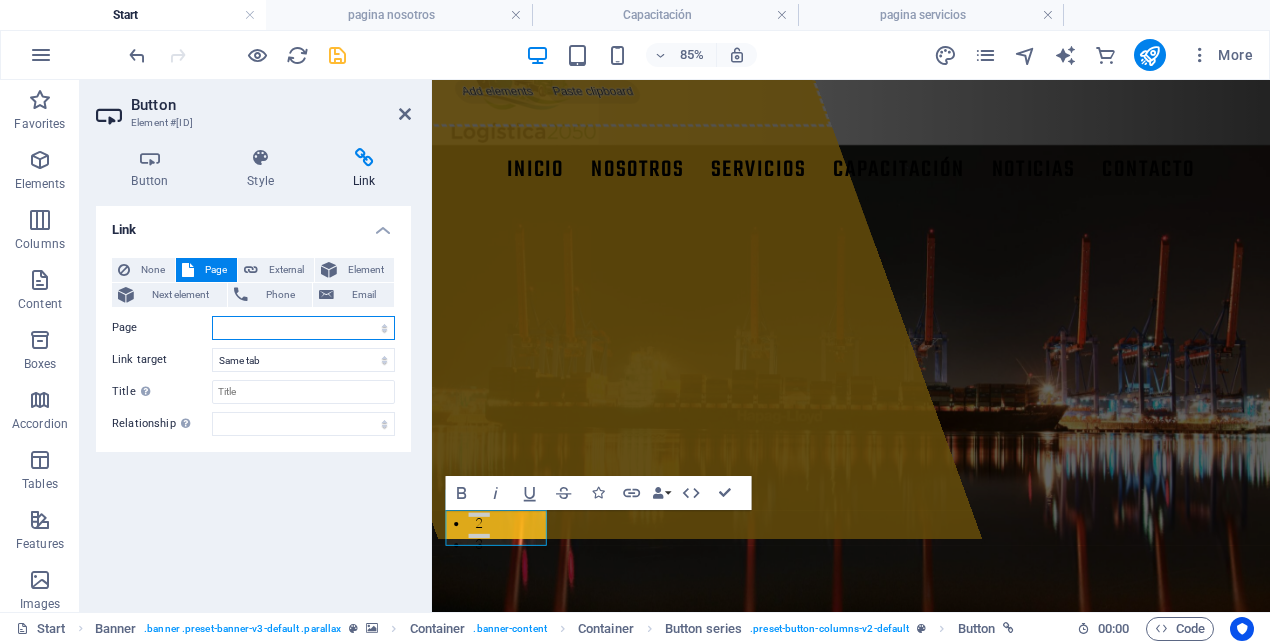 click on "Start Subpage Legal notice Privacy Pagina contacto pagina noticias Capacitación pagina nosotros pagina servicios" at bounding box center [303, 328] 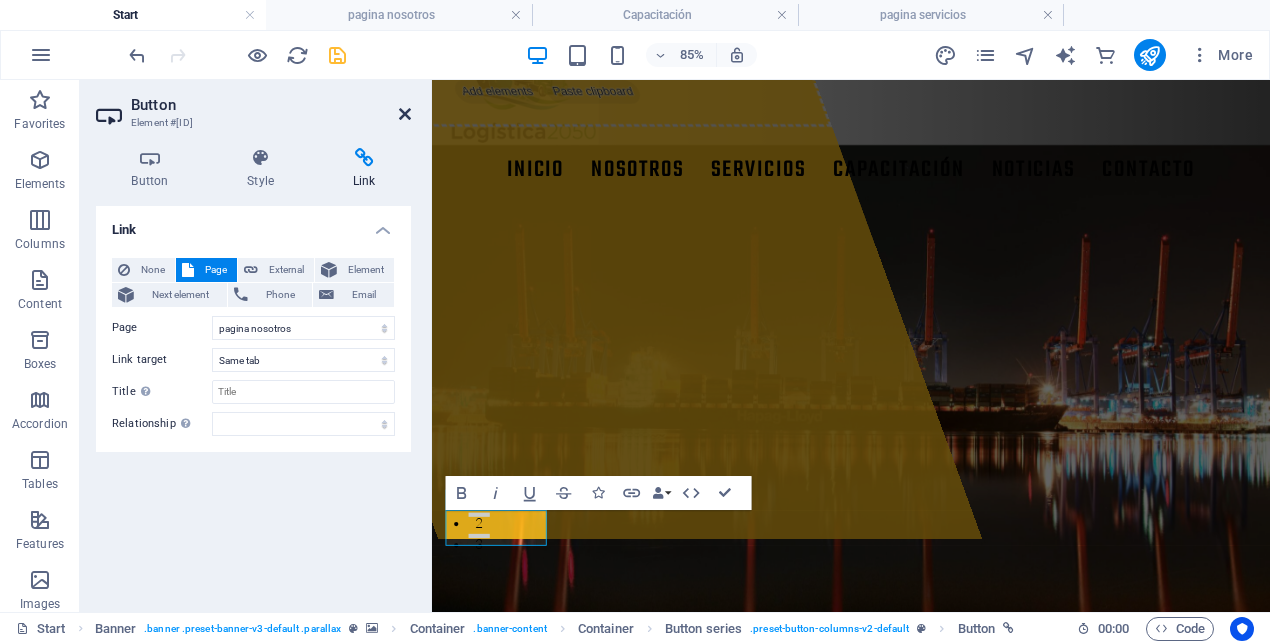 click at bounding box center (405, 114) 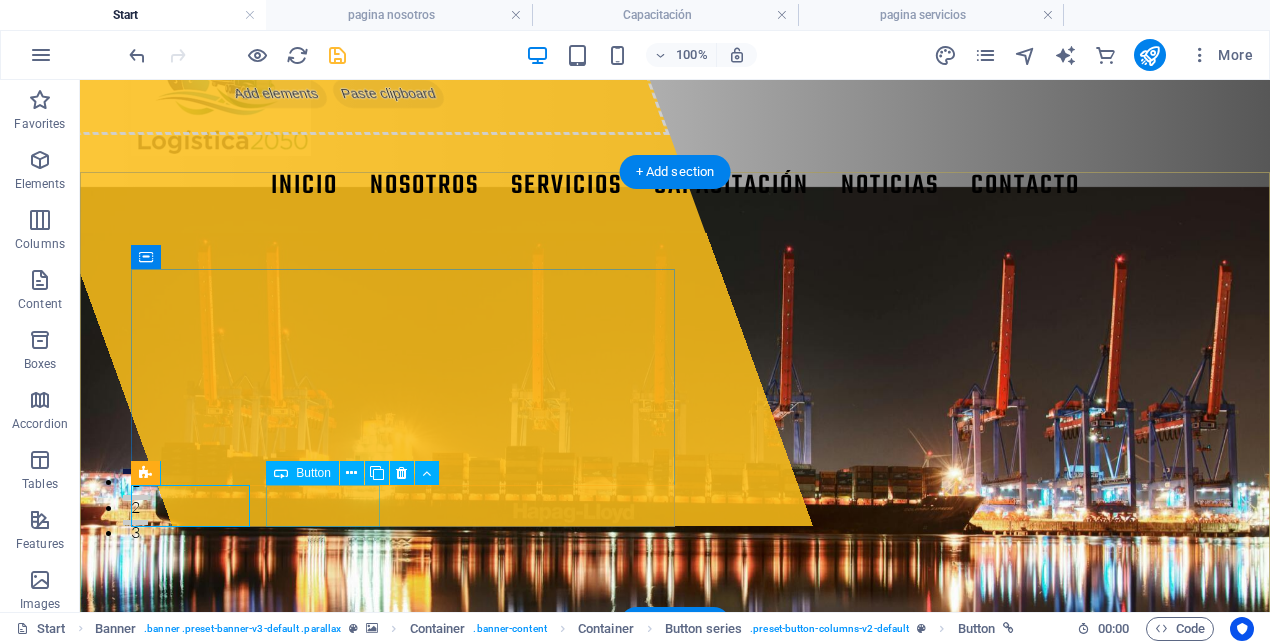 click on "servicios" at bounding box center (675, 1121) 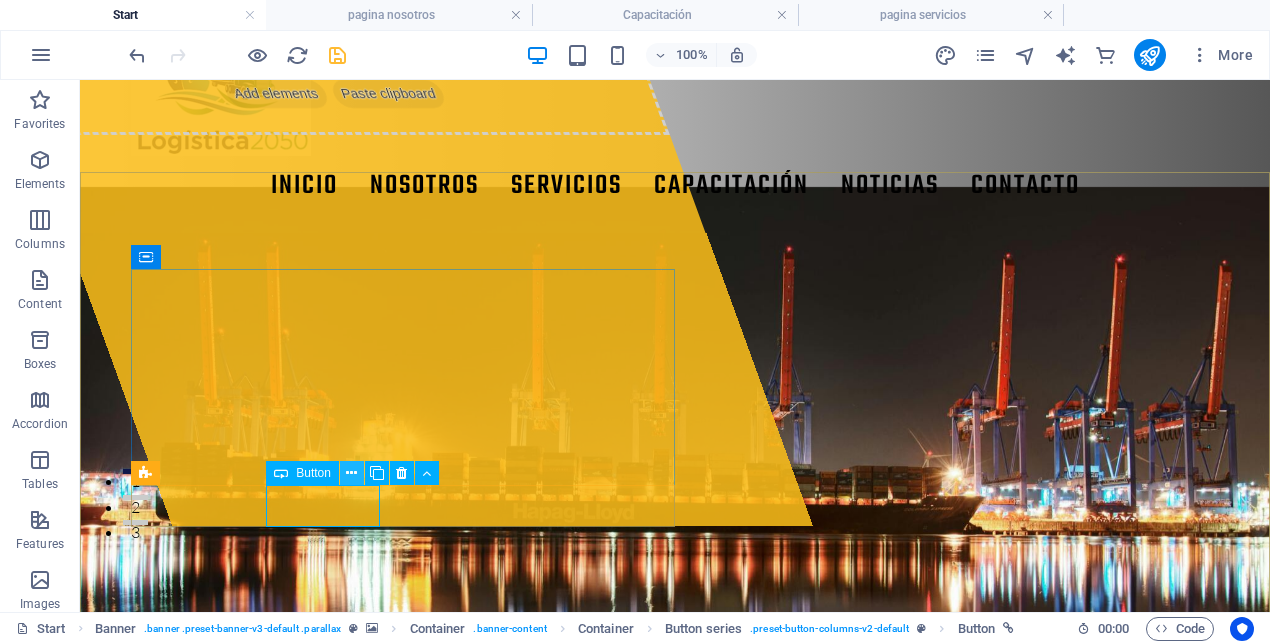 click at bounding box center [351, 473] 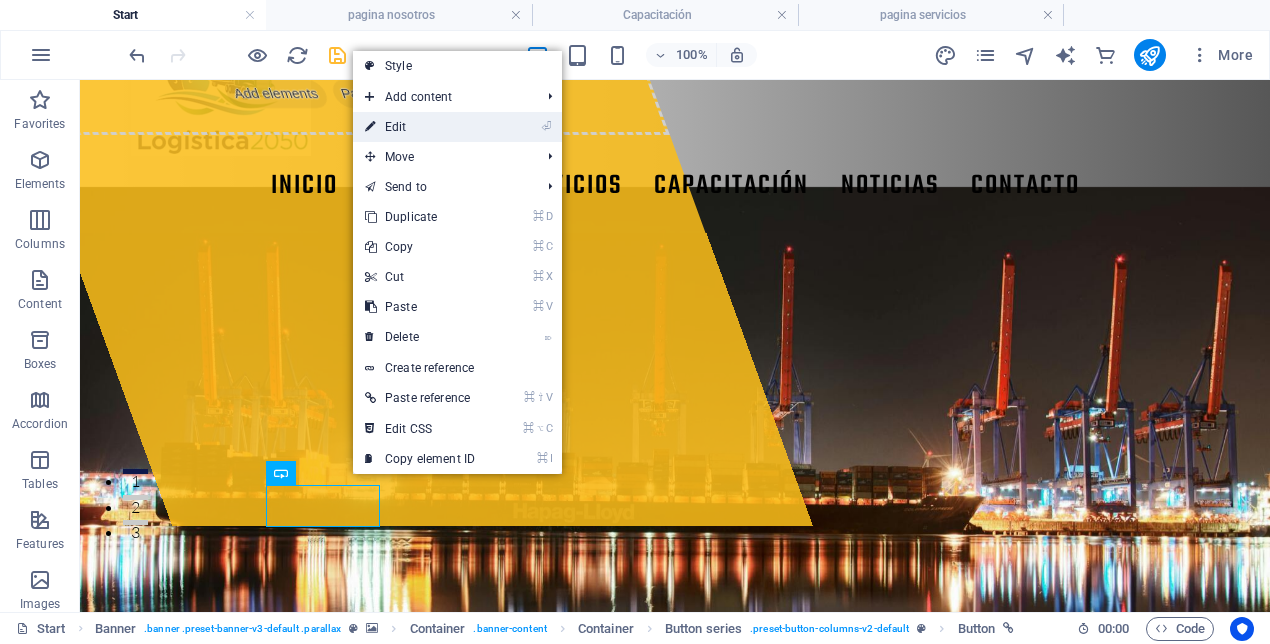 click on "⏎  Edit" at bounding box center (420, 127) 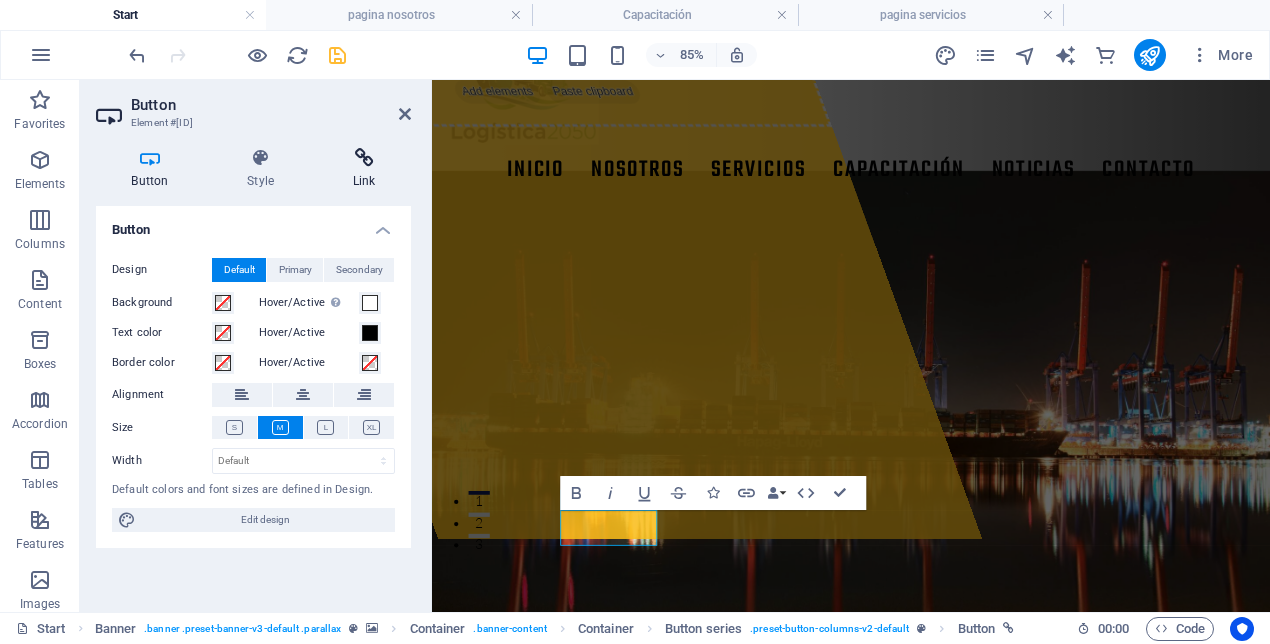 click at bounding box center [364, 158] 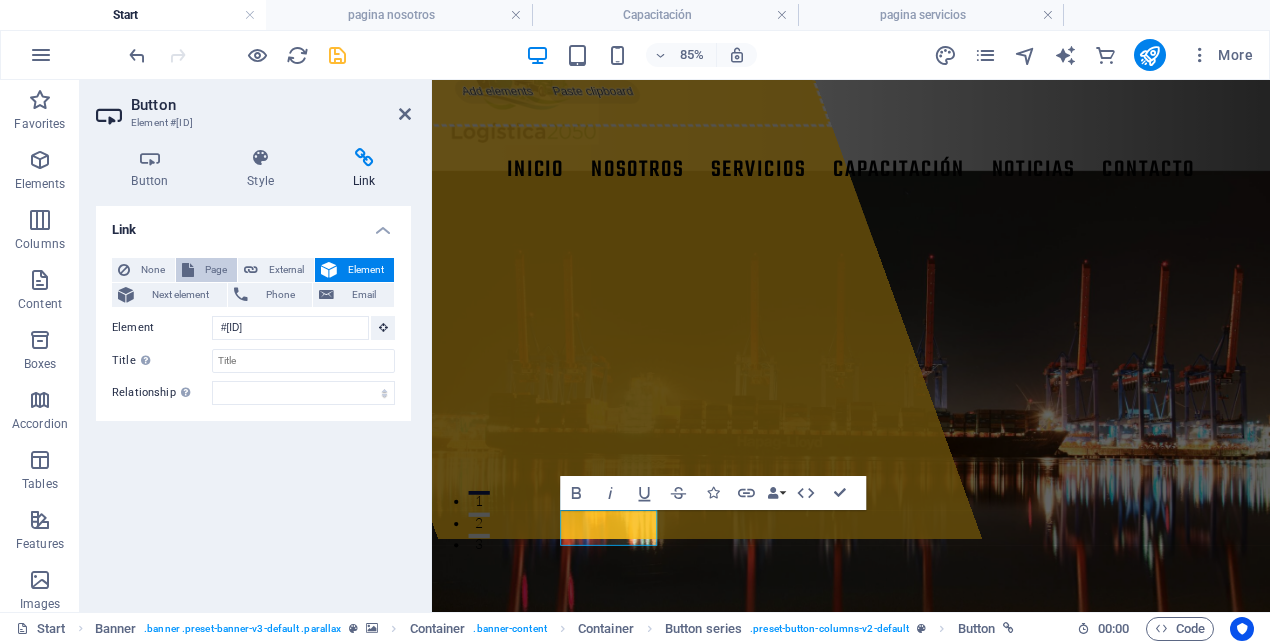 click on "Page" at bounding box center [206, 270] 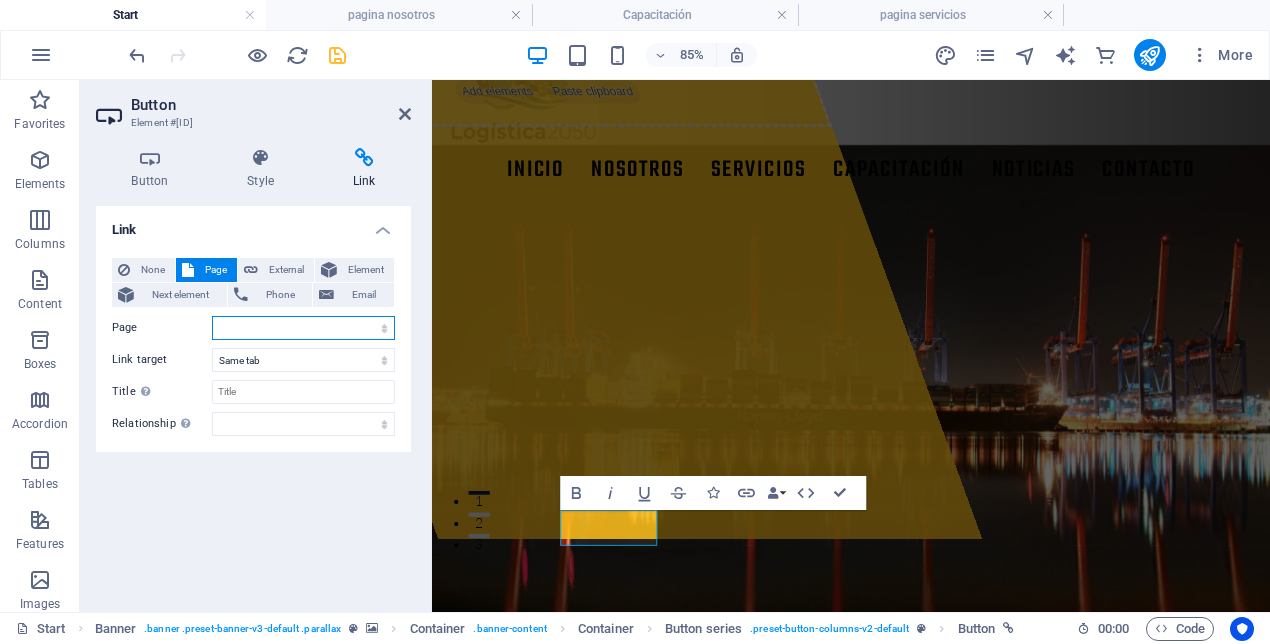 click on "Start Subpage Legal notice Privacy Pagina contacto pagina noticias Capacitación pagina nosotros pagina servicios" at bounding box center (303, 328) 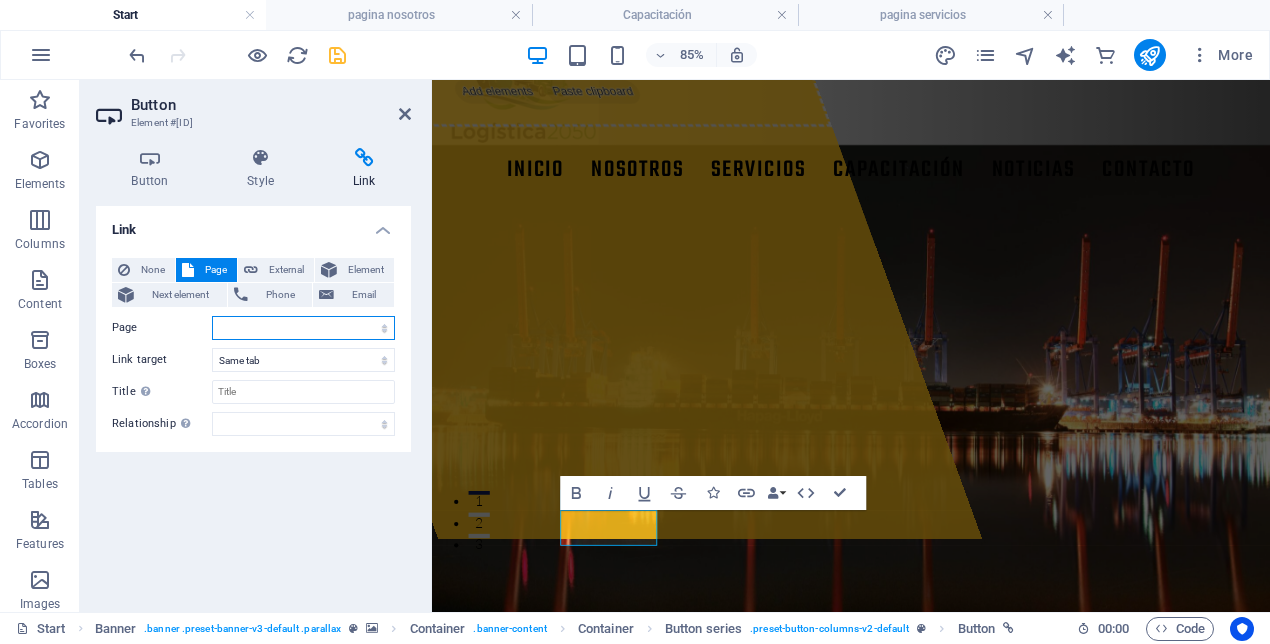 select on "8" 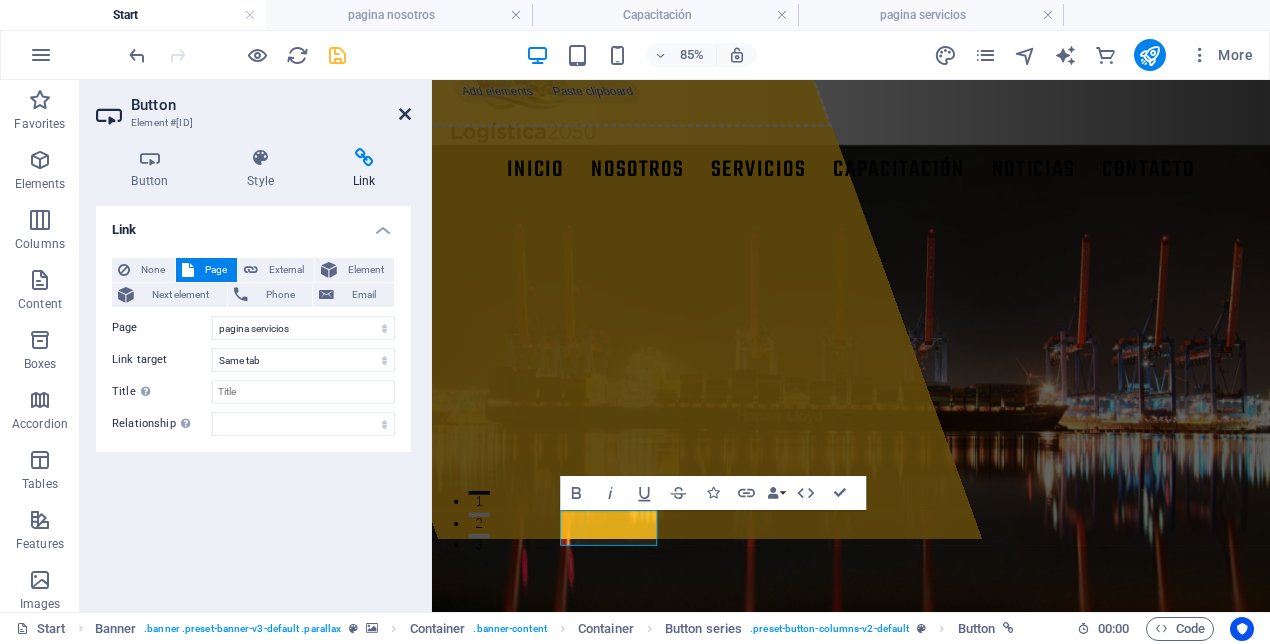 click at bounding box center [405, 114] 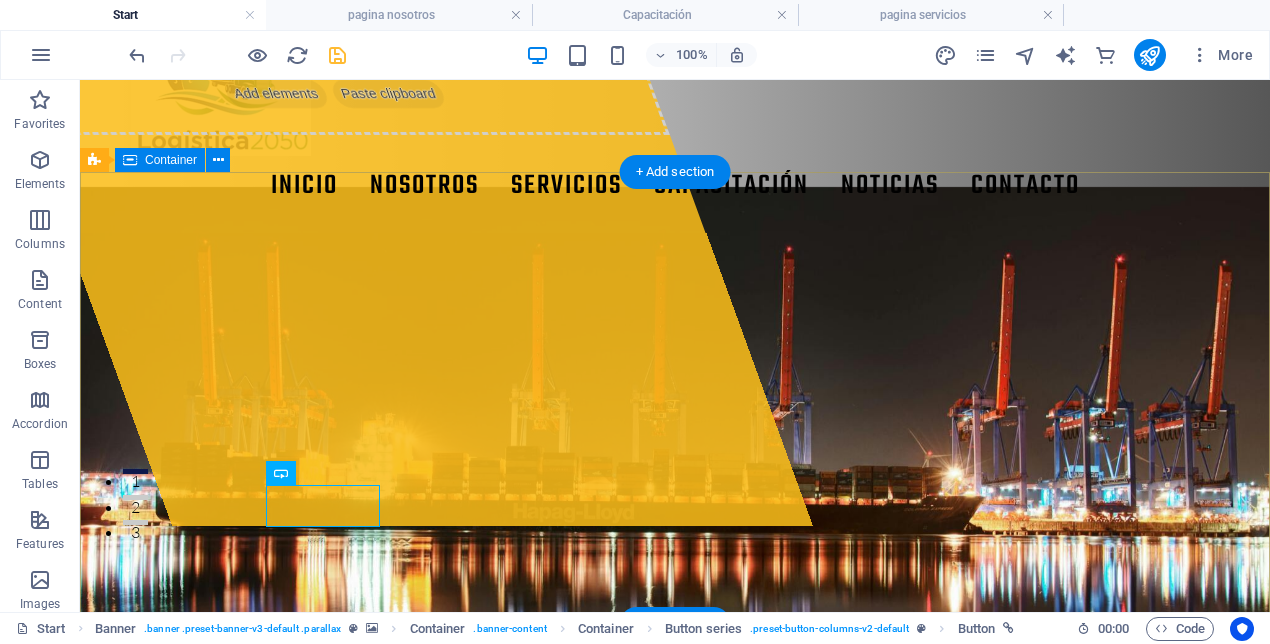 click on "Drop content here or  Add elements  Paste clipboard logística2050 Somos una red de expertos dedicada a analizar y liderar la evolución de la logística y la cadena de suministro.  Nuestra misión es conectar conocimiento, tecnología y estrategia para enfrentar los desafíos del futuro logístico con soluciones innovadoras, sostenibles y globales. Nosotros servicios" at bounding box center [675, 1017] 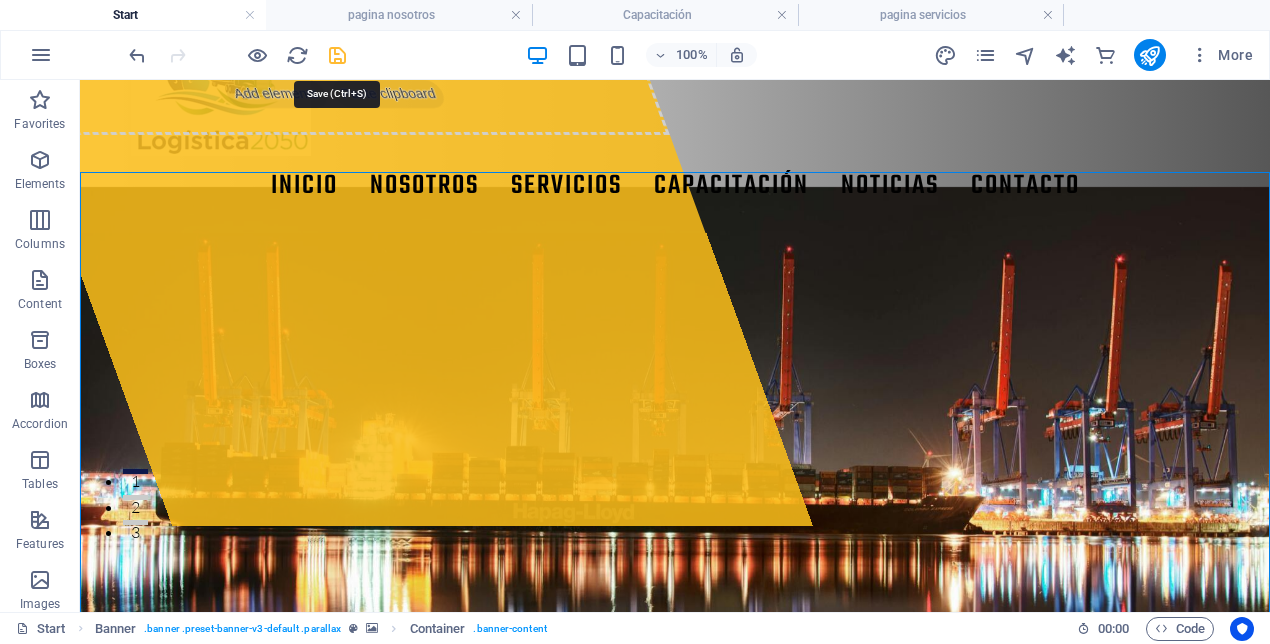 click at bounding box center (337, 55) 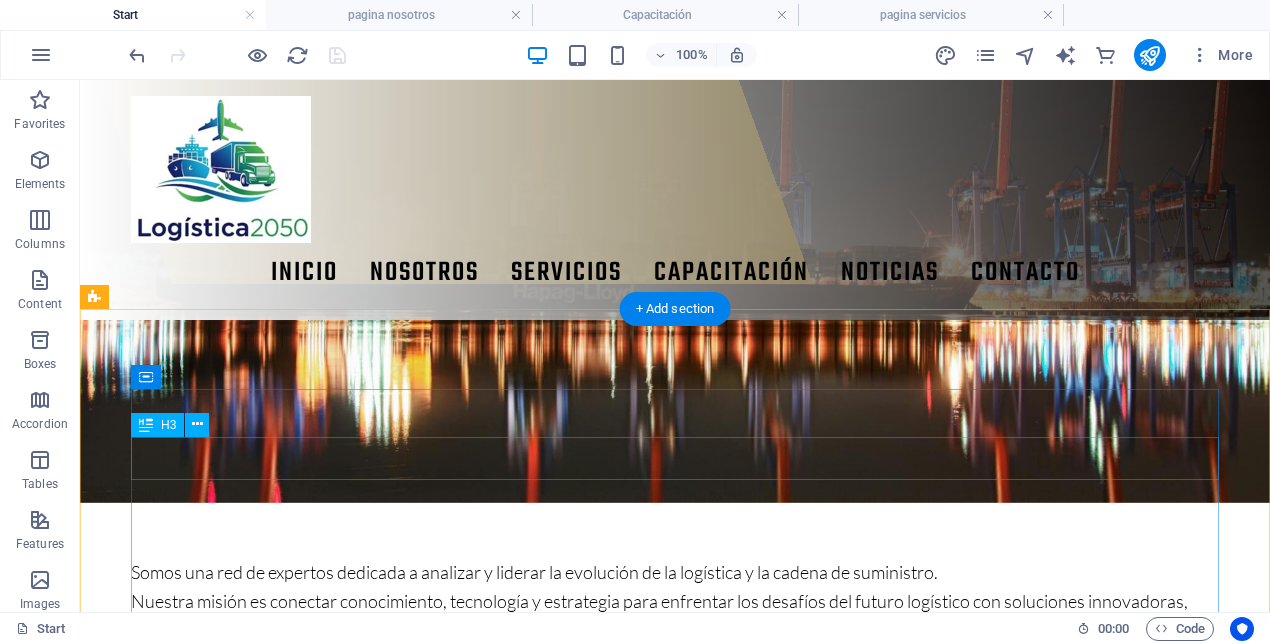 scroll, scrollTop: 374, scrollLeft: 0, axis: vertical 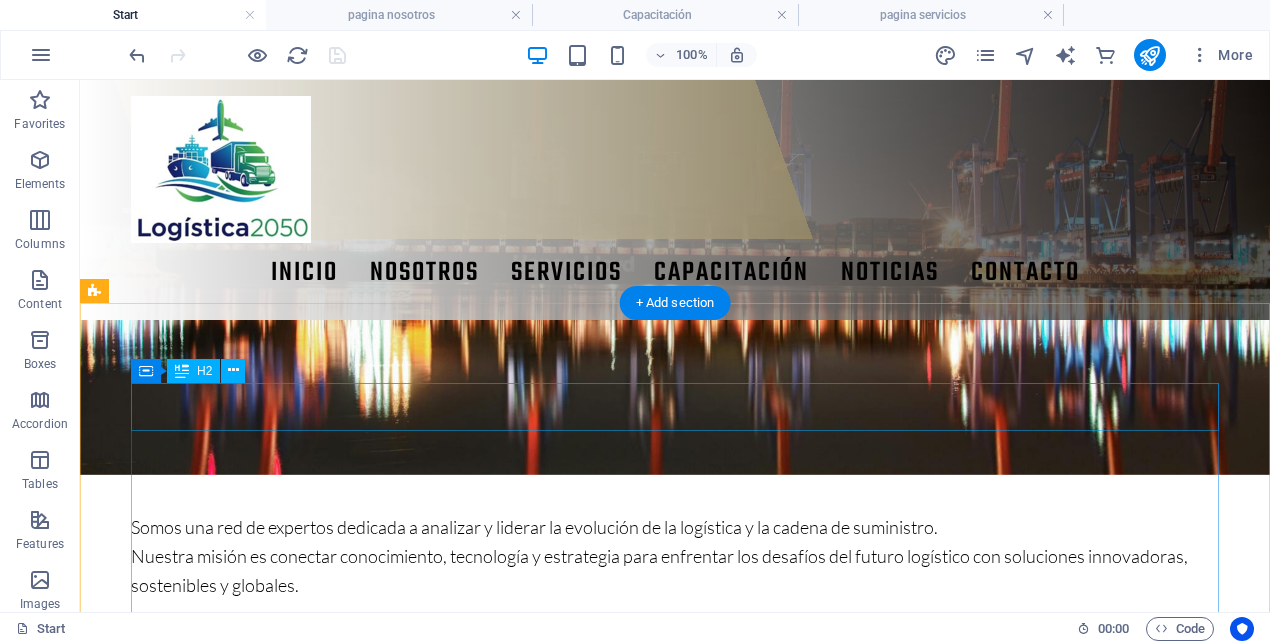 click on "NOSOTROS" at bounding box center (640, 891) 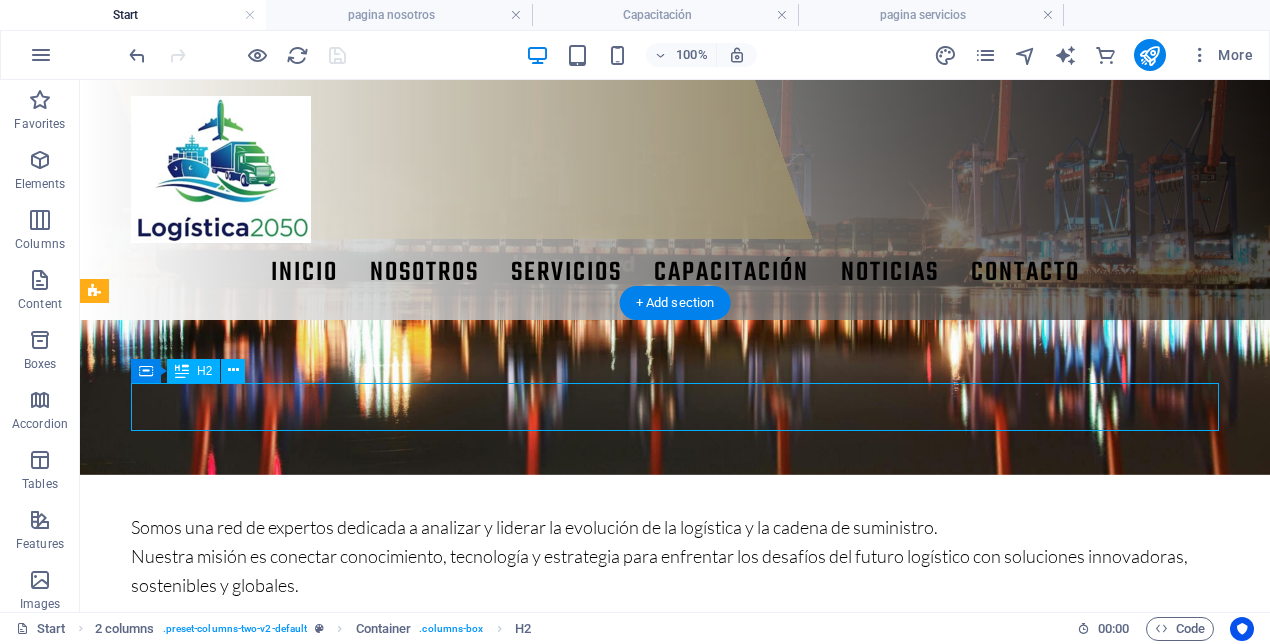 click on "NOSOTROS" at bounding box center (640, 891) 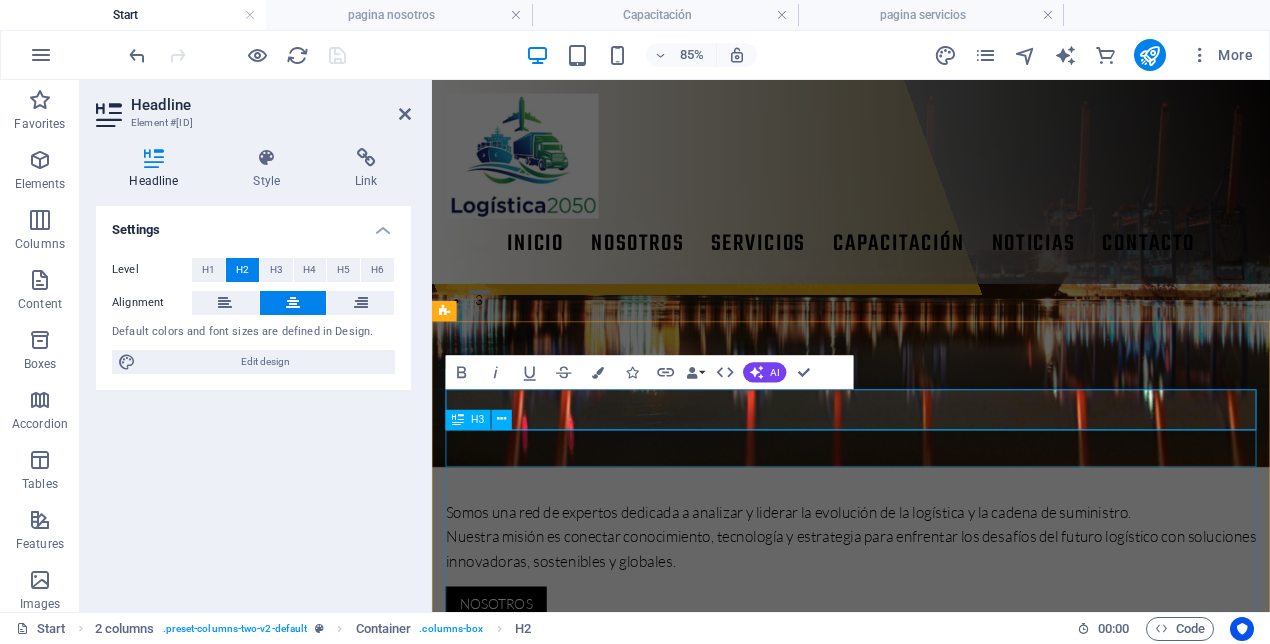 type 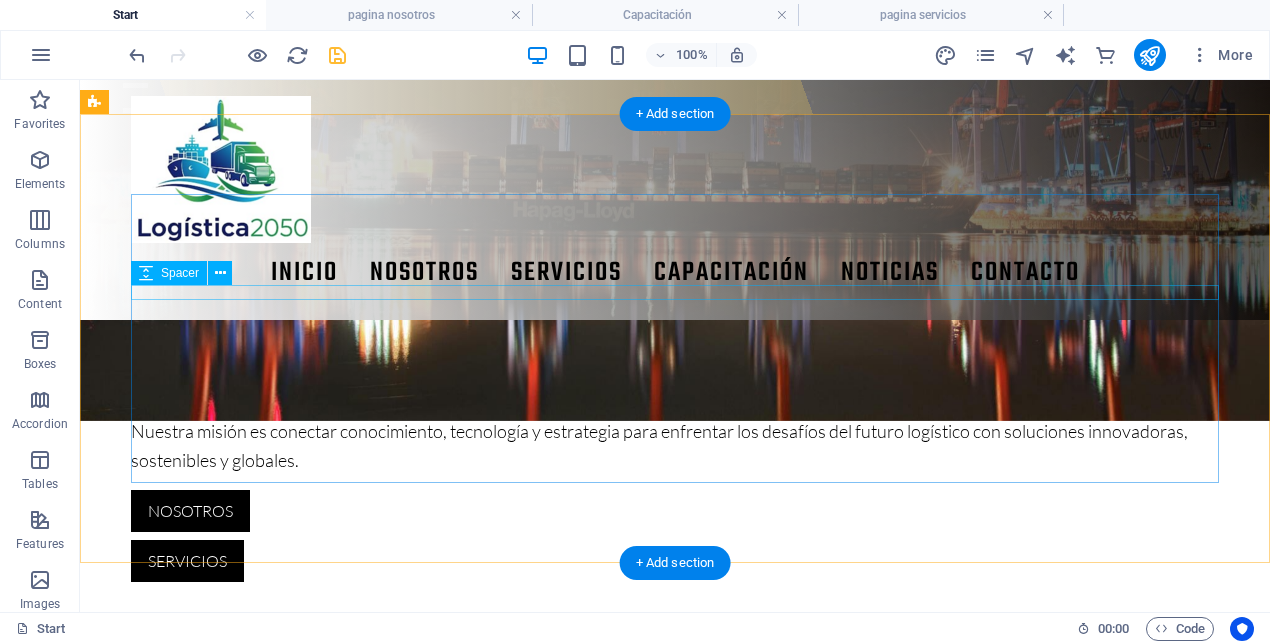 scroll, scrollTop: 586, scrollLeft: 0, axis: vertical 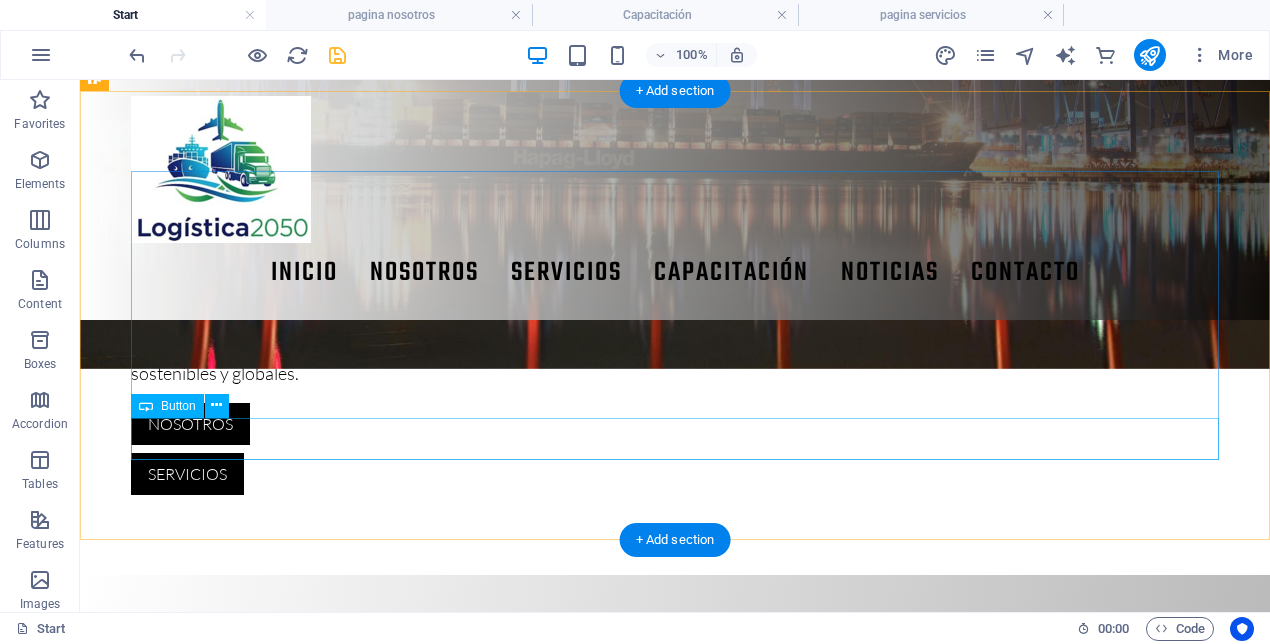 click on "Contacto" at bounding box center [640, 923] 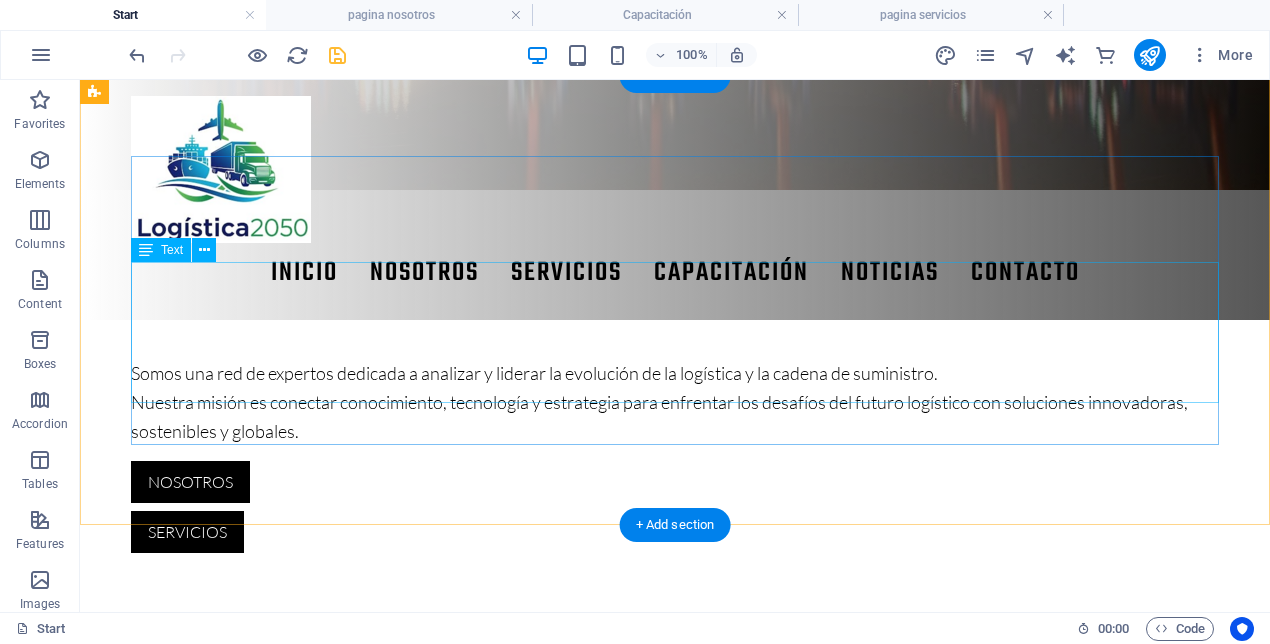 scroll, scrollTop: 593, scrollLeft: 0, axis: vertical 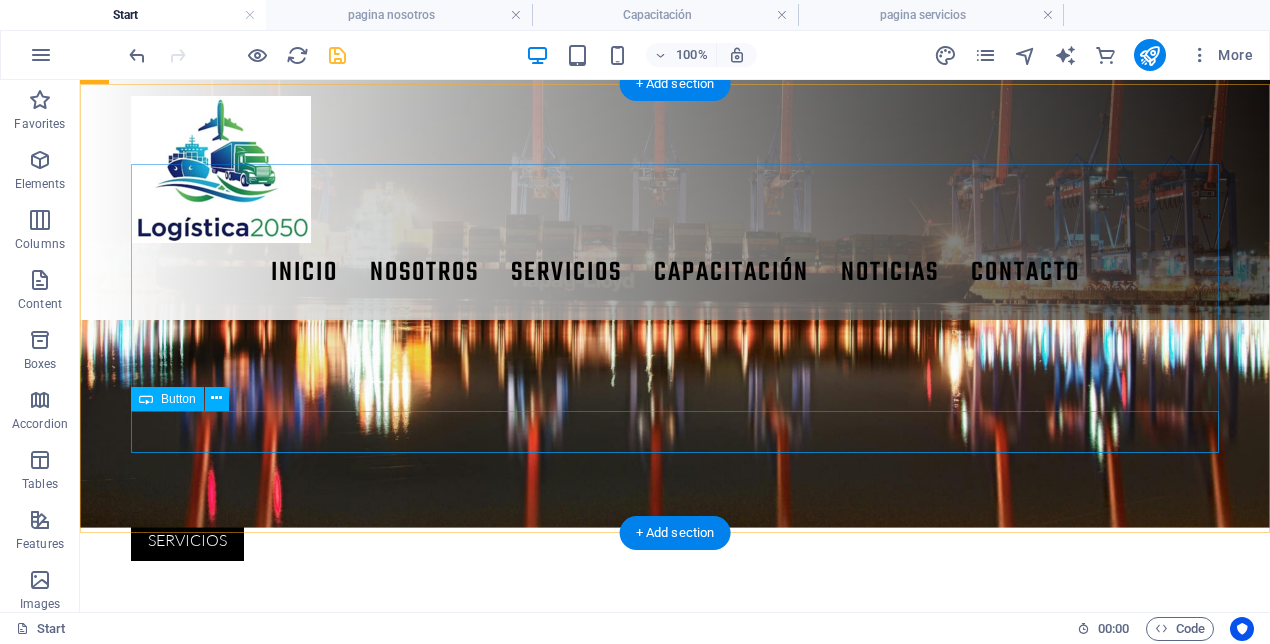 click on "Contacto" at bounding box center [640, 989] 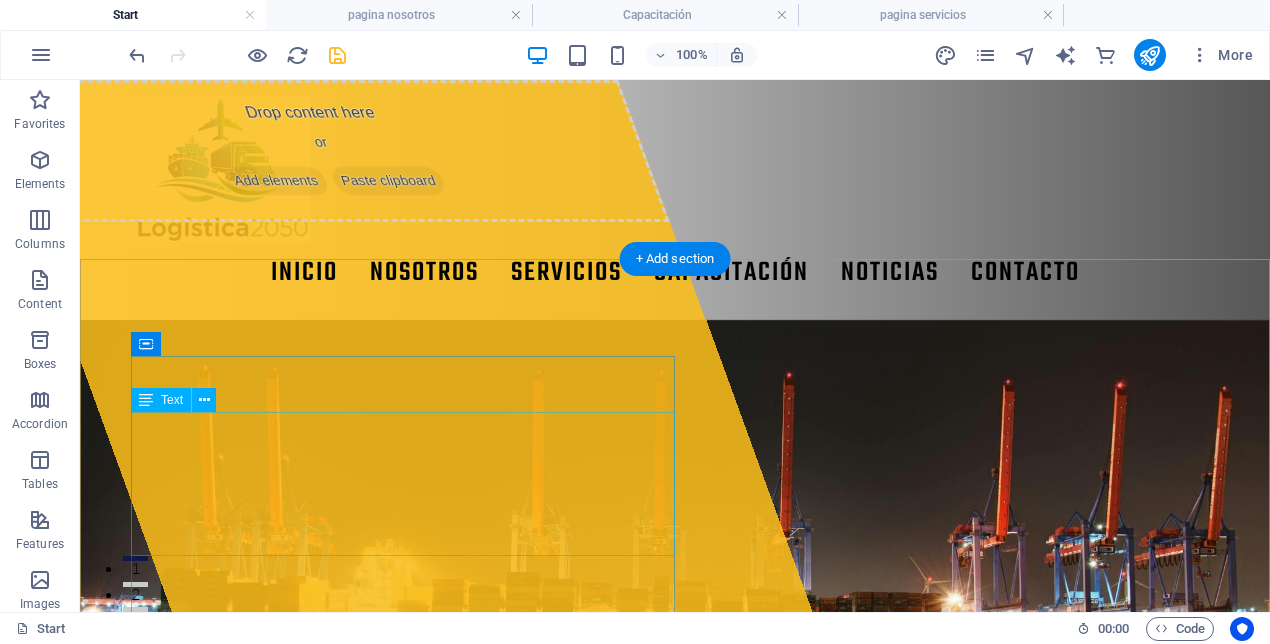 scroll, scrollTop: 4, scrollLeft: 0, axis: vertical 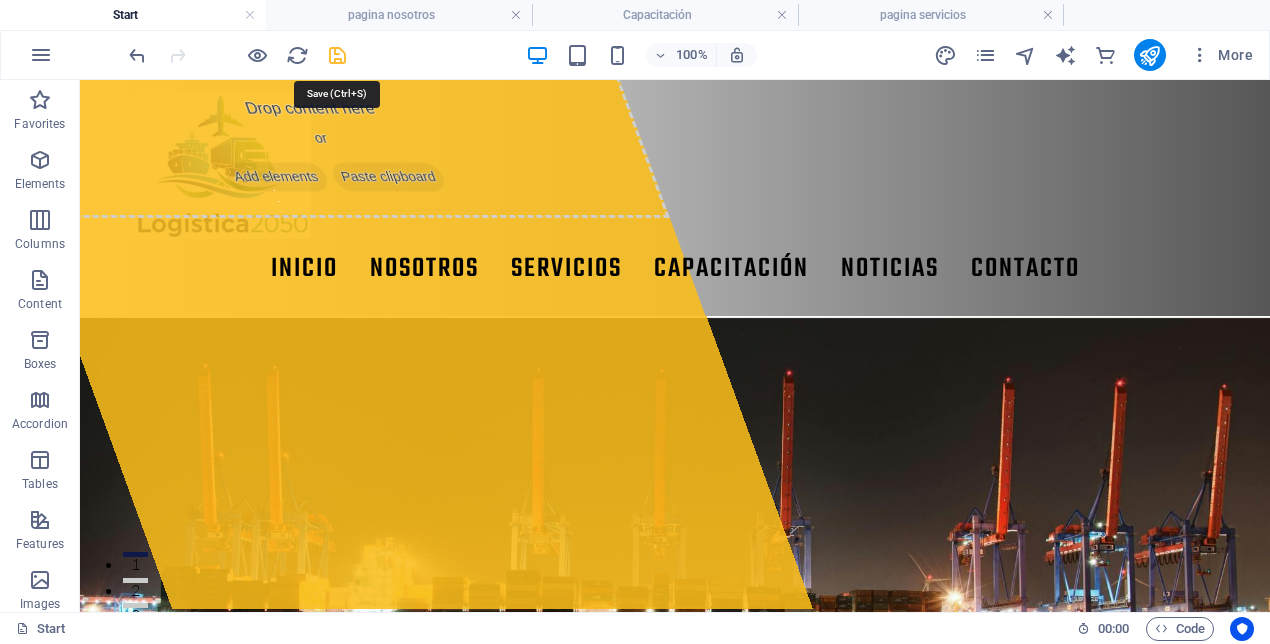 click at bounding box center [337, 55] 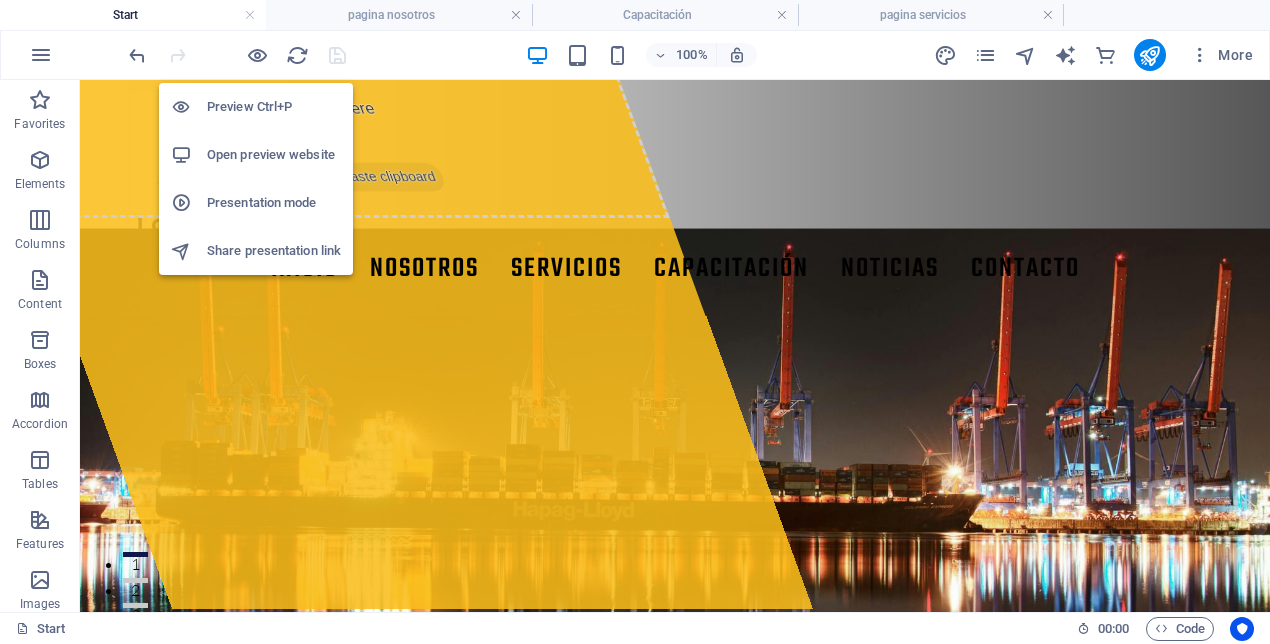 click on "Open preview website" at bounding box center [274, 155] 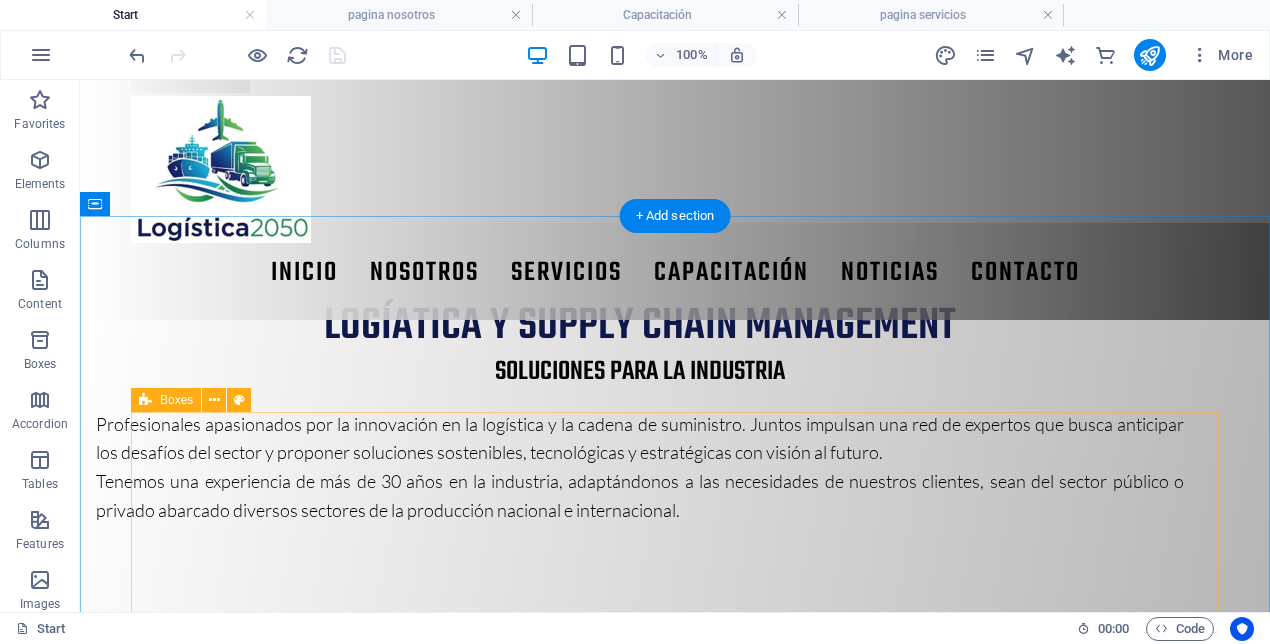 scroll, scrollTop: 941, scrollLeft: 0, axis: vertical 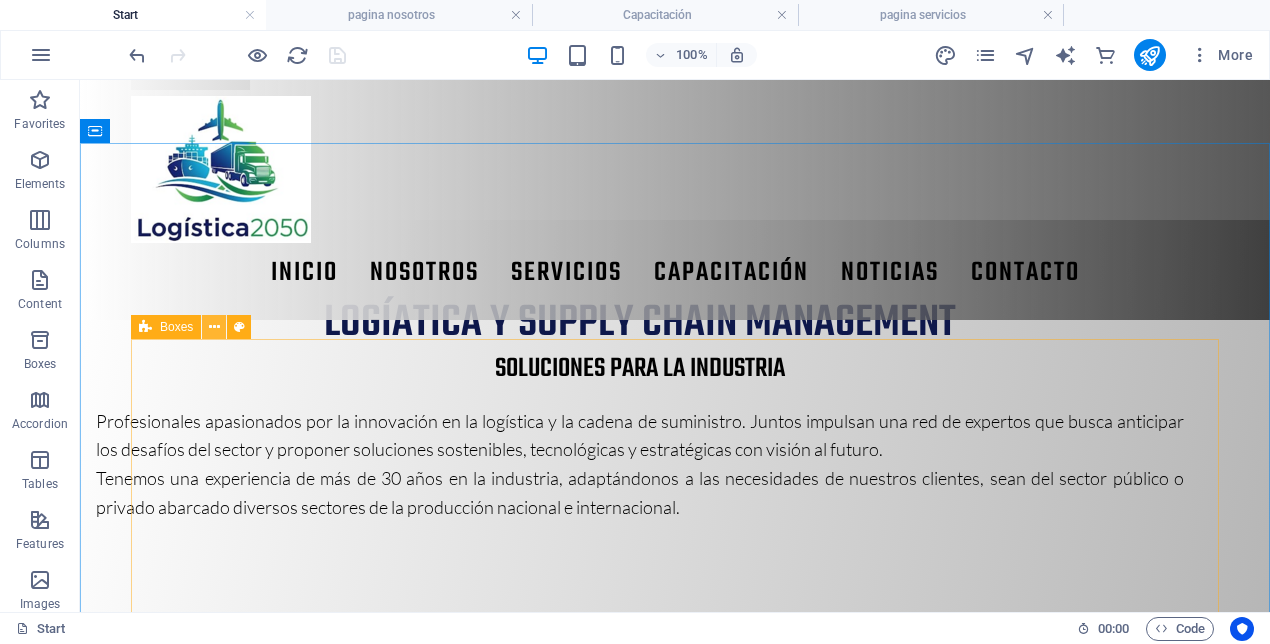 click at bounding box center (214, 327) 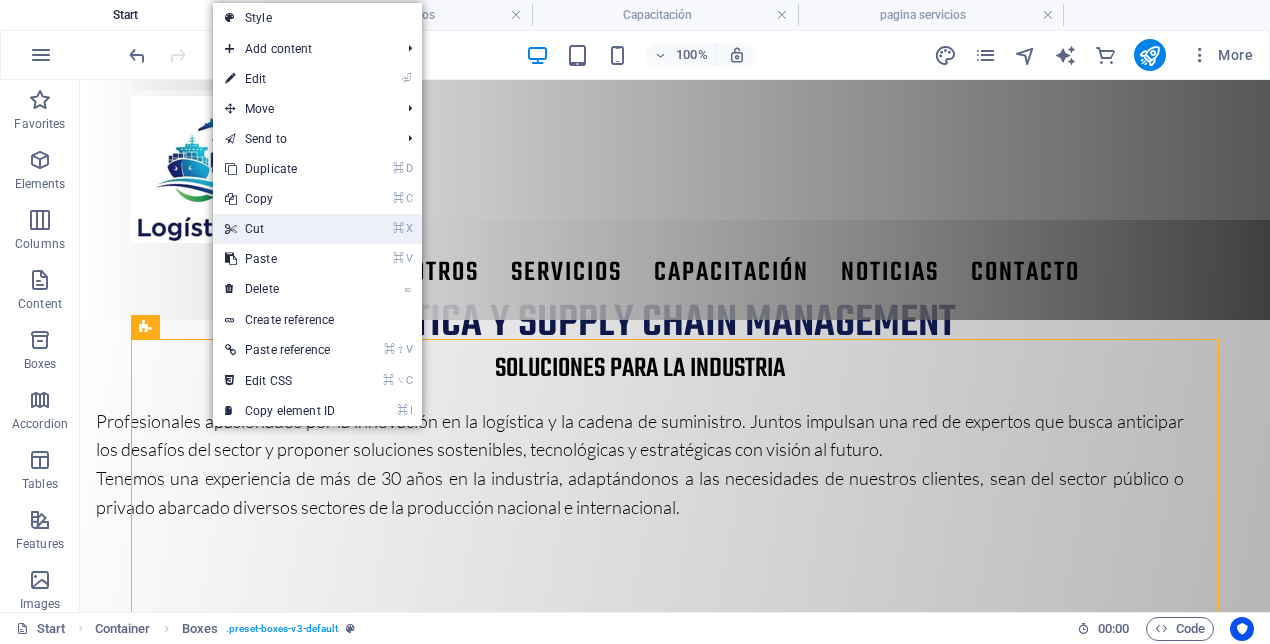click on "⌘ X  Cut" at bounding box center [280, 229] 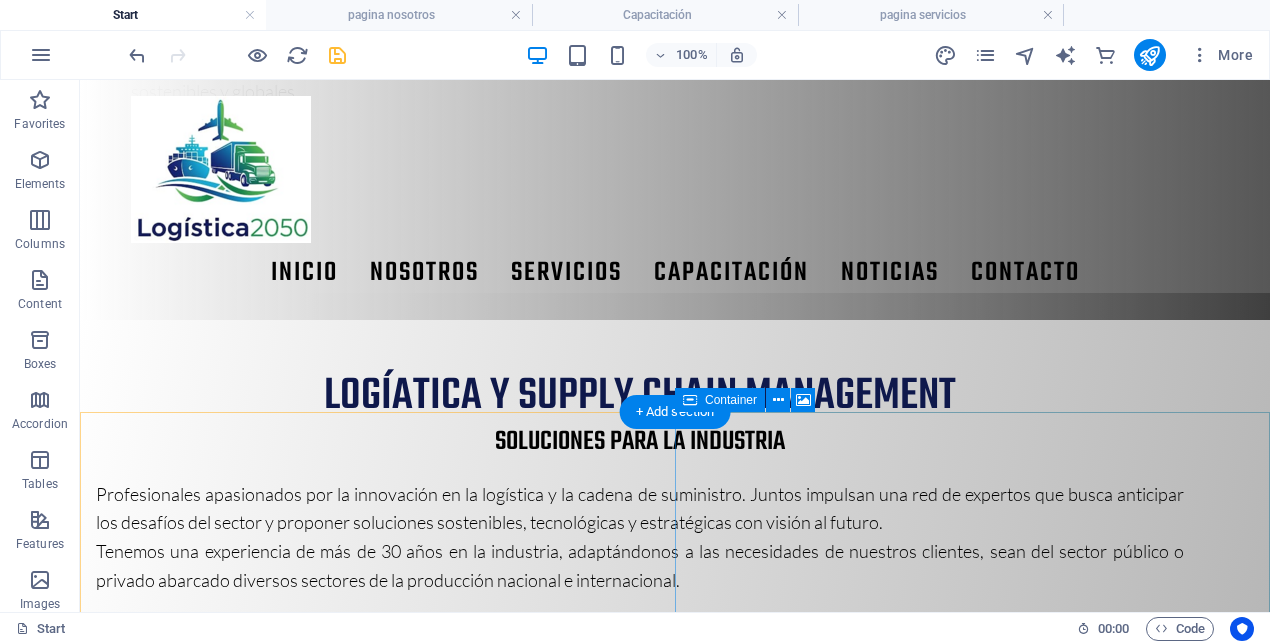 scroll, scrollTop: 966, scrollLeft: 0, axis: vertical 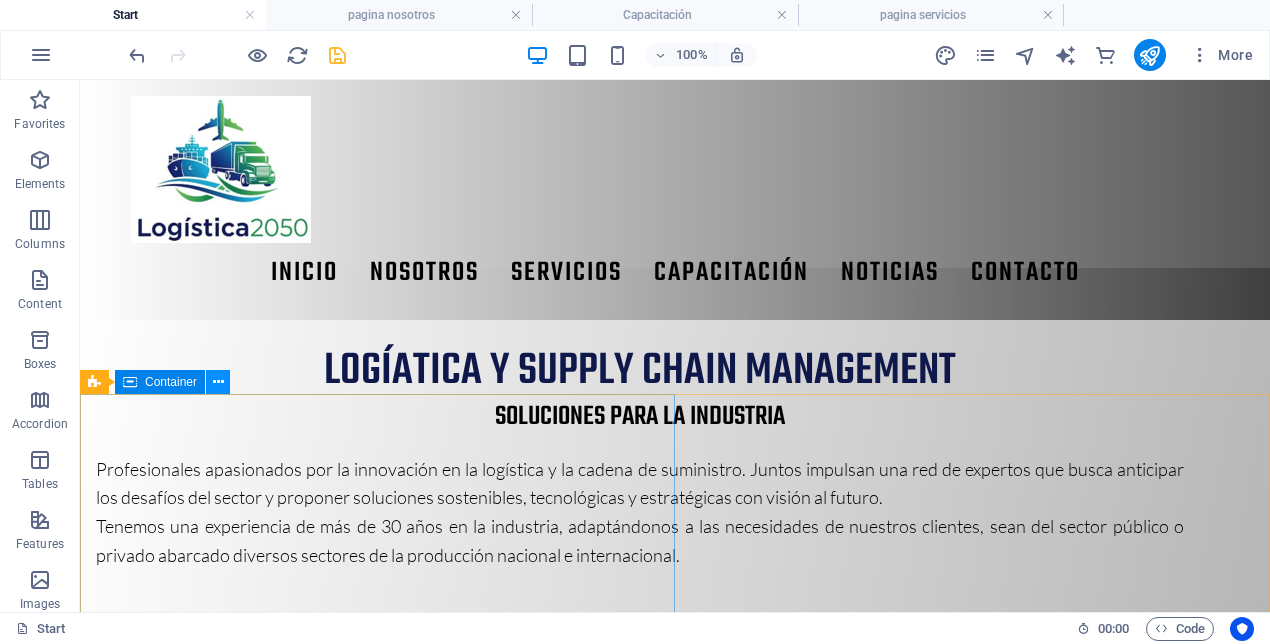 click at bounding box center (218, 382) 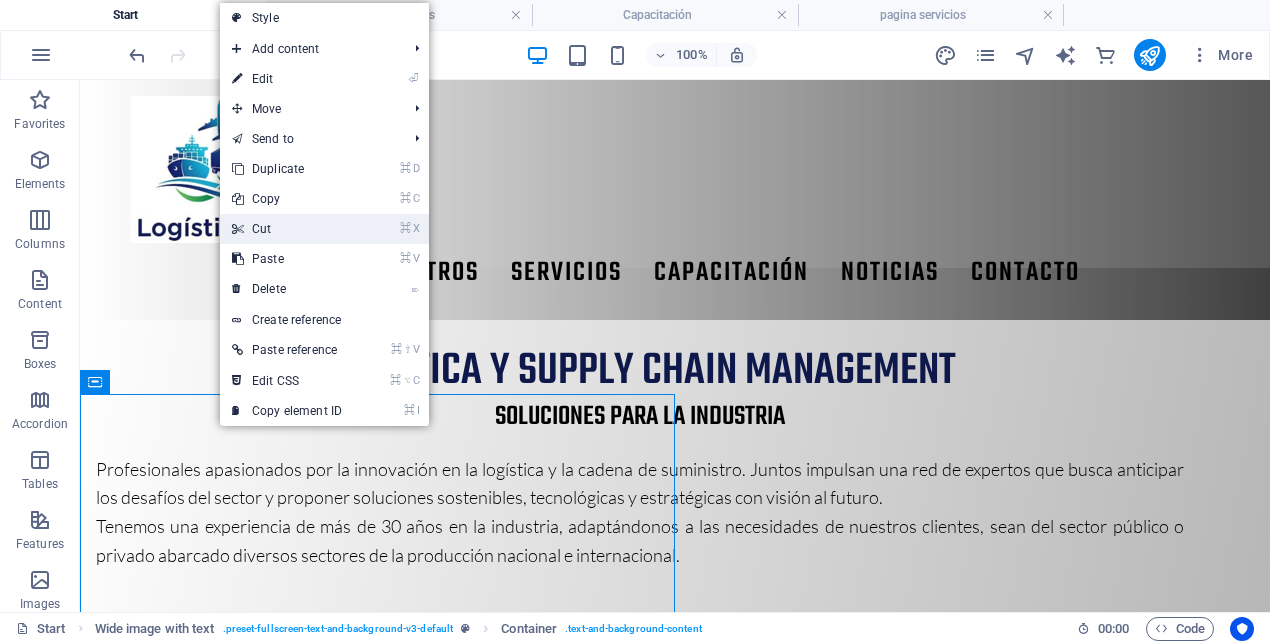 click on "⌘ X  Cut" at bounding box center (287, 229) 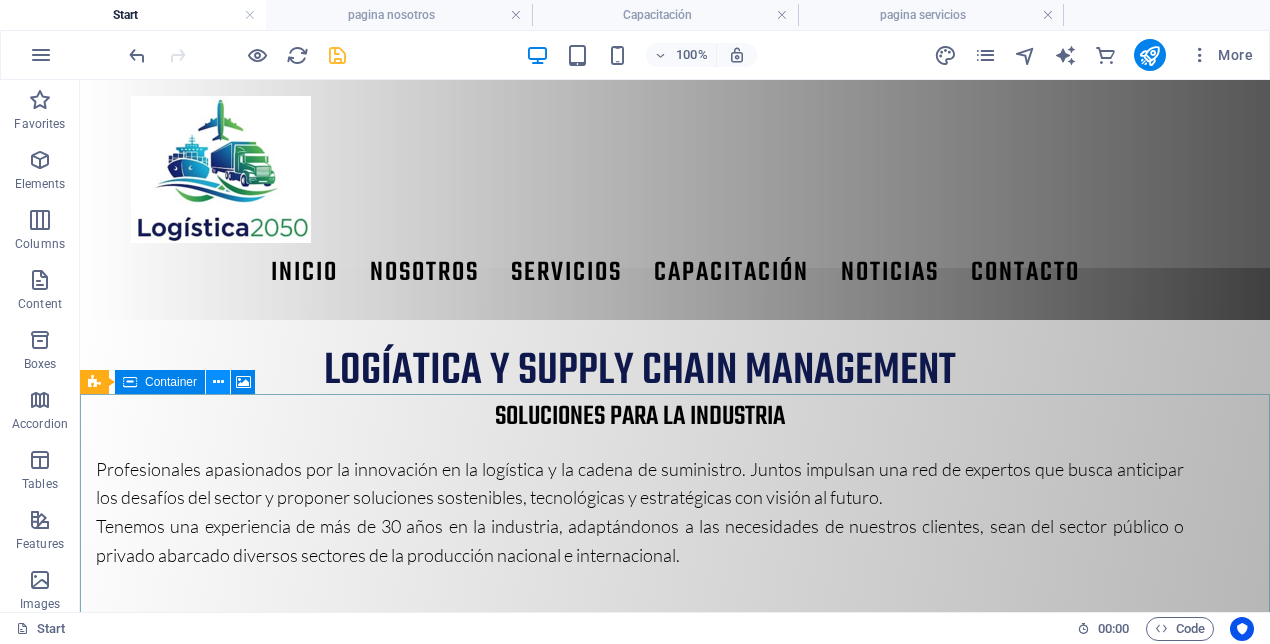 click at bounding box center [218, 382] 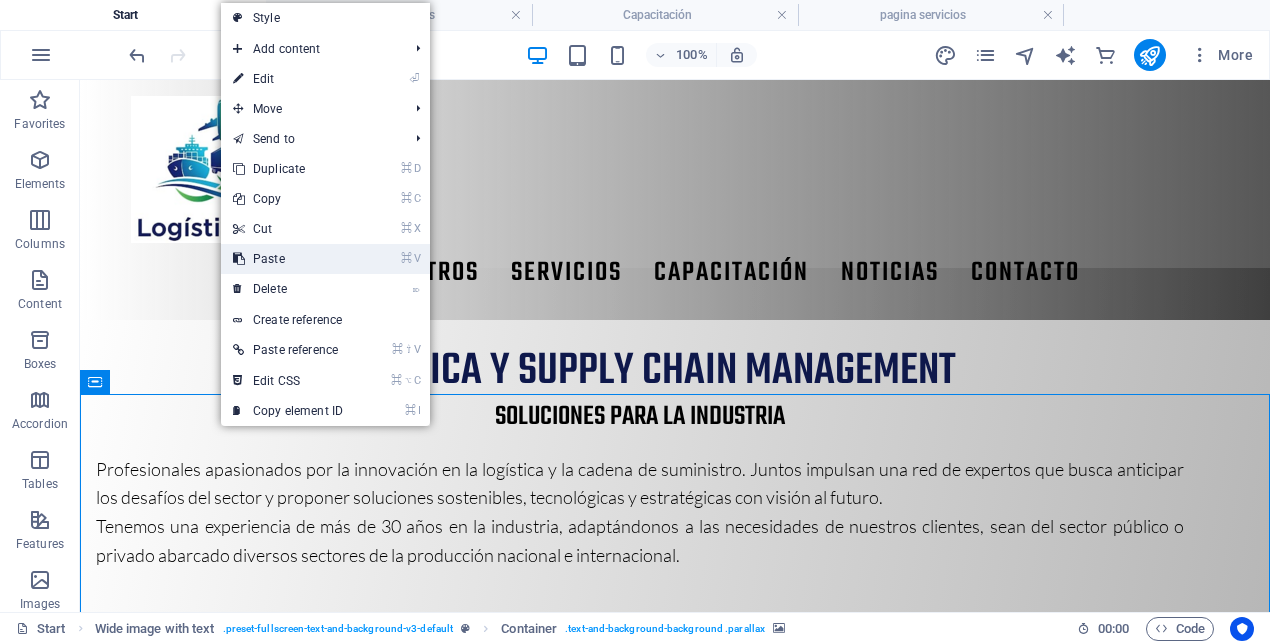 click on "⌘ V  Paste" at bounding box center (288, 259) 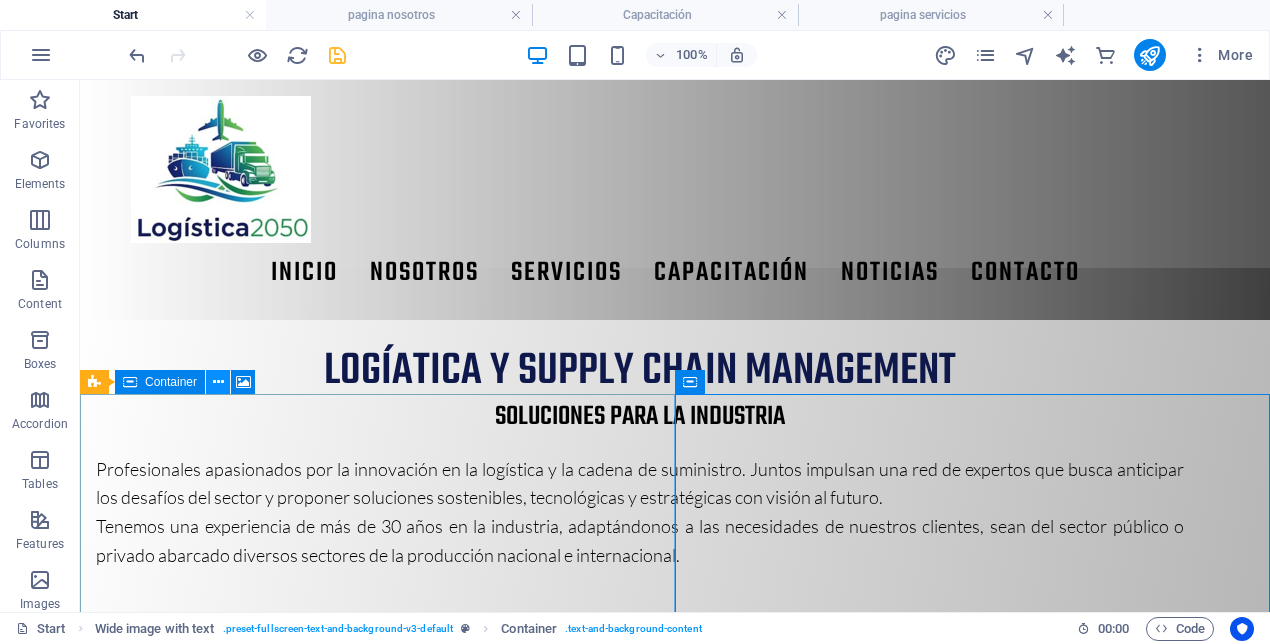 click at bounding box center (218, 382) 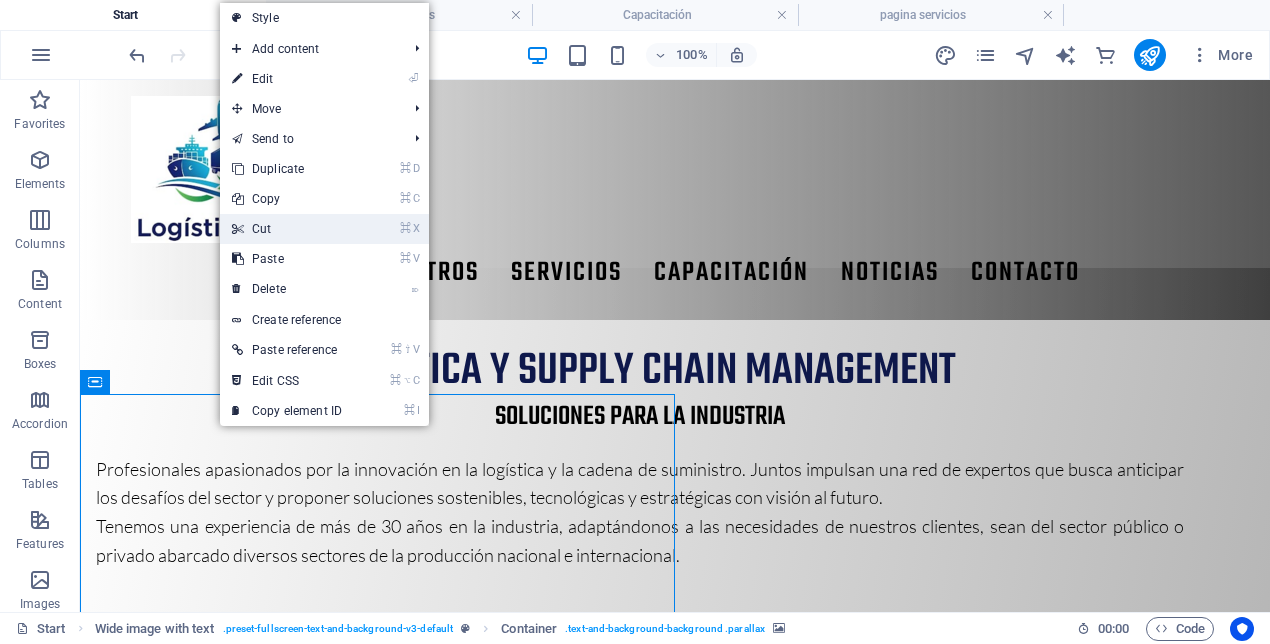 click on "⌘ X  Cut" at bounding box center (287, 229) 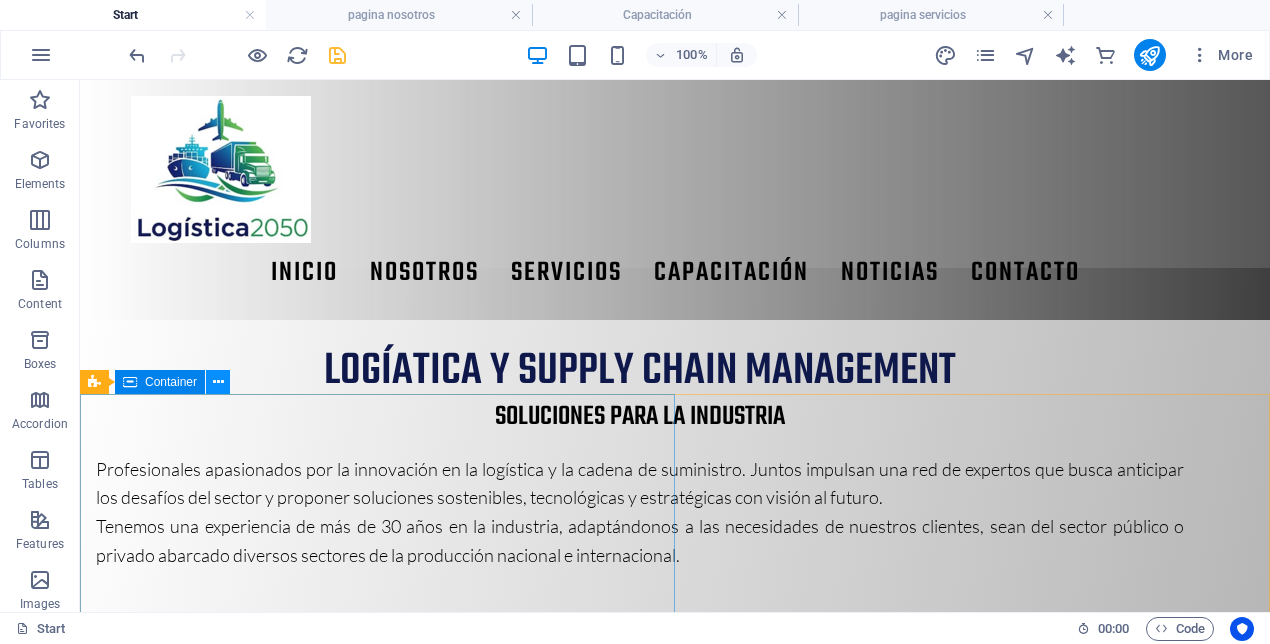 click at bounding box center (218, 382) 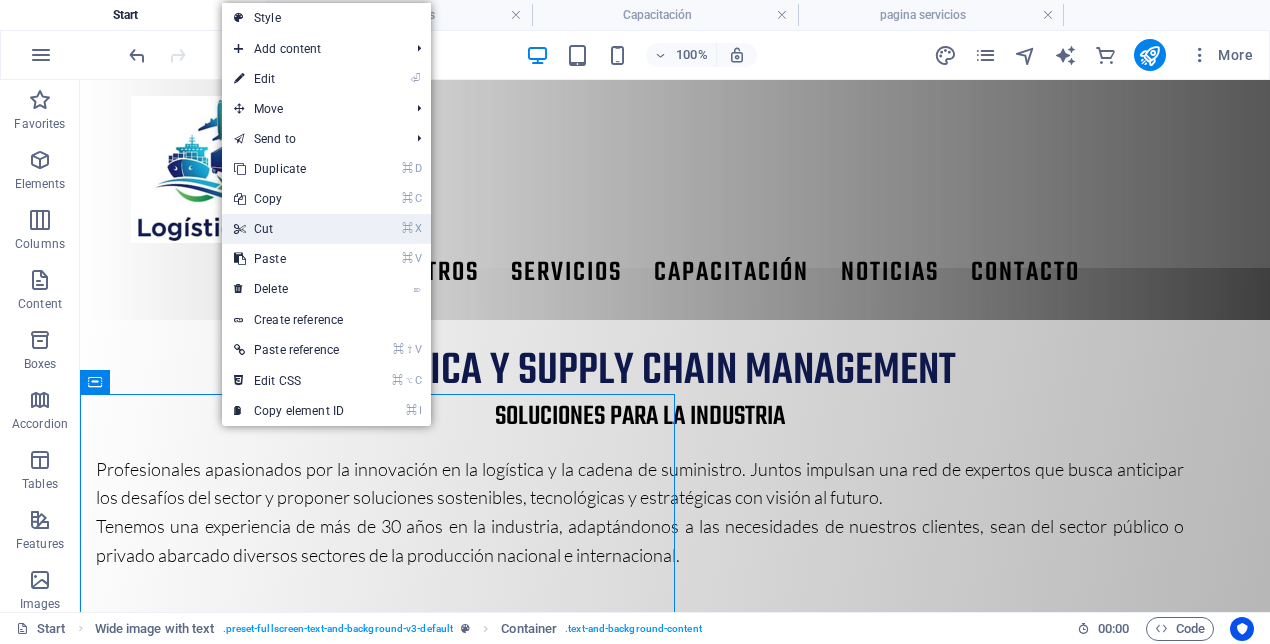 click on "⌘ X  Cut" at bounding box center (289, 229) 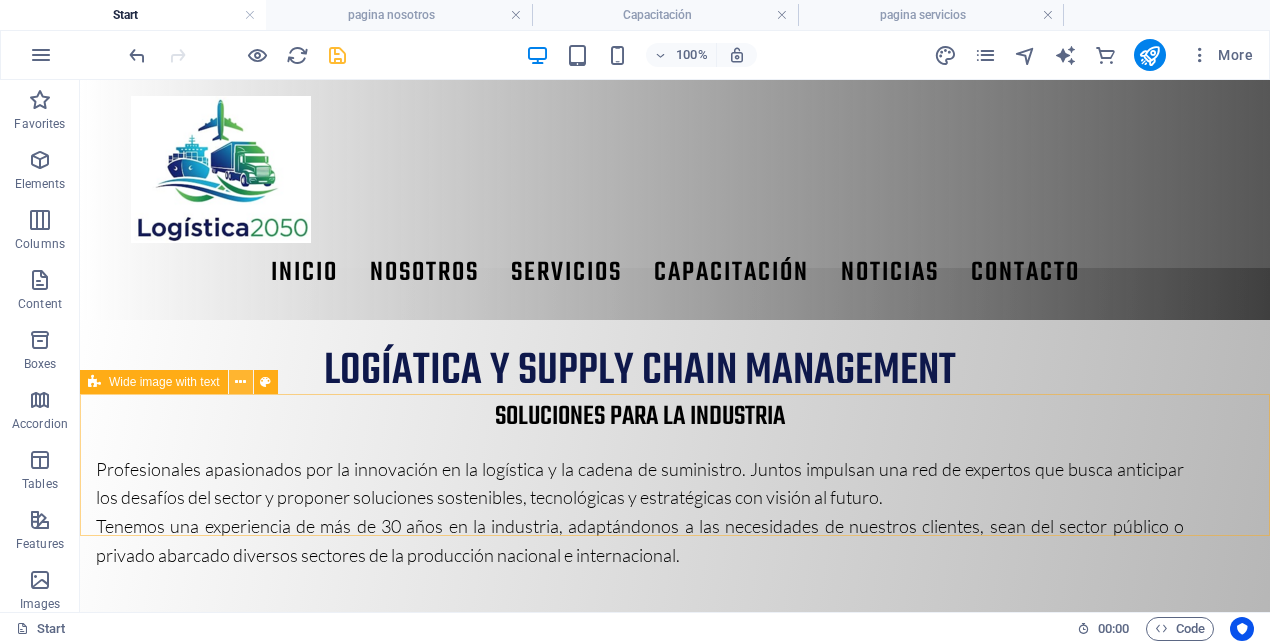 click at bounding box center (240, 382) 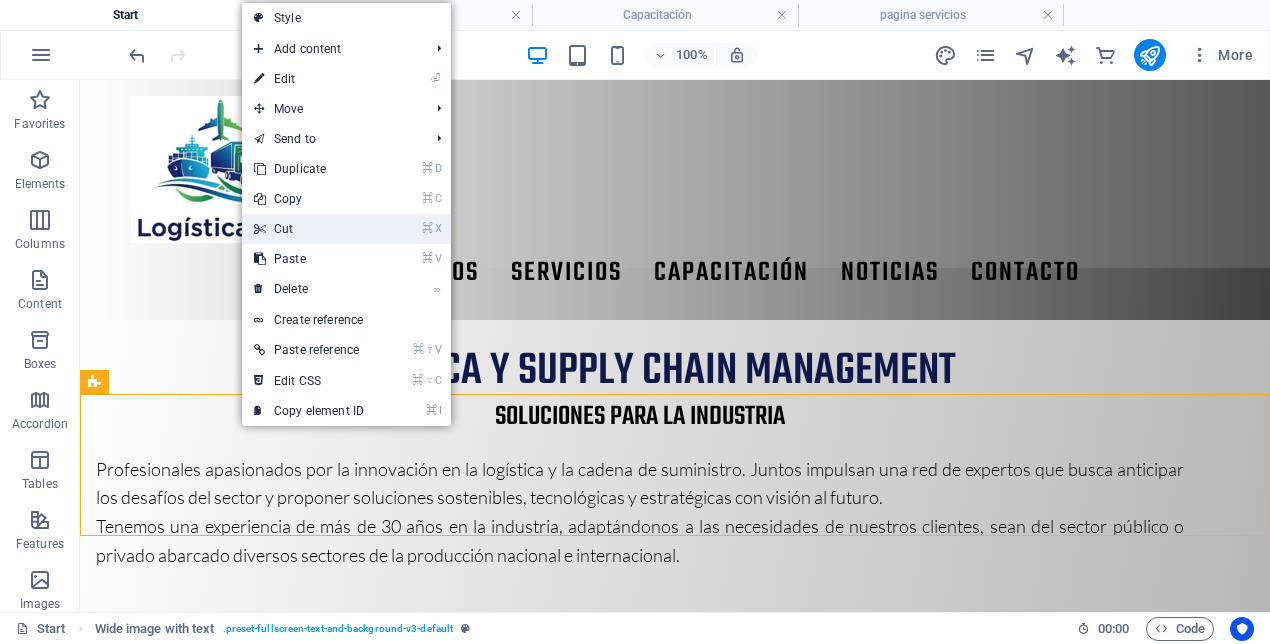click on "⌘ X  Cut" at bounding box center [309, 229] 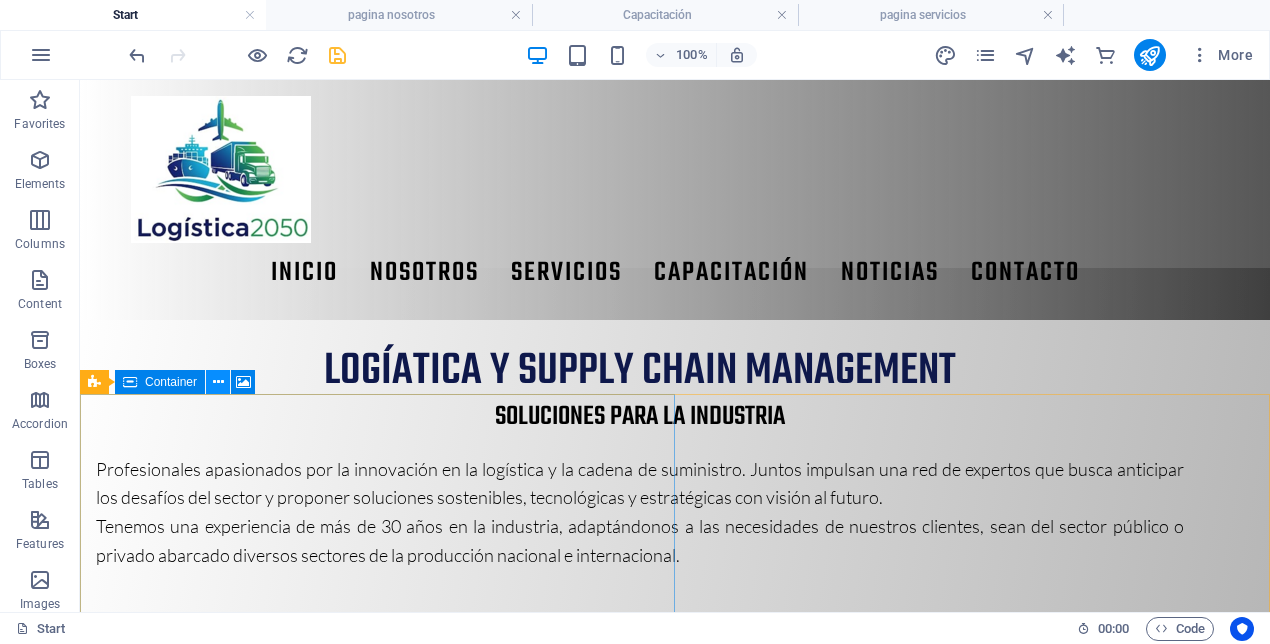 click at bounding box center (218, 382) 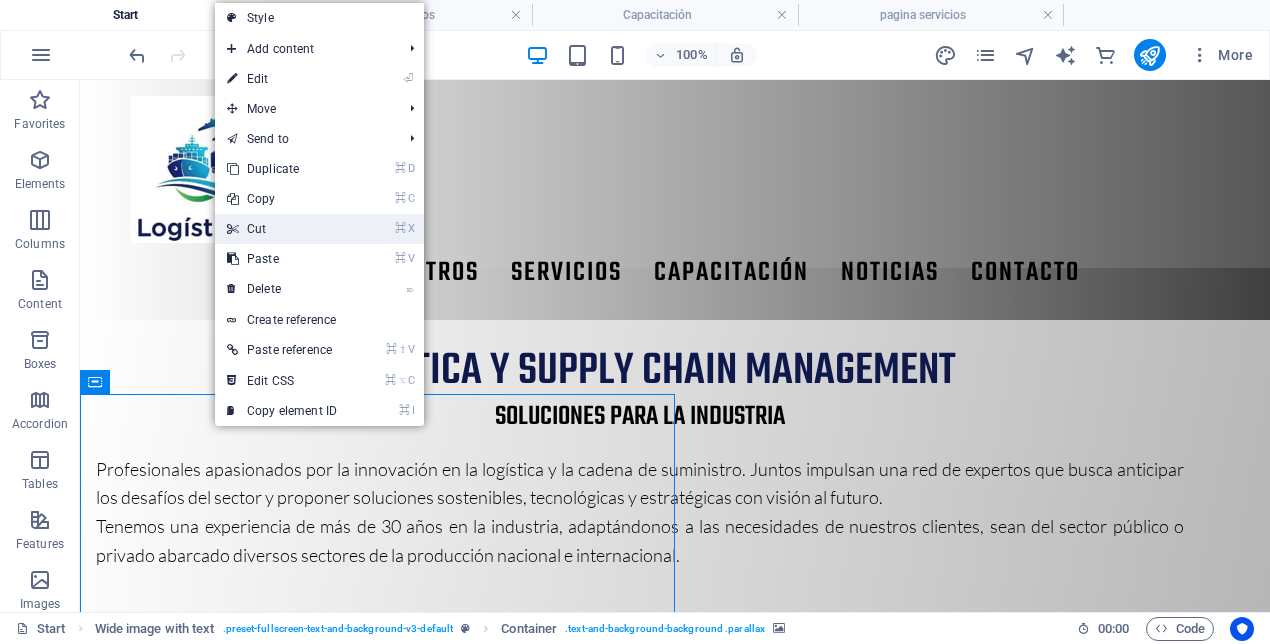 click on "⌘ X  Cut" at bounding box center [282, 229] 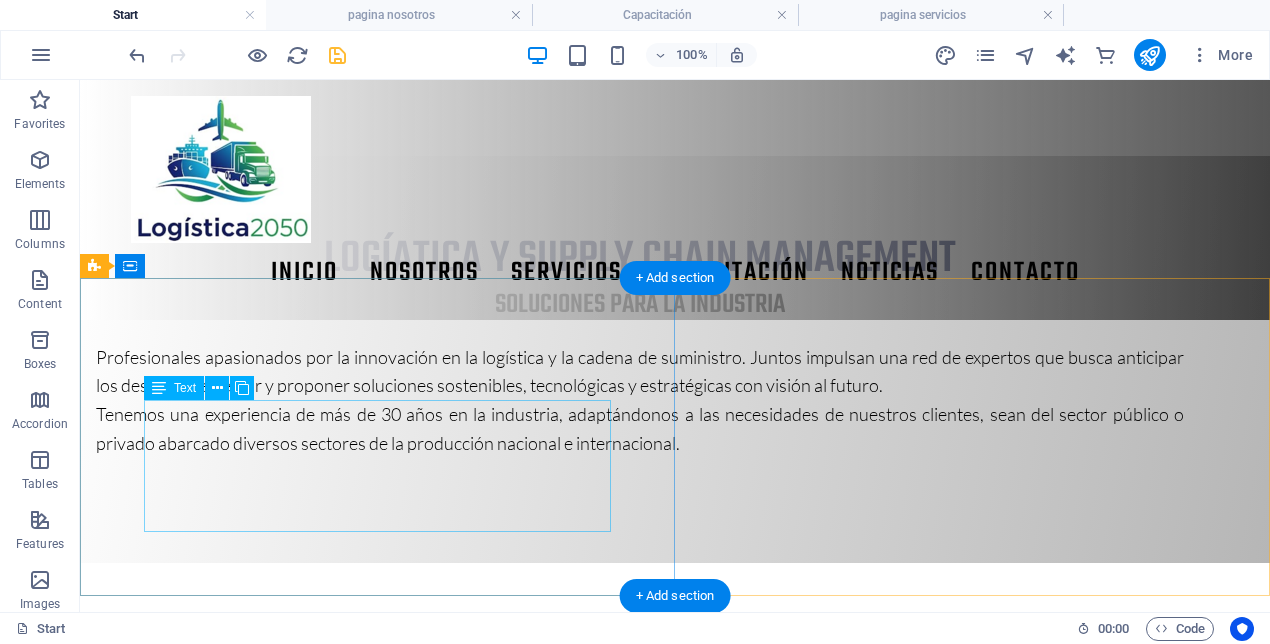 scroll, scrollTop: 1077, scrollLeft: 0, axis: vertical 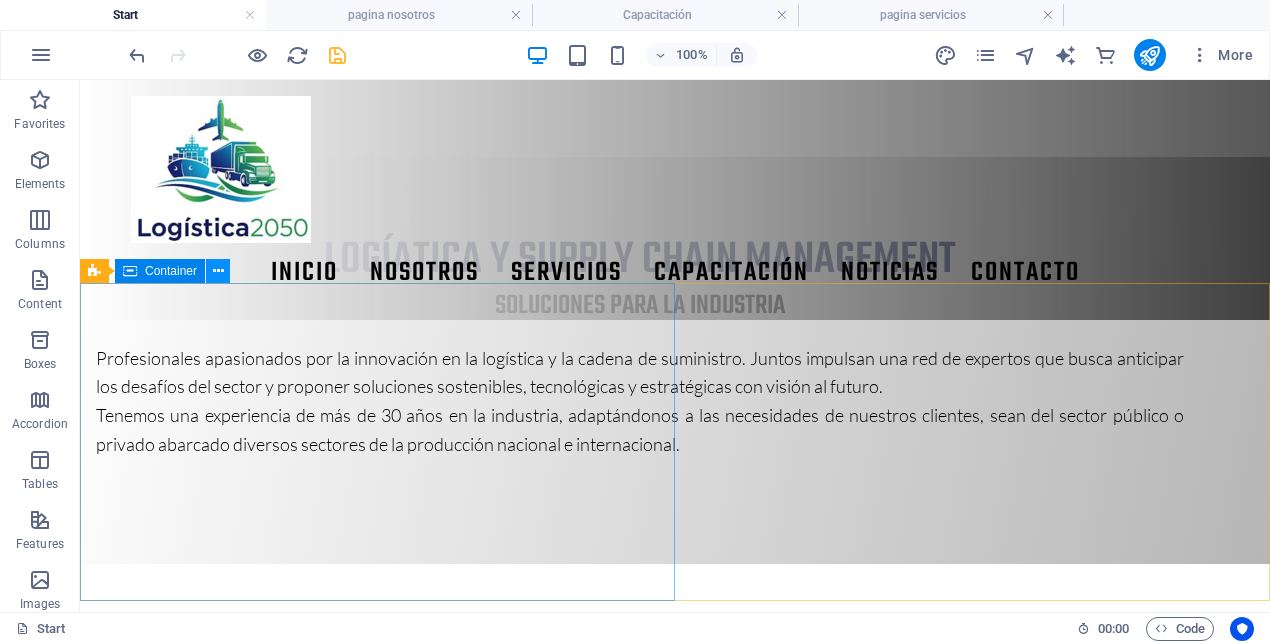 click at bounding box center [218, 271] 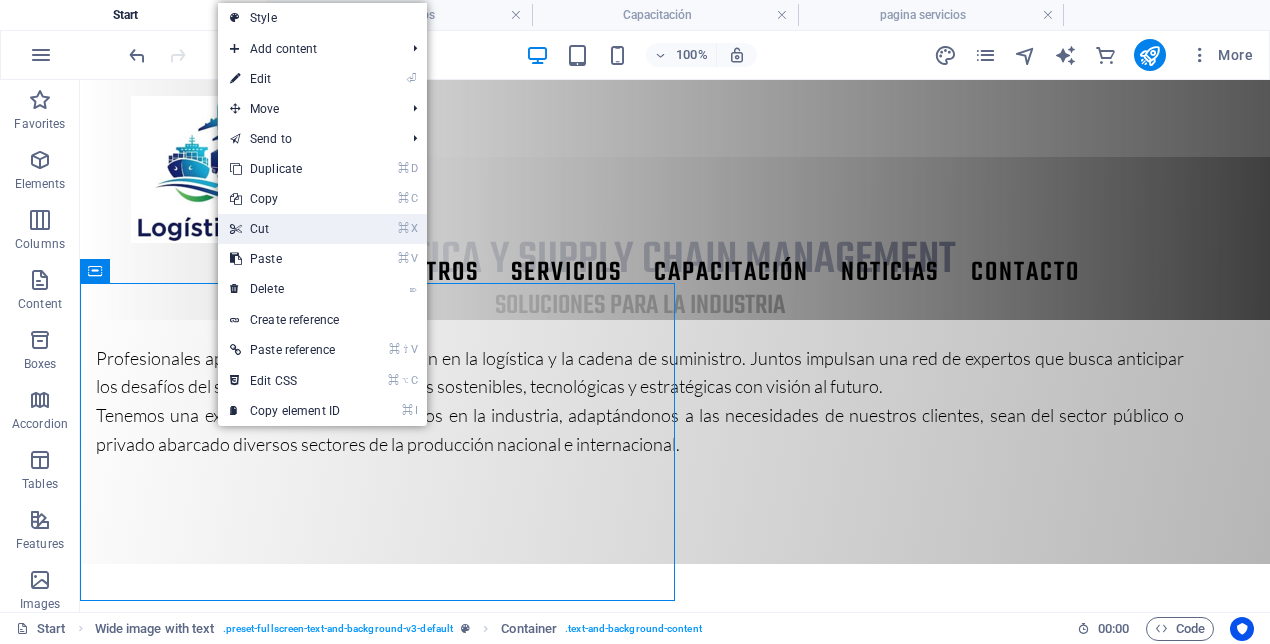 click on "⌘ X  Cut" at bounding box center (285, 229) 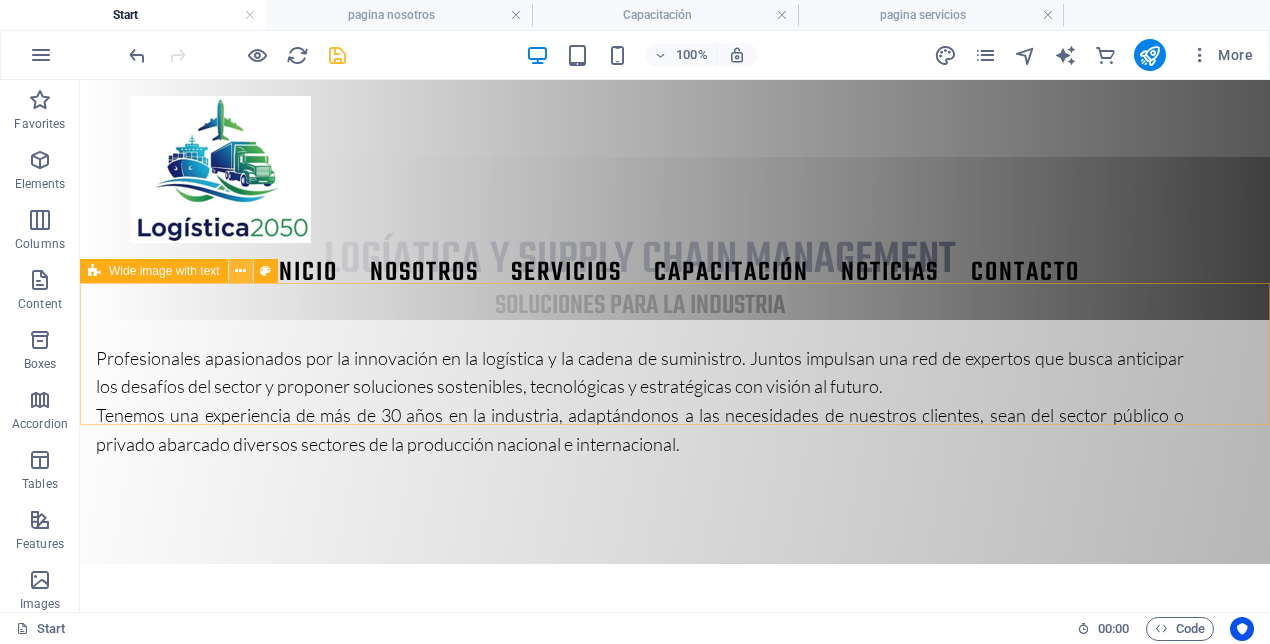 click at bounding box center (240, 271) 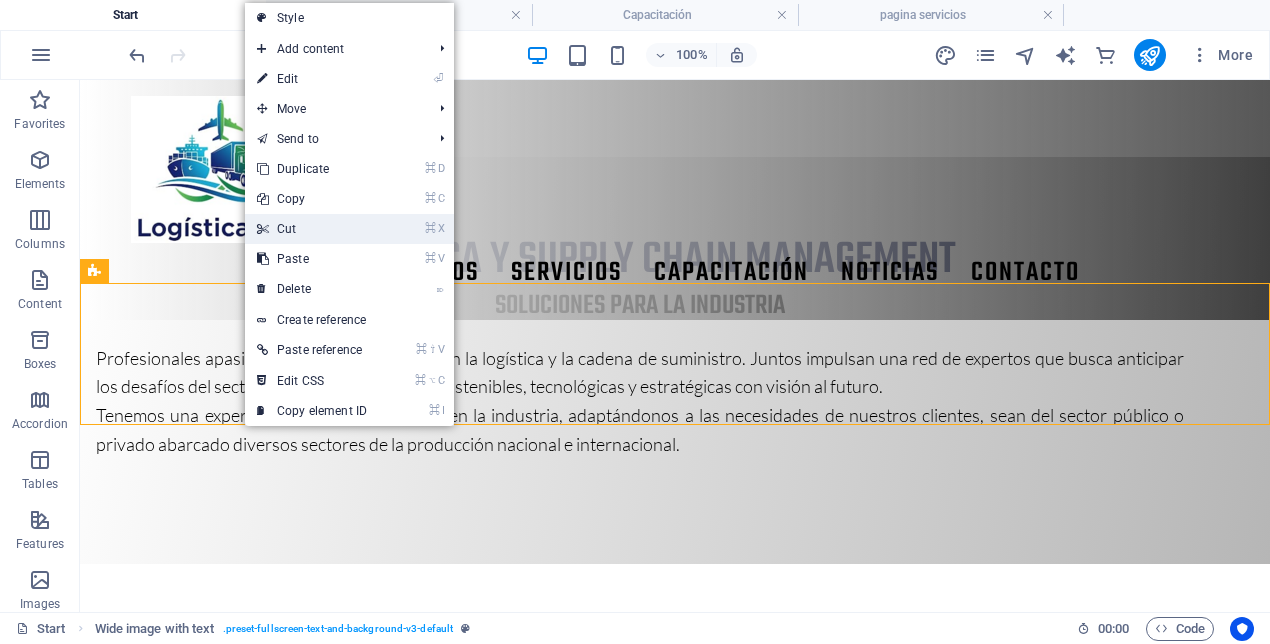 click on "⌘ X  Cut" at bounding box center (312, 229) 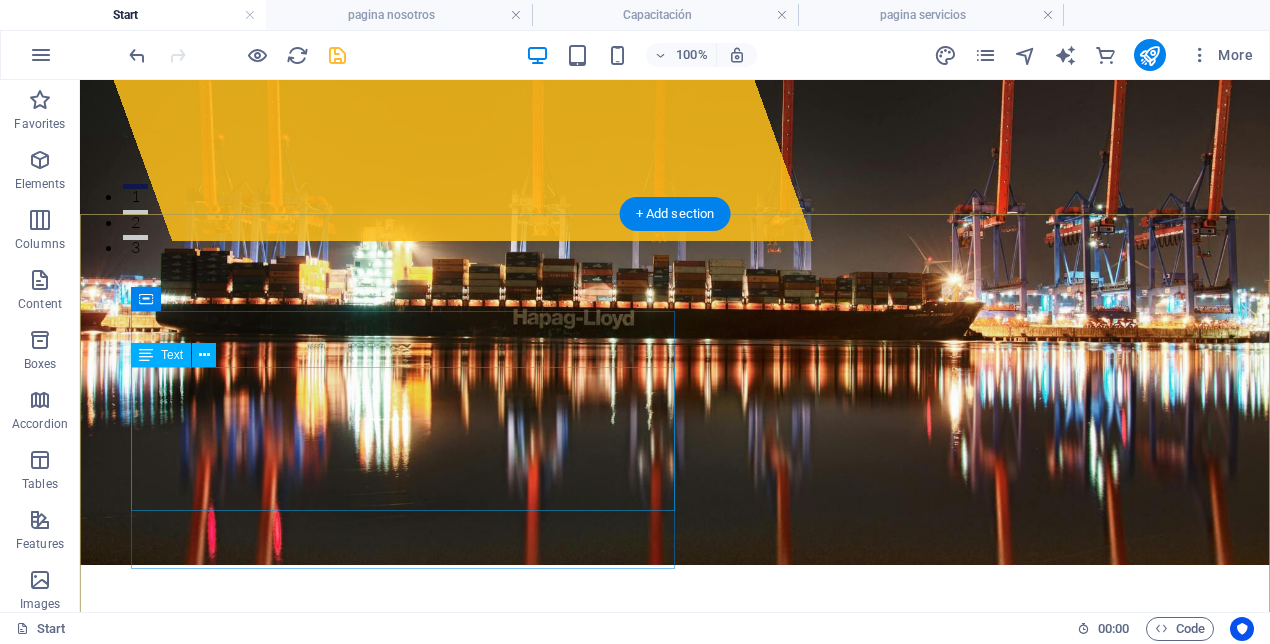 scroll, scrollTop: 0, scrollLeft: 0, axis: both 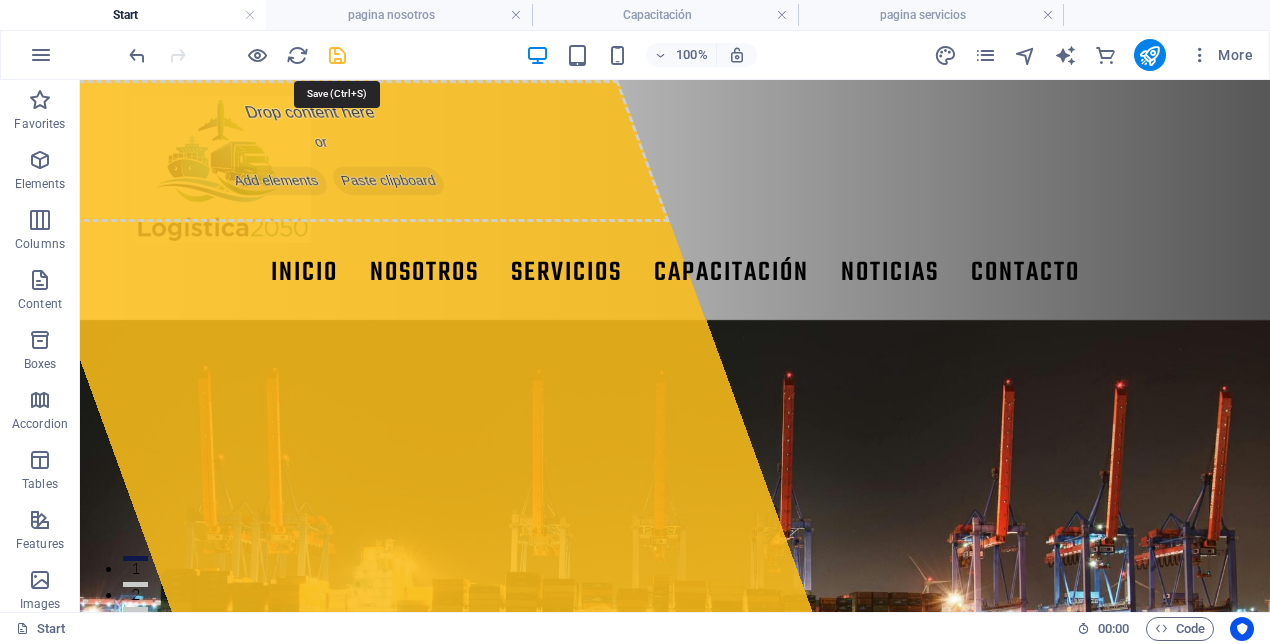 click at bounding box center (337, 55) 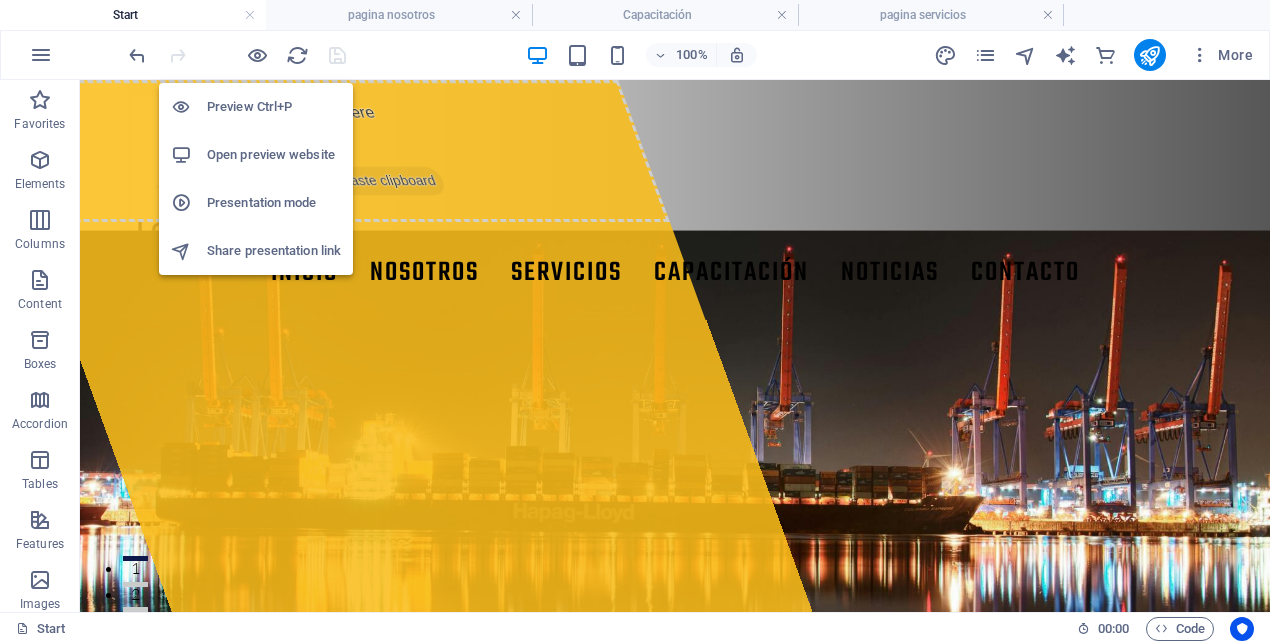 click on "Open preview website" at bounding box center [274, 155] 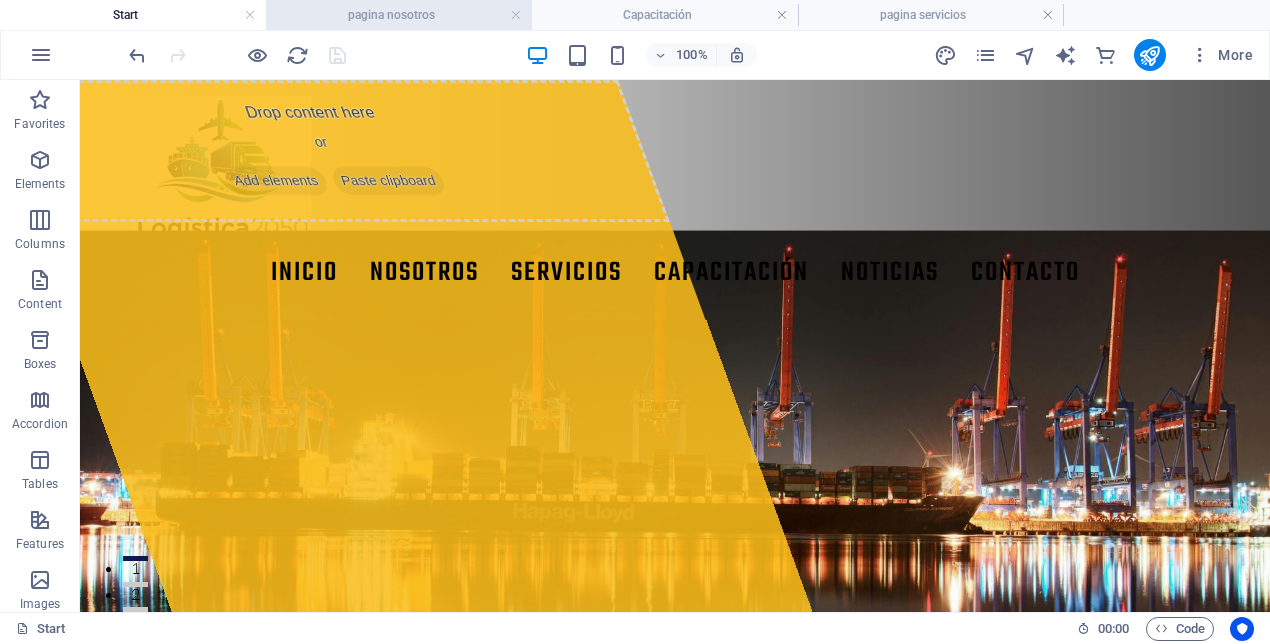 click on "pagina nosotros" at bounding box center (399, 15) 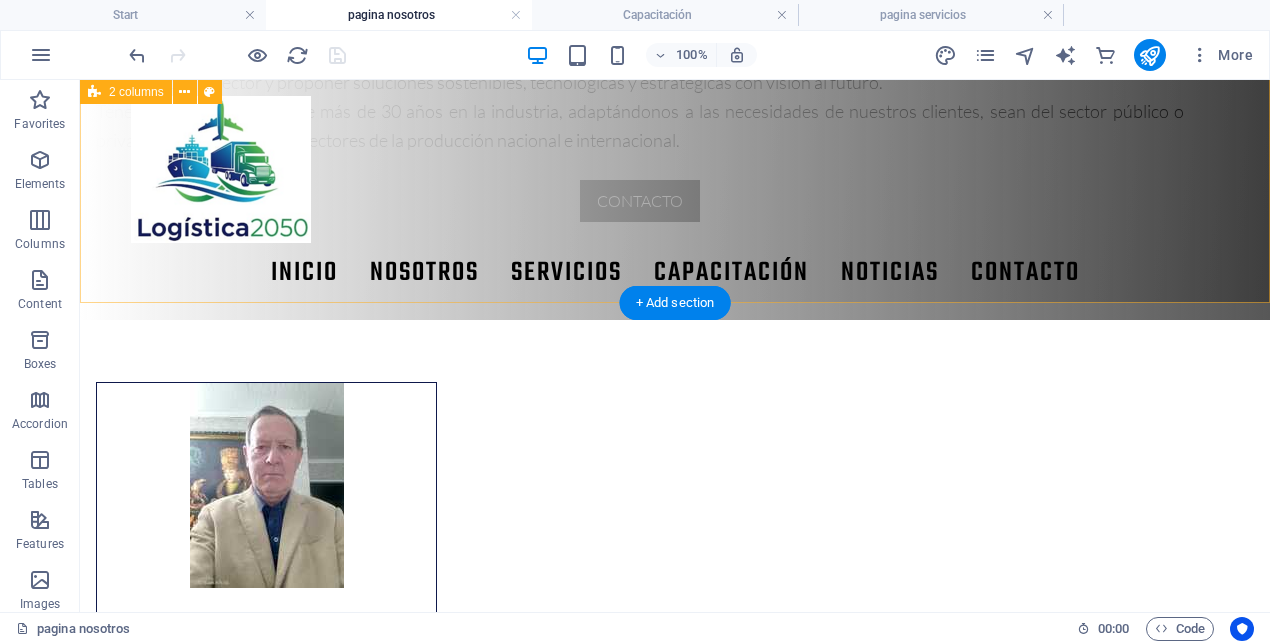 scroll, scrollTop: 407, scrollLeft: 0, axis: vertical 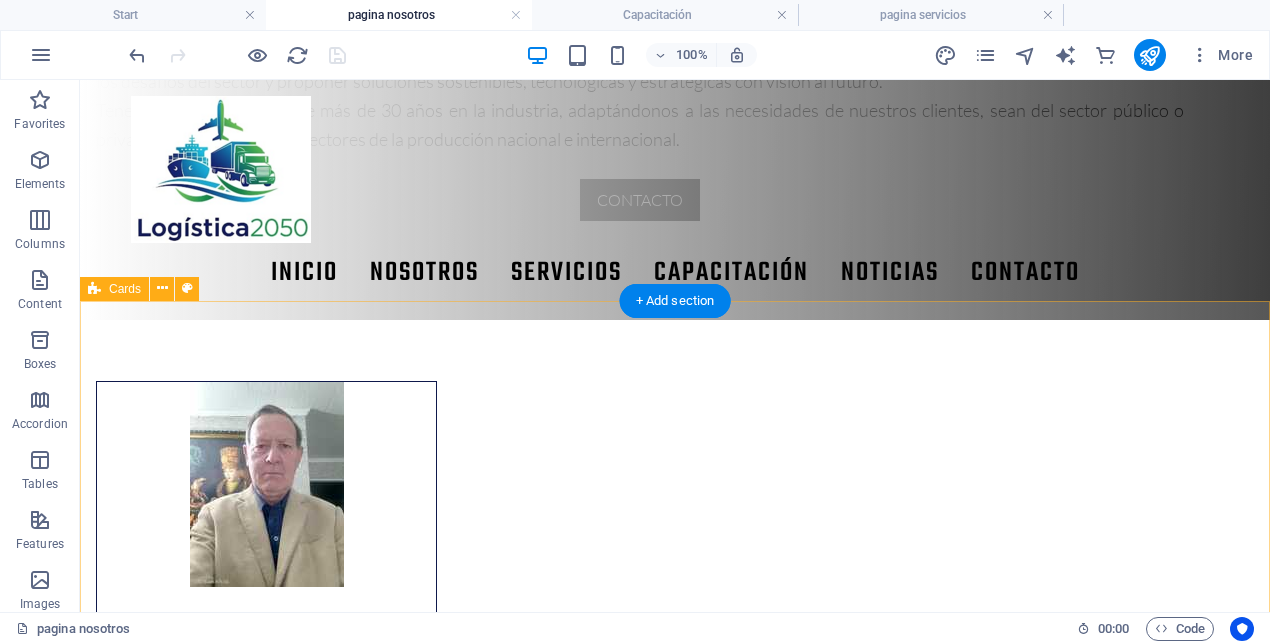 click on "Gino Bocca Administrador  Senior para logística y área de abastecimiento, experto en compras públicas, dominio en la gestión de abastecimiento y Supply Chain.           Generar y controlar indicadores de gestión.                                               Carlos Muñoz Ingeniero experto en logística y supply chain management (SCM). Consultor y capacitador externo para la industria de logística y comercio exterior. Denitt Farías Próximamente...." at bounding box center (675, 995) 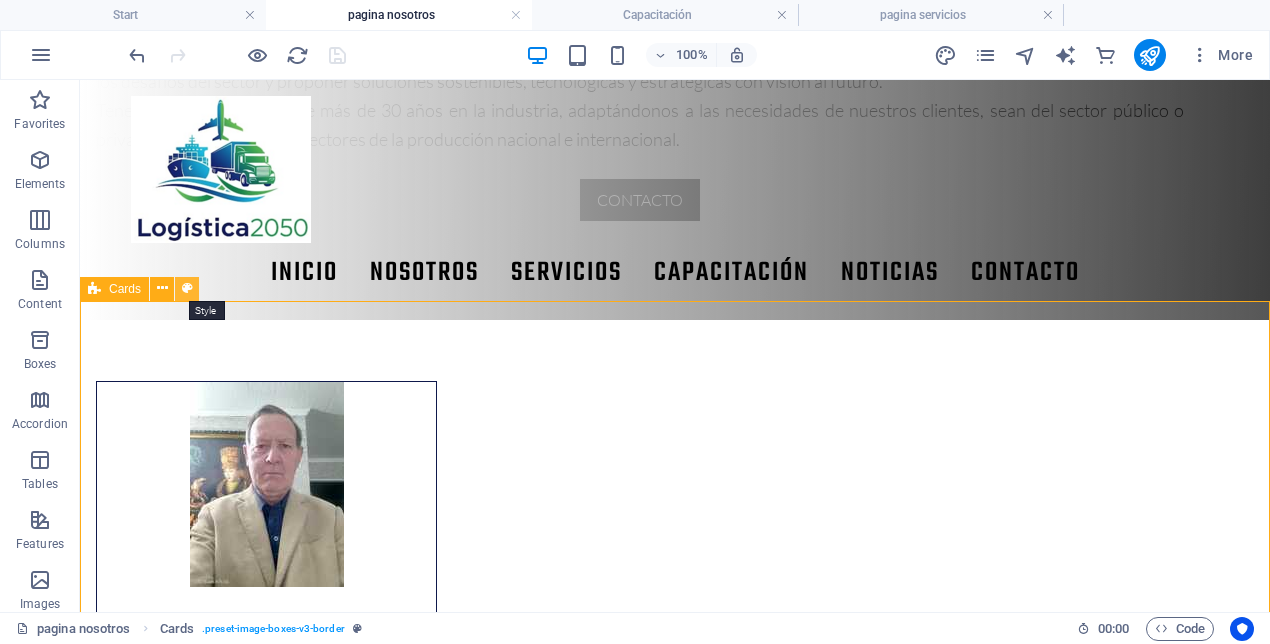 click at bounding box center (187, 288) 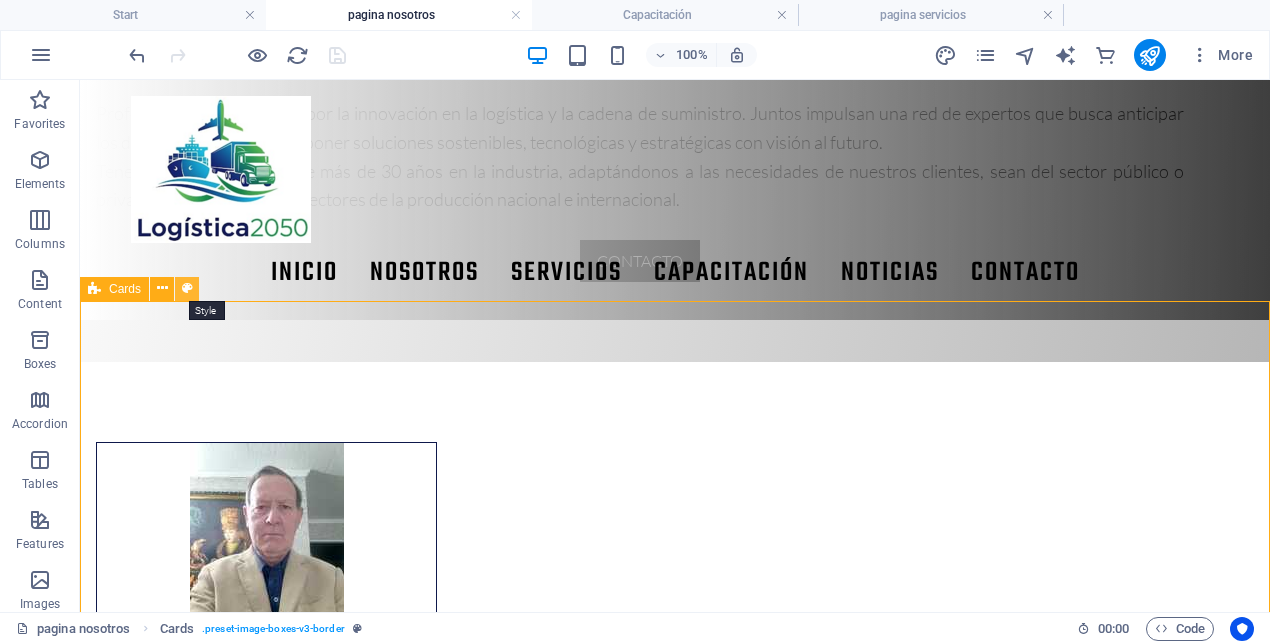select on "rem" 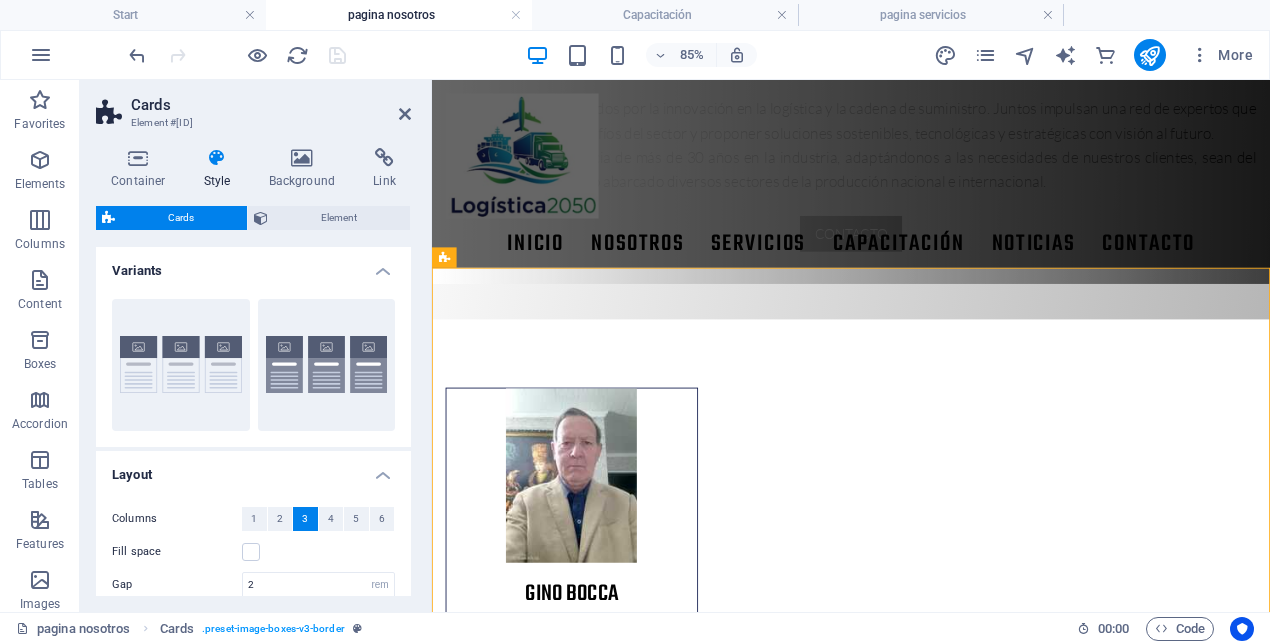 scroll, scrollTop: 468, scrollLeft: 0, axis: vertical 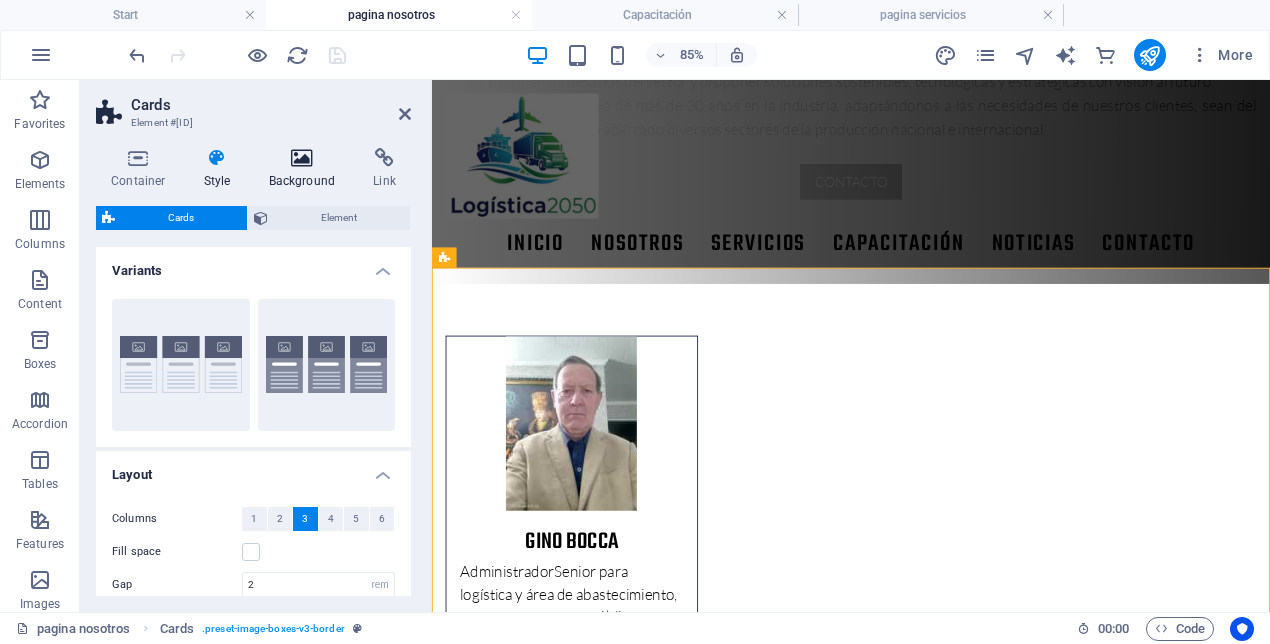 click at bounding box center [302, 158] 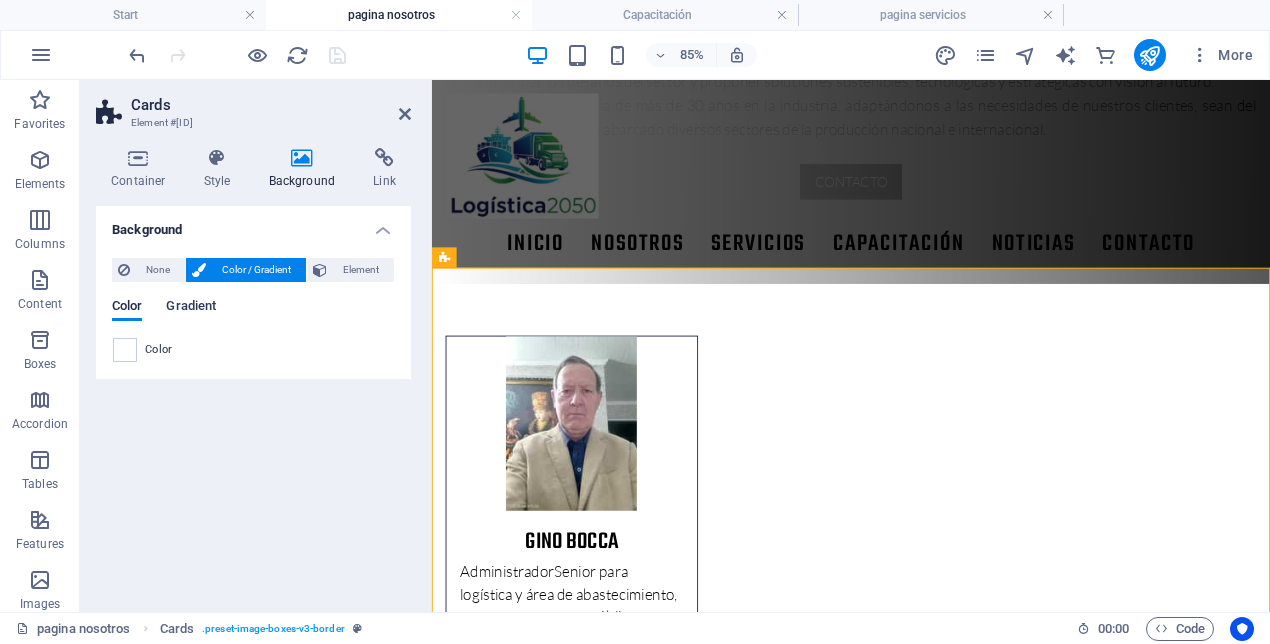 click on "Gradient" at bounding box center [191, 308] 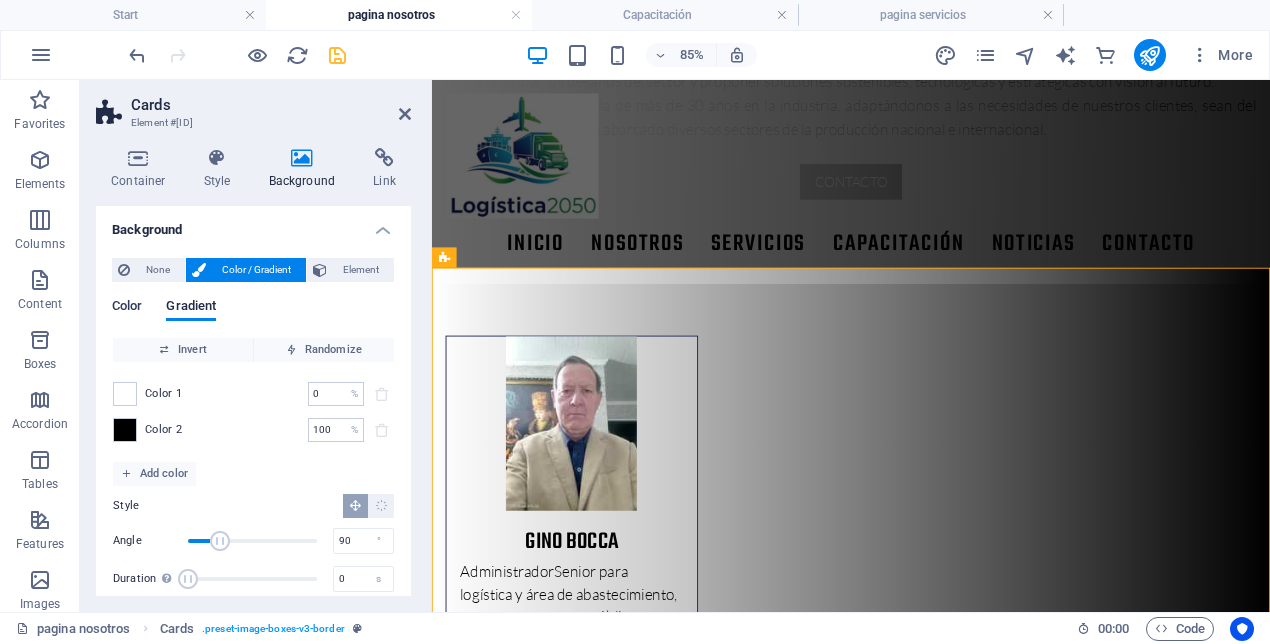 click on "Color" at bounding box center (127, 308) 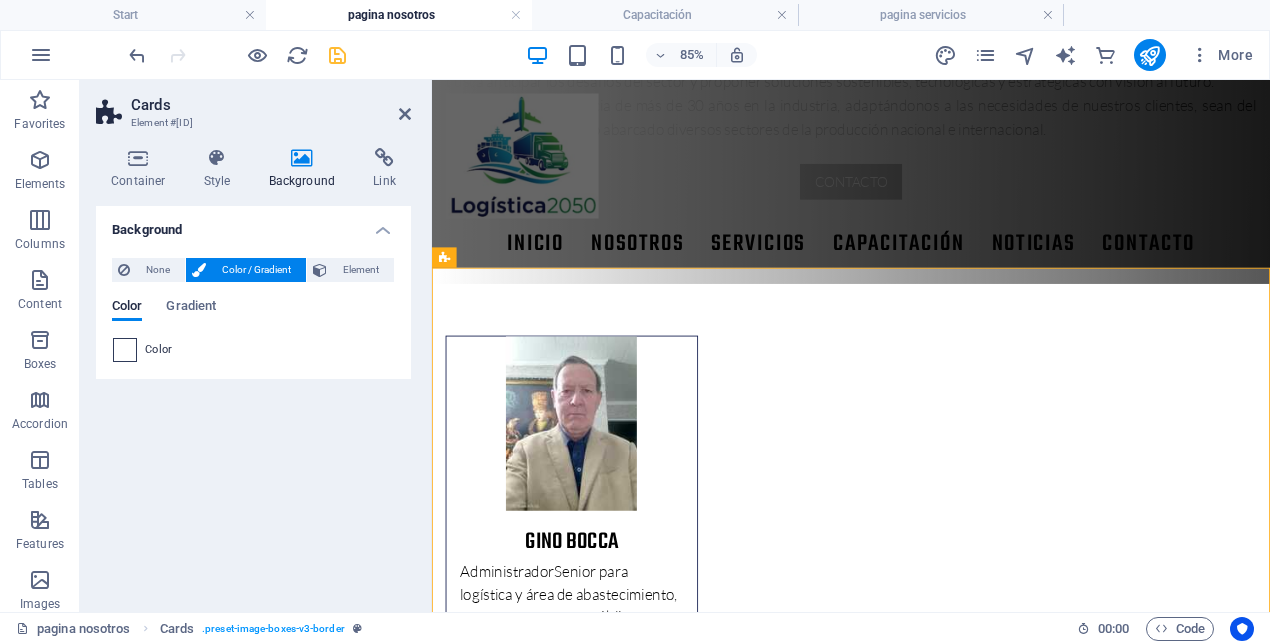 click at bounding box center [125, 350] 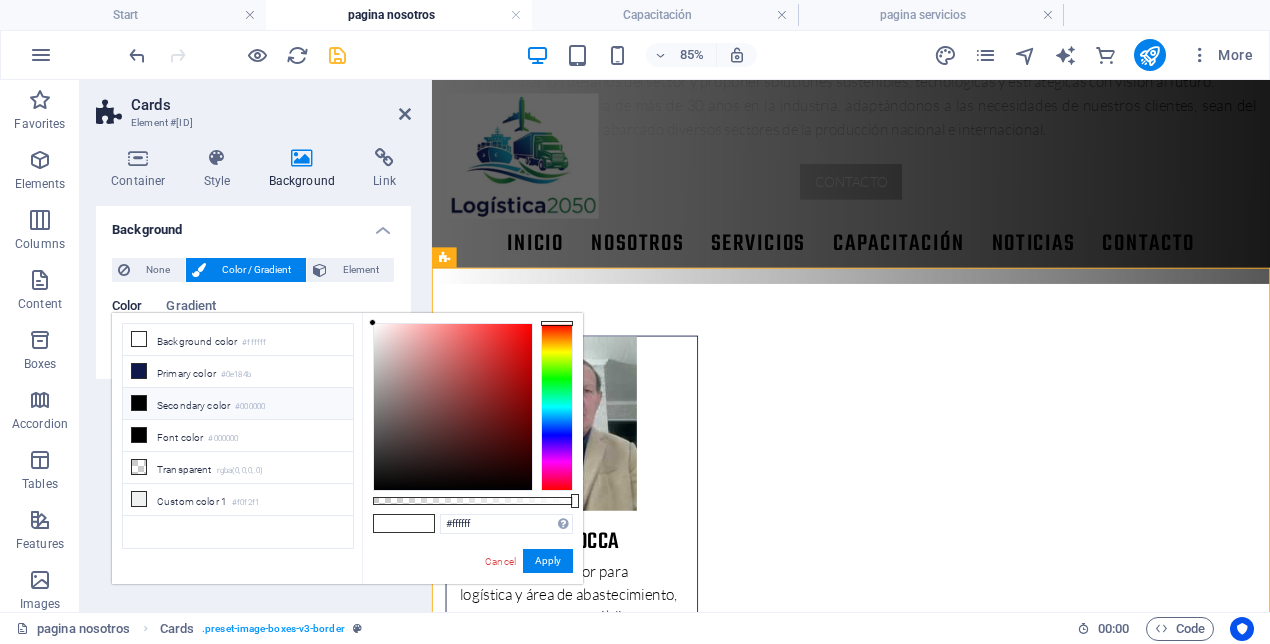 click at bounding box center [557, 407] 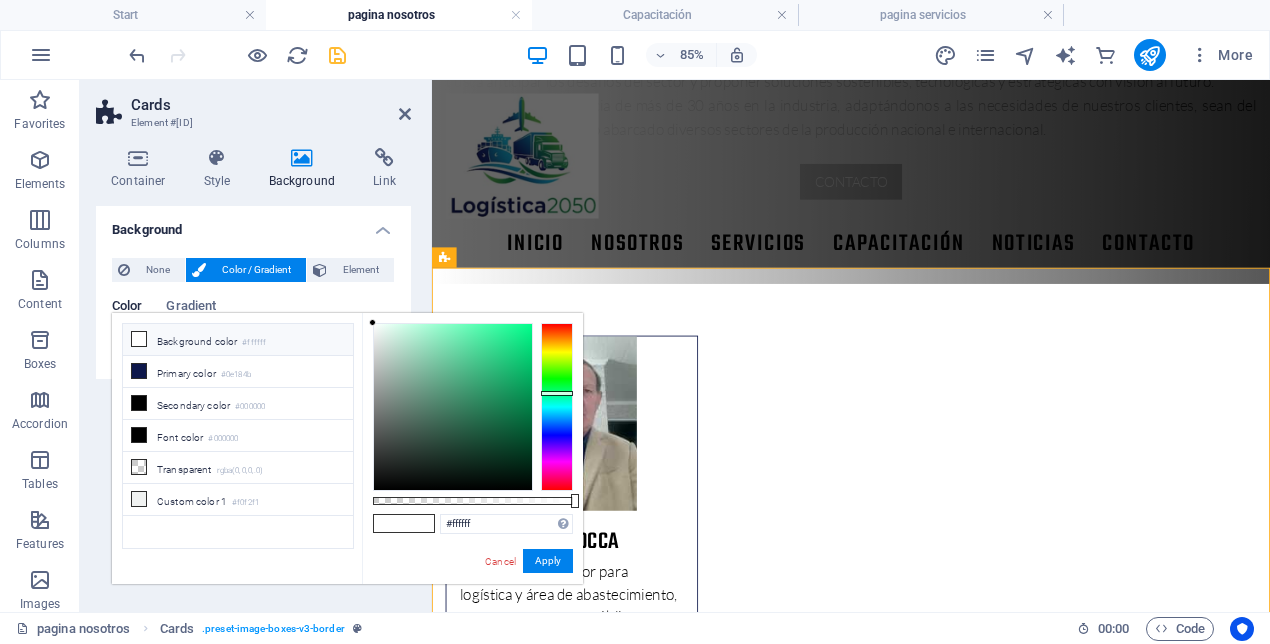 click at bounding box center (557, 407) 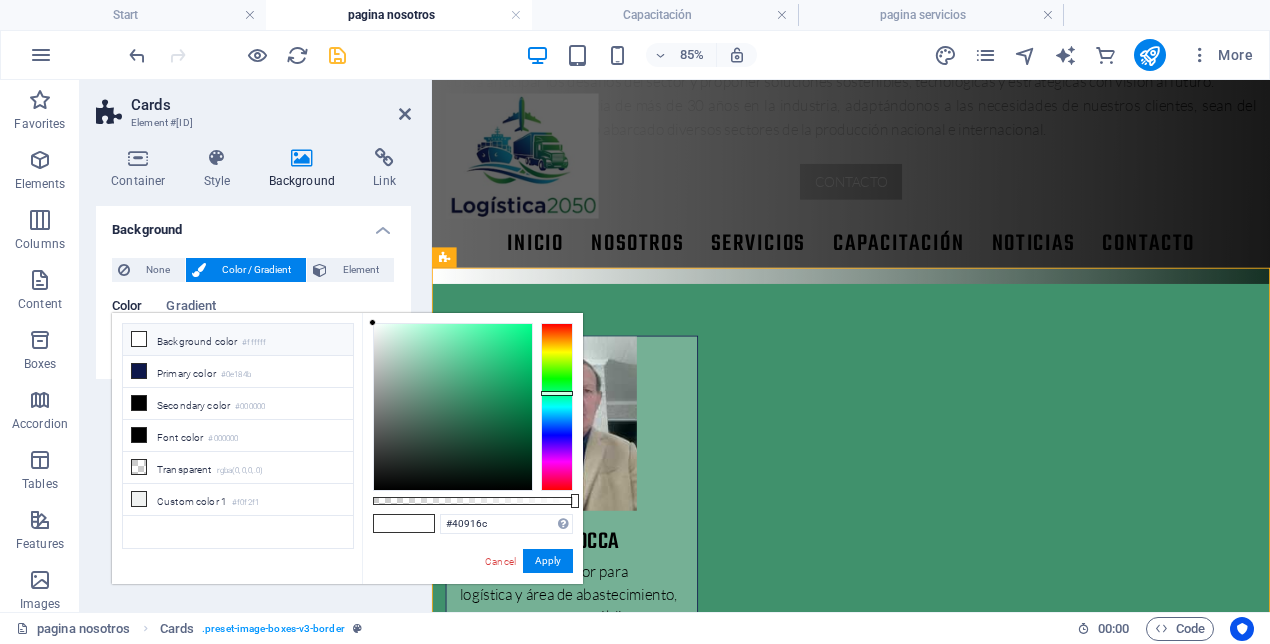 click at bounding box center [453, 407] 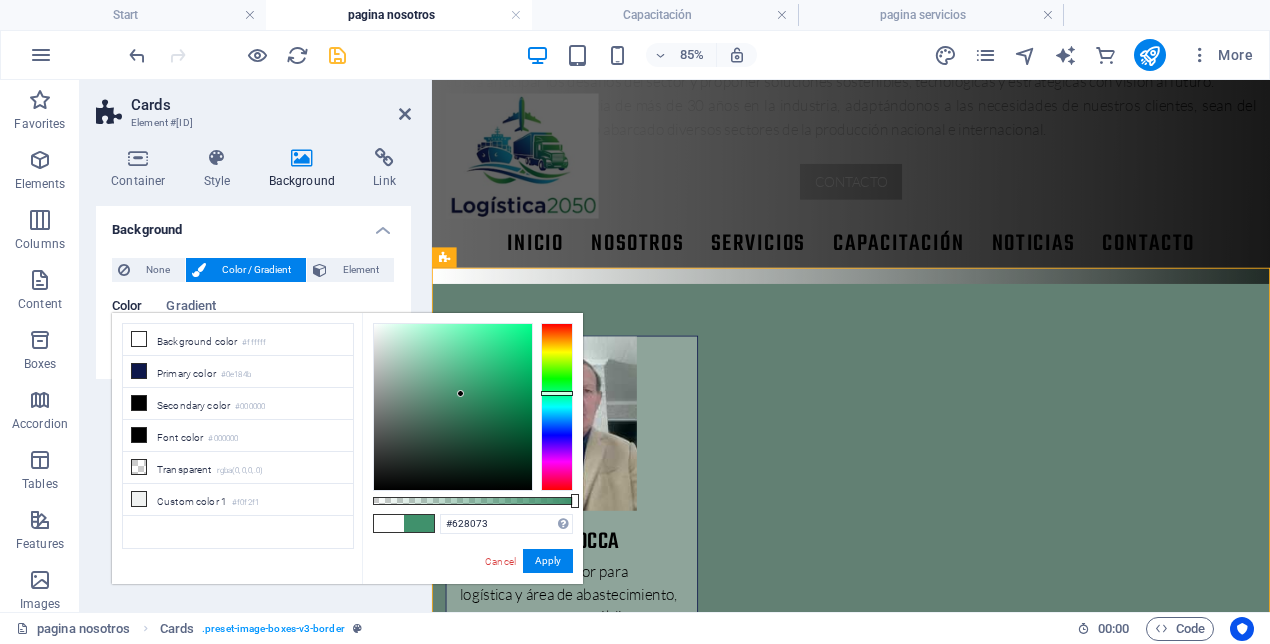 click at bounding box center (453, 407) 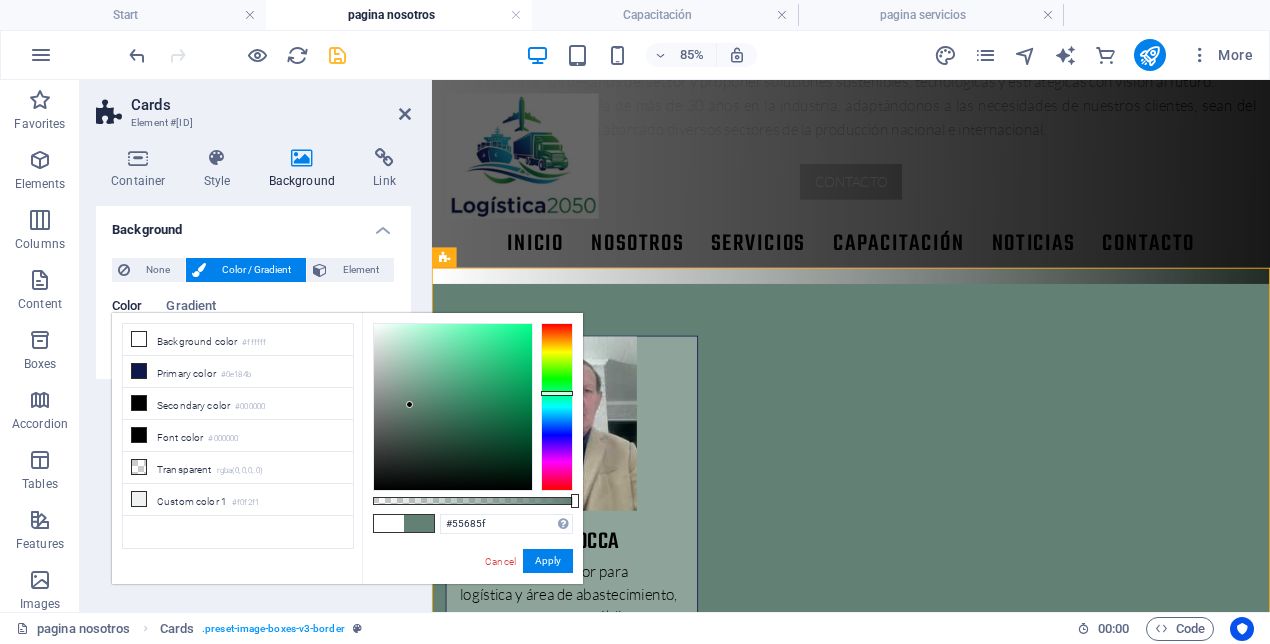 click at bounding box center (453, 407) 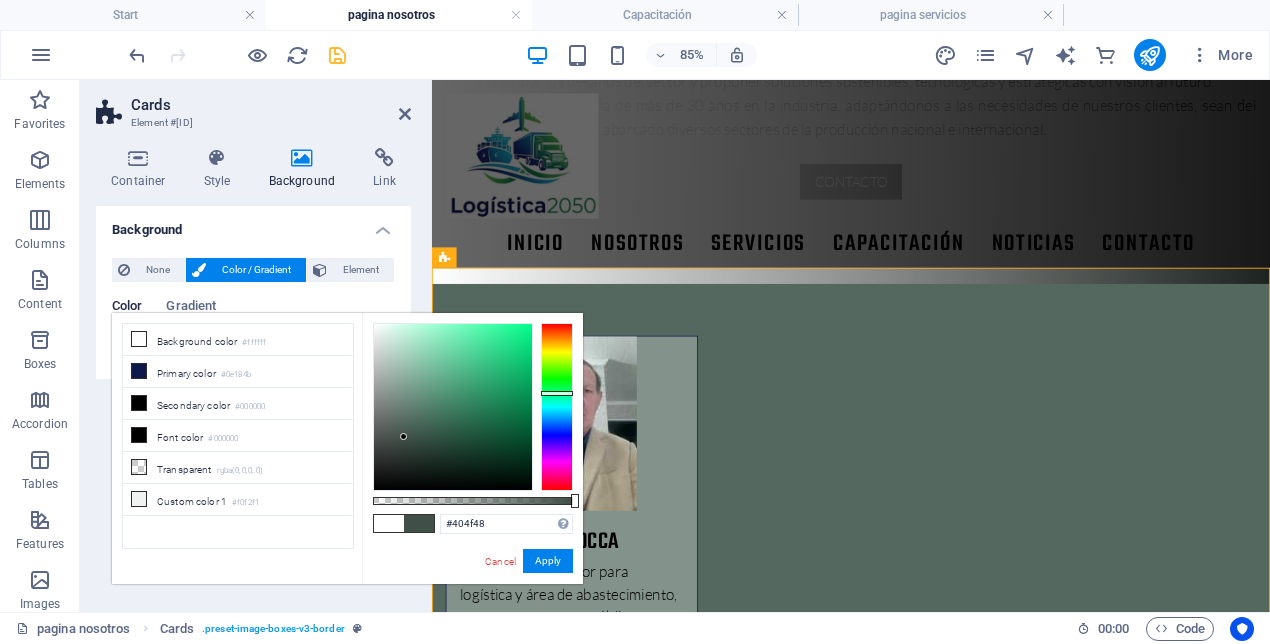 click at bounding box center (453, 407) 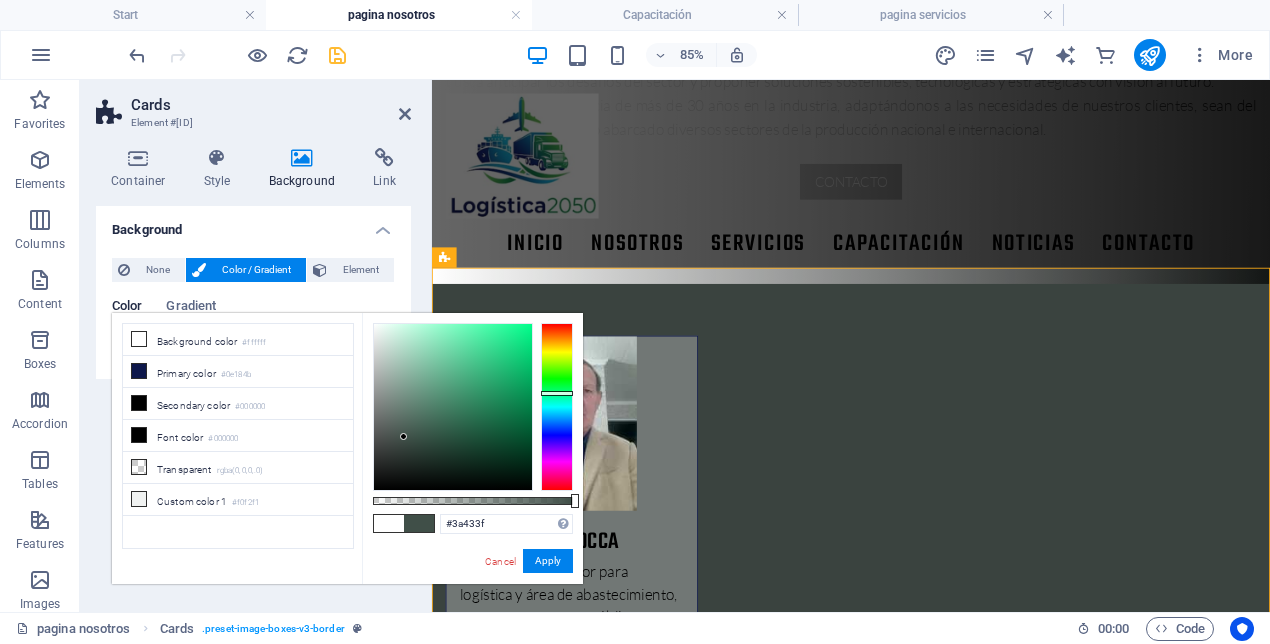 click at bounding box center [453, 407] 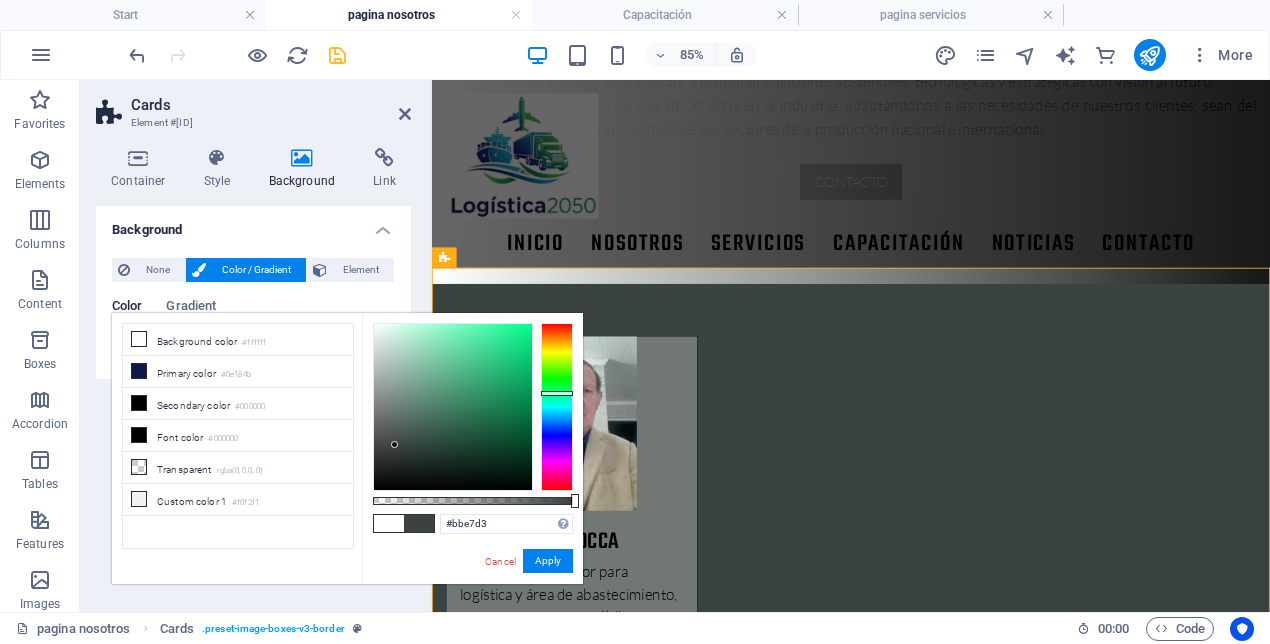 click at bounding box center (453, 407) 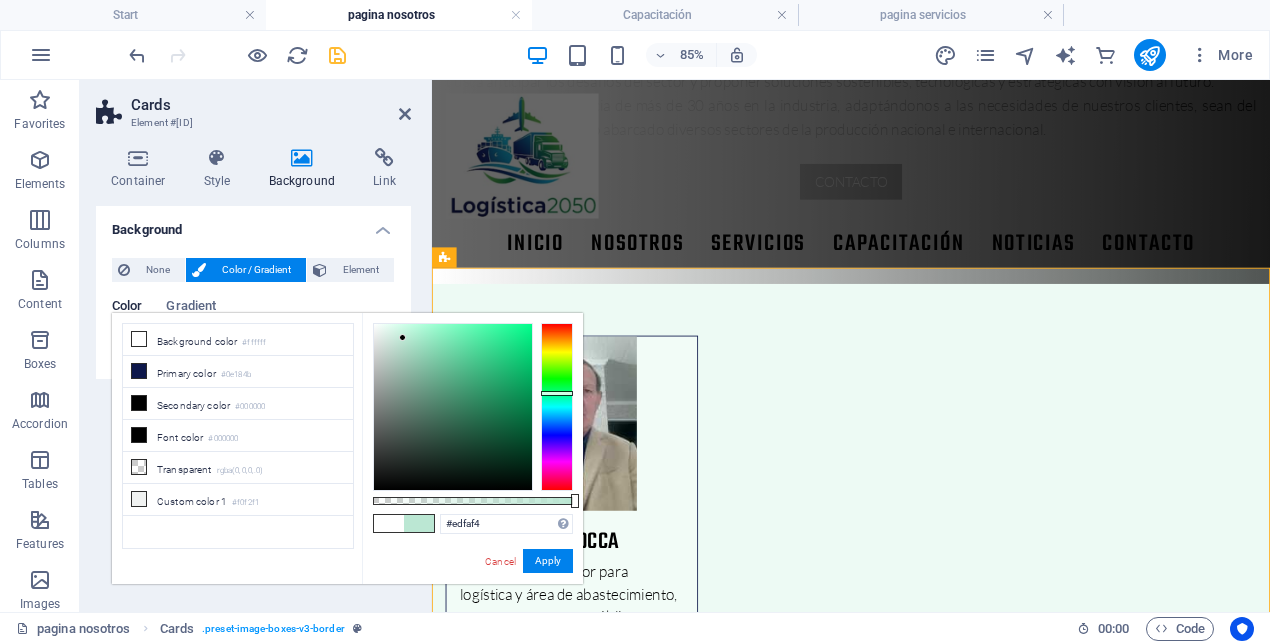 click at bounding box center [453, 407] 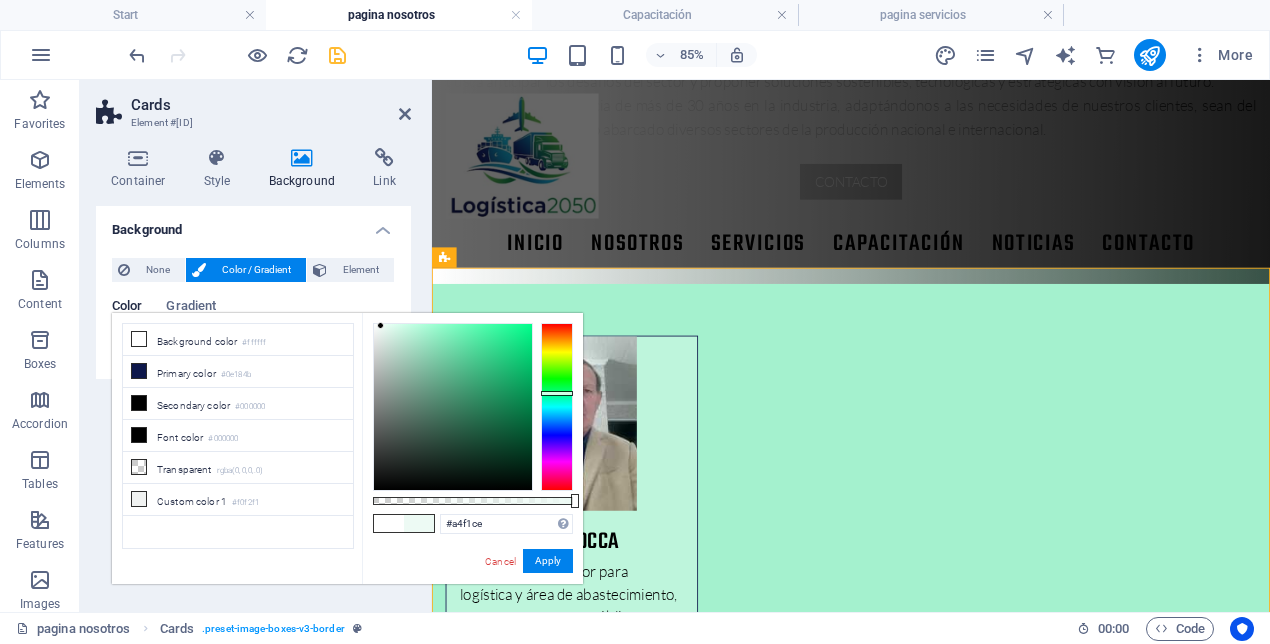 click at bounding box center (453, 407) 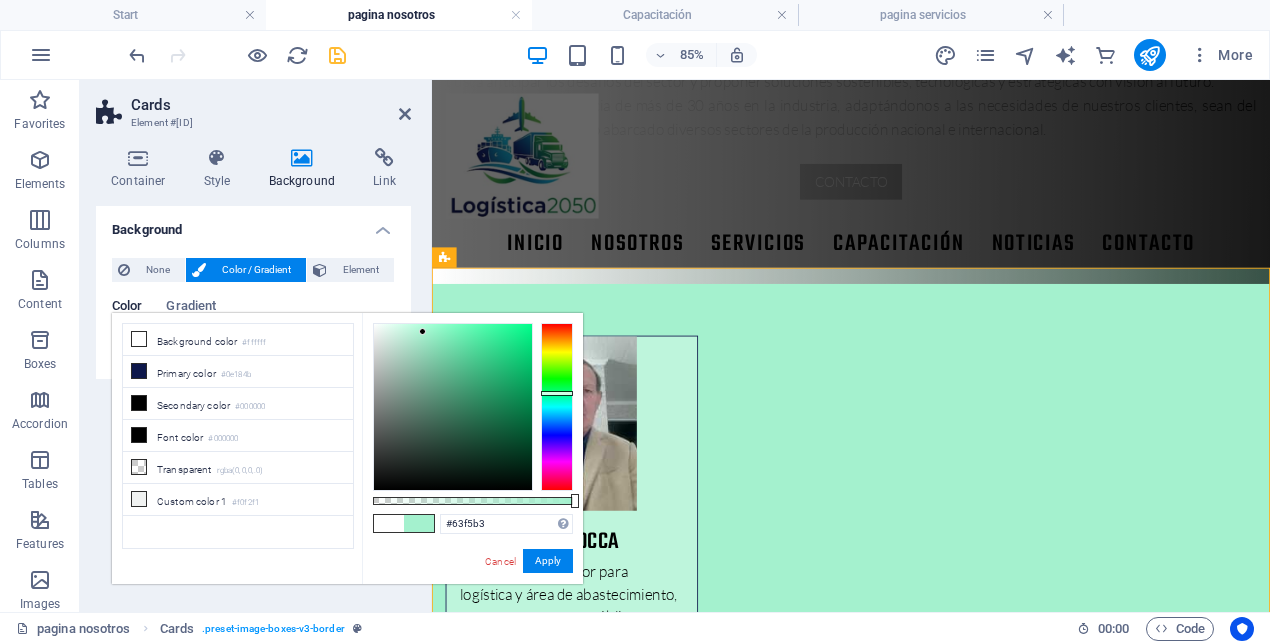click at bounding box center (453, 407) 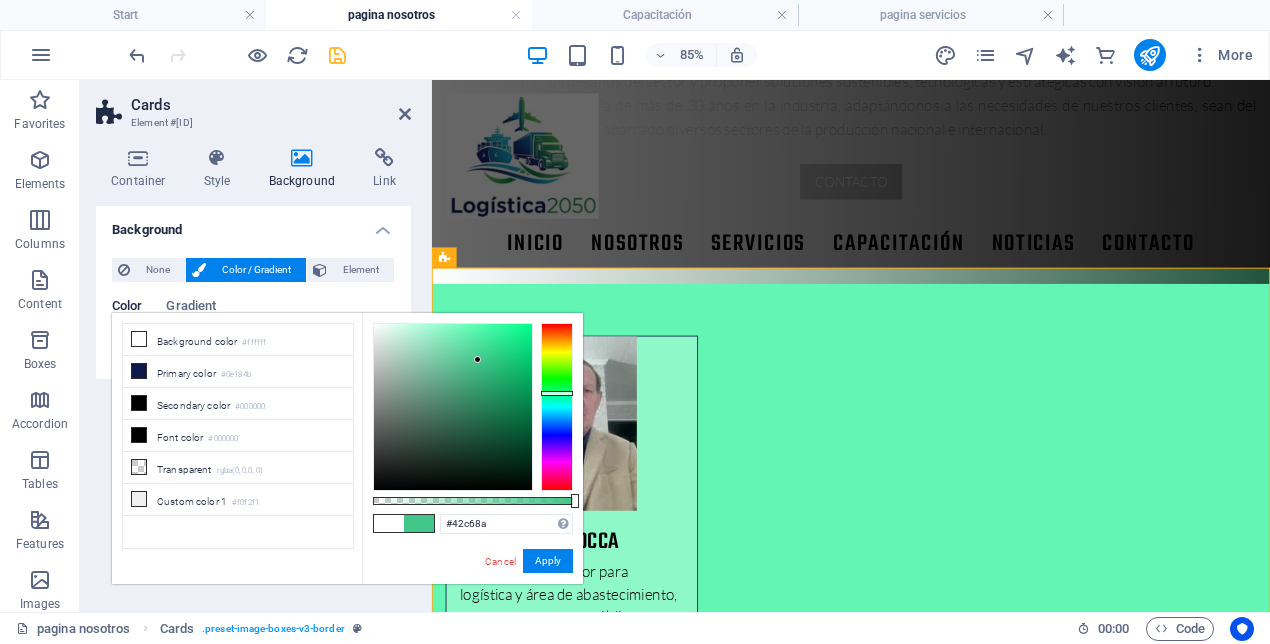 click at bounding box center [453, 407] 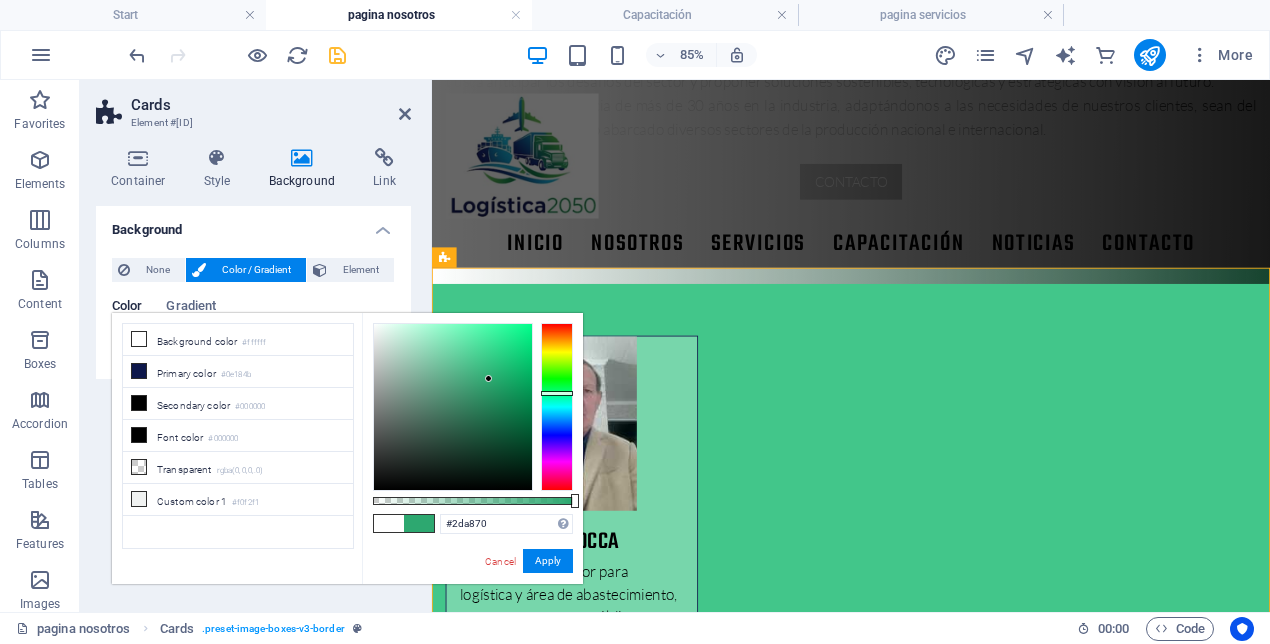 click at bounding box center (453, 407) 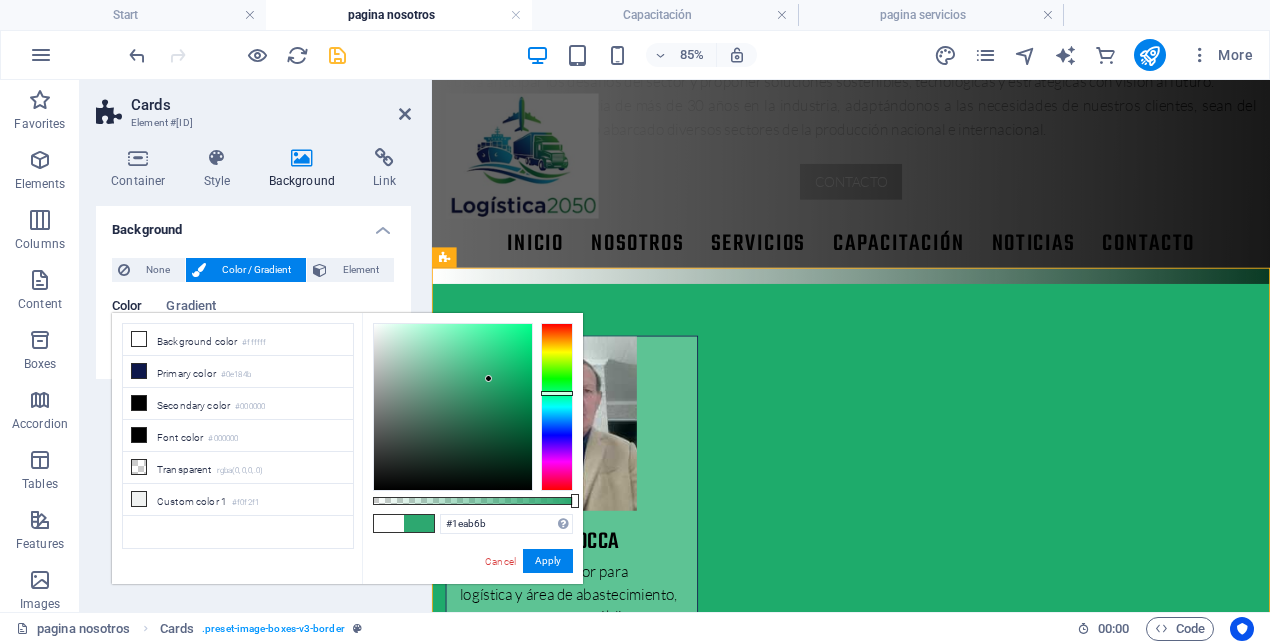 click at bounding box center [453, 407] 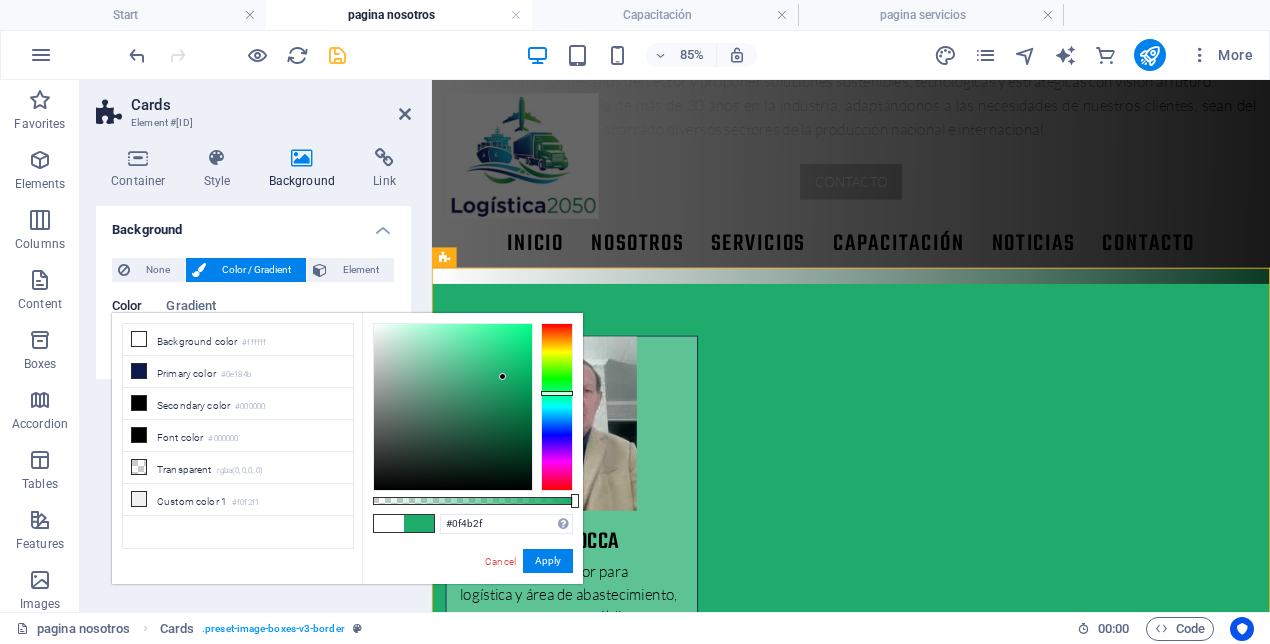 click at bounding box center (453, 407) 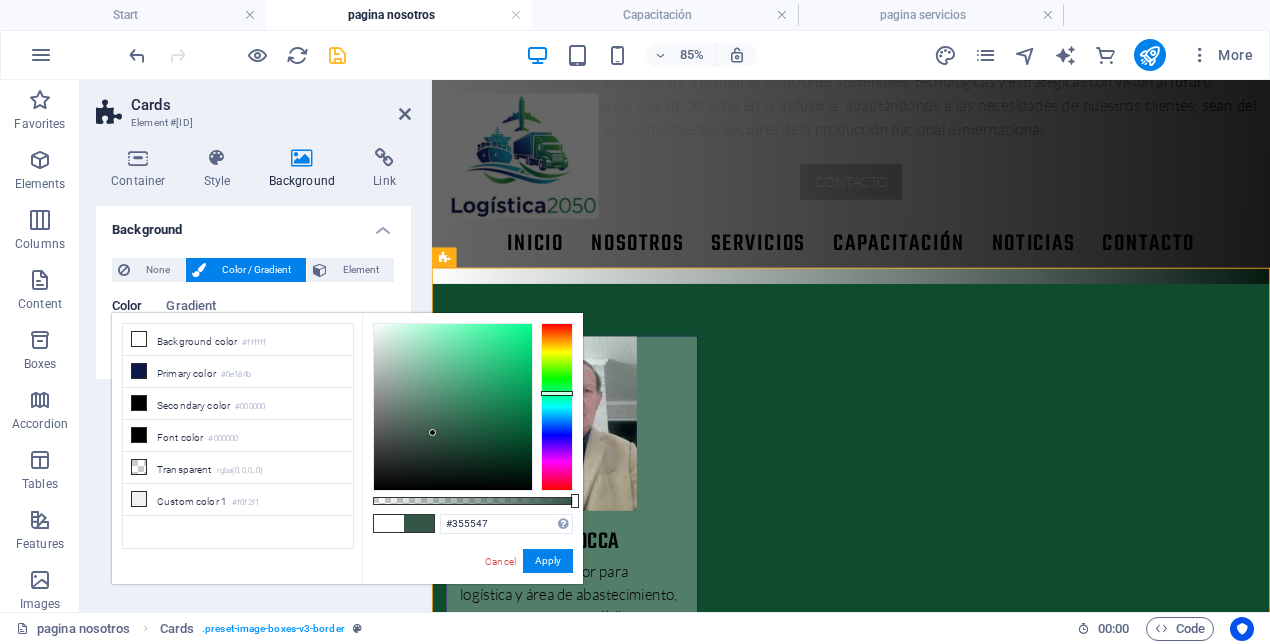 click at bounding box center (453, 407) 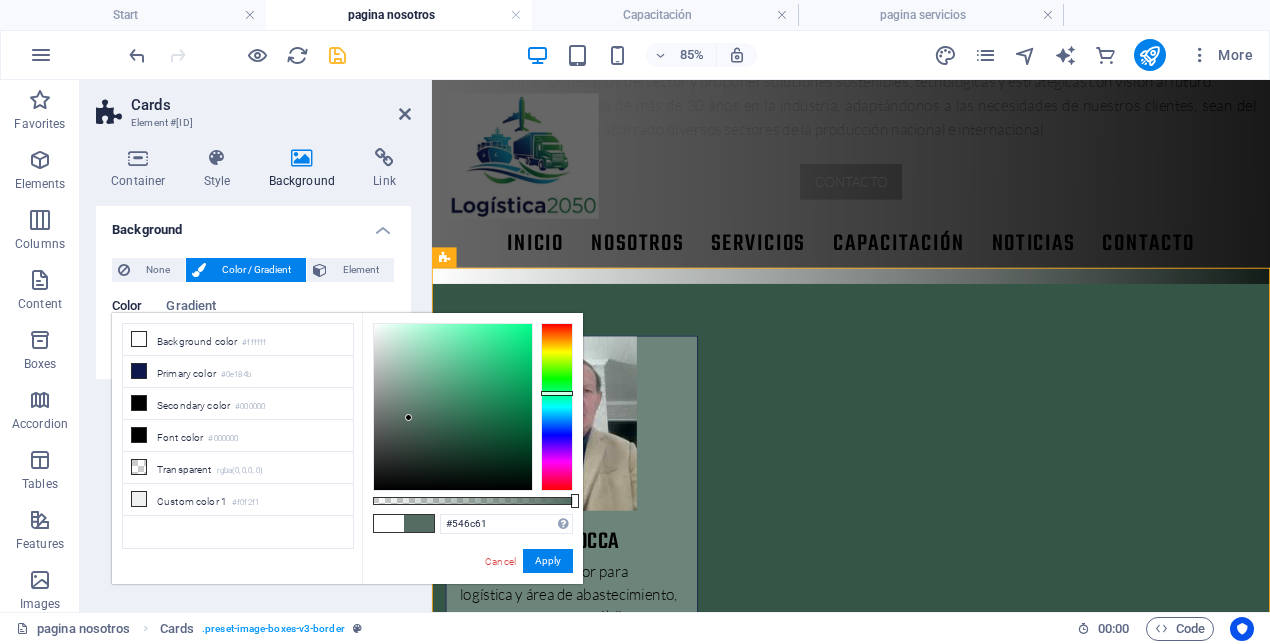 click at bounding box center [453, 407] 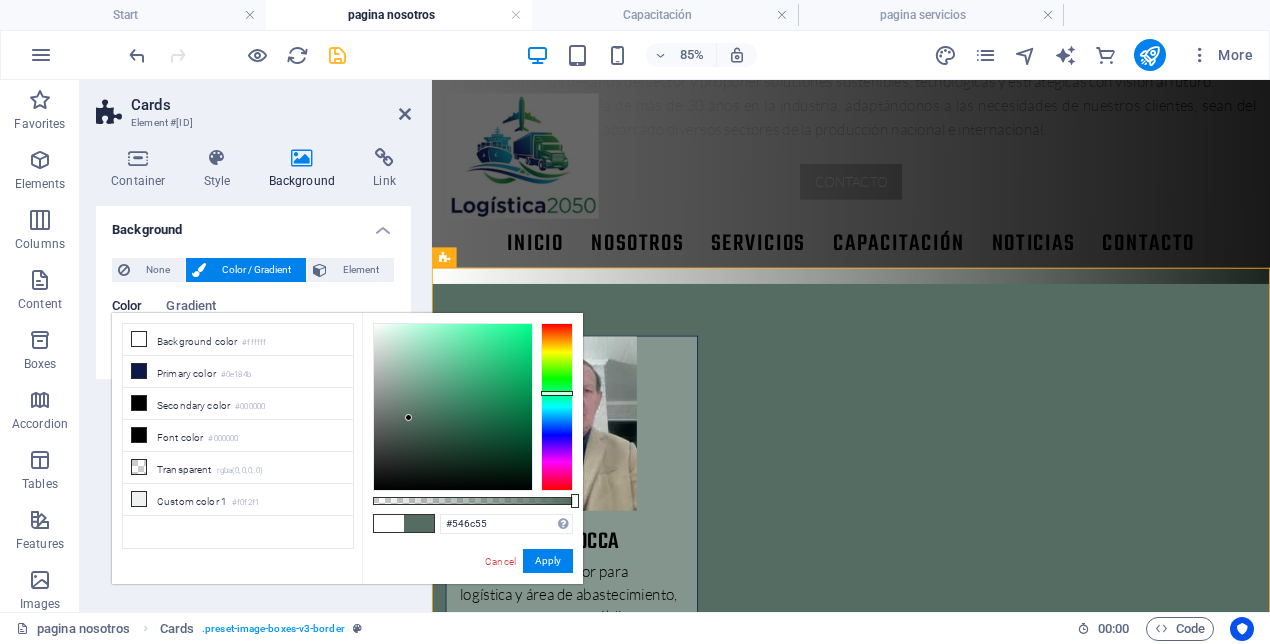 click at bounding box center (557, 407) 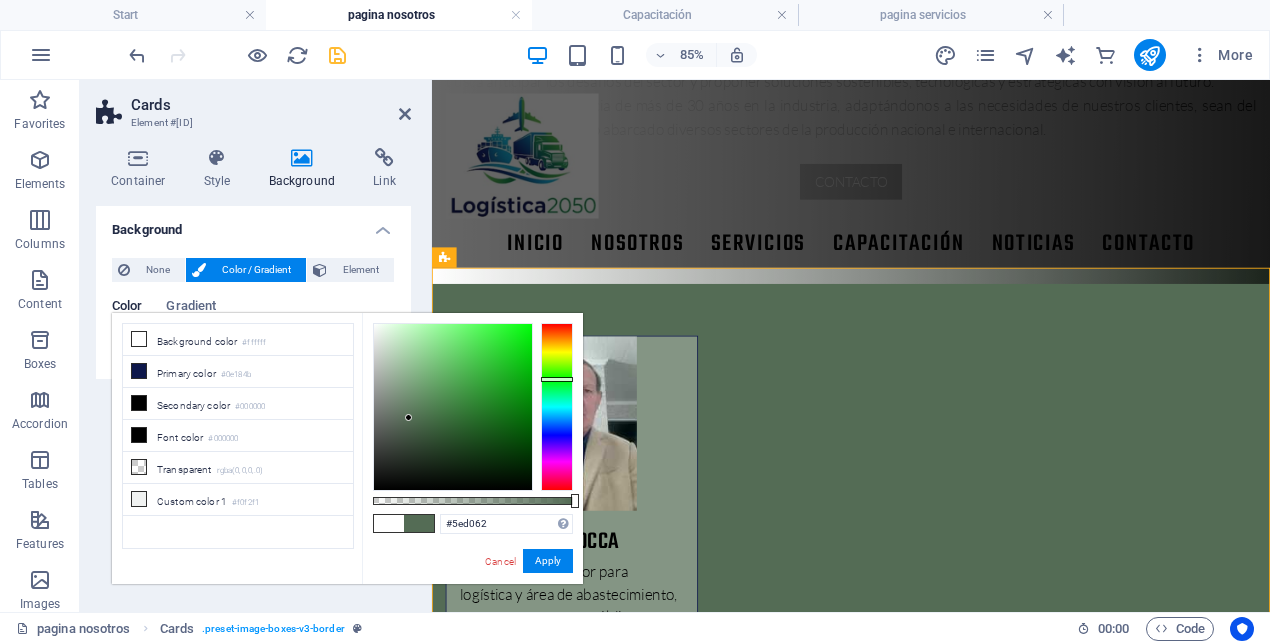 click at bounding box center [453, 407] 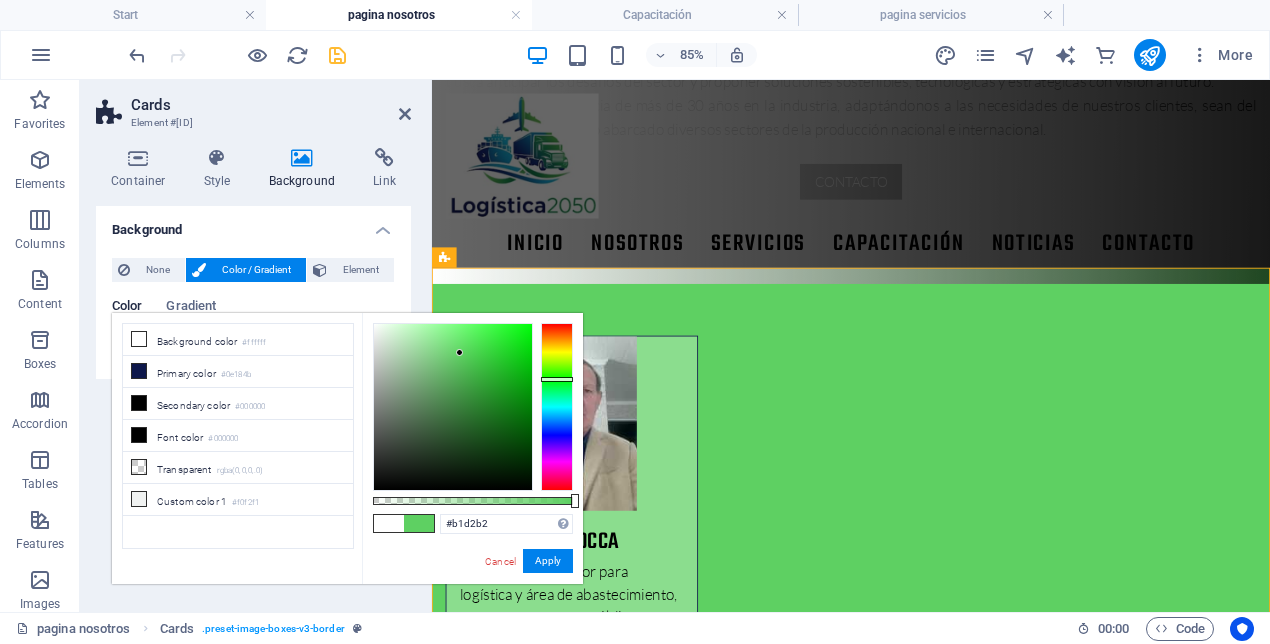 click at bounding box center [453, 407] 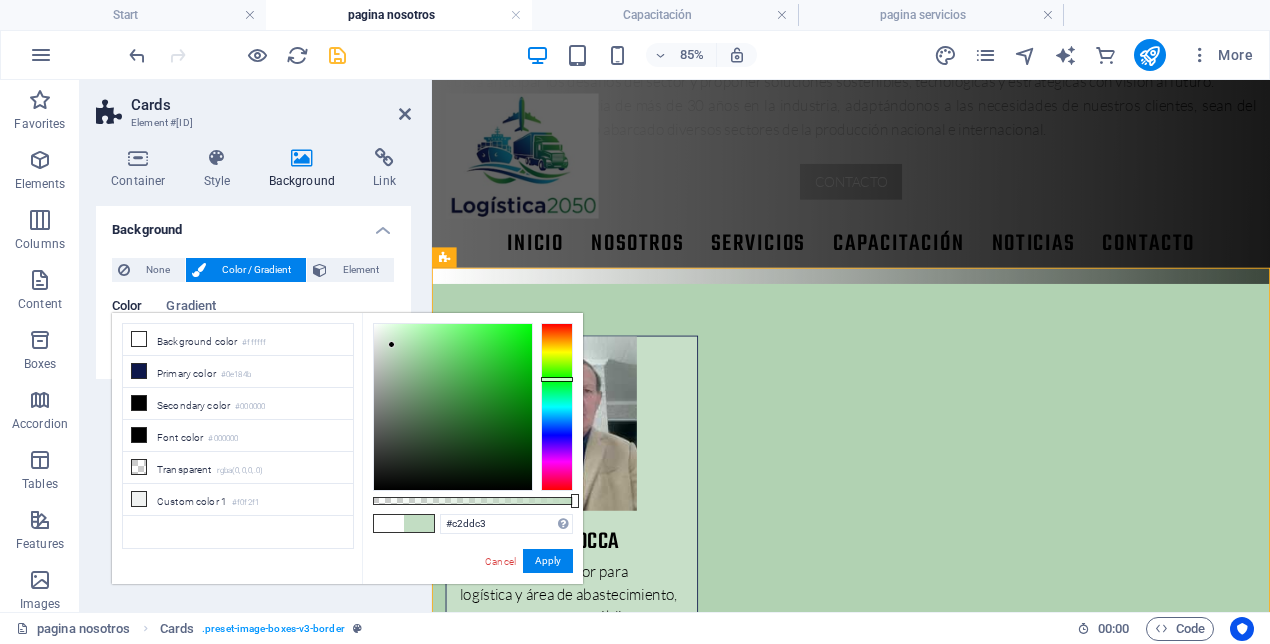 click at bounding box center (453, 407) 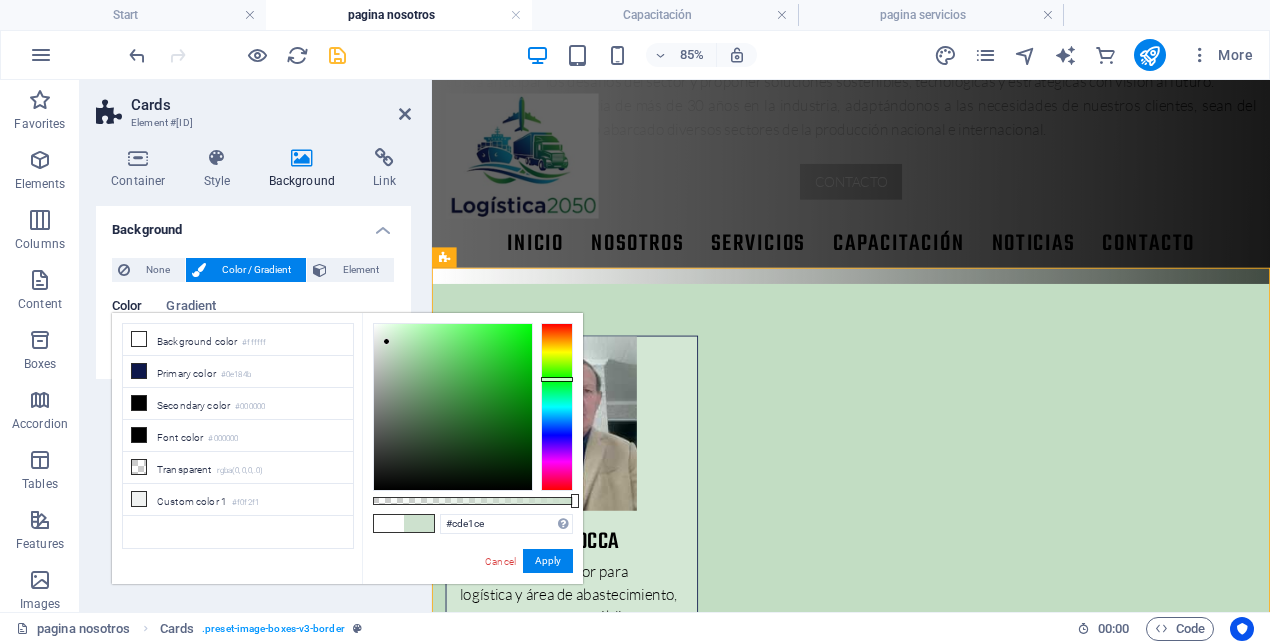 click at bounding box center [386, 341] 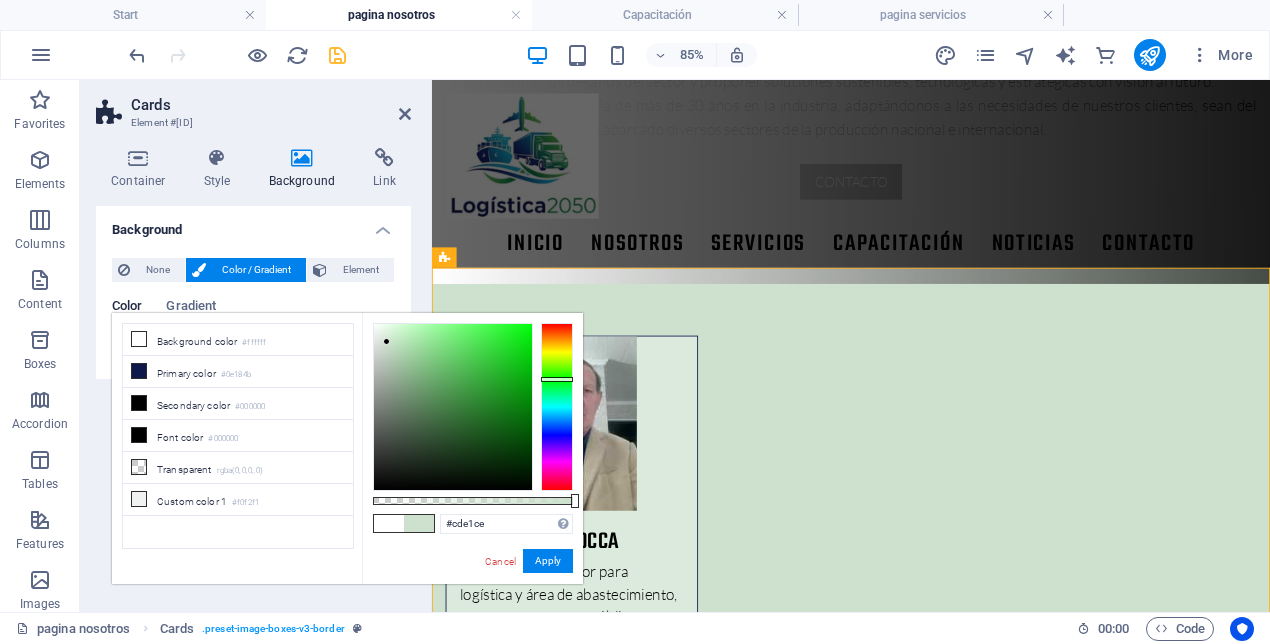 type on "#e2eae2" 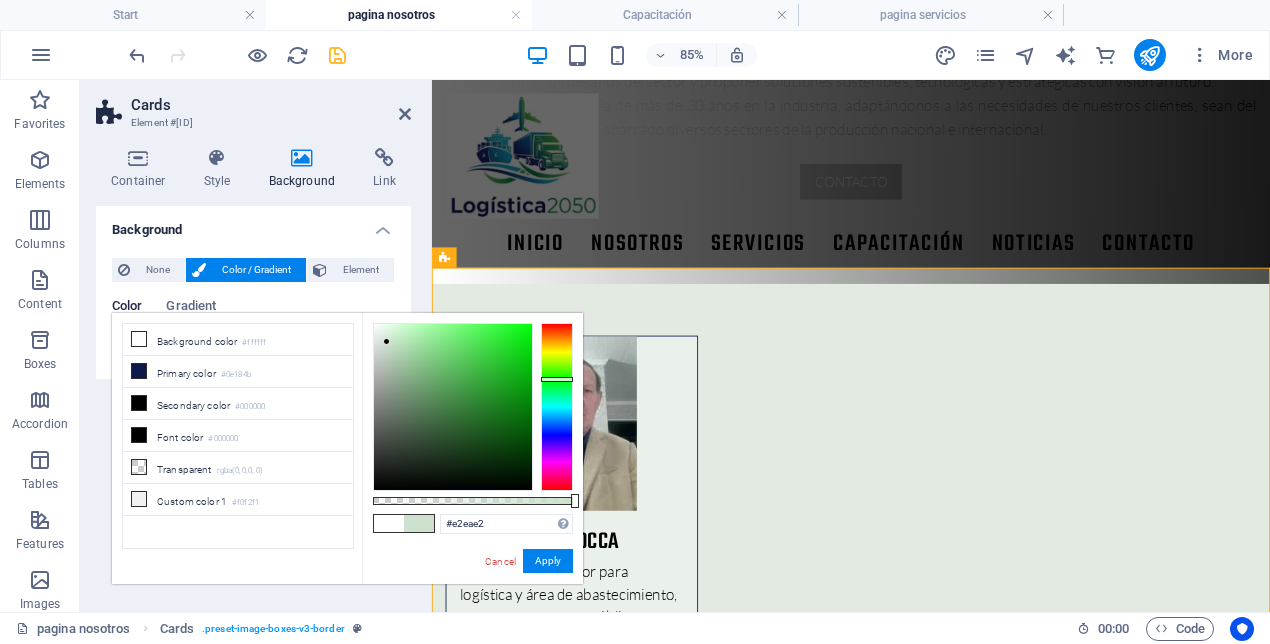 click at bounding box center [453, 407] 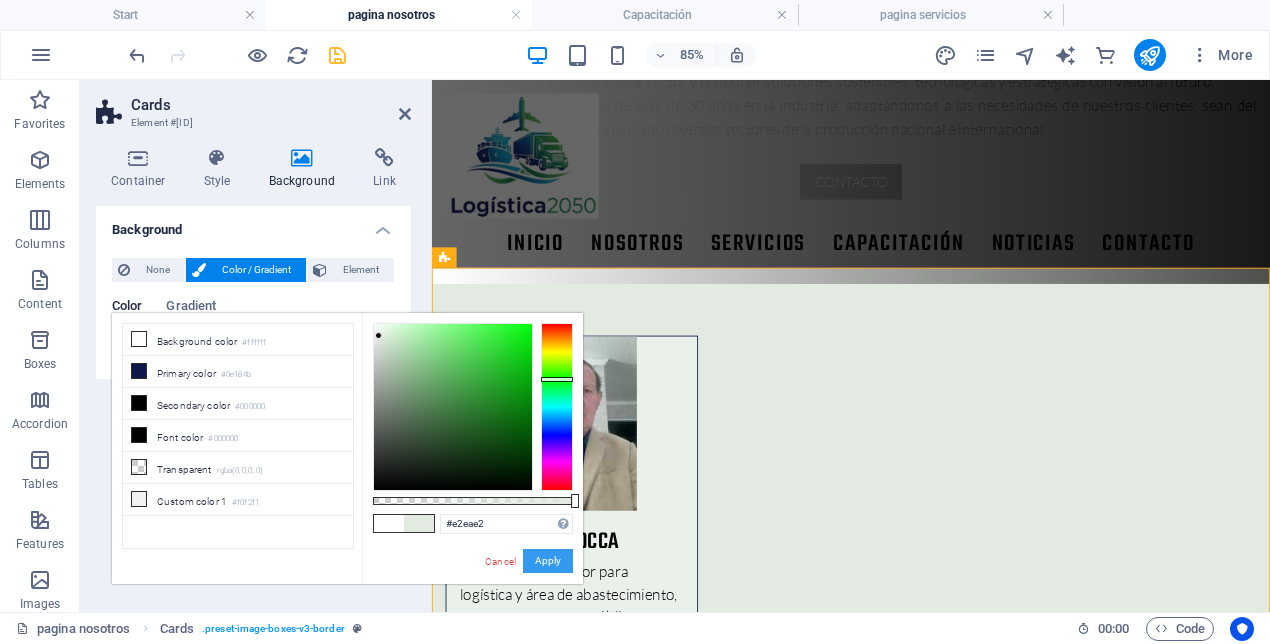 click on "Apply" at bounding box center (548, 561) 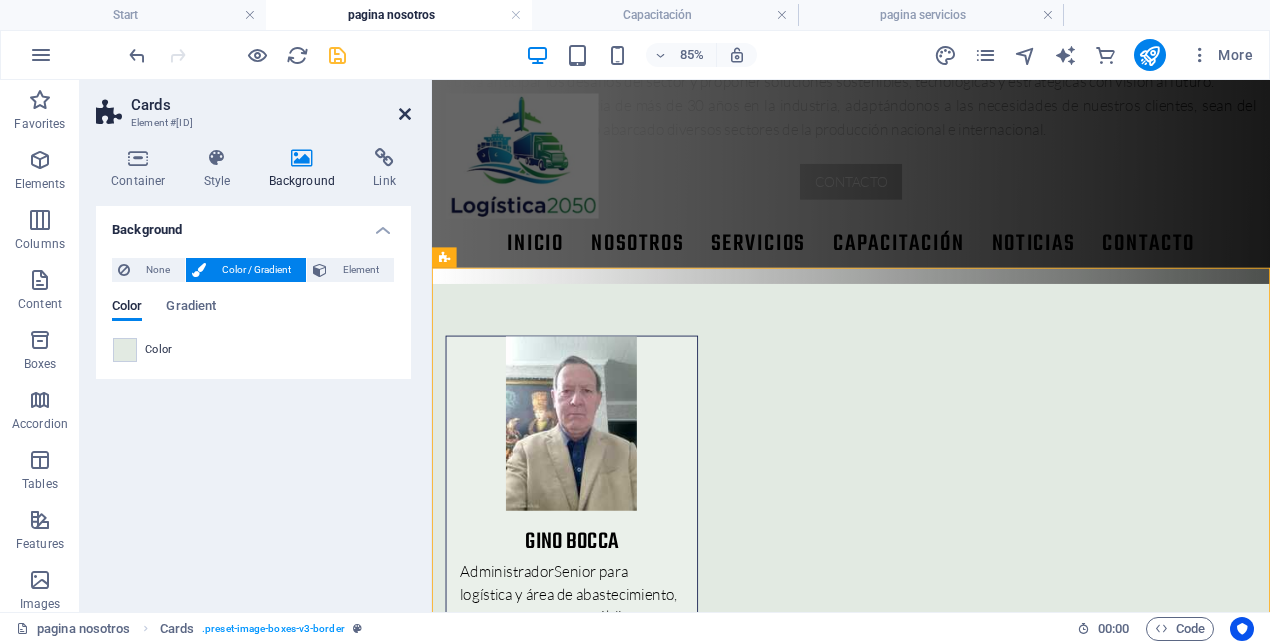 click at bounding box center (405, 114) 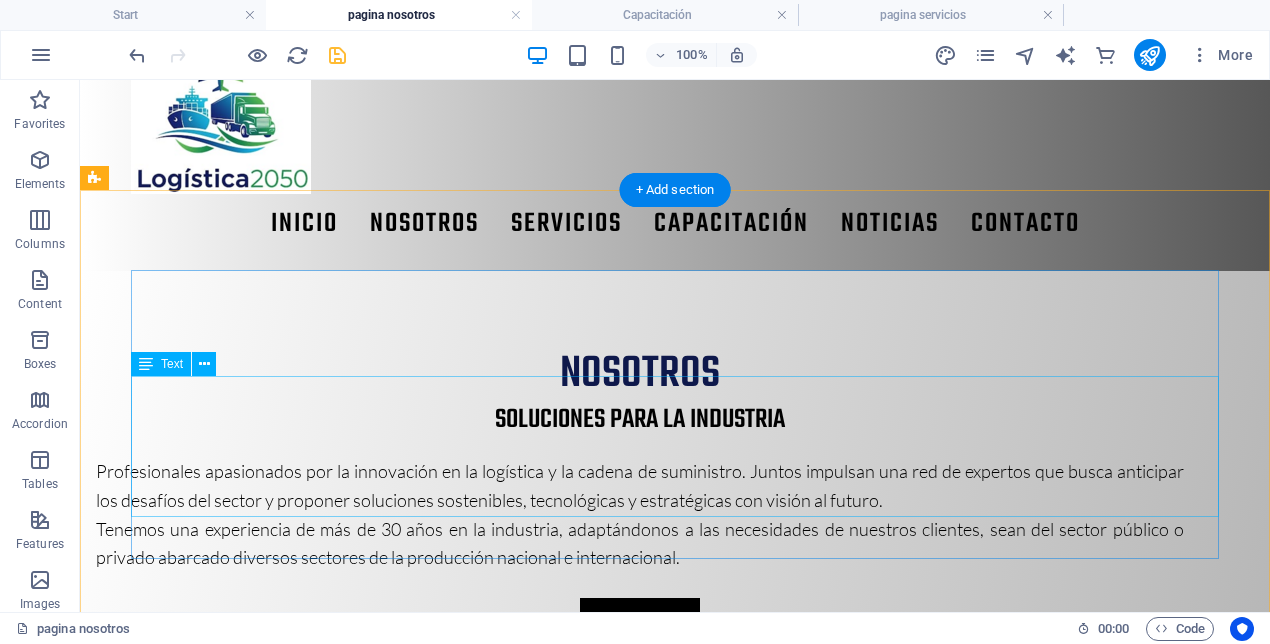 scroll, scrollTop: 0, scrollLeft: 0, axis: both 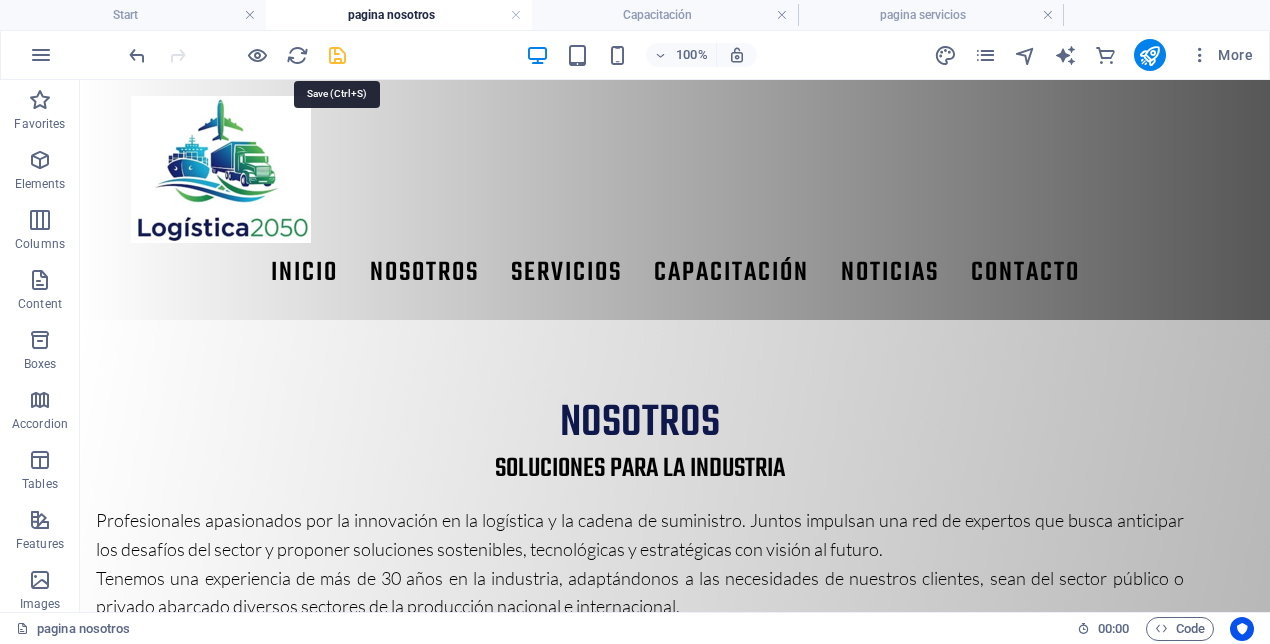 click at bounding box center (337, 55) 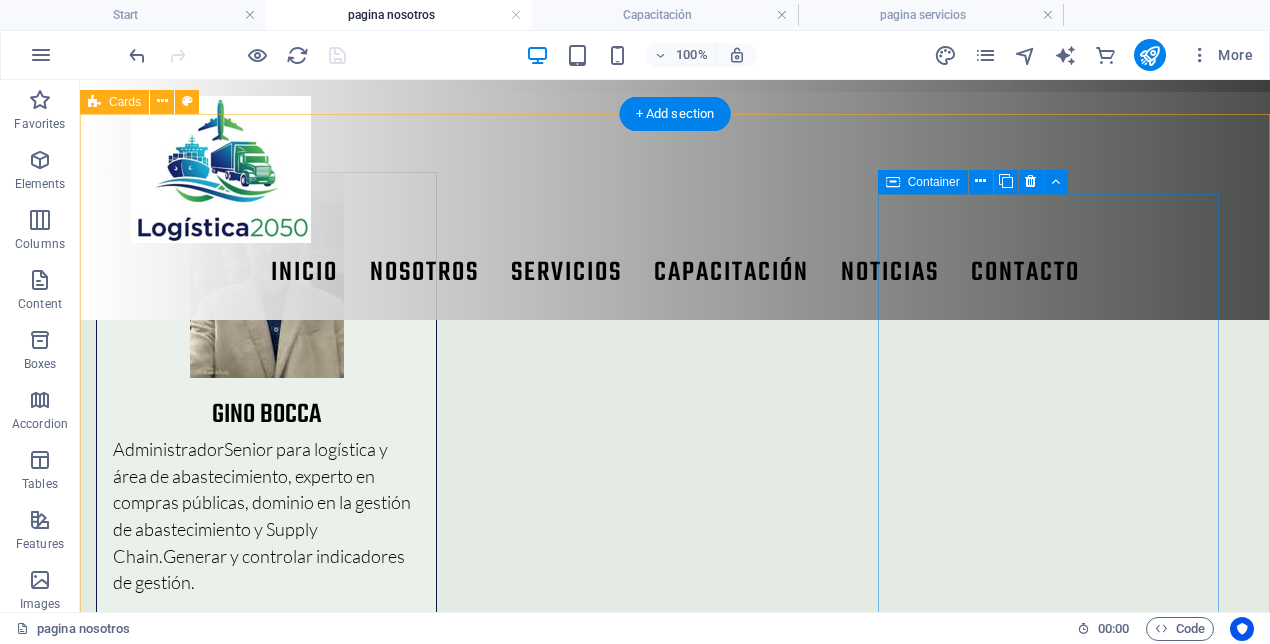 scroll, scrollTop: 0, scrollLeft: 0, axis: both 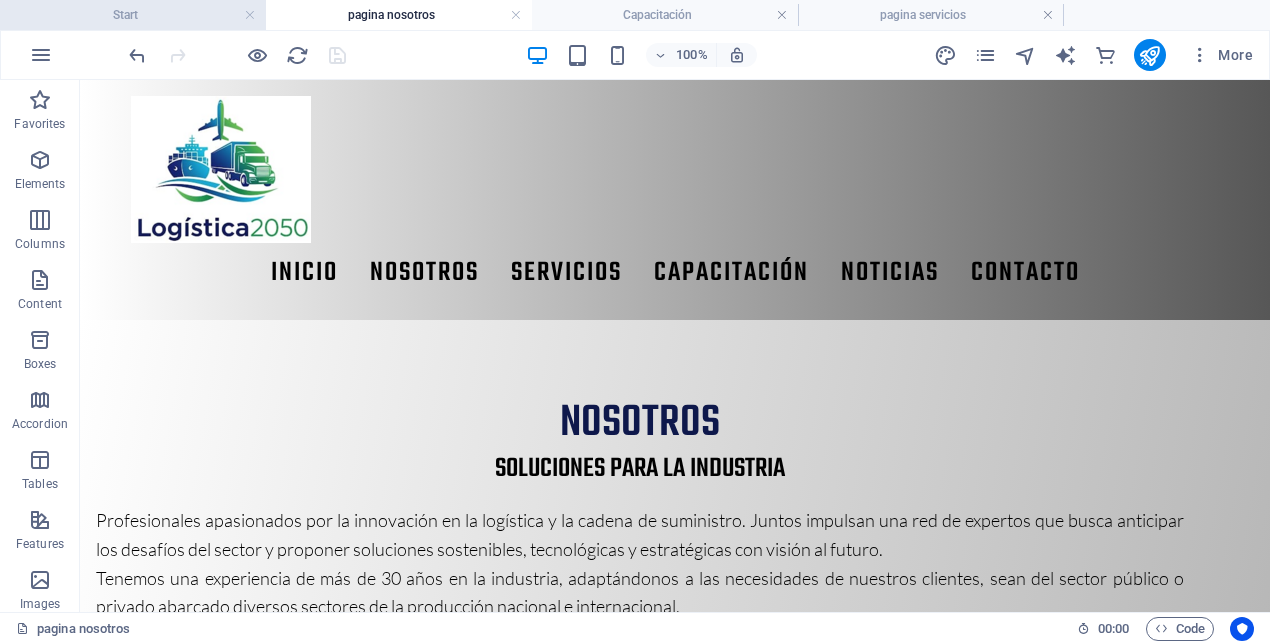 click on "Start" at bounding box center (133, 15) 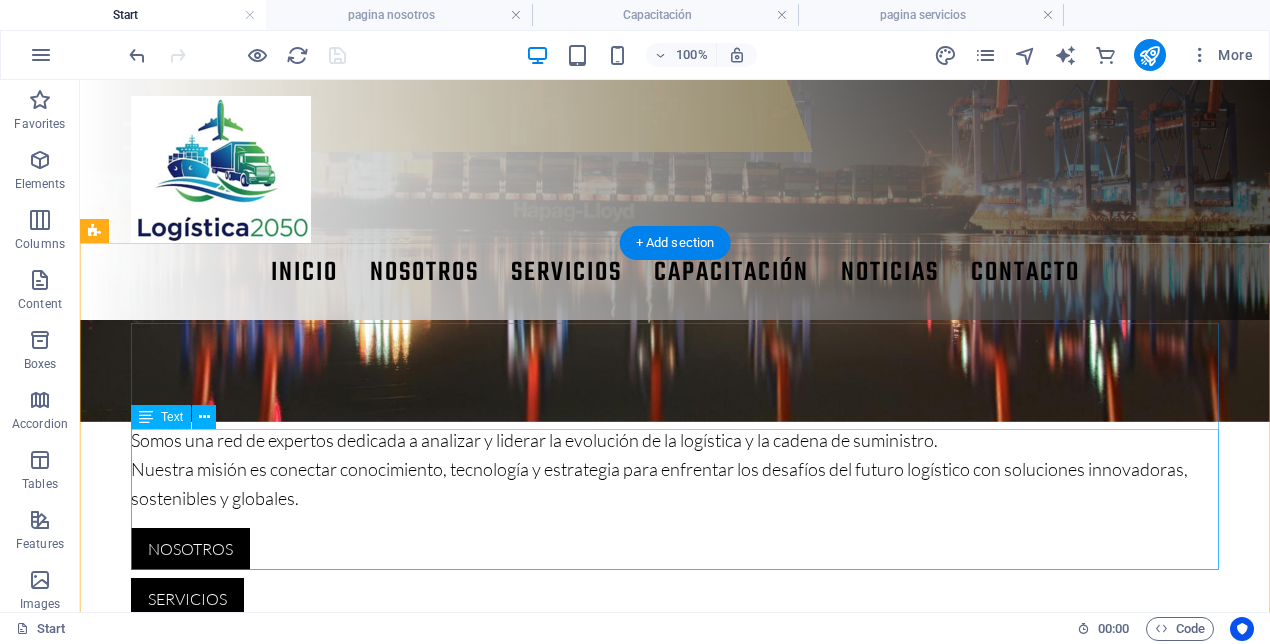 scroll, scrollTop: 430, scrollLeft: 0, axis: vertical 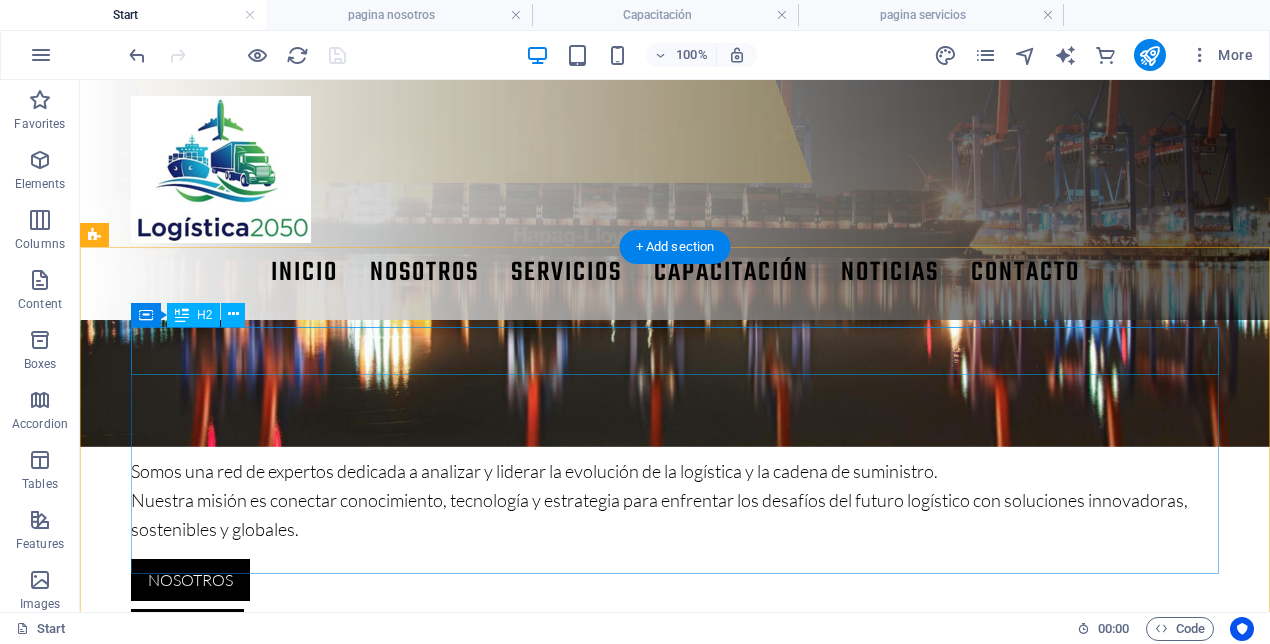 click on "logíatica y supply chain management" at bounding box center (640, 835) 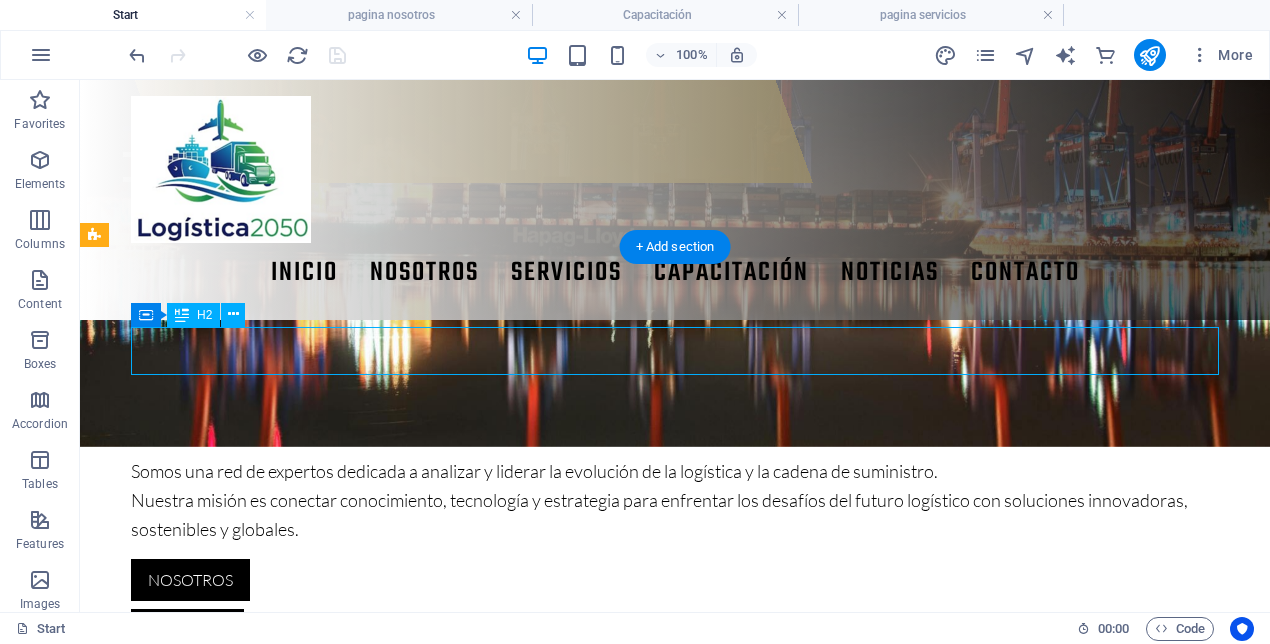 click on "logíatica y supply chain management" at bounding box center (640, 835) 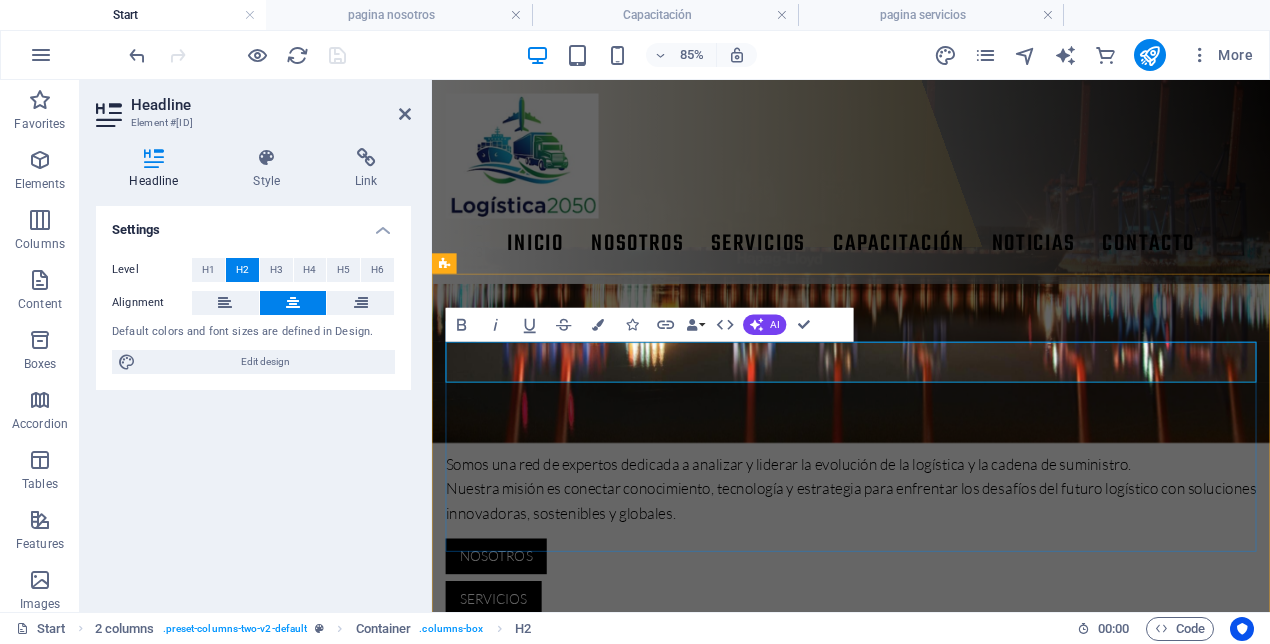 click on "logíatica y supply chain management" at bounding box center (925, 896) 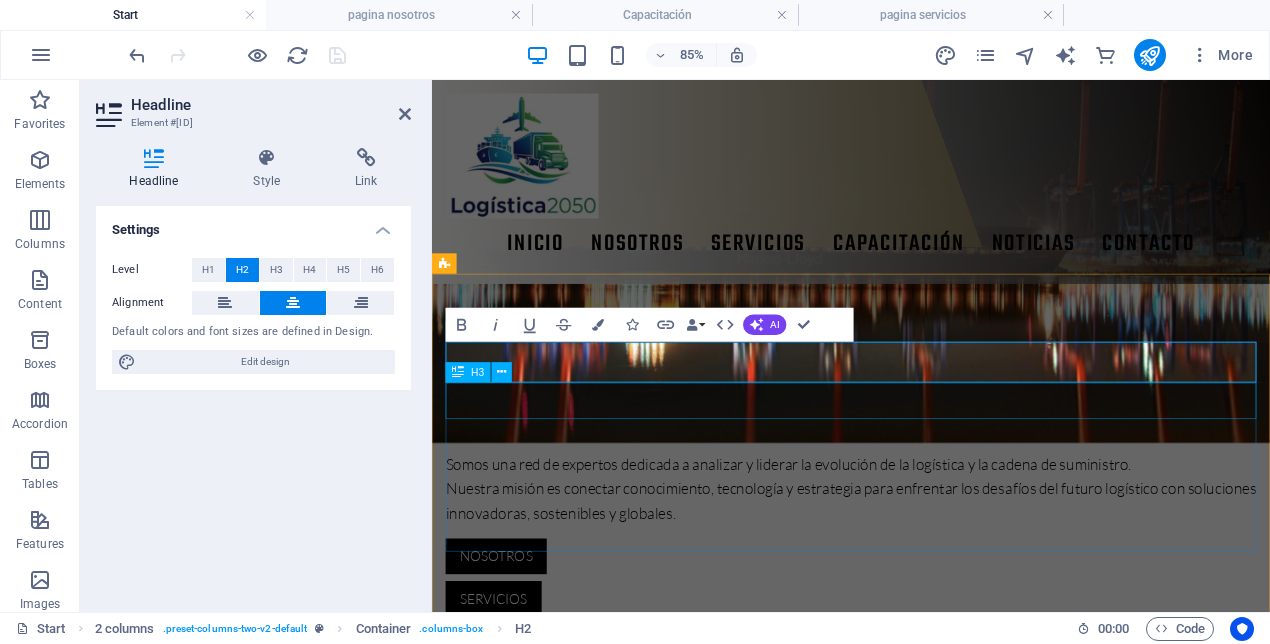 type 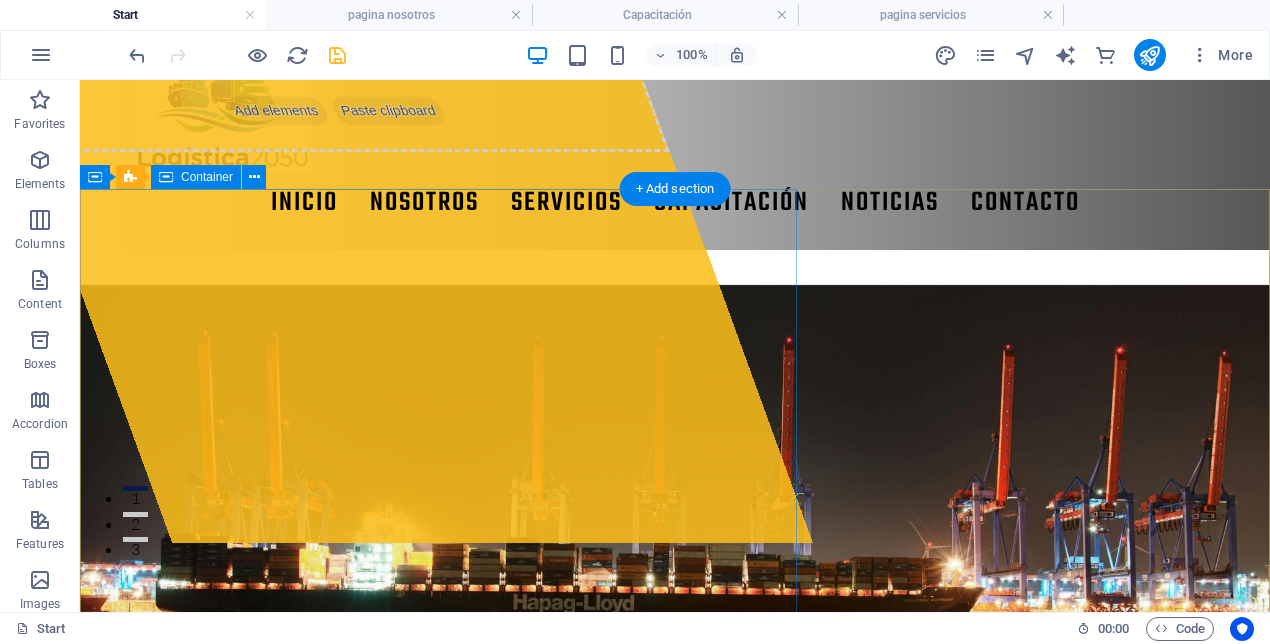 scroll, scrollTop: 73, scrollLeft: 0, axis: vertical 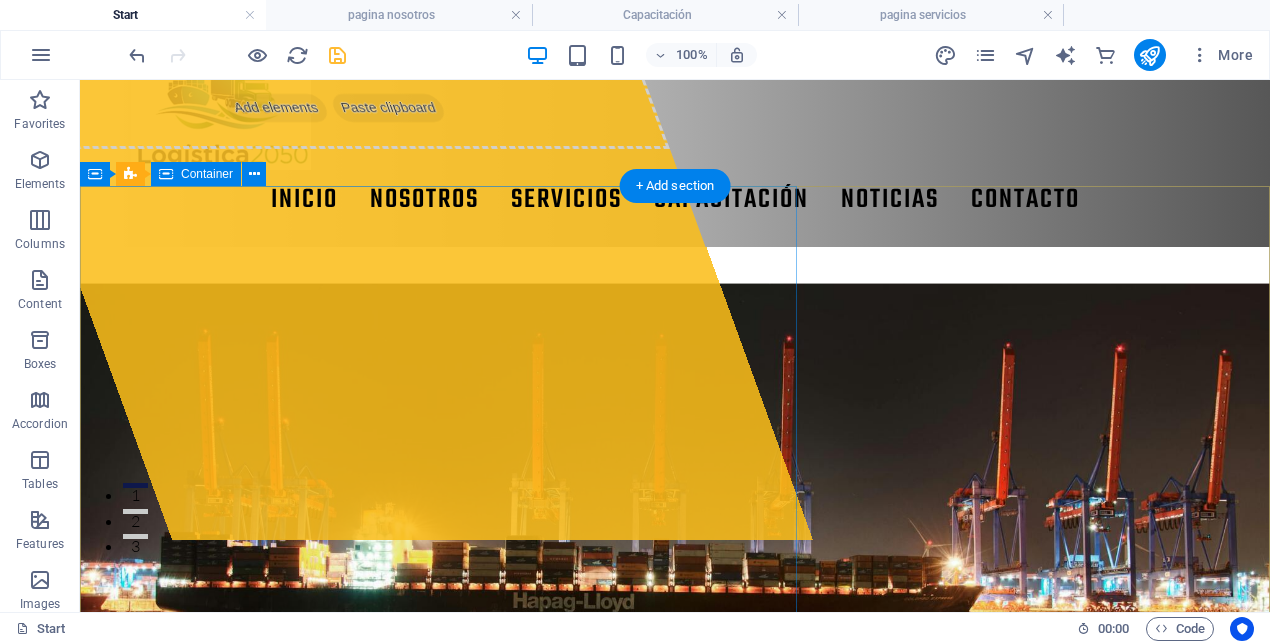click on "Drop content here or  Add elements  Paste clipboard" at bounding box center [324, 78] 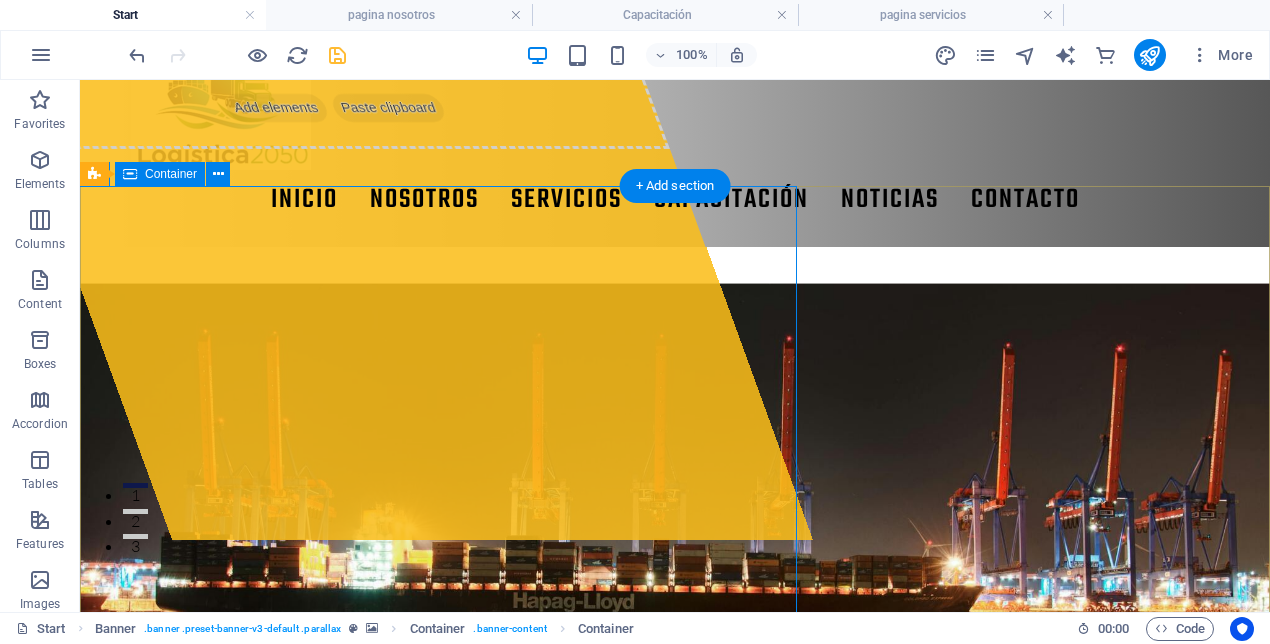 click on "Drop content here or  Add elements  Paste clipboard logística2050 Somos una red de expertos dedicada a analizar y liderar la evolución de la logística y la cadena de suministro.  Nuestra misión es conectar conocimiento, tecnología y estrategia para enfrentar los desafíos del futuro logístico con soluciones innovadoras, sostenibles y globales. Nosotros servicios" at bounding box center [675, 1017] 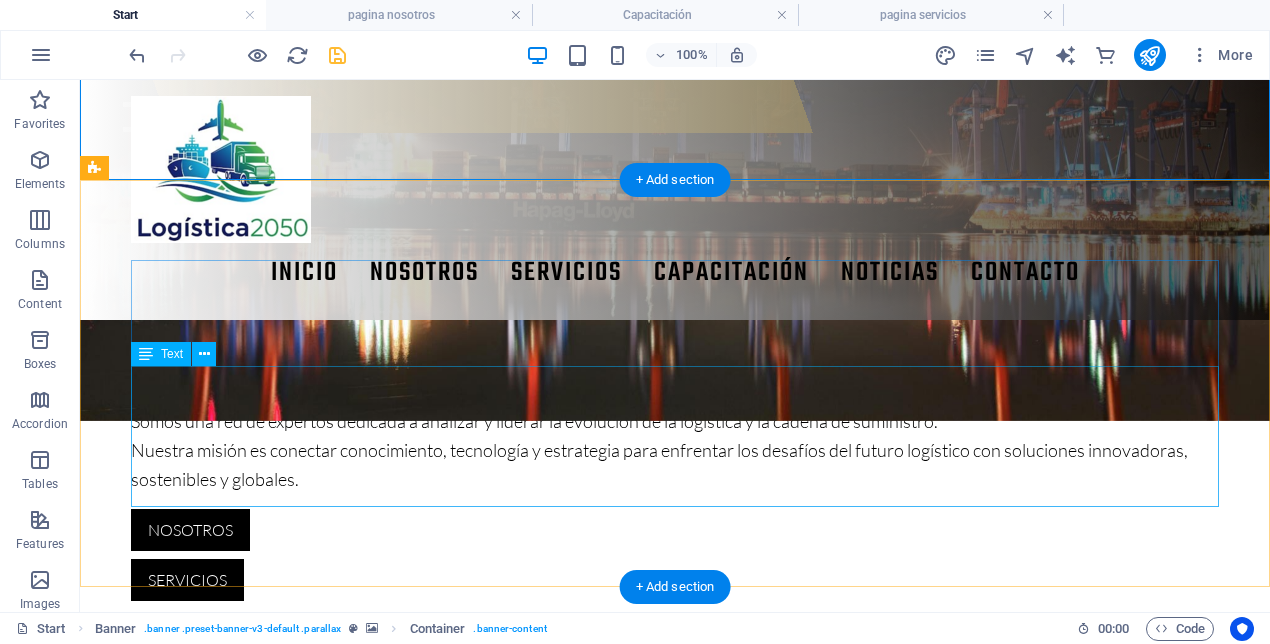 scroll, scrollTop: 466, scrollLeft: 0, axis: vertical 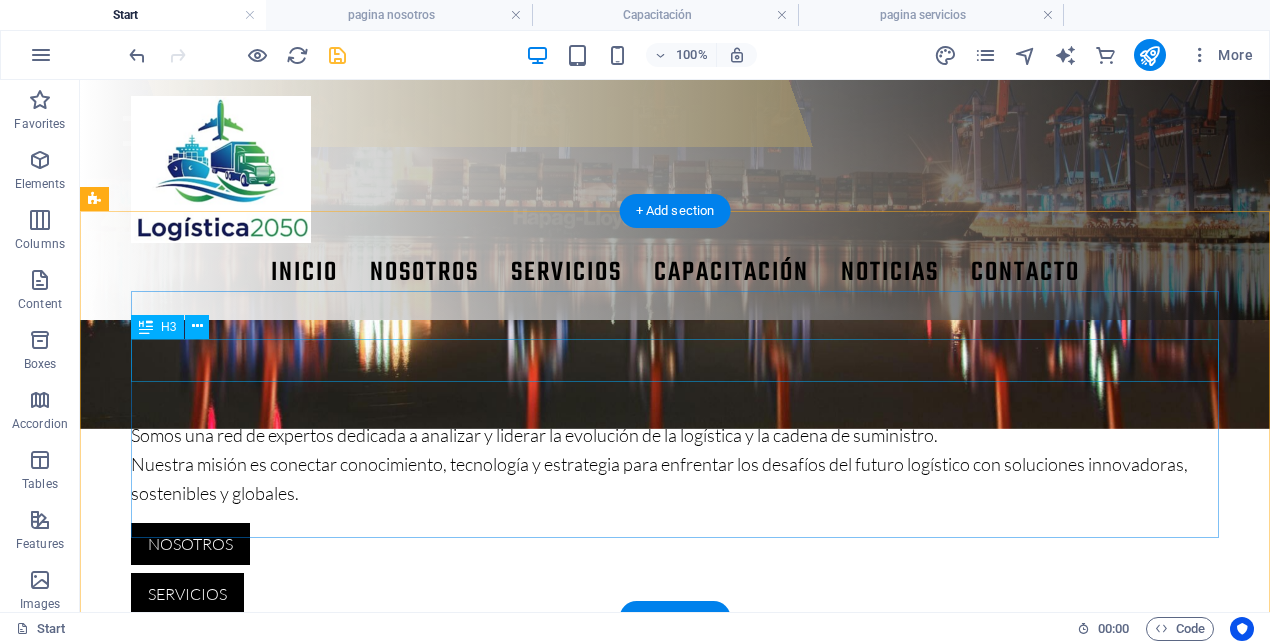 click on "Soluciones para la industria" at bounding box center (640, 844) 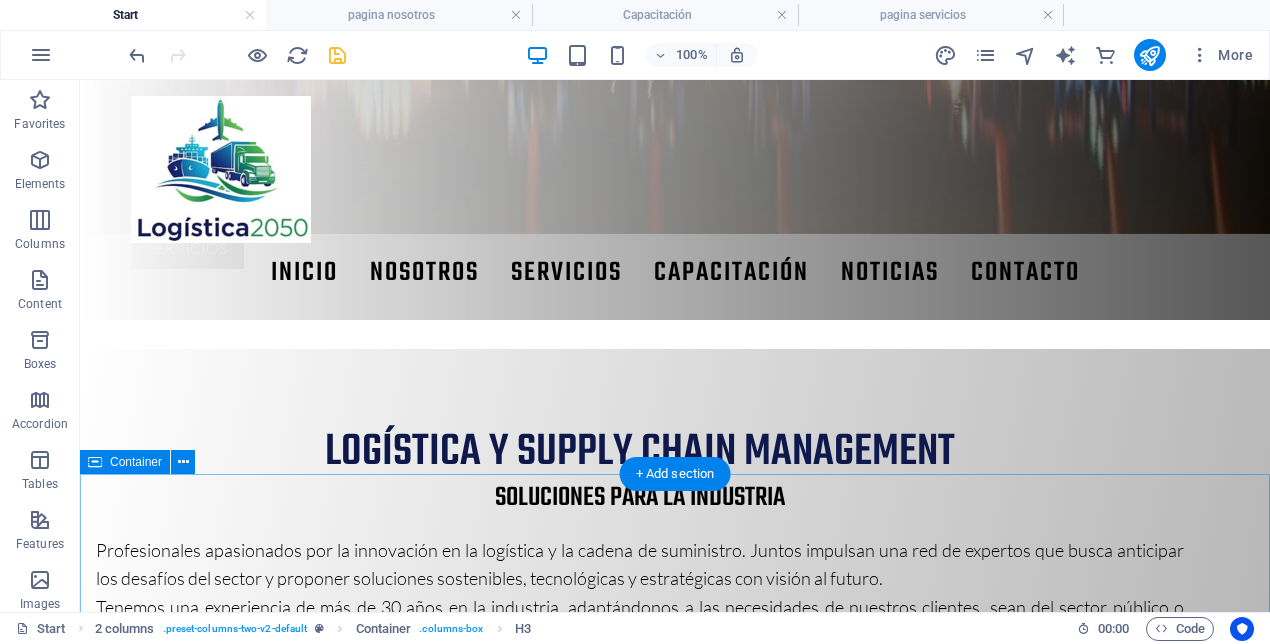 scroll, scrollTop: 886, scrollLeft: 0, axis: vertical 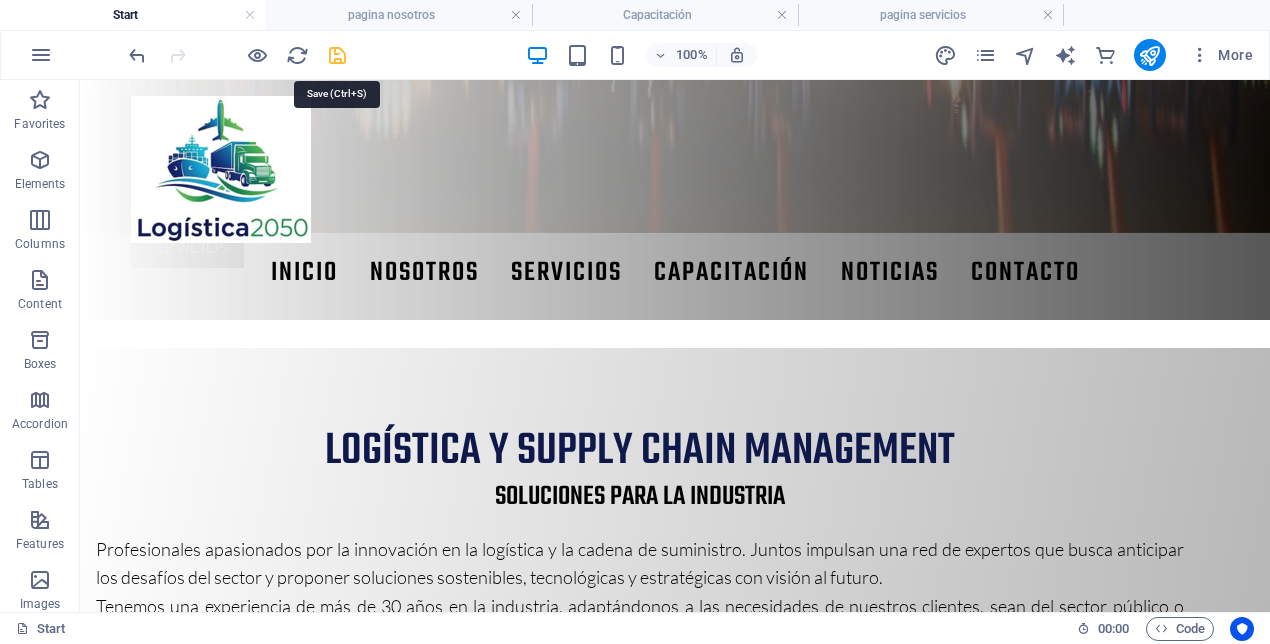 click at bounding box center (337, 55) 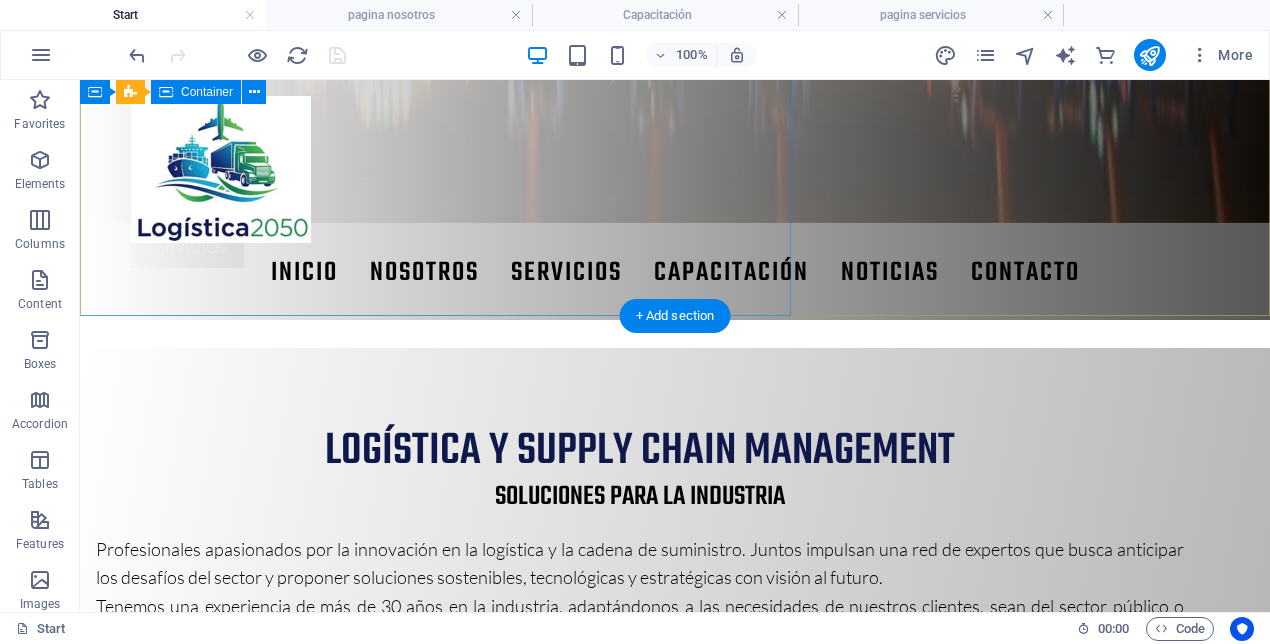 scroll, scrollTop: 326, scrollLeft: 0, axis: vertical 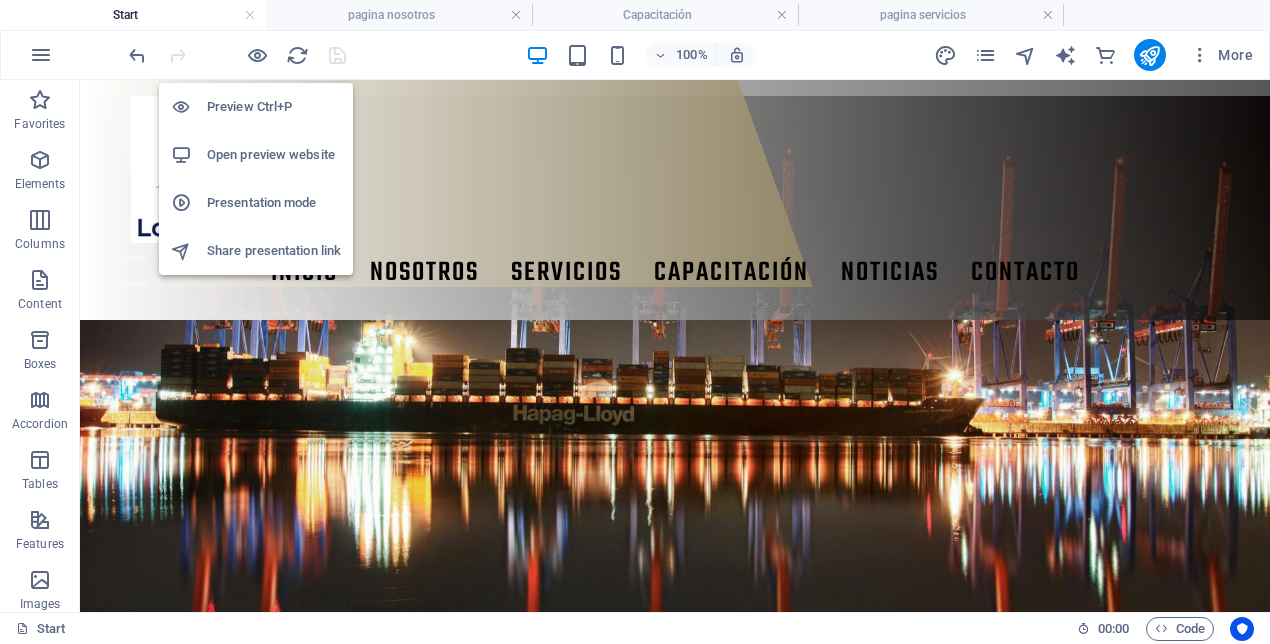 click on "Open preview website" at bounding box center (274, 155) 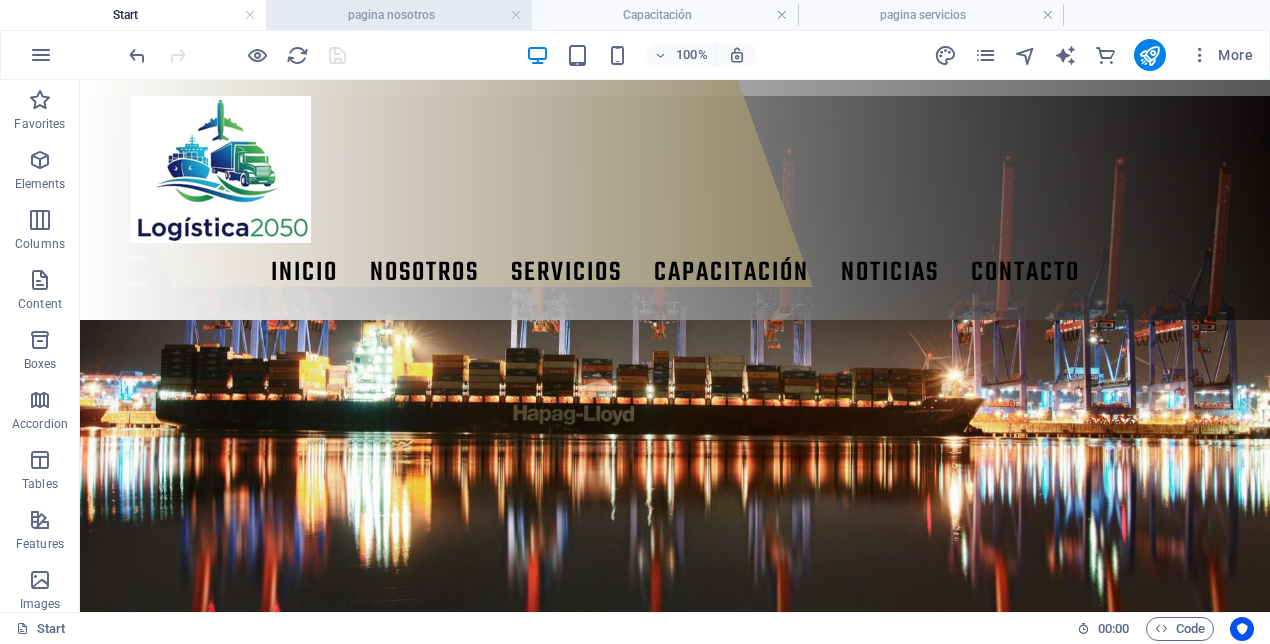 click on "pagina nosotros" at bounding box center [399, 15] 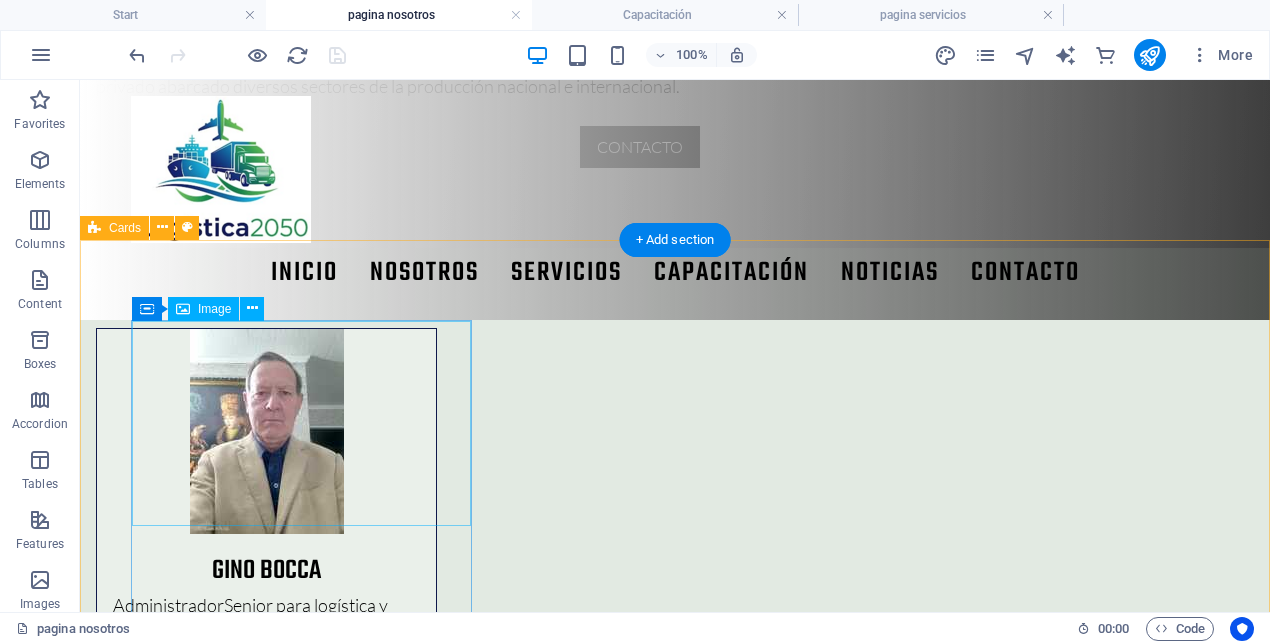 scroll, scrollTop: 471, scrollLeft: 0, axis: vertical 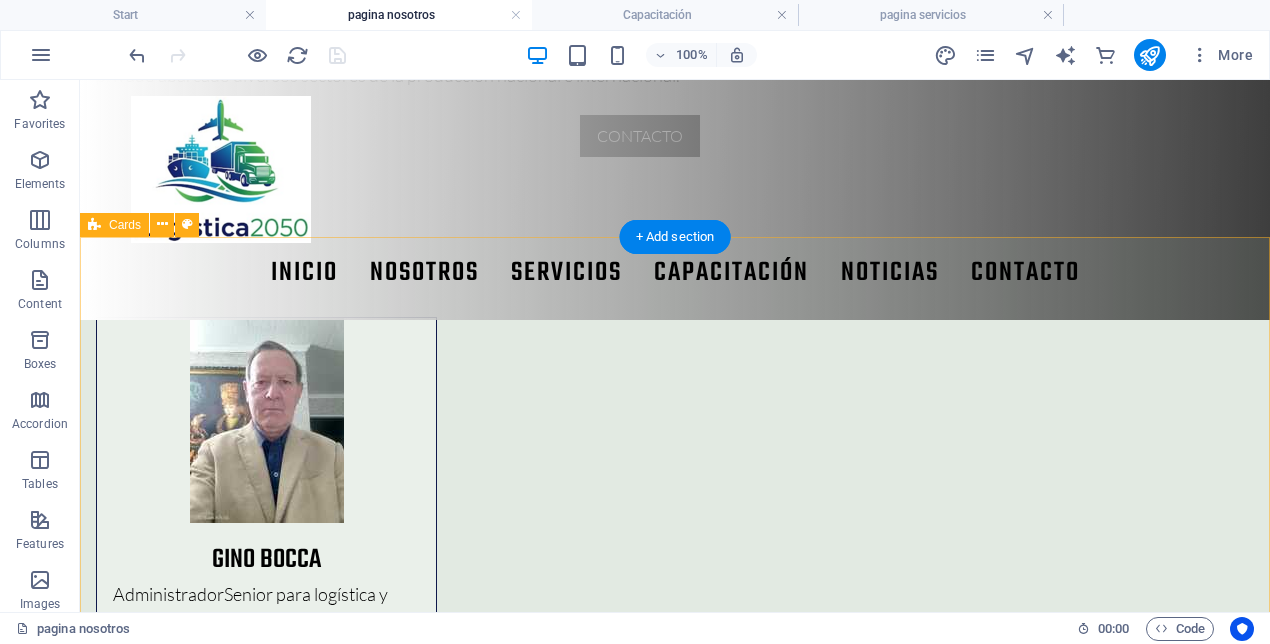 click on "Gino Bocca Administrador  Senior para logística y área de abastecimiento, experto en compras públicas, dominio en la gestión de abastecimiento y Supply Chain.           Generar y controlar indicadores de gestión.                                               Carlos Muñoz Ingeniero experto en logística y supply chain management (SCM). Consultor y capacitador externo para la industria de logística y comercio exterior. Denitt Farías Próximamente...." at bounding box center [675, 931] 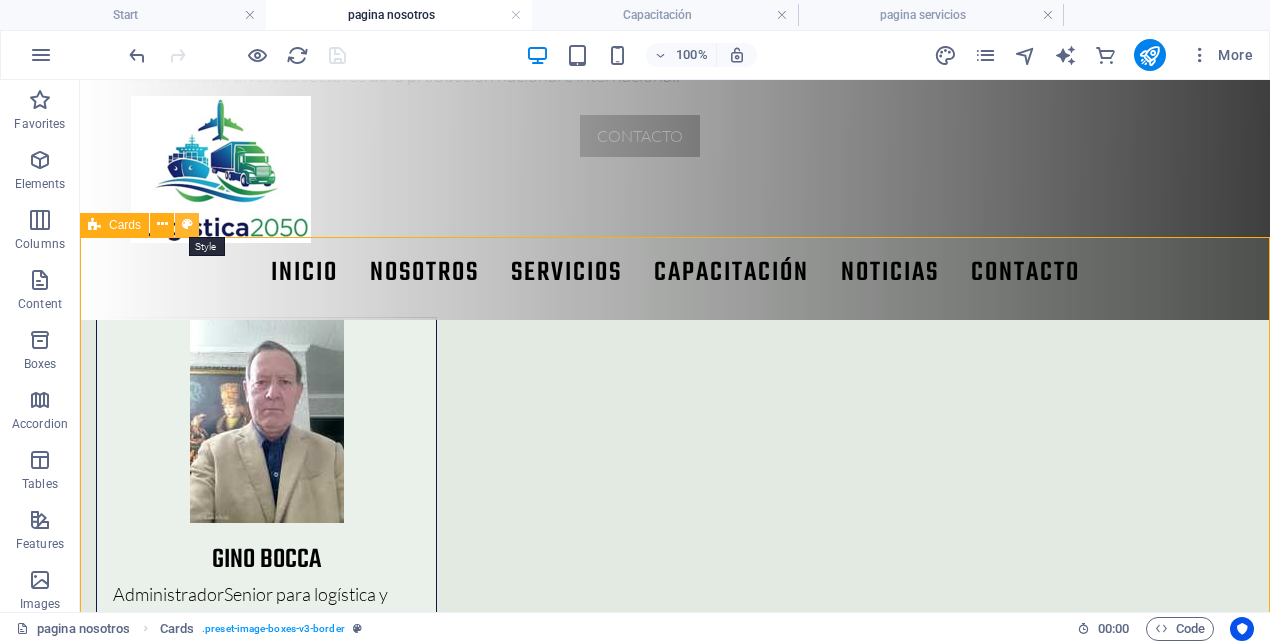 click at bounding box center [187, 224] 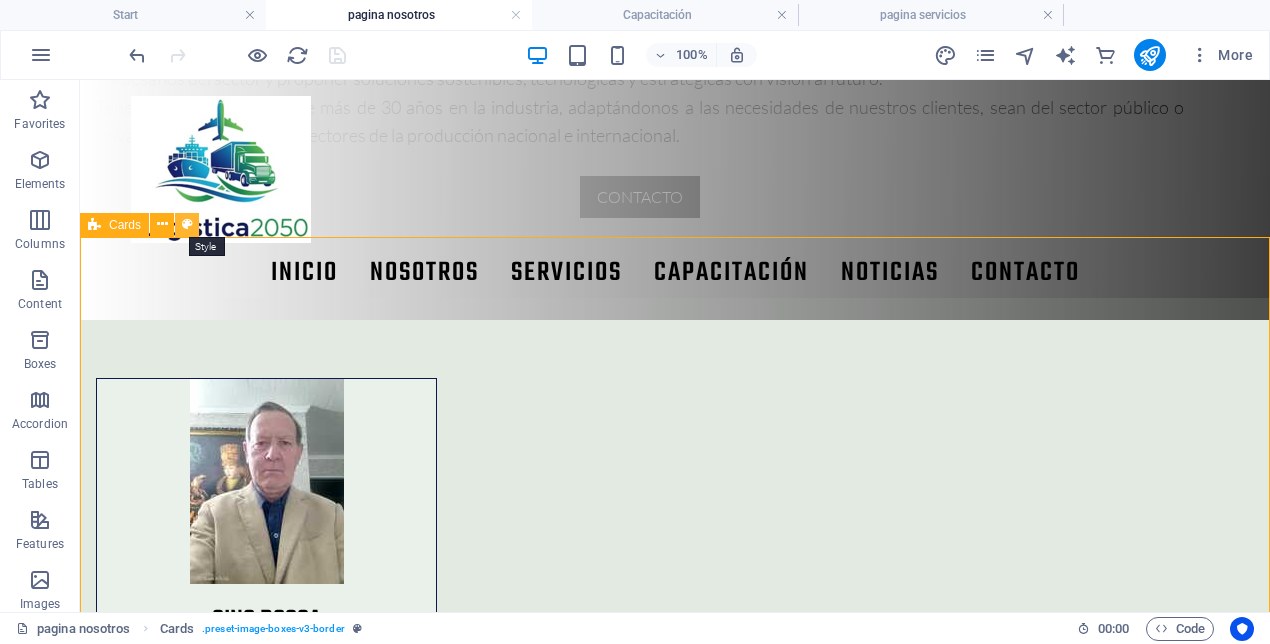 scroll, scrollTop: 532, scrollLeft: 0, axis: vertical 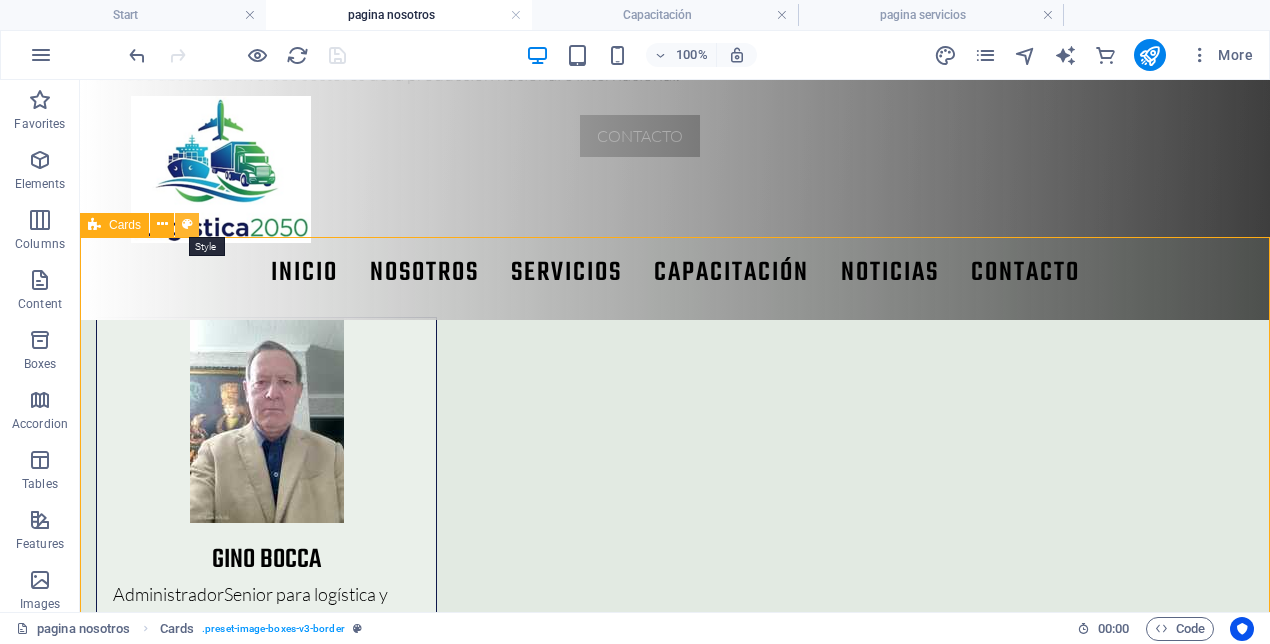 select on "rem" 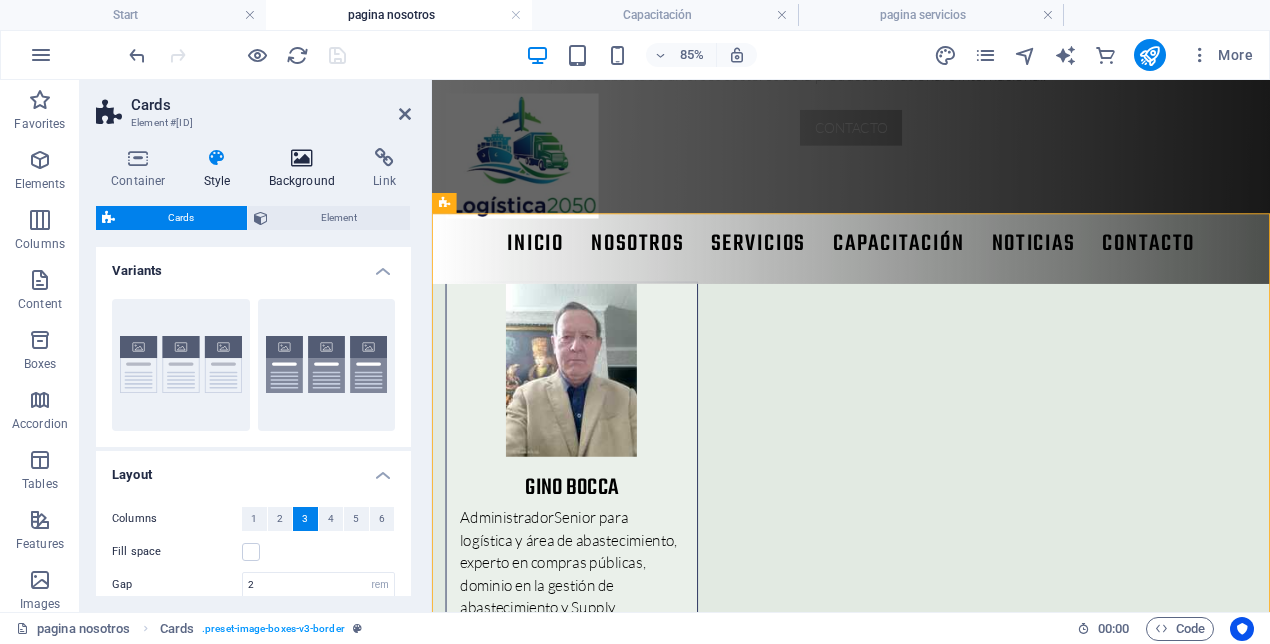 click at bounding box center [302, 158] 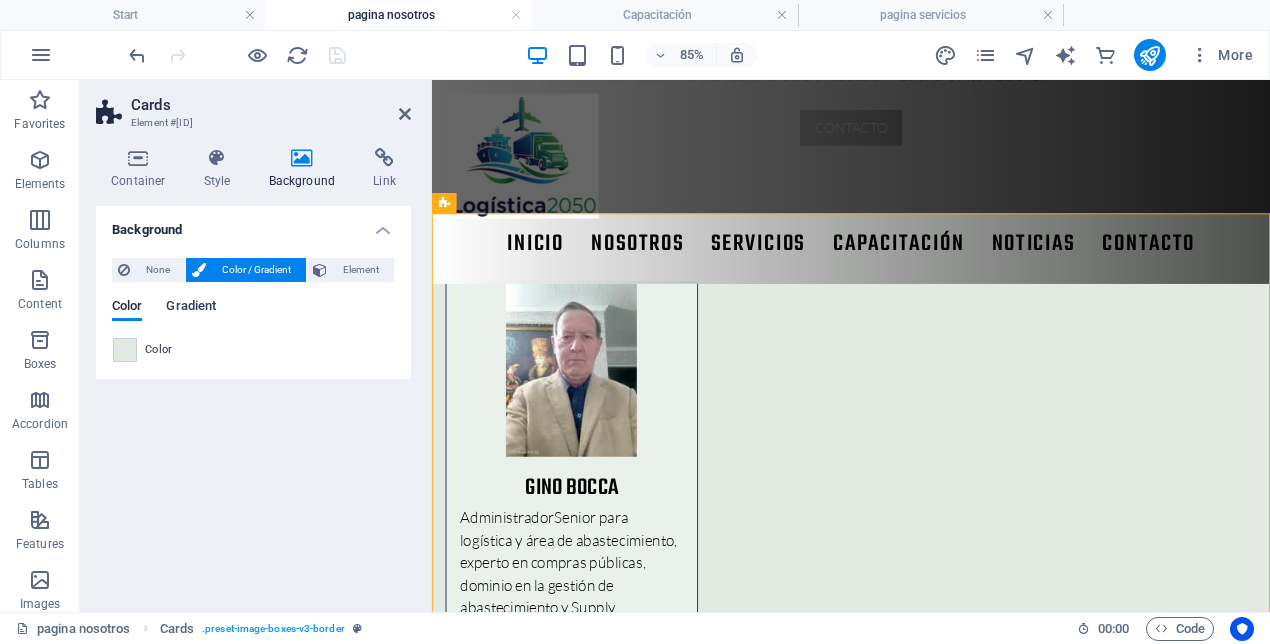 click on "Gradient" at bounding box center (191, 308) 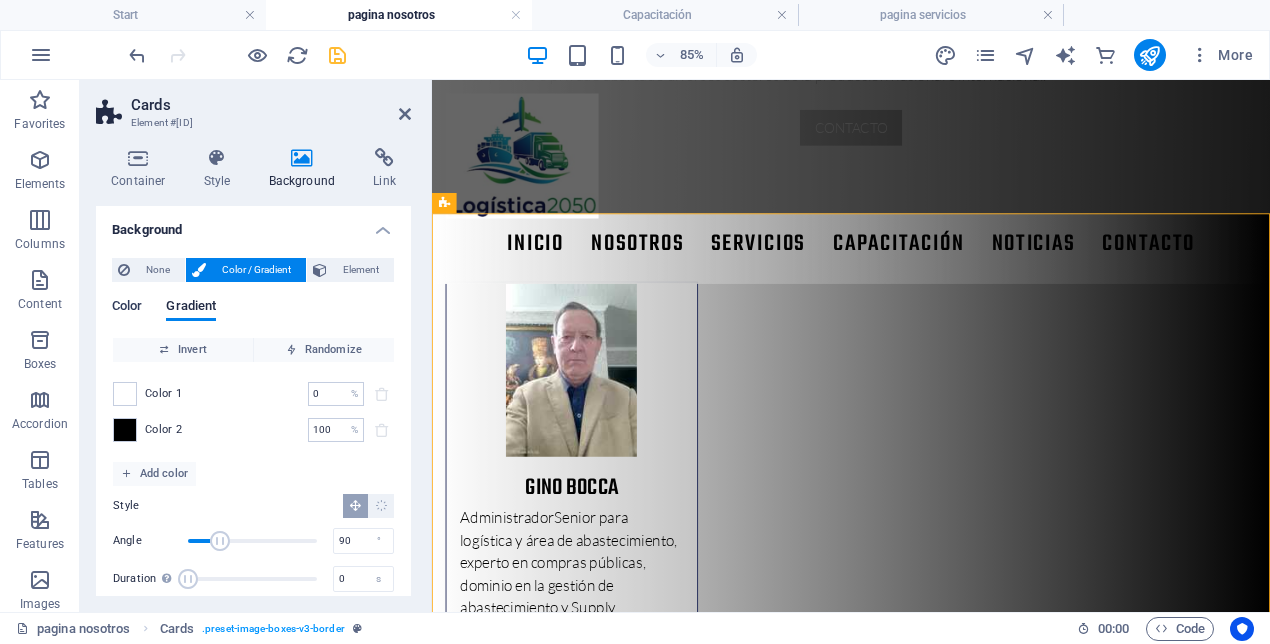 click on "Color" at bounding box center [127, 308] 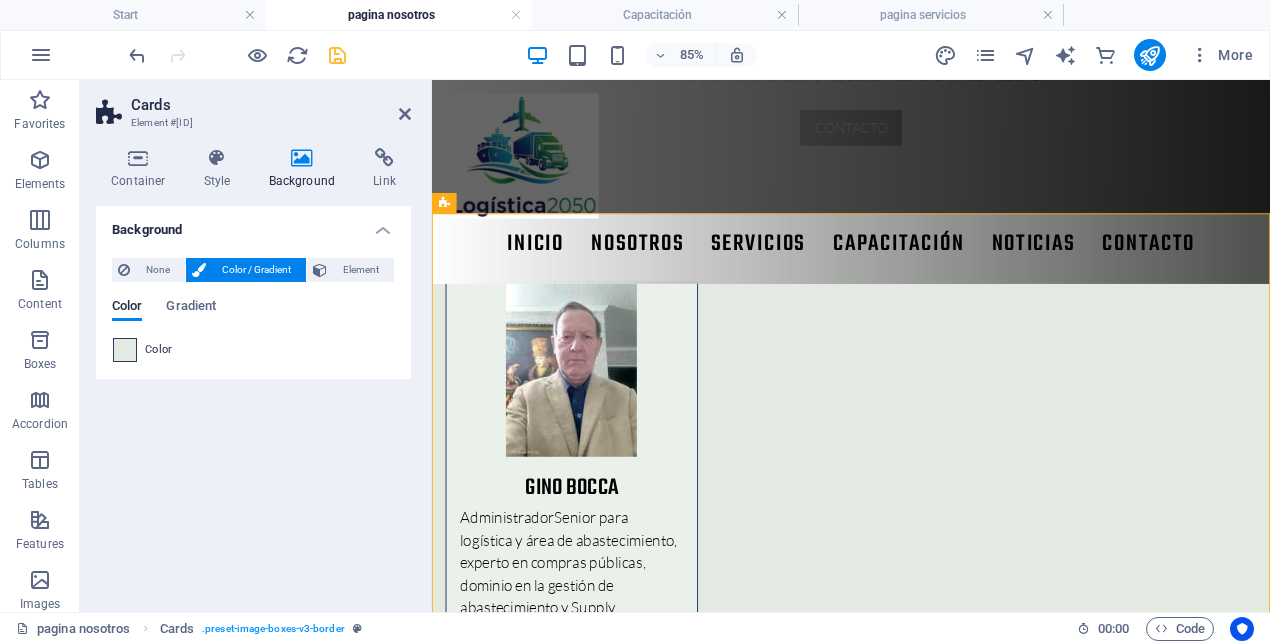 click at bounding box center (125, 350) 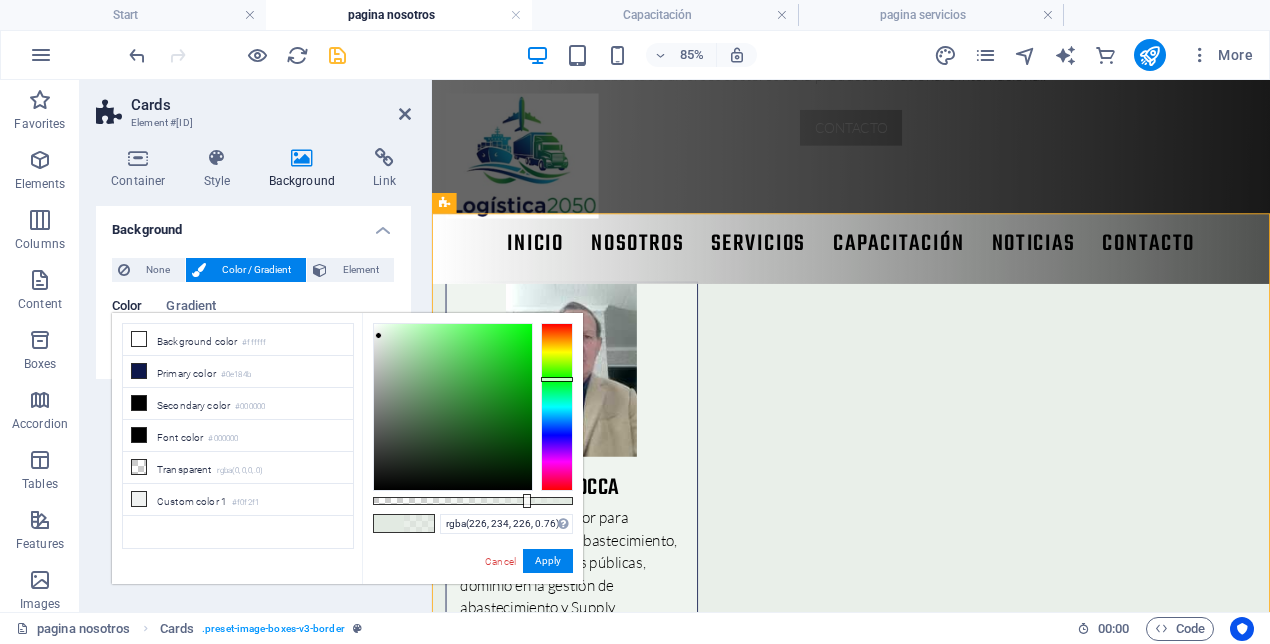 drag, startPoint x: 574, startPoint y: 499, endPoint x: 525, endPoint y: 503, distance: 49.162994 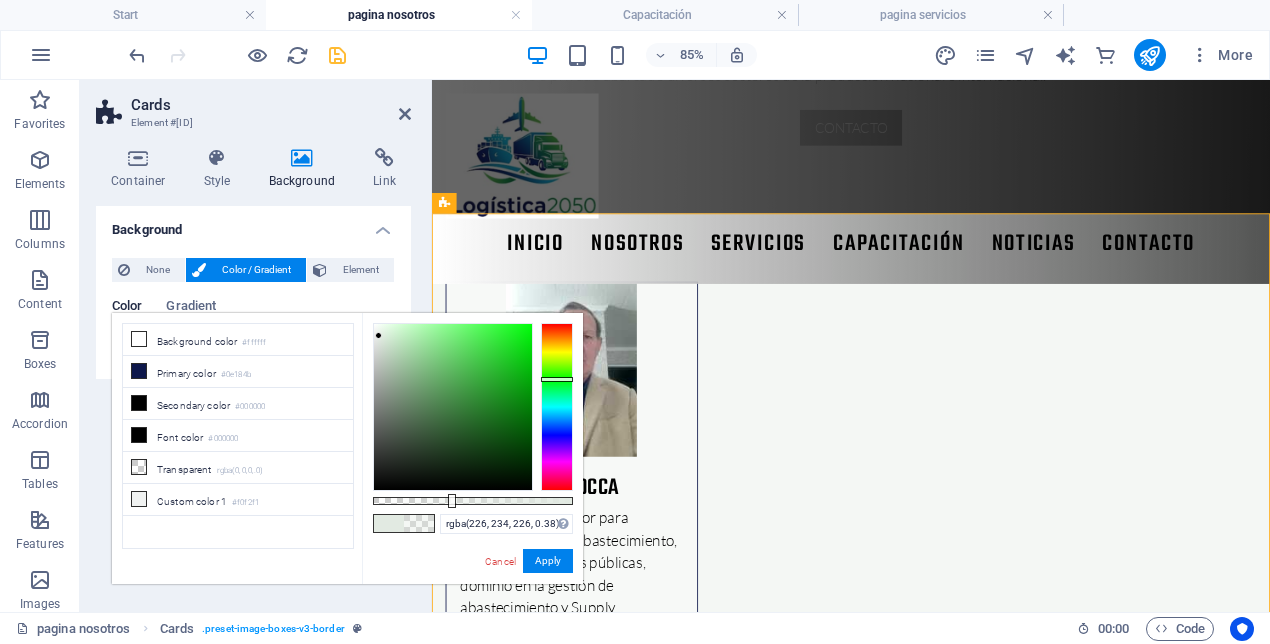 type on "rgba(226, 234, 226, 0.375)" 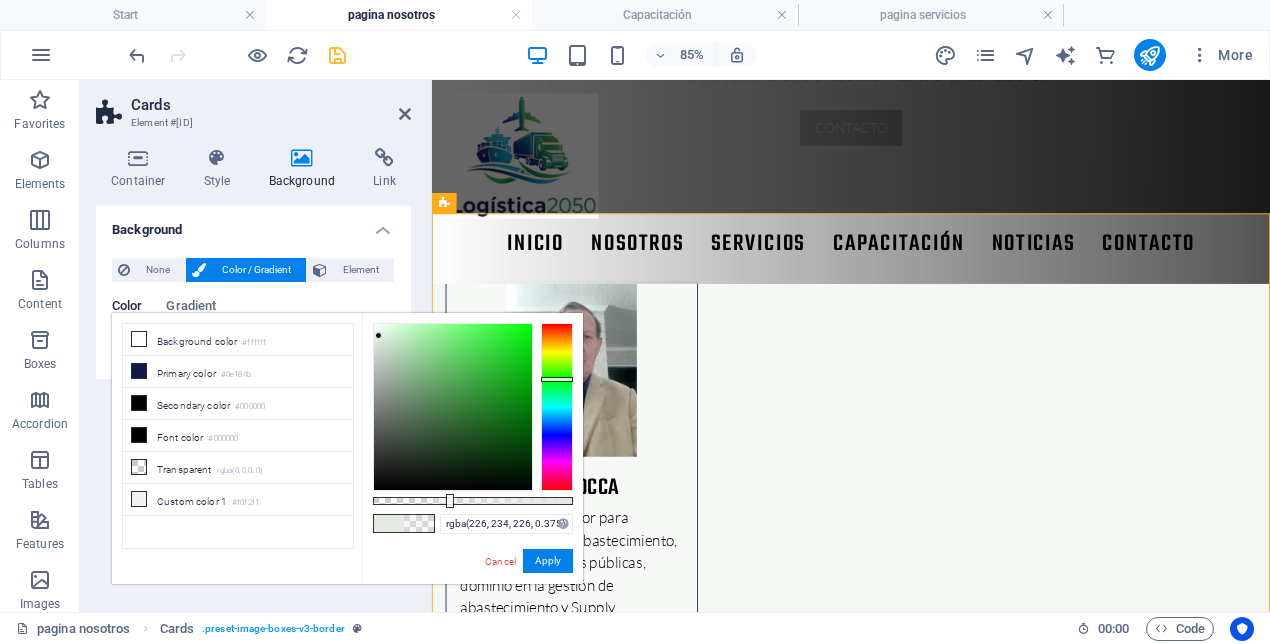 drag, startPoint x: 525, startPoint y: 499, endPoint x: 448, endPoint y: 503, distance: 77.10383 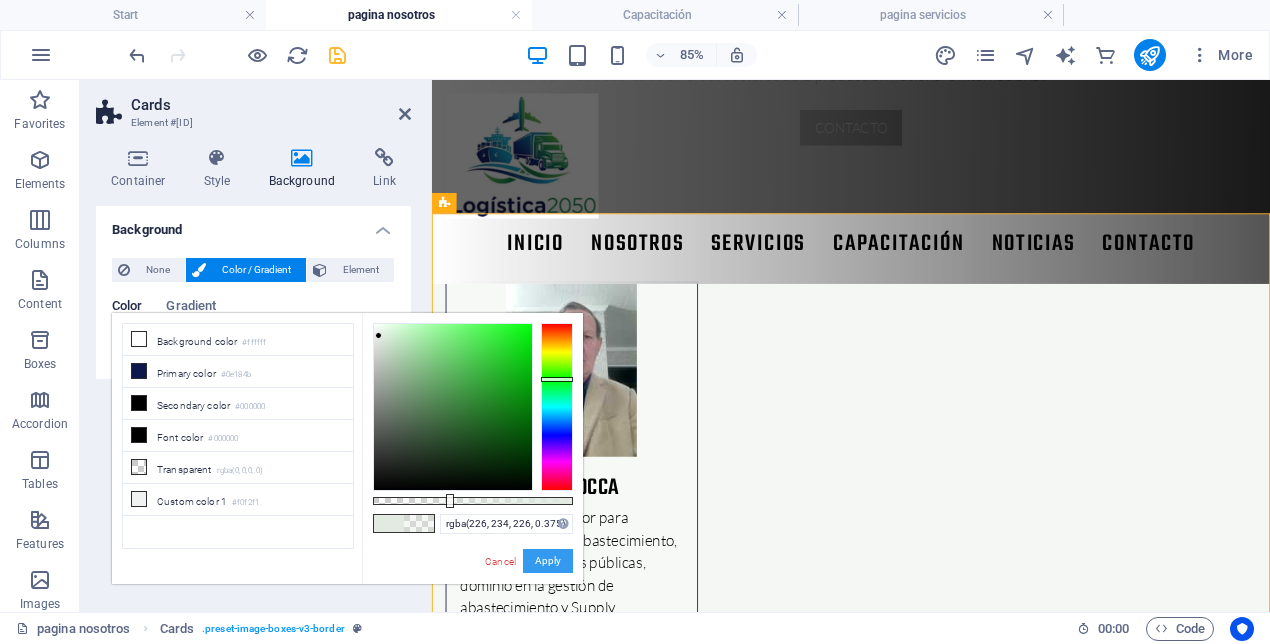 click on "Apply" at bounding box center (548, 561) 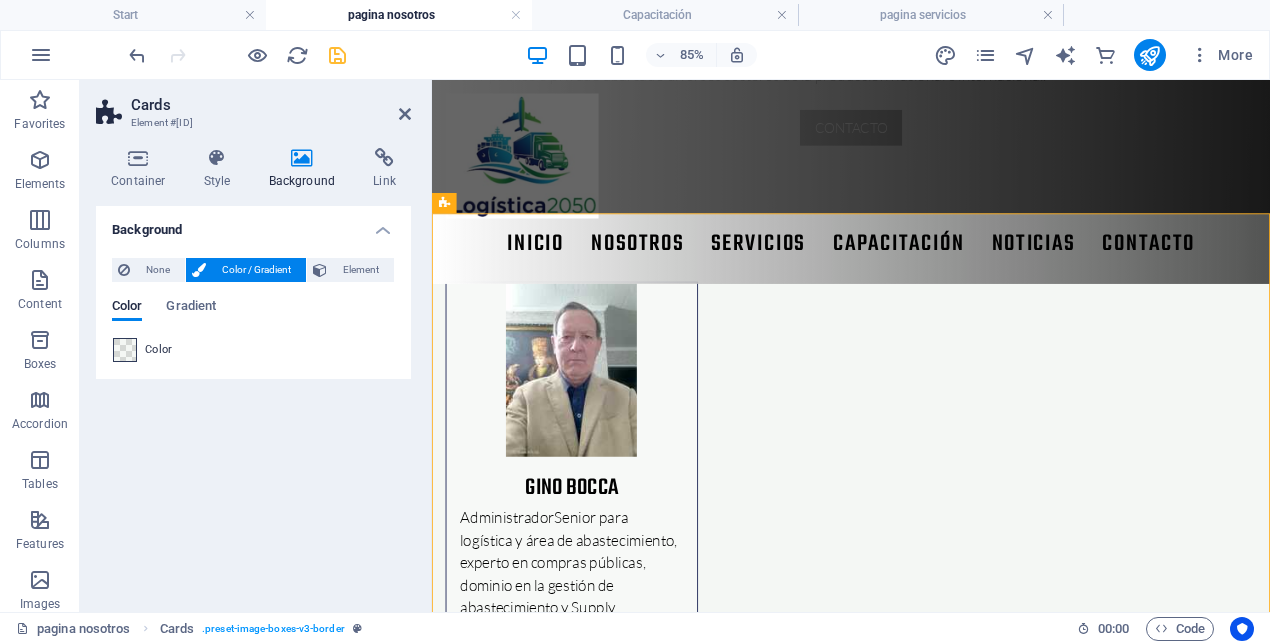 click at bounding box center [125, 350] 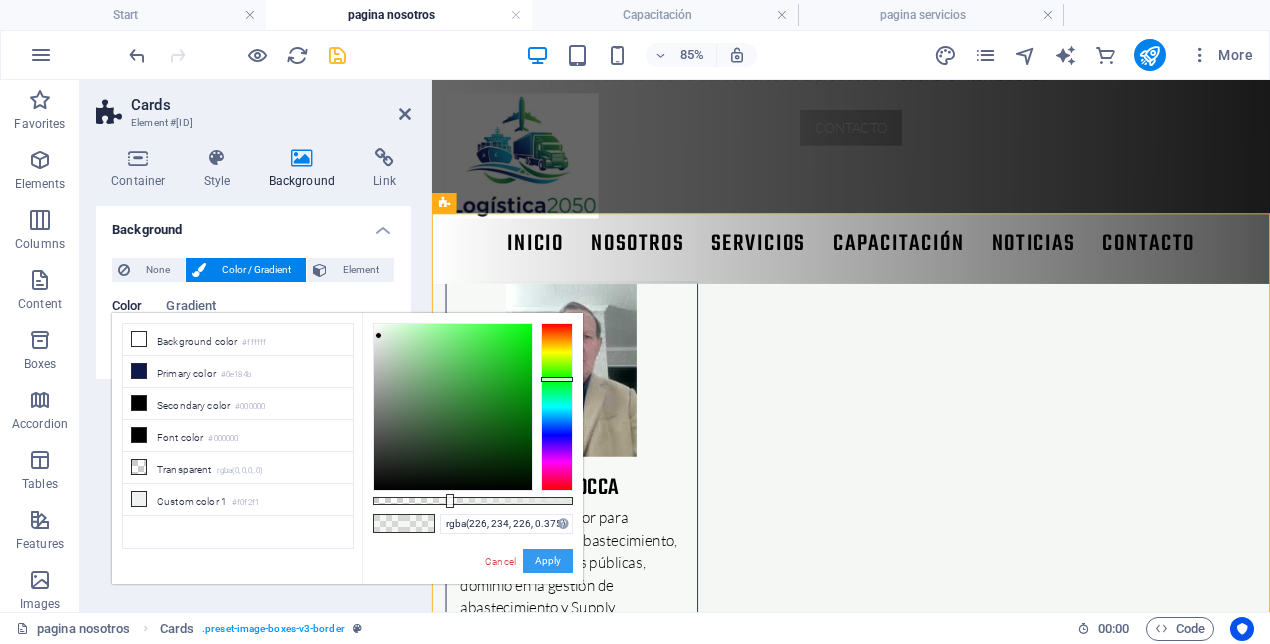 click on "Apply" at bounding box center (548, 561) 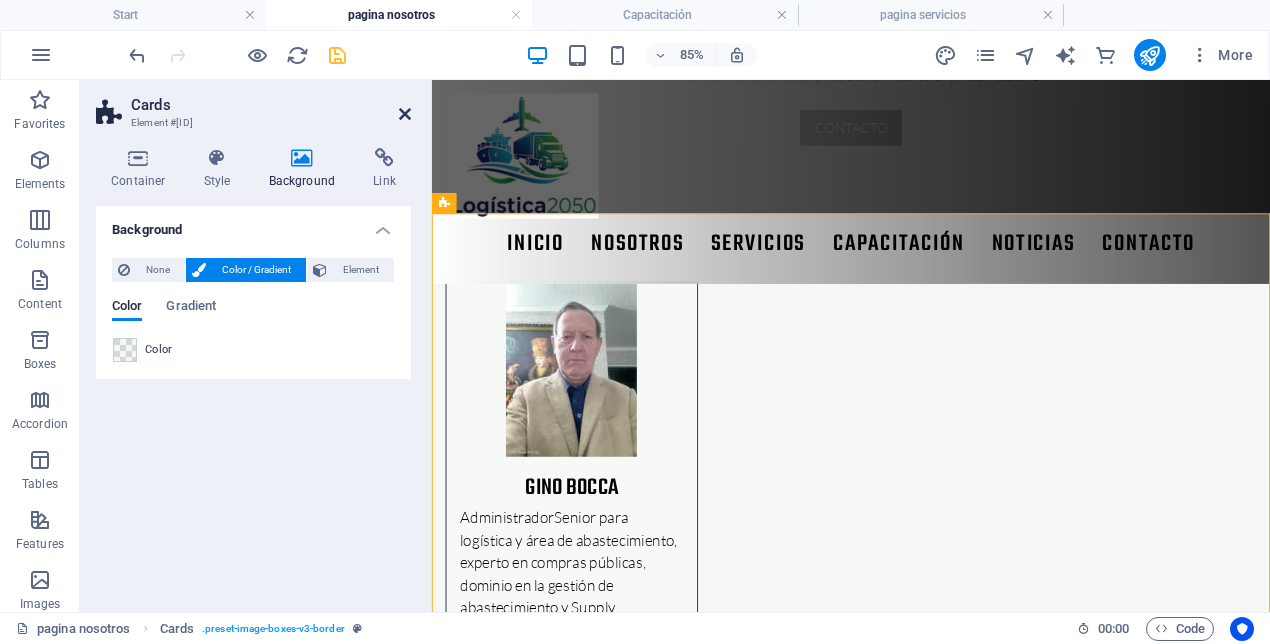 click at bounding box center [405, 114] 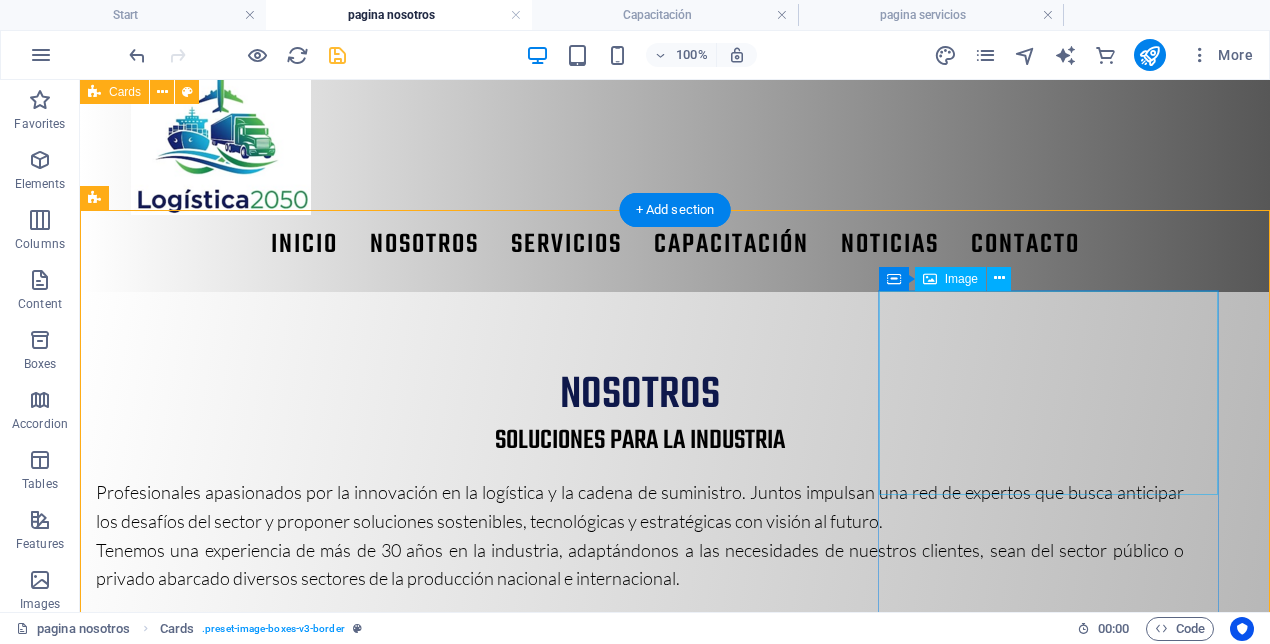 scroll, scrollTop: 0, scrollLeft: 0, axis: both 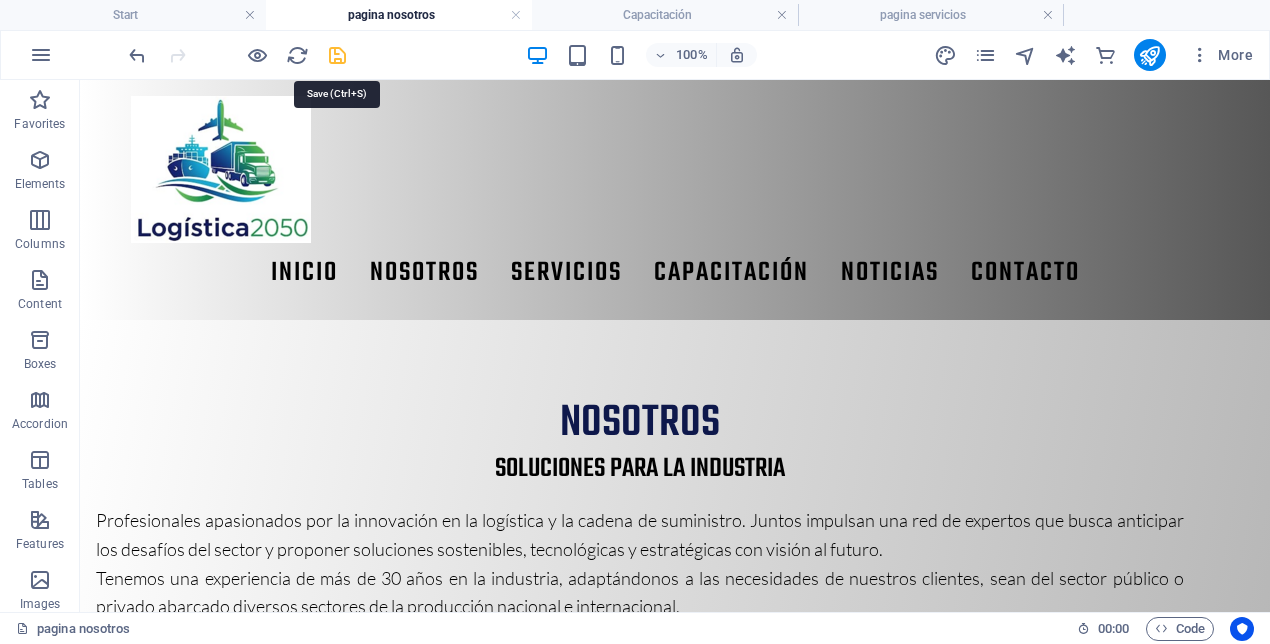 click at bounding box center [337, 55] 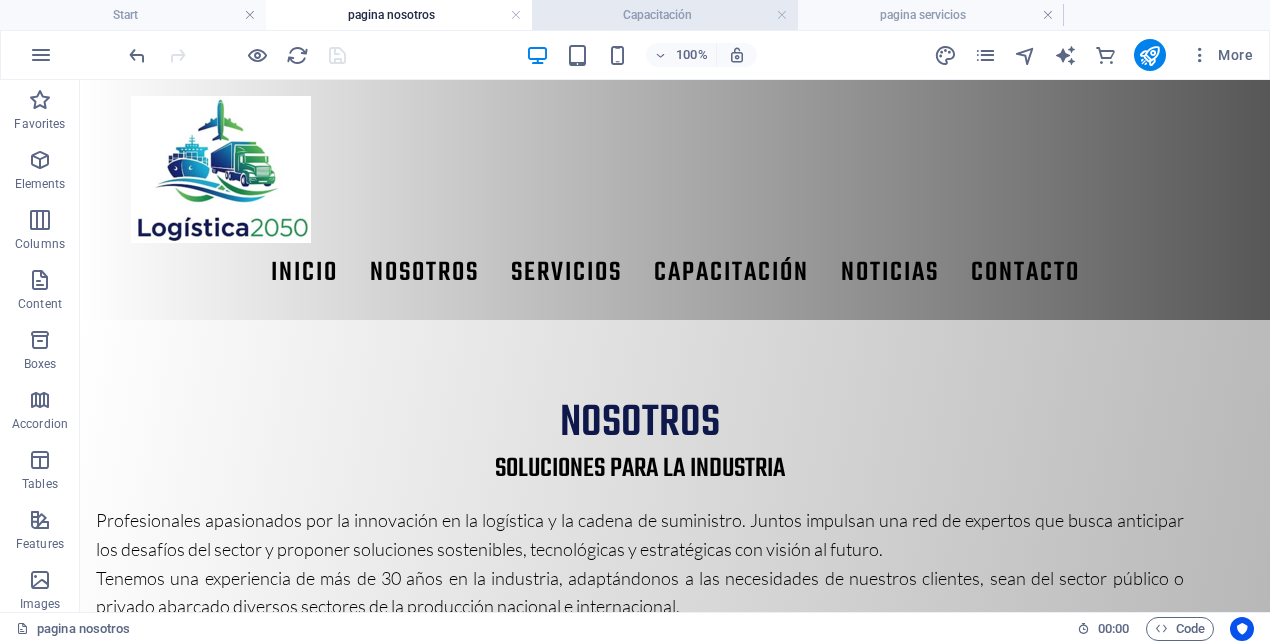 click on "Capacitación" at bounding box center (665, 15) 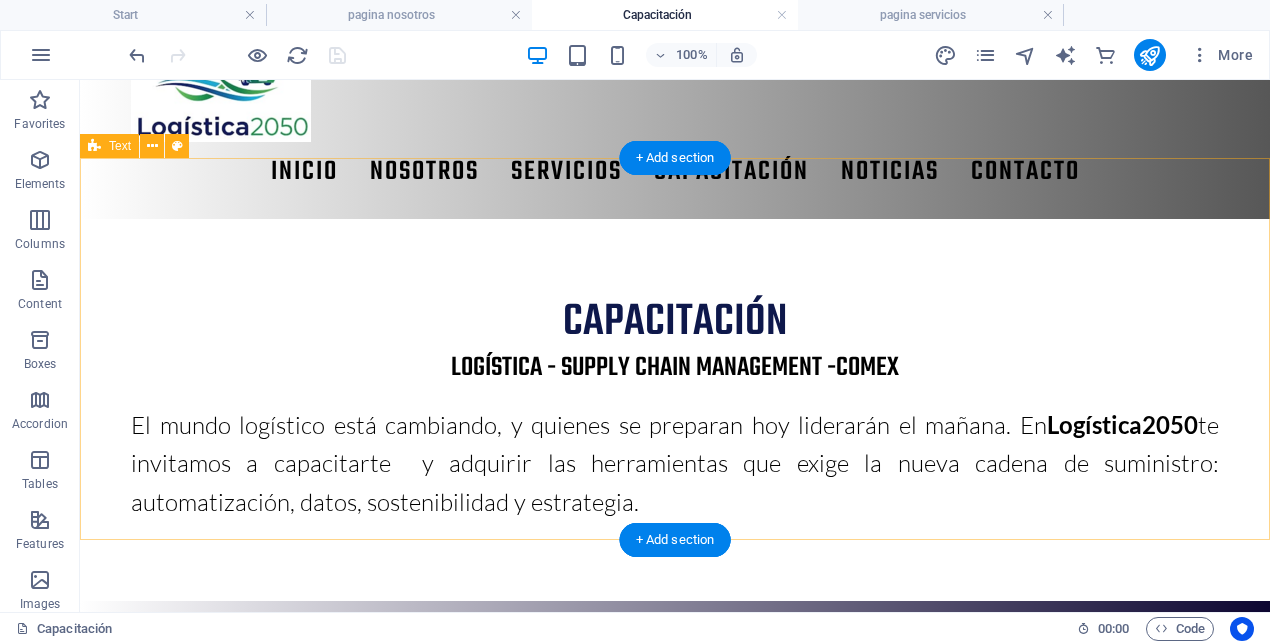 scroll, scrollTop: 0, scrollLeft: 0, axis: both 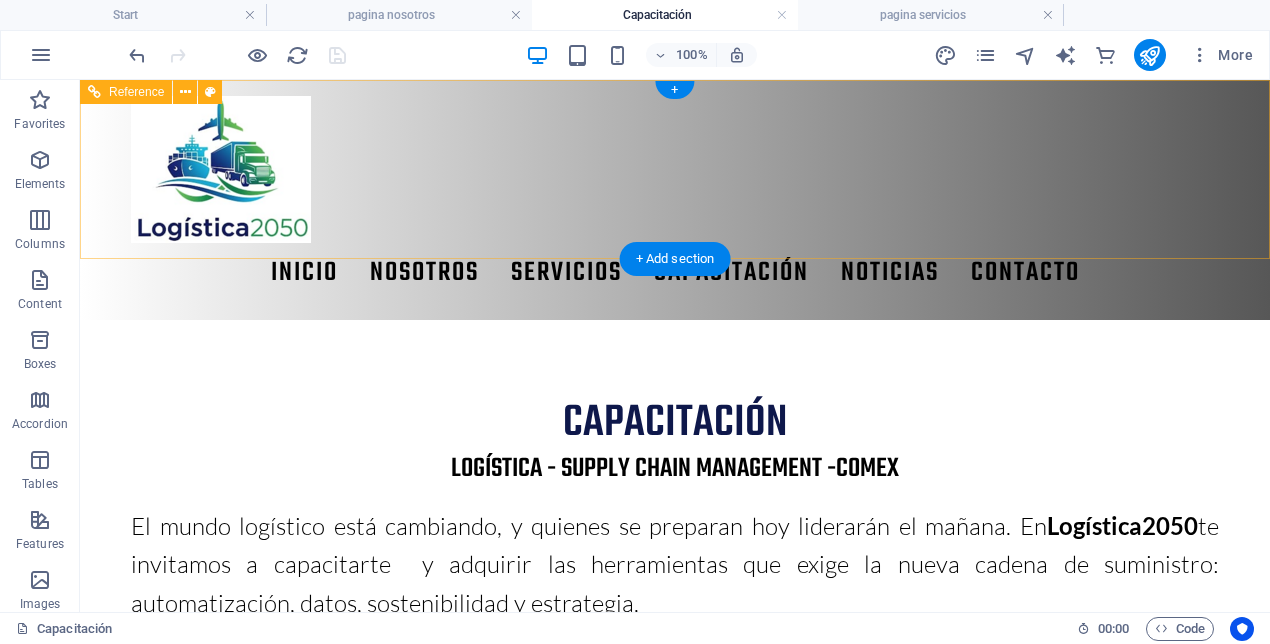 click on "Inicio NOSOTROS Servicios capacitación noticias Contacto" at bounding box center [675, 273] 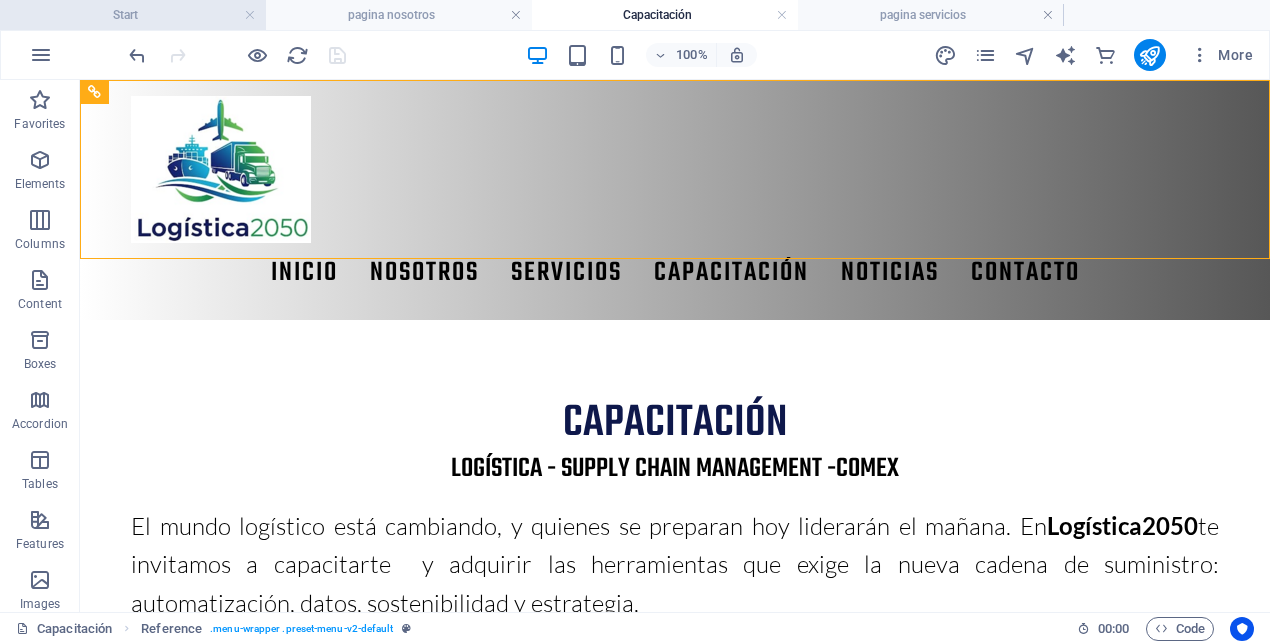 click on "Start" at bounding box center [133, 15] 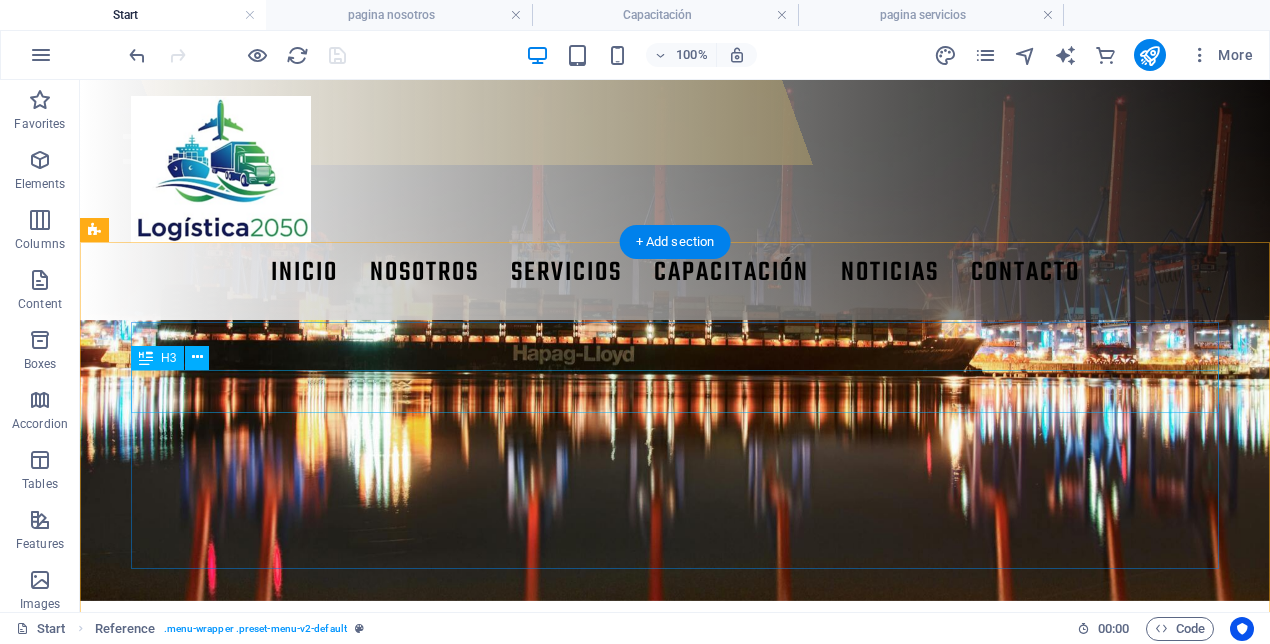 scroll, scrollTop: 450, scrollLeft: 0, axis: vertical 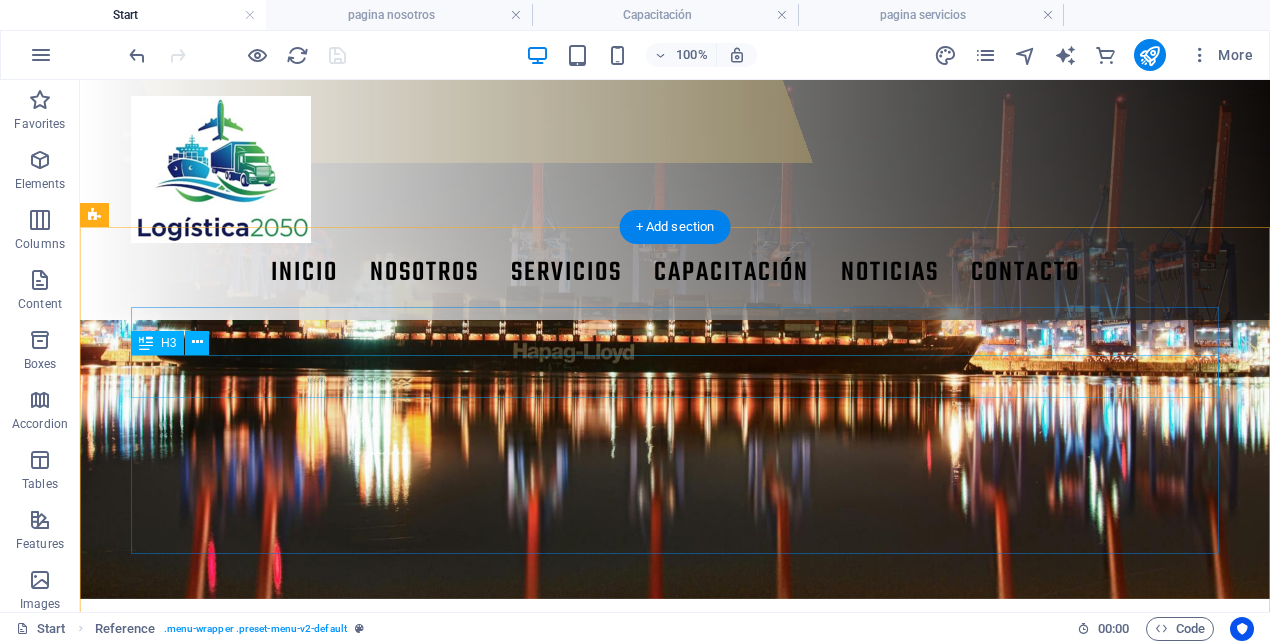 click on "Soluciones para la industria" at bounding box center (640, 933) 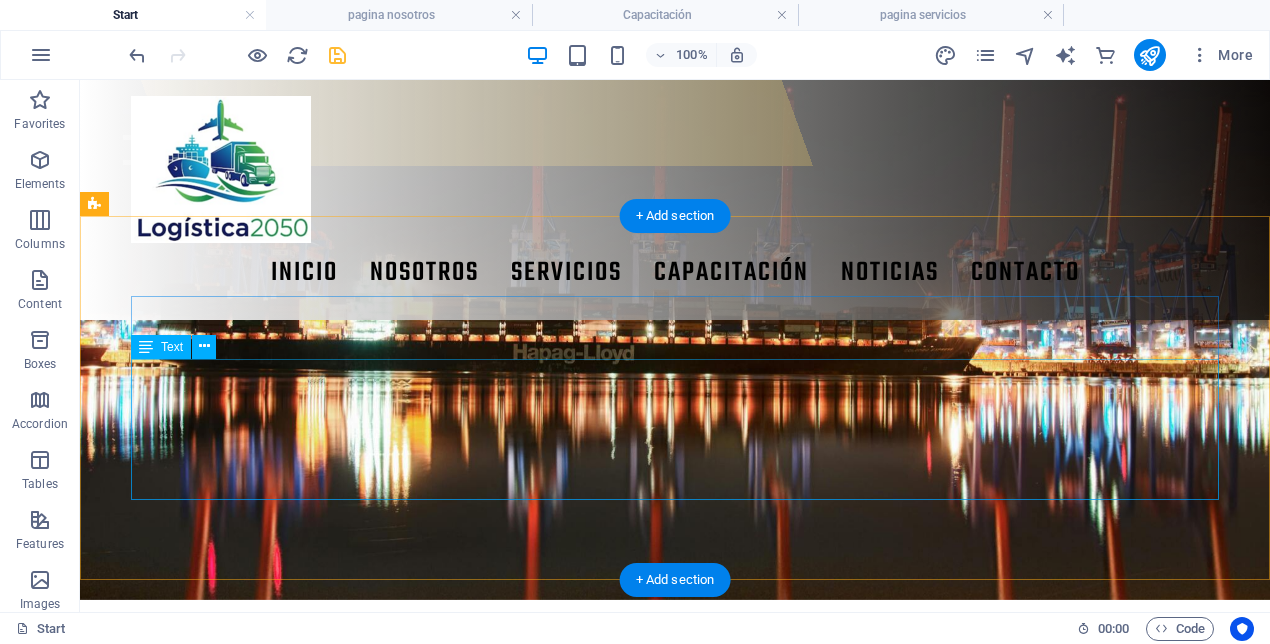 scroll, scrollTop: 446, scrollLeft: 0, axis: vertical 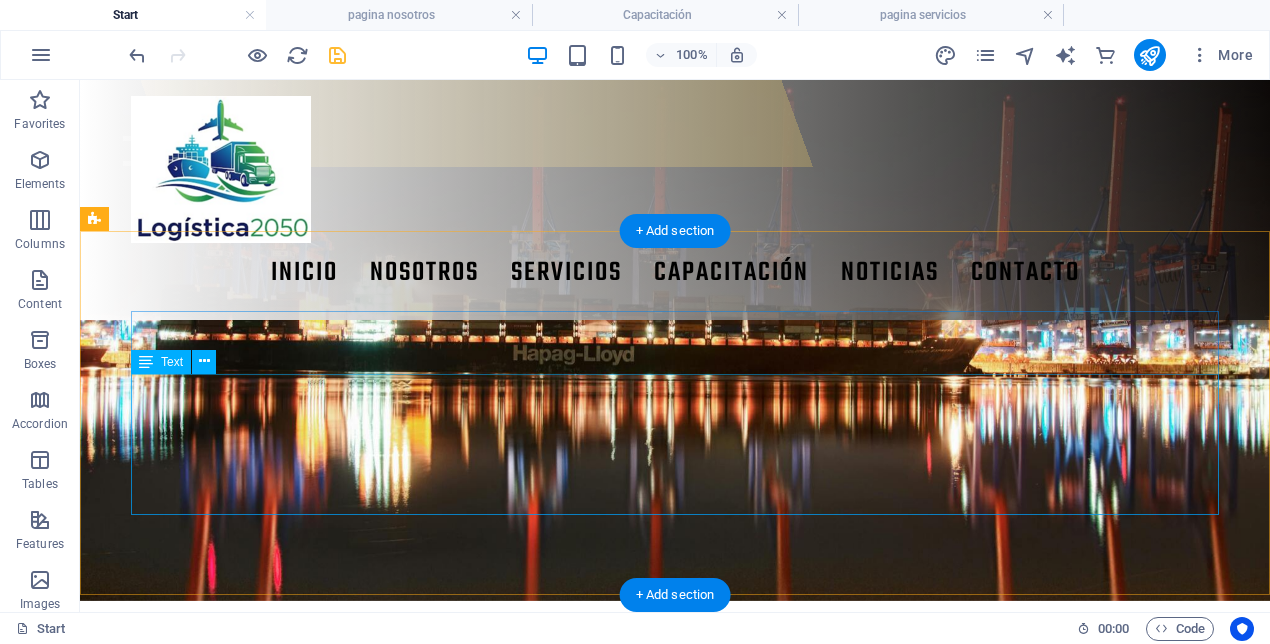 click on "Profesionales apasionados por la innovación en la logística y la cadena de suministro. Juntos impulsan una red de expertos que busca anticipar los desafíos del sector y proponer soluciones sostenibles, tecnológicas y estratégicas con visión al futuro. Tenemos una experiencia de más de 30 años en la industria, adaptándonos a las necesidades de nuestros clientes, sean del sector público o privado abarcado diversos sectores de la producción nacional e internacional." at bounding box center (640, 1001) 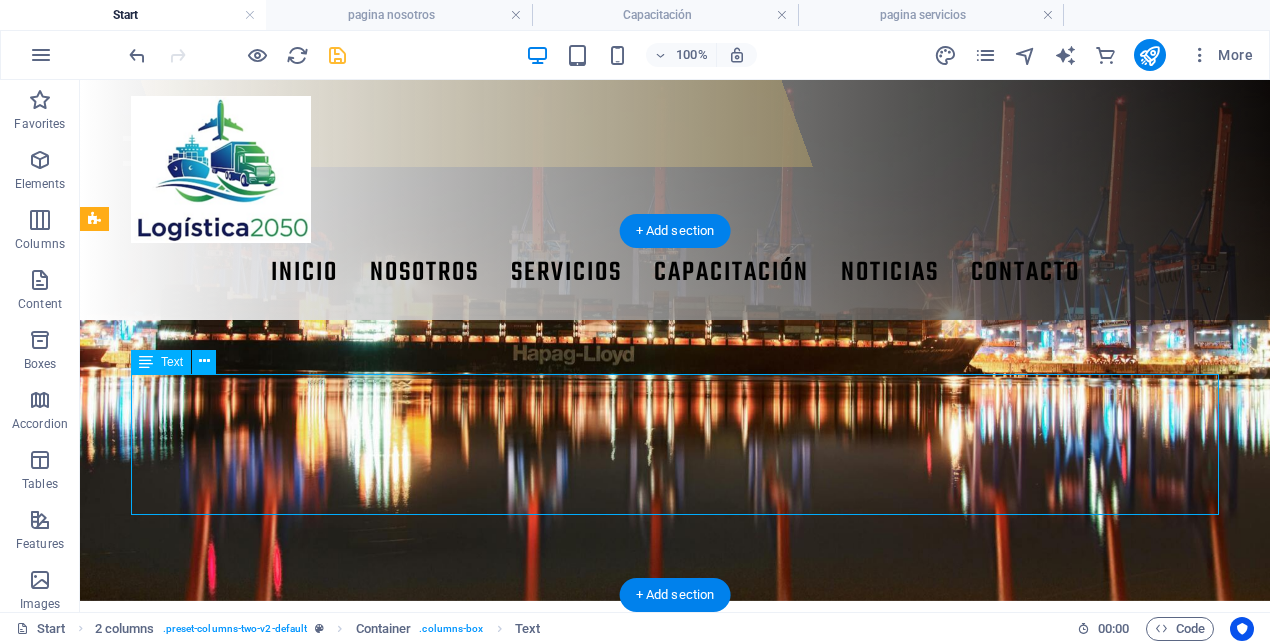 click on "Profesionales apasionados por la innovación en la logística y la cadena de suministro. Juntos impulsan una red de expertos que busca anticipar los desafíos del sector y proponer soluciones sostenibles, tecnológicas y estratégicas con visión al futuro. Tenemos una experiencia de más de 30 años en la industria, adaptándonos a las necesidades de nuestros clientes, sean del sector público o privado abarcado diversos sectores de la producción nacional e internacional." at bounding box center (640, 1001) 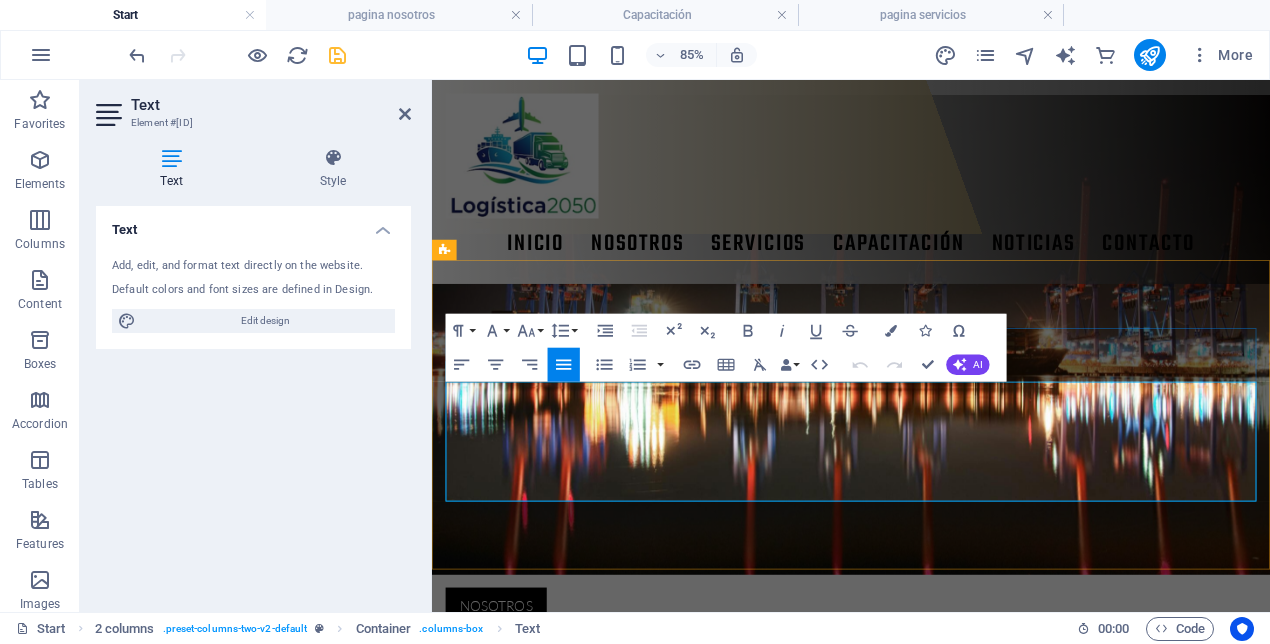 drag, startPoint x: 1165, startPoint y: 541, endPoint x: 452, endPoint y: 452, distance: 718.5332 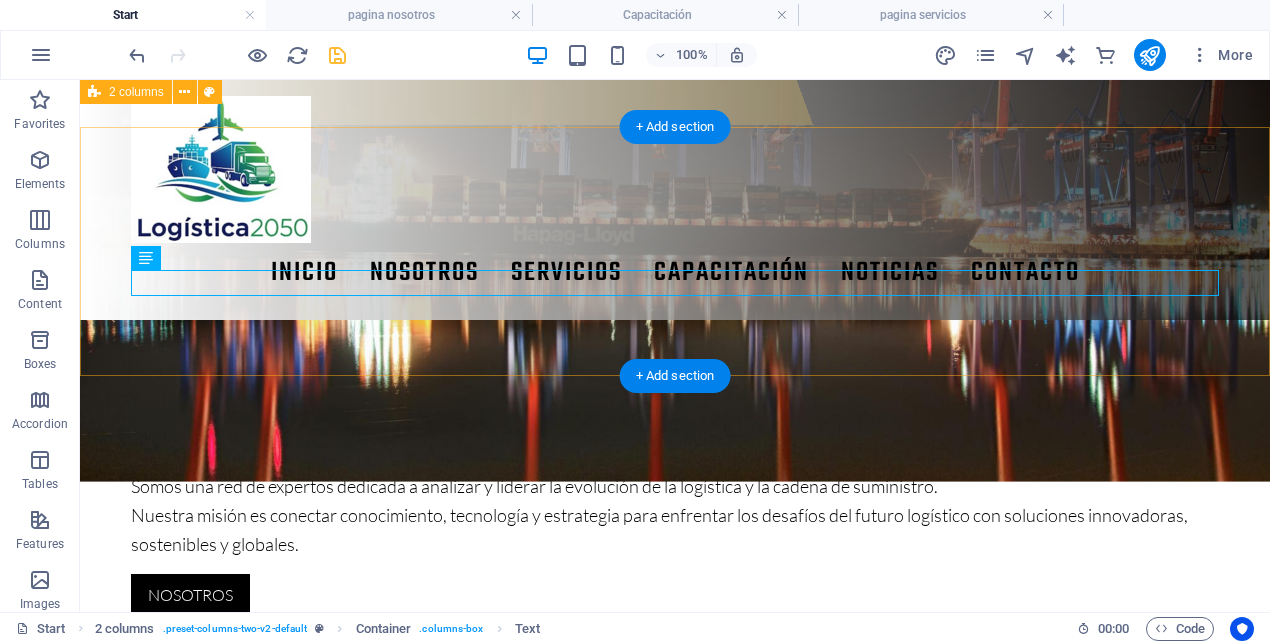 scroll, scrollTop: 249, scrollLeft: 0, axis: vertical 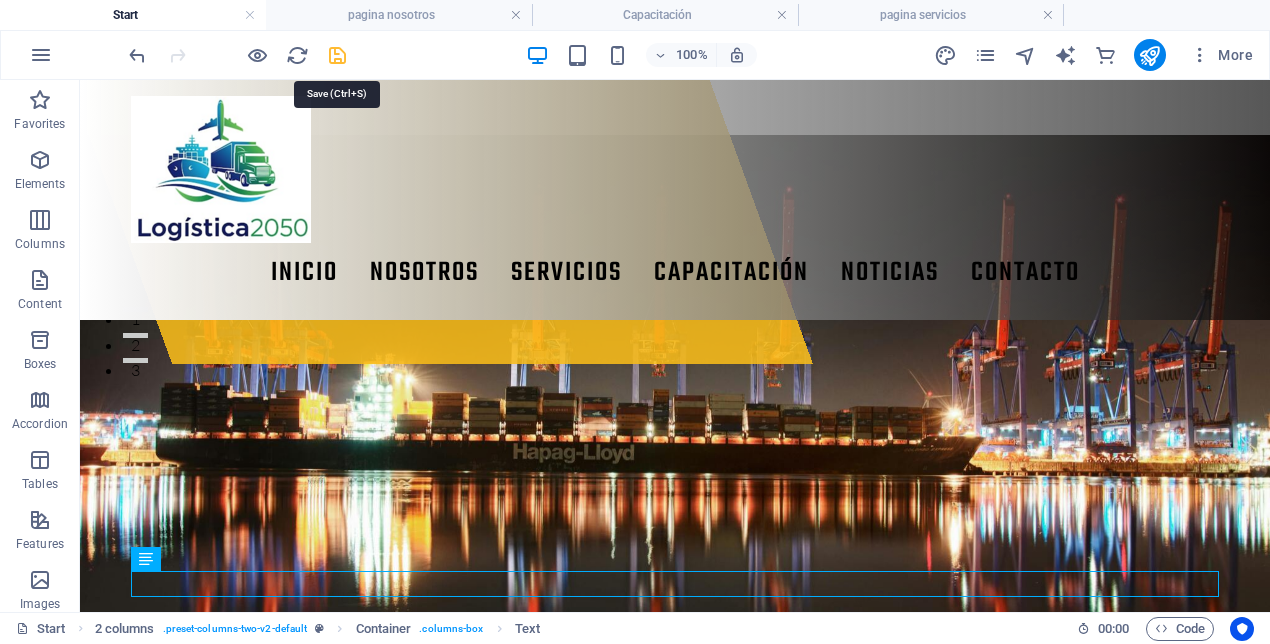 click at bounding box center (337, 55) 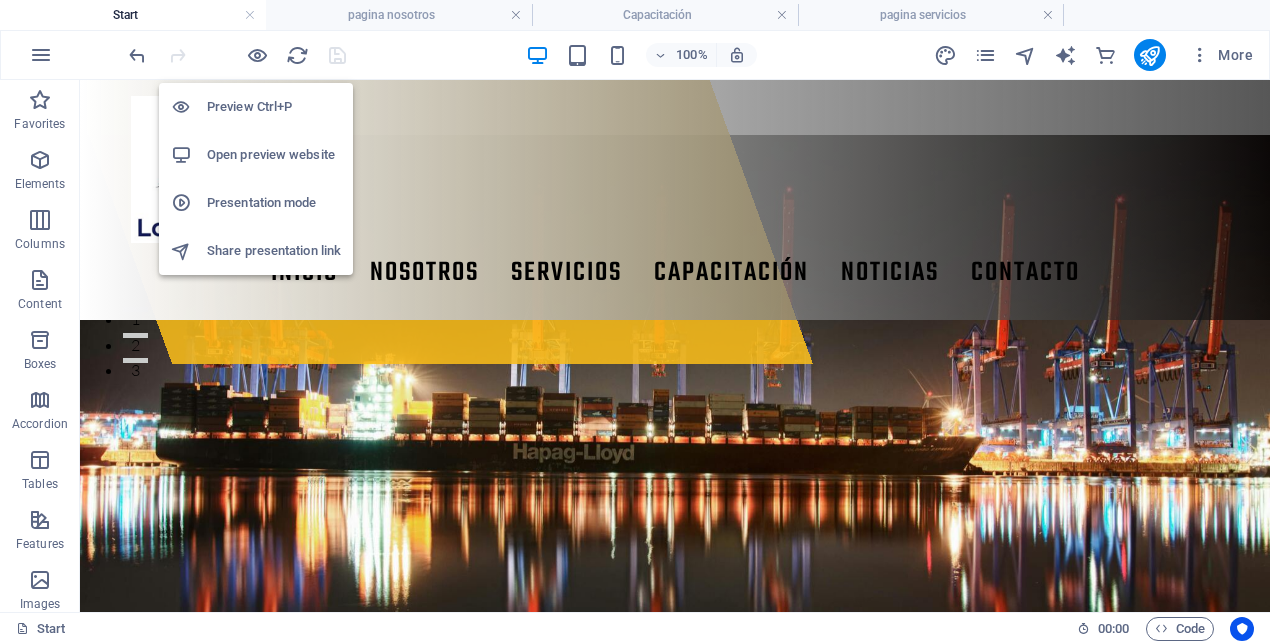 click on "Open preview website" at bounding box center (274, 155) 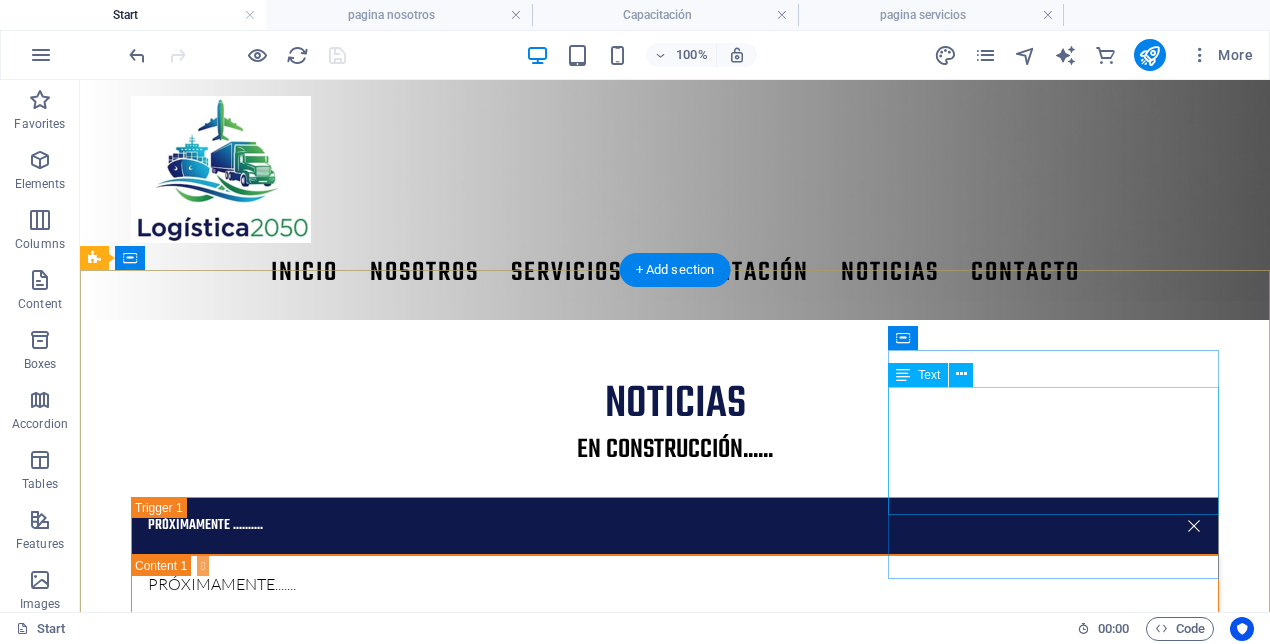 scroll, scrollTop: 3339, scrollLeft: 0, axis: vertical 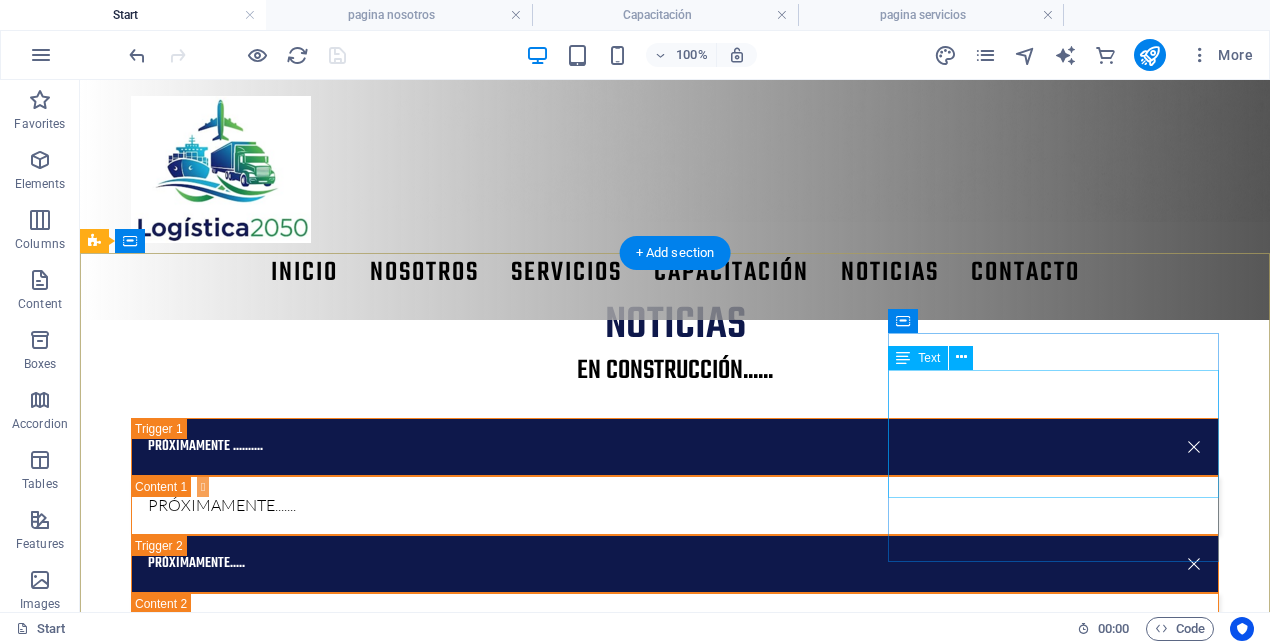 click on "Nosotros Servicios Proyectos Noticias Contacto" at bounding box center [261, 2385] 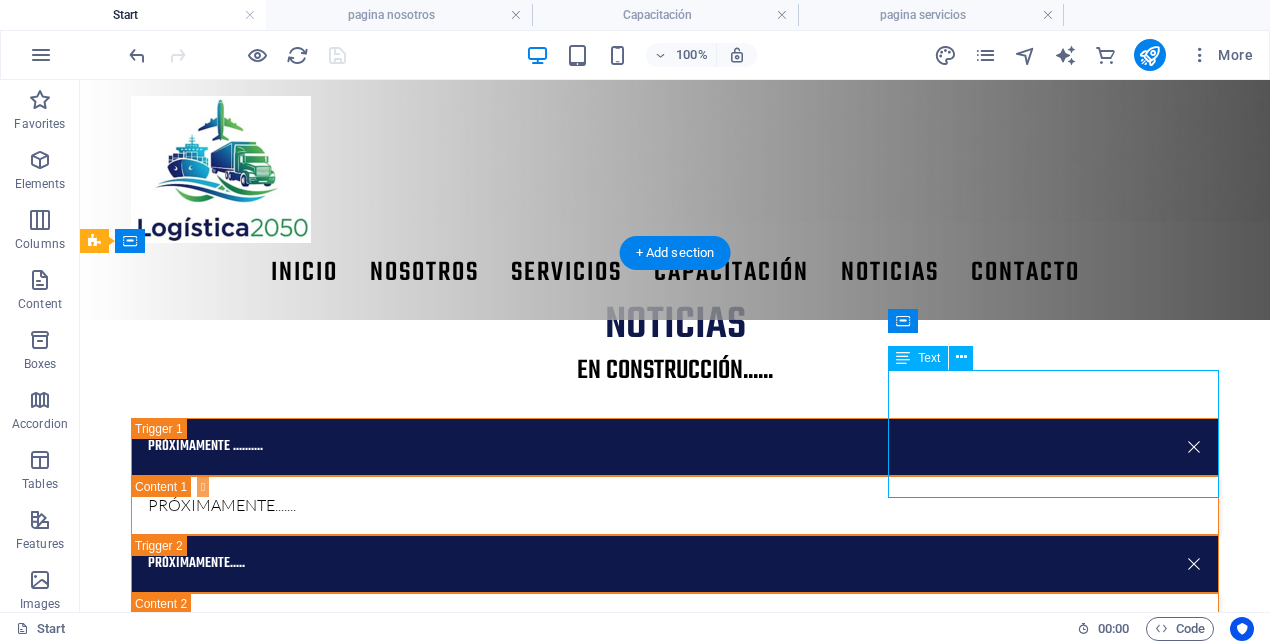 click on "Nosotros Servicios Proyectos Noticias Contacto" at bounding box center [261, 2385] 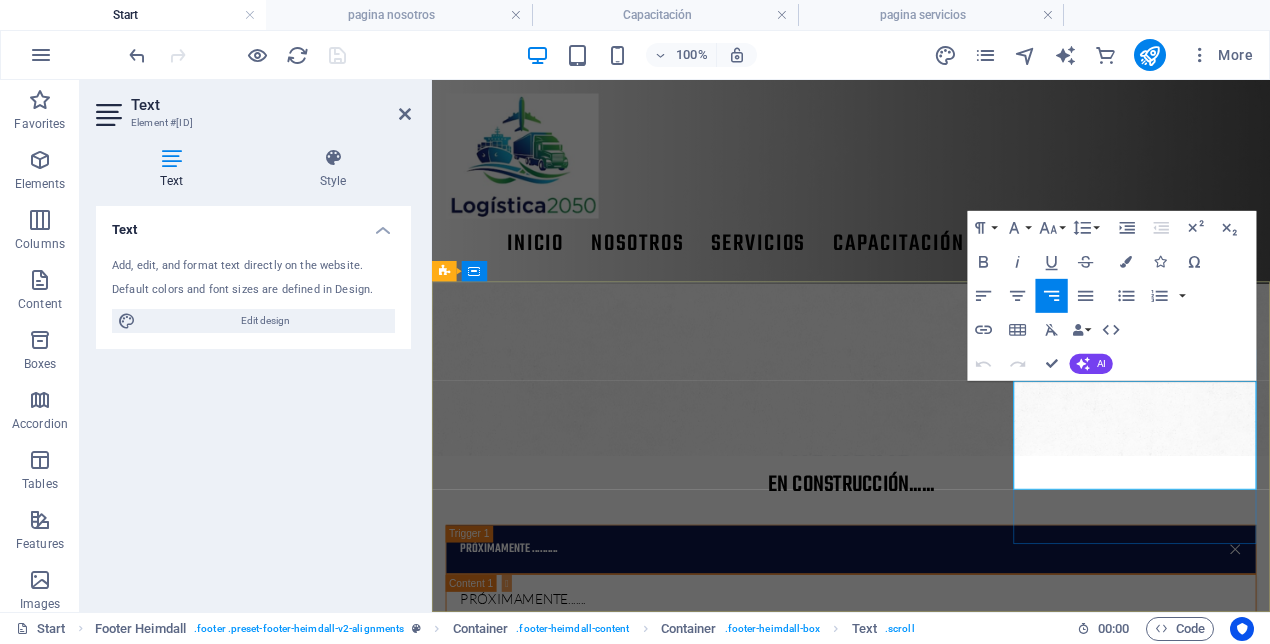 scroll, scrollTop: 3336, scrollLeft: 0, axis: vertical 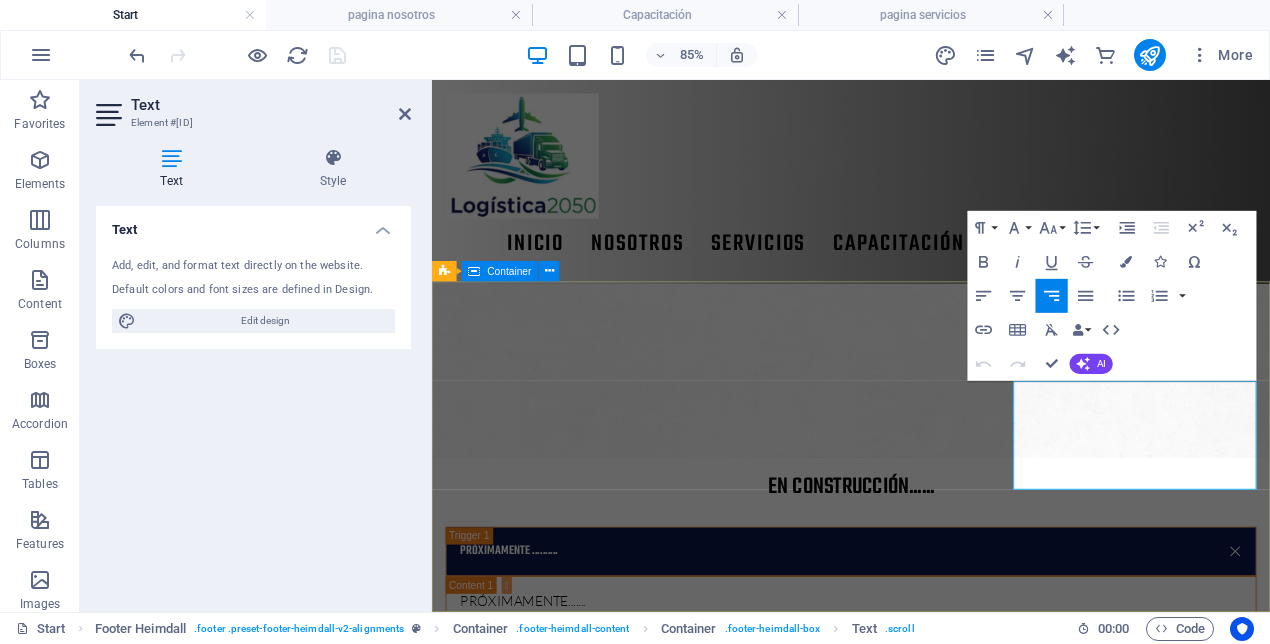 drag, startPoint x: 1338, startPoint y: 452, endPoint x: 1403, endPoint y: 444, distance: 65.490456 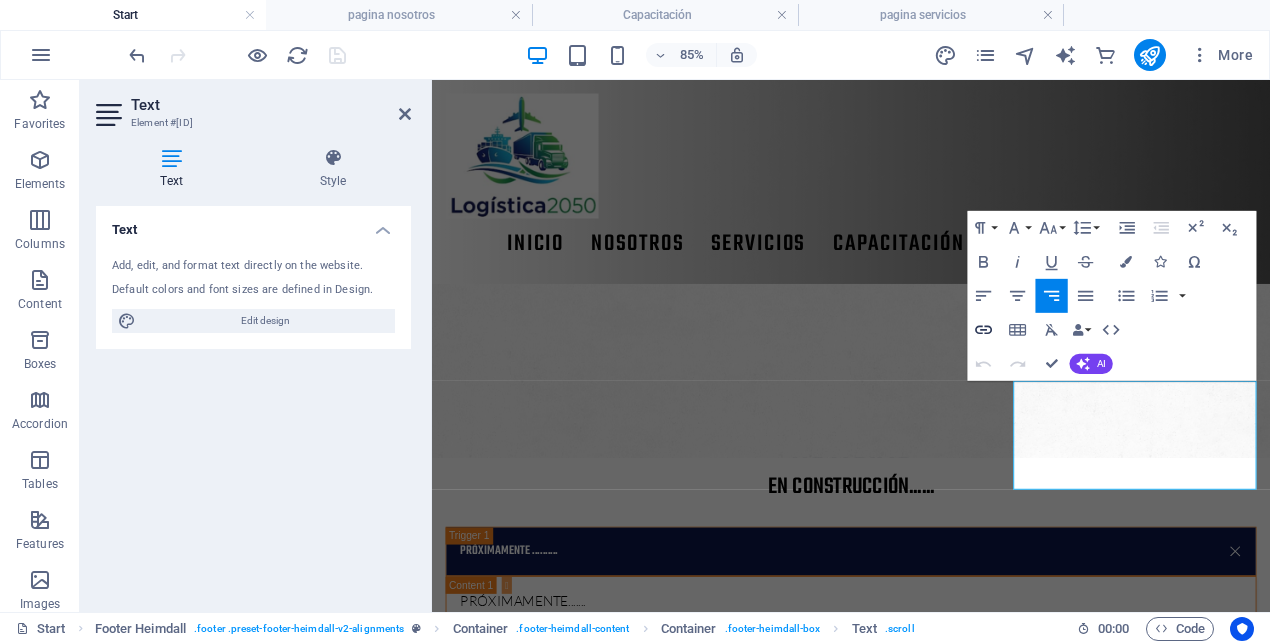 click 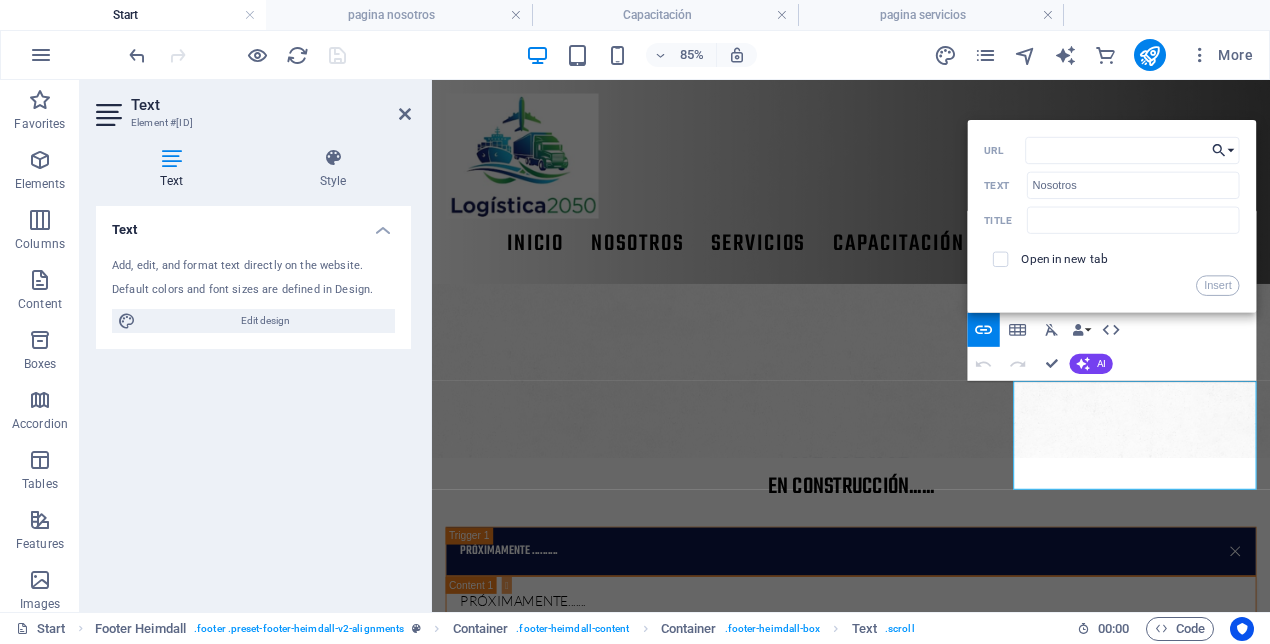 click 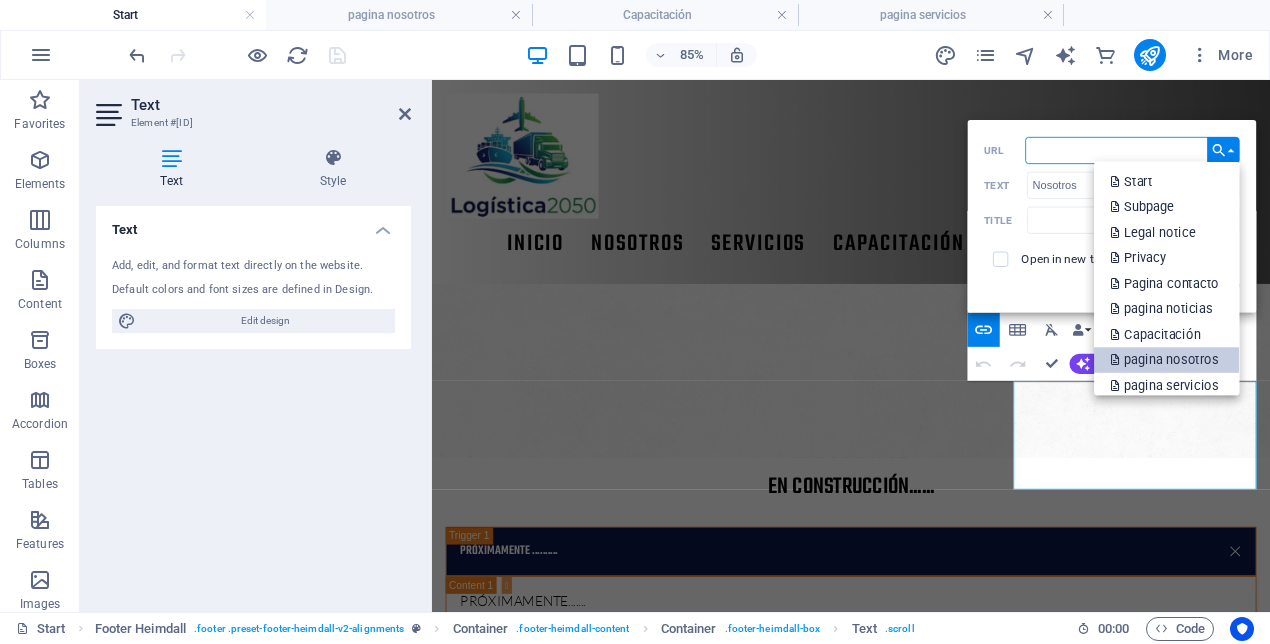 click on "pagina nosotros" at bounding box center [1166, 360] 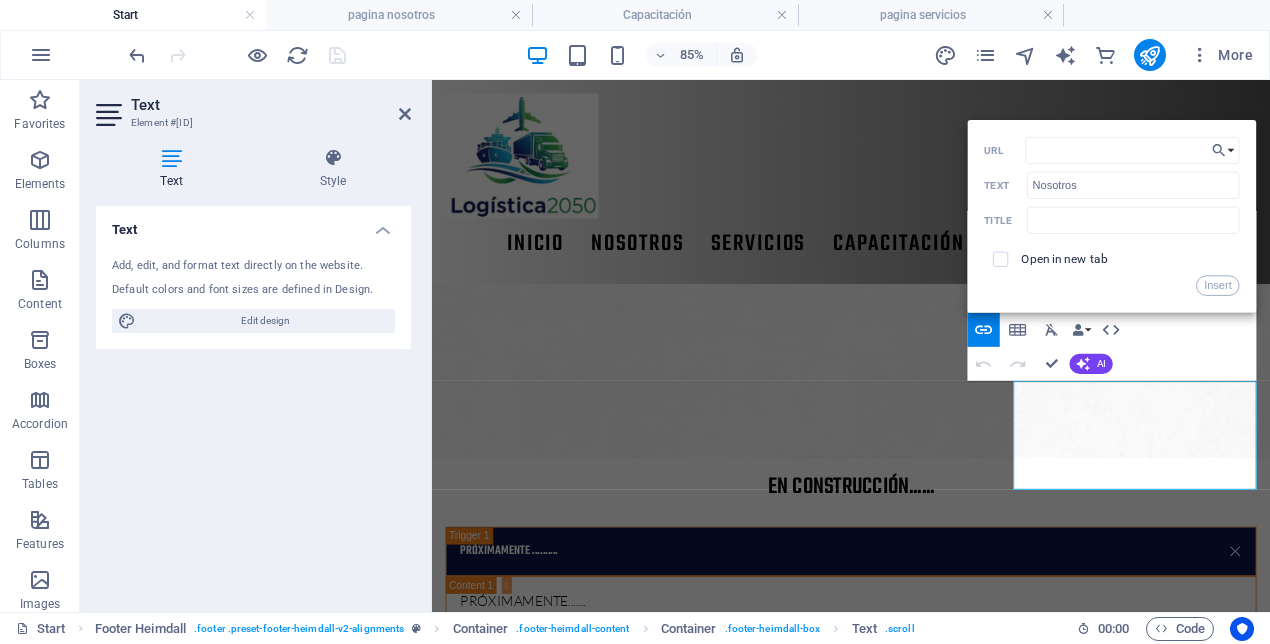 click on "Open in new tab" at bounding box center [1111, 259] 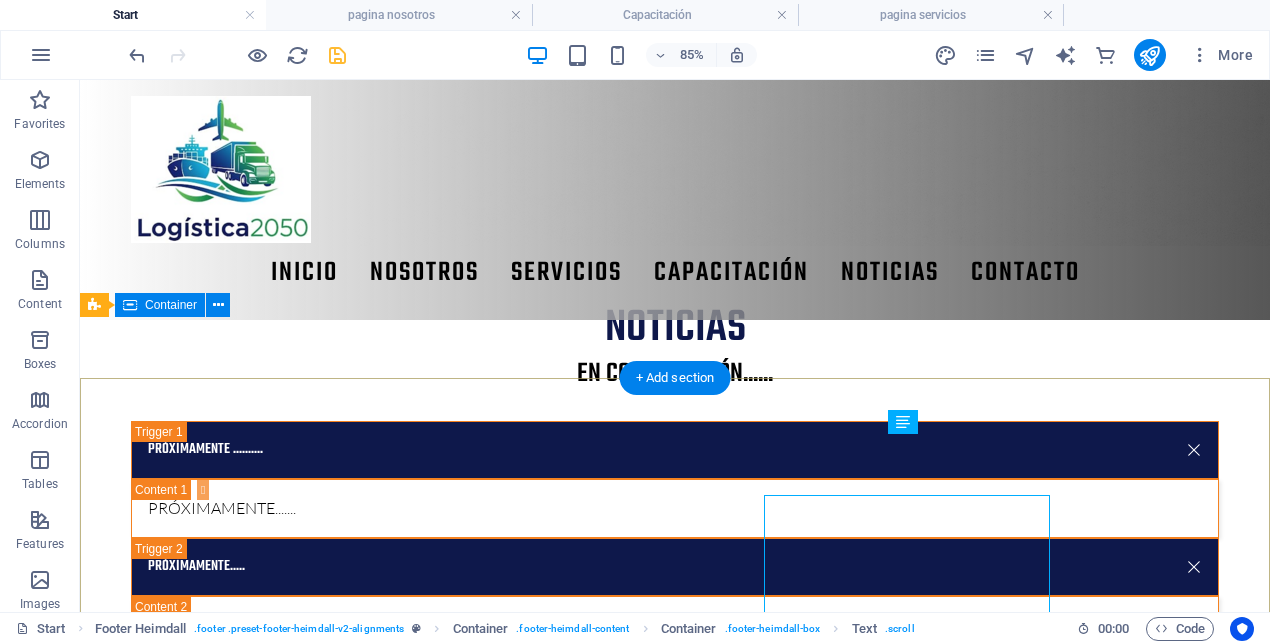 scroll, scrollTop: 3275, scrollLeft: 0, axis: vertical 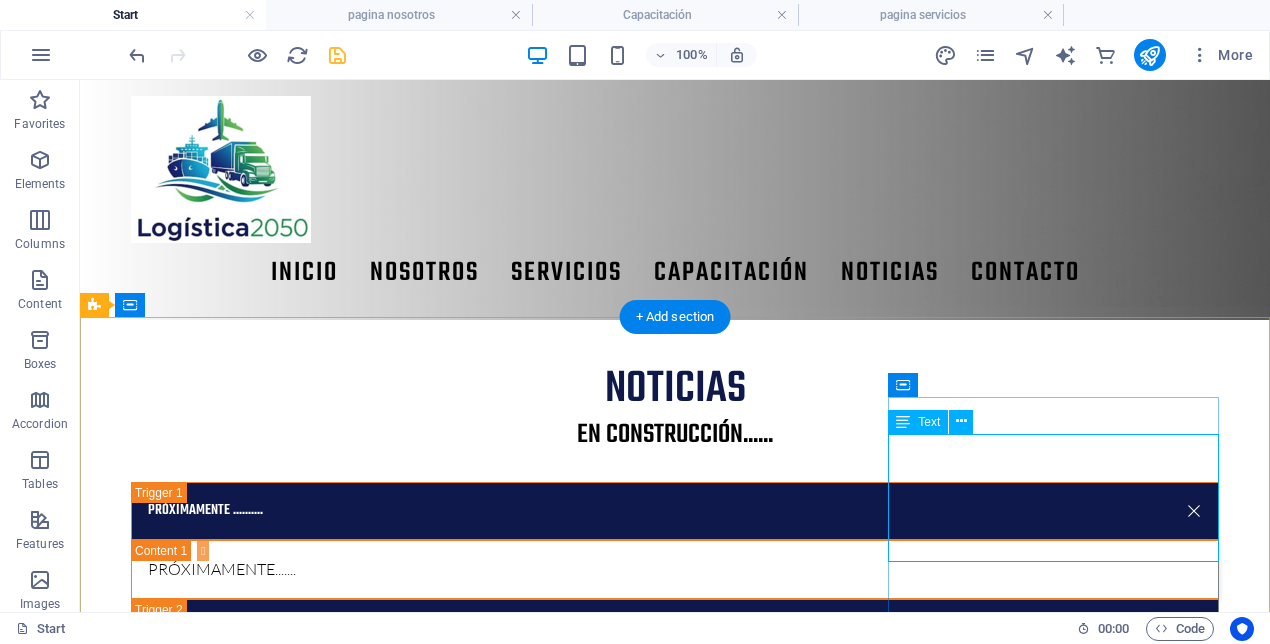 click on "Nosotros Servicios Proyectos Noticias Contacto" at bounding box center (261, 2449) 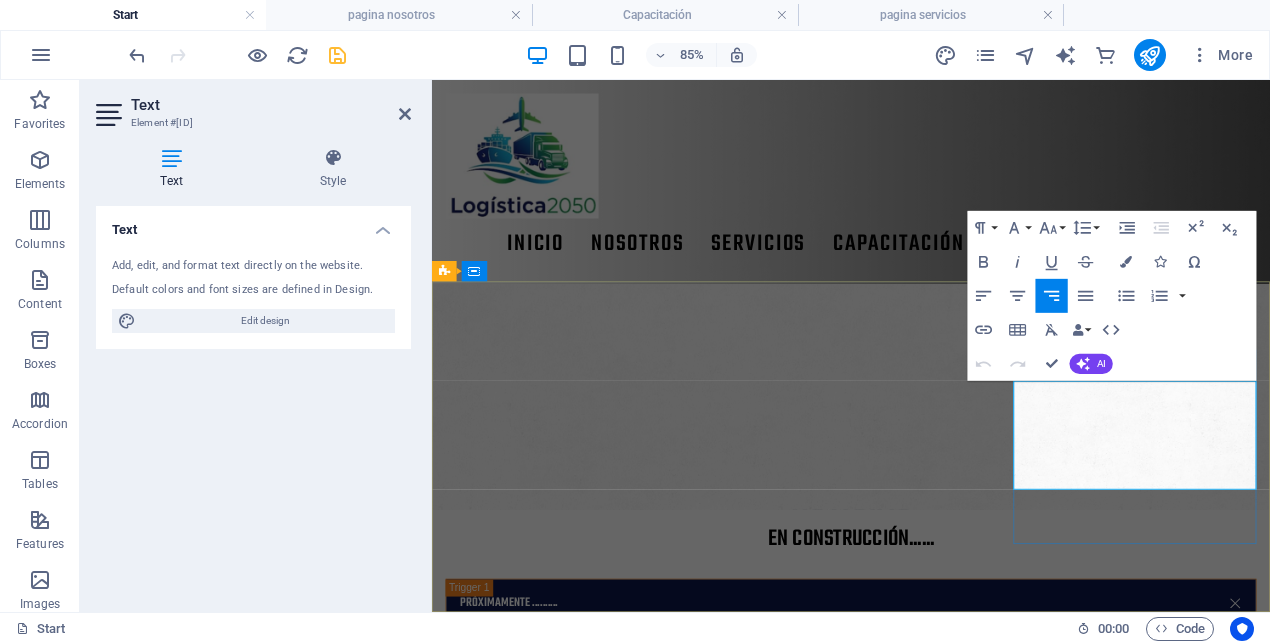 scroll, scrollTop: 3336, scrollLeft: 0, axis: vertical 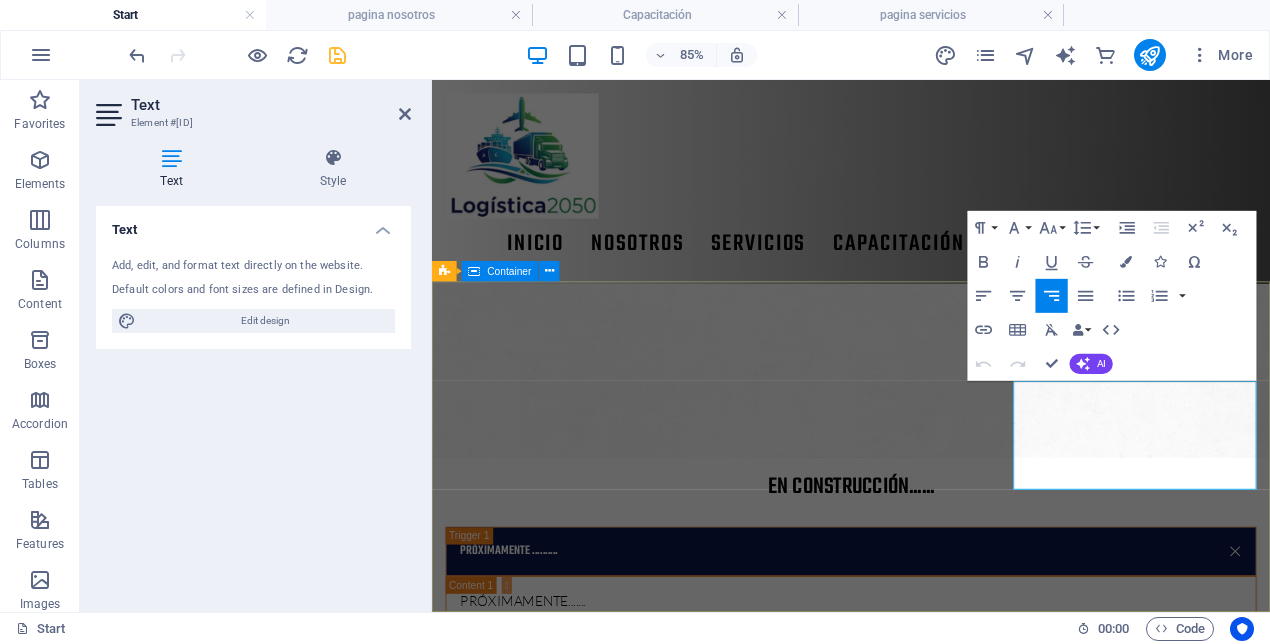 drag, startPoint x: 1333, startPoint y: 477, endPoint x: 1403, endPoint y: 471, distance: 70.256676 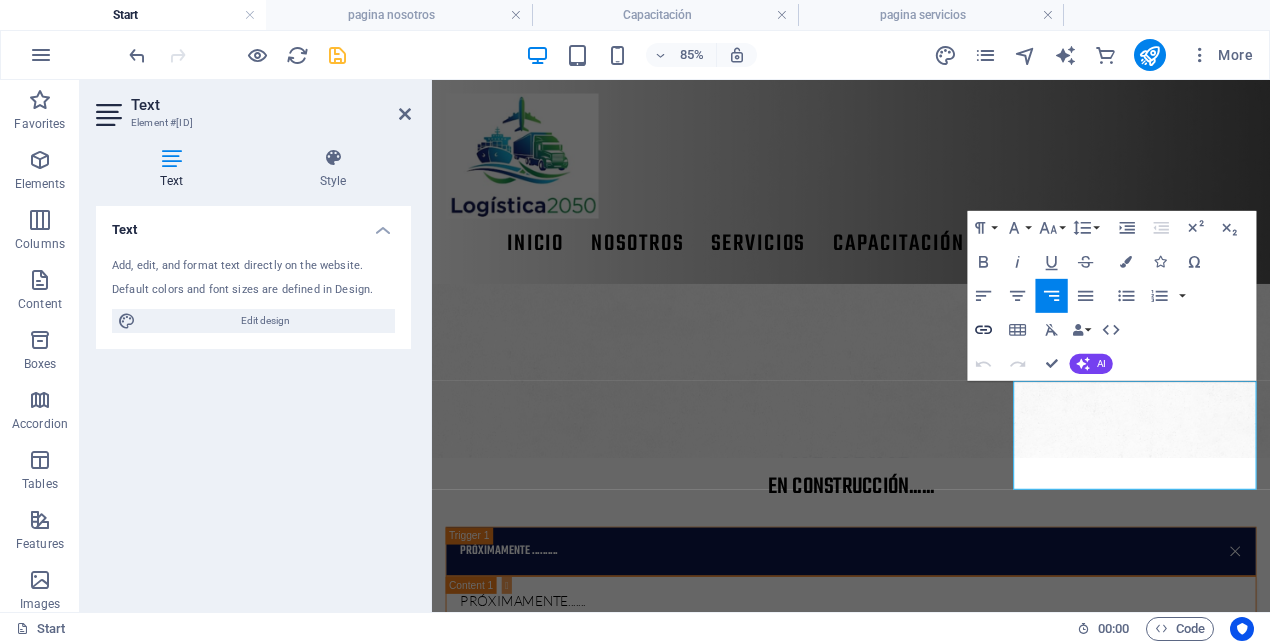 click 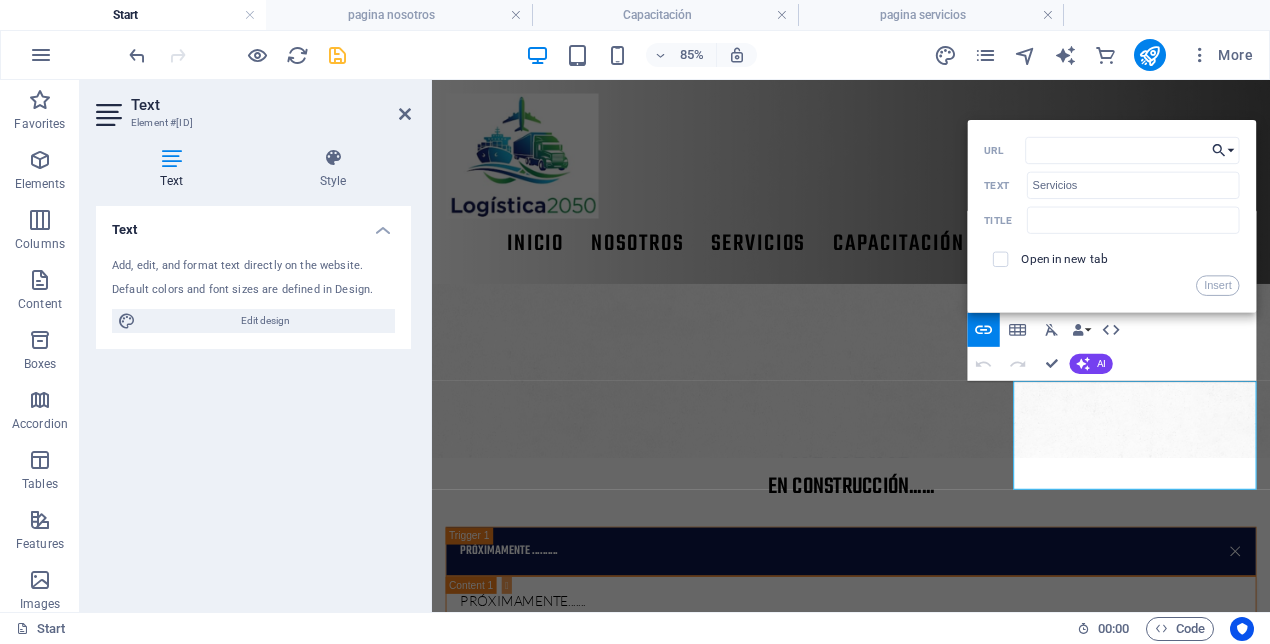 click on "Choose Link" at bounding box center (1223, 150) 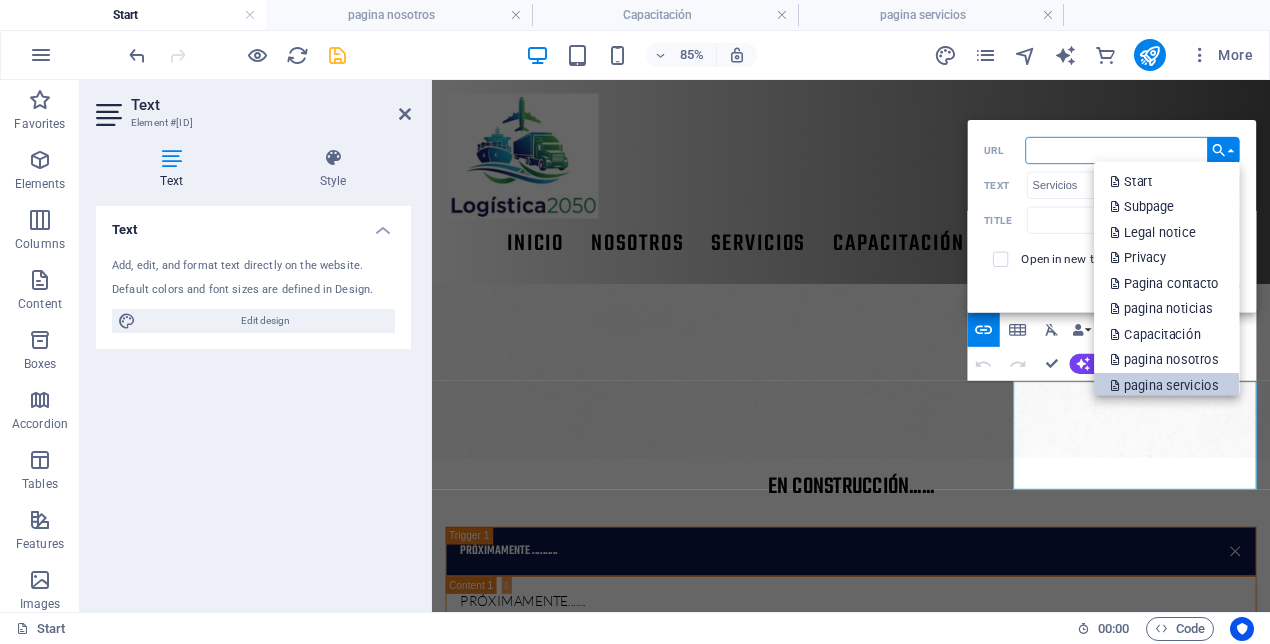 click on "pagina servicios" at bounding box center (1167, 385) 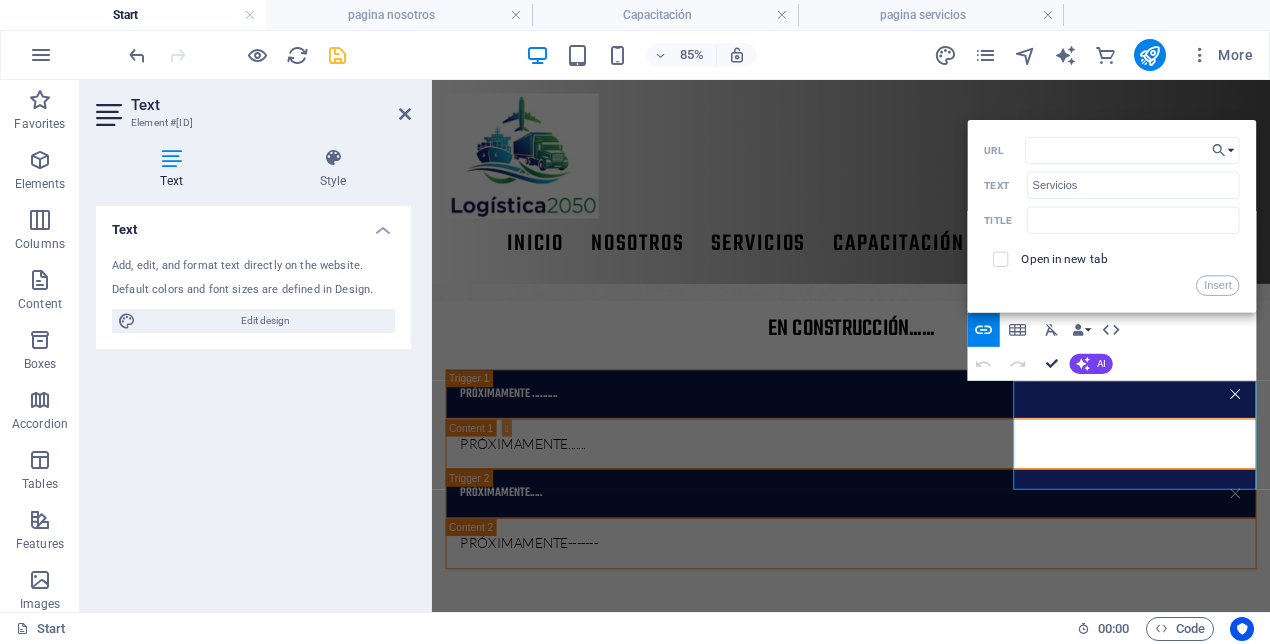scroll, scrollTop: 3275, scrollLeft: 0, axis: vertical 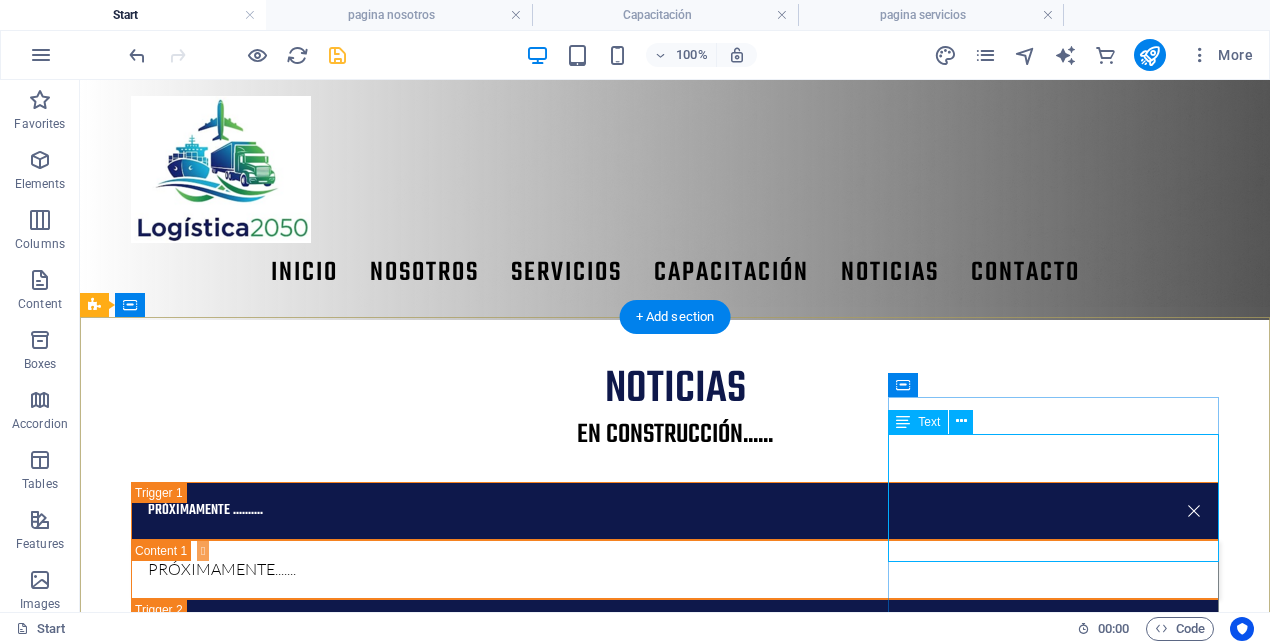 click on "Nosotros Servicios Proyectos Noticias Contacto" at bounding box center [261, 2449] 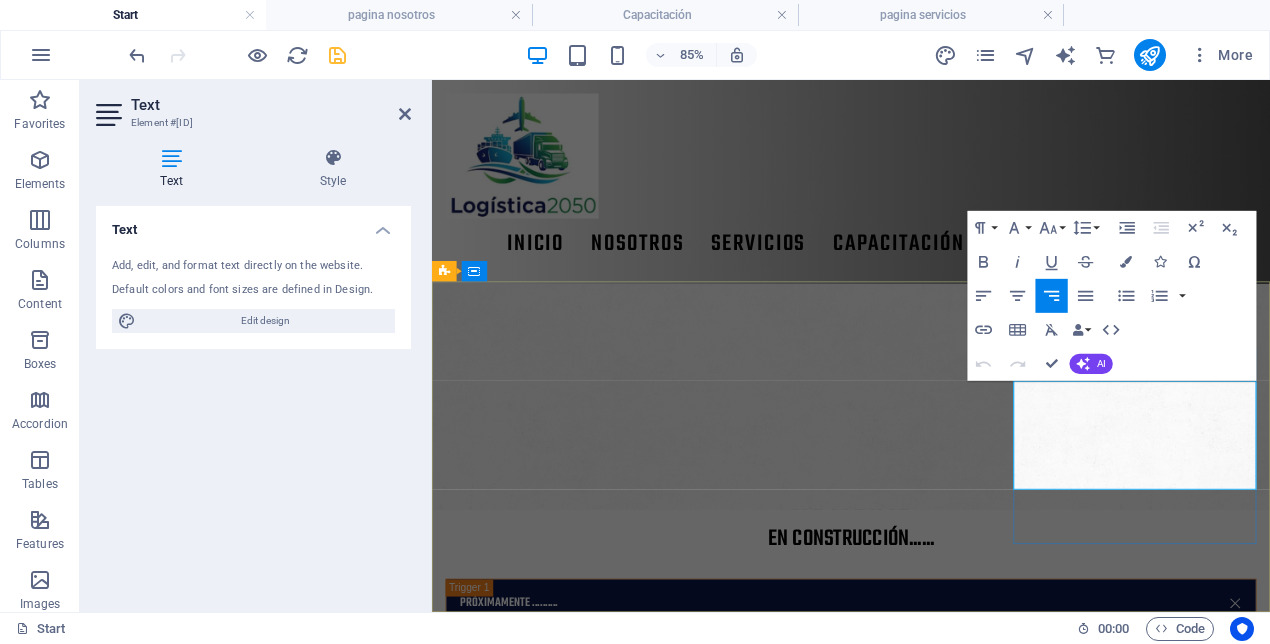 scroll, scrollTop: 3336, scrollLeft: 0, axis: vertical 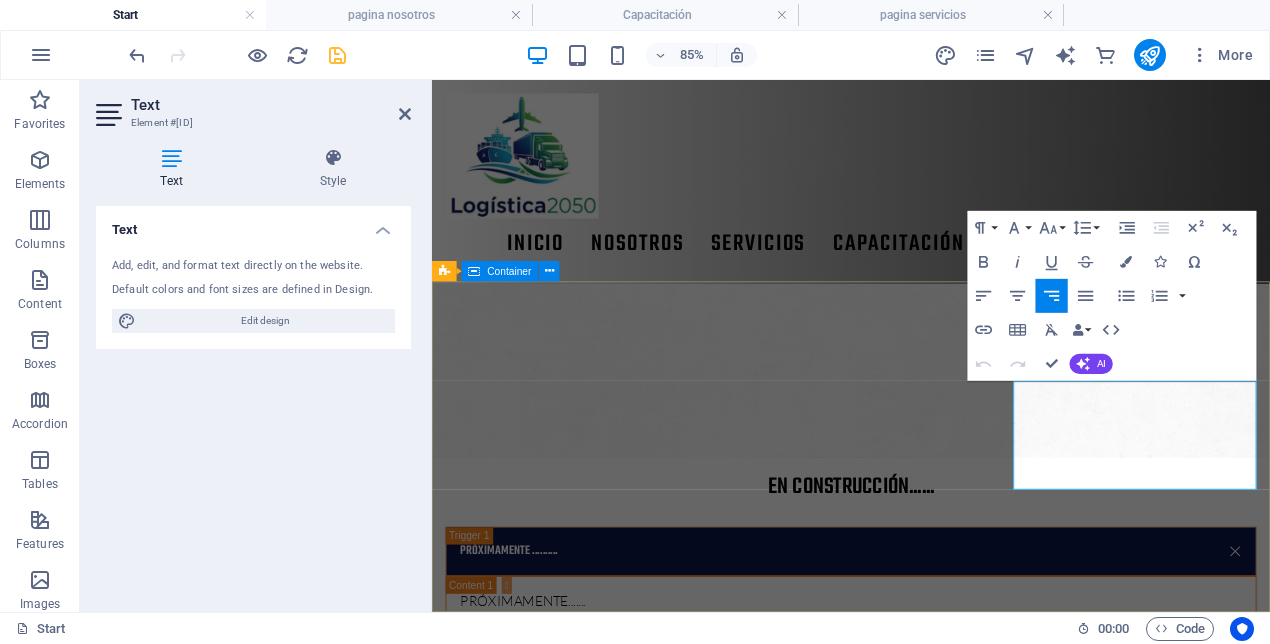 drag, startPoint x: 1333, startPoint y: 447, endPoint x: 1404, endPoint y: 443, distance: 71.11259 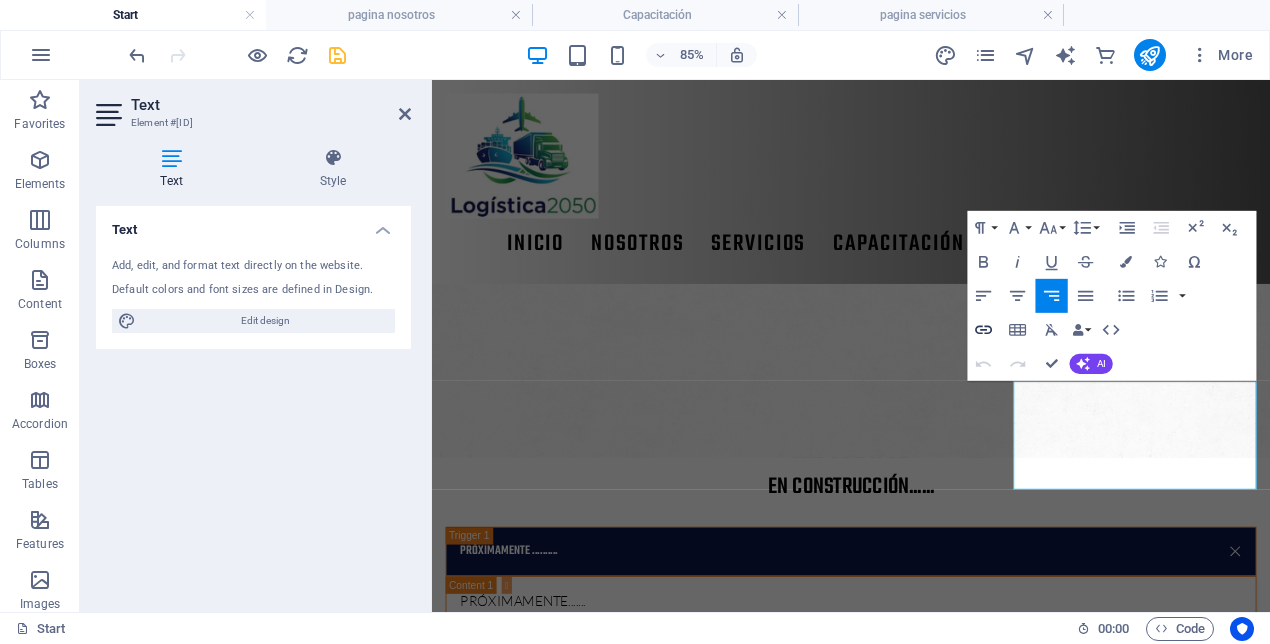 click 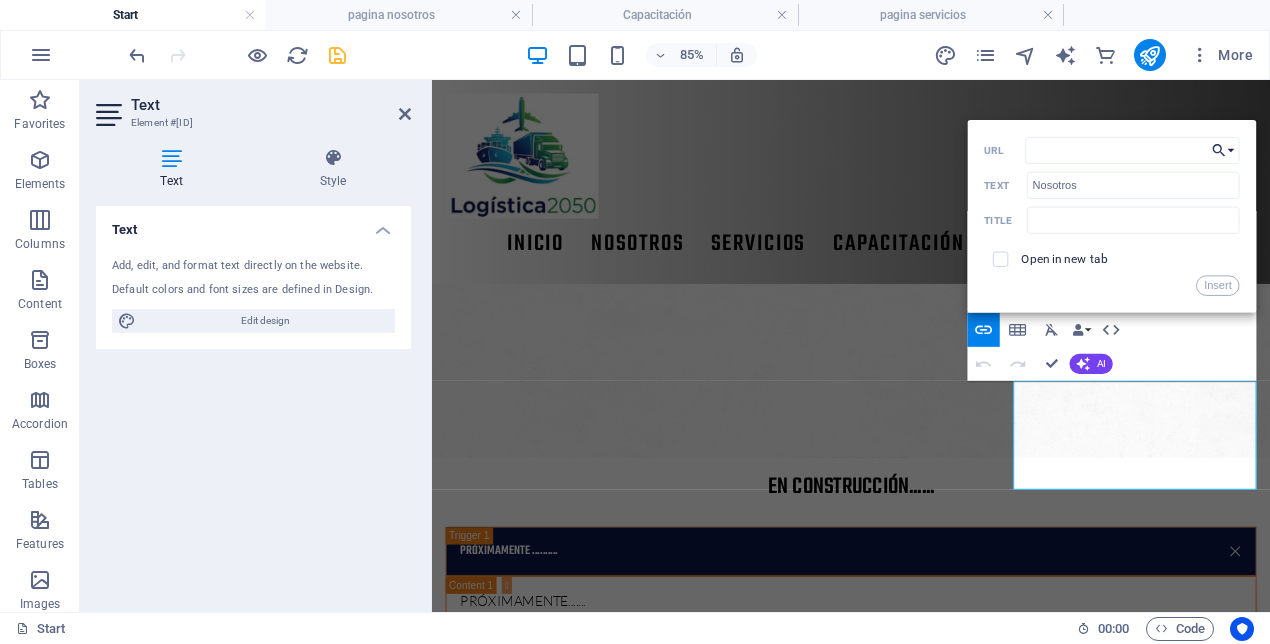 click on "Choose Link" at bounding box center [1223, 150] 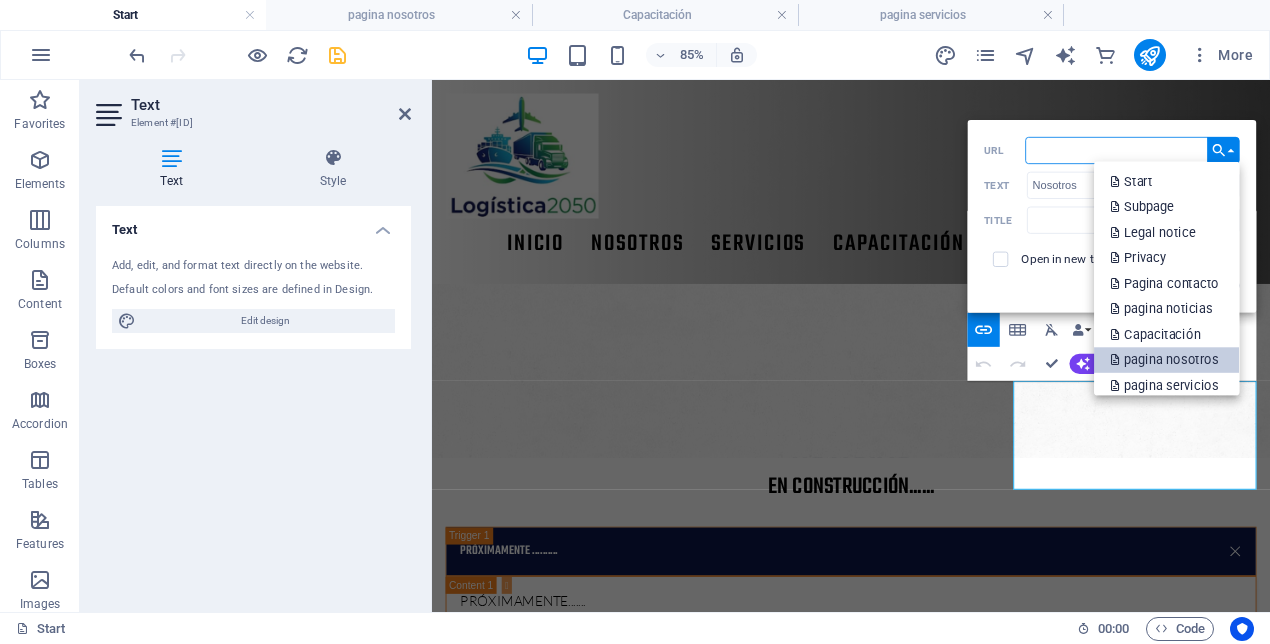 click on "pagina nosotros" at bounding box center (1166, 360) 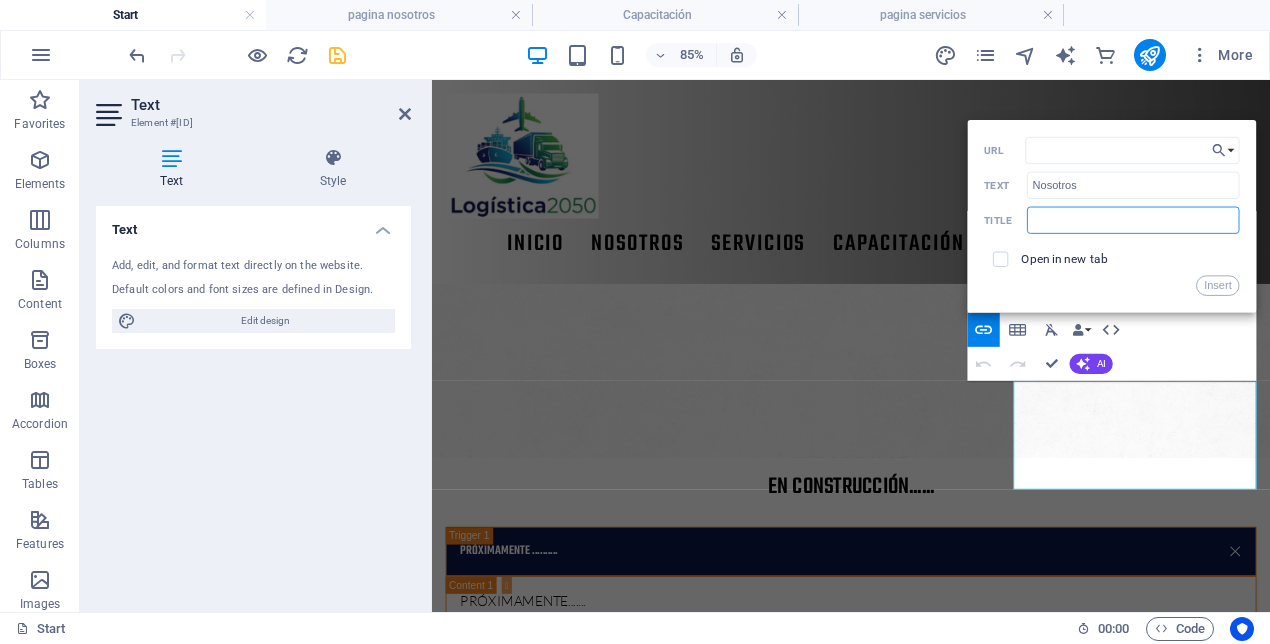 click at bounding box center [1133, 219] 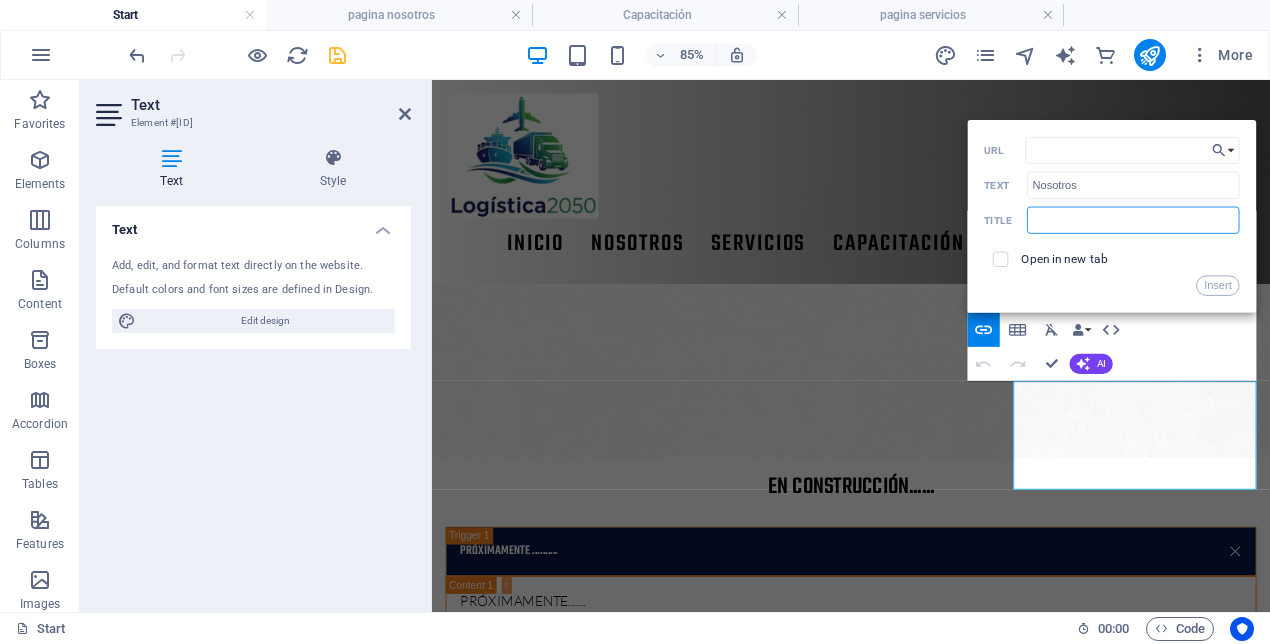 click on "Back Choose Link Start Subpage Legal notice Privacy Pagina contacto pagina noticias Capacitación pagina nosotros pagina servicios Choose file ... URL Nosotros Text Title Open in new tab Insert" at bounding box center [1111, 216] 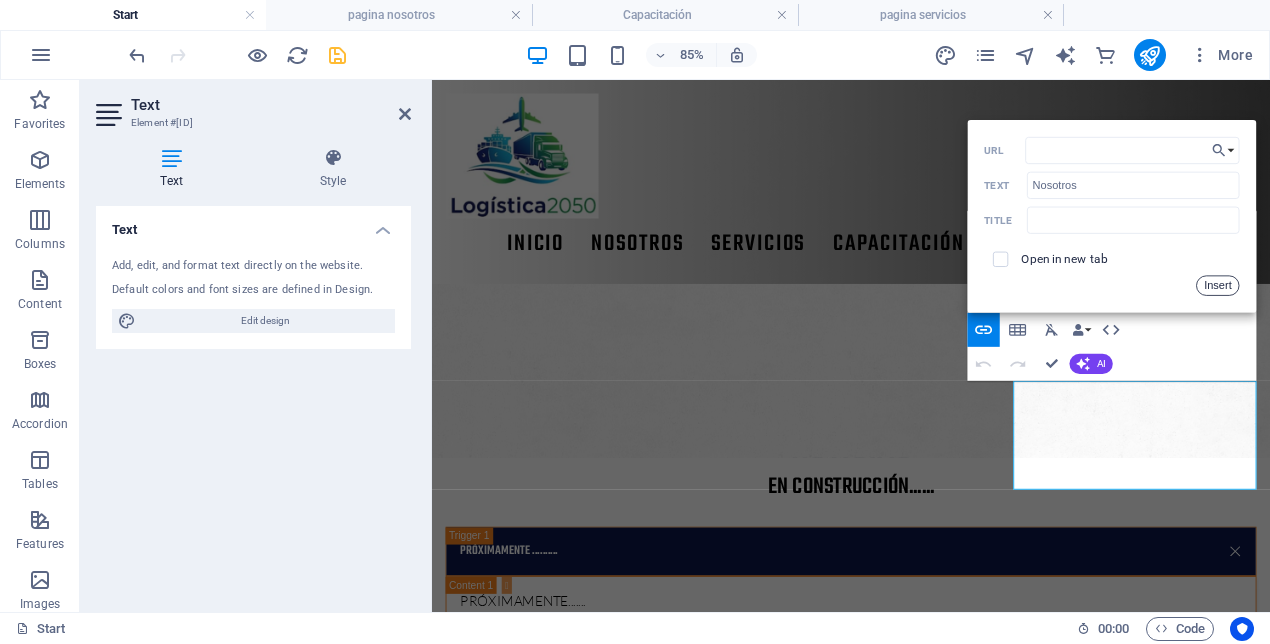 click on "Insert" at bounding box center [1218, 285] 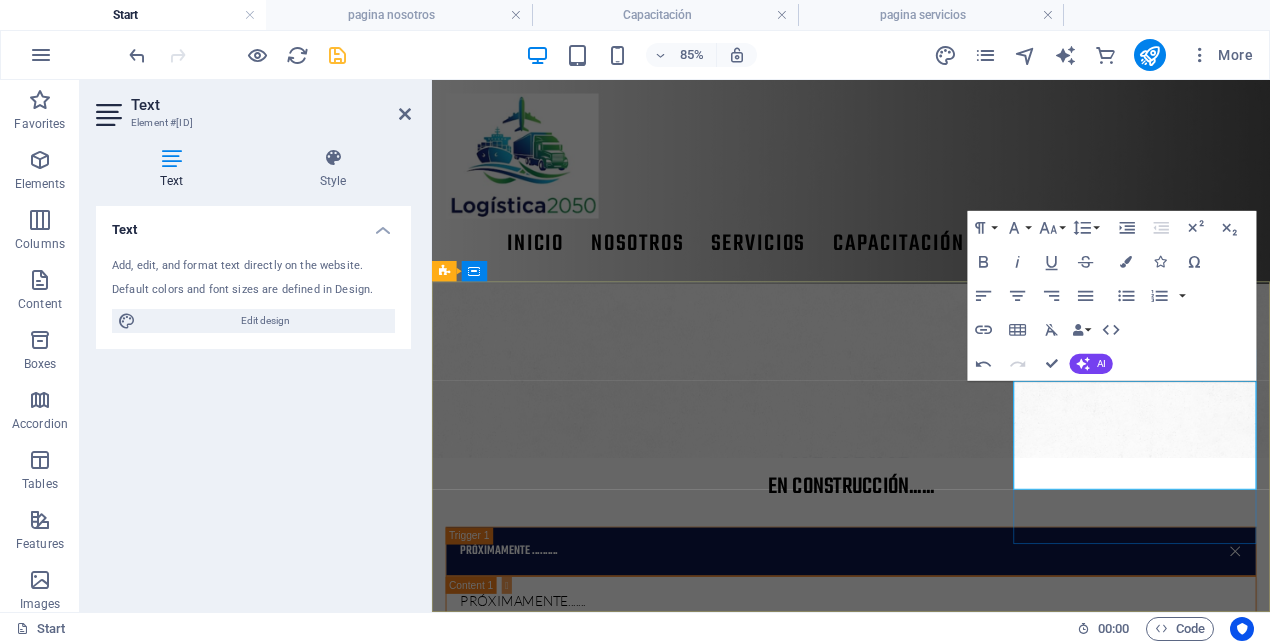 click on "Servicios" at bounding box center (591, 2573) 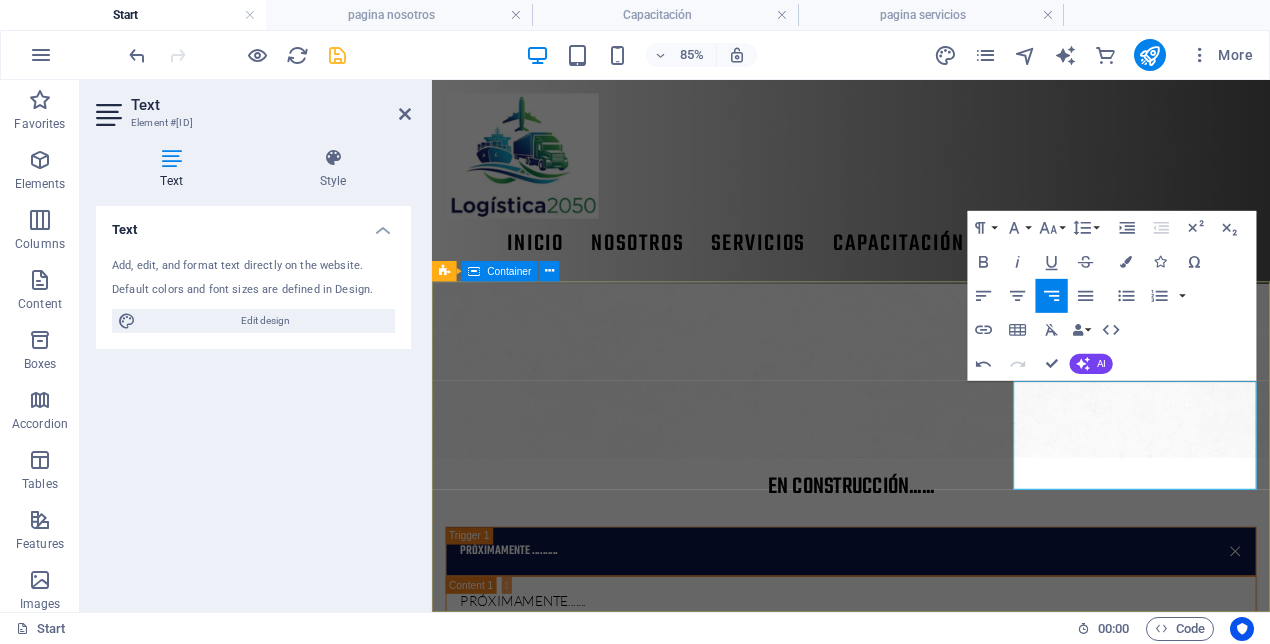drag, startPoint x: 1340, startPoint y: 469, endPoint x: 1402, endPoint y: 464, distance: 62.201286 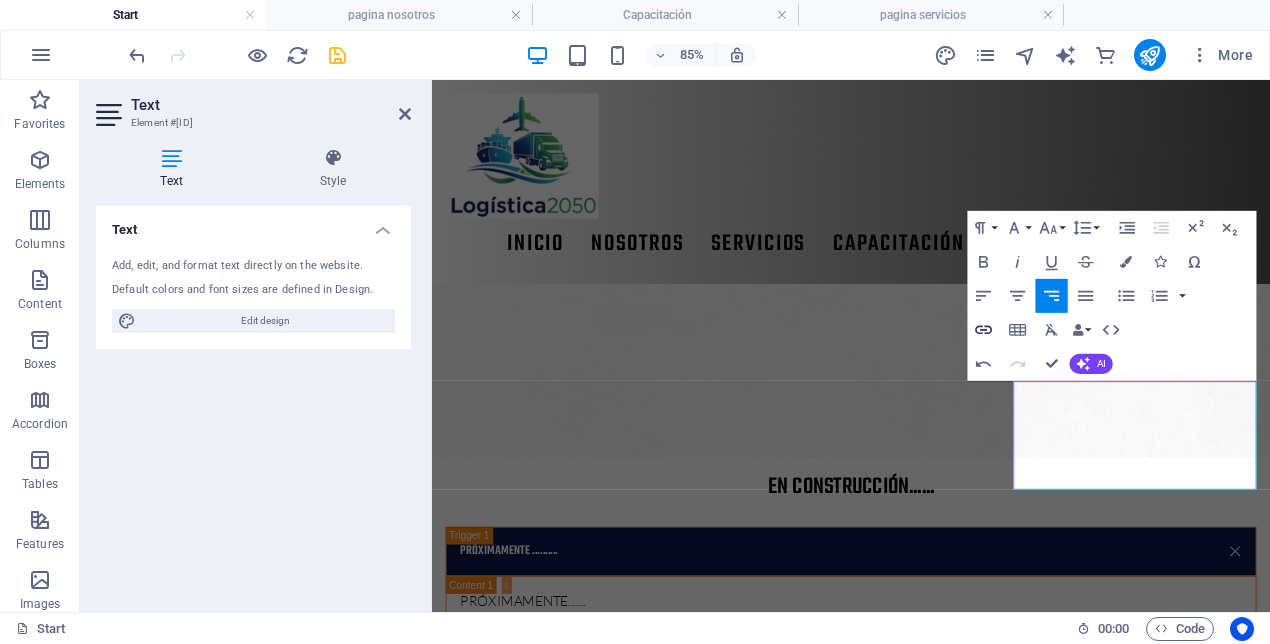 type on "Servicios" 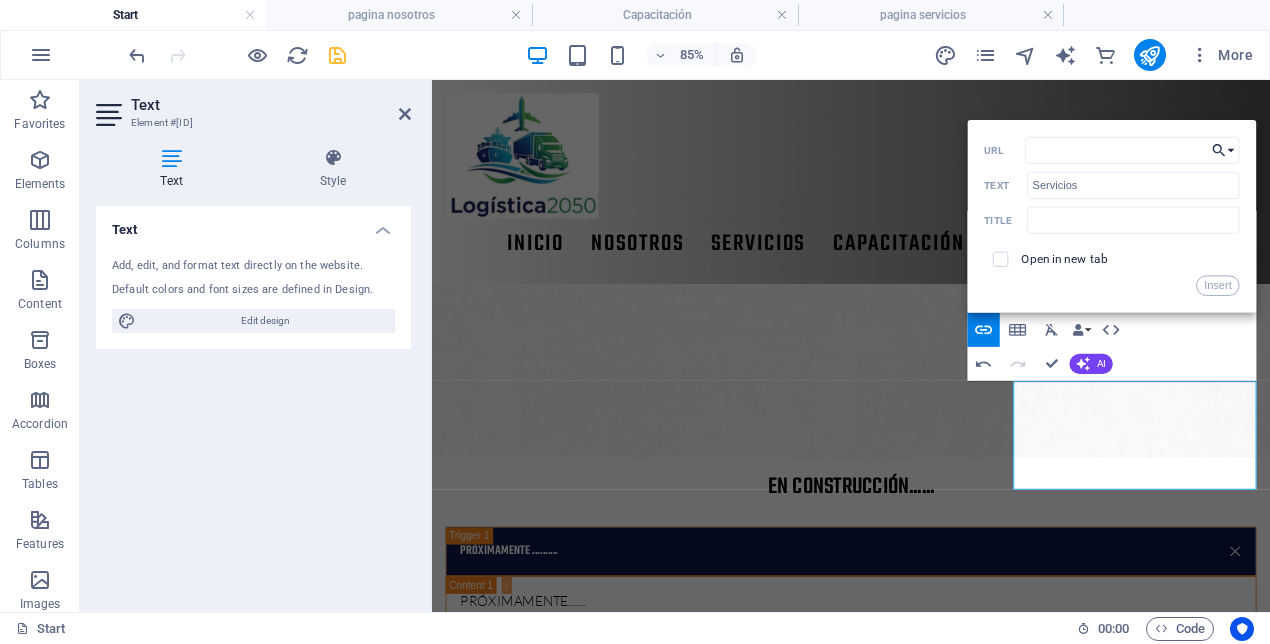 click on "Choose Link" at bounding box center [1223, 150] 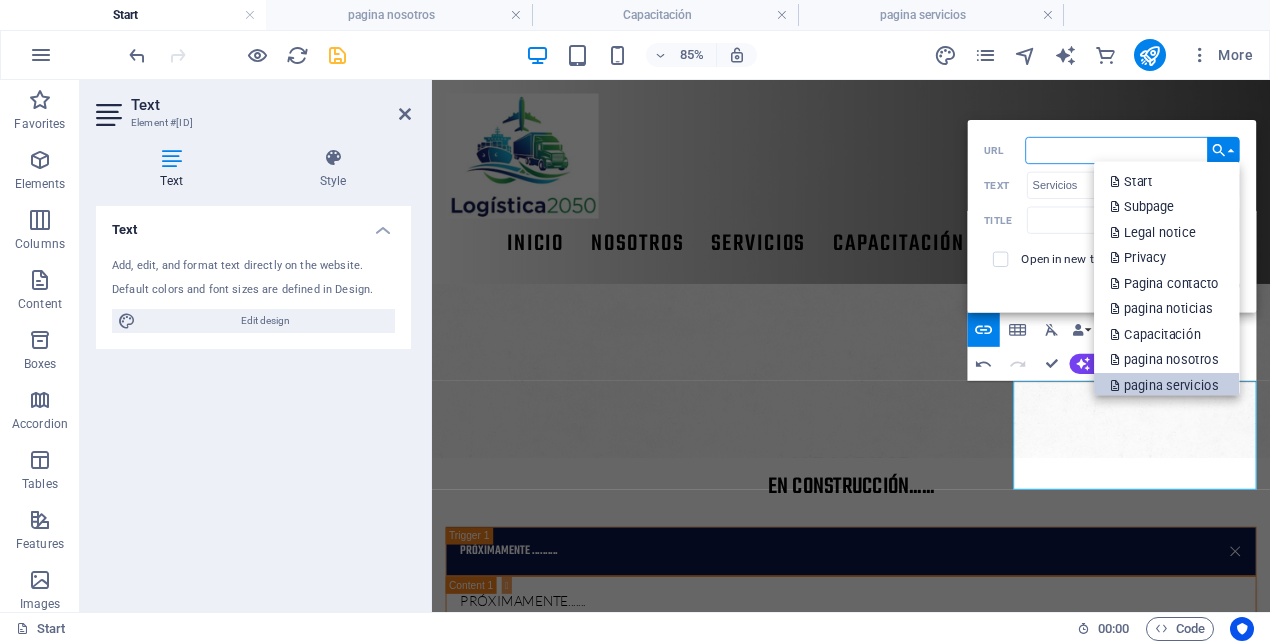 click on "pagina servicios" at bounding box center [1167, 385] 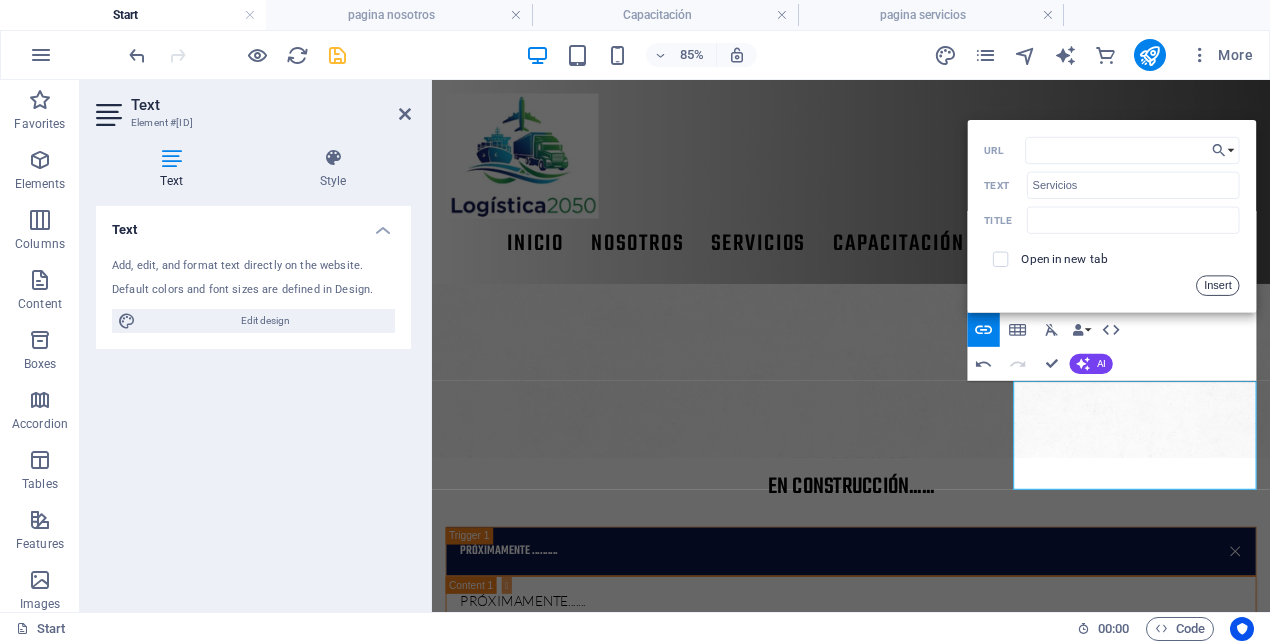 click on "Insert" at bounding box center (1218, 285) 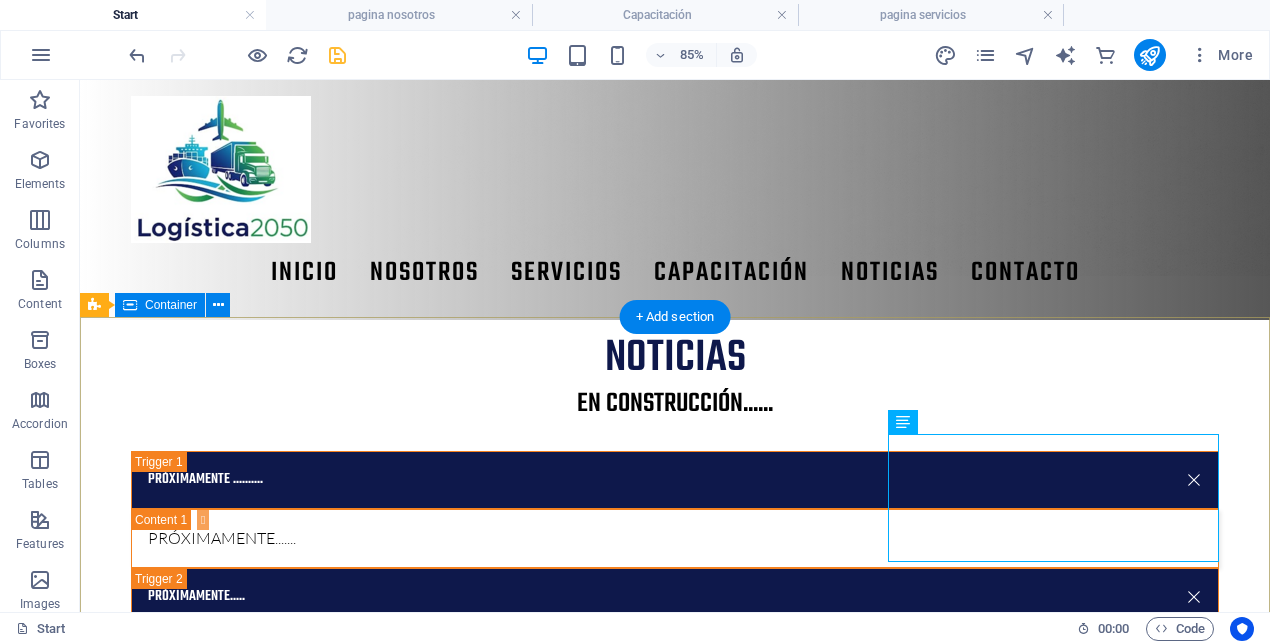 scroll, scrollTop: 3275, scrollLeft: 0, axis: vertical 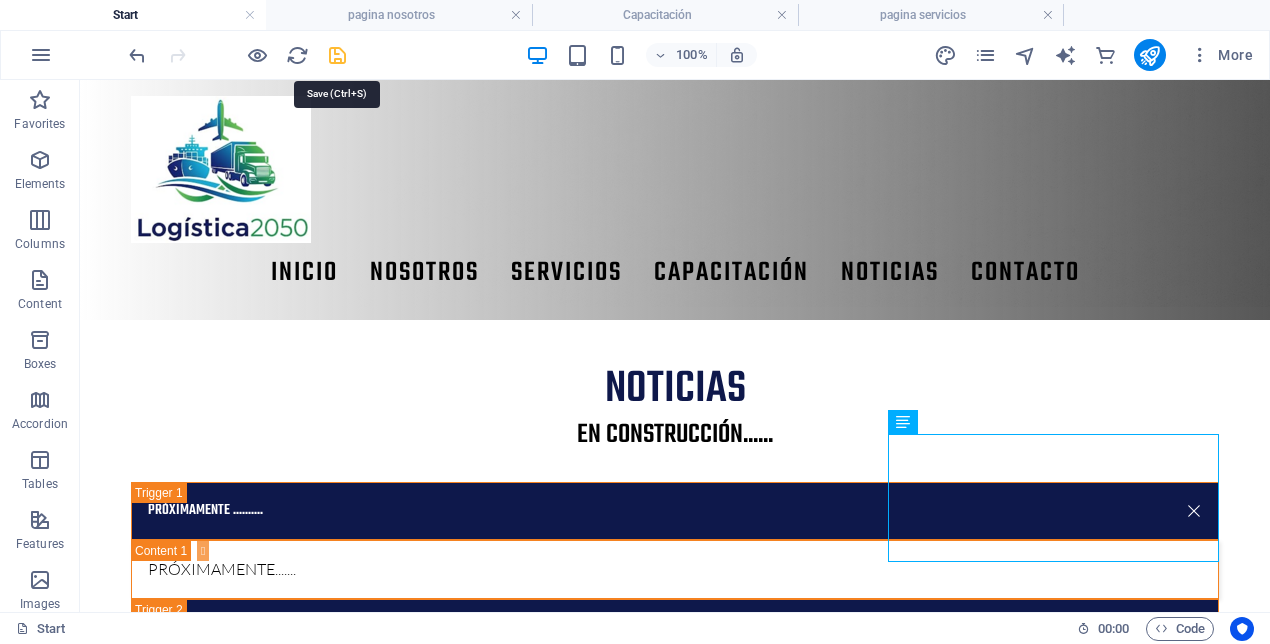 click at bounding box center (337, 55) 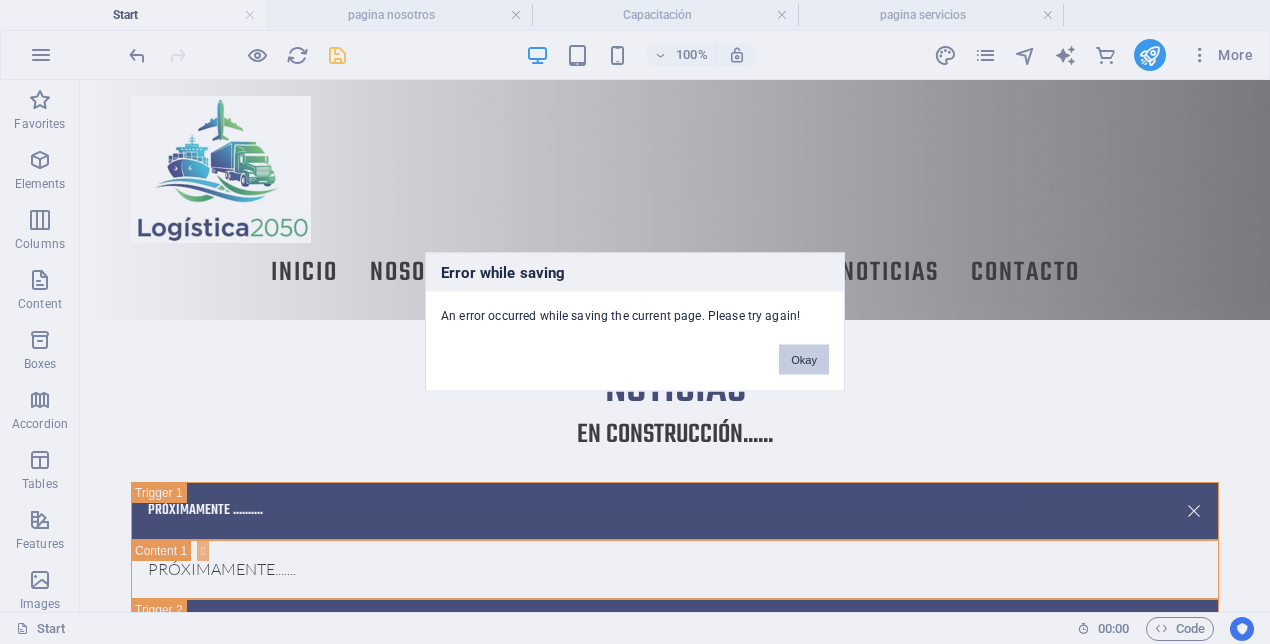 click on "Okay" at bounding box center [804, 360] 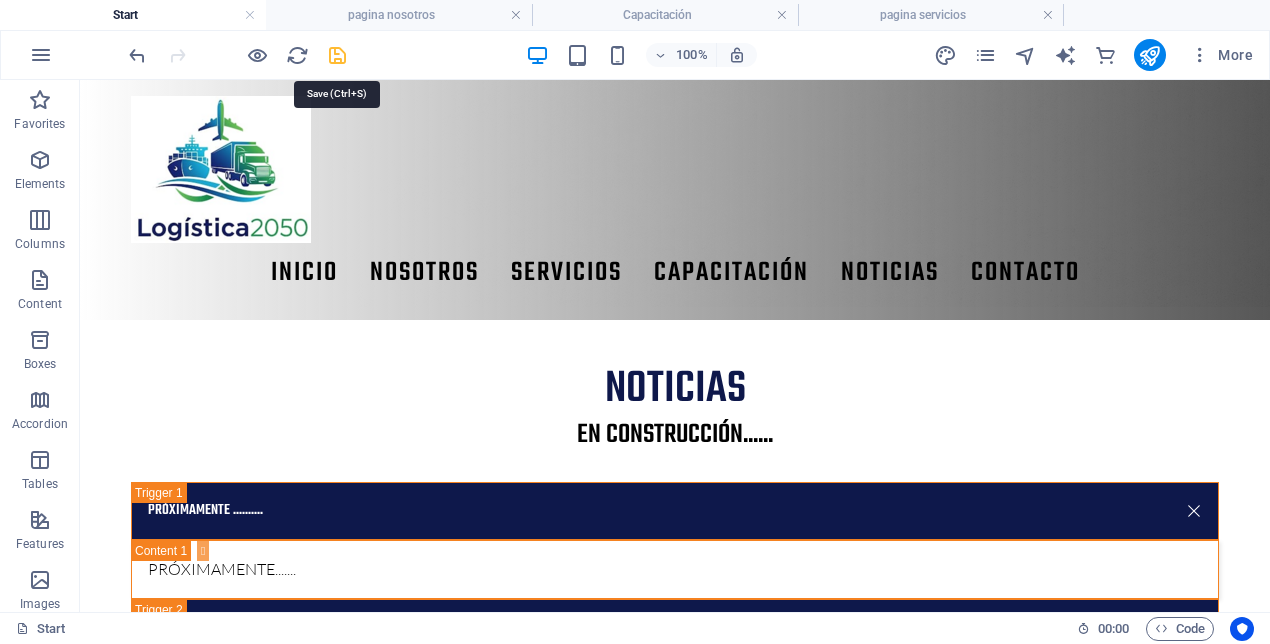 click at bounding box center (337, 55) 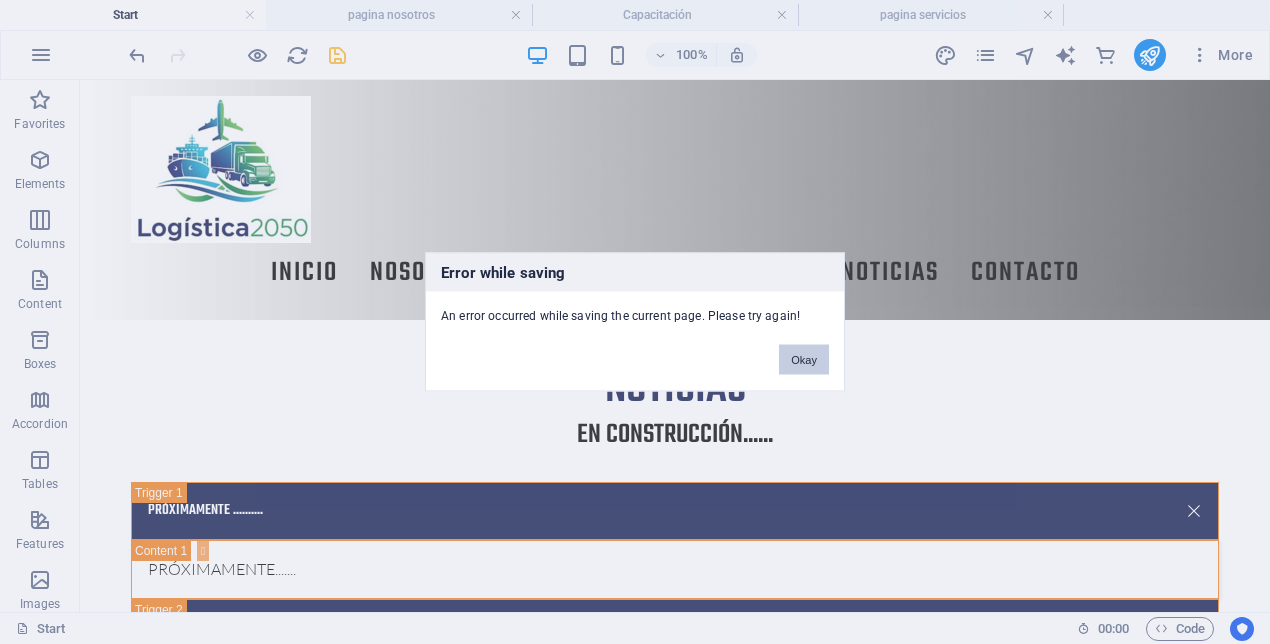 click on "Okay" at bounding box center (804, 360) 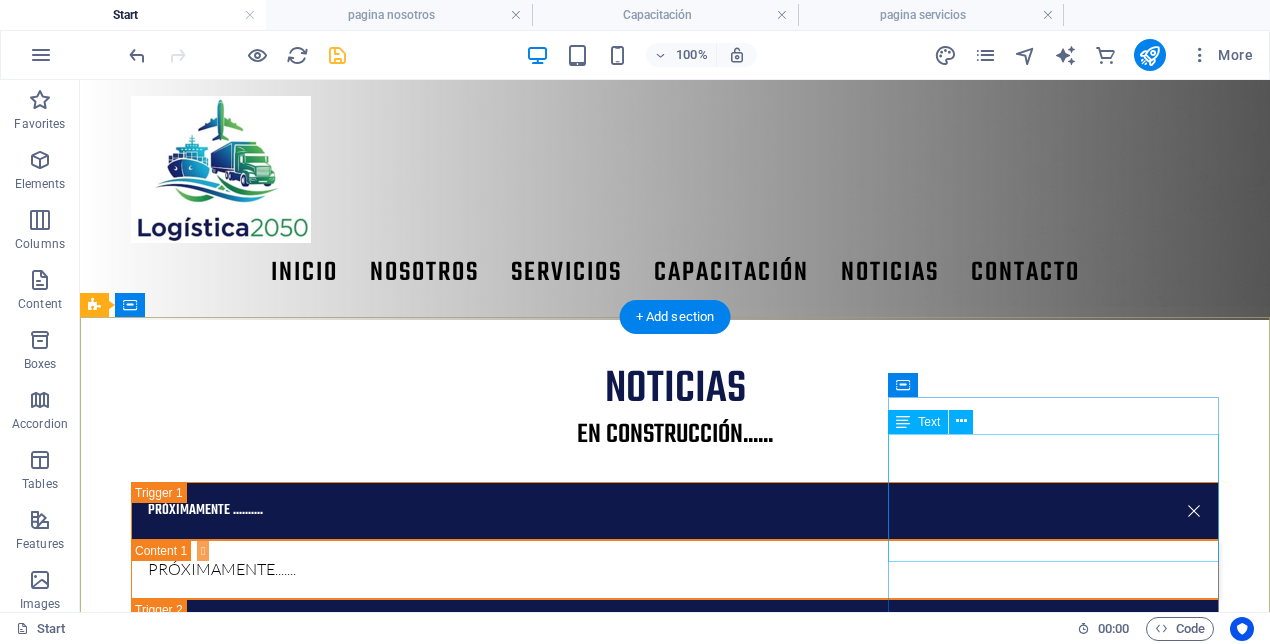 click on "Nosotros Servicios Proyectos Noticias Contacto" at bounding box center (261, 2449) 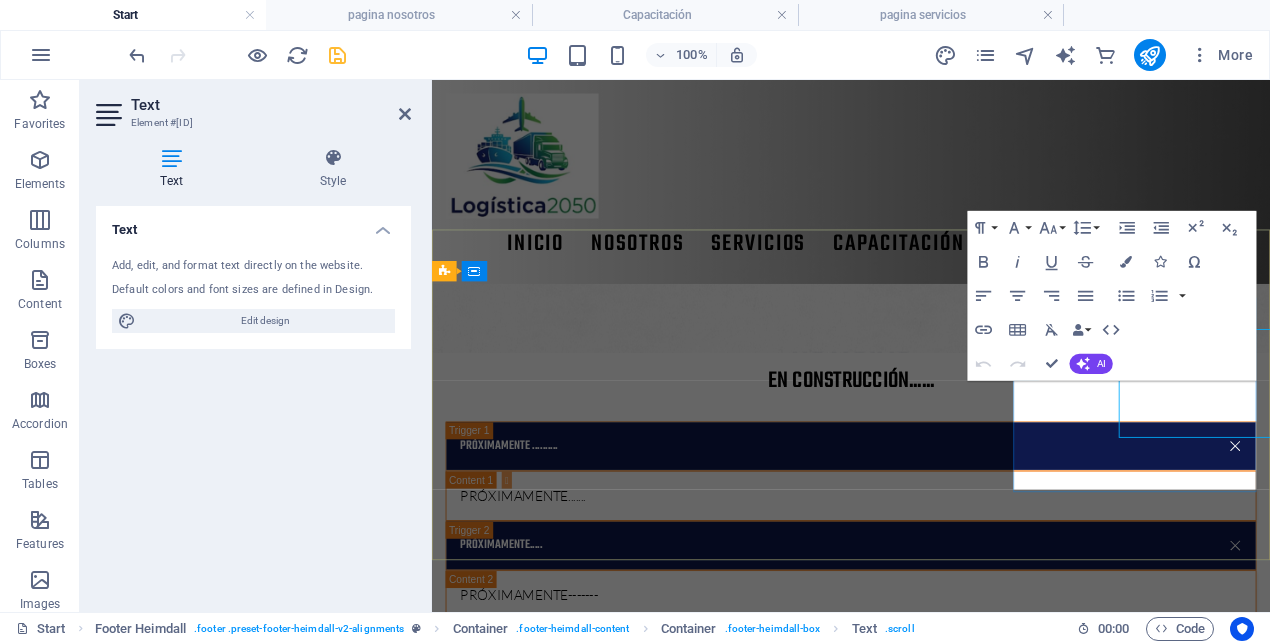scroll, scrollTop: 3336, scrollLeft: 0, axis: vertical 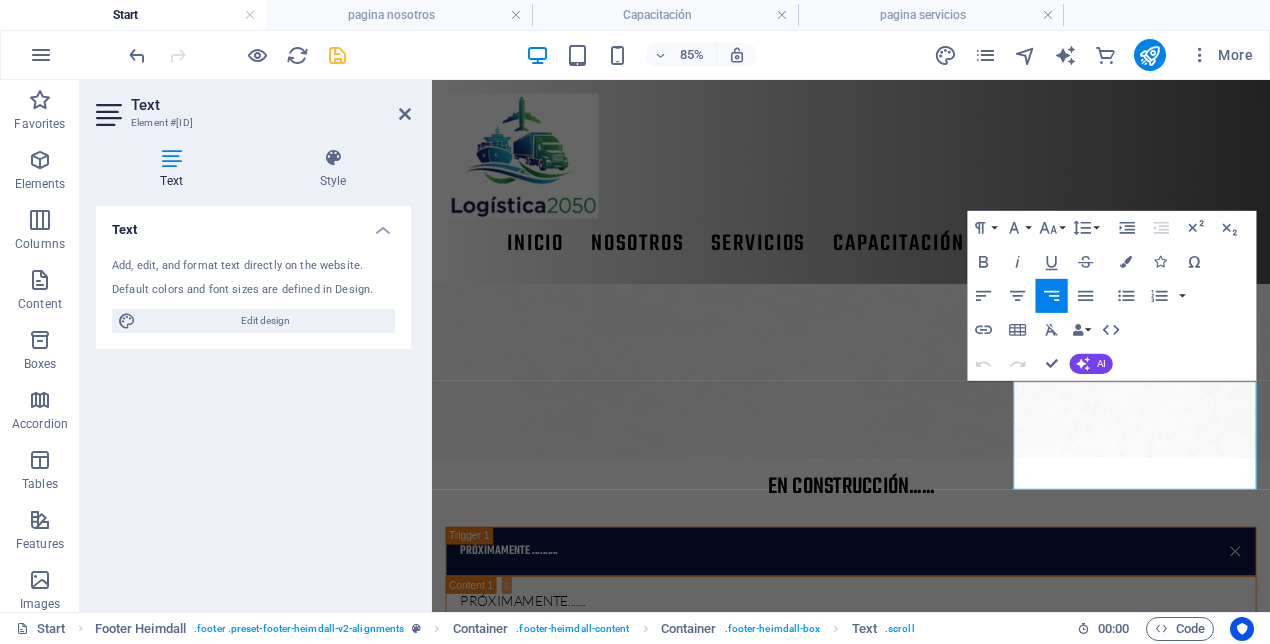 drag, startPoint x: 1323, startPoint y: 447, endPoint x: 1419, endPoint y: 440, distance: 96.25487 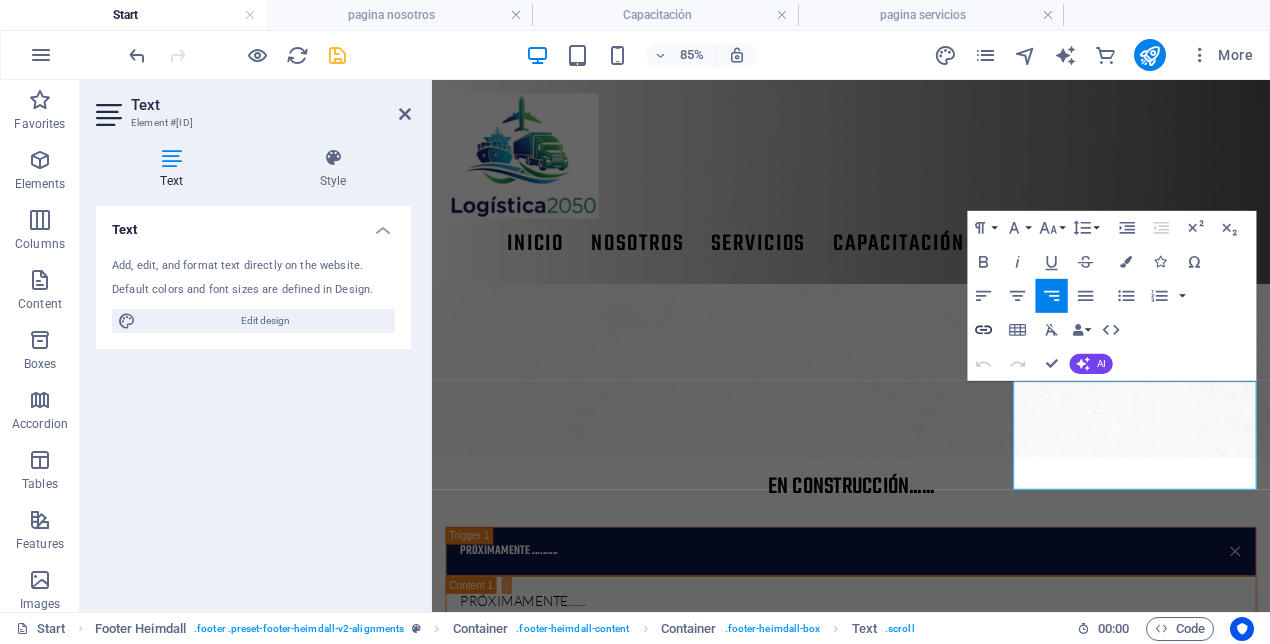 click 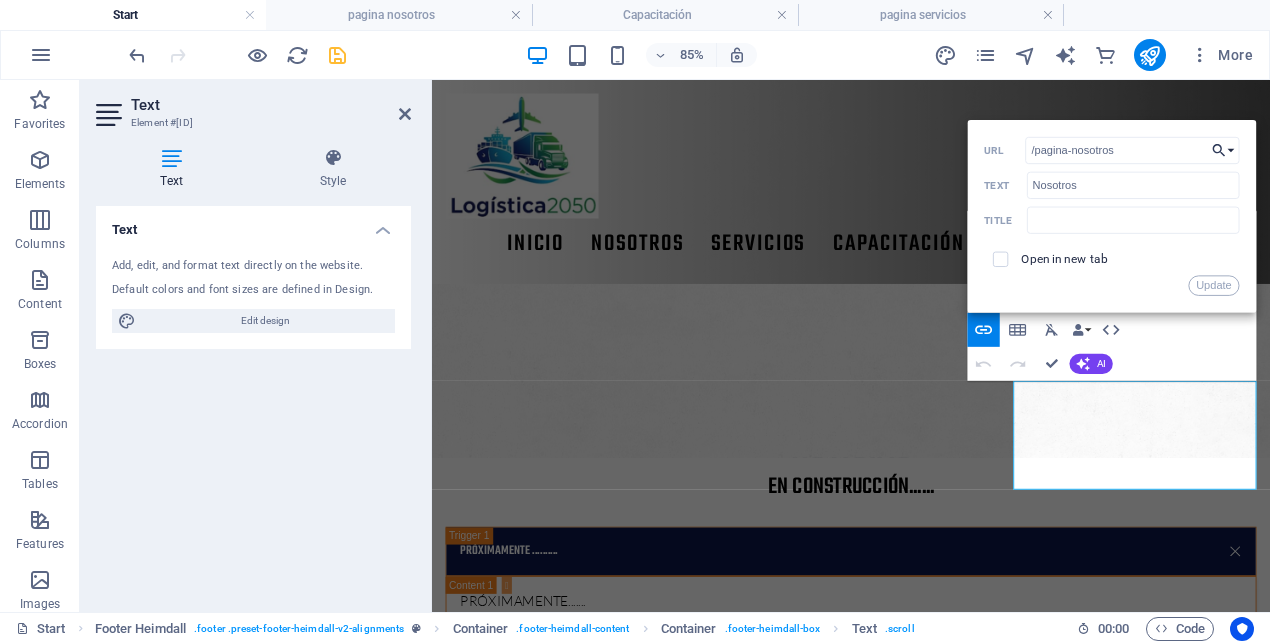 click 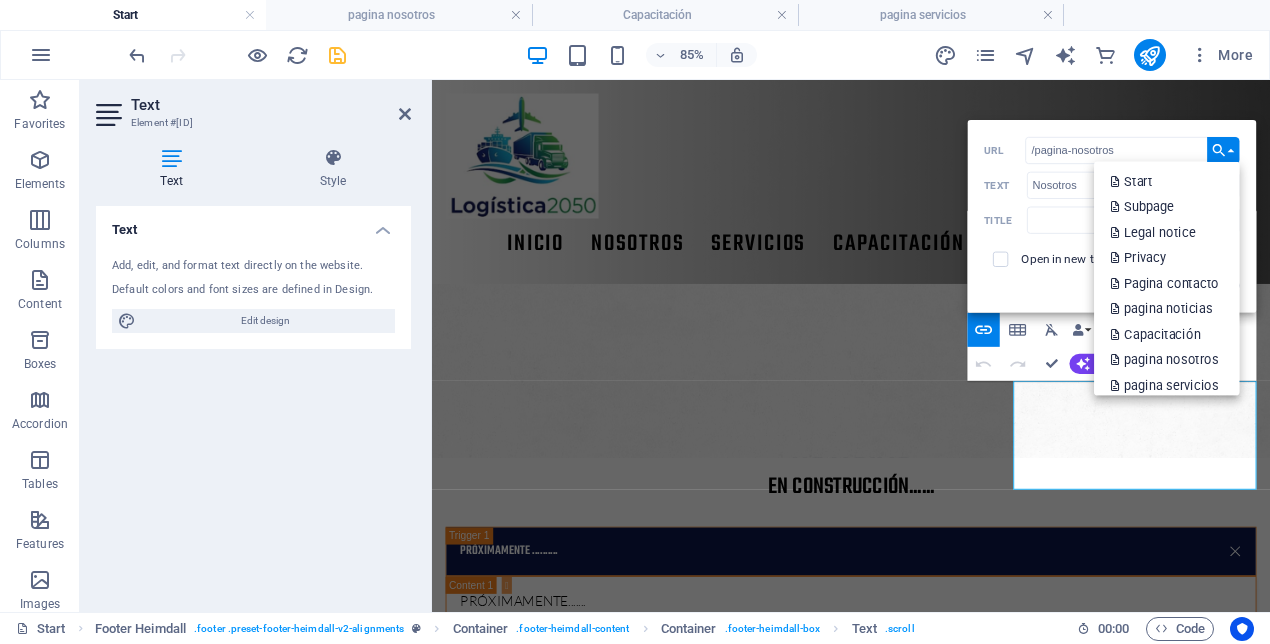 click on "Back Choose Link Start Subpage Legal notice Privacy Pagina contacto pagina noticias Capacitación pagina nosotros pagina servicios Choose file ... /pagina-nosotros URL Nosotros Text Title Open in new tab Update" at bounding box center [1111, 216] 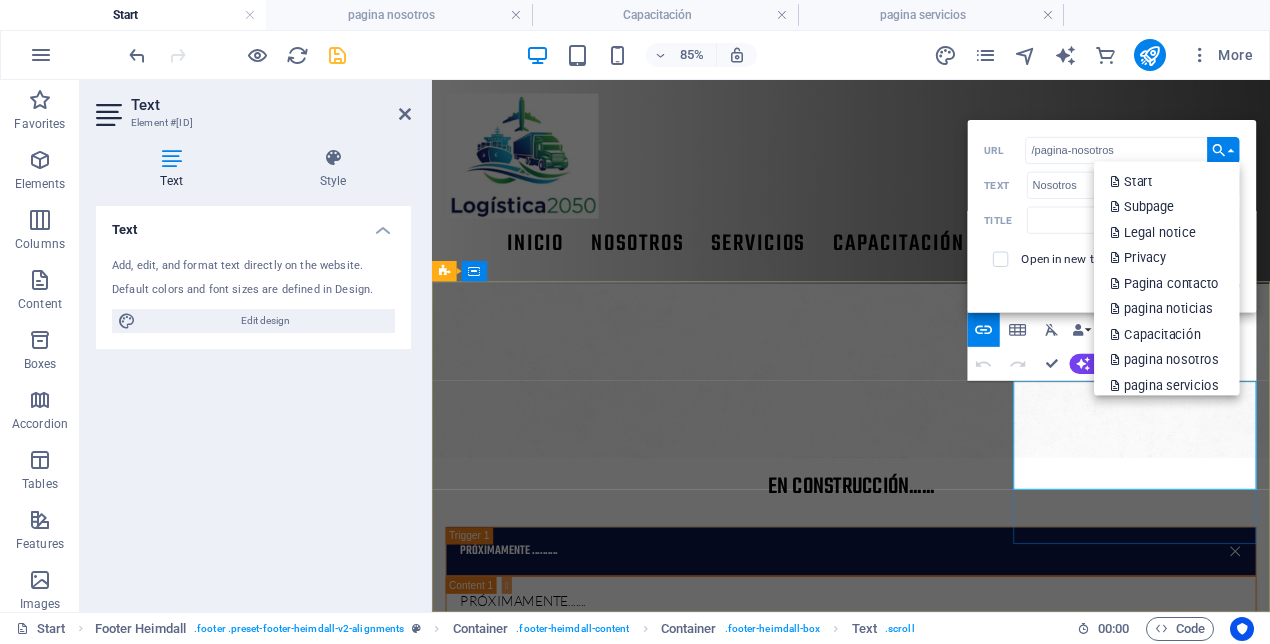click on "contacto en construcción Teléfono: +569  Correo electrónico: contacto@logistica2050.cl Aviso legal  |  Privacidad Logística 2050 Navegación ​ Nosotros ​ Servicios Proyectos Noticias Contacto" at bounding box center (925, 2331) 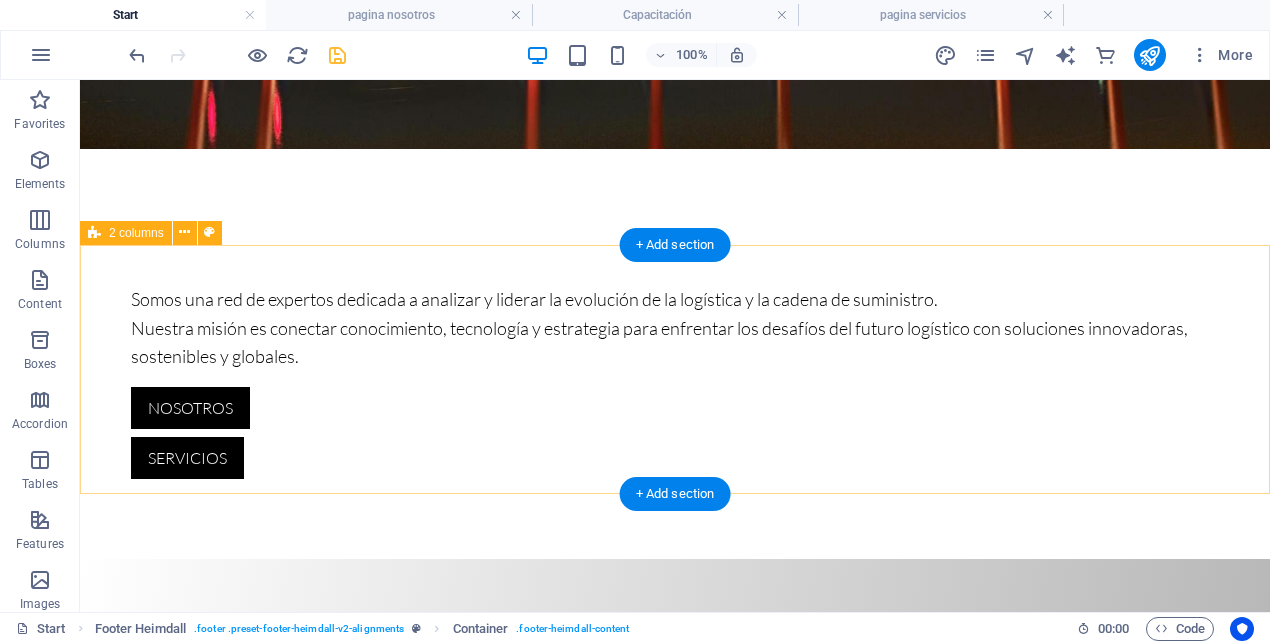 scroll, scrollTop: 0, scrollLeft: 0, axis: both 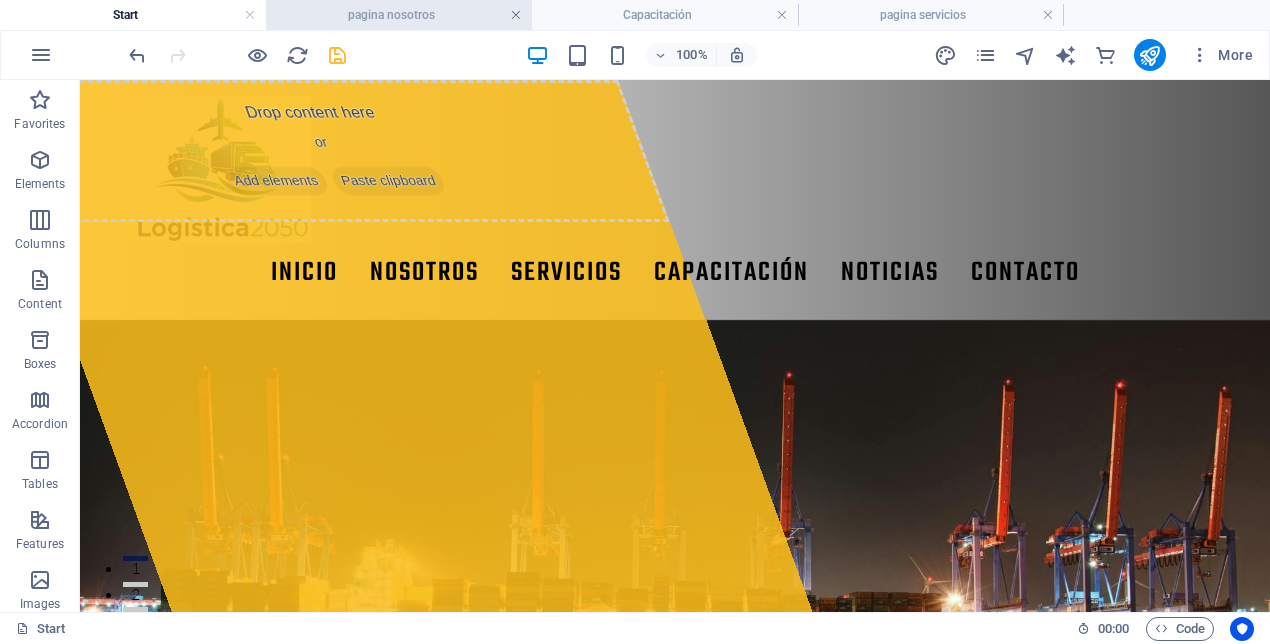 click at bounding box center (516, 15) 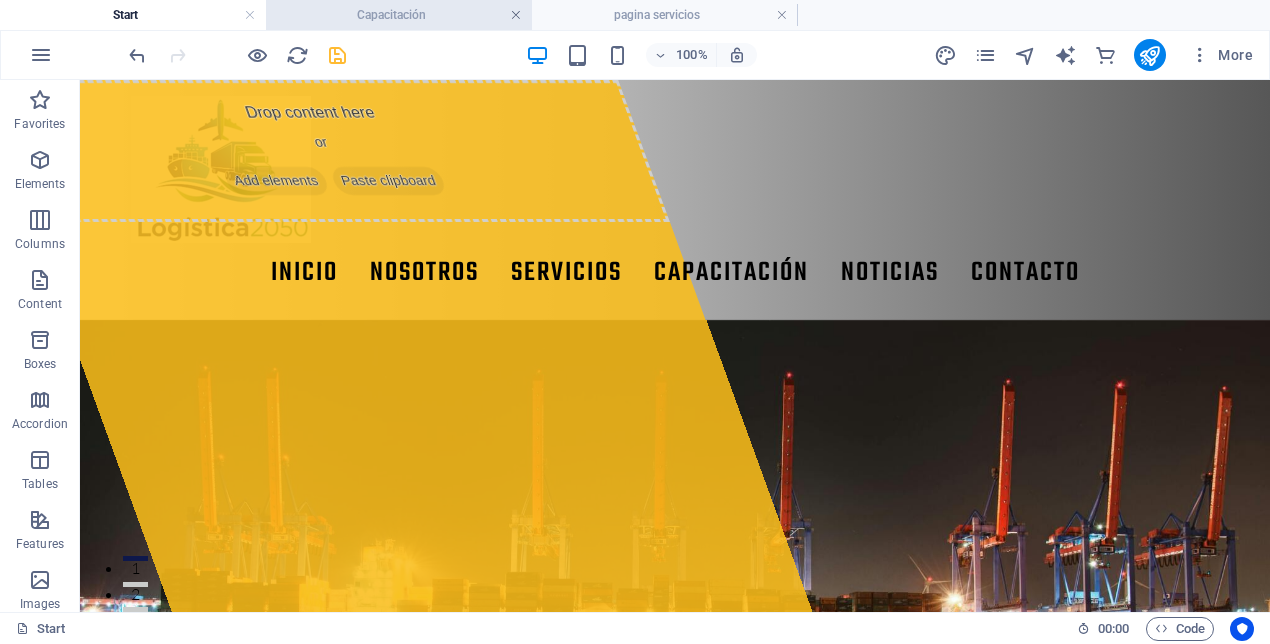 click at bounding box center (516, 15) 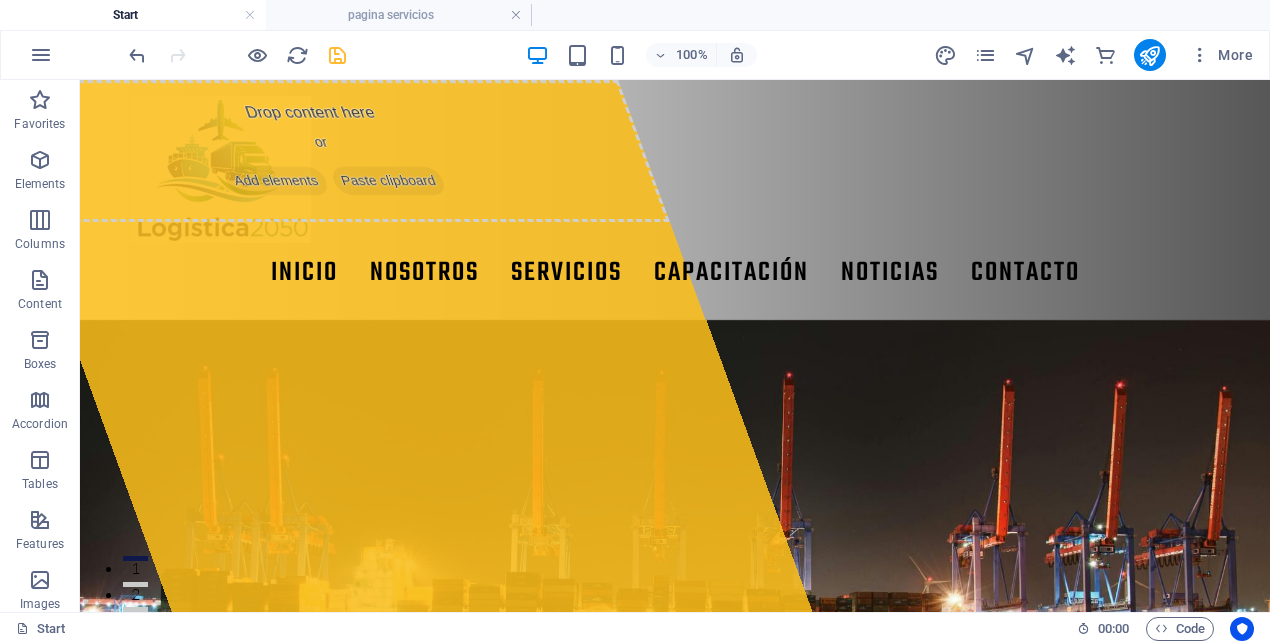 click at bounding box center (516, 15) 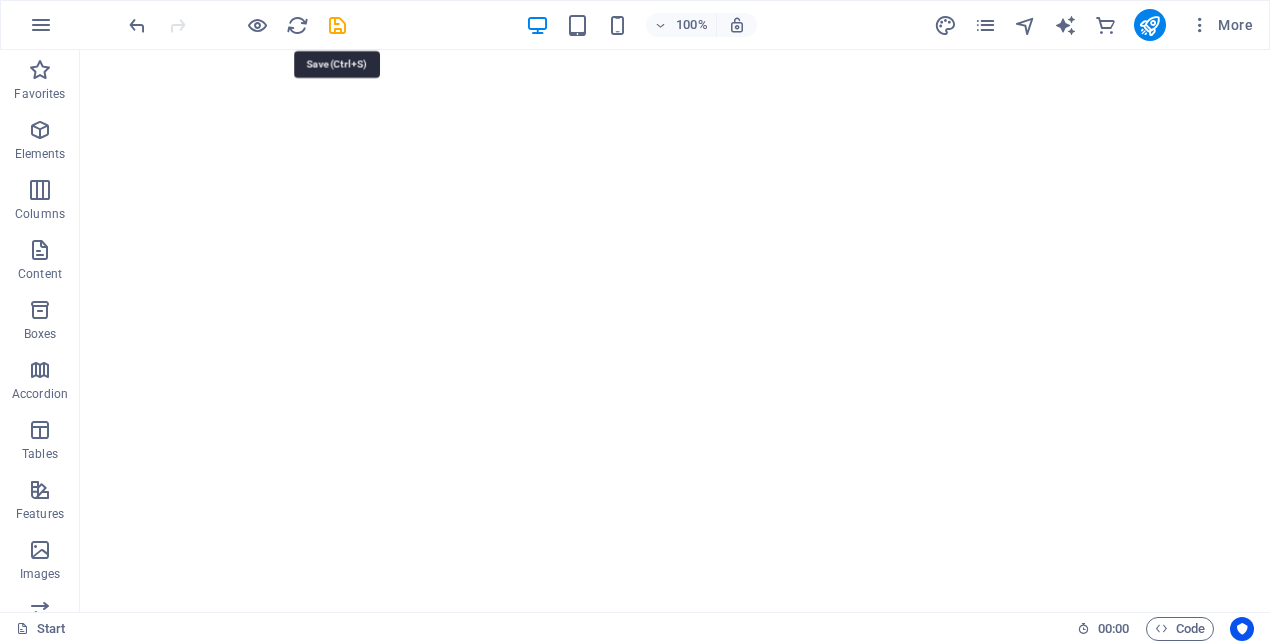 click at bounding box center (337, 25) 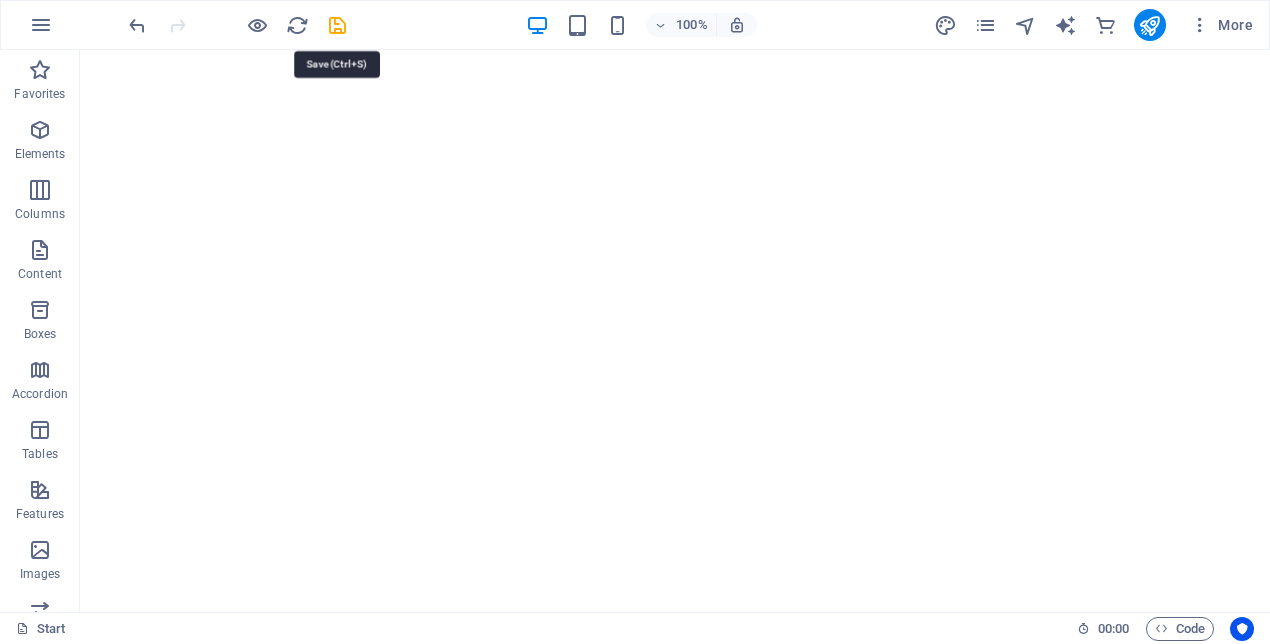 scroll, scrollTop: 0, scrollLeft: 0, axis: both 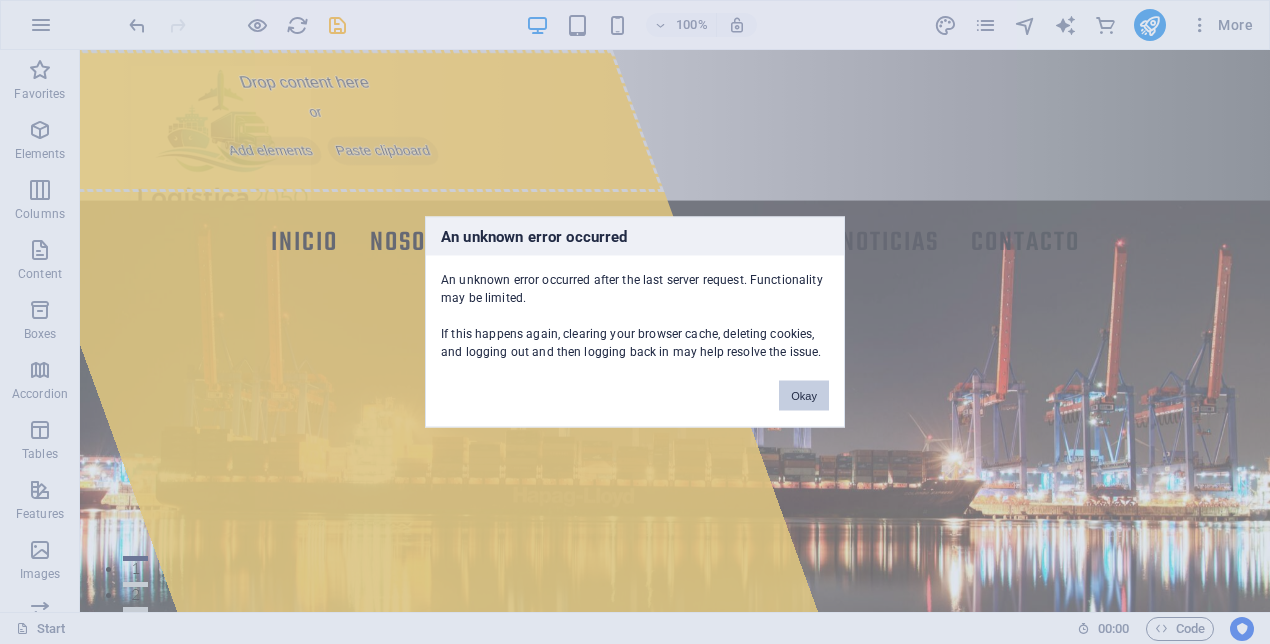 click on "Okay" at bounding box center [804, 396] 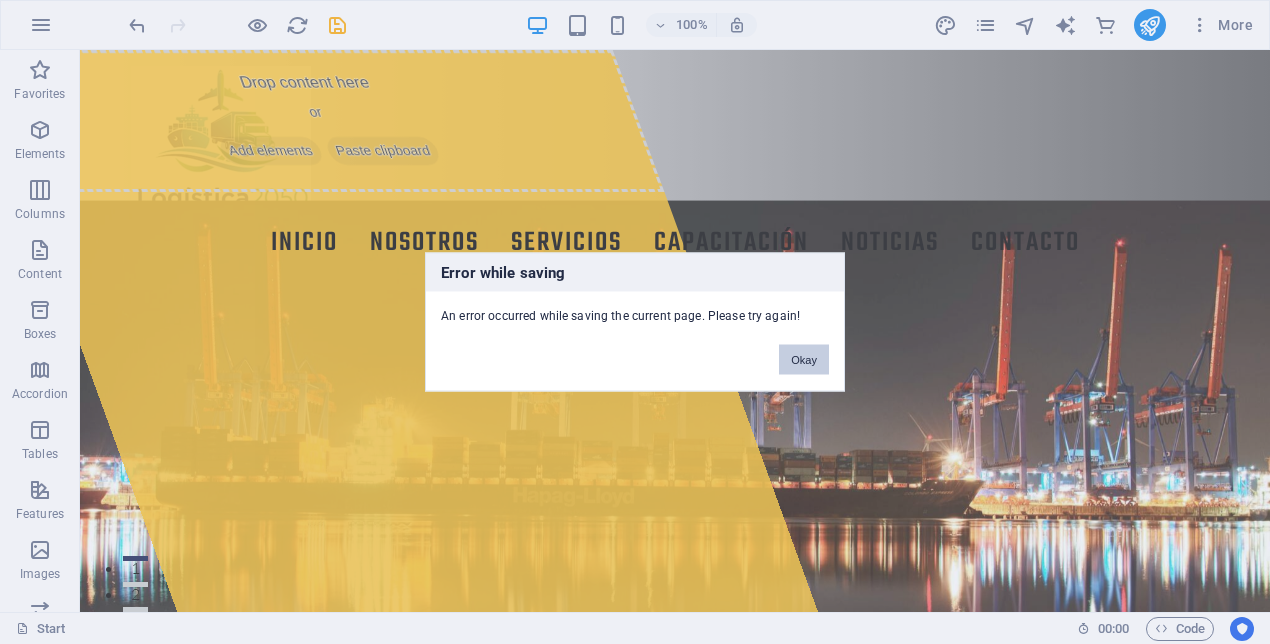 click on "Okay" at bounding box center (804, 360) 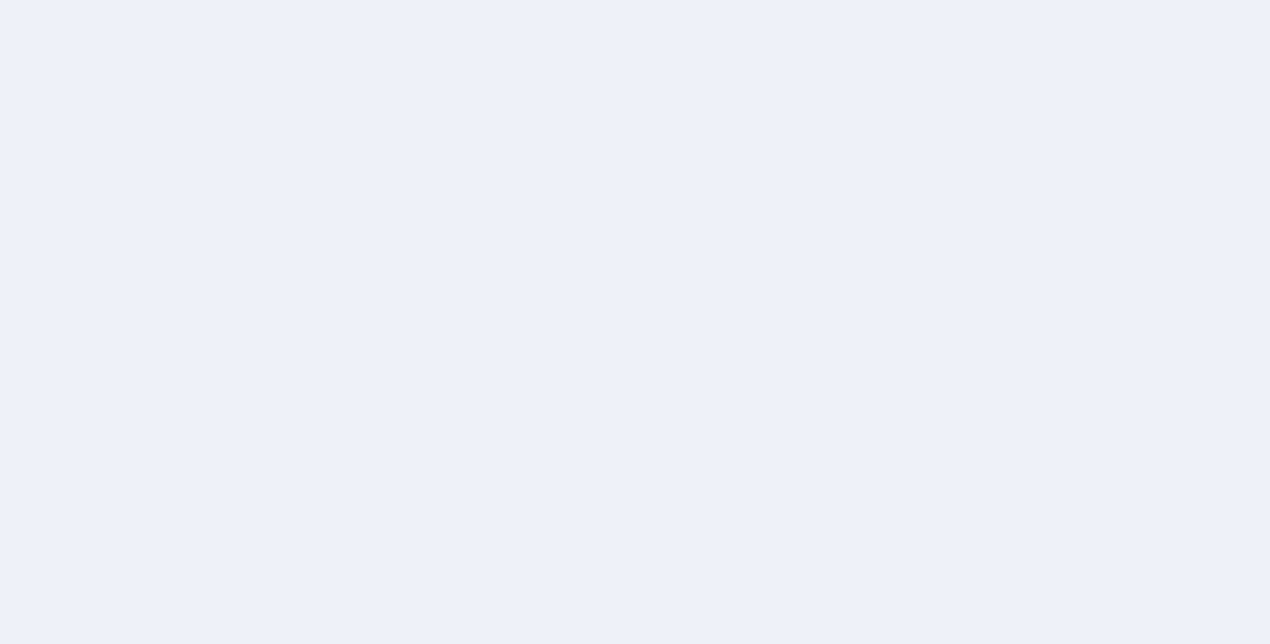 scroll, scrollTop: 0, scrollLeft: 0, axis: both 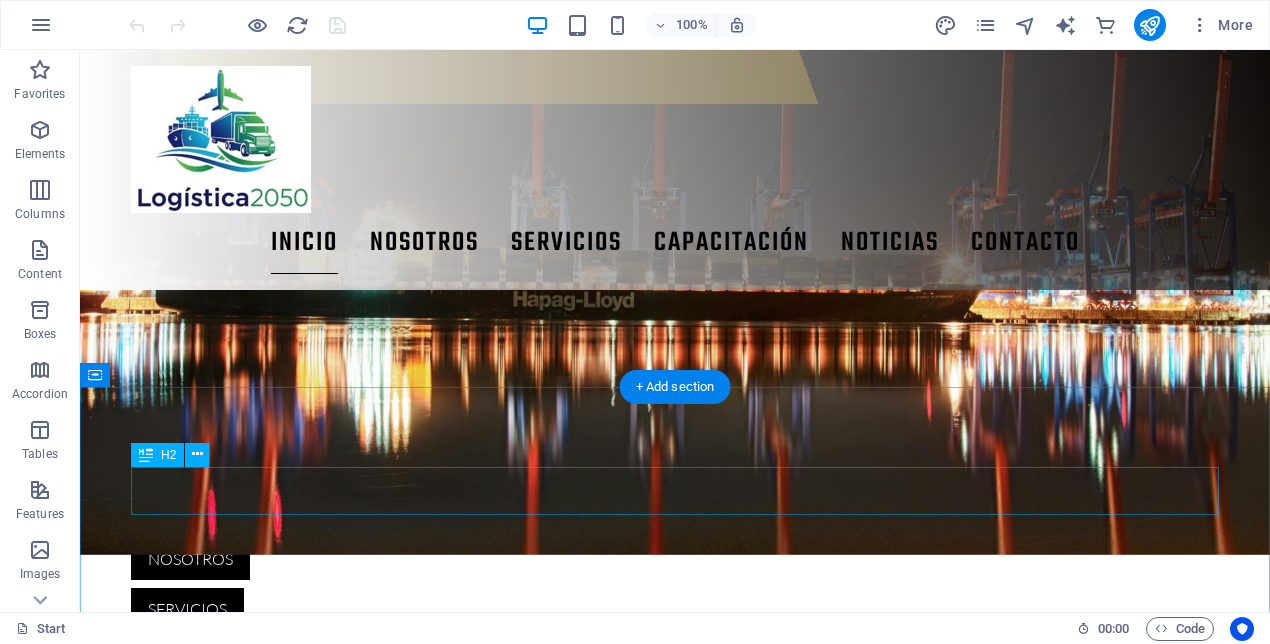 click on "Servicios" at bounding box center (675, 1063) 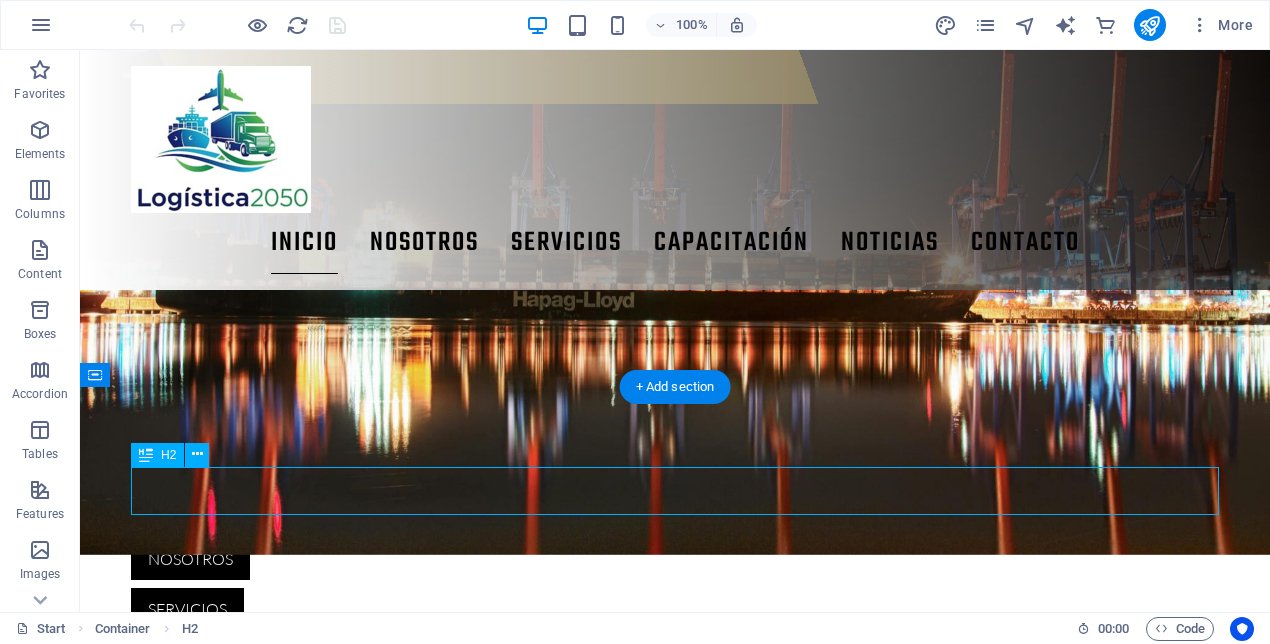 click on "Servicios" at bounding box center (675, 1063) 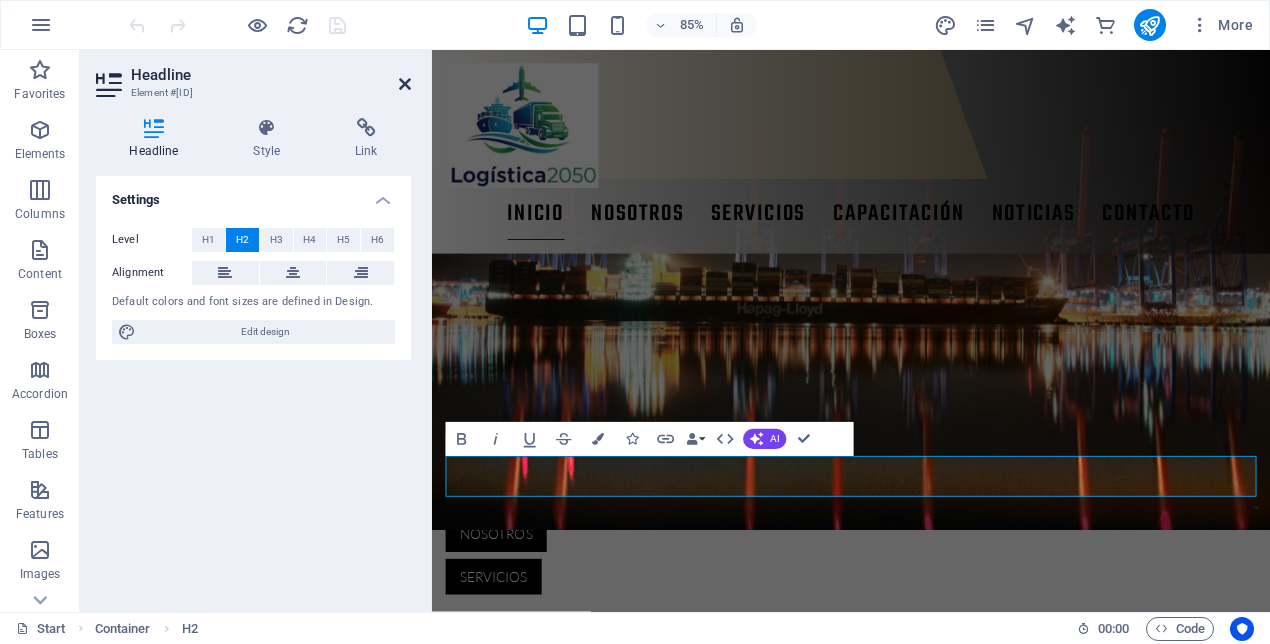 click at bounding box center (405, 84) 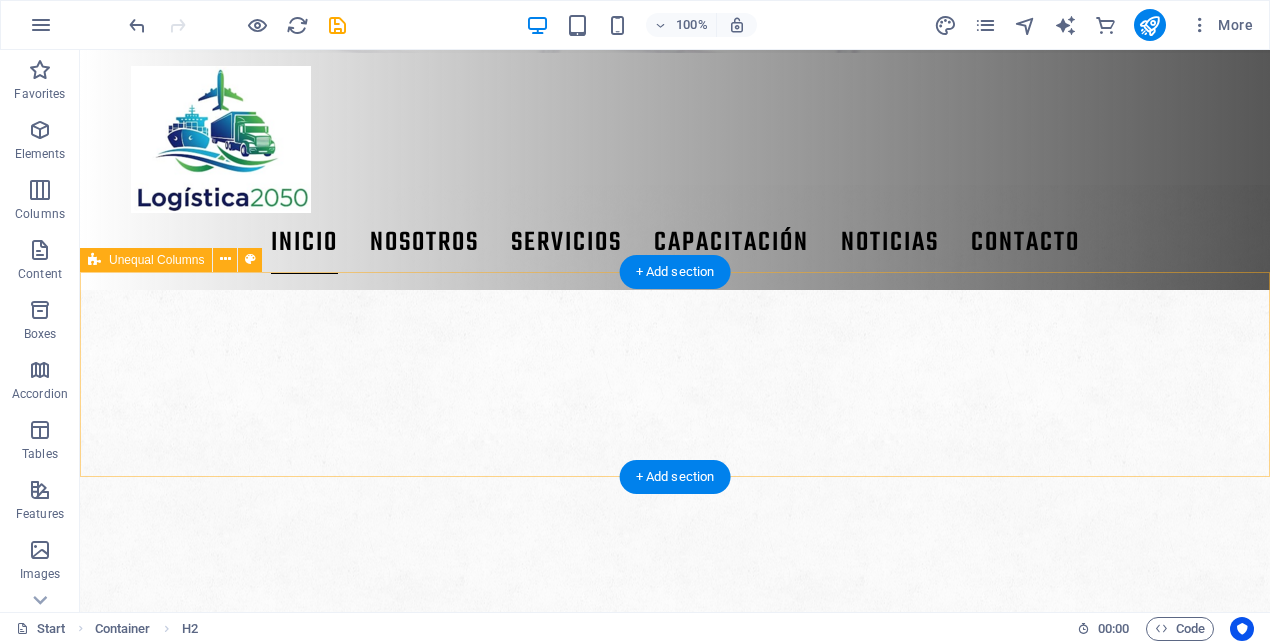 scroll, scrollTop: 3339, scrollLeft: 0, axis: vertical 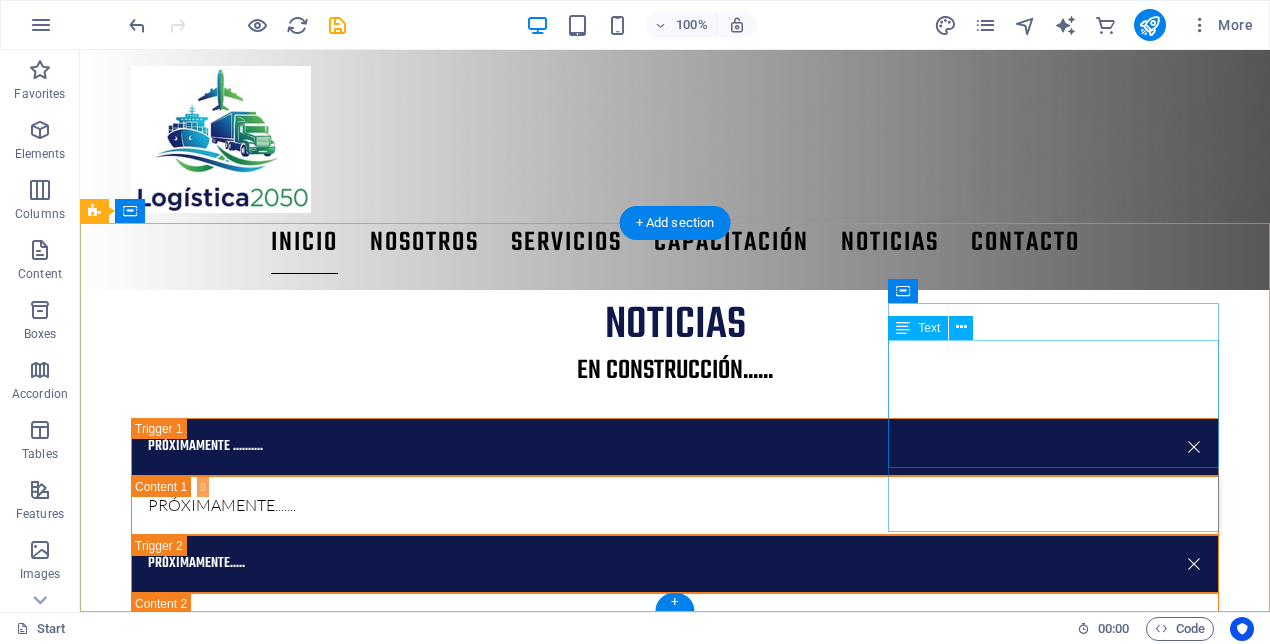 click on "Nosotros Servicios Proyectos Noticias Contacto" at bounding box center [261, 2385] 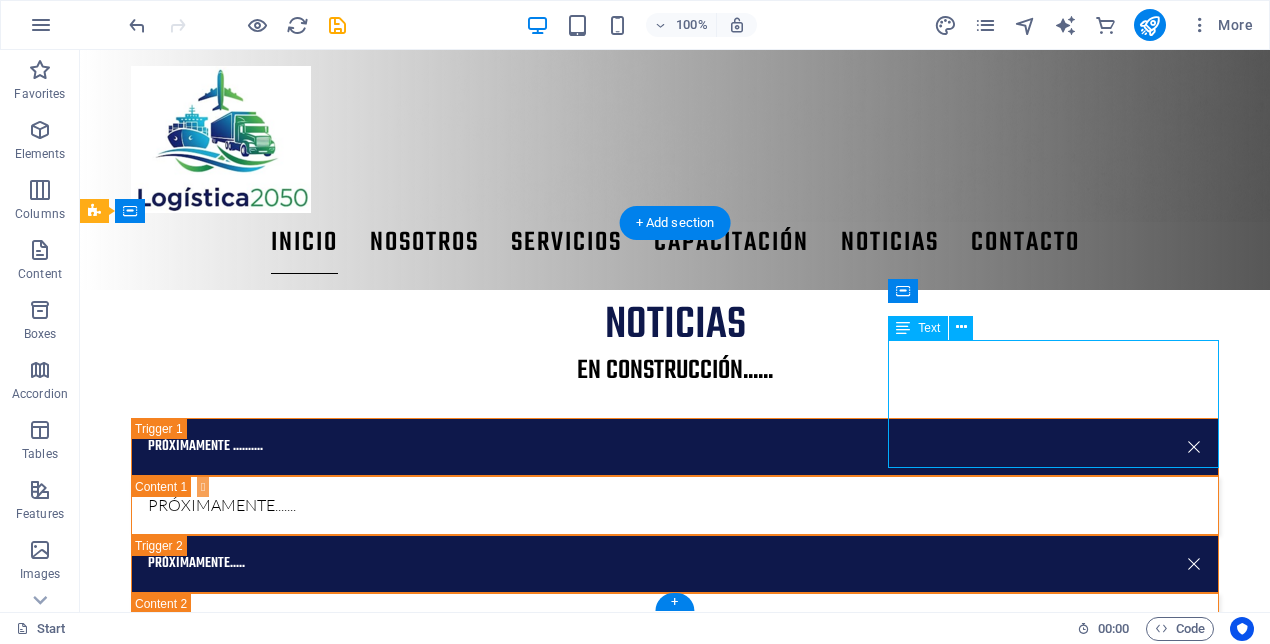 click on "Nosotros Servicios Proyectos Noticias Contacto" at bounding box center (261, 2385) 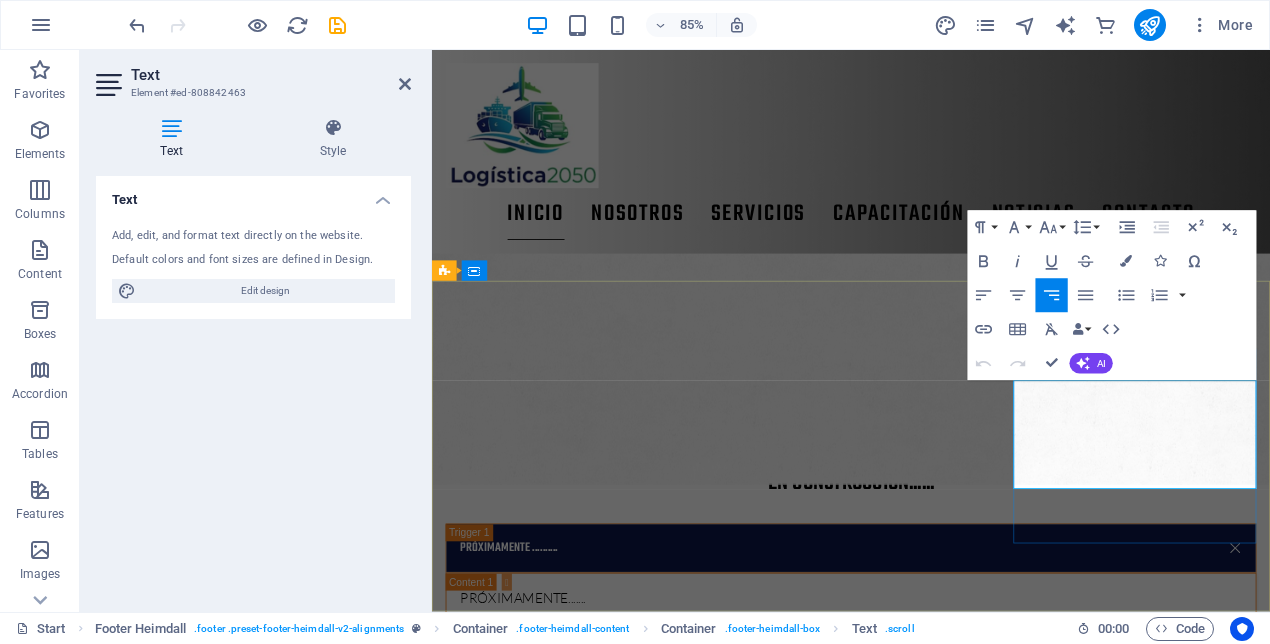 scroll, scrollTop: 3301, scrollLeft: 0, axis: vertical 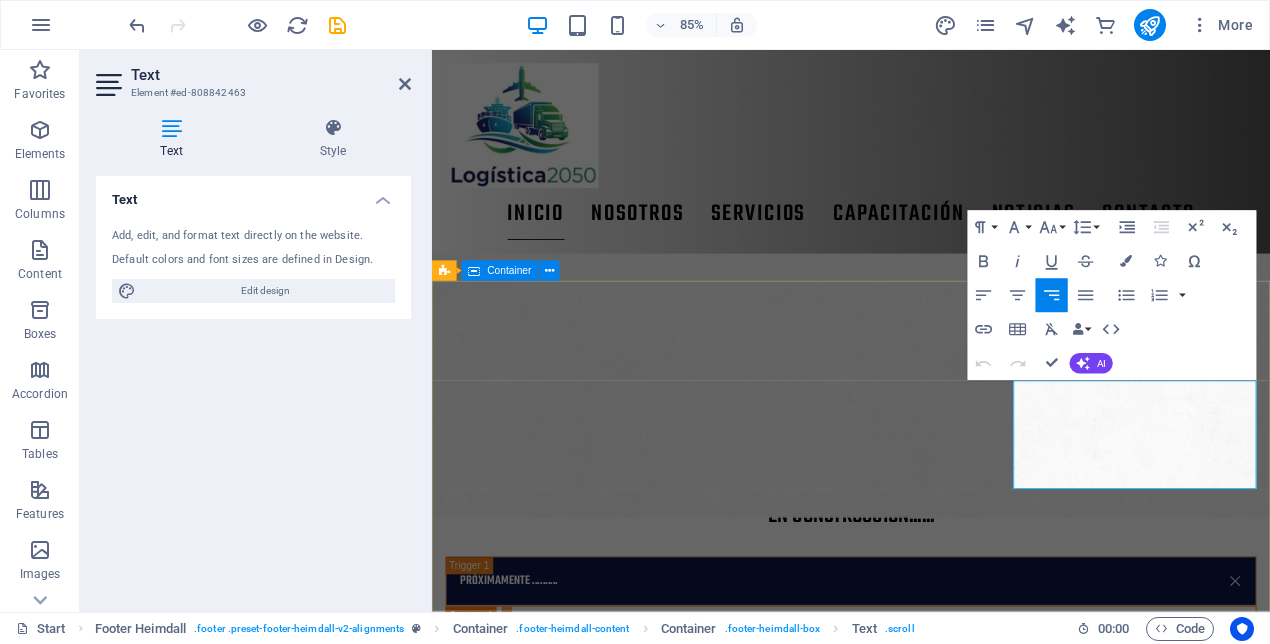 drag, startPoint x: 1331, startPoint y: 451, endPoint x: 1409, endPoint y: 447, distance: 78.10249 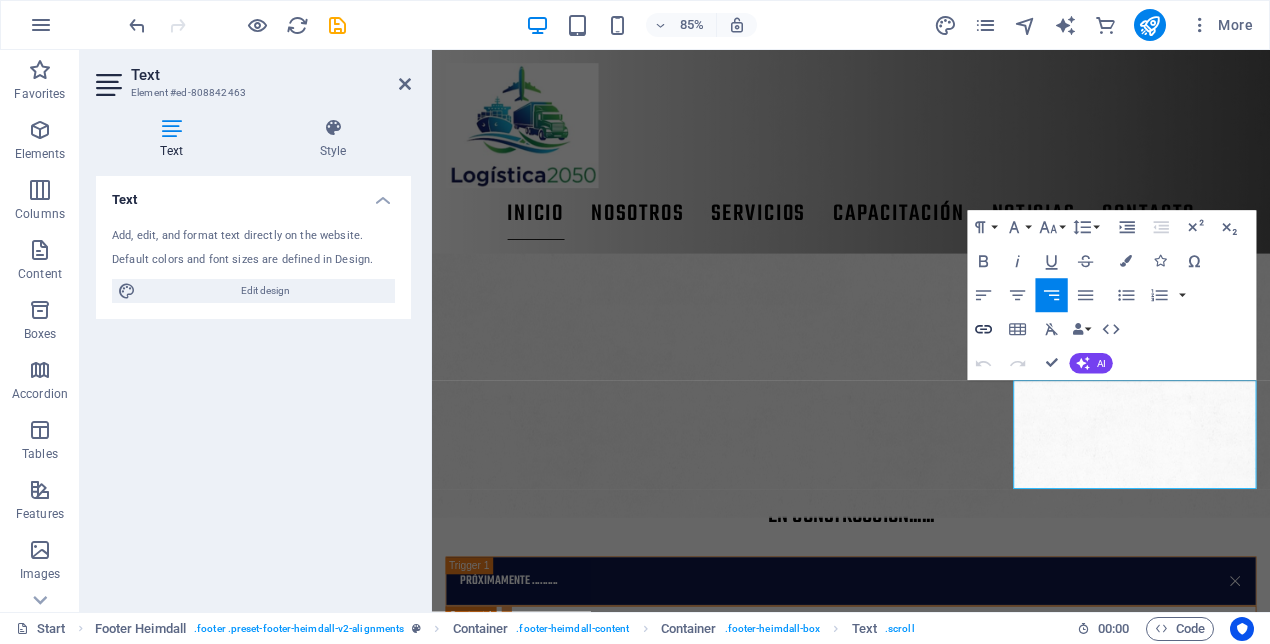 click 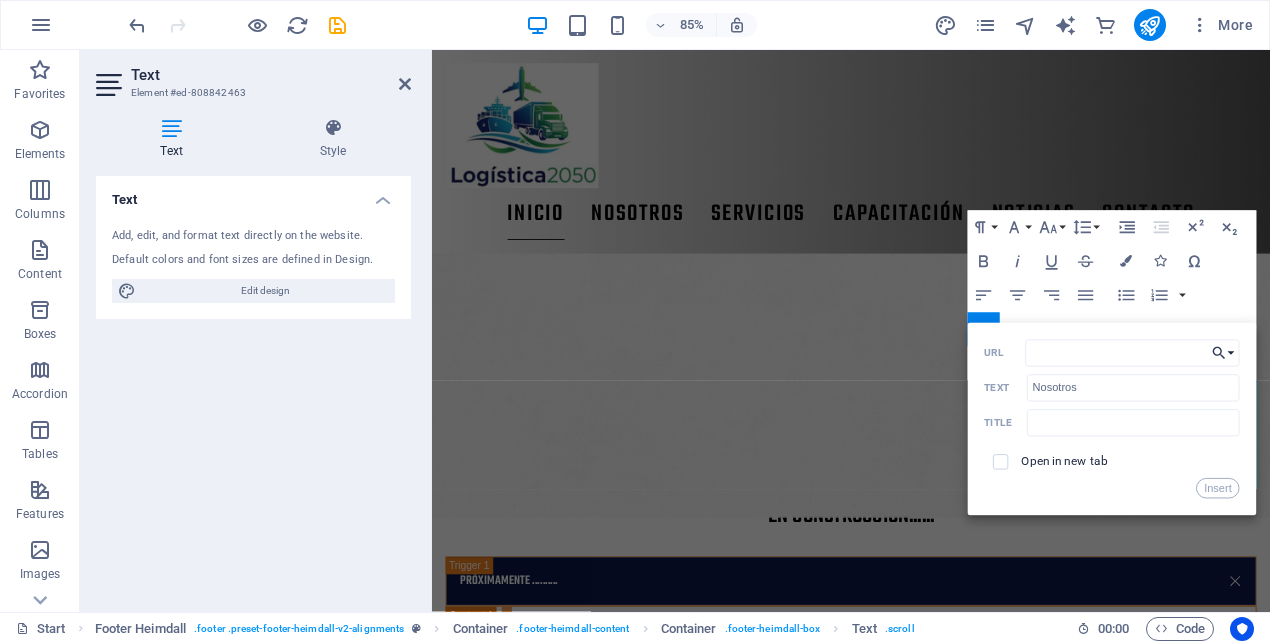 click on "Choose Link" at bounding box center (1223, 353) 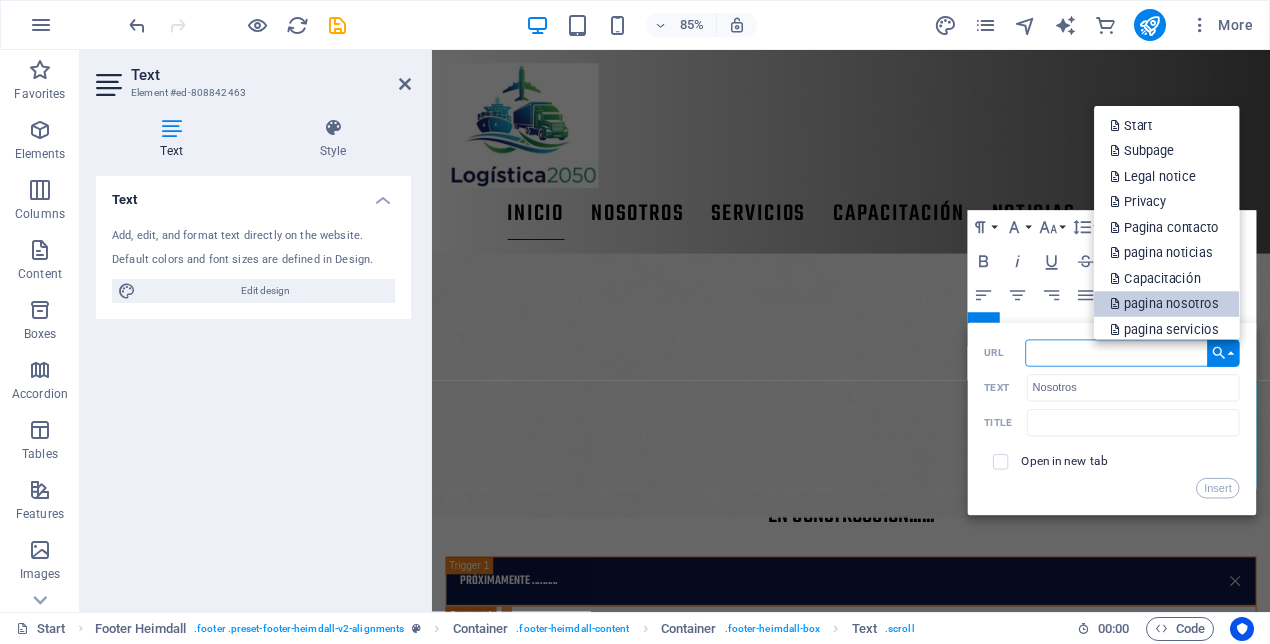 click on "pagina nosotros" at bounding box center [1166, 304] 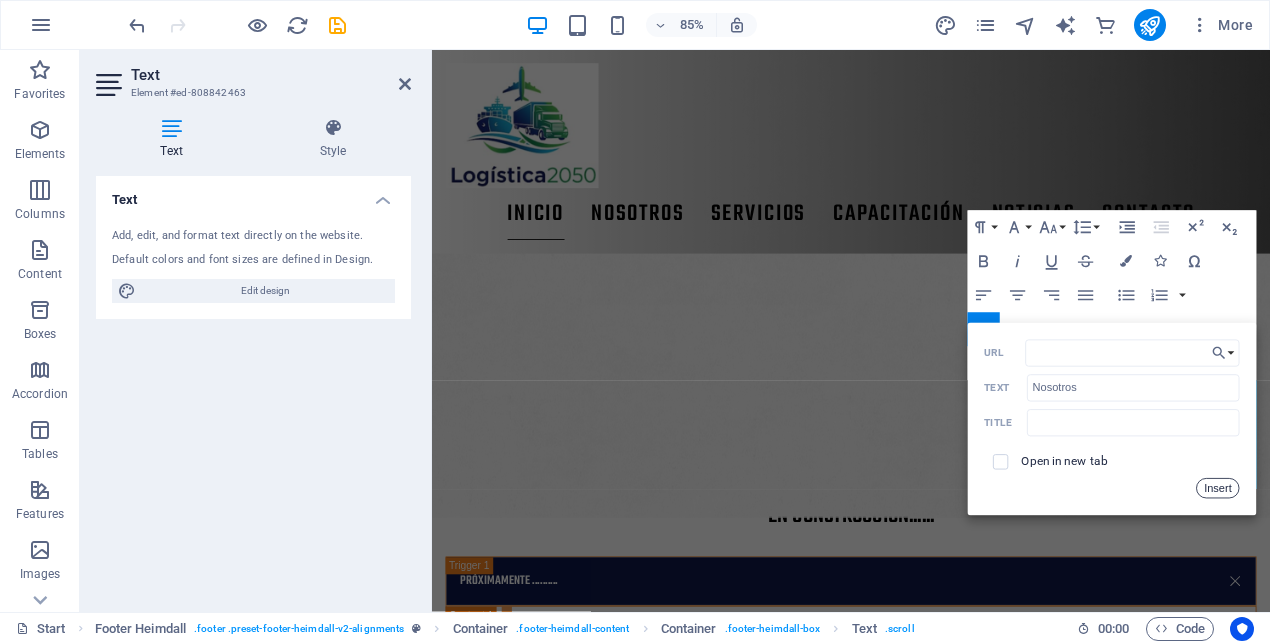 click on "Insert" at bounding box center (1218, 488) 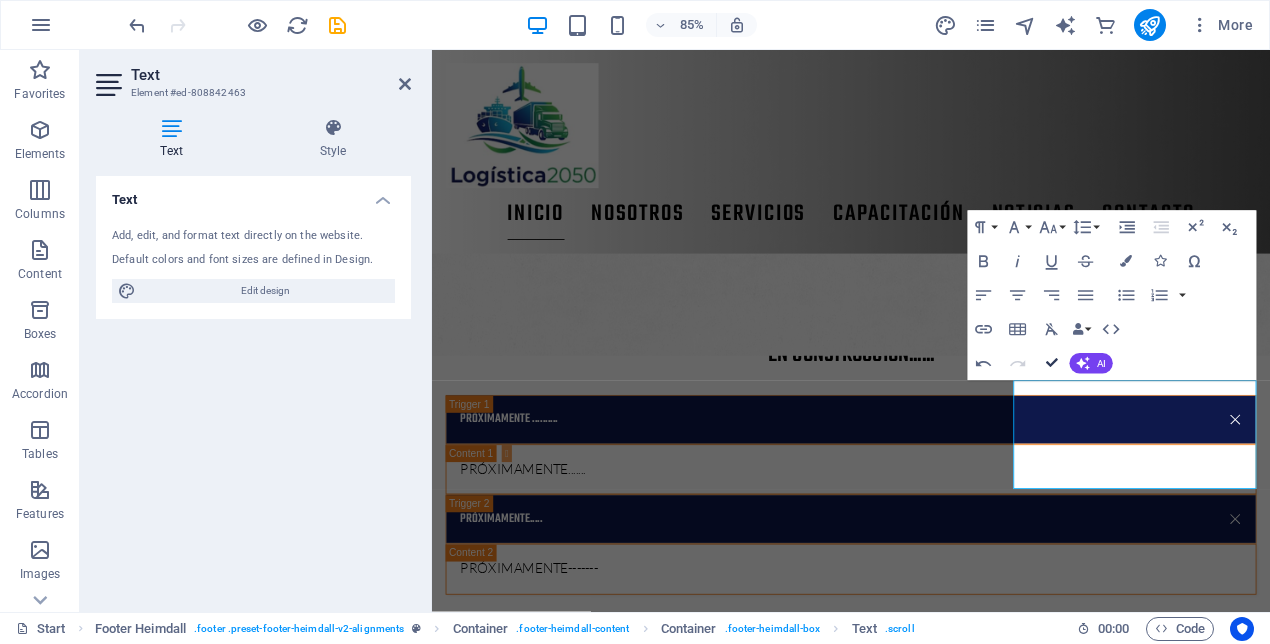 scroll, scrollTop: 3240, scrollLeft: 0, axis: vertical 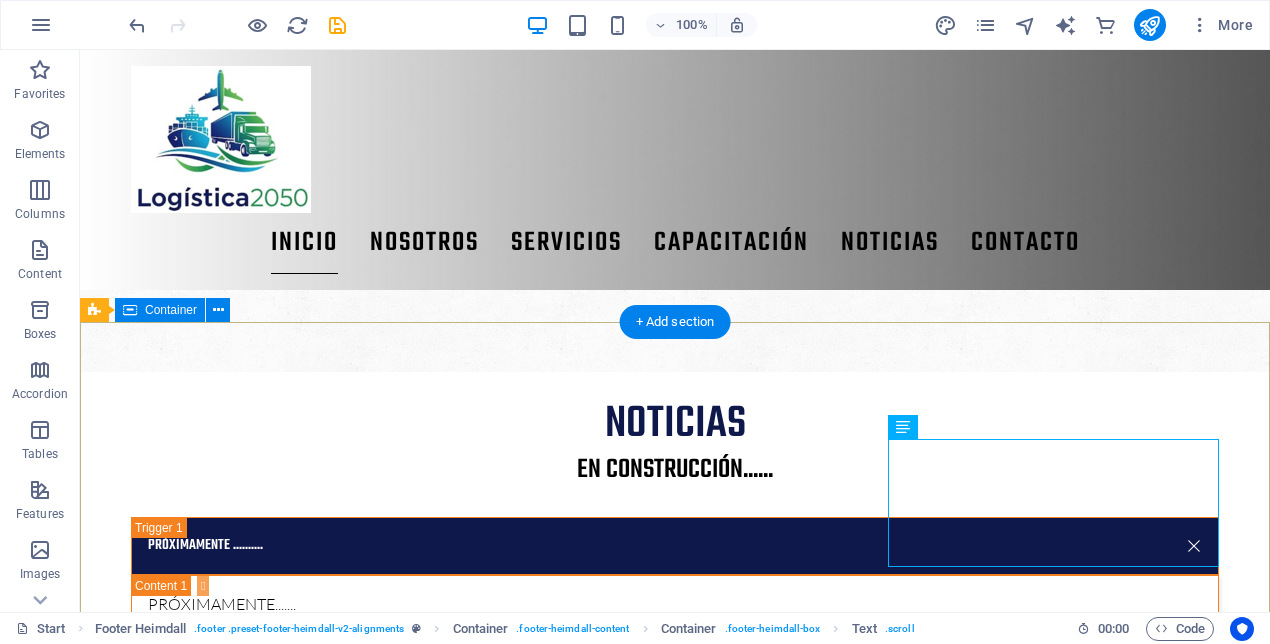 click on "contacto en construcción Teléfono: +569  Correo electrónico: contacto@logistica2050.cl Aviso legal  |  Privacidad Logística 2050 Navegación Nosotros Servicios Proyectos Noticias Contacto" at bounding box center [675, 2229] 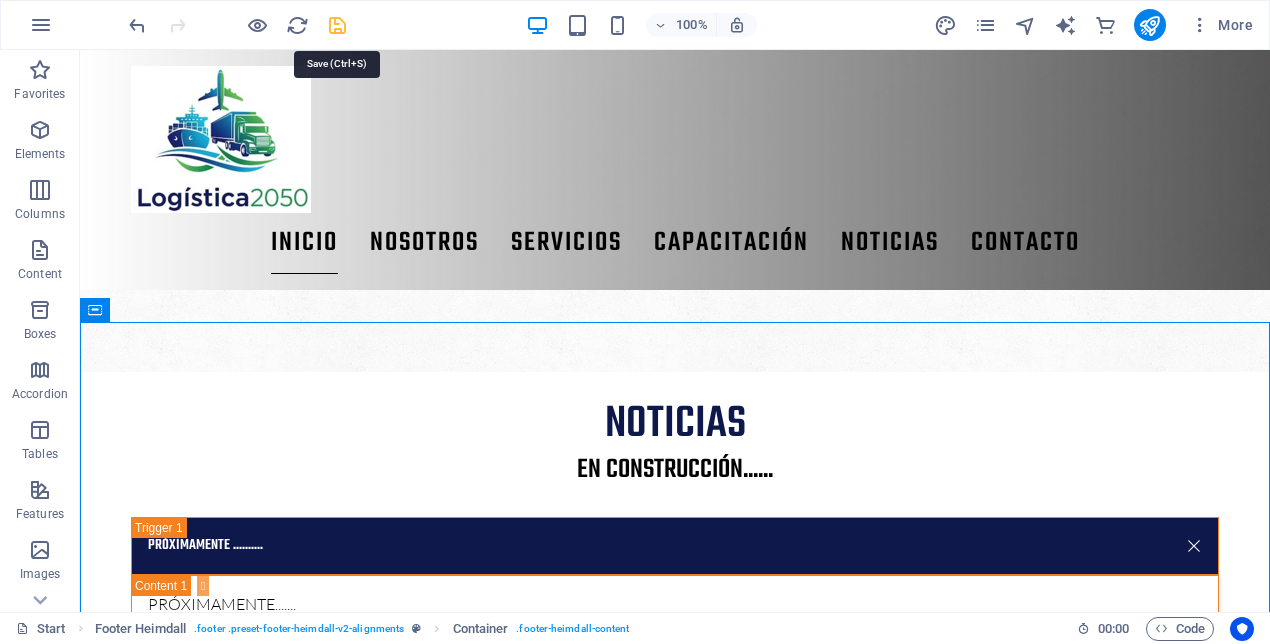 click at bounding box center [337, 25] 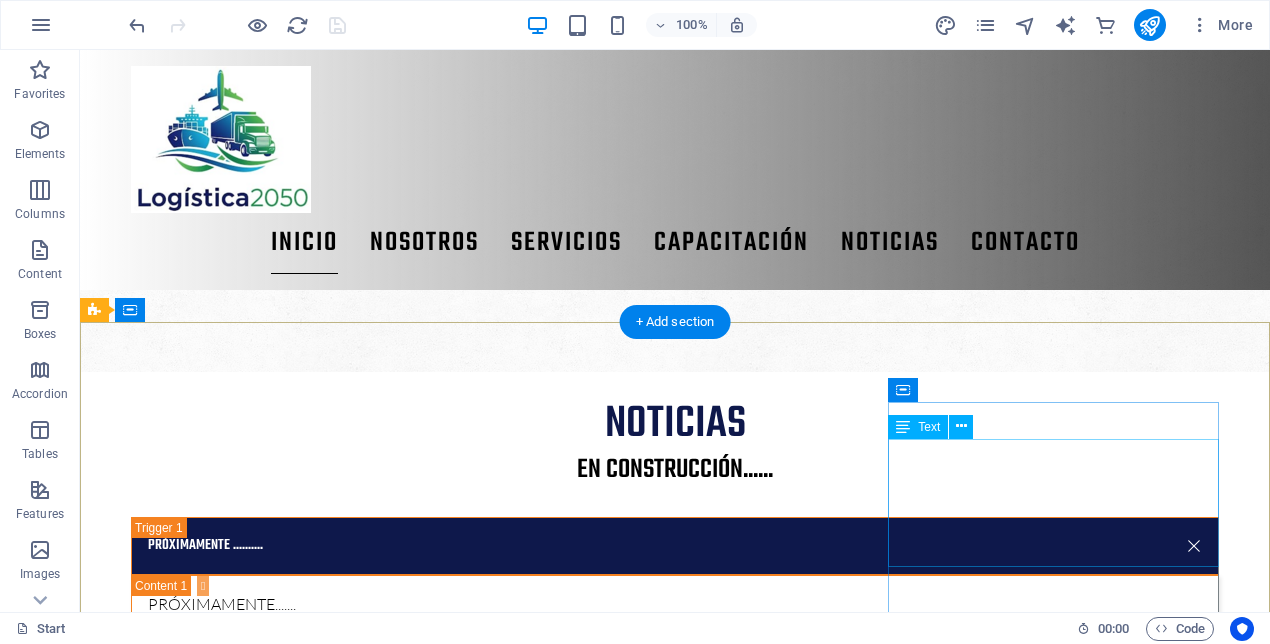 click on "Nosotros Servicios Proyectos Noticias Contacto" at bounding box center (261, 2484) 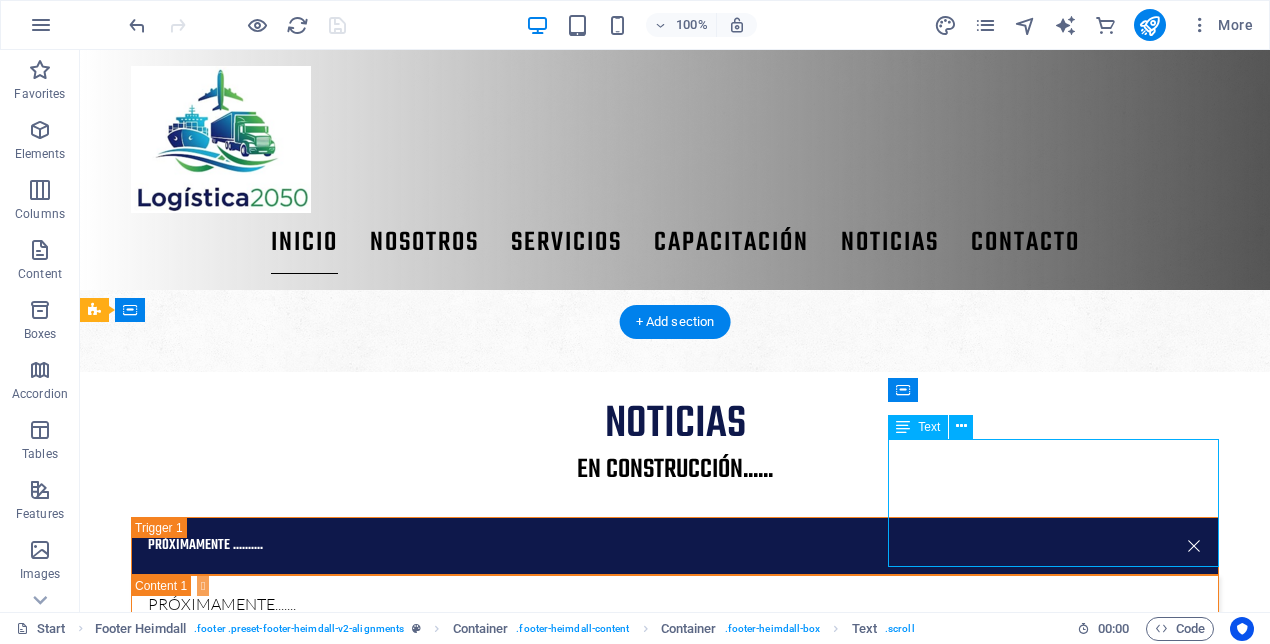 click on "Nosotros Servicios Proyectos Noticias Contacto" at bounding box center (261, 2484) 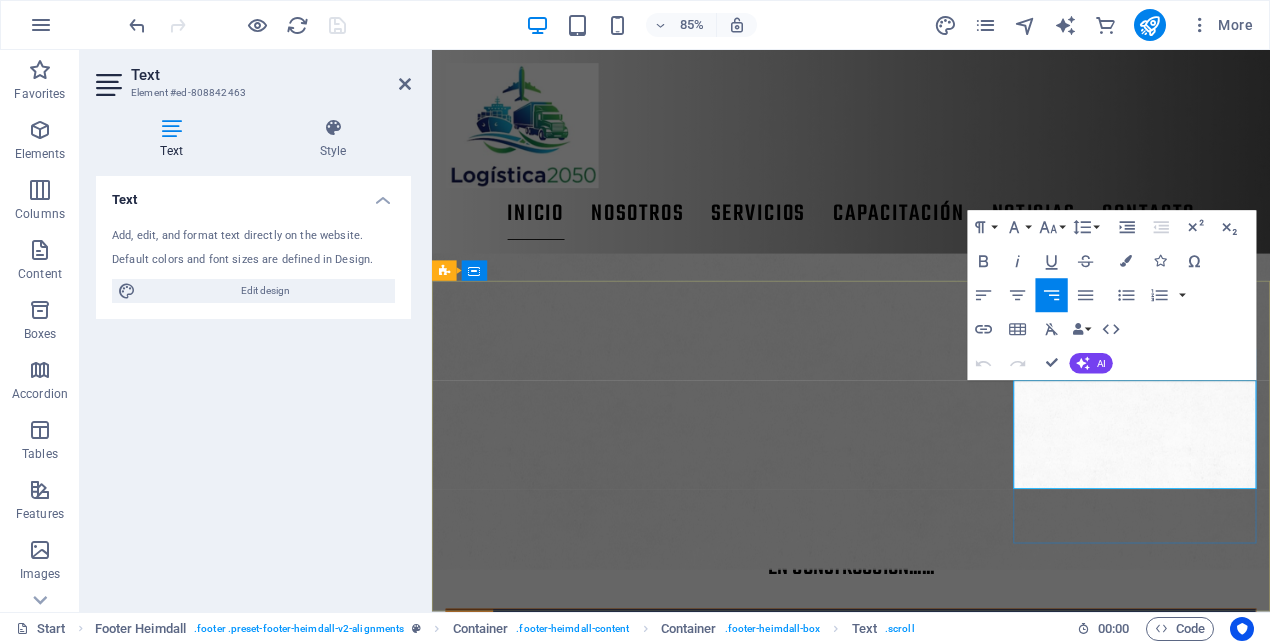scroll, scrollTop: 3301, scrollLeft: 0, axis: vertical 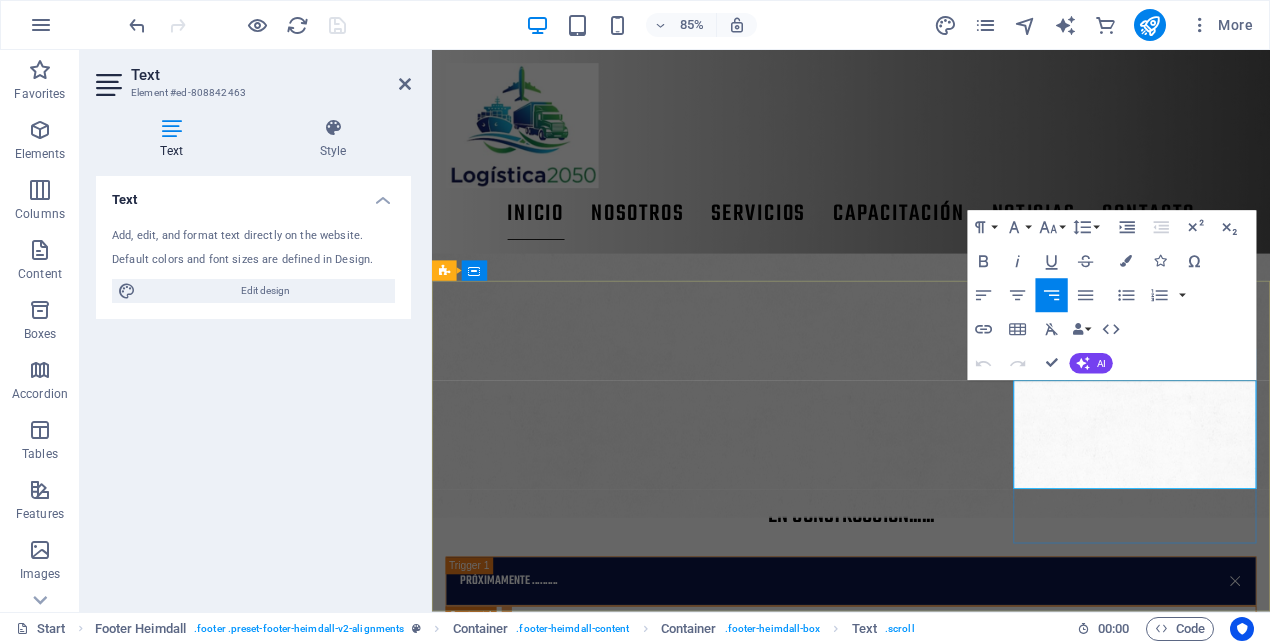 drag, startPoint x: 1341, startPoint y: 480, endPoint x: 1401, endPoint y: 477, distance: 60.074955 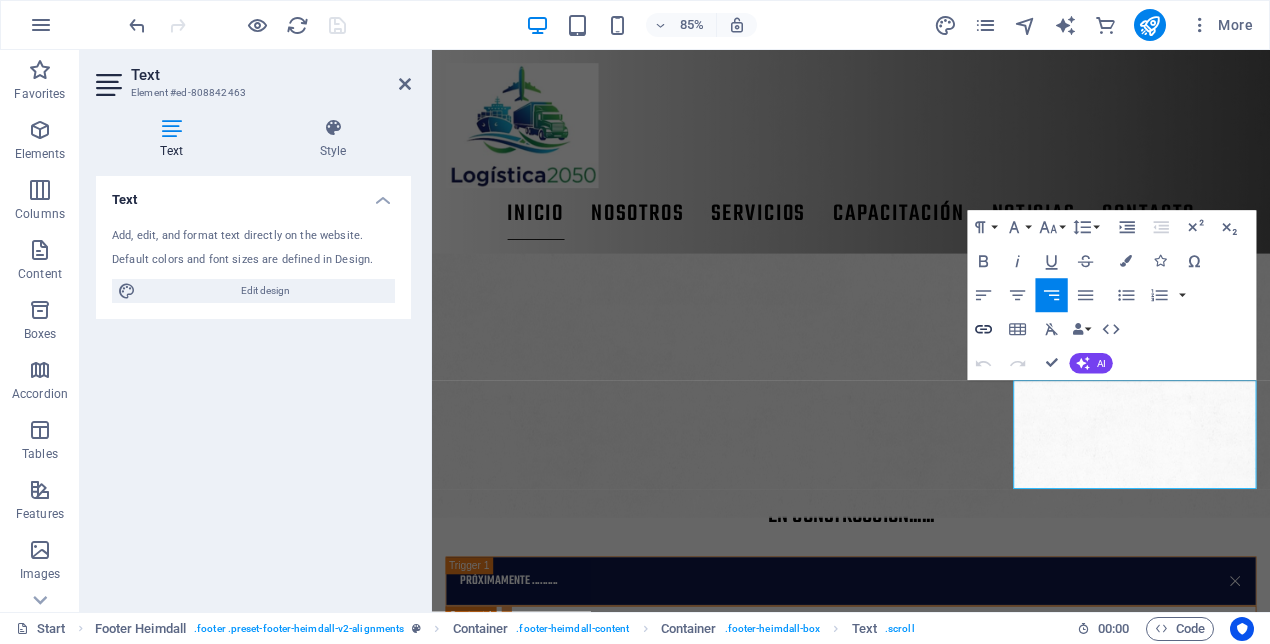 click 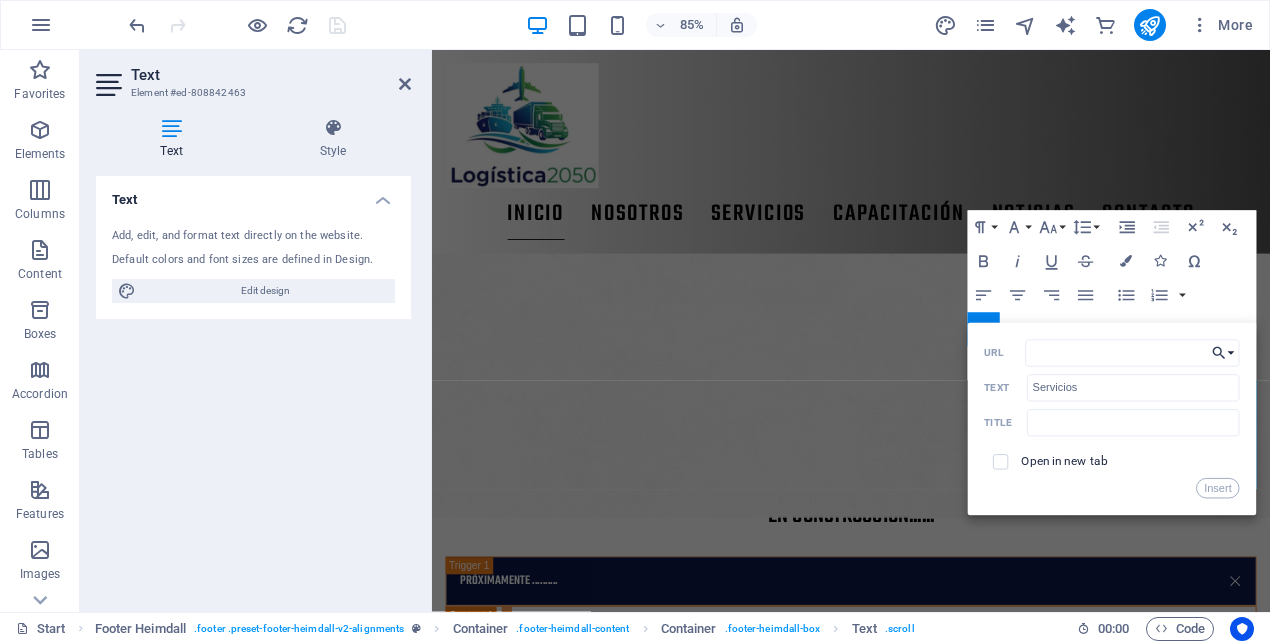 click on "Choose Link" at bounding box center (1223, 353) 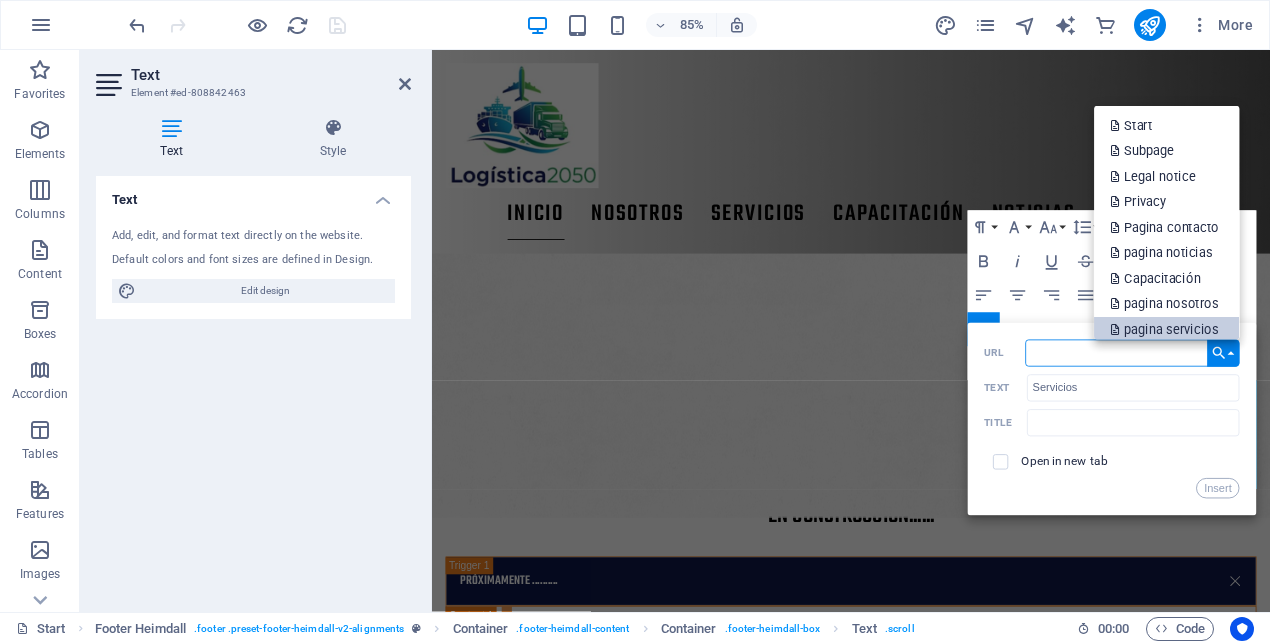click on "pagina servicios" at bounding box center [1167, 330] 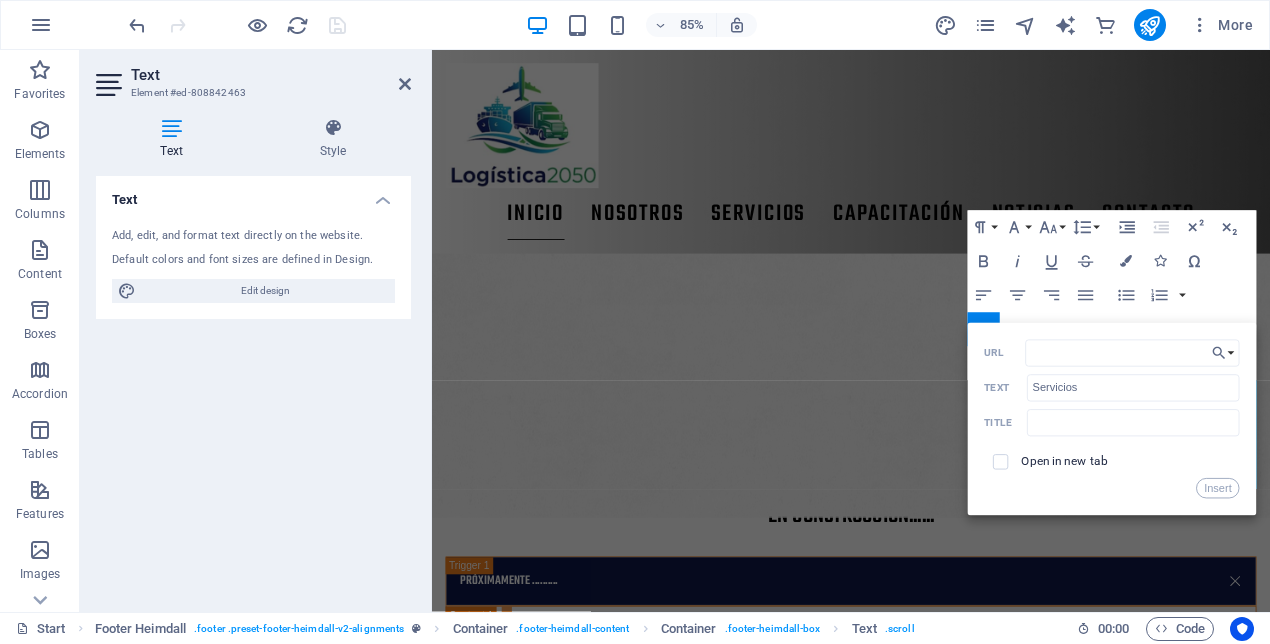 click on "Open in new tab" at bounding box center [1111, 462] 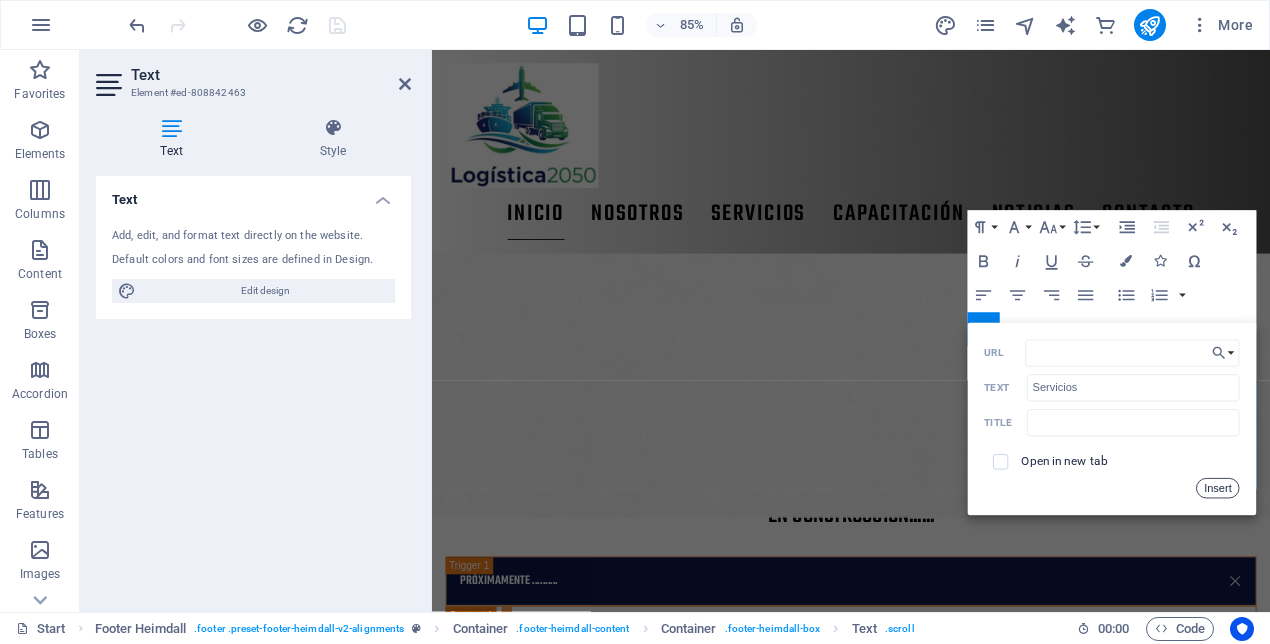 click on "Insert" at bounding box center (1218, 488) 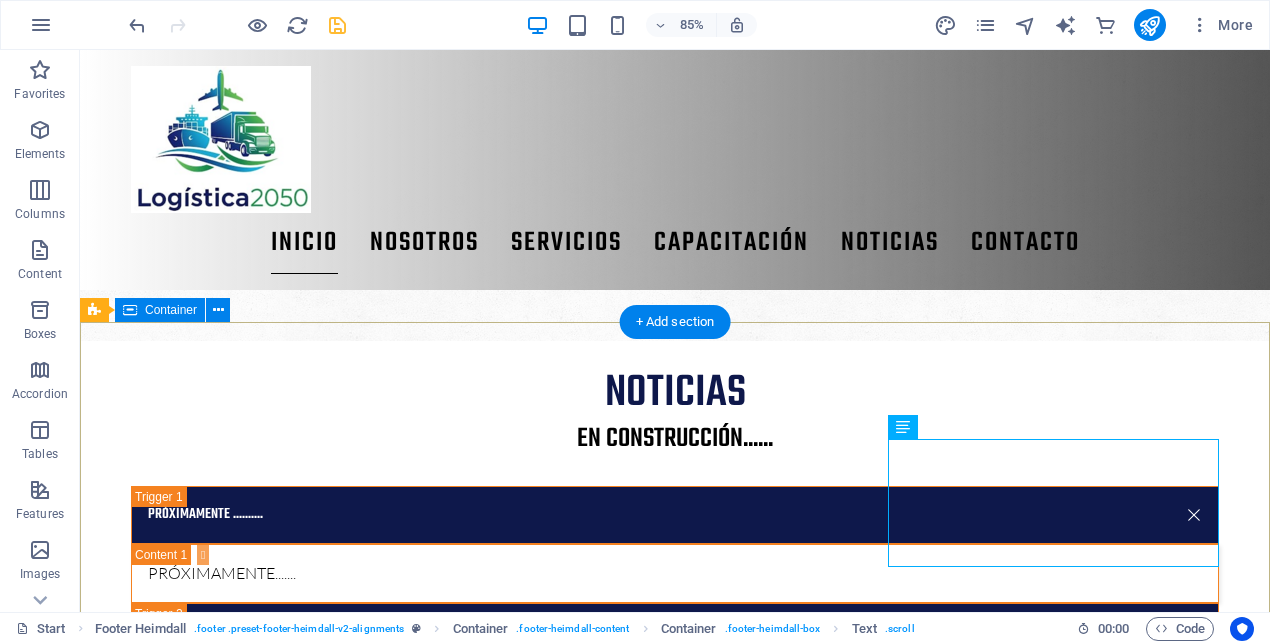 scroll, scrollTop: 3240, scrollLeft: 0, axis: vertical 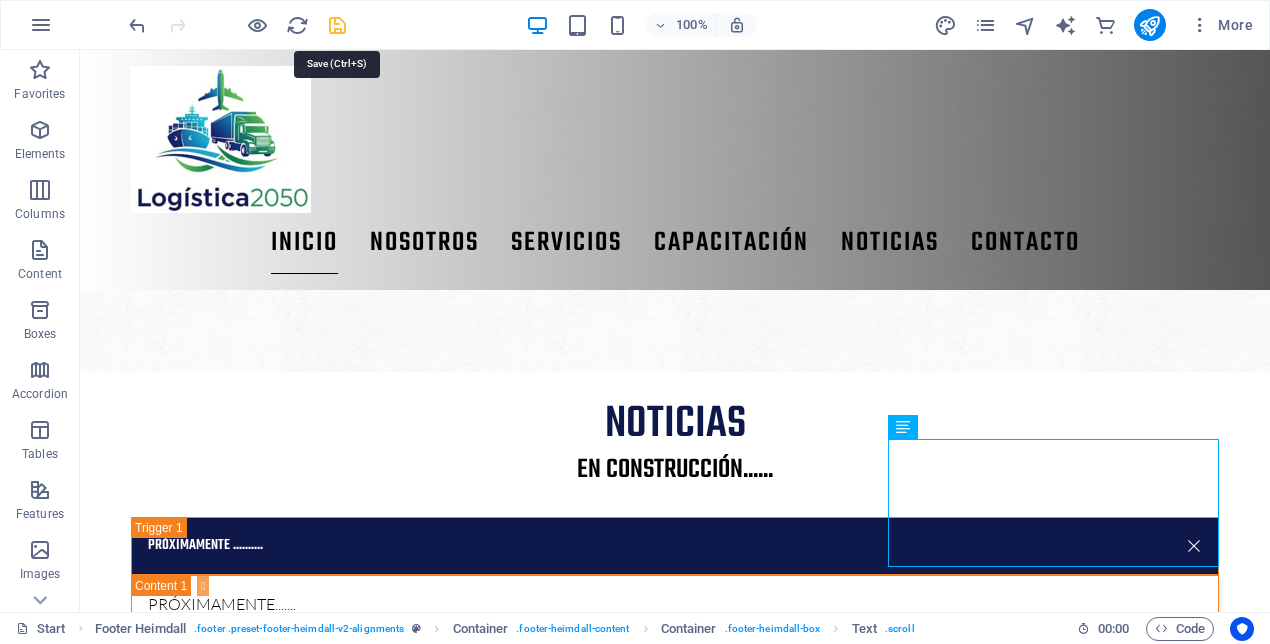 click at bounding box center (337, 25) 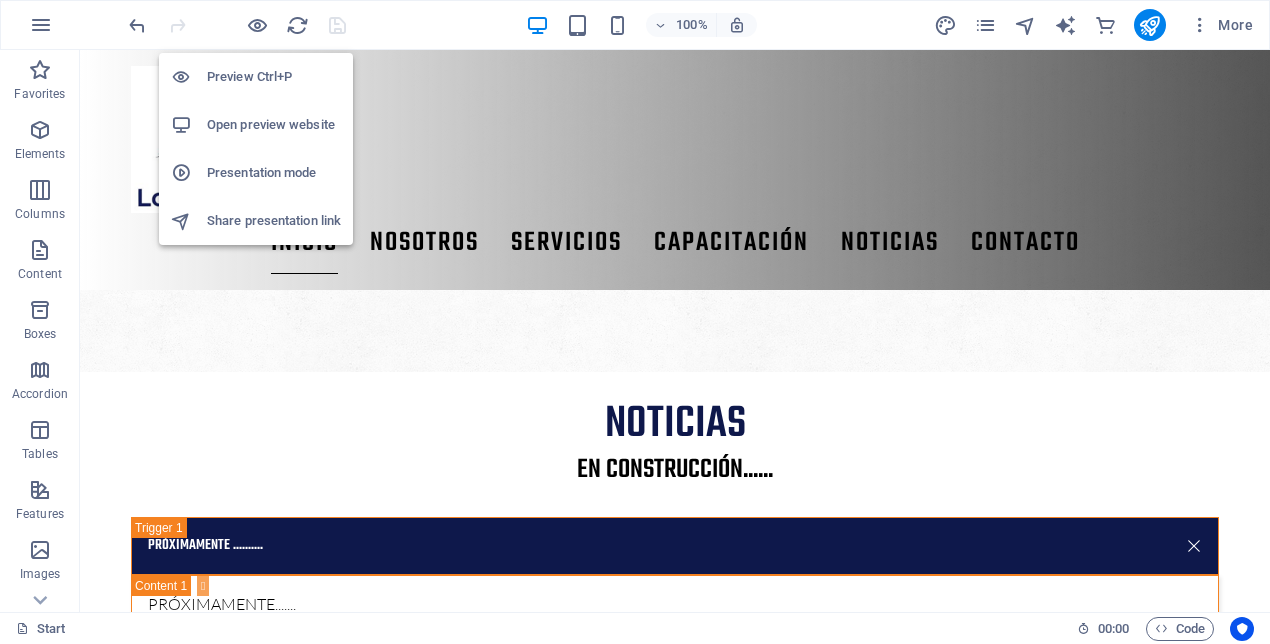click on "Open preview website" at bounding box center [274, 125] 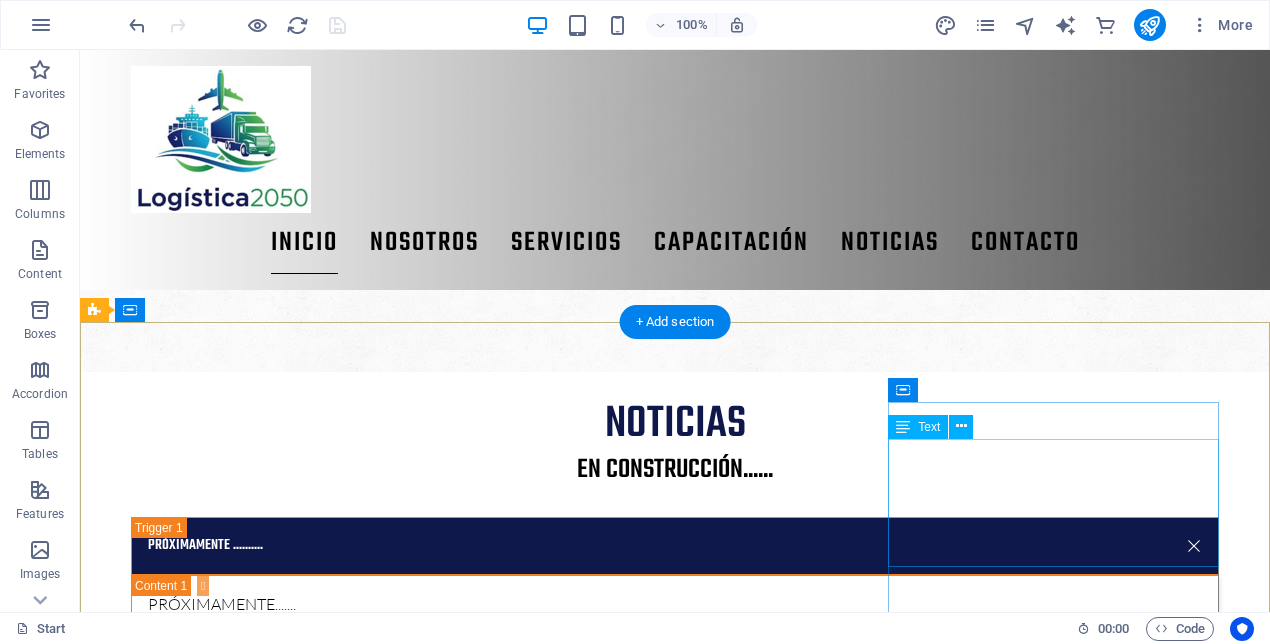 click on "Nosotros Servicios Proyectos Noticias Contacto" at bounding box center [261, 2484] 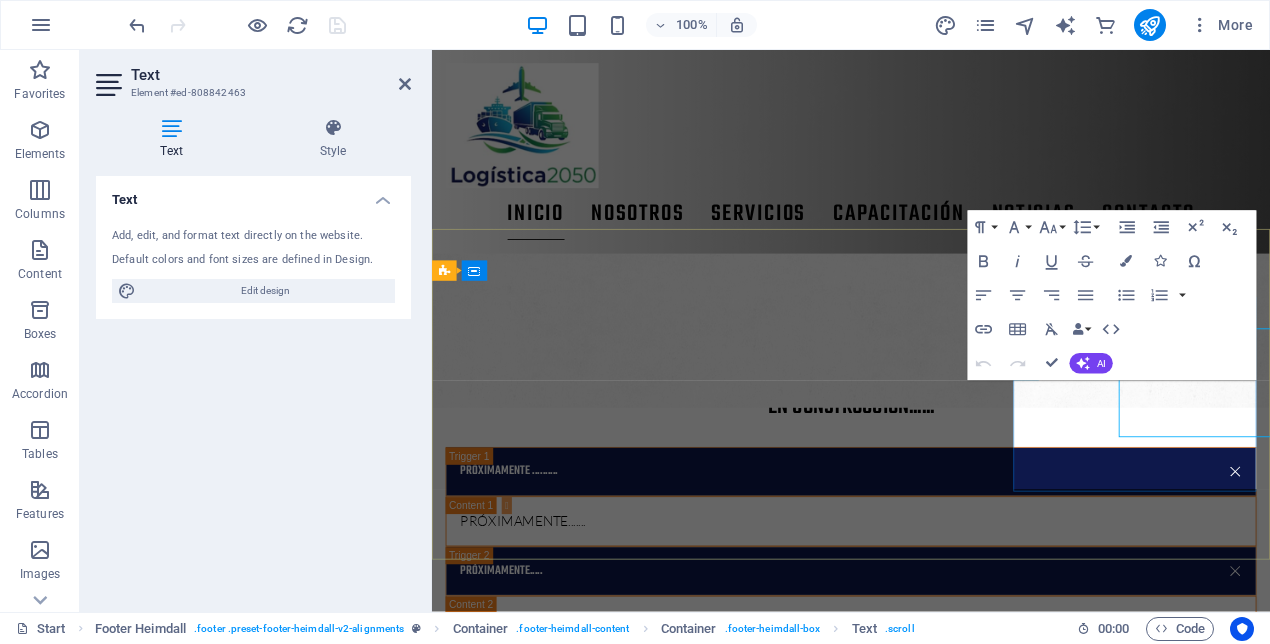 scroll, scrollTop: 3301, scrollLeft: 0, axis: vertical 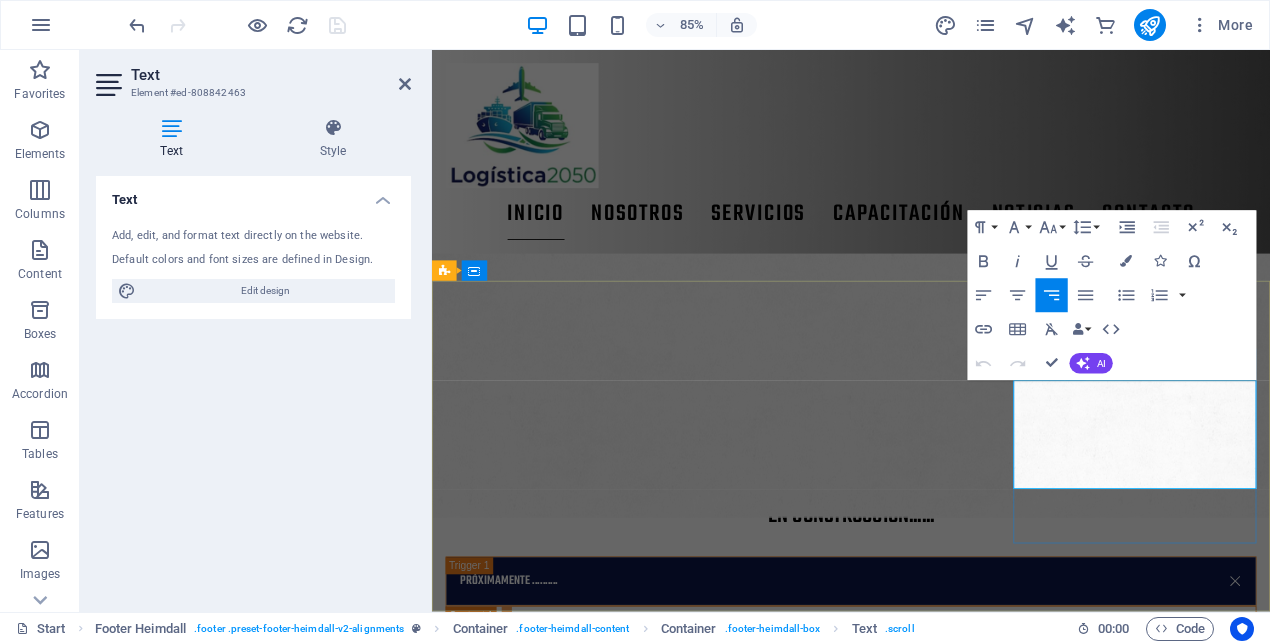 click on "Proyectos" at bounding box center (591, 2639) 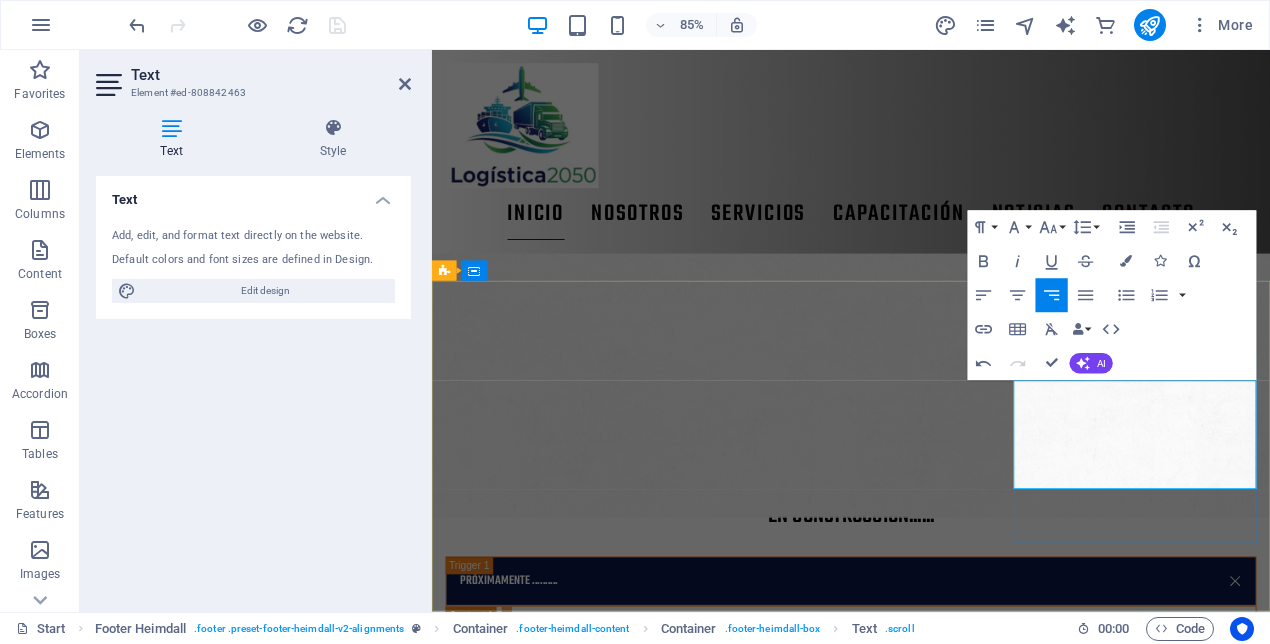 type 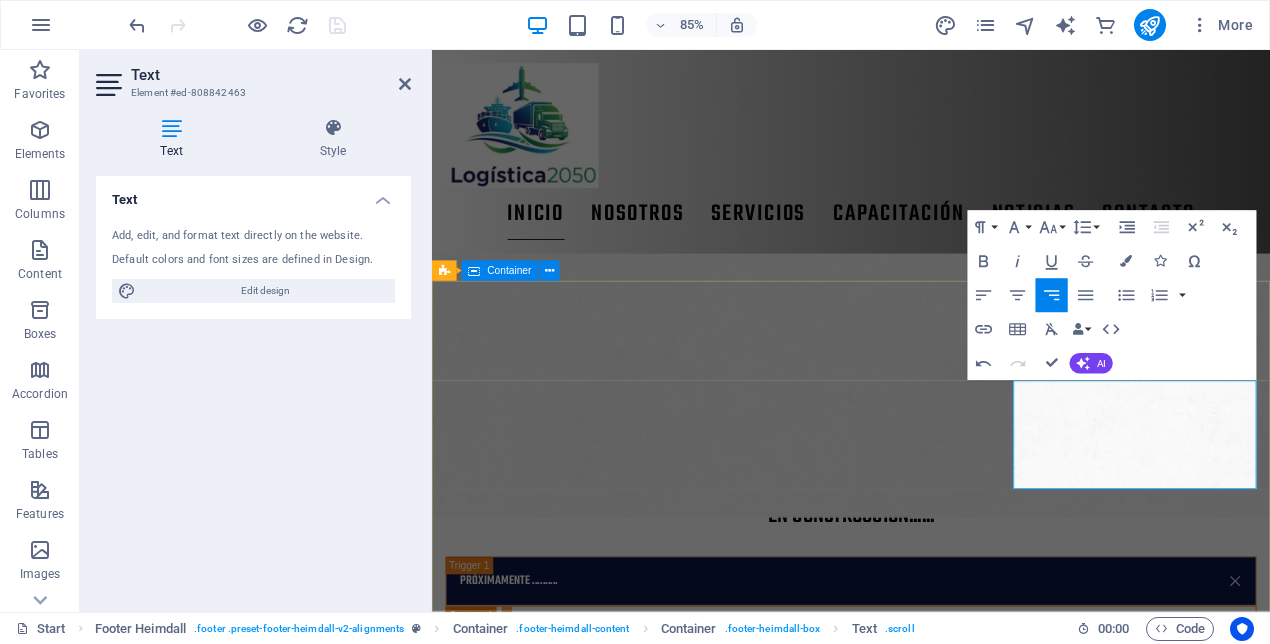 drag, startPoint x: 1310, startPoint y: 501, endPoint x: 1403, endPoint y: 491, distance: 93.53609 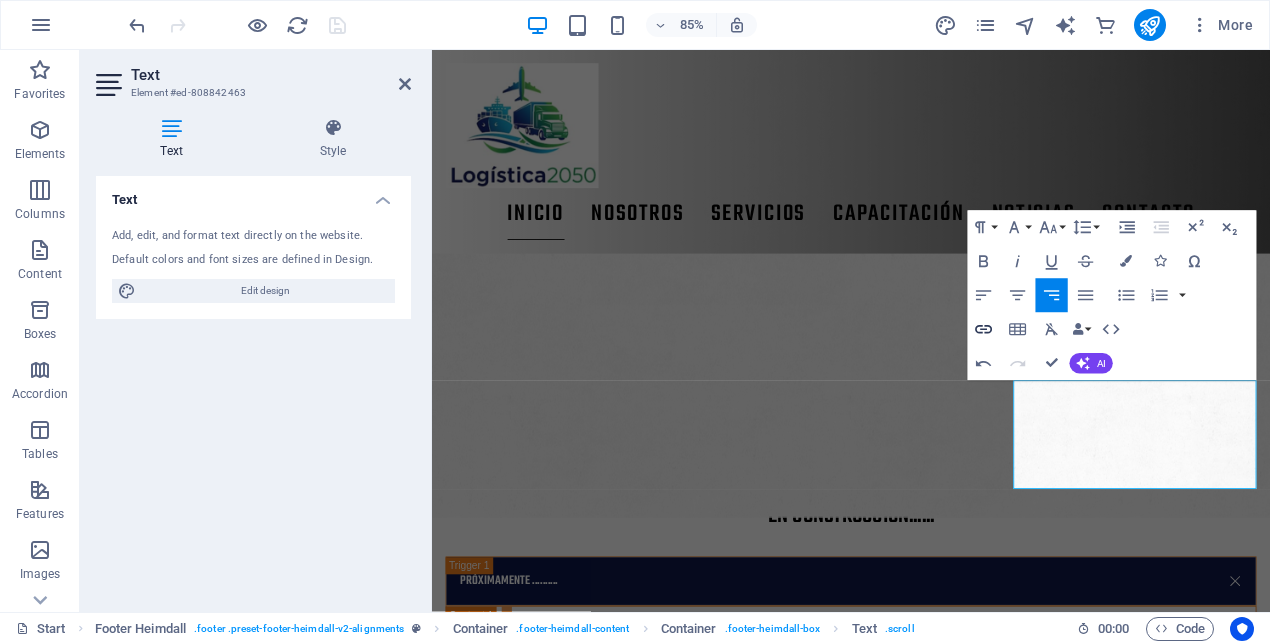 click 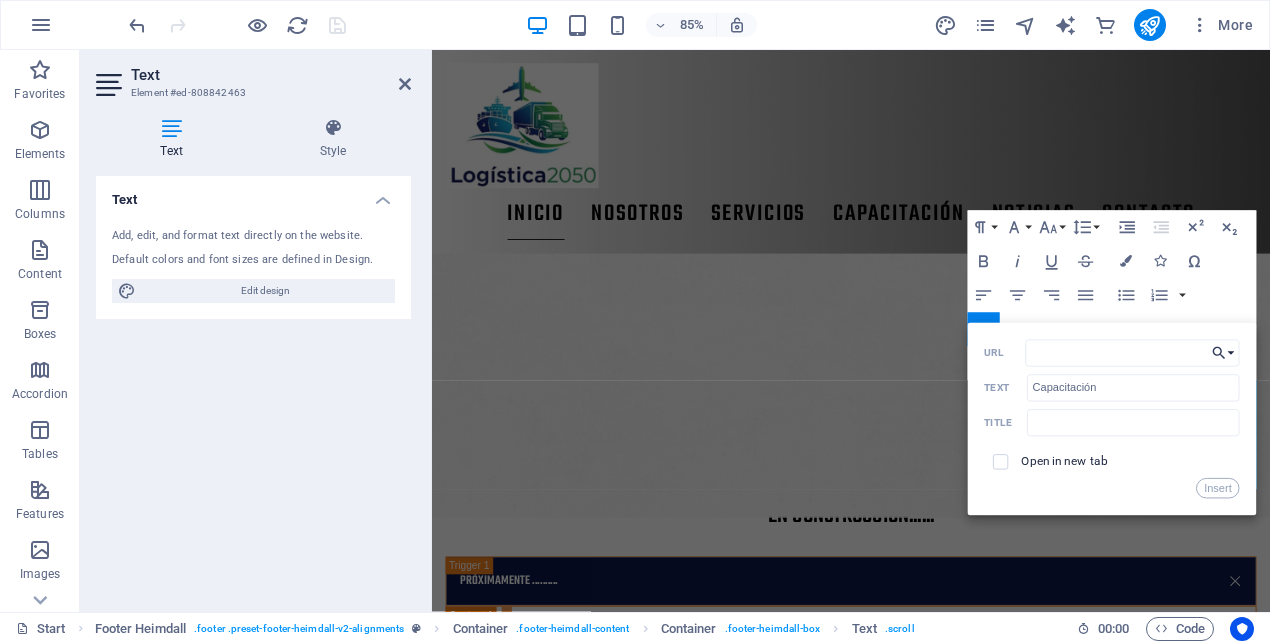 click on "Choose Link" at bounding box center [1223, 353] 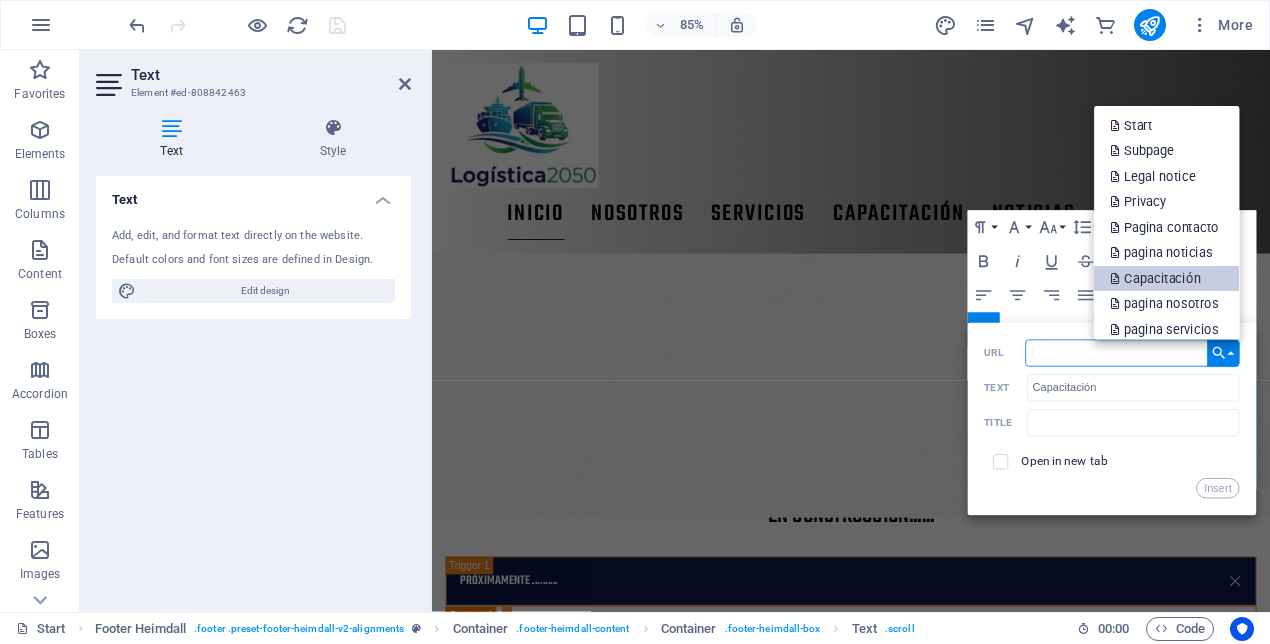 click on "Capacitación" at bounding box center [1157, 279] 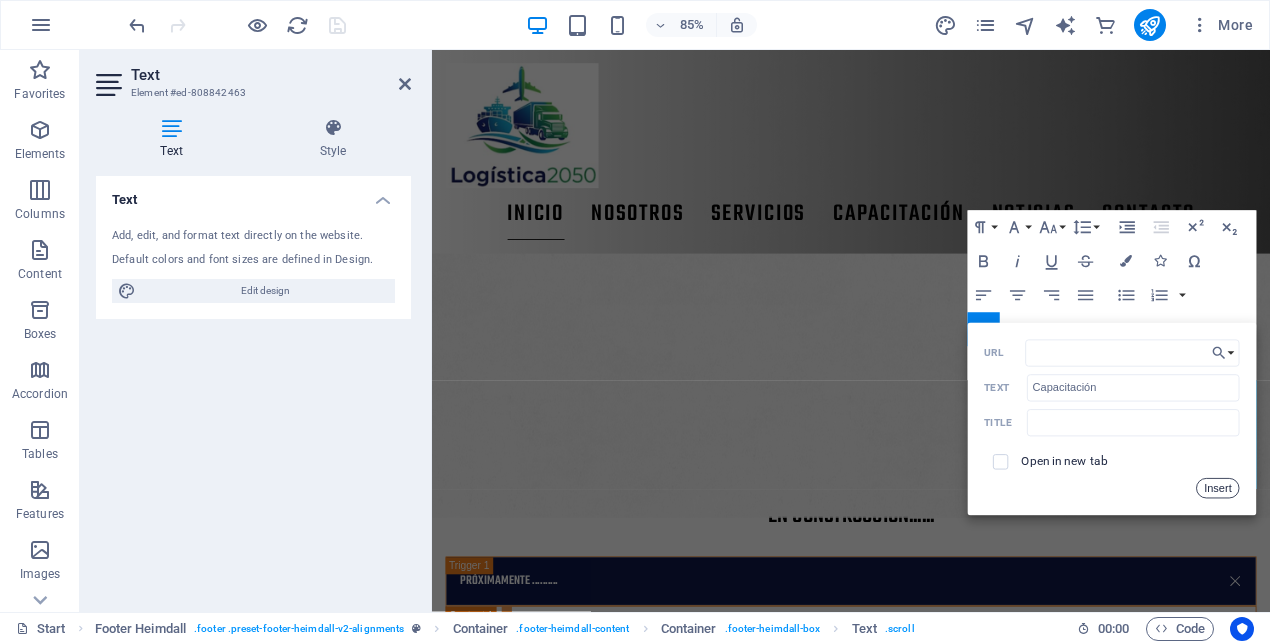 click on "Insert" at bounding box center [1218, 488] 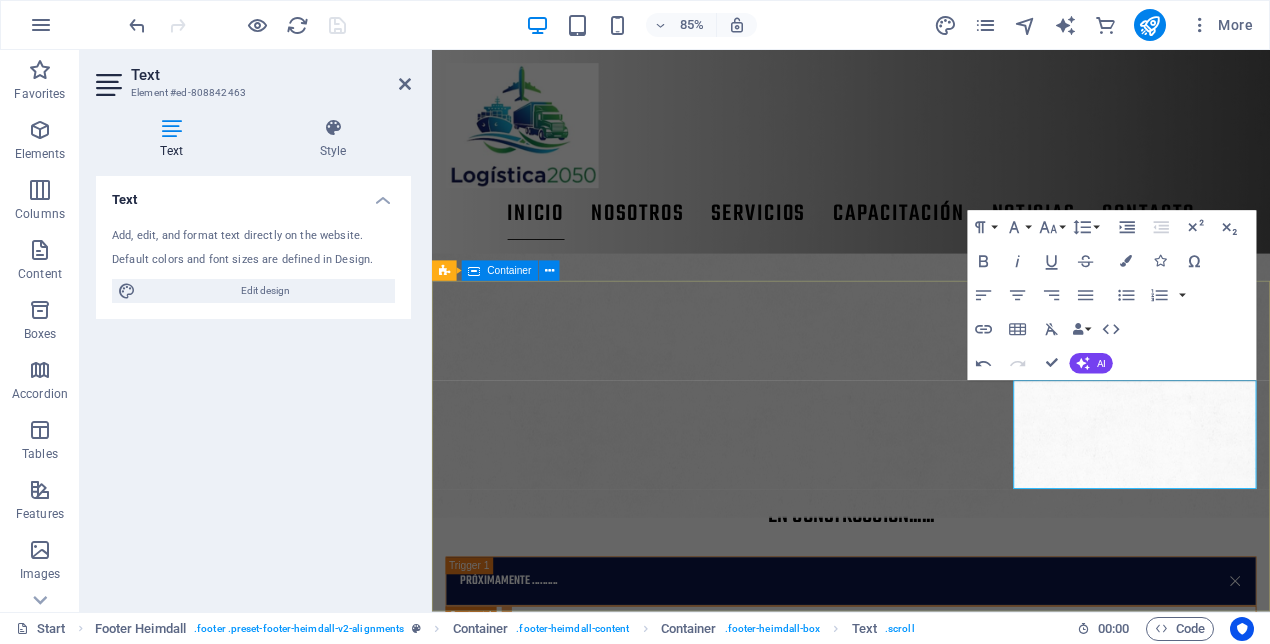 drag, startPoint x: 1344, startPoint y: 536, endPoint x: 1402, endPoint y: 528, distance: 58.549126 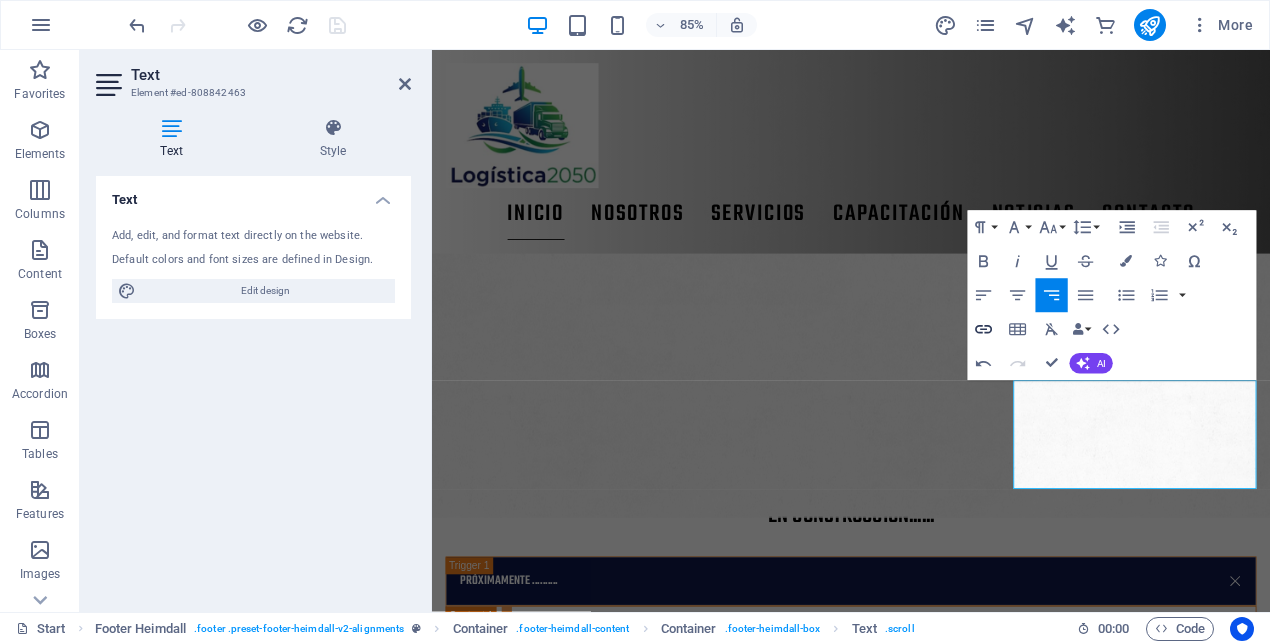 click 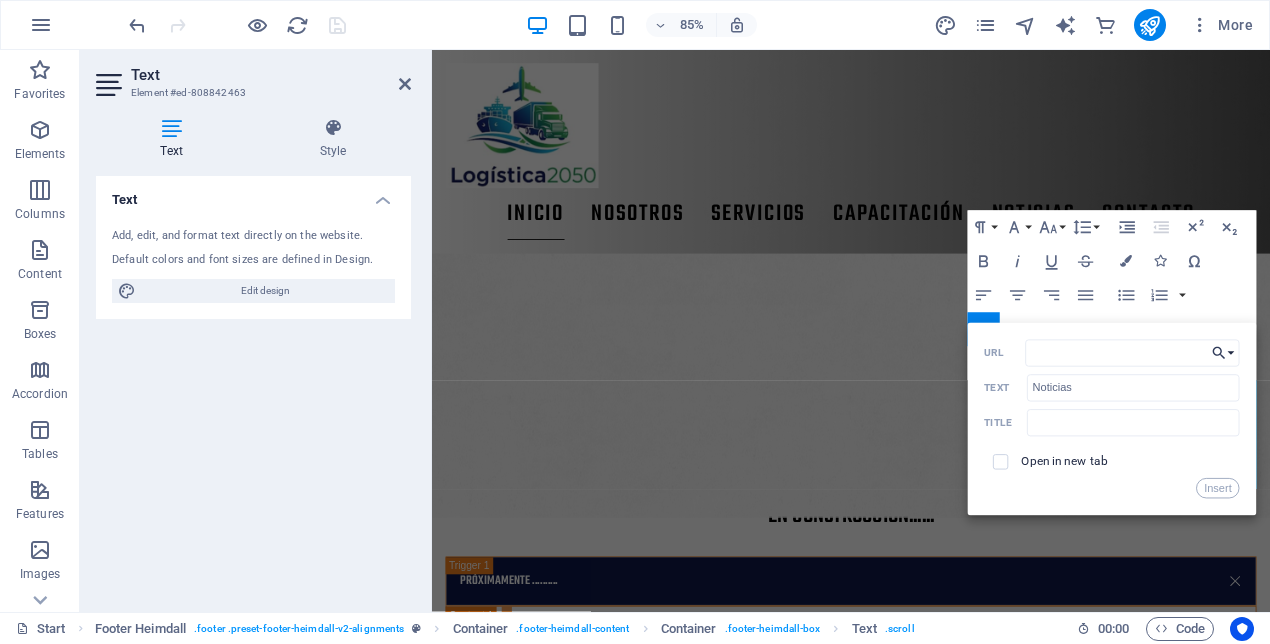 click on "Choose Link" at bounding box center [1223, 353] 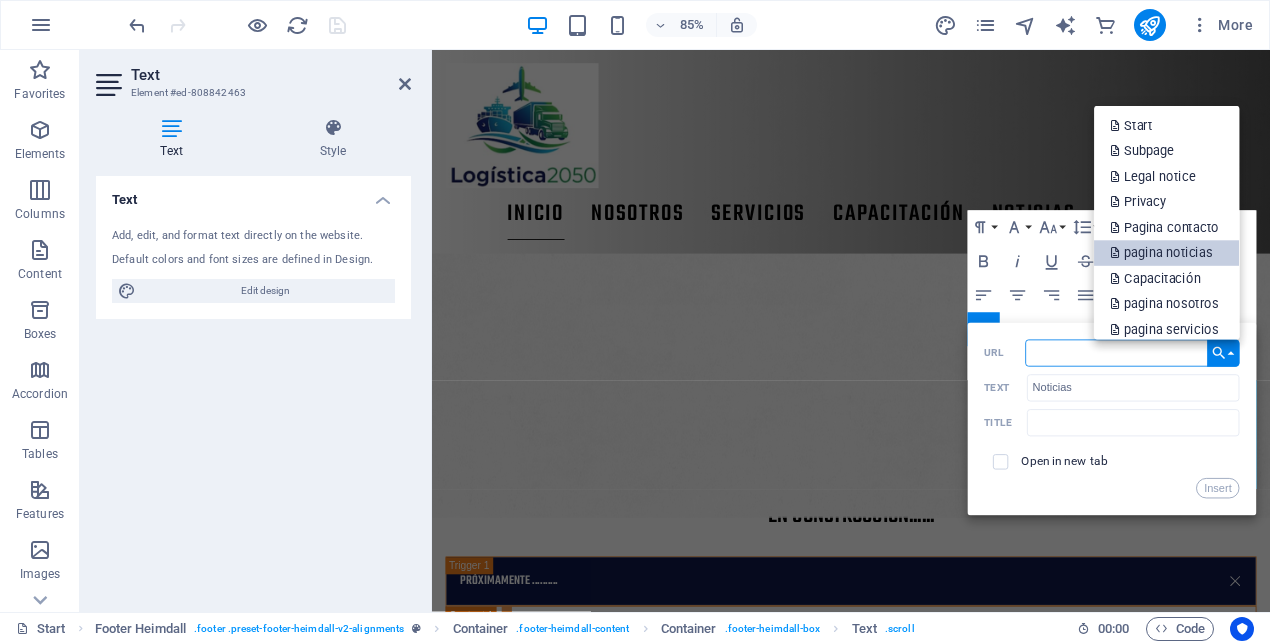 click on "pagina noticias" at bounding box center (1163, 253) 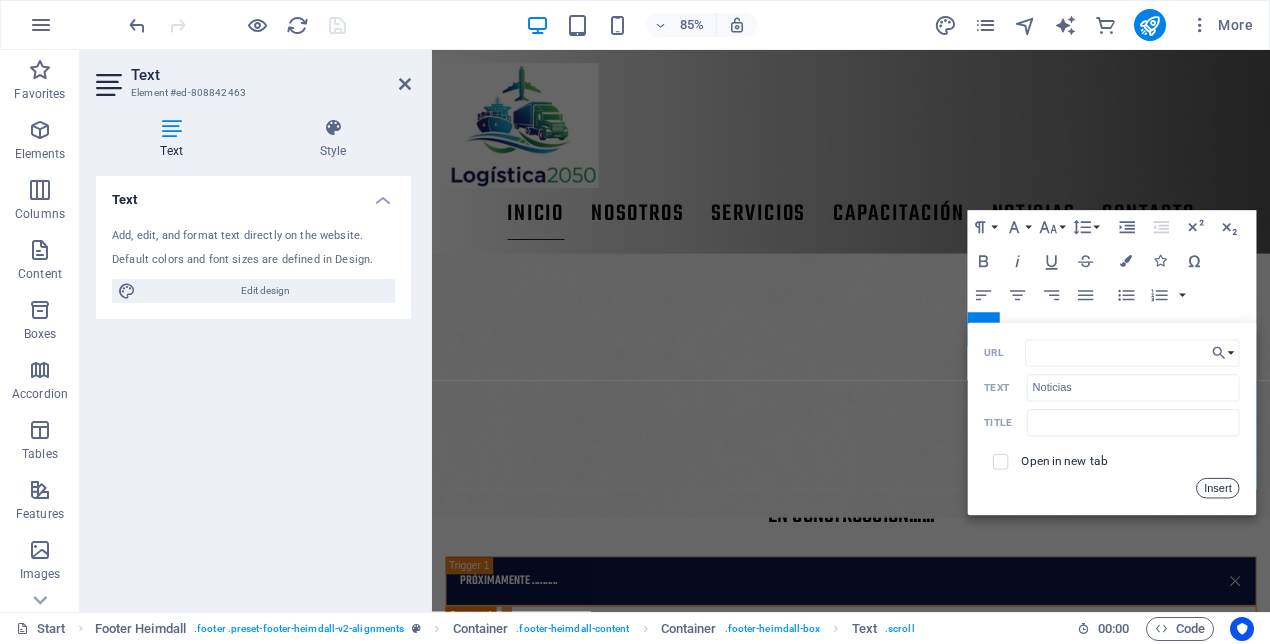 click on "Insert" at bounding box center (1218, 488) 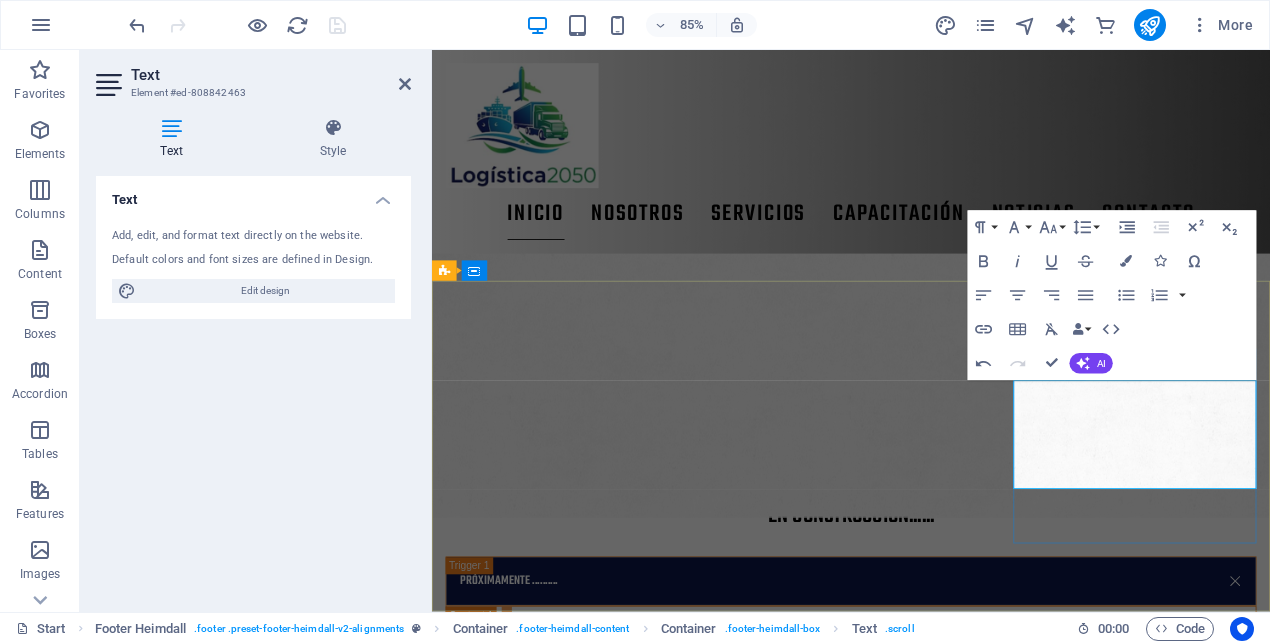 drag, startPoint x: 1336, startPoint y: 551, endPoint x: 1397, endPoint y: 548, distance: 61.073727 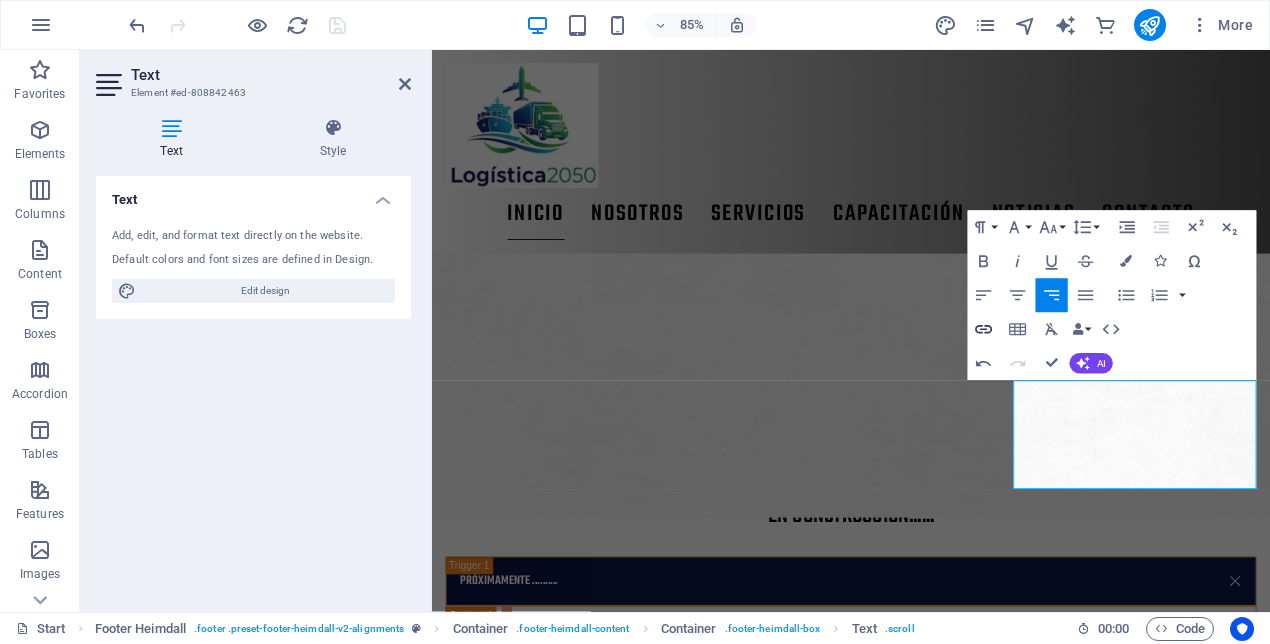 type on "Contacto" 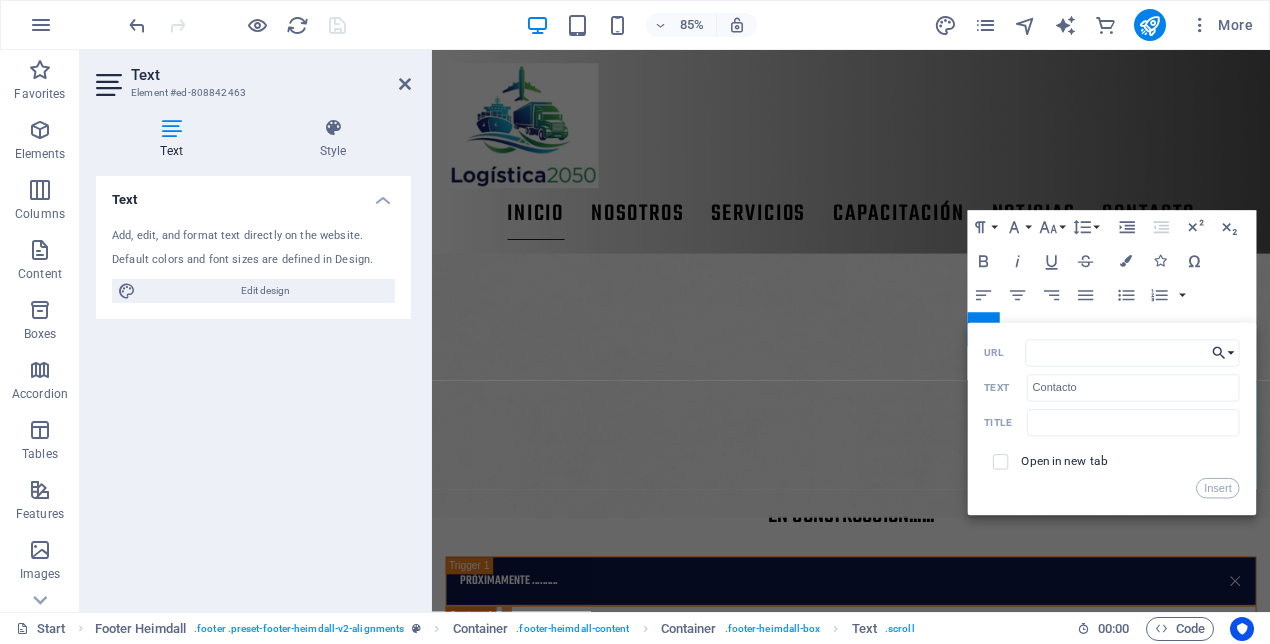 click on "Choose Link" at bounding box center [1223, 353] 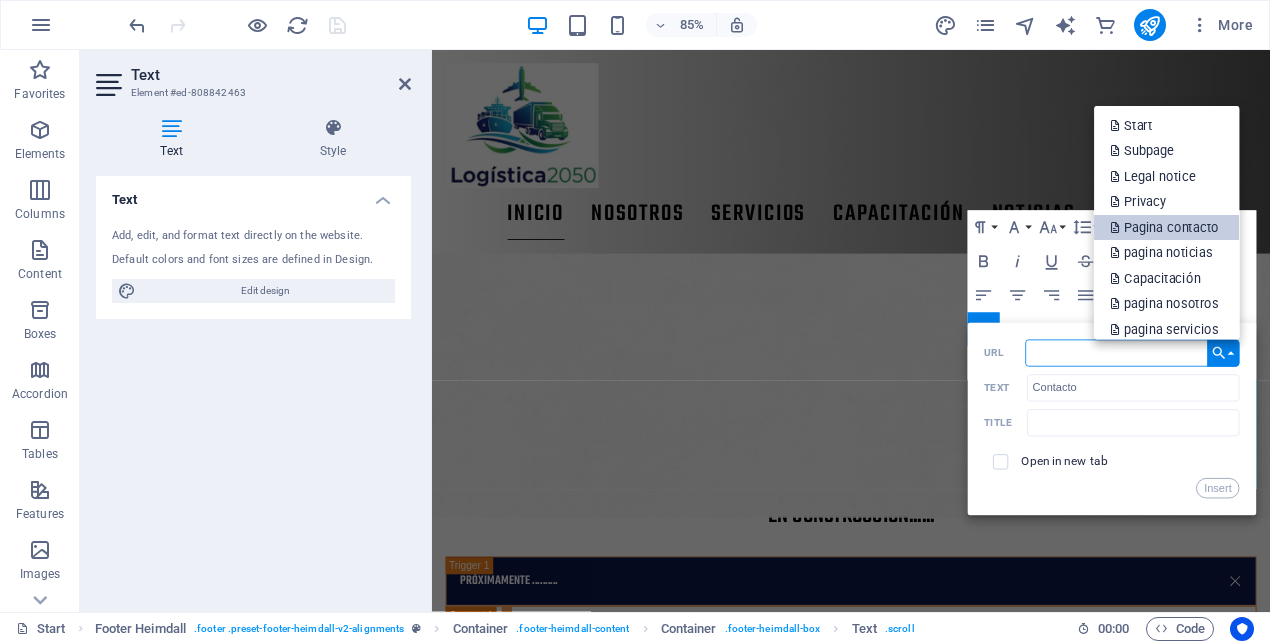 click on "Pagina contacto" at bounding box center (1166, 228) 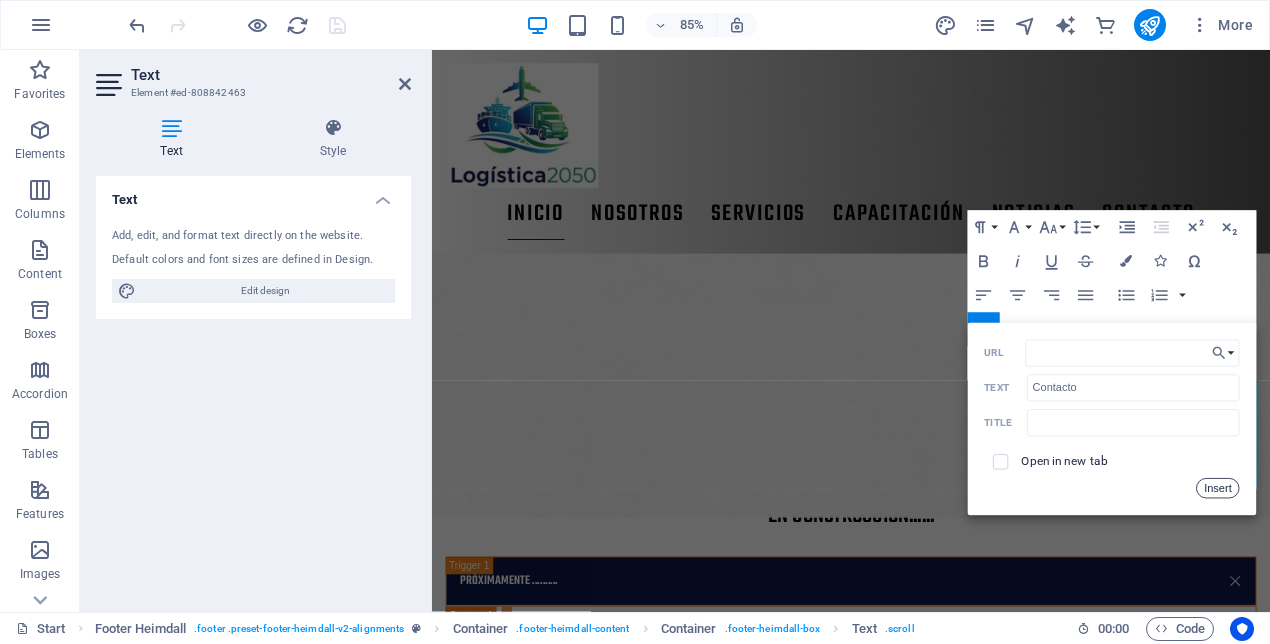 click on "Insert" at bounding box center (1218, 488) 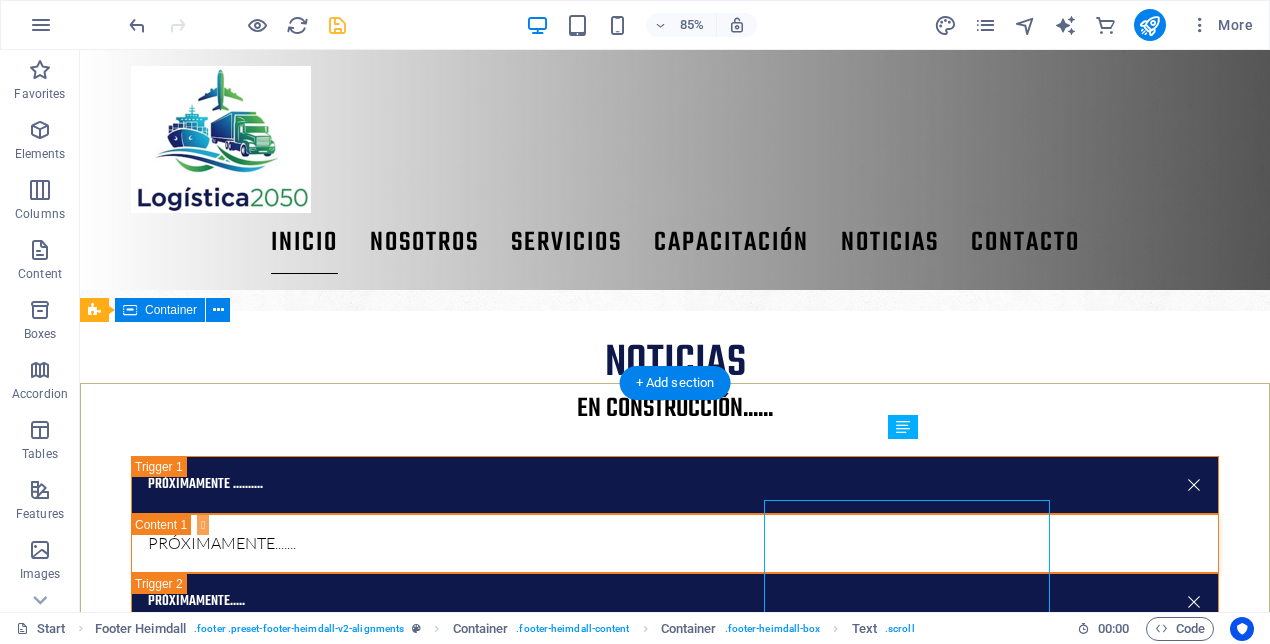 scroll, scrollTop: 3240, scrollLeft: 0, axis: vertical 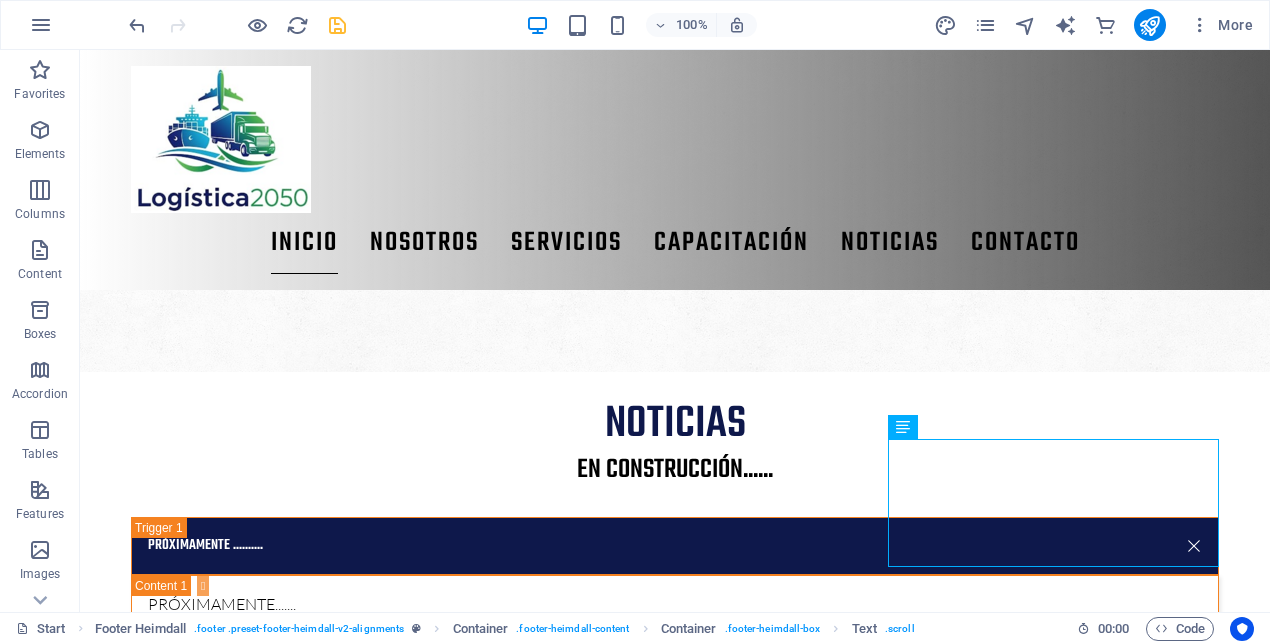 click at bounding box center [337, 25] 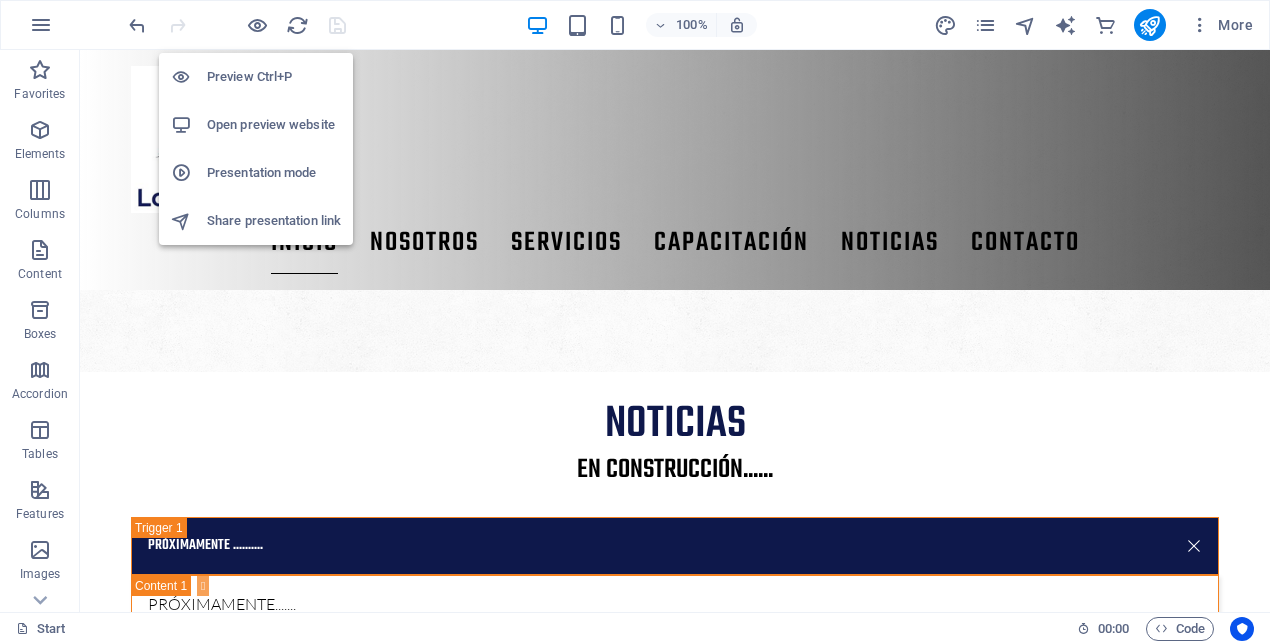 click on "Open preview website" at bounding box center [274, 125] 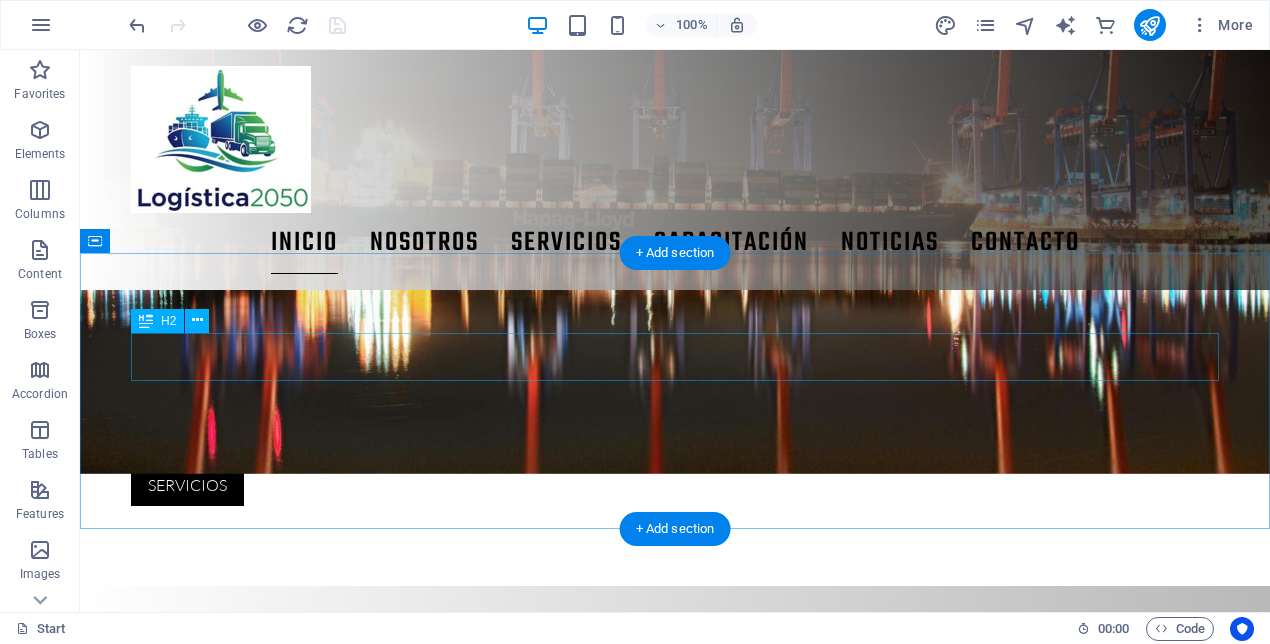 scroll, scrollTop: 630, scrollLeft: 0, axis: vertical 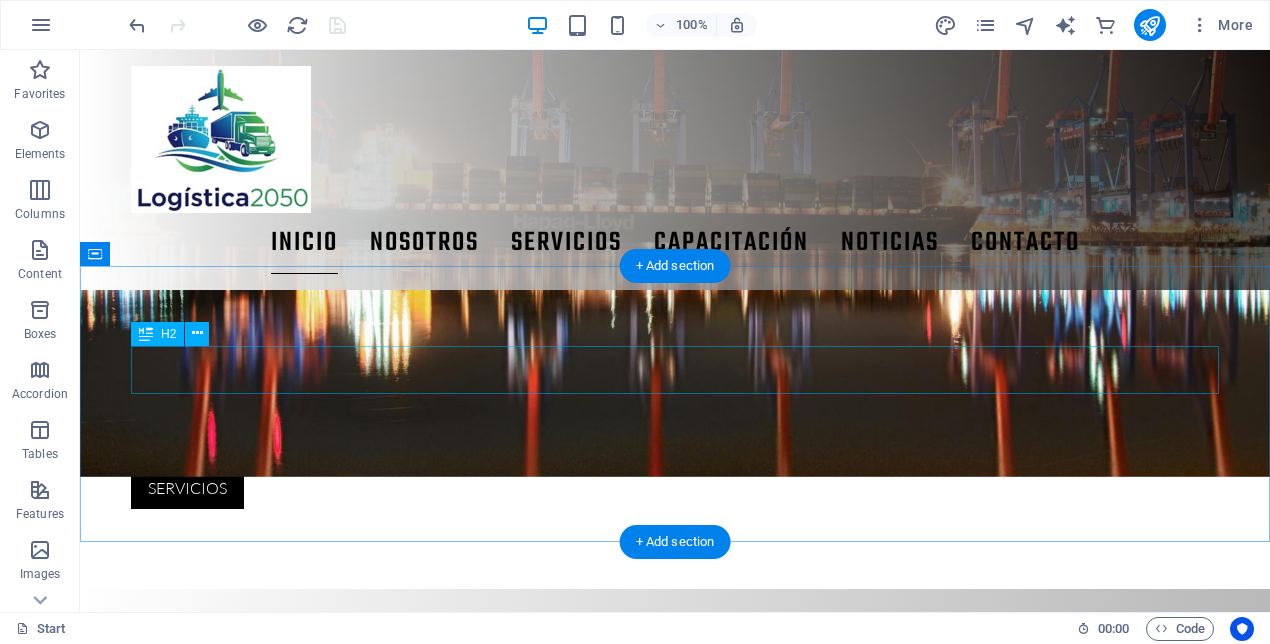 click on "Servicios" at bounding box center [675, 942] 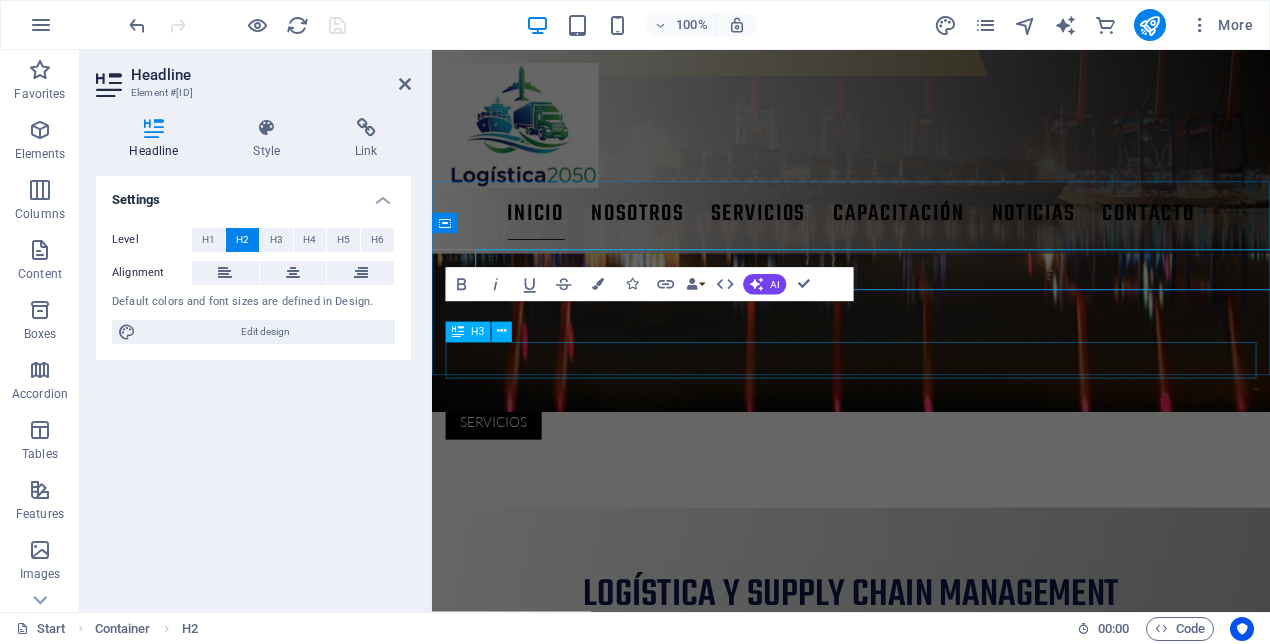 scroll, scrollTop: 691, scrollLeft: 0, axis: vertical 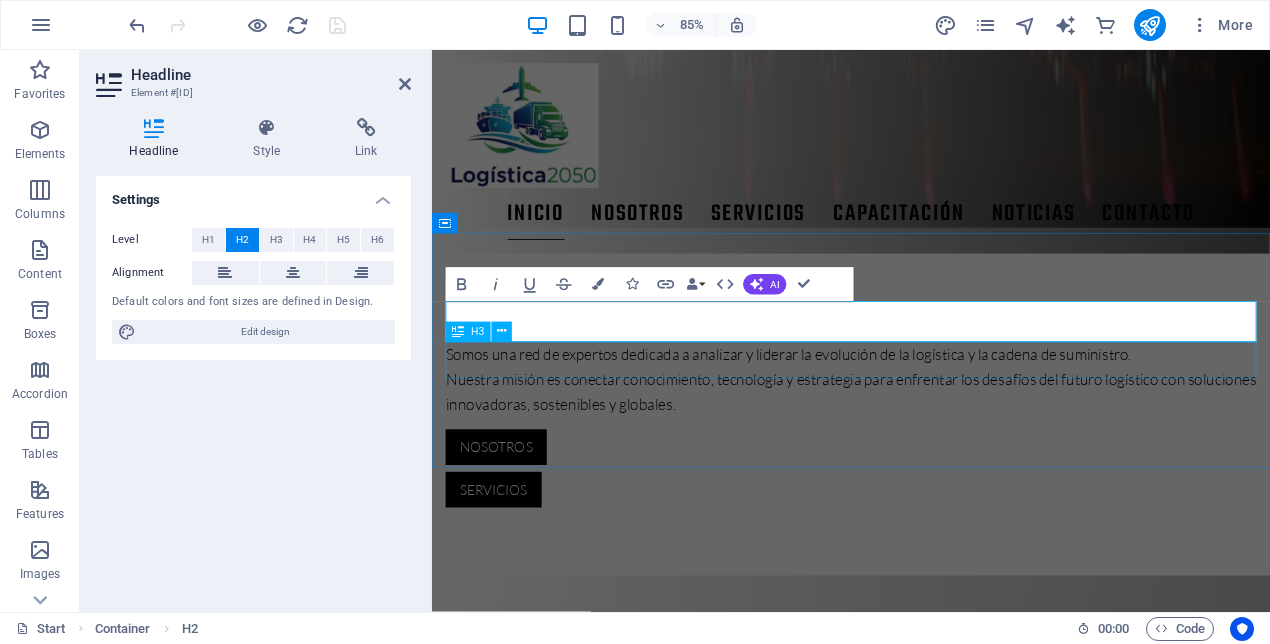type 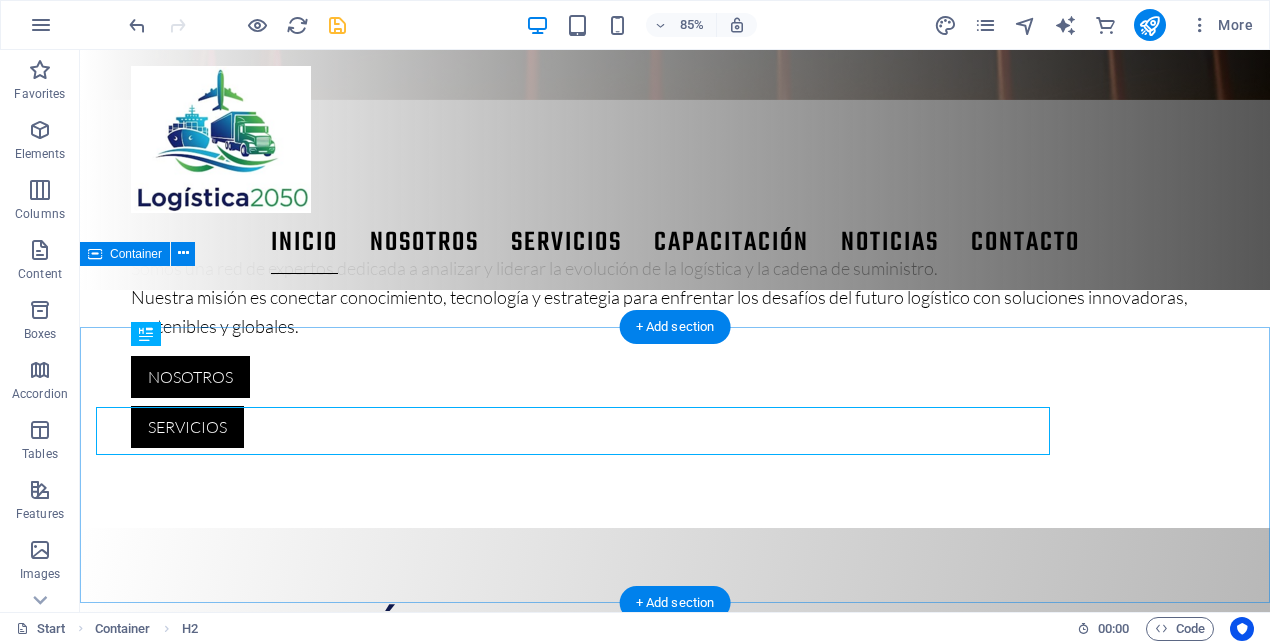 scroll, scrollTop: 630, scrollLeft: 0, axis: vertical 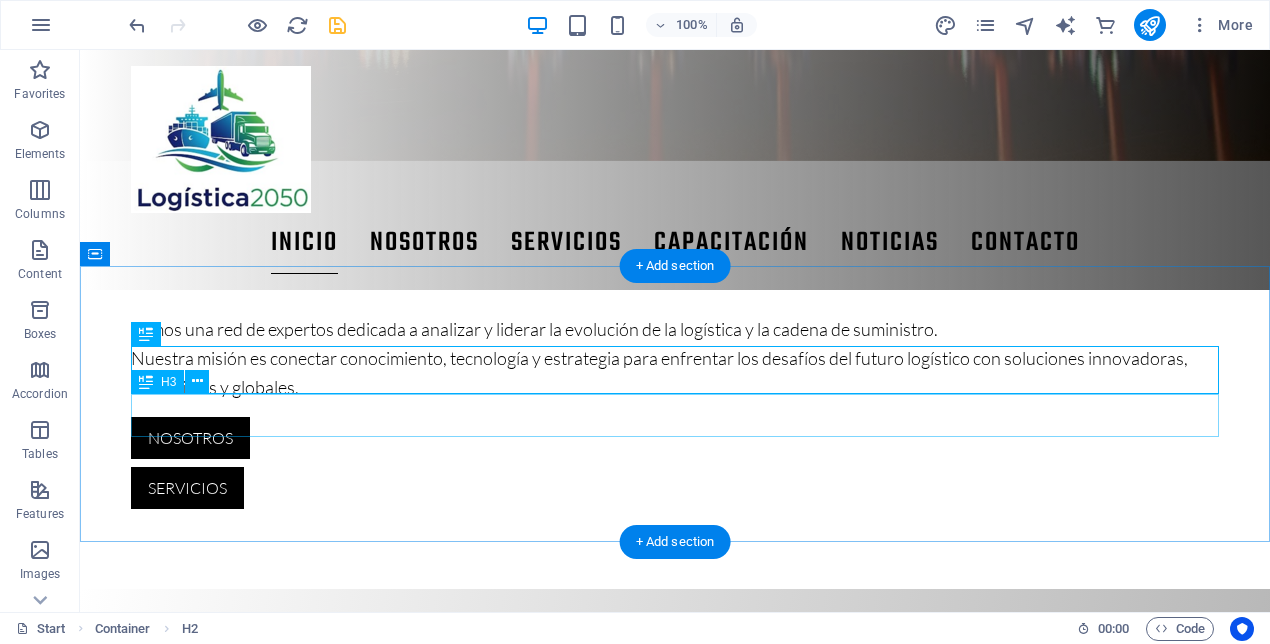 click on "Soluciones para organizaciones públicas privadas" at bounding box center [675, 987] 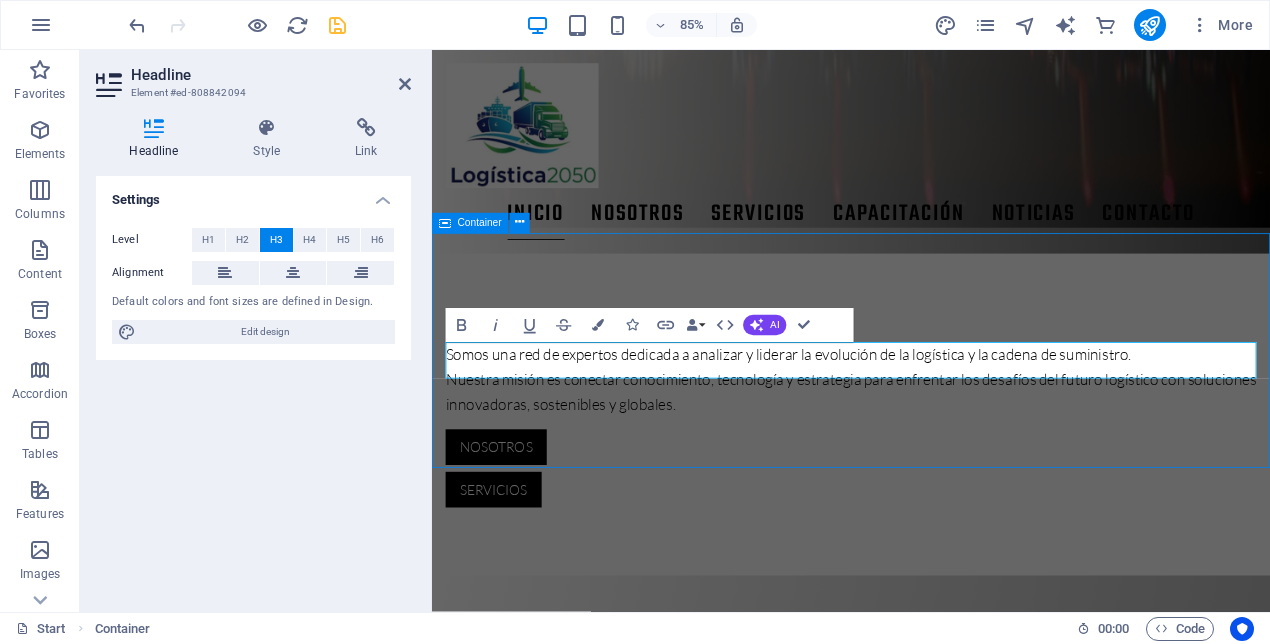 scroll, scrollTop: 630, scrollLeft: 0, axis: vertical 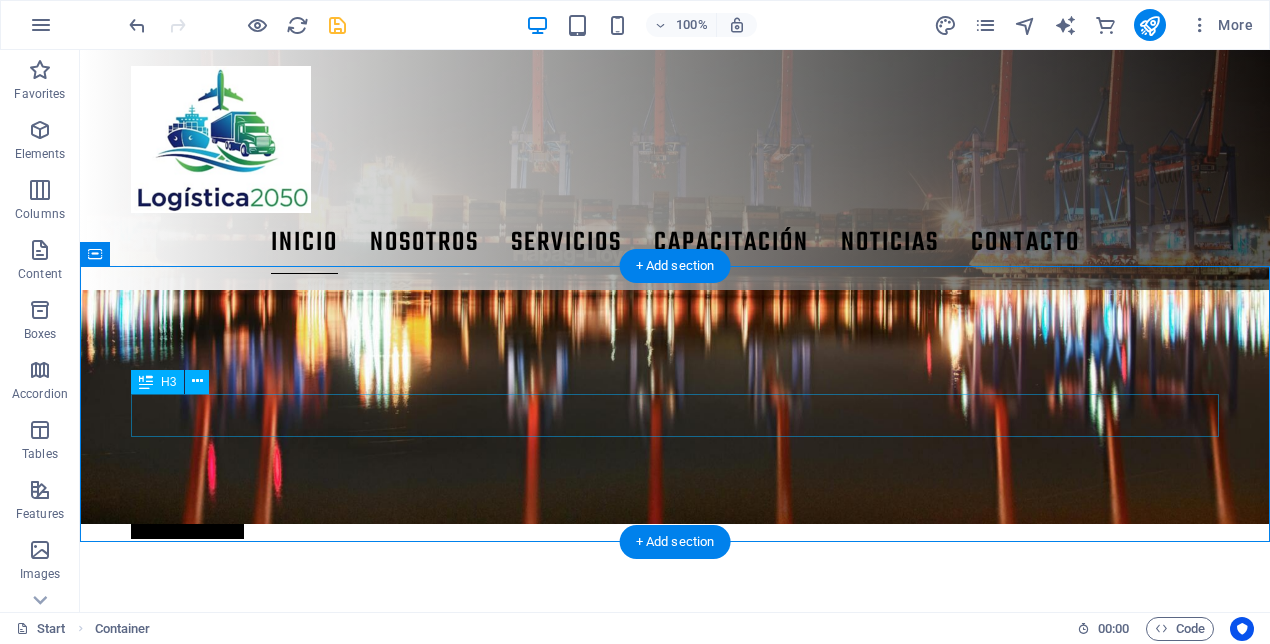 click on "Soluciones para organizaciones públicas privadas" at bounding box center [675, 1017] 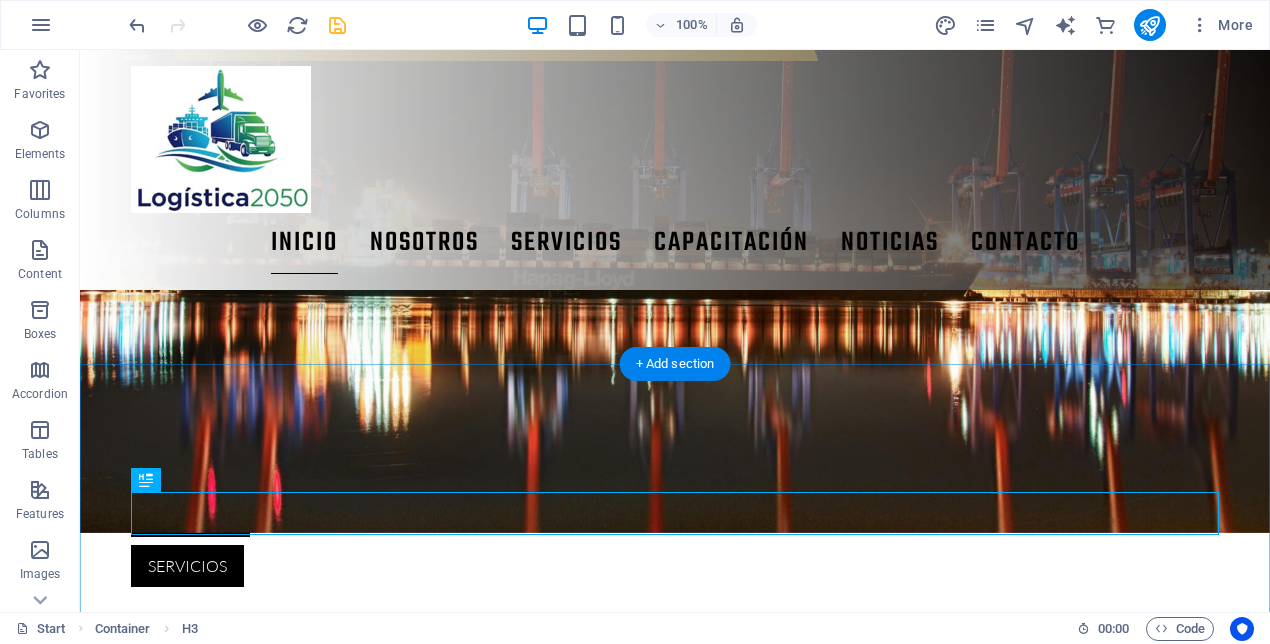 scroll, scrollTop: 553, scrollLeft: 0, axis: vertical 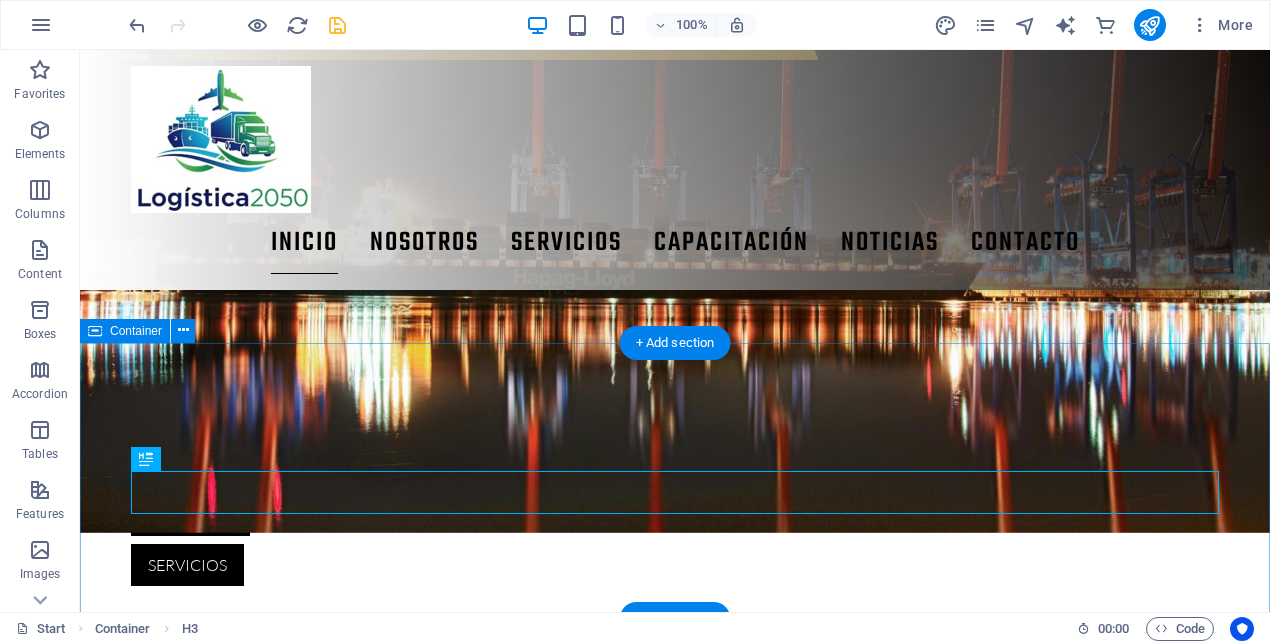 click on "cubicación de carga Soluciones para organizaciones públicas privadas" at bounding box center (675, 1053) 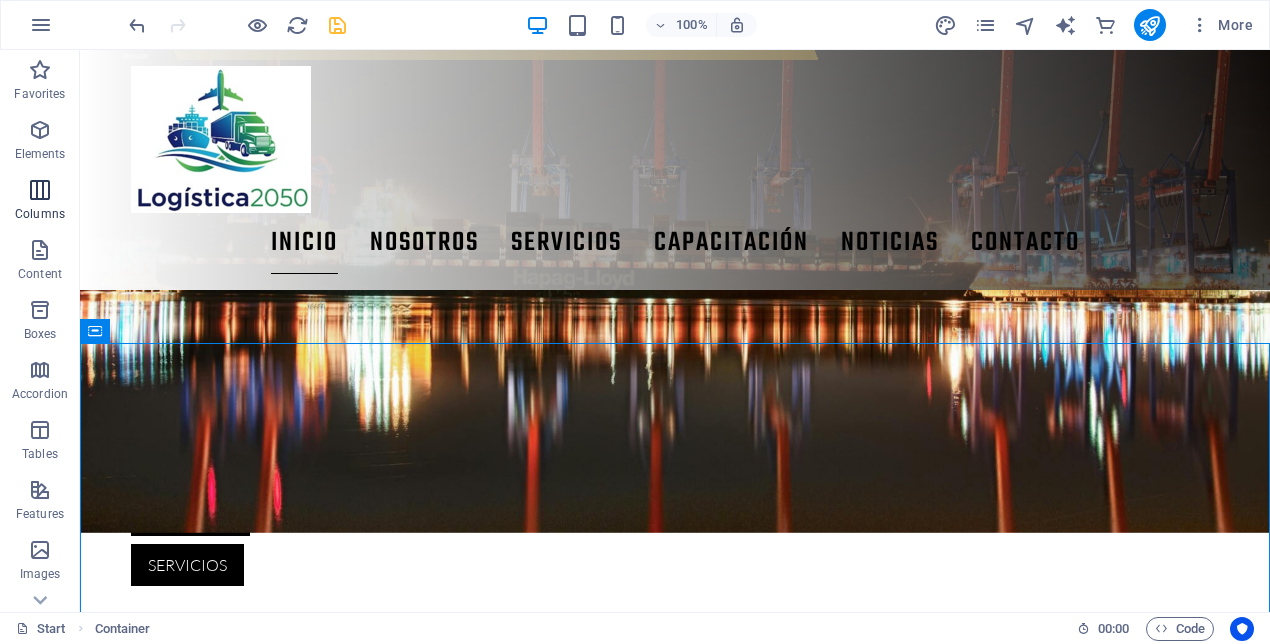 click at bounding box center (40, 190) 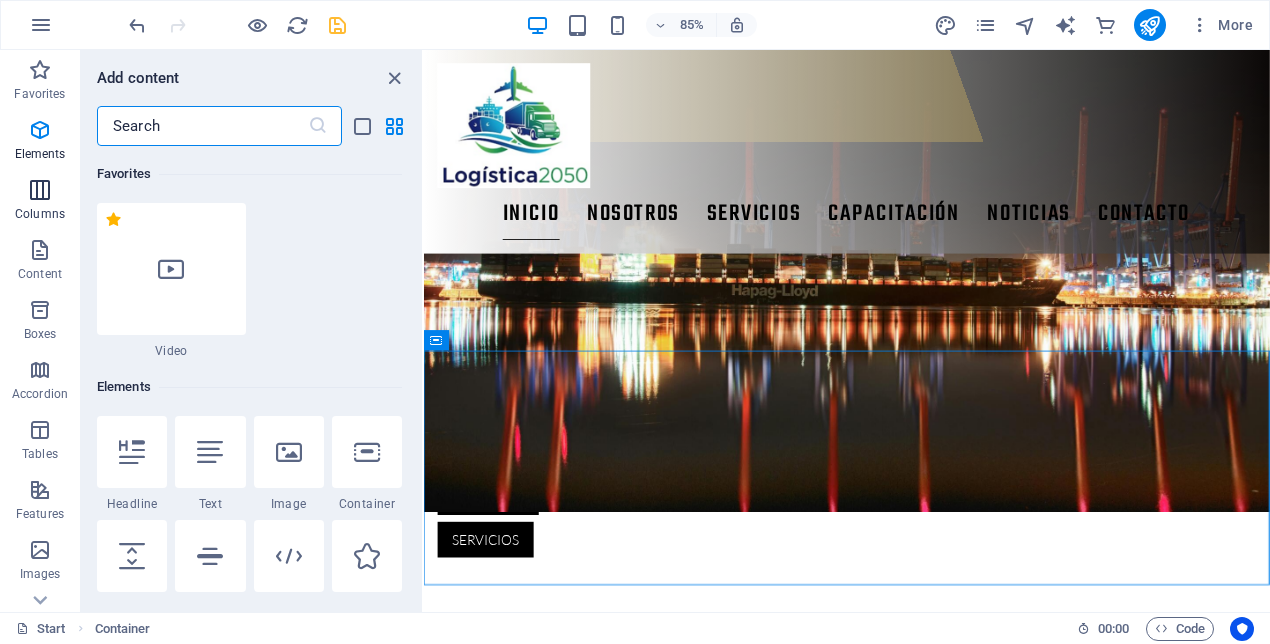 scroll, scrollTop: 990, scrollLeft: 0, axis: vertical 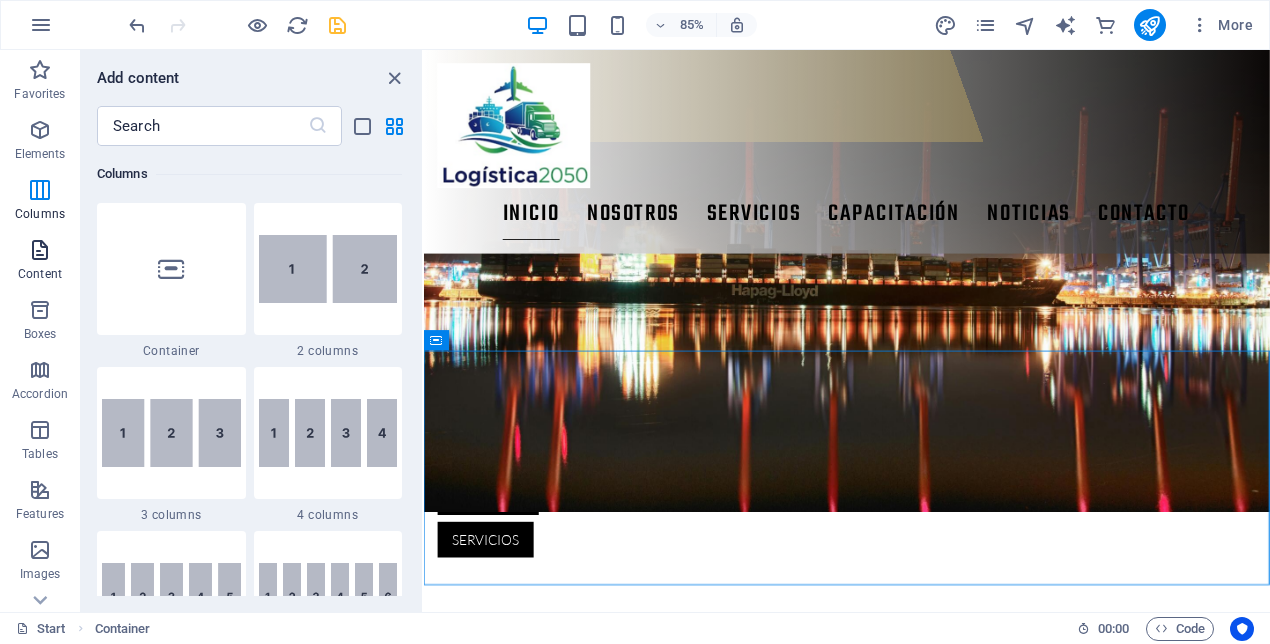 click at bounding box center (40, 250) 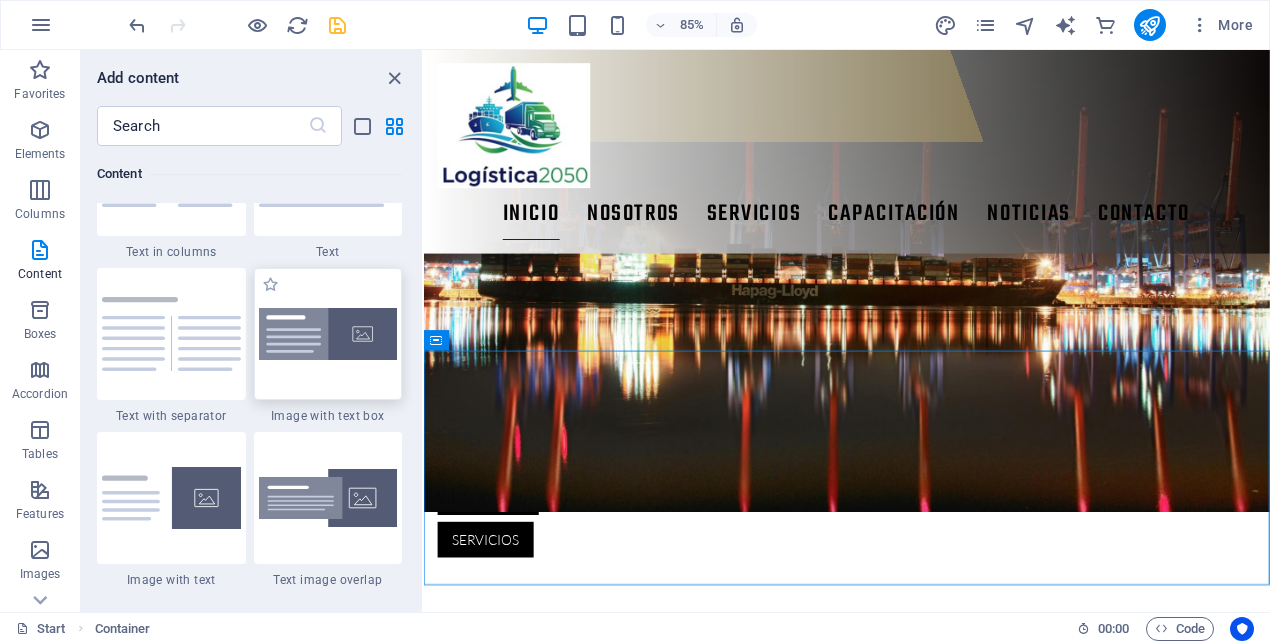 scroll, scrollTop: 3599, scrollLeft: 0, axis: vertical 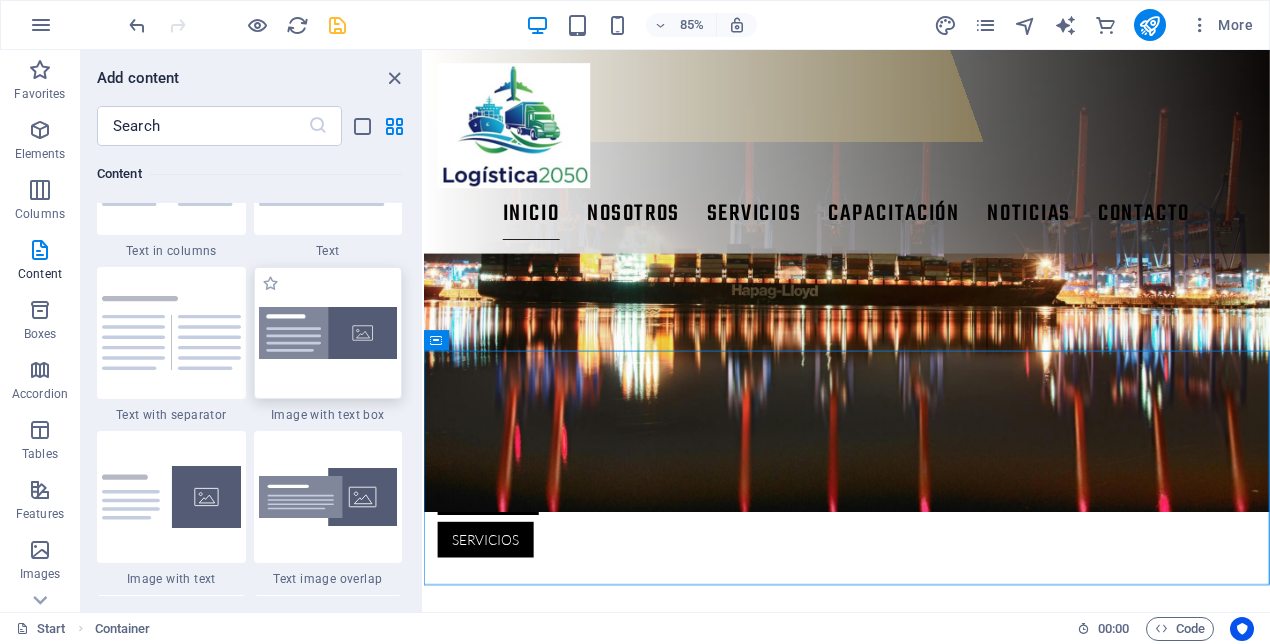 click at bounding box center [328, 333] 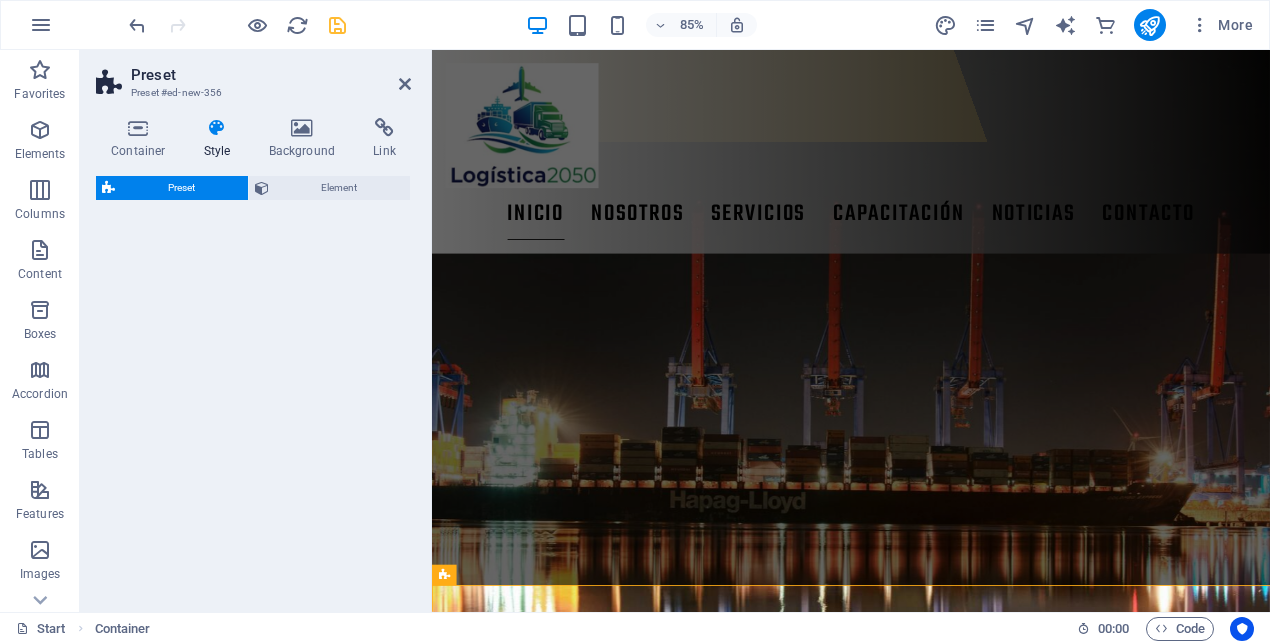 select on "rem" 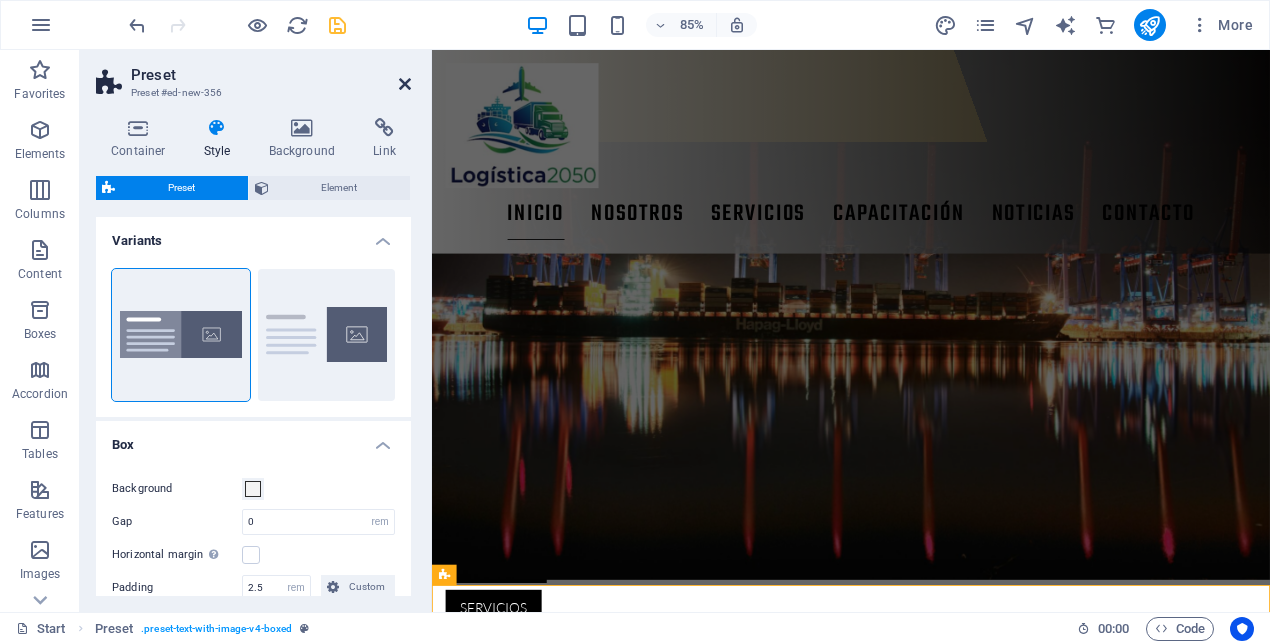 click at bounding box center (405, 84) 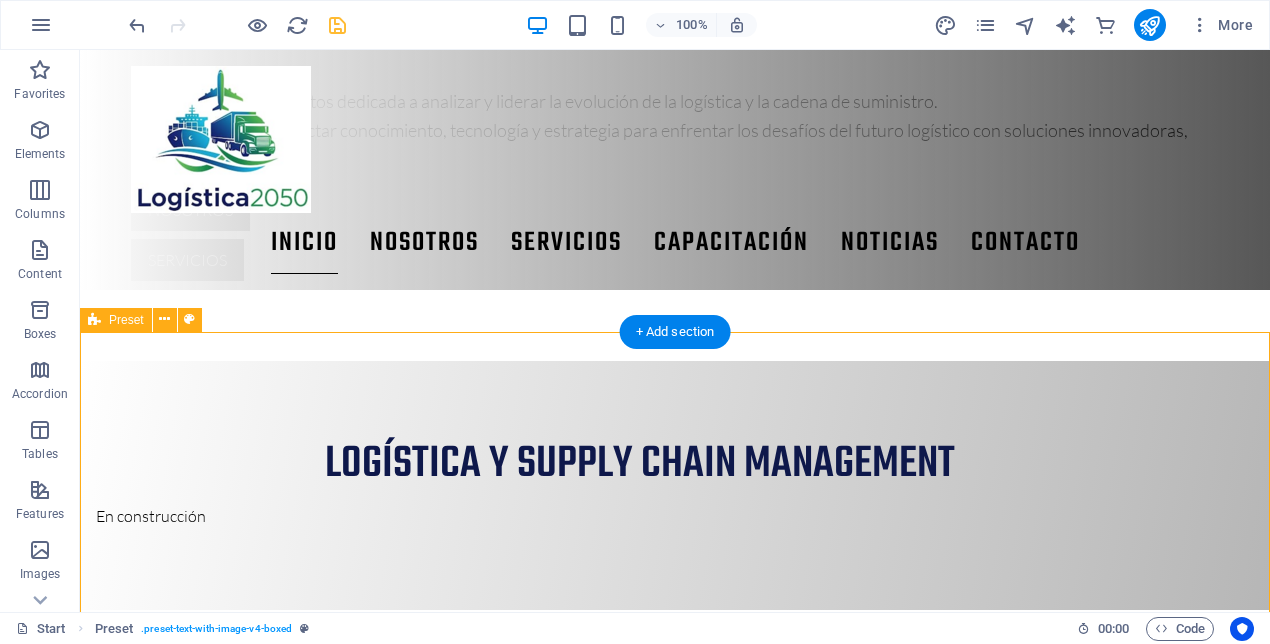 scroll, scrollTop: 871, scrollLeft: 0, axis: vertical 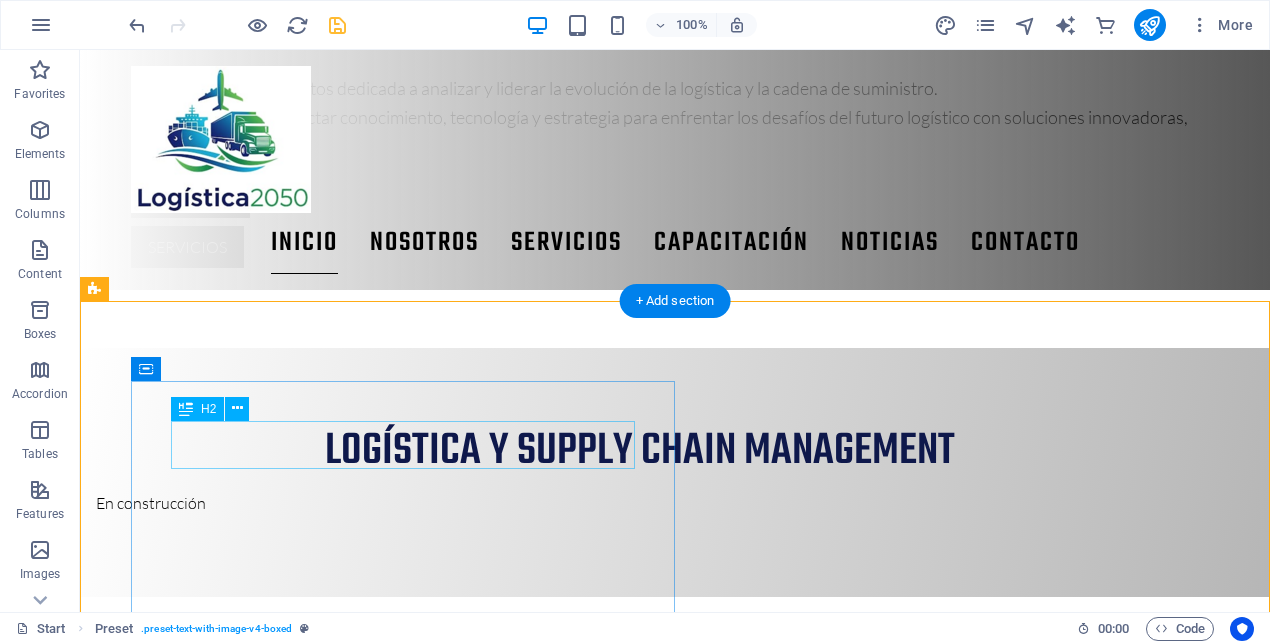 click on "New headline" at bounding box center (640, 1017) 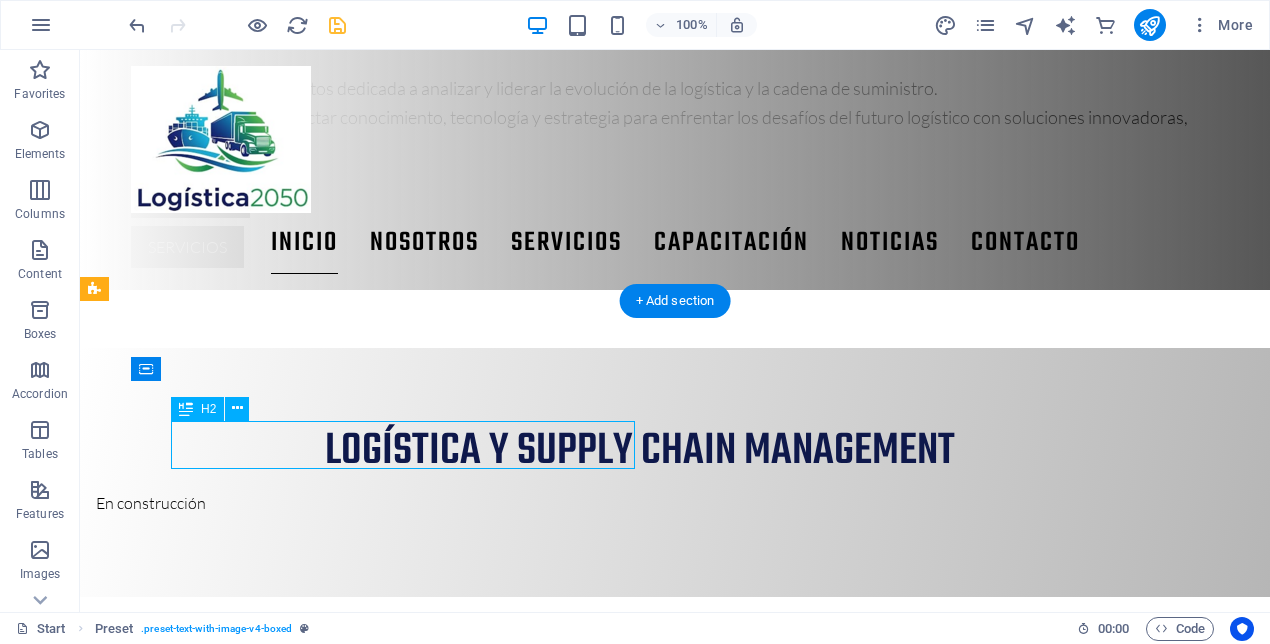 click on "New headline" at bounding box center (640, 1017) 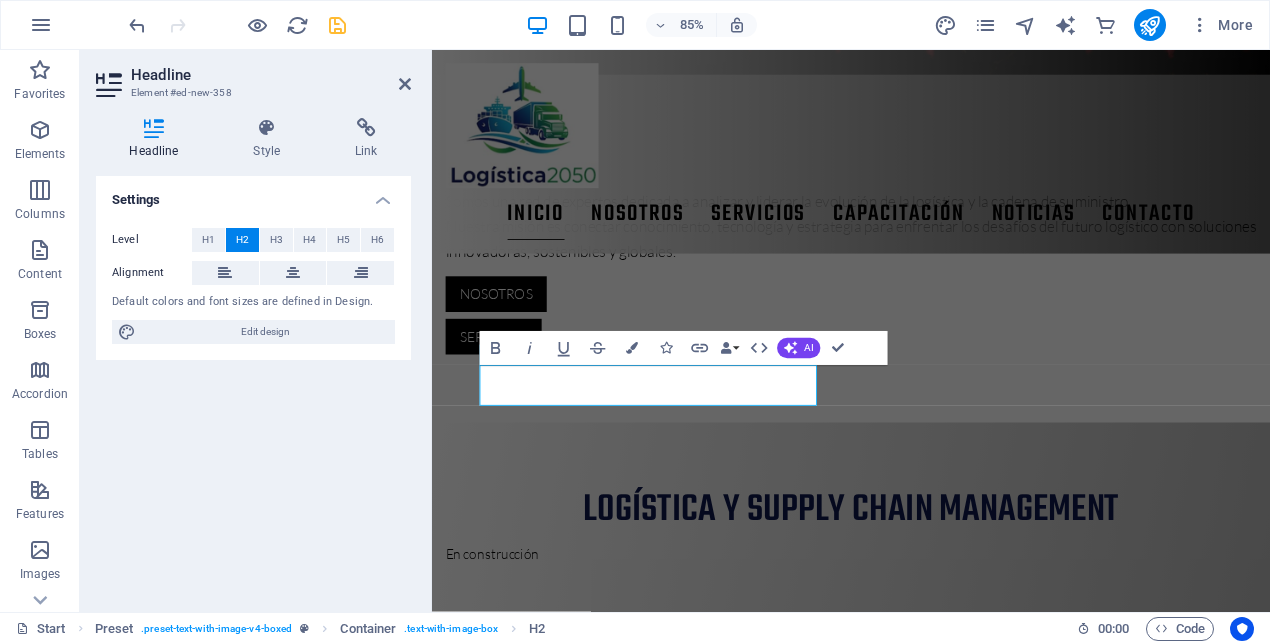 scroll, scrollTop: 932, scrollLeft: 0, axis: vertical 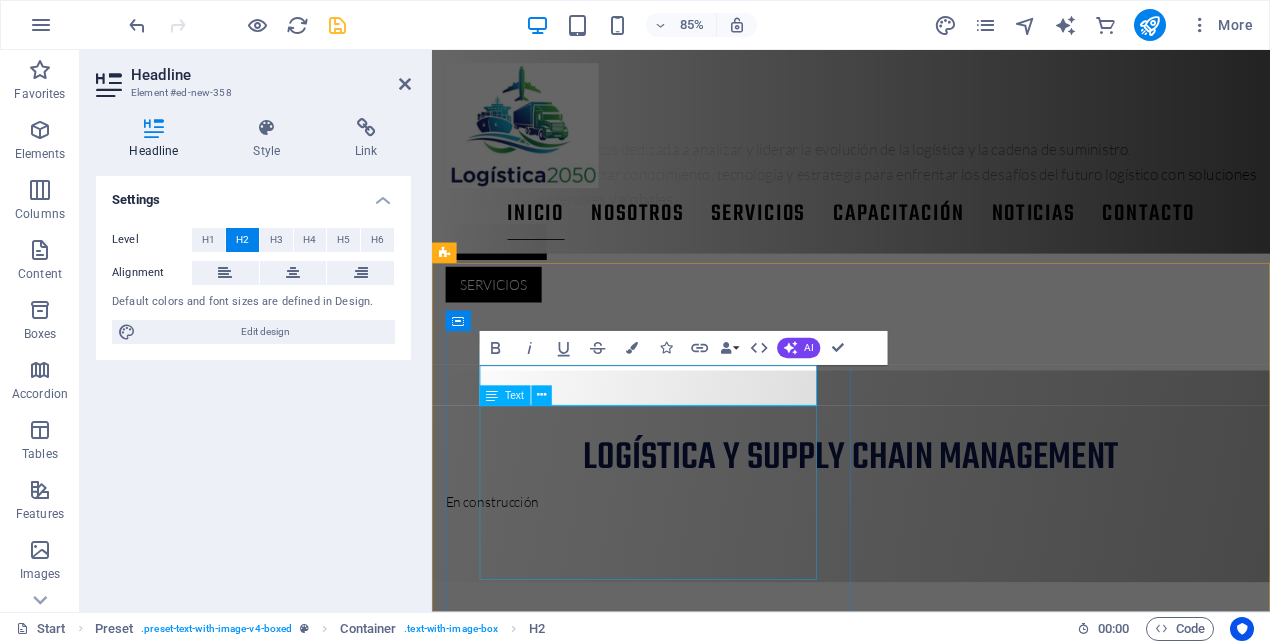 type 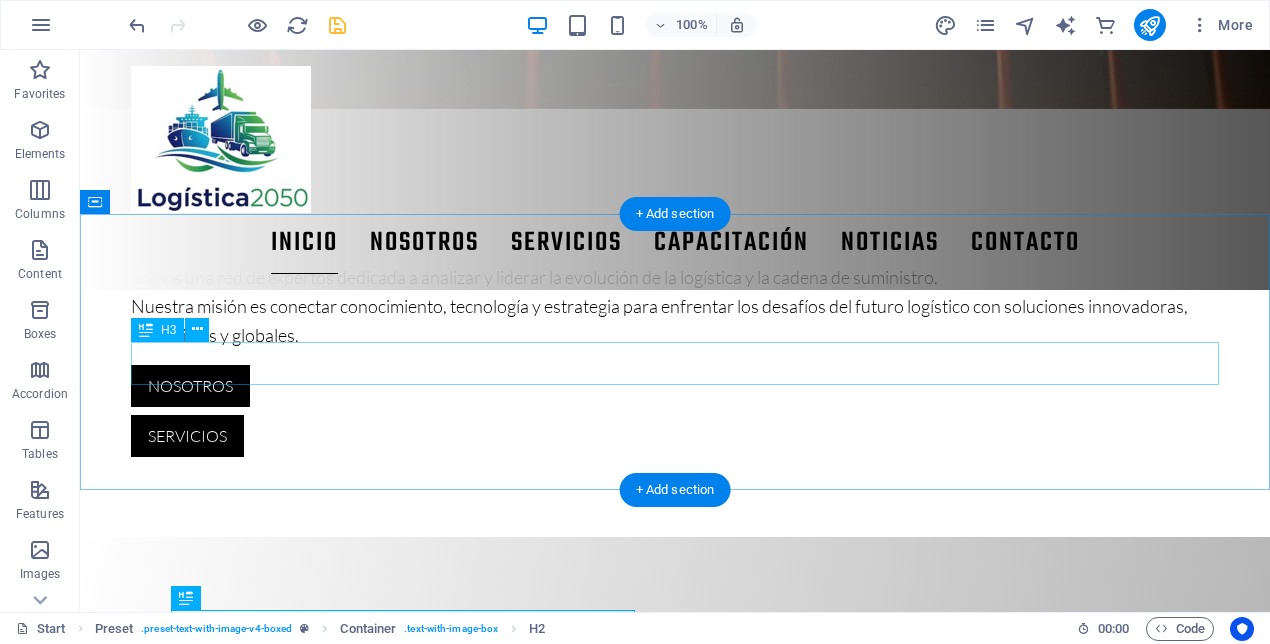 scroll, scrollTop: 677, scrollLeft: 0, axis: vertical 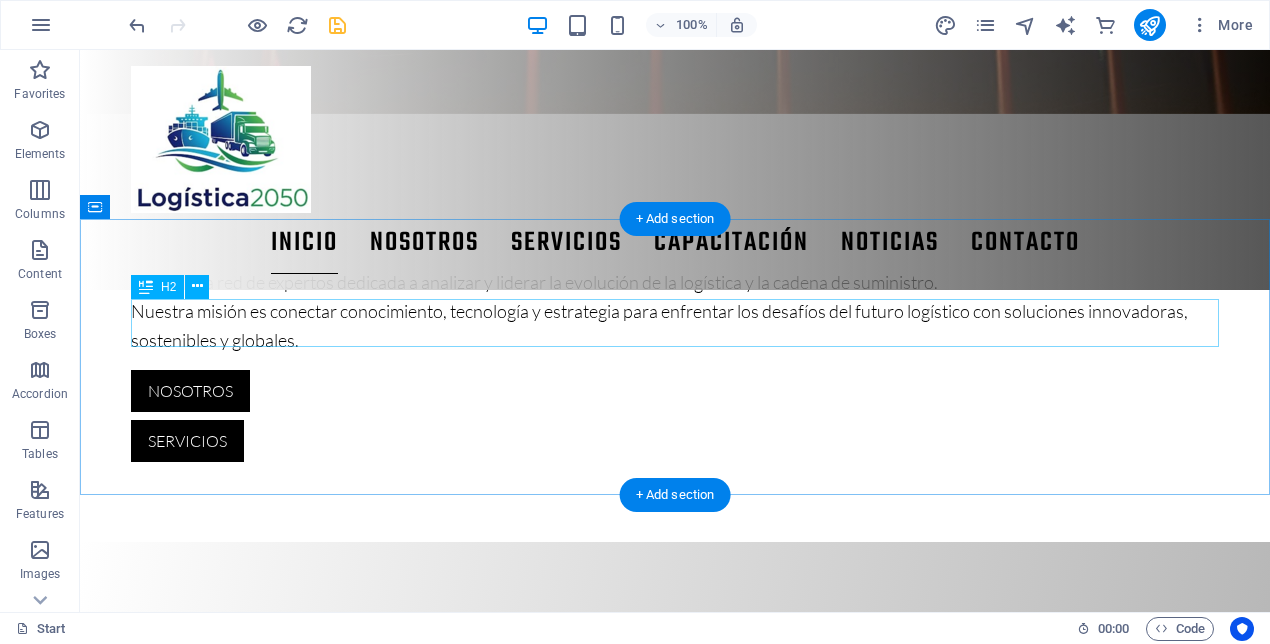 click on "cubicación de carga" at bounding box center (675, 895) 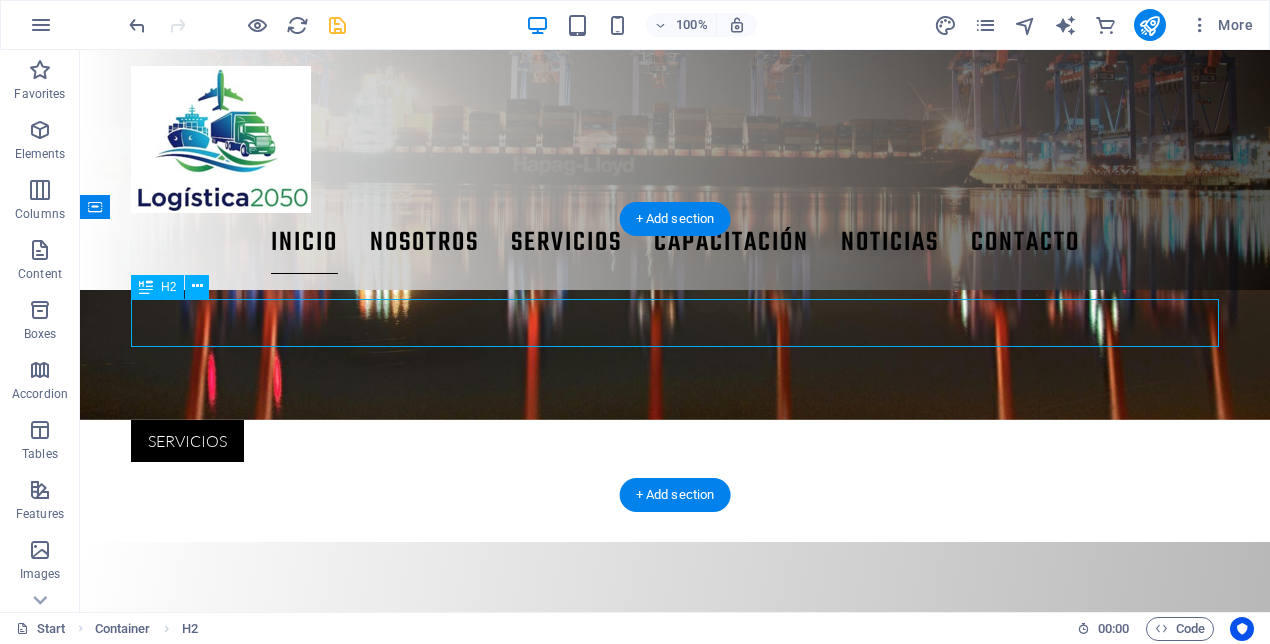 scroll, scrollTop: 561, scrollLeft: 0, axis: vertical 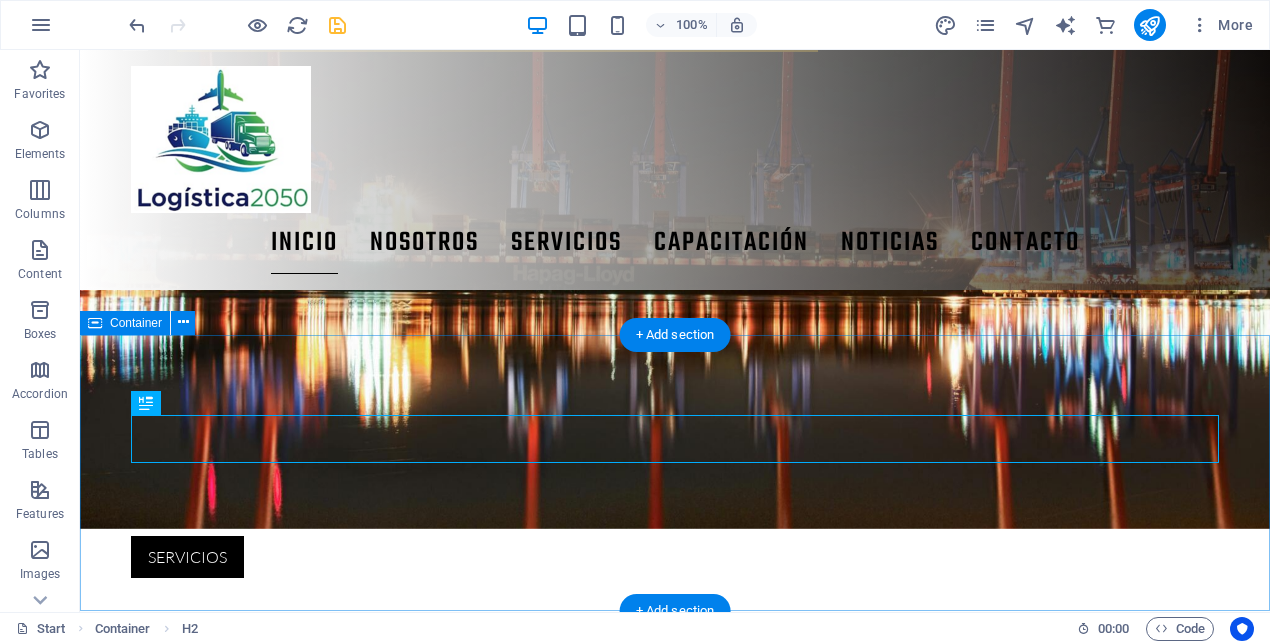 click on "cubicación de carga Soluciones para organizaciones públicas privadas" at bounding box center (675, 1045) 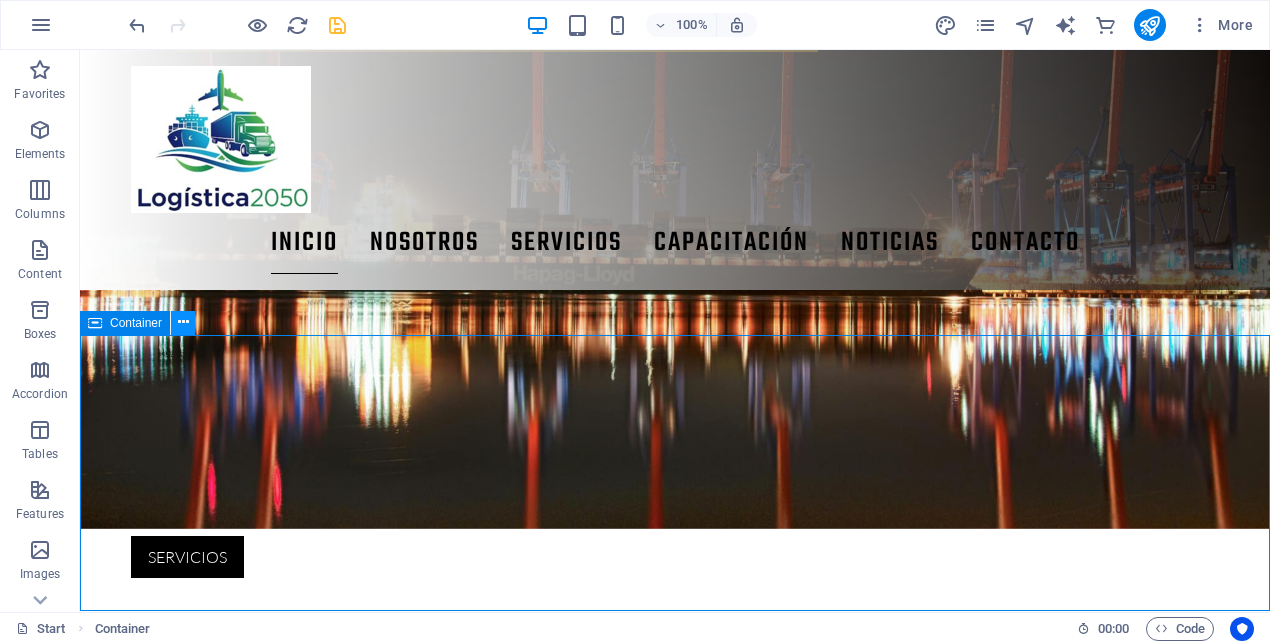 click at bounding box center [183, 322] 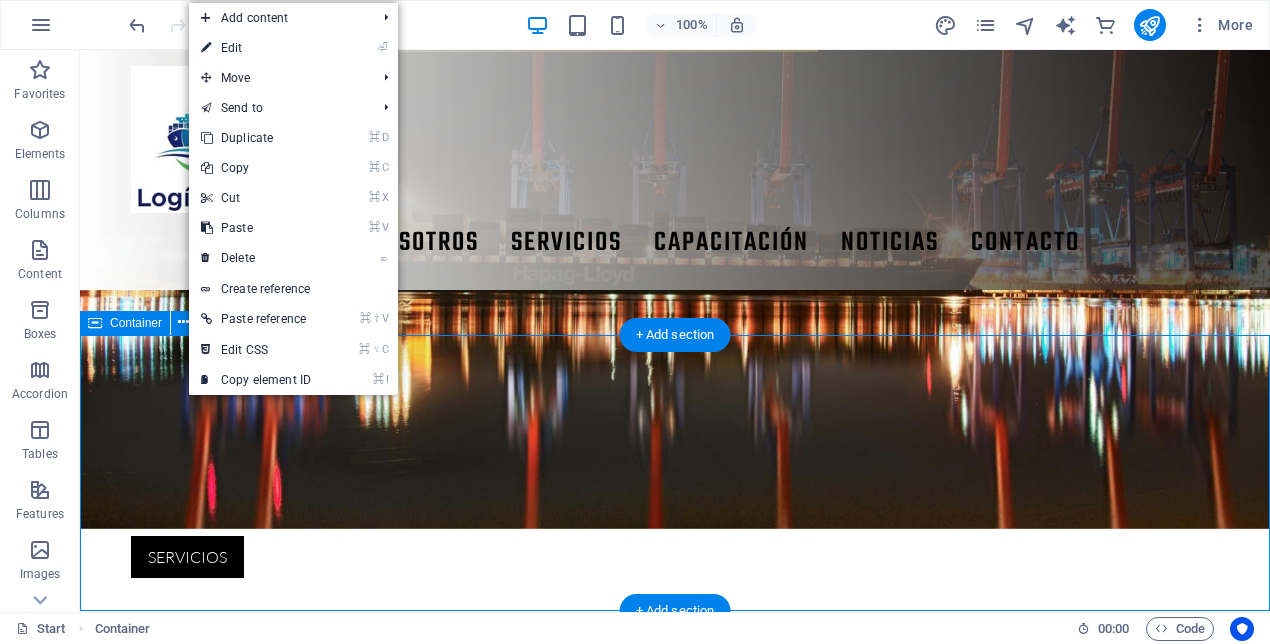 click on "cubicación de carga Soluciones para organizaciones públicas privadas" at bounding box center [675, 1045] 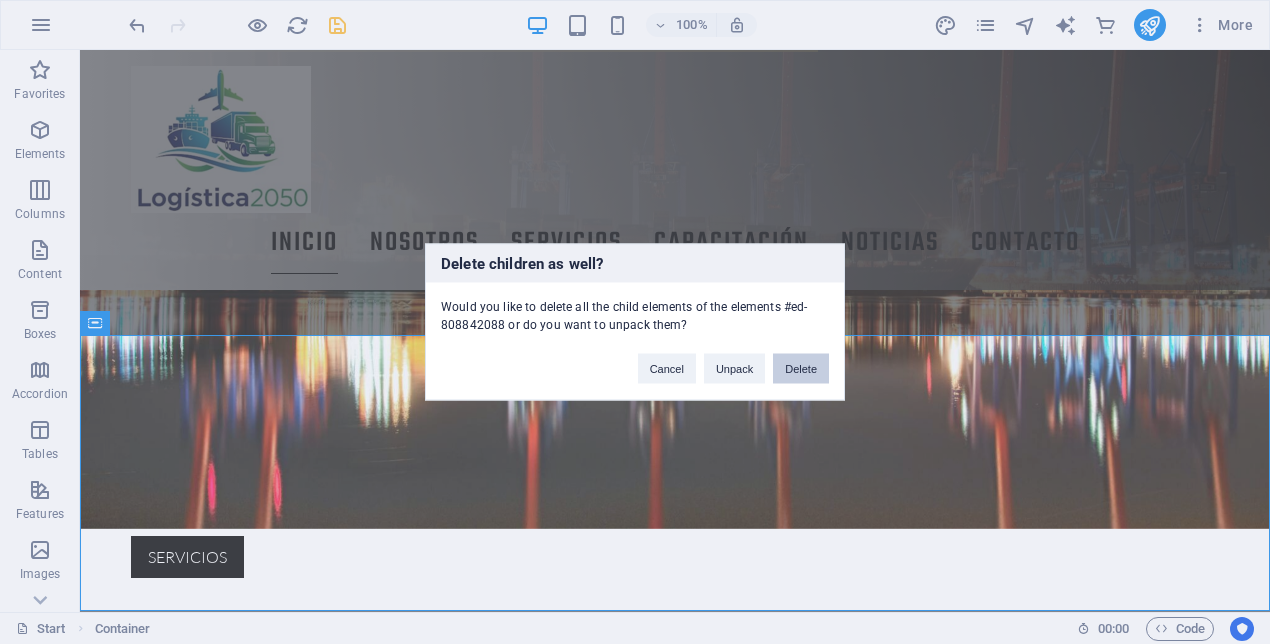 click on "Delete" at bounding box center [801, 369] 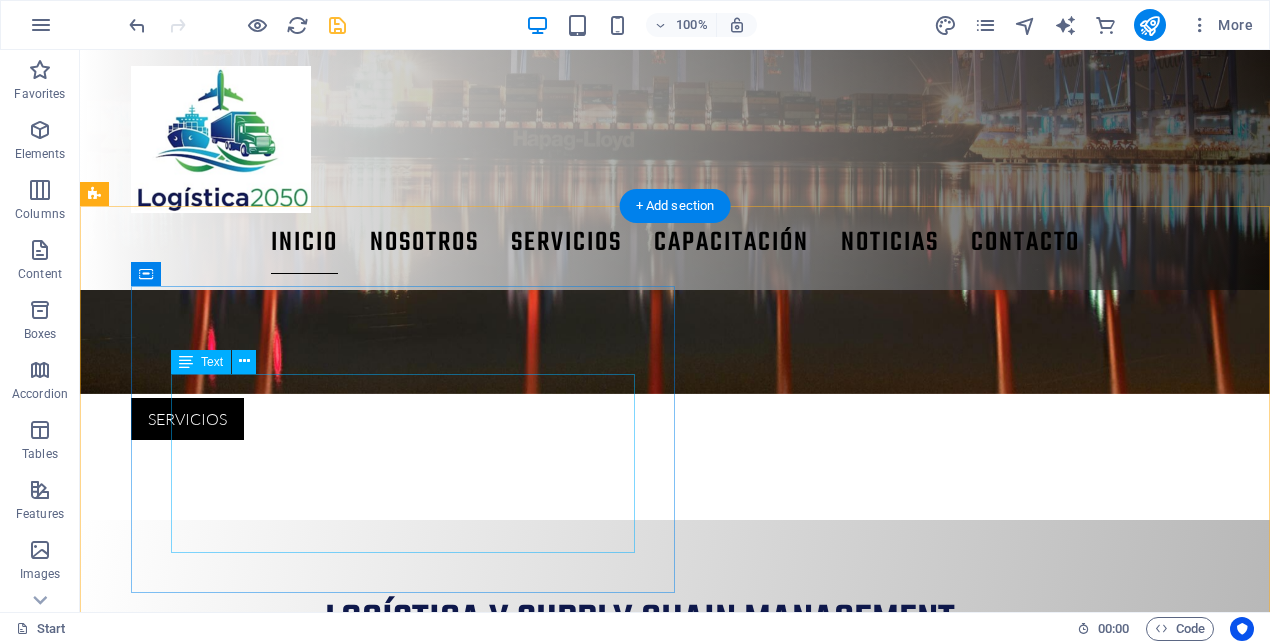 scroll, scrollTop: 702, scrollLeft: 0, axis: vertical 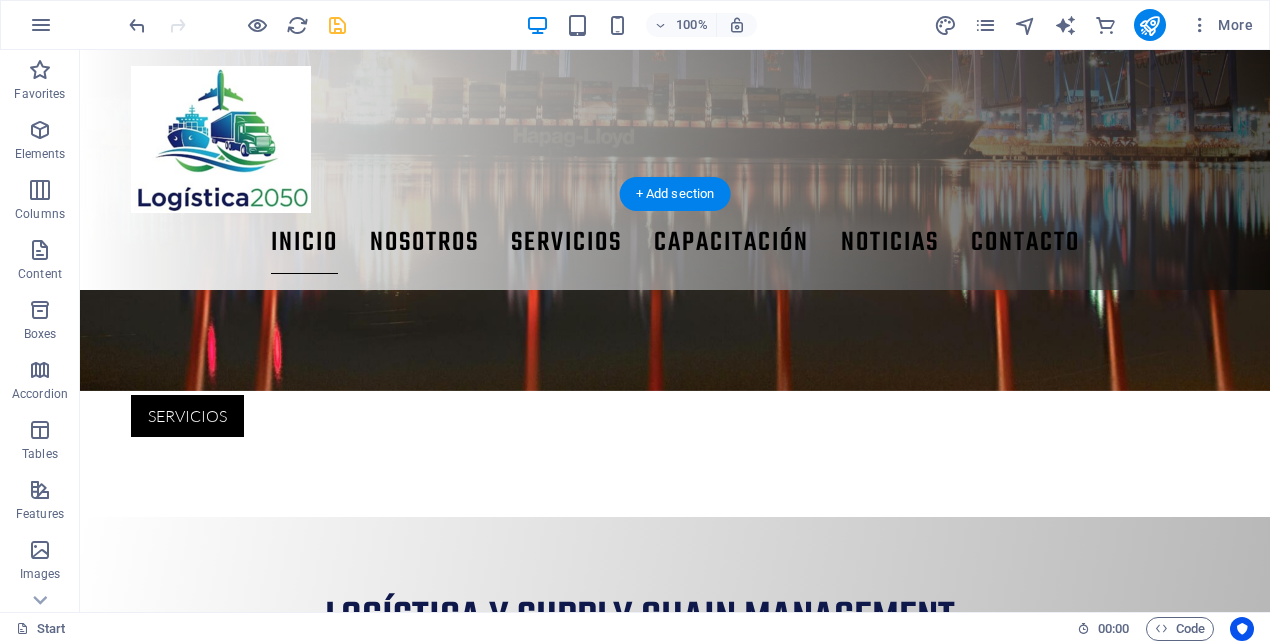 click at bounding box center (640, 1204) 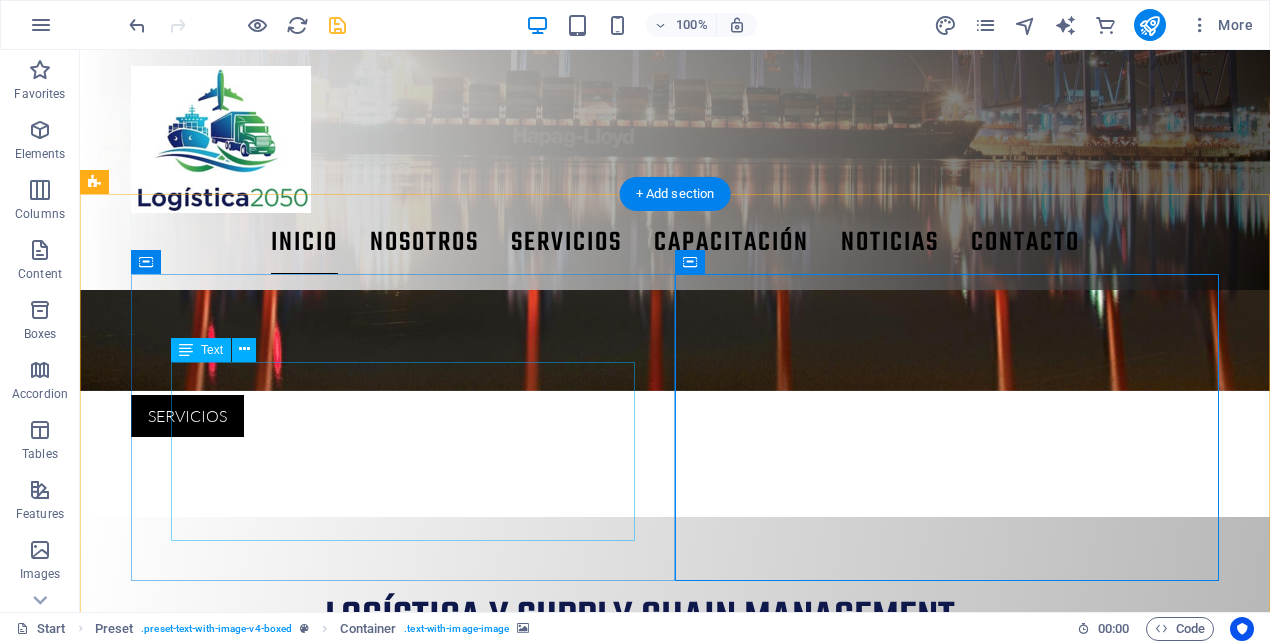 click on "Lorem ipsum dolor sit amet, consectetuer adipiscing elit. Aenean commodo ligula eget dolor. Lorem ipsum dolor sit amet, consectetuer adipiscing elit leget dolor. Lorem ipsum dolor sit amet, consectetuer adipiscing elit. Aenean commodo ligula eget dolor. Lorem ipsum dolor sit amet, consectetuer adipiscing elit dolor consectetuer adipiscing elit leget dolor. Lorem elit saget ipsum dolor sit amet, consectetuer." at bounding box center (640, 972) 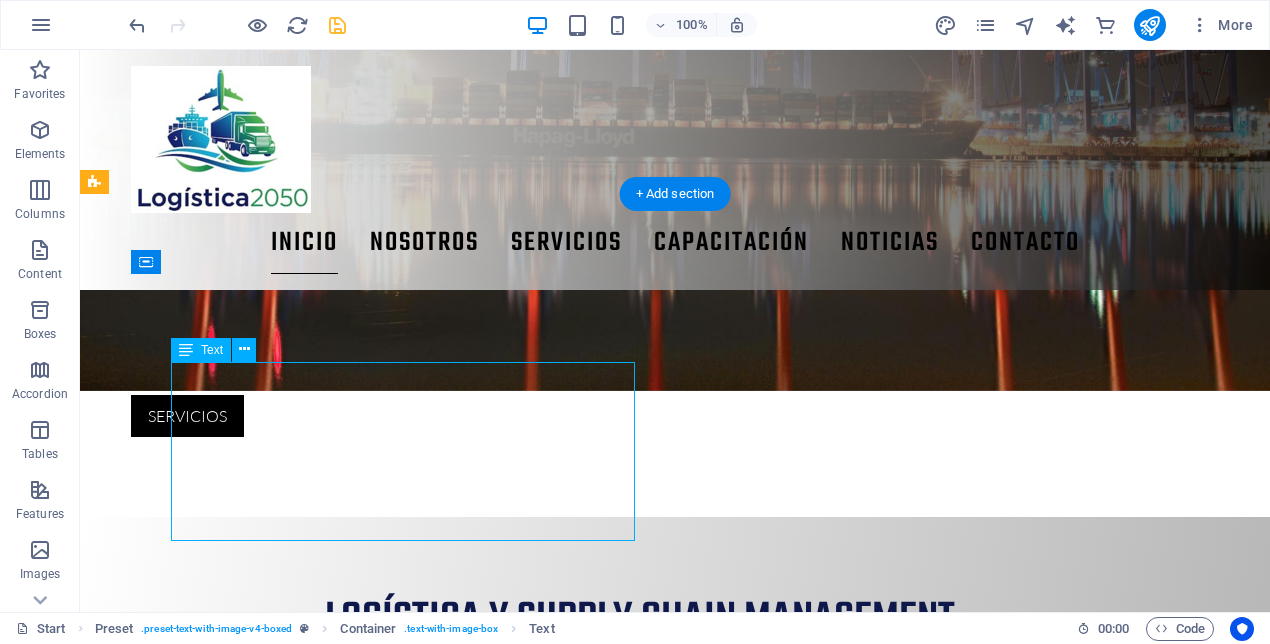 click on "Lorem ipsum dolor sit amet, consectetuer adipiscing elit. Aenean commodo ligula eget dolor. Lorem ipsum dolor sit amet, consectetuer adipiscing elit leget dolor. Lorem ipsum dolor sit amet, consectetuer adipiscing elit. Aenean commodo ligula eget dolor. Lorem ipsum dolor sit amet, consectetuer adipiscing elit dolor consectetuer adipiscing elit leget dolor. Lorem elit saget ipsum dolor sit amet, consectetuer." at bounding box center [640, 972] 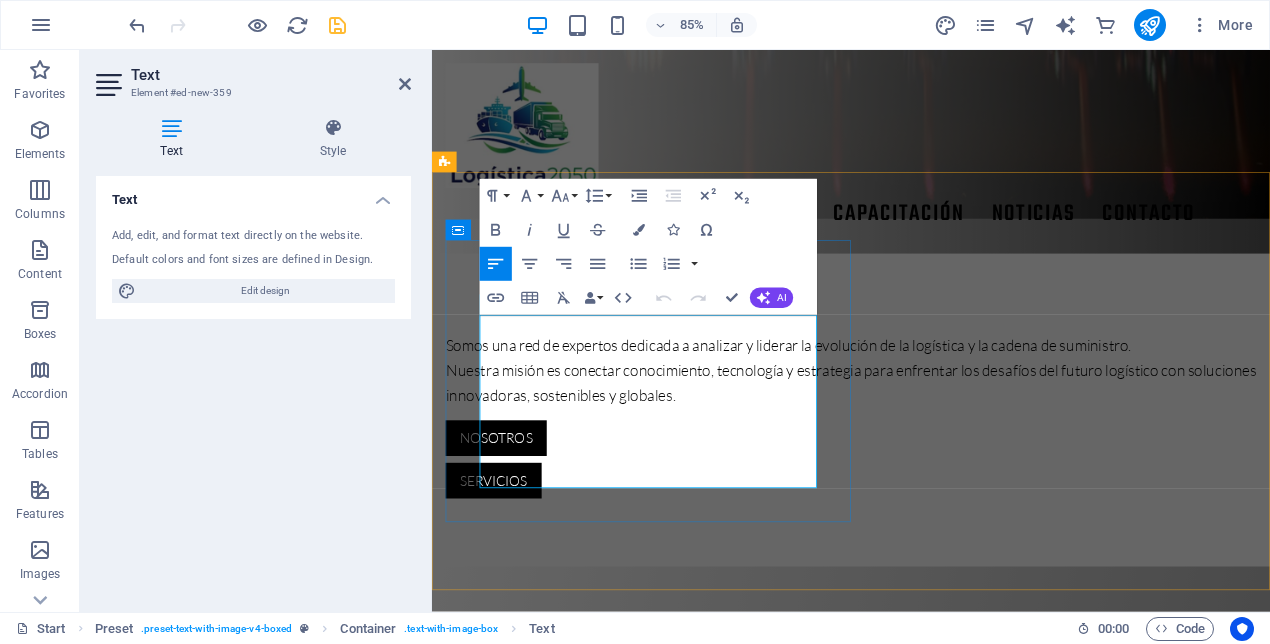 scroll, scrollTop: 763, scrollLeft: 0, axis: vertical 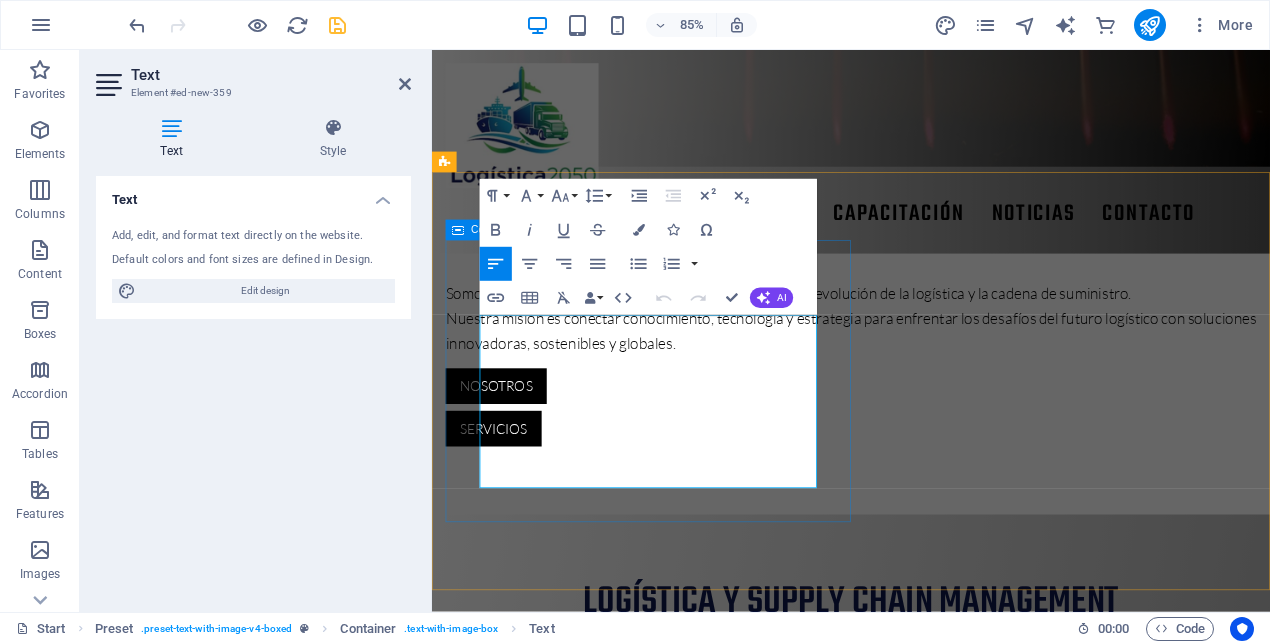 drag, startPoint x: 584, startPoint y: 553, endPoint x: 471, endPoint y: 376, distance: 209.99524 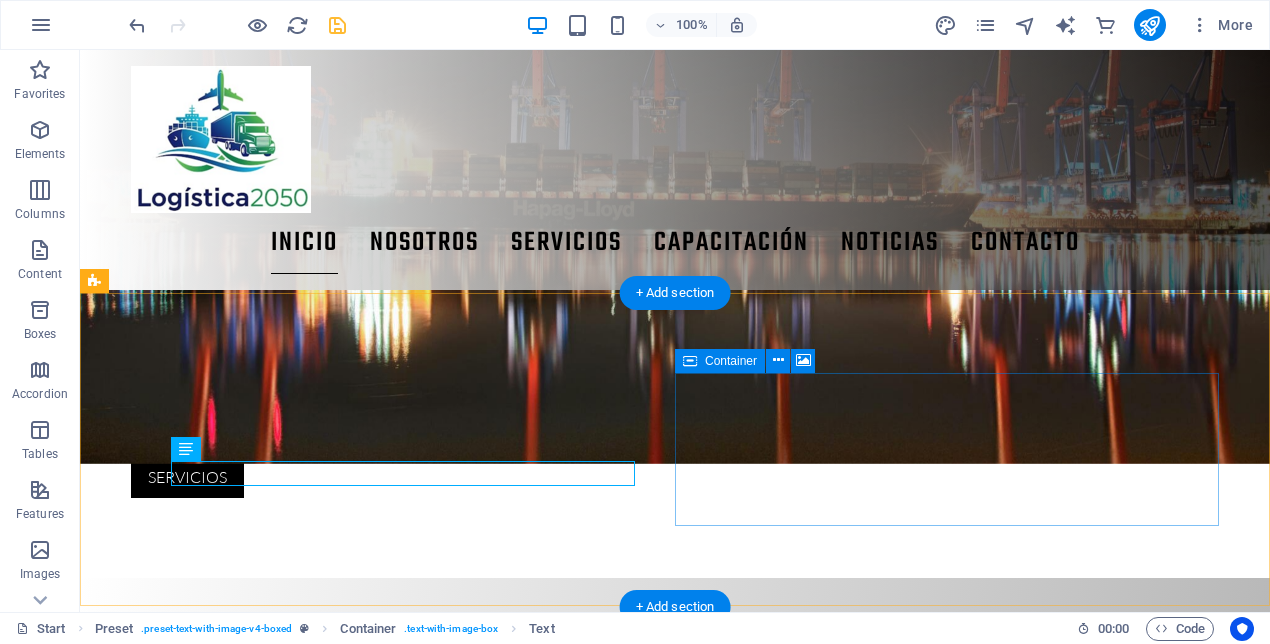 scroll, scrollTop: 644, scrollLeft: 0, axis: vertical 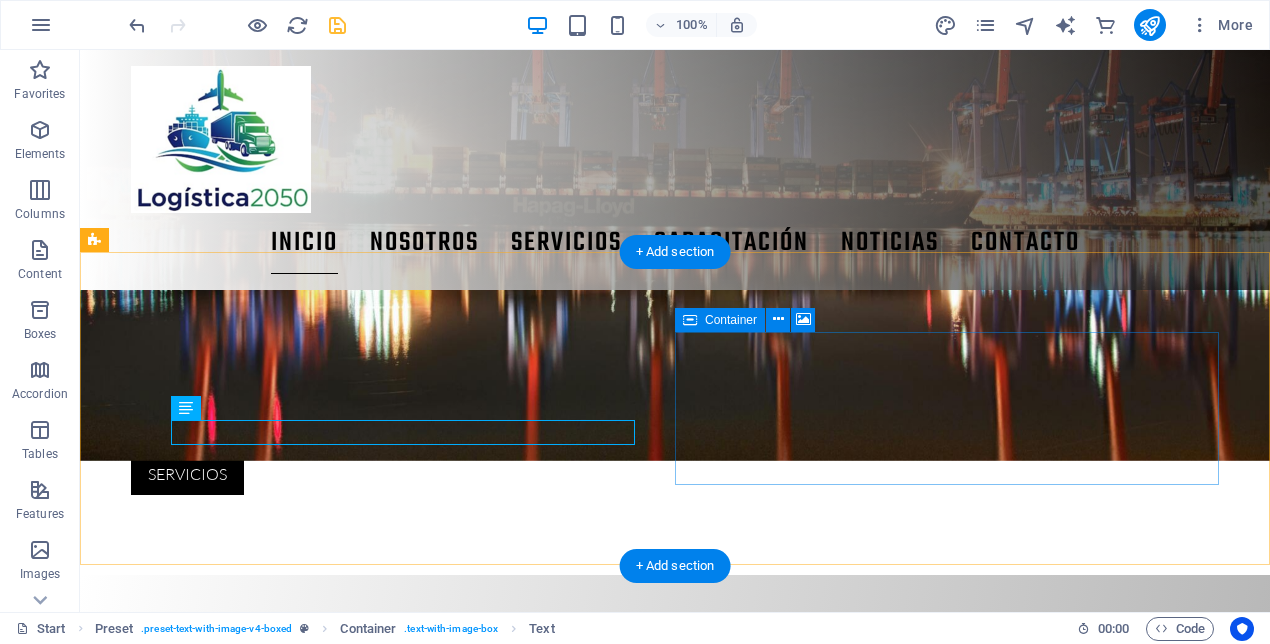 click on "Drop content here or  Add elements  Paste clipboard" at bounding box center (640, 1283) 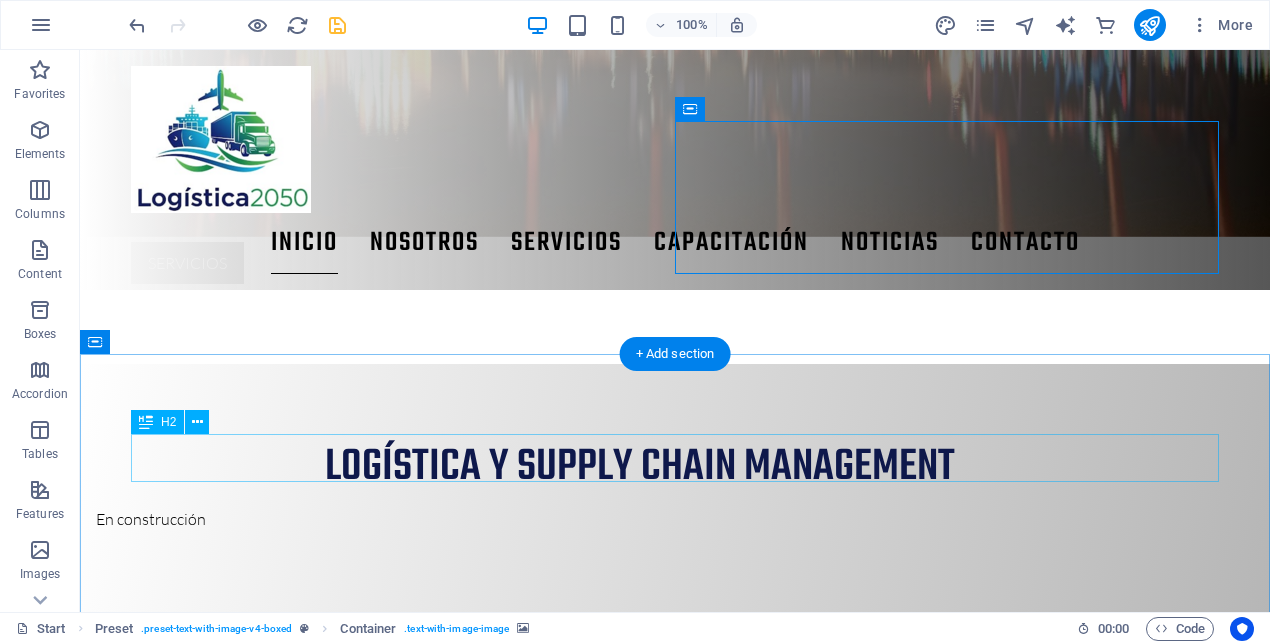scroll, scrollTop: 882, scrollLeft: 0, axis: vertical 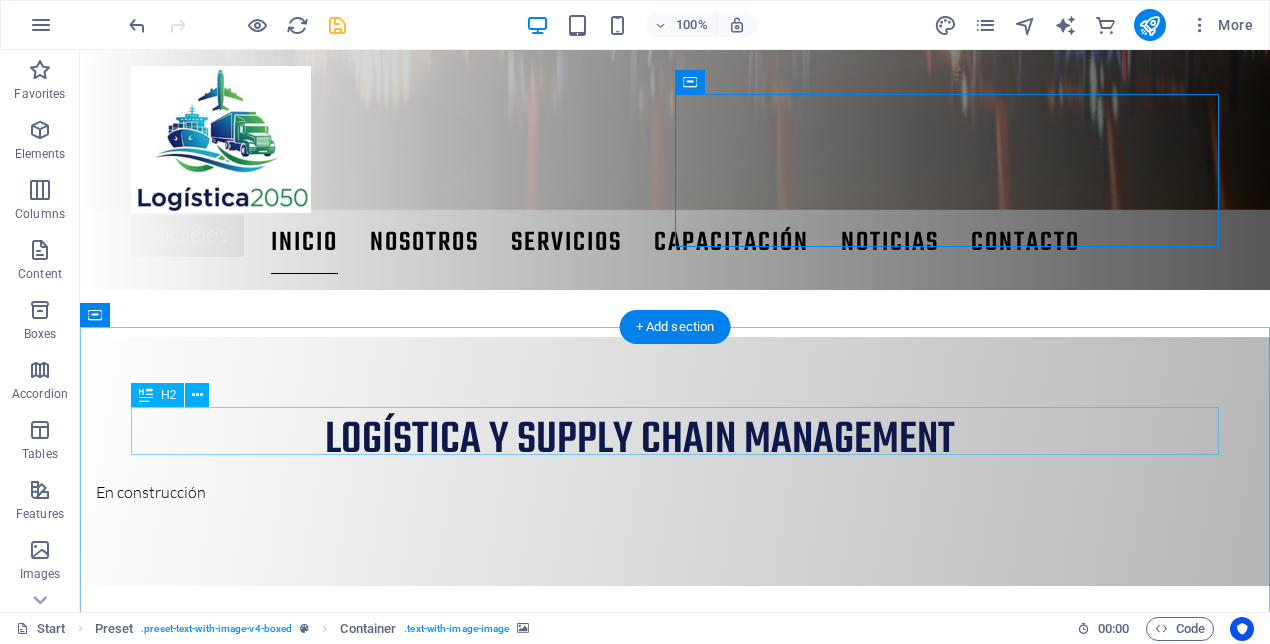 click on "capacitación" at bounding box center [675, 1300] 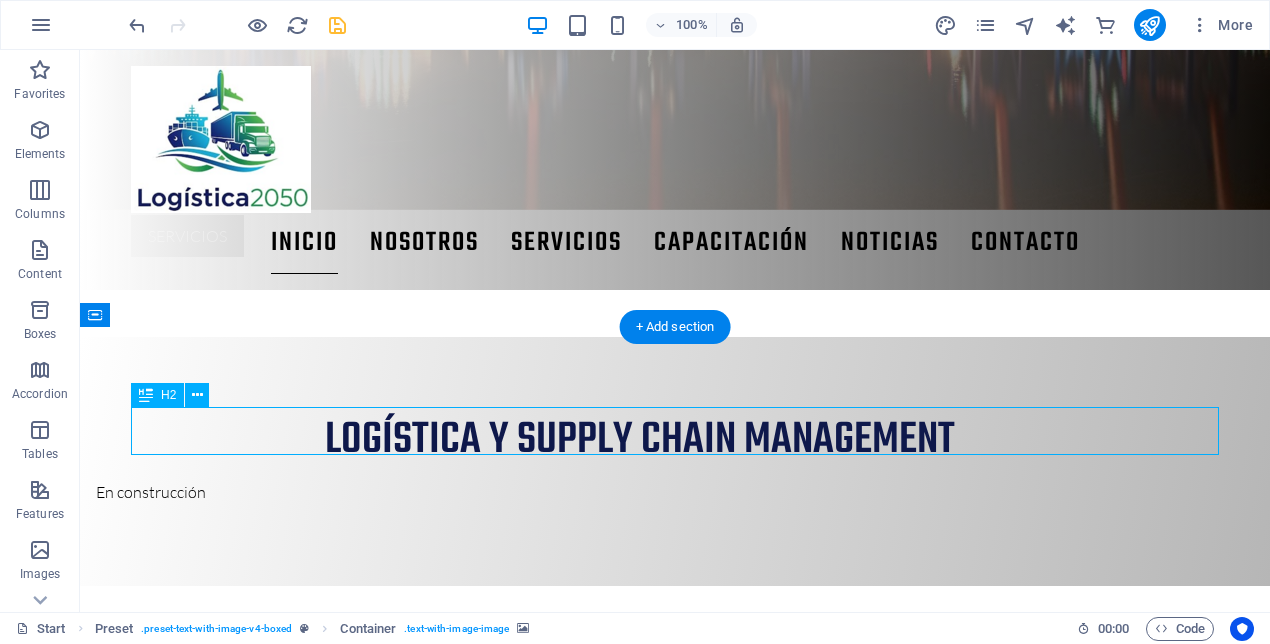 click on "capacitación" at bounding box center (675, 1300) 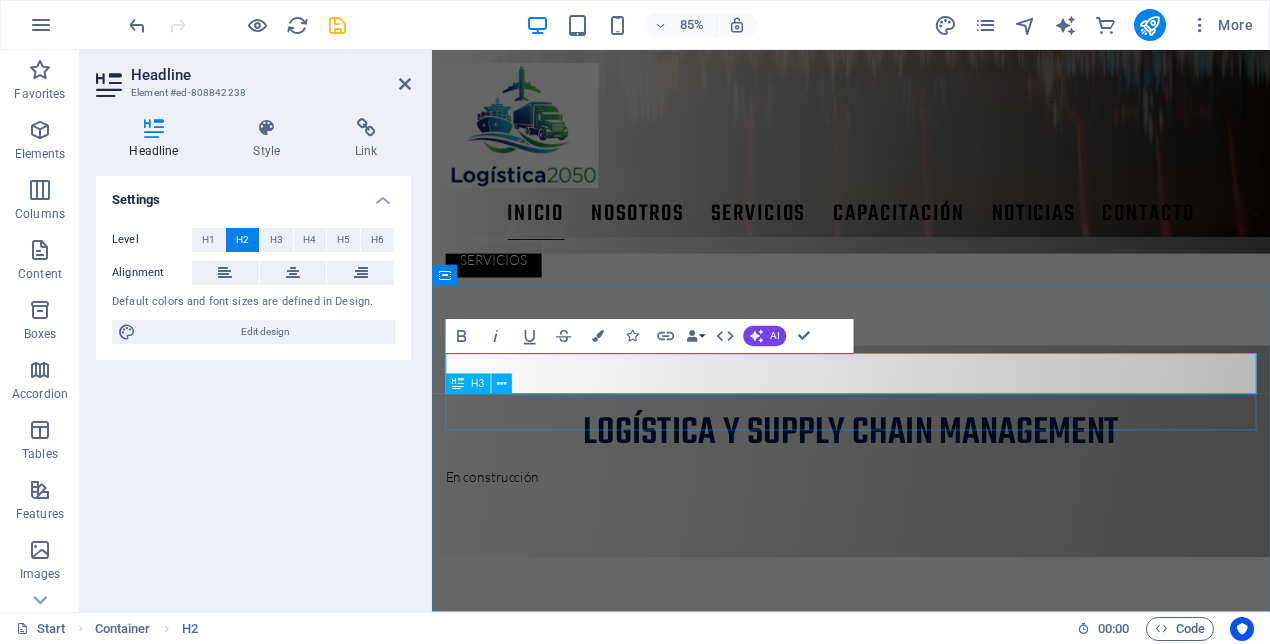 scroll, scrollTop: 943, scrollLeft: 0, axis: vertical 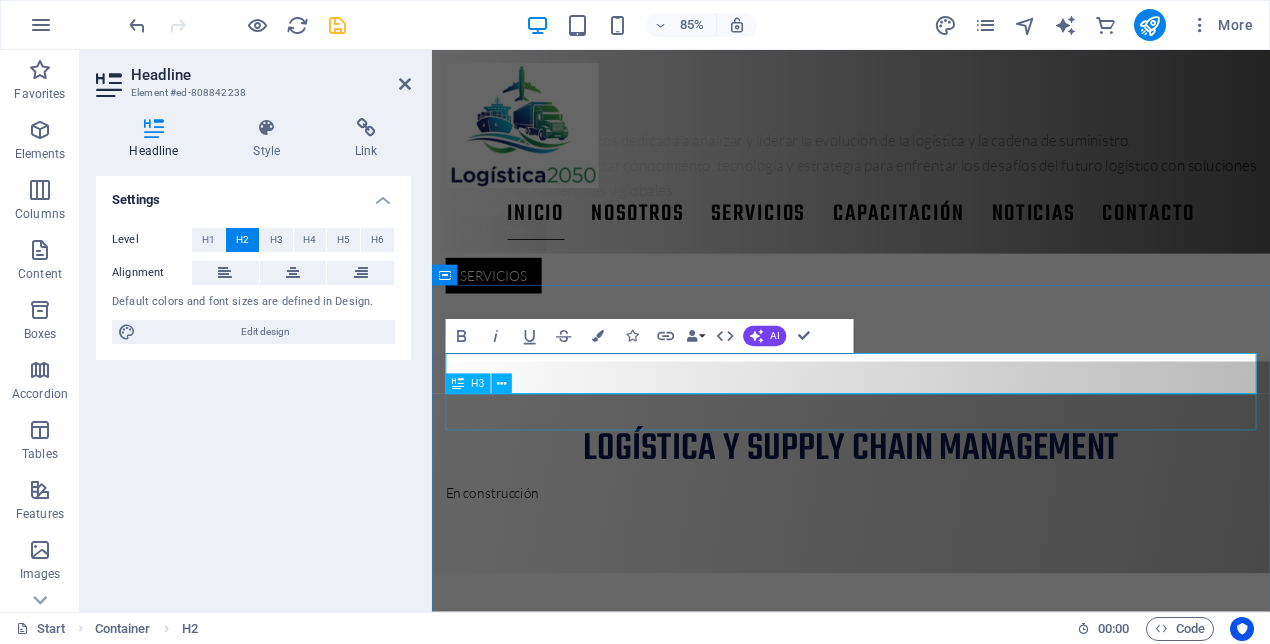 type 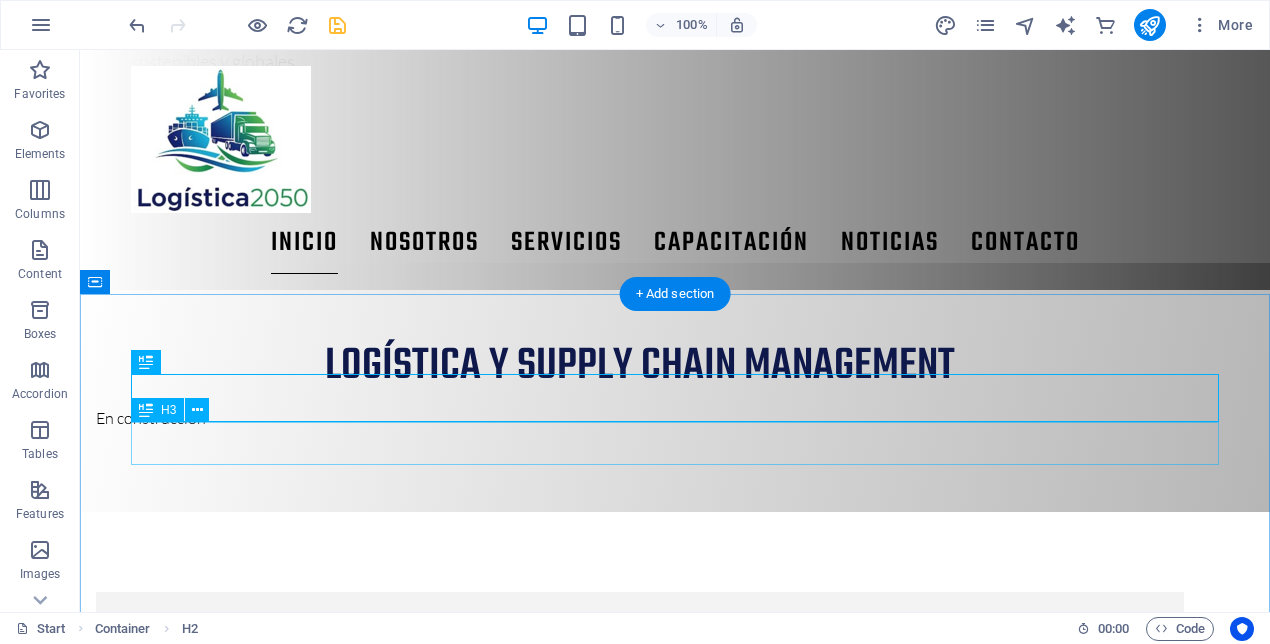 scroll, scrollTop: 972, scrollLeft: 0, axis: vertical 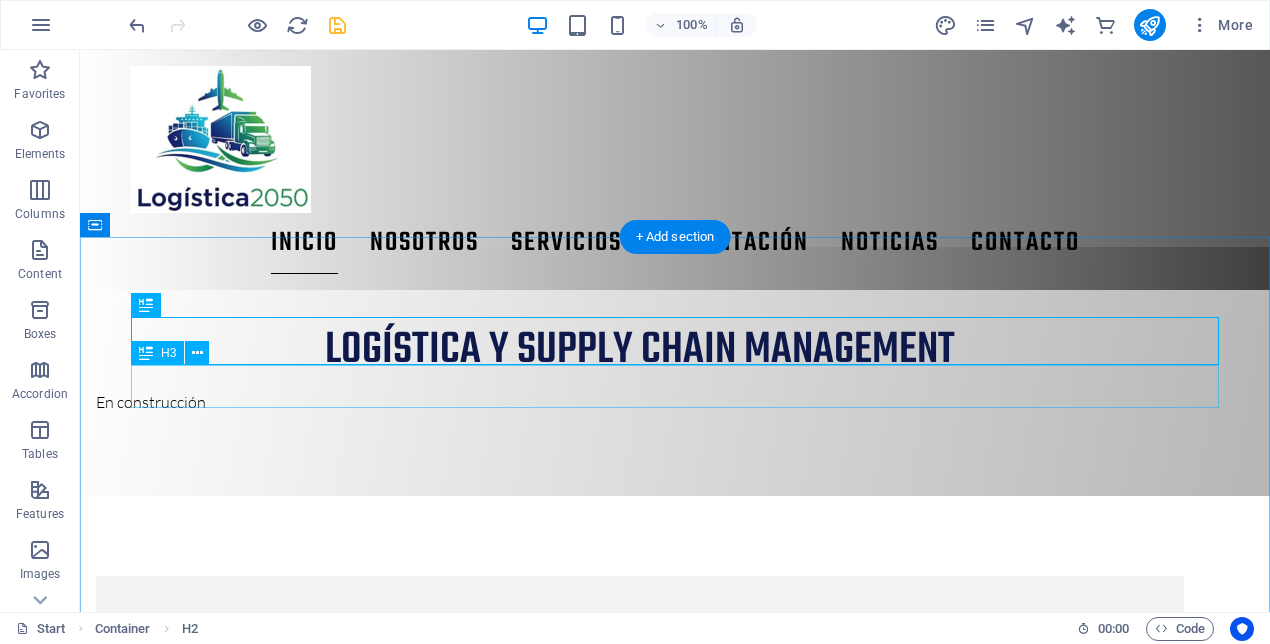 click on "logística - supply chain management -comex" at bounding box center (675, 1255) 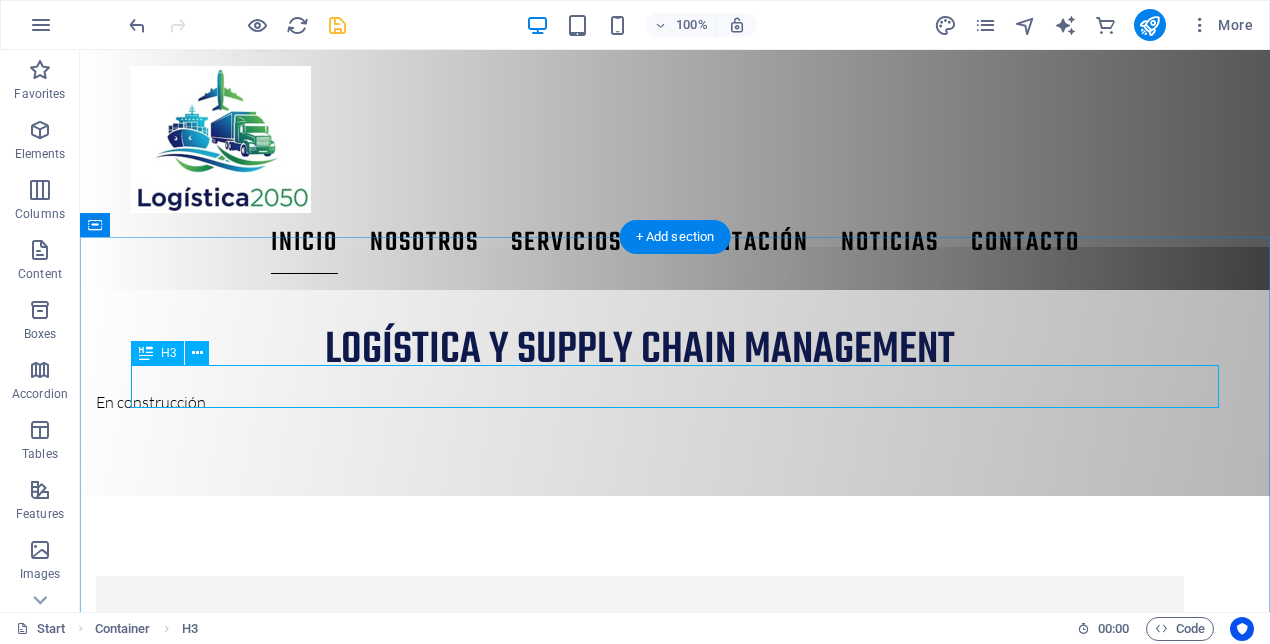 click on "logística - supply chain management -comex" at bounding box center (675, 1255) 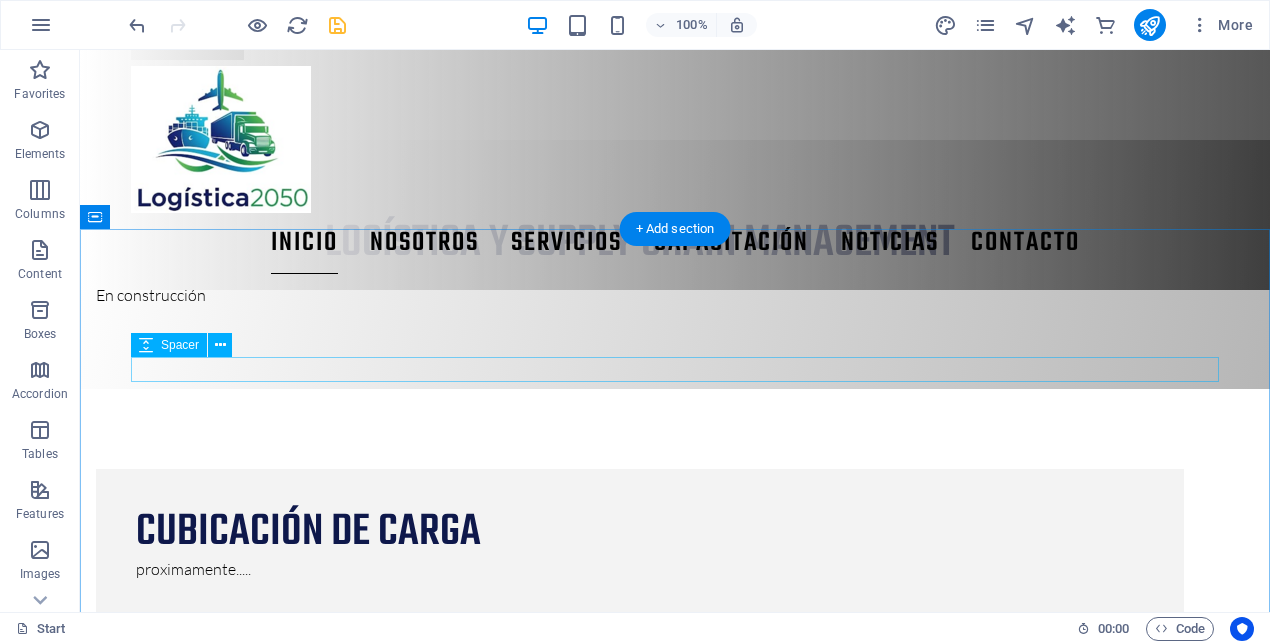 scroll, scrollTop: 1088, scrollLeft: 0, axis: vertical 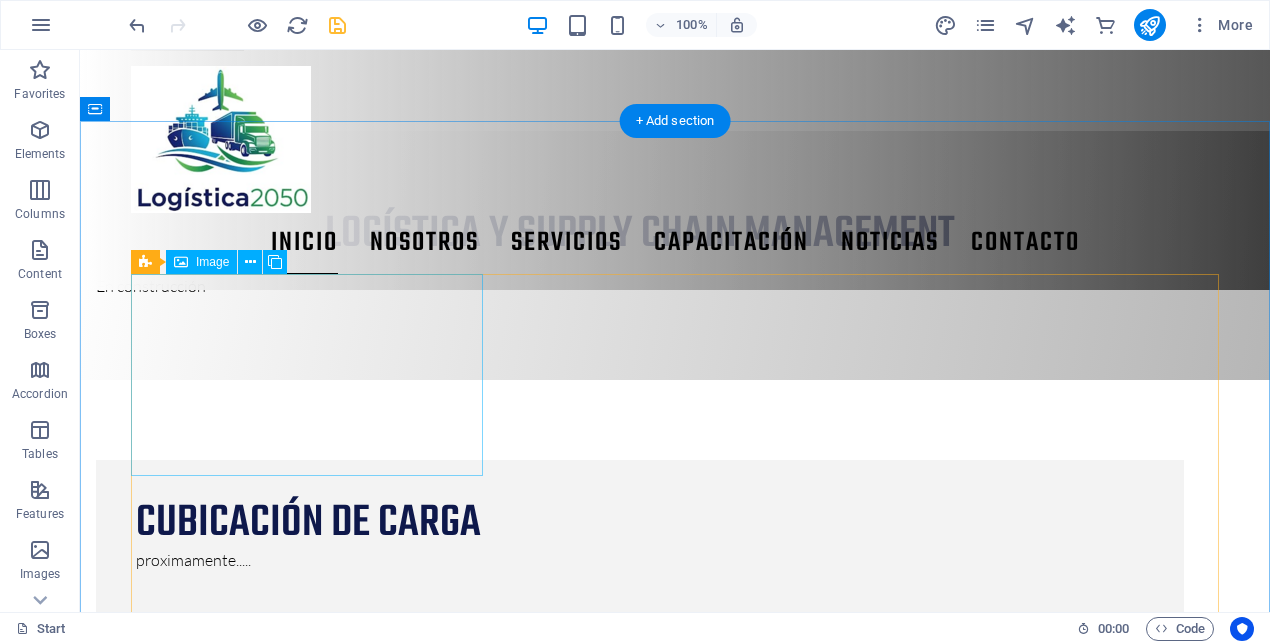 click on "PROYECTO 1" at bounding box center (307, 1244) 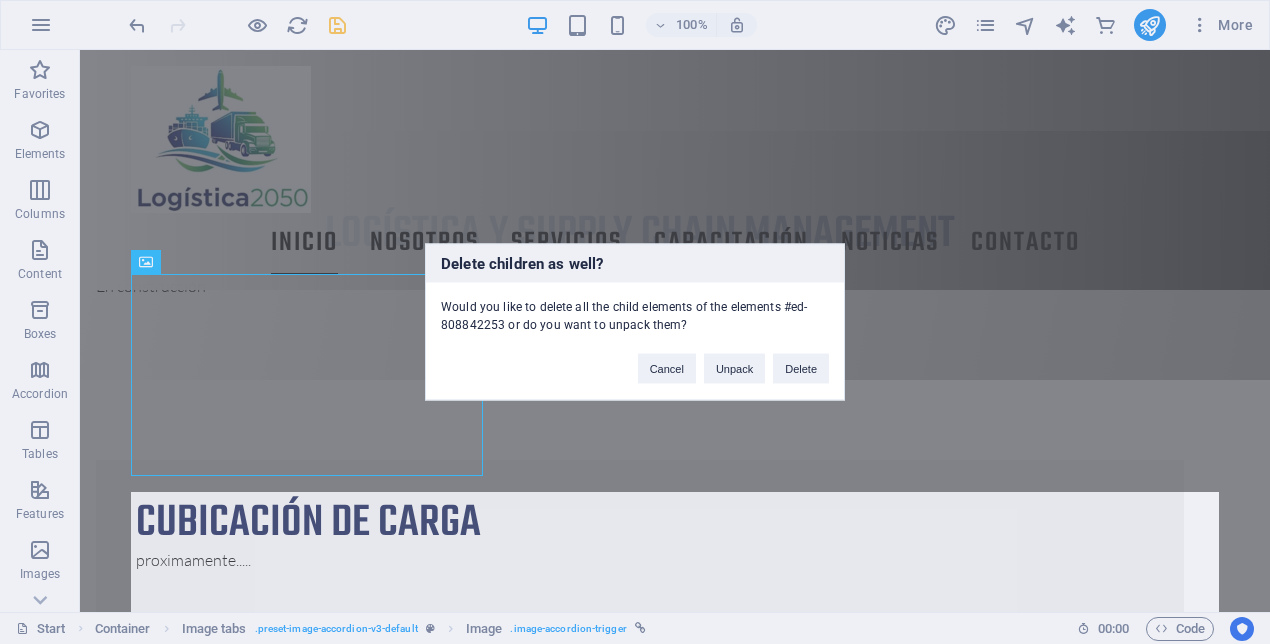 type 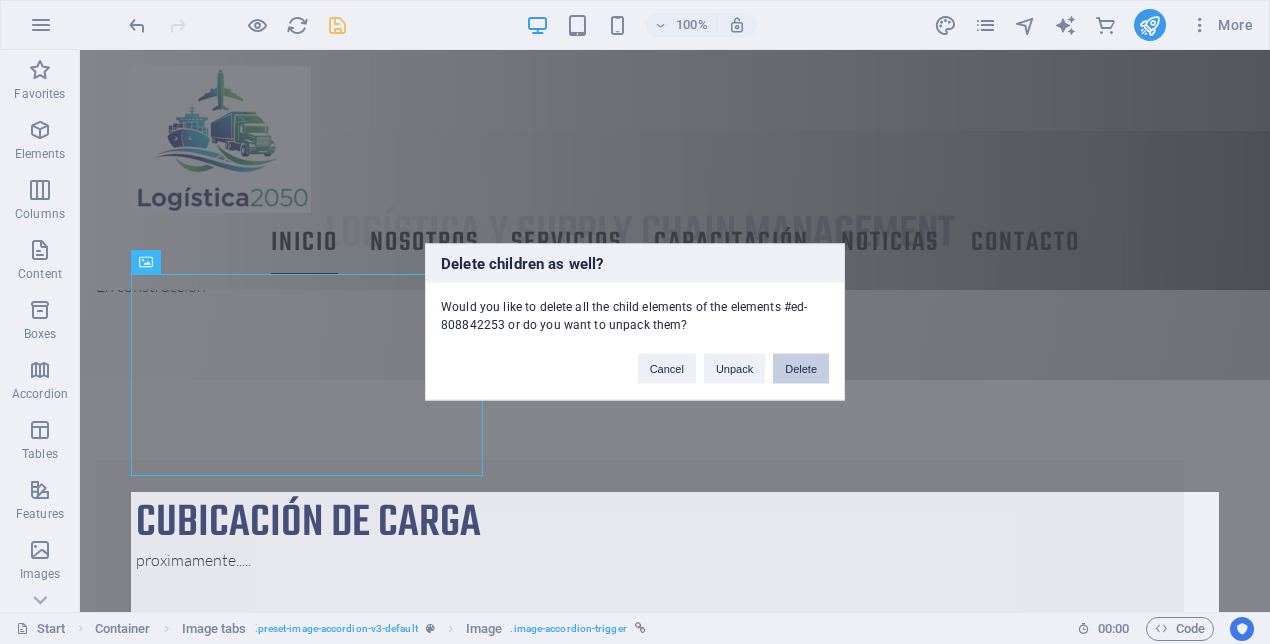 click on "Delete" at bounding box center [801, 369] 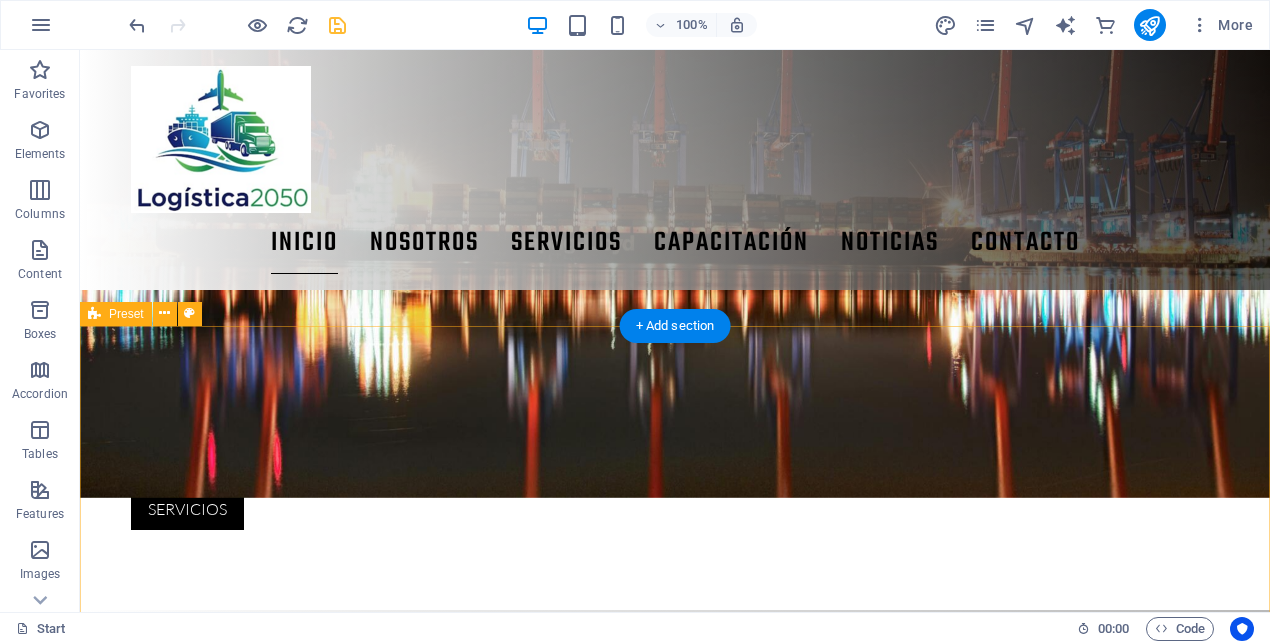 scroll, scrollTop: 614, scrollLeft: 0, axis: vertical 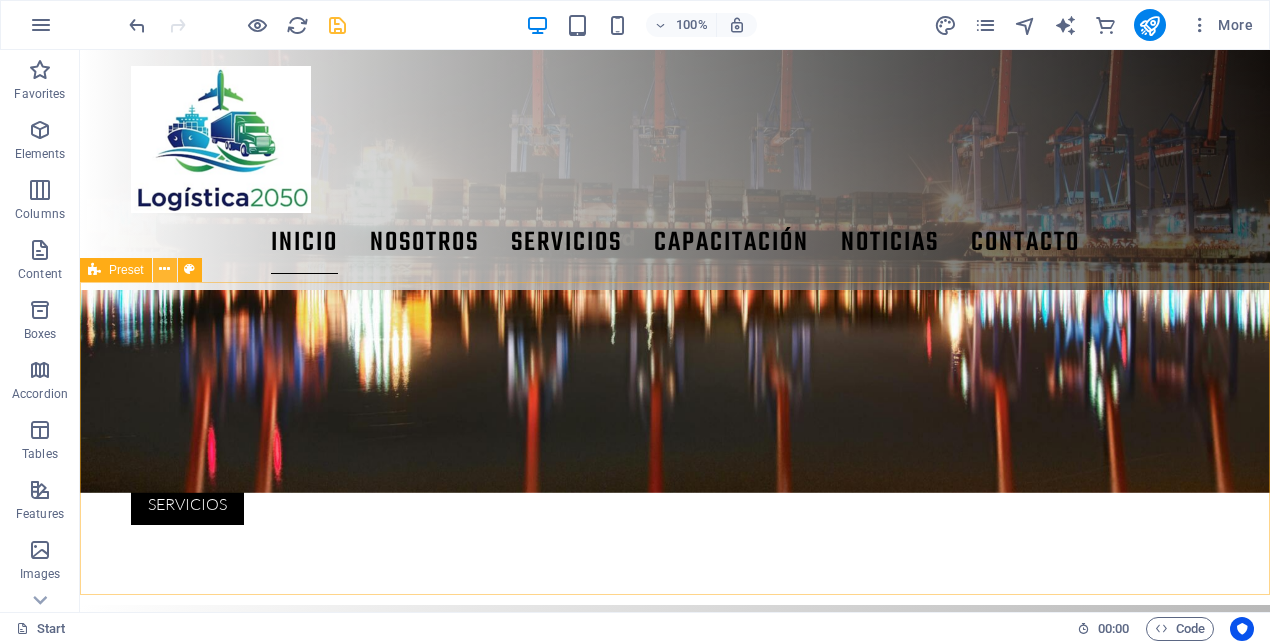 click at bounding box center (164, 269) 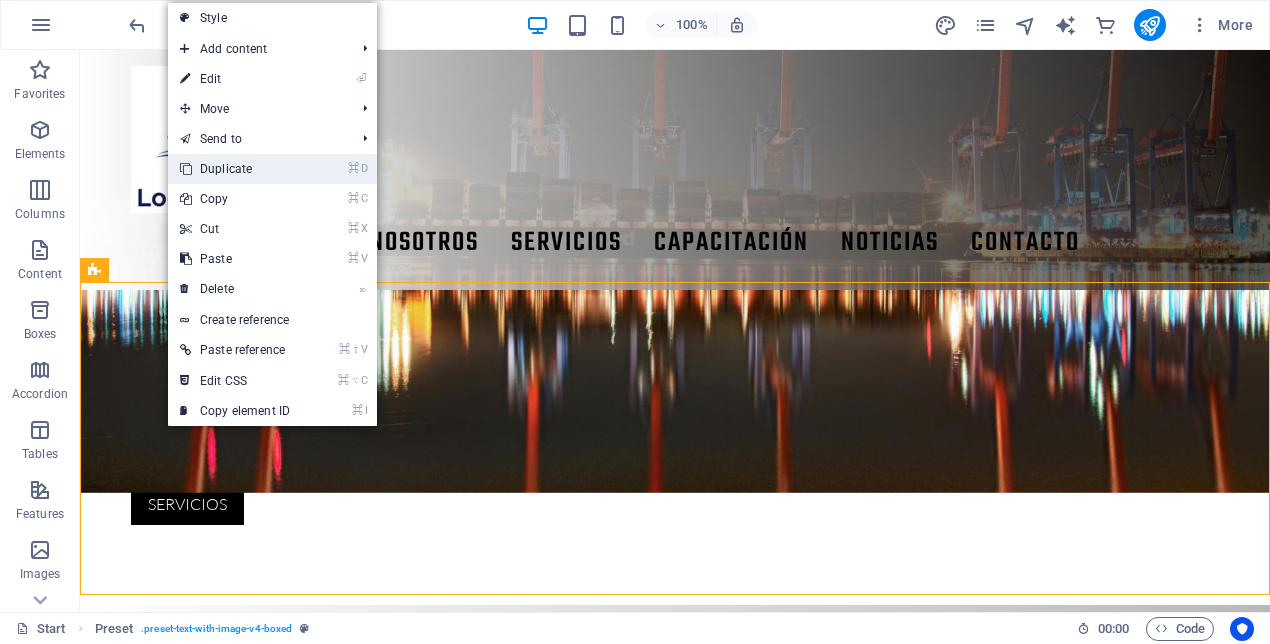click on "⌘ D  Duplicate" at bounding box center (235, 169) 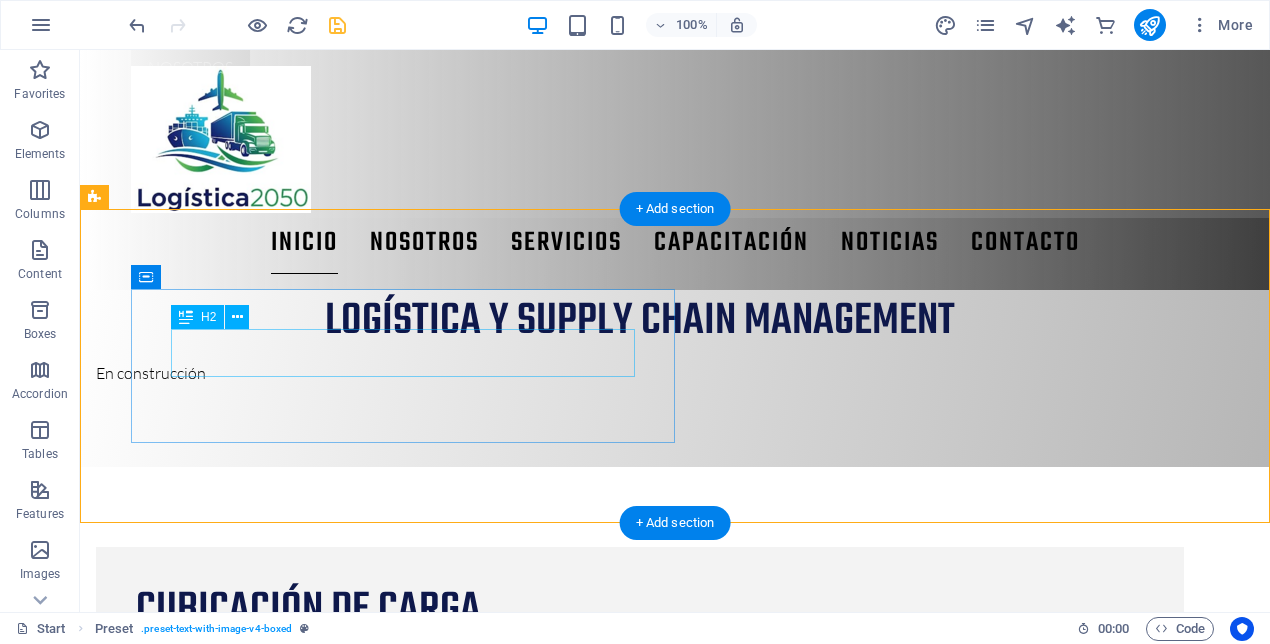 scroll, scrollTop: 1000, scrollLeft: 0, axis: vertical 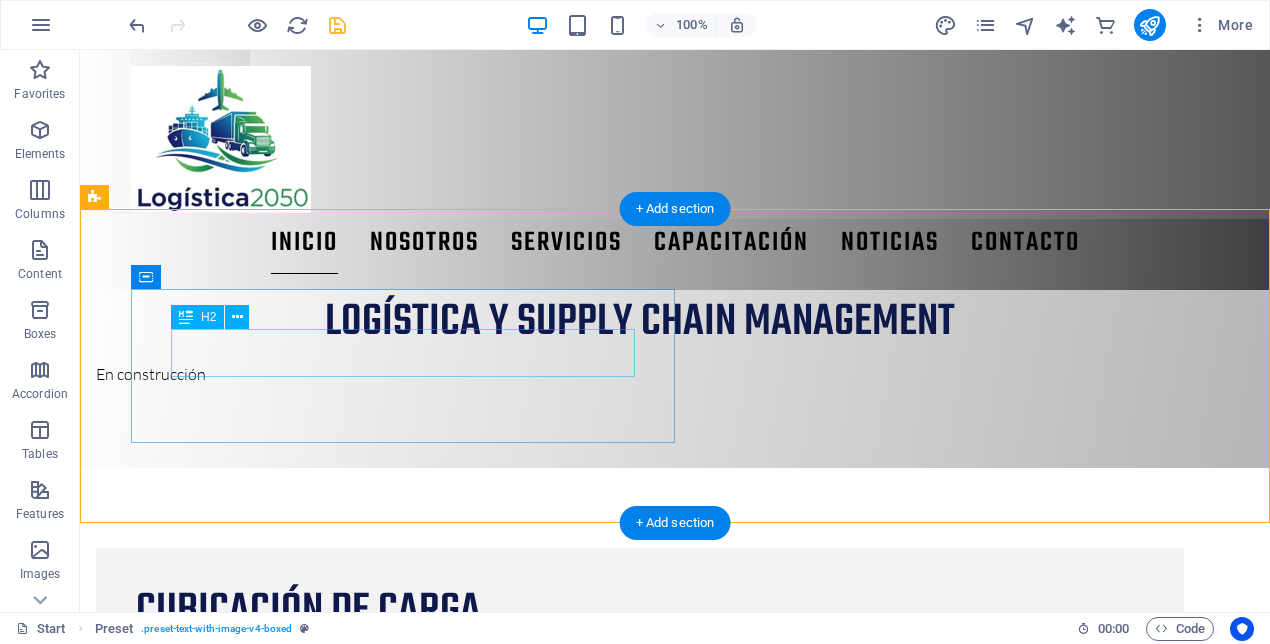 click on "cubicación de carga" at bounding box center [640, 1222] 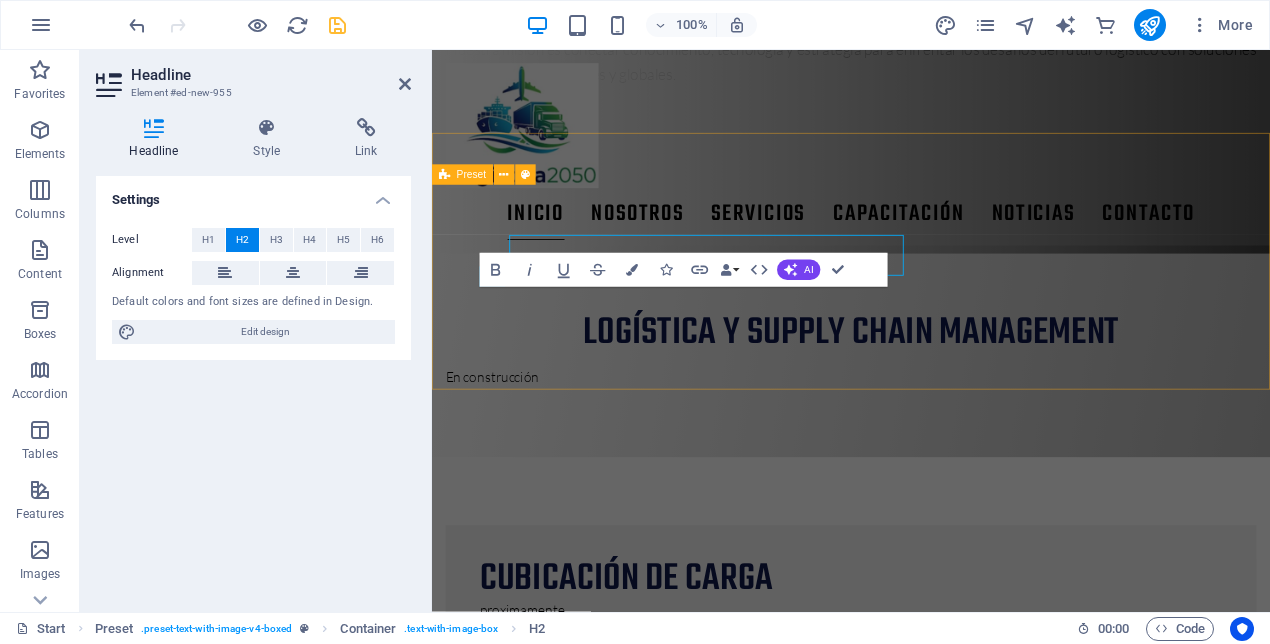 scroll, scrollTop: 1061, scrollLeft: 0, axis: vertical 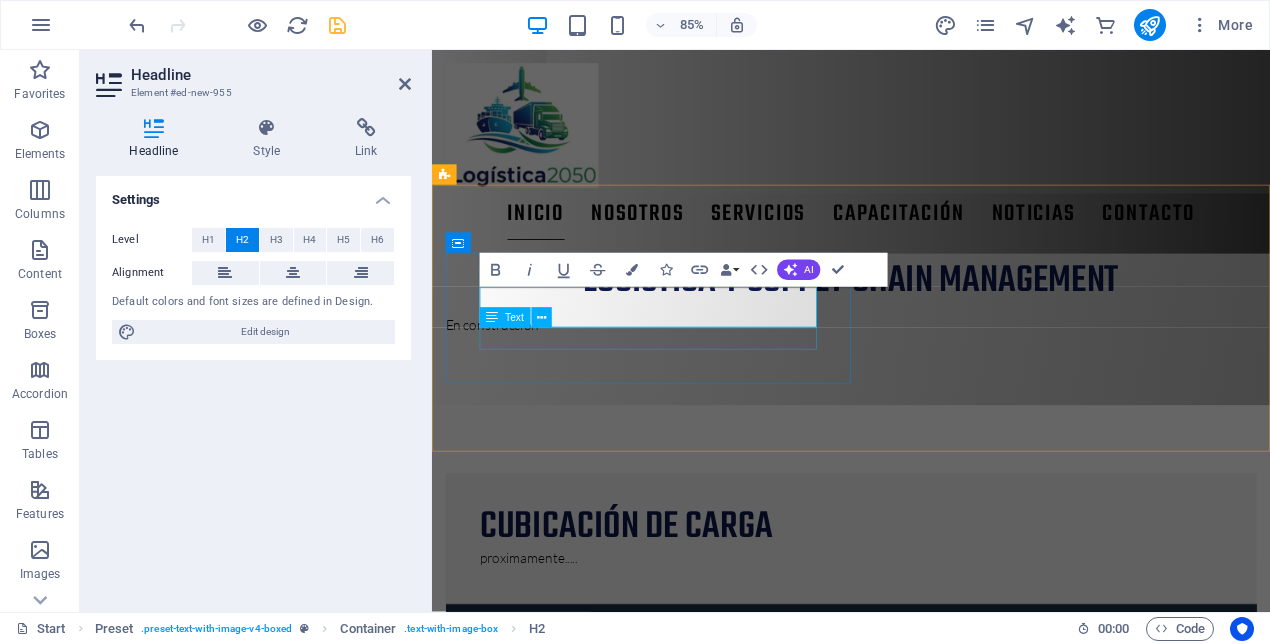 type 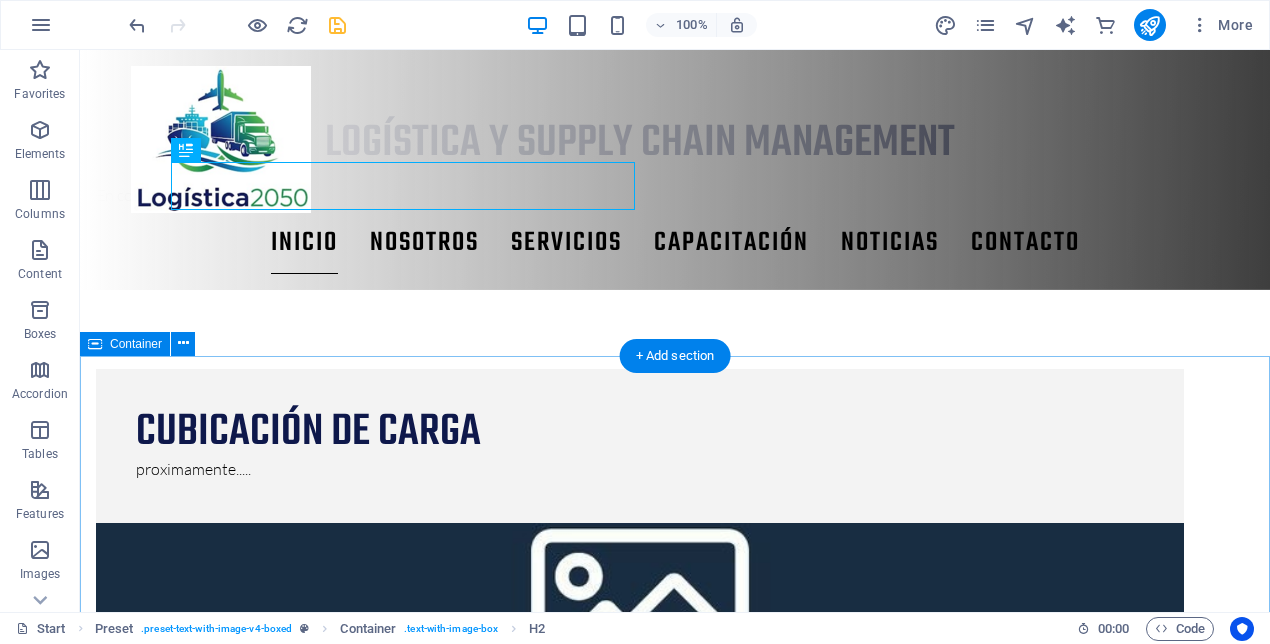 scroll, scrollTop: 1253, scrollLeft: 0, axis: vertical 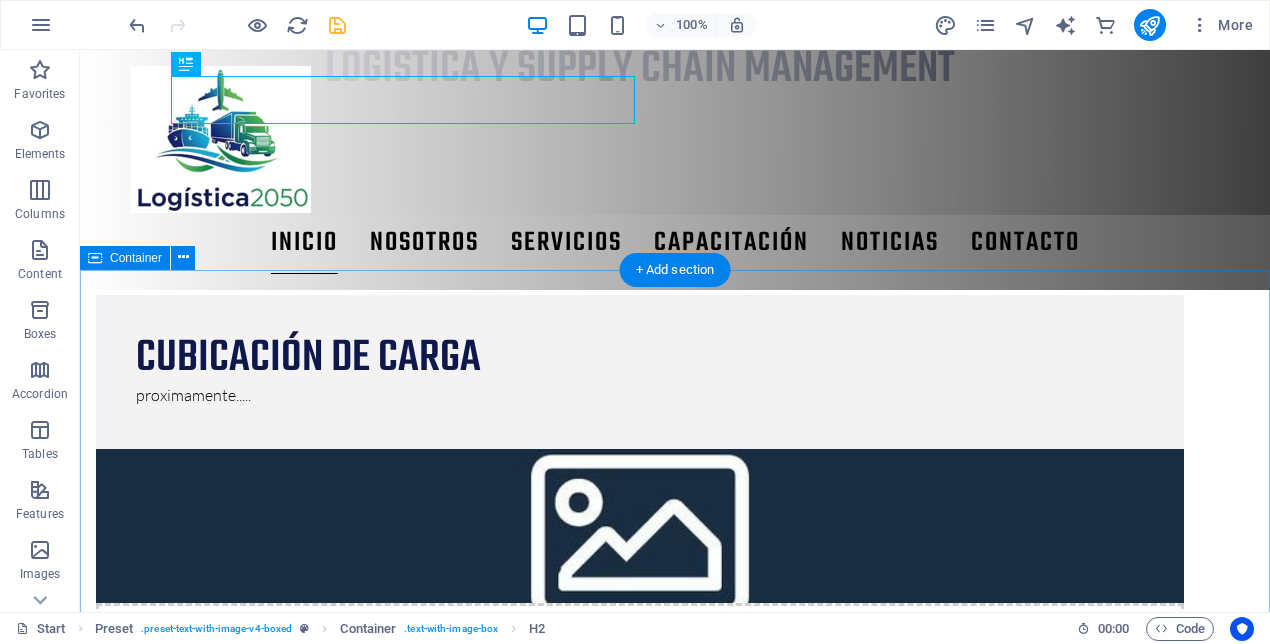 click on "análisis de datos  Drop content here or  Add elements  Paste clipboard" at bounding box center [675, 1621] 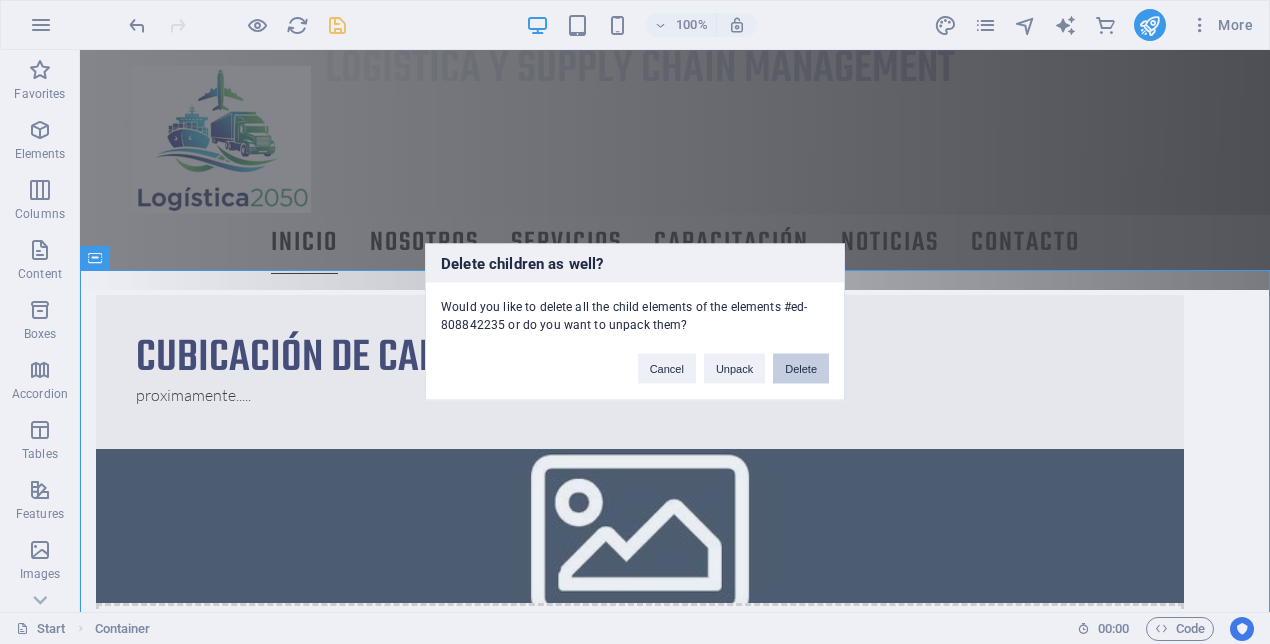 click on "Delete" at bounding box center (801, 369) 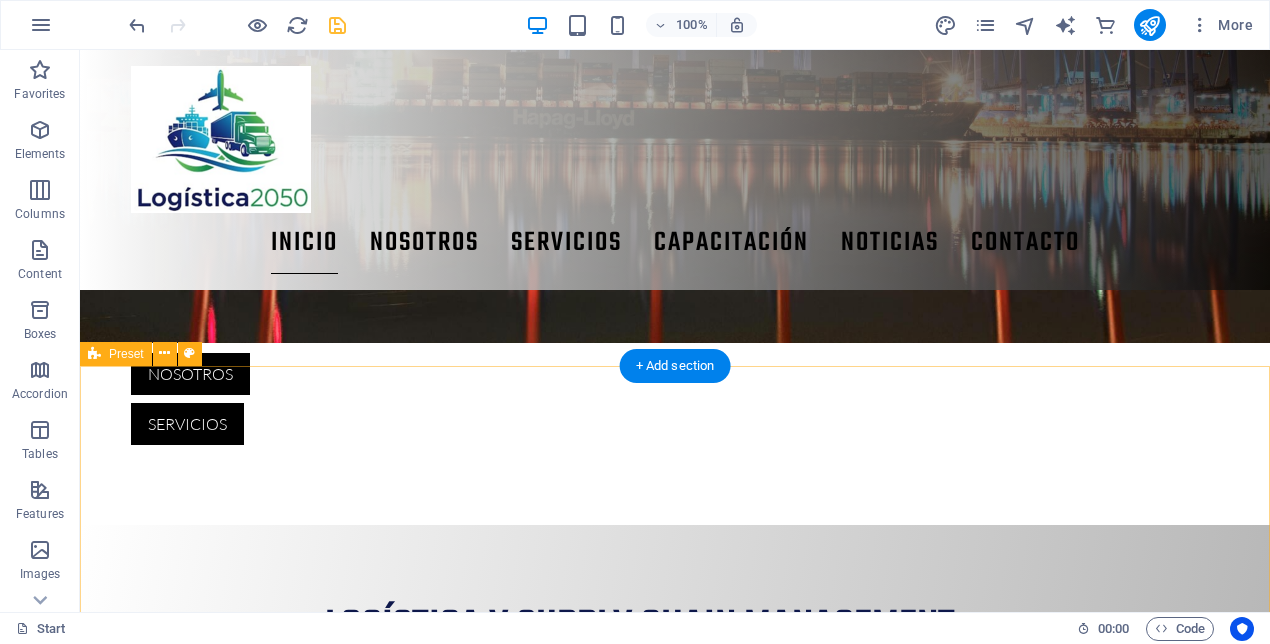 scroll, scrollTop: 743, scrollLeft: 0, axis: vertical 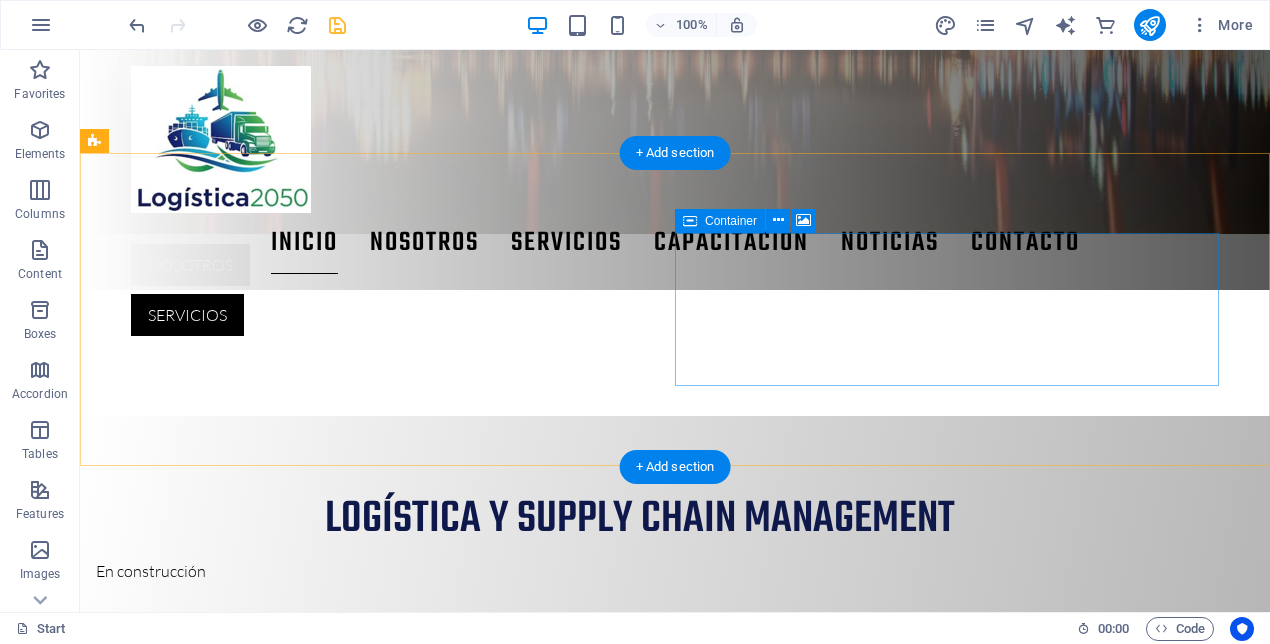 click on "Drop content here or  Add elements  Paste clipboard" at bounding box center [640, 1124] 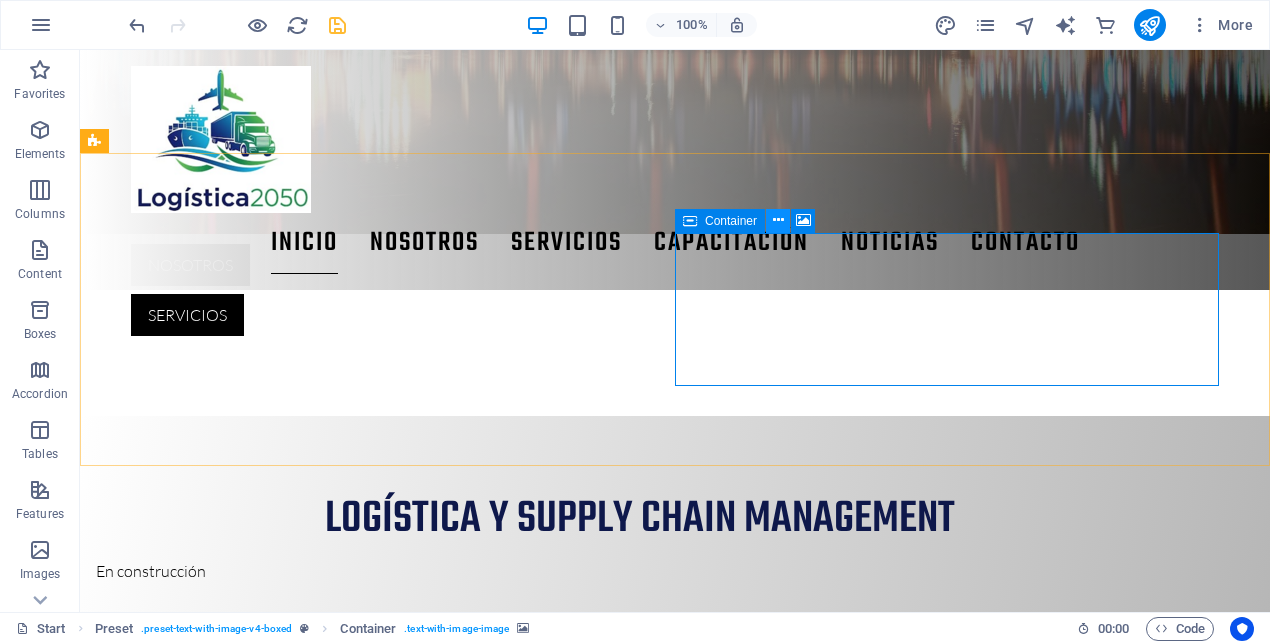 click at bounding box center (778, 220) 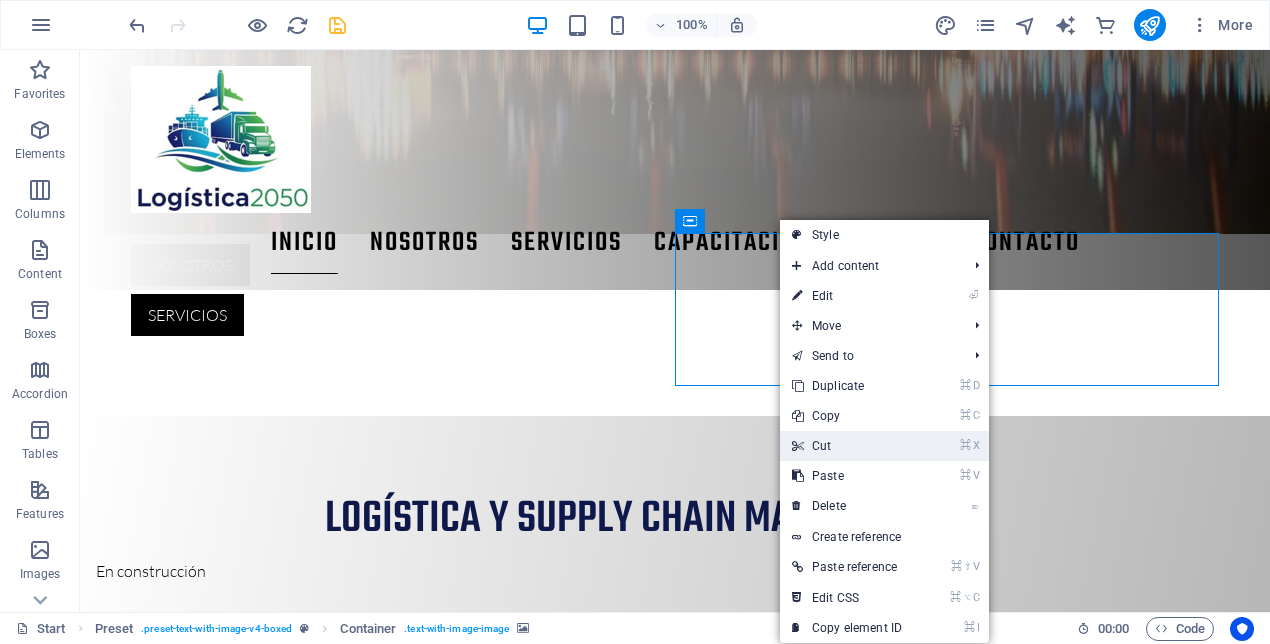 click on "⌘ X  Cut" at bounding box center [847, 446] 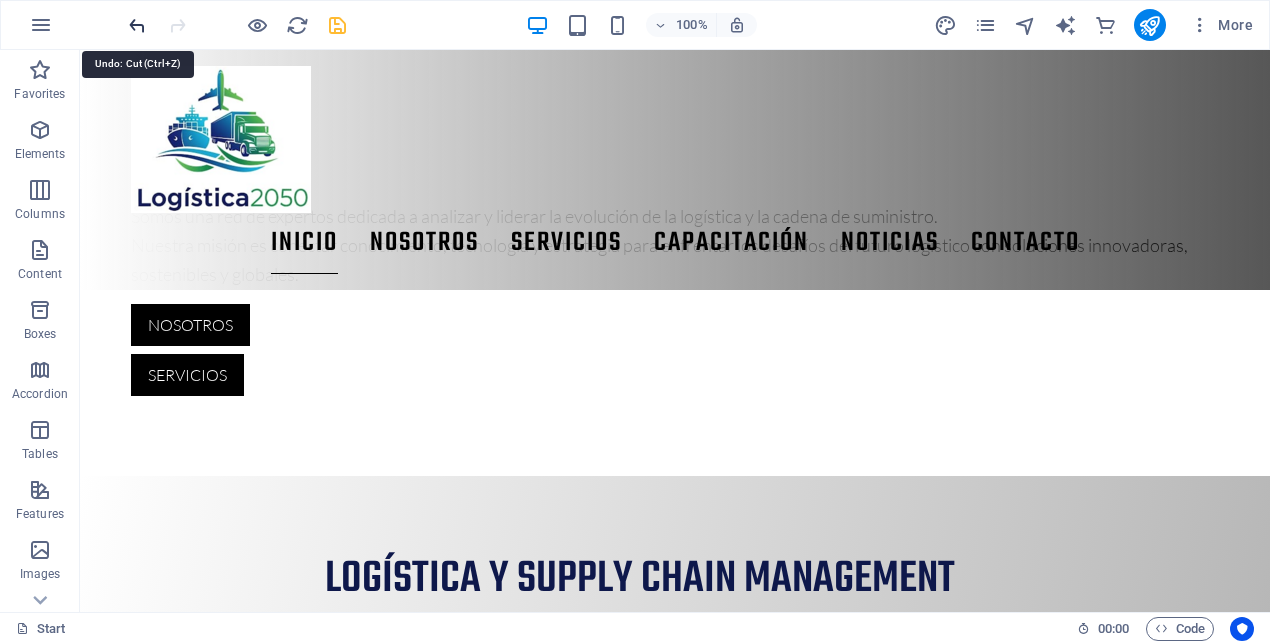 click at bounding box center [137, 25] 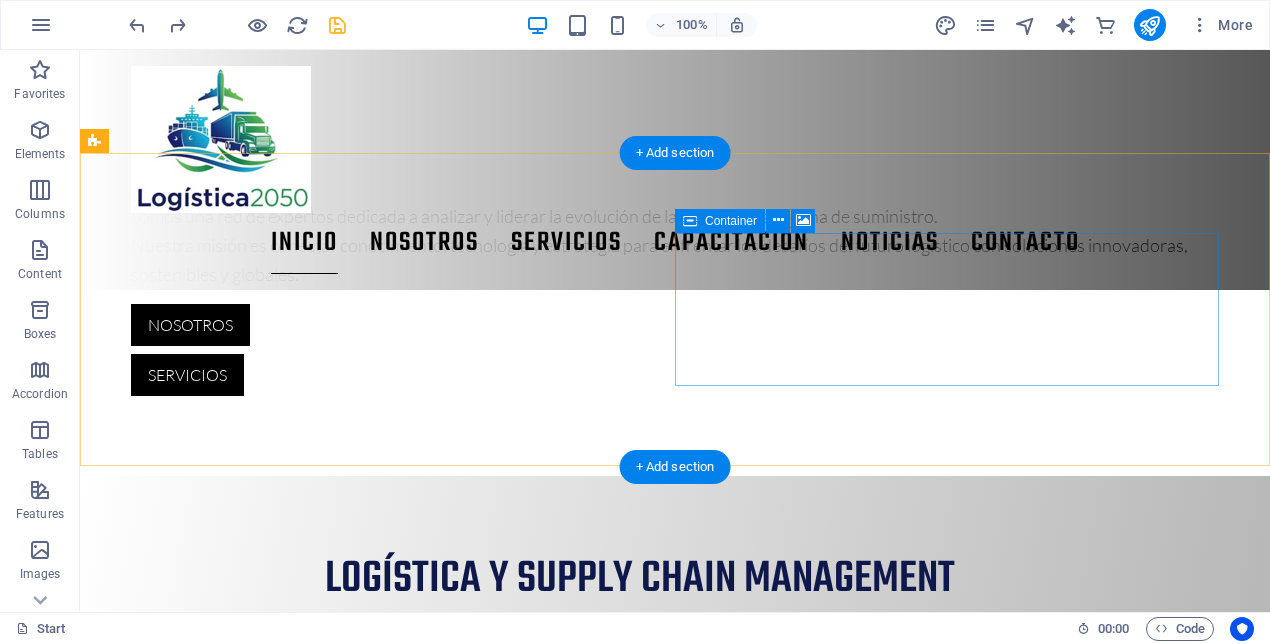 click on "Add elements" at bounding box center (581, 1214) 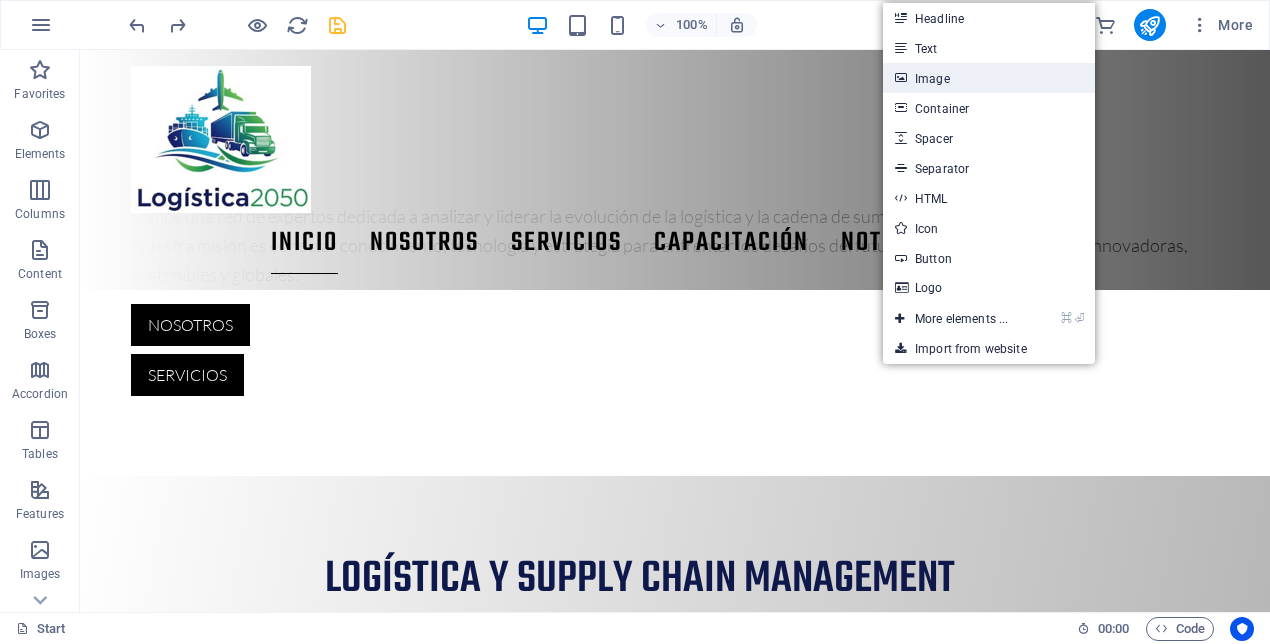 click on "Image" at bounding box center [989, 78] 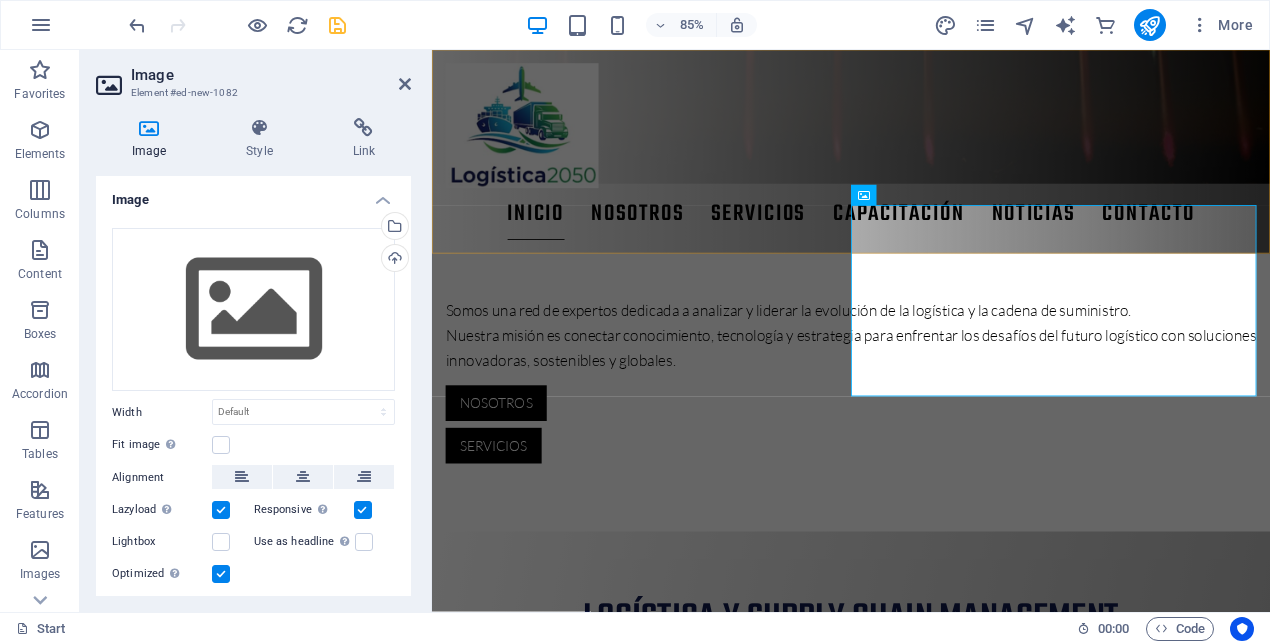 scroll, scrollTop: 804, scrollLeft: 0, axis: vertical 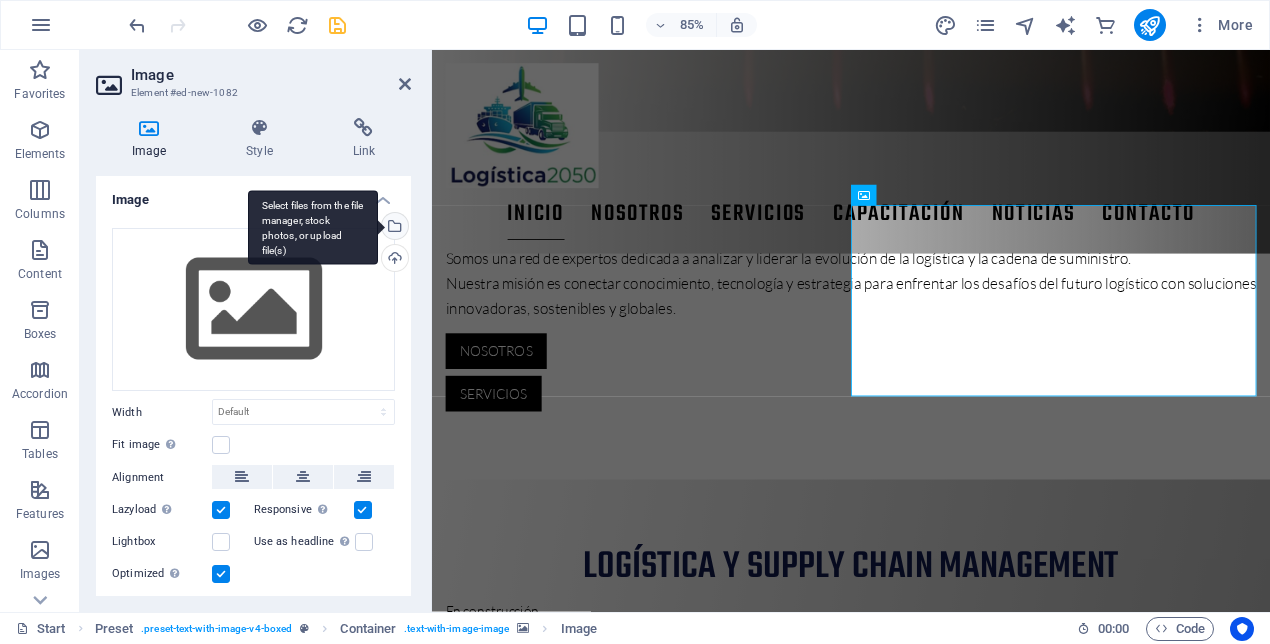 click on "Select files from the file manager, stock photos, or upload file(s)" at bounding box center (393, 228) 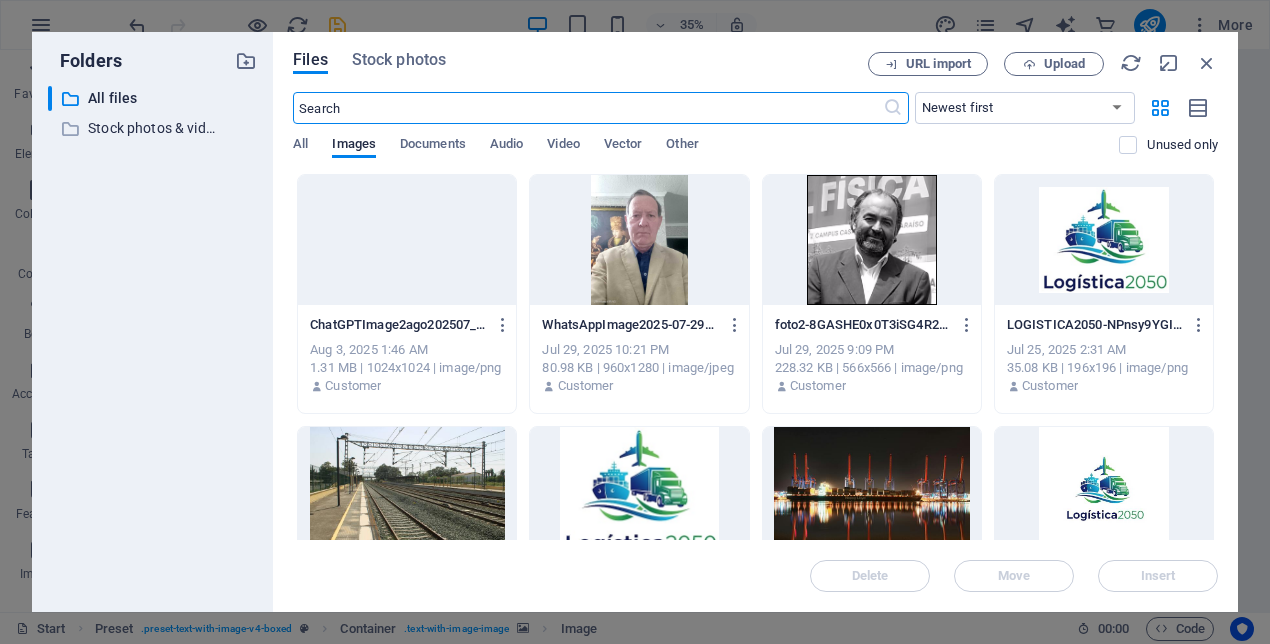 scroll, scrollTop: 1511, scrollLeft: 0, axis: vertical 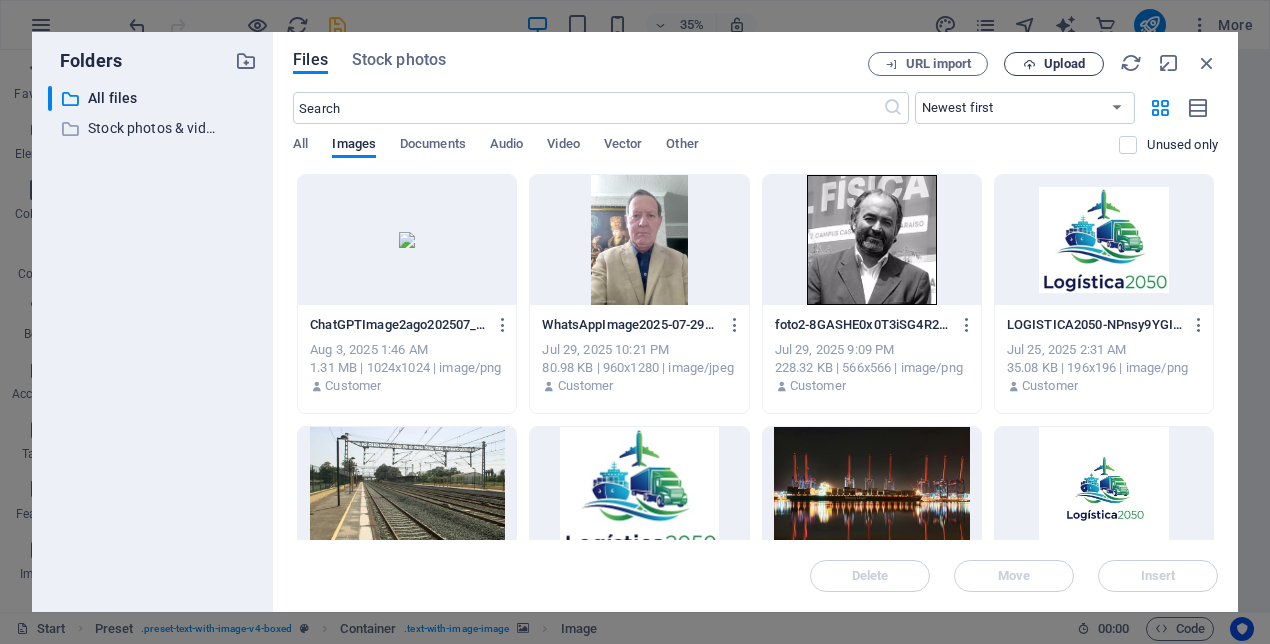 click on "Upload" at bounding box center (1064, 64) 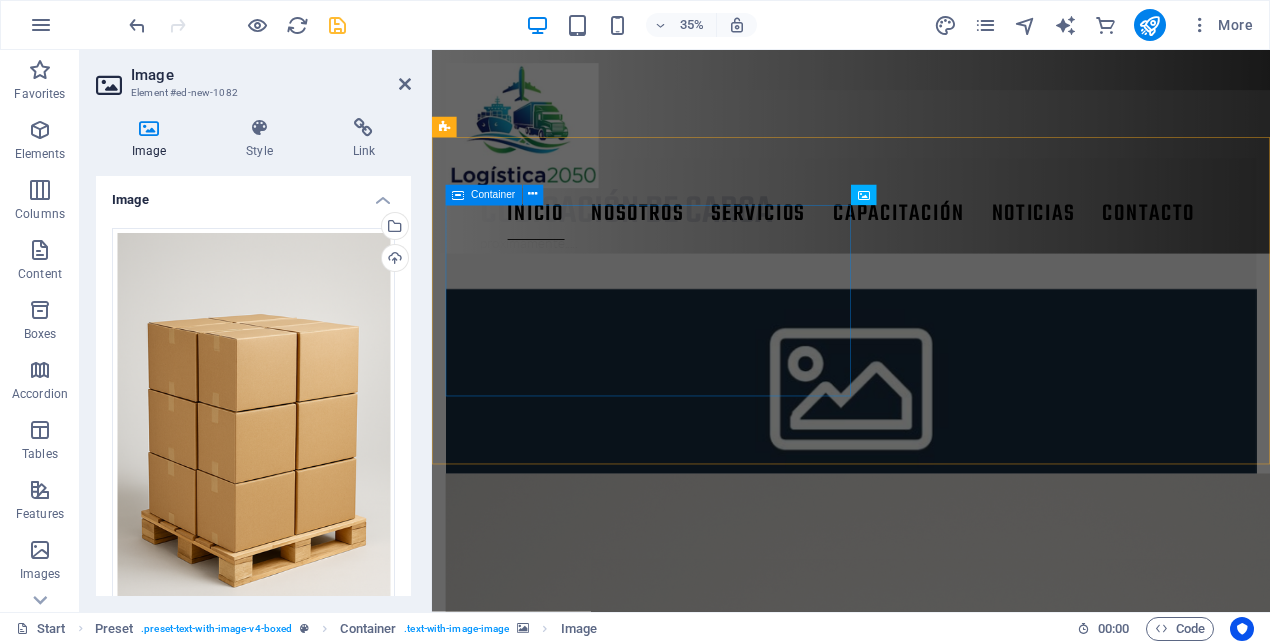 scroll, scrollTop: 804, scrollLeft: 0, axis: vertical 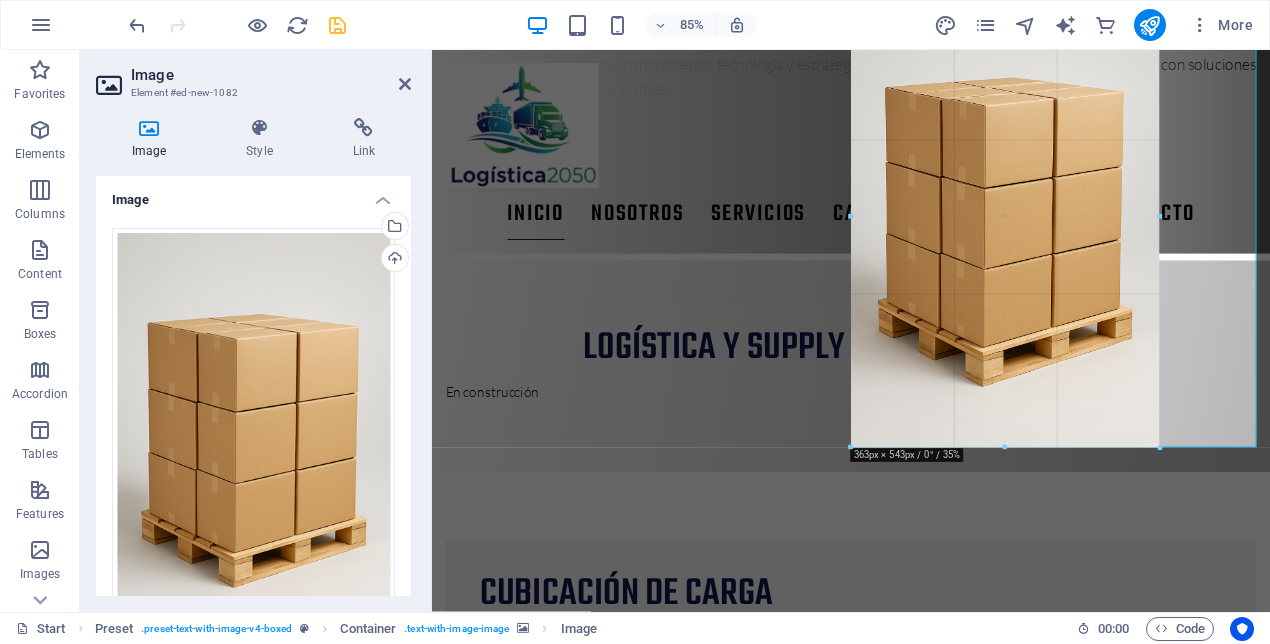 drag, startPoint x: 1053, startPoint y: 592, endPoint x: 1053, endPoint y: 416, distance: 176 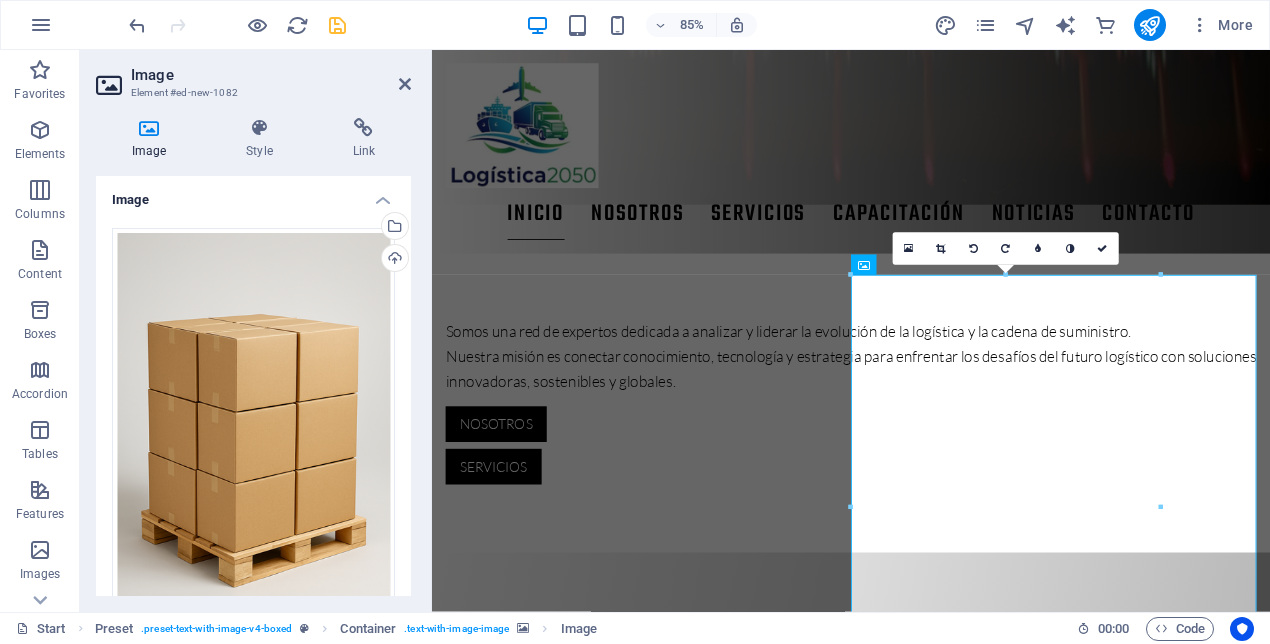 scroll, scrollTop: 707, scrollLeft: 0, axis: vertical 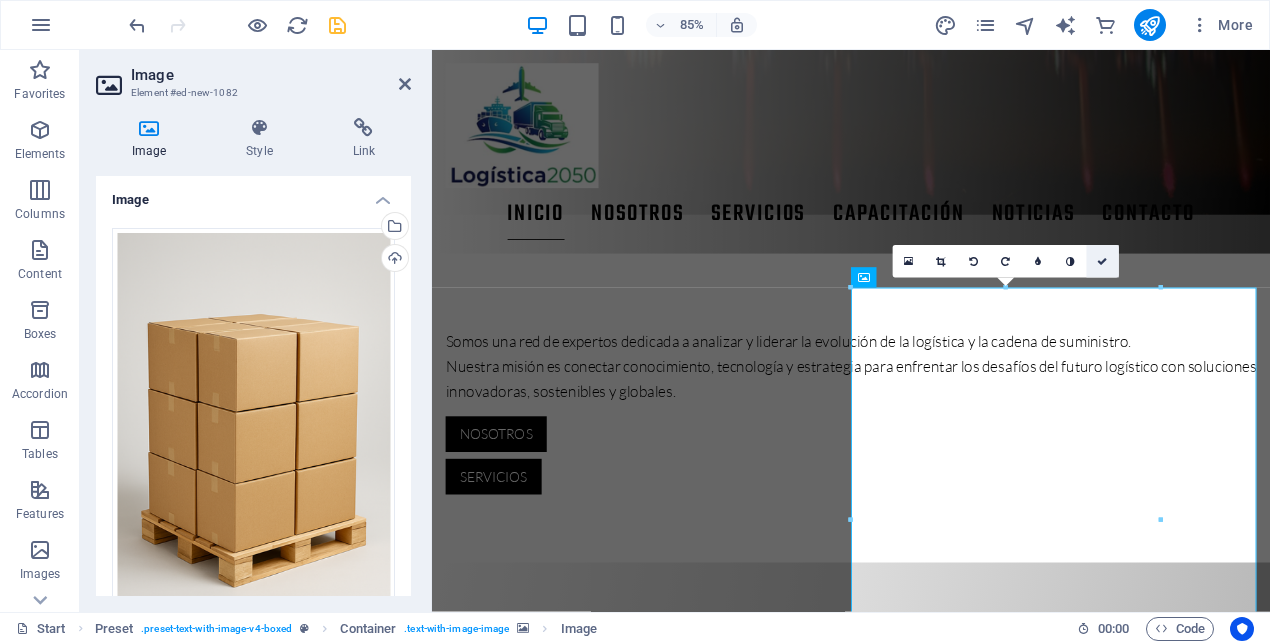 click at bounding box center [1102, 261] 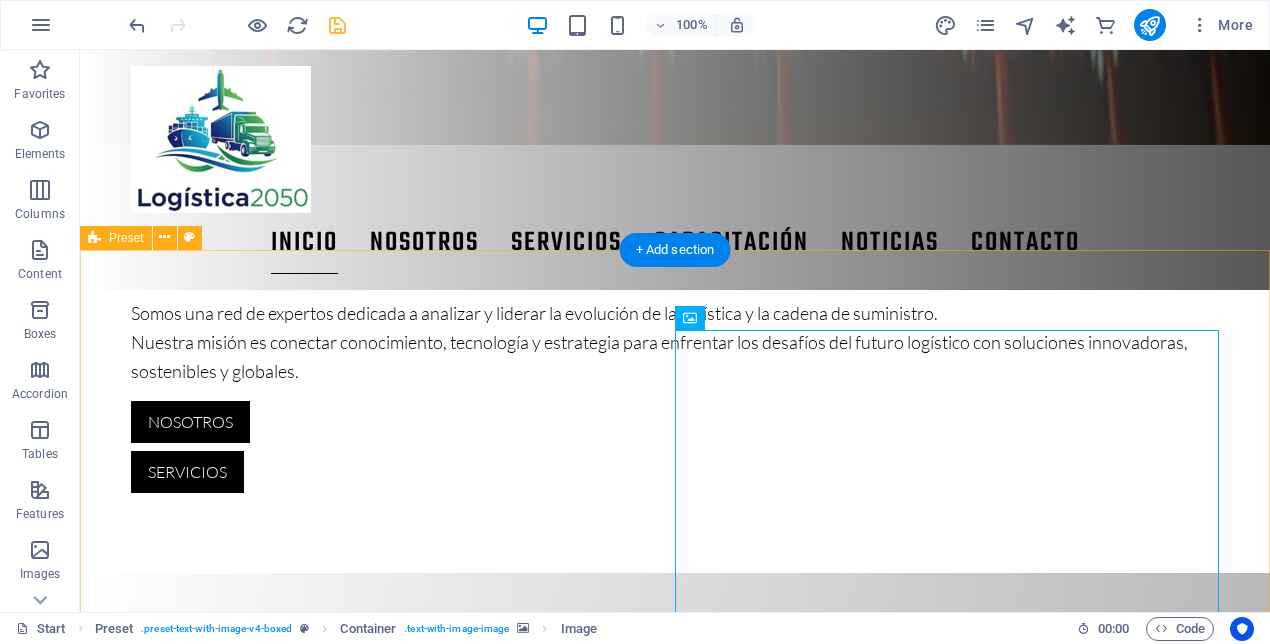 scroll, scrollTop: 848, scrollLeft: 0, axis: vertical 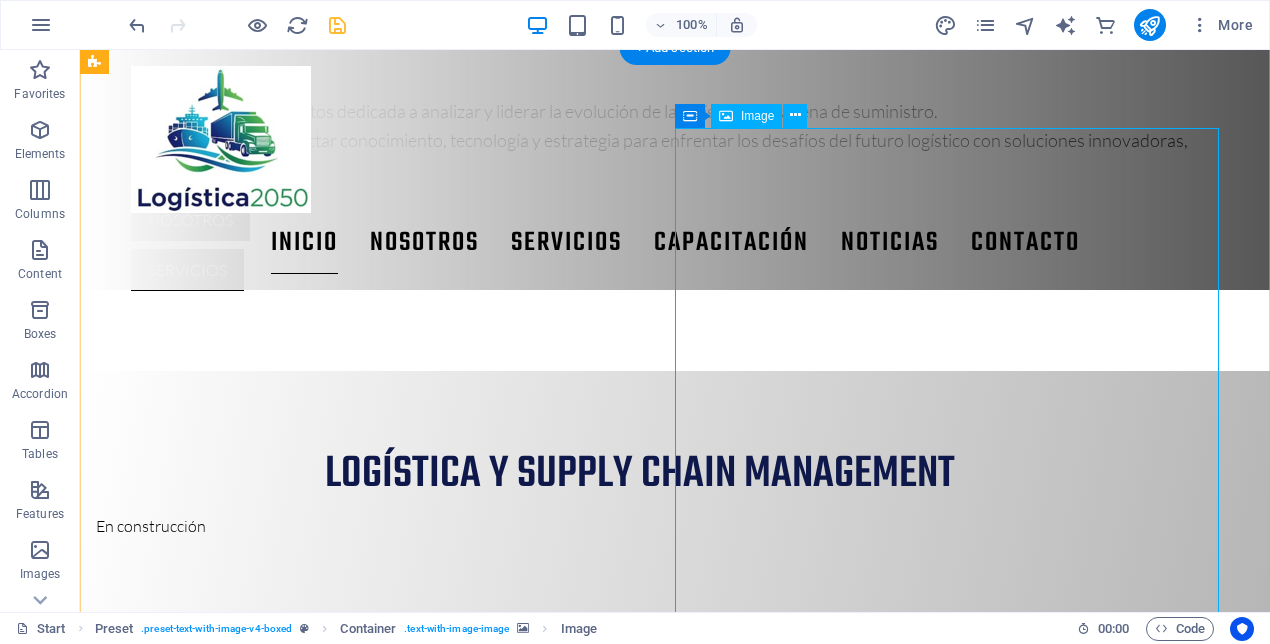click at bounding box center (640, 1673) 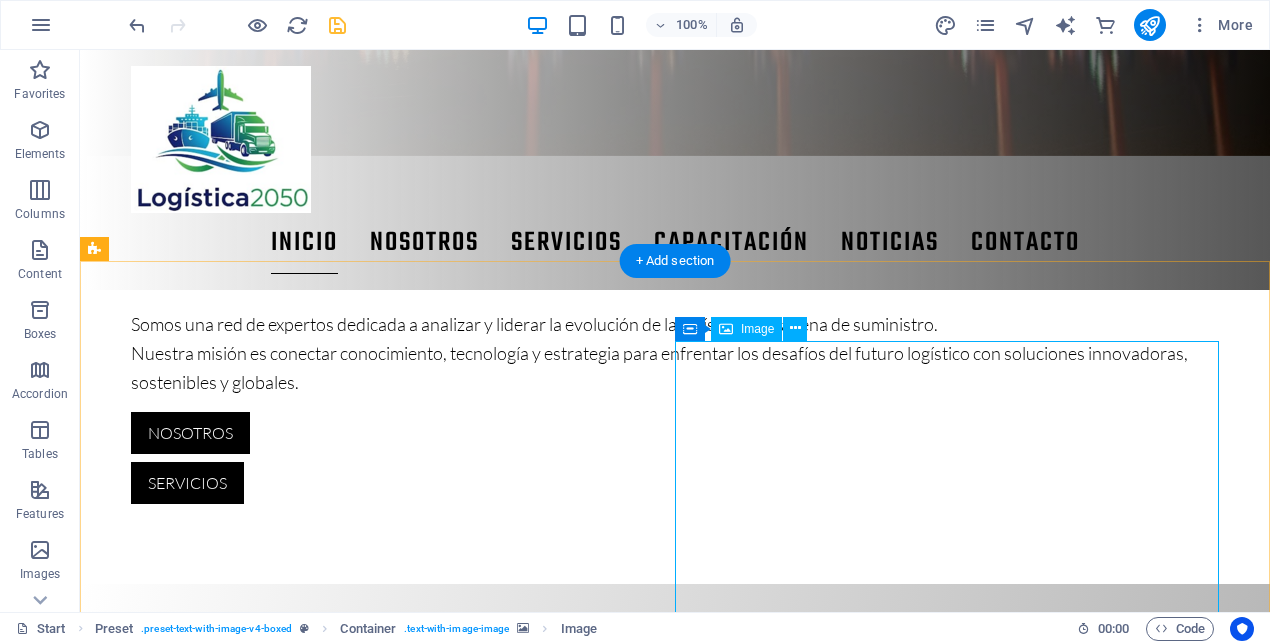 scroll, scrollTop: 757, scrollLeft: 0, axis: vertical 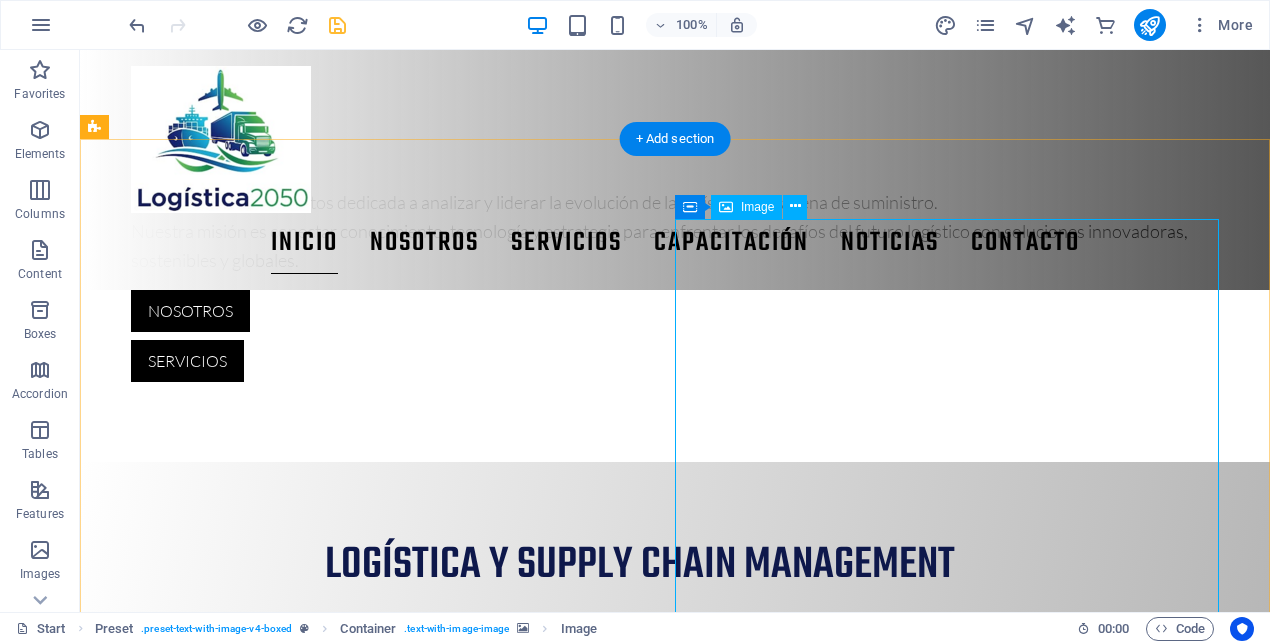 click at bounding box center (640, 1764) 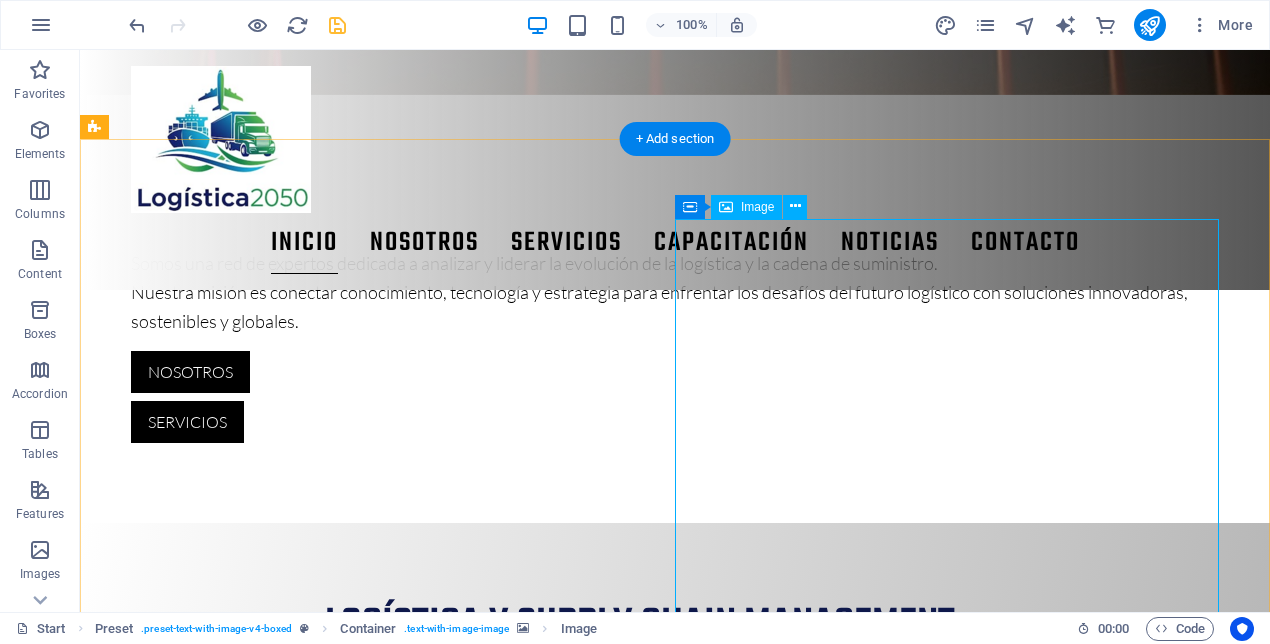 select on "px" 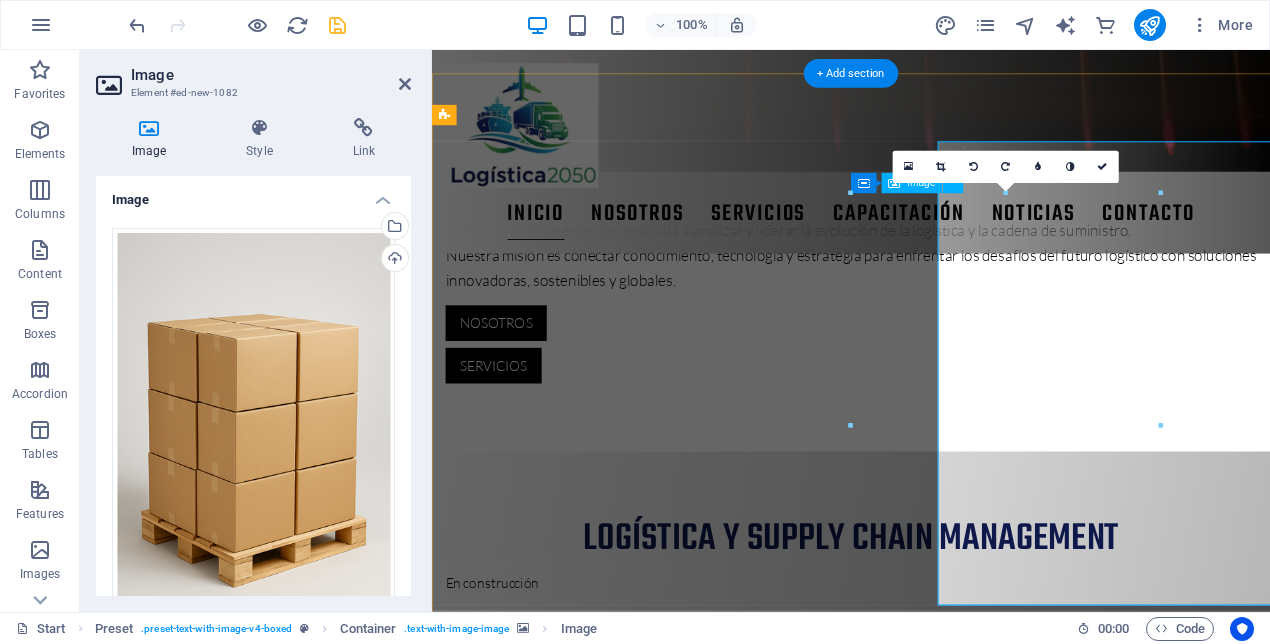 scroll, scrollTop: 818, scrollLeft: 0, axis: vertical 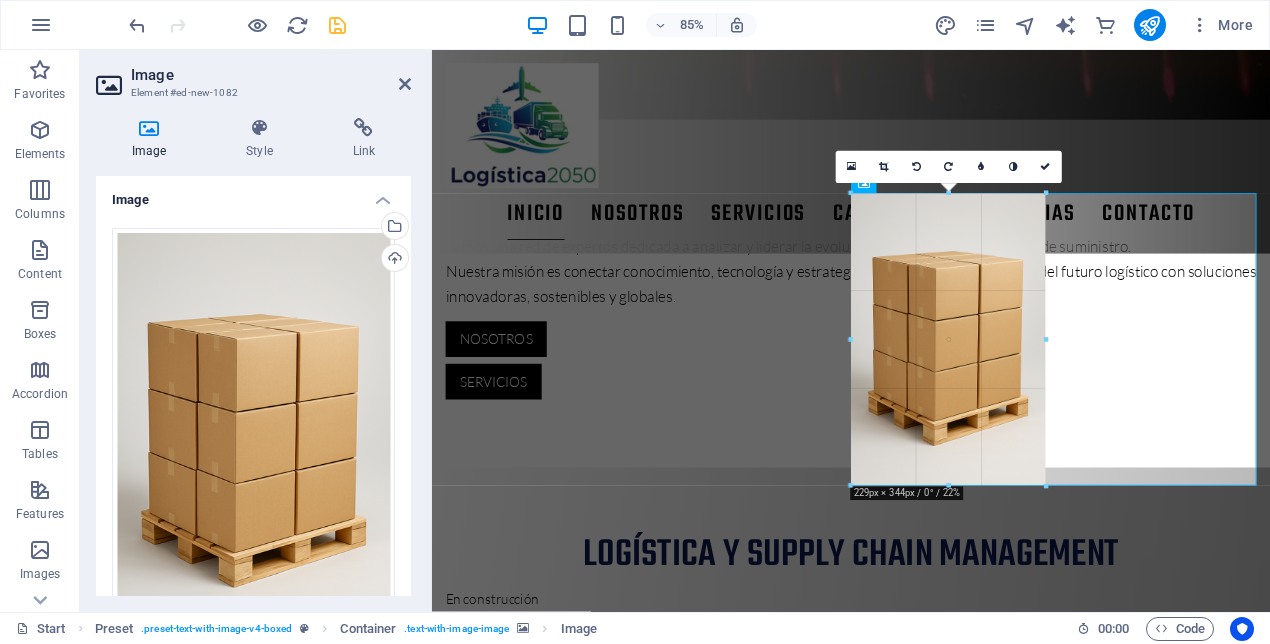 drag, startPoint x: 1162, startPoint y: 426, endPoint x: 1021, endPoint y: 309, distance: 183.22118 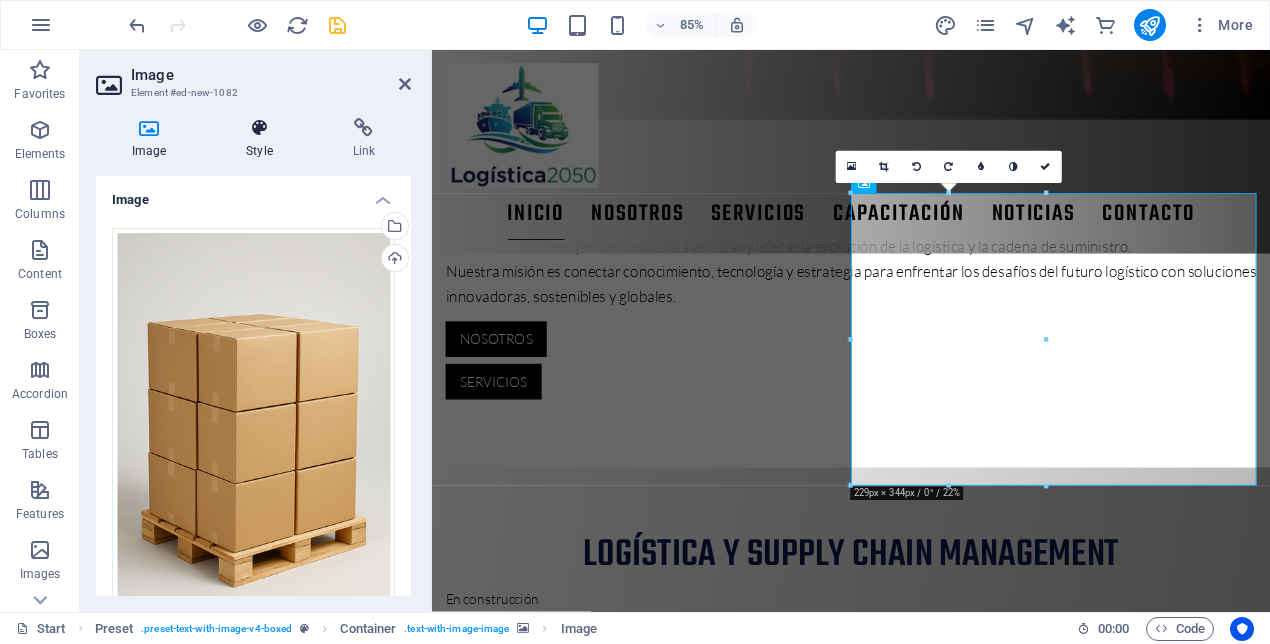 click at bounding box center (259, 128) 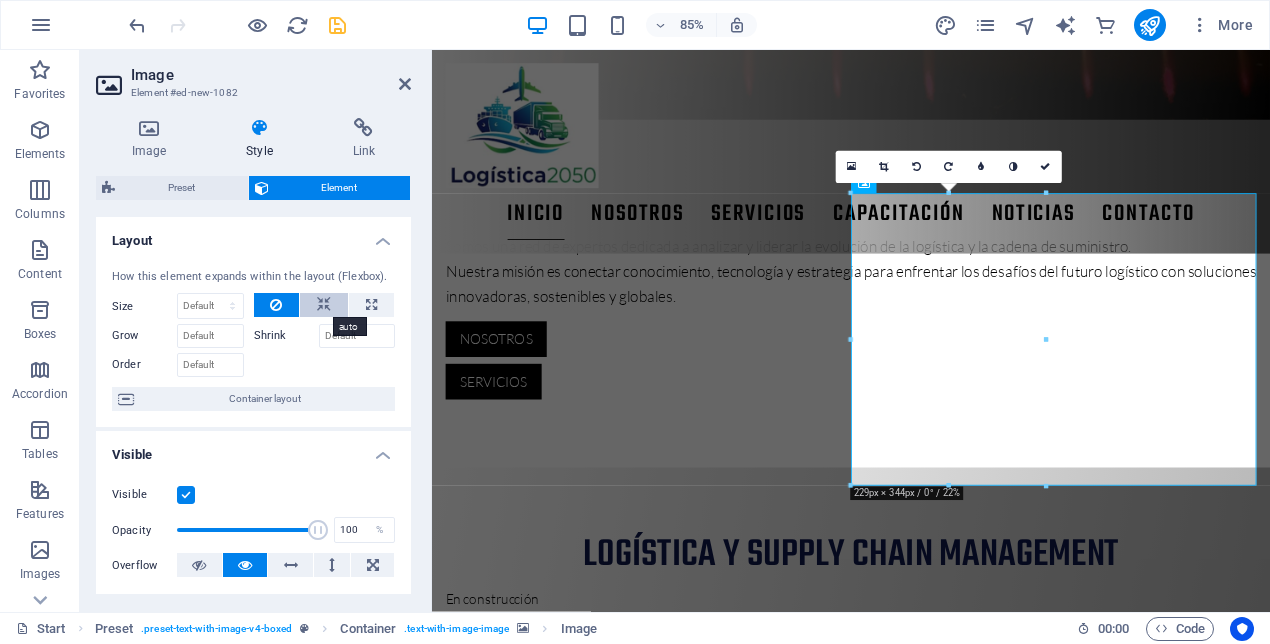 click at bounding box center (324, 305) 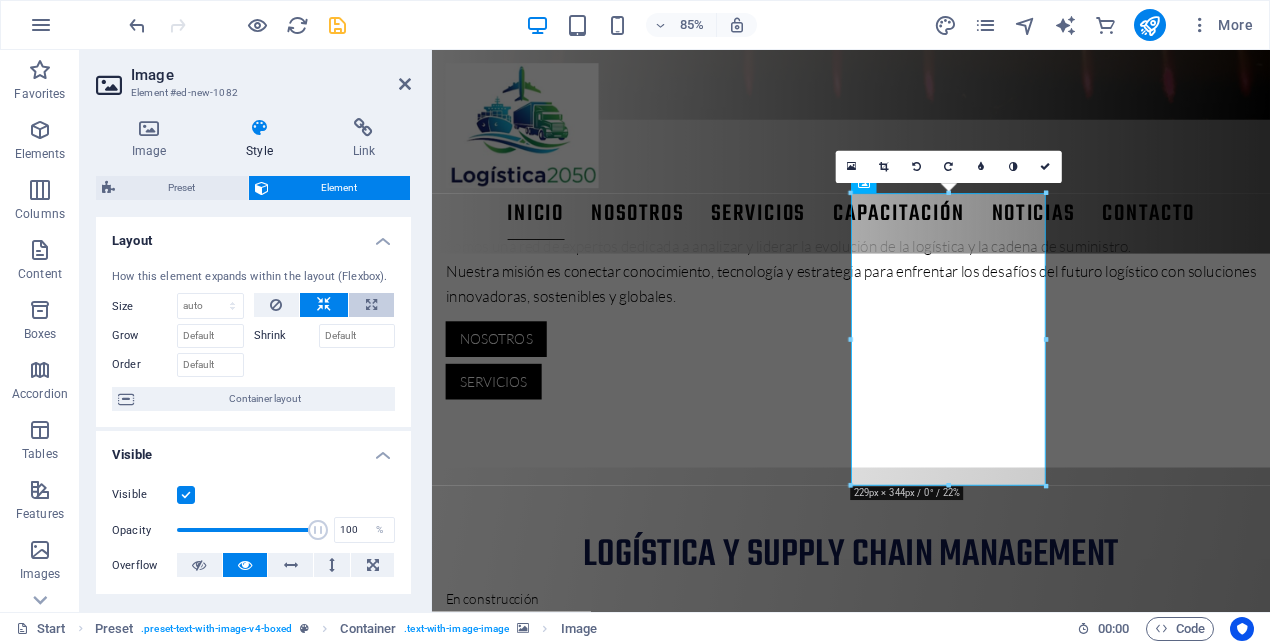 click at bounding box center [371, 305] 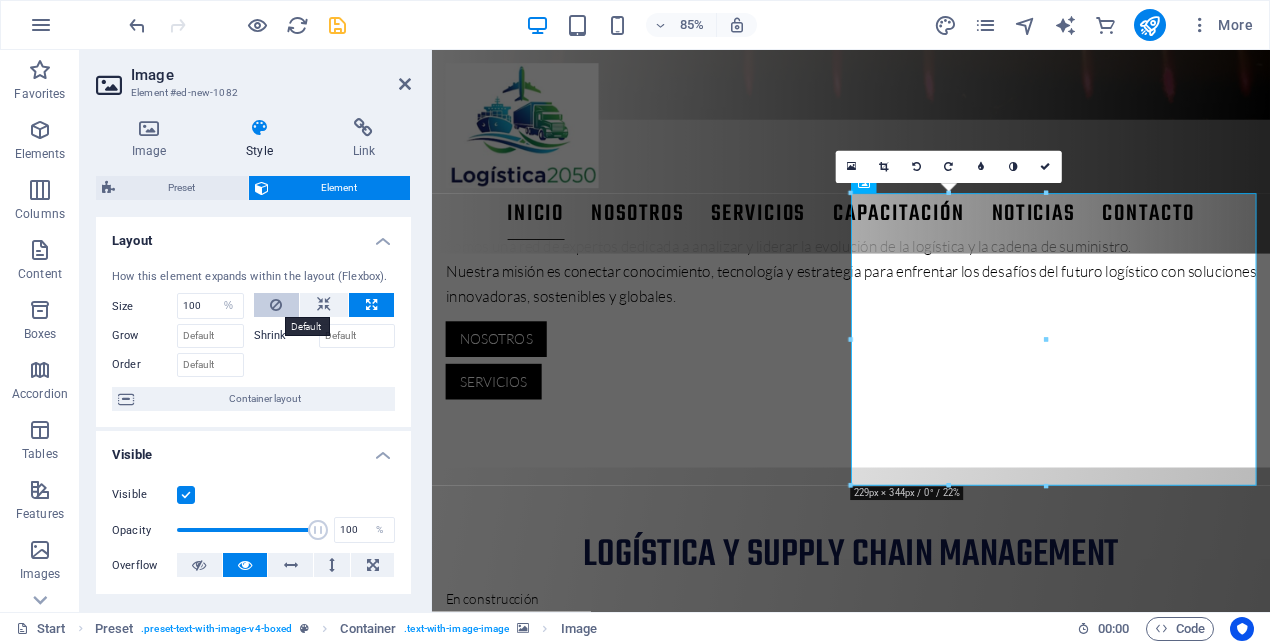 click at bounding box center [277, 305] 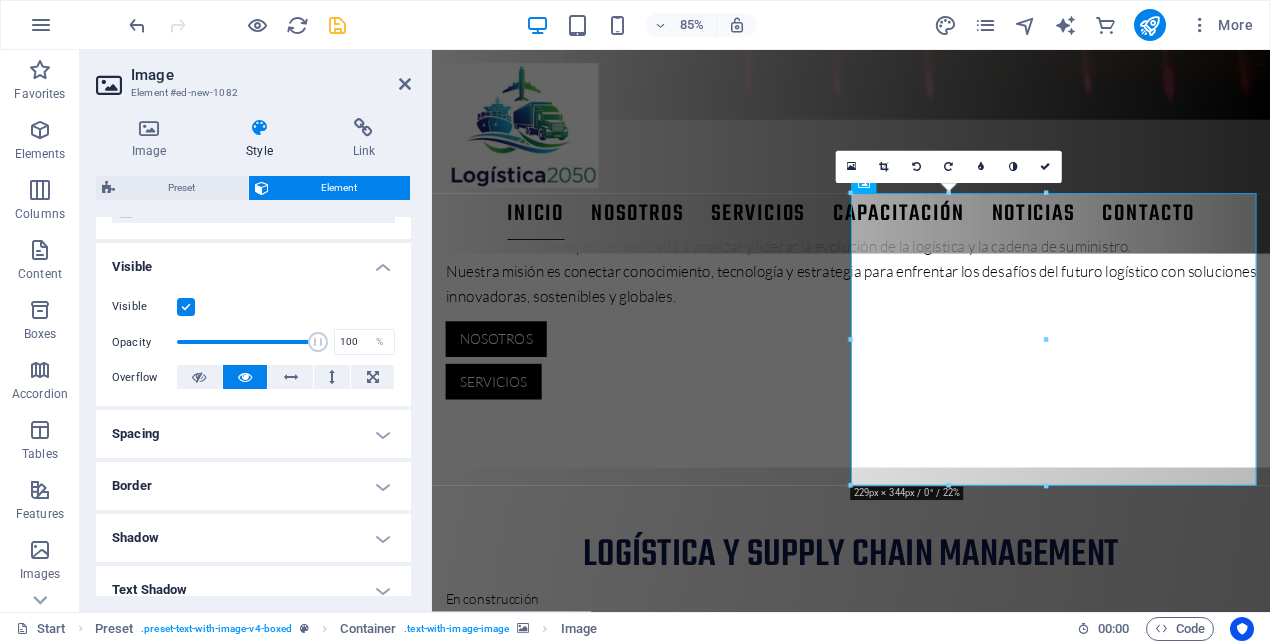scroll, scrollTop: 189, scrollLeft: 0, axis: vertical 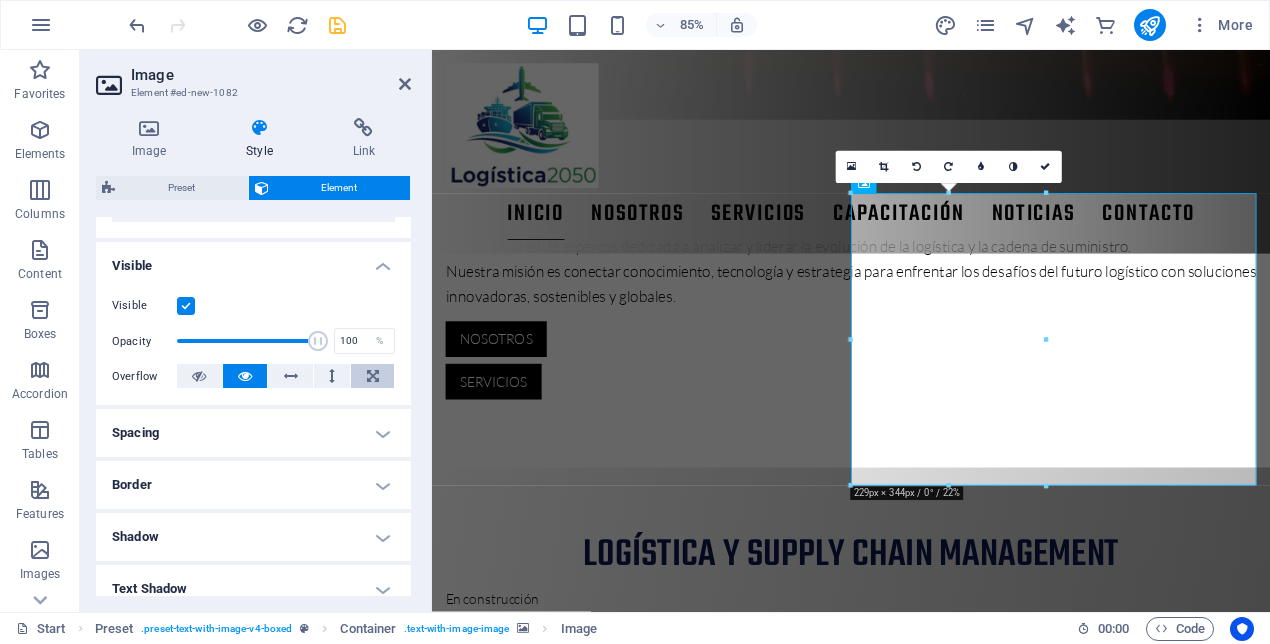 click at bounding box center (373, 376) 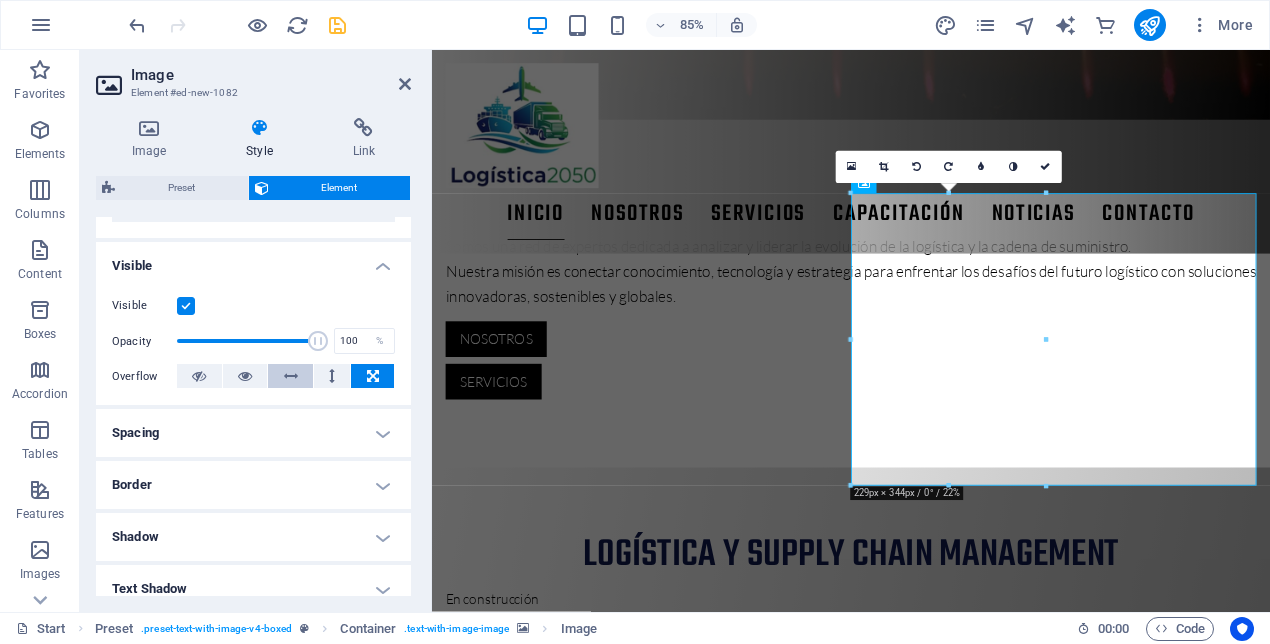 click at bounding box center [290, 376] 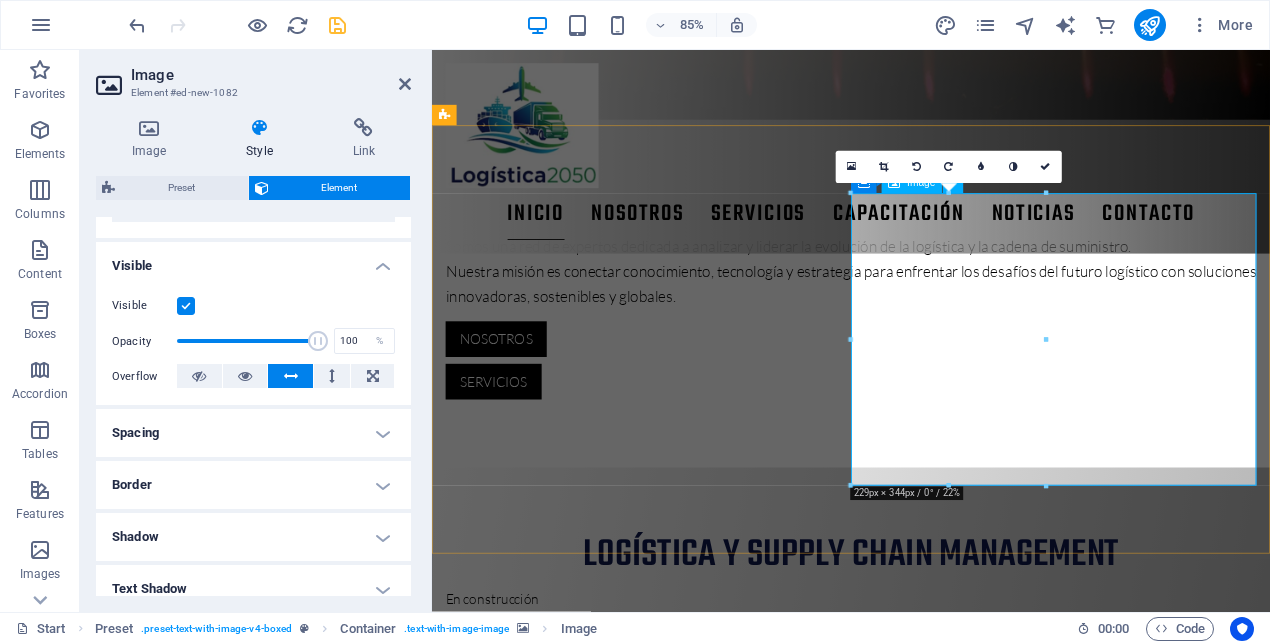 click at bounding box center (925, 1541) 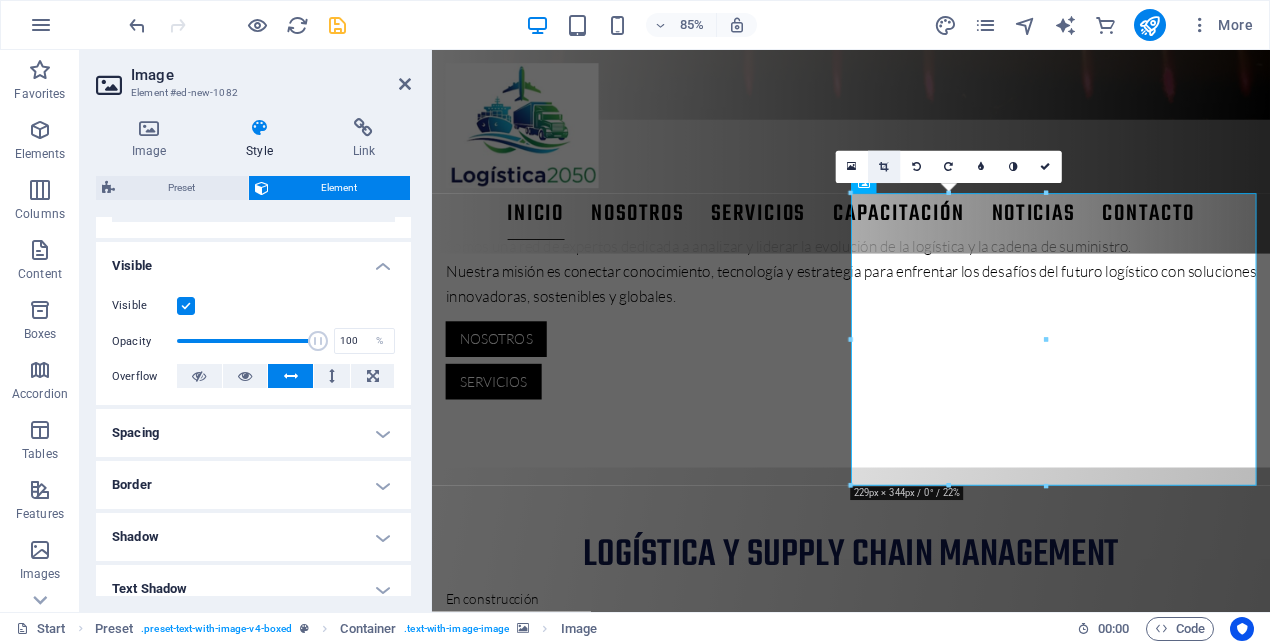 click at bounding box center (883, 167) 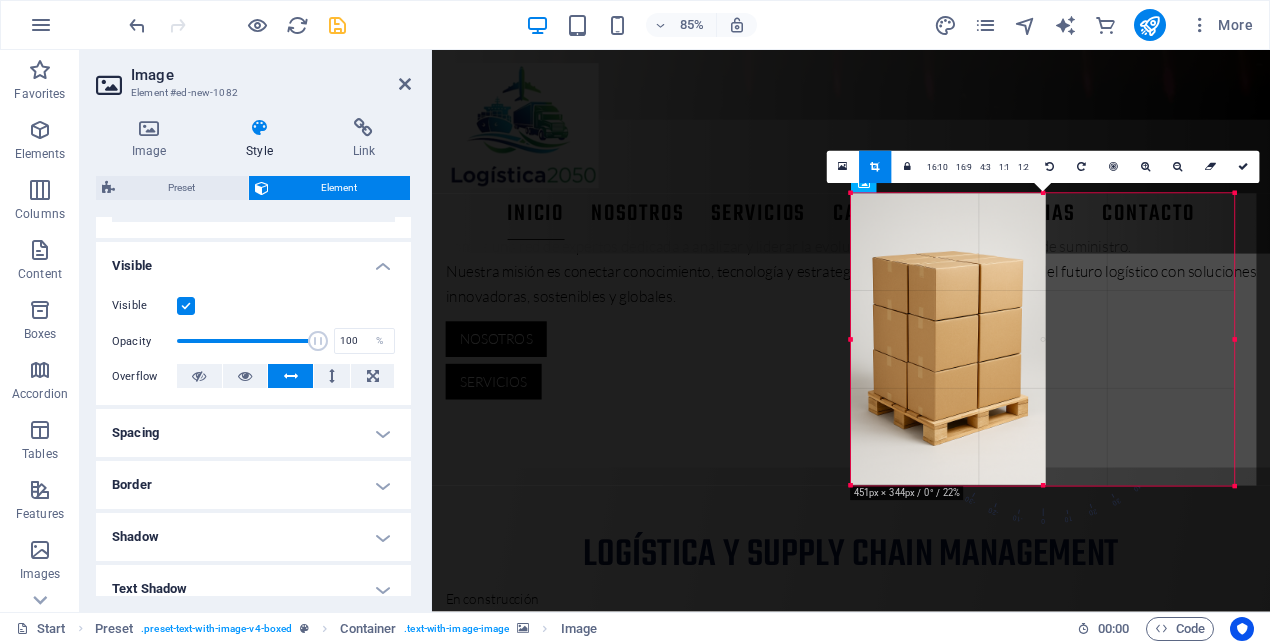 drag, startPoint x: 1044, startPoint y: 338, endPoint x: 1266, endPoint y: 335, distance: 222.02026 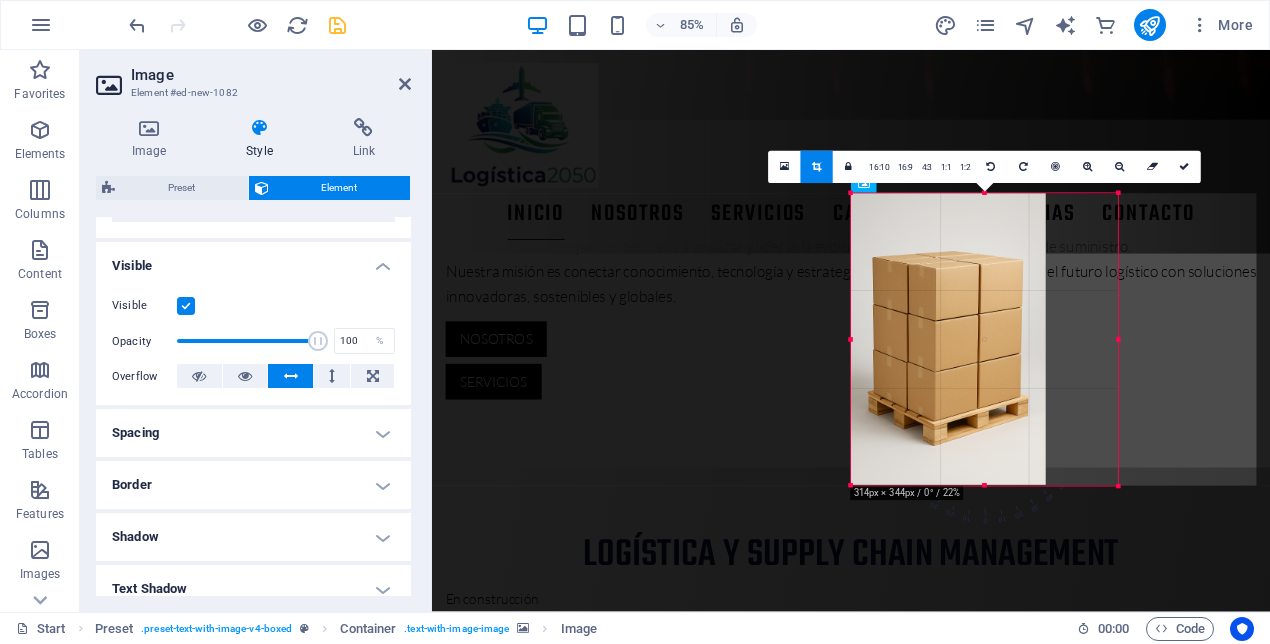 drag, startPoint x: 1045, startPoint y: 342, endPoint x: 1130, endPoint y: 338, distance: 85.09406 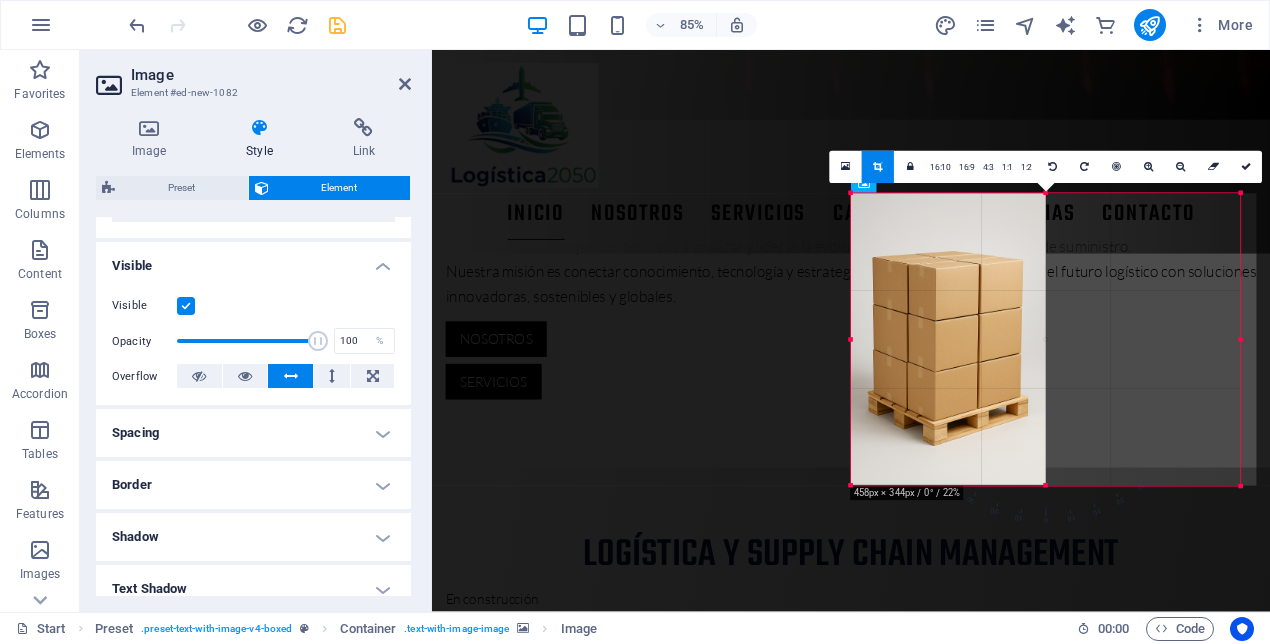 drag, startPoint x: 1045, startPoint y: 339, endPoint x: 1274, endPoint y: 327, distance: 229.3142 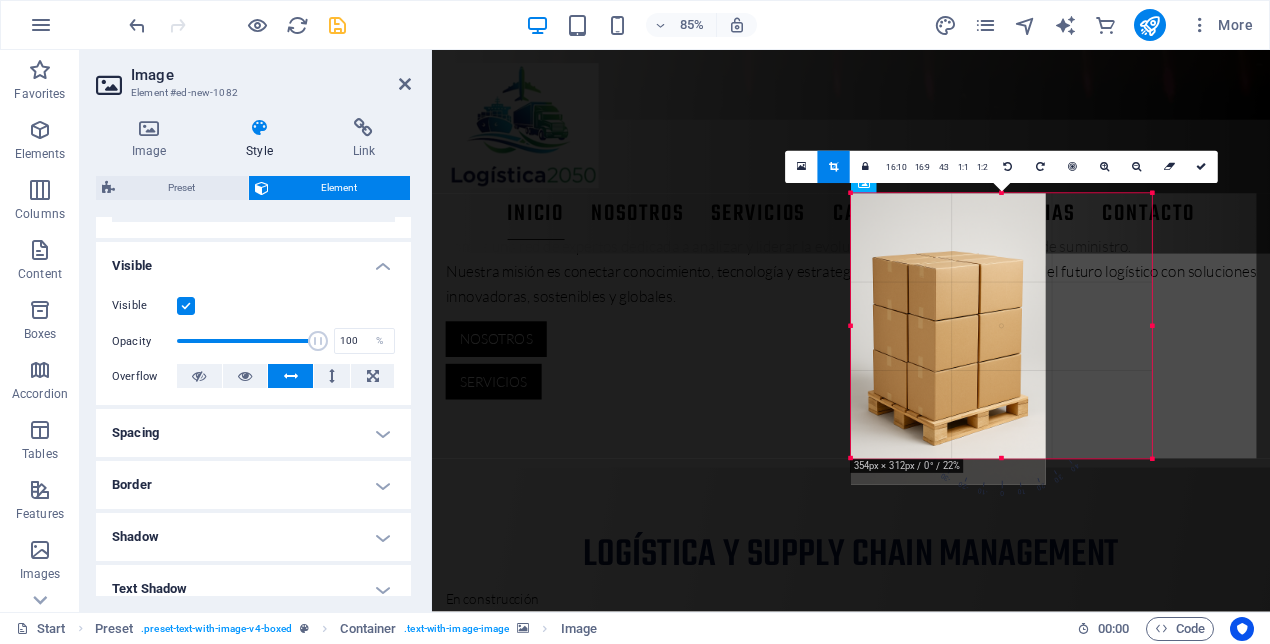 drag, startPoint x: 1044, startPoint y: 484, endPoint x: 1169, endPoint y: 450, distance: 129.5415 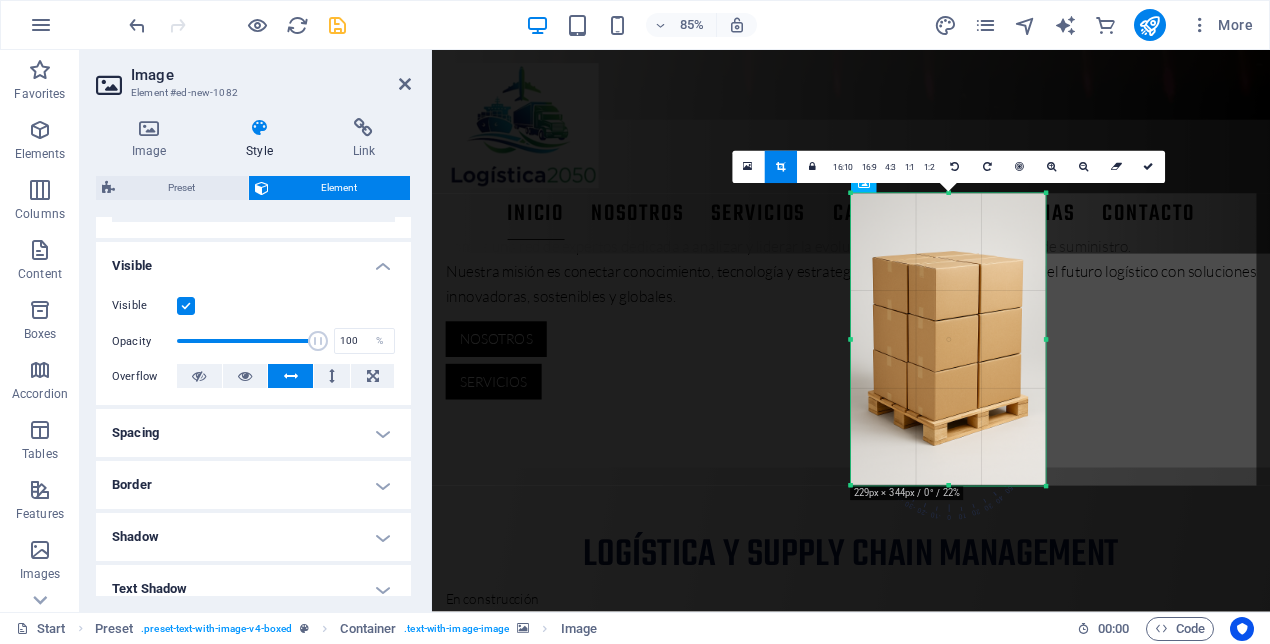 drag, startPoint x: 943, startPoint y: 456, endPoint x: 943, endPoint y: 489, distance: 33 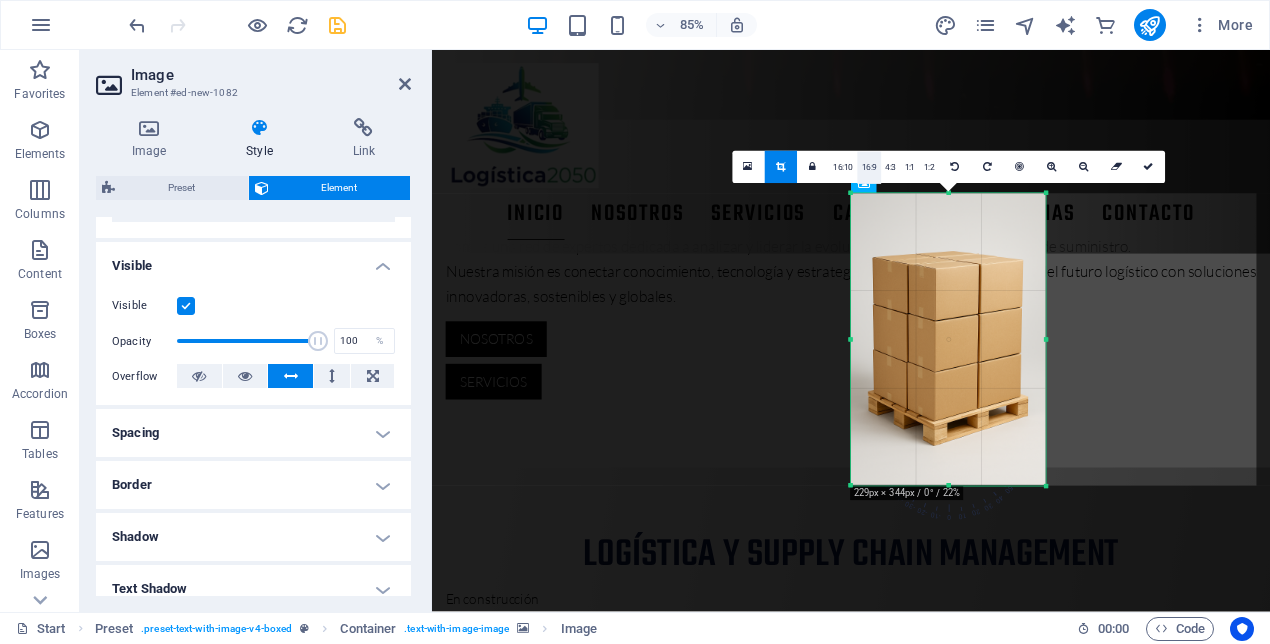 click on "16:9" at bounding box center [869, 168] 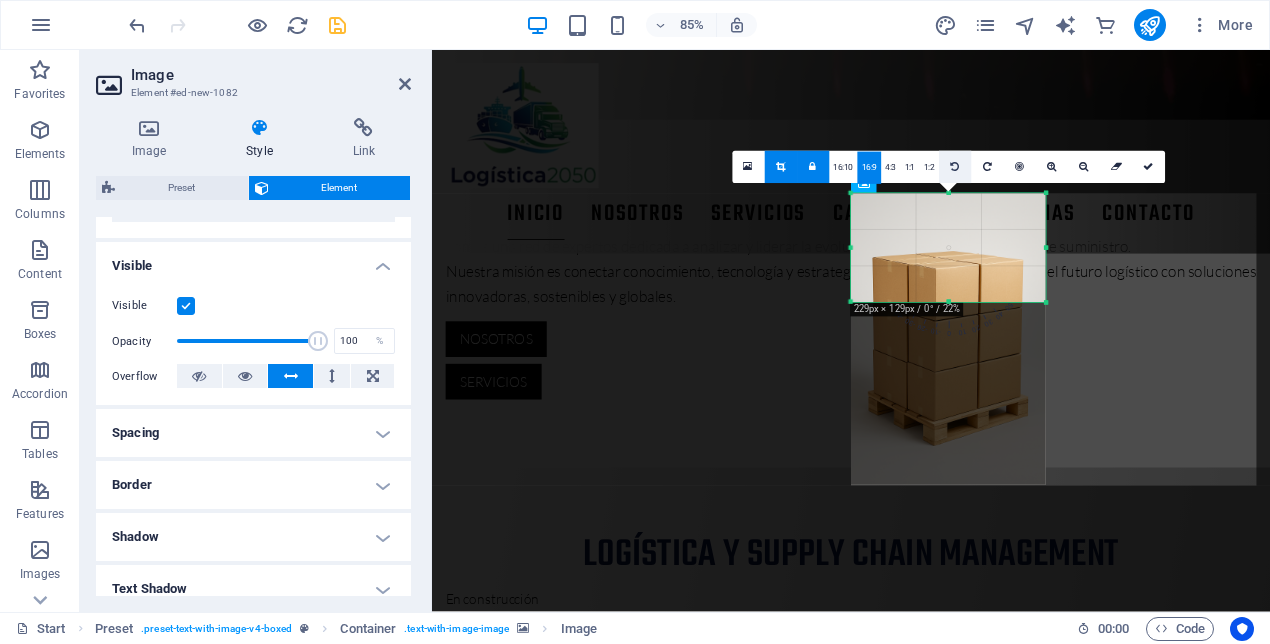 click at bounding box center (954, 167) 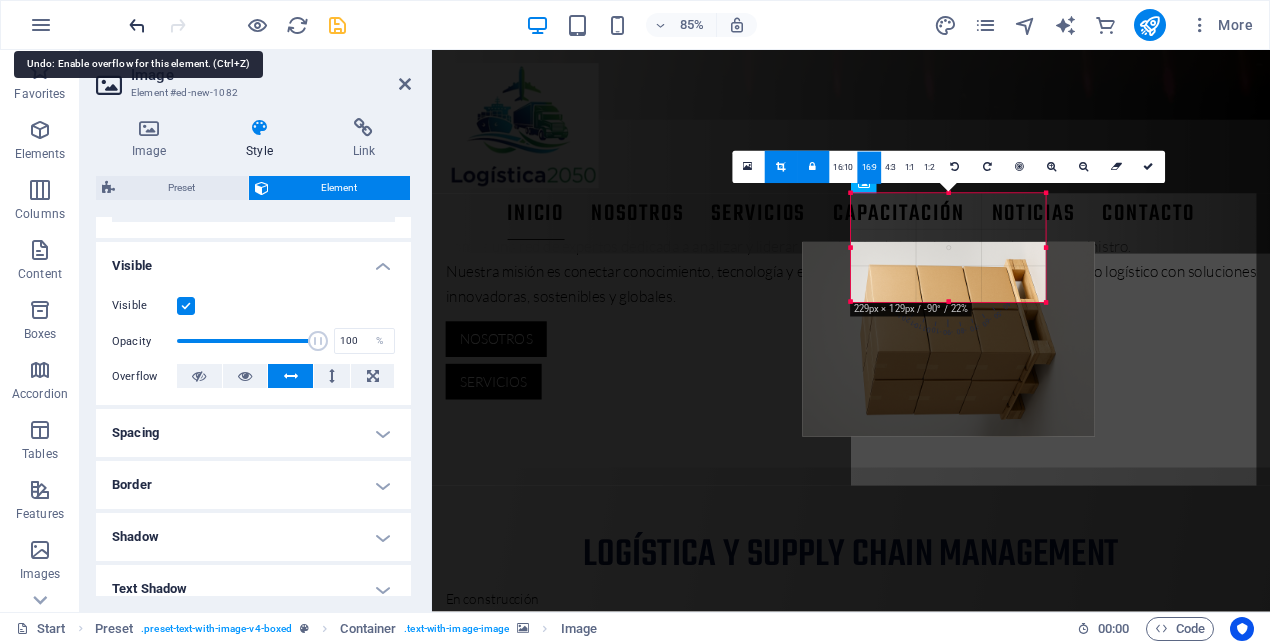 click at bounding box center [137, 25] 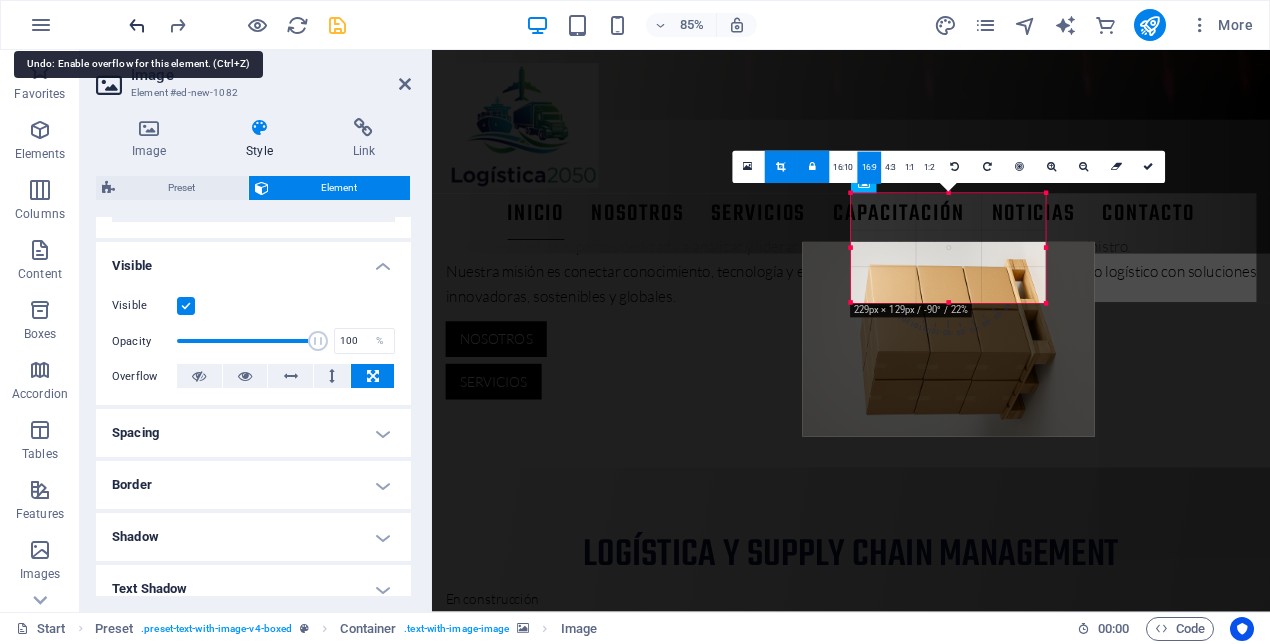 click at bounding box center (137, 25) 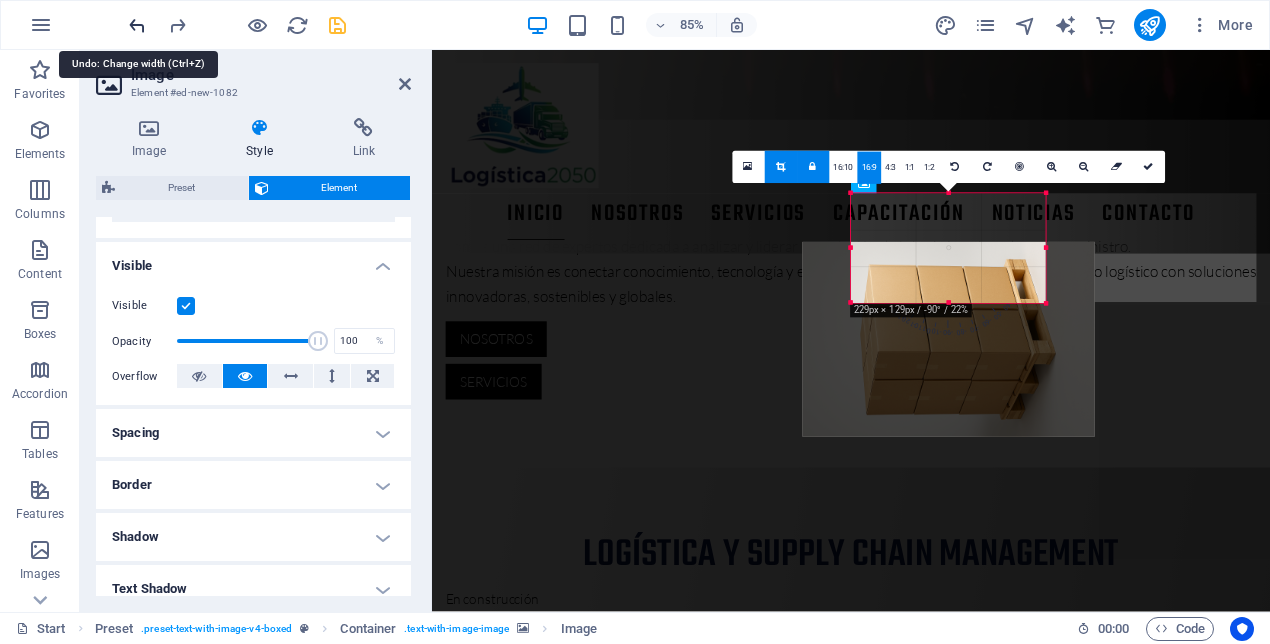 click at bounding box center (137, 25) 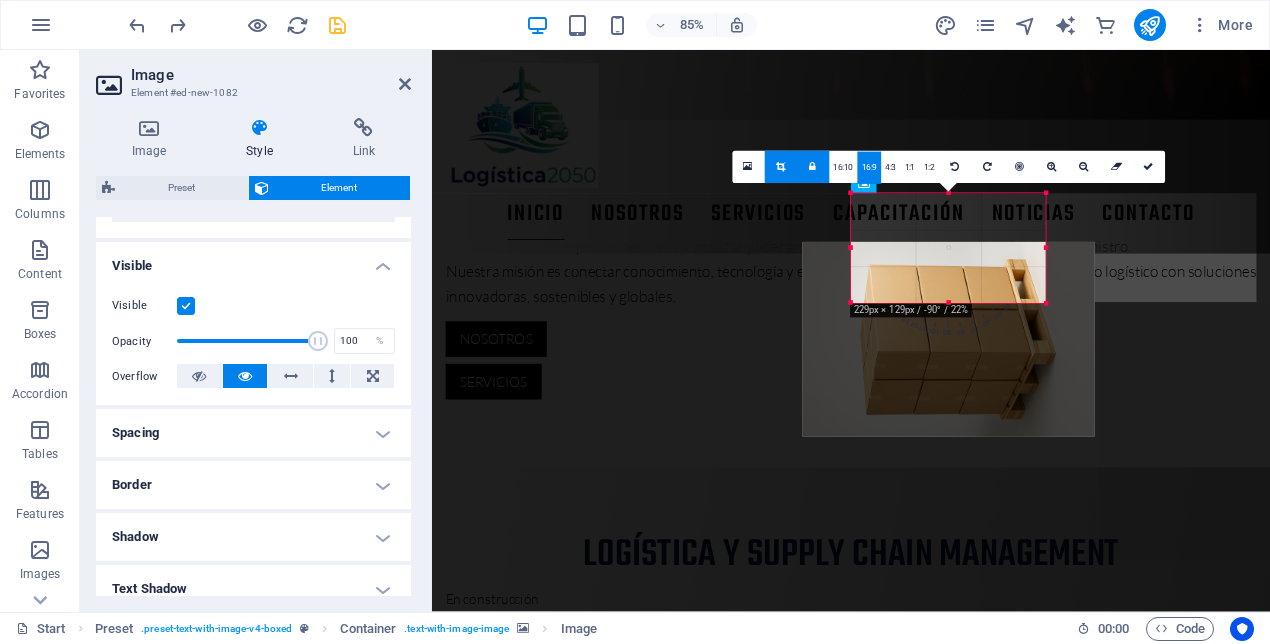 type 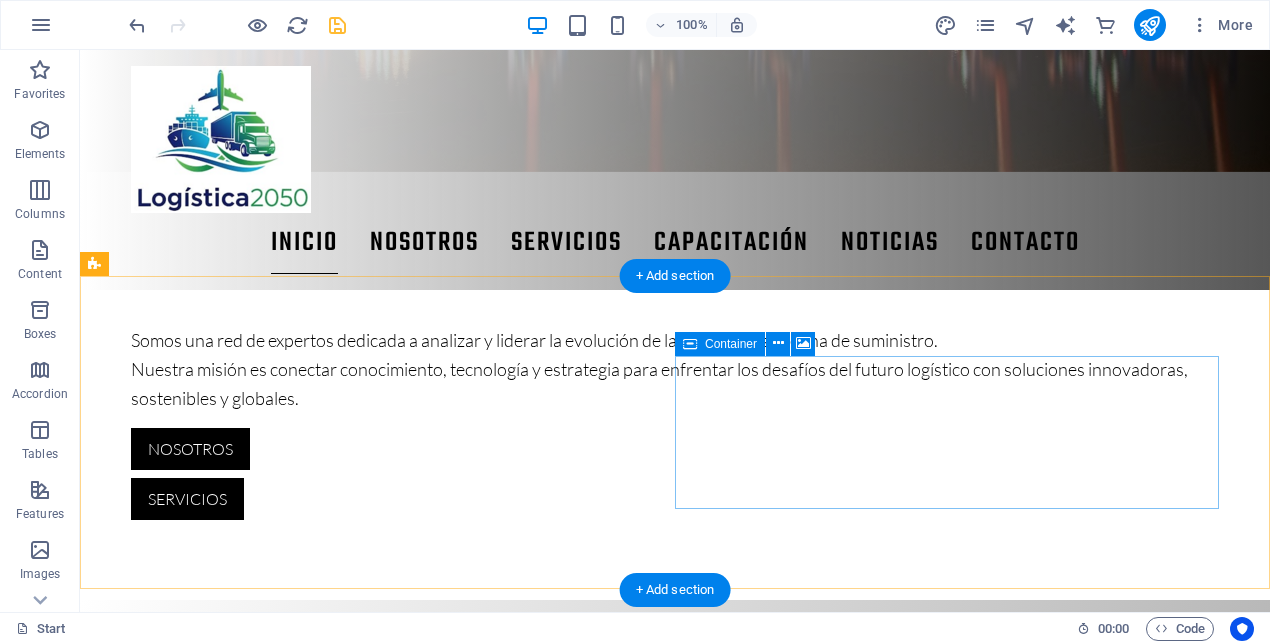 scroll, scrollTop: 623, scrollLeft: 0, axis: vertical 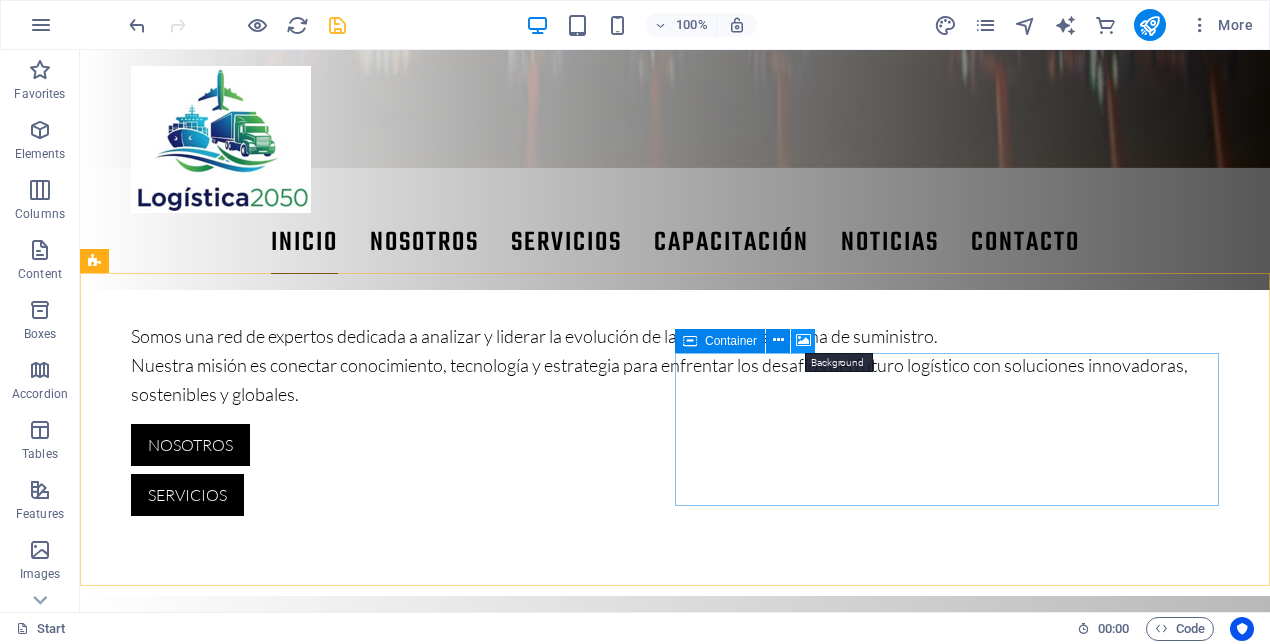 click at bounding box center (803, 340) 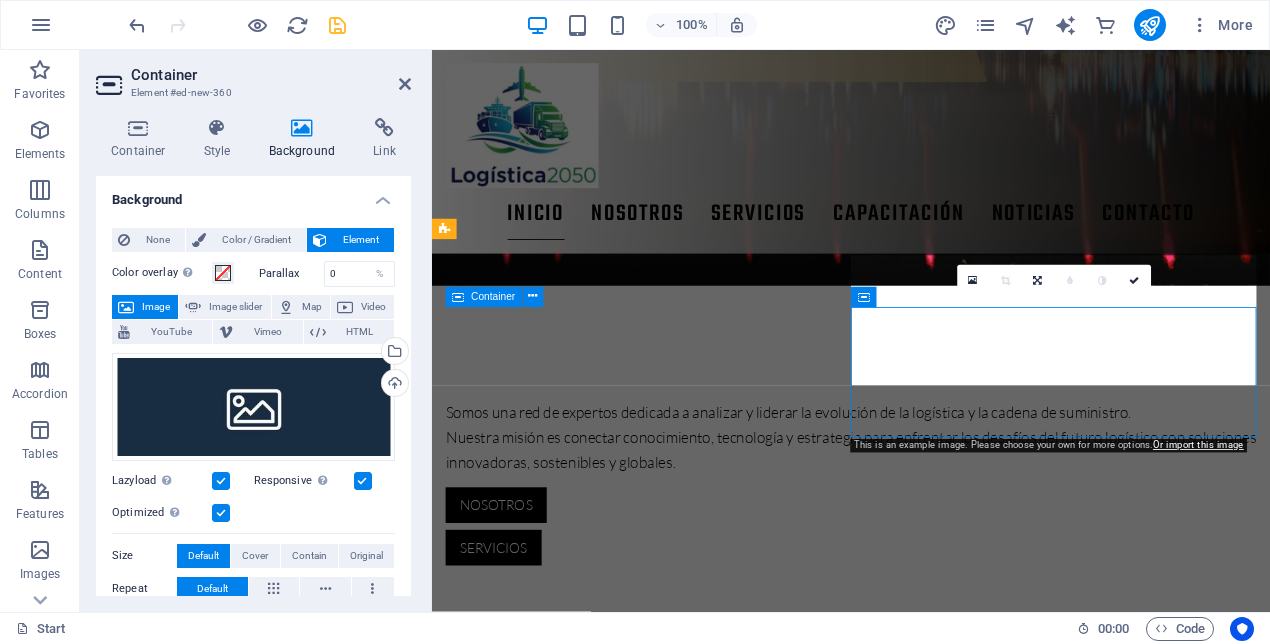 scroll, scrollTop: 684, scrollLeft: 0, axis: vertical 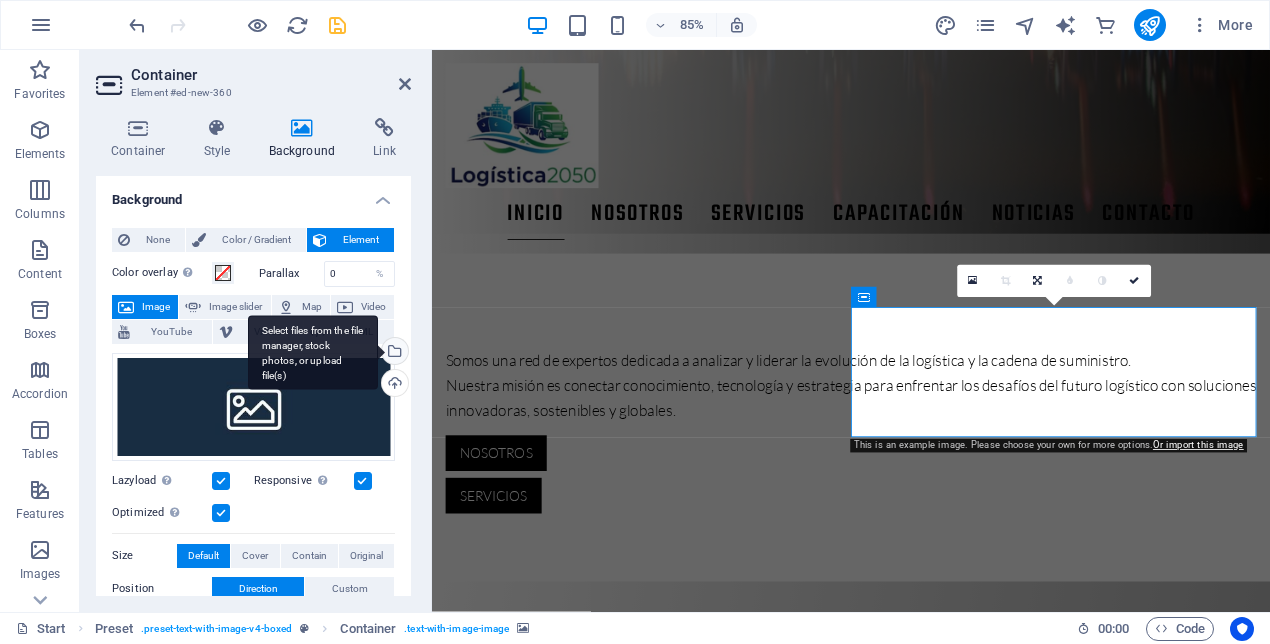 click on "Select files from the file manager, stock photos, or upload file(s)" at bounding box center (313, 352) 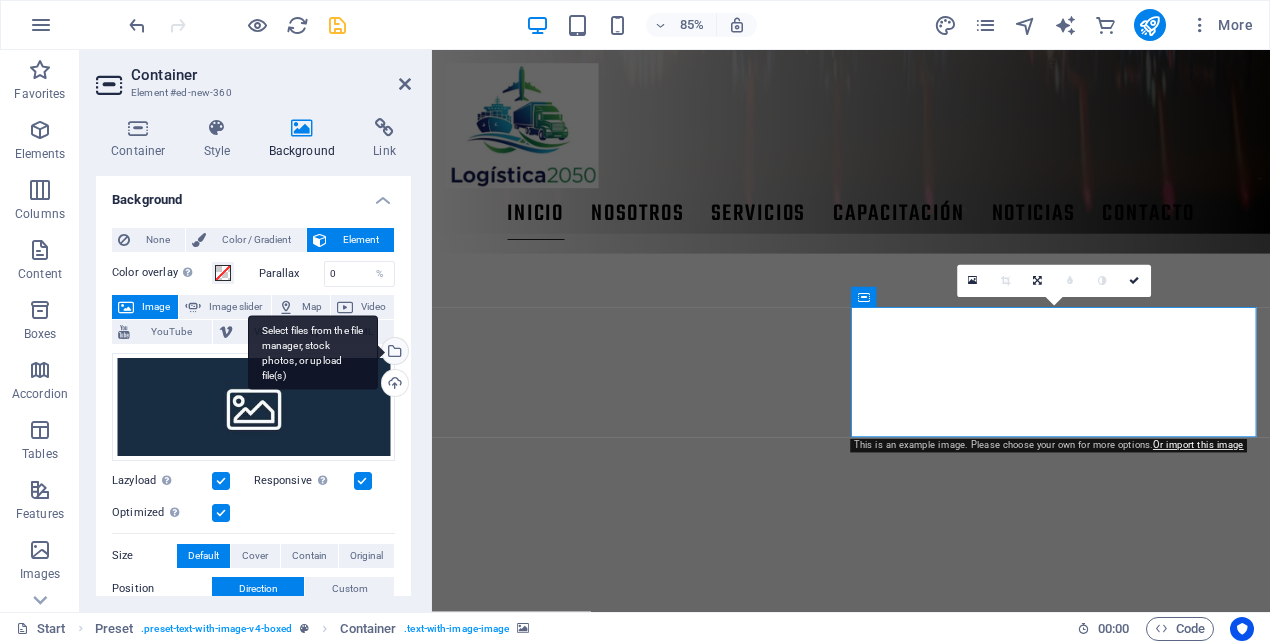 scroll, scrollTop: 1391, scrollLeft: 0, axis: vertical 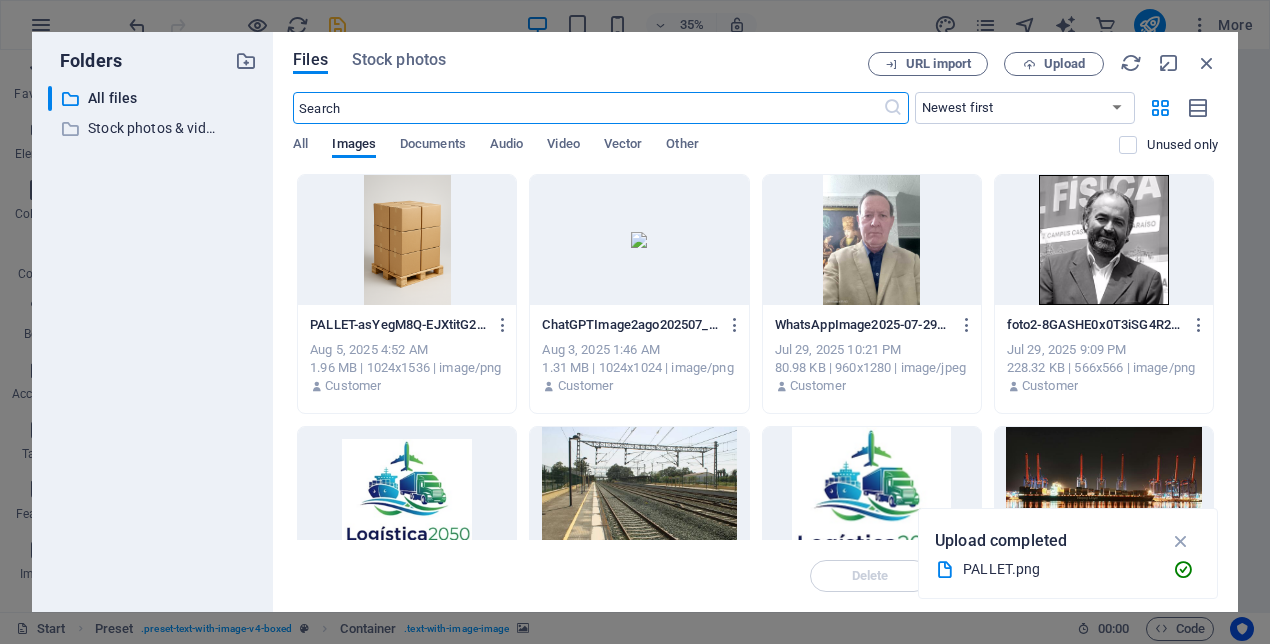 click at bounding box center [407, 240] 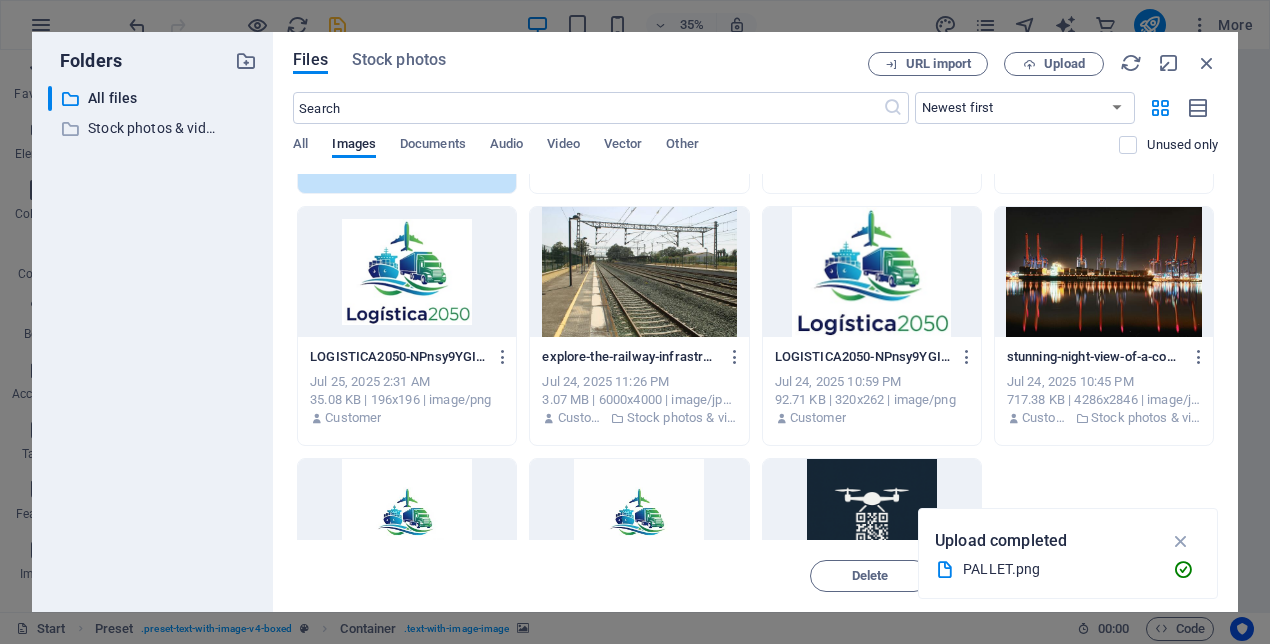 scroll, scrollTop: 197, scrollLeft: 0, axis: vertical 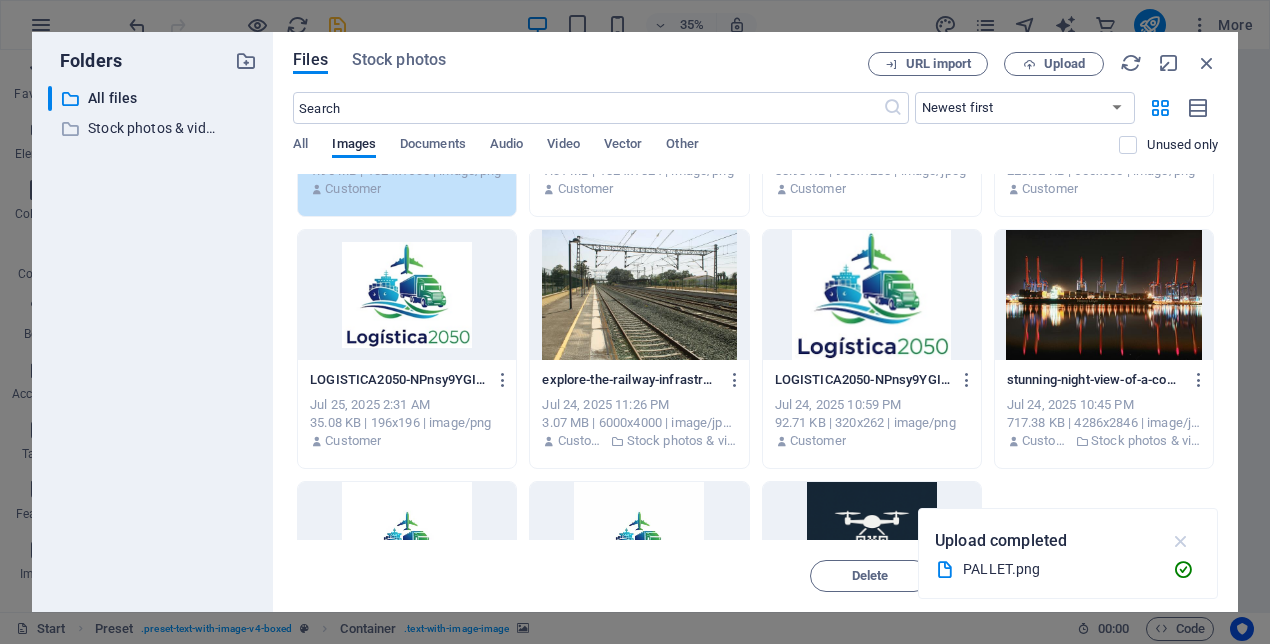 click at bounding box center [1181, 541] 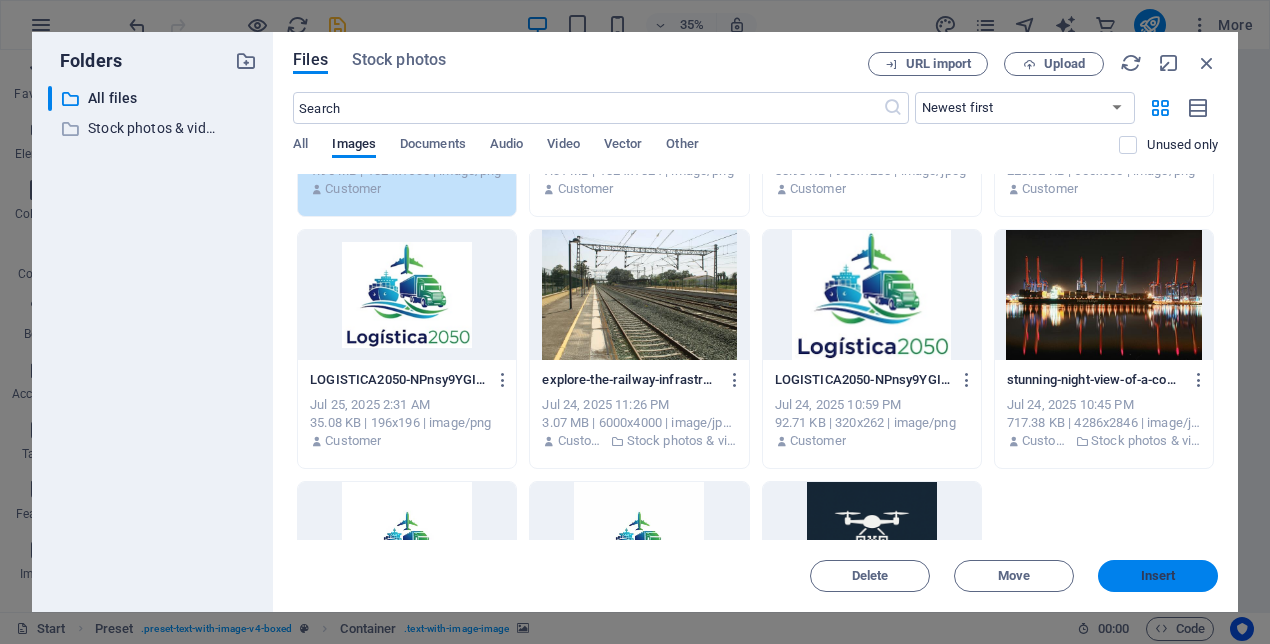 click on "Insert" at bounding box center [1158, 576] 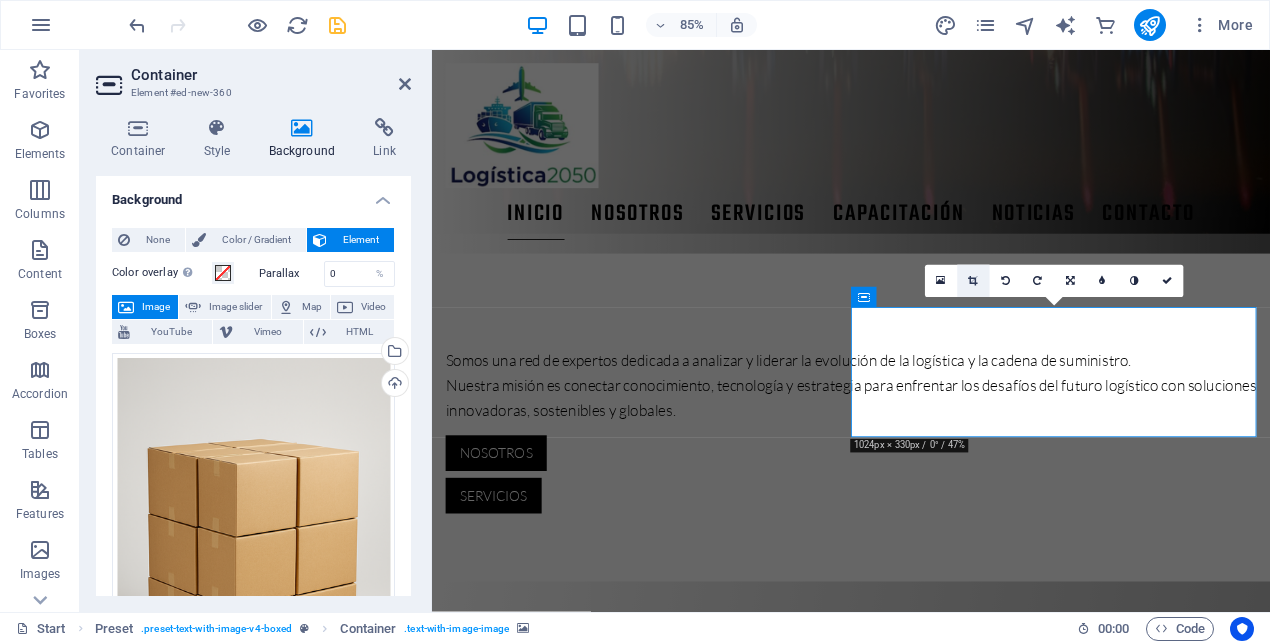 click at bounding box center (972, 281) 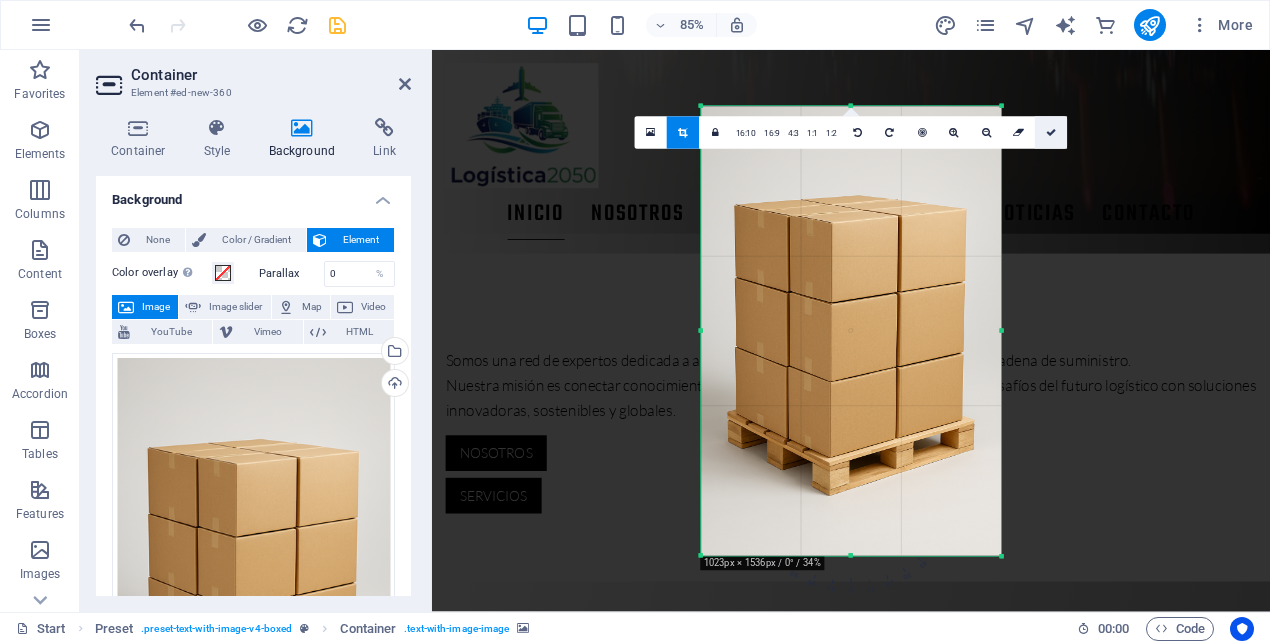 click at bounding box center (1051, 132) 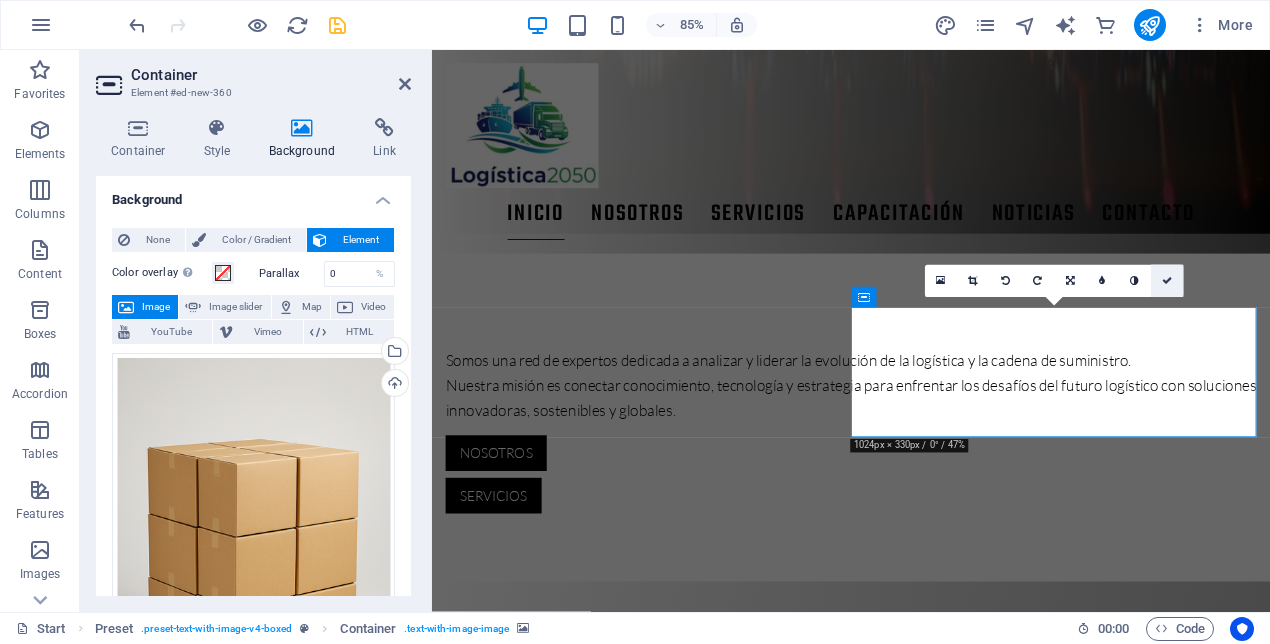 click at bounding box center (1167, 281) 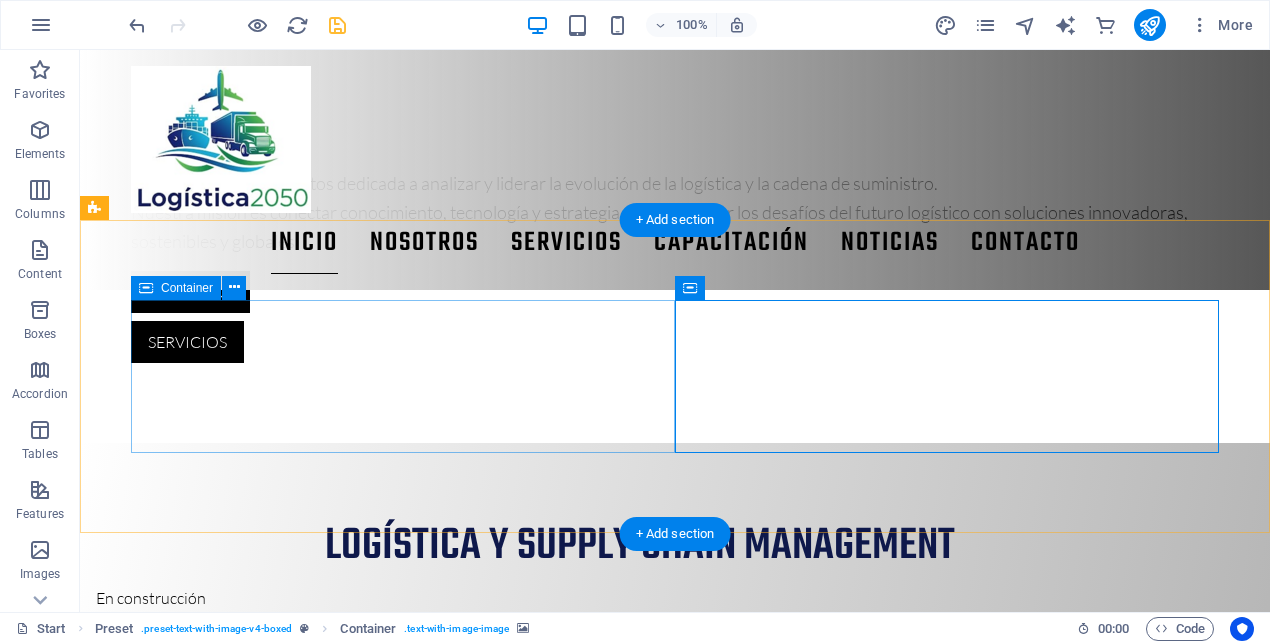 scroll, scrollTop: 676, scrollLeft: 0, axis: vertical 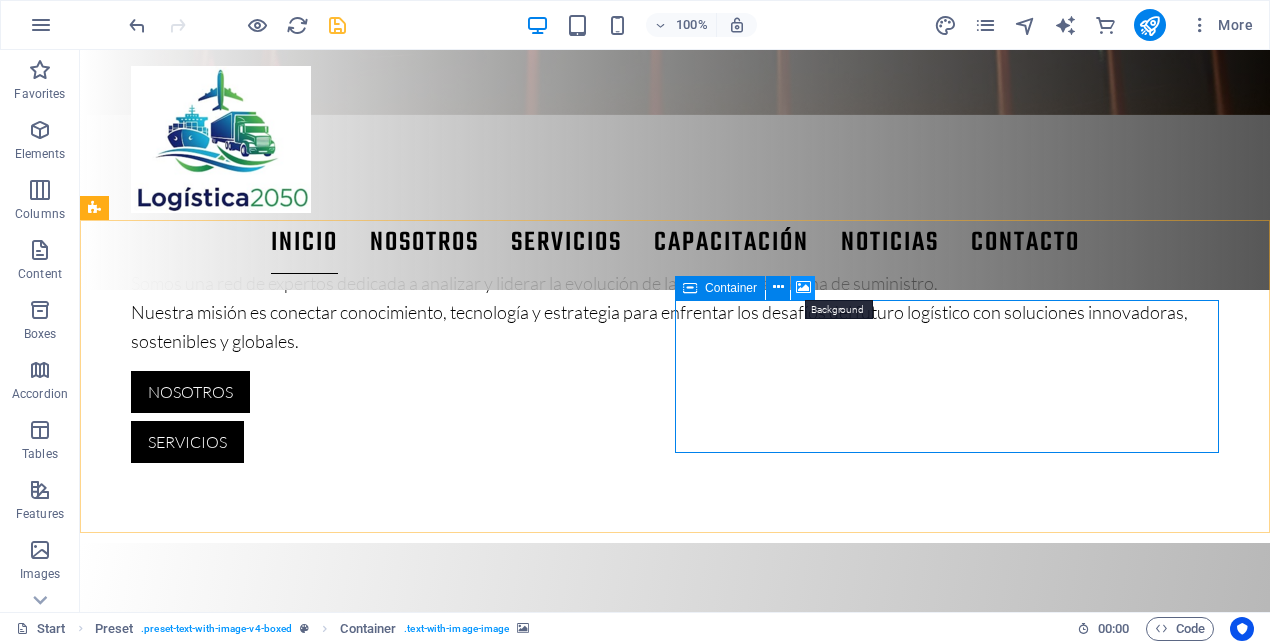 click at bounding box center [803, 287] 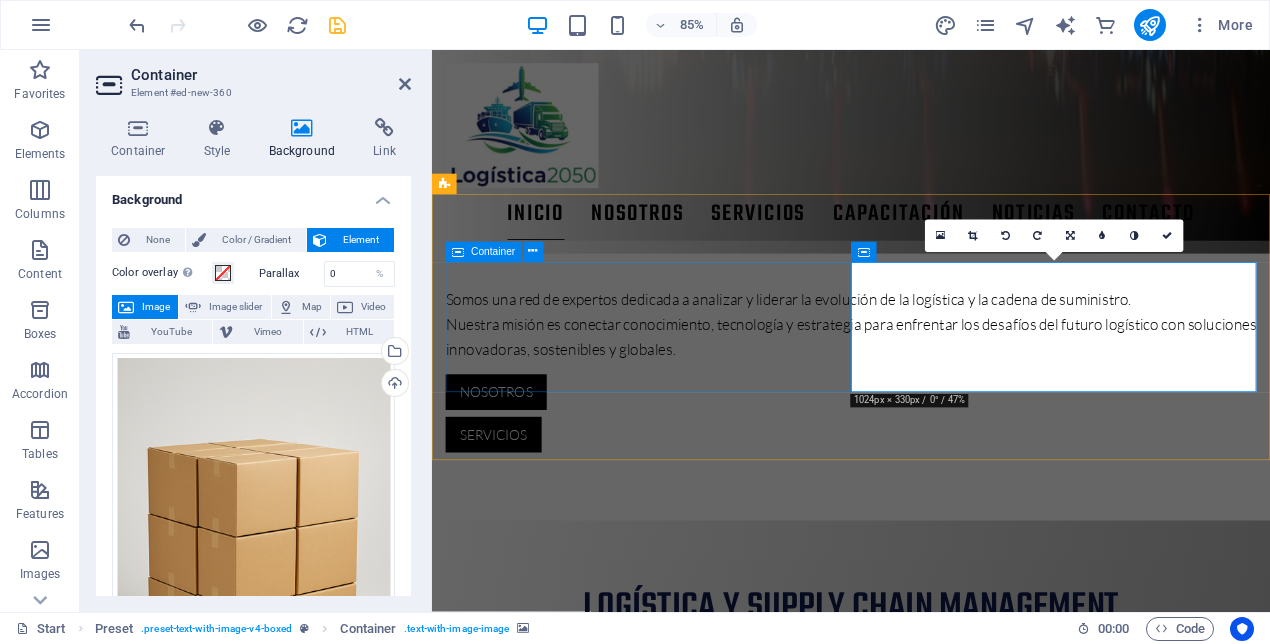 scroll, scrollTop: 737, scrollLeft: 0, axis: vertical 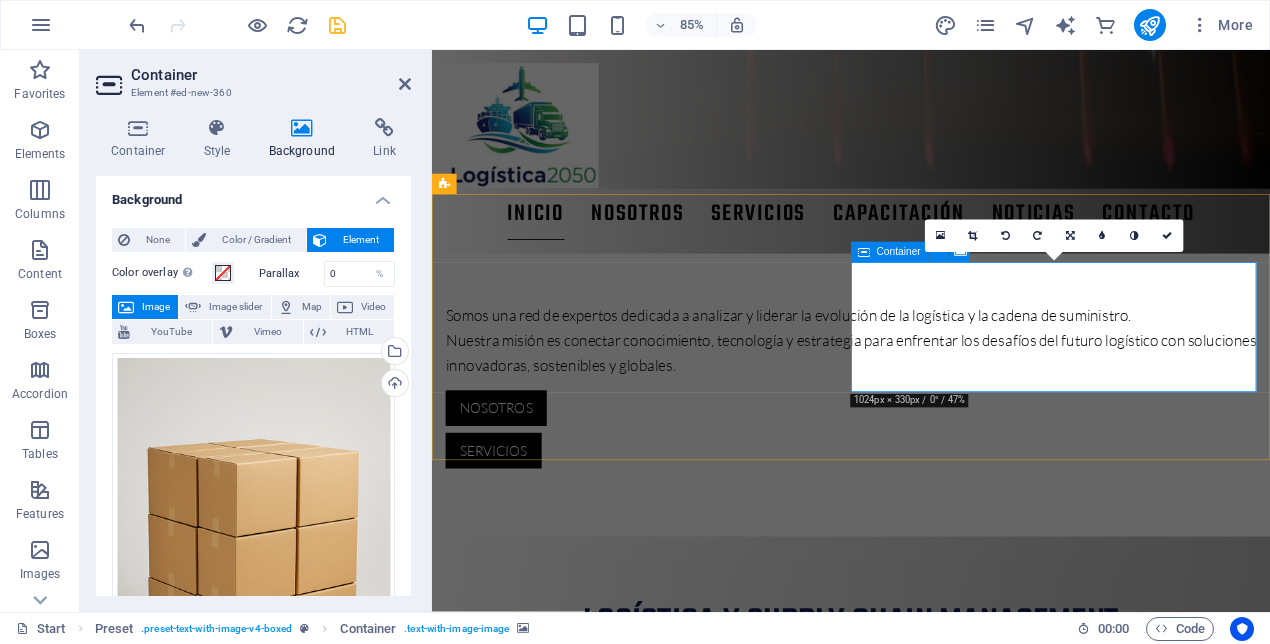 click on "Drop content here or  Add elements  Paste clipboard" at bounding box center [925, 1331] 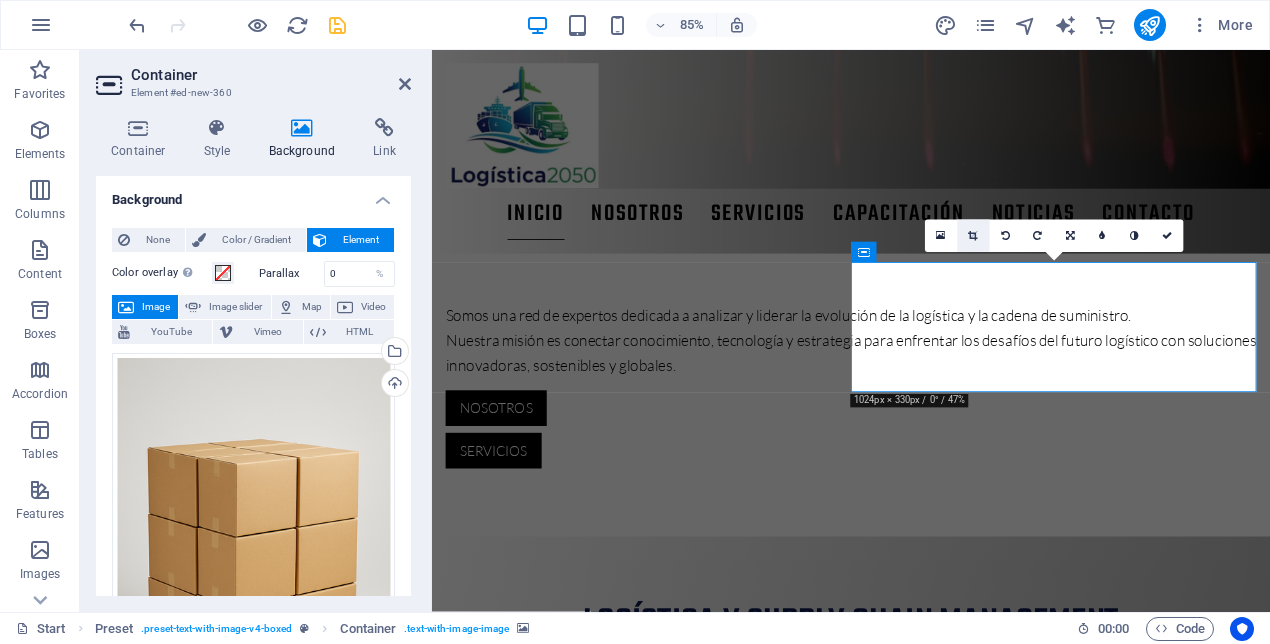 click at bounding box center (972, 236) 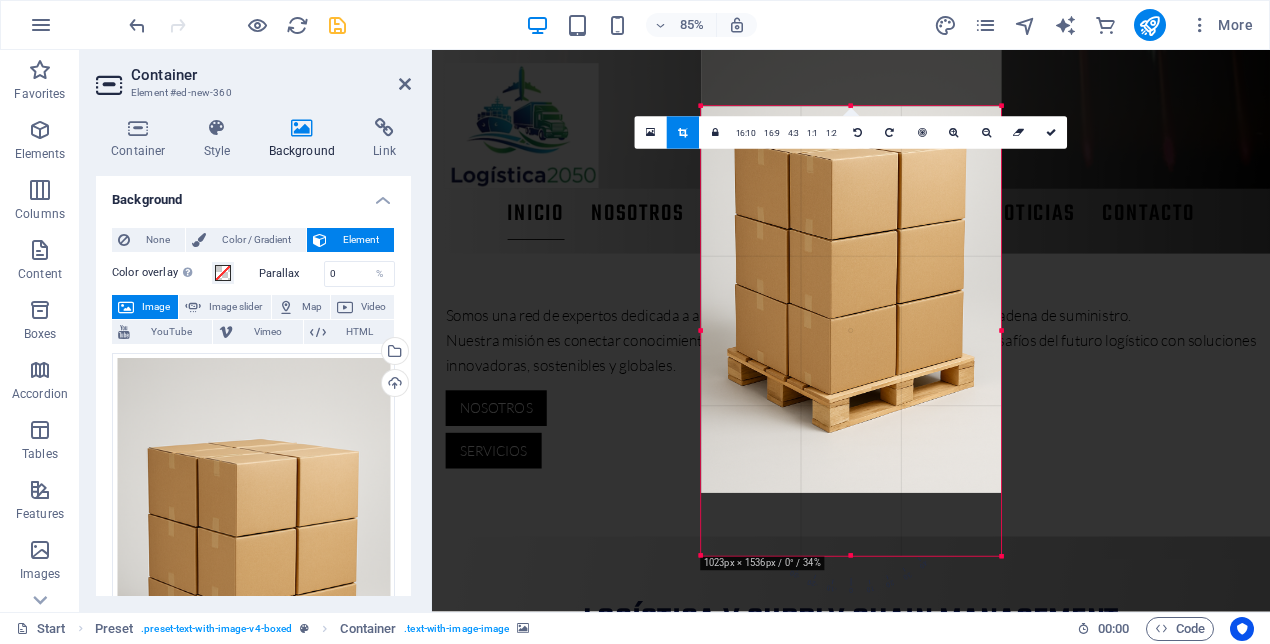 drag, startPoint x: 902, startPoint y: 360, endPoint x: 904, endPoint y: 287, distance: 73.02739 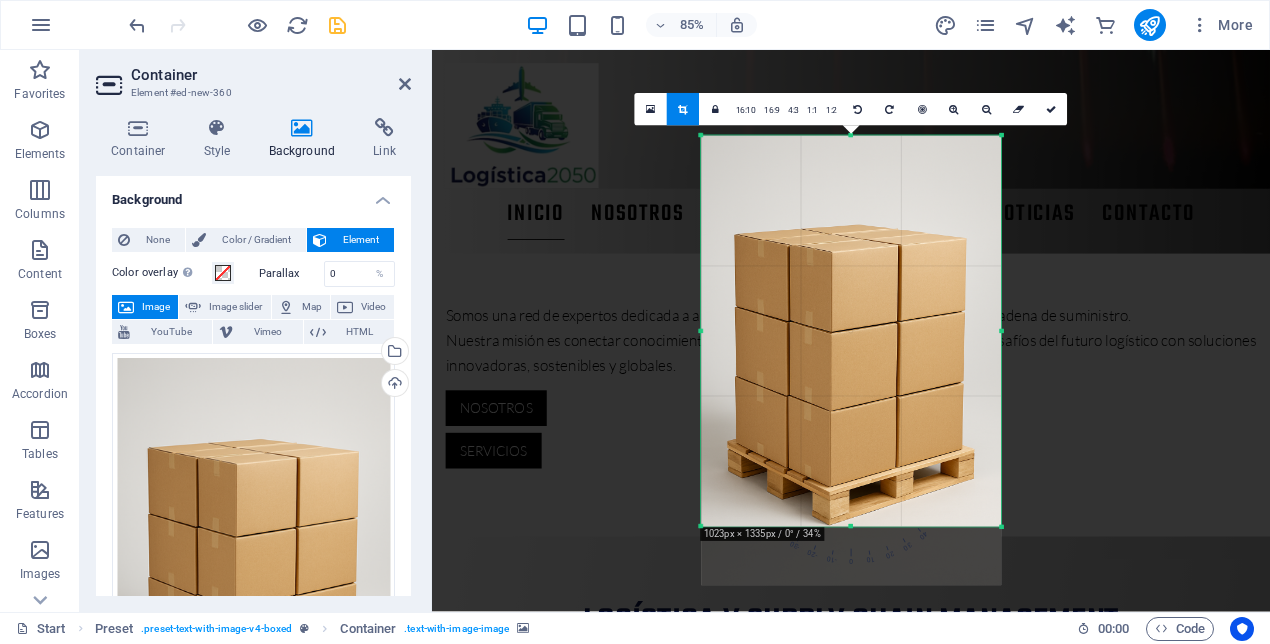 drag, startPoint x: 850, startPoint y: 555, endPoint x: 859, endPoint y: 486, distance: 69.58448 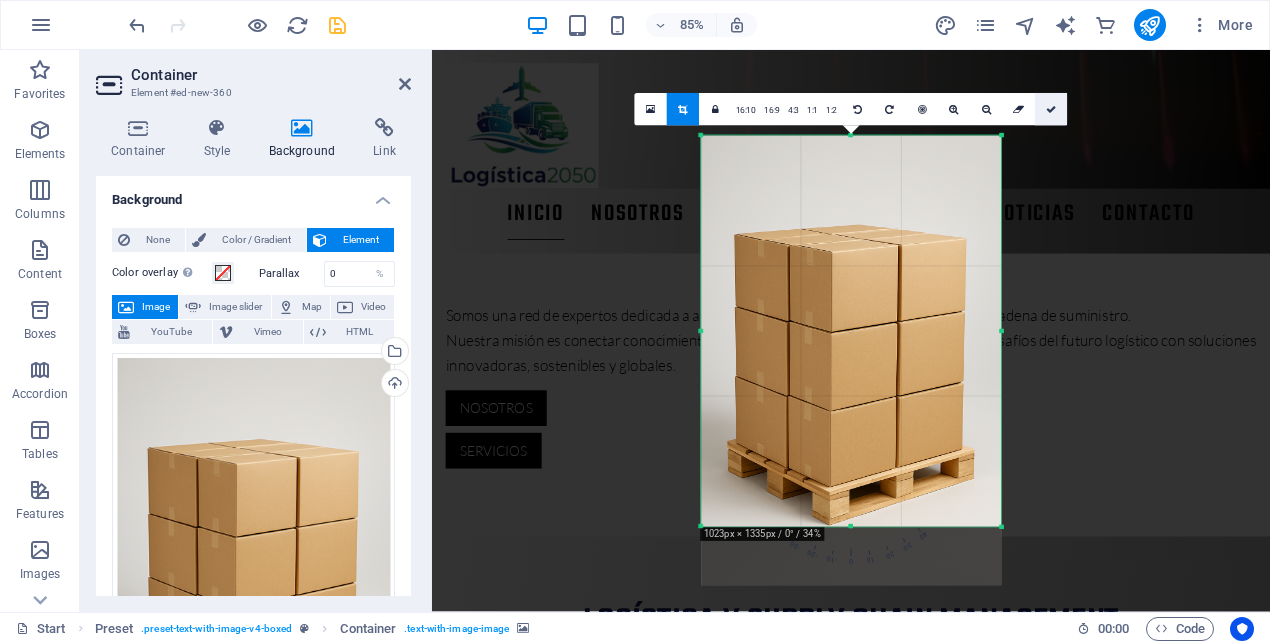click at bounding box center [1051, 109] 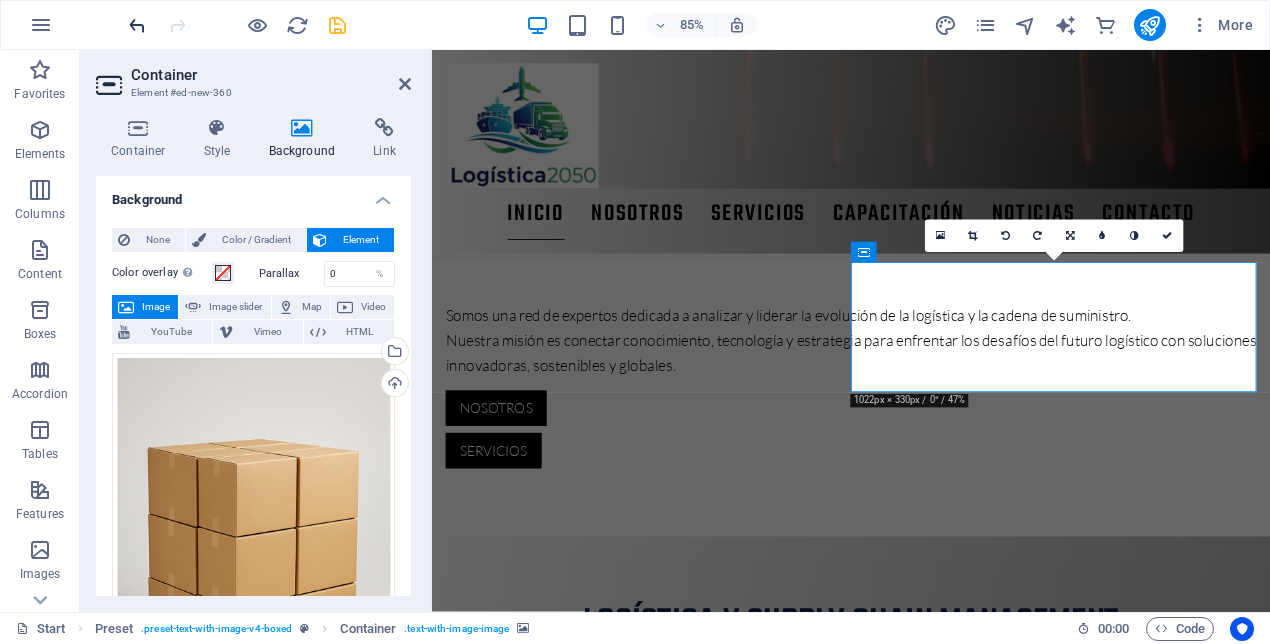 click at bounding box center (137, 25) 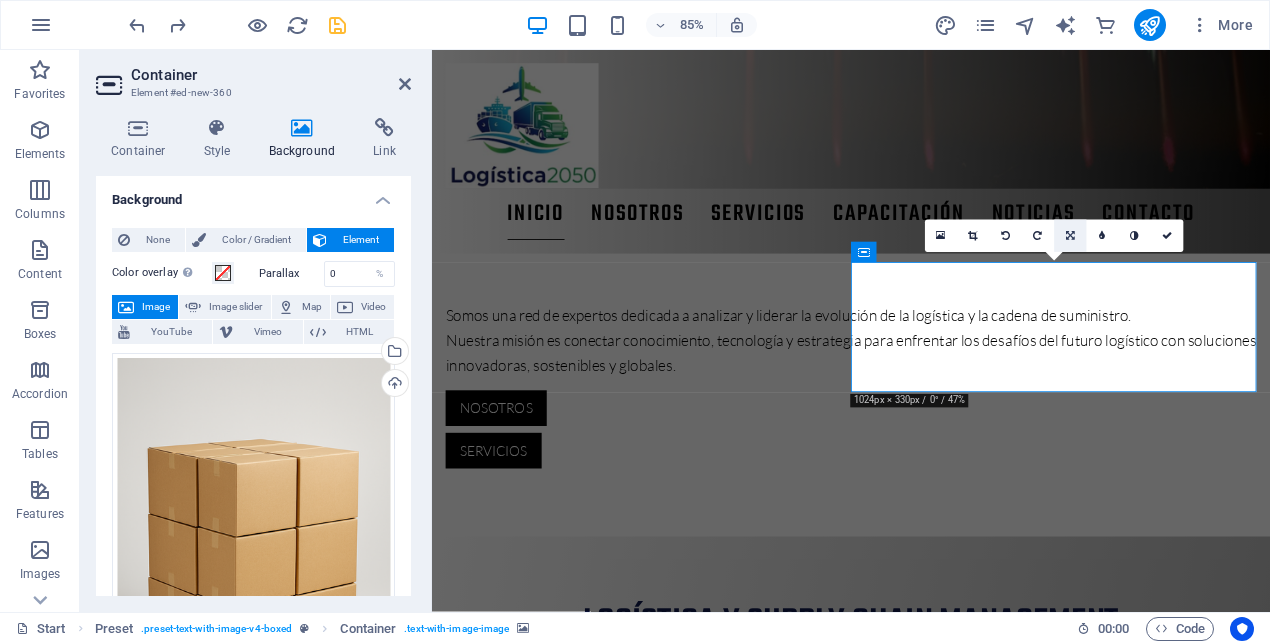 click at bounding box center (1070, 236) 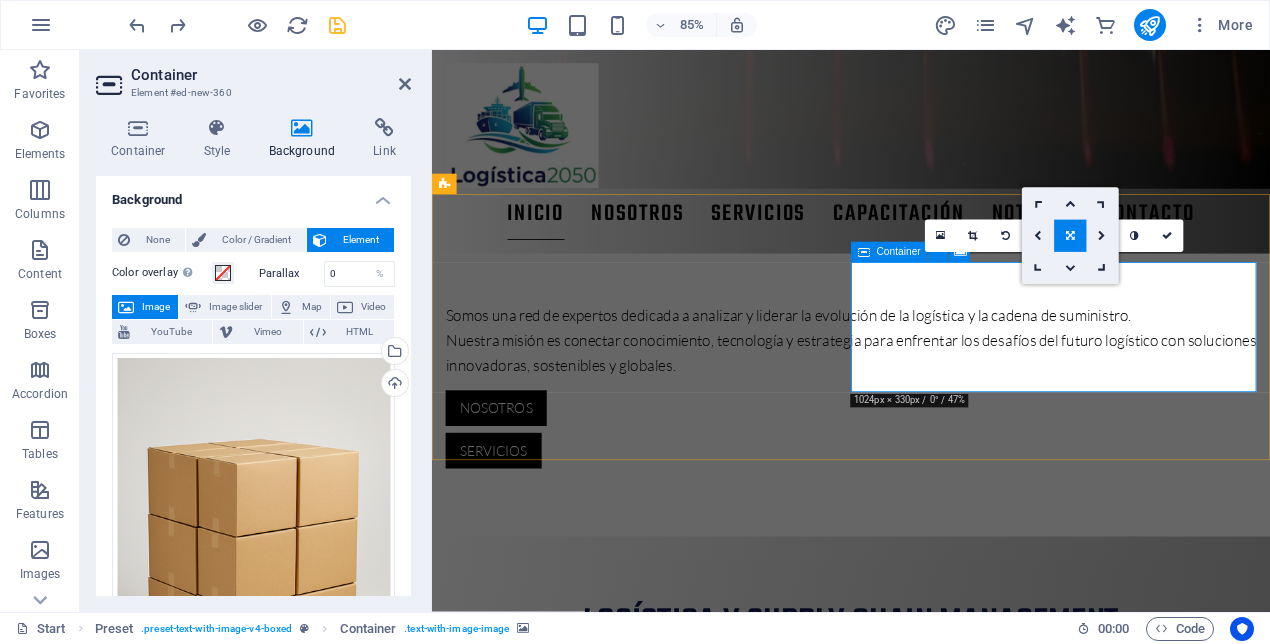 click on "Drop content here or  Add elements  Paste clipboard" at bounding box center [925, 1331] 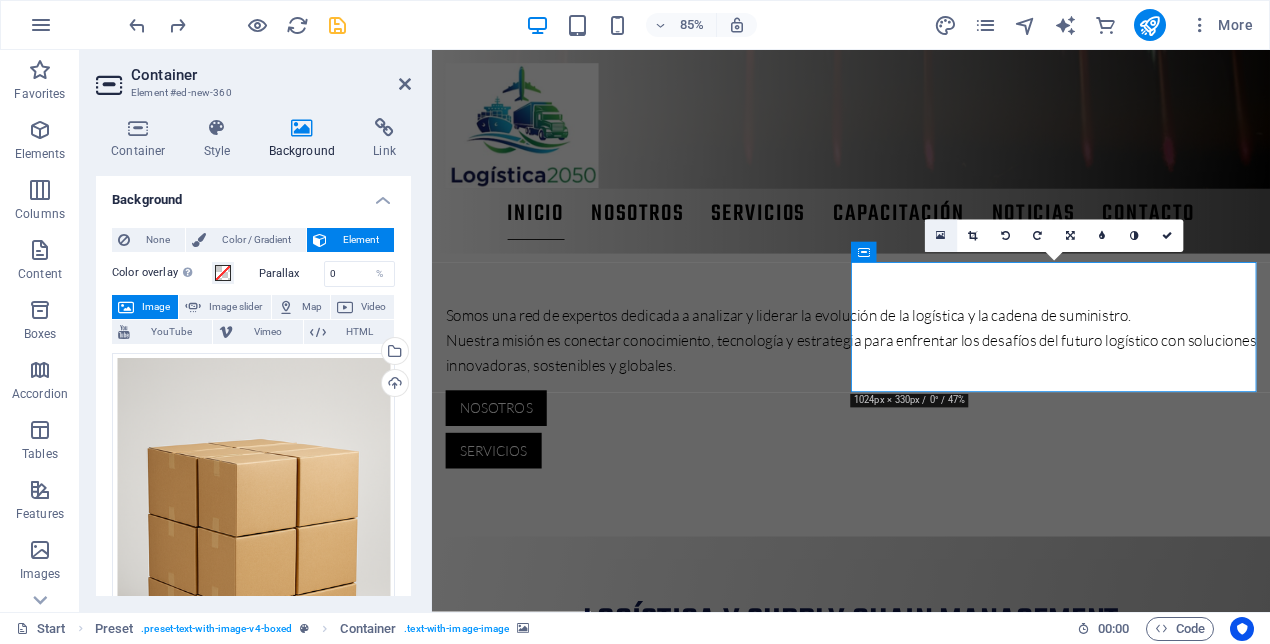 click at bounding box center (940, 236) 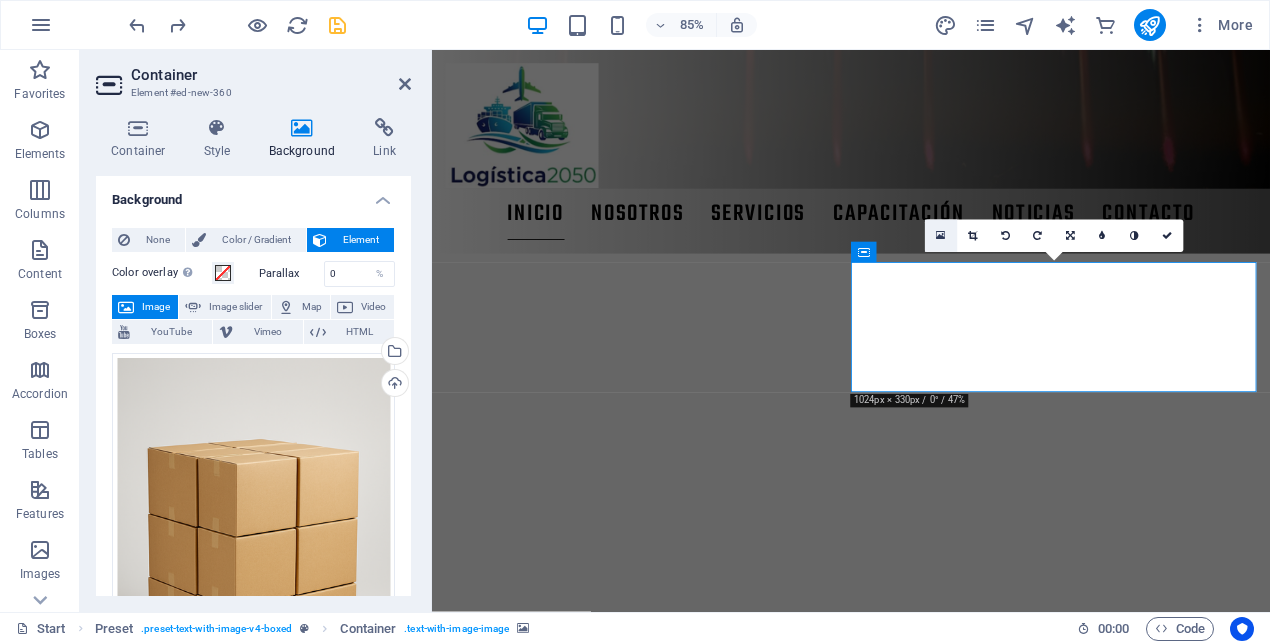 scroll, scrollTop: 1444, scrollLeft: 0, axis: vertical 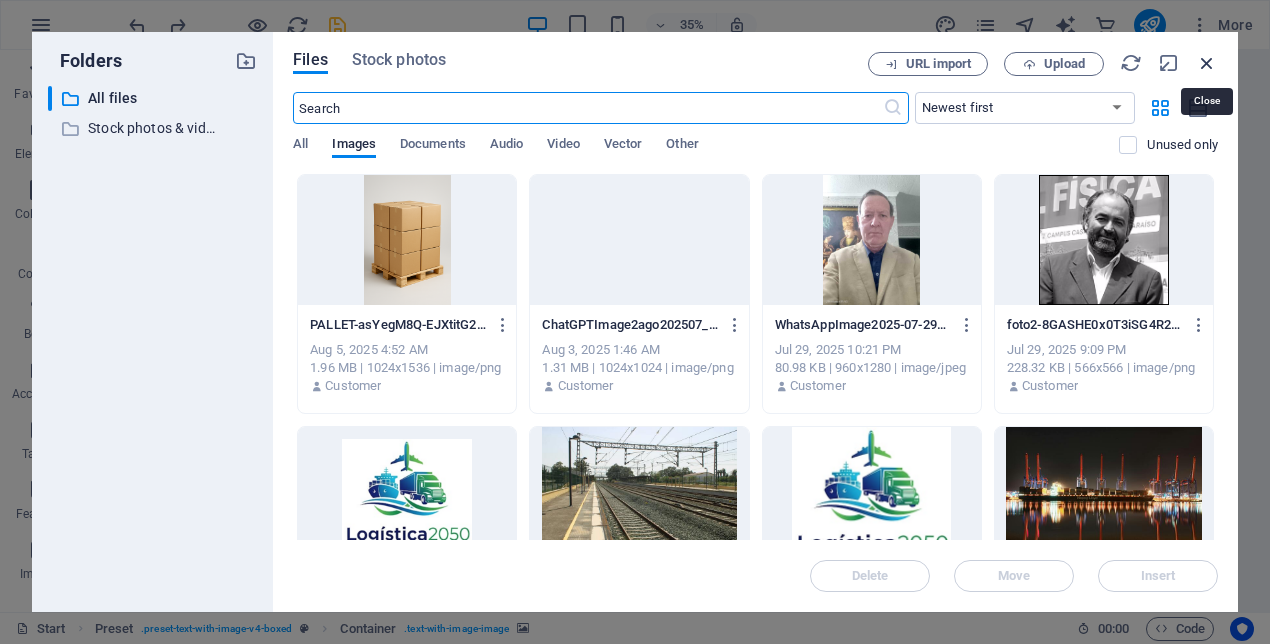 click at bounding box center (1207, 63) 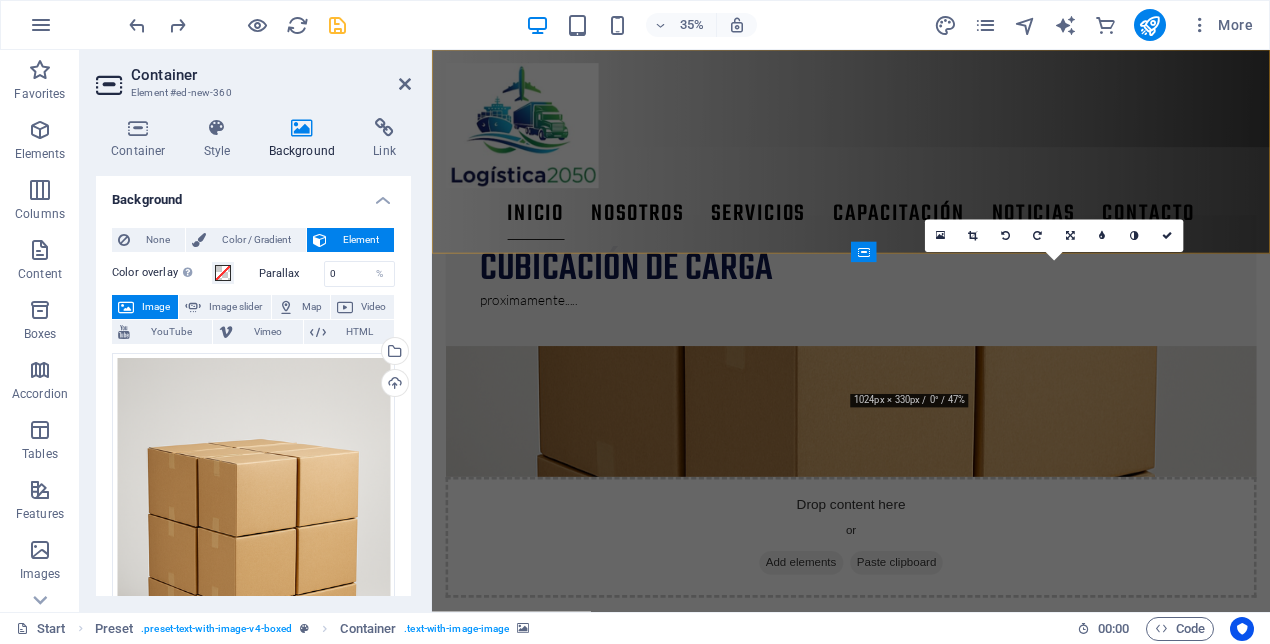 scroll, scrollTop: 737, scrollLeft: 0, axis: vertical 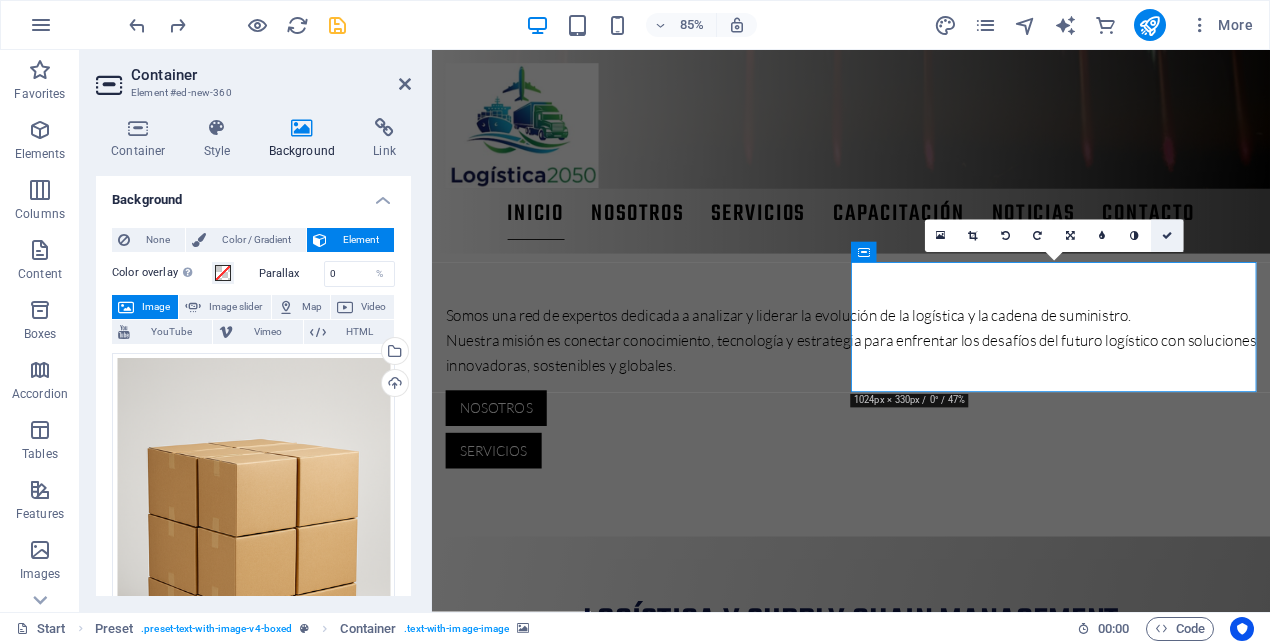 click at bounding box center [1167, 236] 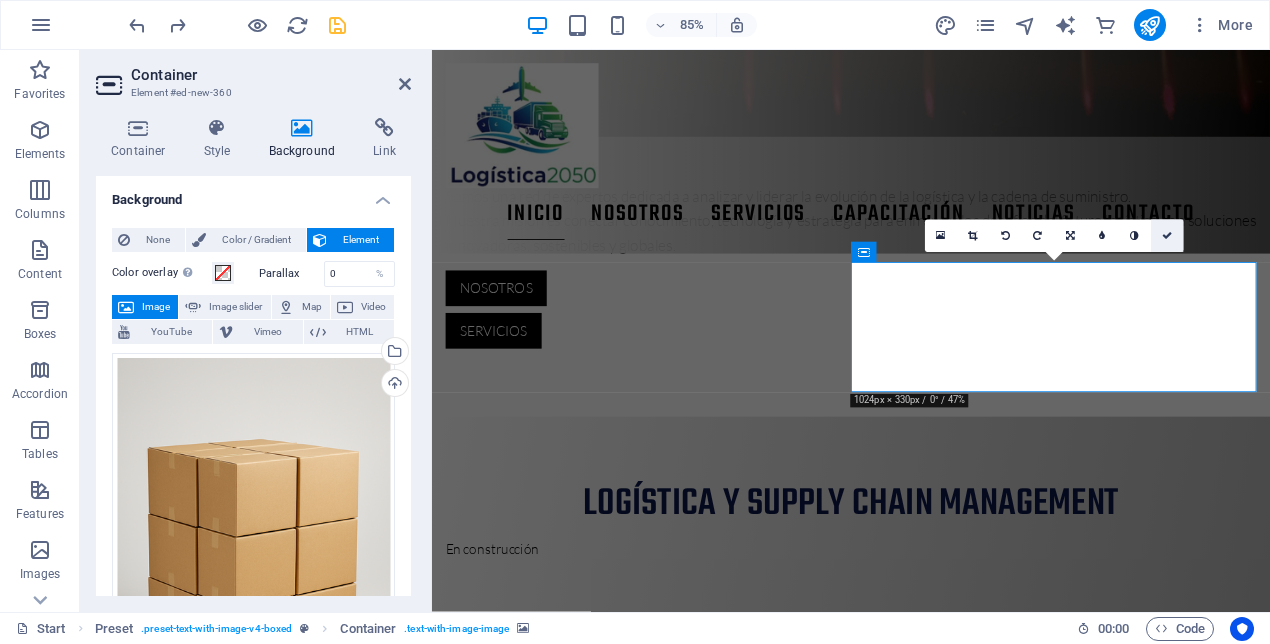 scroll, scrollTop: 676, scrollLeft: 0, axis: vertical 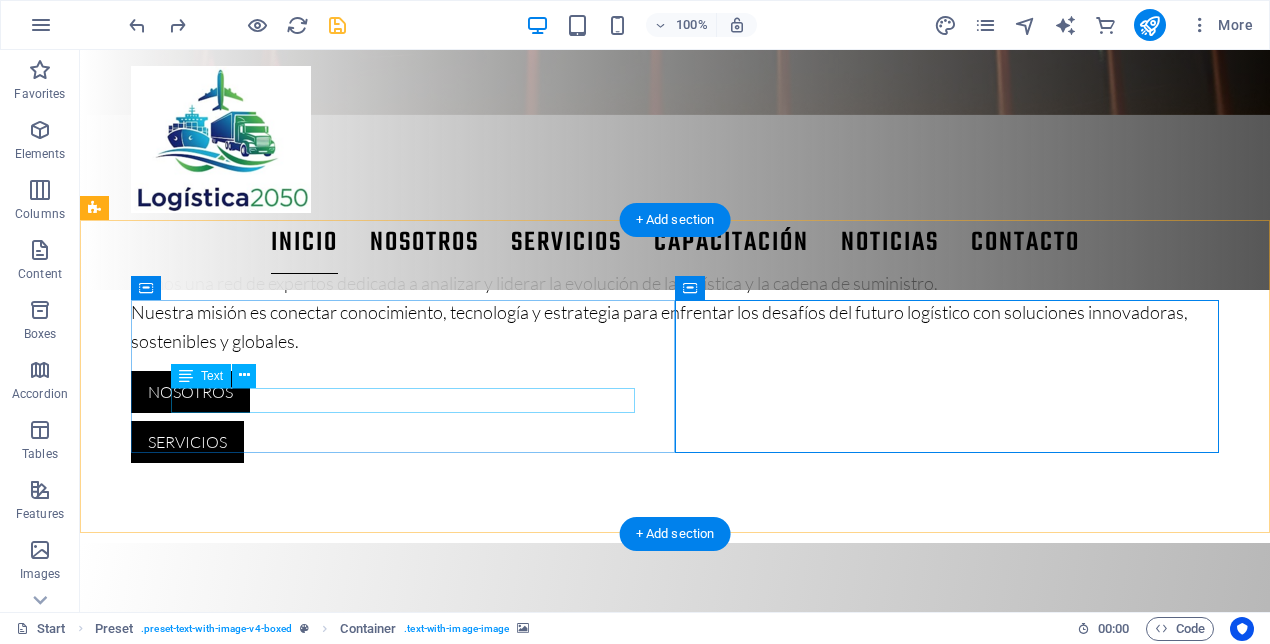 click on "proximamente....." at bounding box center [640, 973] 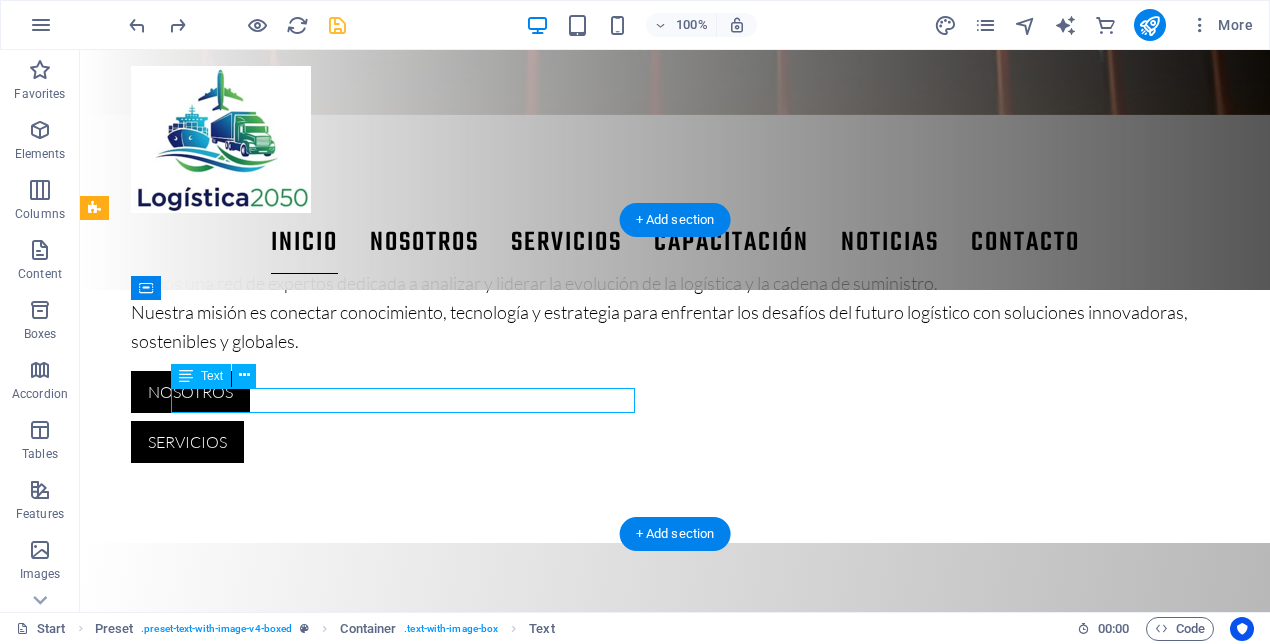click on "proximamente....." at bounding box center (640, 973) 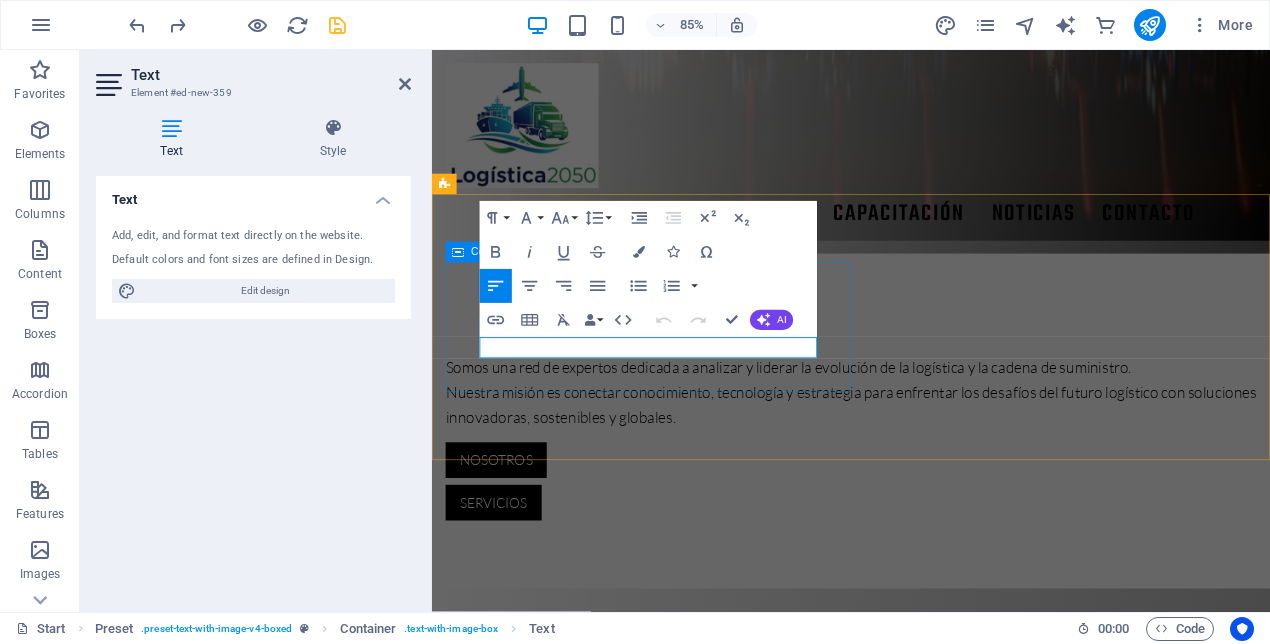 scroll, scrollTop: 737, scrollLeft: 0, axis: vertical 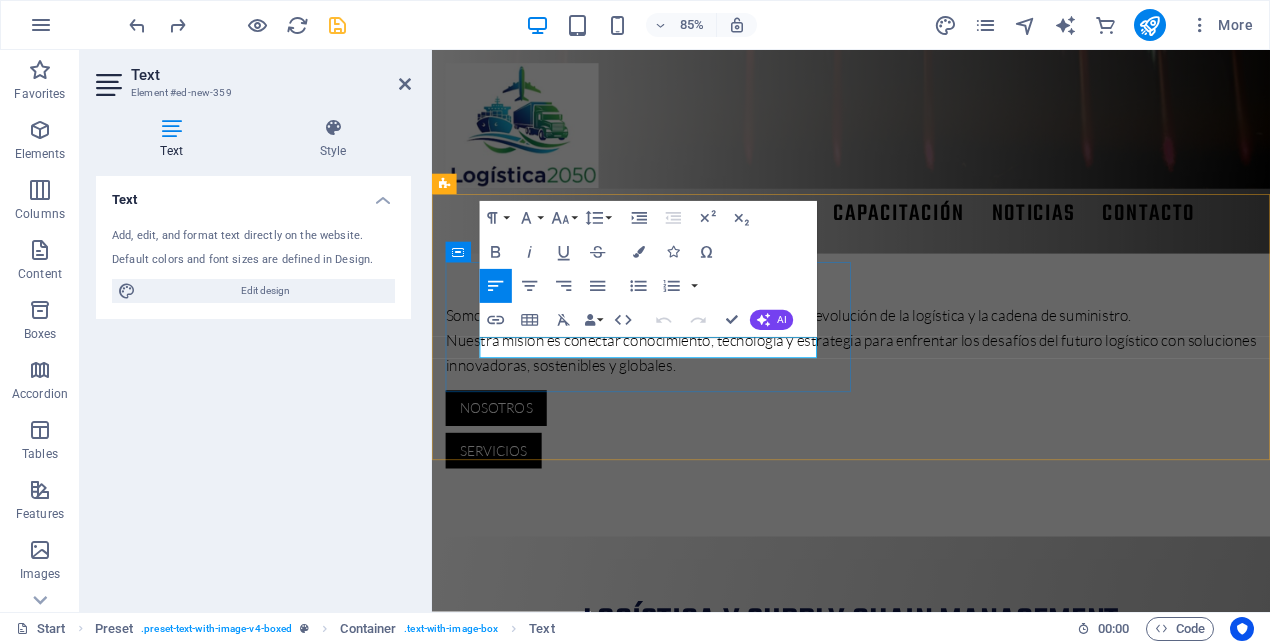 click on "proximamente....." at bounding box center (925, 1053) 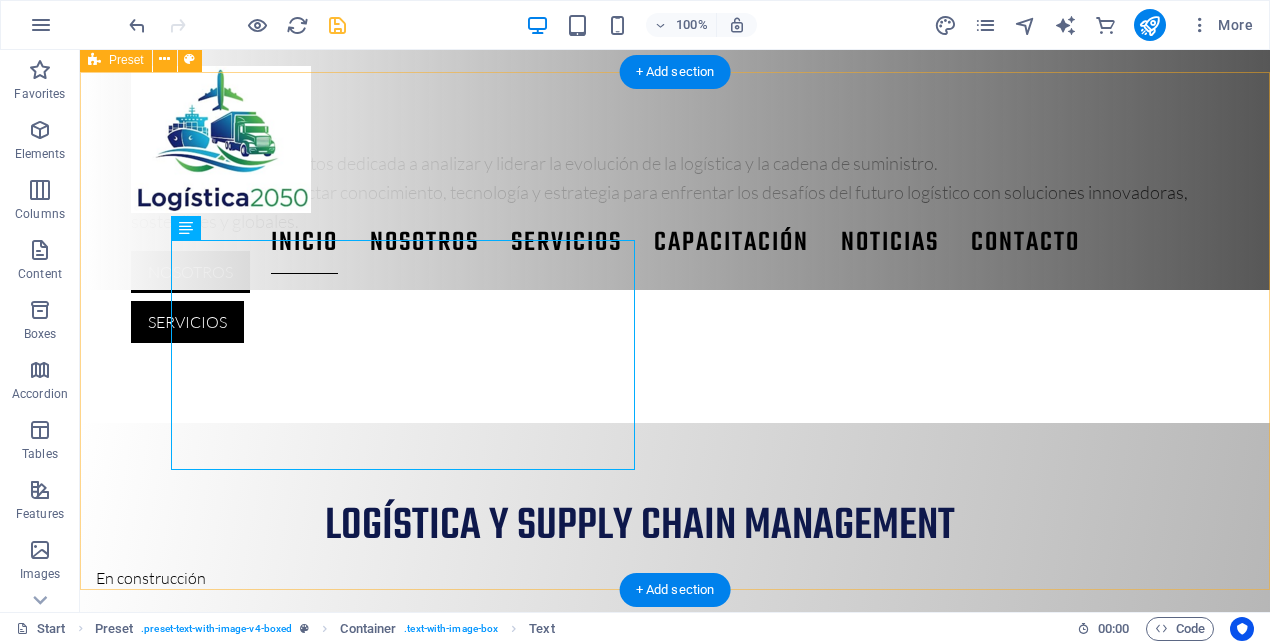 scroll, scrollTop: 795, scrollLeft: 0, axis: vertical 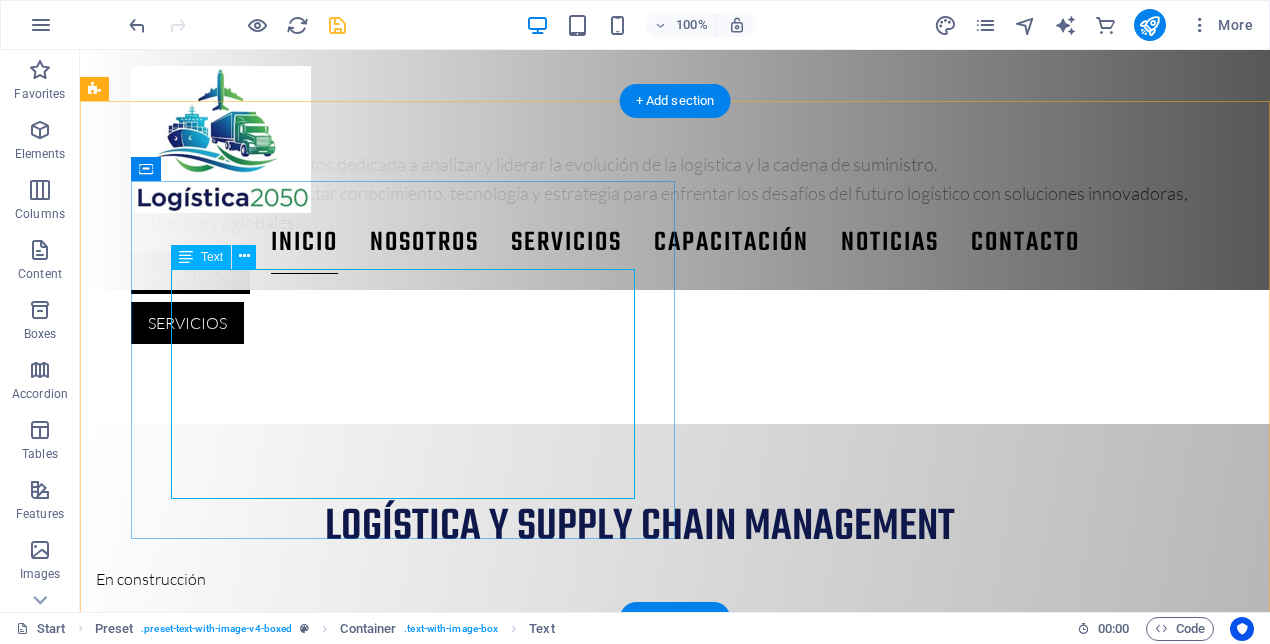 click on "proximamente....." at bounding box center (640, 956) 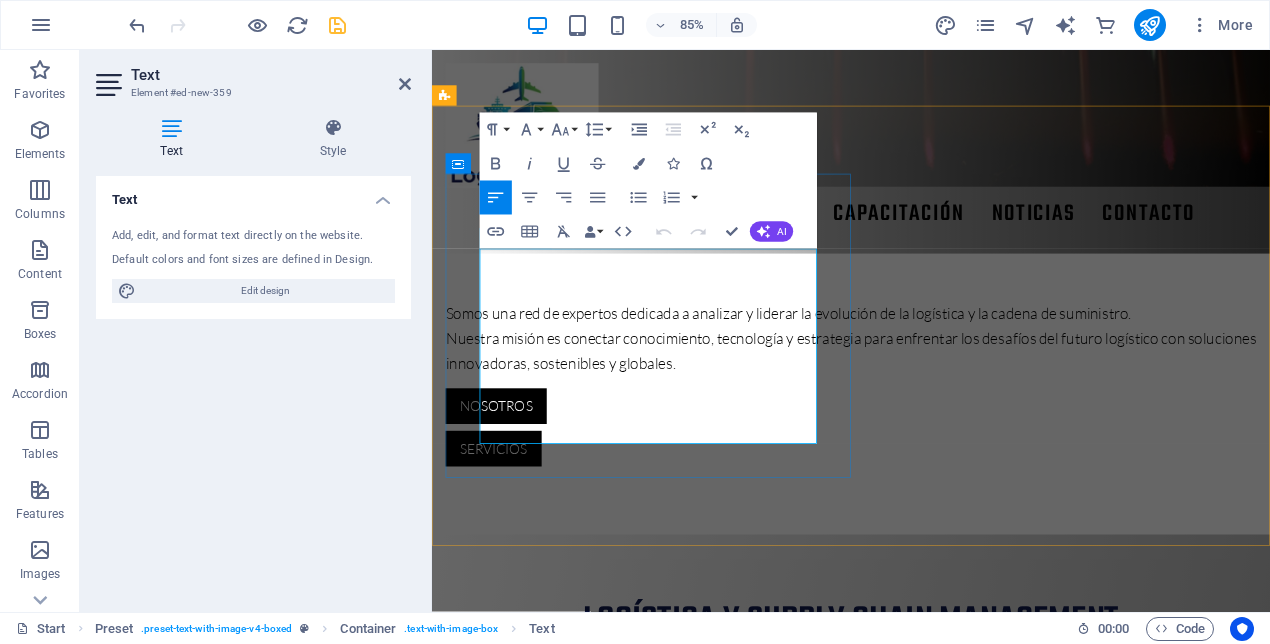 scroll, scrollTop: 728, scrollLeft: 0, axis: vertical 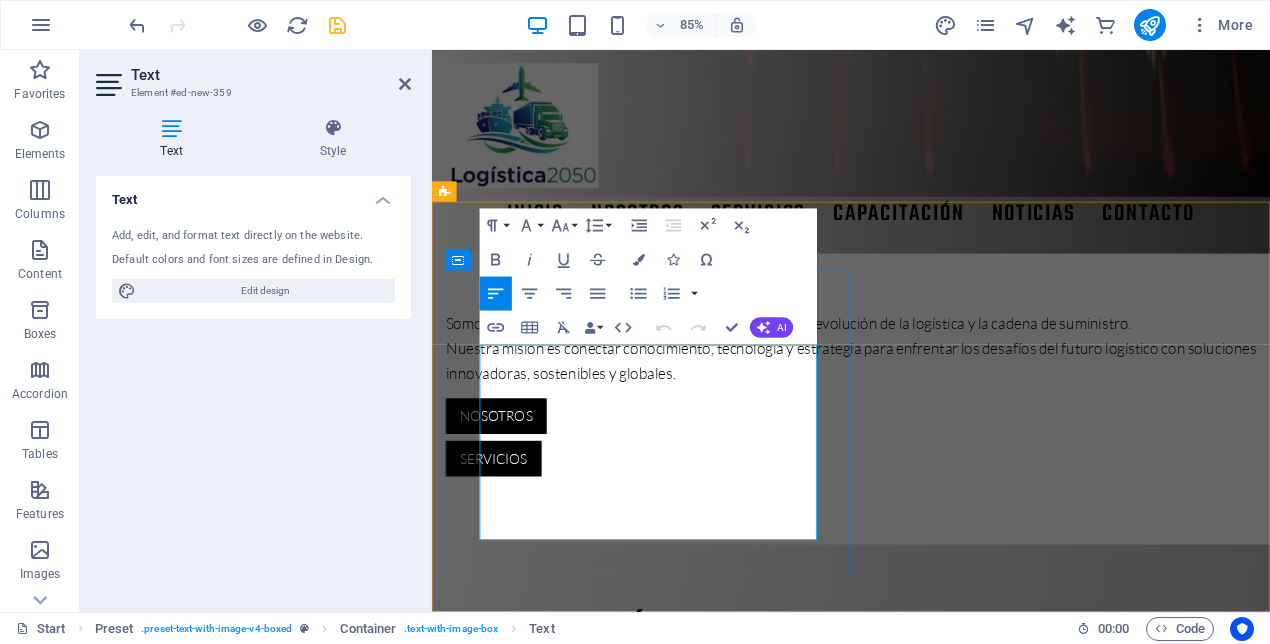 click on "proximamente....." at bounding box center [925, 1062] 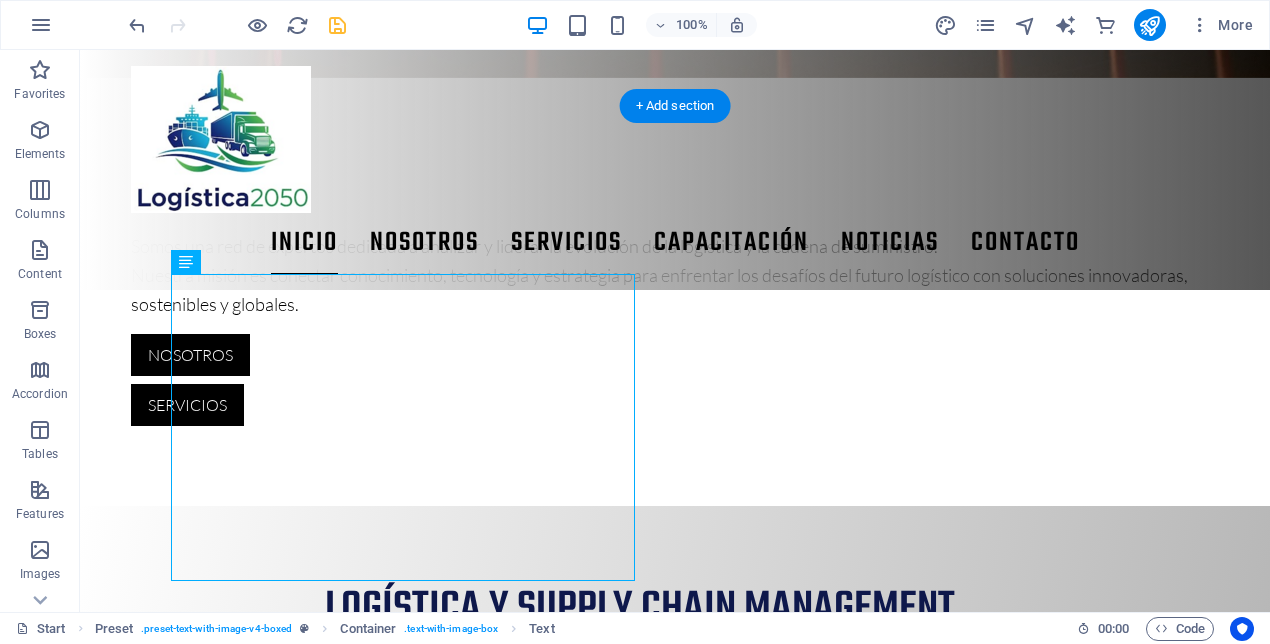 scroll, scrollTop: 706, scrollLeft: 0, axis: vertical 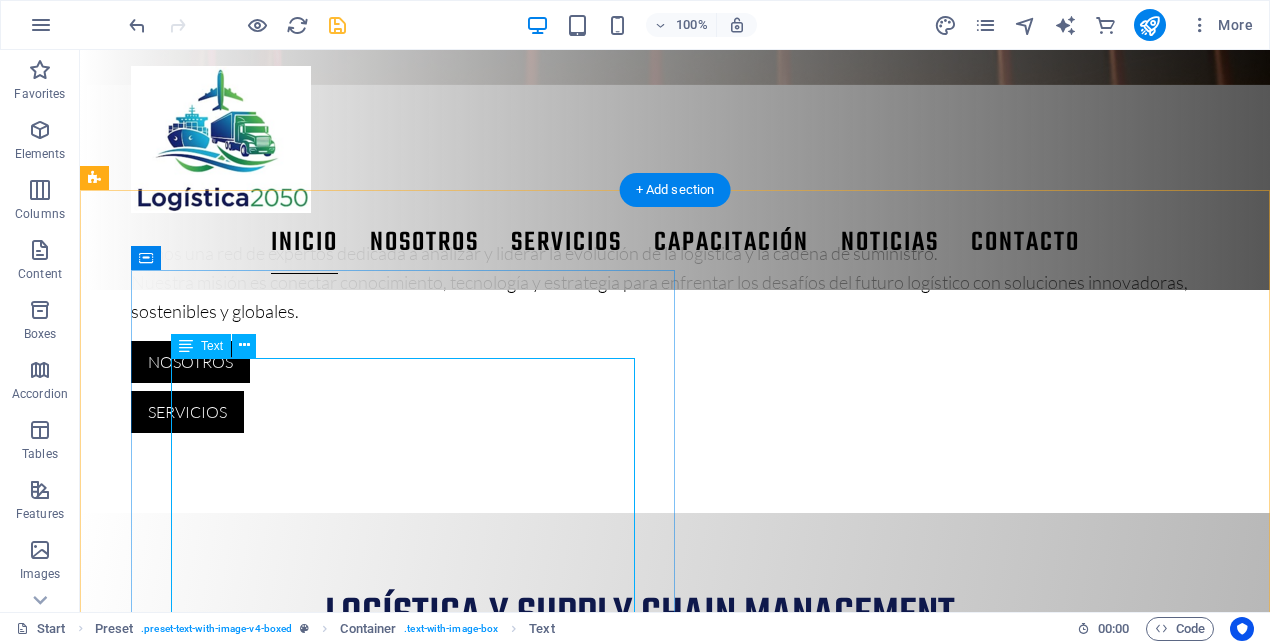 click on "proximamente....." at bounding box center (640, 1083) 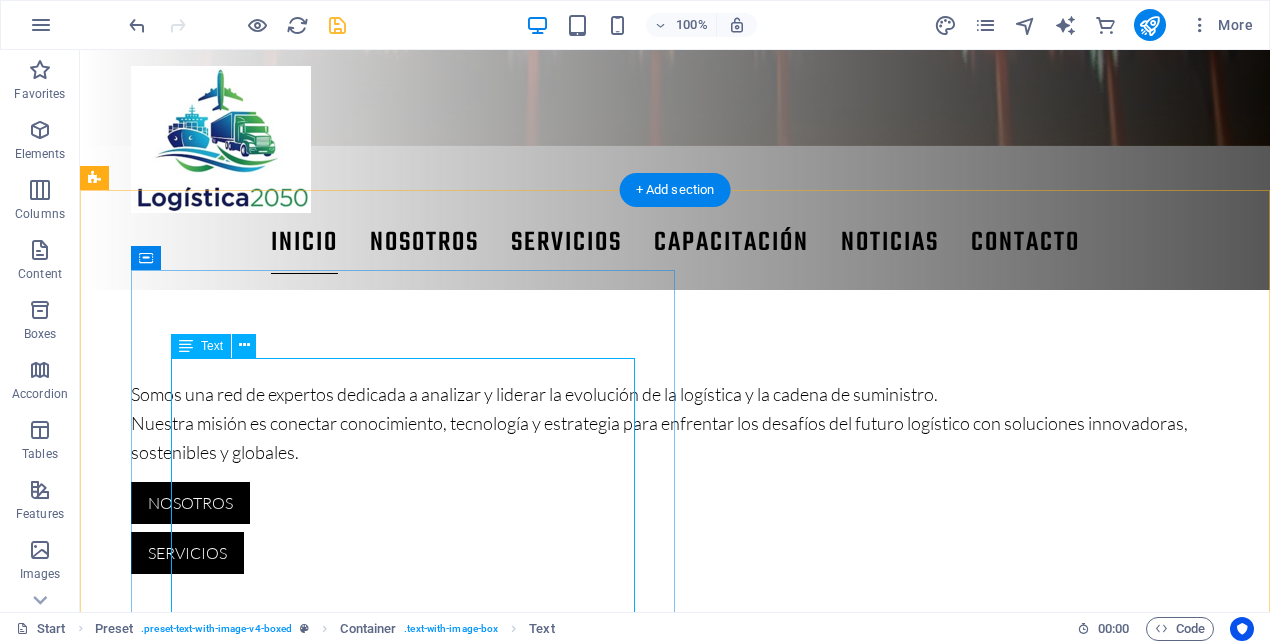 scroll, scrollTop: 767, scrollLeft: 0, axis: vertical 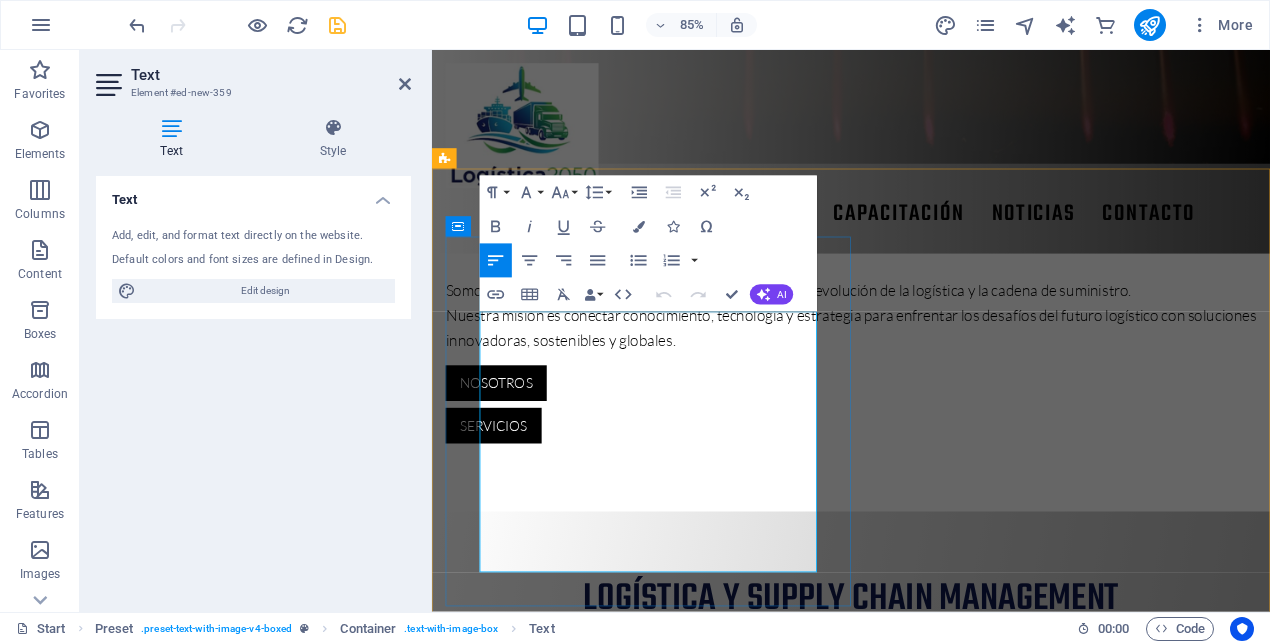 click on "proximamente....." at bounding box center (925, 1023) 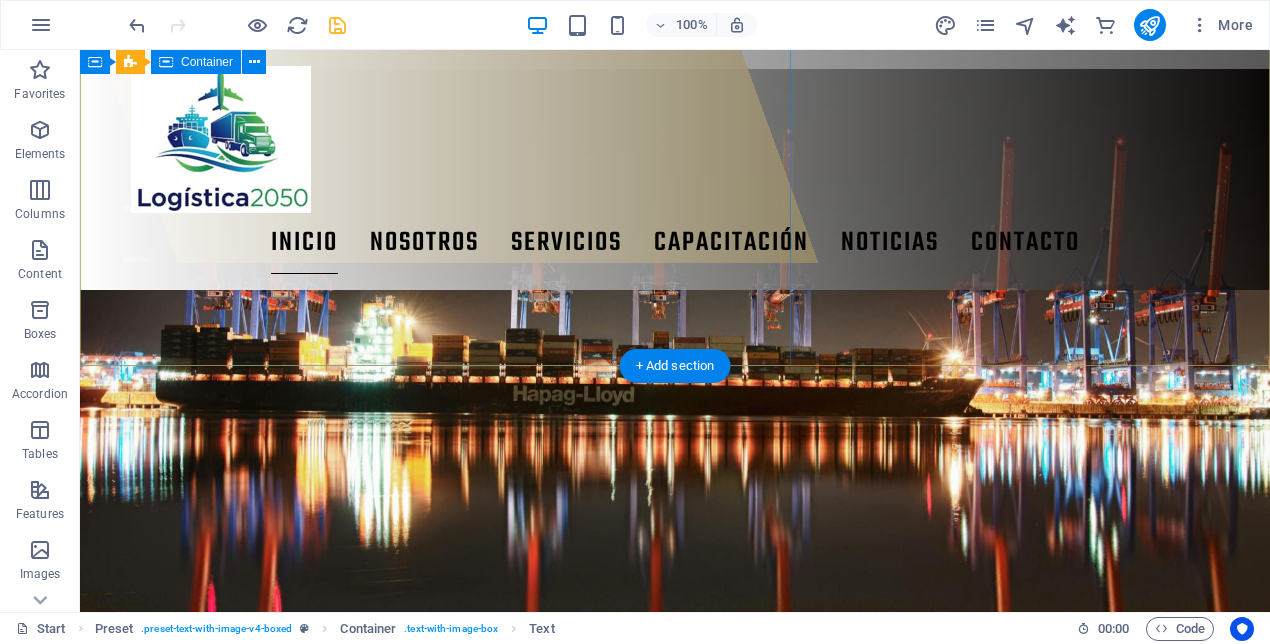 scroll, scrollTop: 382, scrollLeft: 0, axis: vertical 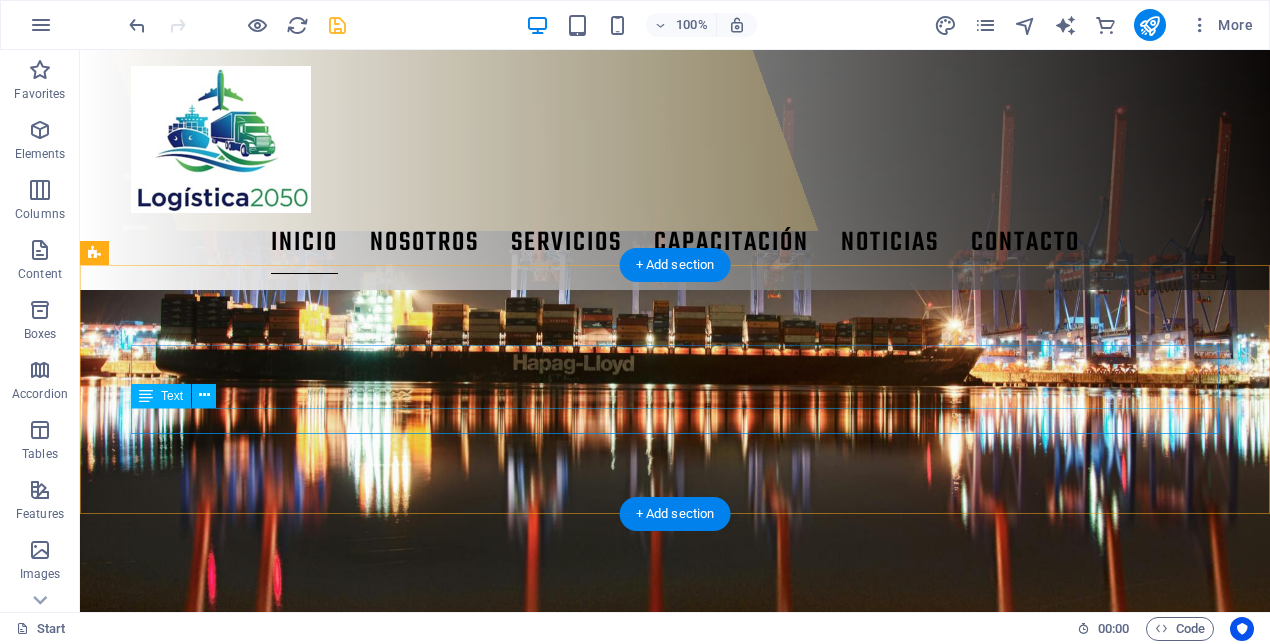 click on "En construcción" at bounding box center (640, 993) 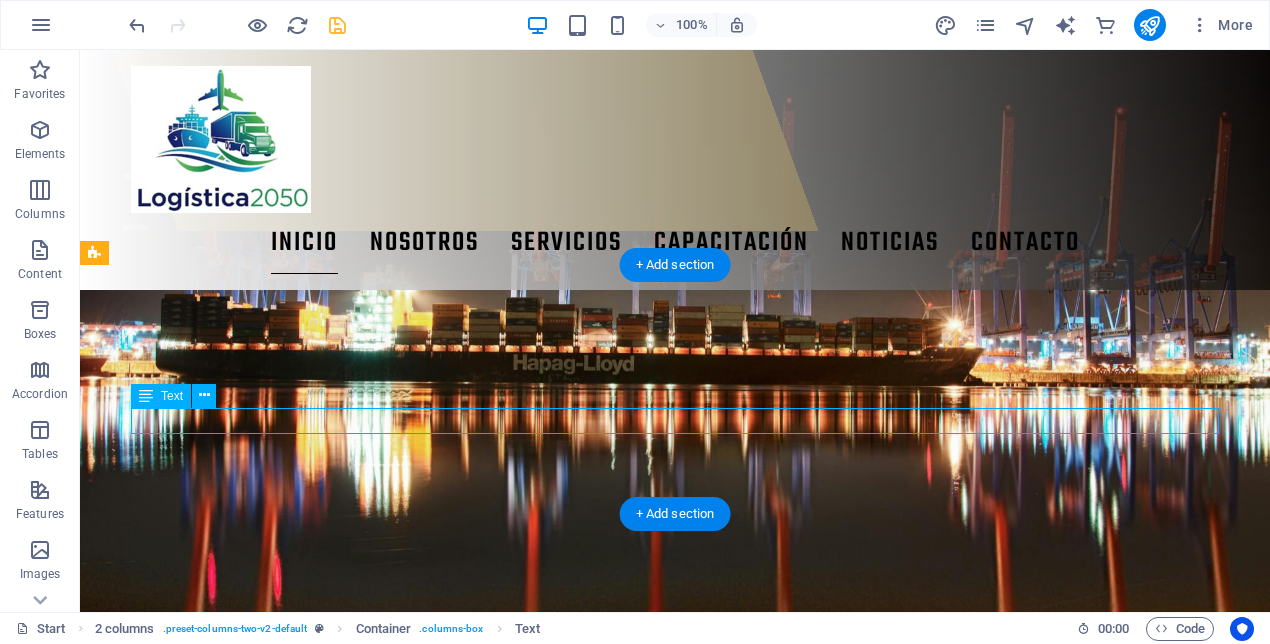 click on "En construcción" at bounding box center [640, 993] 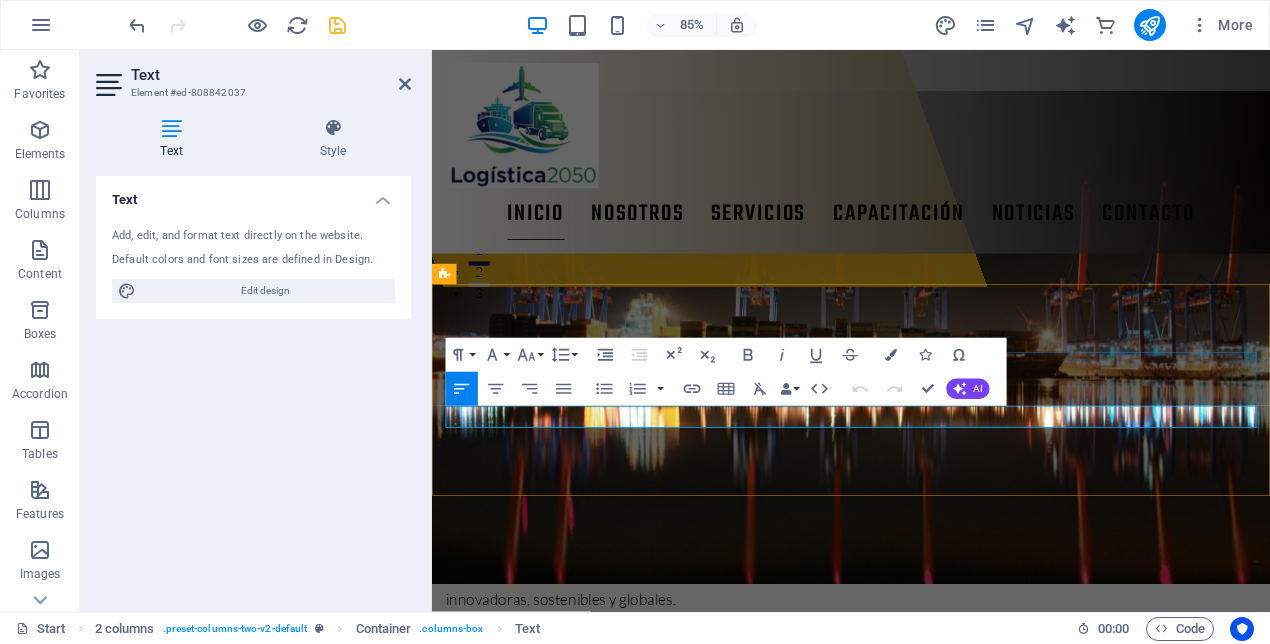 click on "En construcción" at bounding box center [925, 1054] 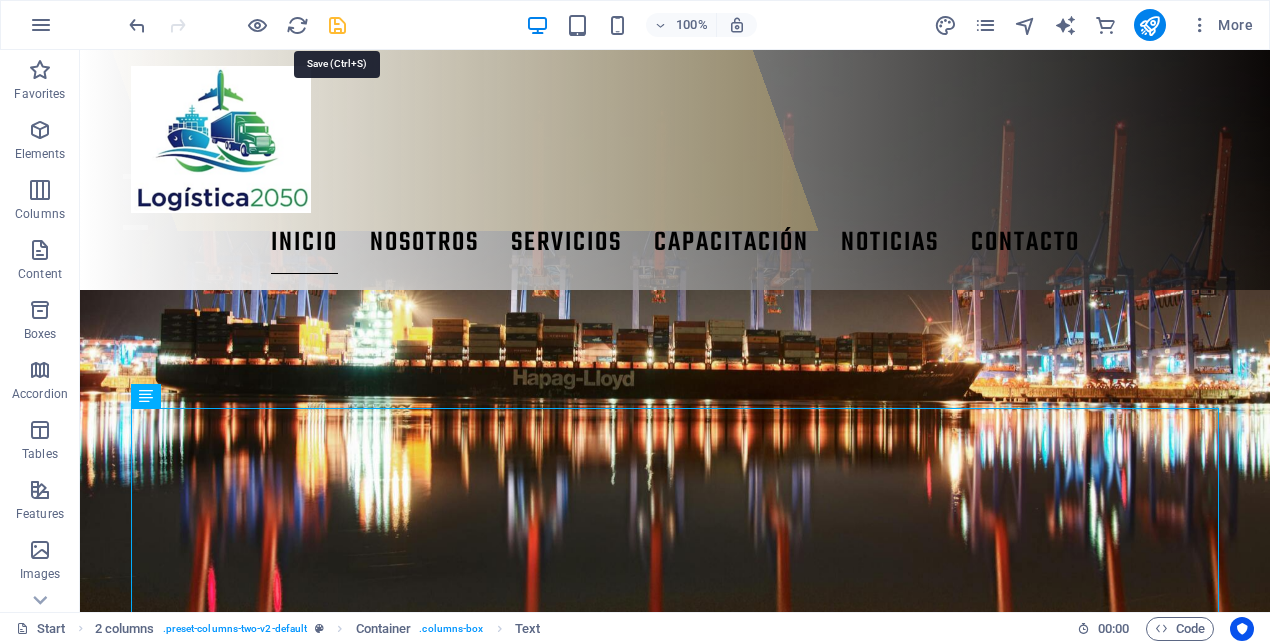 click at bounding box center [337, 25] 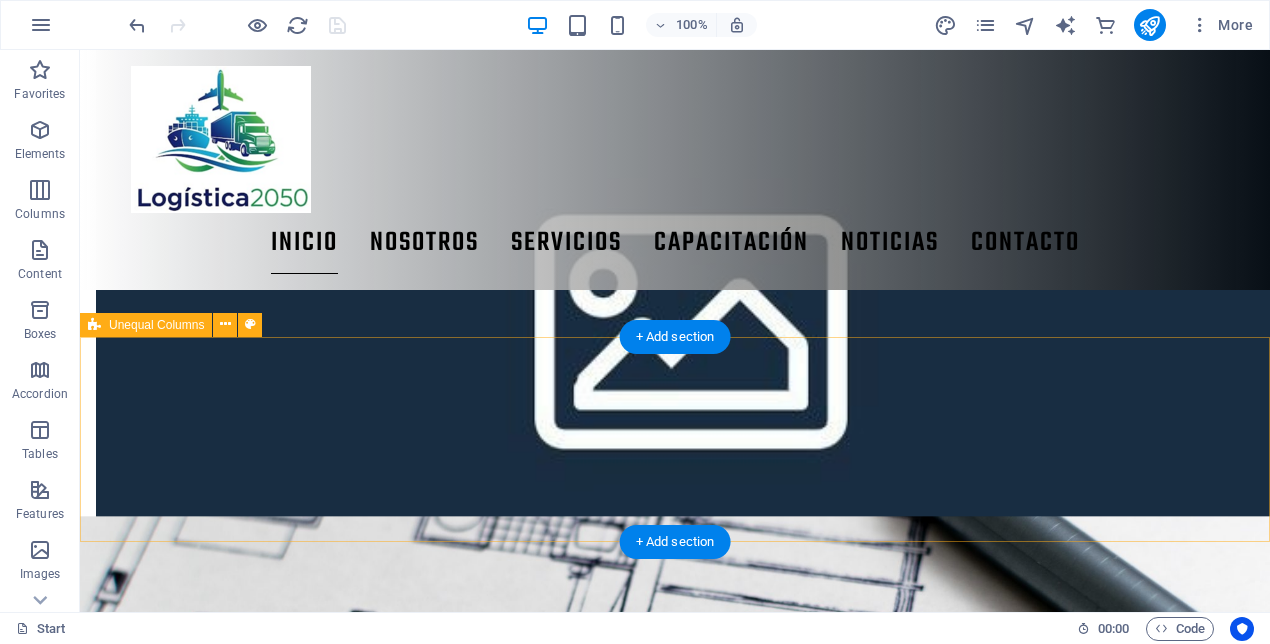 scroll, scrollTop: 3275, scrollLeft: 0, axis: vertical 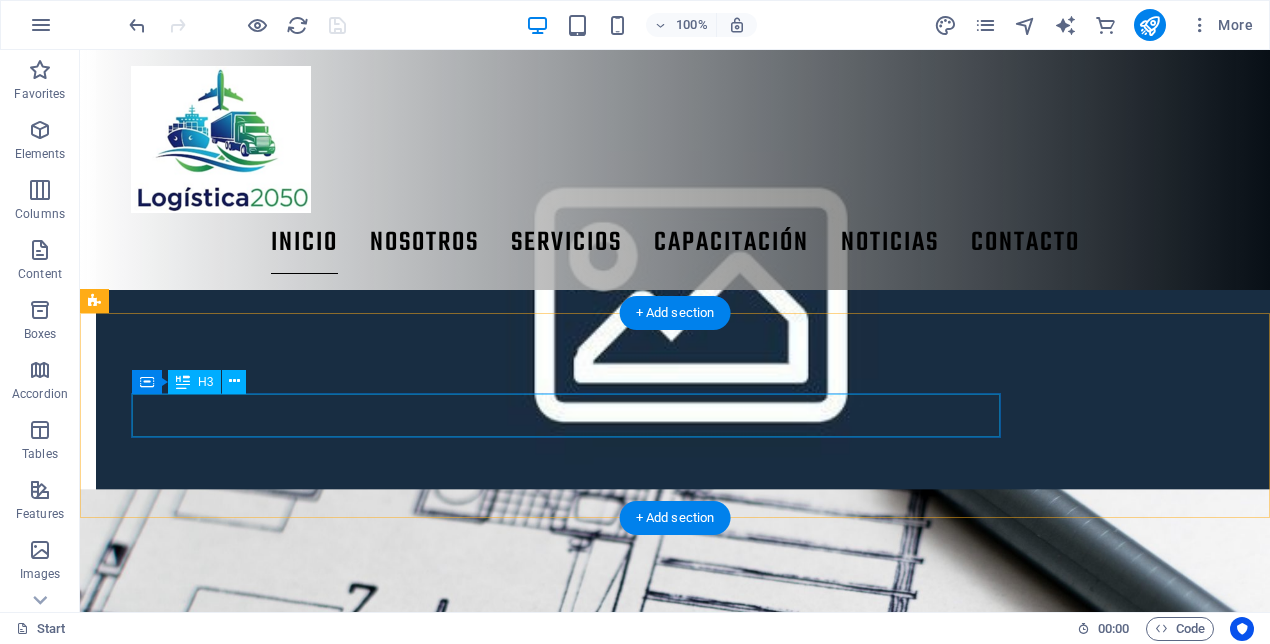 click on "consulta para tu próximo proyecto" at bounding box center (640, 2858) 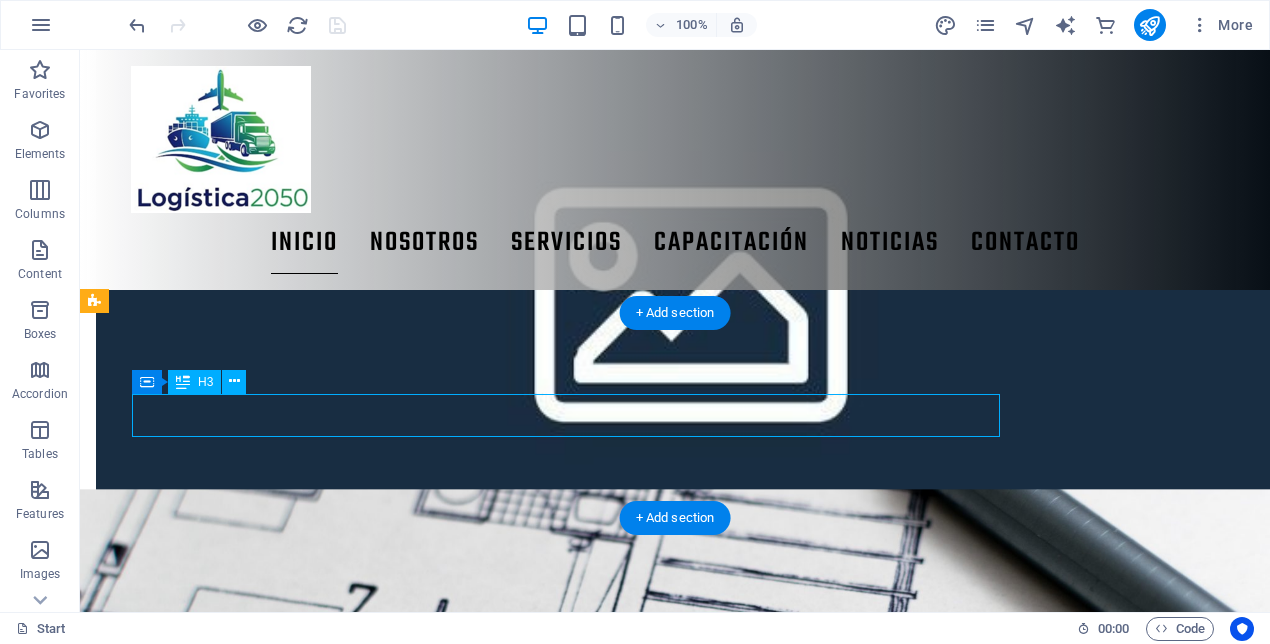 click on "consulta para tu próximo proyecto" at bounding box center (640, 2858) 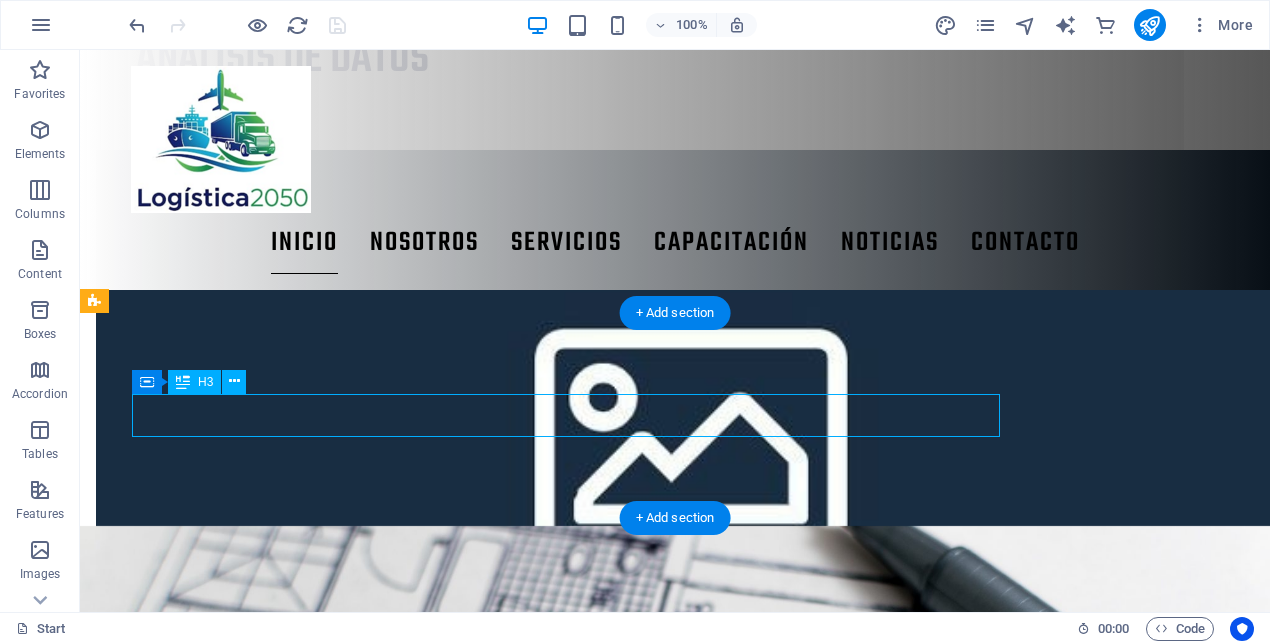 click on "consulta para tu próximo proyecto" at bounding box center (275, 3048) 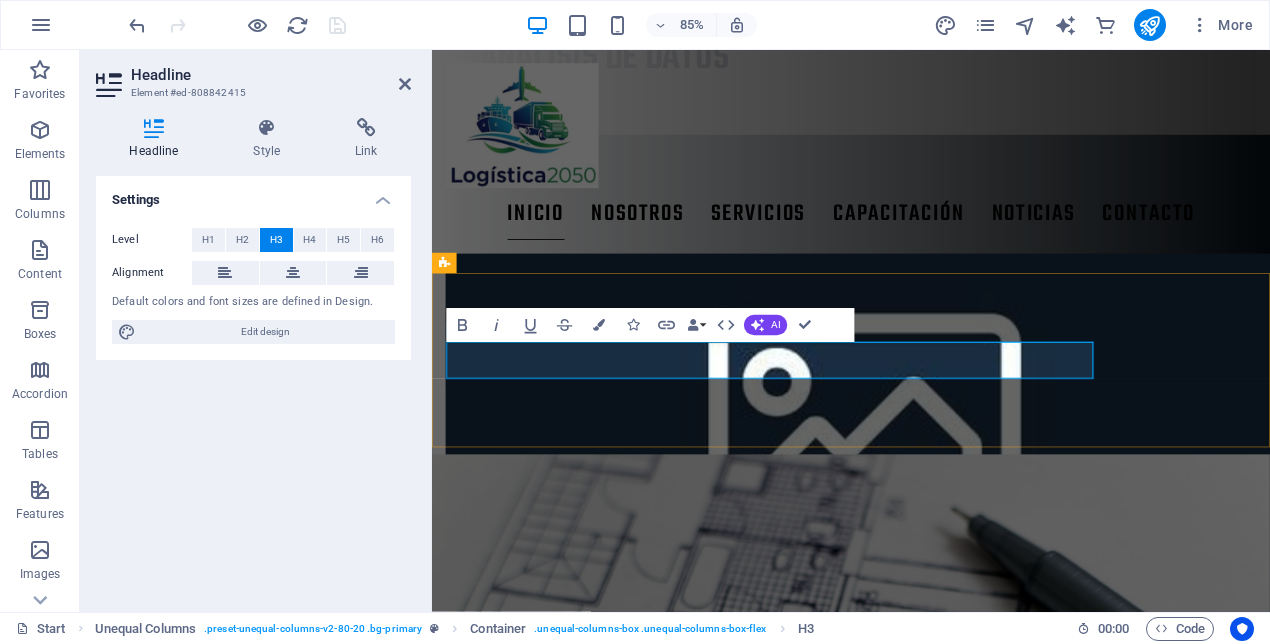 scroll, scrollTop: 3336, scrollLeft: 0, axis: vertical 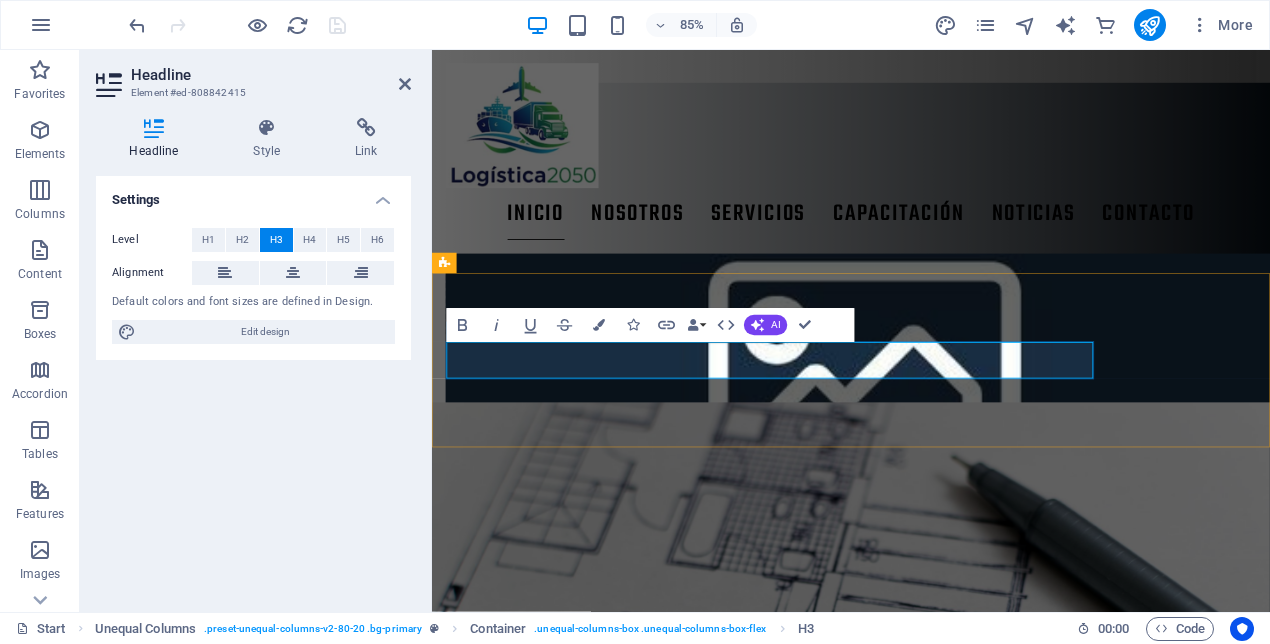 click on "consulta para tu próximo proyecto" at bounding box center [627, 2987] 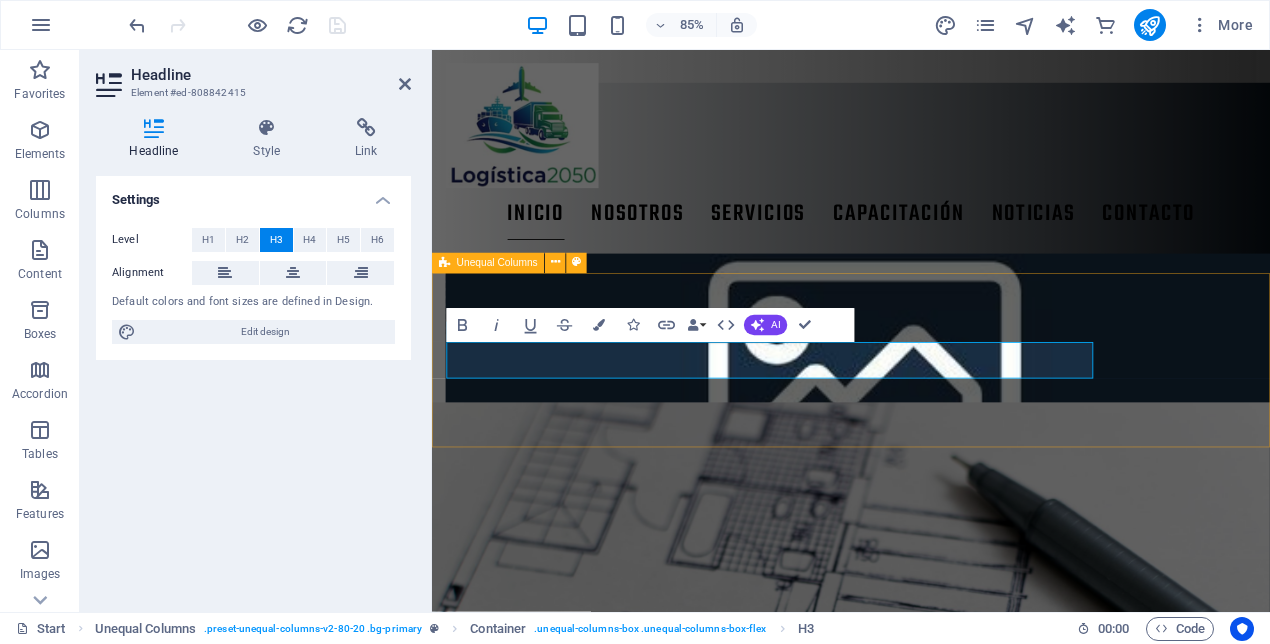 type 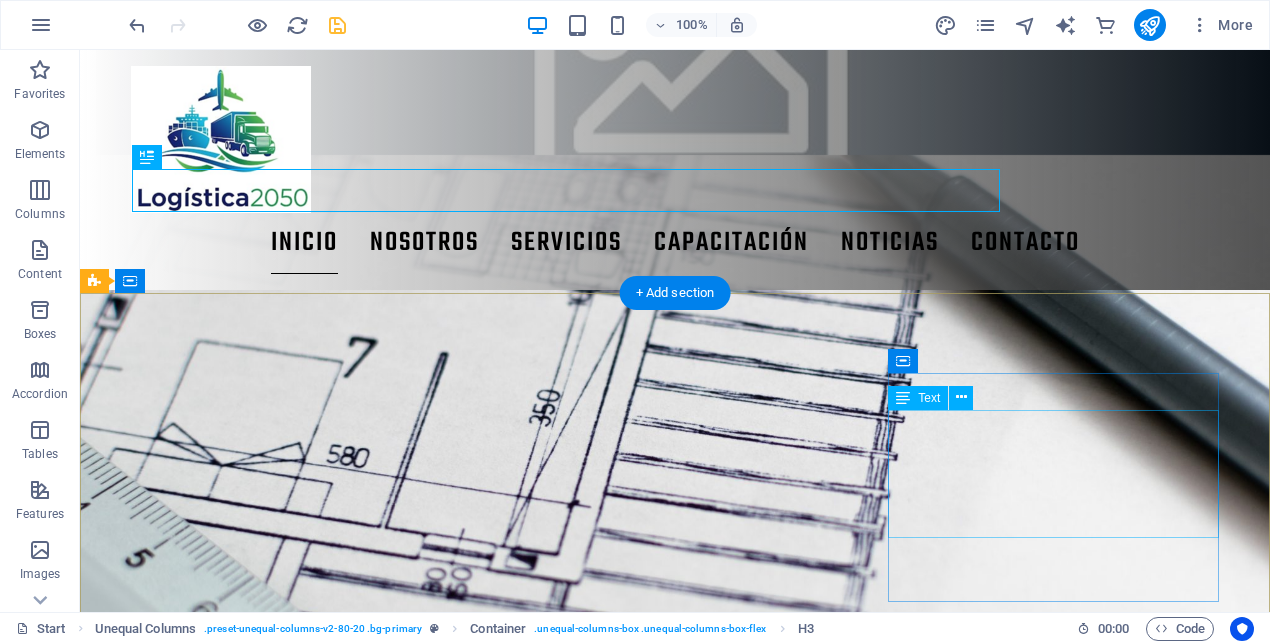 scroll, scrollTop: 3506, scrollLeft: 0, axis: vertical 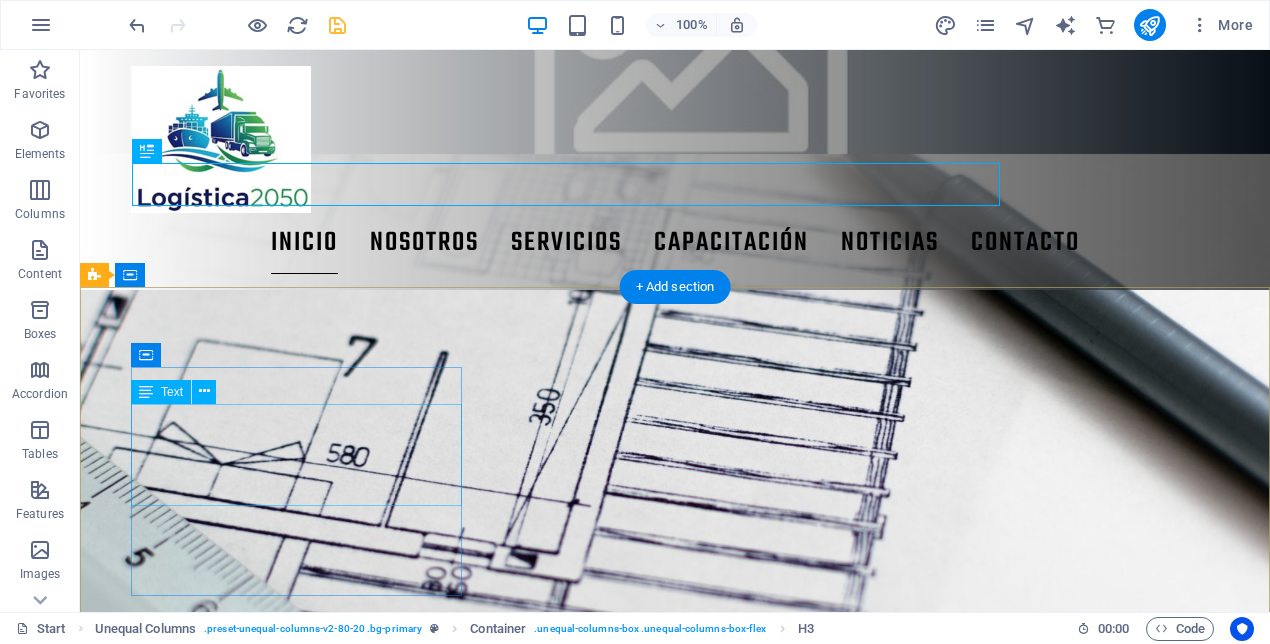 click on "contacto@logistica2050.cl" at bounding box center (319, 2980) 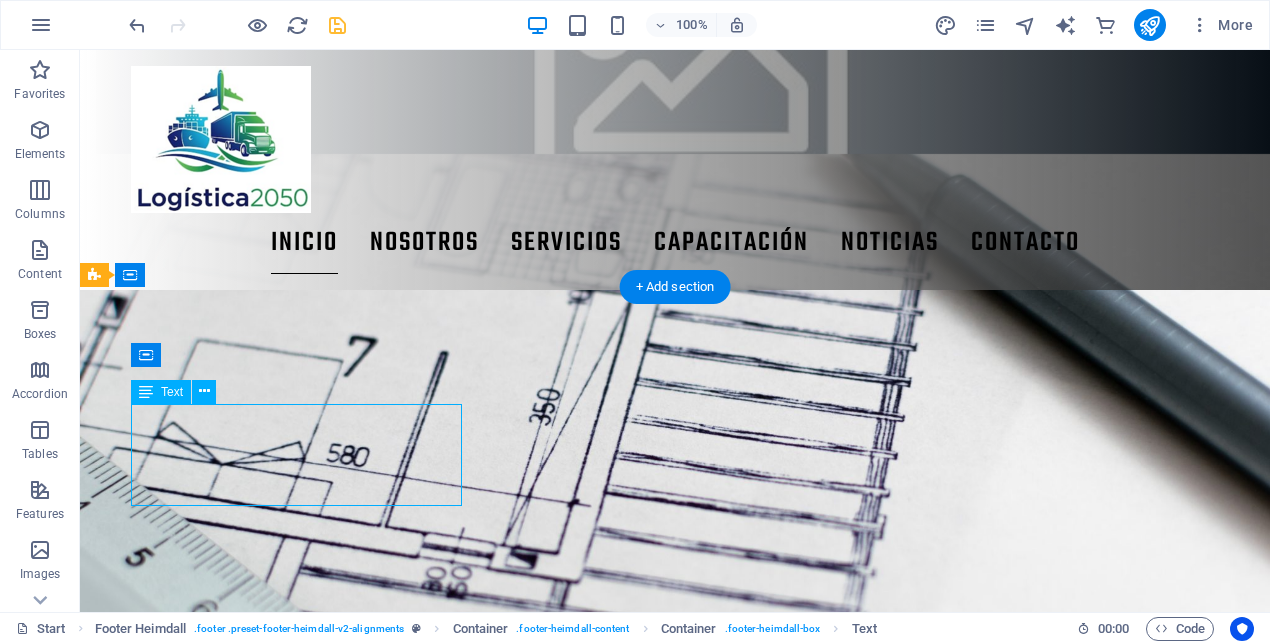 click on "en construcción Teléfono: +569  Correo electrónico: contacto@logistica2050.cl Aviso legal  |  Privacidad" at bounding box center [261, 2968] 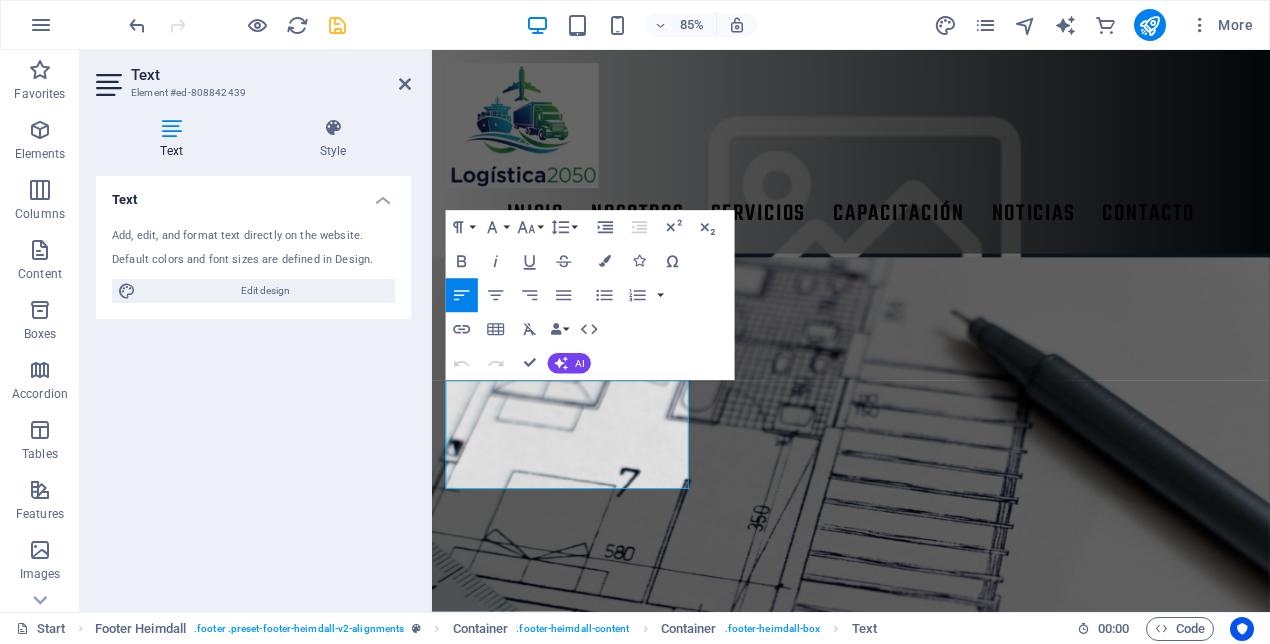 scroll, scrollTop: 3532, scrollLeft: 0, axis: vertical 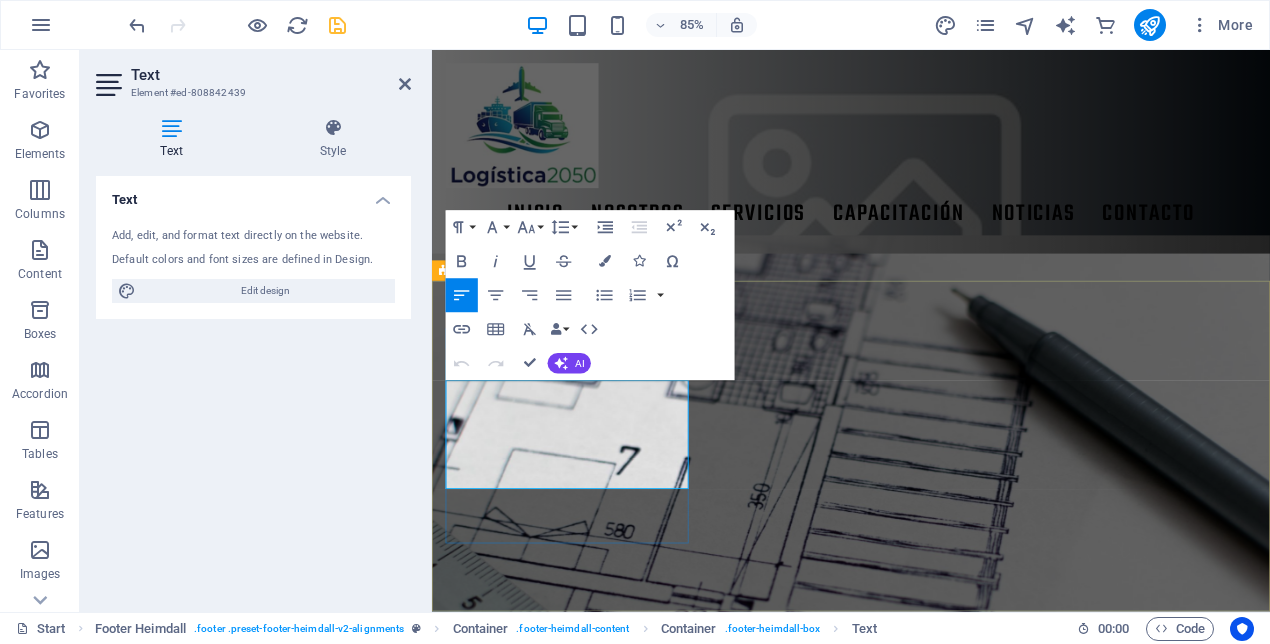 click on "Correo electrónico: contacto@logistica2050.cl" at bounding box center [591, 3157] 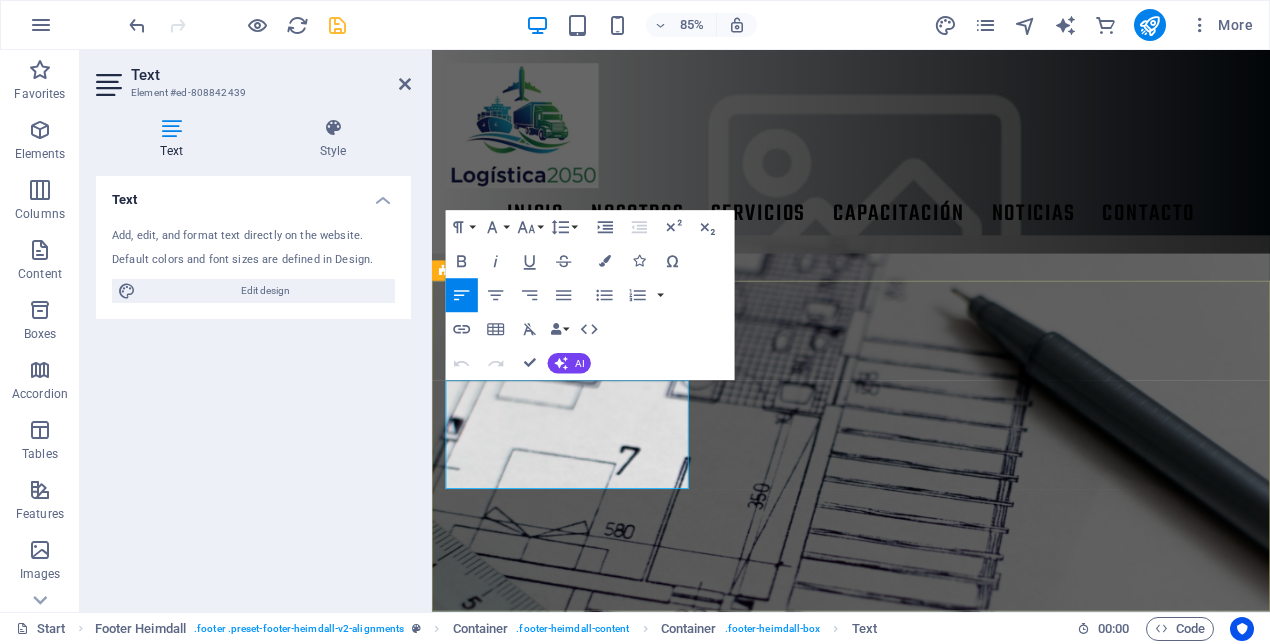 type 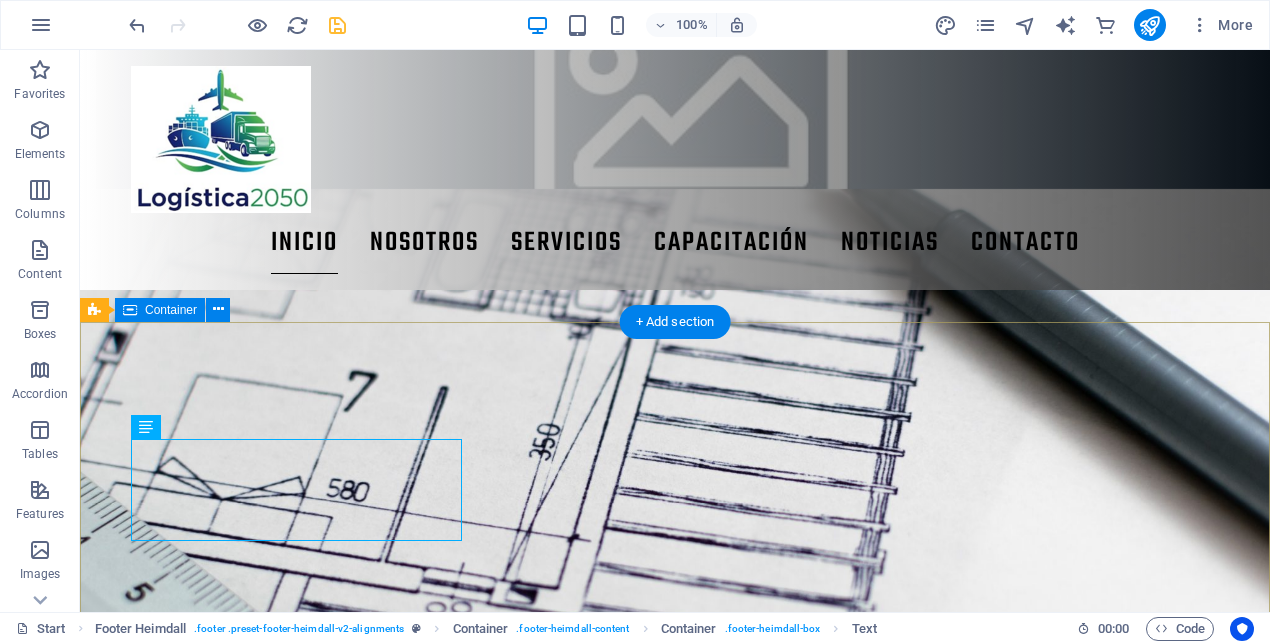 scroll, scrollTop: 3570, scrollLeft: 0, axis: vertical 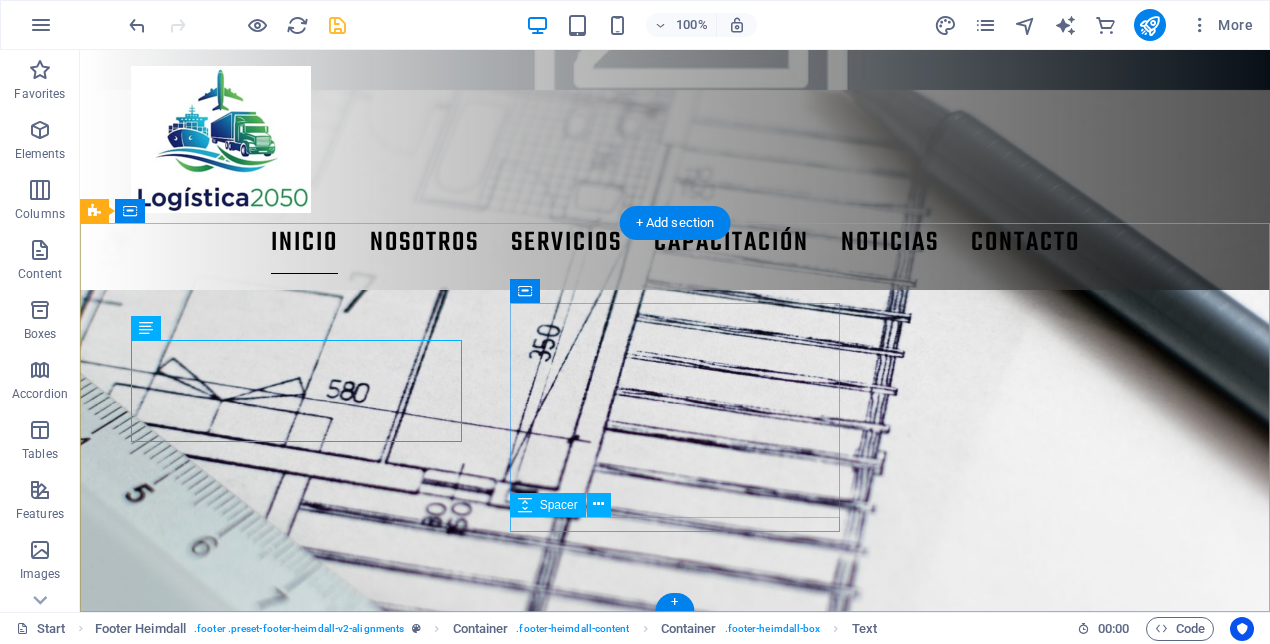 click at bounding box center [261, 3200] 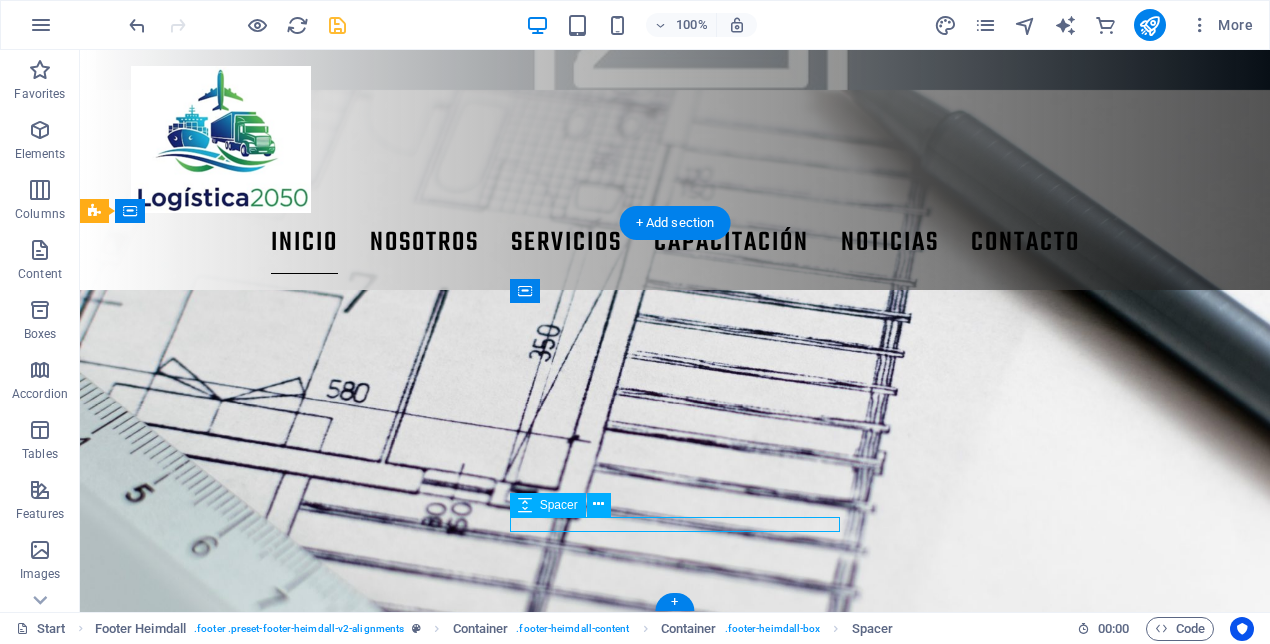 scroll, scrollTop: 3555, scrollLeft: 0, axis: vertical 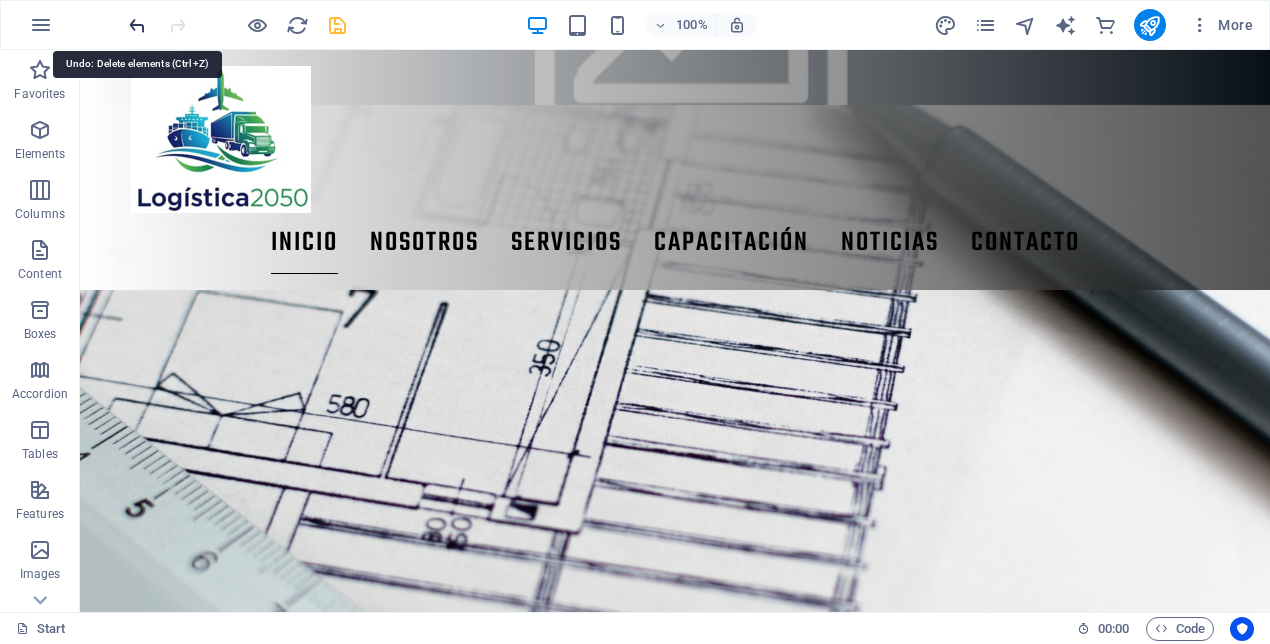click at bounding box center (137, 25) 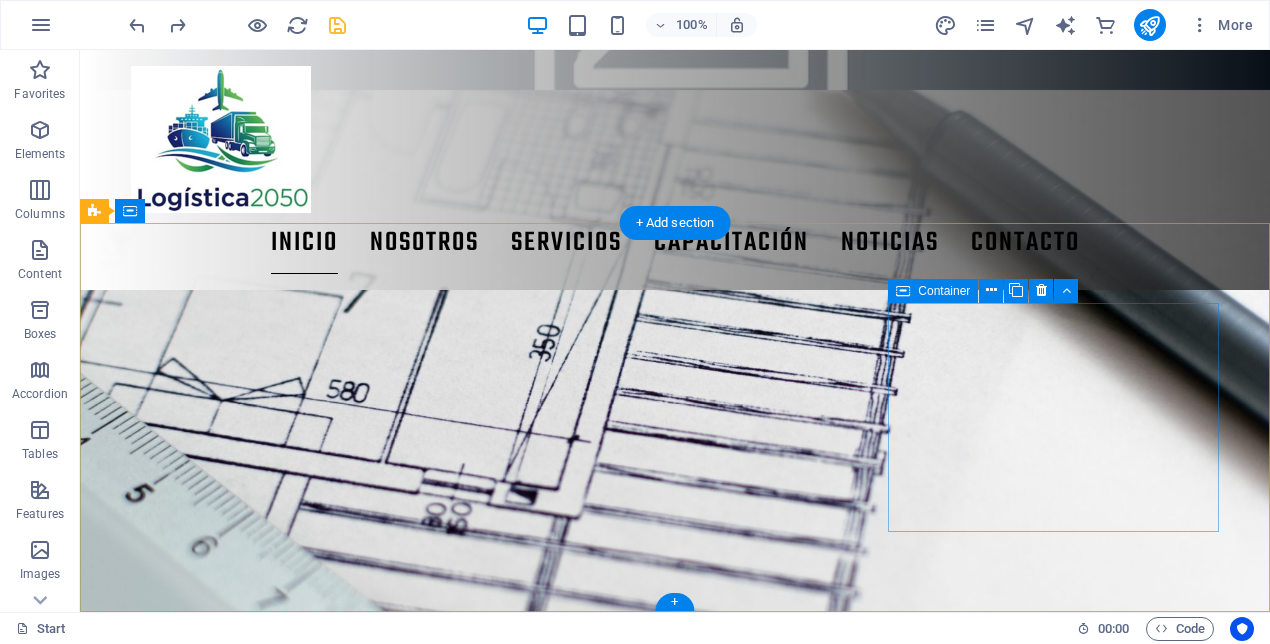 click on "Navegación Nosotros Servicios Capacitación Noticias Contacto" at bounding box center (261, 3329) 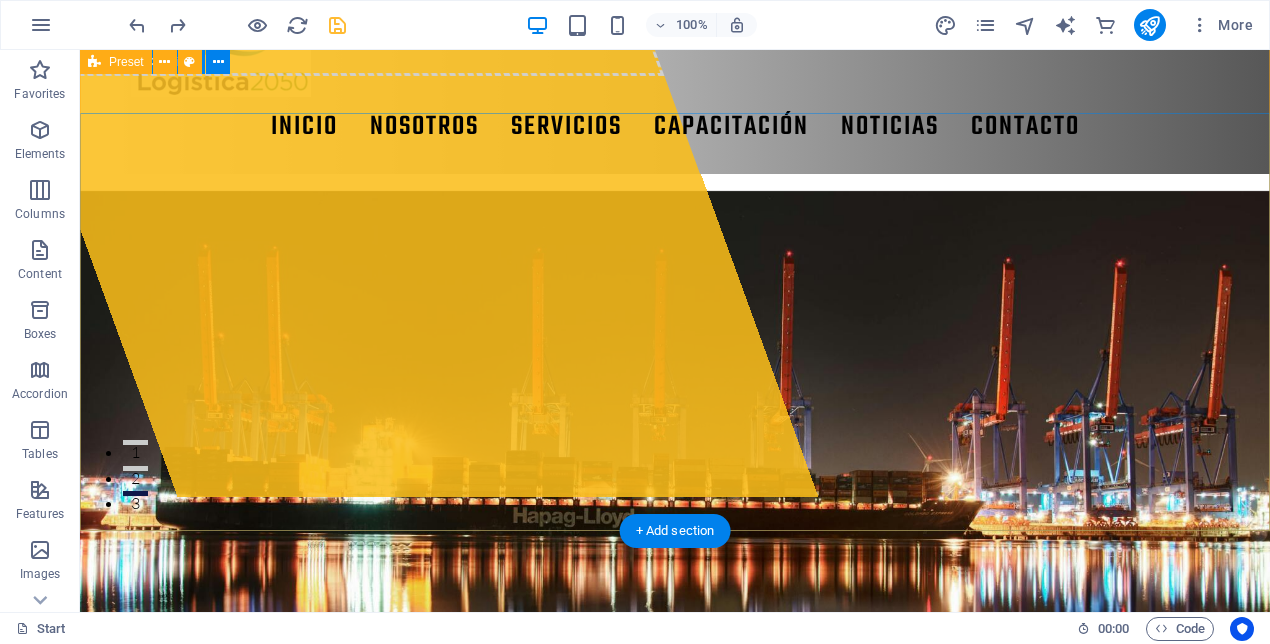 scroll, scrollTop: 0, scrollLeft: 0, axis: both 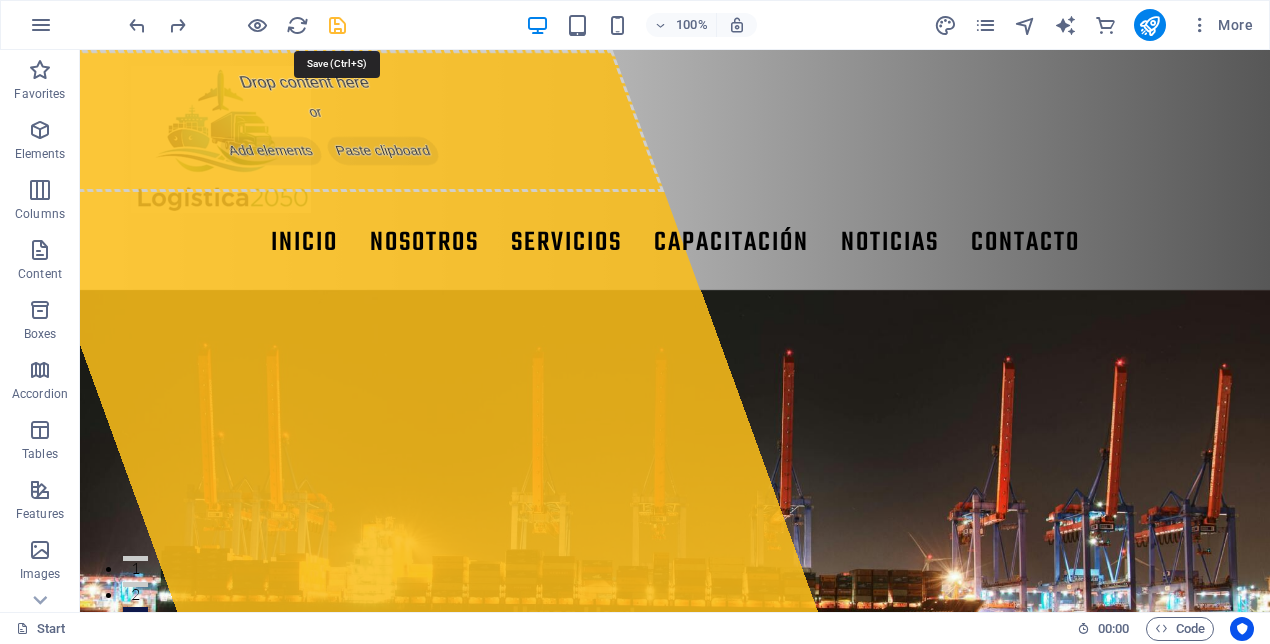 click at bounding box center [337, 25] 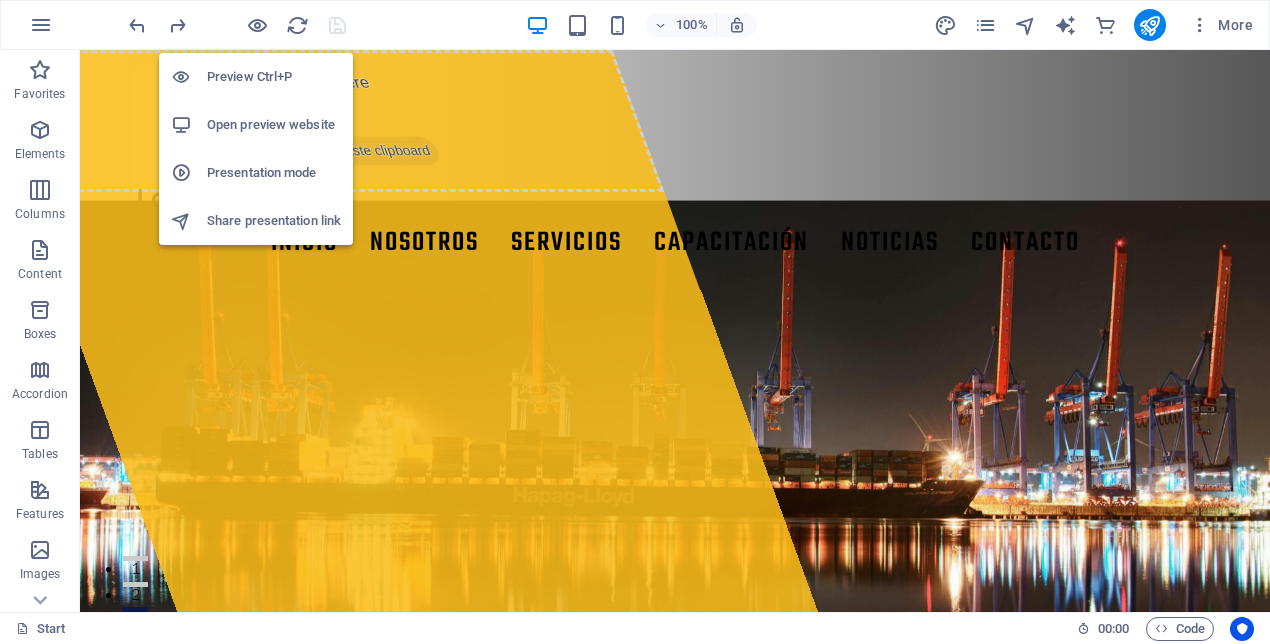 click on "Open preview website" at bounding box center (274, 125) 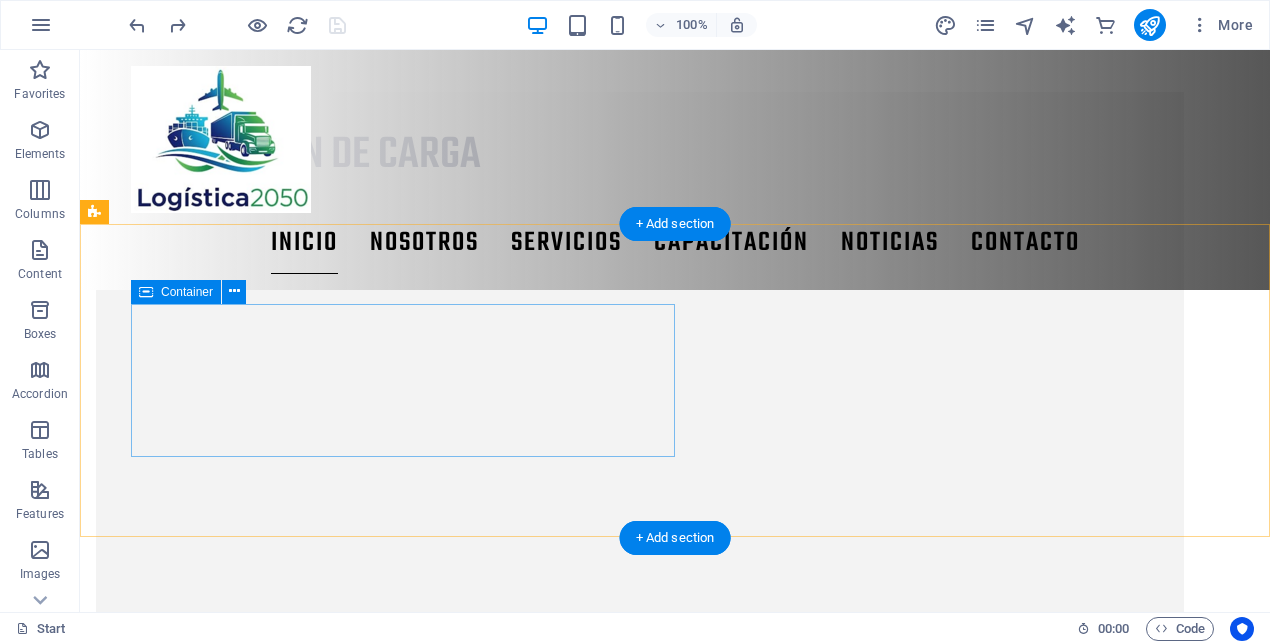 scroll, scrollTop: 1574, scrollLeft: 0, axis: vertical 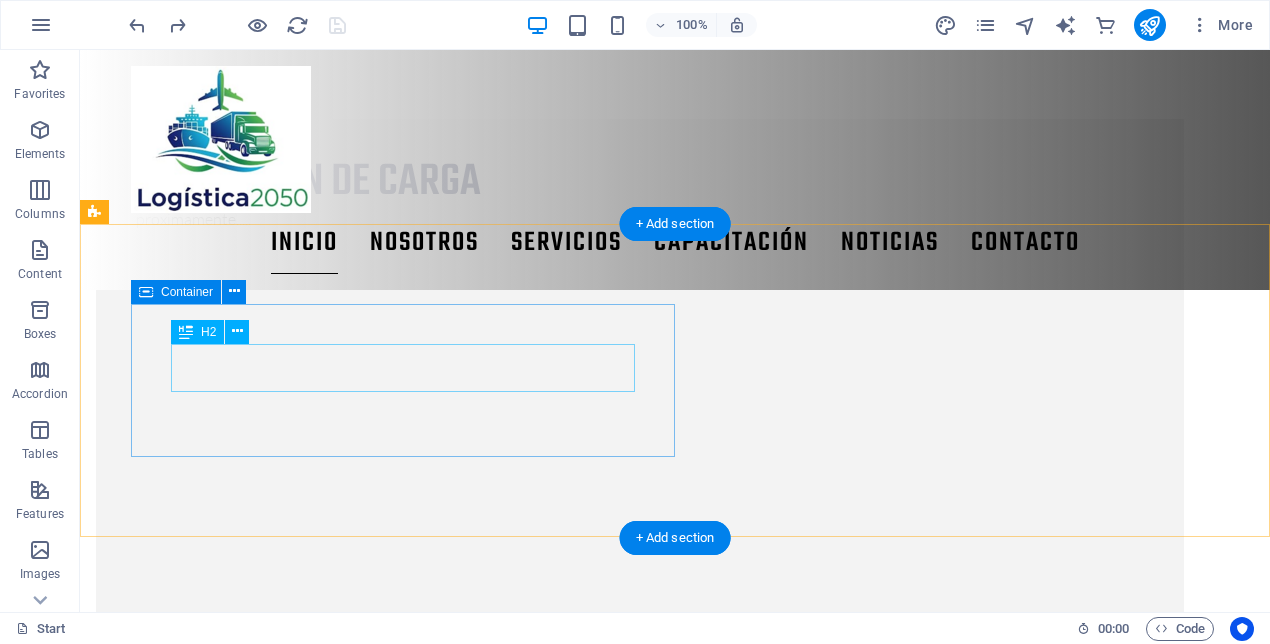 click on "análisis de datos" at bounding box center [640, 1560] 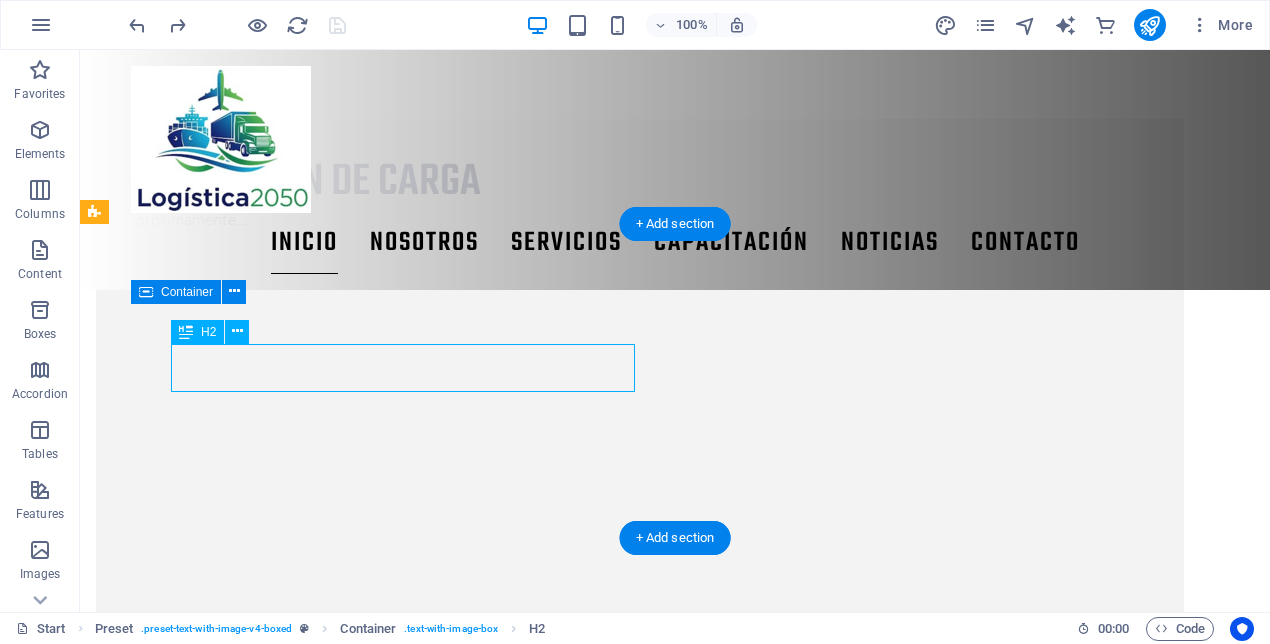 click on "análisis de datos" at bounding box center (640, 1560) 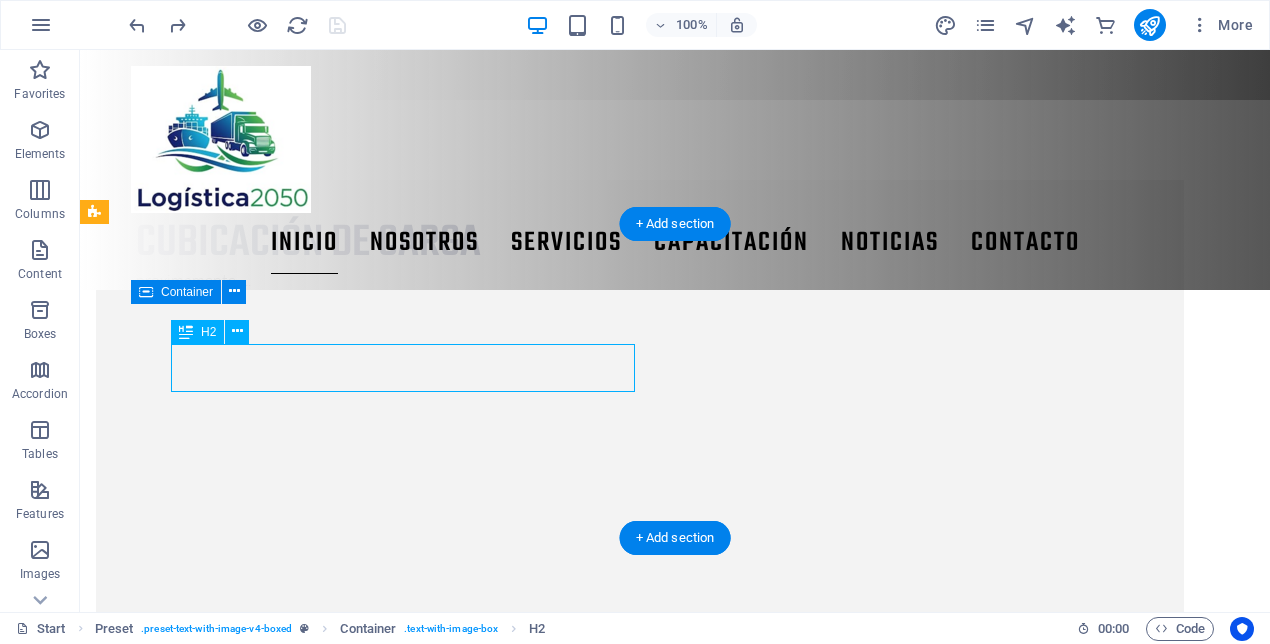 scroll, scrollTop: 1635, scrollLeft: 0, axis: vertical 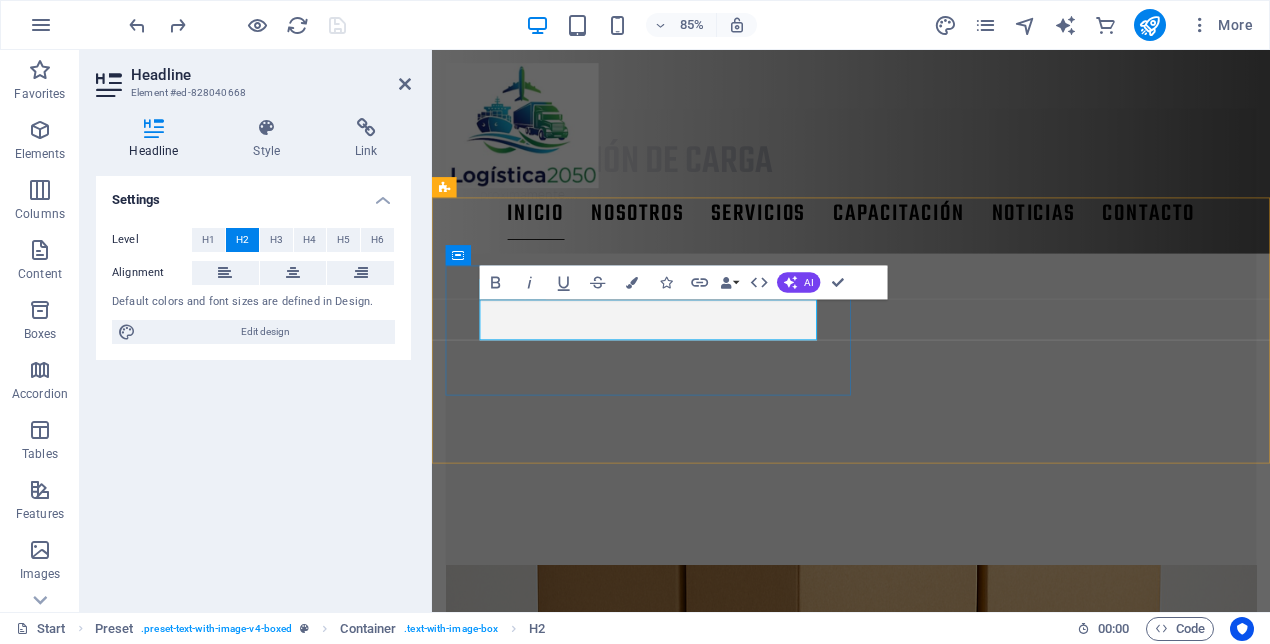 type 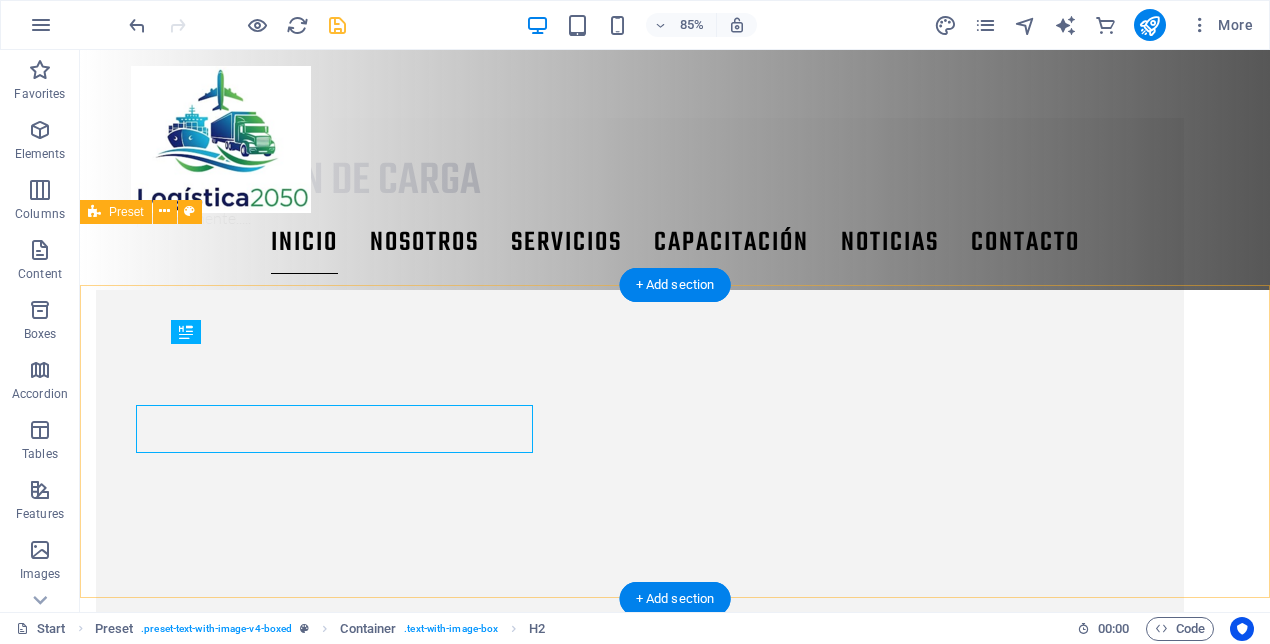 scroll, scrollTop: 1574, scrollLeft: 0, axis: vertical 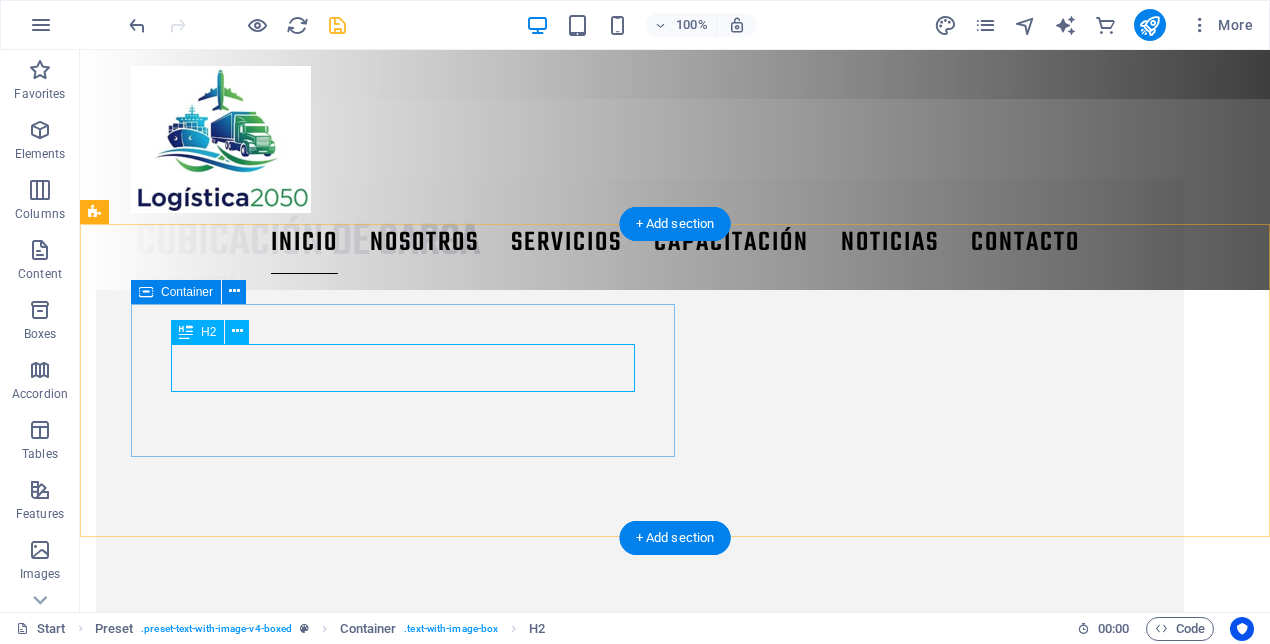 click on "modelo BCR" at bounding box center (640, 1620) 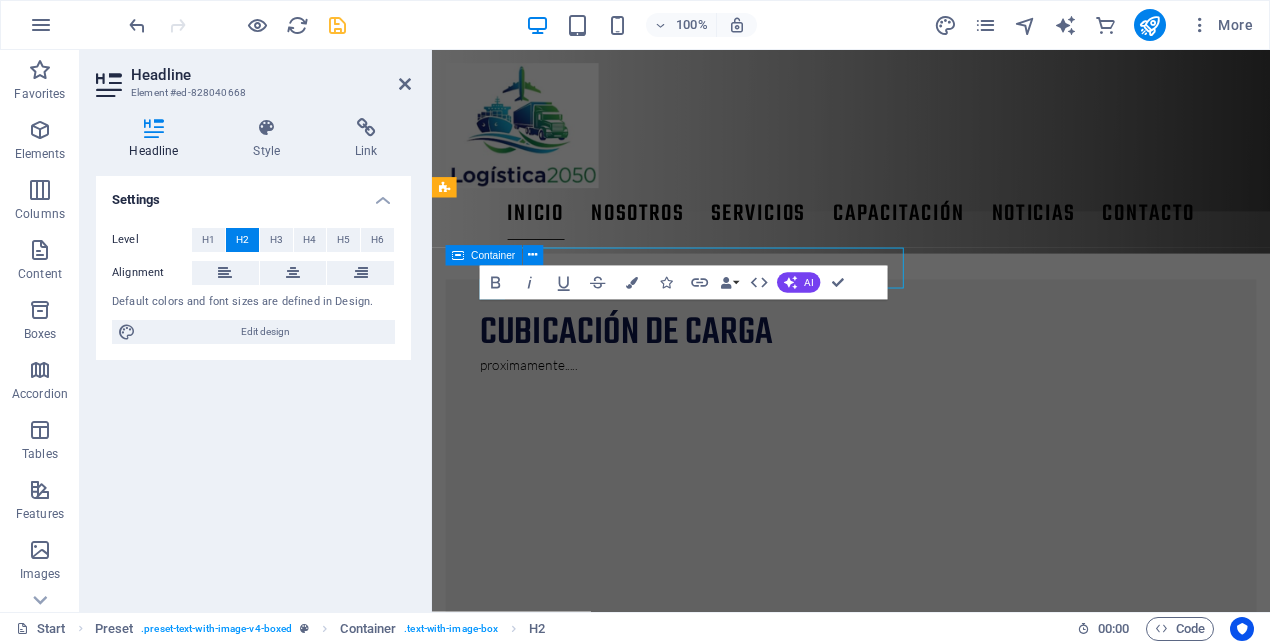 scroll, scrollTop: 1635, scrollLeft: 0, axis: vertical 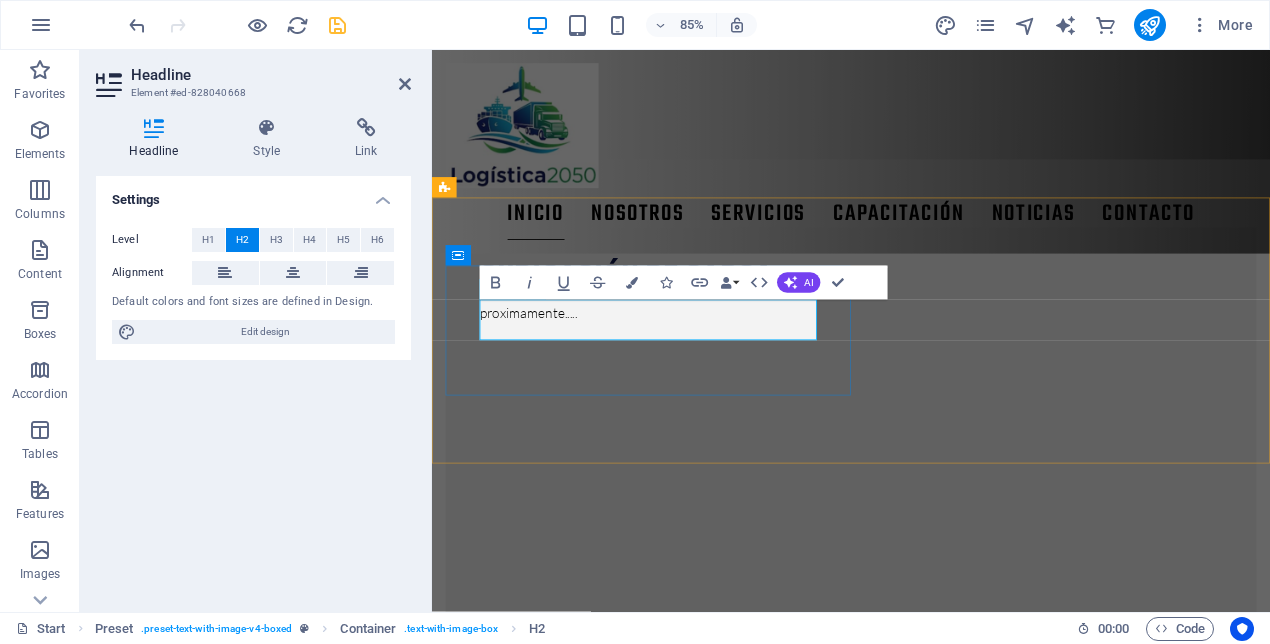 click on "modelo BCR" at bounding box center [925, 1700] 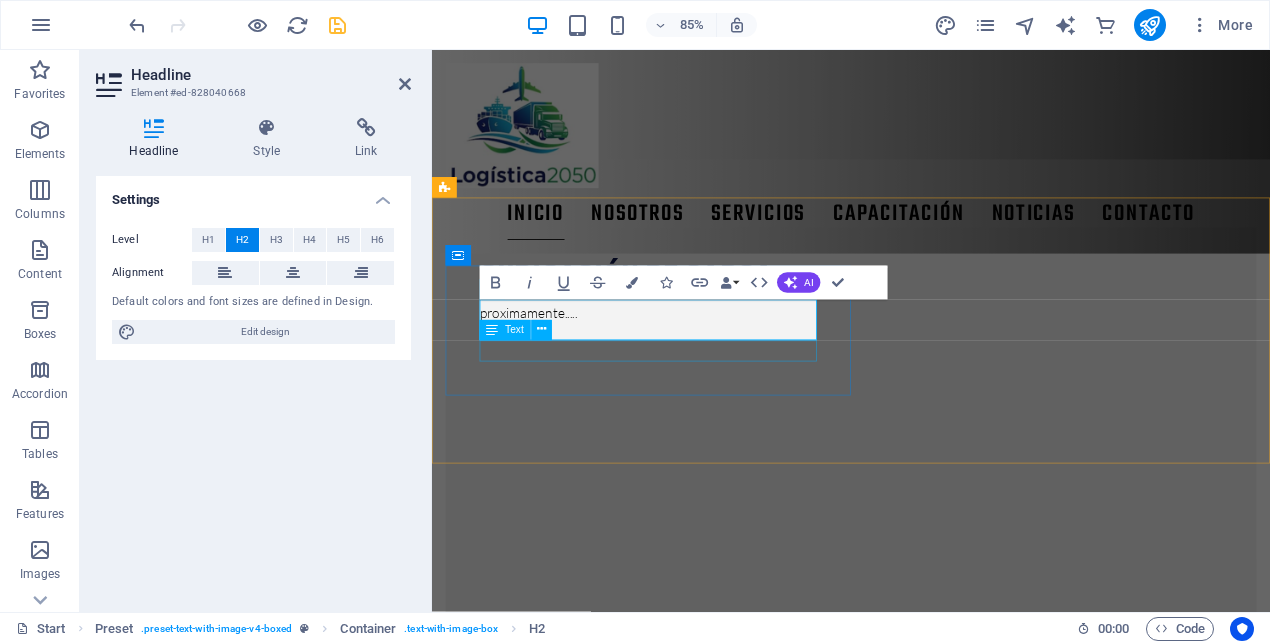 type 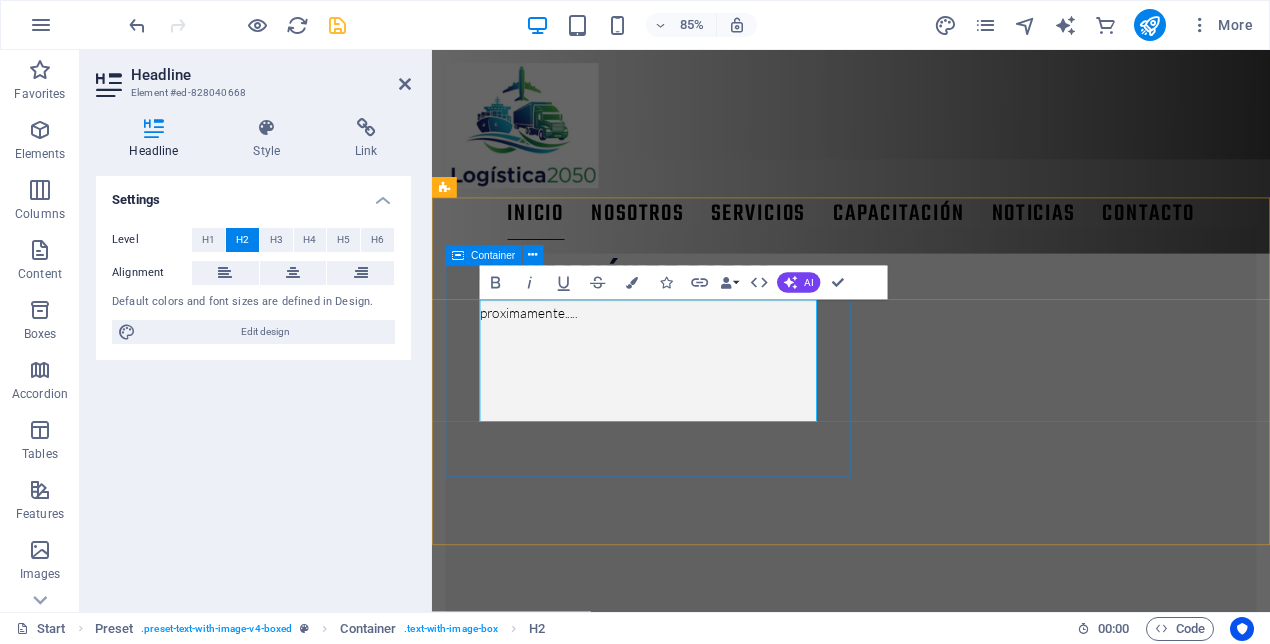 click on "selección de proveedores ‌modelo BCR" at bounding box center [925, 1724] 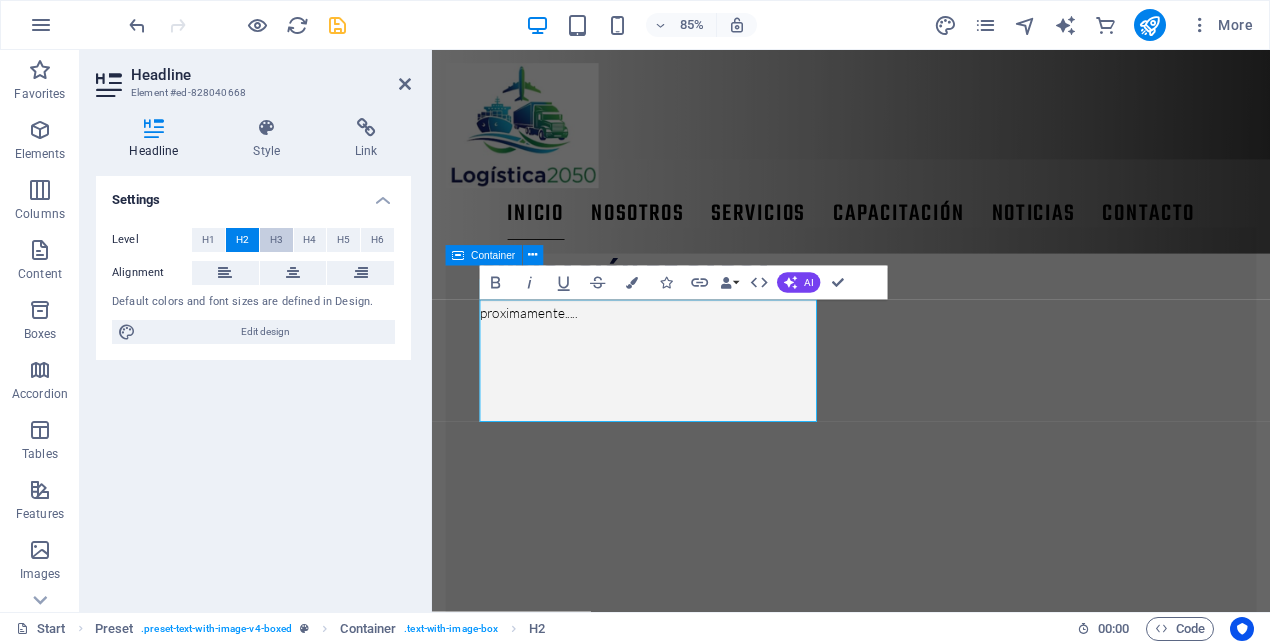click on "H3" at bounding box center [276, 240] 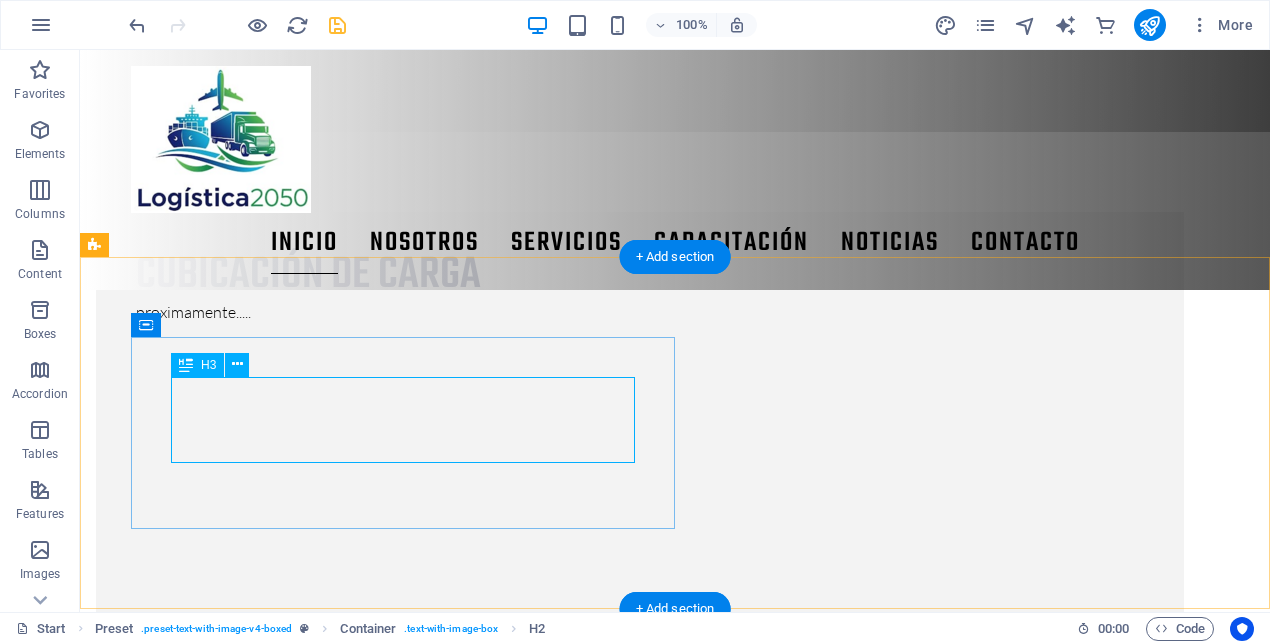 scroll, scrollTop: 1569, scrollLeft: 0, axis: vertical 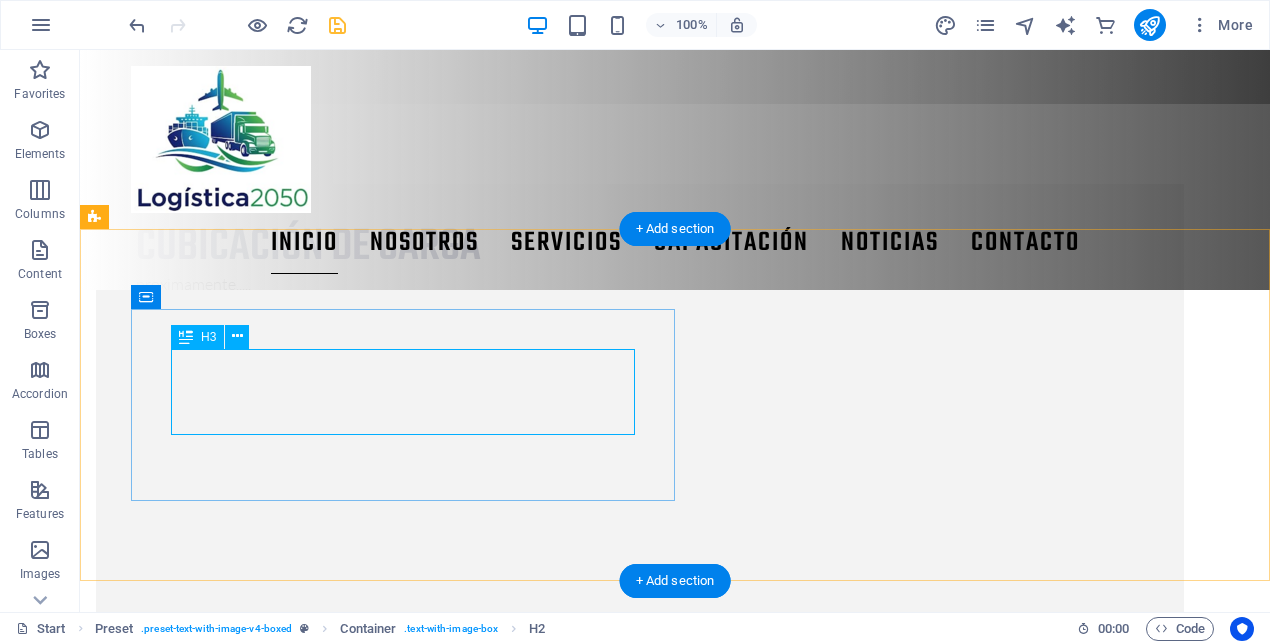 click on "selección de proveedores modelo BCR" at bounding box center (640, 1644) 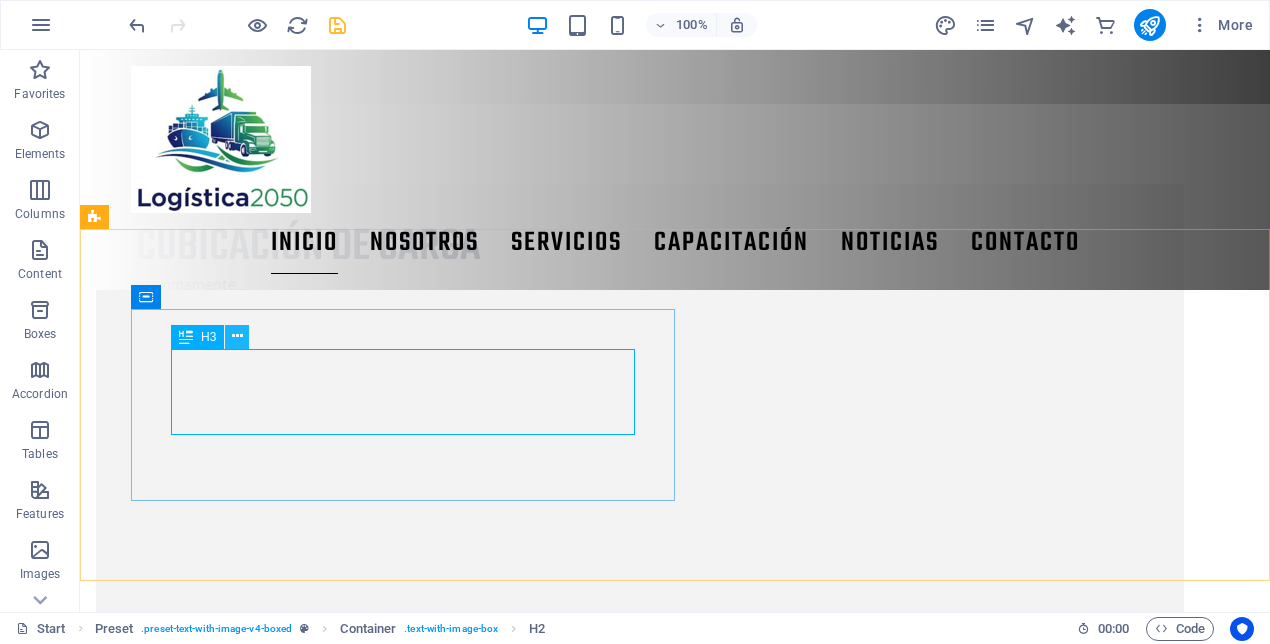 click at bounding box center (237, 336) 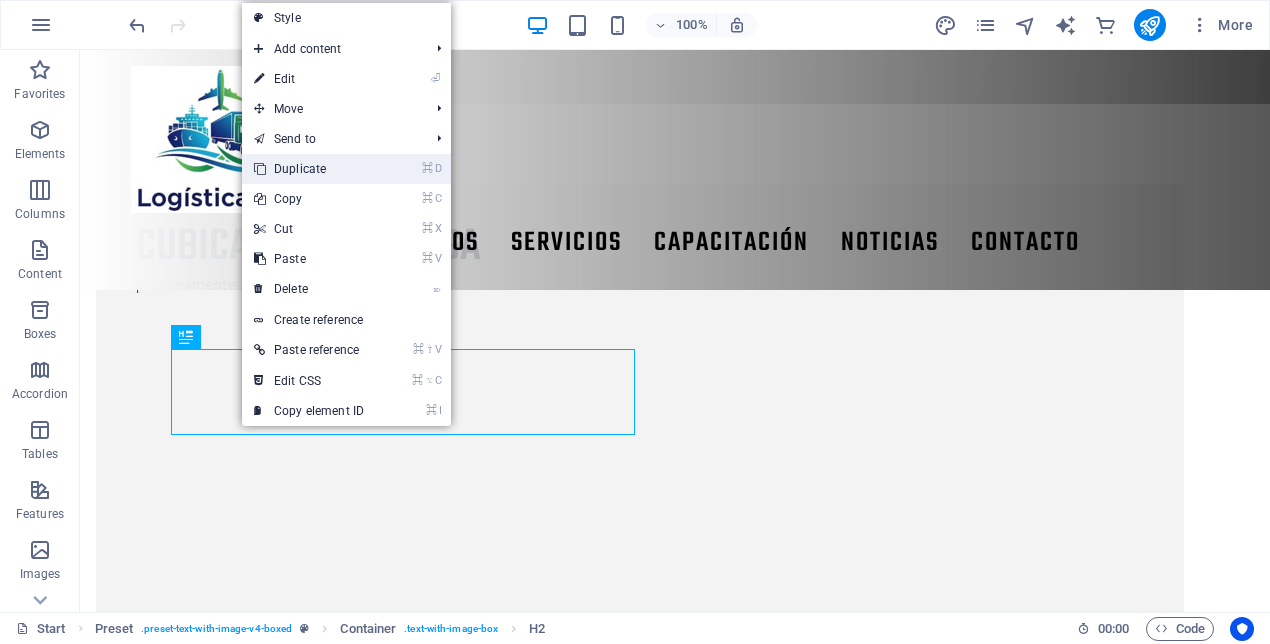 click on "⌘ D  Duplicate" at bounding box center (309, 169) 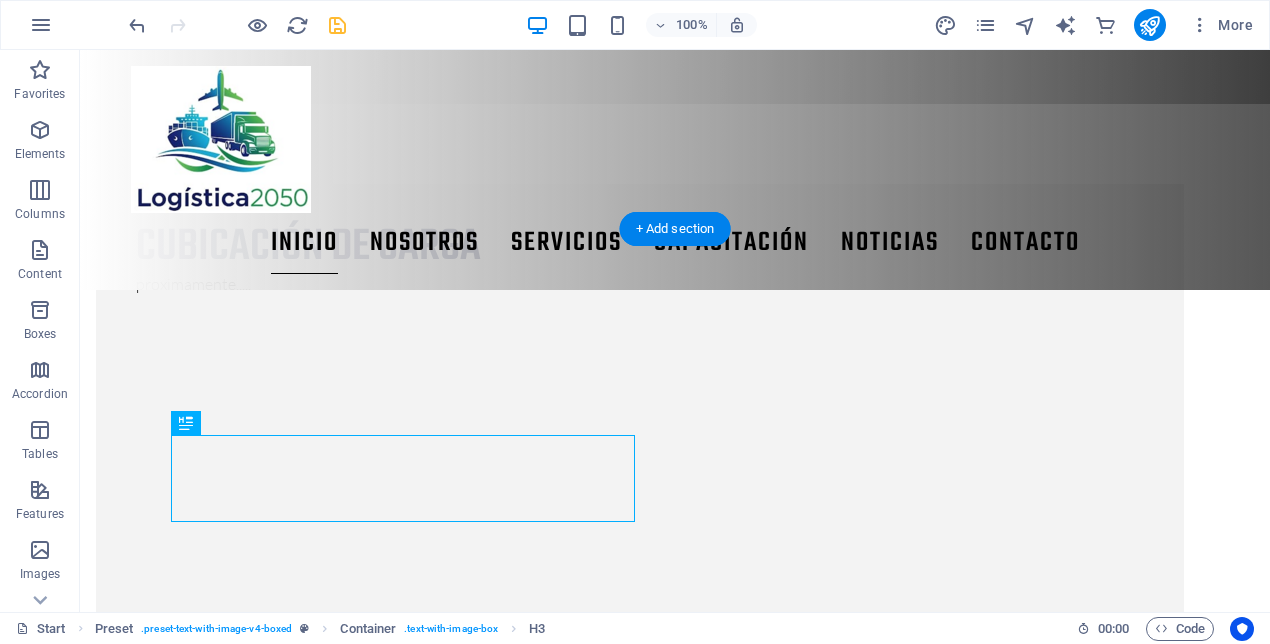 click at bounding box center [640, 1979] 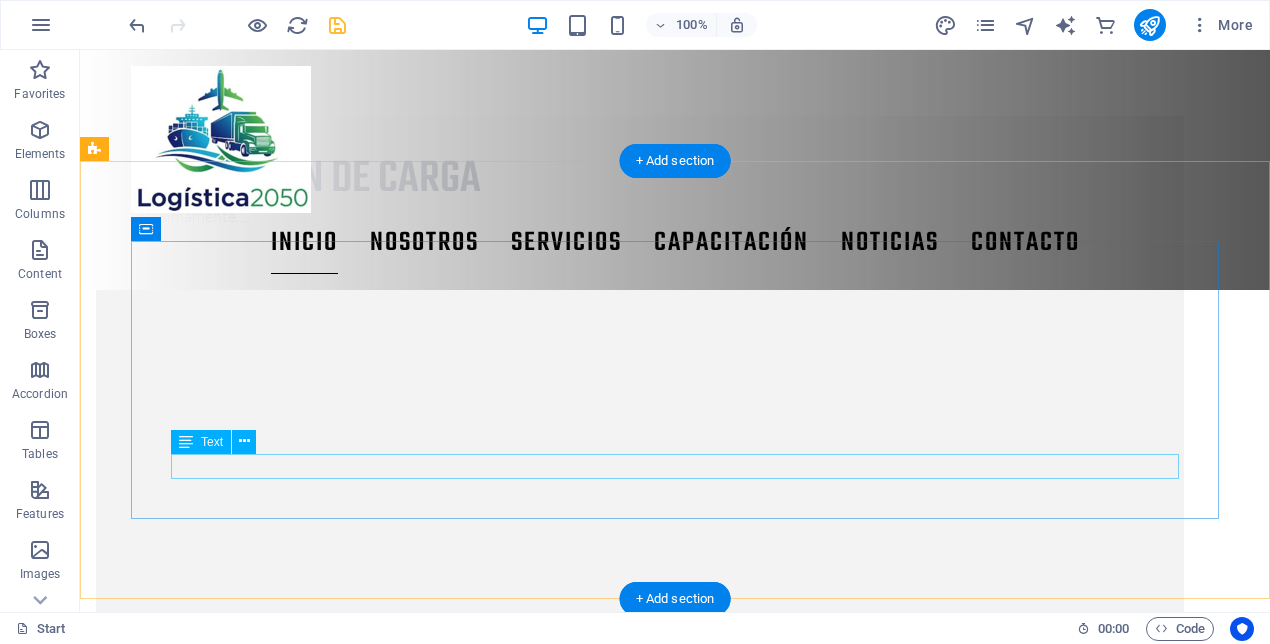 scroll, scrollTop: 1633, scrollLeft: 0, axis: vertical 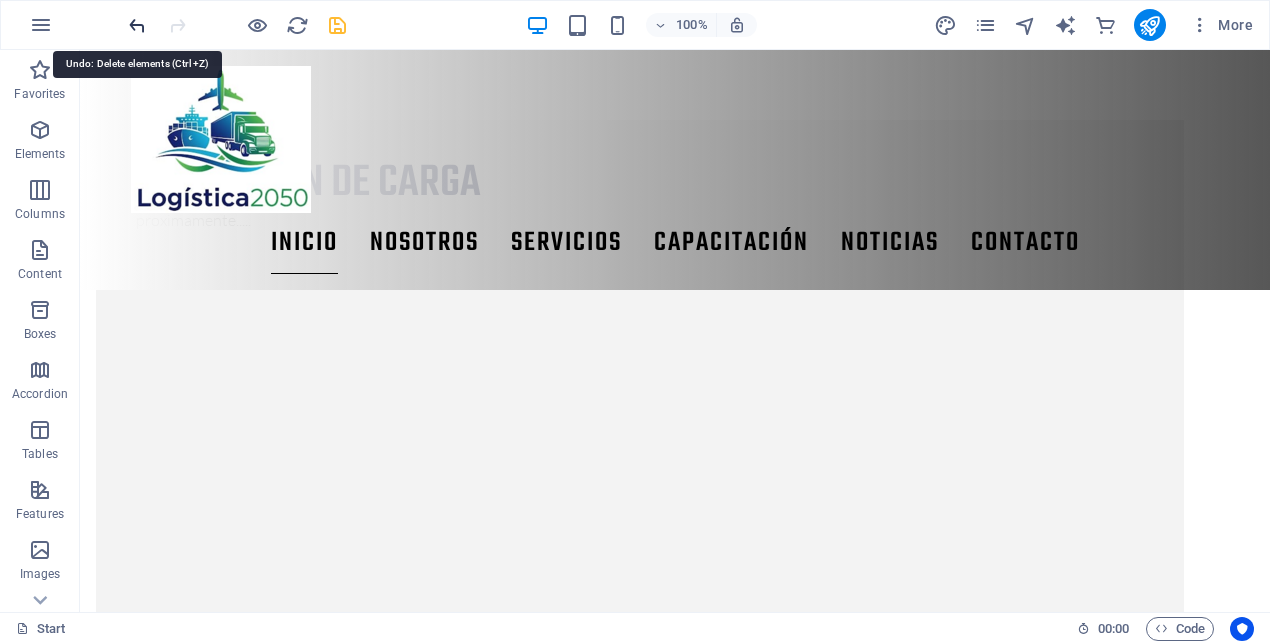 click at bounding box center [137, 25] 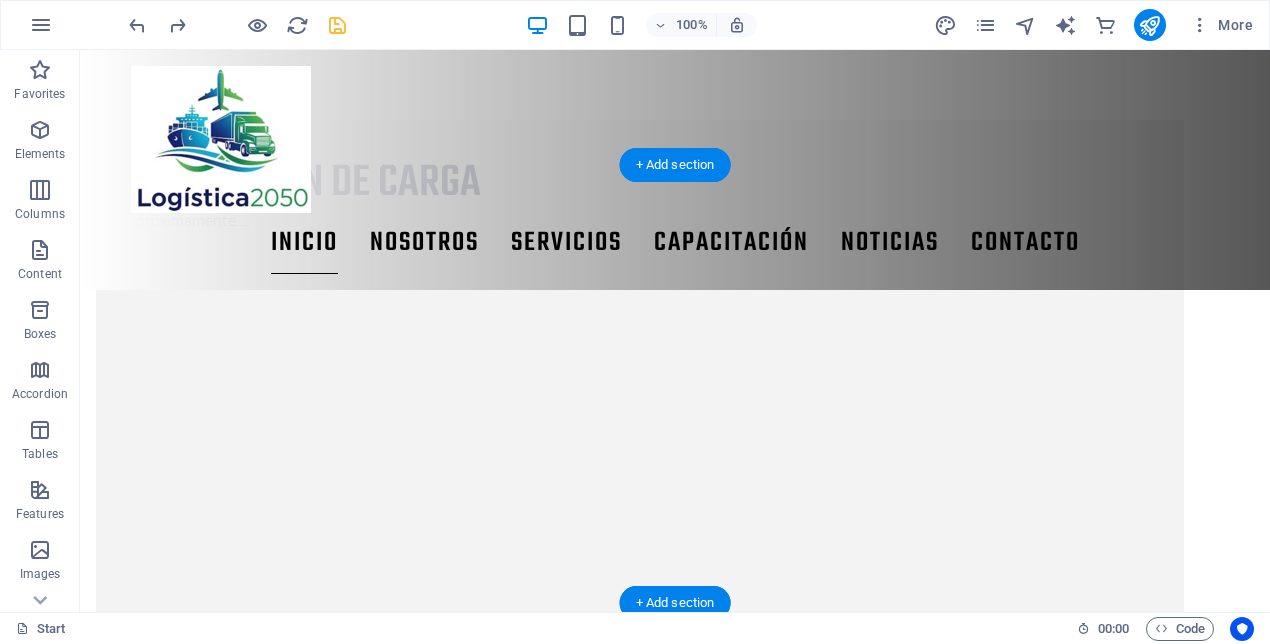 click at bounding box center [640, 1915] 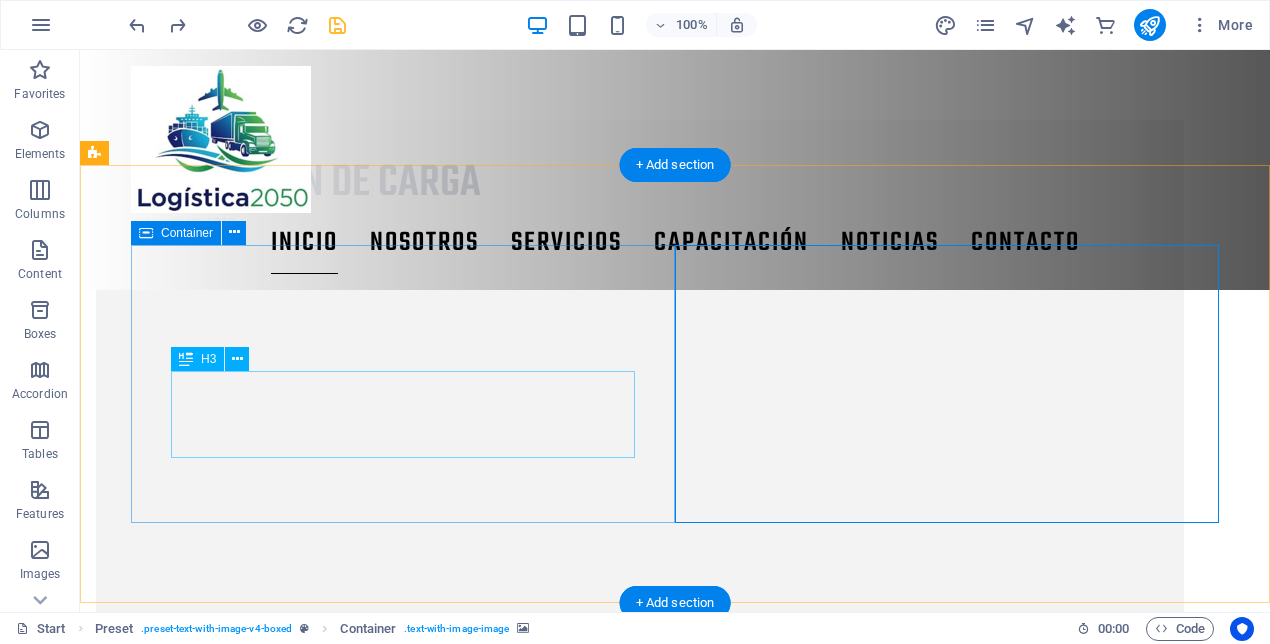 click on "selección de proveedores modelo BCR" at bounding box center (640, 1667) 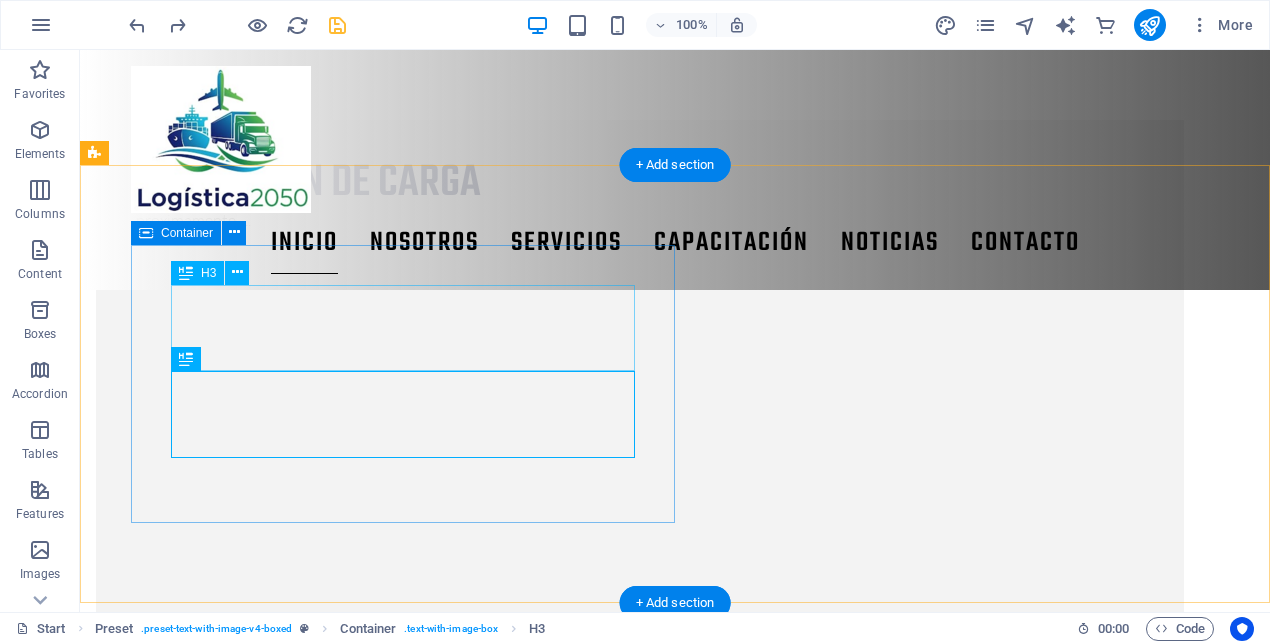 click on "selección de proveedores modelo BCR" at bounding box center (640, 1580) 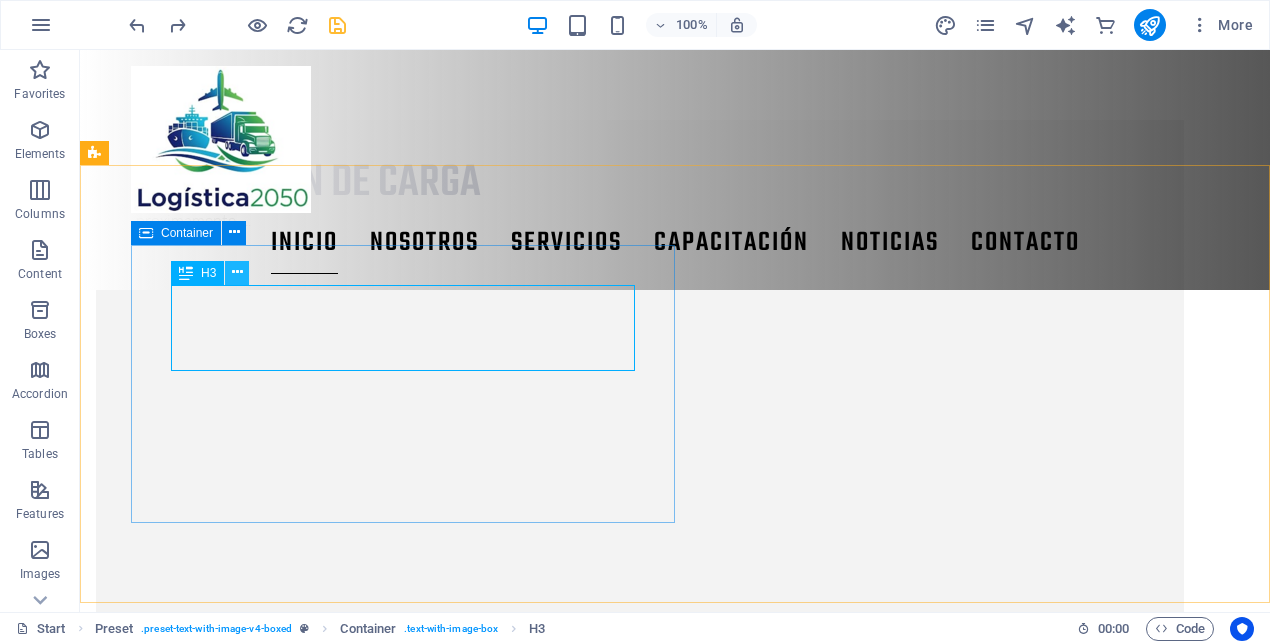 click at bounding box center [237, 272] 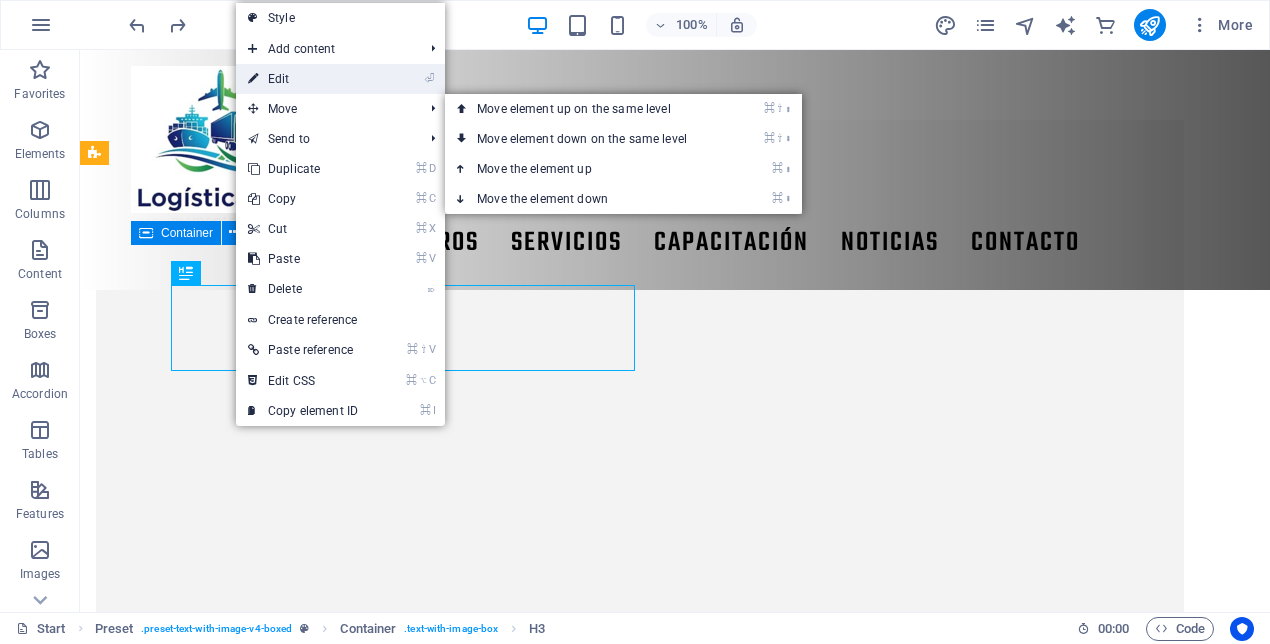 click on "⏎  Edit" at bounding box center (303, 79) 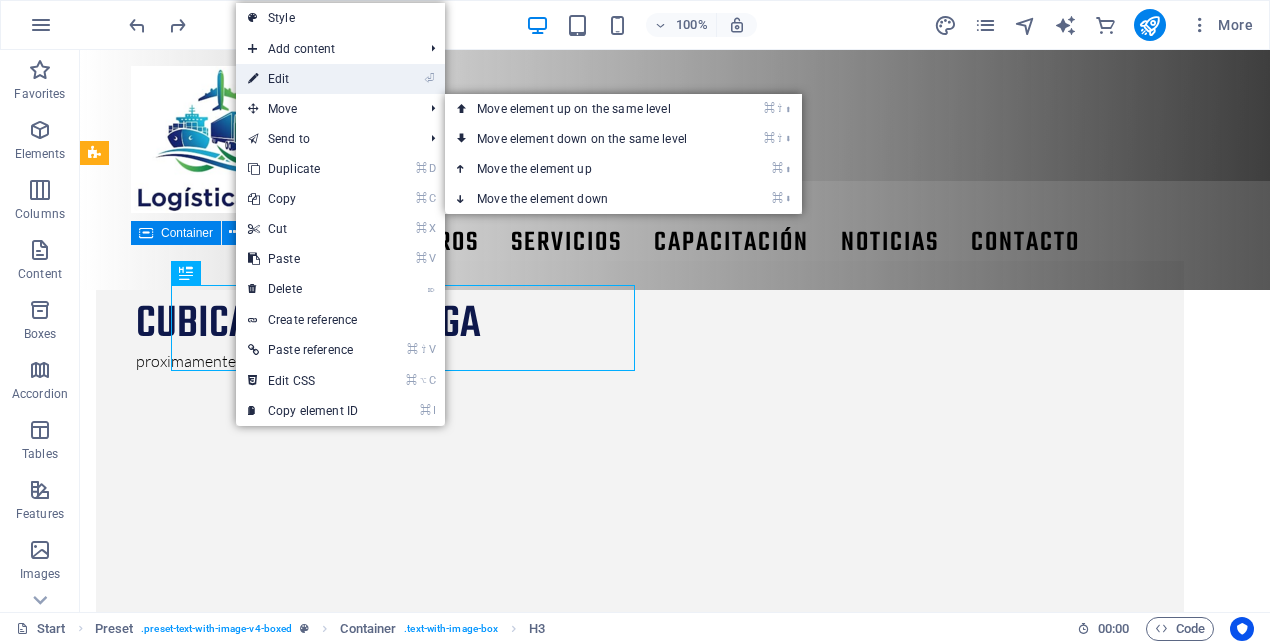 scroll, scrollTop: 1694, scrollLeft: 0, axis: vertical 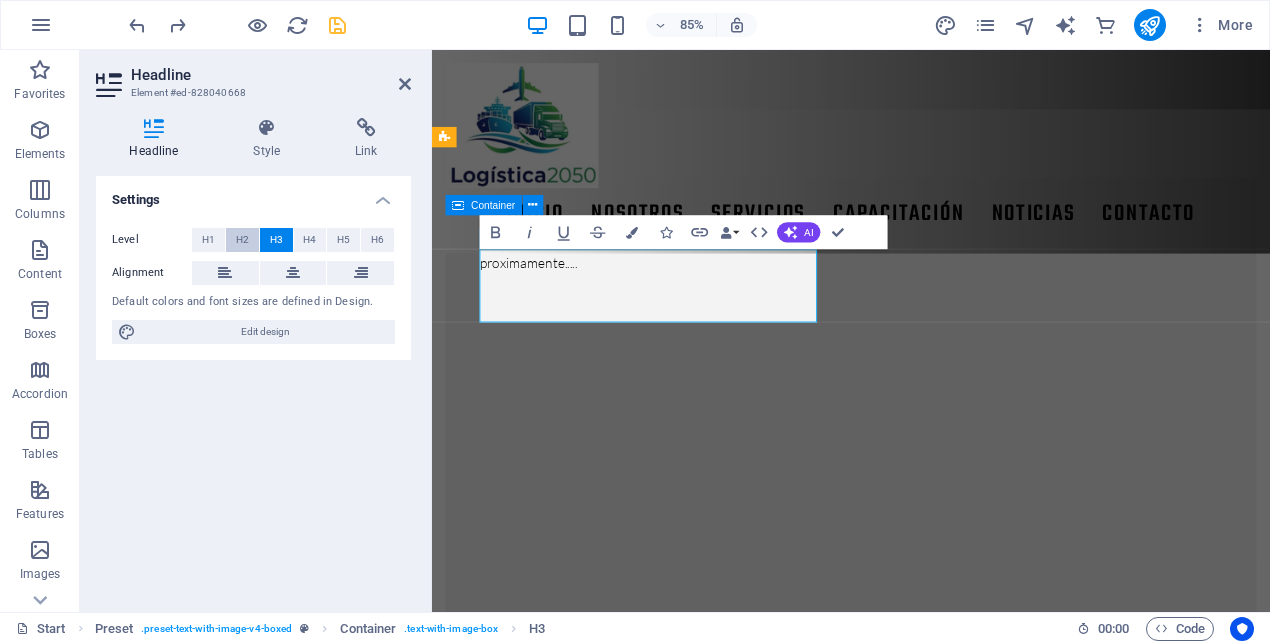 click on "H2" at bounding box center (242, 240) 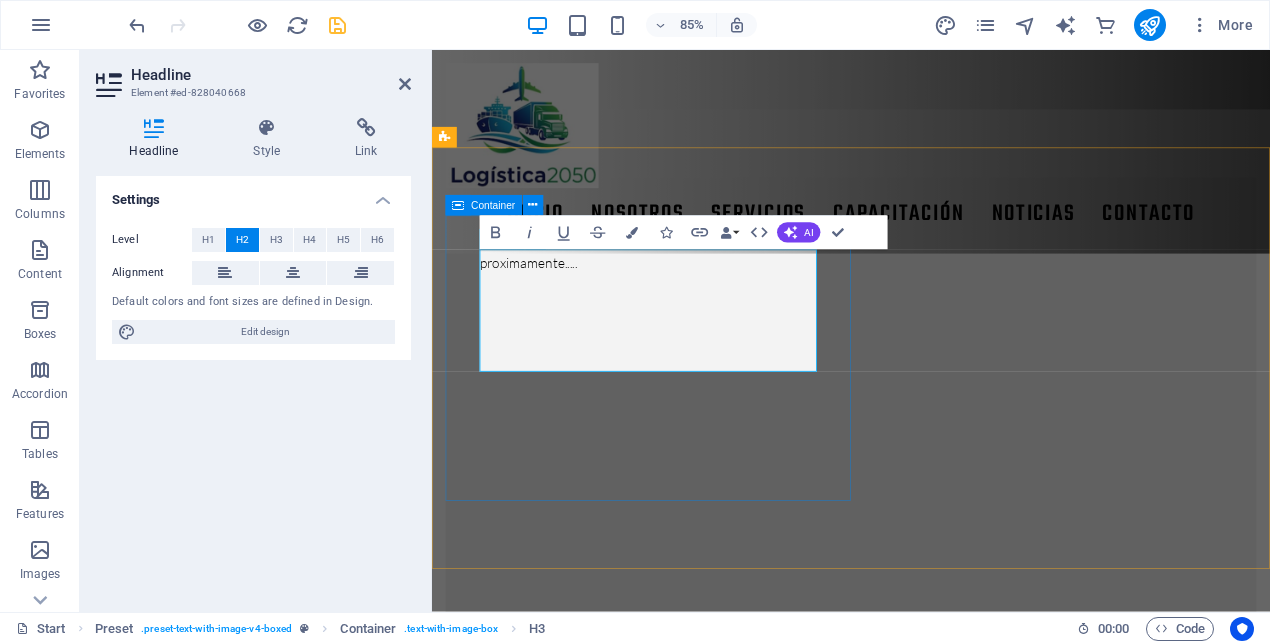 click on "selección de proveedores modelo BCR" at bounding box center (925, 1665) 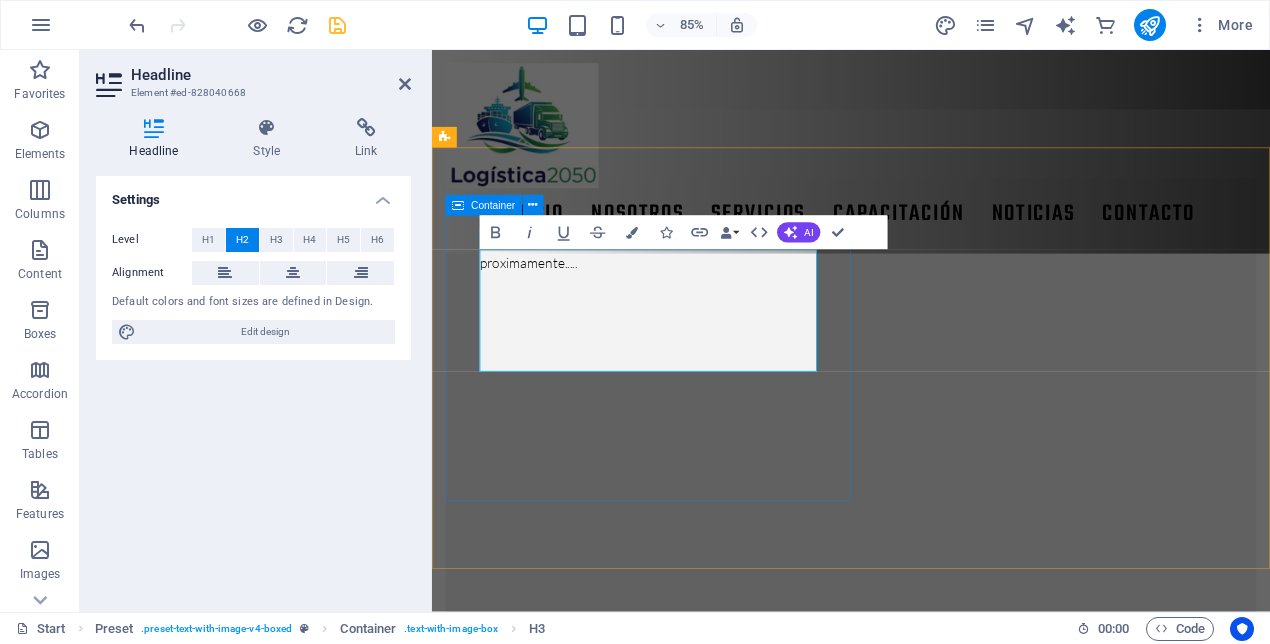 drag, startPoint x: 695, startPoint y: 396, endPoint x: 483, endPoint y: 400, distance: 212.03773 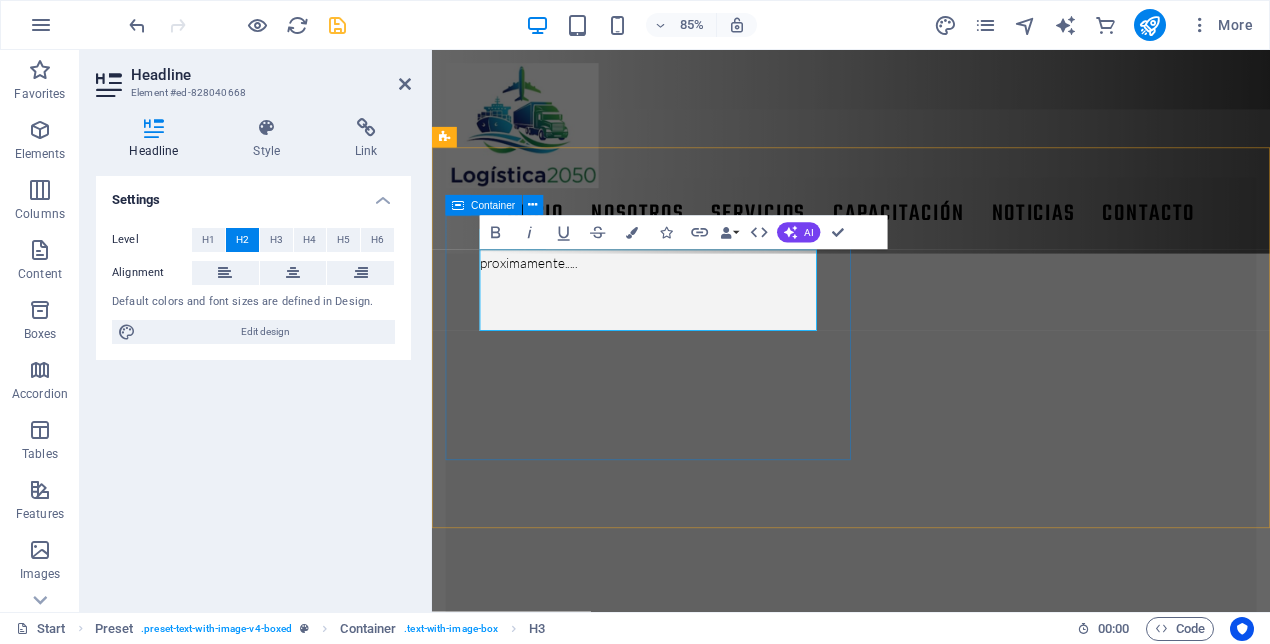 click on "selección de proveedores" at bounding box center [925, 1641] 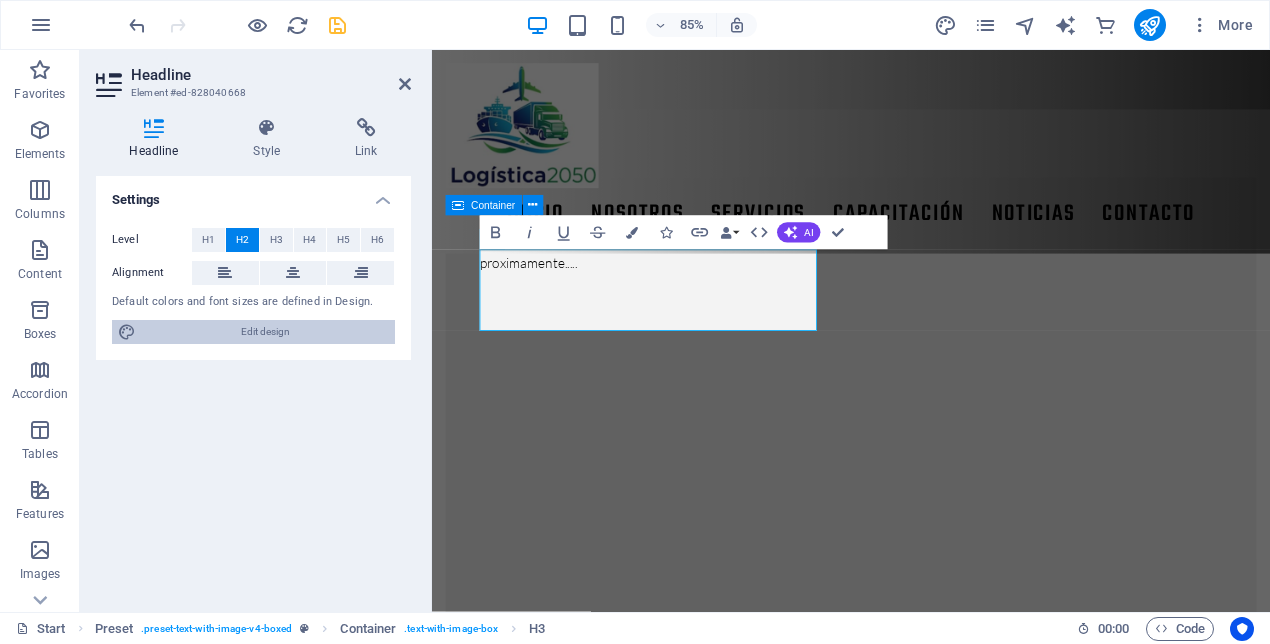 click on "Edit design" at bounding box center [265, 332] 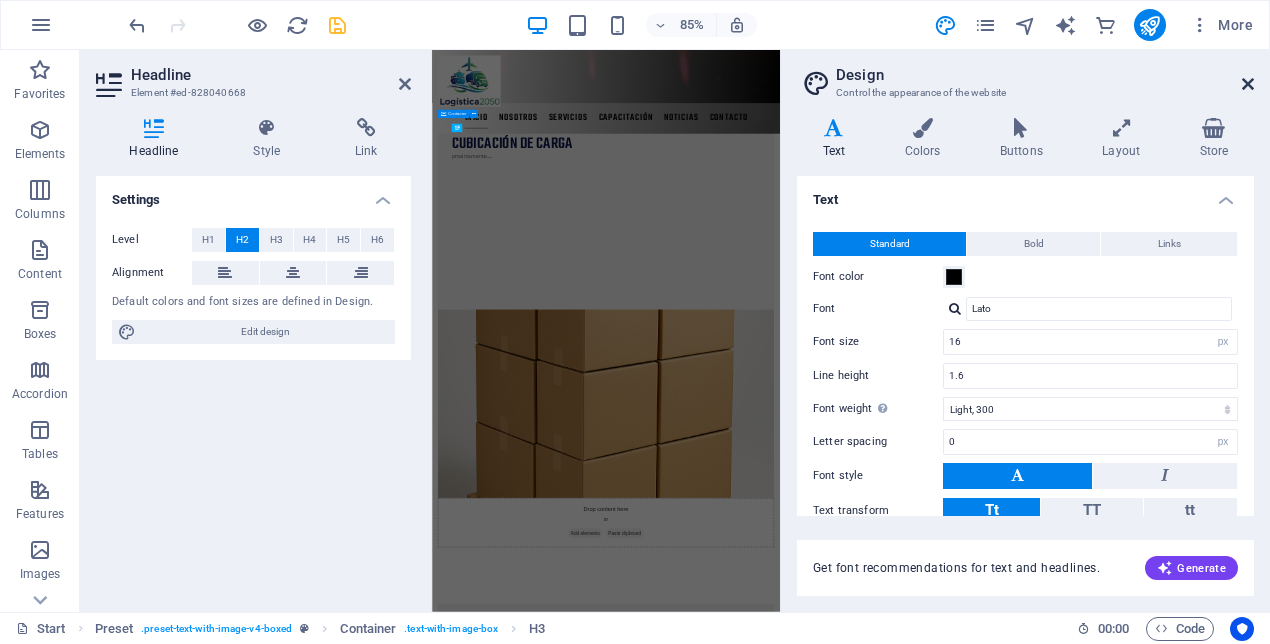 click at bounding box center (1248, 84) 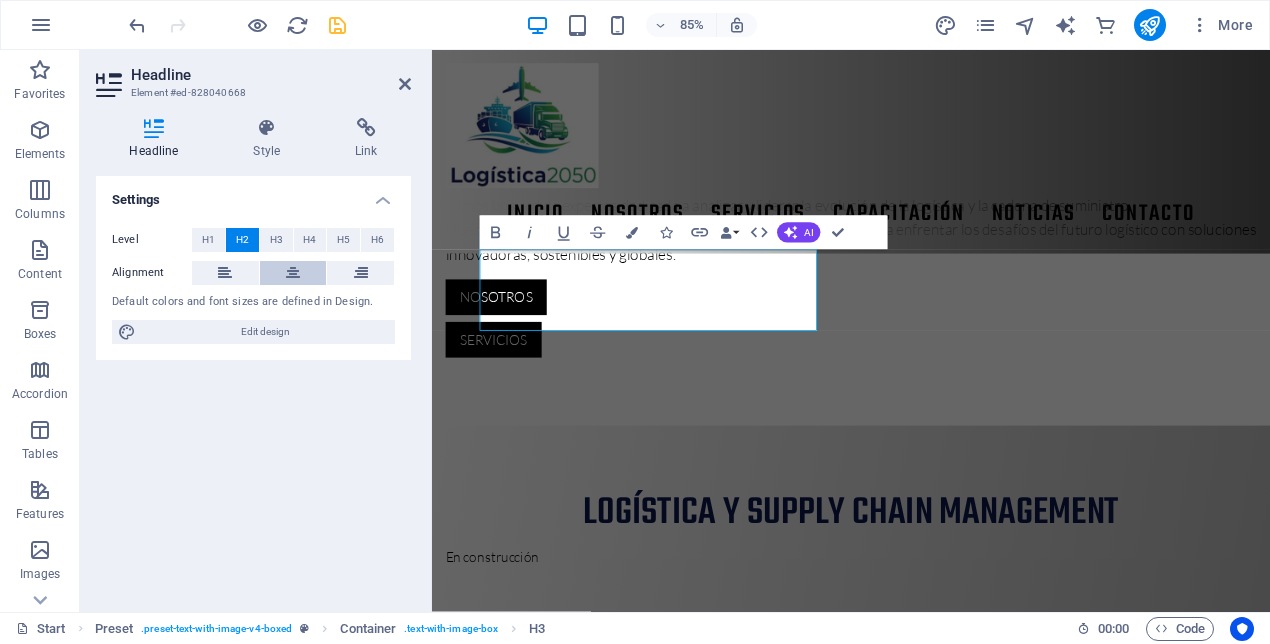 click at bounding box center [293, 273] 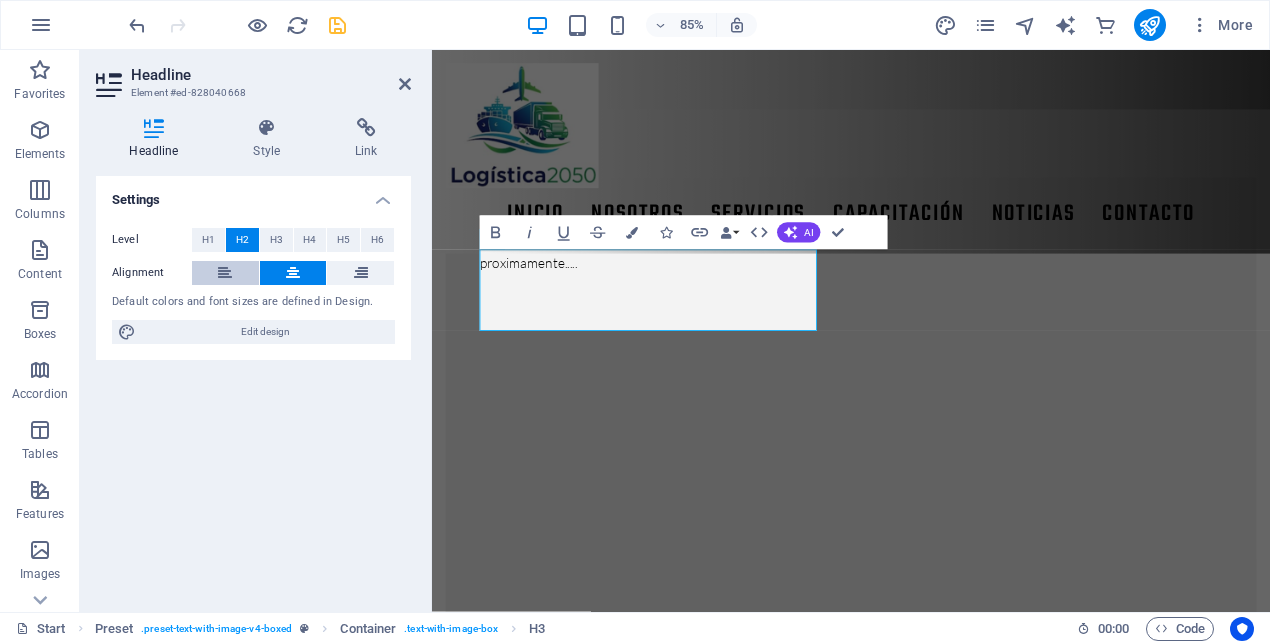 click at bounding box center (225, 273) 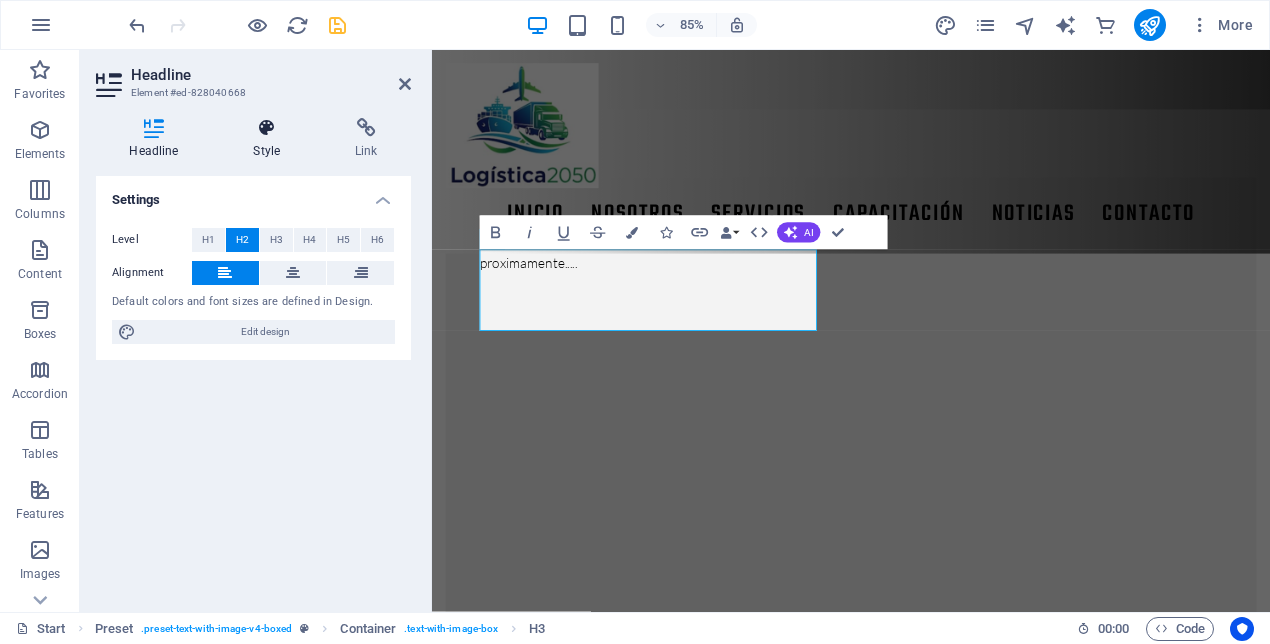 click at bounding box center [267, 128] 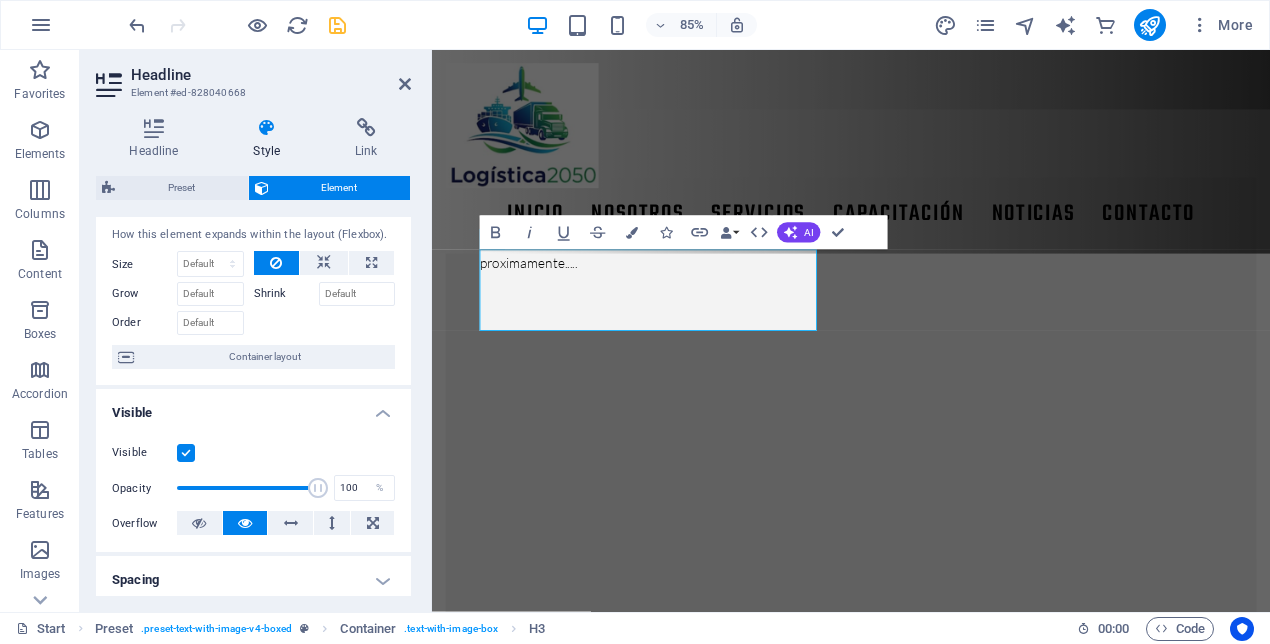 scroll, scrollTop: 0, scrollLeft: 0, axis: both 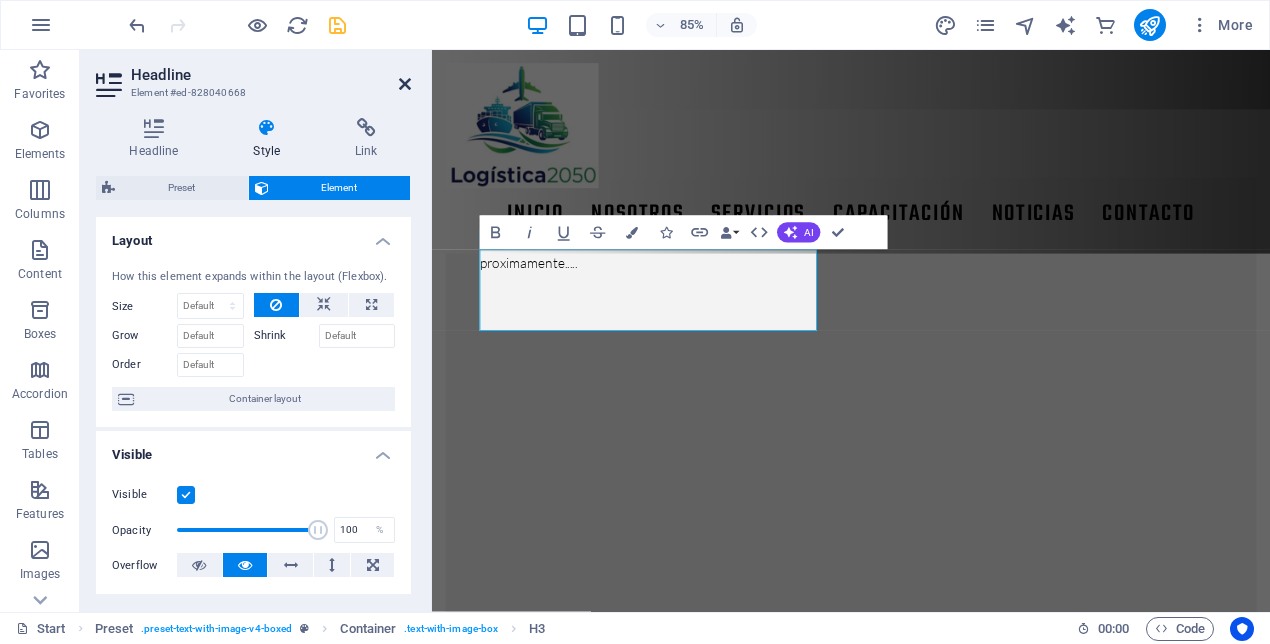 click at bounding box center [405, 84] 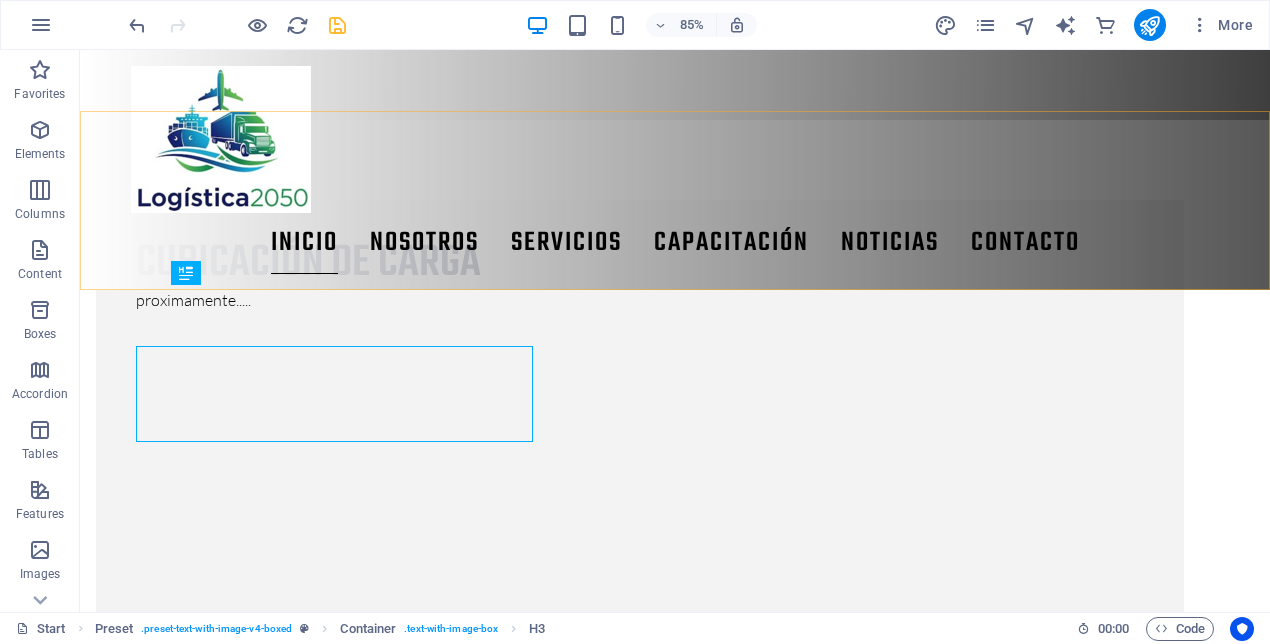 scroll, scrollTop: 1633, scrollLeft: 0, axis: vertical 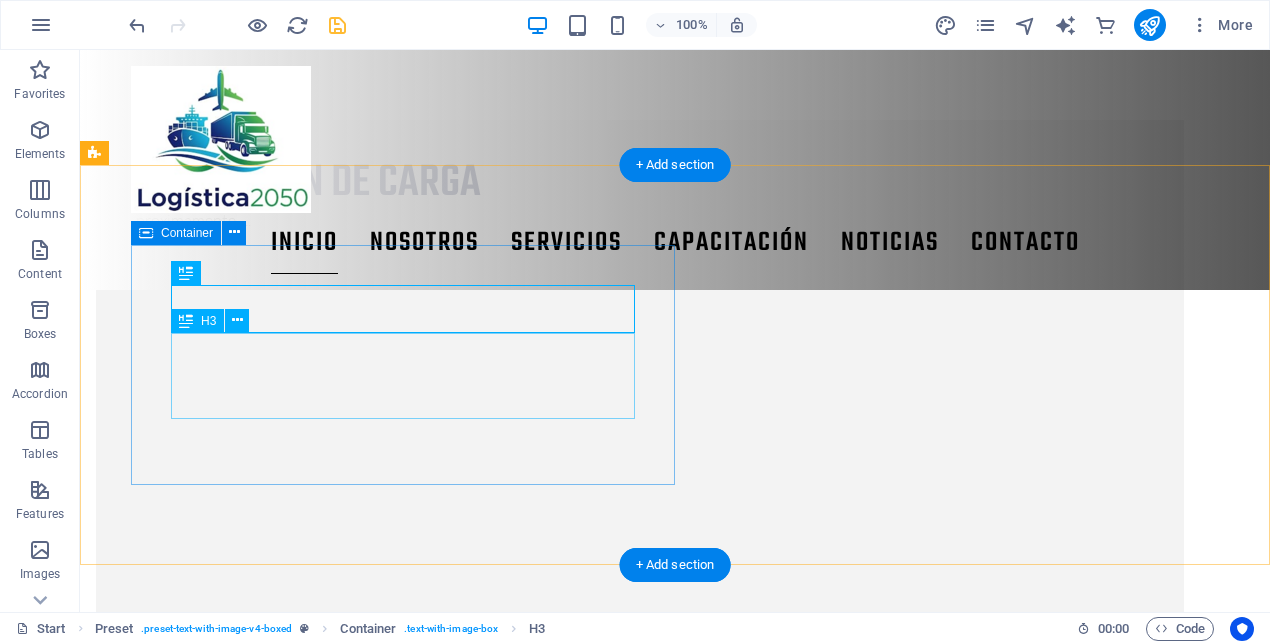 click on "selección de proveedores modelo BCR" at bounding box center [640, 1628] 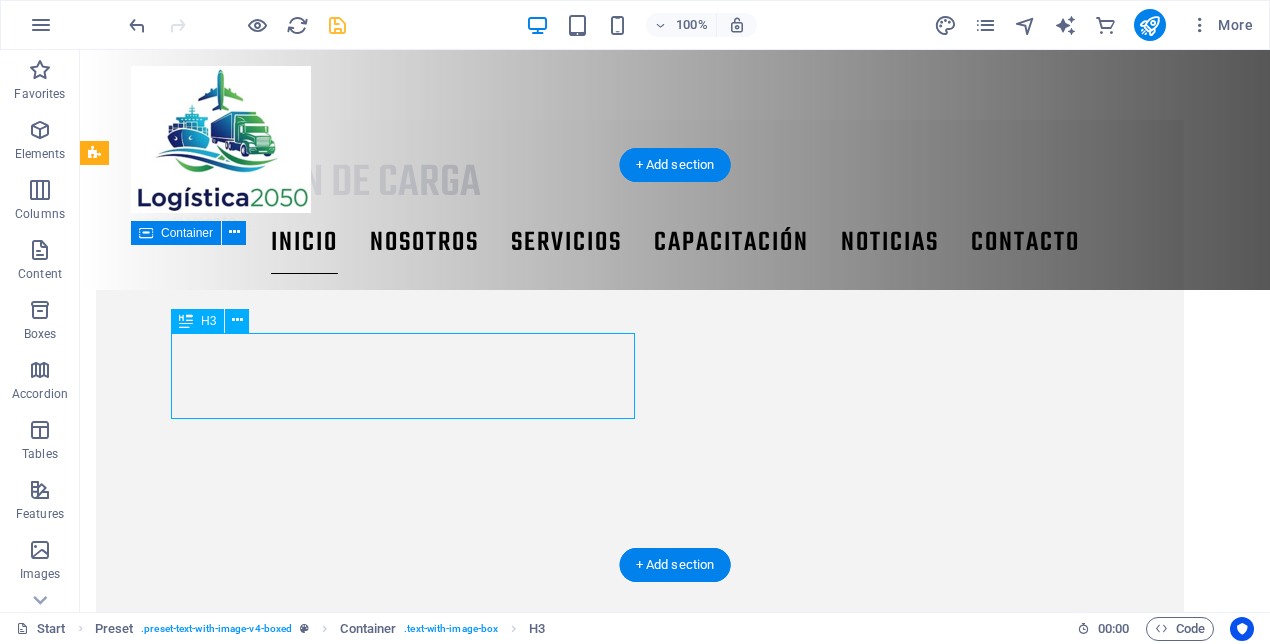 click on "selección de proveedores modelo BCR" at bounding box center [640, 1628] 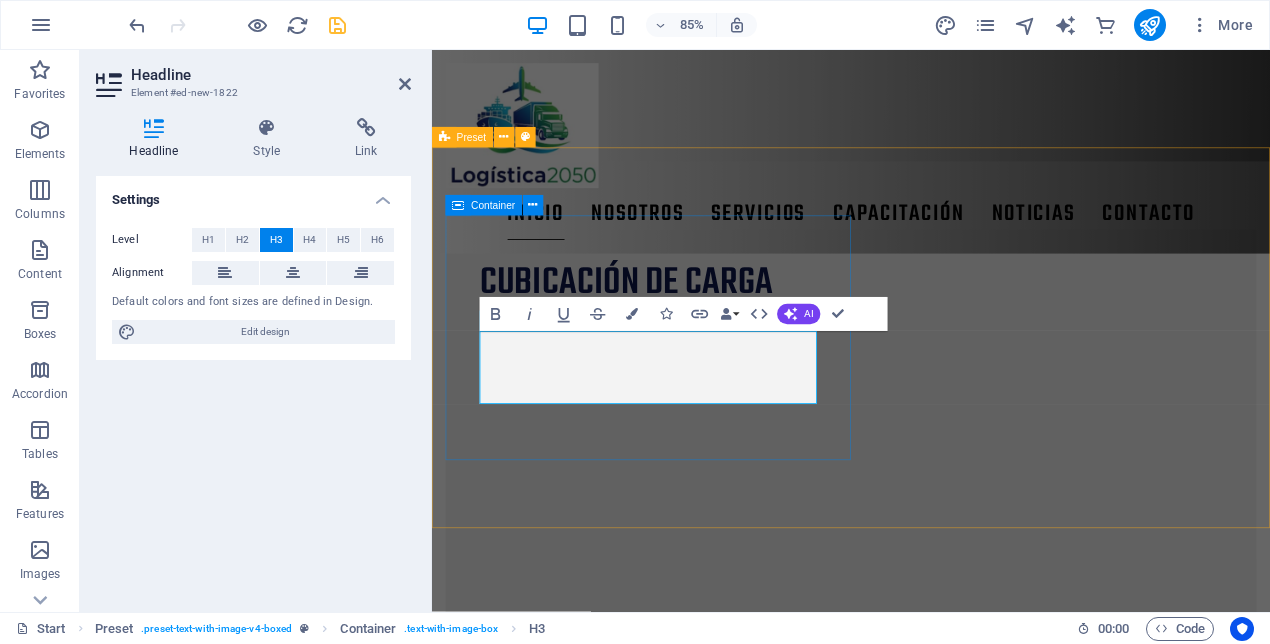scroll, scrollTop: 1694, scrollLeft: 0, axis: vertical 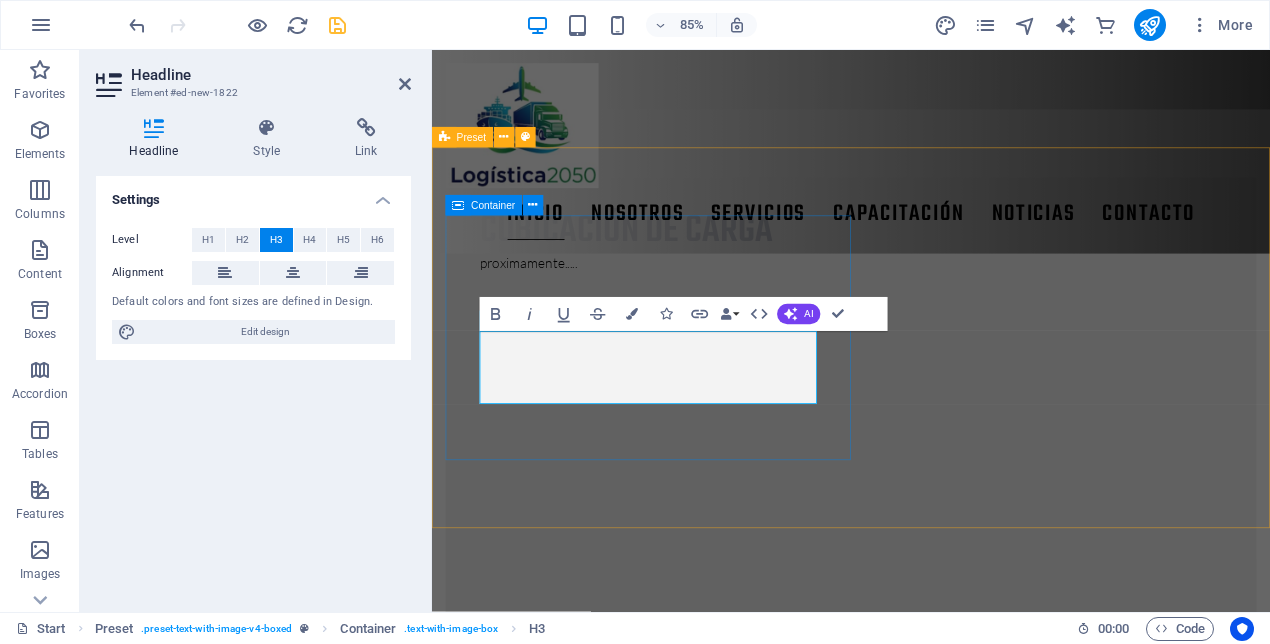 drag, startPoint x: 764, startPoint y: 404, endPoint x: 484, endPoint y: 407, distance: 280.01608 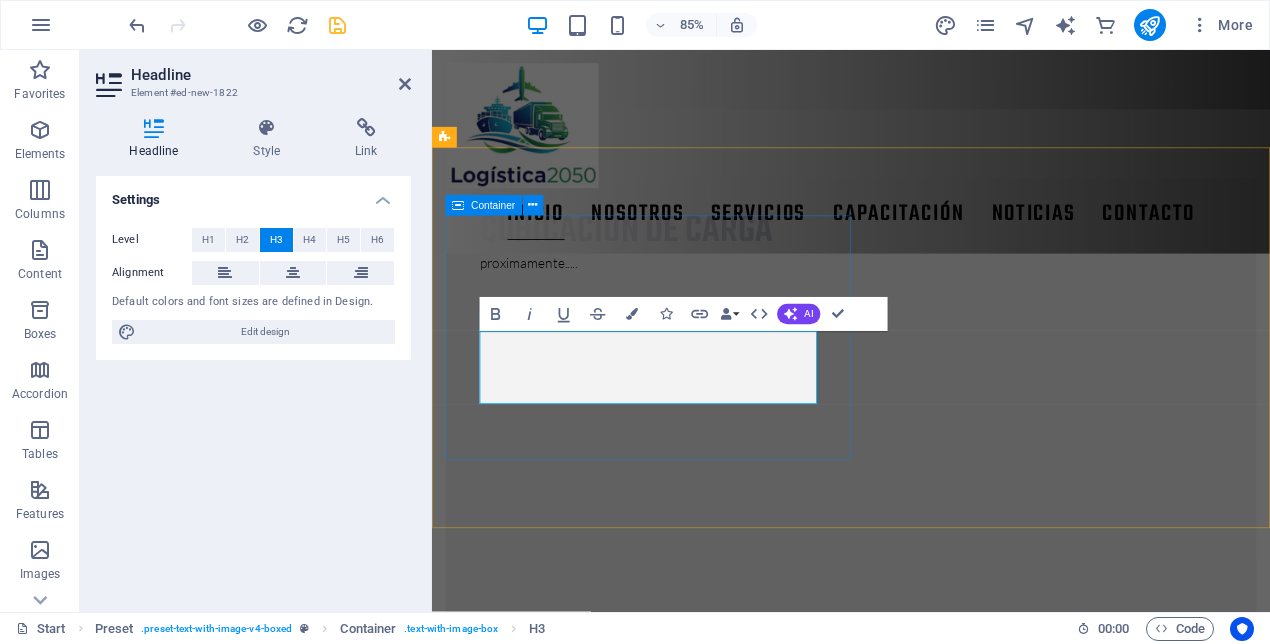 click on "​ modelo BCR" at bounding box center [925, 1708] 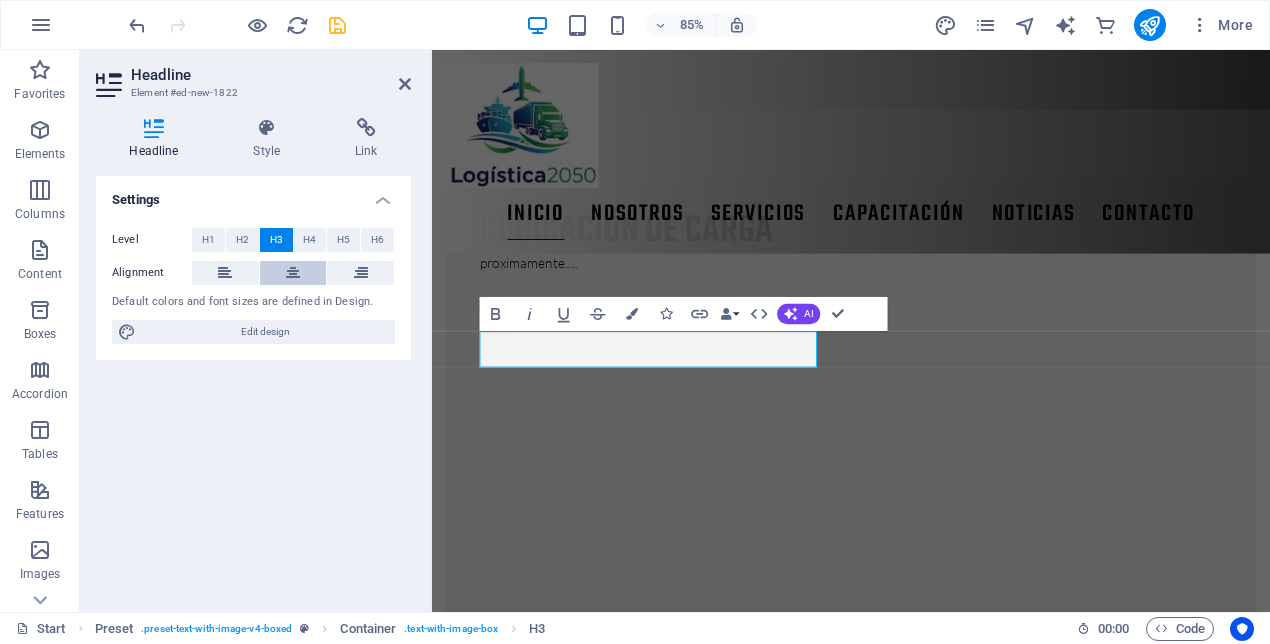click at bounding box center [293, 273] 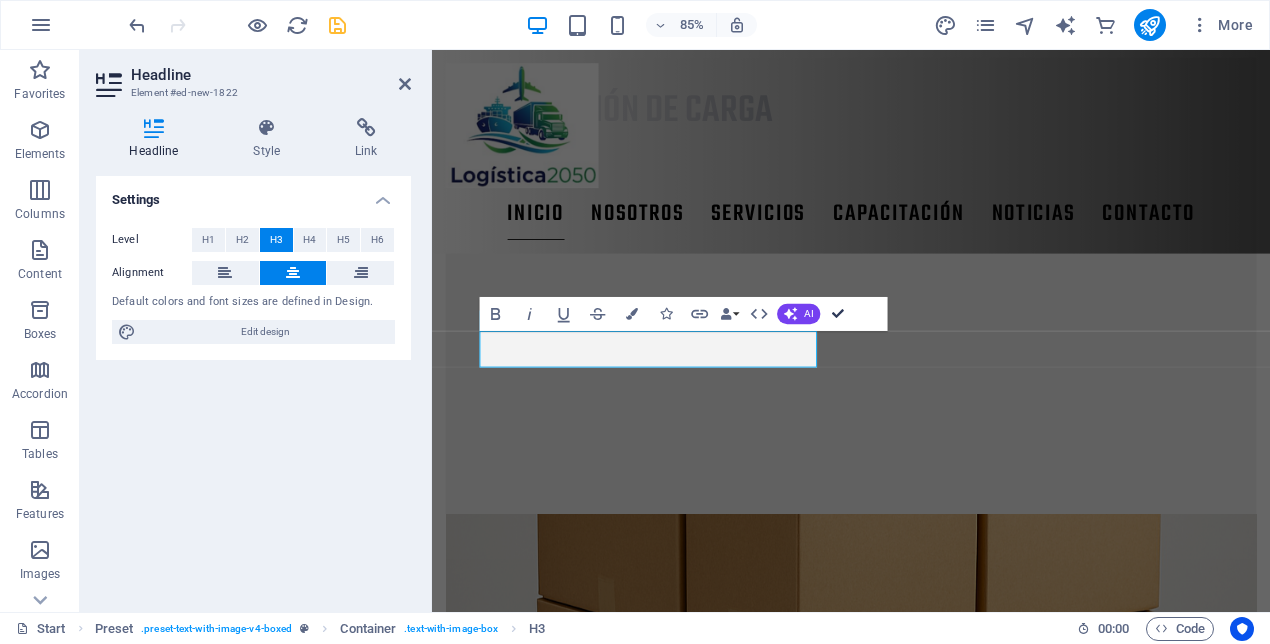 scroll, scrollTop: 1633, scrollLeft: 0, axis: vertical 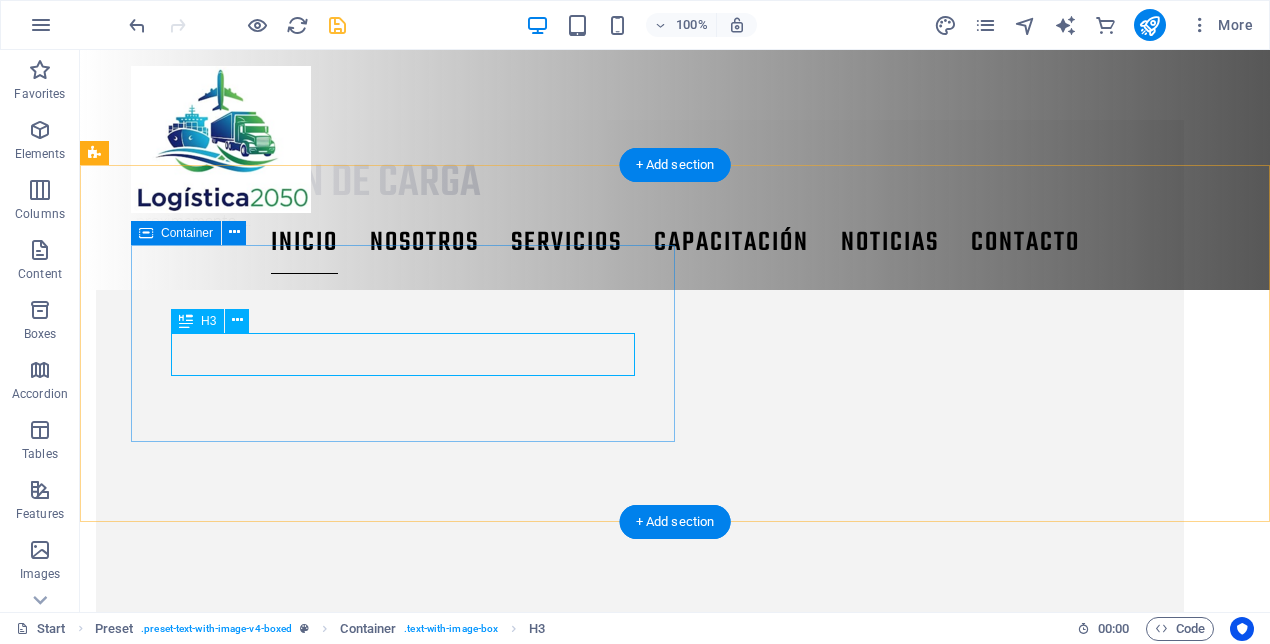 click on "modelo BCR" at bounding box center (640, 1606) 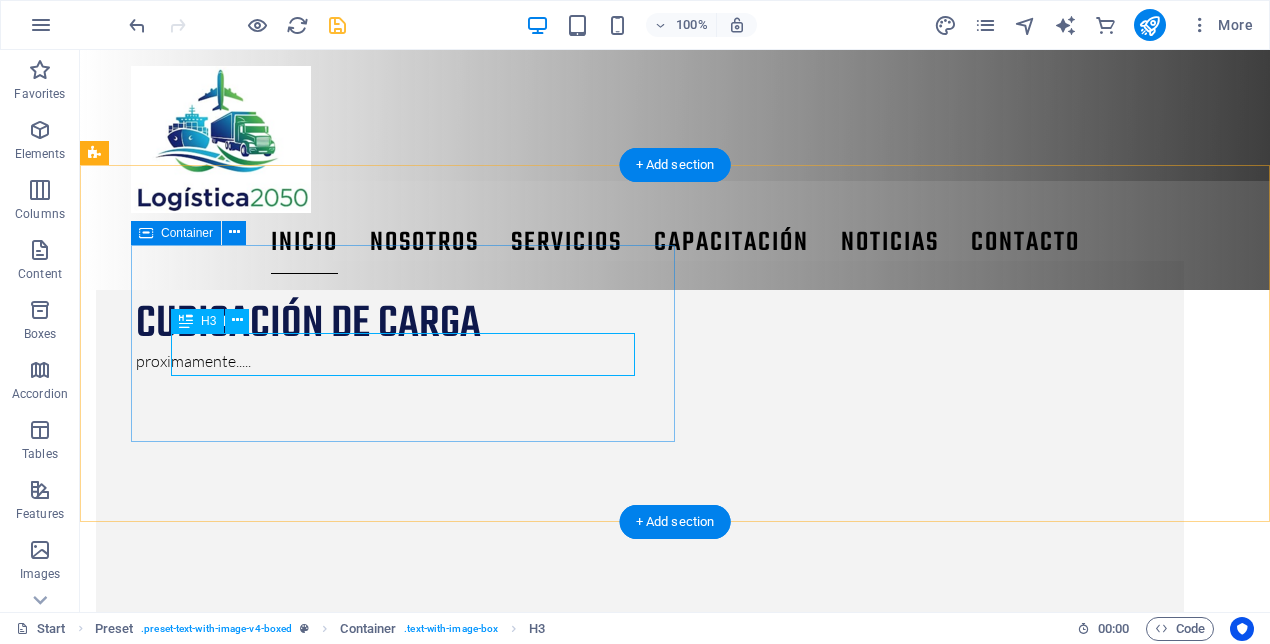 scroll, scrollTop: 1694, scrollLeft: 0, axis: vertical 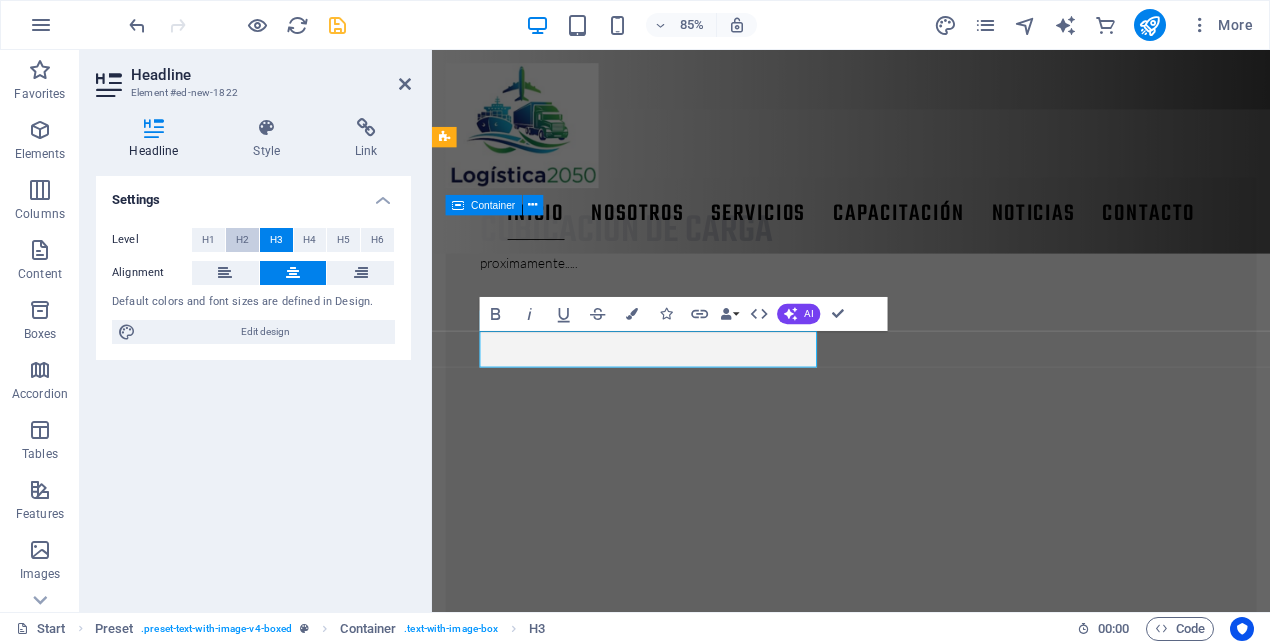 click on "H2" at bounding box center [242, 240] 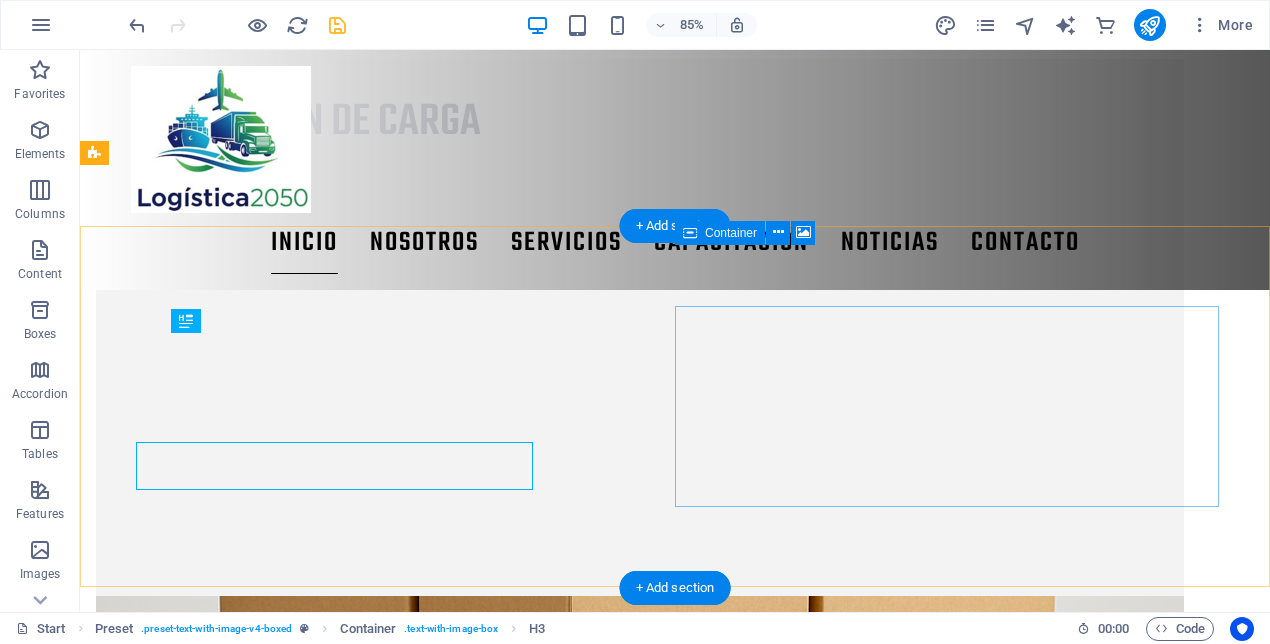 scroll, scrollTop: 1633, scrollLeft: 0, axis: vertical 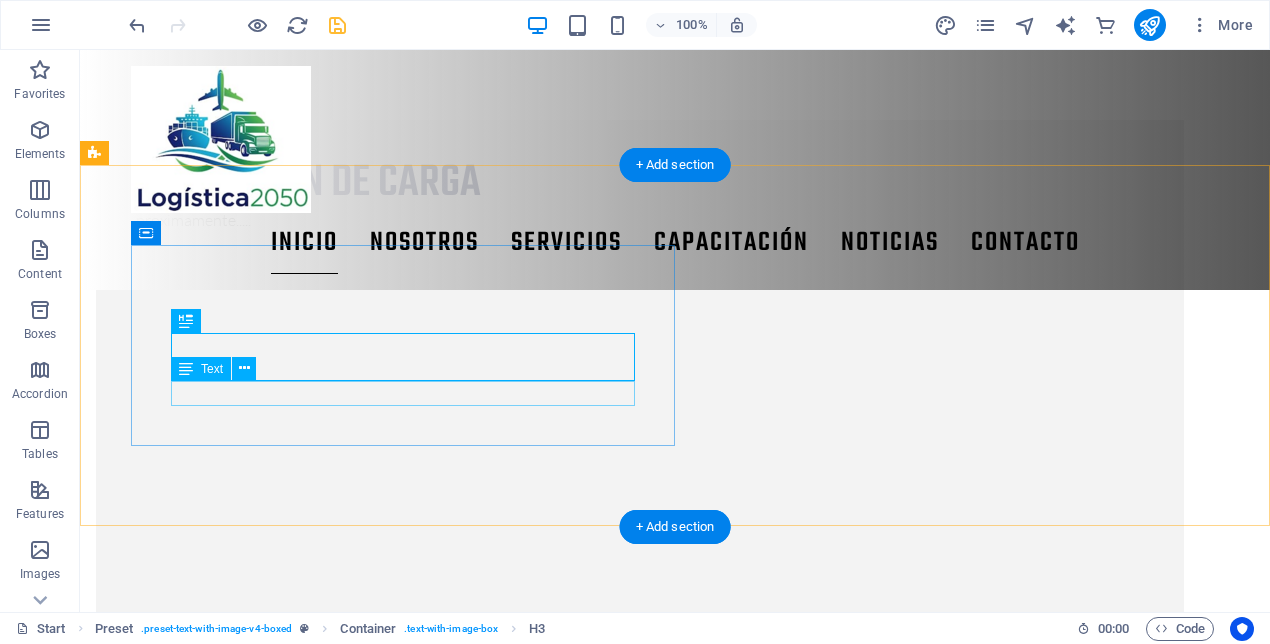 click on "proximamente....." at bounding box center [640, 1646] 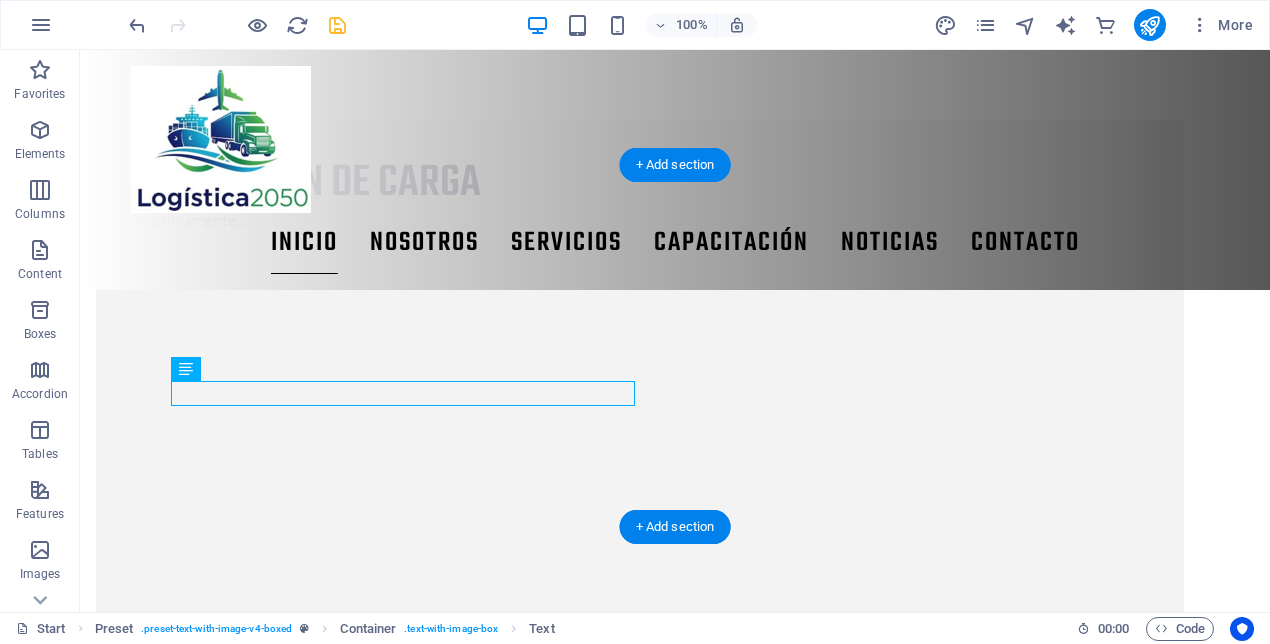 click at bounding box center [640, 1824] 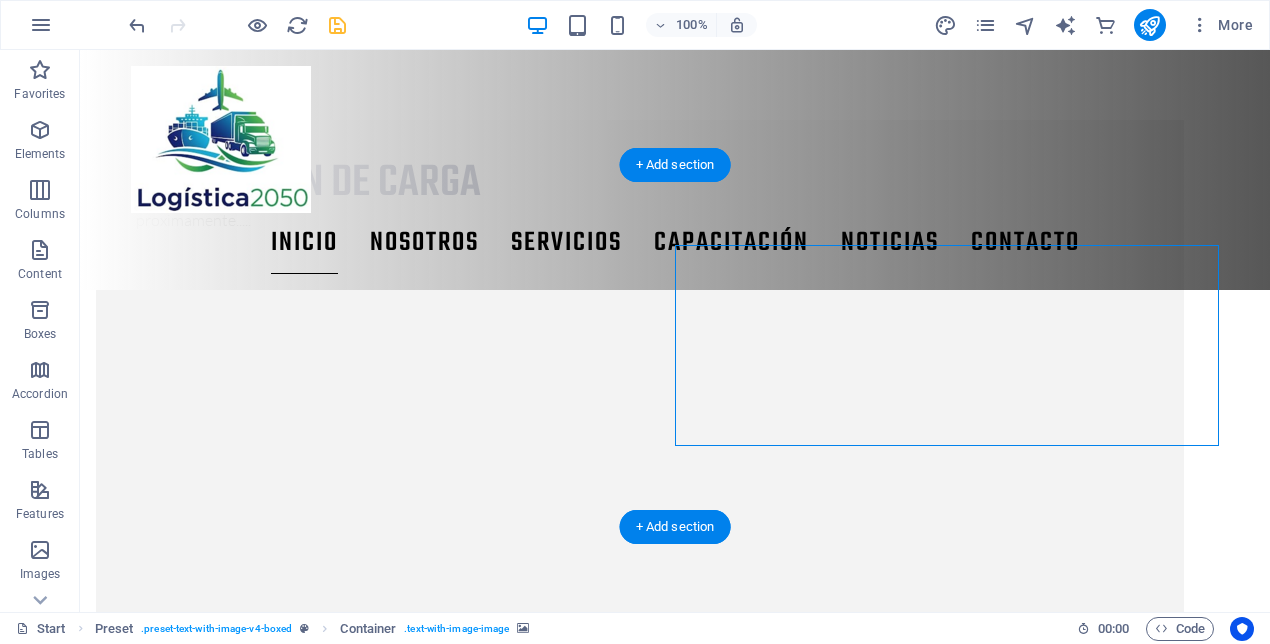 click at bounding box center [640, 1824] 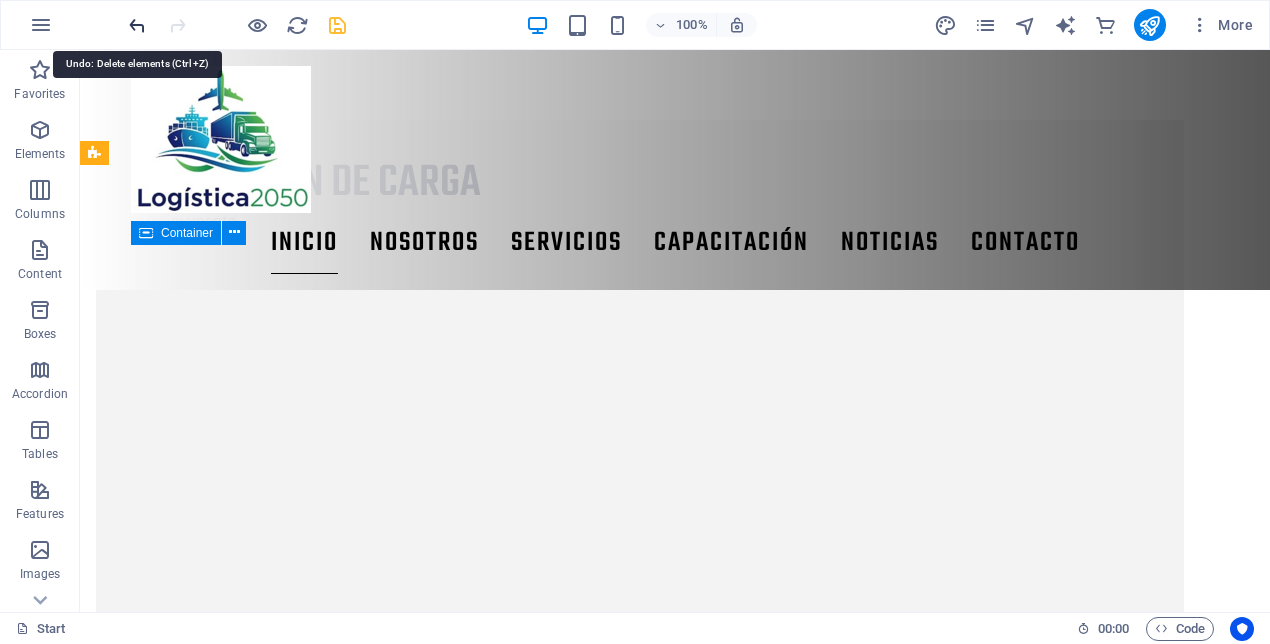 click at bounding box center (137, 25) 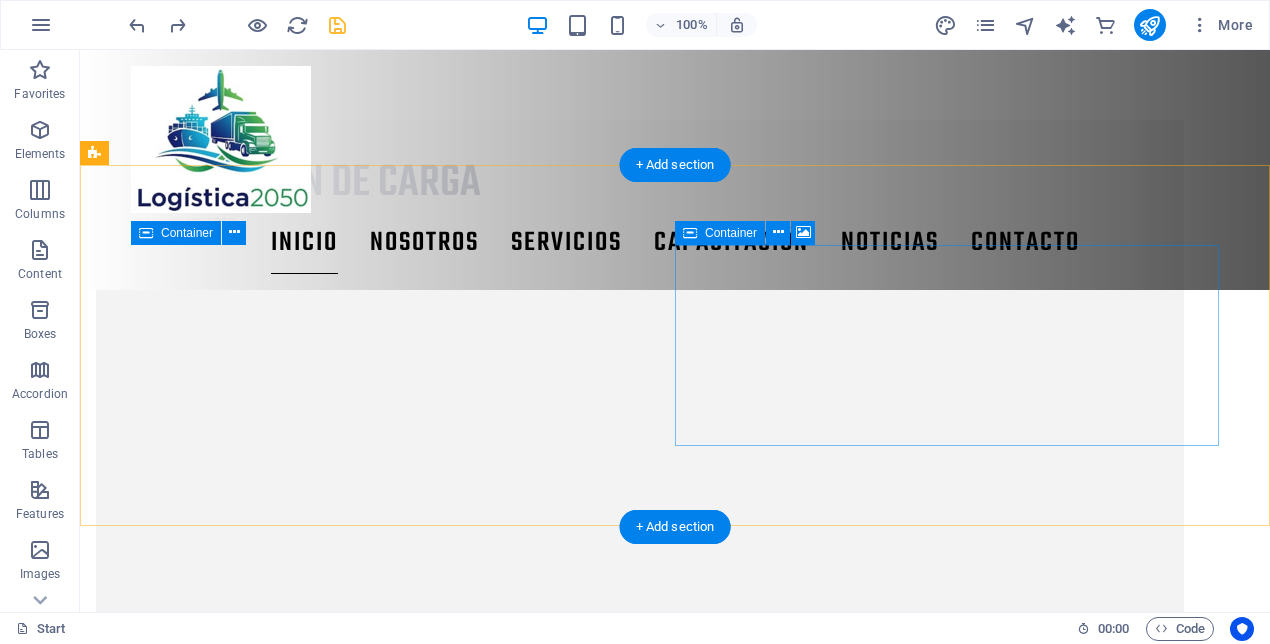 click on "Add elements" at bounding box center [581, 2002] 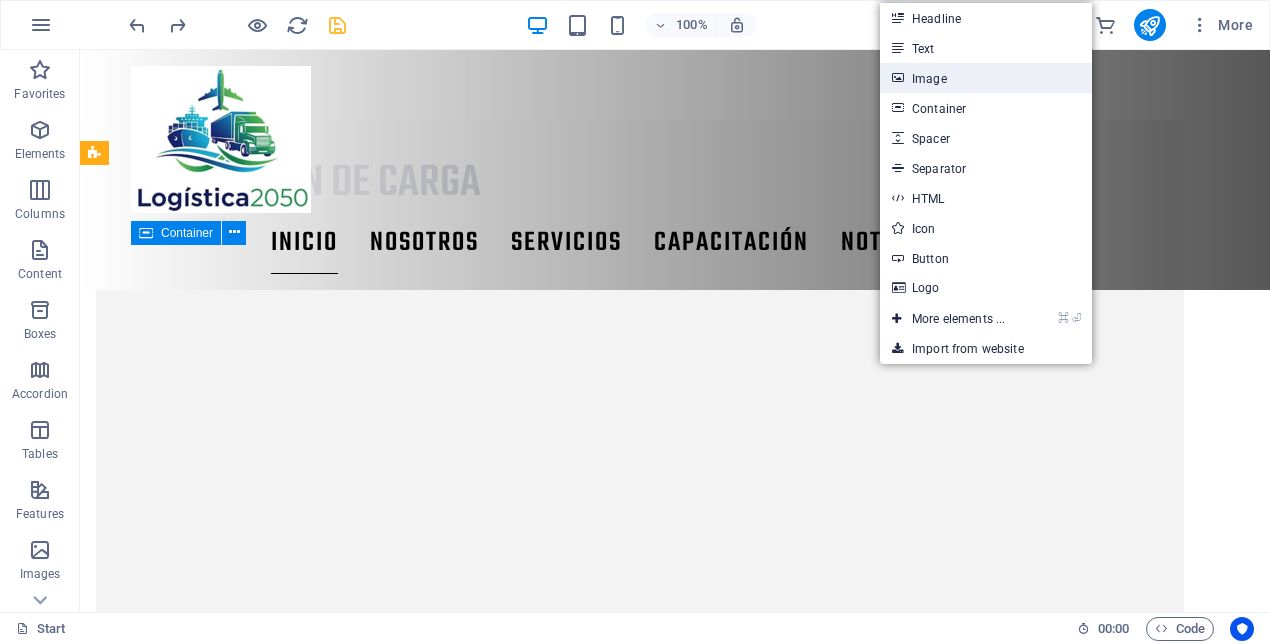 click on "Image" at bounding box center [986, 78] 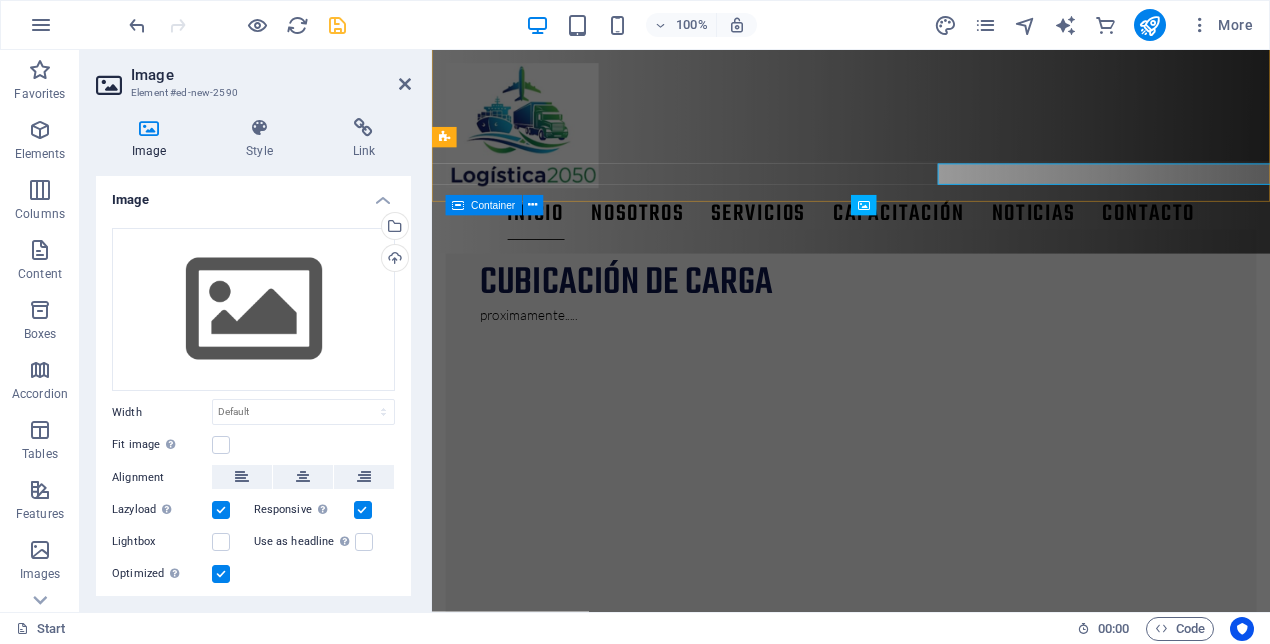 scroll, scrollTop: 1694, scrollLeft: 0, axis: vertical 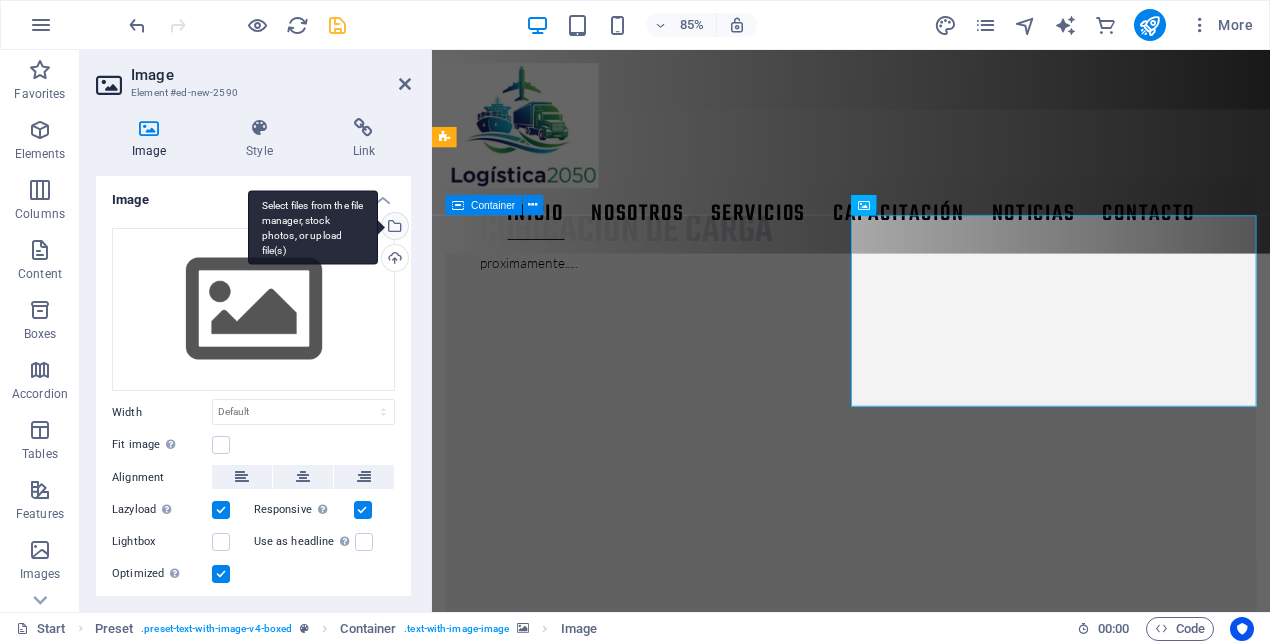 click on "Select files from the file manager, stock photos, or upload file(s)" at bounding box center [393, 228] 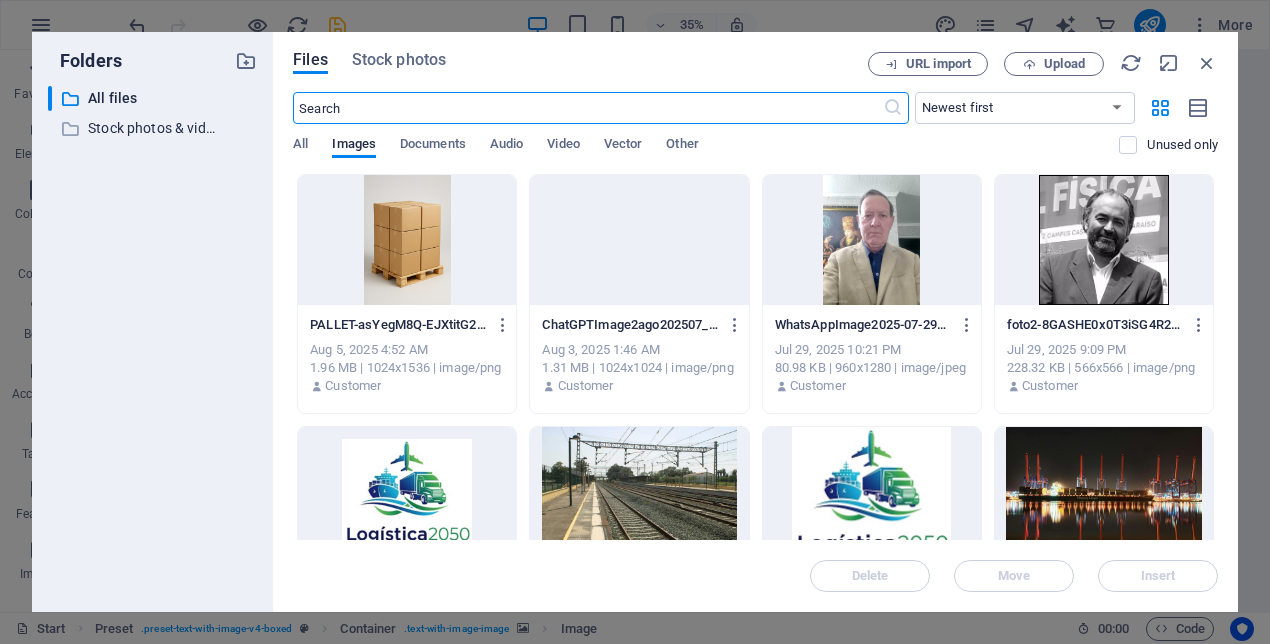 scroll, scrollTop: 2401, scrollLeft: 0, axis: vertical 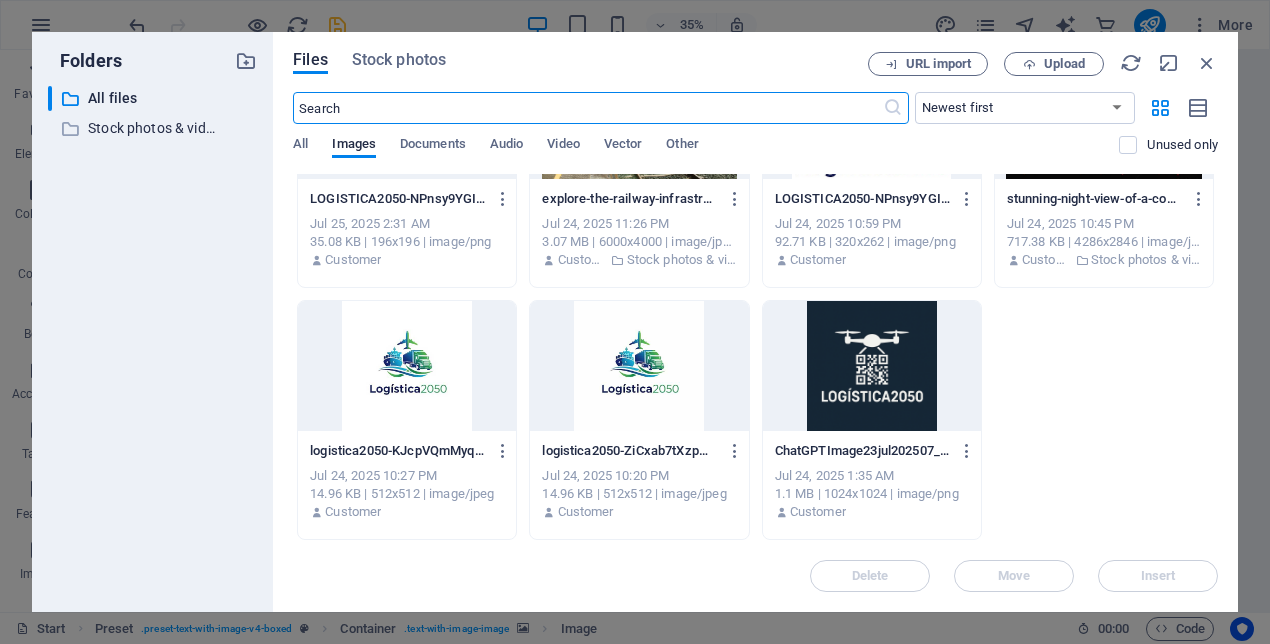 click on "PALLET-asYegM8Q-EJXtitG2p3Qdw.png PALLET-asYegM8Q-EJXtitG2p3Qdw.png Aug 5, 2025 4:52 AM 1.96 MB | 1024x1536 | image/png Customer ChatGPTImage2ago202507_41_16p.m.-esapeNwQsuN5807ckJy2KQ.png ChatGPTImage2ago202507_41_16p.m.-esapeNwQsuN5807ckJy2KQ.png Aug 3, 2025 1:46 AM 1.31 MB | 1024x1024 | image/png Customer WhatsAppImage2025-07-29at16.20.22-x5W2p3-G_19pRj_c5AhQyg.jpeg WhatsAppImage2025-07-29at16.20.22-x5W2p3-G_19pRj_c5AhQyg.jpeg Jul 29, 2025 10:21 PM 80.98 KB | 960x1280 | image/jpeg Customer foto2-8GASHE0x0T3iSG4R24NQfg.png foto2-8GASHE0x0T3iSG4R24NQfg.png Jul 29, 2025 9:09 PM 228.32 KB | 566x566 | image/png Customer LOGISTICA2050-NPnsy9YGICiF4SLs2sOFSQ-pRaqv-OwPIEP4Xey8eDF0Q.png LOGISTICA2050-NPnsy9YGICiF4SLs2sOFSQ-pRaqv-OwPIEP4Xey8eDF0Q.png Jul 25, 2025 2:31 AM 35.08 KB | 196x196 | image/png Customer explore-the-railway-infrastructure-of-jerez-de-la-frontera-andalucia-on-a-sunny-day-dOjBy8ySHEc2JXfJn1Ldvg.jpeg Jul 24, 2025 11:26 PM 3.07 MB | 6000x4000 | image/jpeg Customer Stock photos & videos Customer" at bounding box center (755, 168) 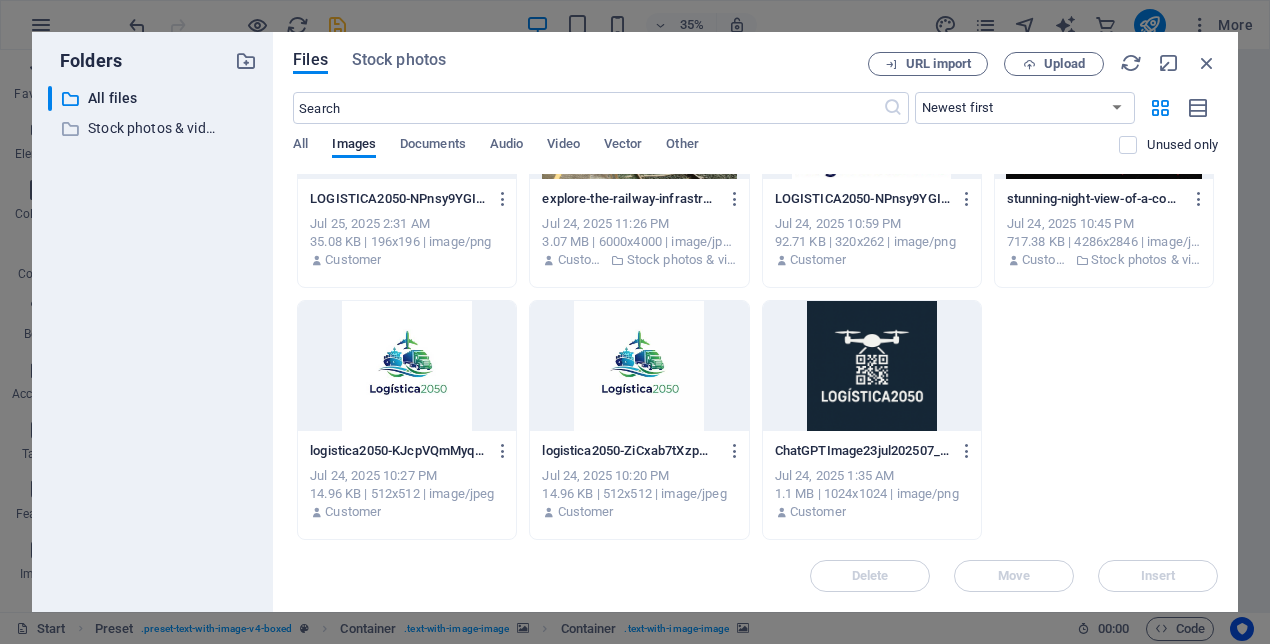 scroll, scrollTop: 1719, scrollLeft: 0, axis: vertical 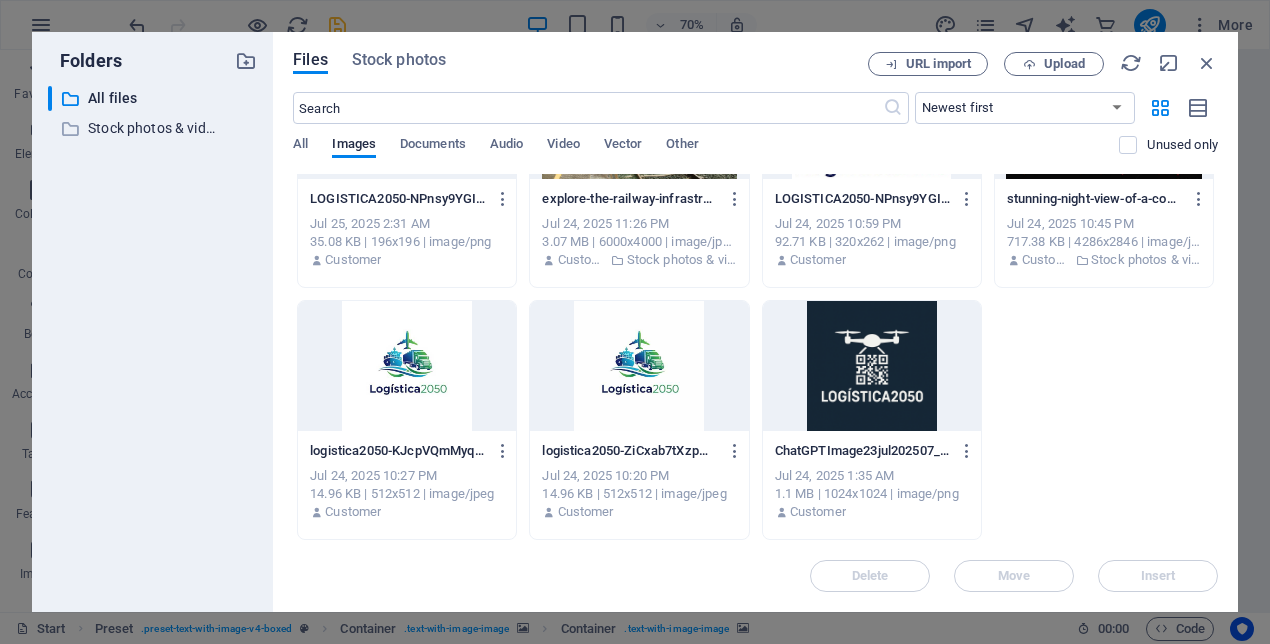 click on "PALLET-asYegM8Q-EJXtitG2p3Qdw.png PALLET-asYegM8Q-EJXtitG2p3Qdw.png Aug 5, 2025 4:52 AM 1.96 MB | 1024x1536 | image/png Customer ChatGPTImage2ago202507_41_16p.m.-esapeNwQsuN5807ckJy2KQ.png ChatGPTImage2ago202507_41_16p.m.-esapeNwQsuN5807ckJy2KQ.png Aug 3, 2025 1:46 AM 1.31 MB | 1024x1024 | image/png Customer WhatsAppImage2025-07-29at16.20.22-x5W2p3-G_19pRj_c5AhQyg.jpeg WhatsAppImage2025-07-29at16.20.22-x5W2p3-G_19pRj_c5AhQyg.jpeg Jul 29, 2025 10:21 PM 80.98 KB | 960x1280 | image/jpeg Customer foto2-8GASHE0x0T3iSG4R24NQfg.png foto2-8GASHE0x0T3iSG4R24NQfg.png Jul 29, 2025 9:09 PM 228.32 KB | 566x566 | image/png Customer LOGISTICA2050-NPnsy9YGICiF4SLs2sOFSQ-pRaqv-OwPIEP4Xey8eDF0Q.png LOGISTICA2050-NPnsy9YGICiF4SLs2sOFSQ-pRaqv-OwPIEP4Xey8eDF0Q.png Jul 25, 2025 2:31 AM 35.08 KB | 196x196 | image/png Customer explore-the-railway-infrastructure-of-jerez-de-la-frontera-andalucia-on-a-sunny-day-dOjBy8ySHEc2JXfJn1Ldvg.jpeg Jul 24, 2025 11:26 PM 3.07 MB | 6000x4000 | image/jpeg Customer Stock photos & videos Customer" at bounding box center (755, 168) 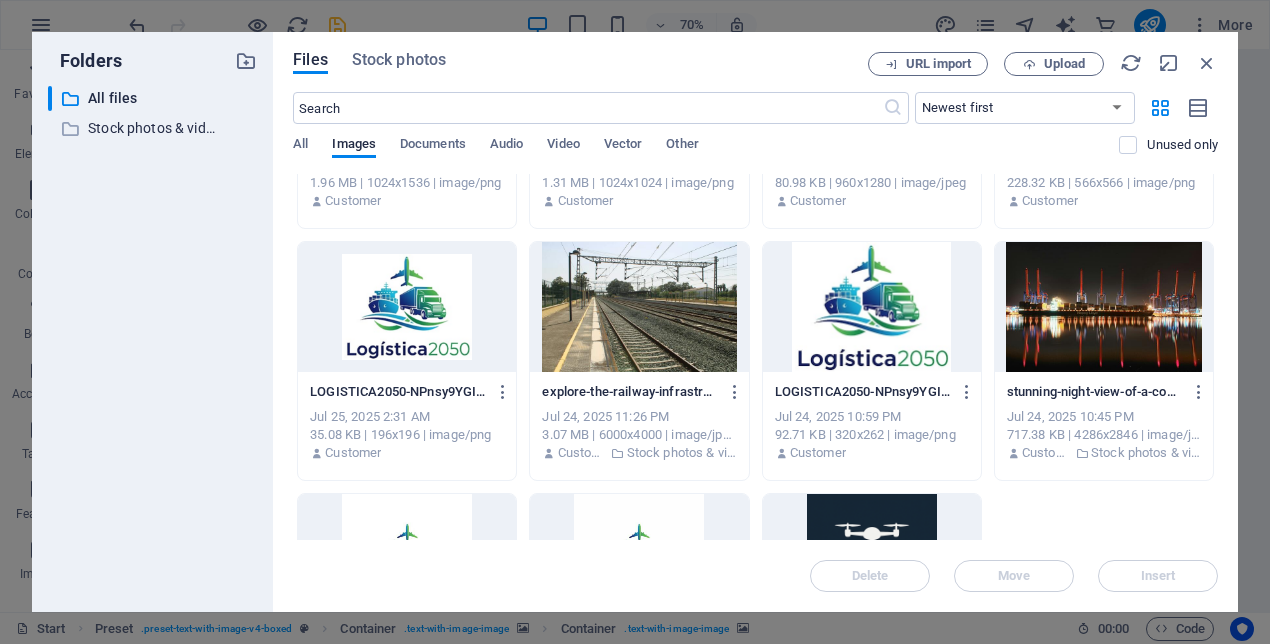 scroll, scrollTop: 83, scrollLeft: 0, axis: vertical 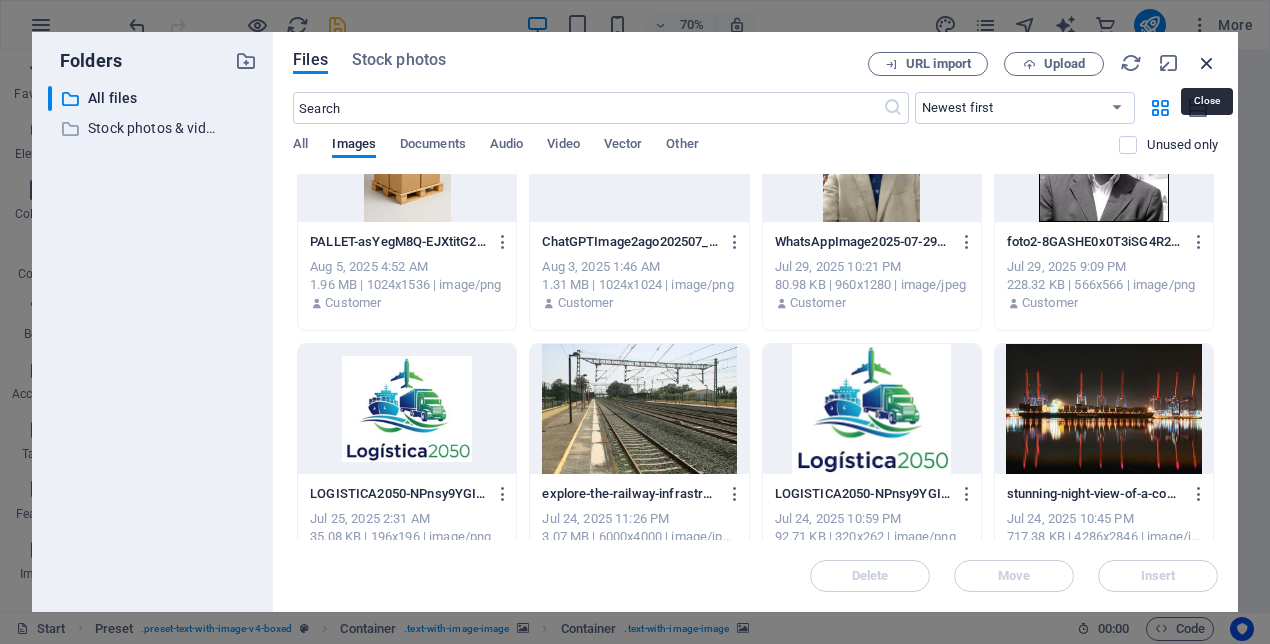 click at bounding box center (1207, 63) 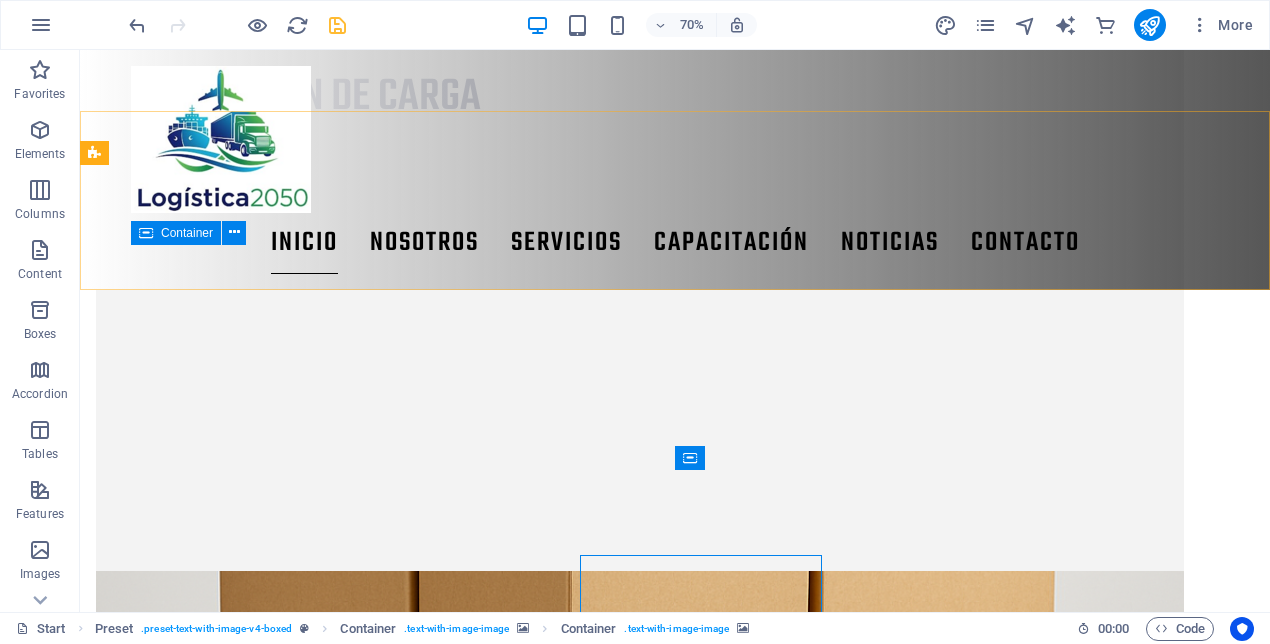 scroll, scrollTop: 1633, scrollLeft: 0, axis: vertical 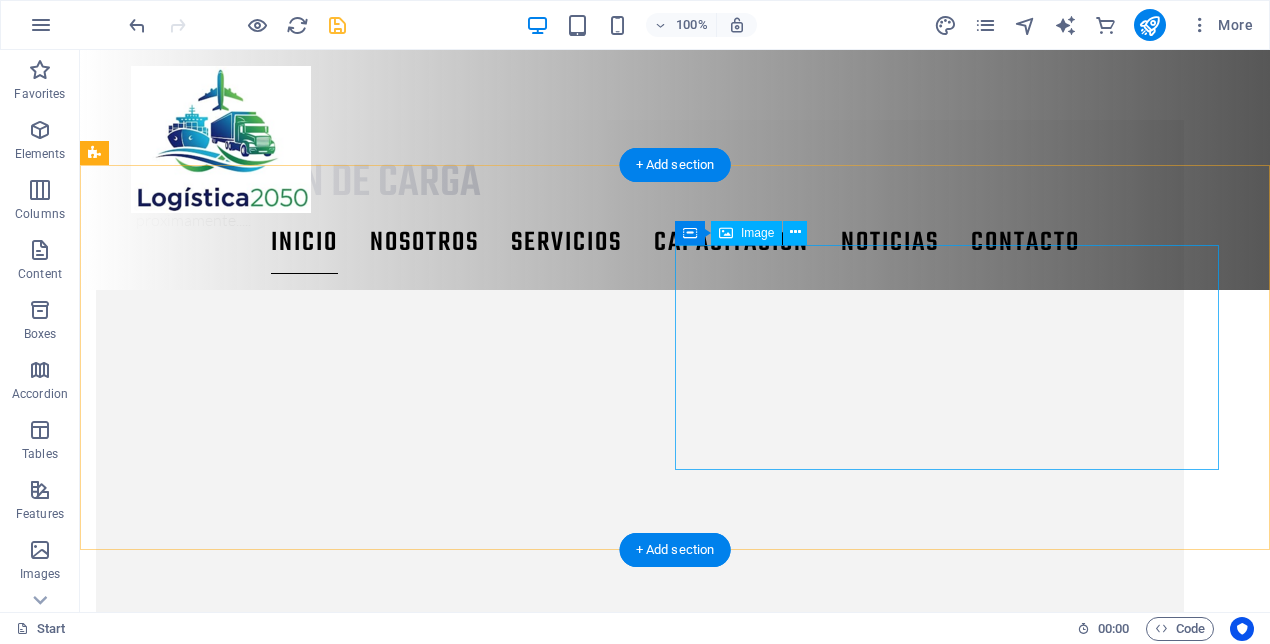 click at bounding box center [640, 2036] 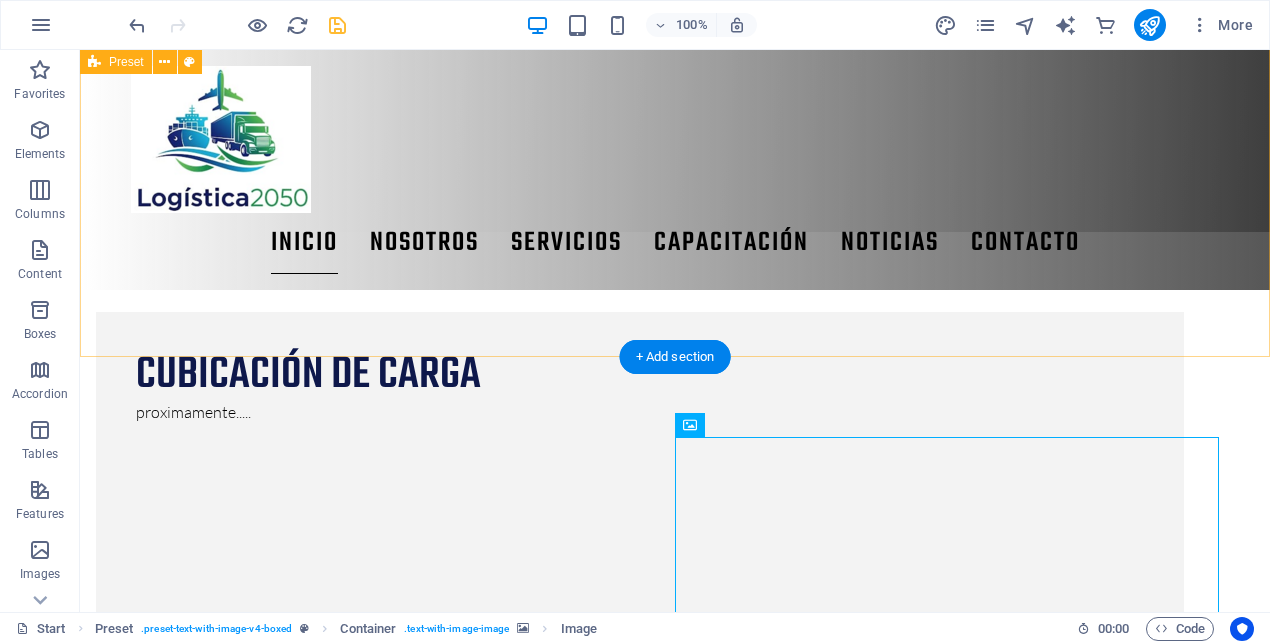 scroll, scrollTop: 1722, scrollLeft: 0, axis: vertical 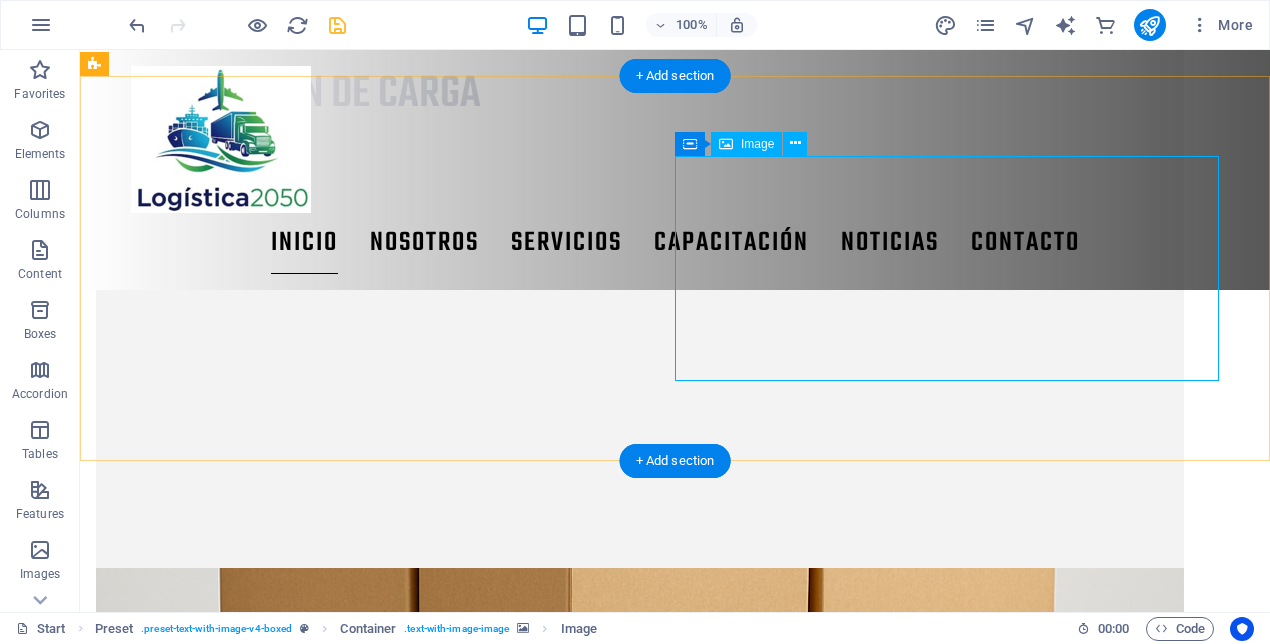 click at bounding box center [640, 1947] 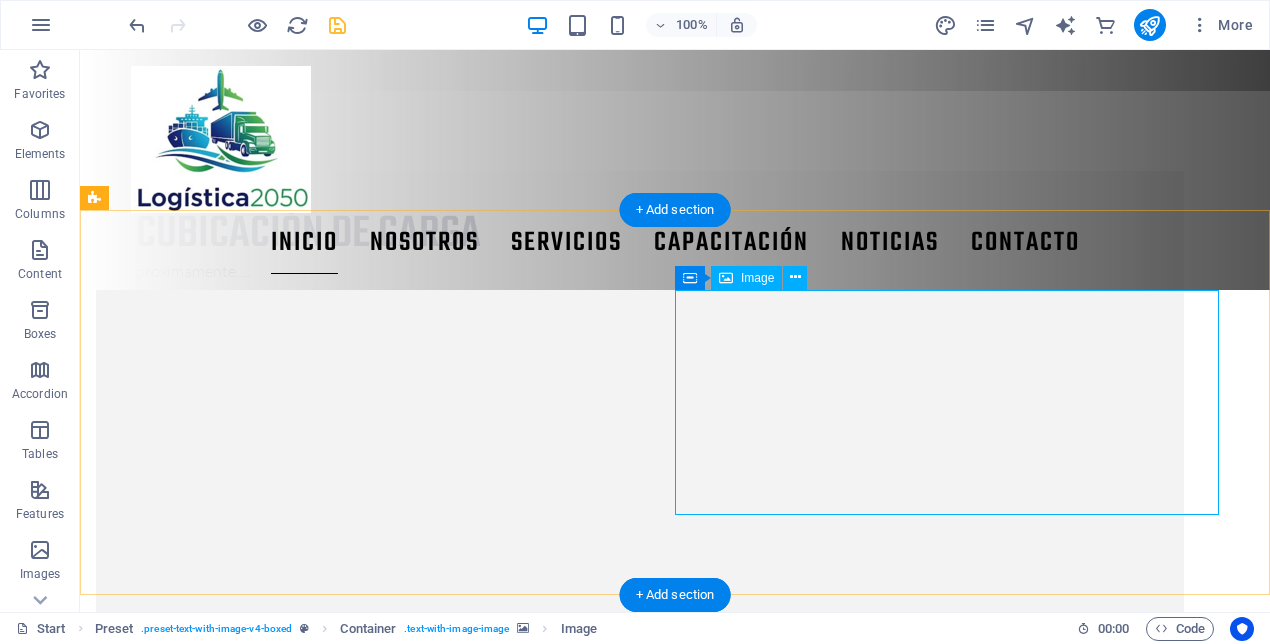 scroll, scrollTop: 1581, scrollLeft: 0, axis: vertical 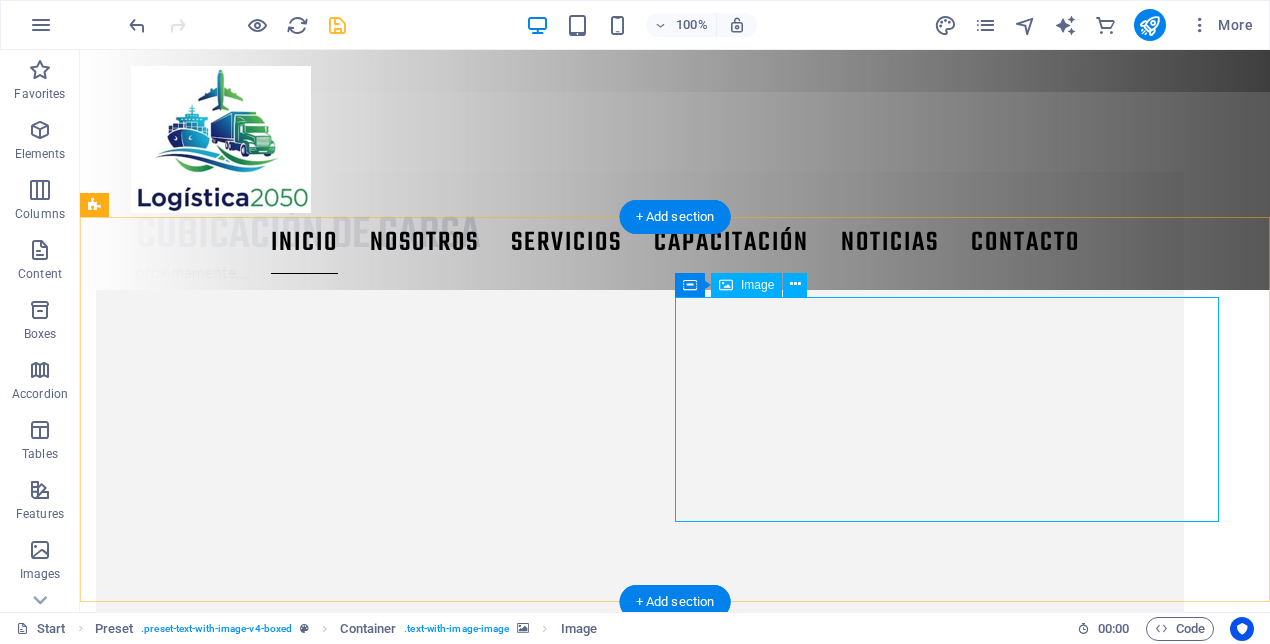click at bounding box center (640, 2088) 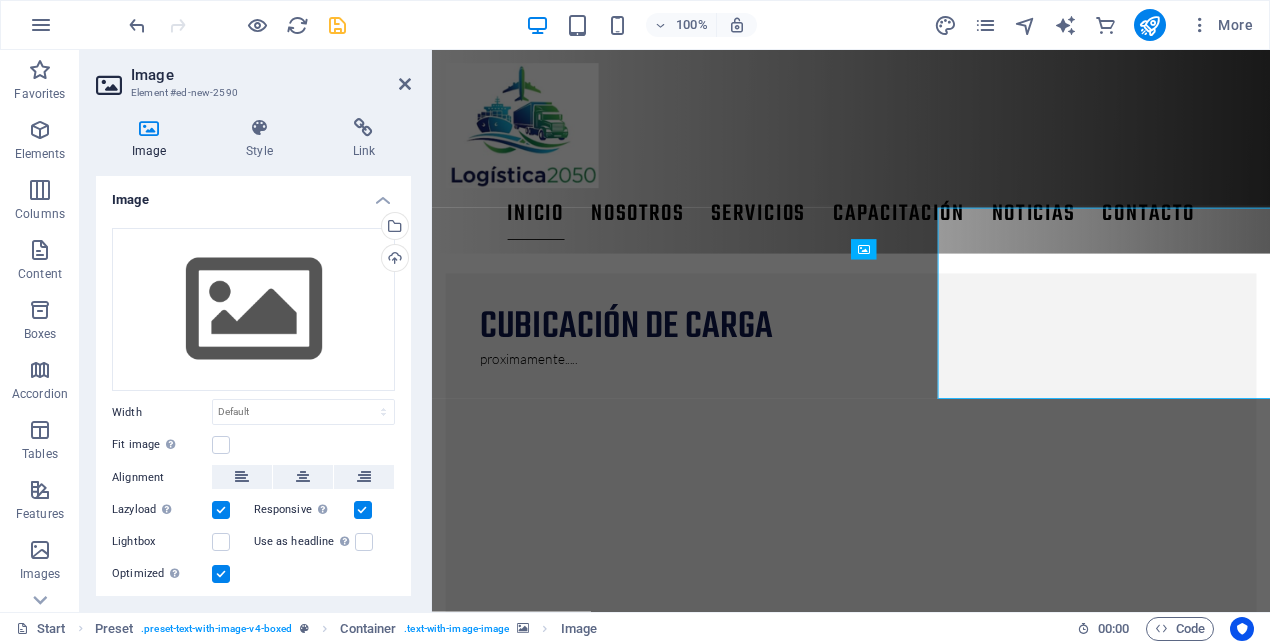 click at bounding box center (925, 2004) 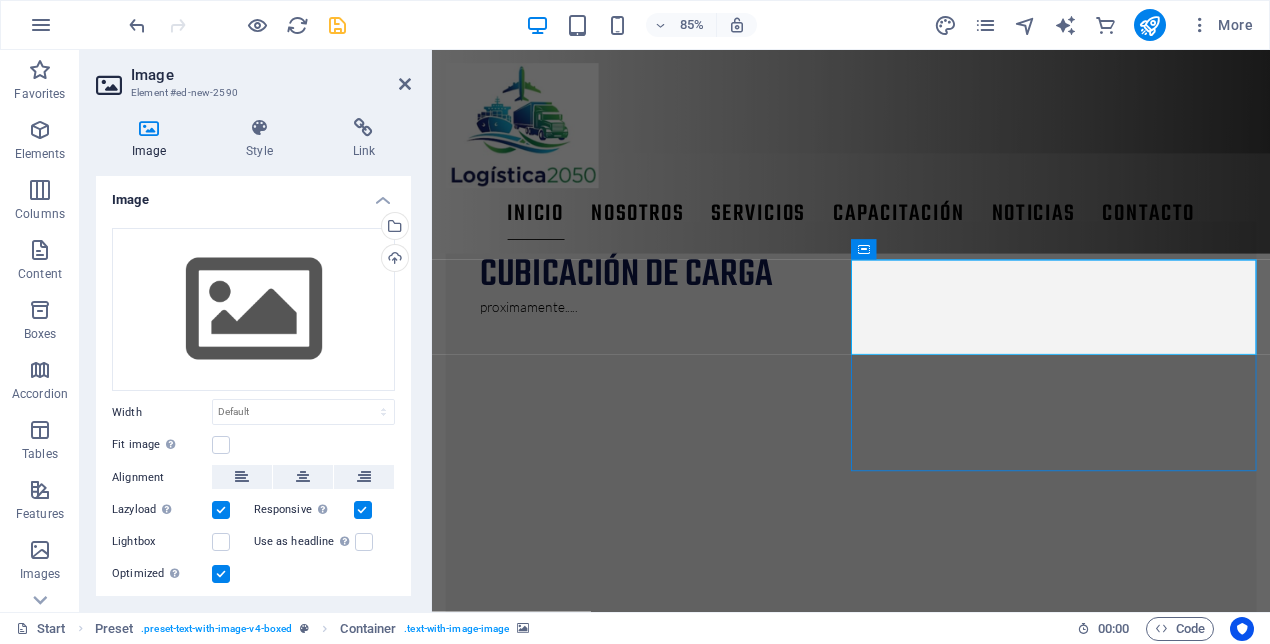 scroll, scrollTop: 1581, scrollLeft: 0, axis: vertical 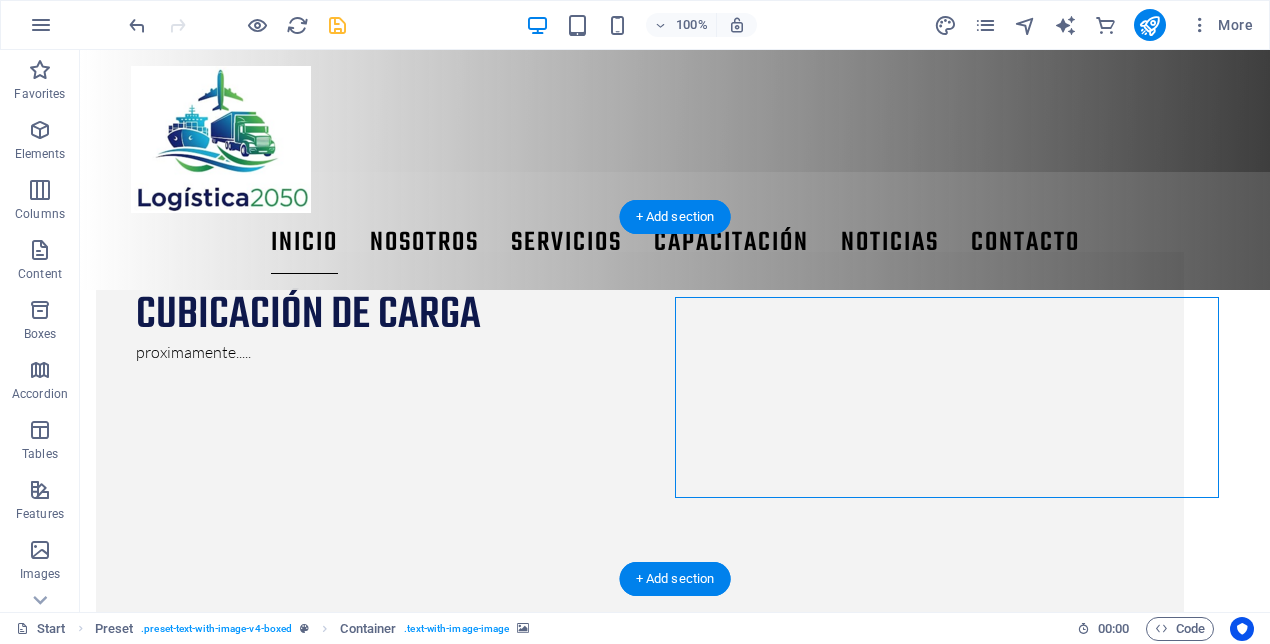 click at bounding box center (640, 1943) 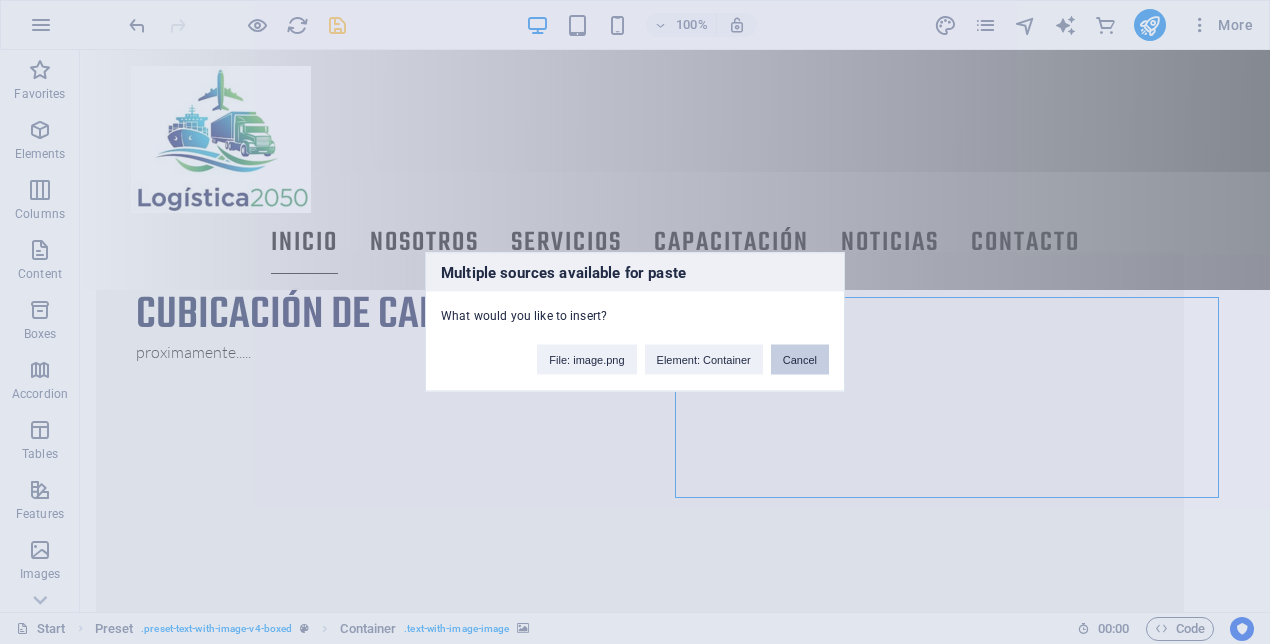 type 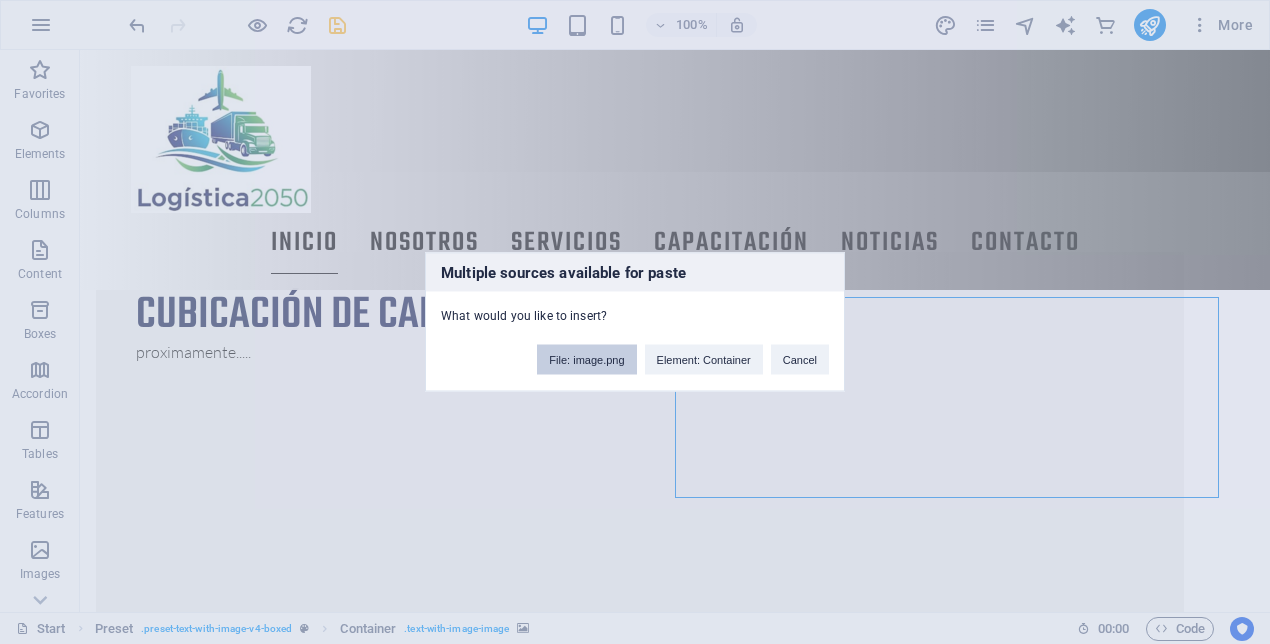 click on "File: image.png" at bounding box center [586, 360] 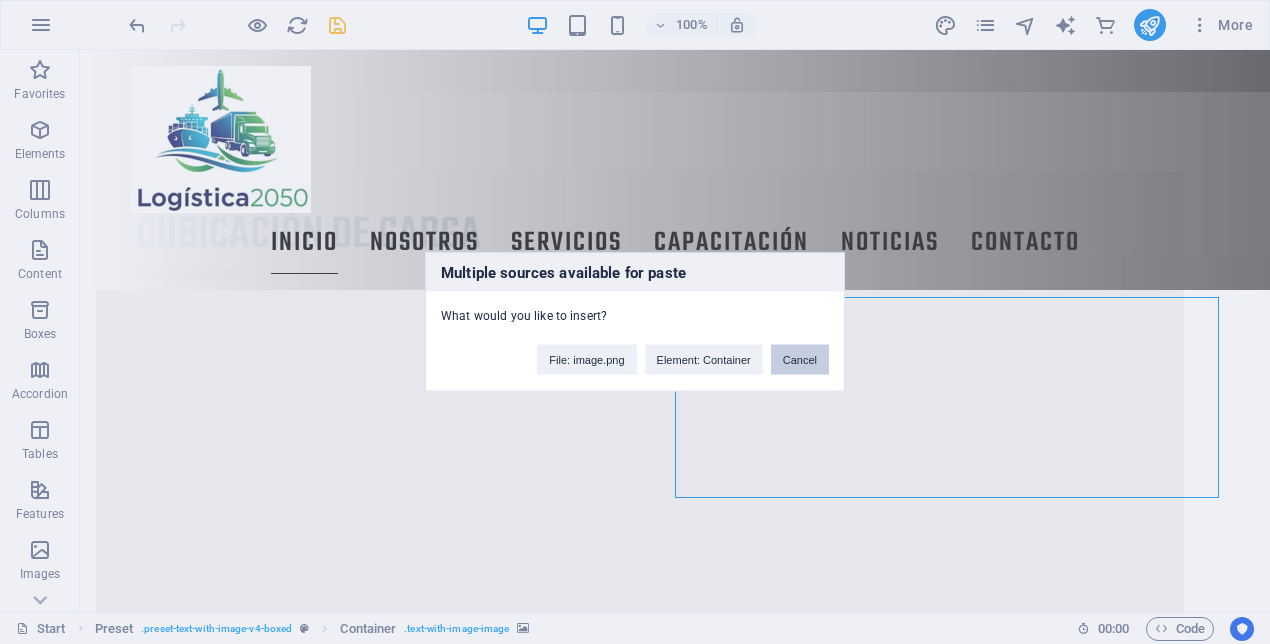 click on "Cancel" at bounding box center [800, 360] 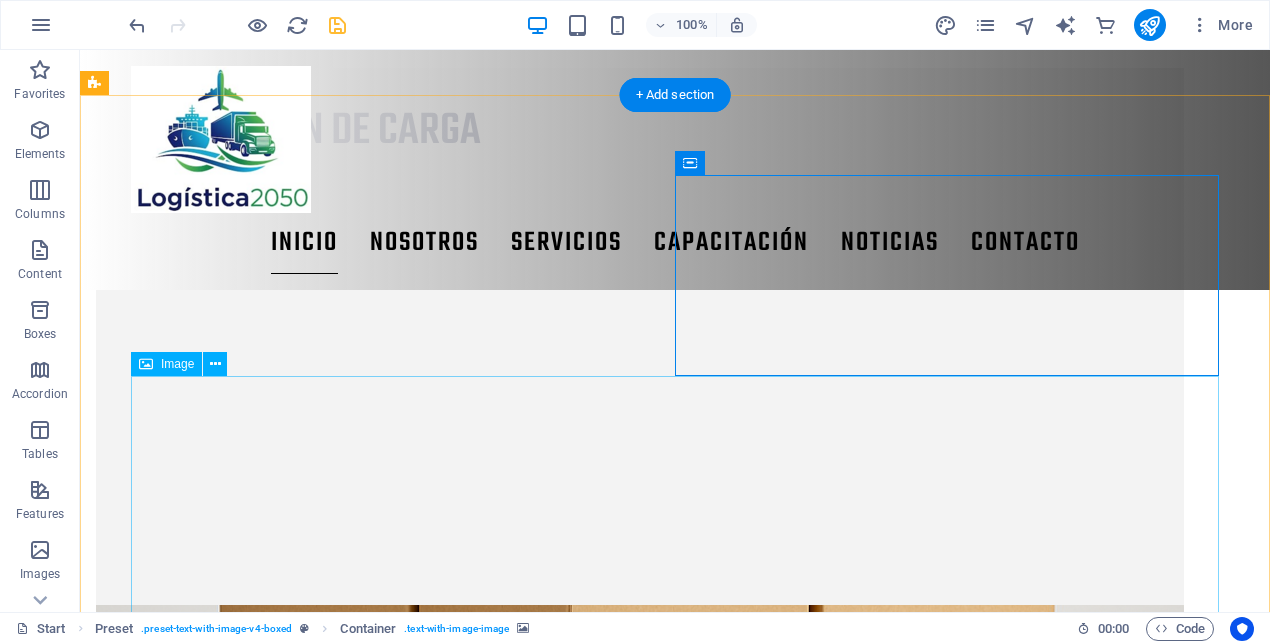 scroll, scrollTop: 1659, scrollLeft: 0, axis: vertical 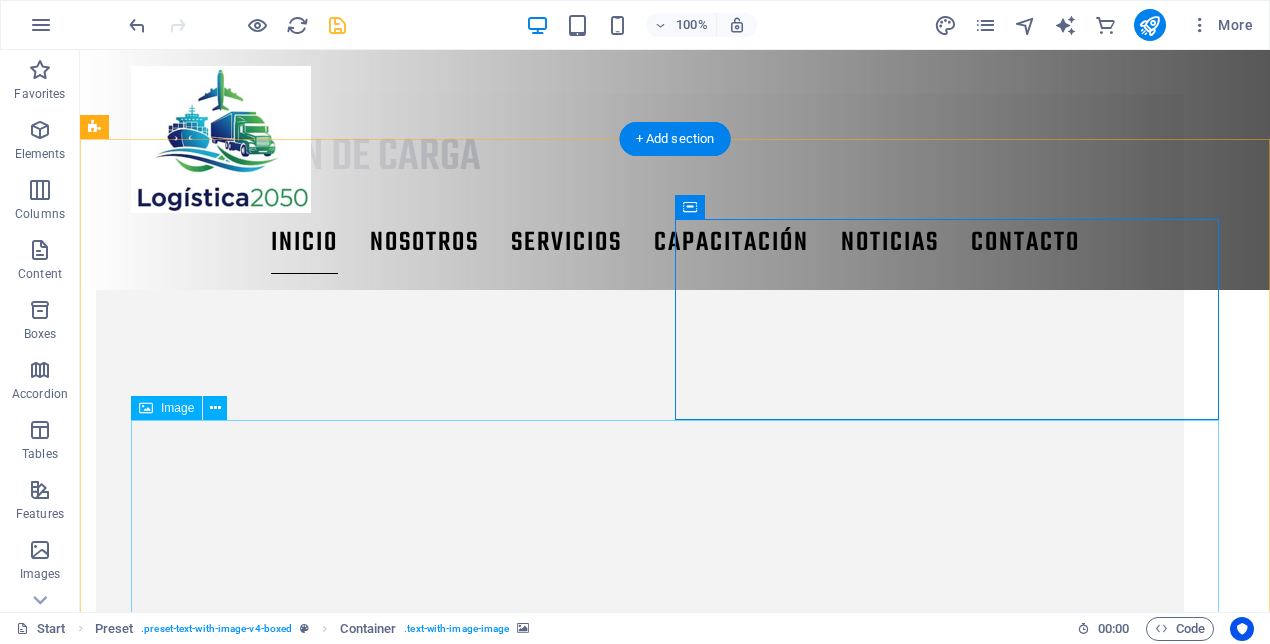 click at bounding box center (640, 2172) 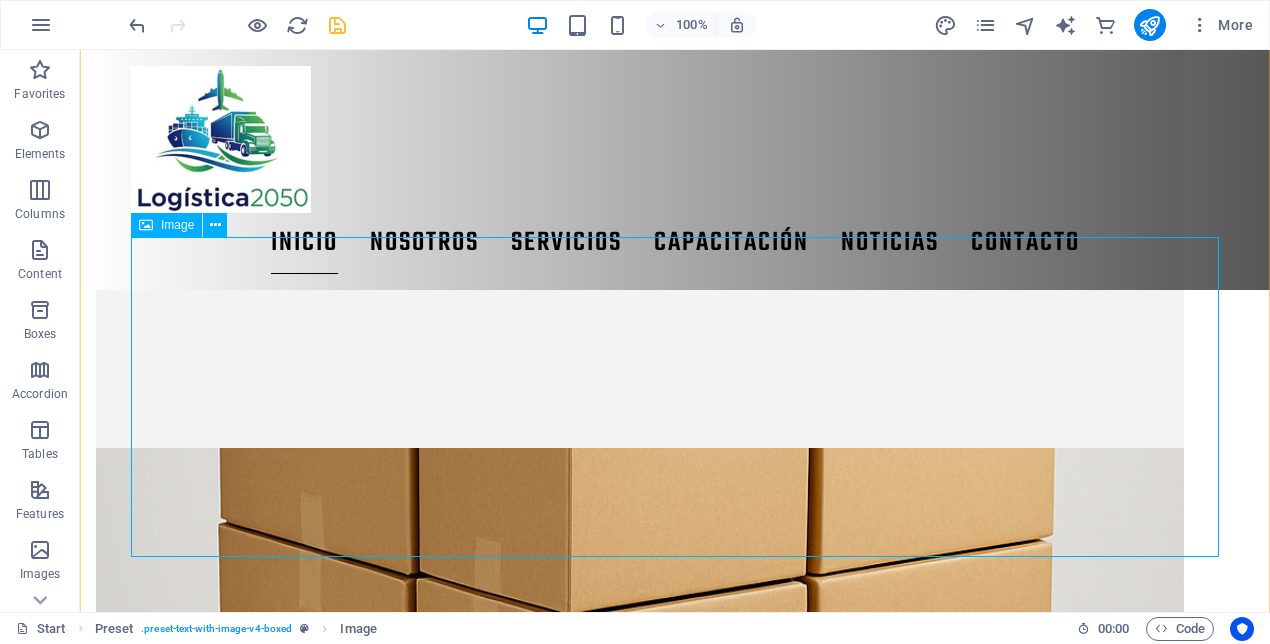 scroll, scrollTop: 1847, scrollLeft: 0, axis: vertical 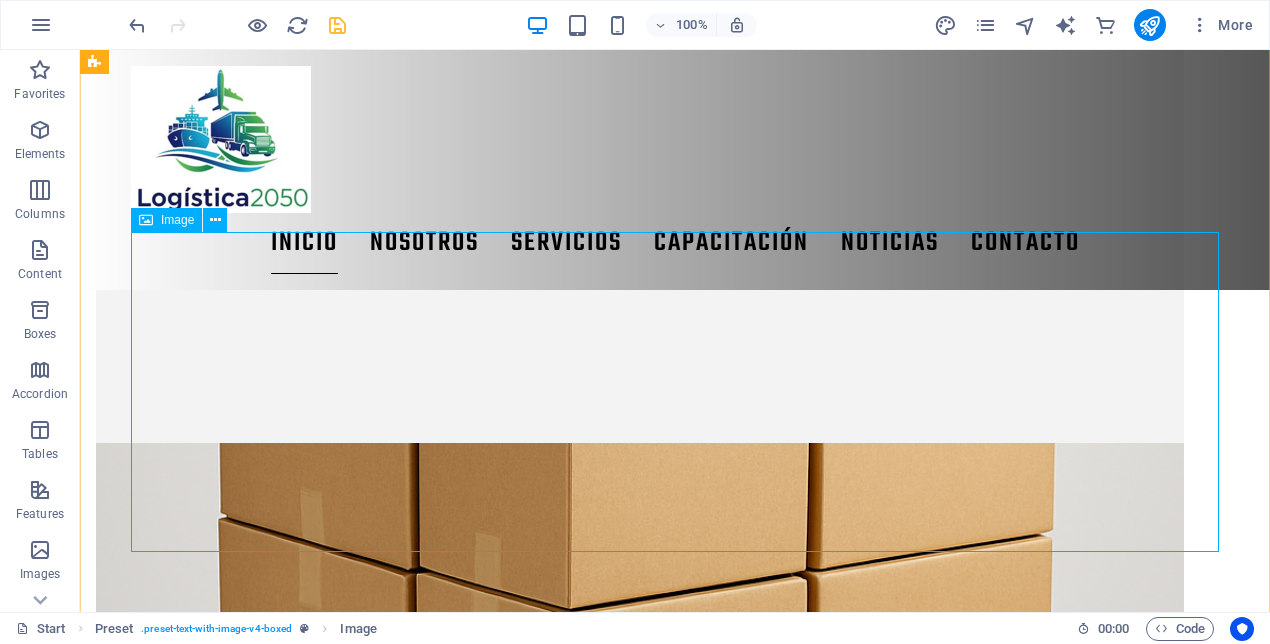 click at bounding box center [640, 1984] 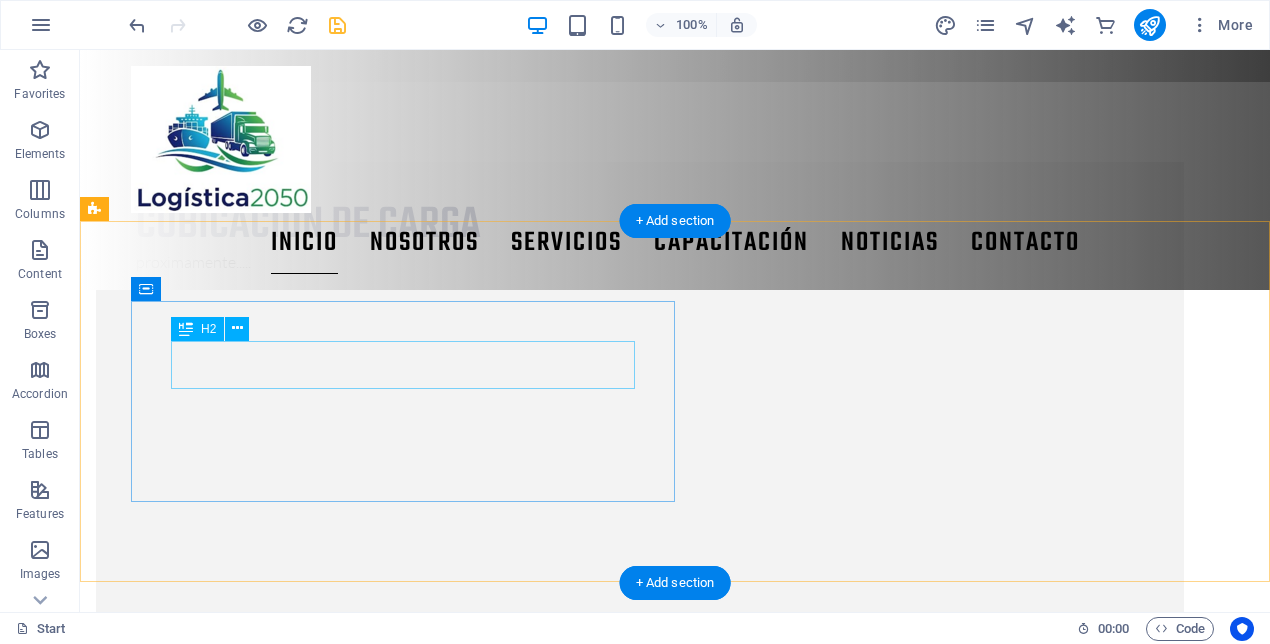 scroll, scrollTop: 1564, scrollLeft: 0, axis: vertical 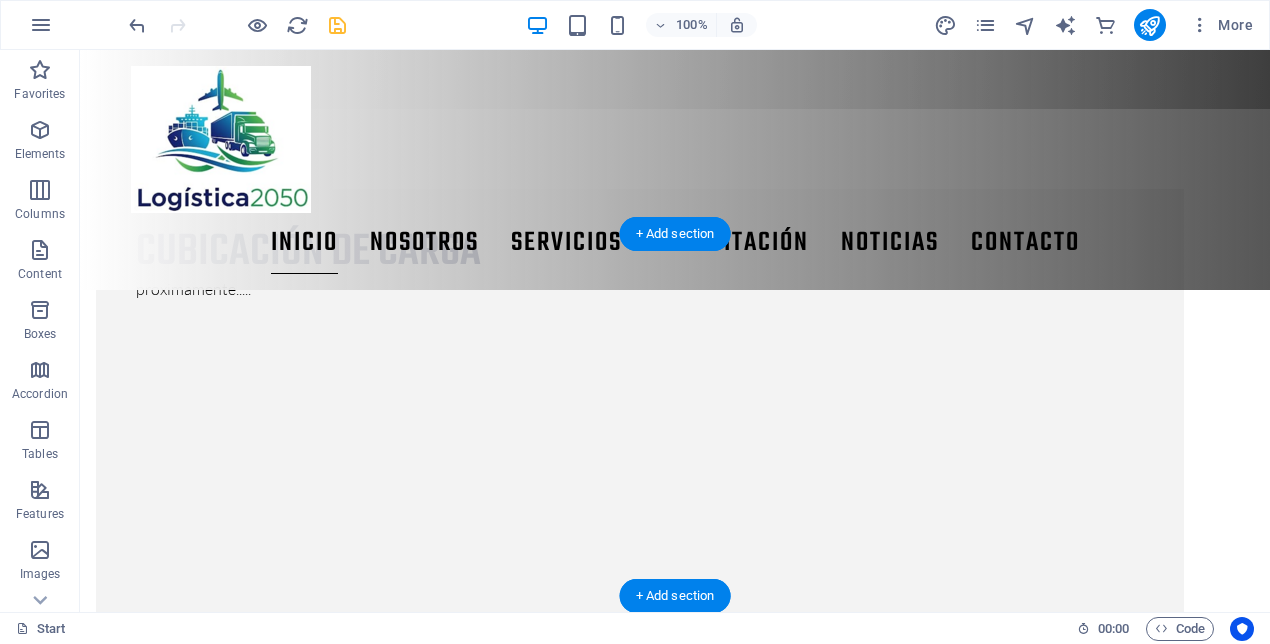 click at bounding box center (640, 1869) 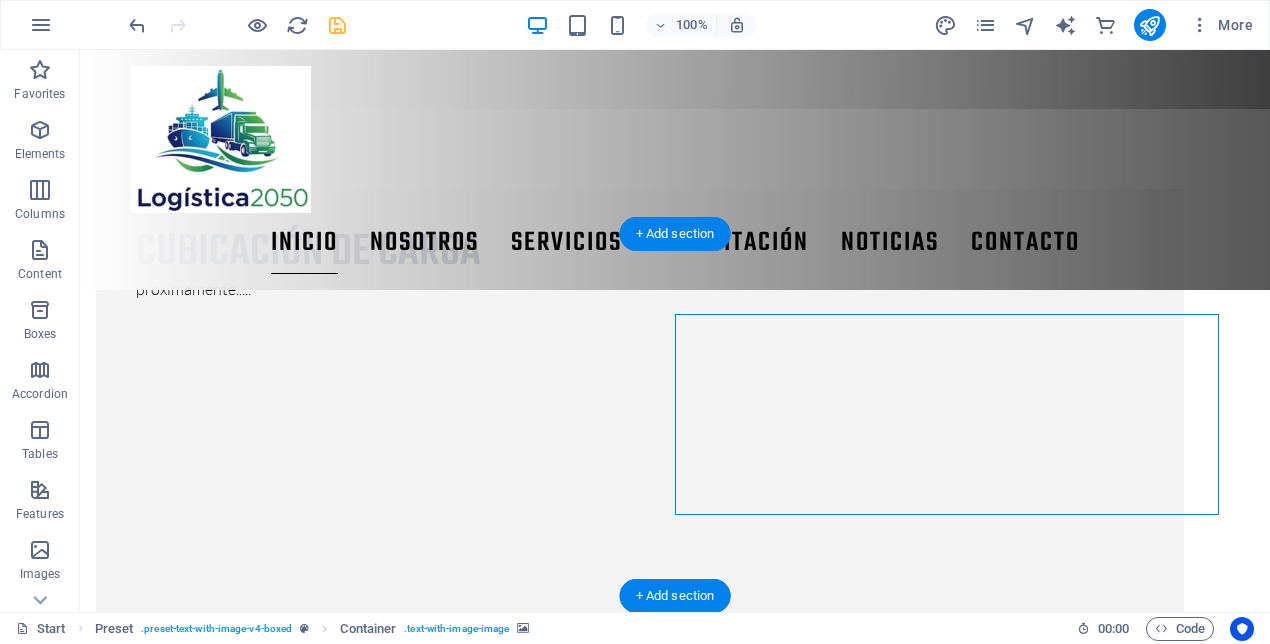 click at bounding box center (640, 1869) 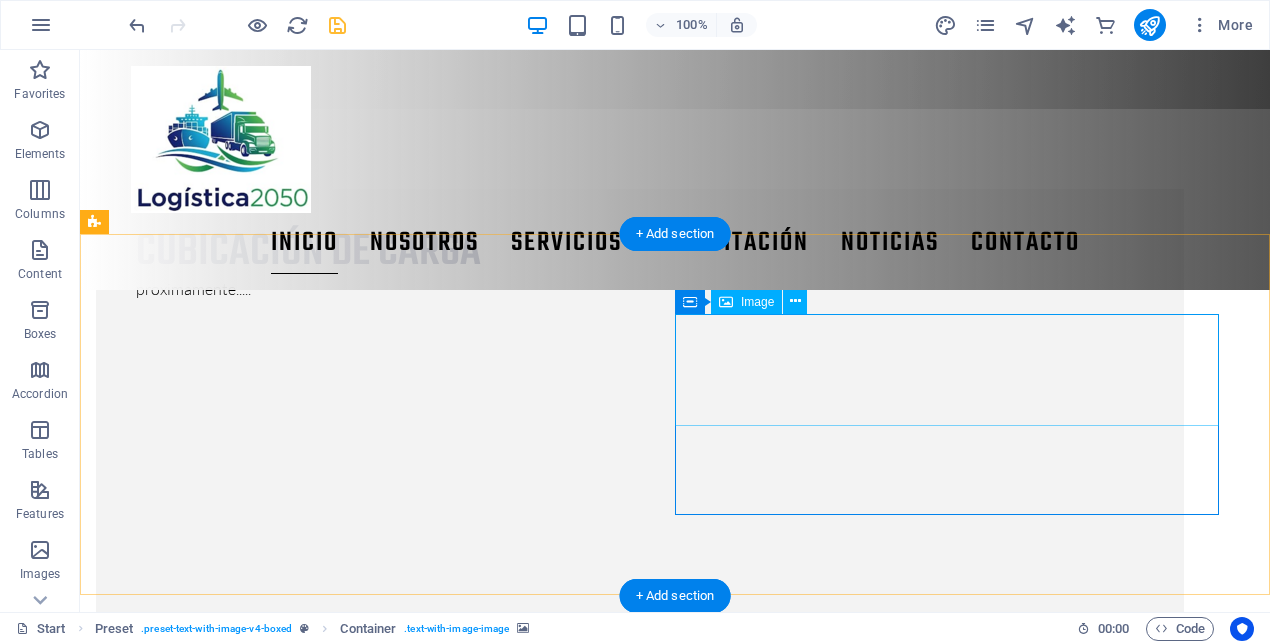 click at bounding box center [640, 2082] 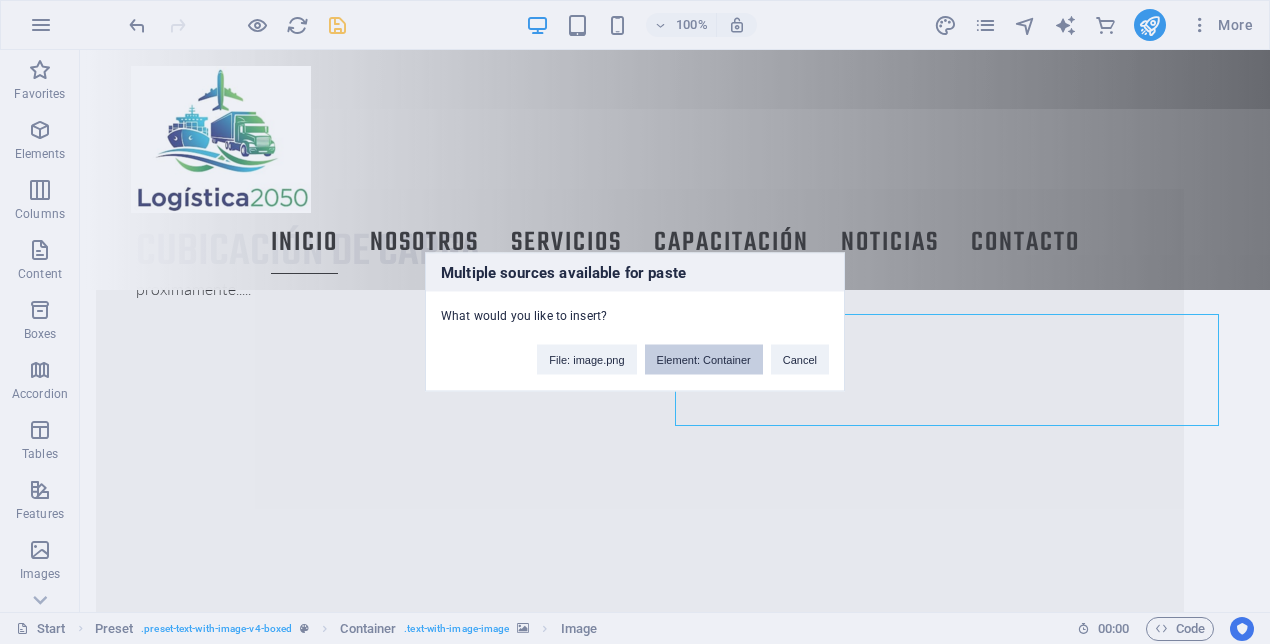 click on "Element: Container" at bounding box center (704, 360) 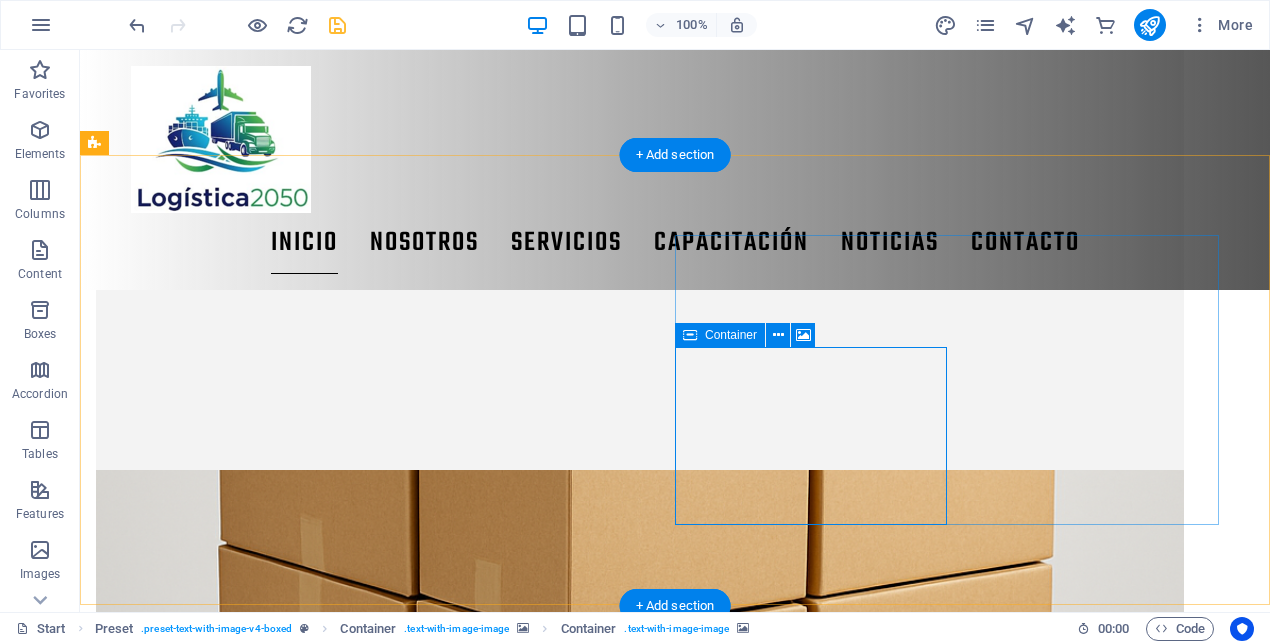 scroll, scrollTop: 1643, scrollLeft: 0, axis: vertical 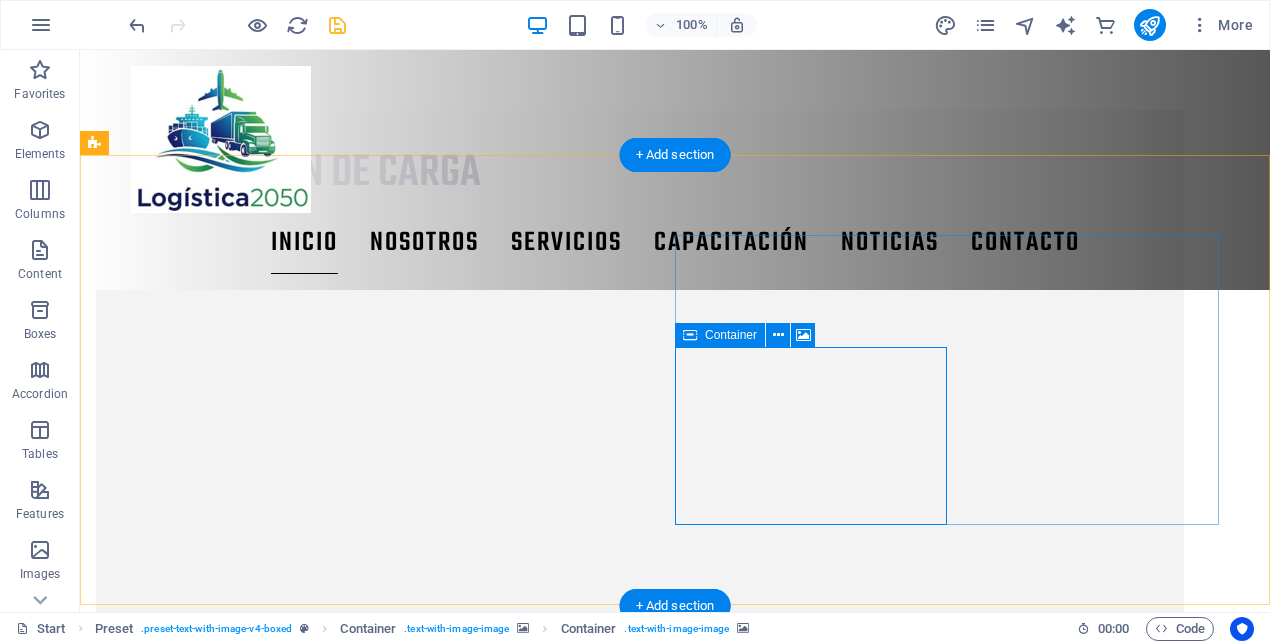 click on "Drop content here or  Add elements  Paste clipboard" at bounding box center [640, 2454] 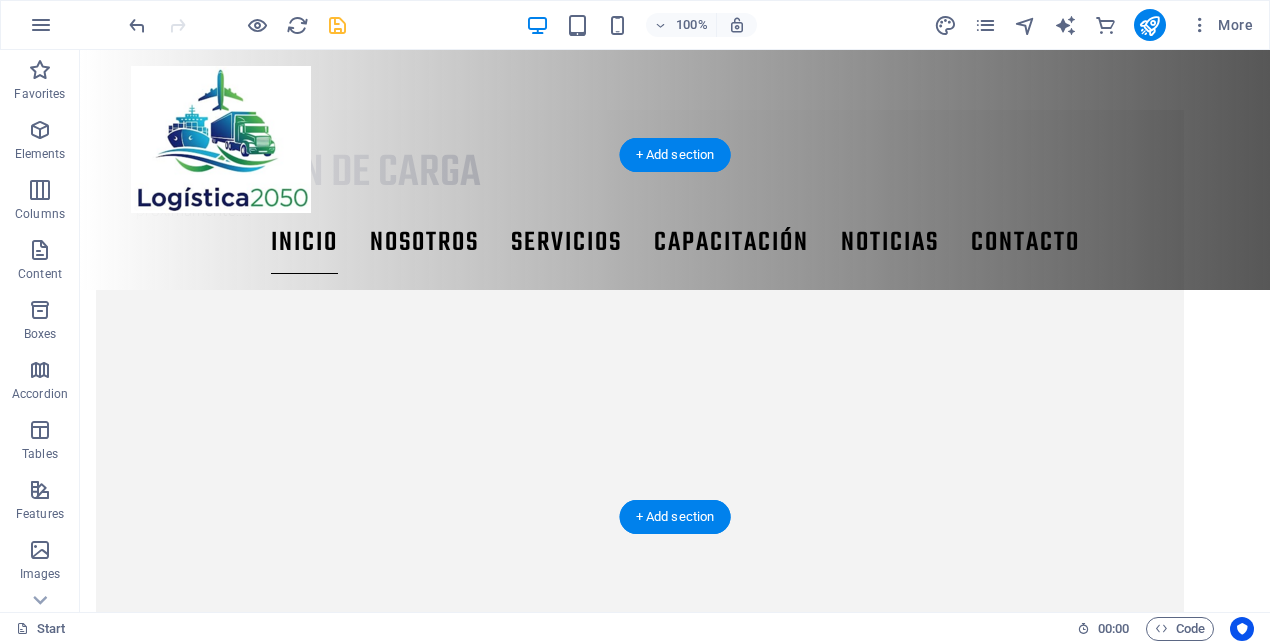 click at bounding box center (640, 1790) 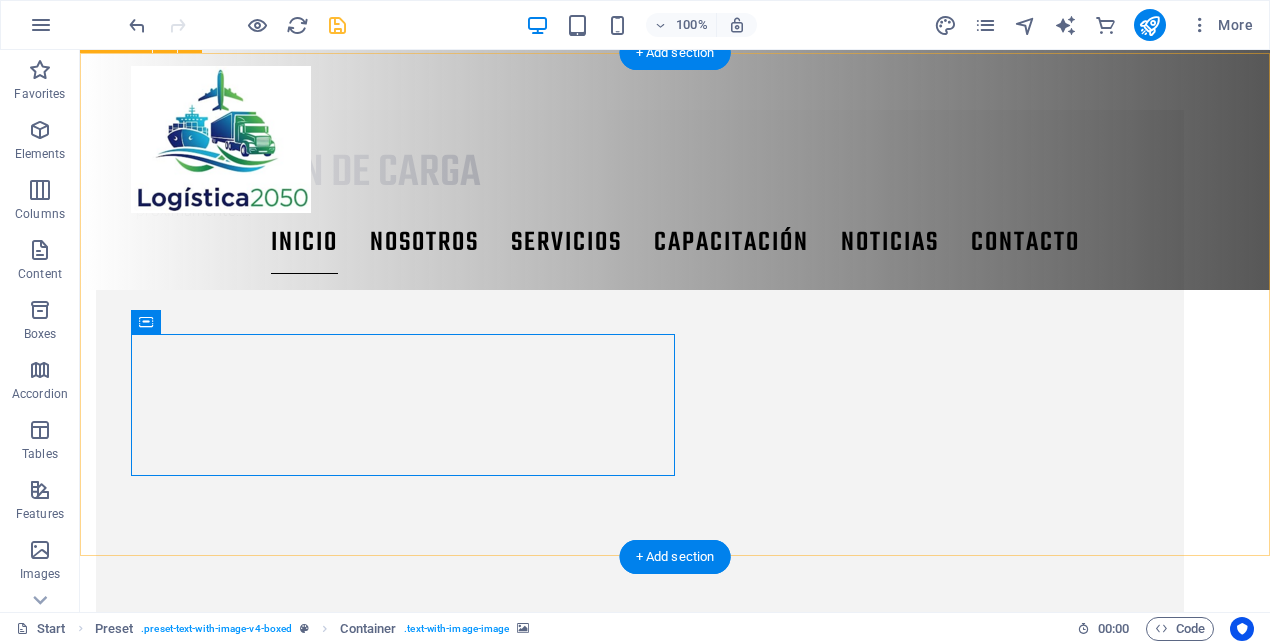 scroll, scrollTop: 1795, scrollLeft: 0, axis: vertical 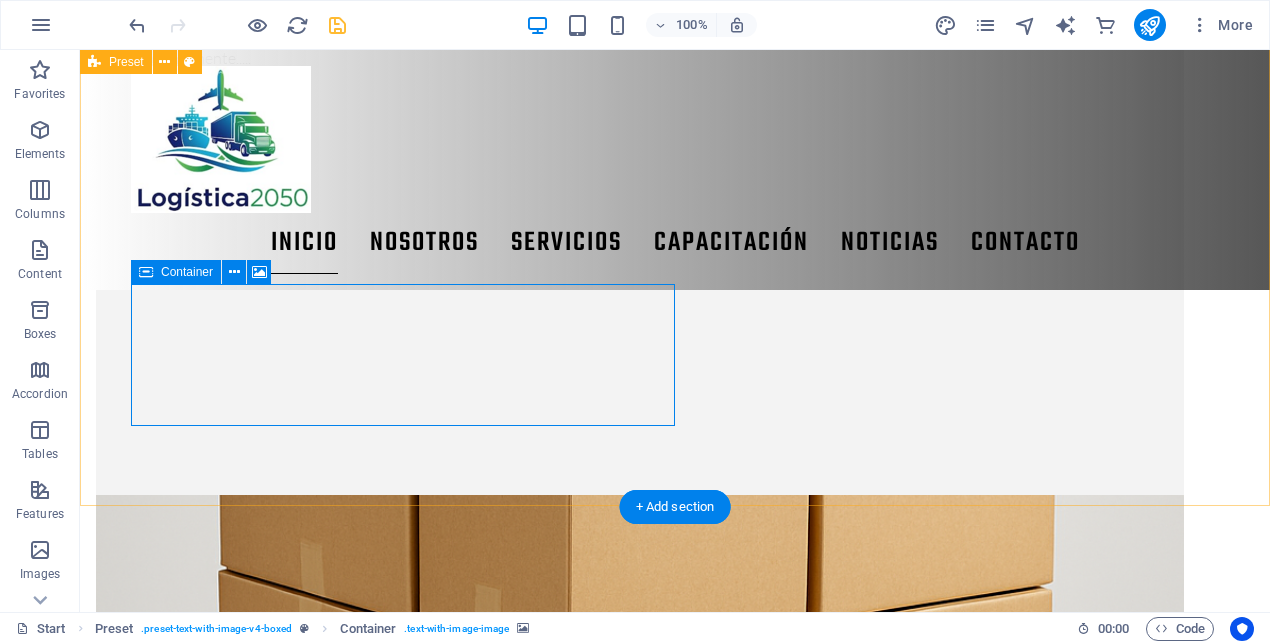 click on "Drop content here or  Add elements  Paste clipboard" at bounding box center (640, 2177) 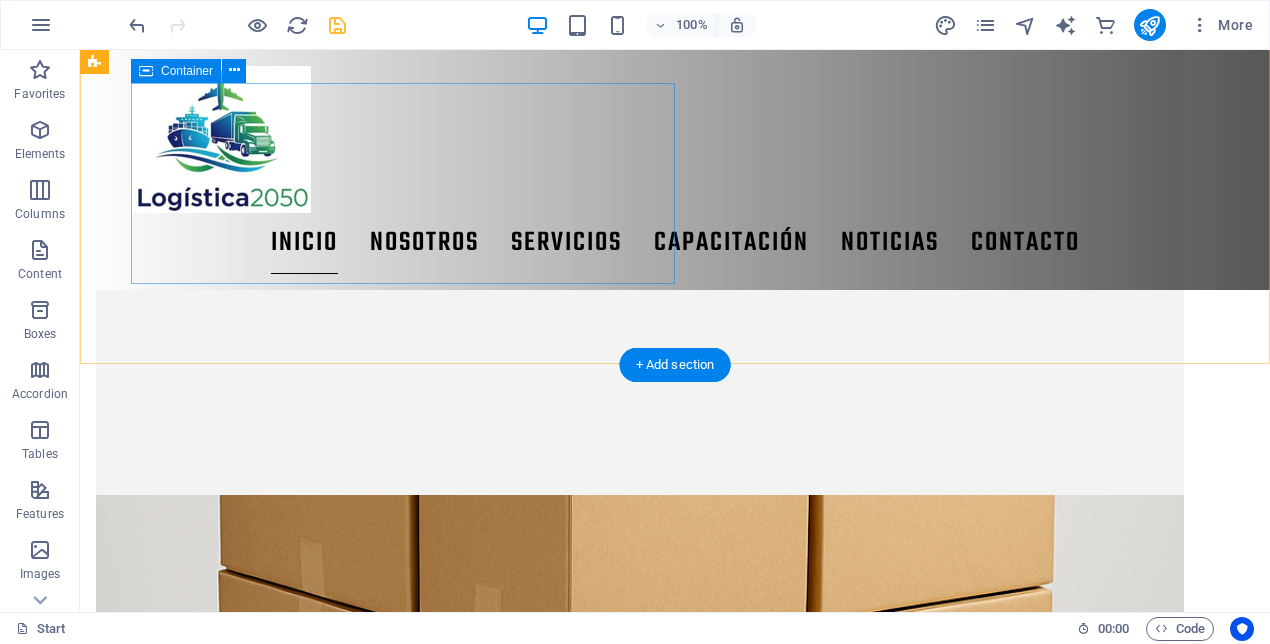 scroll, scrollTop: 1594, scrollLeft: 0, axis: vertical 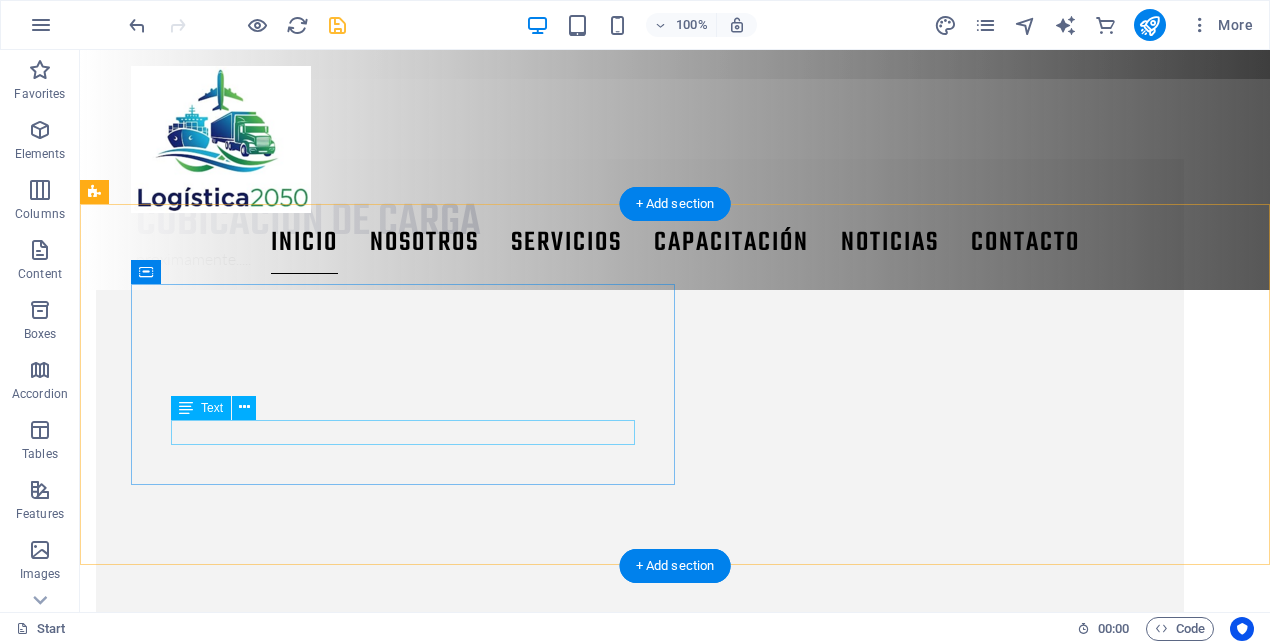 click on "proximamente....." at bounding box center [640, 1685] 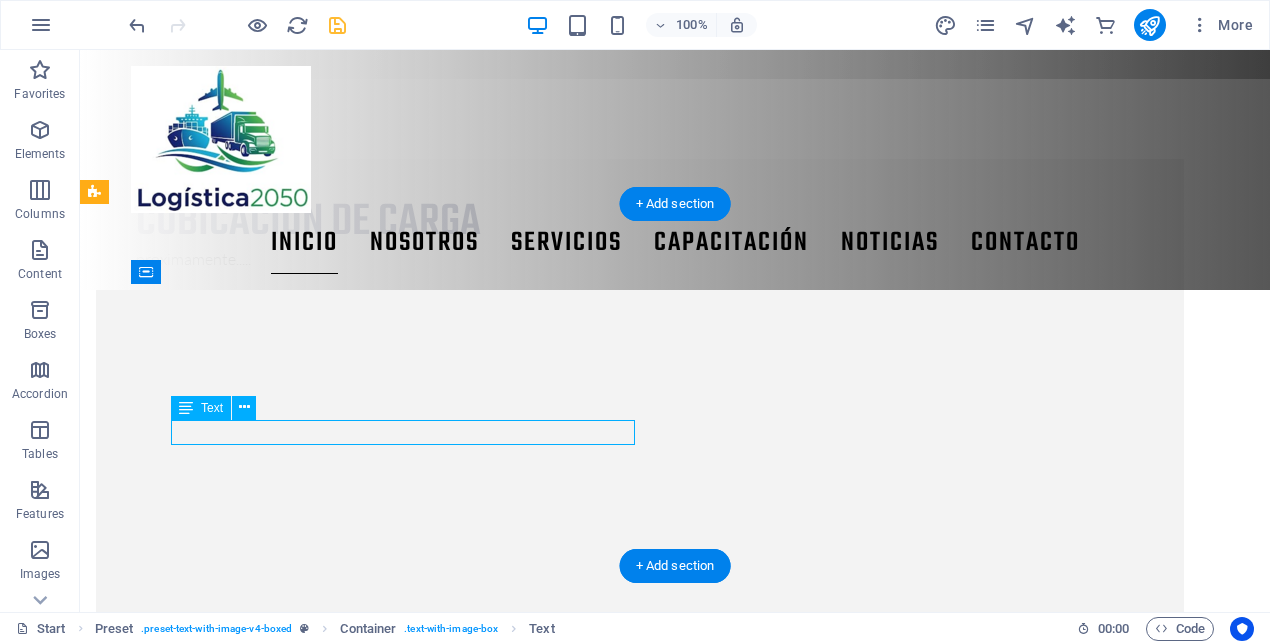 click on "proximamente....." at bounding box center (640, 1685) 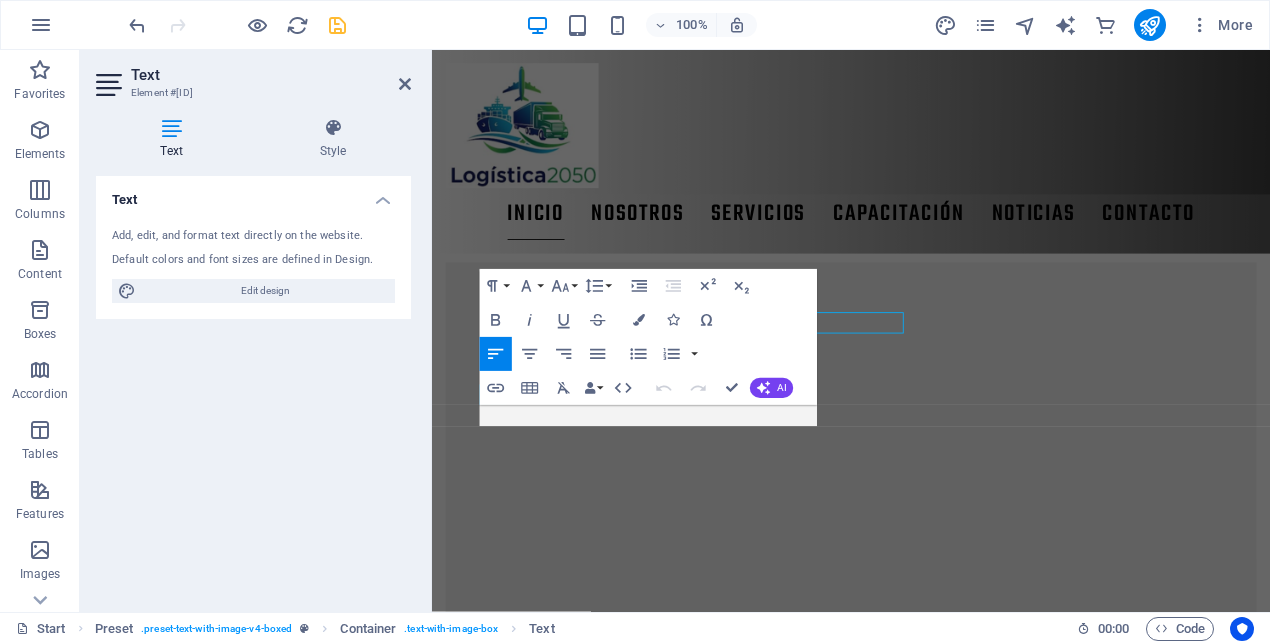 scroll, scrollTop: 1655, scrollLeft: 0, axis: vertical 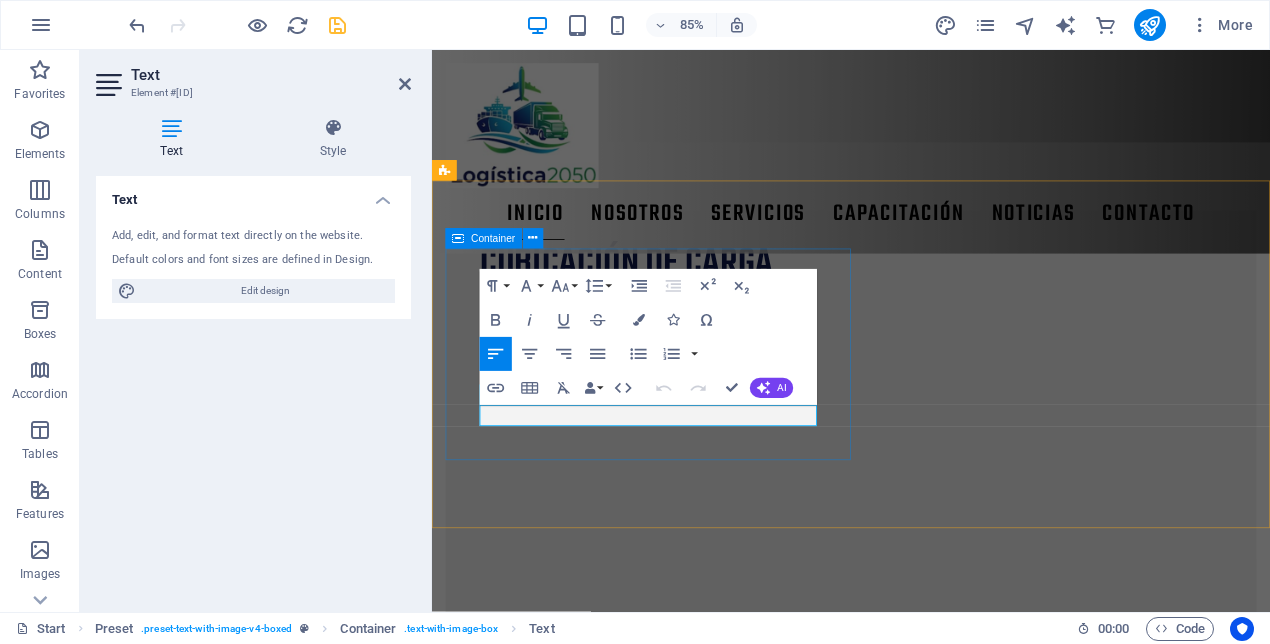 click on "proximamente....." at bounding box center (925, 1765) 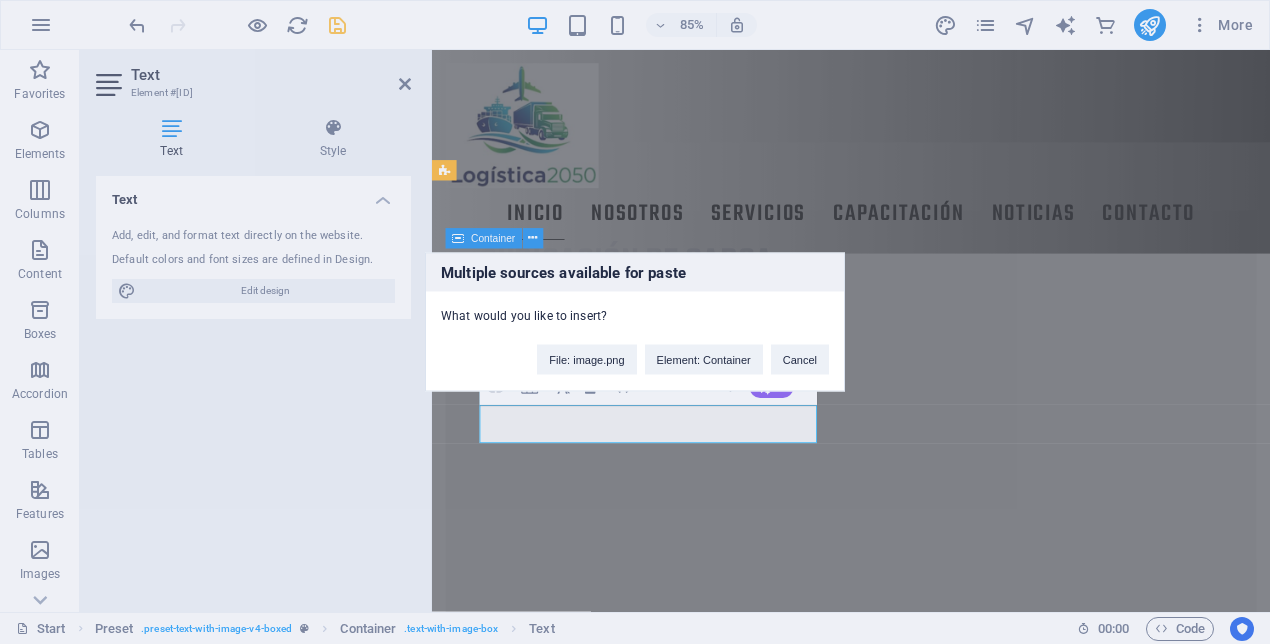 scroll, scrollTop: 0, scrollLeft: 105, axis: horizontal 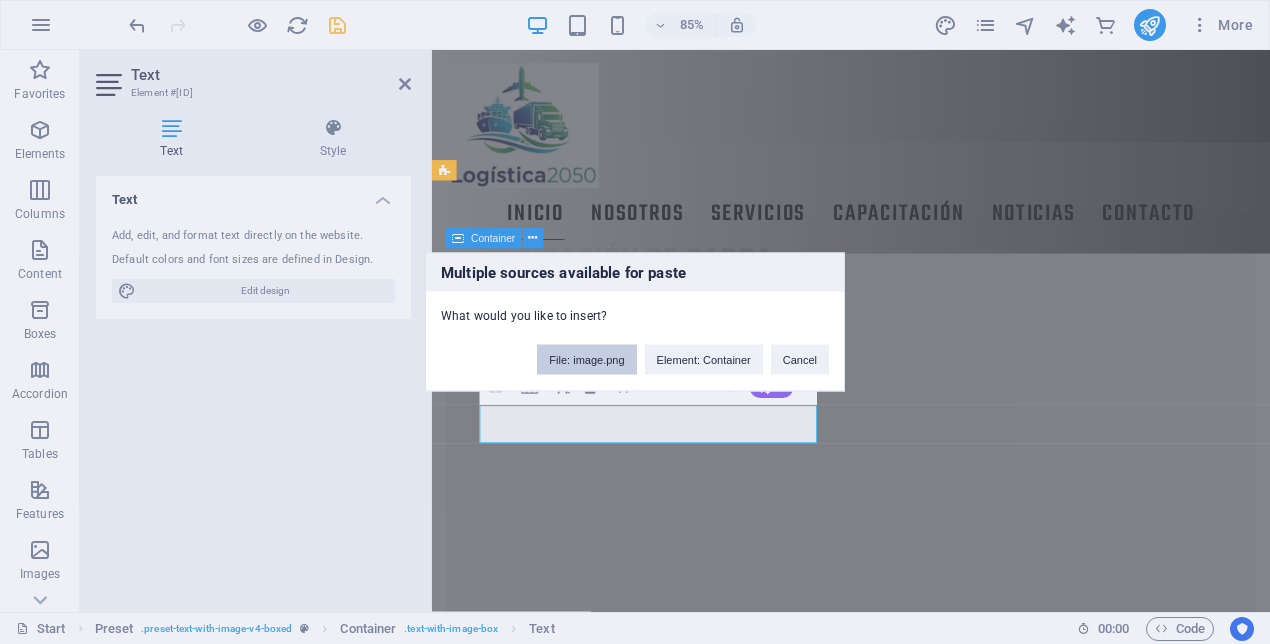 click on "File: image.png" at bounding box center [586, 360] 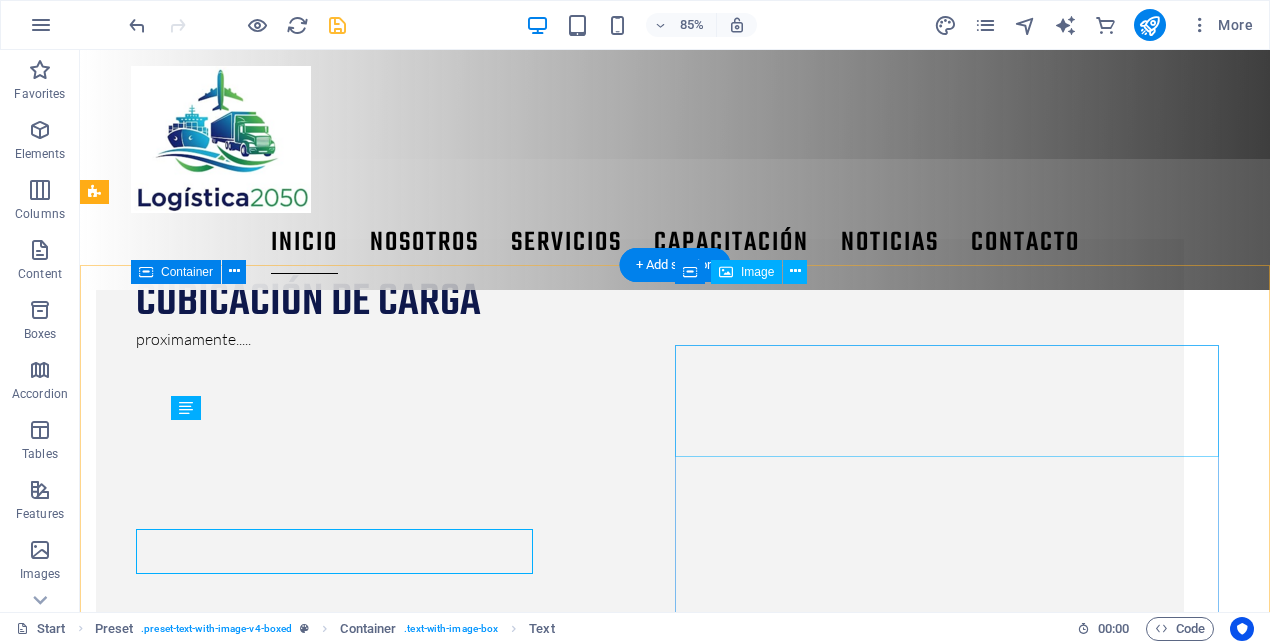 scroll, scrollTop: 1594, scrollLeft: 0, axis: vertical 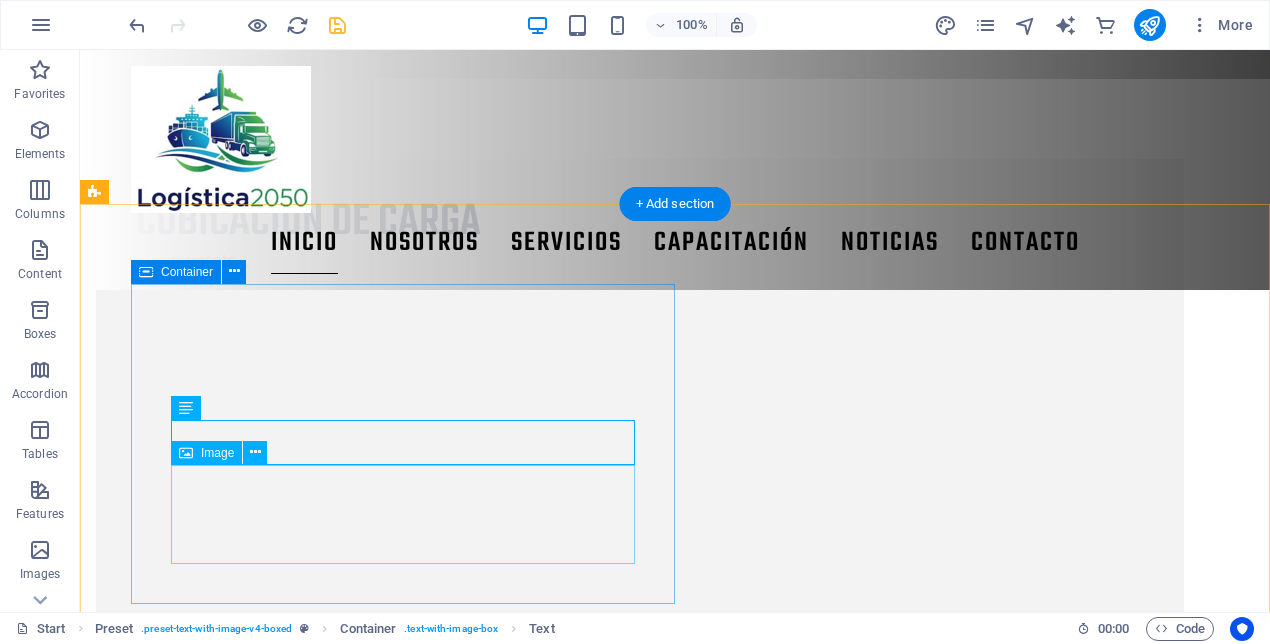 click at bounding box center (640, 1739) 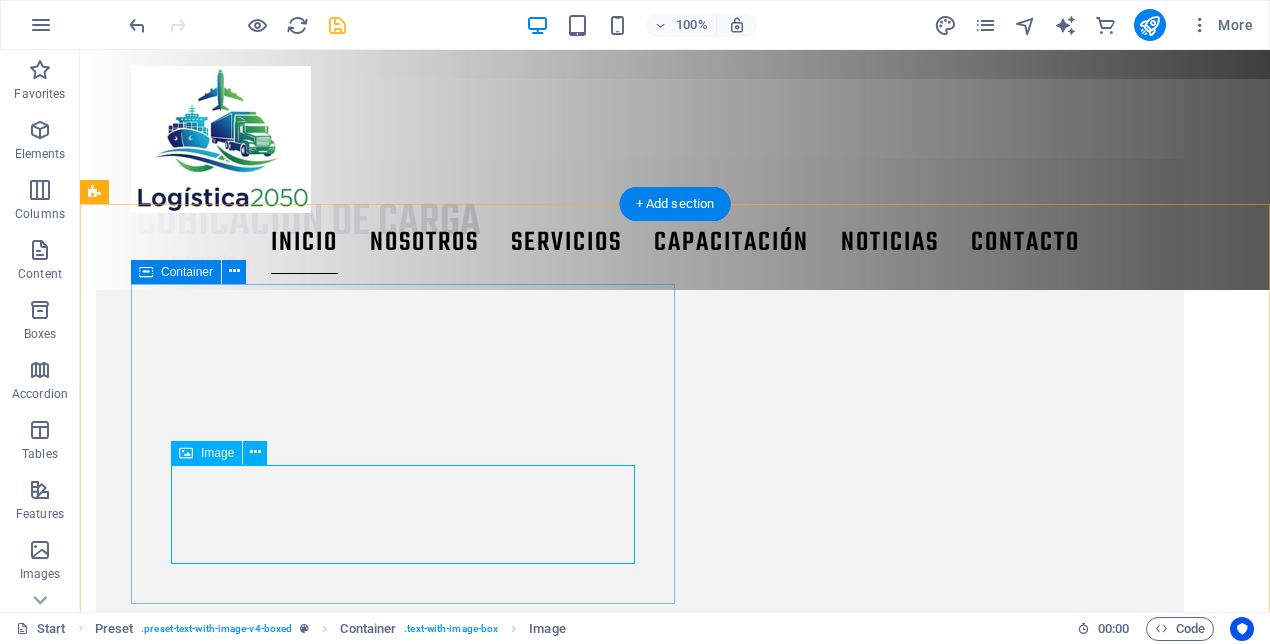 click at bounding box center [640, 1739] 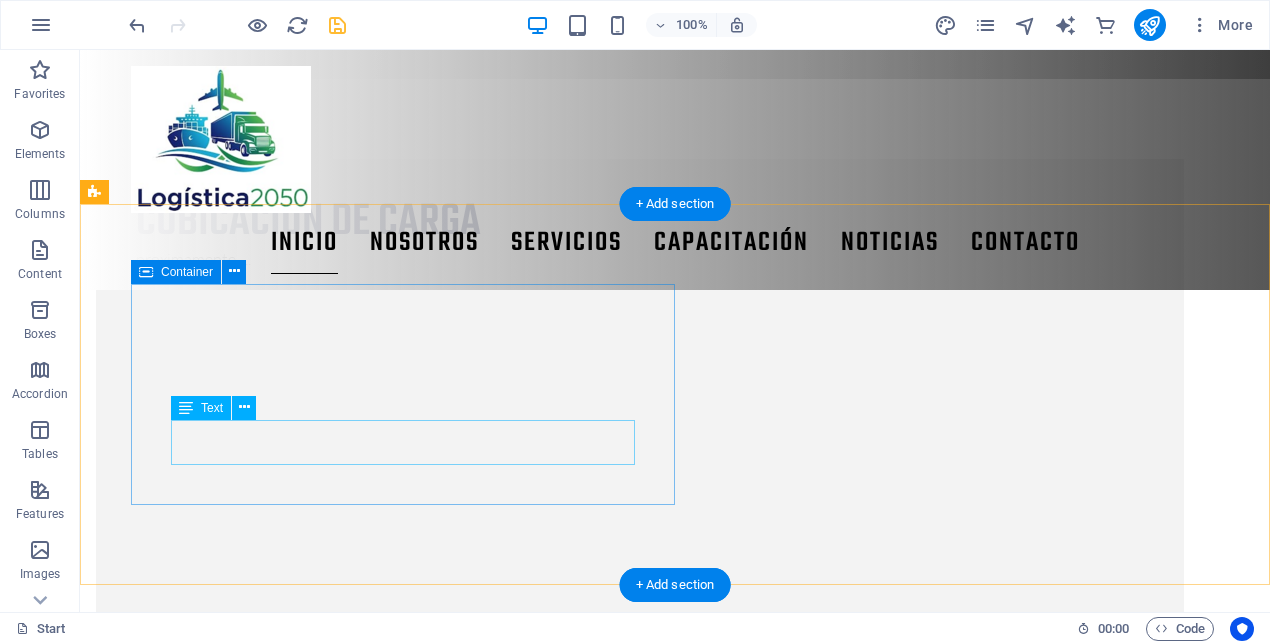 click on "proximamente....." at bounding box center [640, 1694] 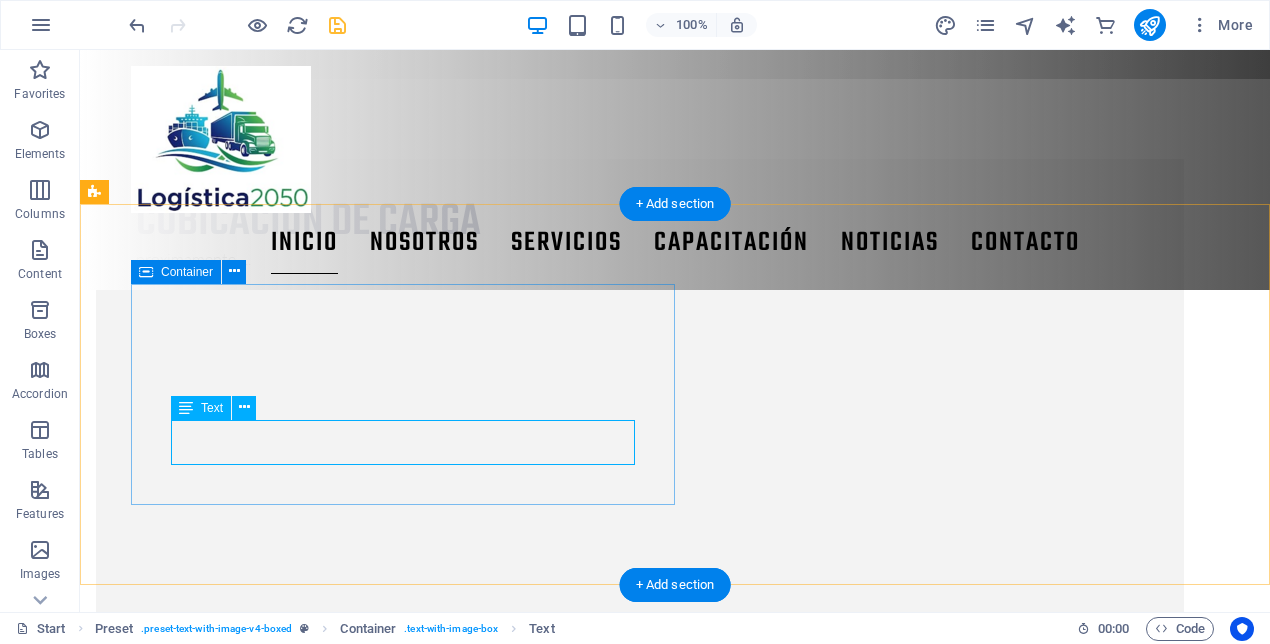 click on "proximamente....." at bounding box center (640, 1694) 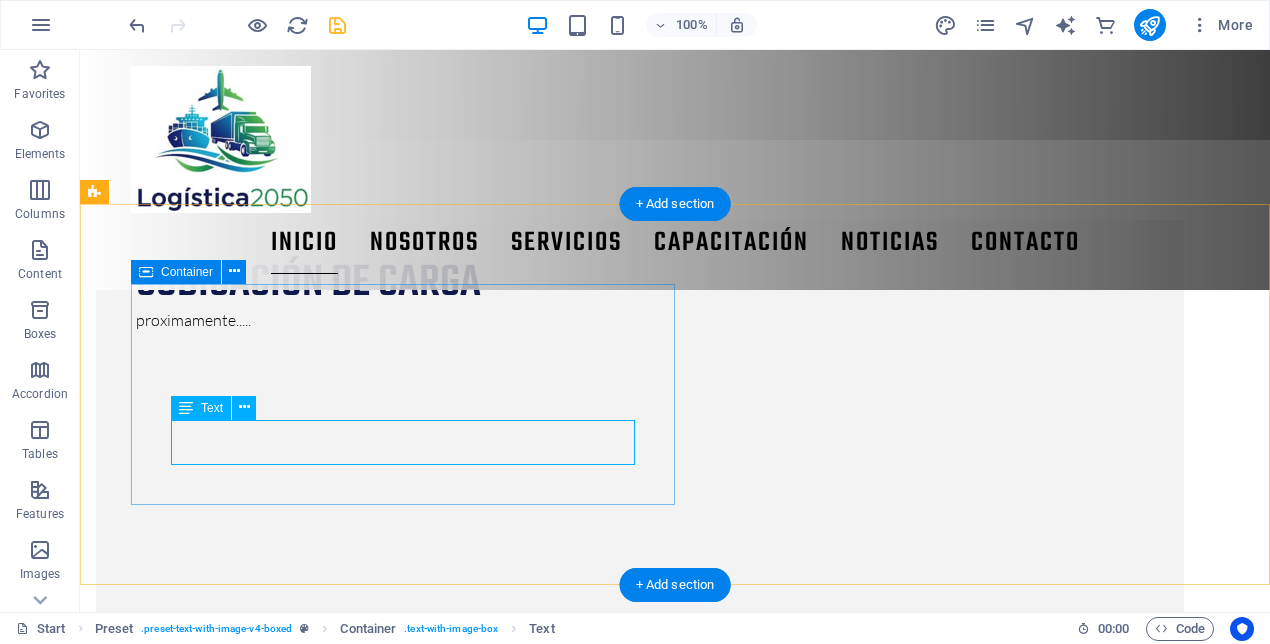 scroll, scrollTop: 1655, scrollLeft: 0, axis: vertical 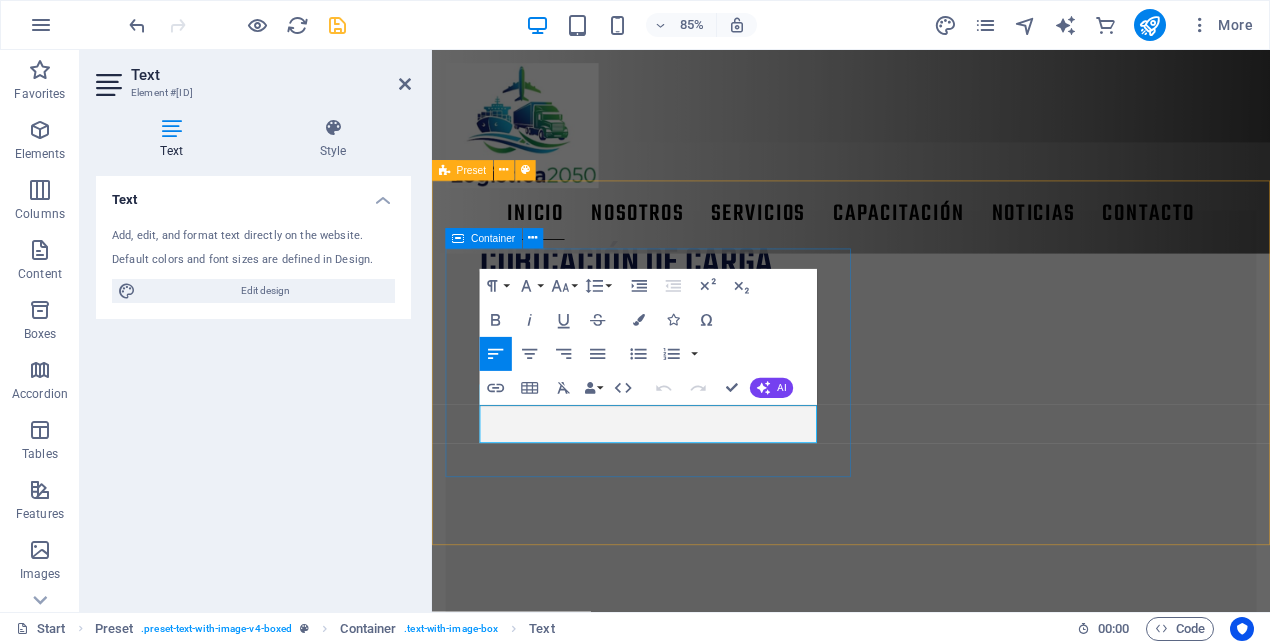 drag, startPoint x: 747, startPoint y: 492, endPoint x: 490, endPoint y: 496, distance: 257.03113 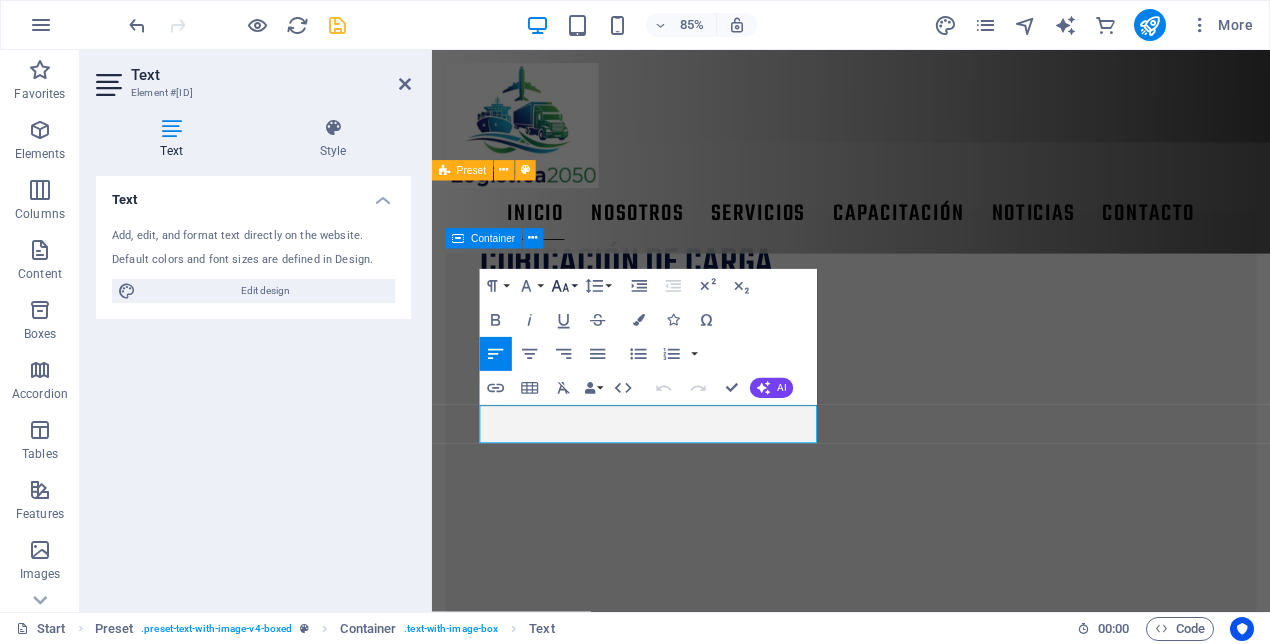 click 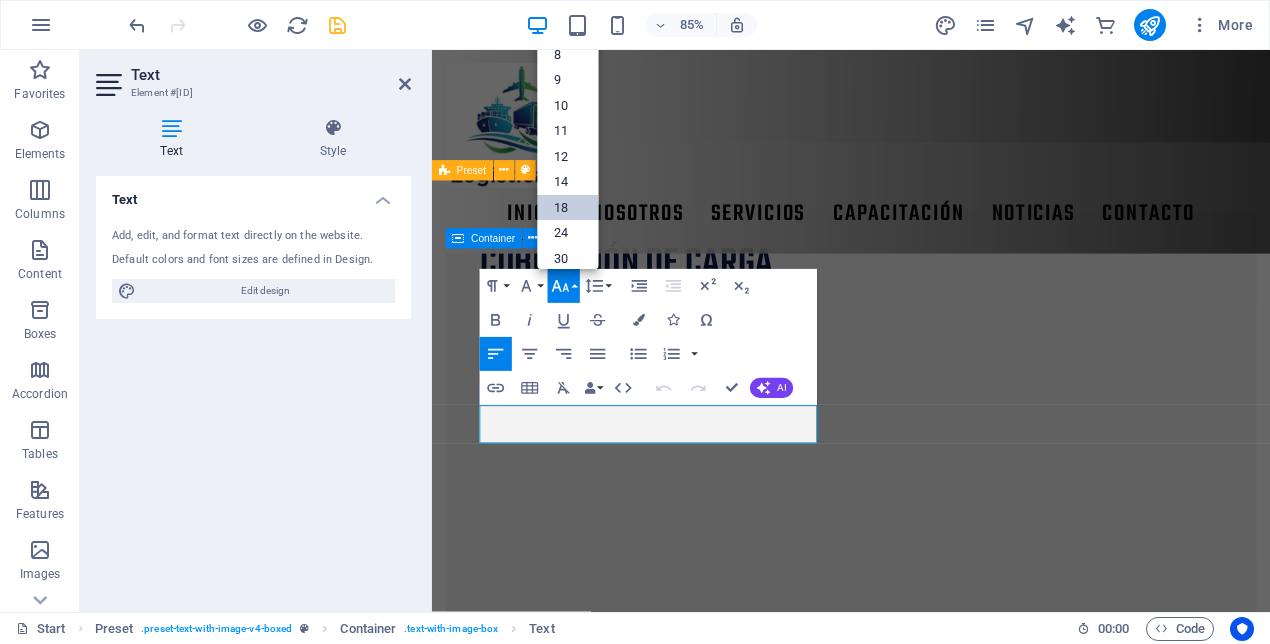 click on "18" at bounding box center [567, 208] 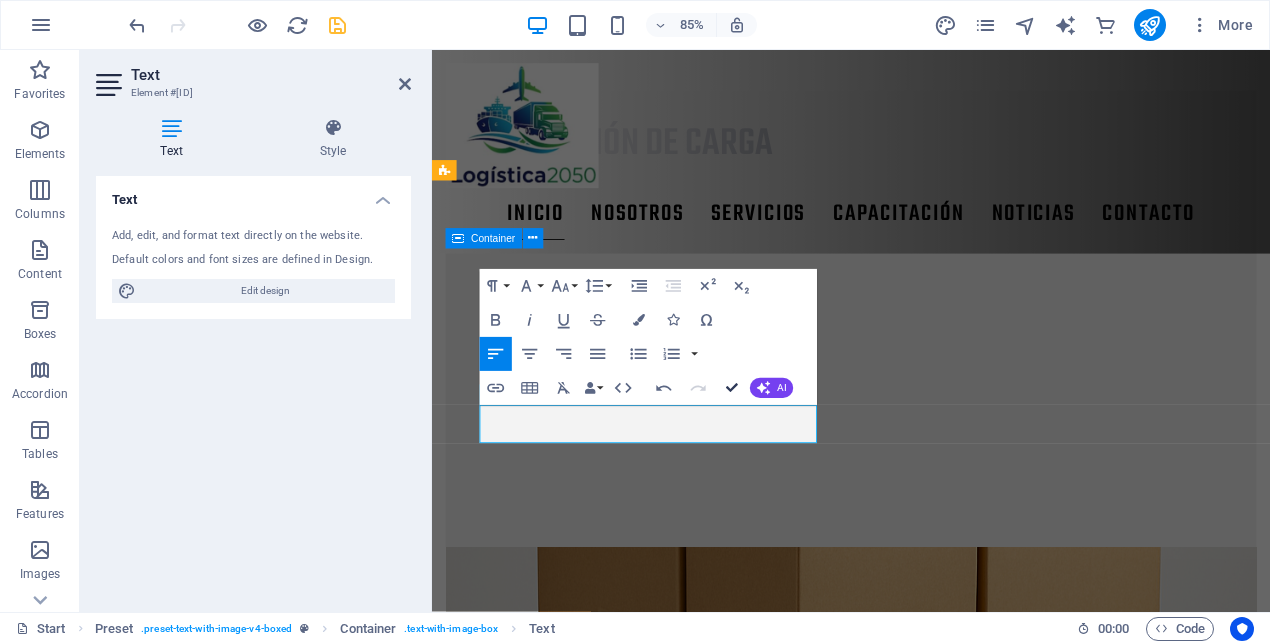 scroll, scrollTop: 1546, scrollLeft: 0, axis: vertical 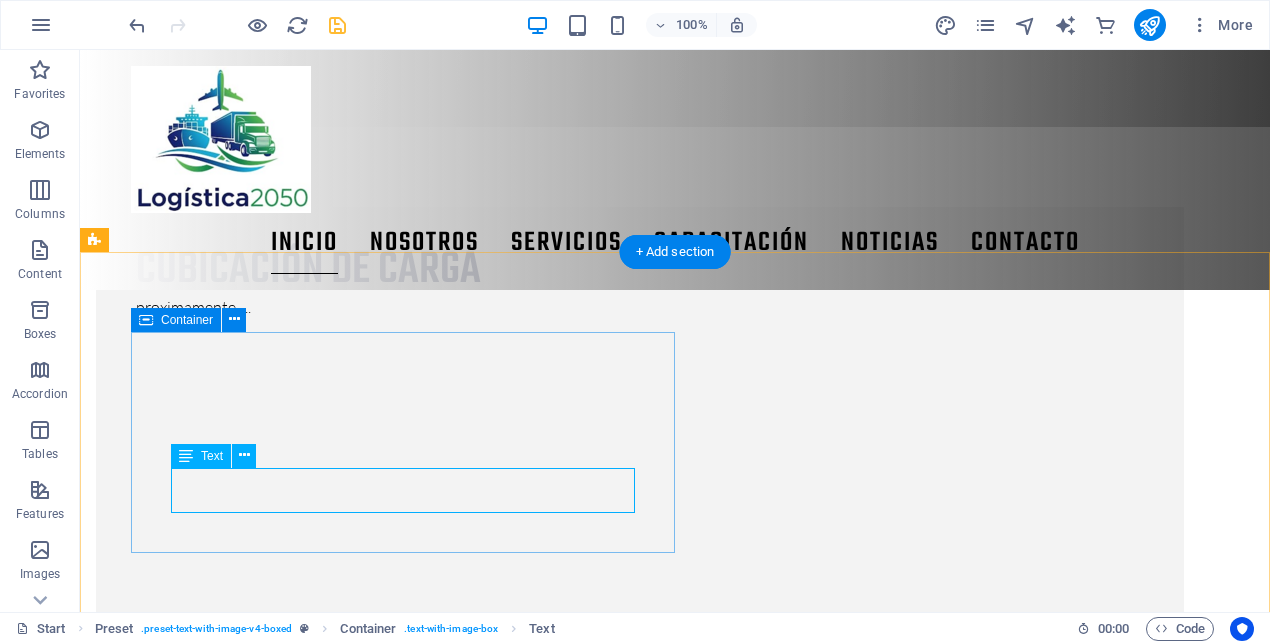 click on "proximamente....." at bounding box center [640, 1742] 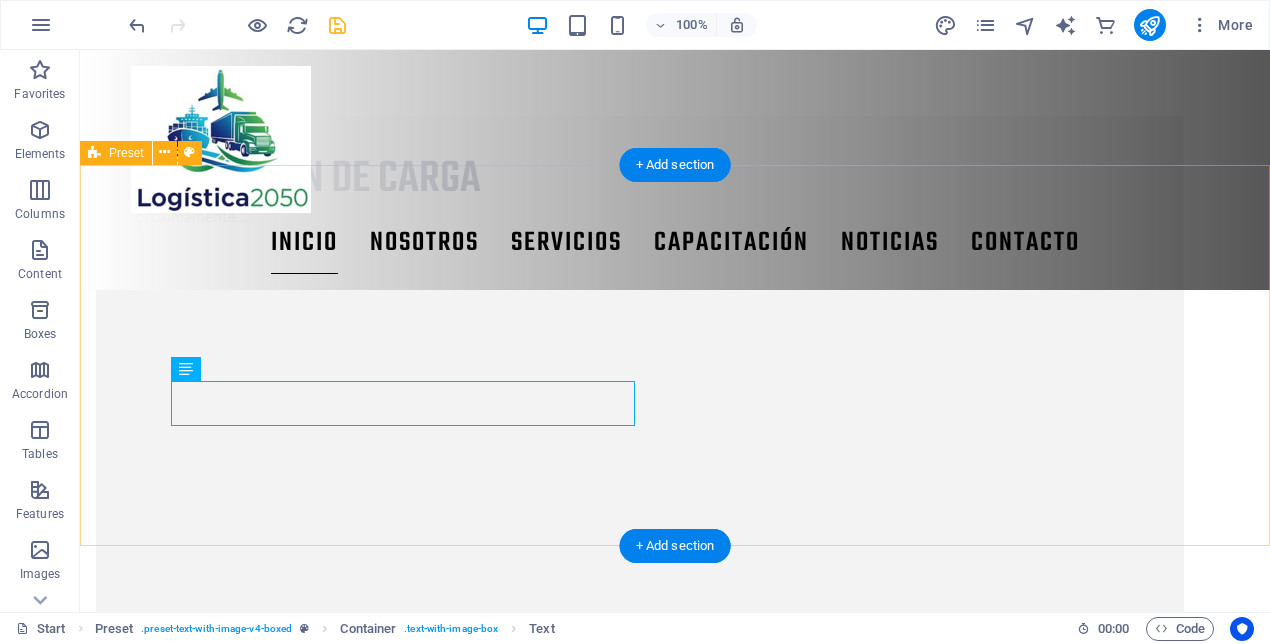 scroll, scrollTop: 1638, scrollLeft: 0, axis: vertical 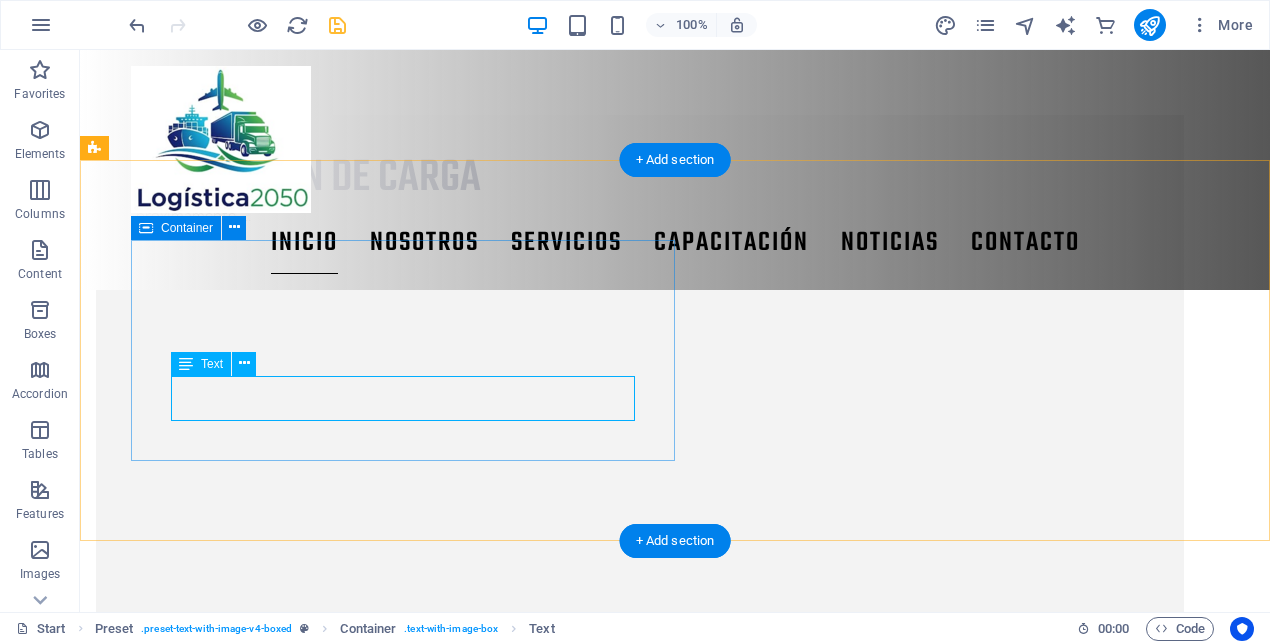 click on "proximamente....." at bounding box center [640, 1650] 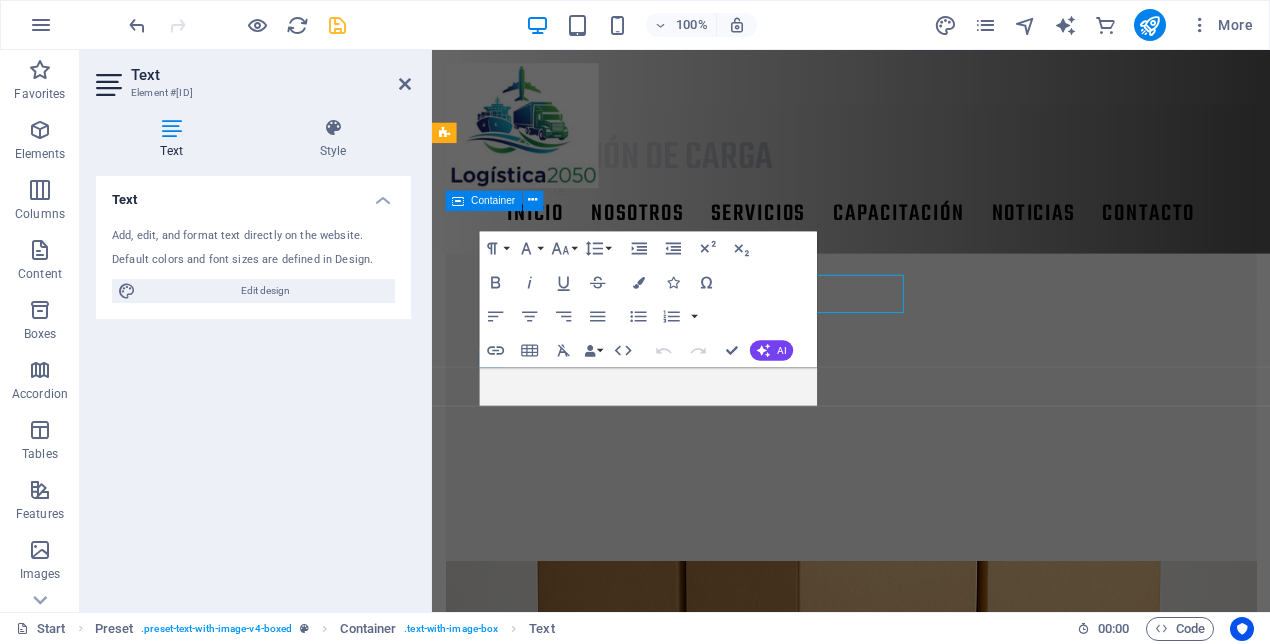 scroll, scrollTop: 1699, scrollLeft: 0, axis: vertical 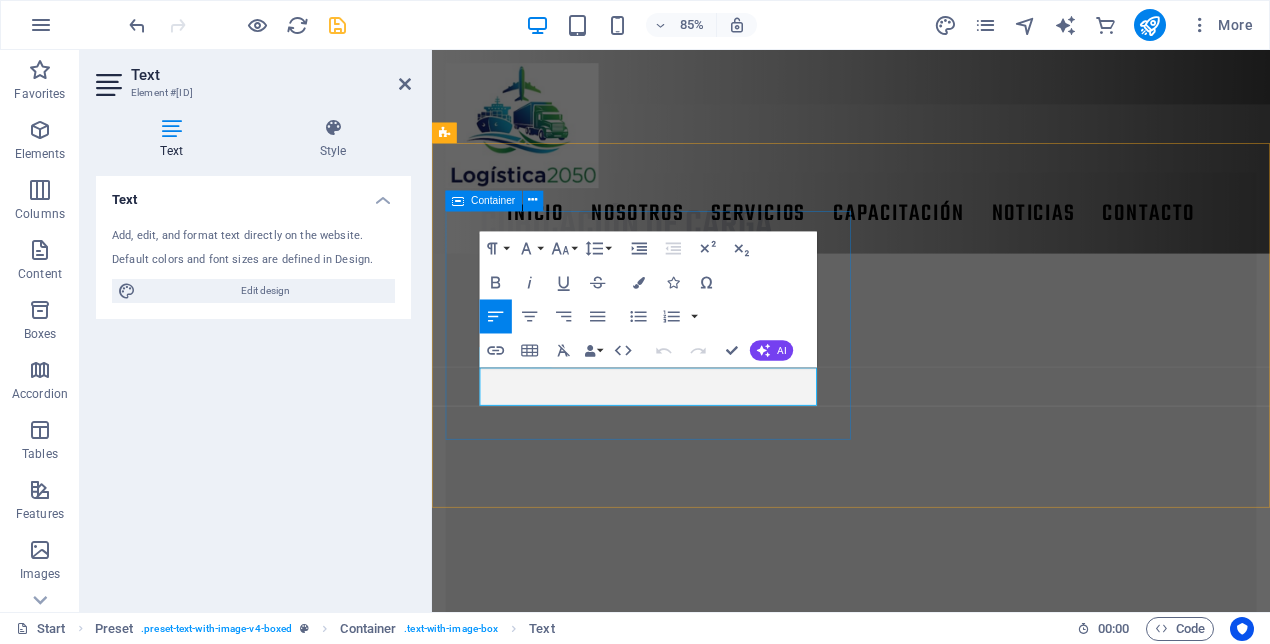click 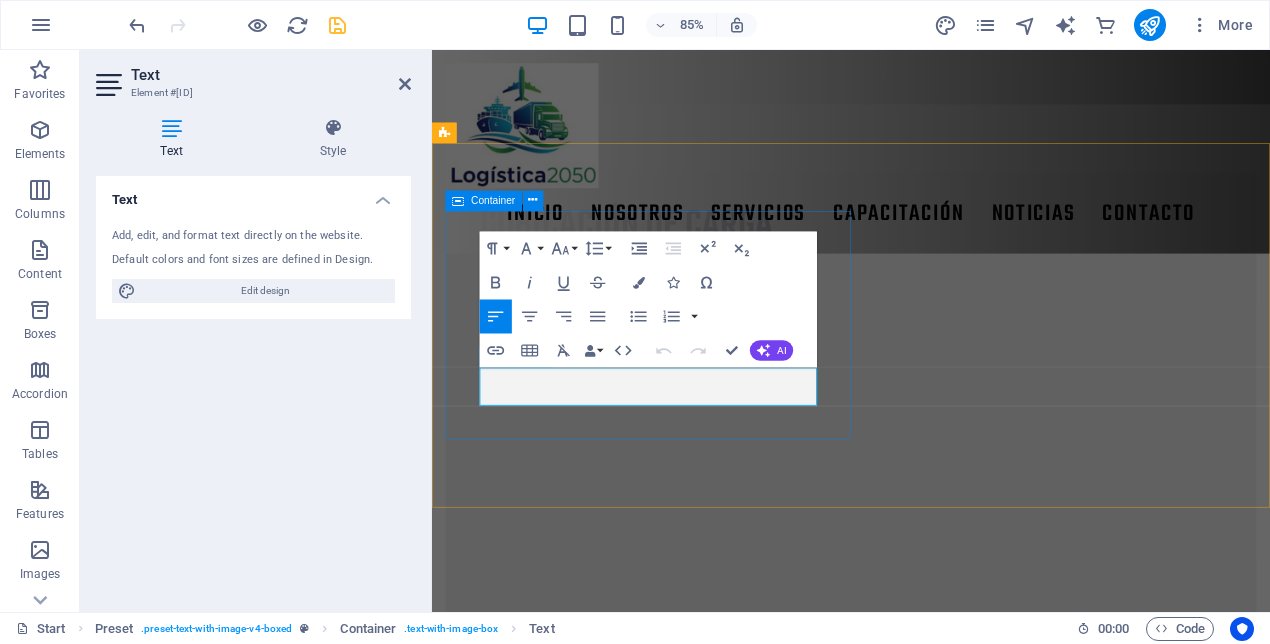 click 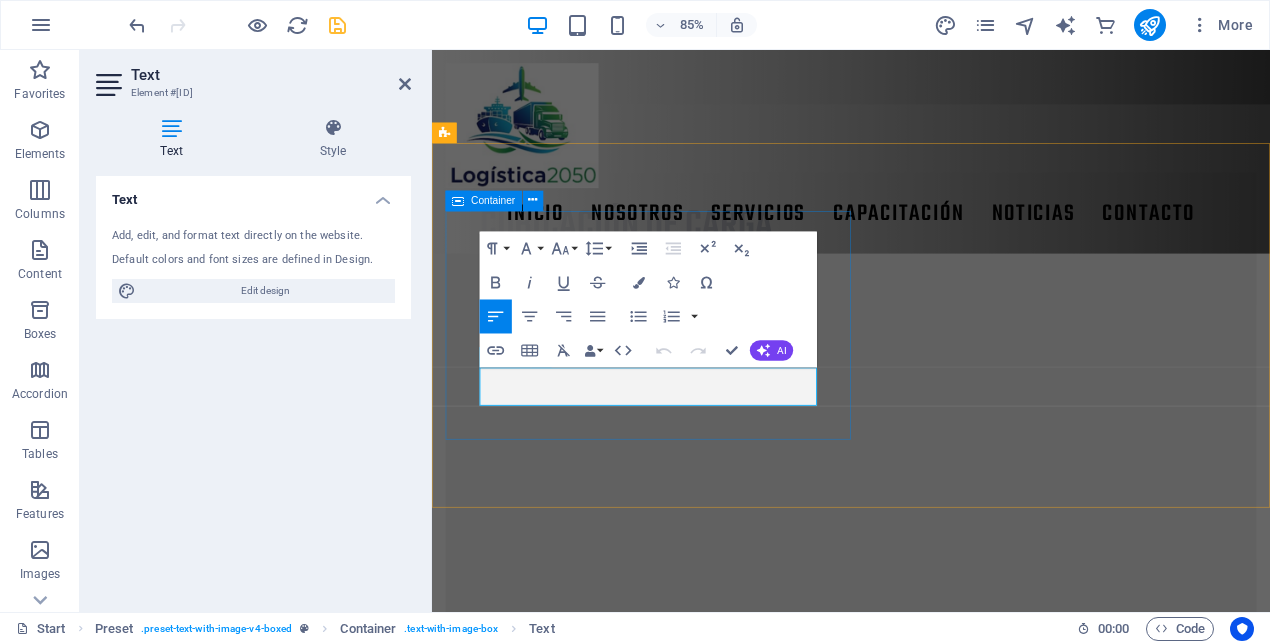 click 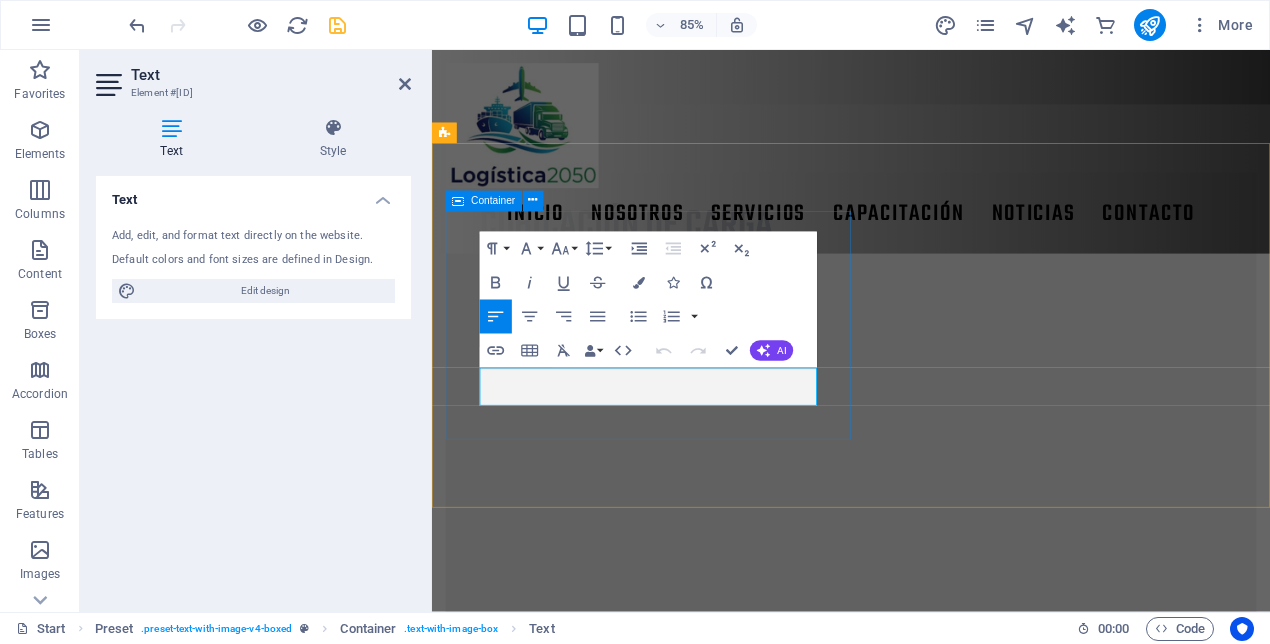 drag, startPoint x: 769, startPoint y: 447, endPoint x: 662, endPoint y: 442, distance: 107.11676 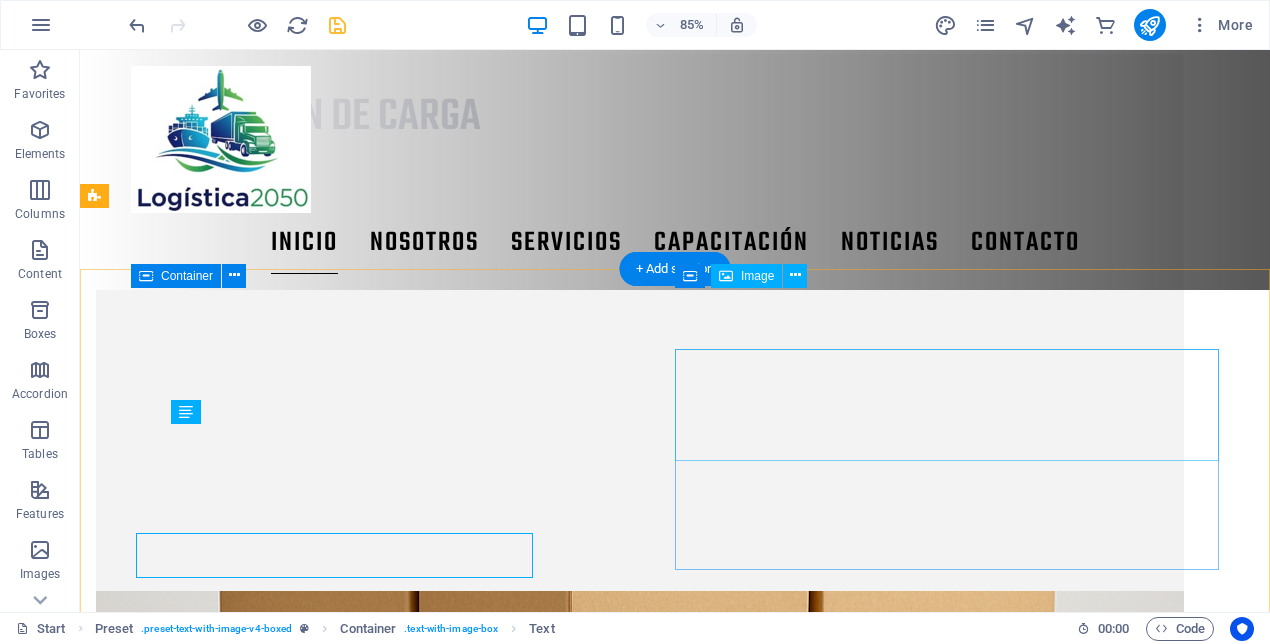 scroll, scrollTop: 1590, scrollLeft: 0, axis: vertical 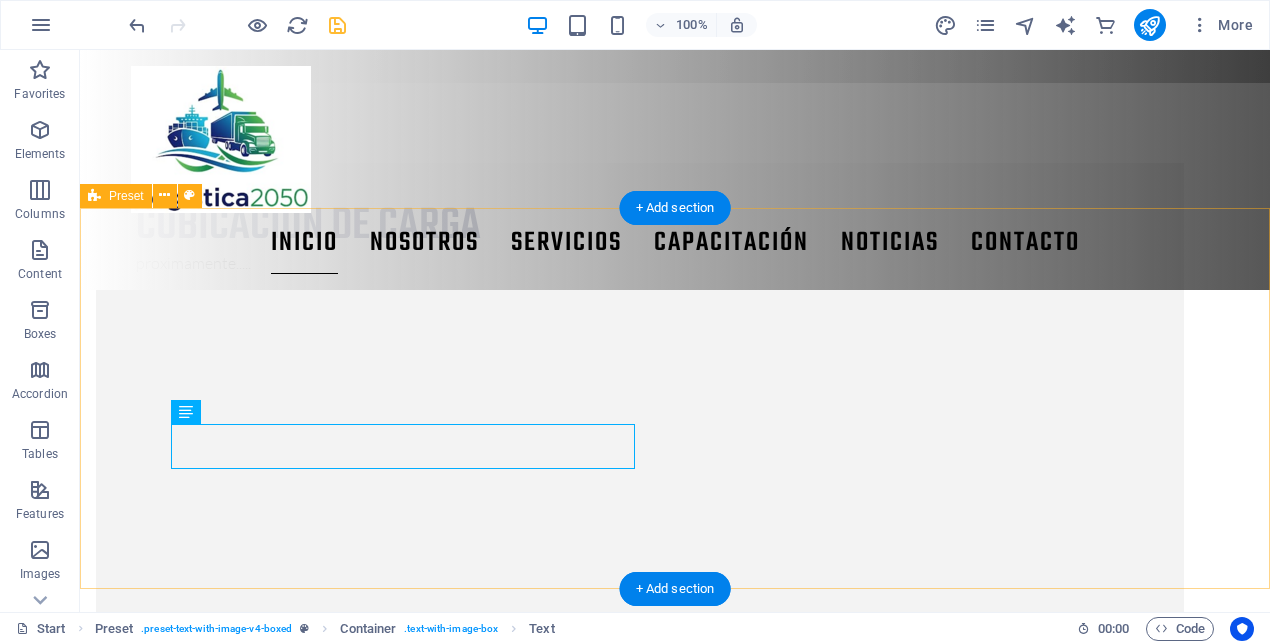 click on "selección de proveedores modelo BCR proximamente....." at bounding box center (675, 1873) 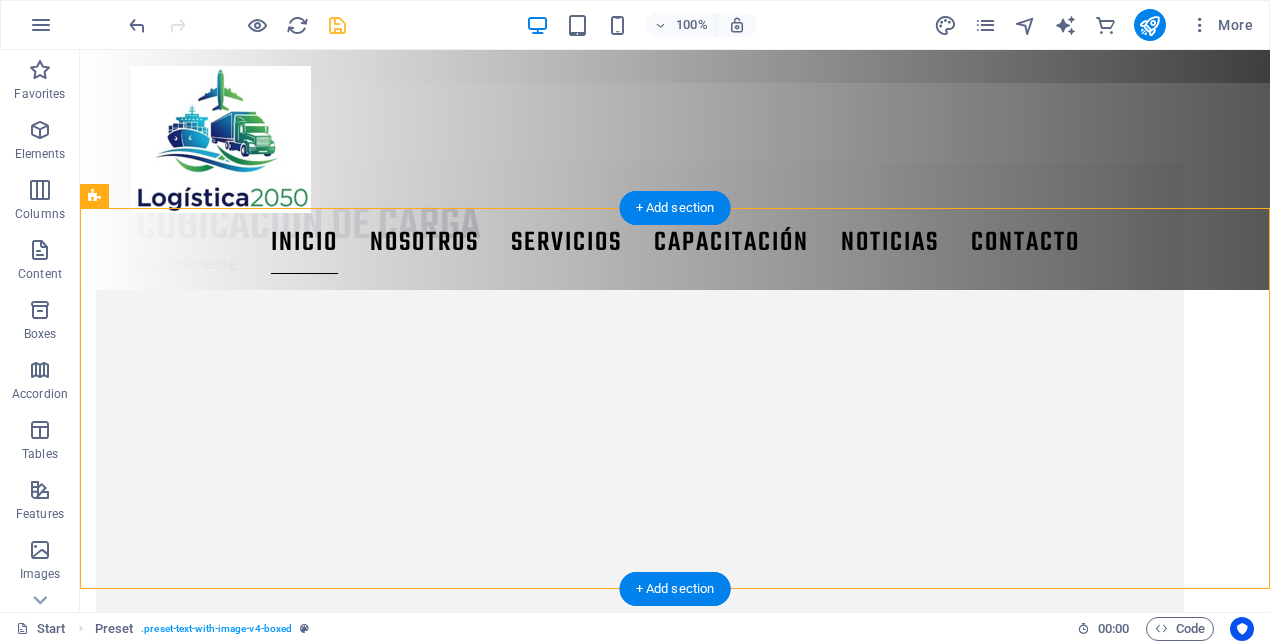 click at bounding box center [640, 1871] 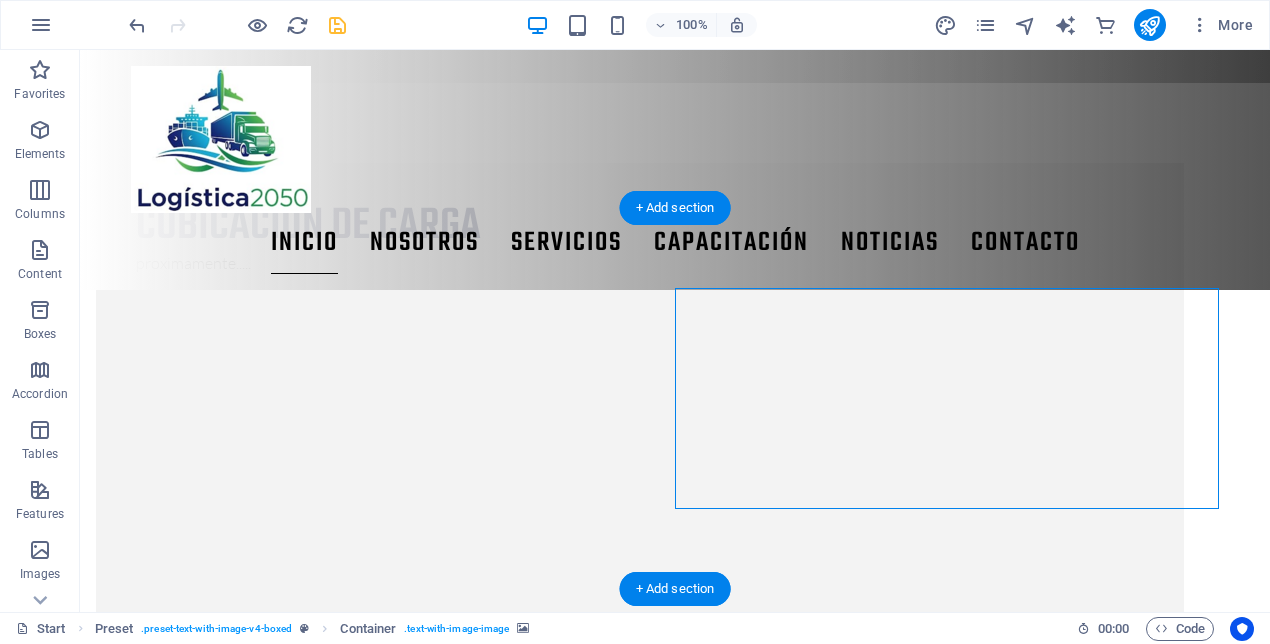 click at bounding box center [640, 1871] 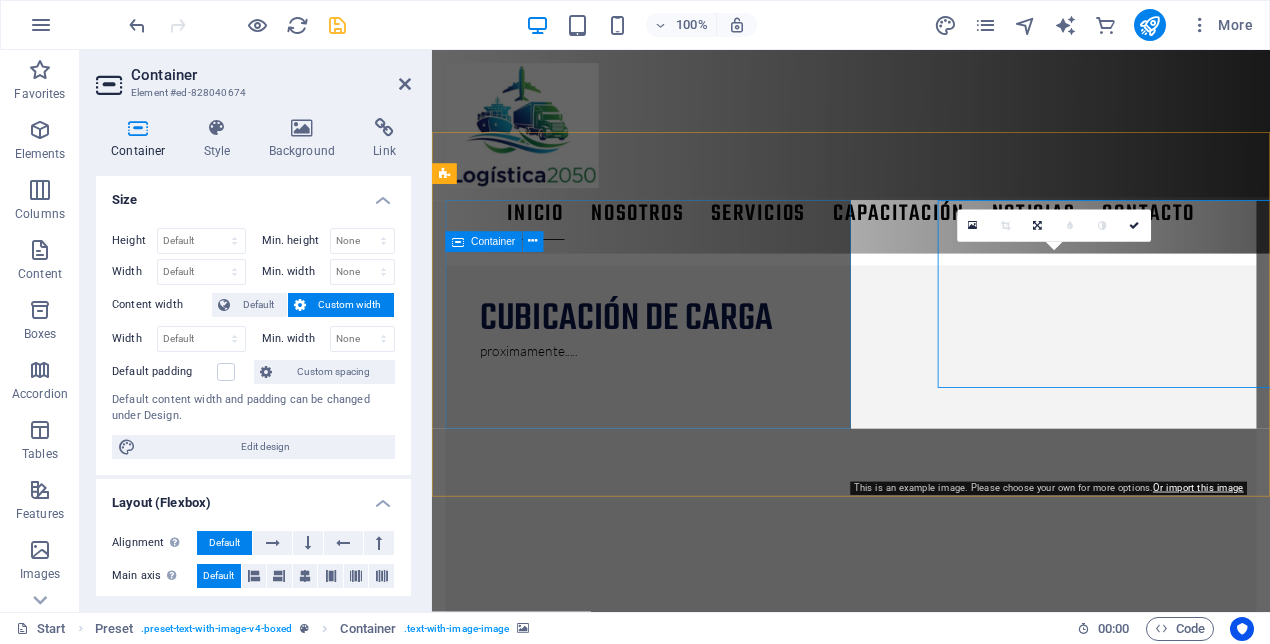 scroll, scrollTop: 1651, scrollLeft: 0, axis: vertical 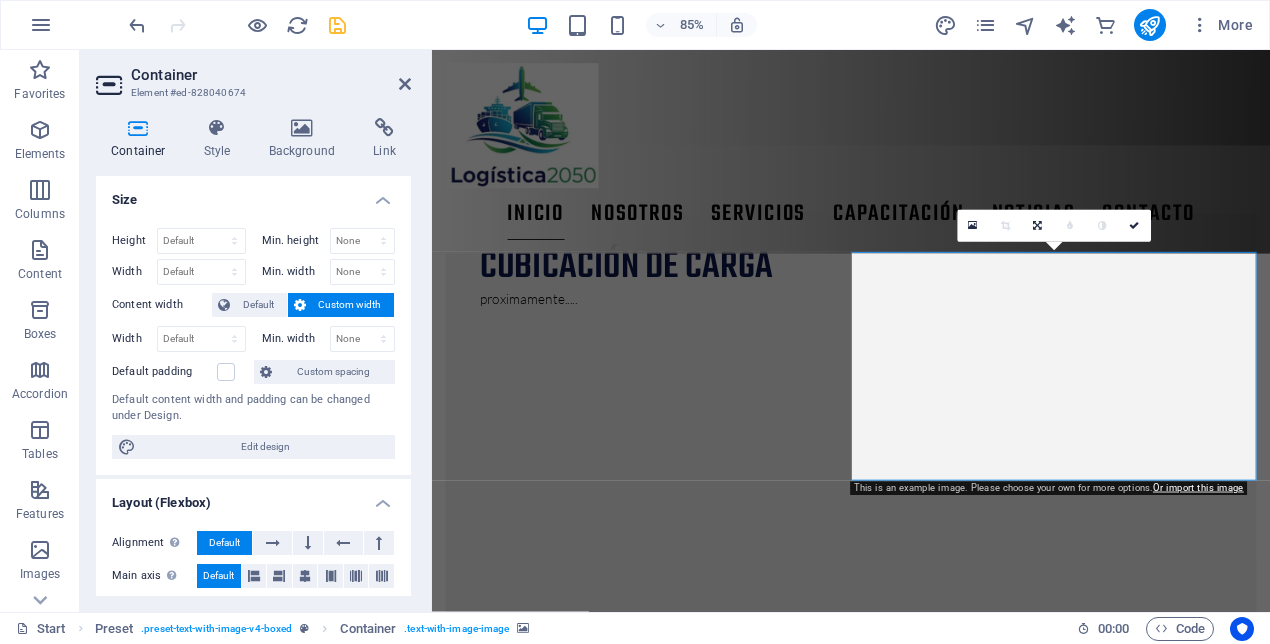 click at bounding box center [925, 1951] 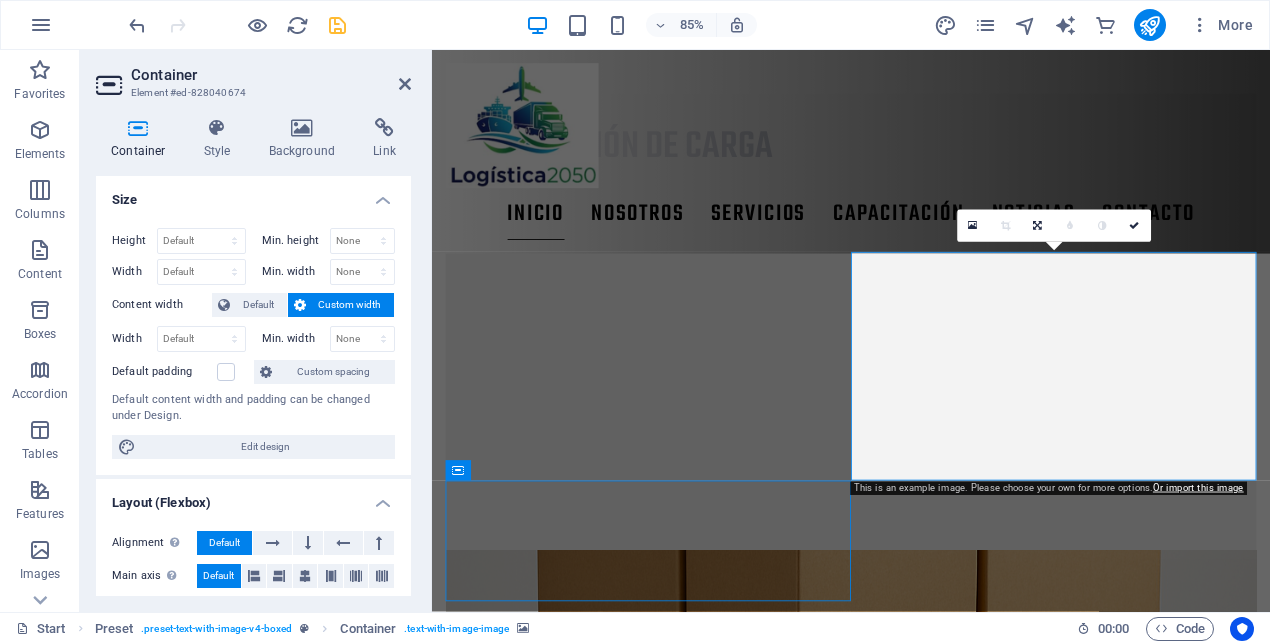 scroll, scrollTop: 1590, scrollLeft: 0, axis: vertical 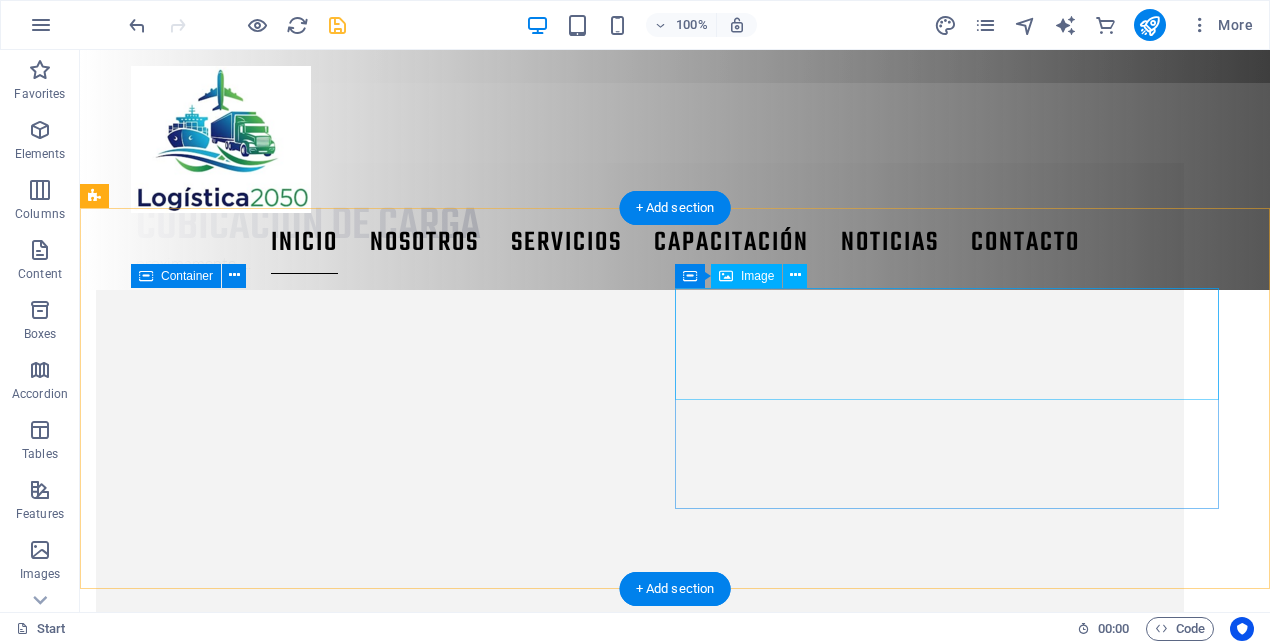click at bounding box center [640, 2094] 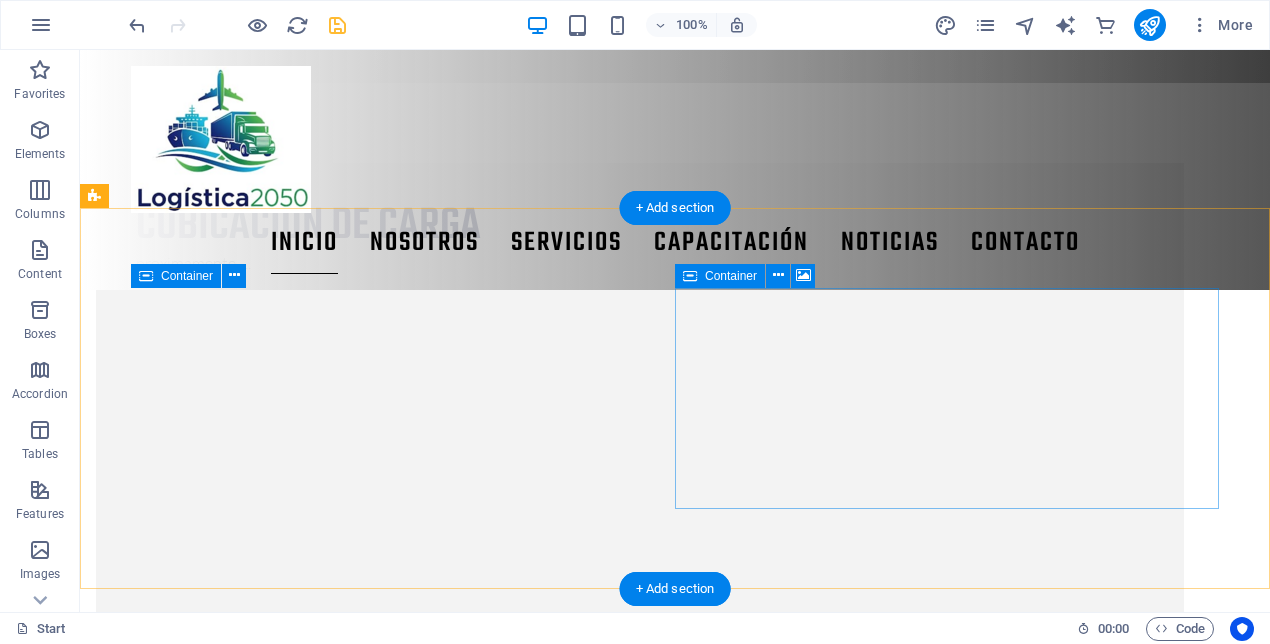 click on "Drop content here or  Add elements  Paste clipboard" at bounding box center [640, 2053] 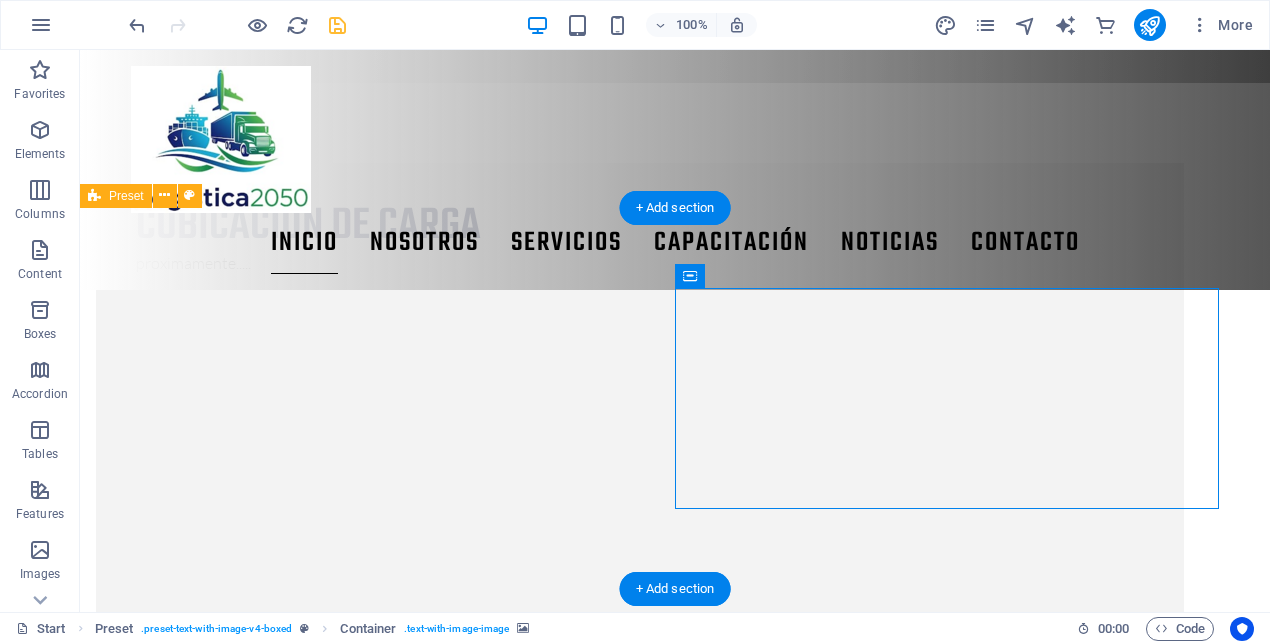 click at bounding box center (640, 1871) 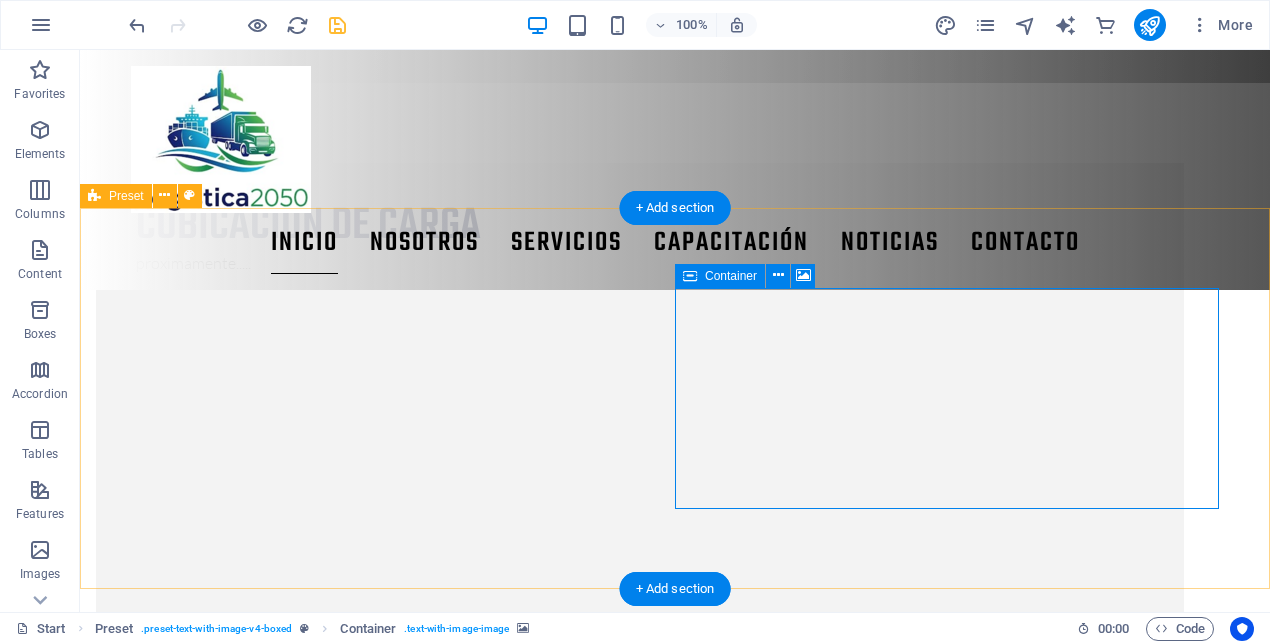 click on "Drop content here or  Add elements  Paste clipboard" at bounding box center (640, 2053) 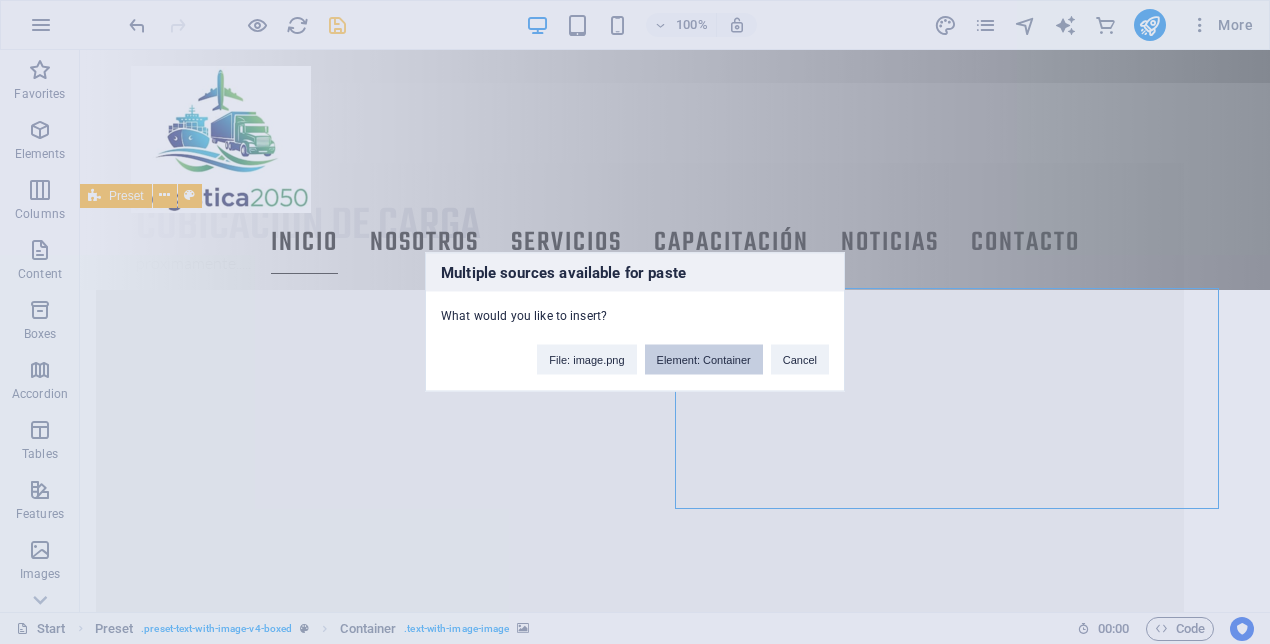 click on "Element: Container" at bounding box center (704, 360) 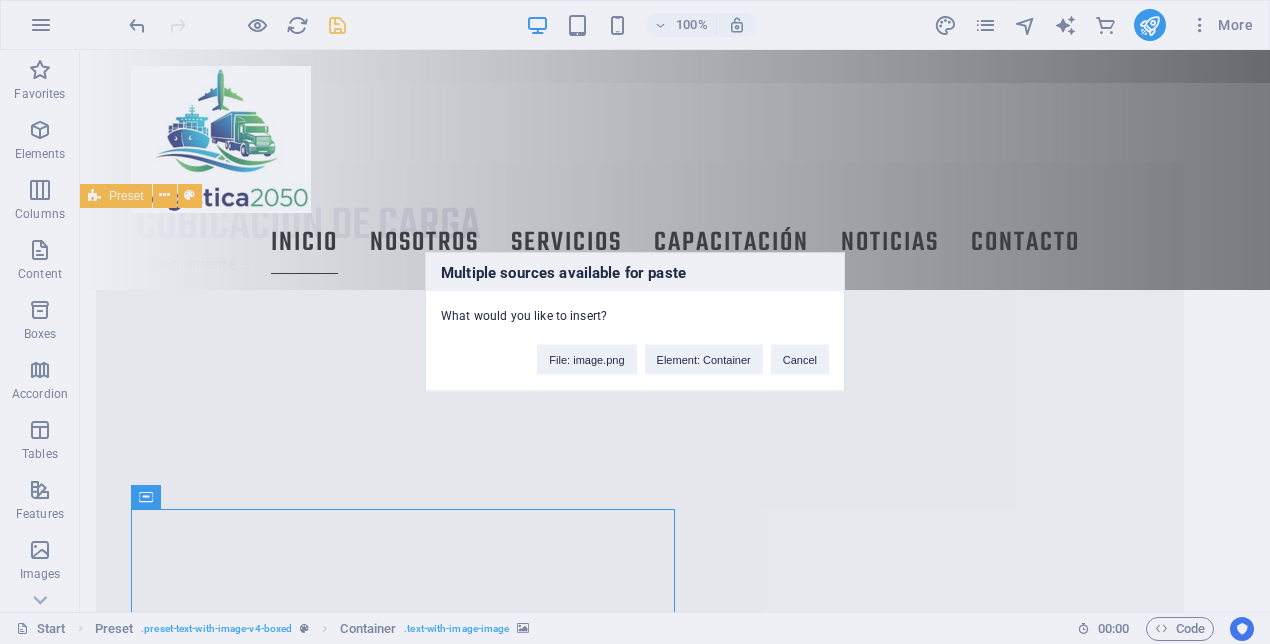 click on "Multiple sources available for paste What would you like to insert? File: image.png Element: Container Cancel" at bounding box center (635, 322) 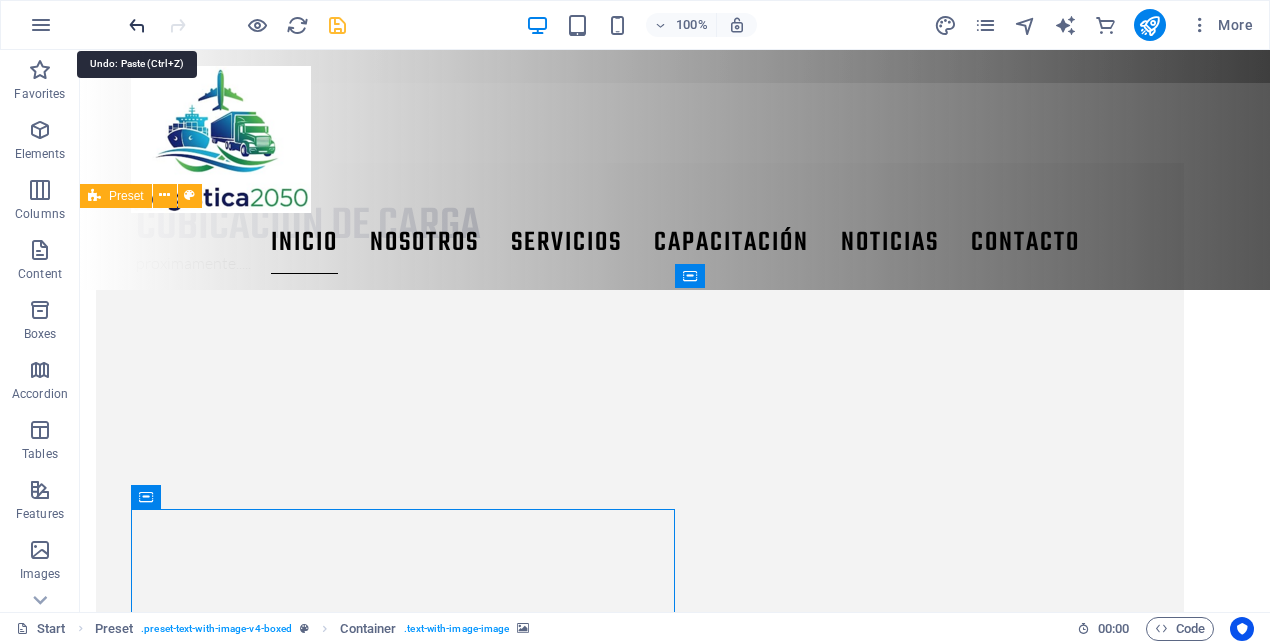 click at bounding box center [137, 25] 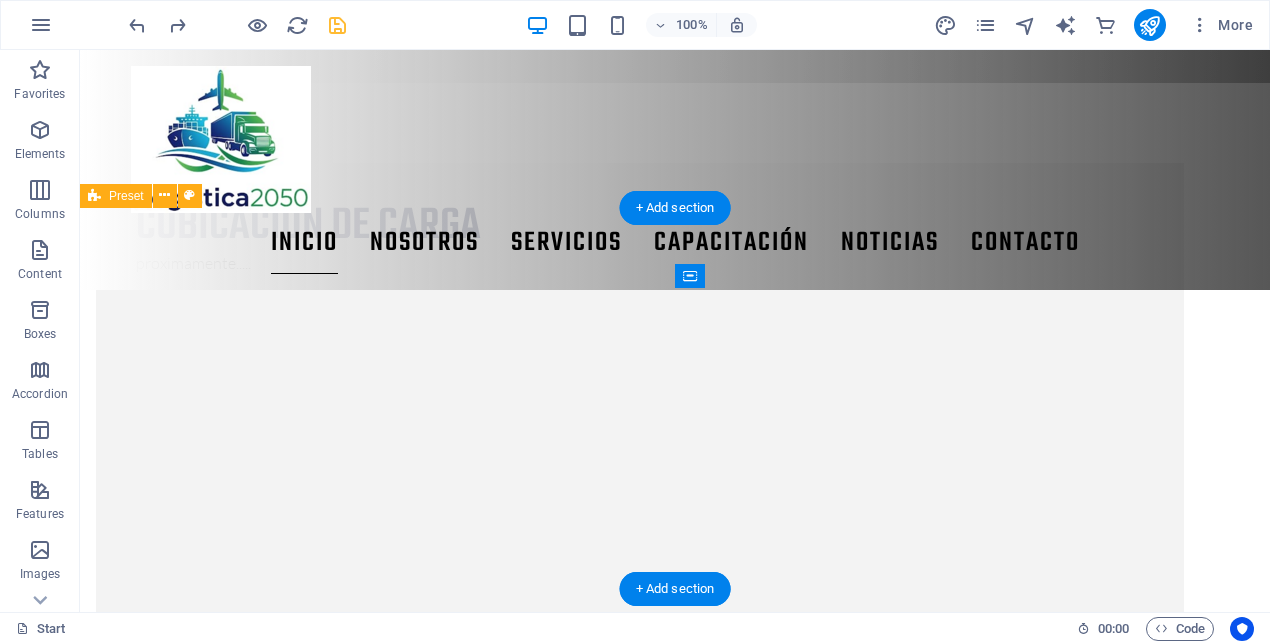 click at bounding box center [640, 1871] 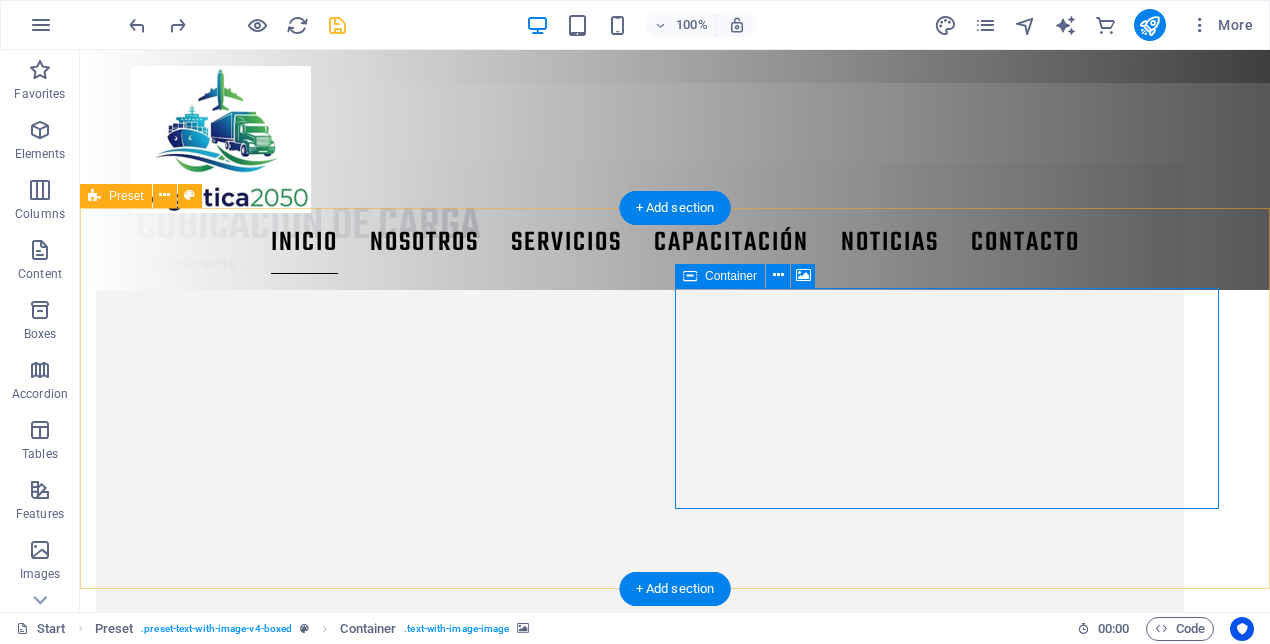 click on "Add elements" at bounding box center (581, 2083) 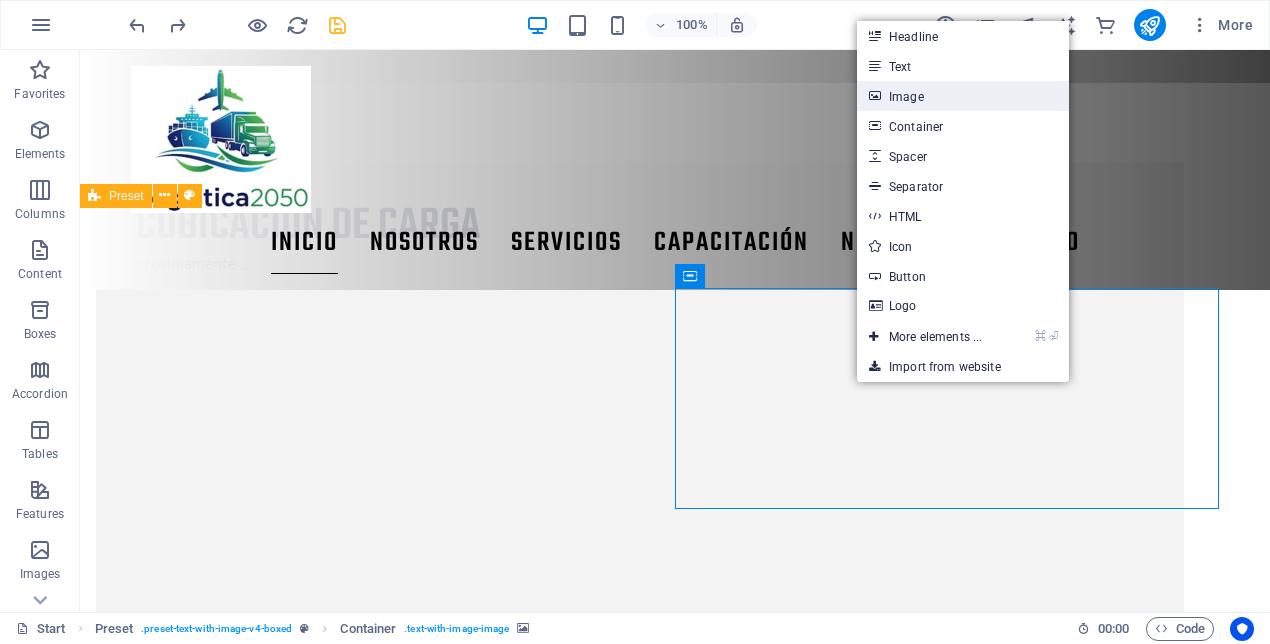 click on "Image" at bounding box center (963, 96) 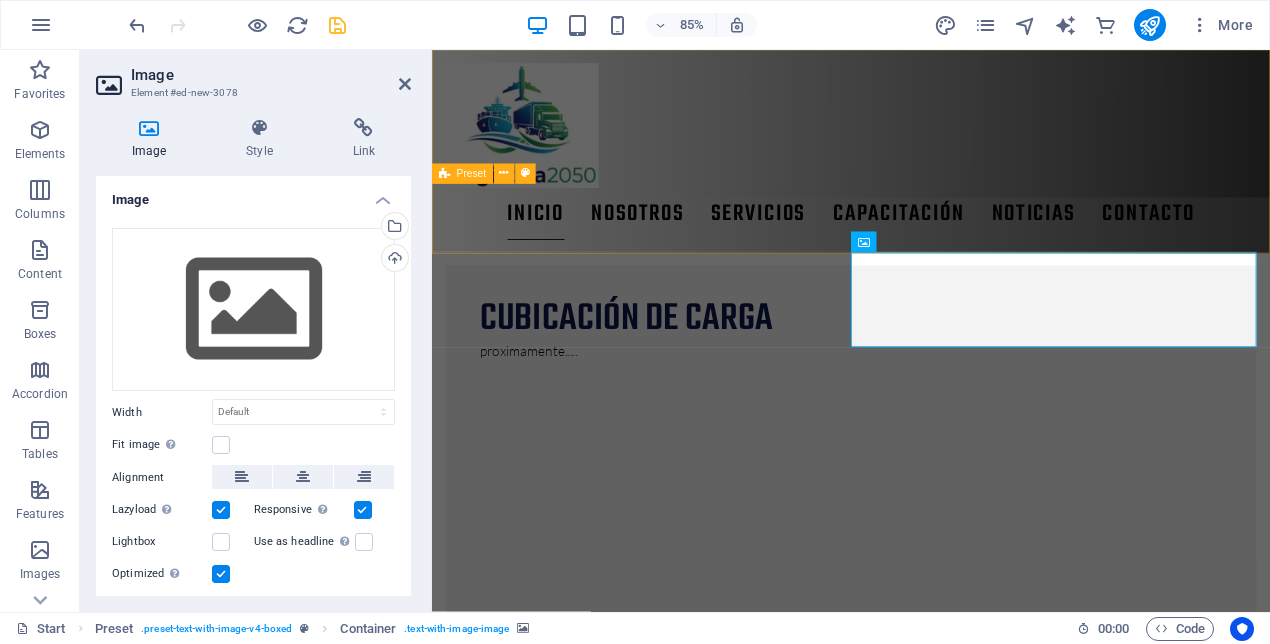 scroll, scrollTop: 1651, scrollLeft: 0, axis: vertical 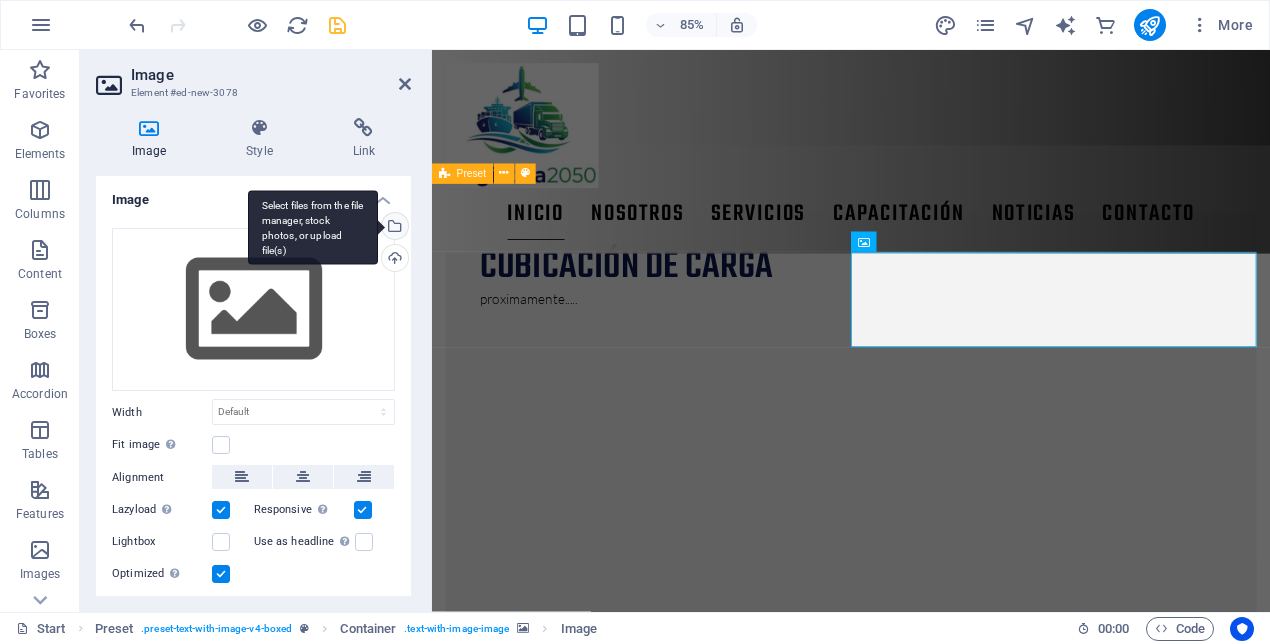click on "Select files from the file manager, stock photos, or upload file(s)" at bounding box center (313, 227) 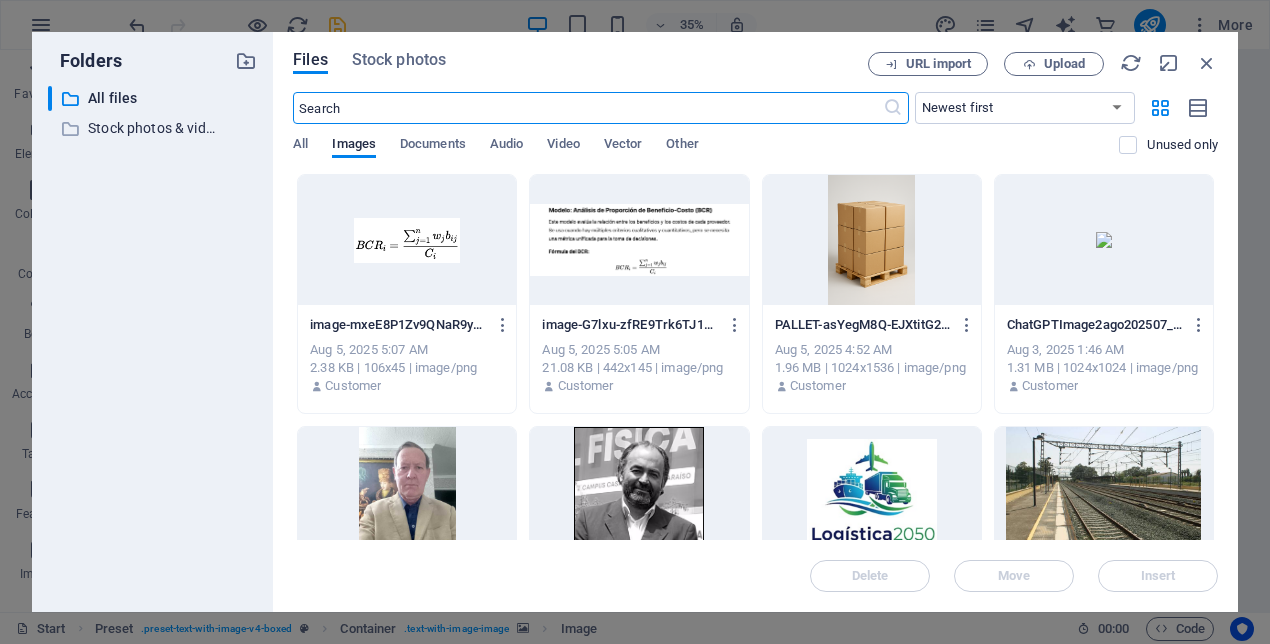 click at bounding box center [407, 240] 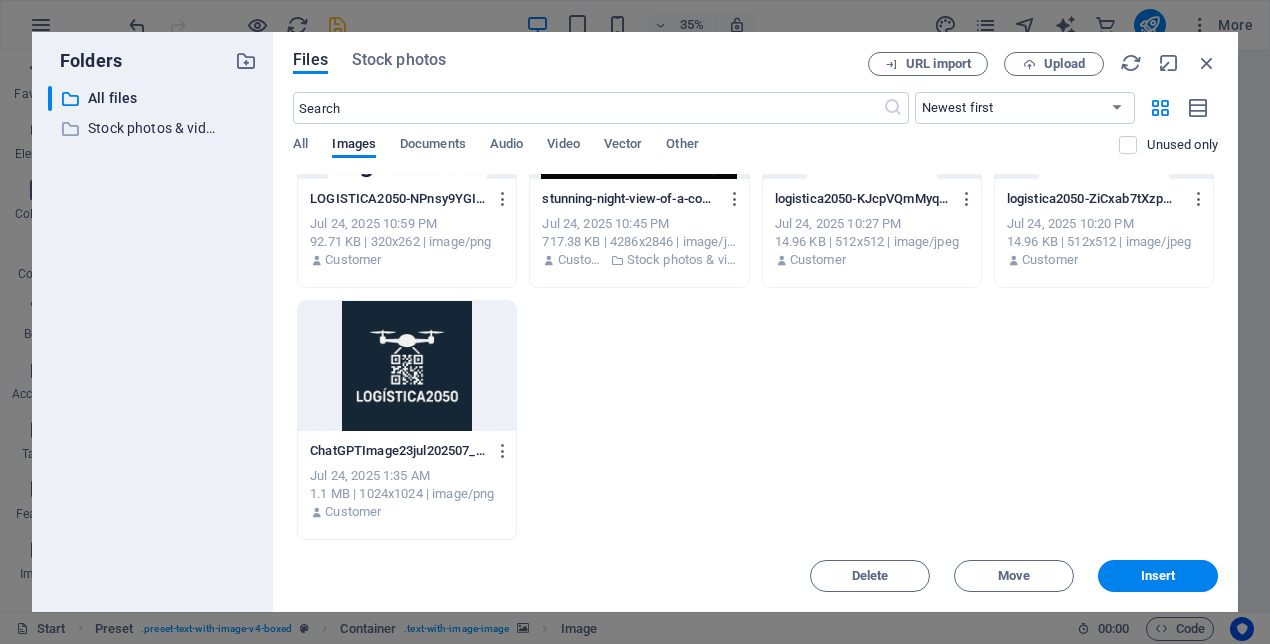 scroll, scrollTop: 0, scrollLeft: 0, axis: both 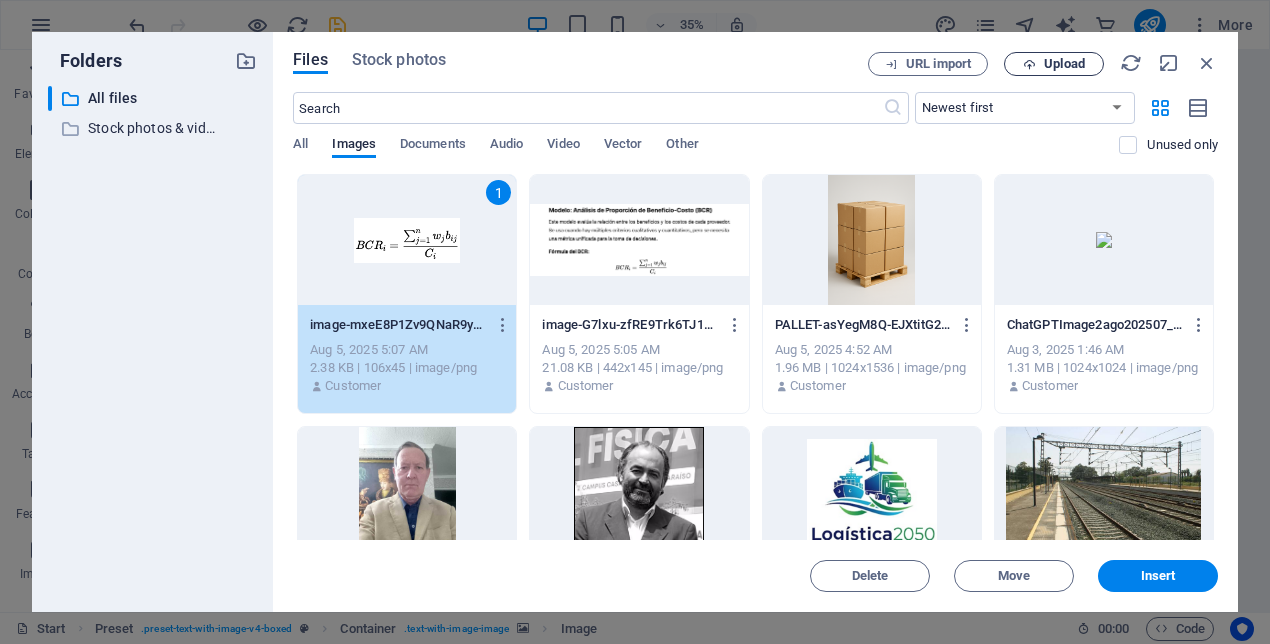 click on "Upload" at bounding box center [1064, 64] 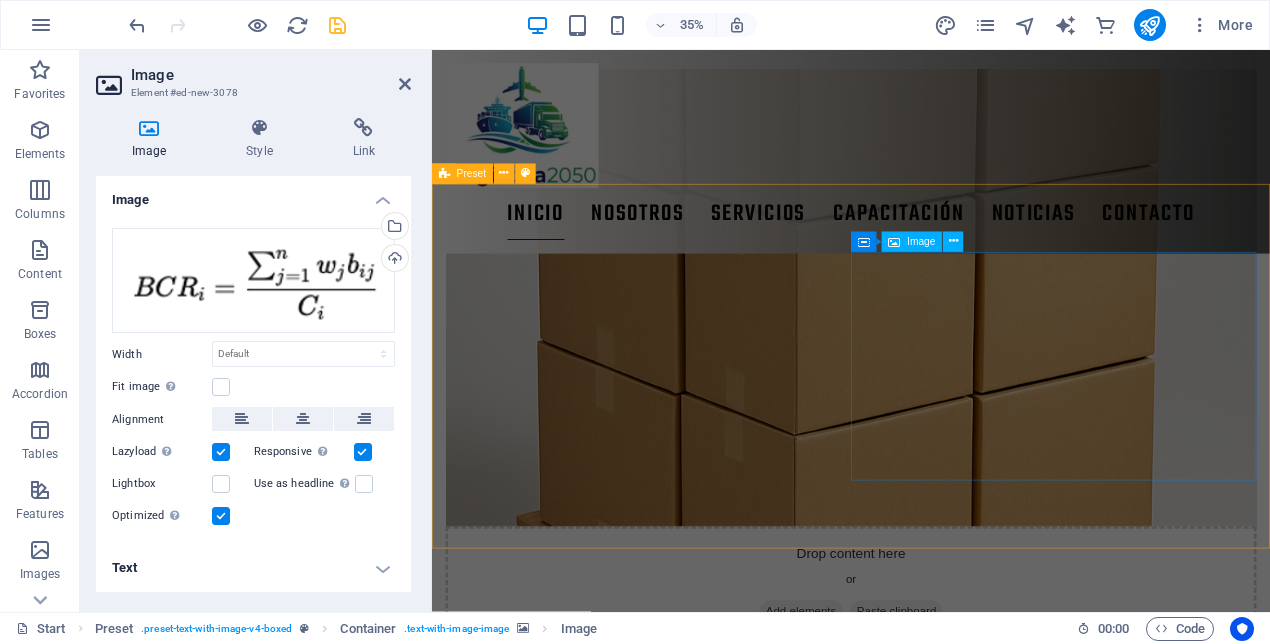 scroll, scrollTop: 1651, scrollLeft: 0, axis: vertical 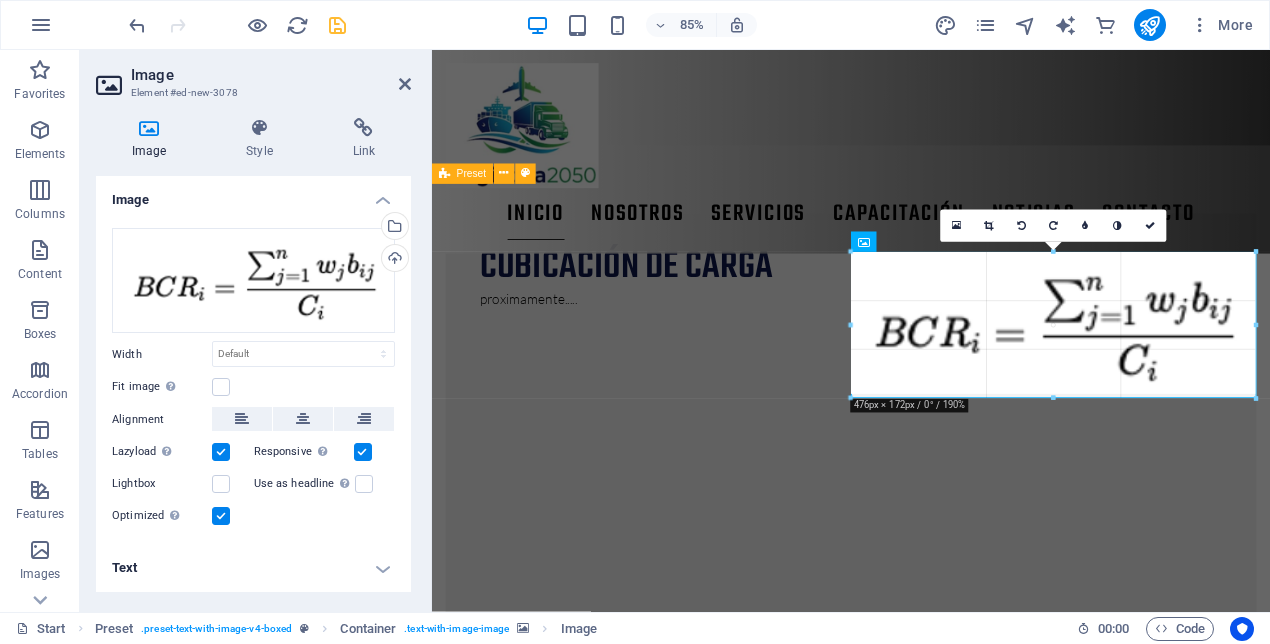 drag, startPoint x: 958, startPoint y: 288, endPoint x: 1218, endPoint y: 416, distance: 289.79993 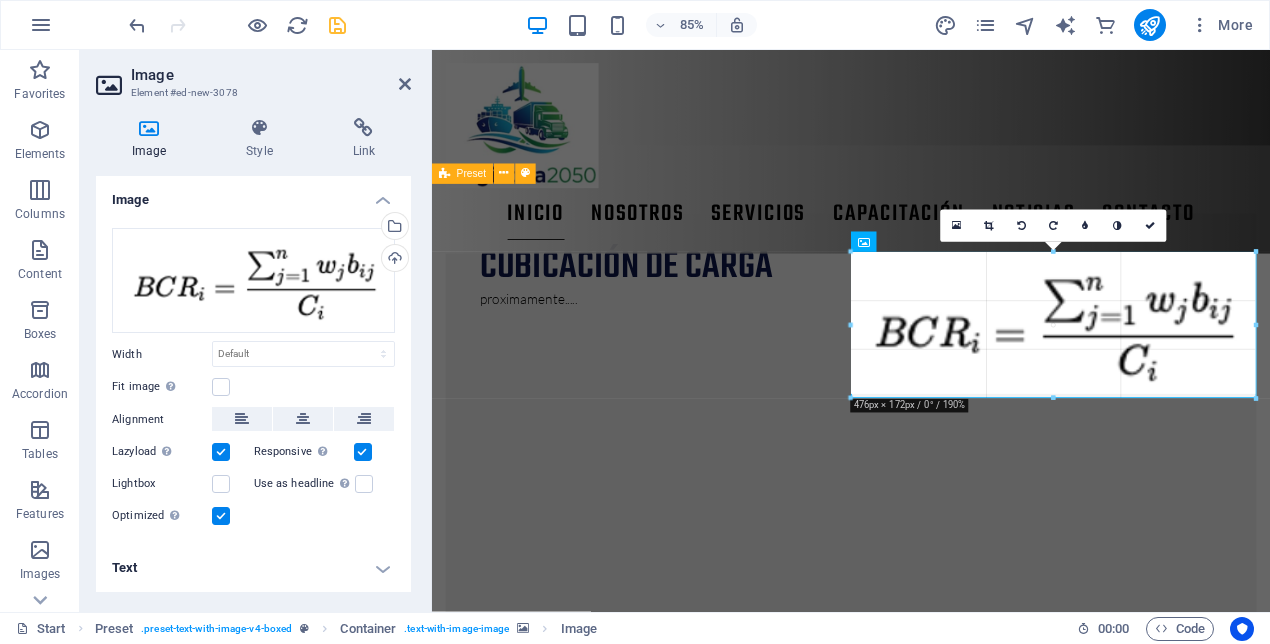 type on "476" 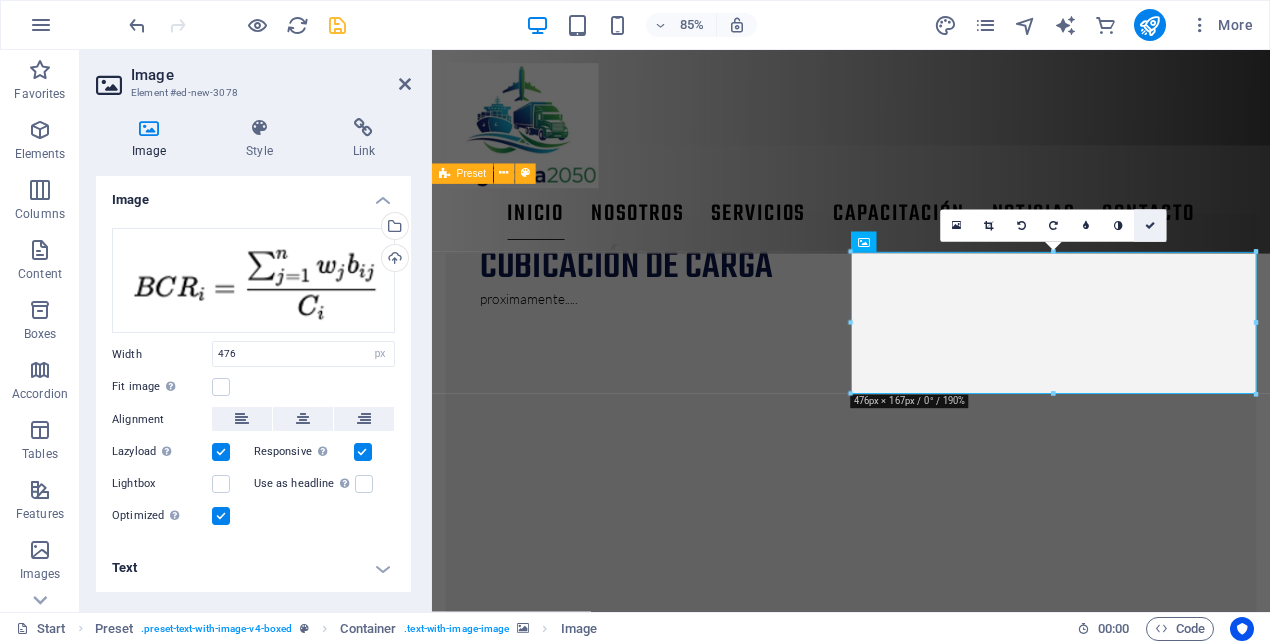 click at bounding box center [1150, 226] 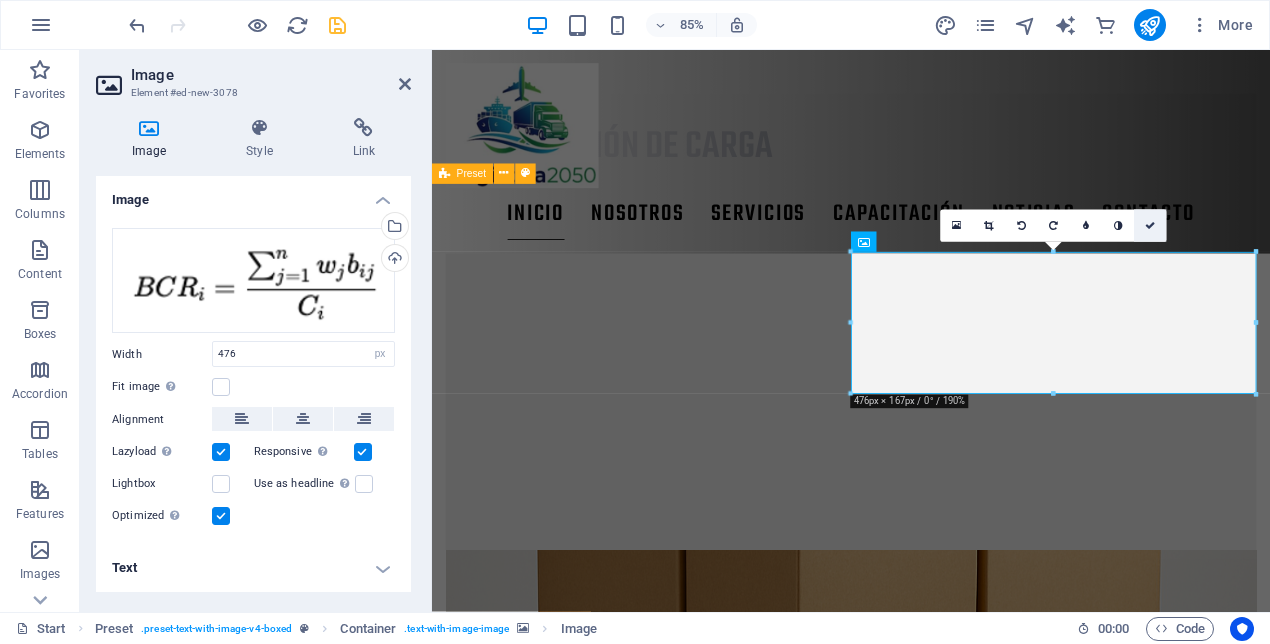 scroll, scrollTop: 1590, scrollLeft: 0, axis: vertical 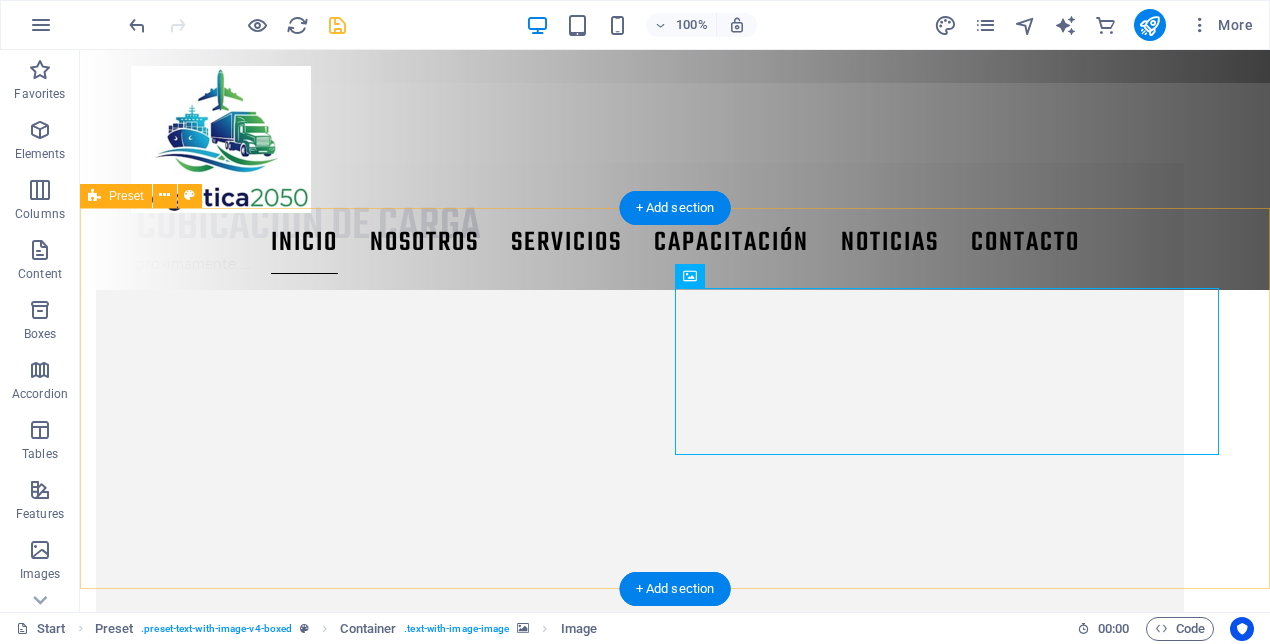 click on "selección de proveedores modelo BCR proximamente....." at bounding box center [675, 1868] 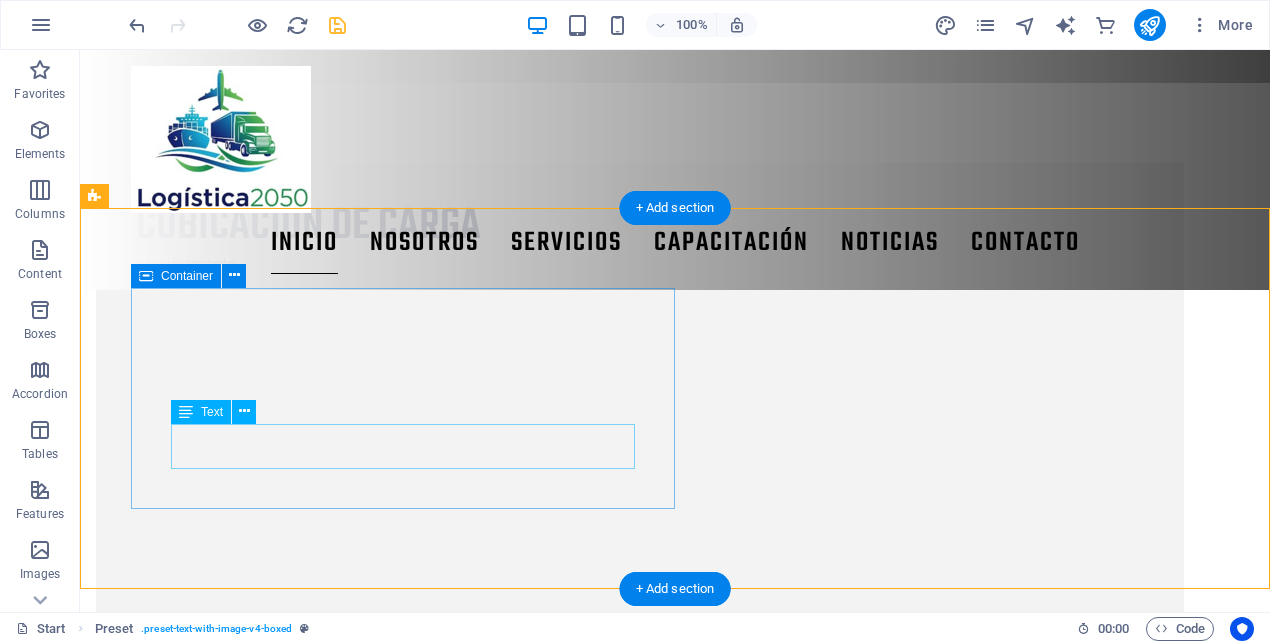 click on "proximamente....." at bounding box center (640, 1698) 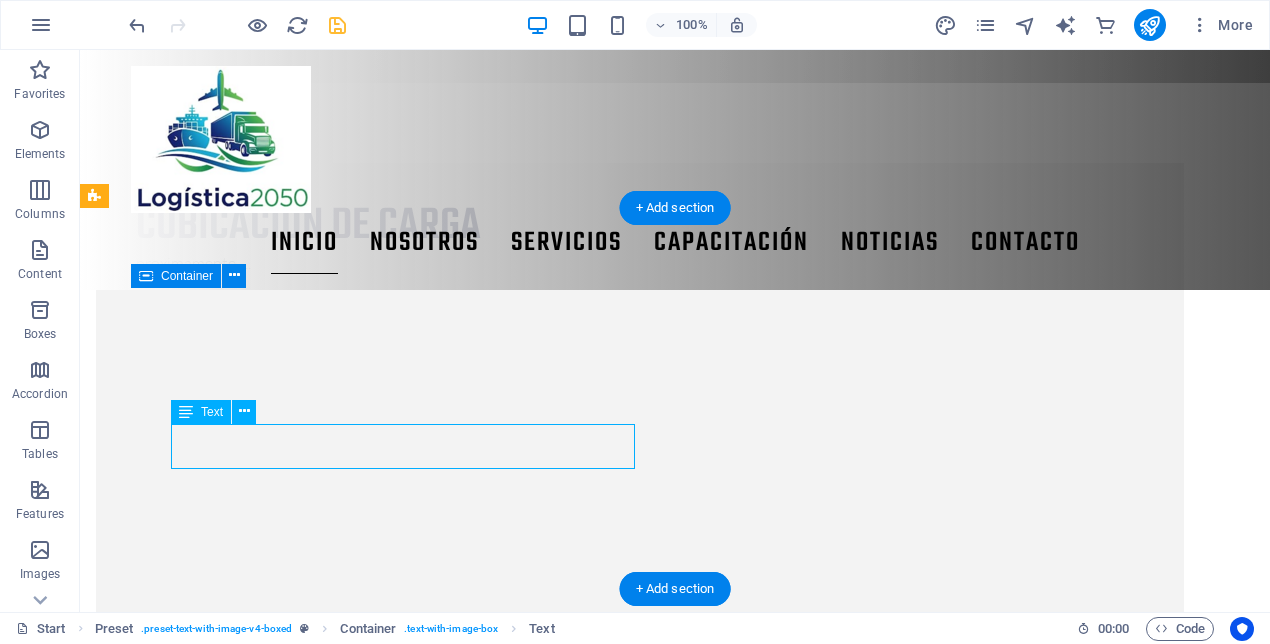click on "proximamente....." at bounding box center (640, 1698) 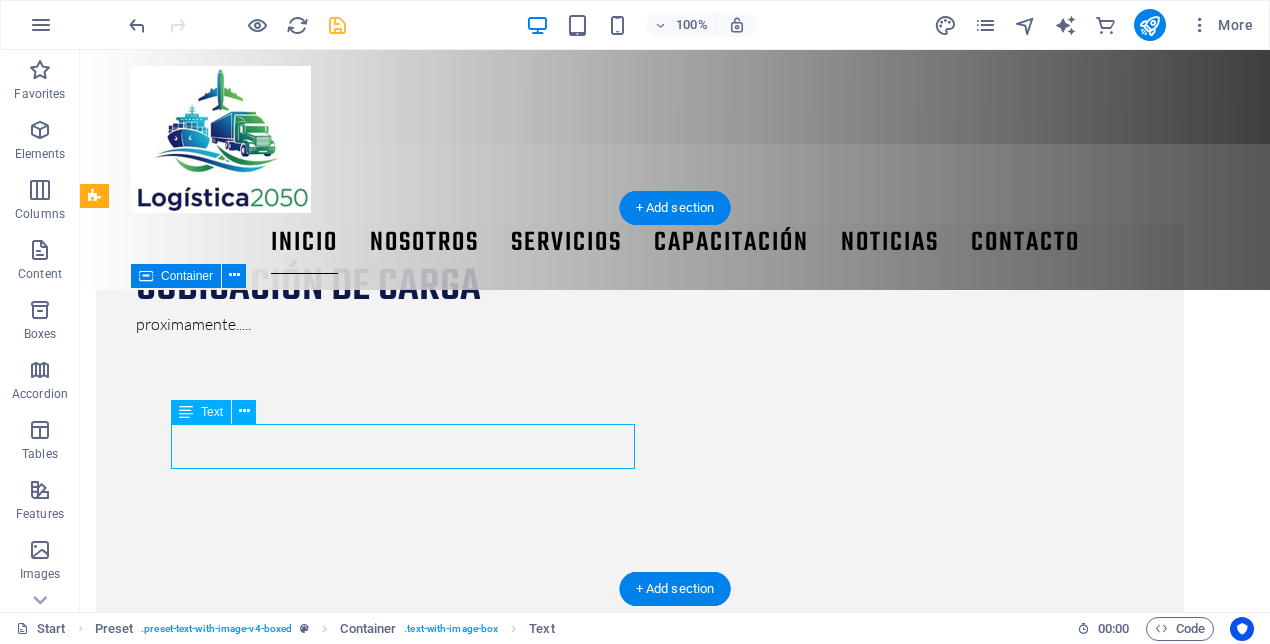 scroll, scrollTop: 1651, scrollLeft: 0, axis: vertical 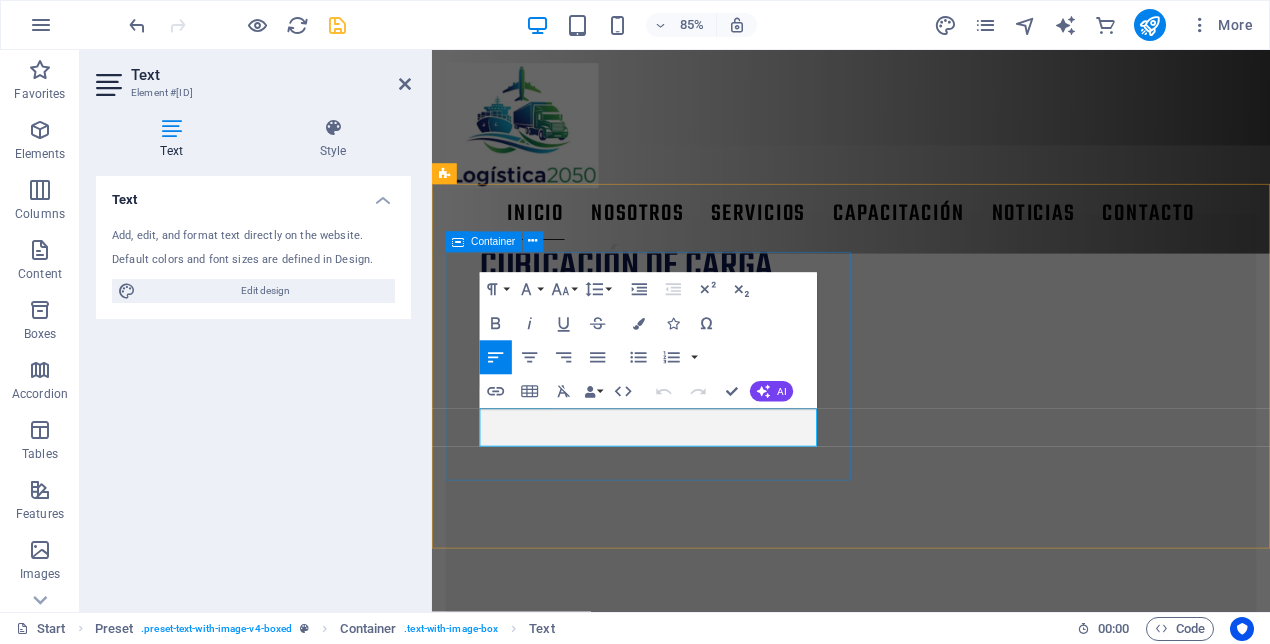 drag, startPoint x: 735, startPoint y: 495, endPoint x: 643, endPoint y: 501, distance: 92.19544 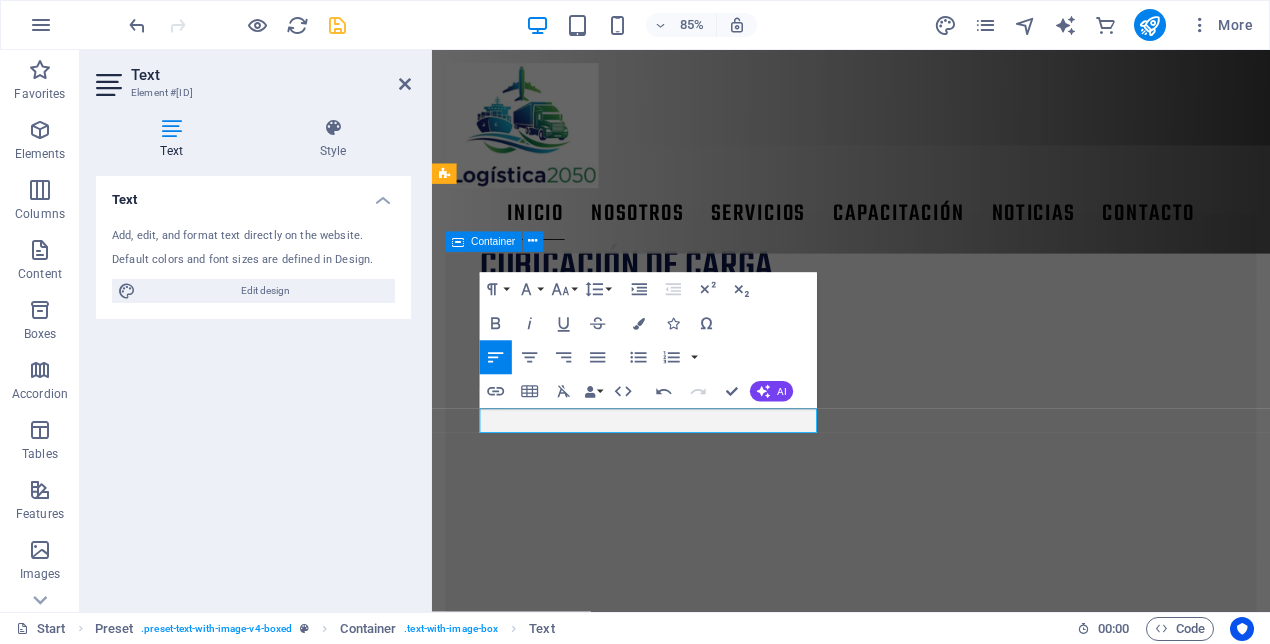 type 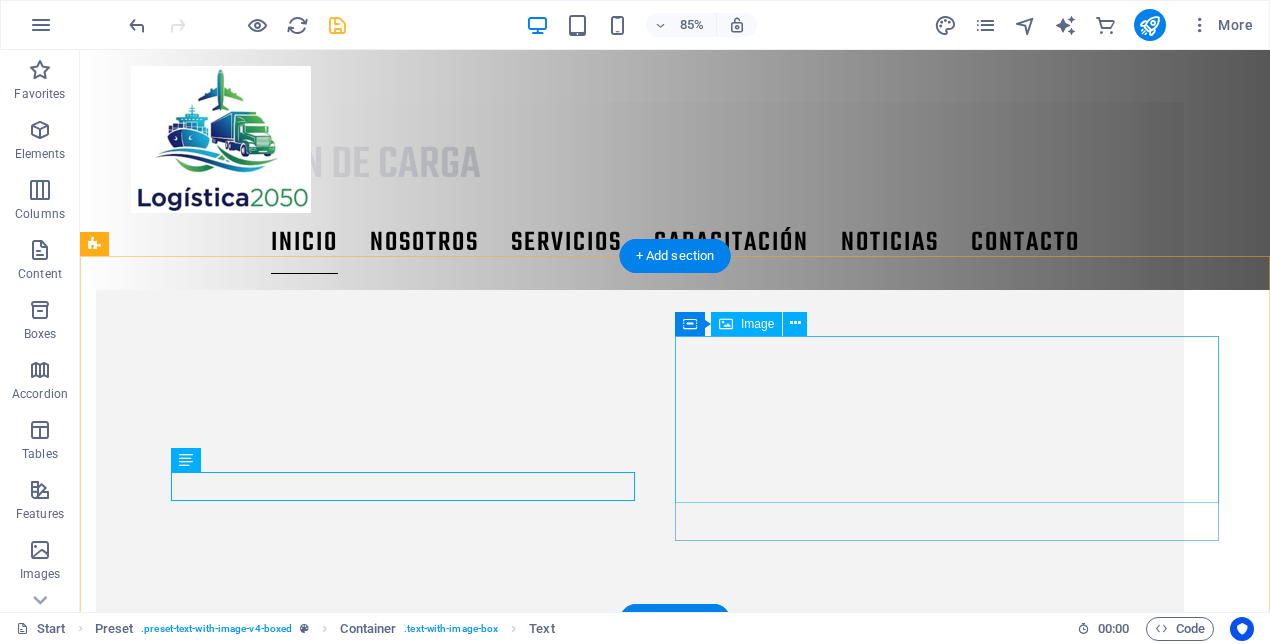 scroll, scrollTop: 1542, scrollLeft: 0, axis: vertical 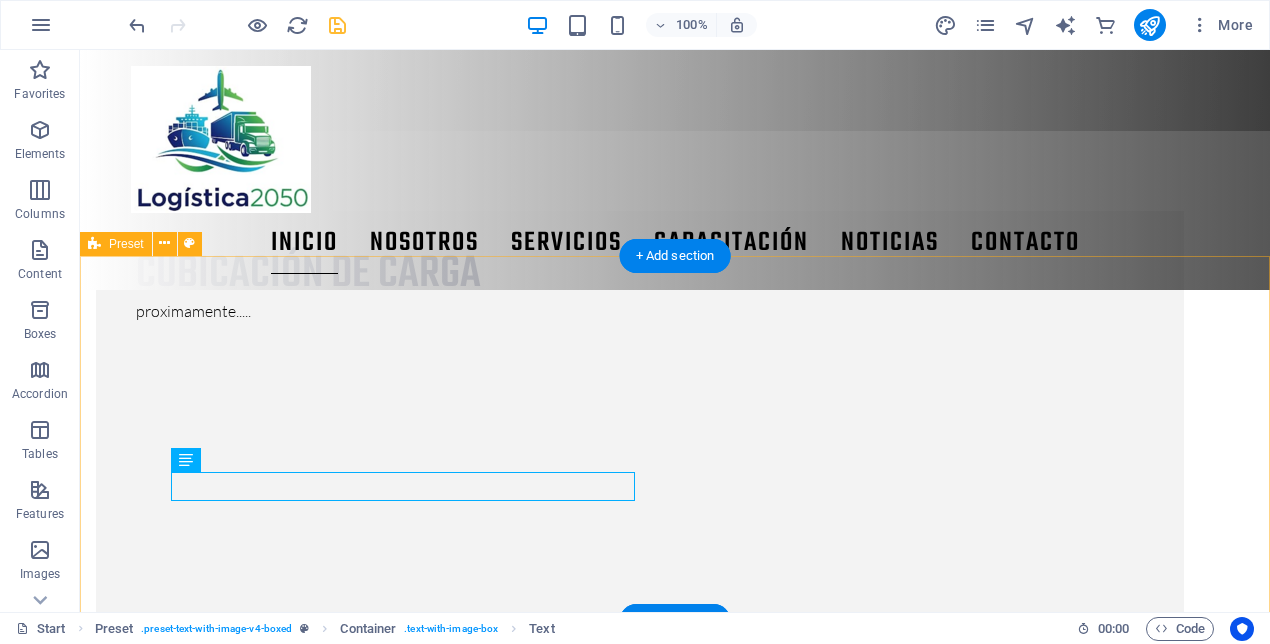 click on "selección de proveedores modelo BCR próximamente....." at bounding box center [675, 1876] 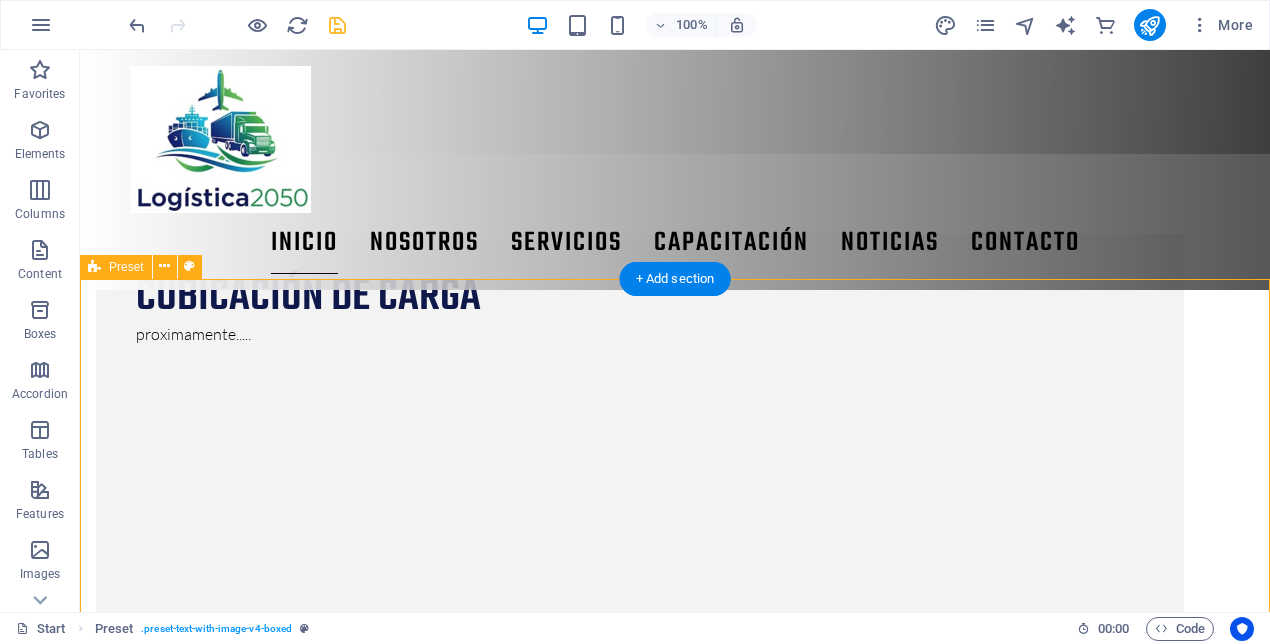 scroll, scrollTop: 1553, scrollLeft: 0, axis: vertical 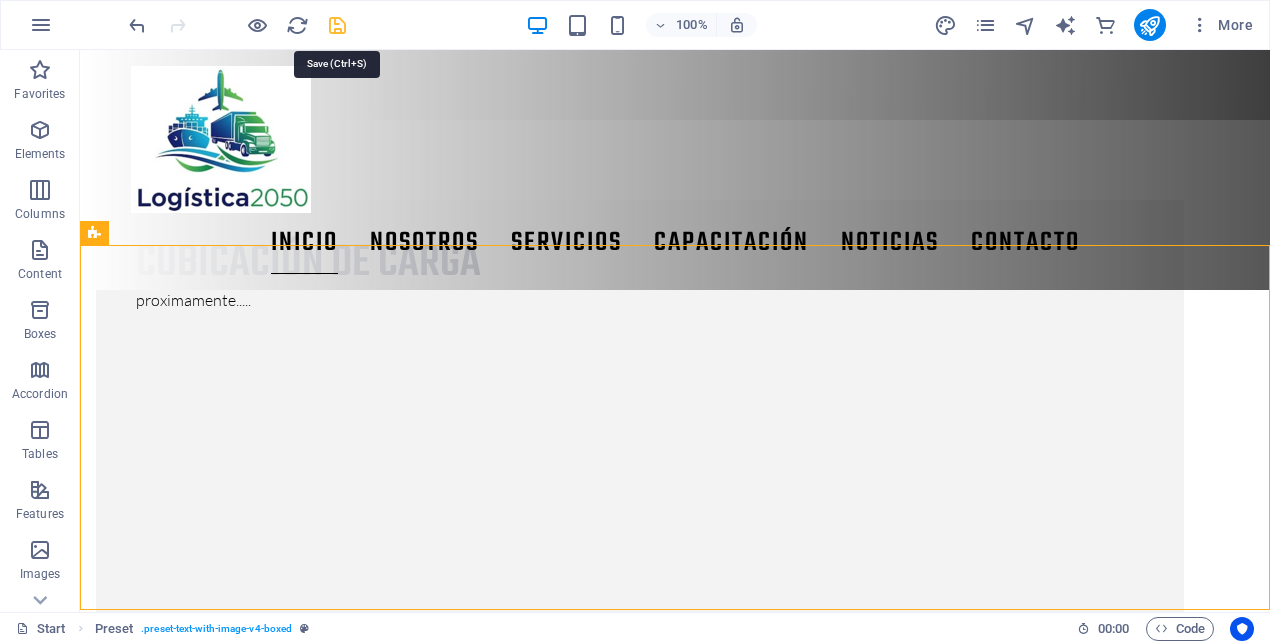 click at bounding box center [337, 25] 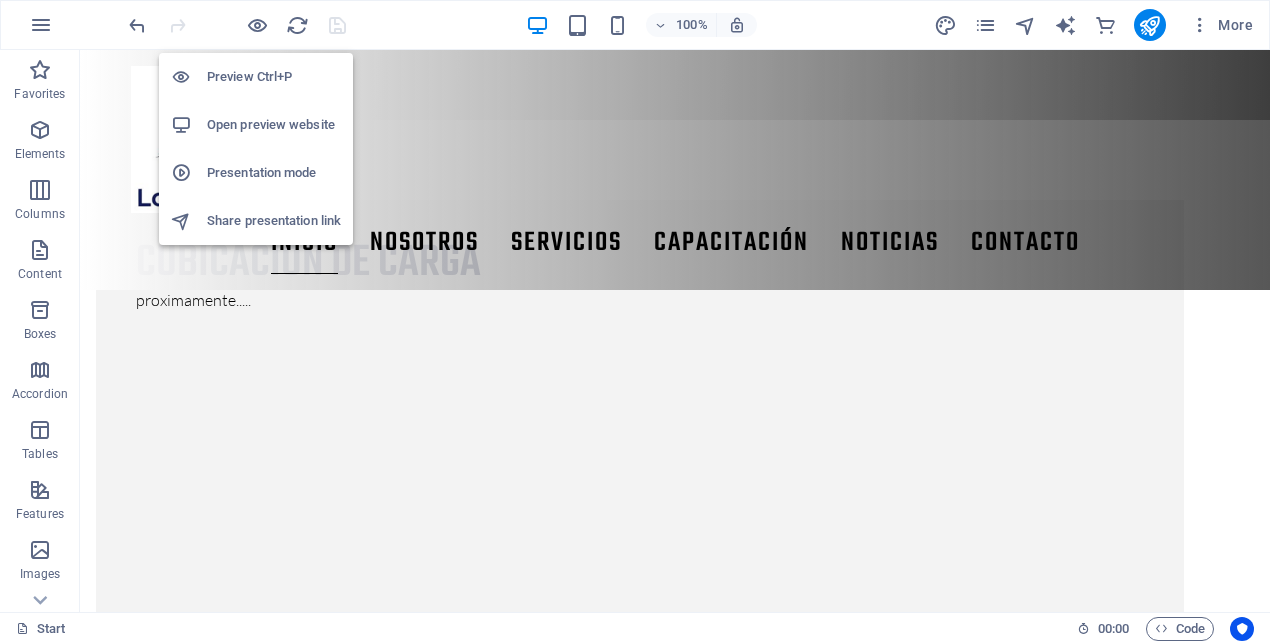 click on "Open preview website" at bounding box center (274, 125) 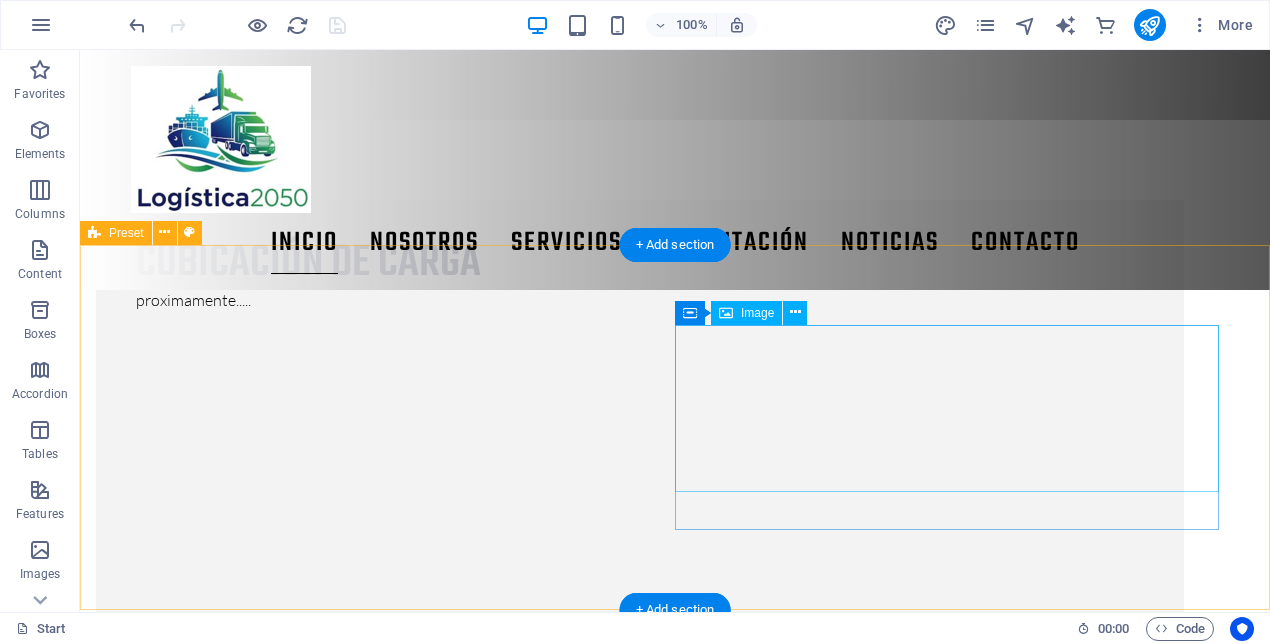 click at bounding box center [640, 2070] 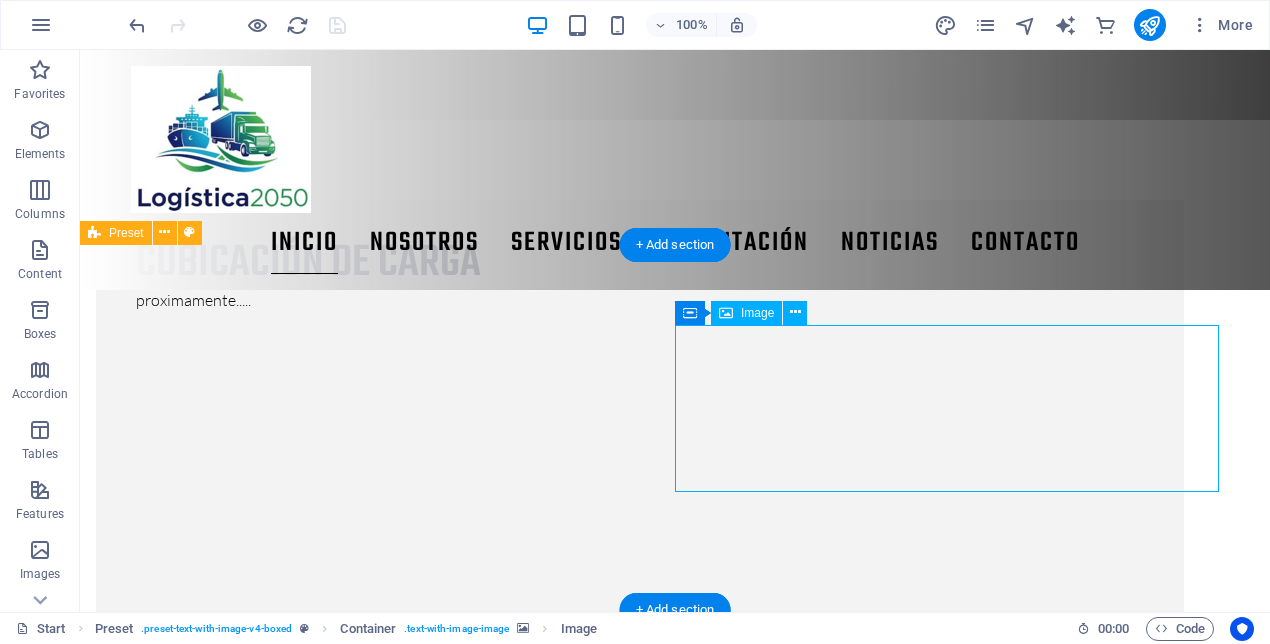 click at bounding box center [640, 2070] 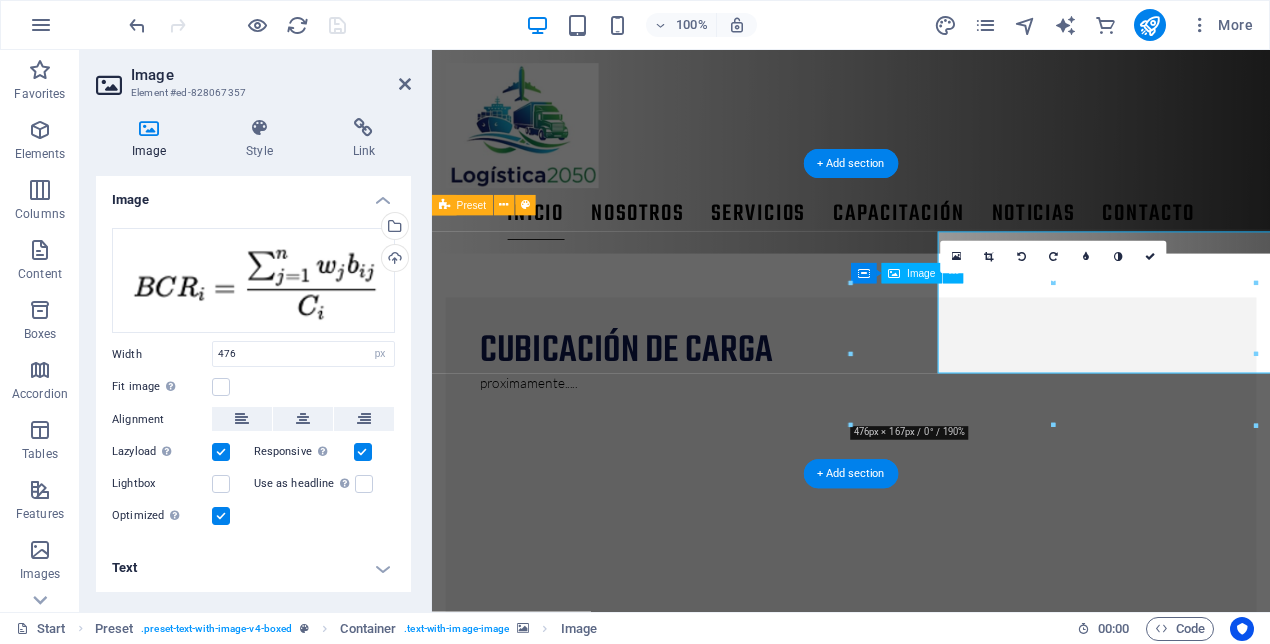 scroll, scrollTop: 1614, scrollLeft: 0, axis: vertical 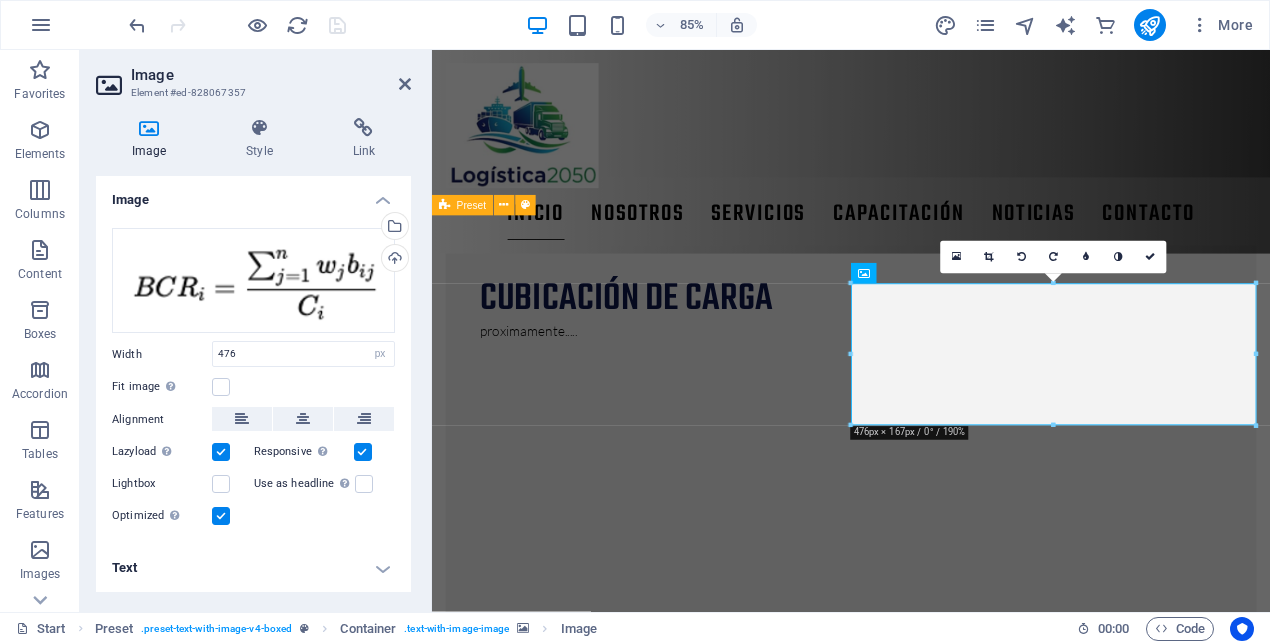 click at bounding box center (925, 1964) 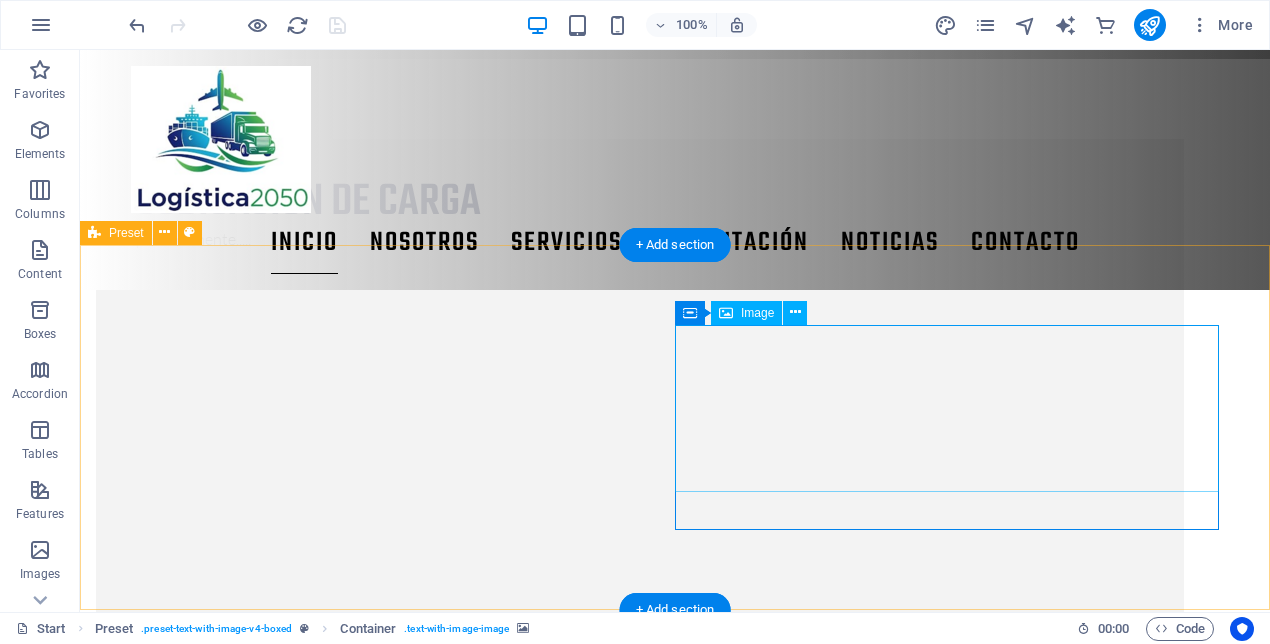 scroll, scrollTop: 1553, scrollLeft: 0, axis: vertical 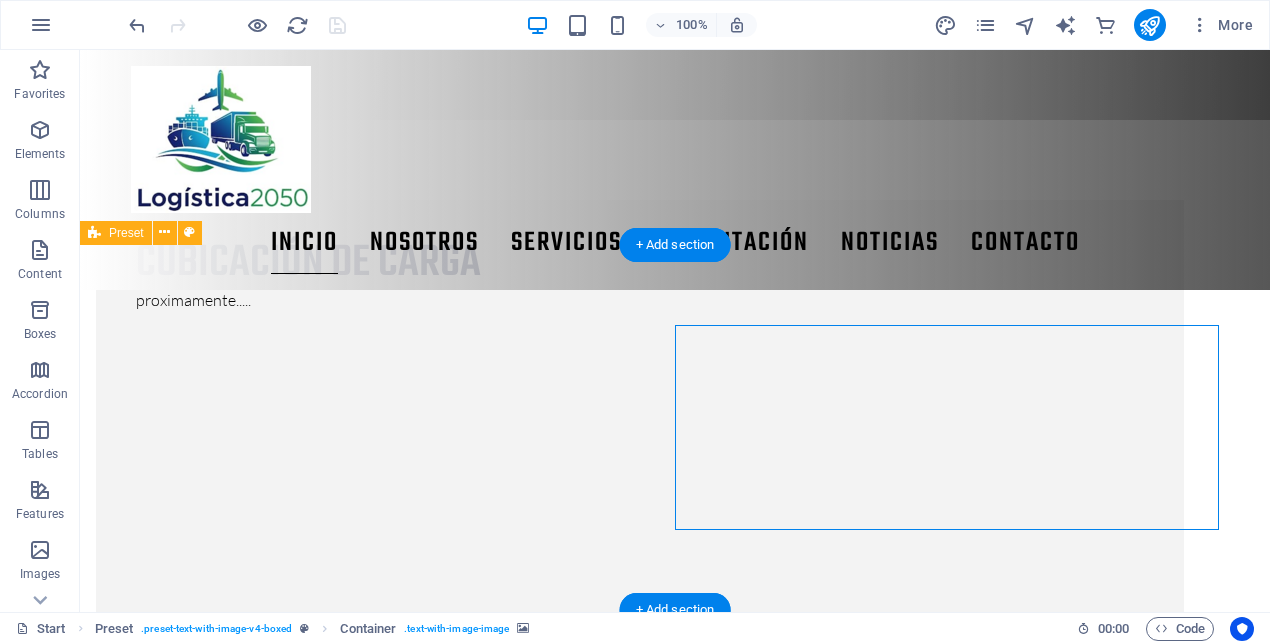 click at bounding box center (640, 1884) 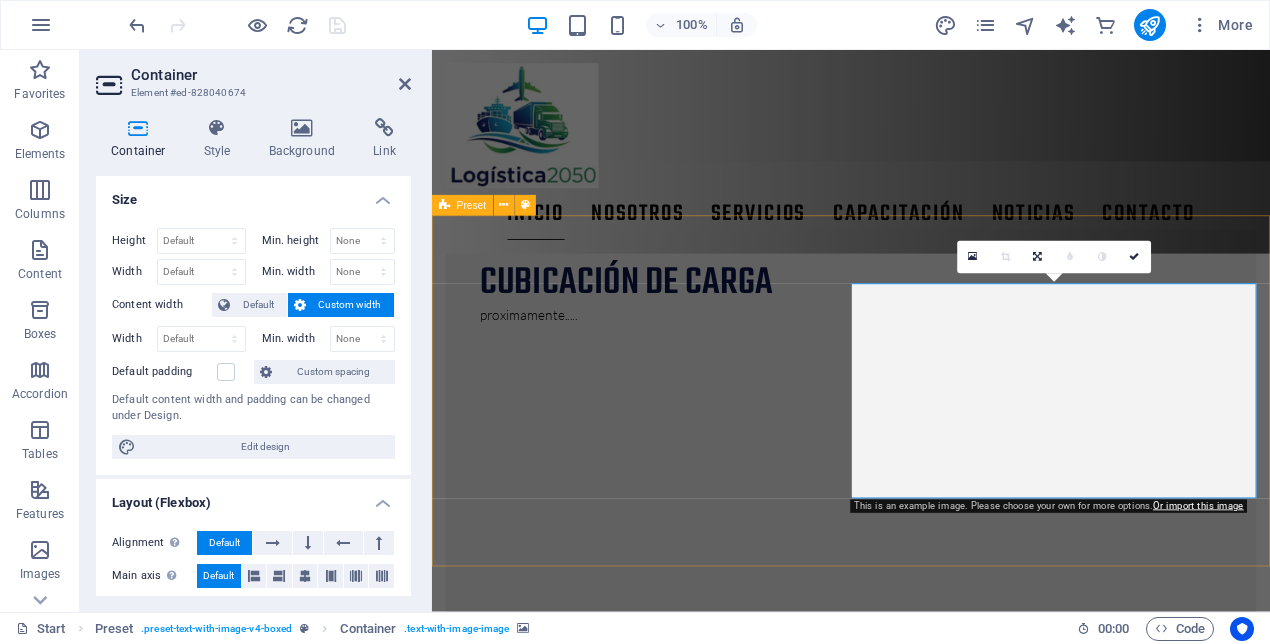 scroll, scrollTop: 1614, scrollLeft: 0, axis: vertical 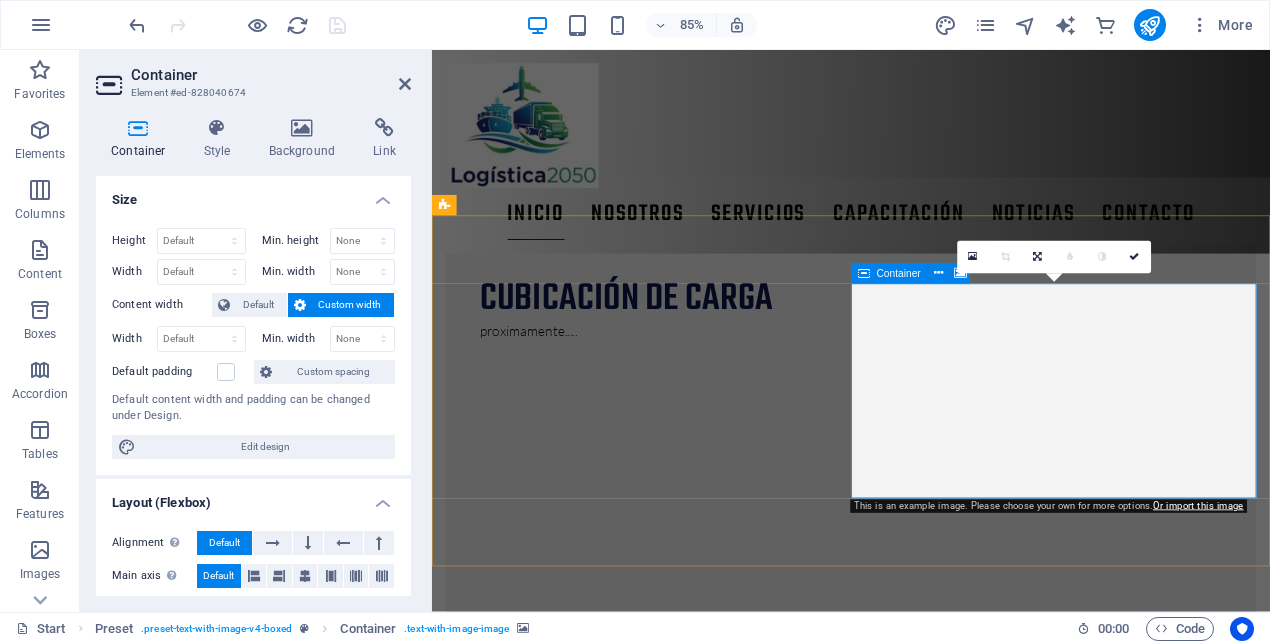click at bounding box center [925, 1964] 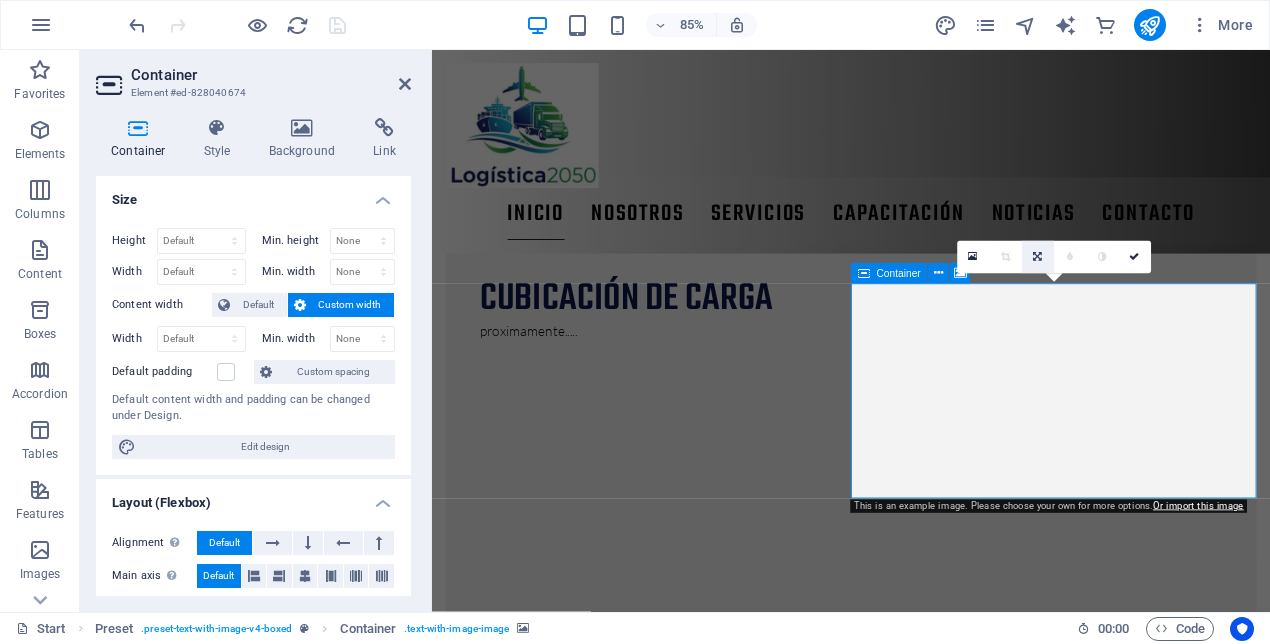 click at bounding box center (1037, 257) 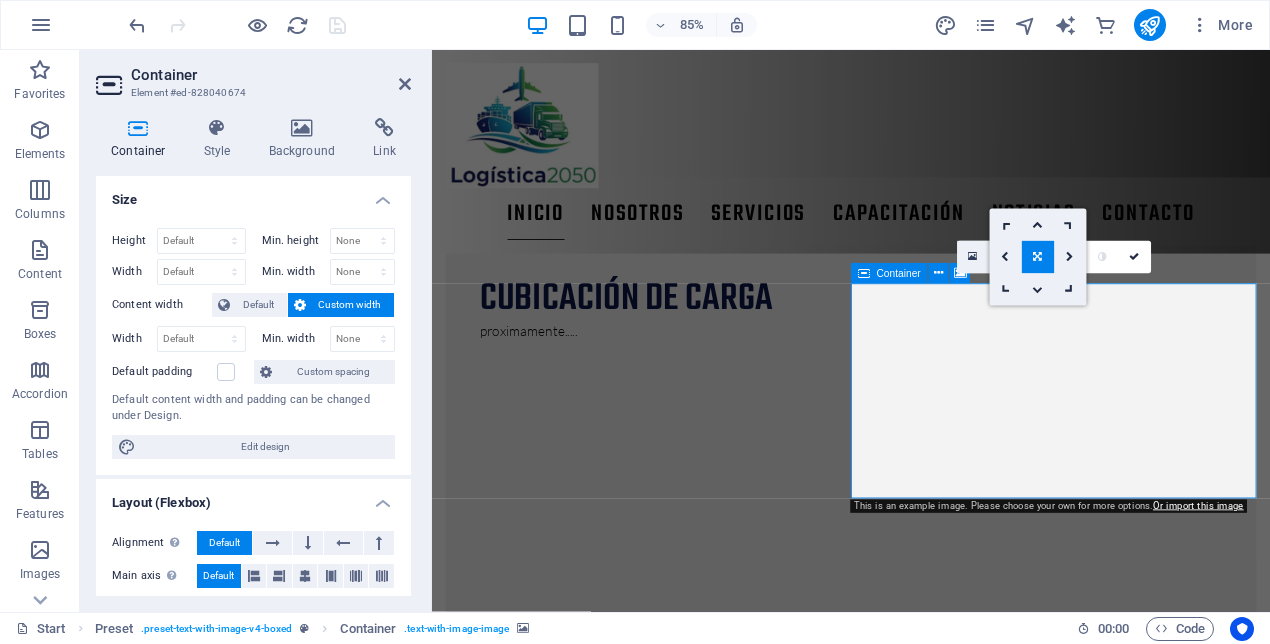 click at bounding box center (972, 257) 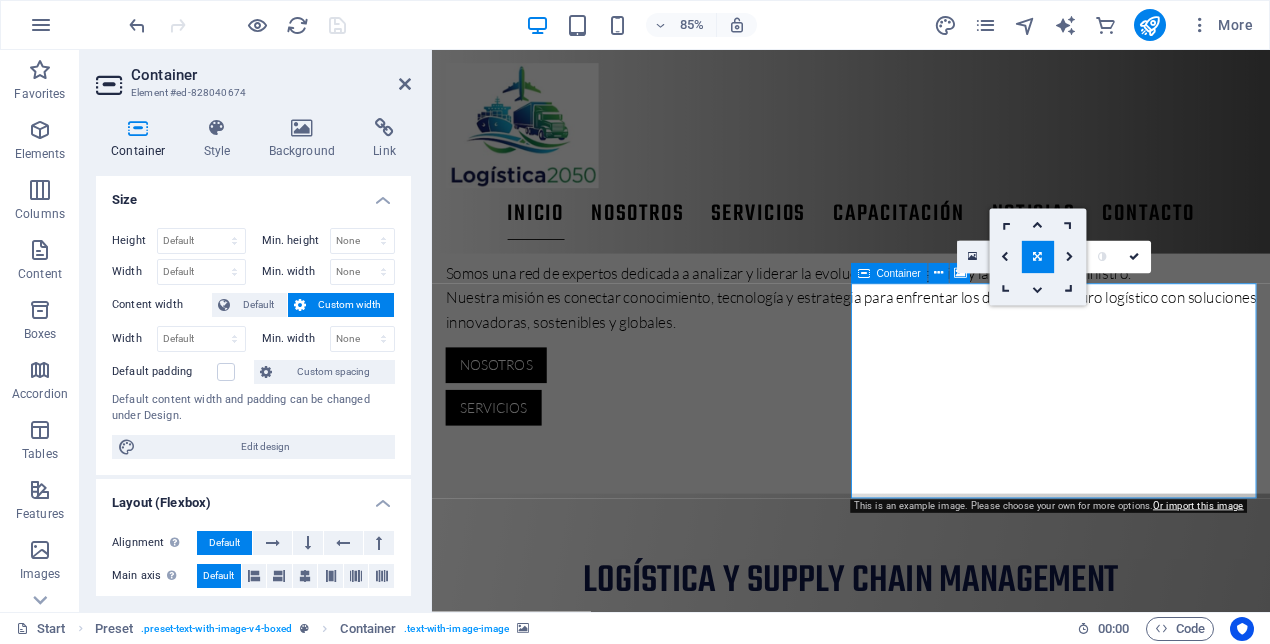 scroll, scrollTop: 2321, scrollLeft: 0, axis: vertical 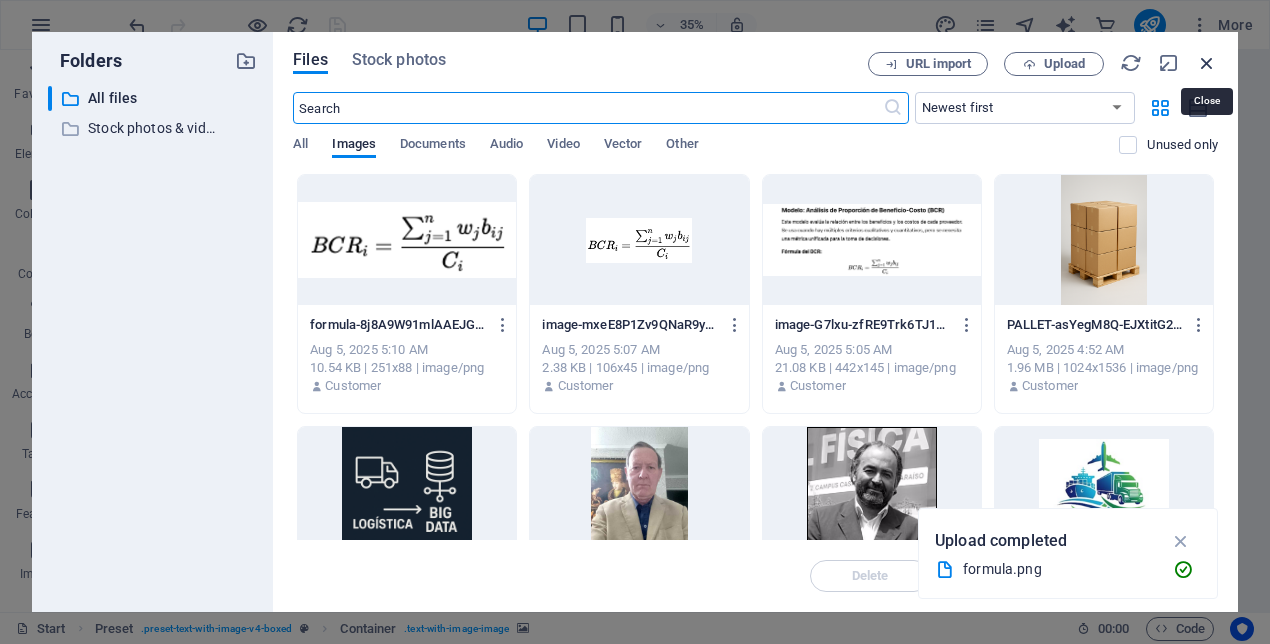 click at bounding box center (1207, 63) 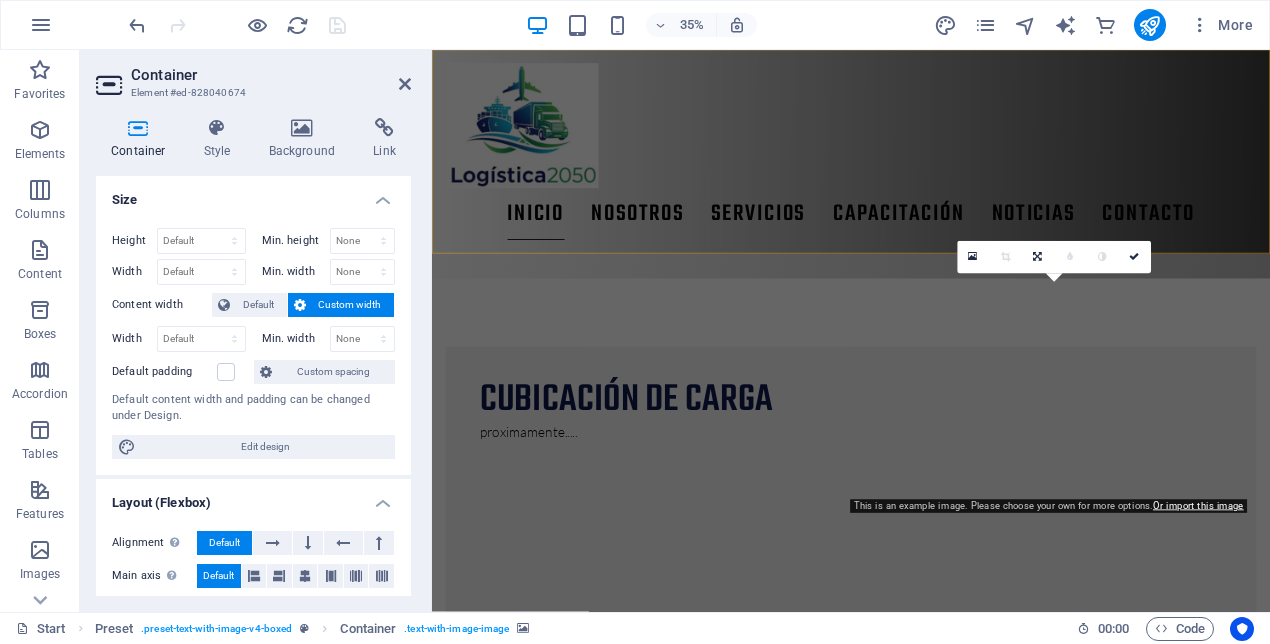 scroll, scrollTop: 1614, scrollLeft: 0, axis: vertical 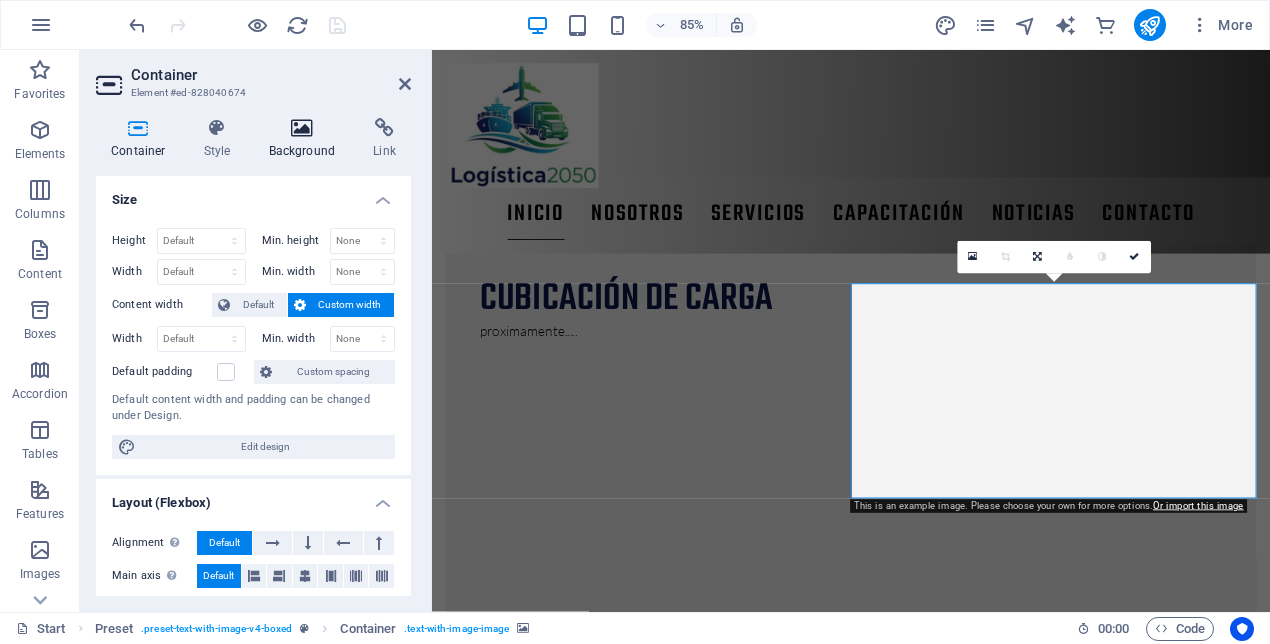 click at bounding box center (302, 128) 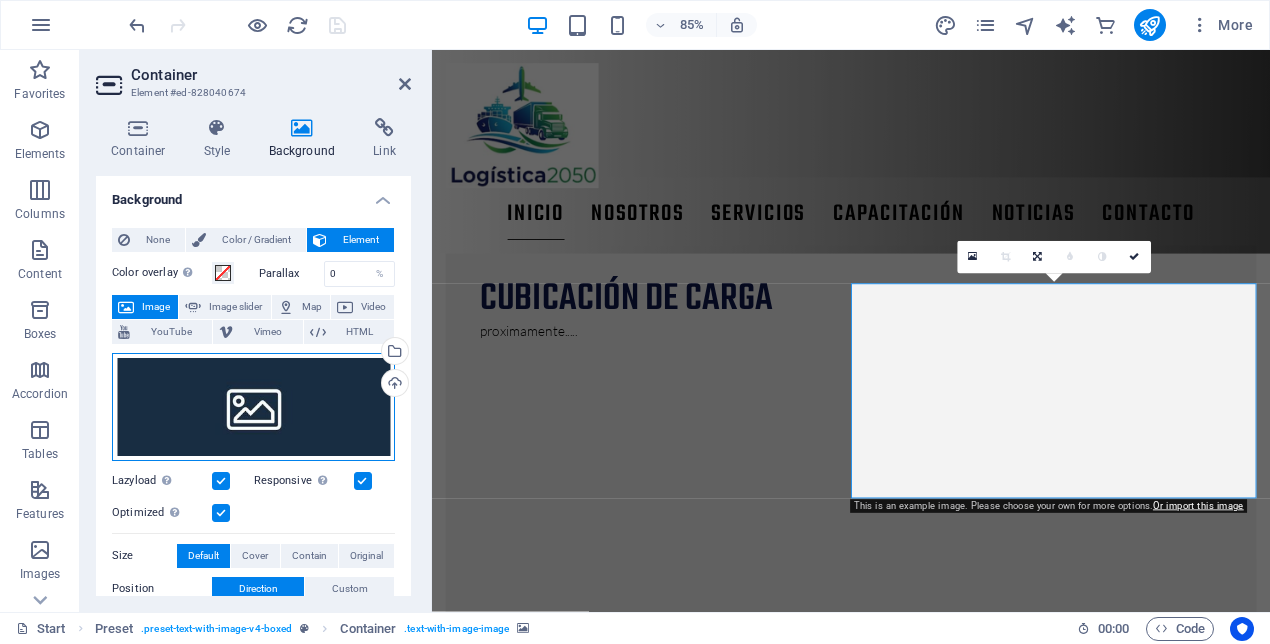 click on "Drag files here, click to choose files or select files from Files or our free stock photos & videos" at bounding box center (253, 407) 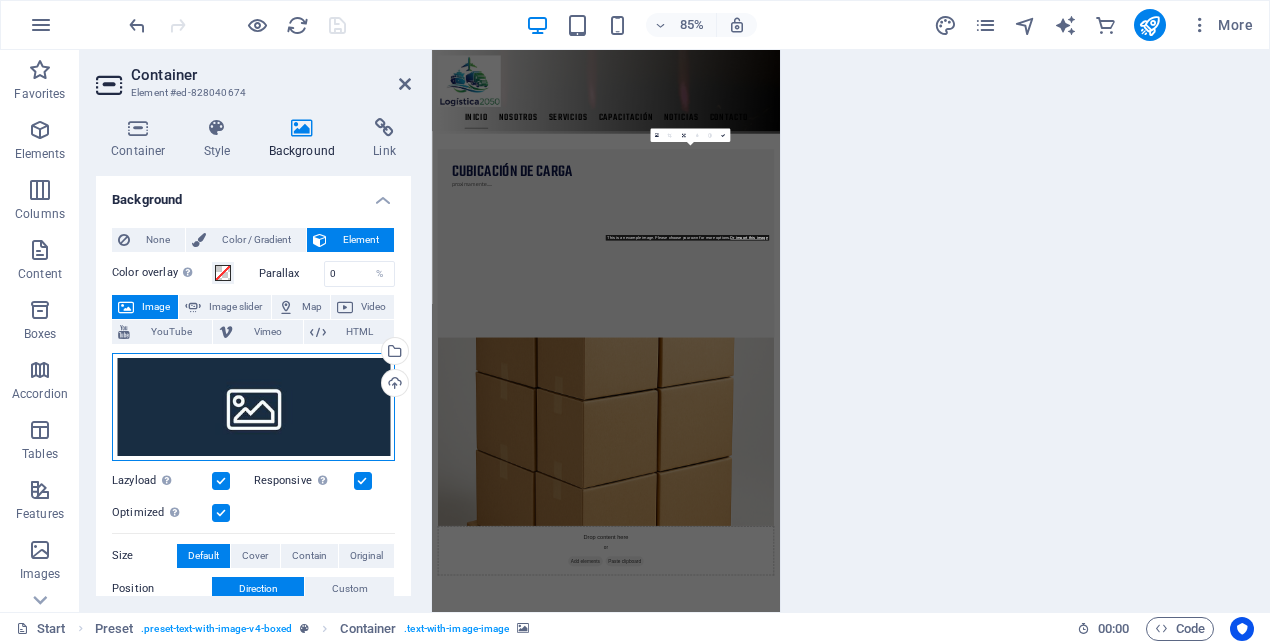 scroll, scrollTop: 2321, scrollLeft: 0, axis: vertical 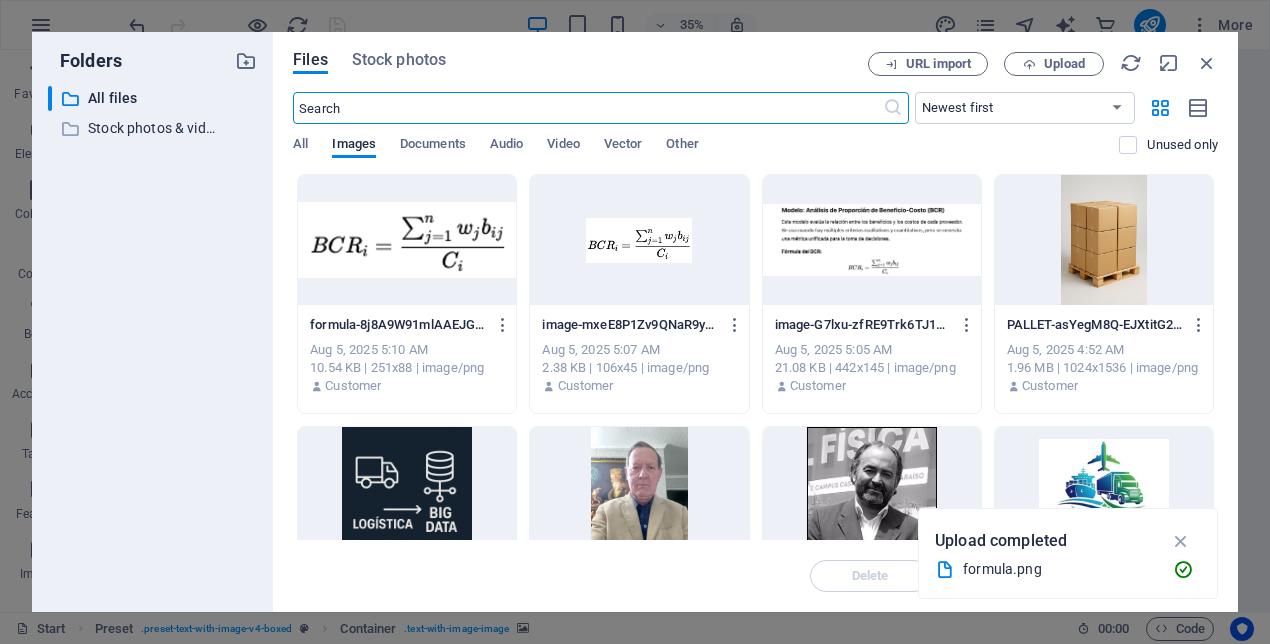 click at bounding box center (407, 240) 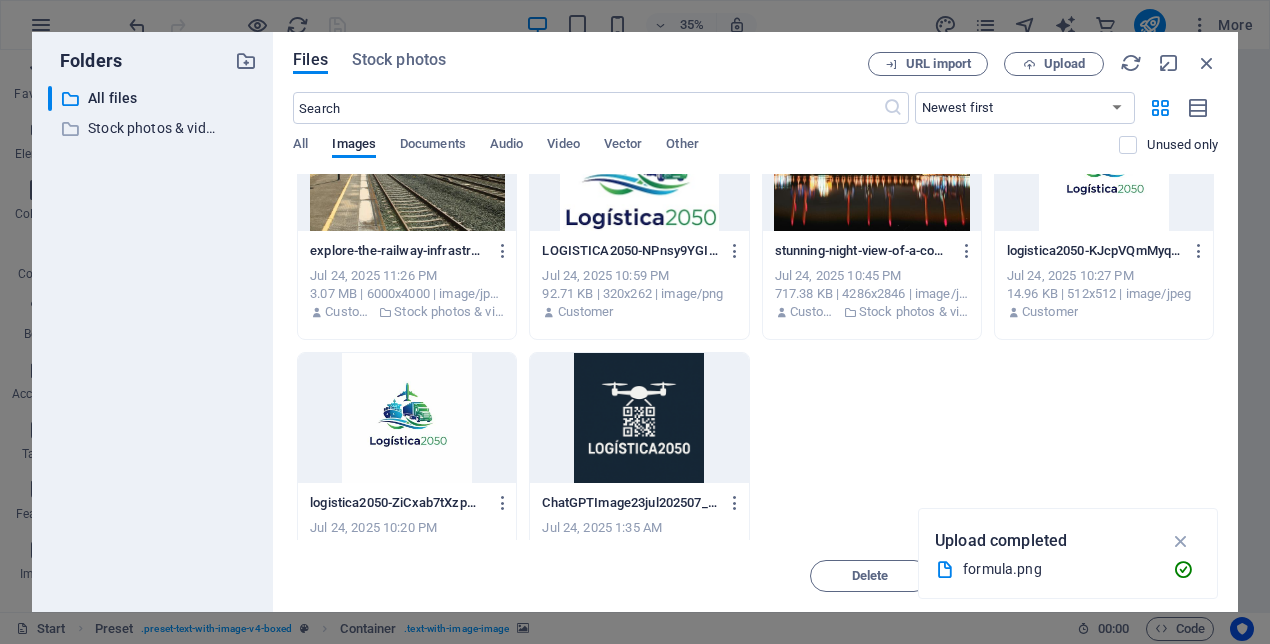 scroll, scrollTop: 630, scrollLeft: 0, axis: vertical 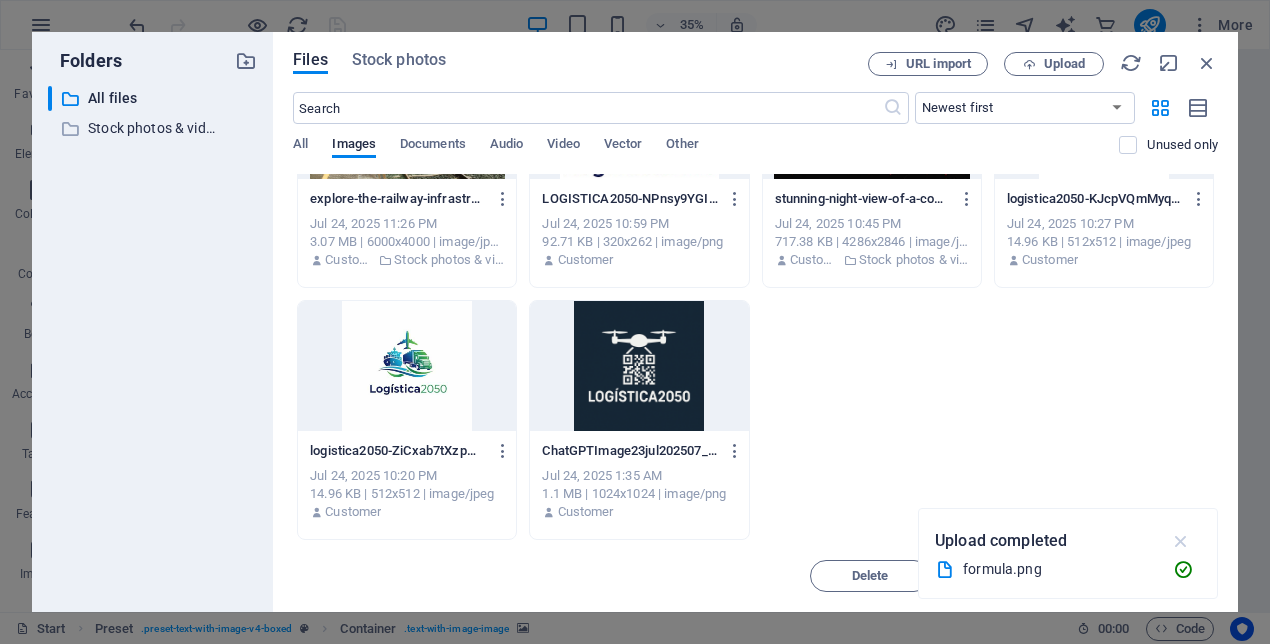 click at bounding box center (1181, 541) 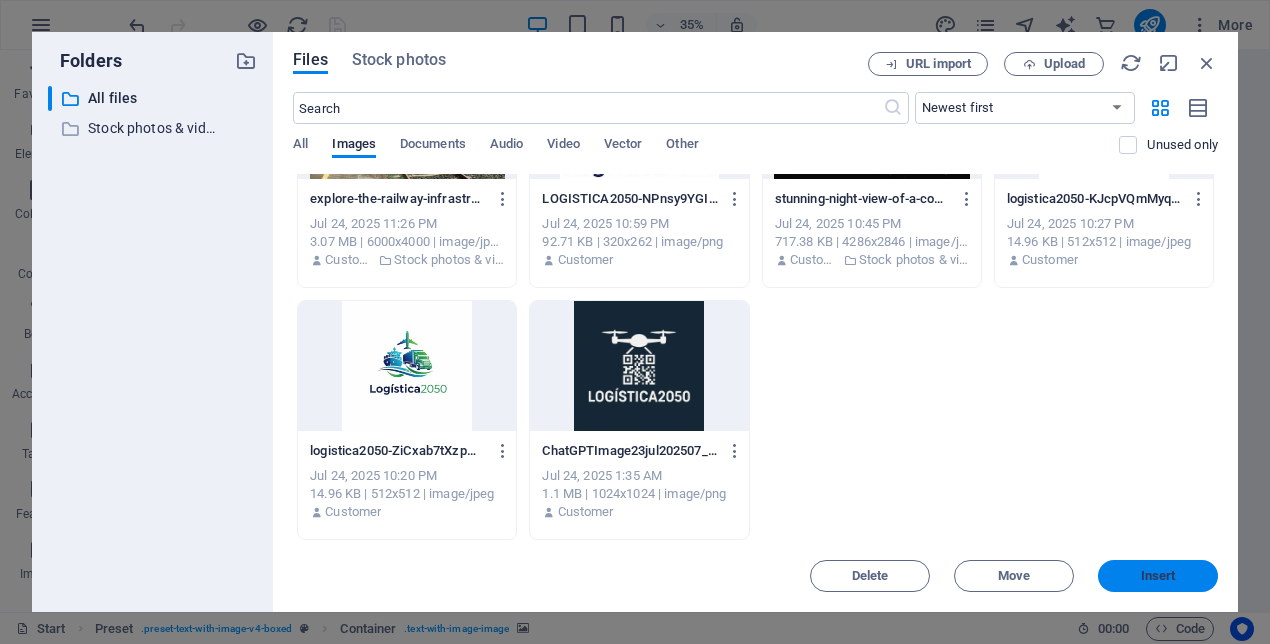 click on "Insert" at bounding box center (1158, 576) 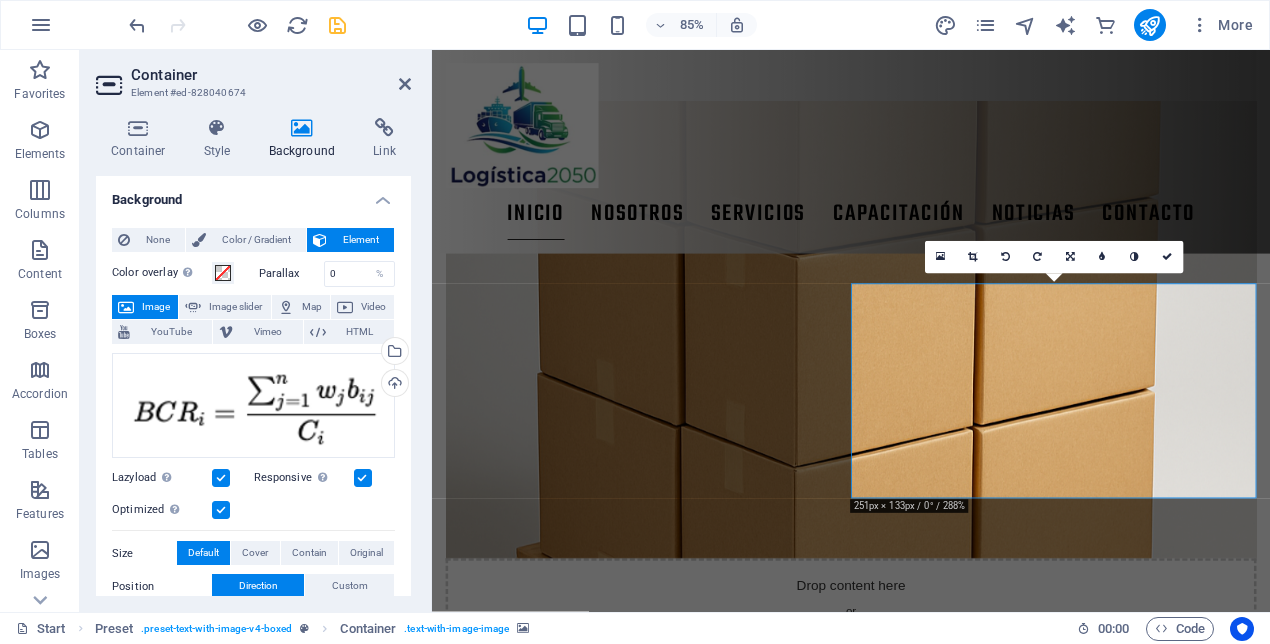 scroll, scrollTop: 1614, scrollLeft: 0, axis: vertical 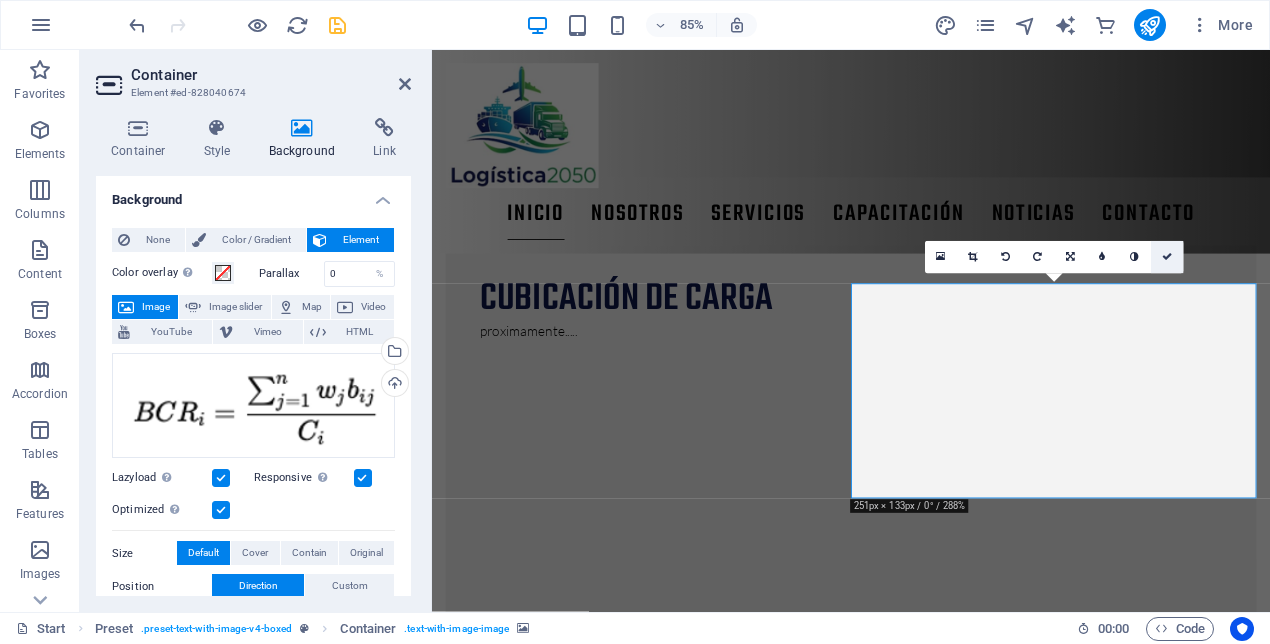 click at bounding box center [1167, 257] 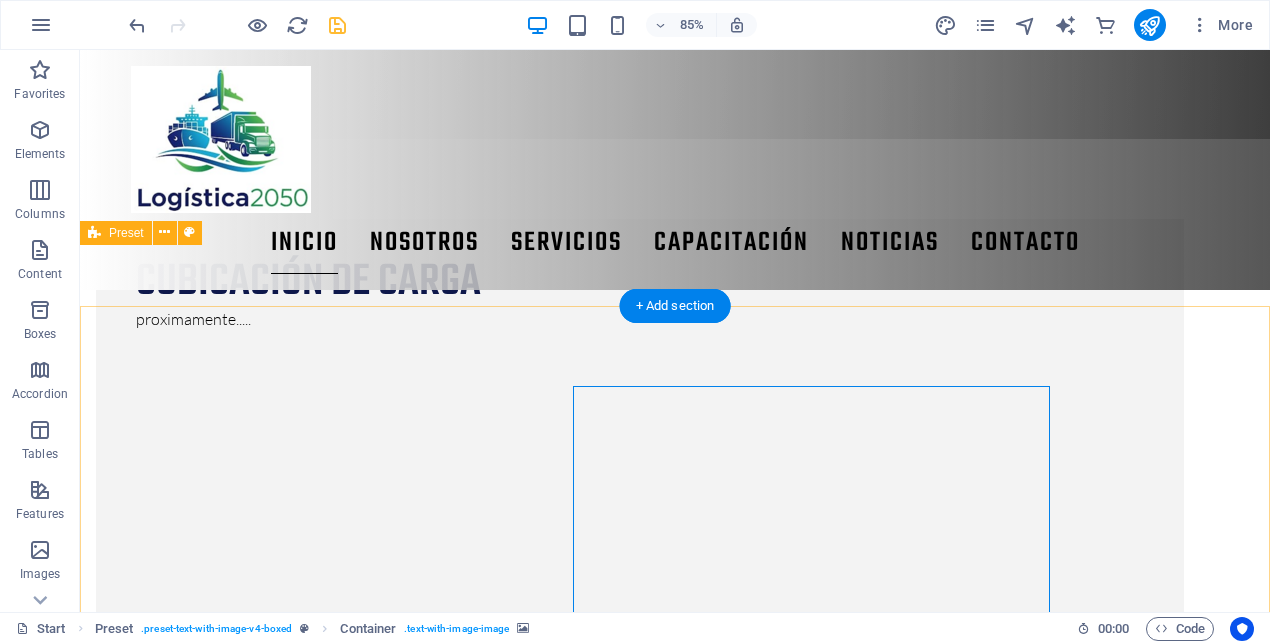 scroll, scrollTop: 1553, scrollLeft: 0, axis: vertical 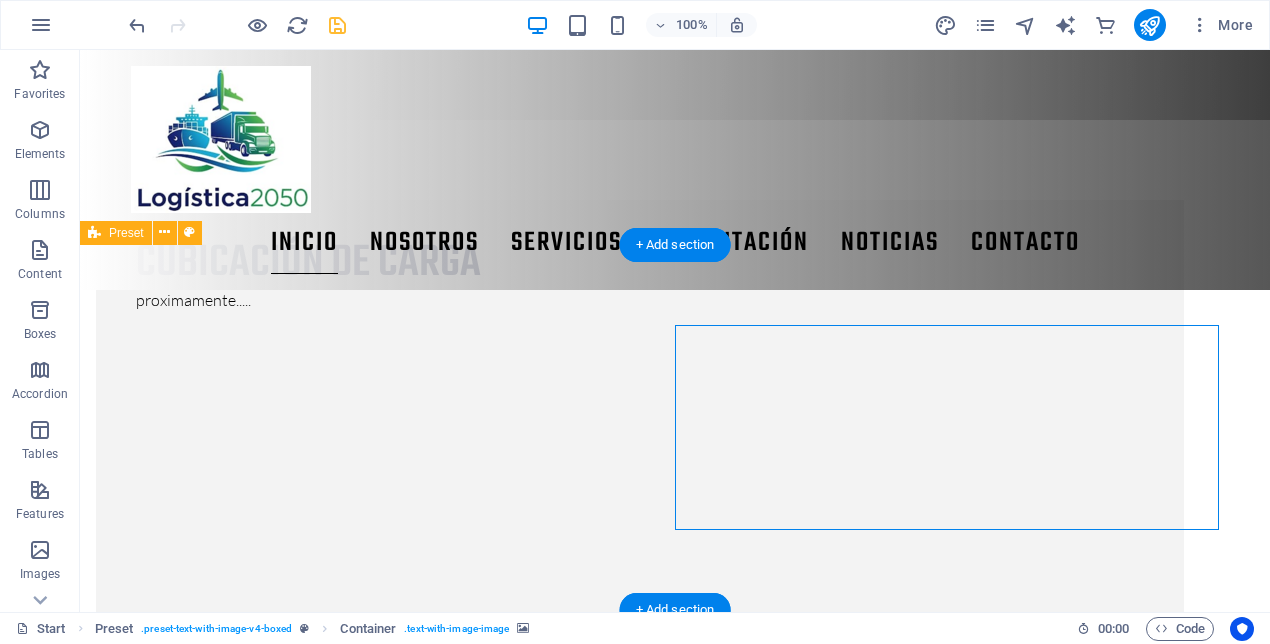 click at bounding box center [640, 1908] 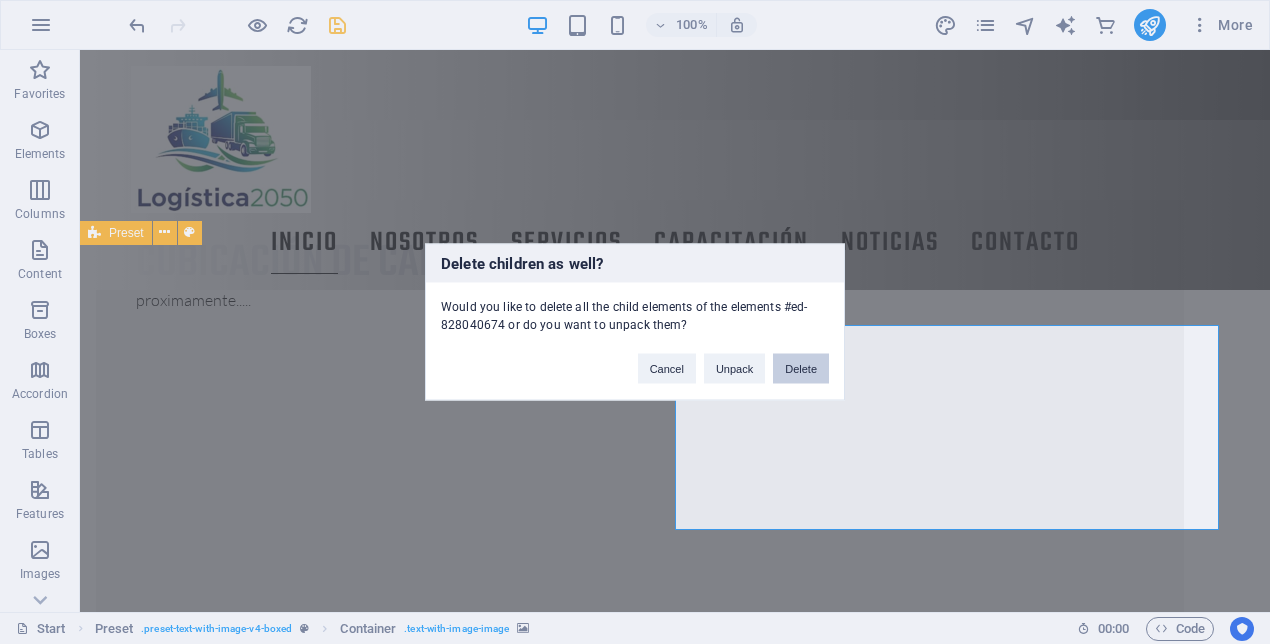 click on "Delete" at bounding box center (801, 369) 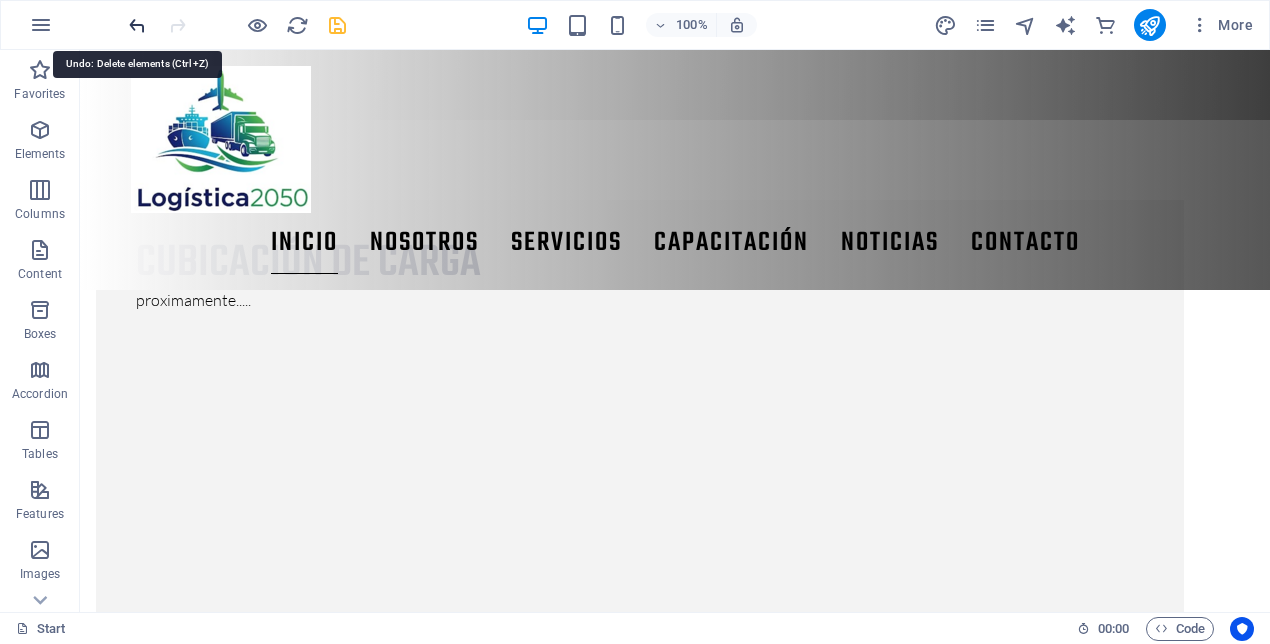 click at bounding box center [137, 25] 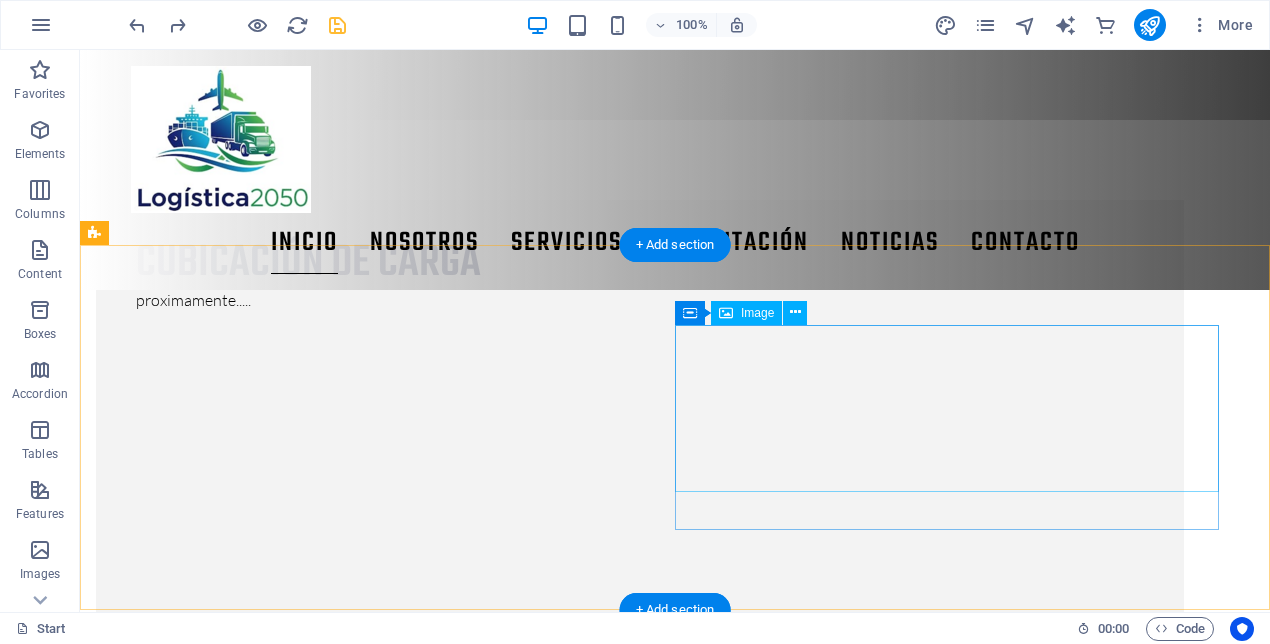 click at bounding box center (640, 2070) 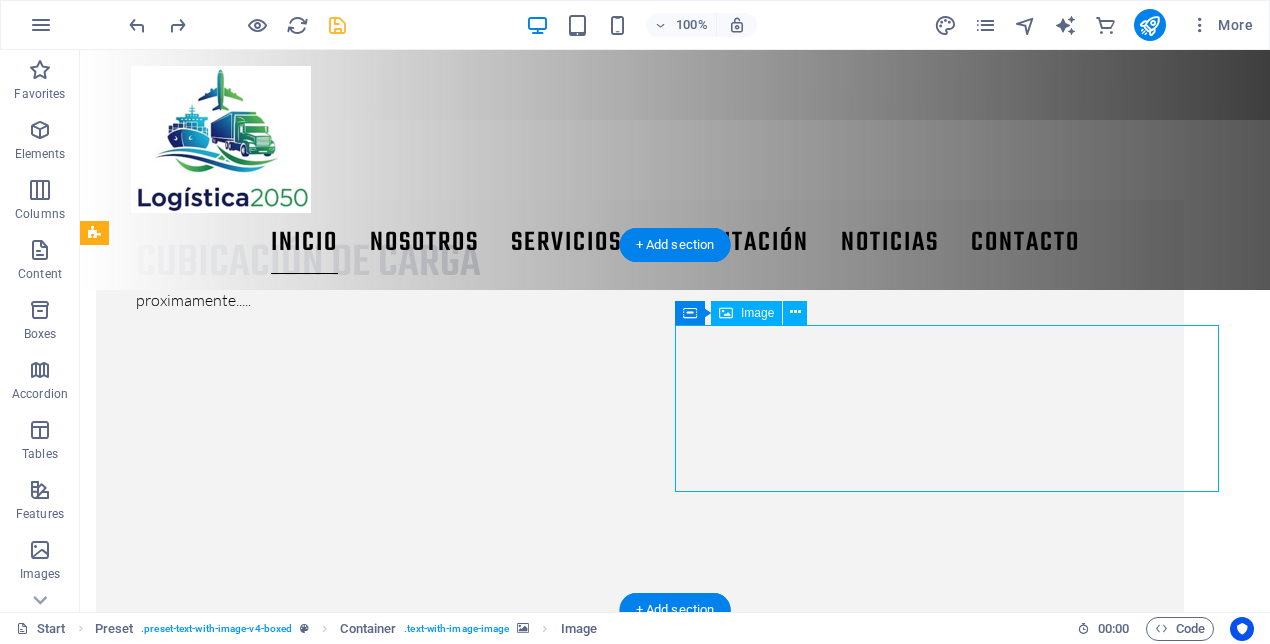click at bounding box center (640, 2070) 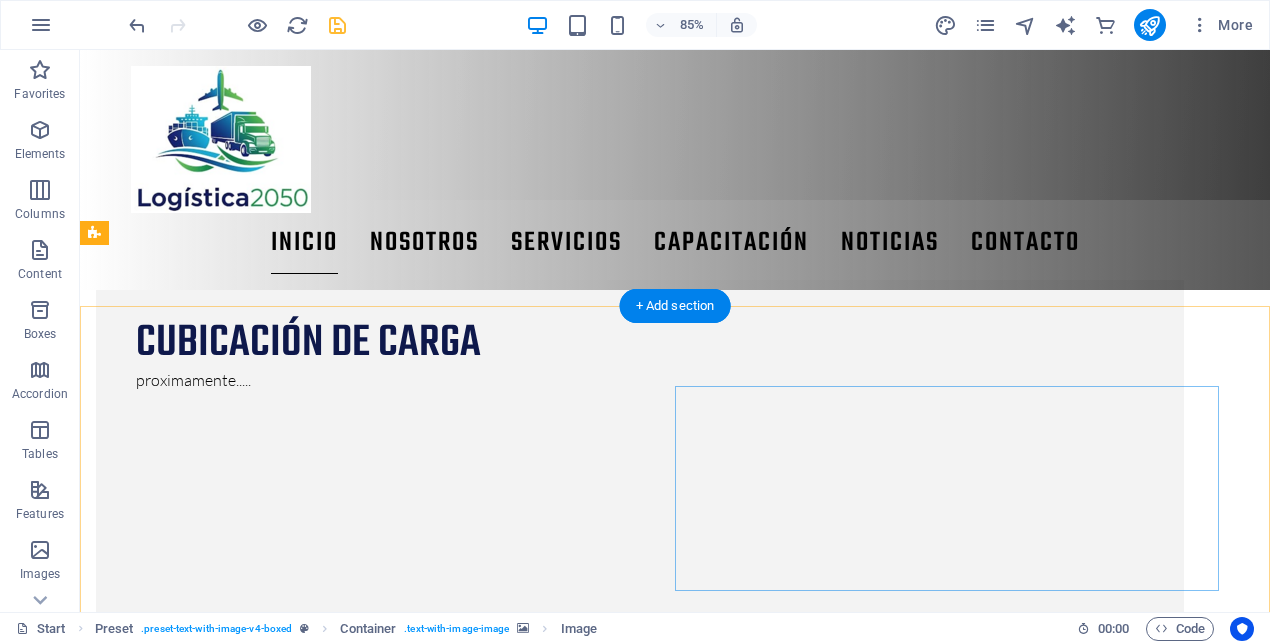 scroll, scrollTop: 1553, scrollLeft: 0, axis: vertical 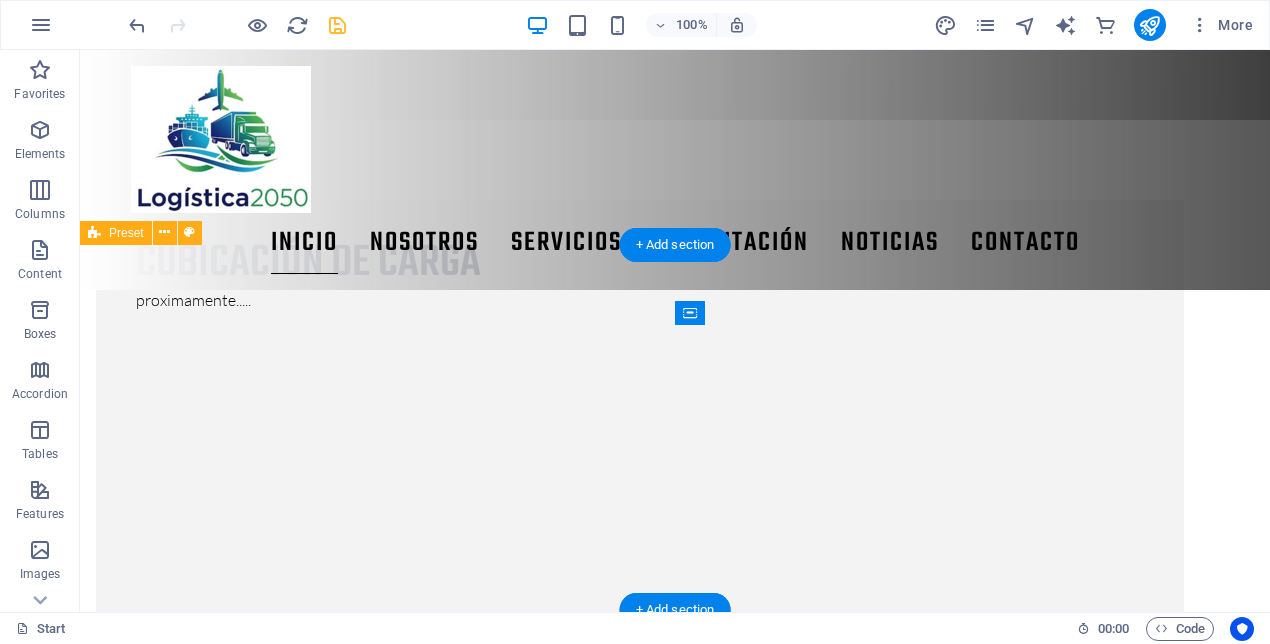 click at bounding box center (640, 1884) 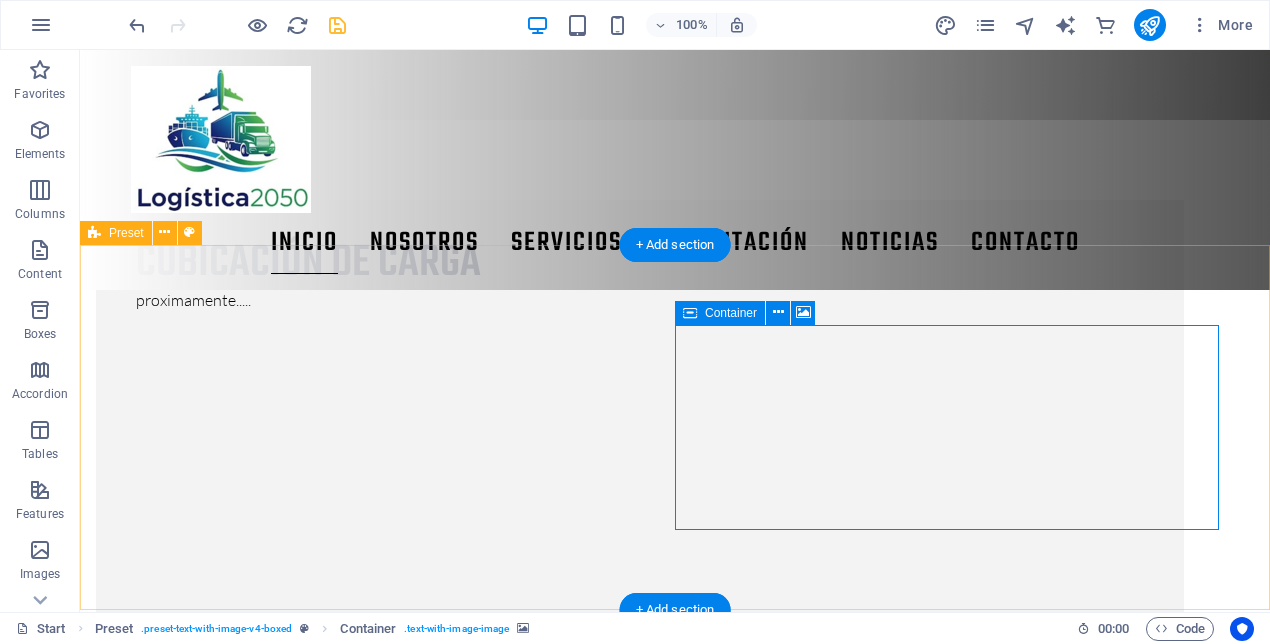 click on "Paste clipboard" at bounding box center (694, 2088) 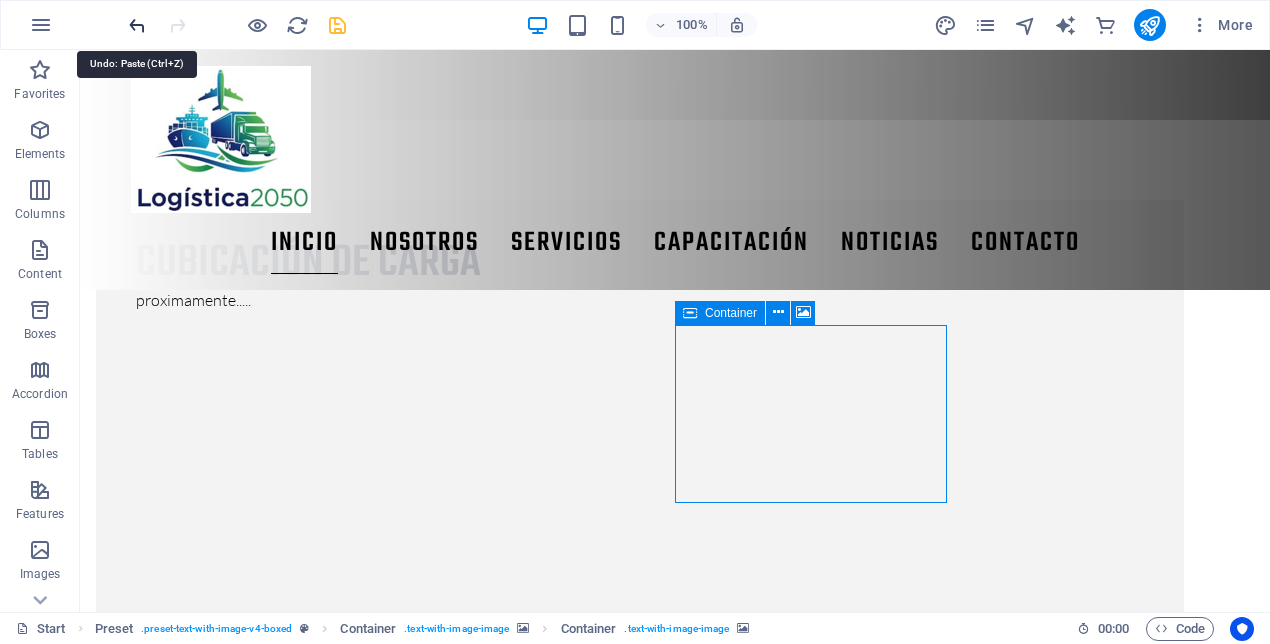 click at bounding box center (137, 25) 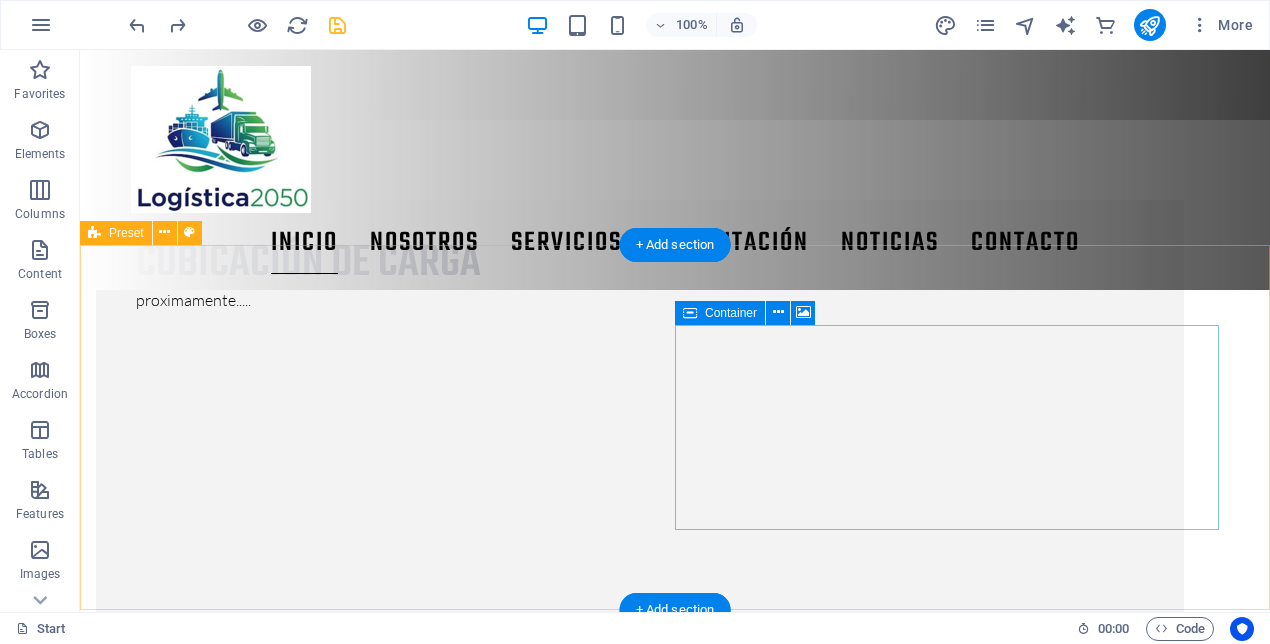 click on "Drop content here or  Add elements  Paste clipboard" at bounding box center [640, 2058] 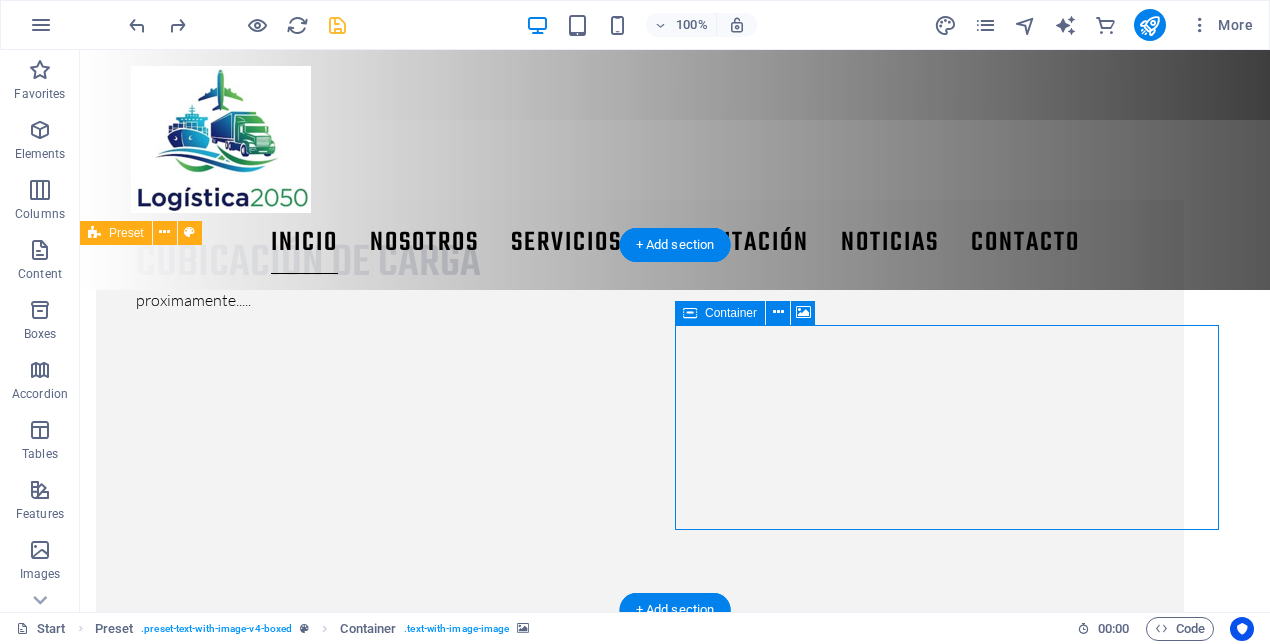 click on "Drop content here or  Add elements  Paste clipboard" at bounding box center (640, 2058) 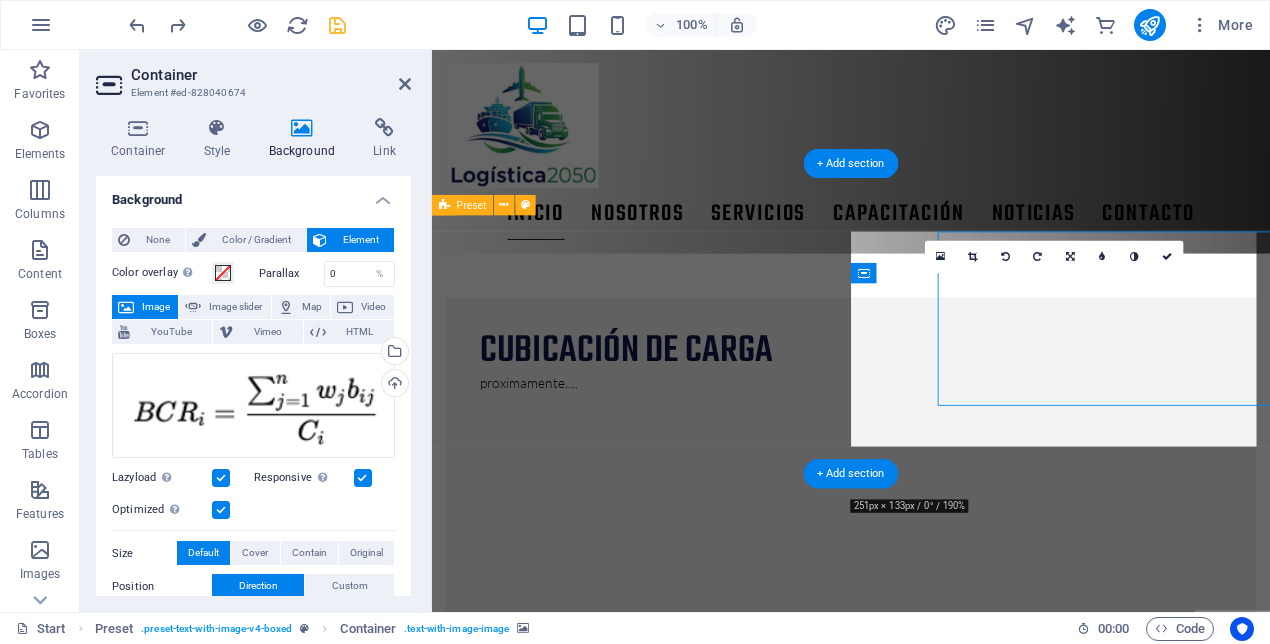 scroll, scrollTop: 1614, scrollLeft: 0, axis: vertical 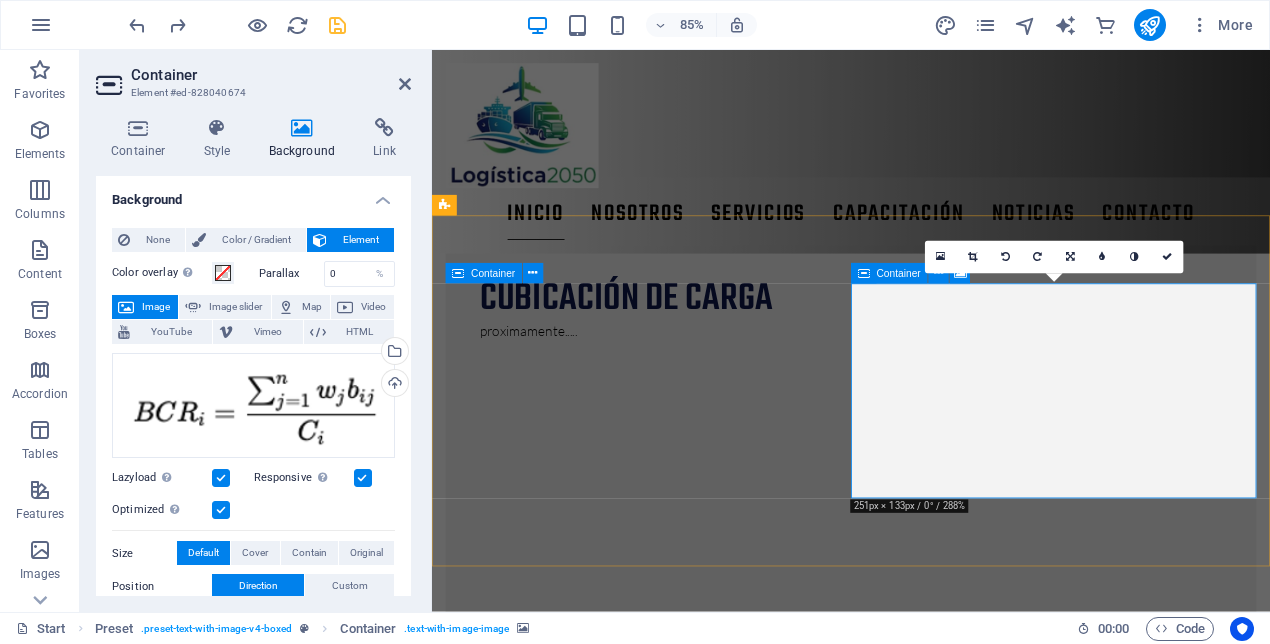click on "Drop content here or  Add elements  Paste clipboard" at bounding box center (925, 2138) 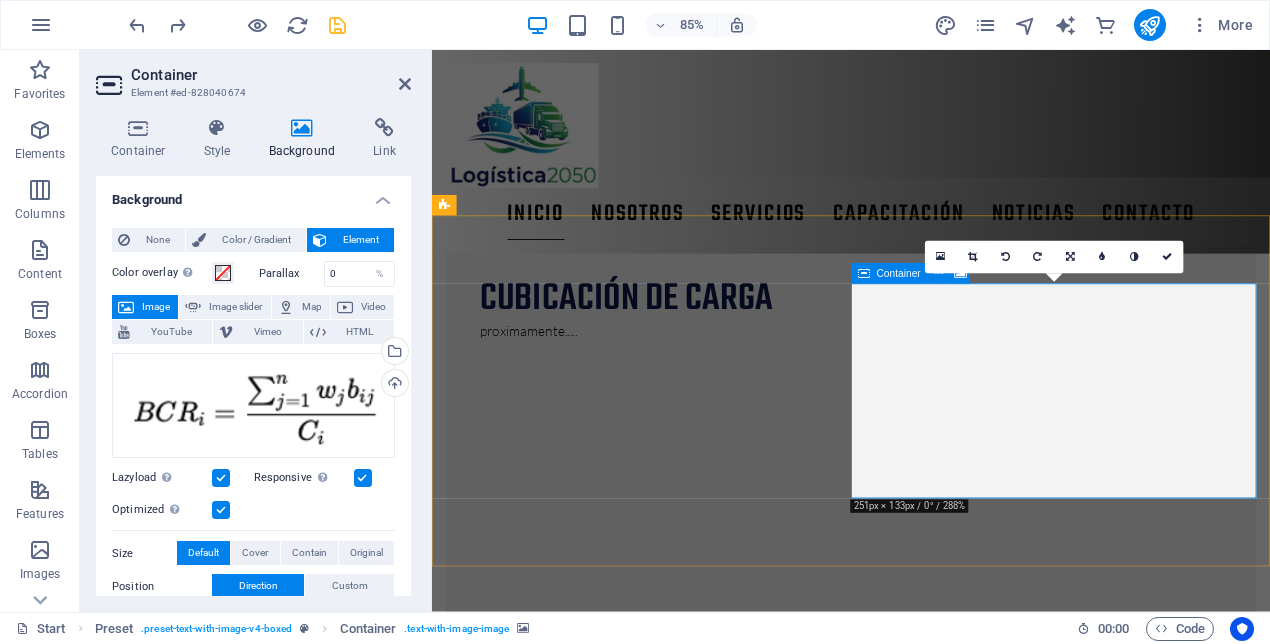 click on "Drop content here or  Add elements  Paste clipboard" at bounding box center (925, 2035) 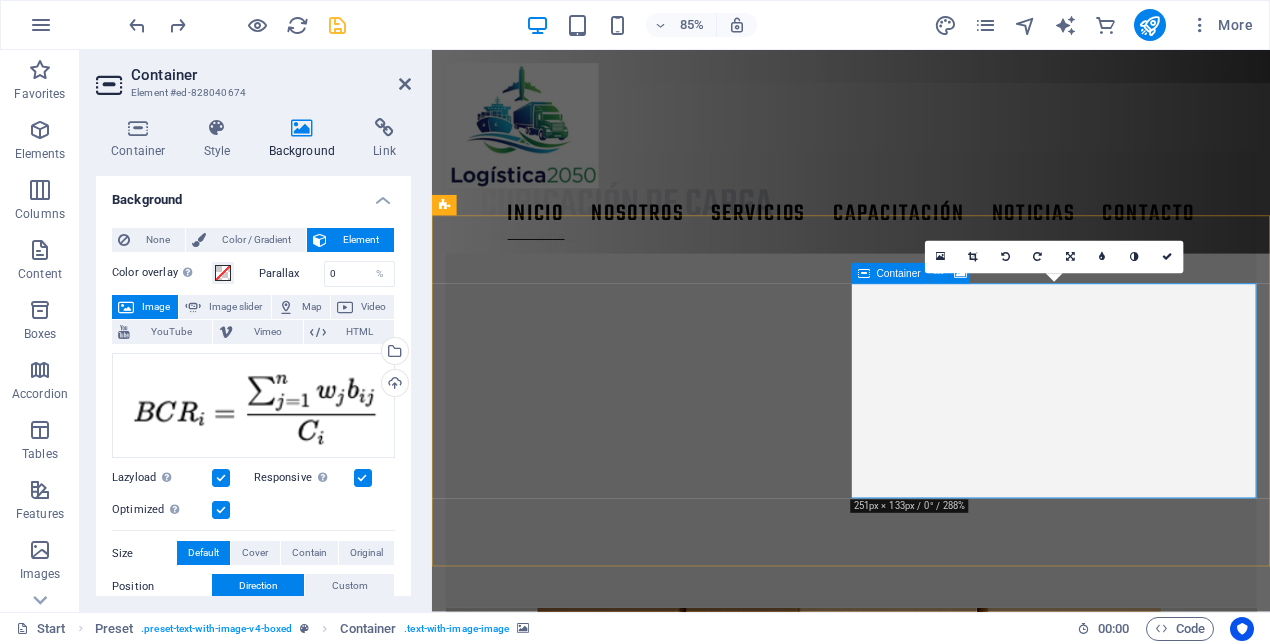 scroll, scrollTop: 1553, scrollLeft: 0, axis: vertical 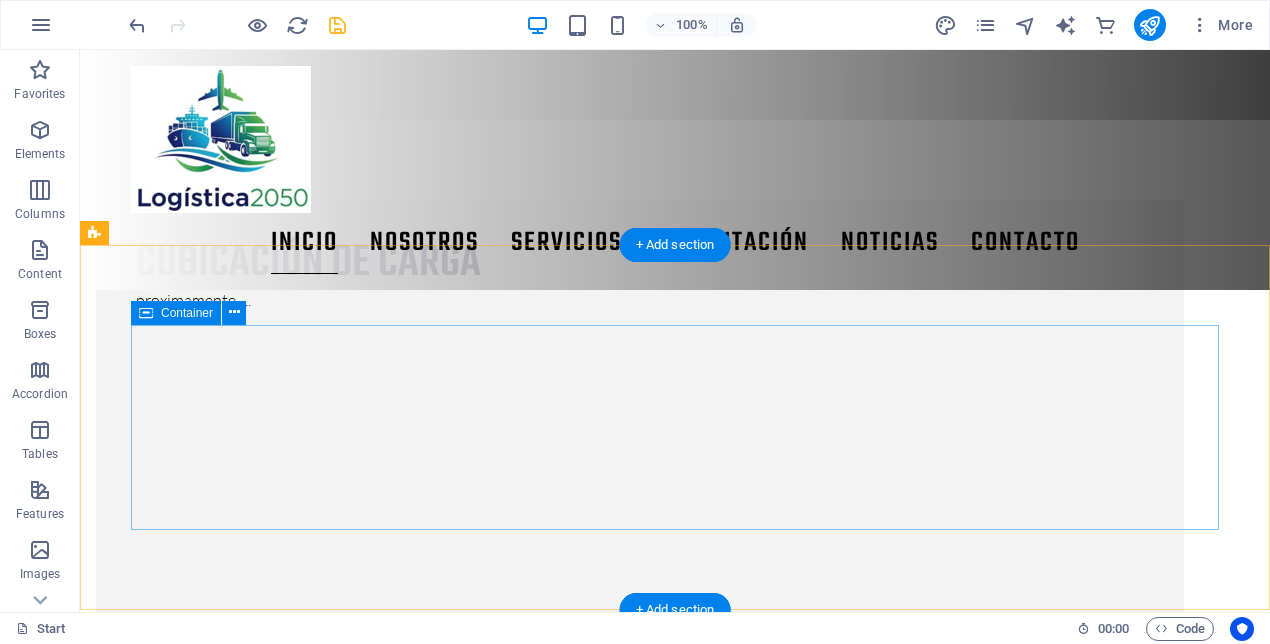 click on "selección de proveedores modelo BCR próximamente....." at bounding box center [640, 1679] 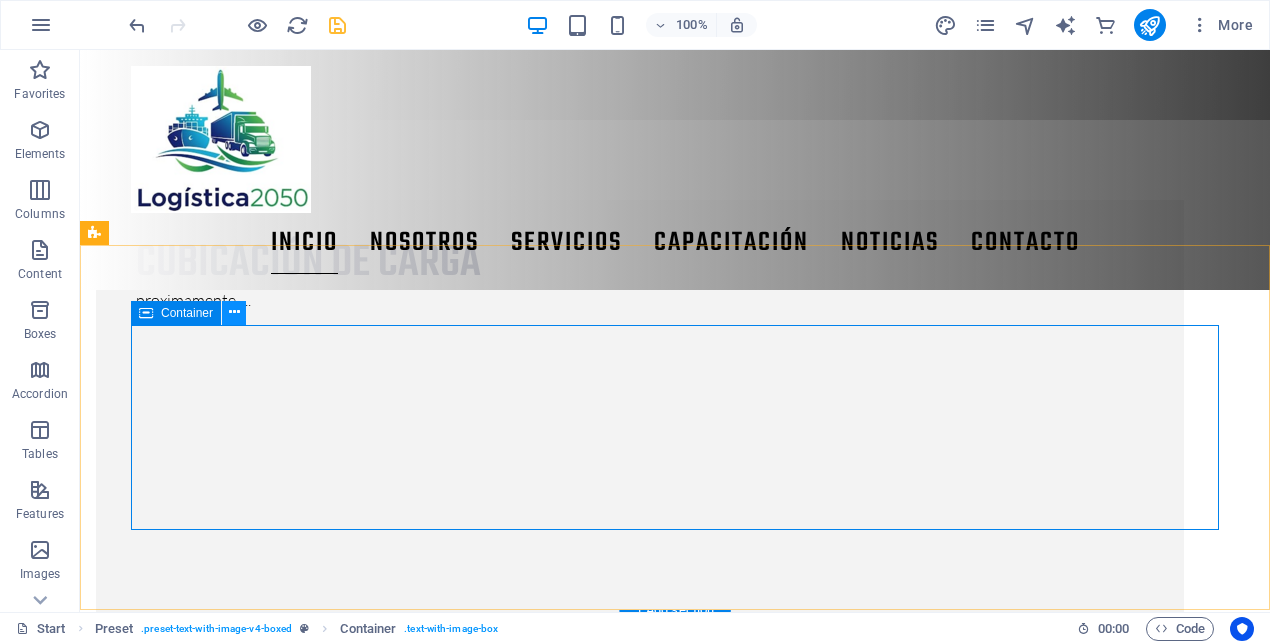 click at bounding box center [234, 312] 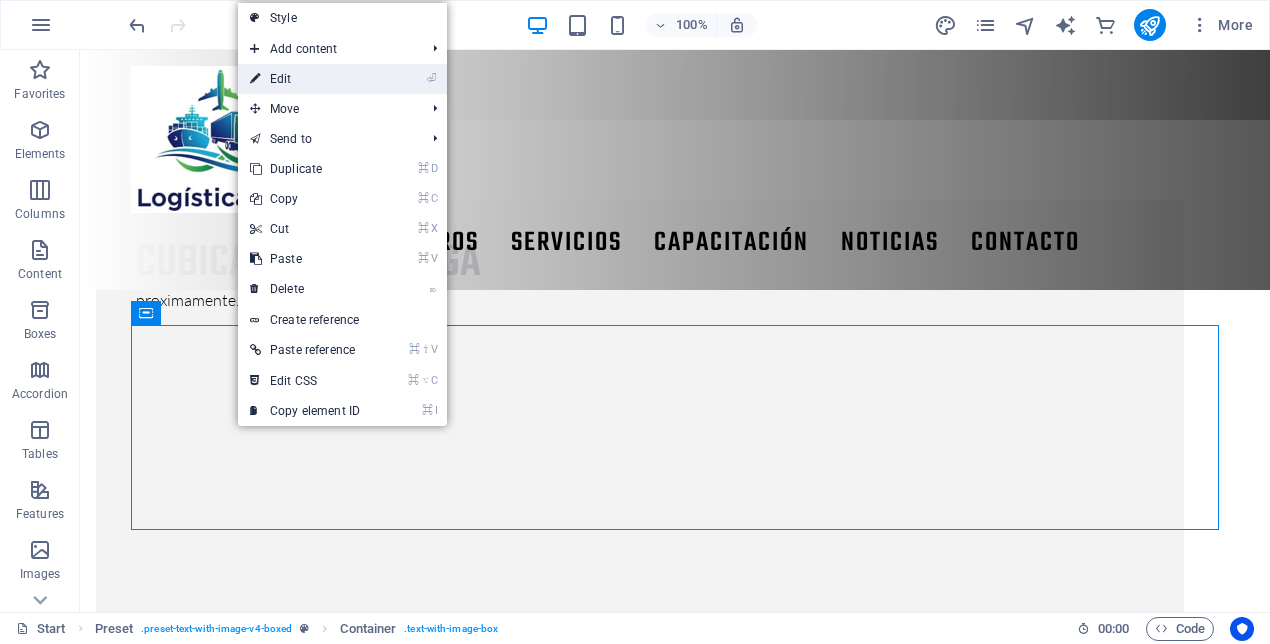 click on "⏎  Edit" at bounding box center (305, 79) 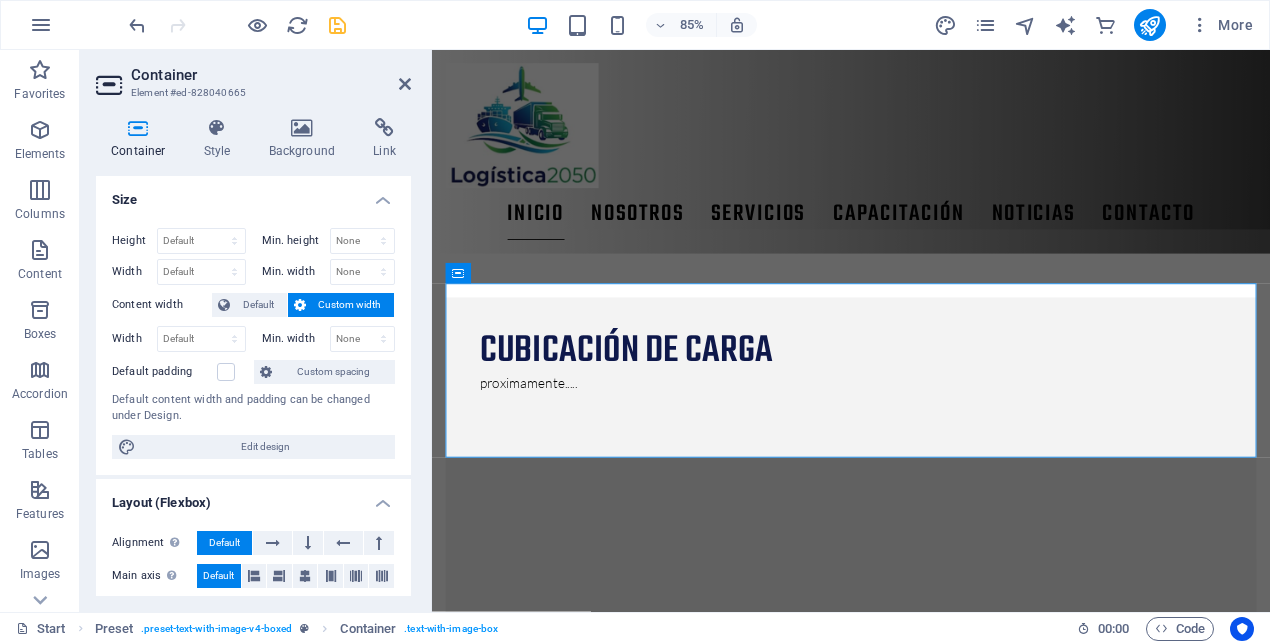 scroll, scrollTop: 1614, scrollLeft: 0, axis: vertical 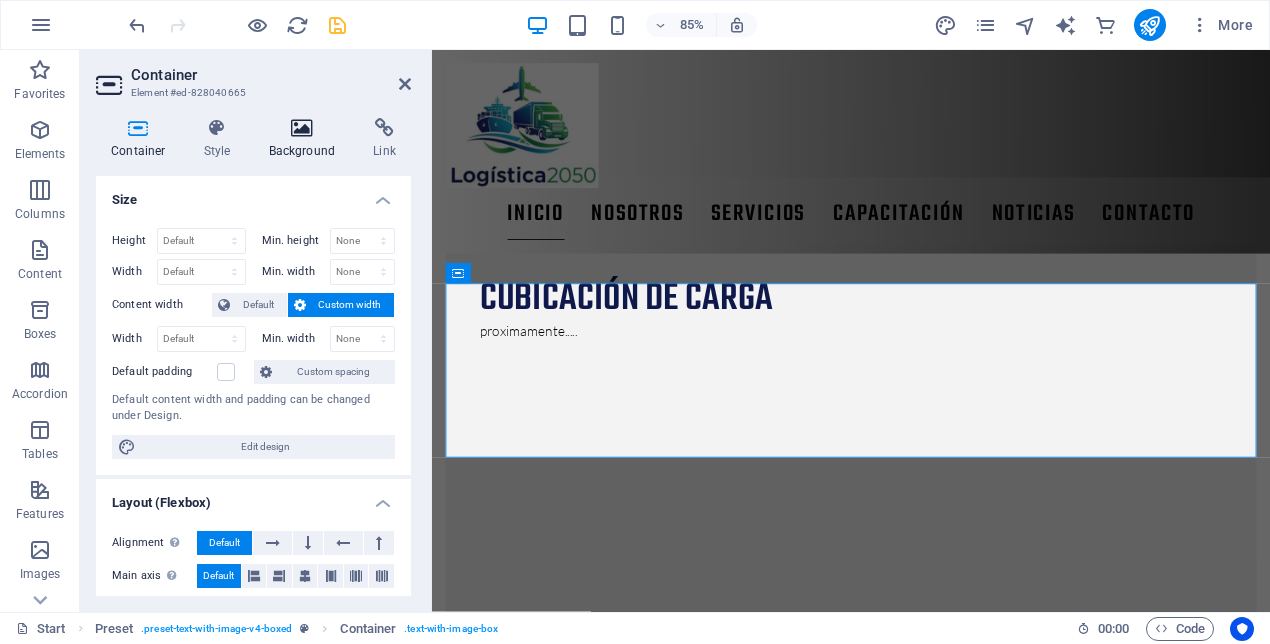 click on "Background" at bounding box center (306, 139) 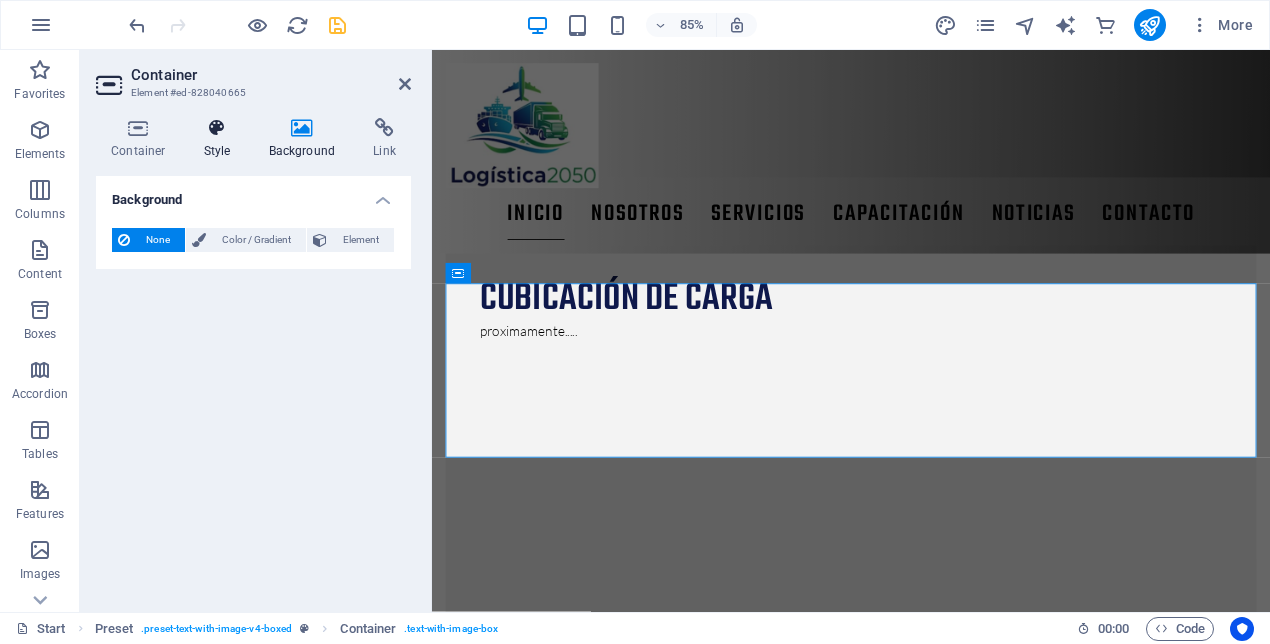 click on "Style" at bounding box center (221, 139) 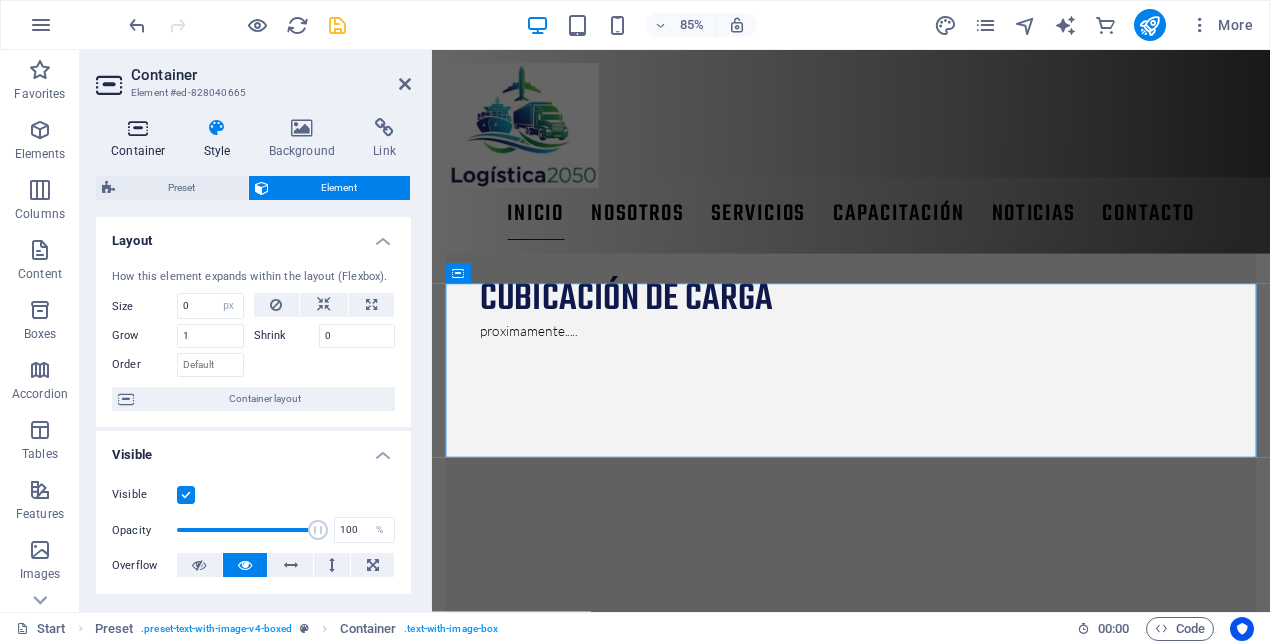 click at bounding box center (138, 128) 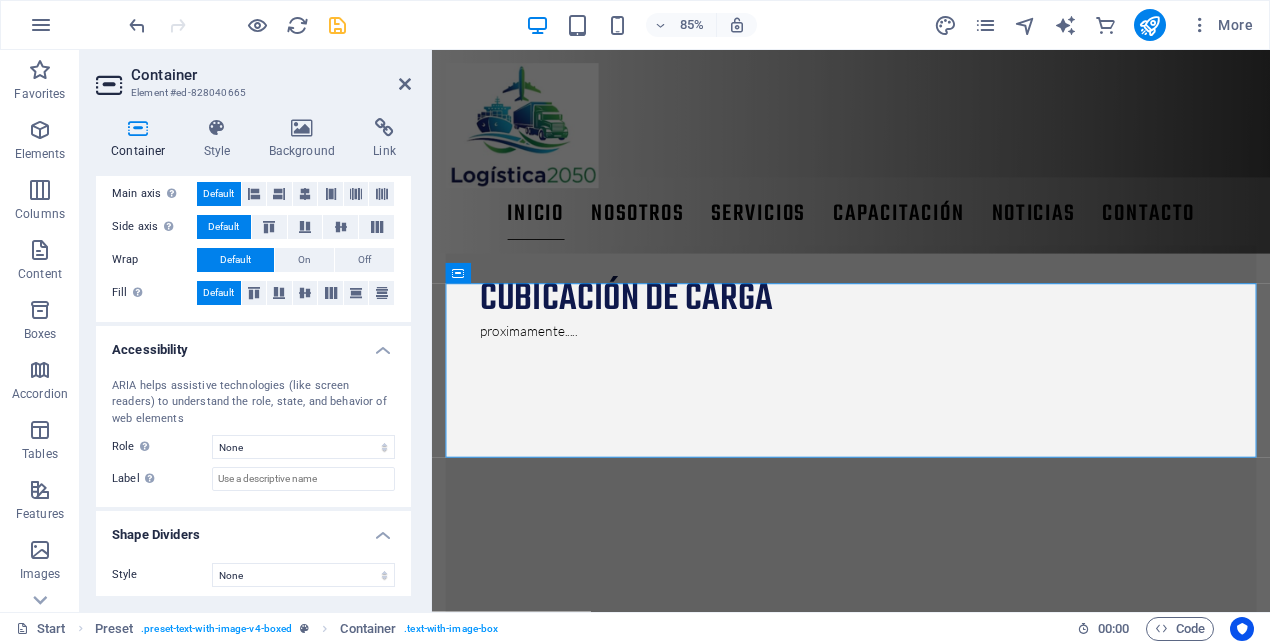 scroll, scrollTop: 389, scrollLeft: 0, axis: vertical 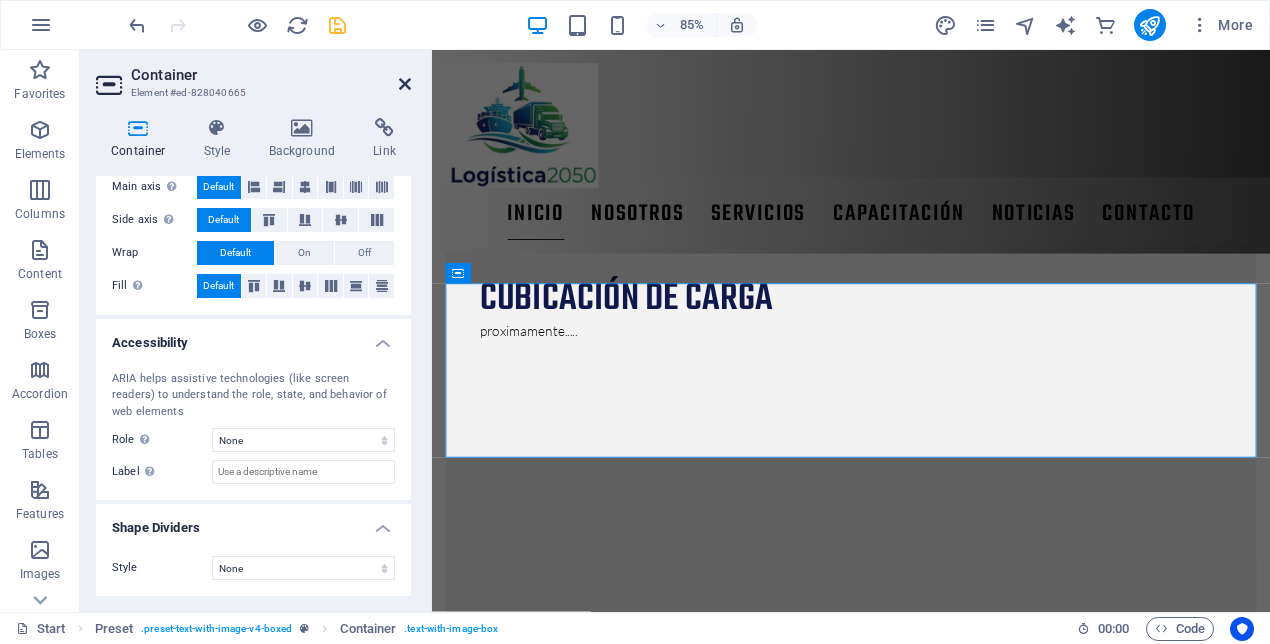 click at bounding box center [405, 84] 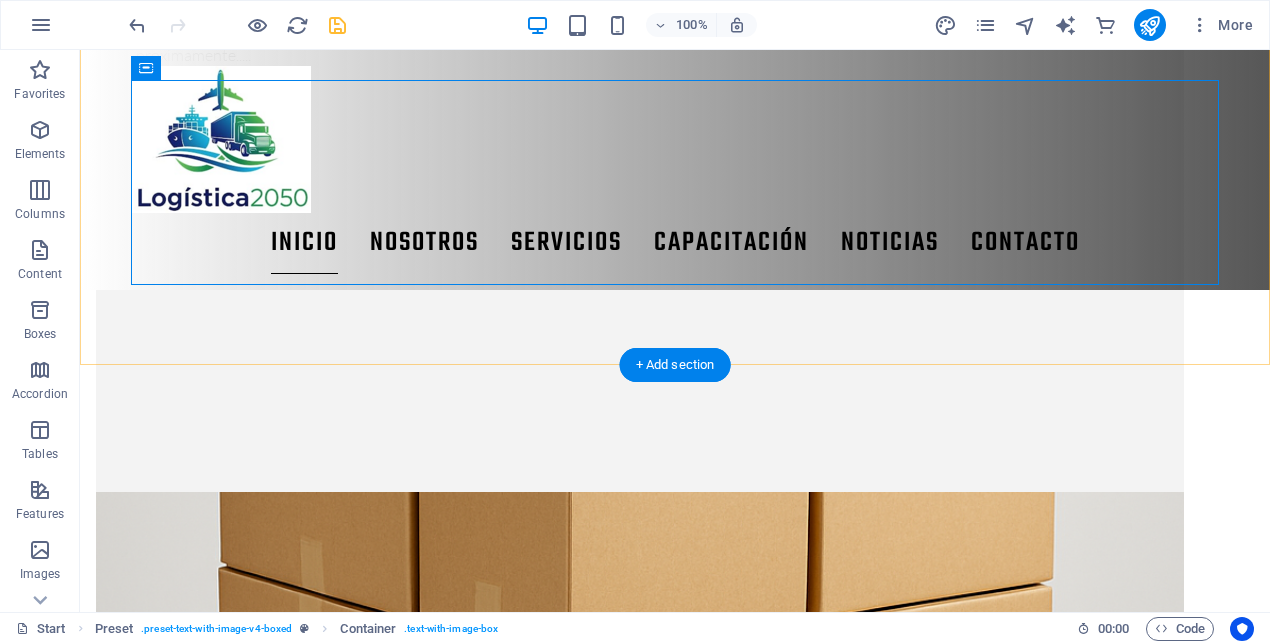 scroll, scrollTop: 1715, scrollLeft: 0, axis: vertical 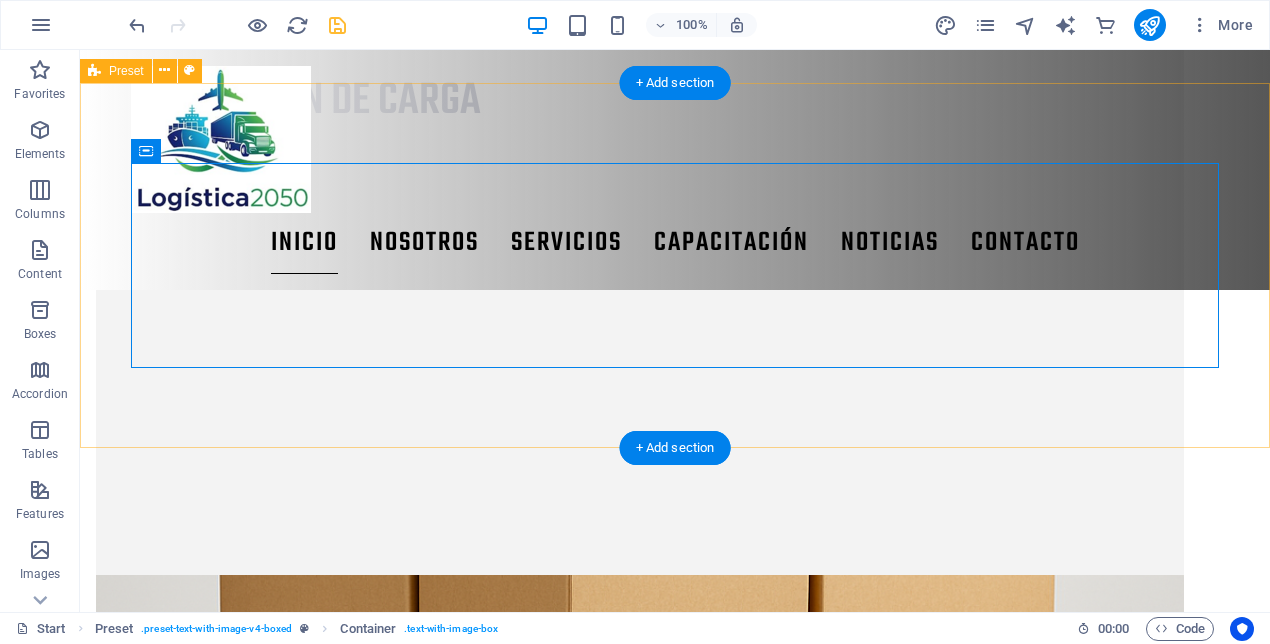 click on "selección de proveedores modelo BCR próximamente....." at bounding box center (675, 1517) 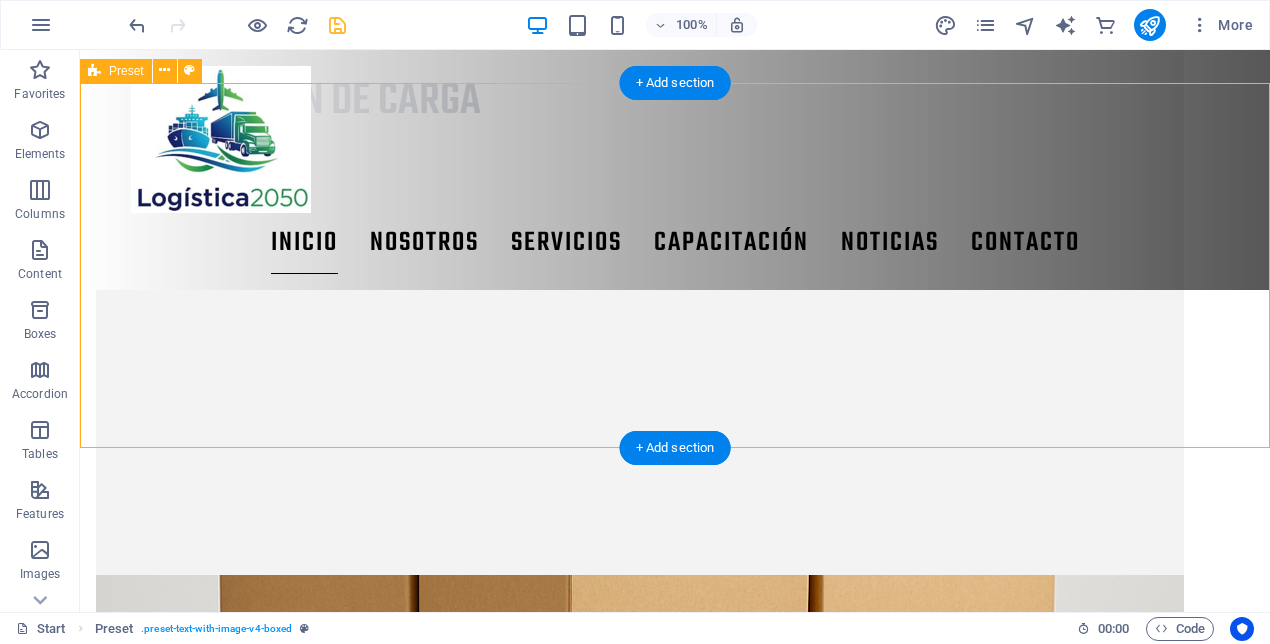 click on "selección de proveedores modelo BCR próximamente....." at bounding box center [675, 1517] 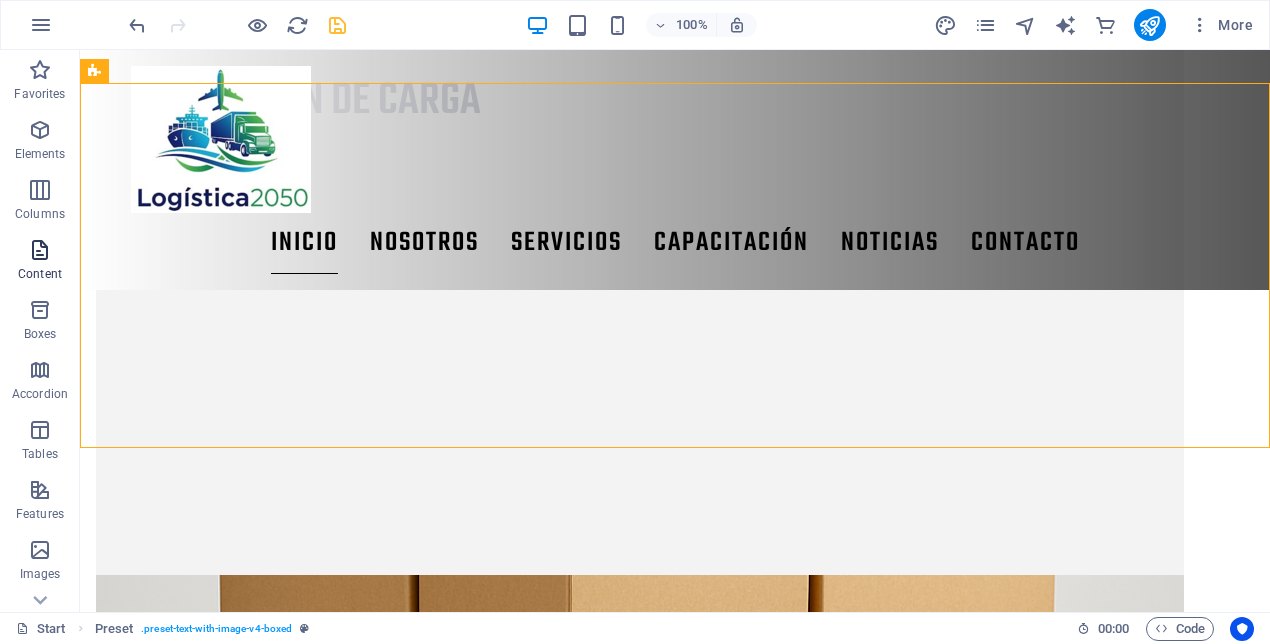 click at bounding box center (40, 250) 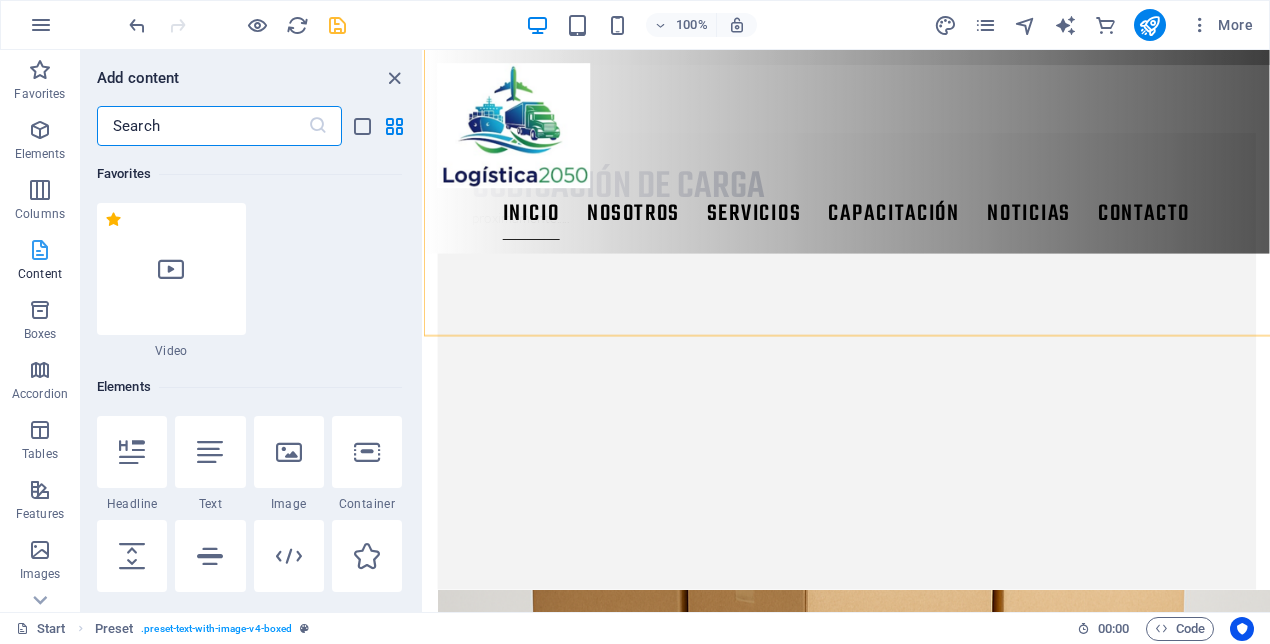 scroll, scrollTop: 1776, scrollLeft: 0, axis: vertical 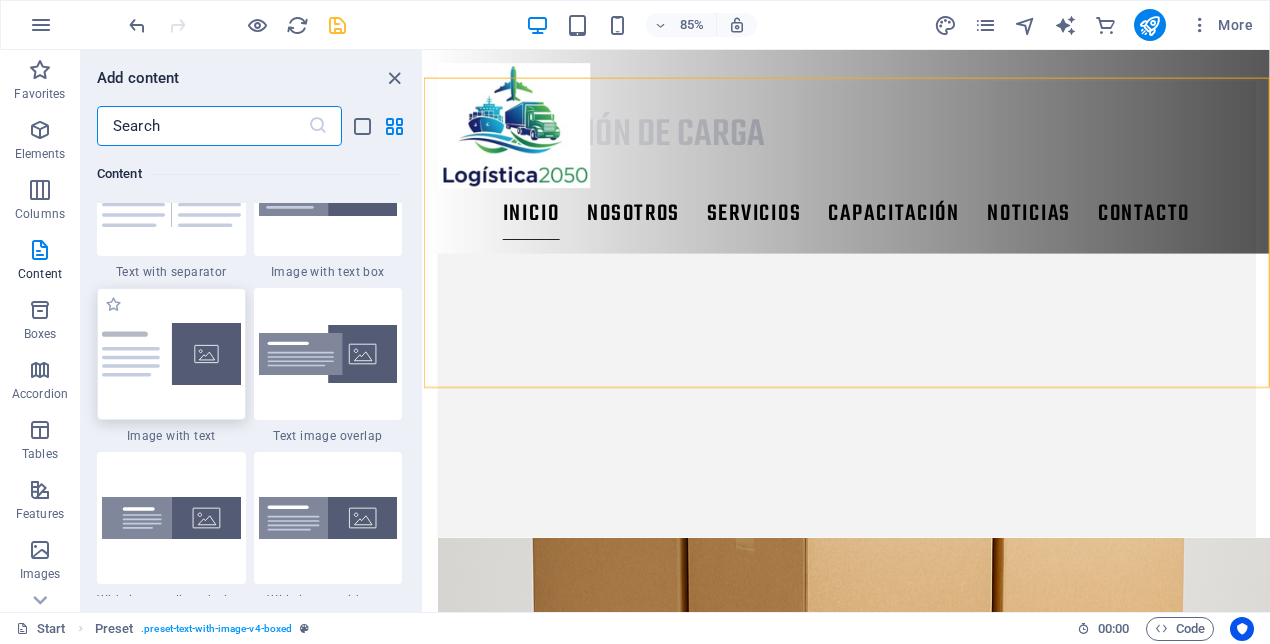 click at bounding box center [171, 354] 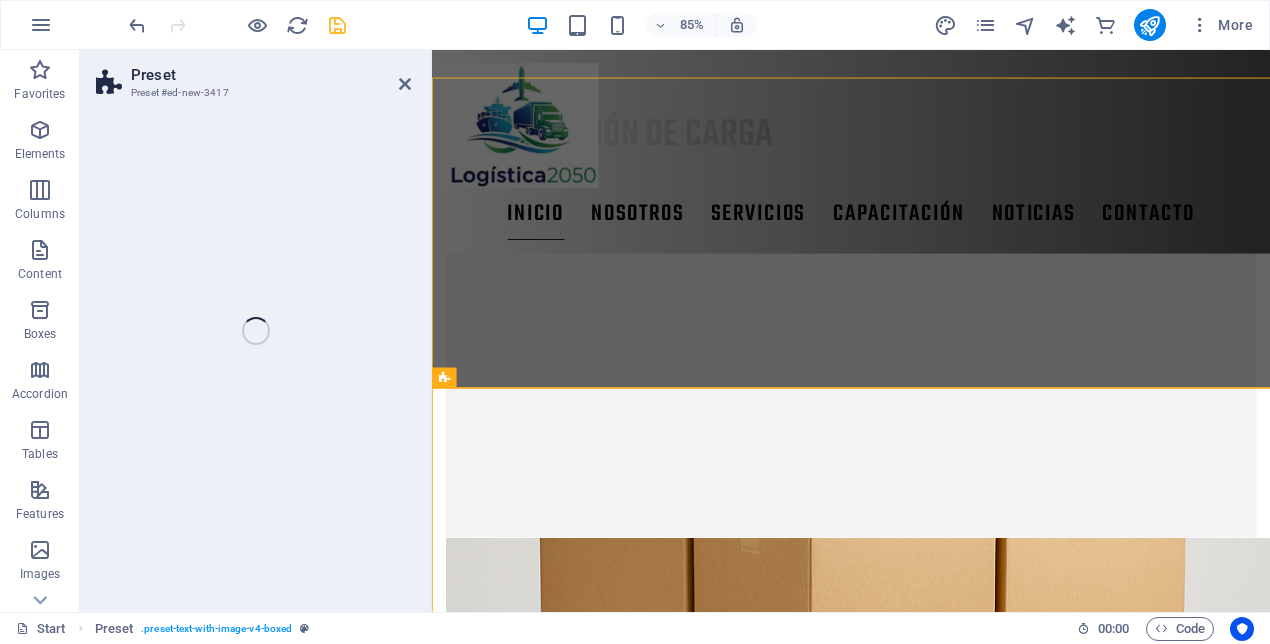 select on "rem" 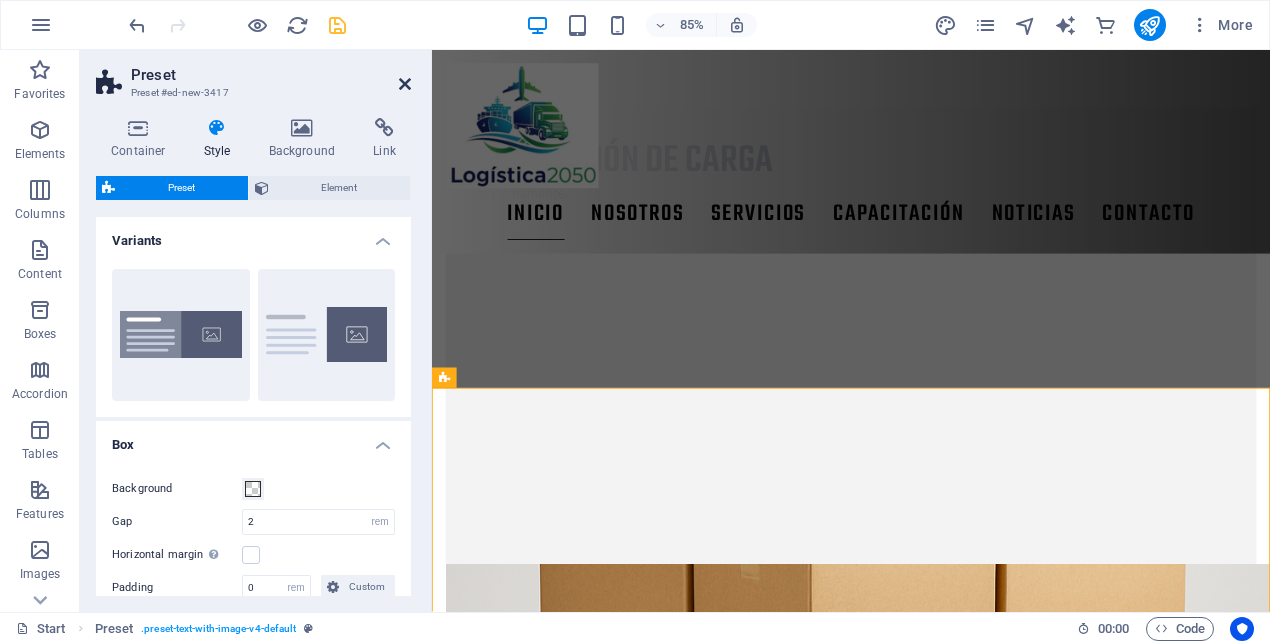click at bounding box center [405, 84] 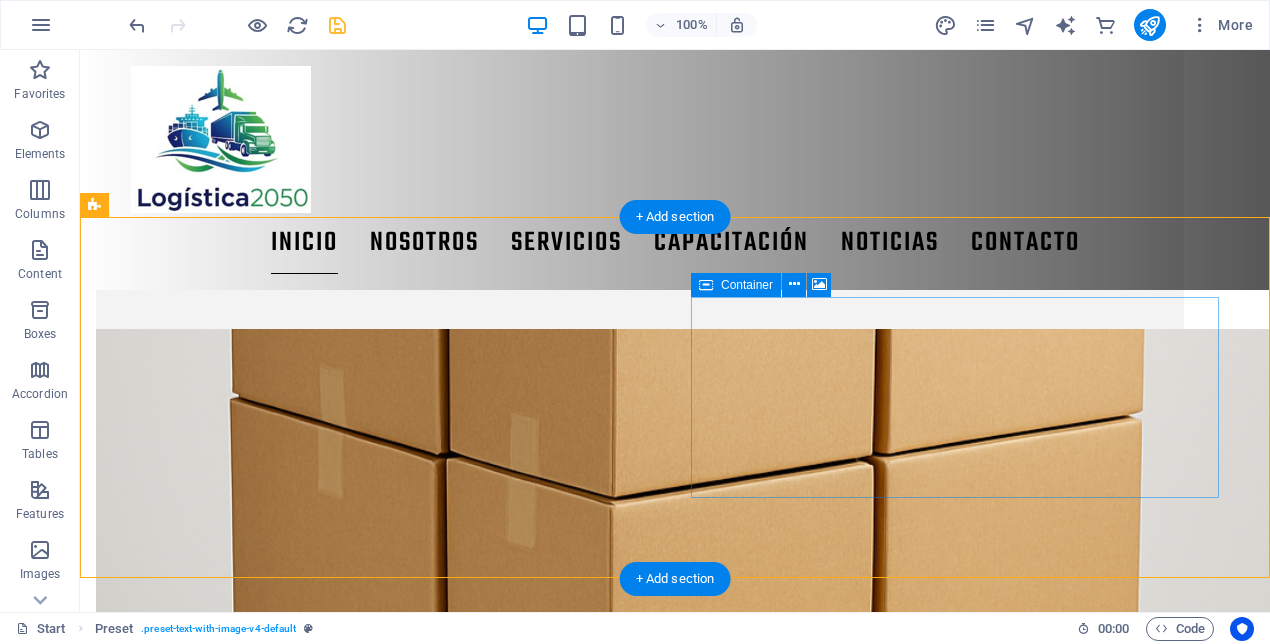 scroll, scrollTop: 1962, scrollLeft: 0, axis: vertical 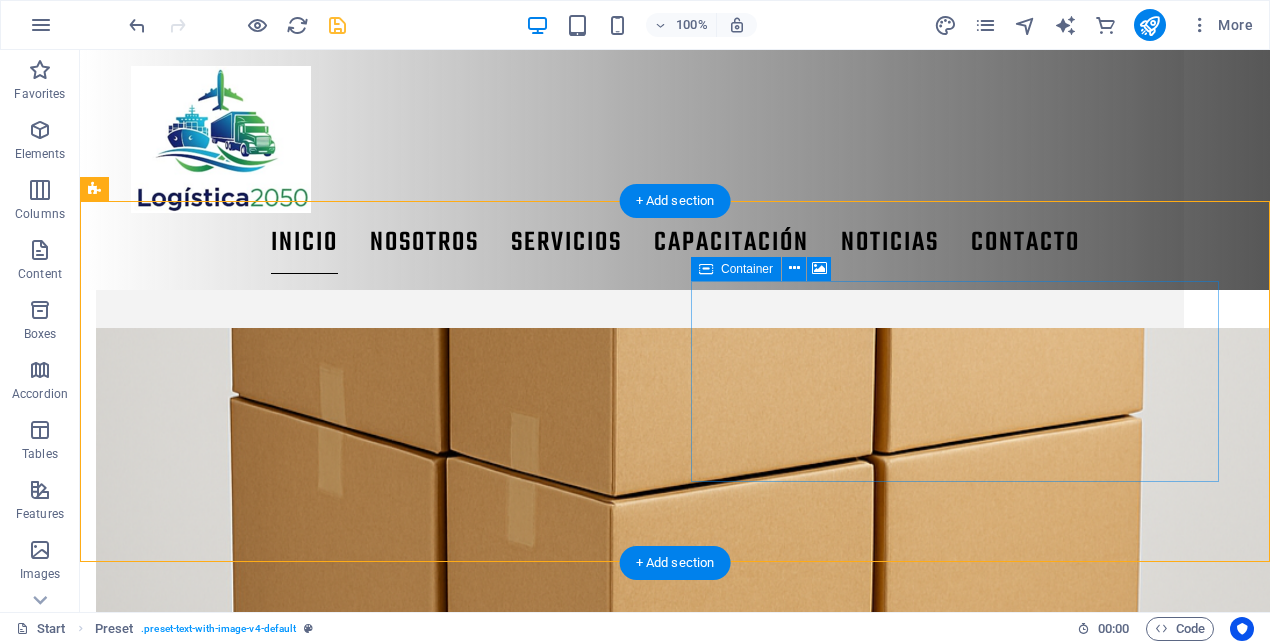 click on "Add elements" at bounding box center (581, 1977) 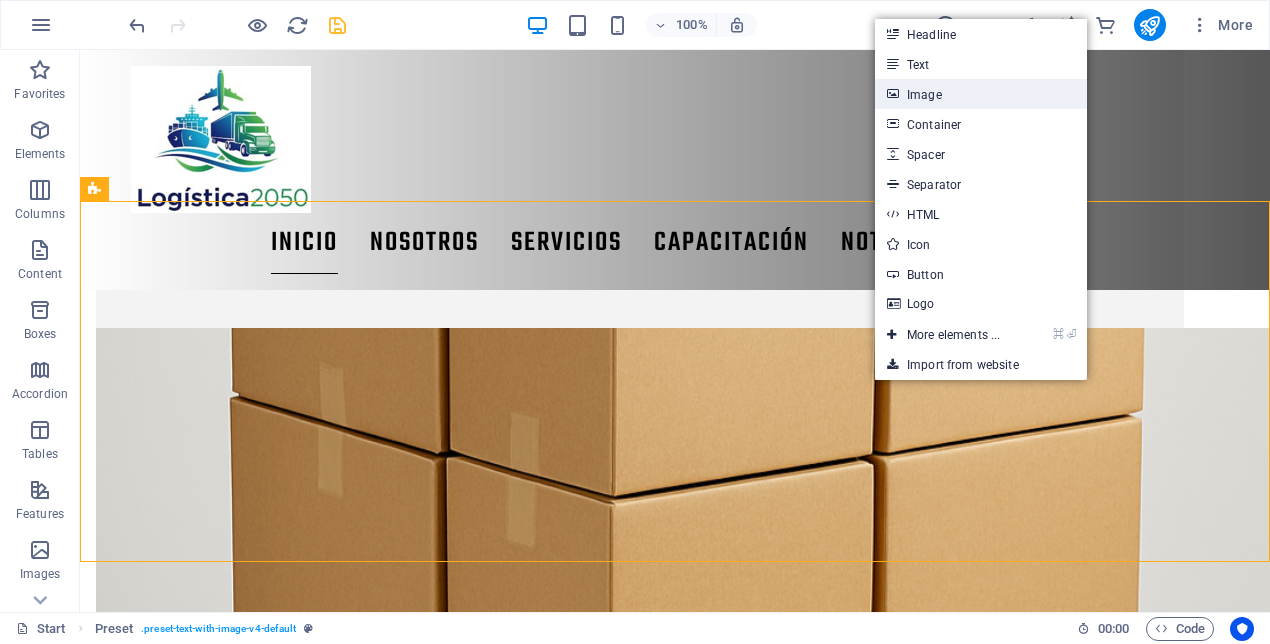 click on "Image" at bounding box center [981, 94] 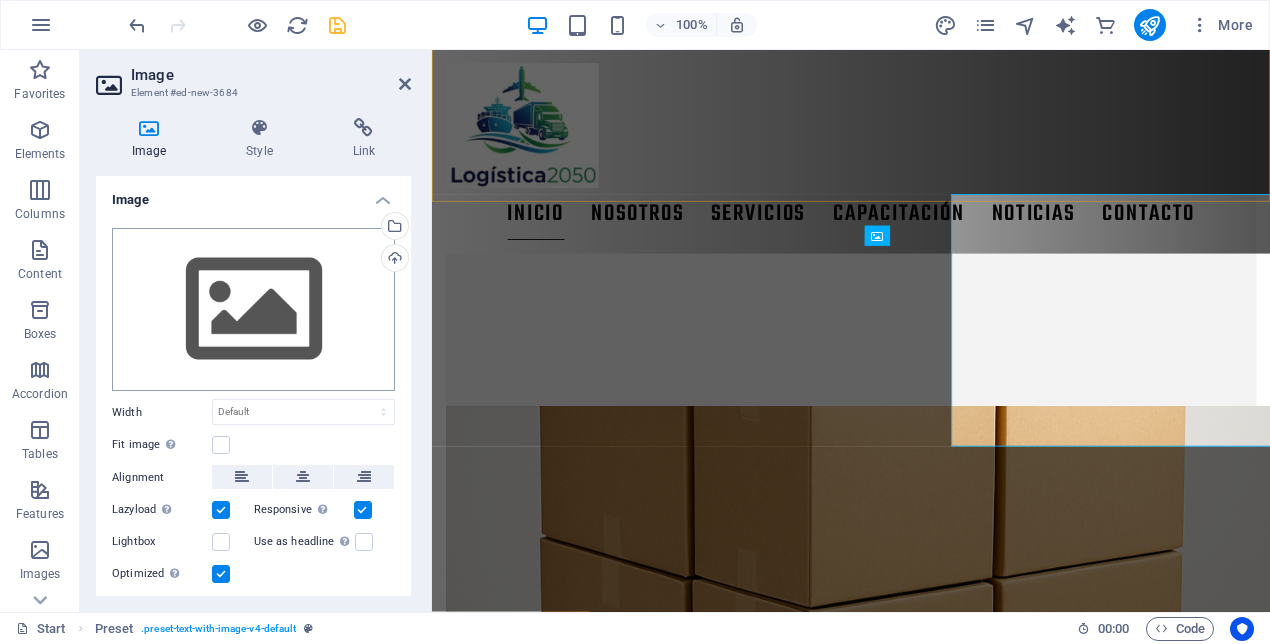 scroll, scrollTop: 2023, scrollLeft: 0, axis: vertical 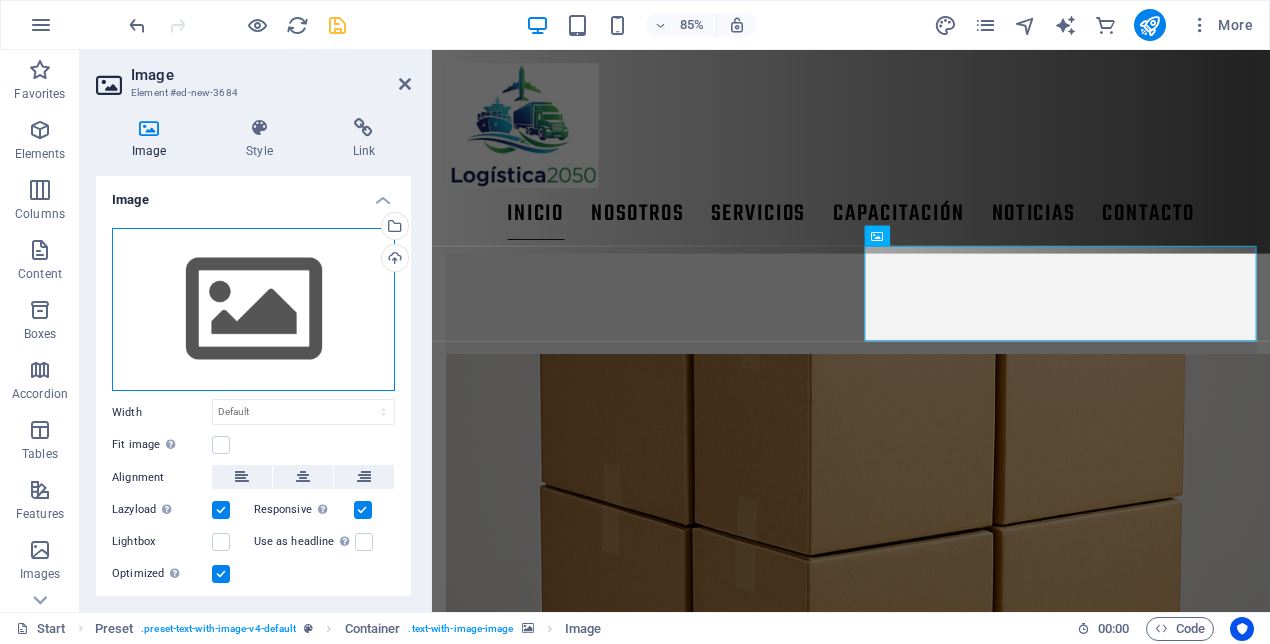 click on "Drag files here, click to choose files or select files from Files or our free stock photos & videos" at bounding box center (253, 310) 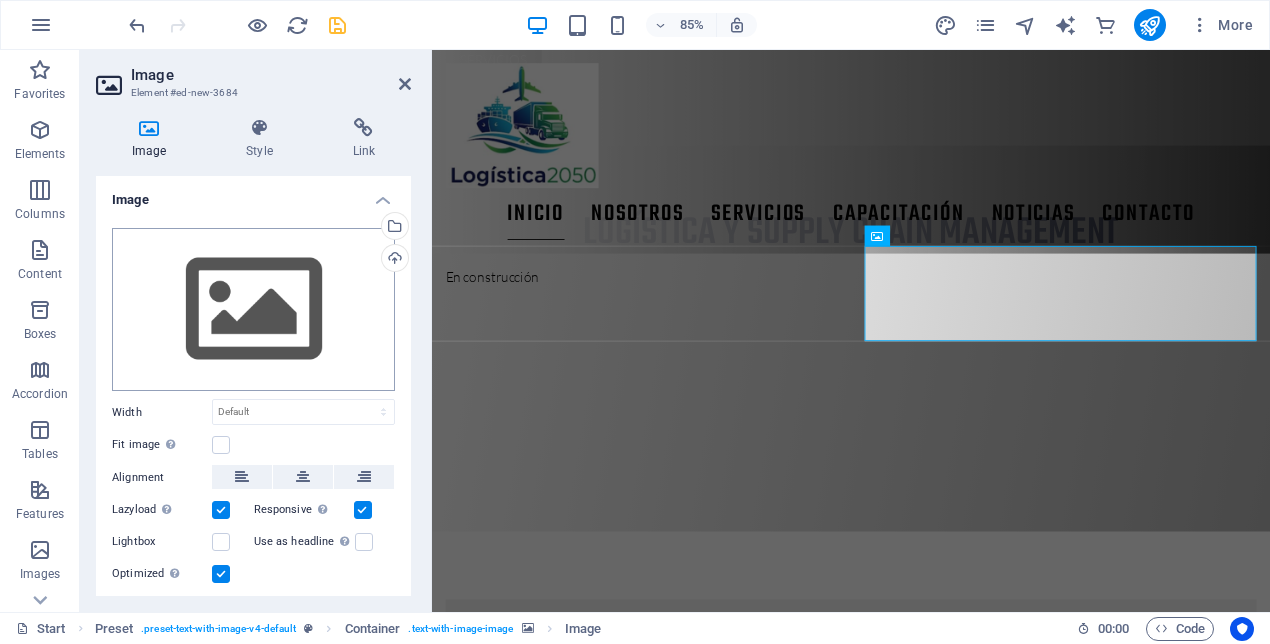 scroll, scrollTop: 2730, scrollLeft: 0, axis: vertical 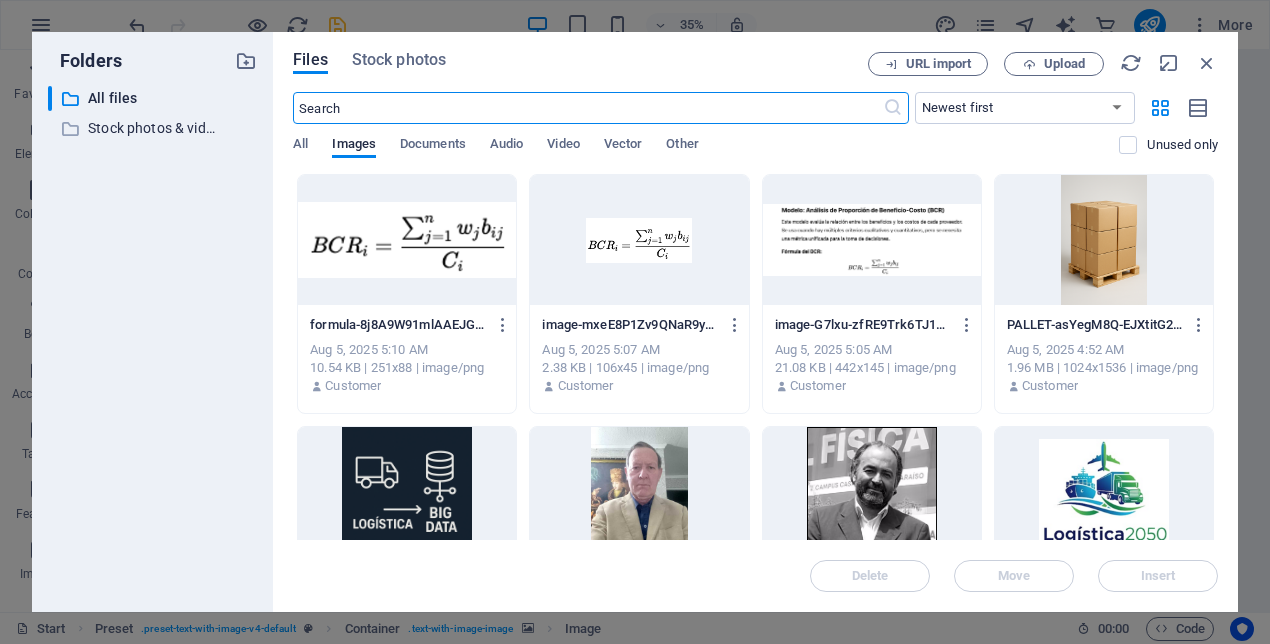 click at bounding box center [407, 240] 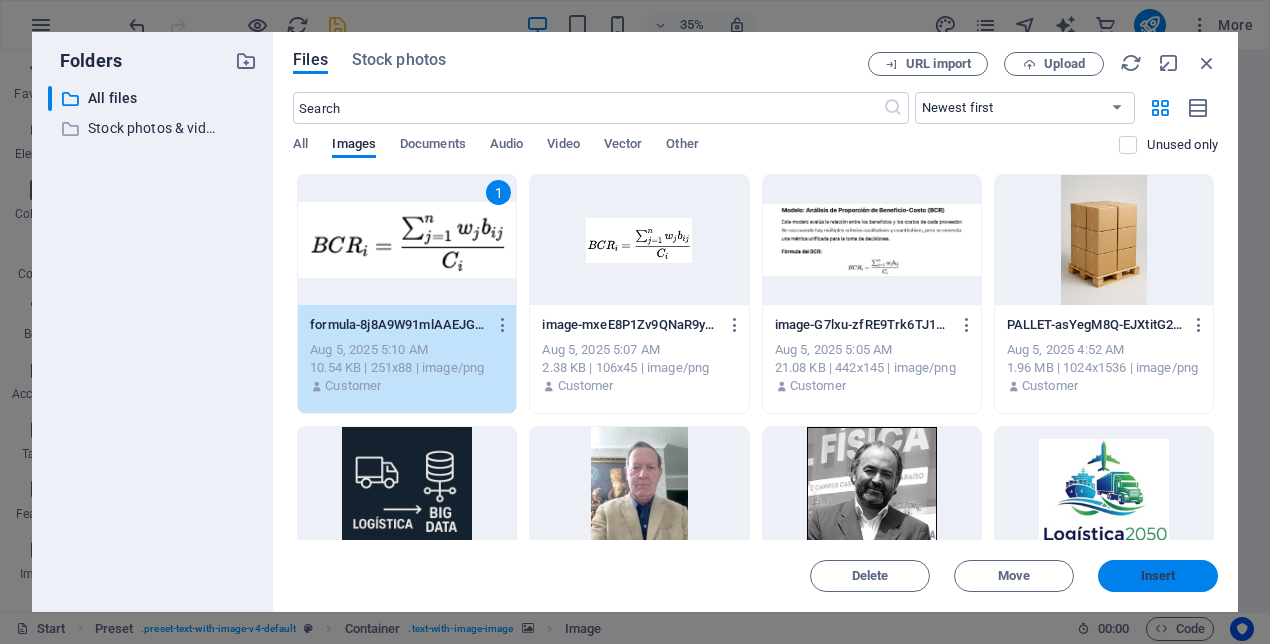 click on "Insert" at bounding box center (1158, 576) 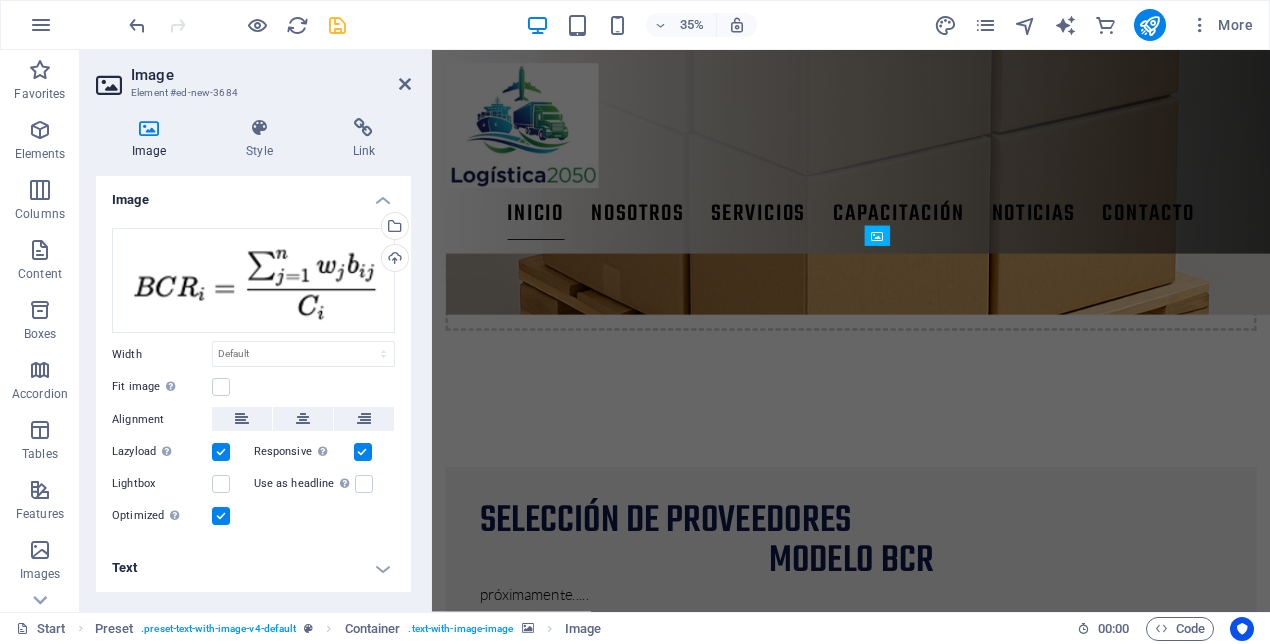 scroll, scrollTop: 2023, scrollLeft: 0, axis: vertical 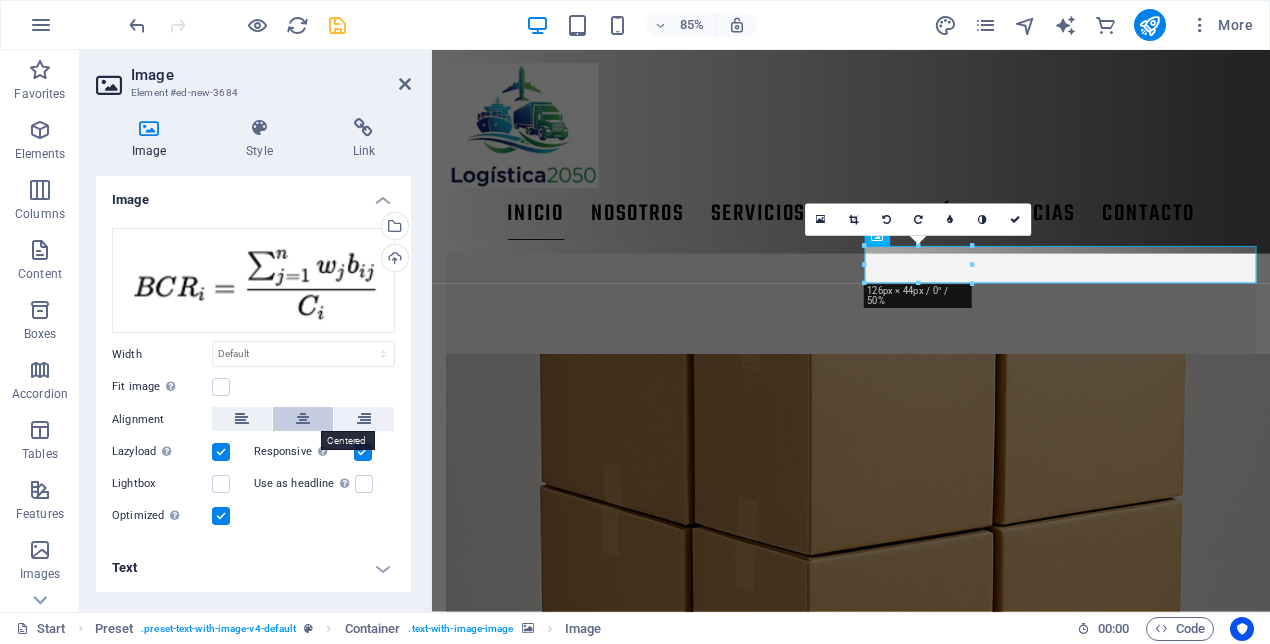 click at bounding box center (303, 419) 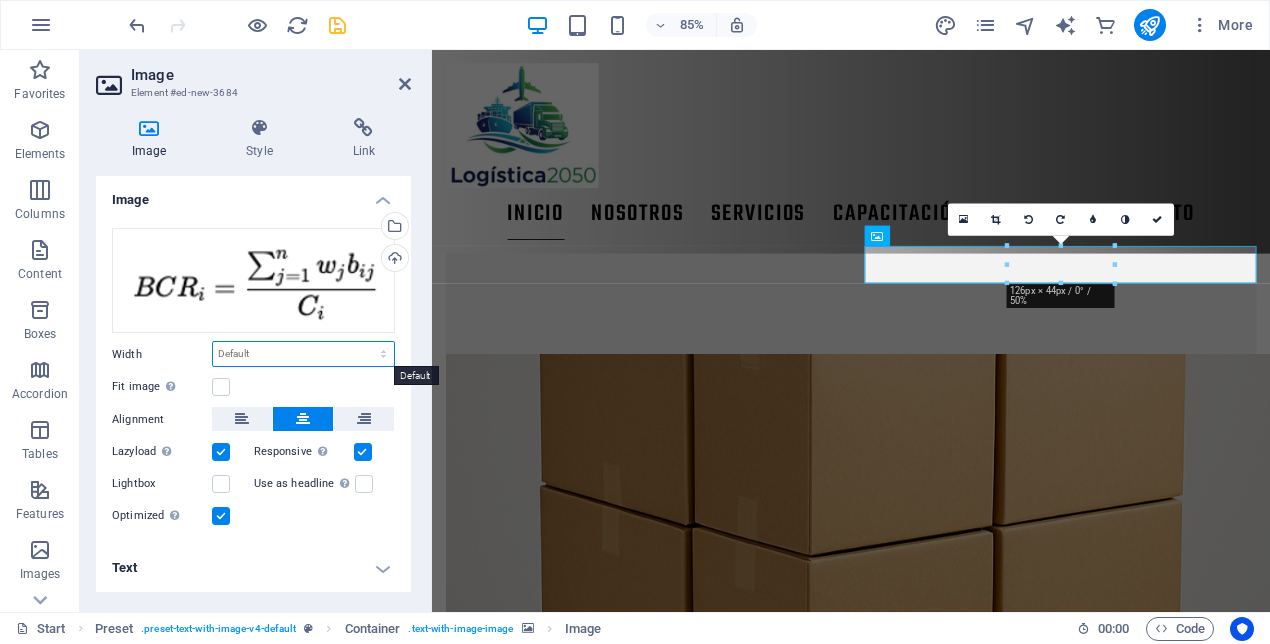 click on "Default auto px rem % em vh vw" at bounding box center [303, 354] 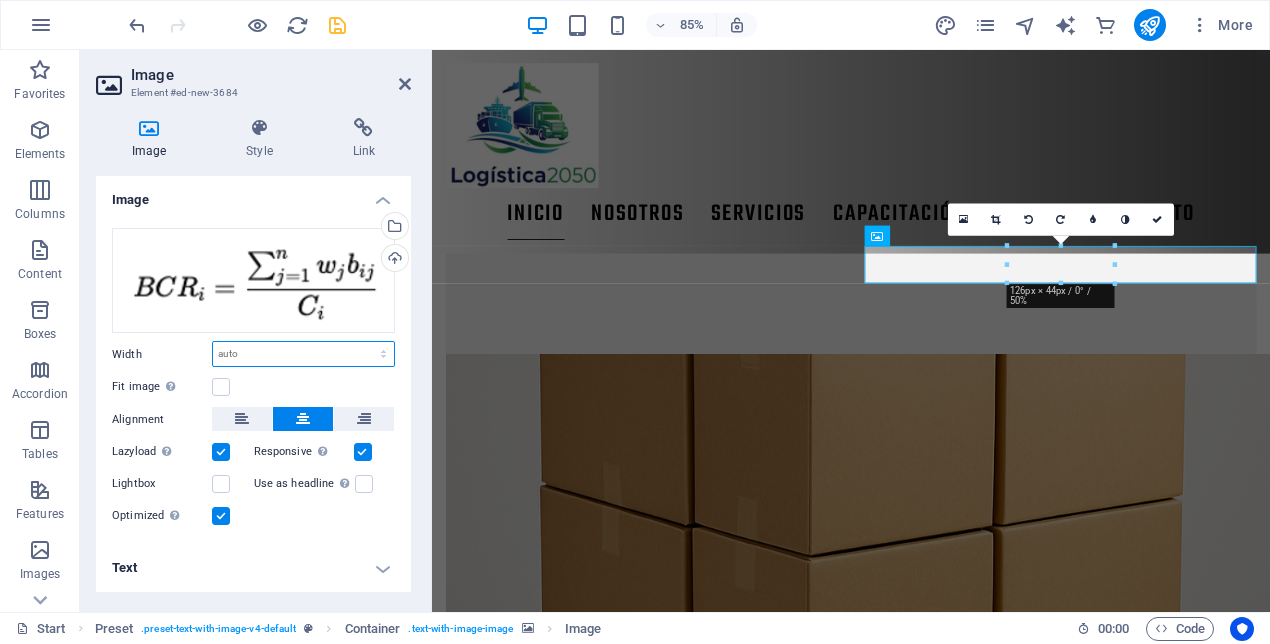 click on "Default auto px rem % em vh vw" at bounding box center (303, 354) 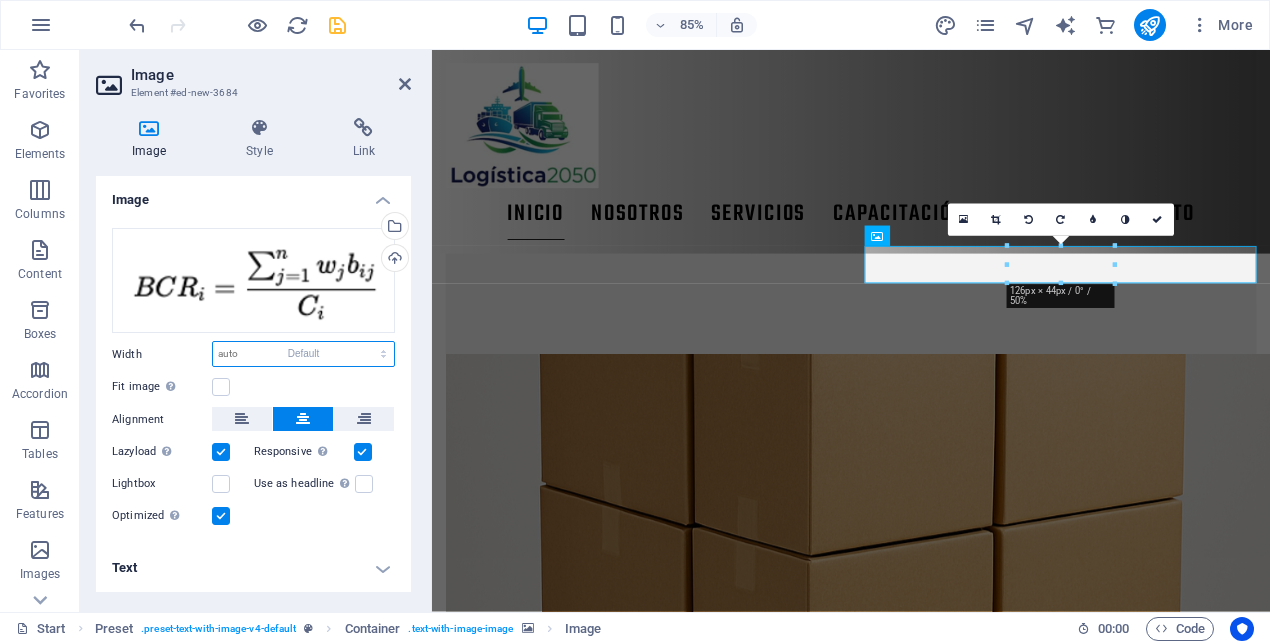 select on "DISABLED_OPTION_VALUE" 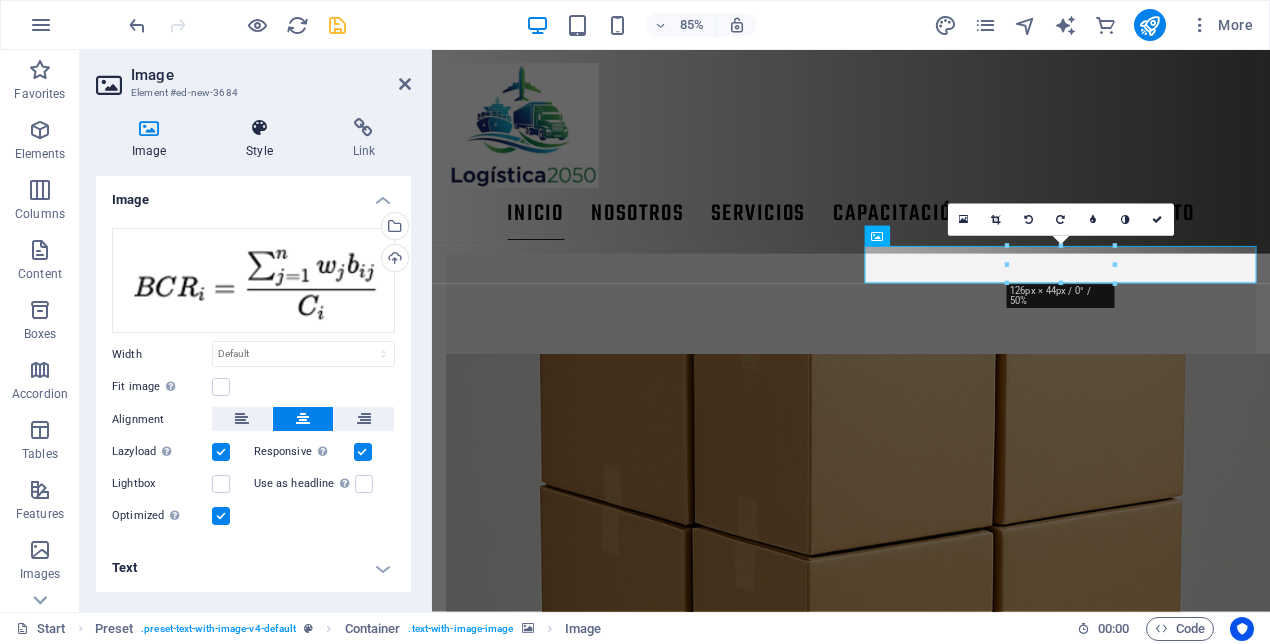 click at bounding box center [259, 128] 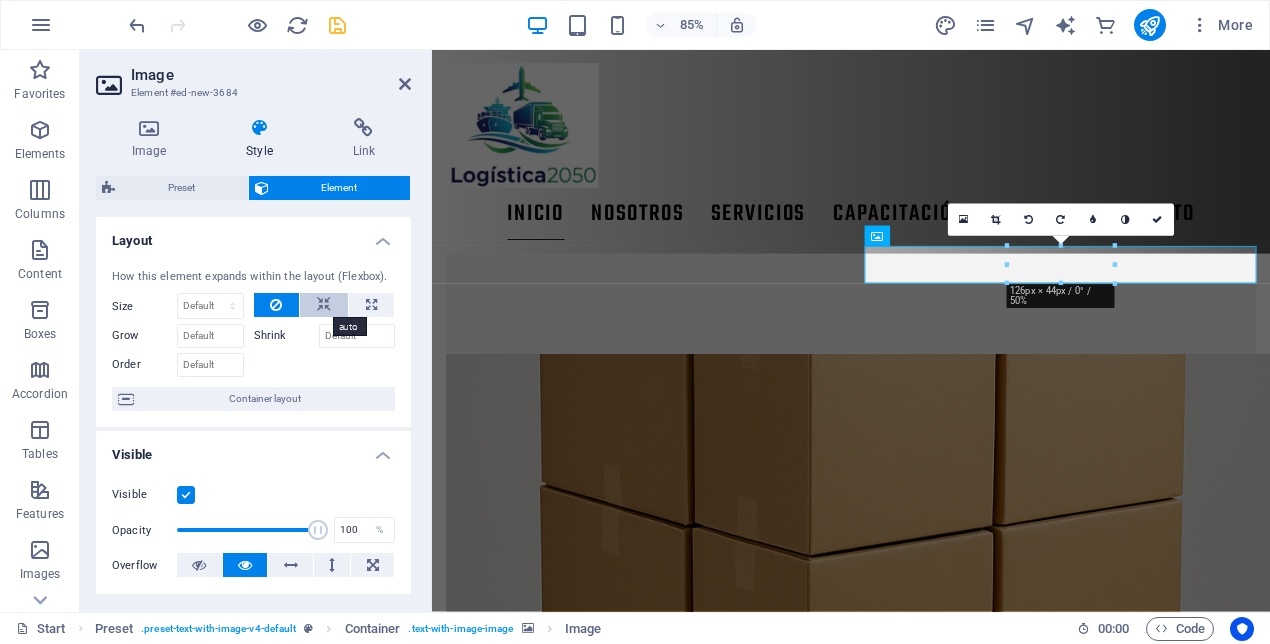 click at bounding box center (324, 305) 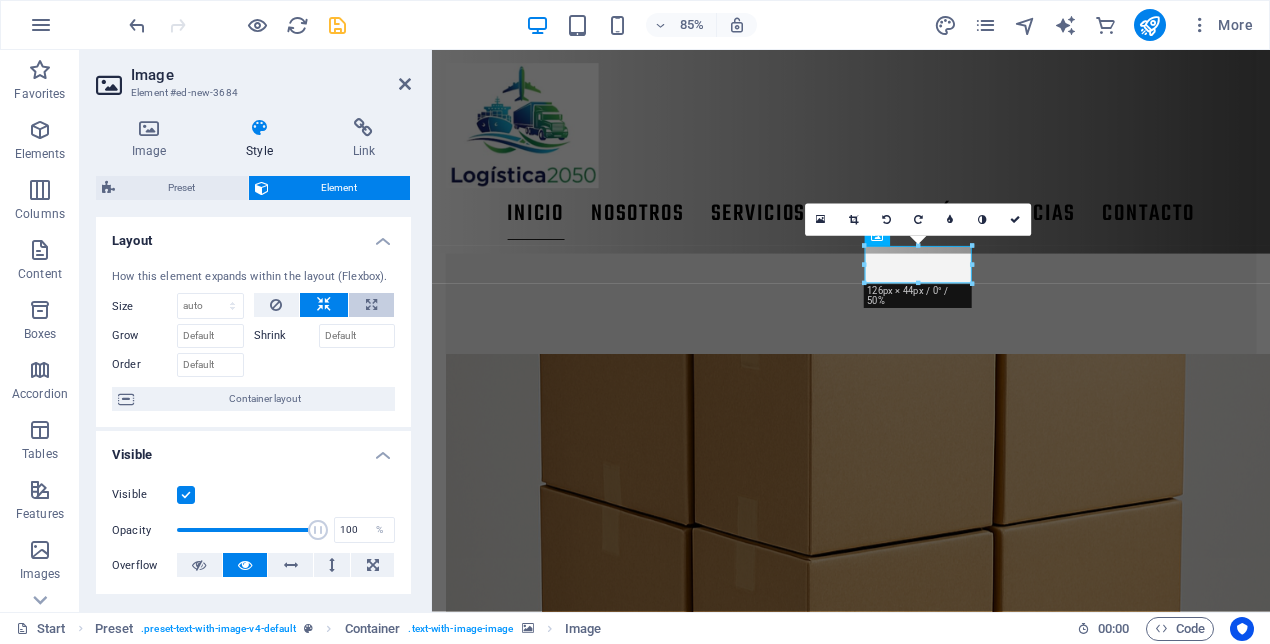 click at bounding box center (371, 305) 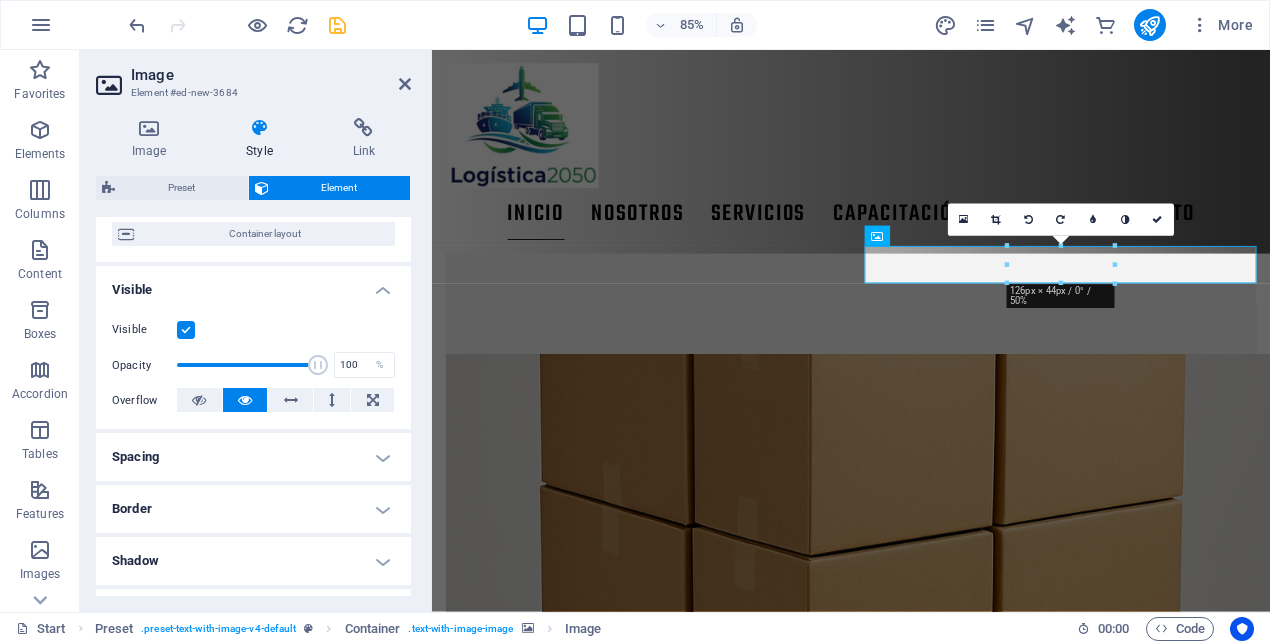 scroll, scrollTop: 166, scrollLeft: 0, axis: vertical 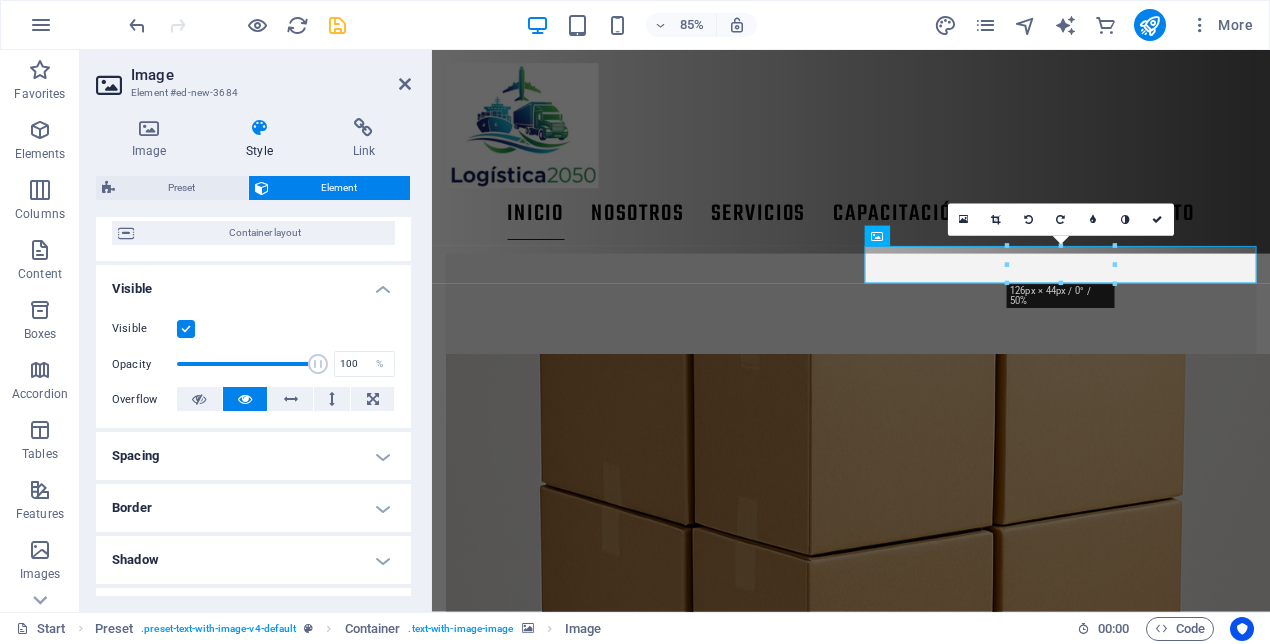 click on "Image" at bounding box center [271, 75] 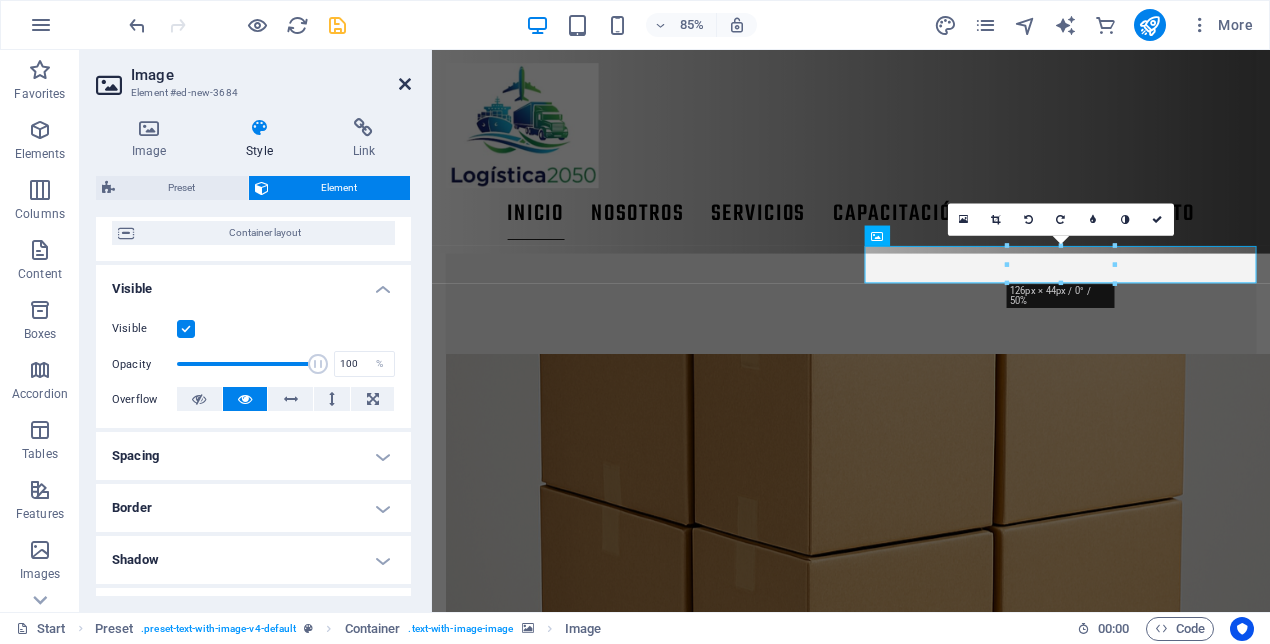 click at bounding box center (405, 84) 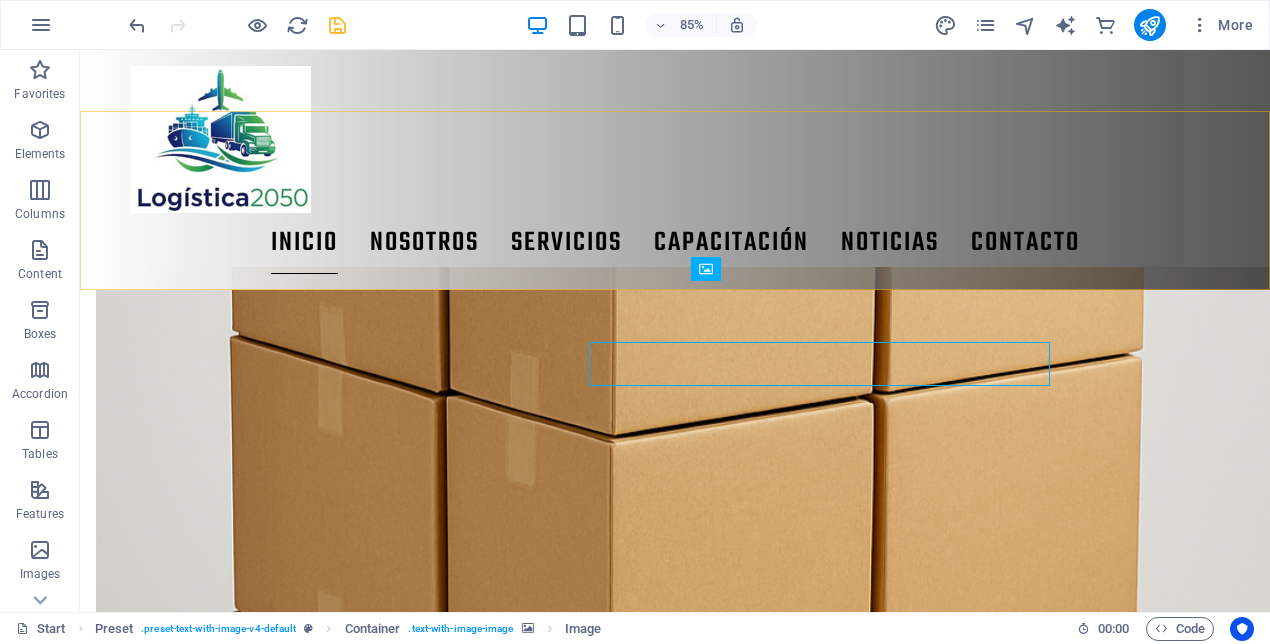 scroll, scrollTop: 1962, scrollLeft: 0, axis: vertical 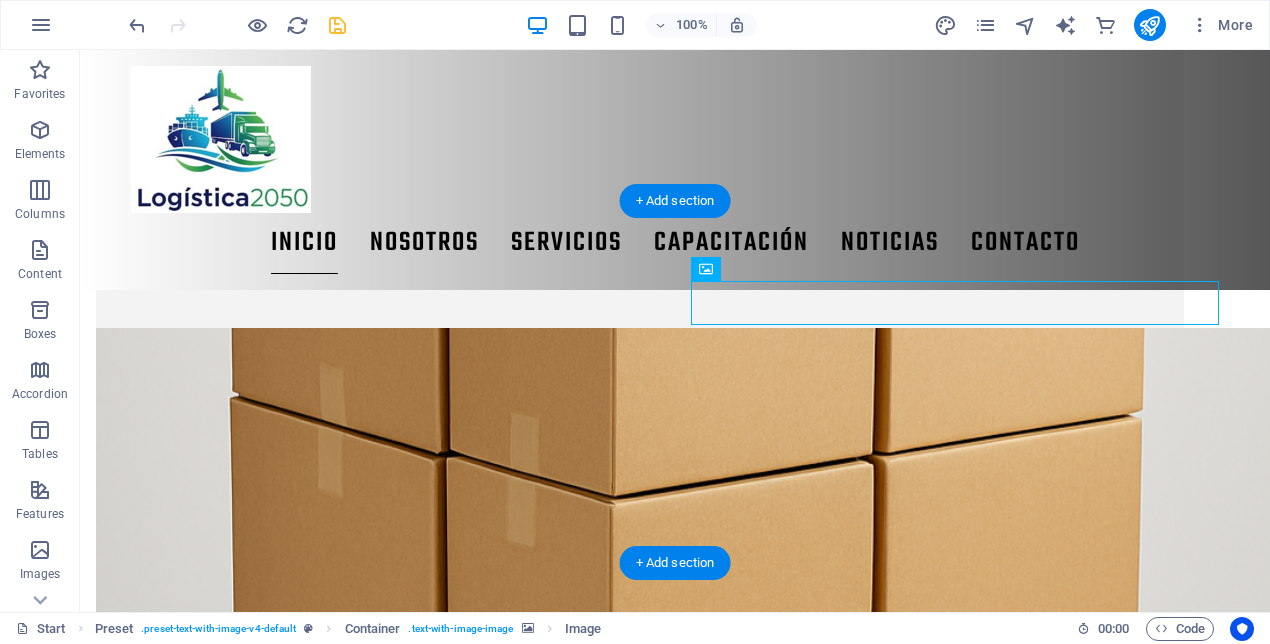 click at bounding box center [640, 1775] 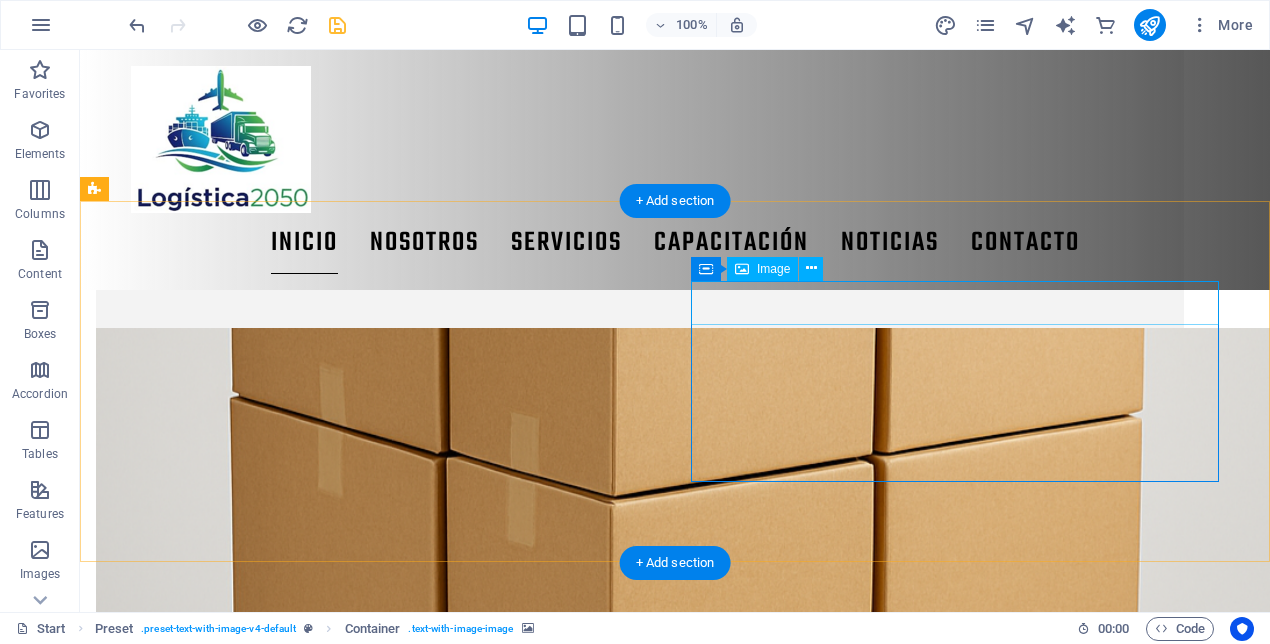 click at bounding box center (640, 1898) 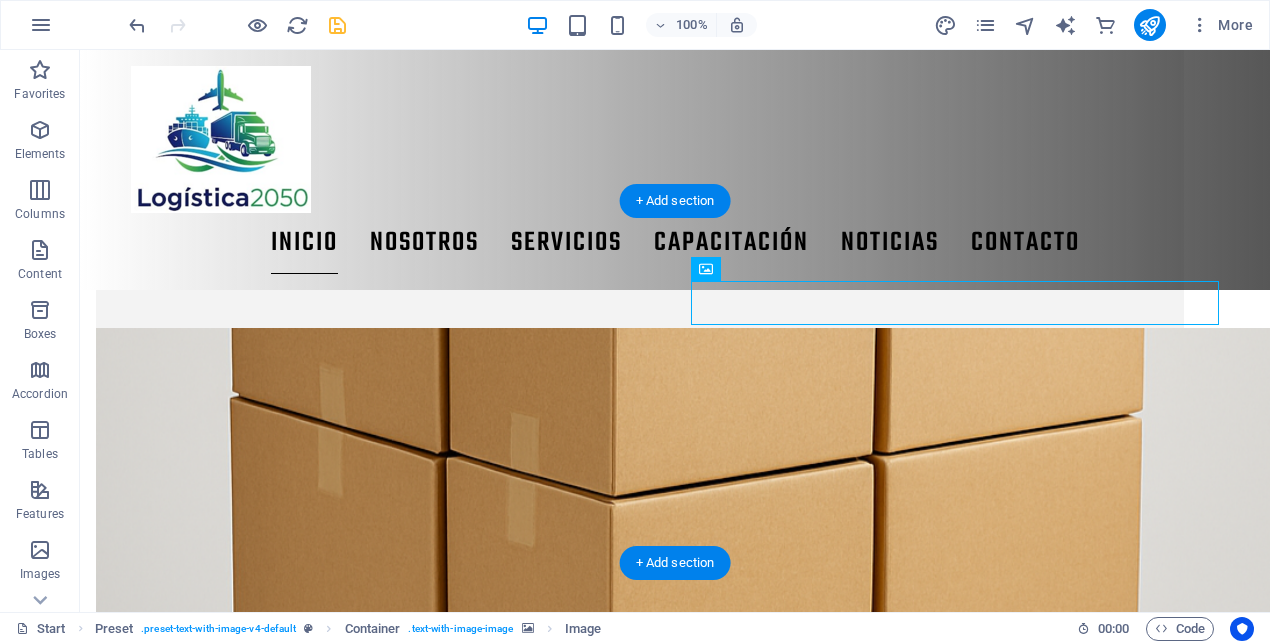 click at bounding box center (640, 1775) 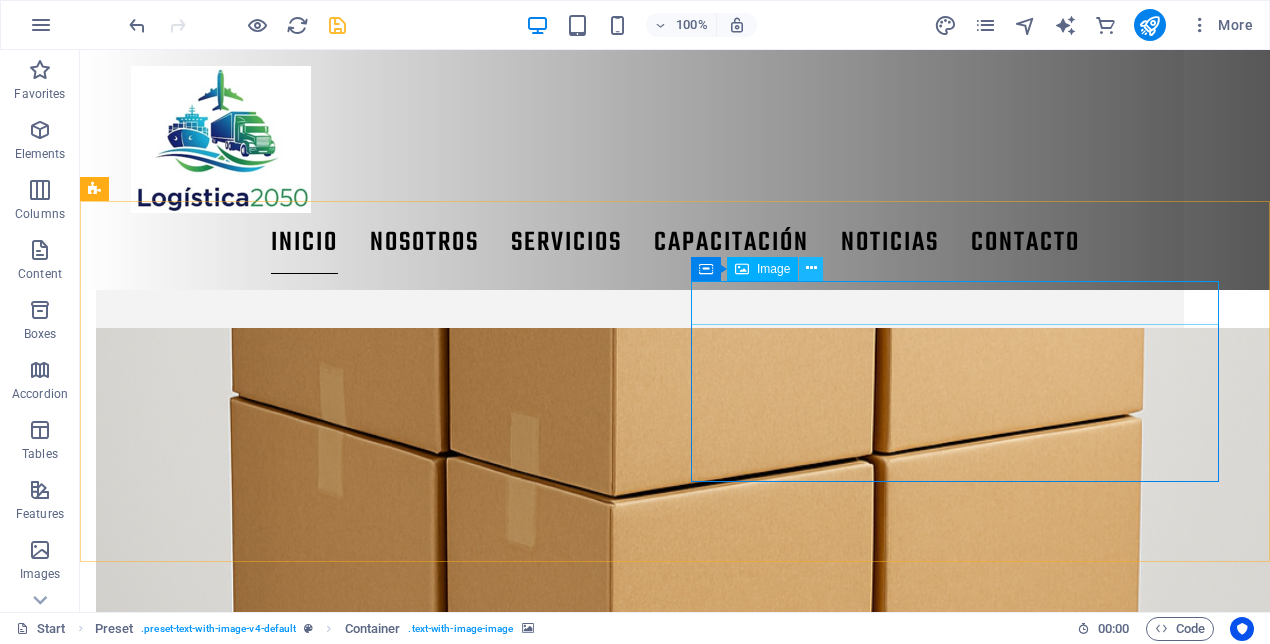 click at bounding box center [811, 269] 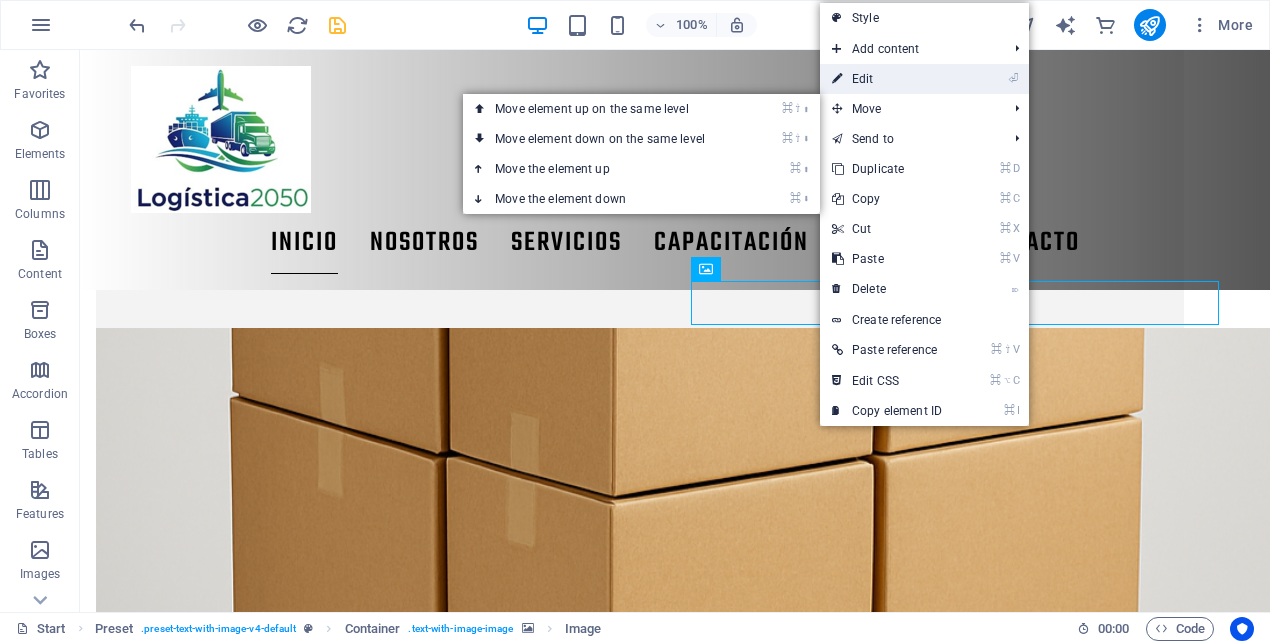 click on "⏎  Edit" at bounding box center [887, 79] 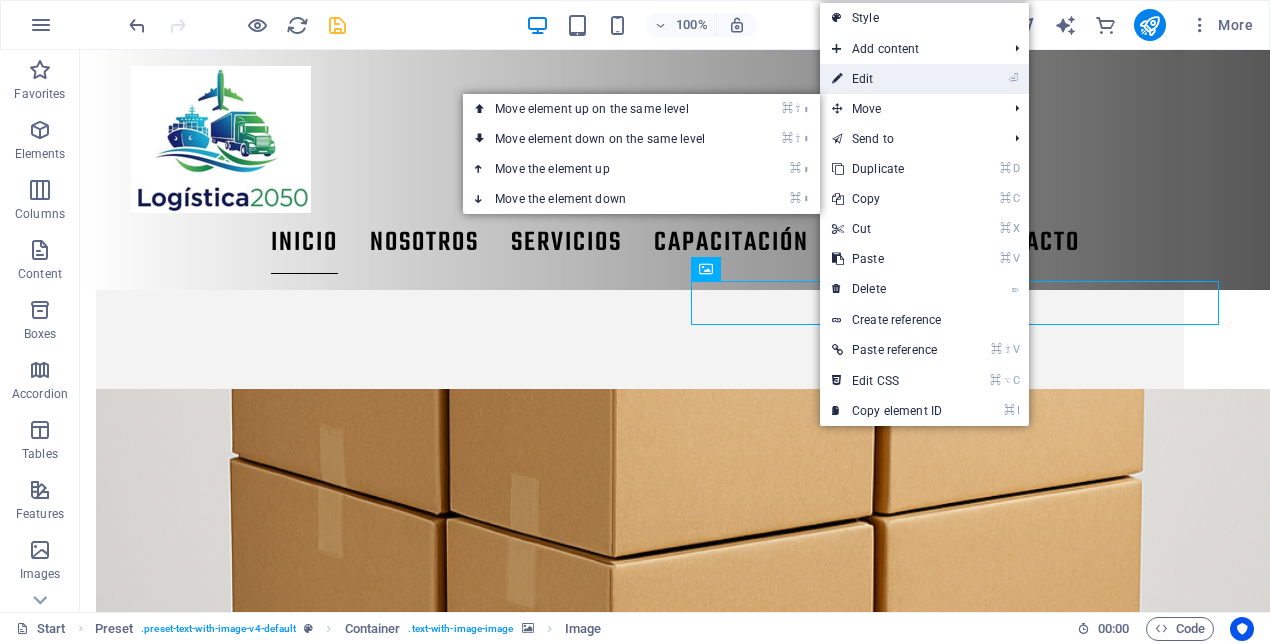 select on "%" 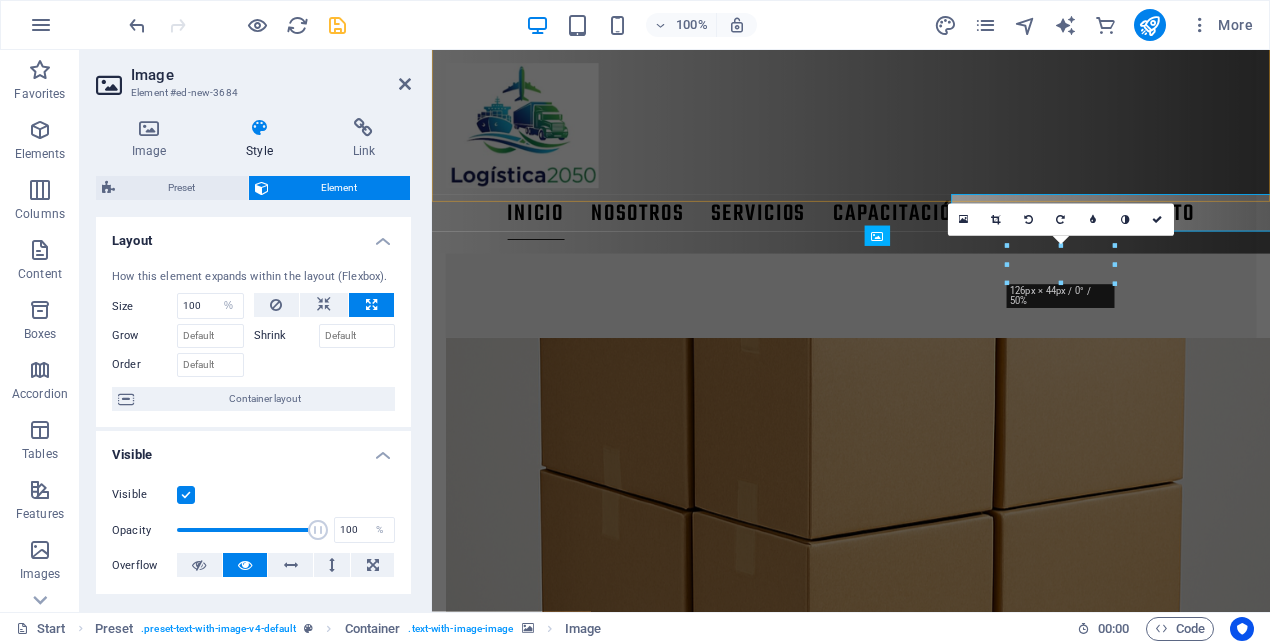 scroll, scrollTop: 2023, scrollLeft: 0, axis: vertical 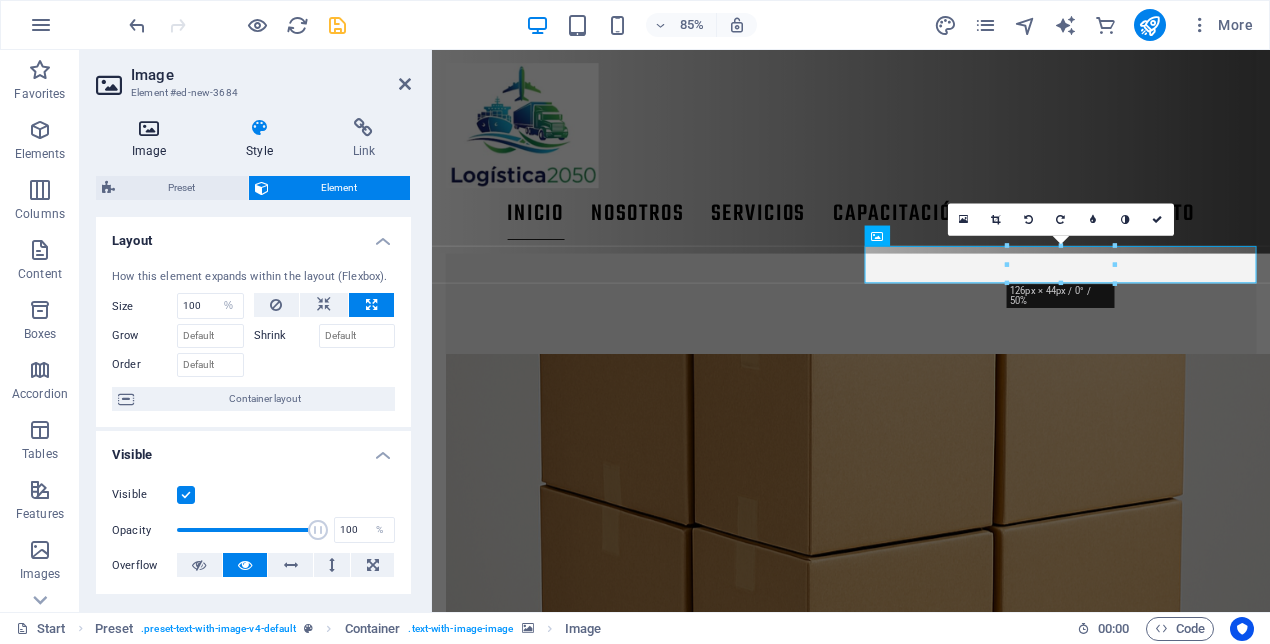 click on "Image" at bounding box center [153, 139] 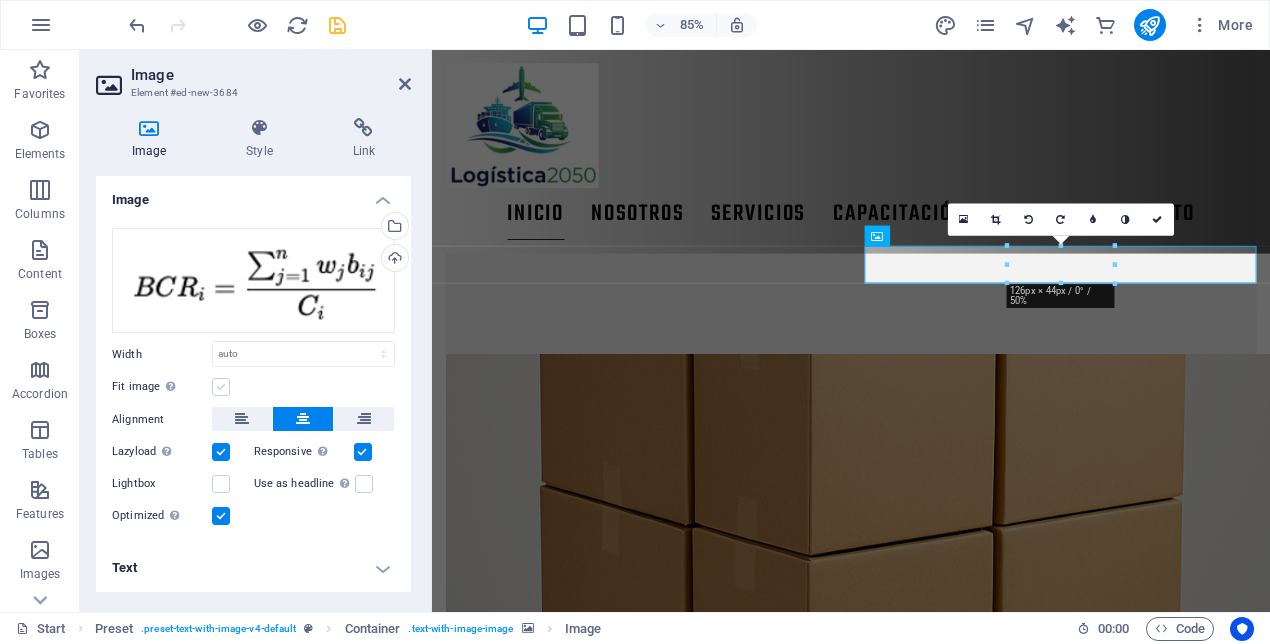 click at bounding box center (221, 387) 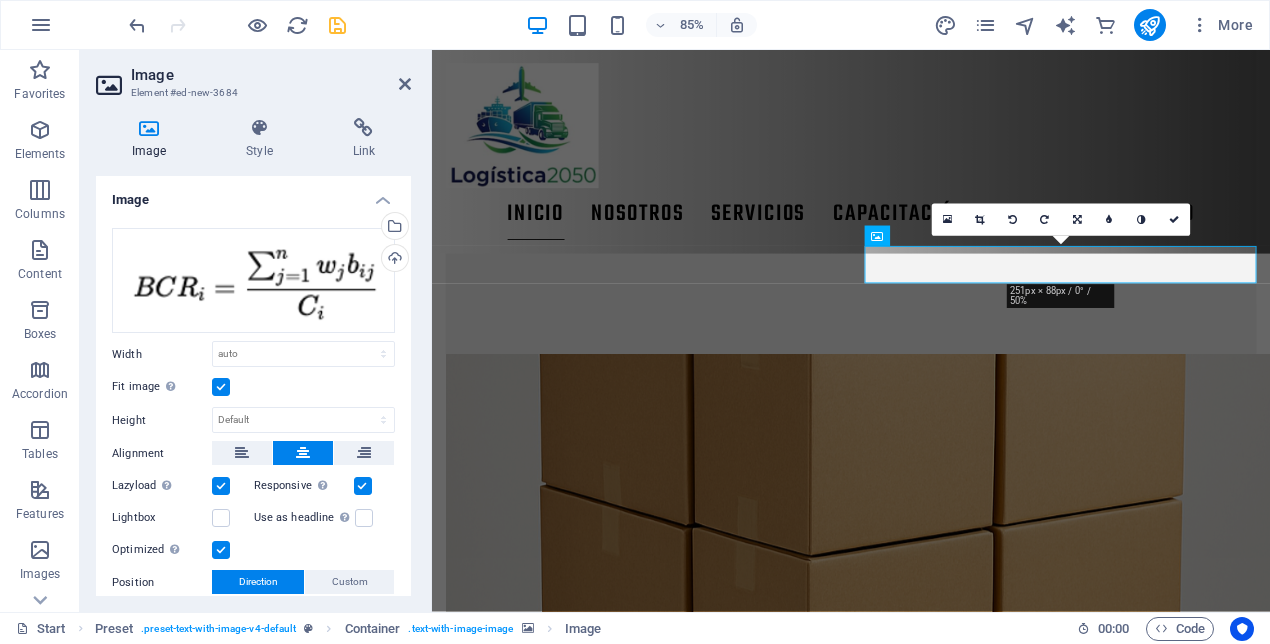 click at bounding box center (221, 387) 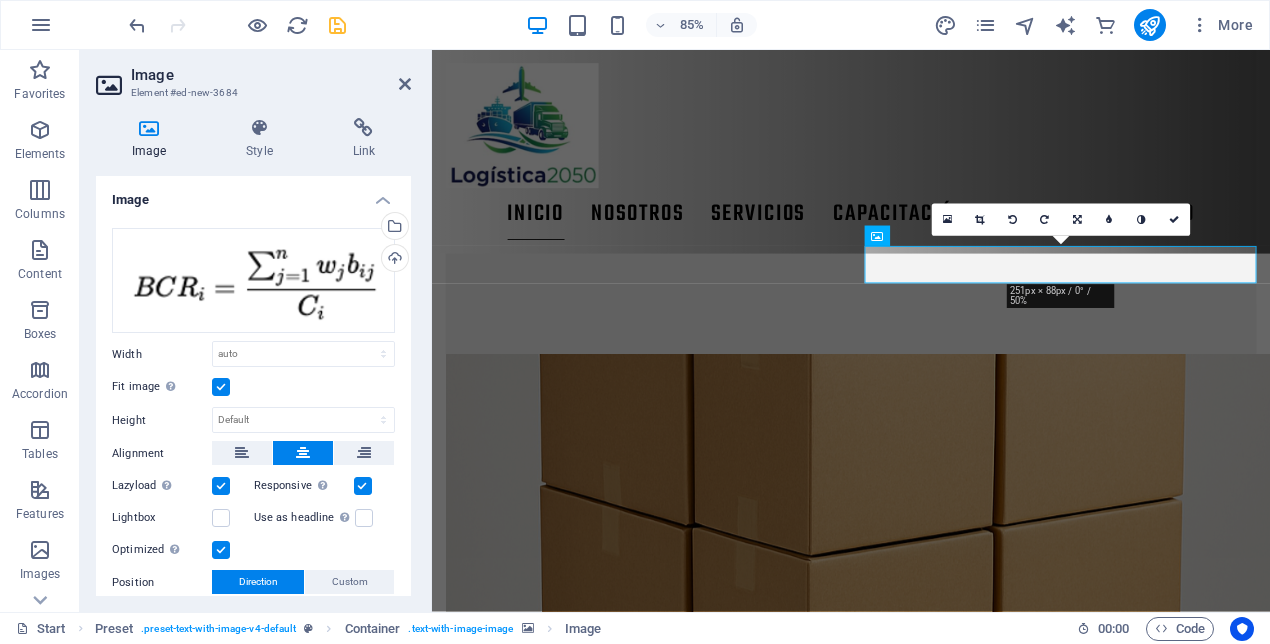 click on "Fit image Automatically fit image to a fixed width and height" at bounding box center [0, 0] 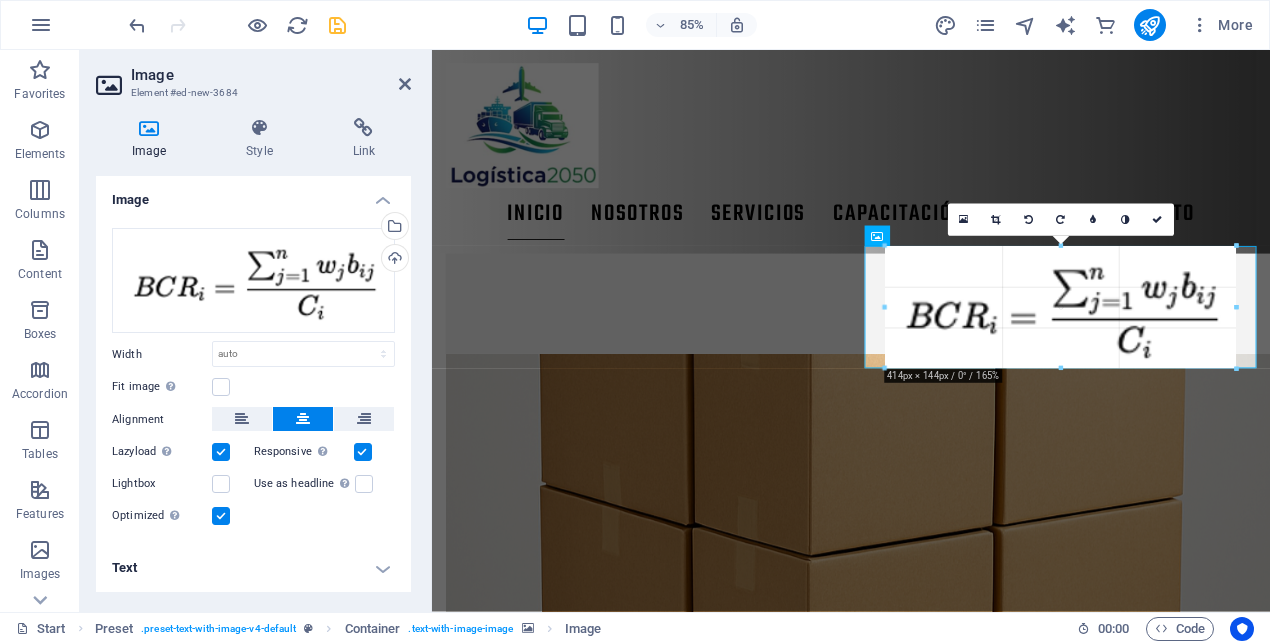 drag, startPoint x: 1009, startPoint y: 281, endPoint x: 976, endPoint y: 383, distance: 107.205414 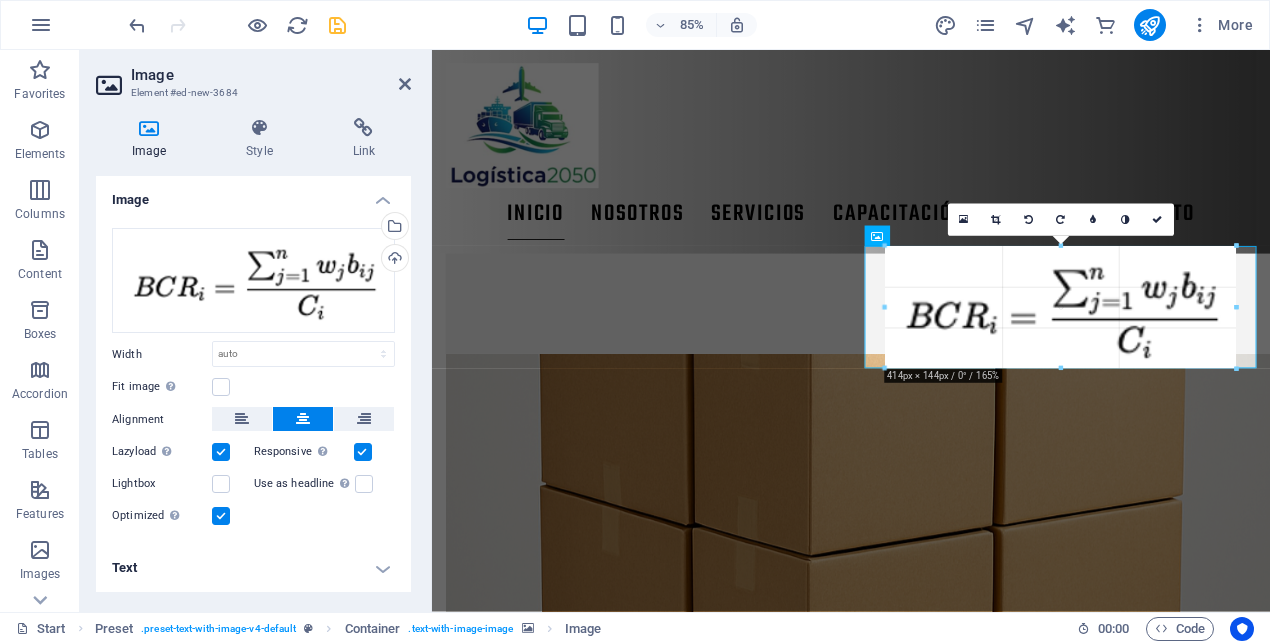 type on "416" 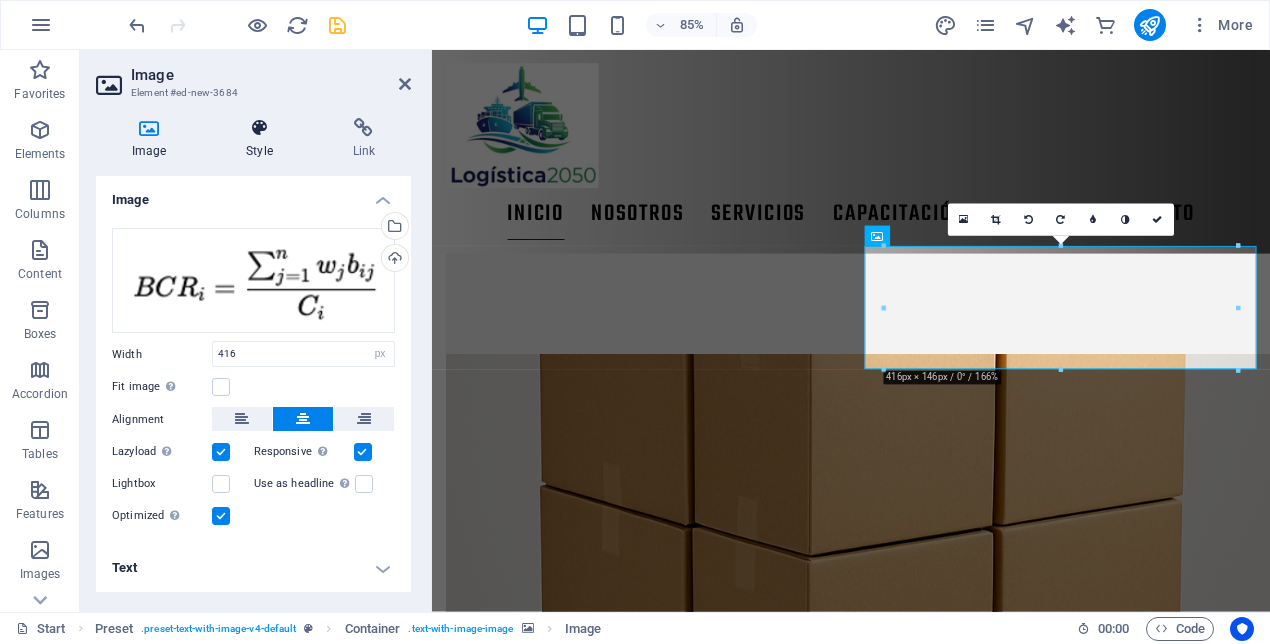 click at bounding box center (259, 128) 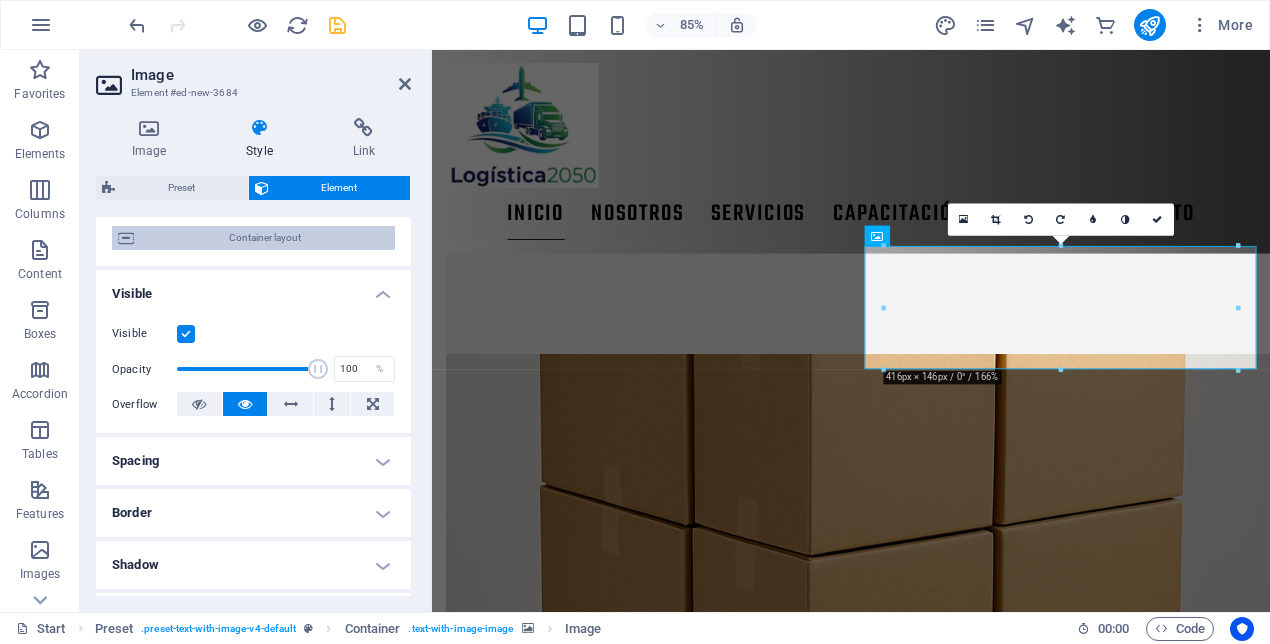 scroll, scrollTop: 164, scrollLeft: 0, axis: vertical 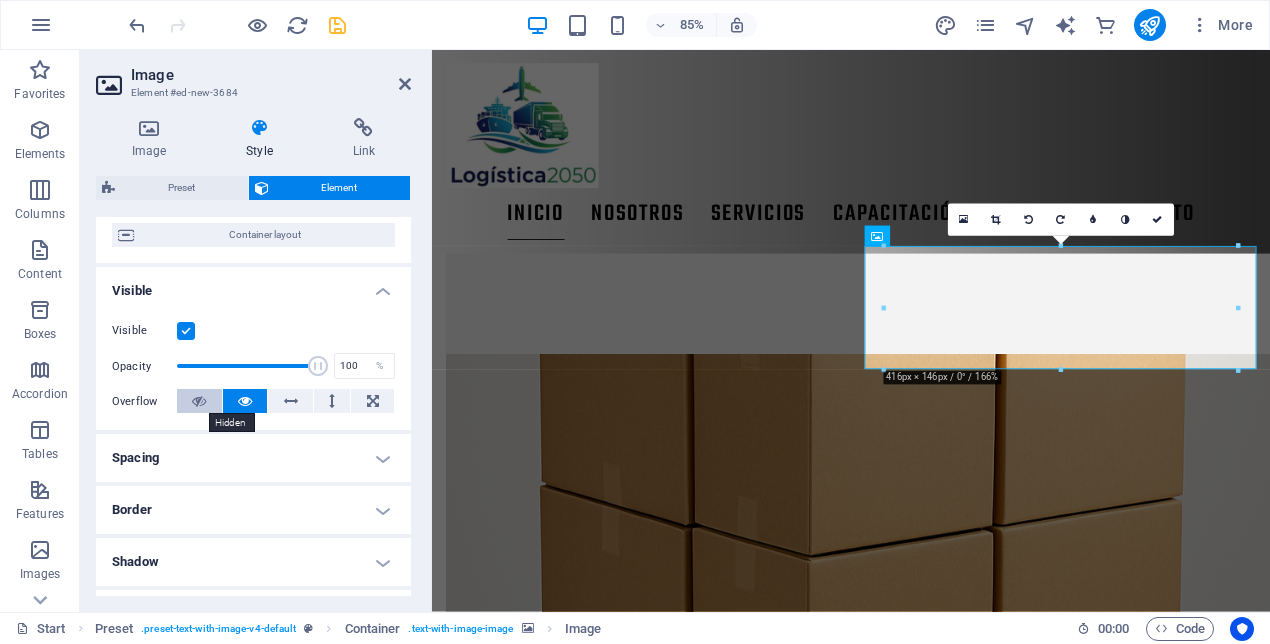 click at bounding box center (199, 401) 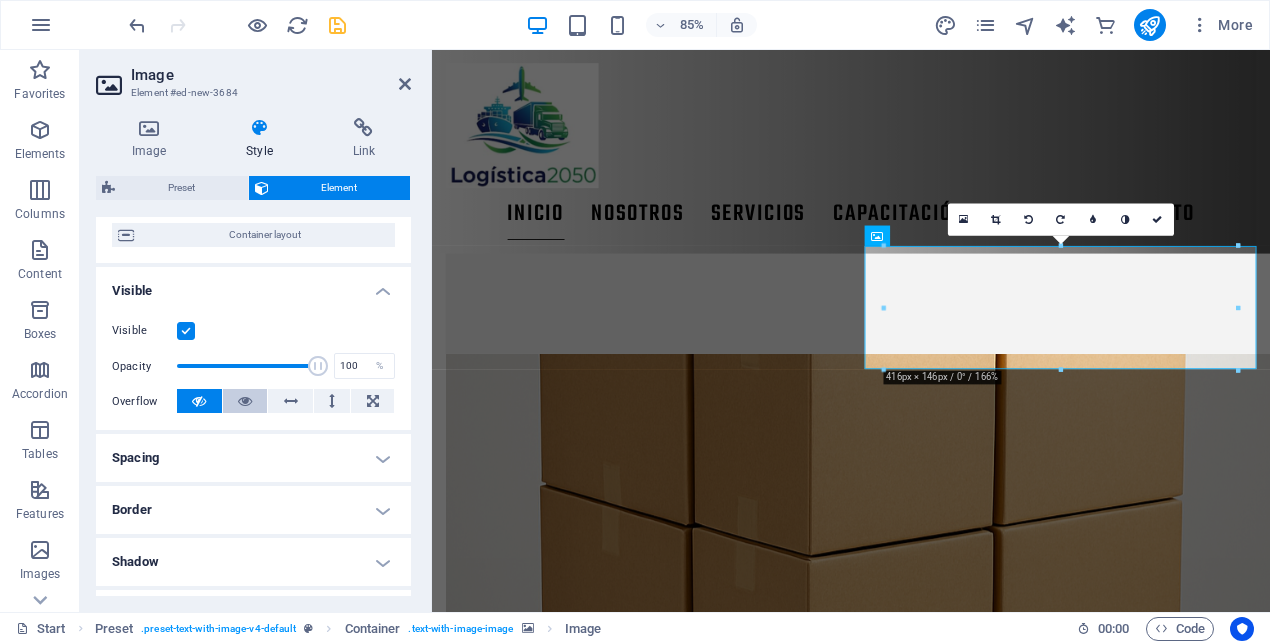 click at bounding box center [245, 401] 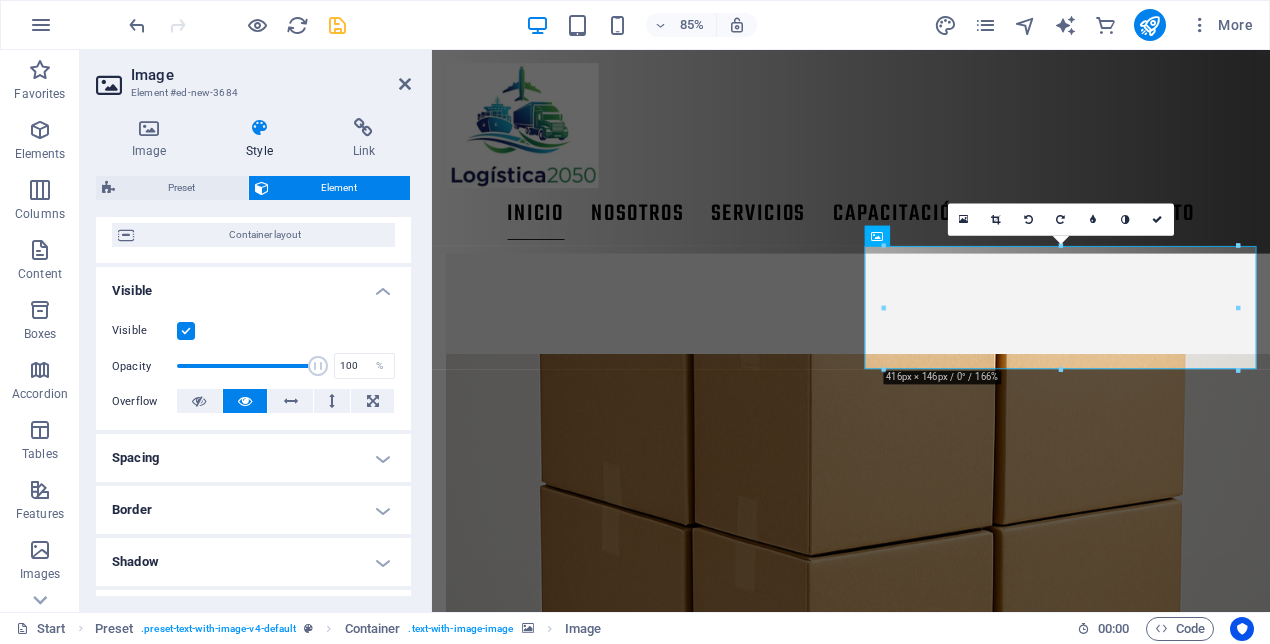 click at bounding box center [186, 331] 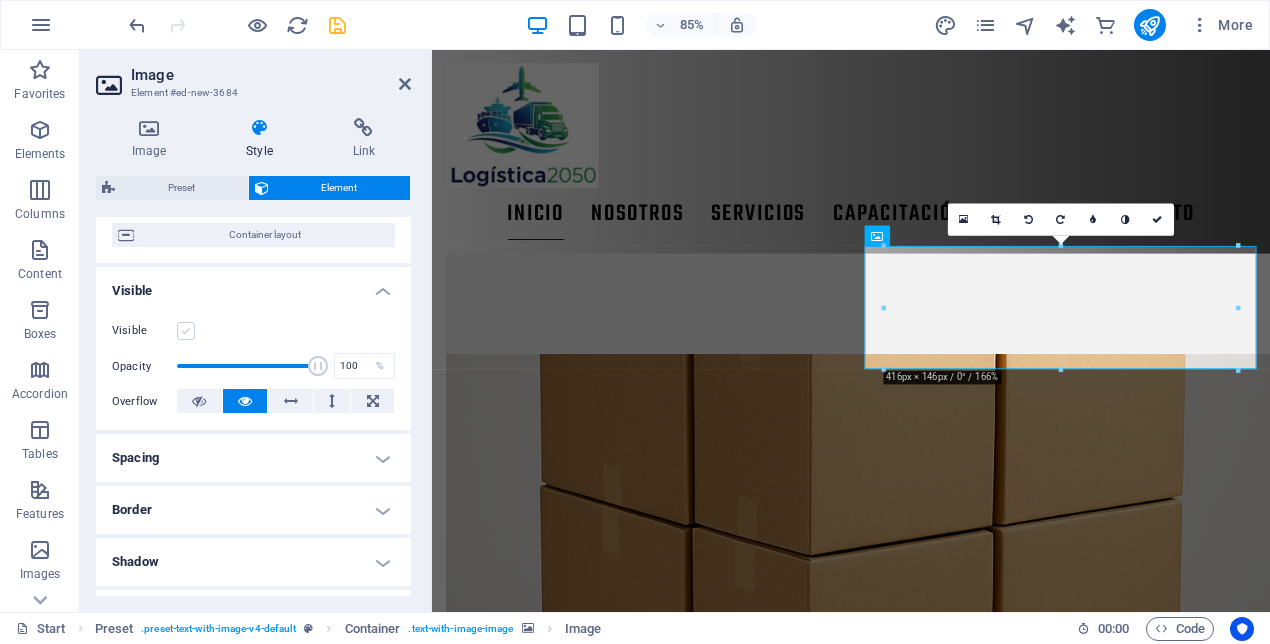 click at bounding box center [186, 331] 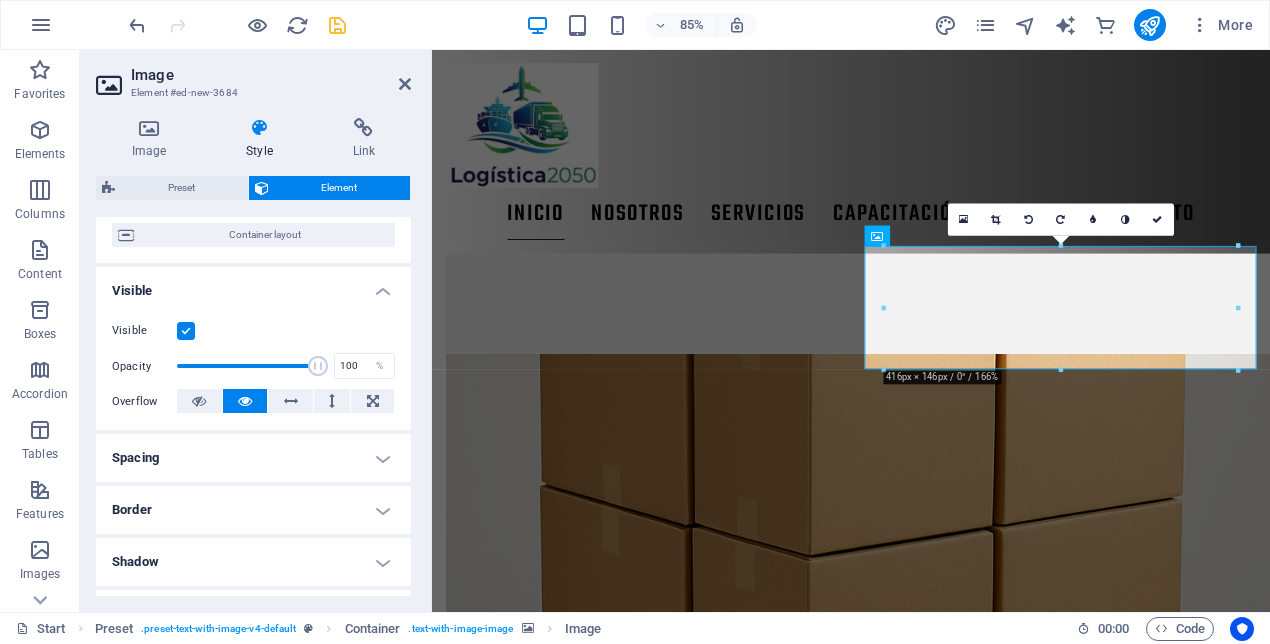 click at bounding box center [186, 331] 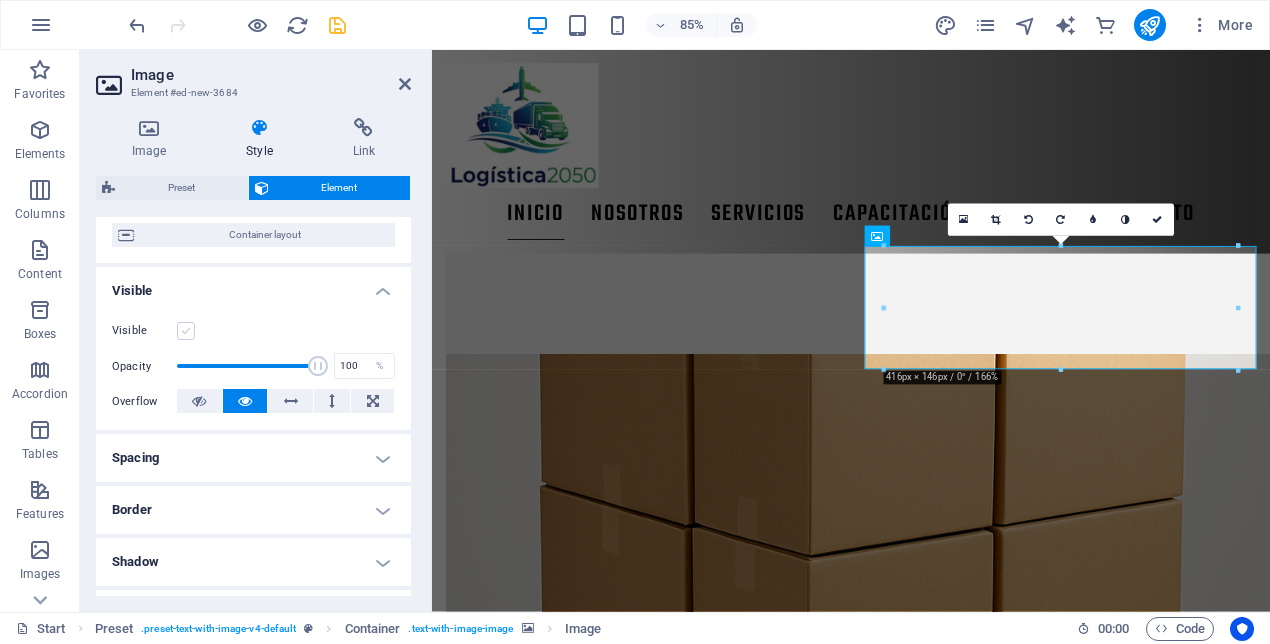click at bounding box center [186, 331] 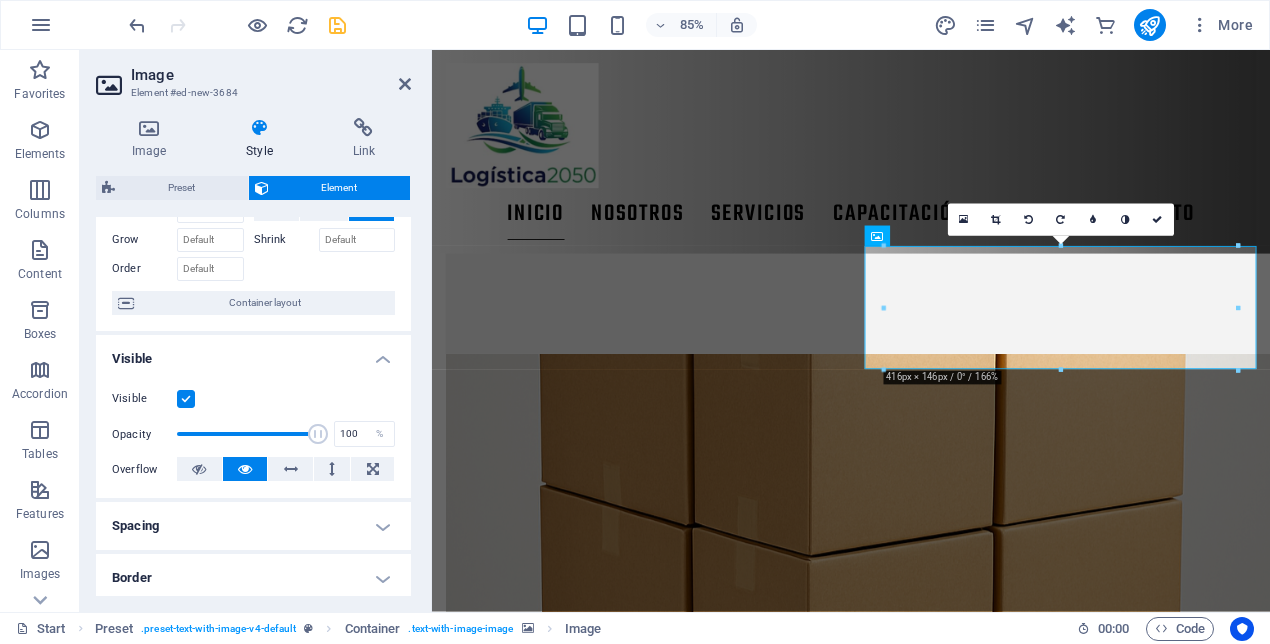 scroll, scrollTop: 0, scrollLeft: 0, axis: both 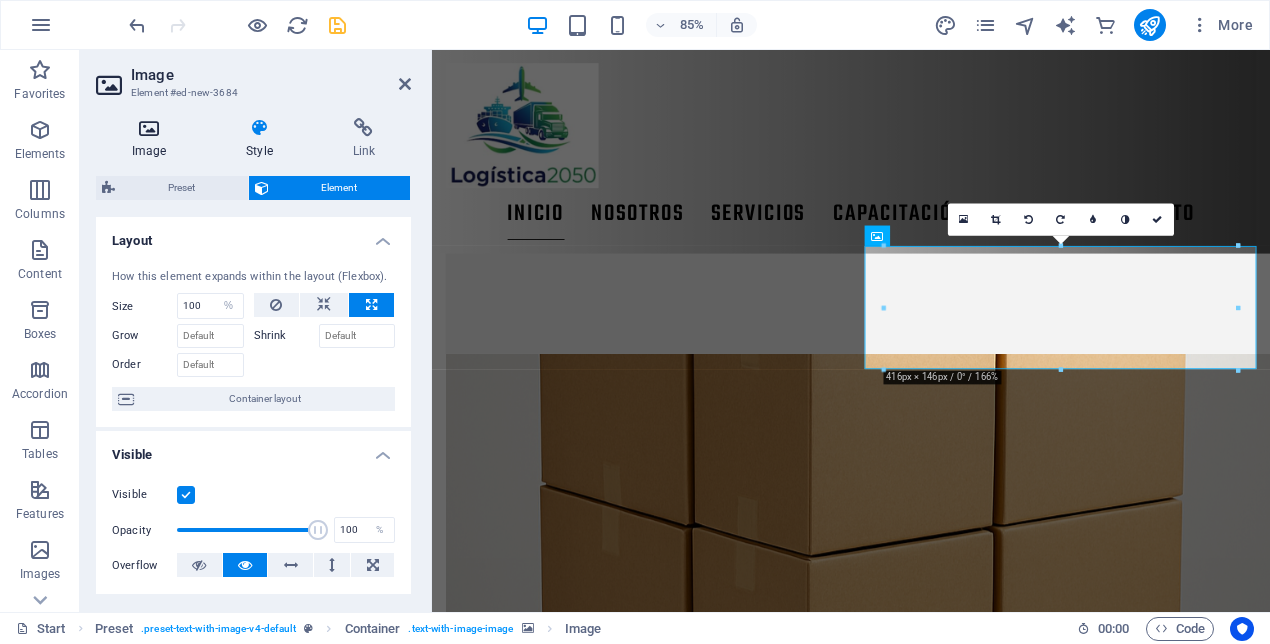click at bounding box center [149, 128] 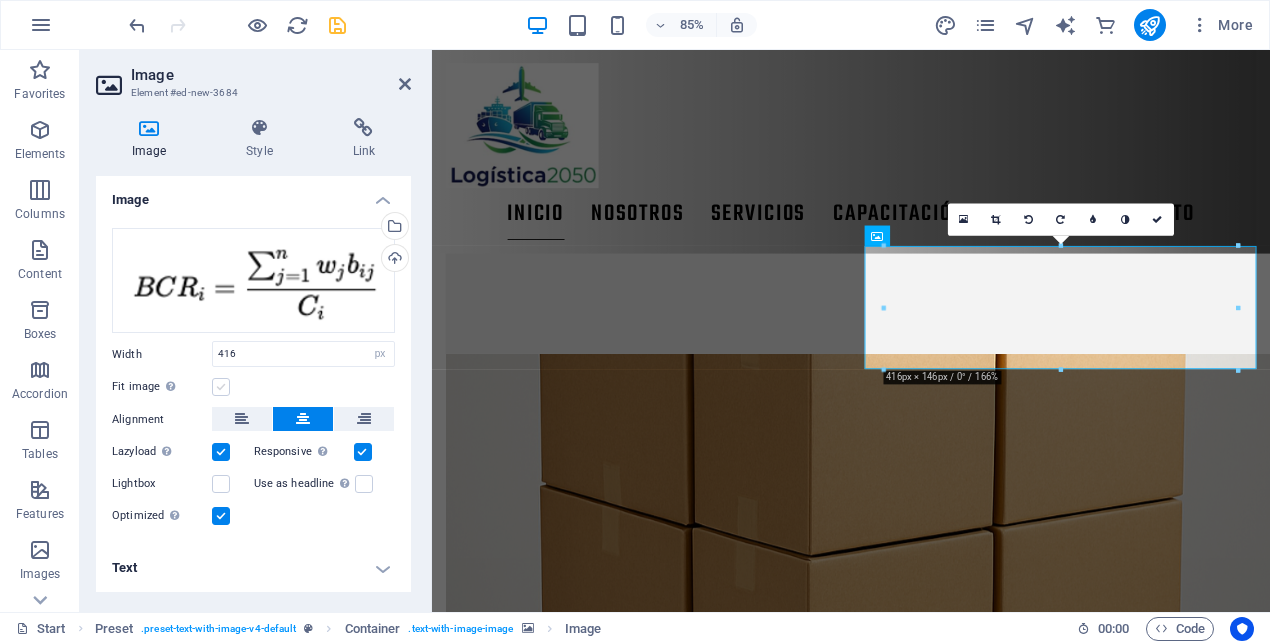 click at bounding box center (221, 387) 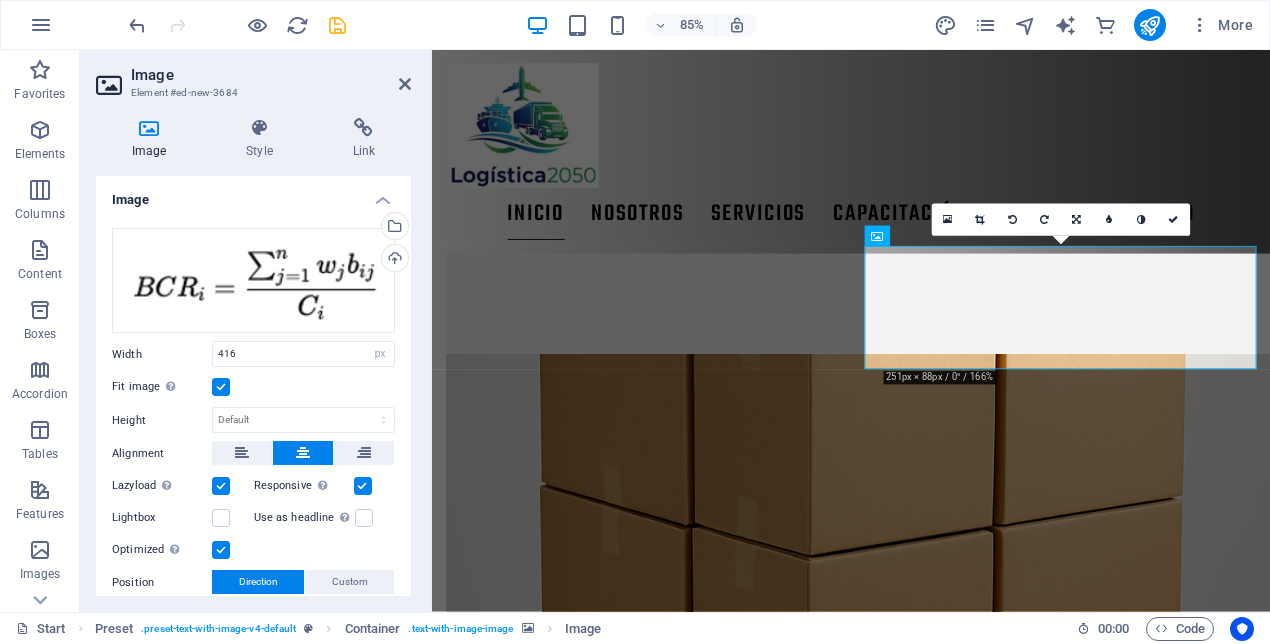 click at bounding box center (221, 387) 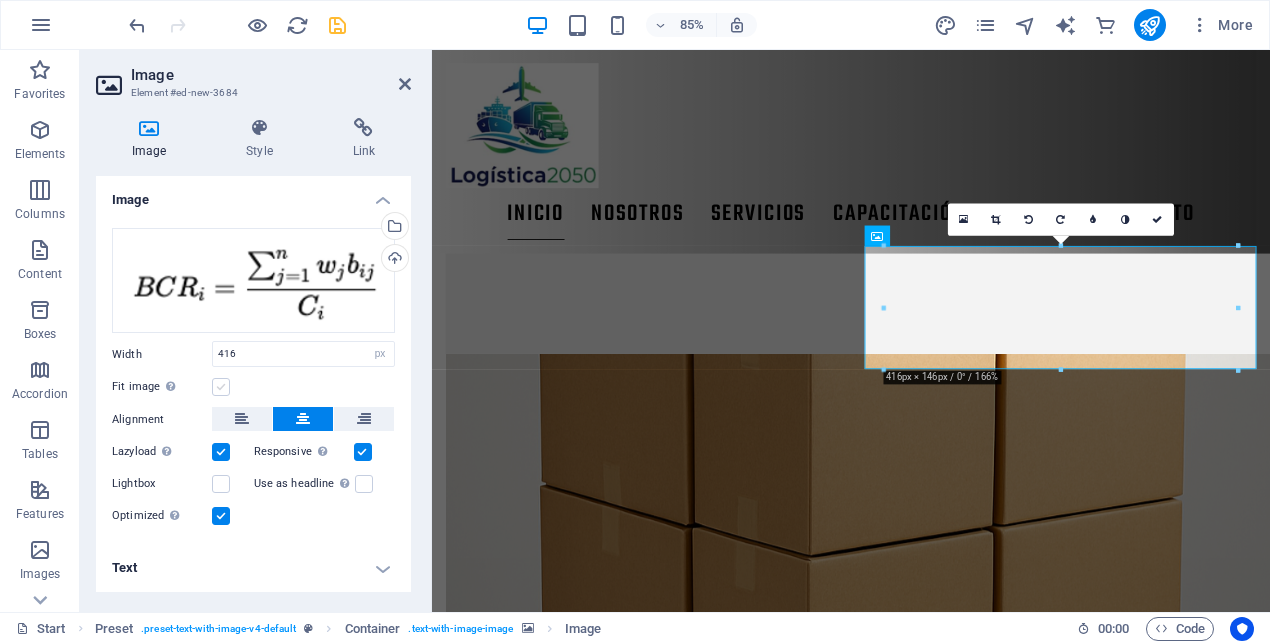 click at bounding box center (221, 387) 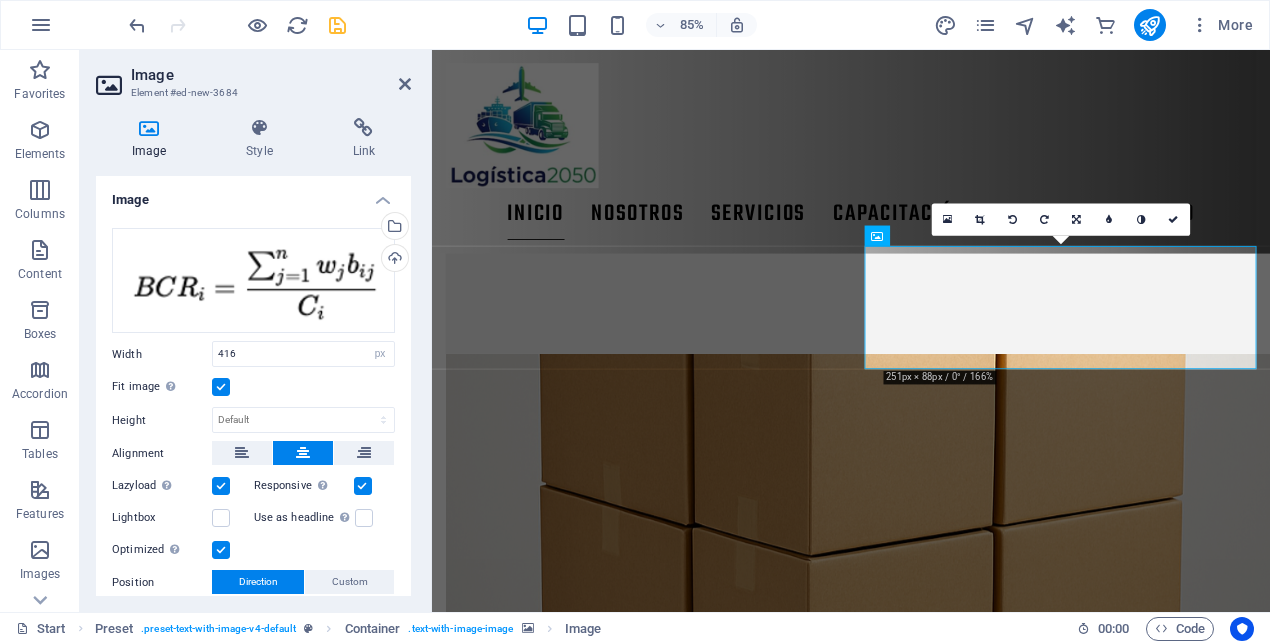click at bounding box center (221, 387) 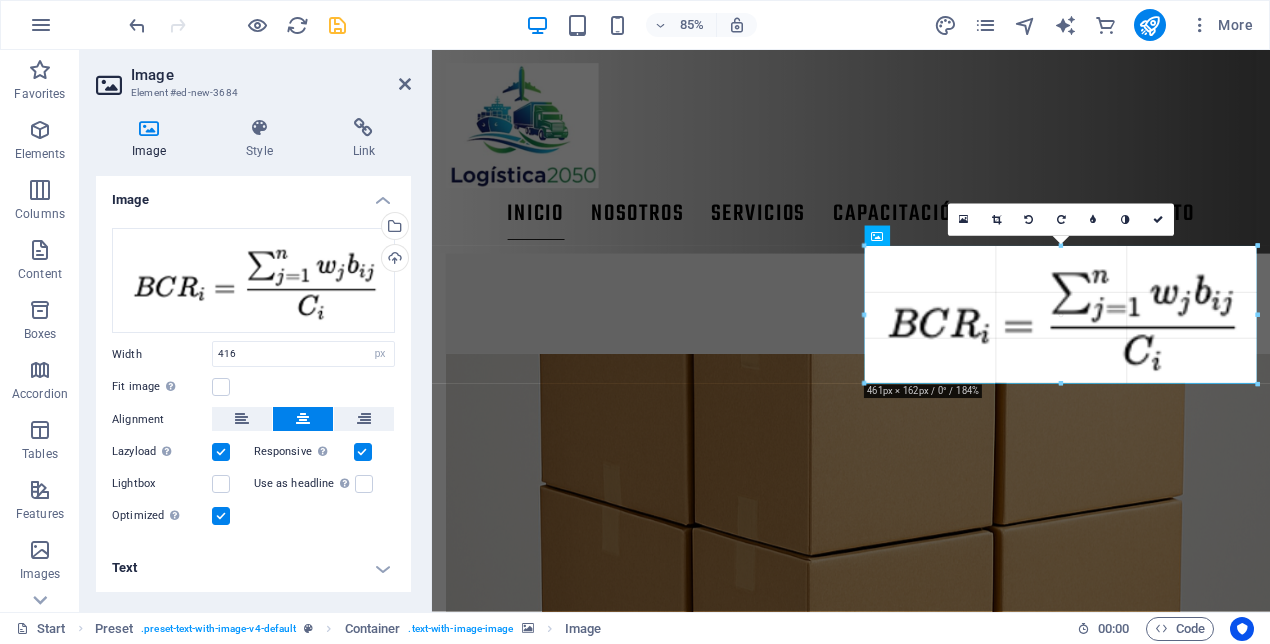 drag, startPoint x: 1060, startPoint y: 367, endPoint x: 1060, endPoint y: 383, distance: 16 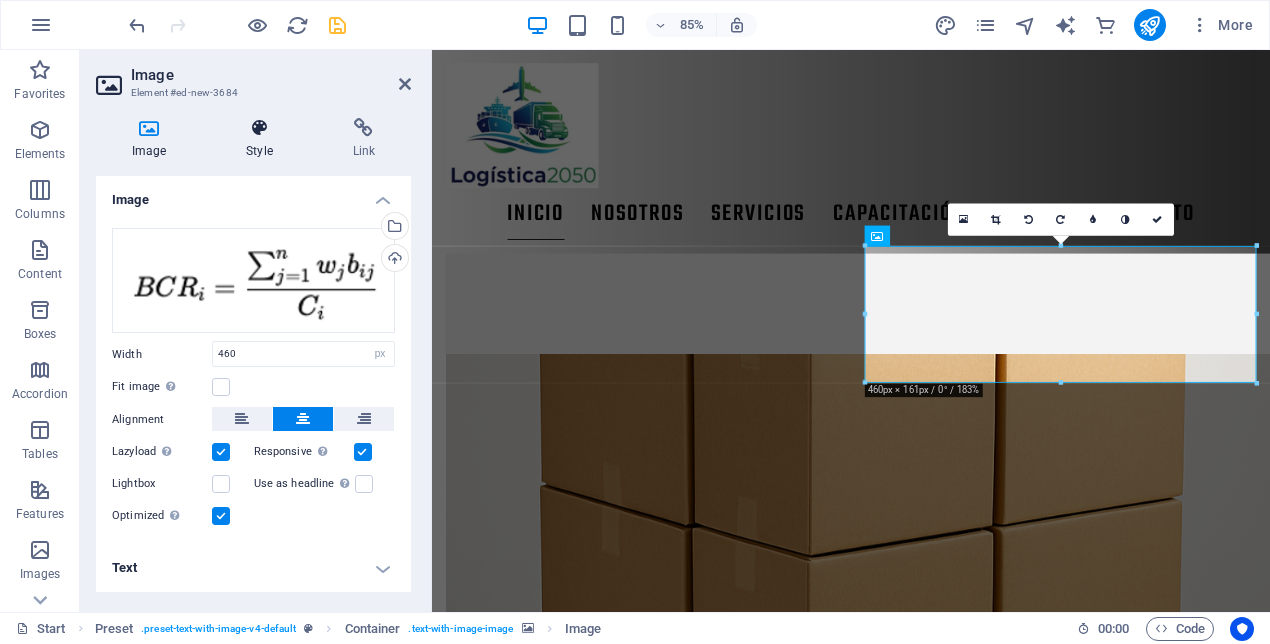 click at bounding box center [259, 128] 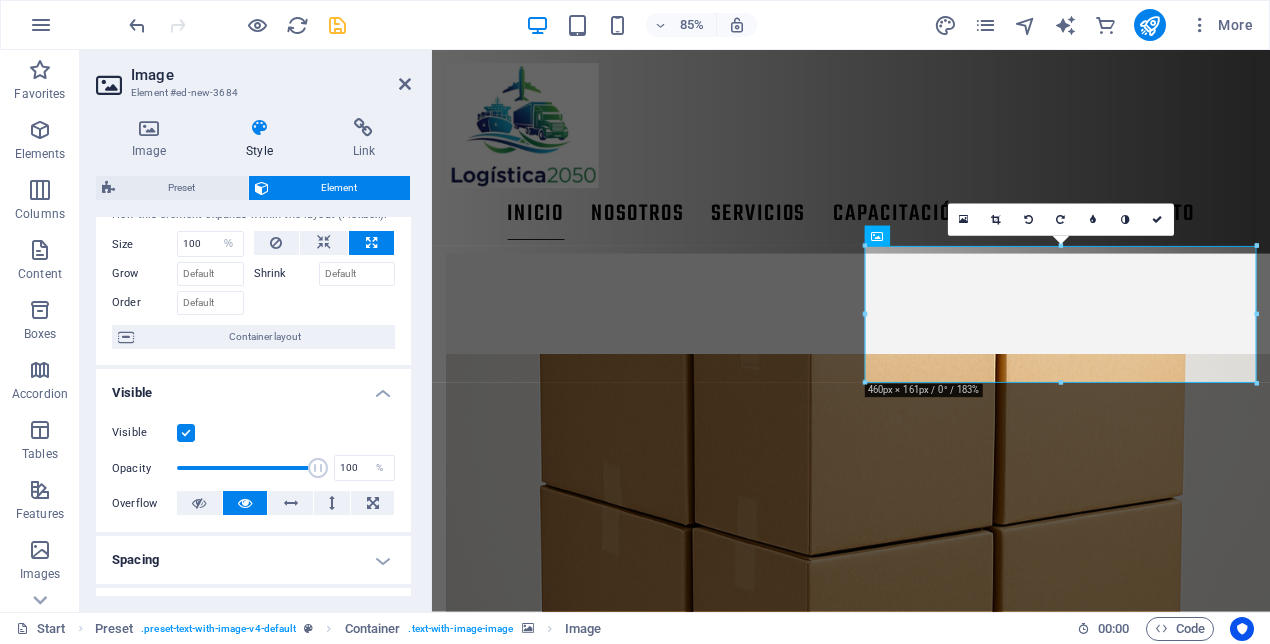 scroll, scrollTop: 0, scrollLeft: 0, axis: both 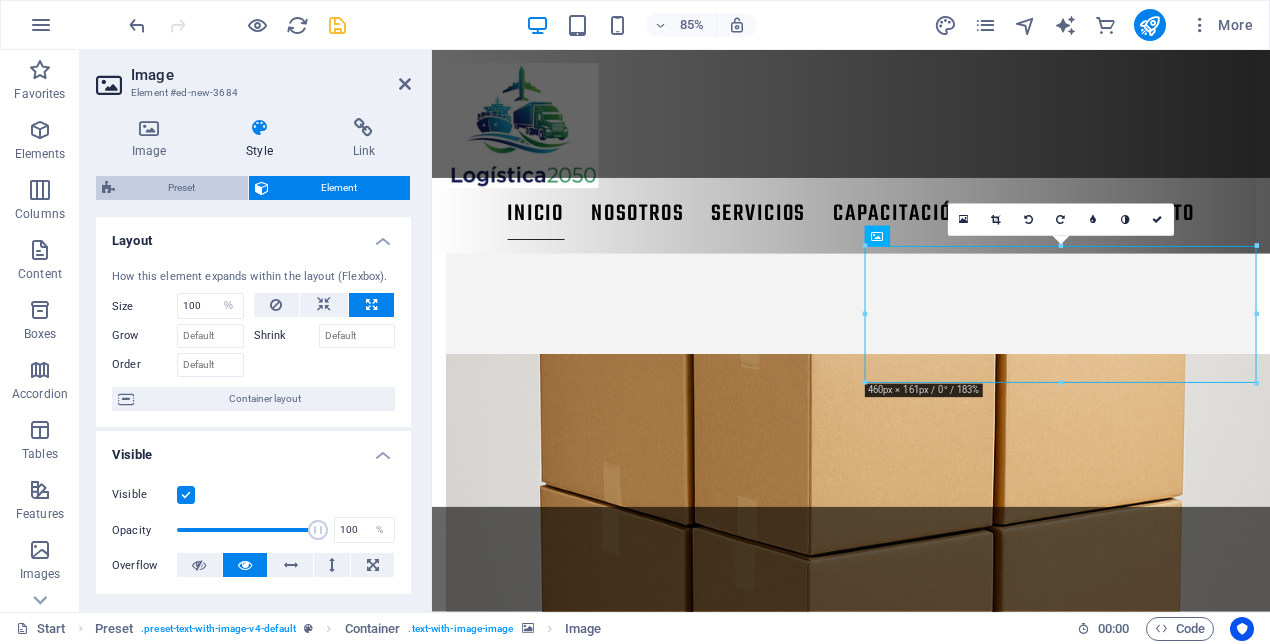 click on "Preset" at bounding box center (181, 188) 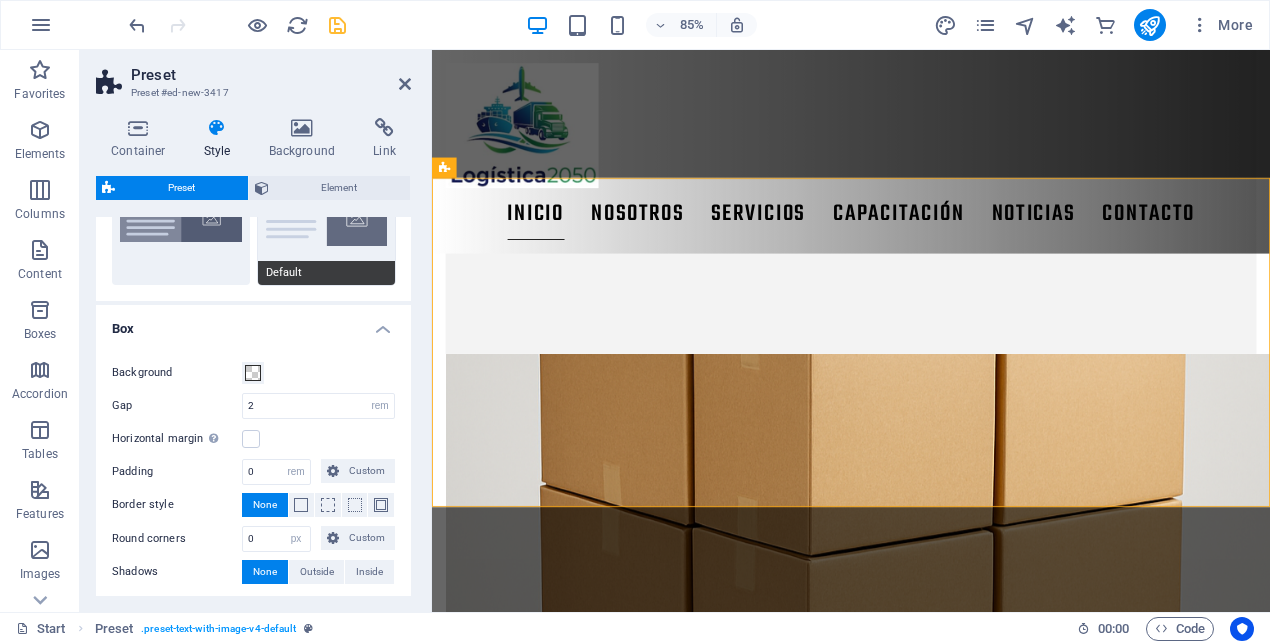 scroll, scrollTop: 119, scrollLeft: 0, axis: vertical 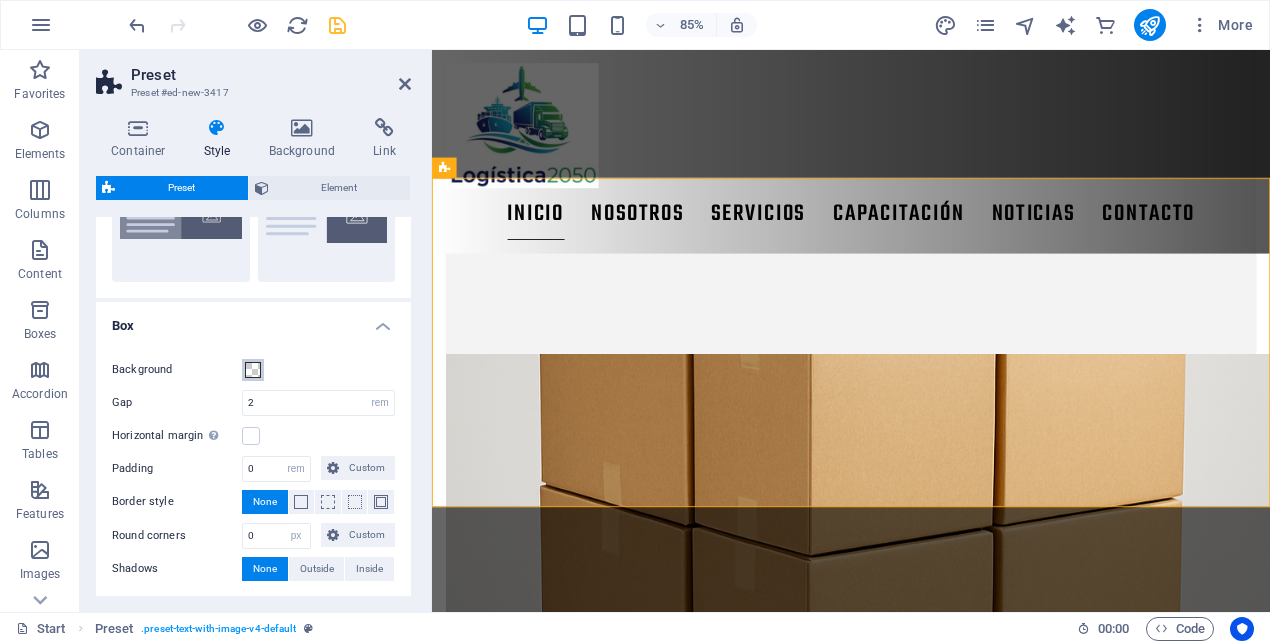 click at bounding box center [253, 370] 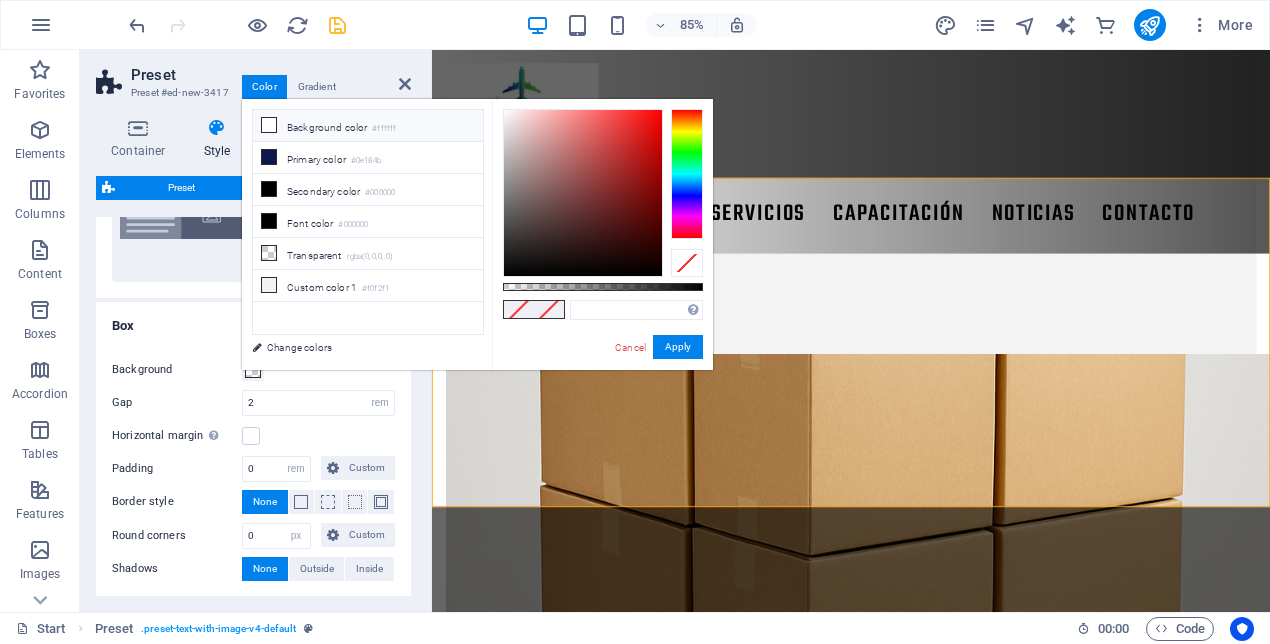 click at bounding box center [269, 125] 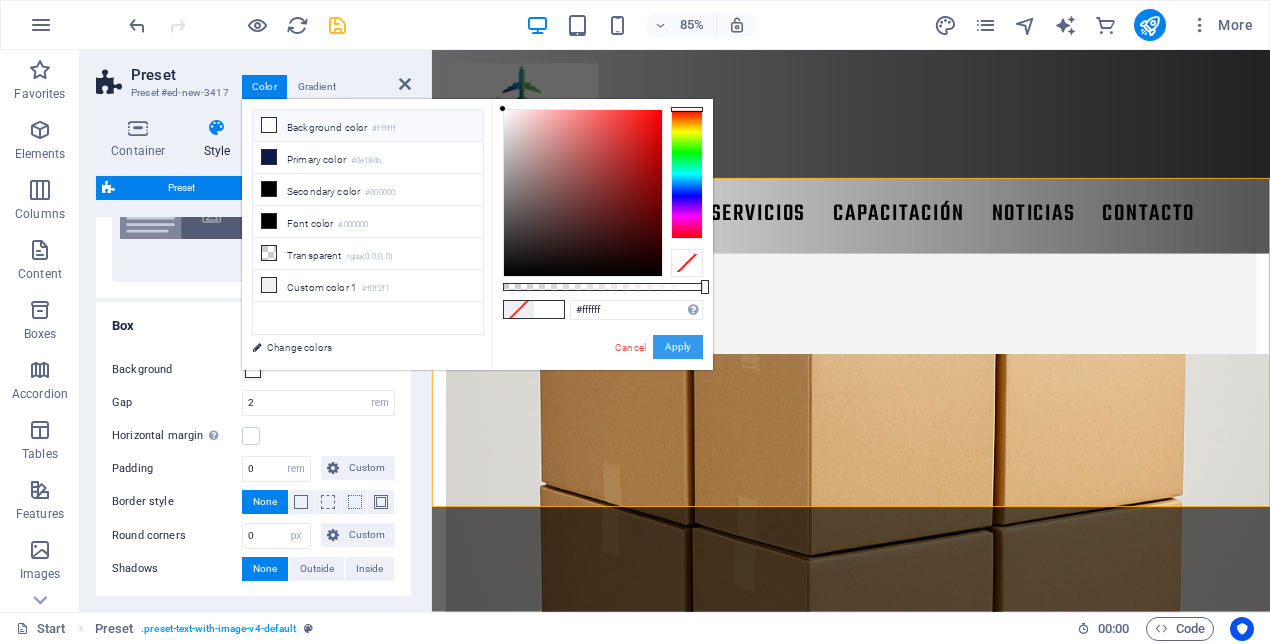 click on "Apply" at bounding box center (678, 347) 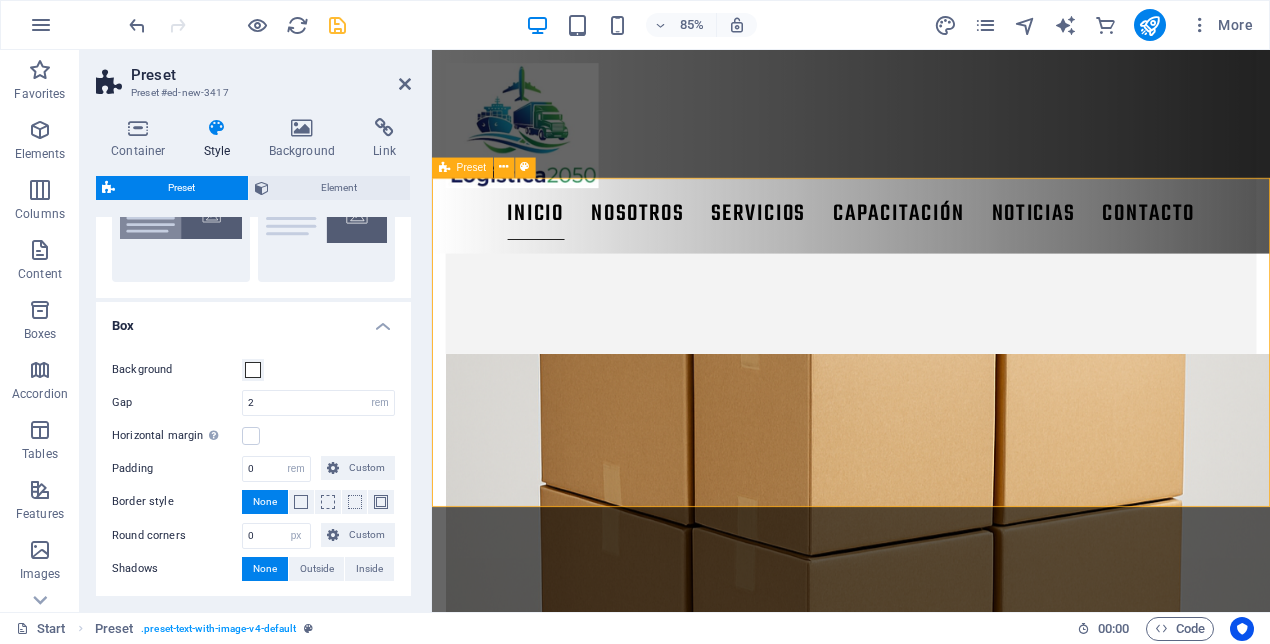 click at bounding box center (925, 1867) 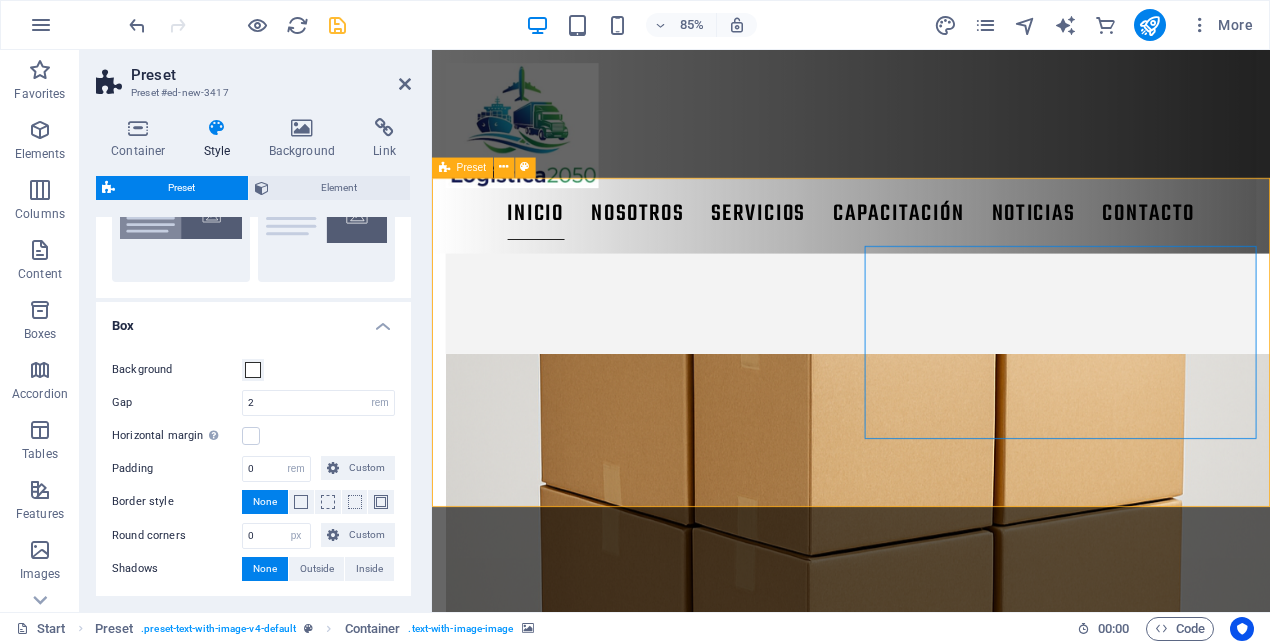 click at bounding box center [925, 1867] 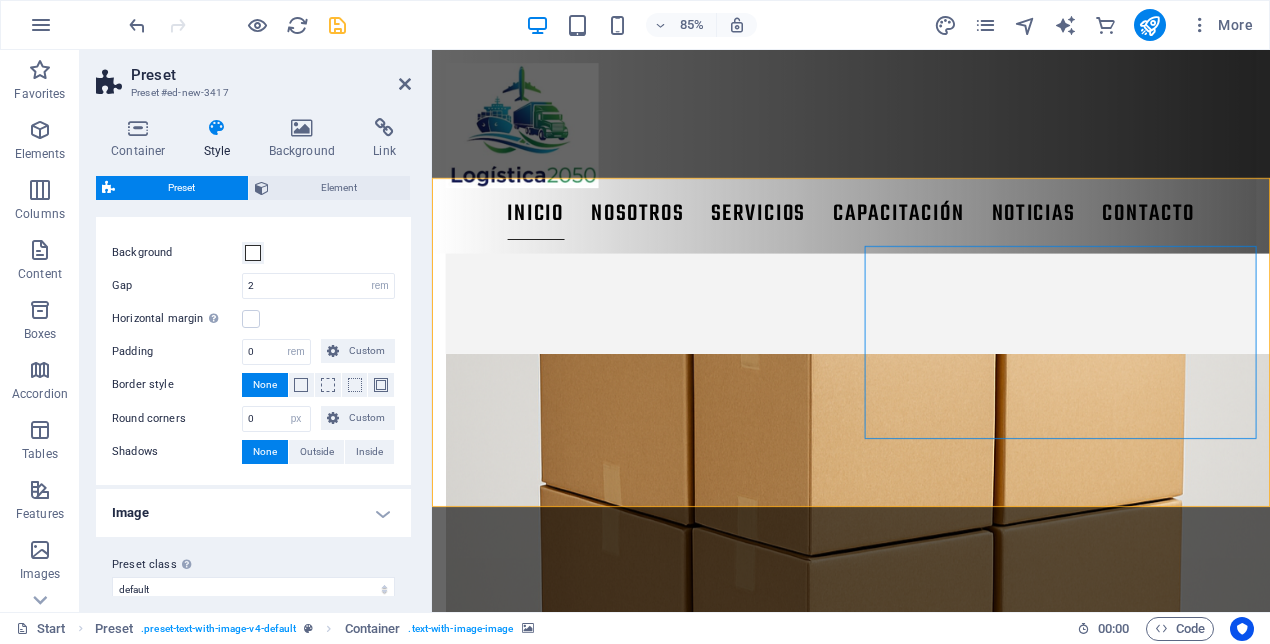 scroll, scrollTop: 257, scrollLeft: 0, axis: vertical 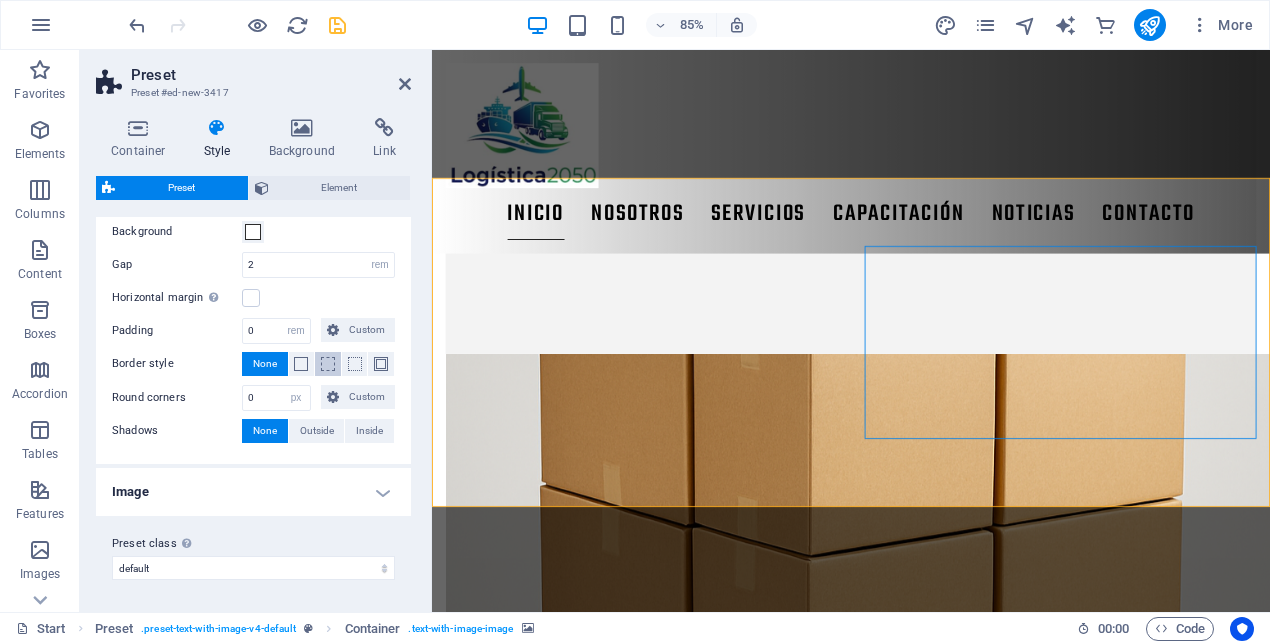 click at bounding box center [328, 364] 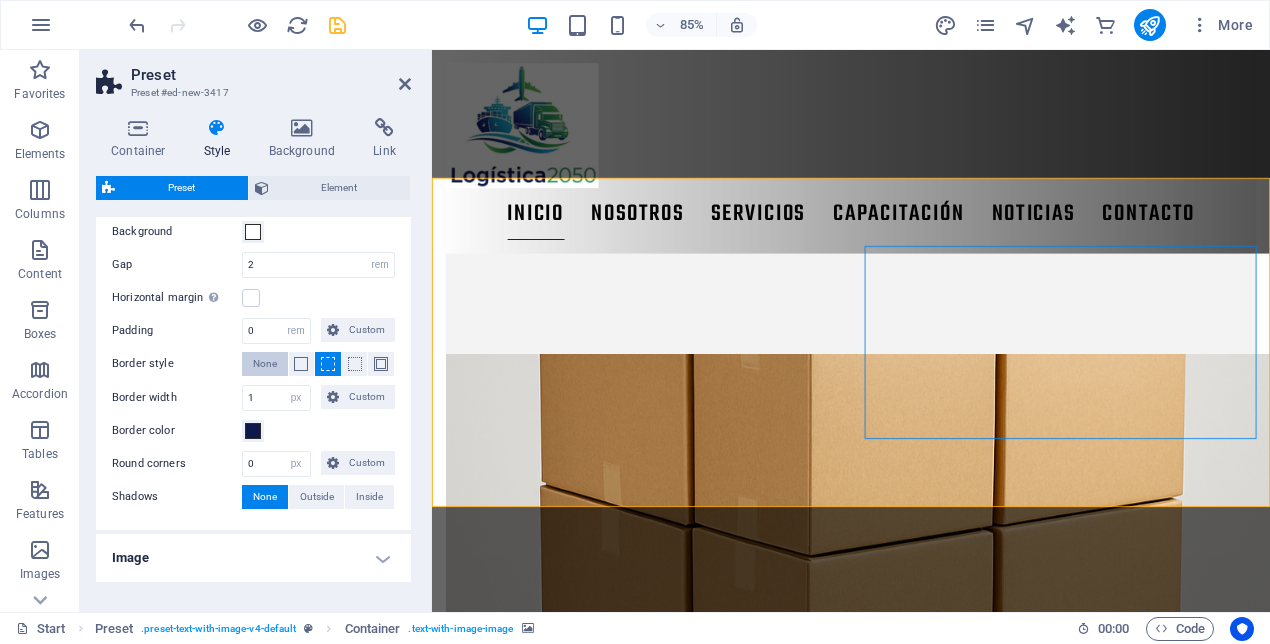 click on "None" at bounding box center [265, 364] 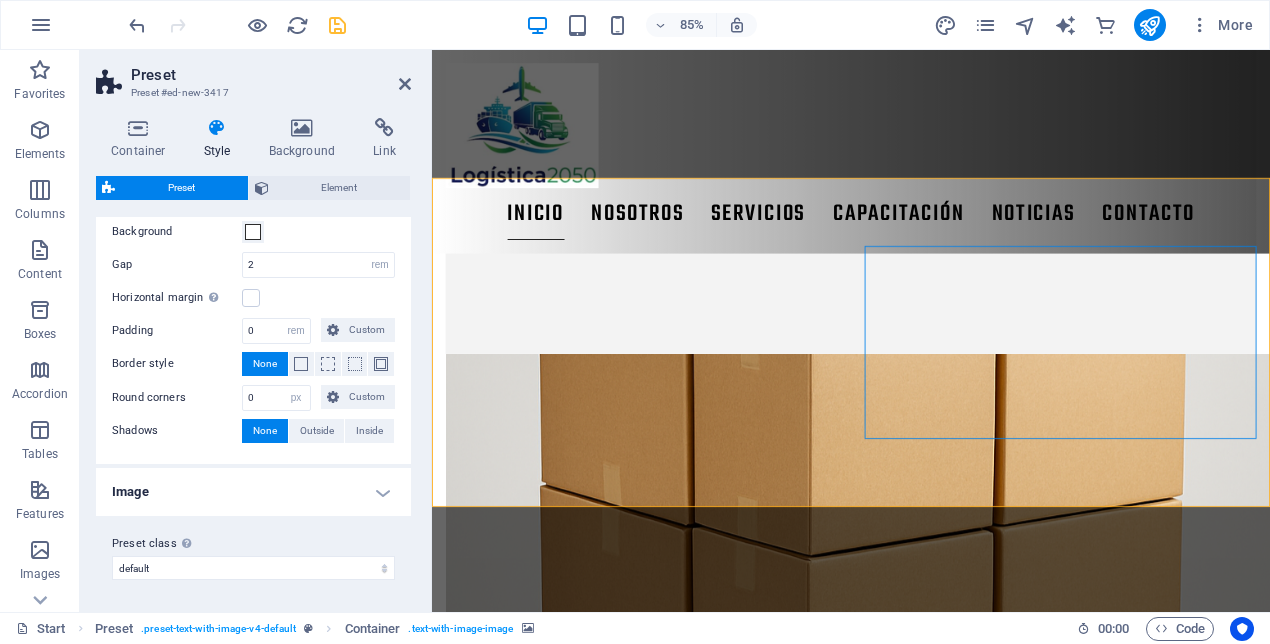 click on "Image" at bounding box center (253, 492) 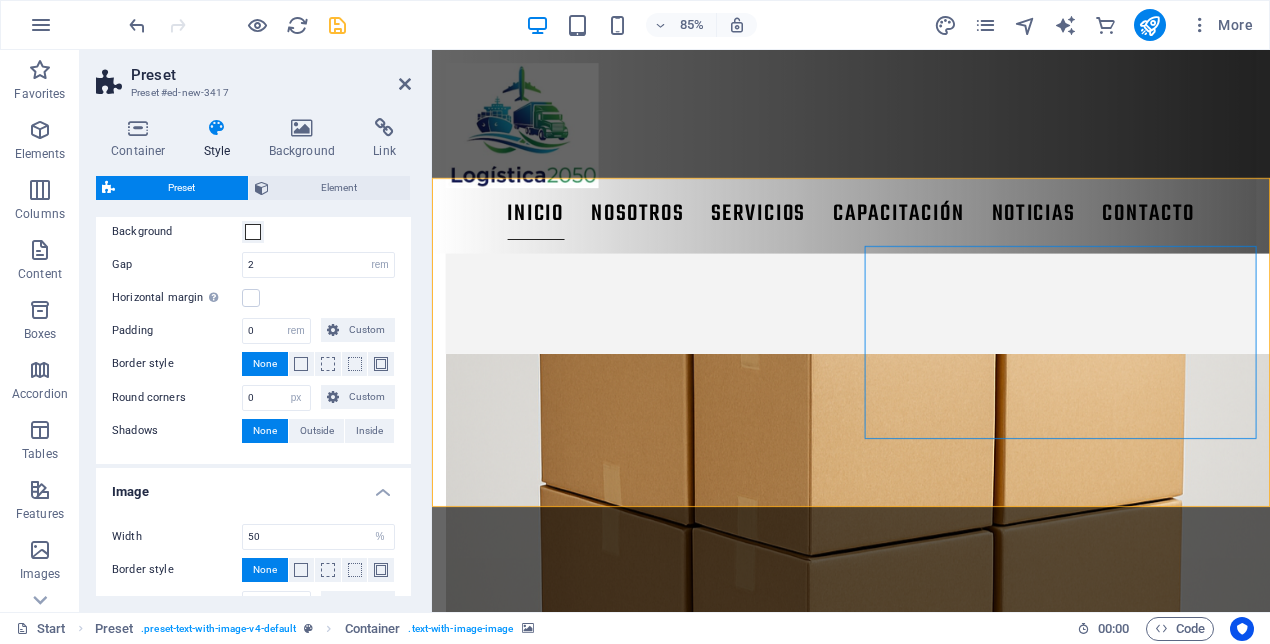 scroll, scrollTop: 411, scrollLeft: 0, axis: vertical 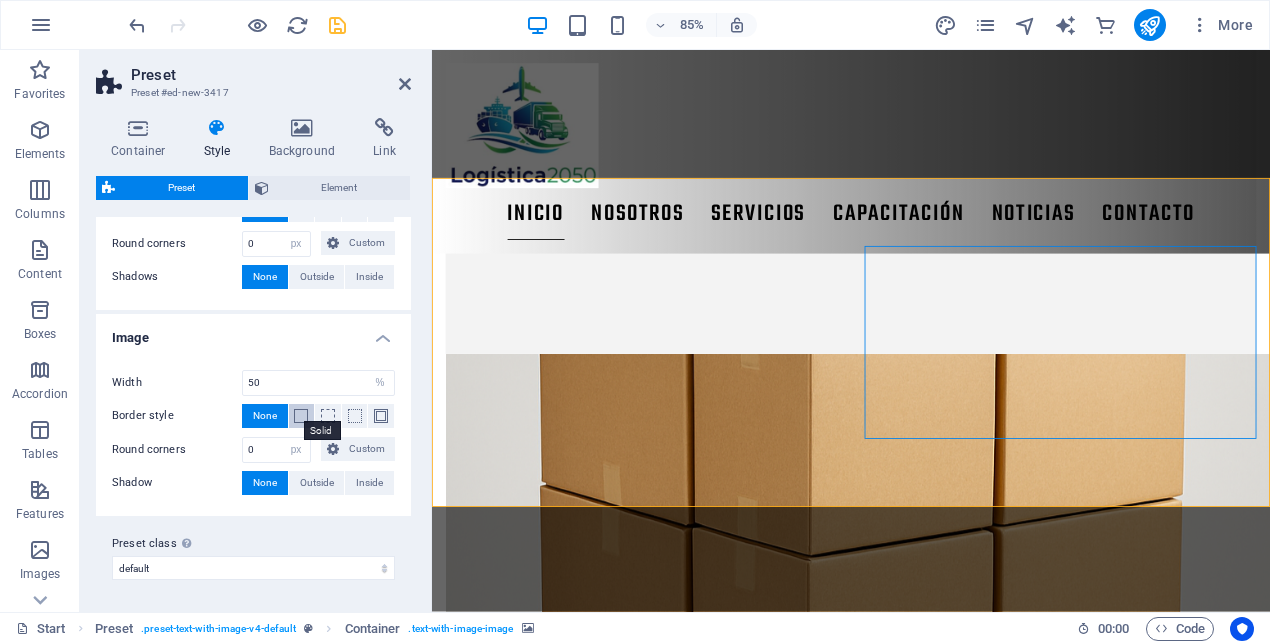 click at bounding box center [301, 416] 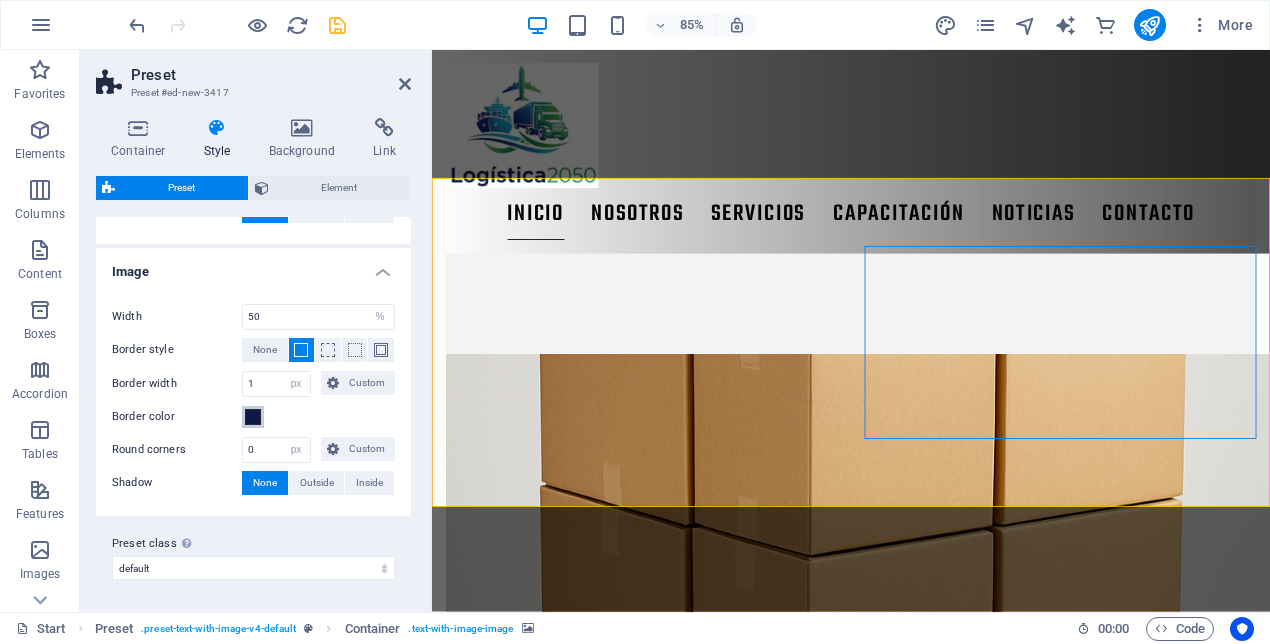 scroll, scrollTop: 475, scrollLeft: 0, axis: vertical 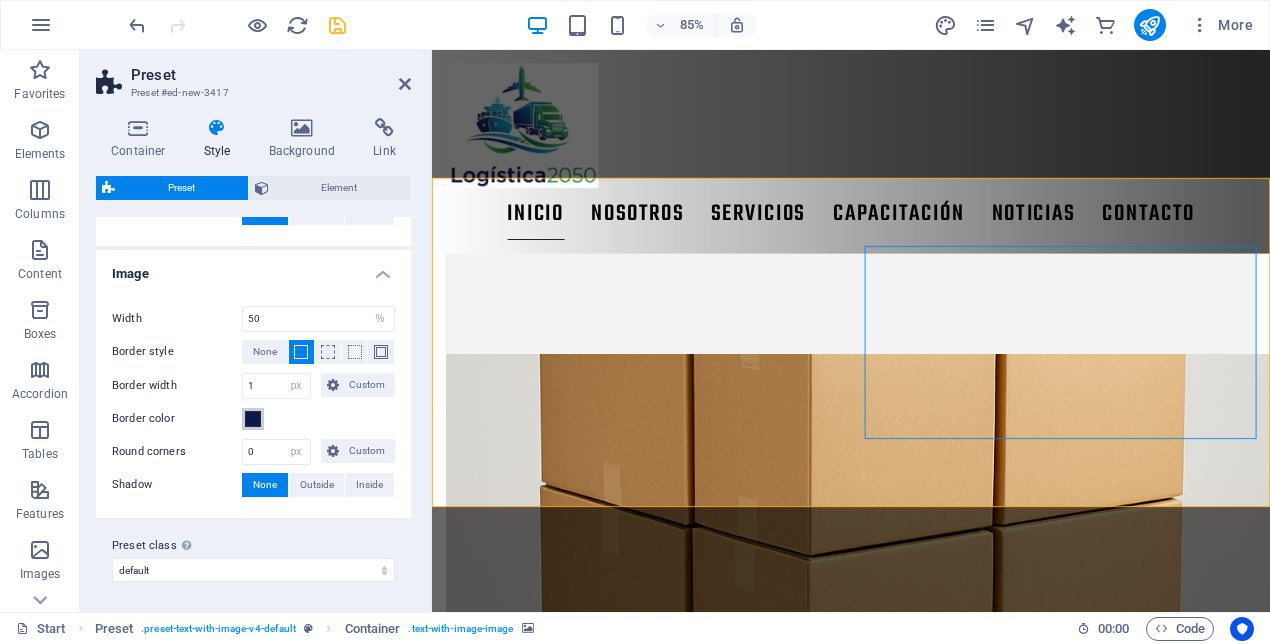click at bounding box center (253, 419) 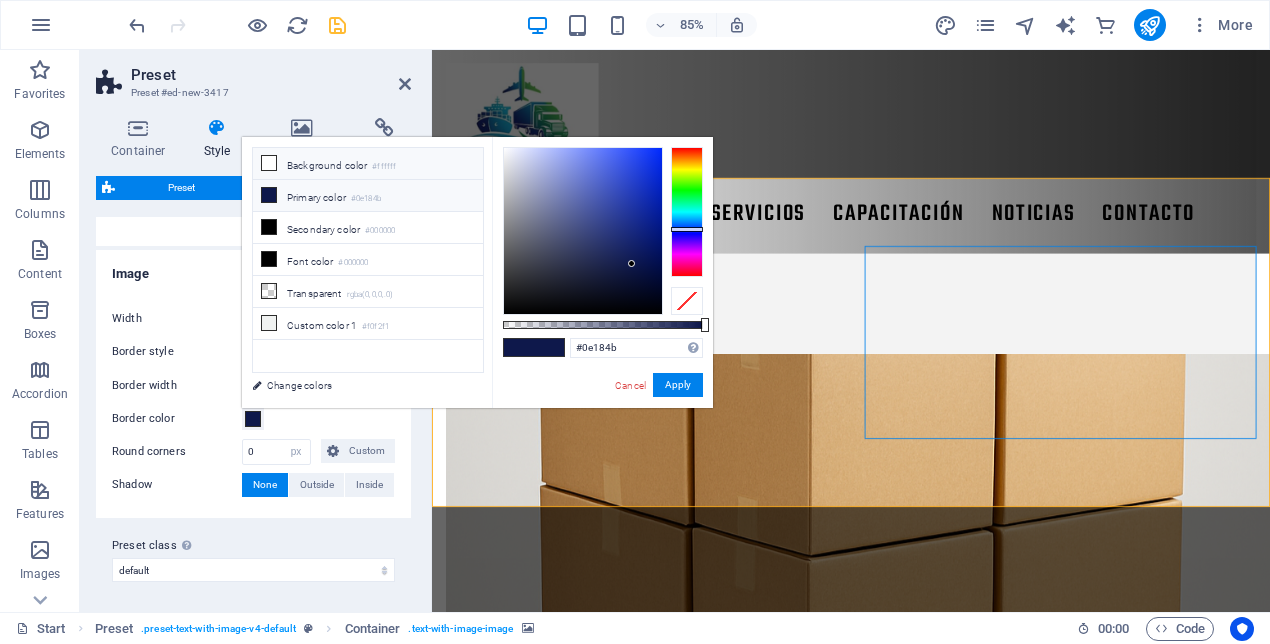 click at bounding box center (269, 163) 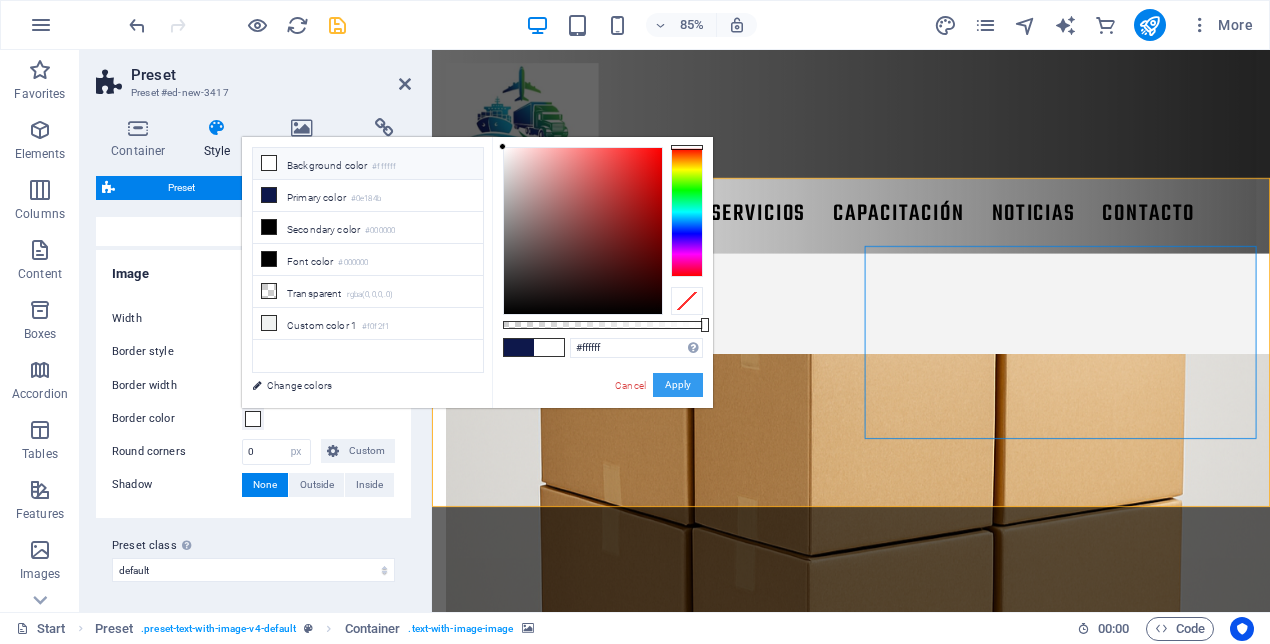 click on "Apply" at bounding box center (678, 385) 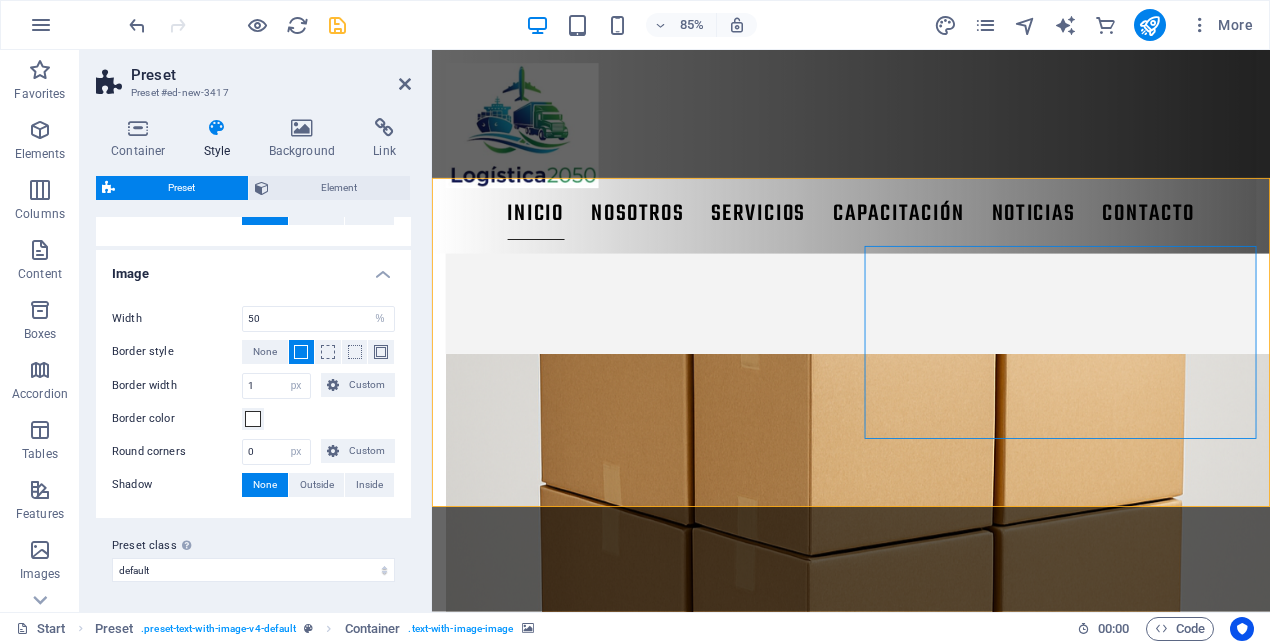 scroll, scrollTop: 477, scrollLeft: 0, axis: vertical 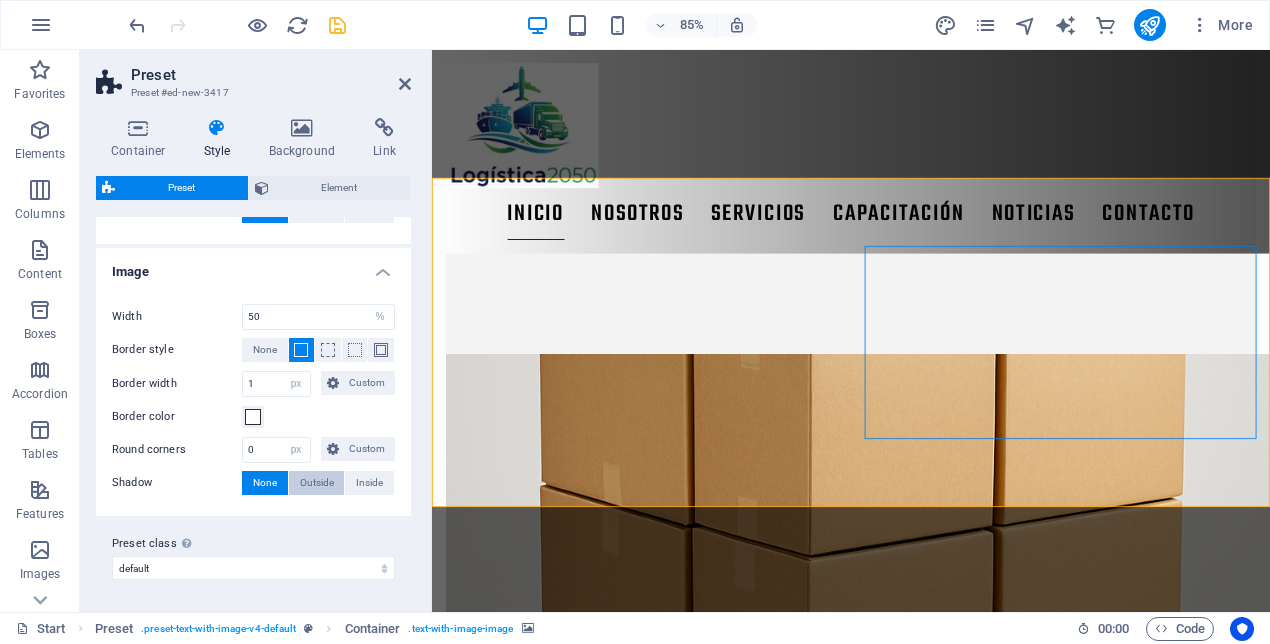 click on "Outside" at bounding box center [317, 483] 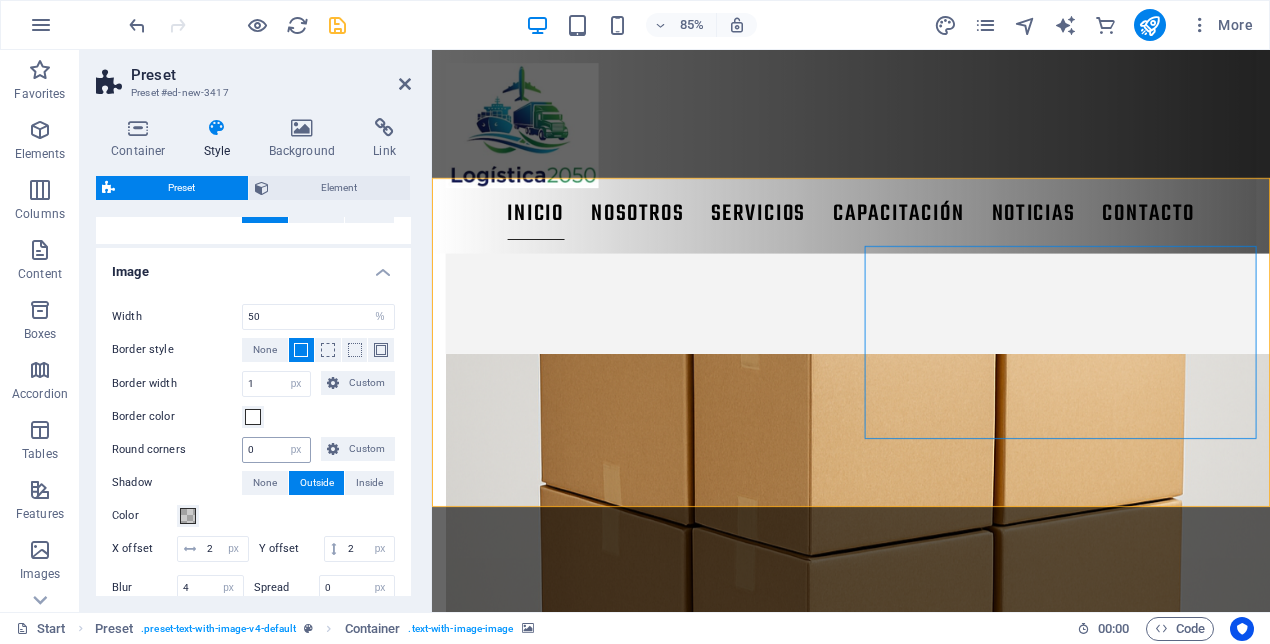 scroll, scrollTop: 587, scrollLeft: 0, axis: vertical 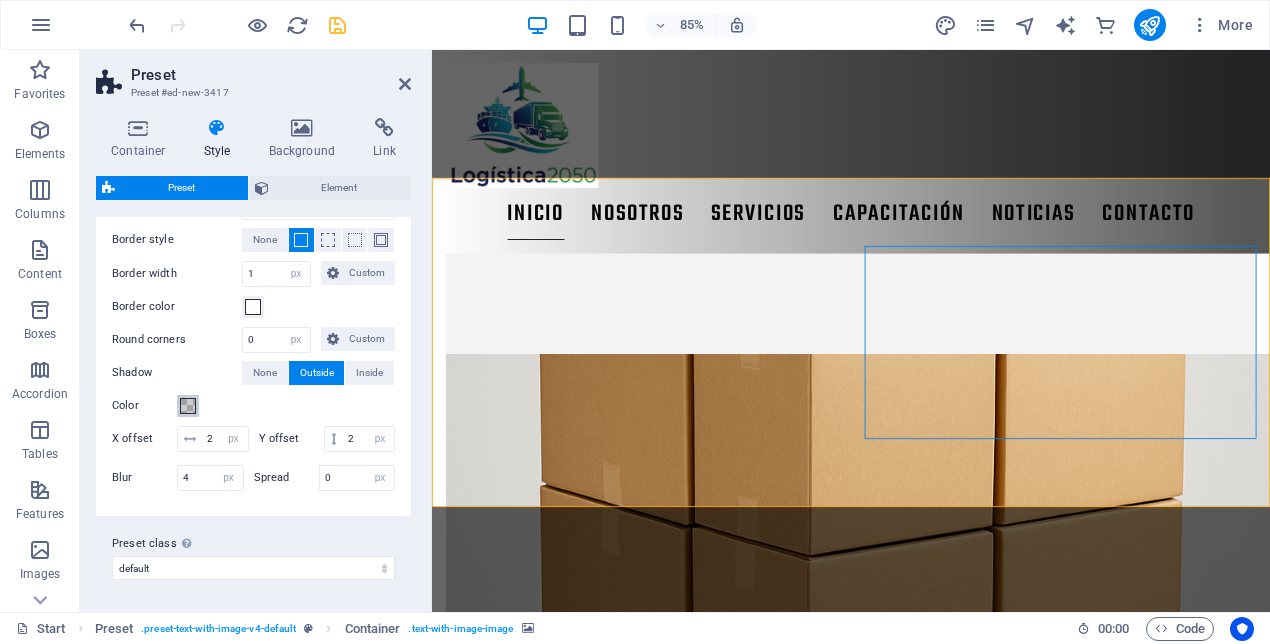 click at bounding box center (188, 406) 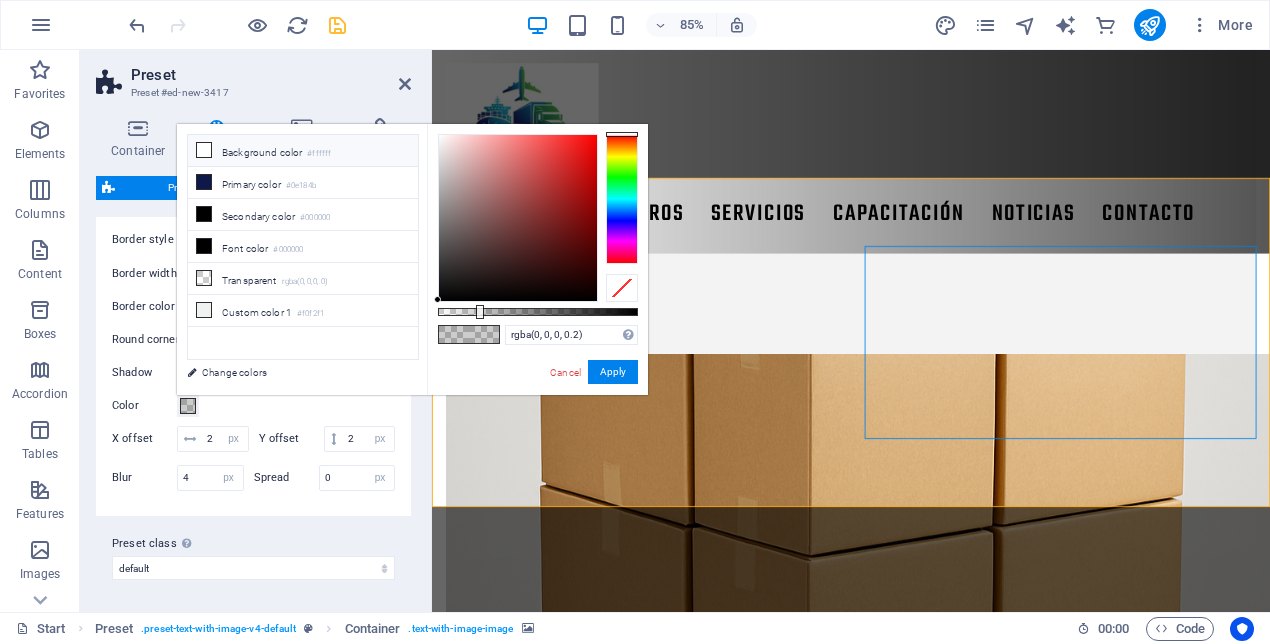 click at bounding box center (204, 150) 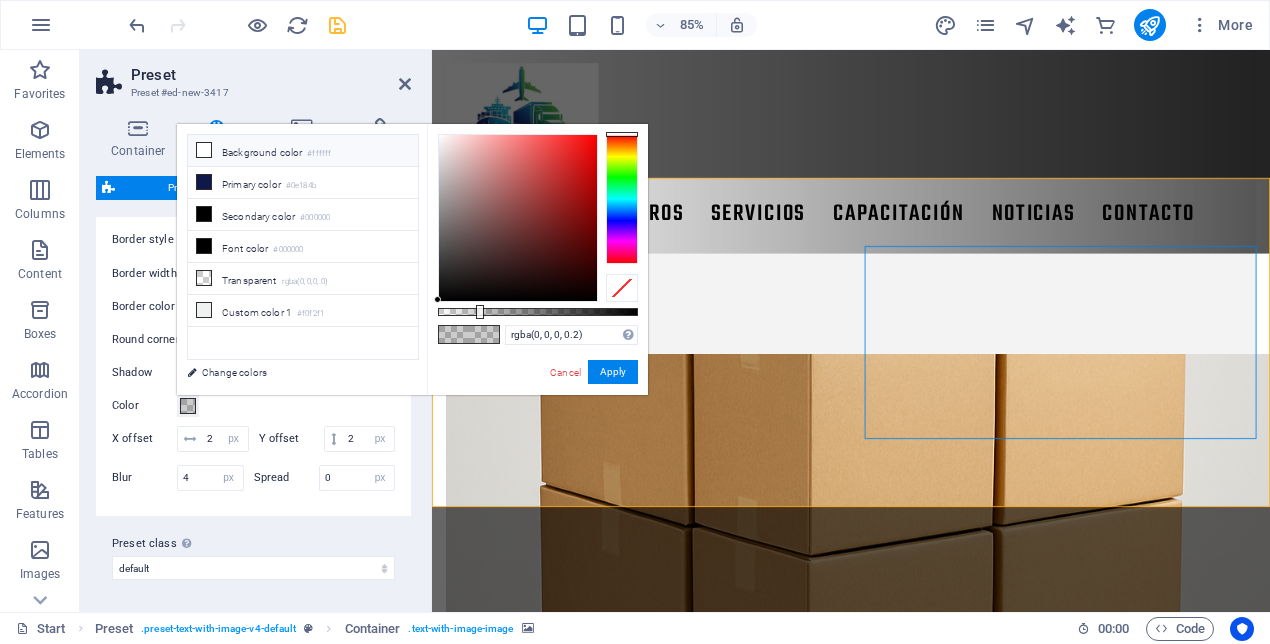 type on "#ffffff" 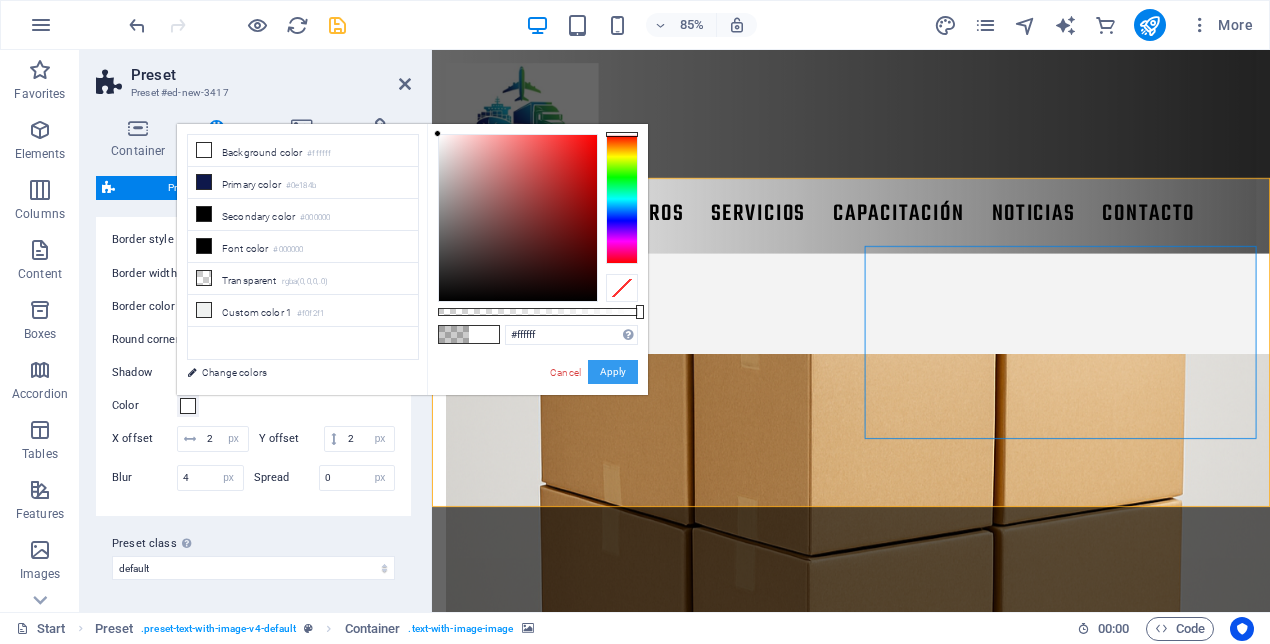 click on "Apply" at bounding box center (613, 372) 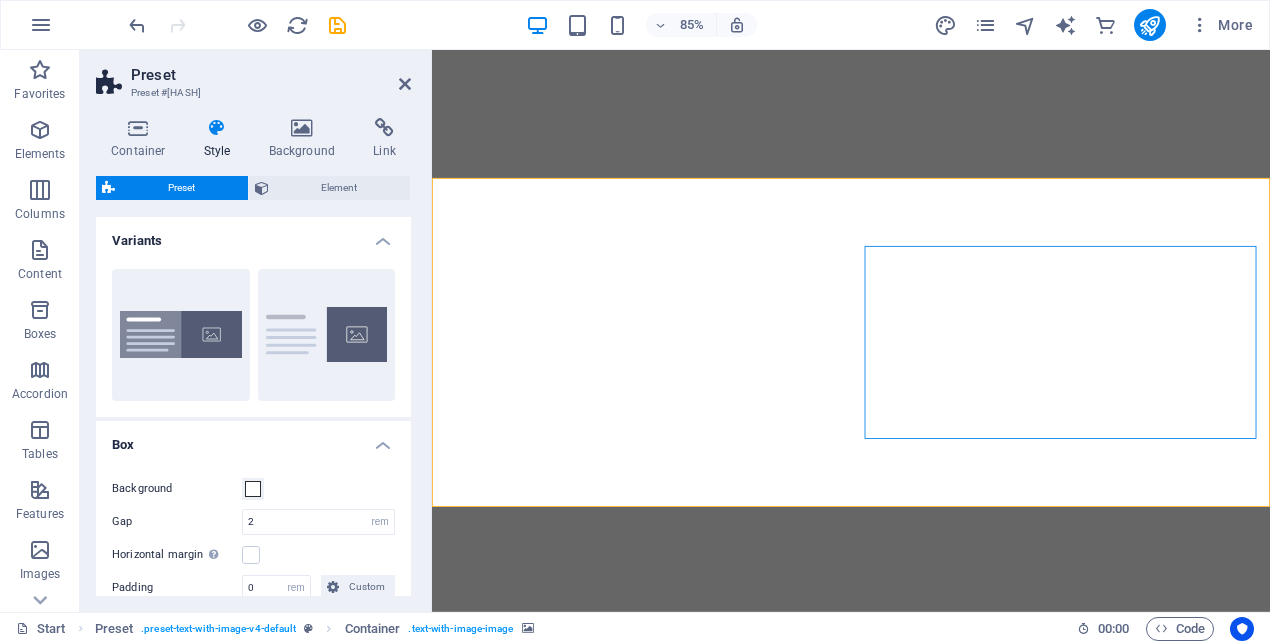 select on "rem" 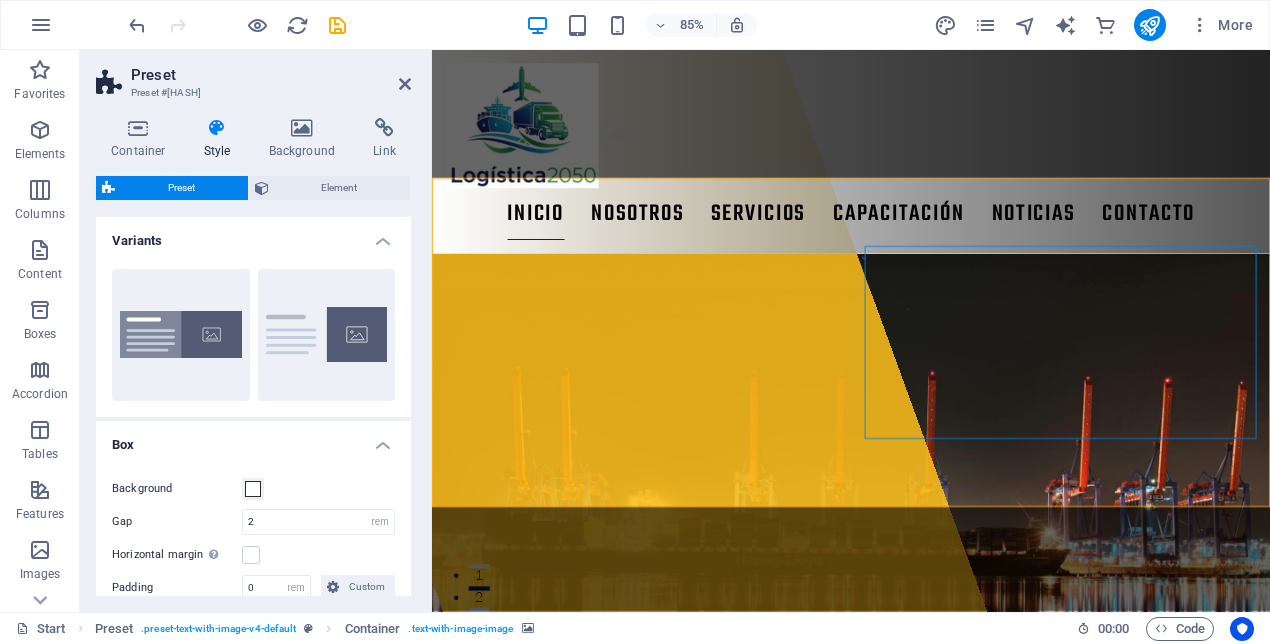 scroll, scrollTop: 560, scrollLeft: 0, axis: vertical 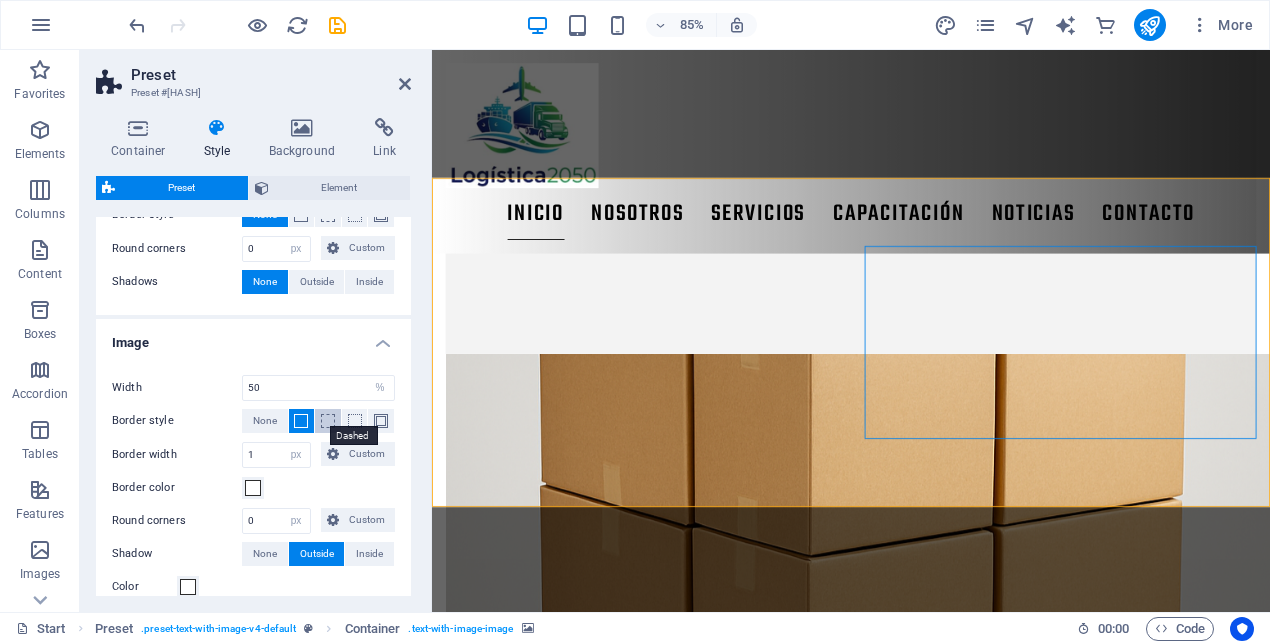 click at bounding box center (328, 421) 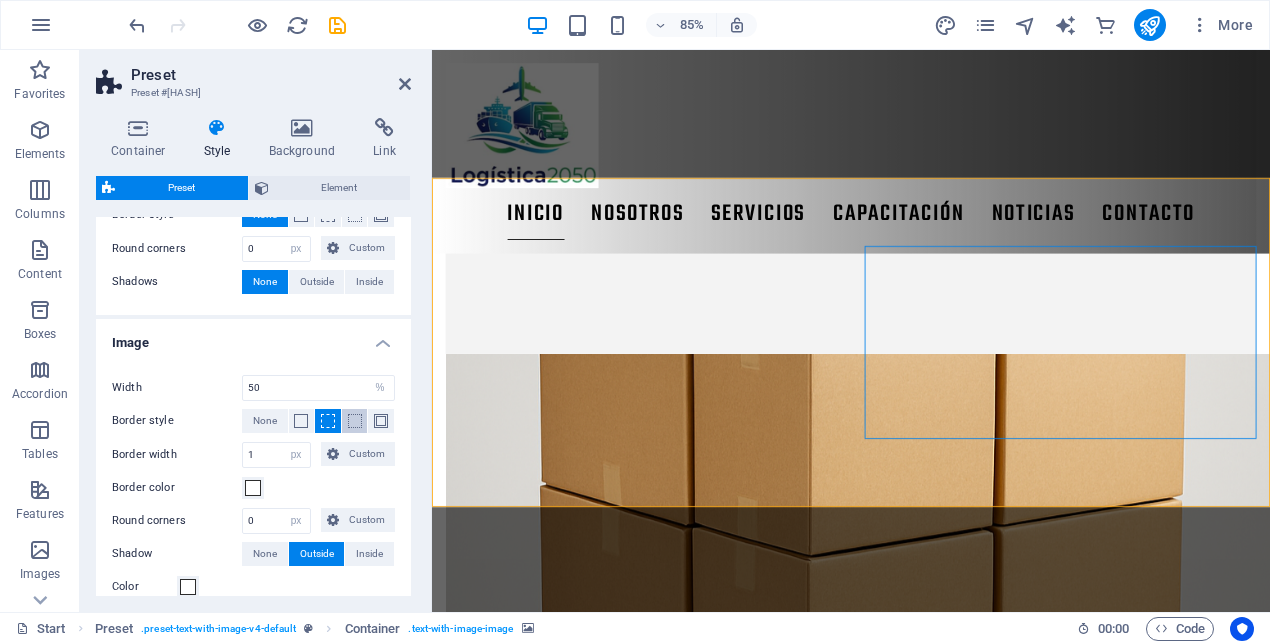 click at bounding box center (355, 421) 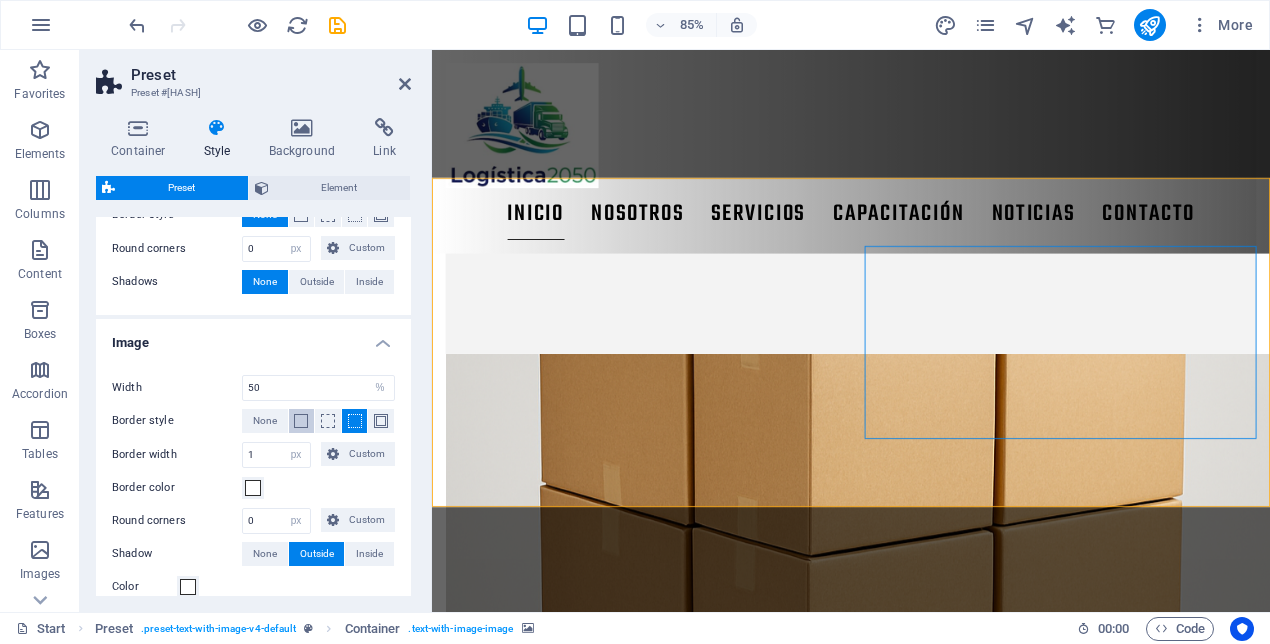 click at bounding box center (301, 421) 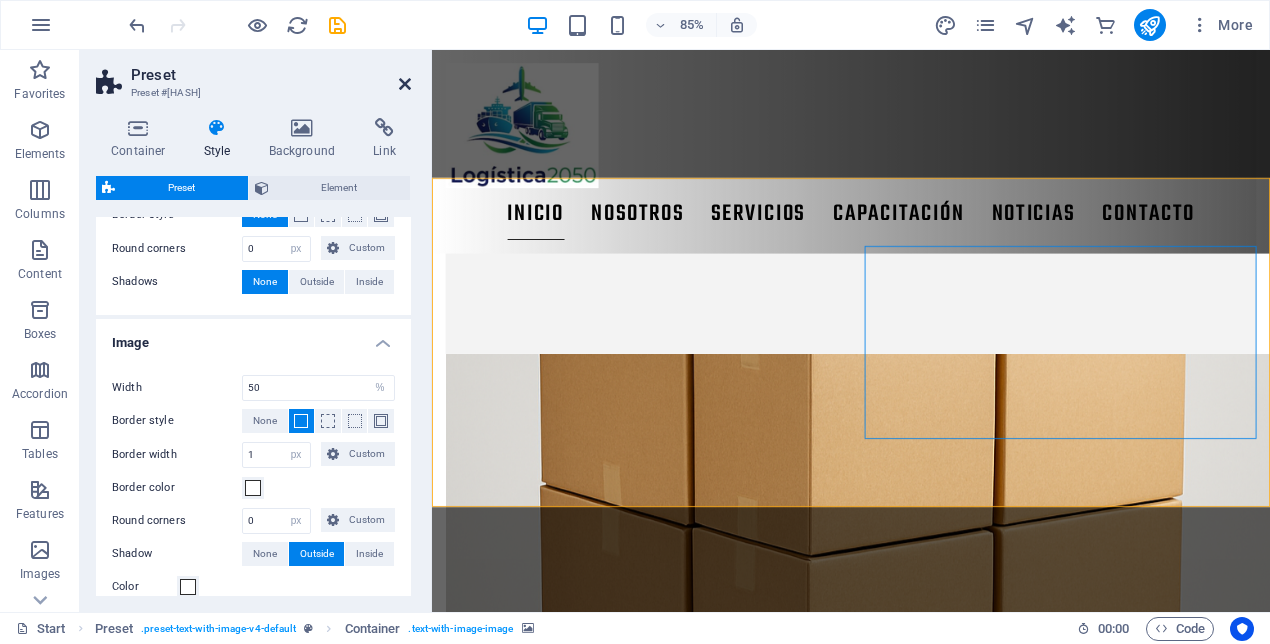 click at bounding box center (405, 84) 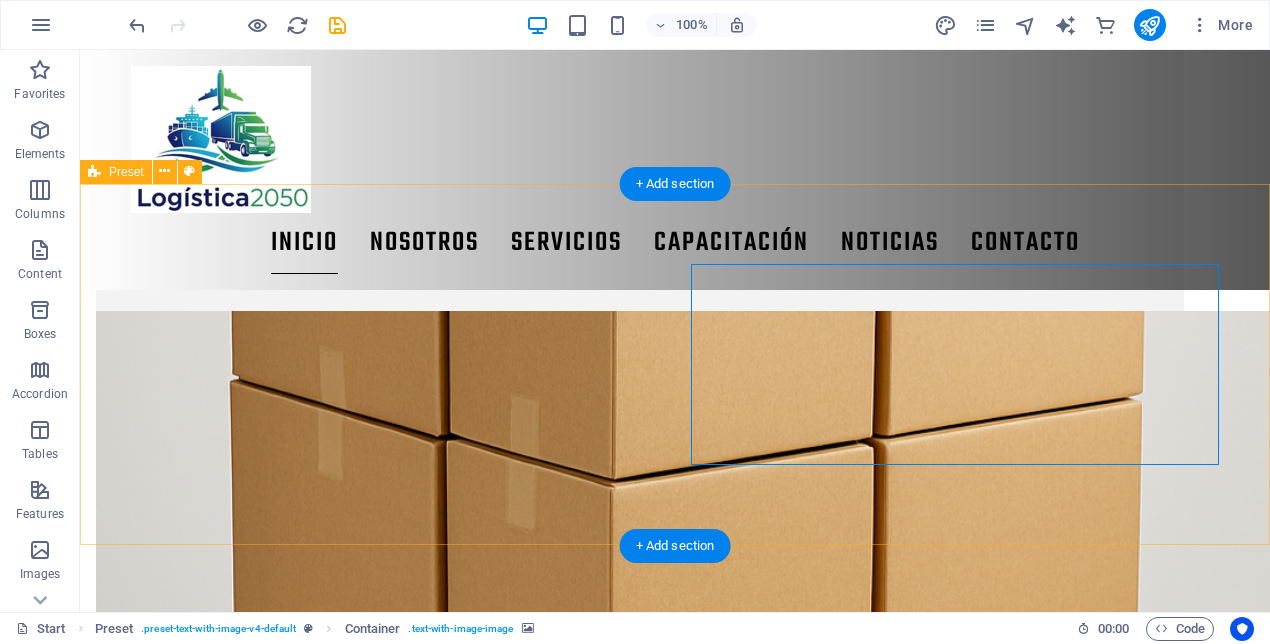 scroll, scrollTop: 1977, scrollLeft: 0, axis: vertical 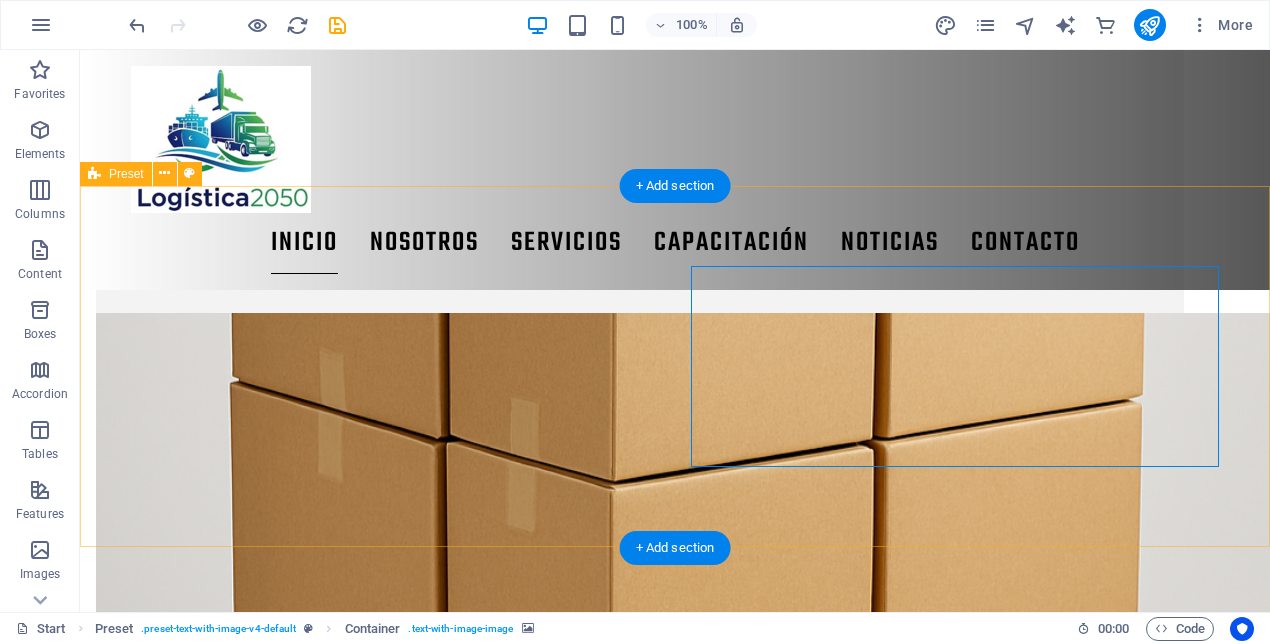 click at bounding box center (640, 1760) 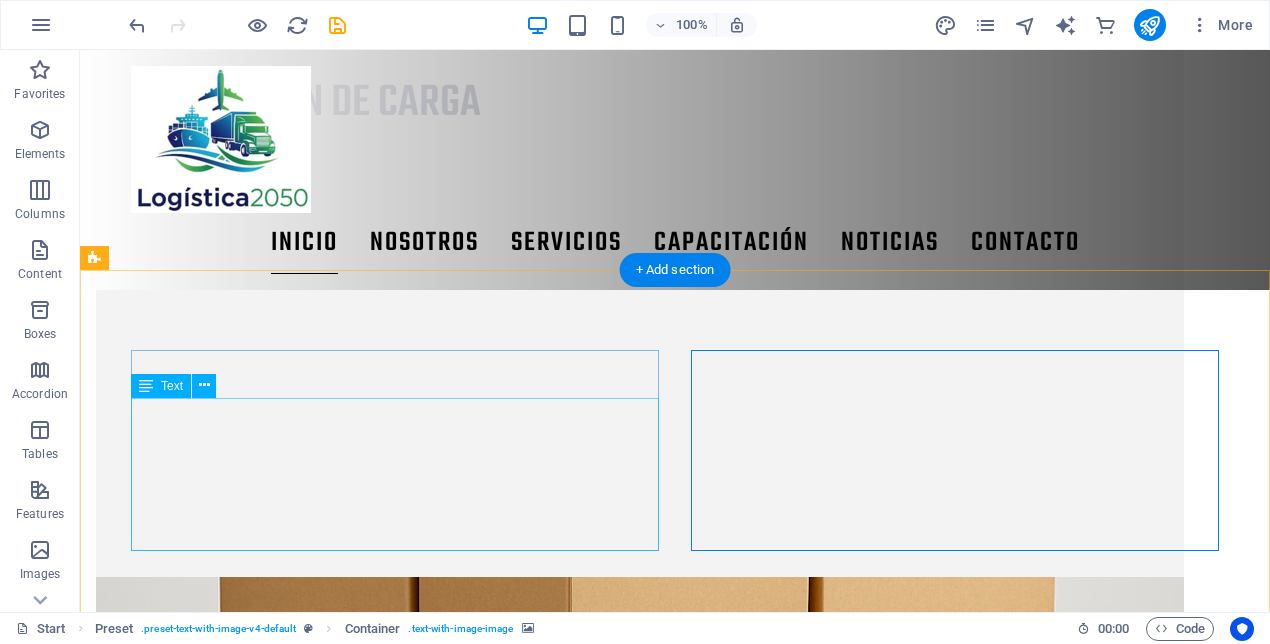 scroll, scrollTop: 1895, scrollLeft: 0, axis: vertical 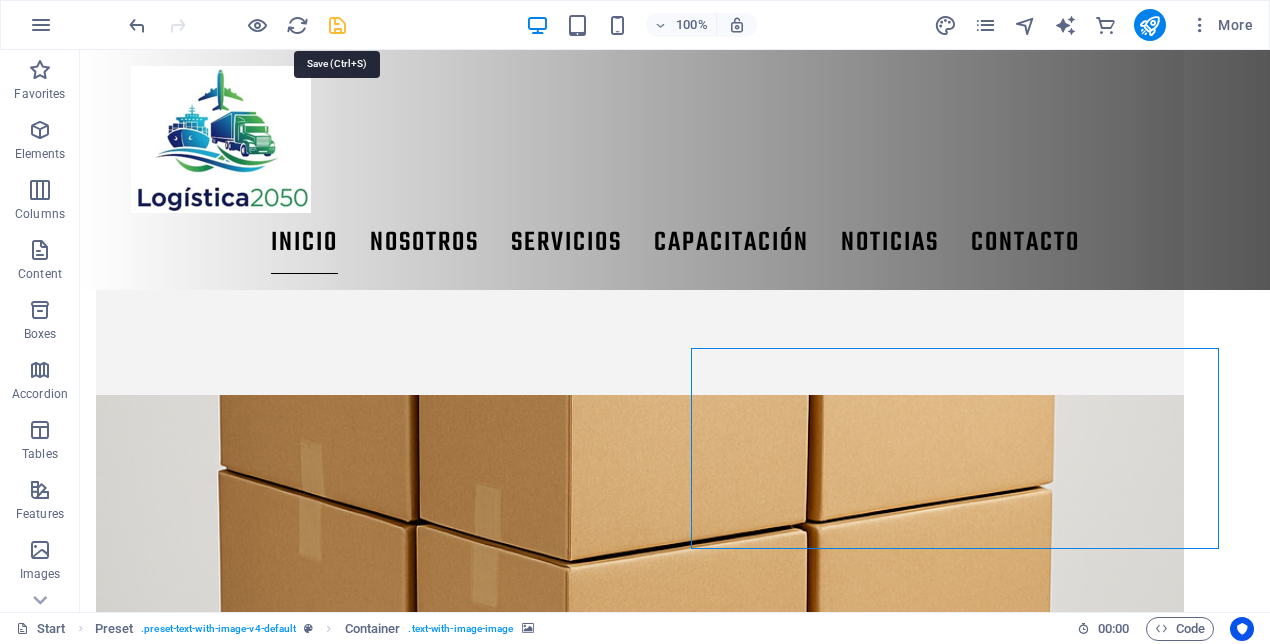 click at bounding box center (337, 25) 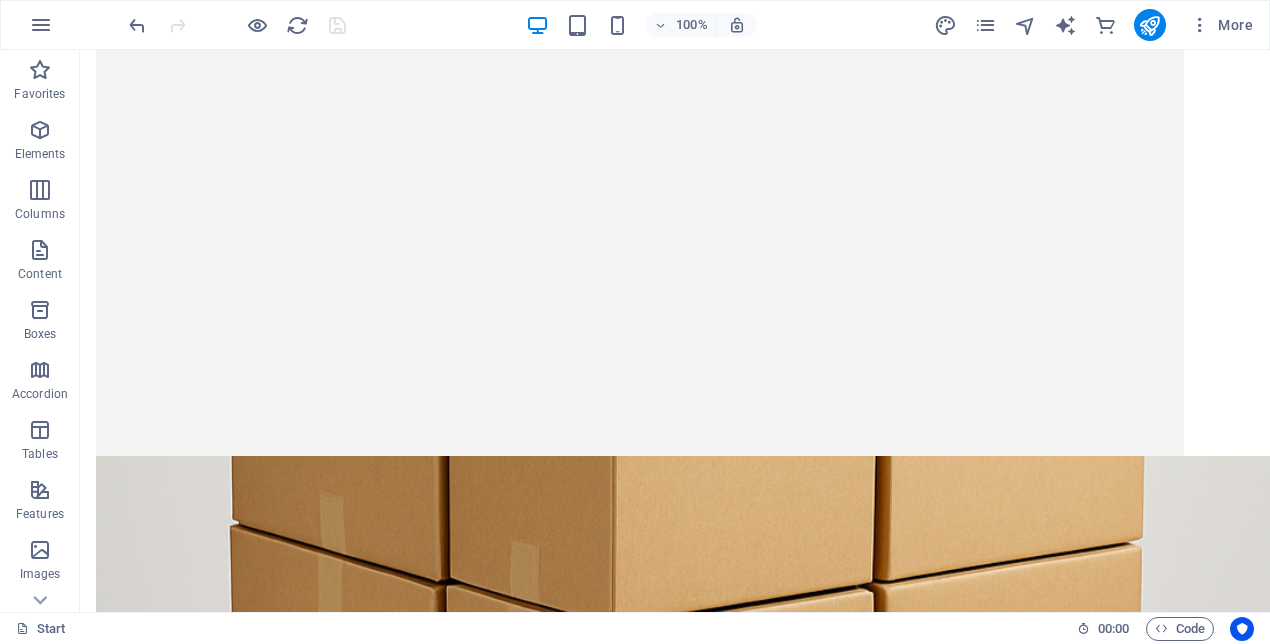scroll, scrollTop: 0, scrollLeft: 0, axis: both 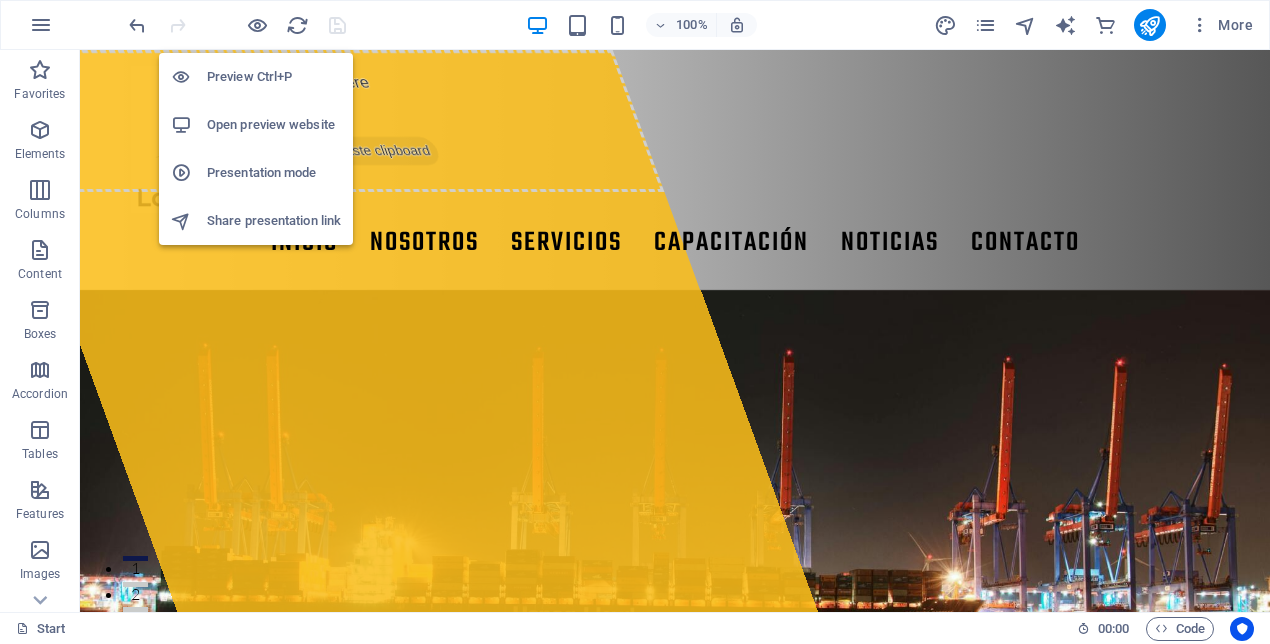 click on "Open preview website" at bounding box center (274, 125) 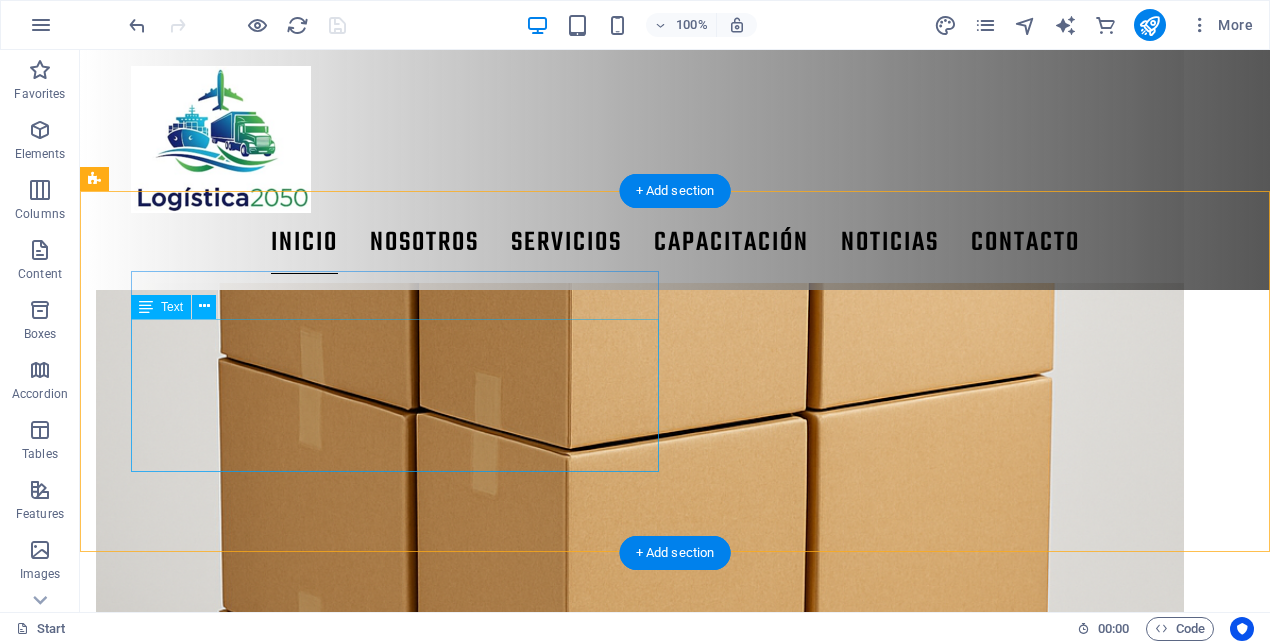 scroll, scrollTop: 1977, scrollLeft: 0, axis: vertical 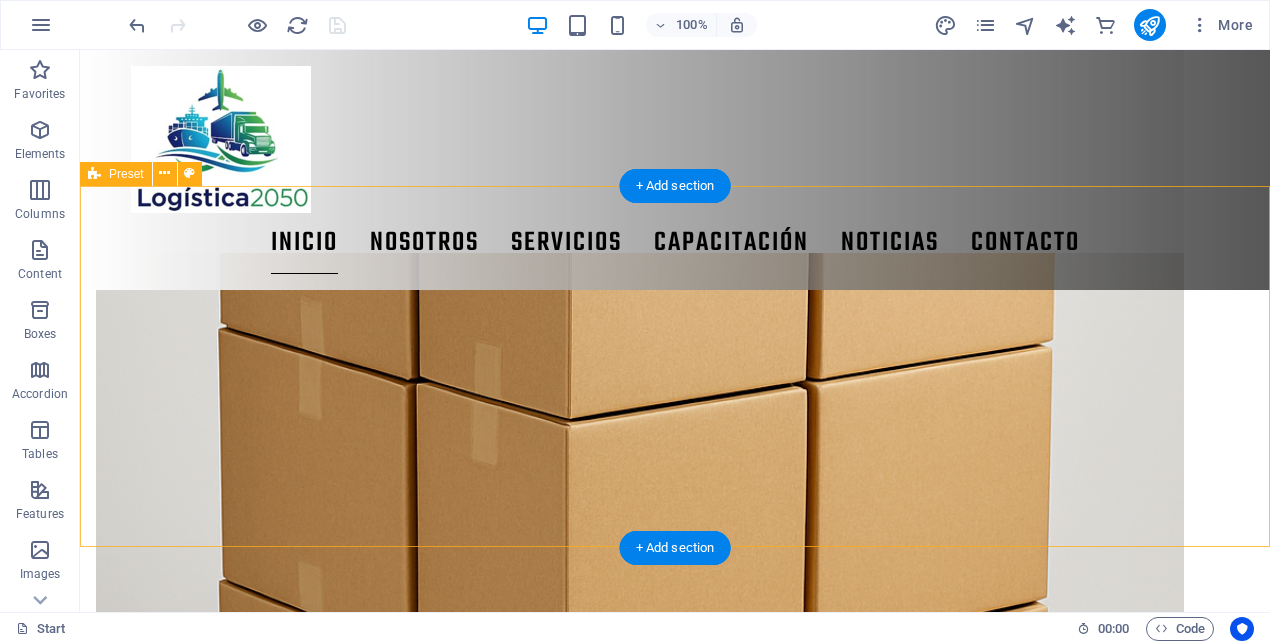click at bounding box center (640, 1700) 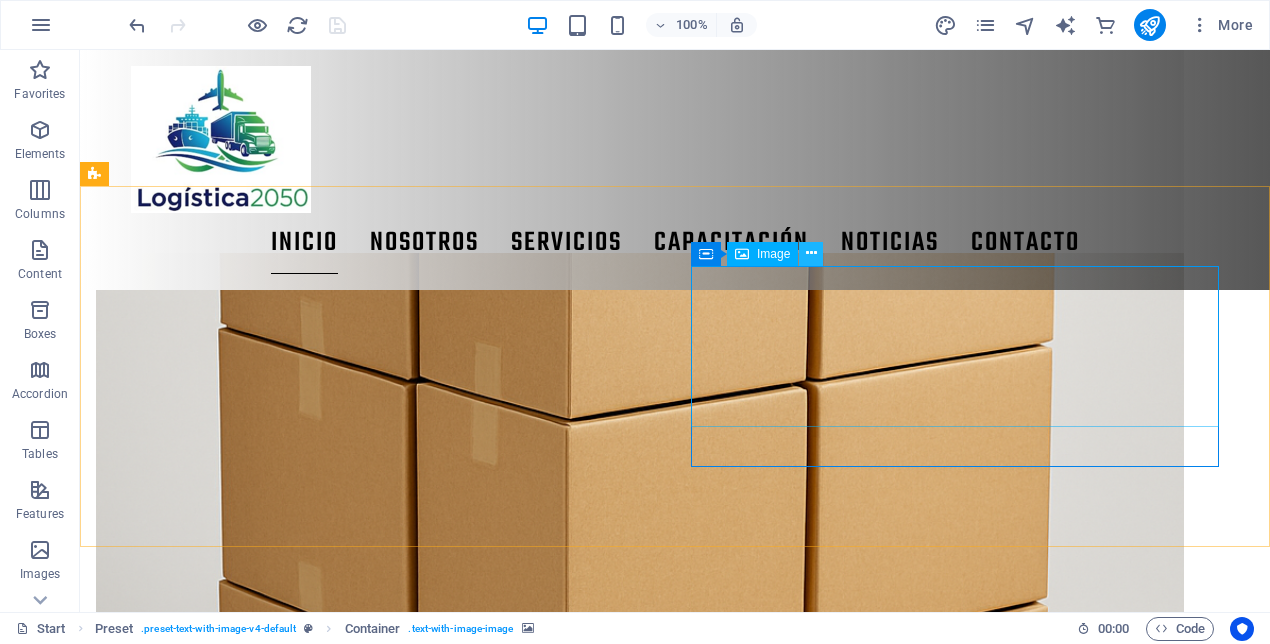 click at bounding box center (811, 253) 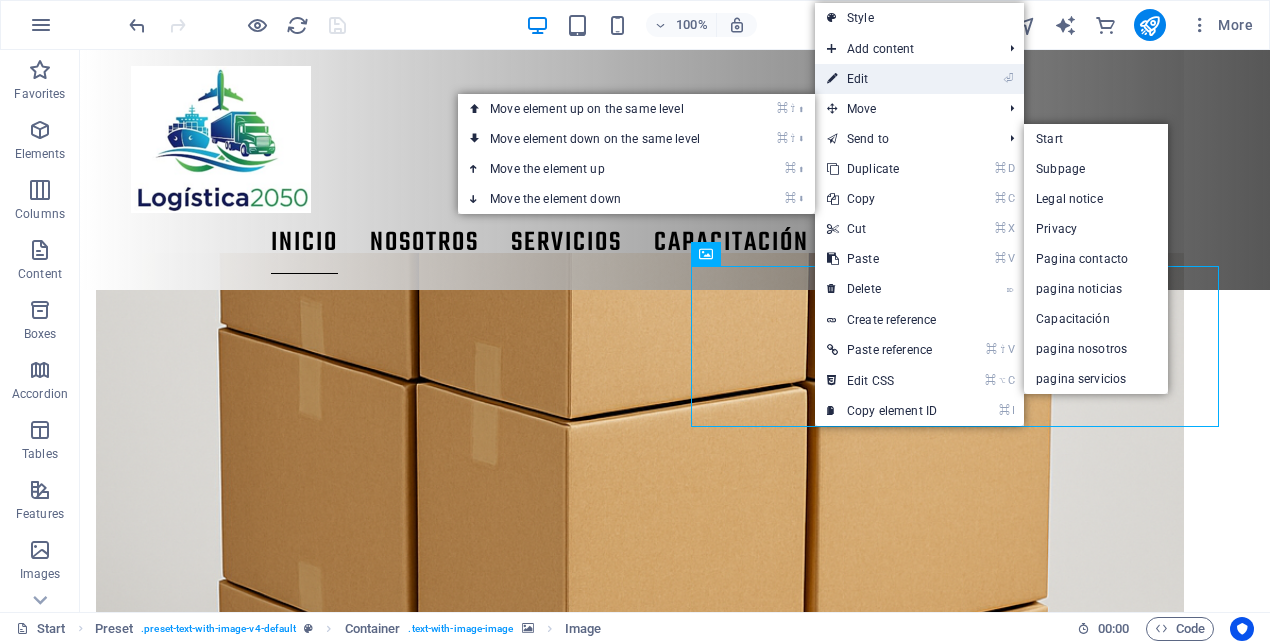 click on "⏎  Edit" at bounding box center (882, 79) 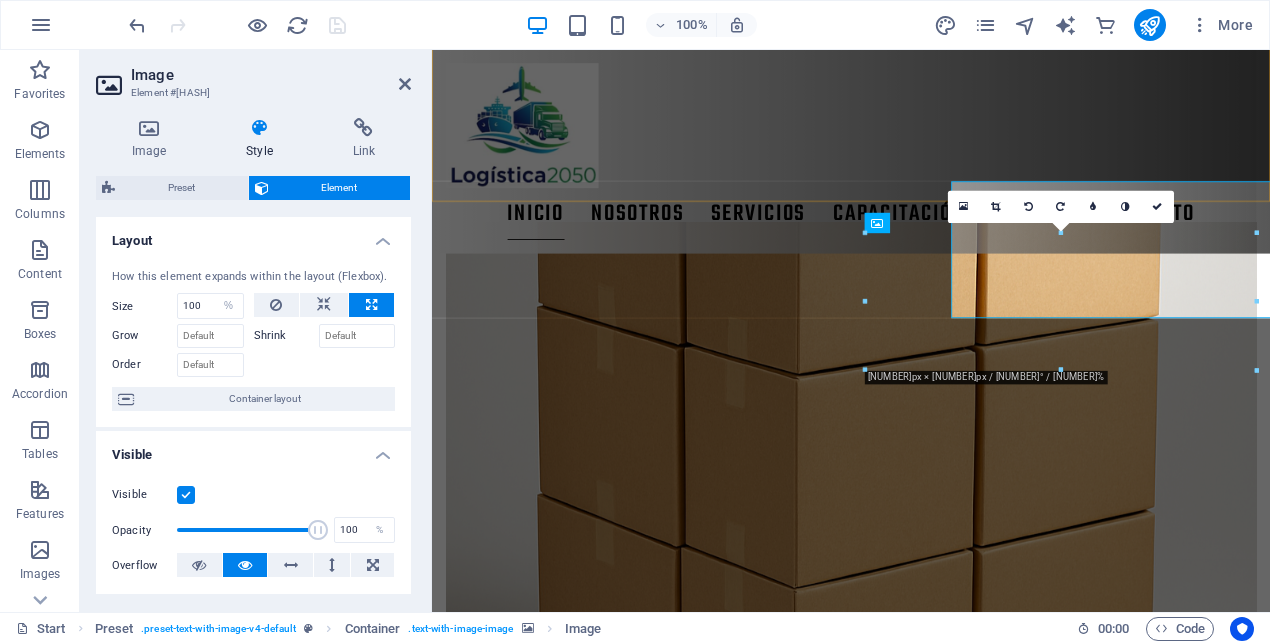 scroll, scrollTop: 2038, scrollLeft: 0, axis: vertical 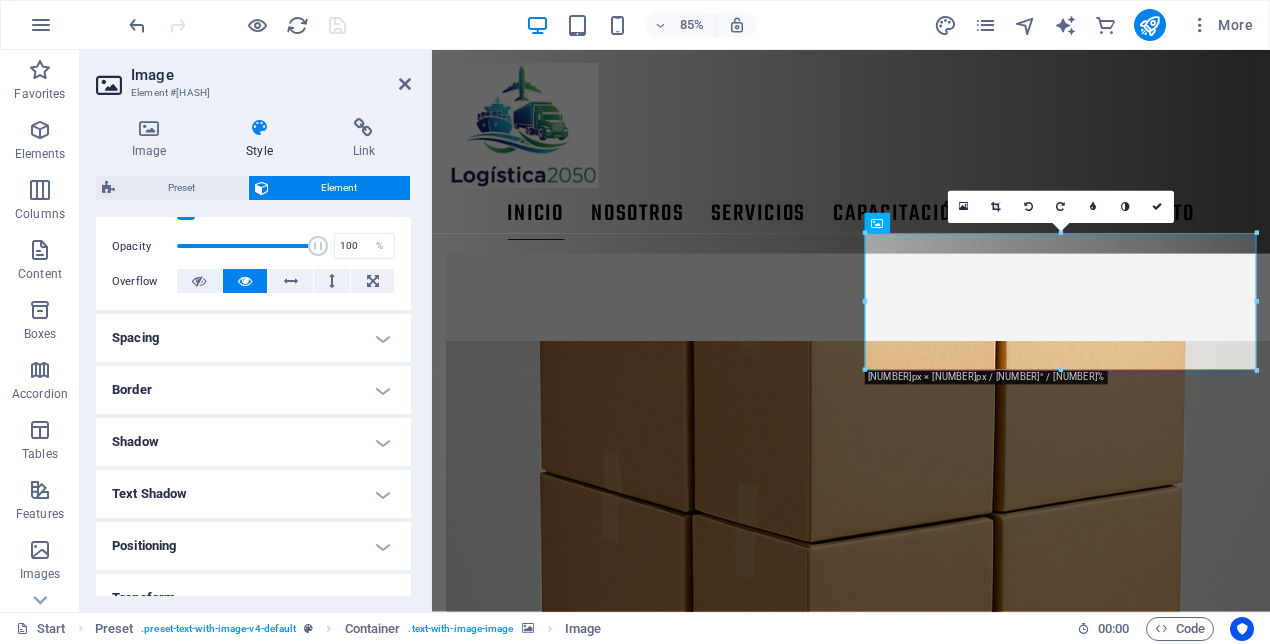 click on "Spacing" at bounding box center (253, 338) 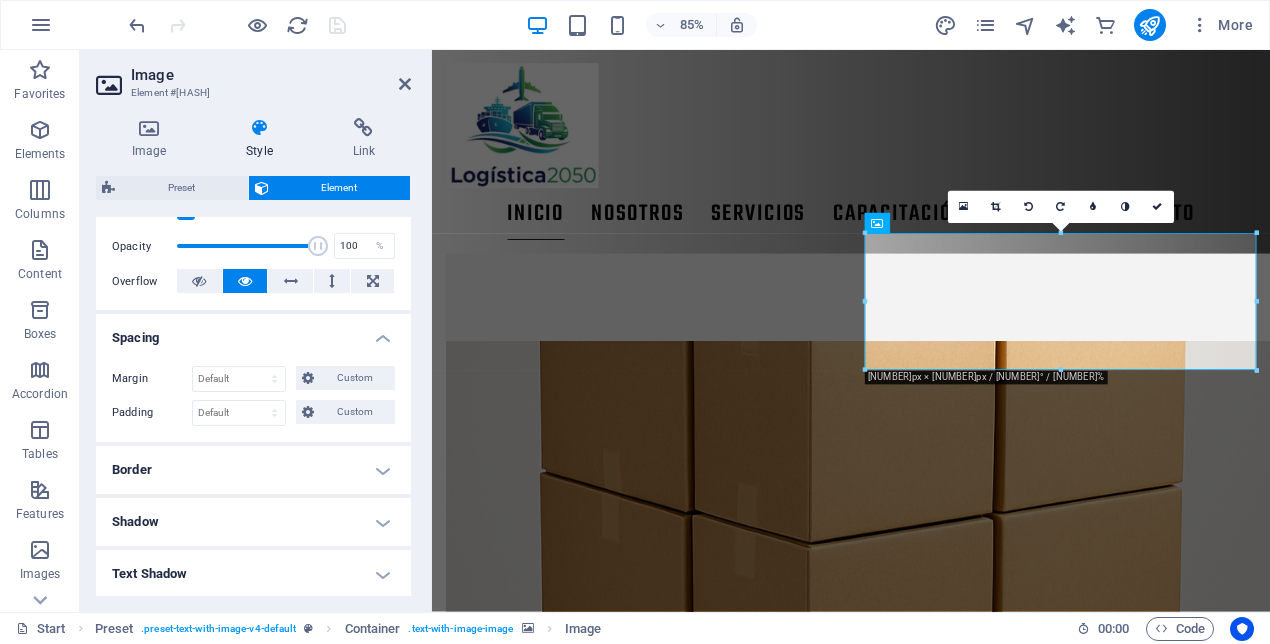 click on "Spacing" at bounding box center [253, 332] 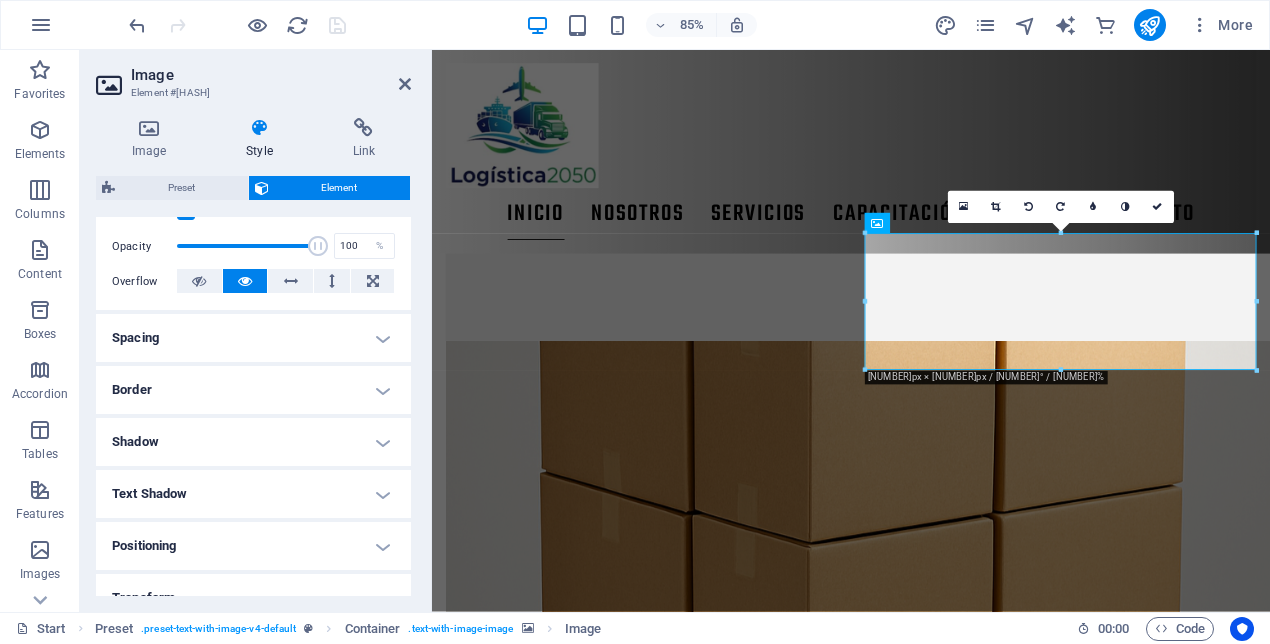 click on "Border" at bounding box center (253, 390) 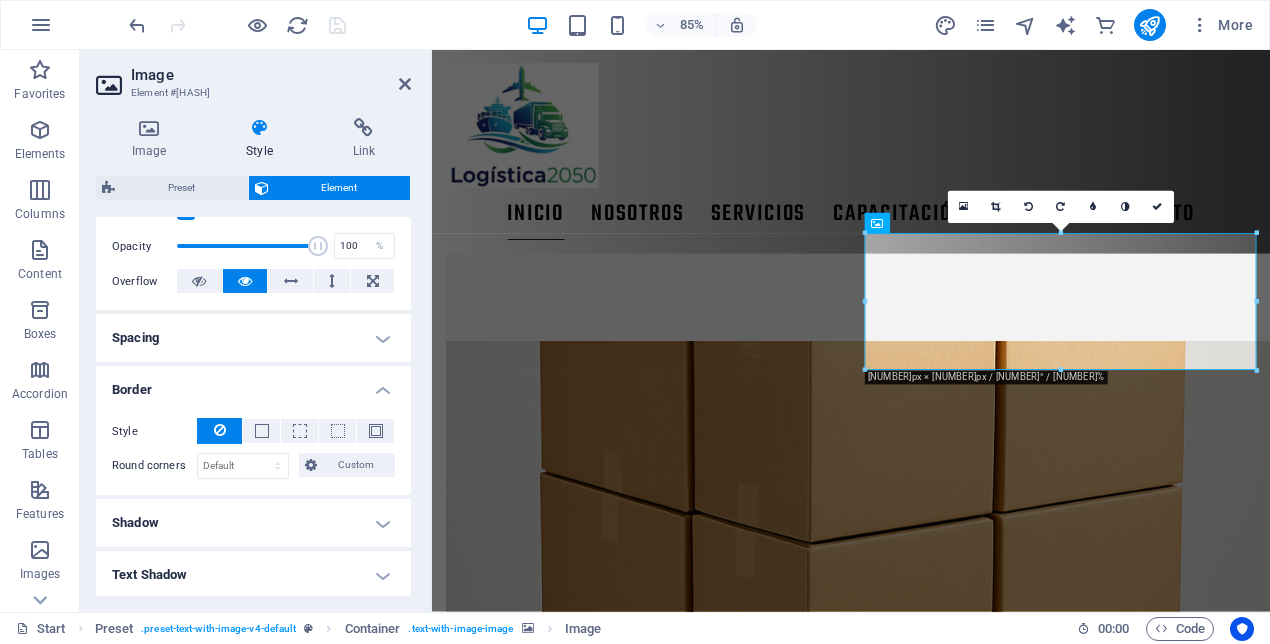click on "Border" at bounding box center [253, 384] 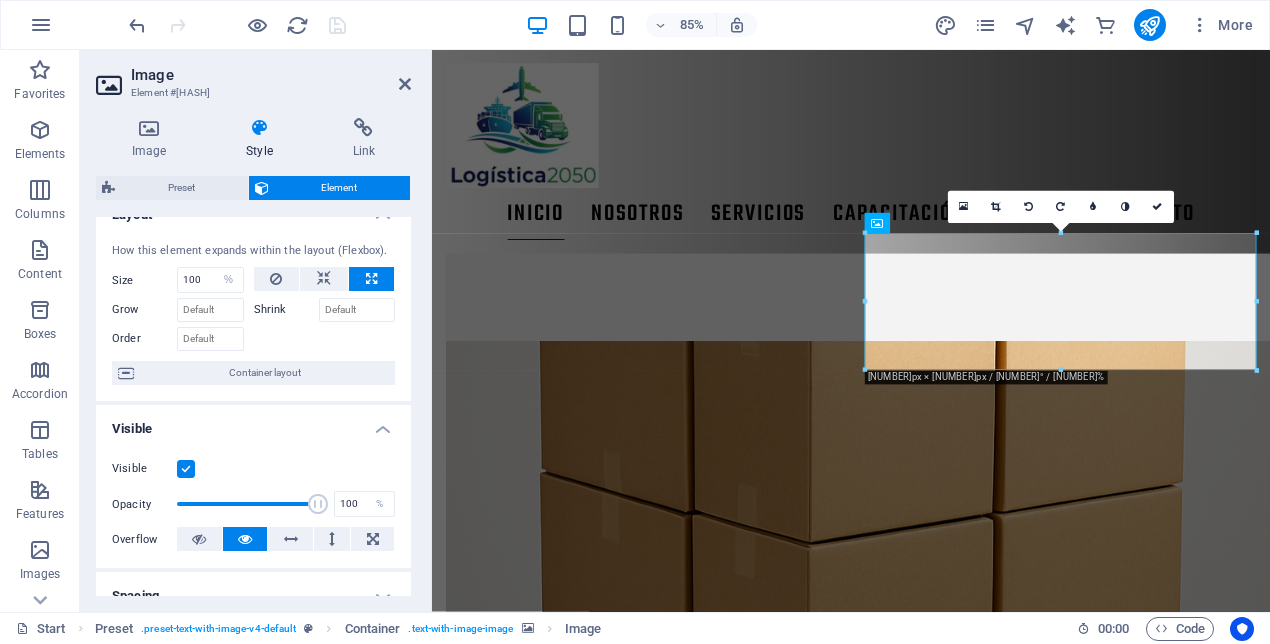 scroll, scrollTop: 0, scrollLeft: 0, axis: both 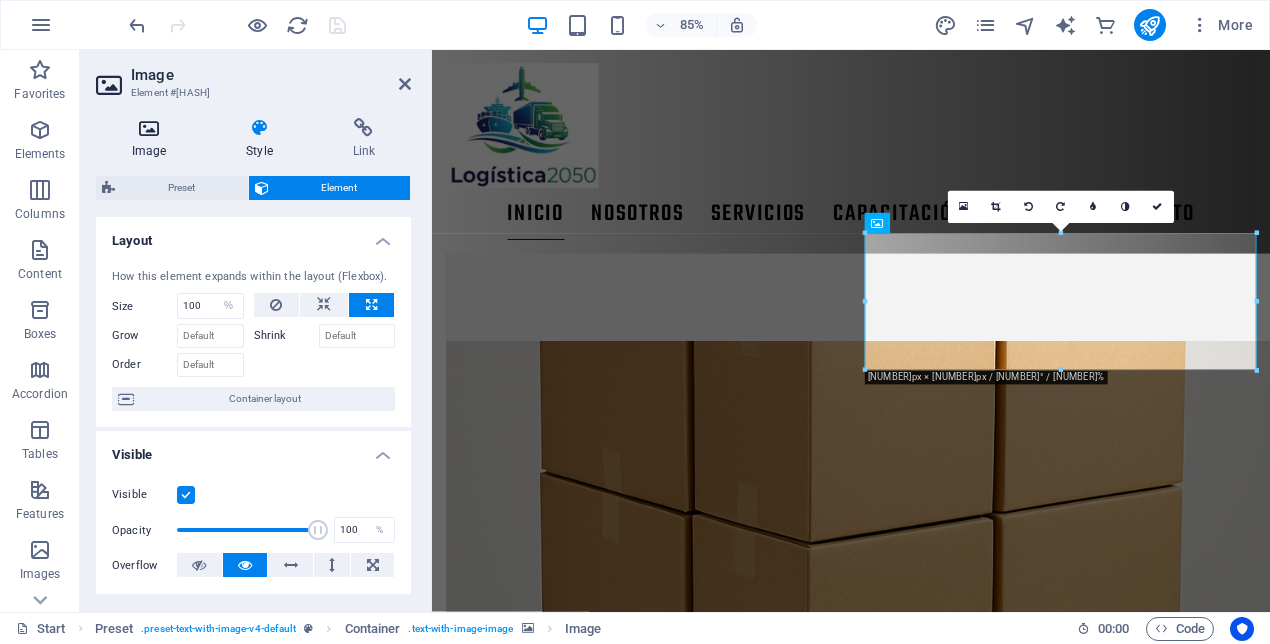 click at bounding box center [149, 128] 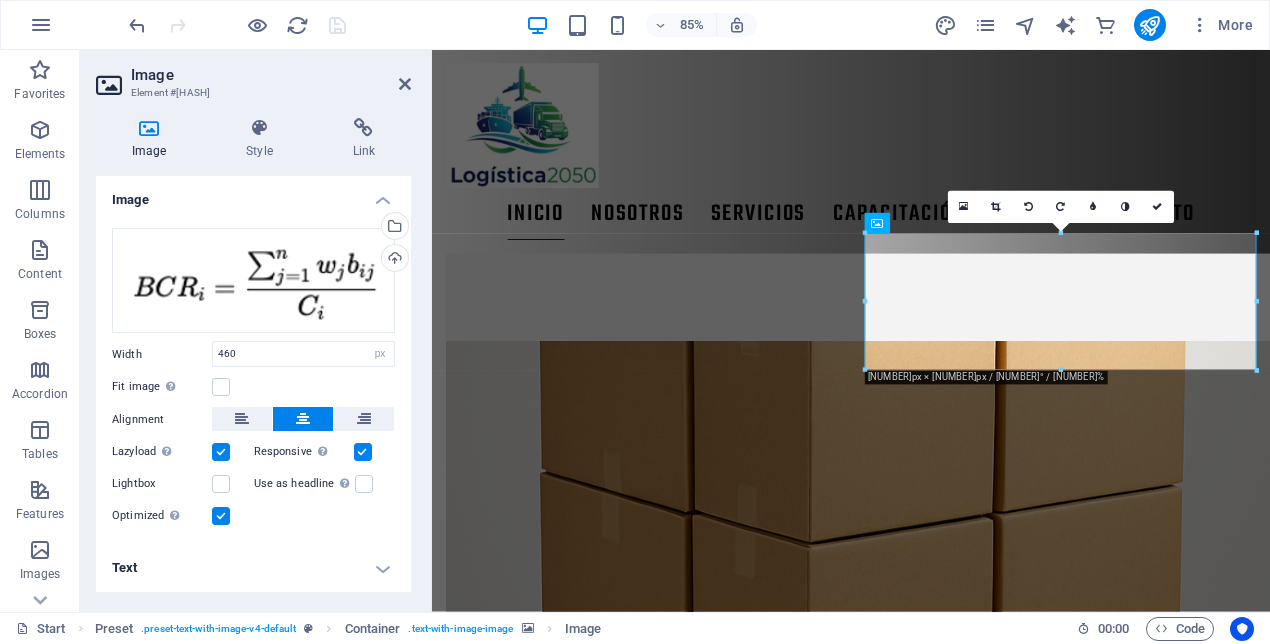 click on "Text" at bounding box center (253, 568) 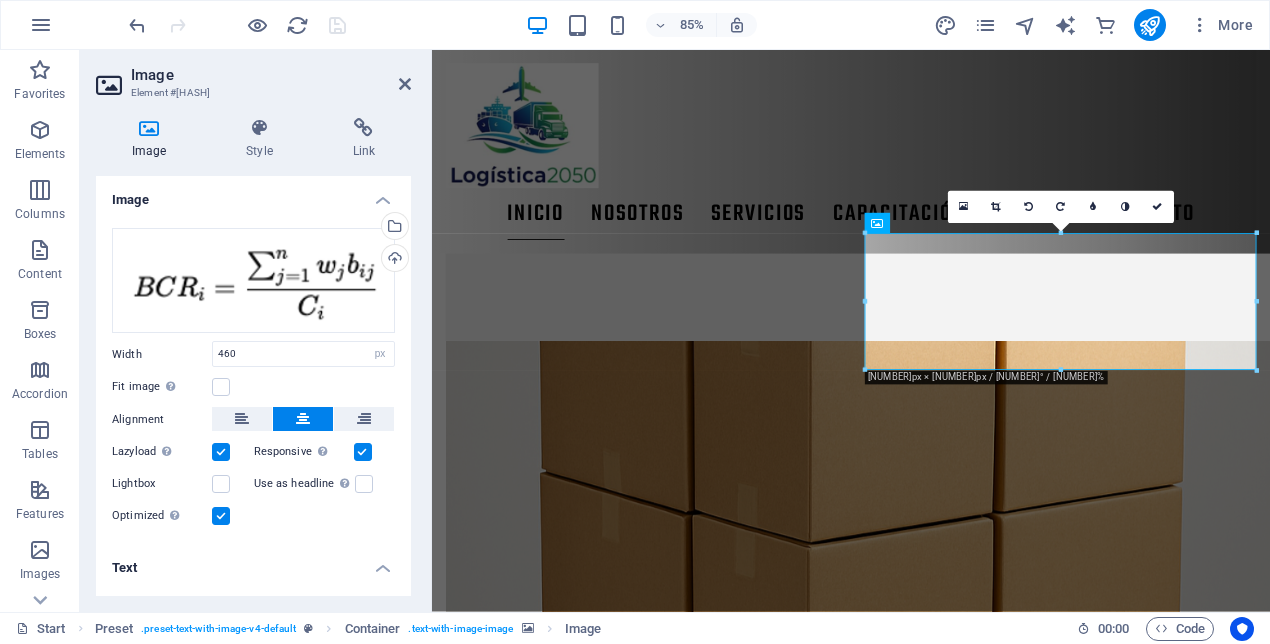 click on "Text" at bounding box center (253, 562) 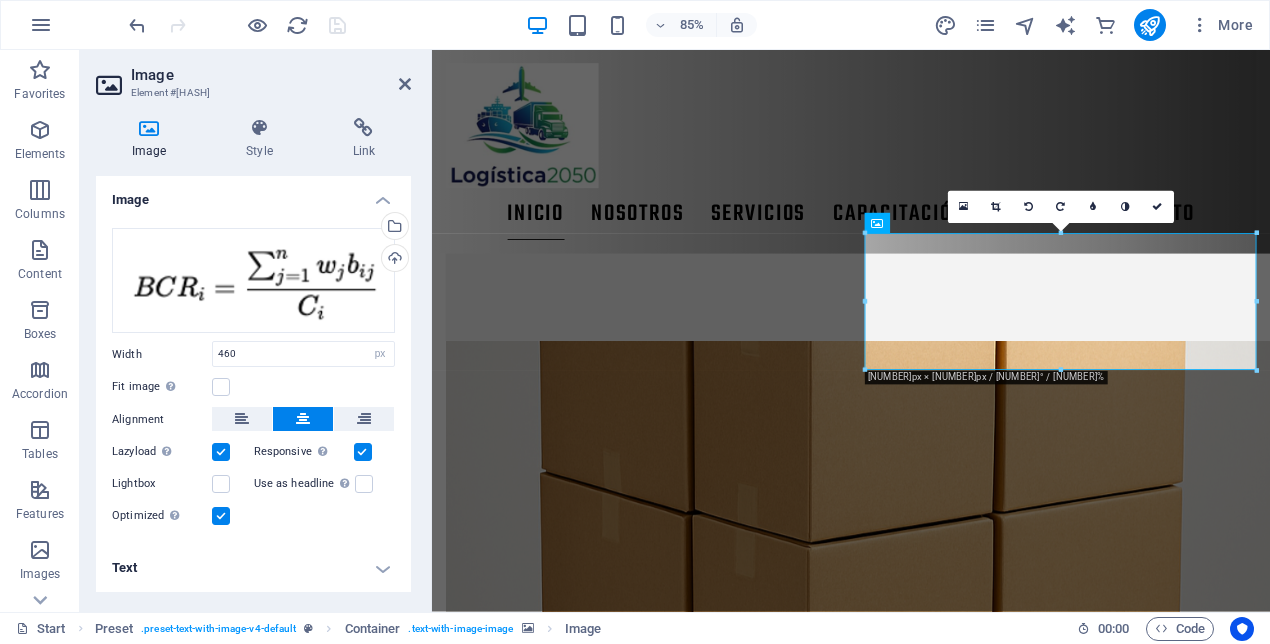 click on "Text" at bounding box center (253, 568) 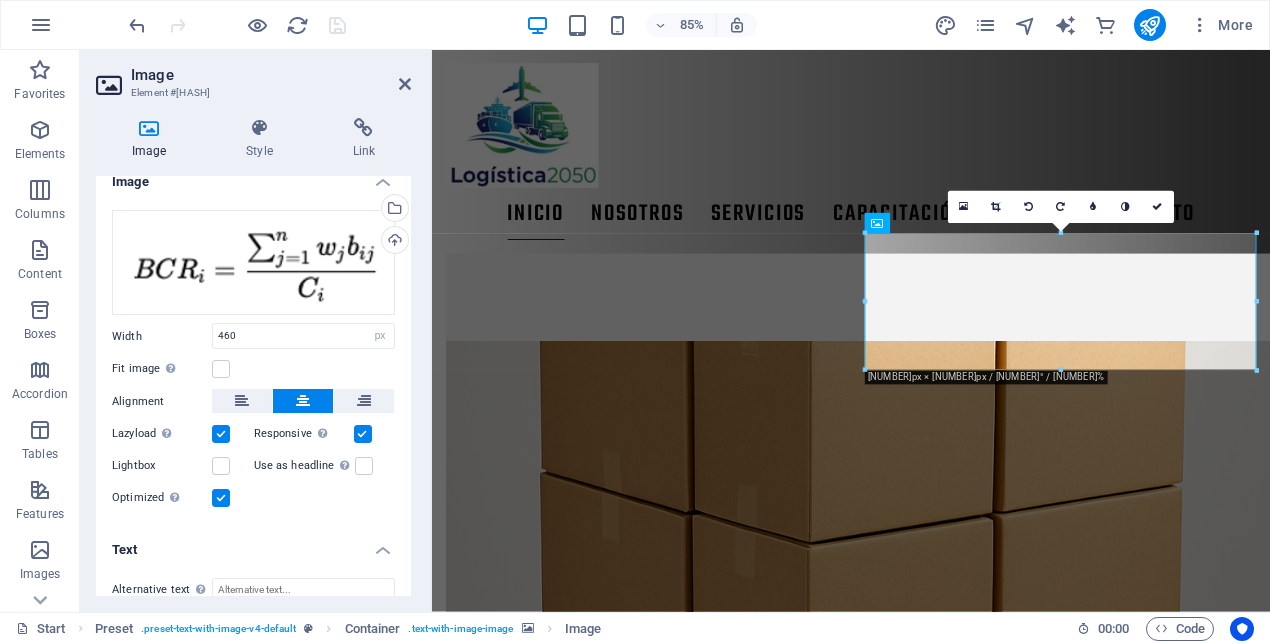 scroll, scrollTop: 17, scrollLeft: 0, axis: vertical 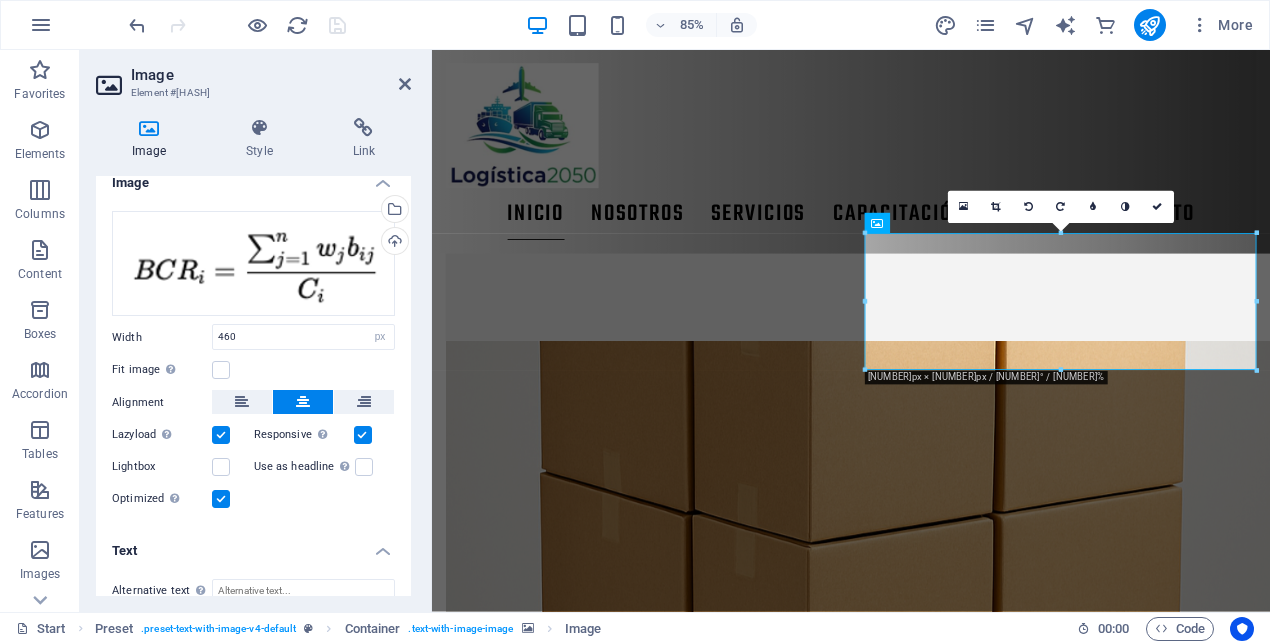 click on "Text" at bounding box center [253, 545] 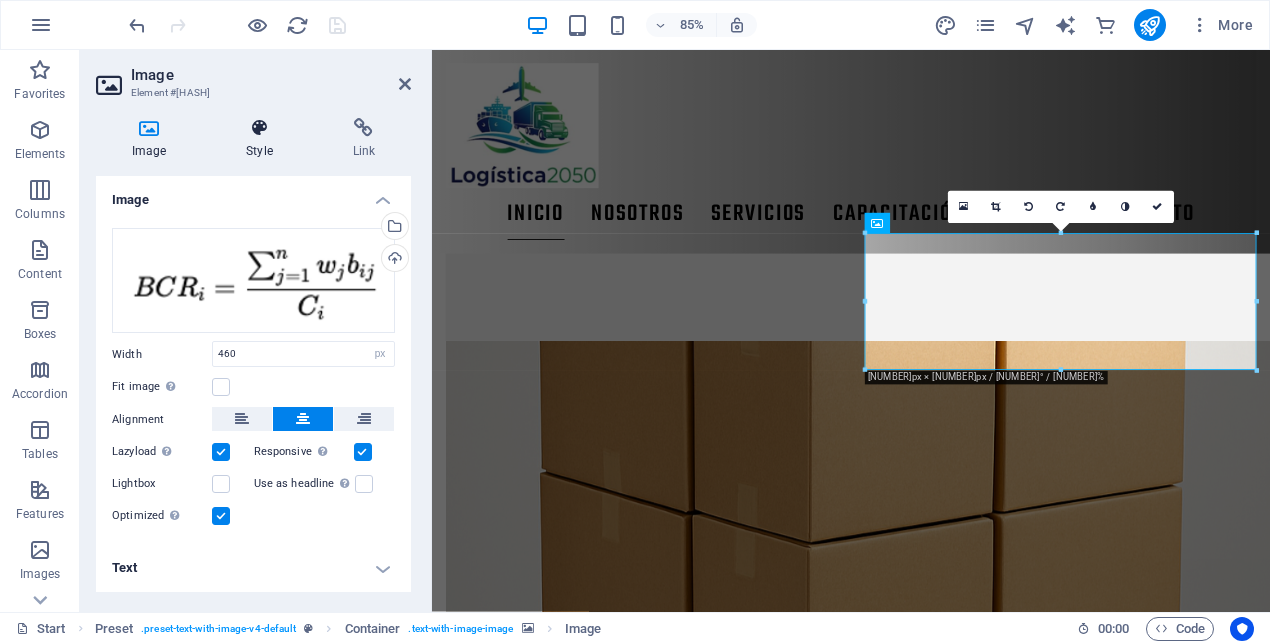 click on "Style" at bounding box center [263, 139] 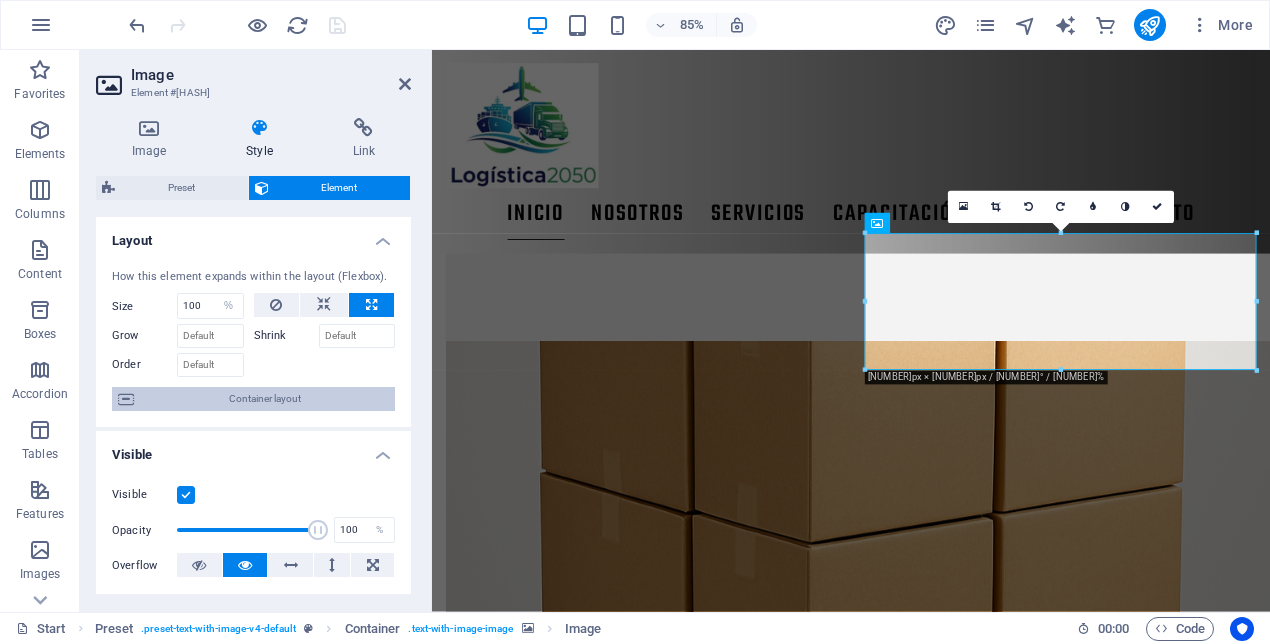 click on "Container layout" at bounding box center [264, 399] 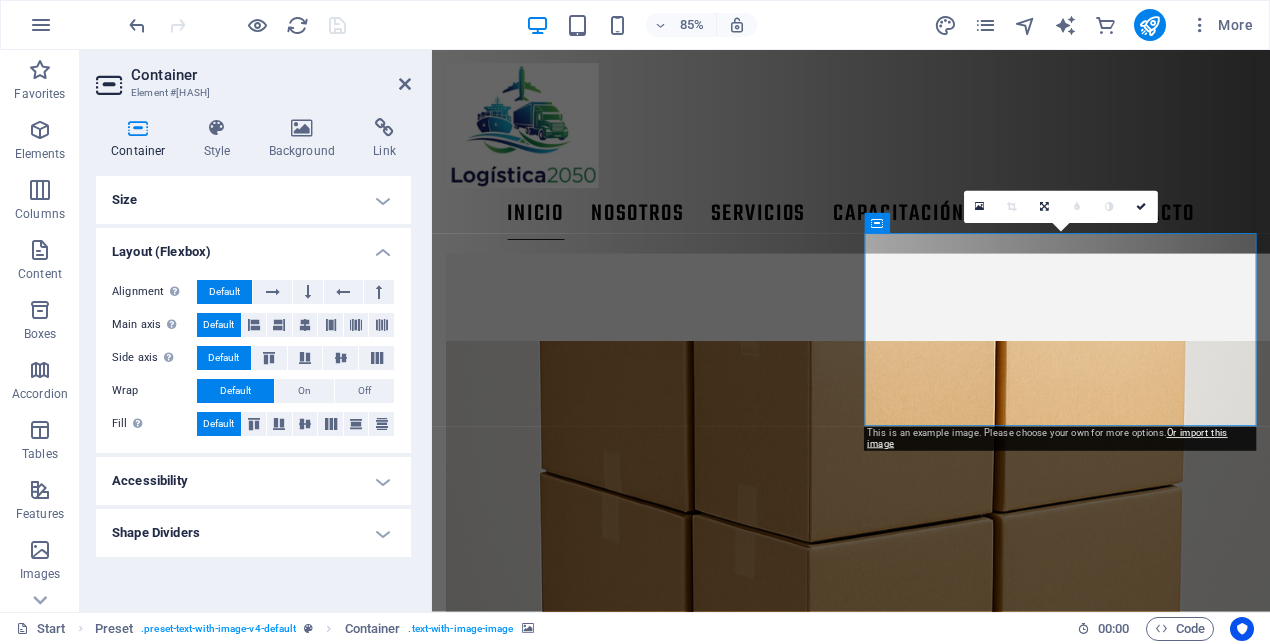 click on "Accessibility" at bounding box center (253, 481) 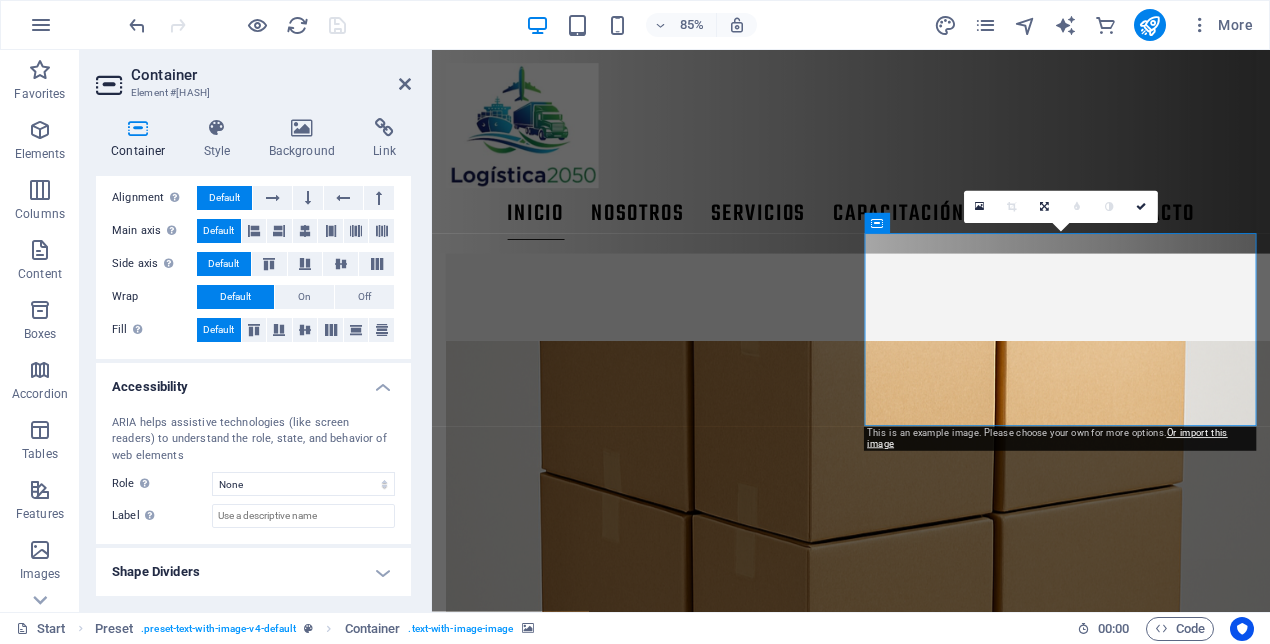 scroll, scrollTop: 87, scrollLeft: 0, axis: vertical 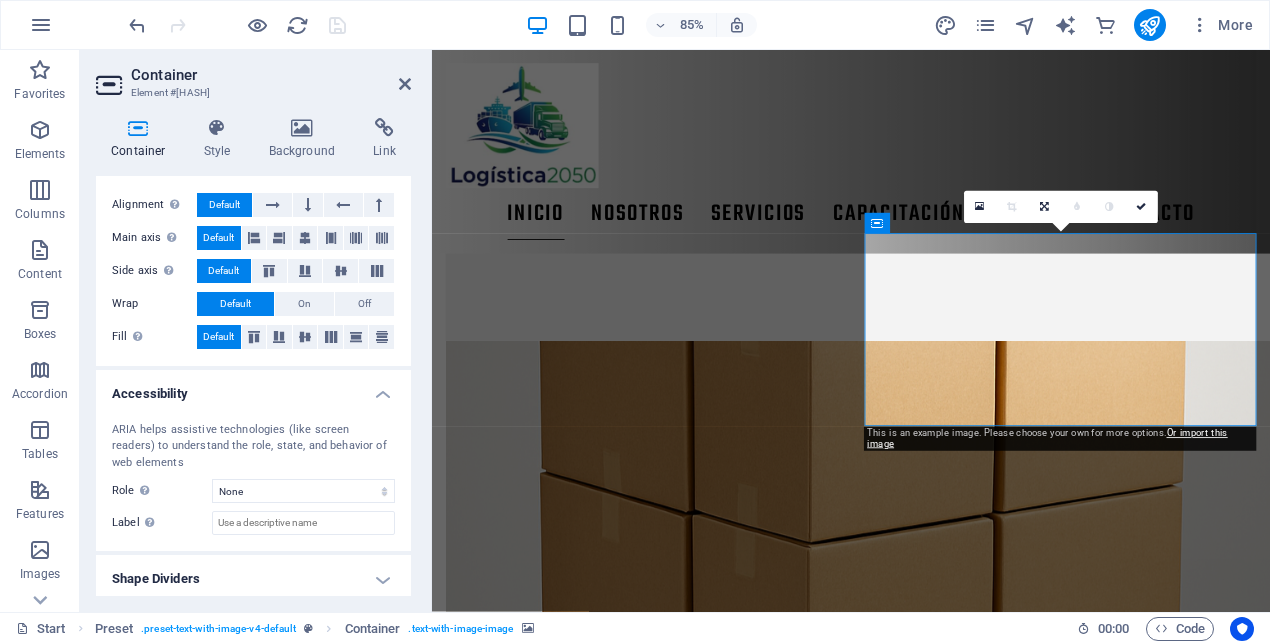 click on "Shape Dividers" at bounding box center [253, 579] 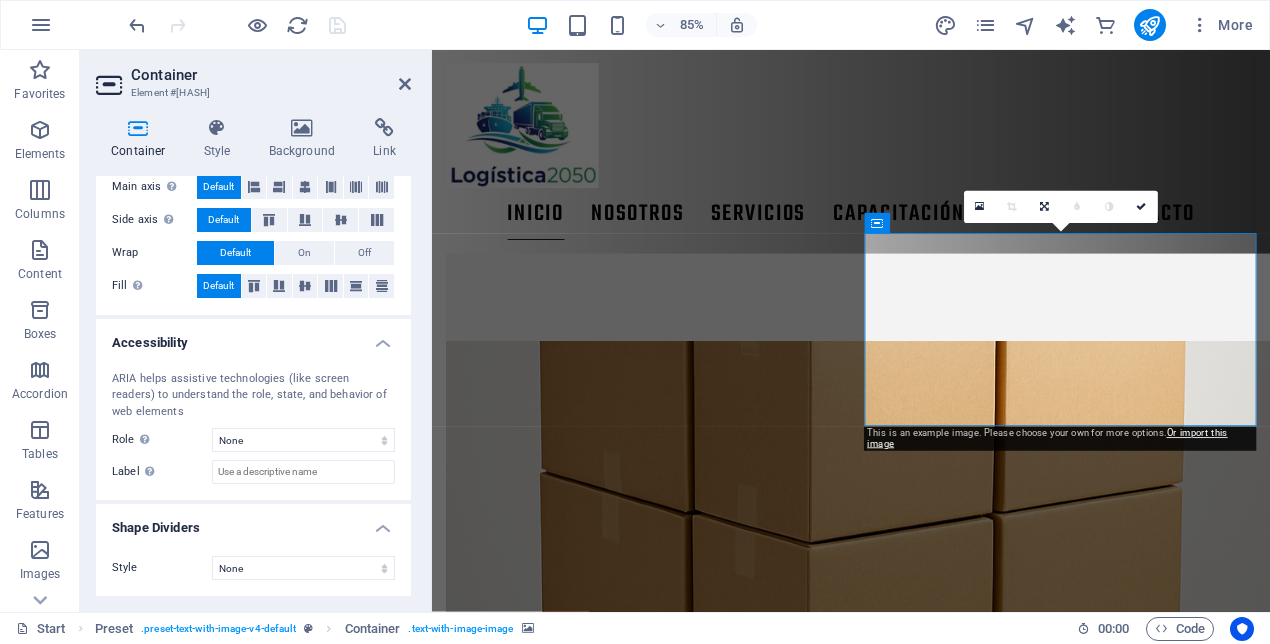 scroll, scrollTop: 0, scrollLeft: 0, axis: both 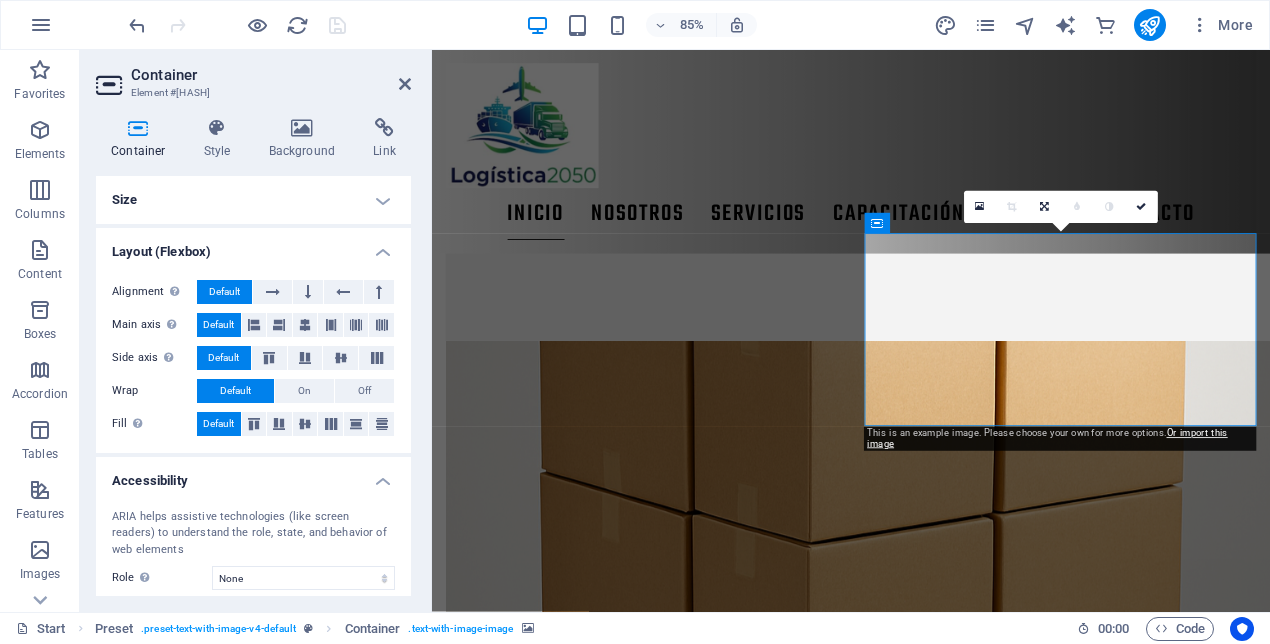 click at bounding box center [138, 128] 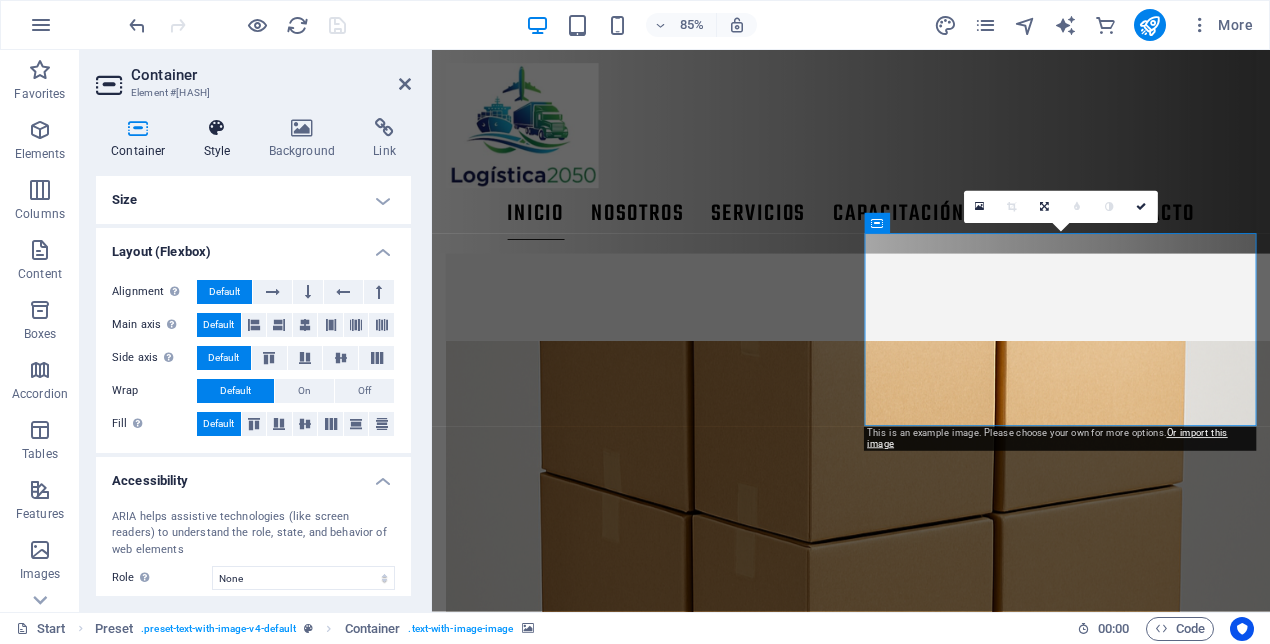 click on "Style" at bounding box center (221, 139) 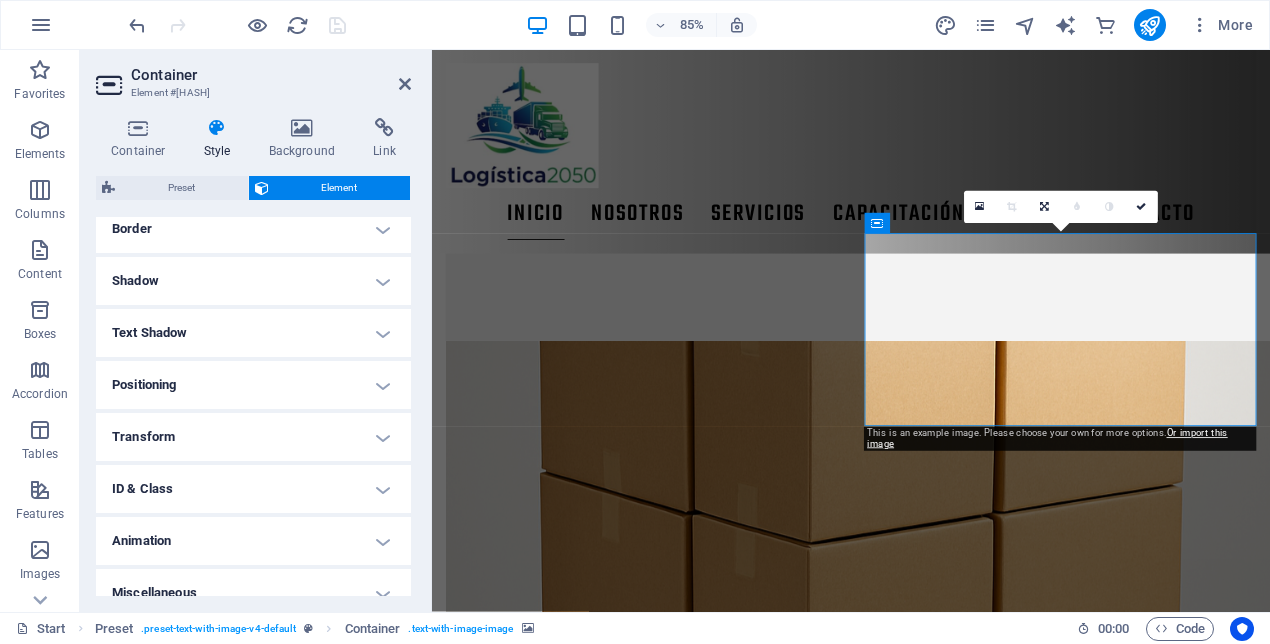 scroll, scrollTop: 454, scrollLeft: 0, axis: vertical 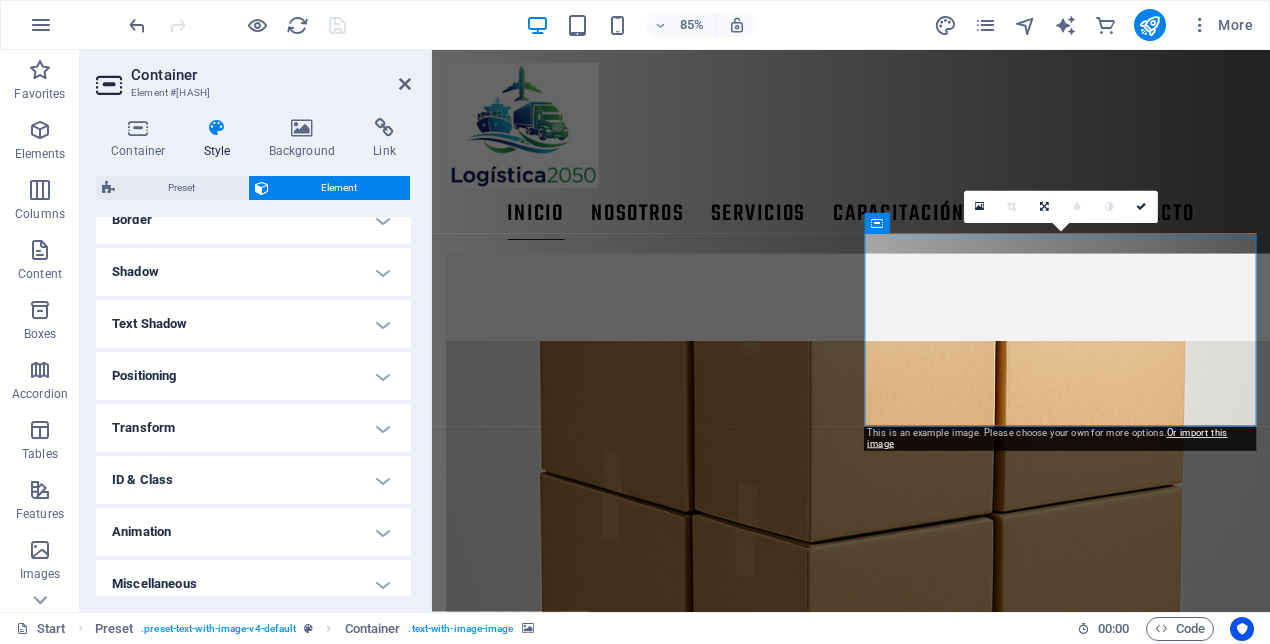 click on "Transform" at bounding box center (253, 428) 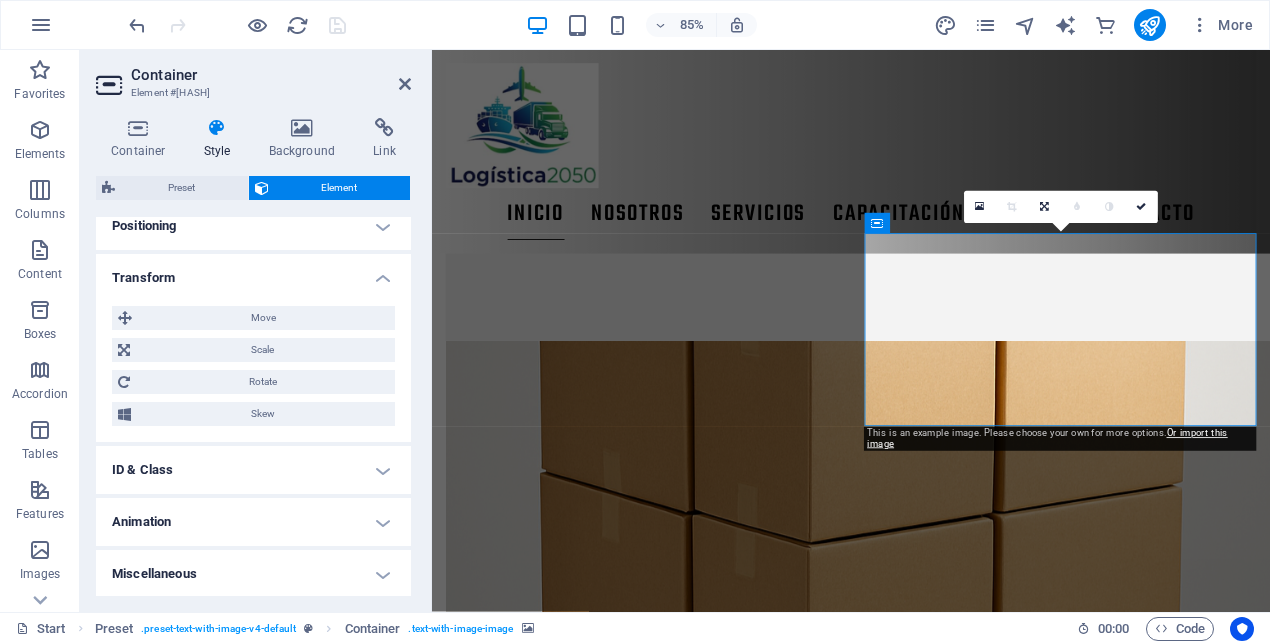 scroll, scrollTop: 606, scrollLeft: 0, axis: vertical 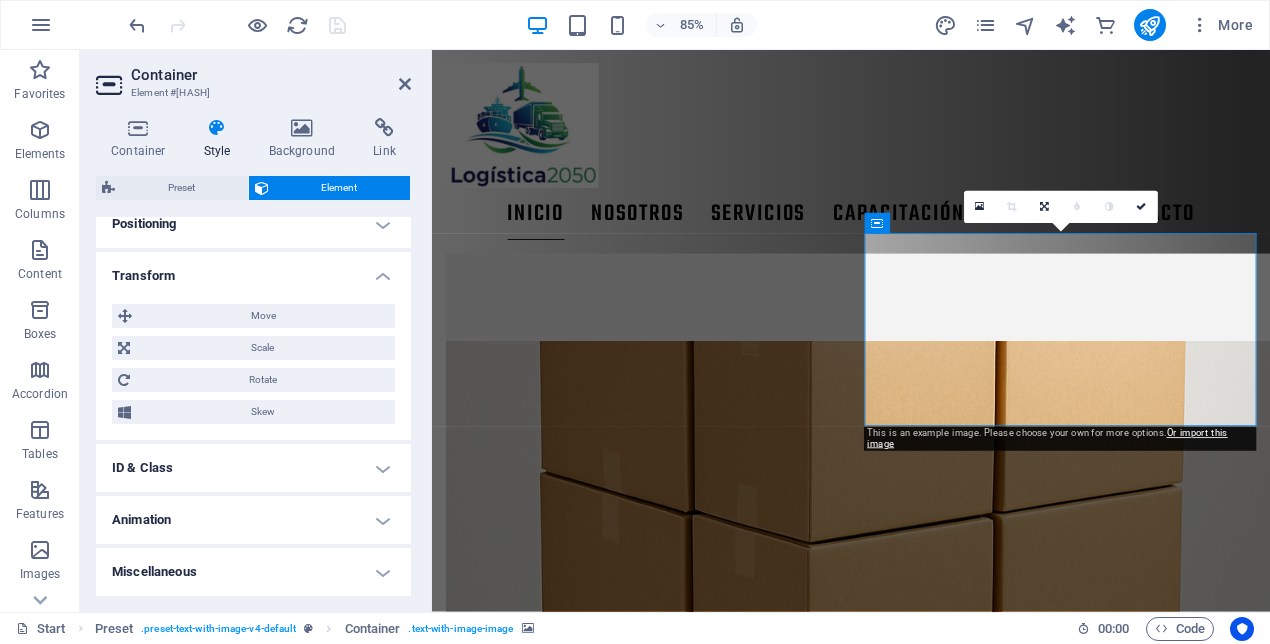 click on "ID & Class" at bounding box center (253, 468) 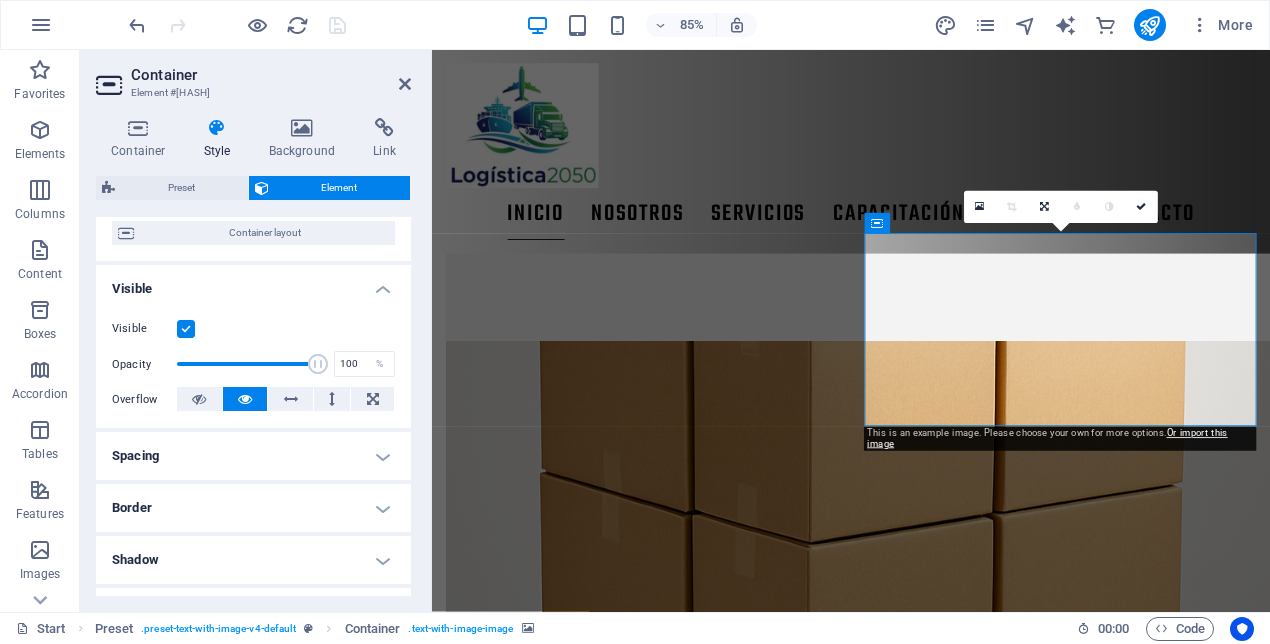 scroll, scrollTop: 0, scrollLeft: 0, axis: both 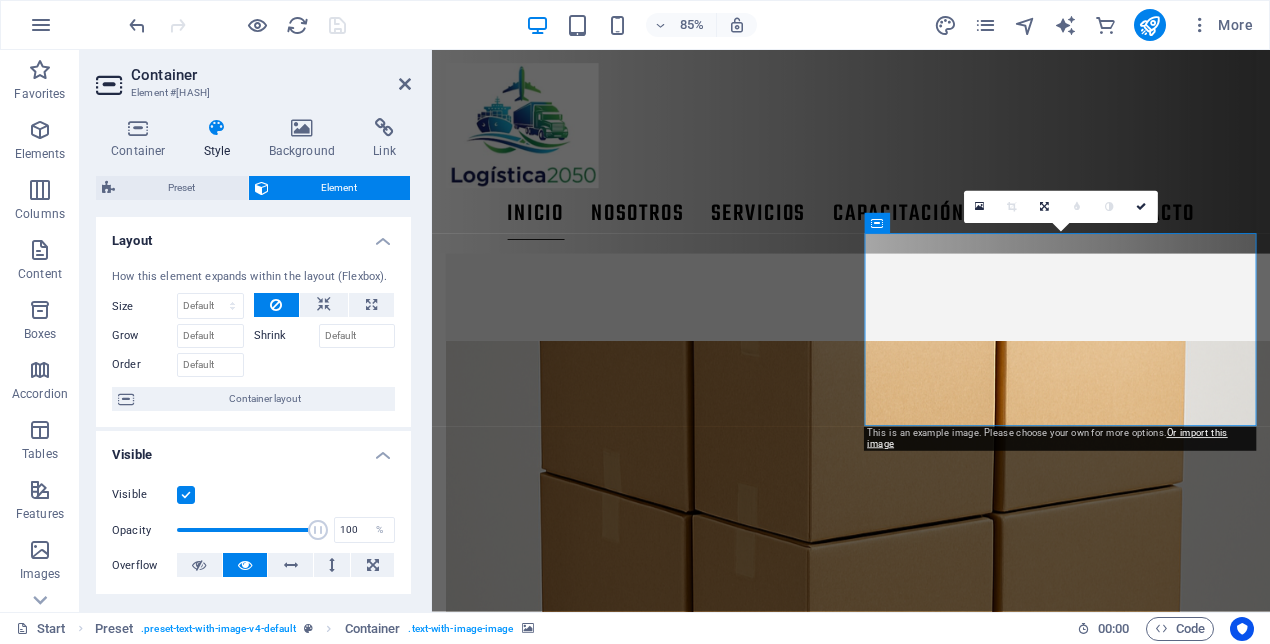 click at bounding box center [217, 128] 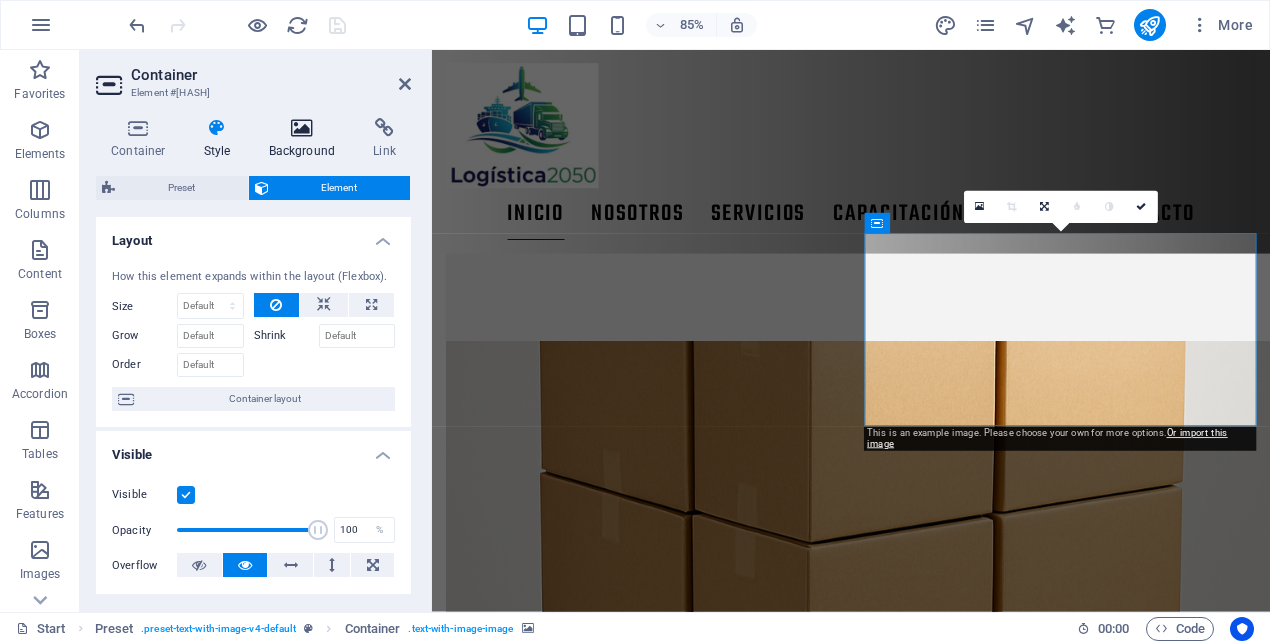 click at bounding box center (302, 128) 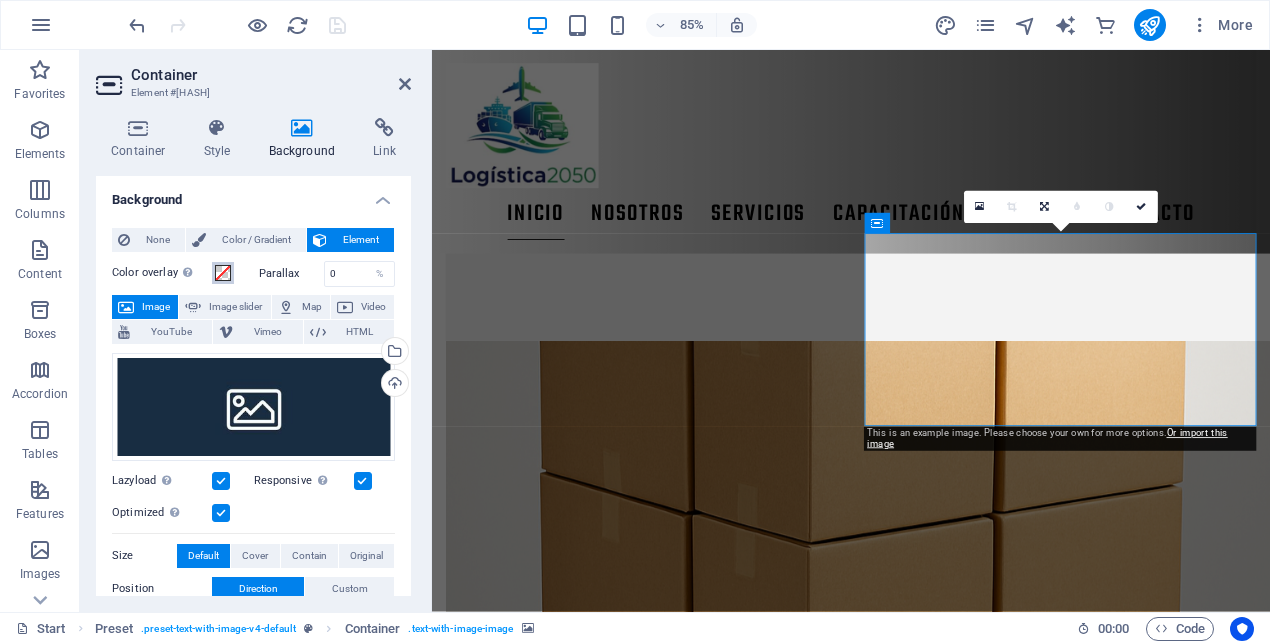 click at bounding box center [223, 273] 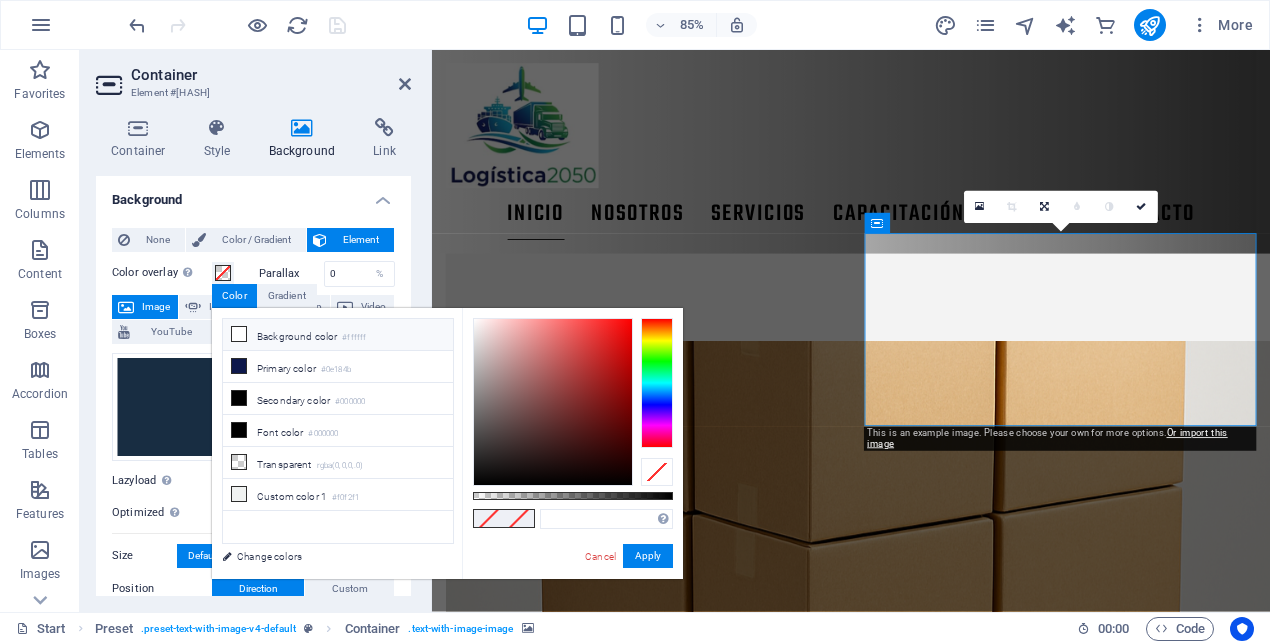 click at bounding box center (239, 334) 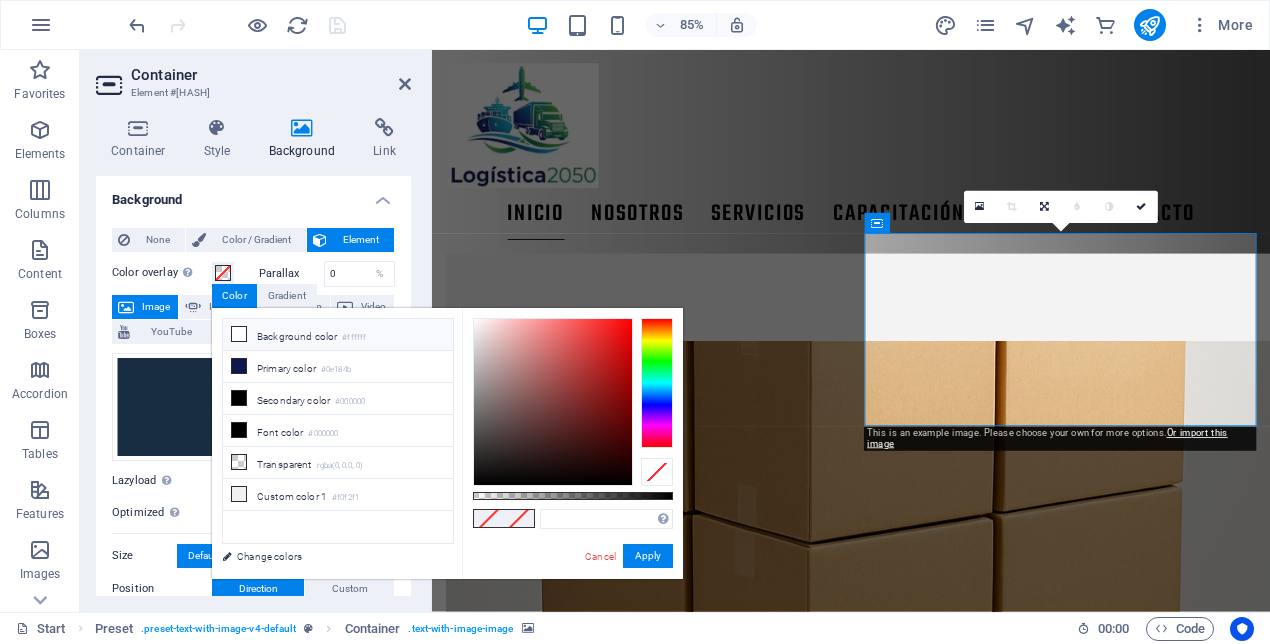 type on "#ffffff" 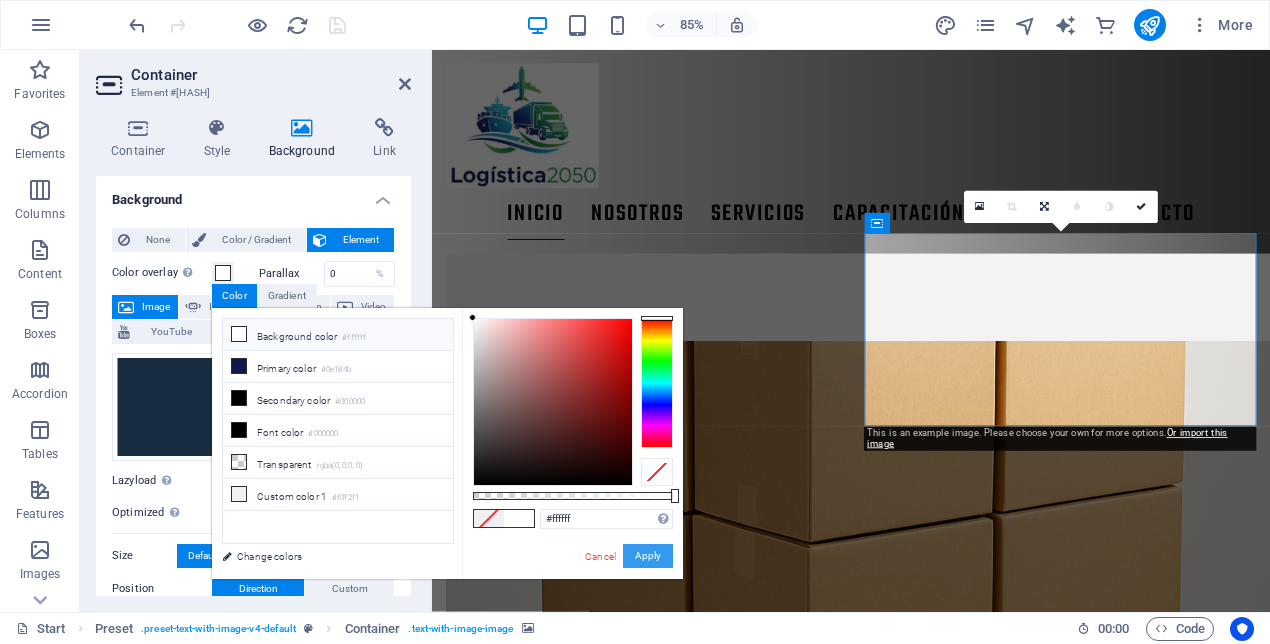click on "Apply" at bounding box center [648, 556] 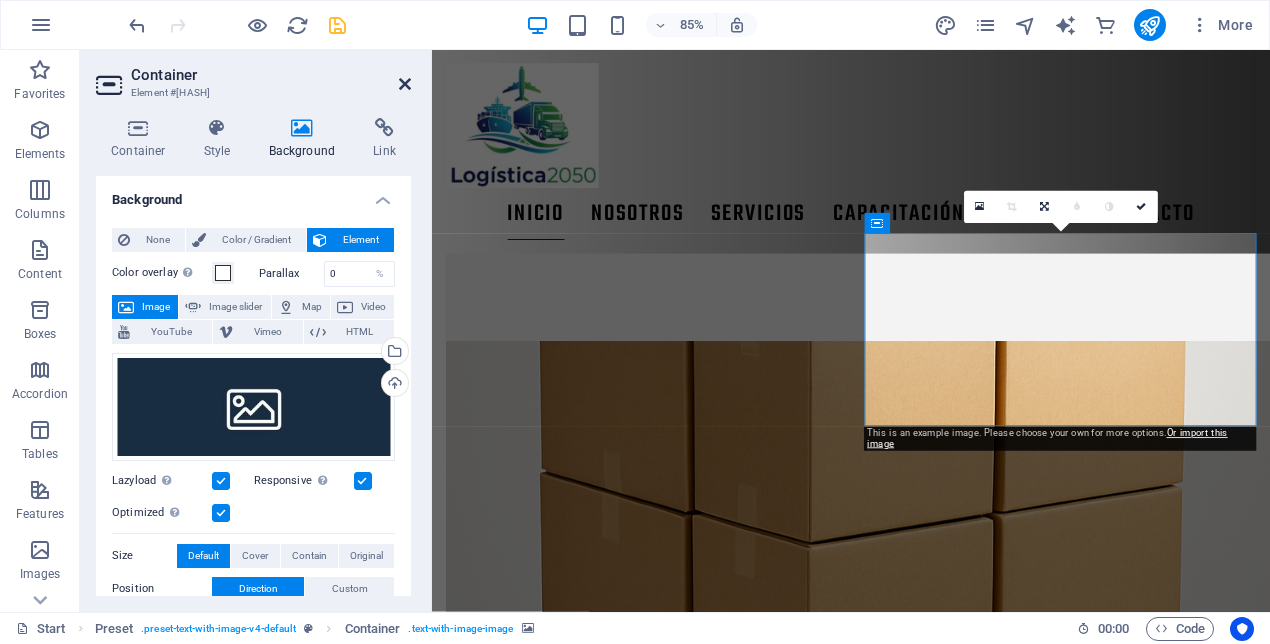 click at bounding box center (405, 84) 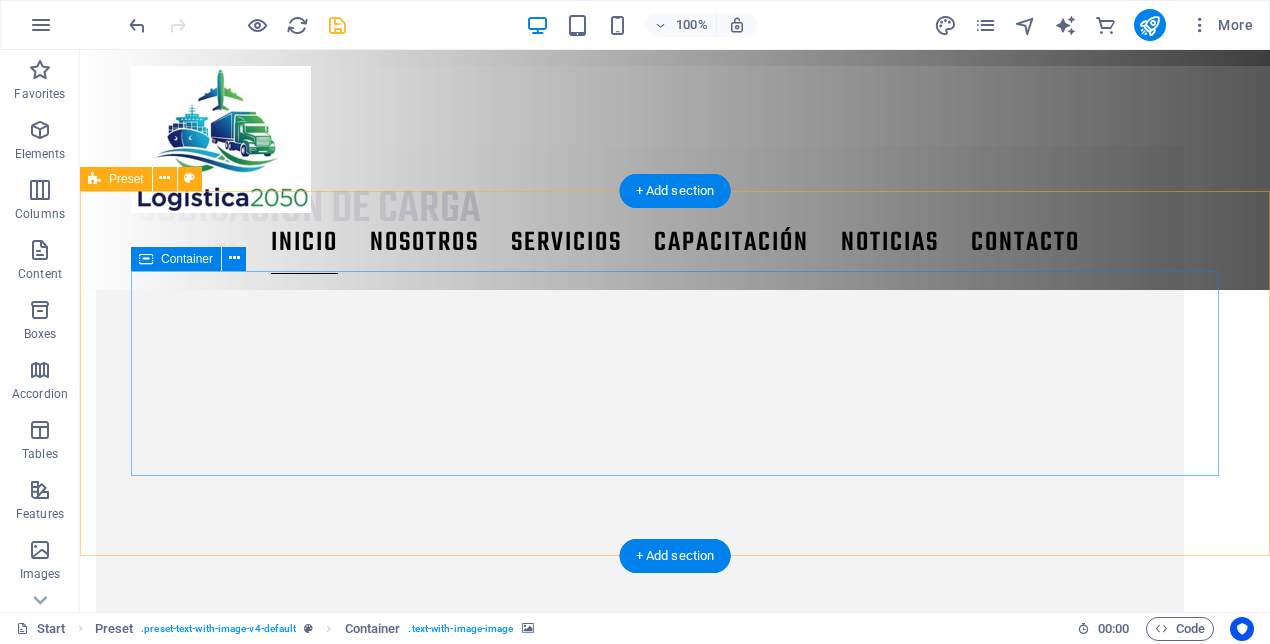 scroll, scrollTop: 1561, scrollLeft: 0, axis: vertical 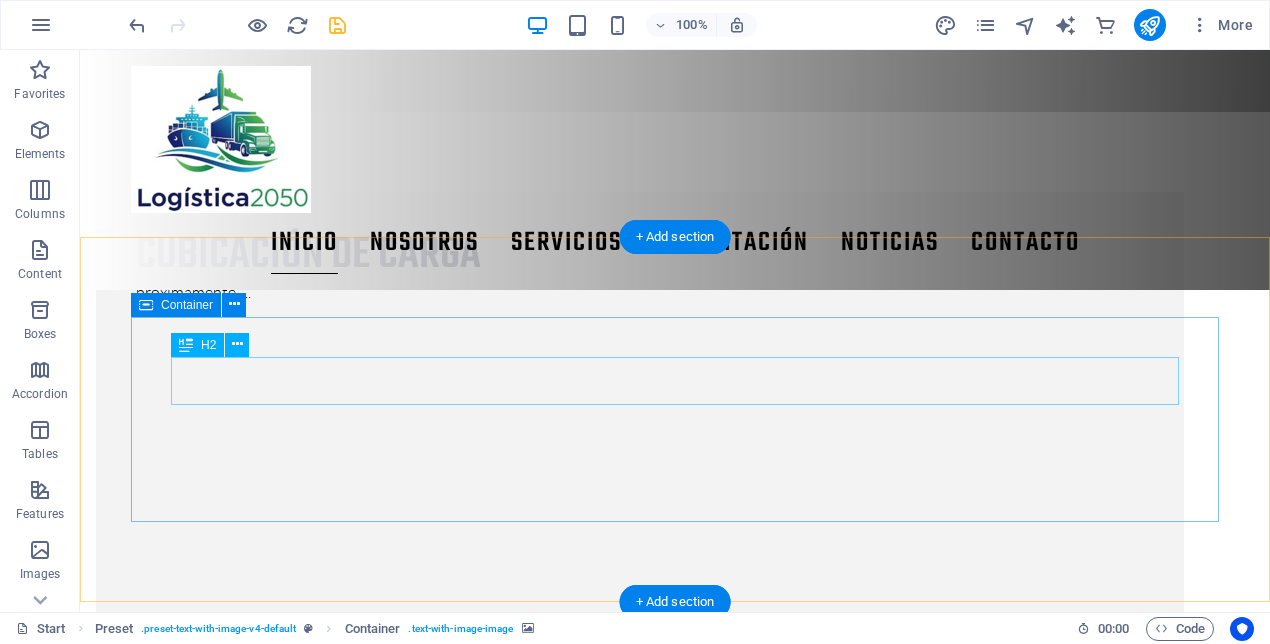click on "selección de proveedores" at bounding box center [640, 1633] 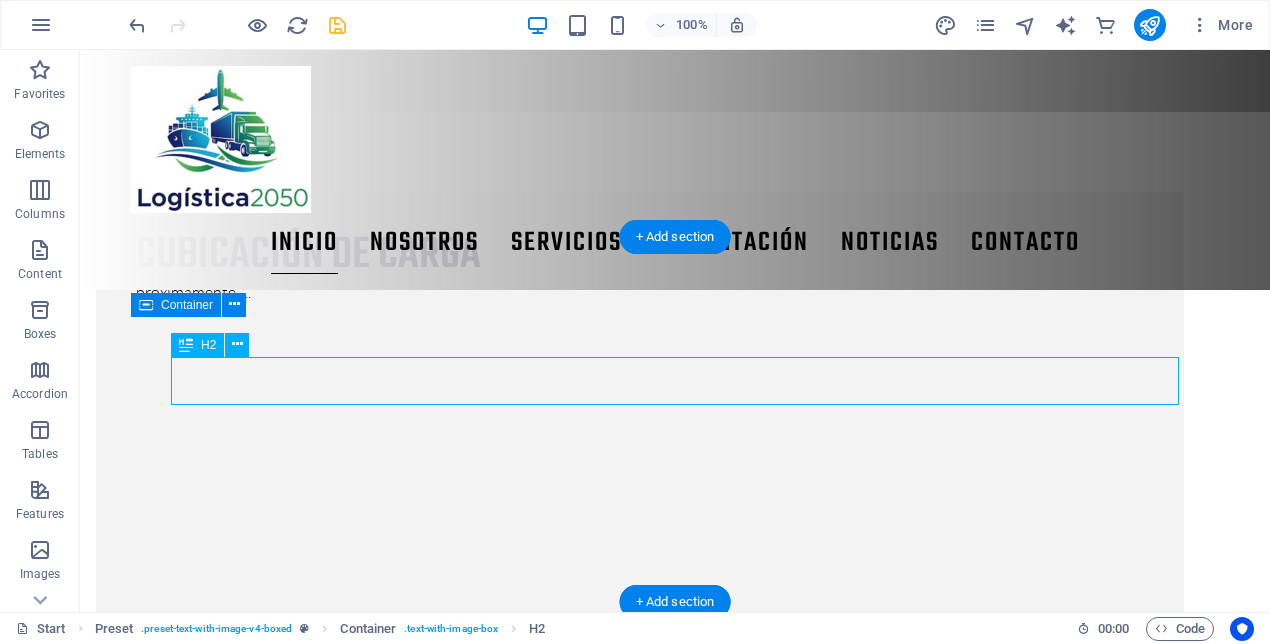 click on "selección de proveedores" at bounding box center (640, 1633) 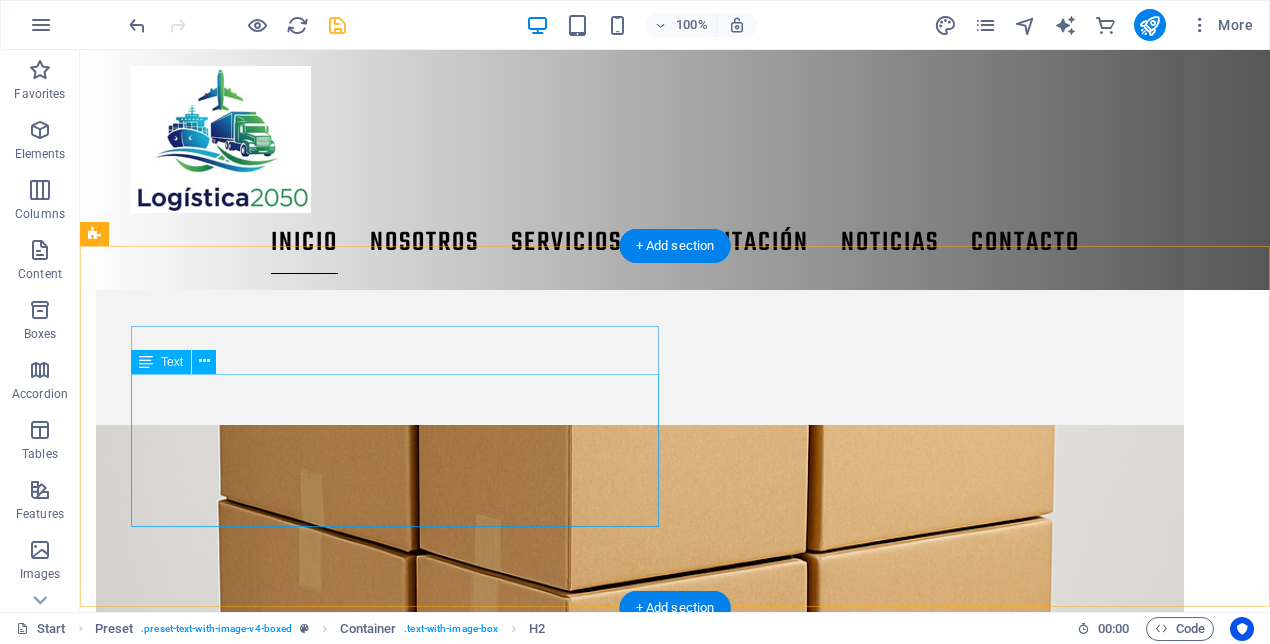 scroll, scrollTop: 1919, scrollLeft: 0, axis: vertical 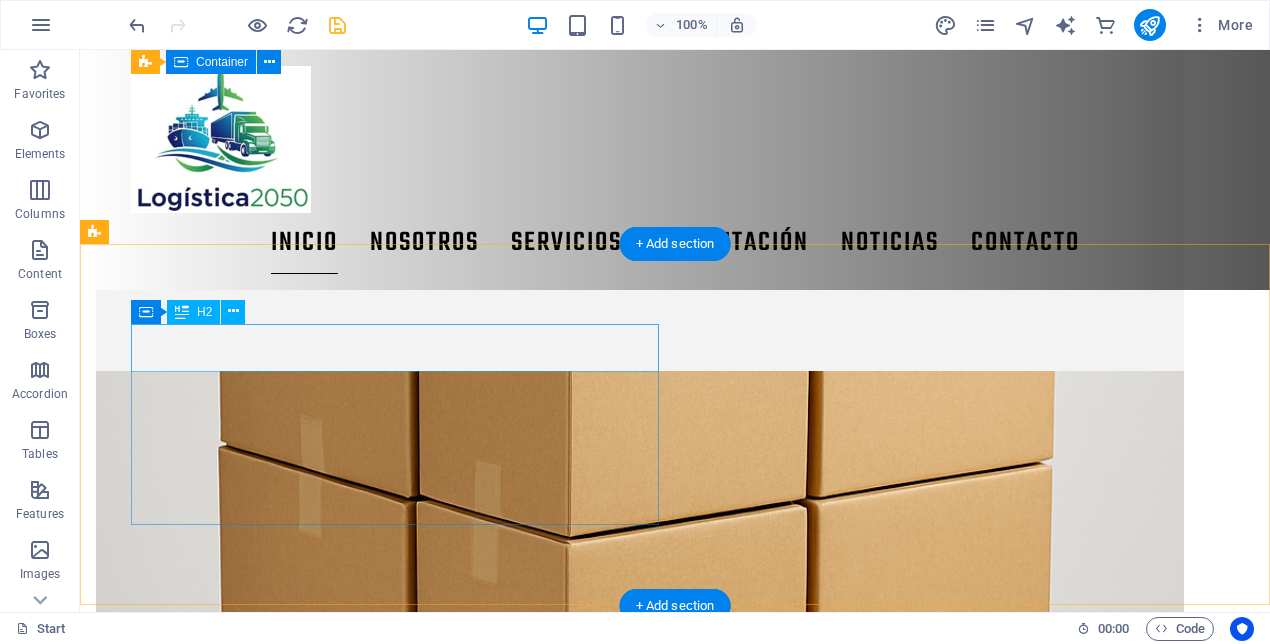 click on "New headline" at bounding box center [640, 1600] 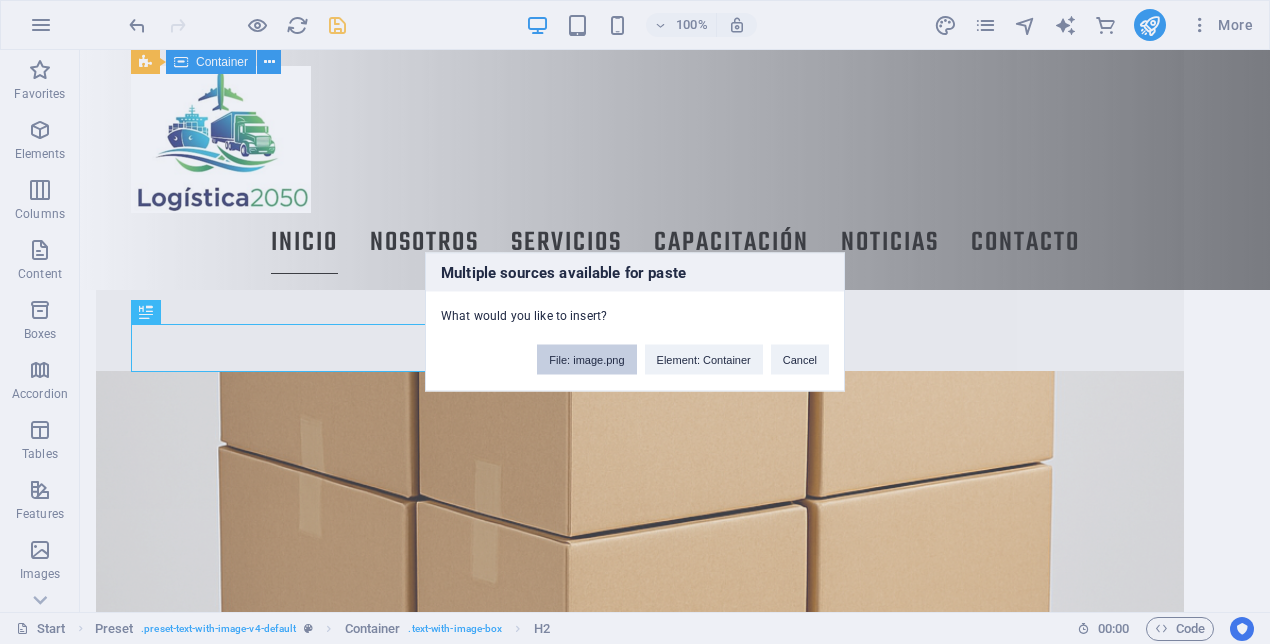 click on "File: image.png" at bounding box center (586, 360) 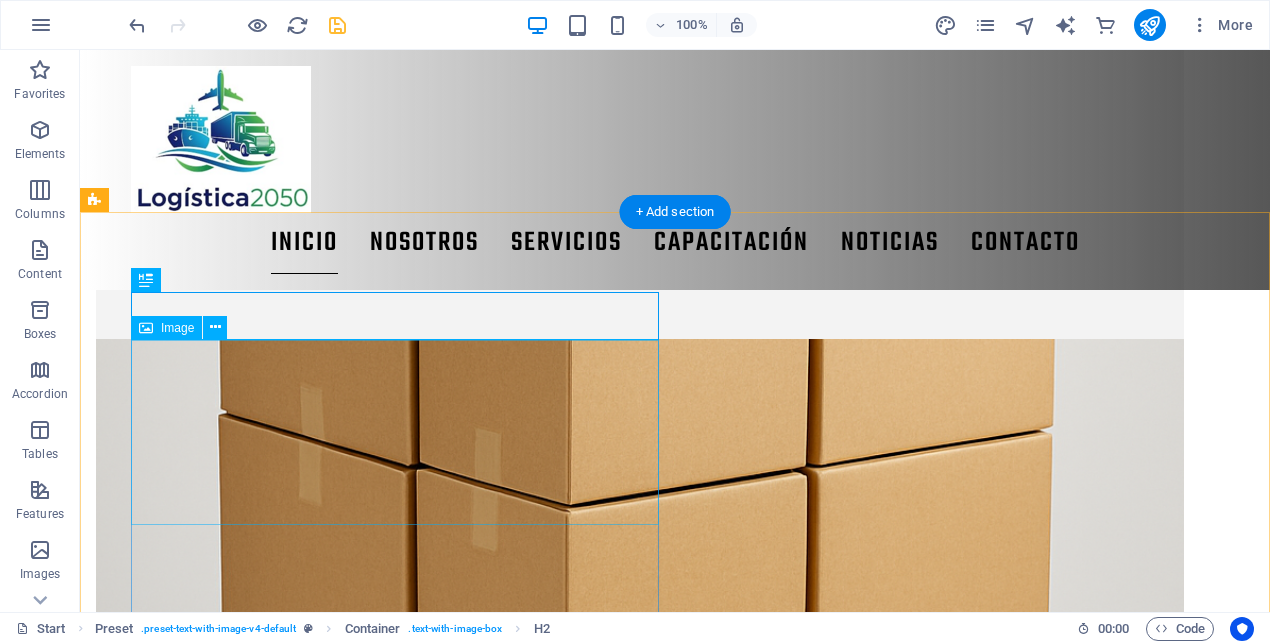 scroll, scrollTop: 1924, scrollLeft: 0, axis: vertical 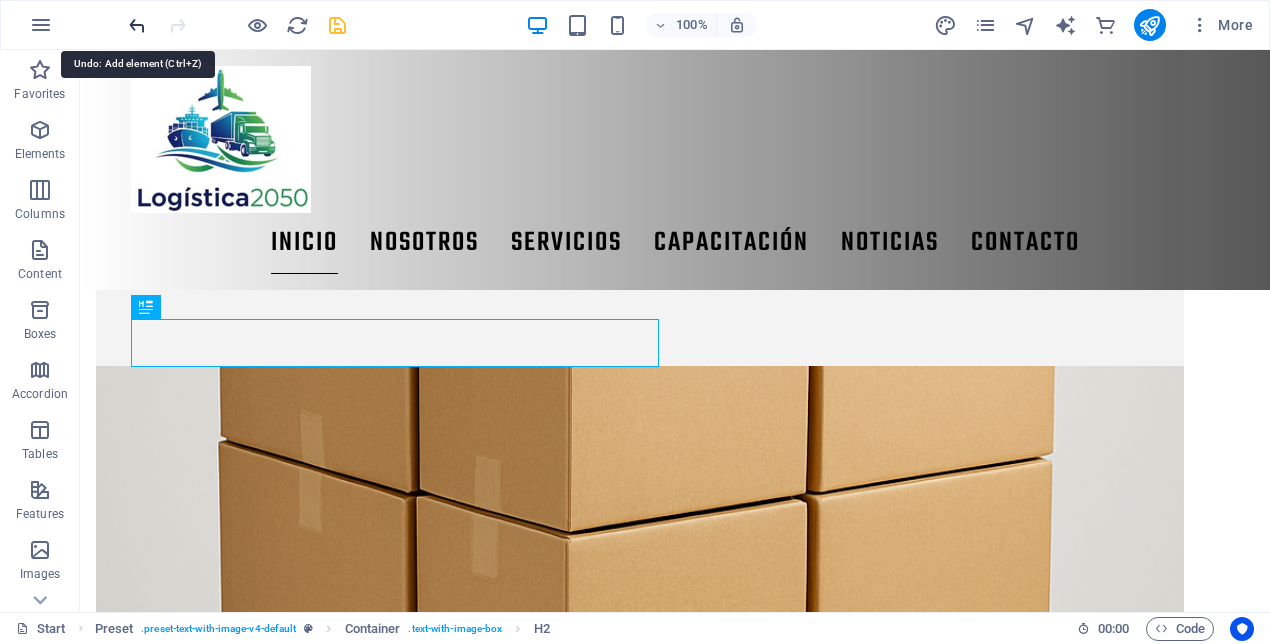 click at bounding box center (137, 25) 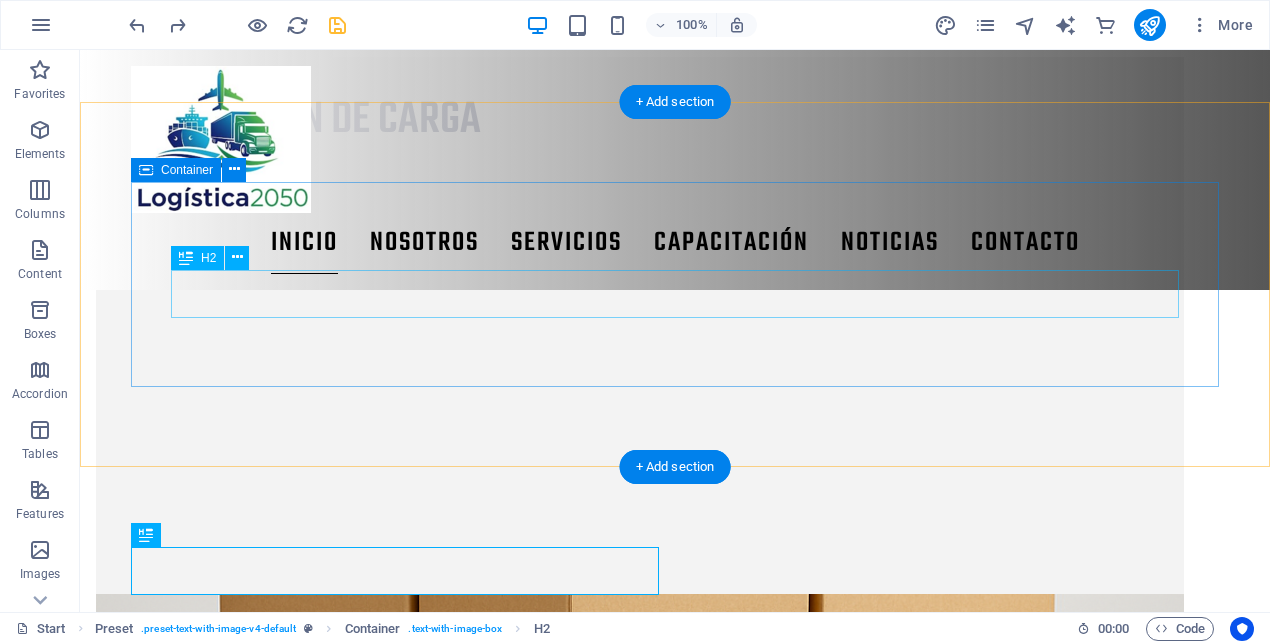scroll, scrollTop: 1596, scrollLeft: 0, axis: vertical 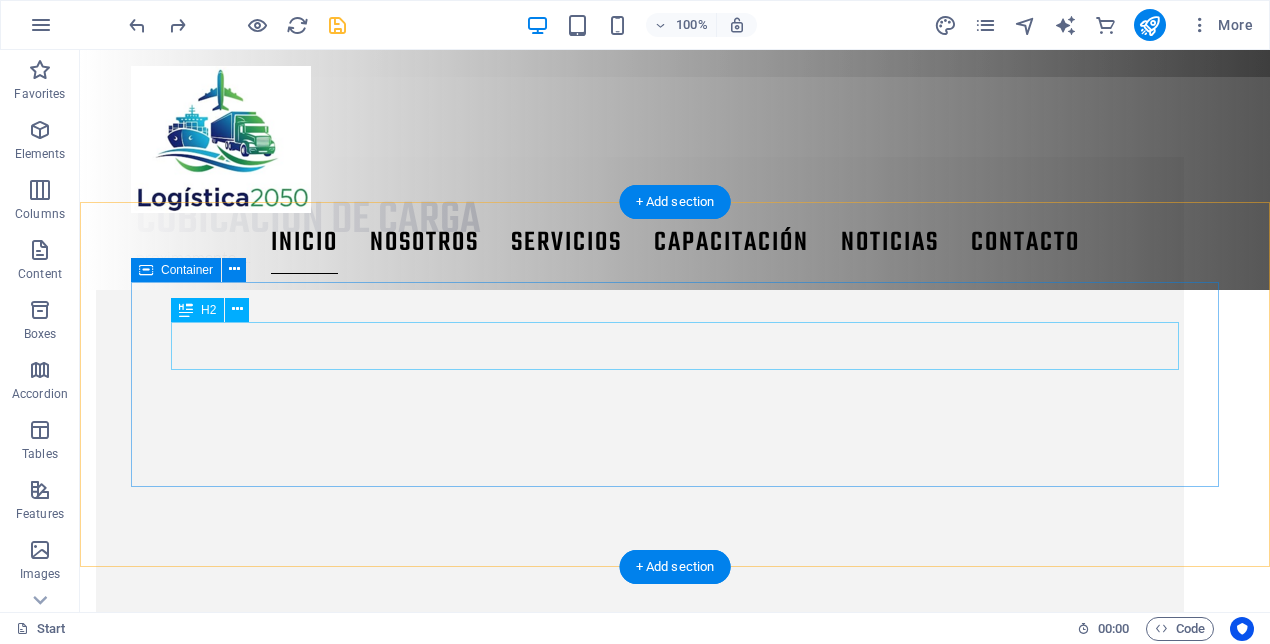 click on "selección de proveedores" at bounding box center (640, 1598) 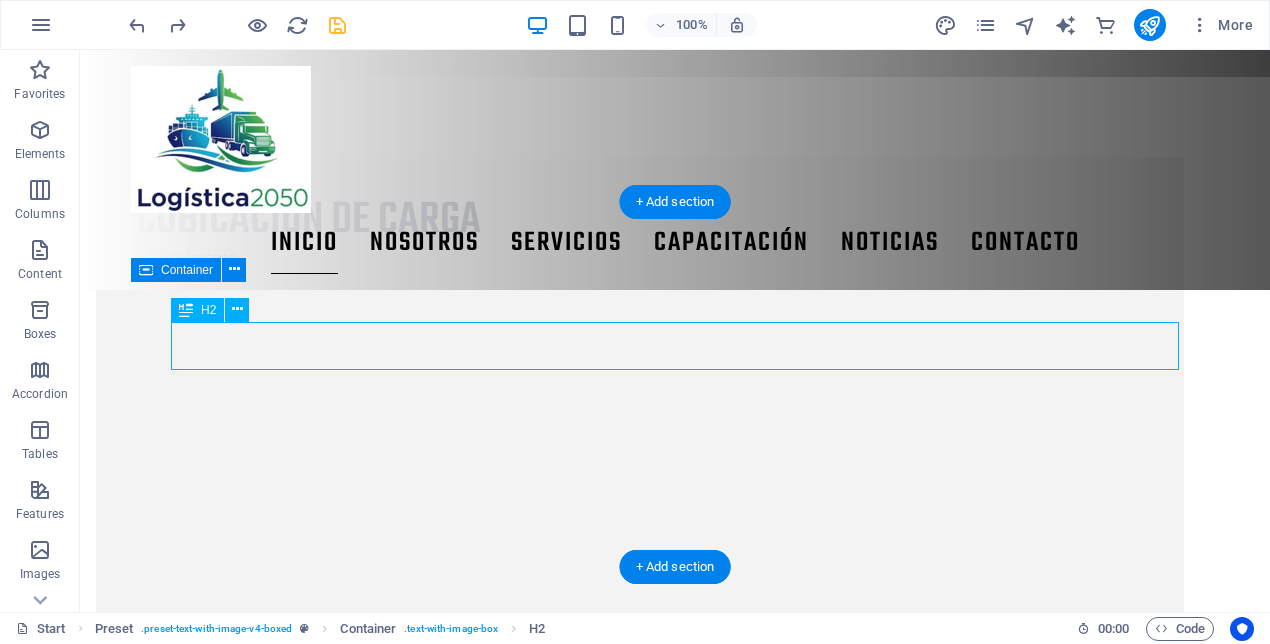 click on "selección de proveedores" at bounding box center (640, 1598) 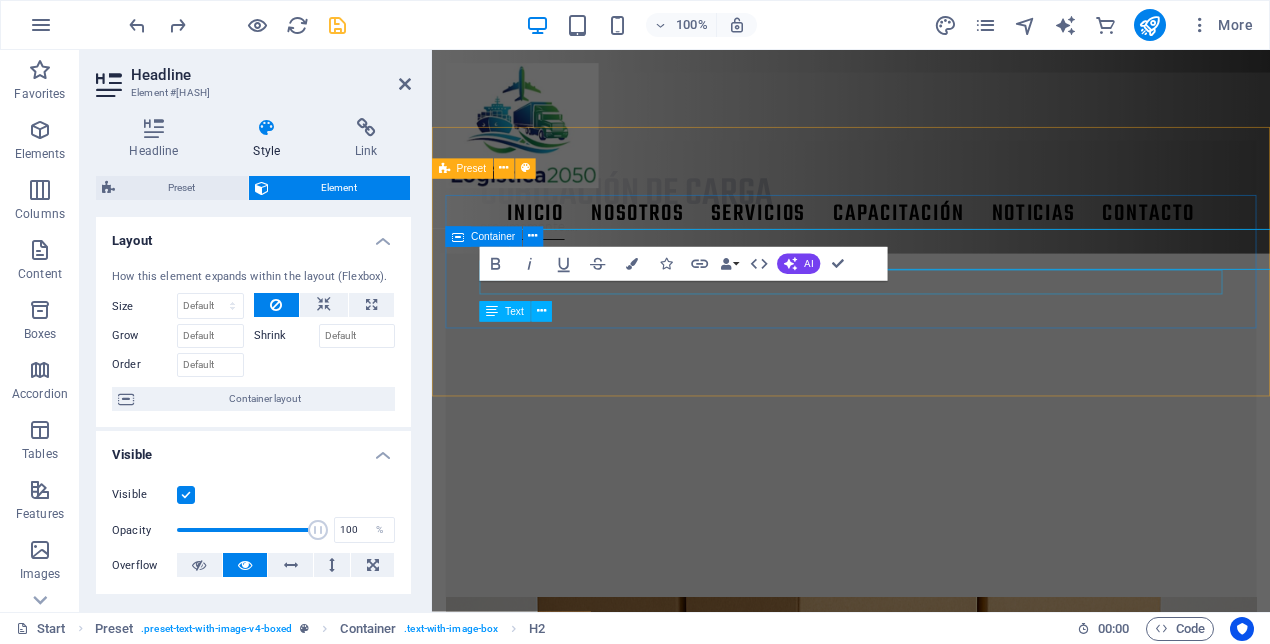 scroll, scrollTop: 1657, scrollLeft: 0, axis: vertical 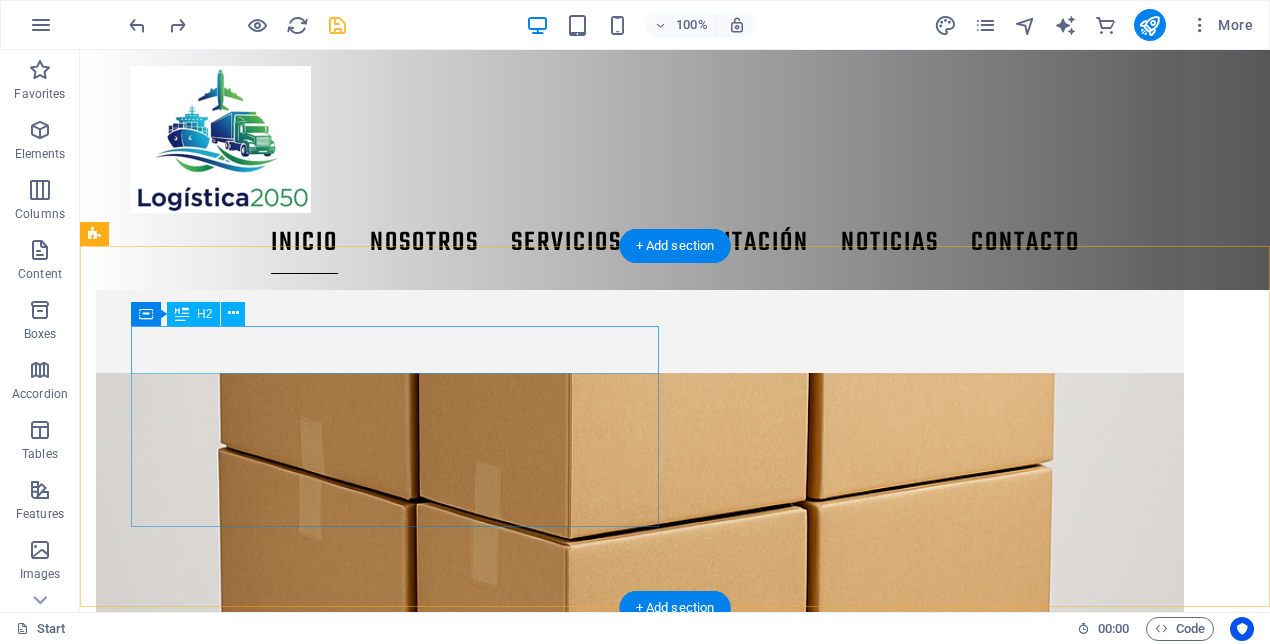click on "New headline" at bounding box center [640, 1602] 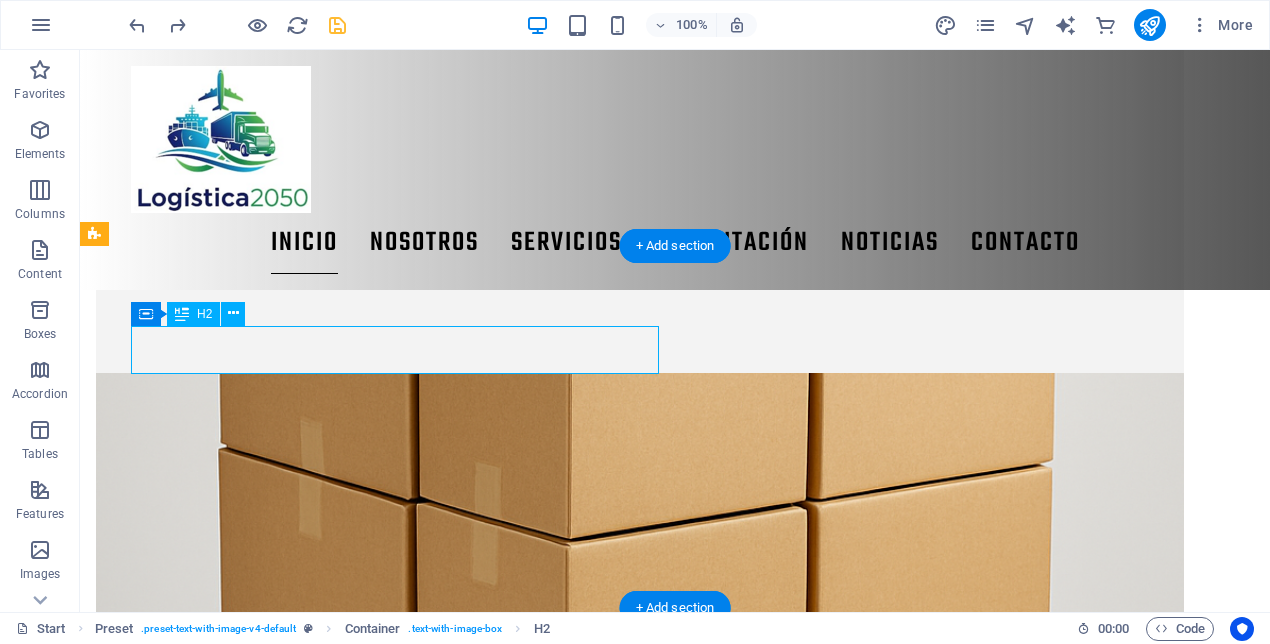 click on "New headline" at bounding box center [640, 1602] 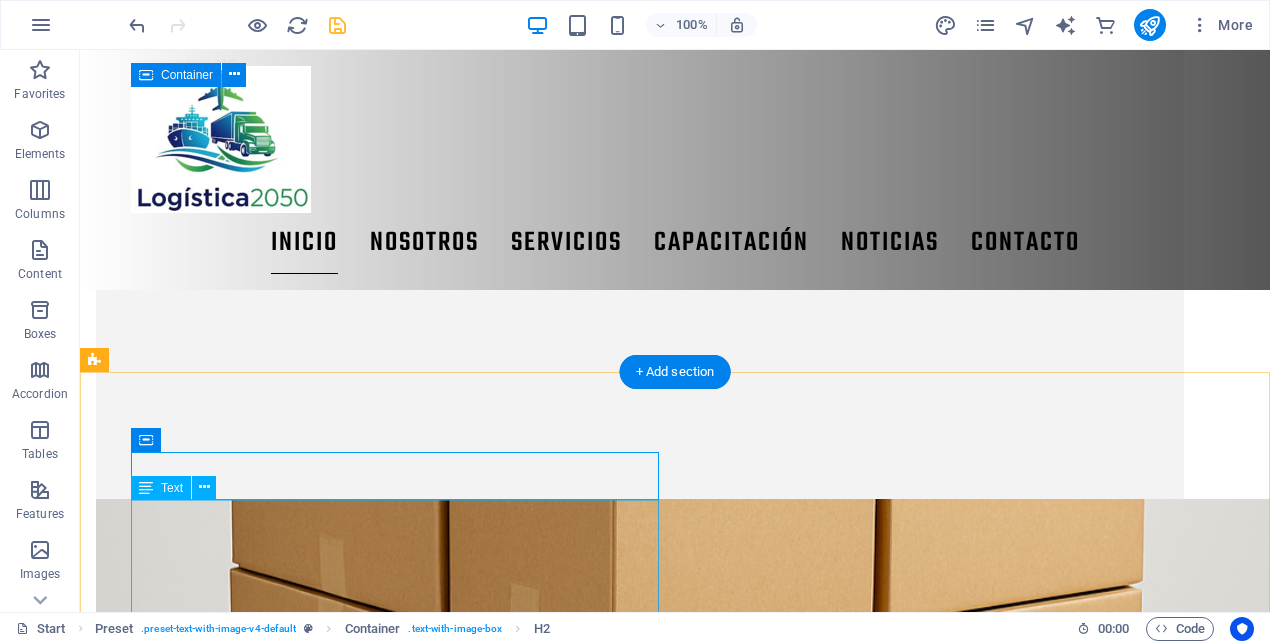 scroll, scrollTop: 1831, scrollLeft: 0, axis: vertical 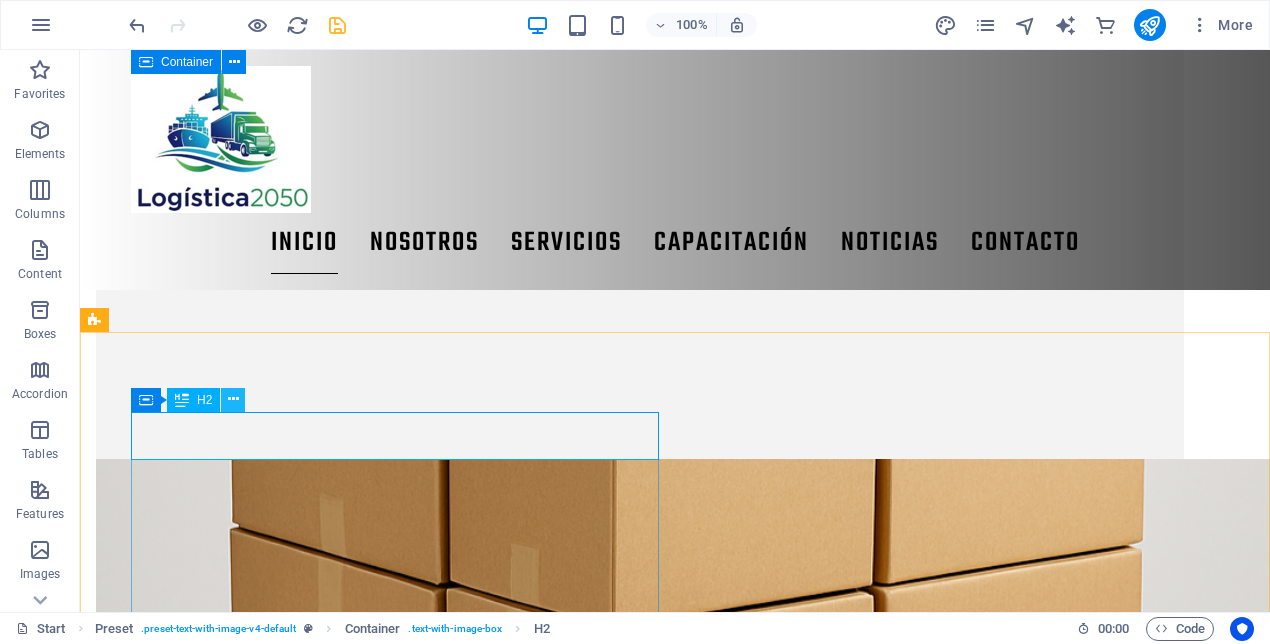 click at bounding box center [233, 399] 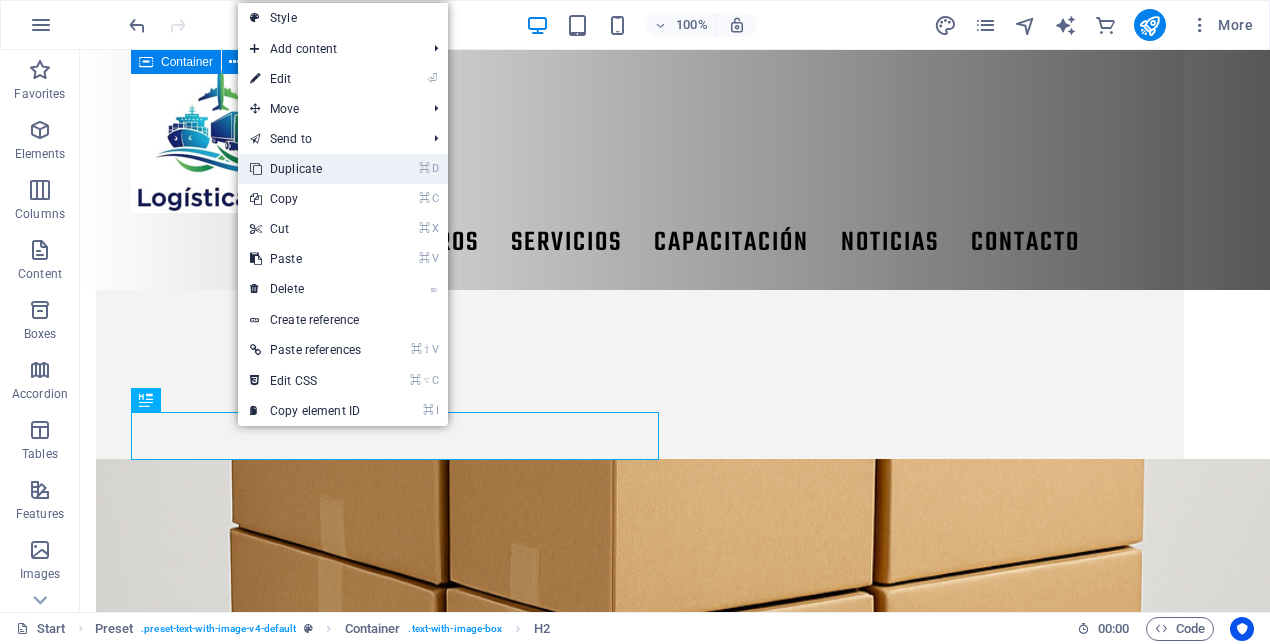 click on "⌘ D  Duplicate" at bounding box center (305, 169) 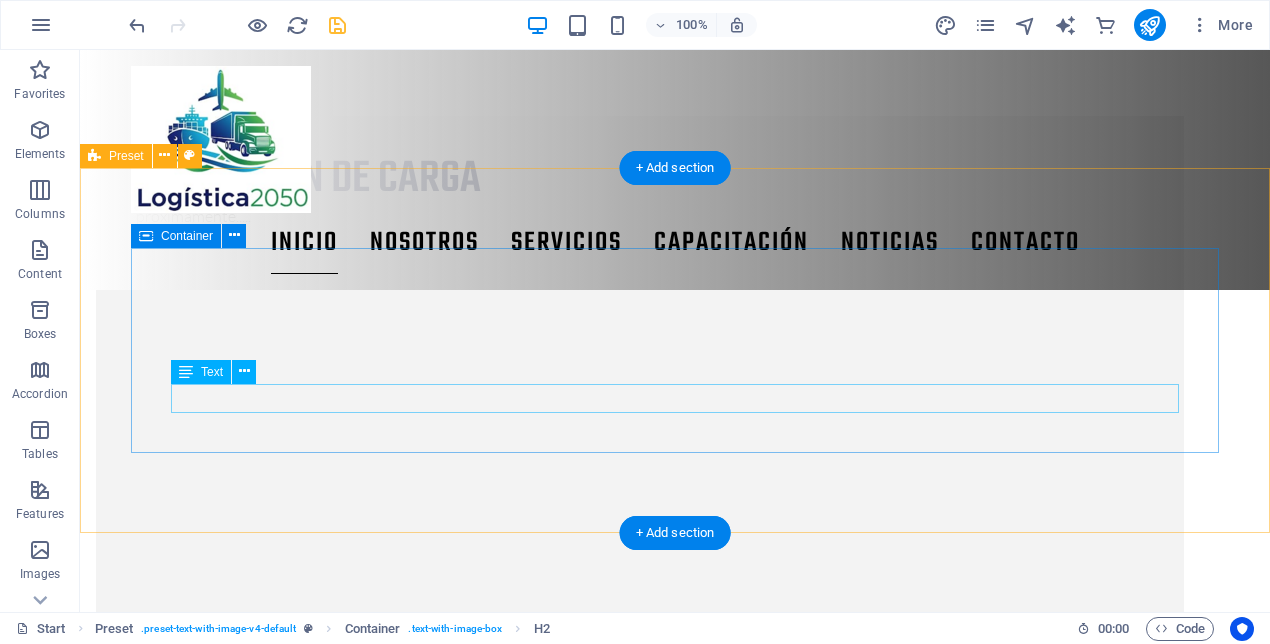 scroll, scrollTop: 1625, scrollLeft: 0, axis: vertical 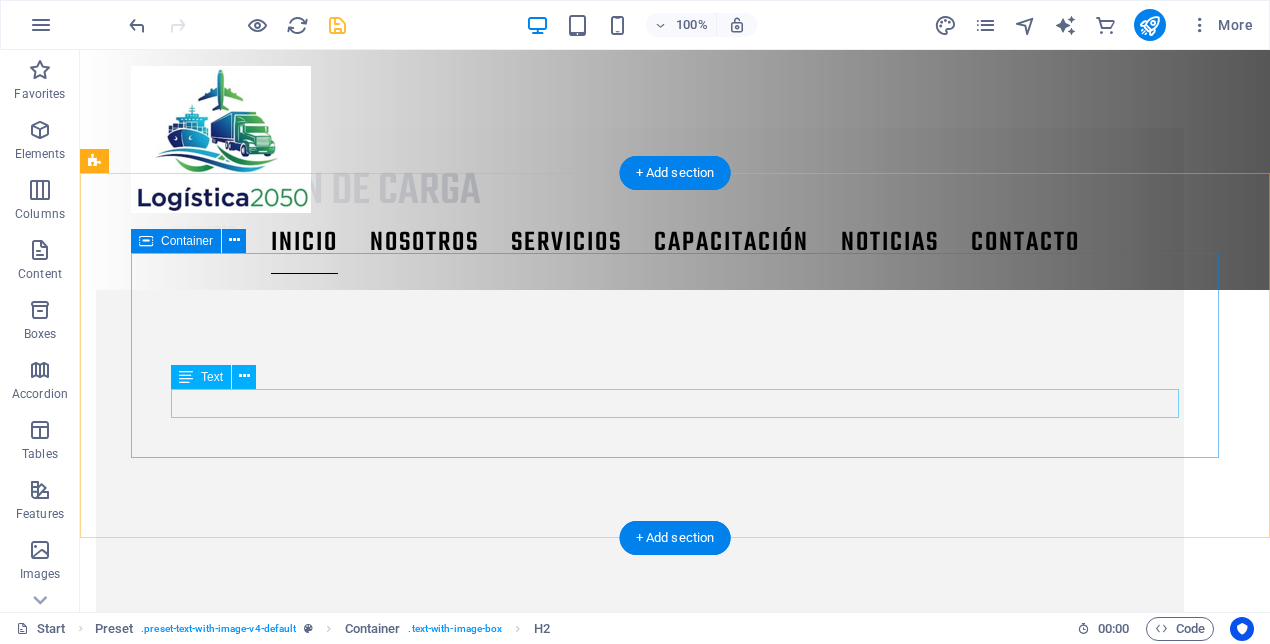 click on "modelo BCR" at bounding box center [640, 1617] 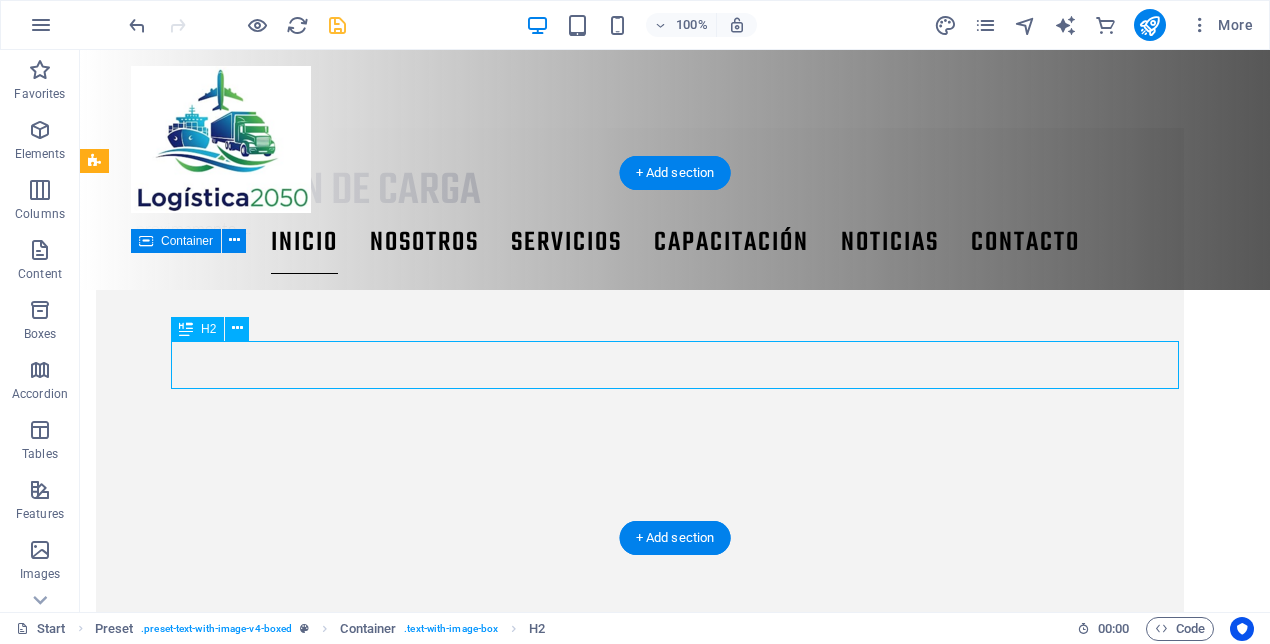 click on "modelo BCR" at bounding box center (640, 1617) 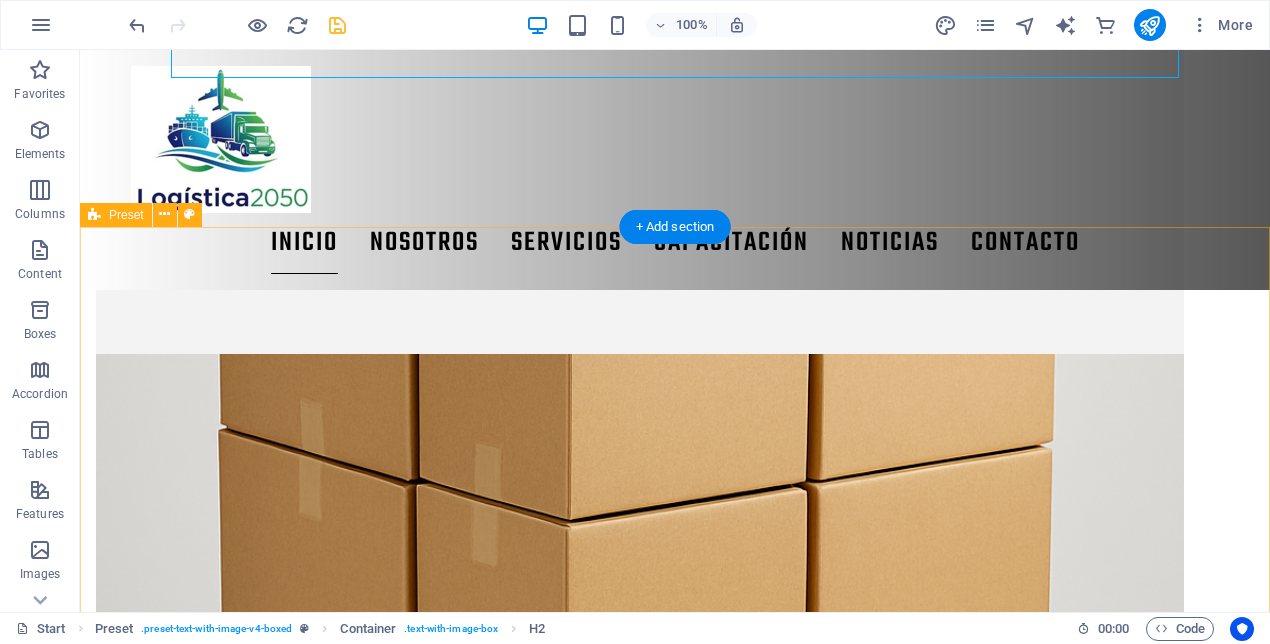 scroll, scrollTop: 1946, scrollLeft: 0, axis: vertical 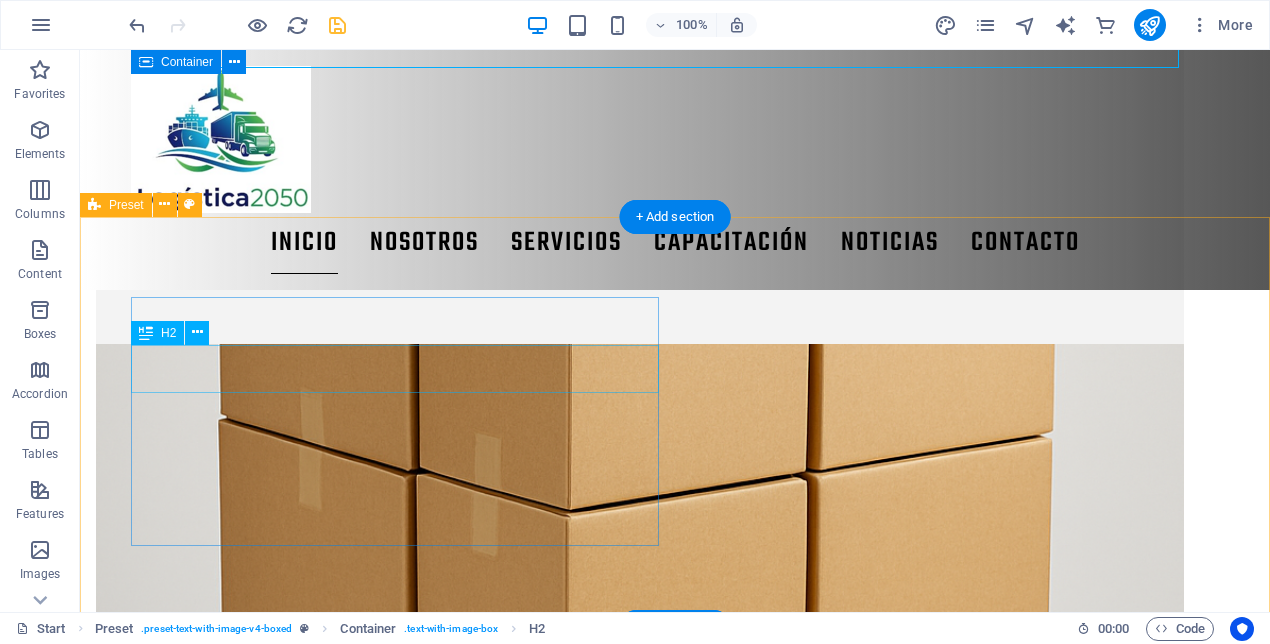 click on "selección de proveedores" at bounding box center [640, 1621] 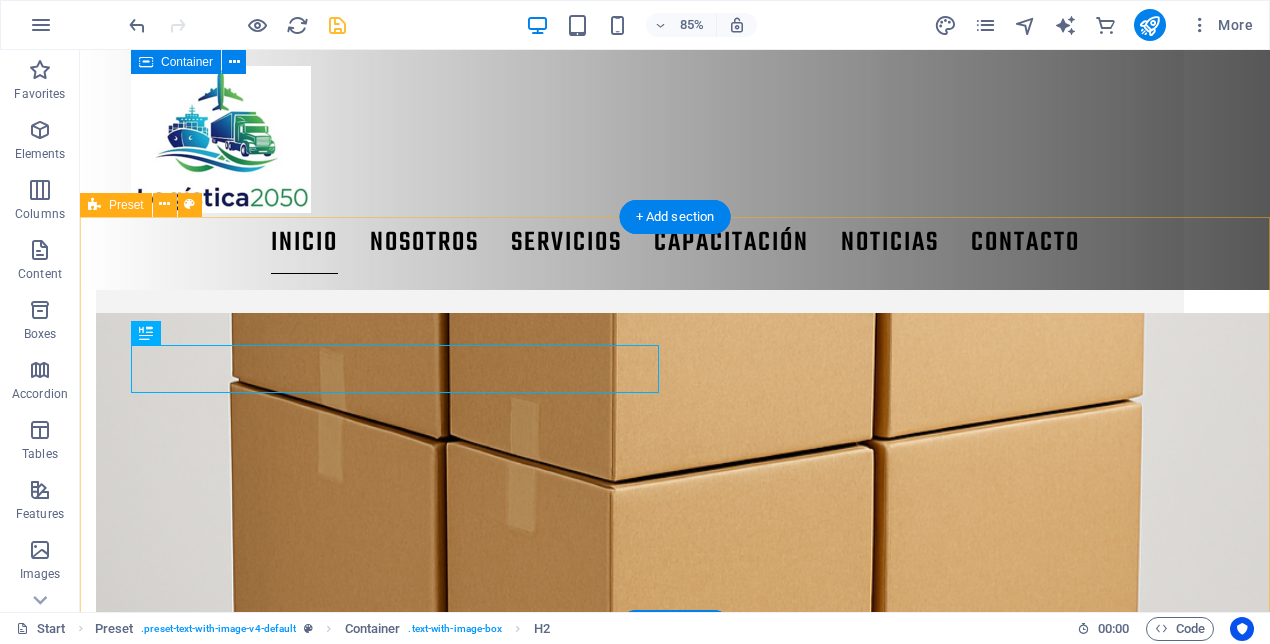 scroll, scrollTop: 1946, scrollLeft: 0, axis: vertical 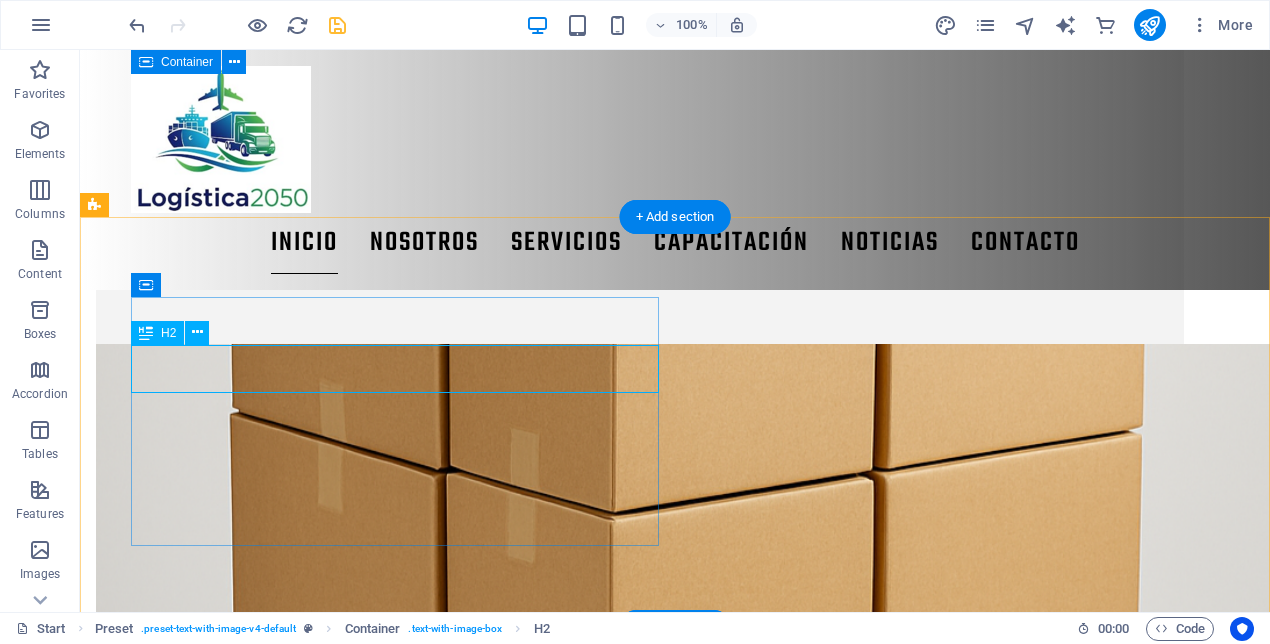click on "modelo BCR" at bounding box center [640, 1621] 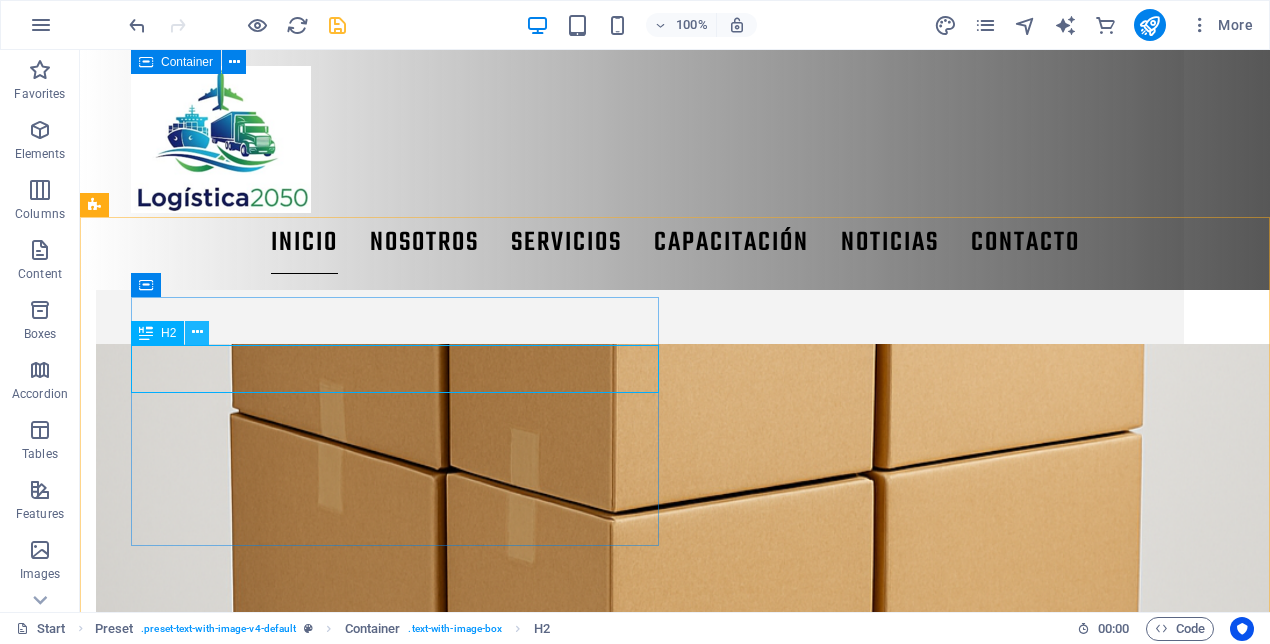 click at bounding box center (197, 332) 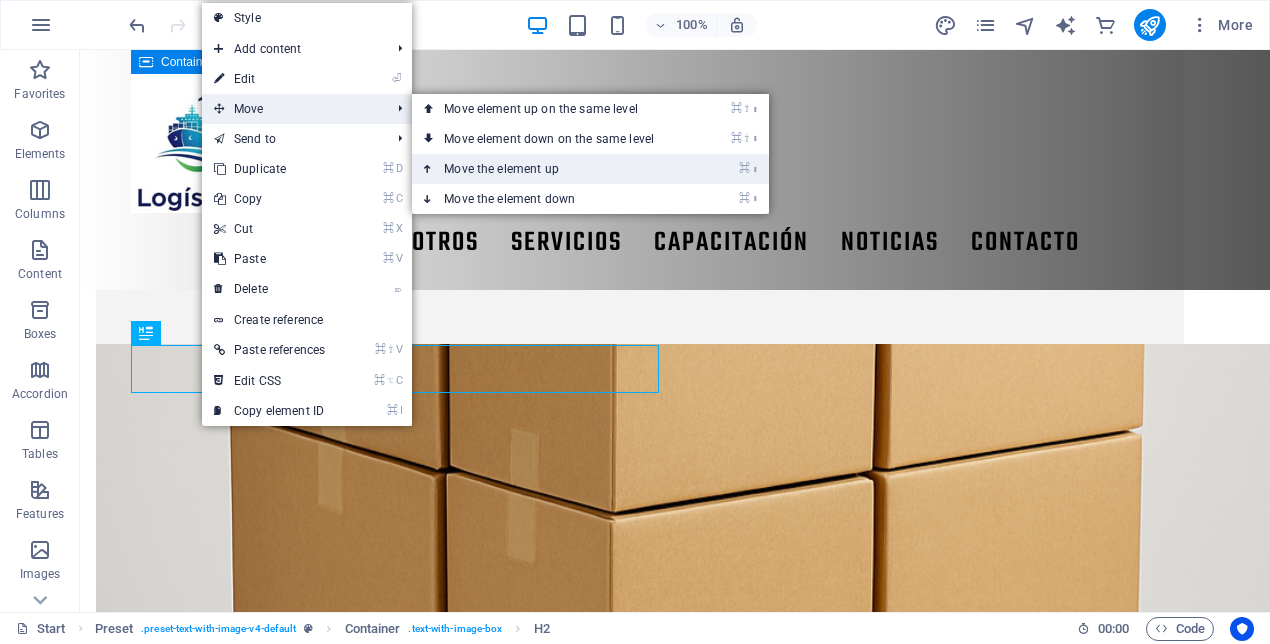click on "⌘ ⬆  Move the element up" at bounding box center [553, 169] 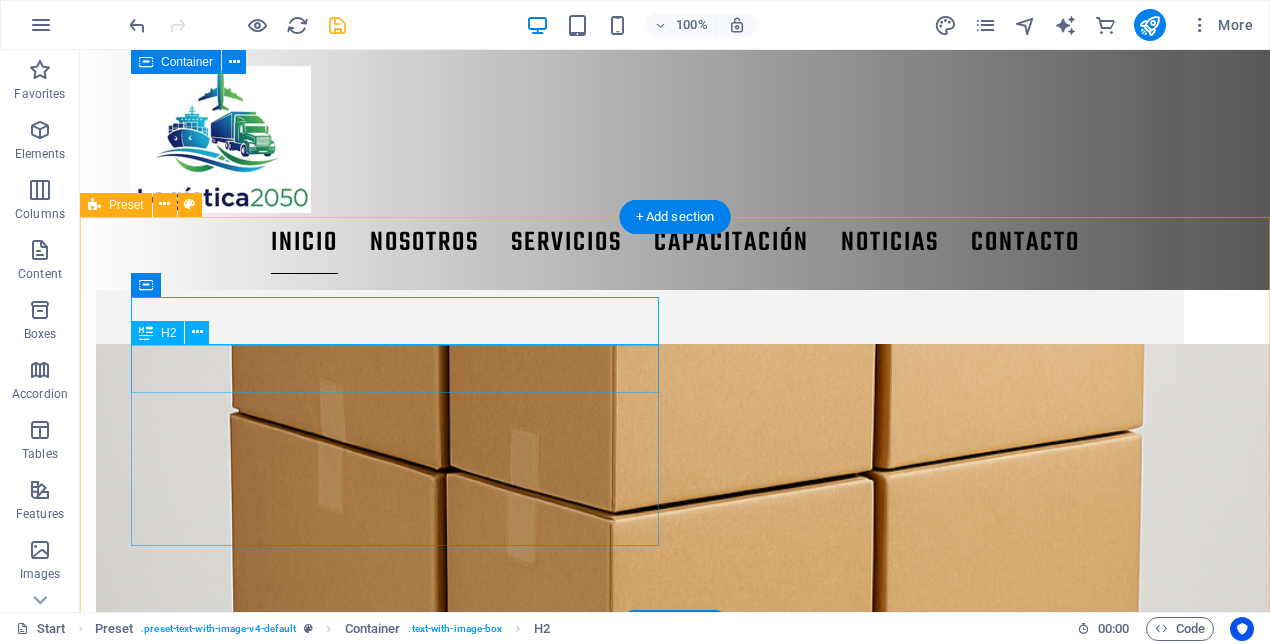 click on "selección de proveedores" at bounding box center [640, 1621] 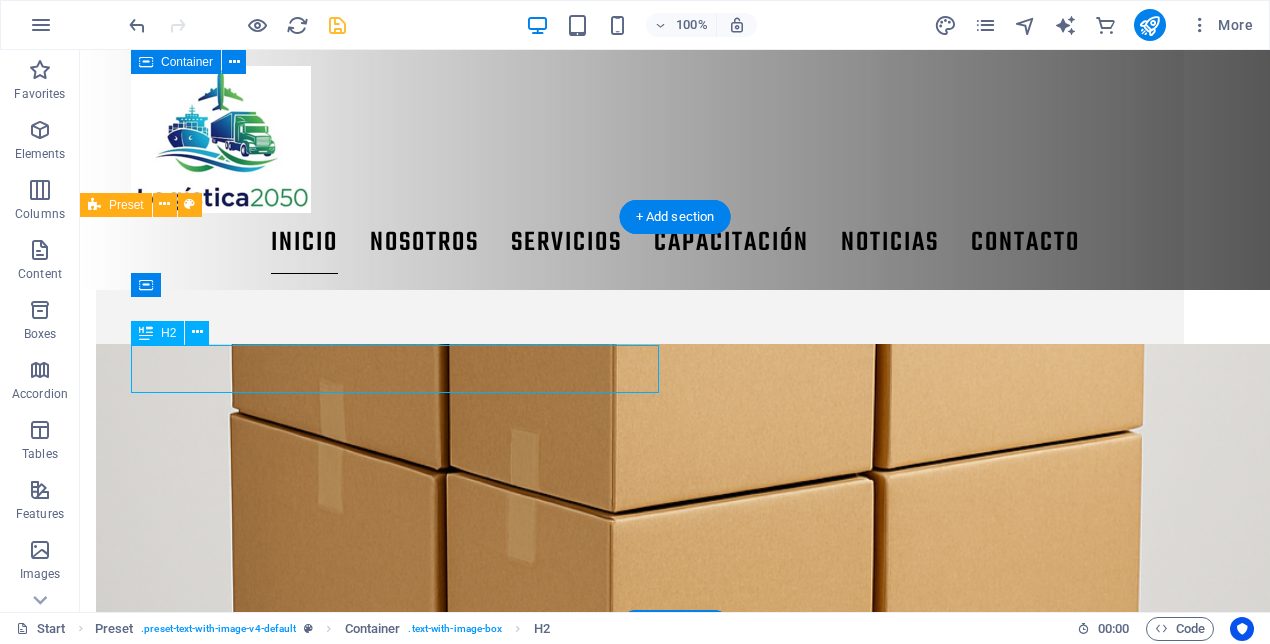 click on "selección de proveedores" at bounding box center (640, 1621) 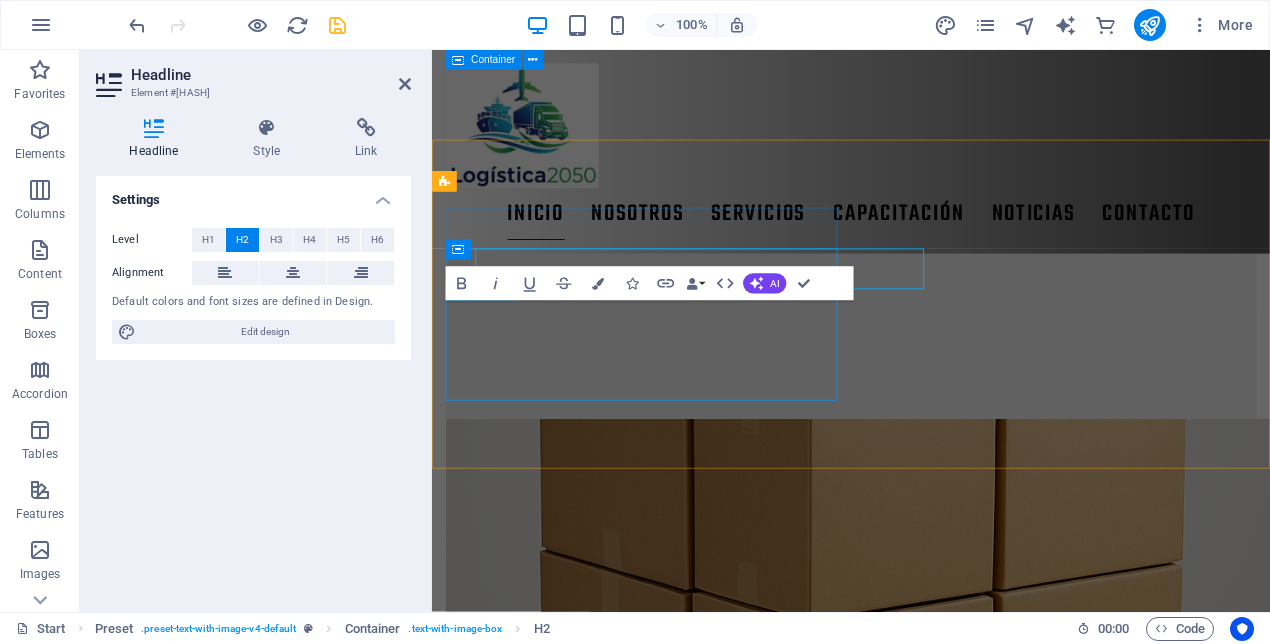 scroll, scrollTop: 2007, scrollLeft: 0, axis: vertical 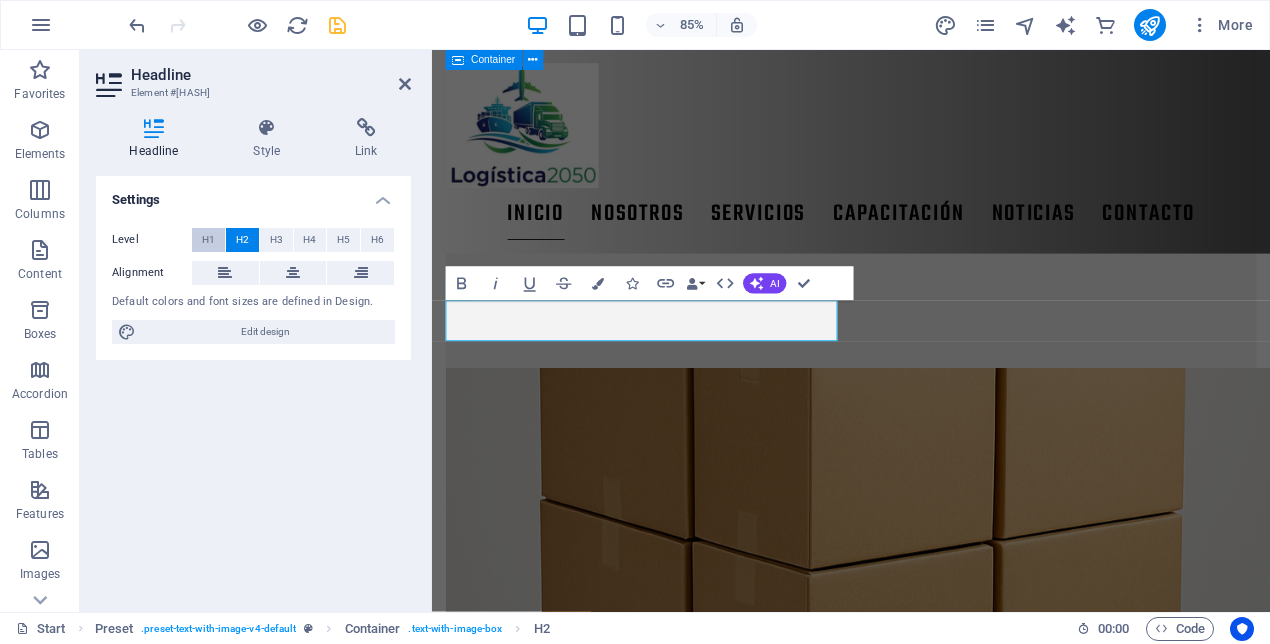 click on "H1" at bounding box center [208, 240] 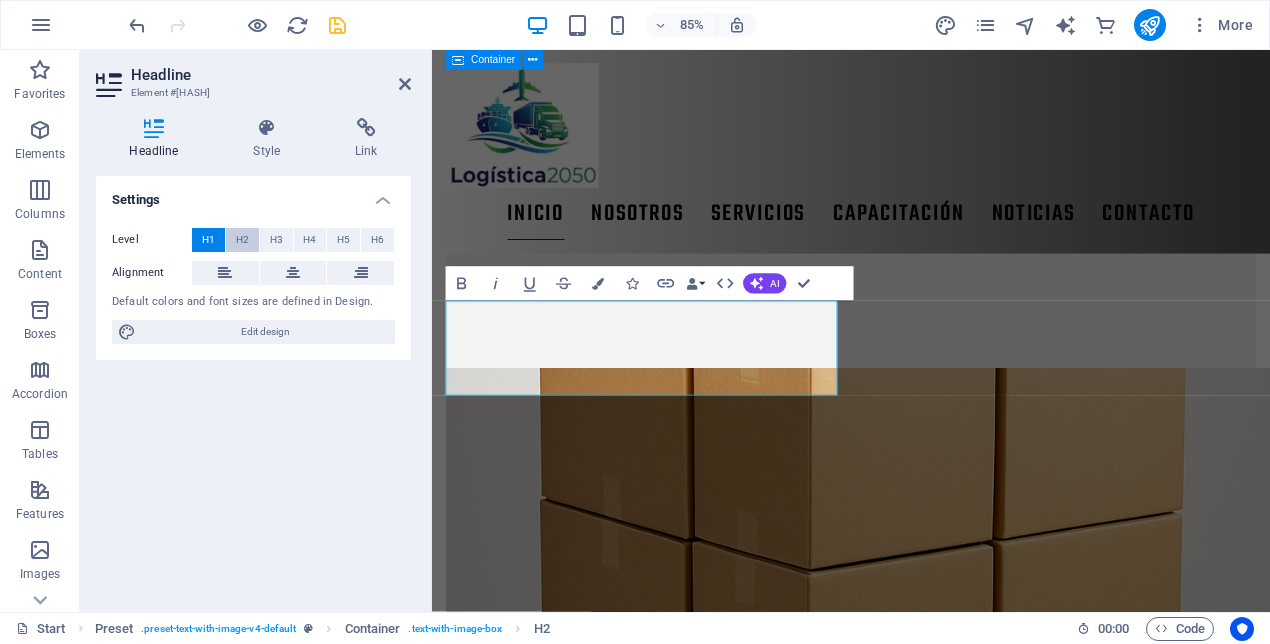 click on "H2" at bounding box center (242, 240) 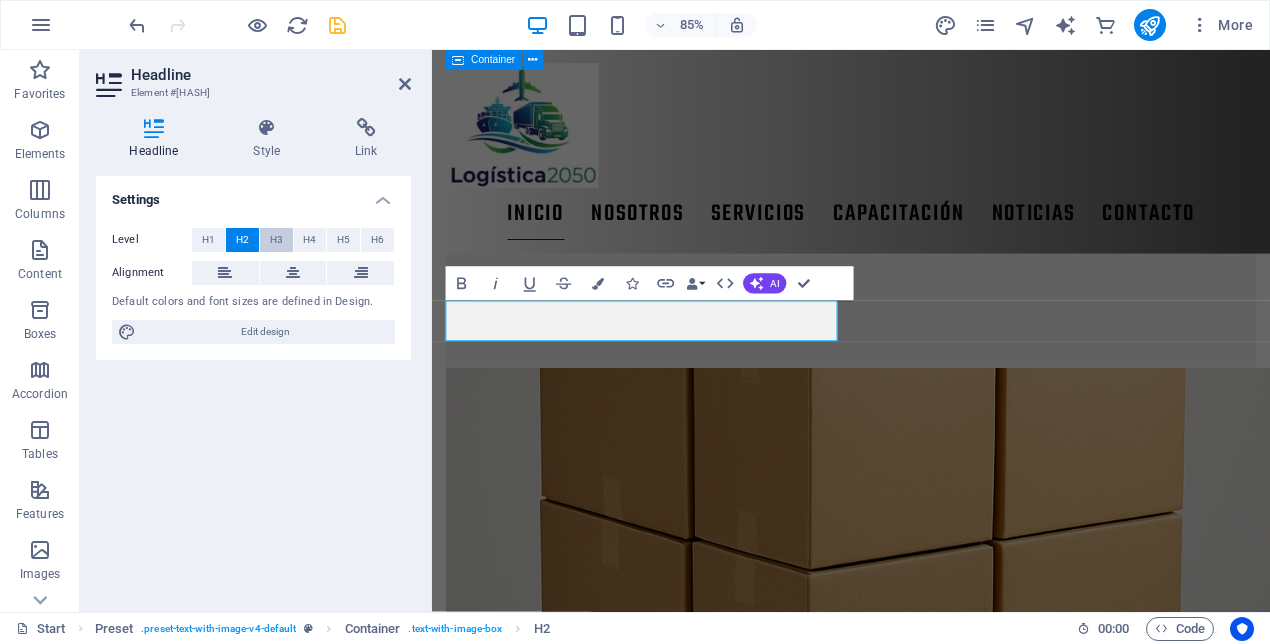 click on "H3" at bounding box center (276, 240) 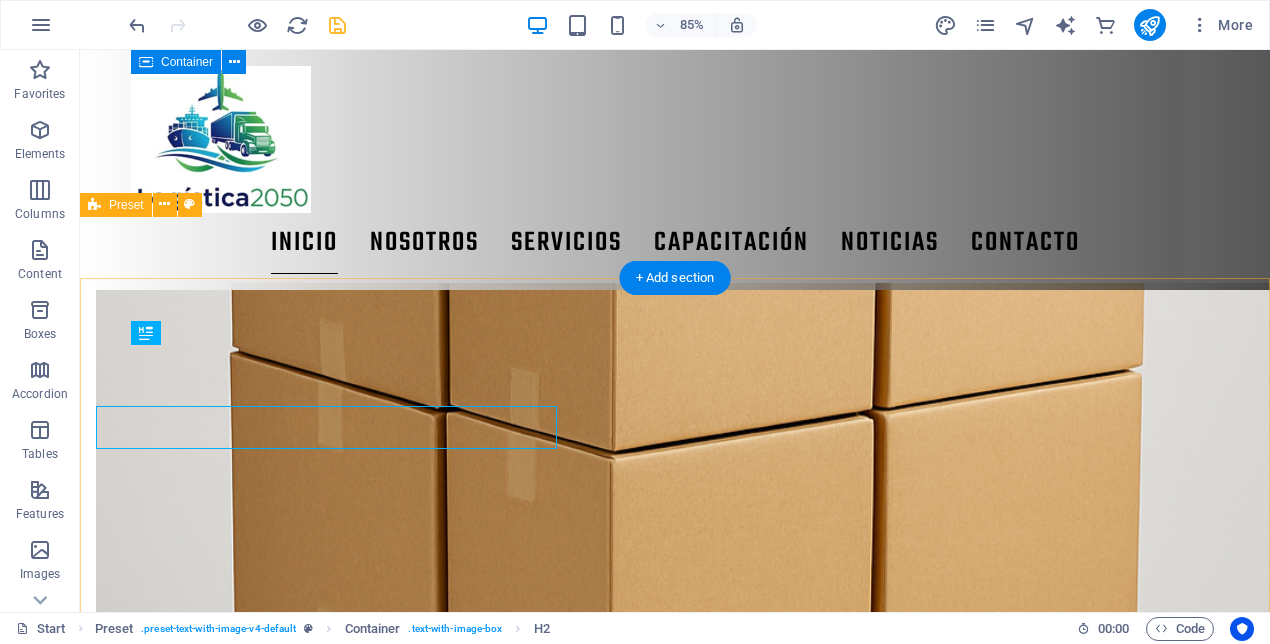 scroll, scrollTop: 1946, scrollLeft: 0, axis: vertical 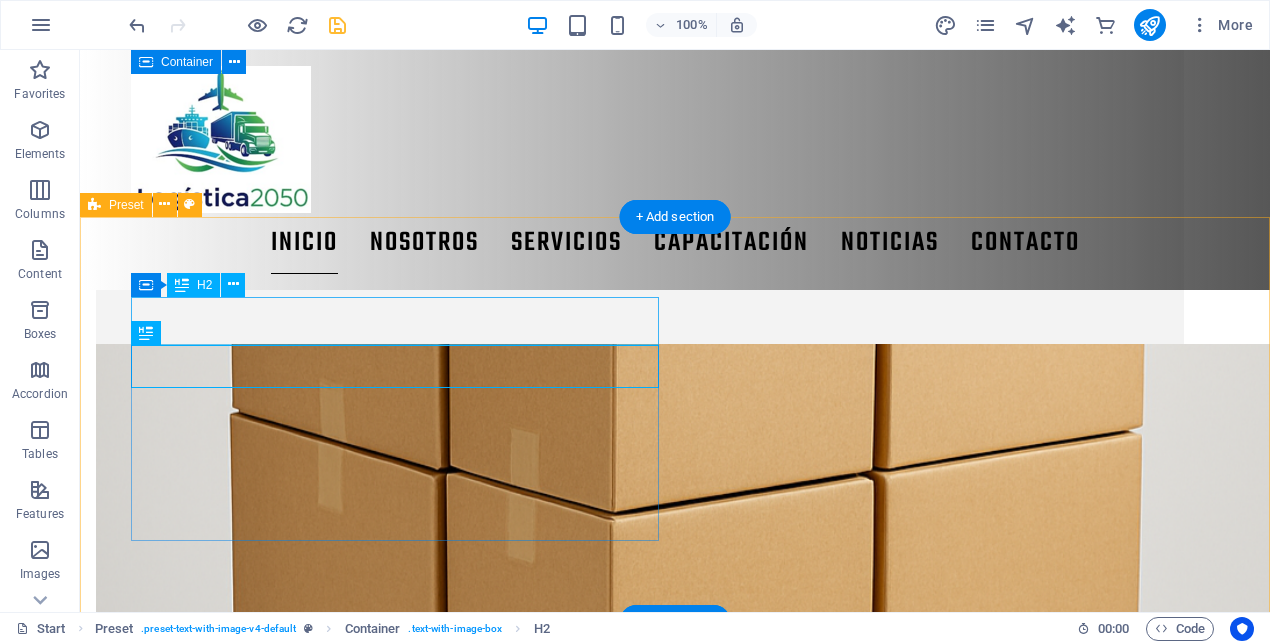 click on "modelo BCR" at bounding box center (640, 1573) 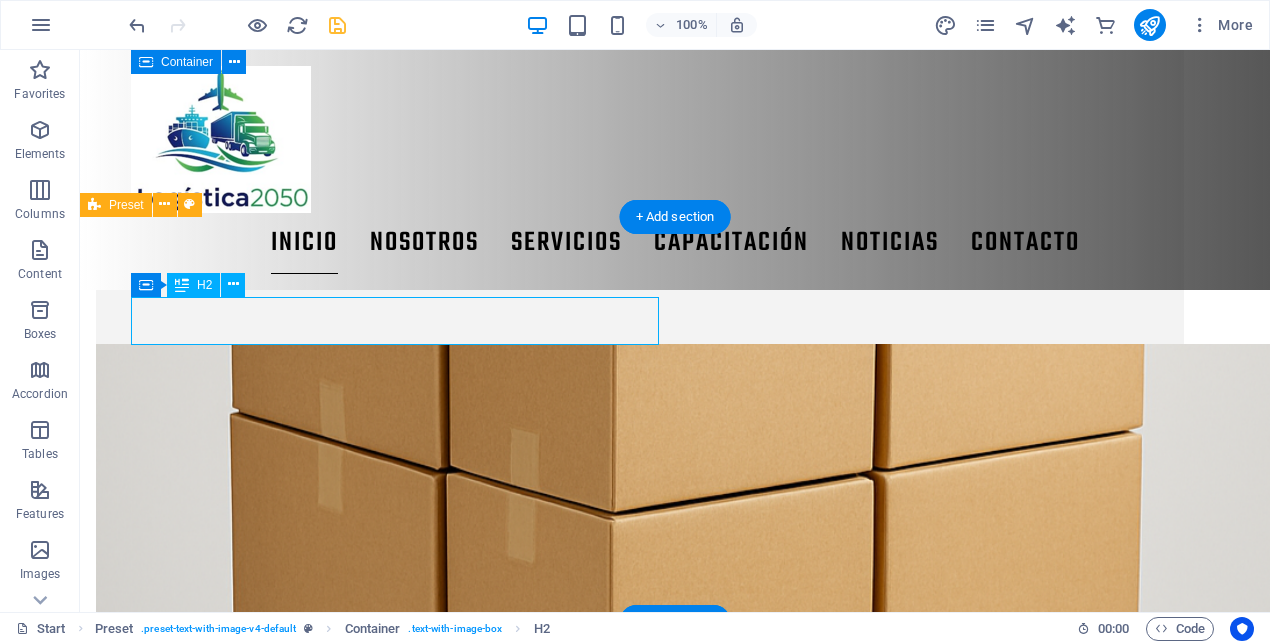 click on "modelo BCR" at bounding box center [640, 1573] 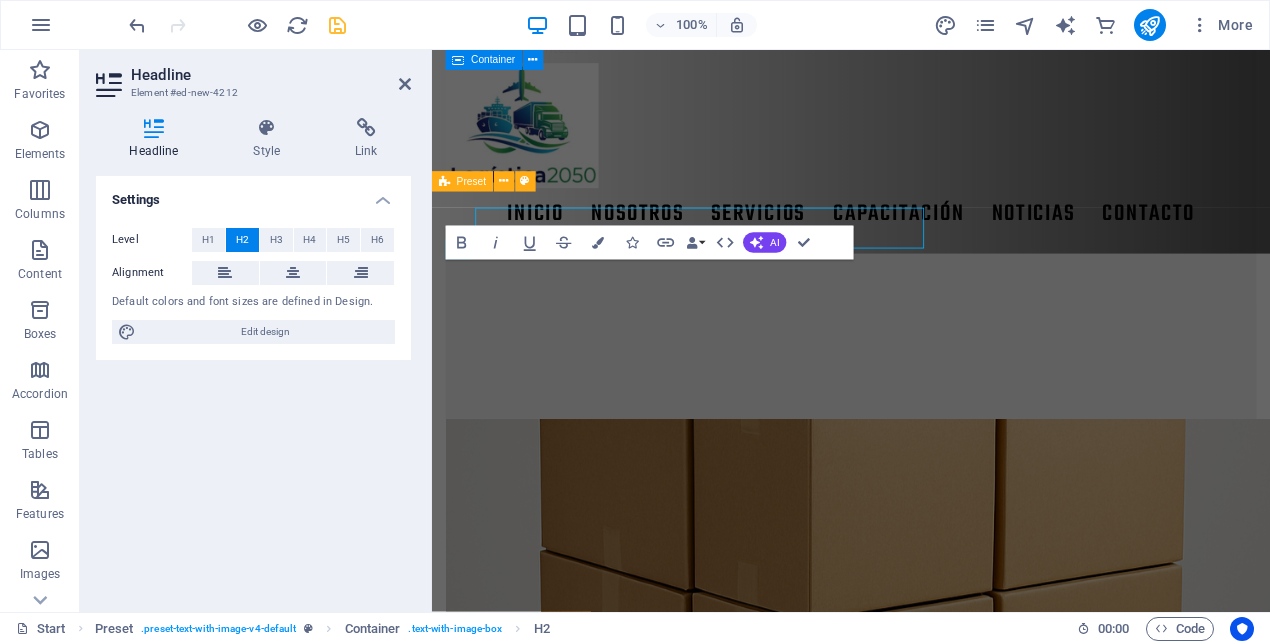 scroll, scrollTop: 2007, scrollLeft: 0, axis: vertical 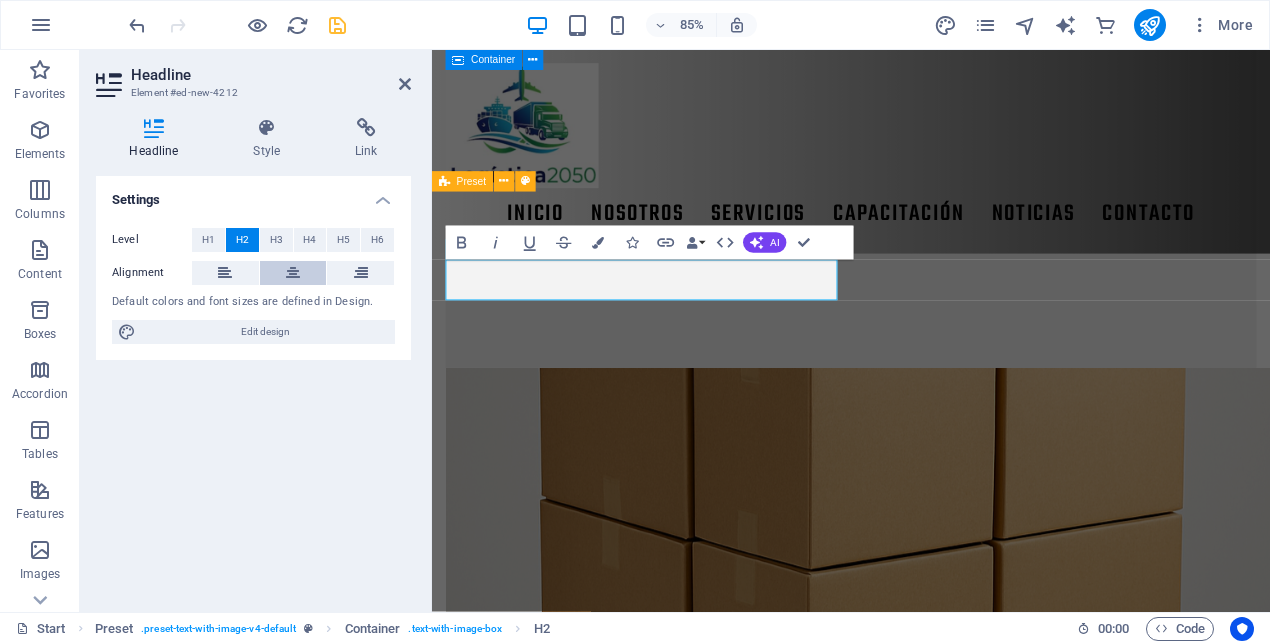 click at bounding box center (293, 273) 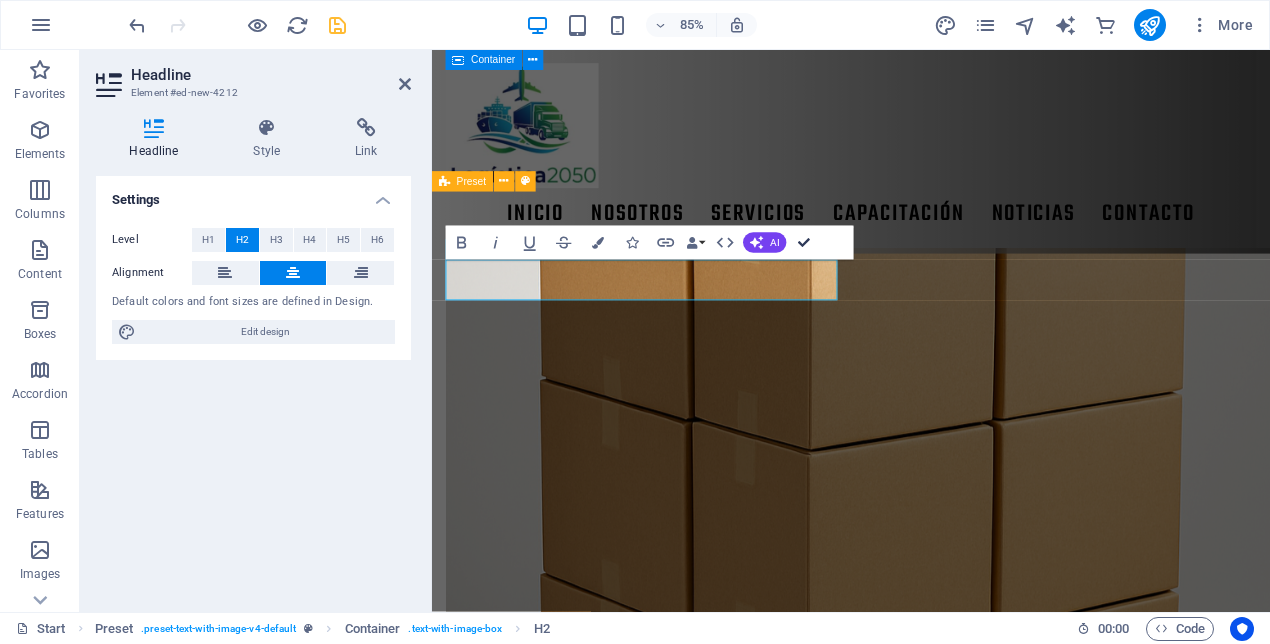 scroll, scrollTop: 1946, scrollLeft: 0, axis: vertical 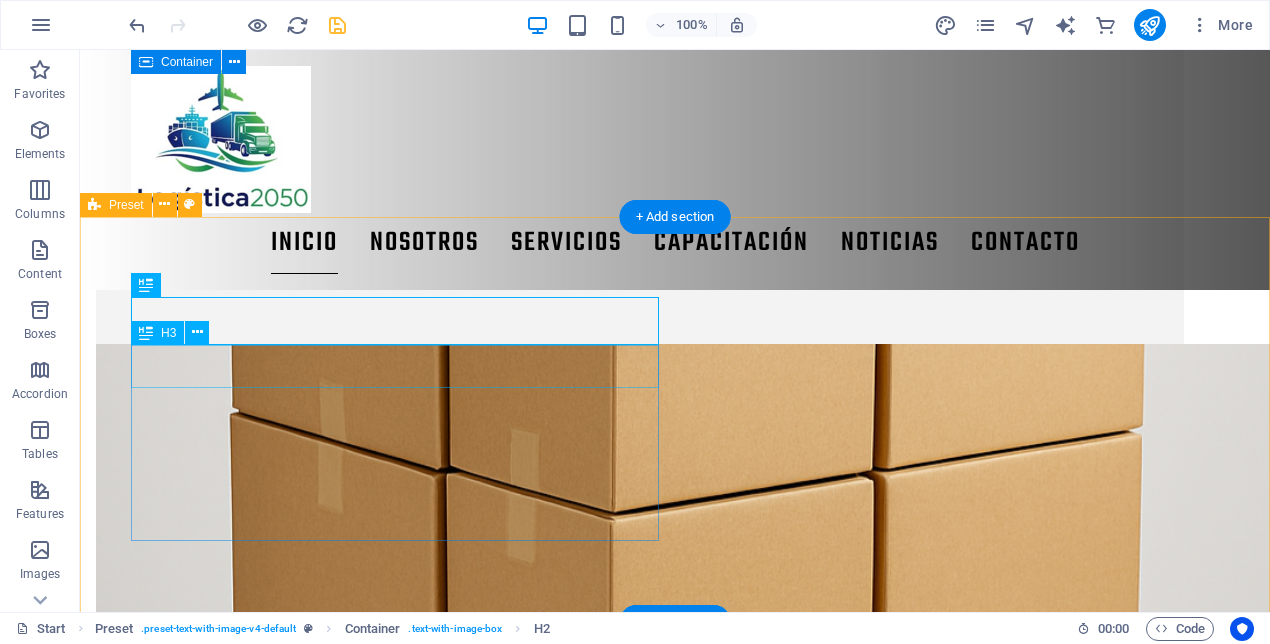 click on "selección de proveedores" at bounding box center (640, 1618) 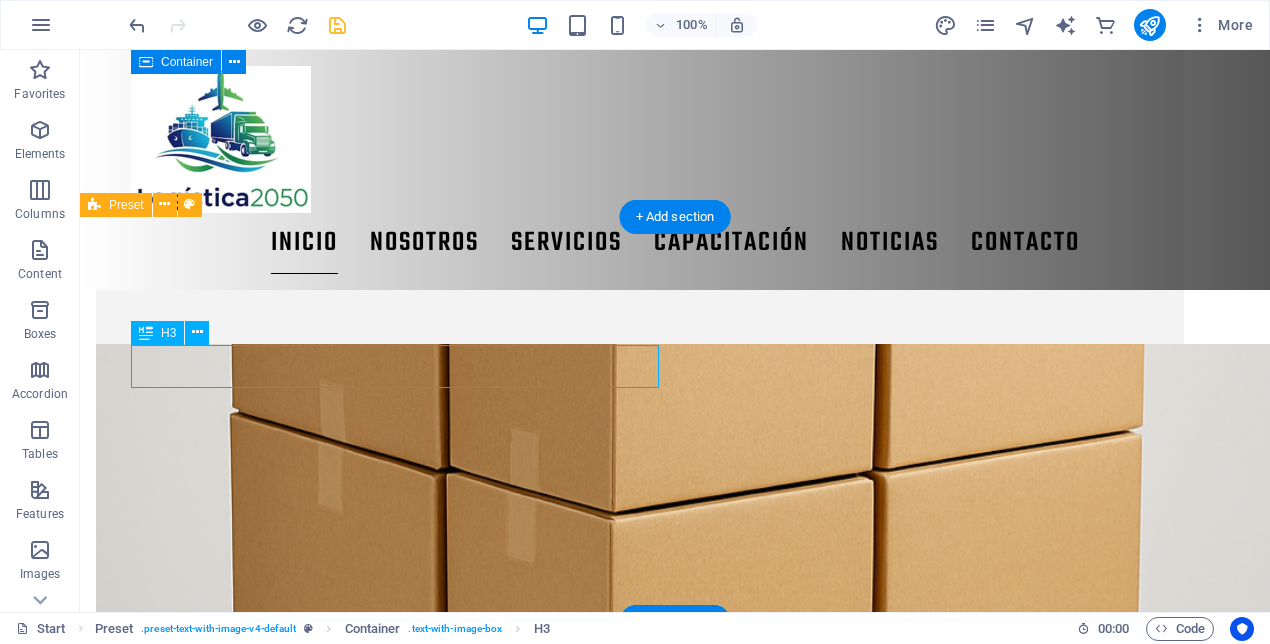 click on "selección de proveedores" at bounding box center (640, 1618) 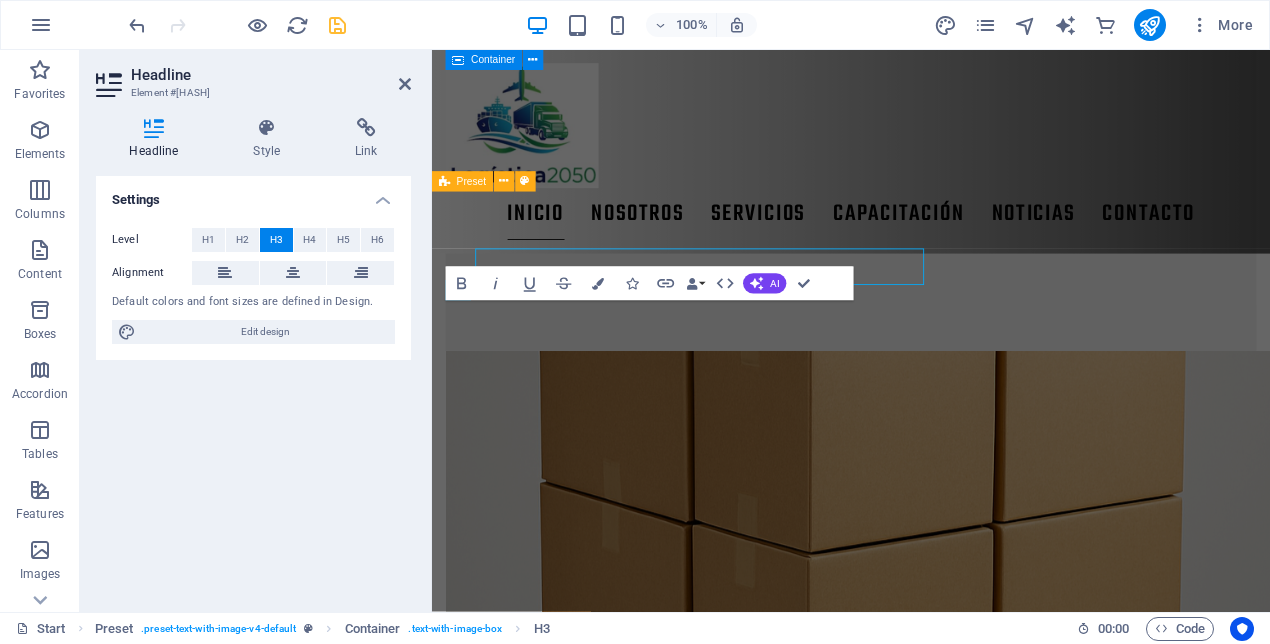 scroll, scrollTop: 2007, scrollLeft: 0, axis: vertical 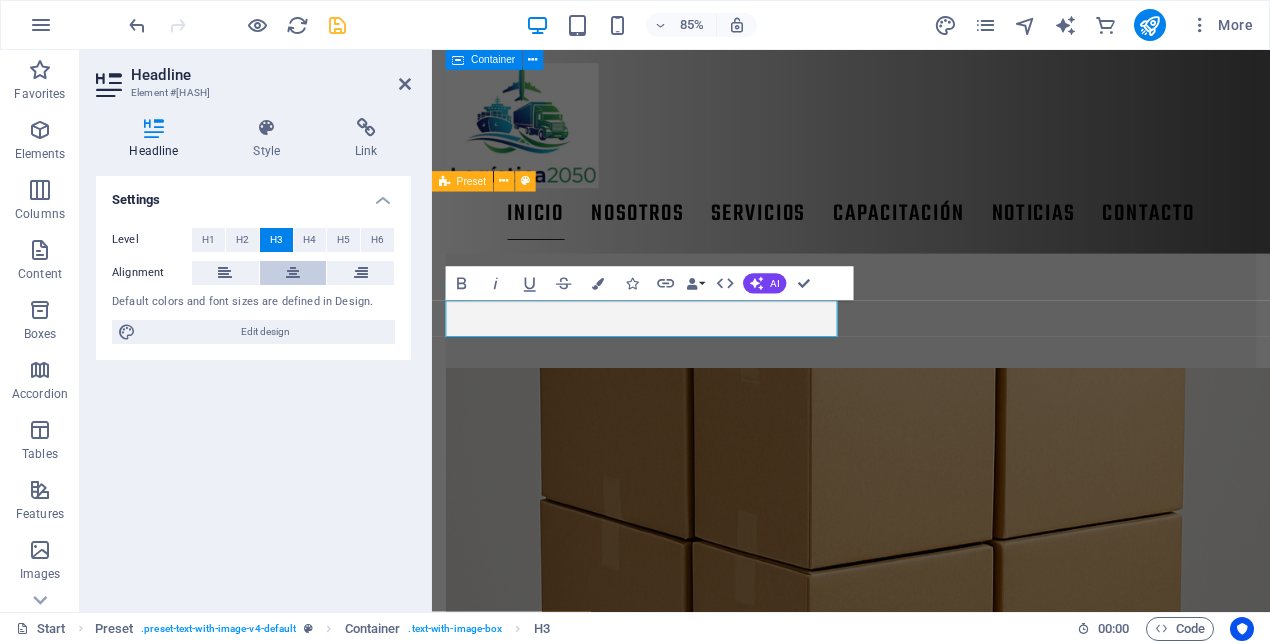 click at bounding box center (293, 273) 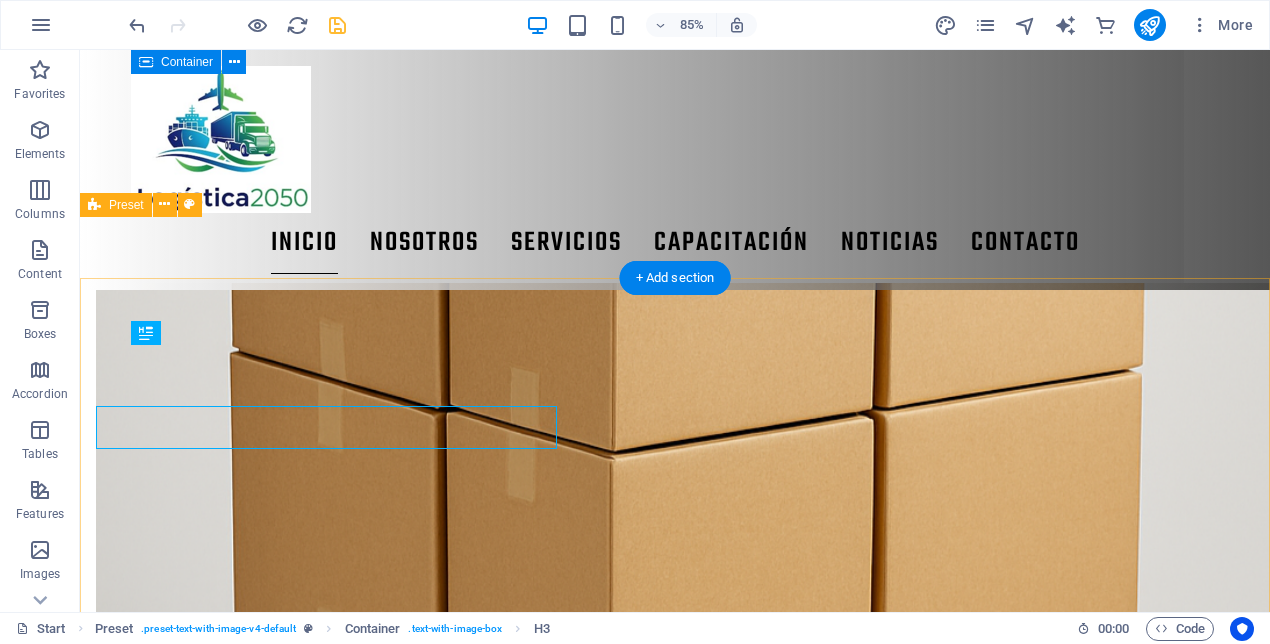 scroll, scrollTop: 1946, scrollLeft: 0, axis: vertical 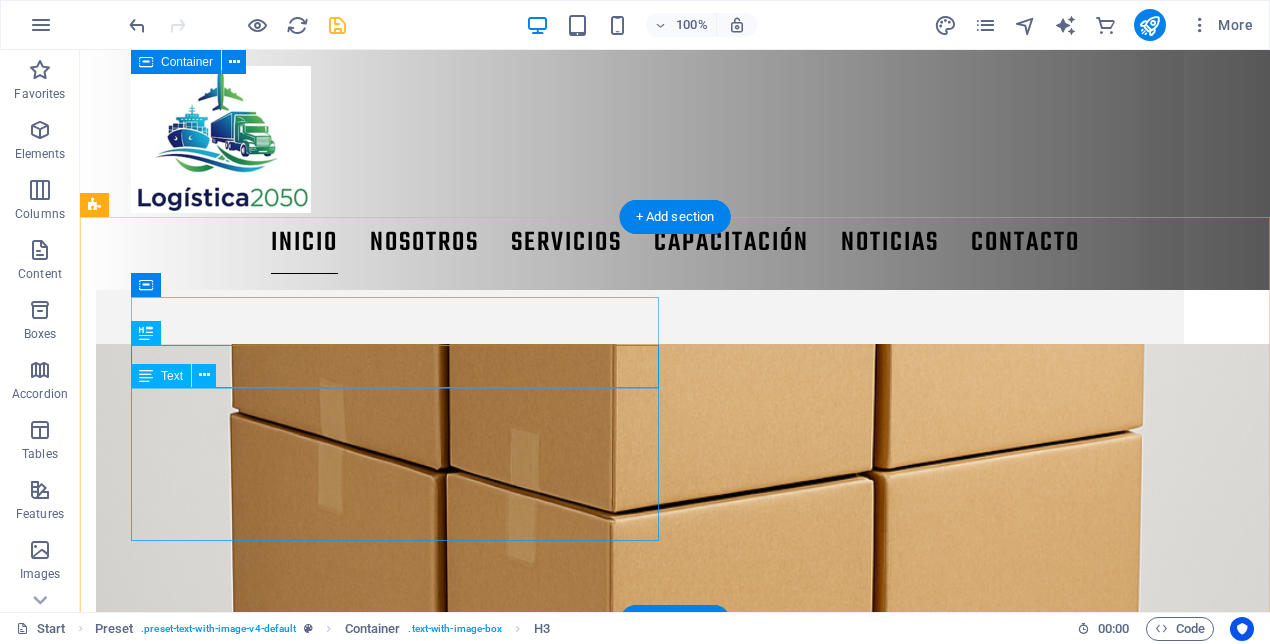 click on "Lorem ipsum dolor sit amet, consectetuer adipiscing elit. Aenean commodo ligula eget dolor. Lorem ipsum dolor sit amet, consectetuer adipiscing elit leget dolor. Lorem ipsum dolor sit amet, consectetuer adipiscing elit. Aenean commodo ligula eget dolor. Lorem ipsum dolor sit amet, consectetuer adipiscing elit dolor consectetuer adipiscing elit leget dolor. Lorem elit saget ipsum dolor sit amet, consectetuer." at bounding box center (640, 1678) 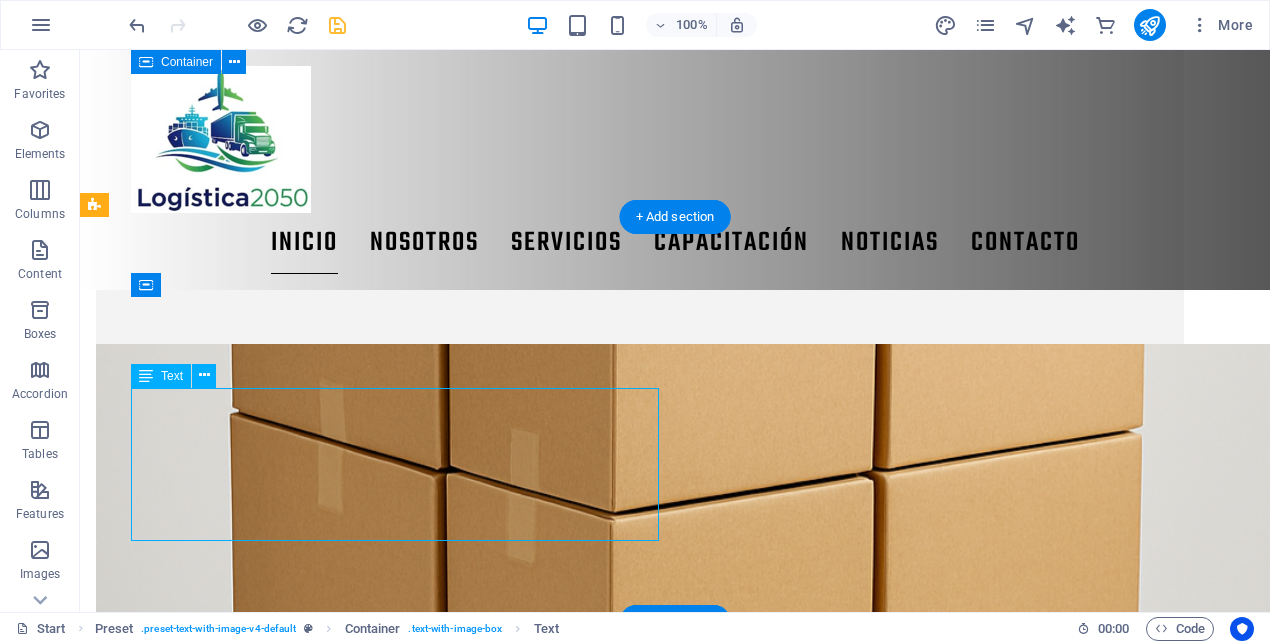 click on "Lorem ipsum dolor sit amet, consectetuer adipiscing elit. Aenean commodo ligula eget dolor. Lorem ipsum dolor sit amet, consectetuer adipiscing elit leget dolor. Lorem ipsum dolor sit amet, consectetuer adipiscing elit. Aenean commodo ligula eget dolor. Lorem ipsum dolor sit amet, consectetuer adipiscing elit dolor consectetuer adipiscing elit leget dolor. Lorem elit saget ipsum dolor sit amet, consectetuer." at bounding box center [640, 1678] 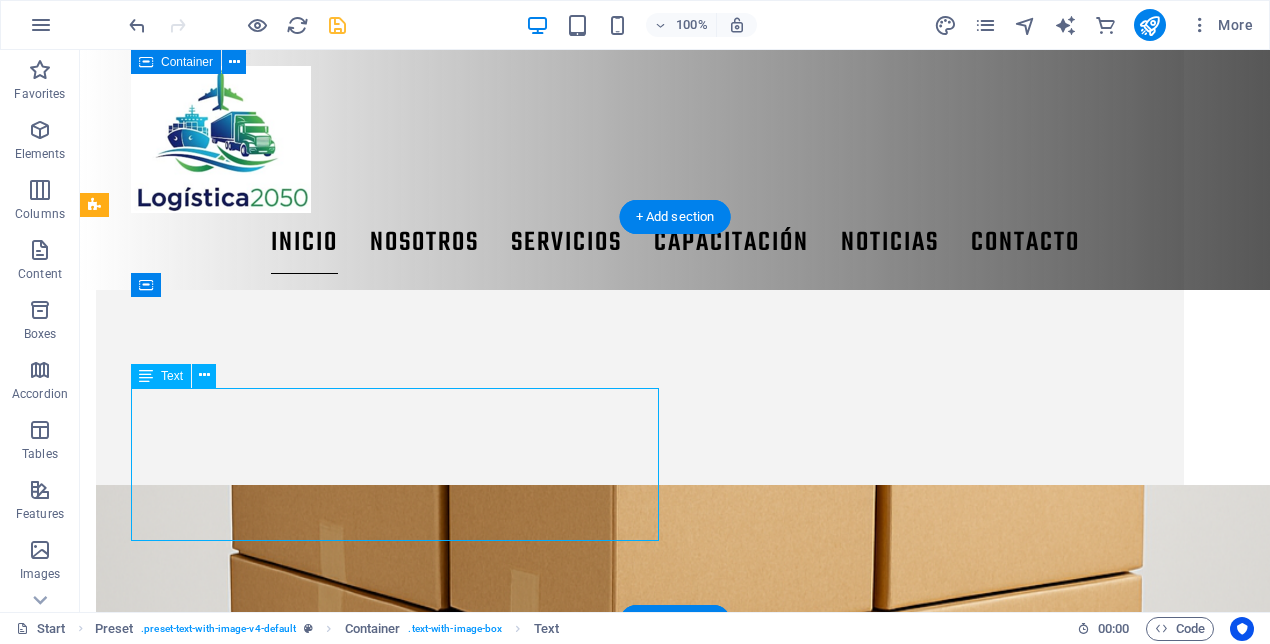scroll, scrollTop: 2007, scrollLeft: 0, axis: vertical 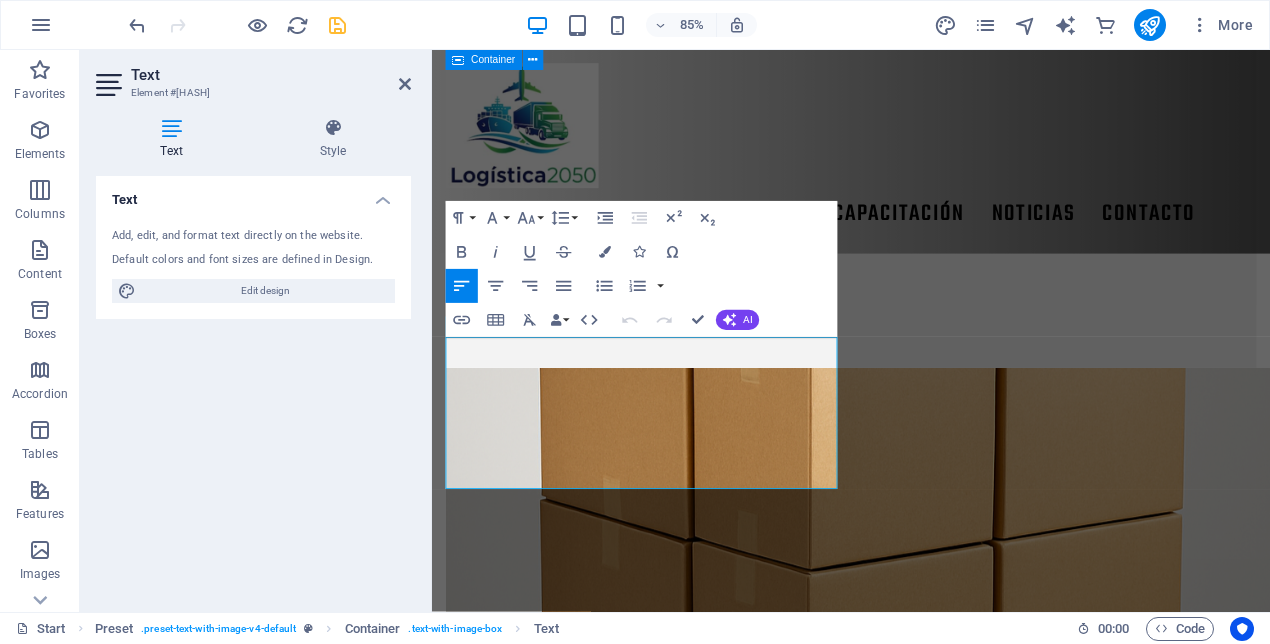 drag, startPoint x: 619, startPoint y: 552, endPoint x: 426, endPoint y: 401, distance: 245.05101 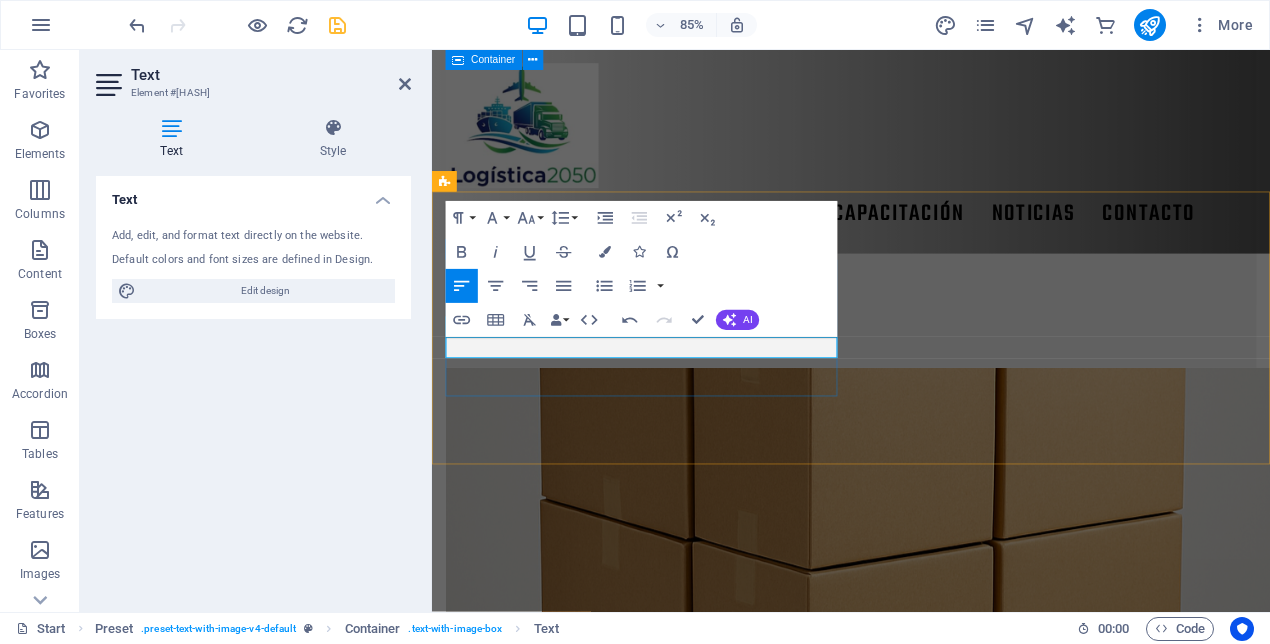drag, startPoint x: 589, startPoint y: 404, endPoint x: 448, endPoint y: 404, distance: 141 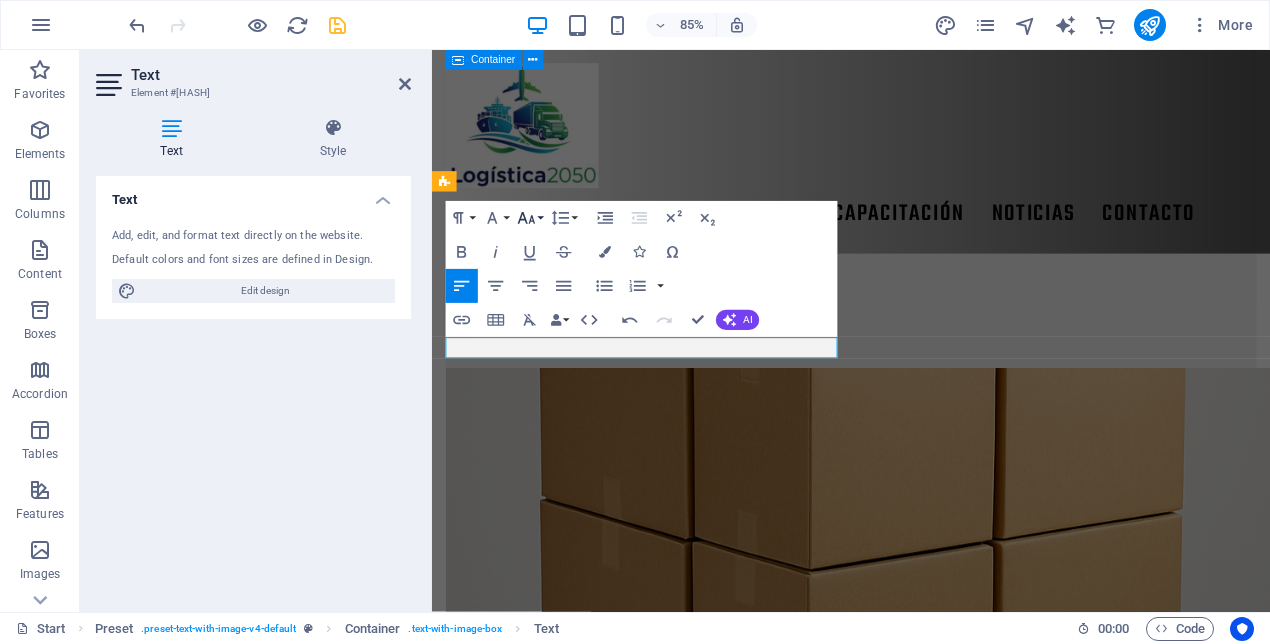 click 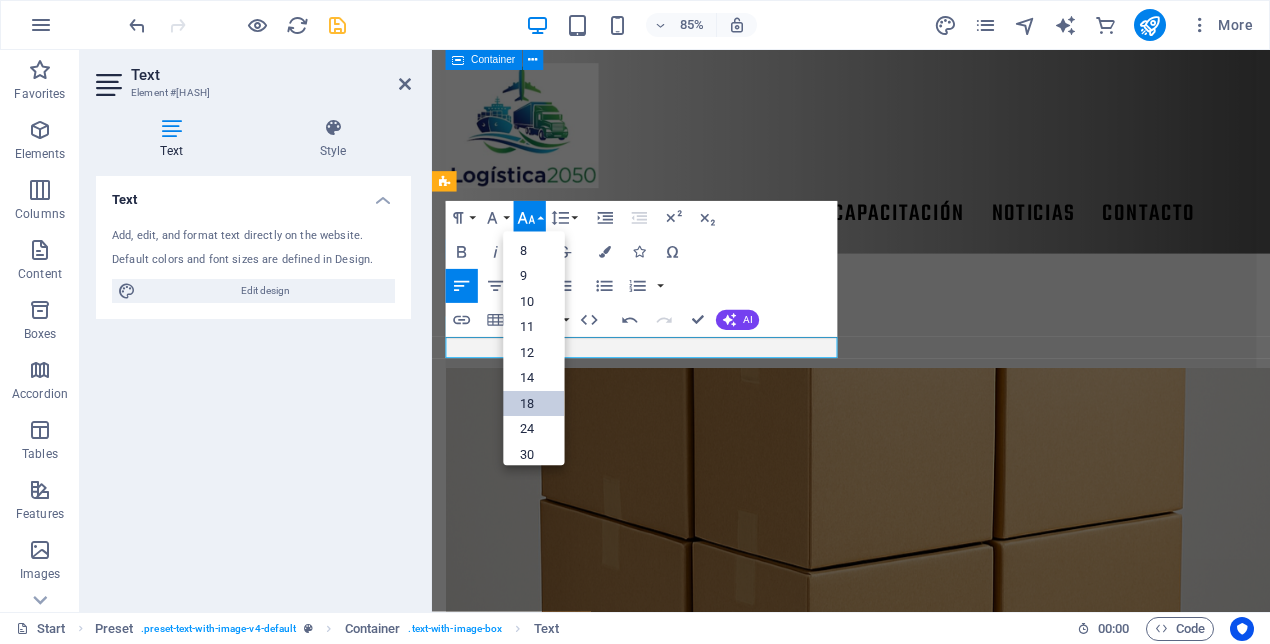 click on "18" at bounding box center [533, 405] 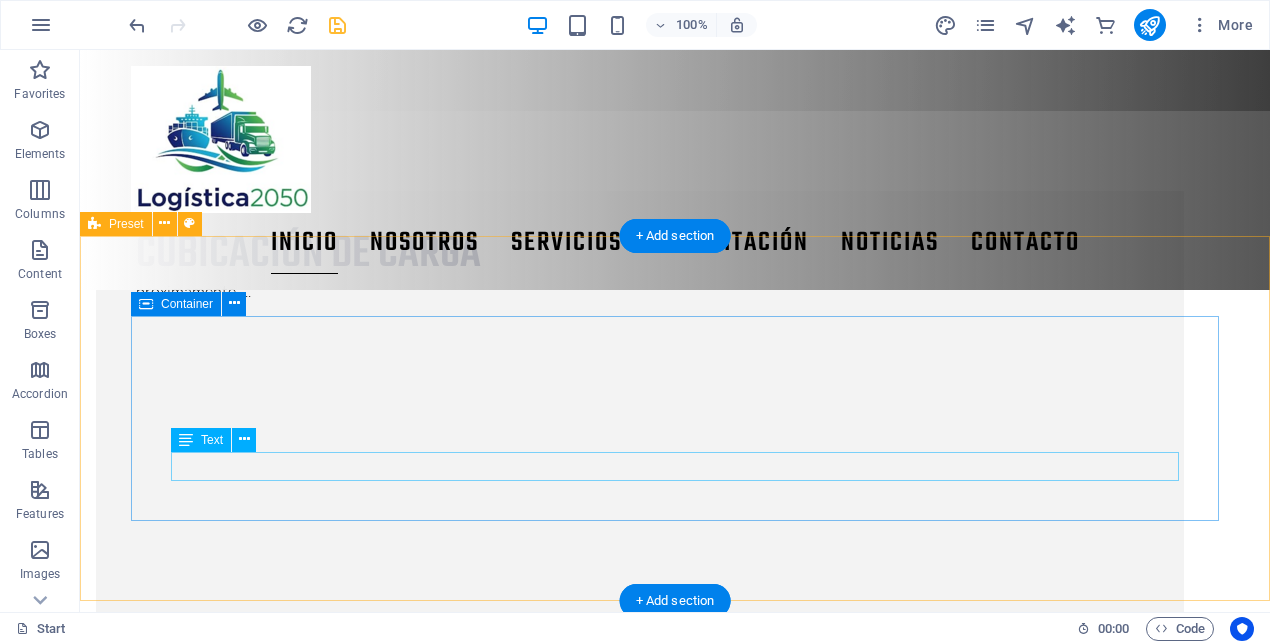 scroll, scrollTop: 1558, scrollLeft: 0, axis: vertical 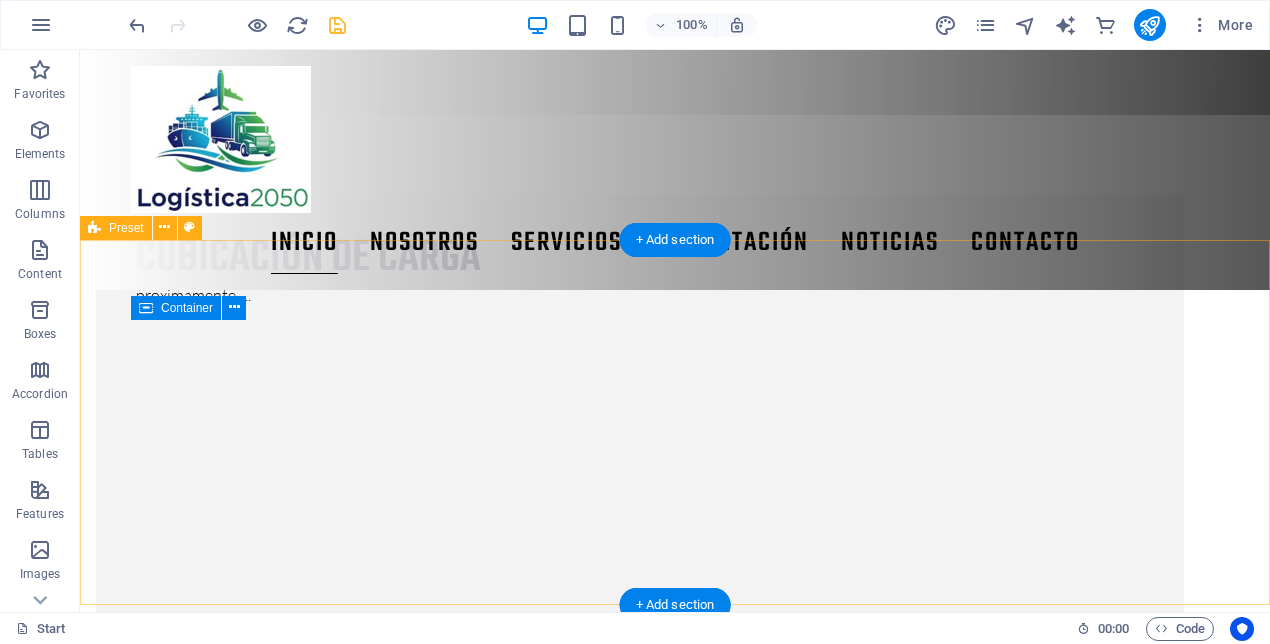 click on "selección de proveedores modelo BCR próximamente....." at bounding box center (675, 1674) 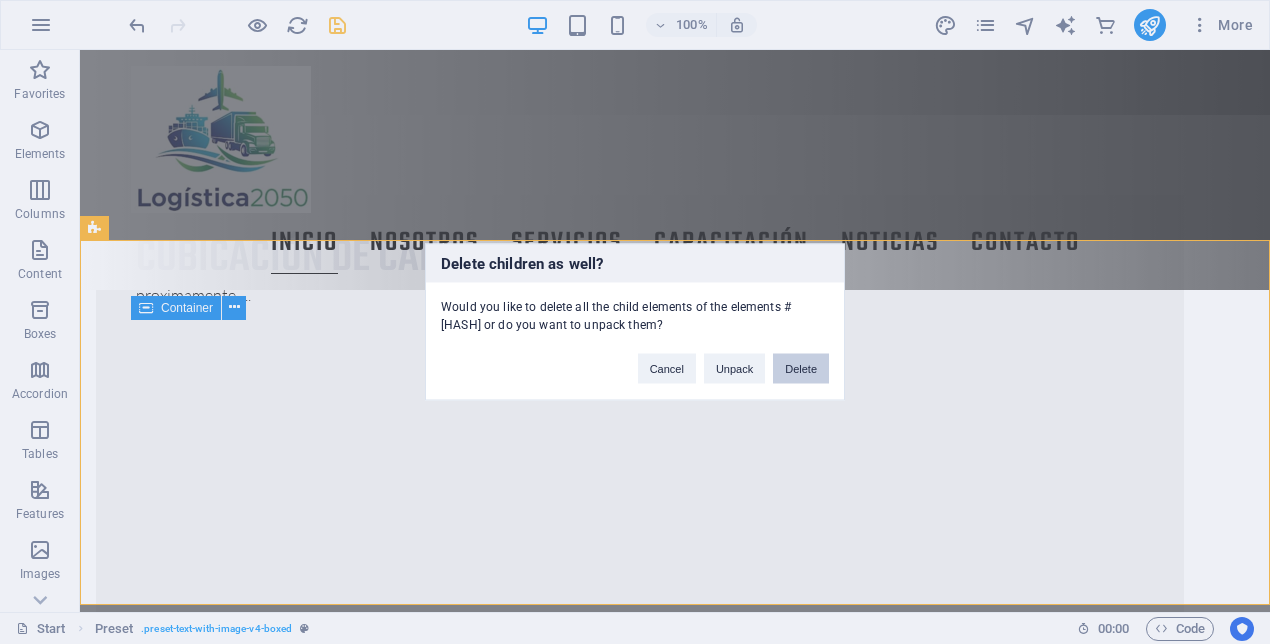 click on "Delete" at bounding box center (801, 369) 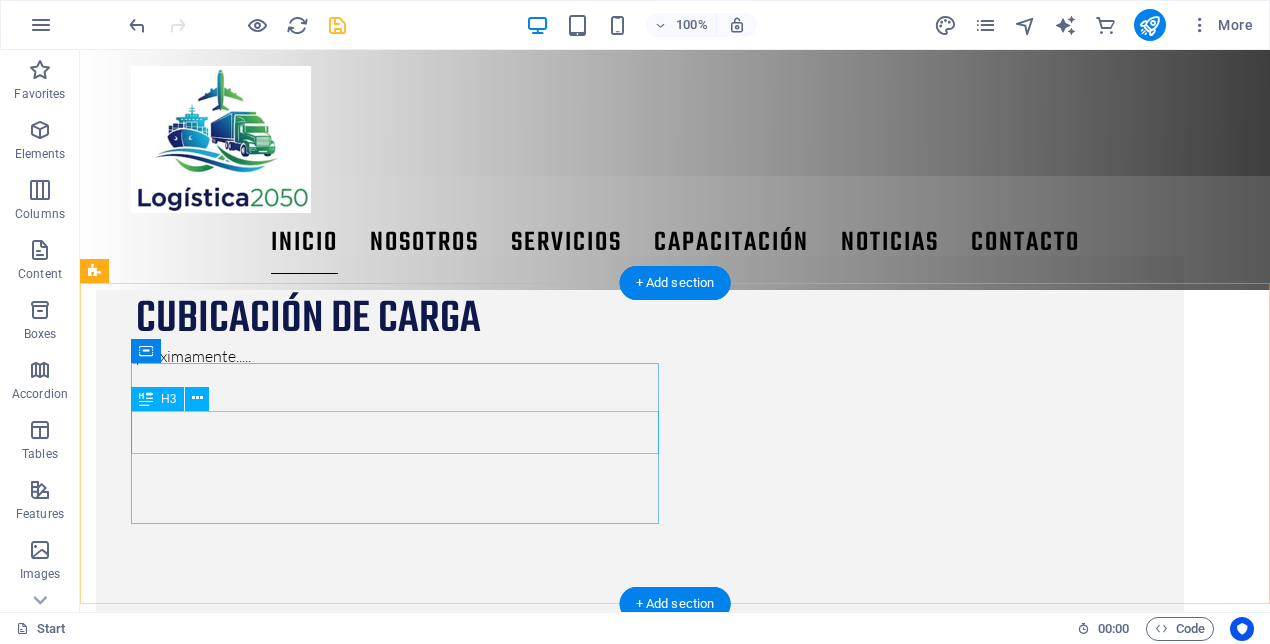 scroll, scrollTop: 1515, scrollLeft: 0, axis: vertical 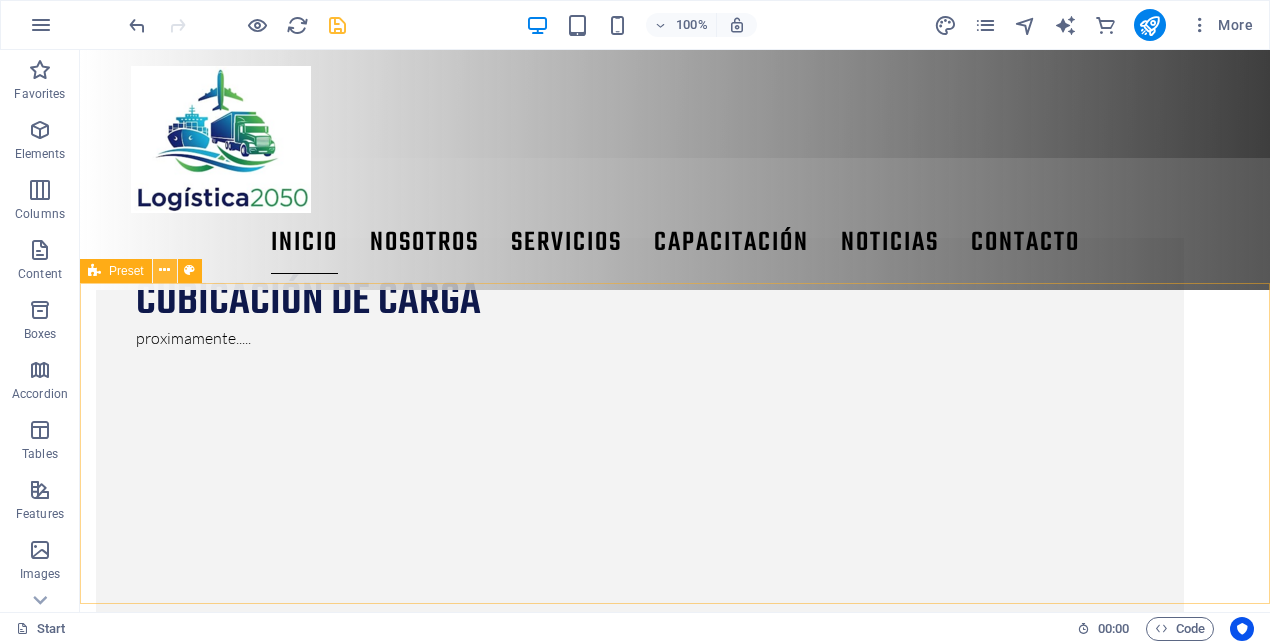 click at bounding box center [164, 270] 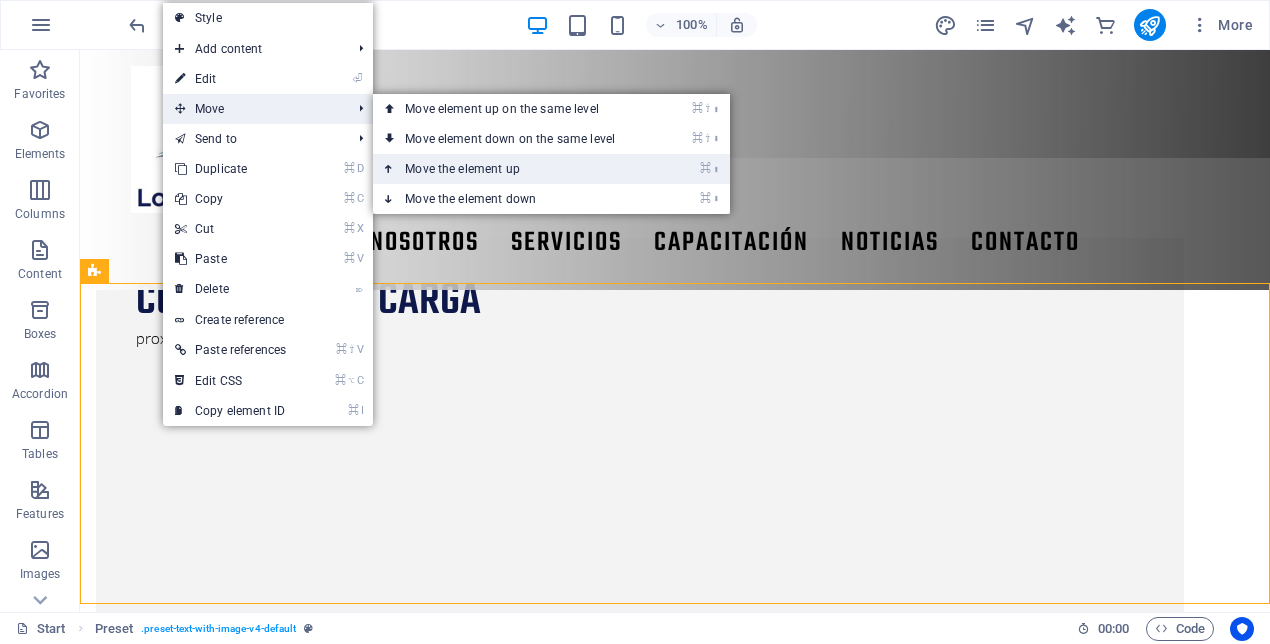 click on "⌘ ⬆  Move the element up" at bounding box center (514, 169) 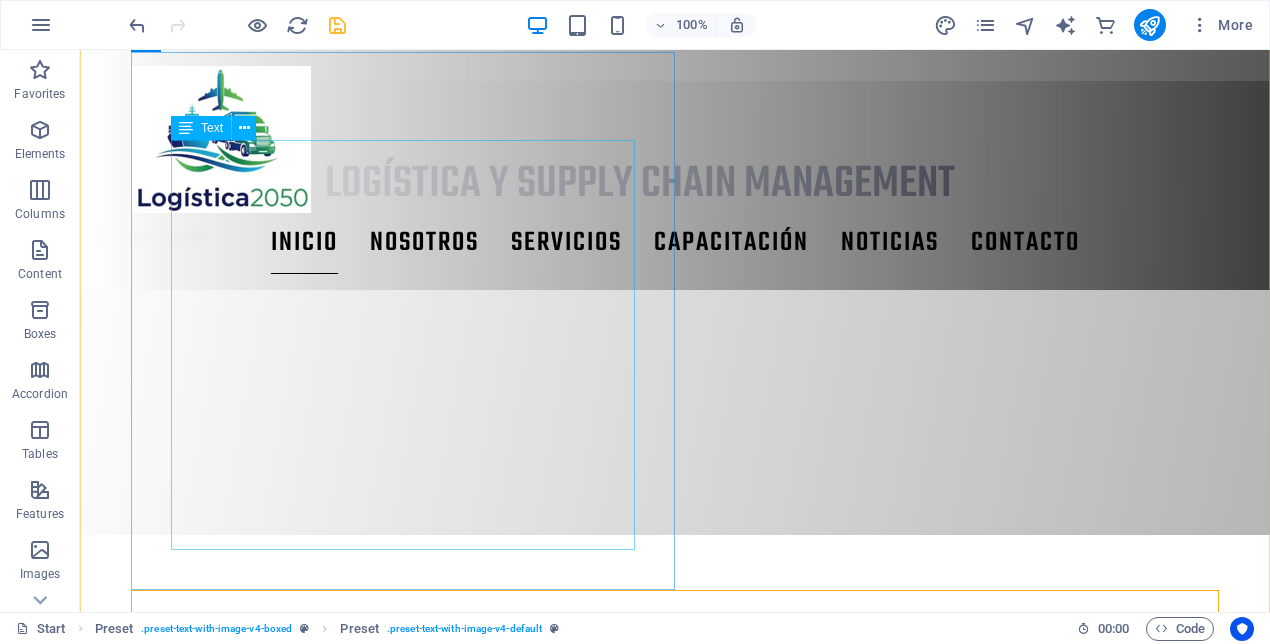 scroll, scrollTop: 1206, scrollLeft: 0, axis: vertical 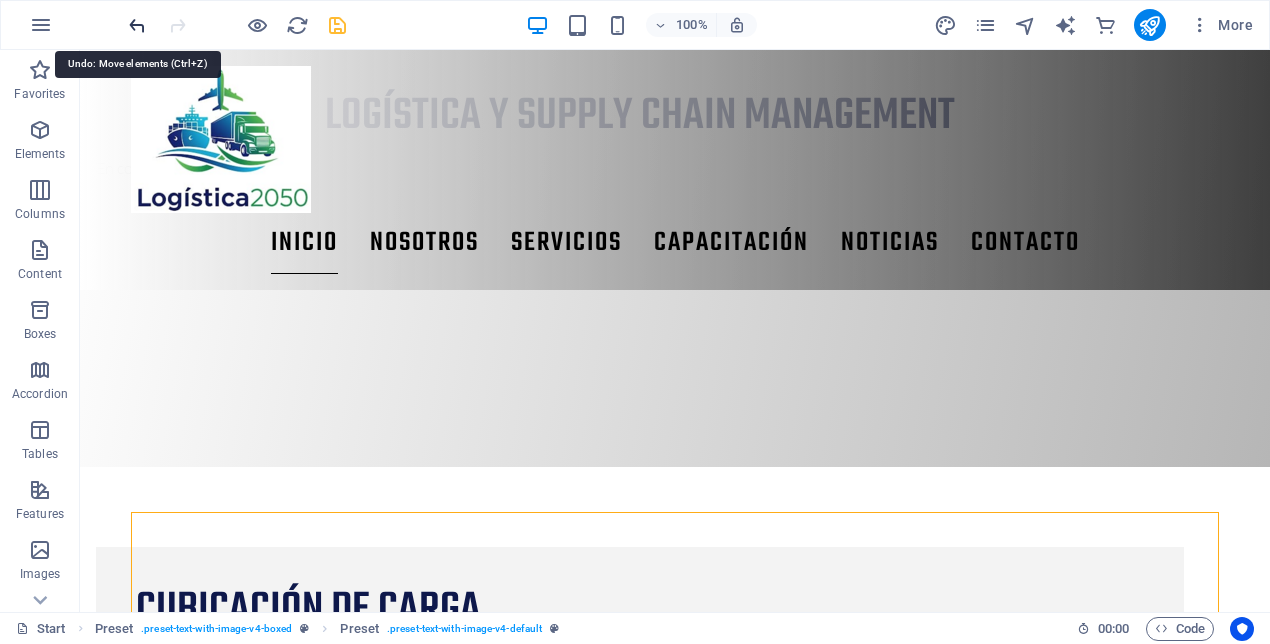 click at bounding box center [137, 25] 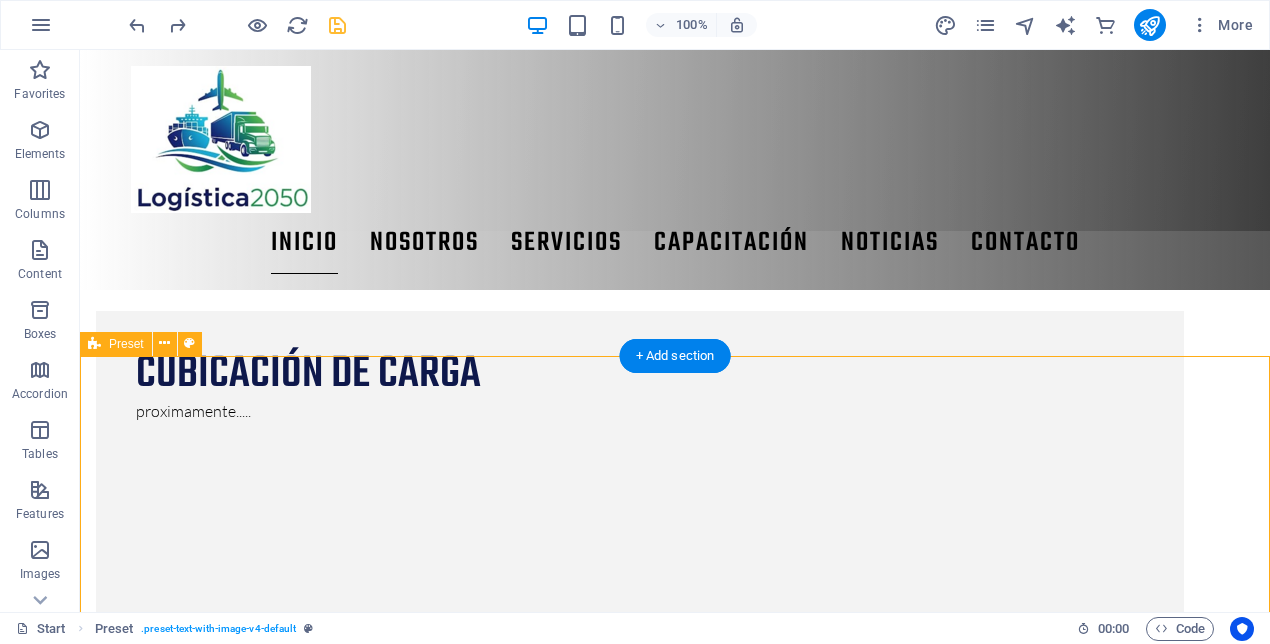 scroll, scrollTop: 1519, scrollLeft: 0, axis: vertical 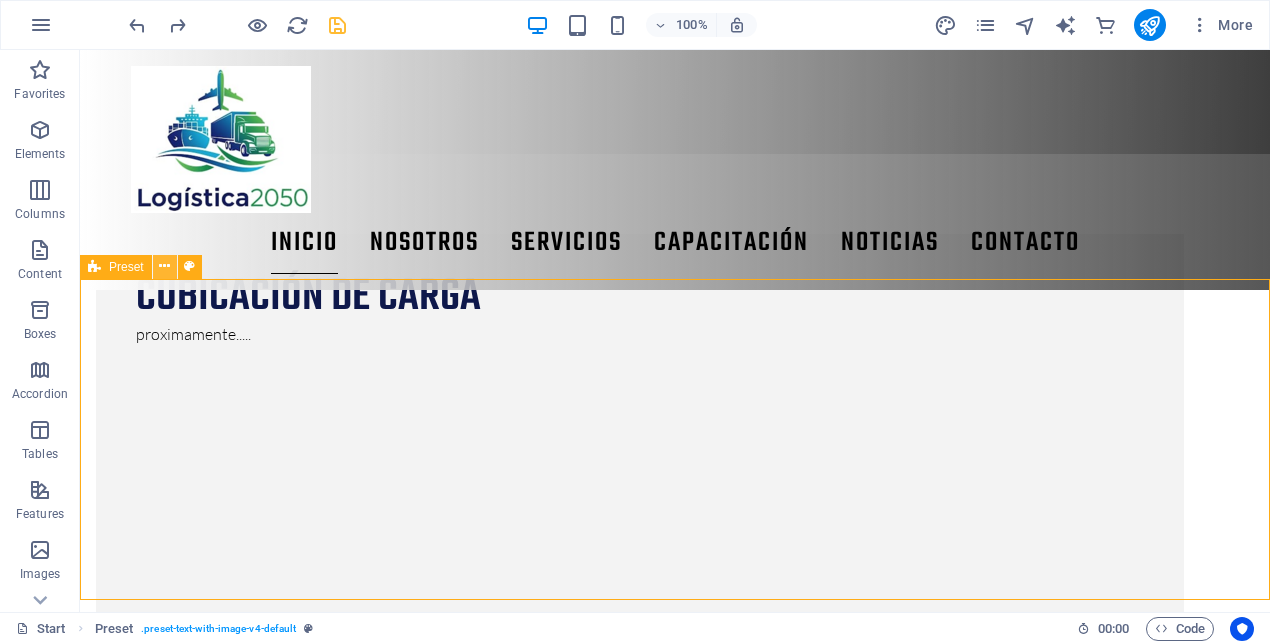 click at bounding box center (164, 266) 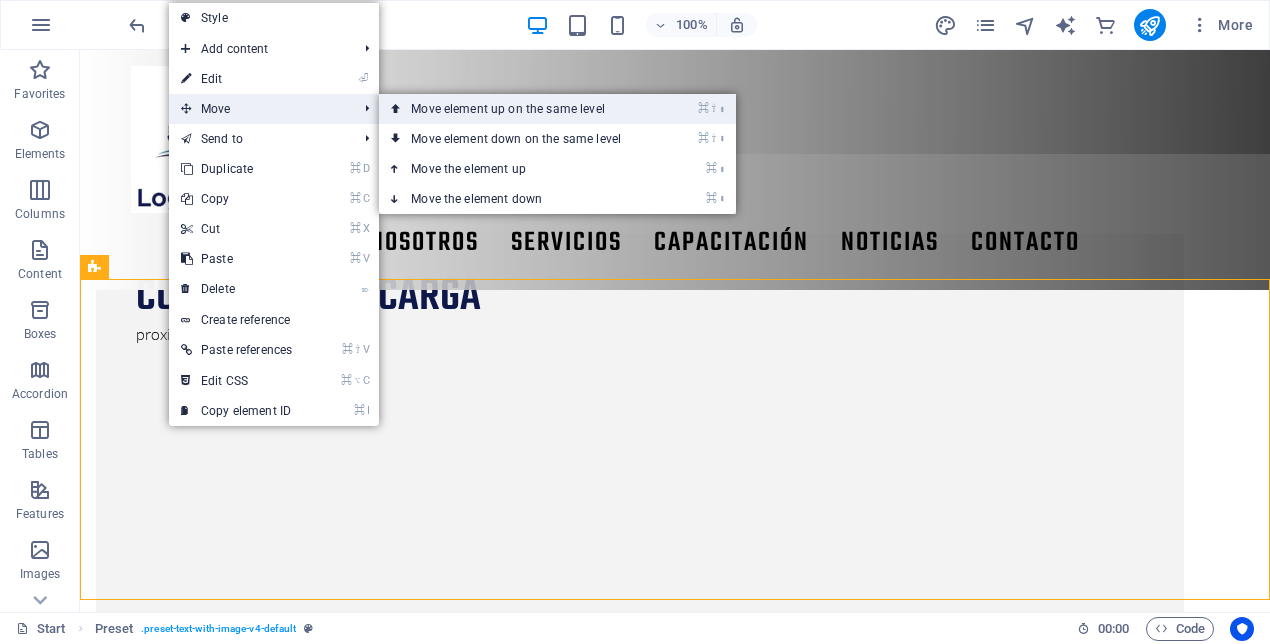click on "⌘ ⇧ ⬆  Move element up on the same level" at bounding box center [520, 109] 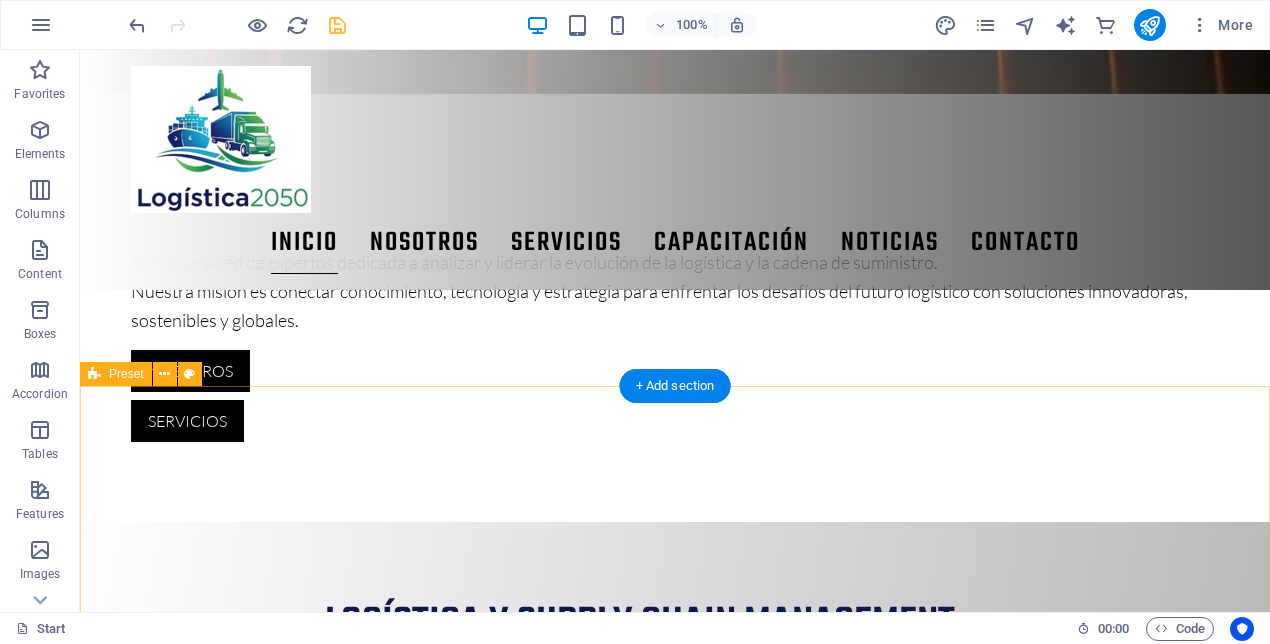 scroll, scrollTop: 696, scrollLeft: 0, axis: vertical 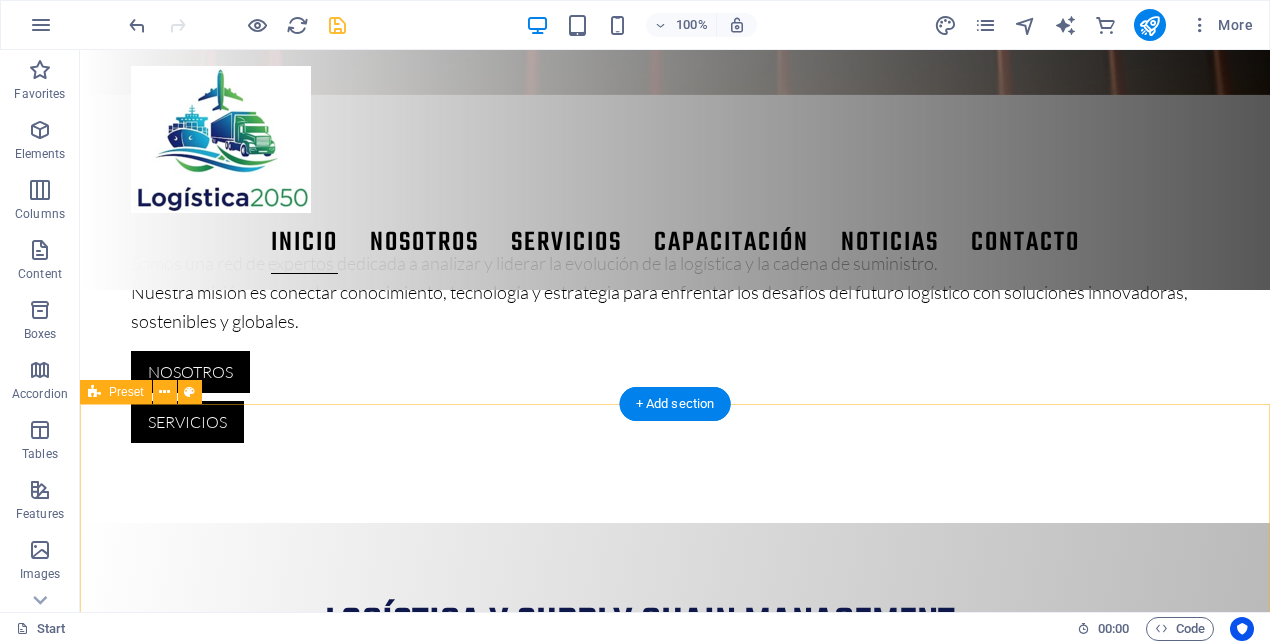 click on "modelo BCR selección de proveedores Próximamente......." at bounding box center (675, 1286) 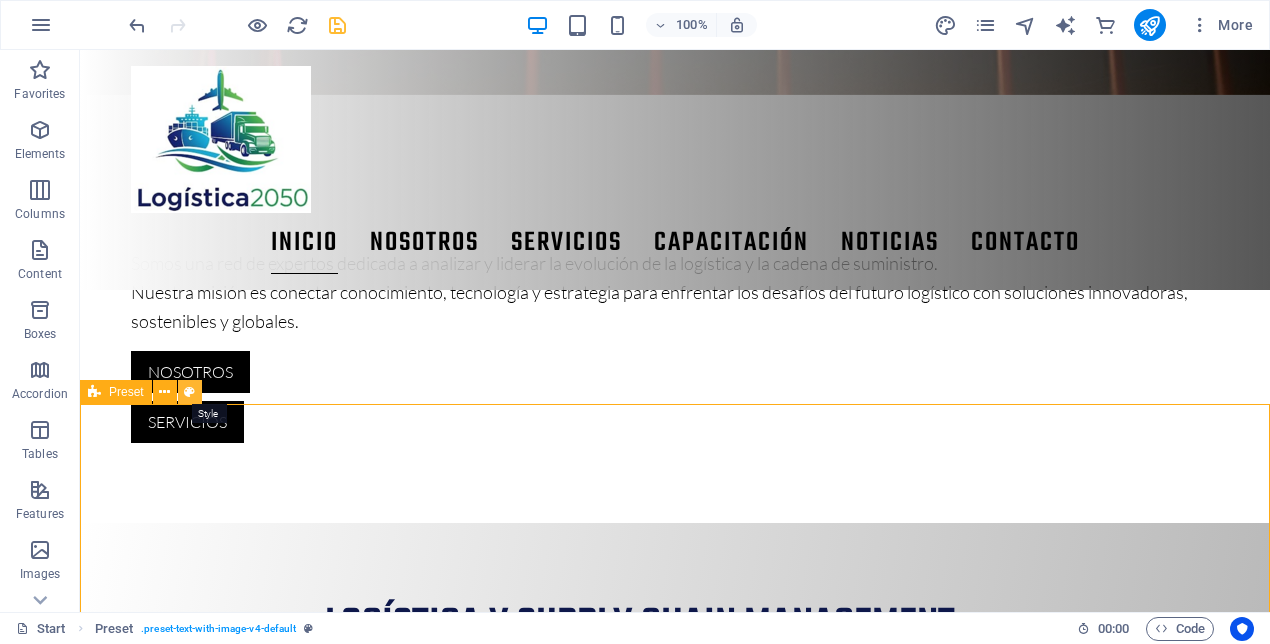 click at bounding box center [189, 392] 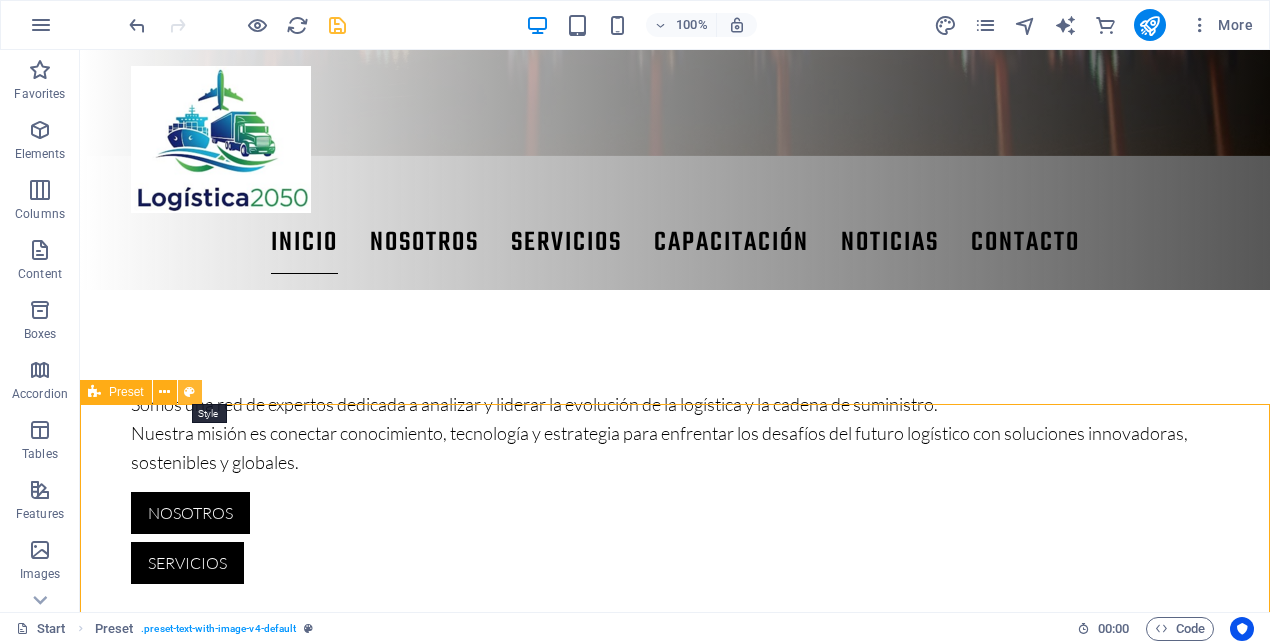 select on "rem" 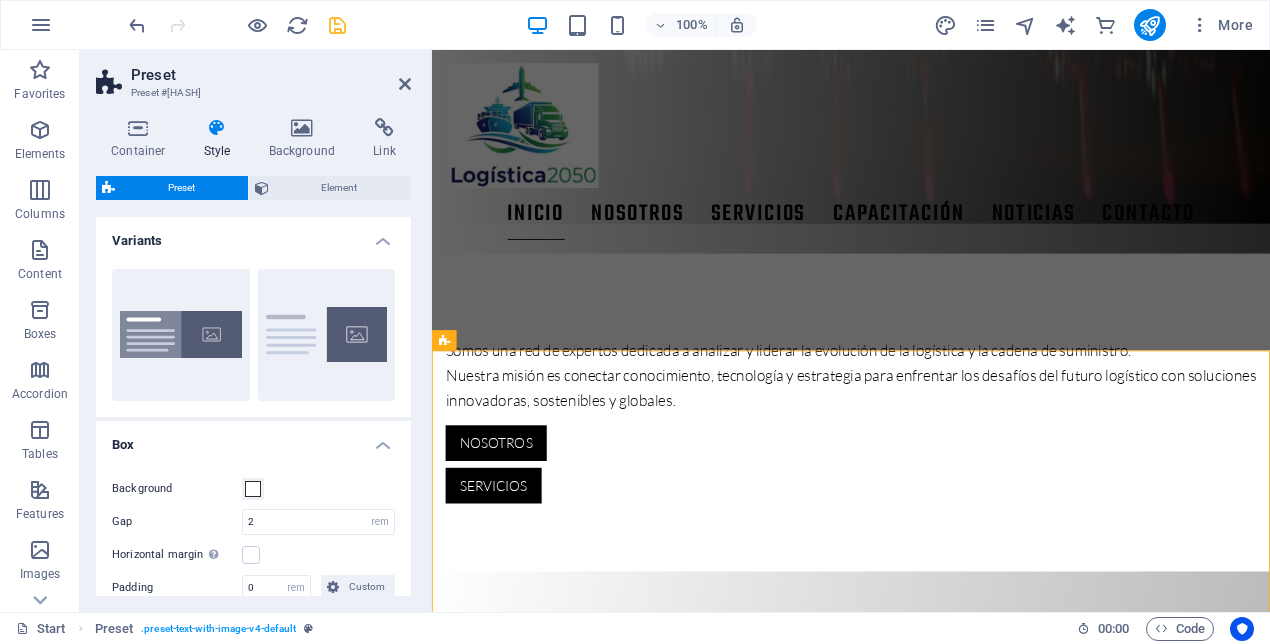 scroll, scrollTop: 757, scrollLeft: 0, axis: vertical 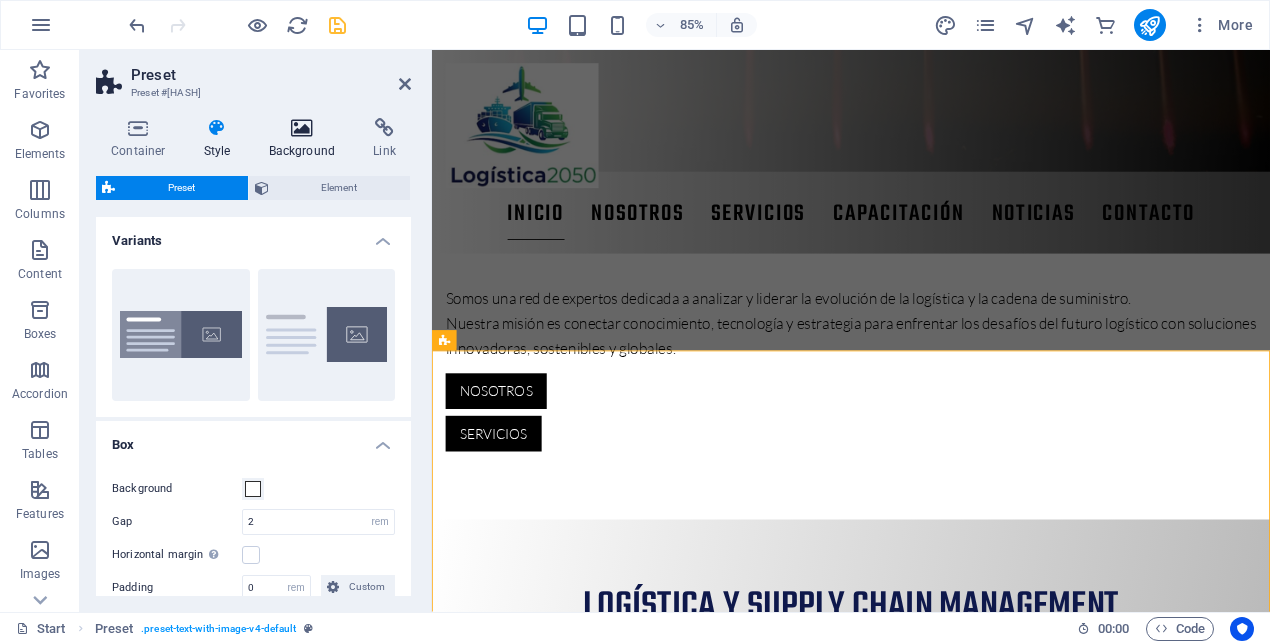 click at bounding box center [302, 128] 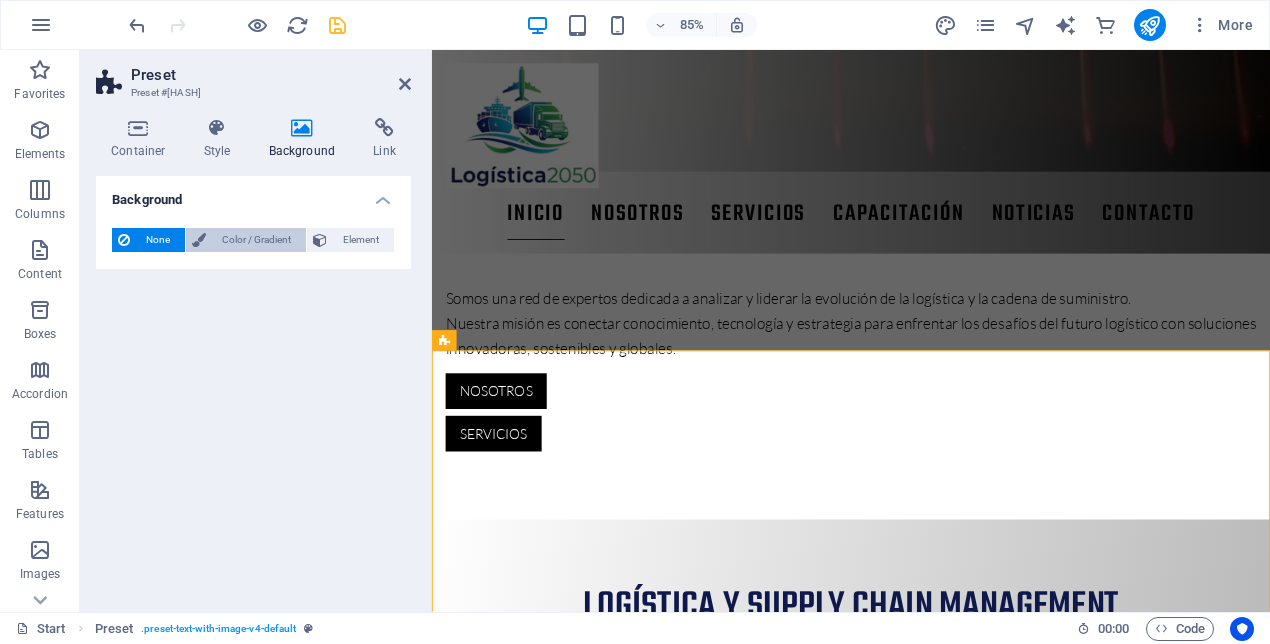click on "Color / Gradient" at bounding box center (256, 240) 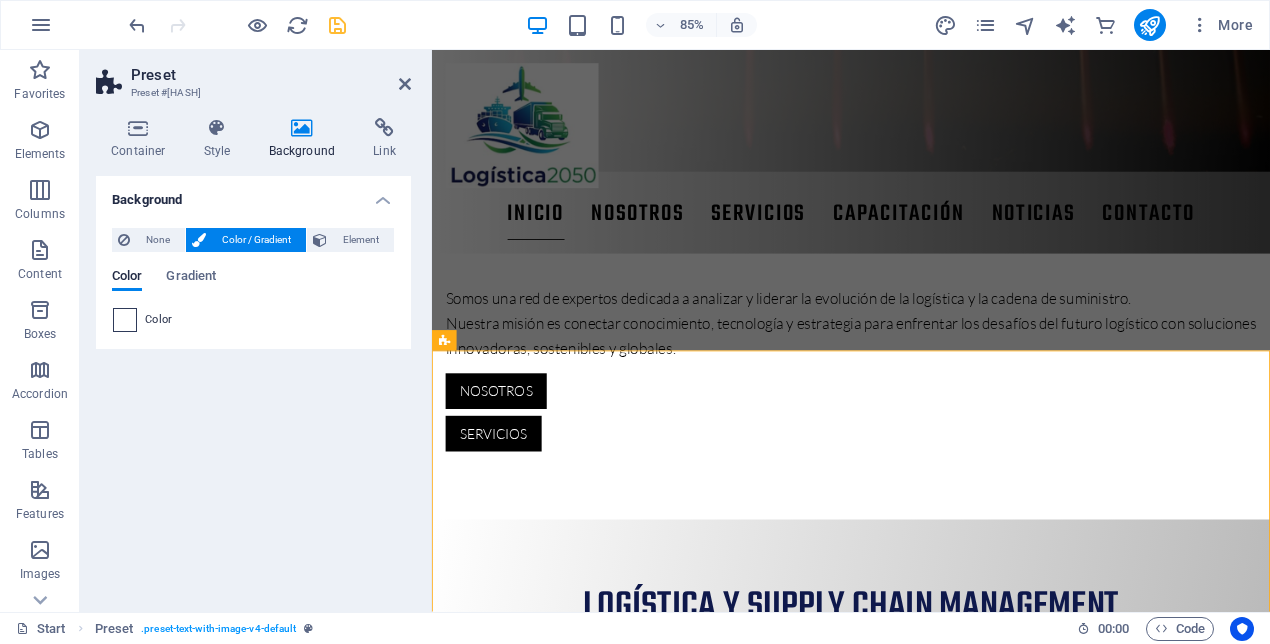 click at bounding box center [125, 320] 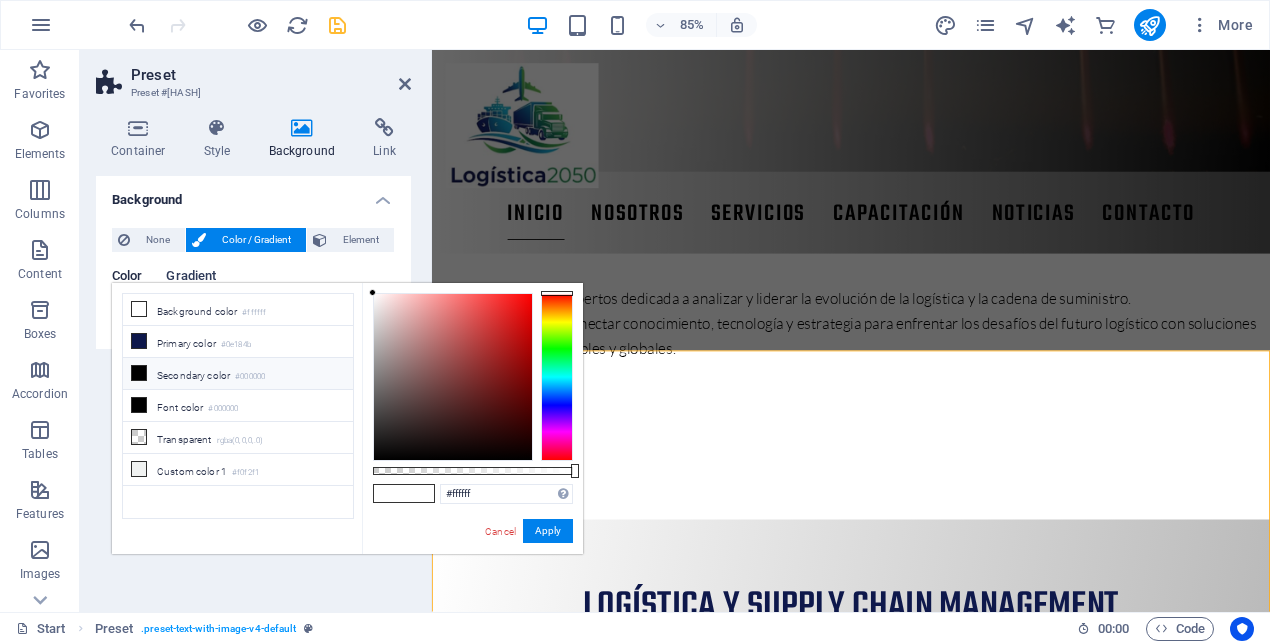 click on "Gradient" at bounding box center [191, 278] 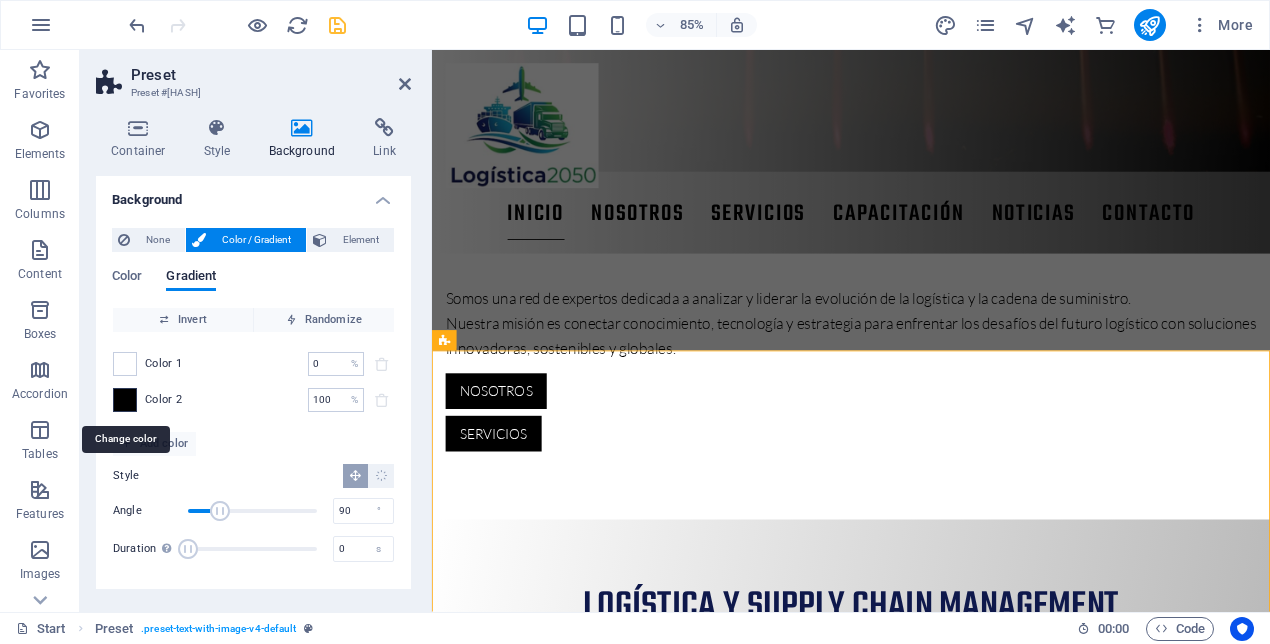 click at bounding box center (125, 400) 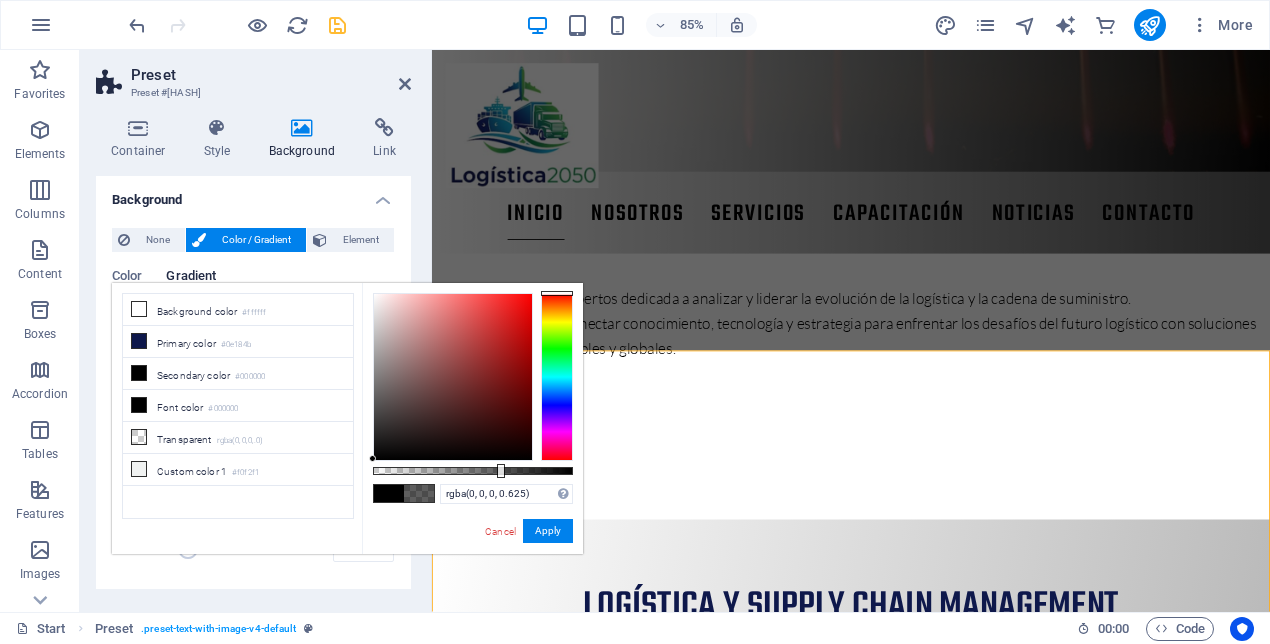 type on "rgba(0, 0, 0, 0.62)" 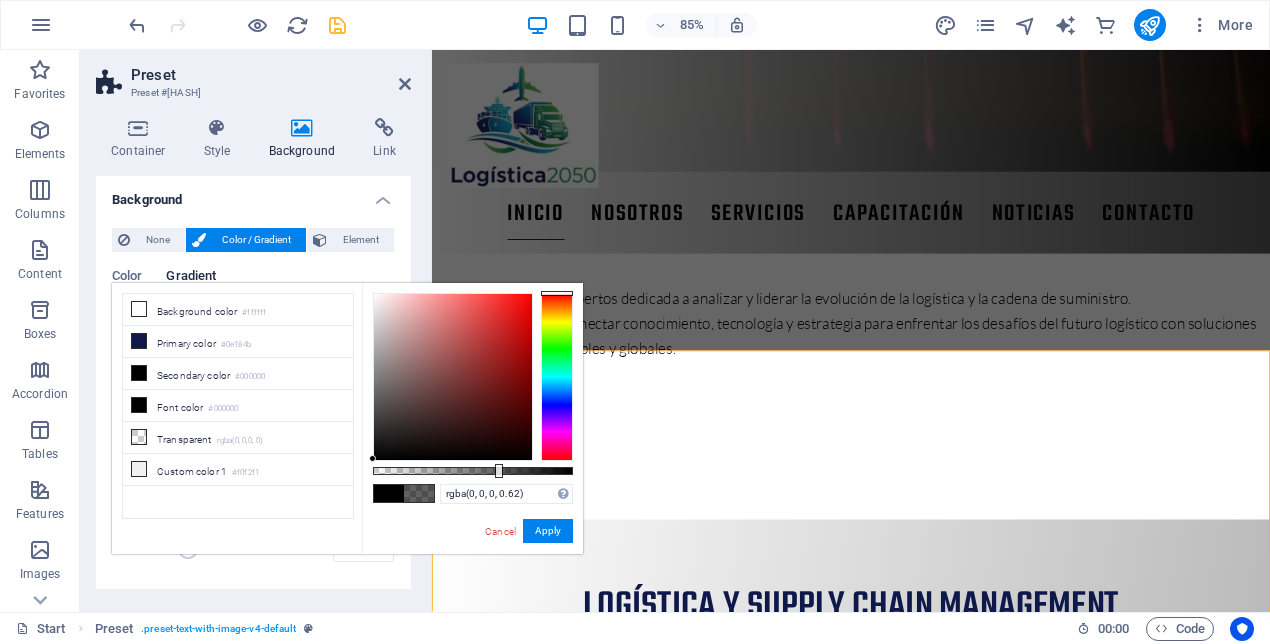 drag, startPoint x: 574, startPoint y: 472, endPoint x: 497, endPoint y: 470, distance: 77.02597 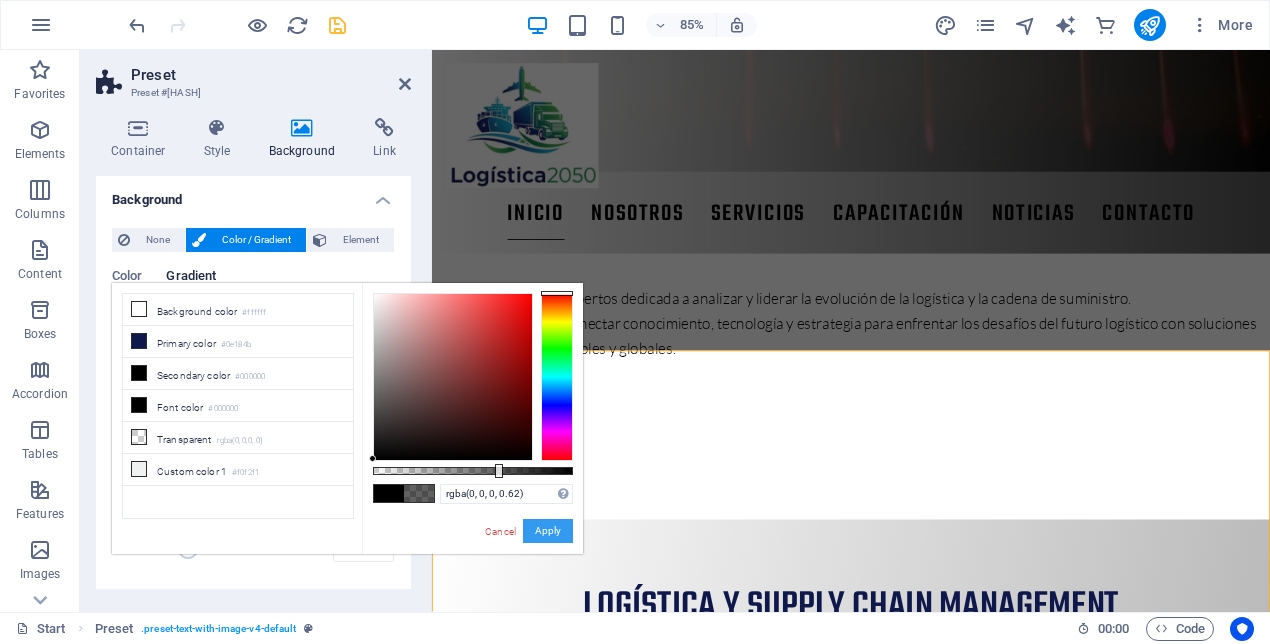 click on "Apply" at bounding box center (548, 531) 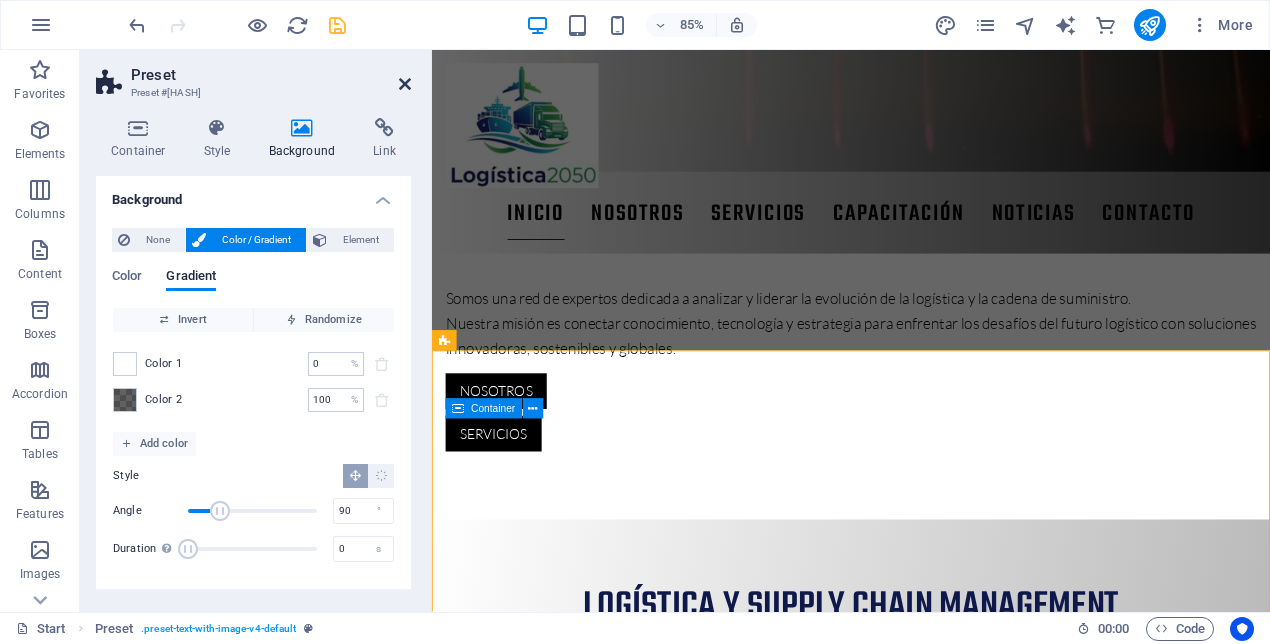 click at bounding box center (405, 84) 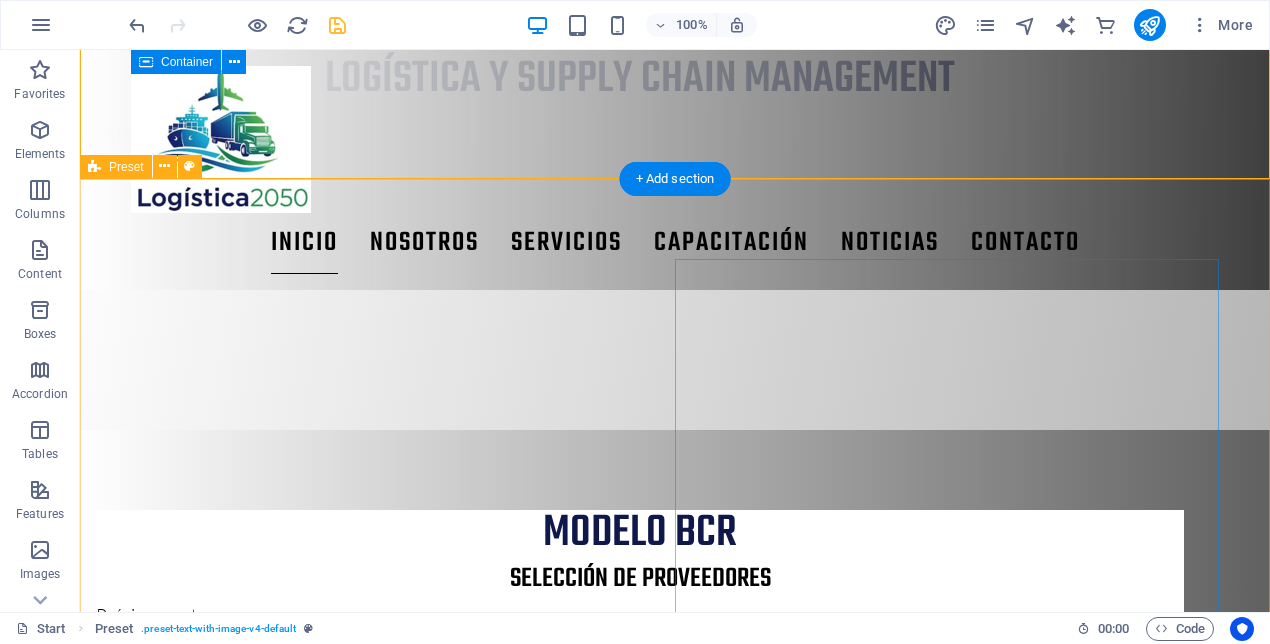 scroll, scrollTop: 1125, scrollLeft: 0, axis: vertical 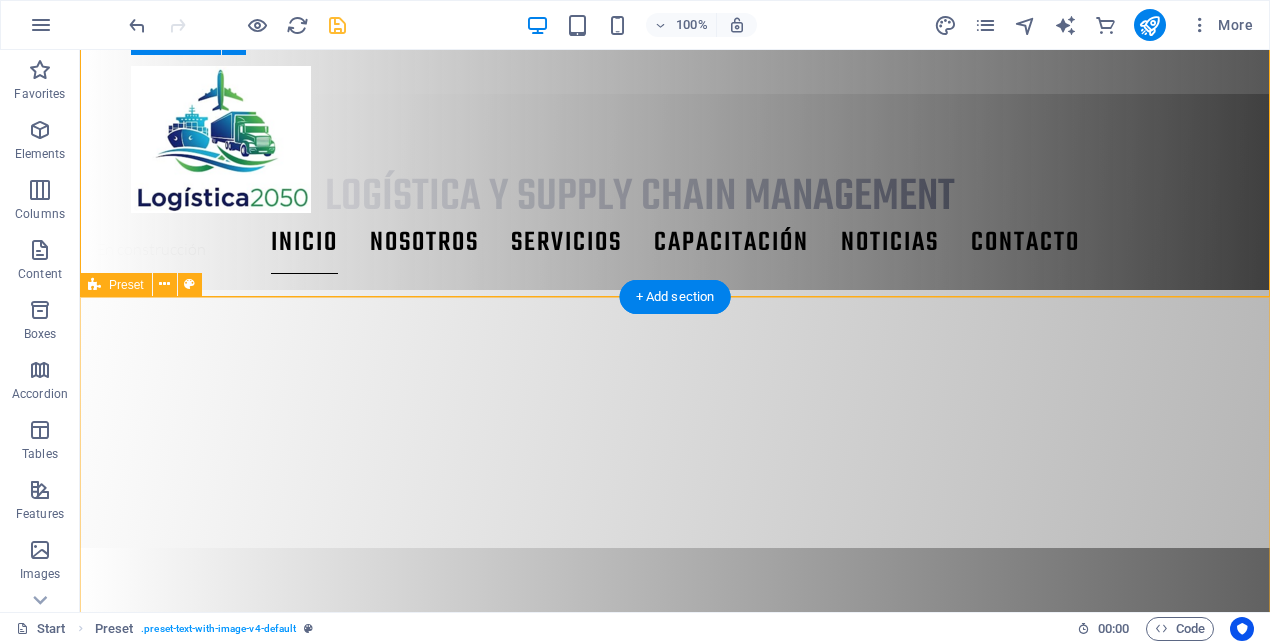click on "cubicación de carga proximamente..... Drop content here or  Add elements  Paste clipboard" at bounding box center [675, 1855] 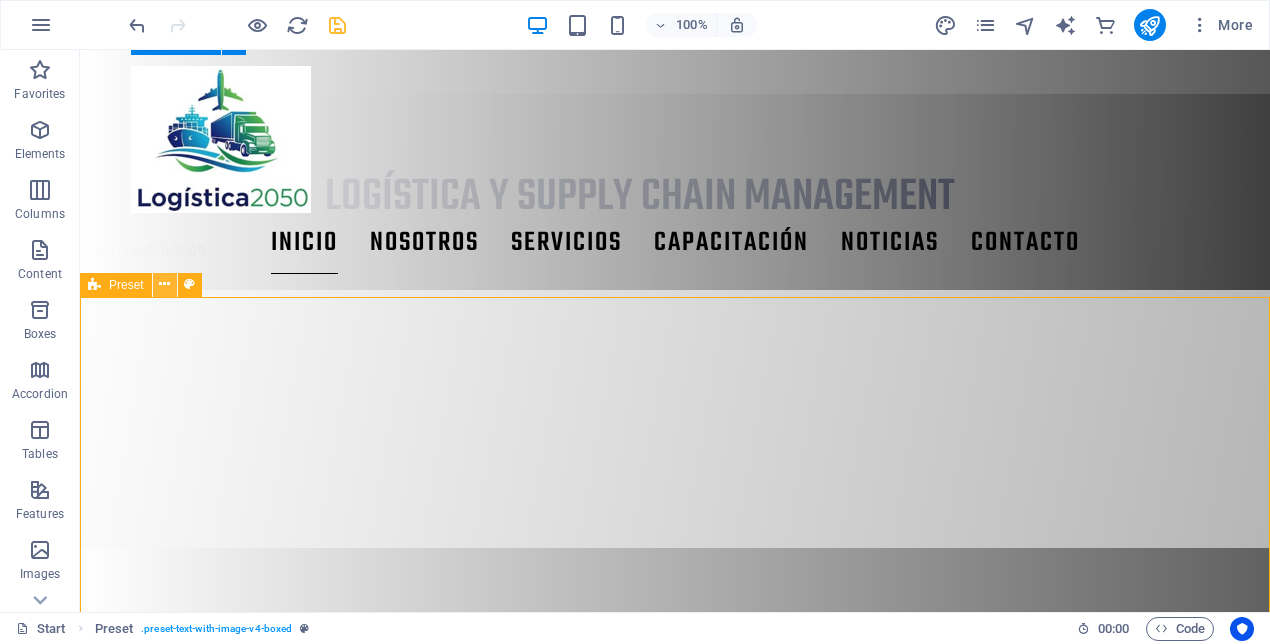 click at bounding box center [164, 284] 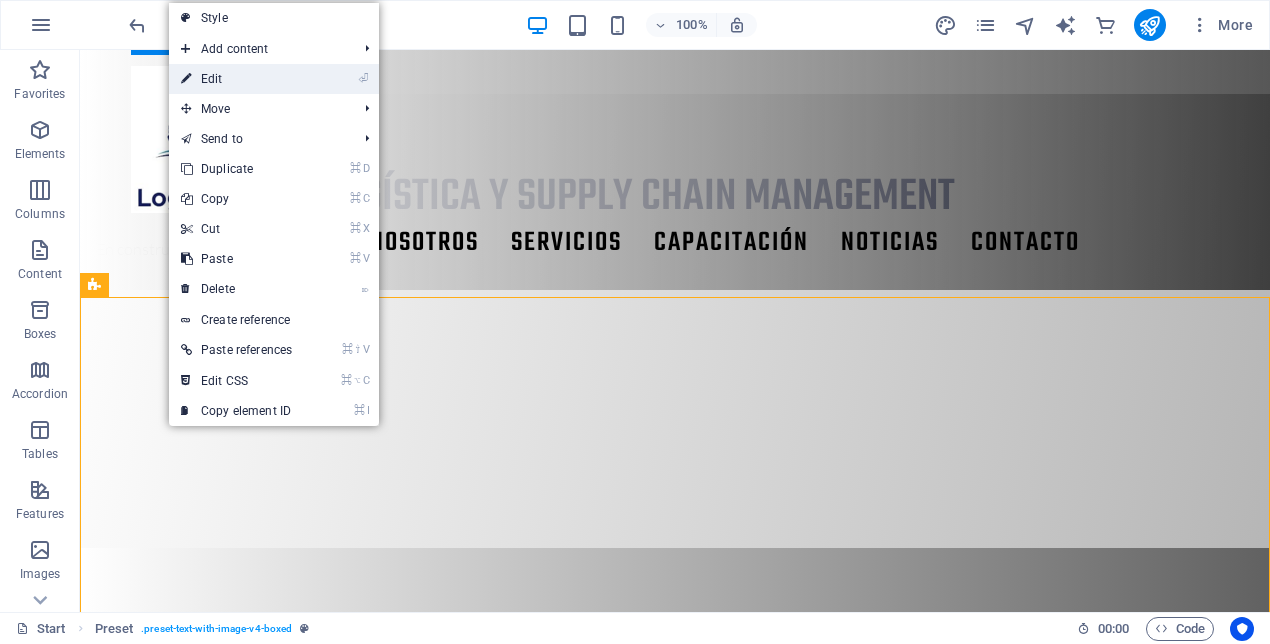 click on "⏎  Edit" at bounding box center (236, 79) 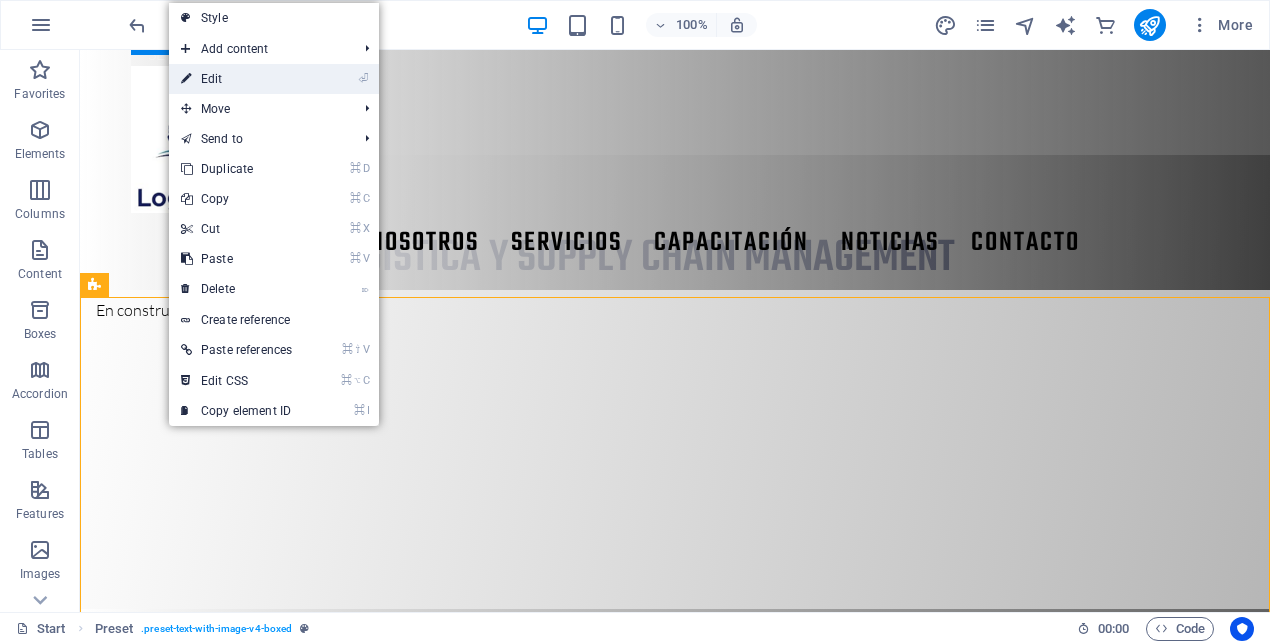 select on "rem" 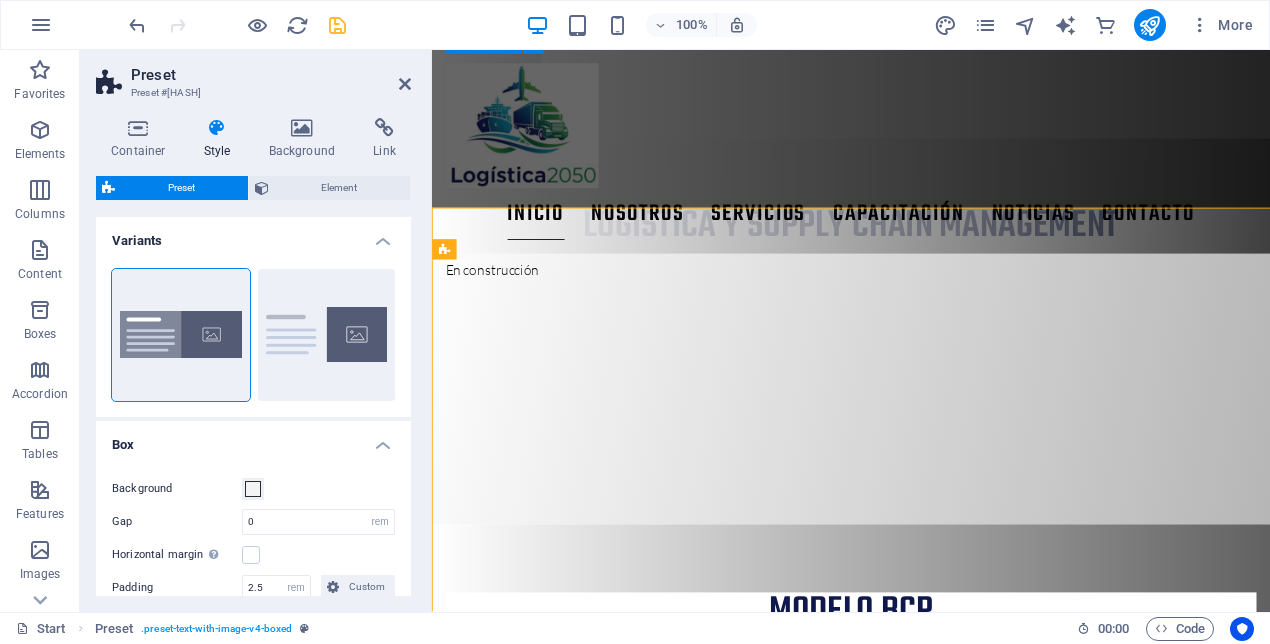 scroll, scrollTop: 1186, scrollLeft: 0, axis: vertical 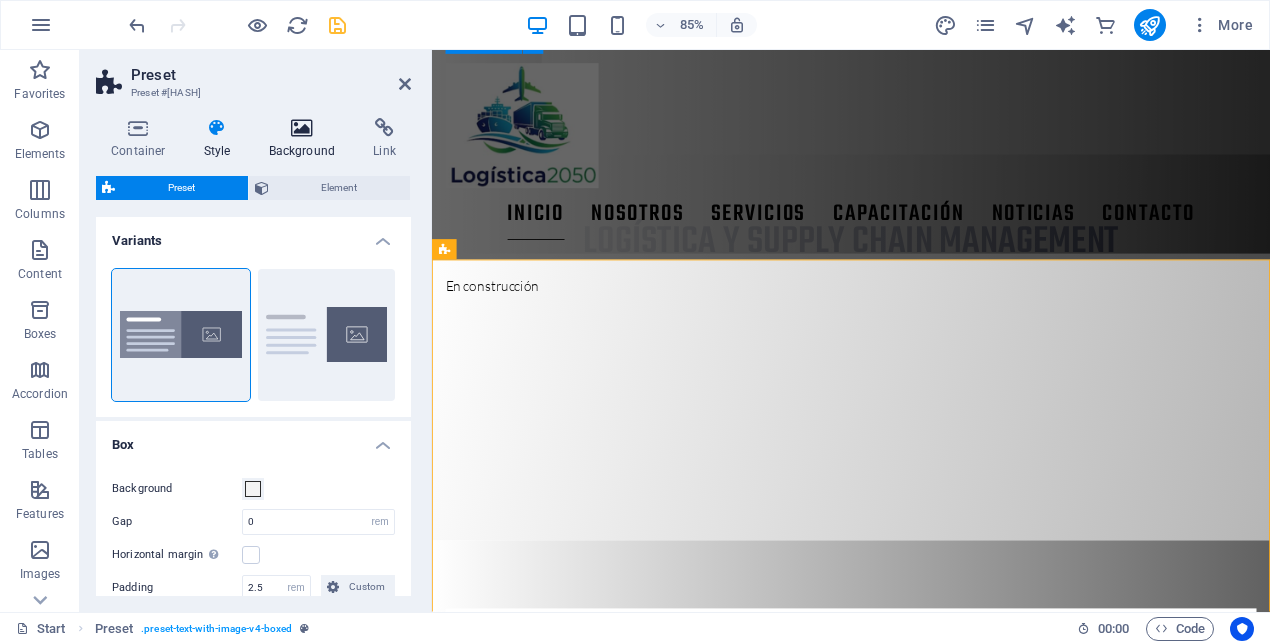 click at bounding box center [302, 128] 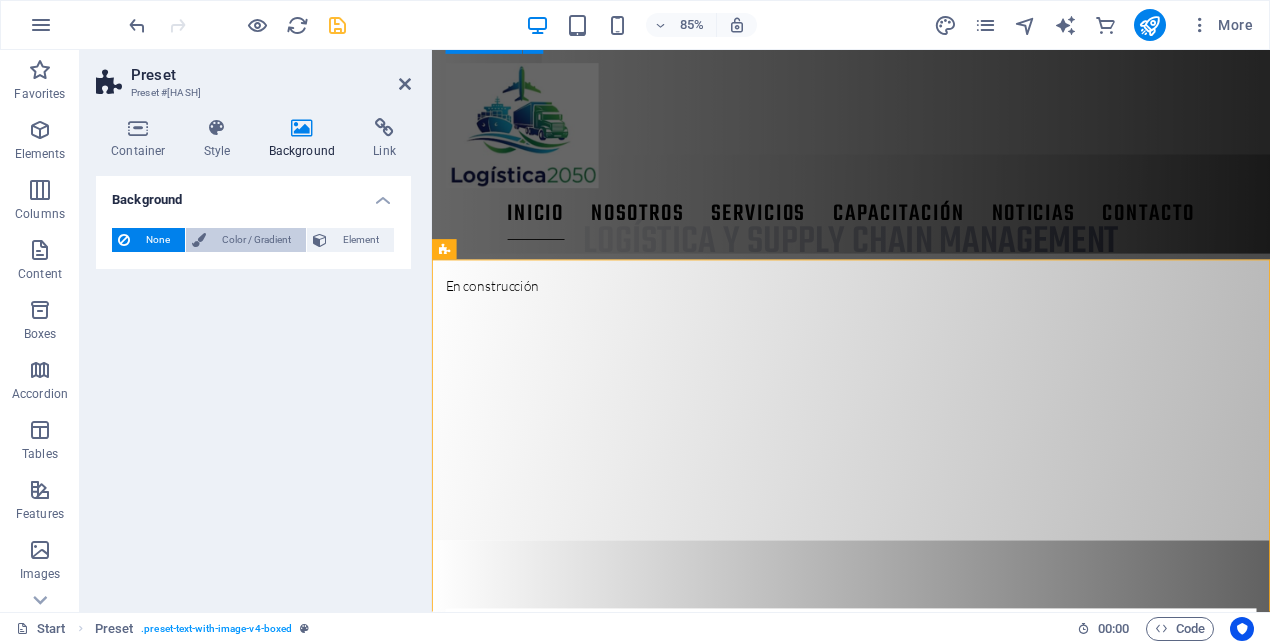 click on "Color / Gradient" at bounding box center (256, 240) 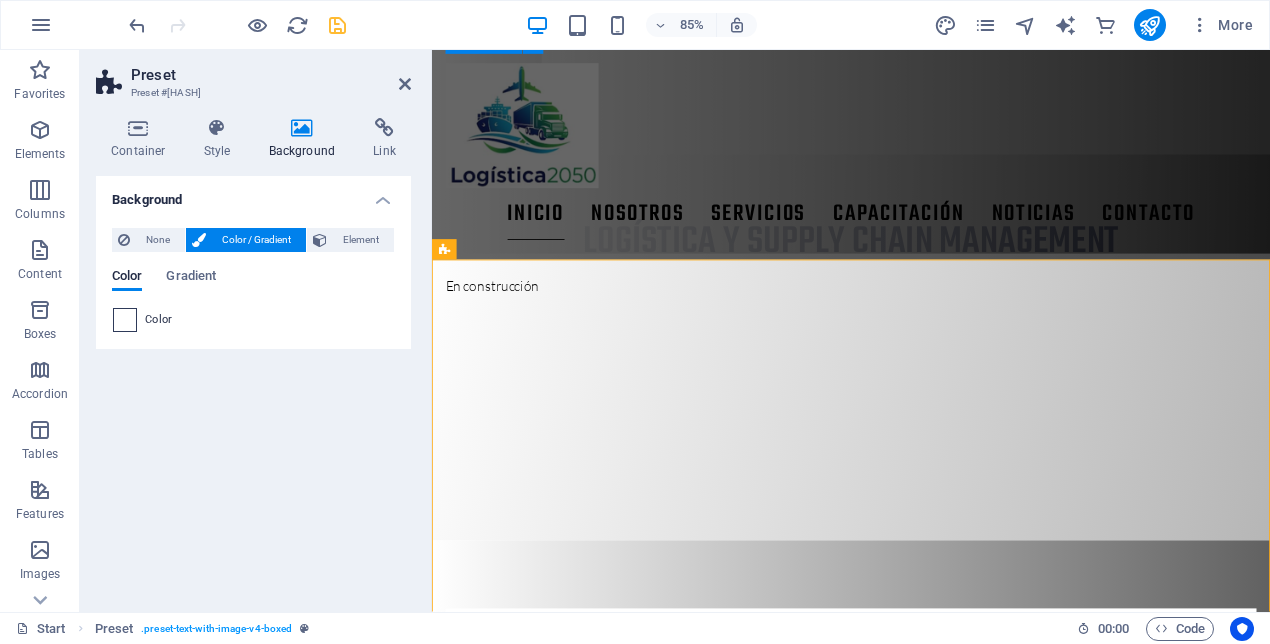 click at bounding box center [125, 320] 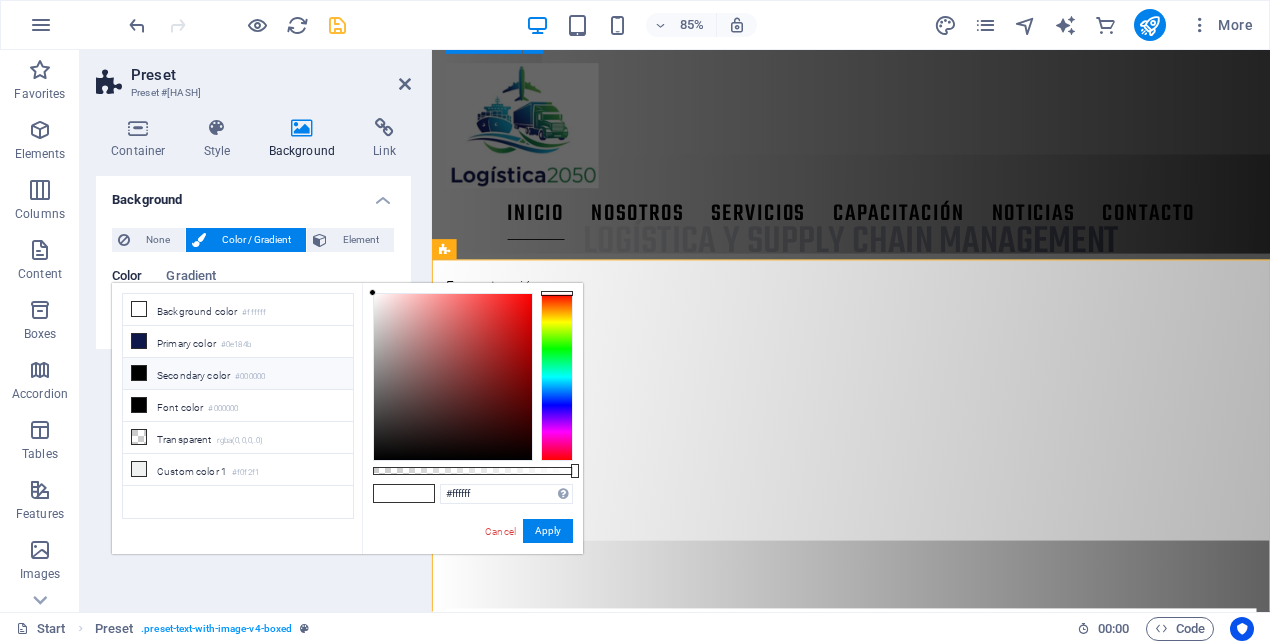 click at bounding box center (557, 377) 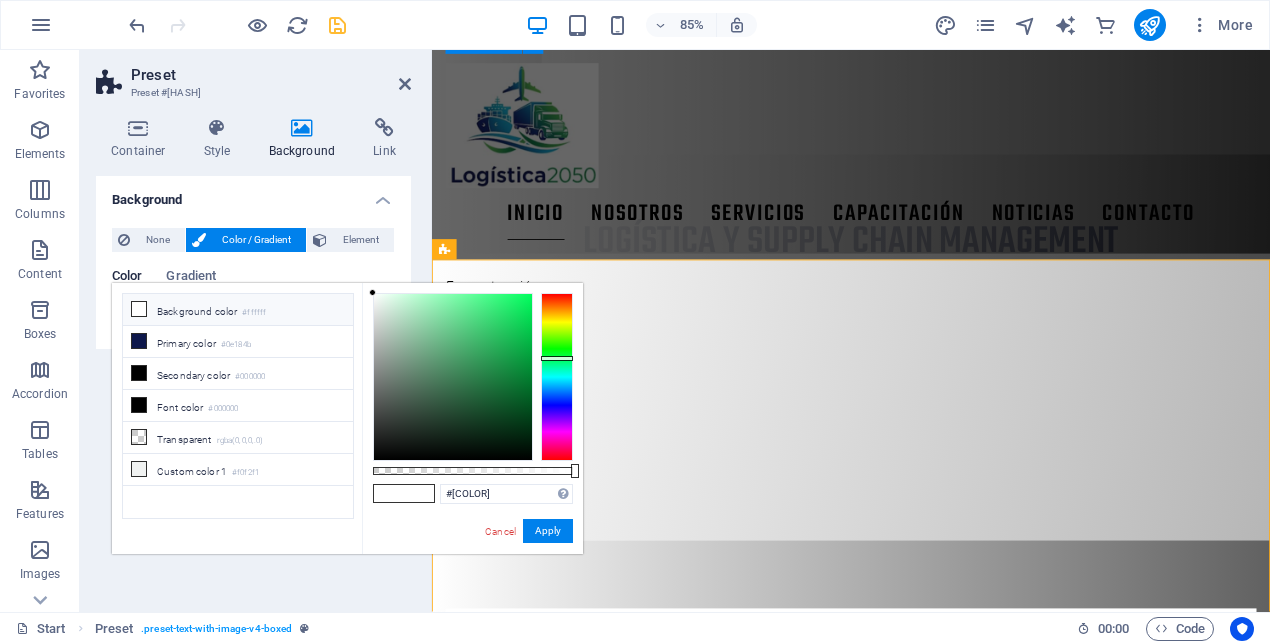 click at bounding box center [453, 377] 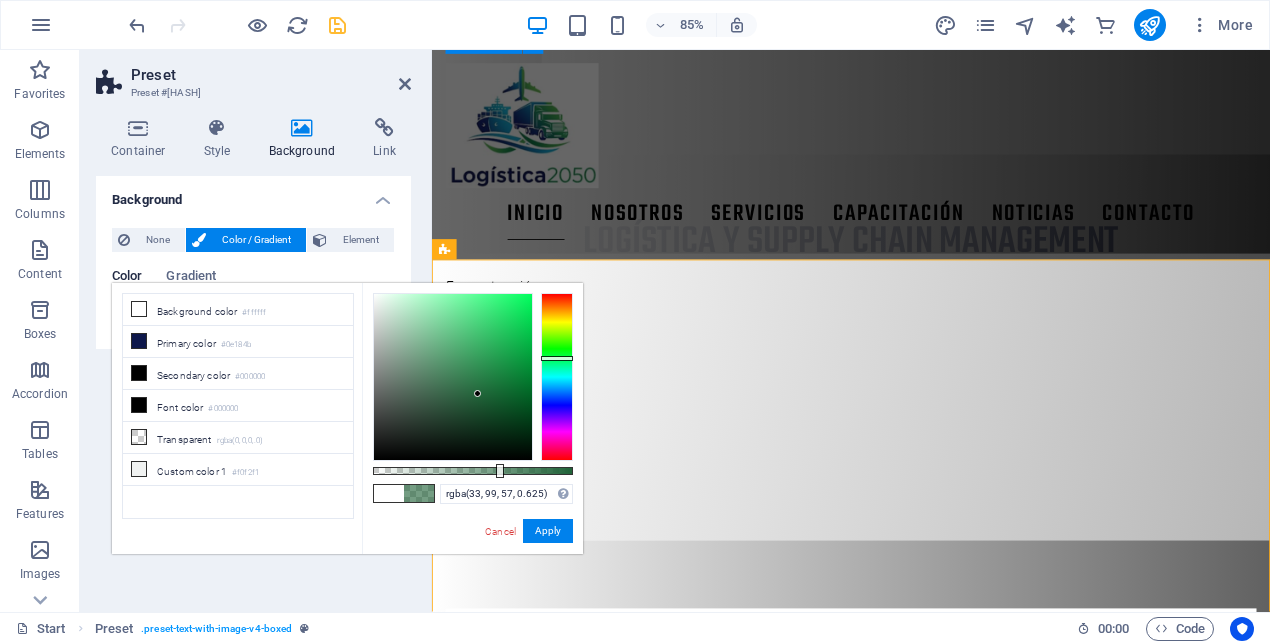 drag, startPoint x: 570, startPoint y: 472, endPoint x: 498, endPoint y: 469, distance: 72.06247 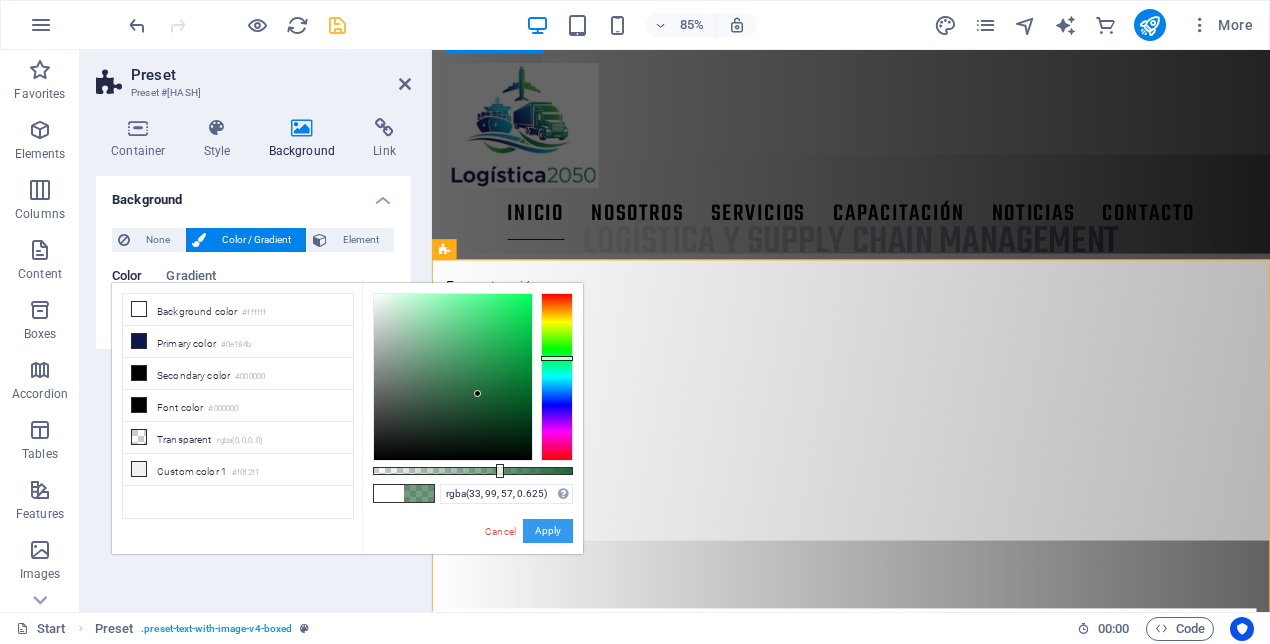 click on "Apply" at bounding box center [548, 531] 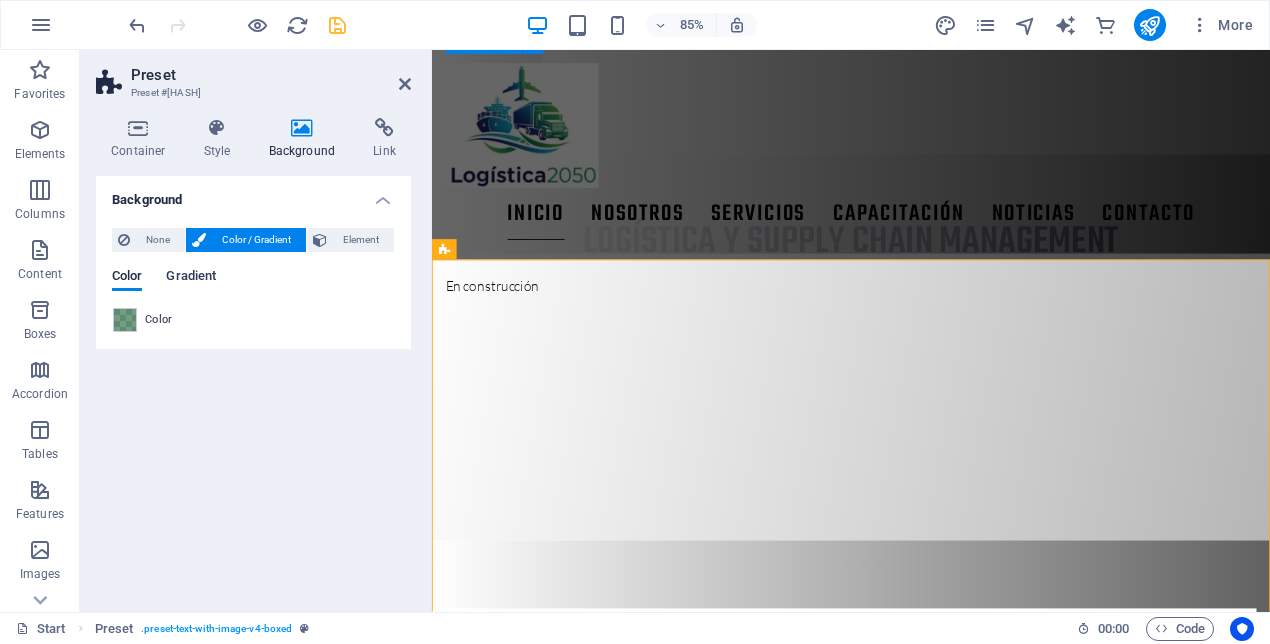 click on "Gradient" at bounding box center (191, 278) 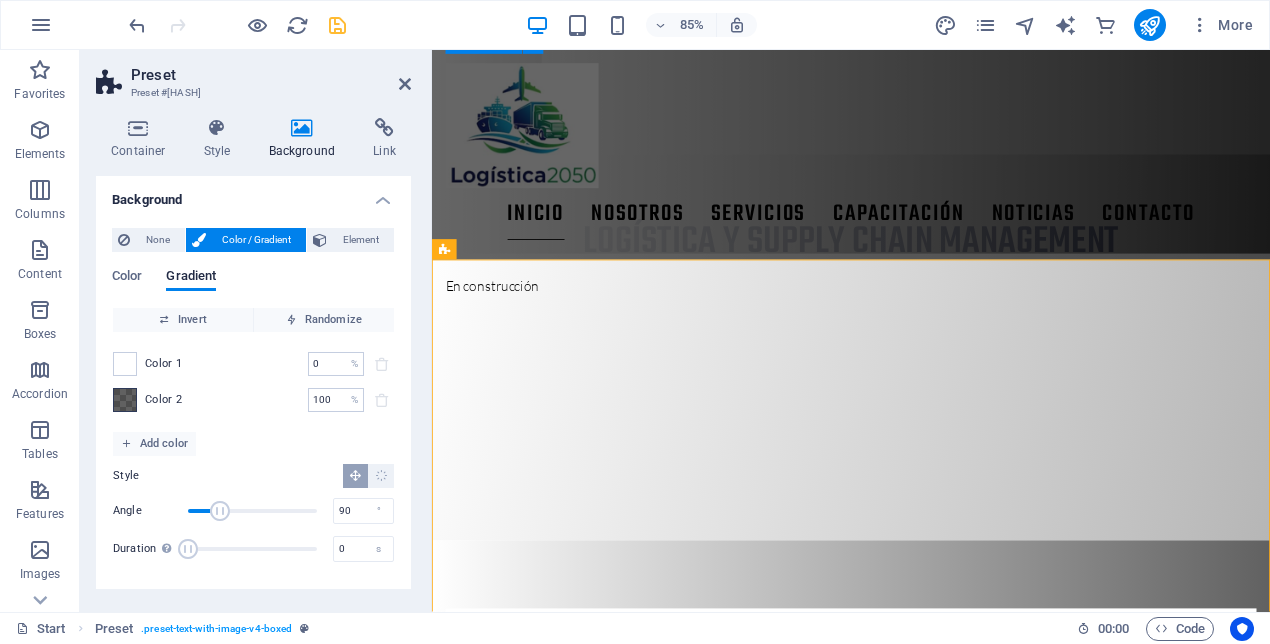 click at bounding box center (125, 400) 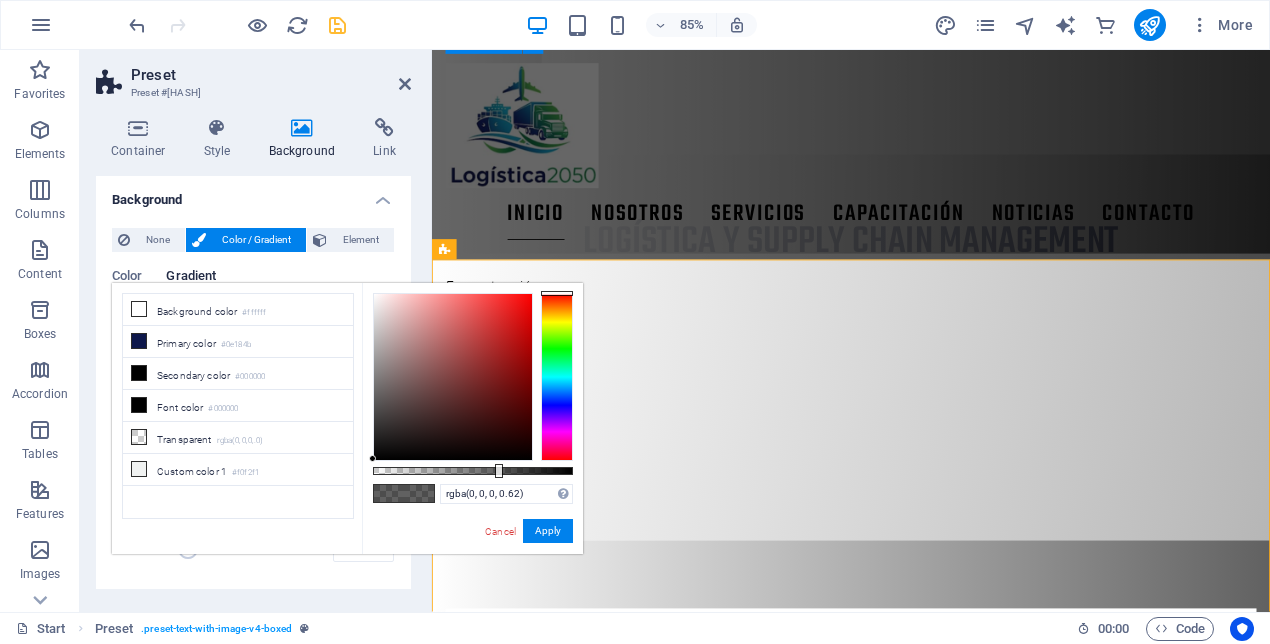 click at bounding box center (557, 377) 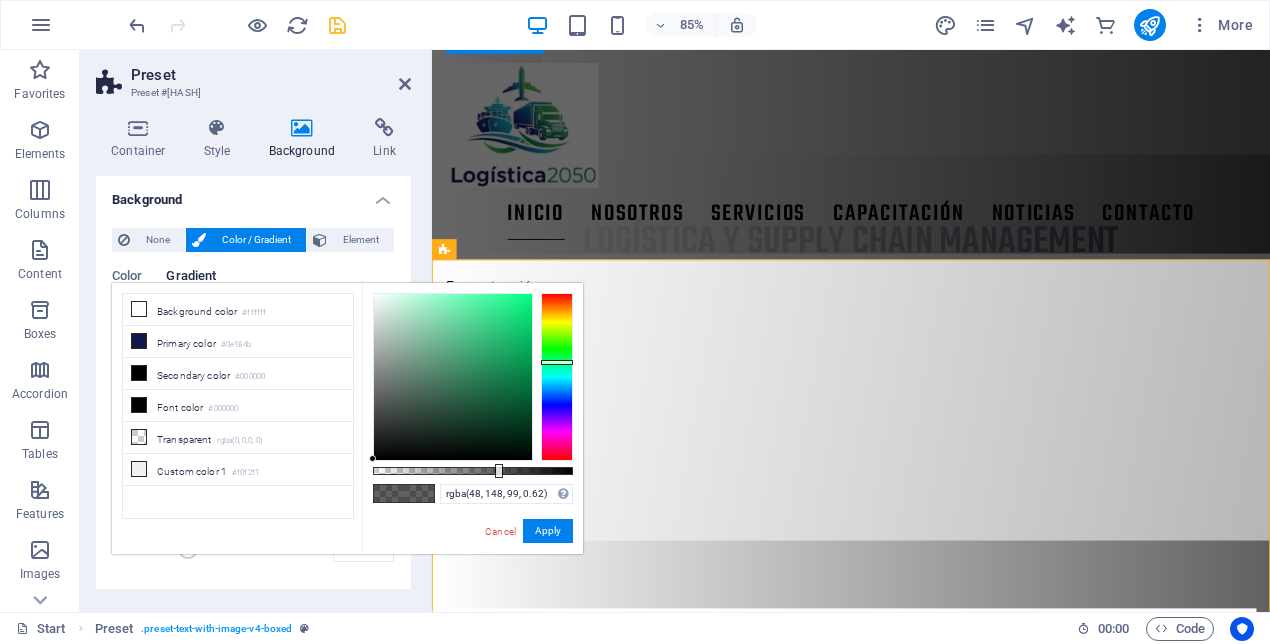click at bounding box center [453, 377] 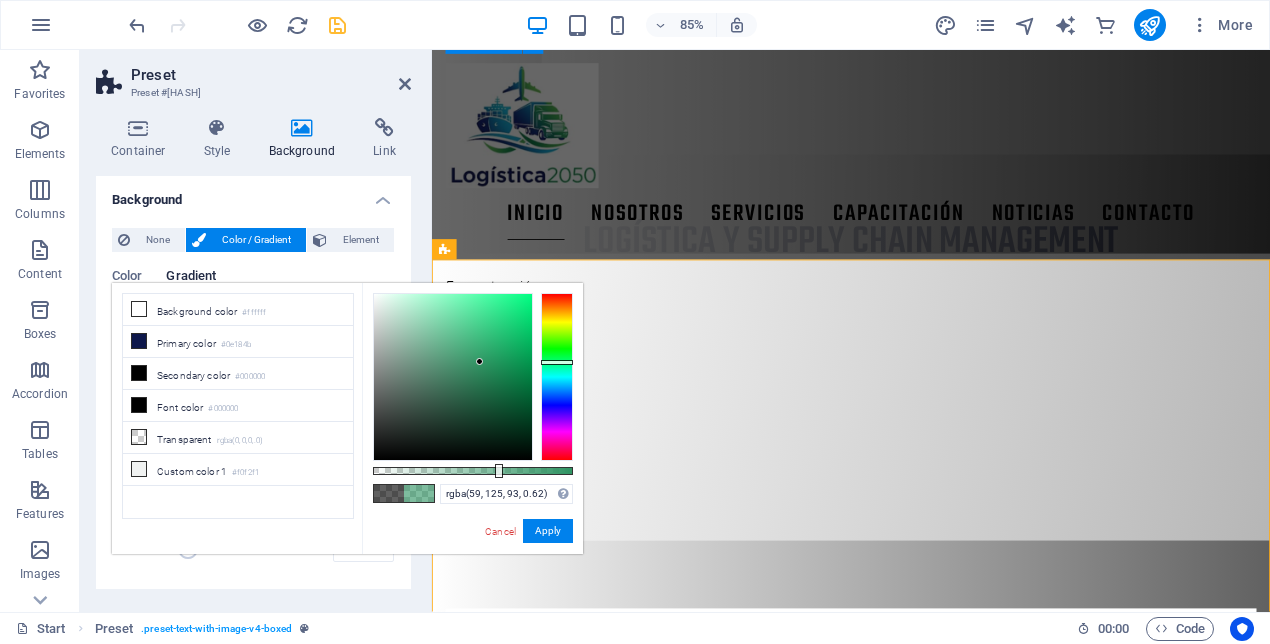 click at bounding box center (453, 377) 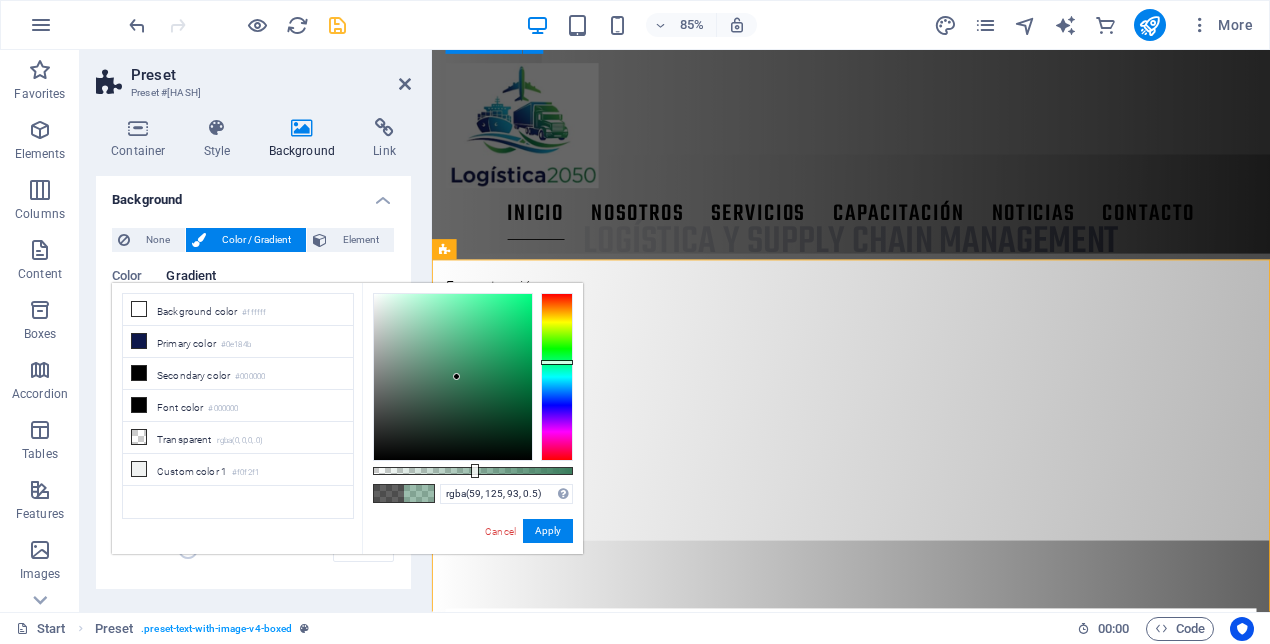 type on "rgba(59, 125, 93, 0.495)" 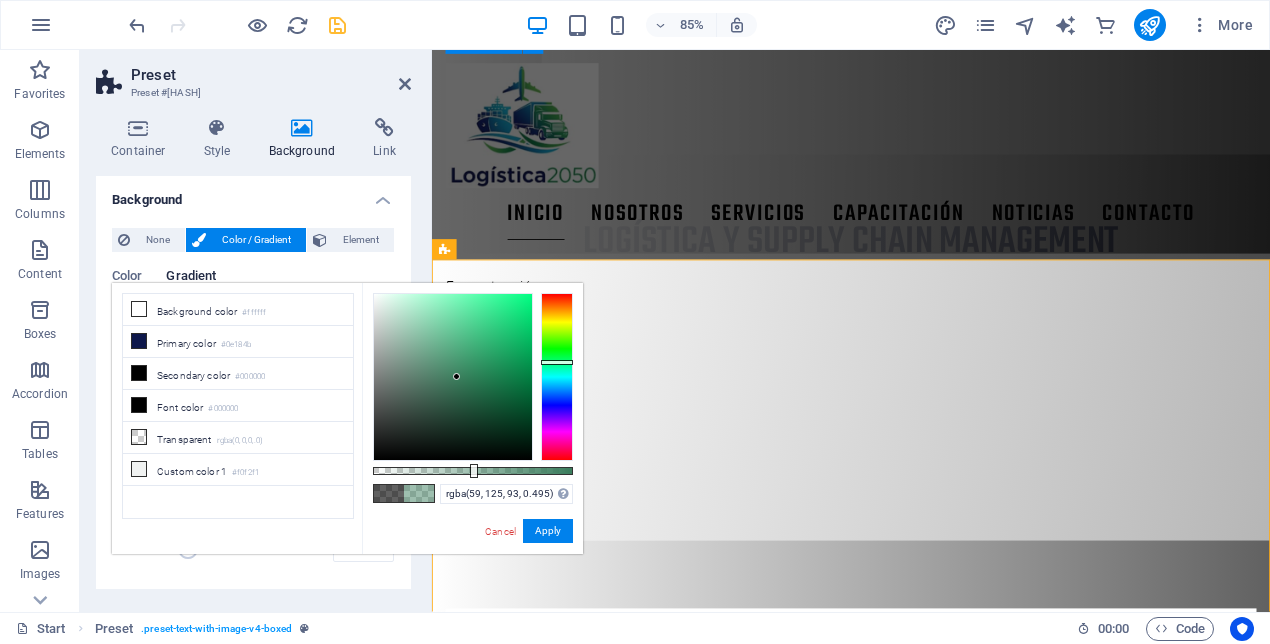 drag, startPoint x: 497, startPoint y: 470, endPoint x: 472, endPoint y: 468, distance: 25.079872 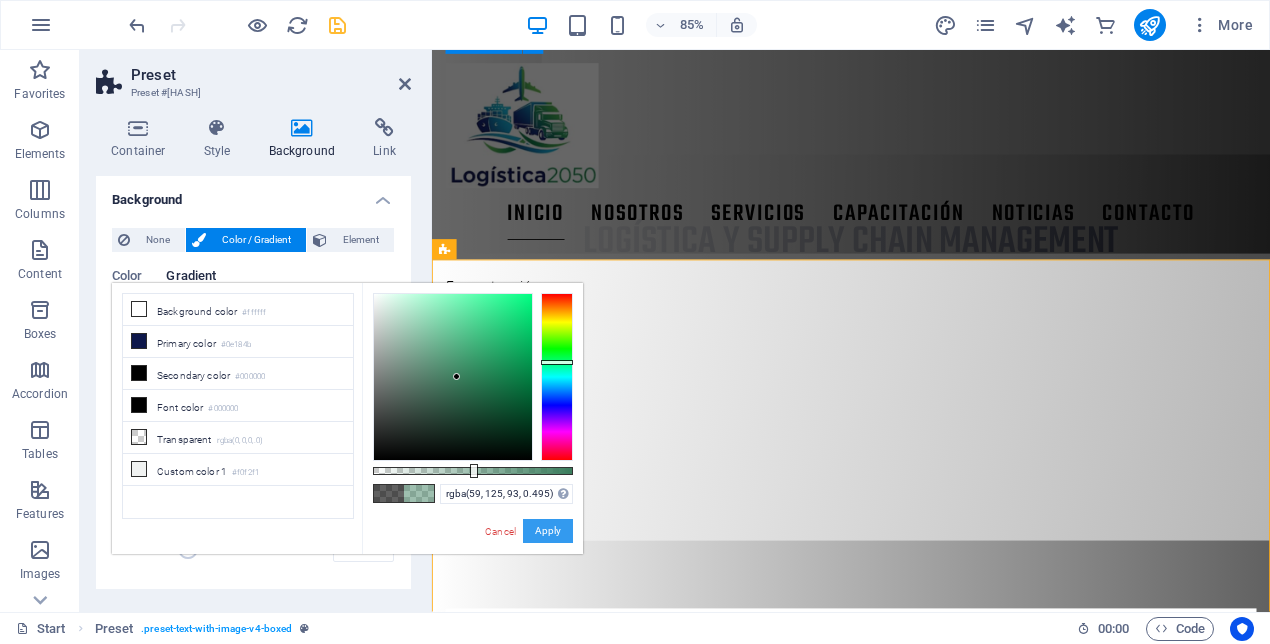 click on "Apply" at bounding box center [548, 531] 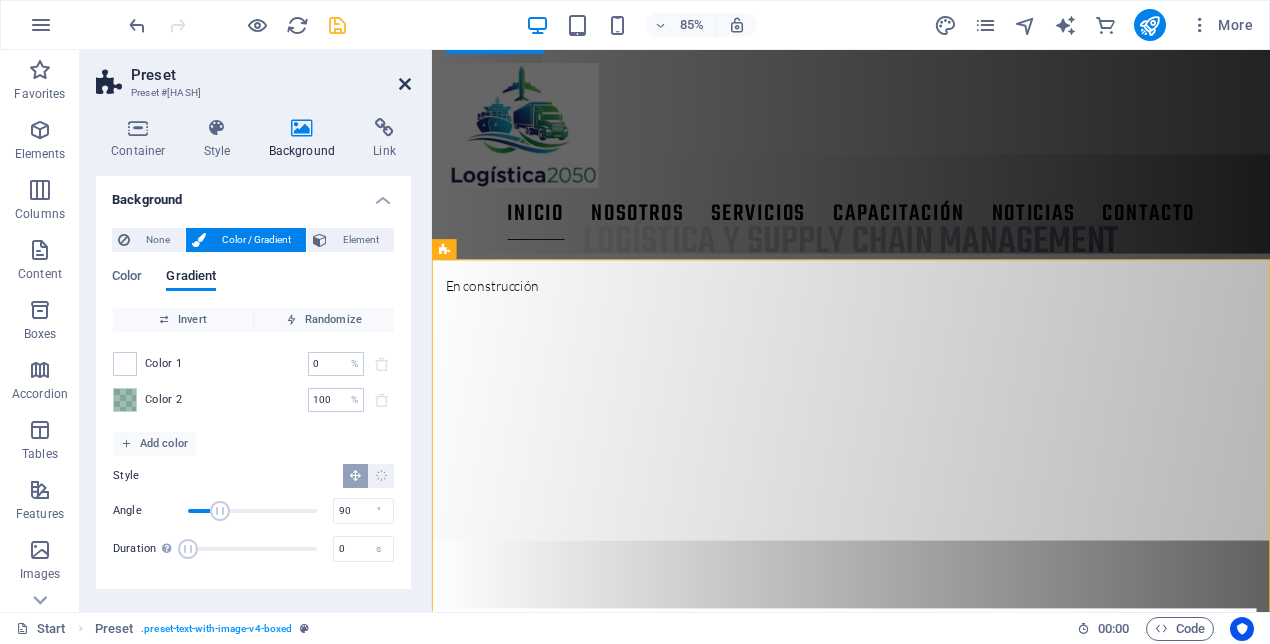 click at bounding box center [405, 84] 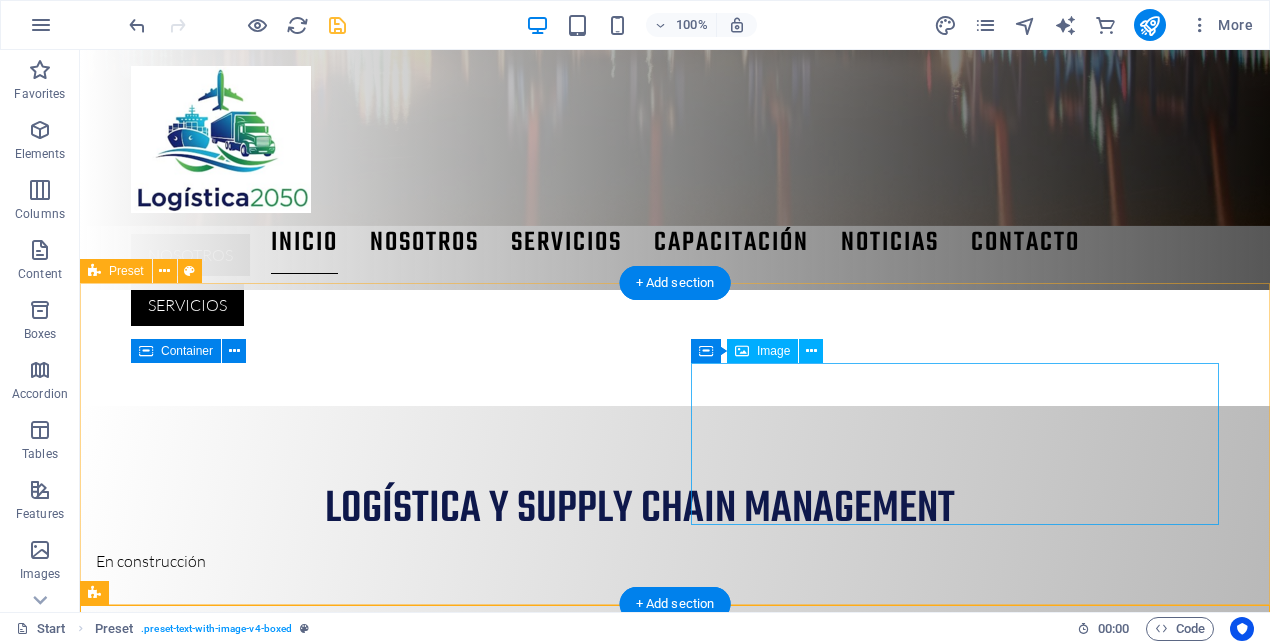 scroll, scrollTop: 822, scrollLeft: 0, axis: vertical 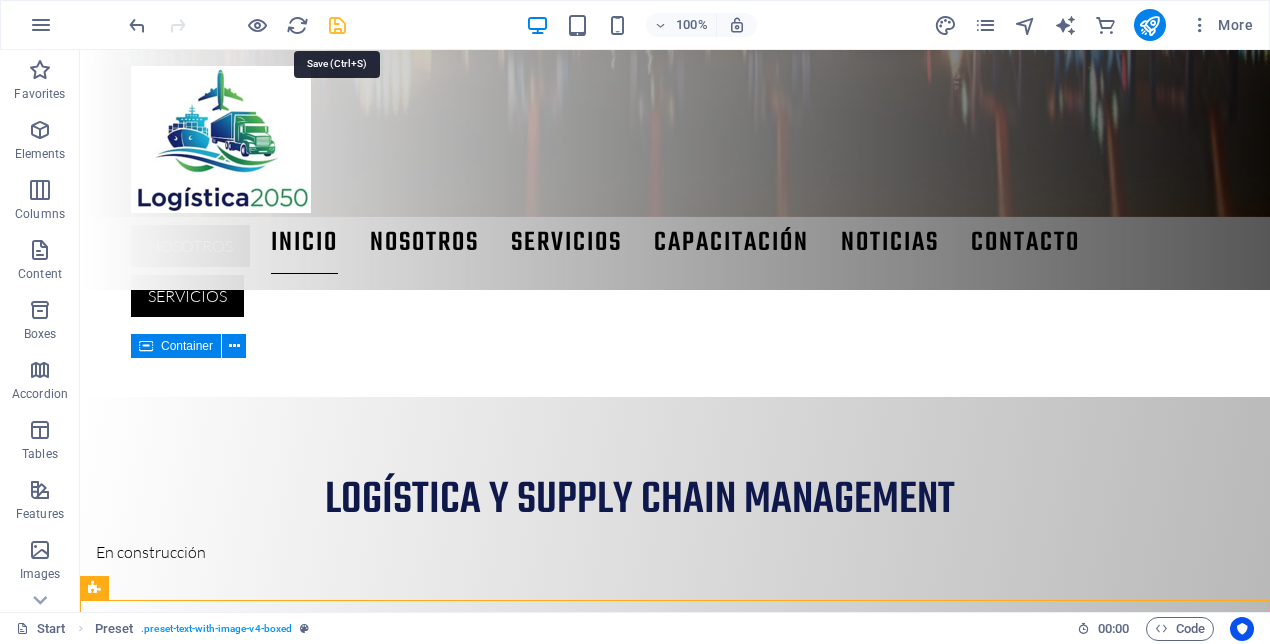 click at bounding box center (337, 25) 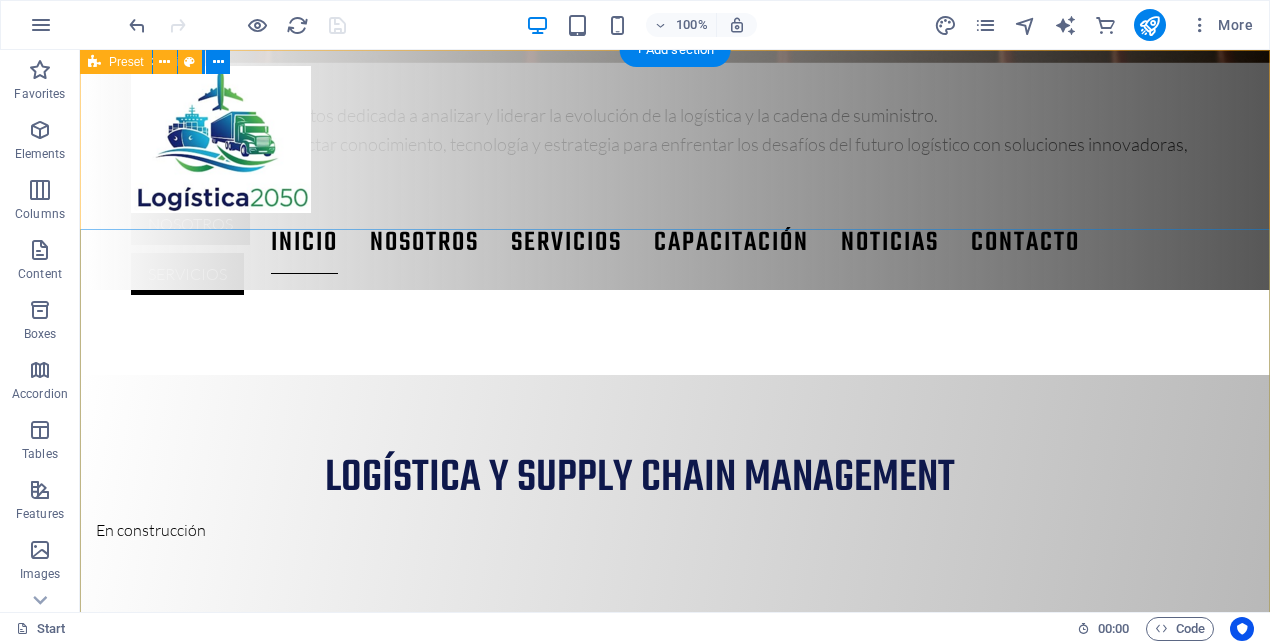 scroll, scrollTop: 0, scrollLeft: 0, axis: both 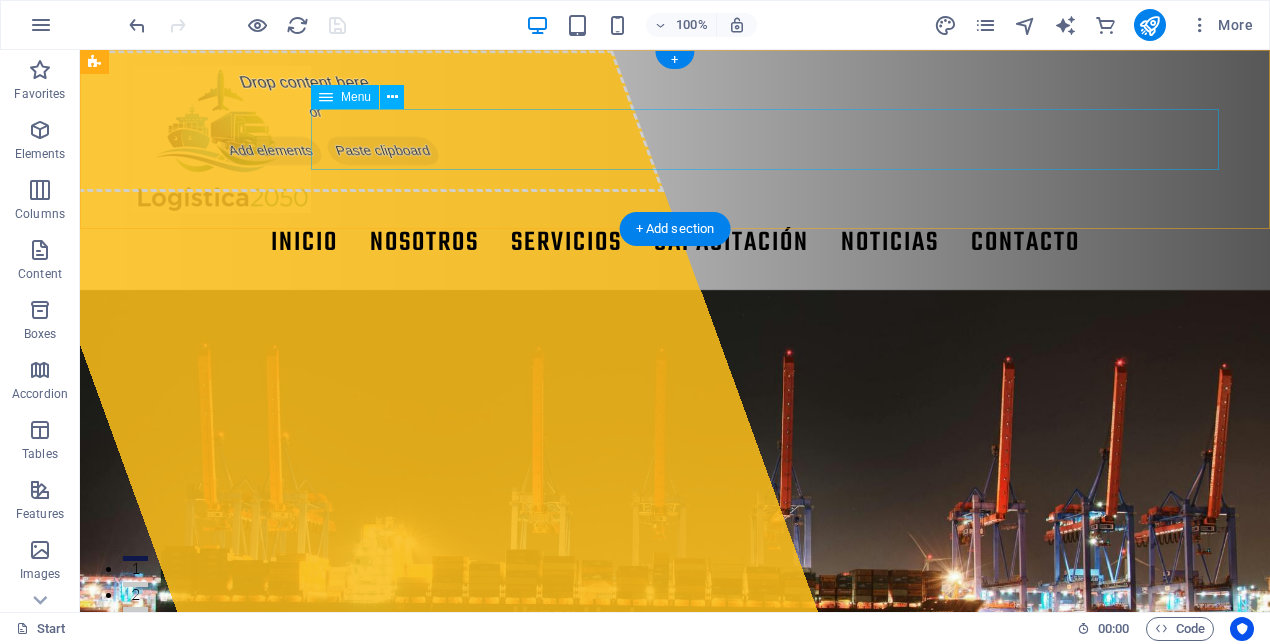 click on "Inicio NOSOTROS Servicios capacitación noticias Contacto" at bounding box center (675, 243) 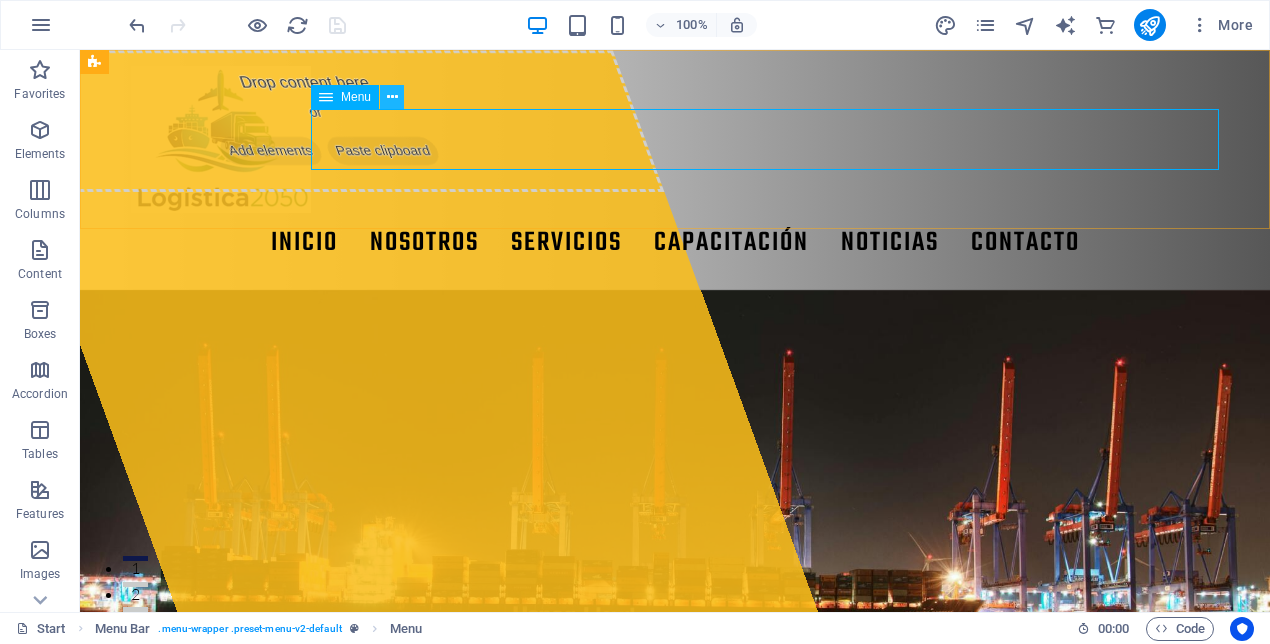click at bounding box center (392, 97) 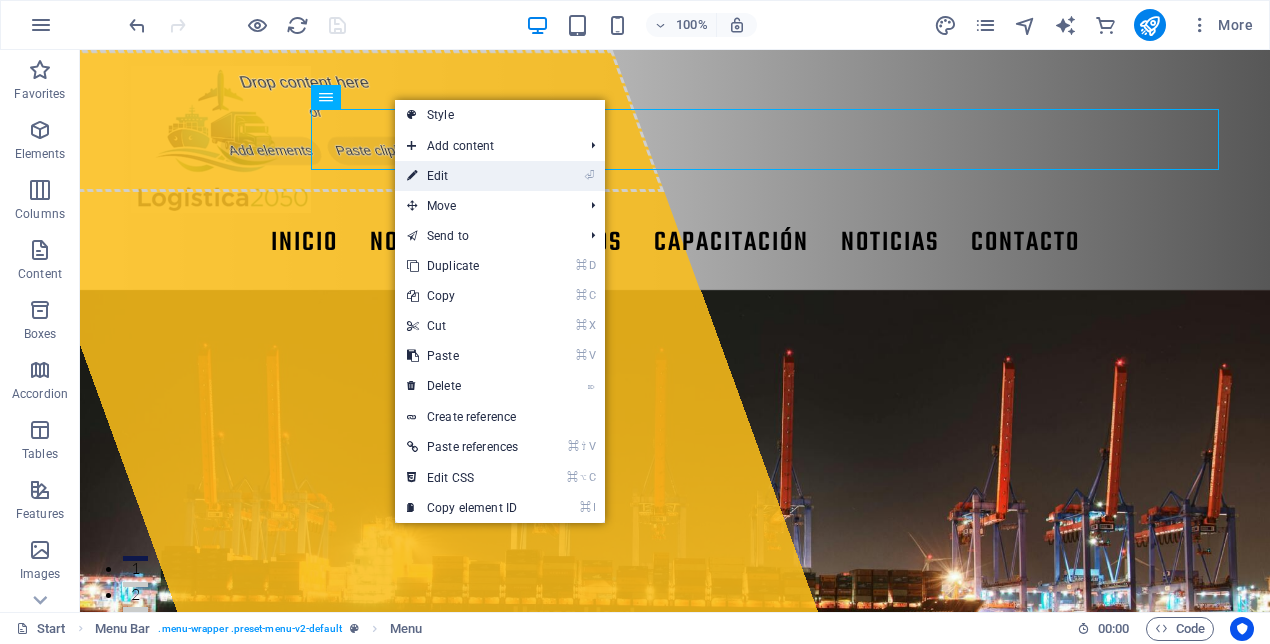 click on "⏎  Edit" at bounding box center (462, 176) 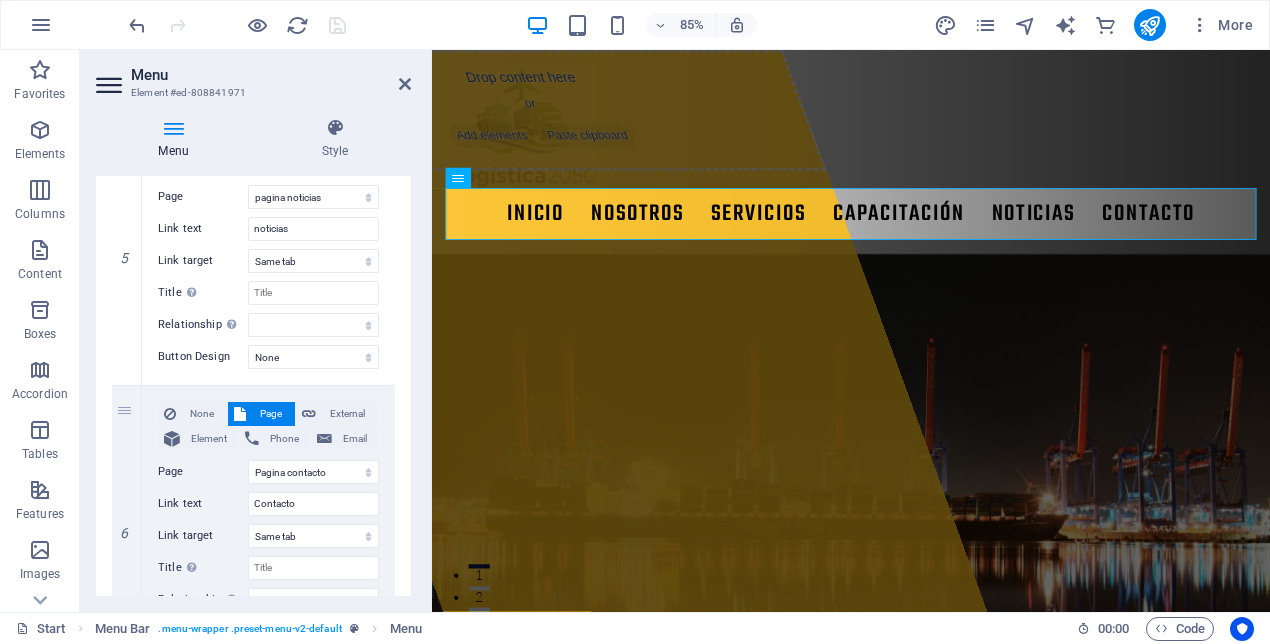 scroll, scrollTop: 1475, scrollLeft: 0, axis: vertical 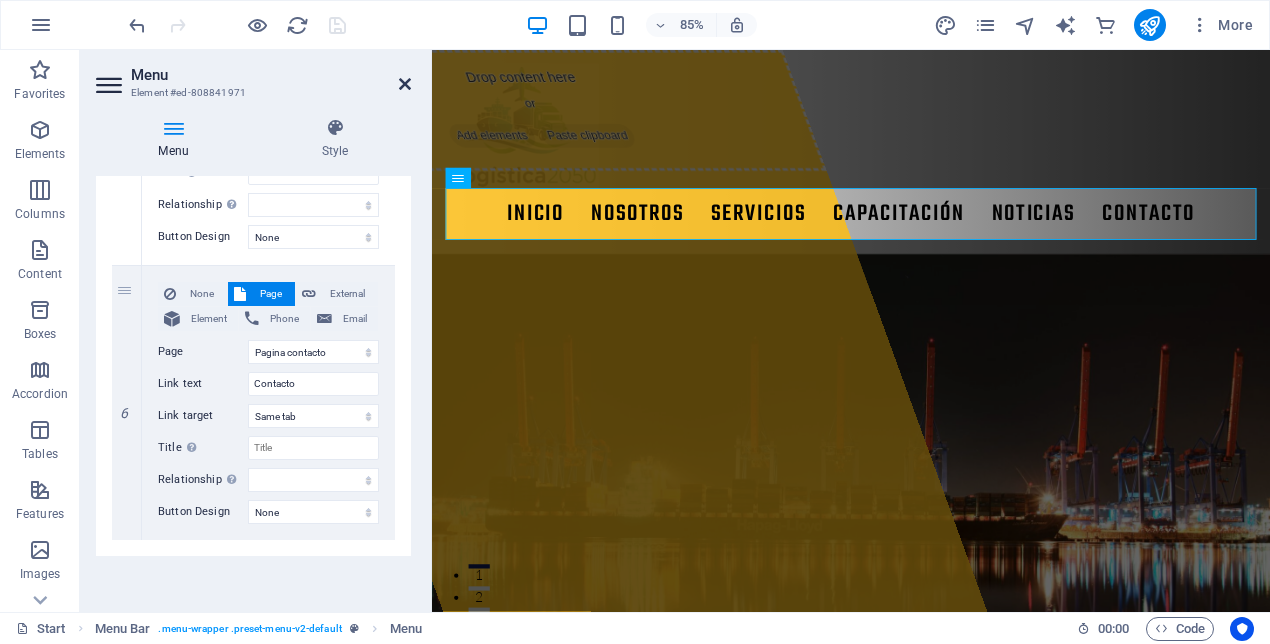 click at bounding box center [405, 84] 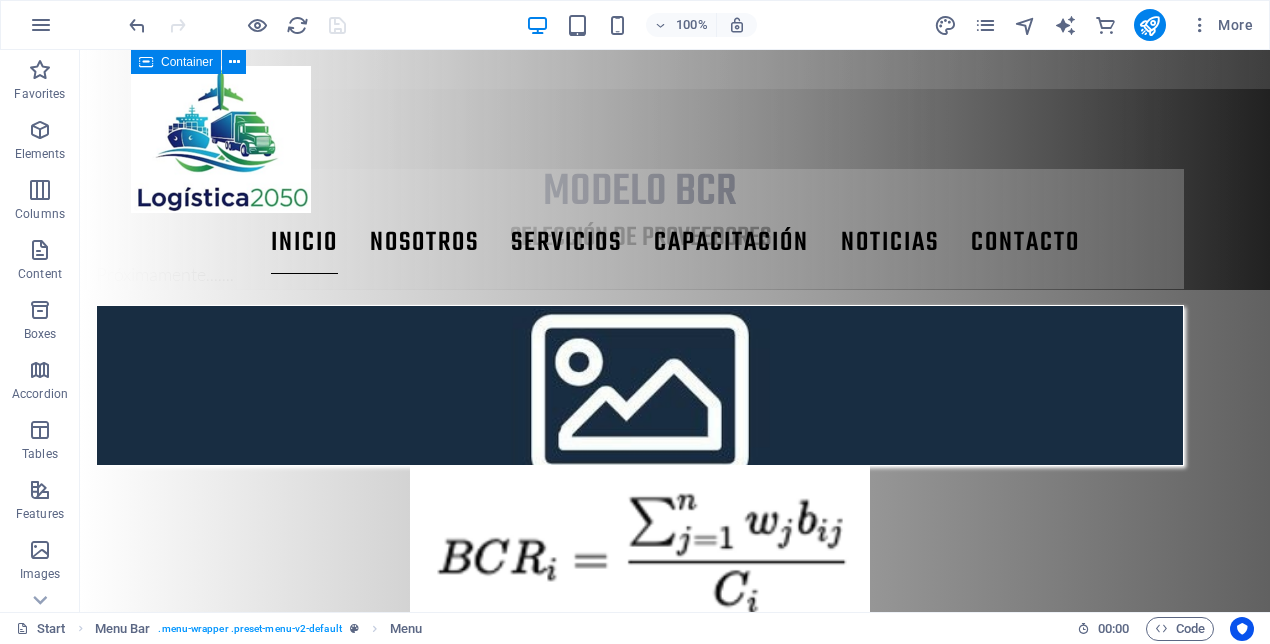 scroll, scrollTop: 0, scrollLeft: 0, axis: both 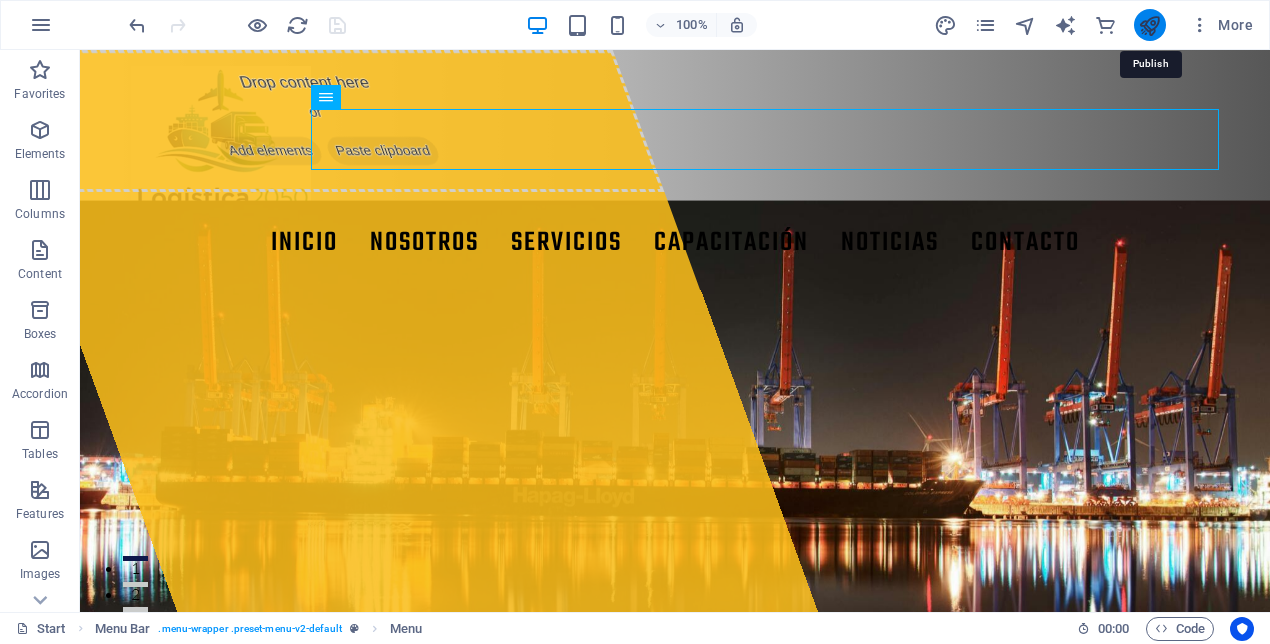 click at bounding box center [1149, 25] 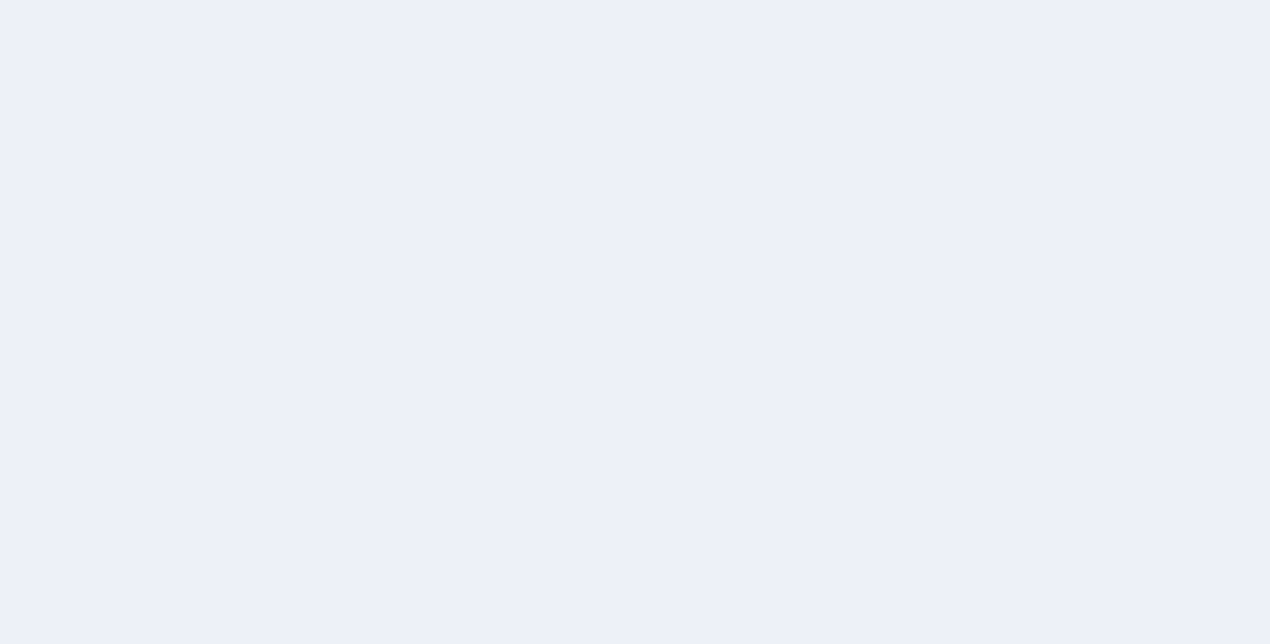 scroll, scrollTop: 0, scrollLeft: 0, axis: both 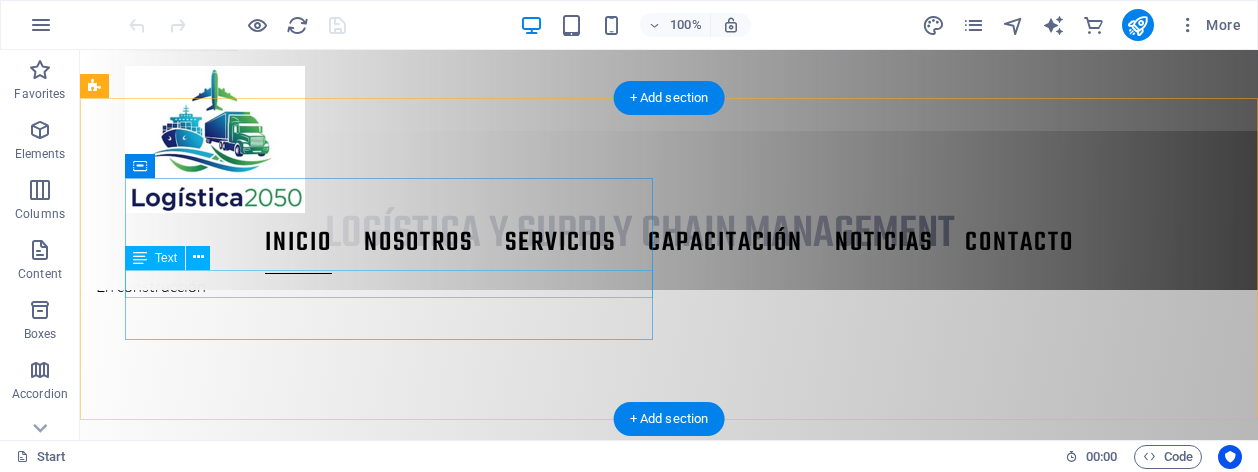 click on "Próximamente......." at bounding box center [640, 770] 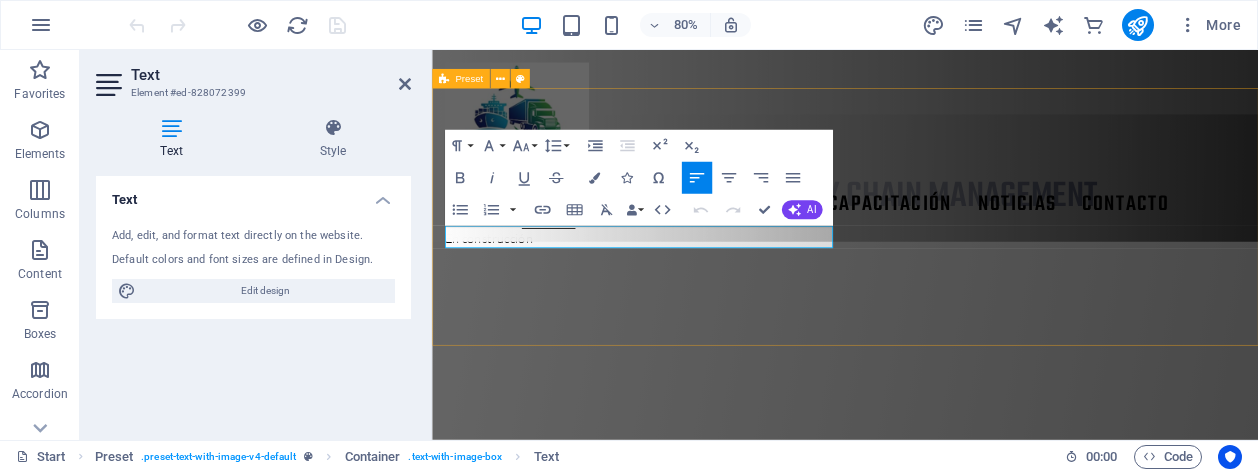 drag, startPoint x: 590, startPoint y: 286, endPoint x: 434, endPoint y: 286, distance: 156 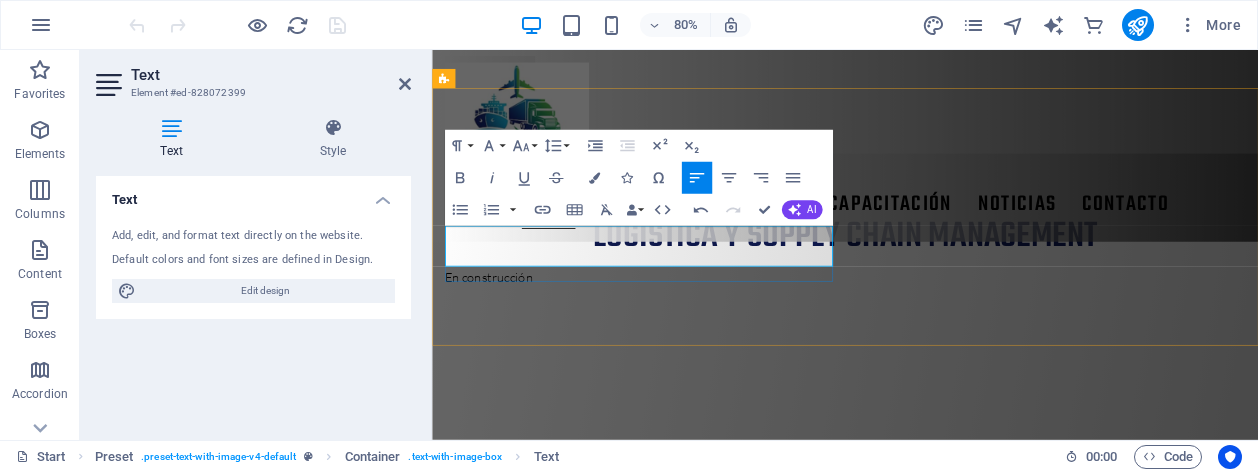 click on "Este modelo evalúa la relación entre los beneficios y los costos de cada proveedor. Se utiliza cuando hay múltiples criterios" at bounding box center [948, 818] 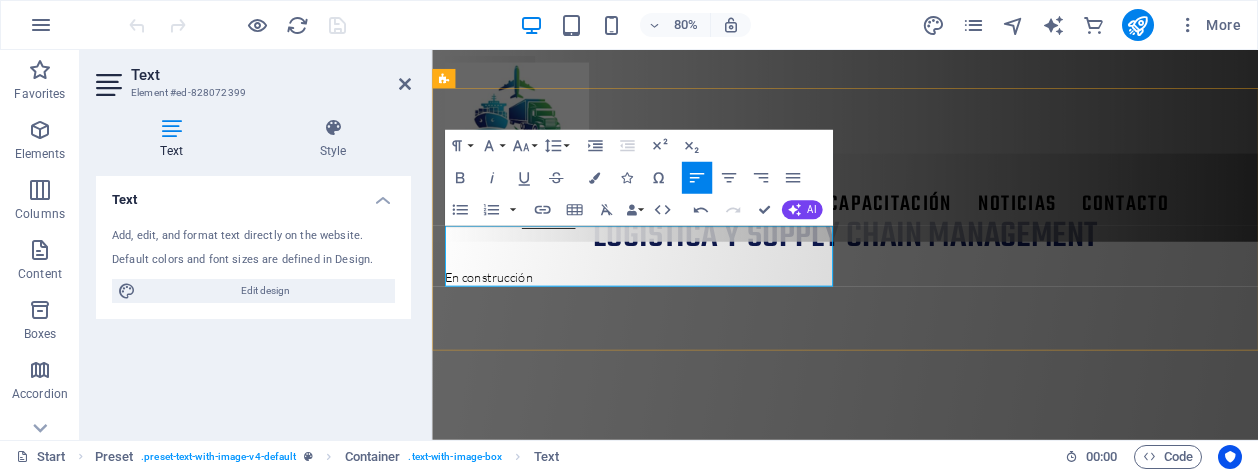drag, startPoint x: 925, startPoint y: 333, endPoint x: 769, endPoint y: 335, distance: 156.01282 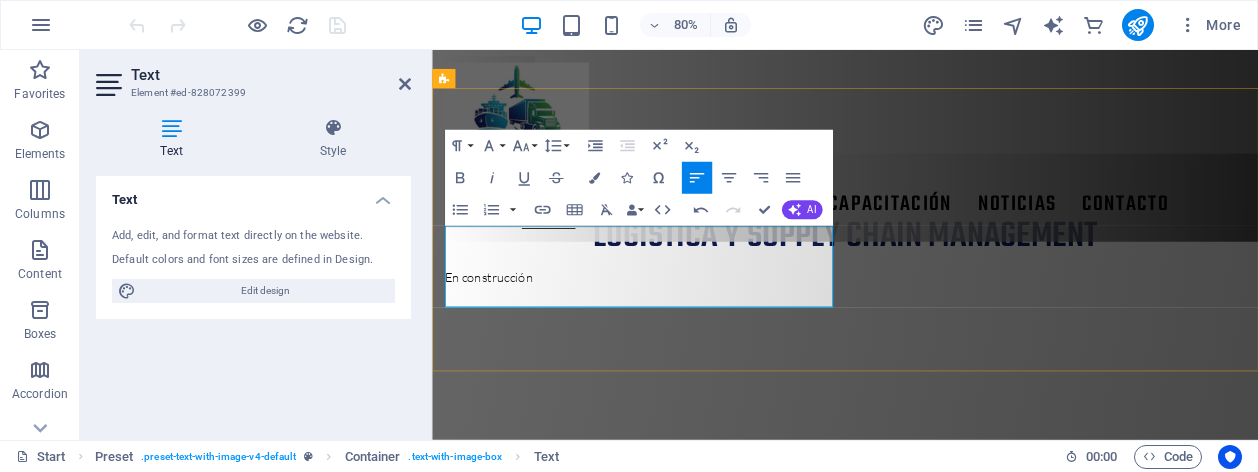 drag, startPoint x: 925, startPoint y: 334, endPoint x: 561, endPoint y: 308, distance: 364.9274 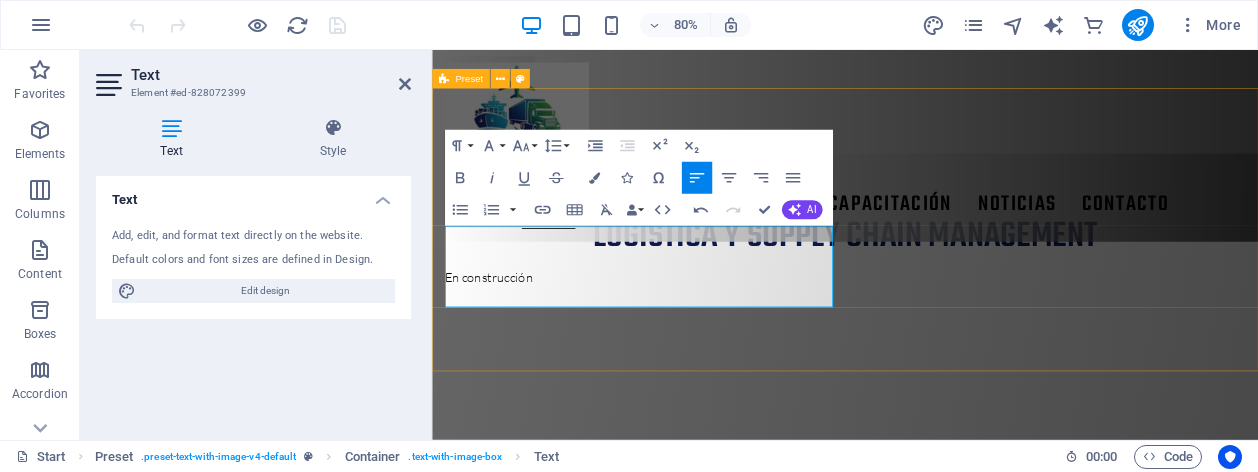 drag, startPoint x: 924, startPoint y: 336, endPoint x: 446, endPoint y: 286, distance: 480.60794 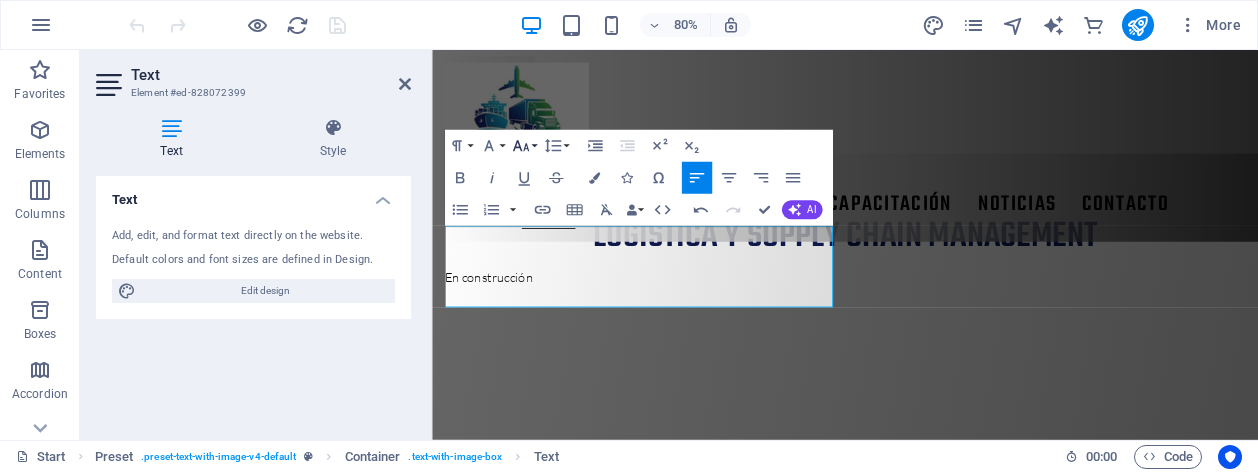 click 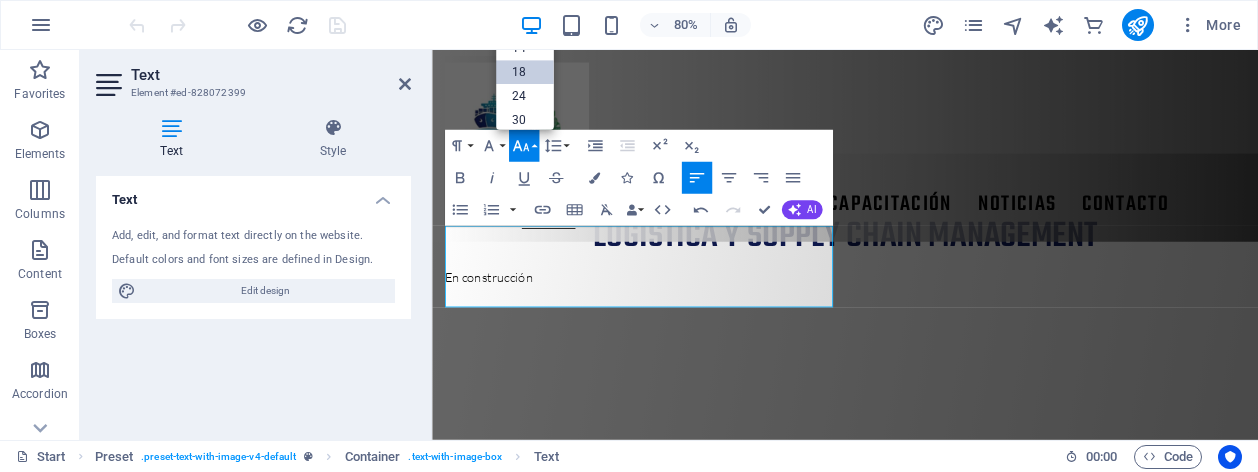 click on "18" at bounding box center (525, 72) 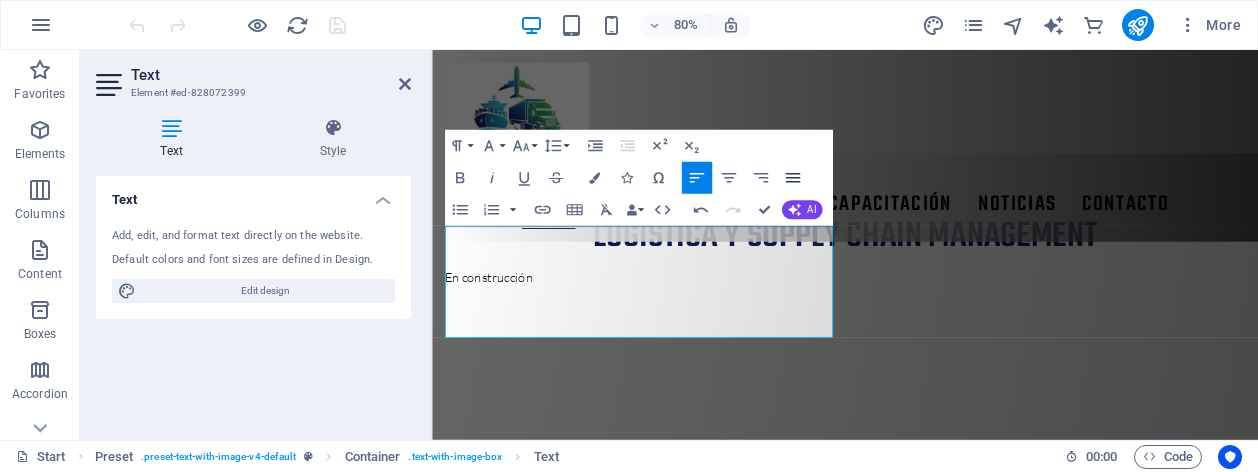 click 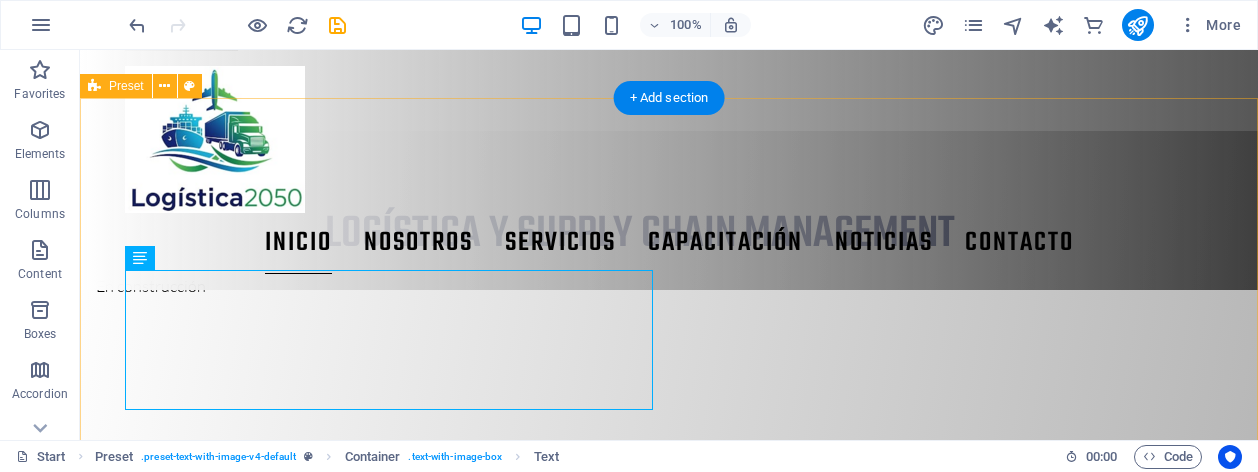 click on "modelo BCR selección de proveedores Este modelo evalúa la relación entre los beneficios y los costos de cada proveedor. Se utiliza cuando hay múltiples criterios  cuantitativos y cualitativos, pero se necesita de una métrica para la toma de decisiones ." at bounding box center [669, 957] 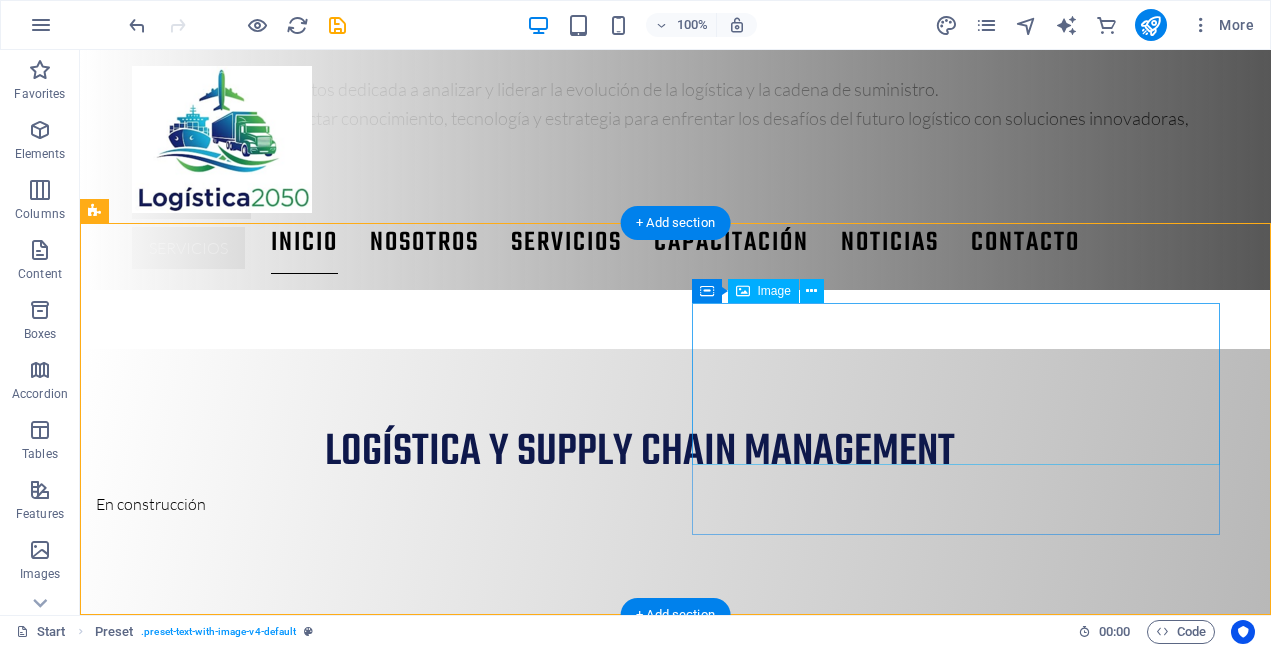 scroll, scrollTop: 879, scrollLeft: 0, axis: vertical 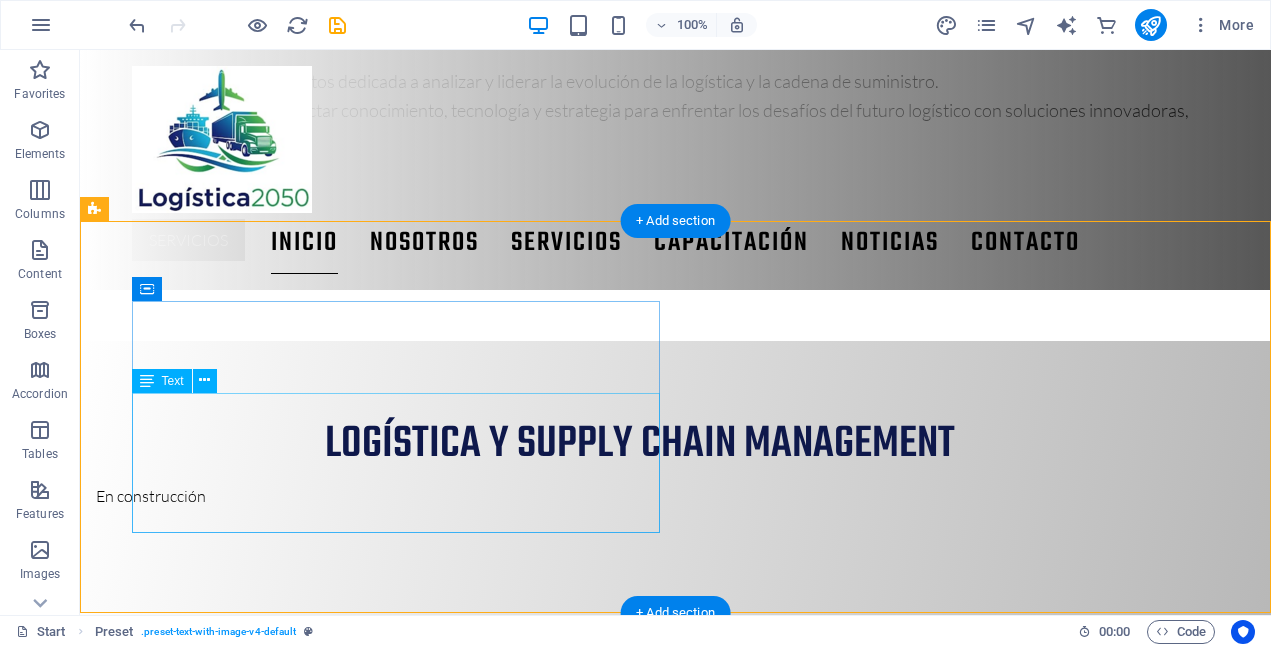 click on "Este modelo evalúa la relación entre los beneficios y los costos de cada proveedor. Se utiliza cuando hay múltiples criterios  cuantitativos y cualitativos, pero se necesita de una métrica para la toma de decisiones ." at bounding box center [640, 1007] 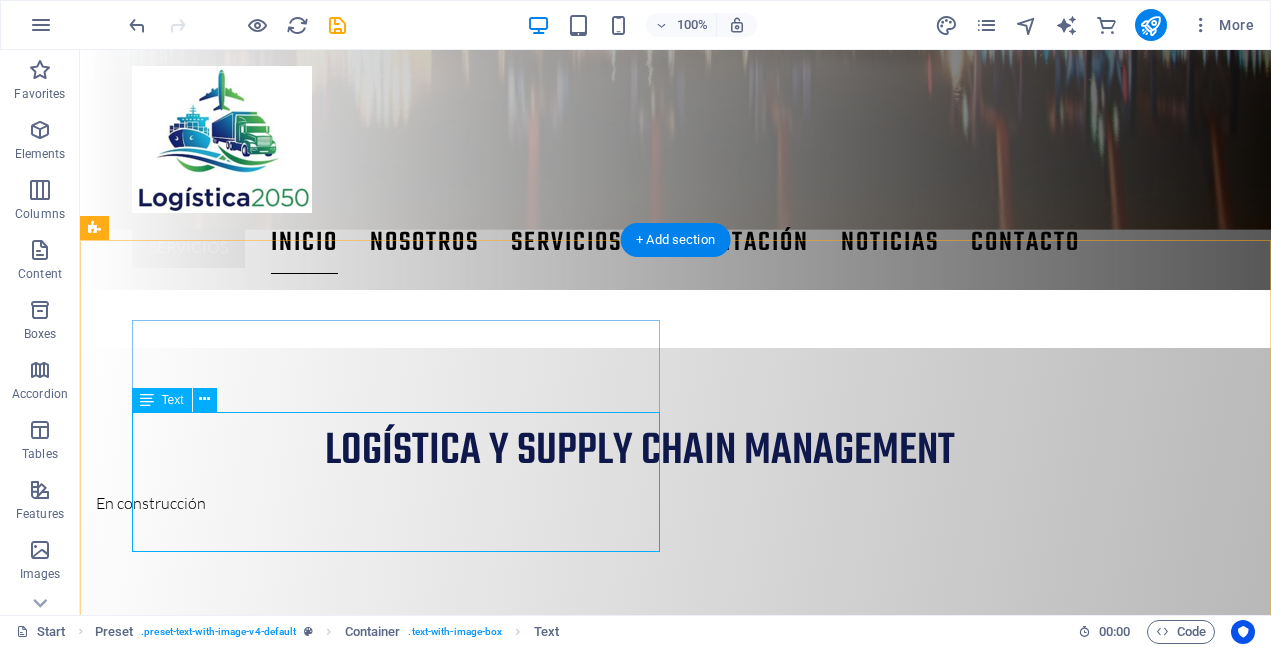scroll, scrollTop: 873, scrollLeft: 0, axis: vertical 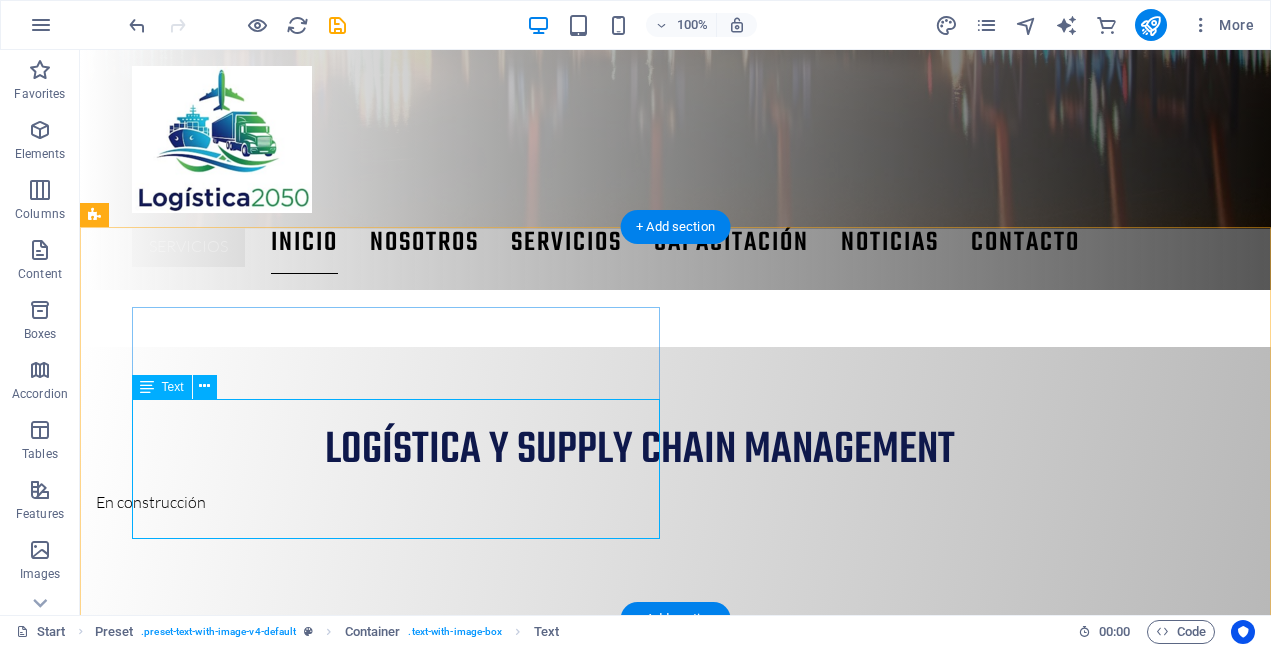 click on "Este modelo evalúa la relación entre los beneficios y los costos de cada proveedor. Se utiliza cuando hay múltiples criterios  cuantitativos y cualitativos, pero se necesita de una métrica para la toma de decisiones ." at bounding box center [640, 1013] 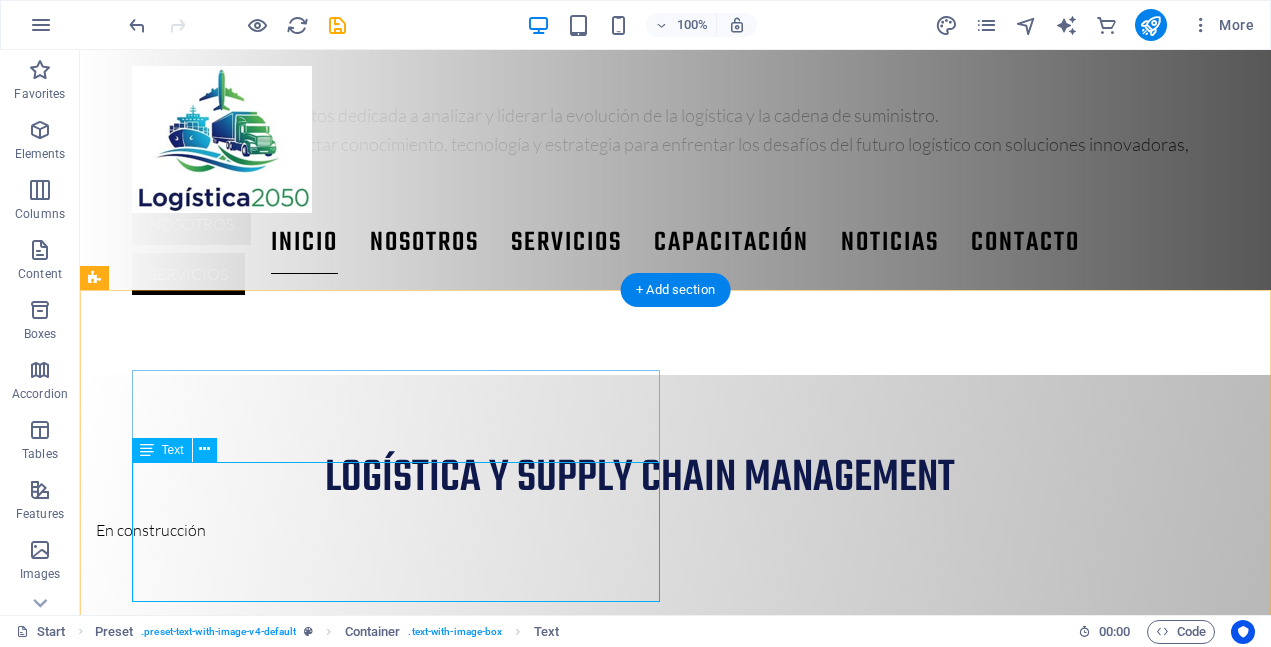 scroll, scrollTop: 905, scrollLeft: 0, axis: vertical 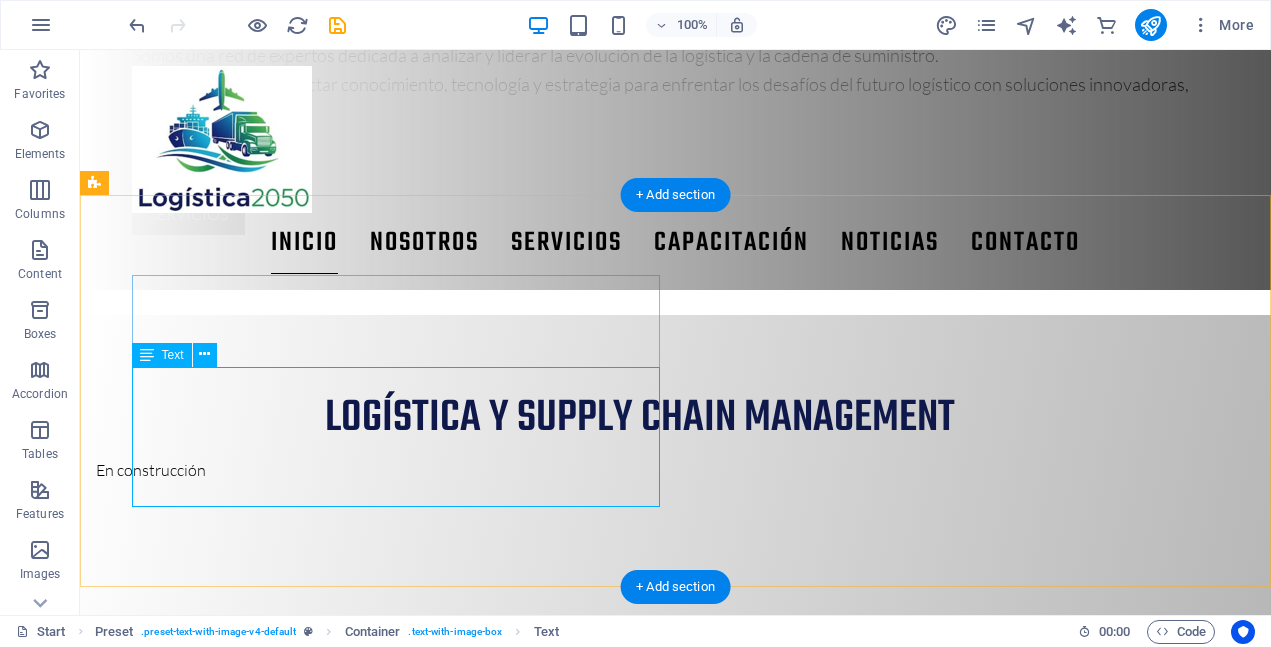 click on "Este modelo evalúa la relación entre los beneficios y los costos de cada proveedor. Se utiliza cuando hay múltiples criterios  cuantitativos y cualitativos, pero se necesita de una métrica para la toma de decisiones ." at bounding box center (640, 981) 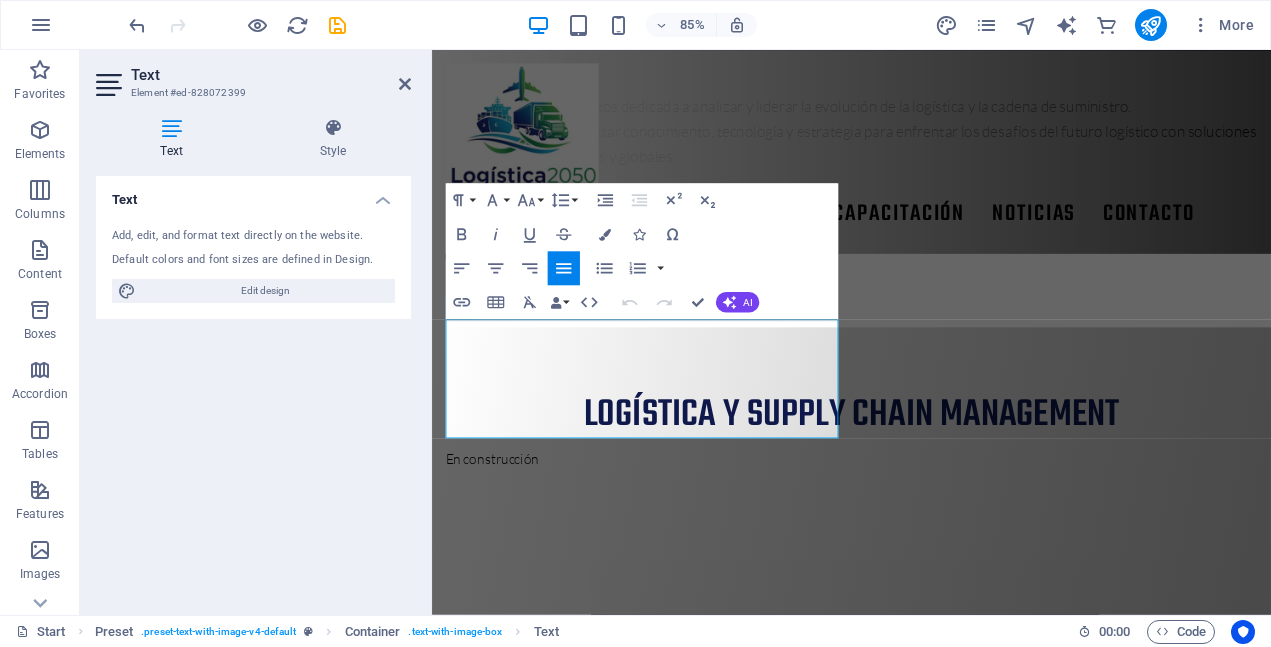 scroll, scrollTop: 966, scrollLeft: 0, axis: vertical 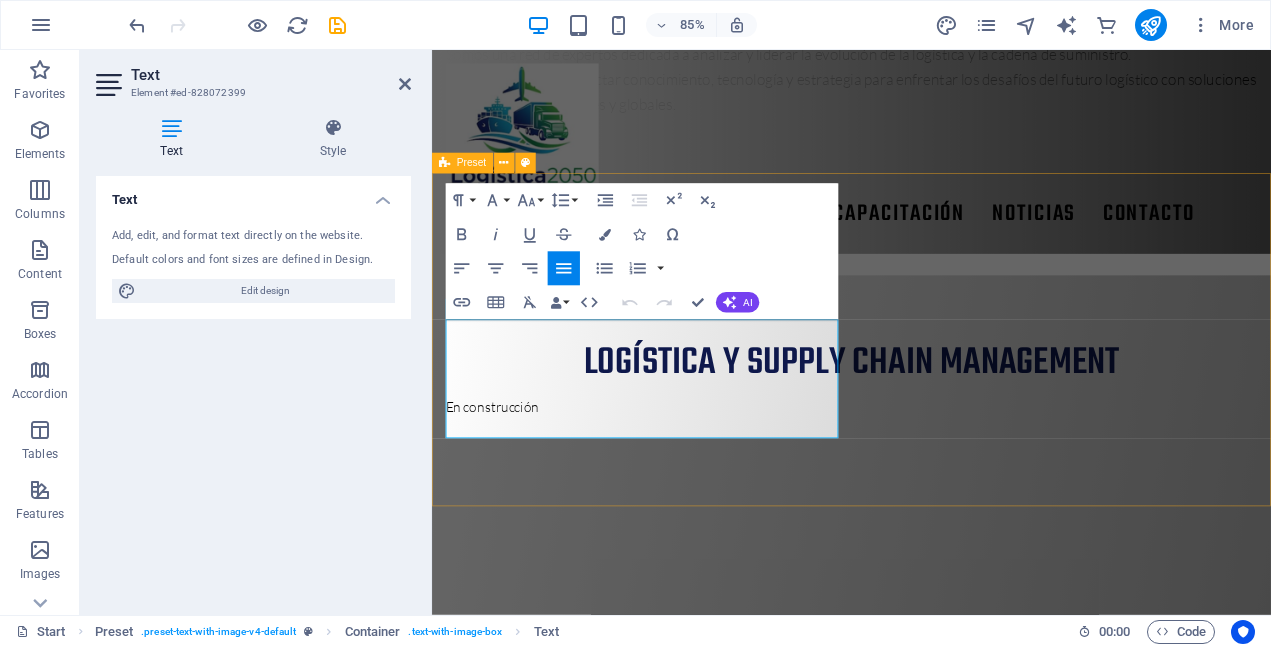 drag, startPoint x: 722, startPoint y: 474, endPoint x: 438, endPoint y: 384, distance: 297.91946 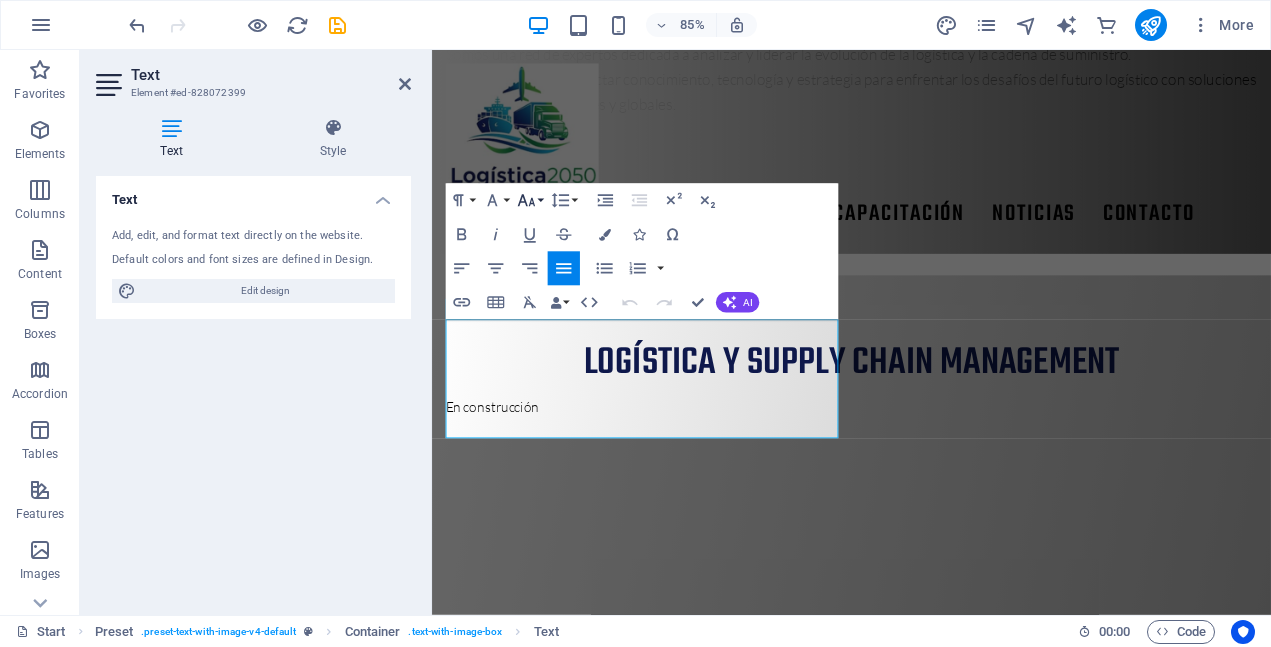 click 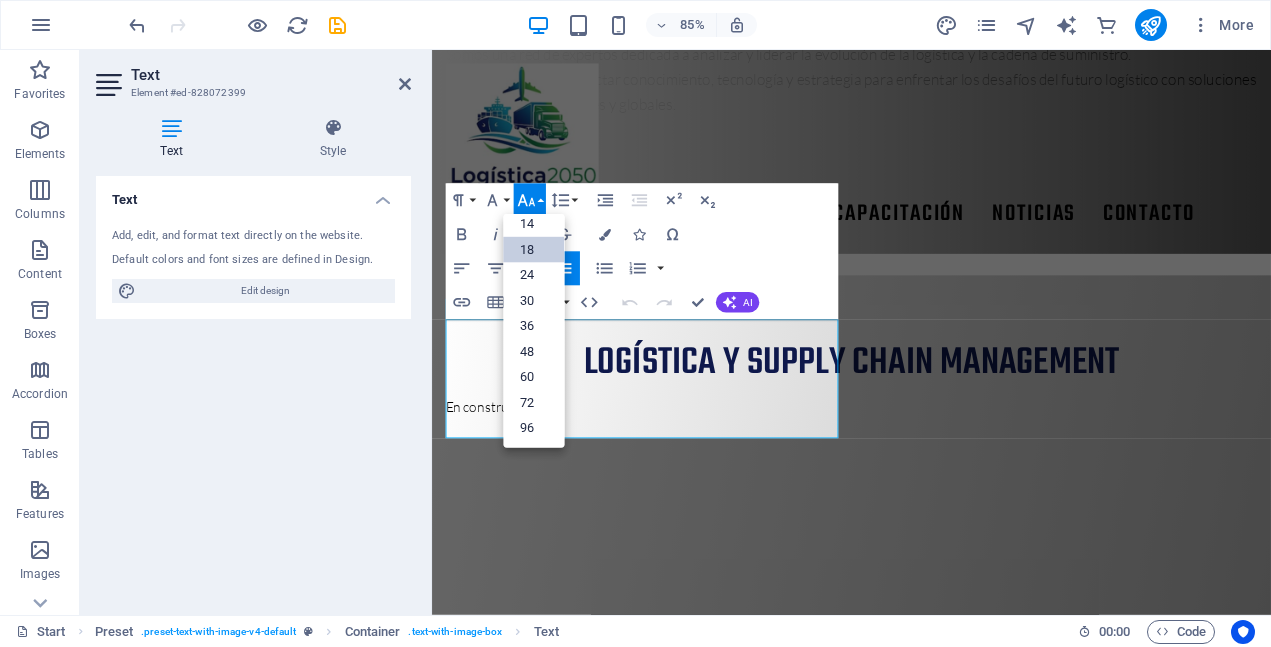 scroll, scrollTop: 161, scrollLeft: 0, axis: vertical 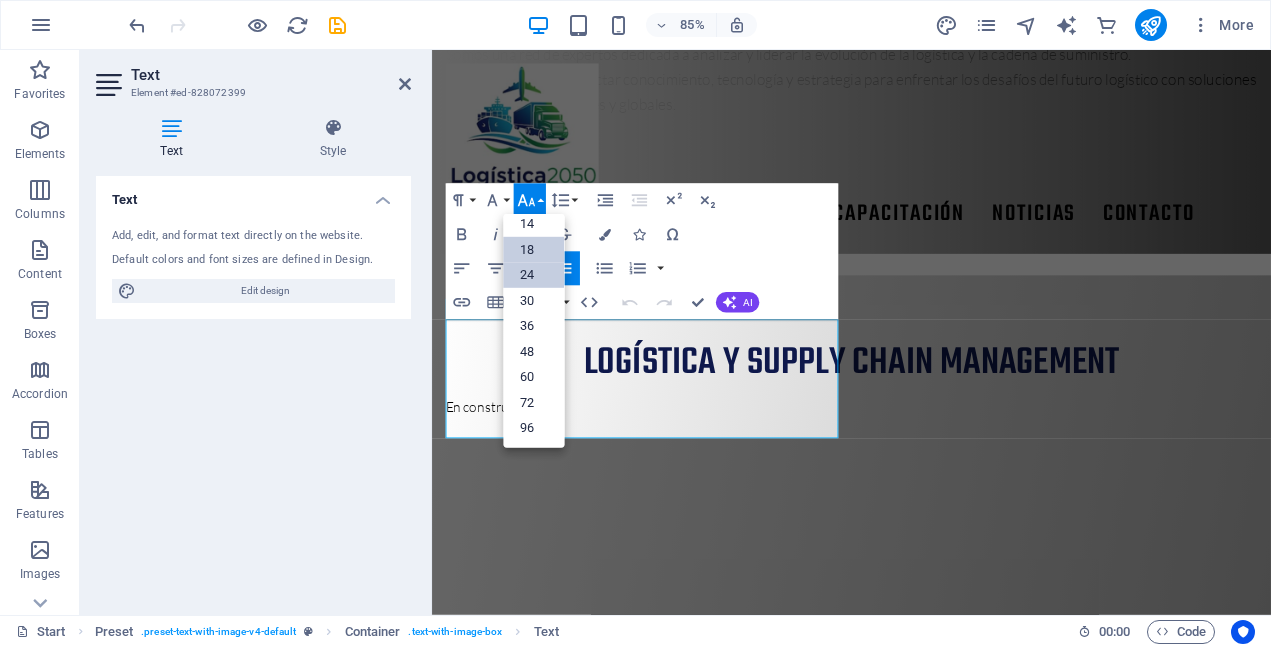 click on "24" at bounding box center [533, 275] 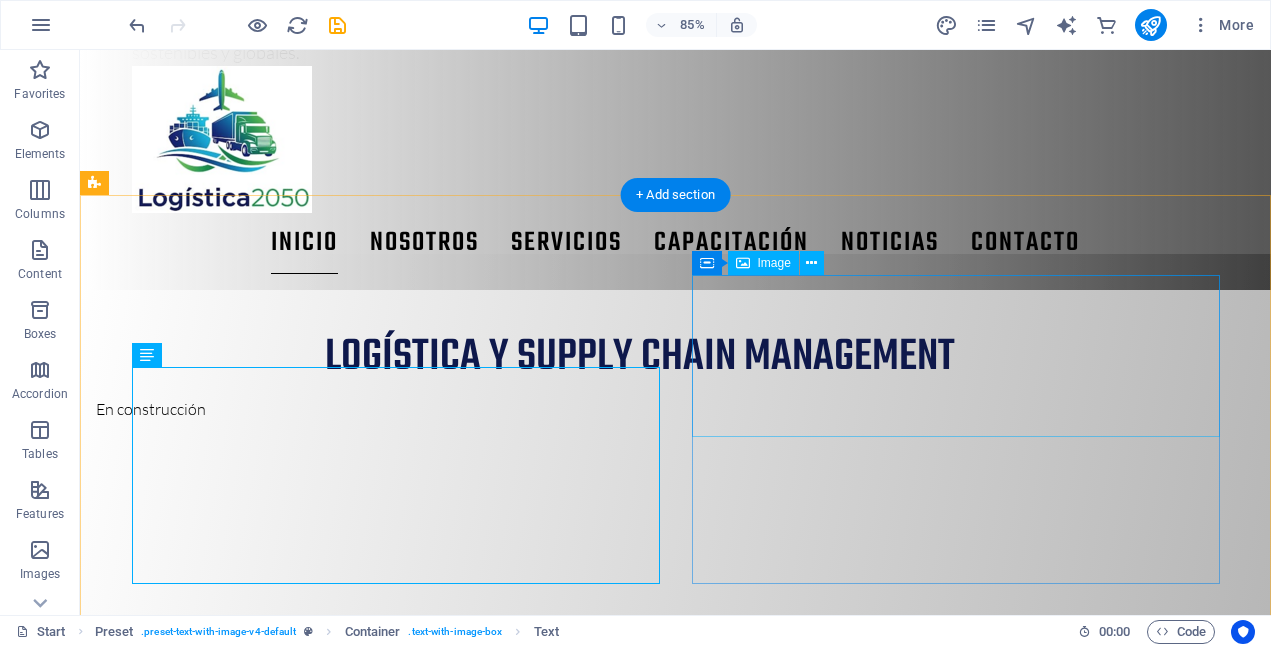 scroll, scrollTop: 905, scrollLeft: 0, axis: vertical 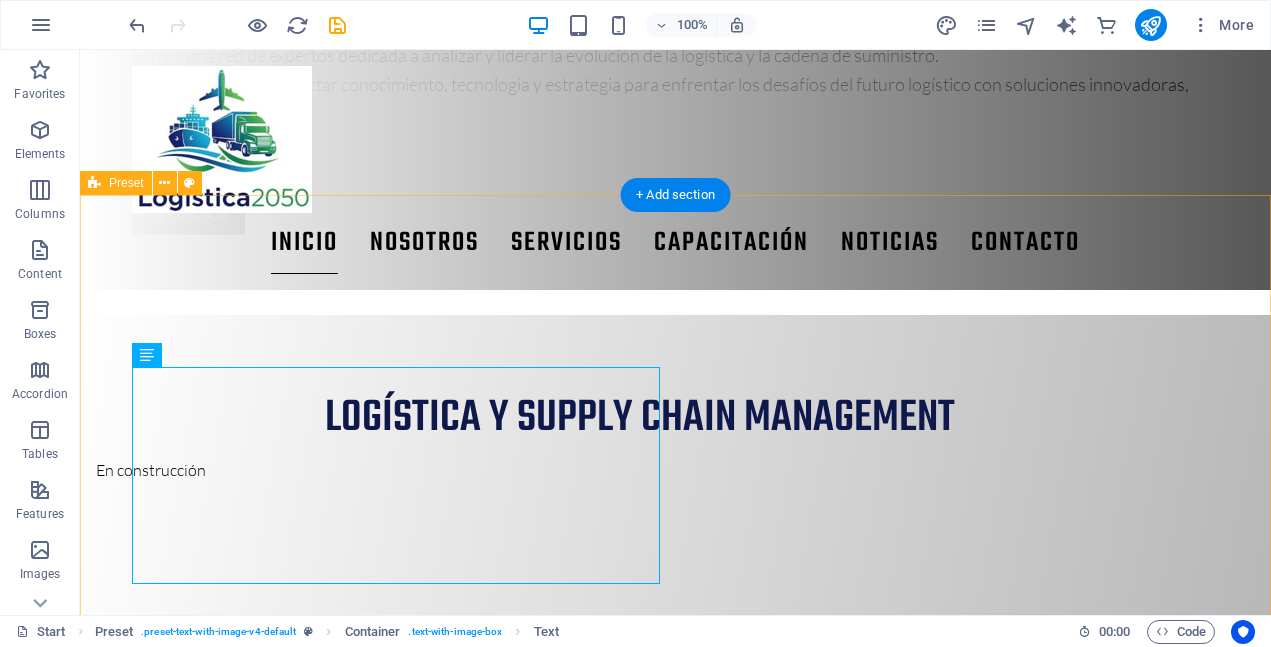 click on "modelo BCR selección de proveedores Este modelo evalúa la relación entre los beneficios y los costos de cada proveedor. Se utiliza cuando hay múltiples criterios  cuantitativos y cualitativos, pero se necesita de una métrica para la toma de decisiones." at bounding box center (675, 1189) 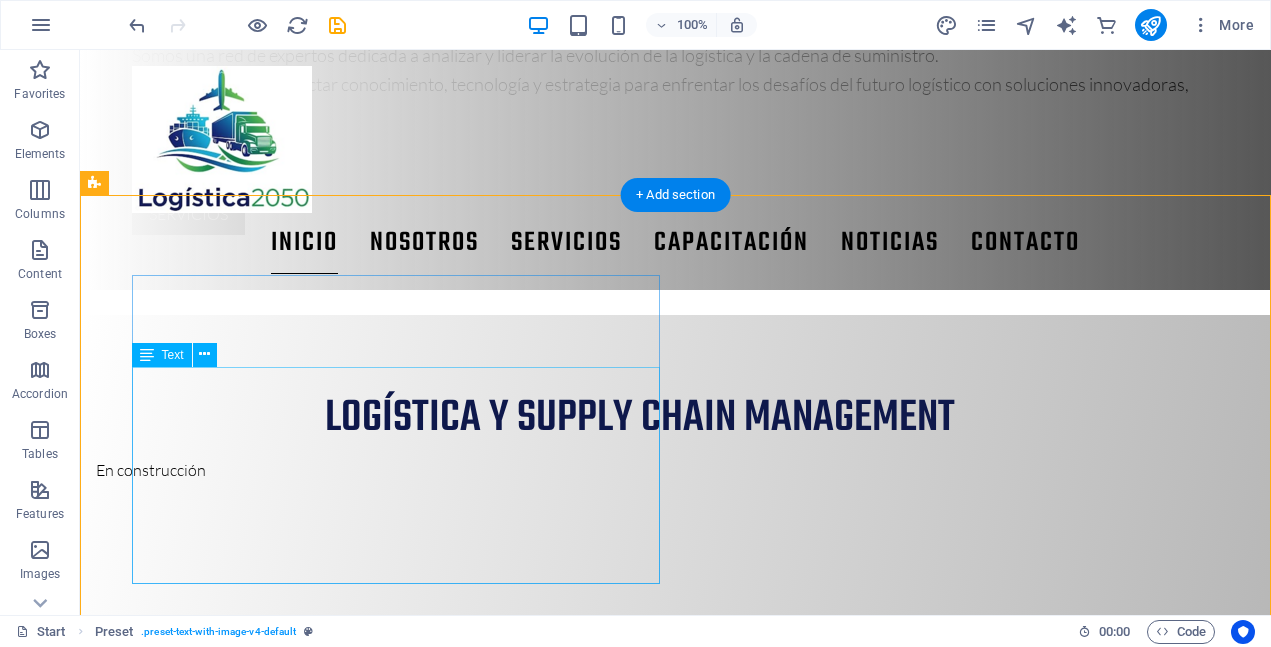 click on "Este modelo evalúa la relación entre los beneficios y los costos de cada proveedor. Se utiliza cuando hay múltiples criterios  cuantitativos y cualitativos, pero se necesita de una métrica para la toma de decisiones." at bounding box center [640, 991] 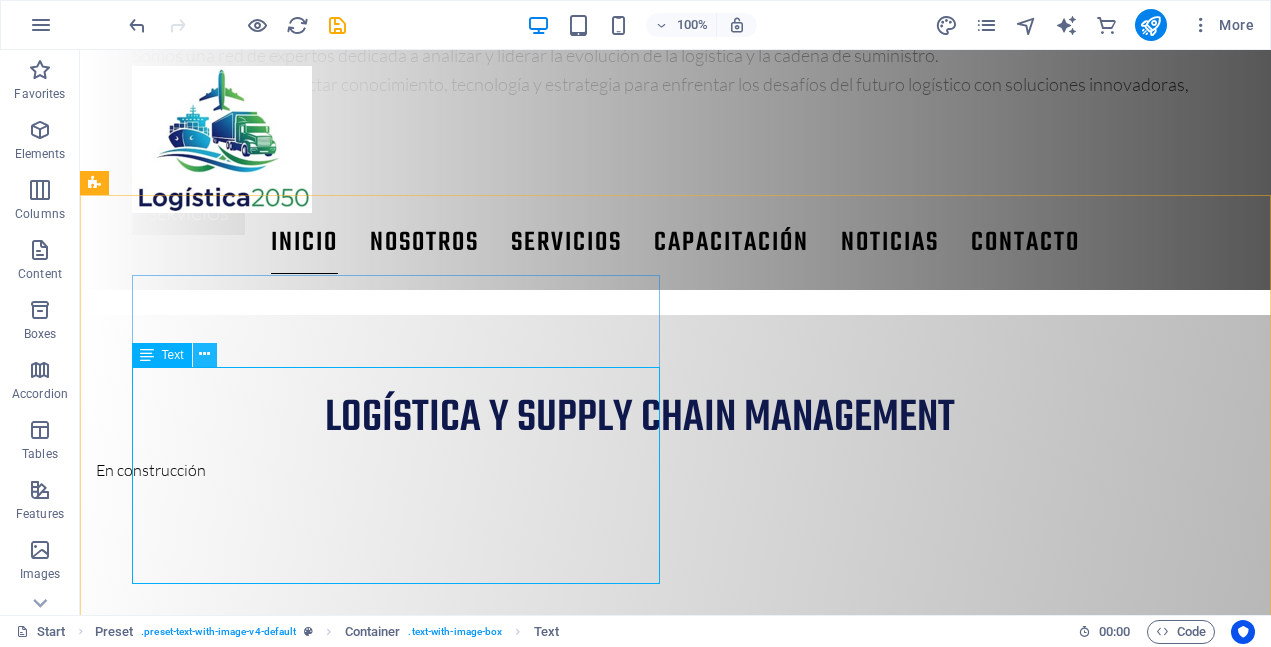 click at bounding box center [204, 354] 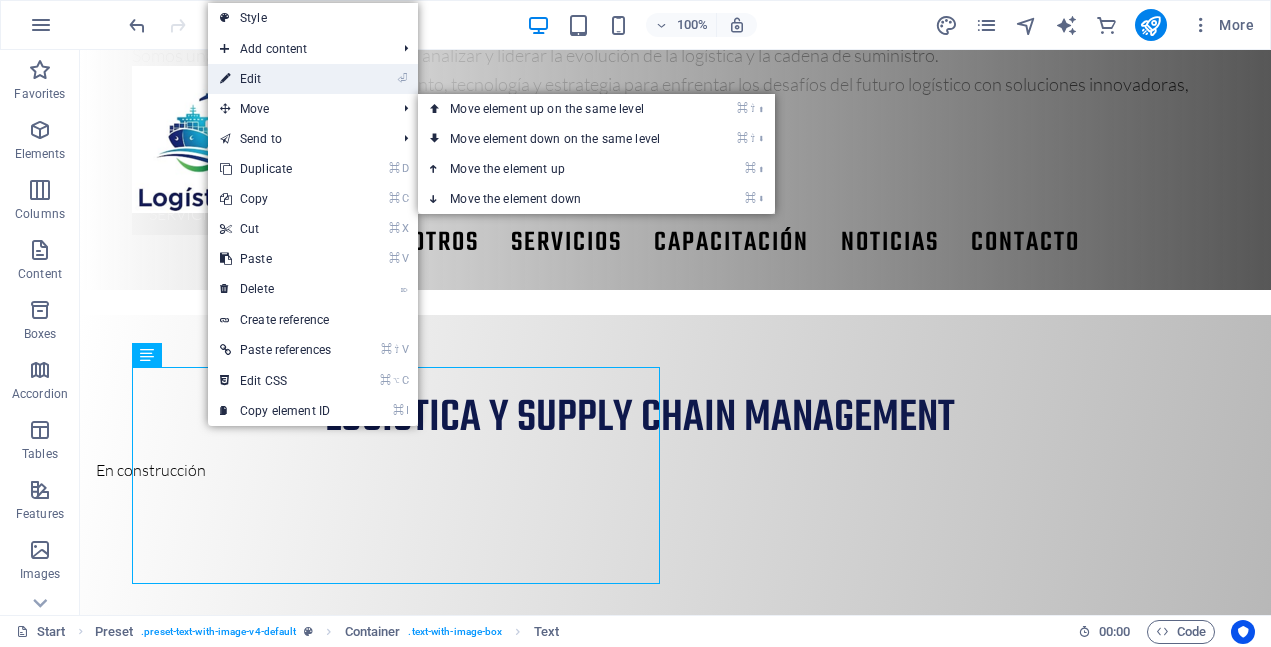 click on "⏎  Edit" at bounding box center [275, 79] 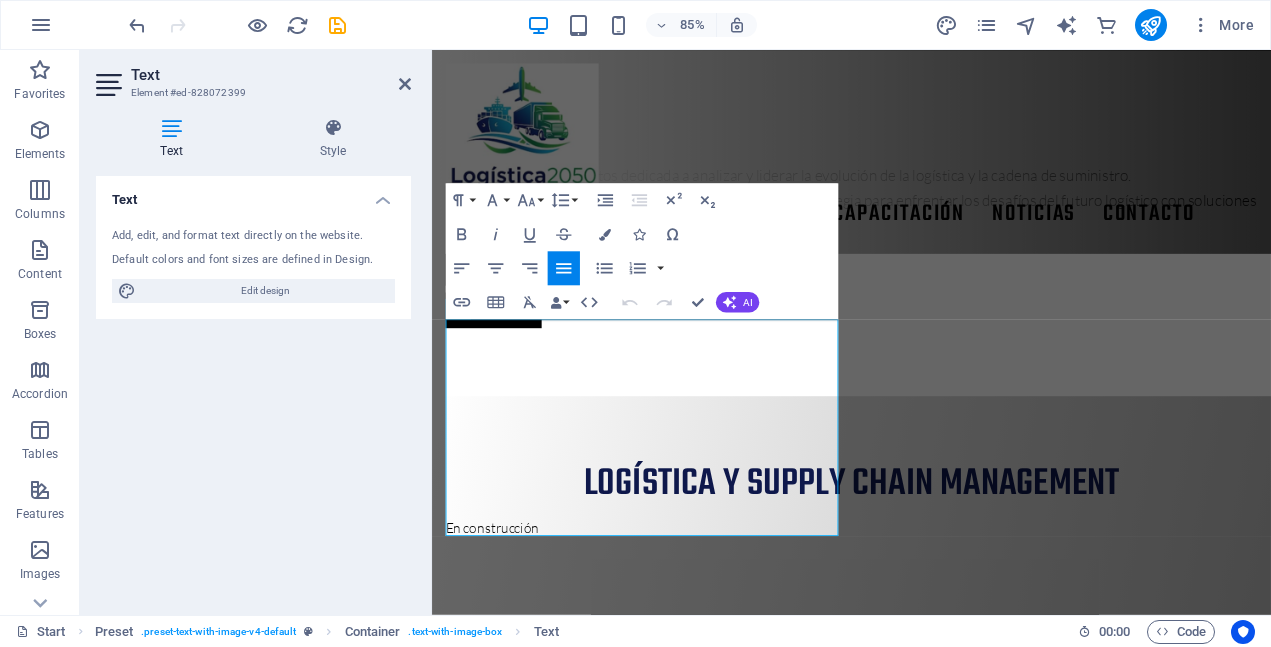 scroll, scrollTop: 966, scrollLeft: 0, axis: vertical 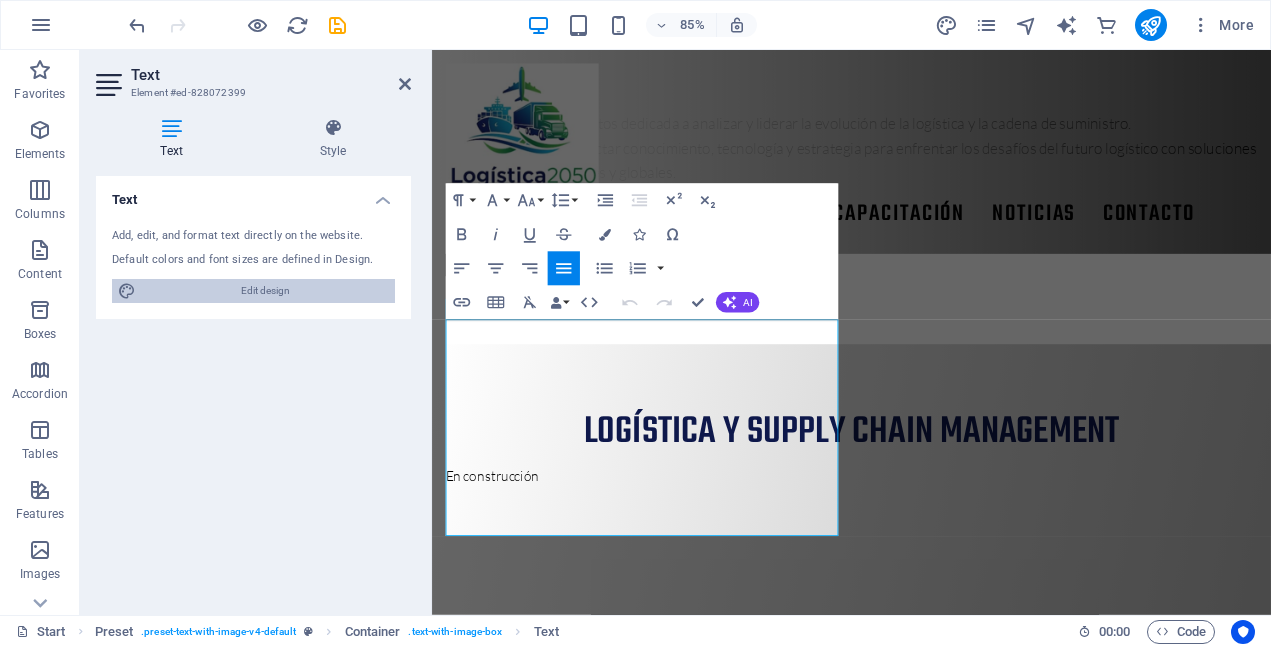 click on "Edit design" at bounding box center (265, 291) 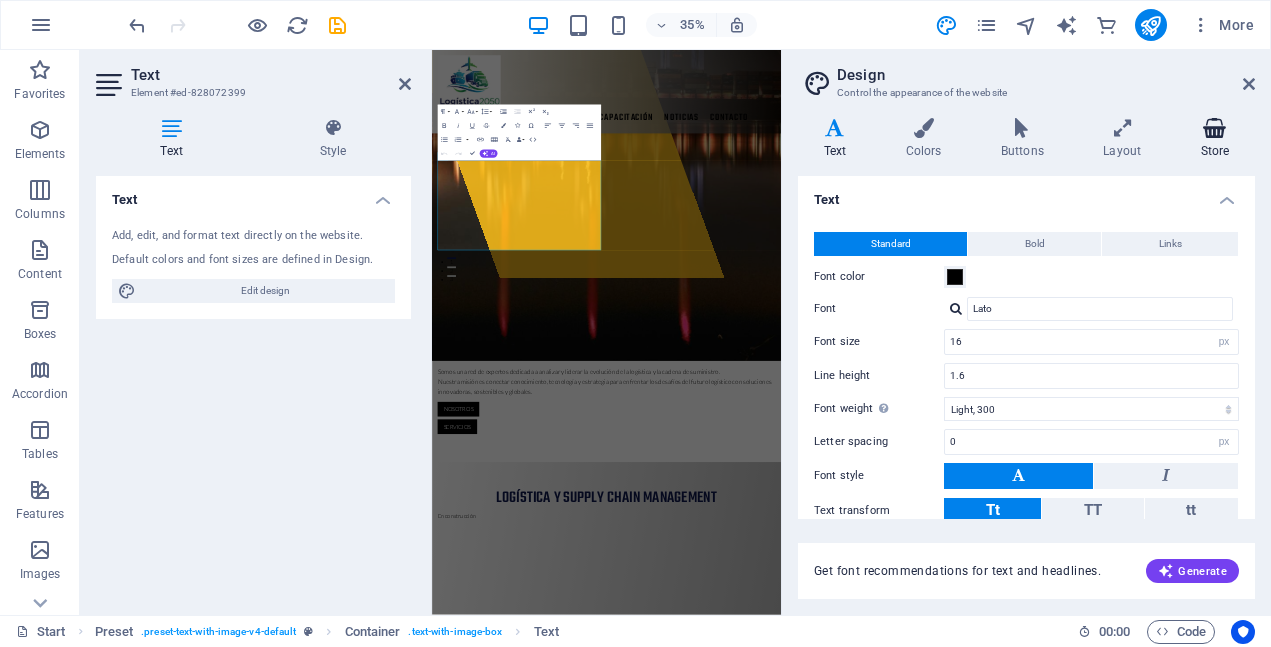 scroll, scrollTop: 1679, scrollLeft: 0, axis: vertical 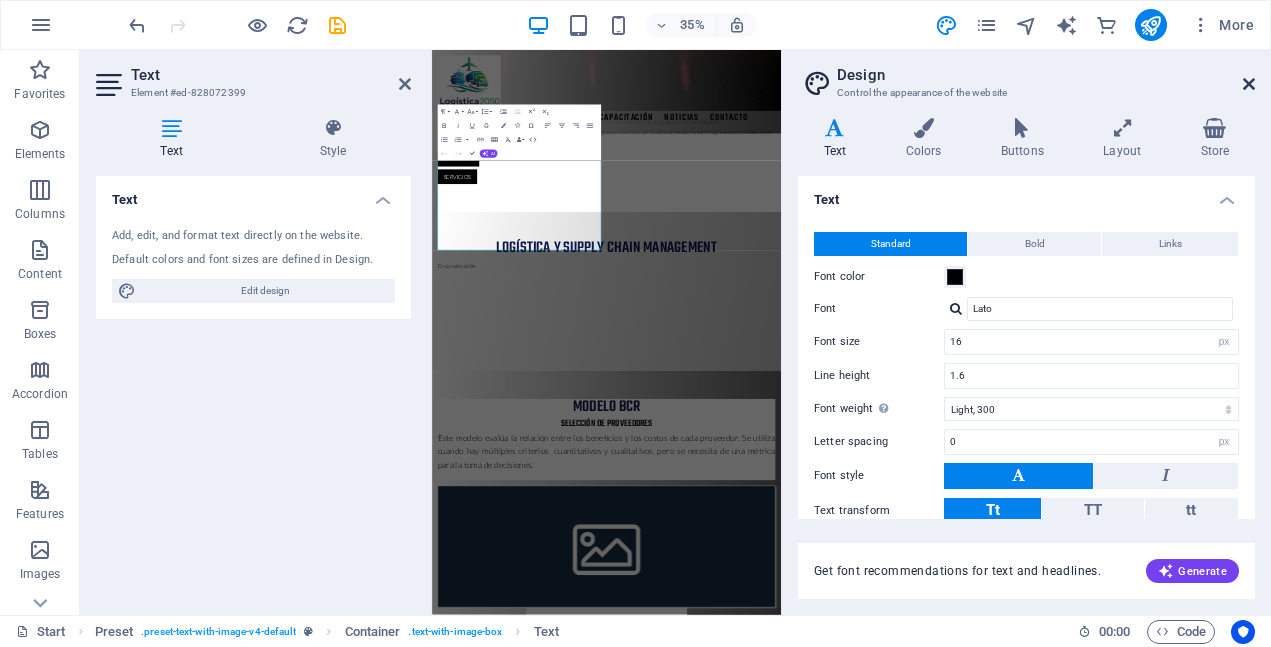 click at bounding box center [1249, 84] 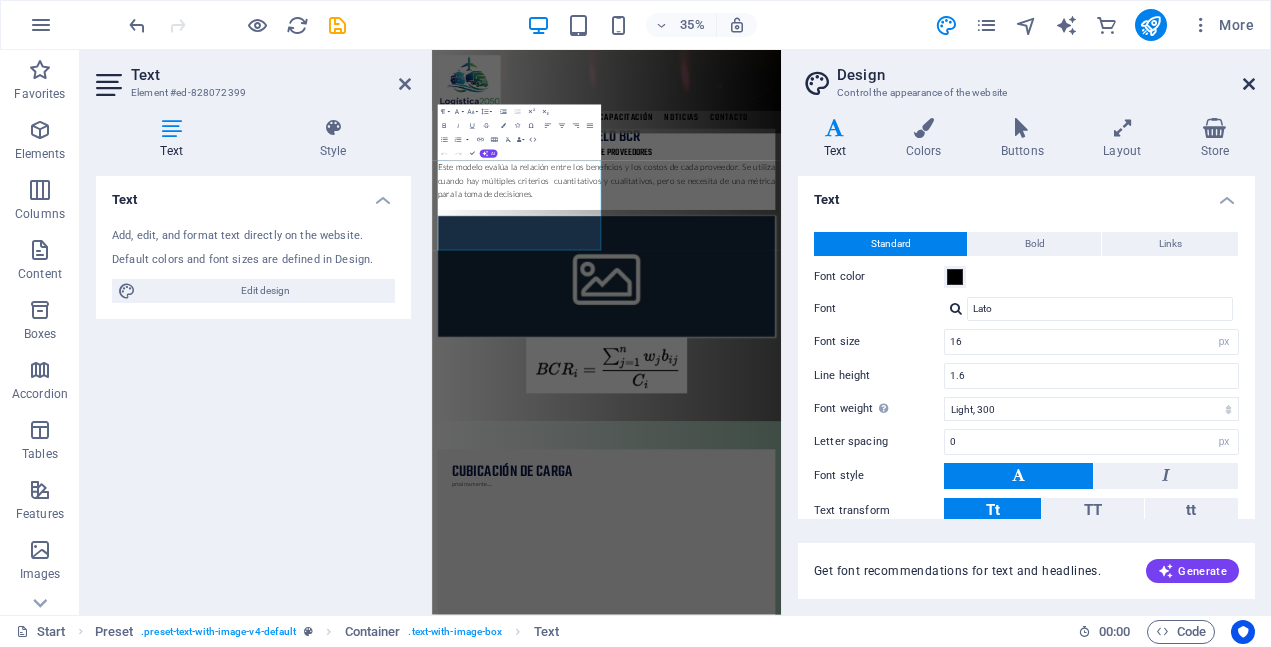 scroll, scrollTop: 966, scrollLeft: 0, axis: vertical 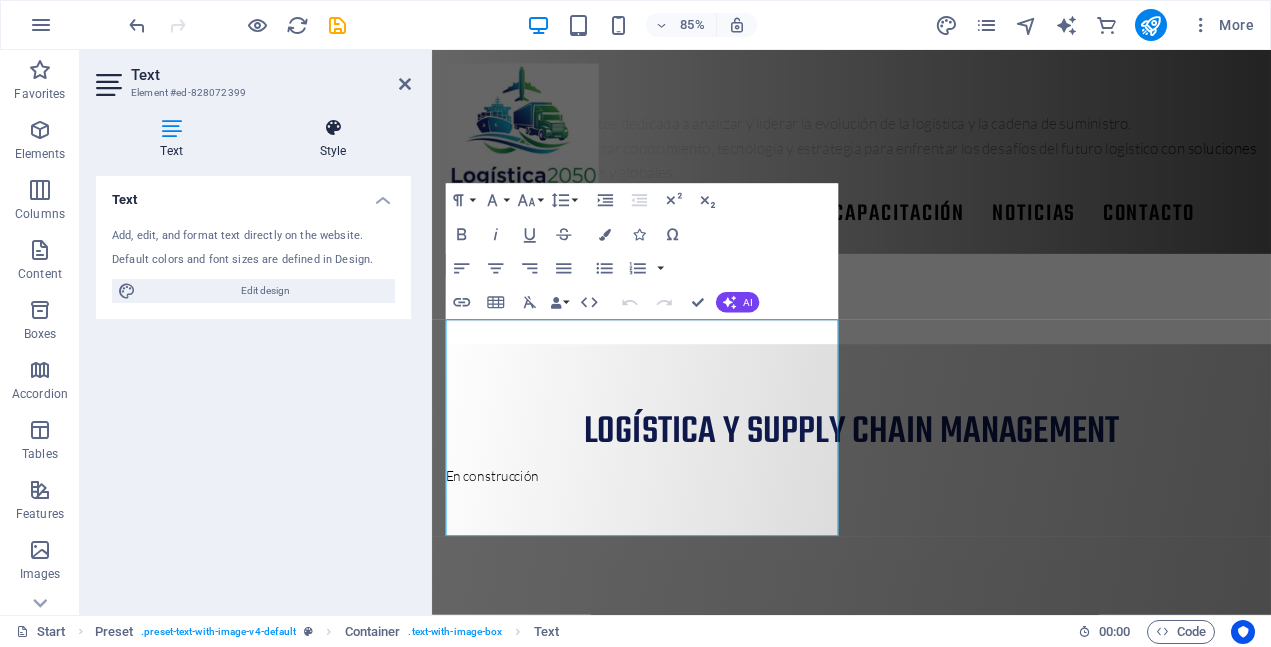 click at bounding box center [333, 128] 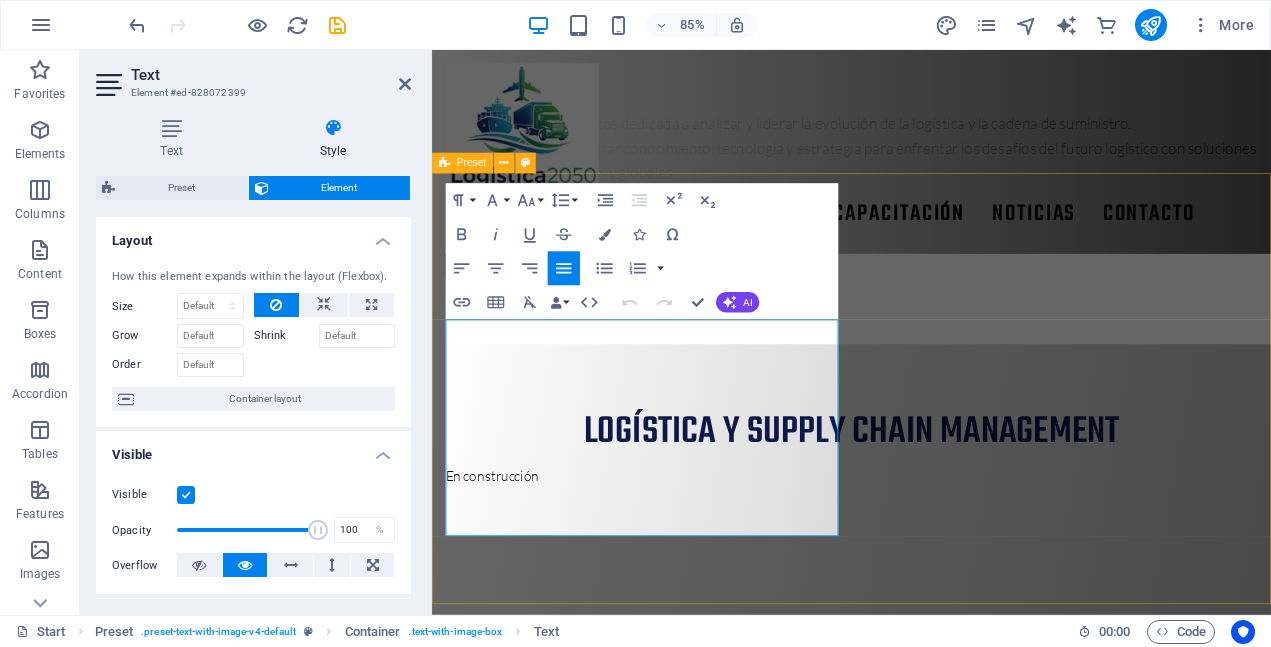 drag, startPoint x: 566, startPoint y: 583, endPoint x: 442, endPoint y: 395, distance: 225.21101 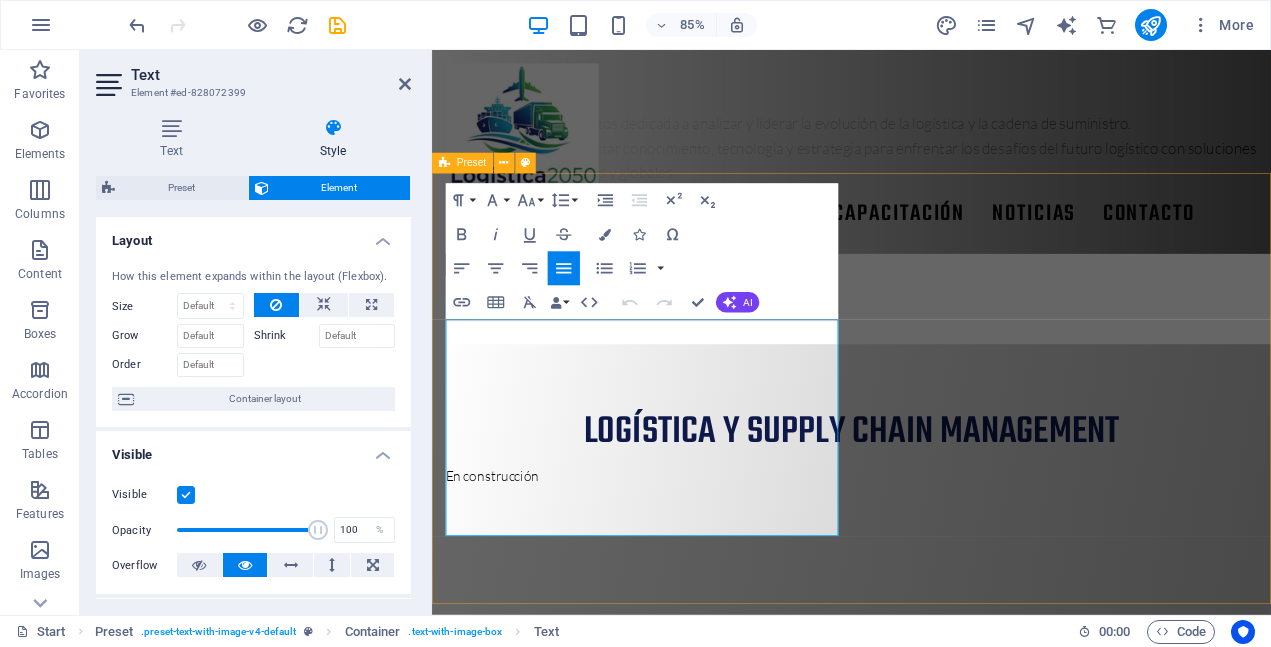 click on "modelo BCR selección de proveedores Este modelo evalúa la relación entre los beneficios y los costos de cada proveedor. Se utiliza cuando hay múltiples criterios  cuantitativos y cualitativos, pero se necesita de una métrica para la toma de decisiones." at bounding box center [925, 1308] 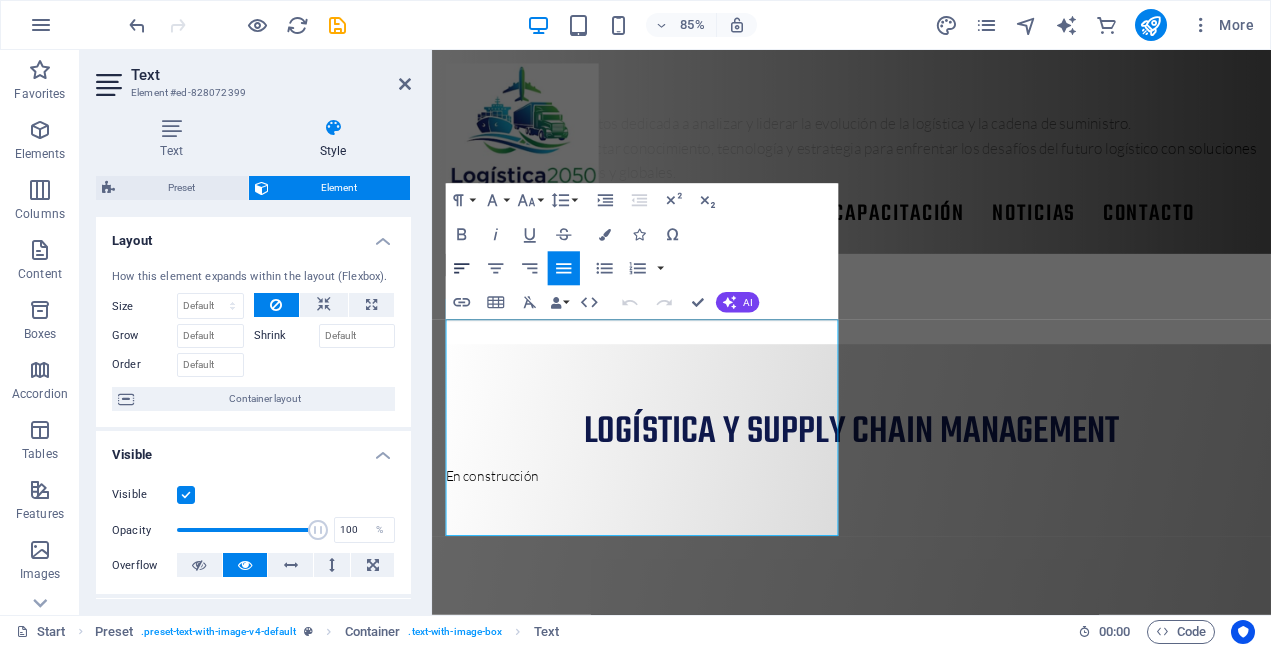 click 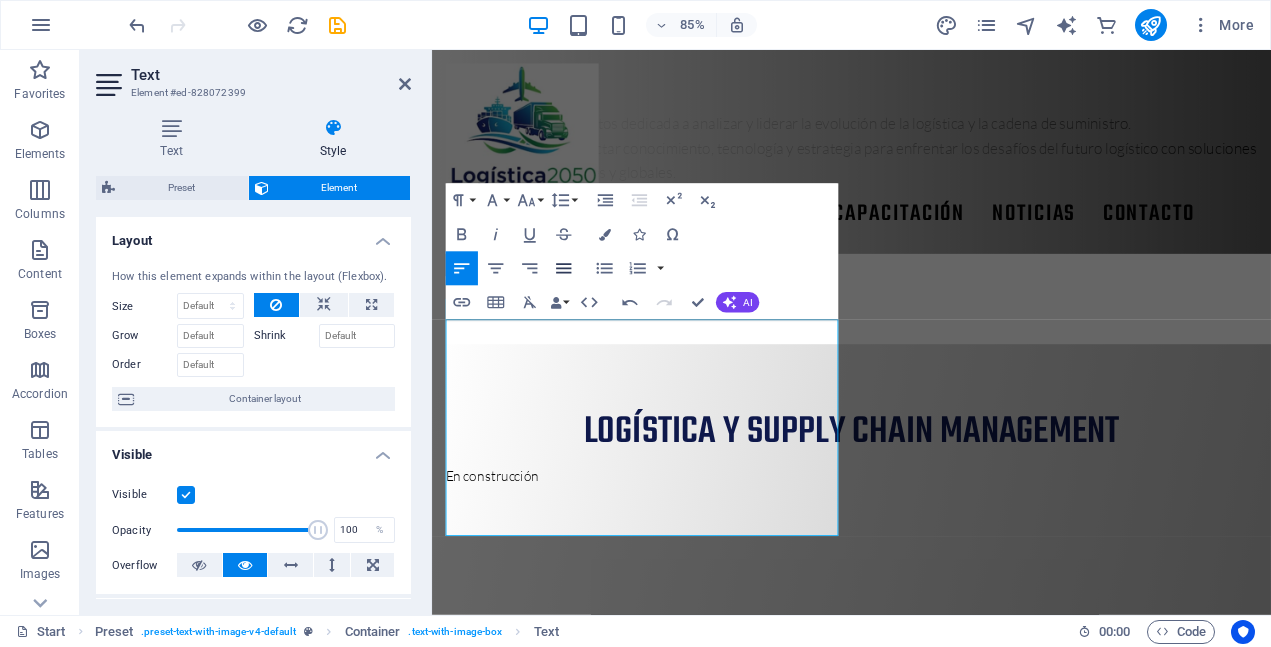 click 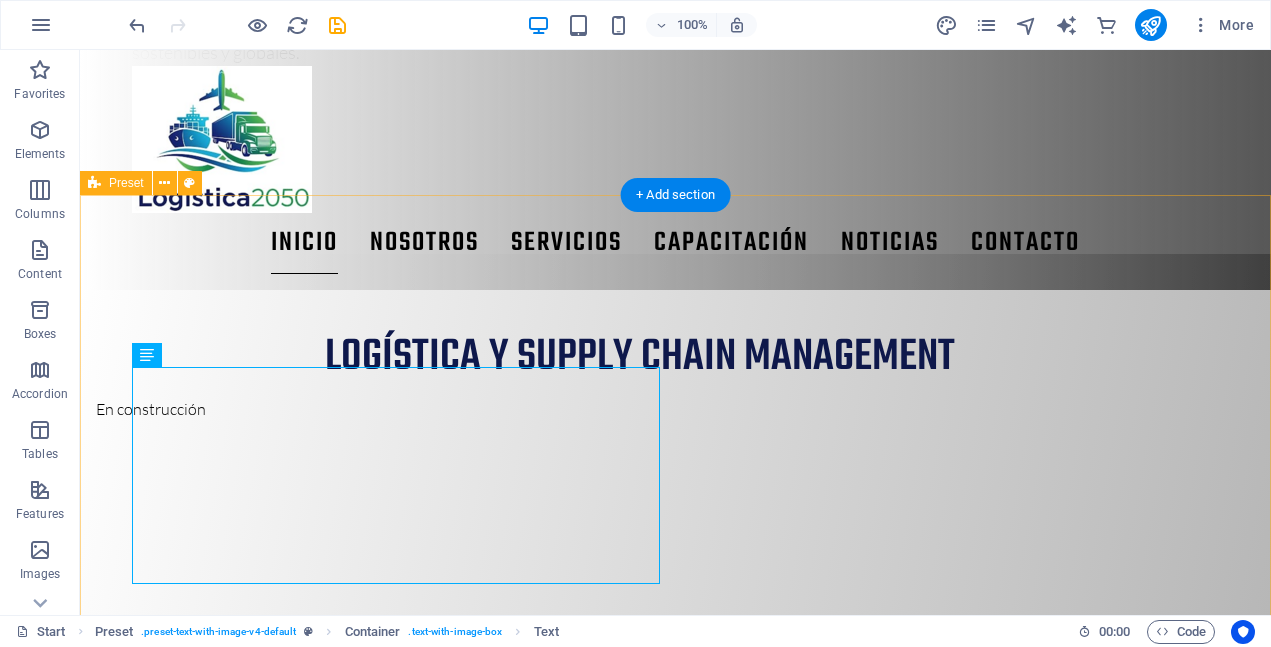 scroll, scrollTop: 905, scrollLeft: 0, axis: vertical 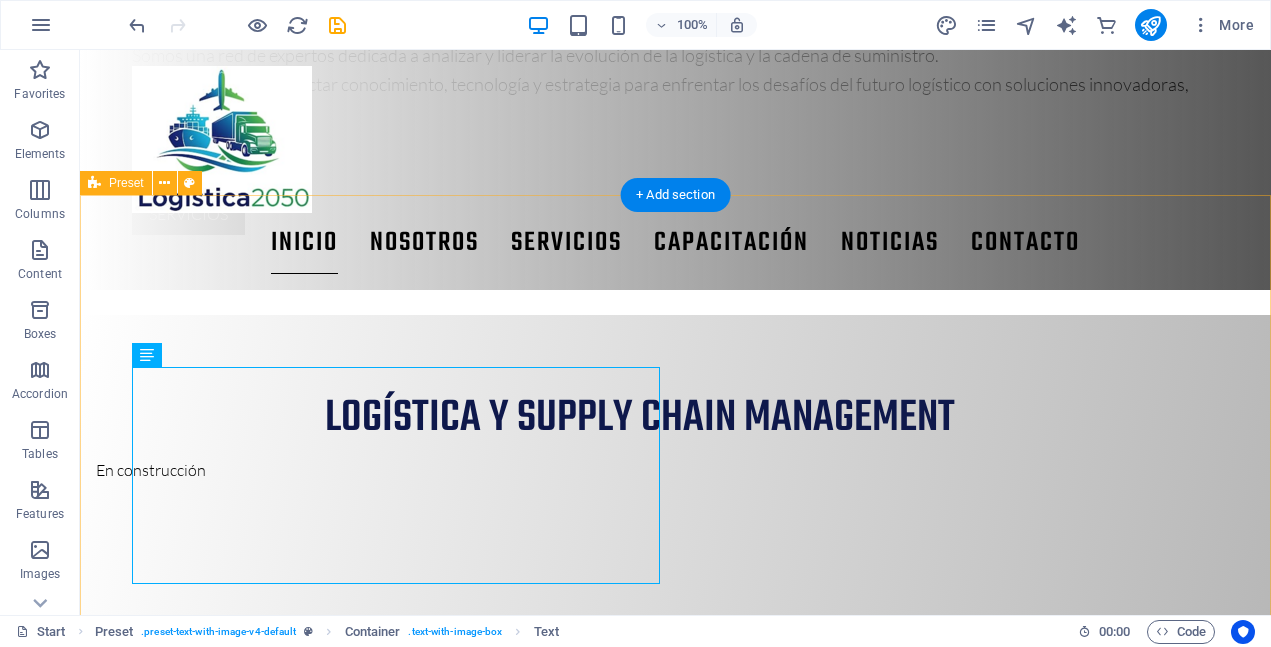 click on "modelo BCR selección de proveedores Este modelo evalúa la relación entre los beneficios y los costos de cada proveedor. Se utiliza cuando hay múltiples criterios  cuantitativos y cualitativos, pero se necesita de una métrica para la toma de decisiones." at bounding box center (675, 1189) 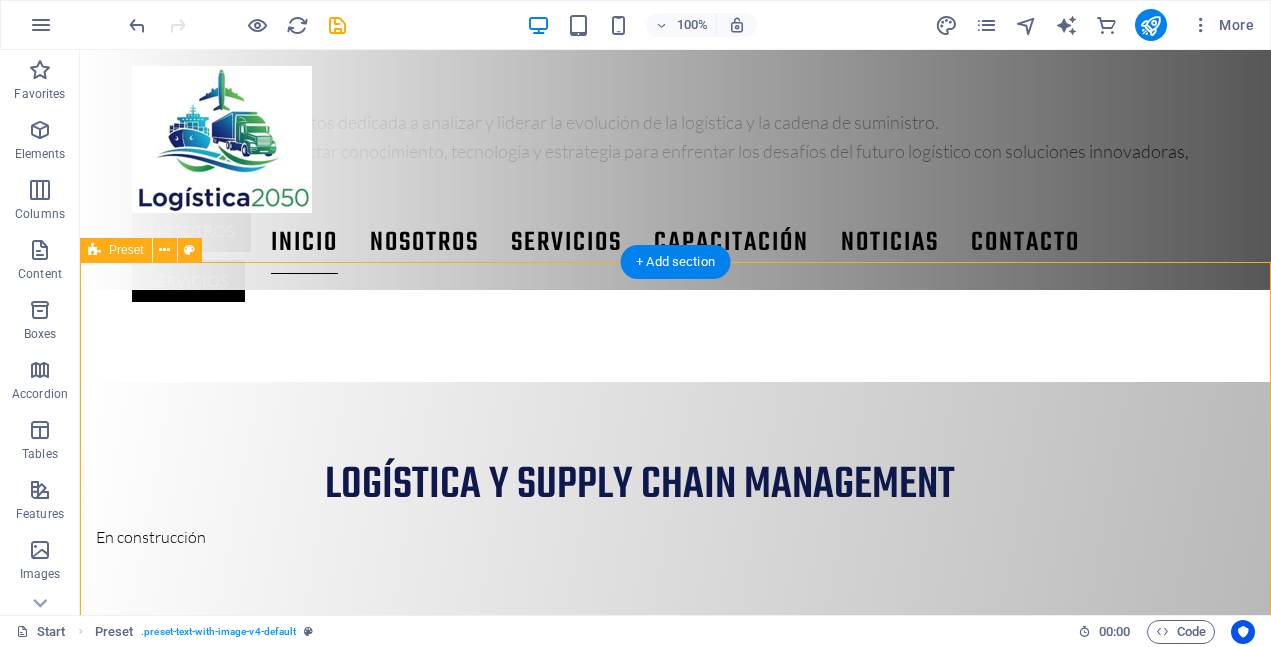 scroll, scrollTop: 839, scrollLeft: 0, axis: vertical 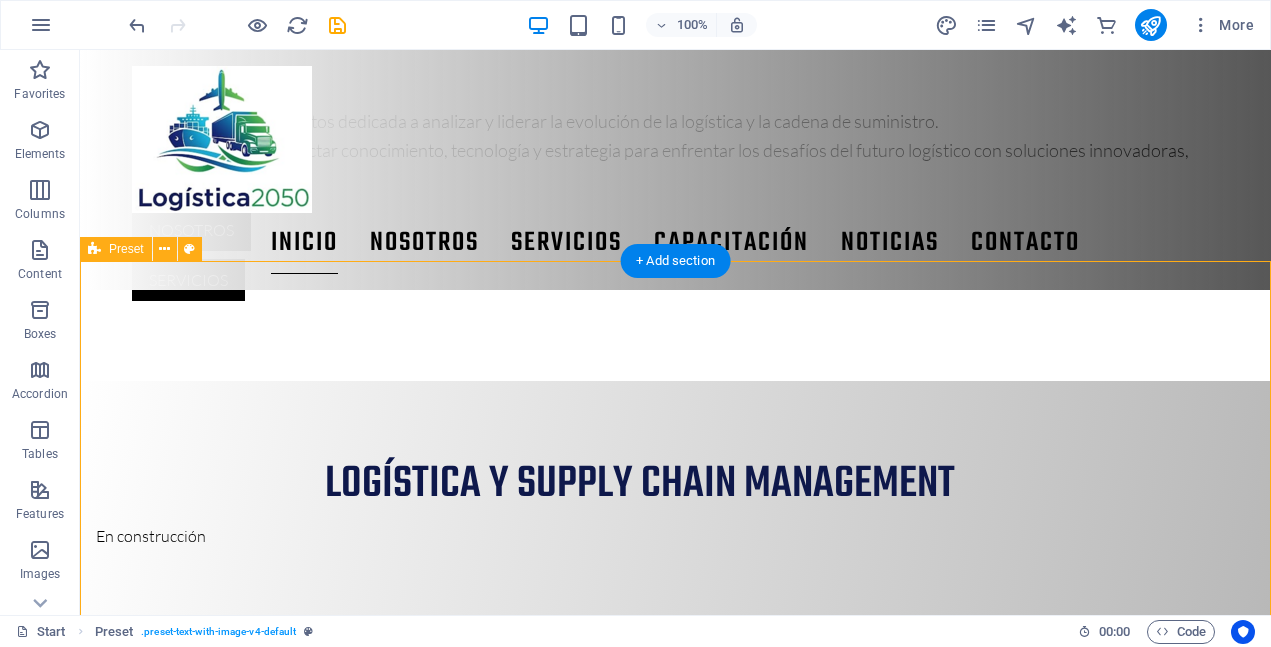 click on "modelo BCR selección de proveedores Este modelo evalúa la relación entre los beneficios y los costos de cada proveedor. Se utiliza cuando hay múltiples criterios  cuantitativos y cualitativos, pero se necesita de una métrica para la toma de decisiones." at bounding box center [675, 1255] 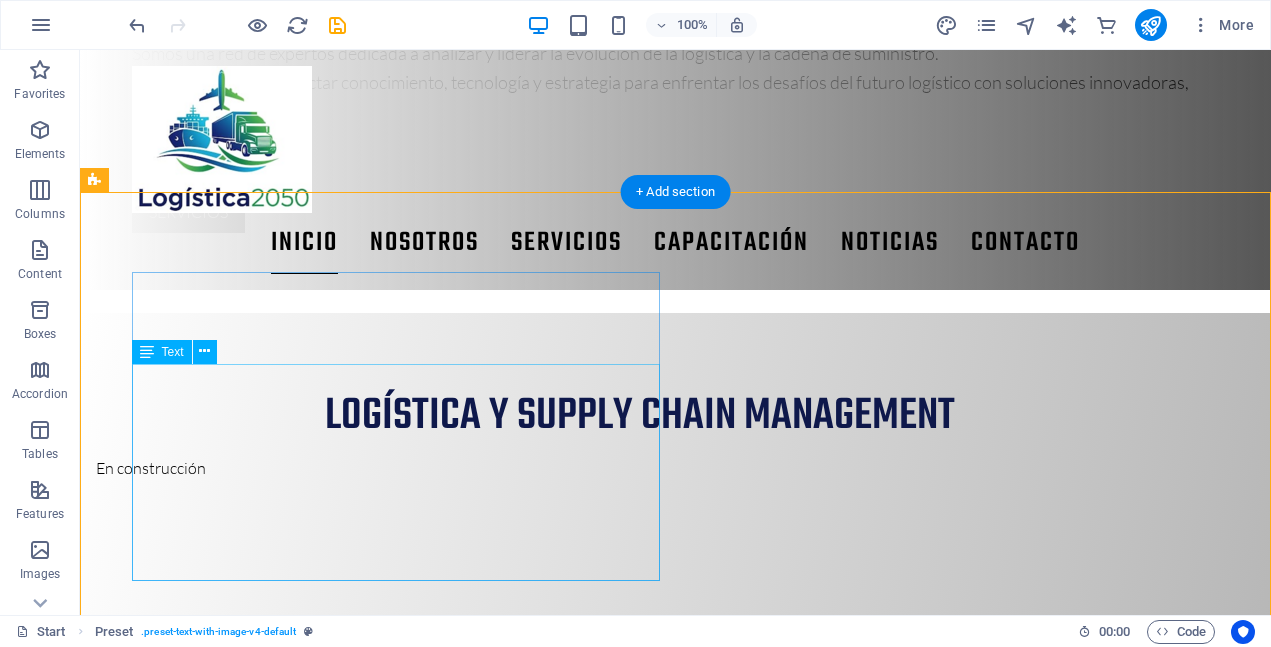 scroll, scrollTop: 910, scrollLeft: 0, axis: vertical 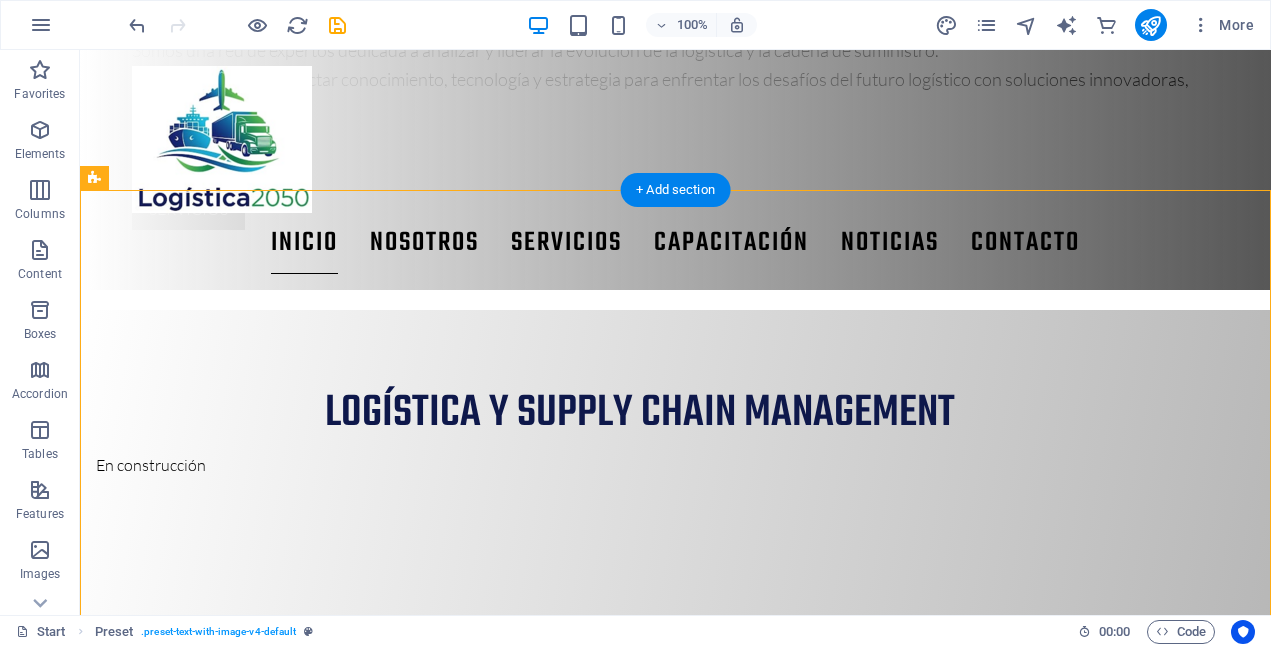 click at bounding box center [640, 1207] 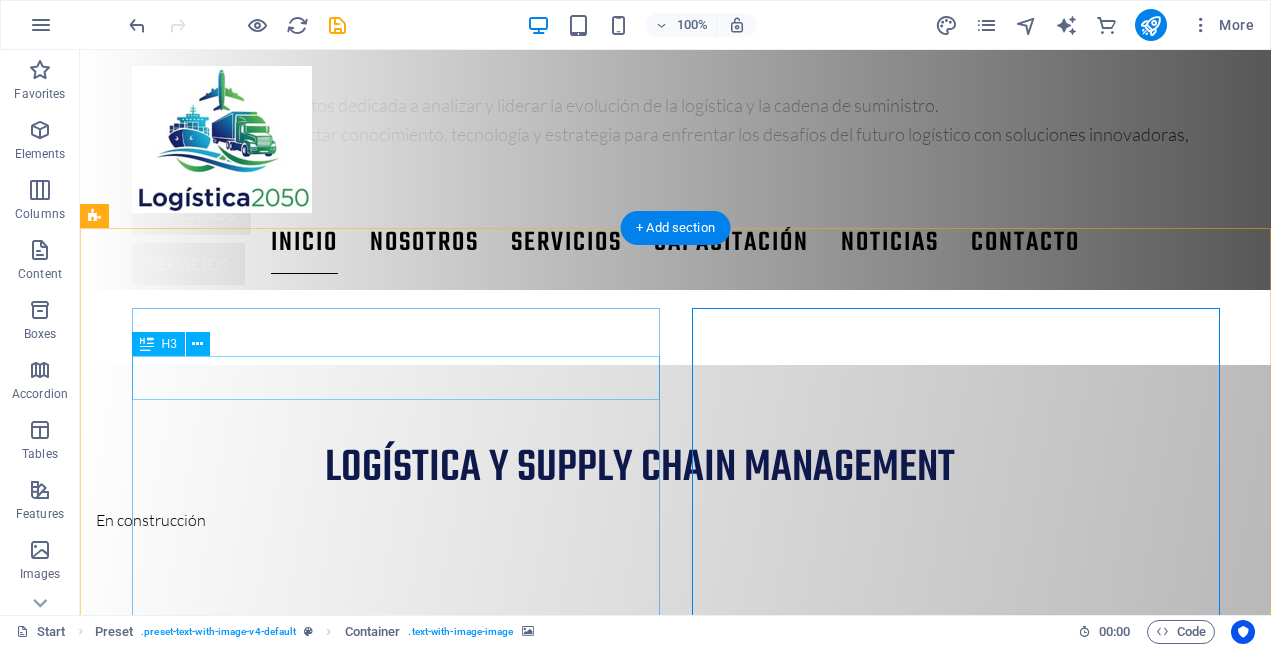scroll, scrollTop: 880, scrollLeft: 0, axis: vertical 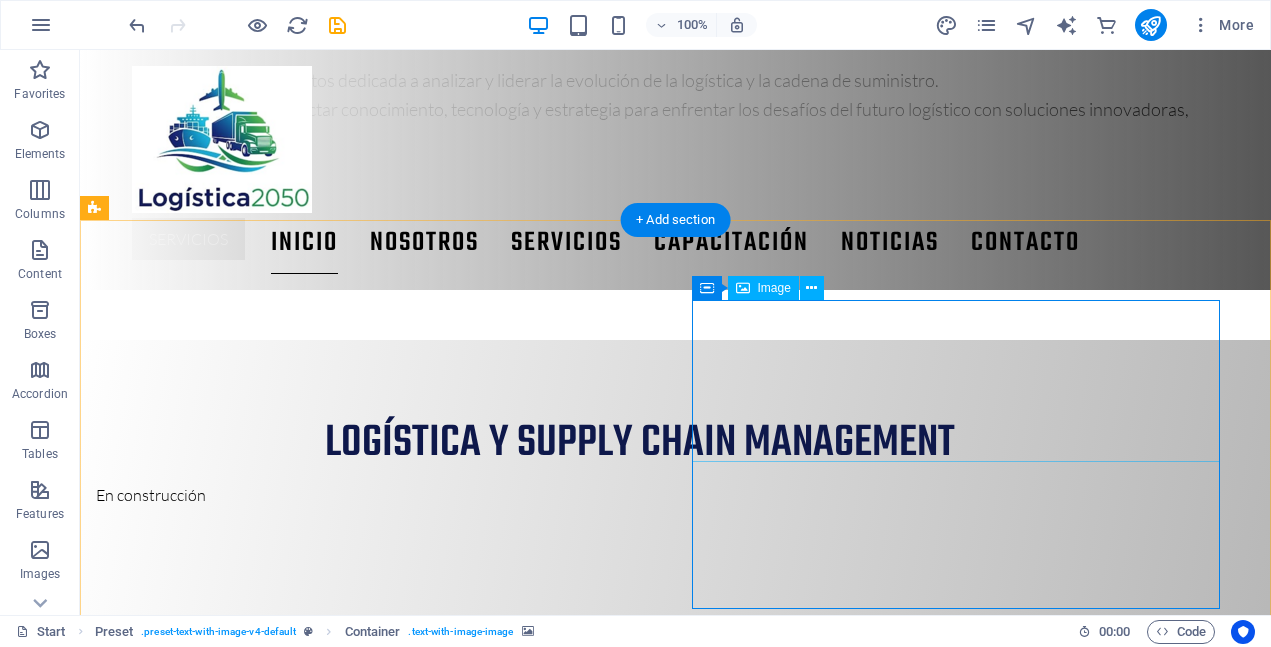 click at bounding box center (640, 1472) 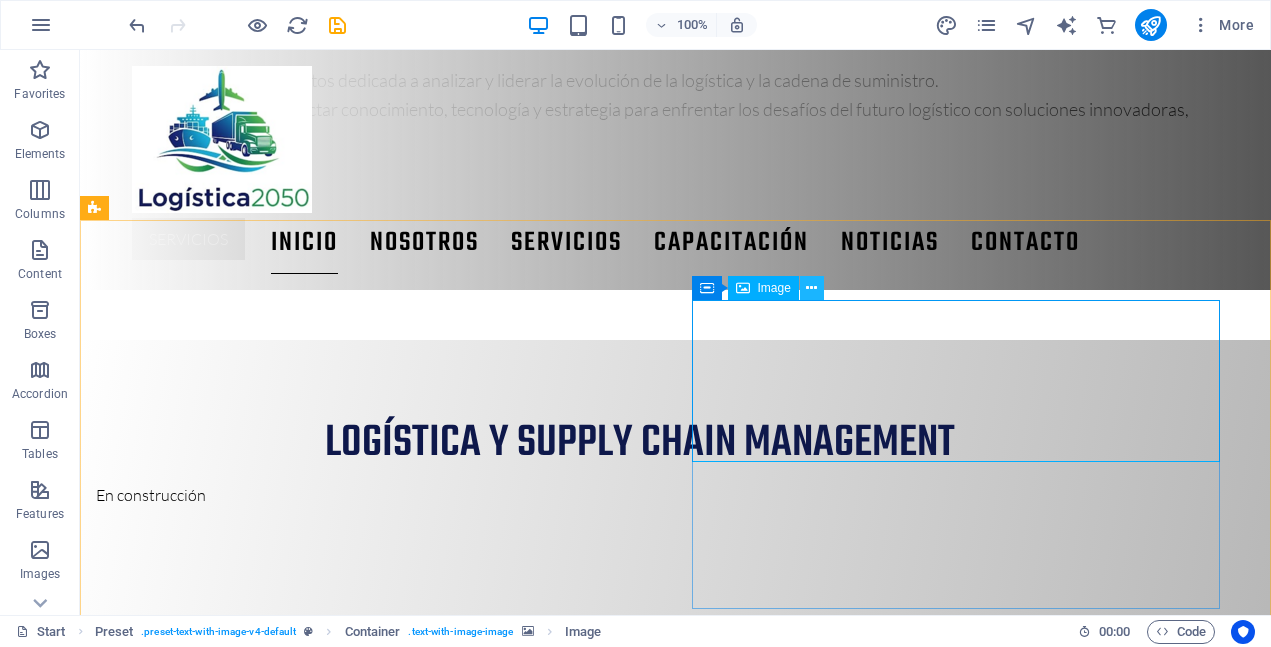click at bounding box center (811, 288) 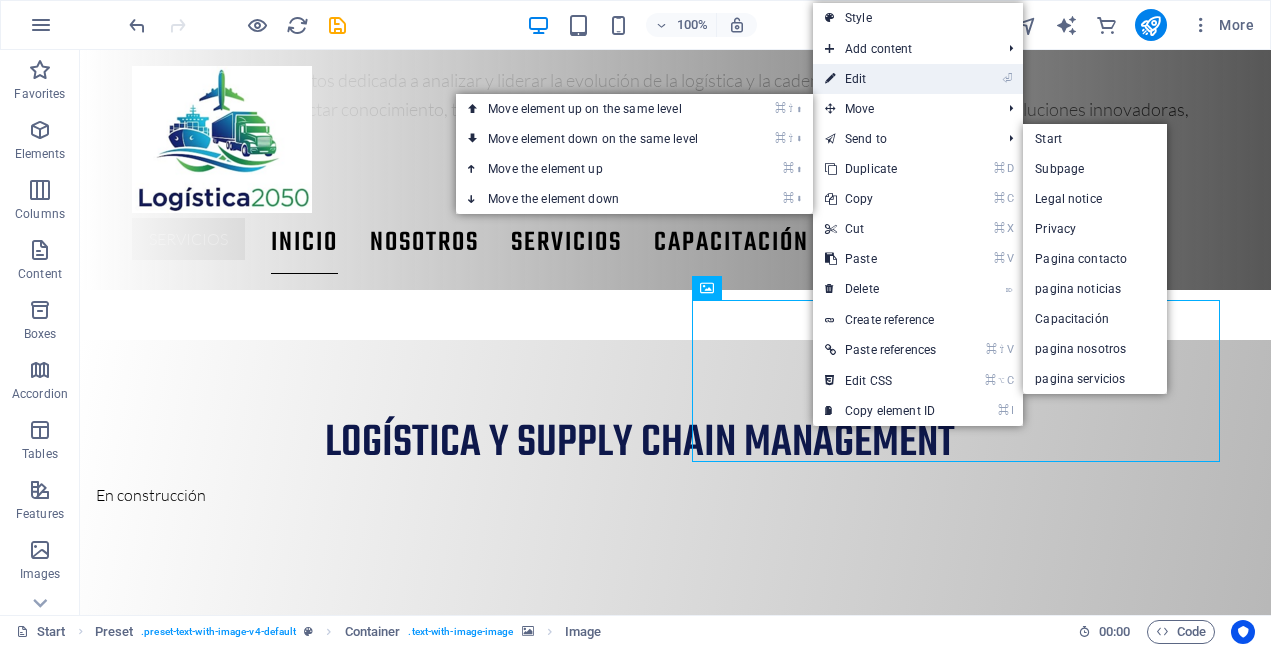 click on "⏎  Edit" at bounding box center (880, 79) 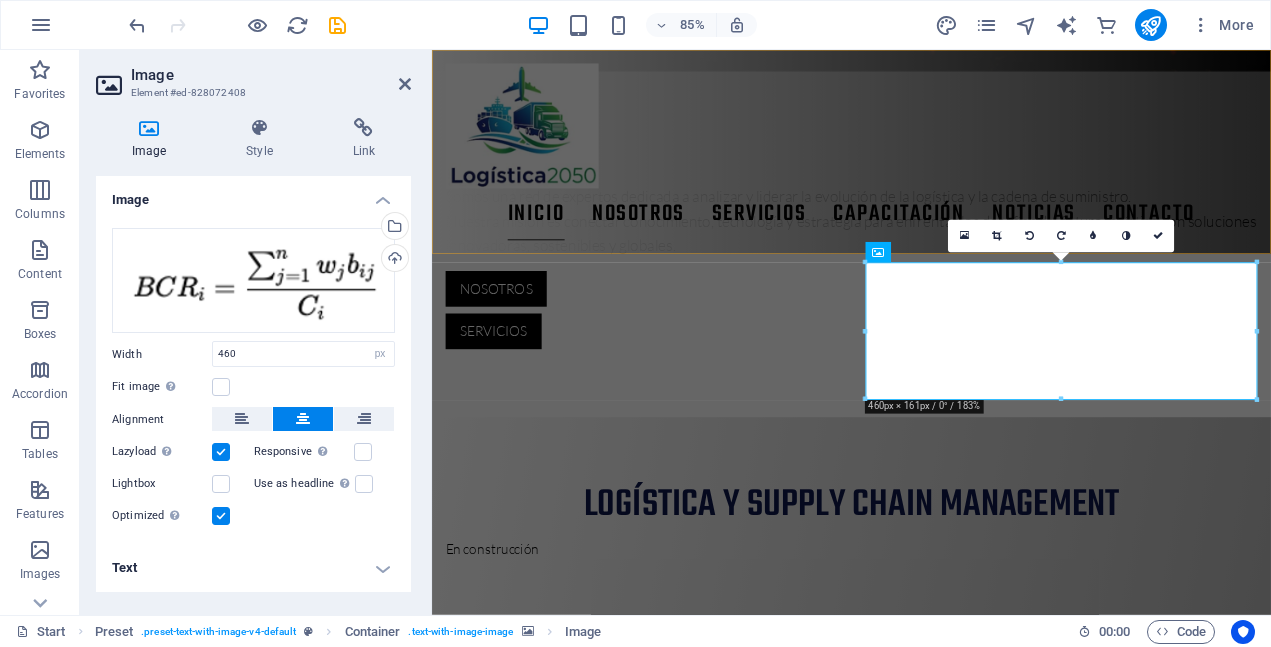 scroll, scrollTop: 941, scrollLeft: 0, axis: vertical 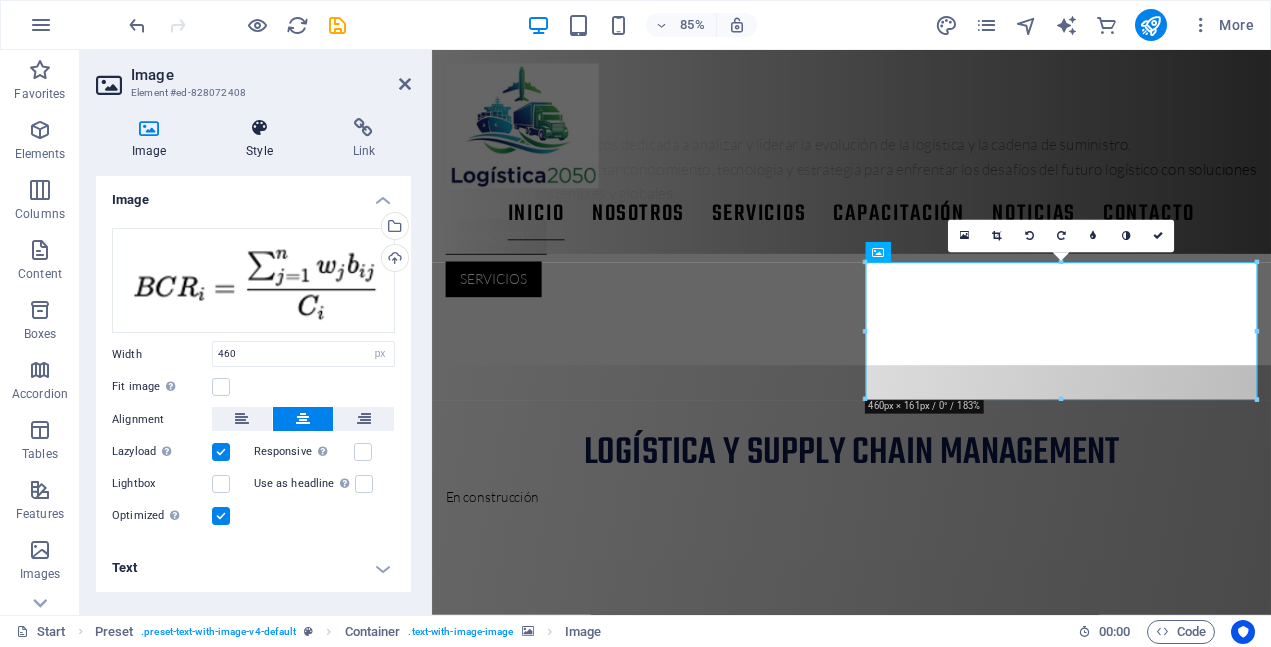 click at bounding box center (259, 128) 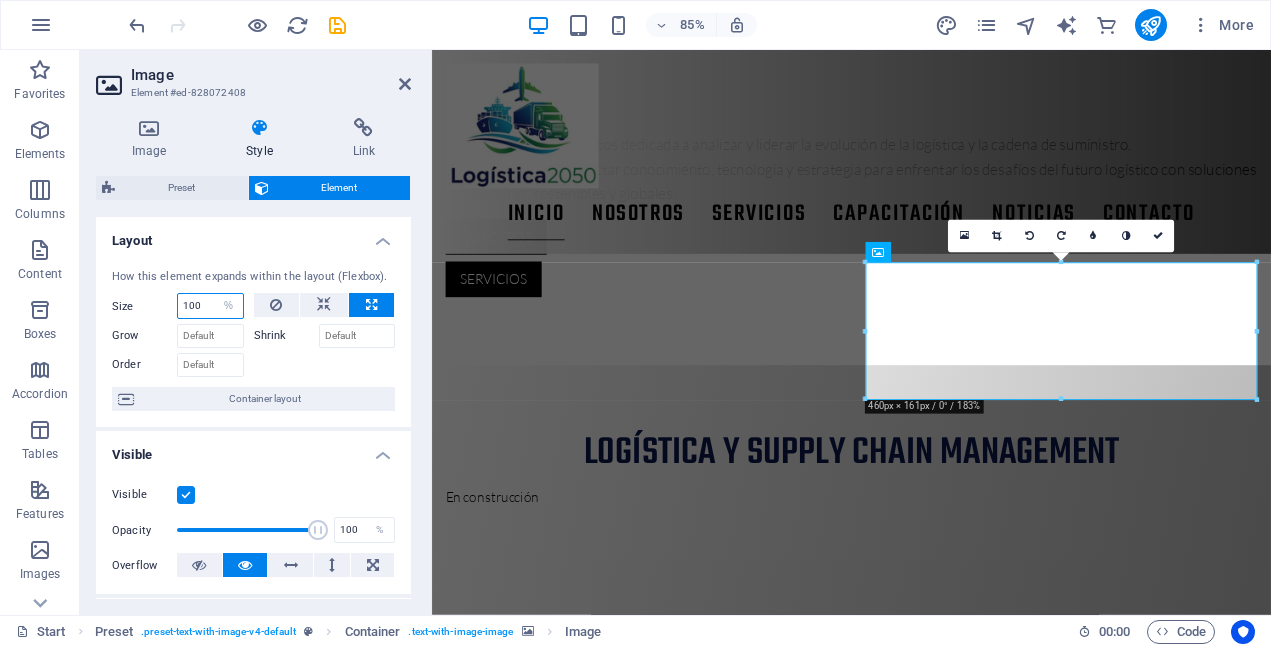 click on "100" at bounding box center (210, 306) 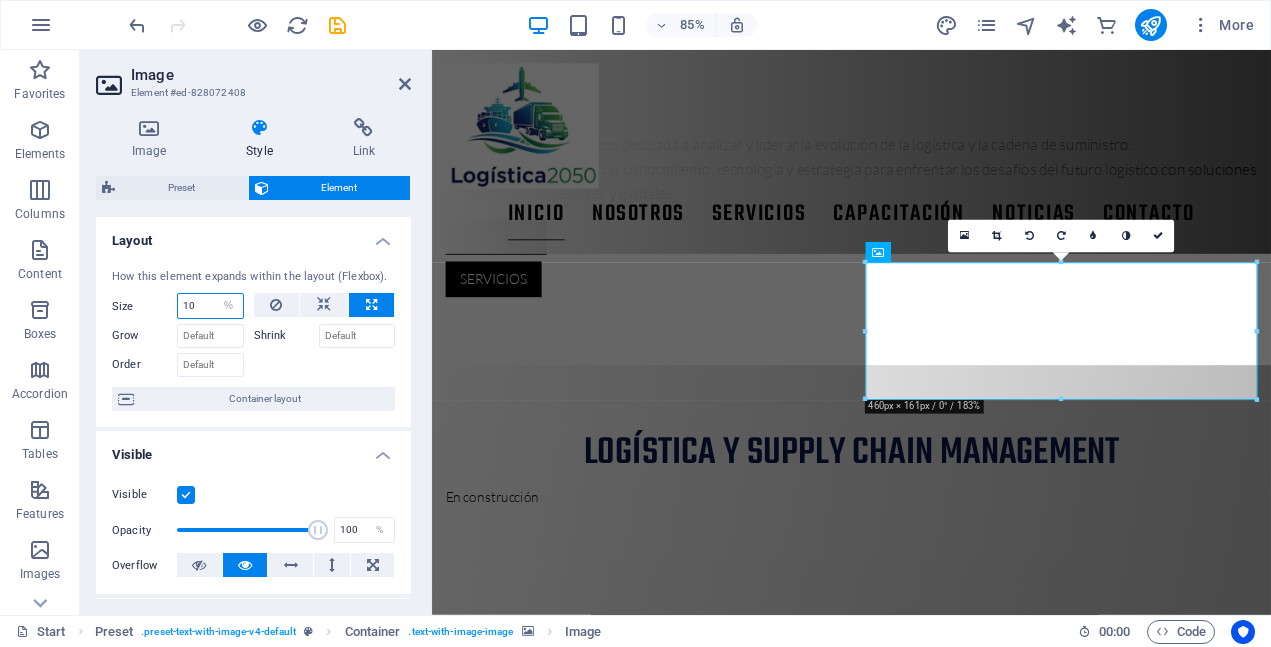 type on "1" 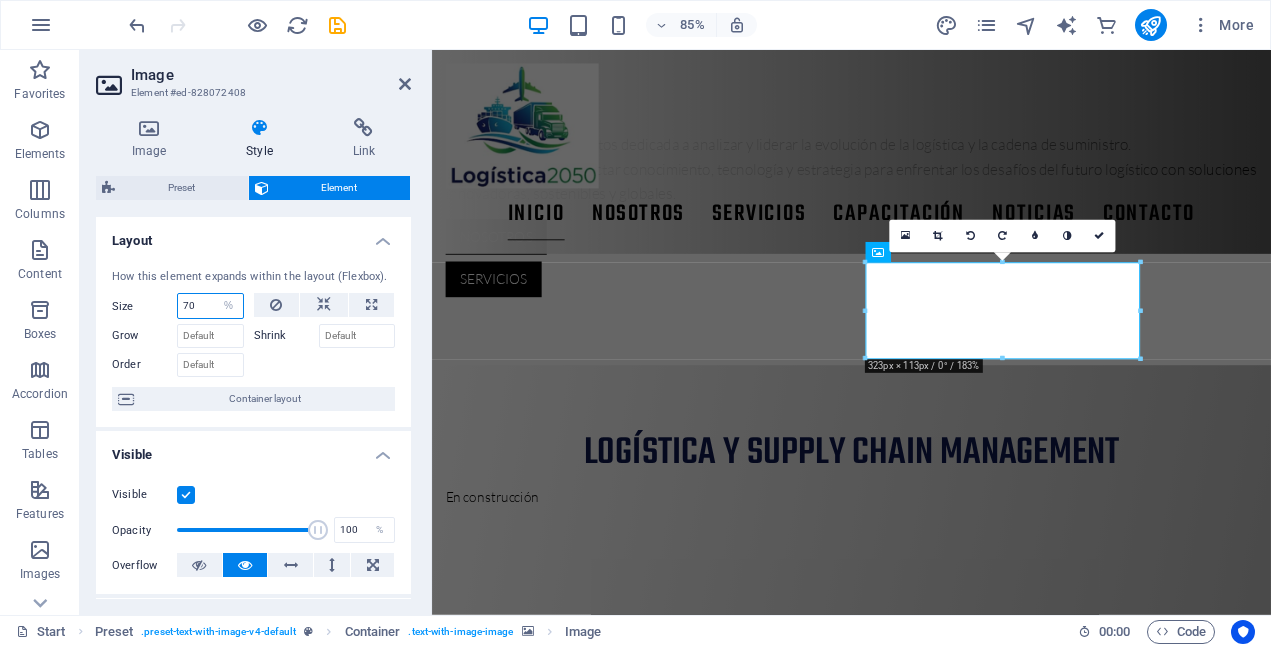 type on "7" 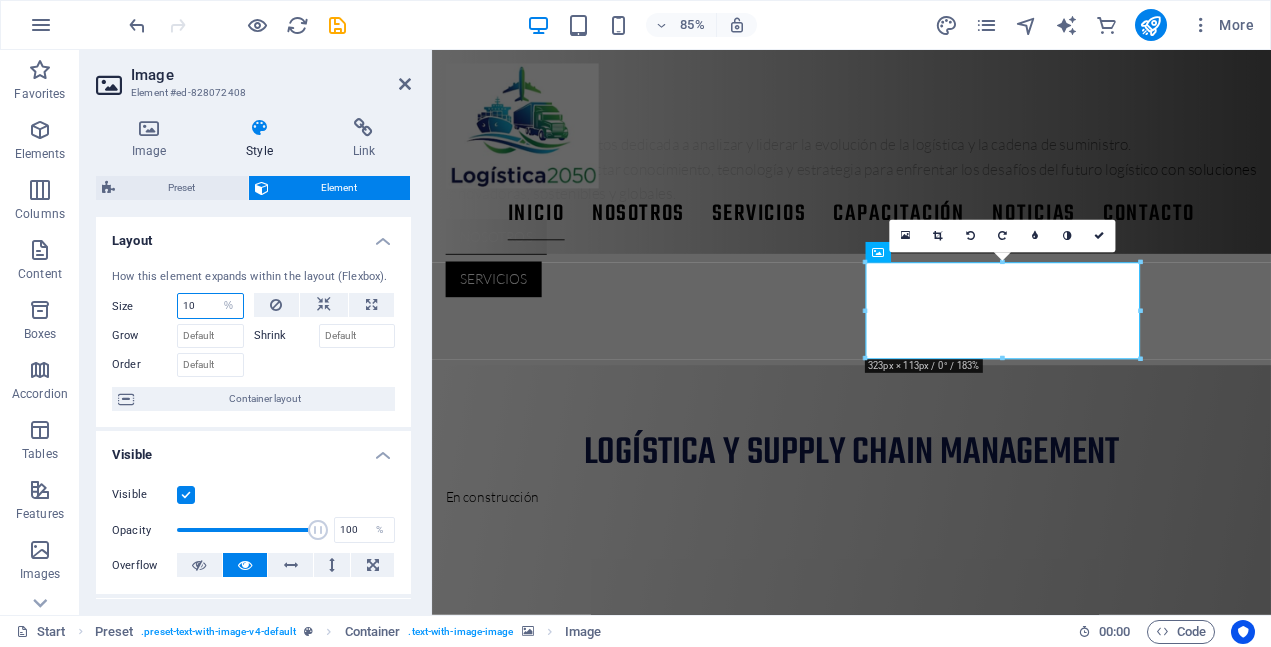 type on "100" 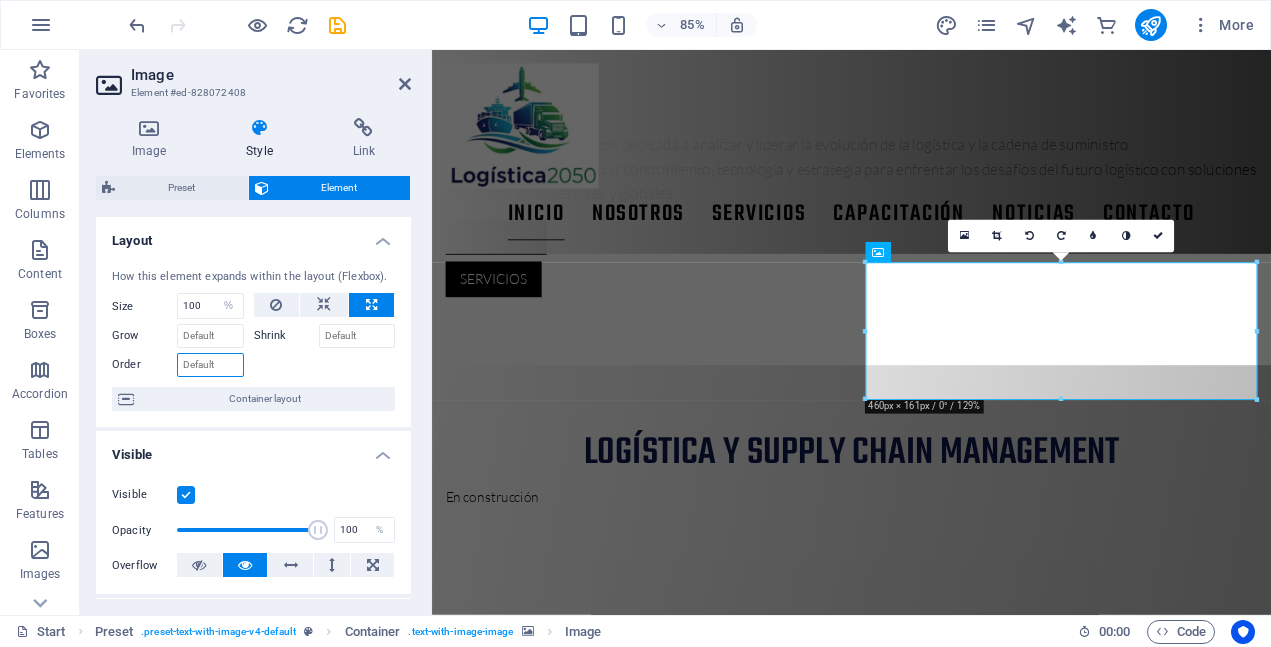 click on "Order" at bounding box center (210, 365) 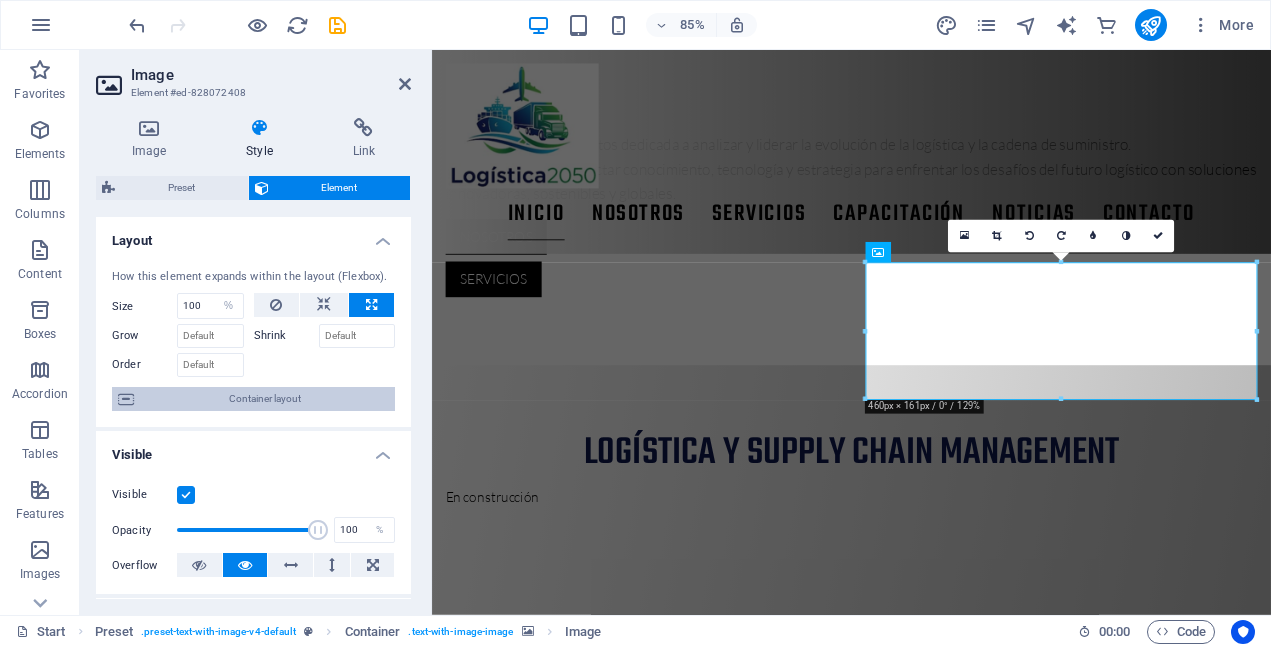 click on "Container layout" at bounding box center (264, 399) 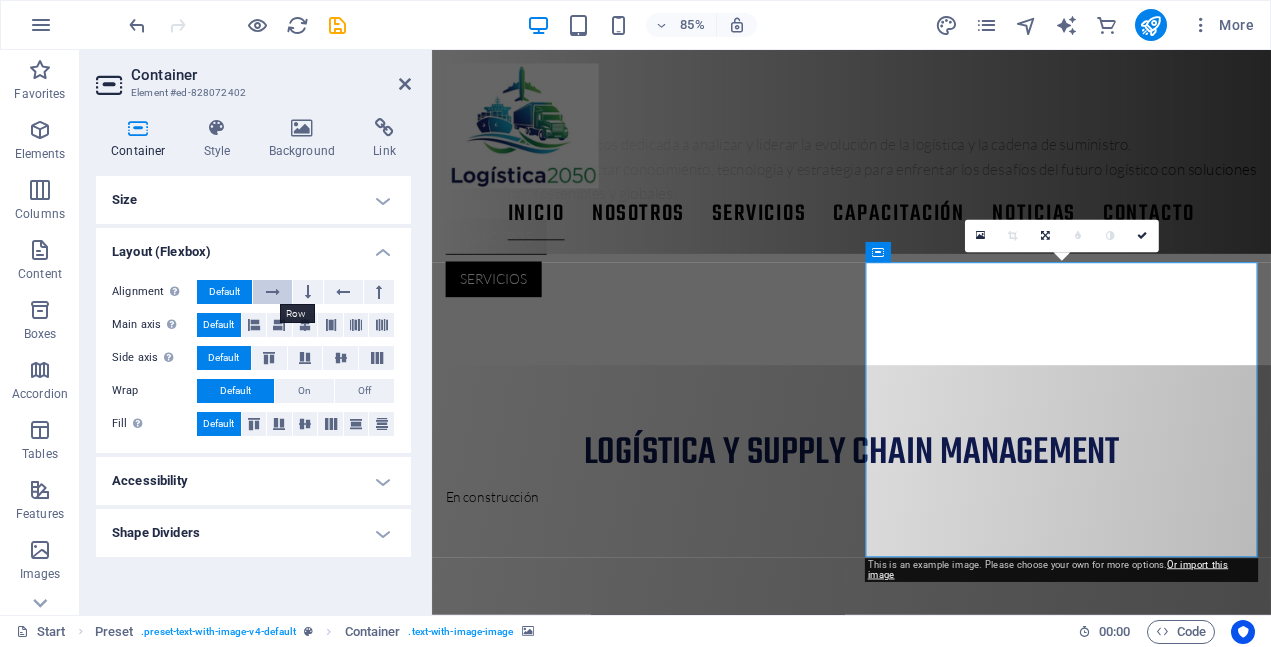 click at bounding box center [273, 292] 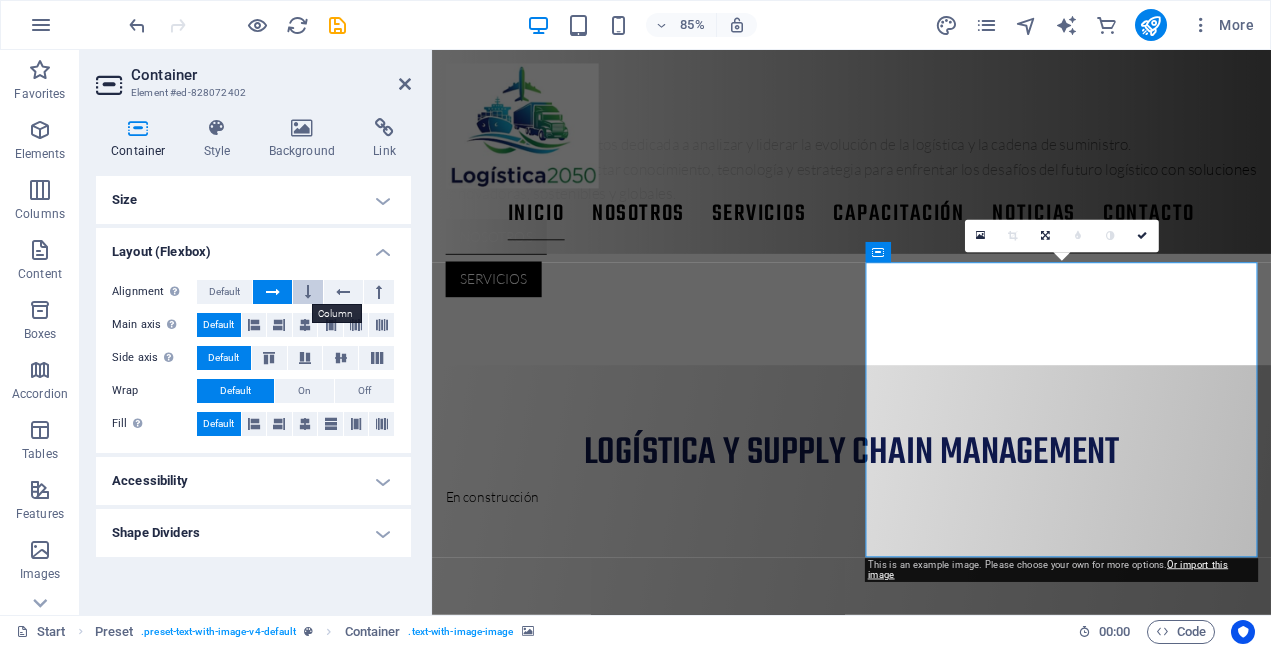 click at bounding box center [308, 292] 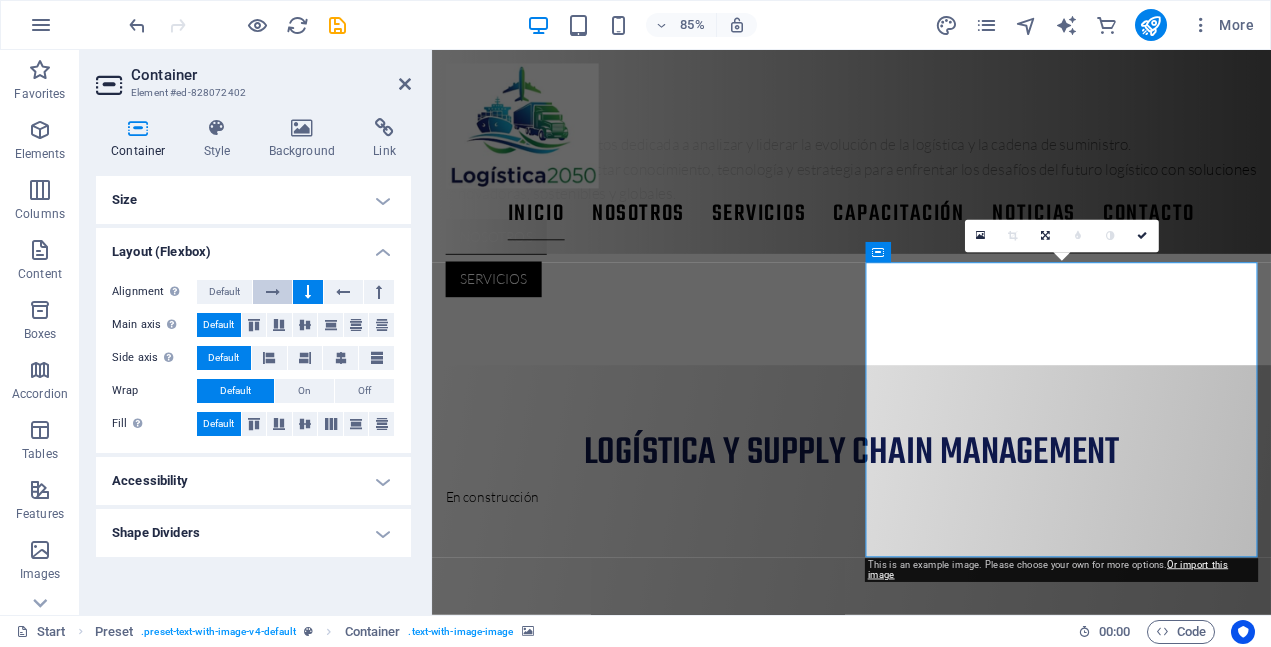 click at bounding box center (273, 292) 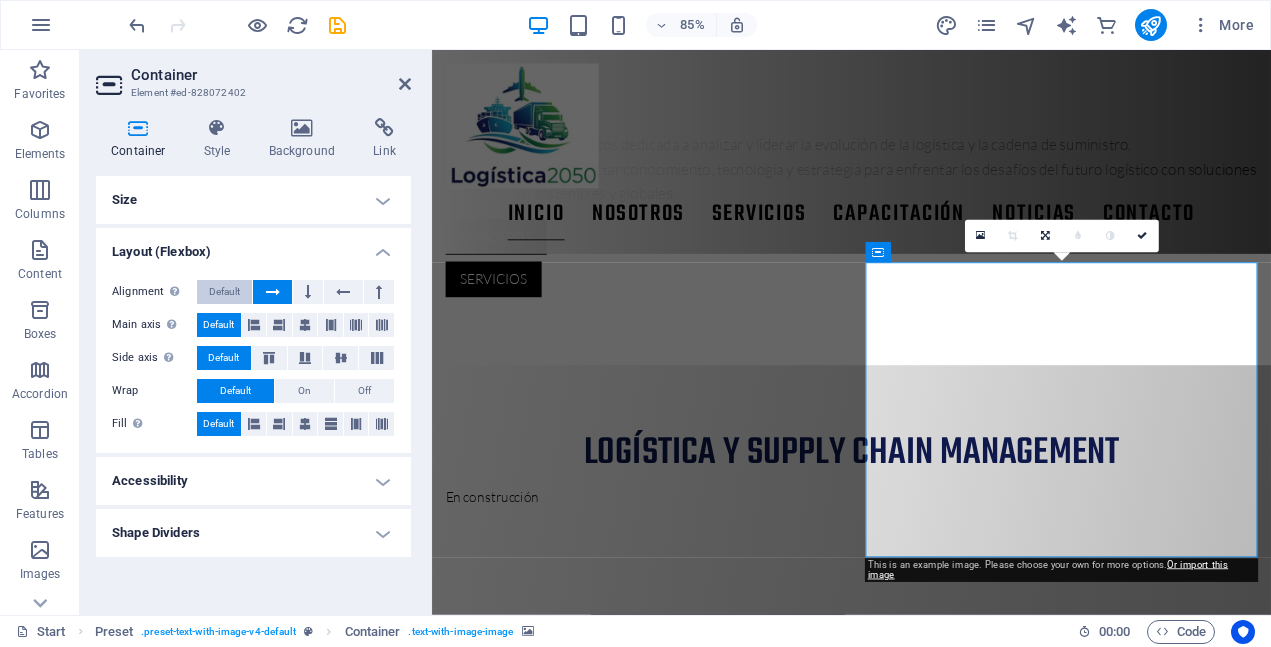 click on "Default" at bounding box center (224, 292) 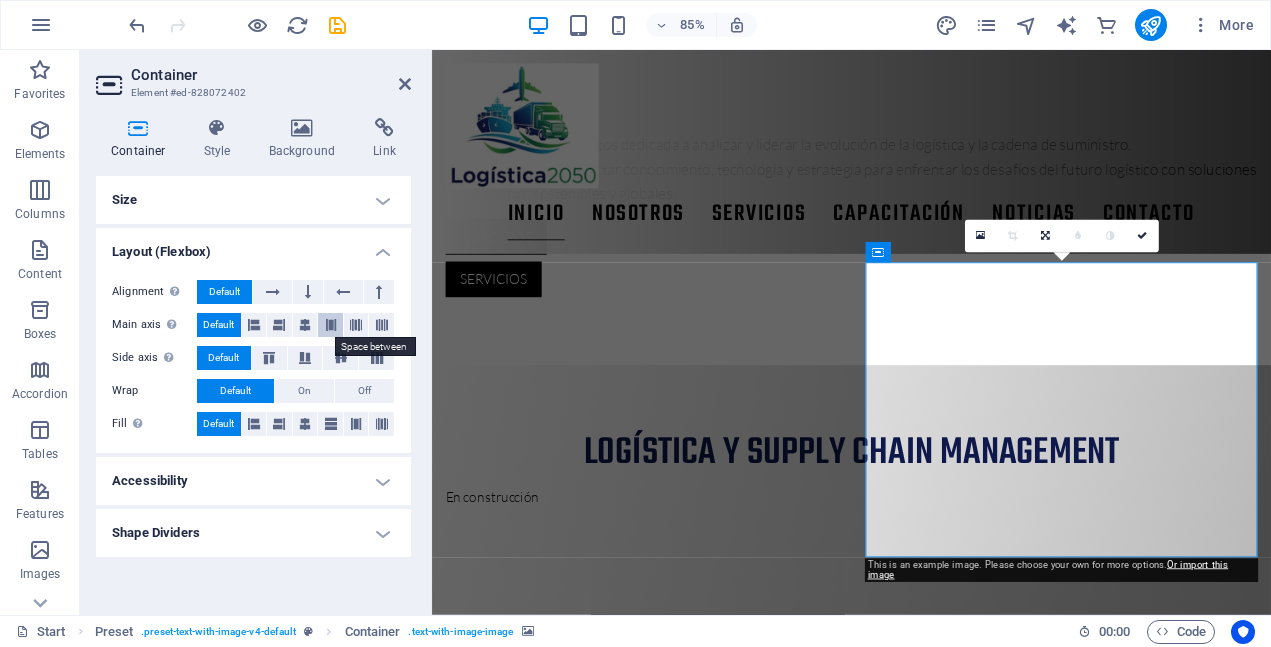 click at bounding box center (331, 325) 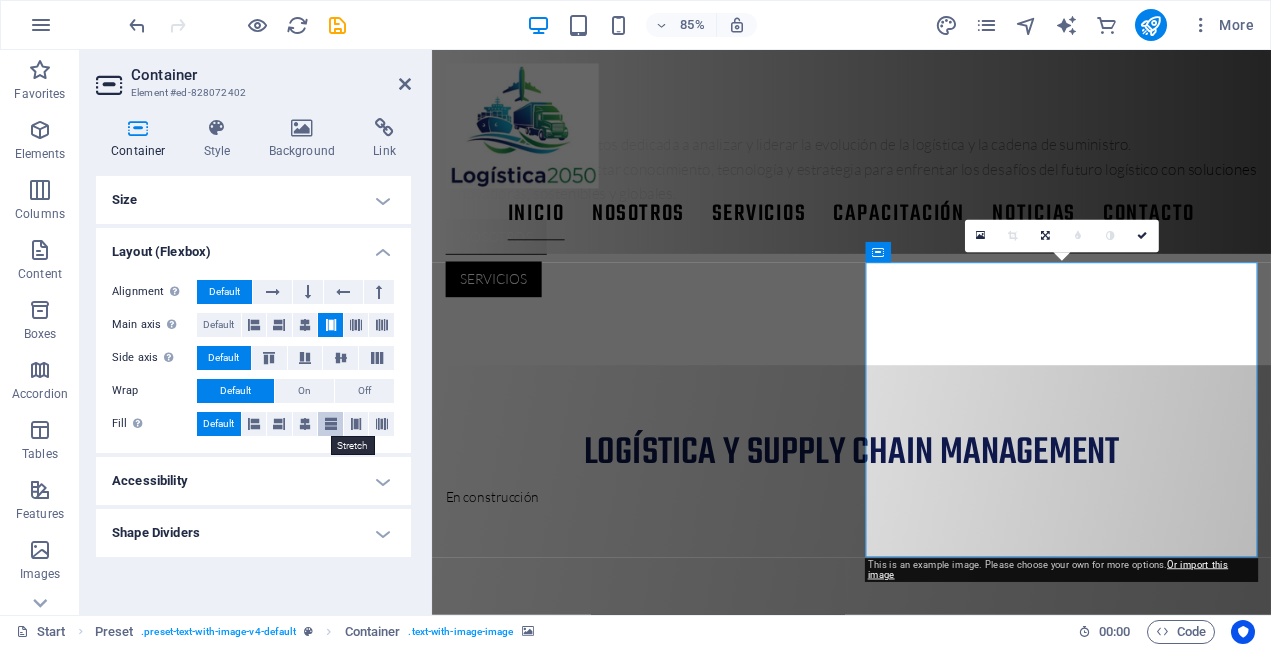 click at bounding box center (331, 424) 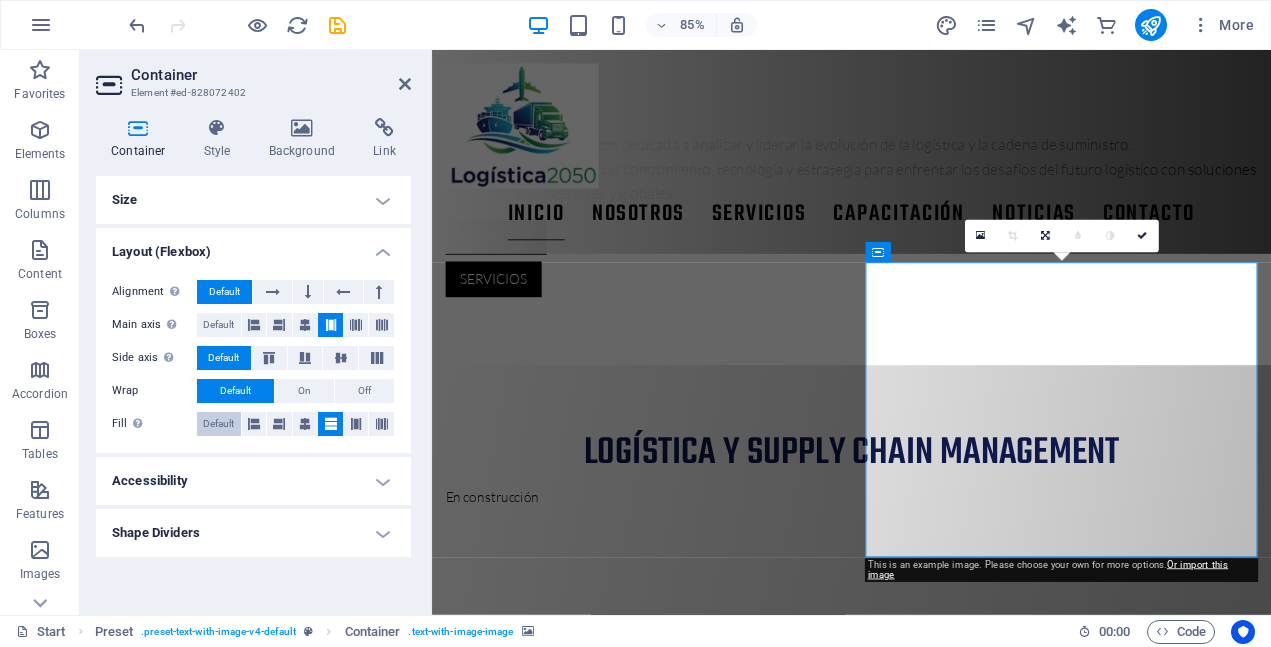 click on "Default" at bounding box center [218, 424] 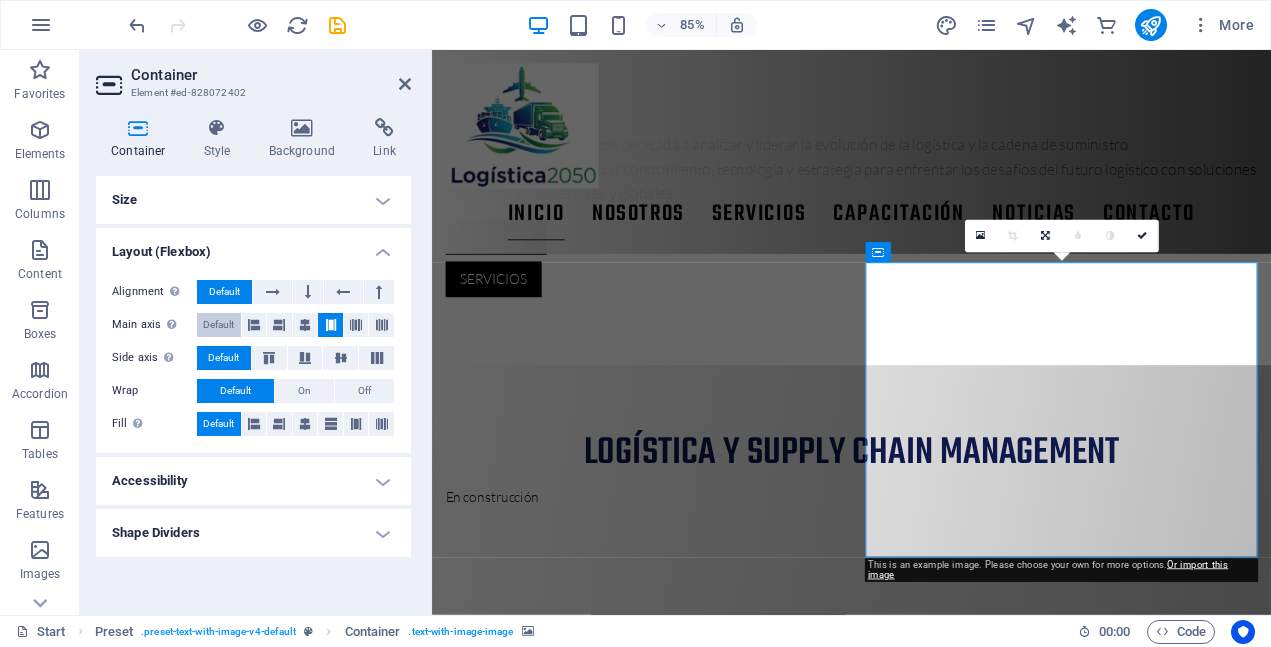 click on "Default" at bounding box center [218, 325] 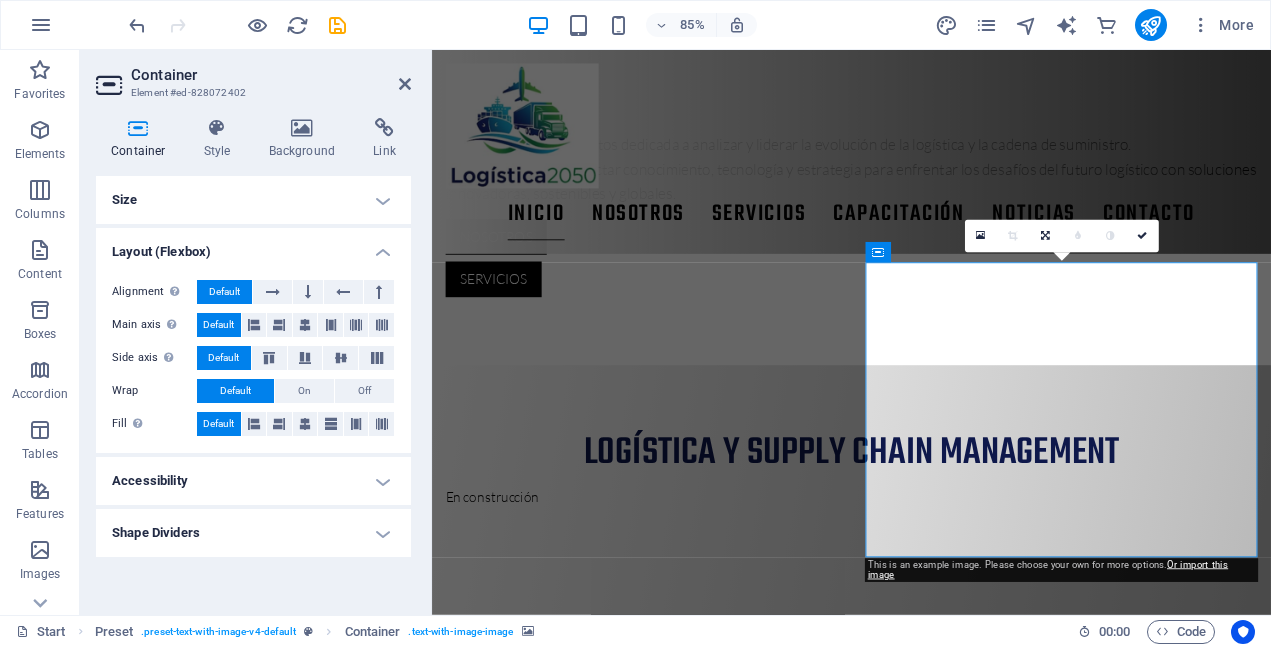 click on "Accessibility" at bounding box center [253, 481] 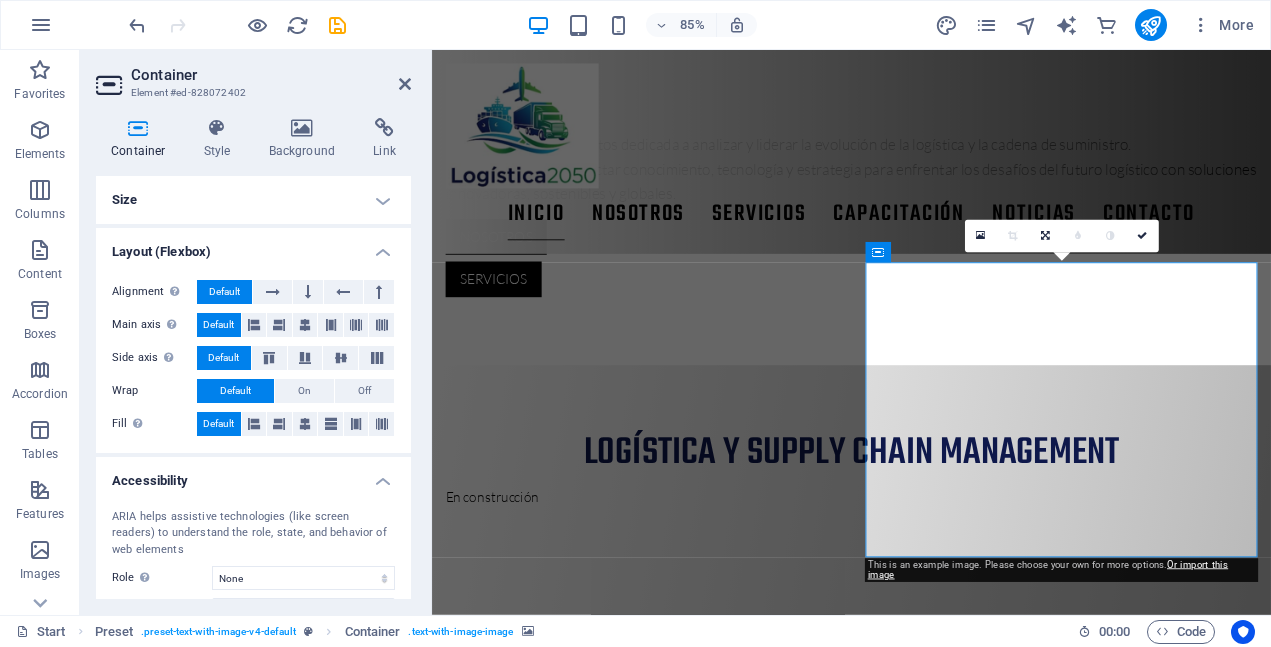 scroll, scrollTop: 91, scrollLeft: 0, axis: vertical 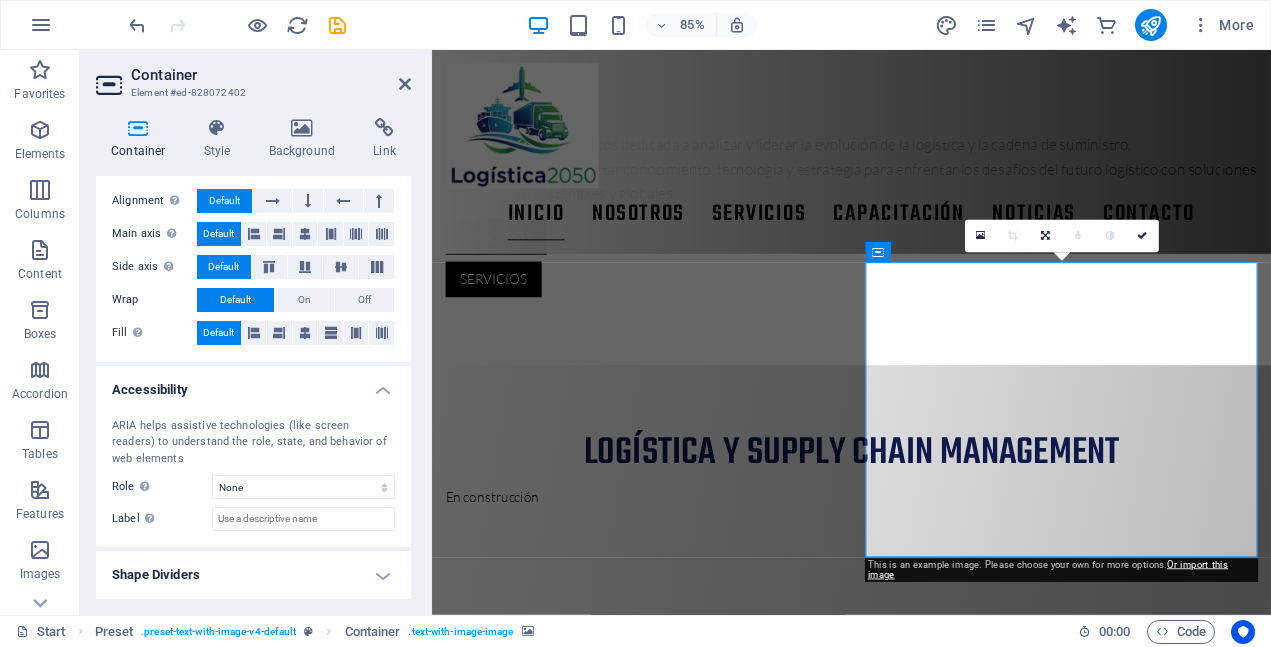click on "ARIA helps assistive technologies (like screen readers) to understand the role, state, and behavior of web elements Role The ARIA role defines the purpose of an element.  Here you can find all explanations and recommendations None Alert Article Banner Comment Complementary Dialog Footer Header Marquee Presentation Region Section Separator Status Timer Label Use the  ARIA label  to provide a clear and descriptive name for elements that aren not self-explanatory on their own." at bounding box center (253, 475) 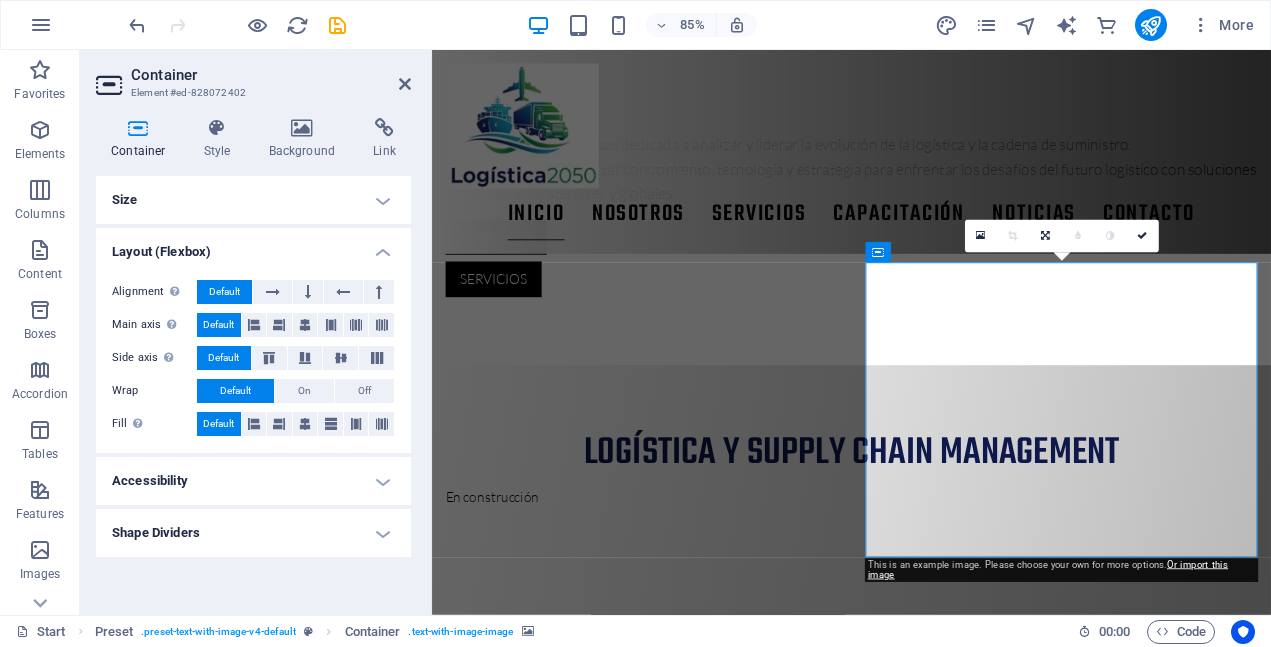 scroll, scrollTop: 0, scrollLeft: 0, axis: both 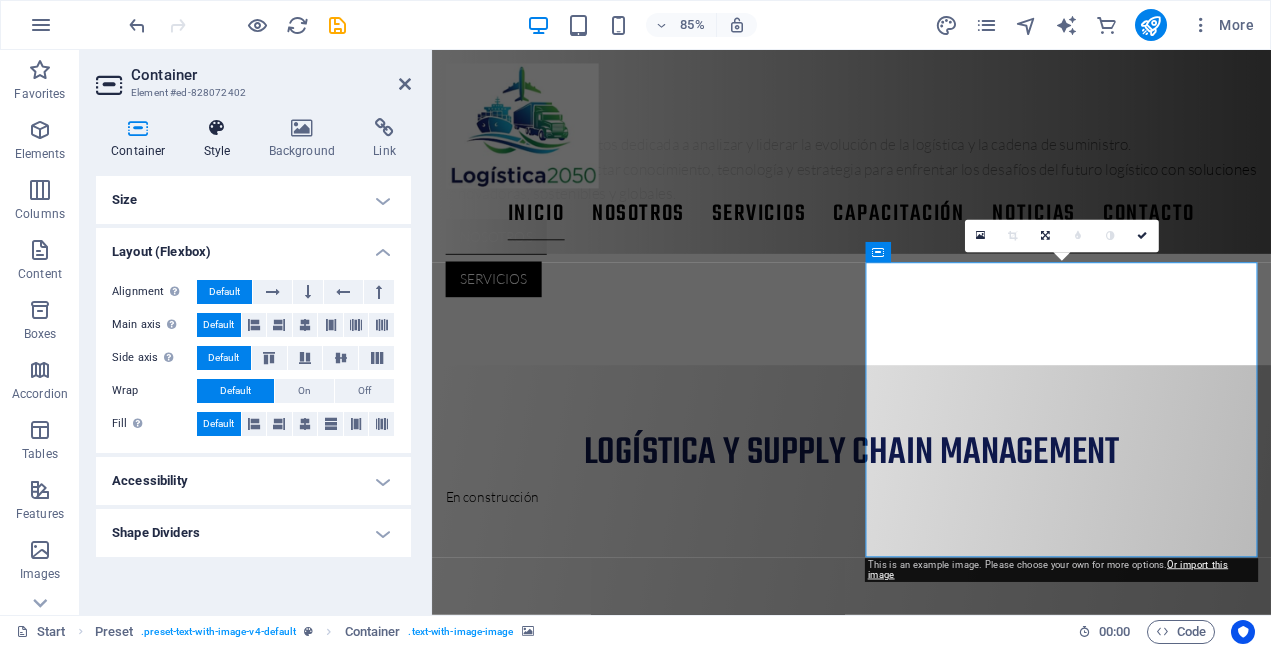 click at bounding box center [217, 128] 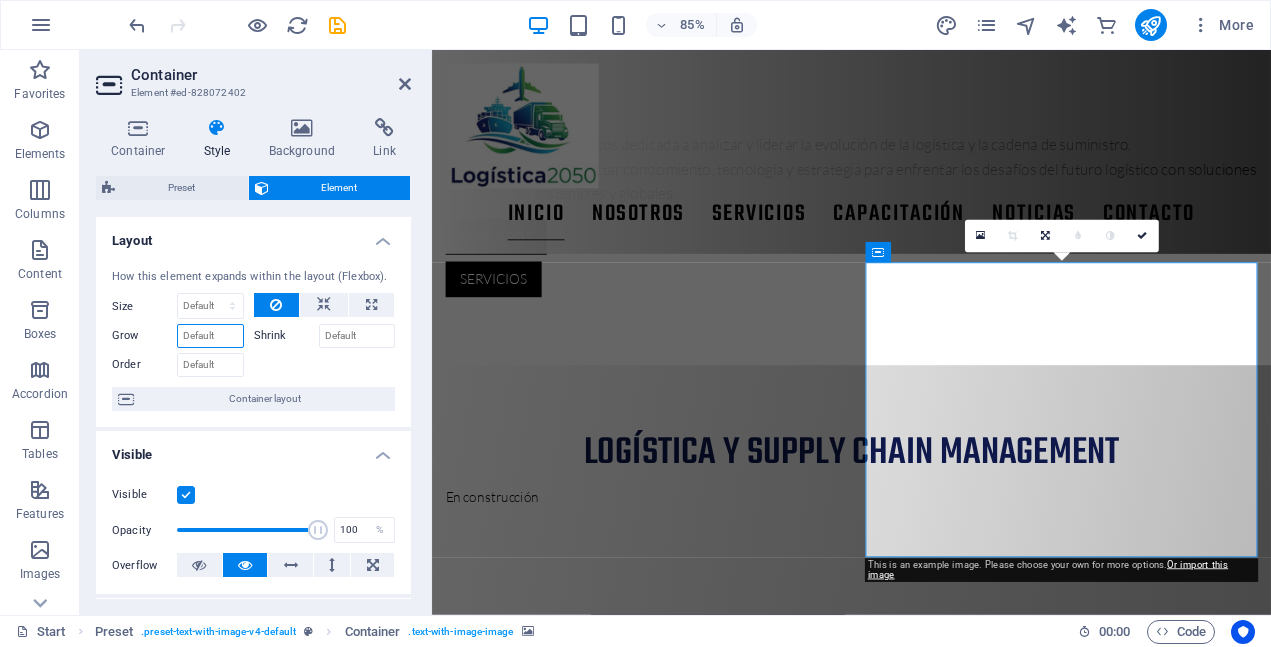 click on "Grow" at bounding box center (210, 336) 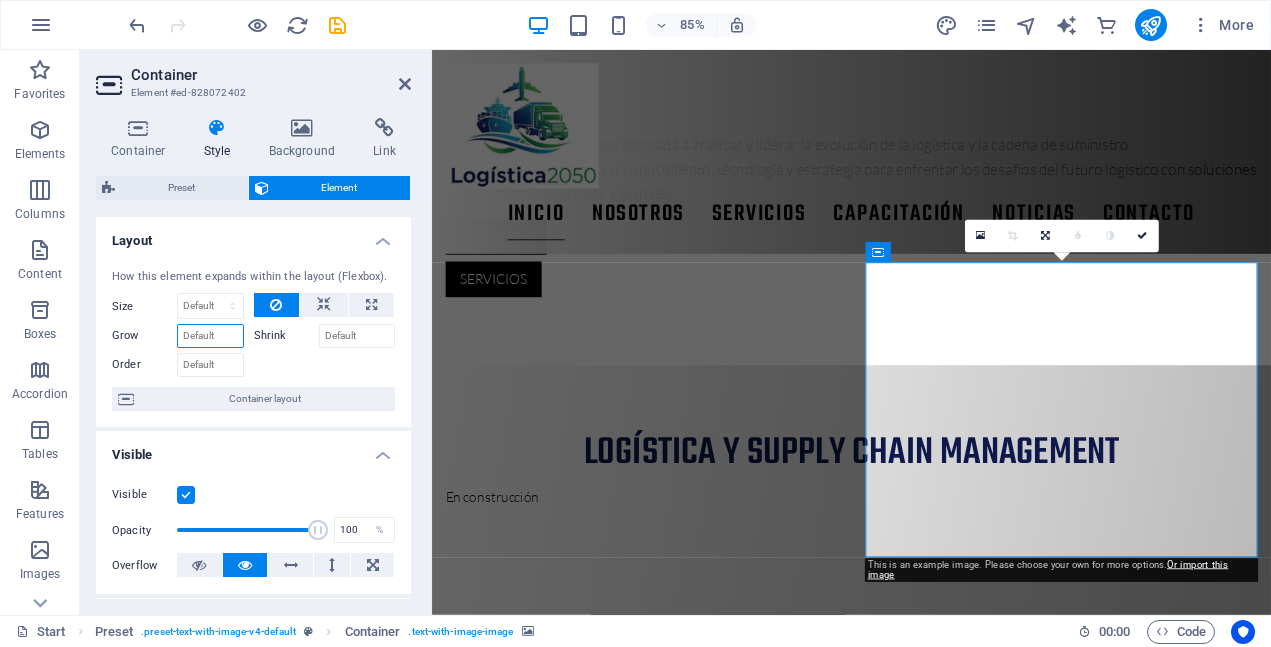 click on "Grow" at bounding box center (210, 336) 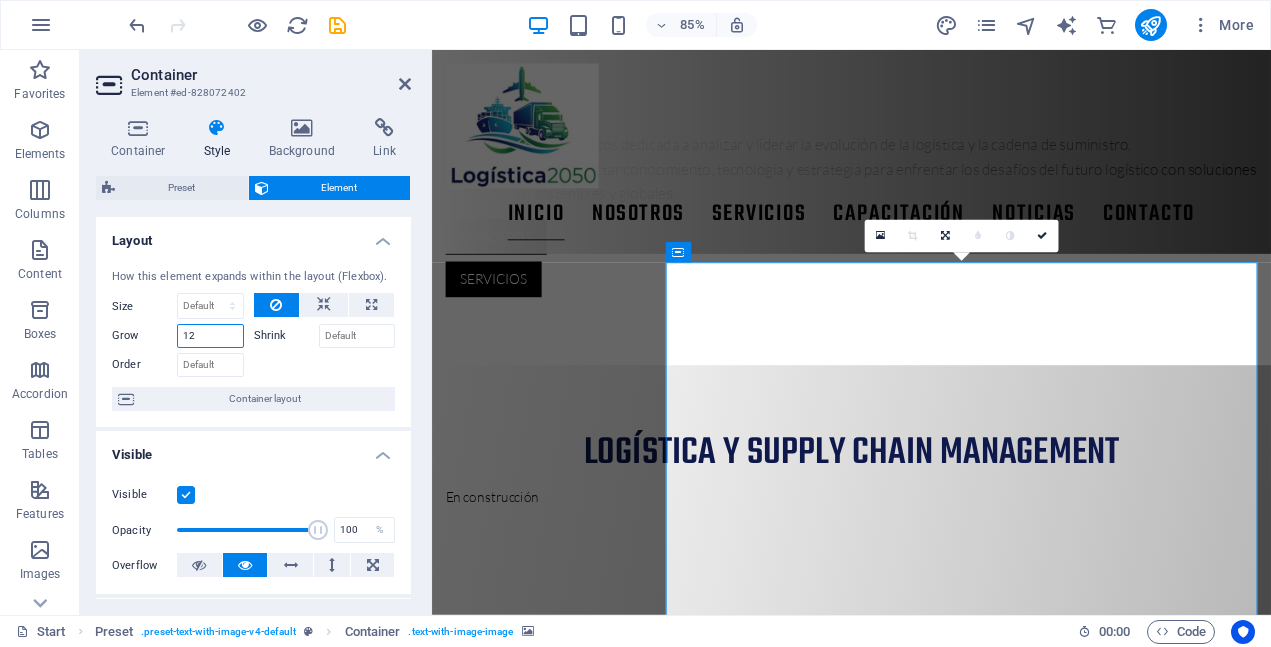 type on "1" 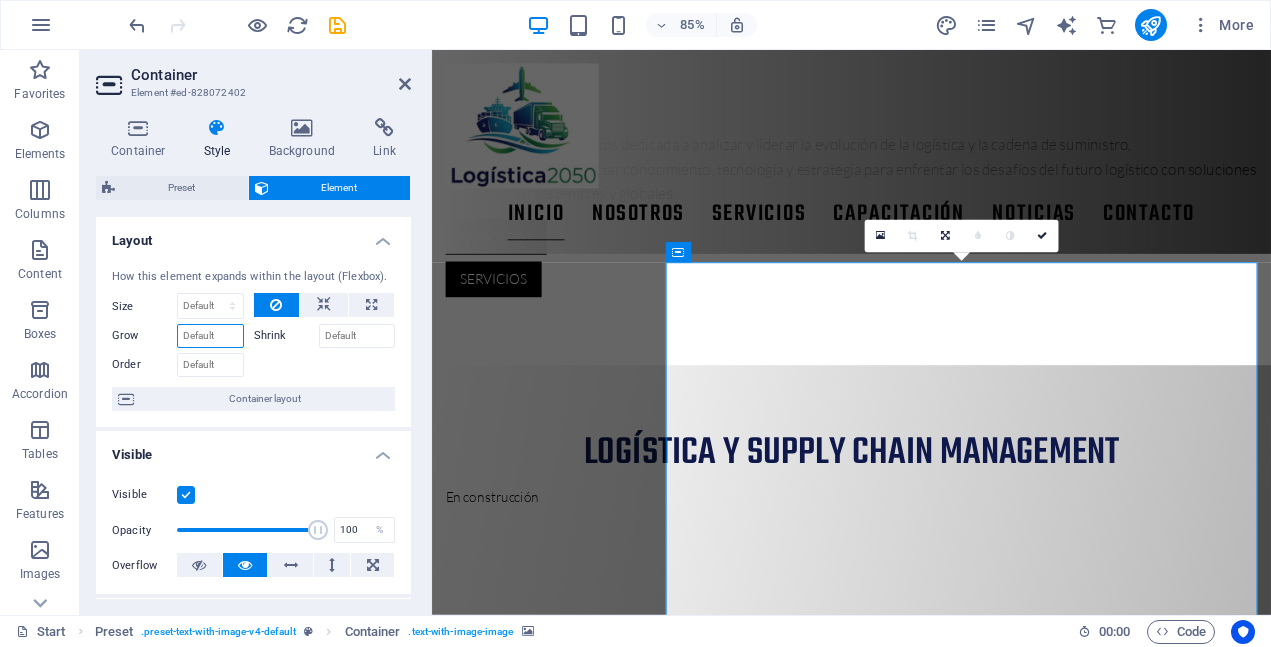 type on "1" 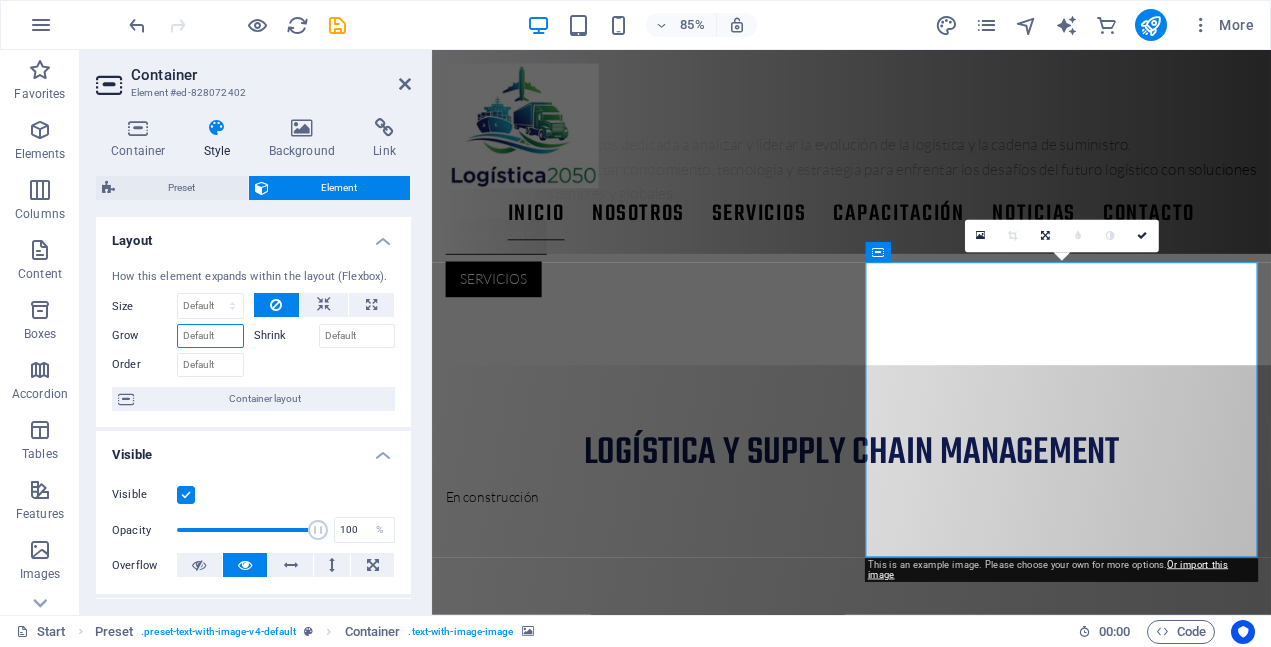type on "5" 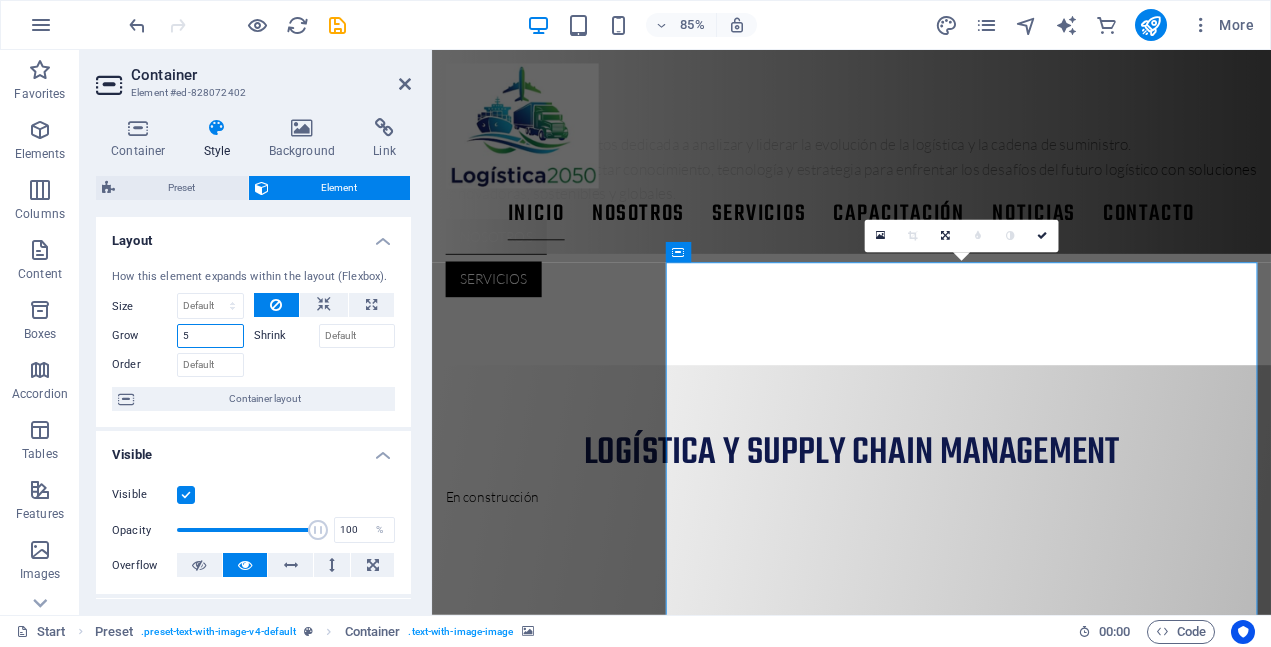 type 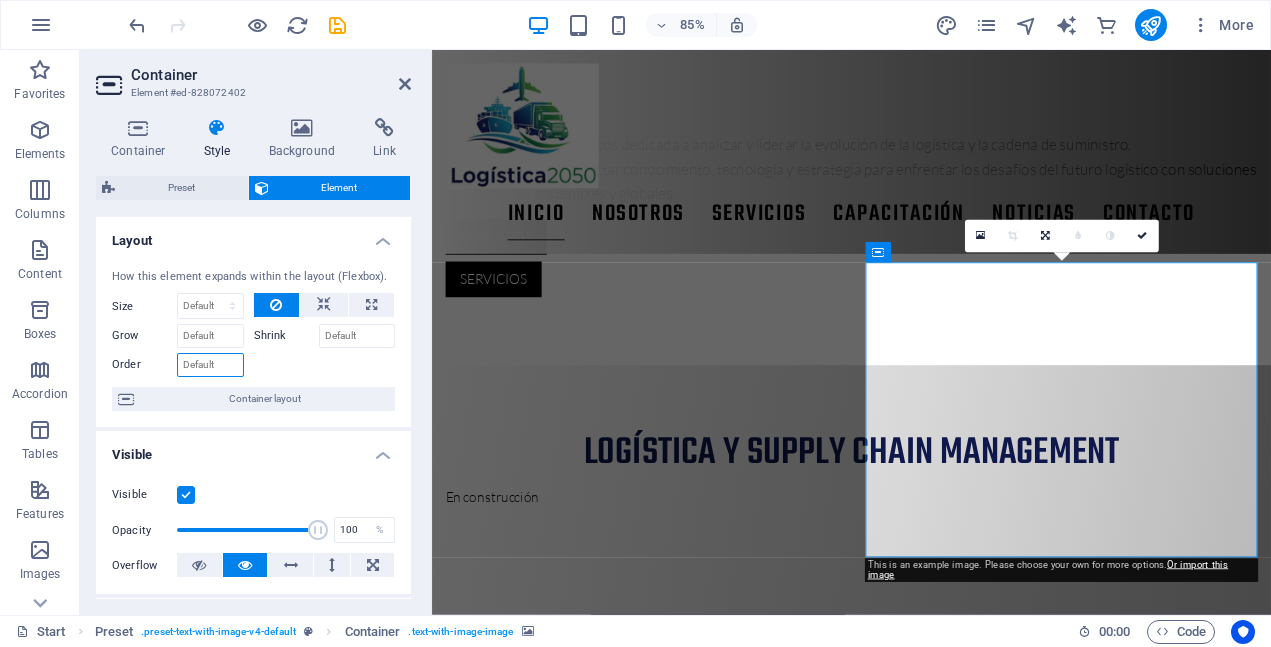 click on "Order" at bounding box center [210, 365] 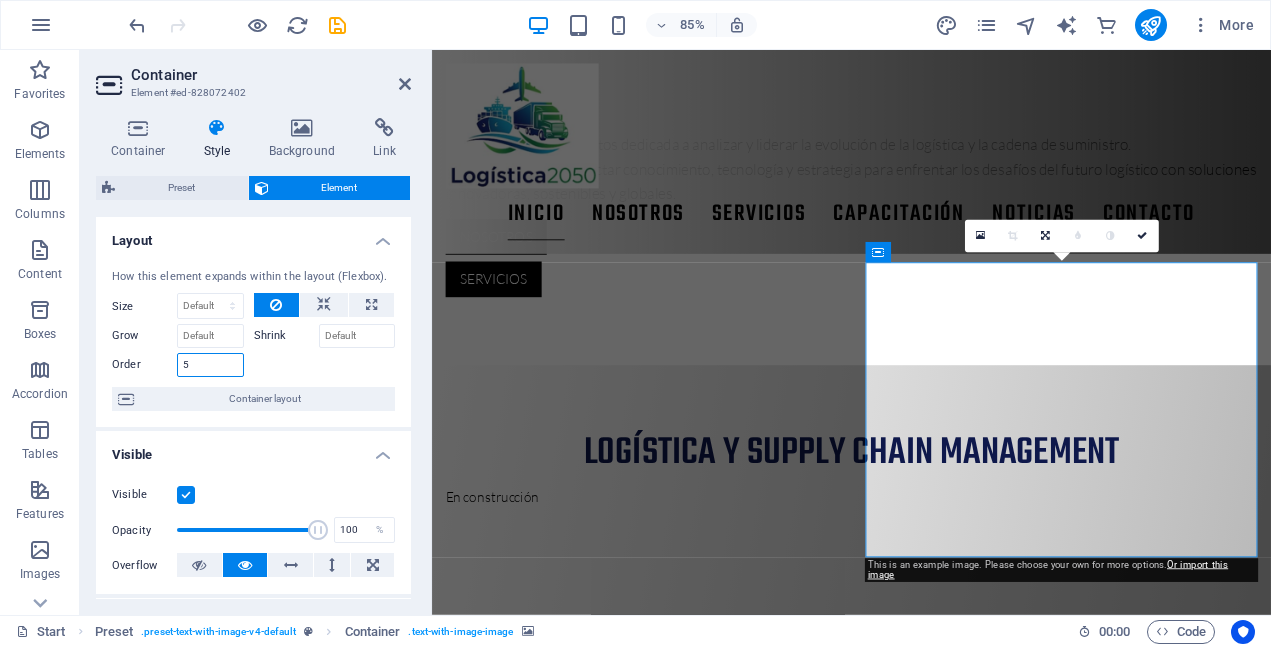 type on "5" 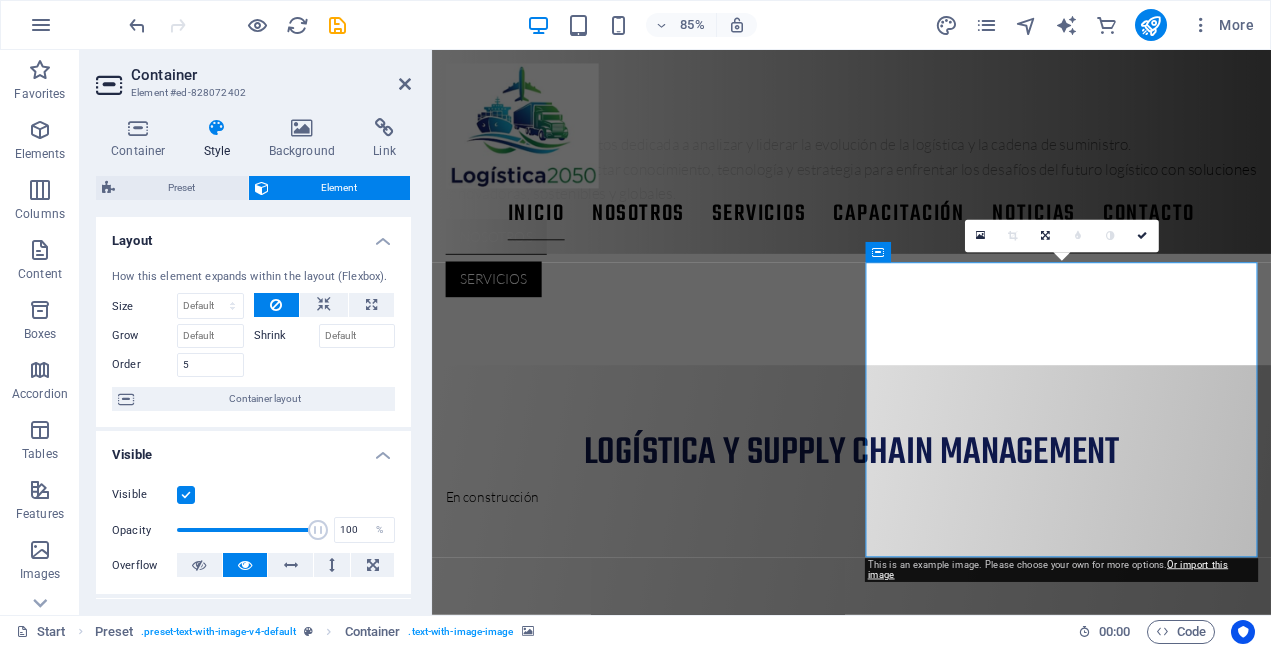 click on "How this element expands within the layout (Flexbox). Size Default auto px % 1/1 1/2 1/3 1/4 1/5 1/6 1/7 1/8 1/9 1/10 Grow Shrink Order 5 Container layout" at bounding box center (253, 340) 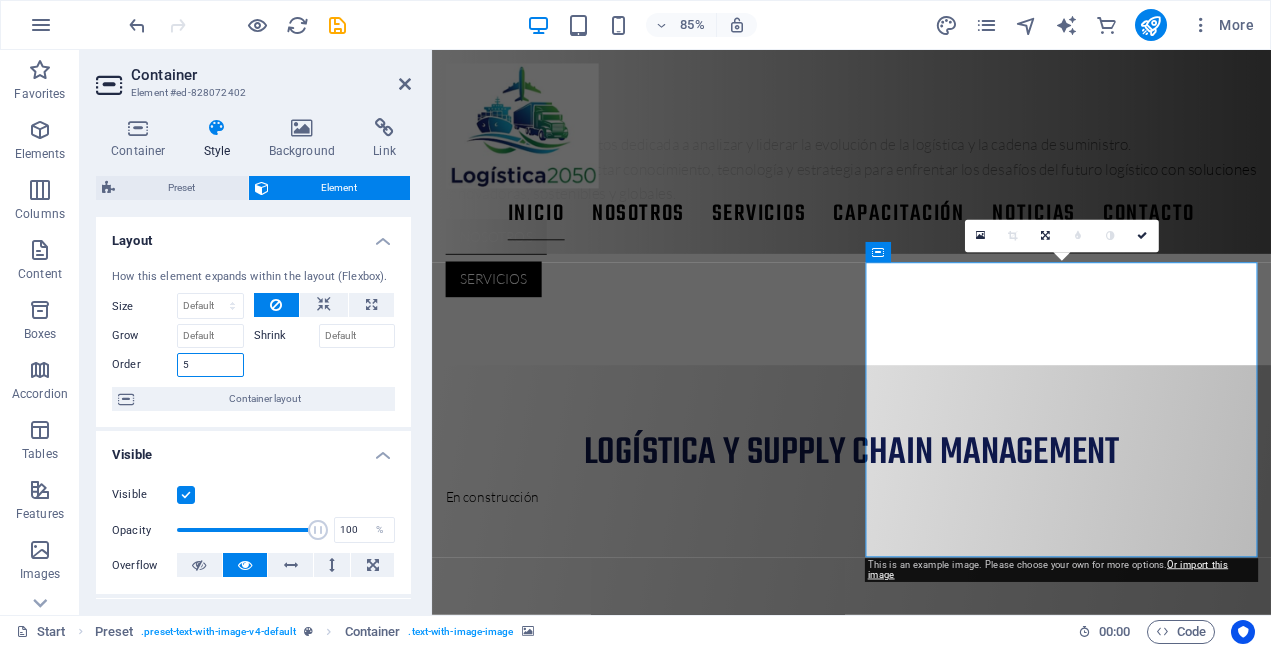 click on "5" at bounding box center (210, 365) 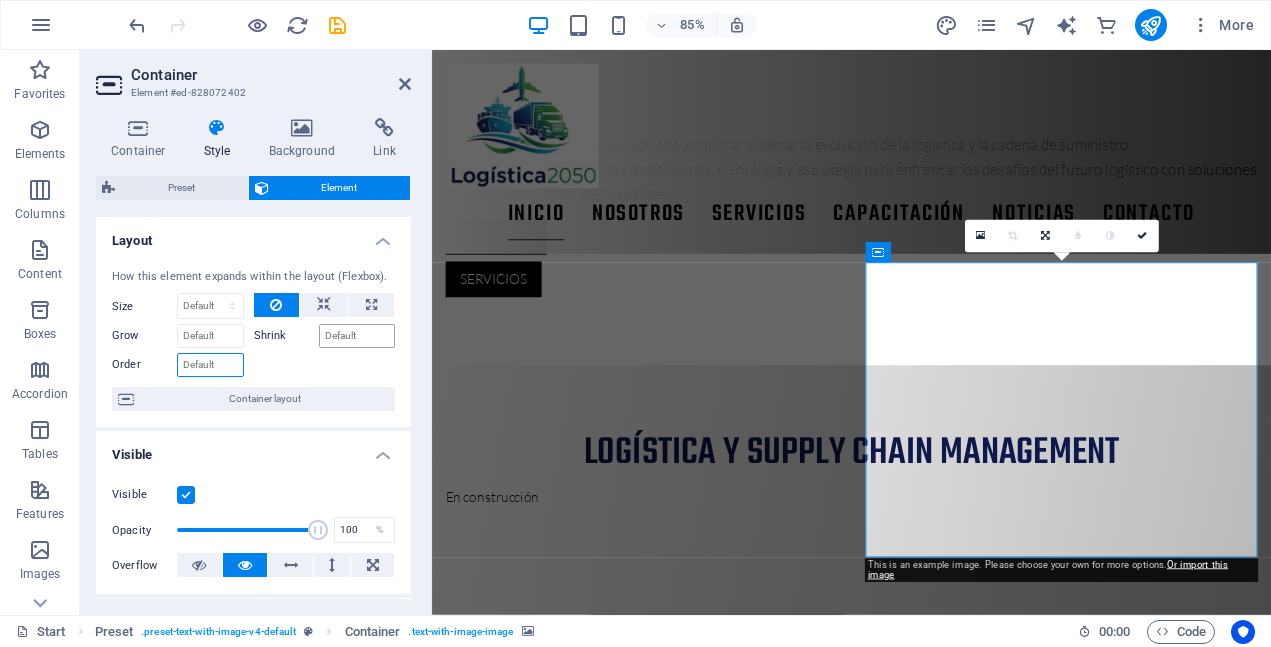 type 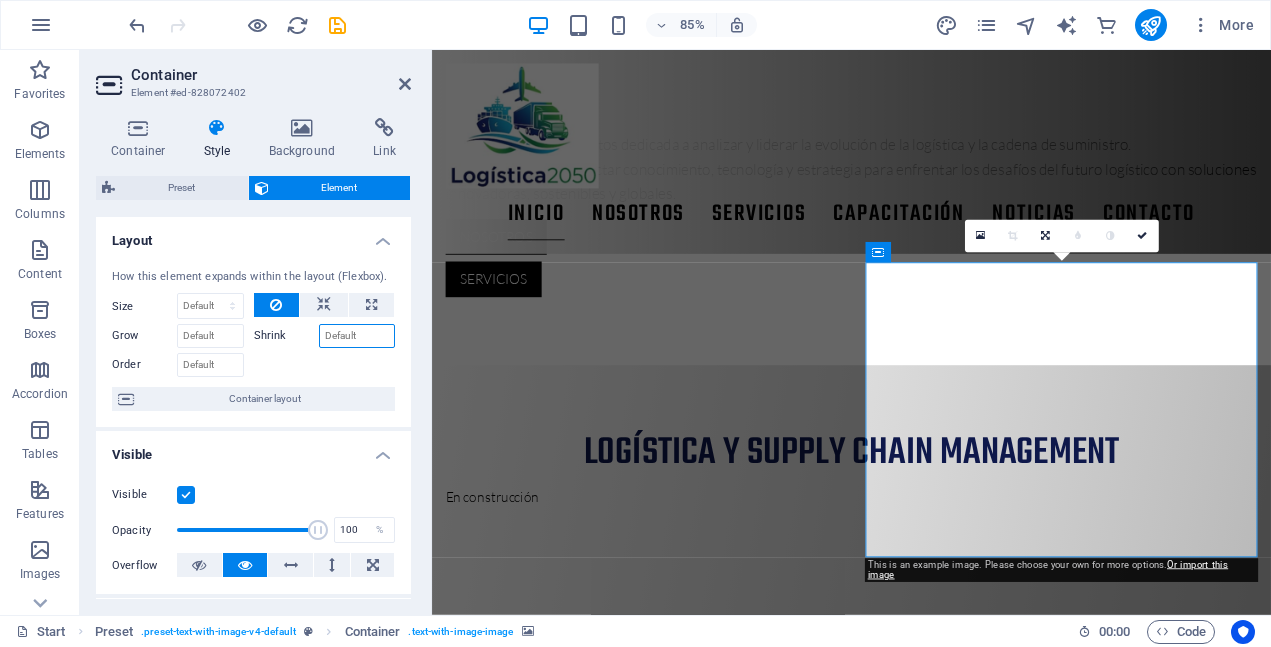 click on "Shrink" at bounding box center [357, 336] 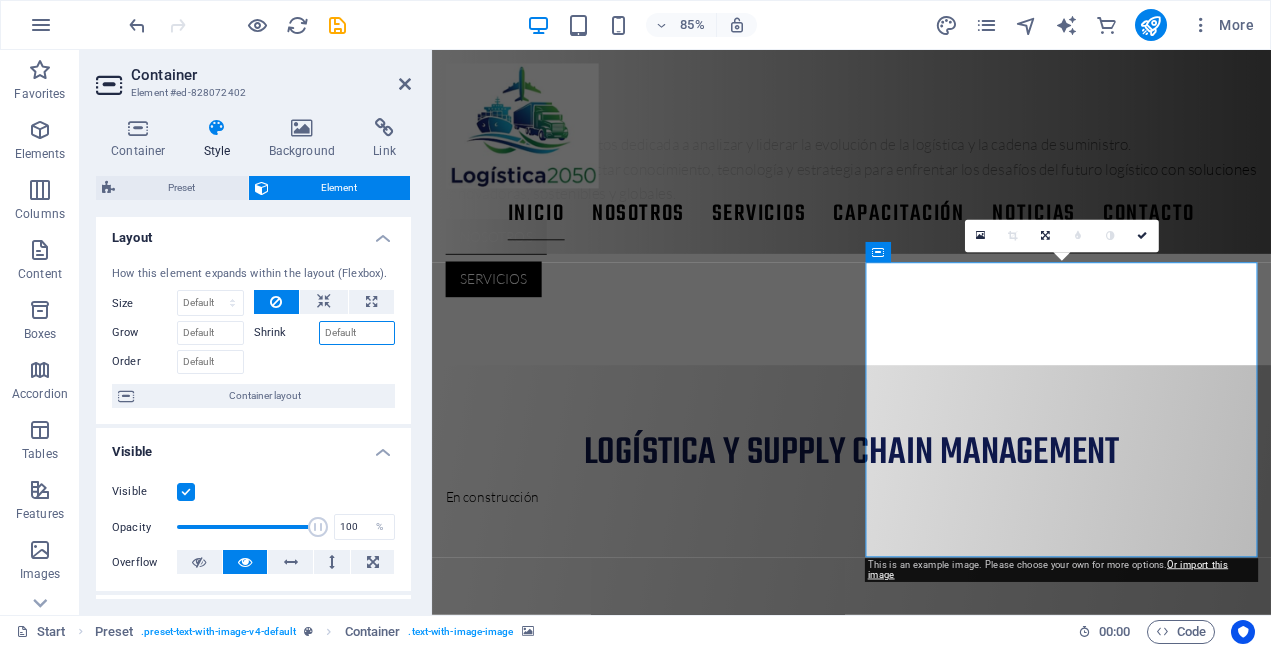 scroll, scrollTop: 0, scrollLeft: 0, axis: both 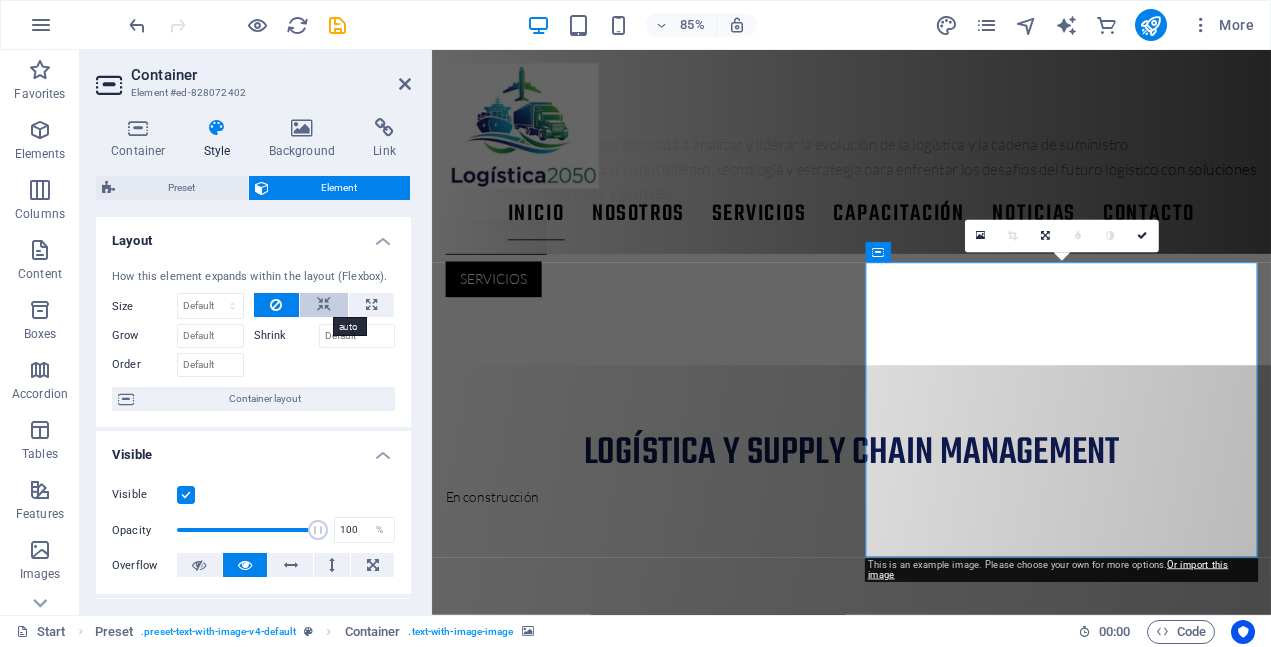 click at bounding box center [324, 305] 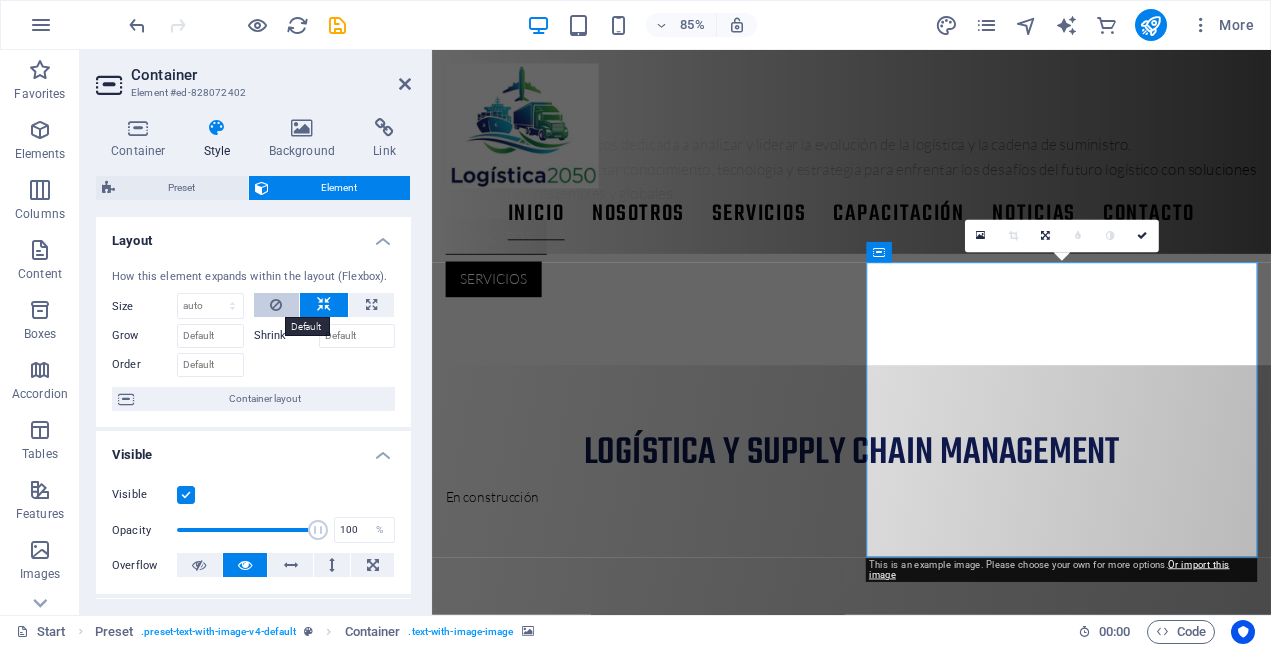 click at bounding box center (277, 305) 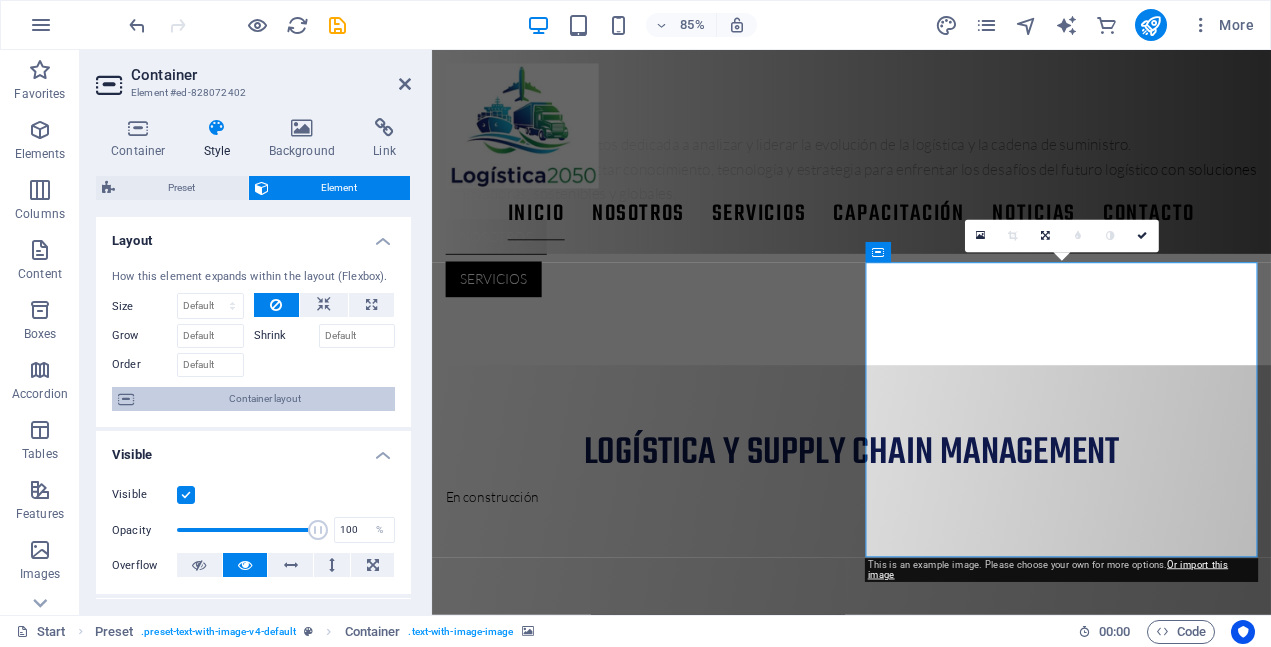 click on "Container layout" at bounding box center (264, 399) 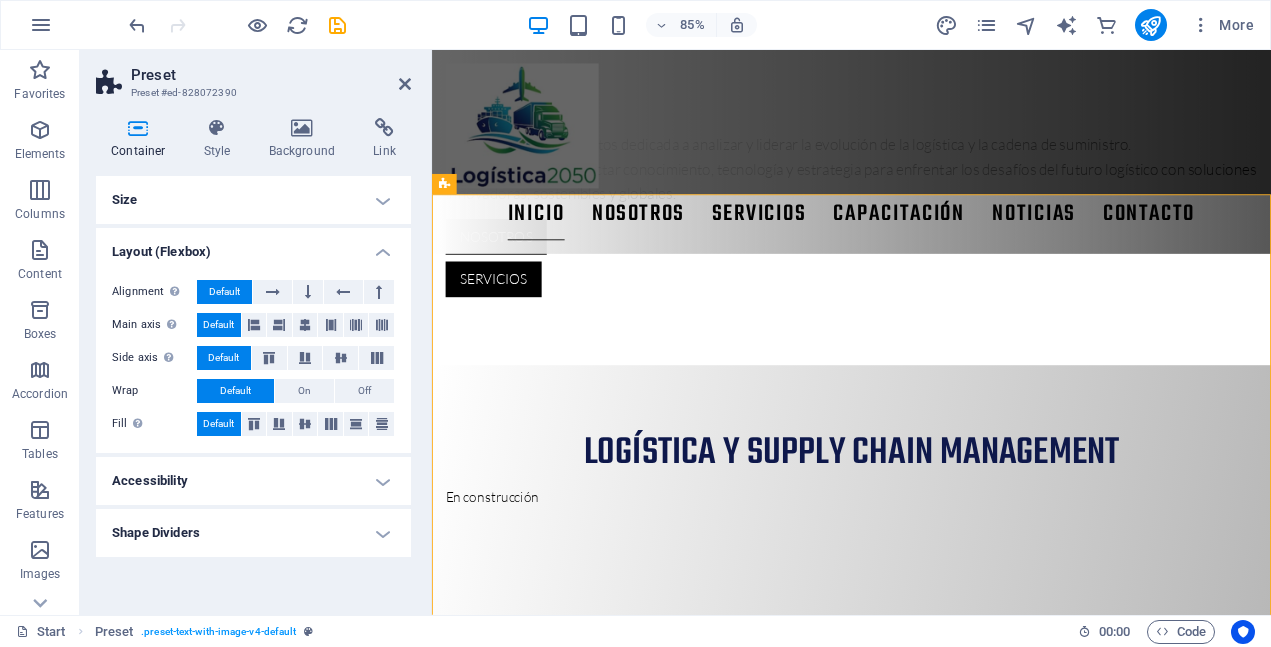 click on "Size" at bounding box center (253, 200) 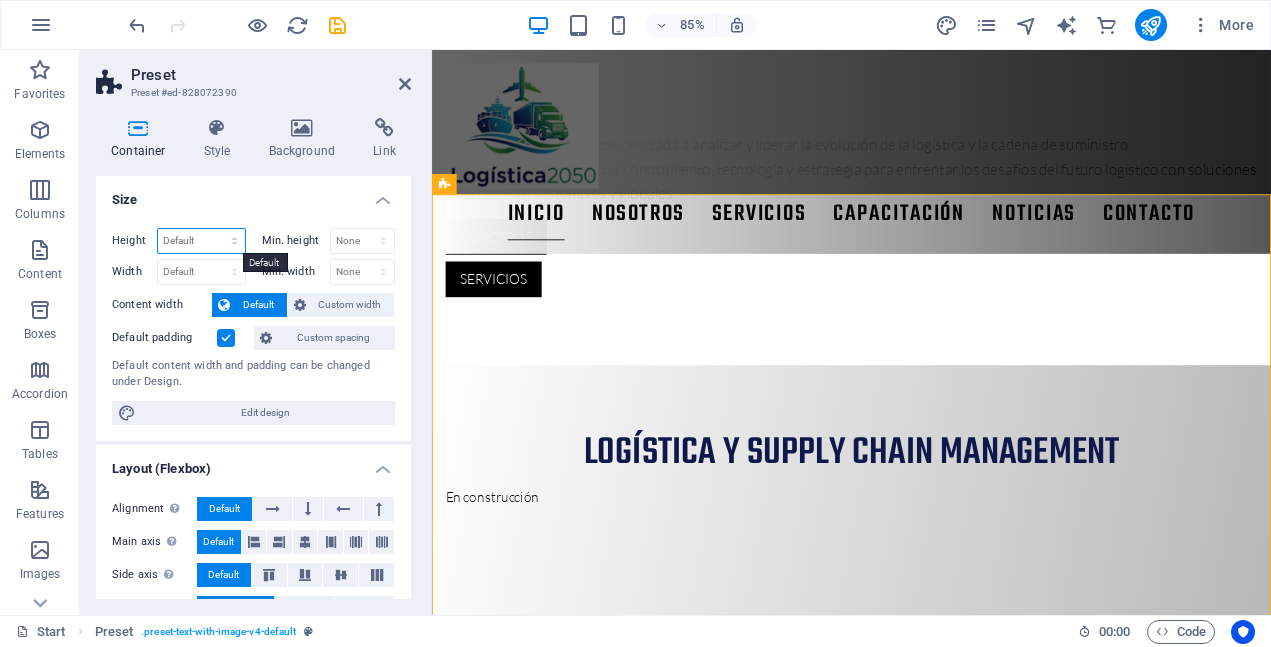 click on "Default px rem % vh vw" at bounding box center (201, 241) 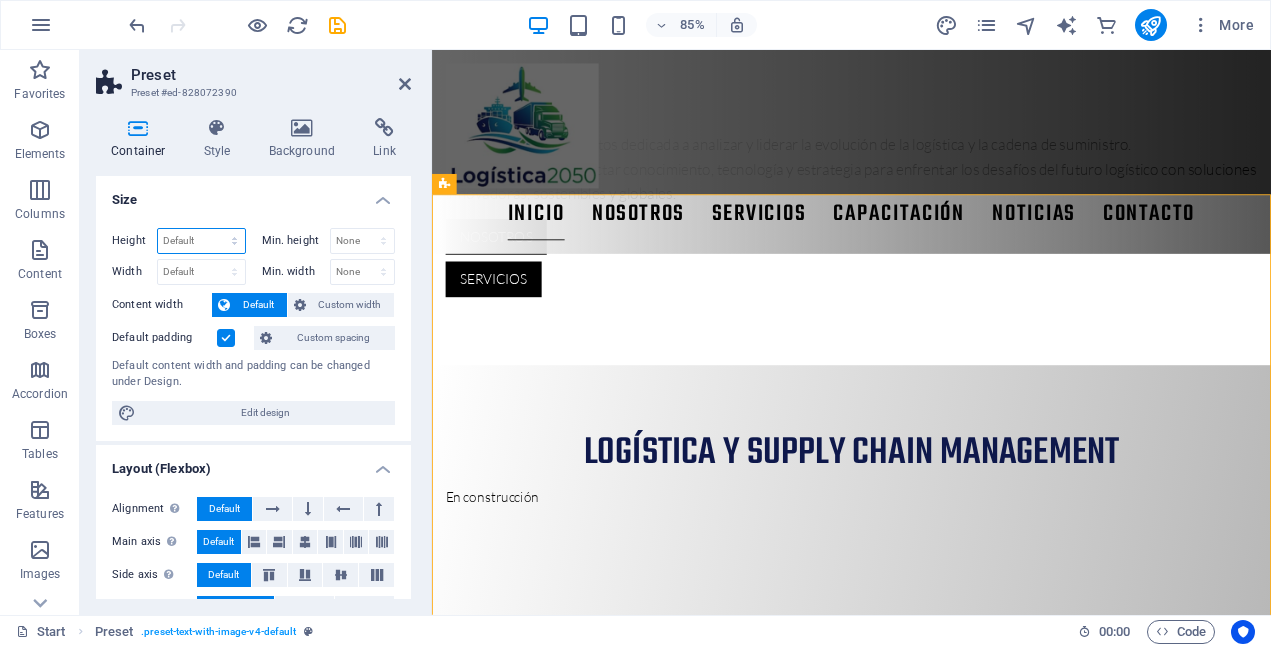 select on "%" 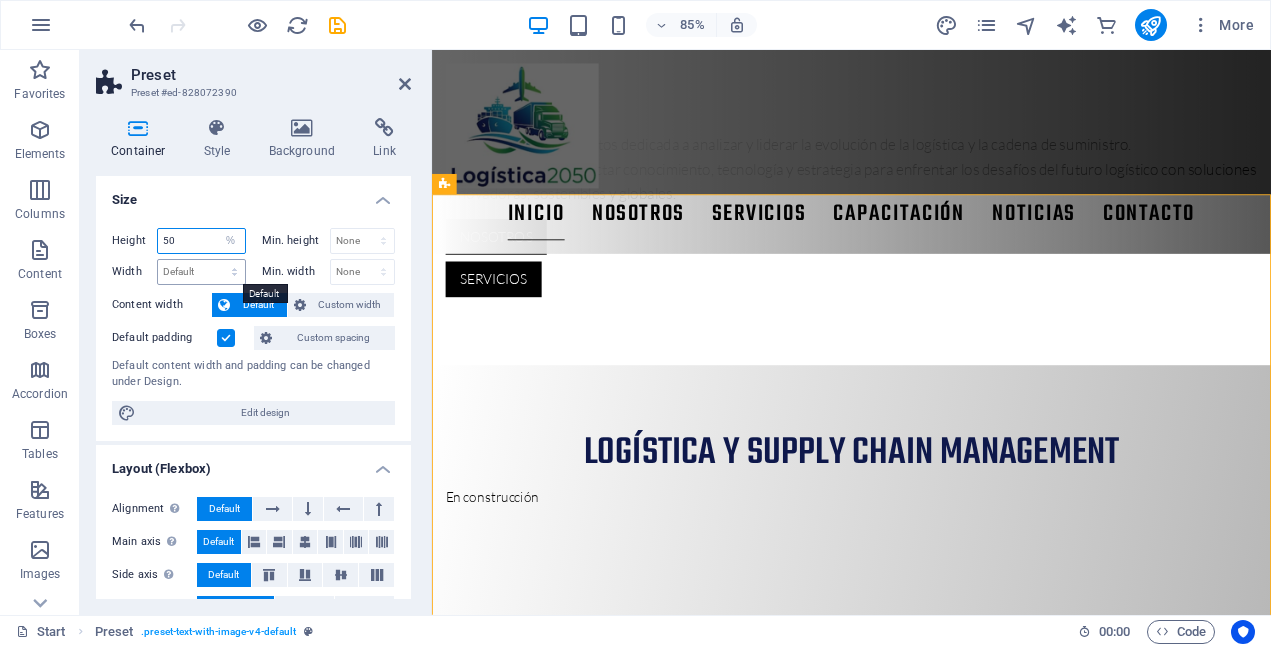 type on "50" 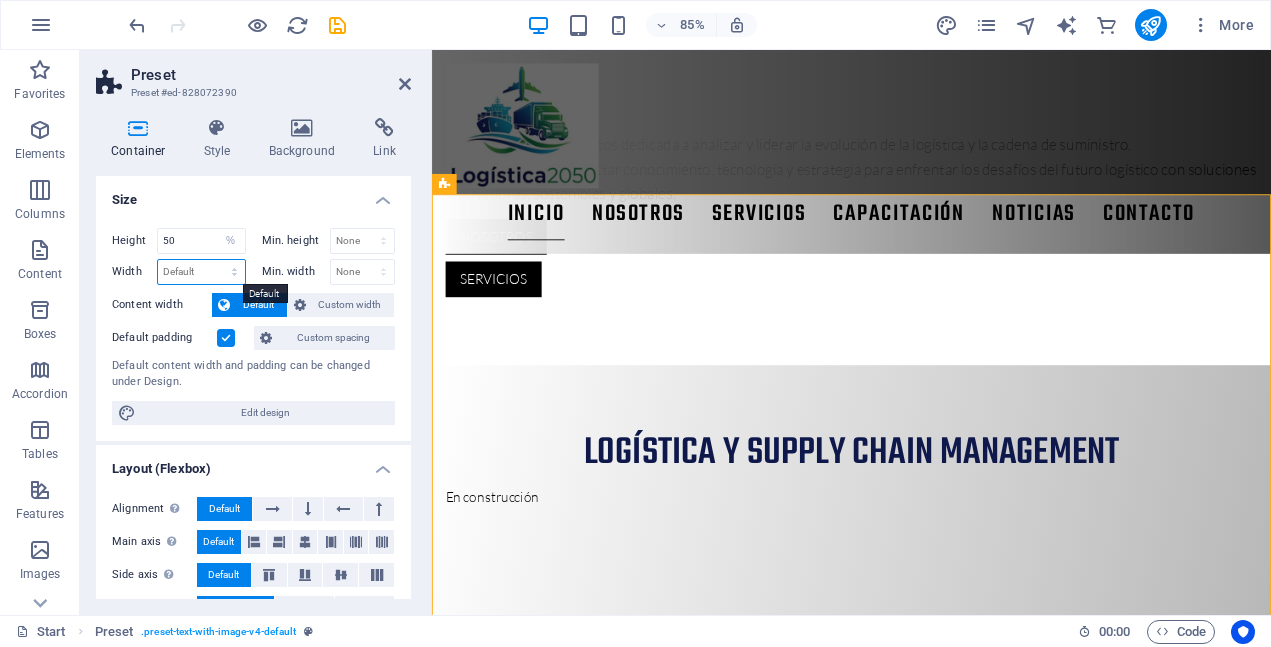 click on "Default px rem % em vh vw" at bounding box center (201, 272) 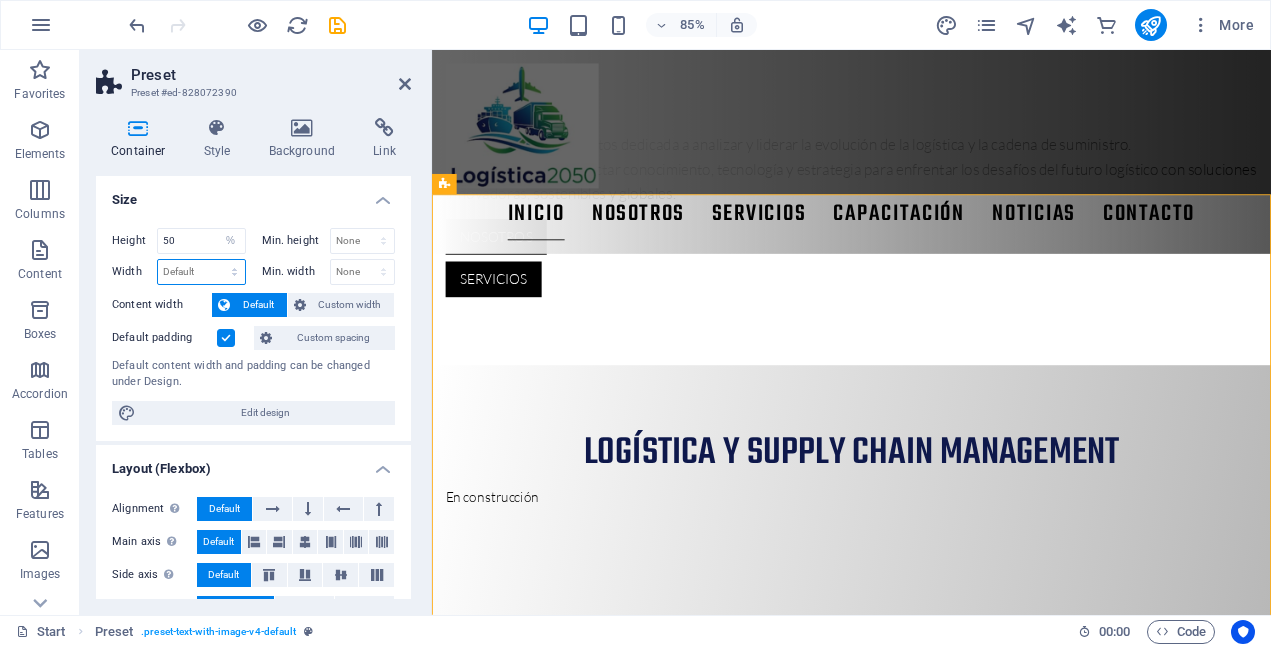 select on "%" 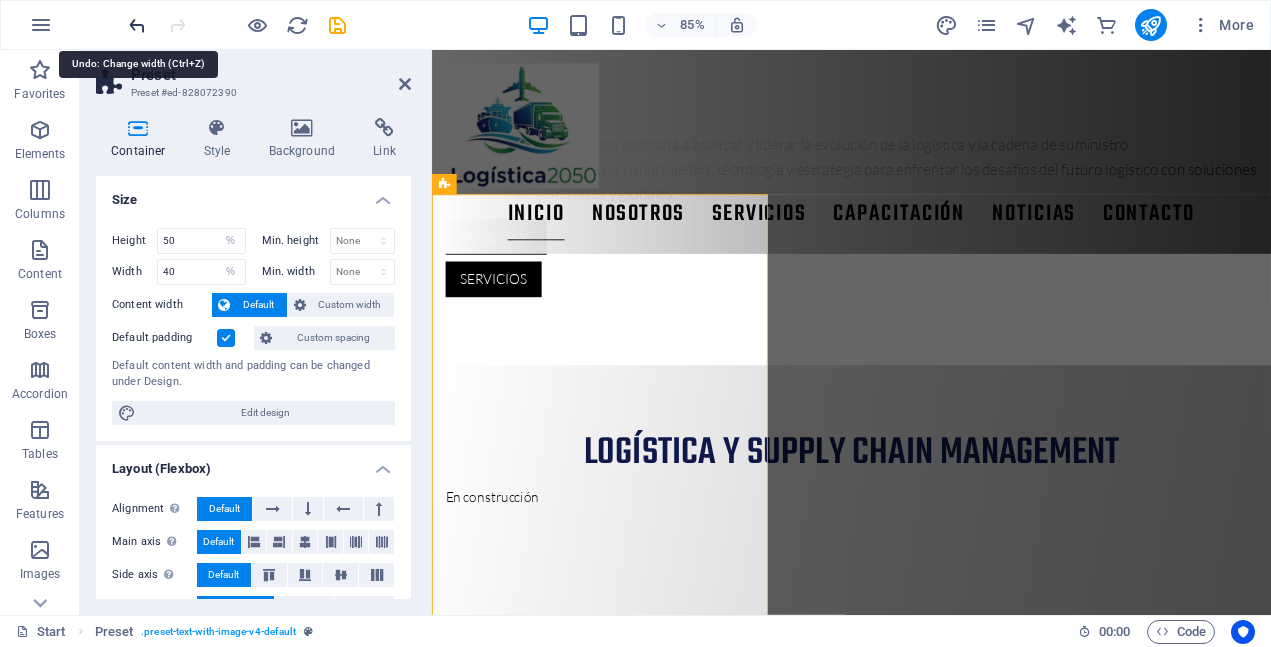 click at bounding box center [137, 25] 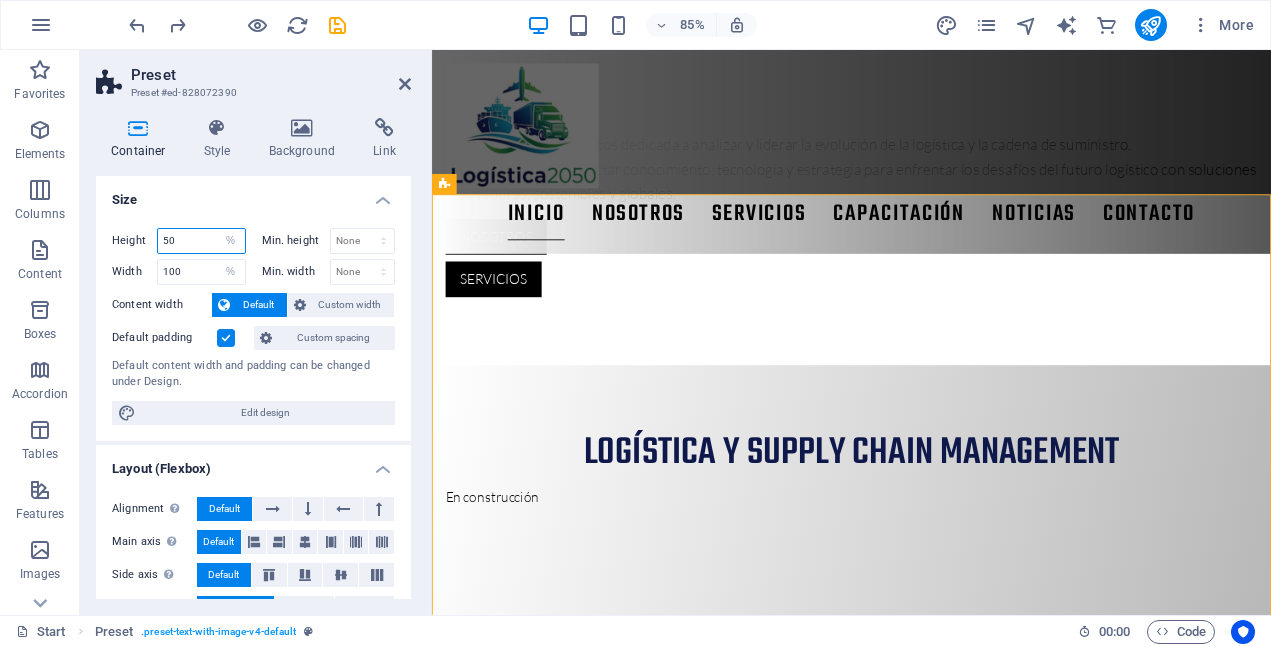 click on "50" at bounding box center (201, 241) 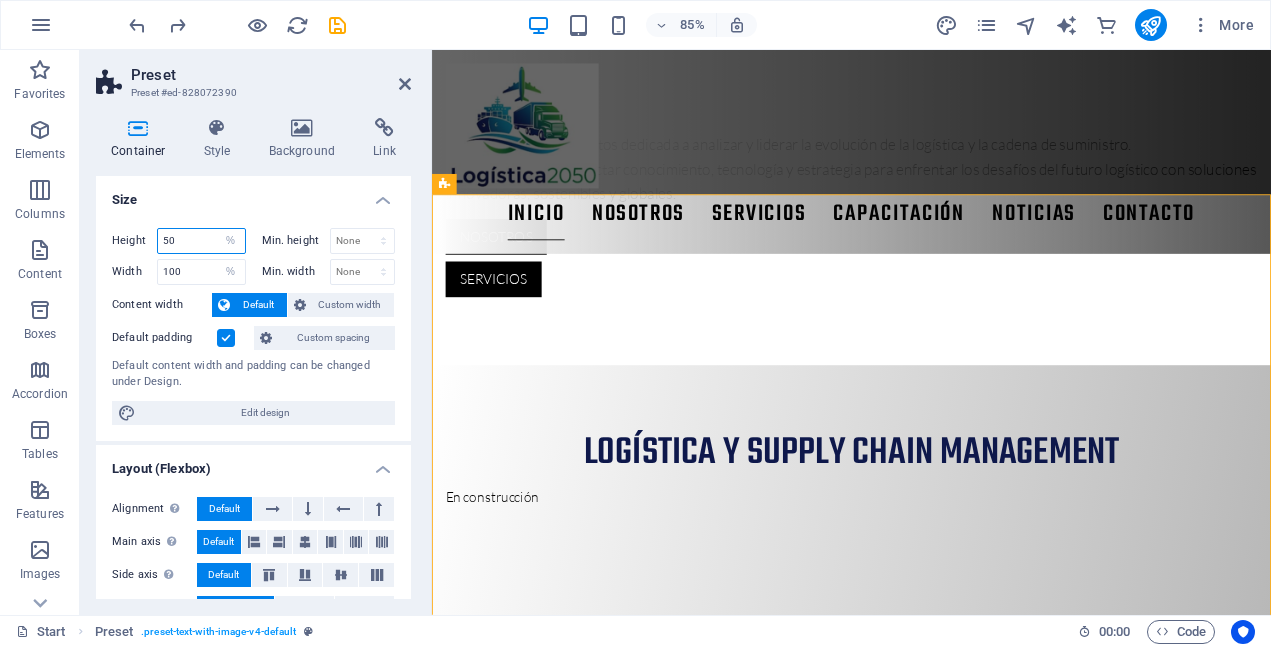 type on "5" 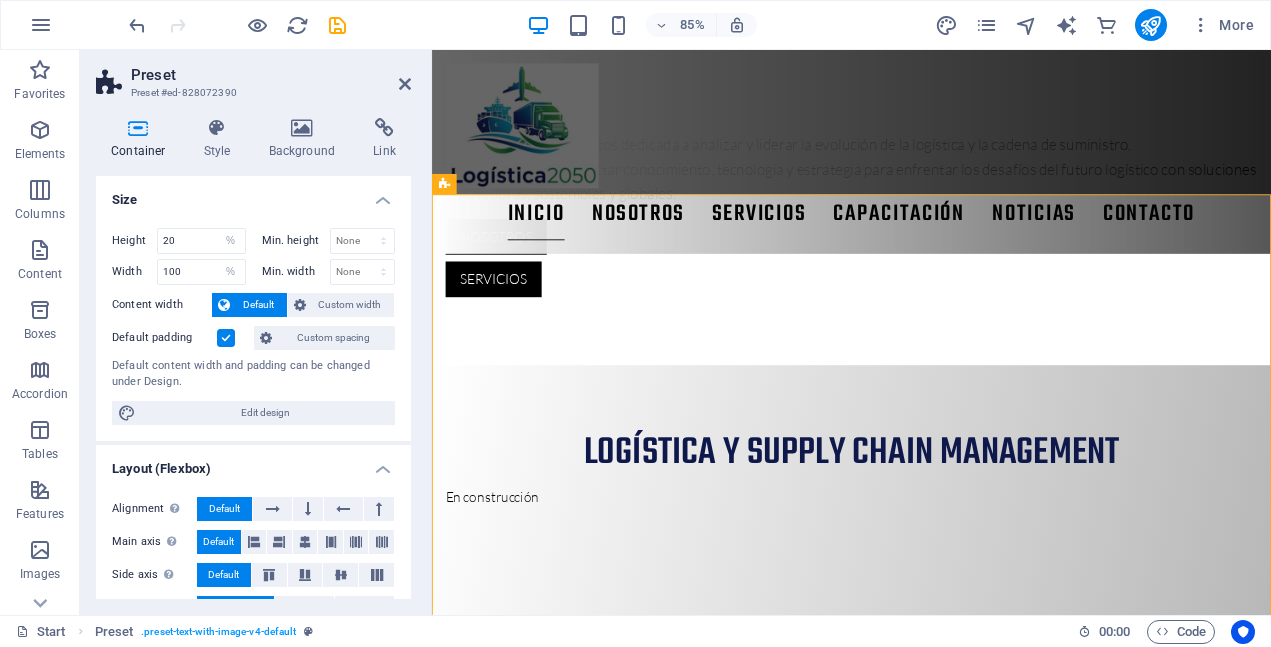 click on "Size" at bounding box center [253, 194] 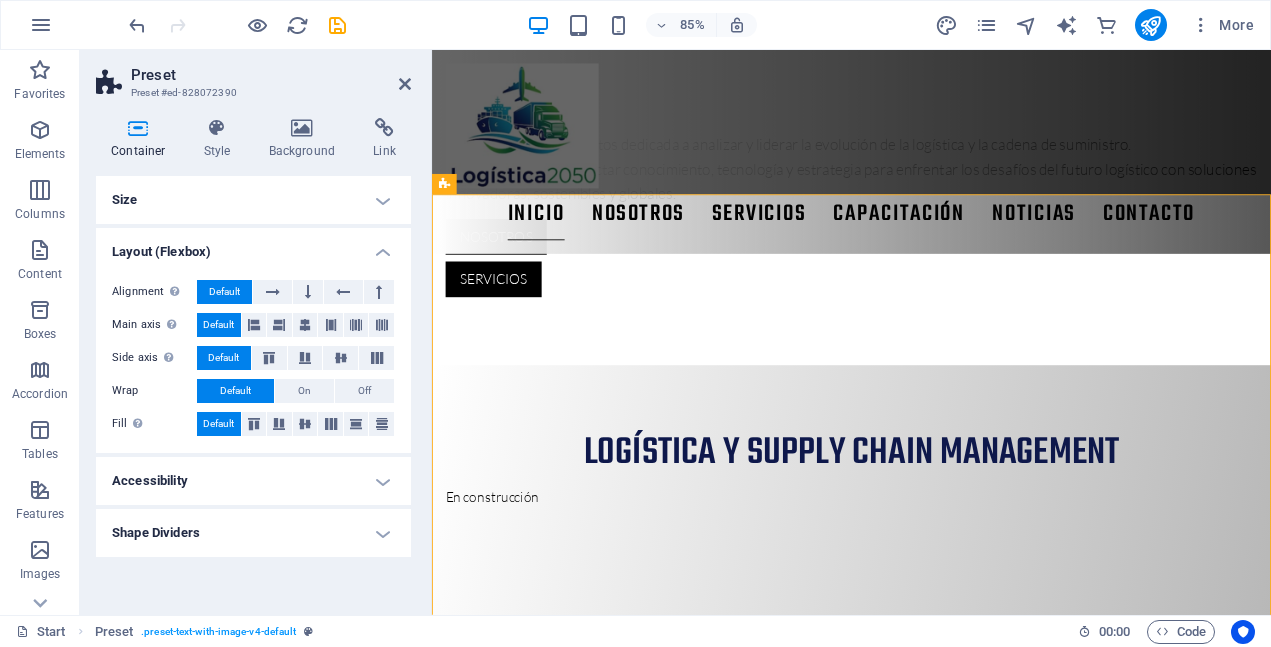click on "Size" at bounding box center (253, 200) 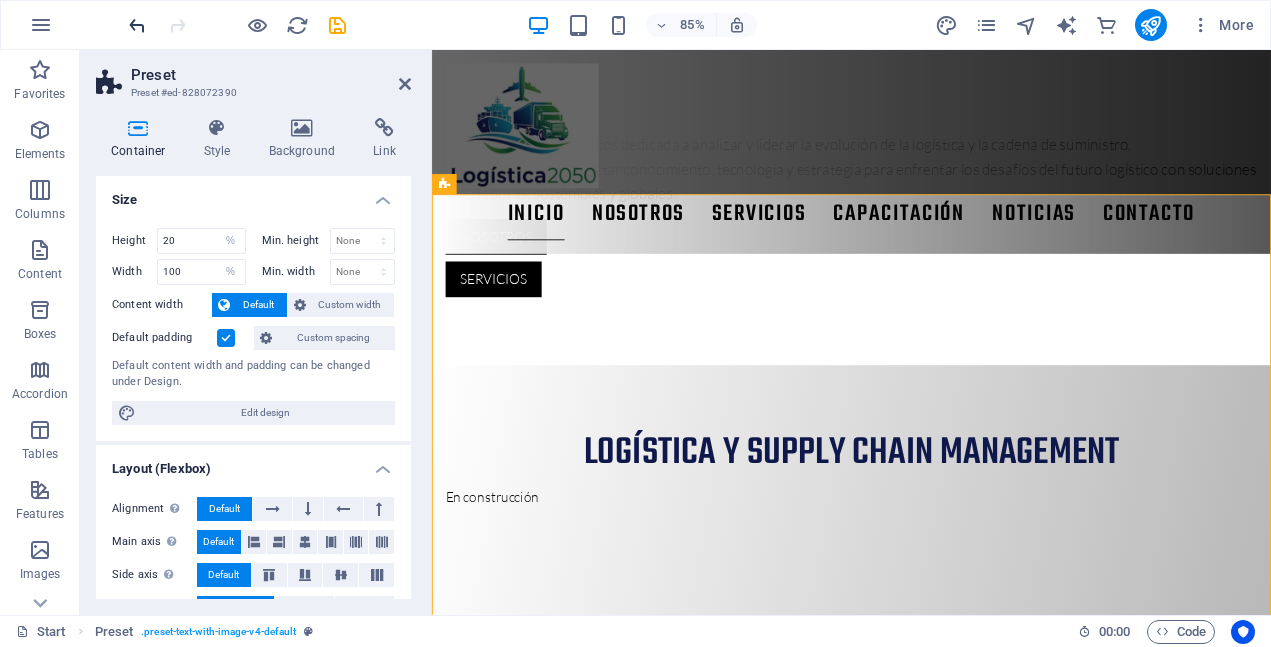 click at bounding box center (137, 25) 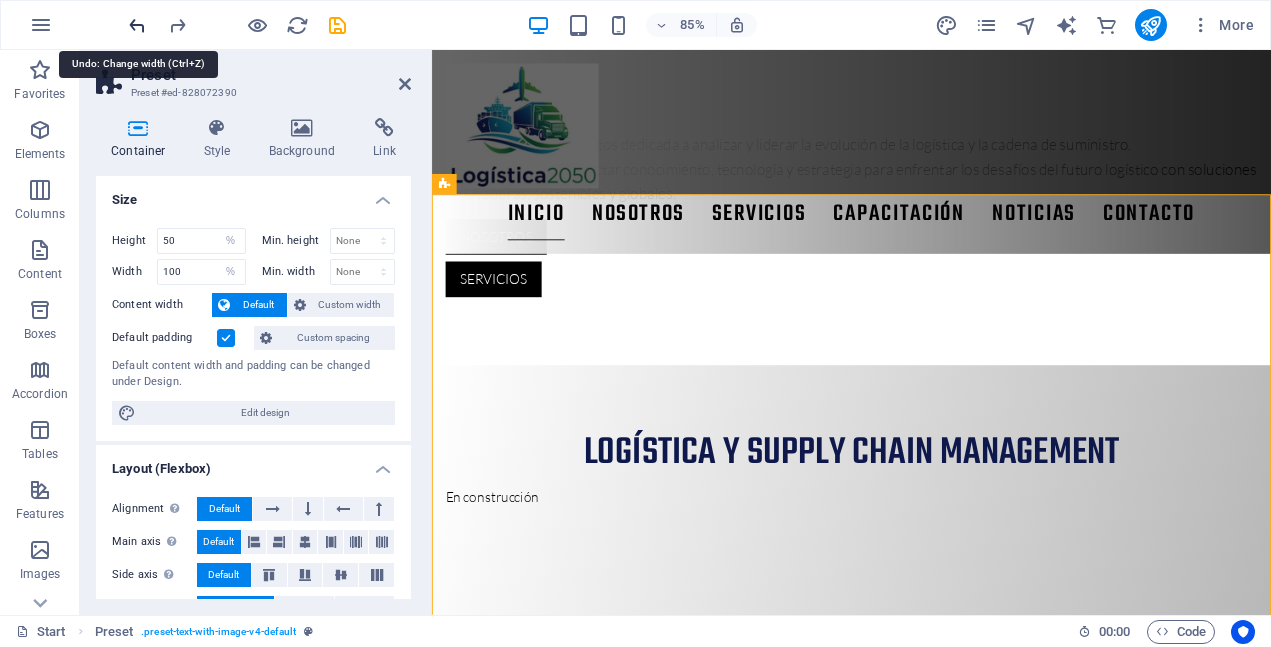 click at bounding box center (137, 25) 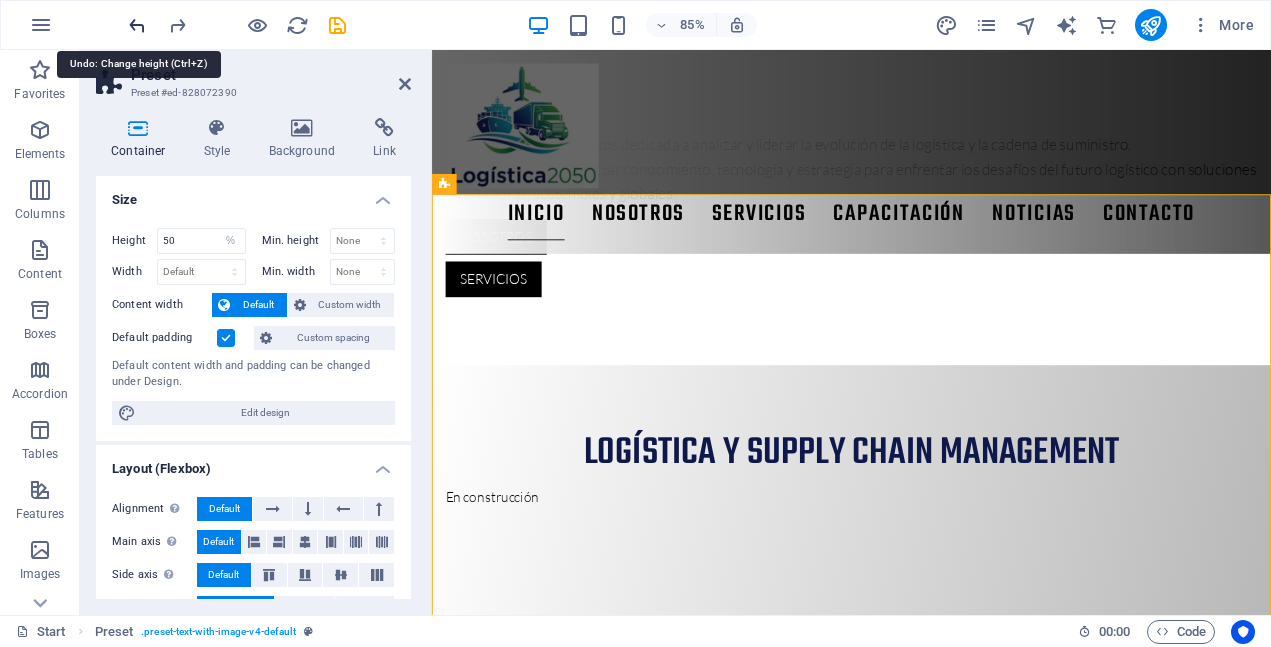 click at bounding box center (137, 25) 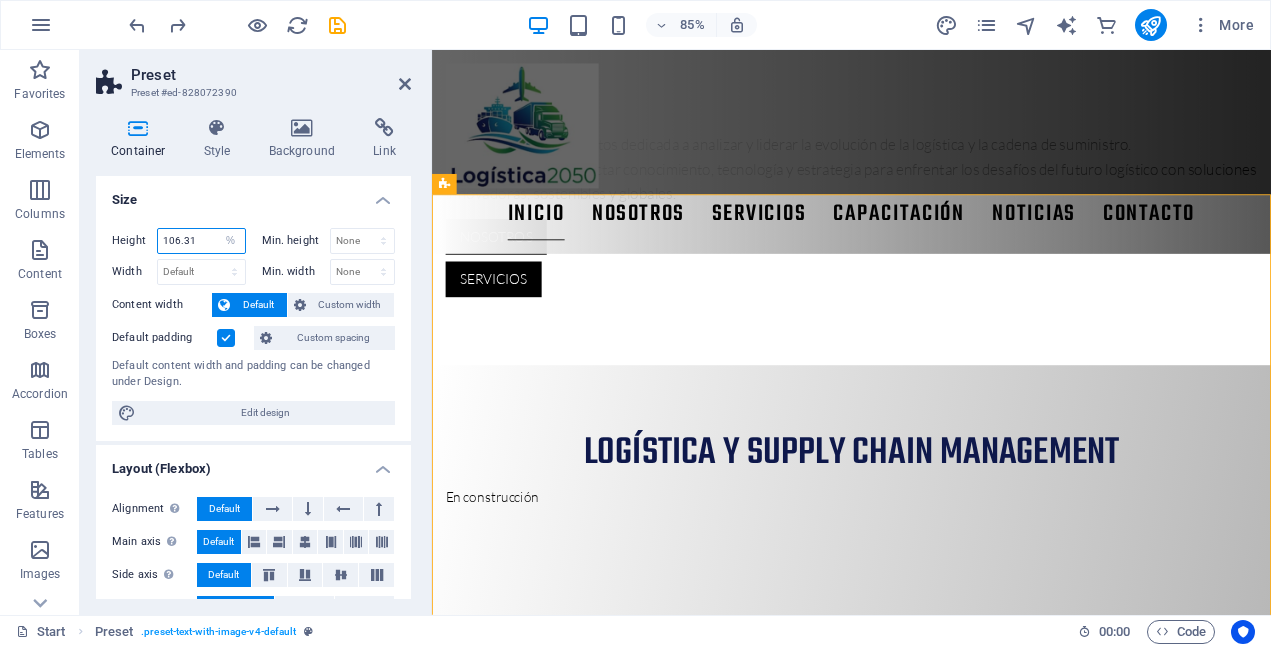 click on "106.31" at bounding box center (201, 241) 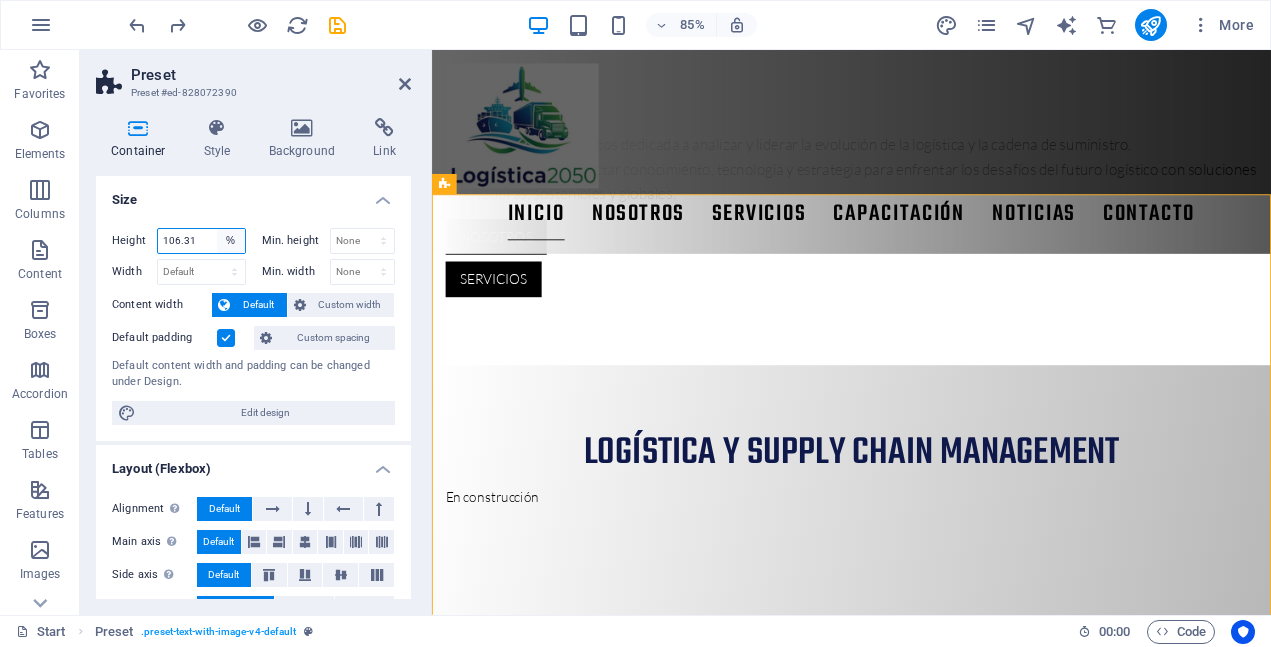 click on "Default px rem % vh vw" at bounding box center (231, 241) 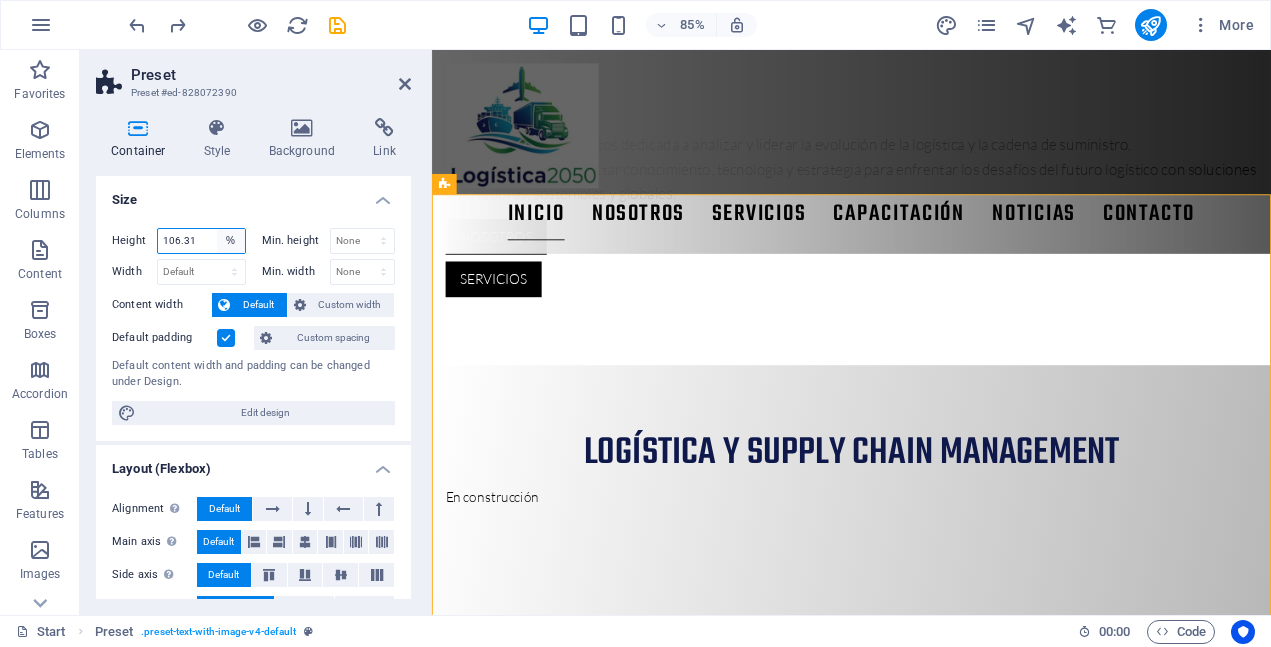 select on "default" 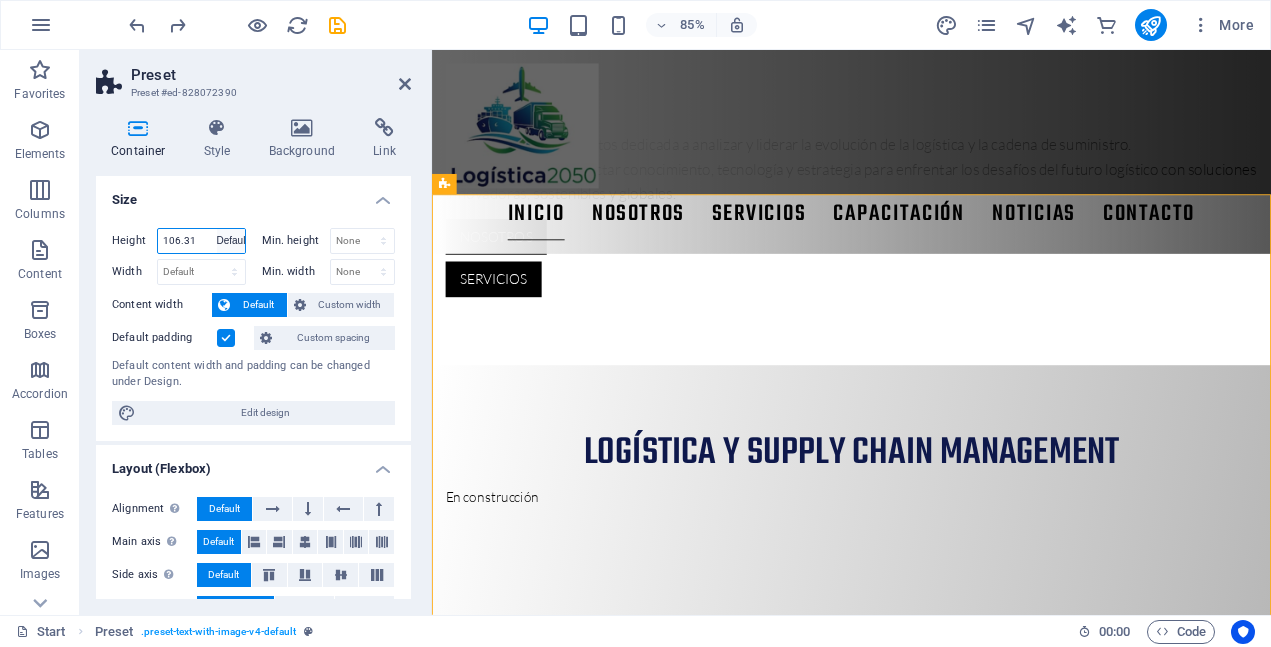 type 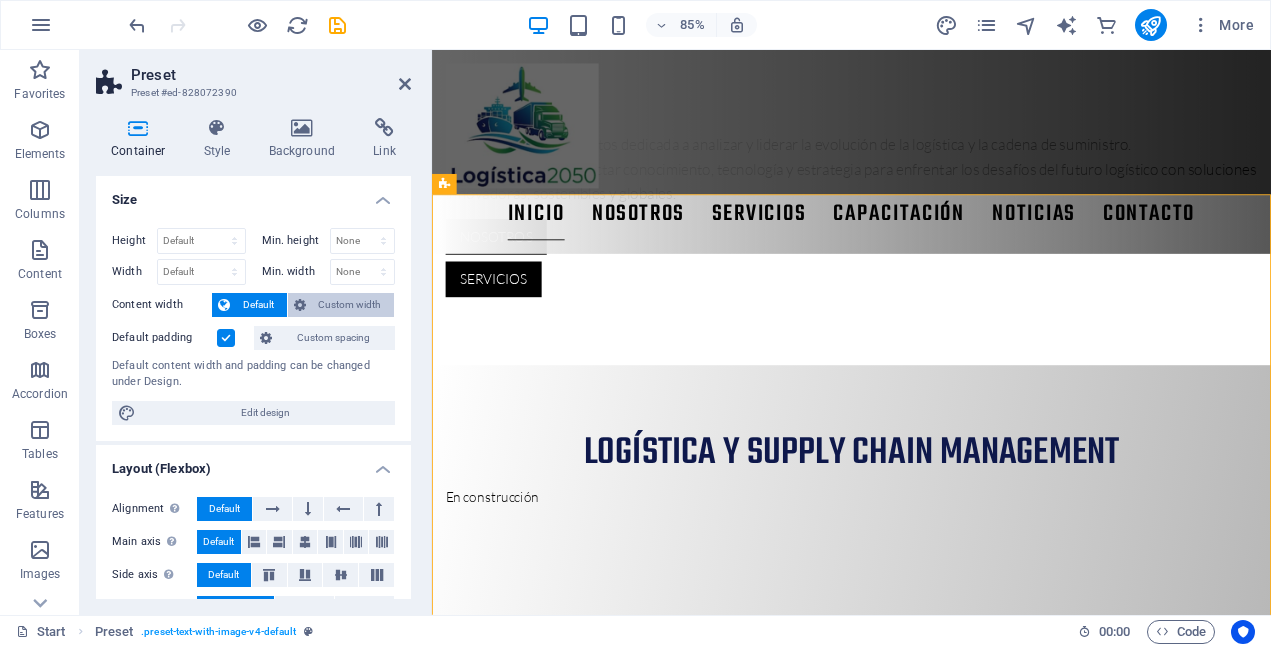 click on "Custom width" at bounding box center [350, 305] 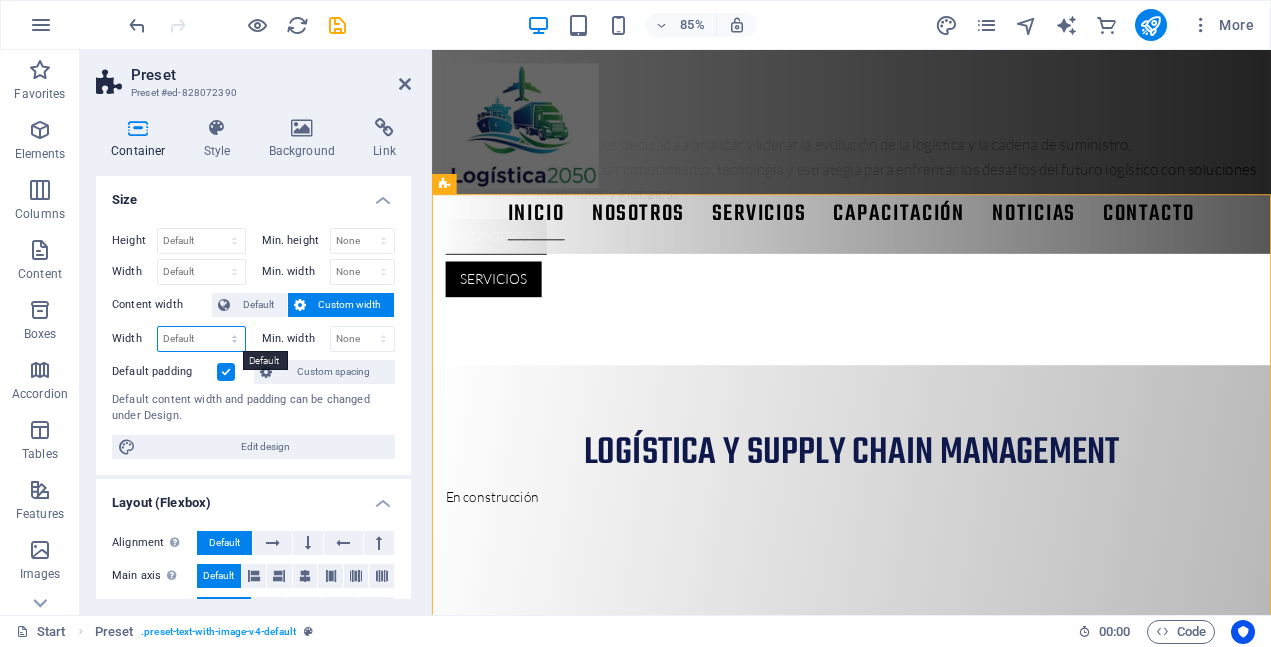click on "Default px rem % em vh vw" at bounding box center (201, 339) 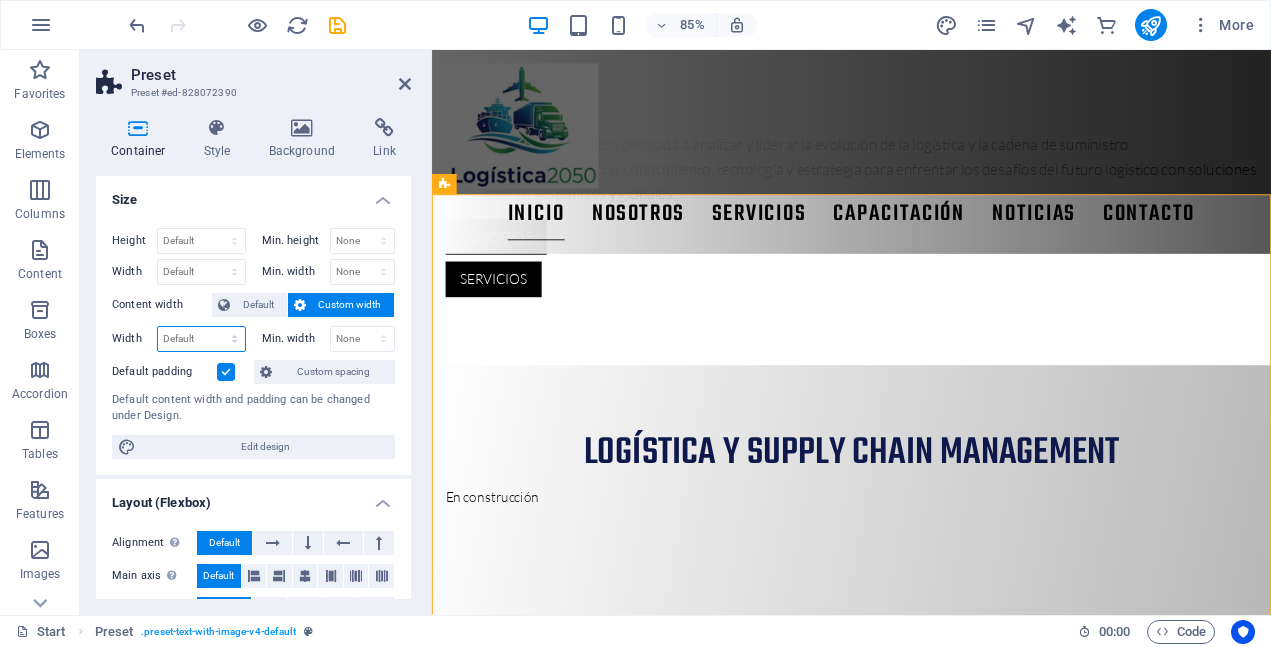 select on "%" 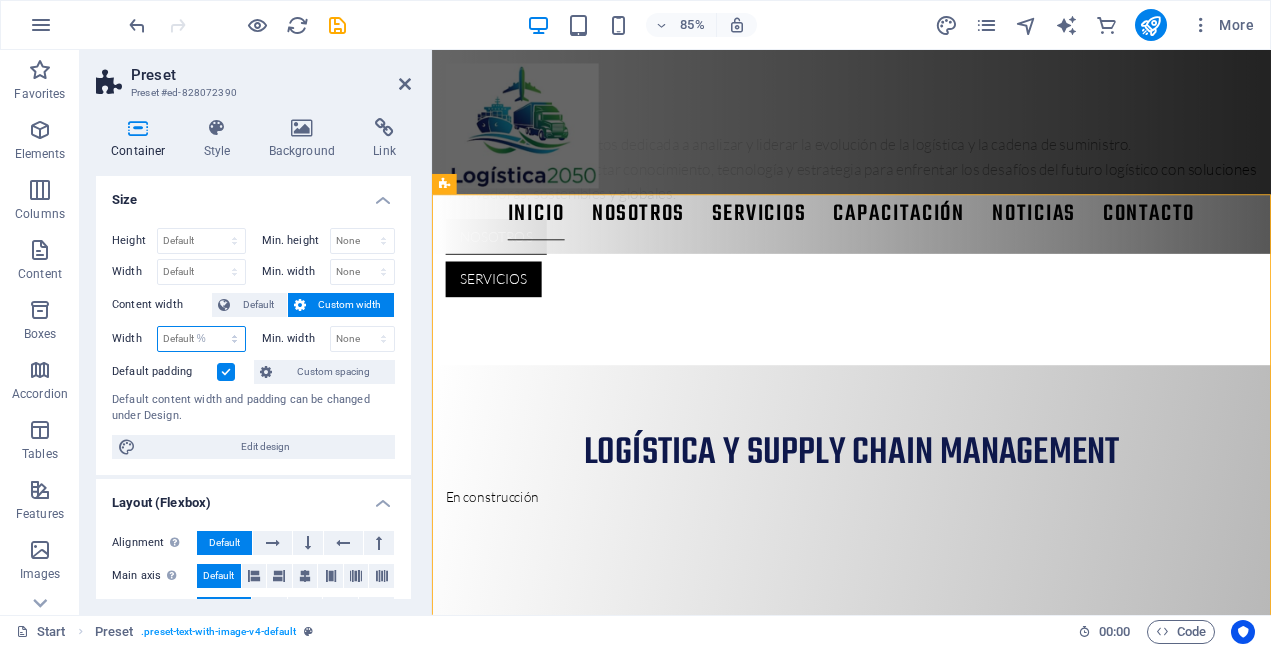 type on "103.24" 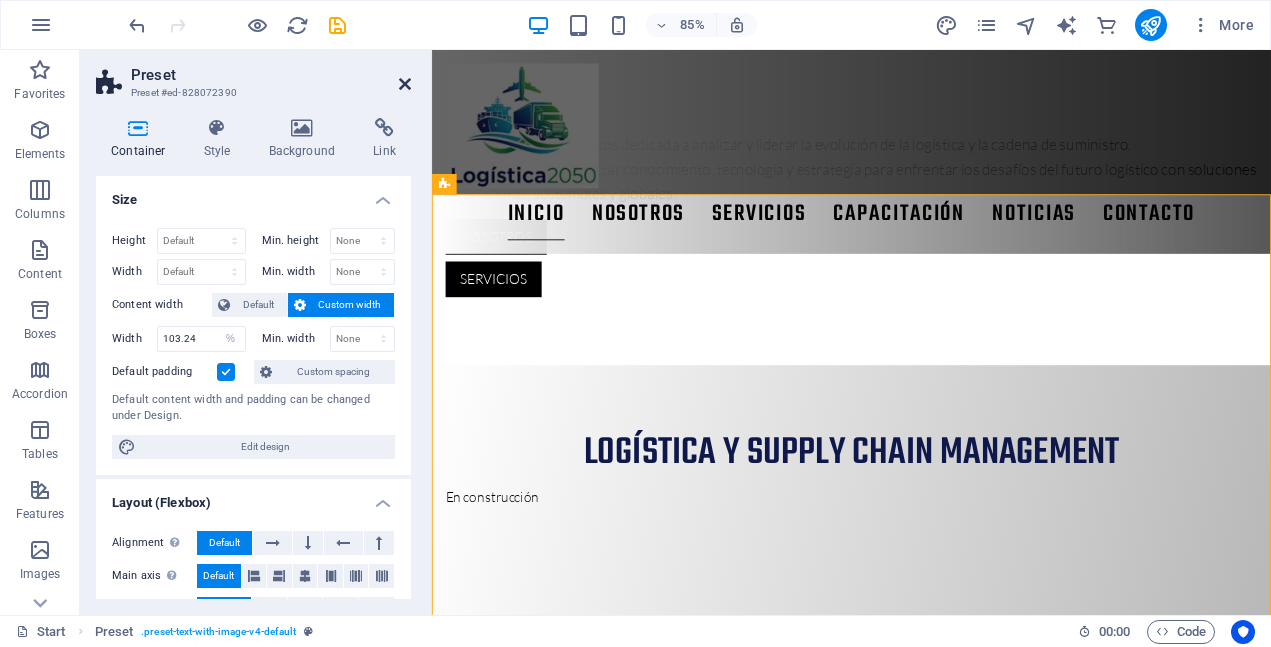 click at bounding box center (405, 84) 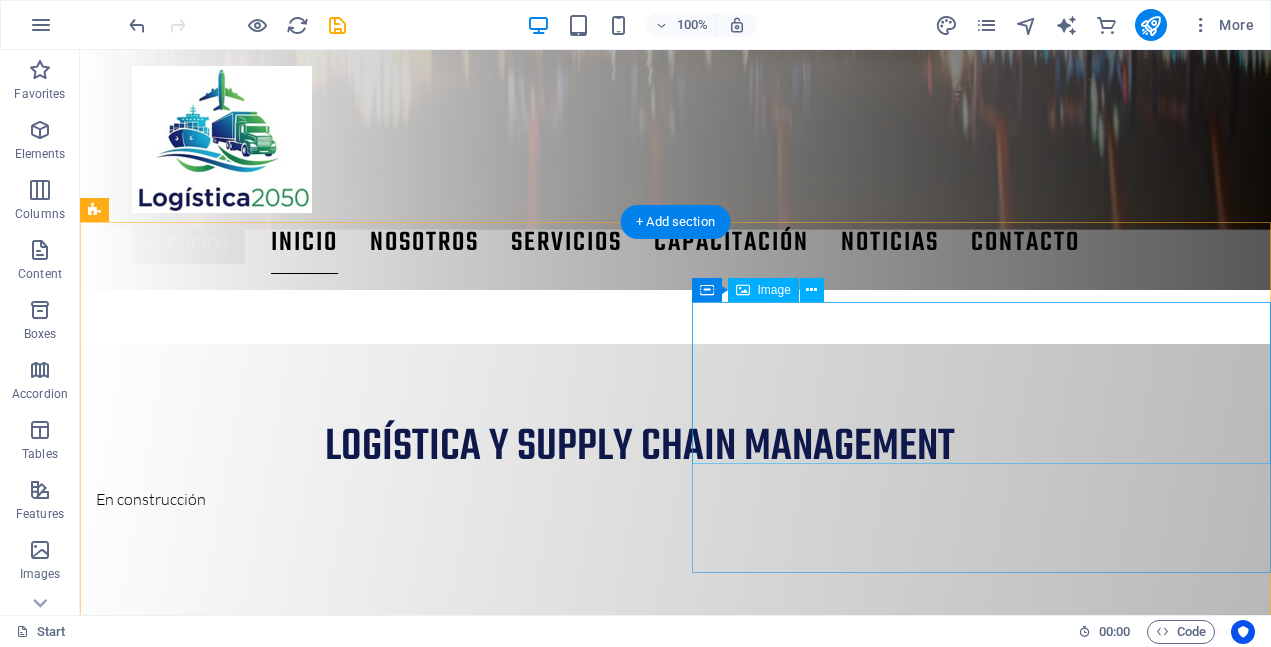 scroll, scrollTop: 882, scrollLeft: 0, axis: vertical 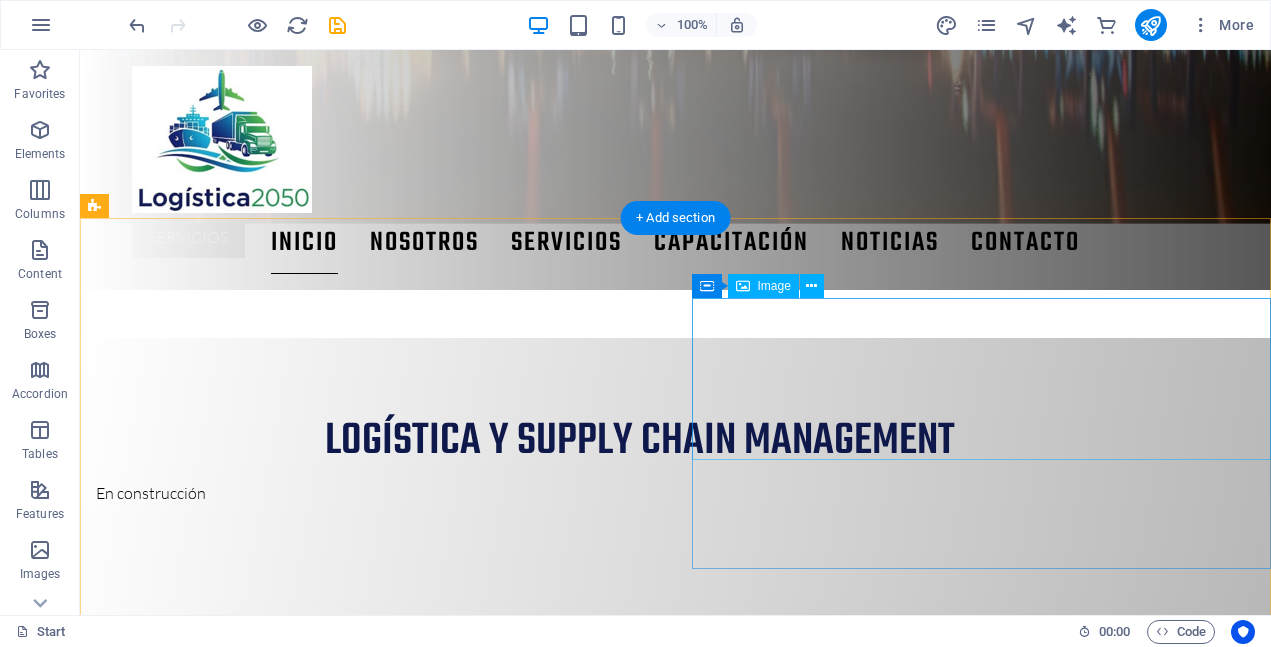 click at bounding box center [675, 1431] 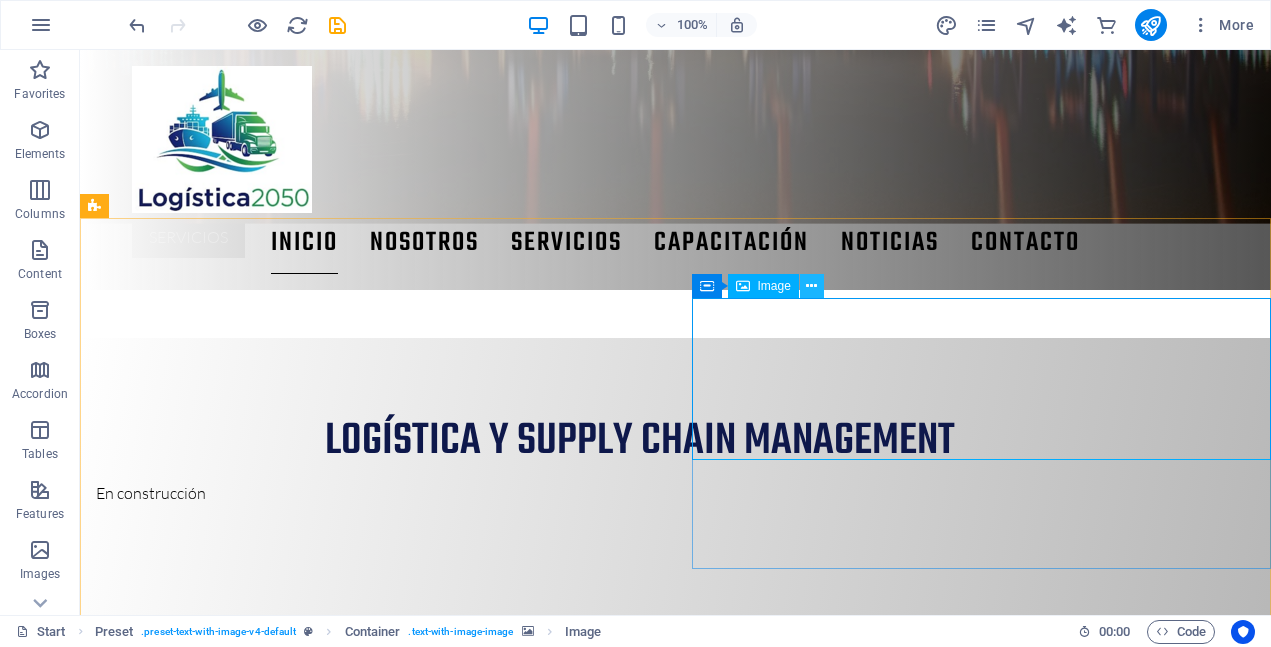 click at bounding box center [811, 286] 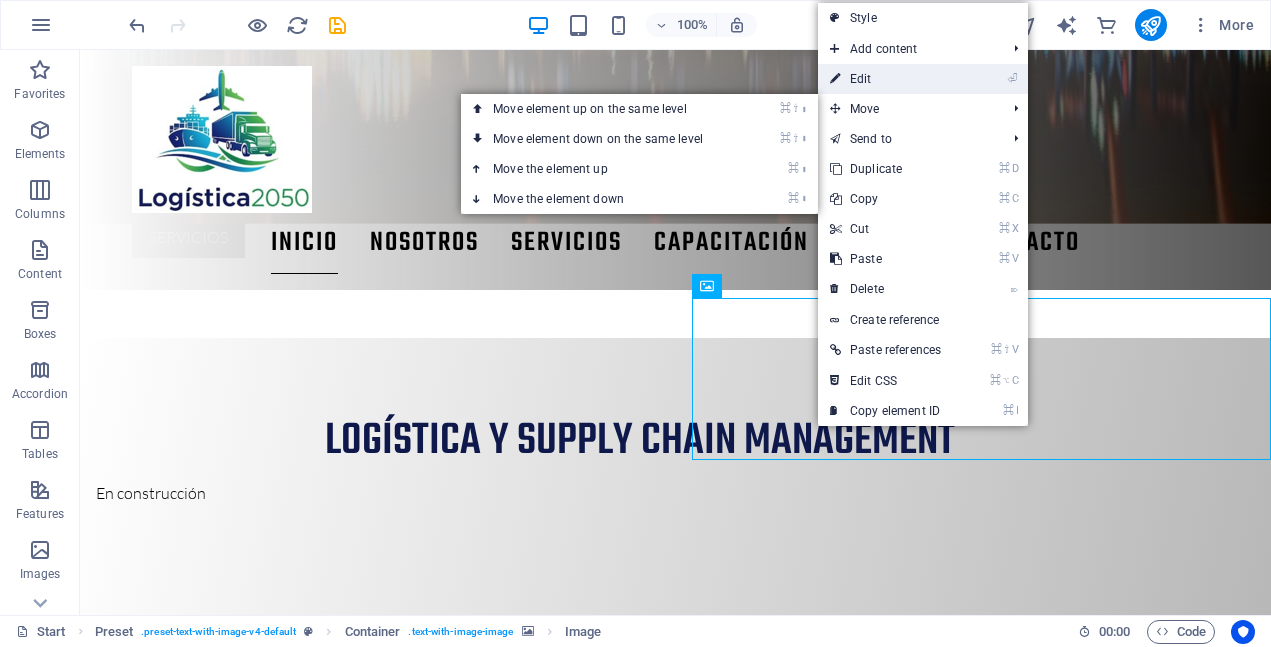 click on "⏎  Edit" at bounding box center (885, 79) 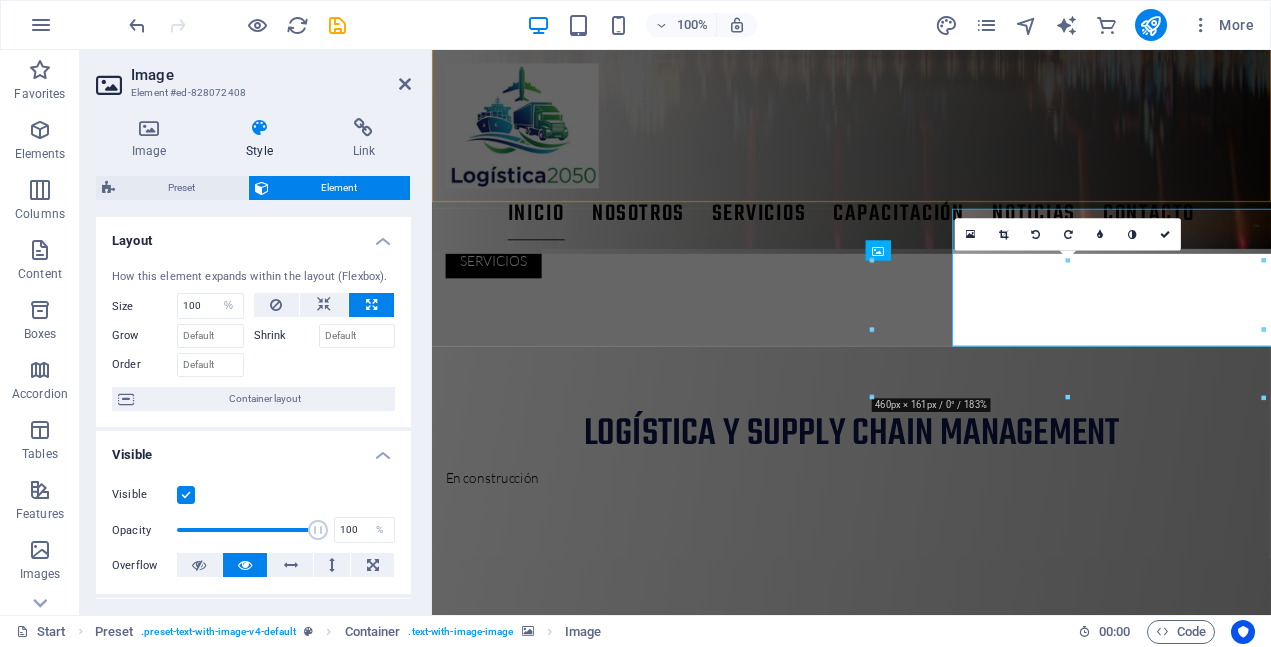 scroll, scrollTop: 943, scrollLeft: 0, axis: vertical 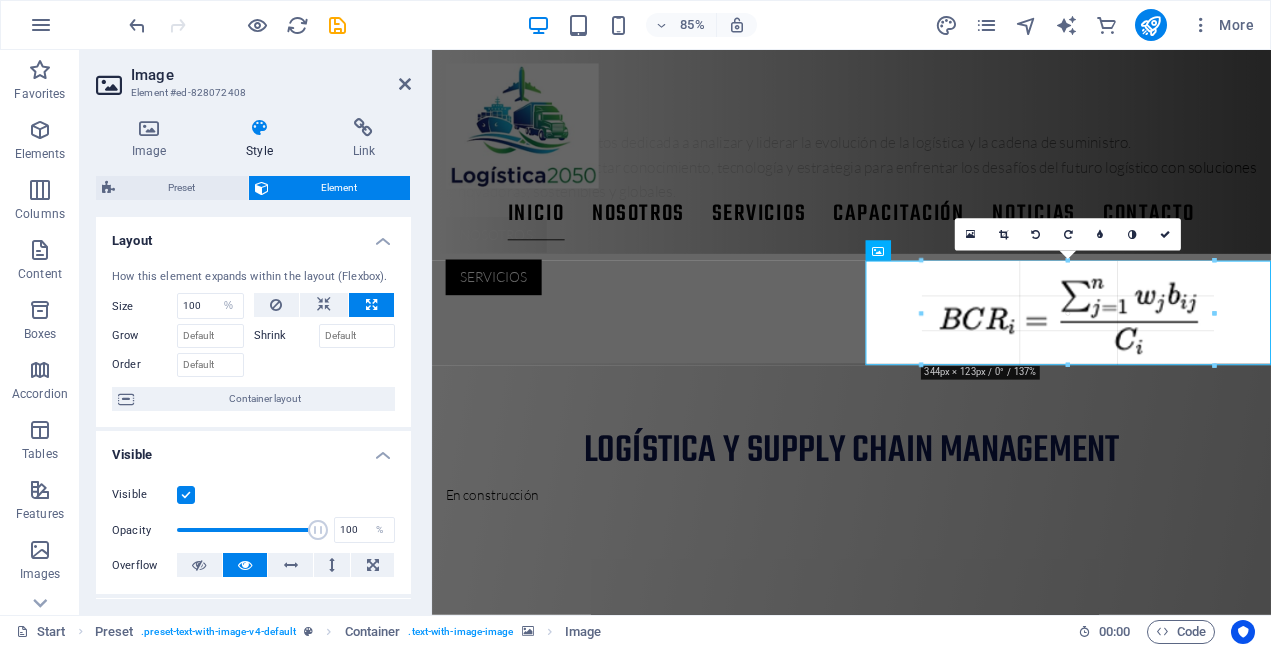 drag, startPoint x: 1262, startPoint y: 397, endPoint x: 1144, endPoint y: 320, distance: 140.90068 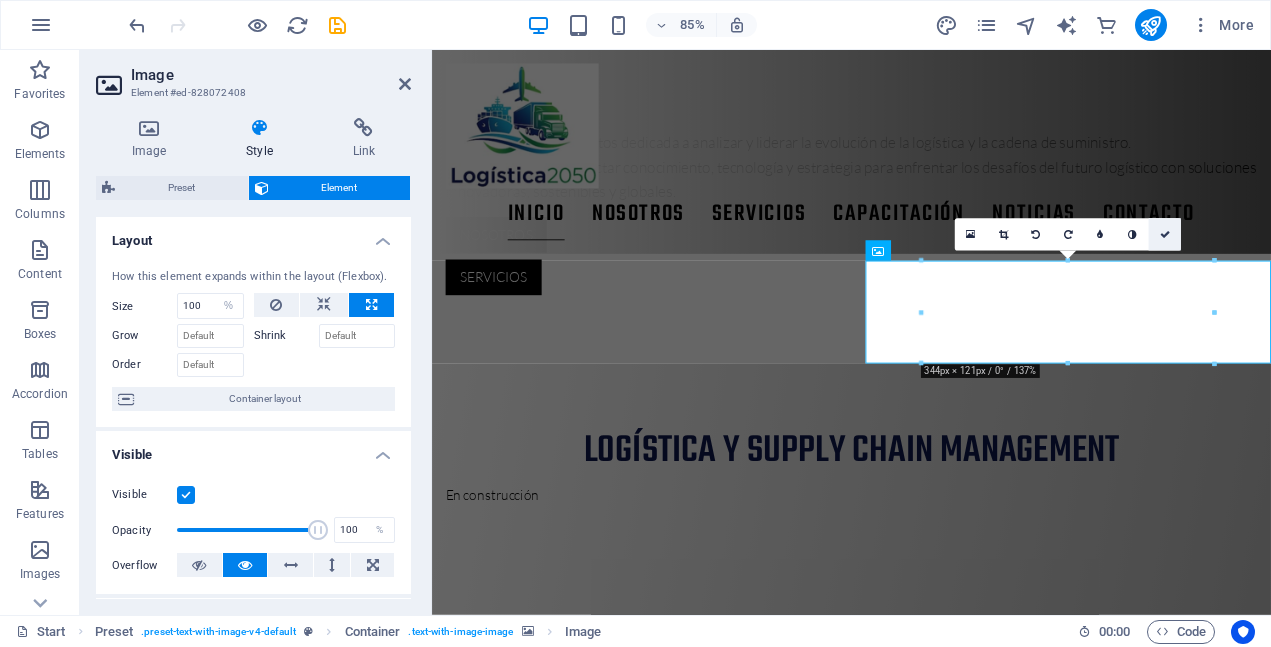 click at bounding box center (1165, 235) 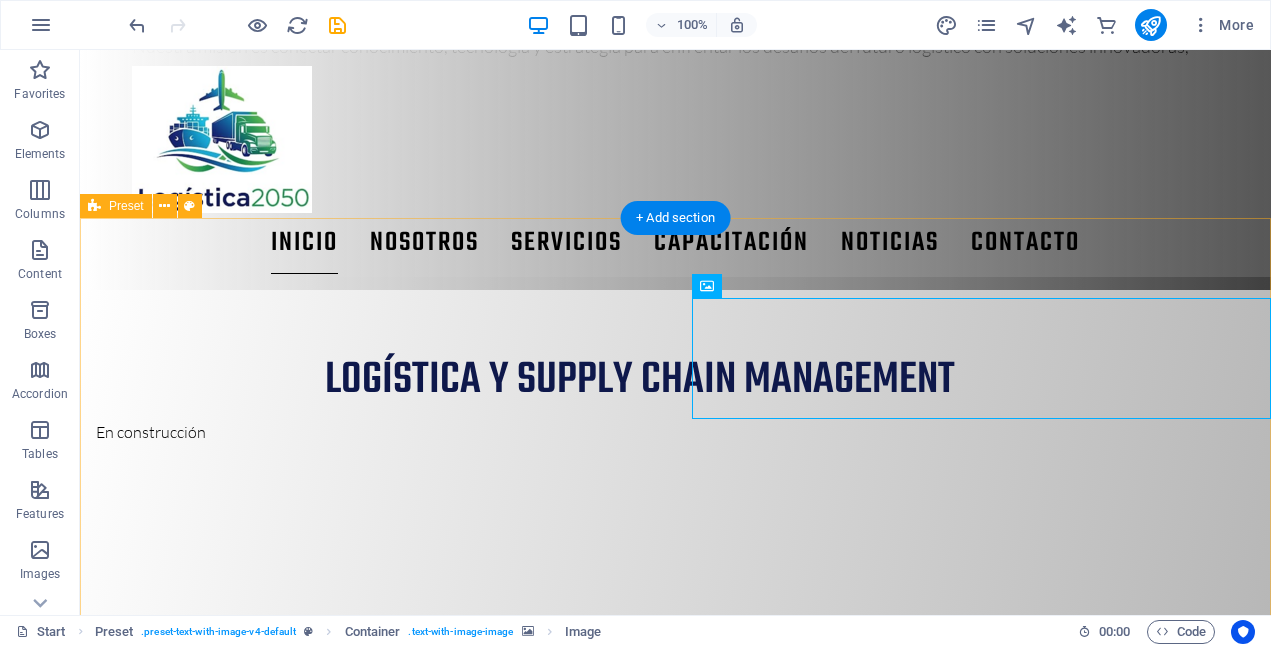 scroll, scrollTop: 882, scrollLeft: 0, axis: vertical 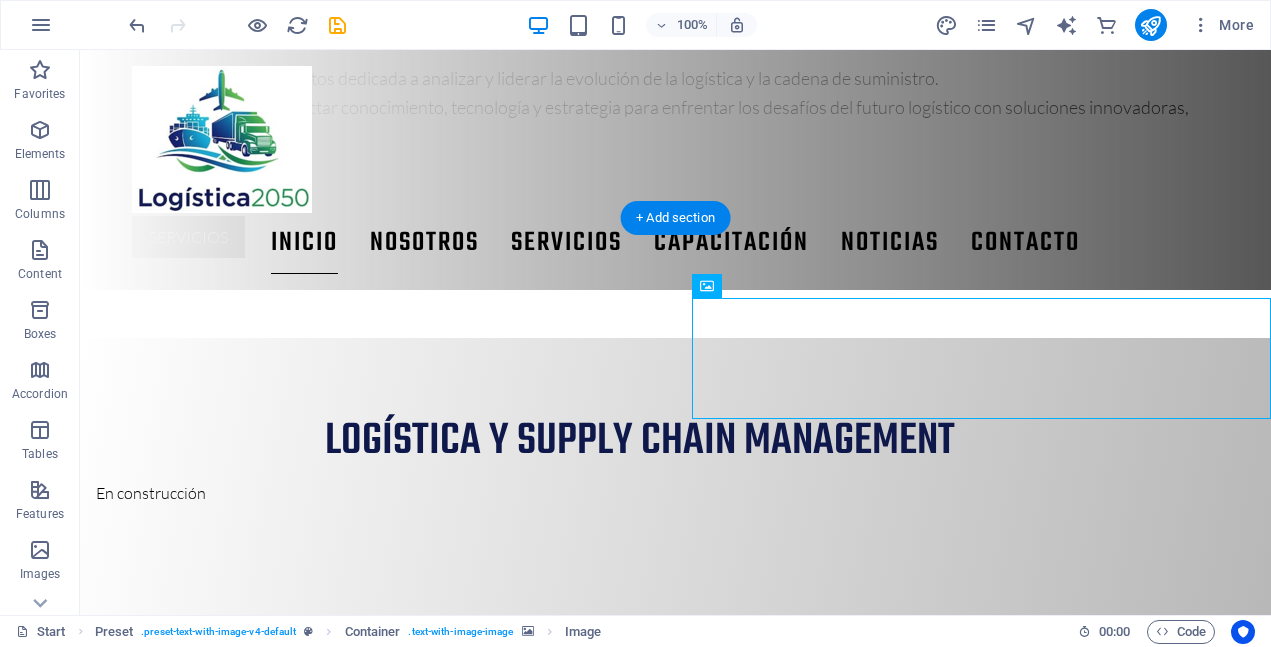 click at bounding box center (675, 1216) 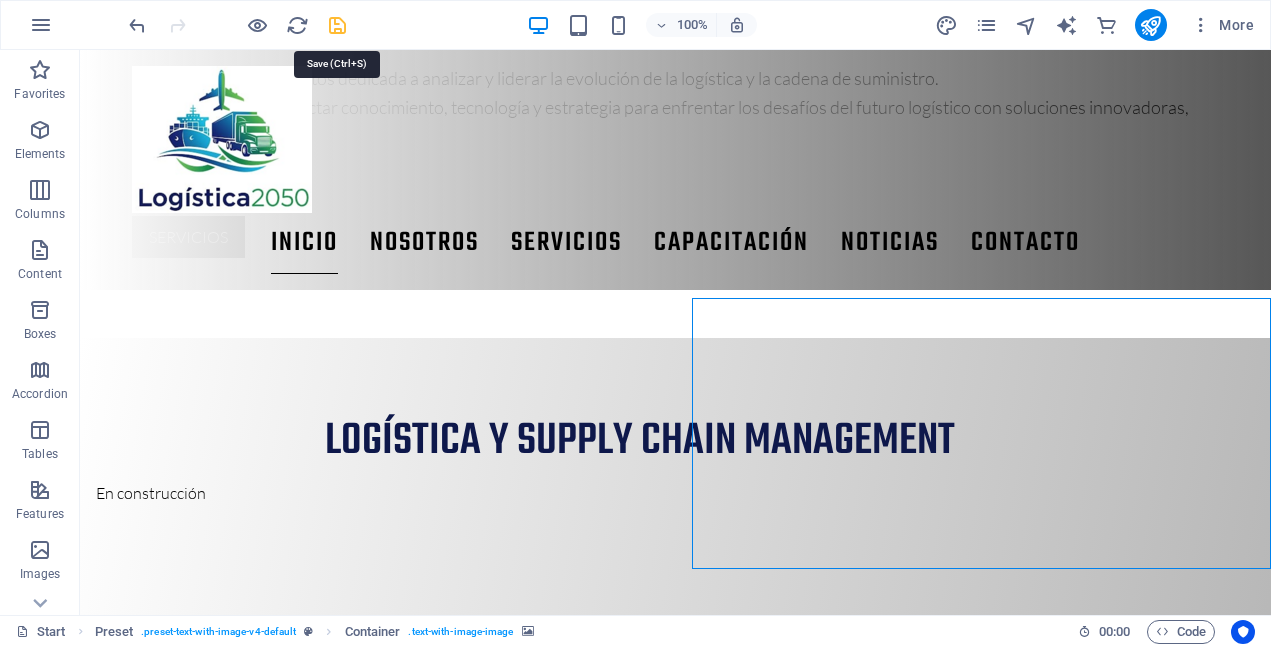 click at bounding box center [337, 25] 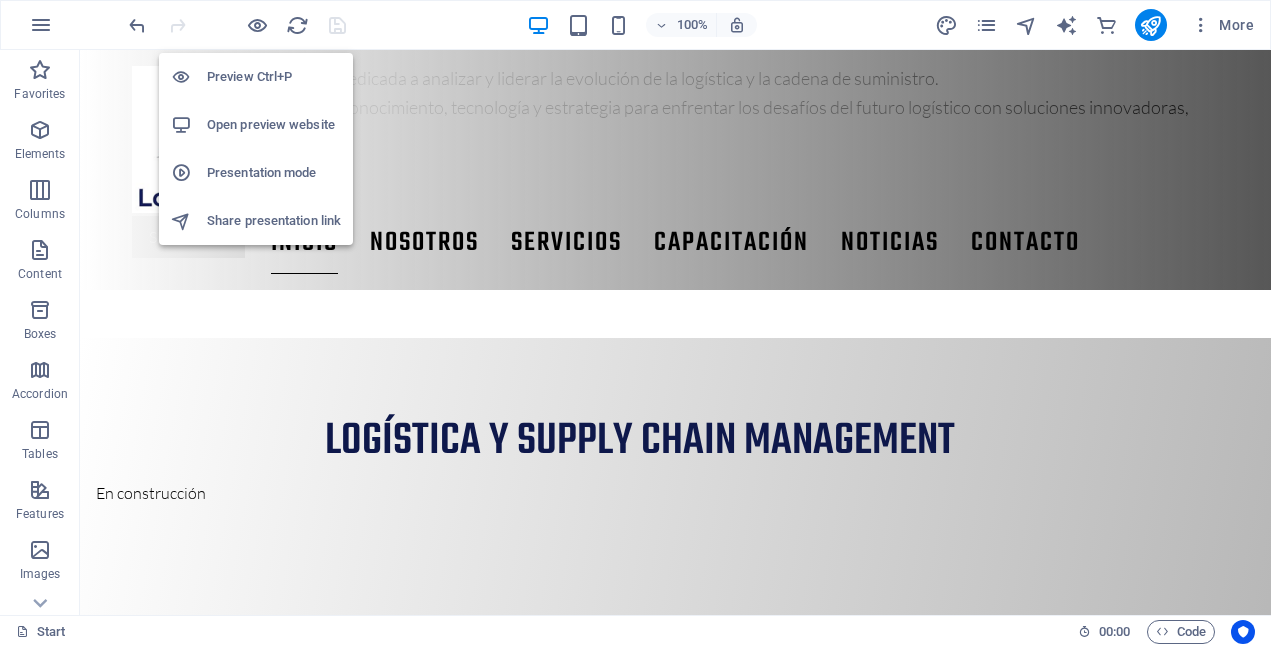 click on "Open preview website" at bounding box center [274, 125] 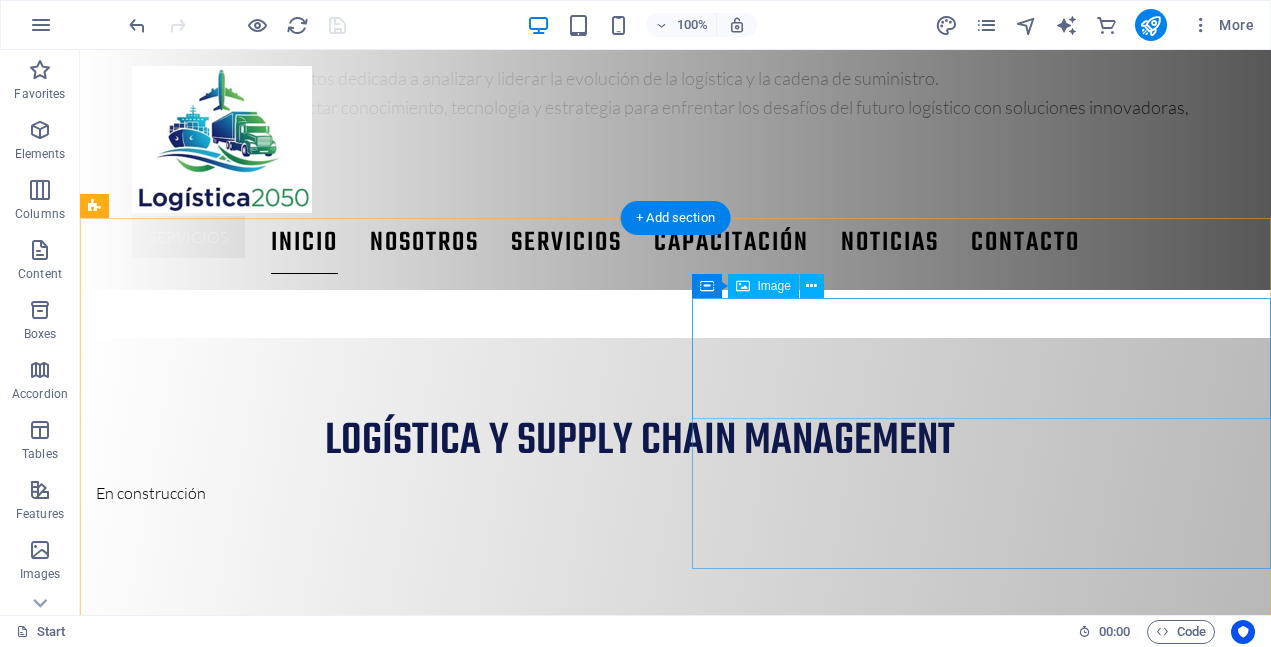 click at bounding box center (675, 1411) 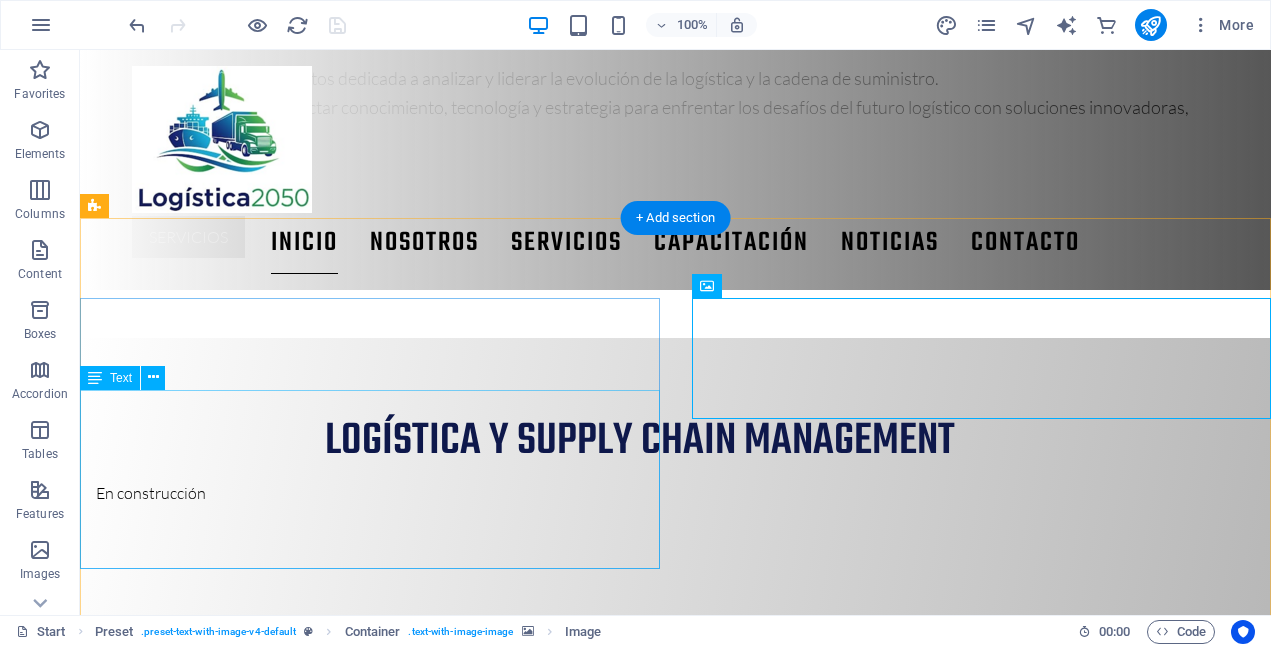 click on "Este modelo evalúa la relación entre los beneficios y los costos de cada proveedor. Se utiliza cuando hay múltiples criterios  cuantitativos y cualitativos, pero se necesita de una métrica para la toma de decisiones." at bounding box center [675, 1014] 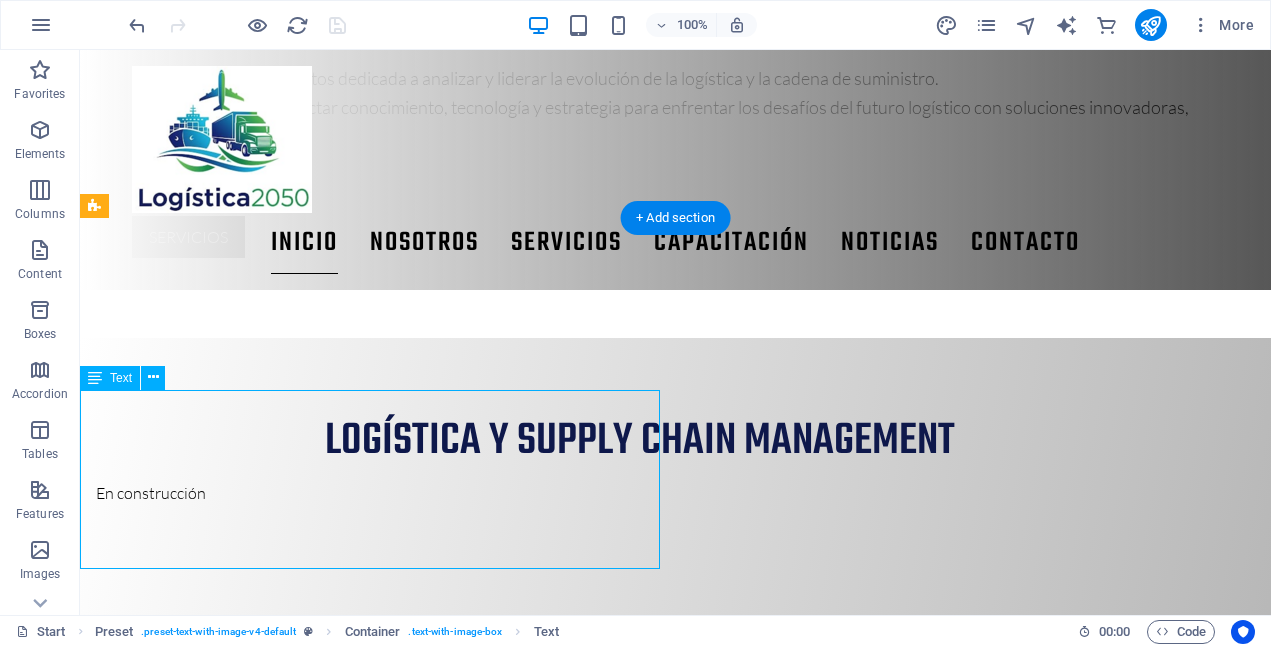 click on "Este modelo evalúa la relación entre los beneficios y los costos de cada proveedor. Se utiliza cuando hay múltiples criterios  cuantitativos y cualitativos, pero se necesita de una métrica para la toma de decisiones." at bounding box center [675, 1014] 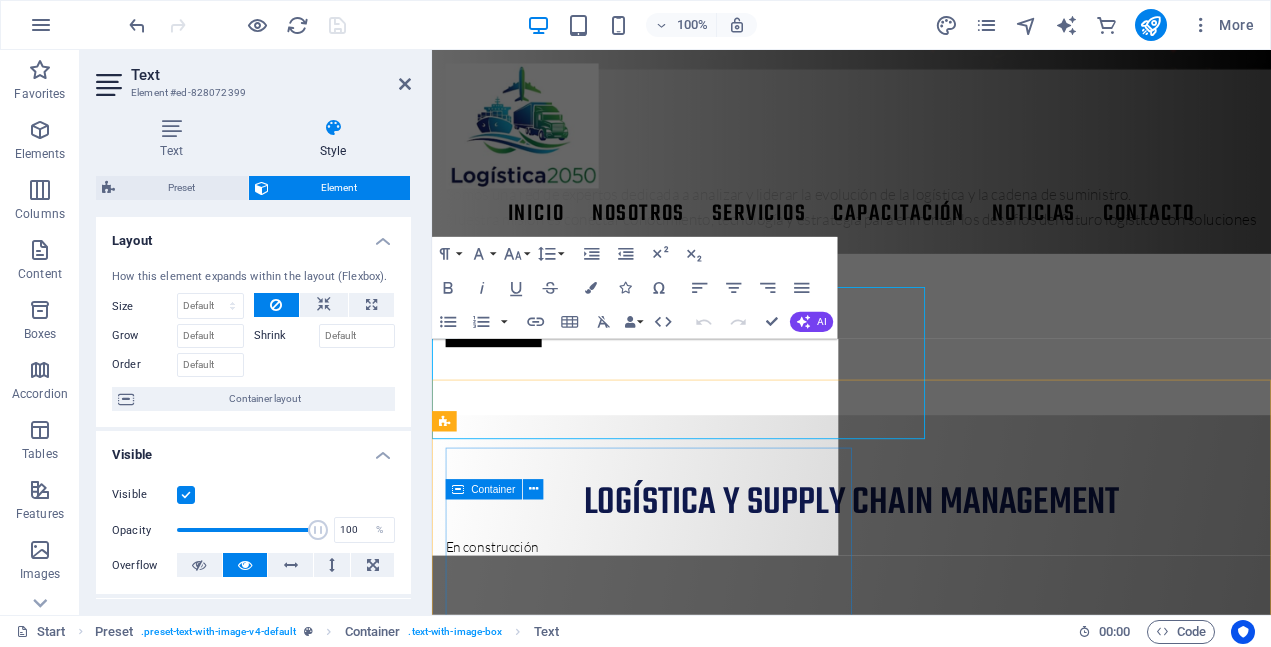 scroll, scrollTop: 943, scrollLeft: 0, axis: vertical 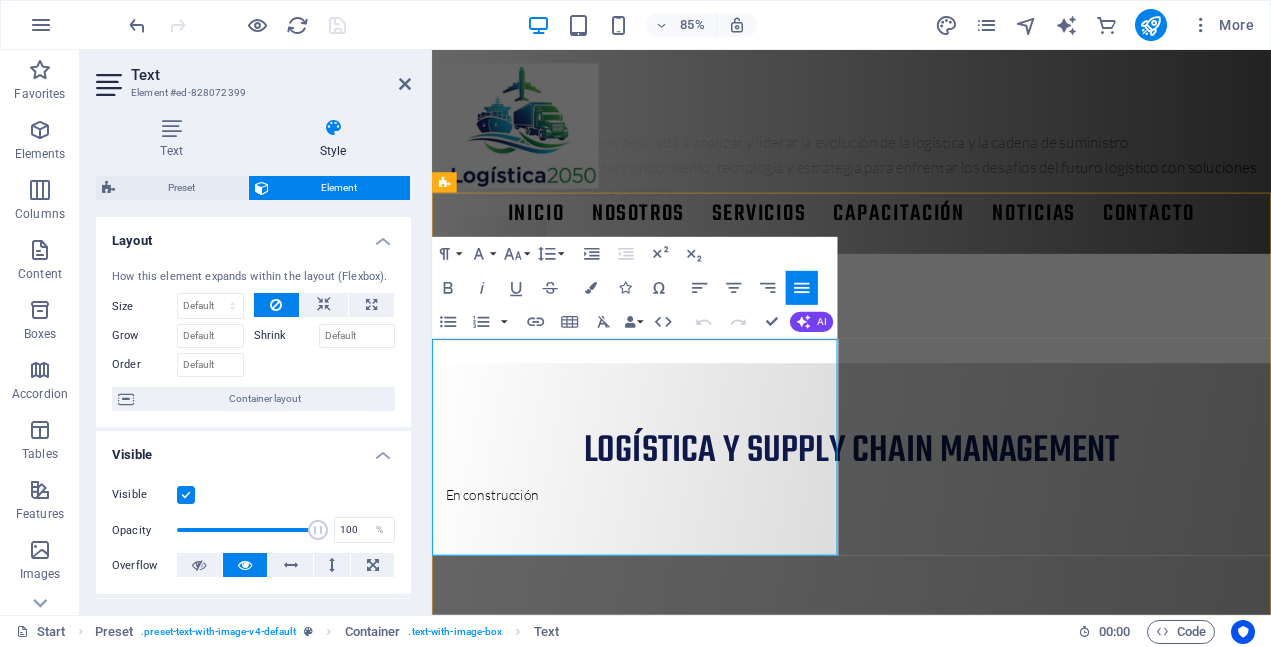 click on "Este modelo evalúa la relación entre los beneficios y los costos de cada proveedor. Se utiliza cuando hay múltiples criterios  cuantitativos y cualitativos, pero se necesita de una métrica para la toma de decisiones." at bounding box center [925, 1101] 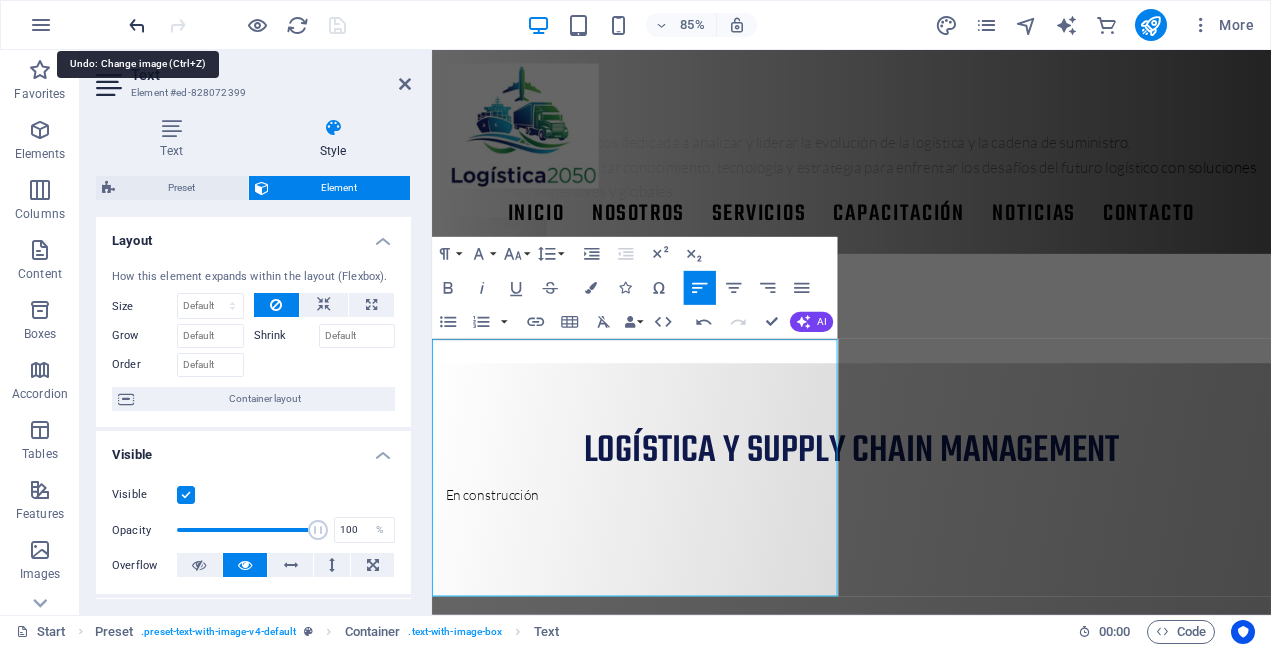 click at bounding box center (137, 25) 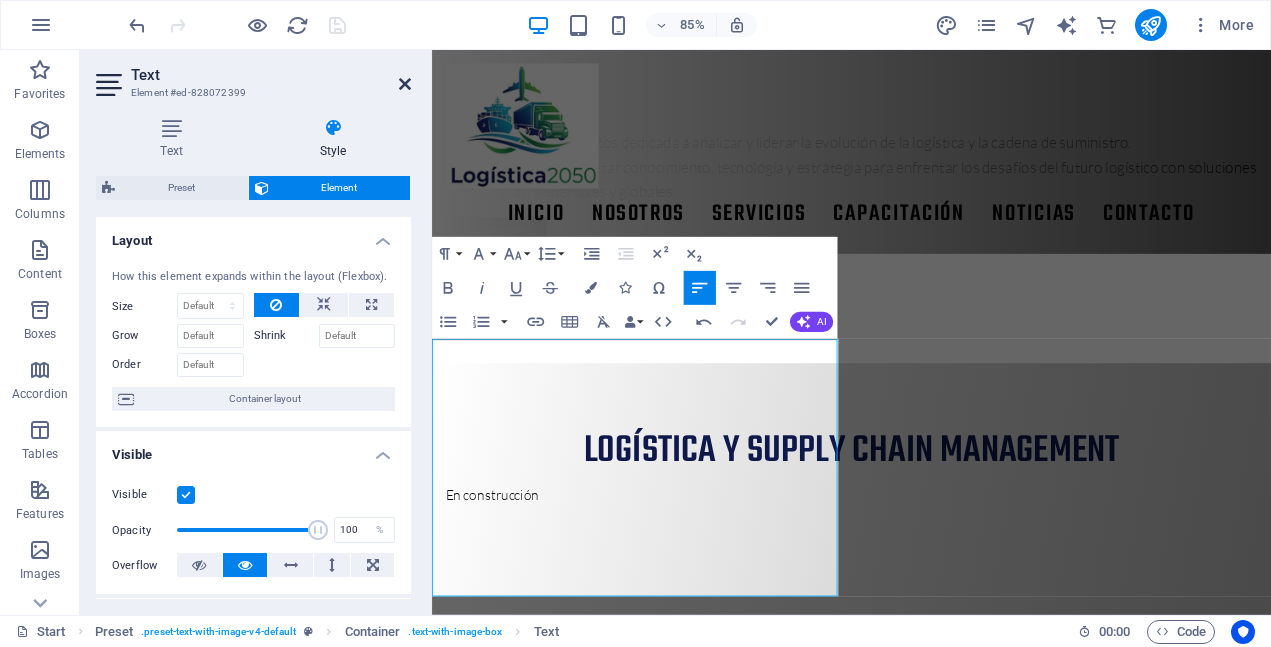 click at bounding box center (405, 84) 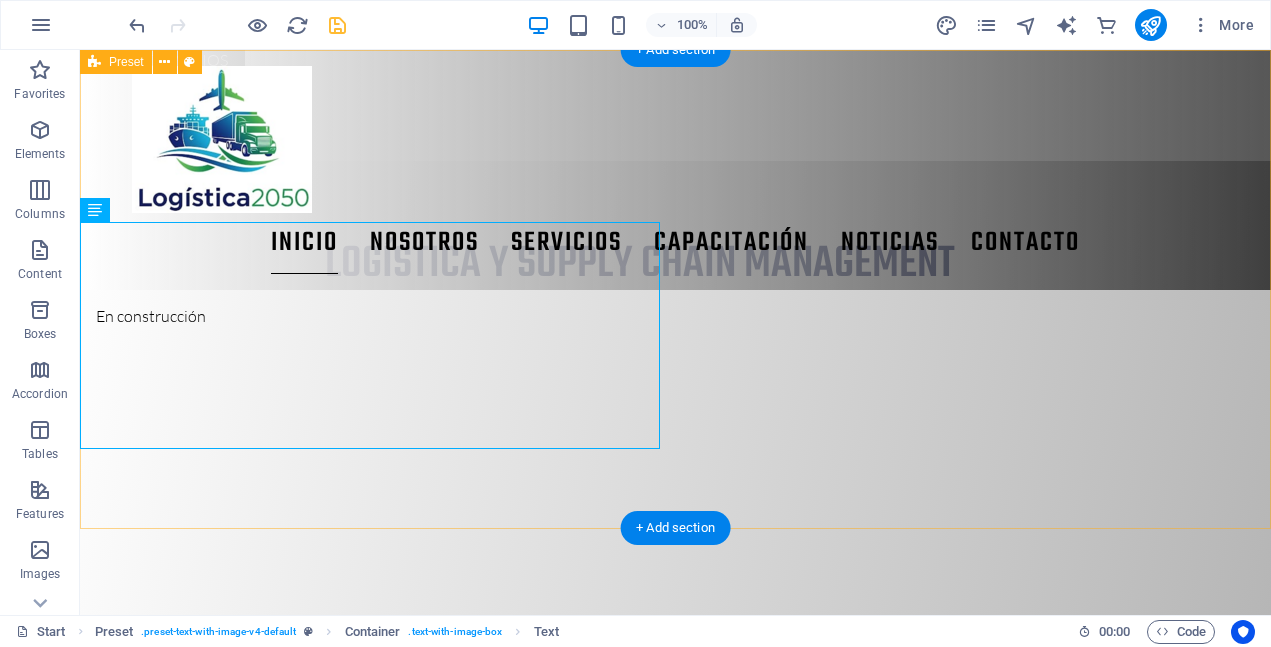 scroll, scrollTop: 1047, scrollLeft: 0, axis: vertical 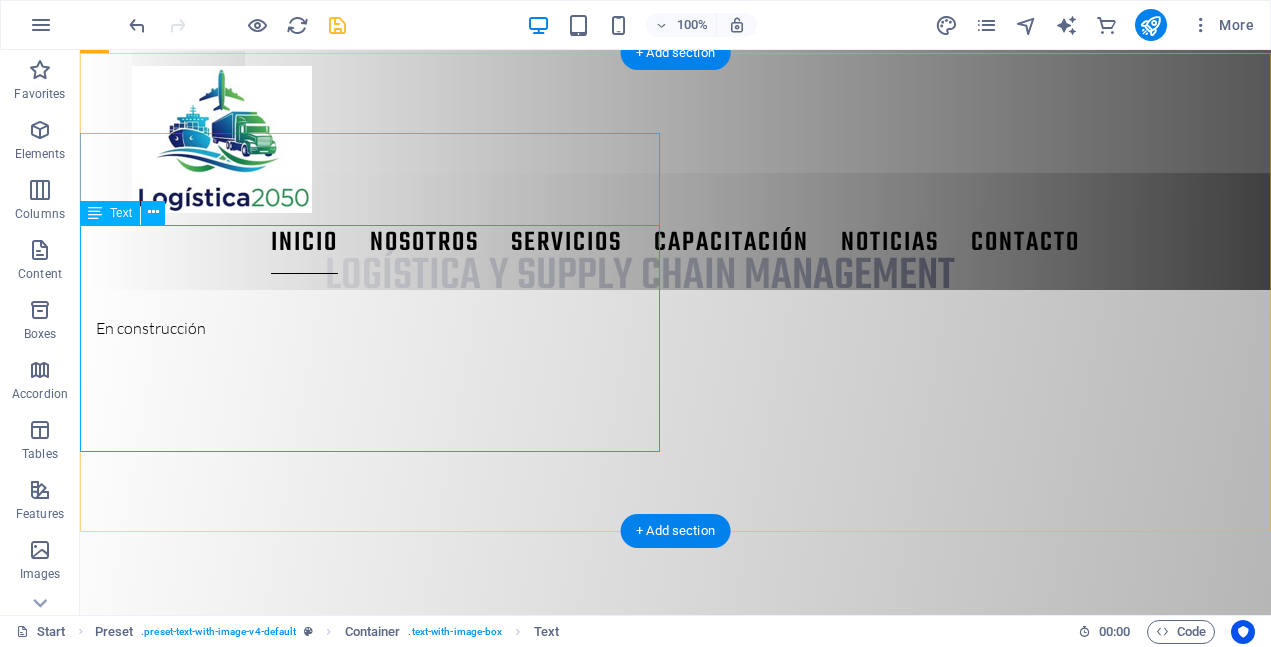 drag, startPoint x: 314, startPoint y: 403, endPoint x: 294, endPoint y: 403, distance: 20 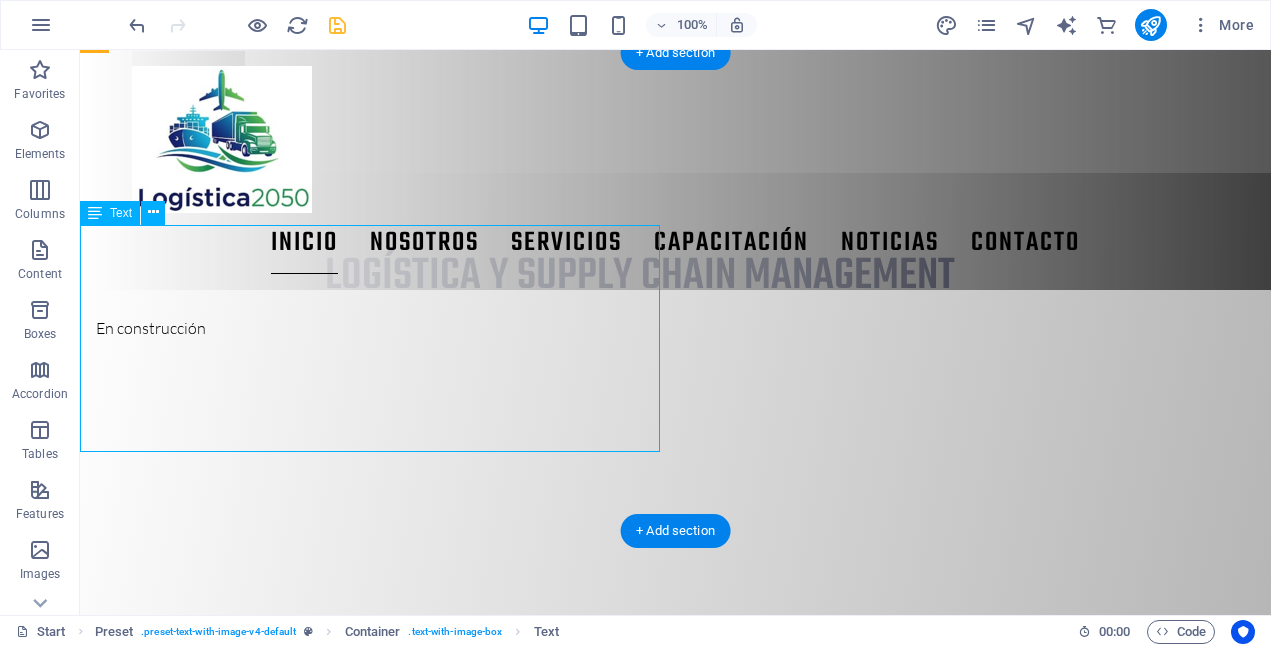 click on "Este modelo evalúa la relación entre los beneficios y los costos de cada proveedor. Se utiliza cuando hay múltiples criterios  cuantitativos y cualitativos, pero se necesita de una métrica para la toma de decisiones. modelo BCR" at bounding box center (675, 873) 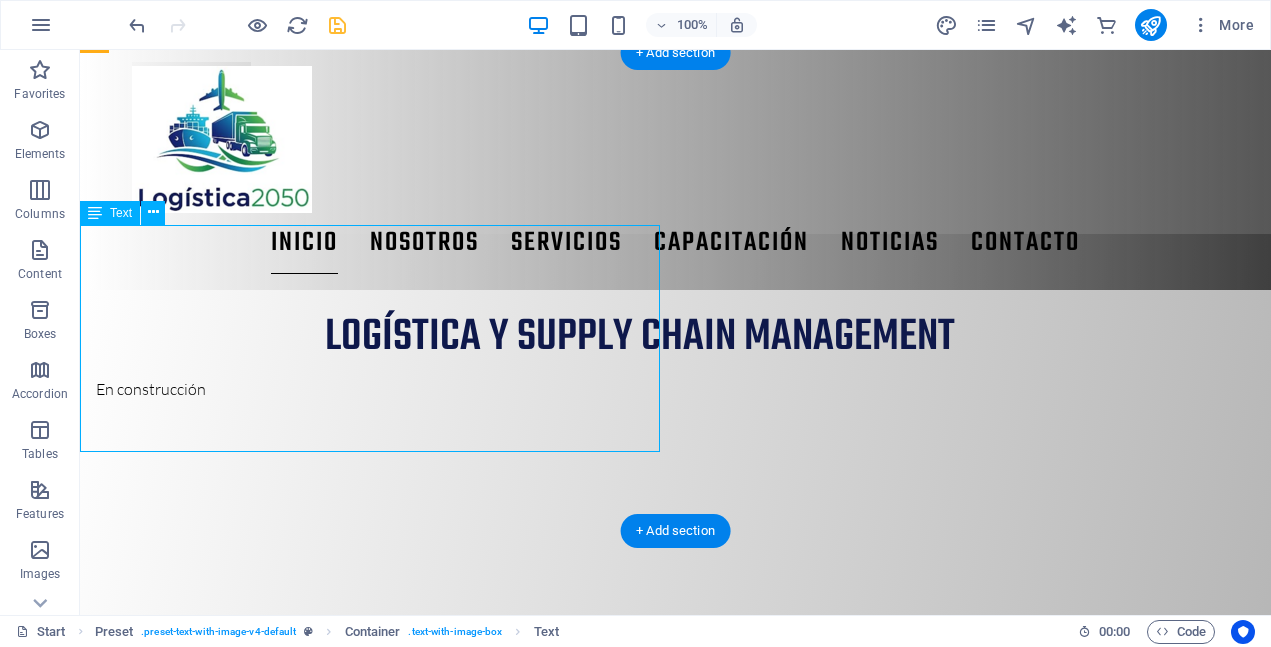 scroll, scrollTop: 1108, scrollLeft: 0, axis: vertical 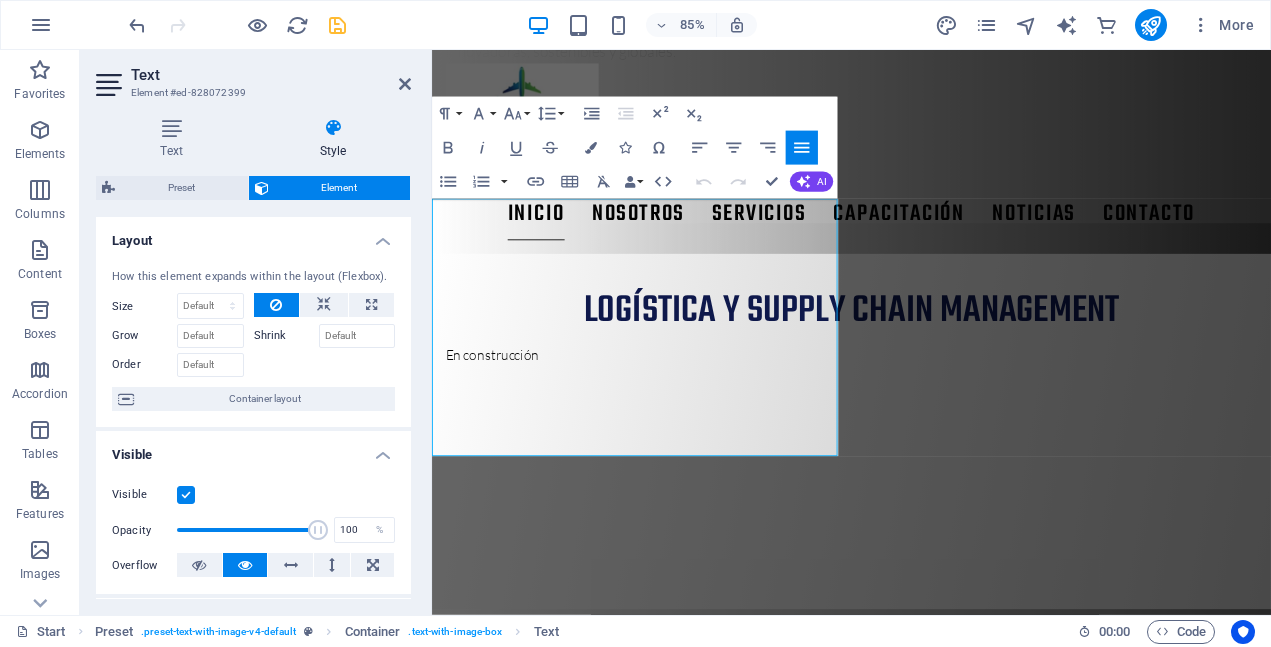 drag, startPoint x: 656, startPoint y: 466, endPoint x: 355, endPoint y: 478, distance: 301.2391 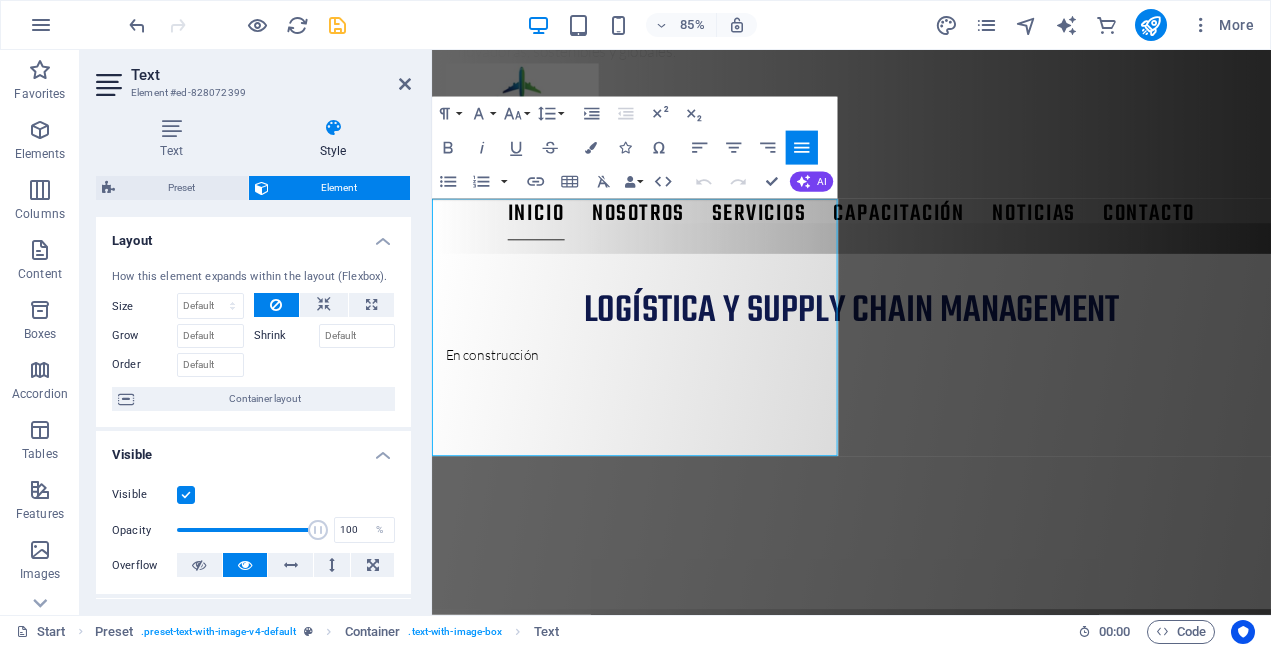 click on "Skip to main content
Inicio NOSOTROS Servicios capacitación noticias Contacto Drop content here or  Add elements  Paste clipboard logística2050 Somos una red de expertos dedicada a analizar y liderar la evolución de la logística y la cadena de suministro.  Nuestra misión es conectar conocimiento, tecnología y estrategia para enfrentar los desafíos del futuro logístico con soluciones innovadoras, sostenibles y globales. Nosotros servicios logística y supply chain management En construcción modelo BCR selección de proveedores Este modelo evalúa la relación entre los beneficios y los costos de cada proveedor. Se utiliza cuando hay múltiples criterios  cuantitativos y cualitativos, pero se necesita de una métrica para la toma de decisiones. modelo BCR cubicación de carga proximamente..... Drop content here or  Add elements  Paste clipboard En construcción.......... En construcción.... En construcción En construcción.......... En construcción.... 1 2 3 noticias EN CONSTRUCCIÓN......" at bounding box center (925, 2745) 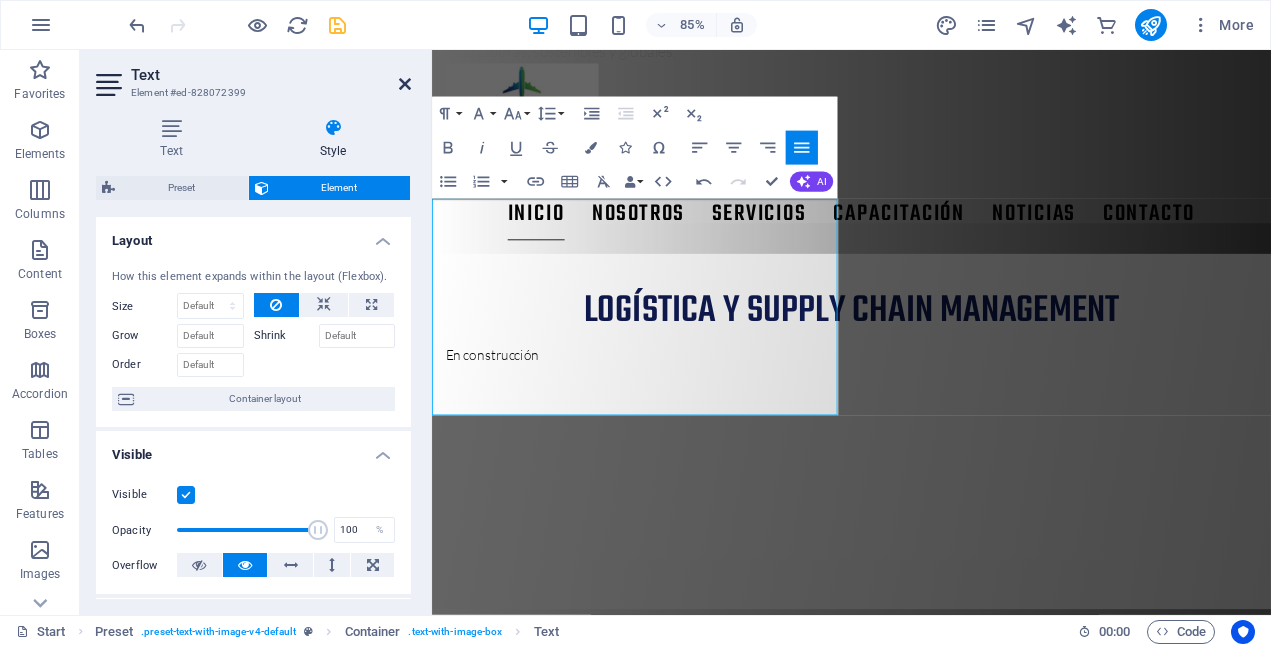 click at bounding box center [405, 84] 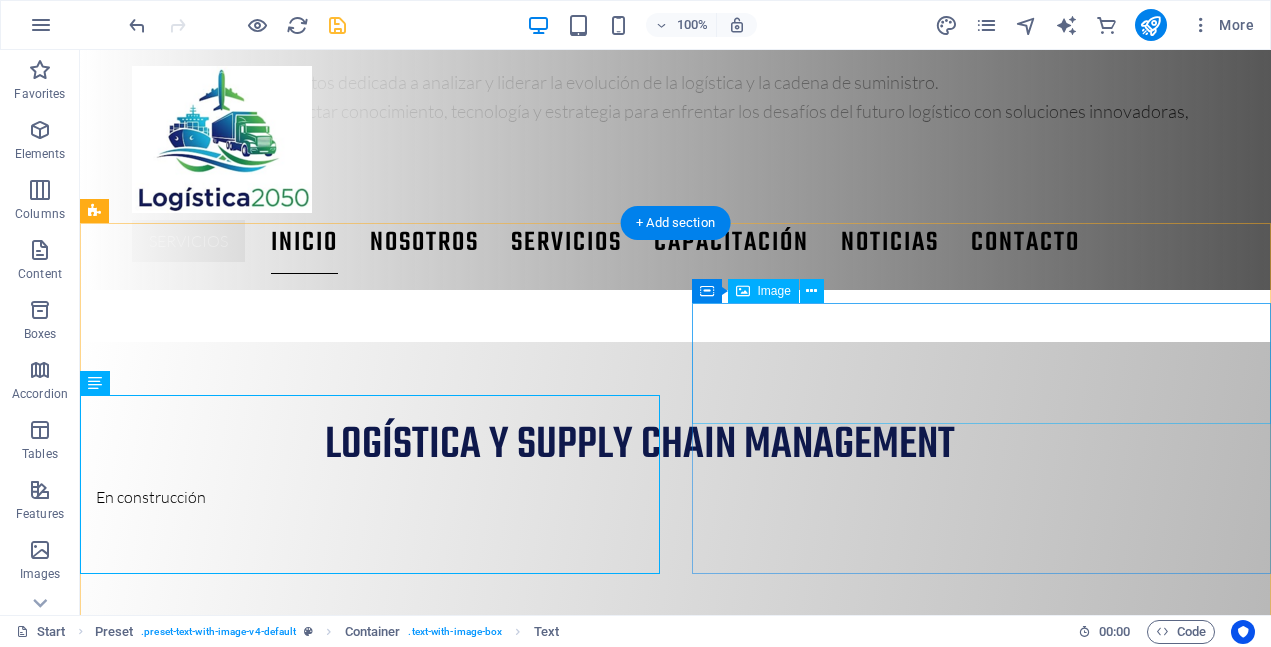 scroll, scrollTop: 875, scrollLeft: 0, axis: vertical 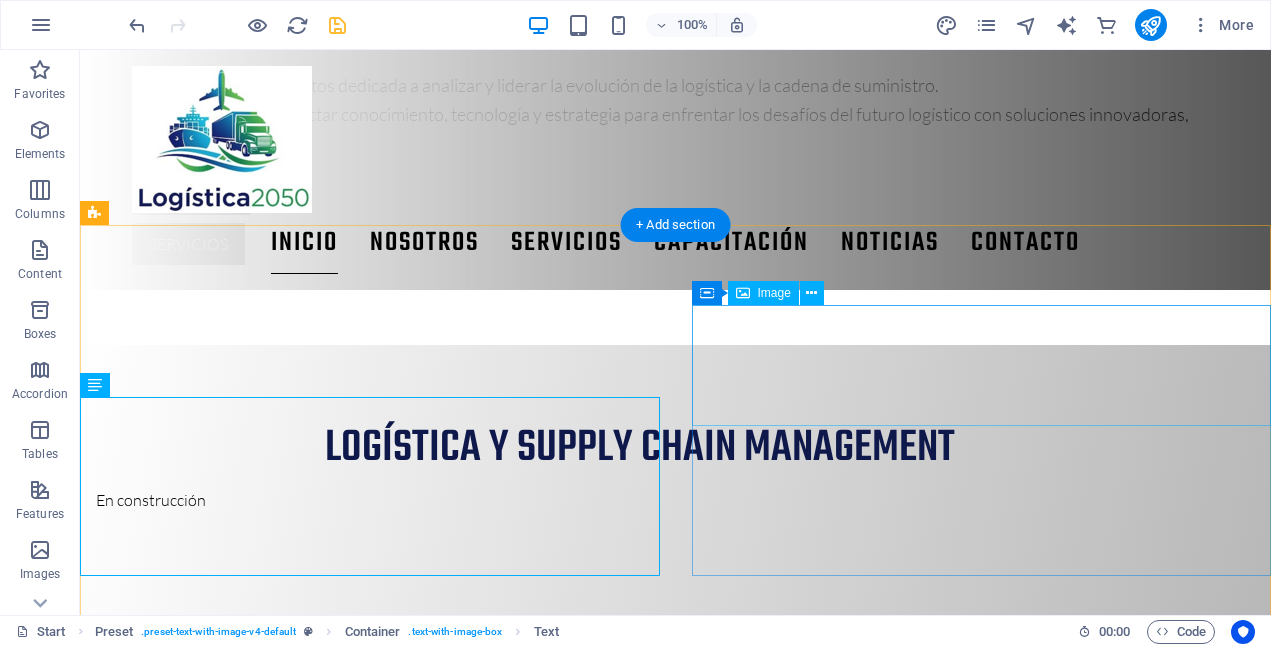click at bounding box center (675, 1418) 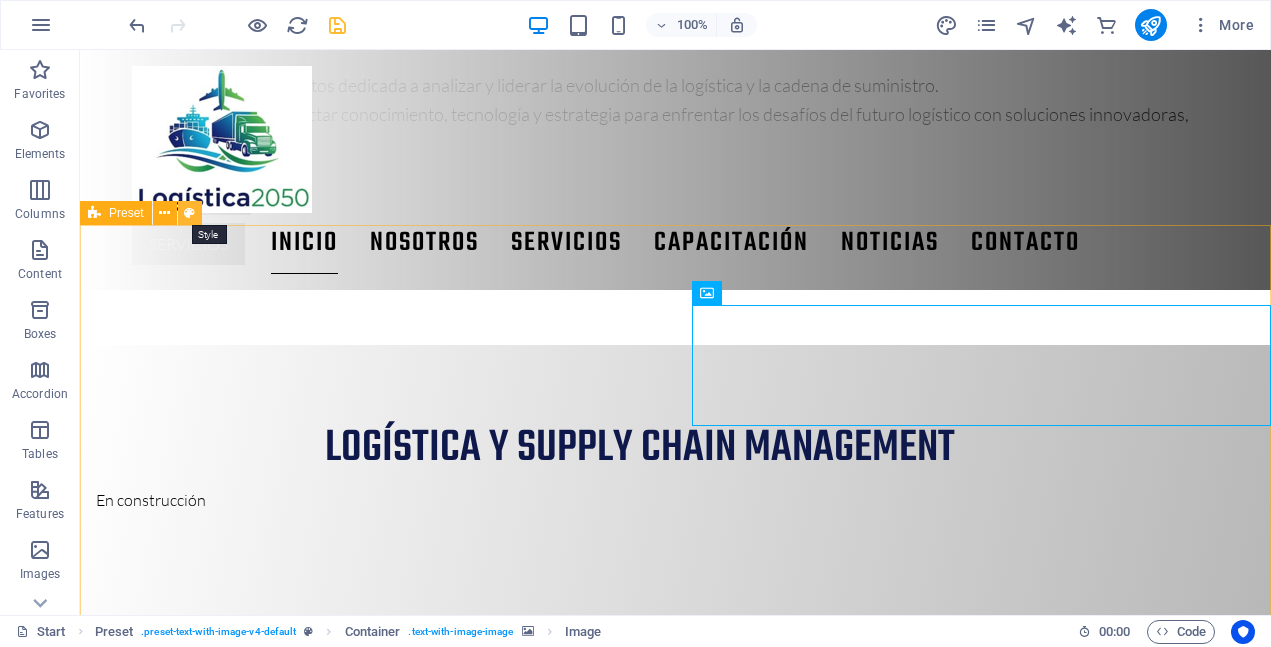 click at bounding box center (189, 213) 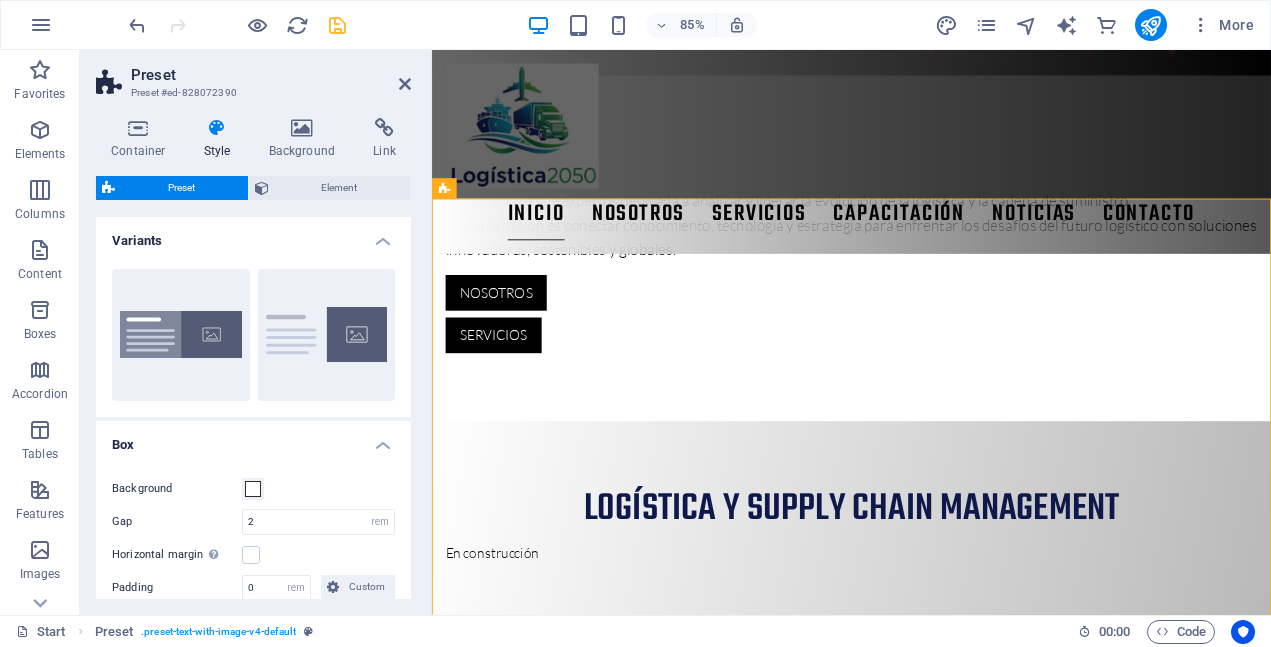 scroll, scrollTop: 936, scrollLeft: 0, axis: vertical 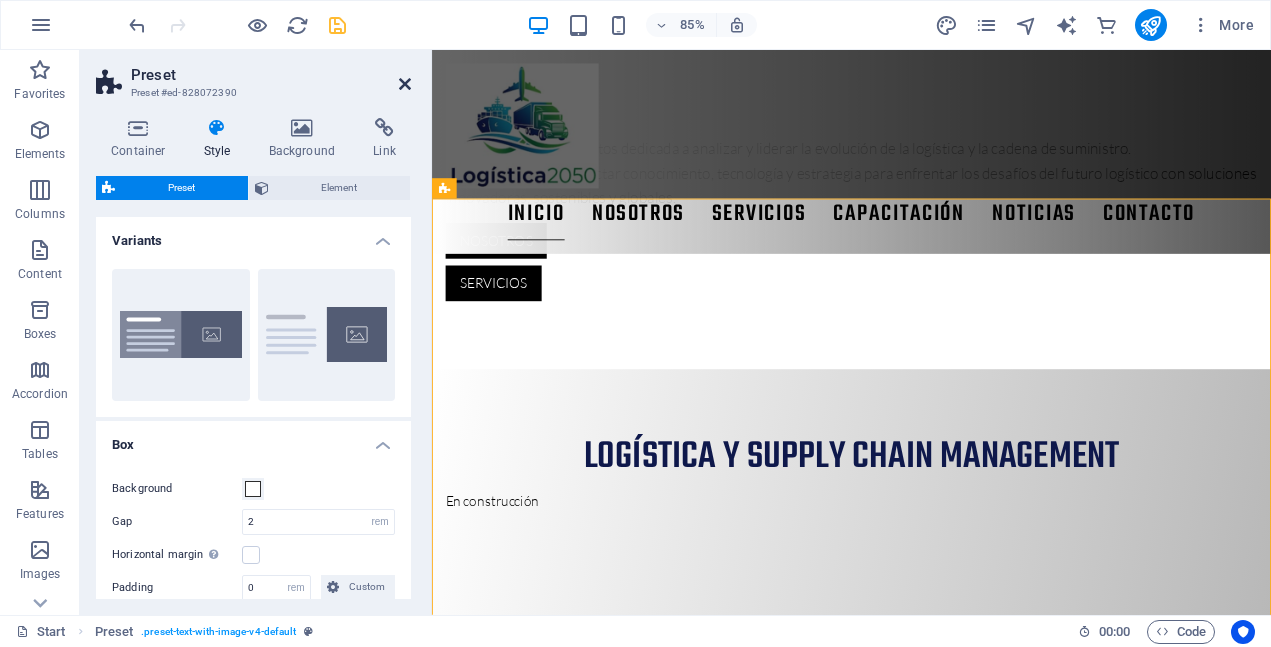 click at bounding box center (405, 84) 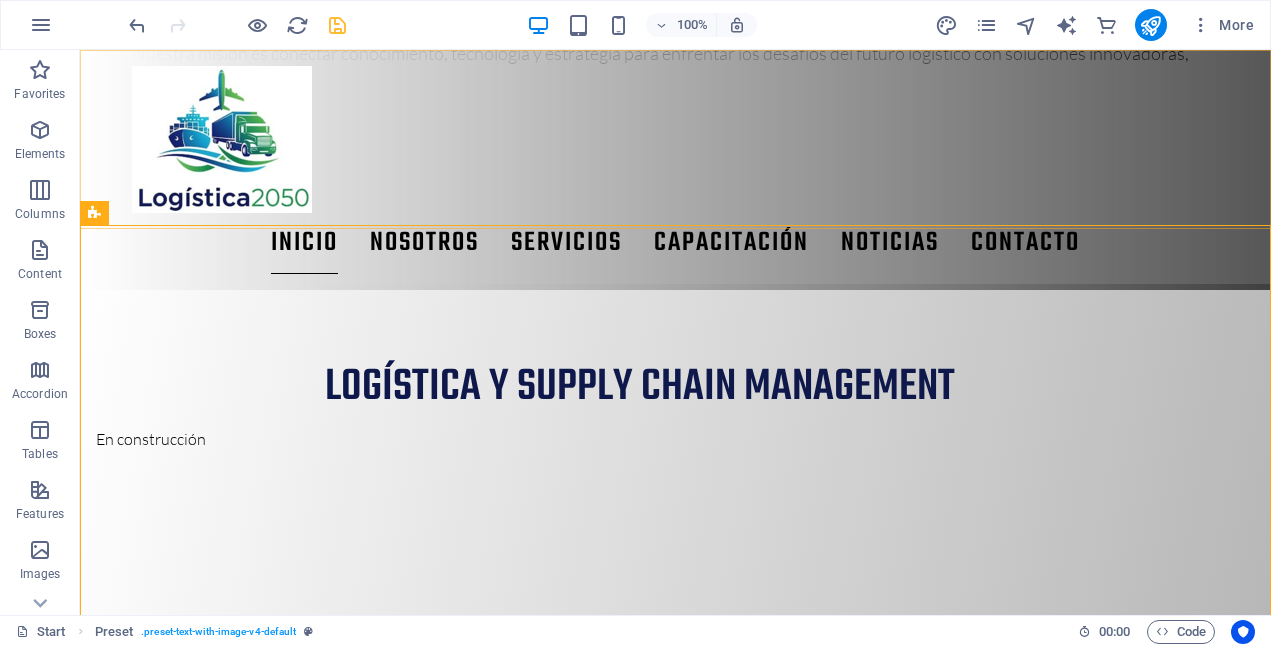 scroll, scrollTop: 875, scrollLeft: 0, axis: vertical 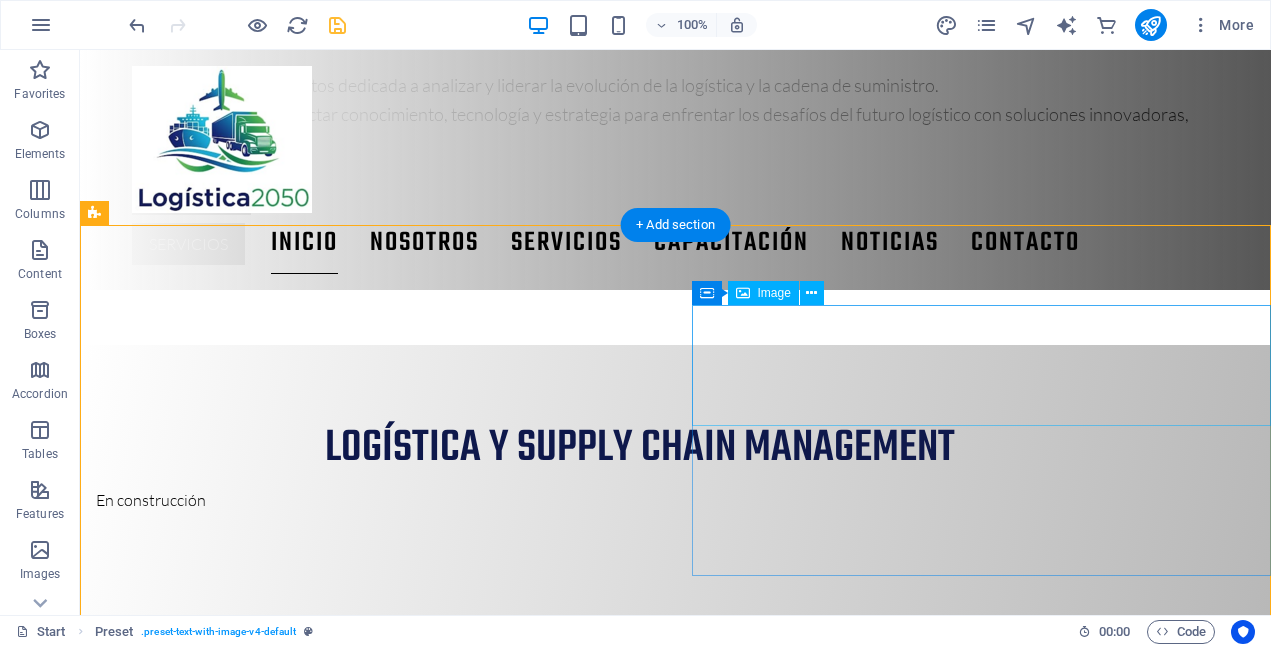 click at bounding box center (675, 1418) 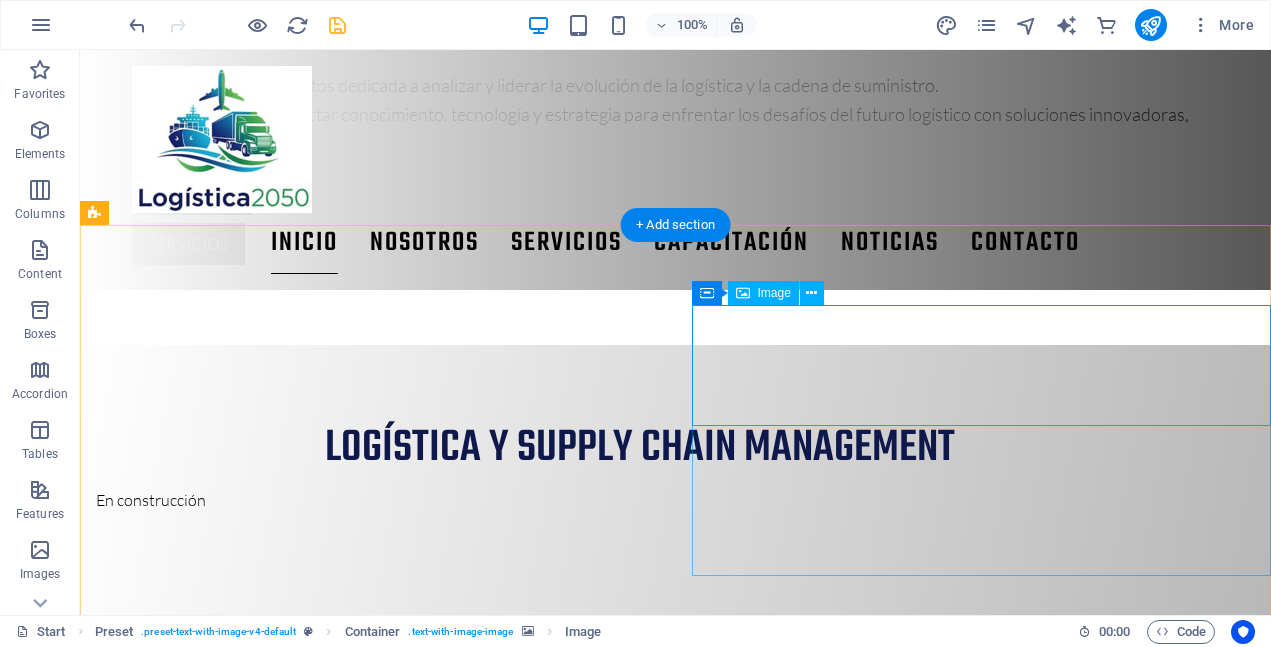 click at bounding box center (675, 1418) 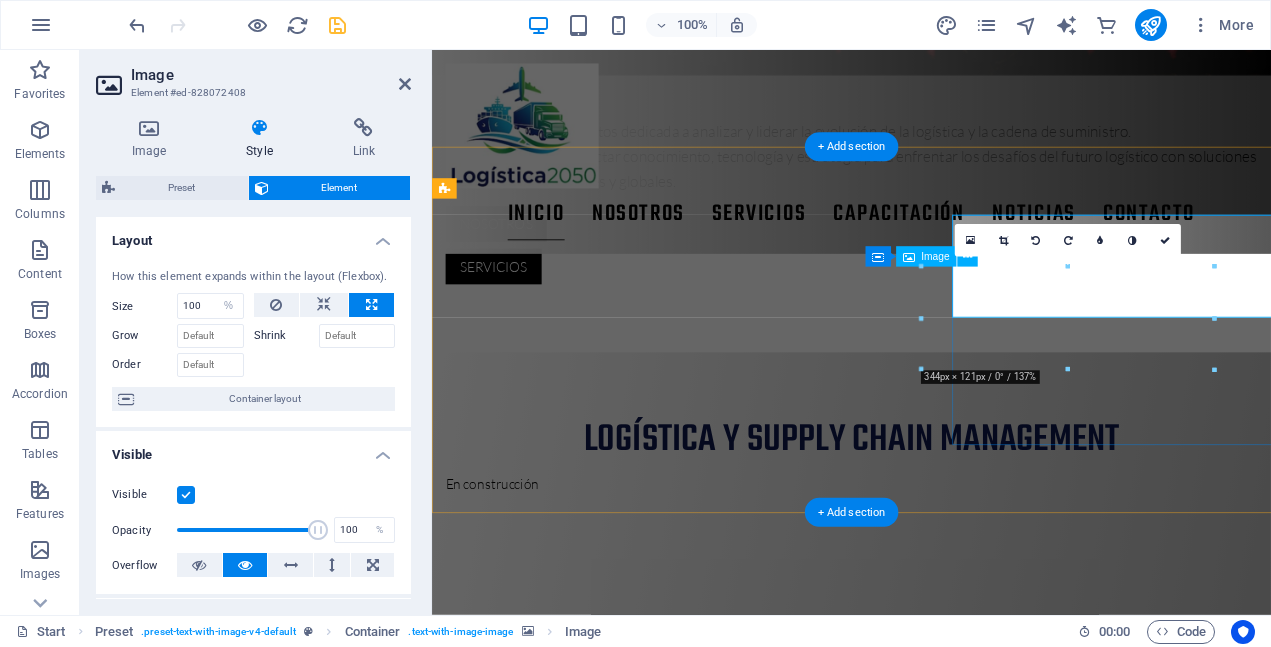 scroll, scrollTop: 936, scrollLeft: 0, axis: vertical 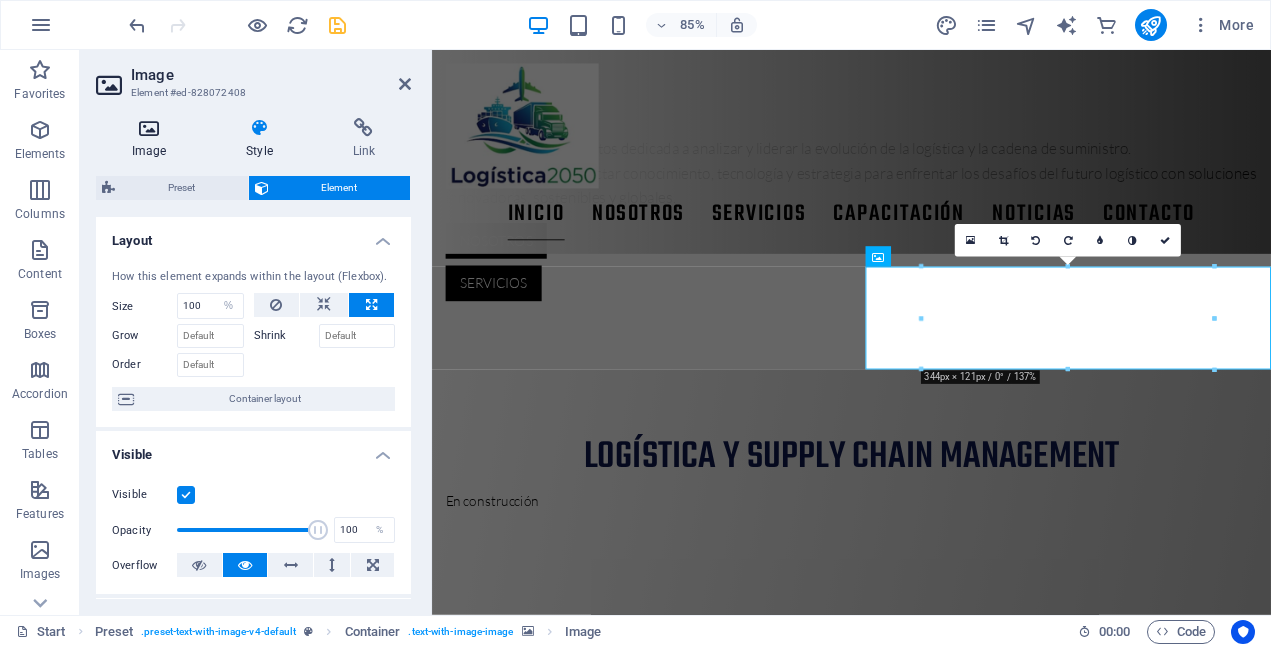 click at bounding box center [149, 128] 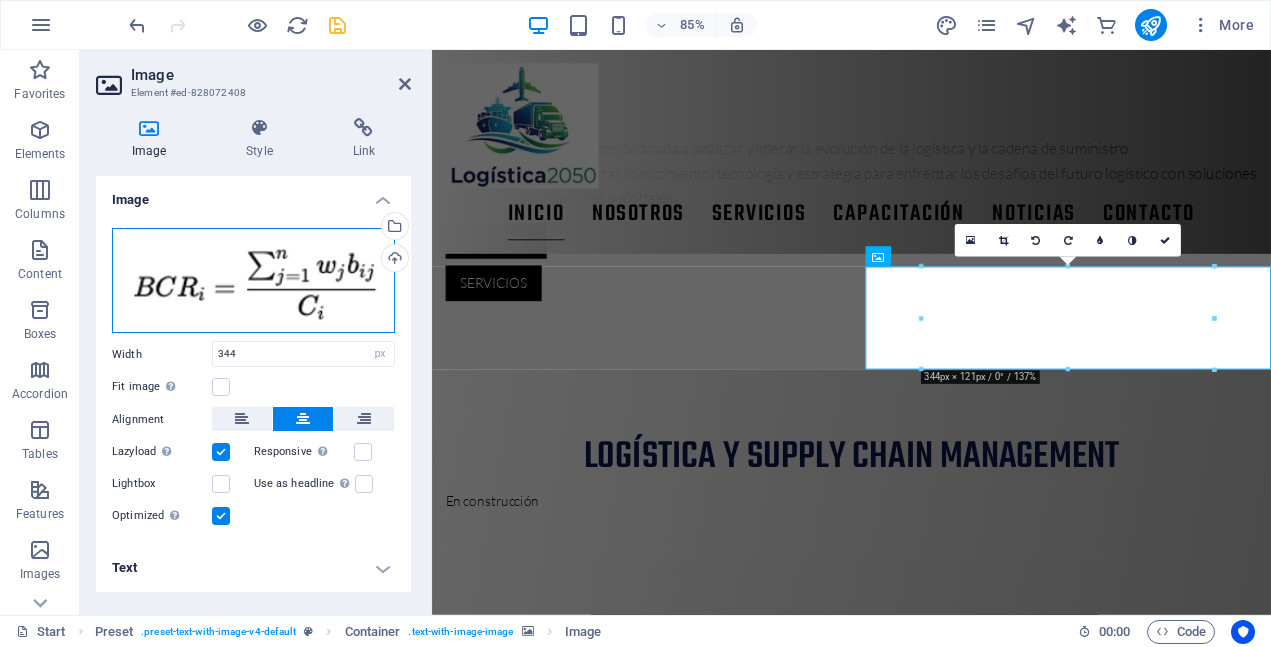 click on "Drag files here, click to choose files or select files from Files or our free stock photos & videos" at bounding box center (253, 281) 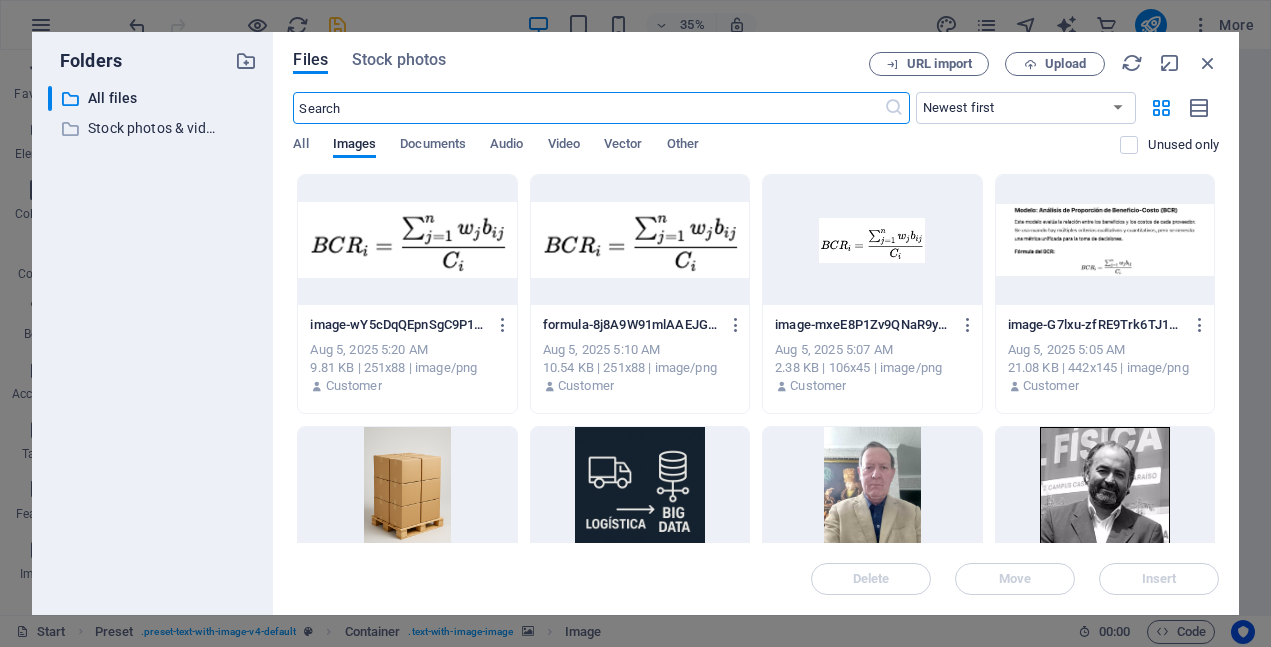 scroll, scrollTop: 1650, scrollLeft: 0, axis: vertical 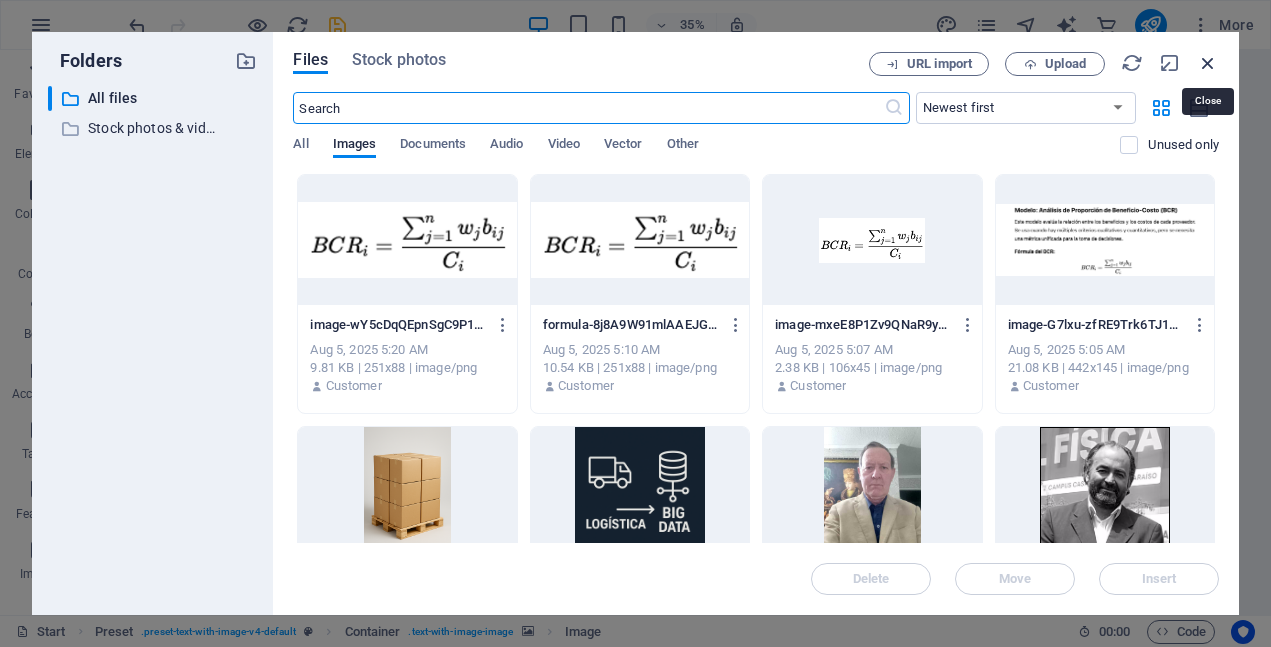 click at bounding box center [1208, 63] 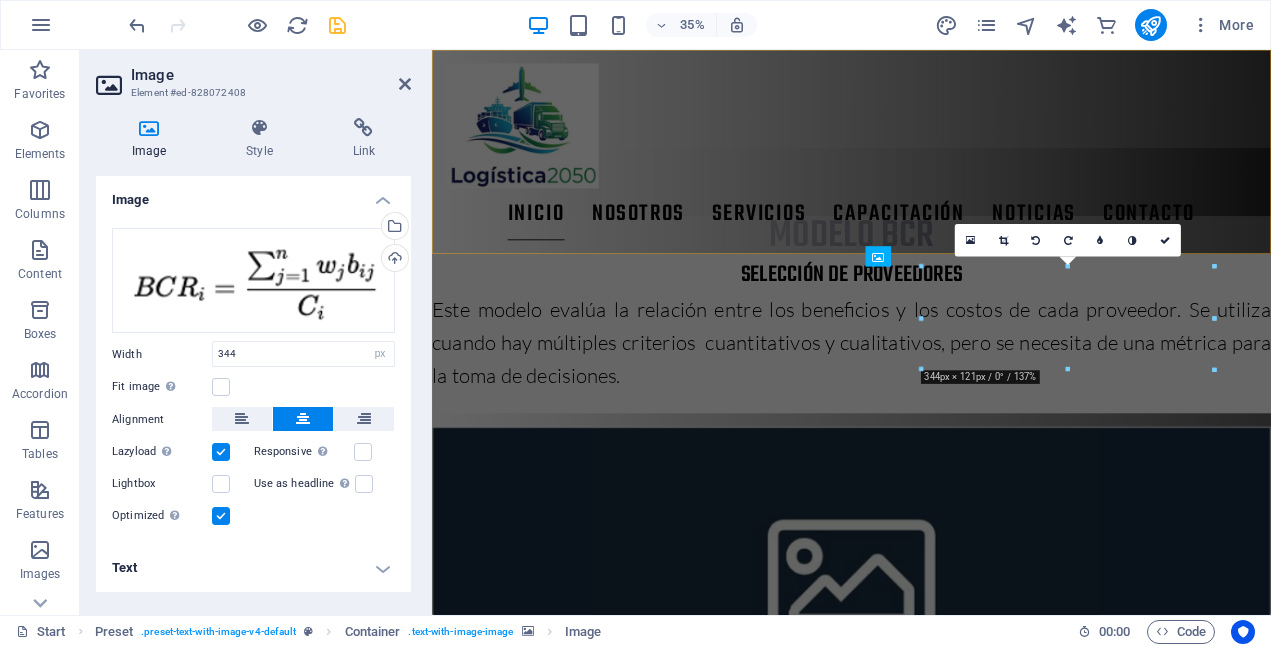 scroll, scrollTop: 936, scrollLeft: 0, axis: vertical 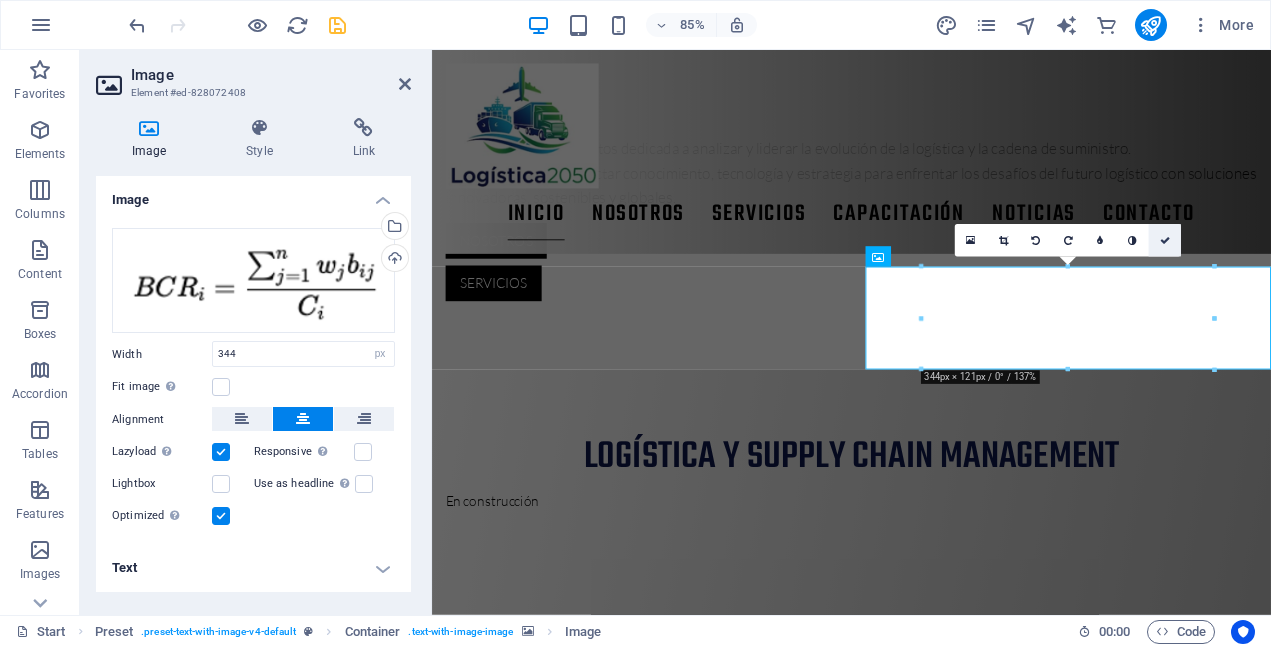 click at bounding box center [1165, 241] 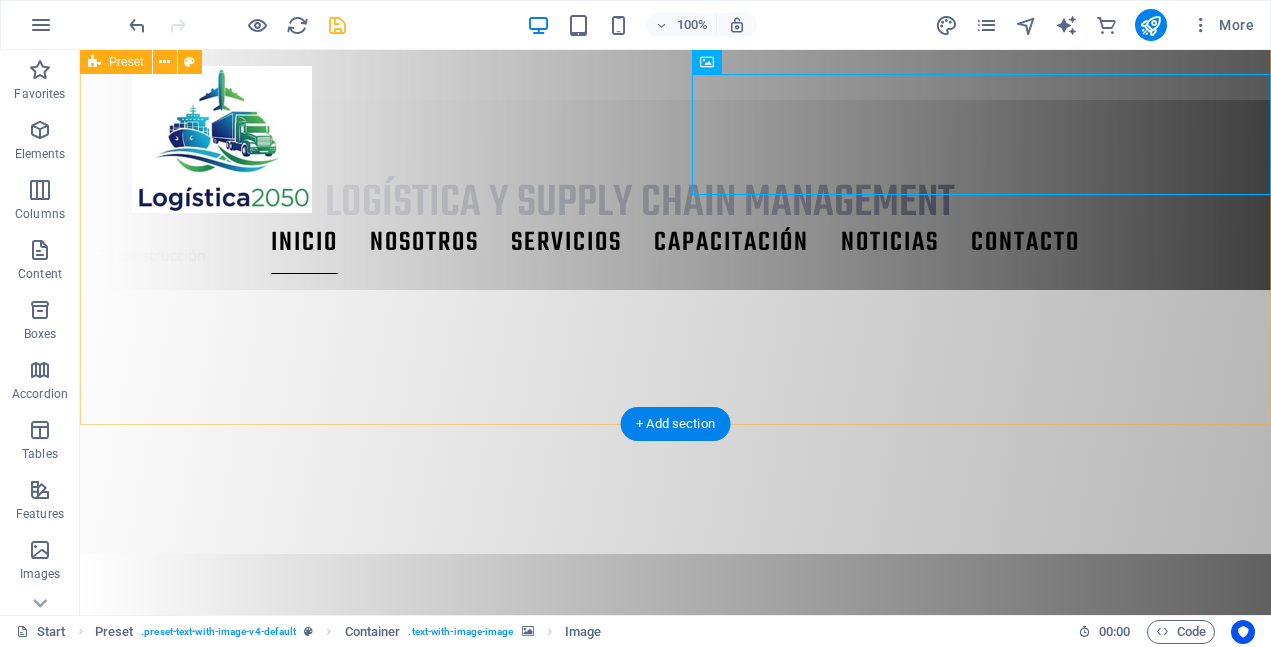 scroll, scrollTop: 1104, scrollLeft: 0, axis: vertical 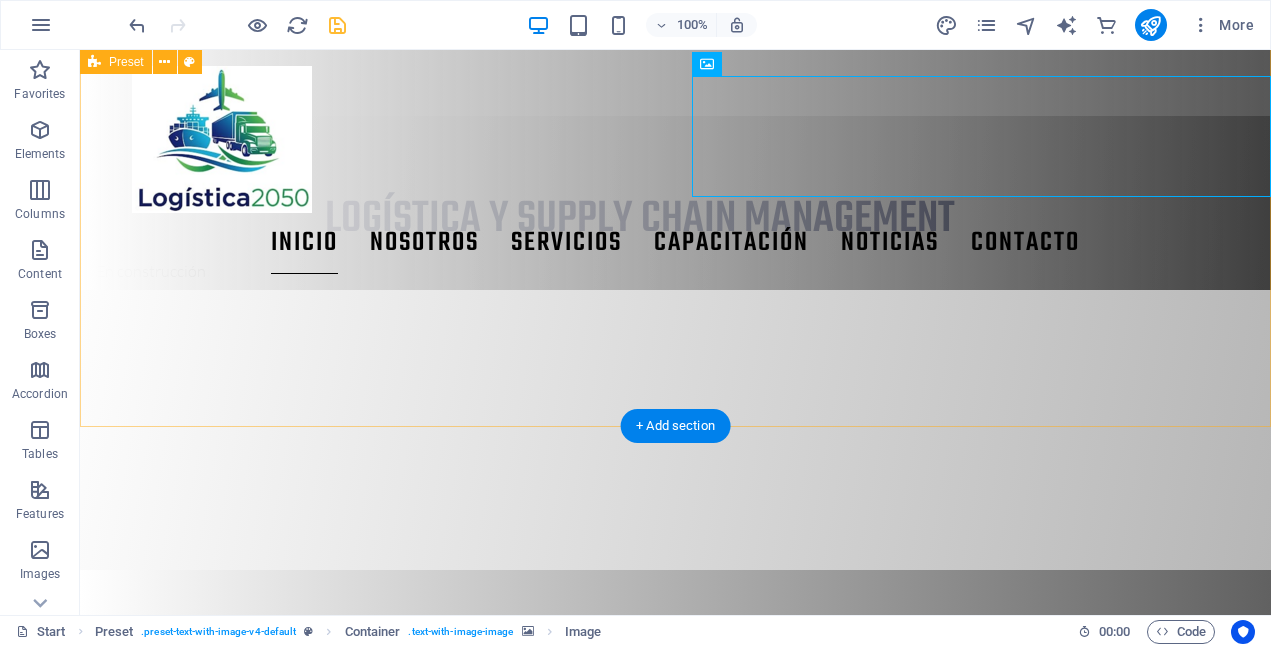 click on "modelo BCR selección de proveedores Este modelo evalúa la relación entre los beneficios y los costos de cada proveedor. Se utiliza cuando hay múltiples criterios  cuantitativos y cualitativos, pero se necesita de una métrica para la toma de decisiones." at bounding box center (675, 950) 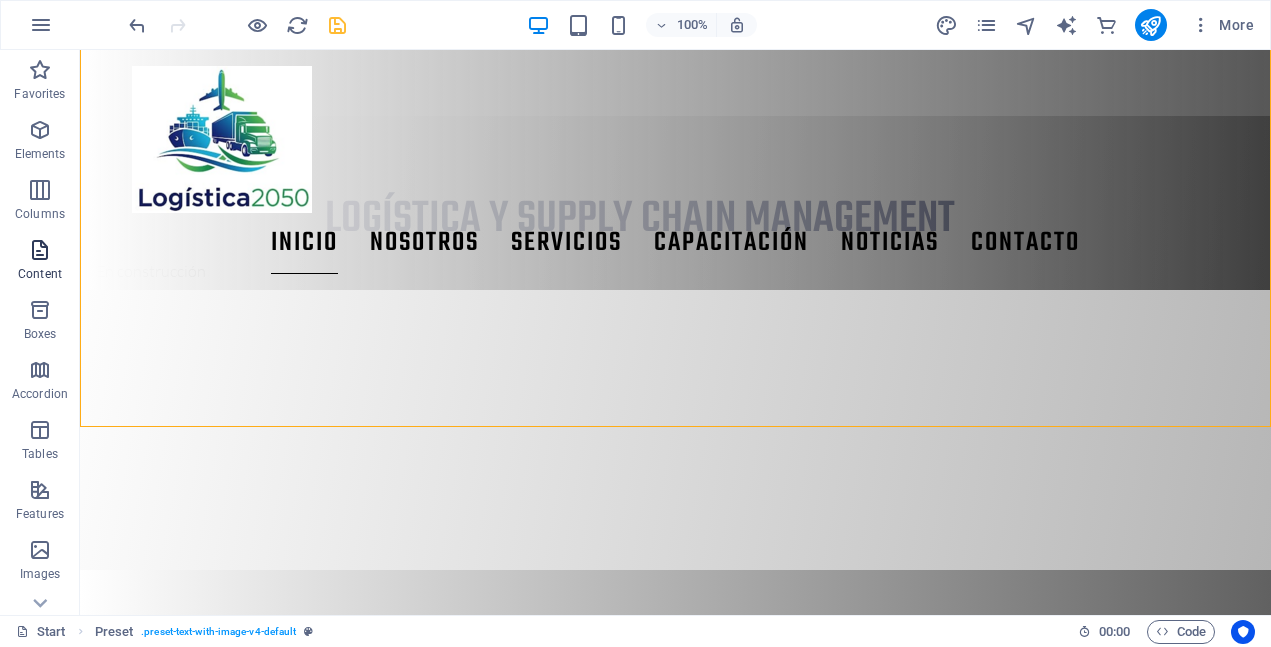 click at bounding box center (40, 250) 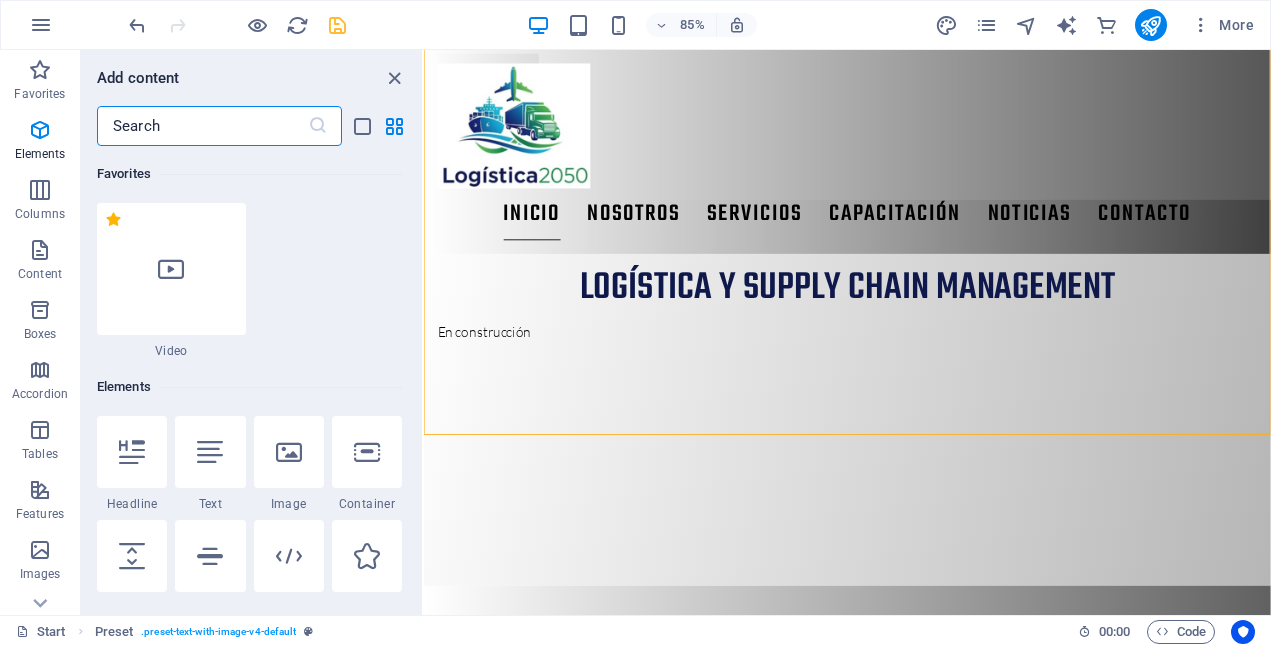 scroll, scrollTop: 1165, scrollLeft: 0, axis: vertical 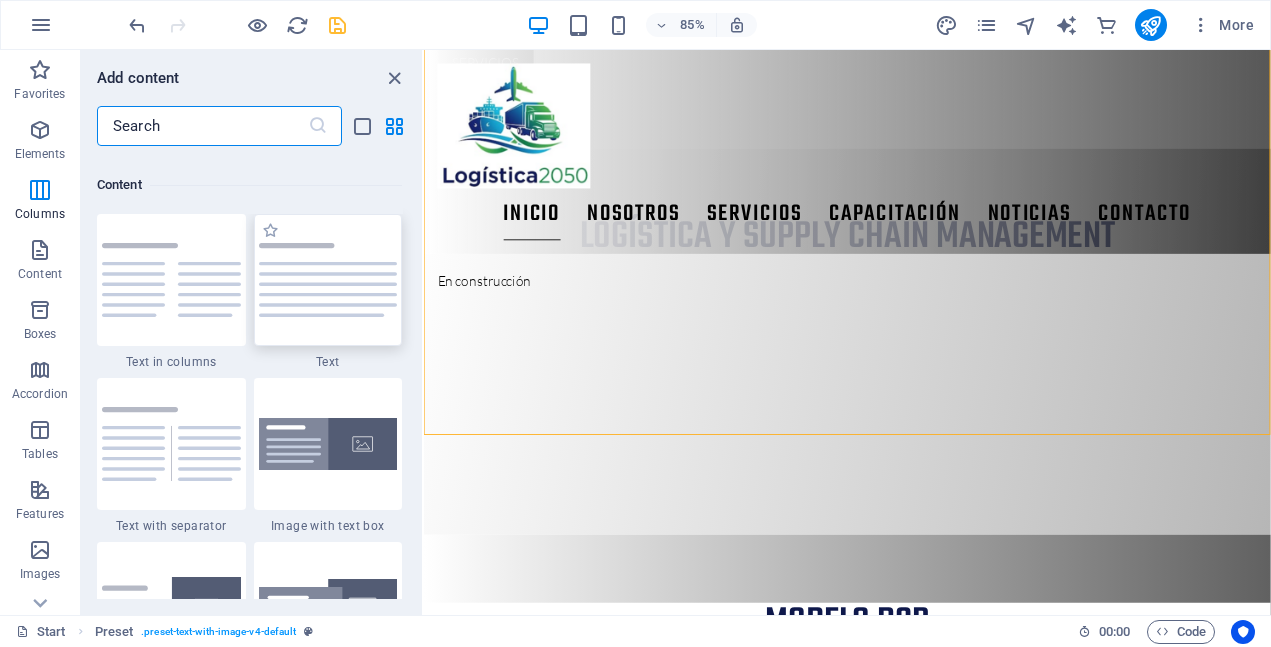click at bounding box center (328, 280) 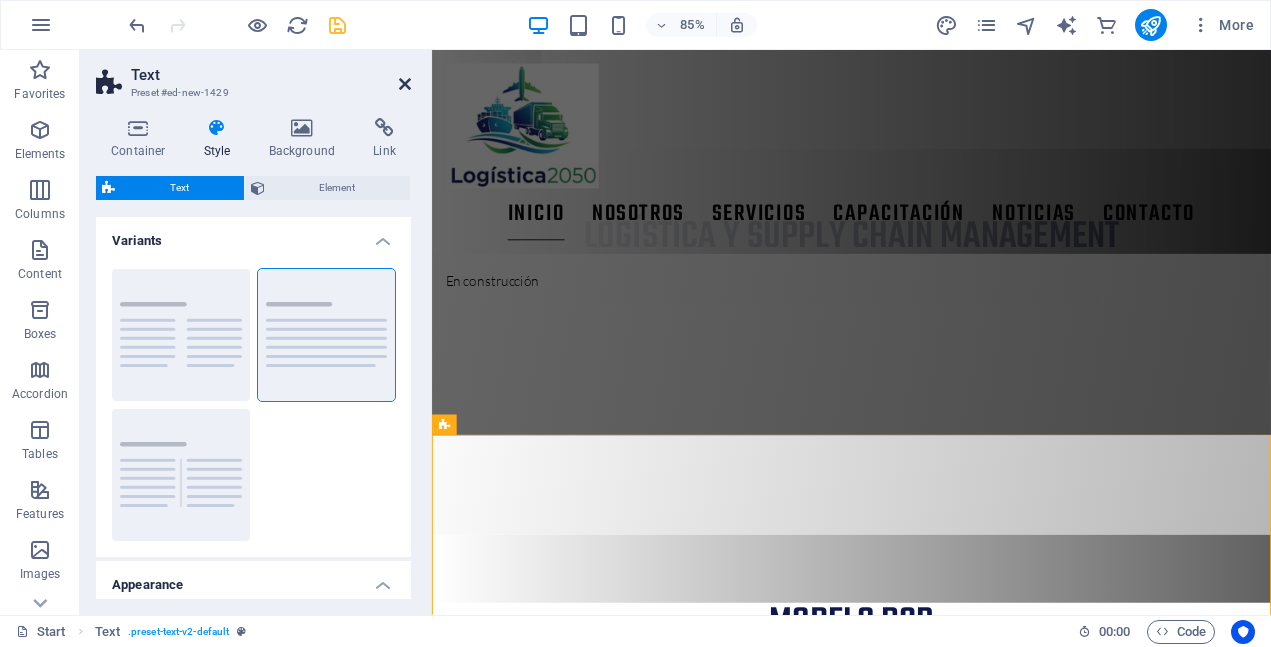 click at bounding box center [405, 84] 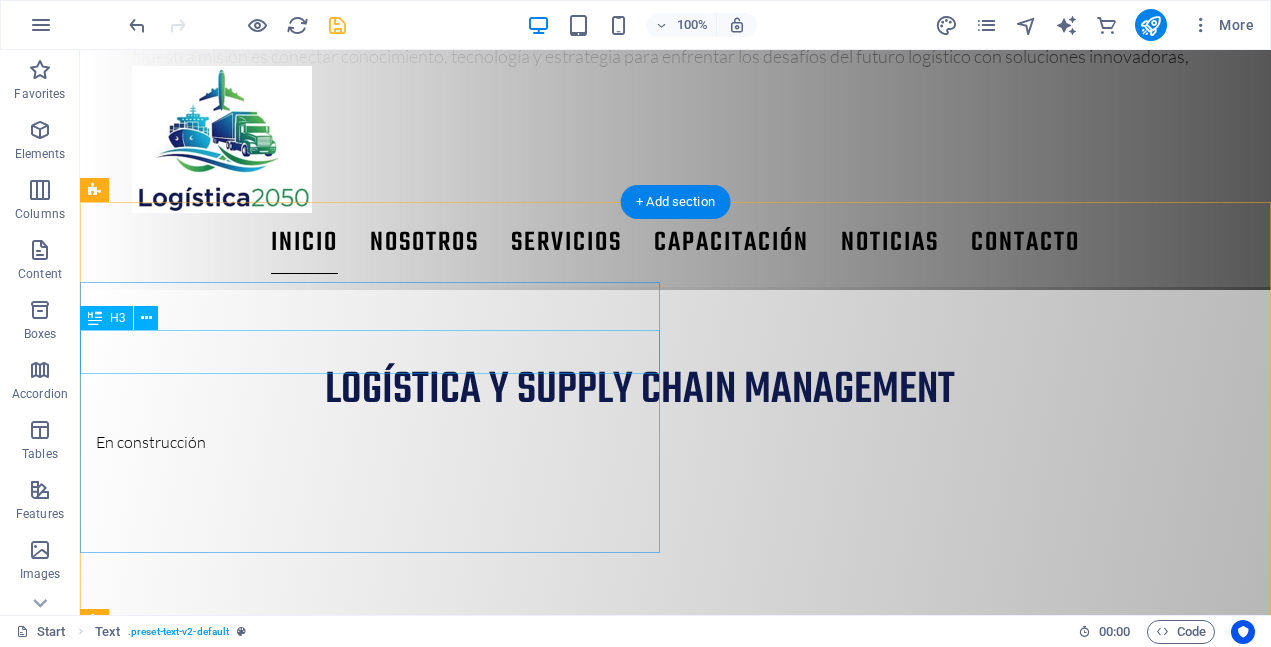 scroll, scrollTop: 878, scrollLeft: 0, axis: vertical 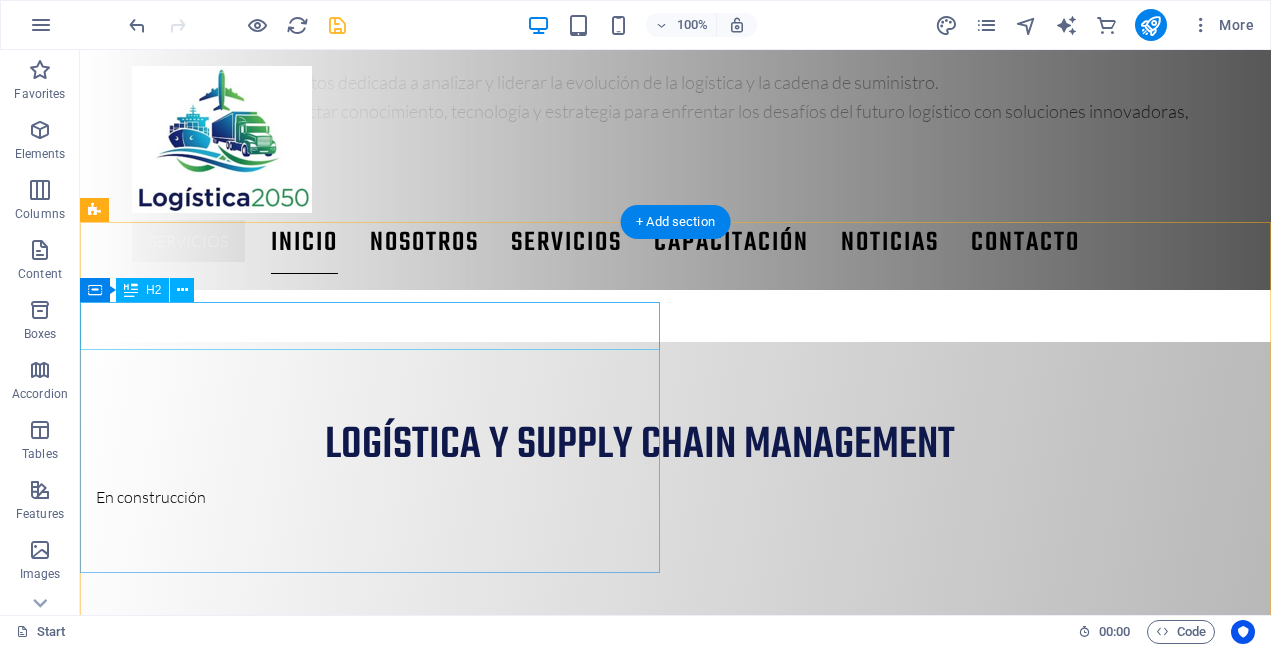 click on "modelo BCR" at bounding box center [675, 900] 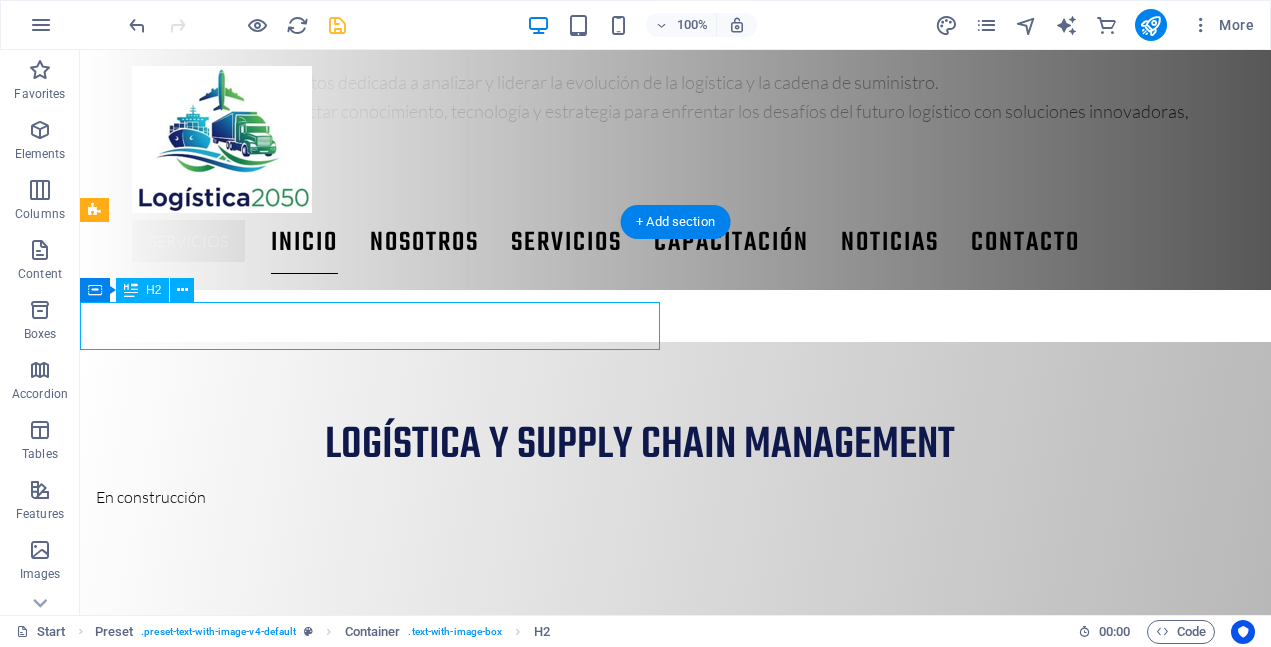 click on "modelo BCR" at bounding box center (675, 900) 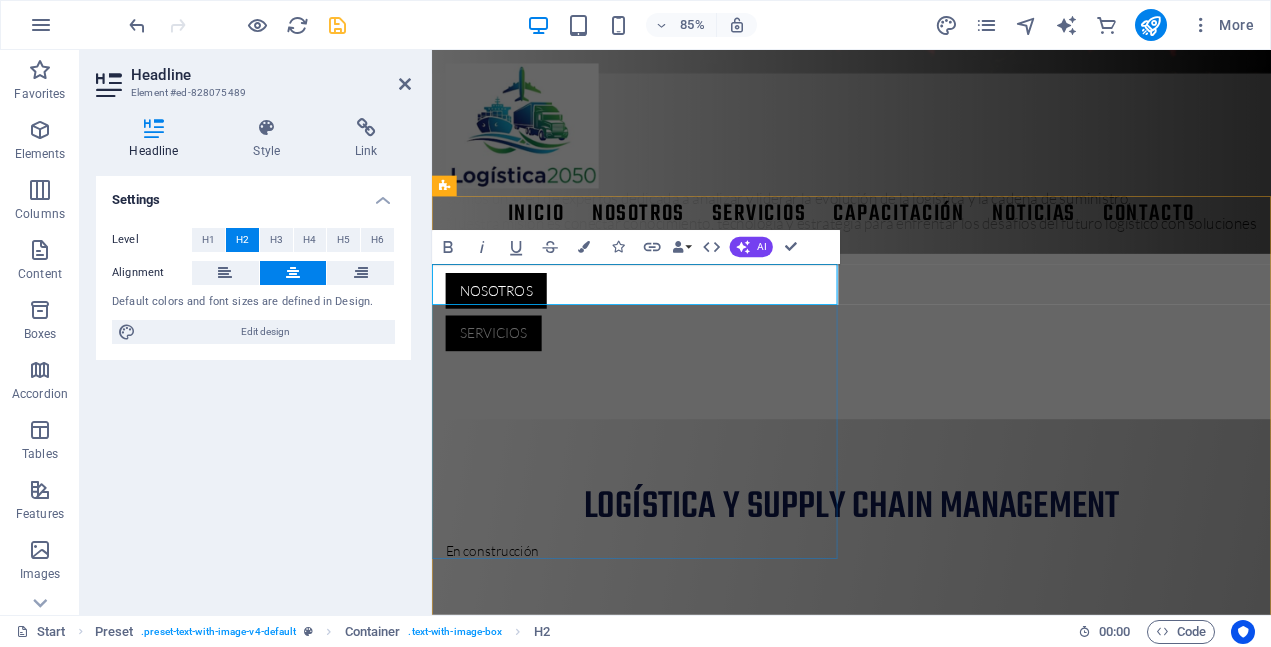 scroll, scrollTop: 939, scrollLeft: 0, axis: vertical 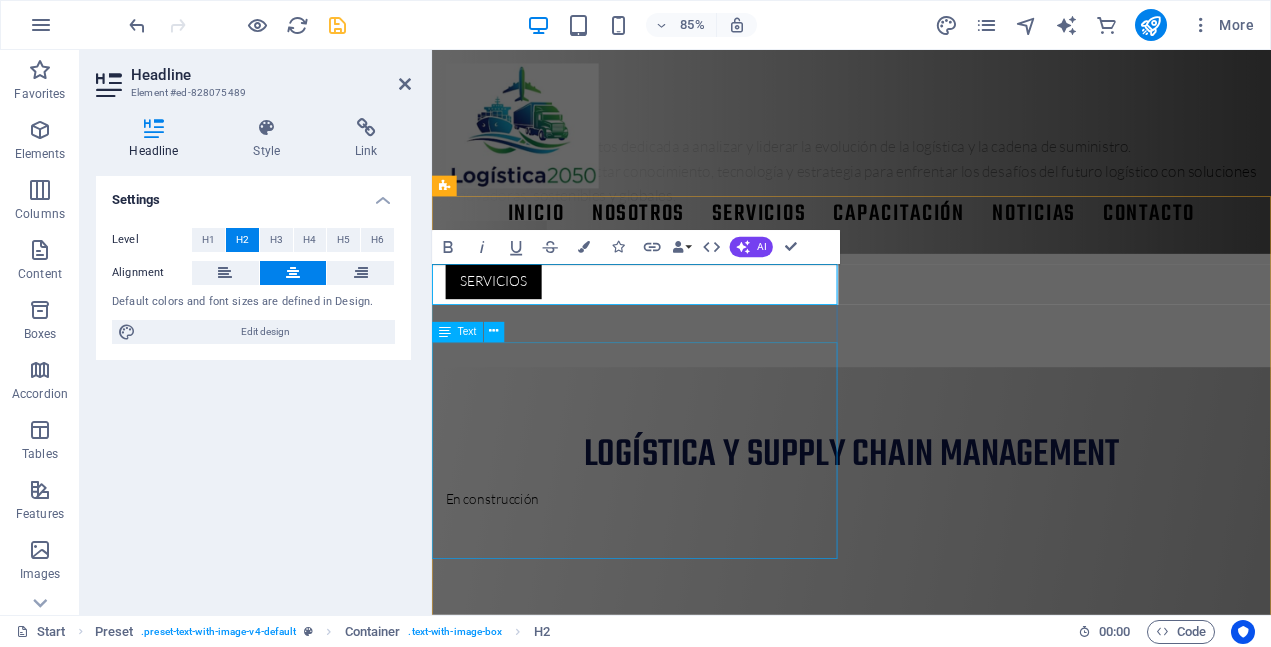 click on "Este modelo evalúa la relación entre los beneficios y los costos de cada proveedor. Se utiliza cuando hay múltiples criterios  cuantitativos y cualitativos, pero se necesita de una métrica para la toma de decisiones." at bounding box center [925, 1118] 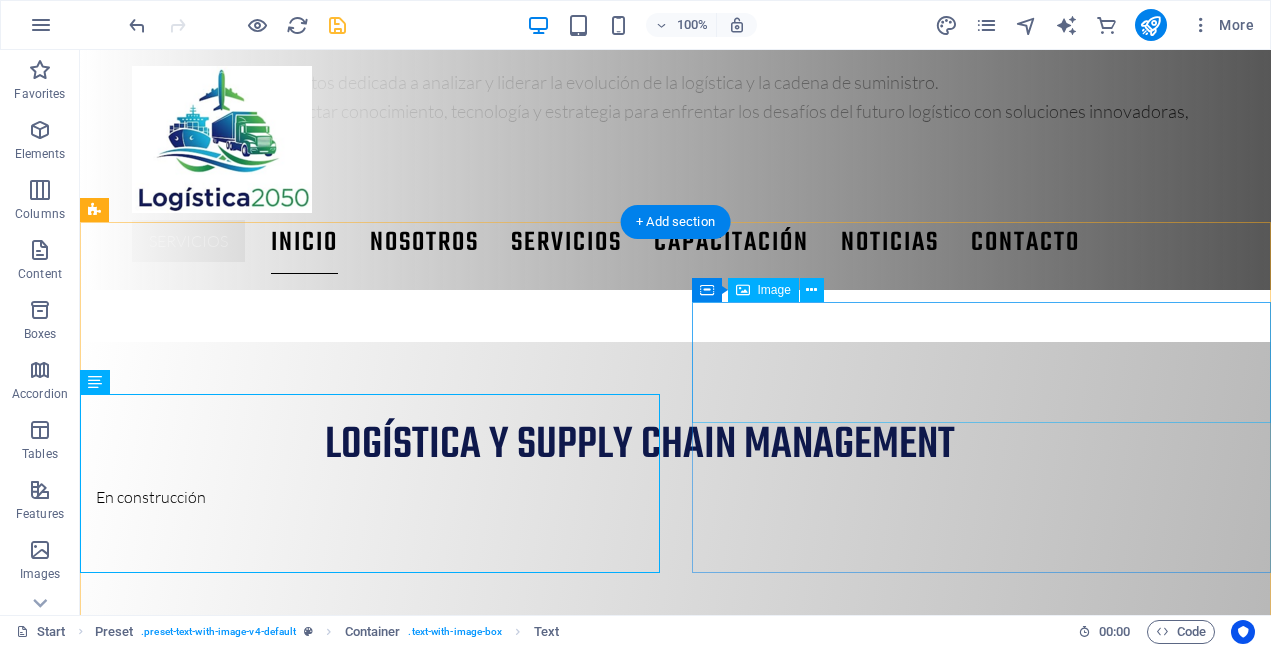 click at bounding box center (675, 1415) 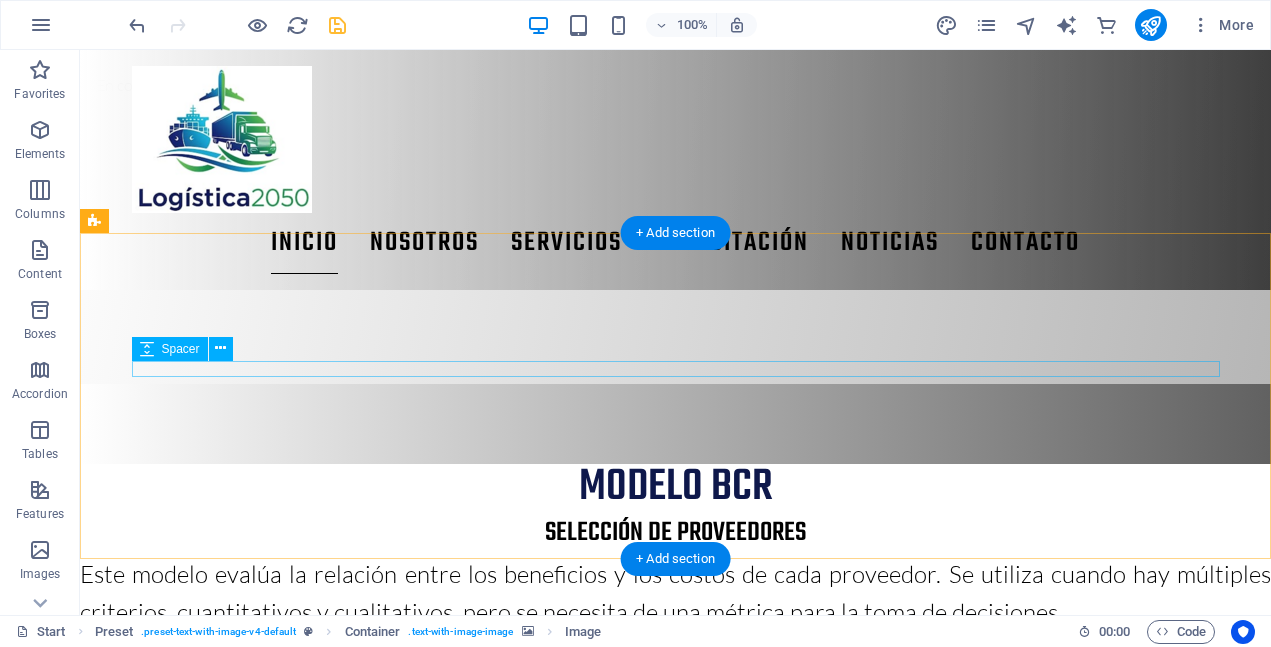 scroll, scrollTop: 1298, scrollLeft: 0, axis: vertical 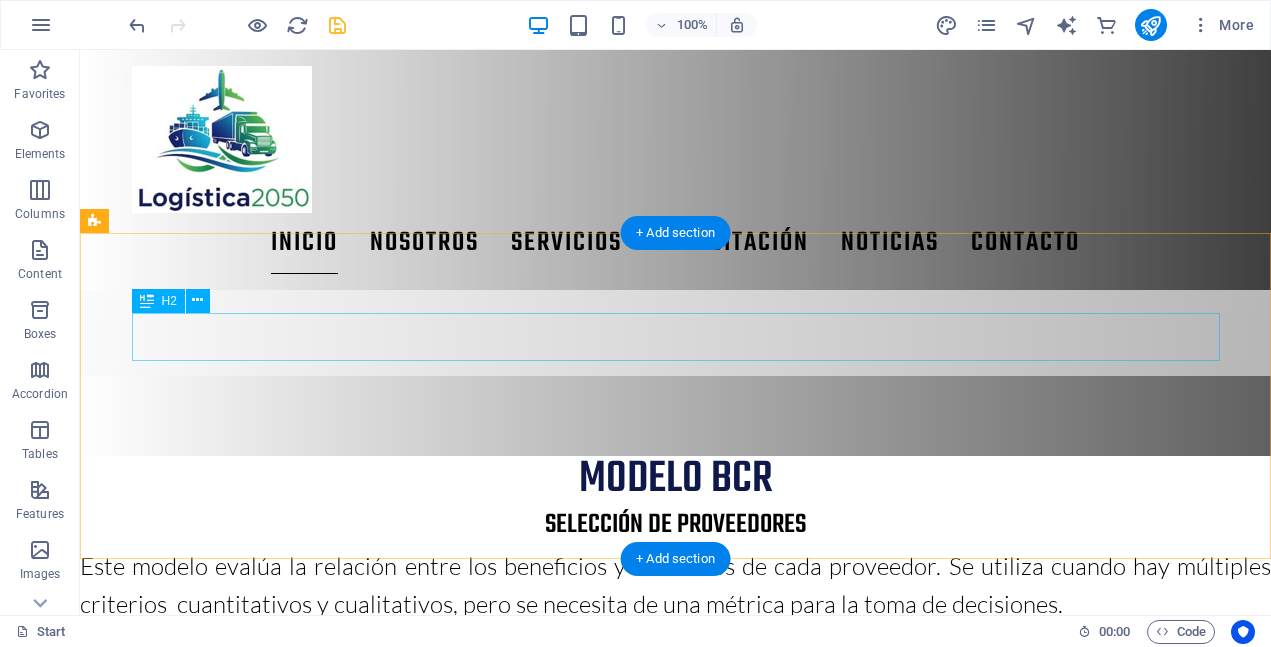 click on "Headline" at bounding box center (676, 1240) 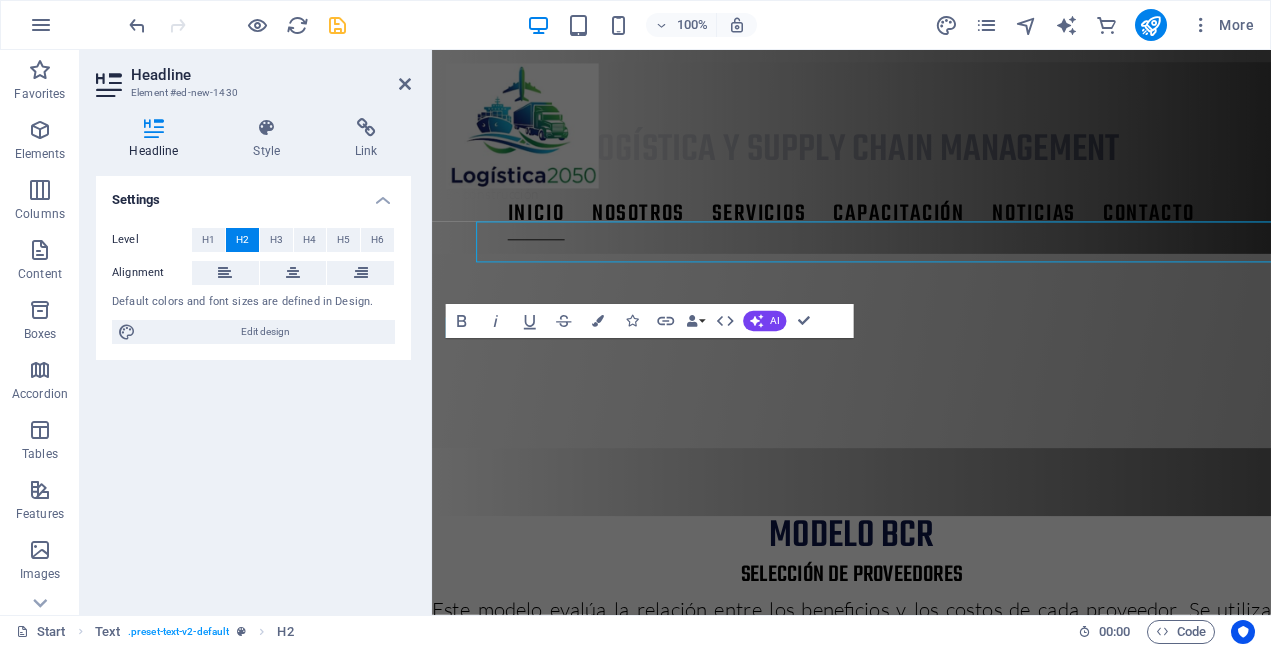 scroll, scrollTop: 1359, scrollLeft: 0, axis: vertical 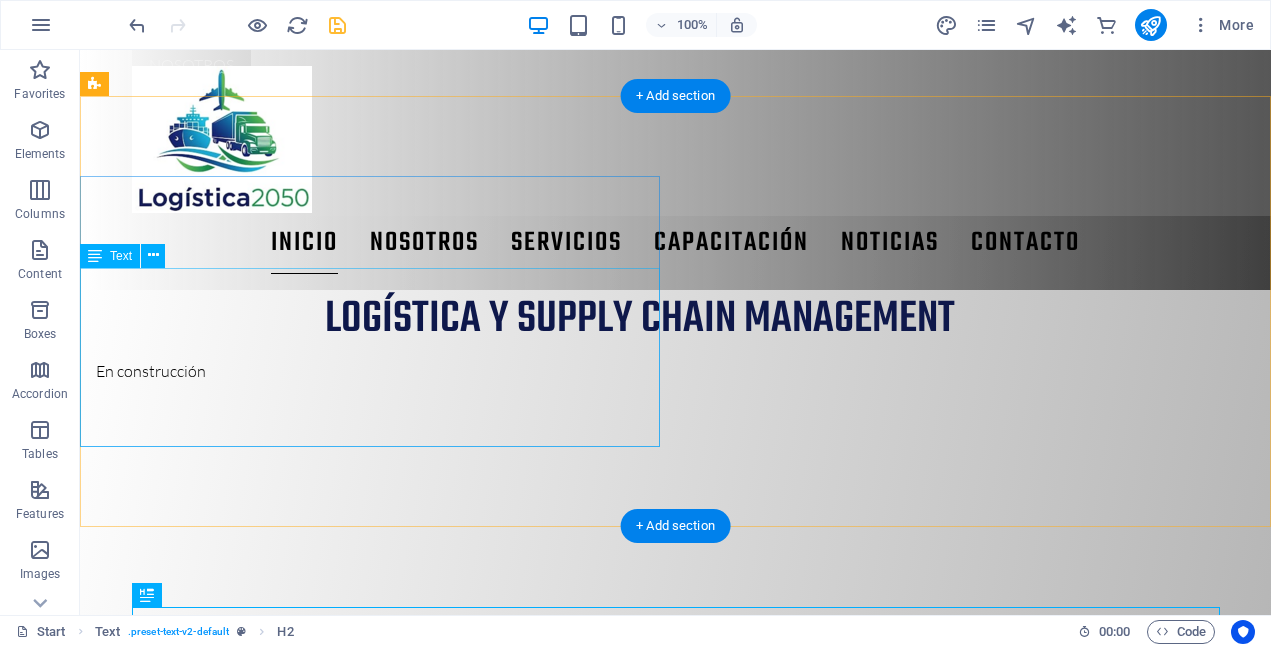 click on "Este modelo evalúa la relación entre los beneficios y los costos de cada proveedor. Se utiliza cuando hay múltiples criterios  cuantitativos y cualitativos, pero se necesita de una métrica para la toma de decisiones." at bounding box center [675, 892] 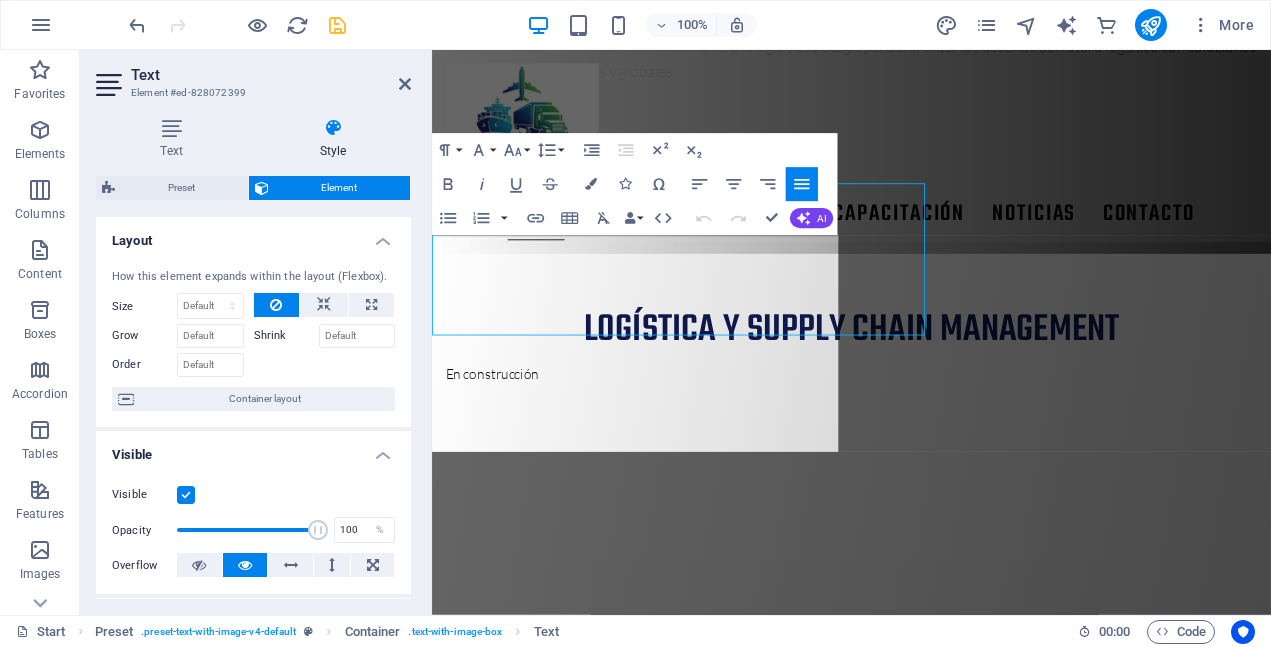 scroll, scrollTop: 1065, scrollLeft: 0, axis: vertical 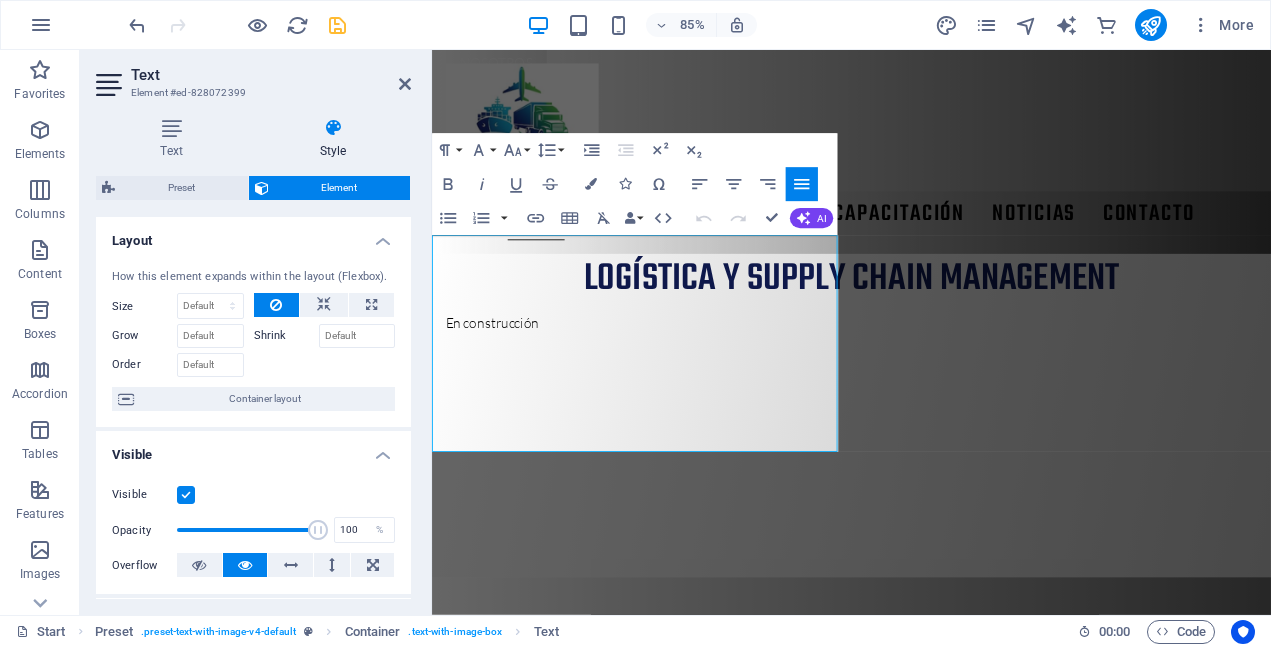 drag, startPoint x: 559, startPoint y: 482, endPoint x: 419, endPoint y: 283, distance: 243.31256 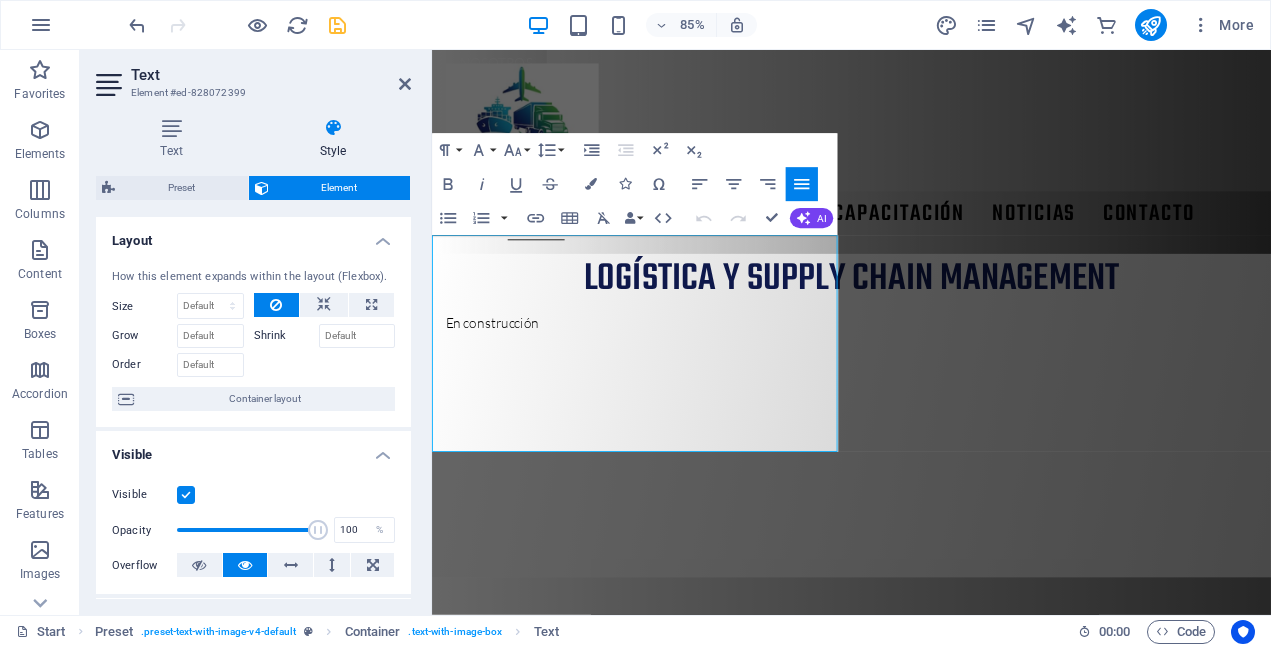 click on "Skip to main content
Inicio NOSOTROS Servicios capacitación noticias Contacto Drop content here or  Add elements  Paste clipboard logística2050 Somos una red de expertos dedicada a analizar y liderar la evolución de la logística y la cadena de suministro.  Nuestra misión es conectar conocimiento, tecnología y estrategia para enfrentar los desafíos del futuro logístico con soluciones innovadoras, sostenibles y globales. Nosotros servicios logística y supply chain management En construcción modelo BCR selección de proveedores Este modelo evalúa la relación entre los beneficios y los costos de cada proveedor. Se utiliza cuando hay múltiples criterios  cuantitativos y cualitativos, pero se necesita de una métrica para la toma de decisiones. modelo BCR cubicación de carga proximamente..... Drop content here or  Add elements  Paste clipboard En construcción.......... En construcción.... En construcción En construcción.......... En construcción.... 1 2 3 noticias EN CONSTRUCCIÓN......" at bounding box center (925, 2812) 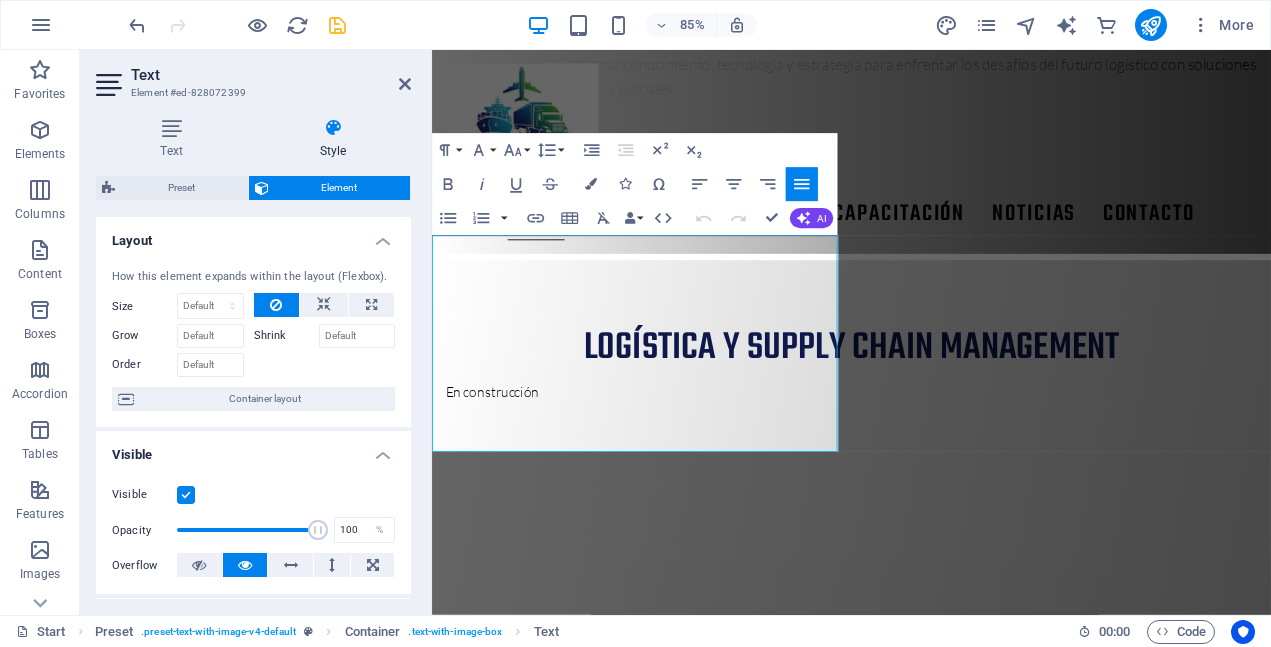 copy on "Este modelo evalúa la relación entre los beneficios y los costos de cada proveedor. Se utiliza cuando hay múltiples criterios  cuantitativos y cualitativos, pero se necesita de una métrica para la toma de decisiones." 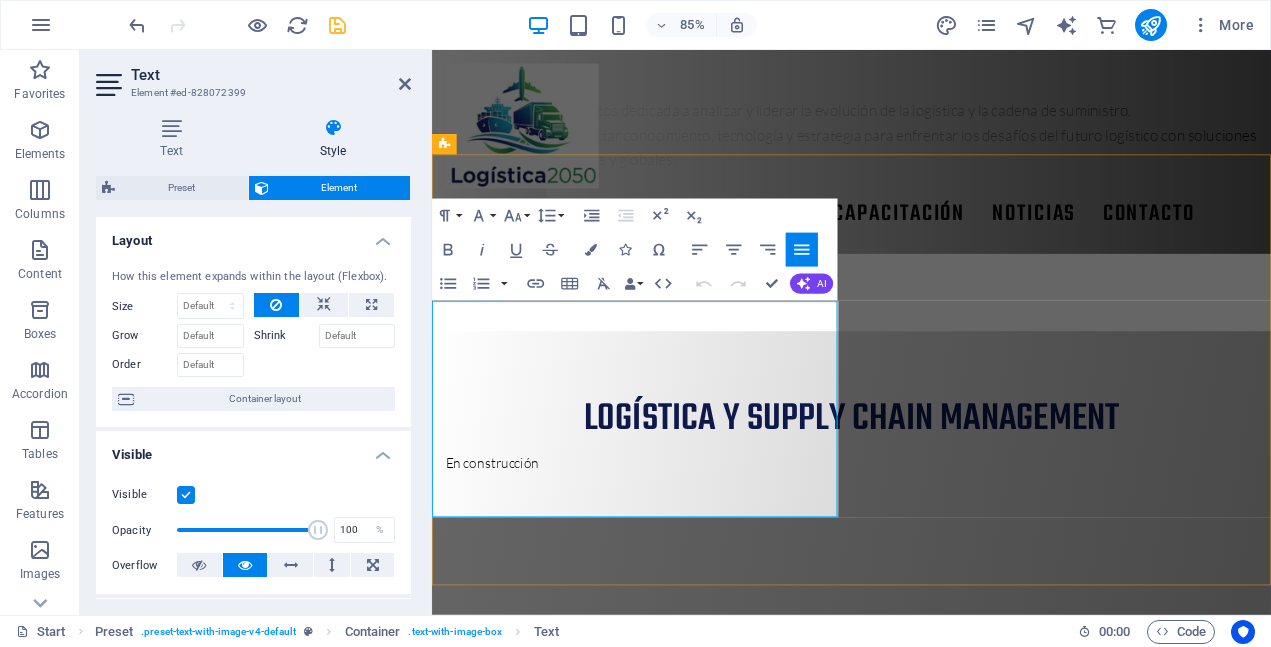 scroll, scrollTop: 989, scrollLeft: 0, axis: vertical 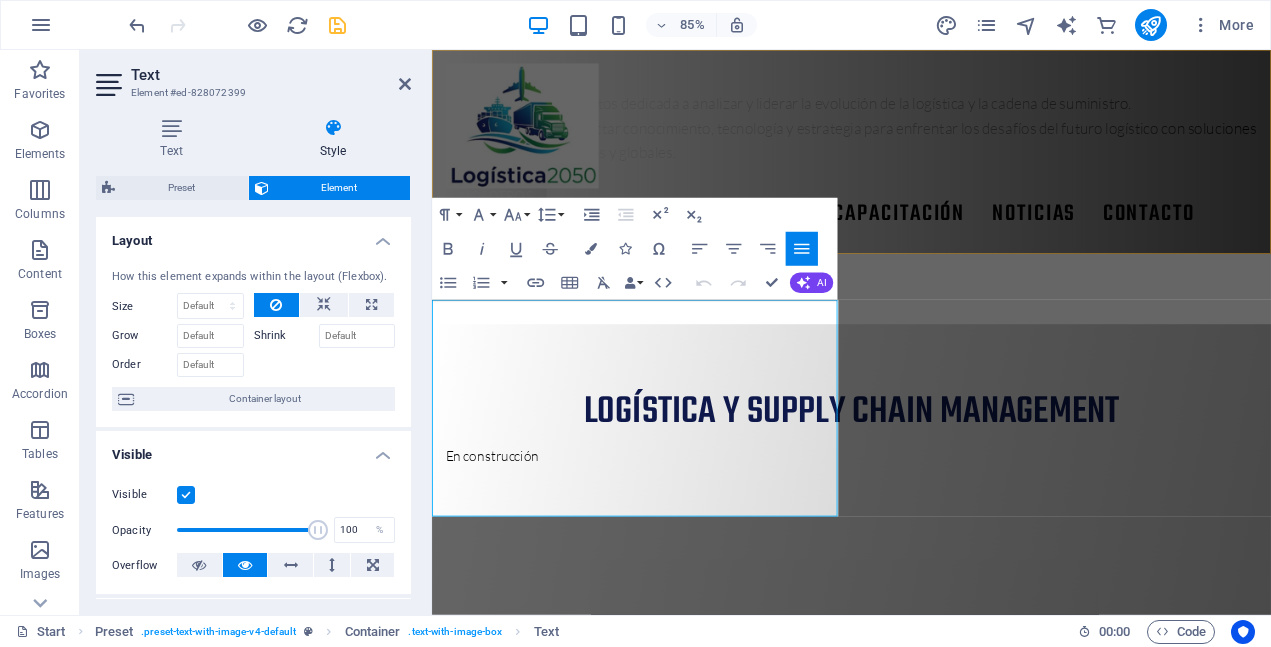 click on "Inicio NOSOTROS Servicios capacitación noticias Contacto" at bounding box center [925, 170] 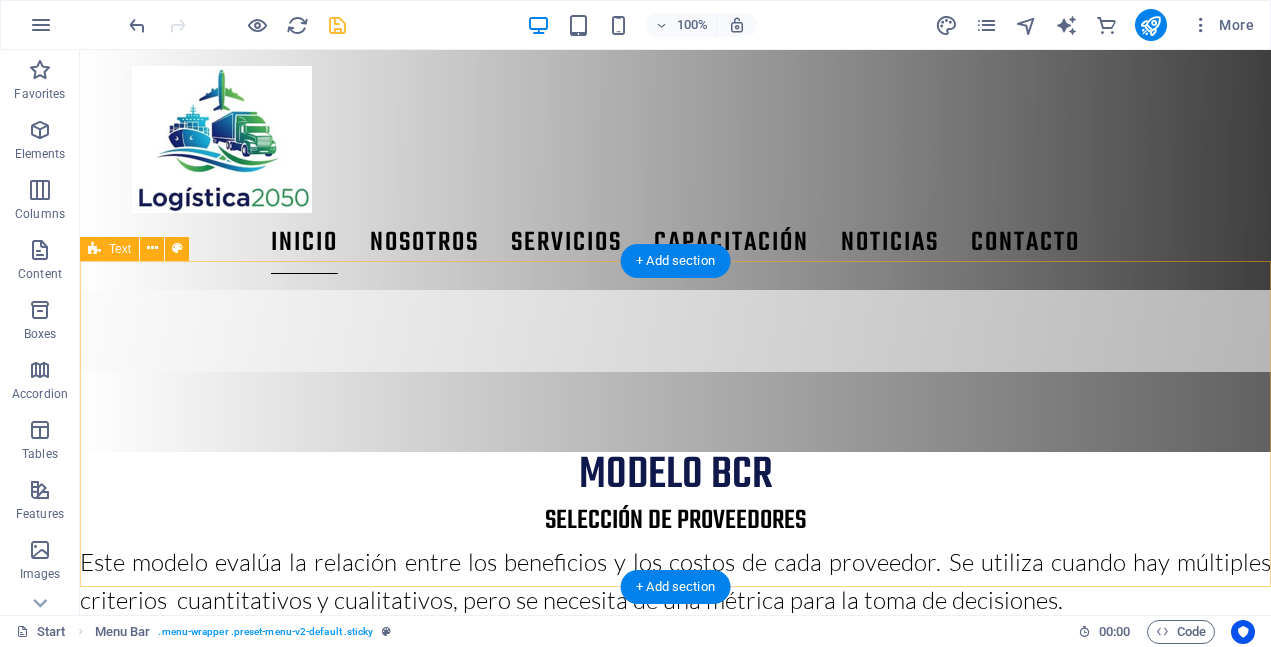 scroll, scrollTop: 1303, scrollLeft: 0, axis: vertical 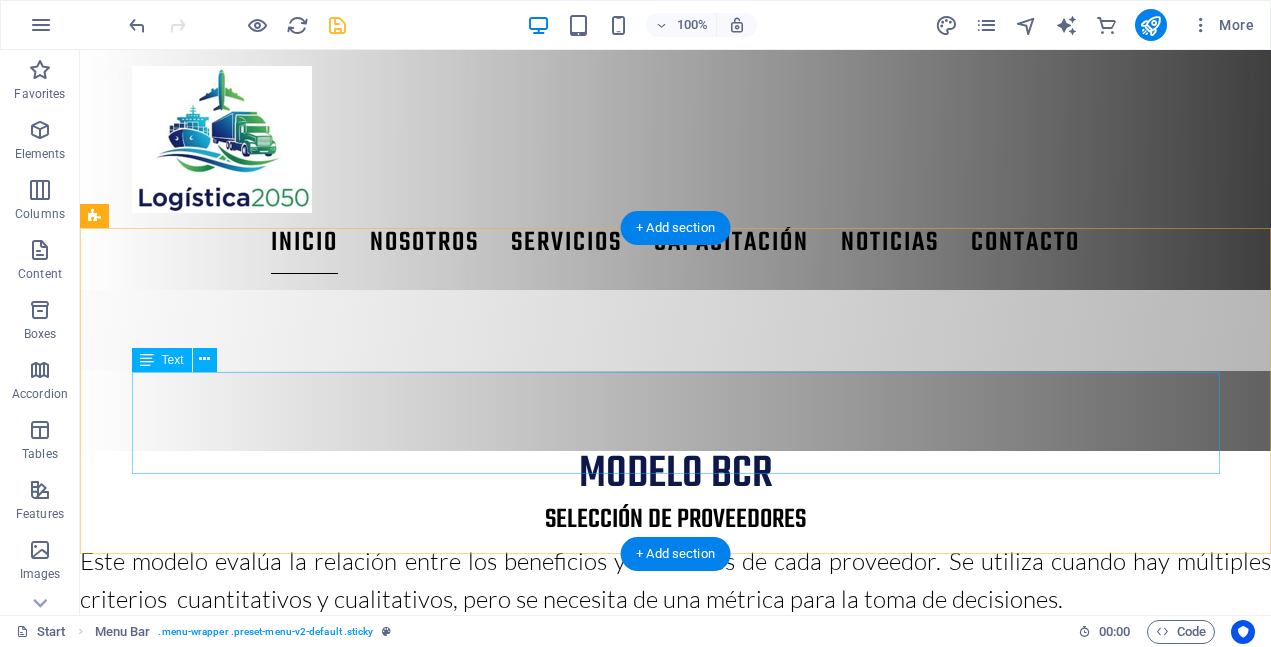 click on "Lorem ipsum dolor sitope amet, consectetur adipisicing elitip. Massumenda, dolore, cum vel modi asperiores consequatur suscipit quidem ducimus eveniet iure expedita consecteture odiogil voluptatum similique fugit voluptates atem accusamus quae quas dolorem tenetur facere tempora maiores adipisci reiciendis accusantium voluptatibus id voluptate tempore dolor harum nisi amet! Nobis, eaque. Aenean commodo ligula eget dolor. Lorem ipsum dolor sit amet, consectetuer adipiscing elit leget odiogil voluptatum similique fugit voluptates dolor. Libero assumenda, dolore, cum vel modi asperiores consequatur." at bounding box center (676, 1326) 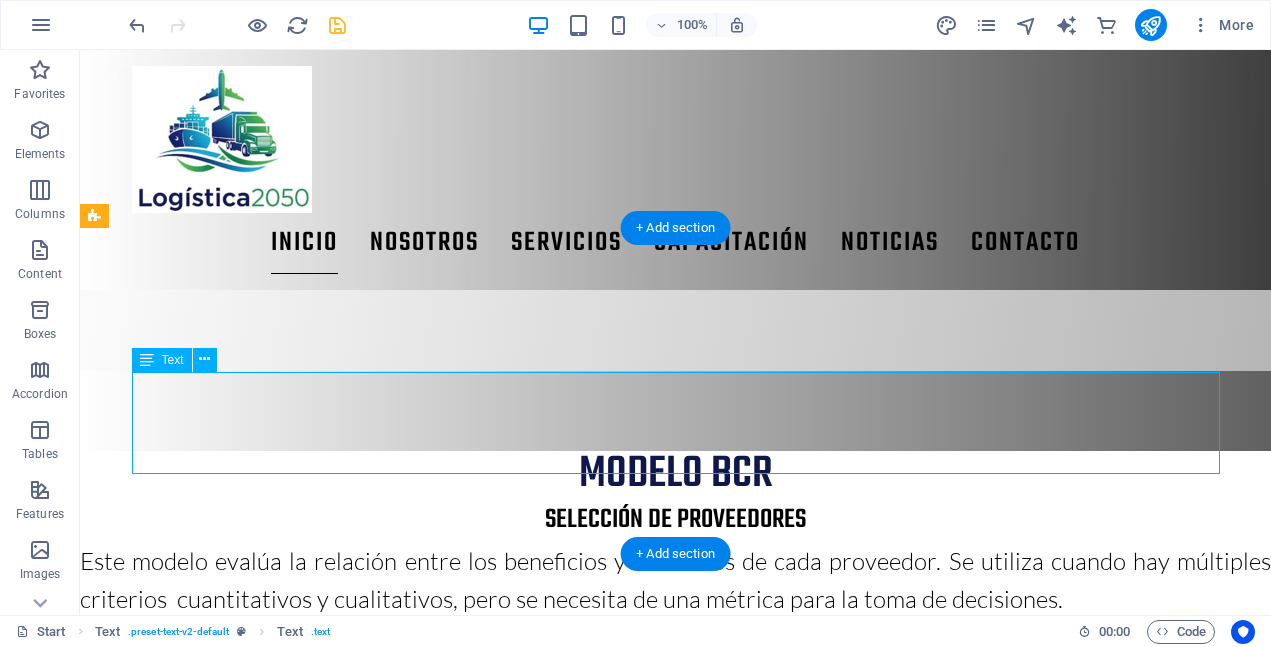 click on "Lorem ipsum dolor sitope amet, consectetur adipisicing elitip. Massumenda, dolore, cum vel modi asperiores consequatur suscipit quidem ducimus eveniet iure expedita consecteture odiogil voluptatum similique fugit voluptates atem accusamus quae quas dolorem tenetur facere tempora maiores adipisci reiciendis accusantium voluptatibus id voluptate tempore dolor harum nisi amet! Nobis, eaque. Aenean commodo ligula eget dolor. Lorem ipsum dolor sit amet, consectetuer adipiscing elit leget odiogil voluptatum similique fugit voluptates dolor. Libero assumenda, dolore, cum vel modi asperiores consequatur." at bounding box center [676, 1326] 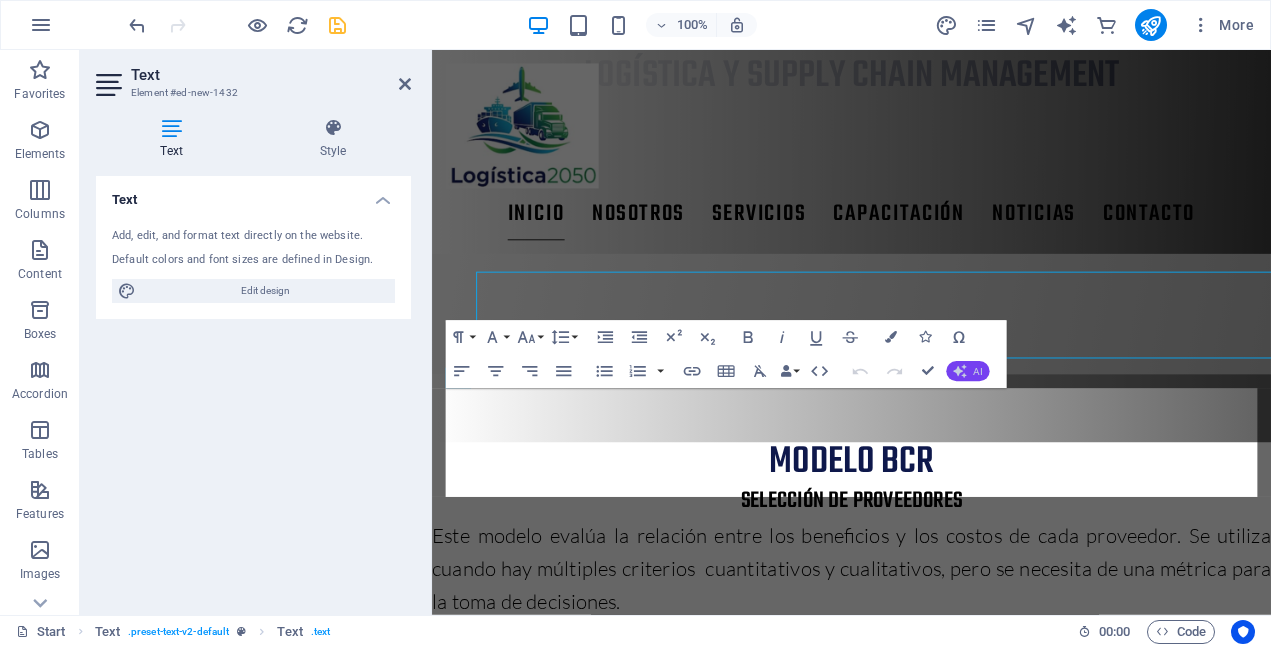 scroll, scrollTop: 1364, scrollLeft: 0, axis: vertical 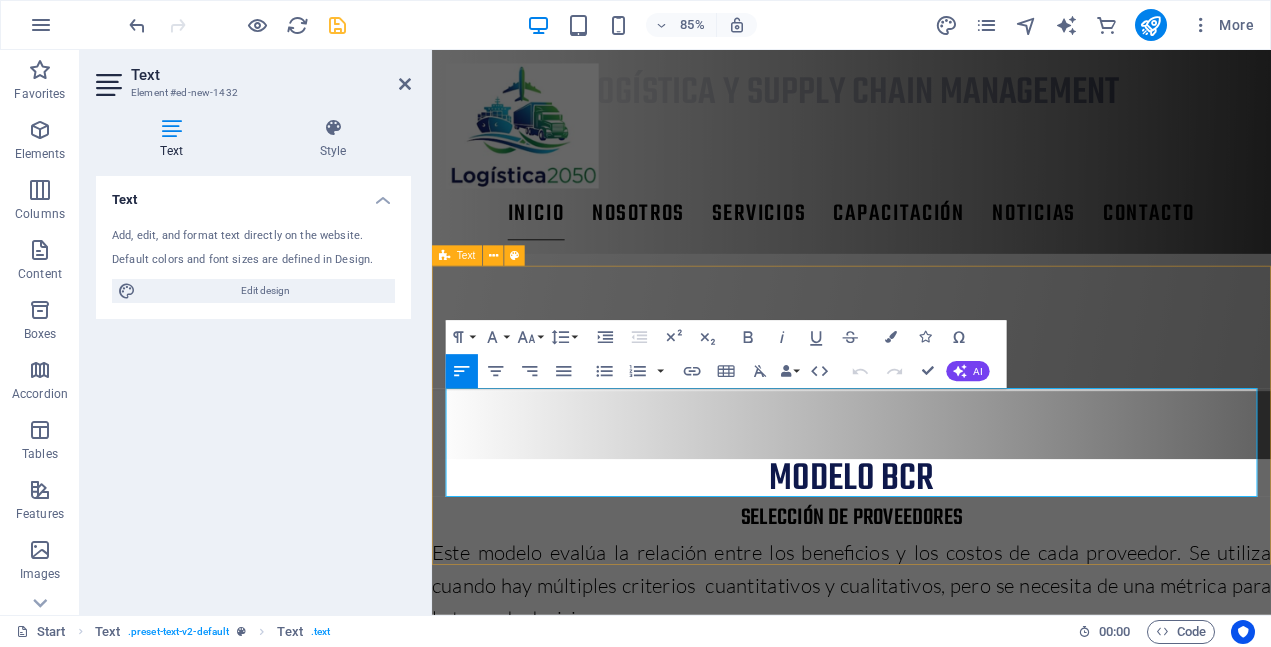 drag, startPoint x: 848, startPoint y: 567, endPoint x: 443, endPoint y: 463, distance: 418.13992 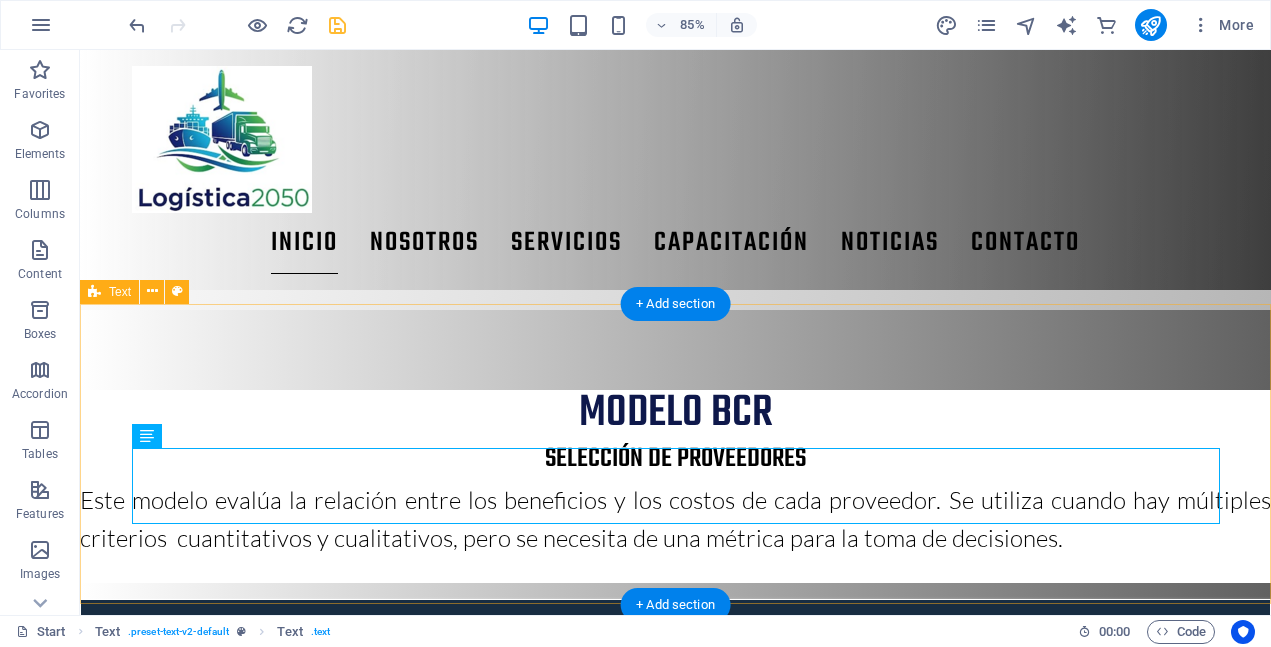 scroll, scrollTop: 1227, scrollLeft: 0, axis: vertical 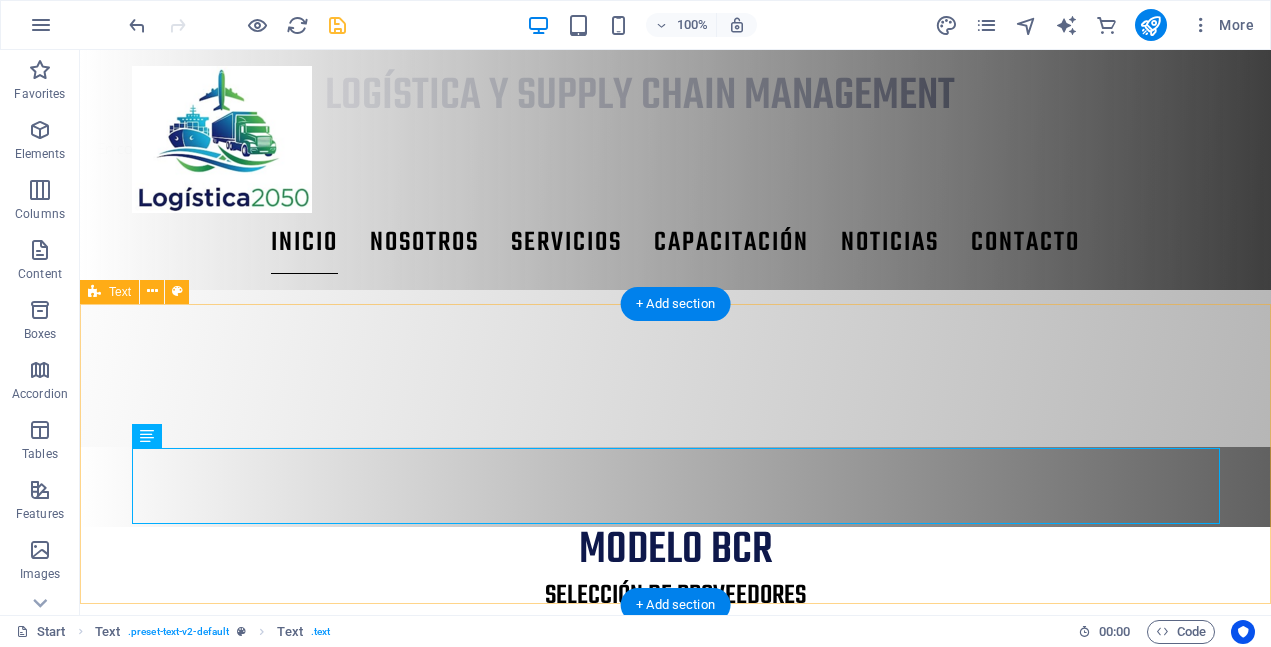 click on "modelo BCR Este modelo evalúa la relación entre los beneficios y los costos de cada proveedor. Se utiliza cuando hay múltiples criterios  cuantitativos y cualitativos, pero se necesita de una métrica para la toma de decisiones." at bounding box center (675, 1357) 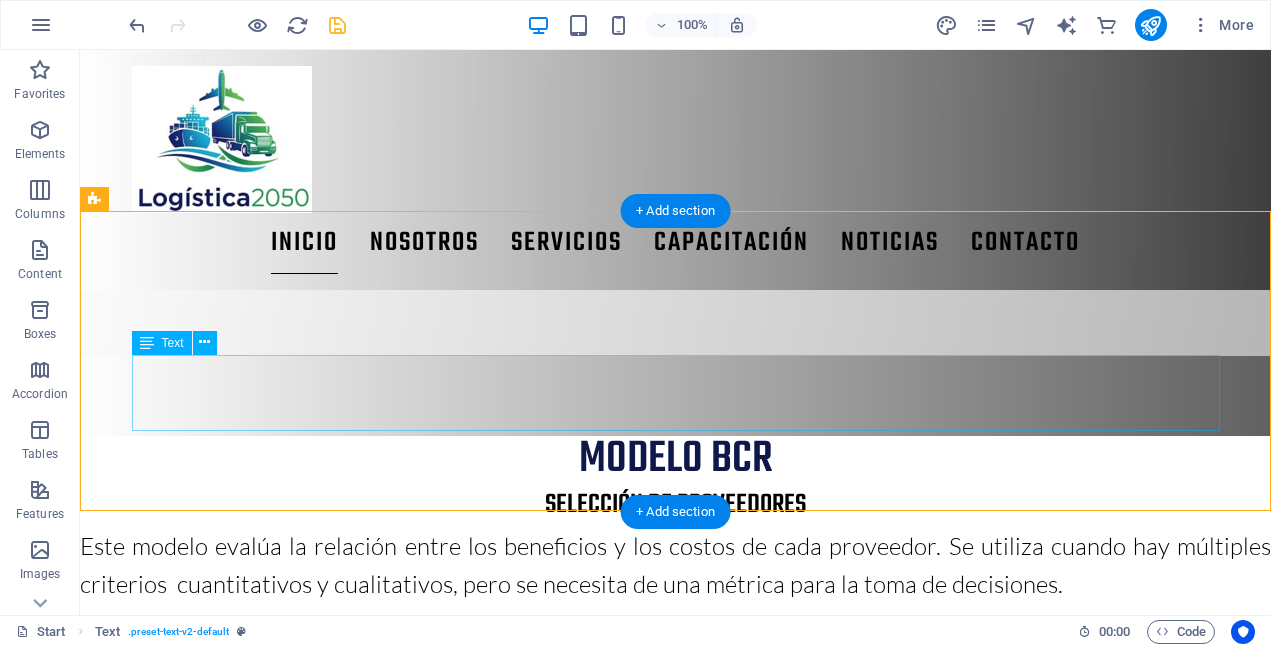 scroll, scrollTop: 1329, scrollLeft: 0, axis: vertical 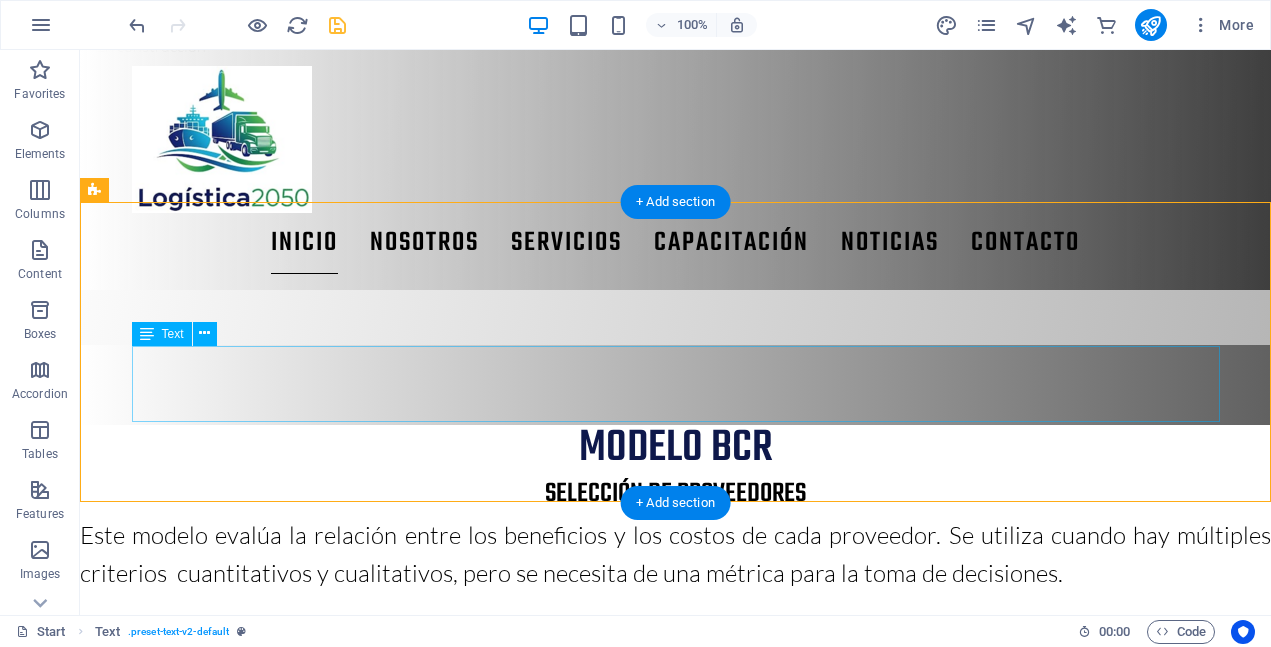 click on "Este modelo evalúa la relación entre los beneficios y los costos de cada proveedor. Se utiliza cuando hay múltiples criterios  cuantitativos y cualitativos, pero se necesita de una métrica para la toma de decisiones." at bounding box center (676, 1287) 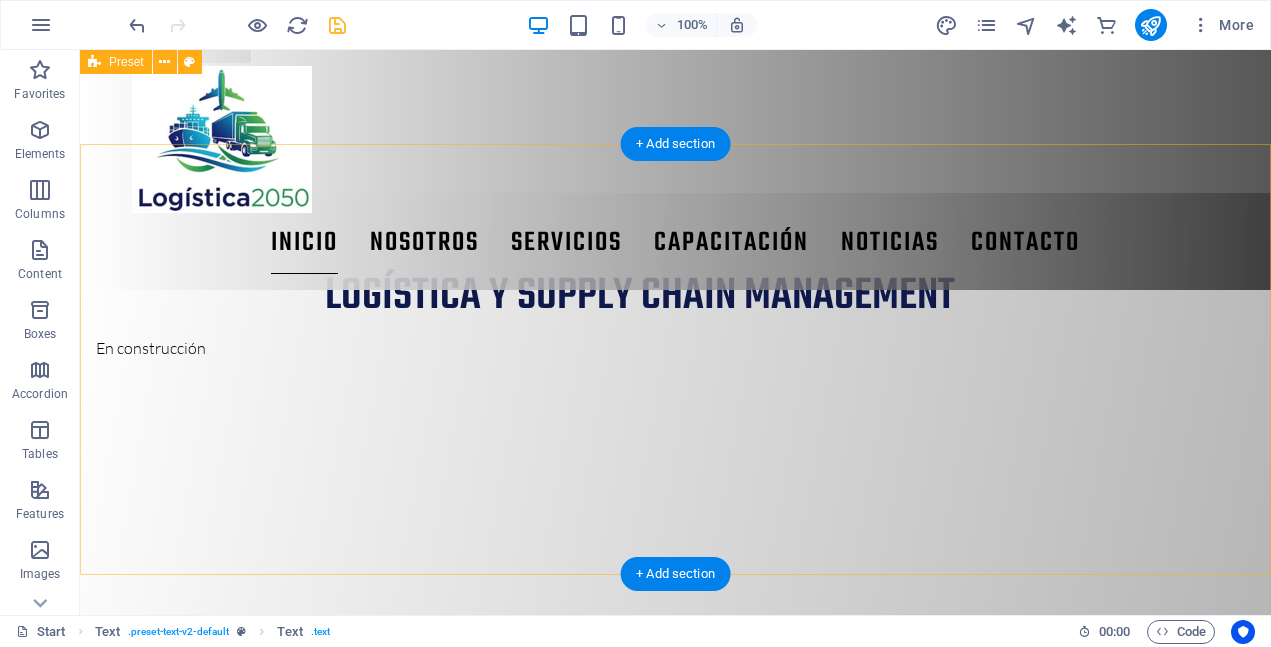 scroll, scrollTop: 887, scrollLeft: 0, axis: vertical 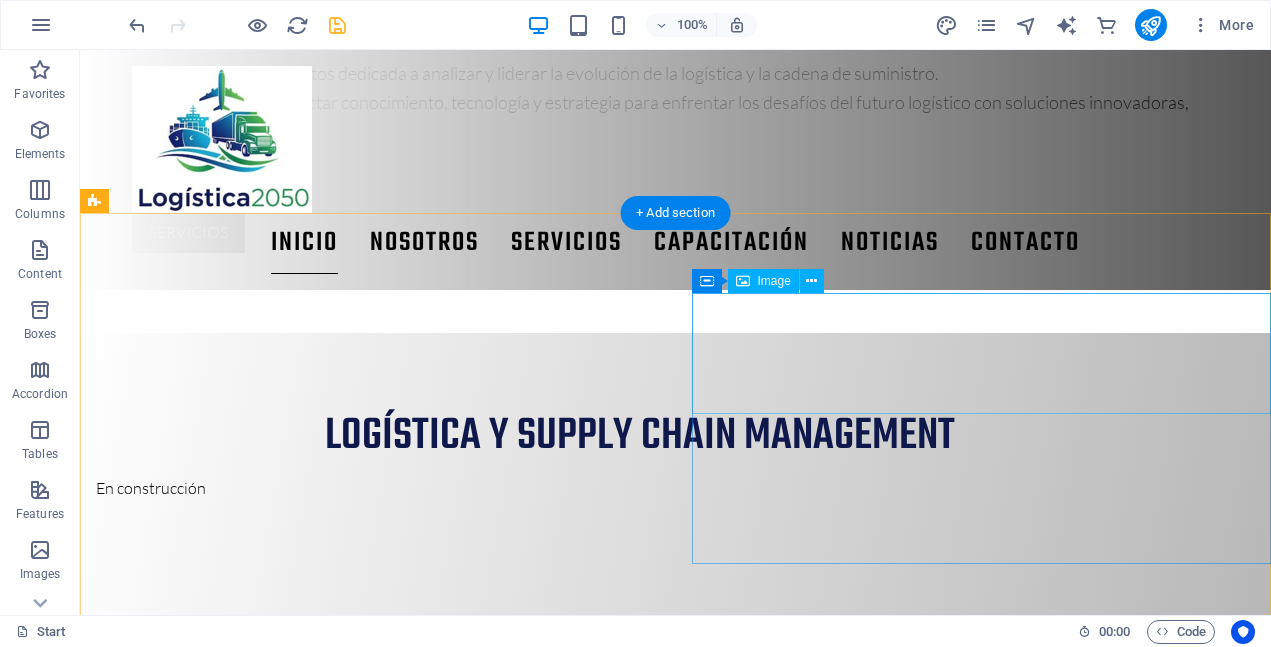 click at bounding box center [675, 1406] 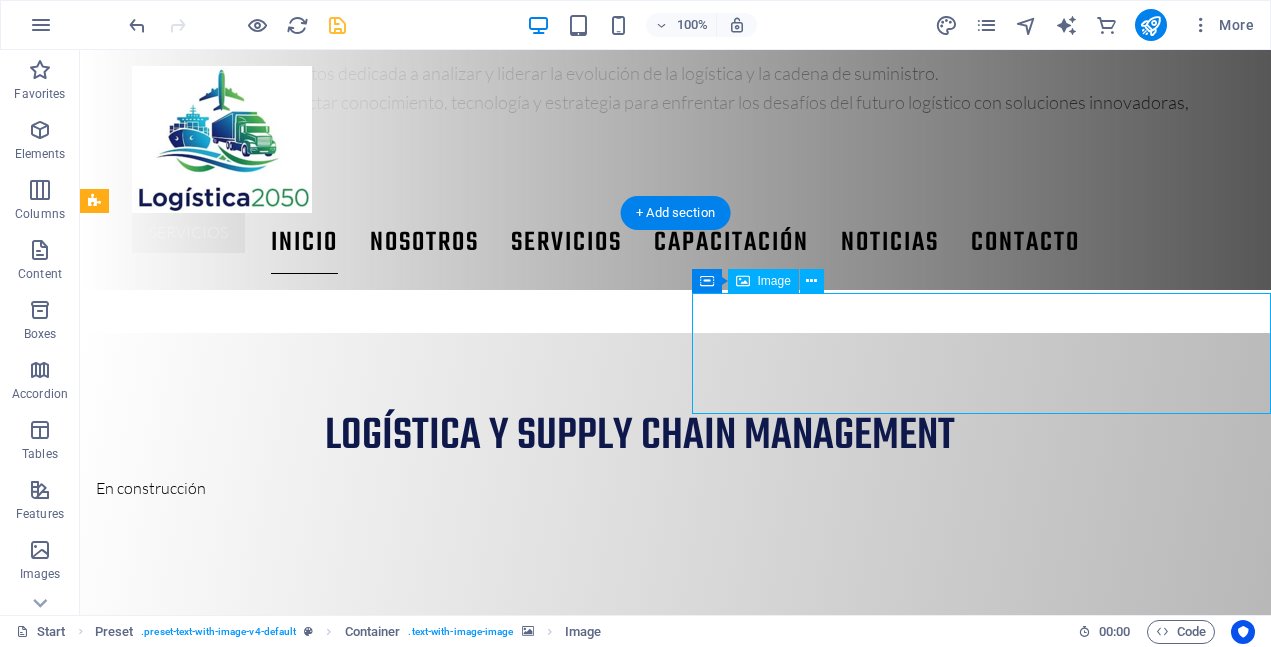 click at bounding box center (675, 1406) 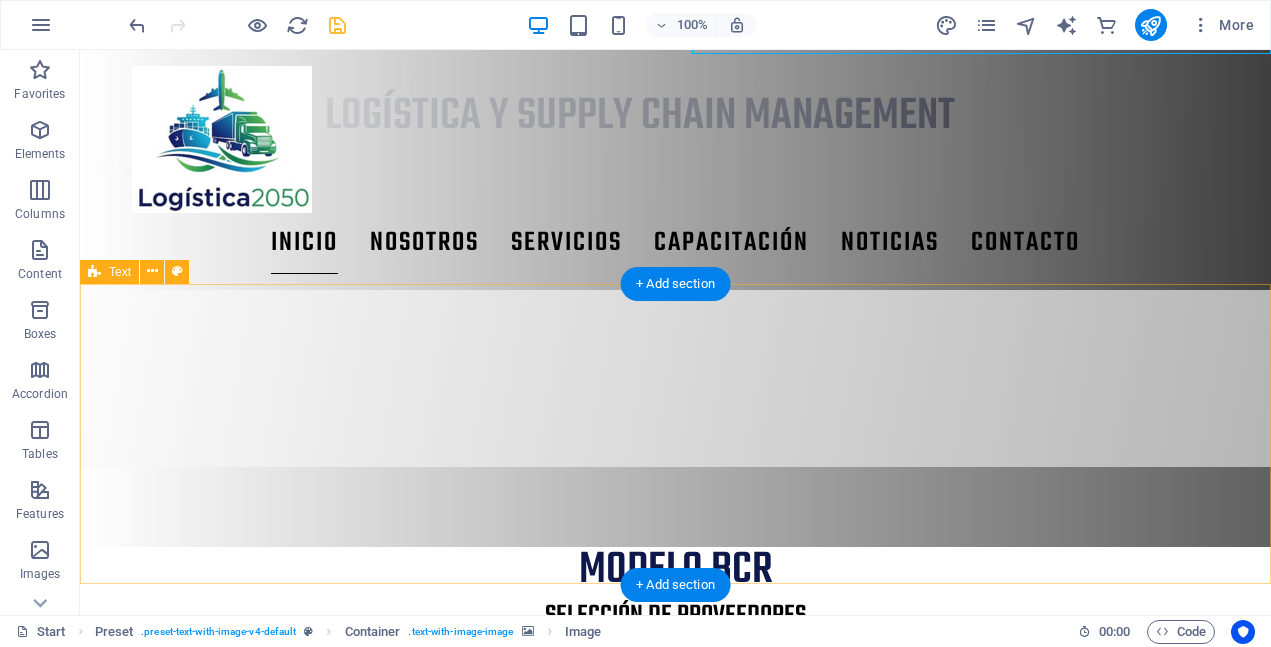 scroll, scrollTop: 1319, scrollLeft: 0, axis: vertical 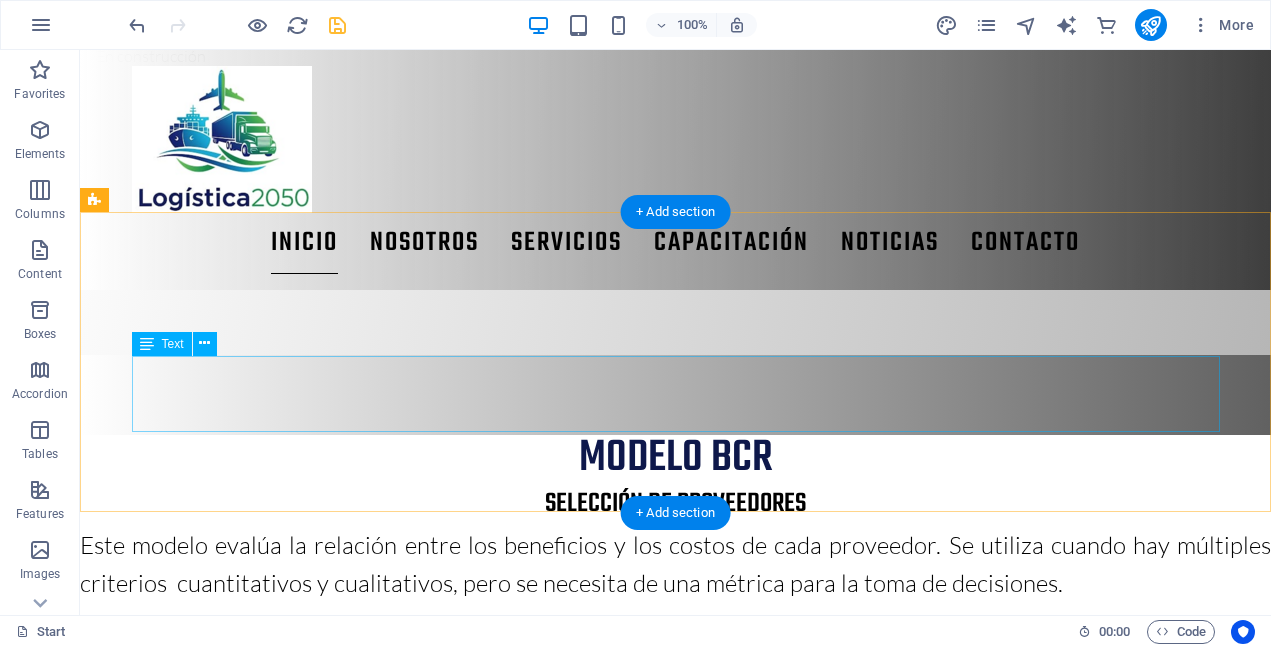 click on "Este modelo evalúa la relación entre los beneficios y los costos de cada proveedor. Se utiliza cuando hay múltiples criterios  cuantitativos y cualitativos, pero se necesita de una métrica para la toma de decisiones." at bounding box center (676, 1297) 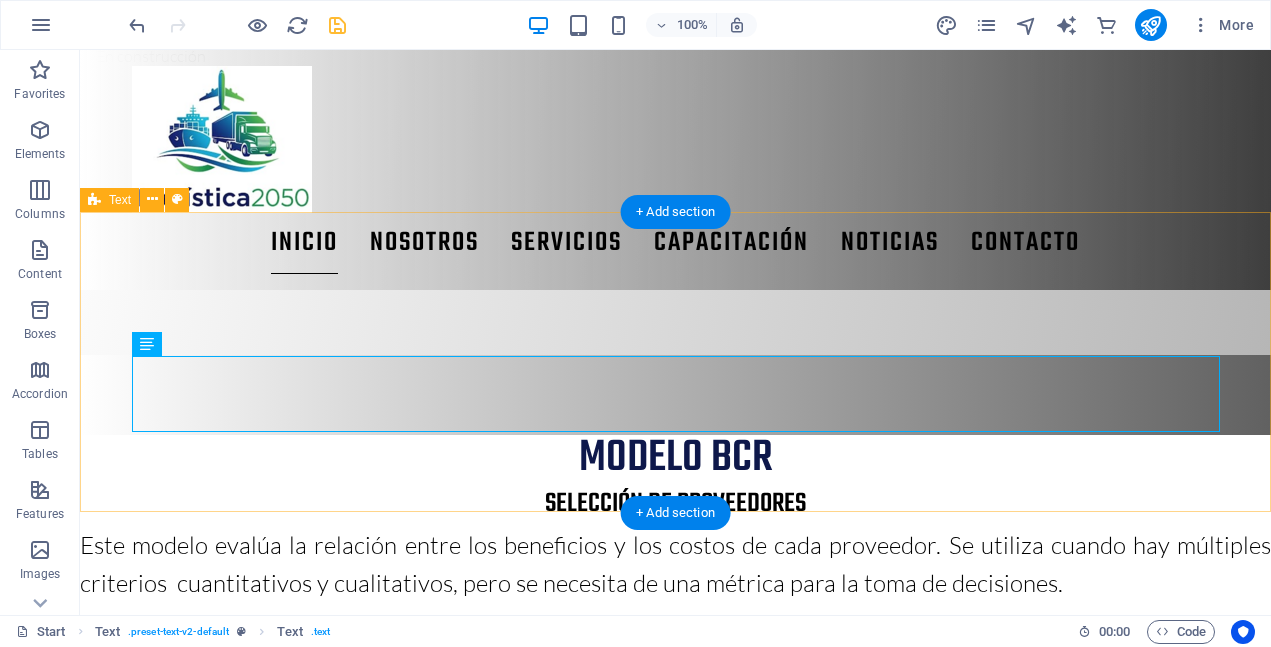 click on "modelo BCR Este modelo evalúa la relación entre los beneficios y los costos de cada proveedor. Se utiliza cuando hay múltiples criterios  cuantitativos y cualitativos, pero se necesita de una métrica para la toma de decisiones." at bounding box center (675, 1265) 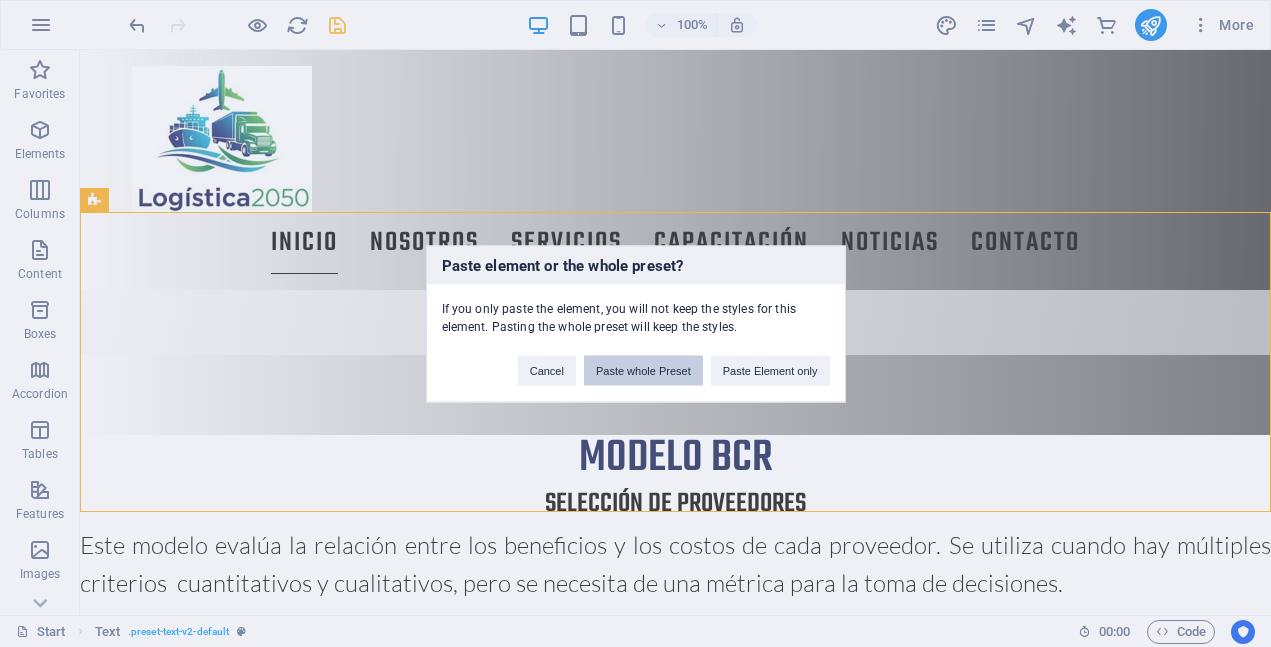 click on "Paste whole Preset" at bounding box center [643, 370] 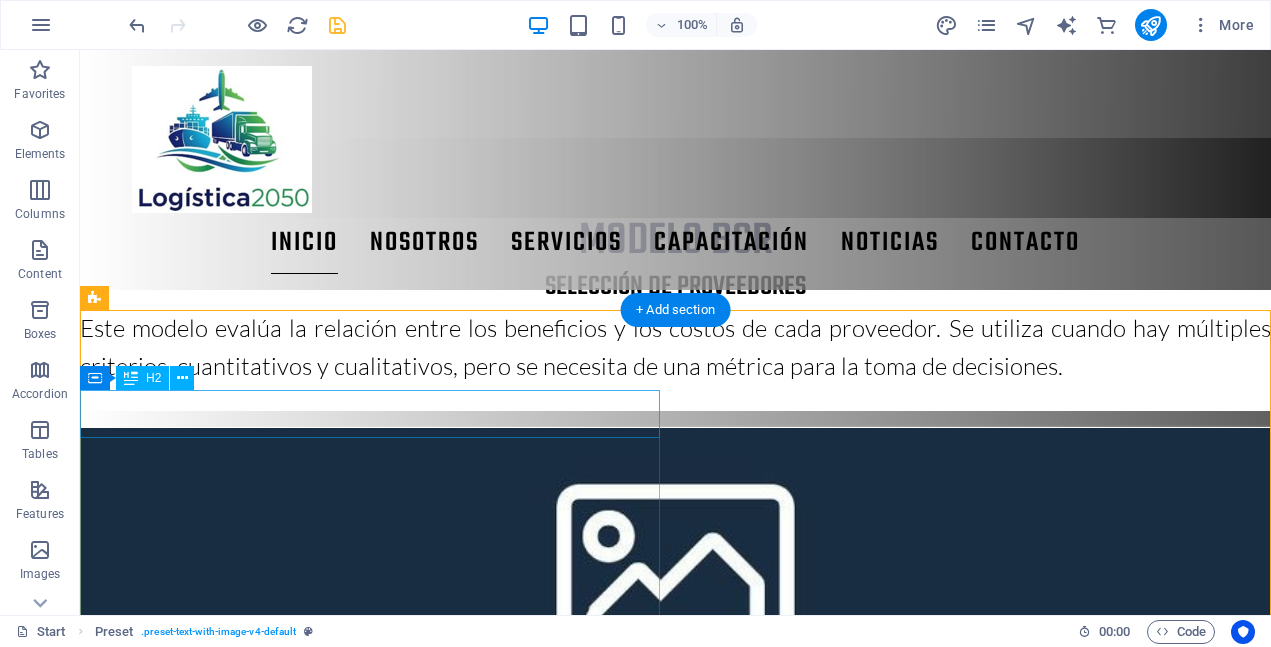 scroll, scrollTop: 1450, scrollLeft: 0, axis: vertical 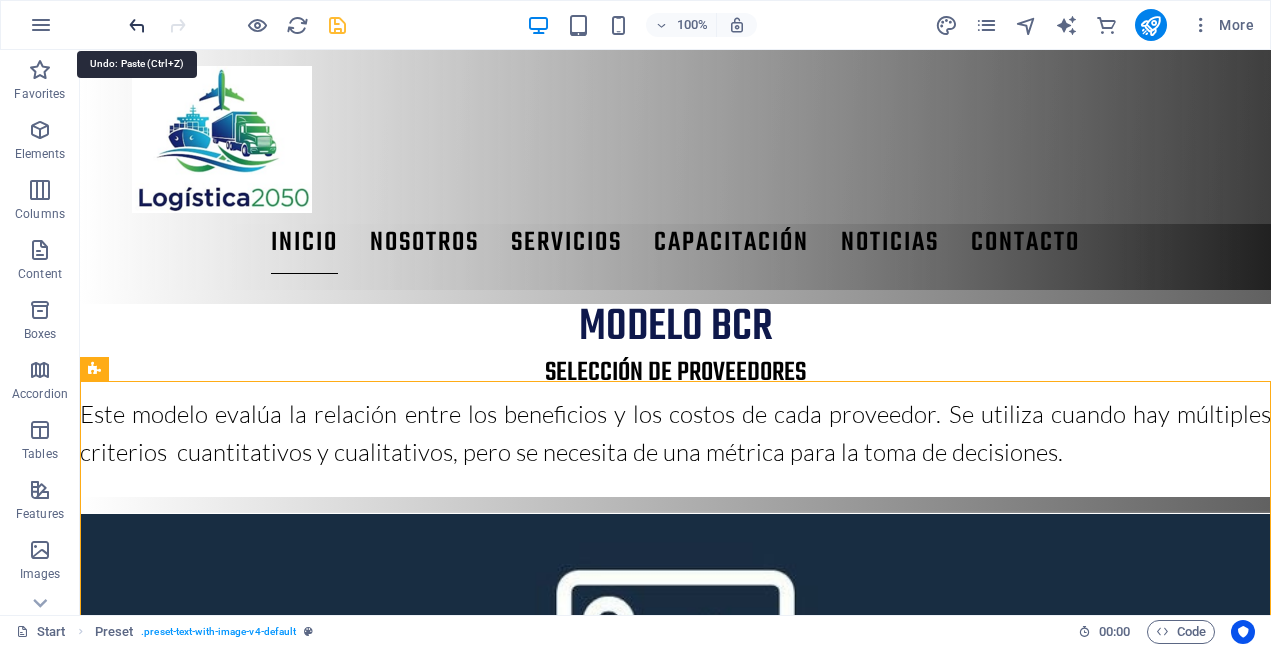 click at bounding box center [137, 25] 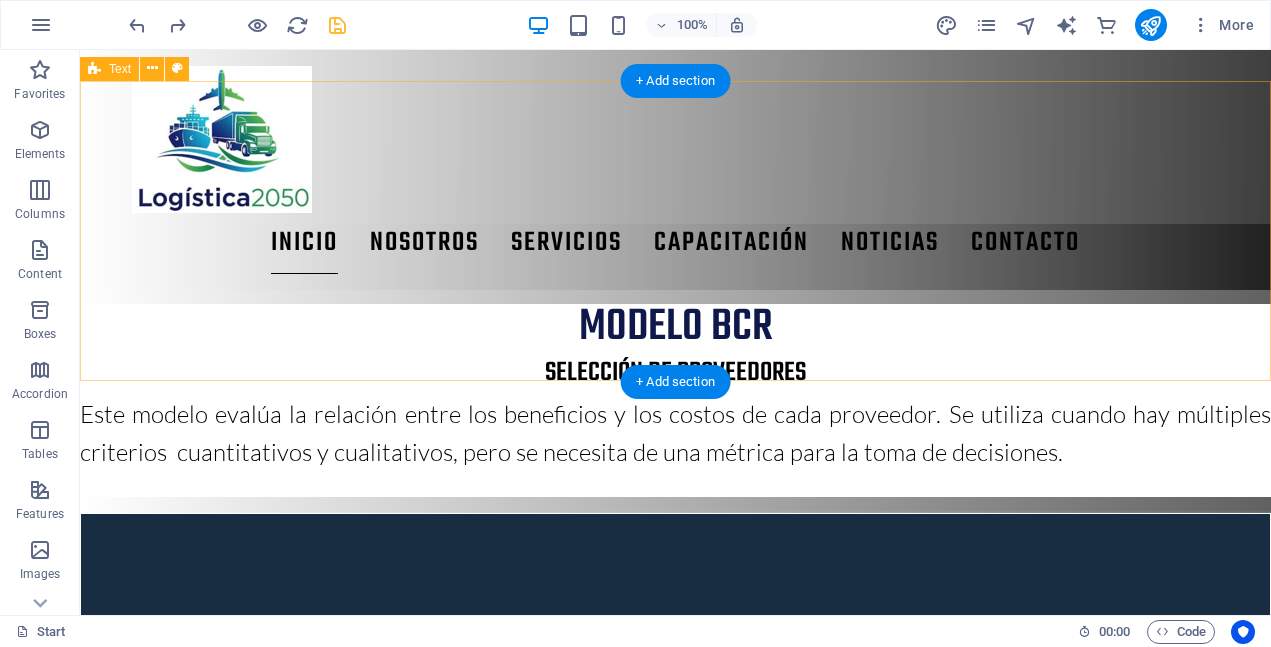 scroll, scrollTop: 1314, scrollLeft: 0, axis: vertical 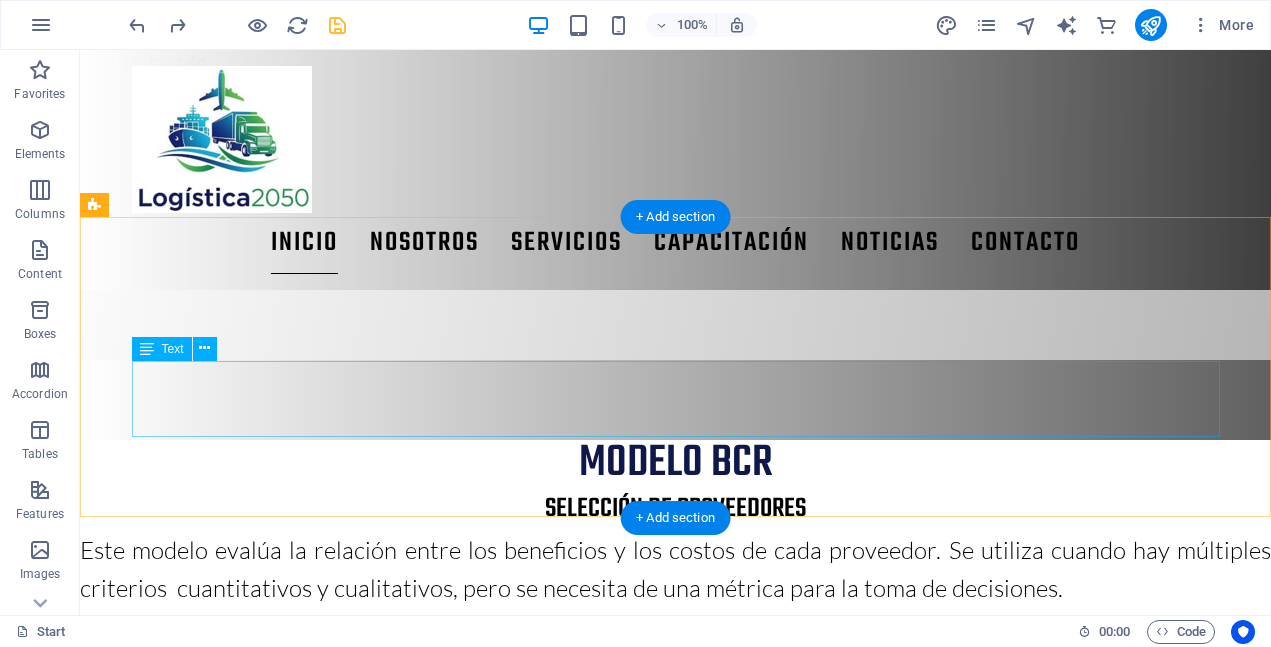 click on "Este modelo evalúa la relación entre los beneficios y los costos de cada proveedor. Se utiliza cuando hay múltiples criterios  cuantitativos y cualitativos, pero se necesita de una métrica para la toma de decisiones." at bounding box center [676, 1302] 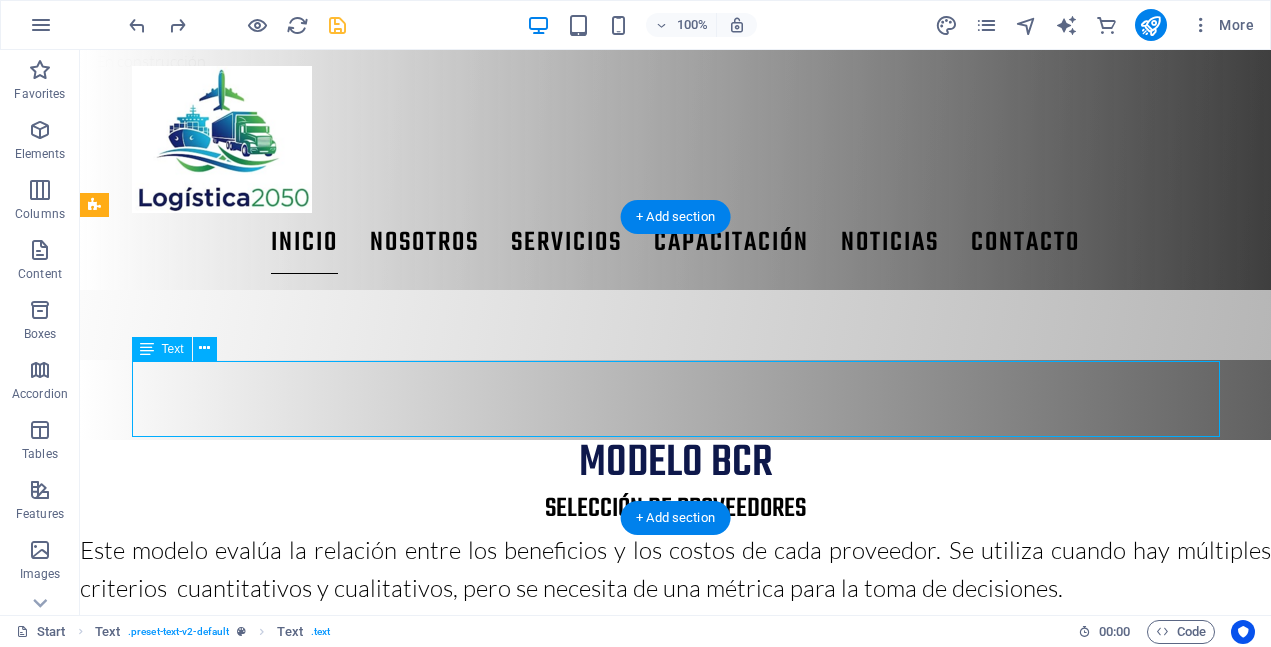 click on "Este modelo evalúa la relación entre los beneficios y los costos de cada proveedor. Se utiliza cuando hay múltiples criterios  cuantitativos y cualitativos, pero se necesita de una métrica para la toma de decisiones." at bounding box center [676, 1302] 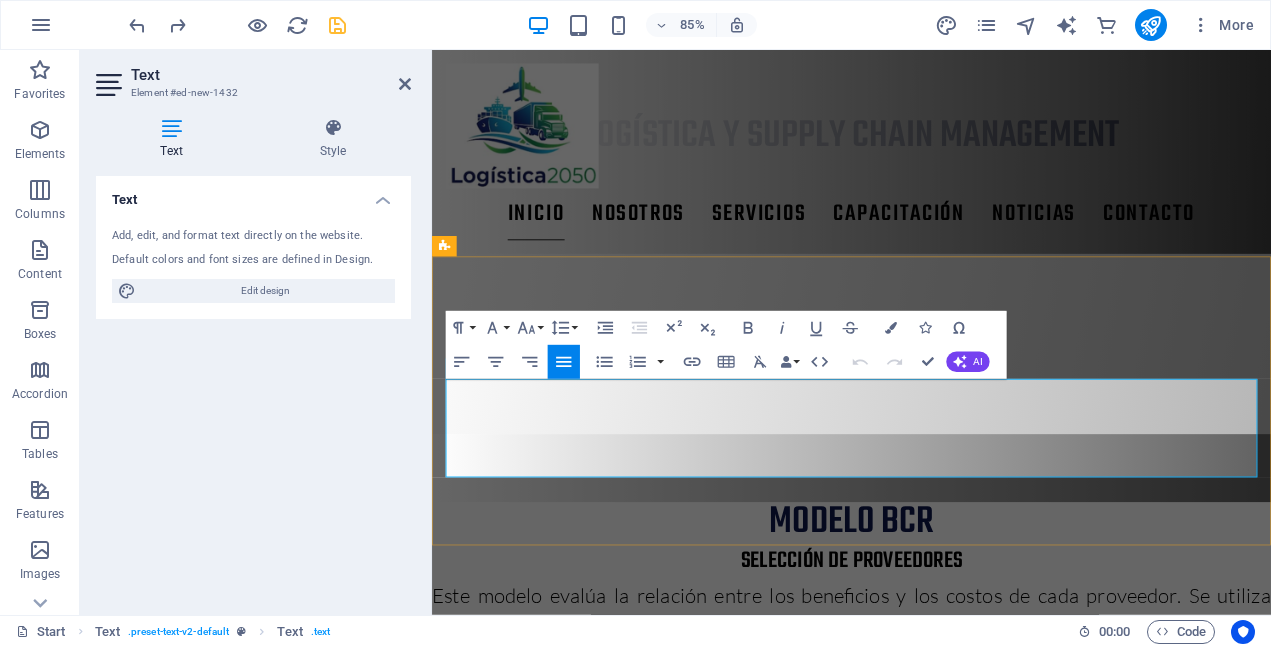scroll, scrollTop: 1375, scrollLeft: 0, axis: vertical 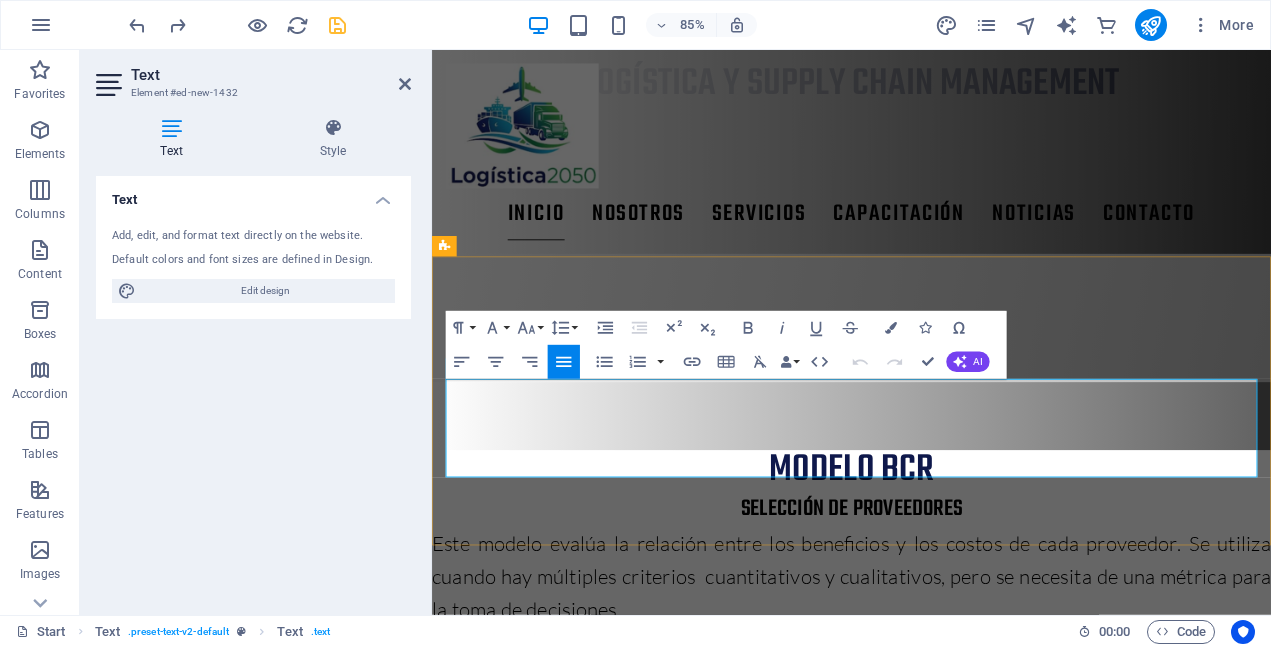 click on "Este modelo evalúa la relación entre los beneficios y los costos de cada proveedor. Se utiliza cuando hay múltiples criterios  cuantitativos y cualitativos, pero se necesita de una métrica para la toma de decisiones." at bounding box center (925, 1517) 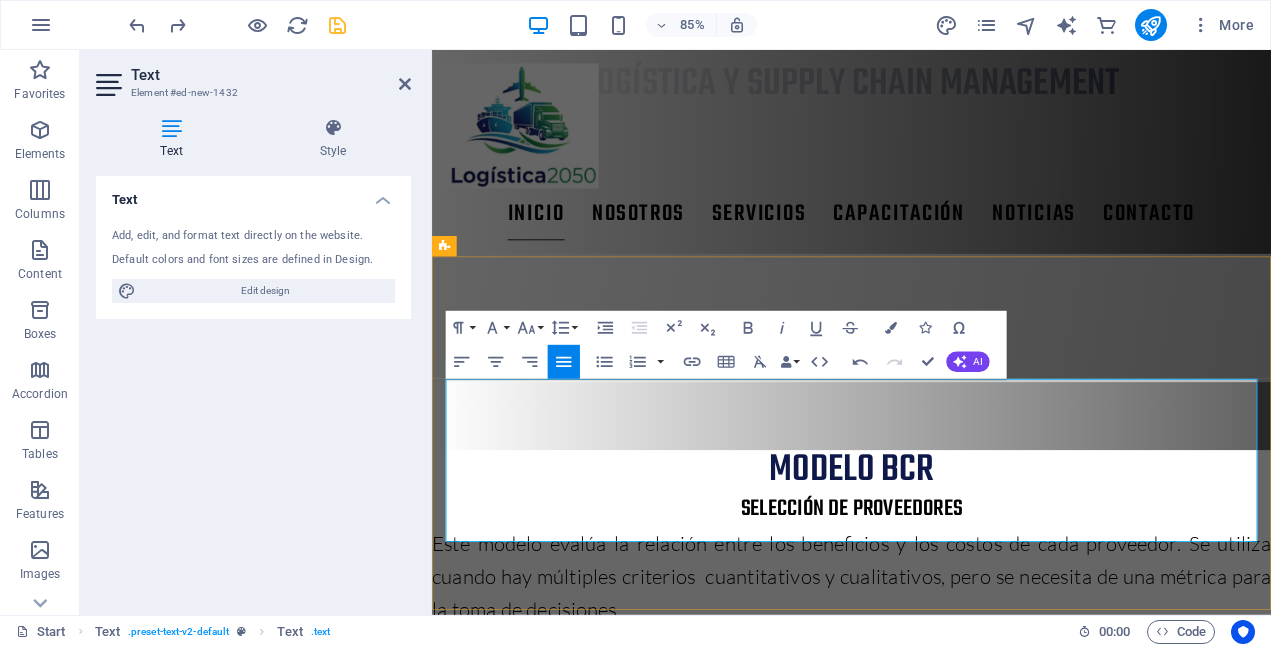 click on "​" at bounding box center [925, 1594] 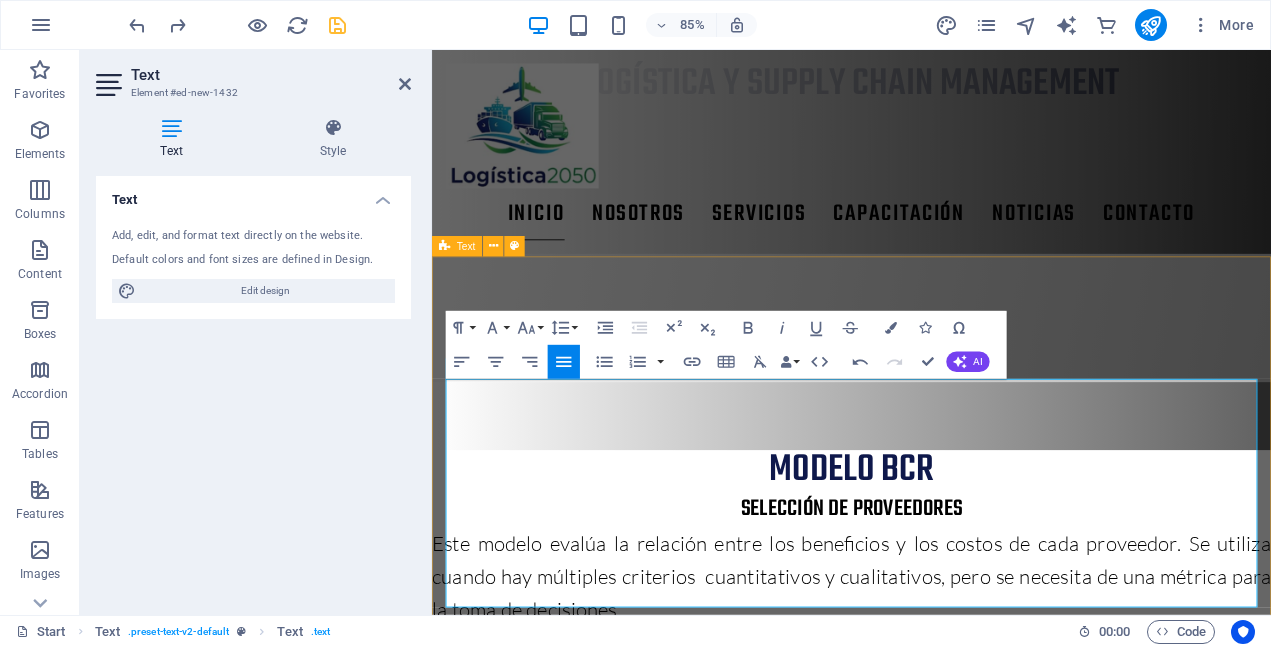 drag, startPoint x: 727, startPoint y: 646, endPoint x: 445, endPoint y: 576, distance: 290.55807 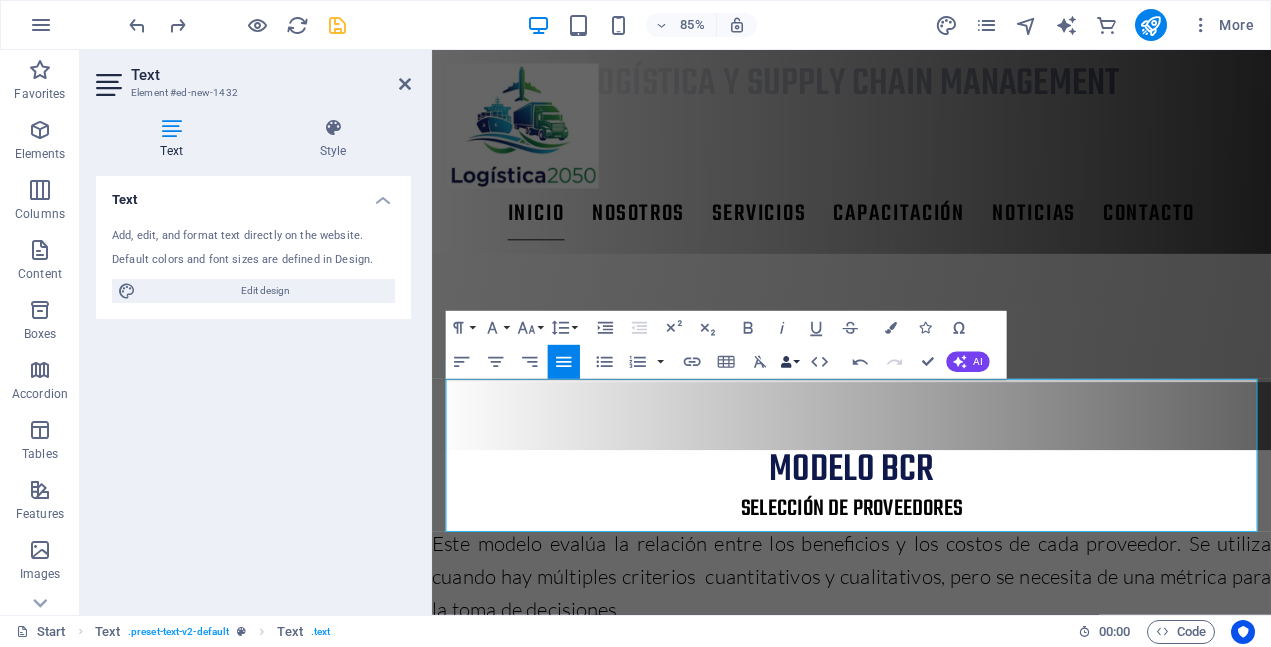 click on "Data Bindings" at bounding box center [790, 362] 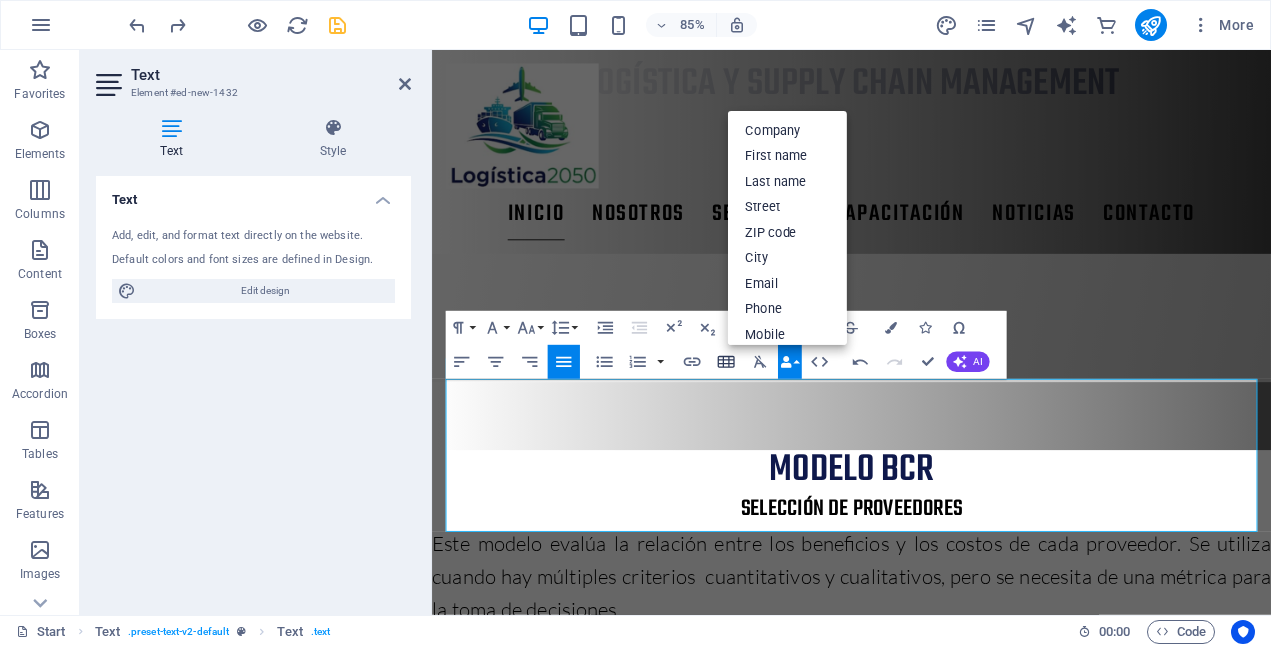 click 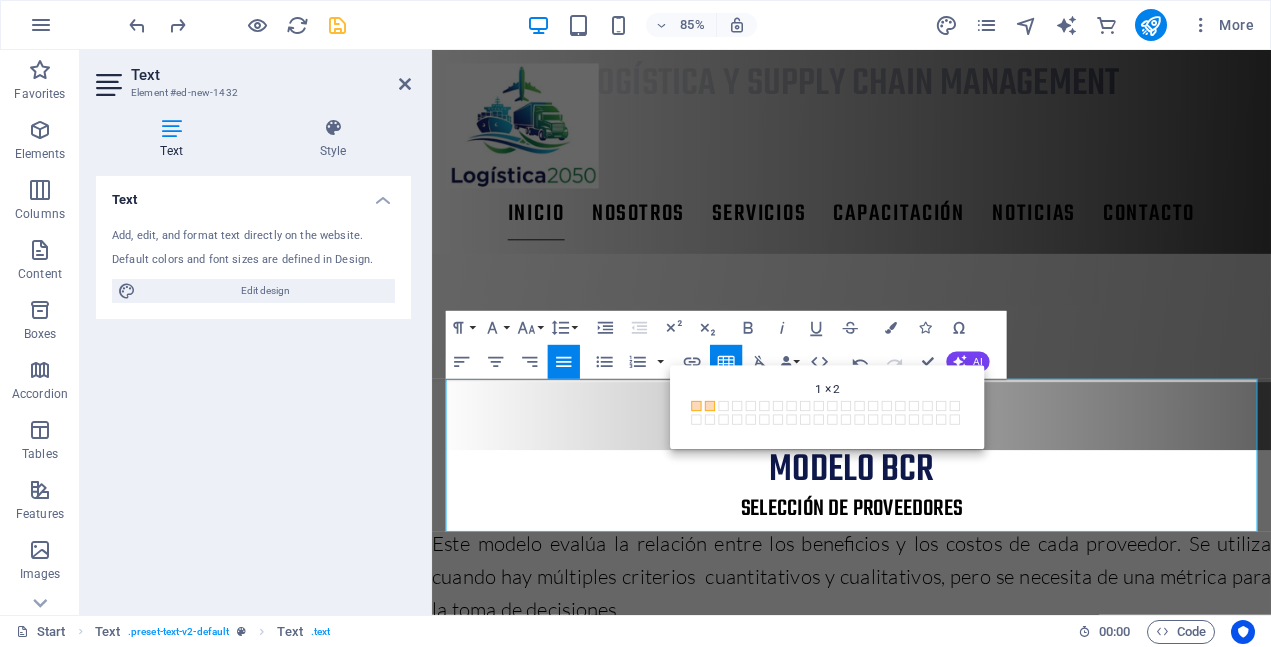 click at bounding box center [710, 406] 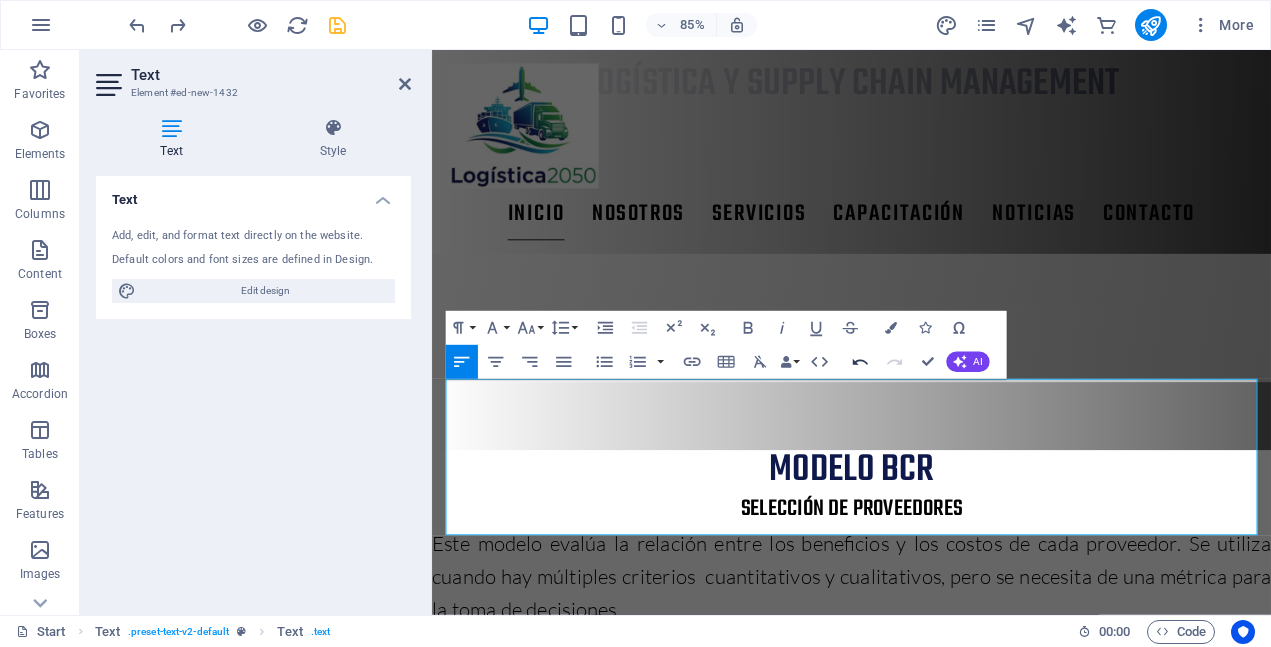 click 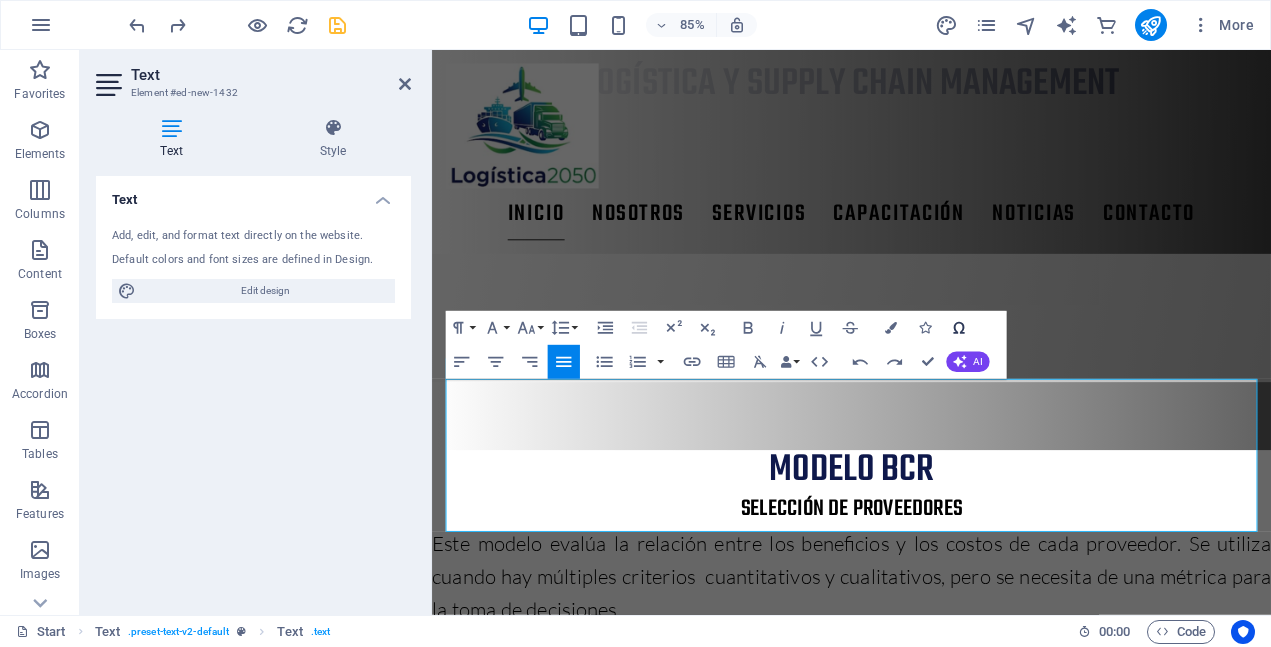 click 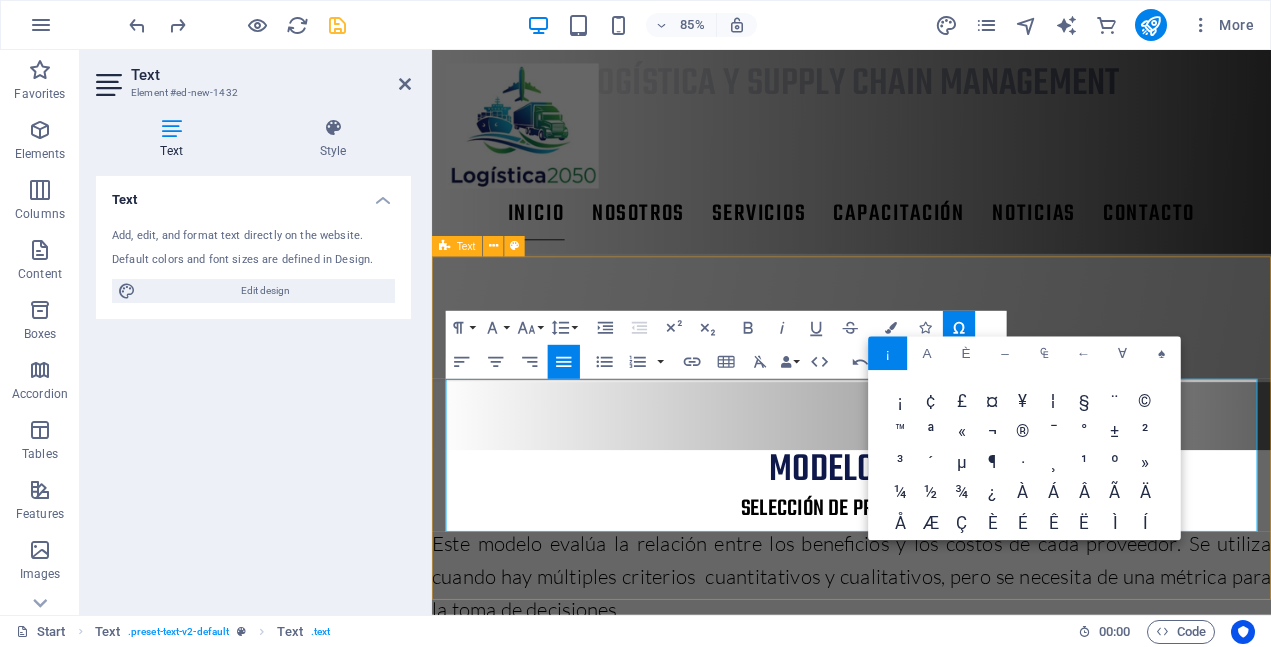click on "modelo BCR Este modelo evalúa la relación entre los beneficios y los costos de cada proveedor. Se utiliza cuando hay múltiples criterios  cuantitativos y cualitativos, pero se necesita de una métrica para la toma de decisiones. ​" at bounding box center [925, 1517] 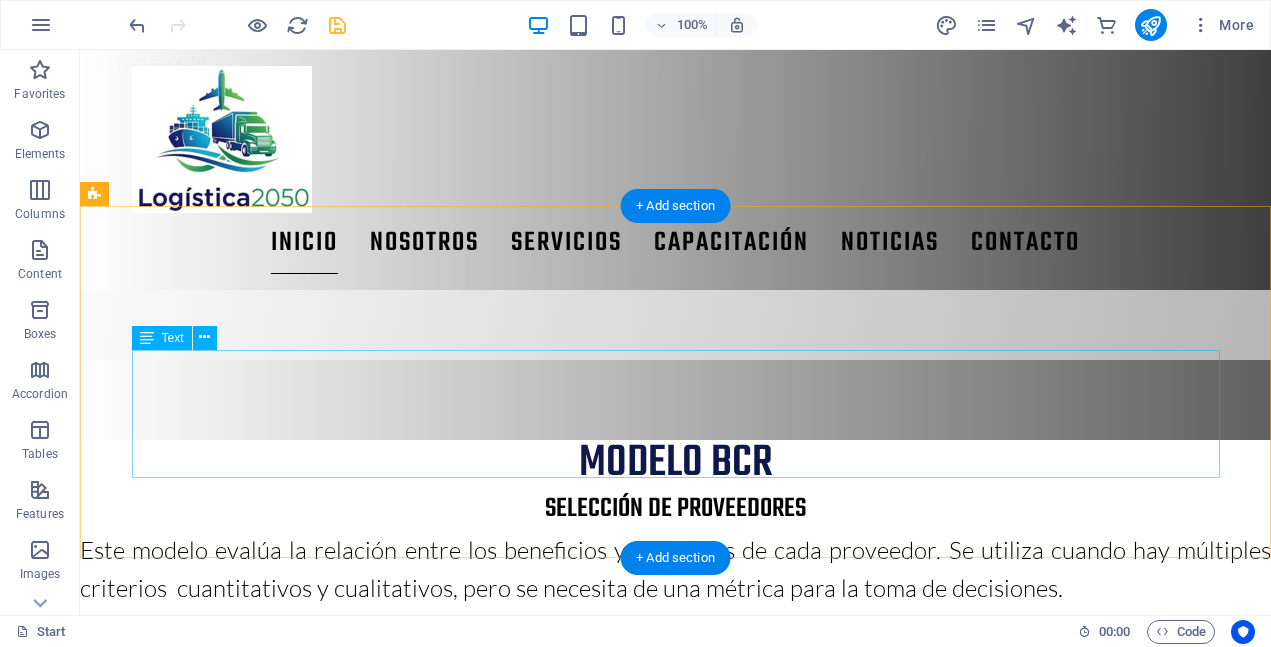 scroll, scrollTop: 1330, scrollLeft: 0, axis: vertical 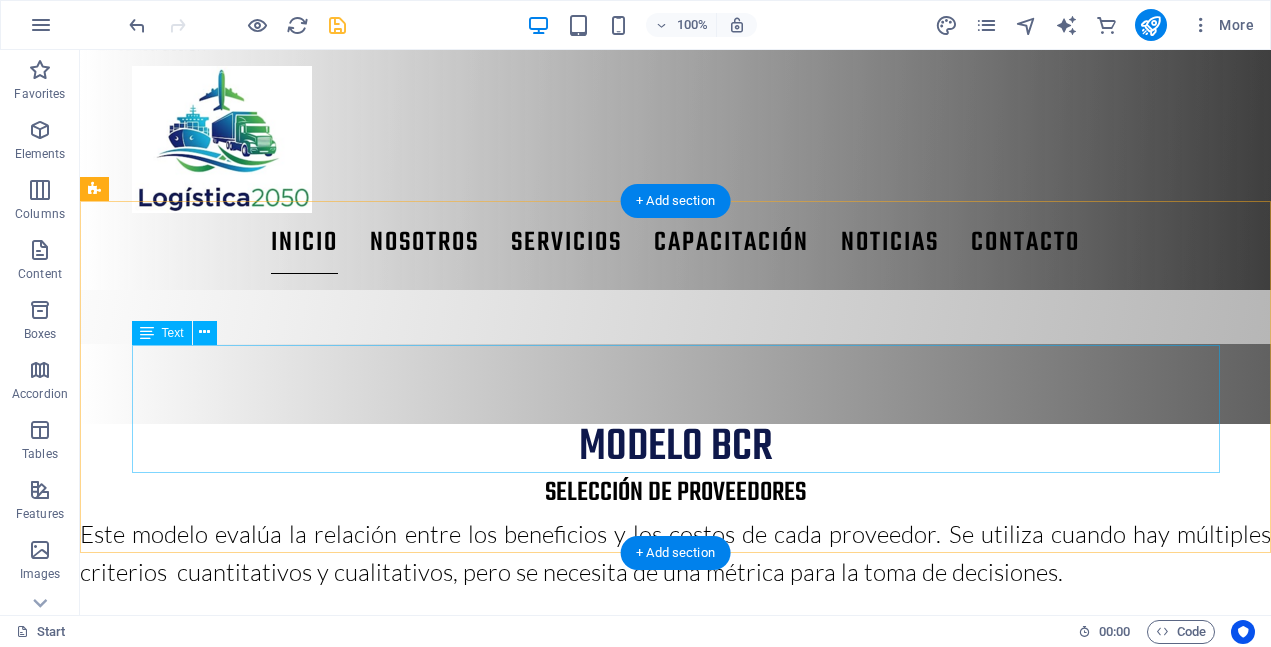 click on "Este modelo evalúa la relación entre los beneficios y los costos de cada proveedor. Se utiliza cuando hay múltiples criterios  cuantitativos y cualitativos, pero se necesita de una métrica para la toma de decisiones." at bounding box center [676, 1312] 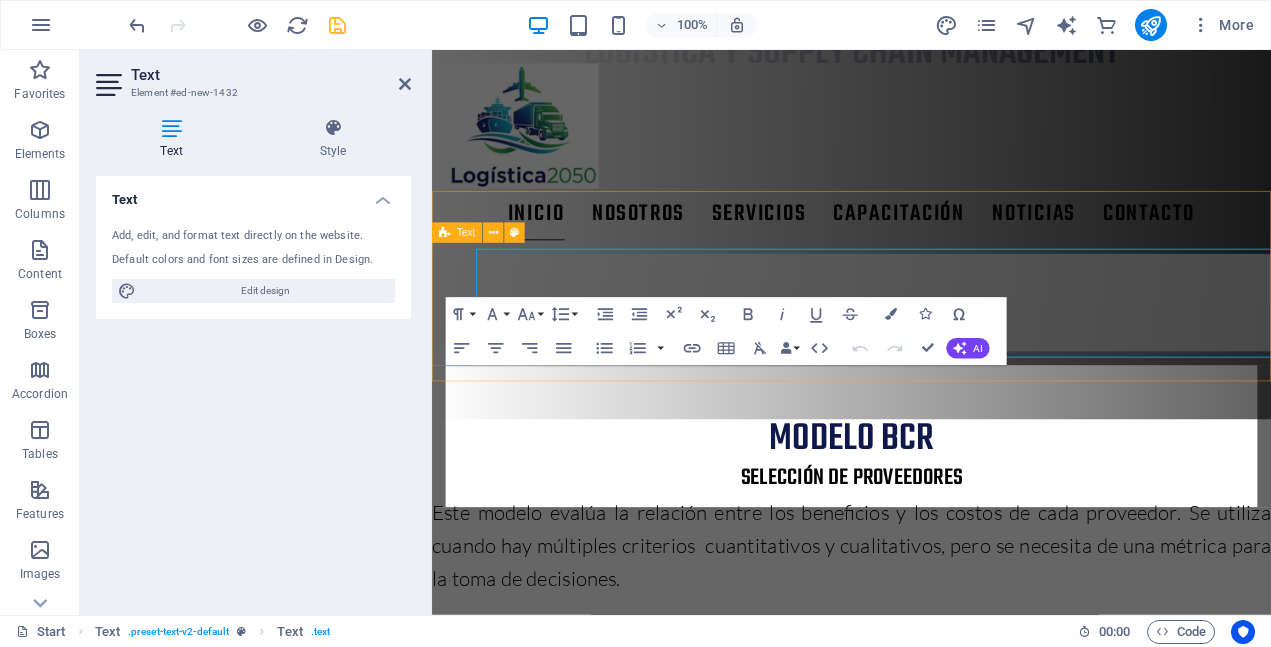 scroll, scrollTop: 1391, scrollLeft: 0, axis: vertical 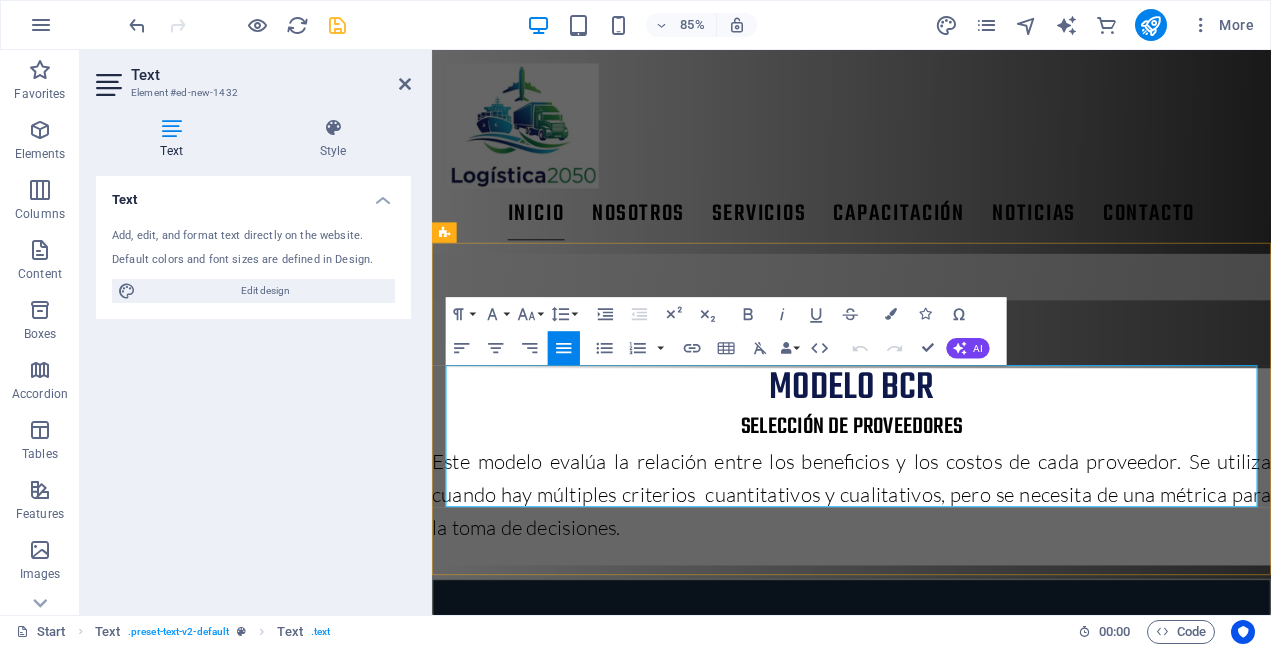 click at bounding box center (925, 1440) 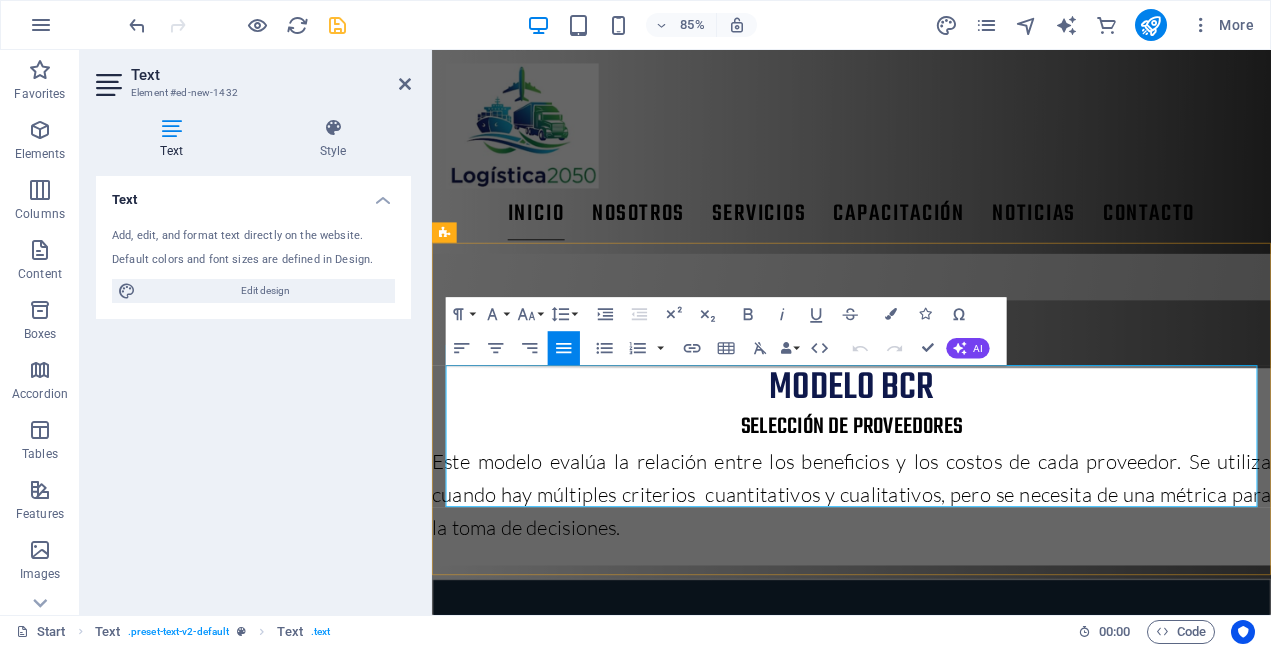 click at bounding box center (925, 1414) 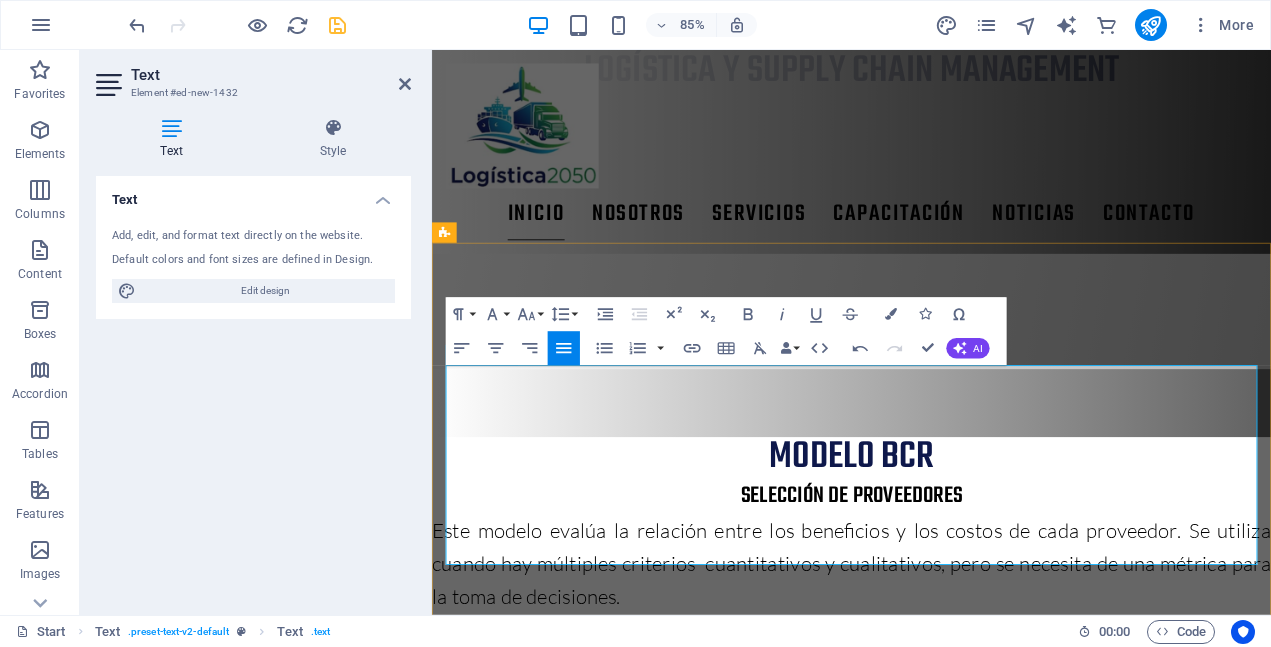 scroll, scrollTop: 0, scrollLeft: 223, axis: horizontal 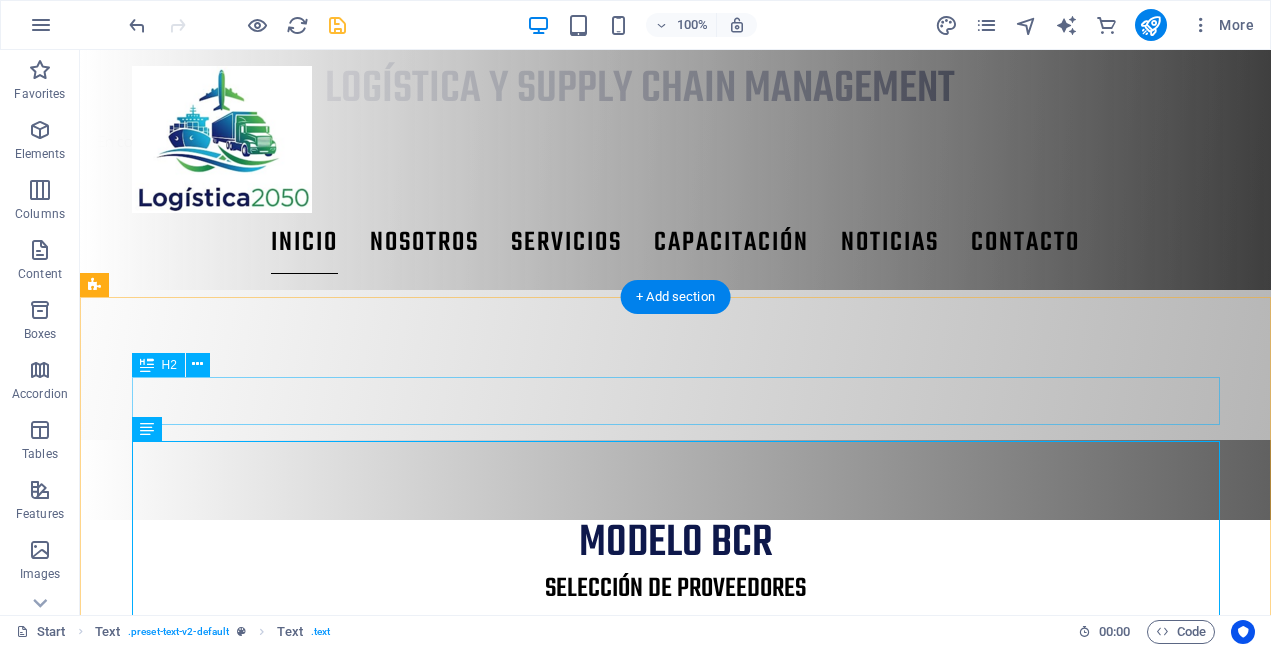 click on "modelo BCR" at bounding box center [676, 1304] 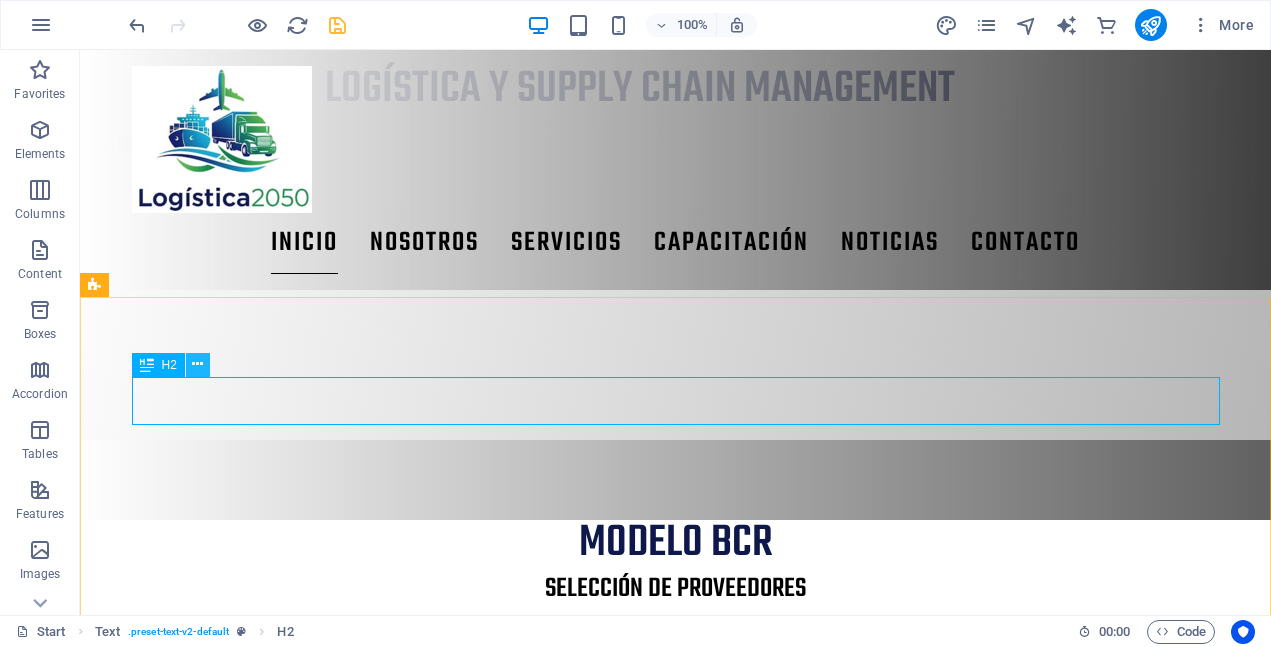 click at bounding box center [197, 364] 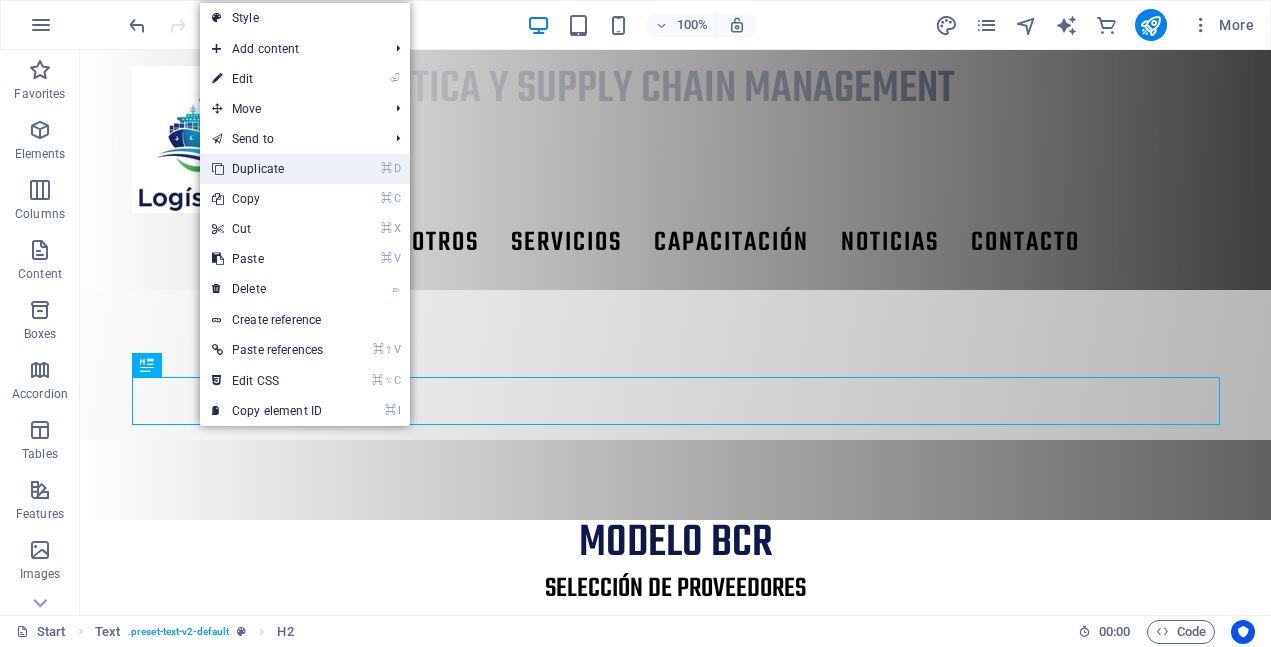 click on "⌘ D  Duplicate" at bounding box center [267, 169] 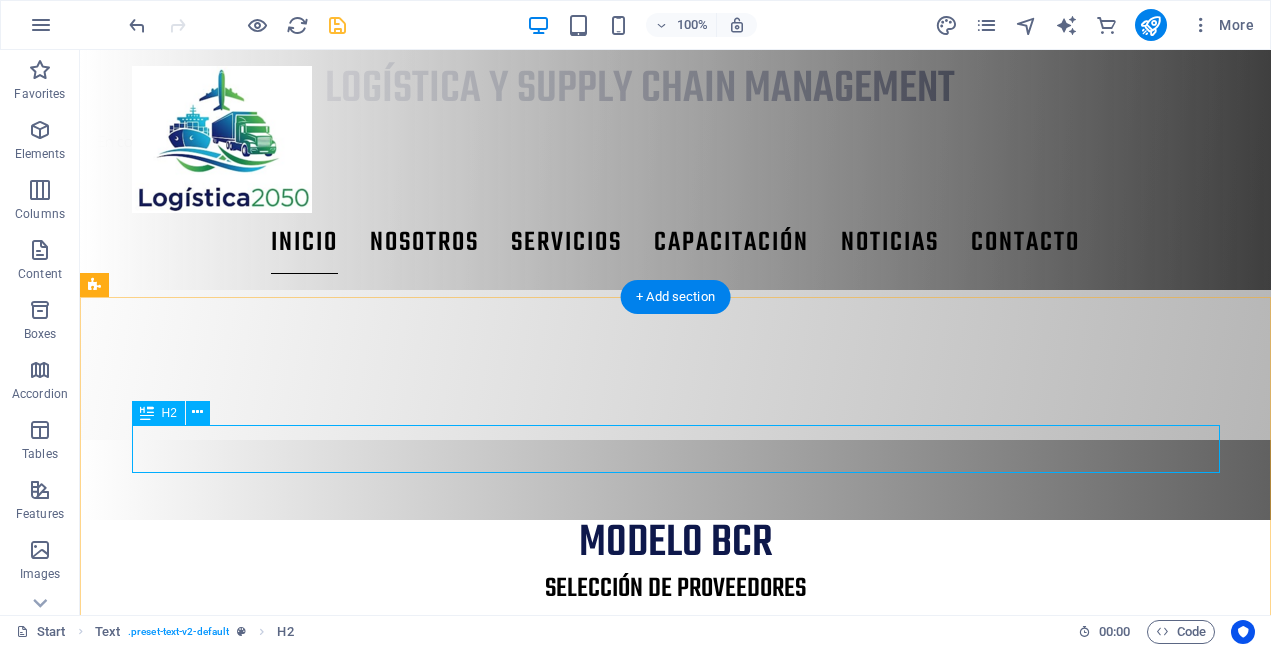 click on "modelo BCR" at bounding box center (676, 1352) 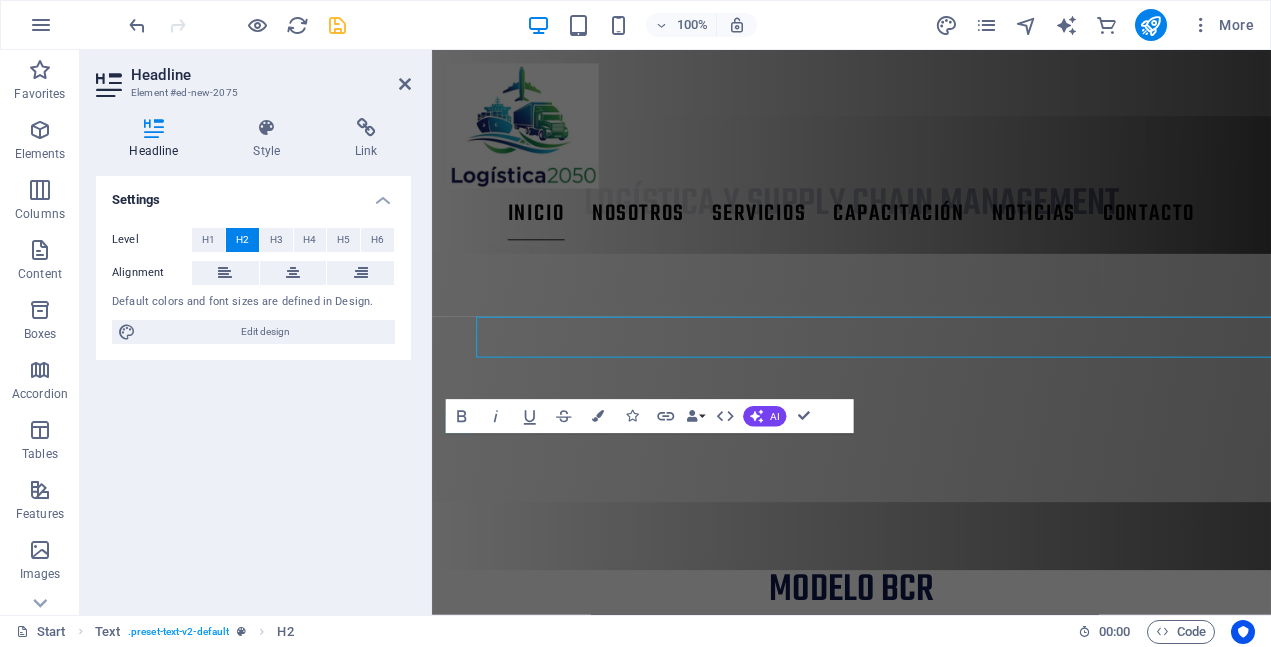 scroll, scrollTop: 1295, scrollLeft: 0, axis: vertical 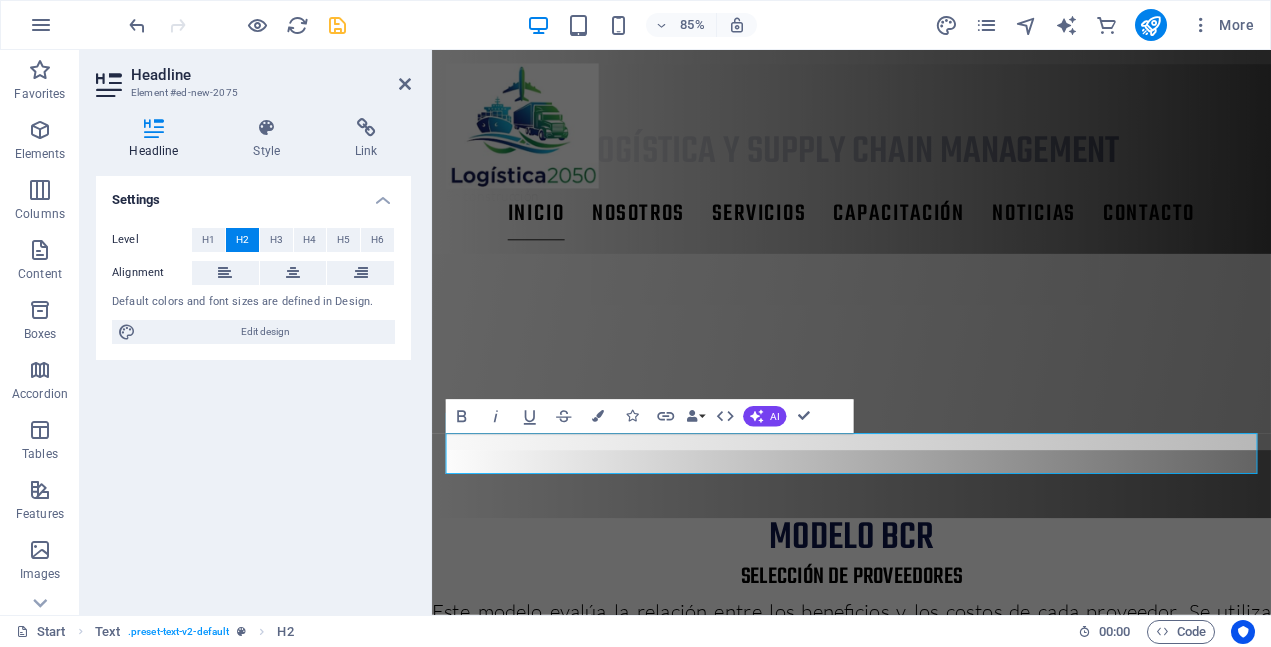 type 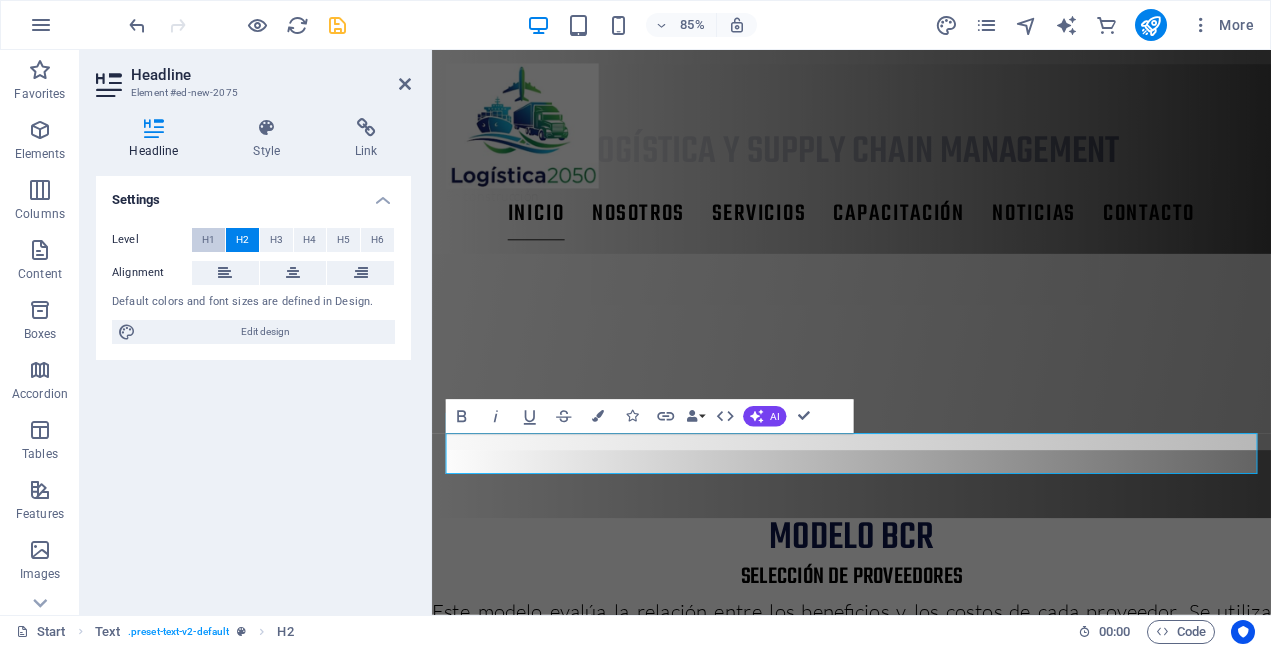 click on "H1" at bounding box center [208, 240] 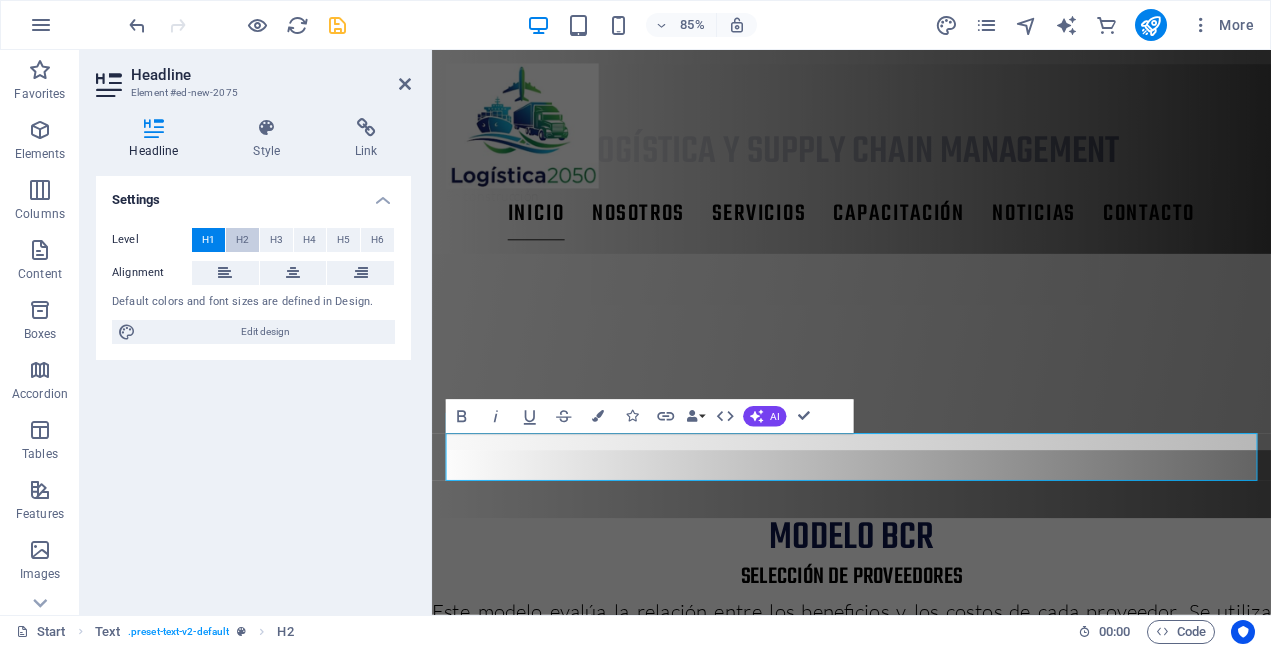 click on "H2" at bounding box center (242, 240) 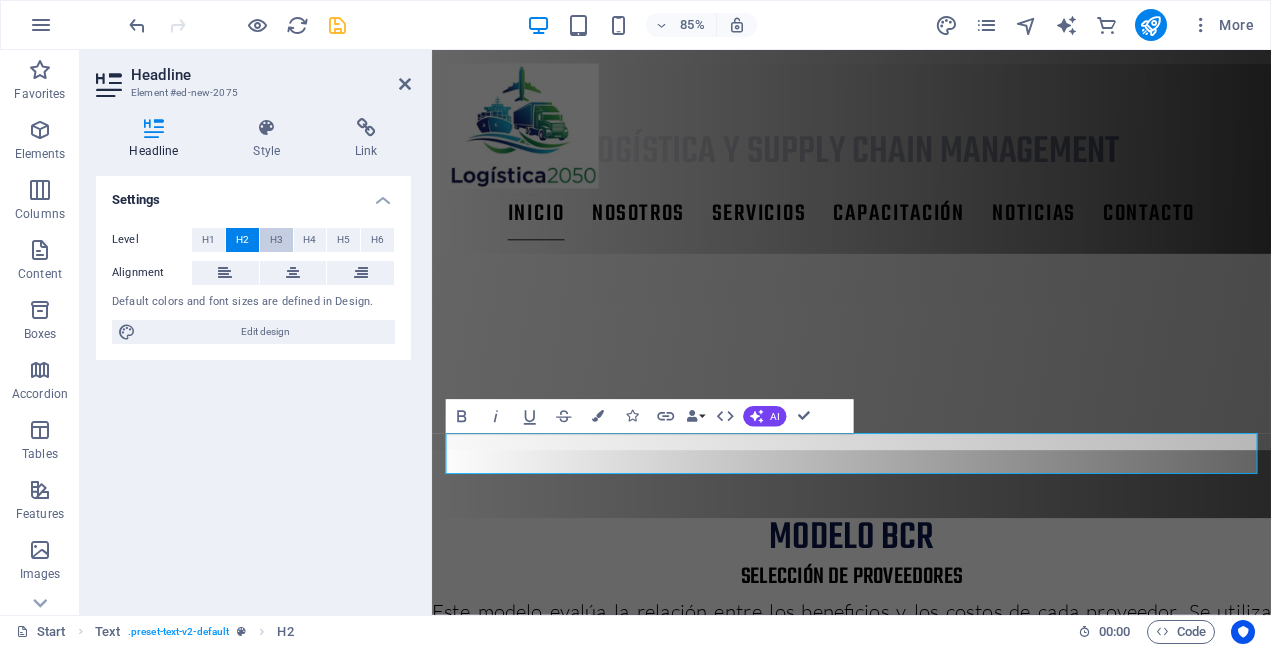 click on "H3" at bounding box center [276, 240] 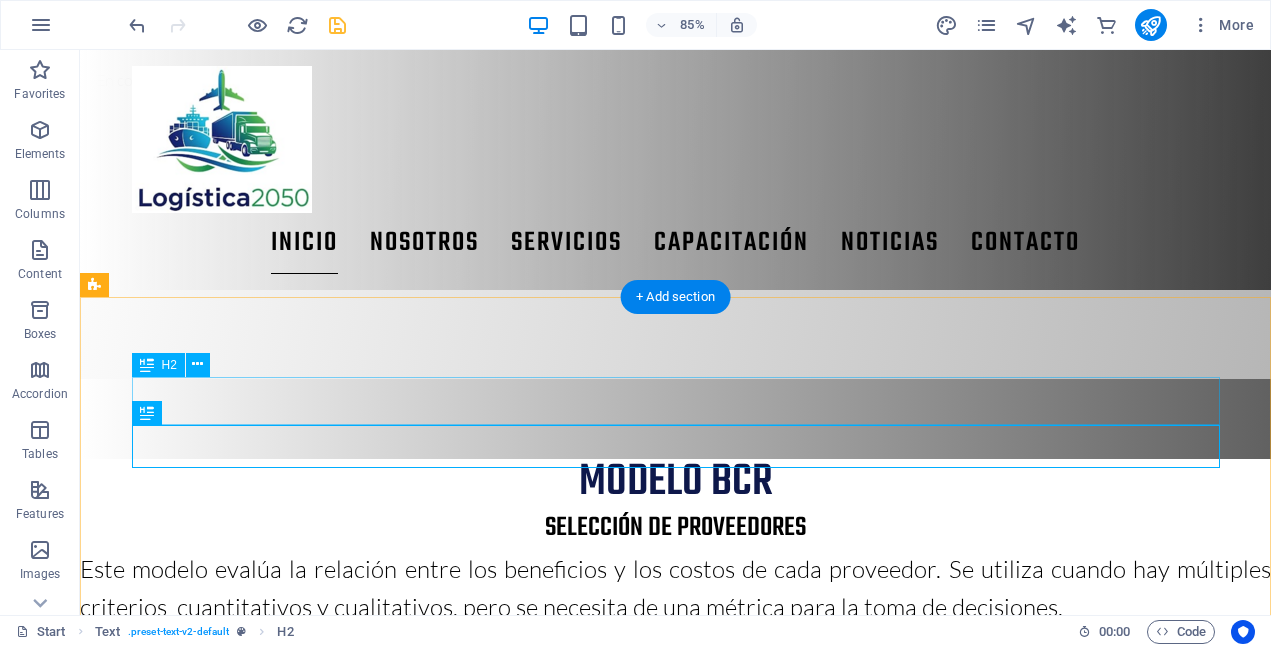 scroll, scrollTop: 1234, scrollLeft: 0, axis: vertical 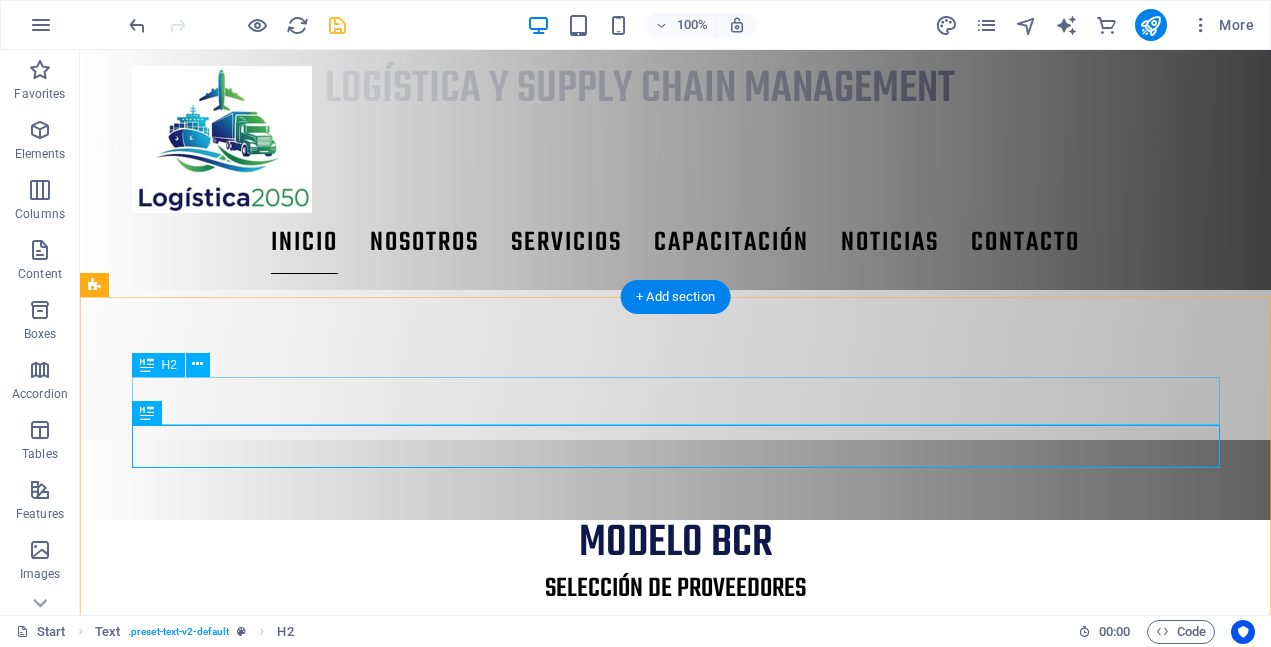 click on "modelo BCR" at bounding box center (676, 1304) 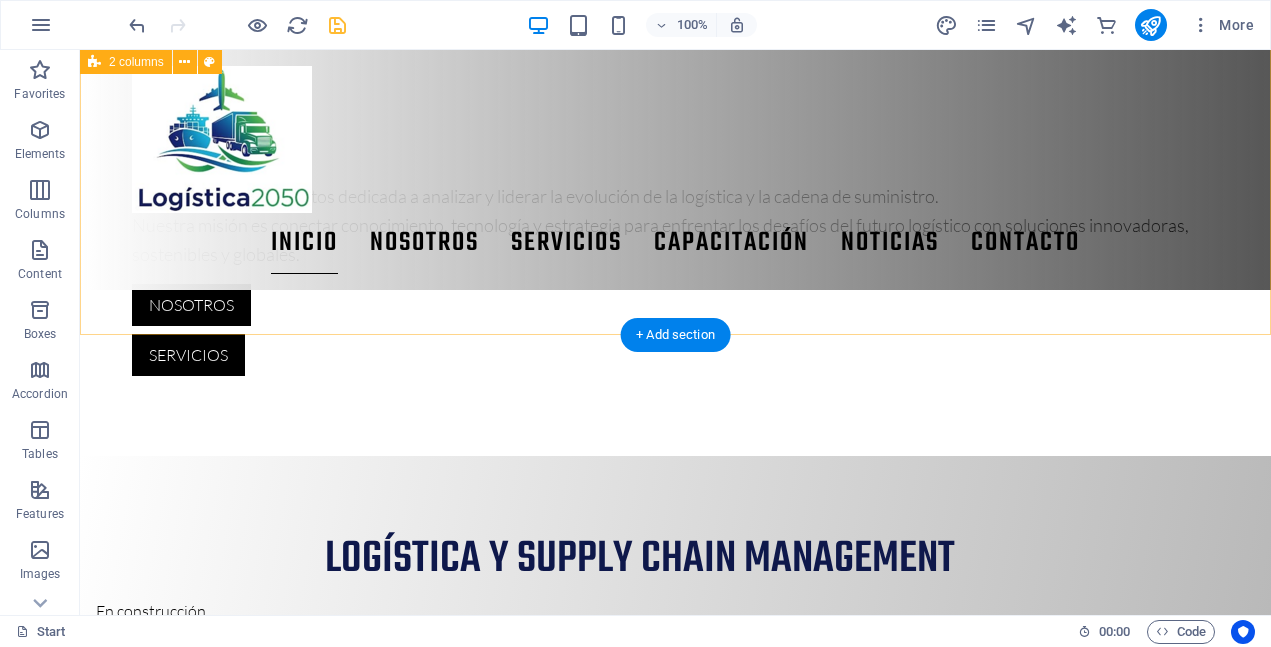 scroll, scrollTop: 765, scrollLeft: 0, axis: vertical 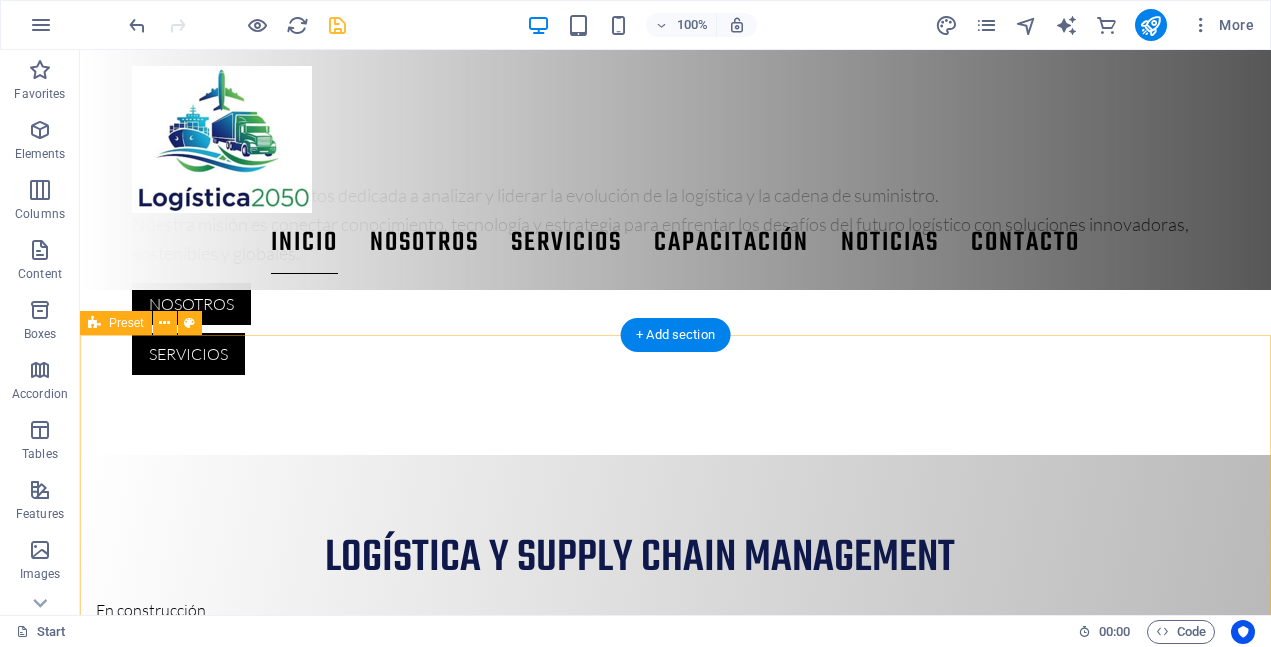 click on "modelo BCR selección de proveedores Este modelo evalúa la relación entre los beneficios y los costos de cada proveedor. Se utiliza cuando hay múltiples criterios  cuantitativos y cualitativos, pero se necesita de una métrica para la toma de decisiones." at bounding box center [675, 1289] 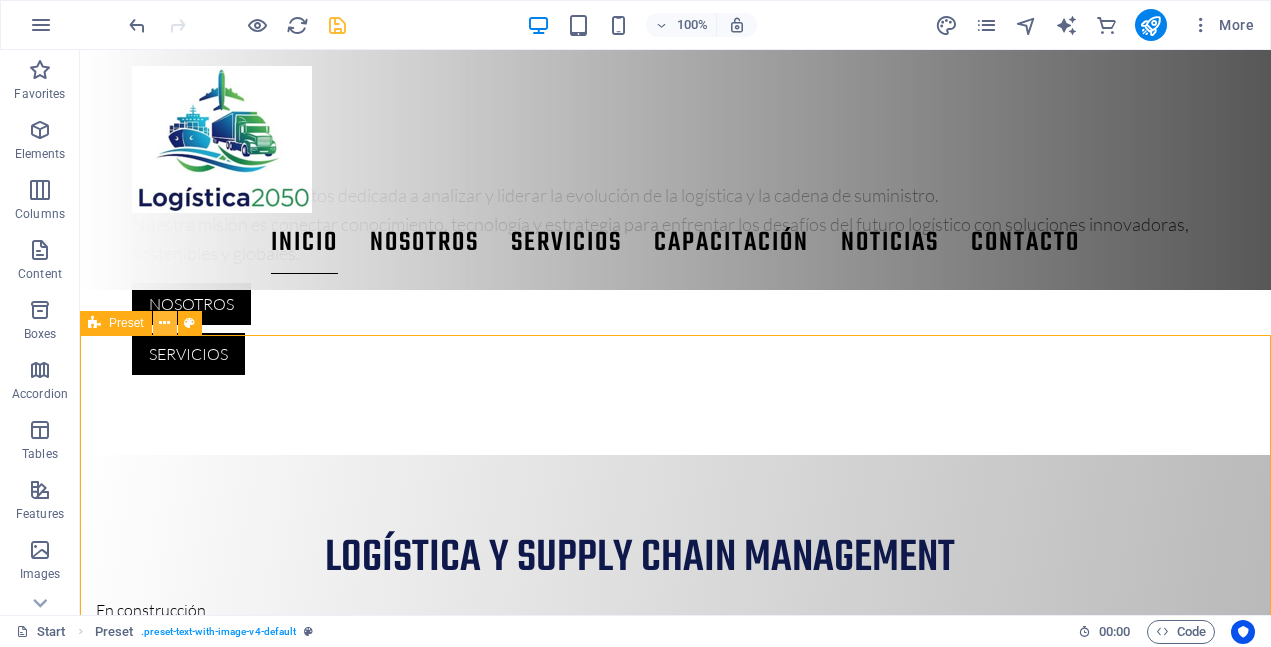 click at bounding box center [164, 323] 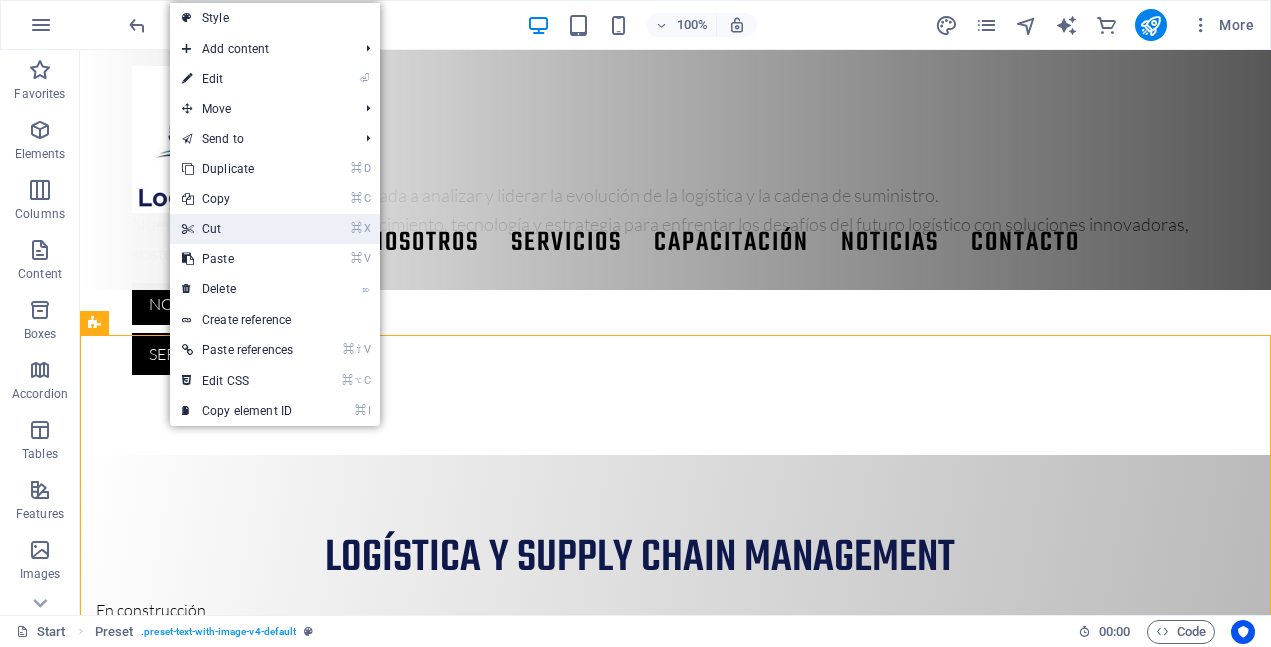 click on "⌘ X  Cut" at bounding box center (237, 229) 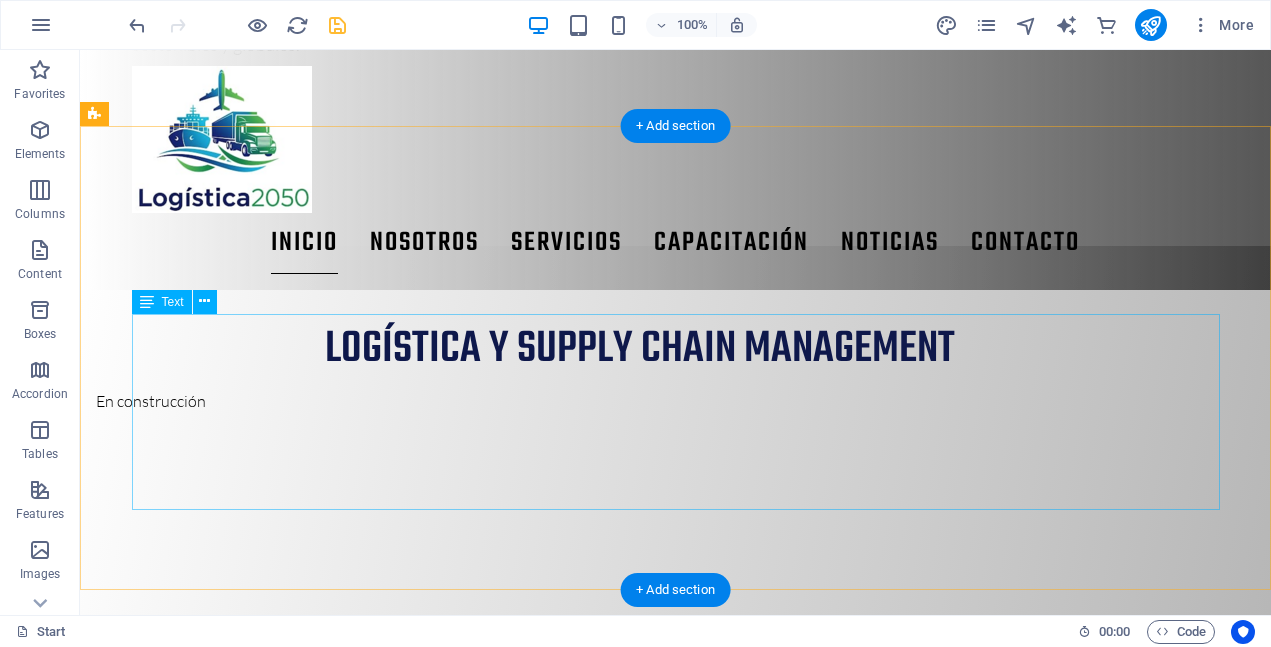 scroll, scrollTop: 969, scrollLeft: 0, axis: vertical 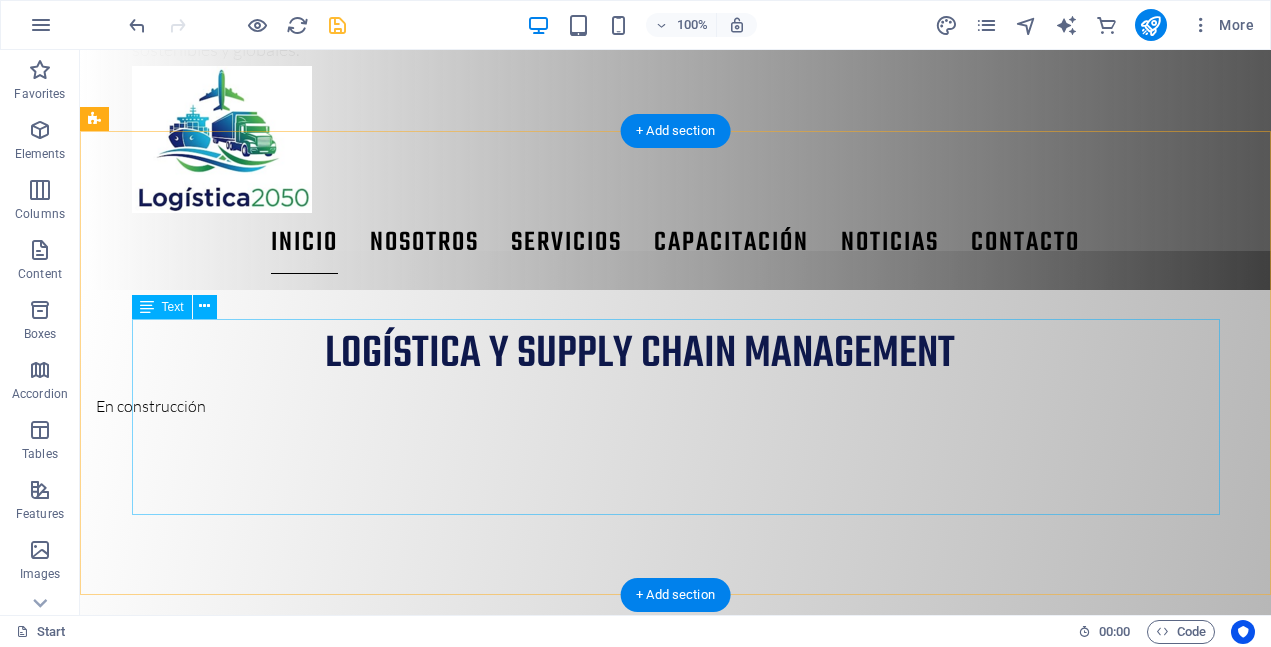 click on "Este modelo evalúa la relación entre los beneficios y los costos de cada proveedor. Se utiliza cuando hay múltiples criterios  cuantitativos y cualitativos, pero se necesita de una métrica para la toma de decisiones." at bounding box center (676, 990) 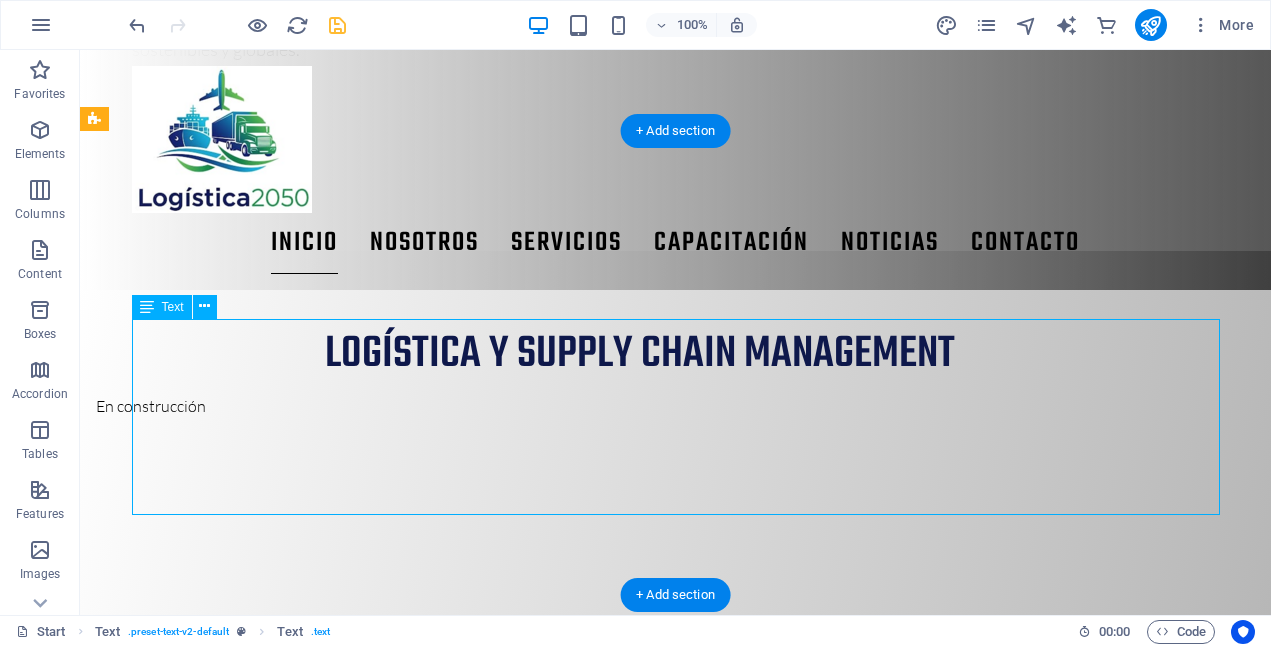 click on "Este modelo evalúa la relación entre los beneficios y los costos de cada proveedor. Se utiliza cuando hay múltiples criterios  cuantitativos y cualitativos, pero se necesita de una métrica para la toma de decisiones." at bounding box center [676, 990] 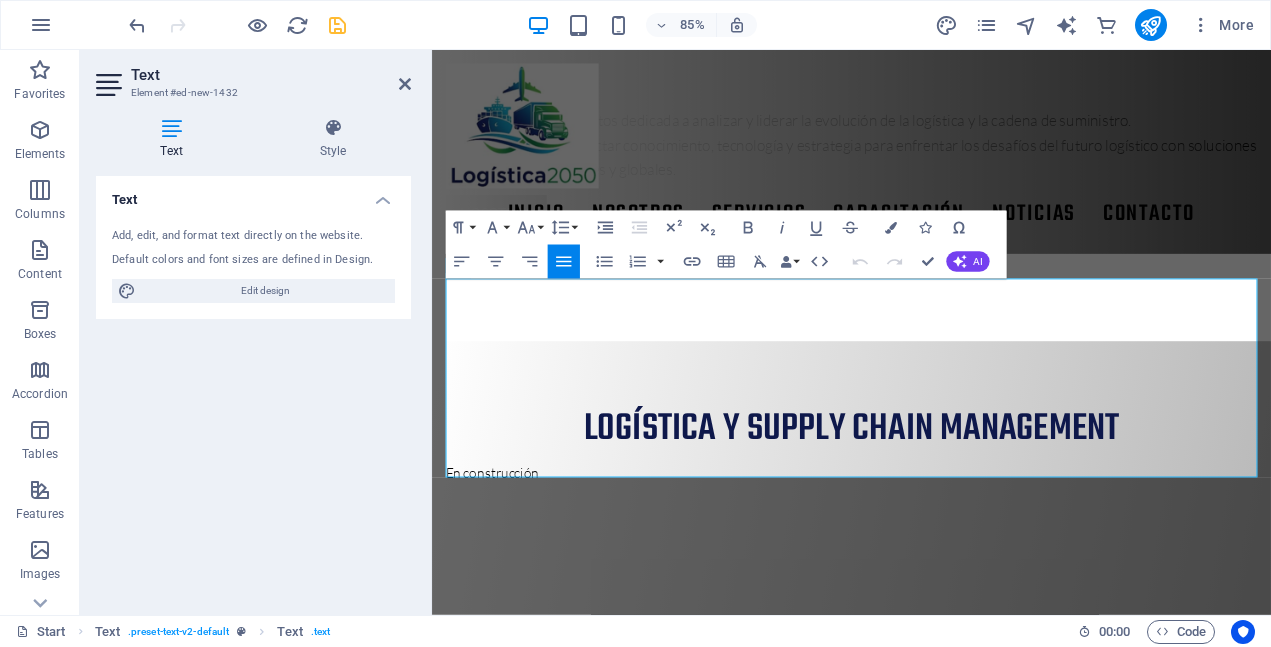 scroll, scrollTop: 1030, scrollLeft: 0, axis: vertical 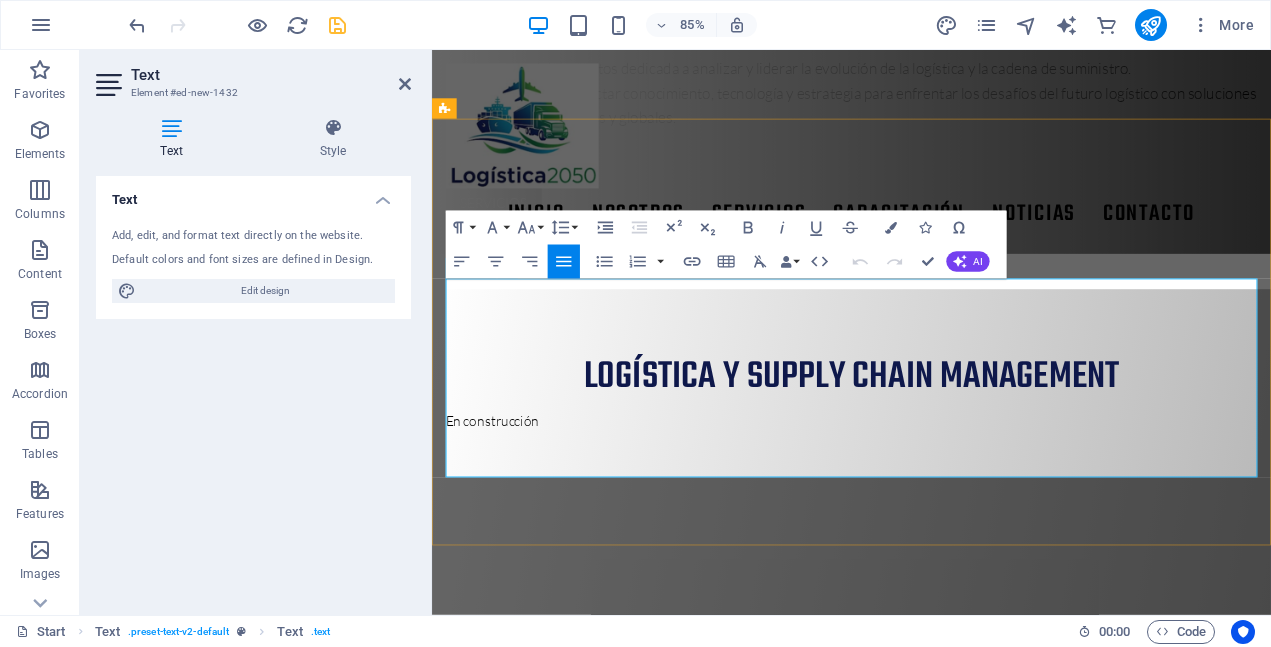 click at bounding box center [560, 1135] 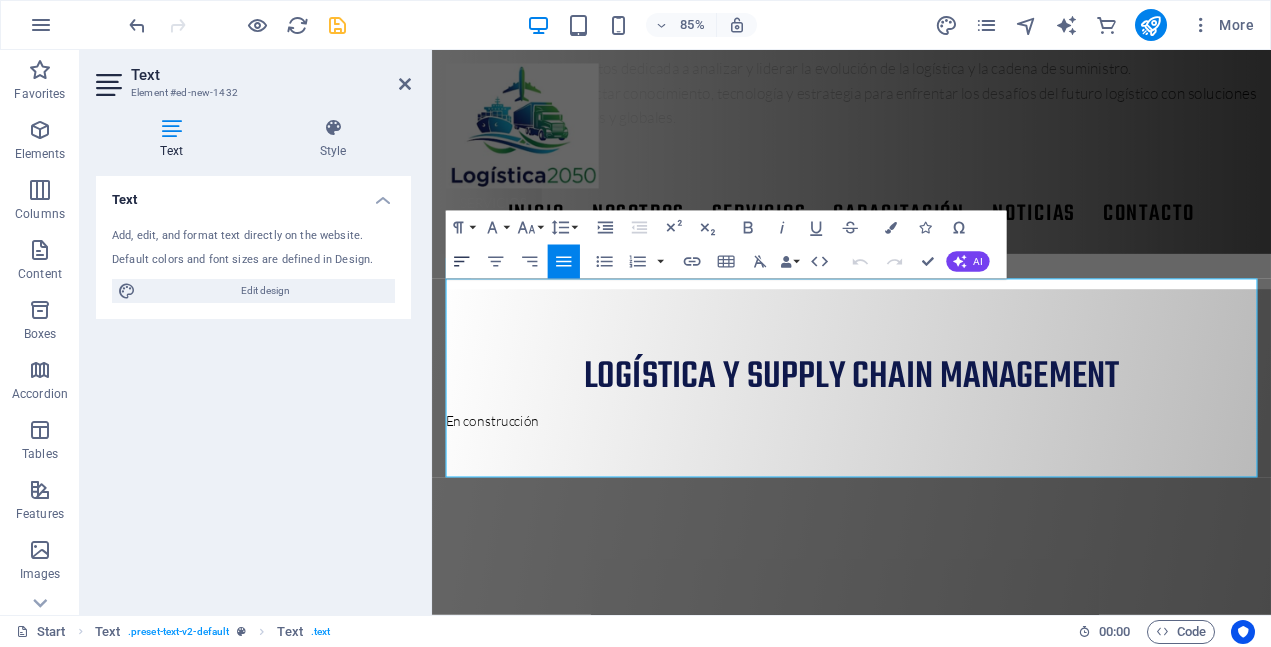 click 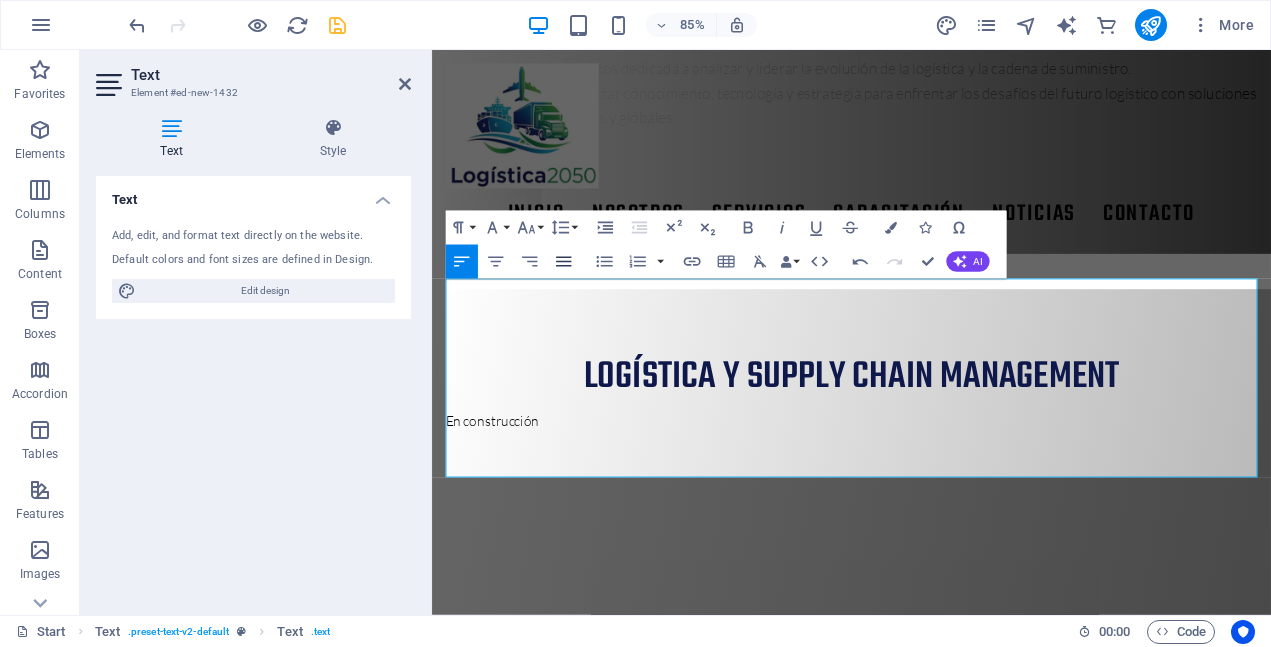click 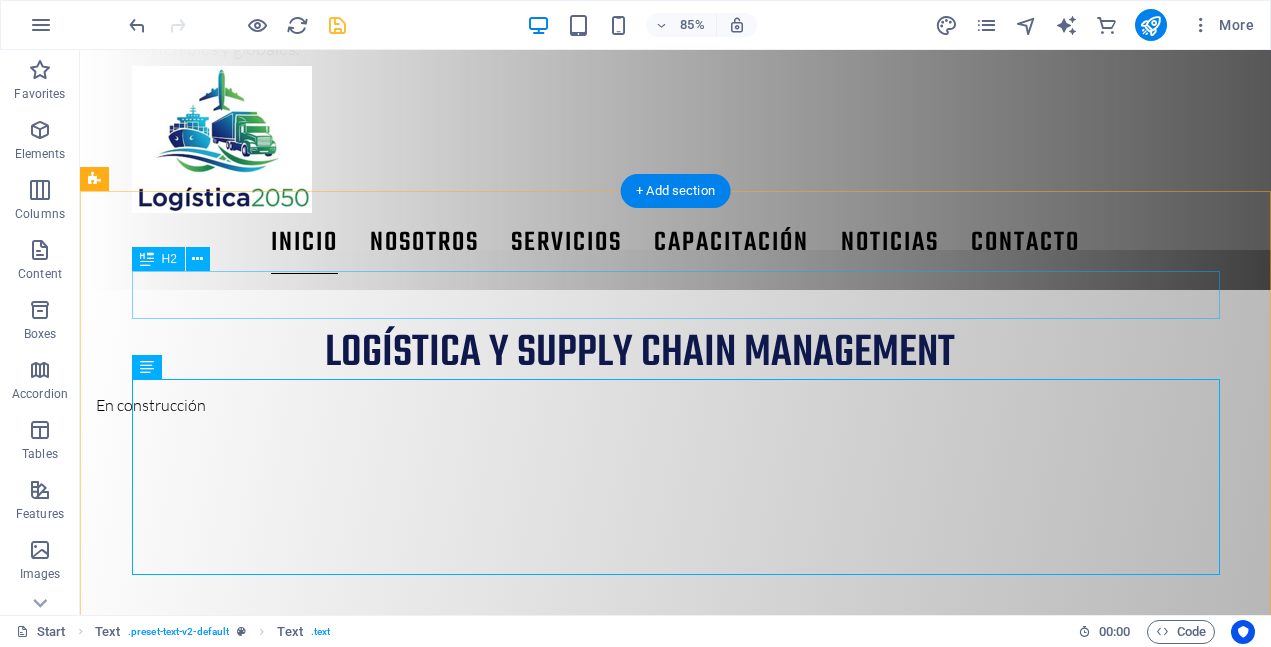 scroll, scrollTop: 909, scrollLeft: 0, axis: vertical 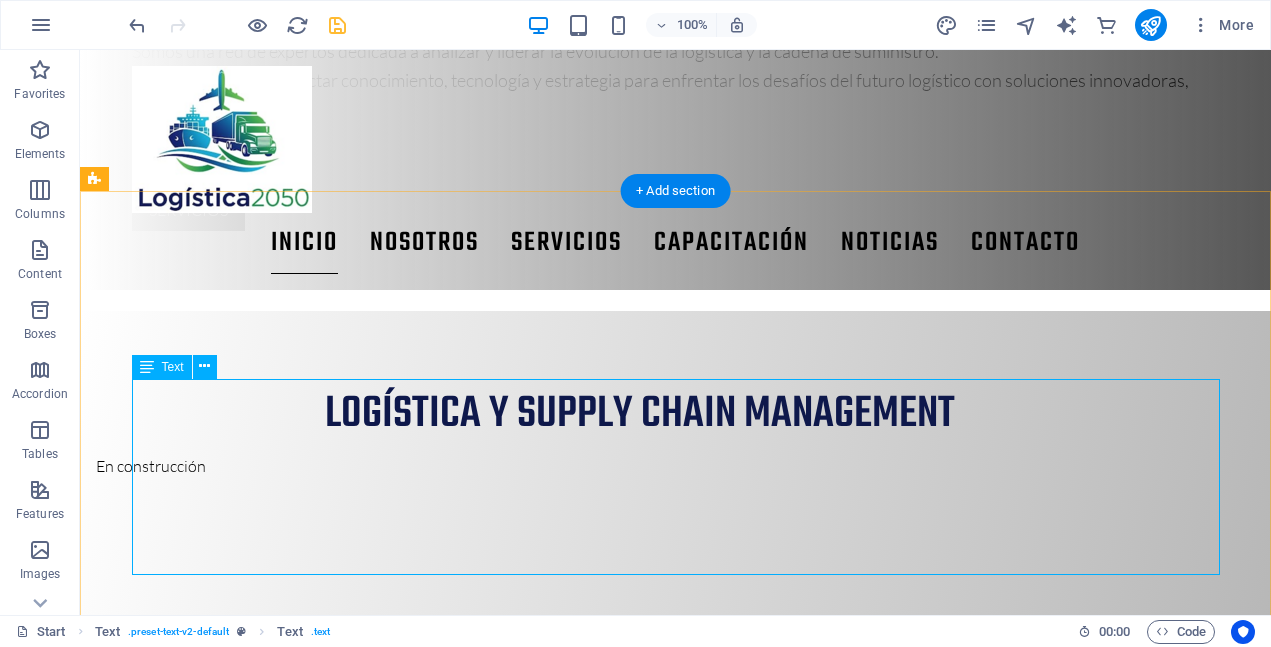 click on "Este modelo evalúa la relación entre los beneficios y los costos de cada proveedor. Se utiliza cuando hay múltiples criterios  cuantitativos y cualitativos, pero se necesita de una métrica para la toma de decisiones." at bounding box center (676, 1050) 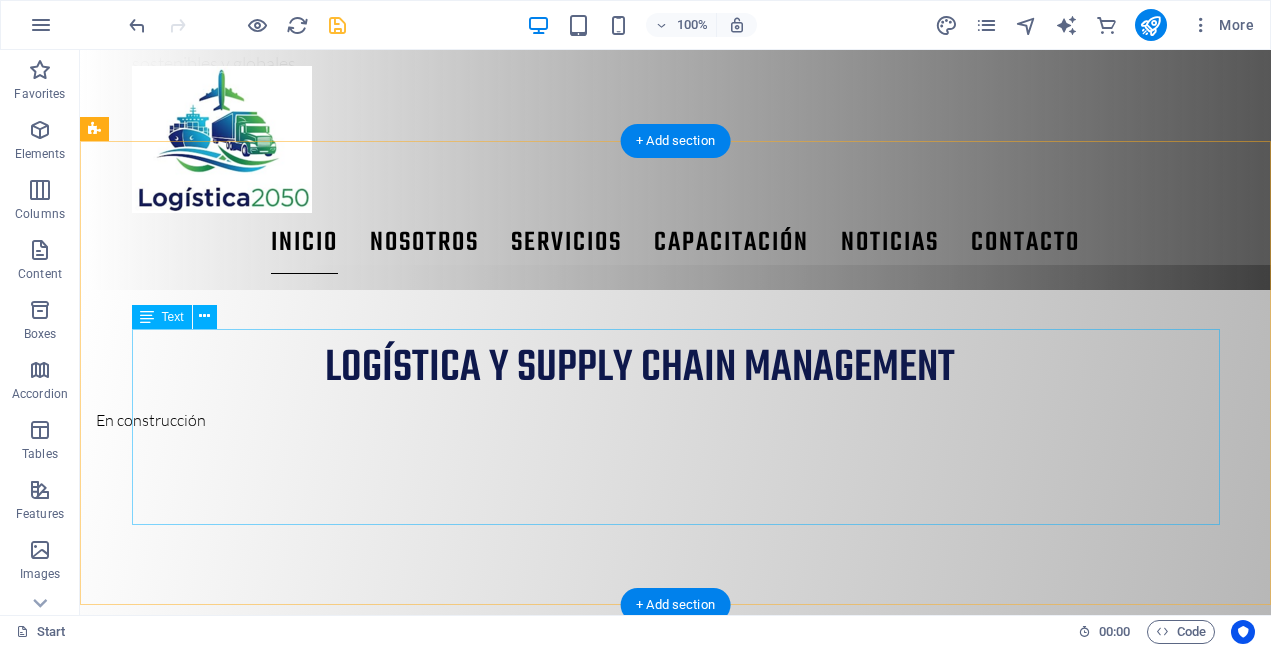 scroll, scrollTop: 959, scrollLeft: 0, axis: vertical 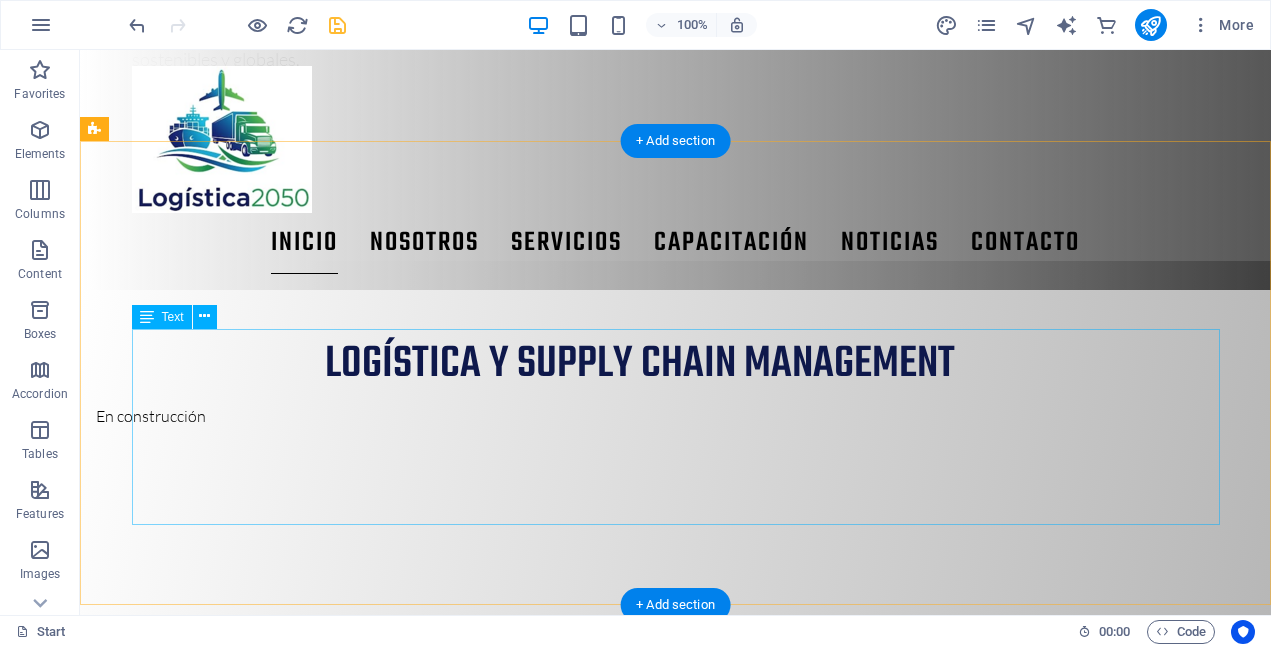 click on "Este modelo evalúa la relación entre los beneficios y los costos de cada proveedor. Se utiliza cuando hay múltiples criterios  cuantitativos y cualitativos, pero se necesita de una métrica para la toma de decisiones." at bounding box center [676, 1000] 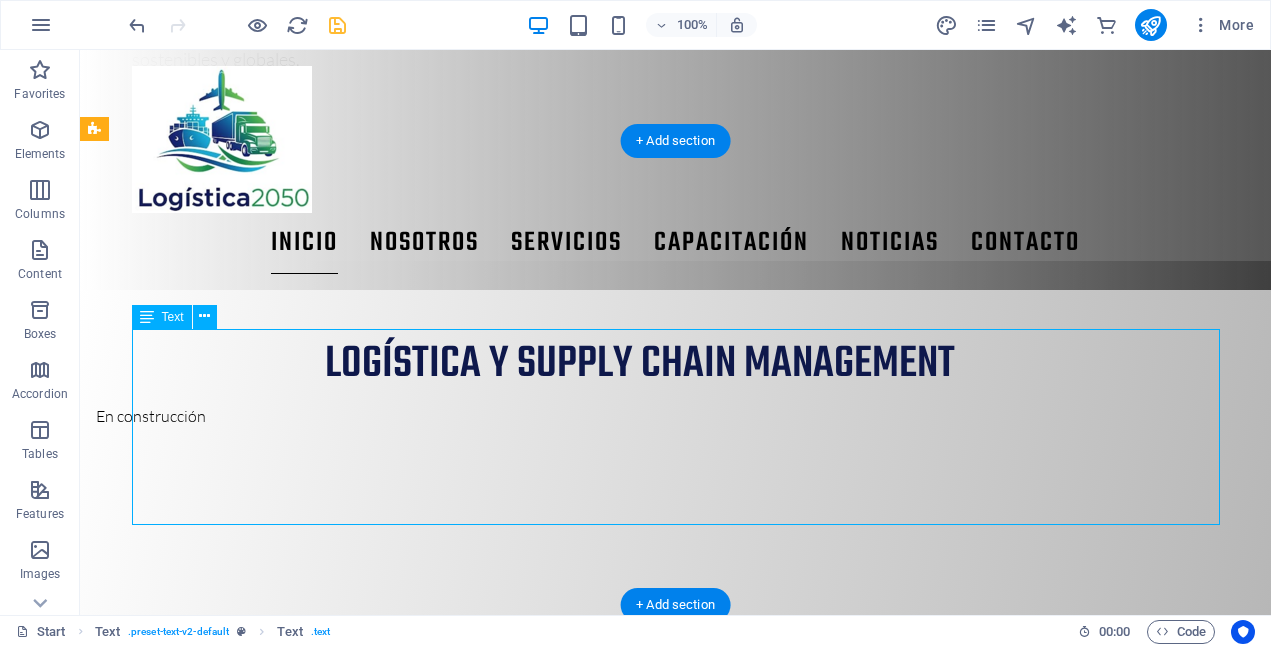 click on "Este modelo evalúa la relación entre los beneficios y los costos de cada proveedor. Se utiliza cuando hay múltiples criterios  cuantitativos y cualitativos, pero se necesita de una métrica para la toma de decisiones." at bounding box center (676, 1000) 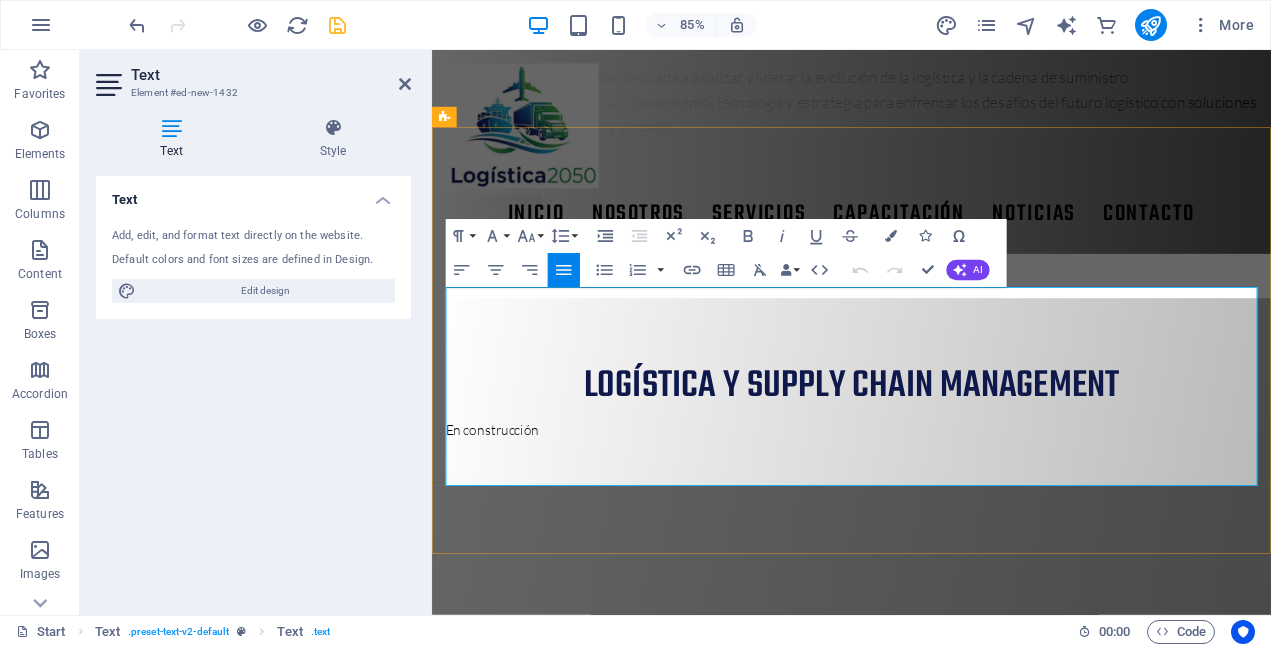 click at bounding box center [925, 1145] 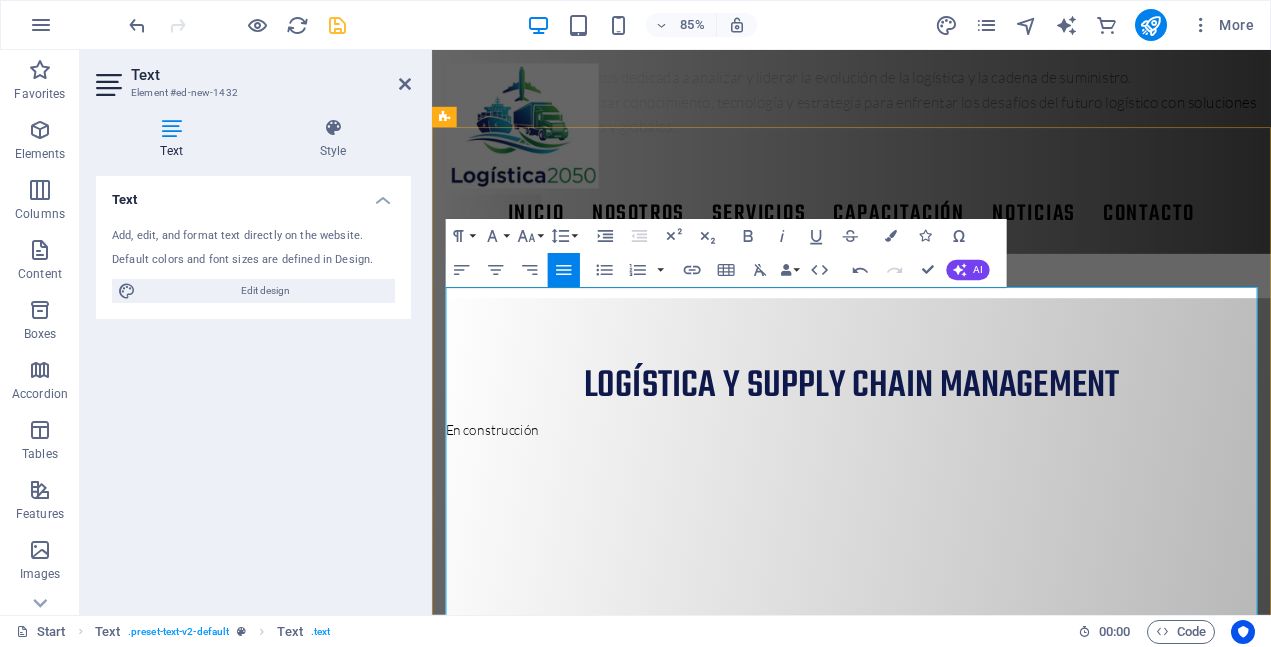 scroll, scrollTop: 0, scrollLeft: 441, axis: horizontal 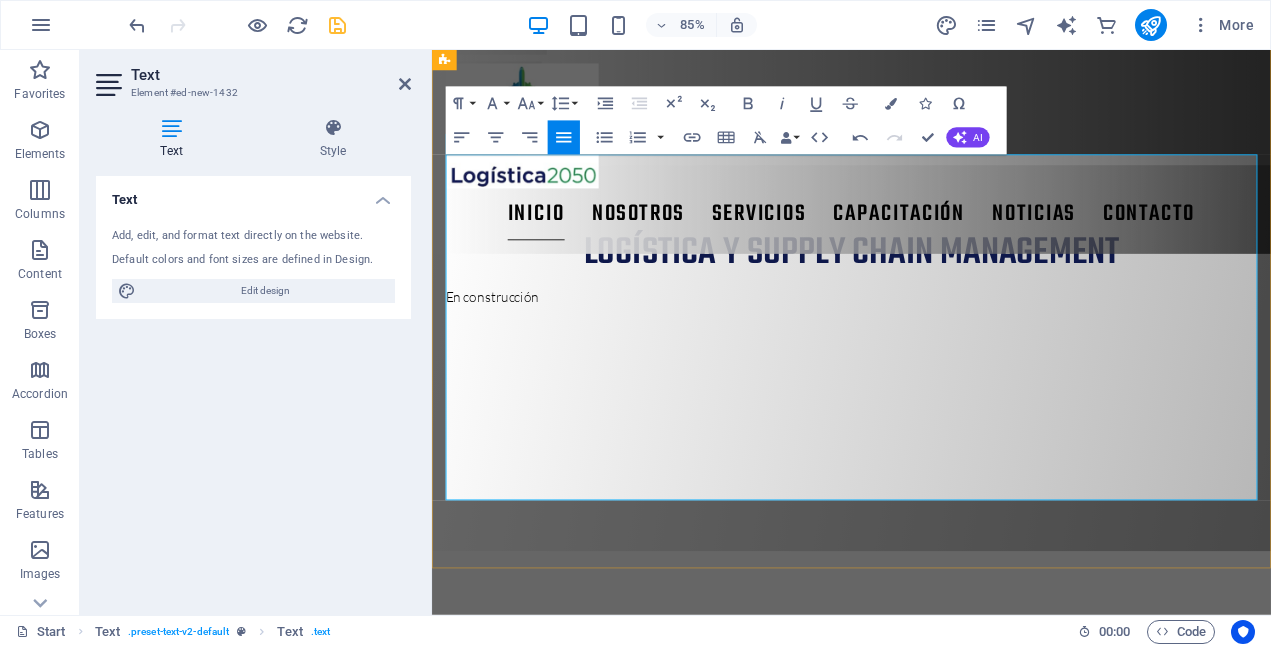 click at bounding box center [560, 989] 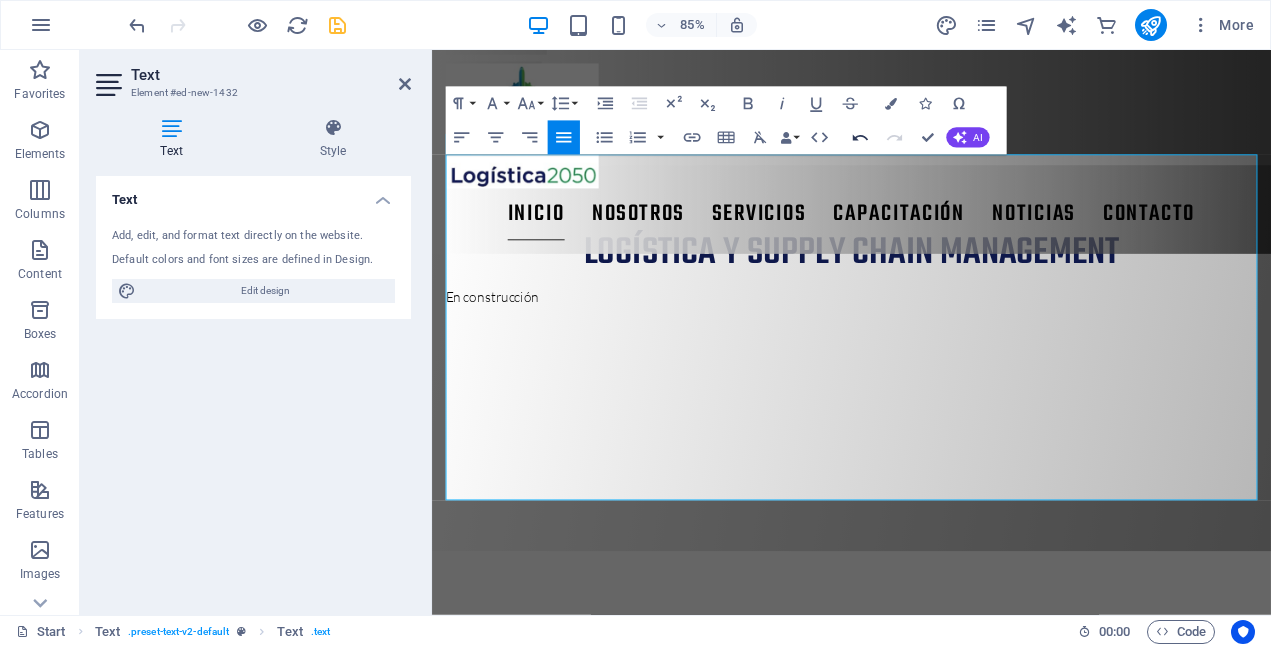 click 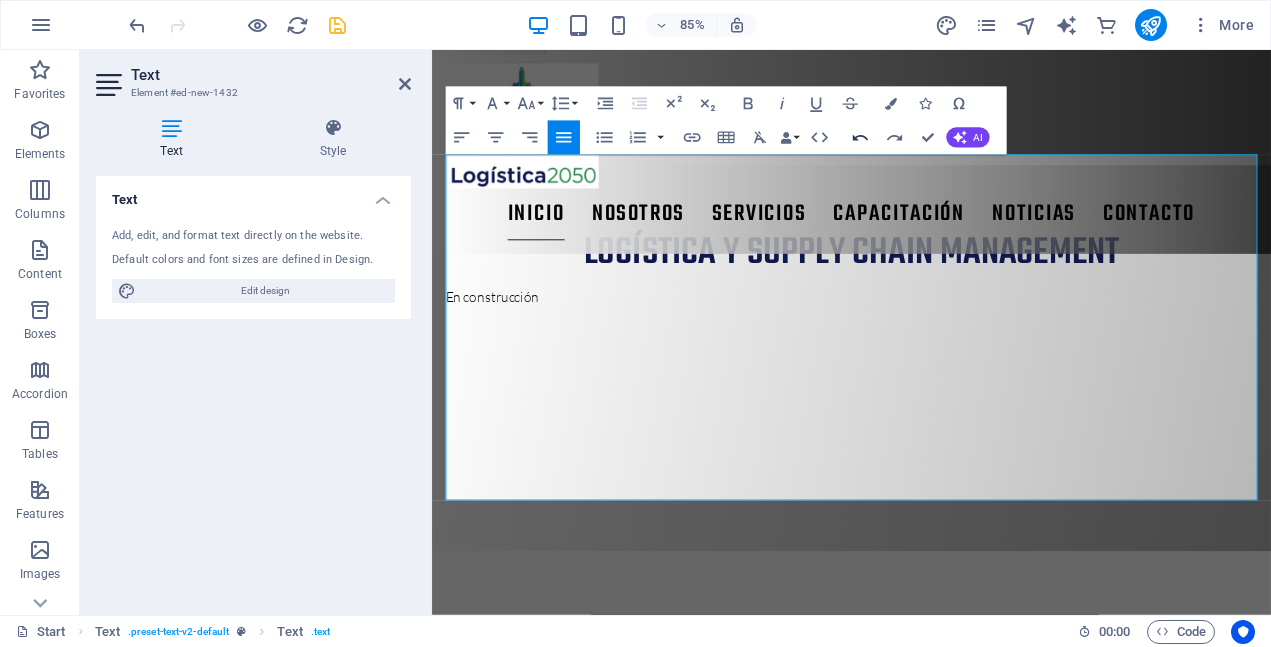 click 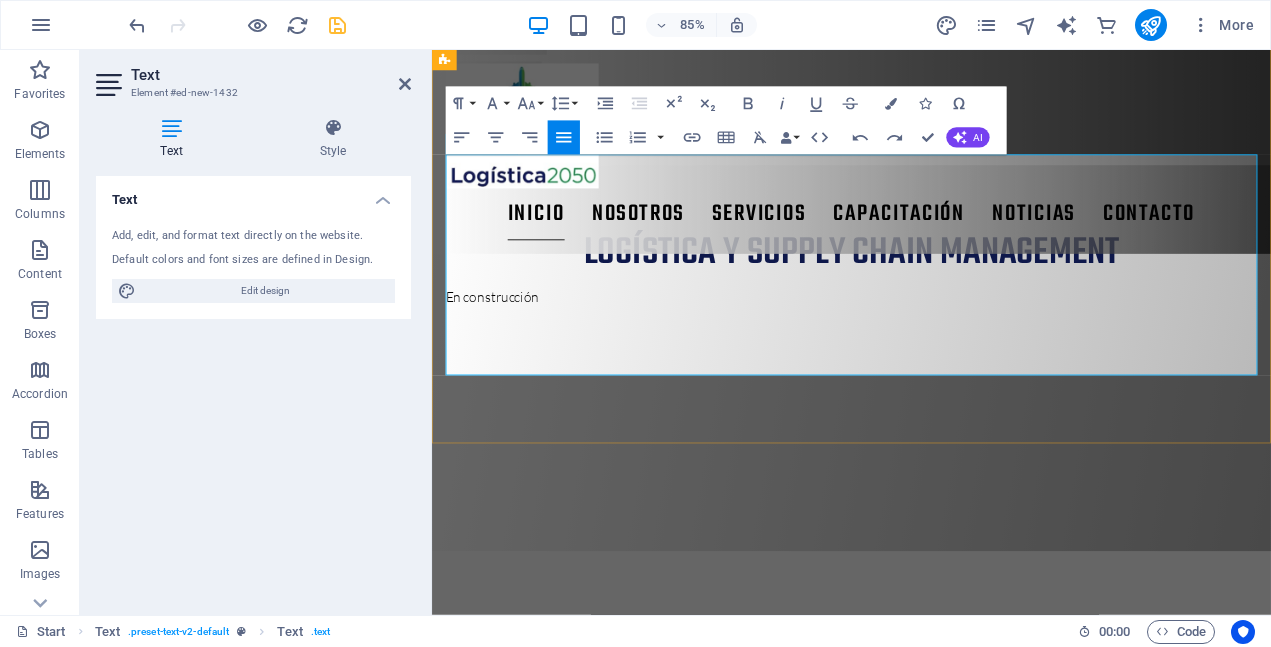 click at bounding box center (925, 989) 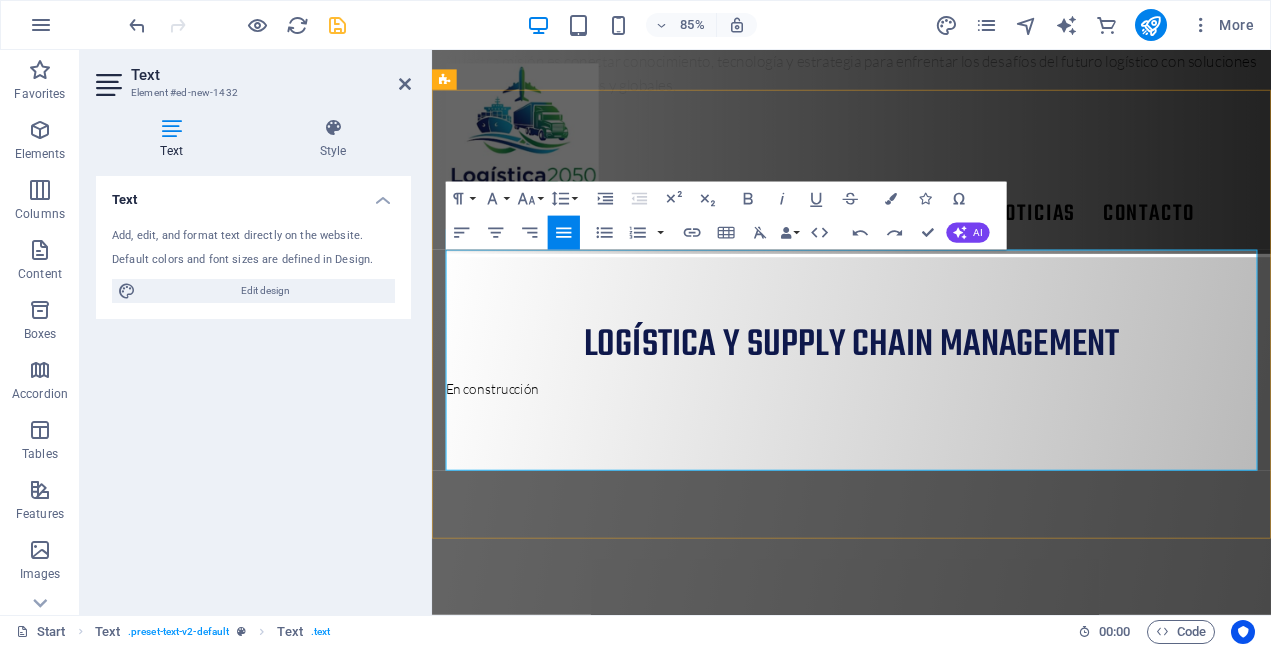 scroll, scrollTop: 1049, scrollLeft: 0, axis: vertical 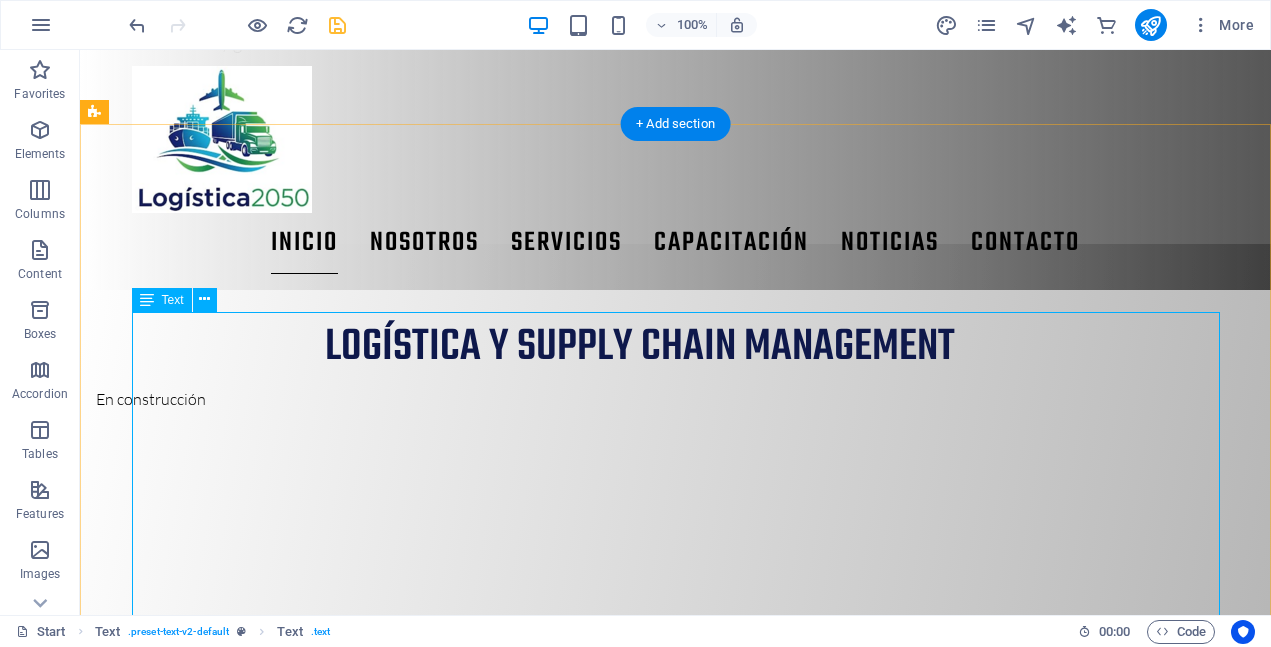 click on "Este modelo evalúa la relación entre los beneficios y los costos de cada proveedor. Se utiliza cuando hay múltiples criterios  cuantitativos y cualitativos, pero se necesita de una métrica para la toma de decisiones." at bounding box center (676, 1095) 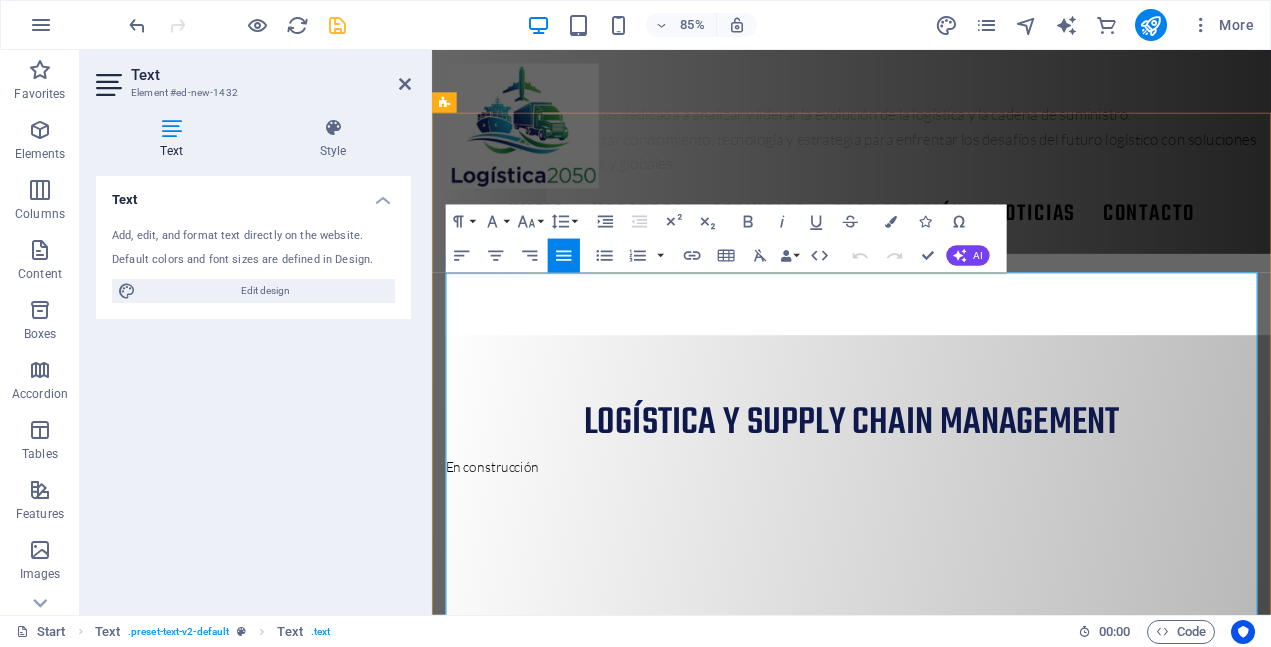 scroll, scrollTop: 1037, scrollLeft: 0, axis: vertical 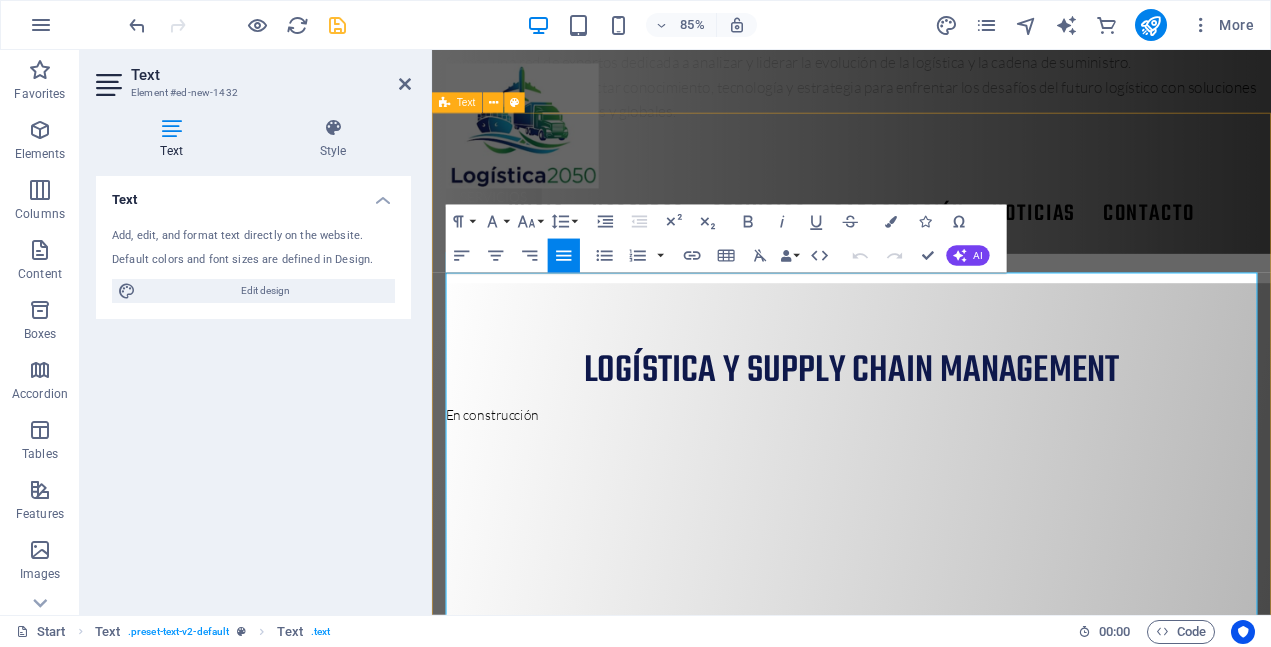 drag, startPoint x: 718, startPoint y: 409, endPoint x: 446, endPoint y: 330, distance: 283.24017 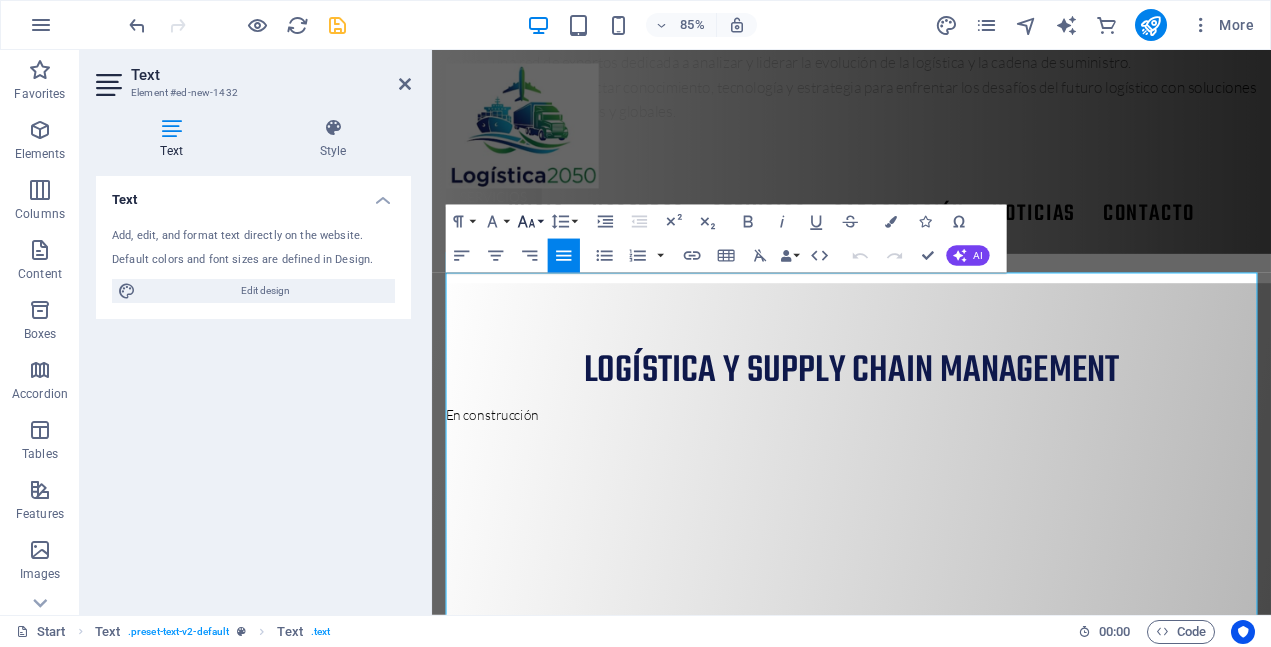 click 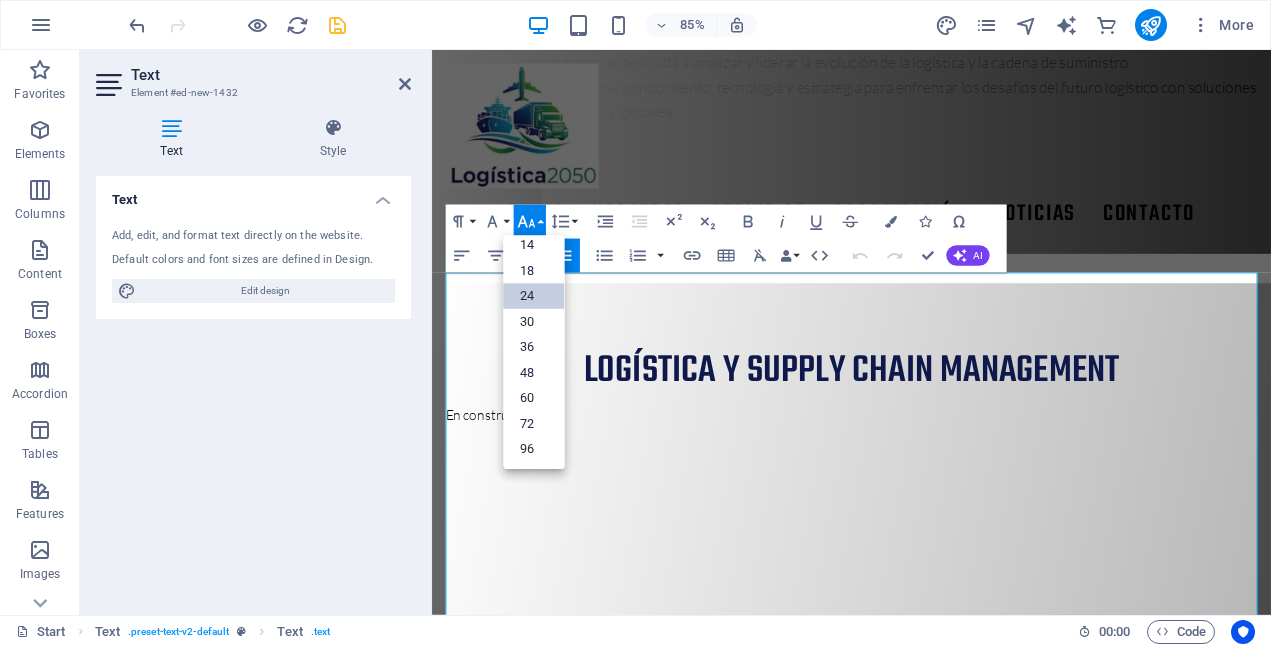 scroll, scrollTop: 161, scrollLeft: 0, axis: vertical 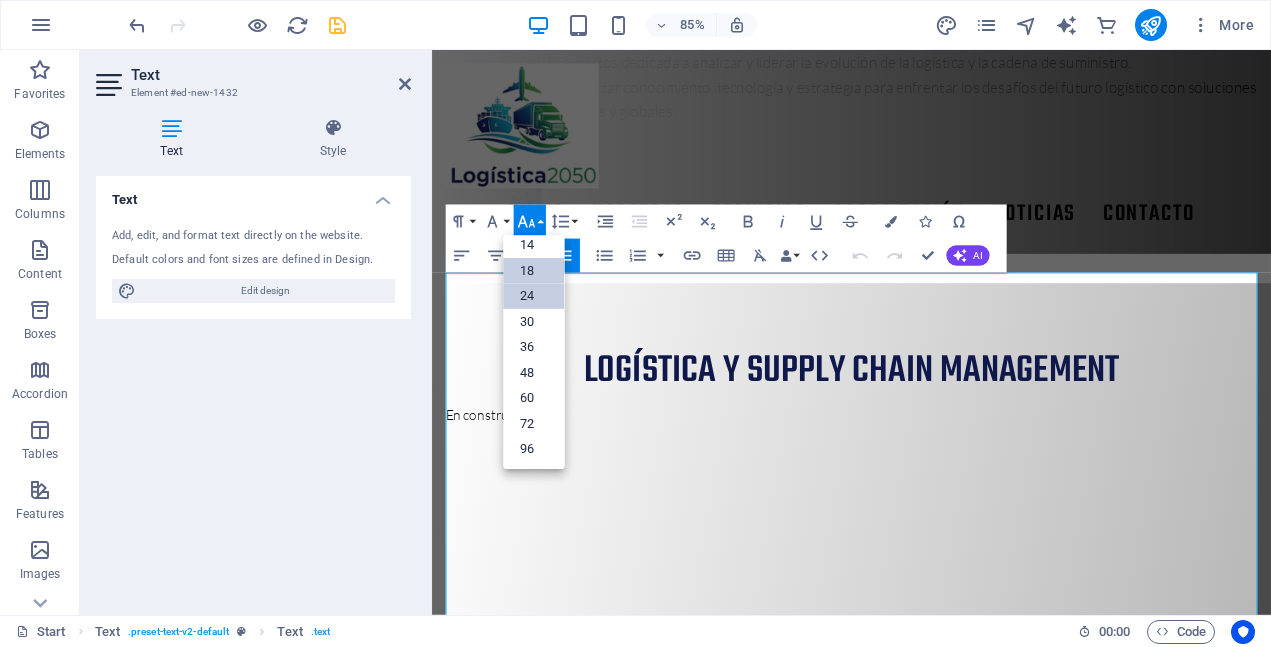 click on "18" at bounding box center [533, 271] 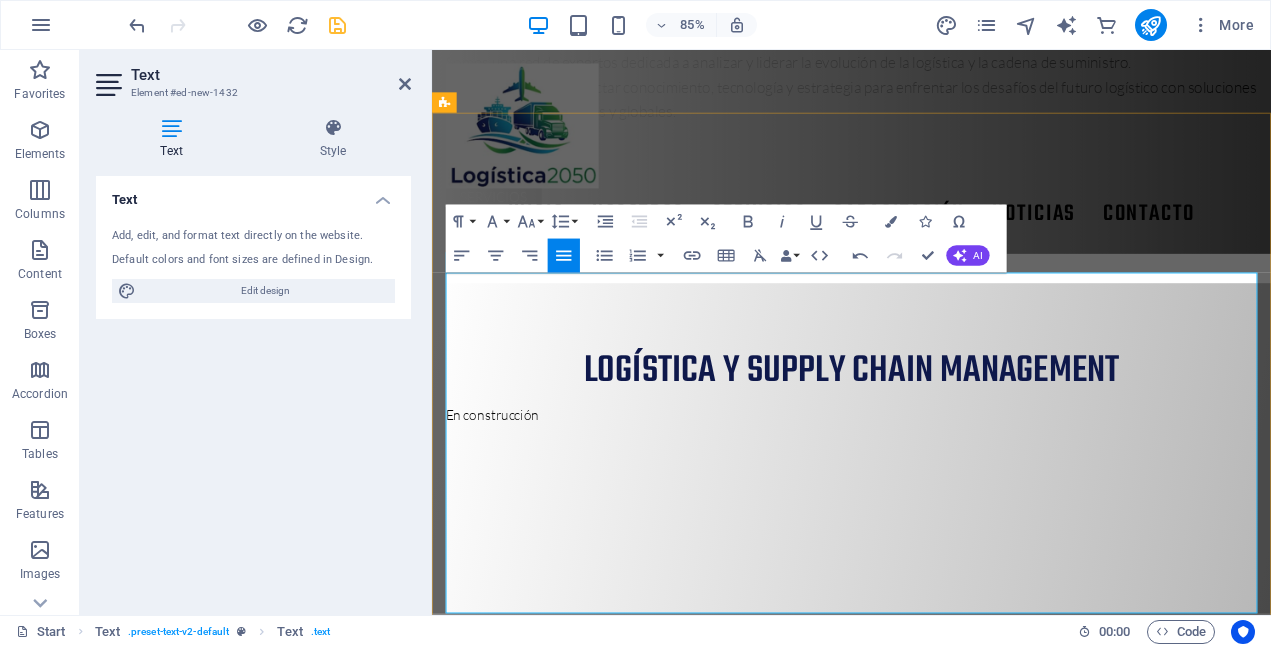 click at bounding box center (925, 1204) 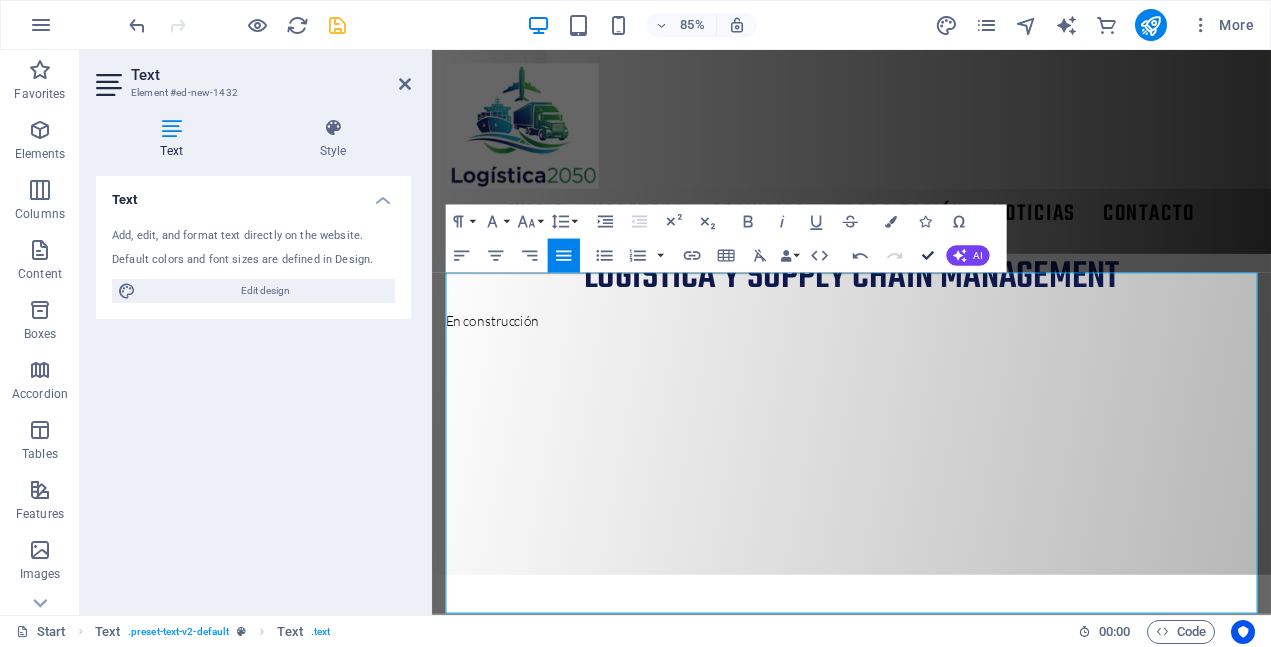 scroll, scrollTop: 976, scrollLeft: 0, axis: vertical 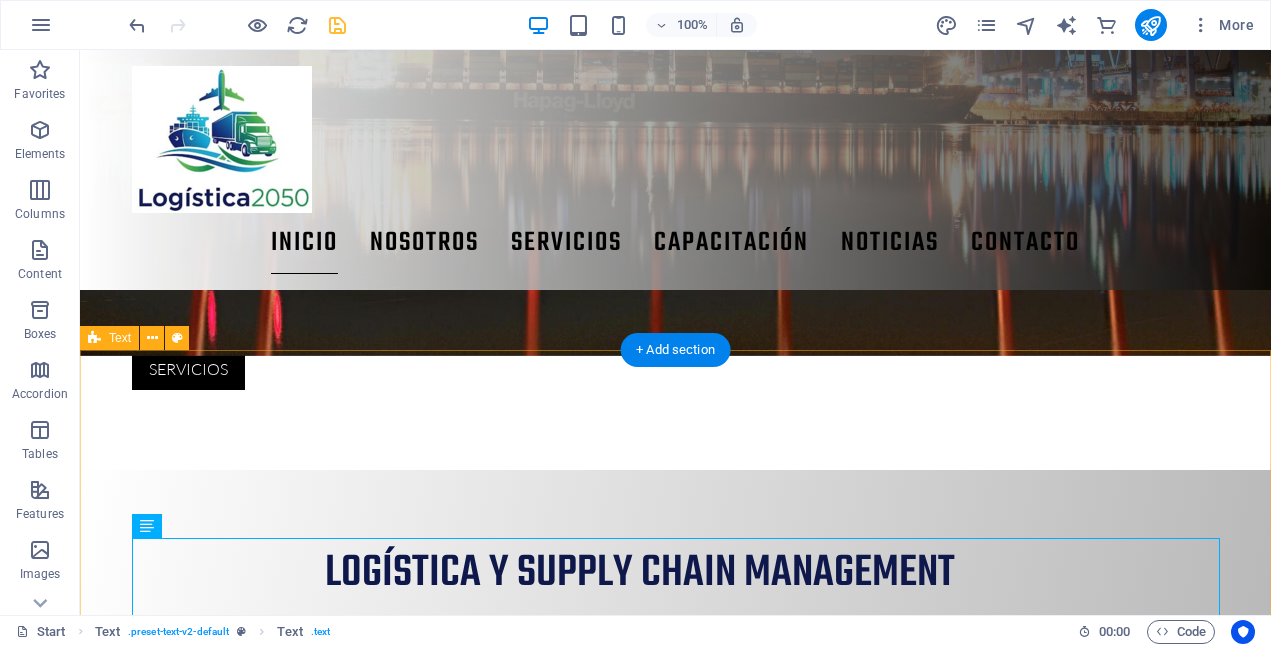 click on "modelo BCR" at bounding box center [676, 1028] 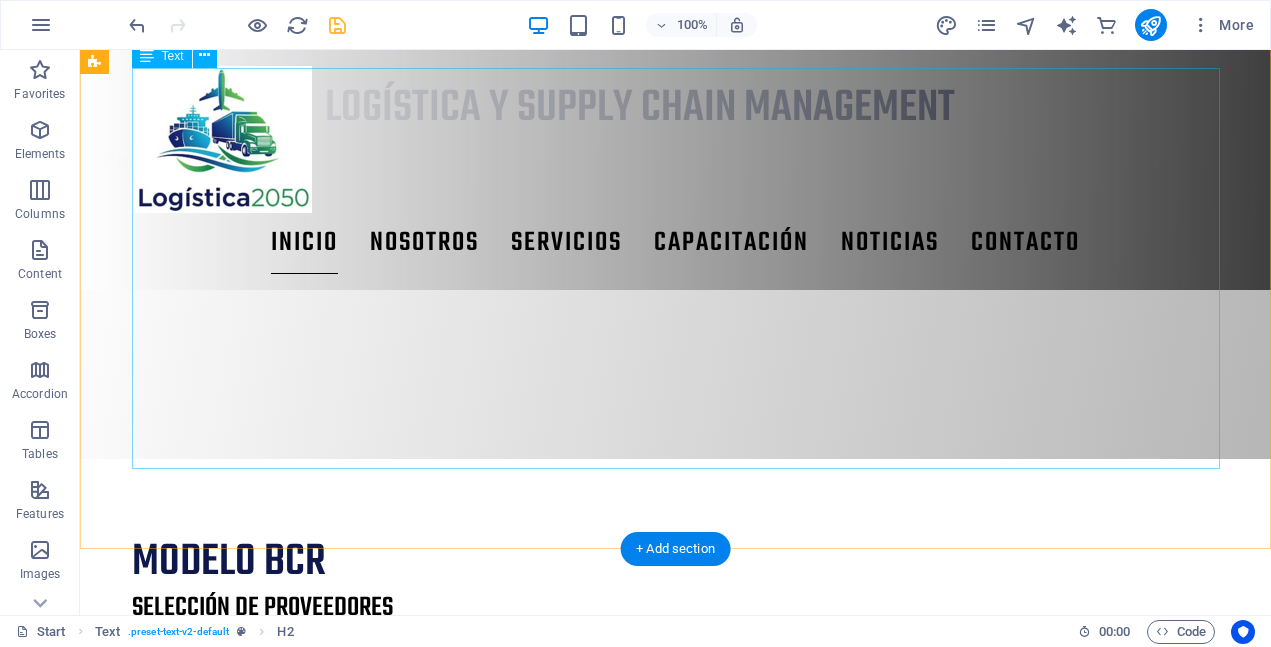 scroll, scrollTop: 1222, scrollLeft: 0, axis: vertical 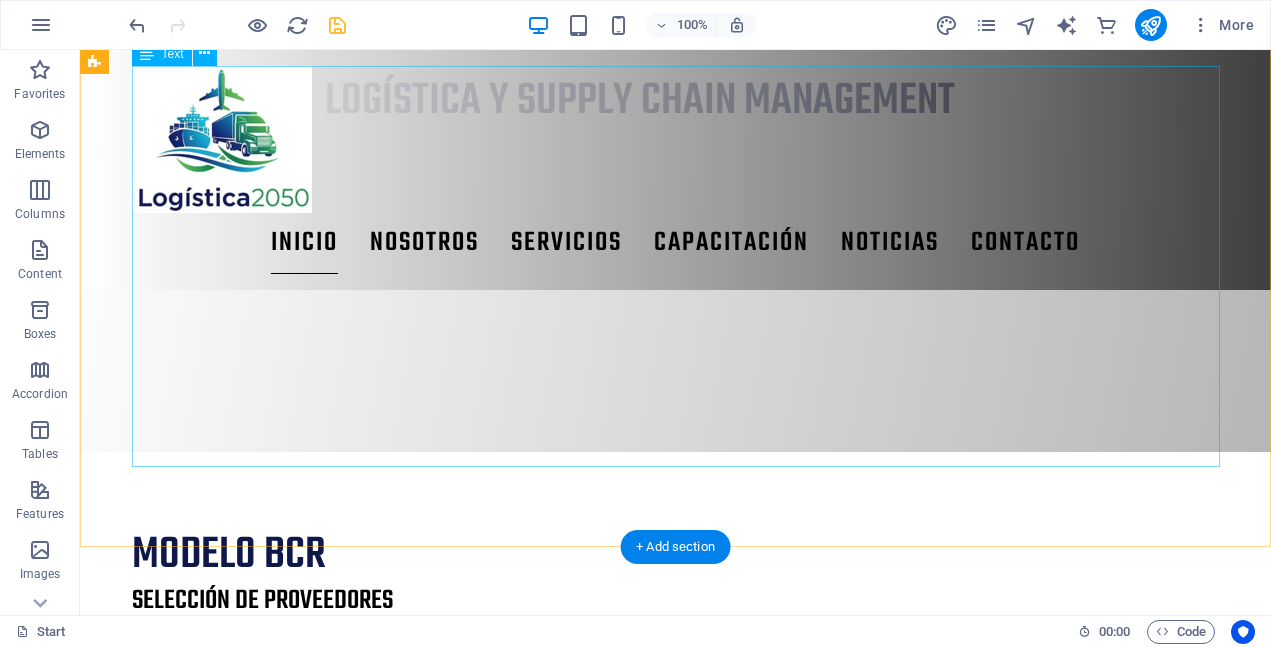 click on "Este modelo evalúa la relación entre los beneficios y los costos de cada proveedor. Se utiliza cuando hay múltiples criterios  cuantitativos y cualitativos, pero se necesita de una métrica para la toma de decisiones." at bounding box center (676, 839) 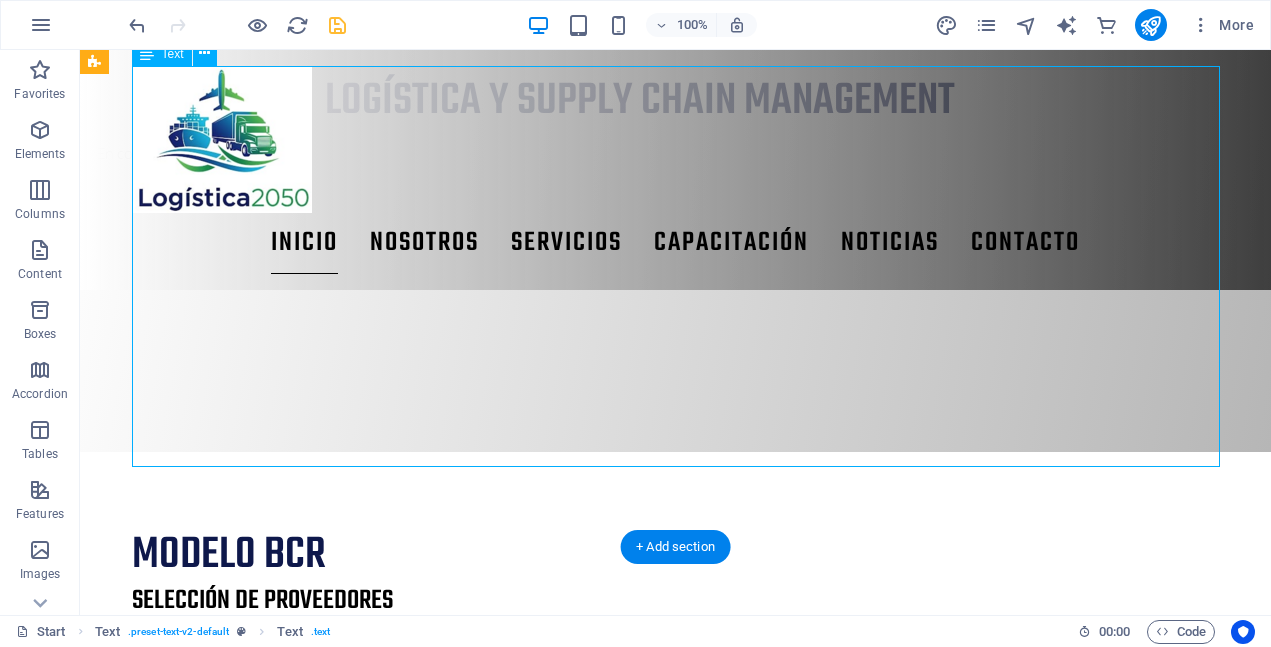 click on "Este modelo evalúa la relación entre los beneficios y los costos de cada proveedor. Se utiliza cuando hay múltiples criterios  cuantitativos y cualitativos, pero se necesita de una métrica para la toma de decisiones." at bounding box center [676, 839] 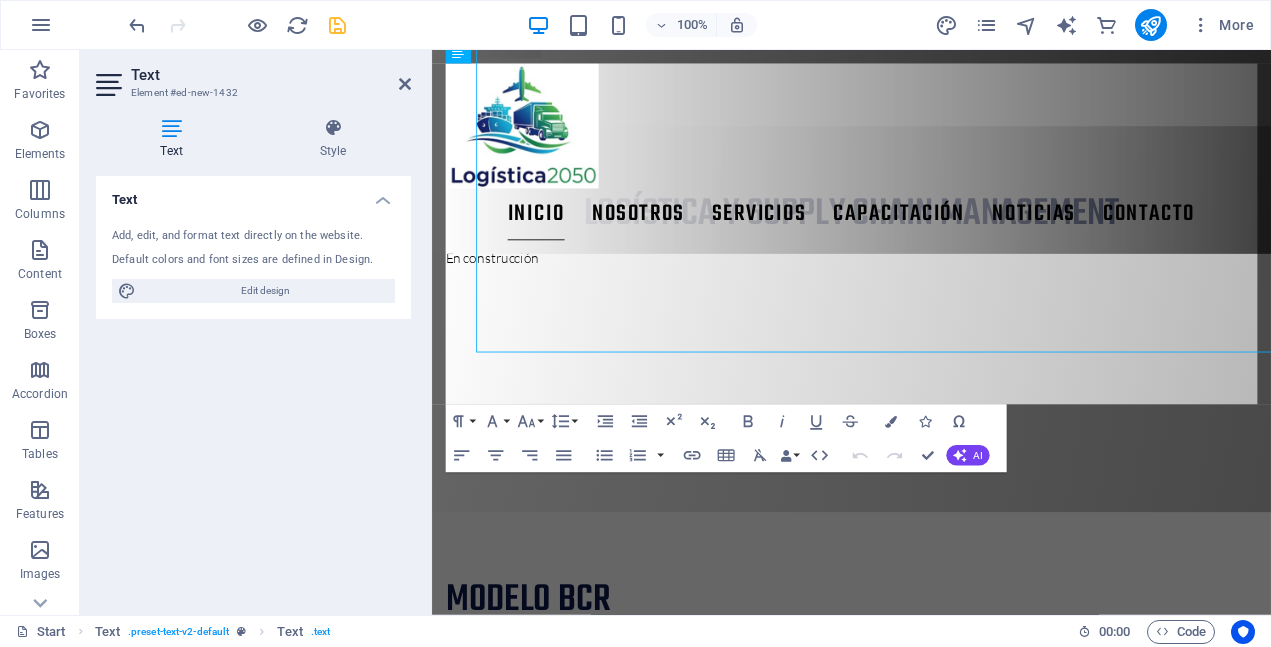 scroll, scrollTop: 1283, scrollLeft: 0, axis: vertical 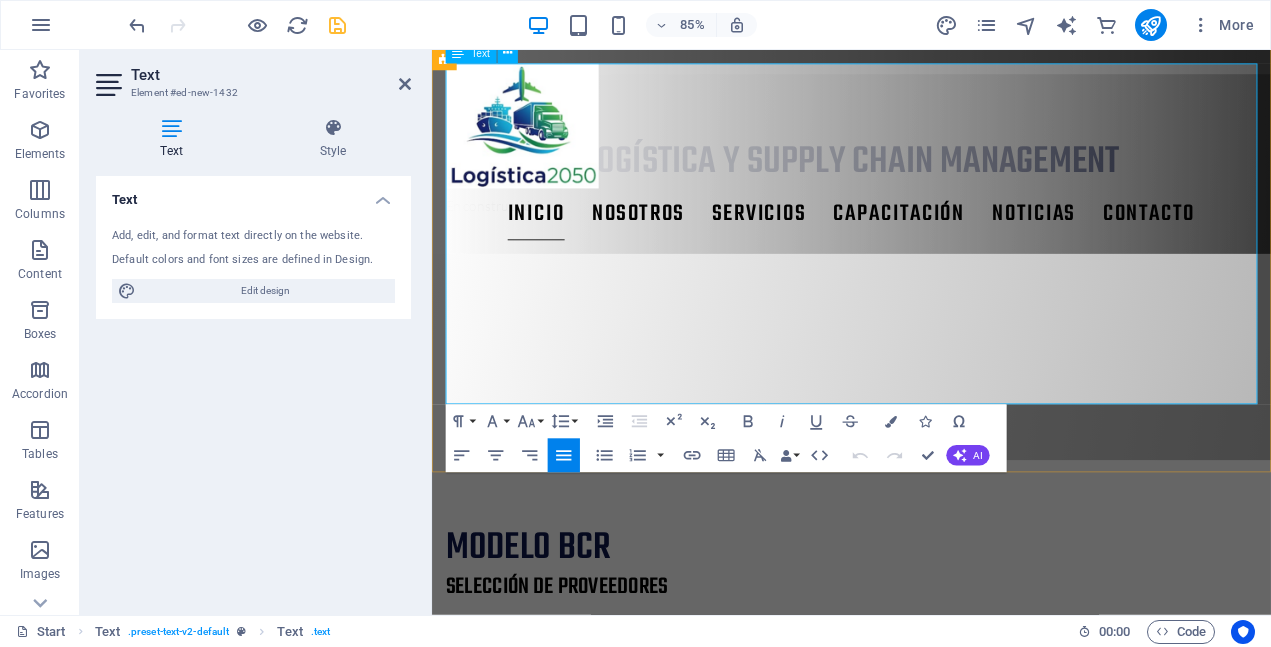 click at bounding box center (925, 1083) 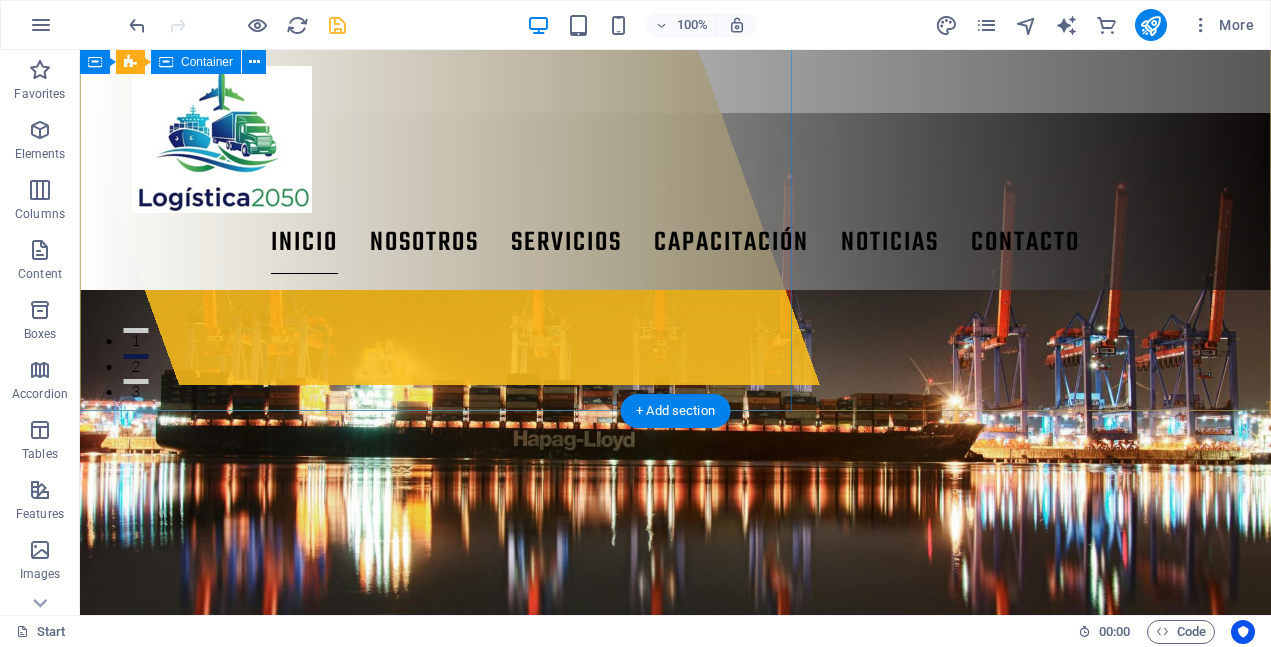 scroll, scrollTop: 226, scrollLeft: 0, axis: vertical 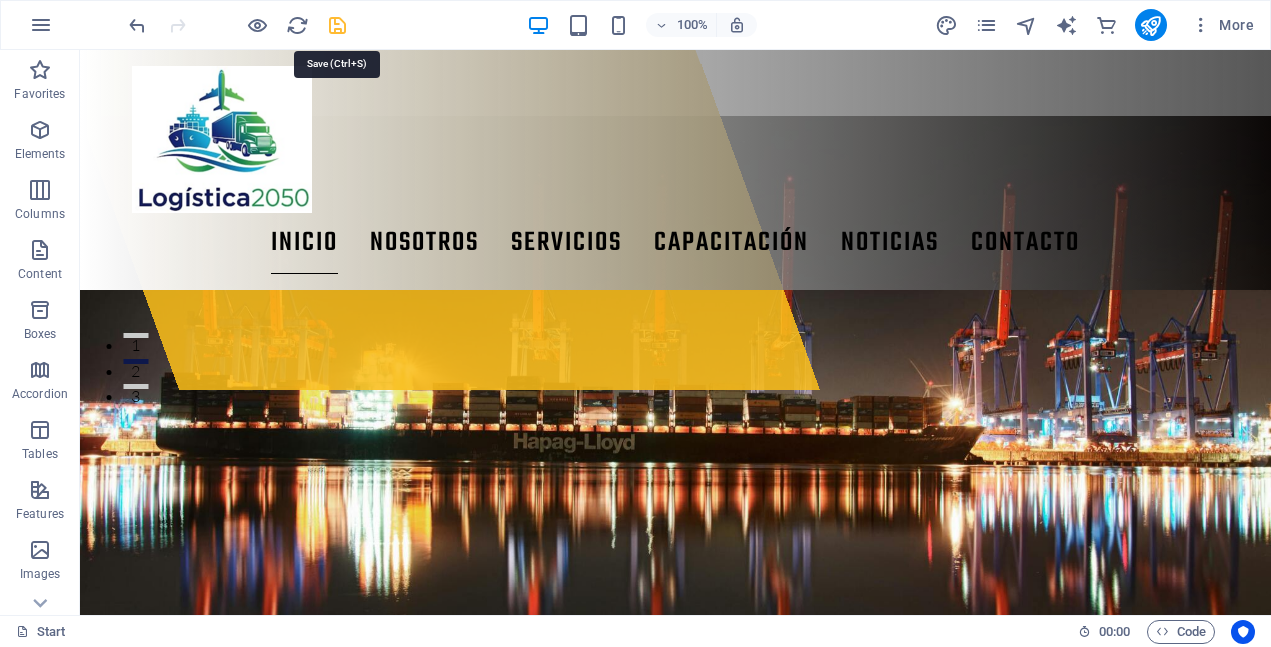 click at bounding box center (337, 25) 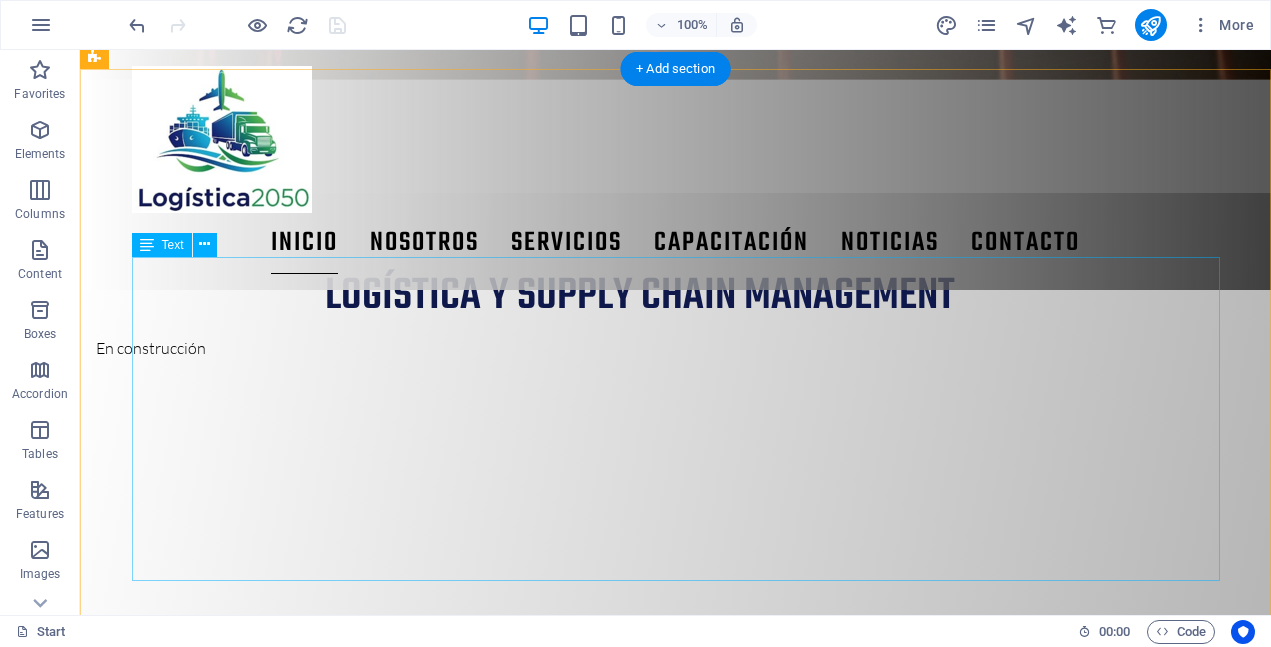 scroll, scrollTop: 1052, scrollLeft: 0, axis: vertical 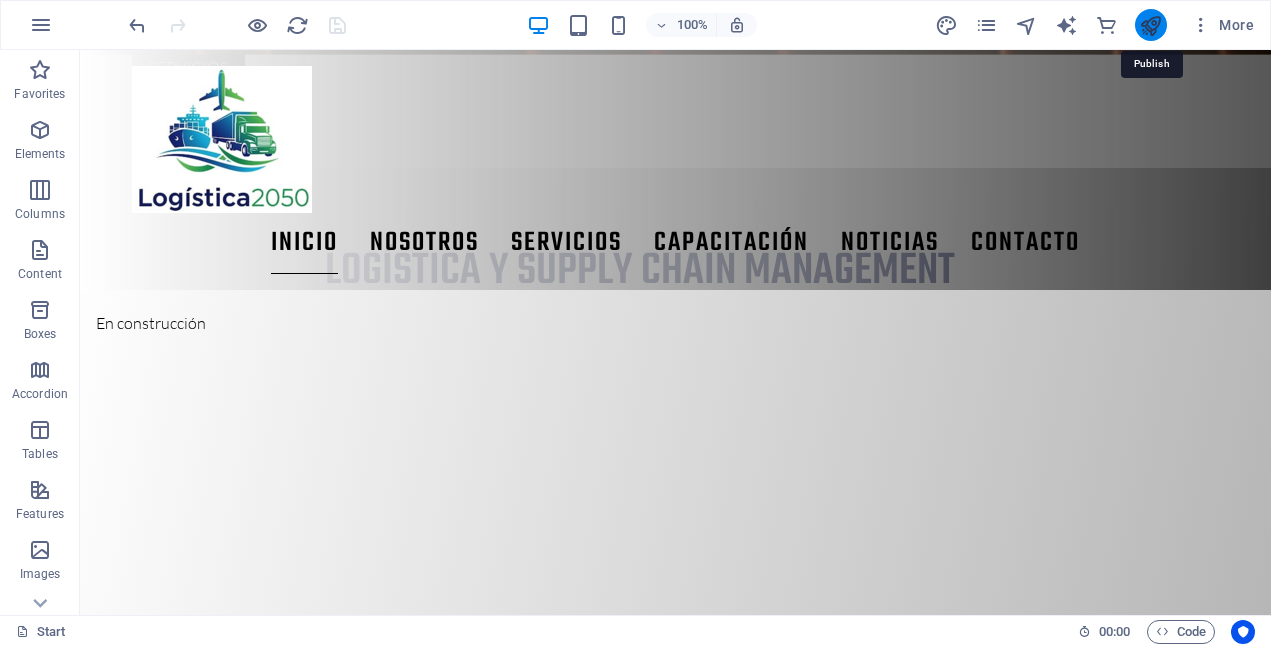 click at bounding box center (1150, 25) 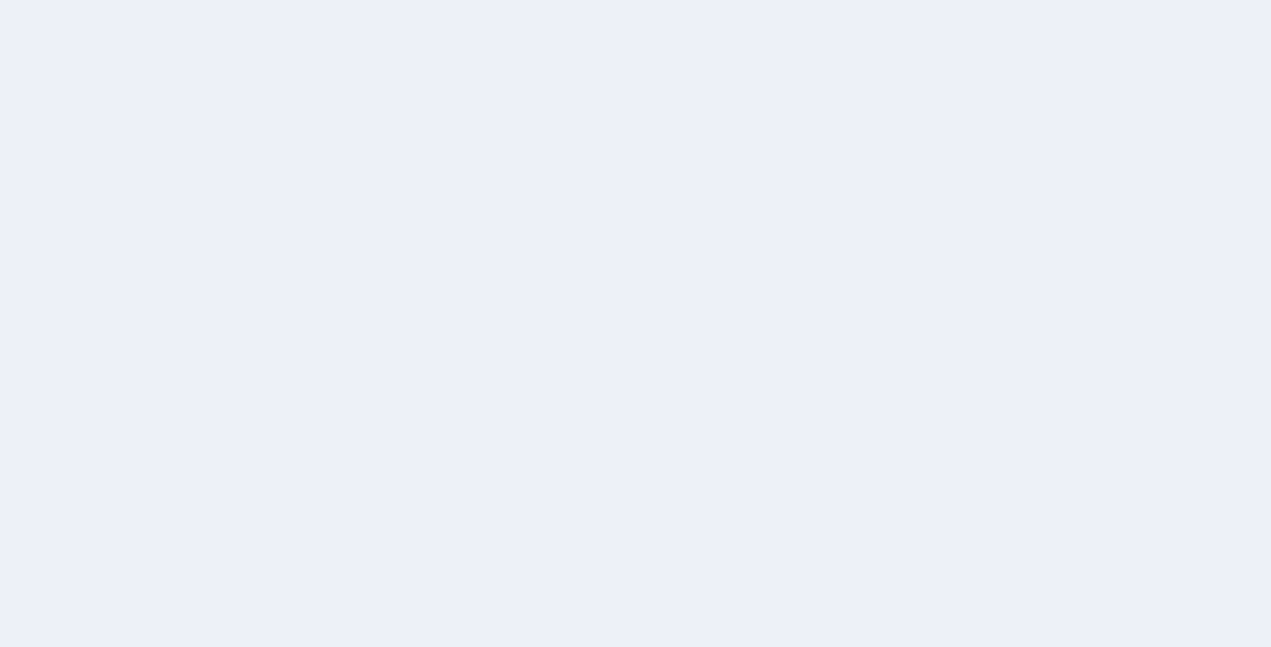 scroll, scrollTop: 0, scrollLeft: 0, axis: both 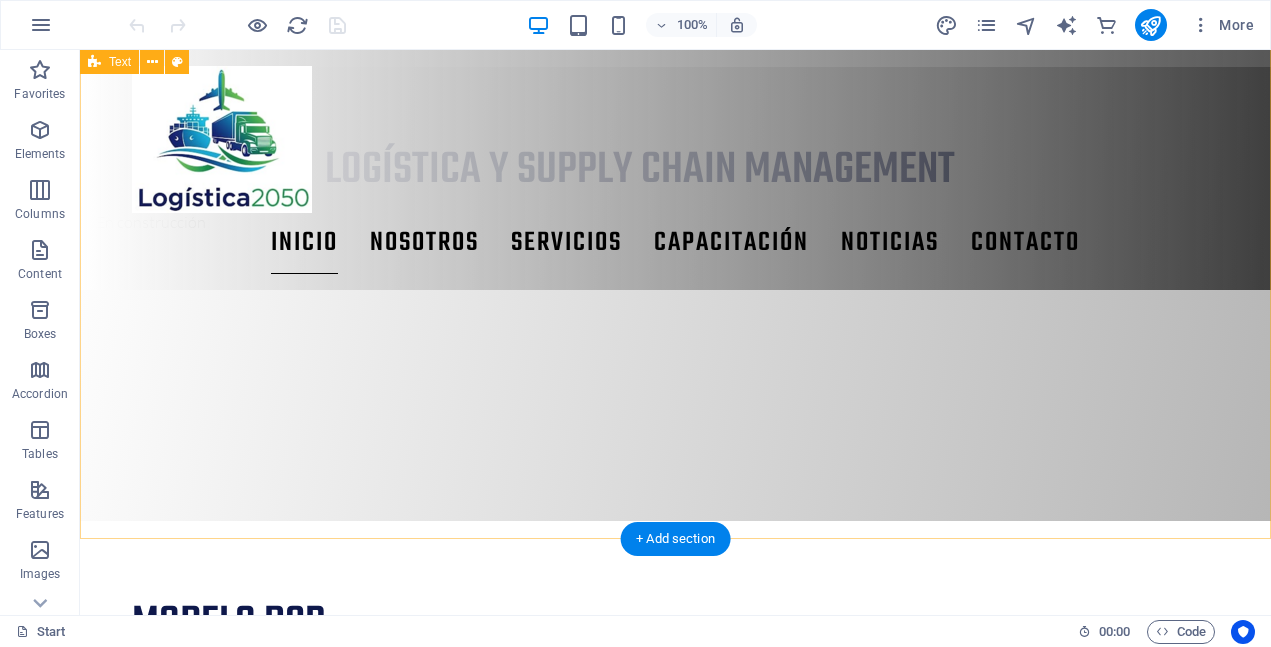 click on "modelo BCR selección de proveedores Este modelo evalúa la relación entre los beneficios y los costos de cada proveedor. Se utiliza cuando hay múltiples criterios  cuantitativos y cualitativos, pero se necesita de una métrica para la toma de decisiones." at bounding box center [675, 817] 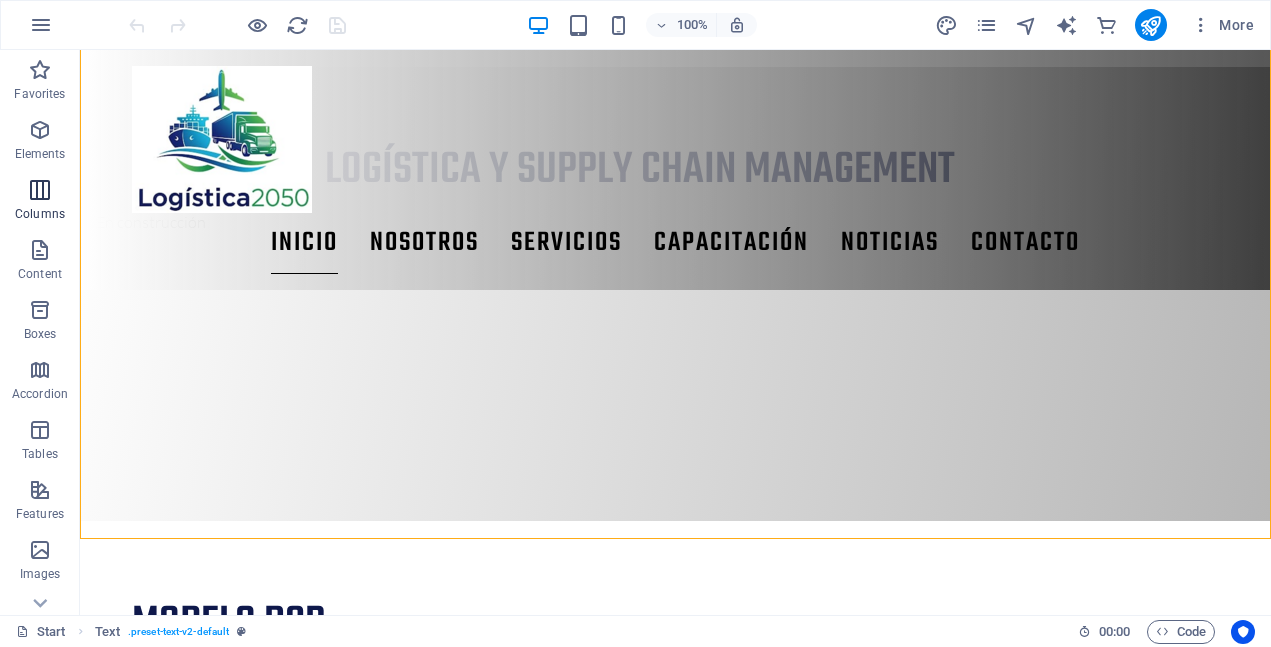 click at bounding box center [40, 190] 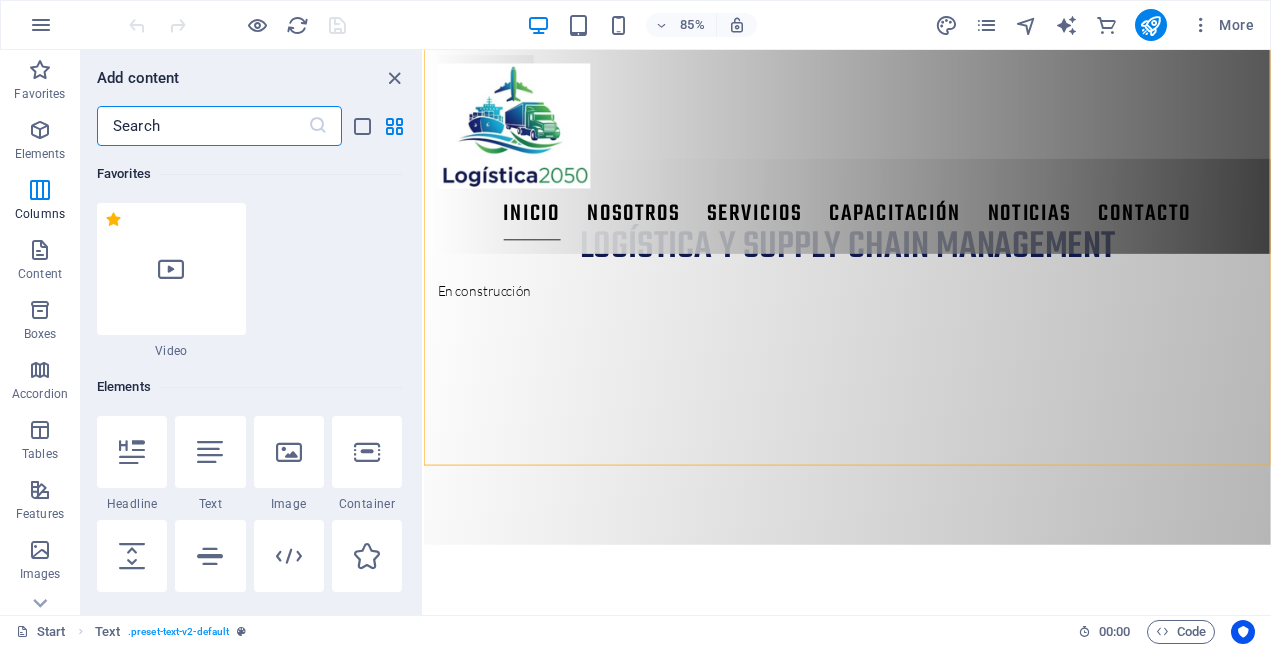 scroll, scrollTop: 1214, scrollLeft: 0, axis: vertical 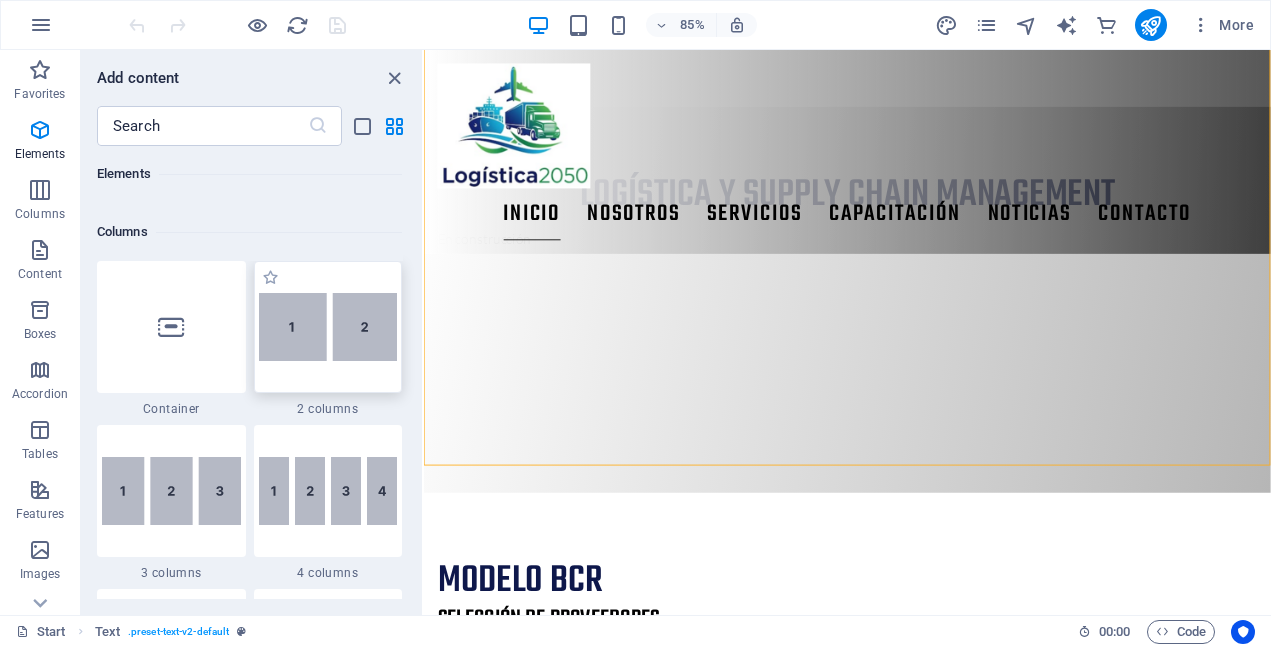 click at bounding box center [328, 327] 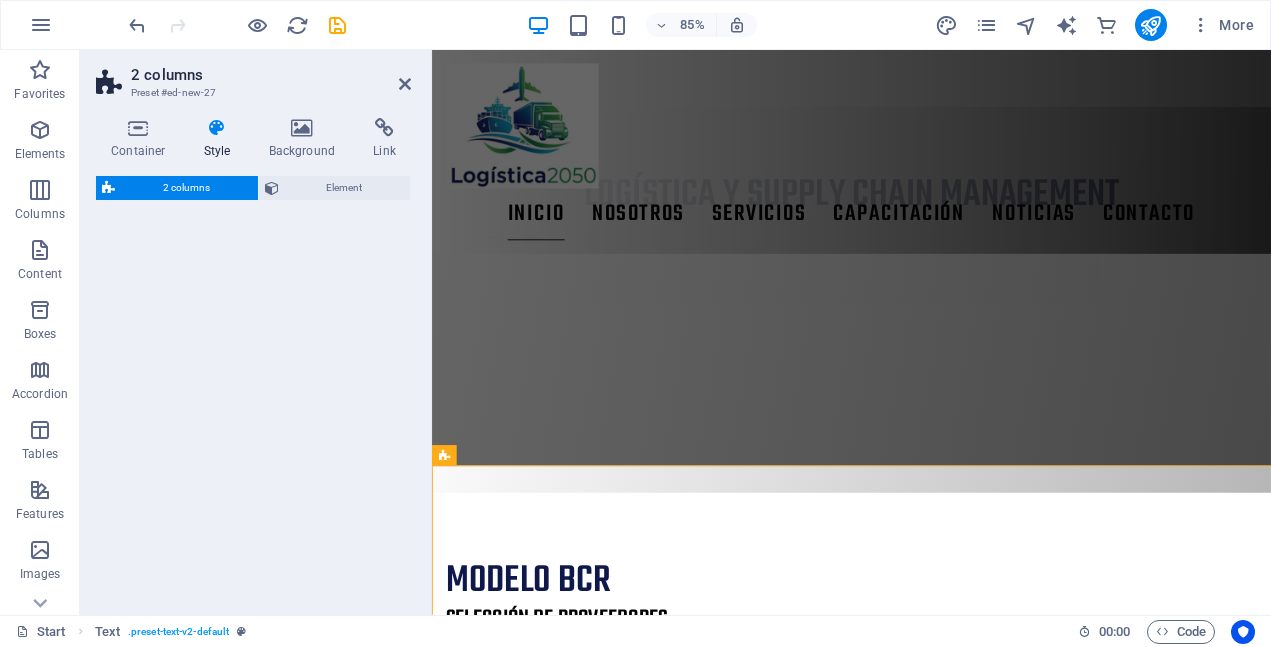select on "rem" 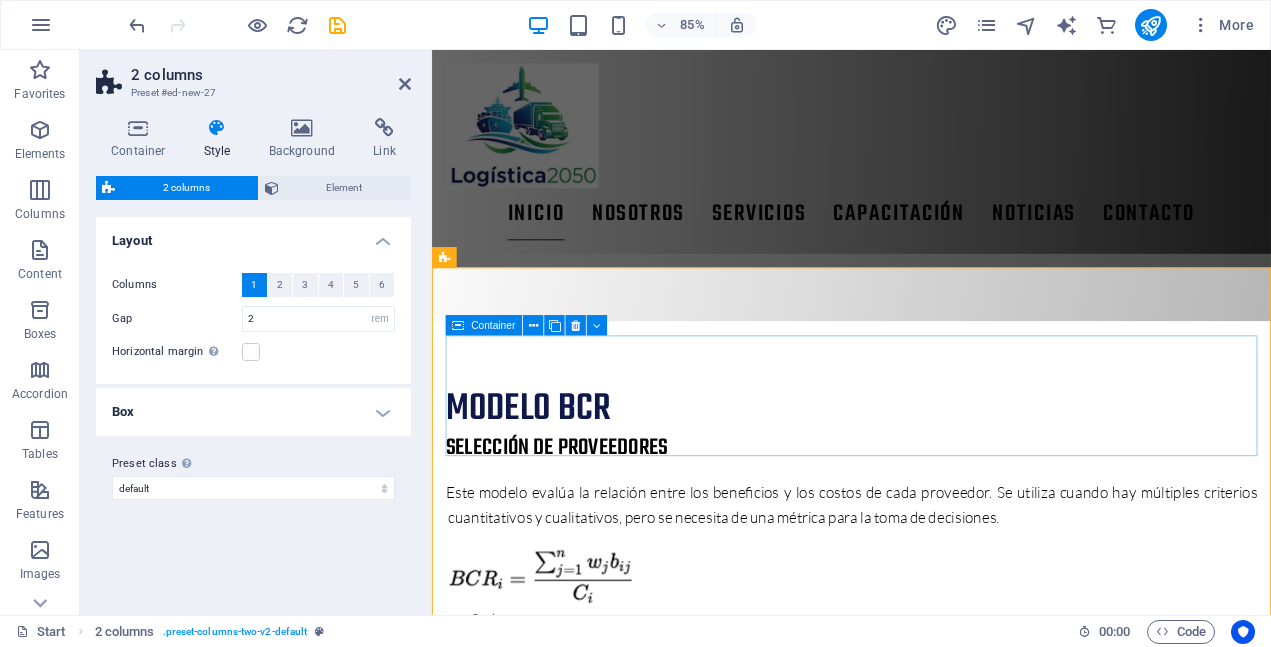 scroll, scrollTop: 1435, scrollLeft: 0, axis: vertical 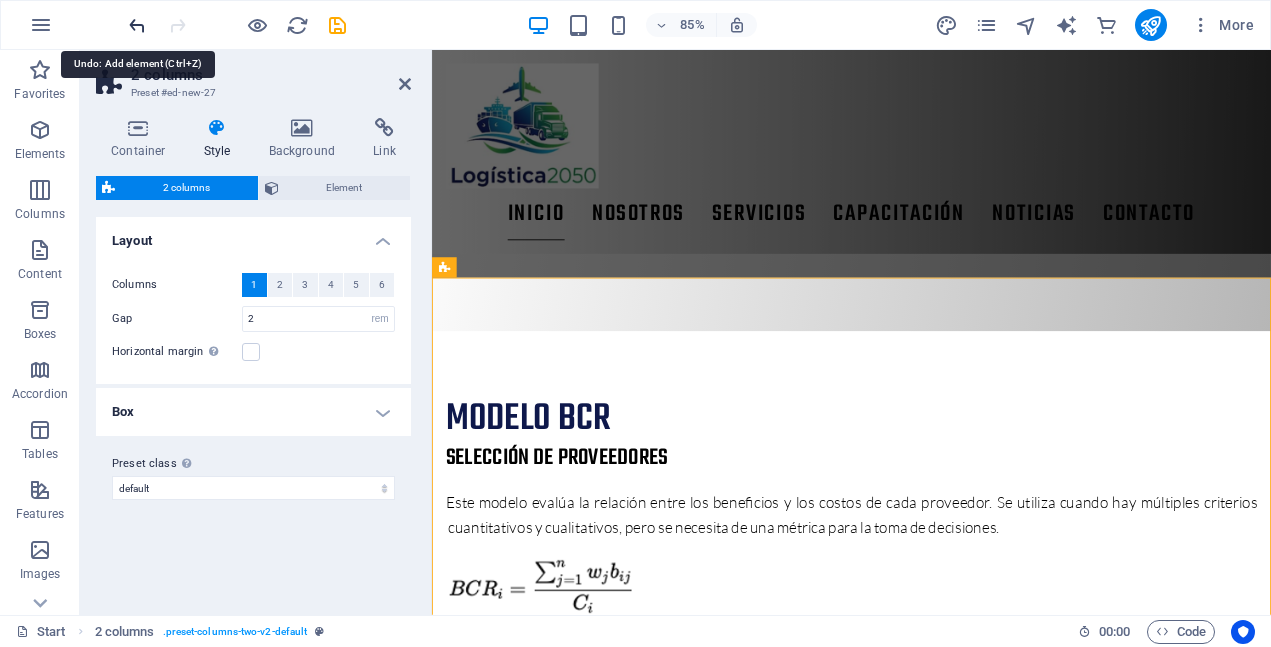 click at bounding box center (137, 25) 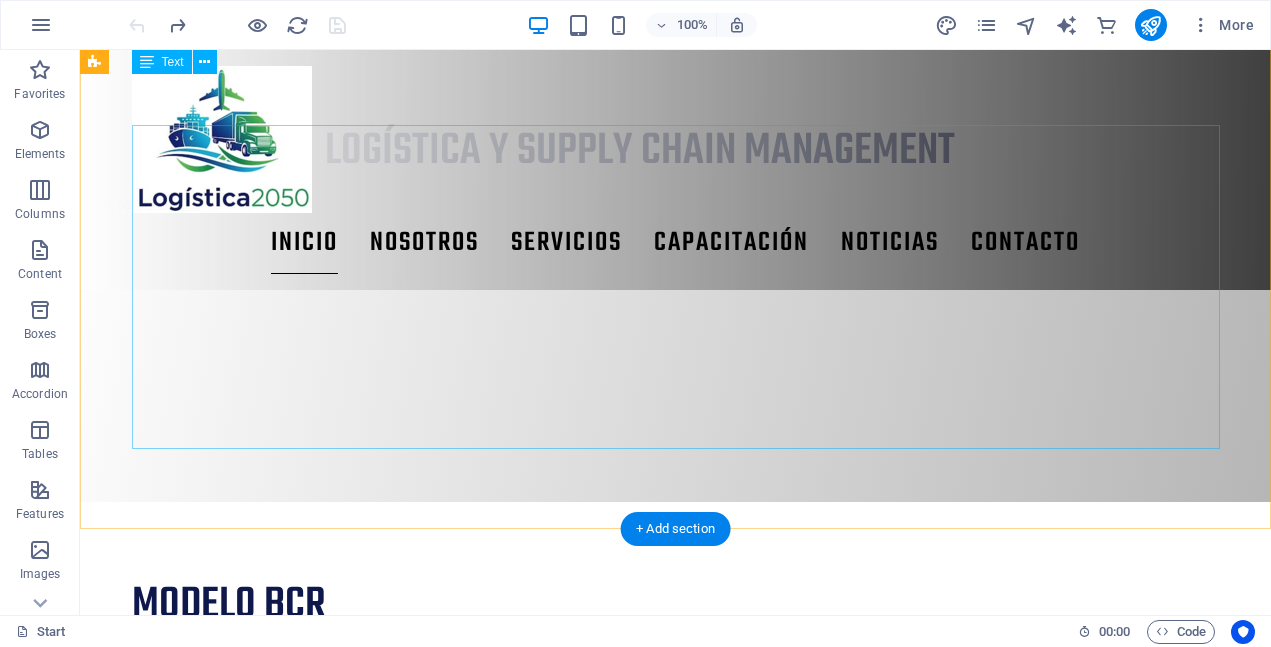 scroll, scrollTop: 1155, scrollLeft: 0, axis: vertical 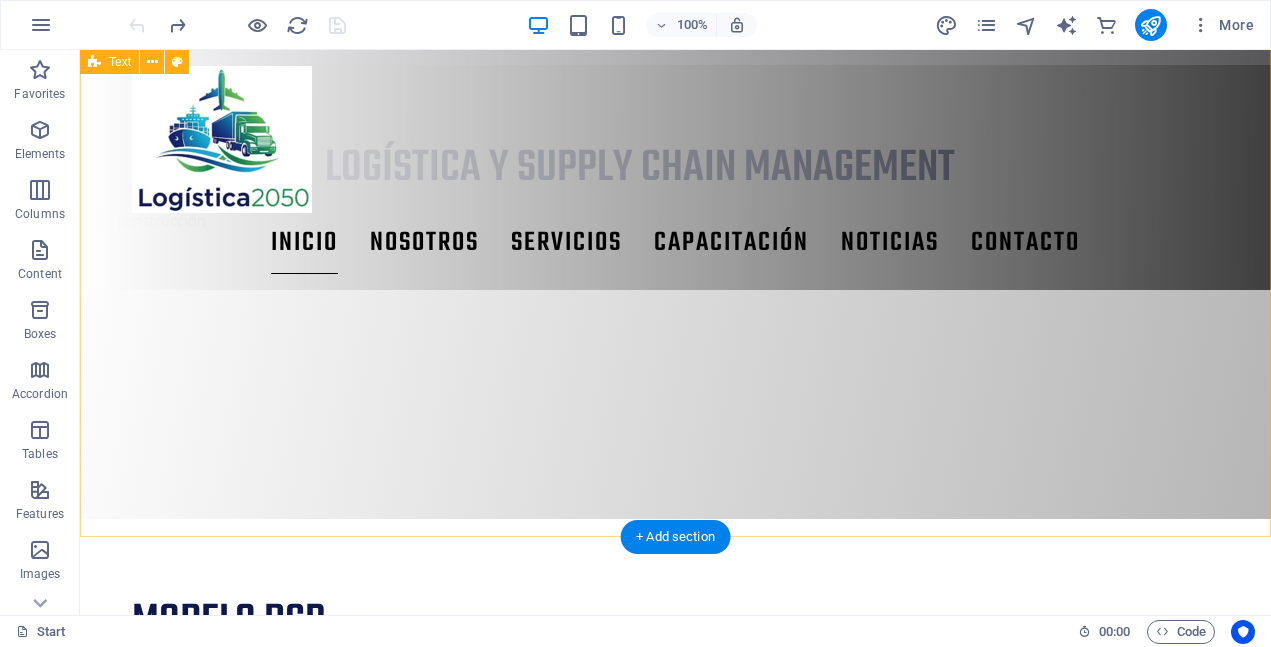 click on "modelo BCR selección de proveedores Este modelo evalúa la relación entre los beneficios y los costos de cada proveedor. Se utiliza cuando hay múltiples criterios  cuantitativos y cualitativos, pero se necesita de una métrica para la toma de decisiones." at bounding box center (675, 815) 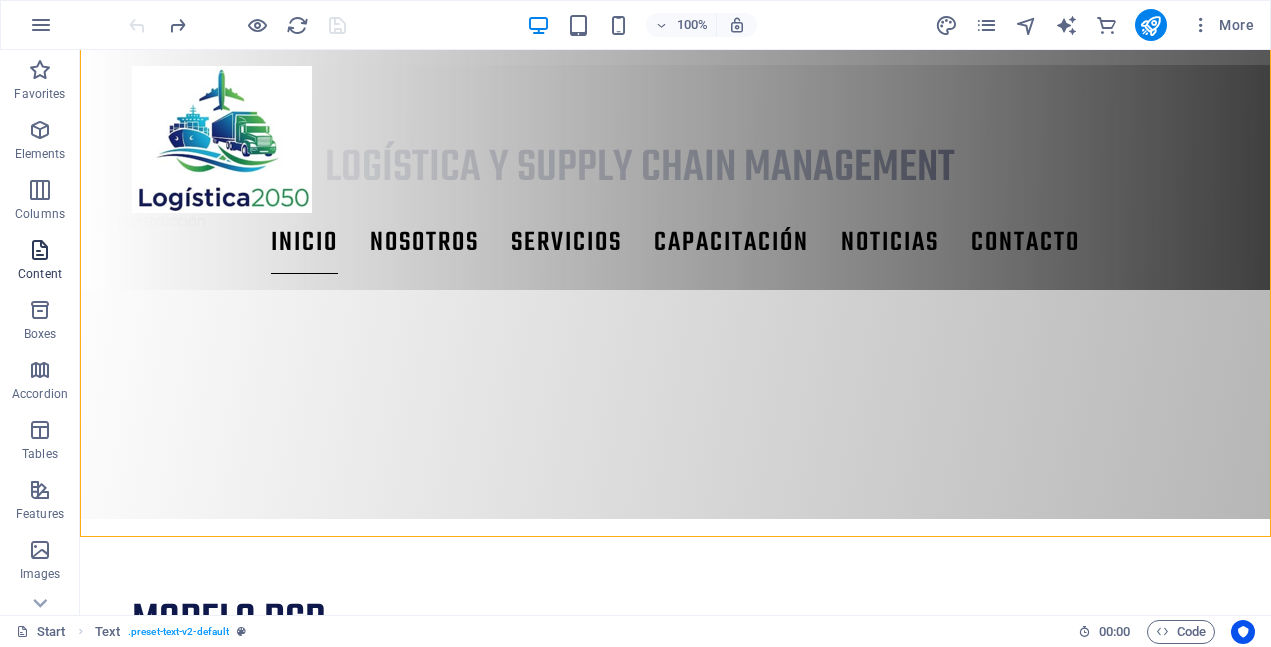click at bounding box center (40, 250) 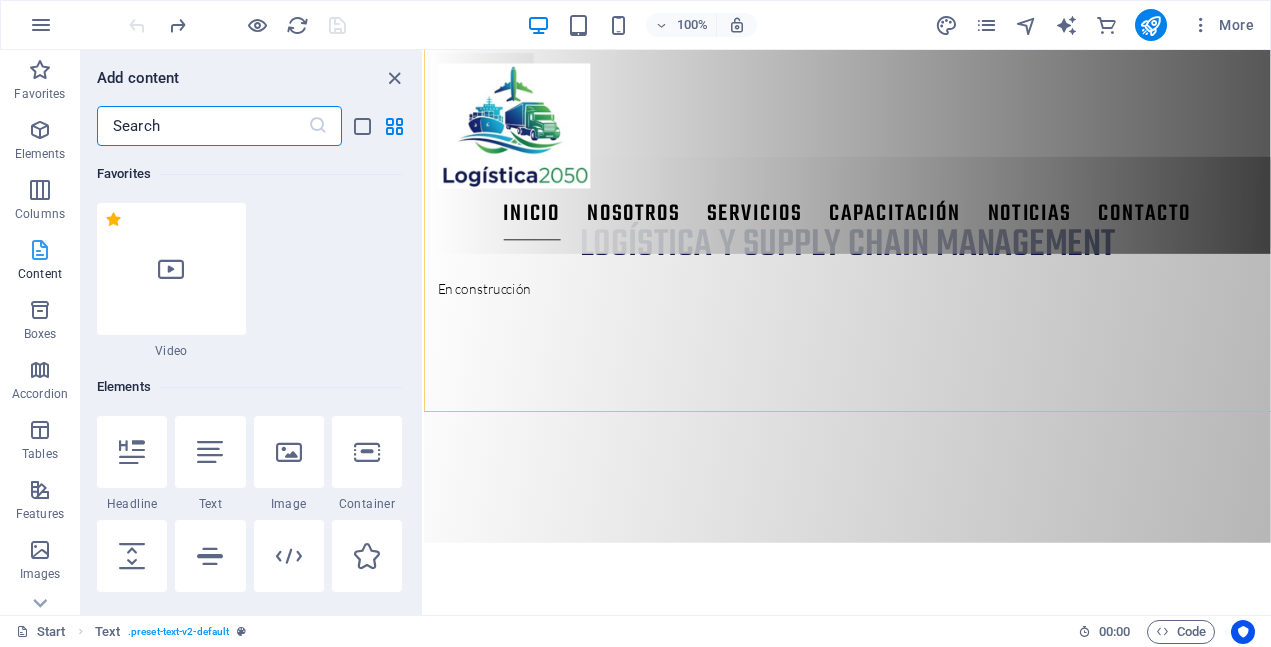 scroll, scrollTop: 1216, scrollLeft: 0, axis: vertical 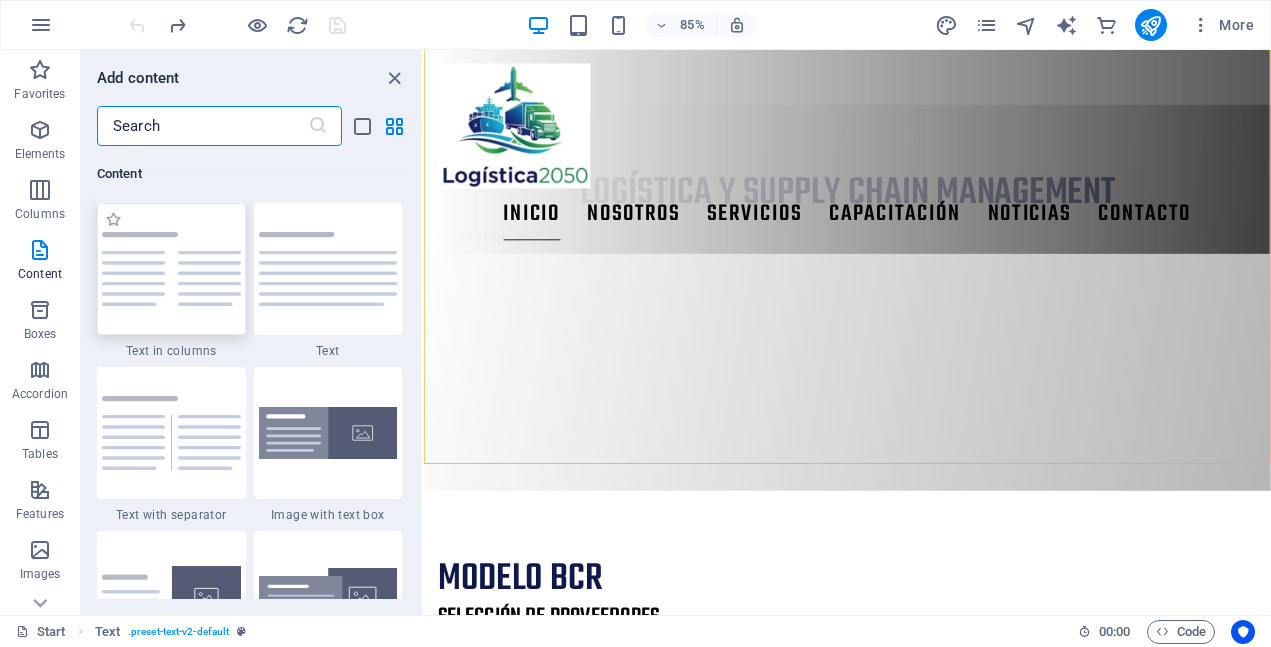click at bounding box center [171, 269] 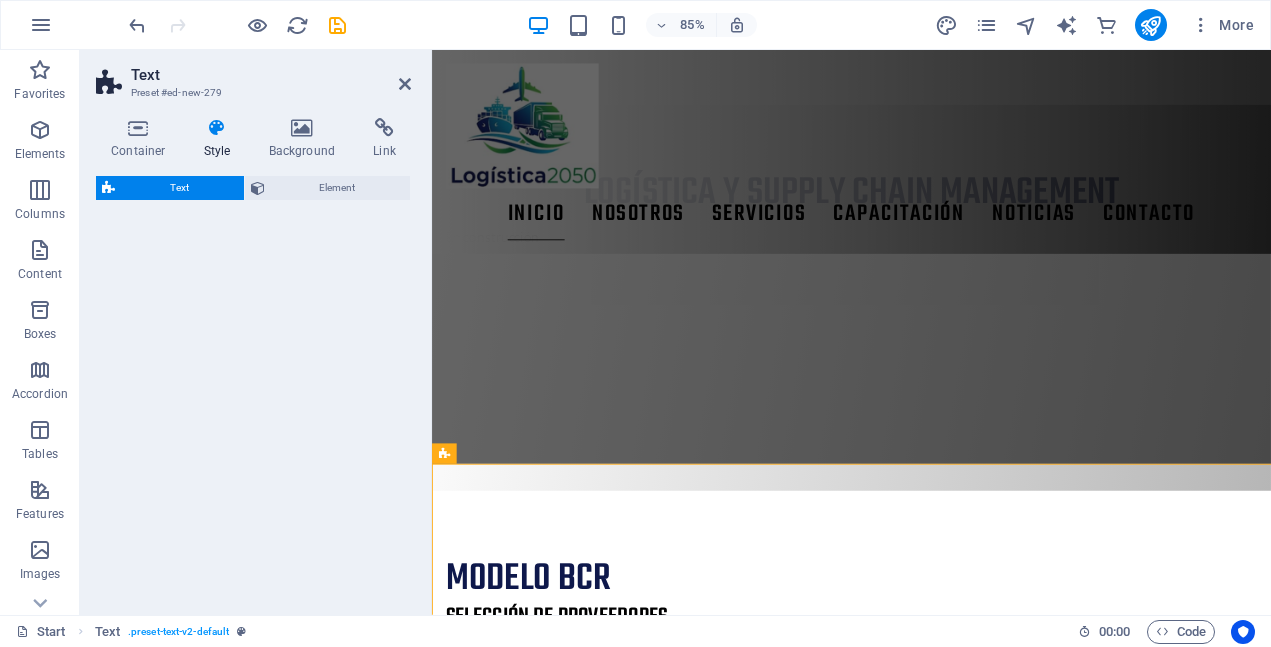 select on "rem" 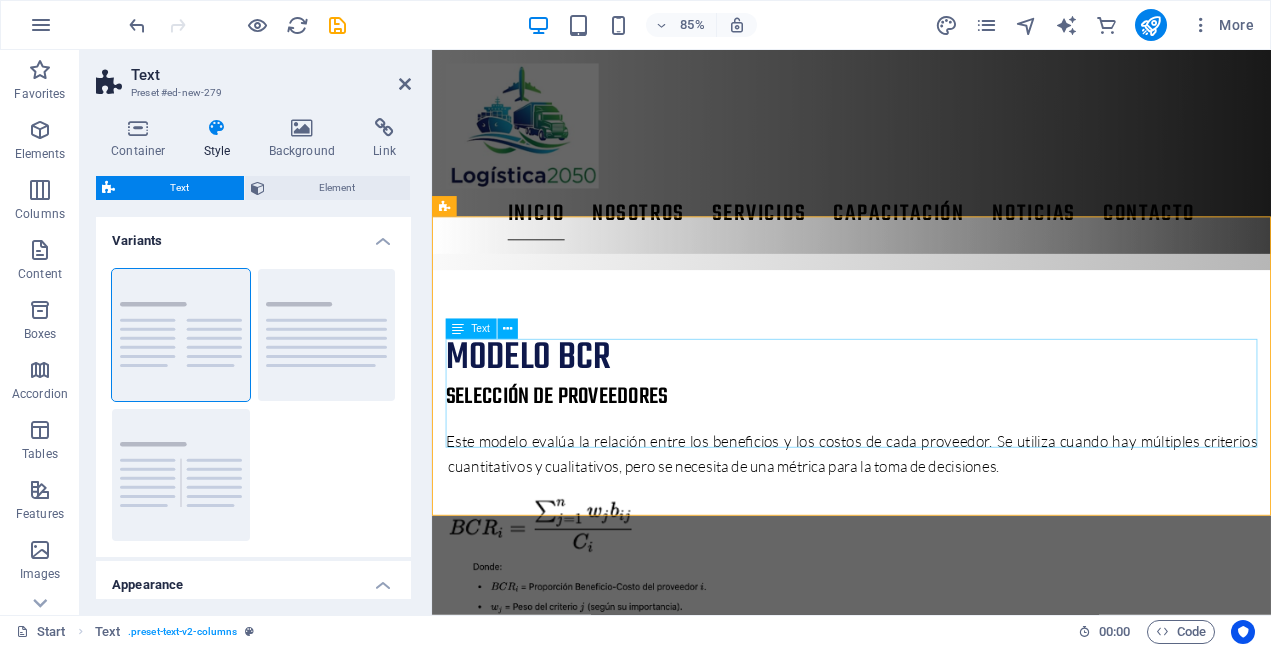 click on "Lorem ipsum dolor sitope amet, consectetur adipisicing elitip. Massumenda, dolore, cum vel modi asperiores consequatur suscipit quidem ducimus eveniet iure expedita consecteture odiogil voluptatum similique fugit voluptates atem accusamus quae quas dolorem tenetur facere tempora maiores adipisci reiciendis accusantium voluptatibus id voluptate tempore dolor harum nisi amet! Nobis, eaque. Aenean commodo ligula eget dolor. Lorem ipsum dolor sit amet, consectetuer adipiscing elit leget odiogil voluptatum similique fugit voluptates dolor. Libero assumenda, dolore, cum vel modi asperiores consequatur." at bounding box center (925, 1109) 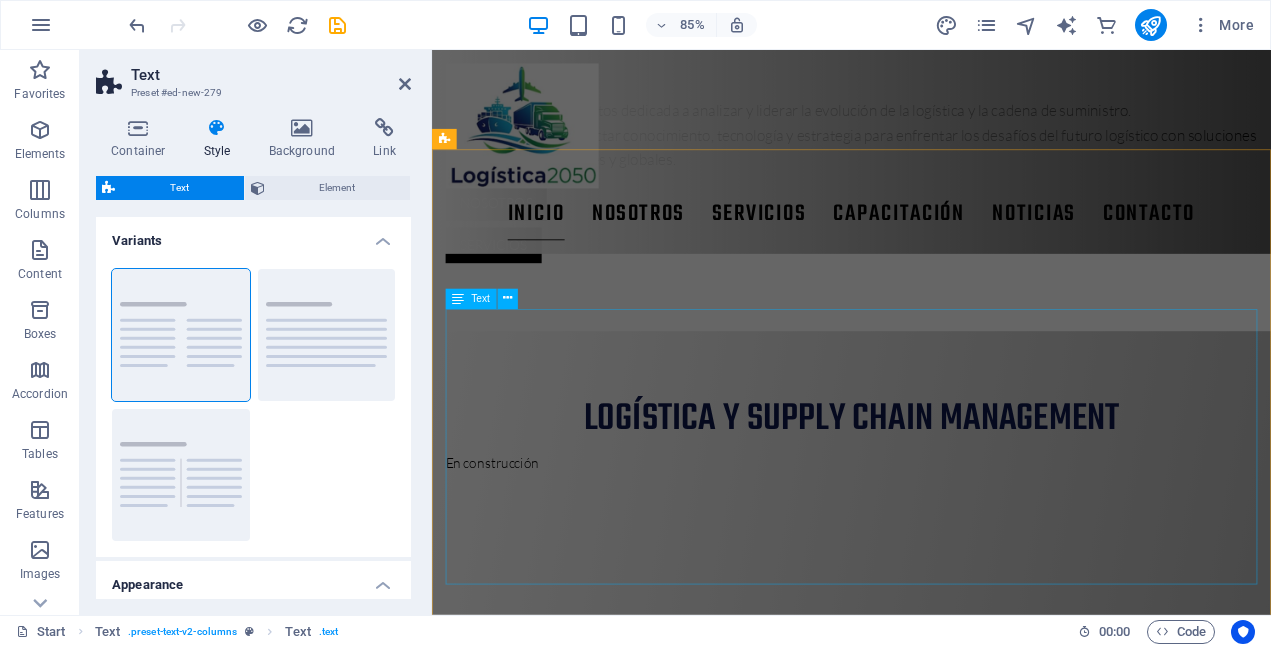 scroll, scrollTop: 978, scrollLeft: 0, axis: vertical 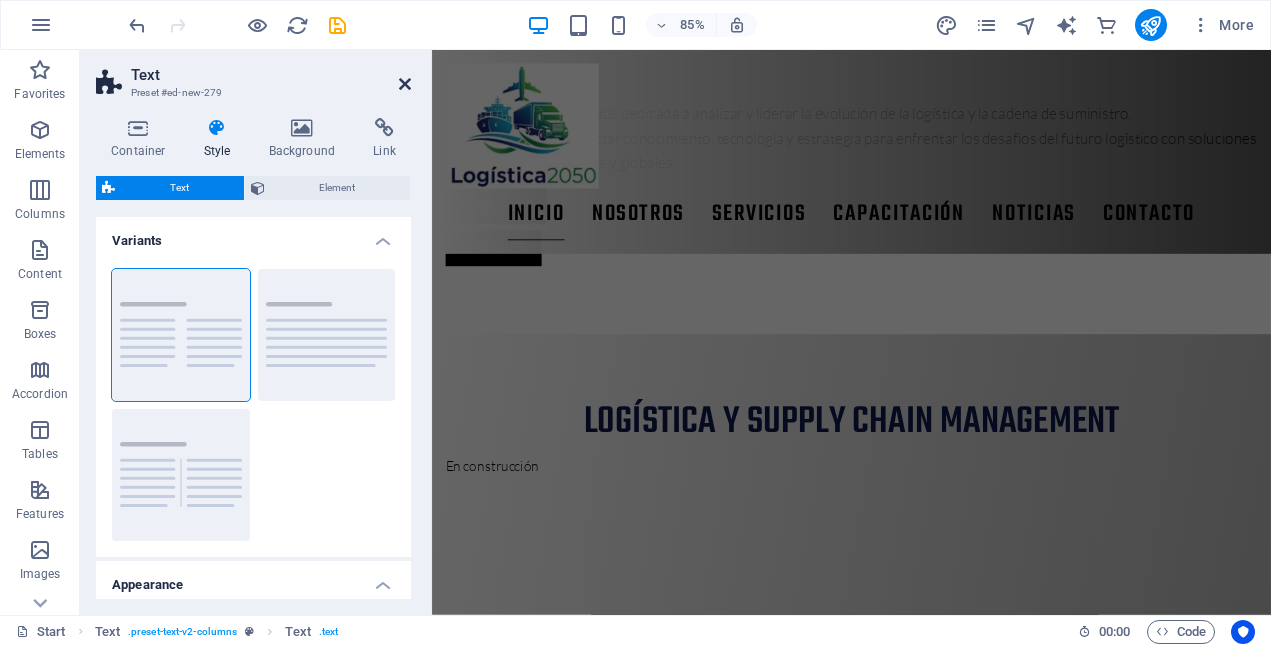click at bounding box center [405, 84] 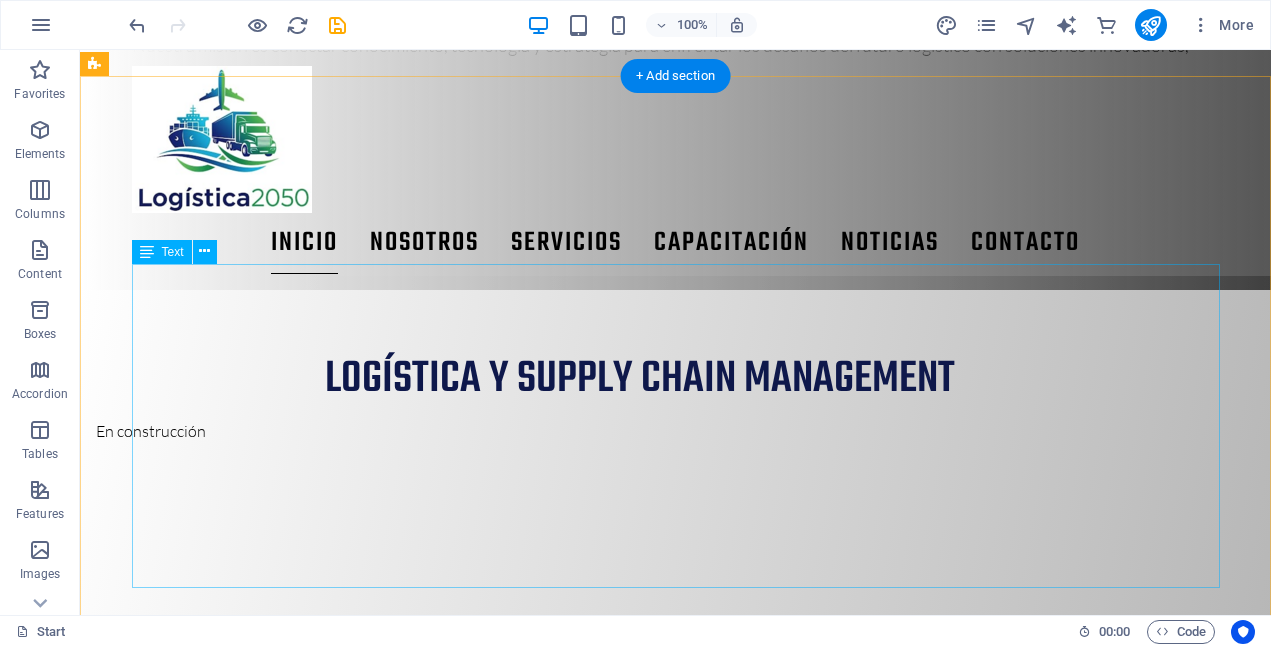 scroll, scrollTop: 1037, scrollLeft: 0, axis: vertical 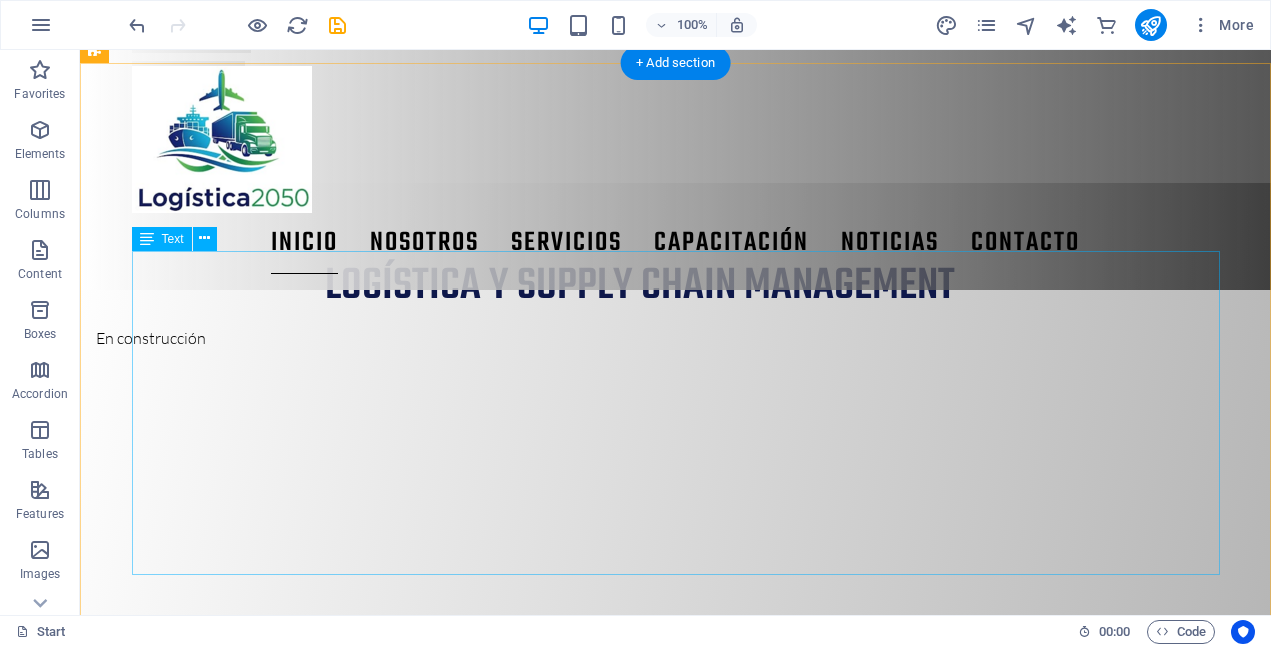 click on "Este modelo evalúa la relación entre los beneficios y los costos de cada proveedor. Se utiliza cuando hay múltiples criterios  cuantitativos y cualitativos, pero se necesita de una métrica para la toma de decisiones." at bounding box center (676, 986) 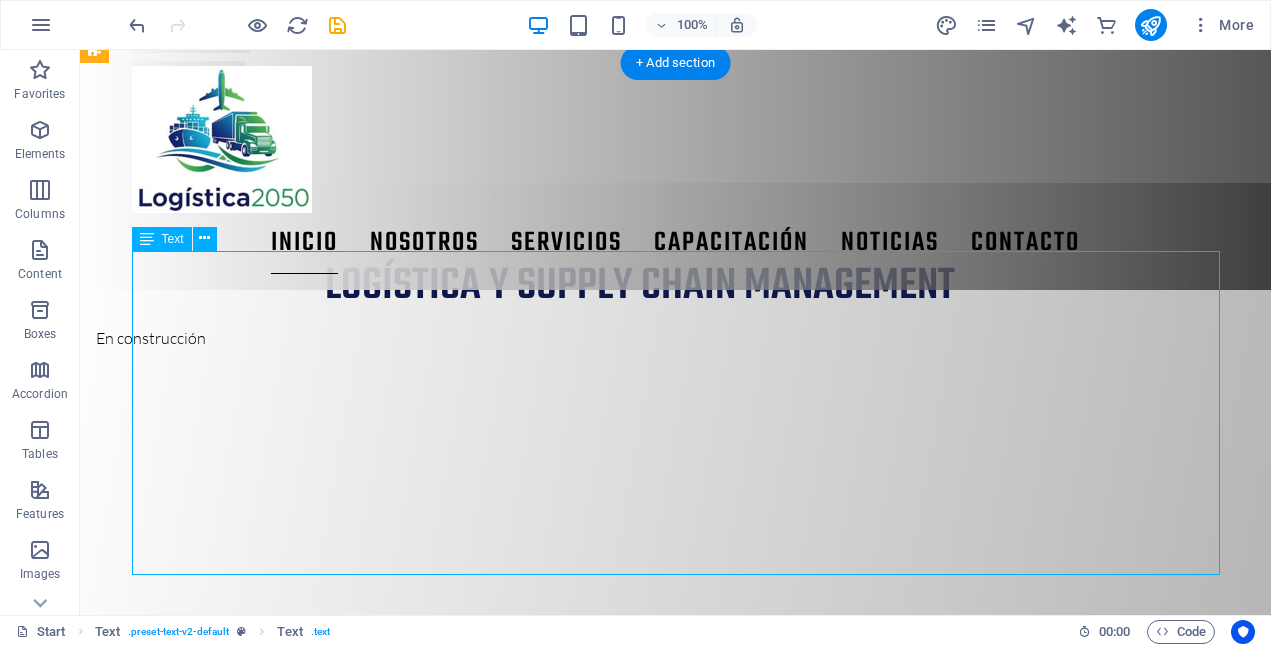 click on "Este modelo evalúa la relación entre los beneficios y los costos de cada proveedor. Se utiliza cuando hay múltiples criterios  cuantitativos y cualitativos, pero se necesita de una métrica para la toma de decisiones." at bounding box center (676, 986) 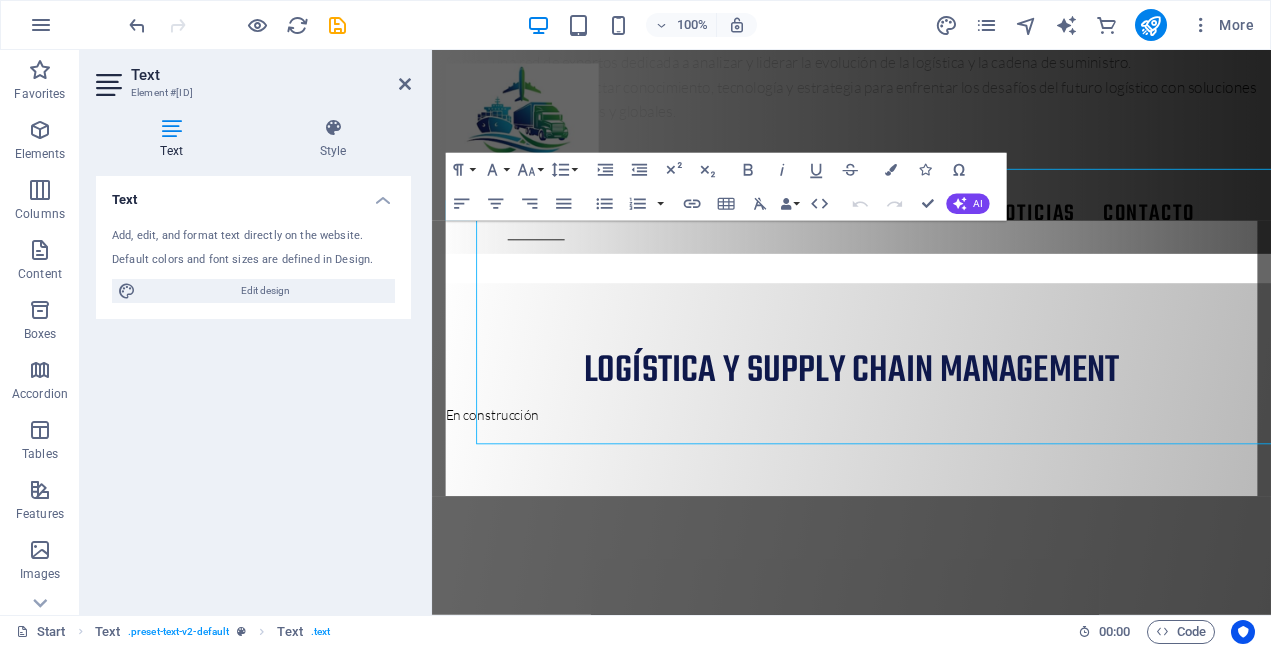 scroll, scrollTop: 1098, scrollLeft: 0, axis: vertical 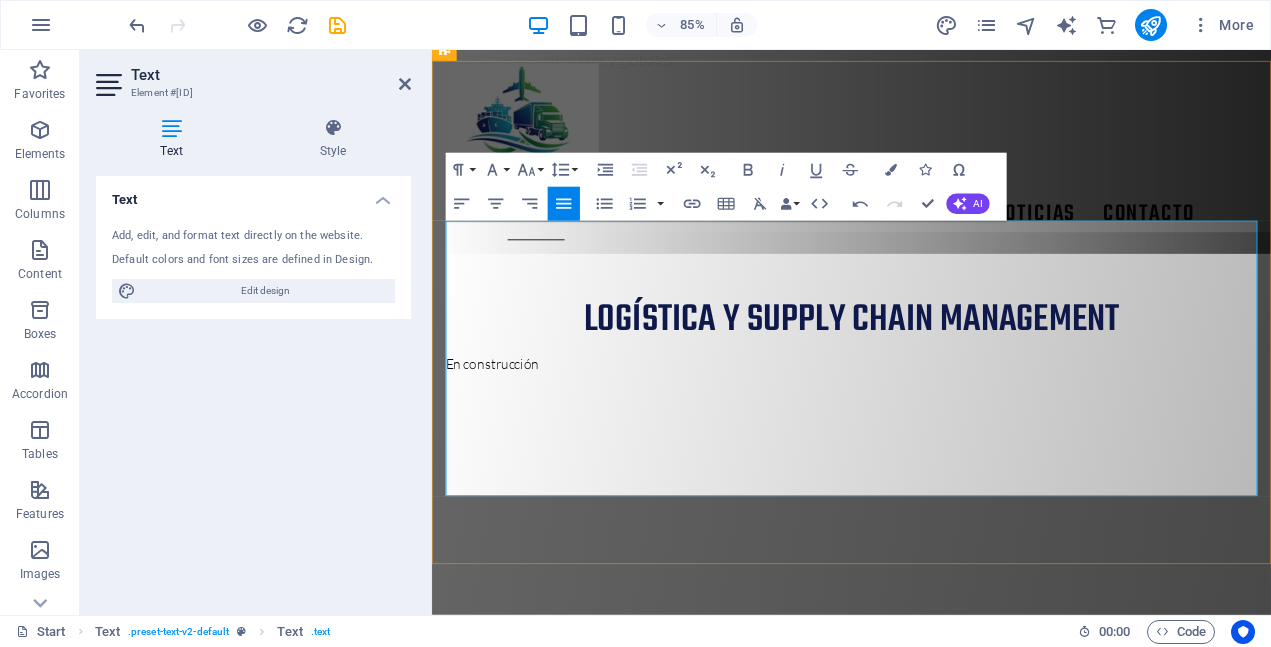 drag, startPoint x: 920, startPoint y: 492, endPoint x: 503, endPoint y: 368, distance: 435.04596 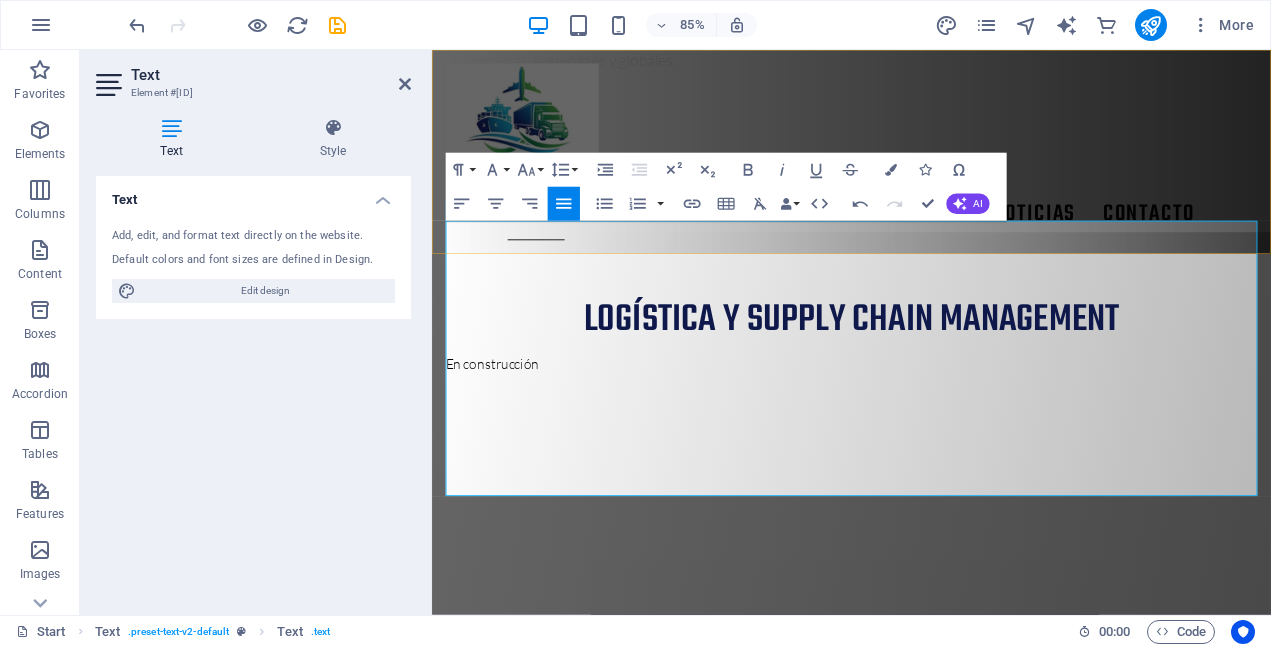 click on "Inicio NOSOTROS Servicios capacitación noticias Contacto" at bounding box center (925, 170) 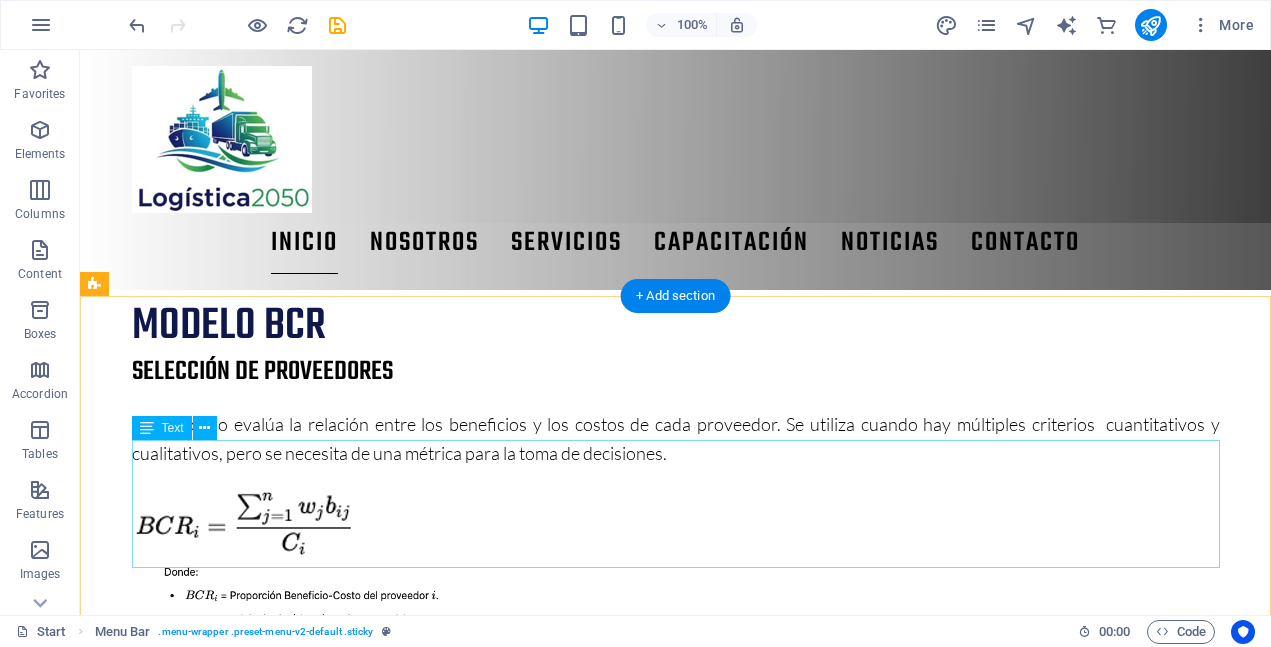 scroll, scrollTop: 1452, scrollLeft: 0, axis: vertical 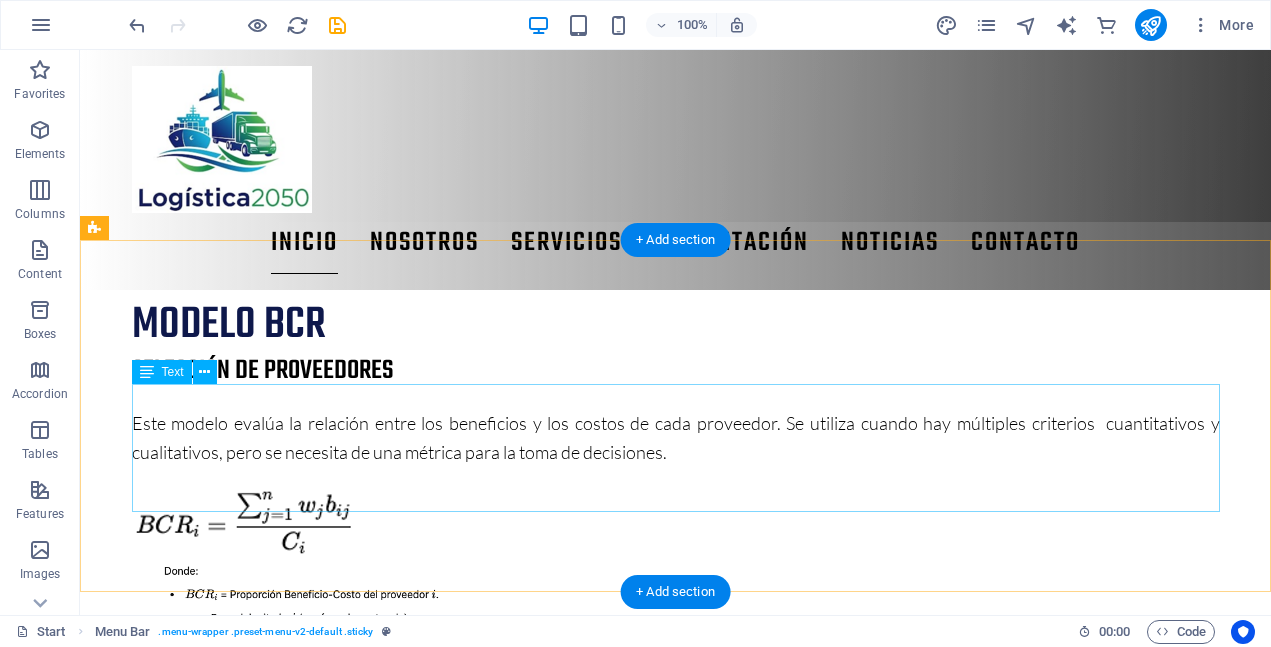 click on "Lorem ipsum dolor sitope amet, consectetur adipisicing elitip. Massumenda, dolore, cum vel modi asperiores consequatur suscipit quidem ducimus eveniet iure expedita consecteture odiogil voluptatum similique fugit voluptates atem accusamus quae quas dolorem tenetur facere tempora maiores adipisci reiciendis accusantium voluptatibus id voluptate tempore dolor harum nisi amet! Nobis, eaque. Aenean commodo ligula eget dolor. Lorem ipsum dolor sit amet, consectetuer adipiscing elit leget odiogil voluptatum similique fugit voluptates dolor. Libero assumenda, dolore, cum vel modi asperiores consequatur." at bounding box center (676, 1022) 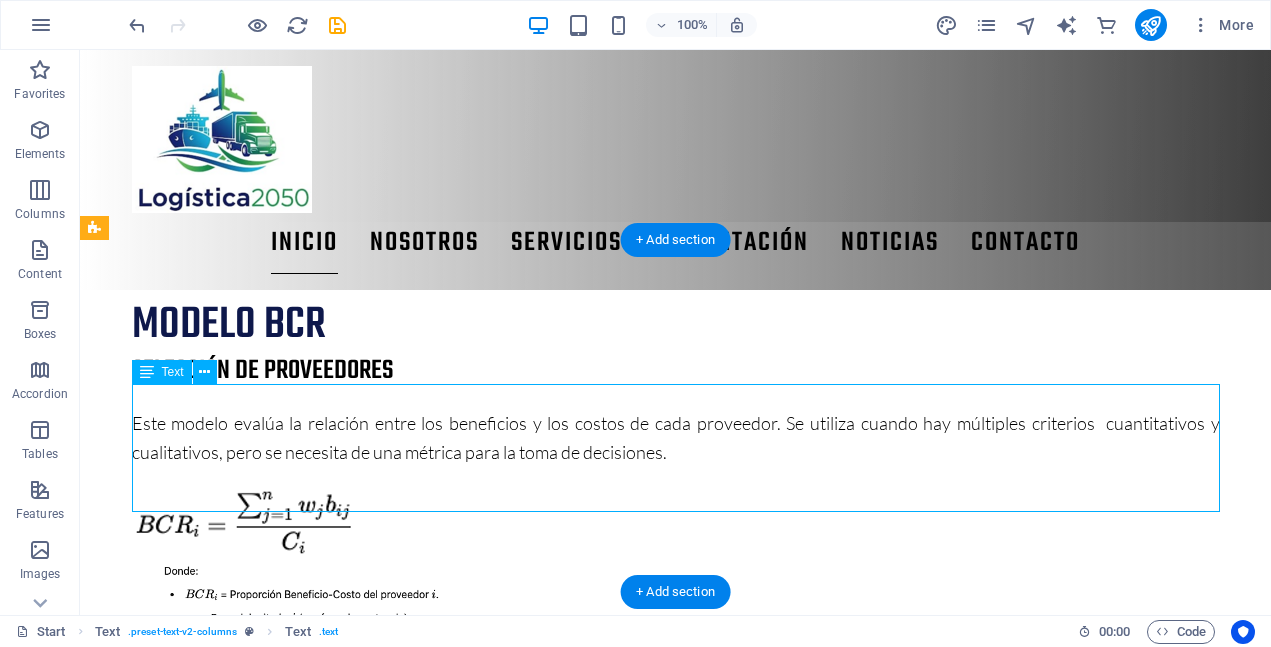 click on "Lorem ipsum dolor sitope amet, consectetur adipisicing elitip. Massumenda, dolore, cum vel modi asperiores consequatur suscipit quidem ducimus eveniet iure expedita consecteture odiogil voluptatum similique fugit voluptates atem accusamus quae quas dolorem tenetur facere tempora maiores adipisci reiciendis accusantium voluptatibus id voluptate tempore dolor harum nisi amet! Nobis, eaque. Aenean commodo ligula eget dolor. Lorem ipsum dolor sit amet, consectetuer adipiscing elit leget odiogil voluptatum similique fugit voluptates dolor. Libero assumenda, dolore, cum vel modi asperiores consequatur." at bounding box center [676, 1022] 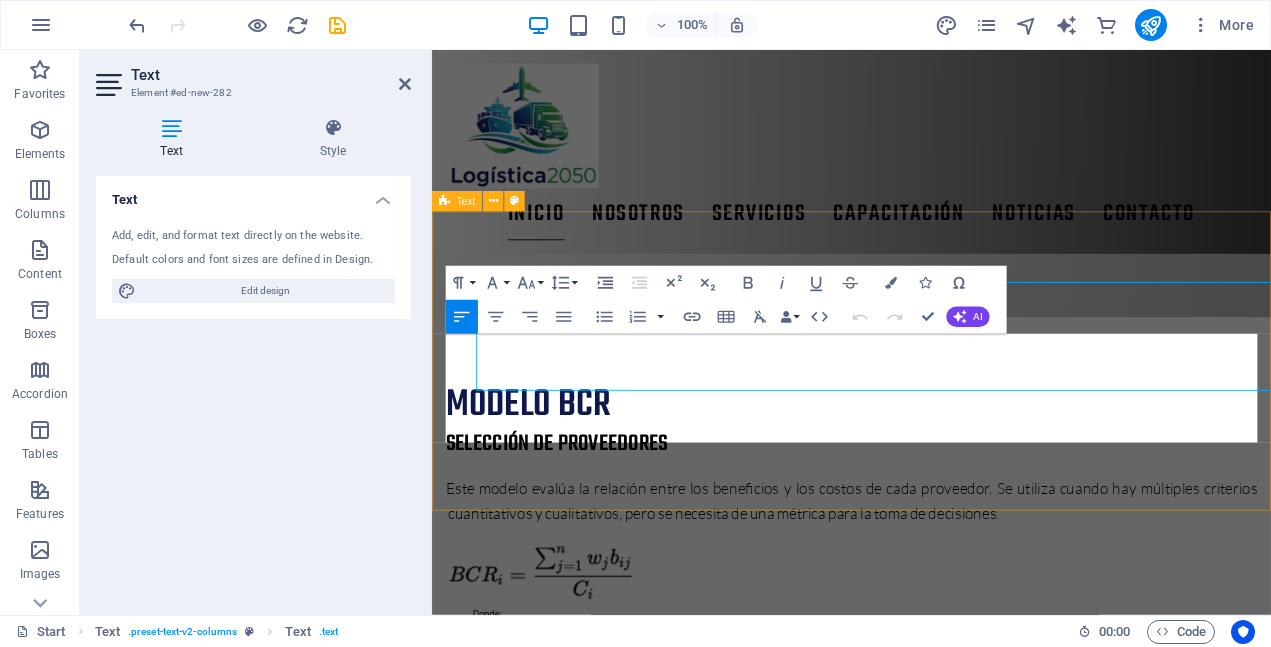 scroll, scrollTop: 1513, scrollLeft: 0, axis: vertical 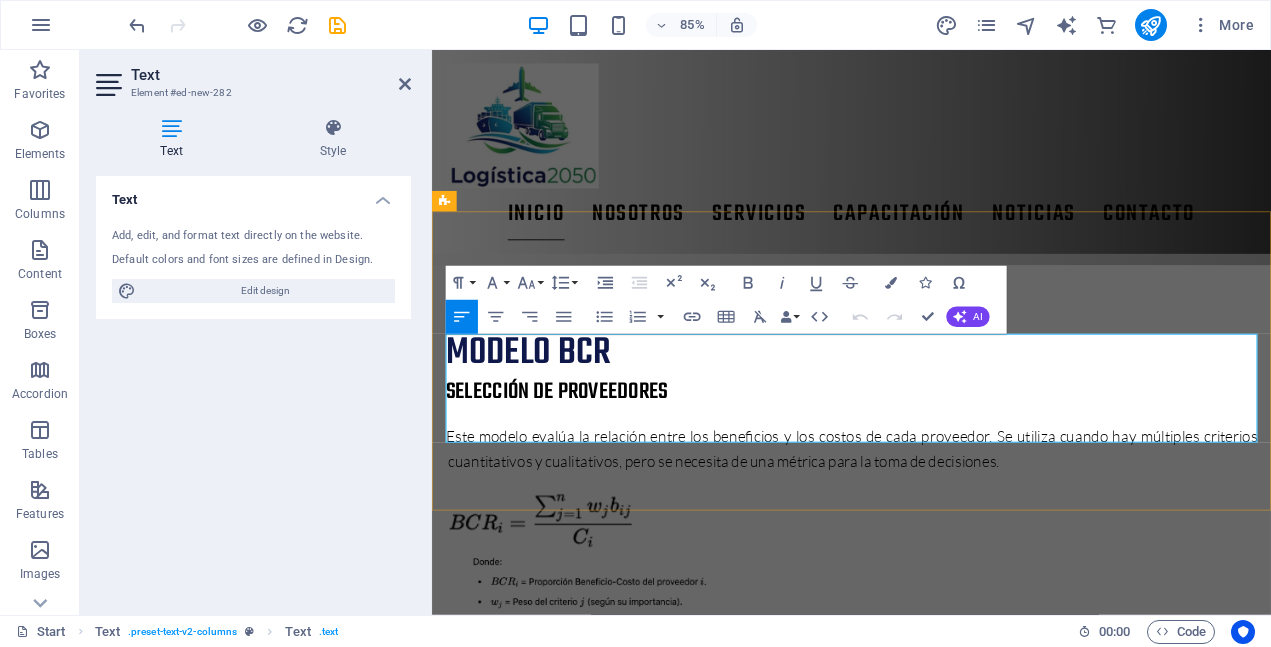 drag, startPoint x: 1135, startPoint y: 500, endPoint x: 935, endPoint y: 400, distance: 223.6068 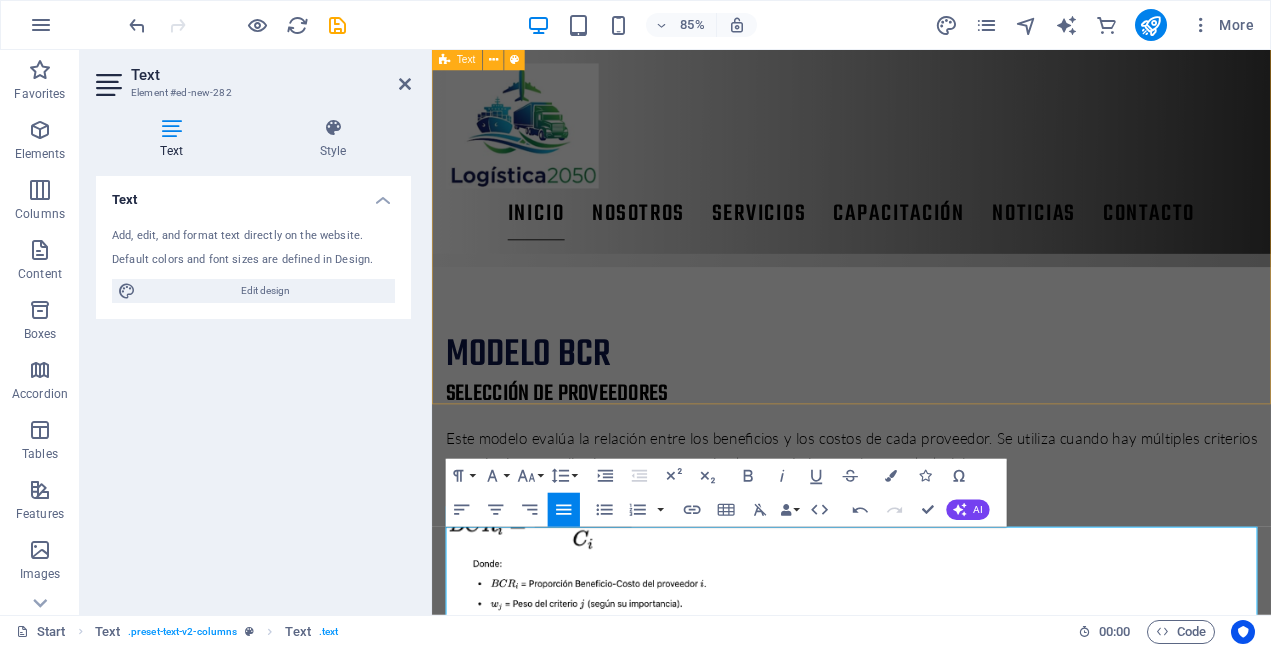 scroll, scrollTop: 1286, scrollLeft: 0, axis: vertical 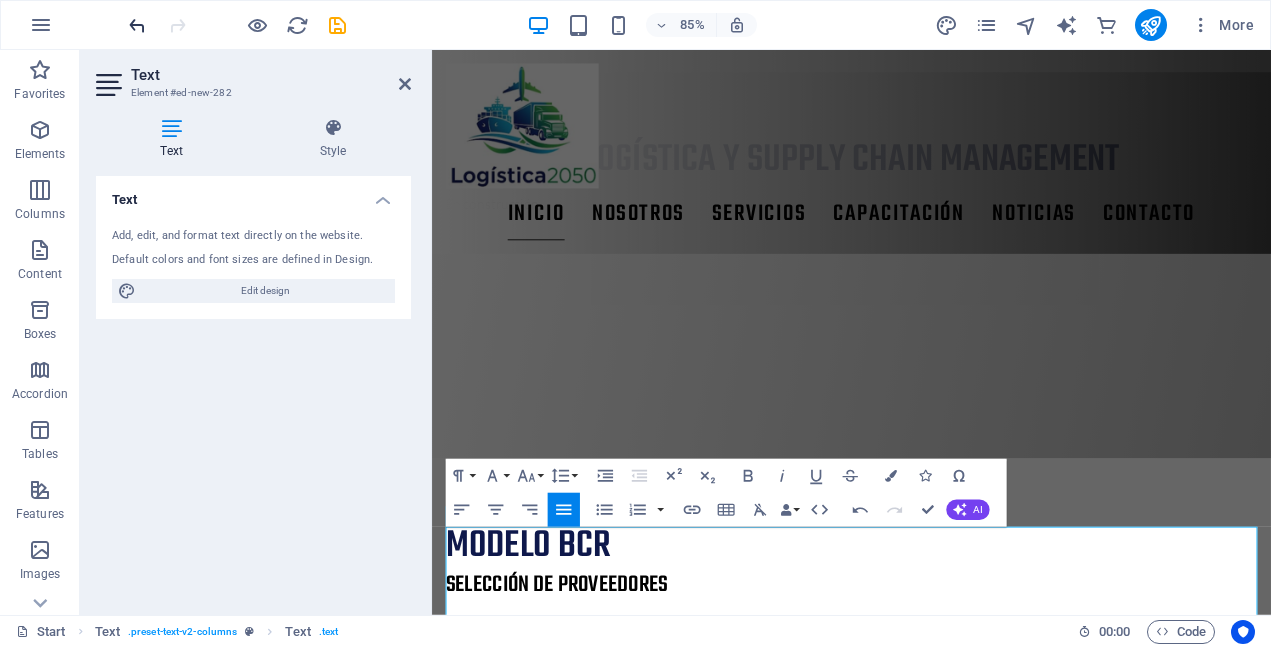 click at bounding box center (137, 25) 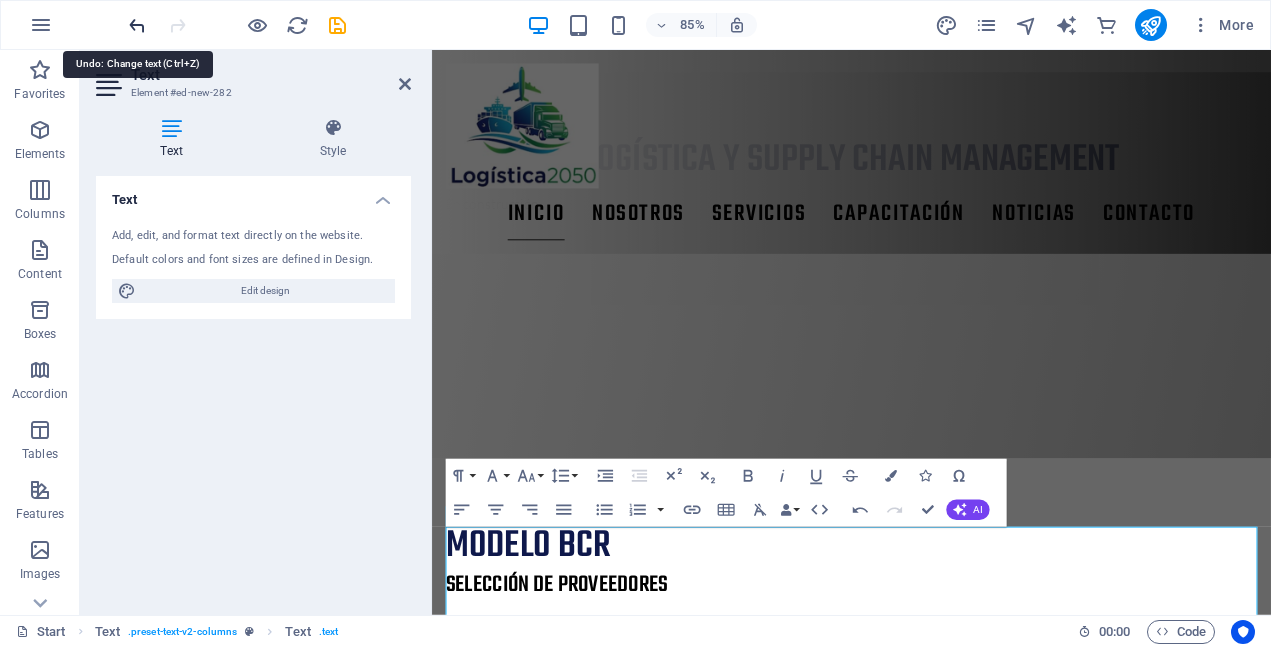 click at bounding box center [137, 25] 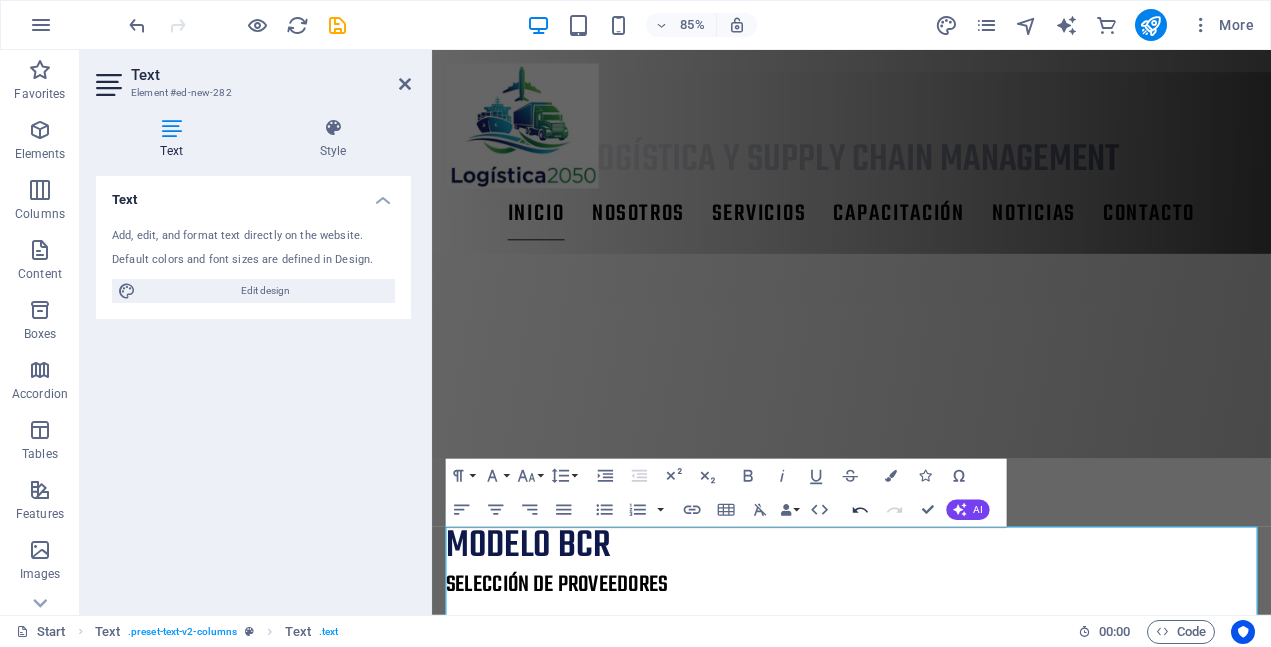 click 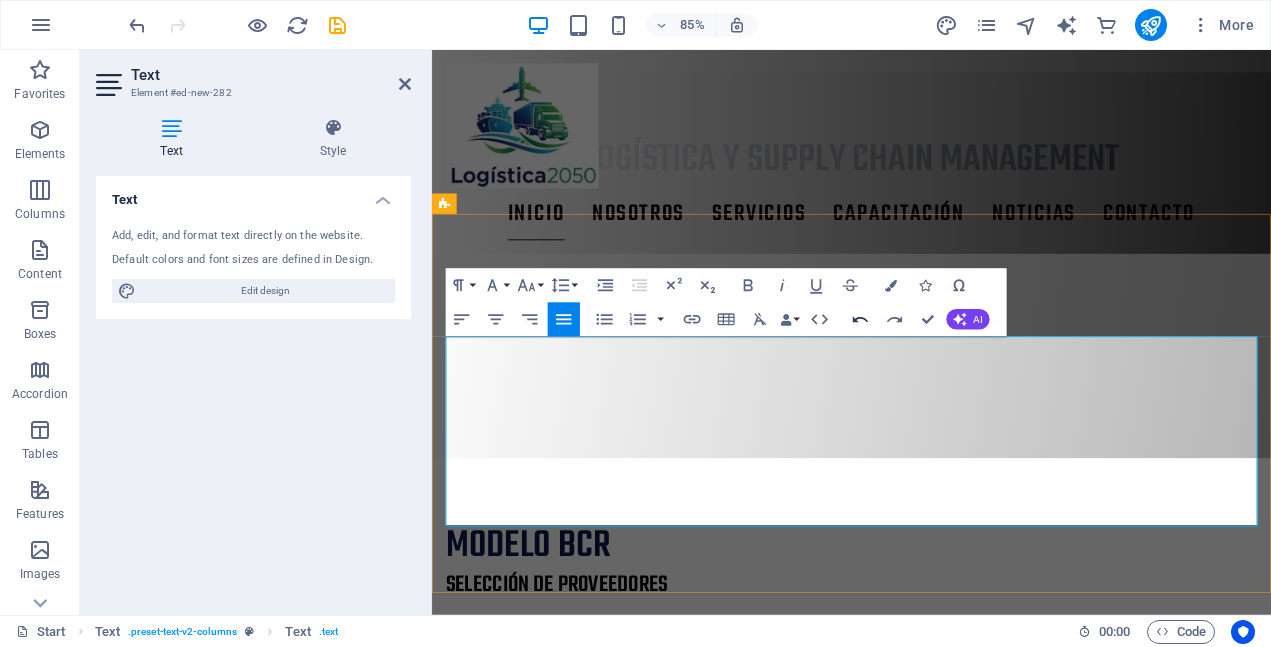 scroll, scrollTop: 1510, scrollLeft: 0, axis: vertical 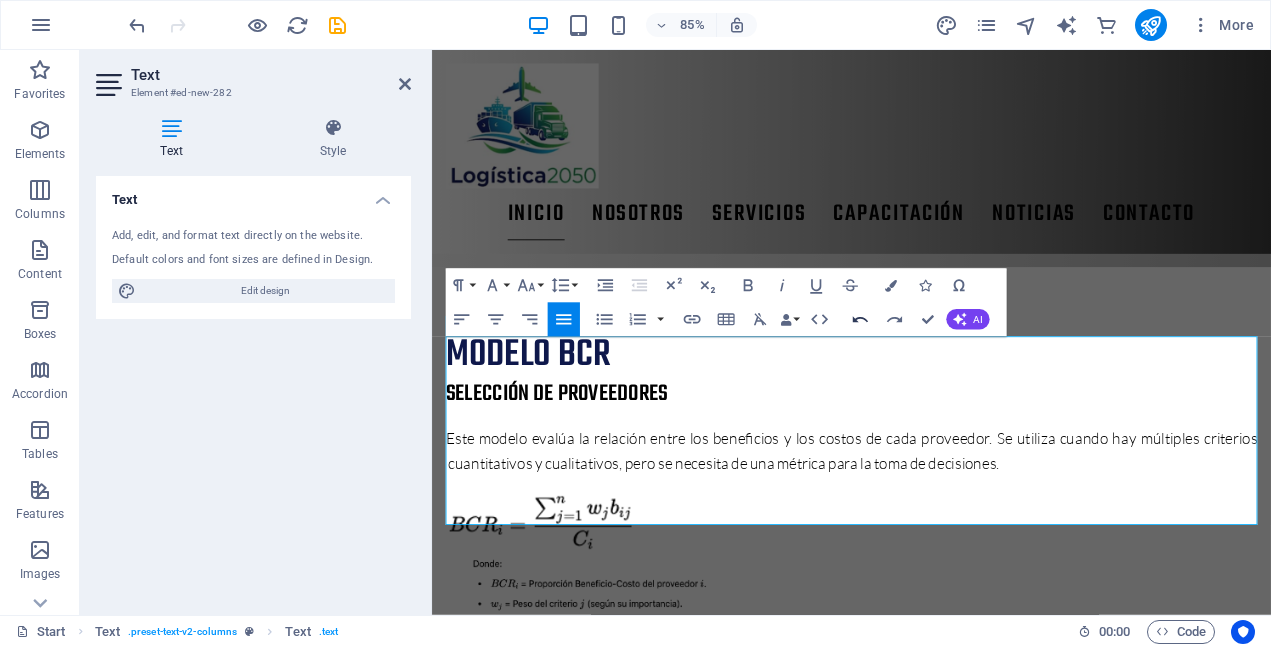click 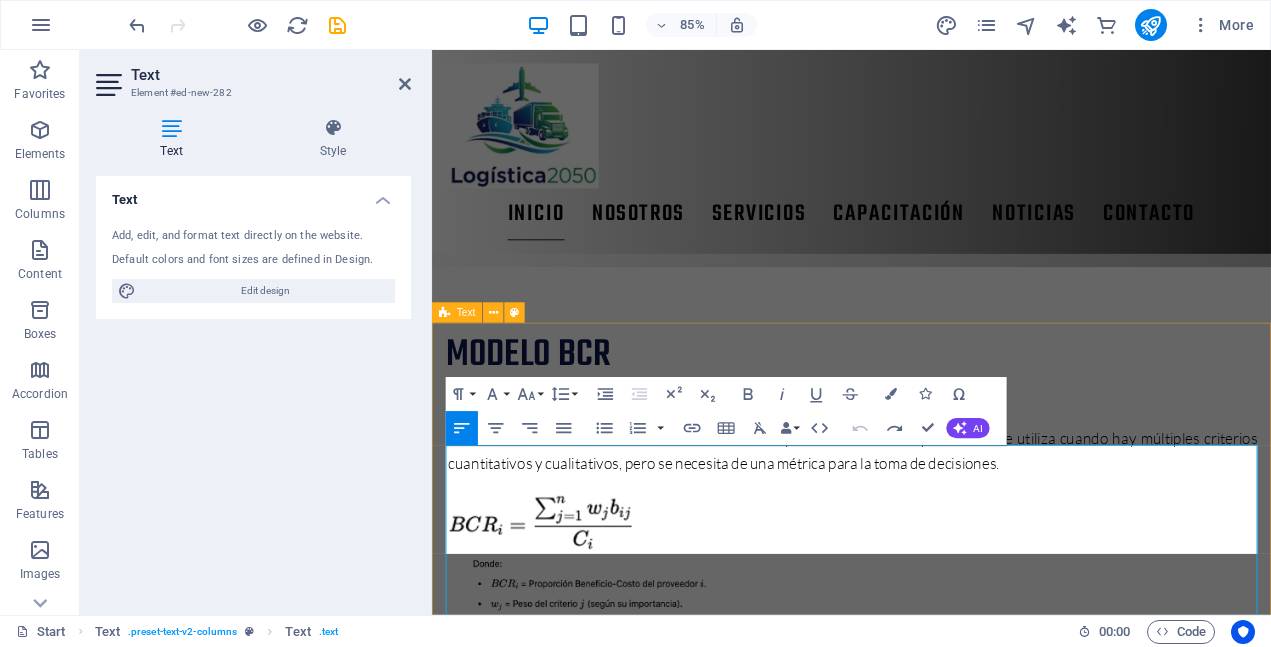 scroll, scrollTop: 1382, scrollLeft: 0, axis: vertical 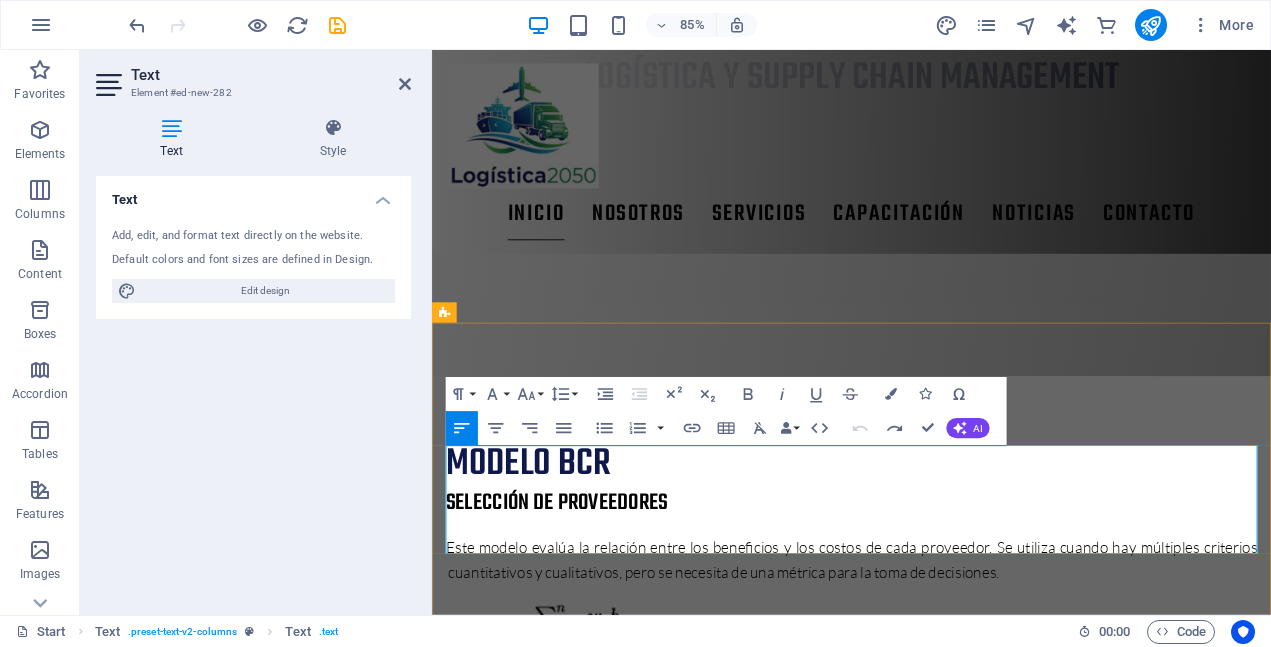 click on "Lorem ipsum dolor sitope amet, consectetur adipisicing elitip. Massumenda, dolore, cum vel modi asperiores consequatur suscipit quidem ducimus eveniet iure expedita consecteture odiogil voluptatum similique fugit voluptates atem accusamus quae quas dolorem tenetur facere tempora maiores adipisci reiciendis accusantium voluptatibus id voluptate tempore dolor harum nisi amet! Nobis, eaque. Aenean commodo ligula eget dolor. Lorem ipsum dolor sit amet, consectetuer adipiscing elit leget odiogil voluptatum similique fugit voluptates dolor. Libero assumenda, dolore, cum vel modi asperiores consequatur." at bounding box center [925, 1234] 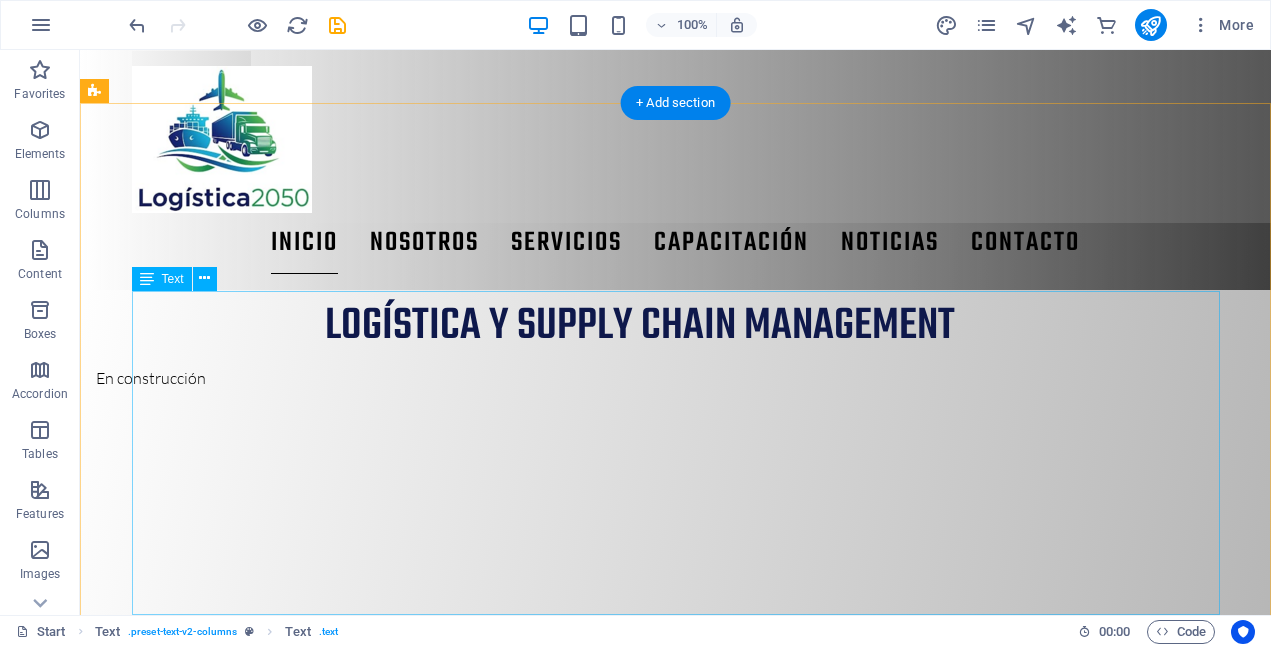 scroll, scrollTop: 965, scrollLeft: 0, axis: vertical 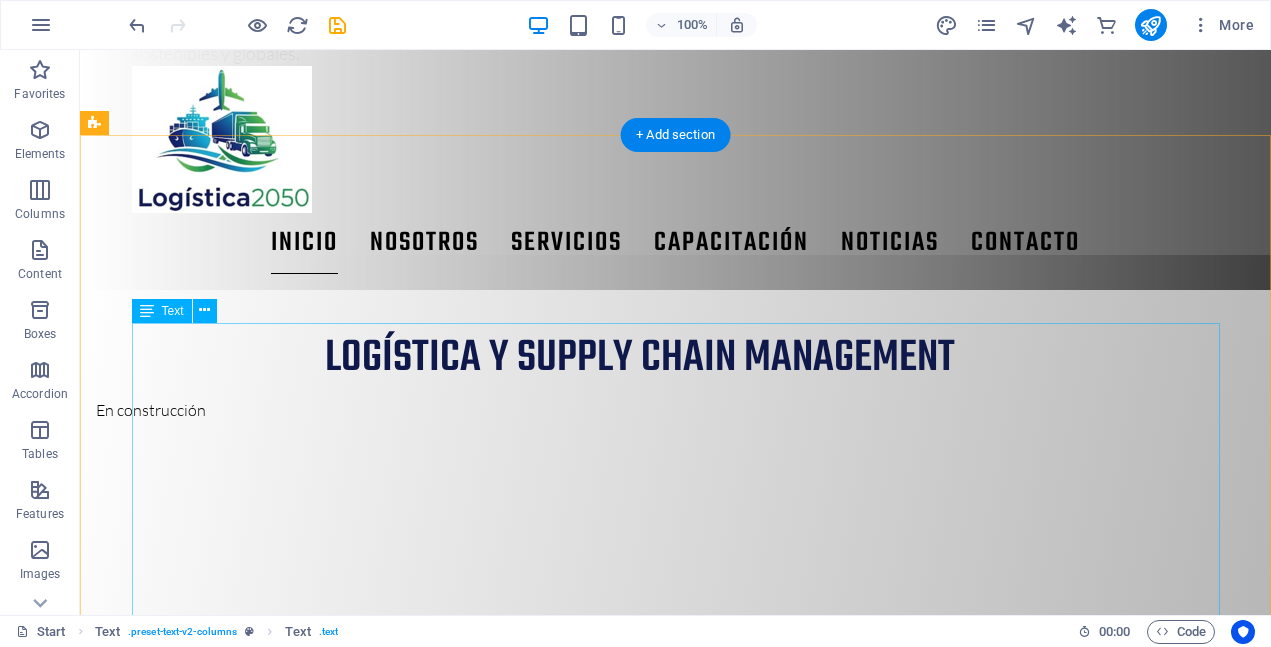 click on "Este modelo evalúa la relación entre los beneficios y los costos de cada proveedor. Se utiliza cuando hay múltiples criterios  cuantitativos y cualitativos, pero se necesita de una métrica para la toma de decisiones." at bounding box center (676, 1058) 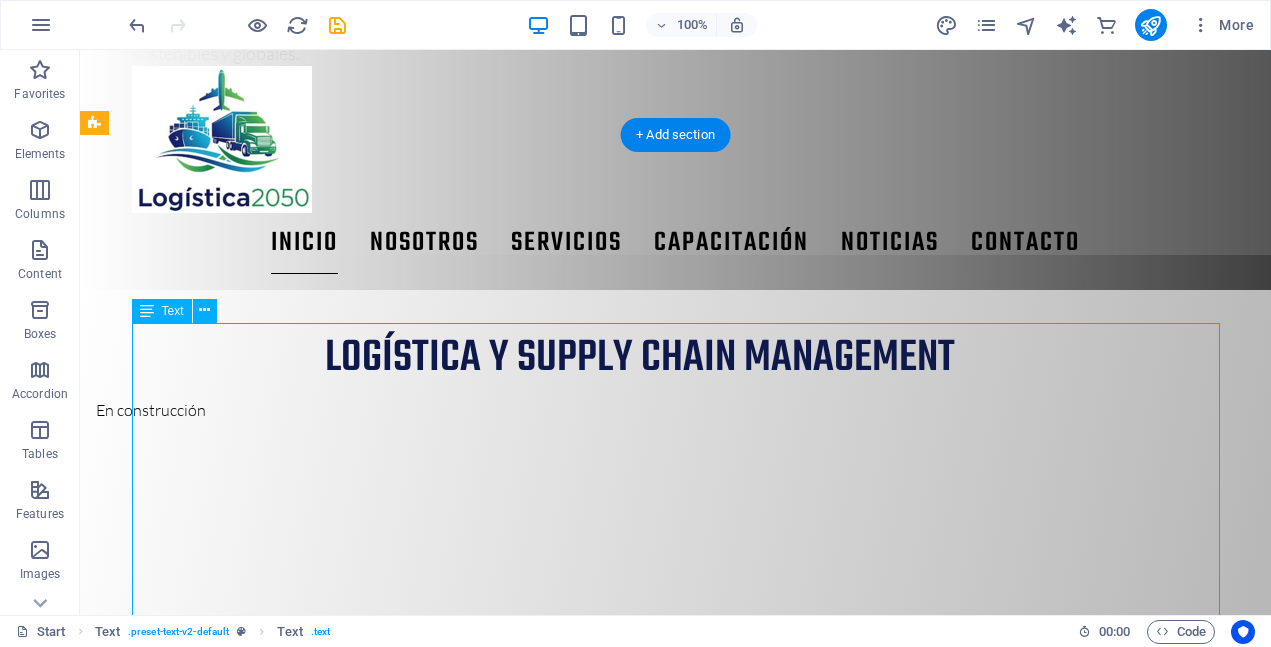 click on "Este modelo evalúa la relación entre los beneficios y los costos de cada proveedor. Se utiliza cuando hay múltiples criterios  cuantitativos y cualitativos, pero se necesita de una métrica para la toma de decisiones." at bounding box center (676, 1058) 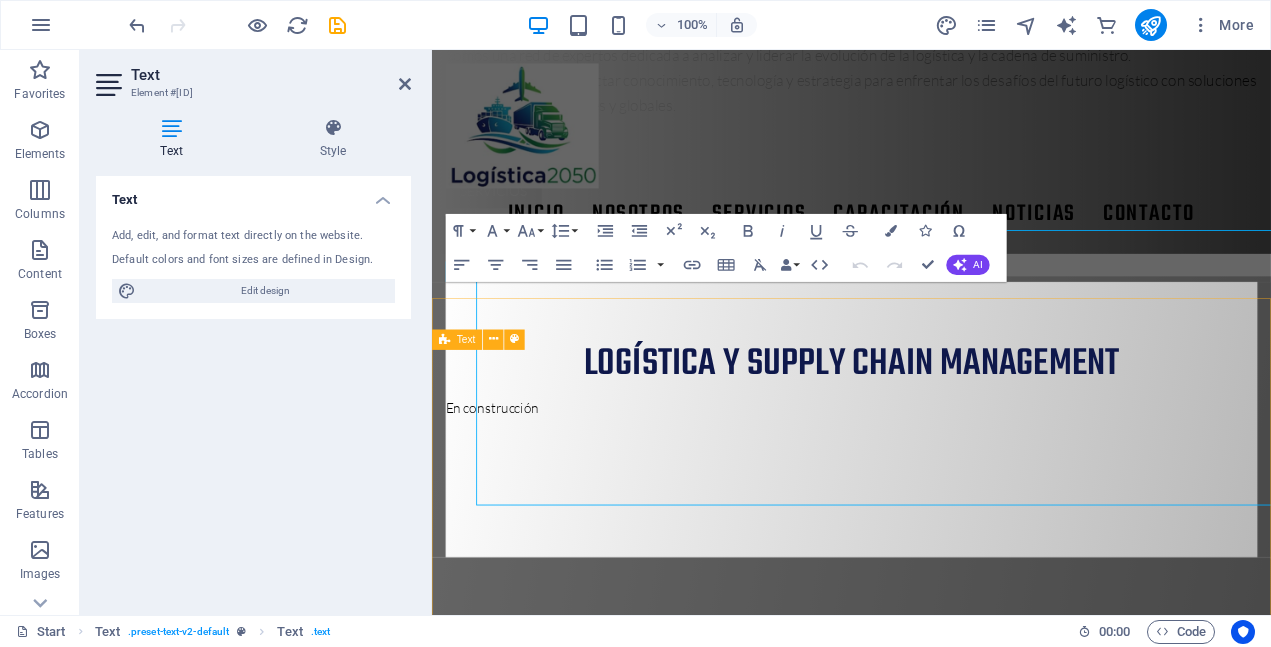 scroll, scrollTop: 1026, scrollLeft: 0, axis: vertical 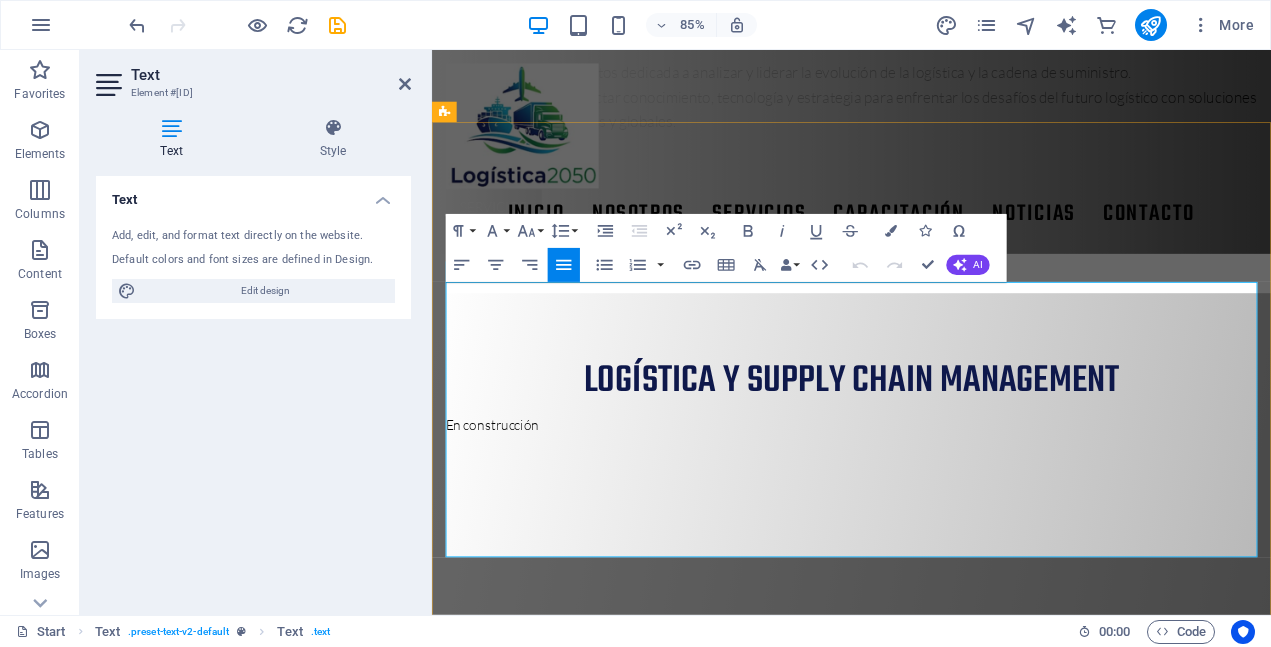 drag, startPoint x: 1119, startPoint y: 369, endPoint x: 449, endPoint y: 345, distance: 670.4297 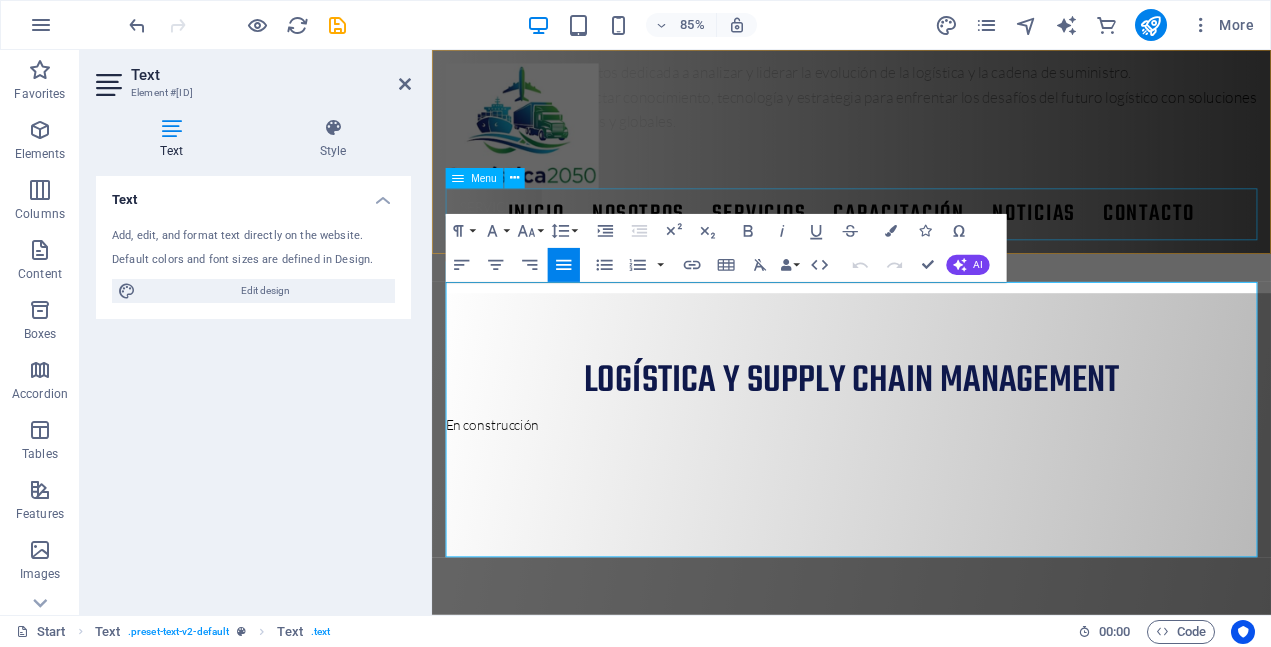 click on "Inicio NOSOTROS Servicios capacitación noticias Contacto" at bounding box center [925, 170] 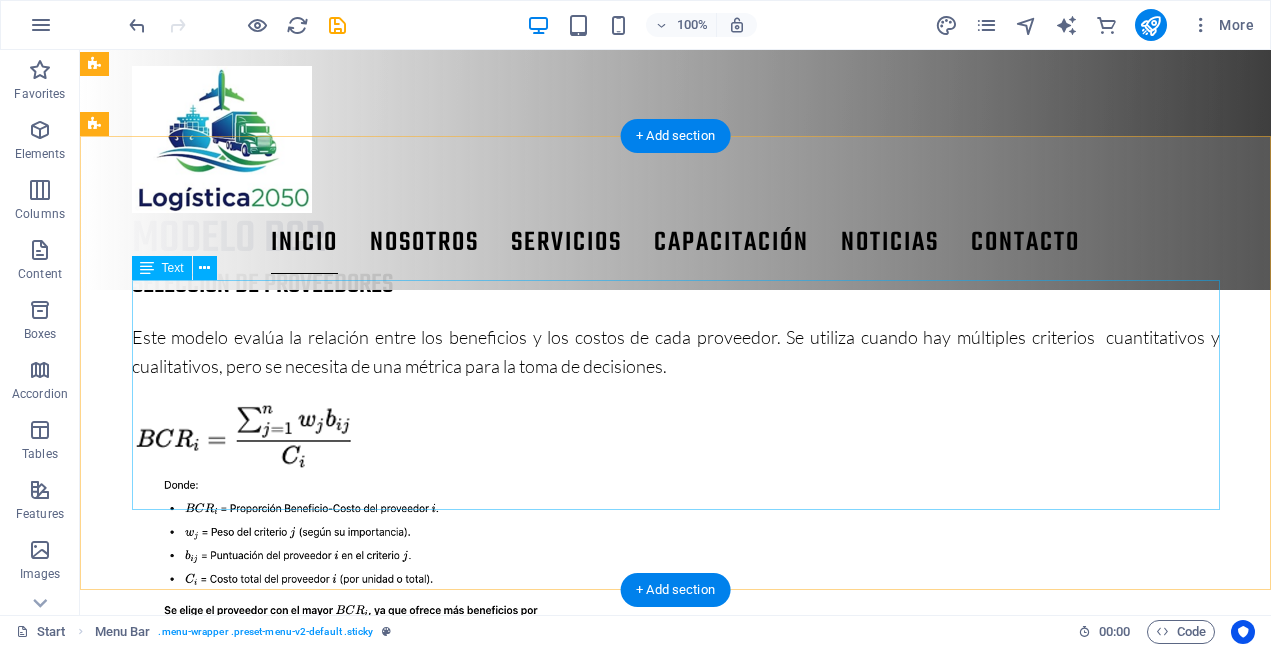 scroll, scrollTop: 1534, scrollLeft: 0, axis: vertical 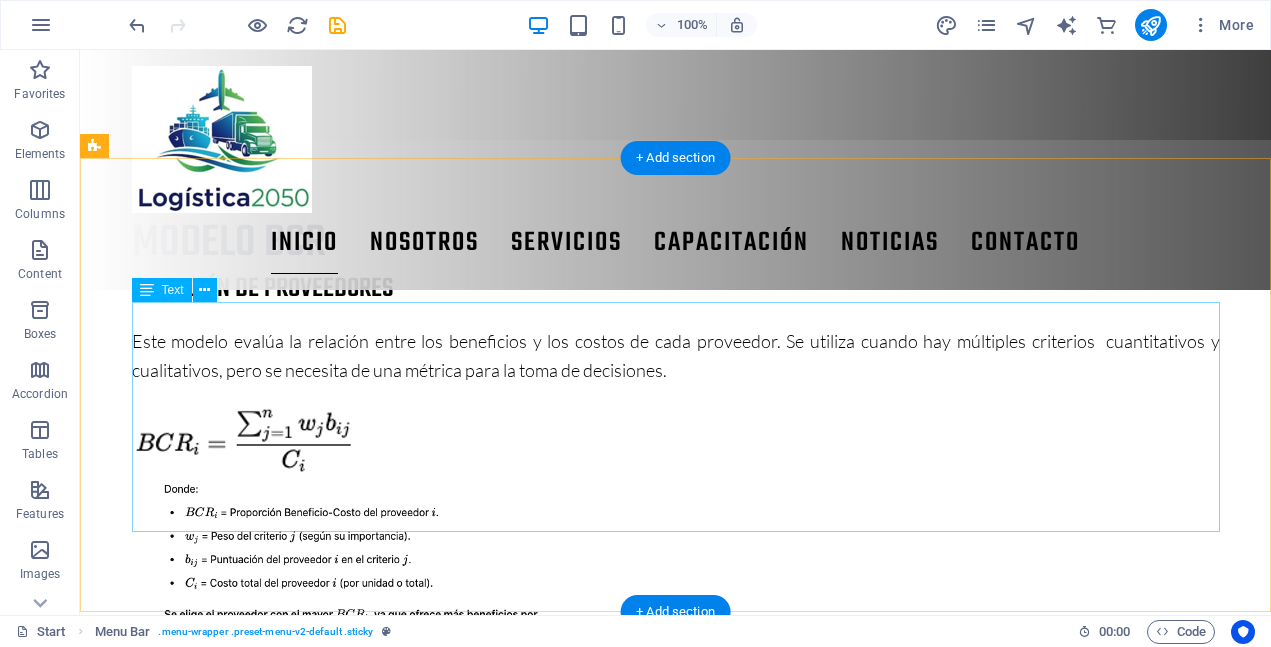 click on "Lorem ipsum dolor sitope amet, consectetur adipisicing elitip. Massumenda, dolore, cum vel modi asperiores consequatur suscipit quidem ducimus eveniet iure expedita consecteture odiogil voluptatum similique fugit voluptates atem accusamus quae quas dolorem tenetur facere tempora maiores adipisci reiciendis accusantium voluptatibus id voluptate tempore dolor harum nisi amet! Nobis, eaque. Aenean commodo ligula eget dolor. Lorem ipsum dolor sit amet, consectetuer adipiscing elit leget odiogil voluptatum similique fugit voluptates dolor. Libero assumenda, dolore, cum vel modi asperiores consequatur." at bounding box center [676, 991] 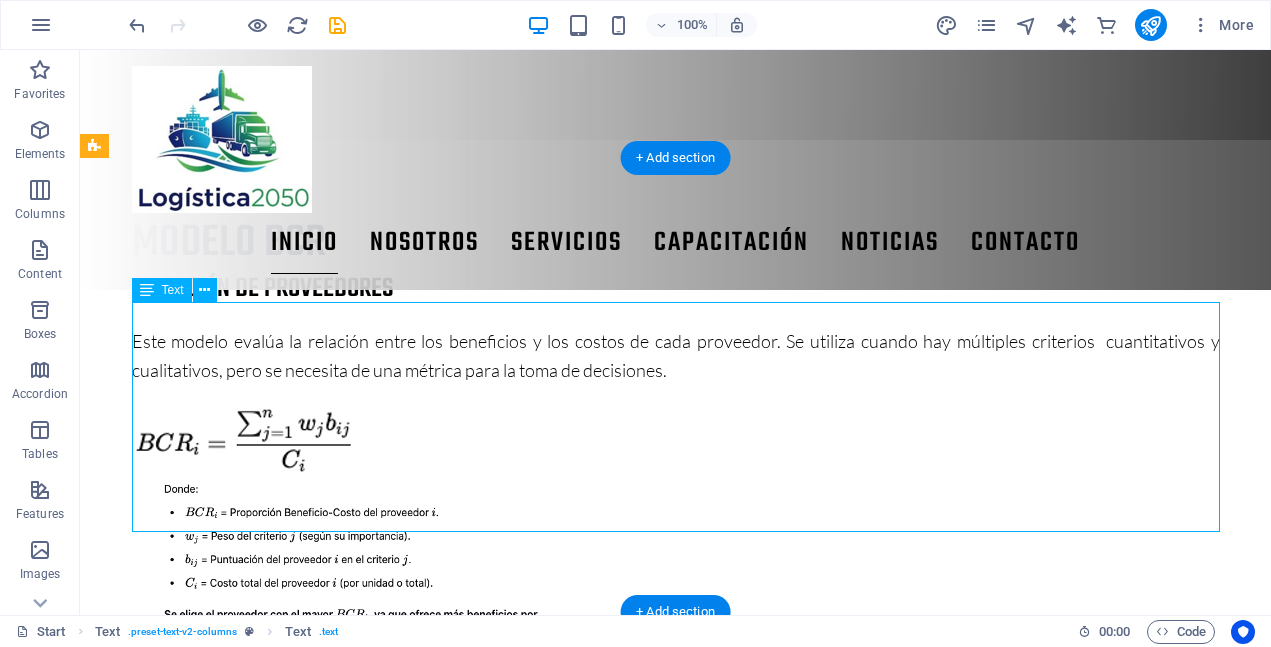 click on "Lorem ipsum dolor sitope amet, consectetur adipisicing elitip. Massumenda, dolore, cum vel modi asperiores consequatur suscipit quidem ducimus eveniet iure expedita consecteture odiogil voluptatum similique fugit voluptates atem accusamus quae quas dolorem tenetur facere tempora maiores adipisci reiciendis accusantium voluptatibus id voluptate tempore dolor harum nisi amet! Nobis, eaque. Aenean commodo ligula eget dolor. Lorem ipsum dolor sit amet, consectetuer adipiscing elit leget odiogil voluptatum similique fugit voluptates dolor. Libero assumenda, dolore, cum vel modi asperiores consequatur." at bounding box center [676, 991] 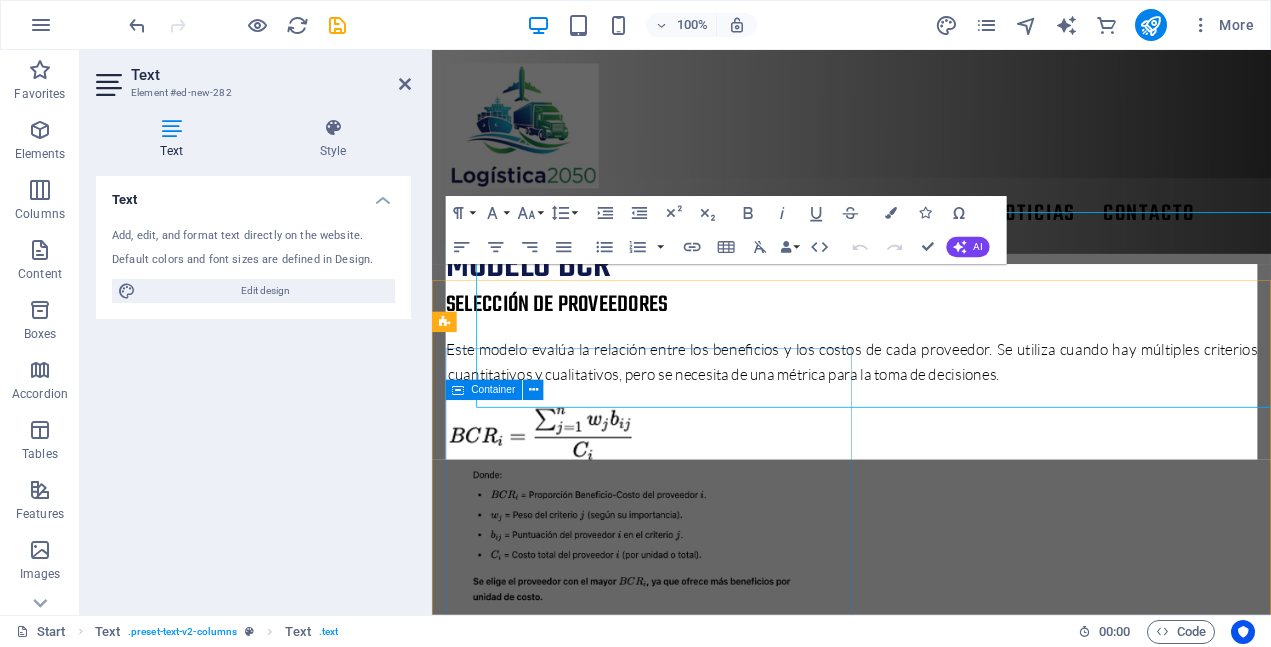 scroll, scrollTop: 1595, scrollLeft: 0, axis: vertical 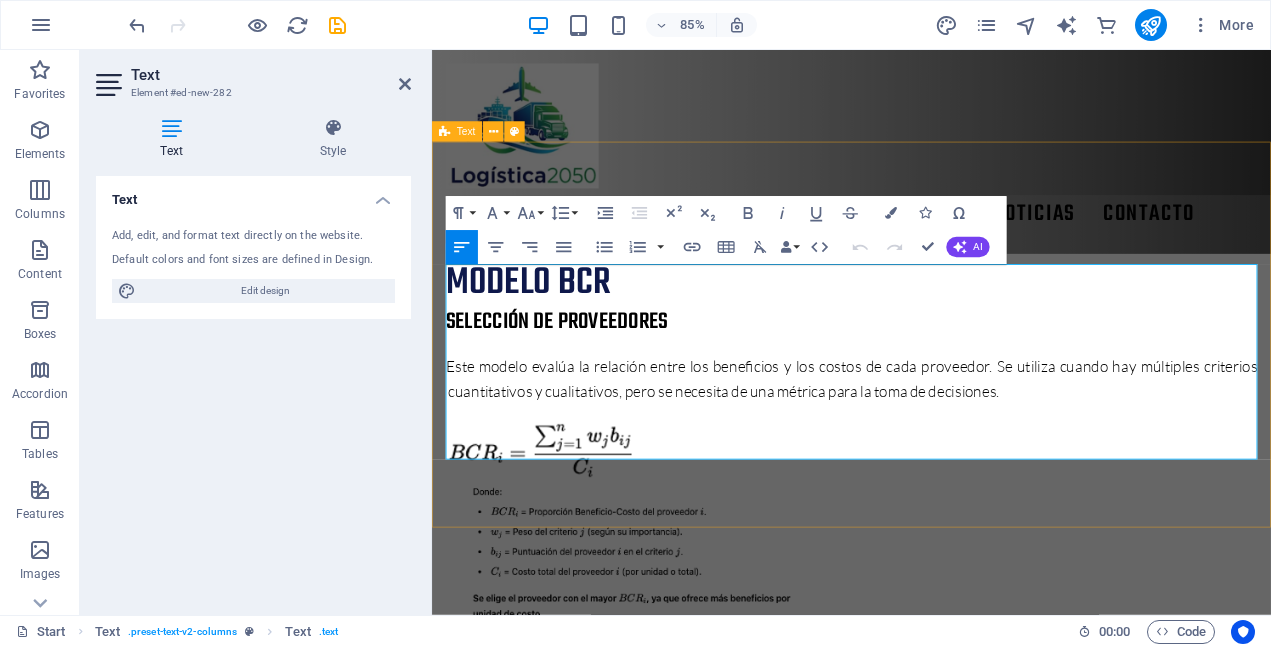 drag, startPoint x: 904, startPoint y: 501, endPoint x: 443, endPoint y: 315, distance: 497.10864 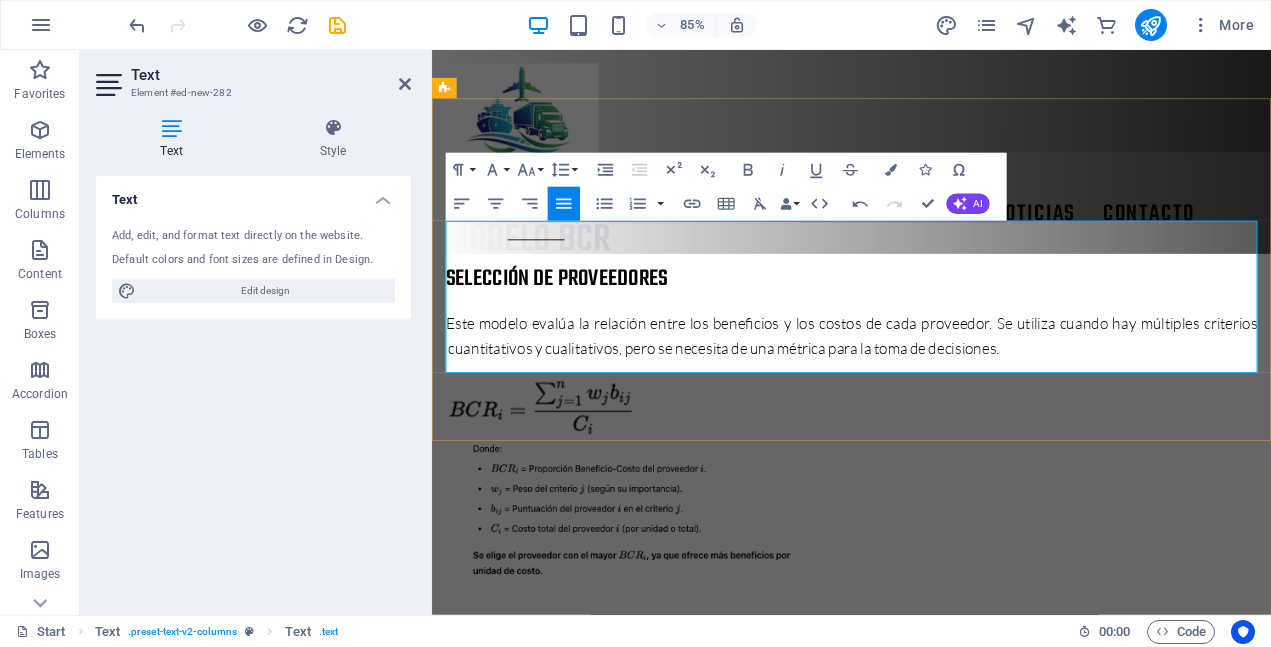 drag, startPoint x: 654, startPoint y: 411, endPoint x: 452, endPoint y: 381, distance: 204.21558 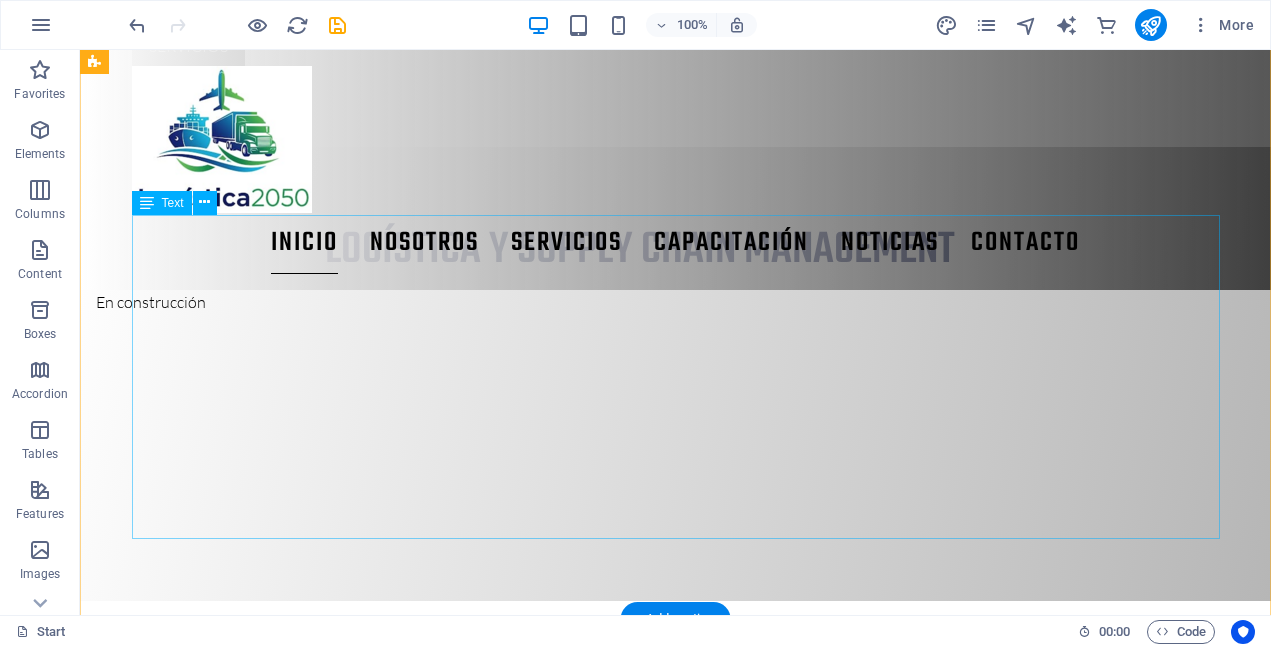 scroll, scrollTop: 1072, scrollLeft: 0, axis: vertical 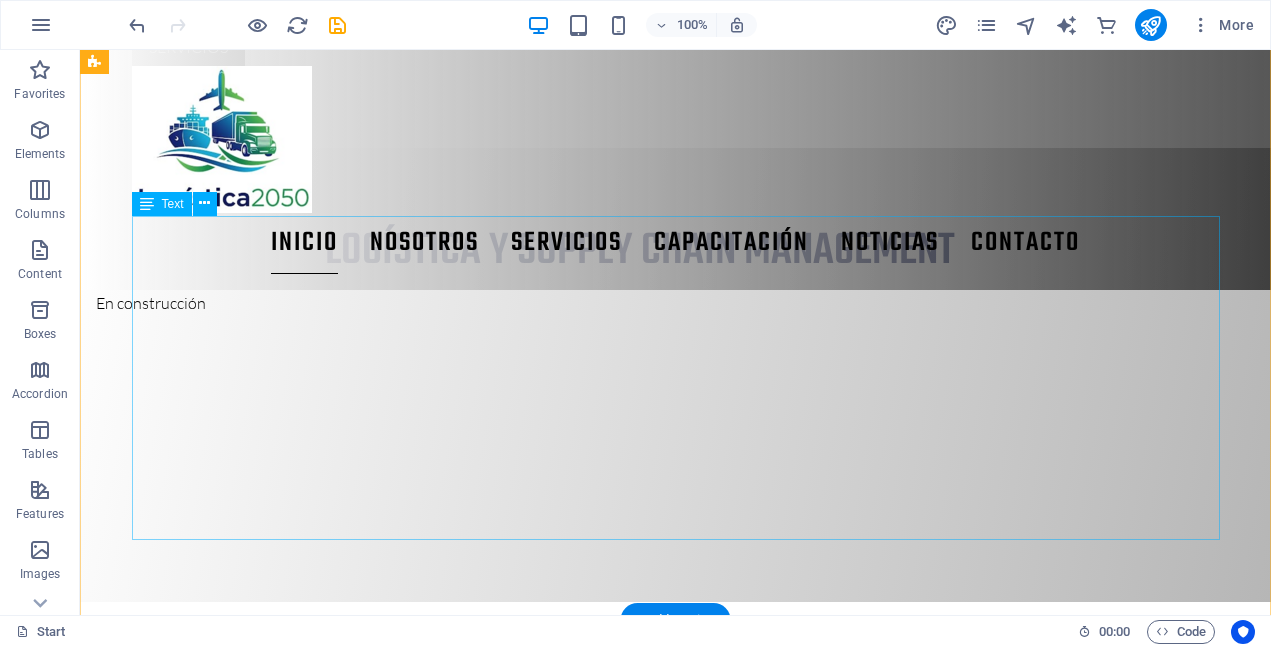 click on "Este modelo evalúa la relación entre los beneficios y los costos de cada proveedor. Se utiliza cuando hay múltiples criterios  cuantitativos y cualitativos, pero se necesita de una métrica para la toma de decisiones." at bounding box center (676, 951) 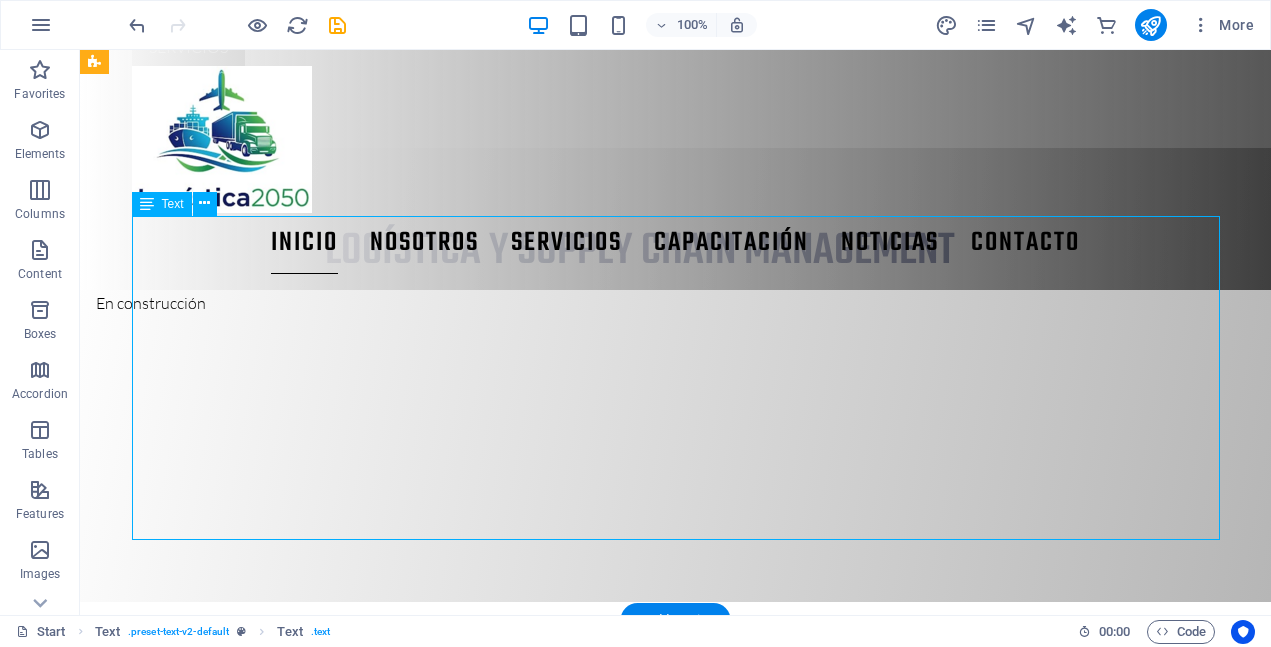 click on "Este modelo evalúa la relación entre los beneficios y los costos de cada proveedor. Se utiliza cuando hay múltiples criterios  cuantitativos y cualitativos, pero se necesita de una métrica para la toma de decisiones." at bounding box center (676, 951) 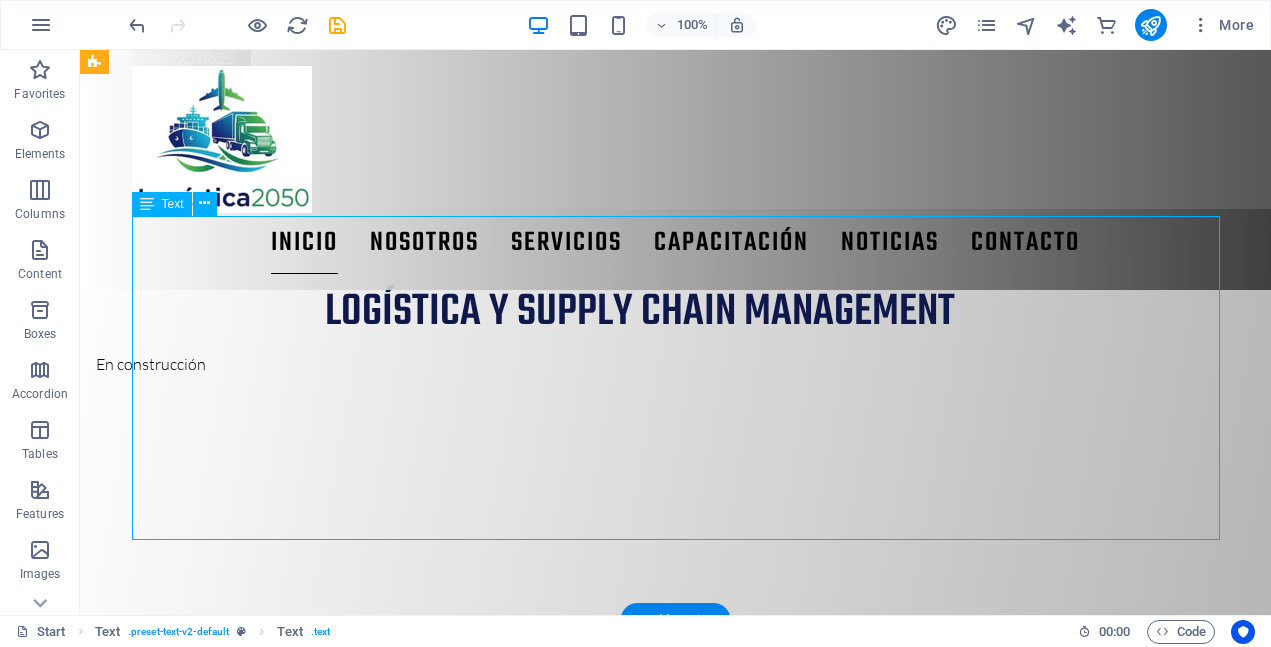 scroll, scrollTop: 1133, scrollLeft: 0, axis: vertical 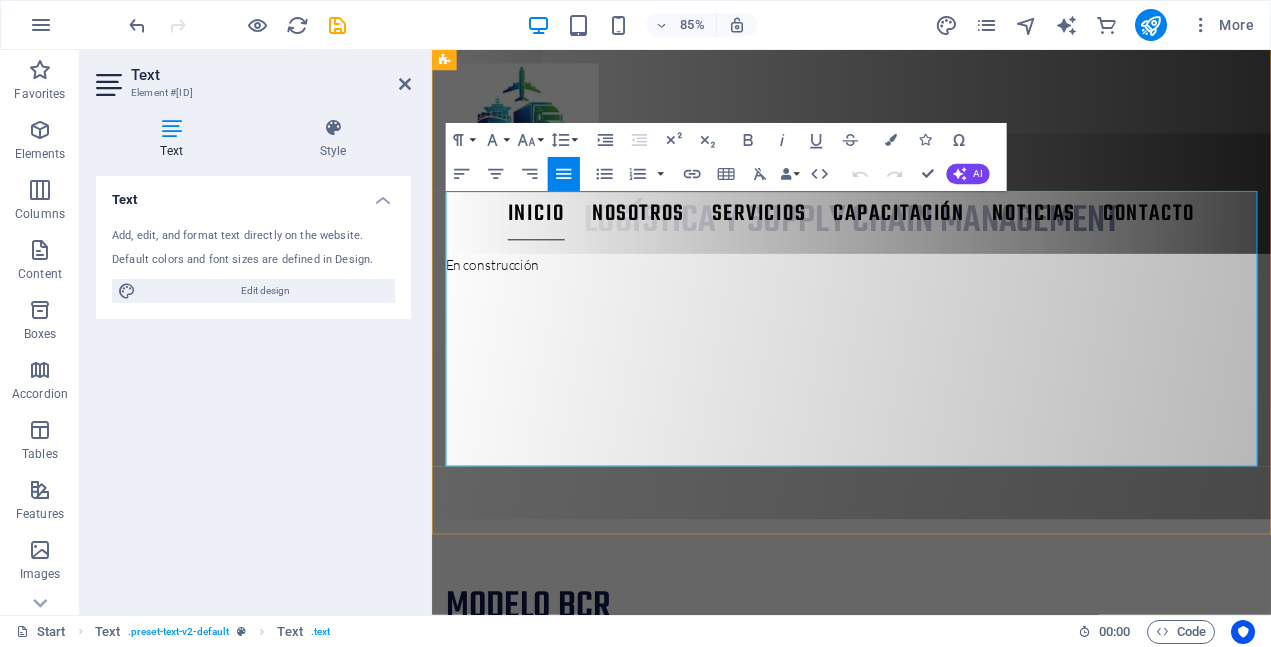 drag, startPoint x: 899, startPoint y: 482, endPoint x: 534, endPoint y: 354, distance: 386.7932 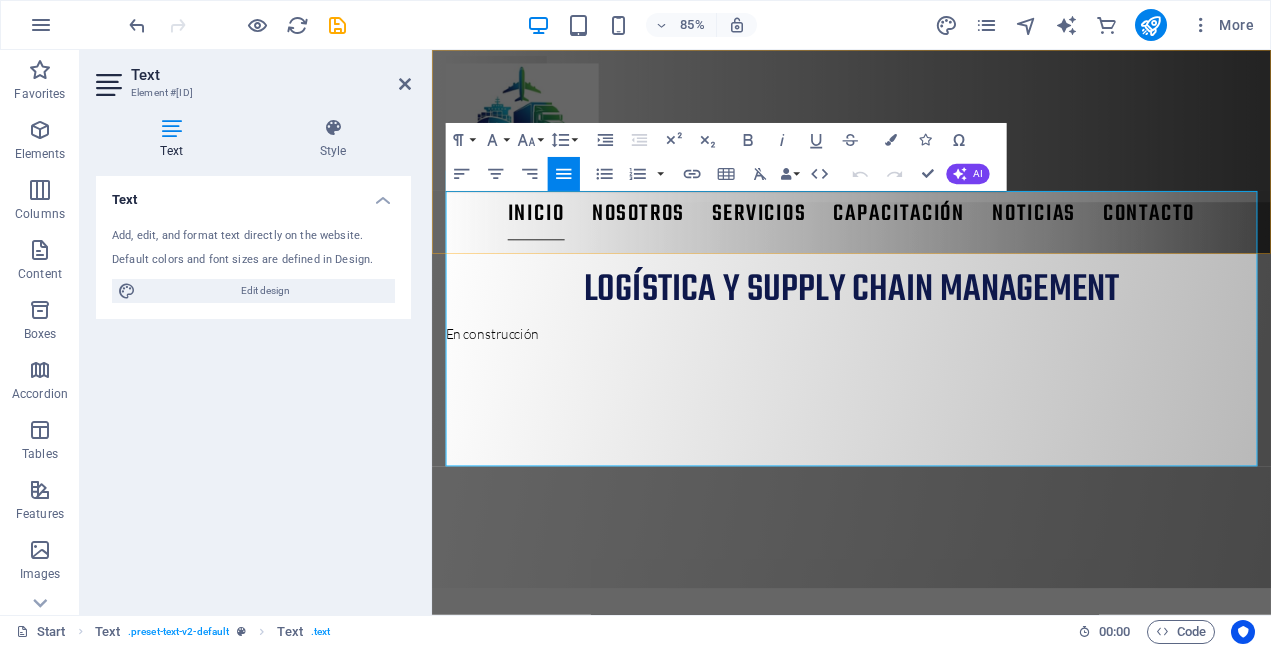 click on "Inicio NOSOTROS Servicios capacitación noticias Contacto" at bounding box center [925, 170] 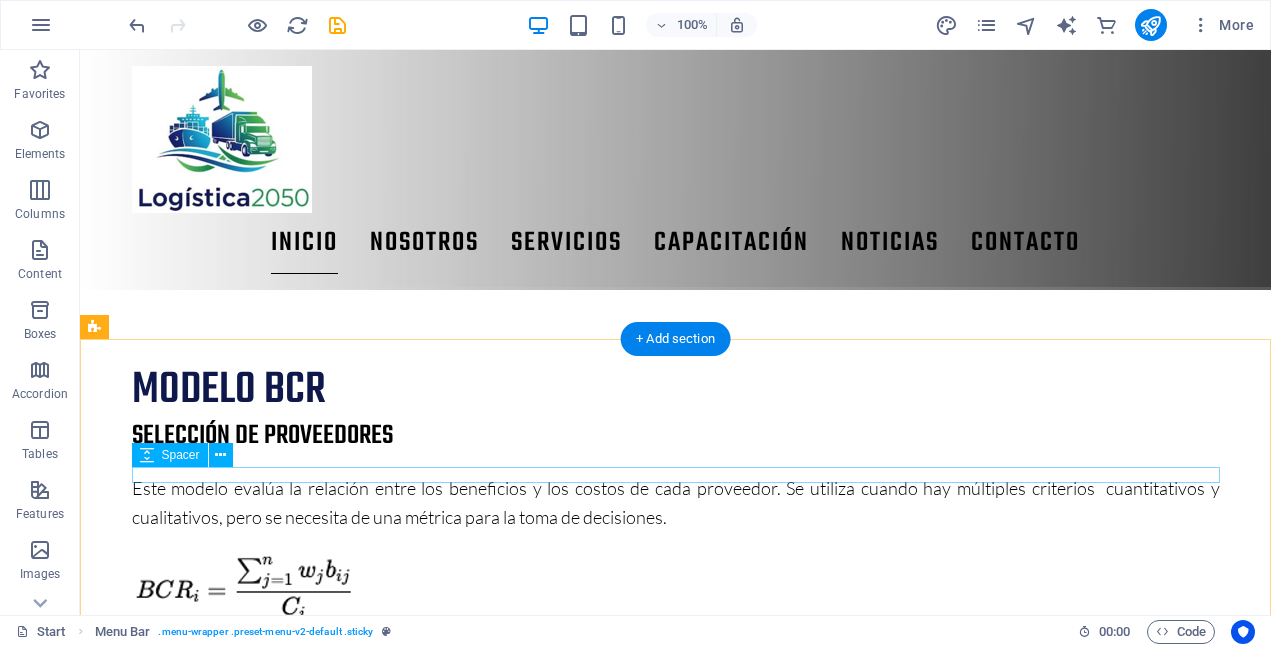scroll, scrollTop: 1478, scrollLeft: 0, axis: vertical 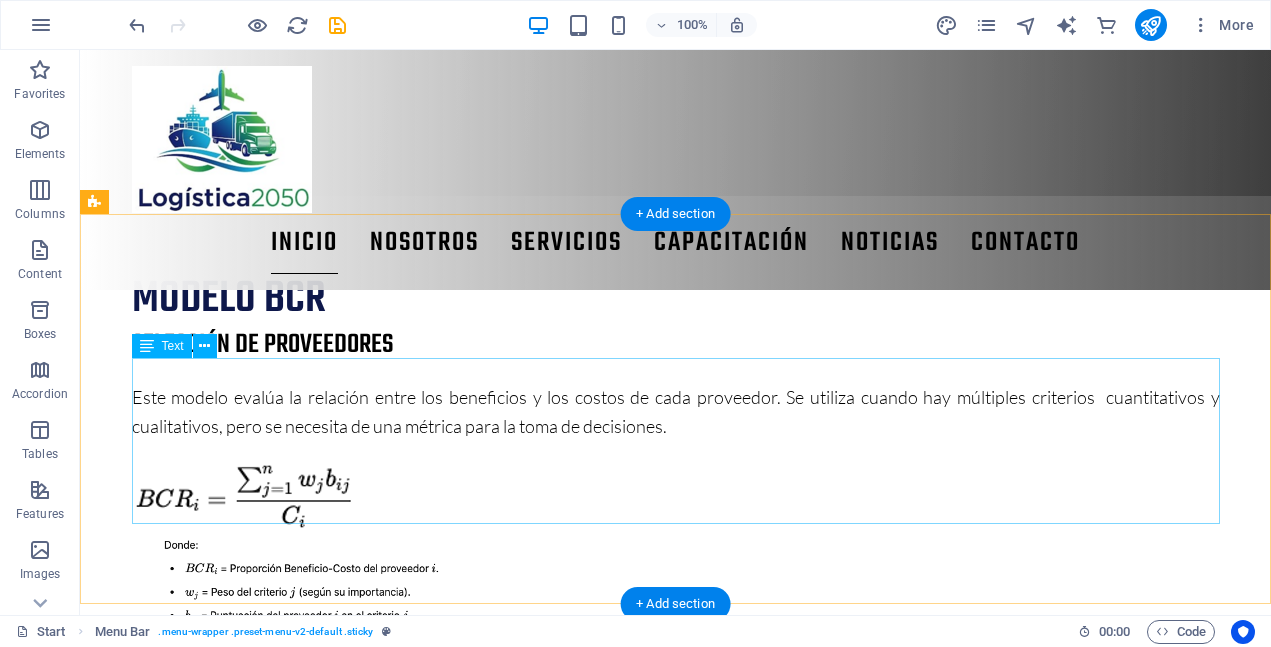 click on "Este modelo evalúa la relación entre los beneficios y los costos de cada proveedor. Se utiliza cuando hay múltiples criterios  cuantitativos y cualitativos, pero se necesita de una métrica para la toma de decisiones." at bounding box center [676, 1009] 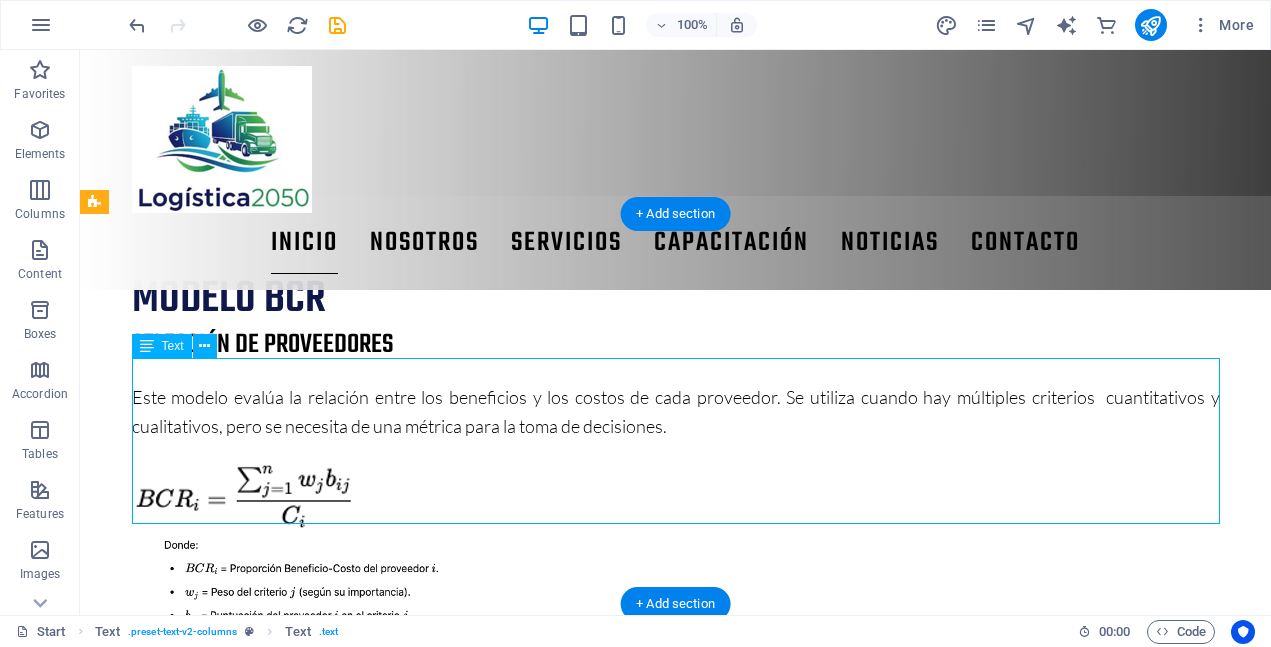 click on "Este modelo evalúa la relación entre los beneficios y los costos de cada proveedor. Se utiliza cuando hay múltiples criterios  cuantitativos y cualitativos, pero se necesita de una métrica para la toma de decisiones." at bounding box center [676, 1009] 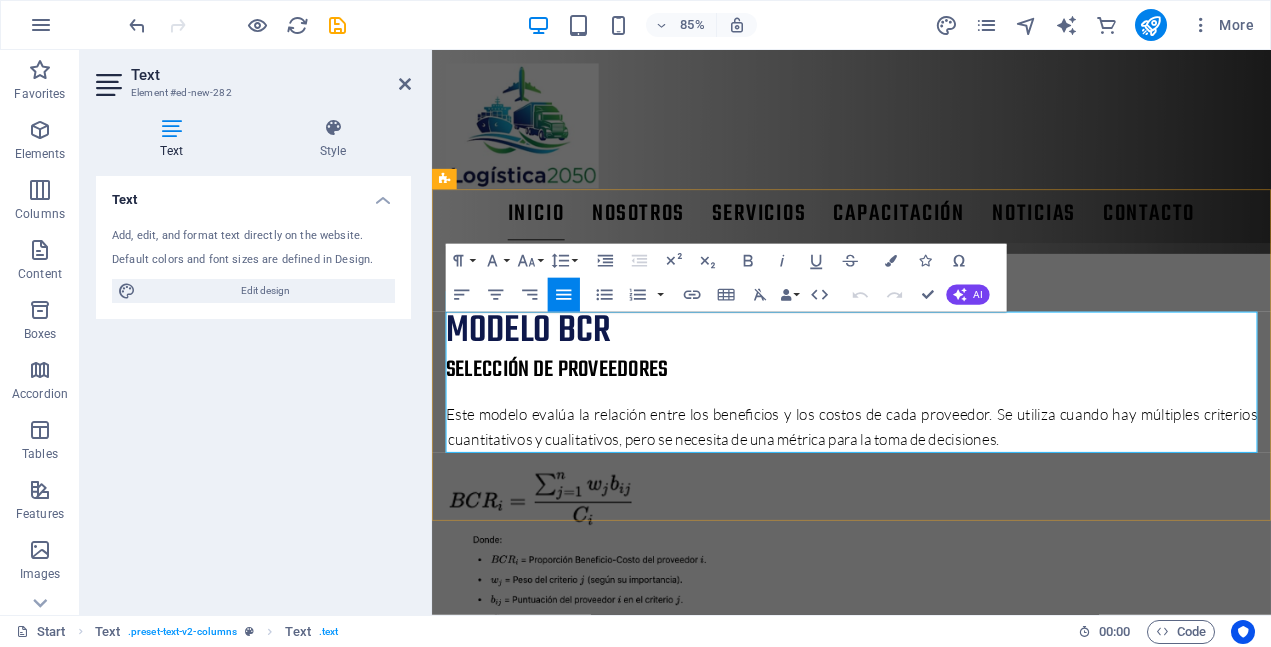 click at bounding box center [683, 1166] 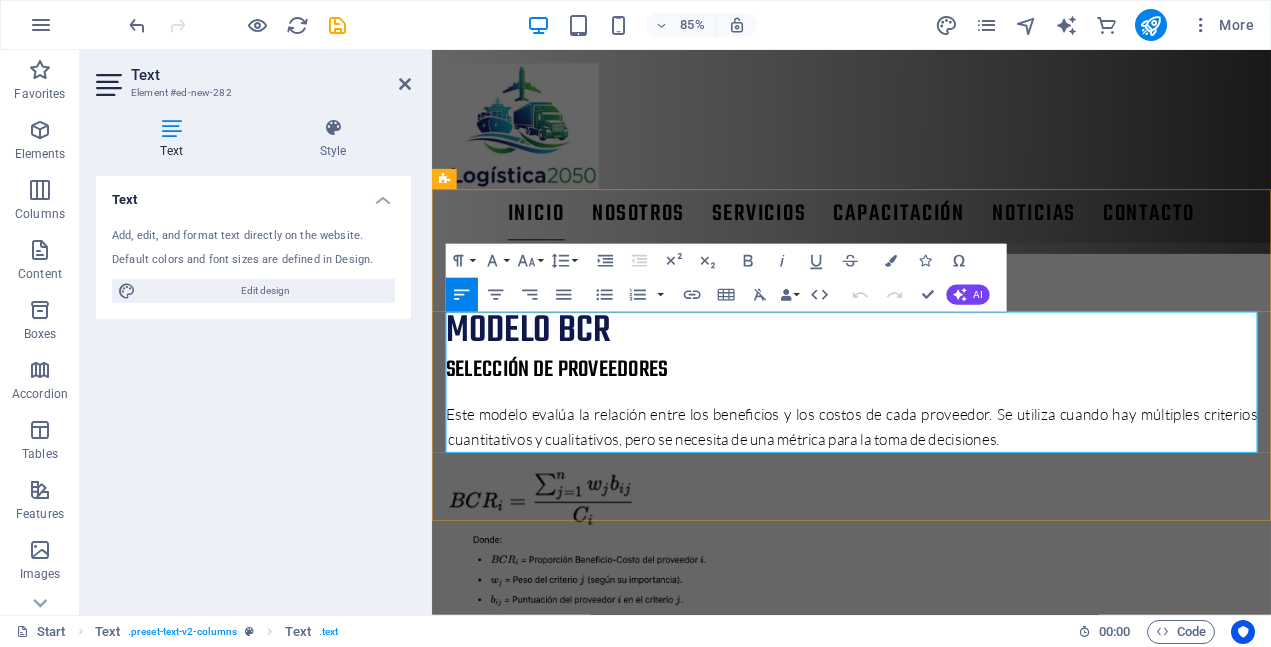 click on "Este modelo evalúa la relación entre los beneficios y los costos de cada proveedor. Se utiliza cuando hay múltiples criterios  cuantitativos y cualitativos, pero se necesita de una métrica para la toma de decisiones." at bounding box center [683, 1070] 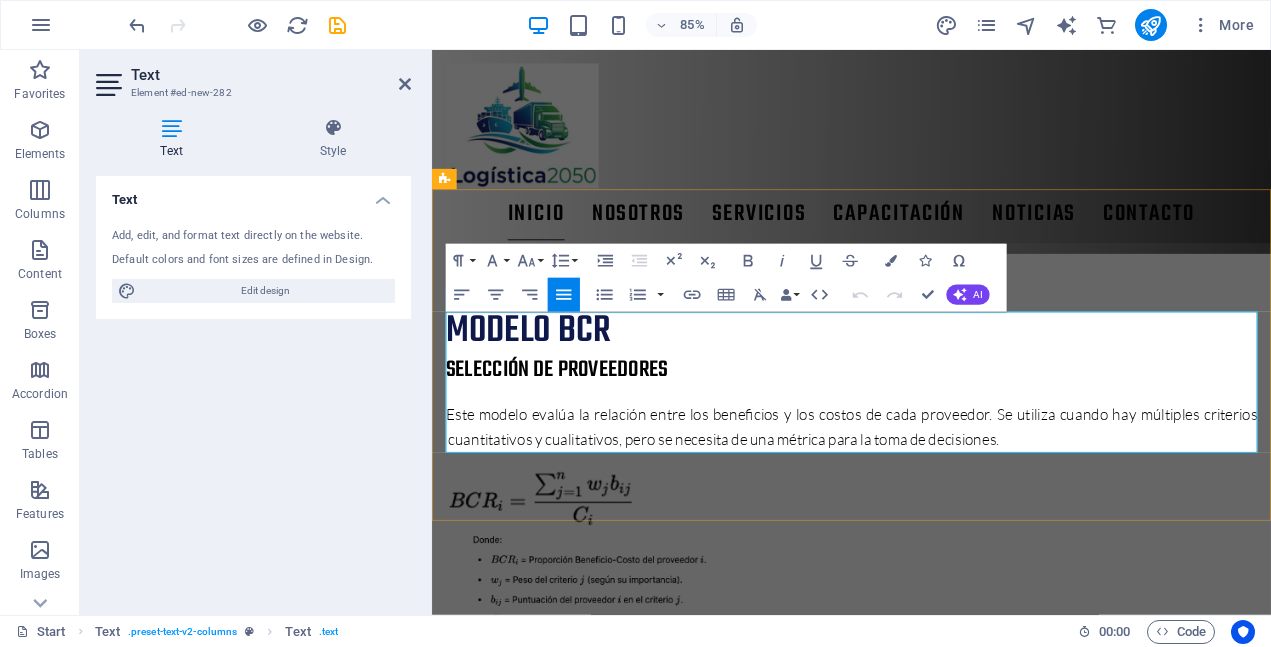 click at bounding box center [683, 1141] 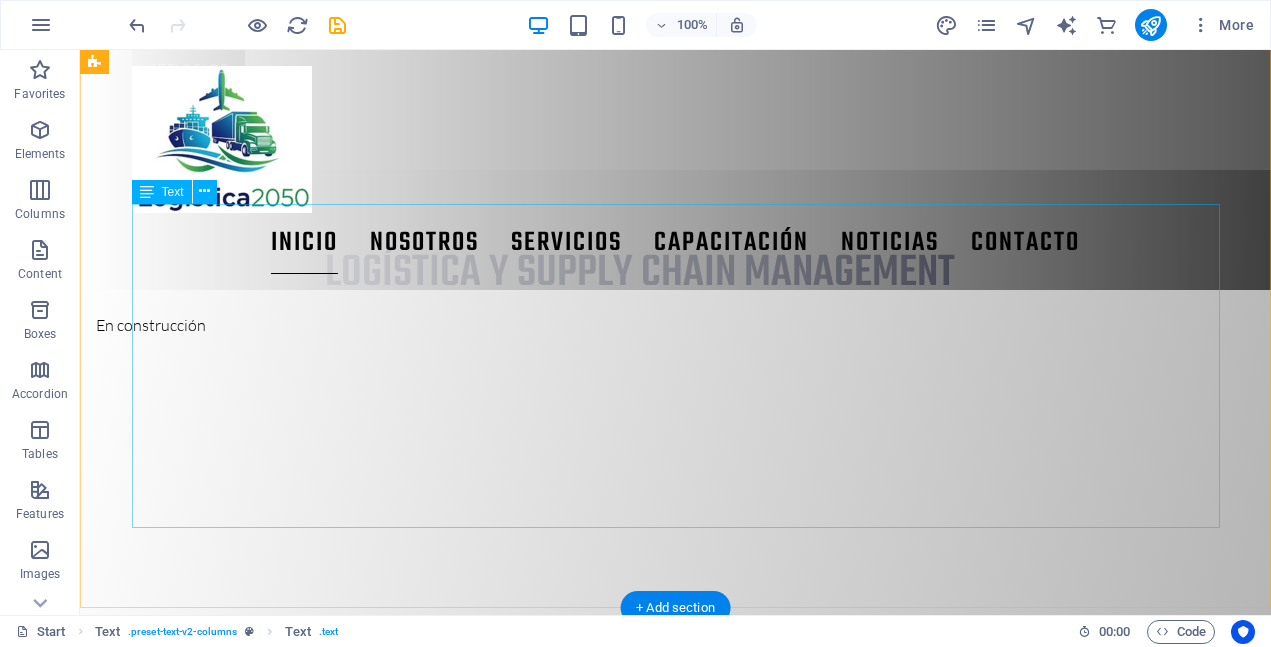 scroll, scrollTop: 1043, scrollLeft: 0, axis: vertical 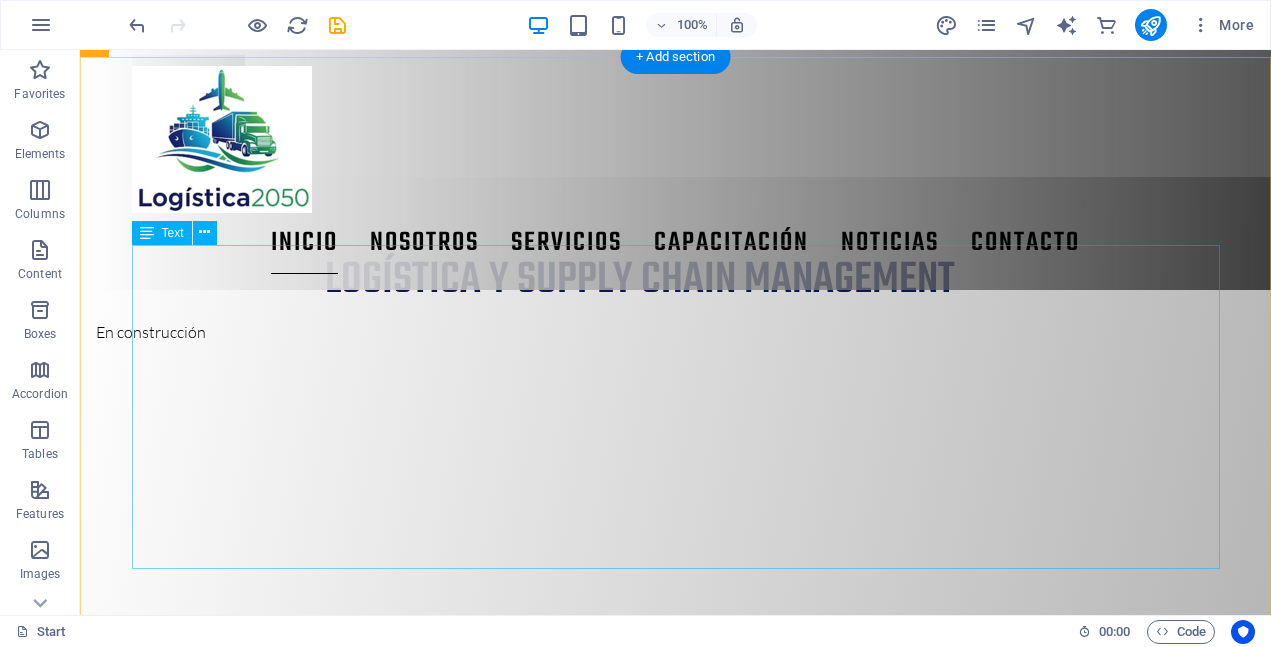 click on "Este modelo evalúa la relación entre los beneficios y los costos de cada proveedor. Se utiliza cuando hay múltiples criterios  cuantitativos y cualitativos, pero se necesita de una métrica para la toma de decisiones." at bounding box center [676, 980] 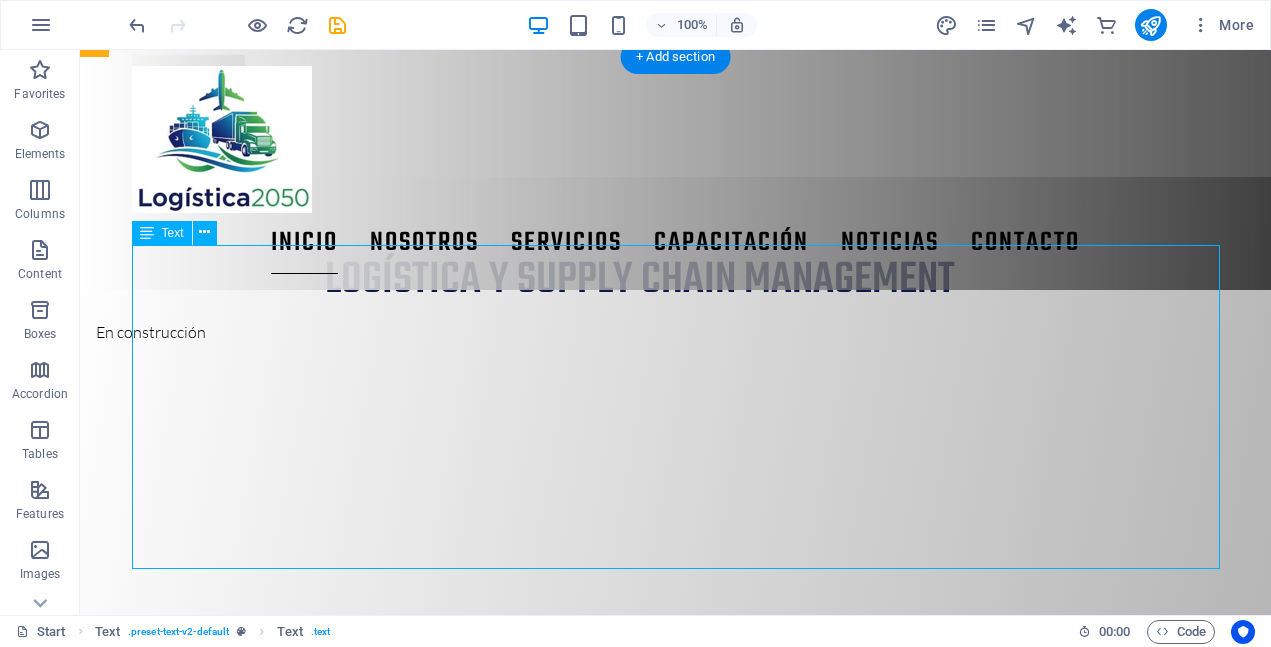 click on "Este modelo evalúa la relación entre los beneficios y los costos de cada proveedor. Se utiliza cuando hay múltiples criterios  cuantitativos y cualitativos, pero se necesita de una métrica para la toma de decisiones." at bounding box center (676, 980) 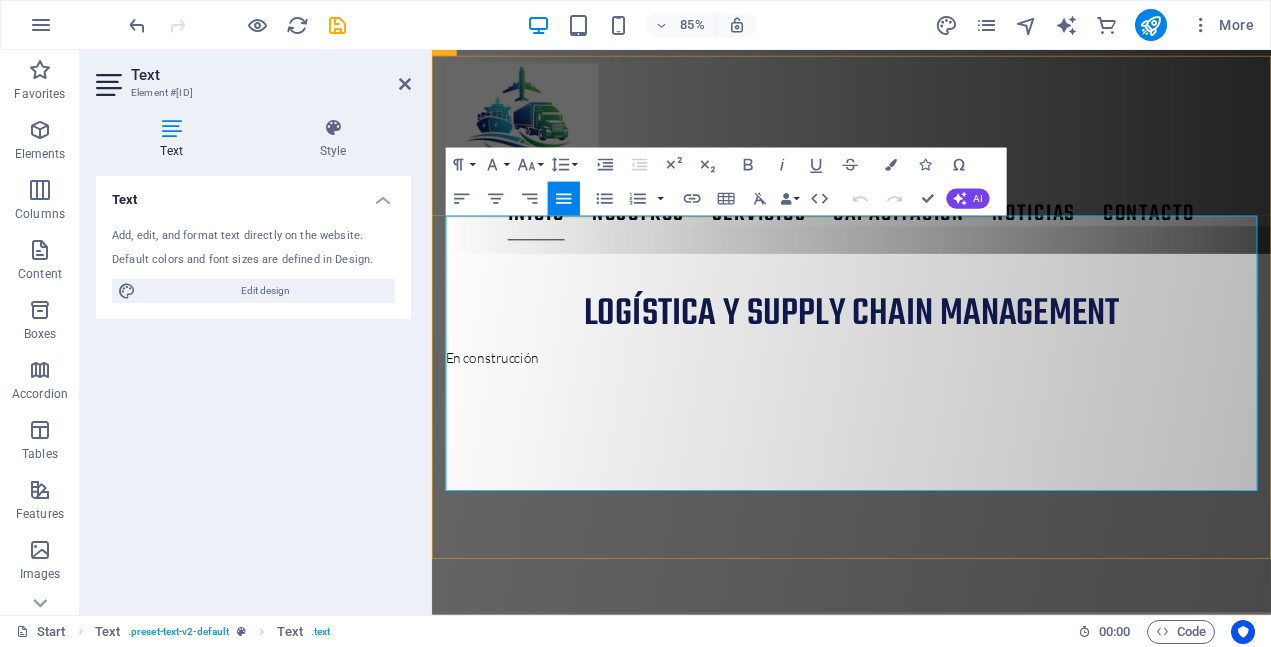 drag, startPoint x: 1022, startPoint y: 461, endPoint x: 646, endPoint y: 471, distance: 376.13297 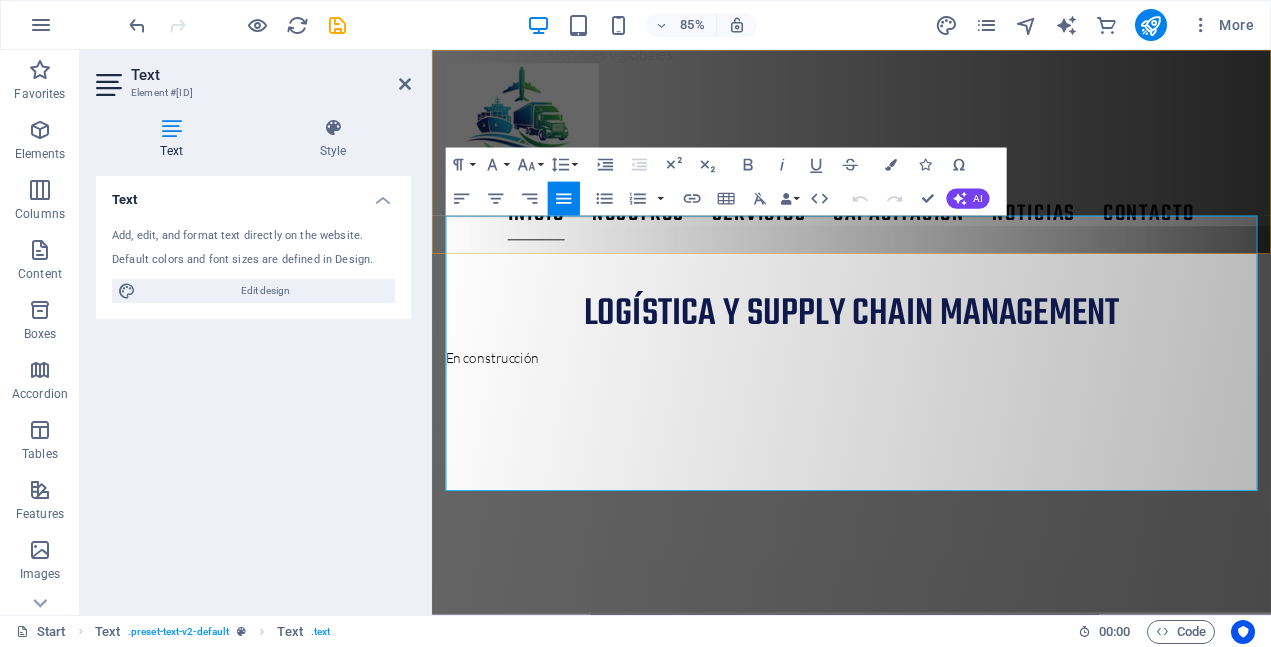 click on "Inicio NOSOTROS Servicios capacitación noticias Contacto" at bounding box center [925, 170] 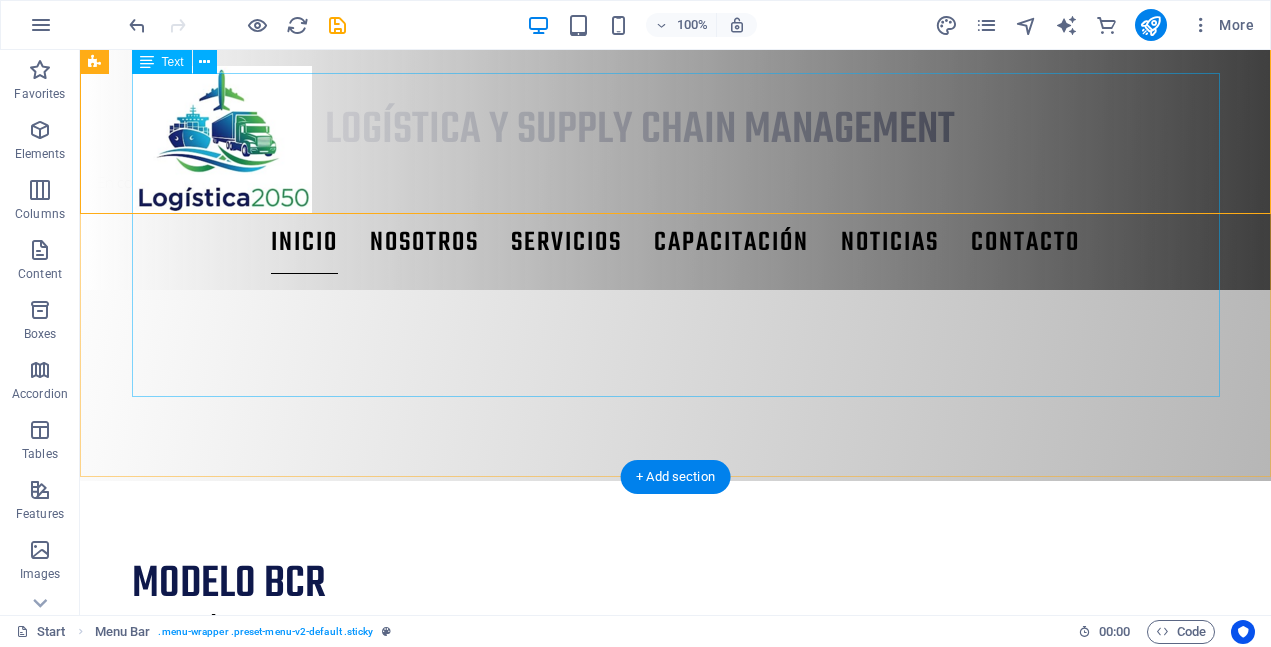 scroll, scrollTop: 1145, scrollLeft: 0, axis: vertical 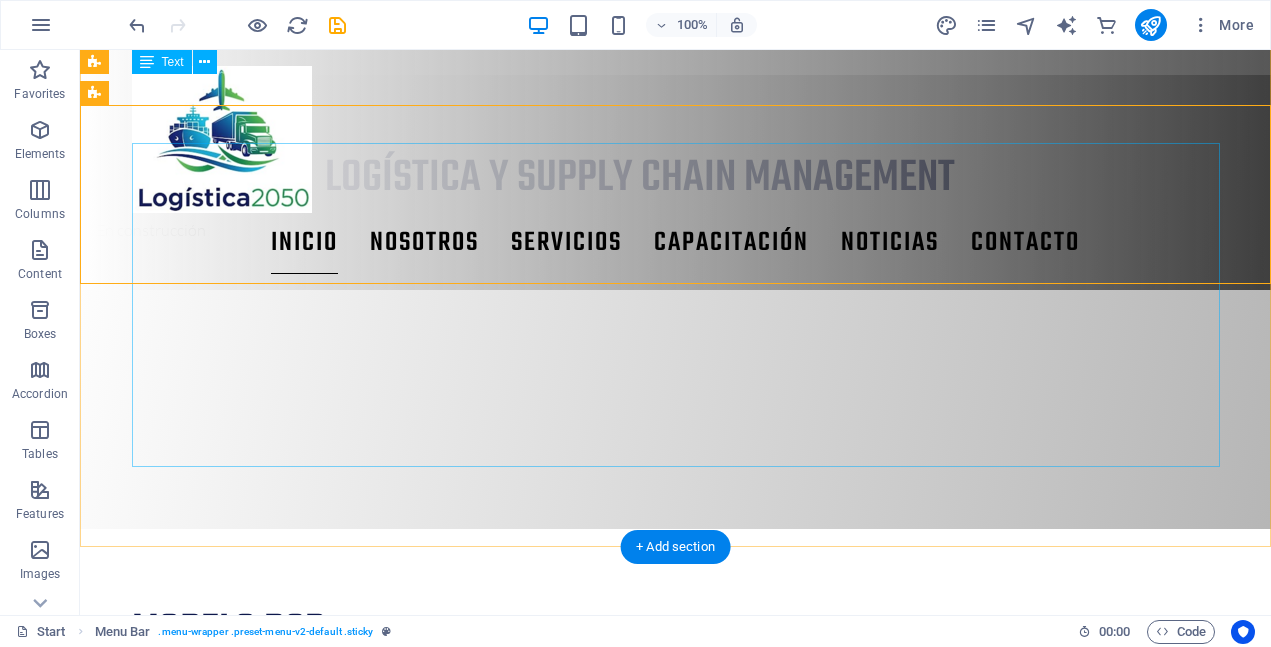 click on "Este modelo evalúa la relación entre los beneficios y los costos de cada proveedor. Se utiliza cuando hay múltiples criterios  cuantitativos y cualitativos, pero se necesita de una métrica para la toma de decisiones." at bounding box center (676, 878) 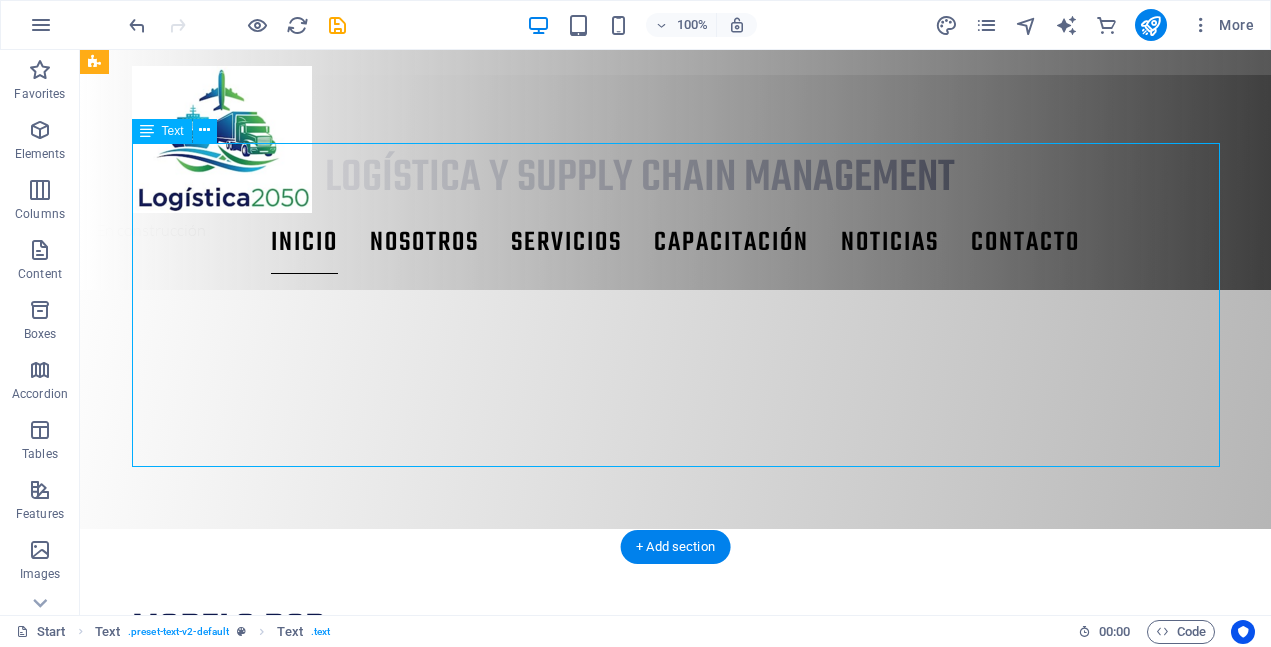 click on "Este modelo evalúa la relación entre los beneficios y los costos de cada proveedor. Se utiliza cuando hay múltiples criterios  cuantitativos y cualitativos, pero se necesita de una métrica para la toma de decisiones." at bounding box center (676, 878) 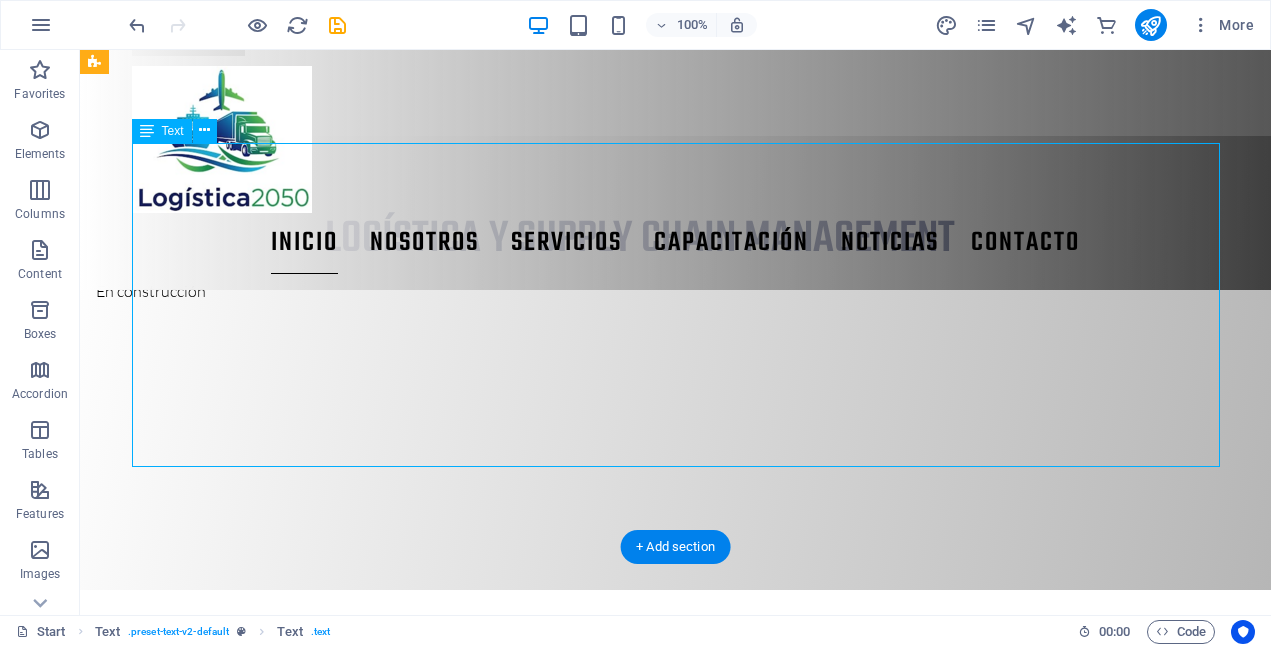 scroll, scrollTop: 1206, scrollLeft: 0, axis: vertical 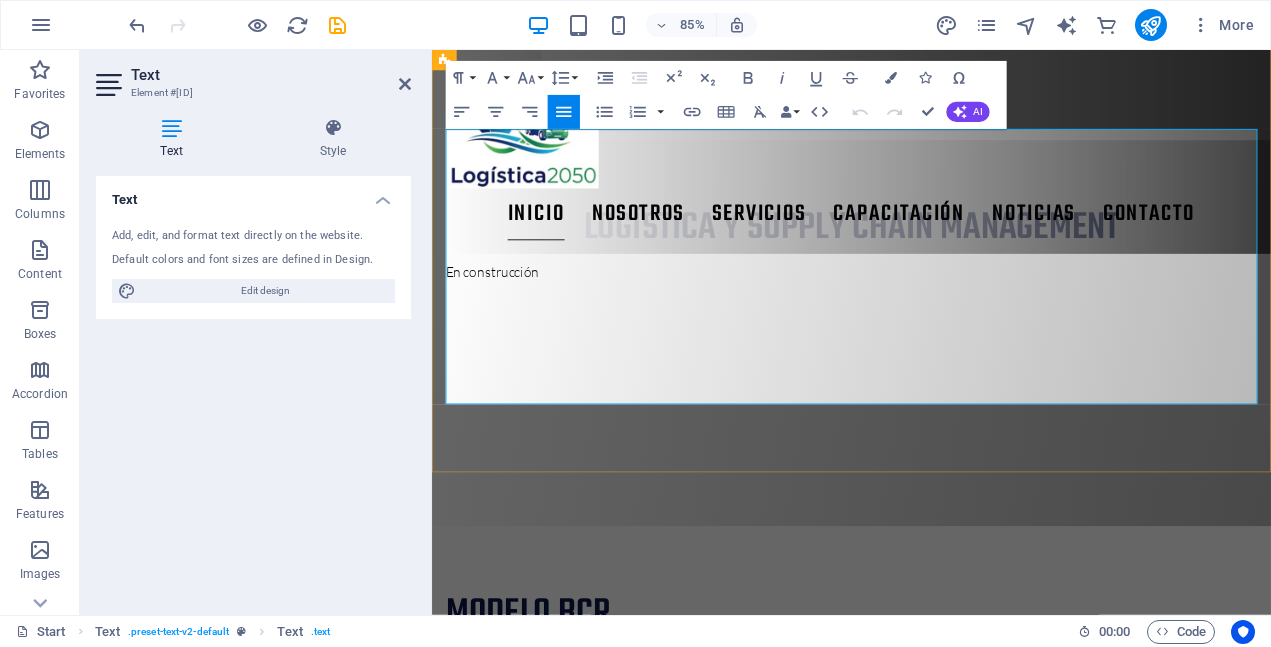 click at bounding box center (925, 1035) 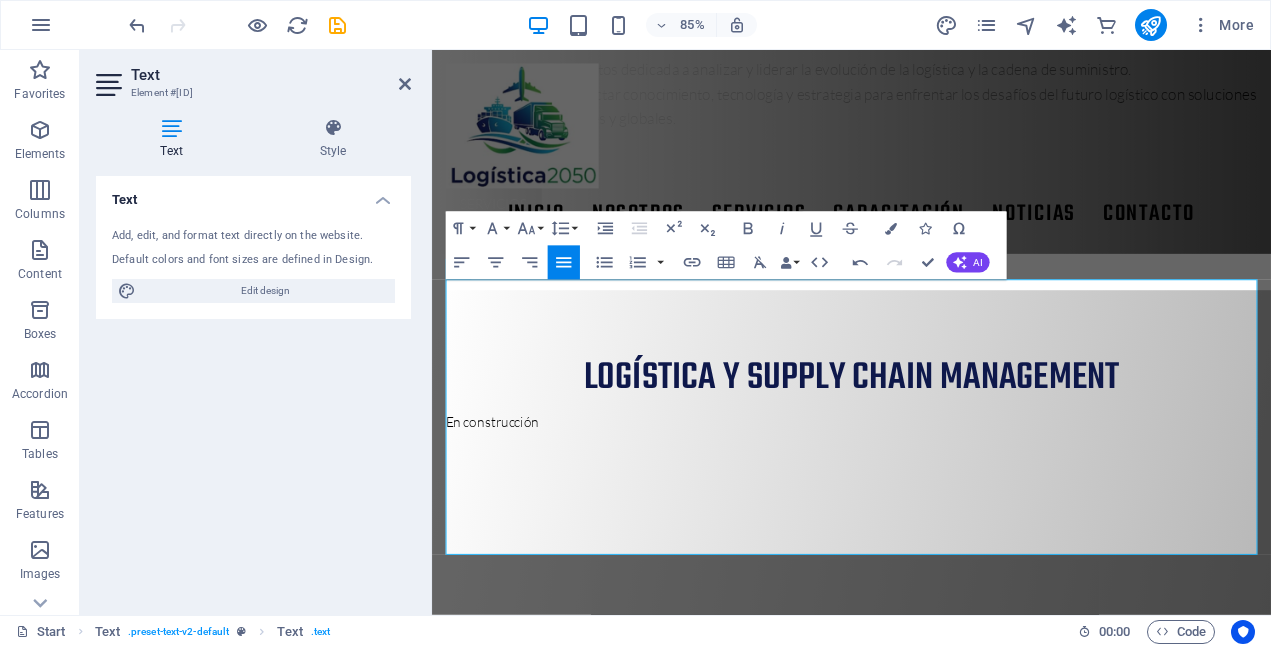 scroll, scrollTop: 1033, scrollLeft: 0, axis: vertical 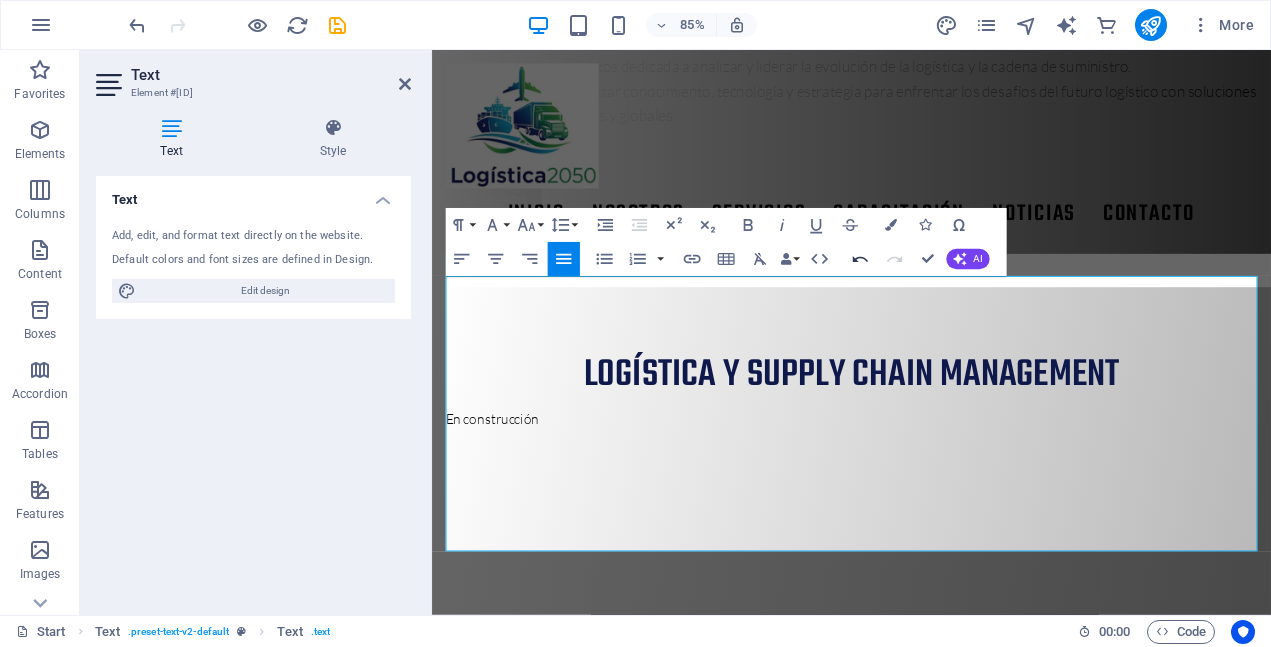 click 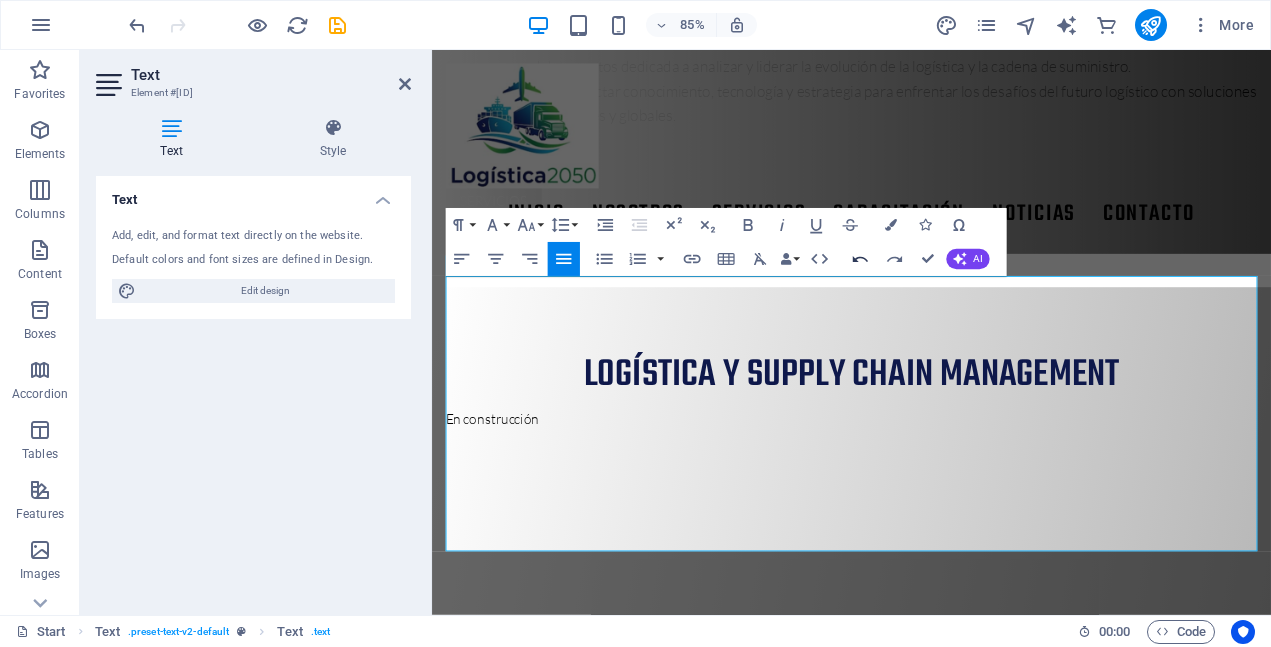 click 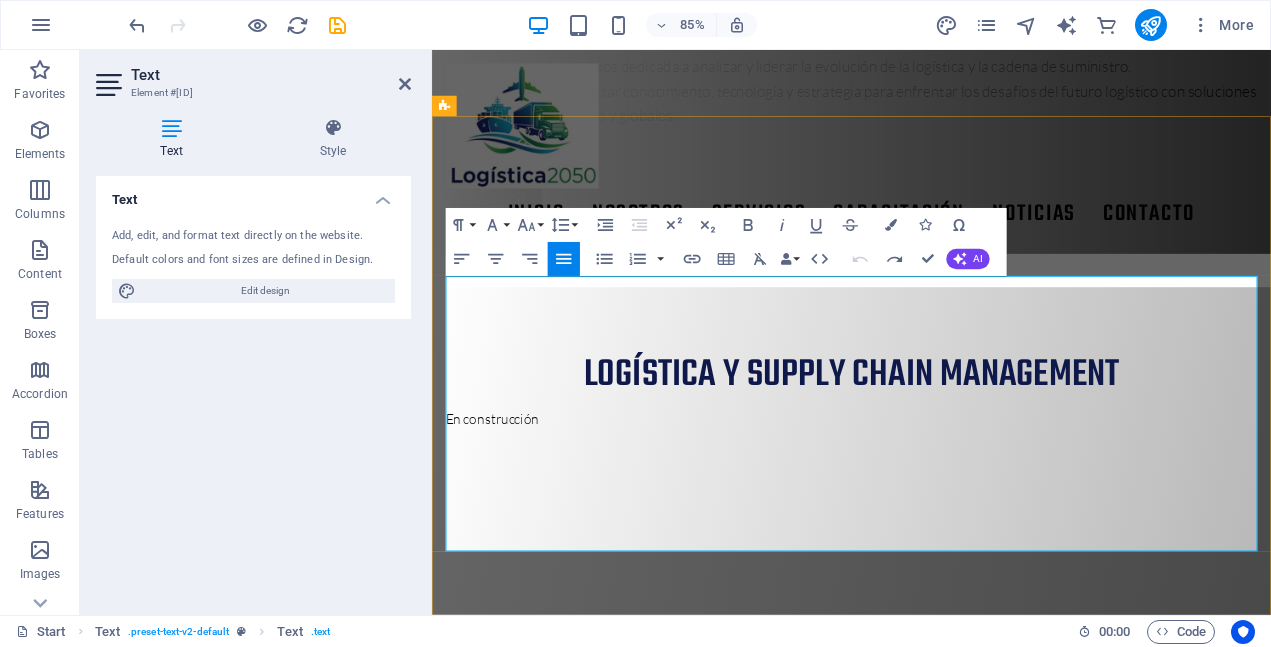 drag, startPoint x: 940, startPoint y: 537, endPoint x: 632, endPoint y: 545, distance: 308.10388 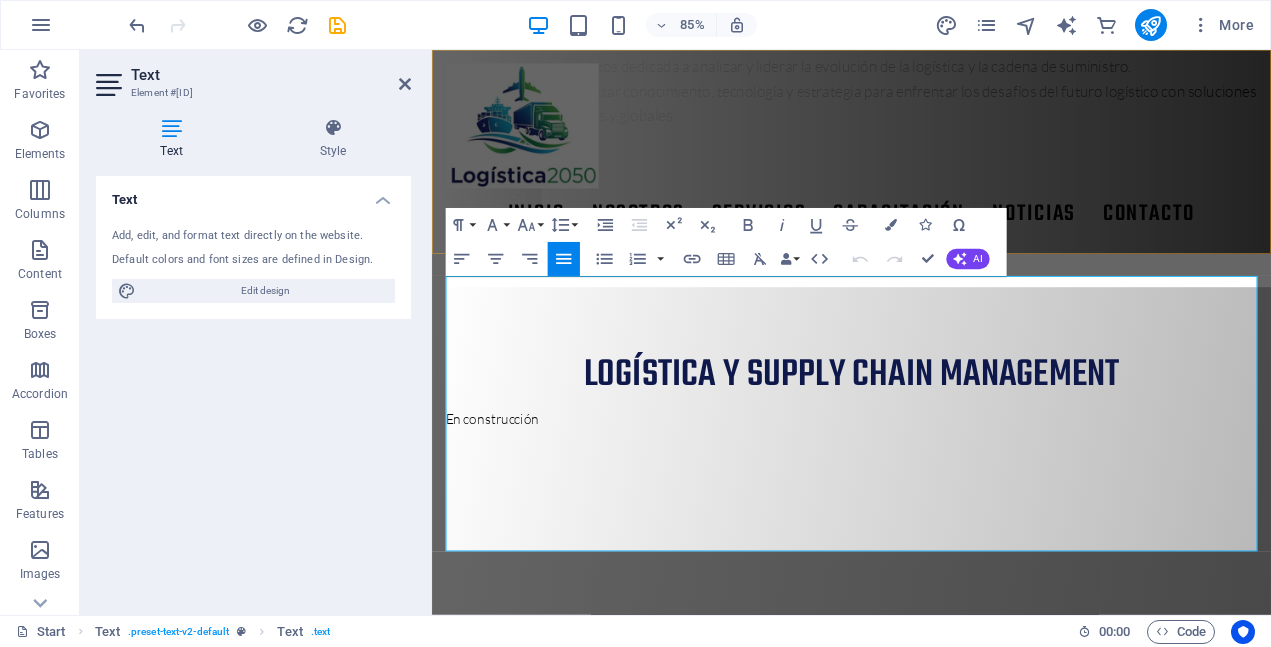 click on "Inicio NOSOTROS Servicios capacitación noticias Contacto" at bounding box center [925, 170] 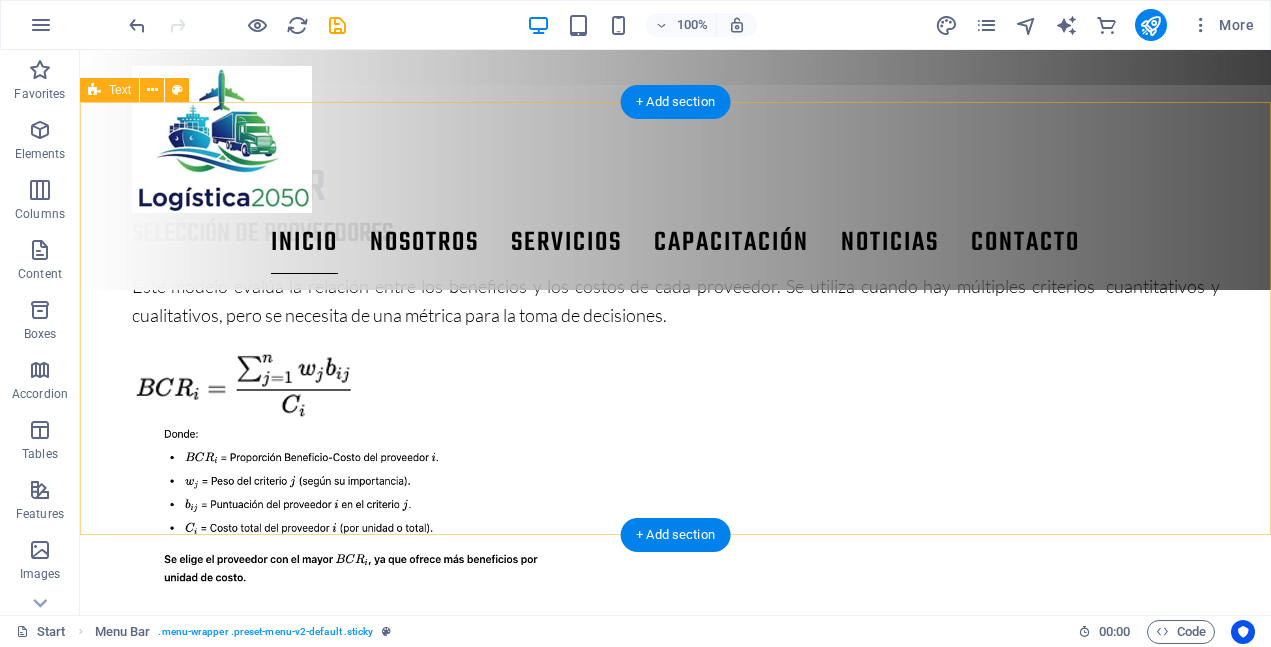 scroll, scrollTop: 1590, scrollLeft: 0, axis: vertical 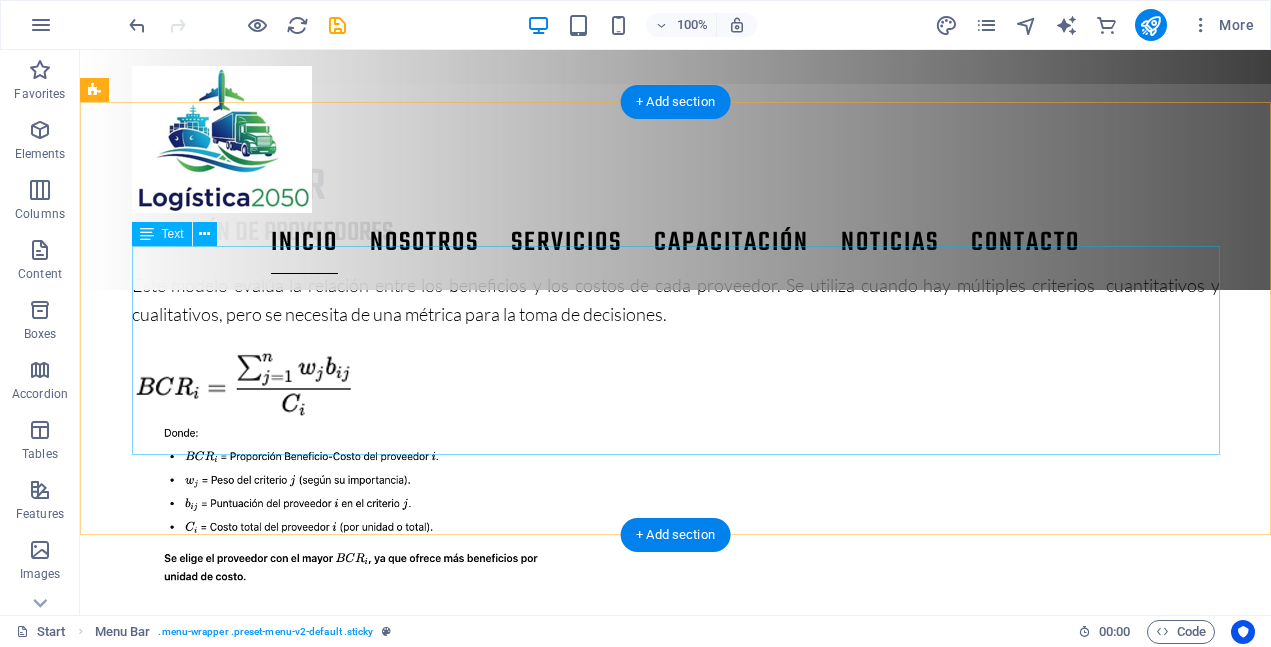 click on "Este modelo evalúa la relación entre los beneficios y los costos de cada proveedor. Se utiliza cuando hay múltiples criterios  cuantitativos y cualitativos, pero se necesita de una métrica para la toma de decisiones." at bounding box center (676, 910) 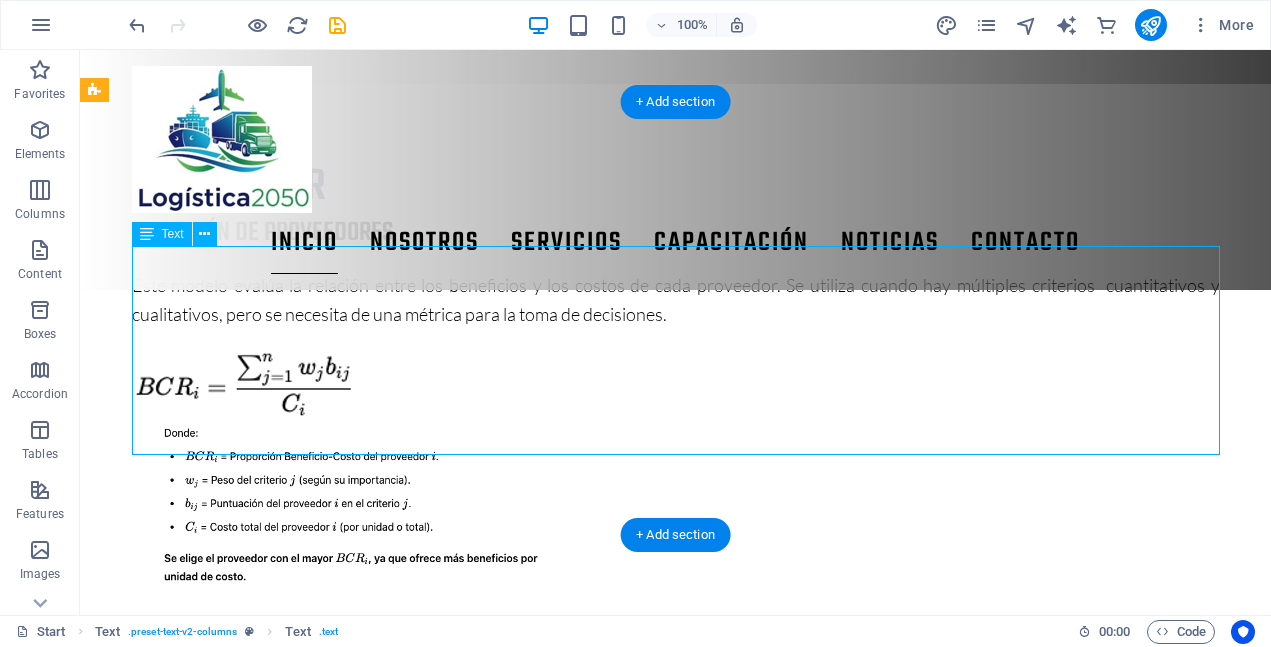 click on "Este modelo evalúa la relación entre los beneficios y los costos de cada proveedor. Se utiliza cuando hay múltiples criterios  cuantitativos y cualitativos, pero se necesita de una métrica para la toma de decisiones." at bounding box center [676, 910] 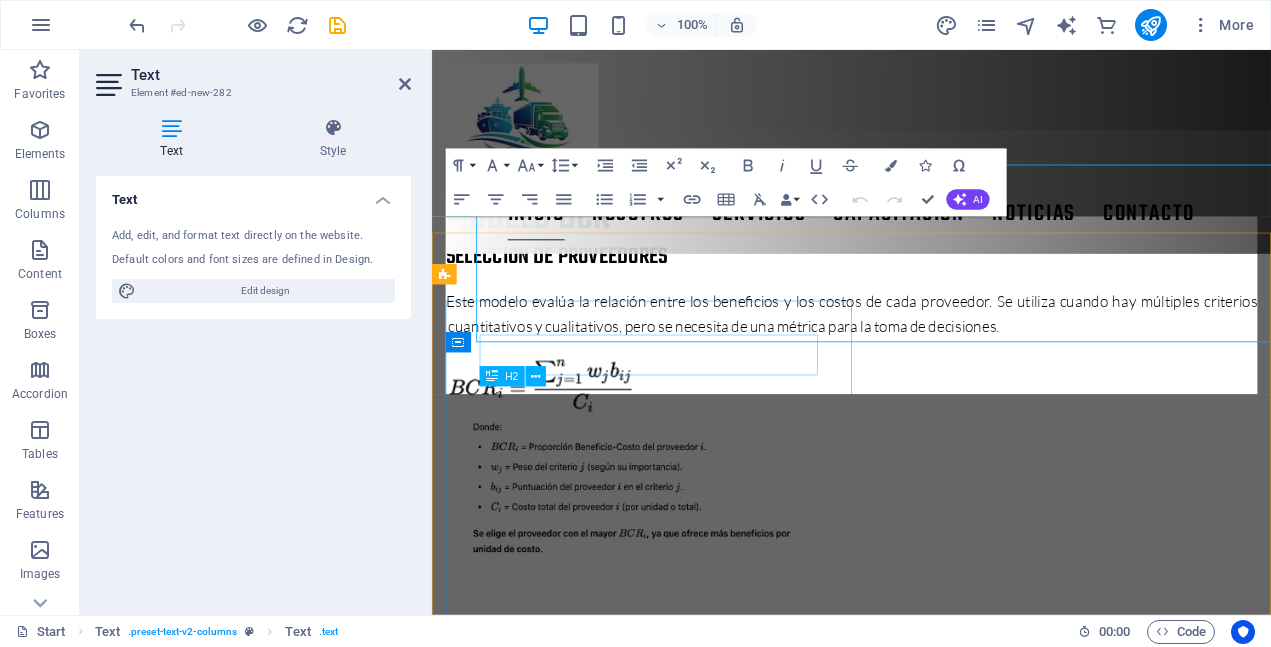 scroll, scrollTop: 1651, scrollLeft: 0, axis: vertical 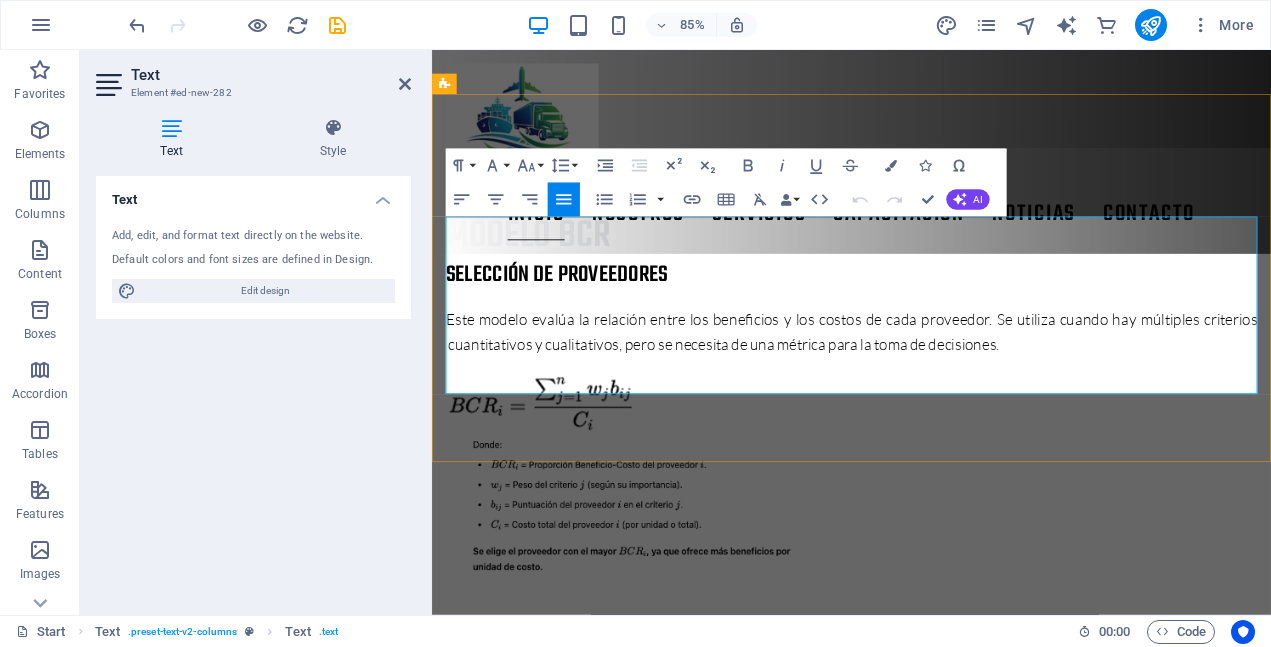 click at bounding box center (1169, 1067) 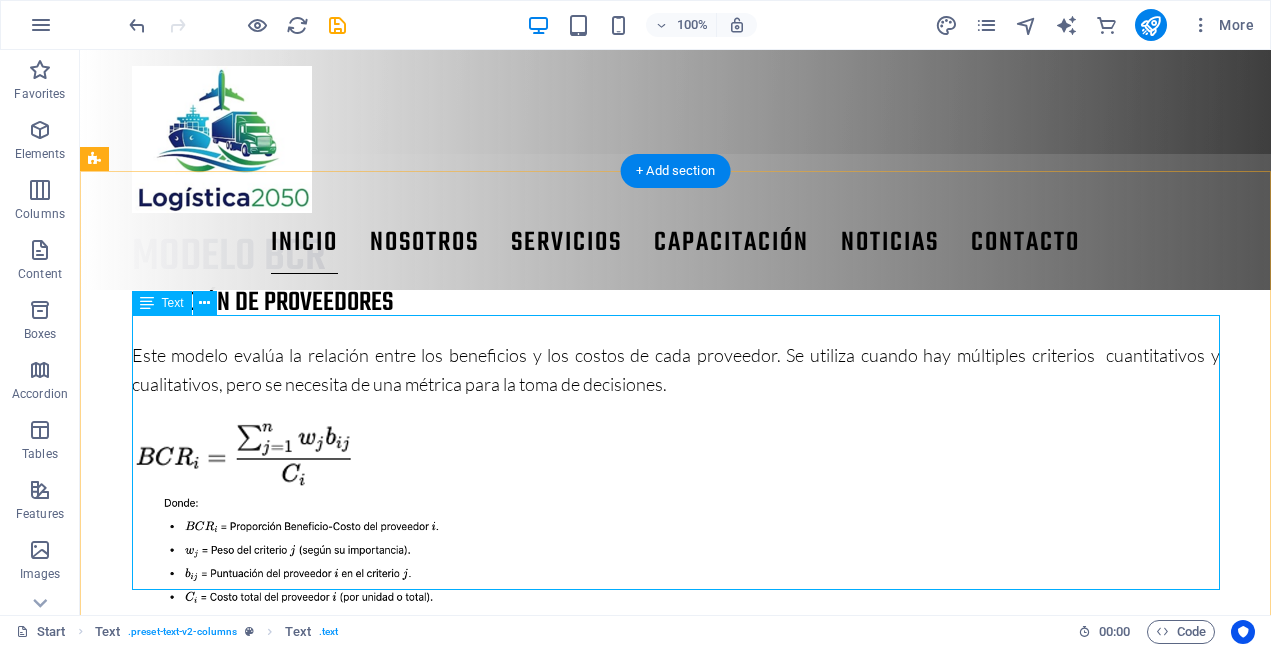 scroll, scrollTop: 1519, scrollLeft: 0, axis: vertical 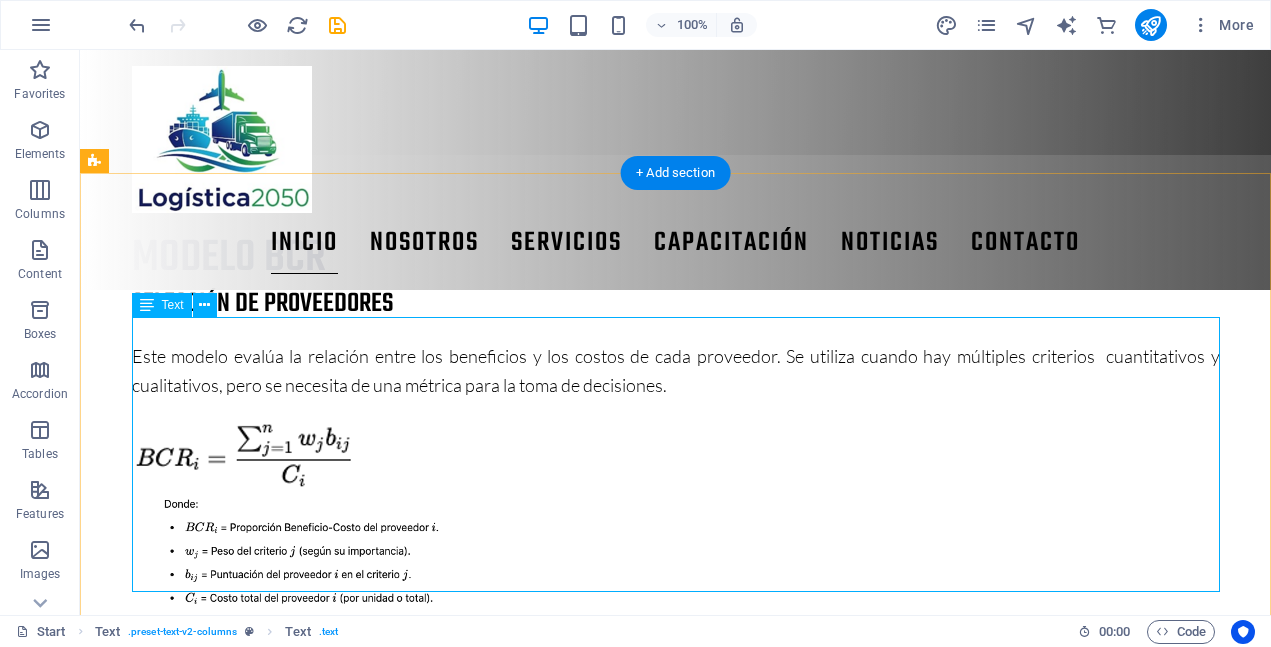 click on "Este modelo evalúa la relación entre los beneficios y los costos de cada proveedor. Se utiliza cuando hay múltiples criterios  cuantitativos y cualitativos, pero se necesita de una métrica para la toma de decisiones." at bounding box center [676, 1019] 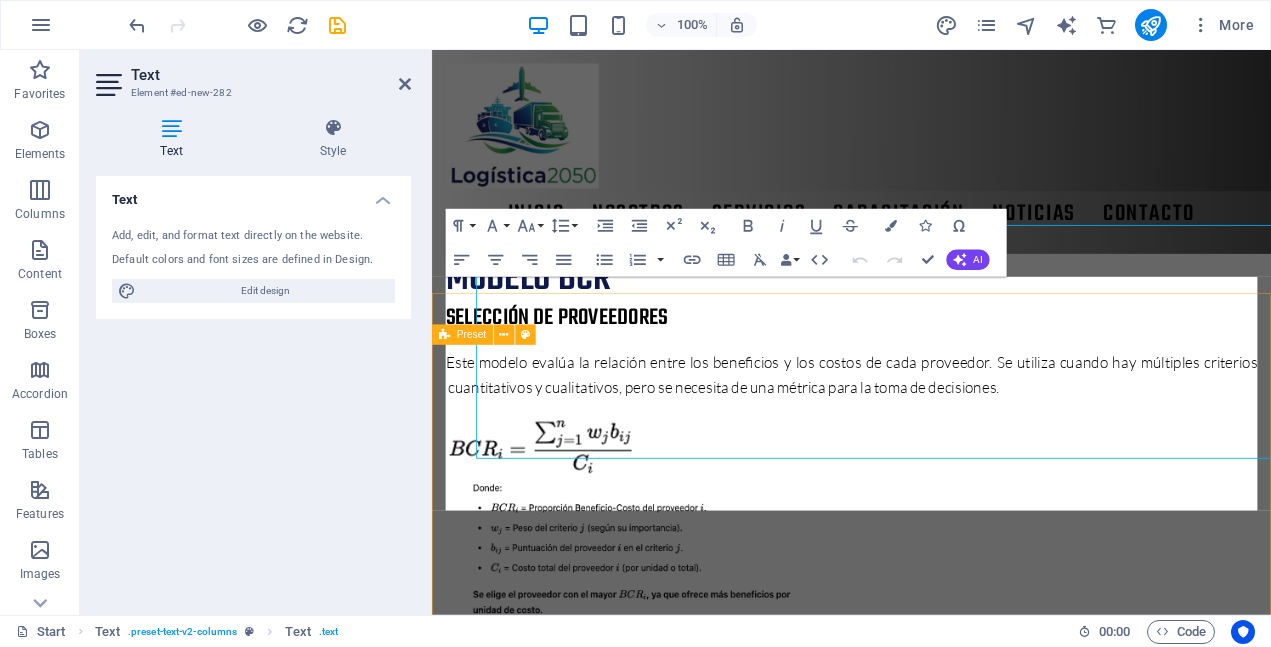 scroll, scrollTop: 1580, scrollLeft: 0, axis: vertical 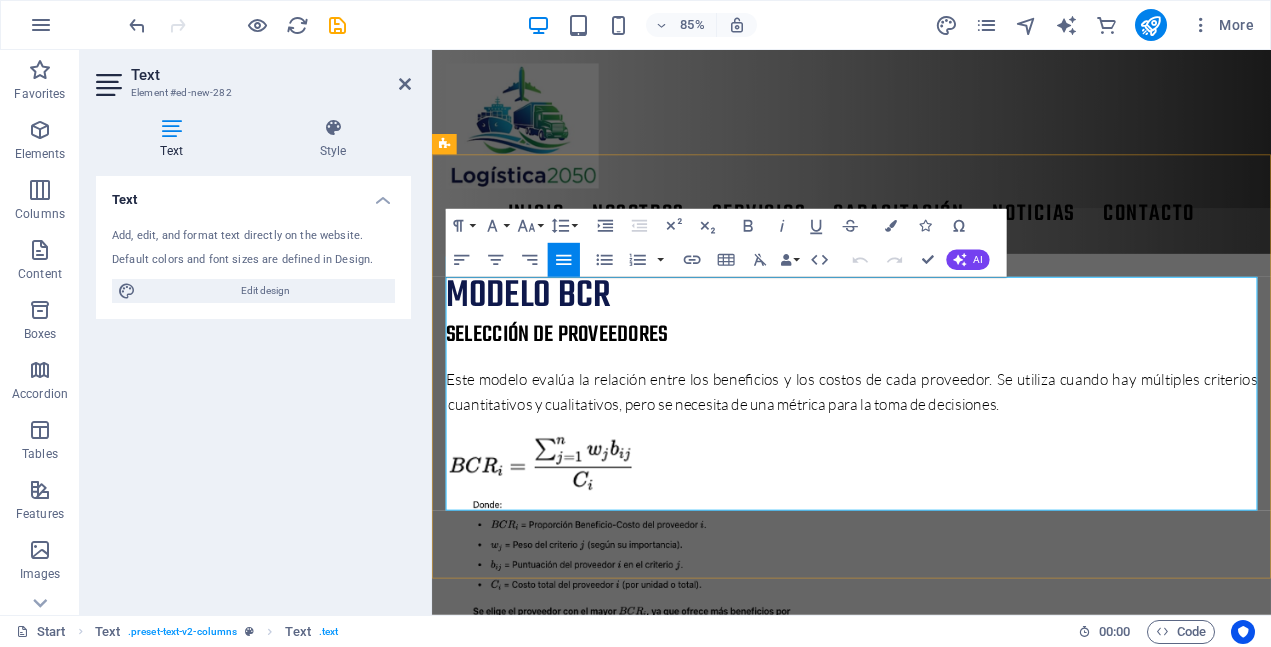 click at bounding box center (1169, 1036) 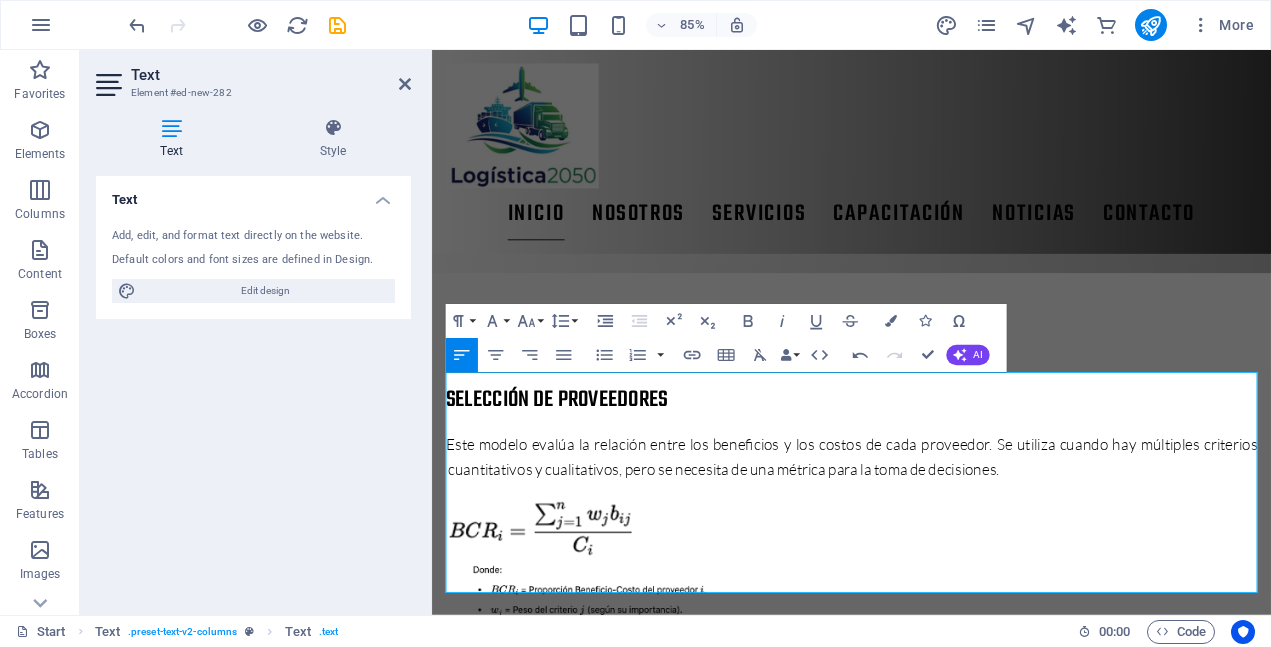 scroll, scrollTop: 1467, scrollLeft: 0, axis: vertical 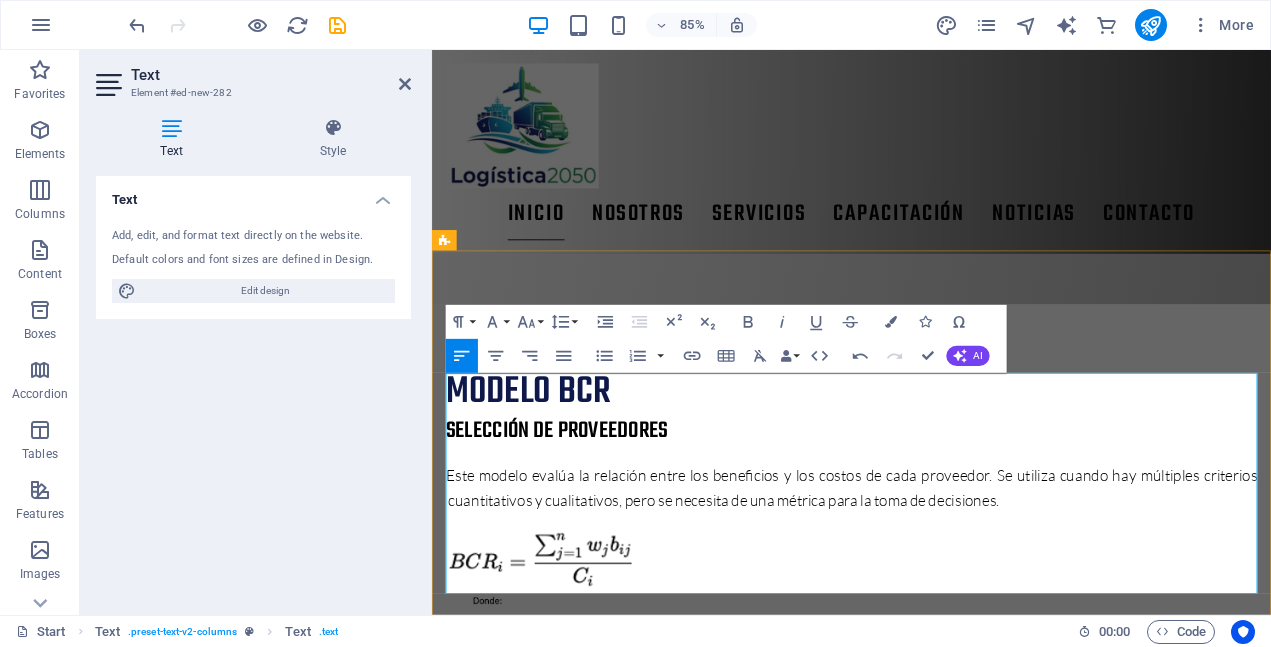 click at bounding box center (563, 1247) 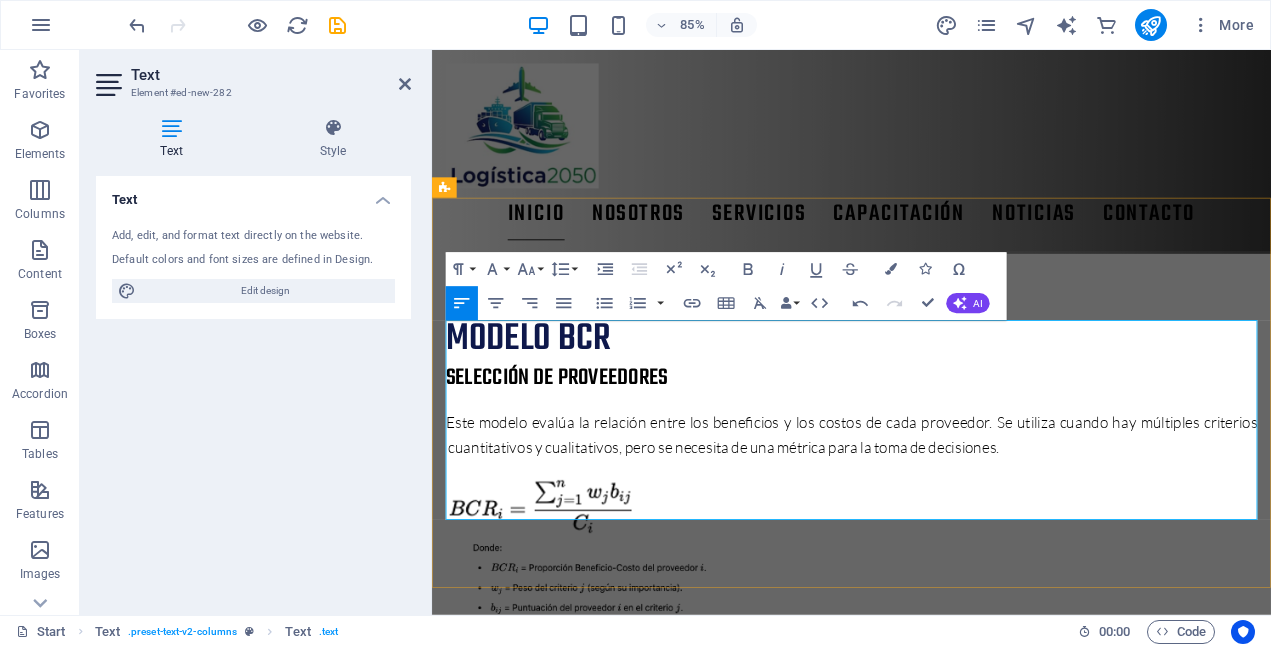scroll, scrollTop: 1305, scrollLeft: 0, axis: vertical 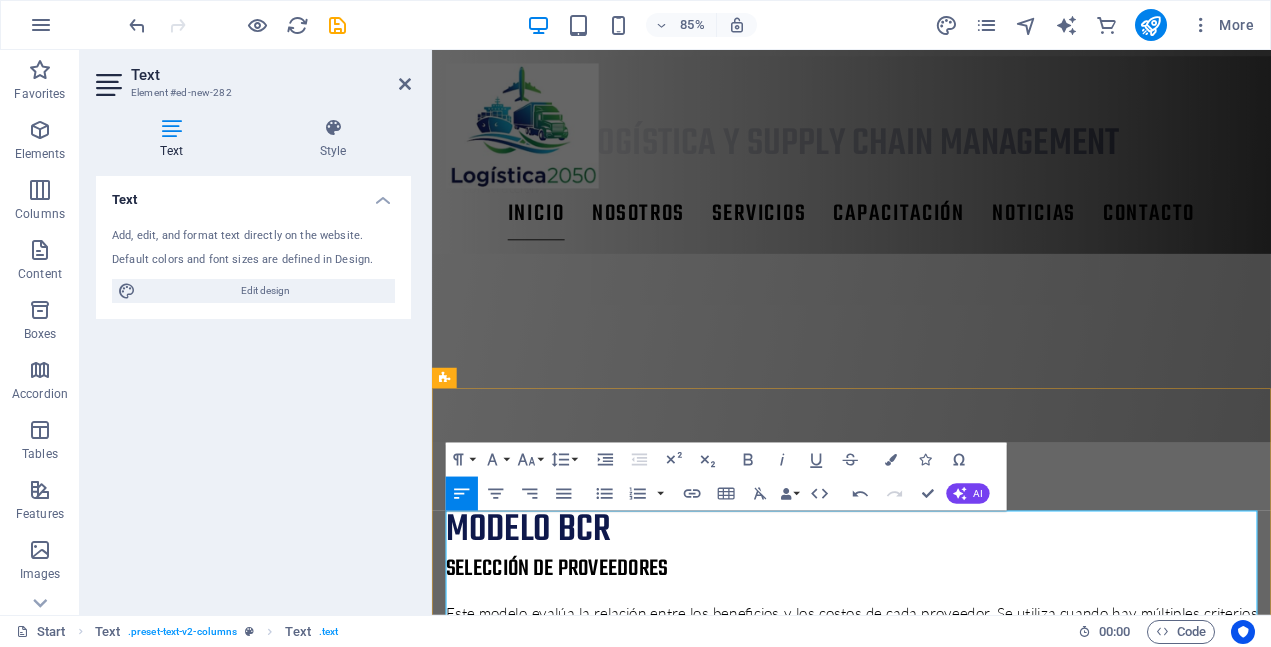 click at bounding box center [563, 1409] 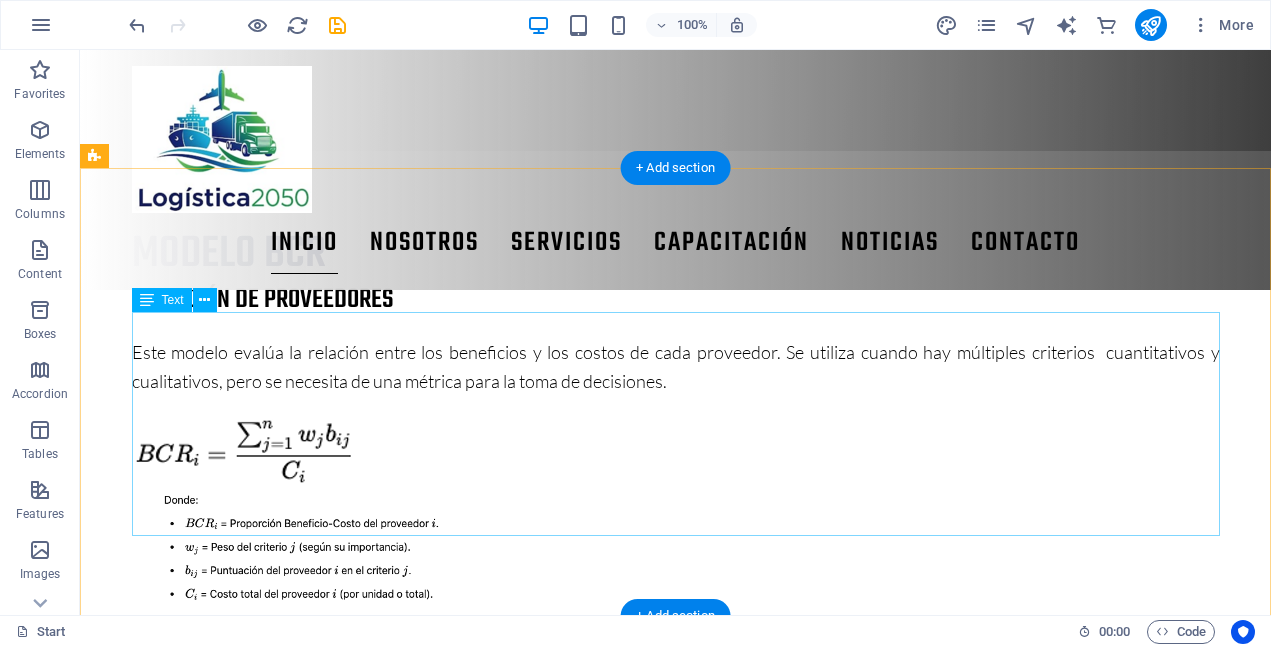 scroll, scrollTop: 1524, scrollLeft: 0, axis: vertical 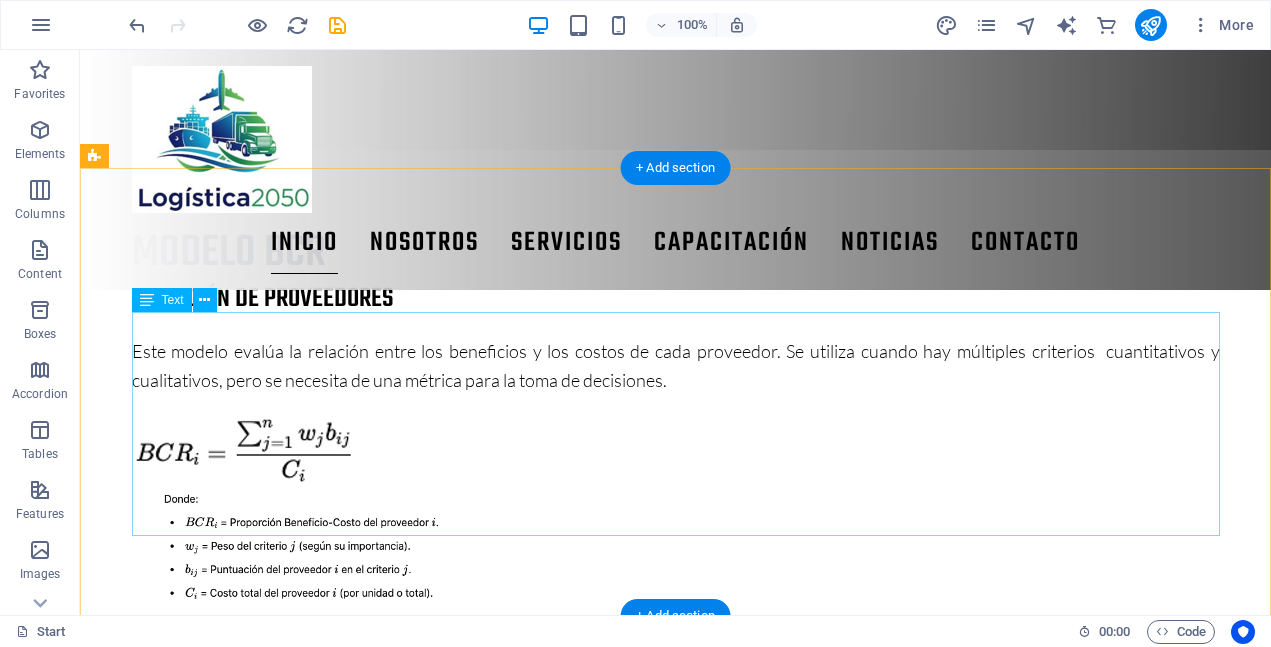 click on "Este modelo evalúa la relación entre los beneficios y los costos de cada proveedor. Se utiliza cuando hay múltiples criterios  cuantitativos y cualitativos, pero se necesita de una métrica para la toma de decisiones." at bounding box center (676, 989) 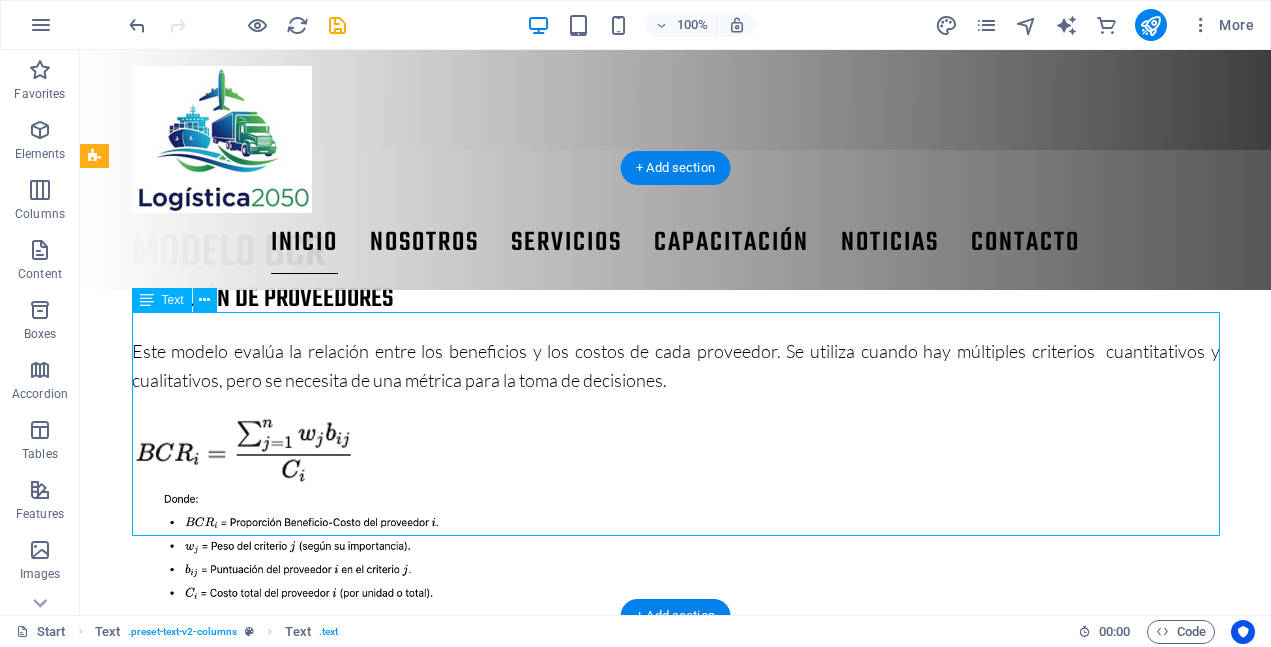 click on "Este modelo evalúa la relación entre los beneficios y los costos de cada proveedor. Se utiliza cuando hay múltiples criterios  cuantitativos y cualitativos, pero se necesita de una métrica para la toma de decisiones." at bounding box center [676, 989] 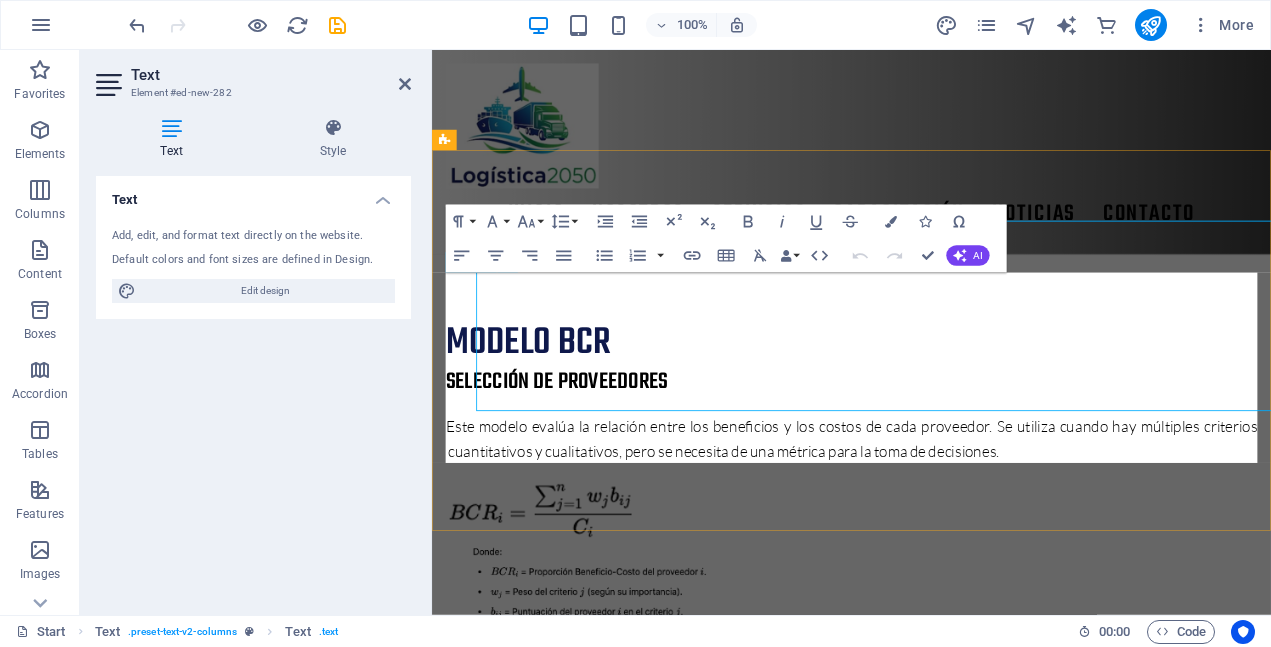 scroll, scrollTop: 1585, scrollLeft: 0, axis: vertical 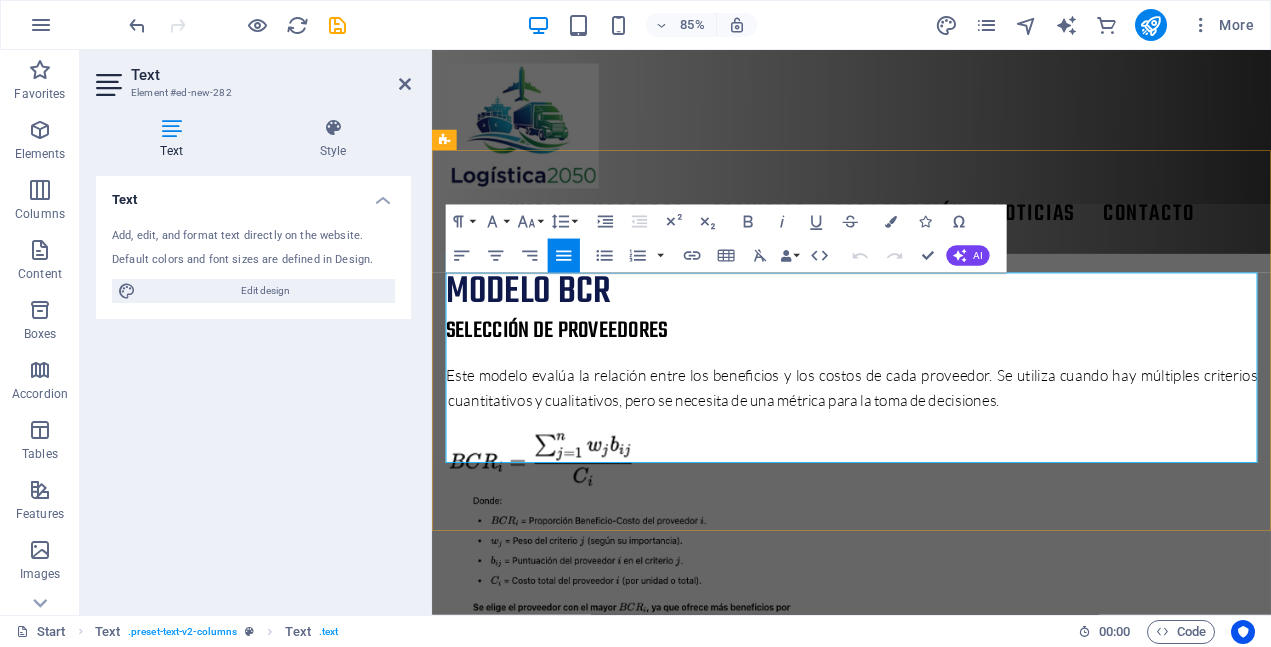 click at bounding box center [563, 1129] 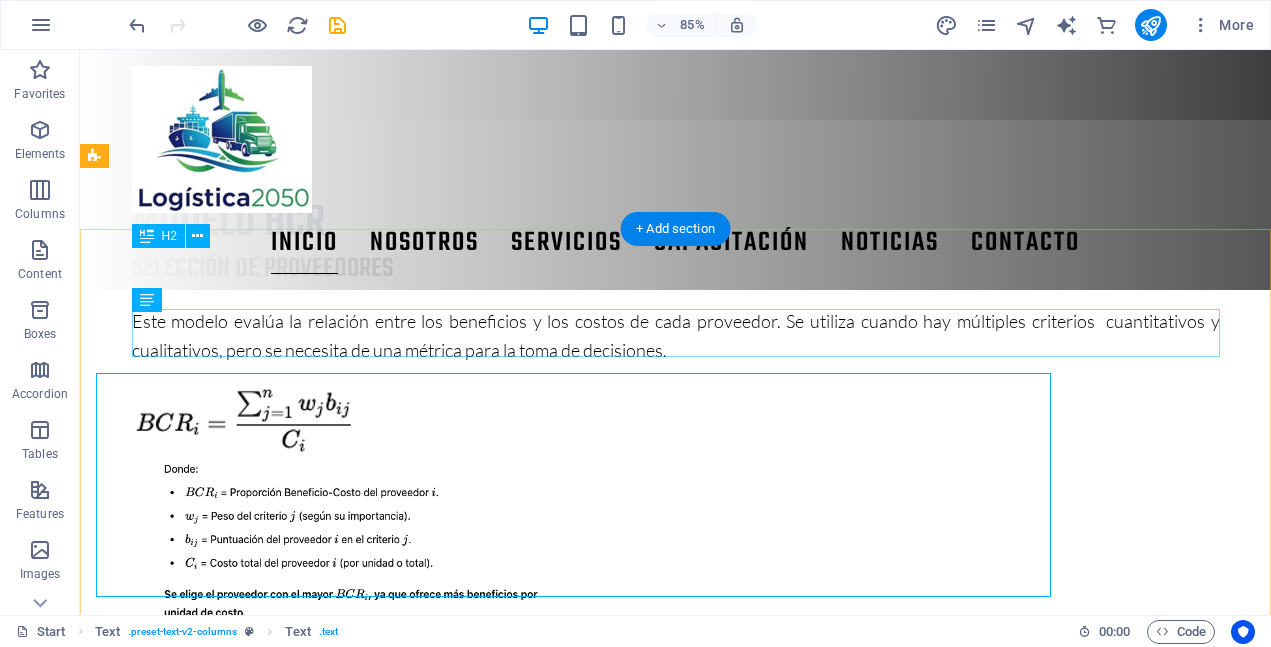 scroll, scrollTop: 1524, scrollLeft: 0, axis: vertical 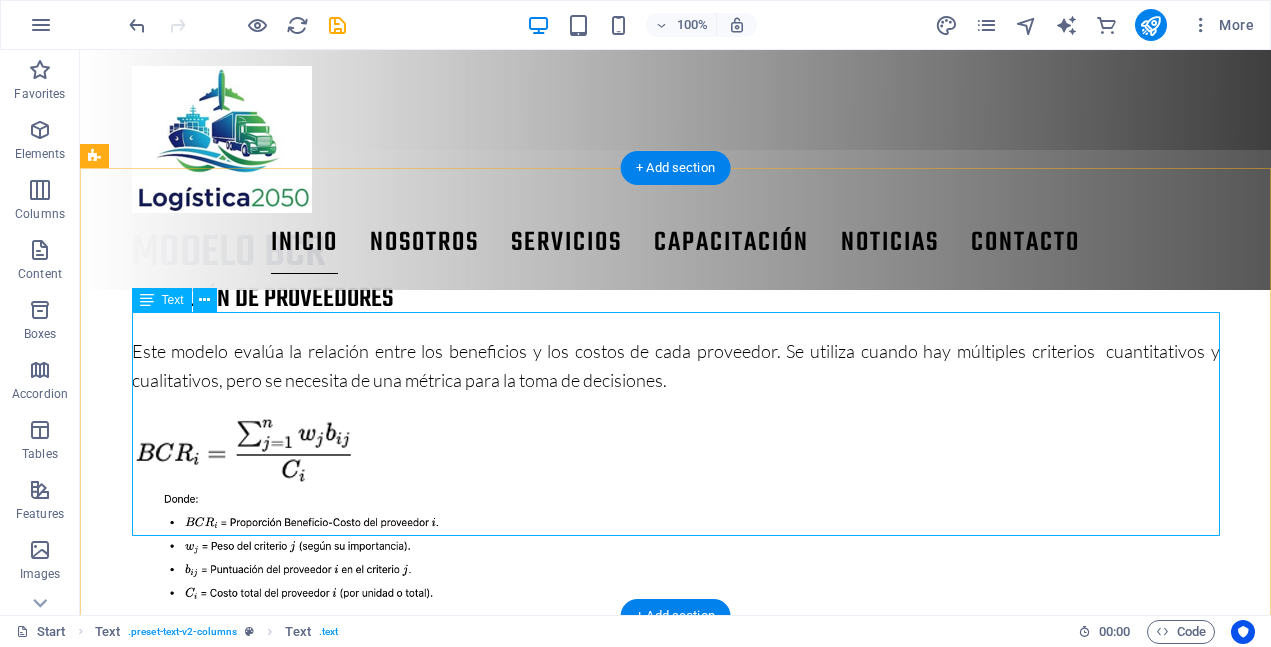 click on "Este modelo evalúa la relación entre los beneficios y los costos de cada proveedor. Se utiliza cuando hay múltiples criterios  cuantitativos y cualitativos, pero se necesita de una métrica para la toma de decisiones." at bounding box center (676, 989) 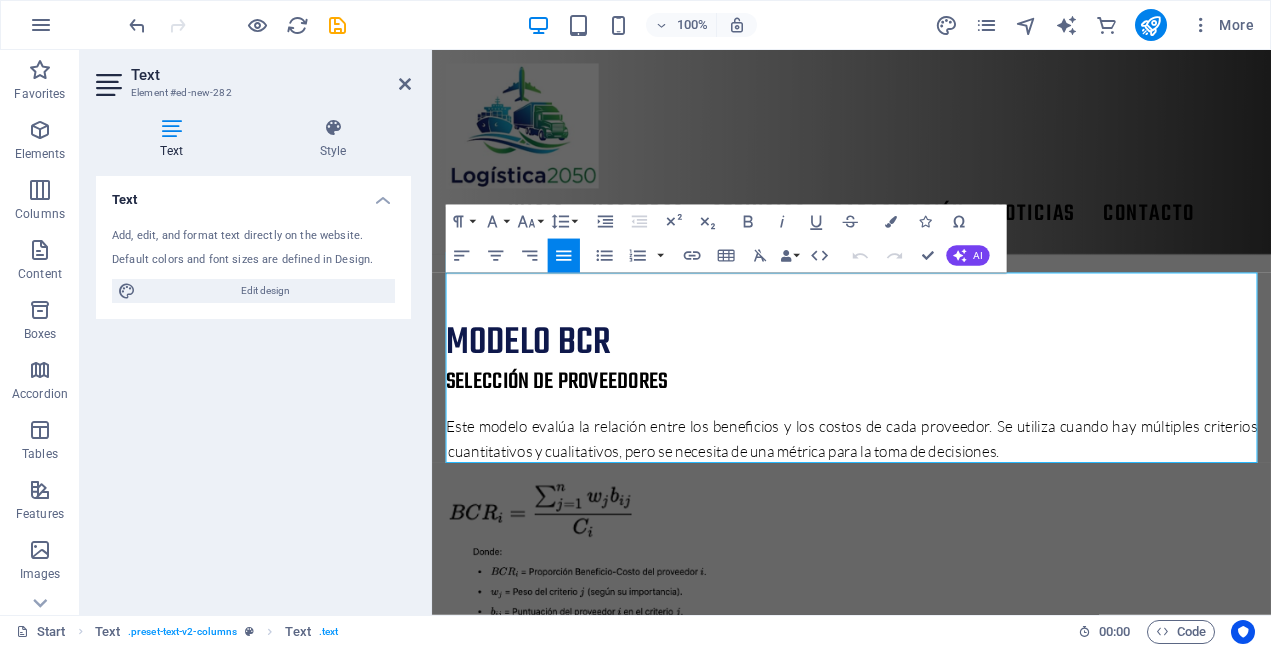 scroll, scrollTop: 1585, scrollLeft: 0, axis: vertical 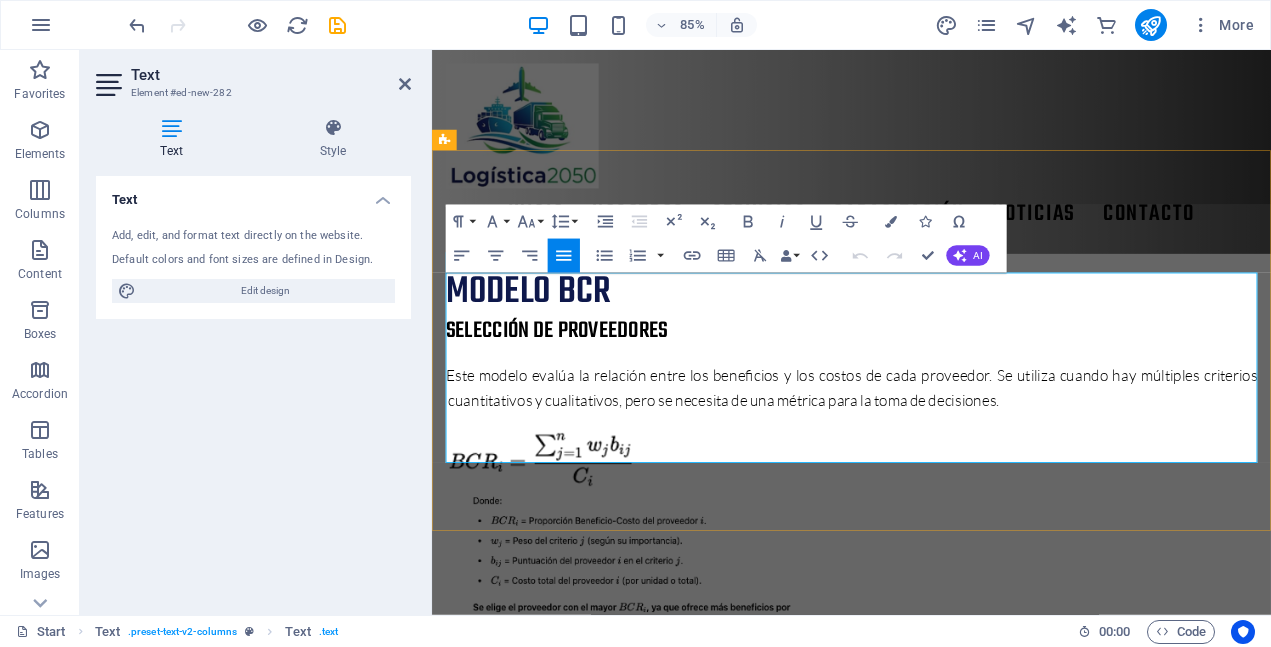 click at bounding box center (683, 1129) 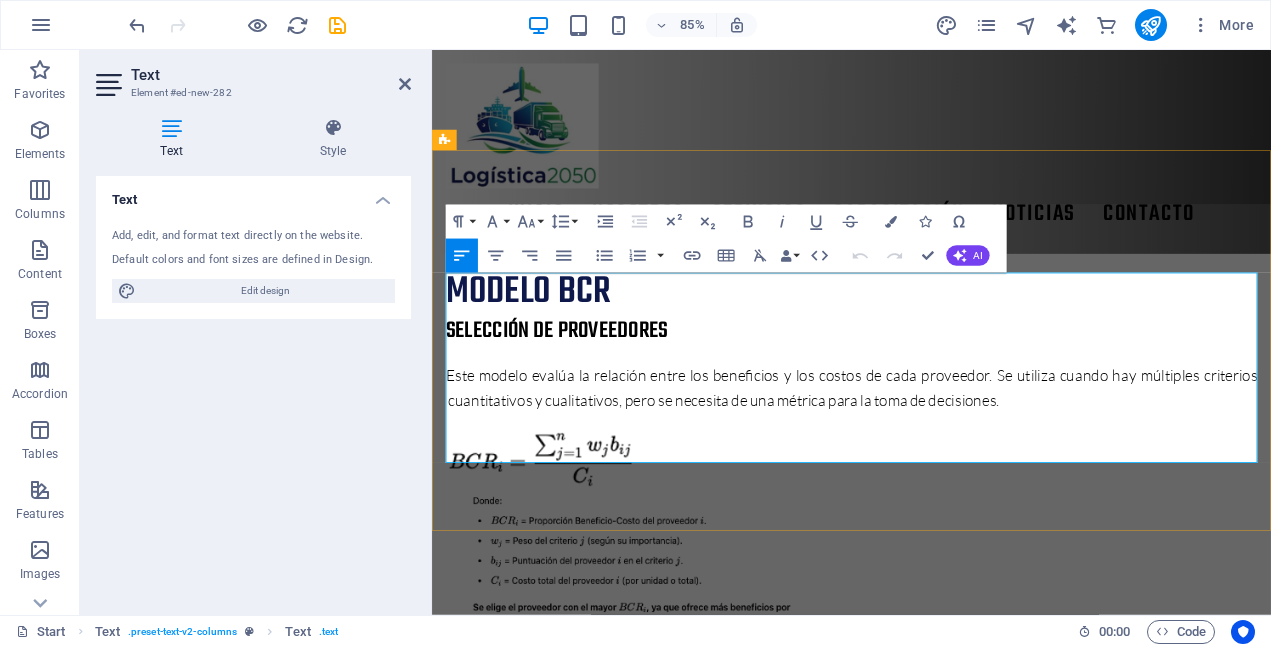 click at bounding box center [1169, 980] 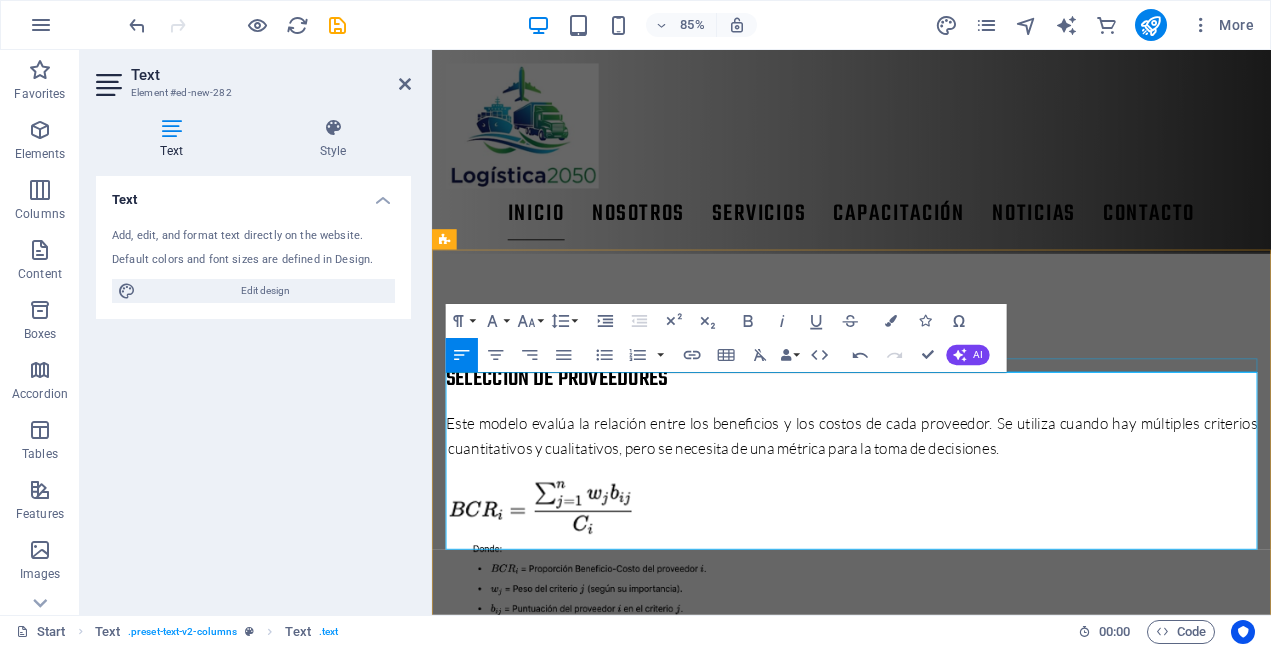 scroll, scrollTop: 1452, scrollLeft: 0, axis: vertical 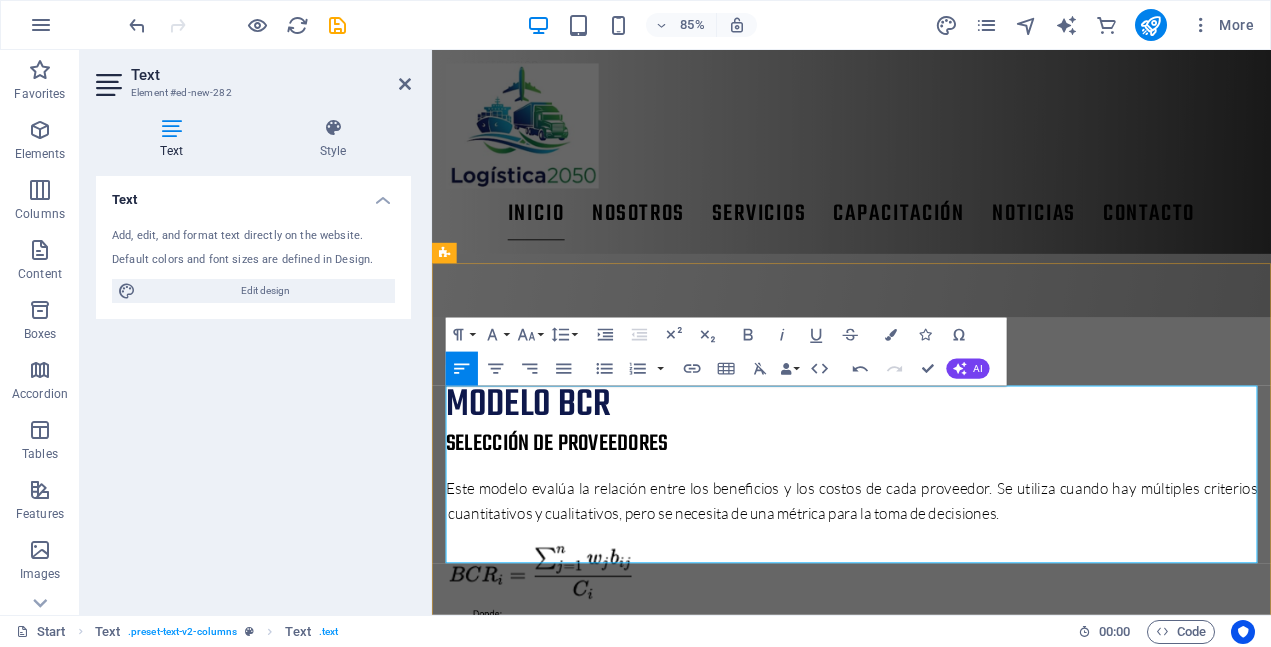 click at bounding box center (1169, 1113) 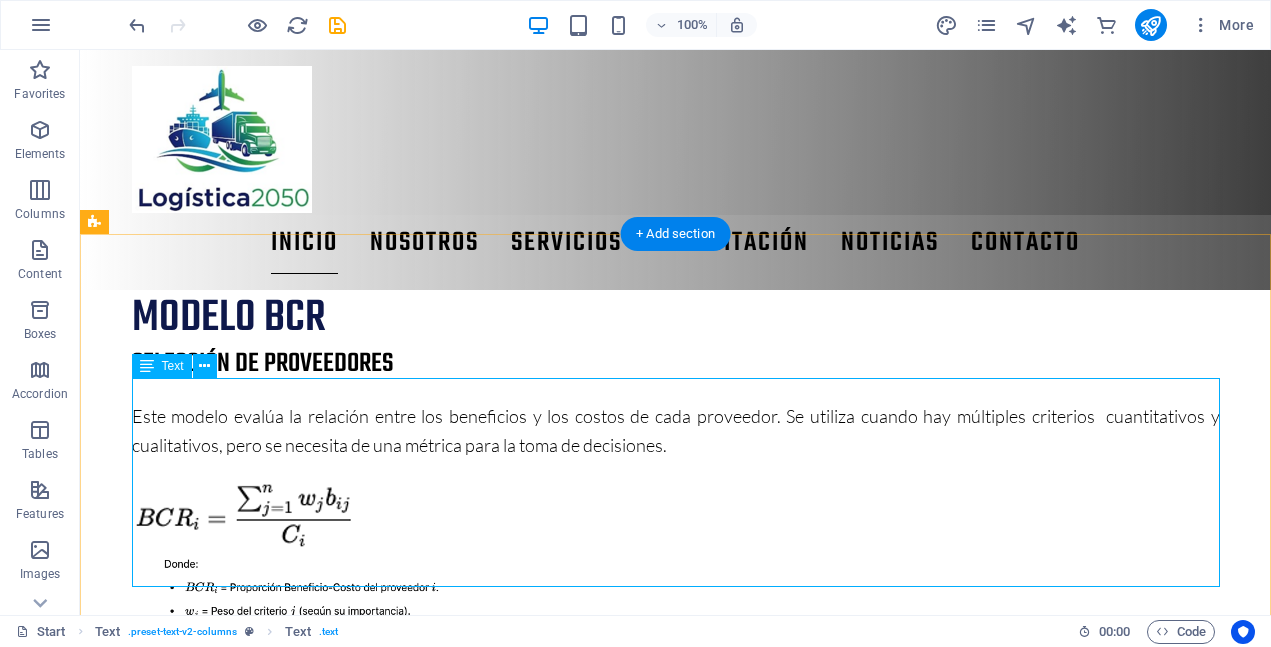 scroll, scrollTop: 1458, scrollLeft: 0, axis: vertical 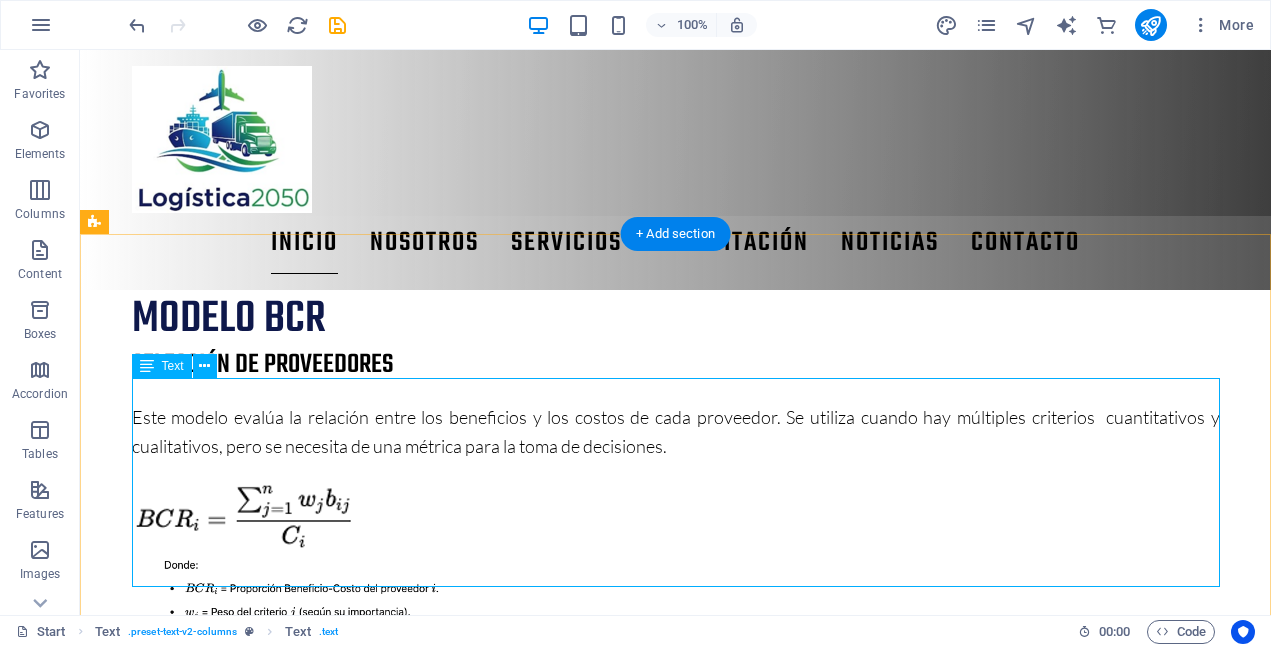 click on "Este modelo evalúa la relación entre los beneficios y los costos de cada proveedor. Se utiliza cuando hay múltiples criterios  cuantitativos y cualitativos, pero se necesita de una métrica para la toma de decisiones." at bounding box center (676, 1042) 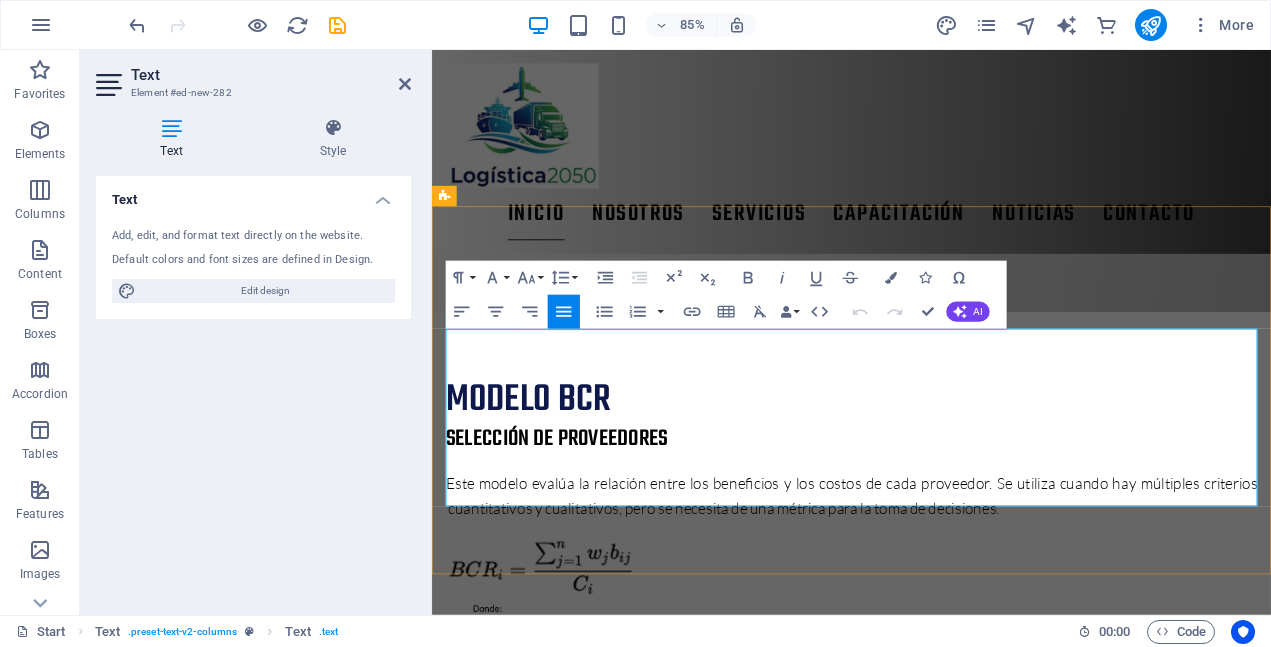 scroll, scrollTop: 1519, scrollLeft: 0, axis: vertical 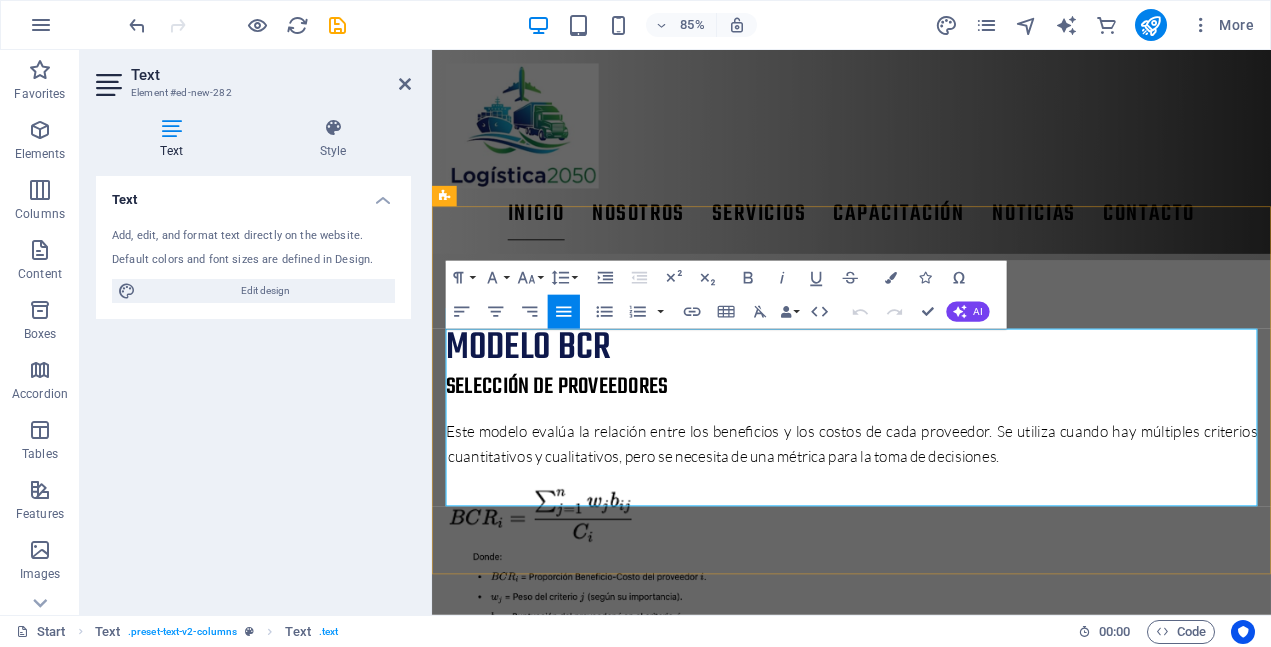 drag, startPoint x: 857, startPoint y: 566, endPoint x: 508, endPoint y: 415, distance: 380.2657 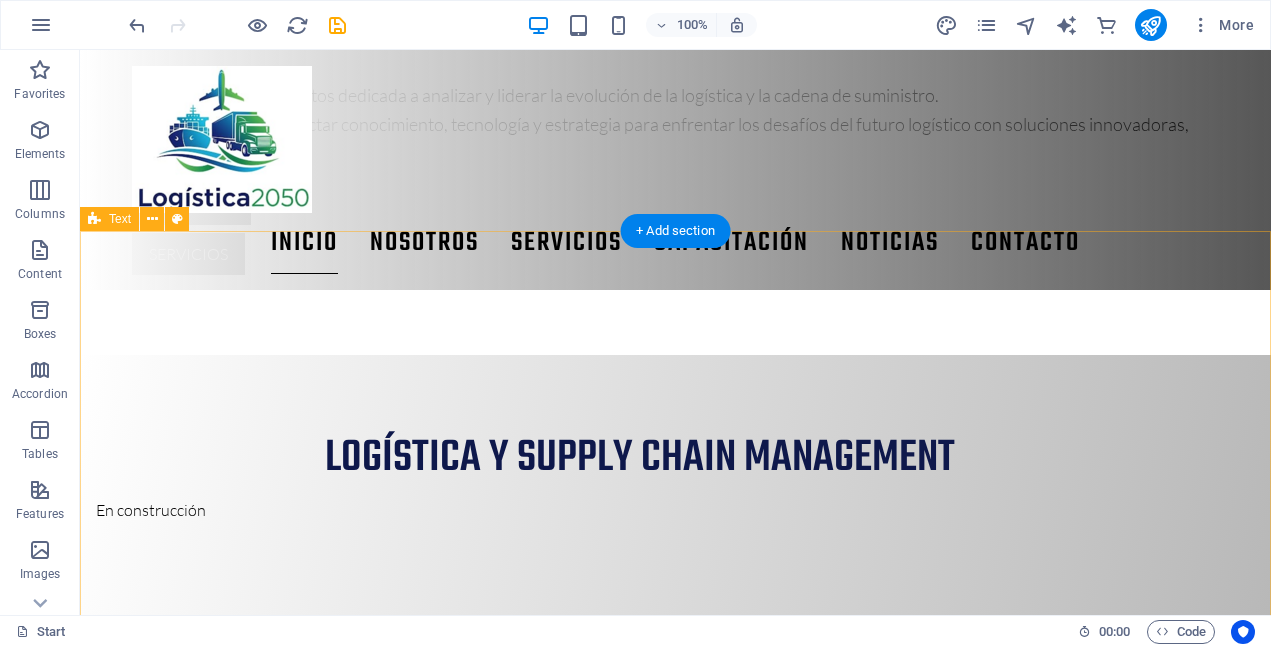 scroll, scrollTop: 864, scrollLeft: 0, axis: vertical 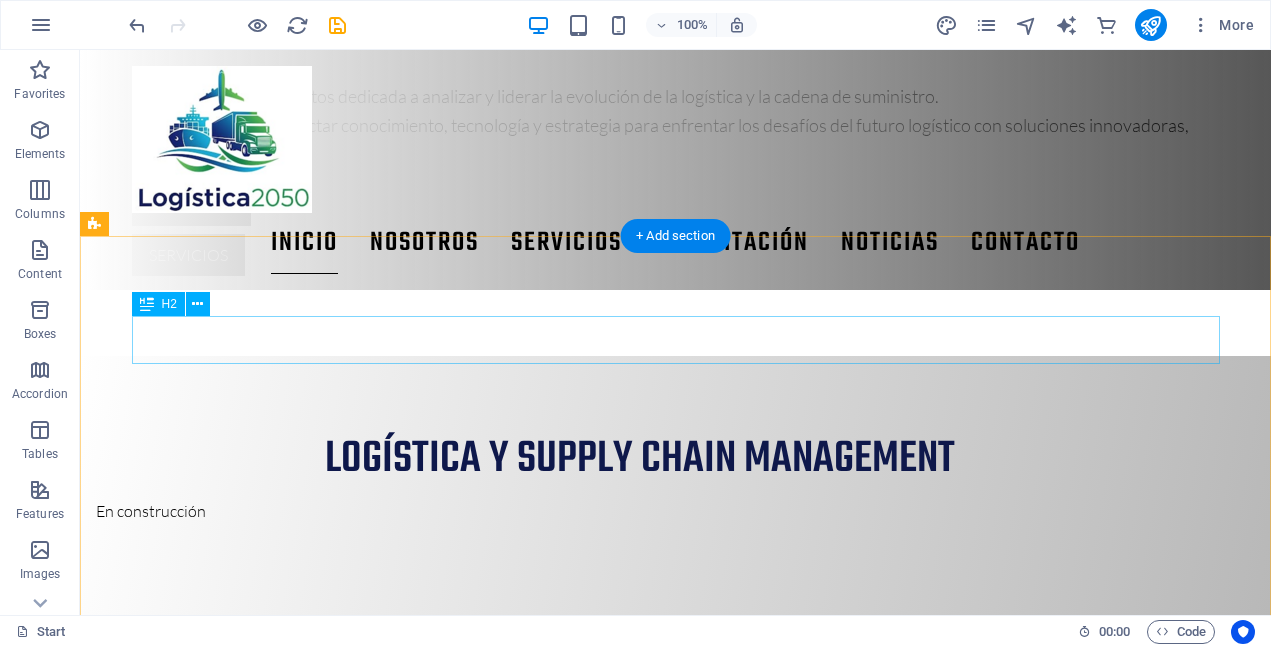 click on "modelo BCR" at bounding box center [676, 914] 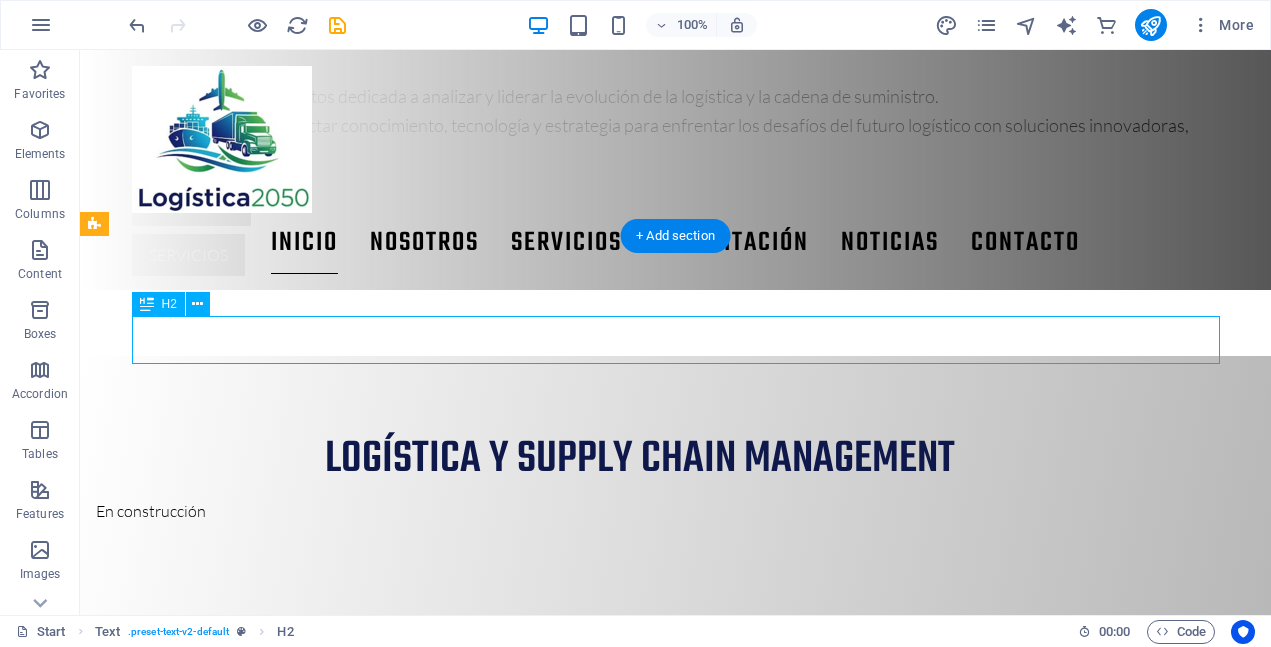 click on "modelo BCR" at bounding box center [676, 914] 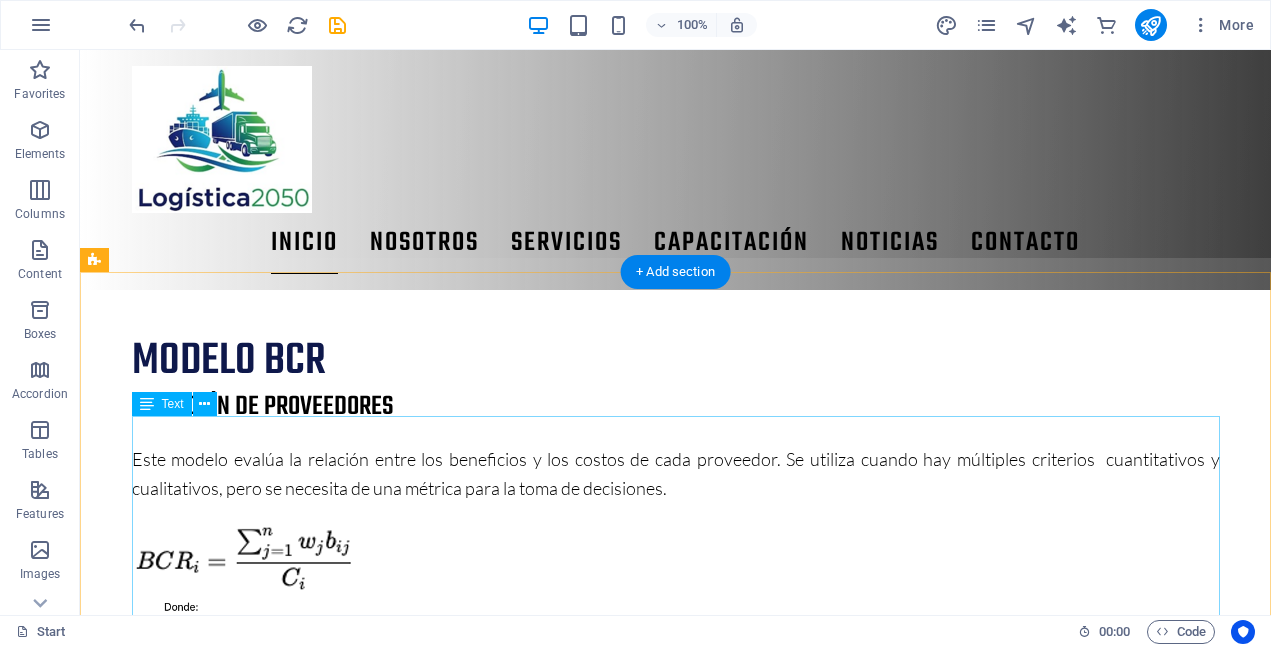scroll, scrollTop: 1420, scrollLeft: 0, axis: vertical 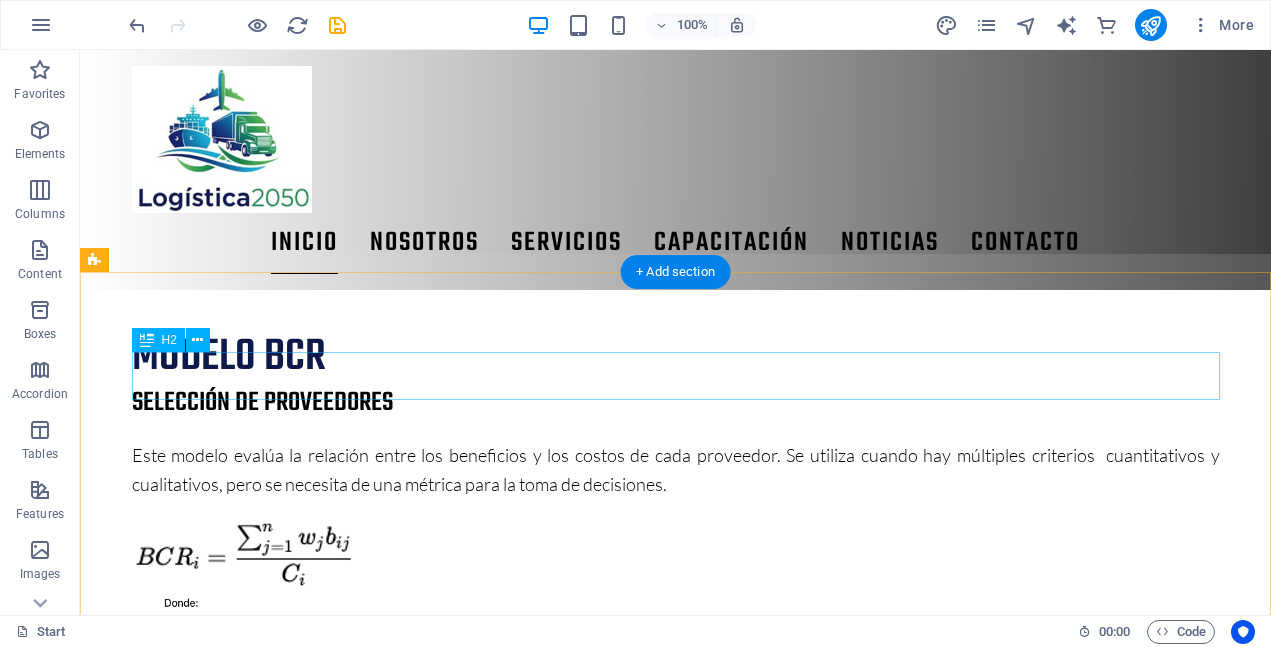 click on "Headline" at bounding box center (676, 950) 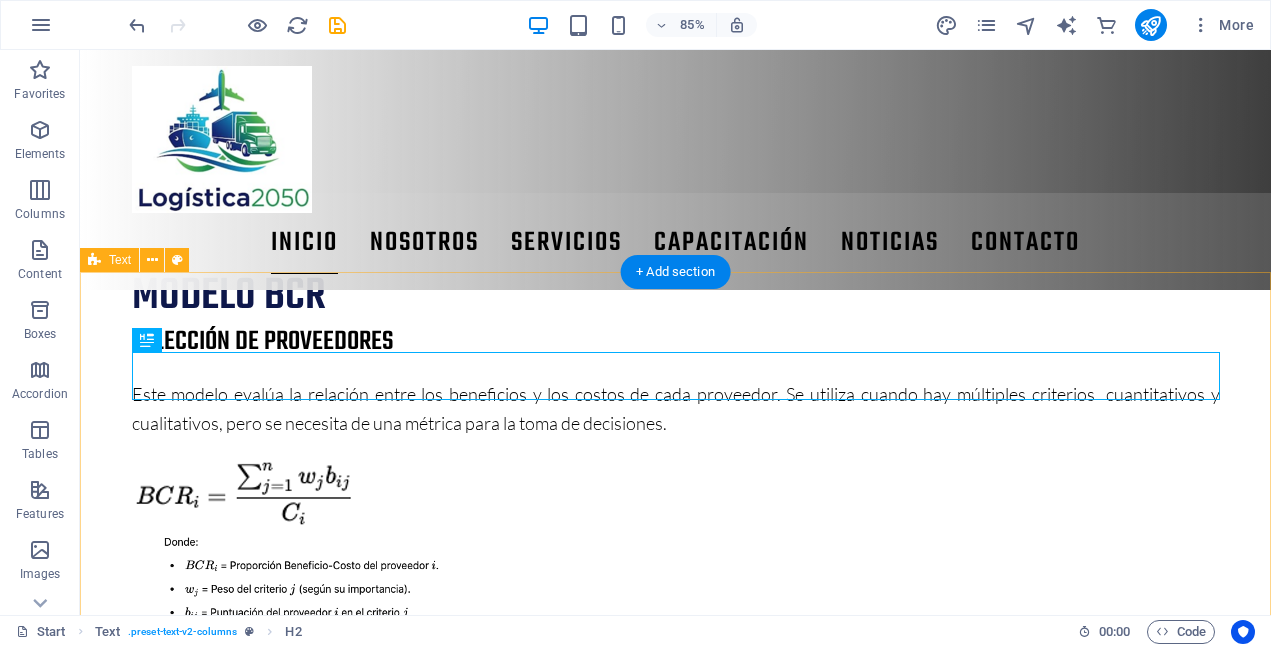 scroll, scrollTop: 1420, scrollLeft: 0, axis: vertical 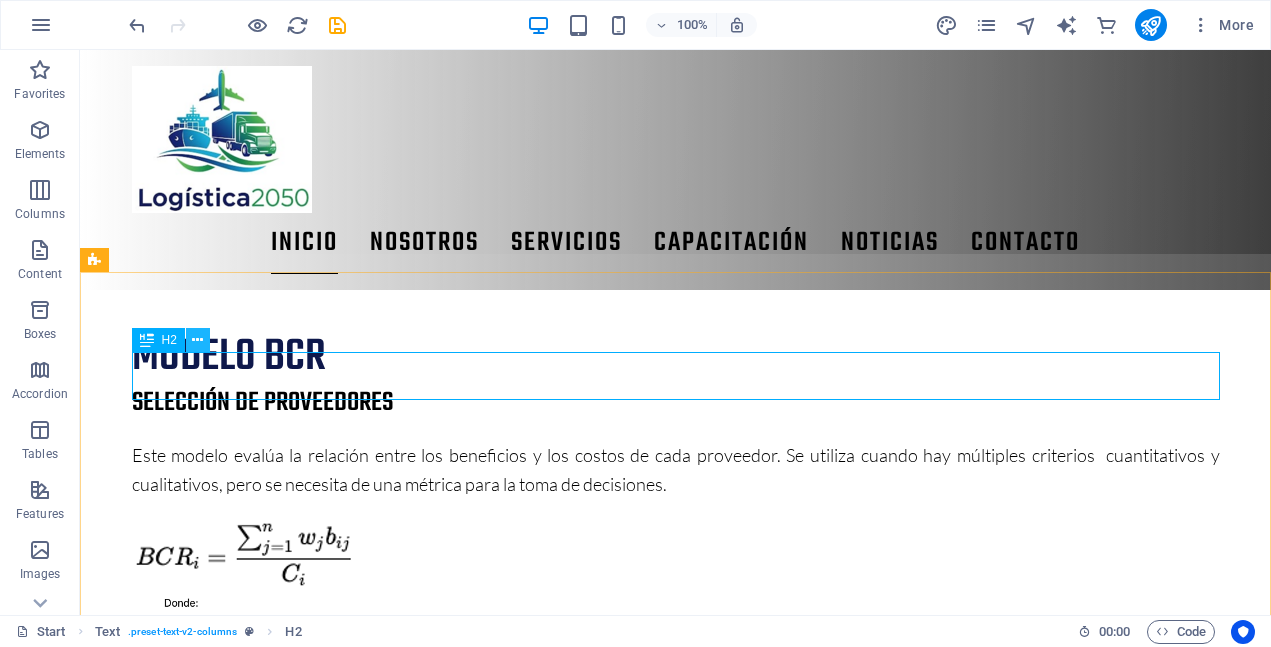 click at bounding box center [197, 340] 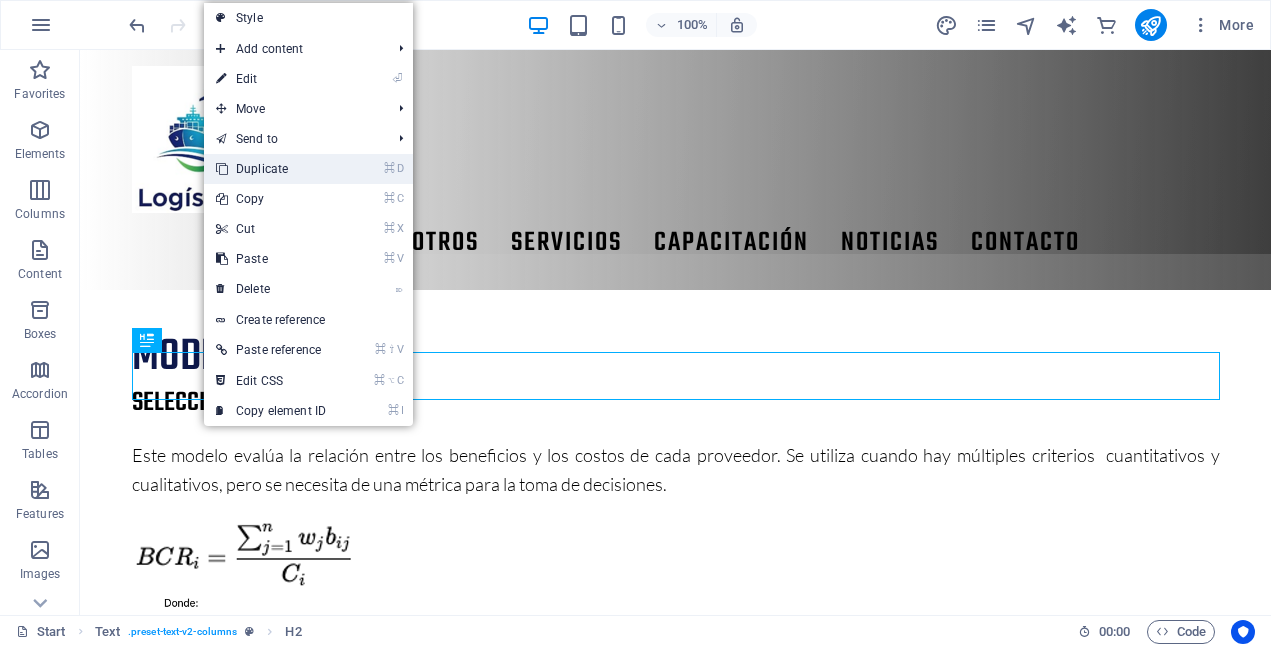click on "⌘ D  Duplicate" at bounding box center [271, 169] 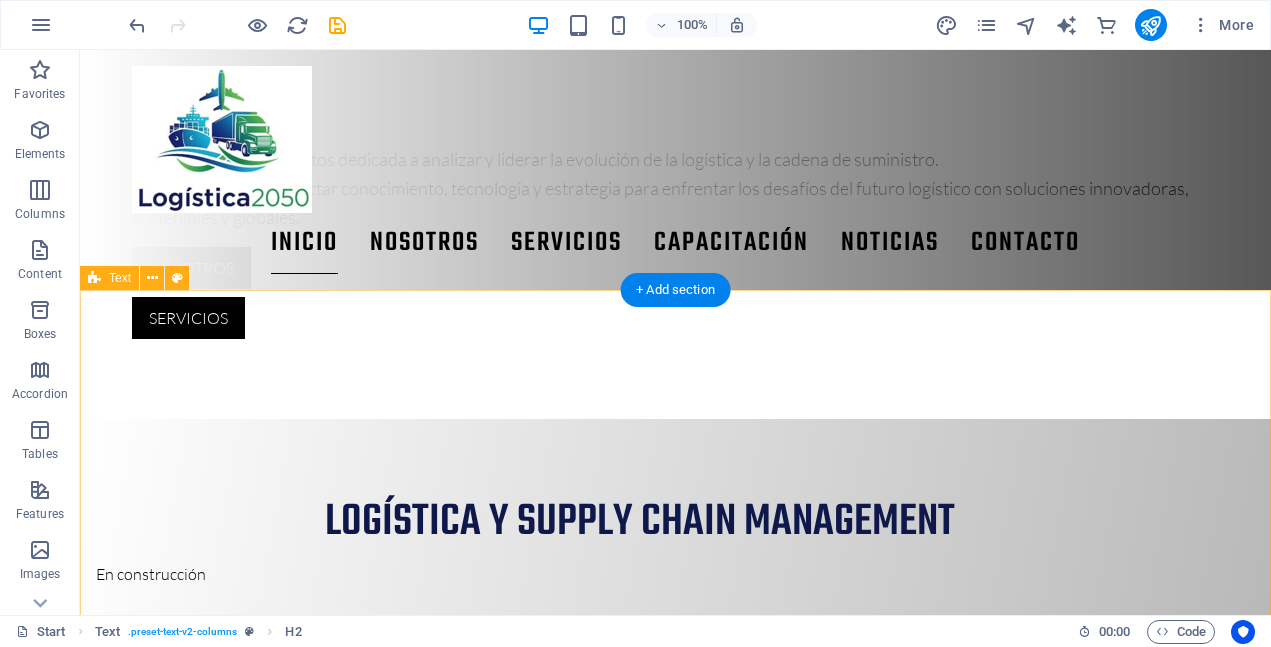 scroll, scrollTop: 787, scrollLeft: 0, axis: vertical 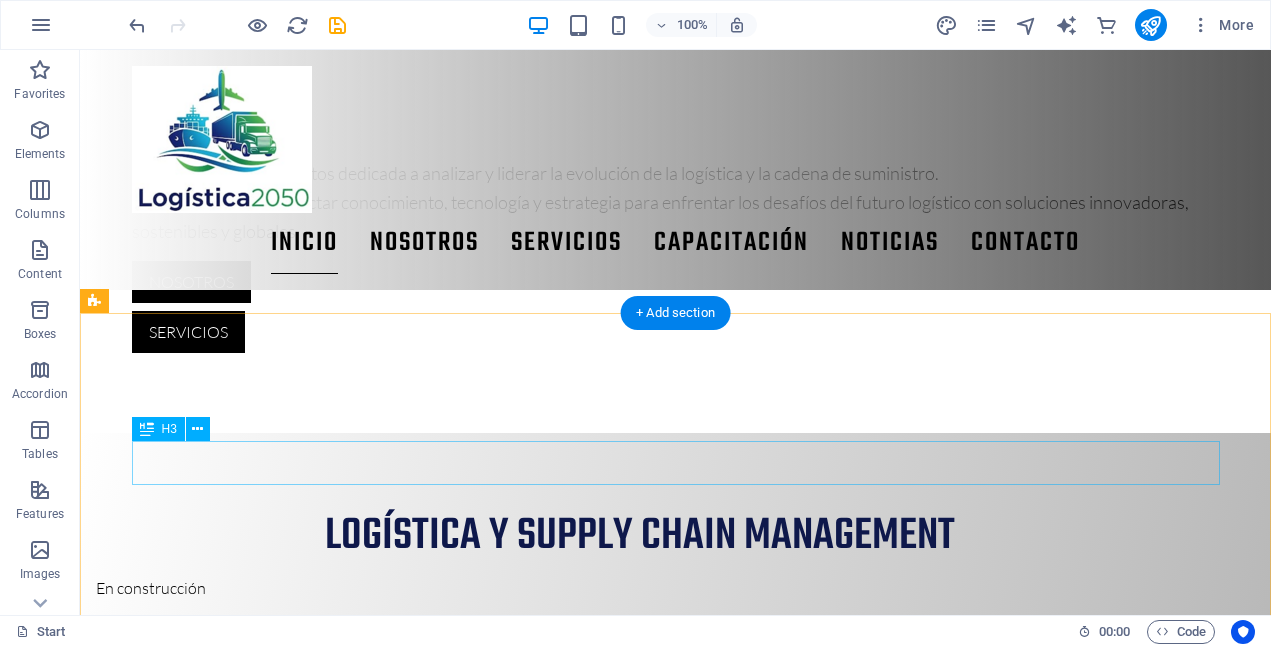 click on "selección de proveedores" at bounding box center [676, 1036] 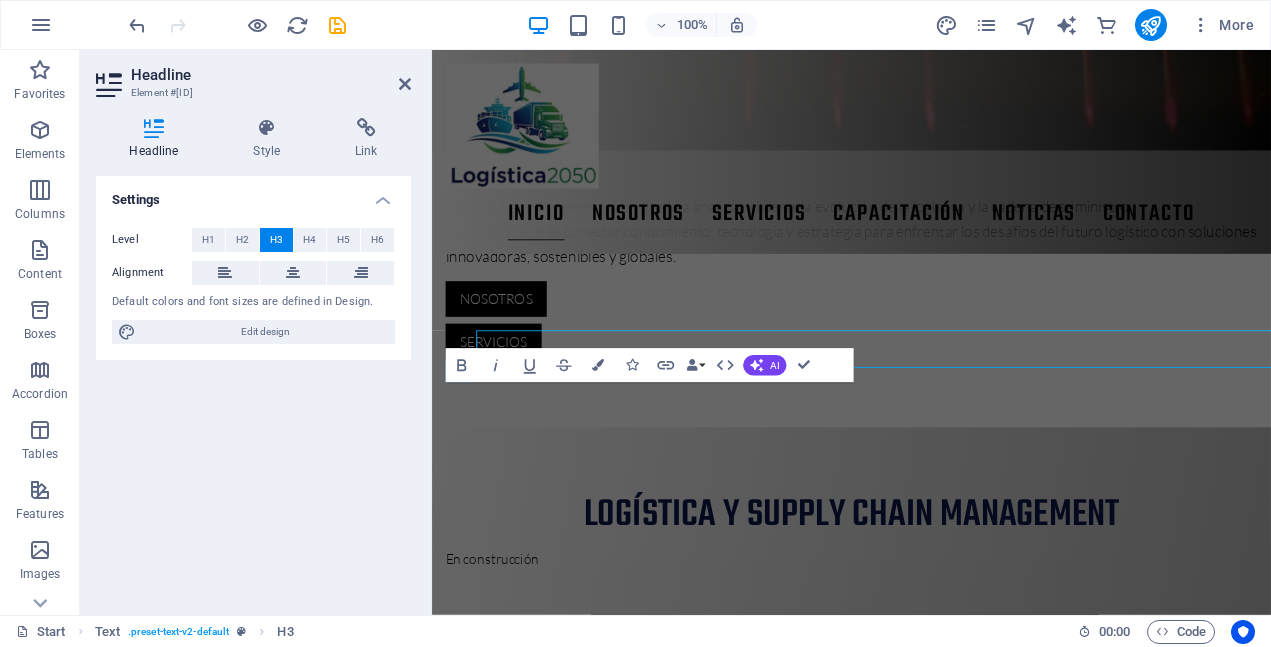 scroll, scrollTop: 848, scrollLeft: 0, axis: vertical 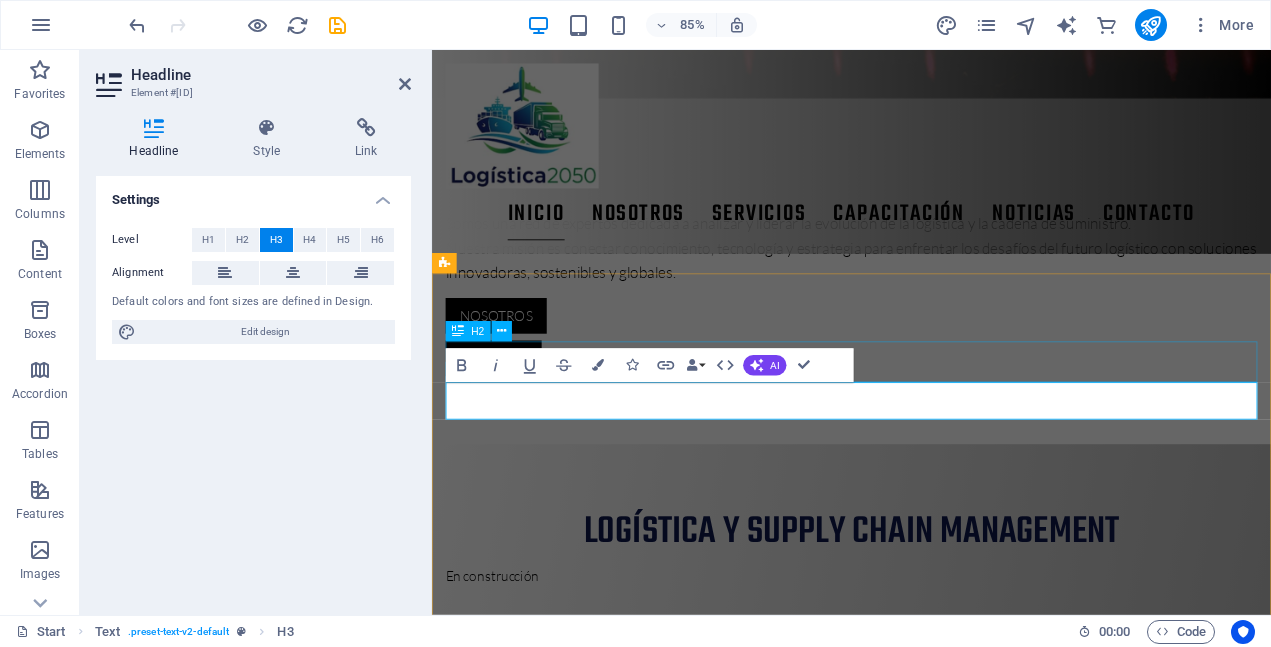 click on "modelo BCR" at bounding box center (925, 1072) 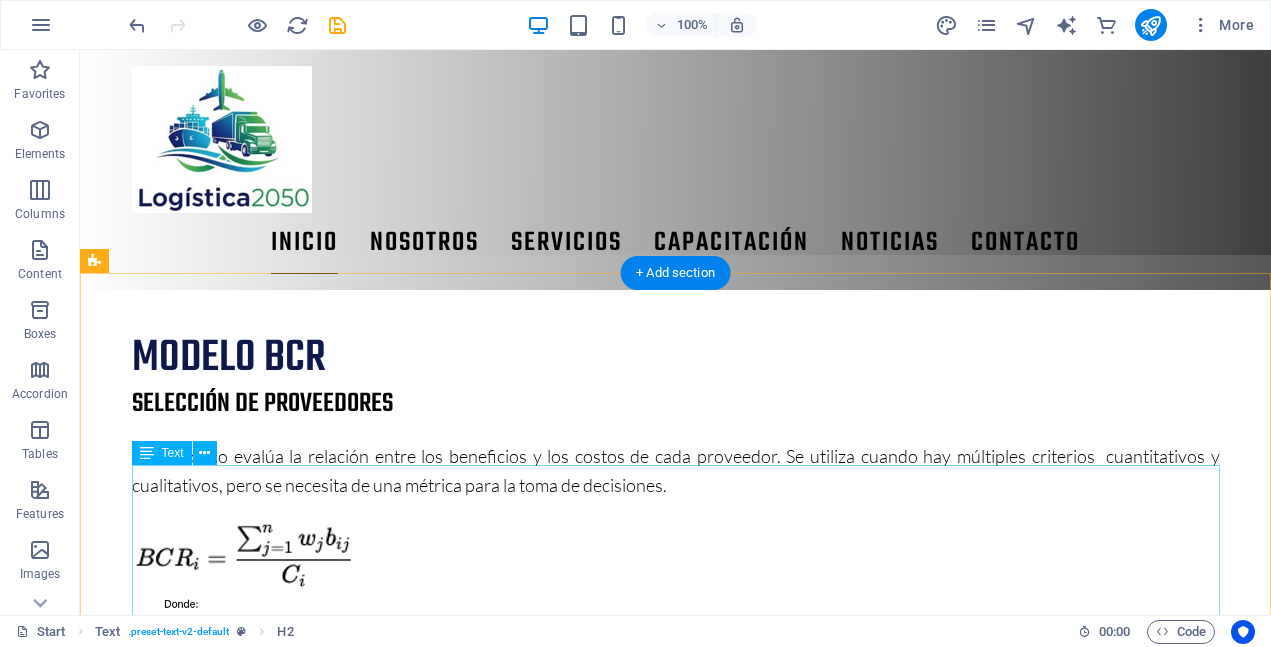 scroll, scrollTop: 1450, scrollLeft: 0, axis: vertical 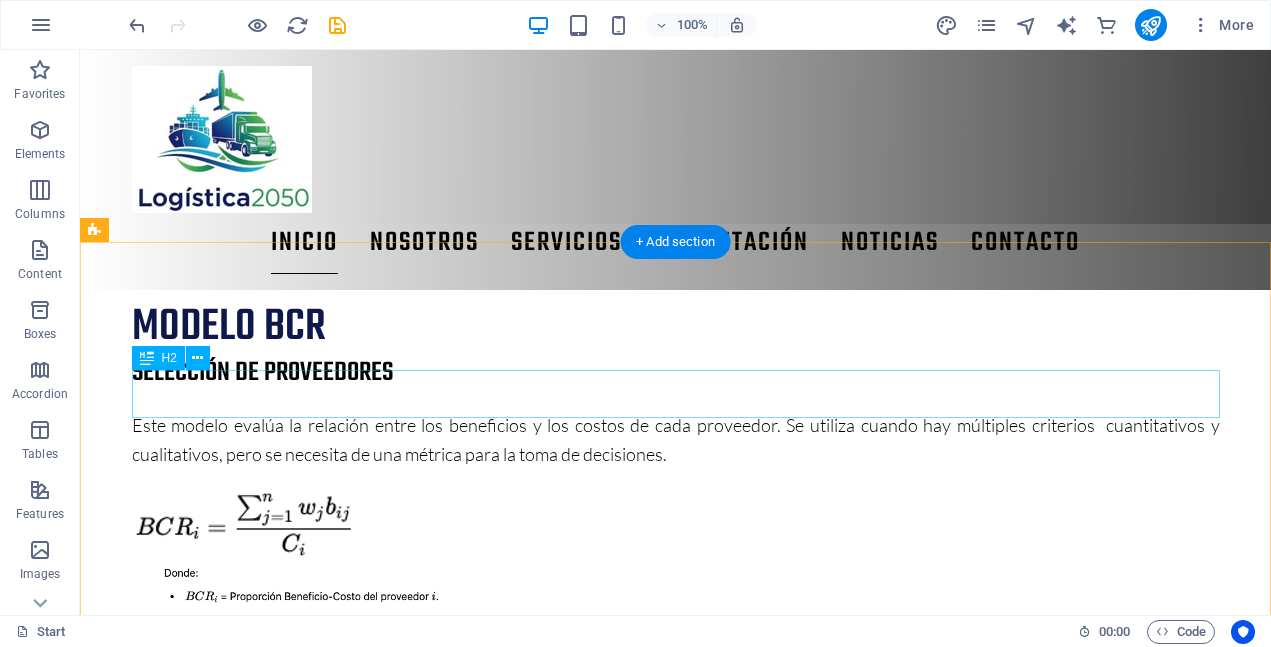 click on "modelo BCR" at bounding box center (676, 968) 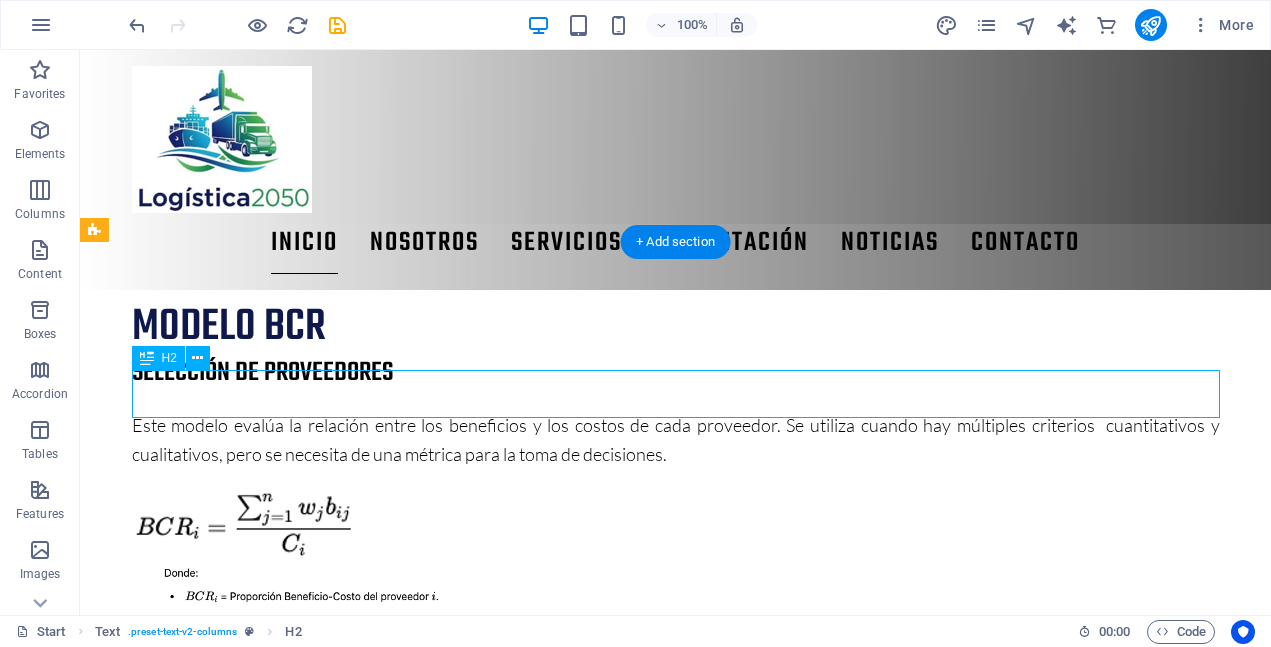 click on "modelo BCR" at bounding box center (676, 968) 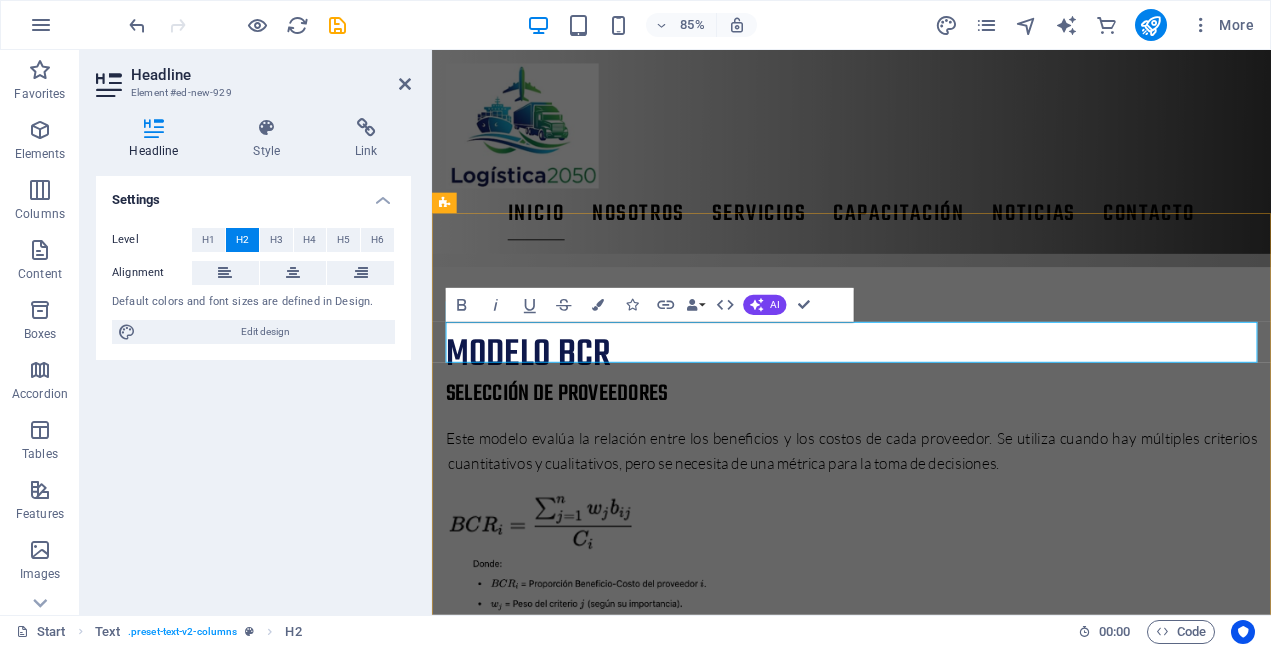 drag, startPoint x: 886, startPoint y: 388, endPoint x: 447, endPoint y: 390, distance: 439.00455 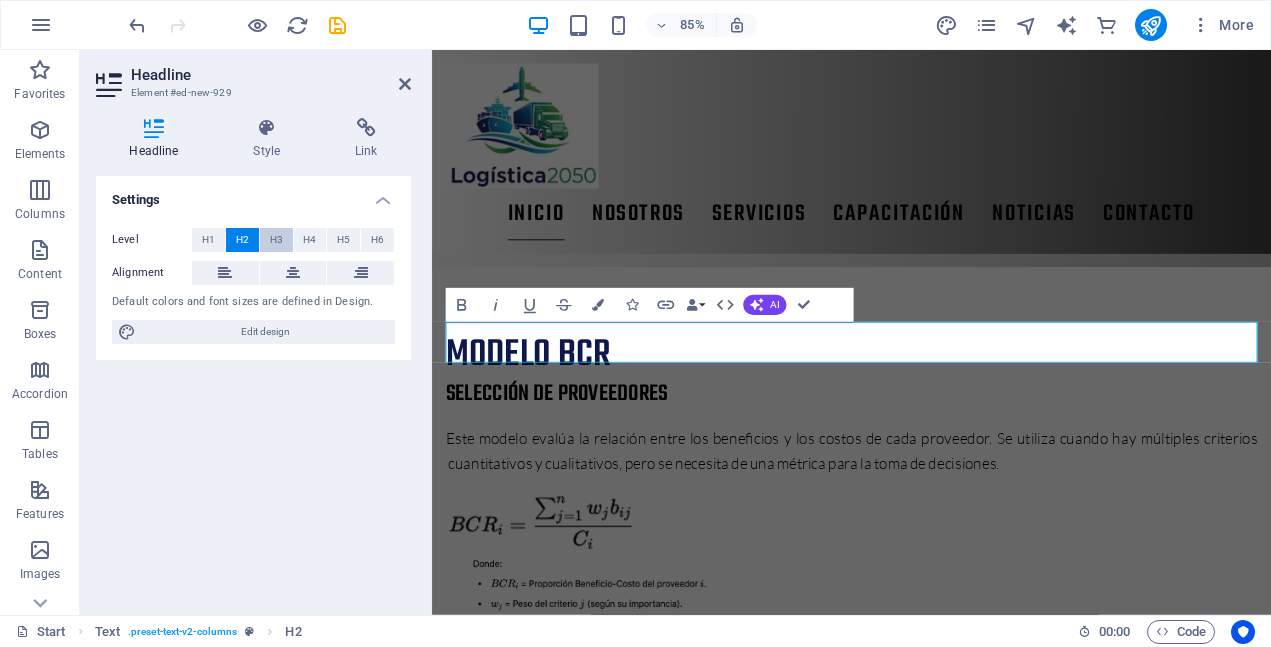 click on "H3" at bounding box center [276, 240] 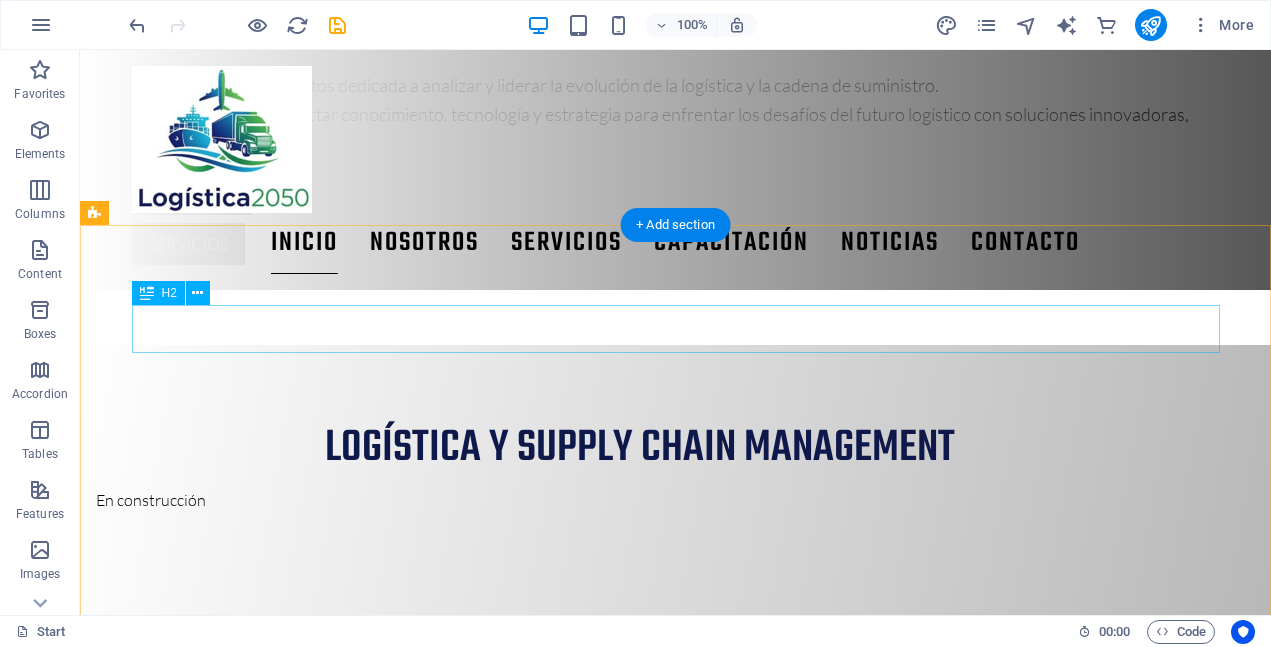 scroll, scrollTop: 758, scrollLeft: 0, axis: vertical 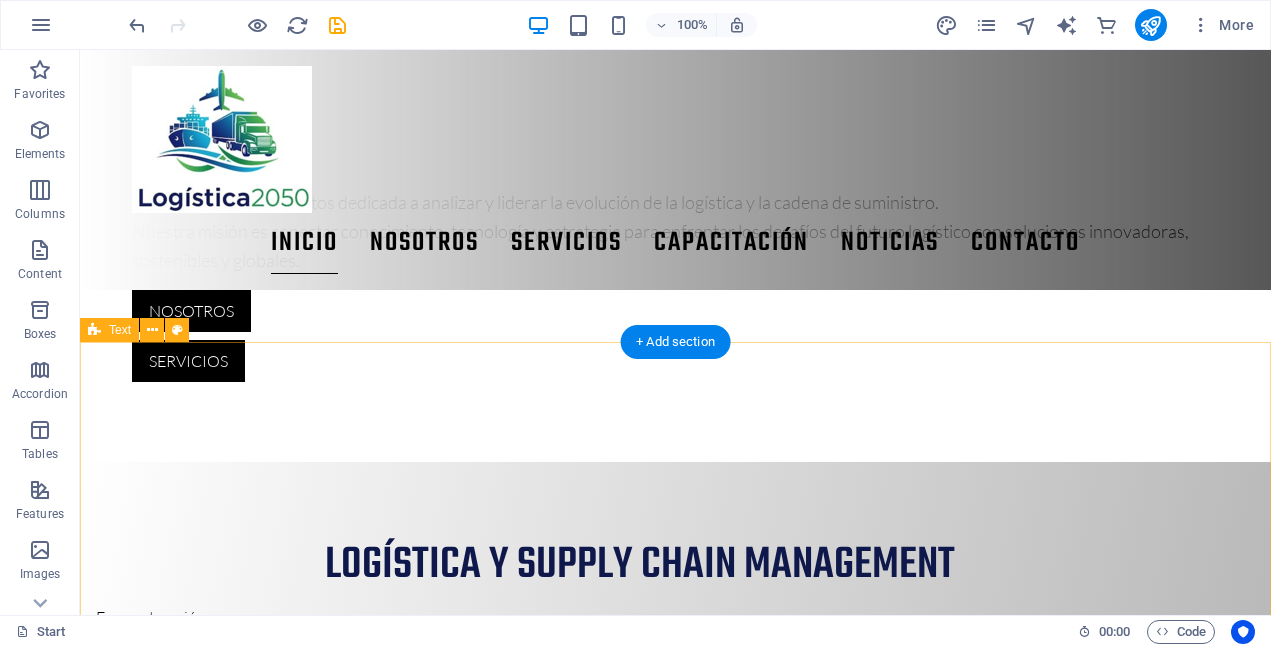 click on "modelo BCR selección de proveedores Este modelo evalúa la relación entre los beneficios y los costos de cada proveedor. Se utiliza cuando hay múltiples criterios  cuantitativos y cualitativos, pero se necesita de una métrica para la toma de decisiones." at bounding box center [675, 1212] 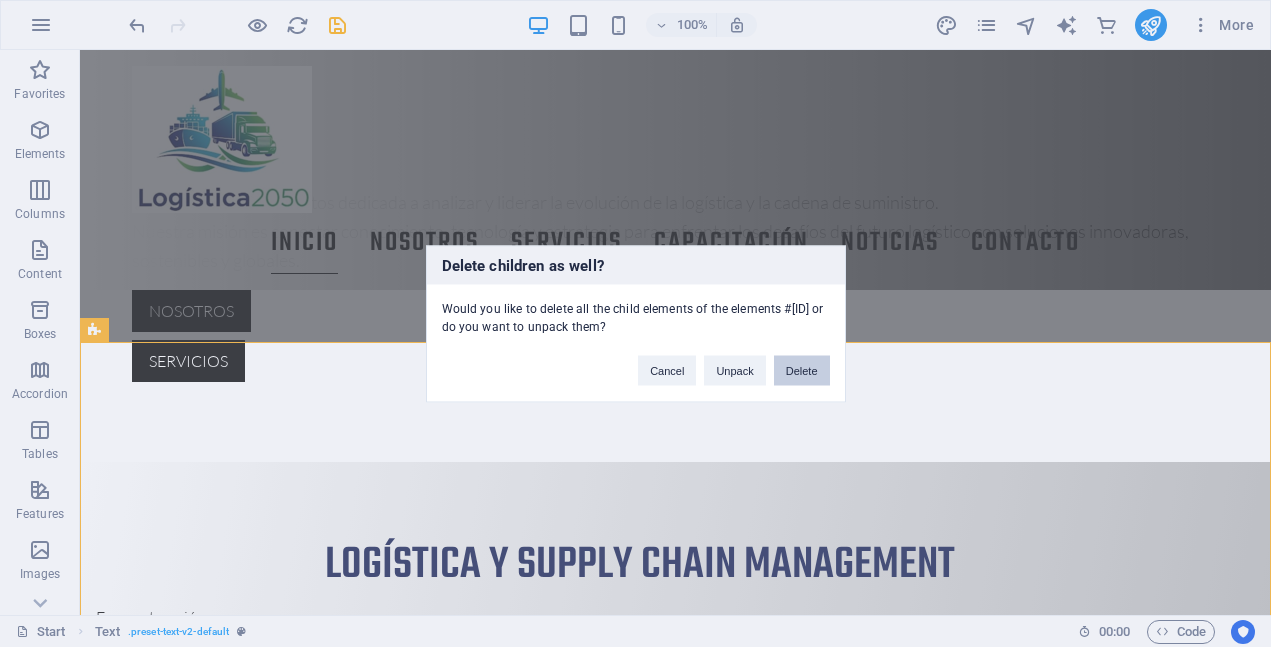 click on "Delete" at bounding box center (802, 370) 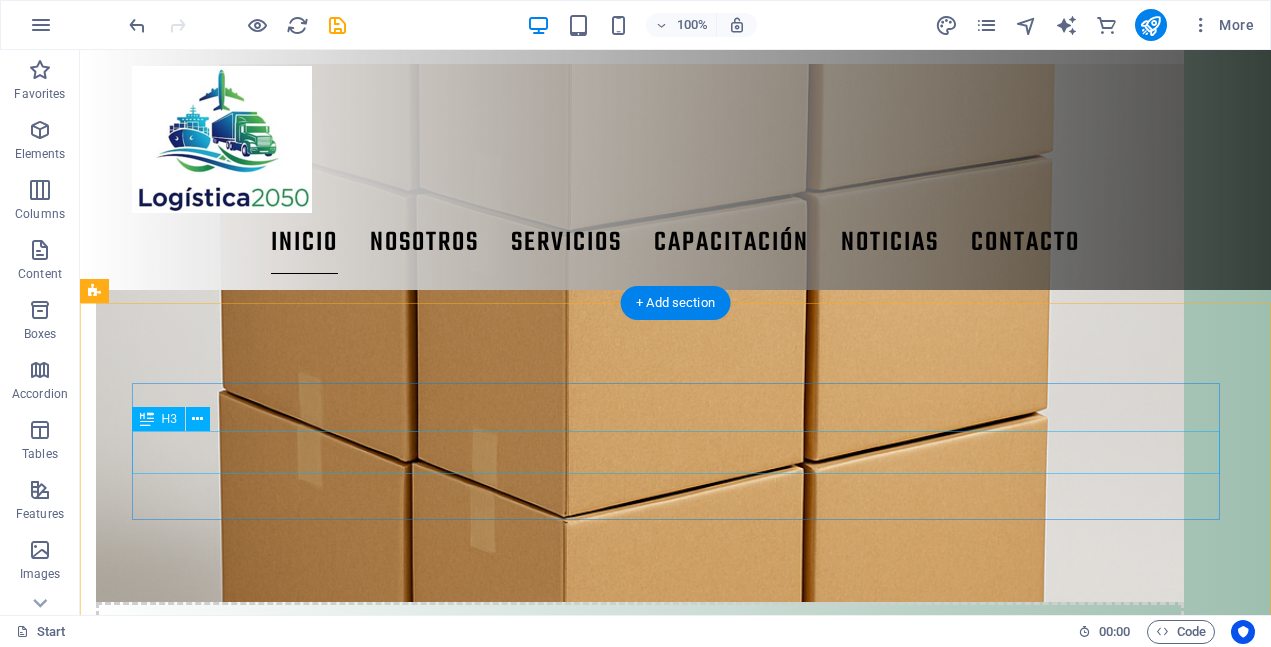 scroll, scrollTop: 2693, scrollLeft: 0, axis: vertical 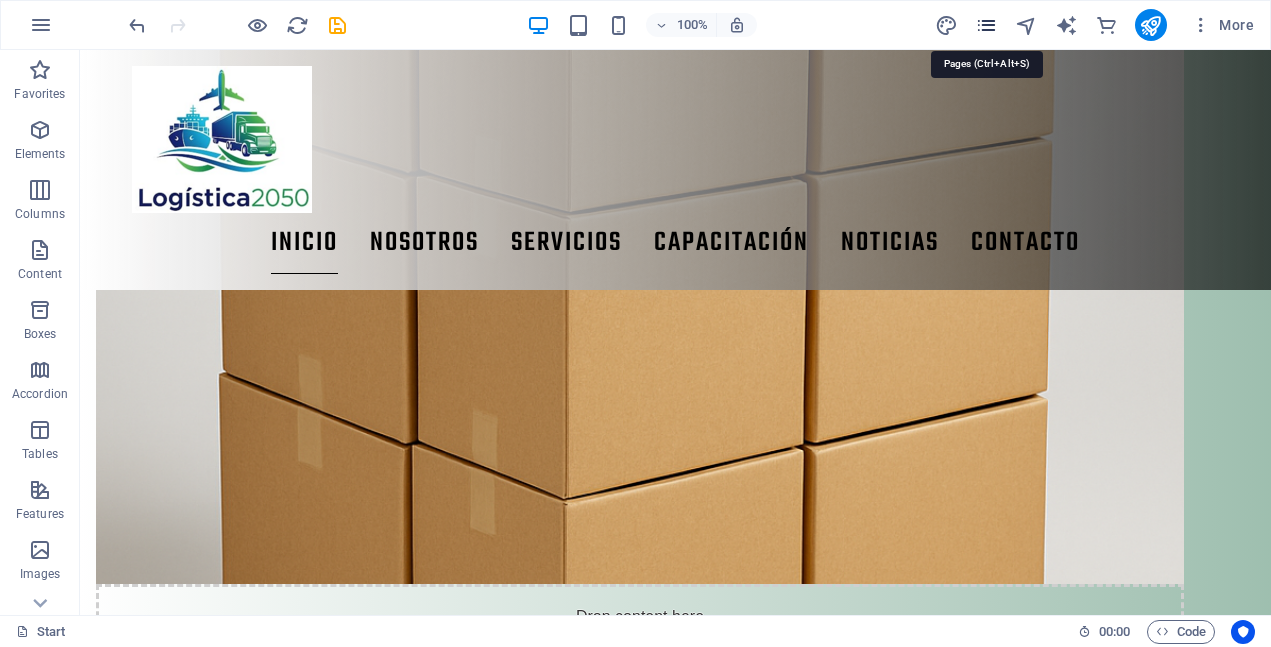 click at bounding box center [986, 25] 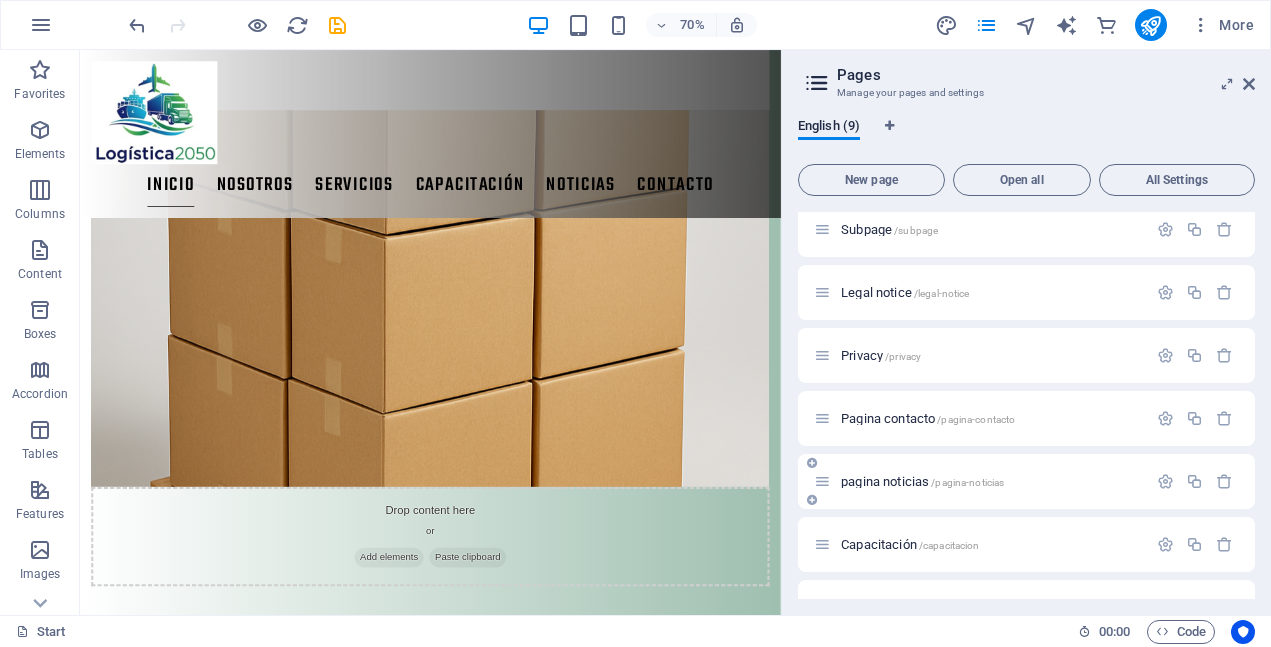 scroll, scrollTop: 180, scrollLeft: 0, axis: vertical 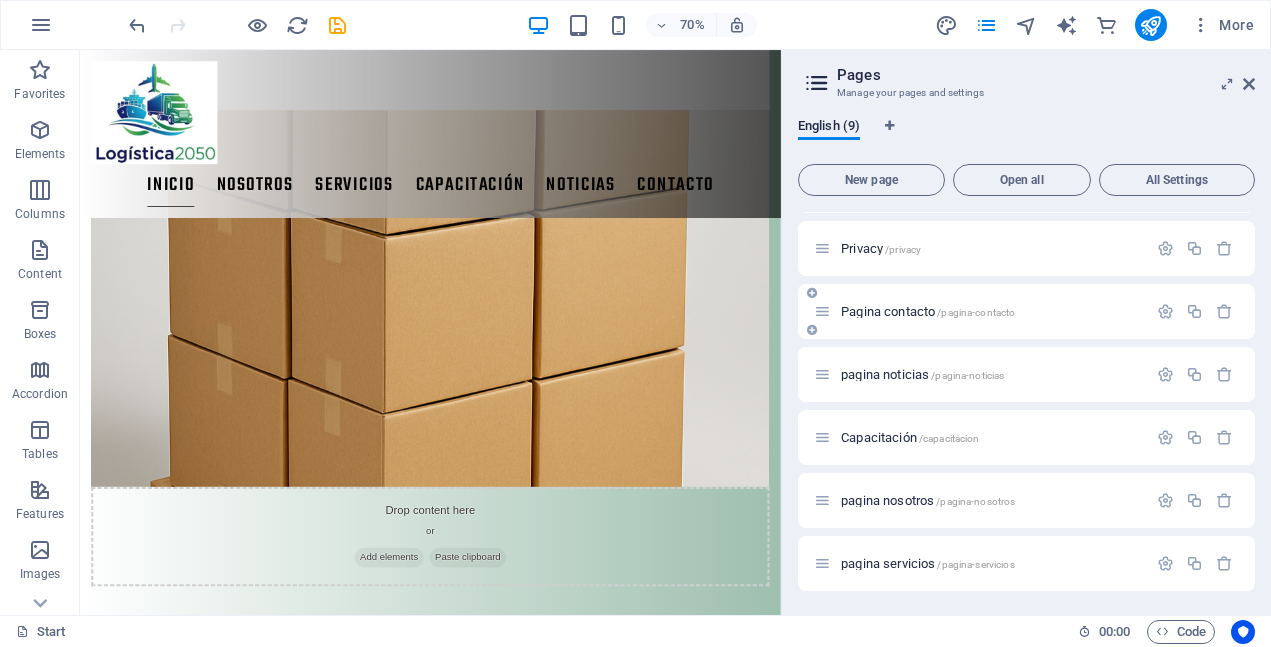 click on "Pagina contacto /pagina-contacto" at bounding box center [928, 311] 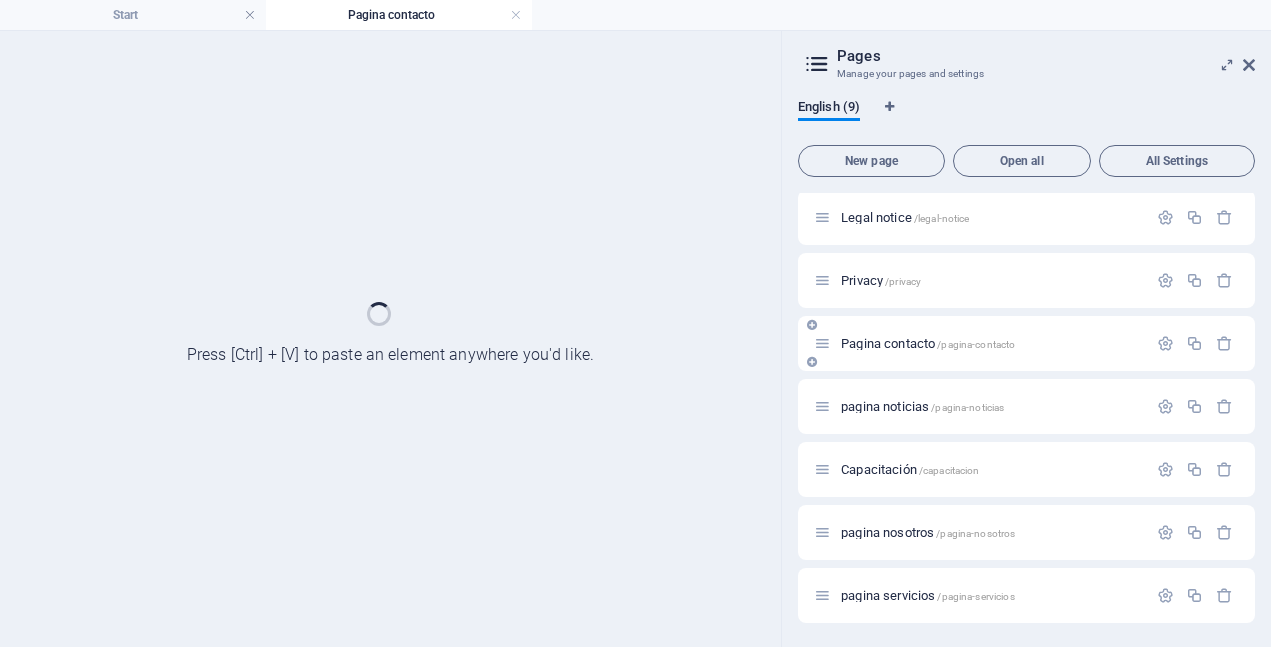 scroll, scrollTop: 0, scrollLeft: 0, axis: both 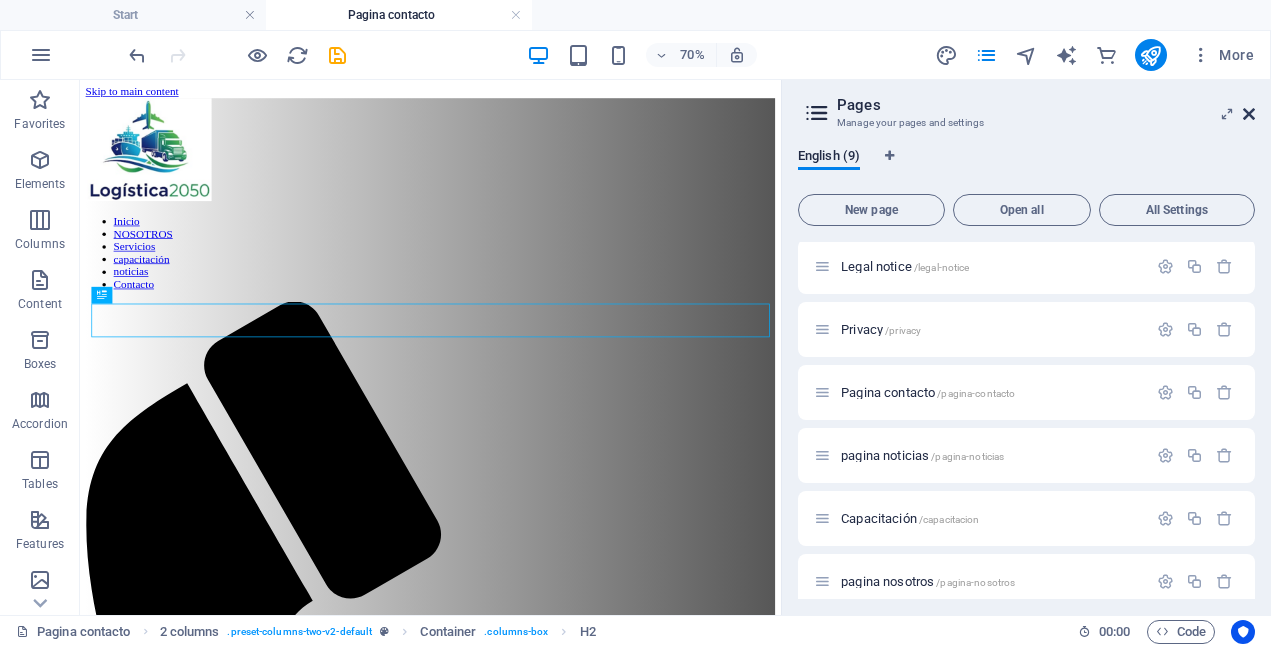 click at bounding box center (1249, 114) 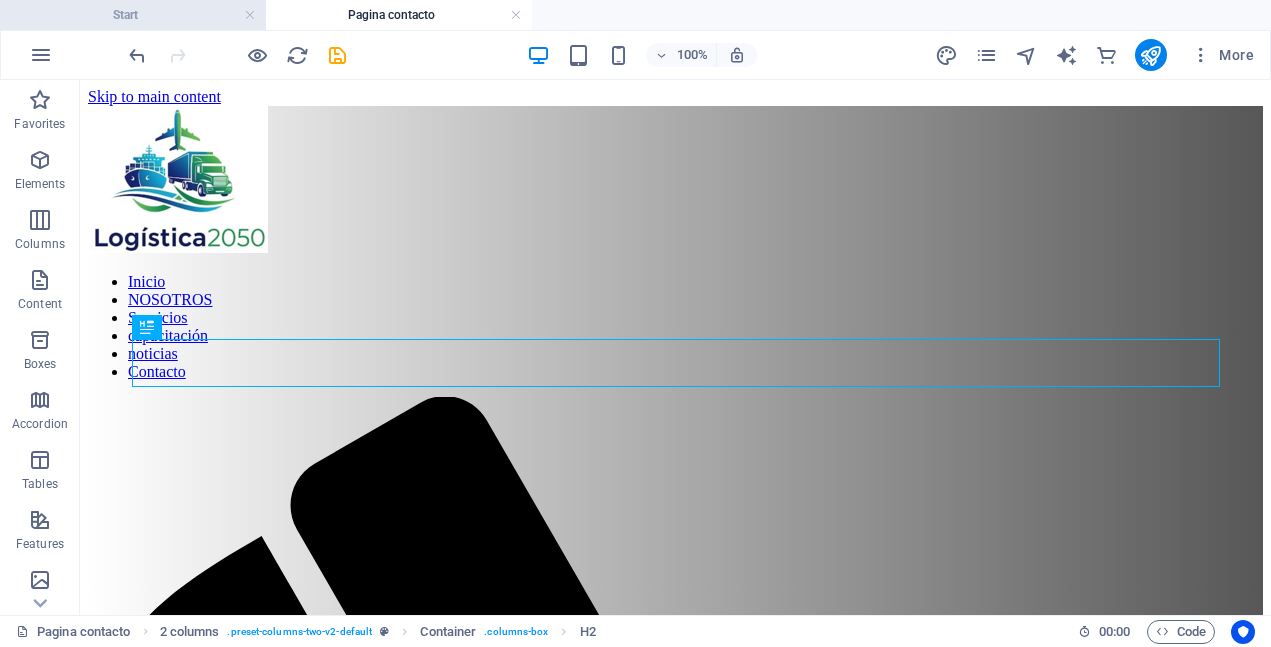 click on "Start" at bounding box center (133, 15) 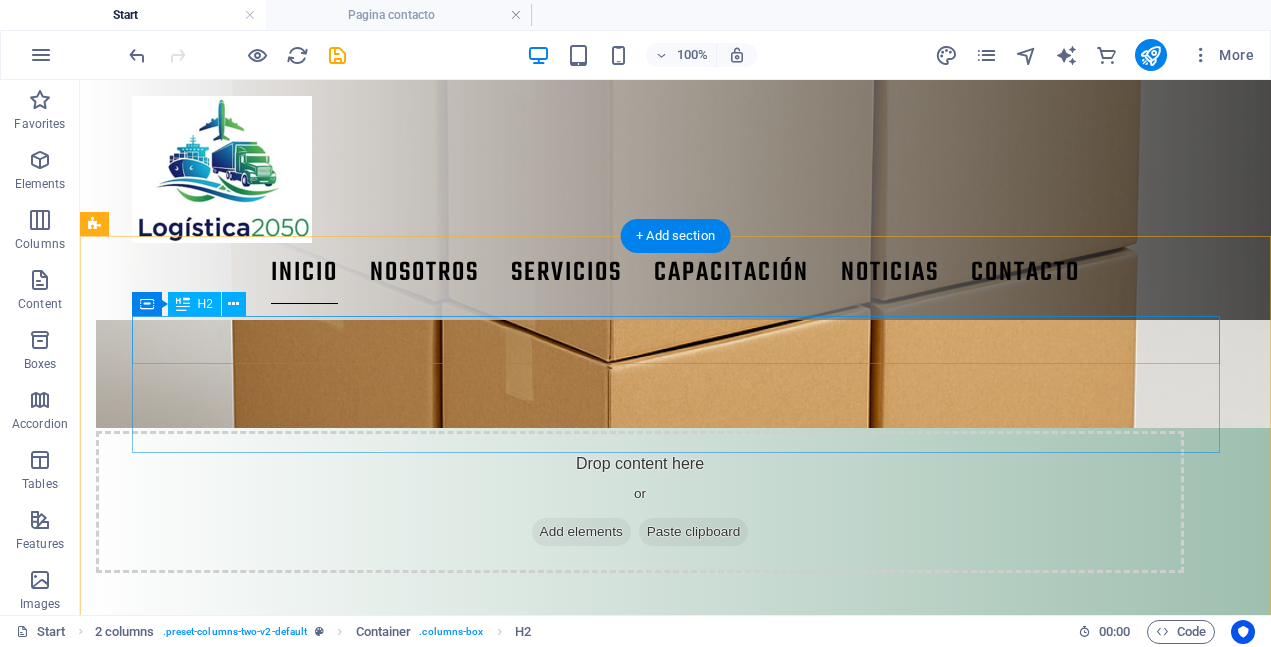scroll, scrollTop: 2789, scrollLeft: 0, axis: vertical 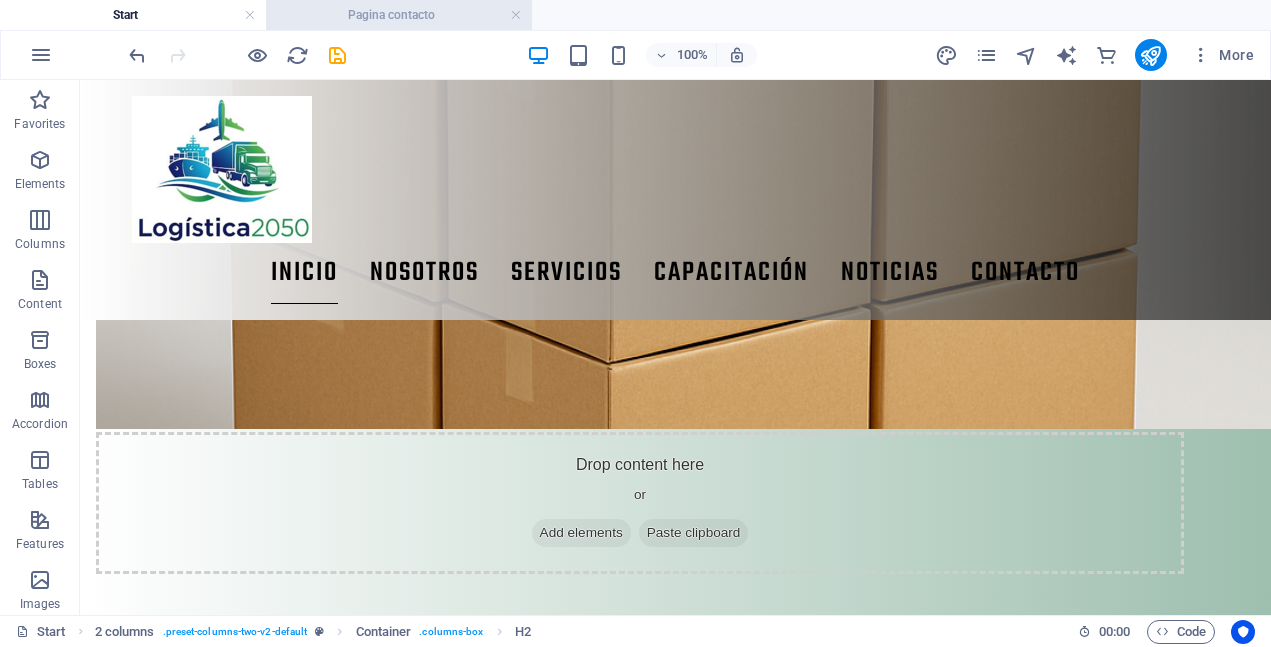 click on "Pagina contacto" at bounding box center [399, 15] 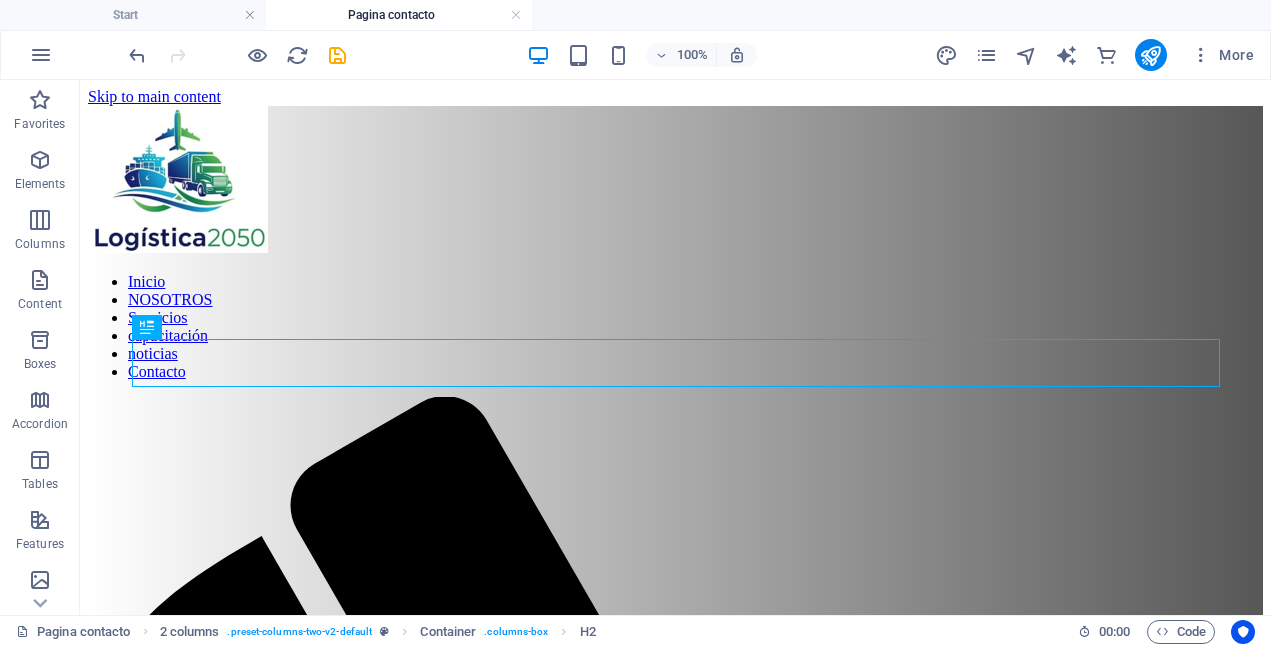 scroll, scrollTop: 0, scrollLeft: 0, axis: both 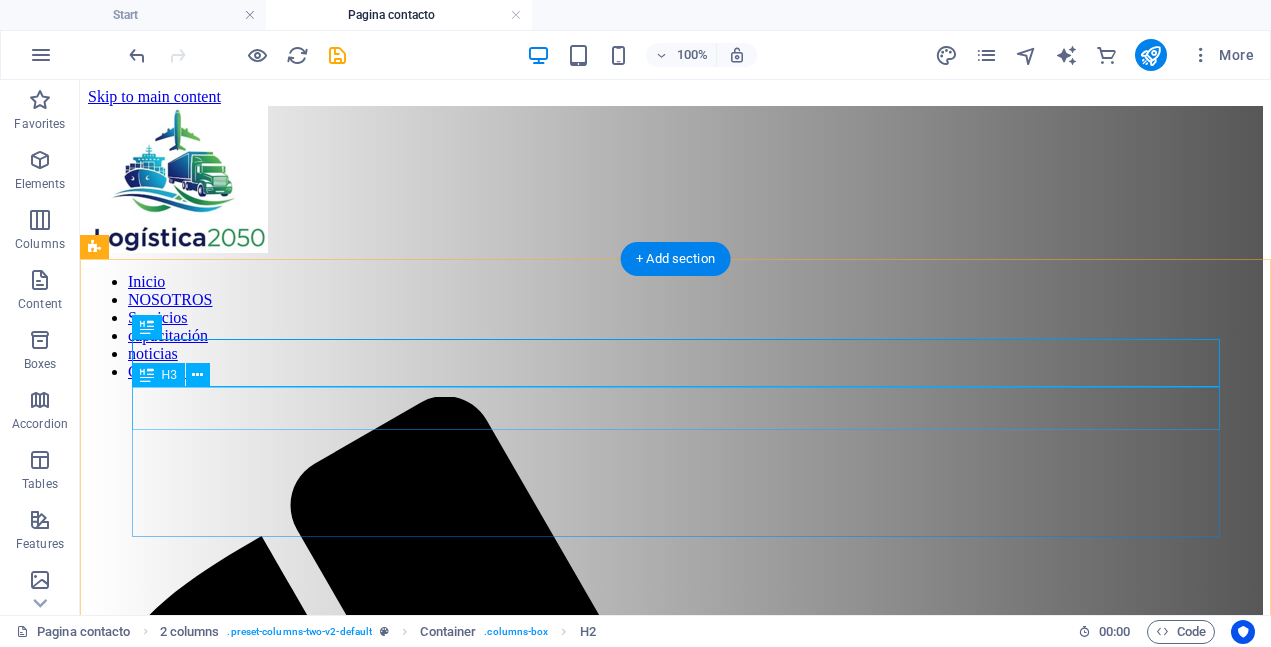 click on "¿Tienes alguna pregunta?" at bounding box center (675, 2036) 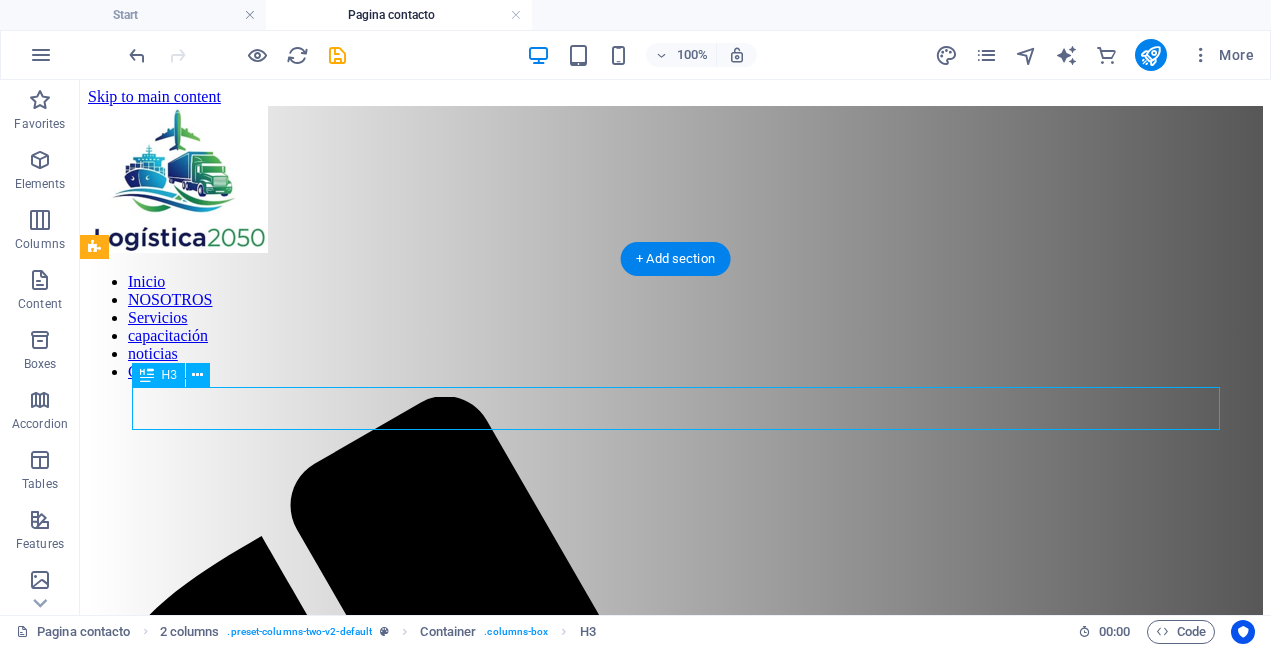 click on "¿Tienes alguna pregunta?" at bounding box center [675, 2036] 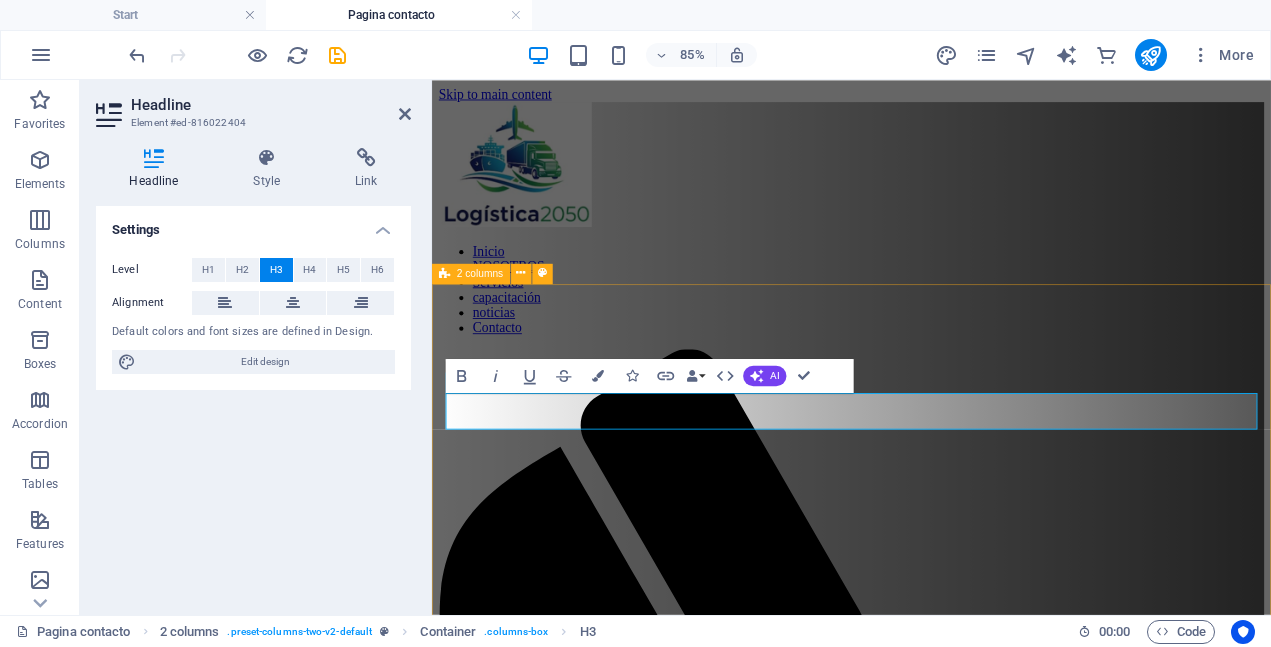 click on "CONTACTO ¿Tienes alguna pregunta? En Logística2050 creemos en las alianzas estratégicas. Si tu empresa busca soluciones logísticas, asesoría especializada o formar parte de nuestra red de expertos, no dudes en escribirnos. Estamos listos para ayudarte a enfrentar los desafíos del presente y proyectar juntos el futuro de la logística He leído y comprendido la política de privacidad. Unreadable? Load new Entregar" at bounding box center (925, 2005) 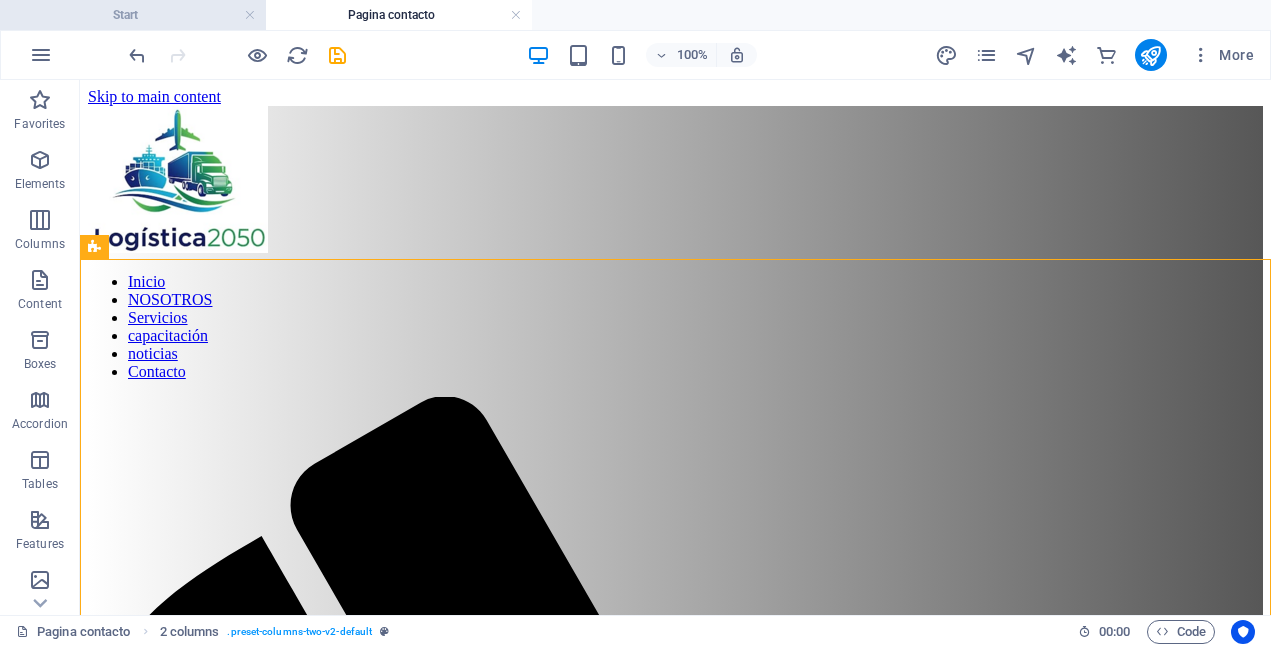 click on "Start" at bounding box center [133, 15] 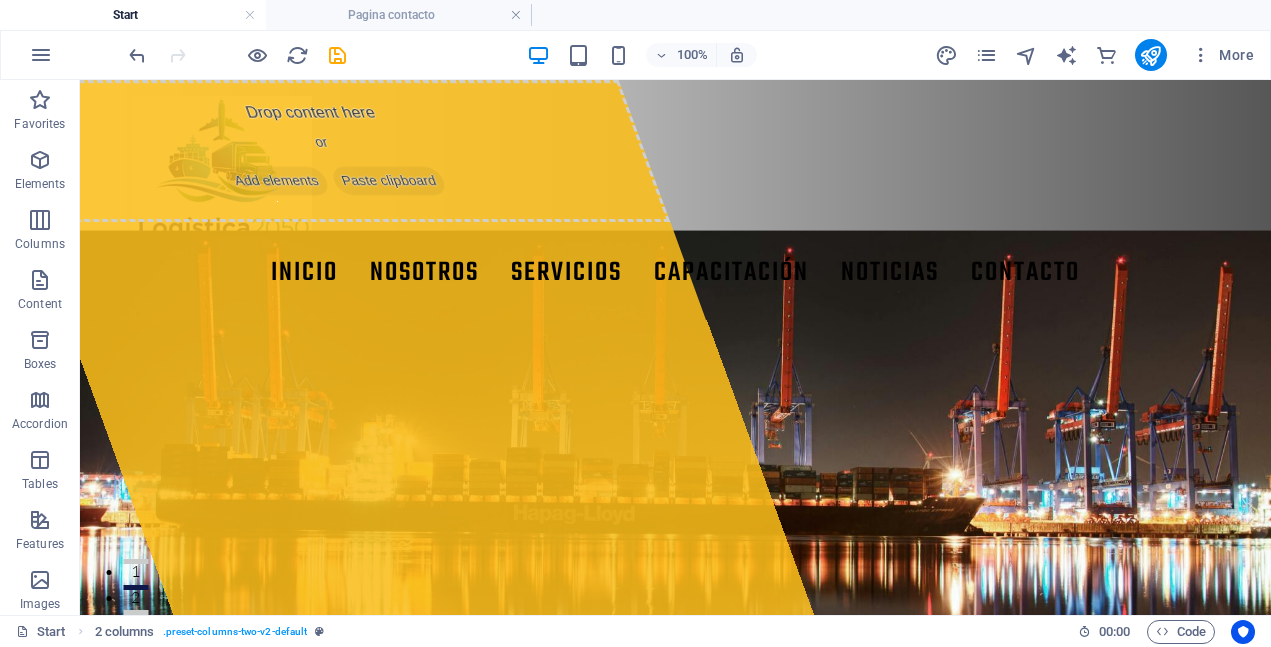 scroll, scrollTop: 2789, scrollLeft: 0, axis: vertical 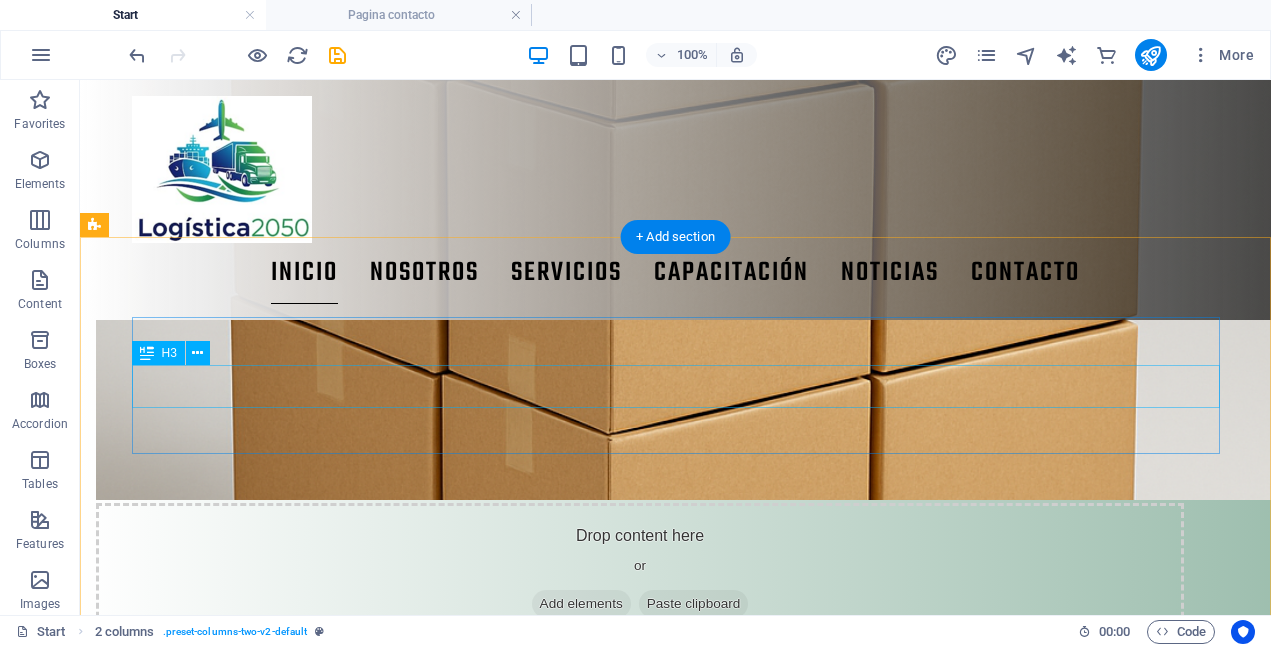 click on "SOLUCIONES PARA LA INDUSTRIA" at bounding box center (640, 2480) 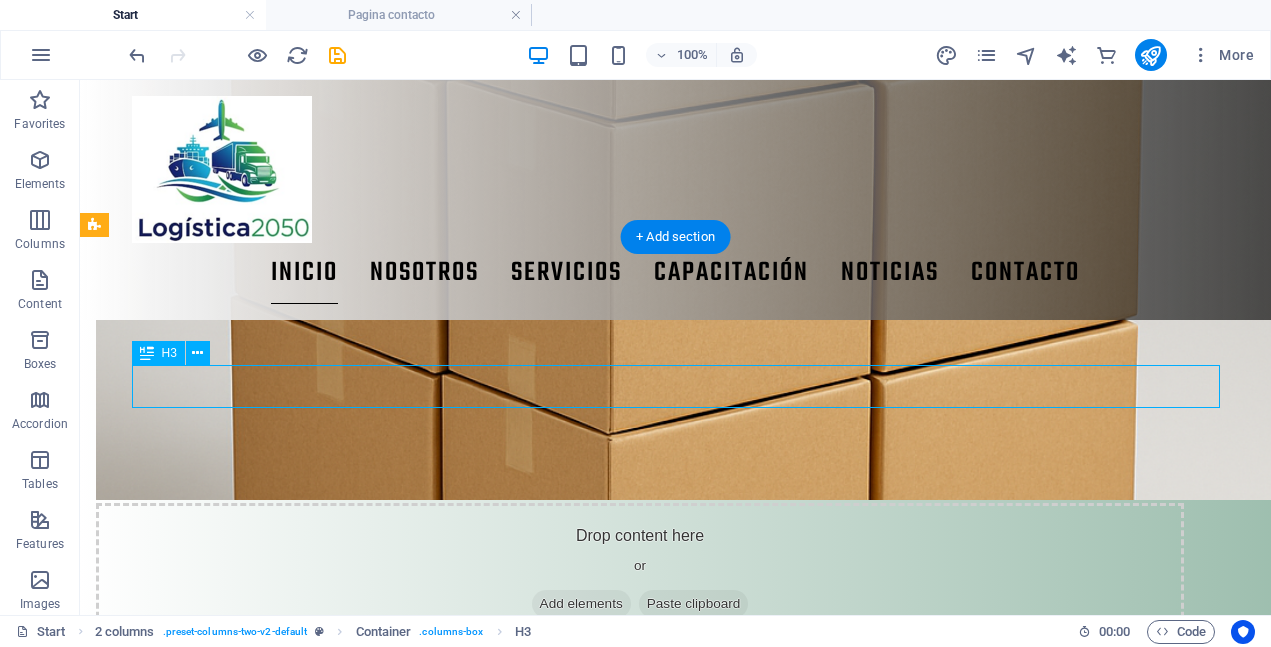 click on "SOLUCIONES PARA LA INDUSTRIA" at bounding box center [640, 2480] 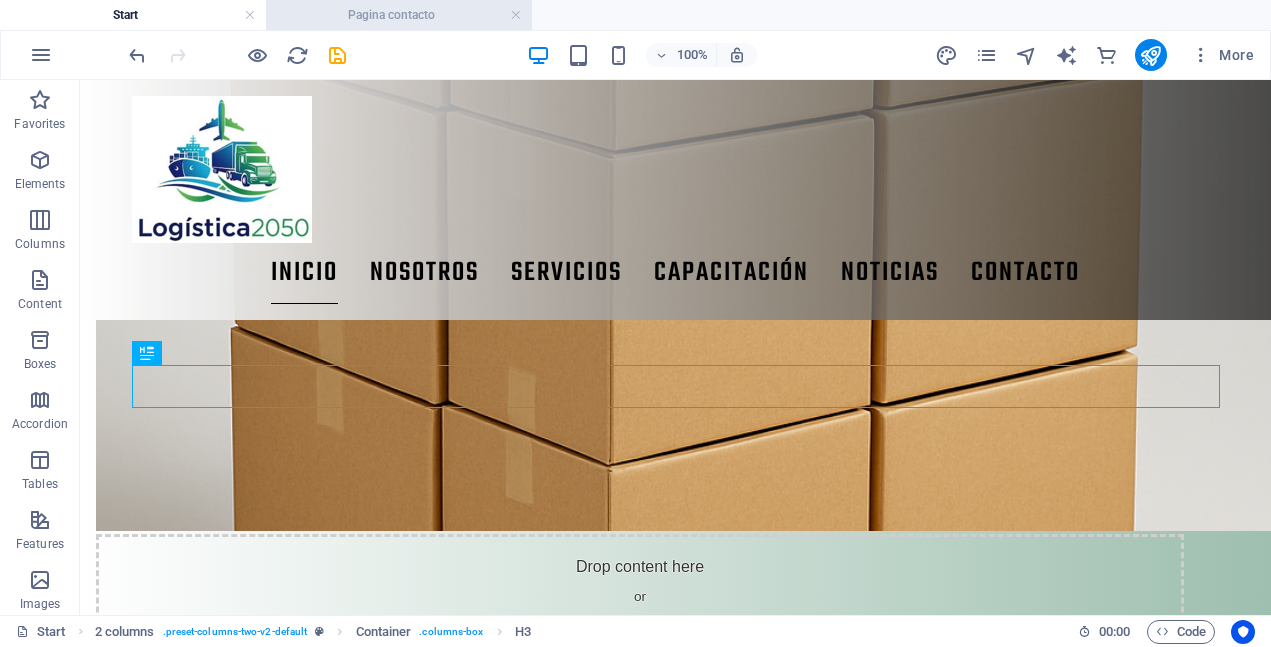 click on "Pagina contacto" at bounding box center [399, 15] 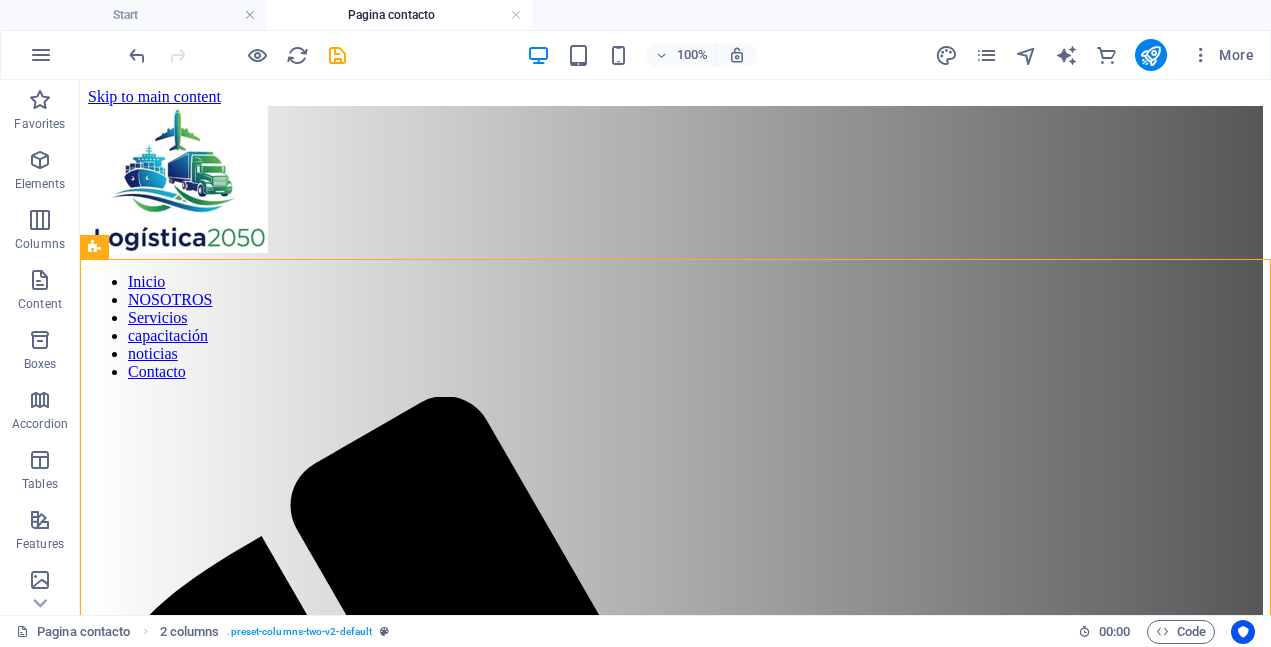 scroll, scrollTop: 0, scrollLeft: 0, axis: both 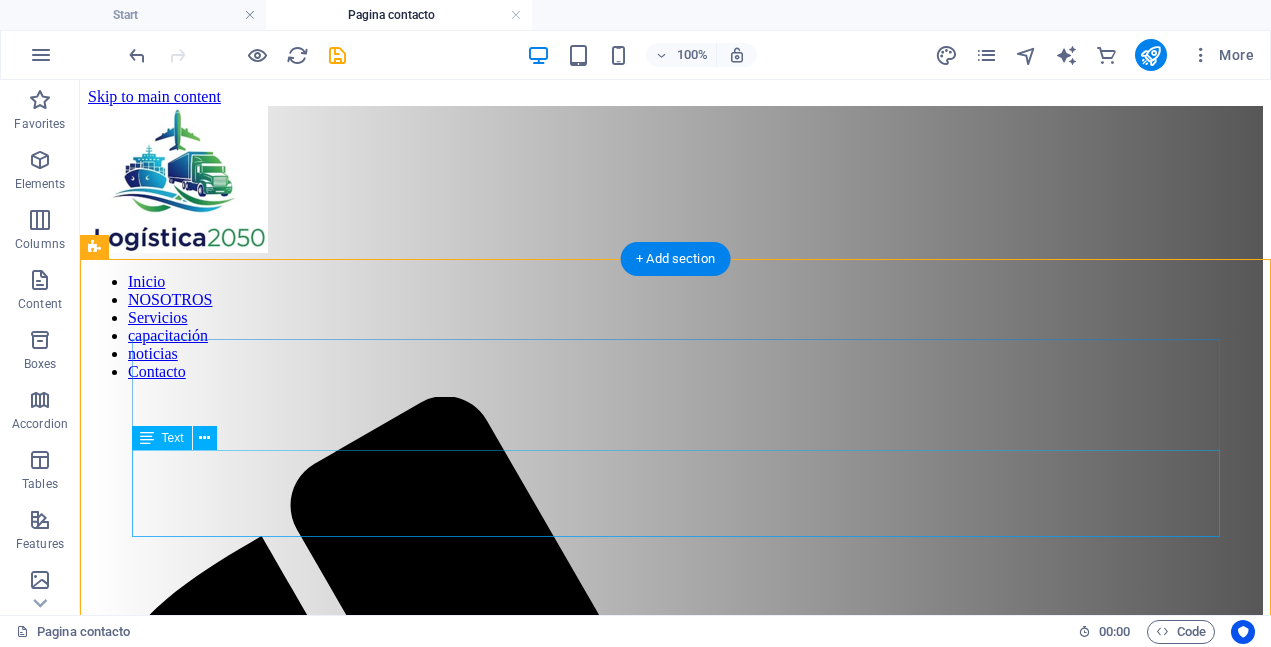 click on "En  Logística2050  creemos en las alianzas estratégicas. Si tu empresa busca soluciones logísticas, asesoría especializada o formar parte de nuestra red de expertos, no dudes en escribirnos. Estamos listos para ayudarte a enfrentar los desafíos del presente y proyectar juntos el futuro de la logística" at bounding box center (675, 2122) 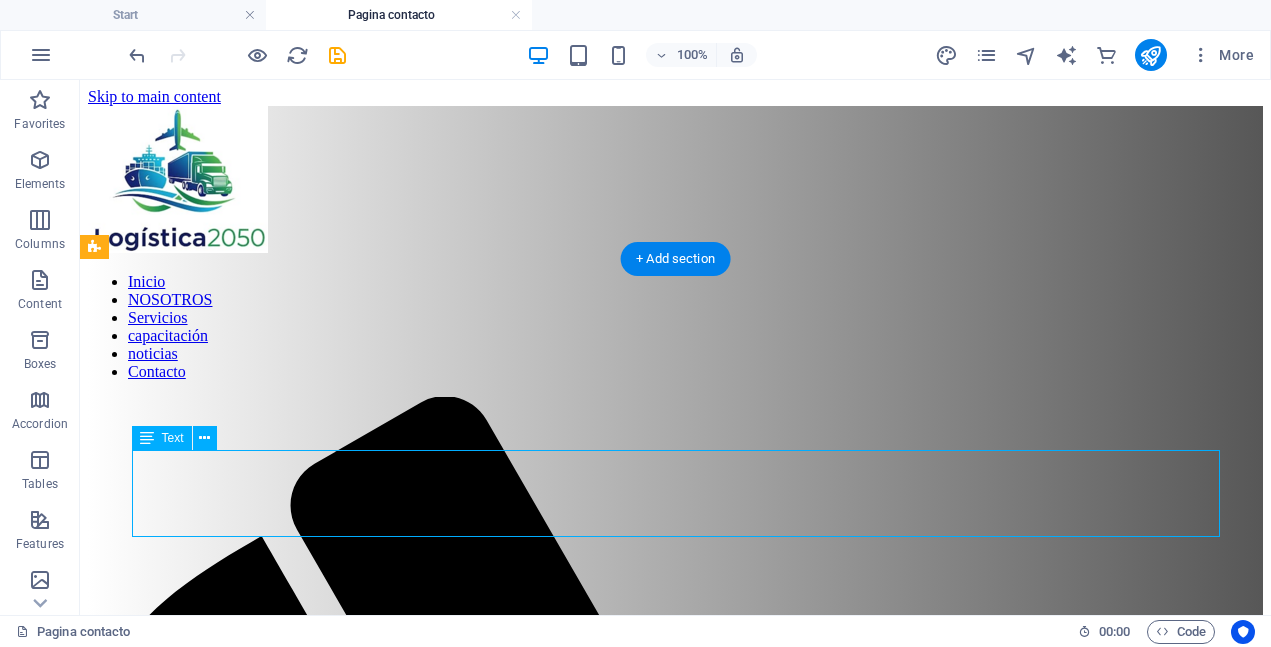 click on "En  Logística2050  creemos en las alianzas estratégicas. Si tu empresa busca soluciones logísticas, asesoría especializada o formar parte de nuestra red de expertos, no dudes en escribirnos. Estamos listos para ayudarte a enfrentar los desafíos del presente y proyectar juntos el futuro de la logística" at bounding box center [675, 2122] 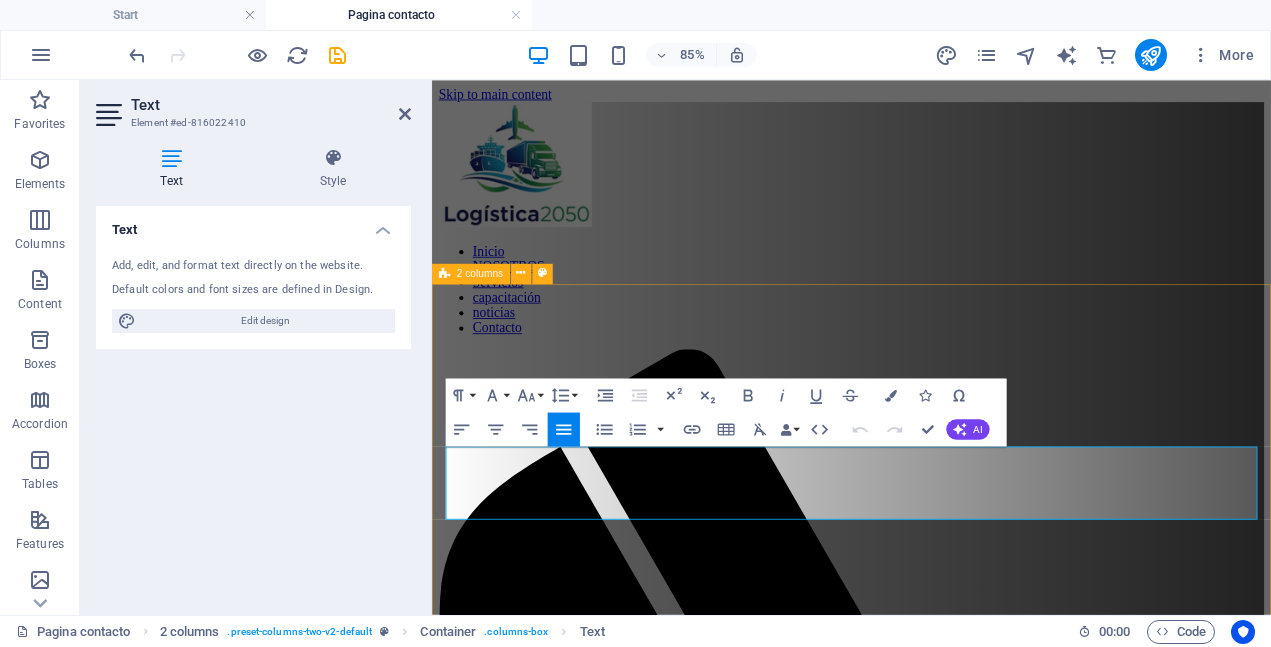 drag, startPoint x: 842, startPoint y: 590, endPoint x: 439, endPoint y: 532, distance: 407.1523 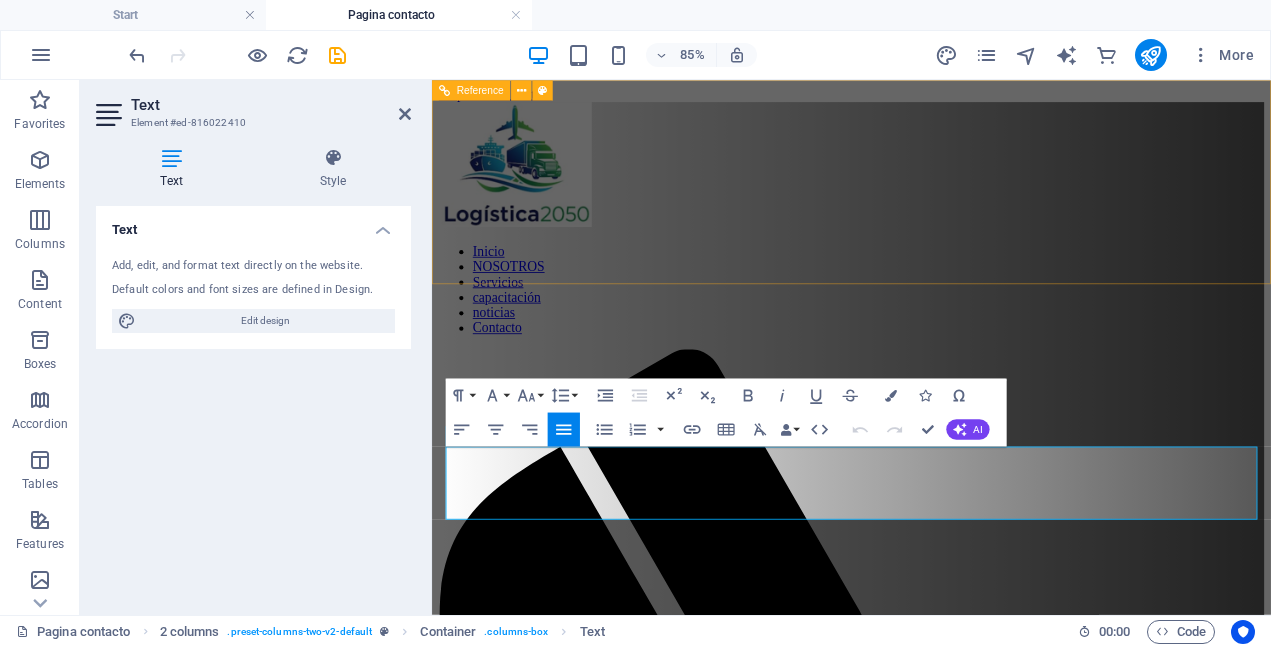 click on "Inicio NOSOTROS Servicios capacitación noticias Contacto" at bounding box center (925, 896) 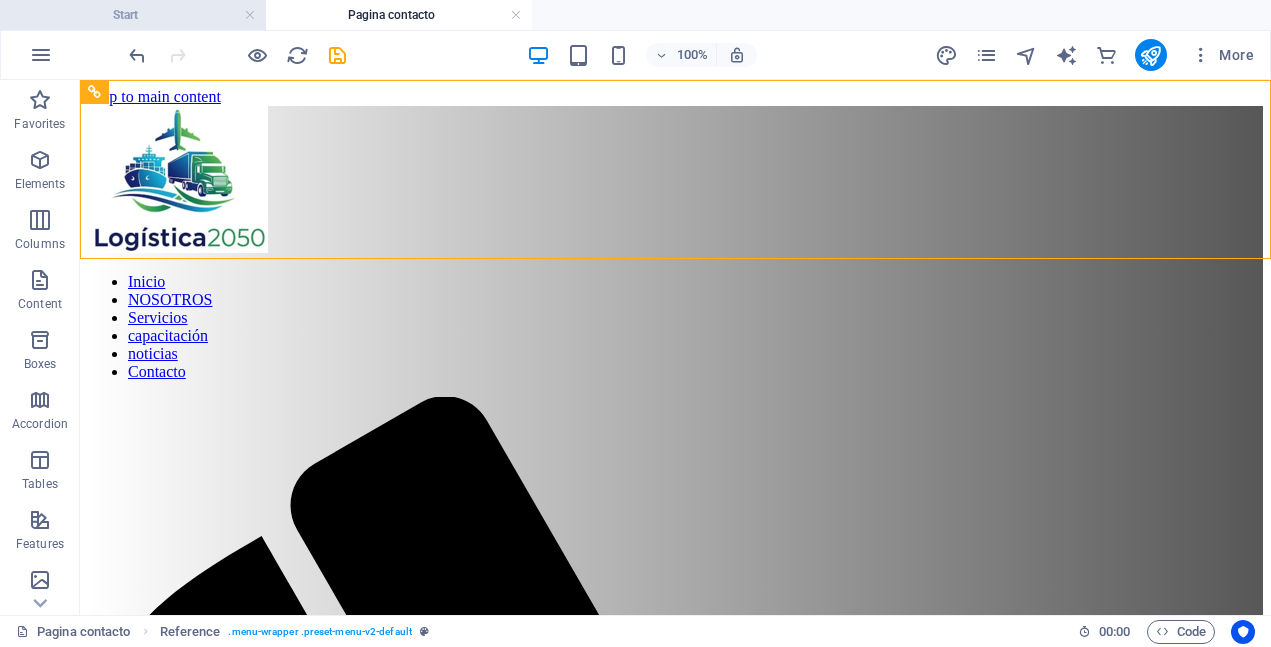 click on "Start" at bounding box center (133, 15) 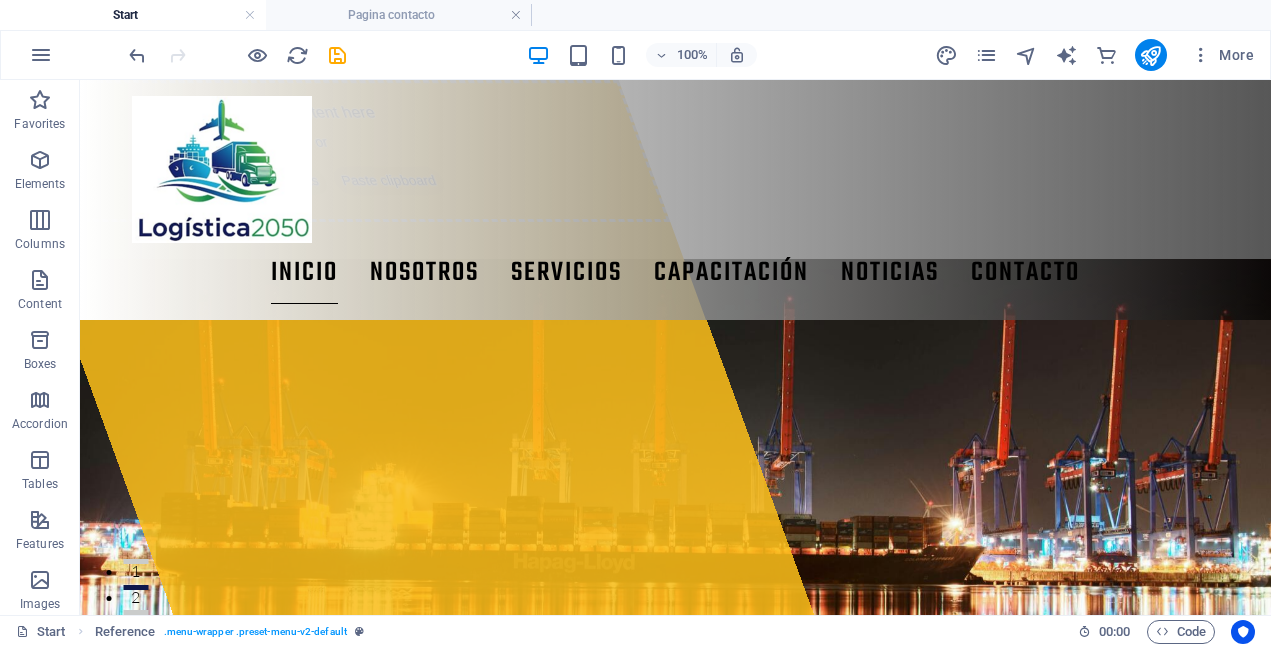 scroll, scrollTop: 2789, scrollLeft: 0, axis: vertical 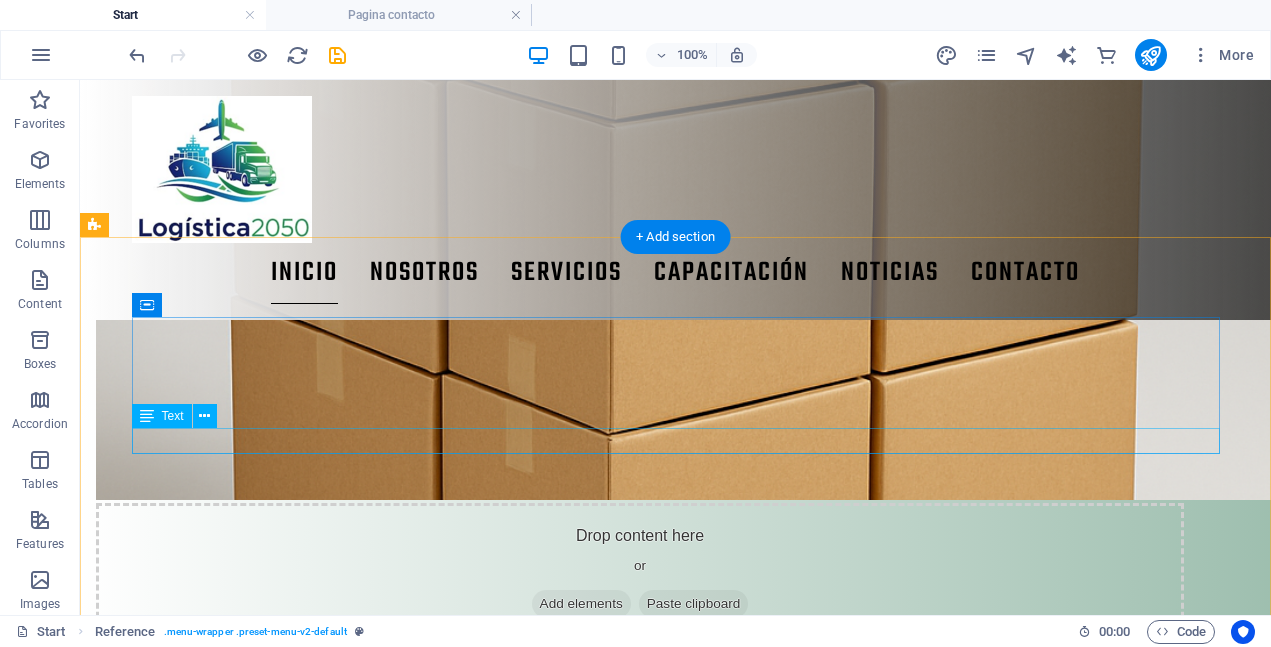 click on "EN CONSTRUCCIÓN.........." at bounding box center (640, 2535) 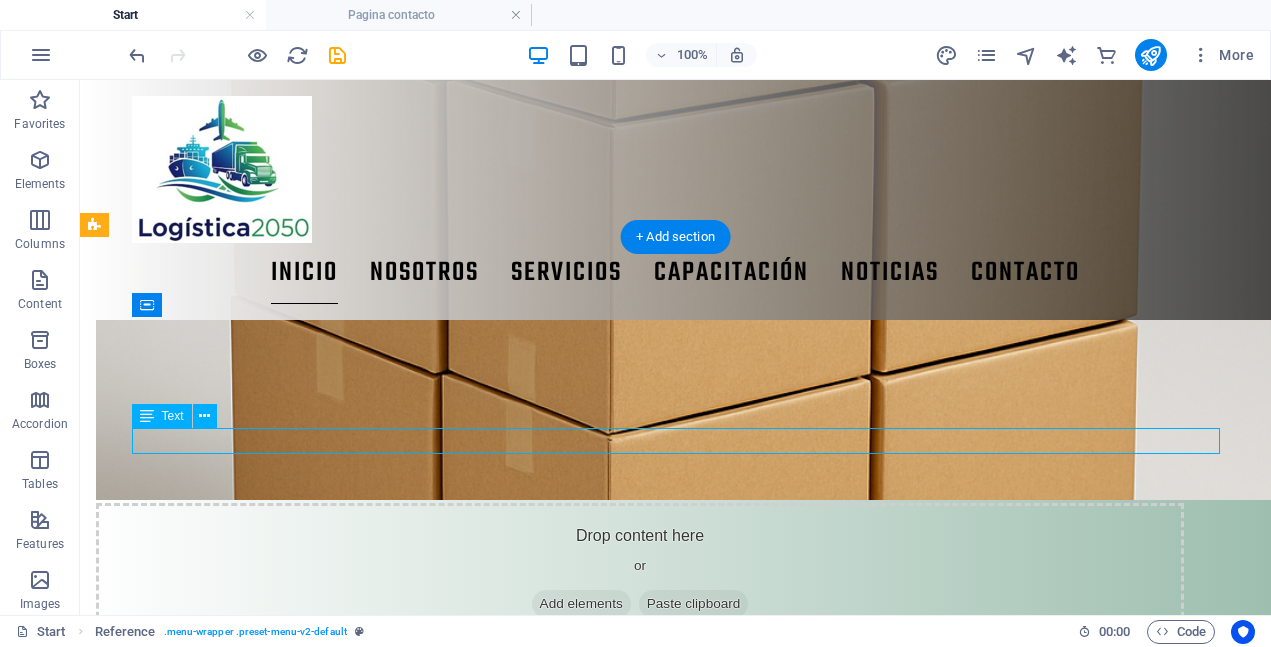 click on "EN CONSTRUCCIÓN.........." at bounding box center [640, 2535] 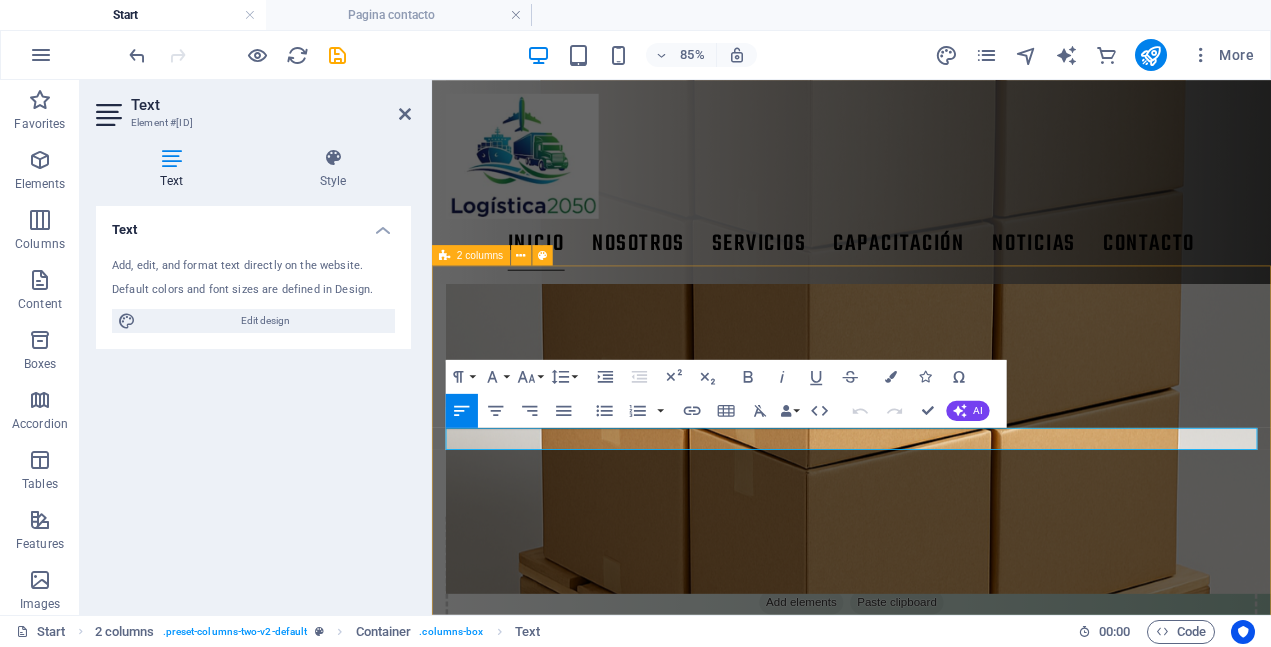 drag, startPoint x: 682, startPoint y: 501, endPoint x: 434, endPoint y: 502, distance: 248.00201 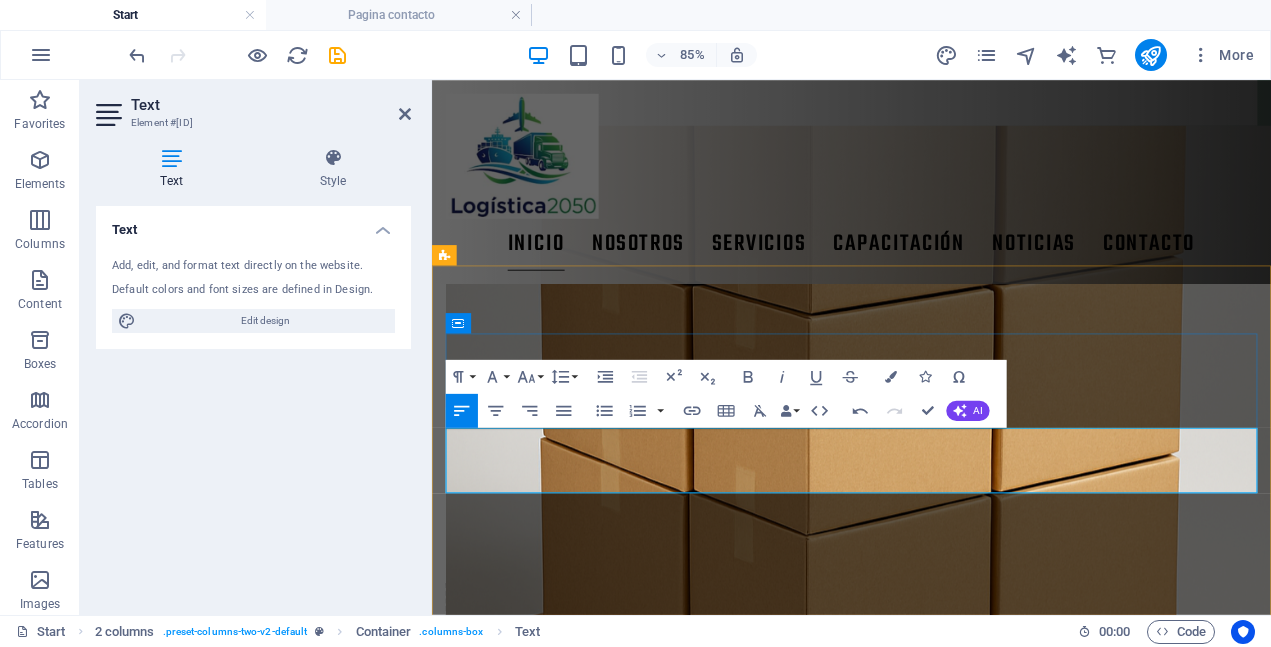 type 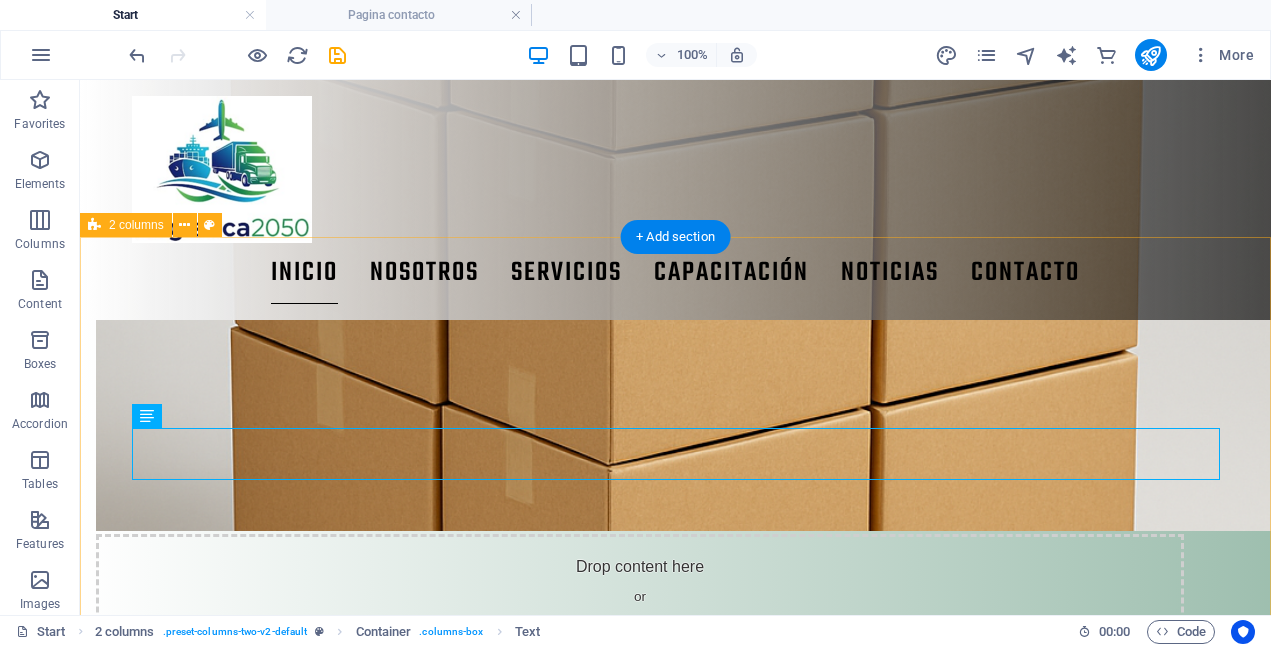 click on "CONTACTO ¿Tienes alguna pregunta? En Logística2050 creemos en las alianzas estratégicas. Si tu empresa busca soluciones logísticas, asesoría especializada o formar parte de nuestra red de expertos, no dudes en escribirnos. Estamos listos para ayudarte a enfrentar los desafíos del presente y proyectar juntos el futuro de la logística. He leído y comprendido la política de privacidad. Unreadable? Load new Entregar" at bounding box center (675, 2750) 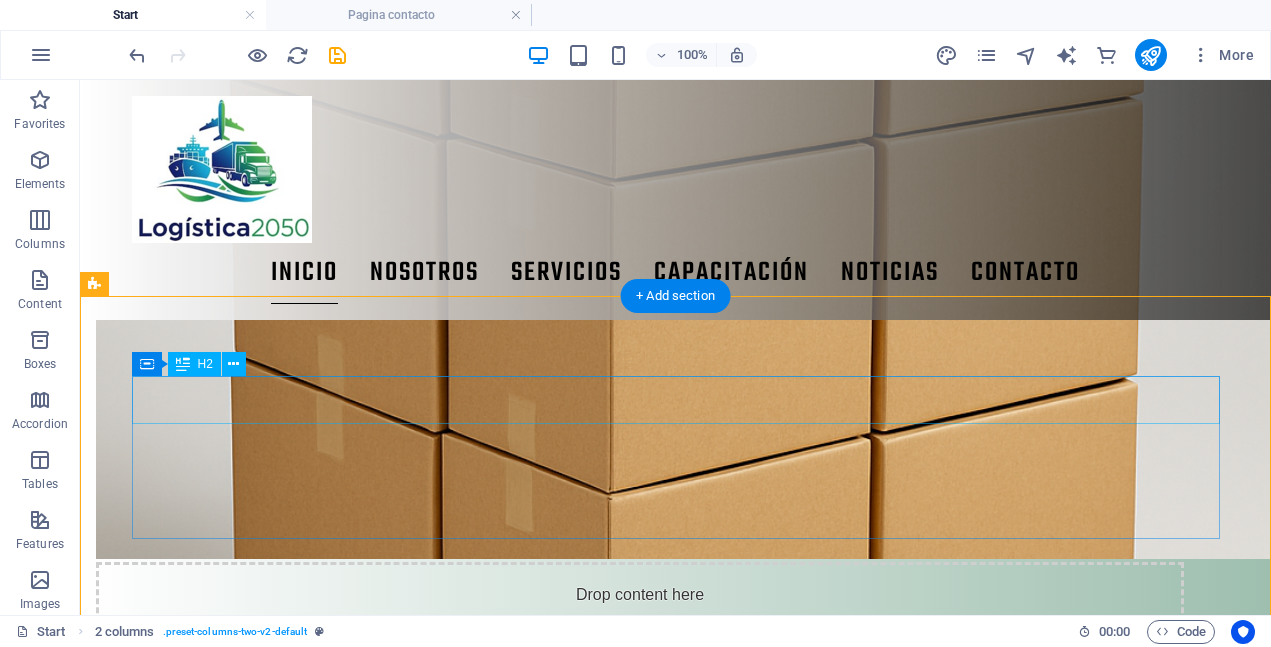 scroll, scrollTop: 2728, scrollLeft: 0, axis: vertical 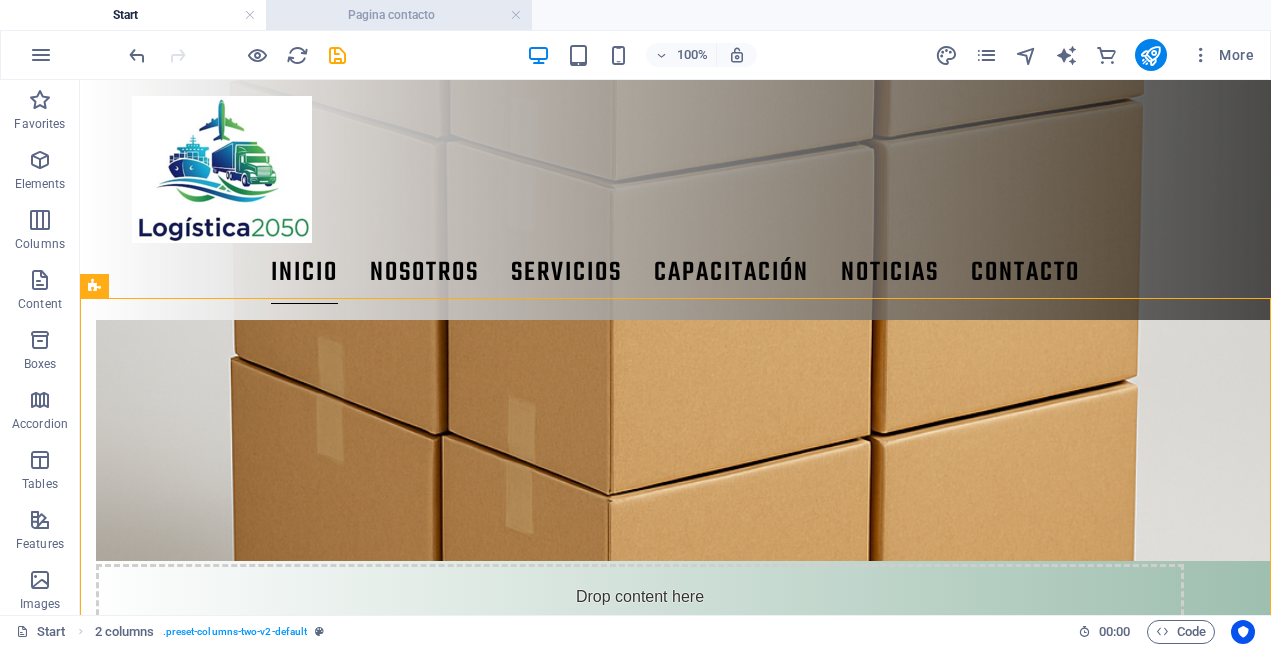 click on "Pagina contacto" at bounding box center [399, 15] 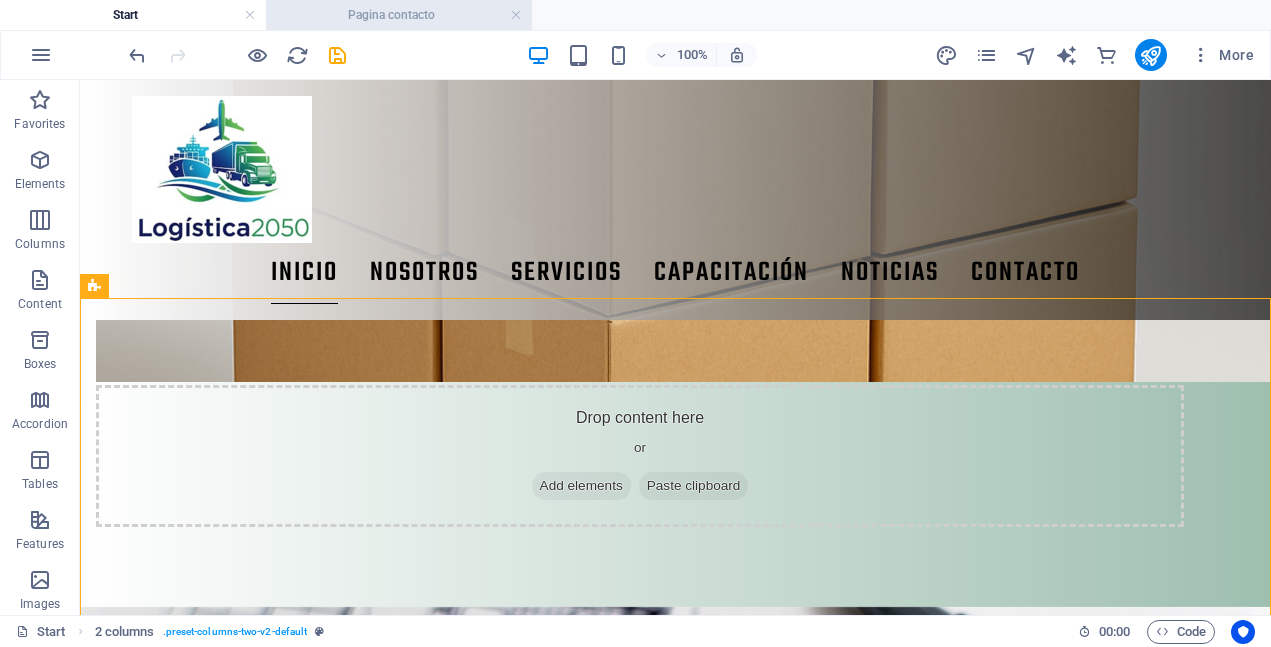 scroll, scrollTop: 0, scrollLeft: 0, axis: both 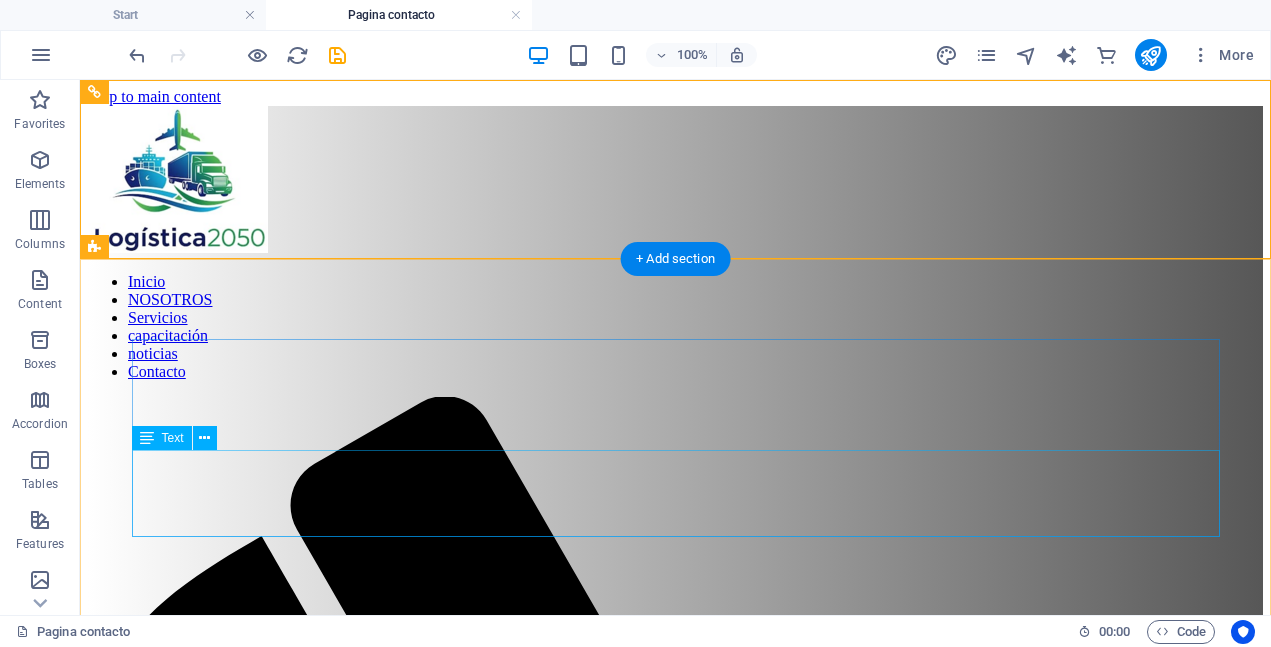 click on "En  Logística2050  creemos en las alianzas estratégicas. Si tu empresa busca soluciones logísticas, asesoría especializada o formar parte de nuestra red de expertos, no dudes en escribirnos. Estamos listos para ayudarte a enfrentar los desafíos del presente y proyectar juntos el futuro de la logística" at bounding box center (675, 2122) 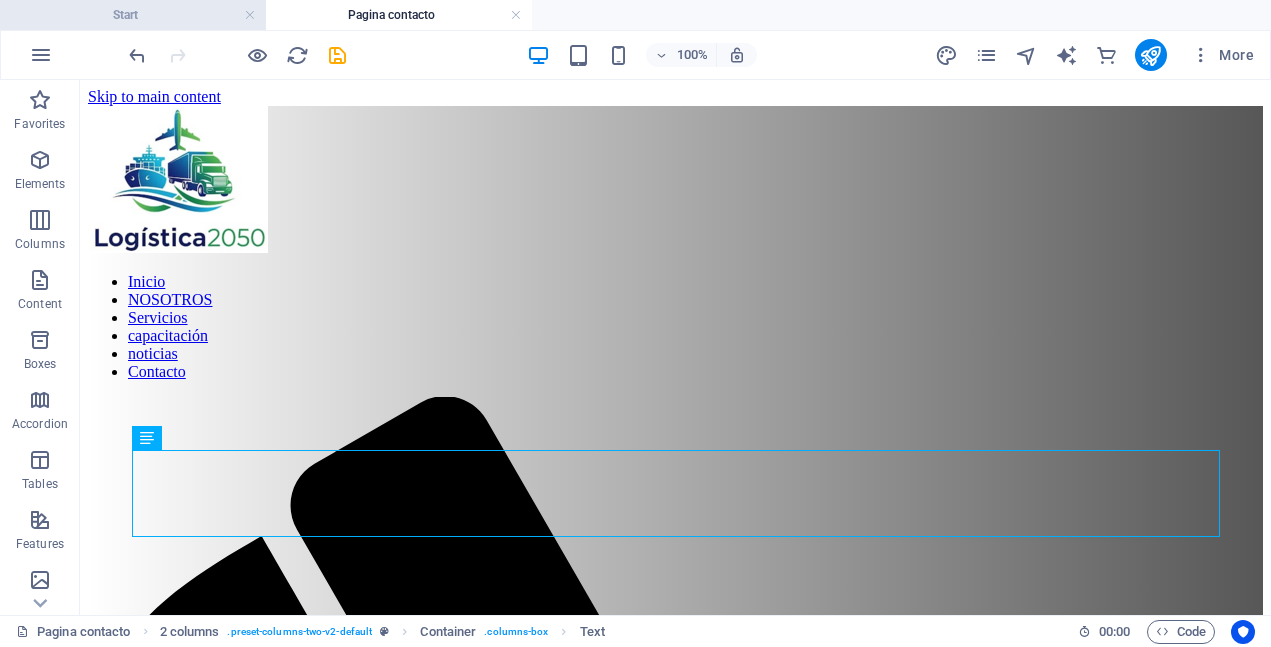 click on "Start" at bounding box center (133, 15) 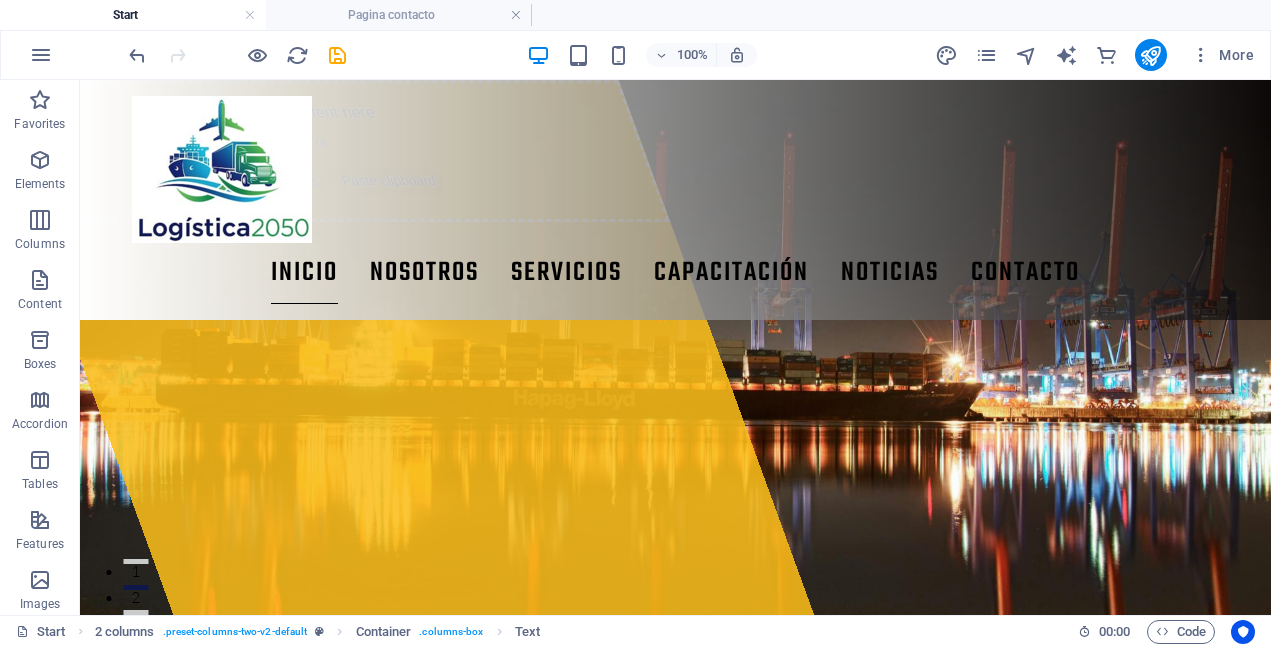 scroll, scrollTop: 2728, scrollLeft: 0, axis: vertical 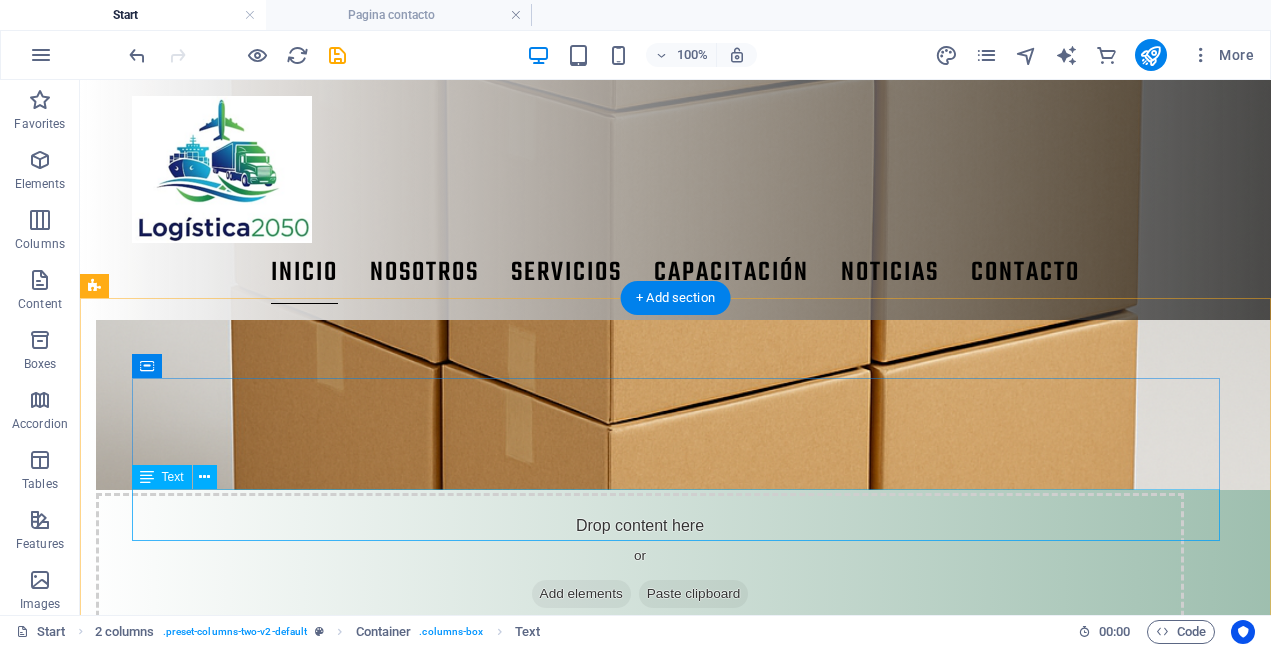 click on "En Logística2050 creemos en las alianzas estratégicas. Si tu empresa busca soluciones logísticas, asesoría especializada o formar parte de nuestra red de expertos, no dudes en escribirnos. Estamos listos para ayudarte a enfrentar los desafíos del presente y proyectar juntos el futuro de la logística." at bounding box center [640, 2538] 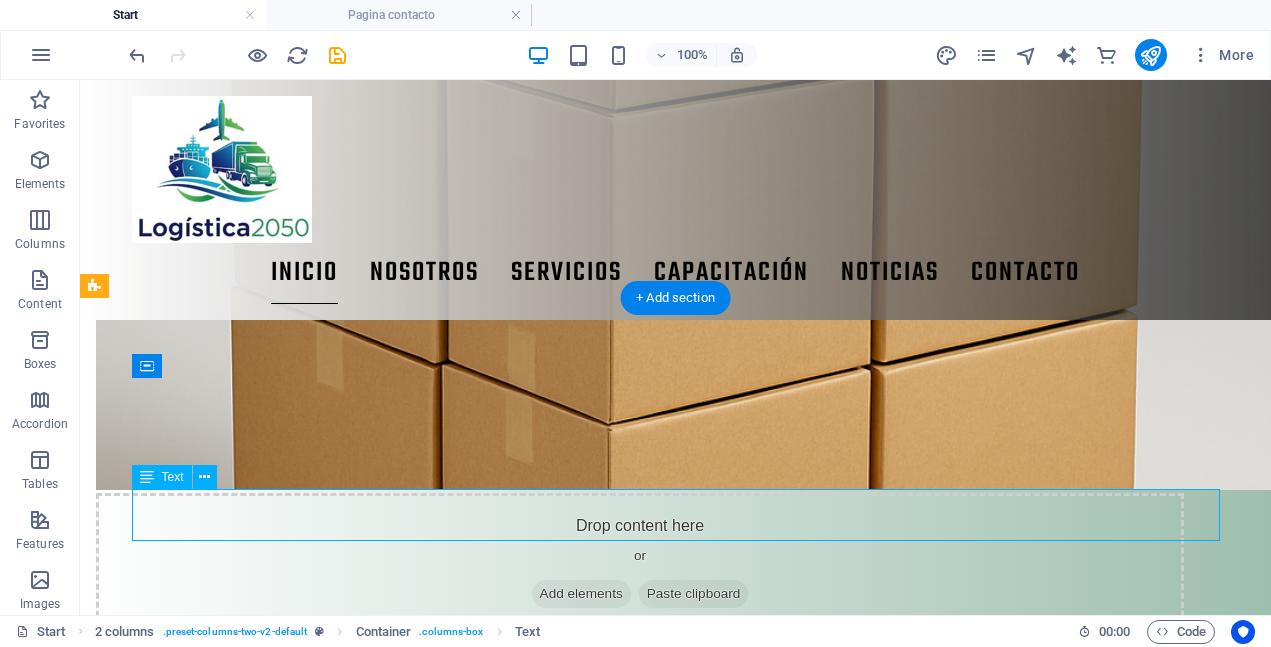 click on "En Logística2050 creemos en las alianzas estratégicas. Si tu empresa busca soluciones logísticas, asesoría especializada o formar parte de nuestra red de expertos, no dudes en escribirnos. Estamos listos para ayudarte a enfrentar los desafíos del presente y proyectar juntos el futuro de la logística." at bounding box center (640, 2538) 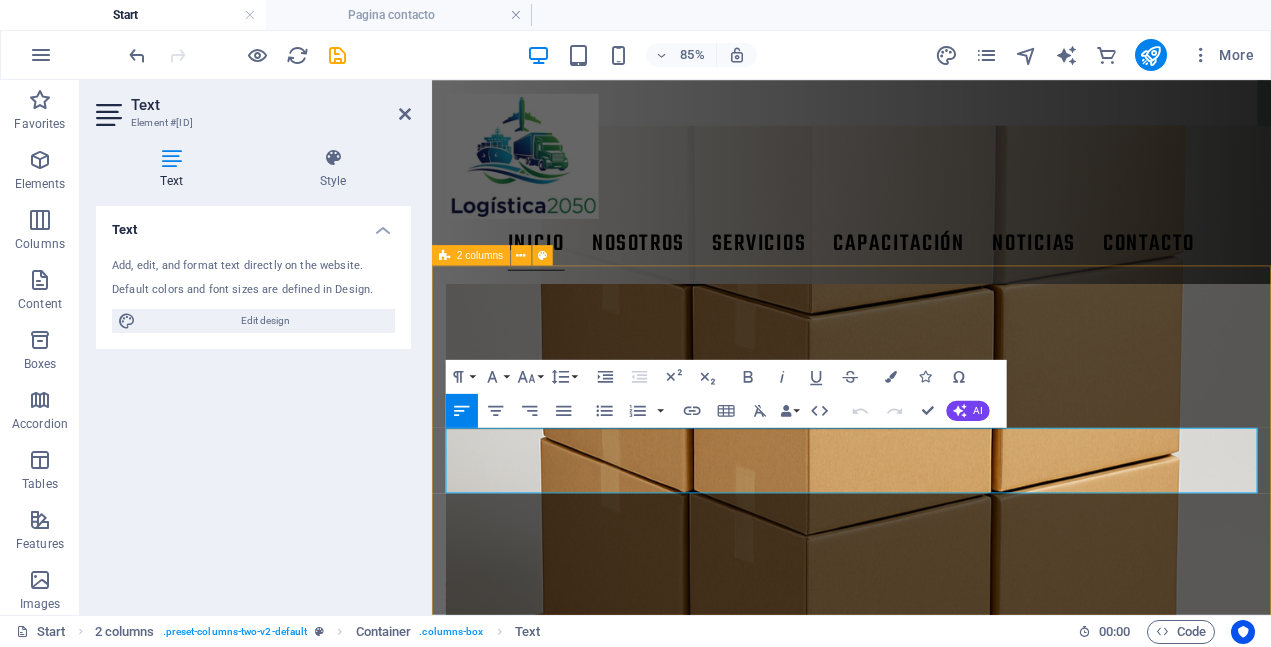 drag, startPoint x: 600, startPoint y: 550, endPoint x: 446, endPoint y: 508, distance: 159.62456 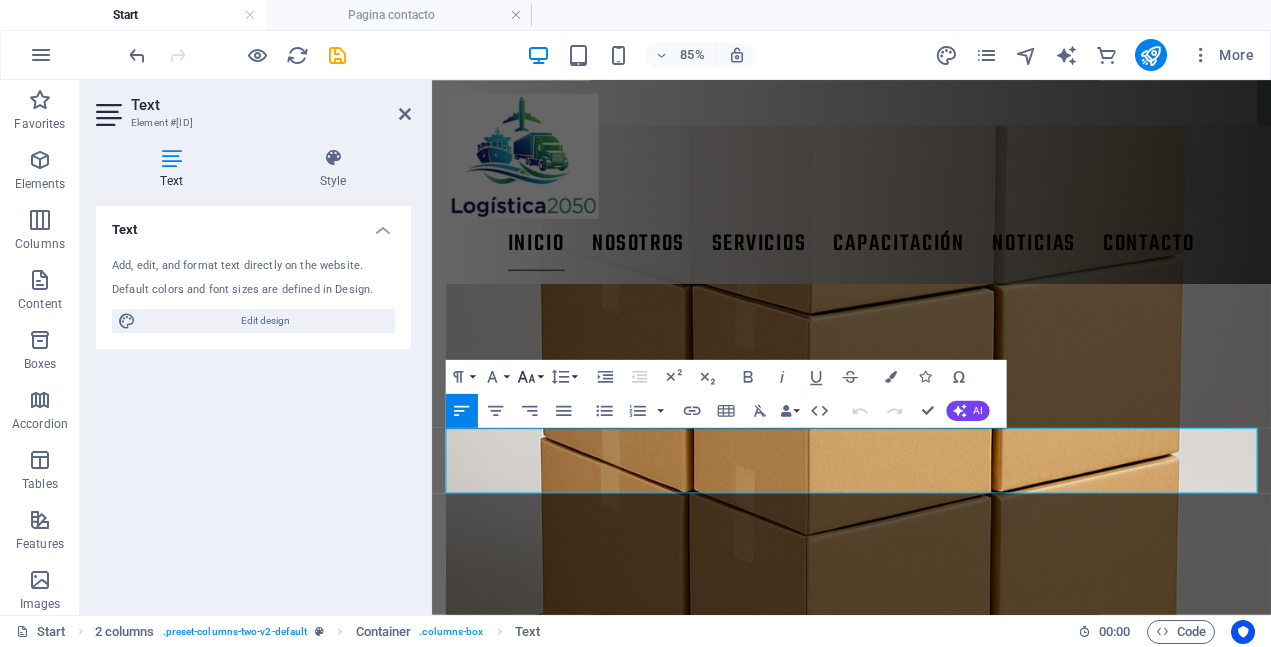 click 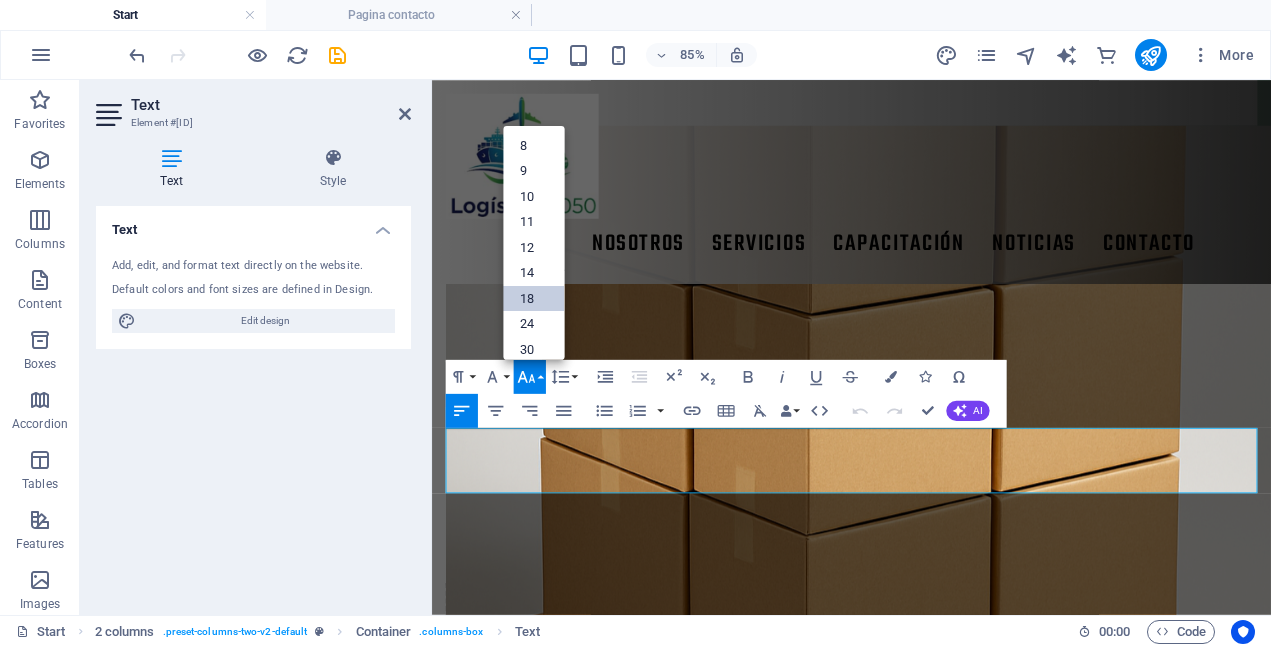click on "18" at bounding box center (533, 299) 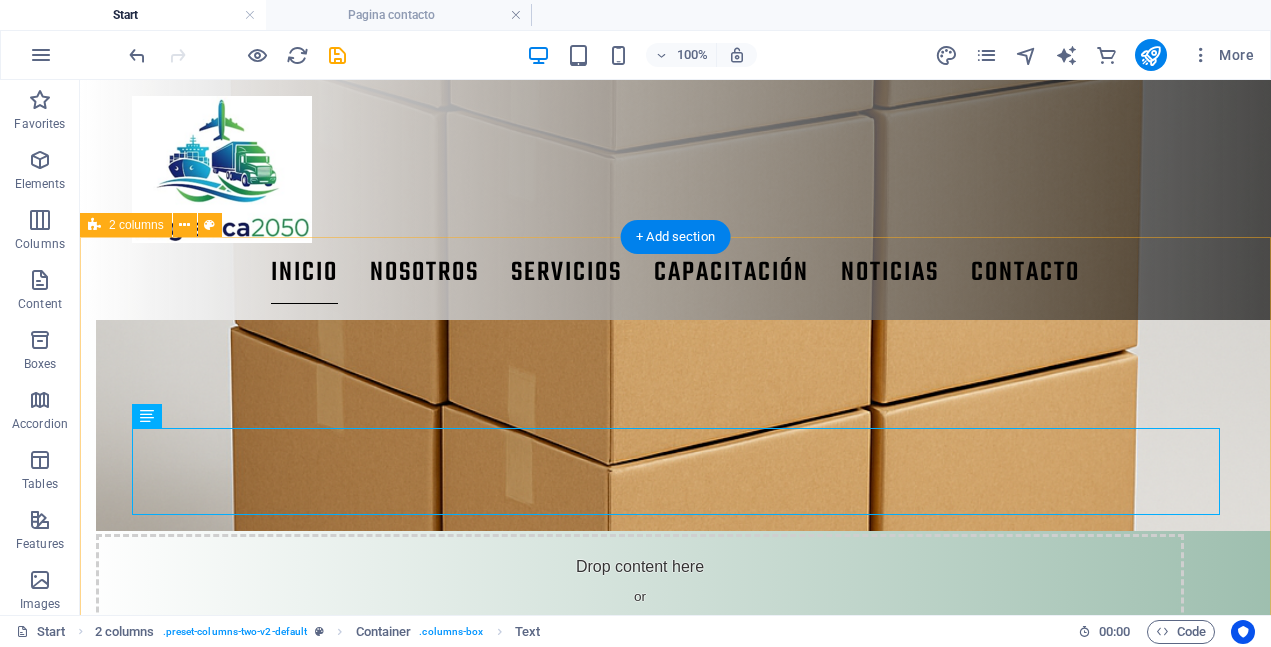 click on "CONTACTO ¿Tienes alguna pregunta? En Logística2050 creemos en las alianzas estratégicas. Si tu empresa busca soluciones logísticas, asesoría especializada o formar parte de nuestra red de expertos, no dudes en escribirnos. Estamos listos para ayudarte a enfrentar los desafíos del presente y proyectar juntos el futuro de la logística. He leído y comprendido la política de privacidad. Unreadable? Load new Entregar" at bounding box center [675, 2768] 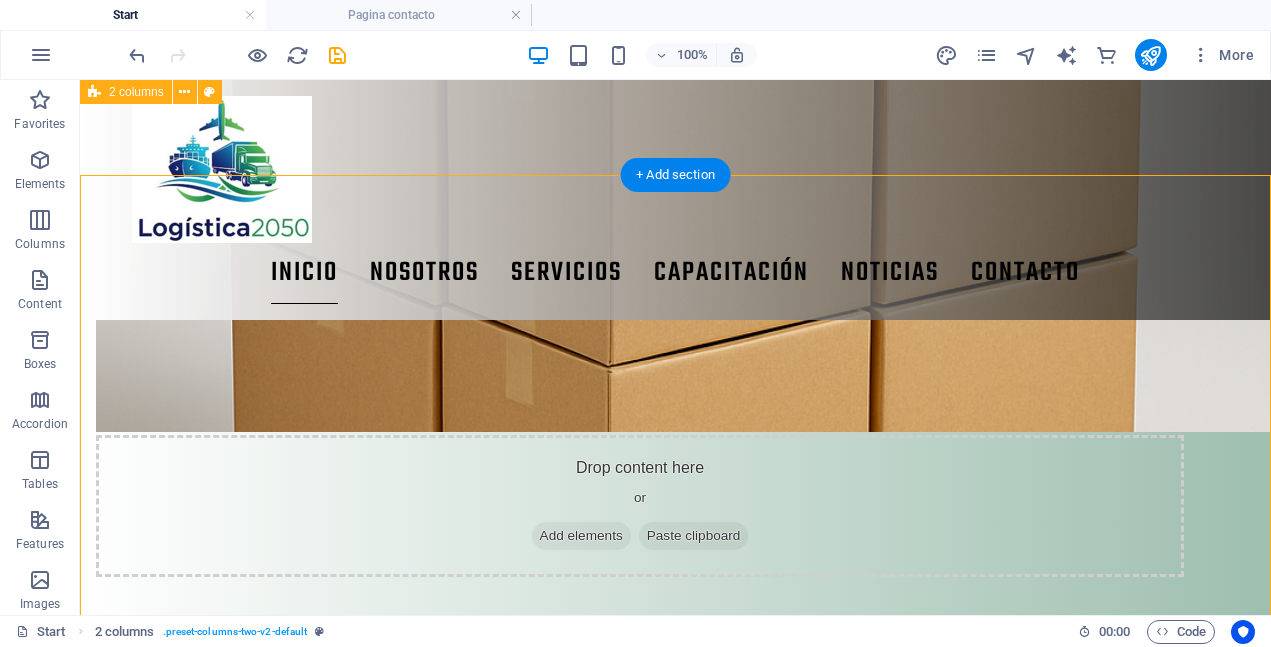 scroll, scrollTop: 2844, scrollLeft: 0, axis: vertical 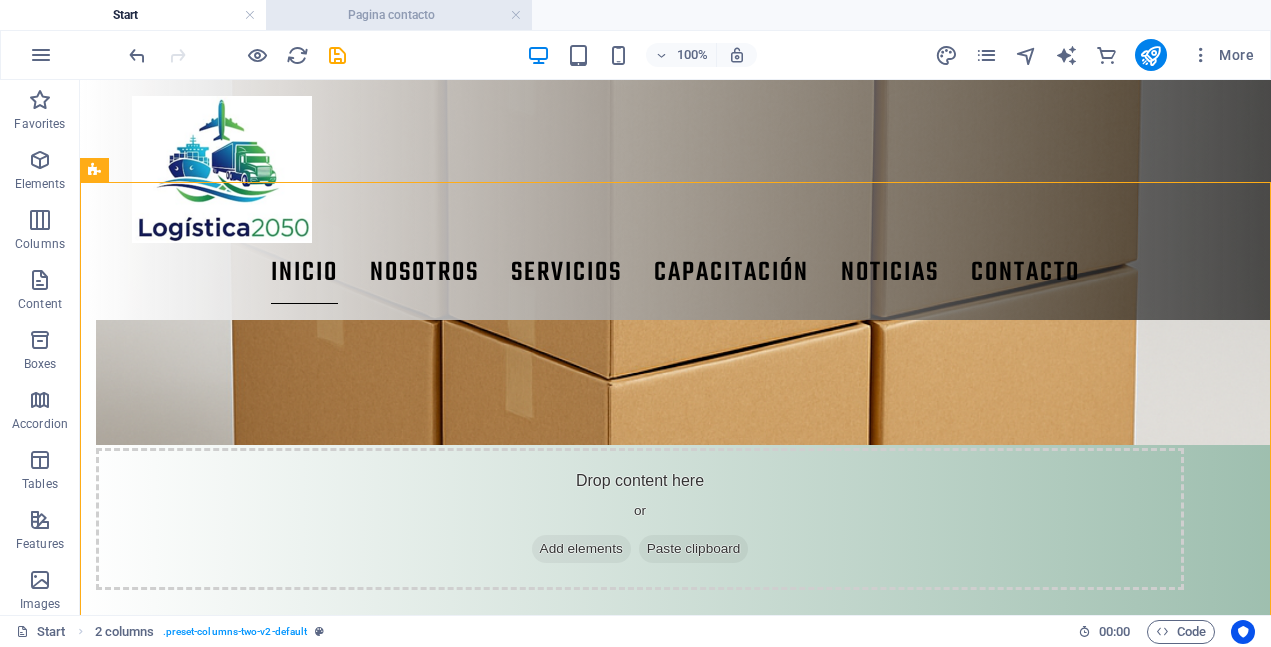 click on "Pagina contacto" at bounding box center (399, 15) 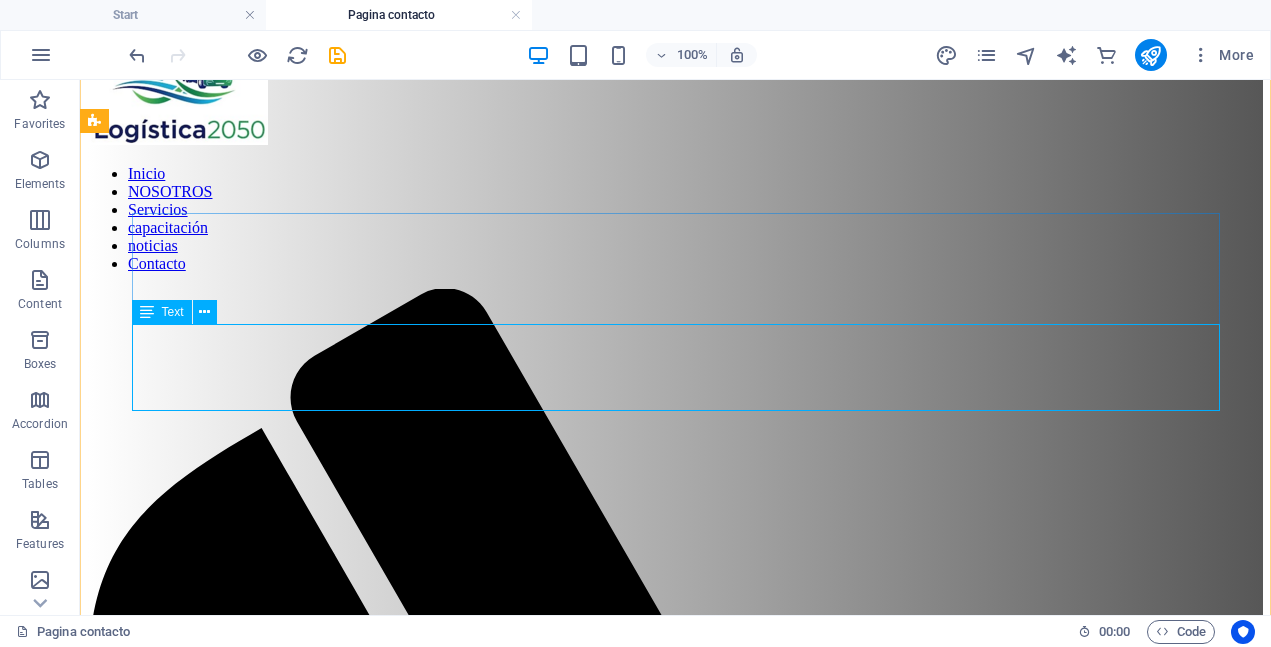 scroll, scrollTop: 107, scrollLeft: 0, axis: vertical 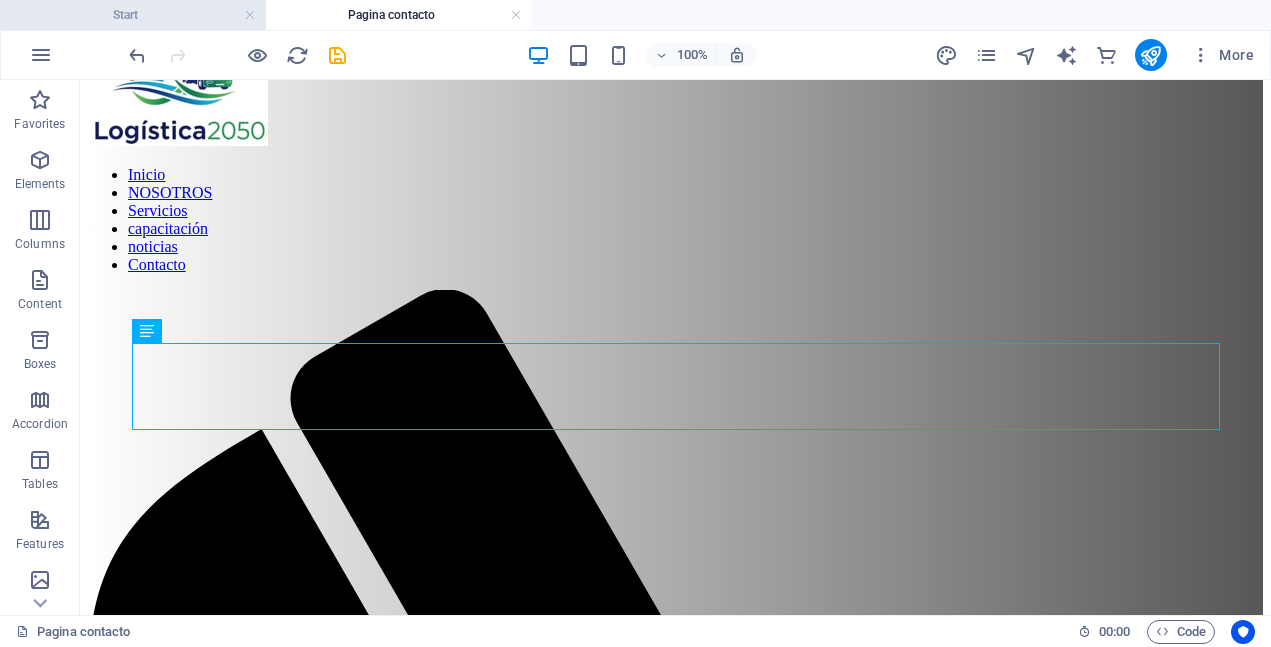 click on "Start" at bounding box center [133, 15] 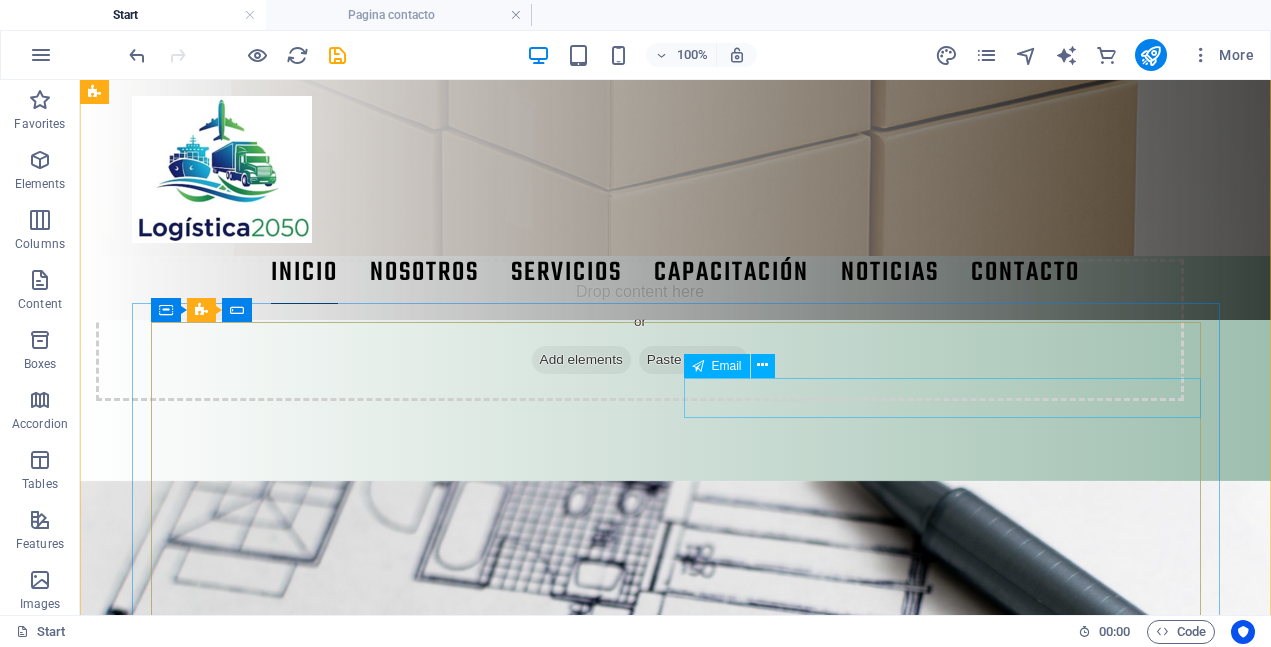 scroll, scrollTop: 3035, scrollLeft: 0, axis: vertical 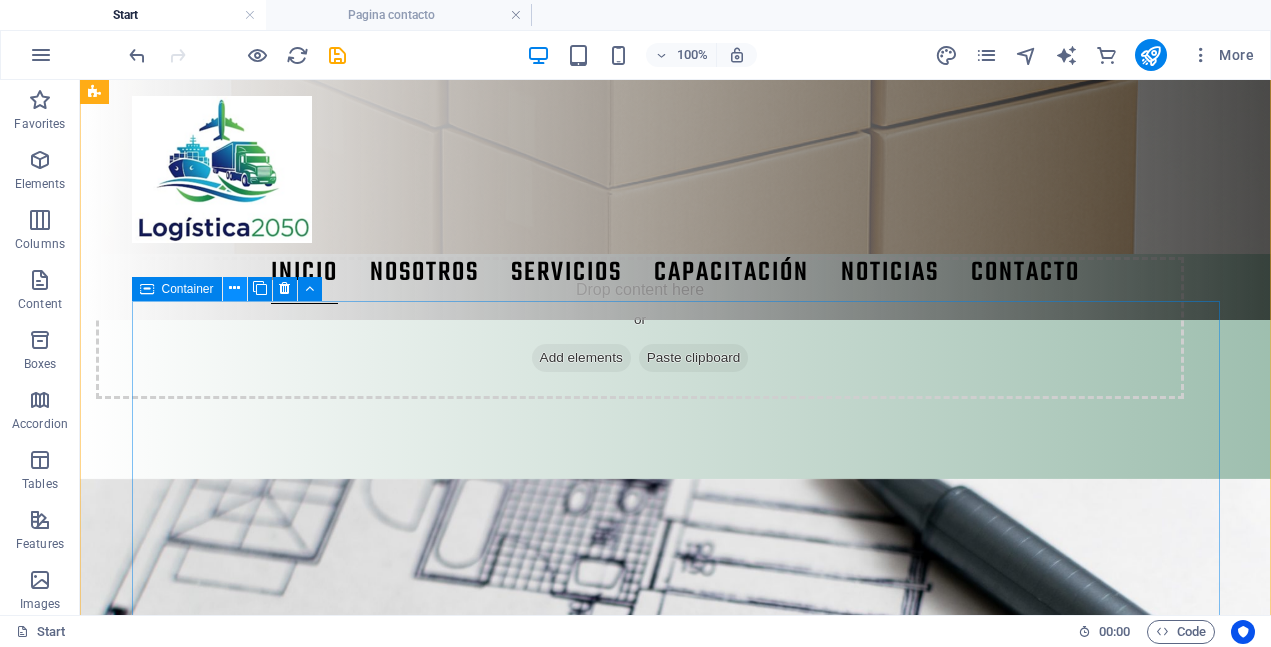 click at bounding box center [234, 288] 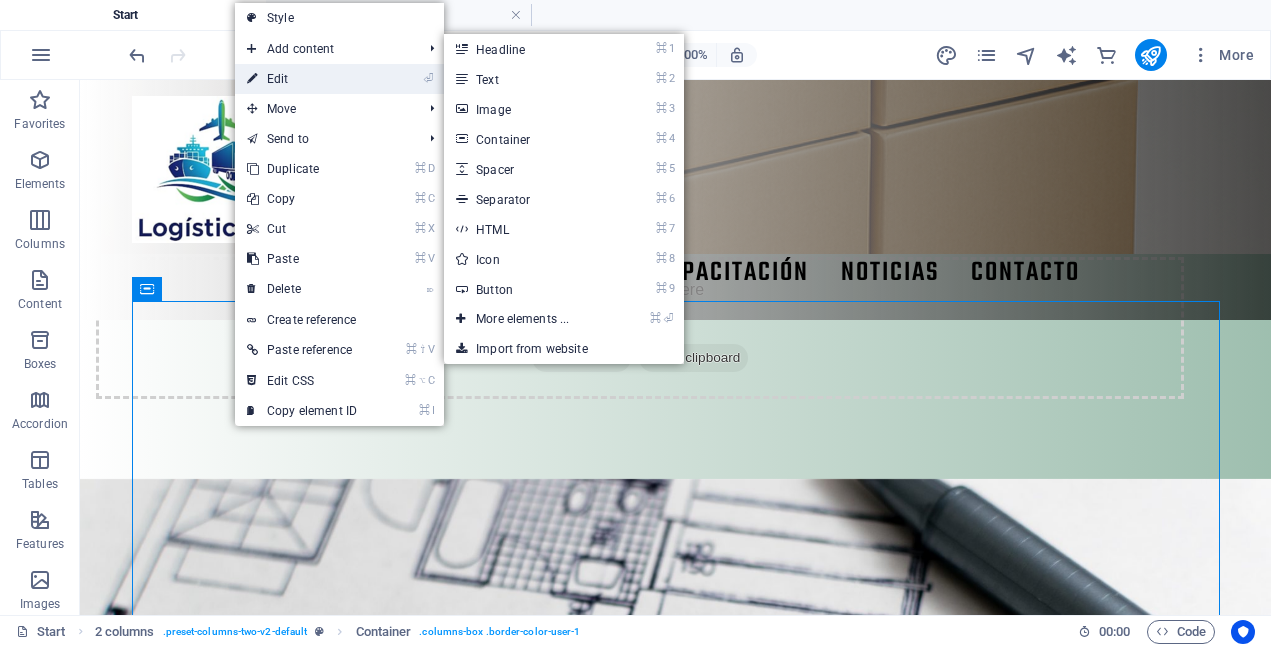 click on "⏎  Edit" at bounding box center (302, 79) 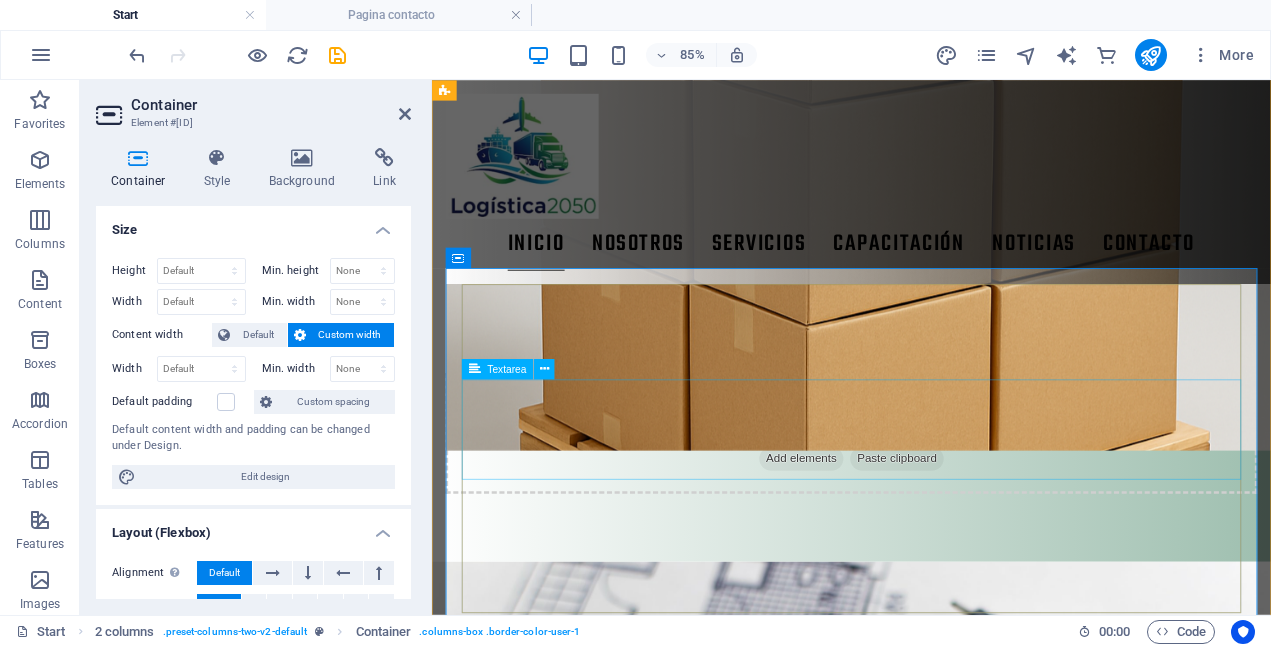 scroll, scrollTop: 3096, scrollLeft: 0, axis: vertical 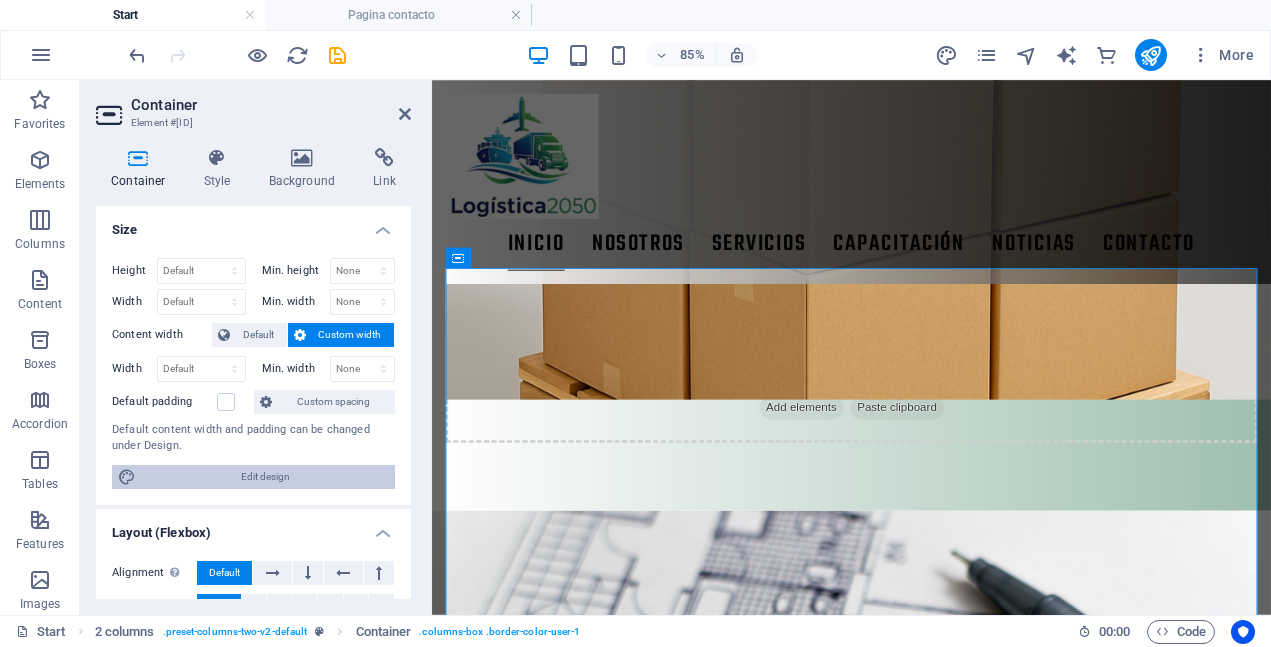 click on "Edit design" at bounding box center (265, 477) 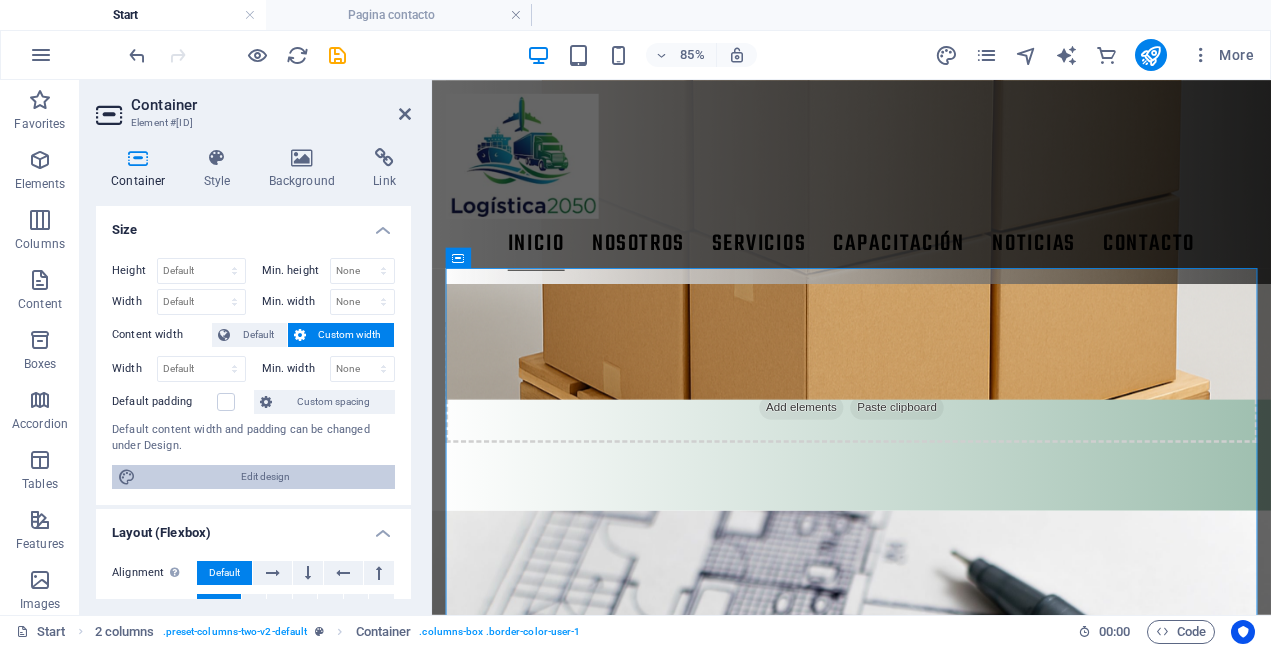 select on "px" 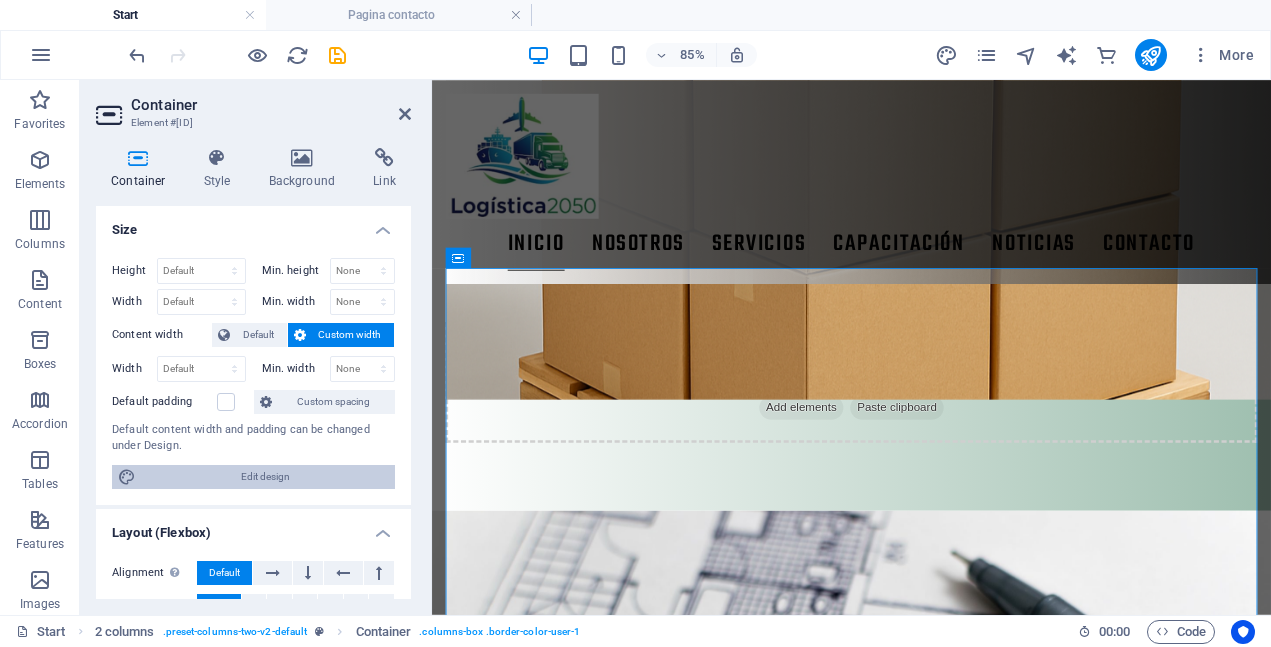 select on "300" 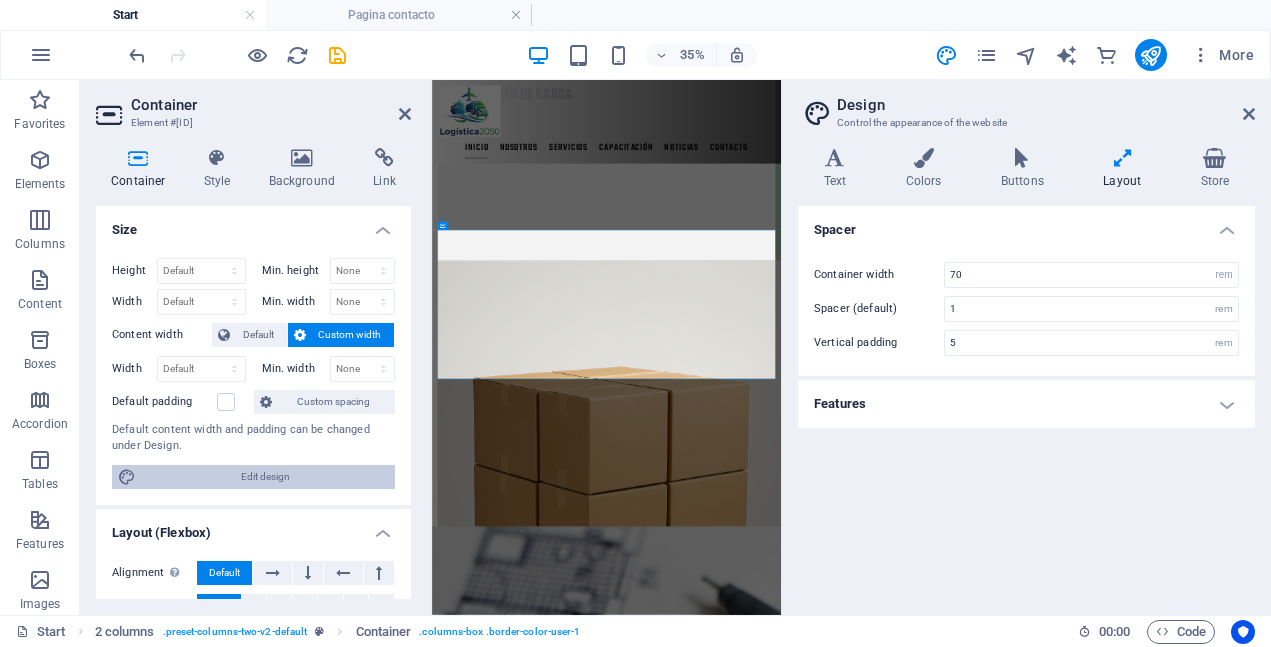 scroll, scrollTop: 3529, scrollLeft: 0, axis: vertical 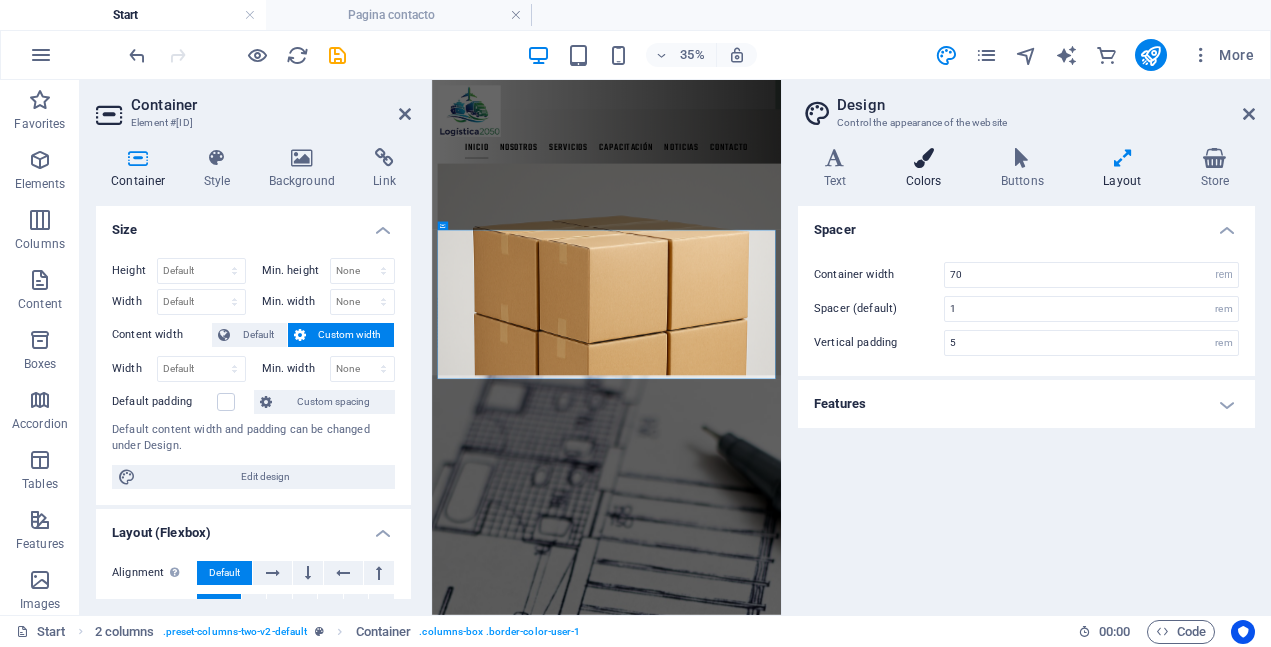 click on "Colors" at bounding box center [927, 169] 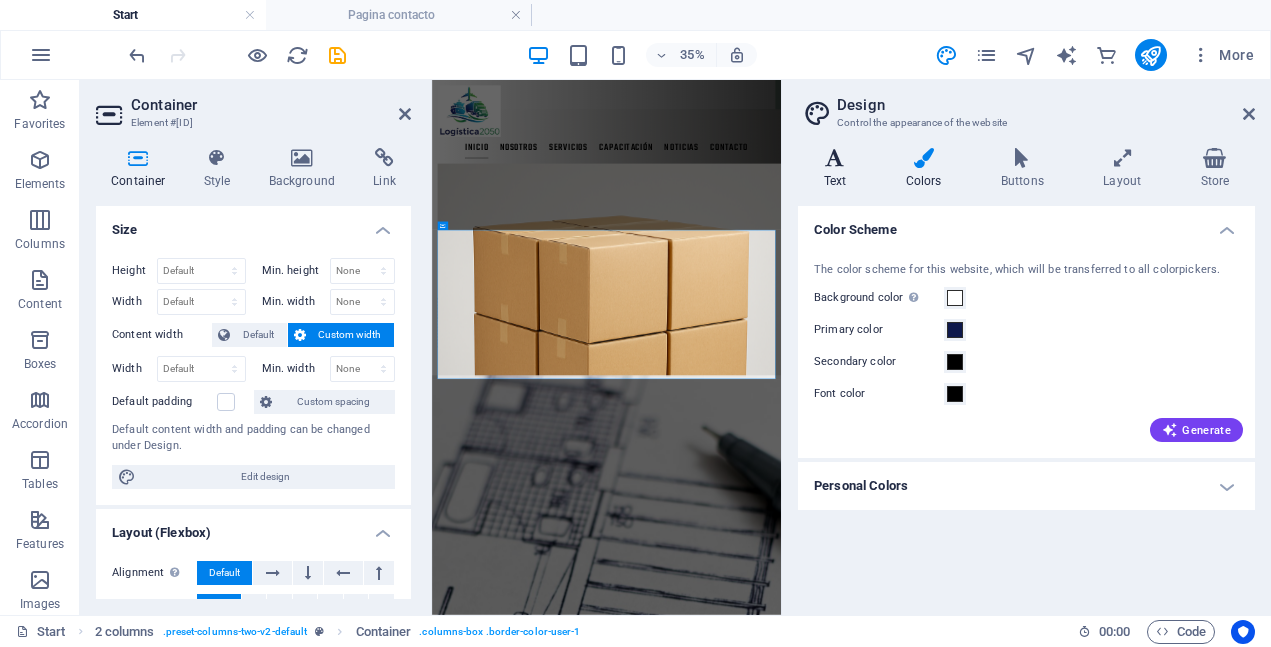 click on "Text" at bounding box center (839, 169) 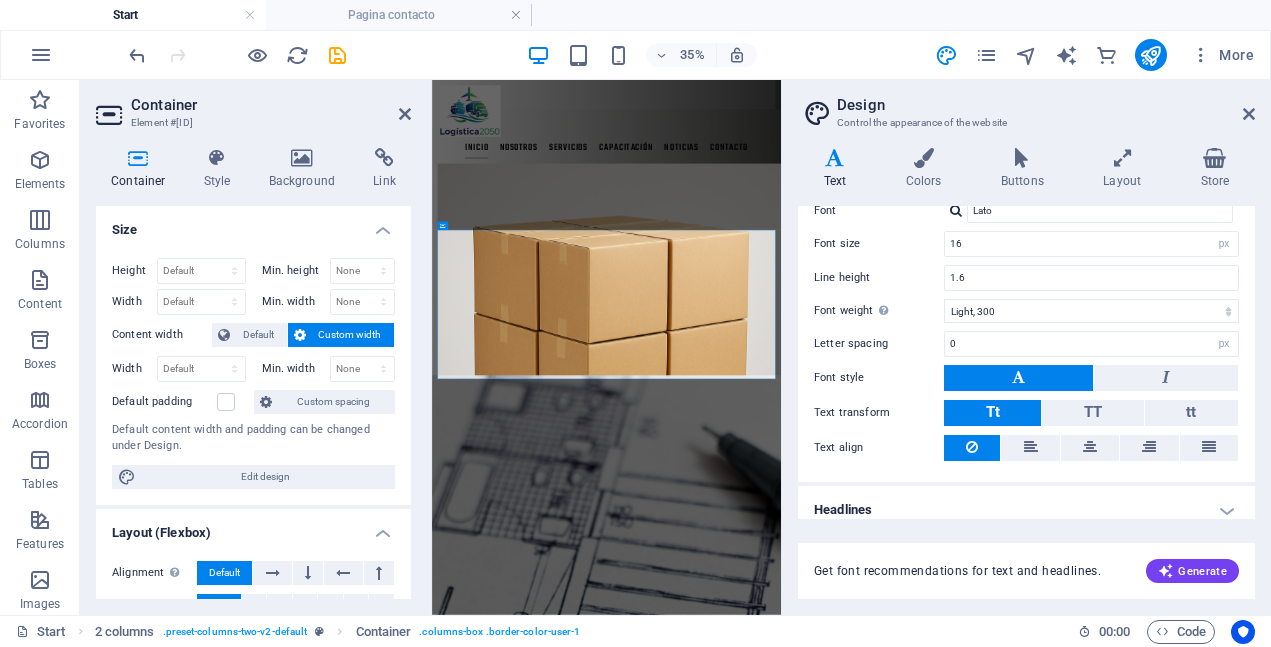 scroll, scrollTop: 143, scrollLeft: 0, axis: vertical 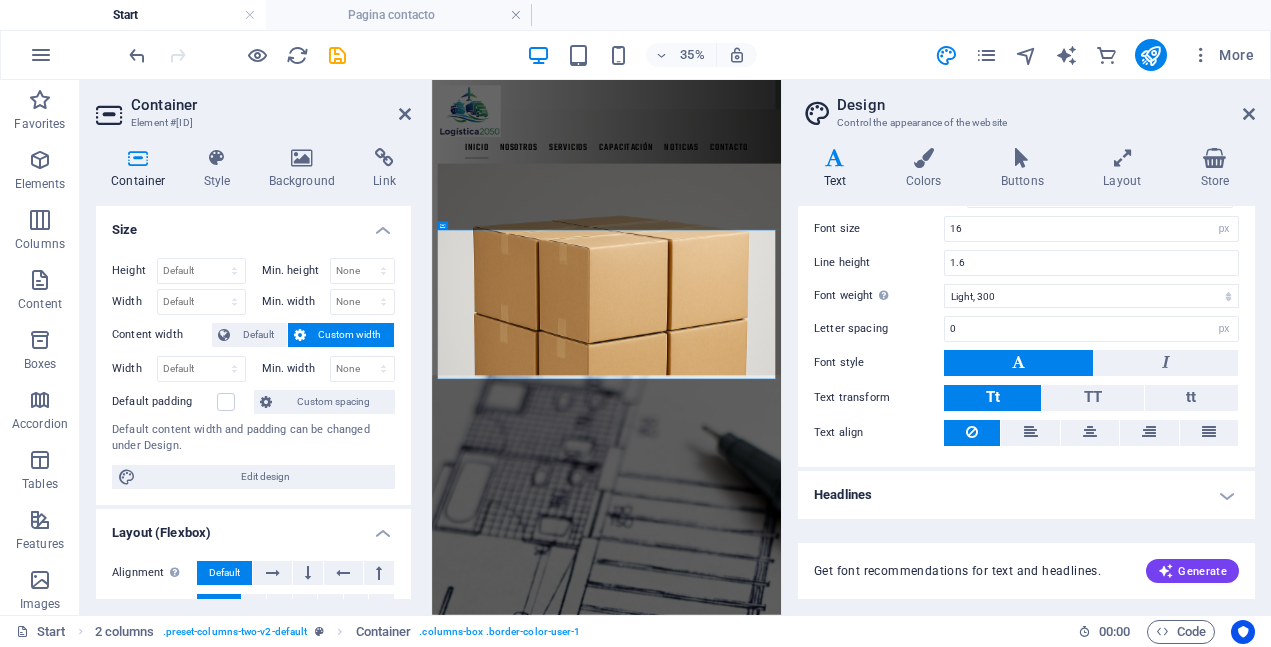click on "Headlines" at bounding box center [1026, 495] 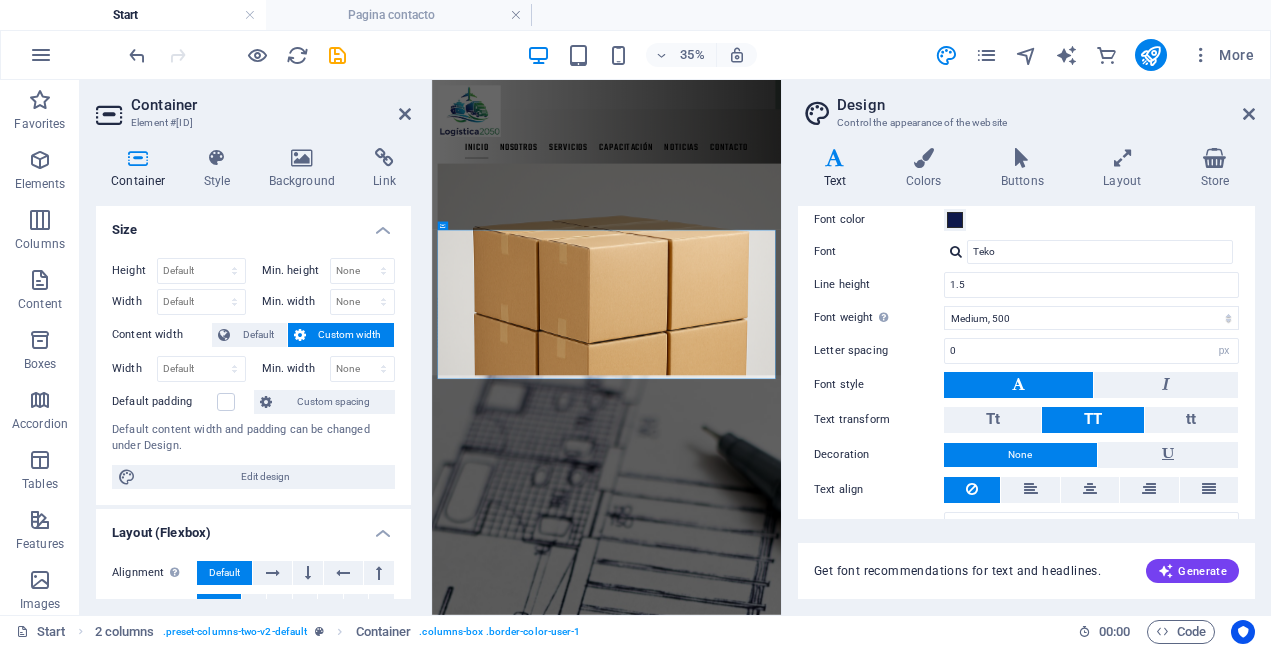 scroll, scrollTop: 534, scrollLeft: 0, axis: vertical 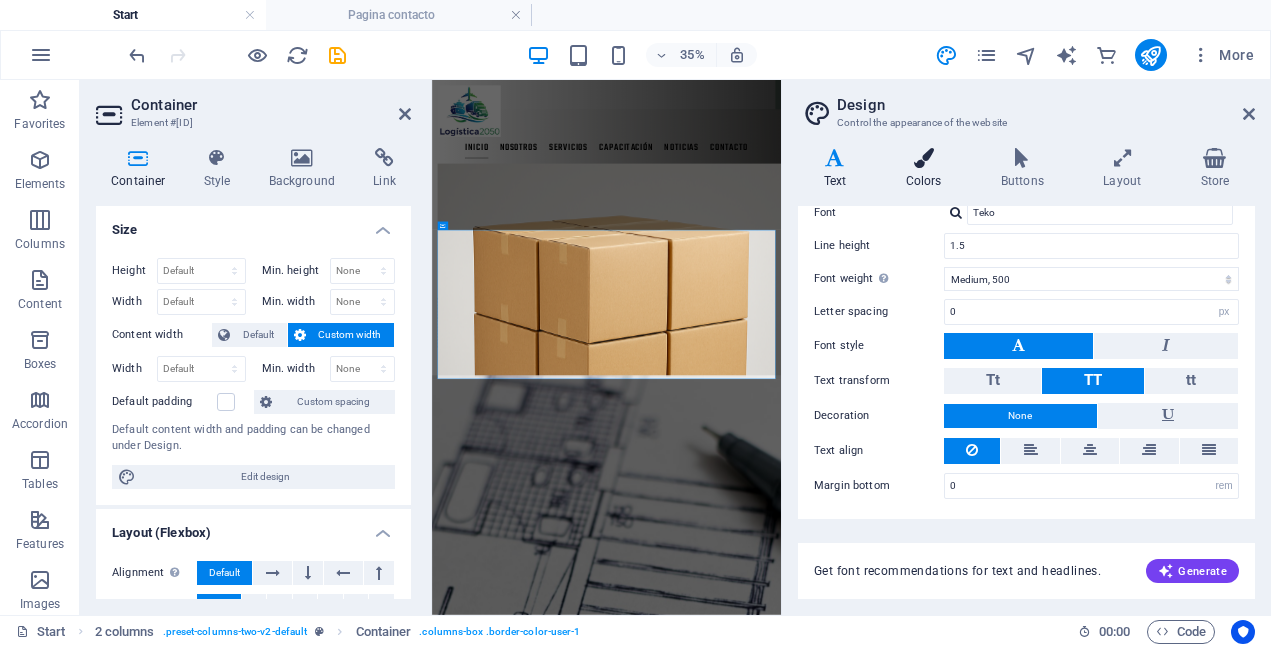 click on "Colors" at bounding box center [927, 169] 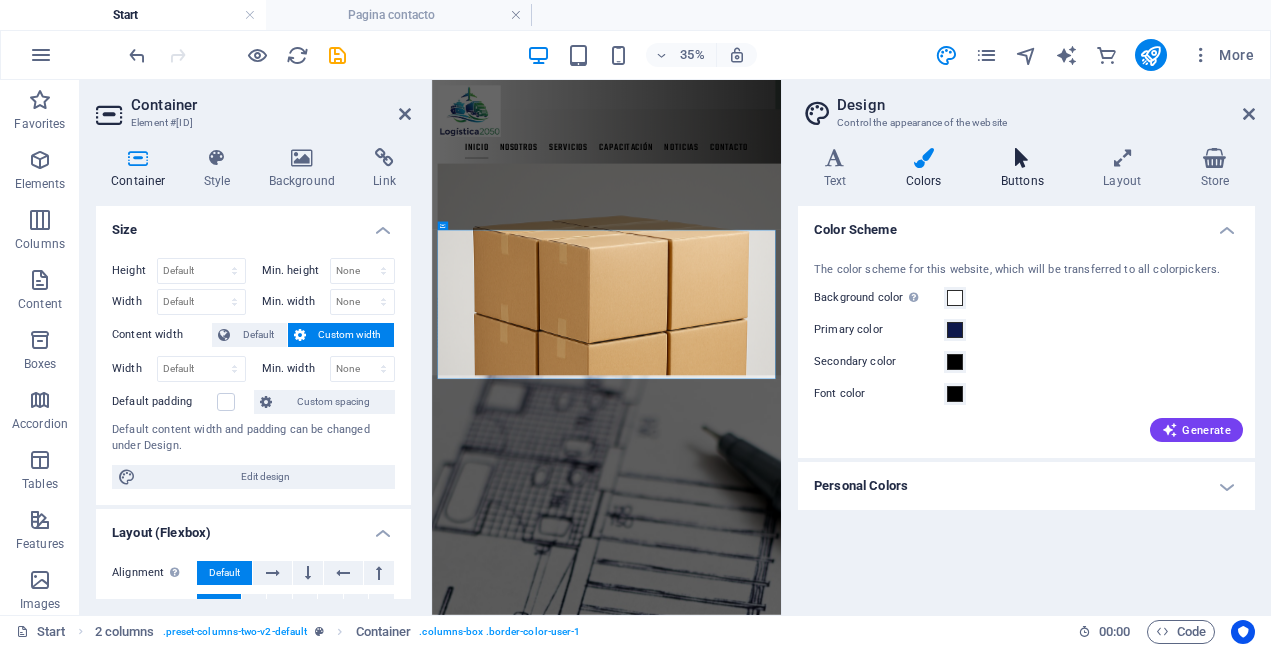 click at bounding box center [1022, 158] 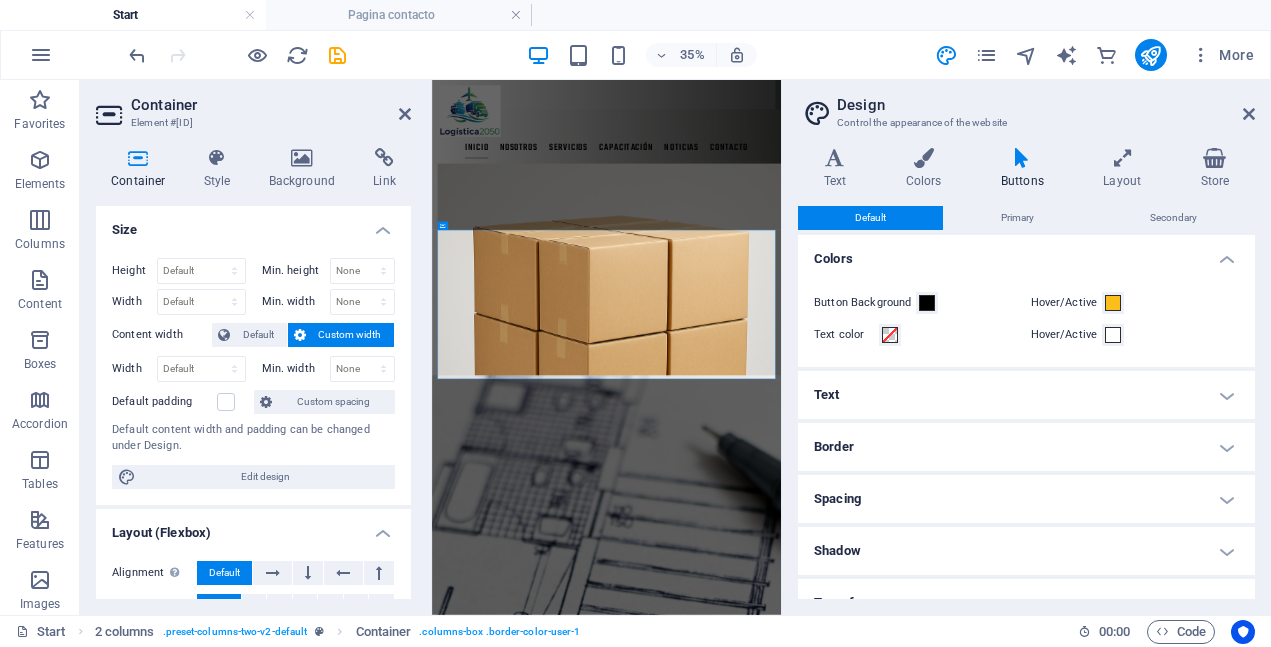 scroll, scrollTop: 80, scrollLeft: 0, axis: vertical 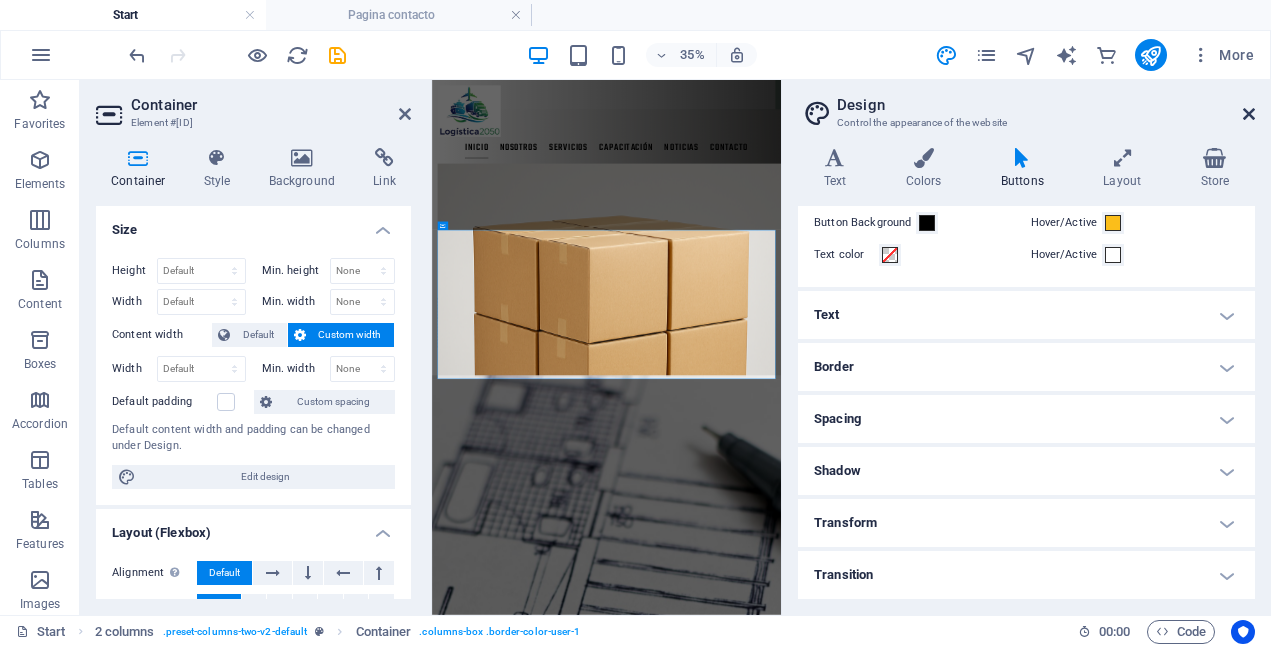 click at bounding box center [1249, 114] 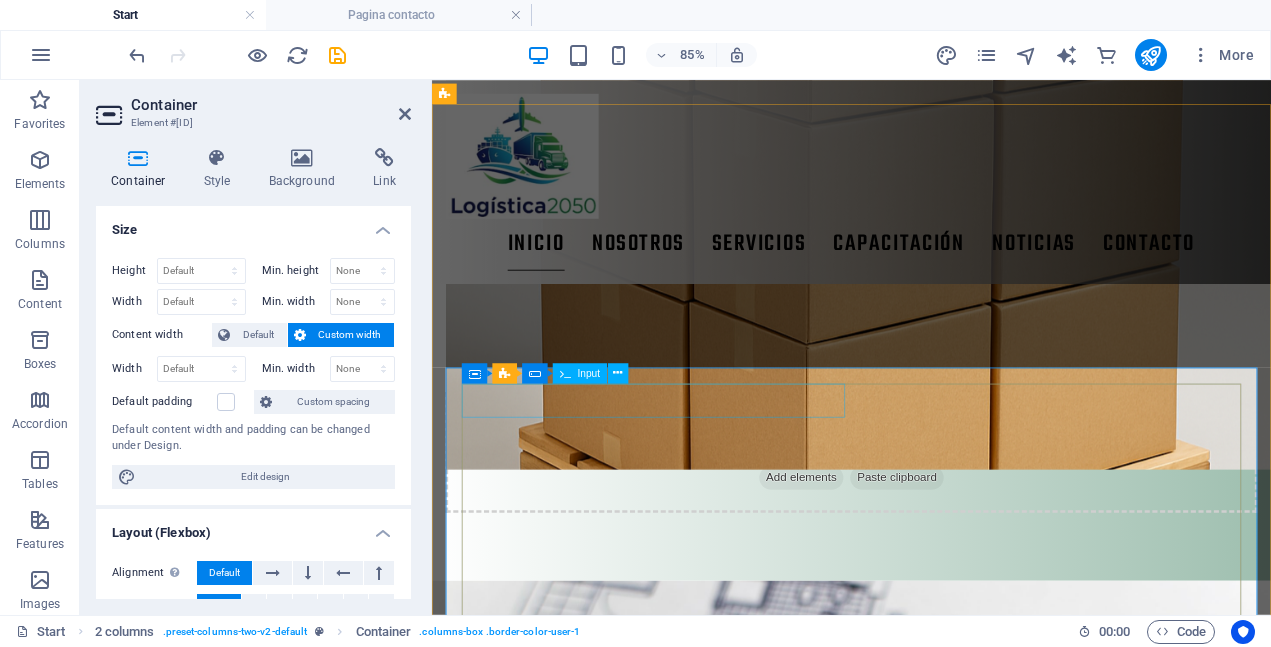 scroll, scrollTop: 2970, scrollLeft: 0, axis: vertical 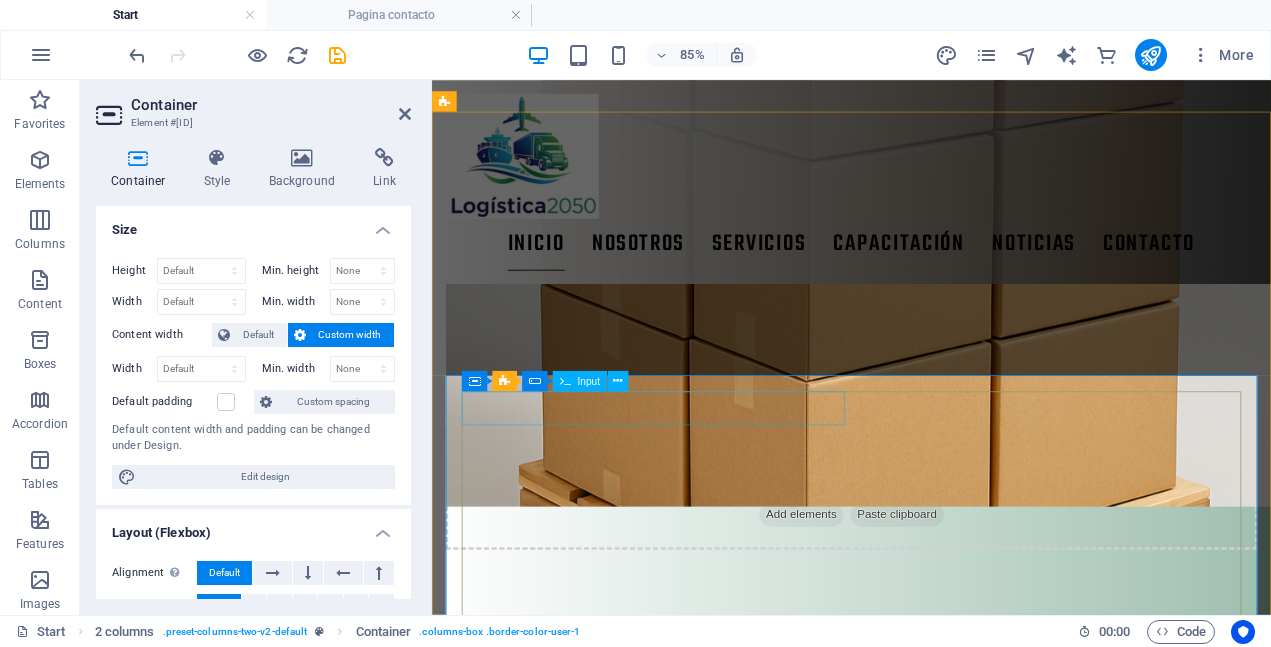 click at bounding box center [570, 2698] 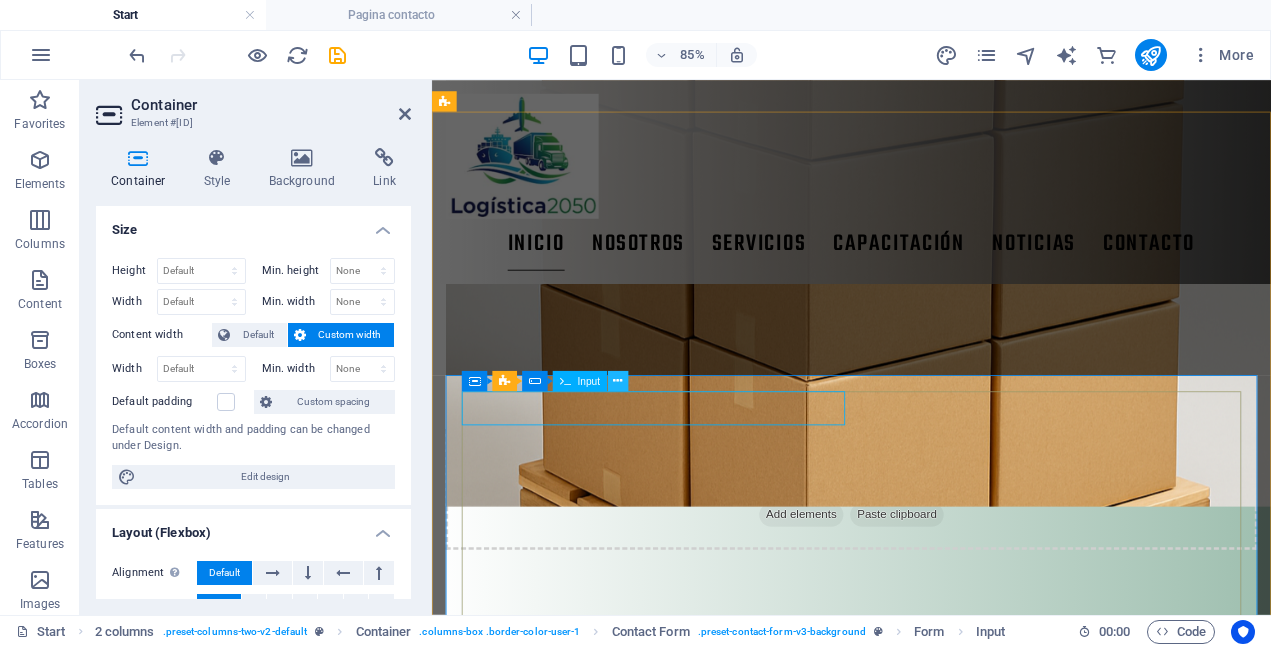 click at bounding box center [617, 381] 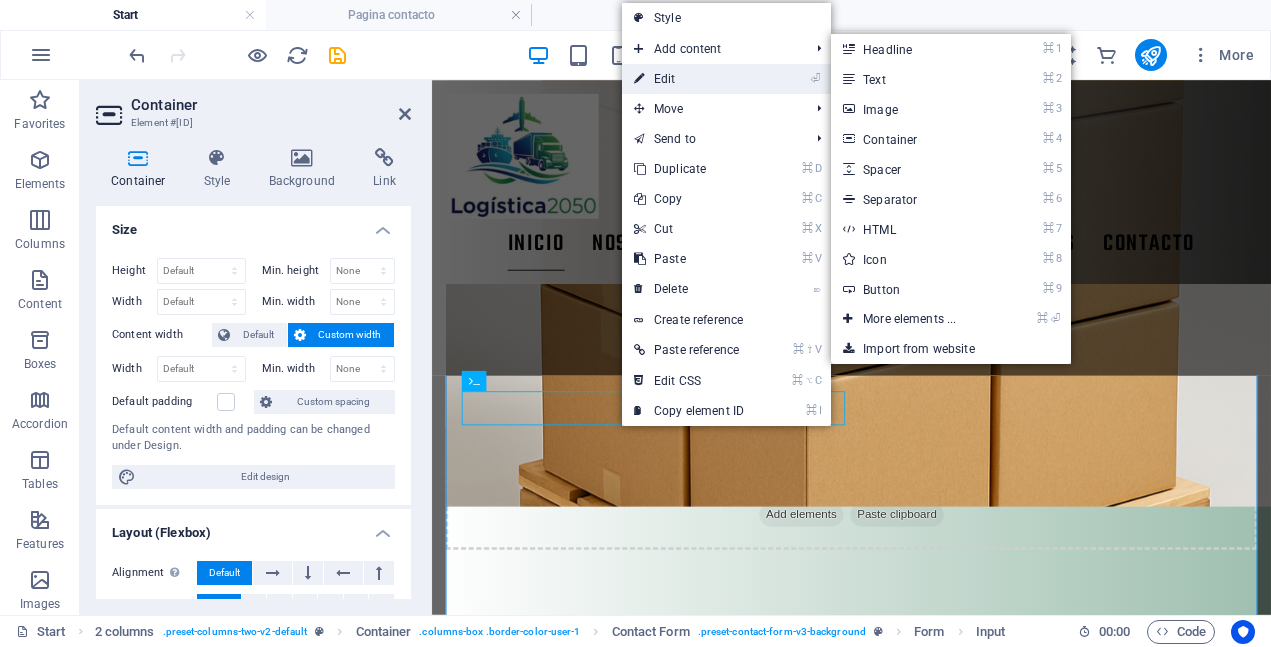 click on "⏎  Edit" at bounding box center (689, 79) 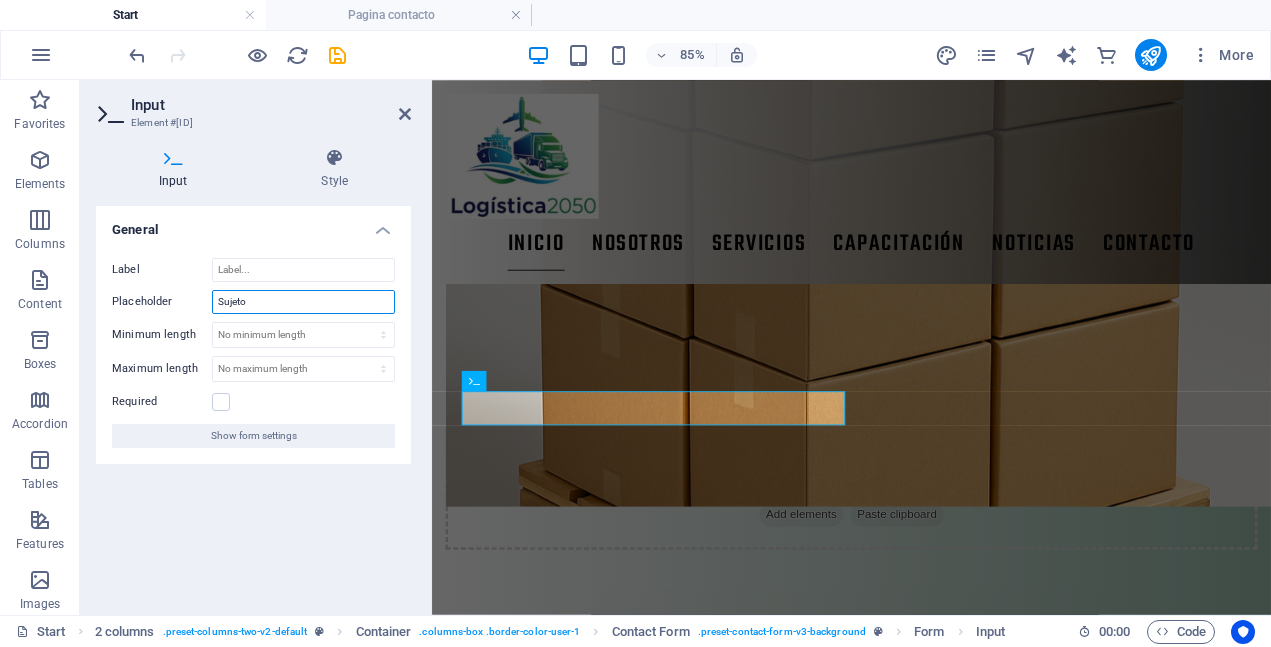click on "Sujeto" at bounding box center (303, 302) 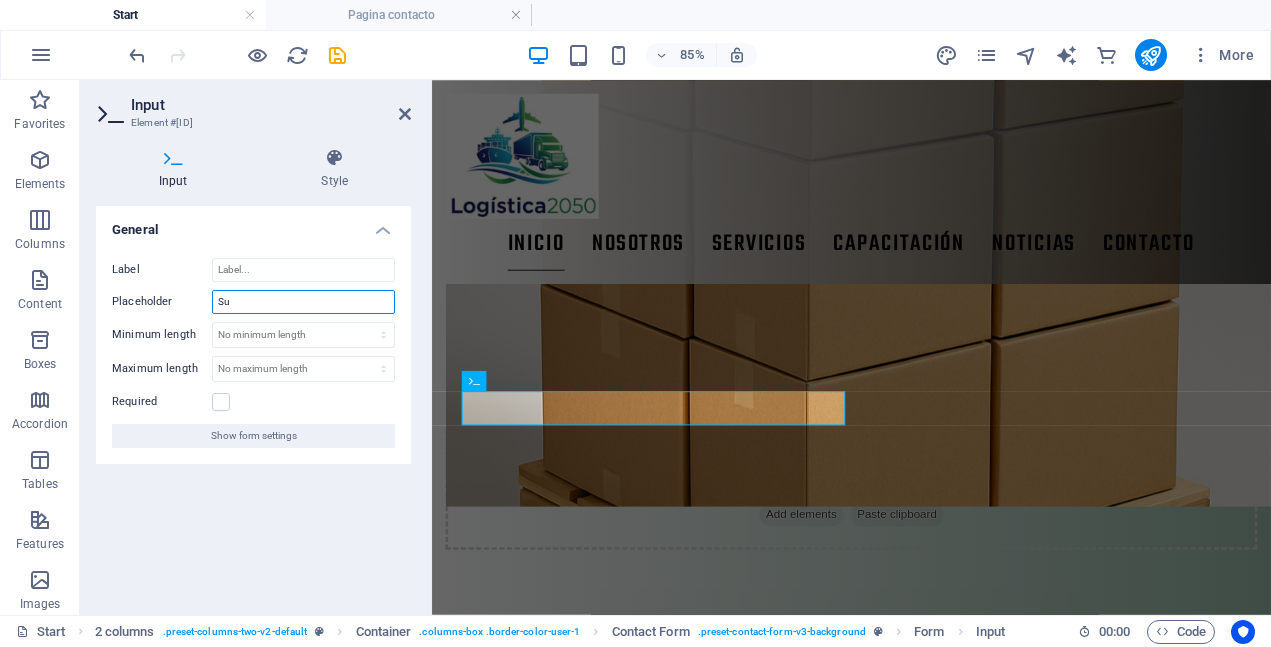 type on "S" 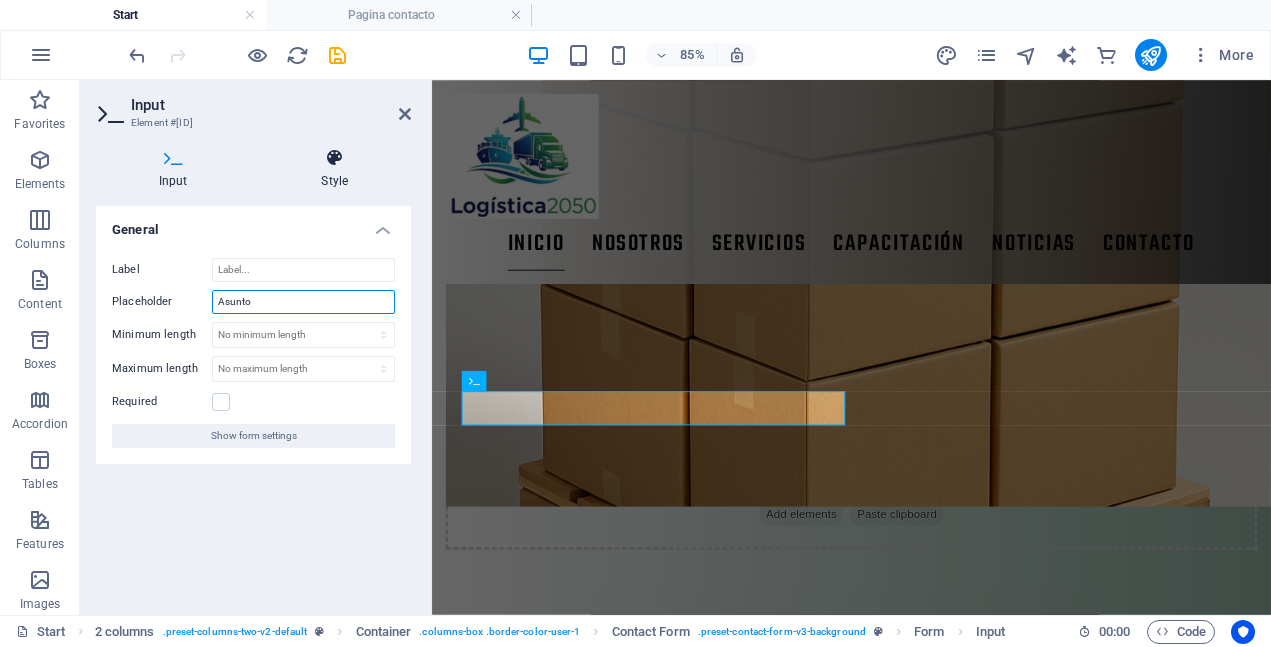 type on "Asunto" 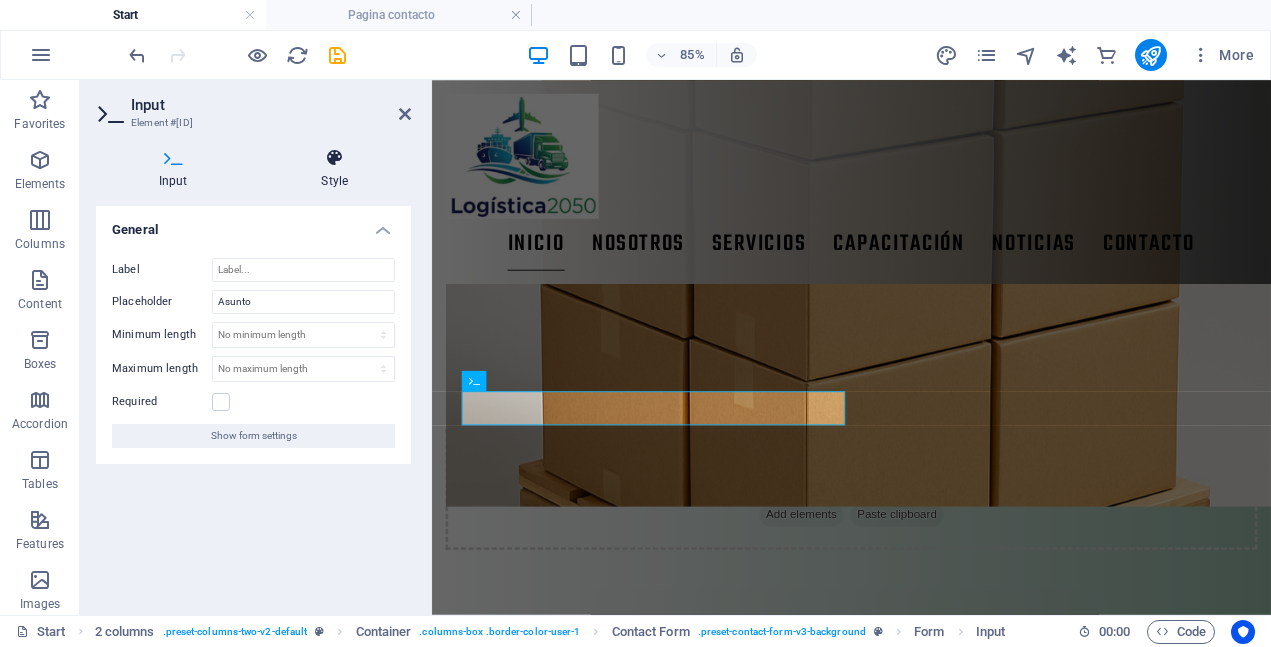 click on "Style" at bounding box center [335, 169] 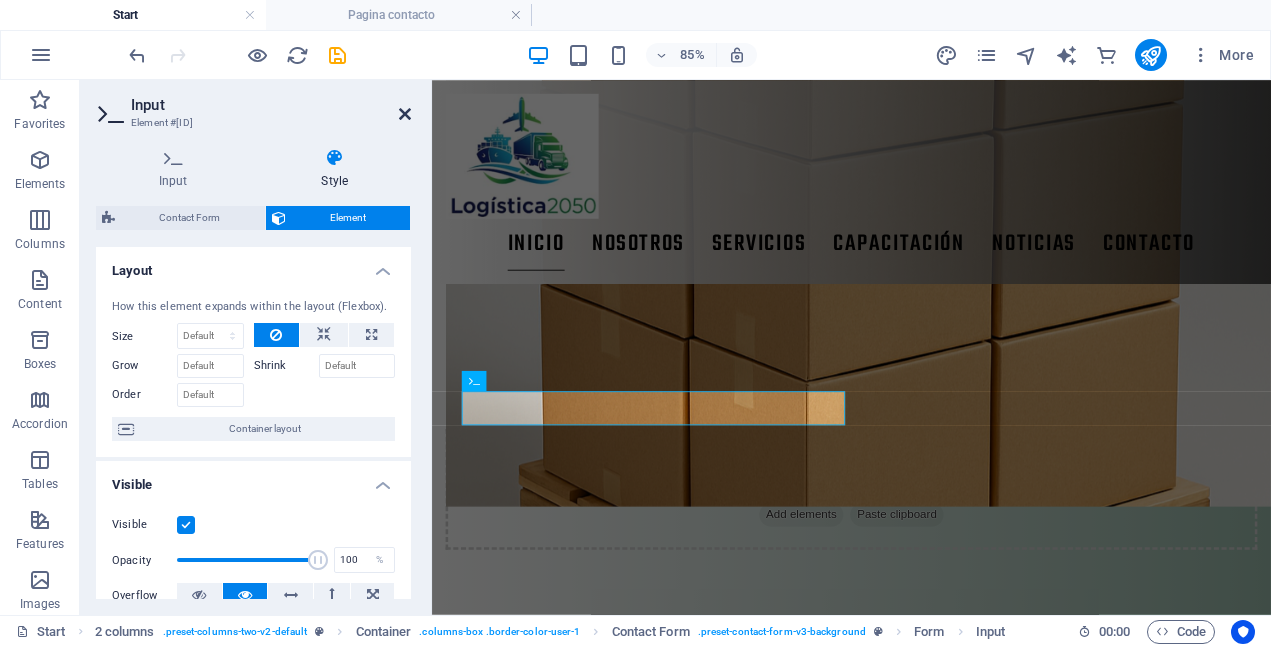 click at bounding box center [405, 114] 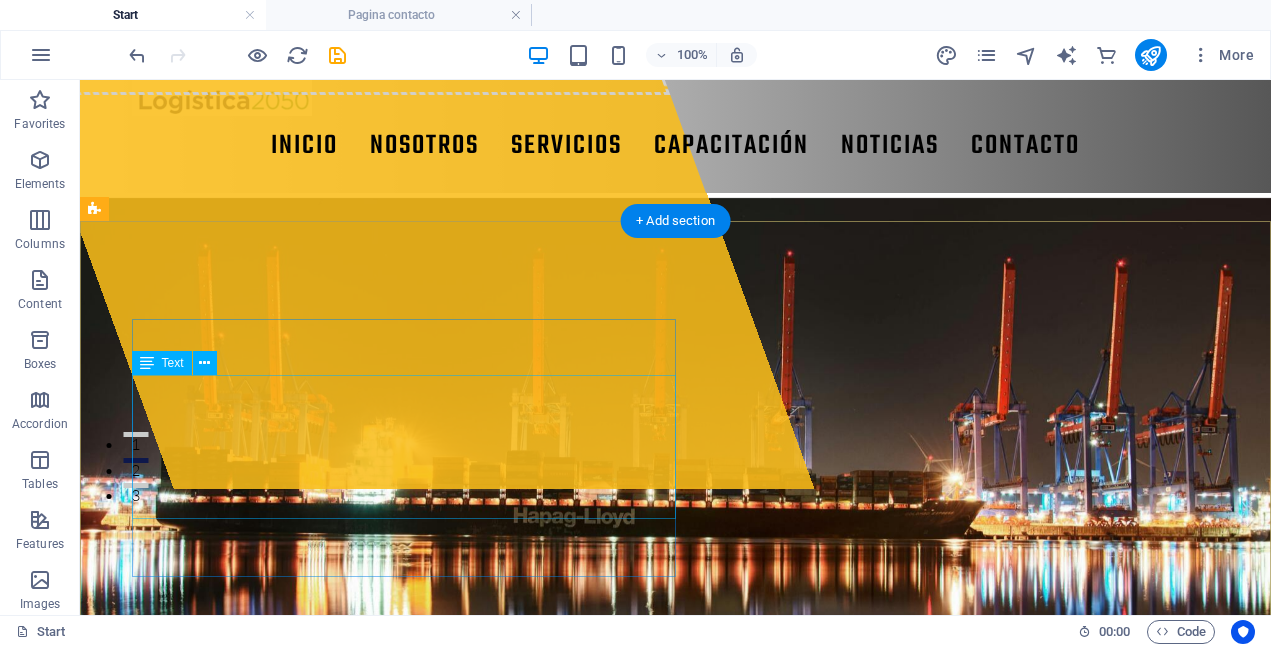 scroll, scrollTop: 0, scrollLeft: 0, axis: both 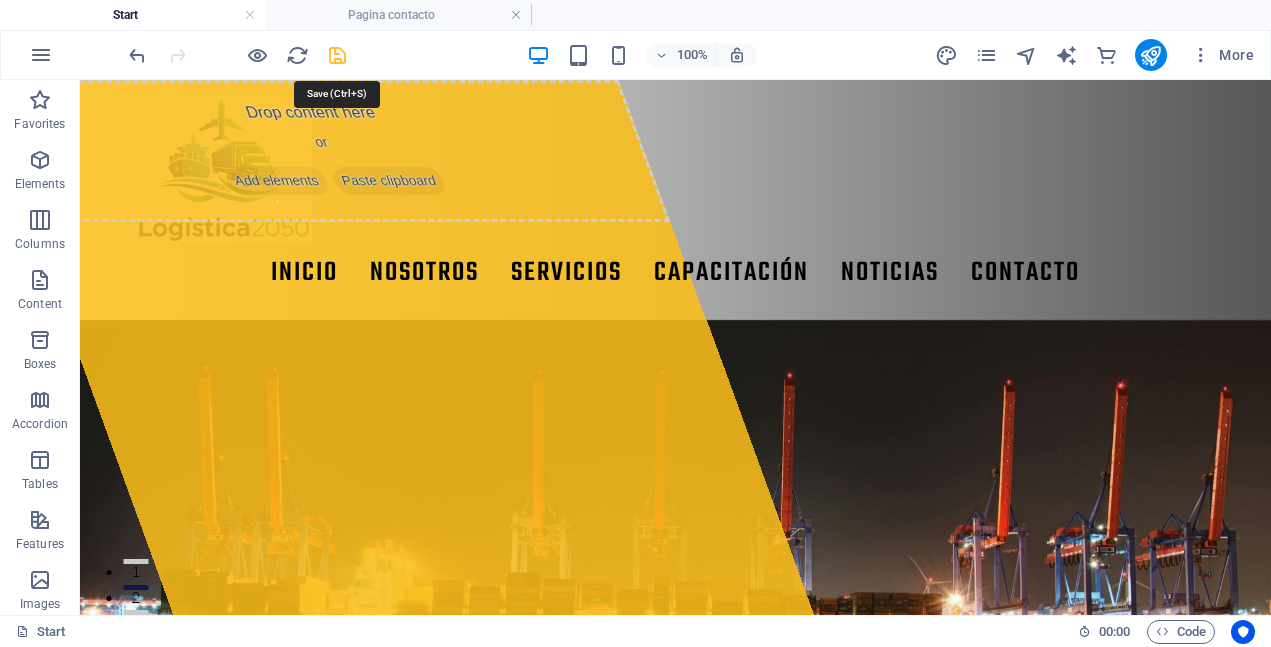 click at bounding box center (337, 55) 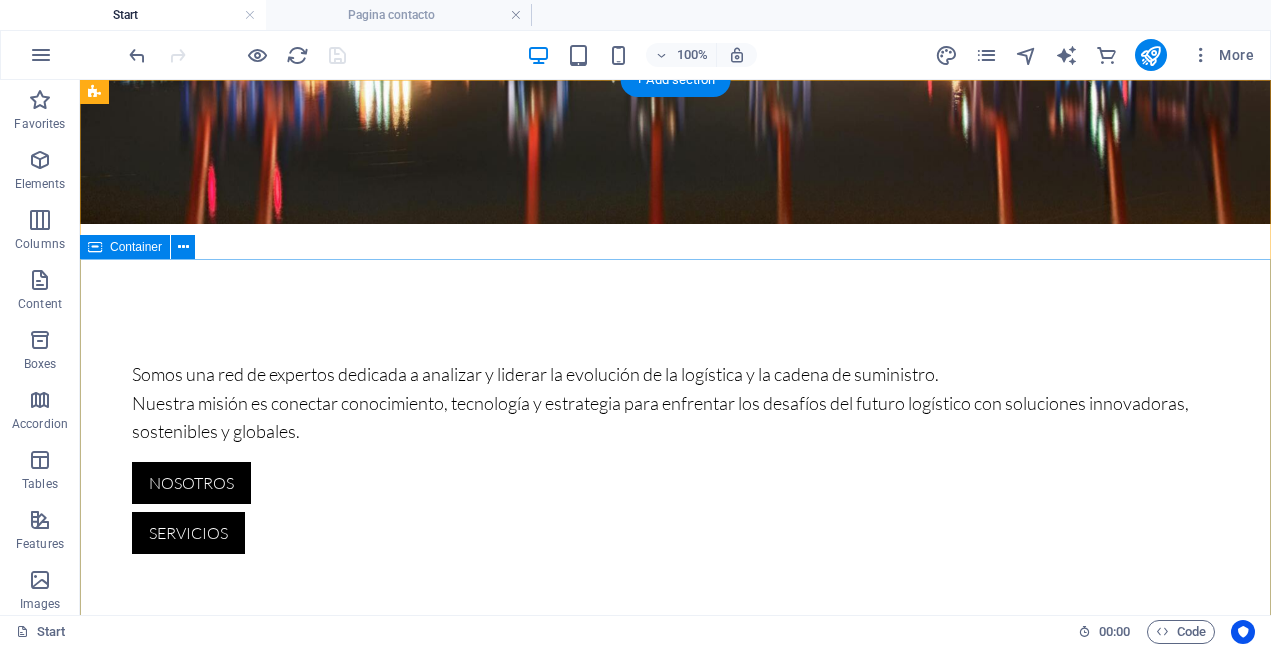 scroll, scrollTop: 0, scrollLeft: 0, axis: both 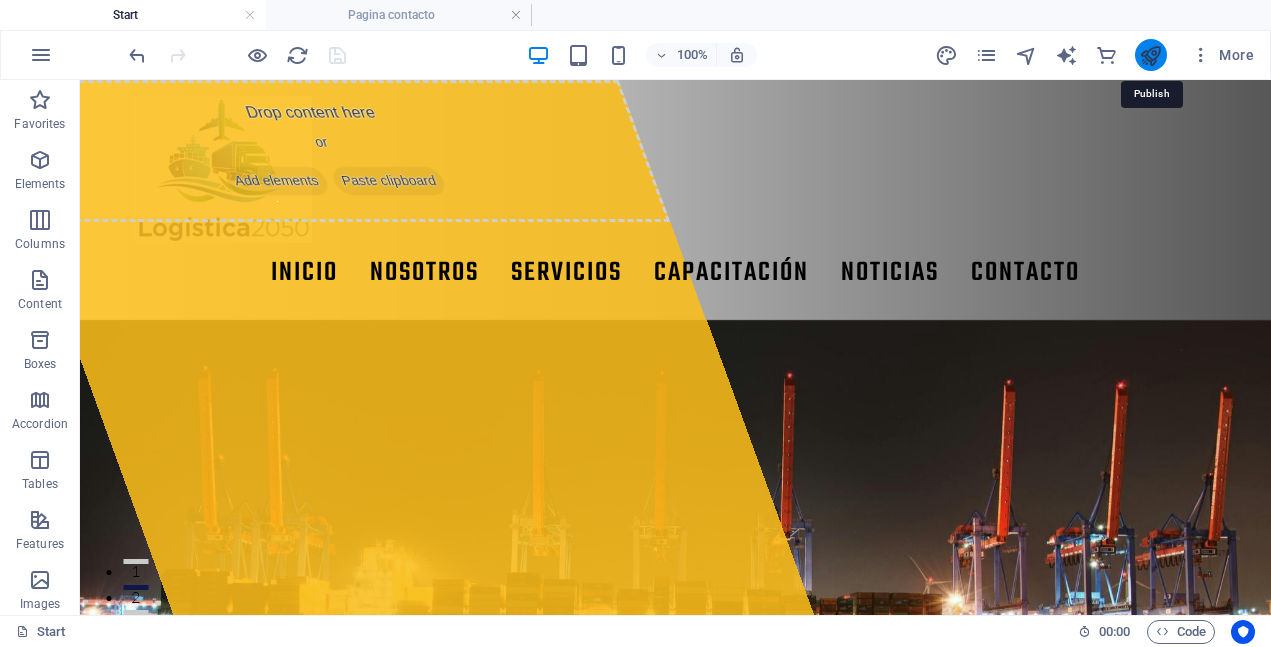 click at bounding box center (1150, 55) 